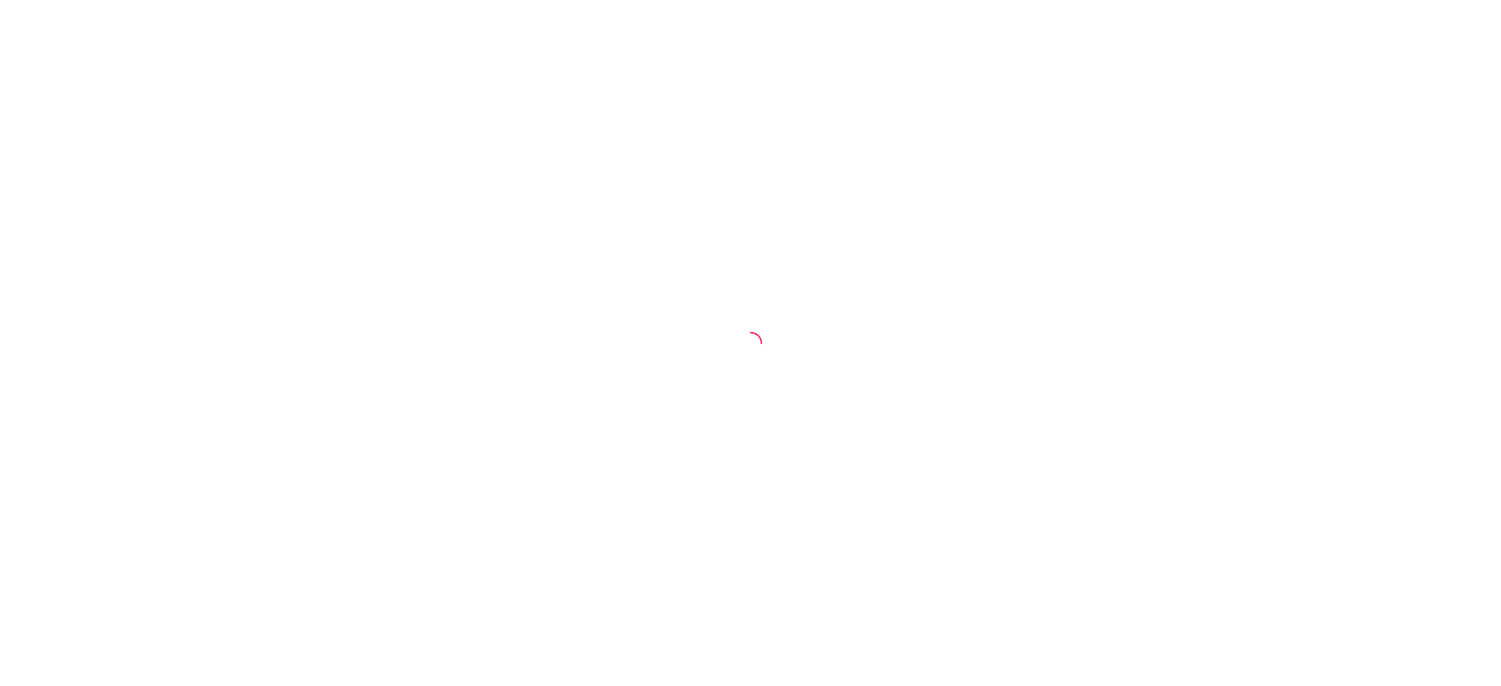 scroll, scrollTop: 0, scrollLeft: 0, axis: both 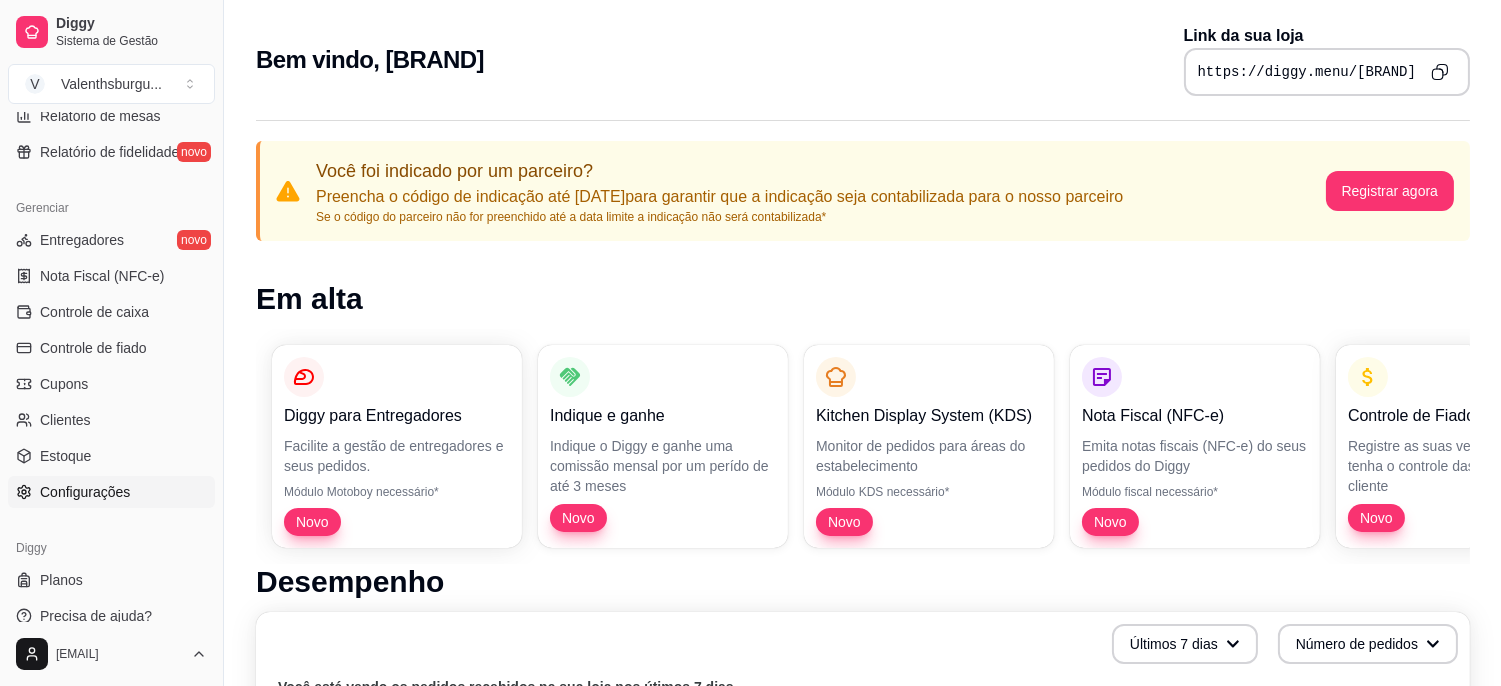 click on "Configurações" at bounding box center (85, 492) 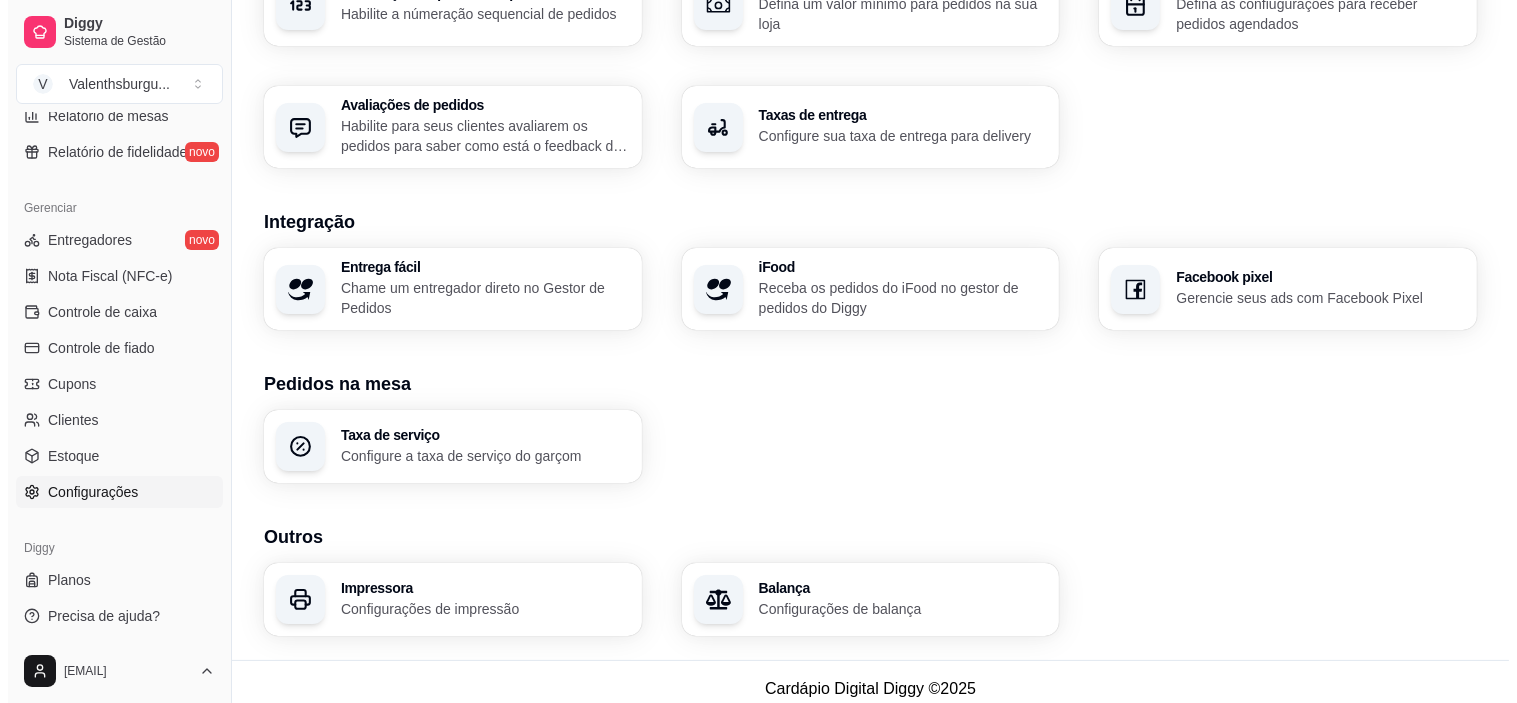 scroll, scrollTop: 697, scrollLeft: 0, axis: vertical 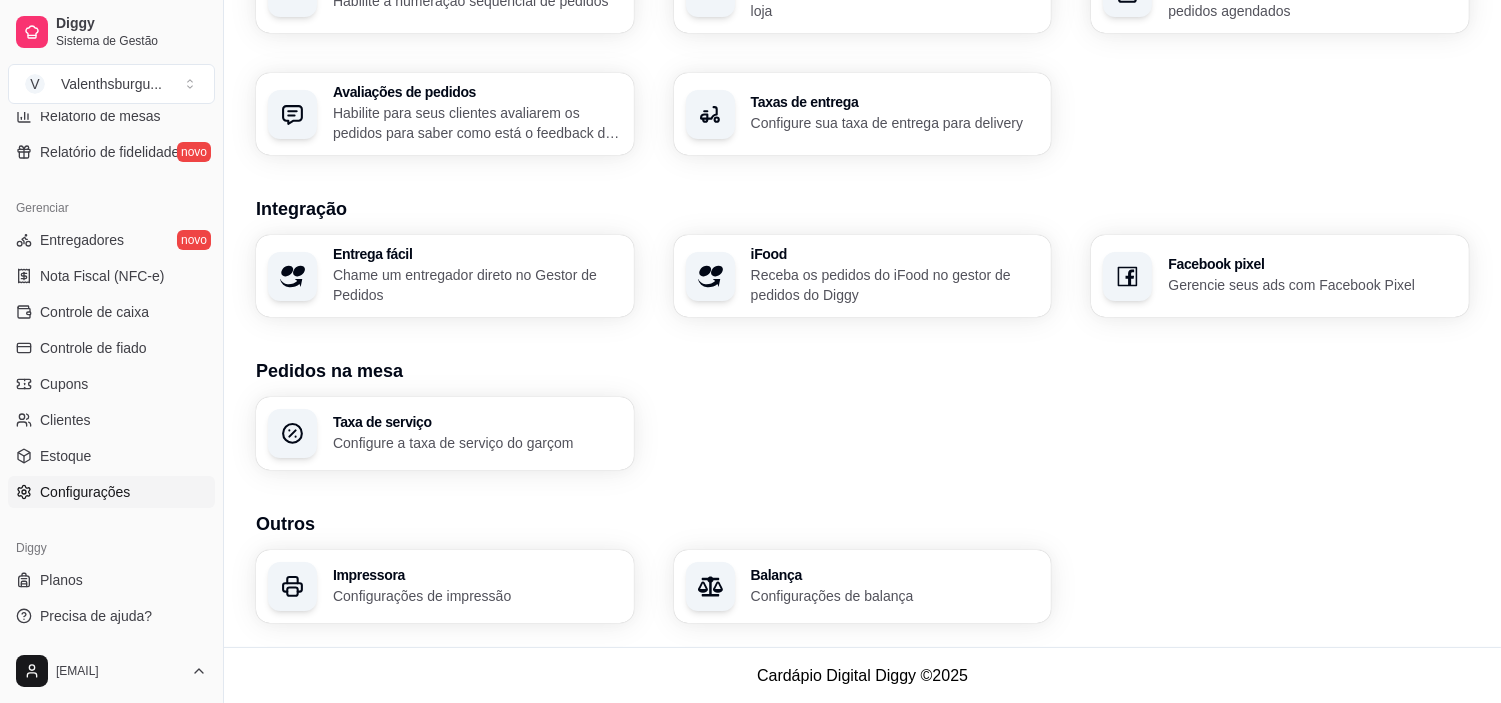 click on "Configurações de impressão" at bounding box center (477, 596) 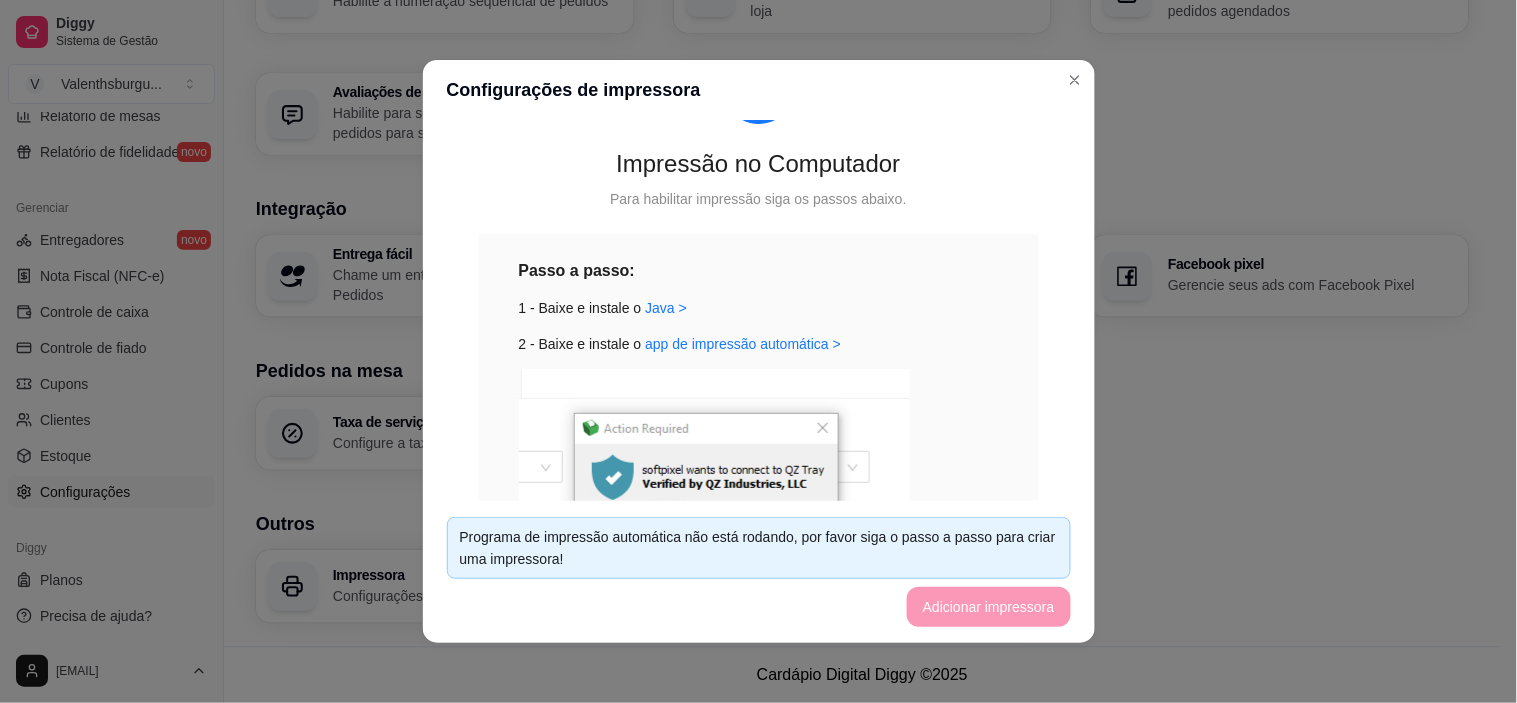 scroll, scrollTop: 428, scrollLeft: 0, axis: vertical 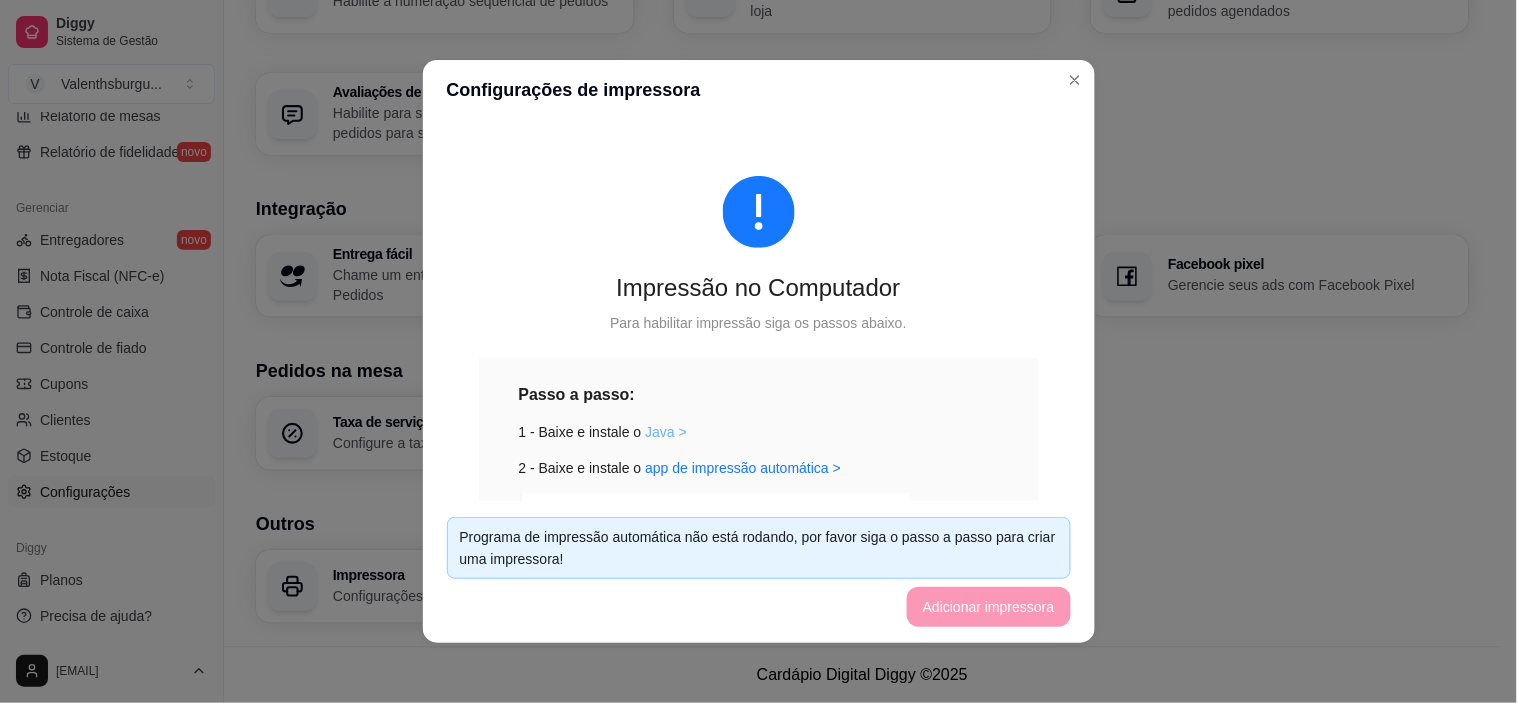 click on "Java >" at bounding box center [666, 432] 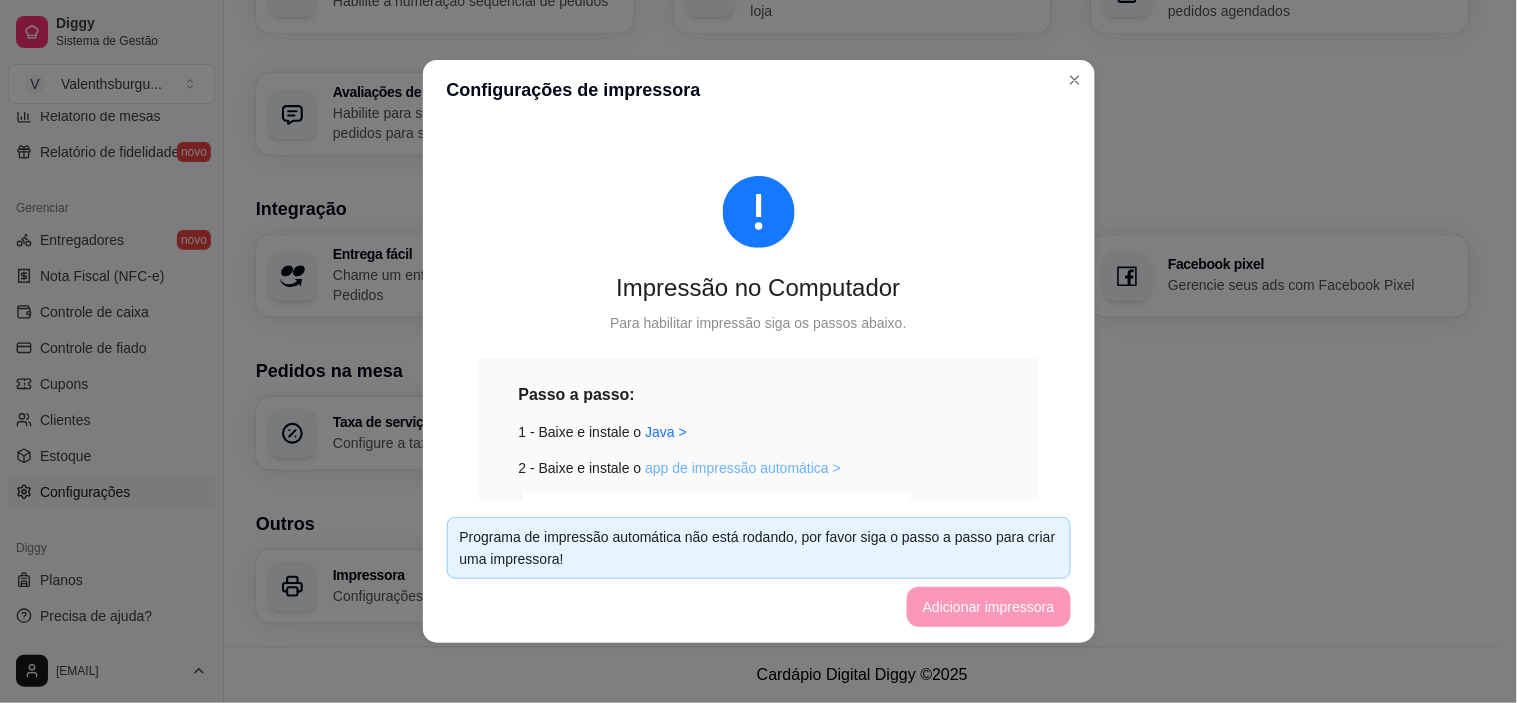 click on "app de impressão automática >" at bounding box center [743, 468] 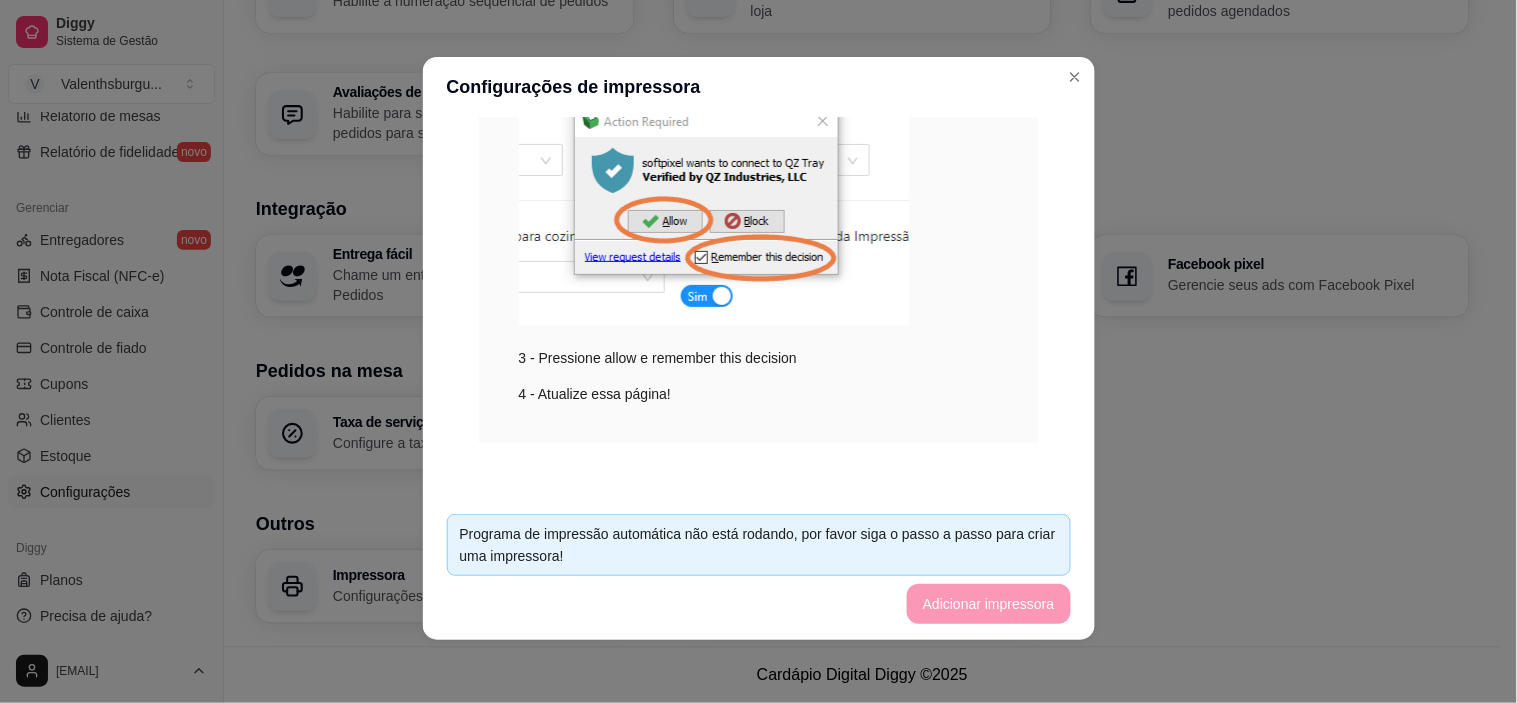 scroll, scrollTop: 4, scrollLeft: 0, axis: vertical 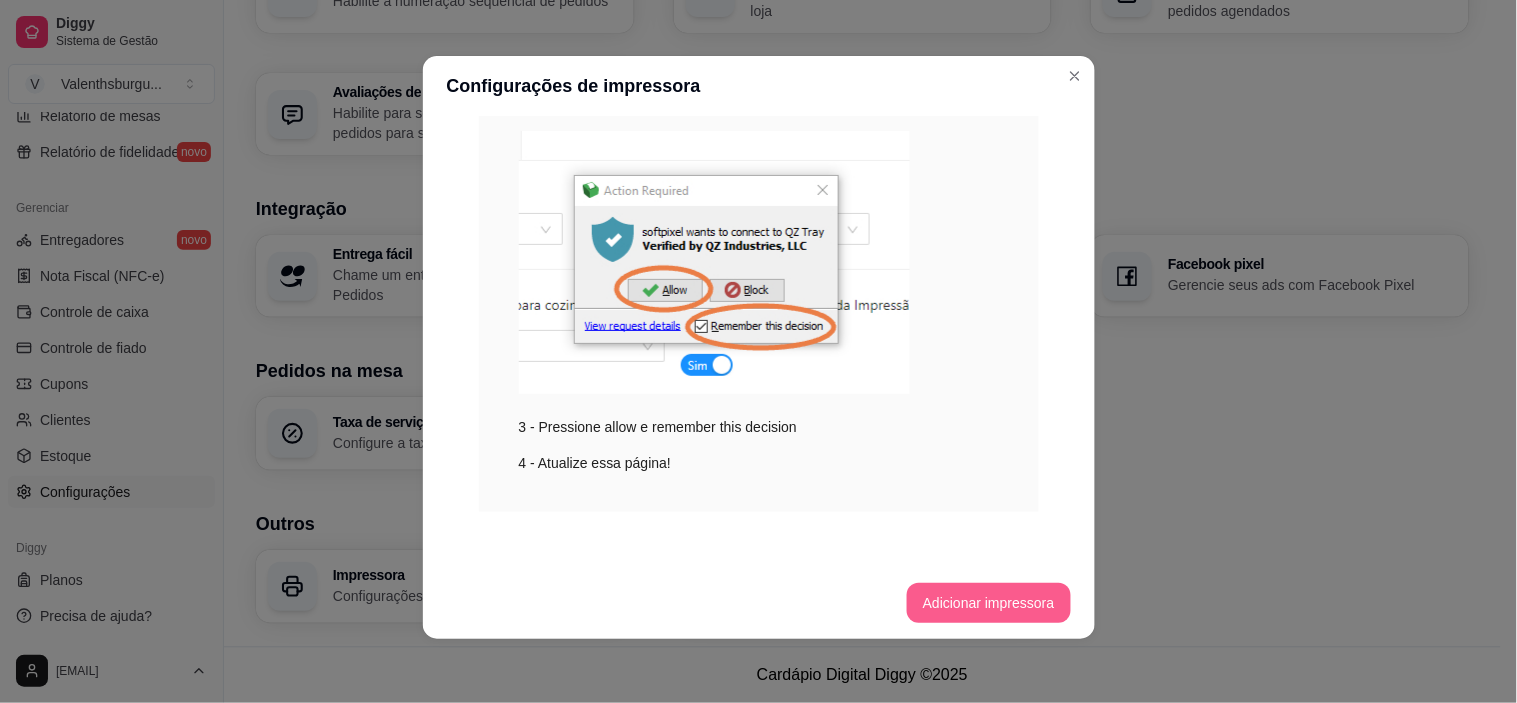 click on "Adicionar impressora" at bounding box center [989, 603] 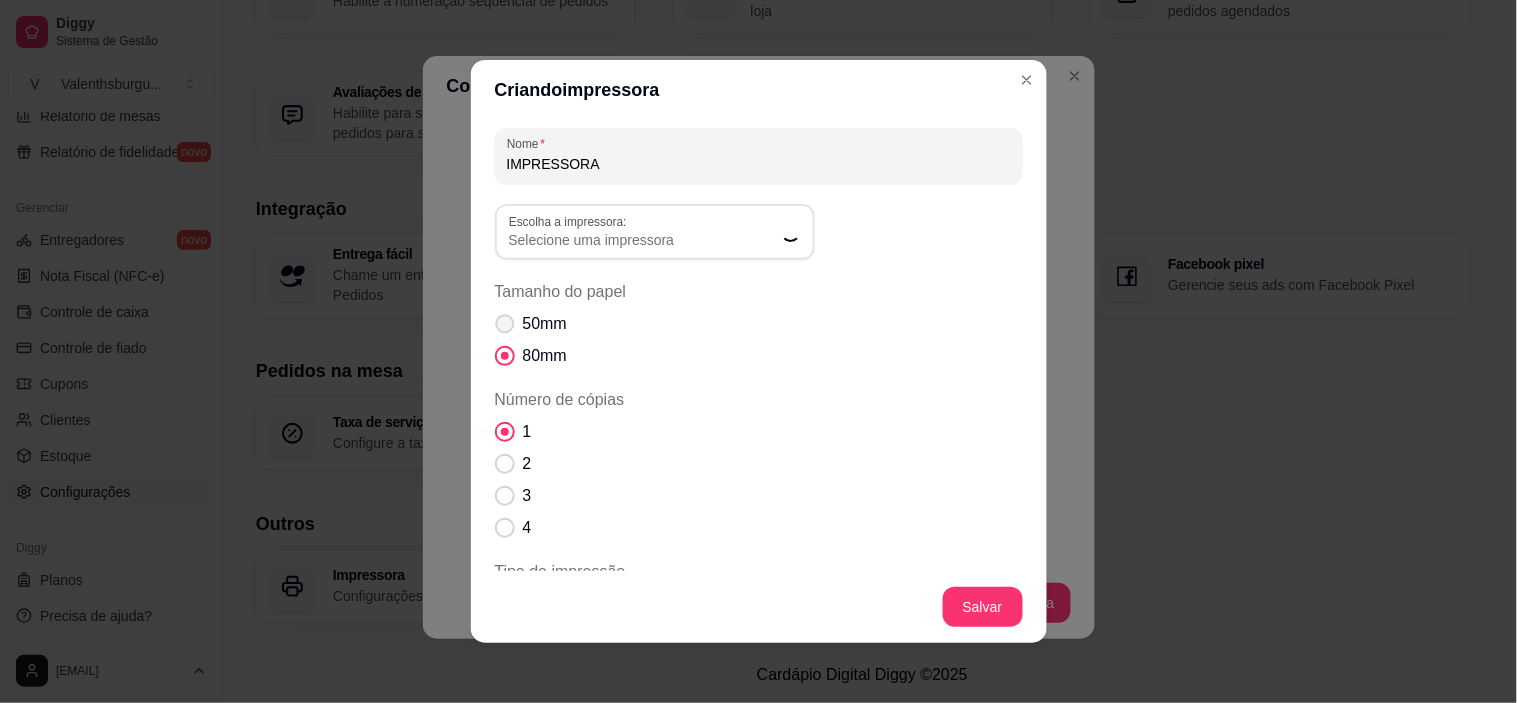 click on "50mm" at bounding box center (545, 324) 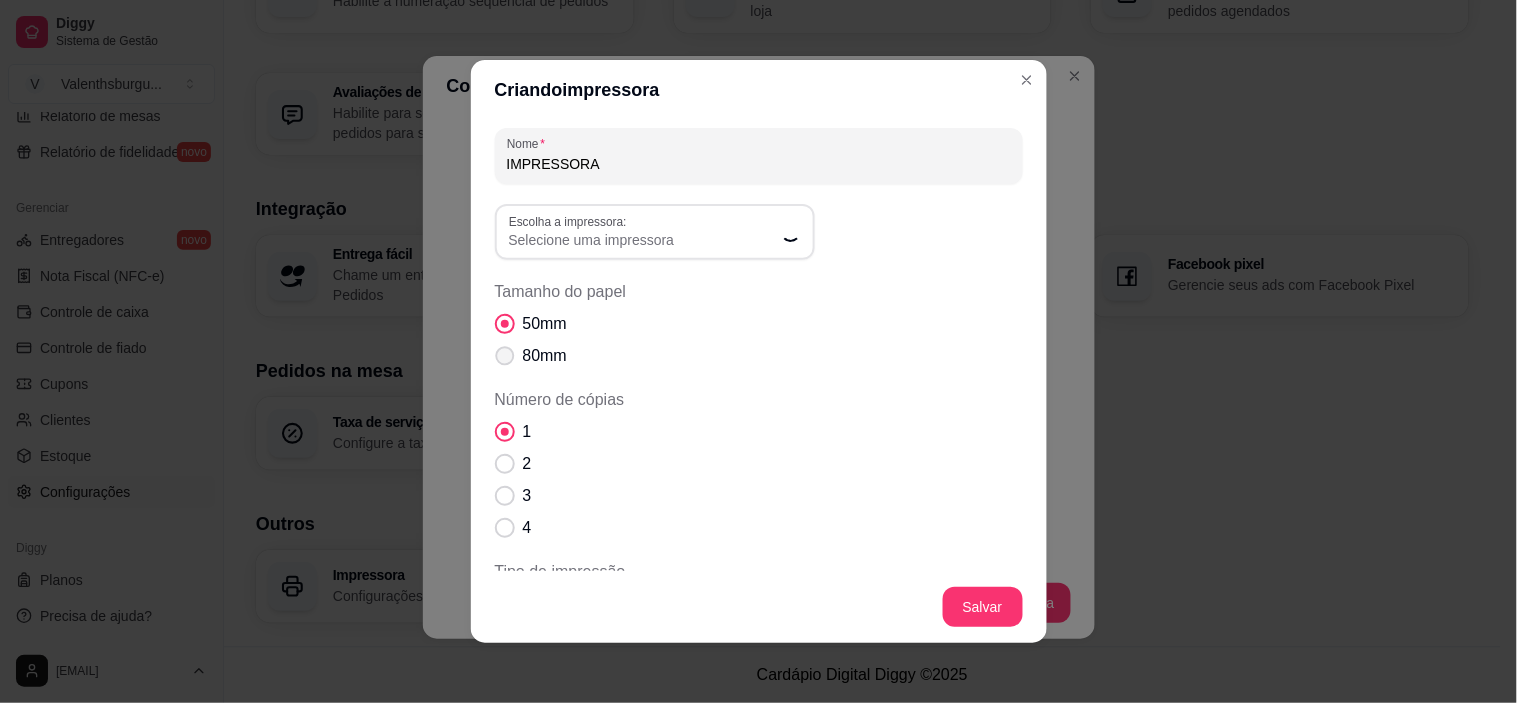 click on "80mm" at bounding box center [545, 356] 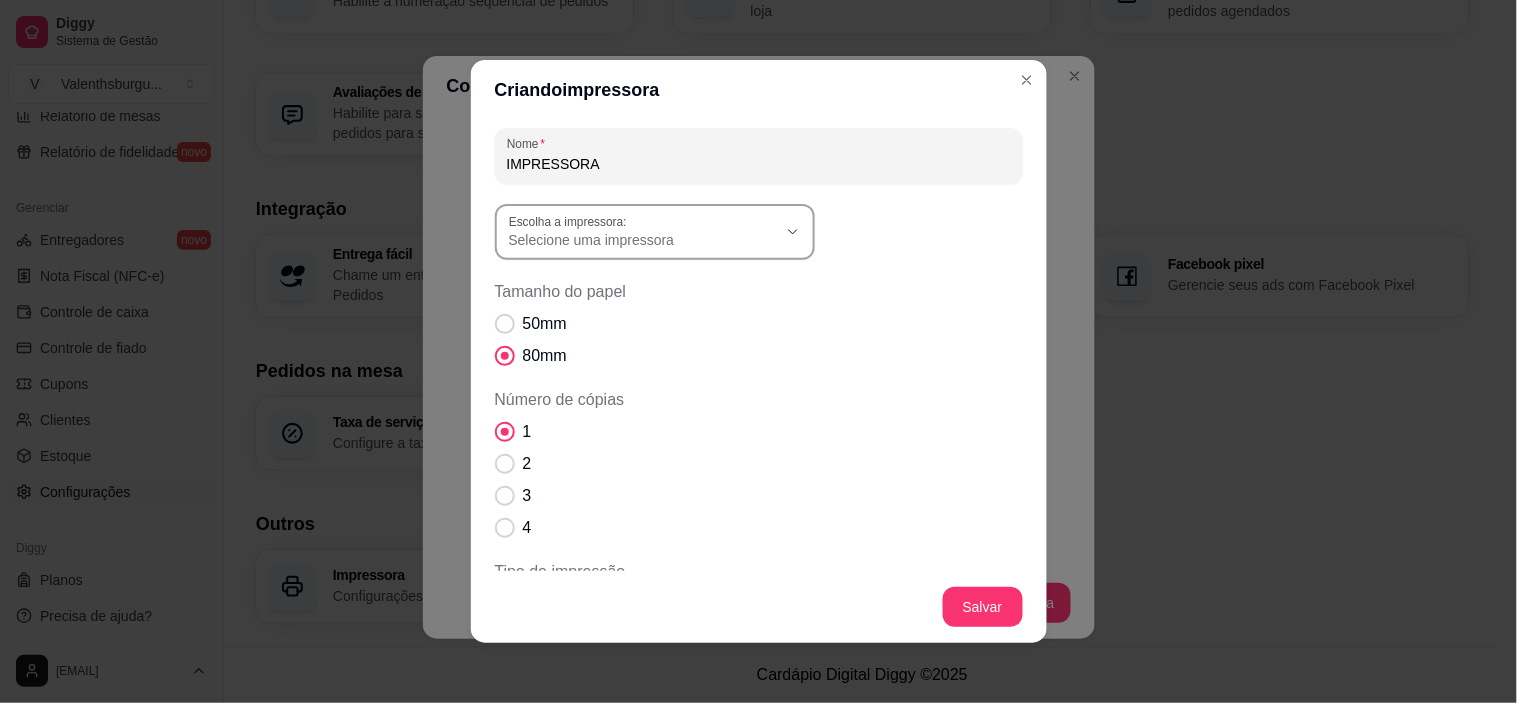 click on "Selecione uma impressora" at bounding box center [643, 240] 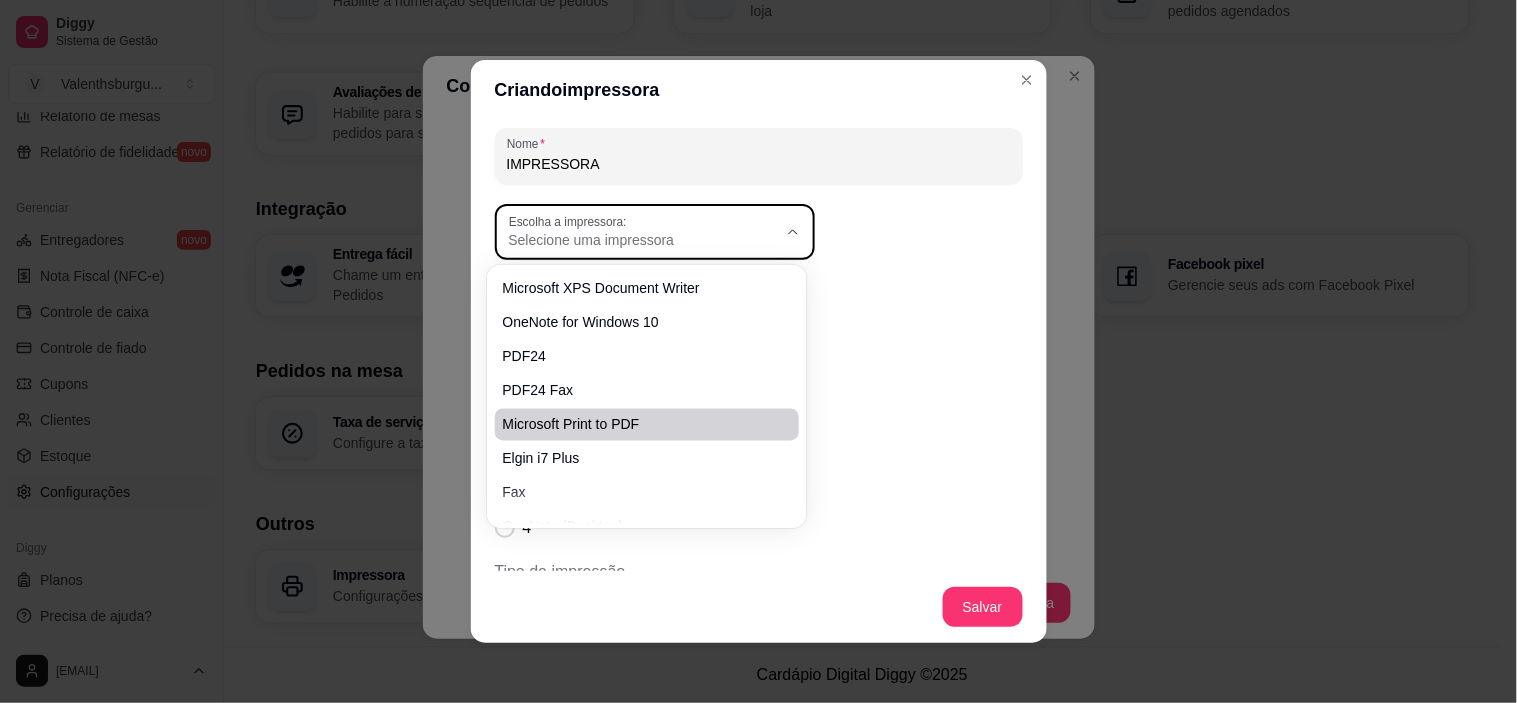 scroll, scrollTop: 21, scrollLeft: 0, axis: vertical 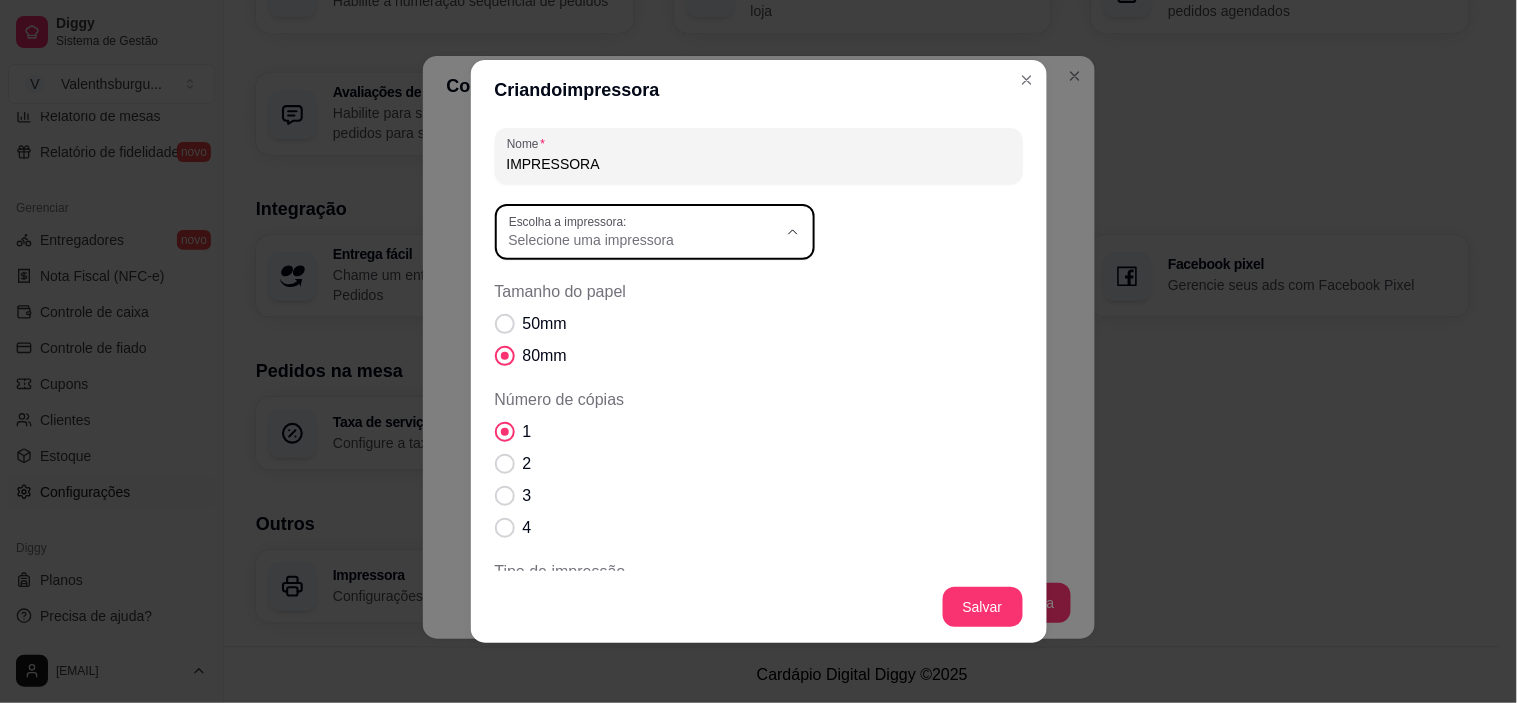 click on "Elgin i7 Plus" at bounding box center (636, 430) 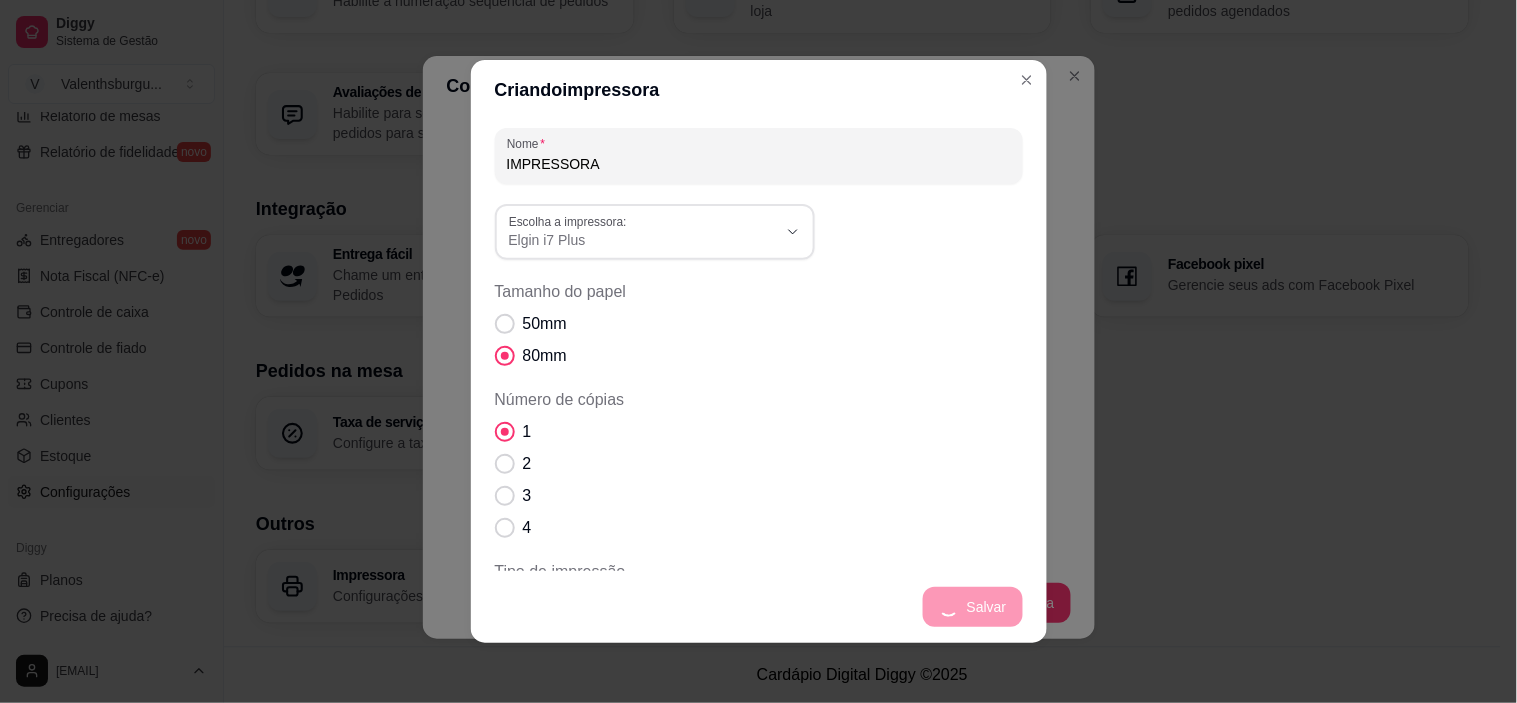 scroll, scrollTop: 594, scrollLeft: 0, axis: vertical 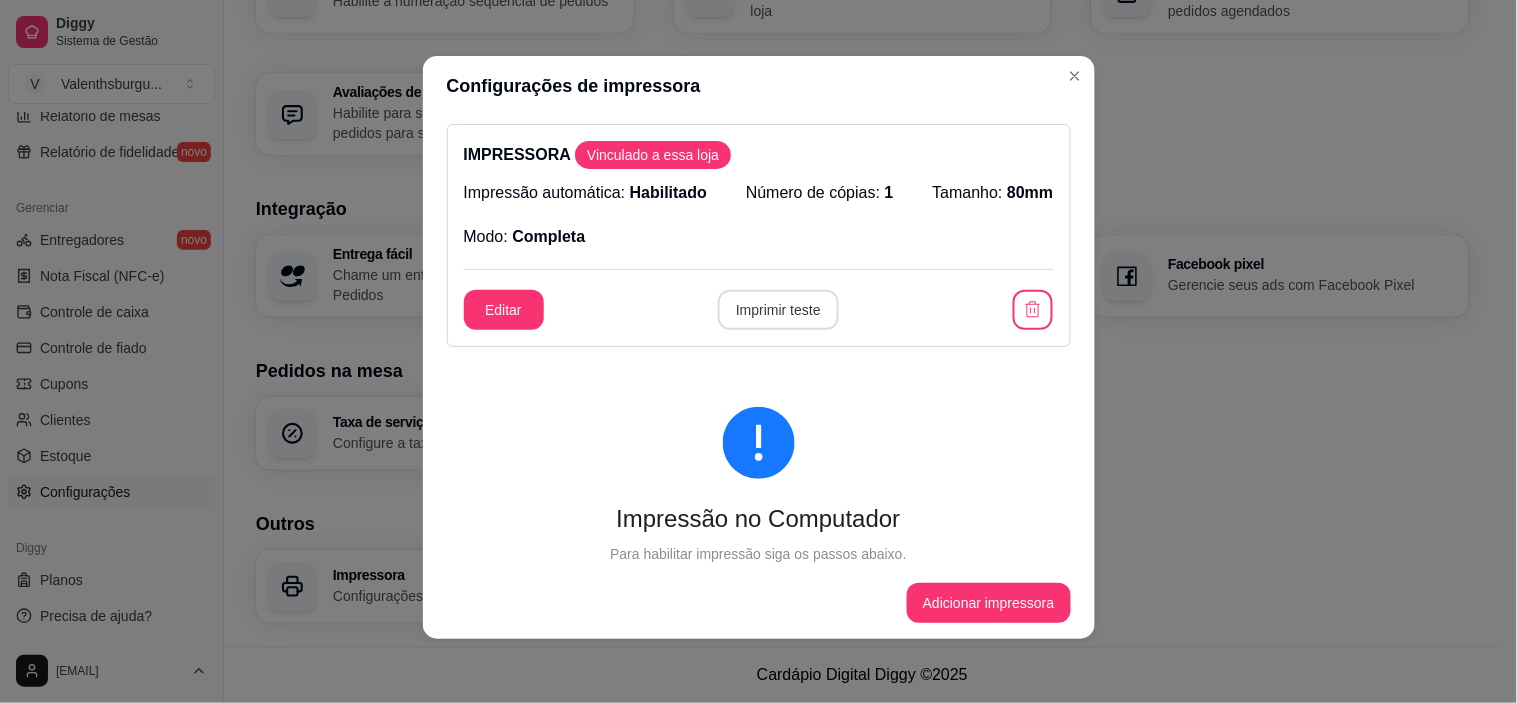 click on "Imprimir teste" at bounding box center [778, 310] 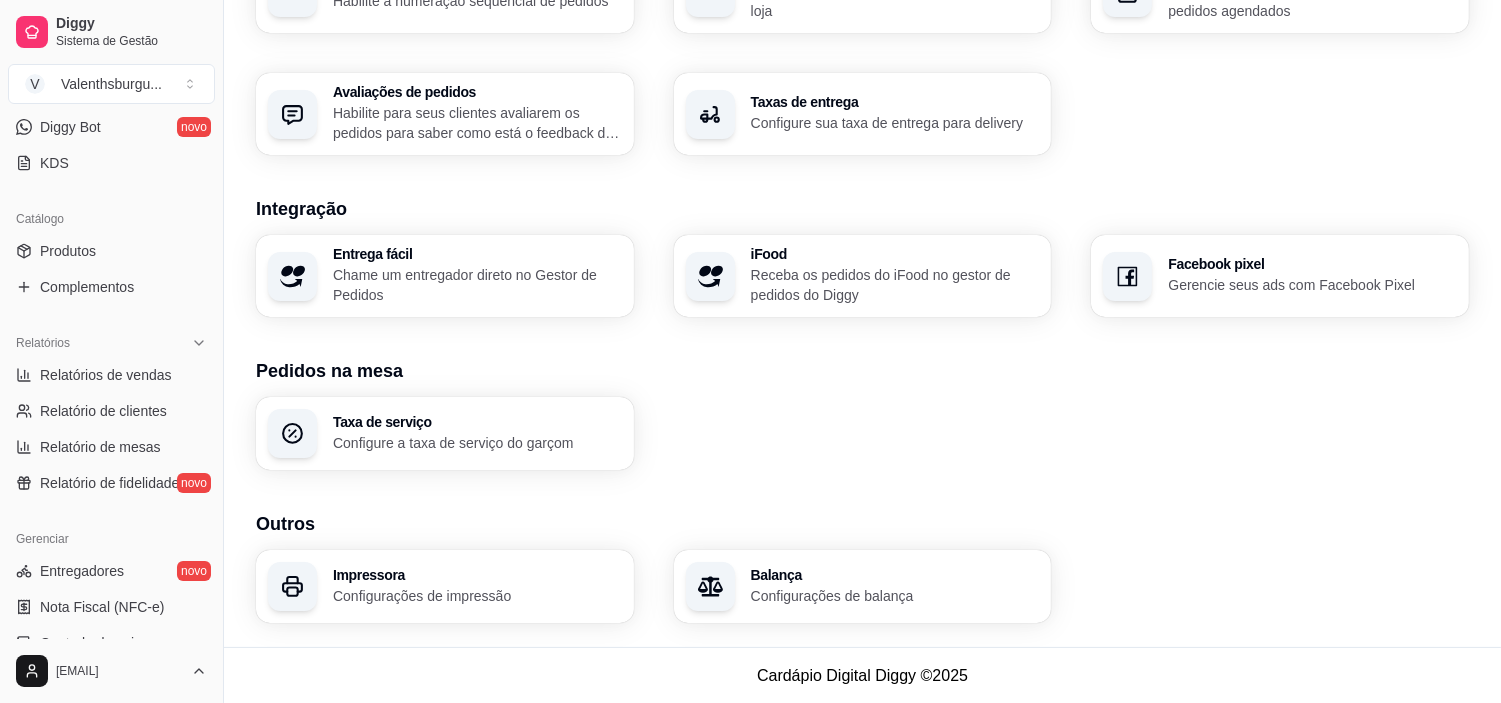 scroll, scrollTop: 68, scrollLeft: 0, axis: vertical 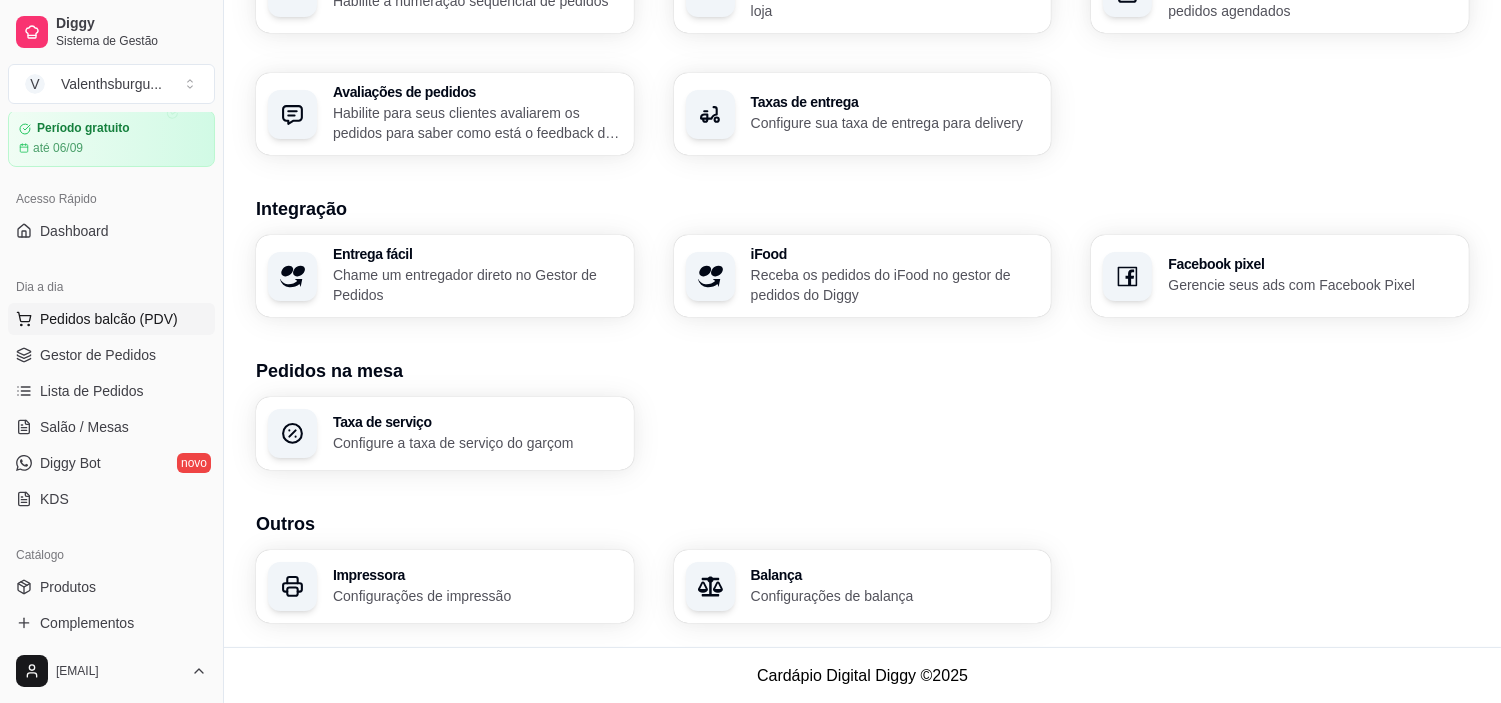 click on "Pedidos balcão (PDV)" at bounding box center (109, 319) 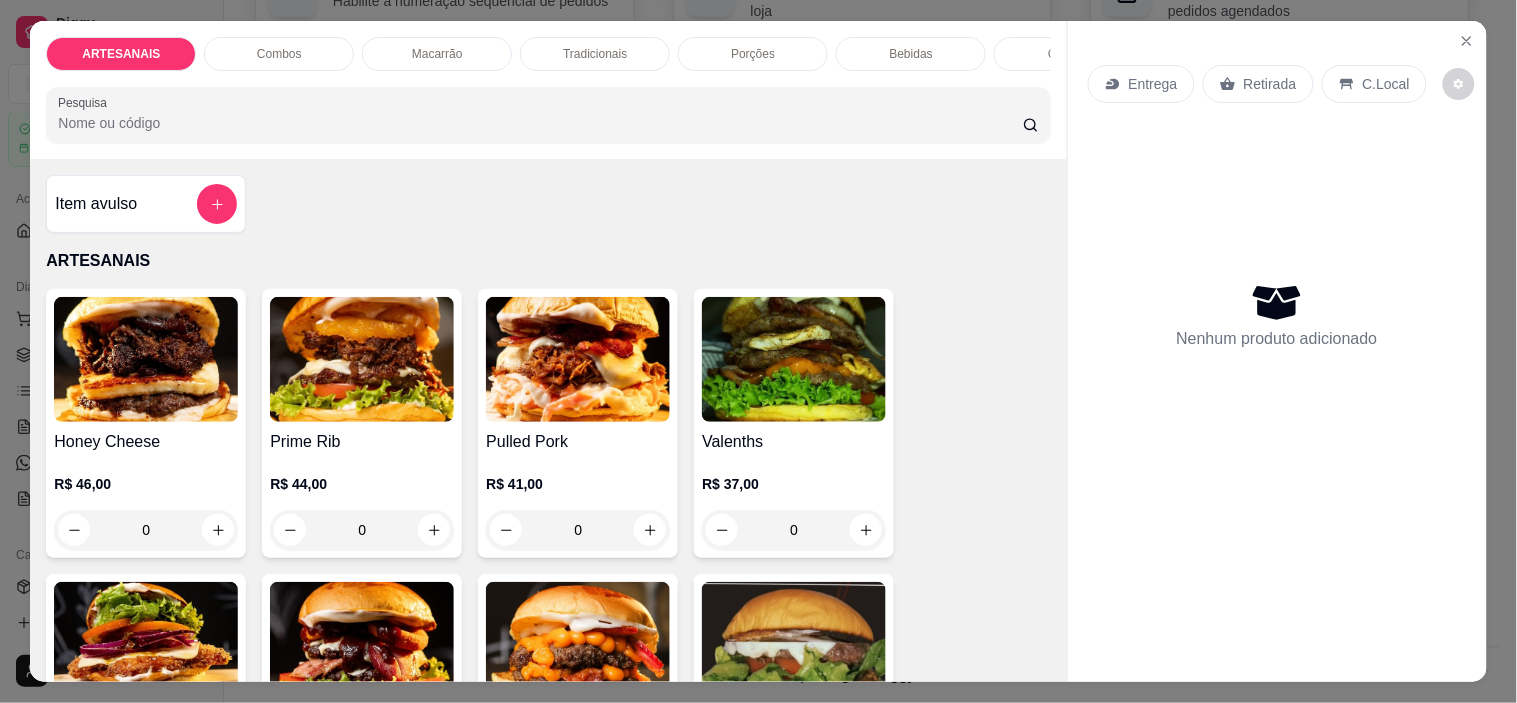 click at bounding box center (362, 359) 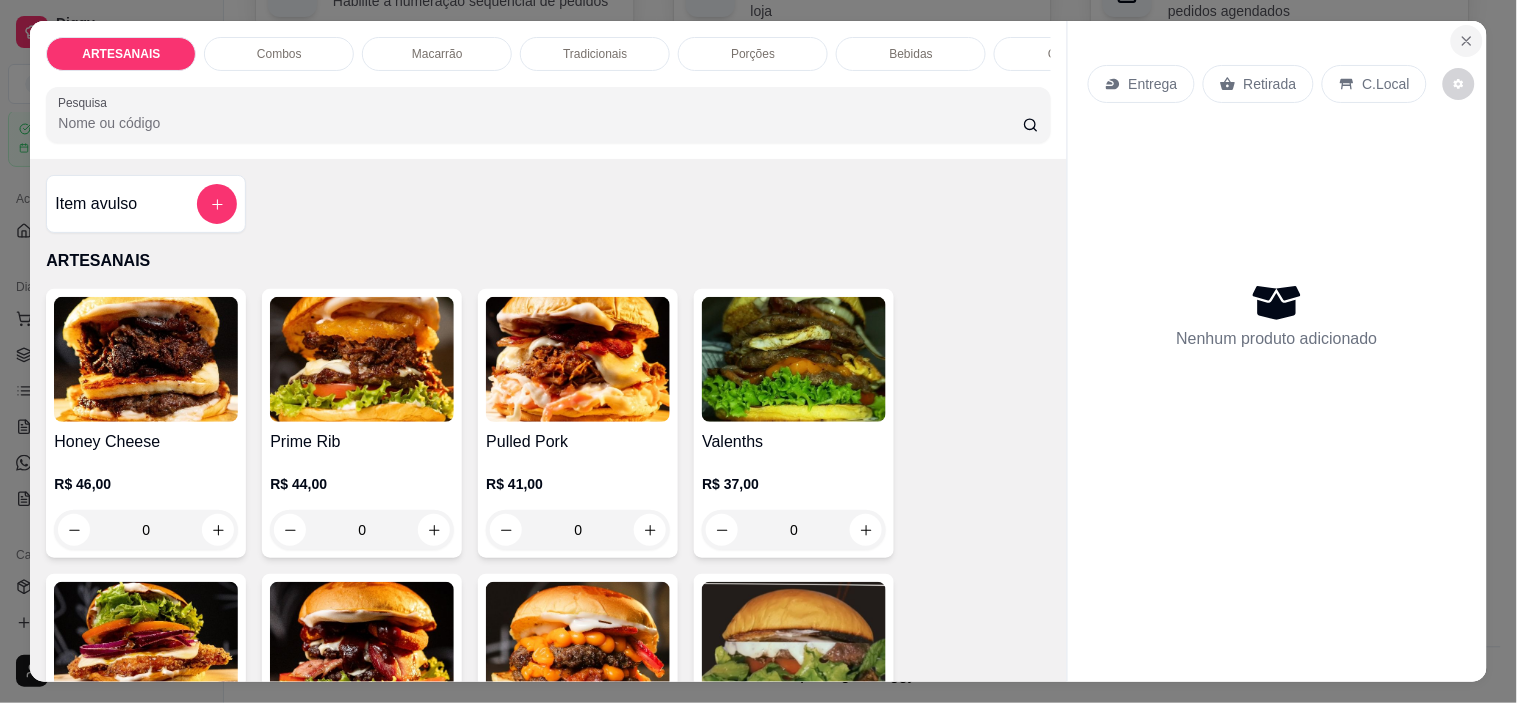 click at bounding box center (1467, 41) 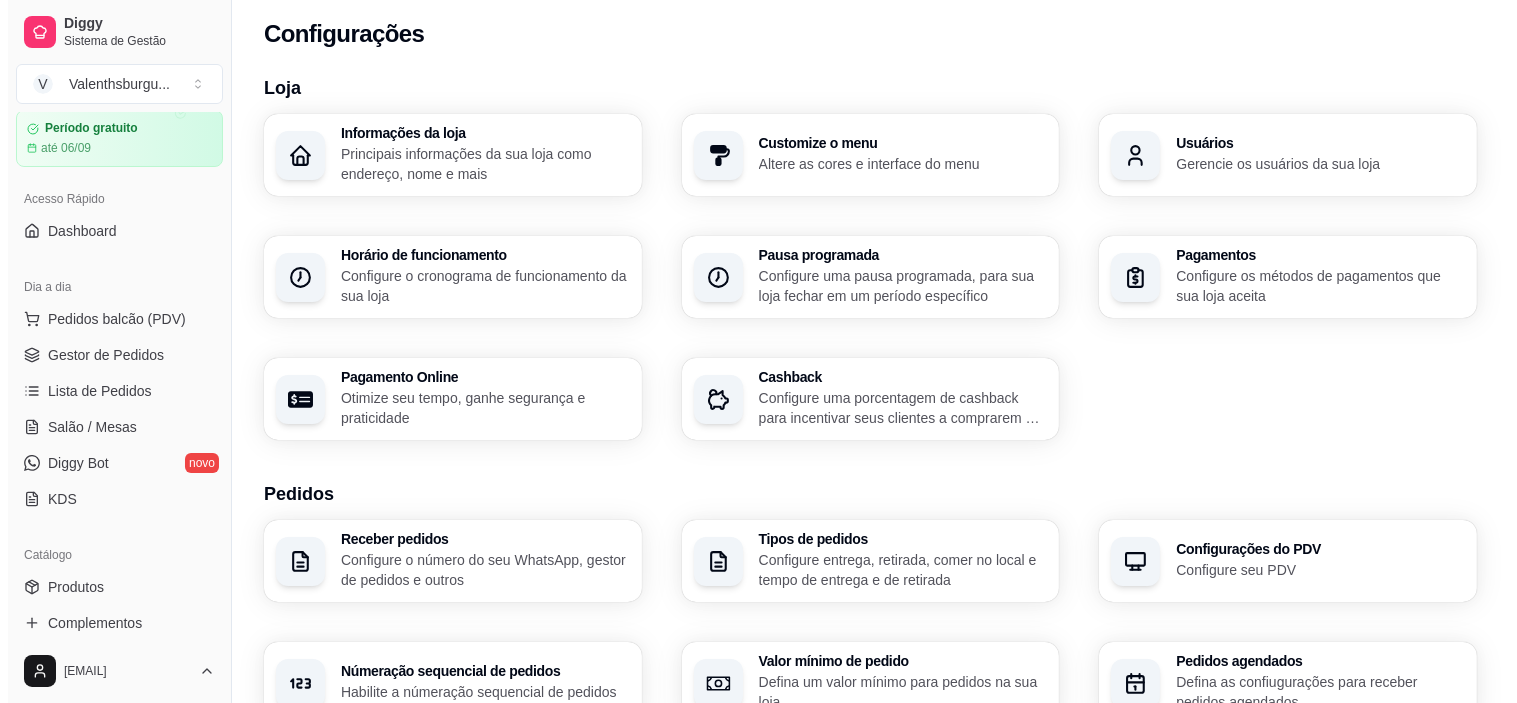 scroll, scrollTop: 0, scrollLeft: 0, axis: both 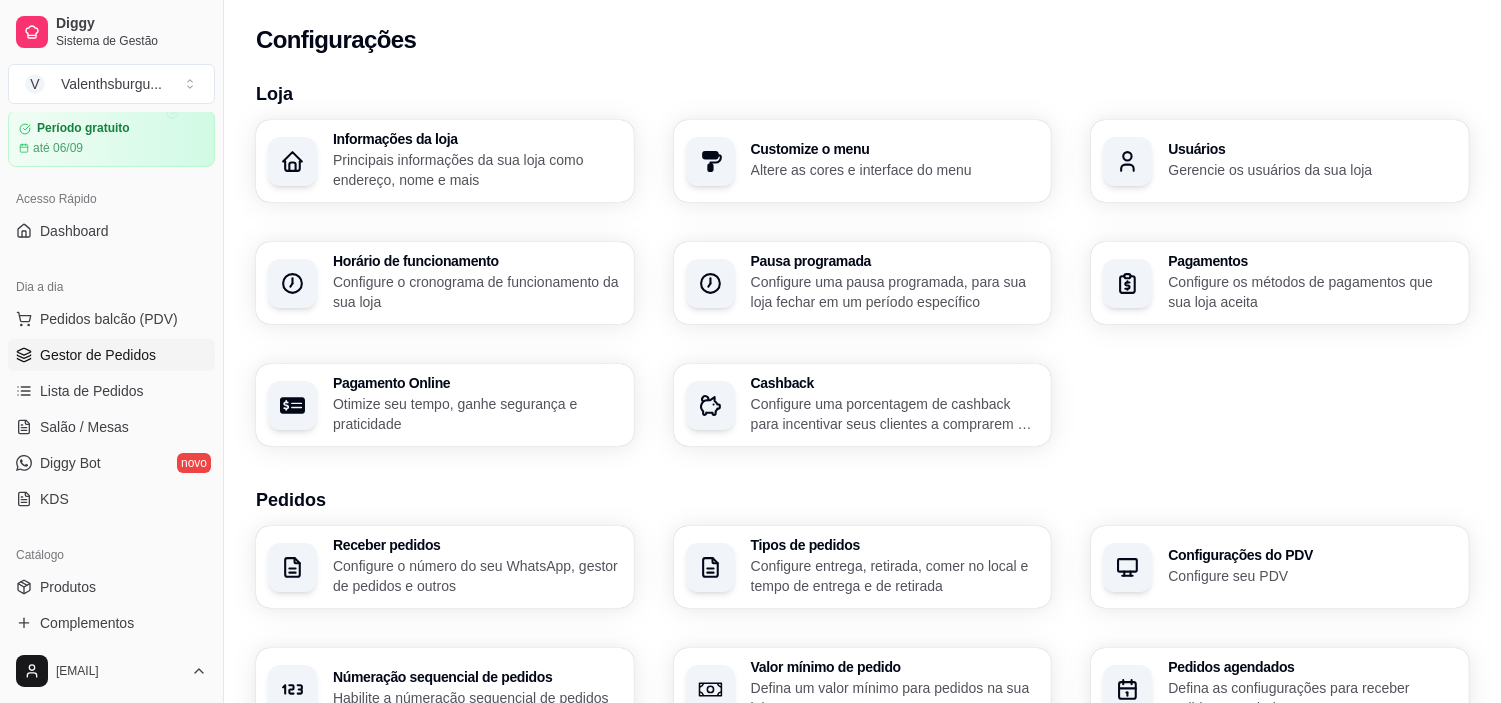 click on "Gestor de Pedidos" at bounding box center (111, 355) 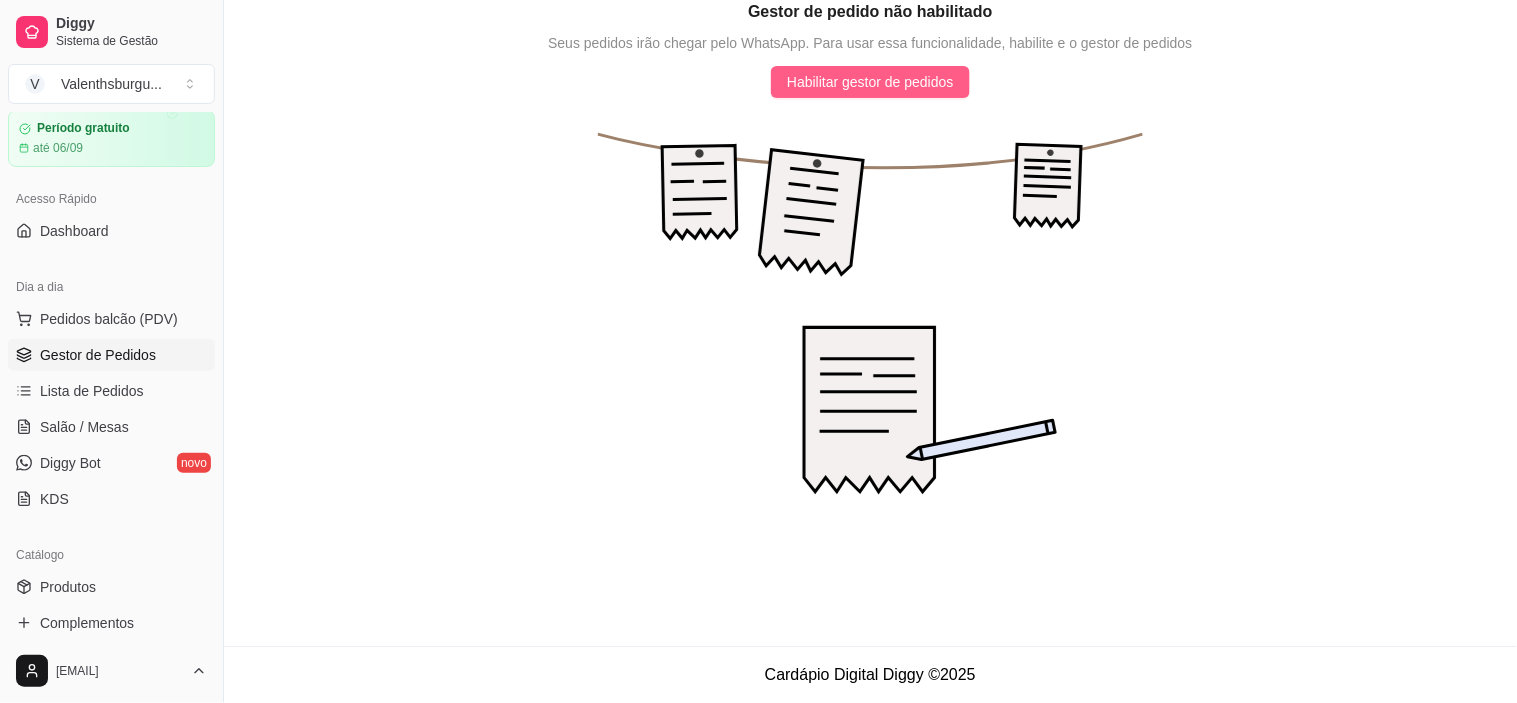 click on "Habilitar gestor de pedidos" at bounding box center (870, 82) 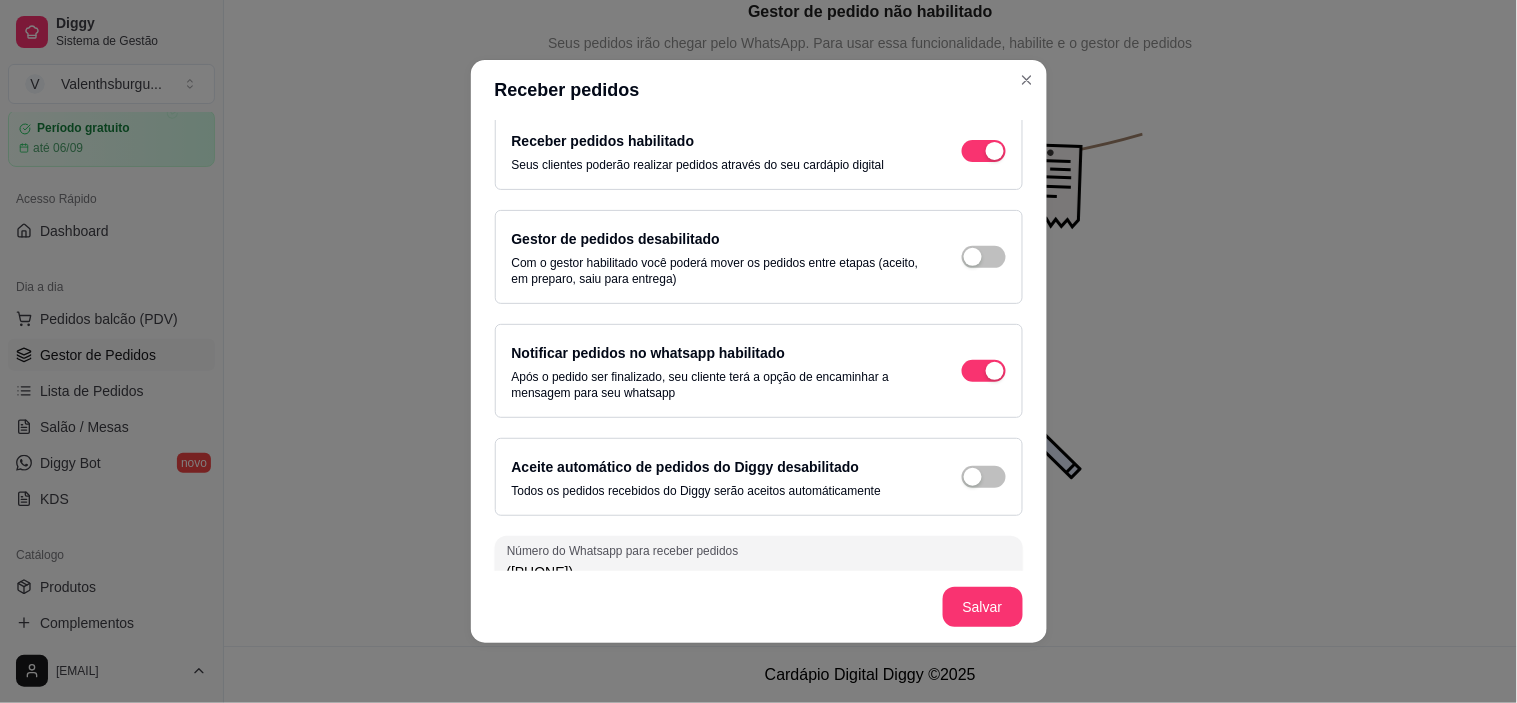 scroll, scrollTop: 45, scrollLeft: 0, axis: vertical 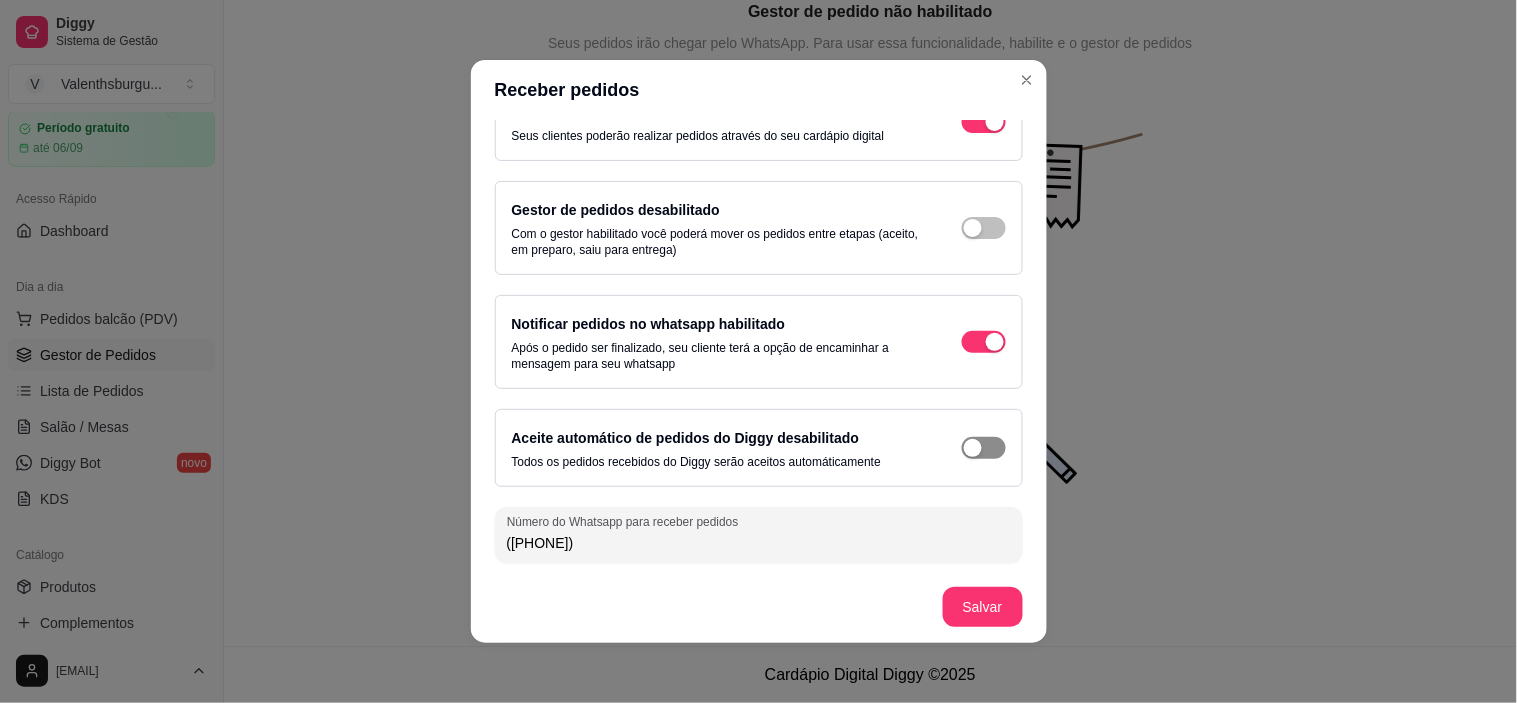 click at bounding box center (984, 122) 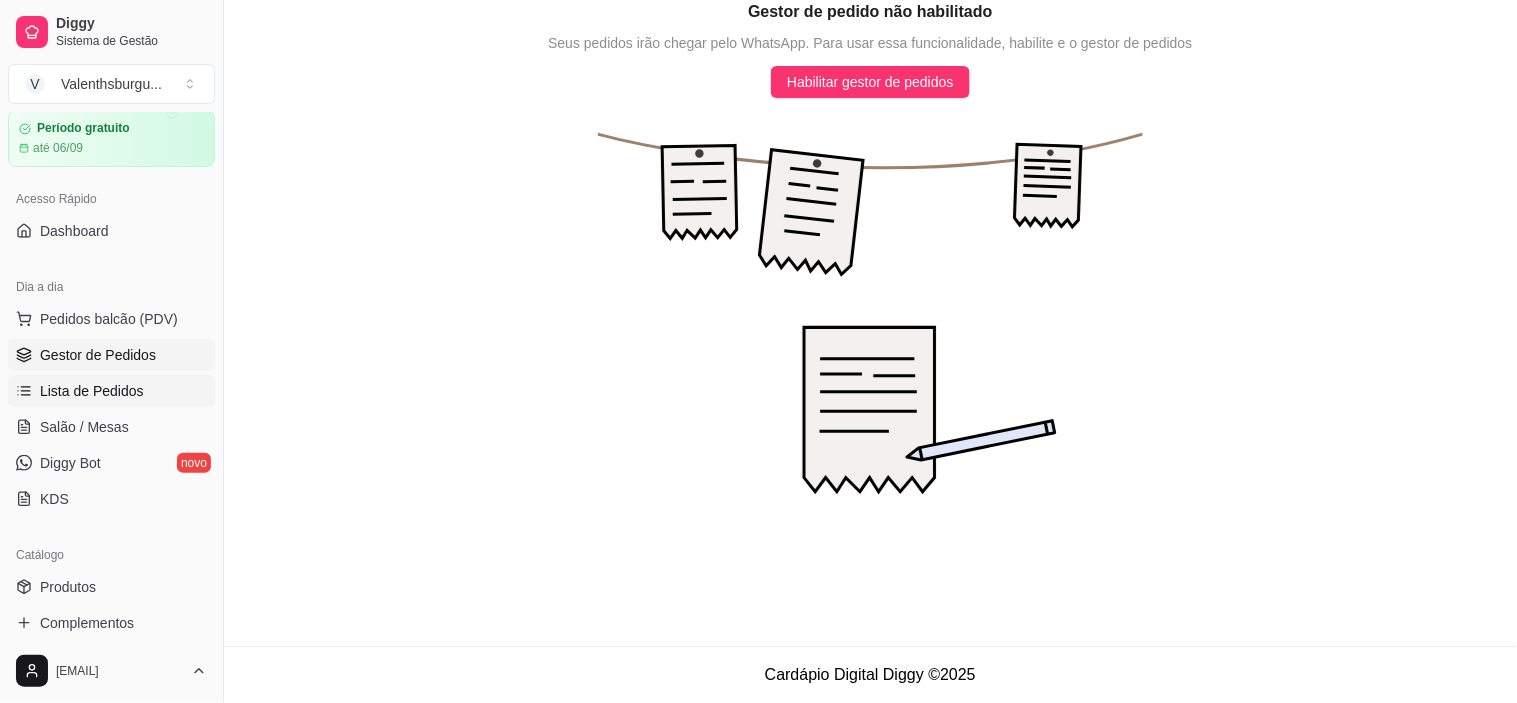 click on "Lista de Pedidos" at bounding box center [92, 391] 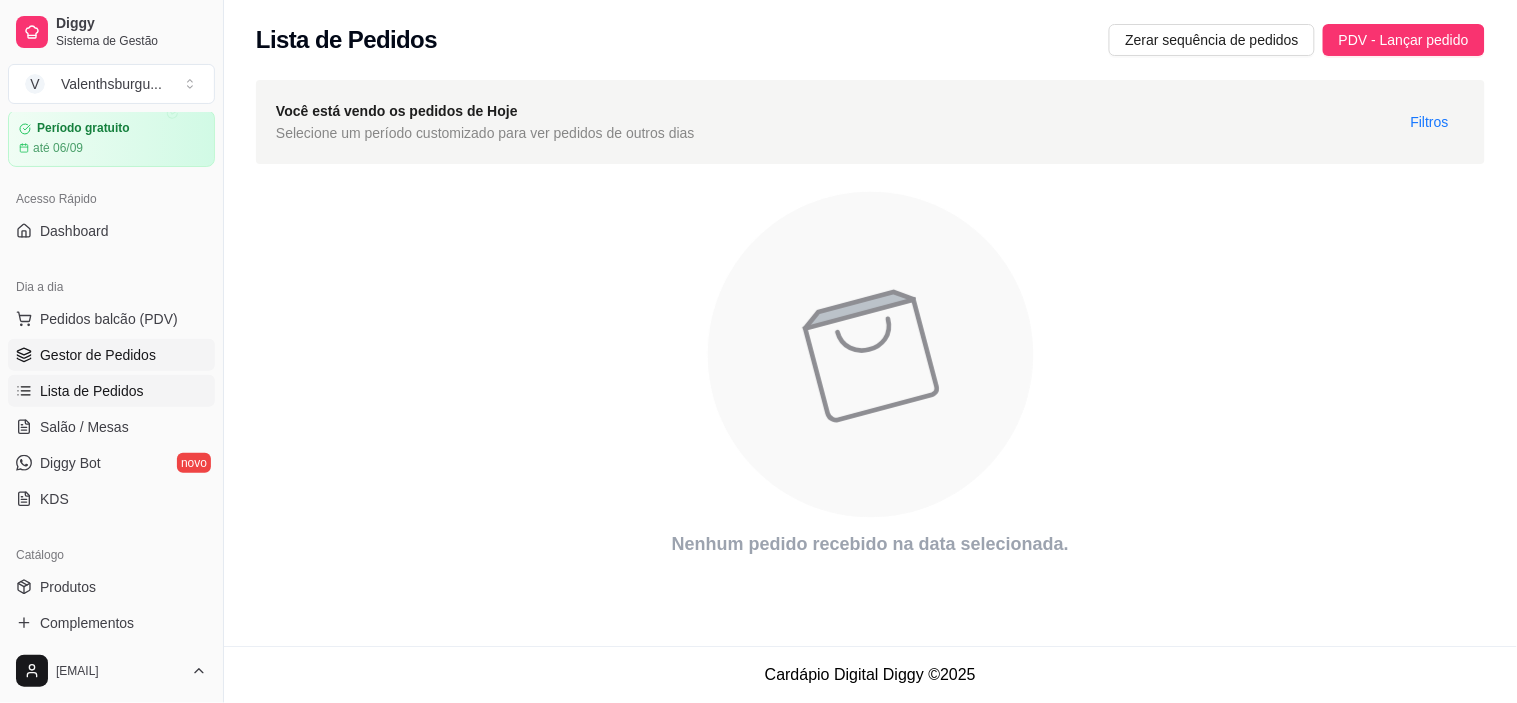 click on "Gestor de Pedidos" at bounding box center [98, 355] 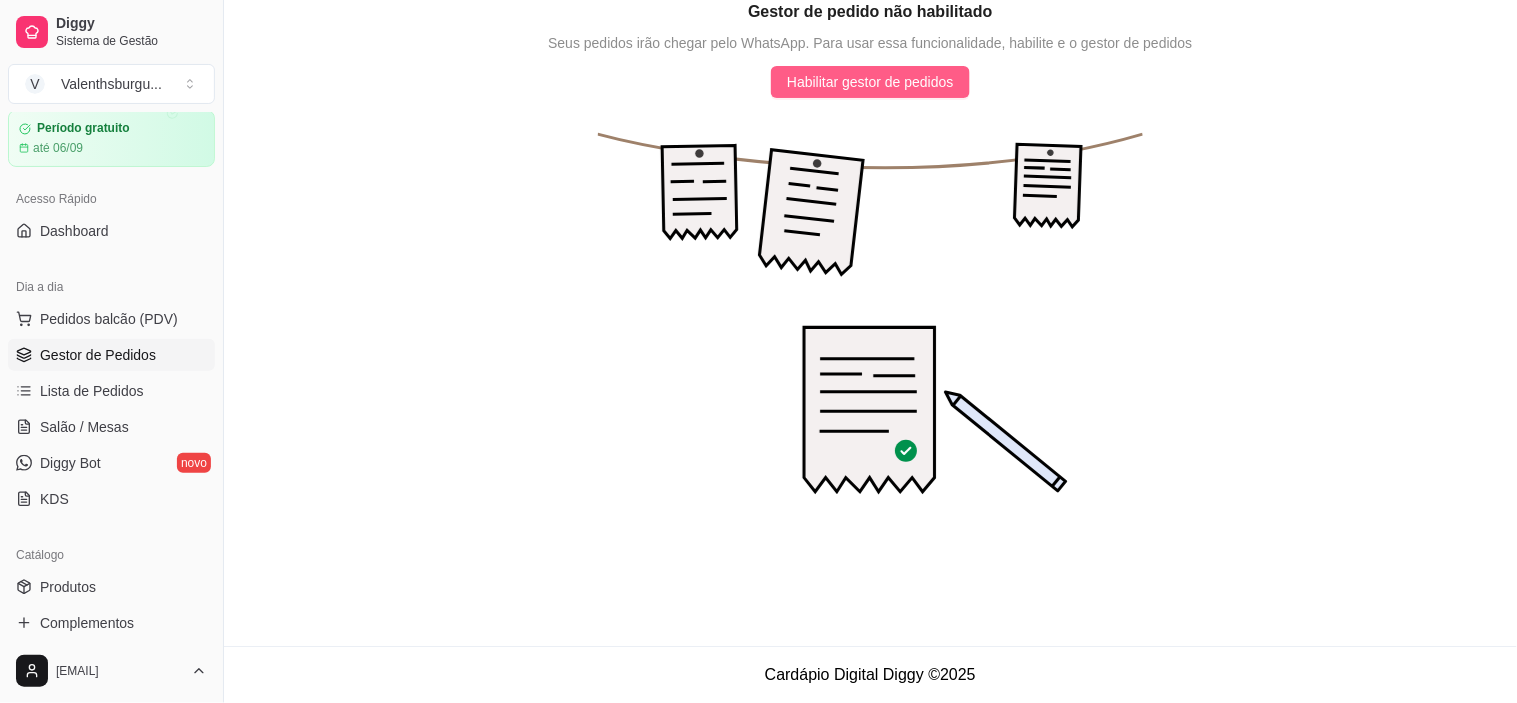 click on "Habilitar gestor de pedidos" at bounding box center (870, 82) 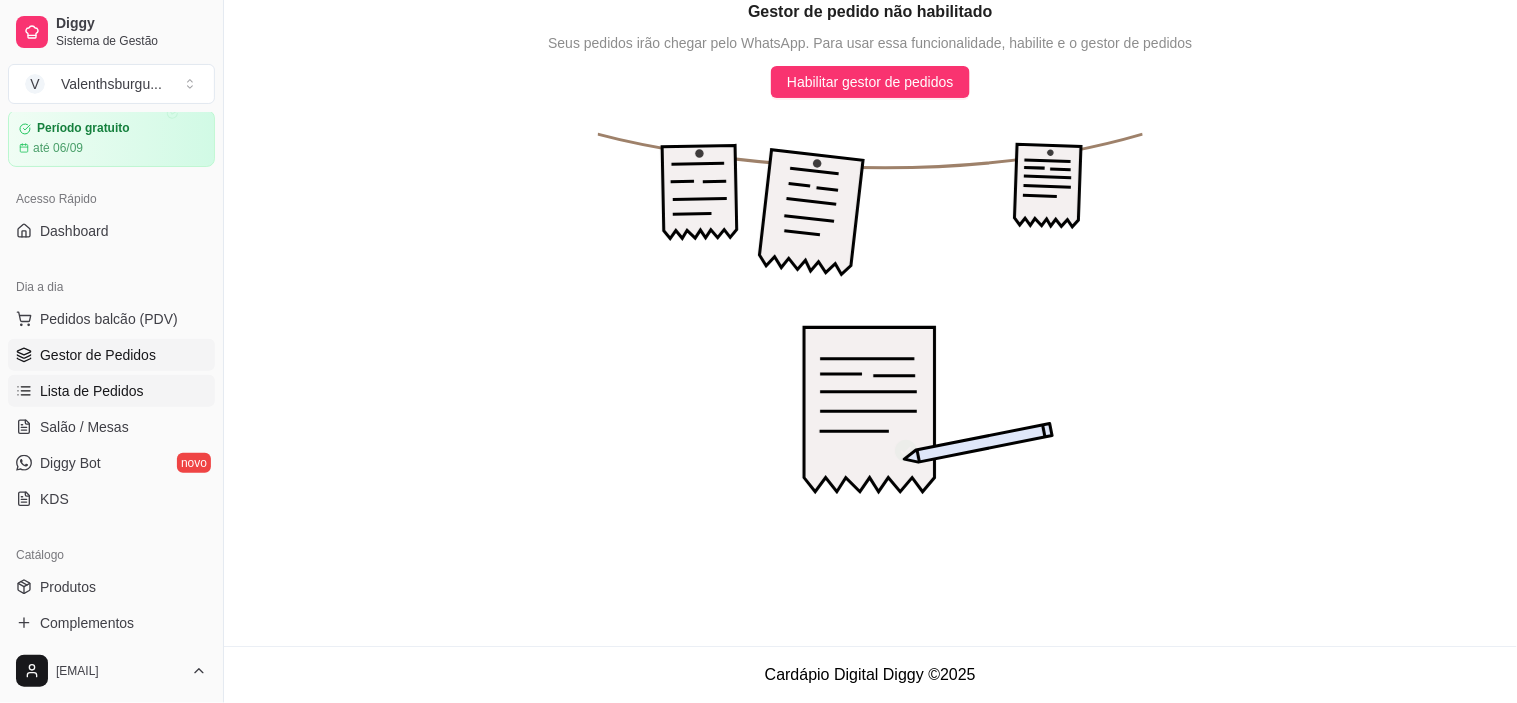 click on "Lista de Pedidos" at bounding box center (92, 391) 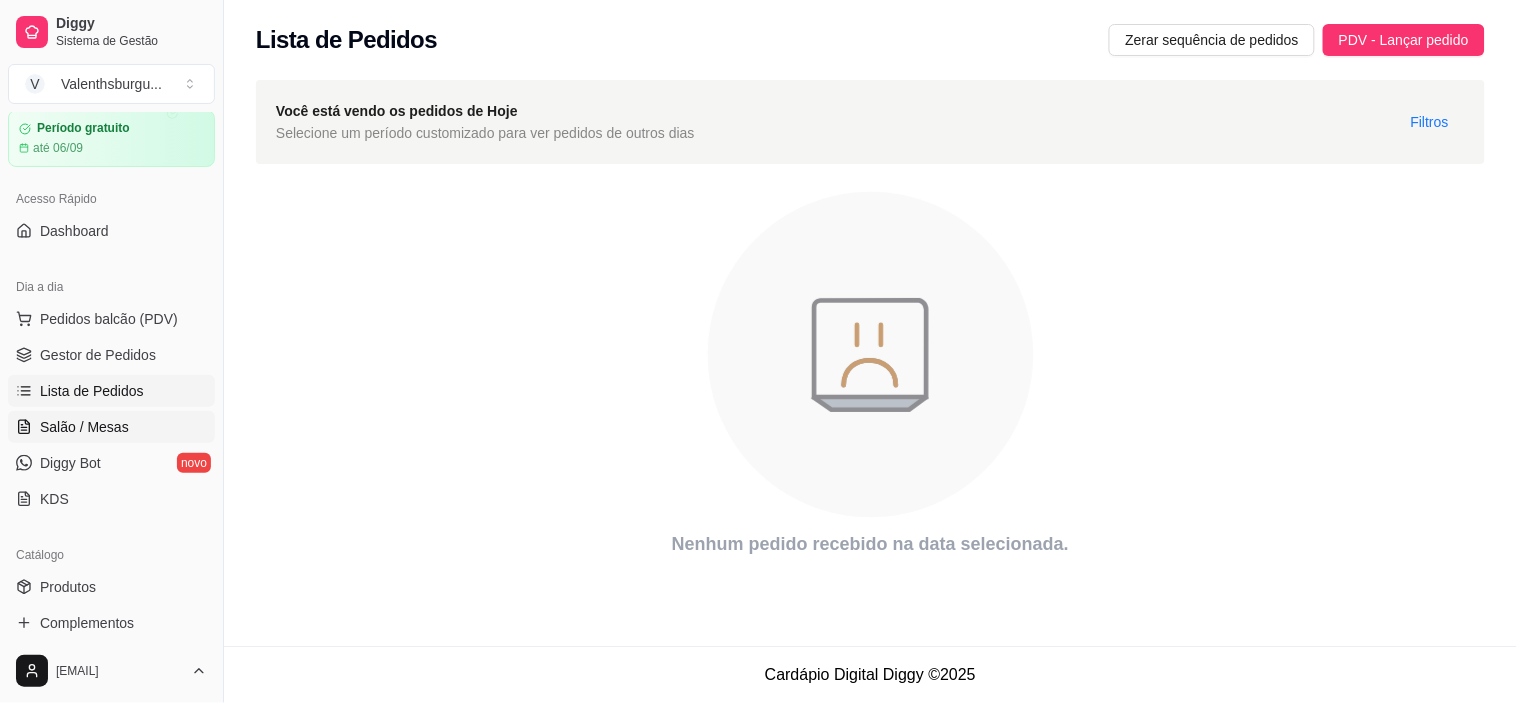 click on "Salão / Mesas" at bounding box center (84, 427) 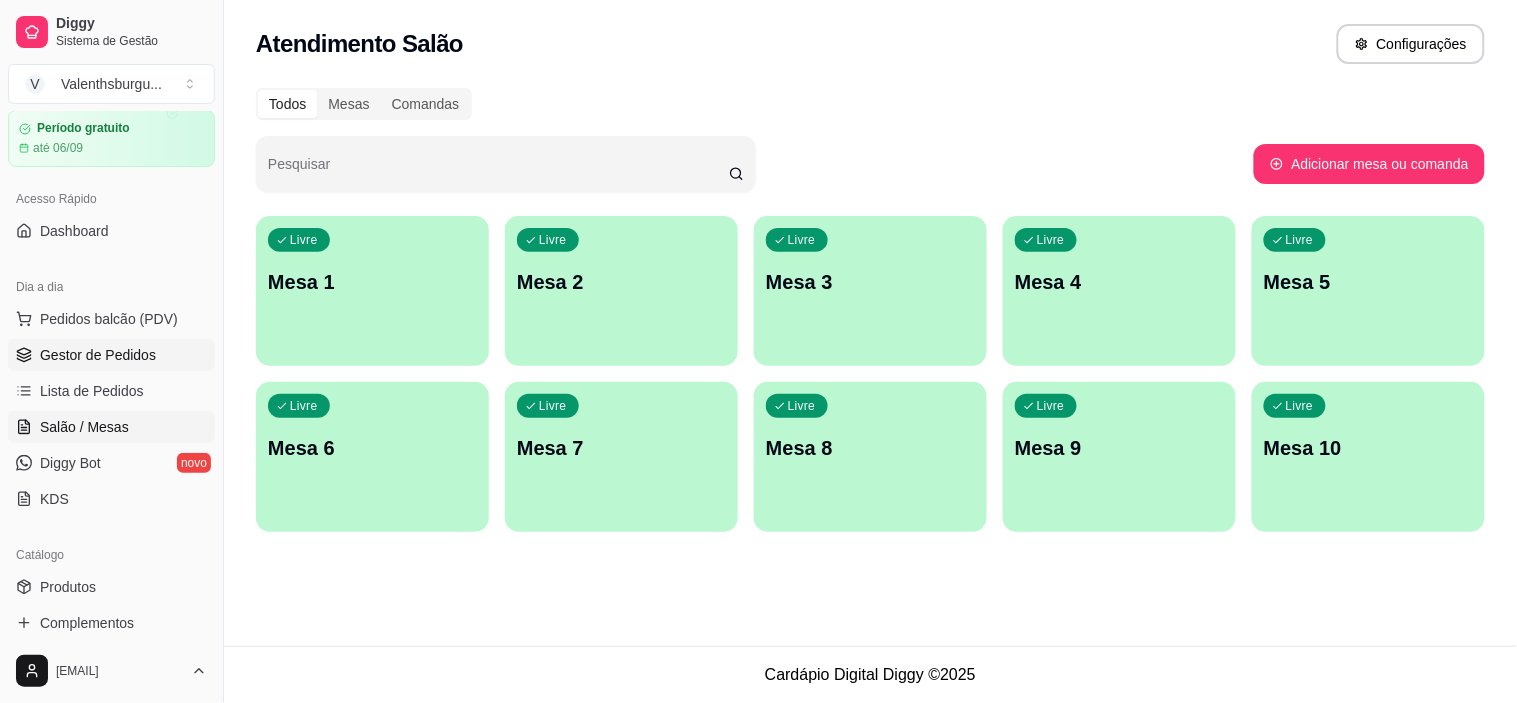 click on "Gestor de Pedidos" at bounding box center (98, 355) 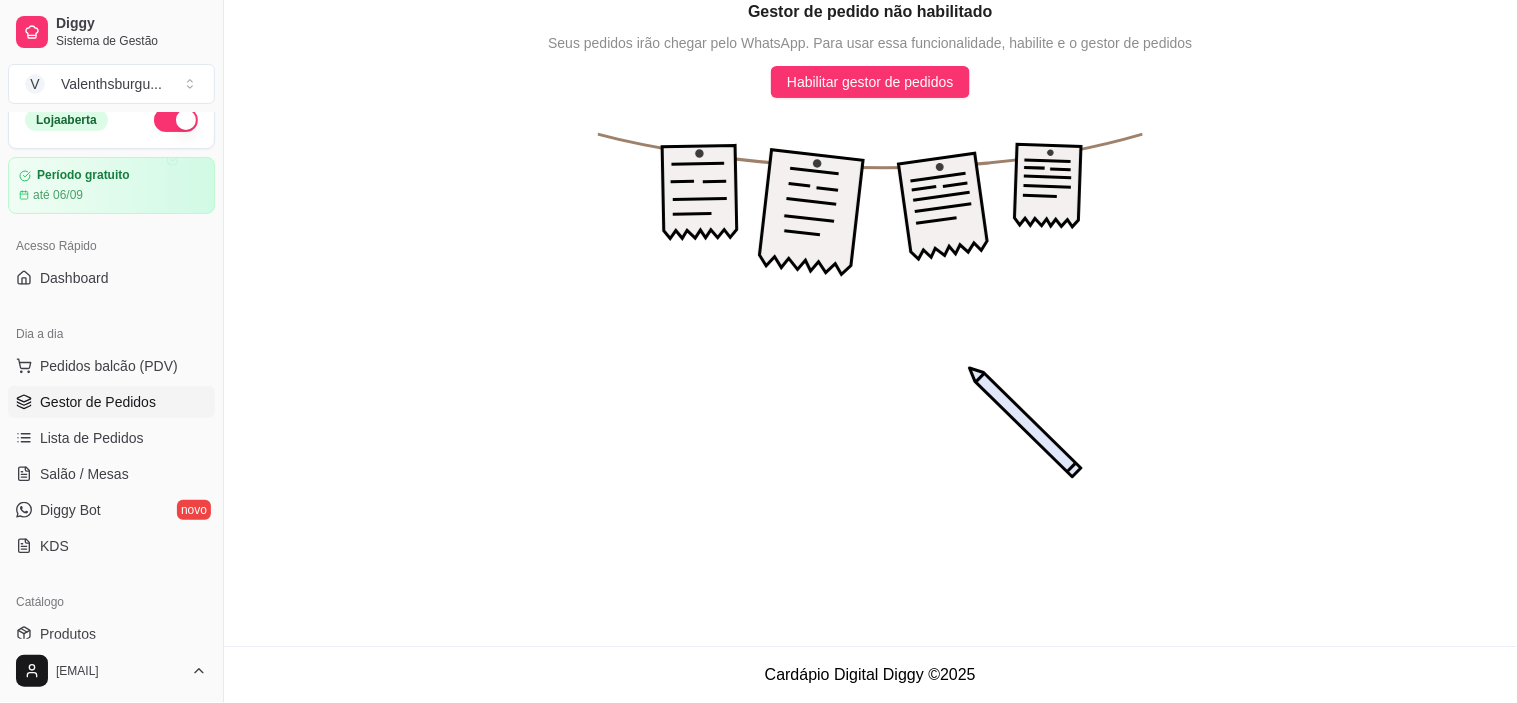 scroll, scrollTop: 0, scrollLeft: 0, axis: both 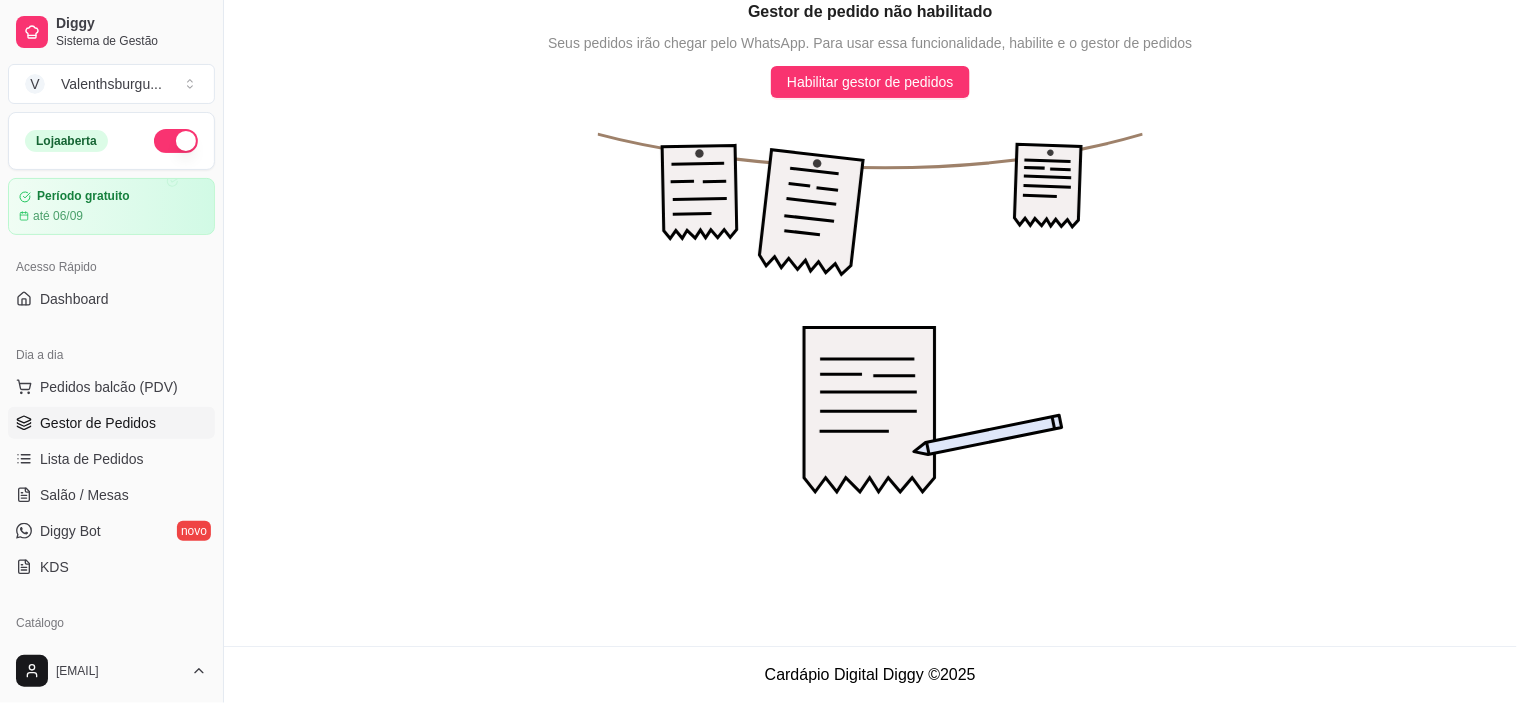 click at bounding box center (176, 141) 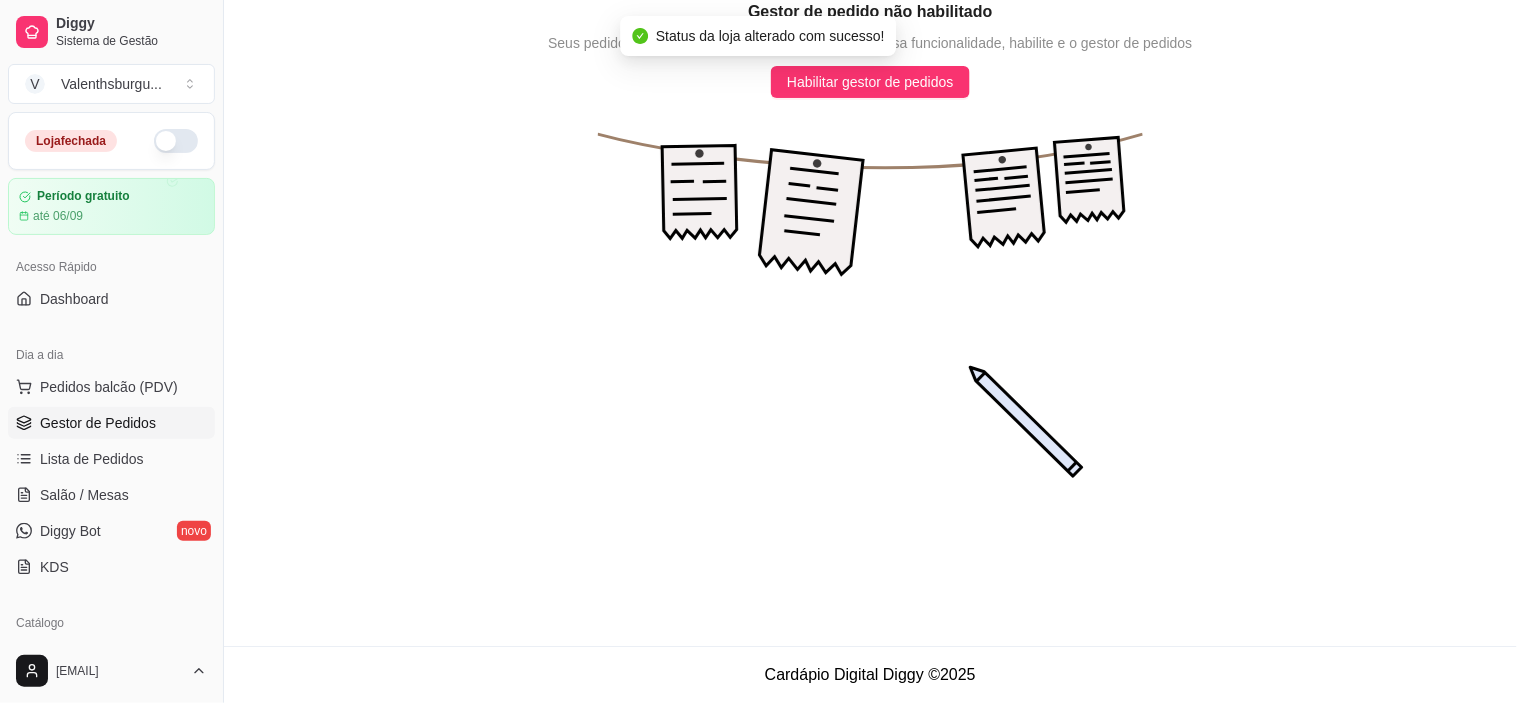 click at bounding box center (176, 141) 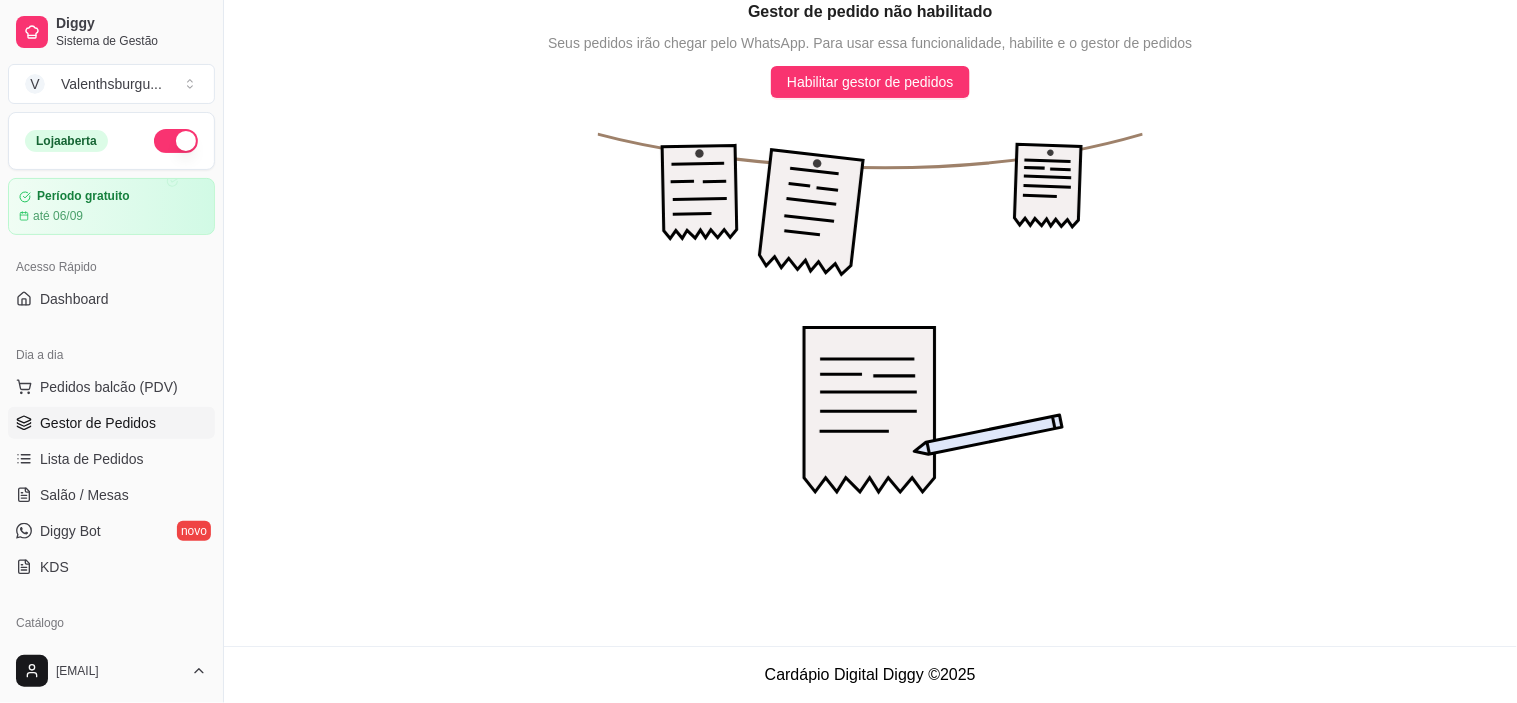 click at bounding box center (176, 141) 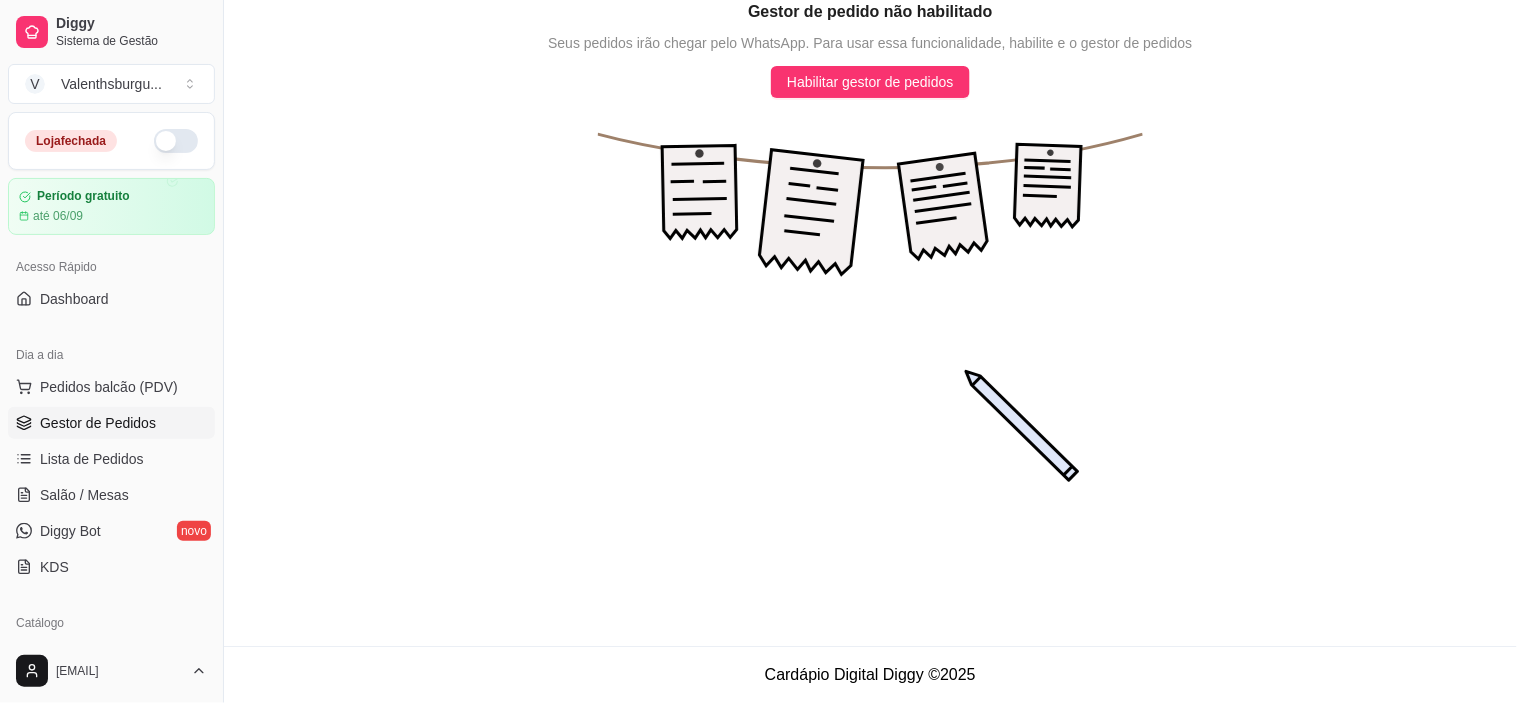 click at bounding box center (176, 141) 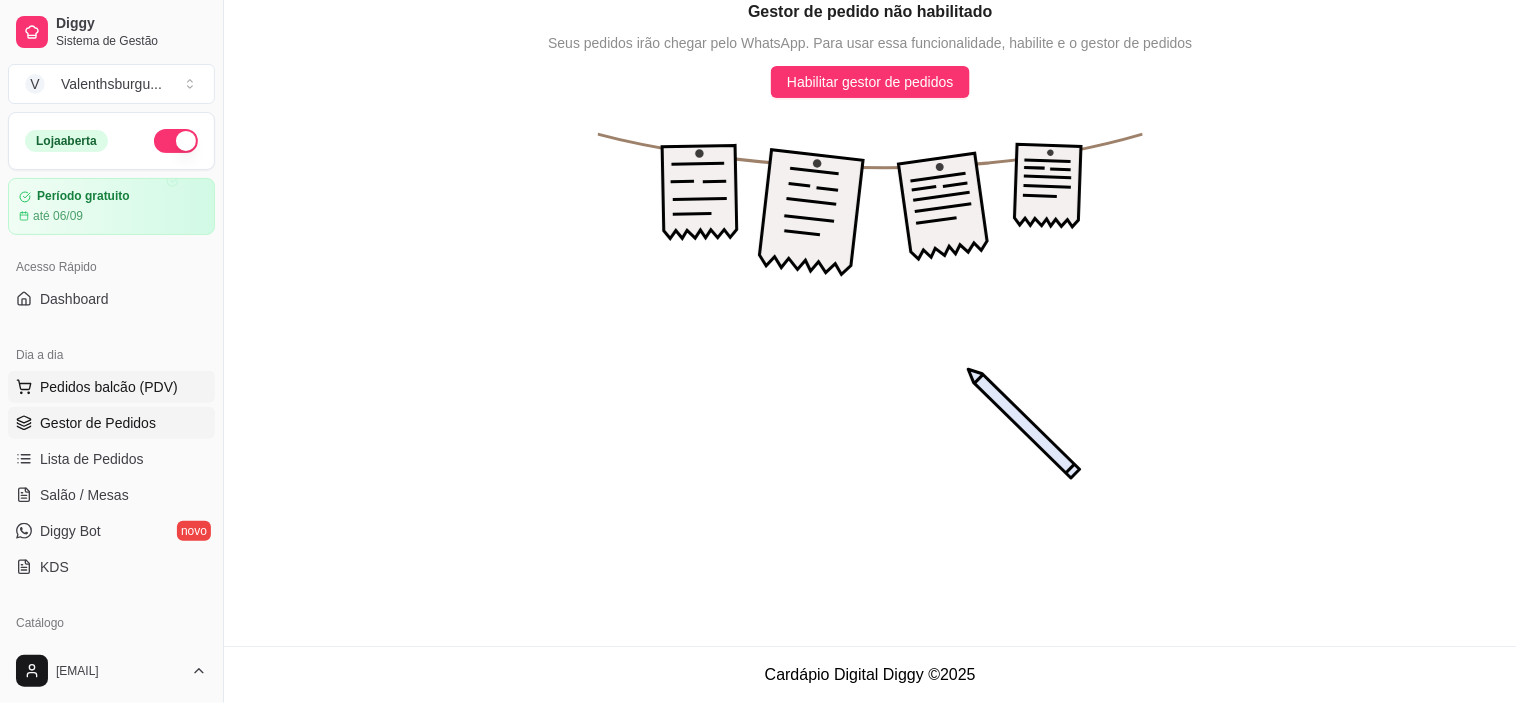 click on "Pedidos balcão (PDV)" at bounding box center [109, 387] 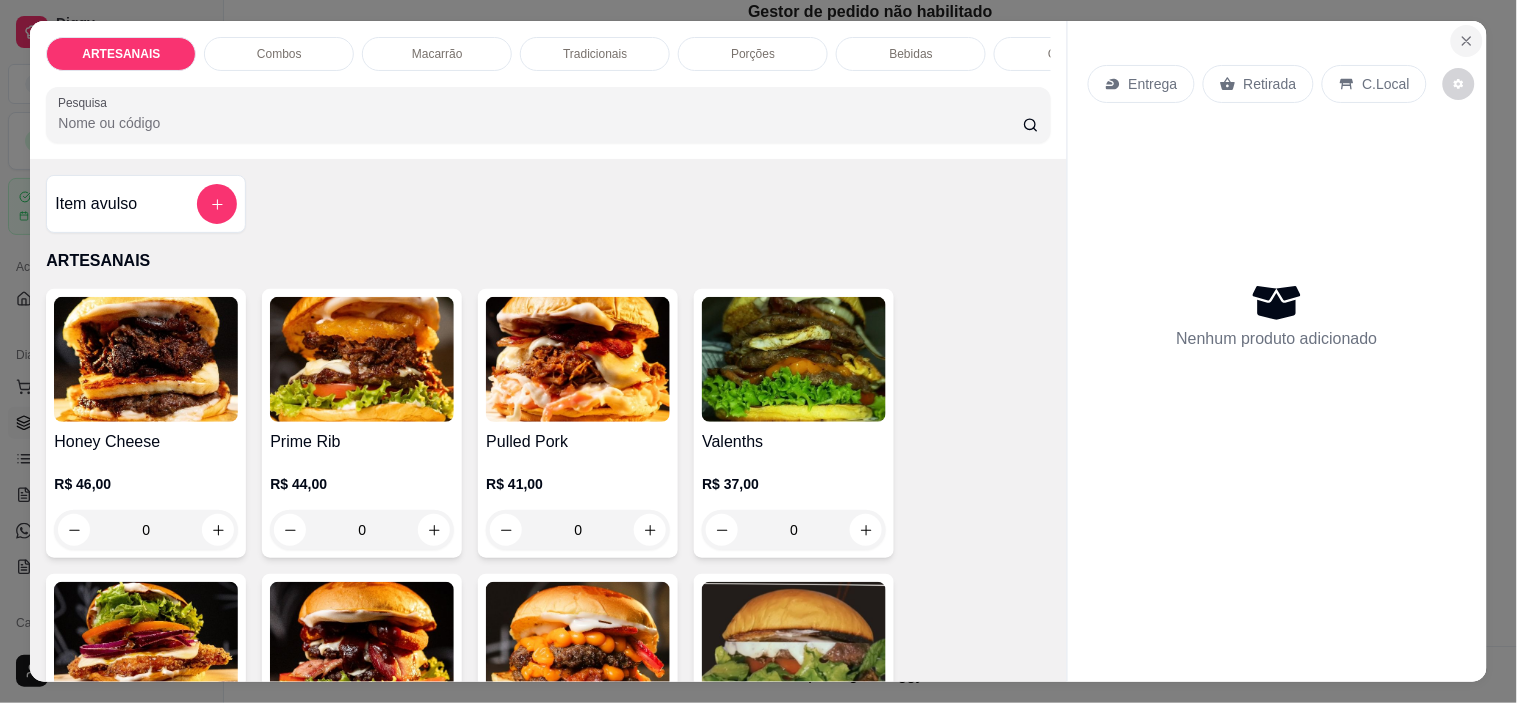 click at bounding box center (1467, 41) 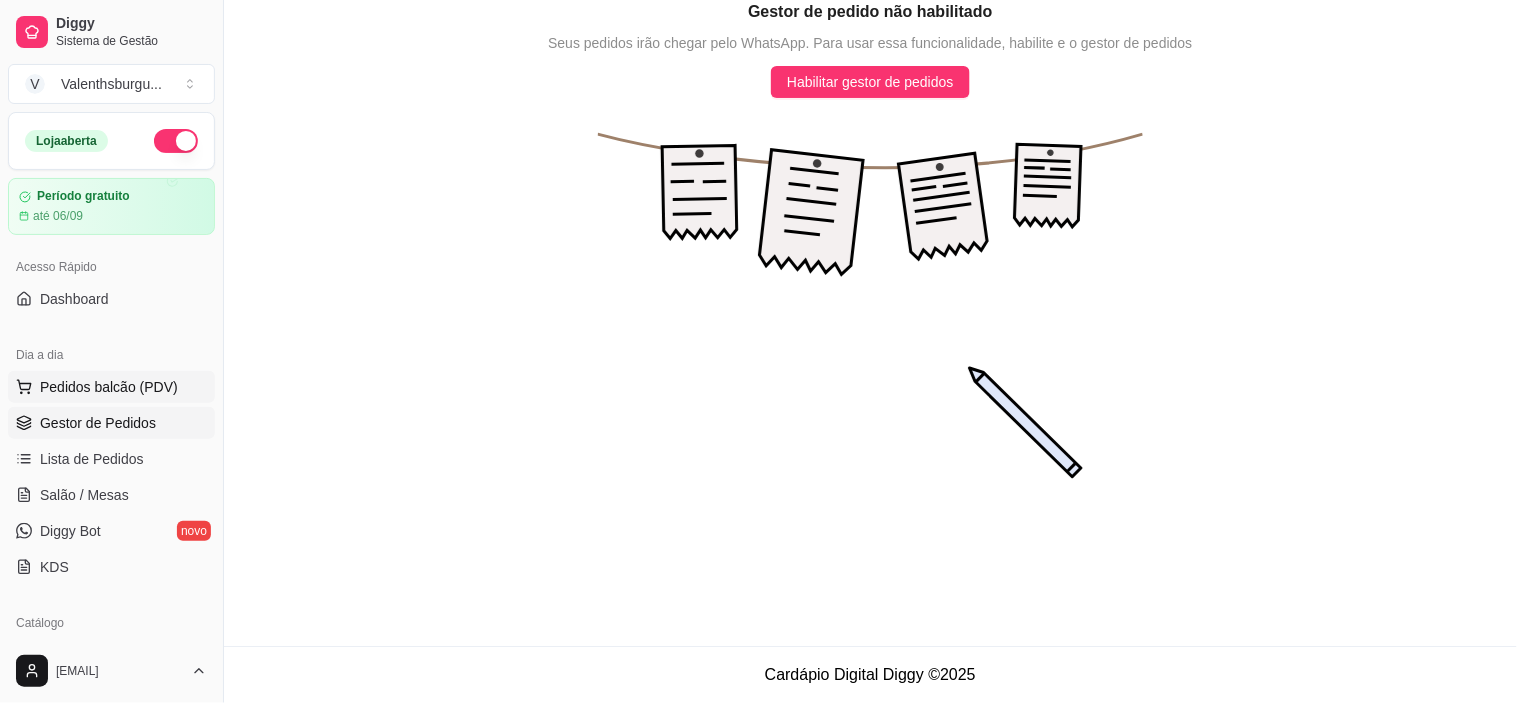 type 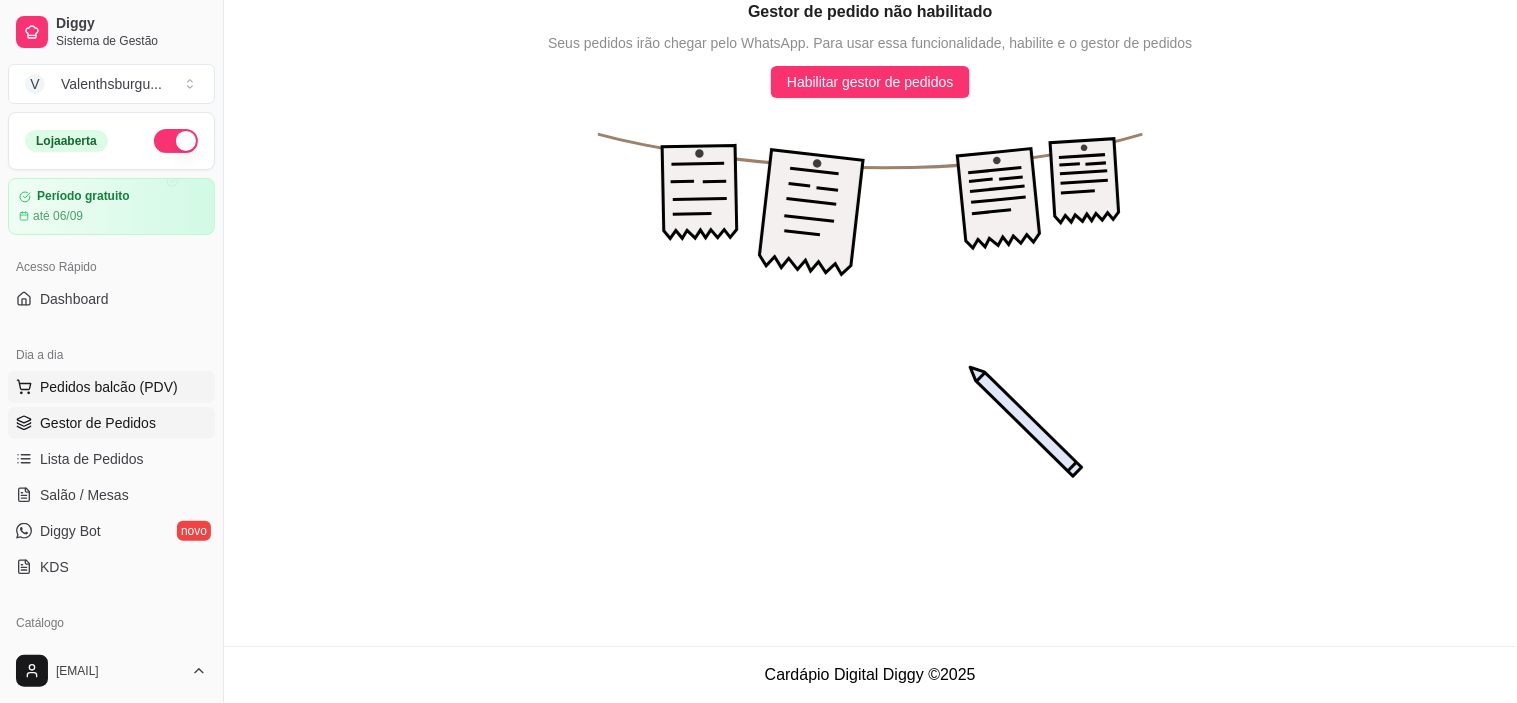 click on "Pedidos balcão (PDV)" at bounding box center (111, 387) 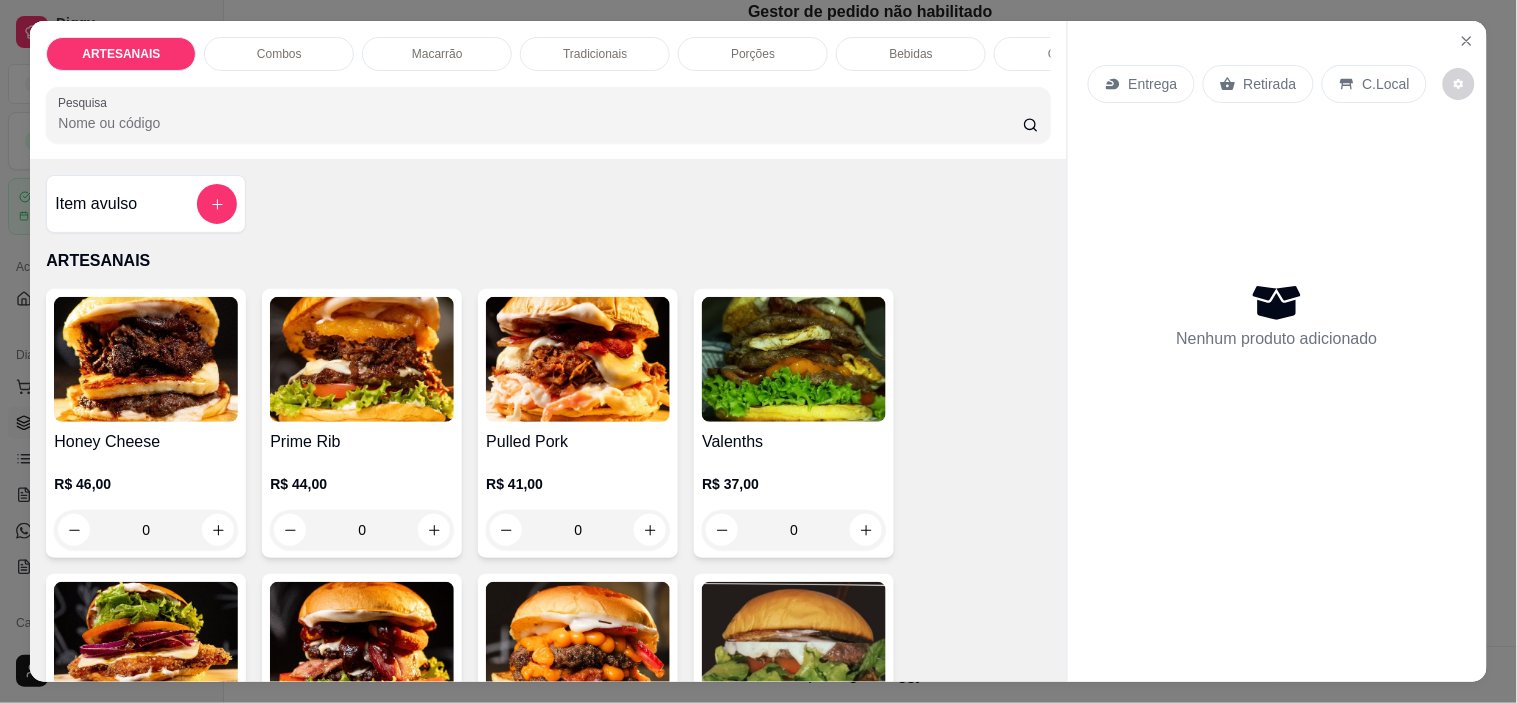 click on "Honey Cheese" at bounding box center [146, 442] 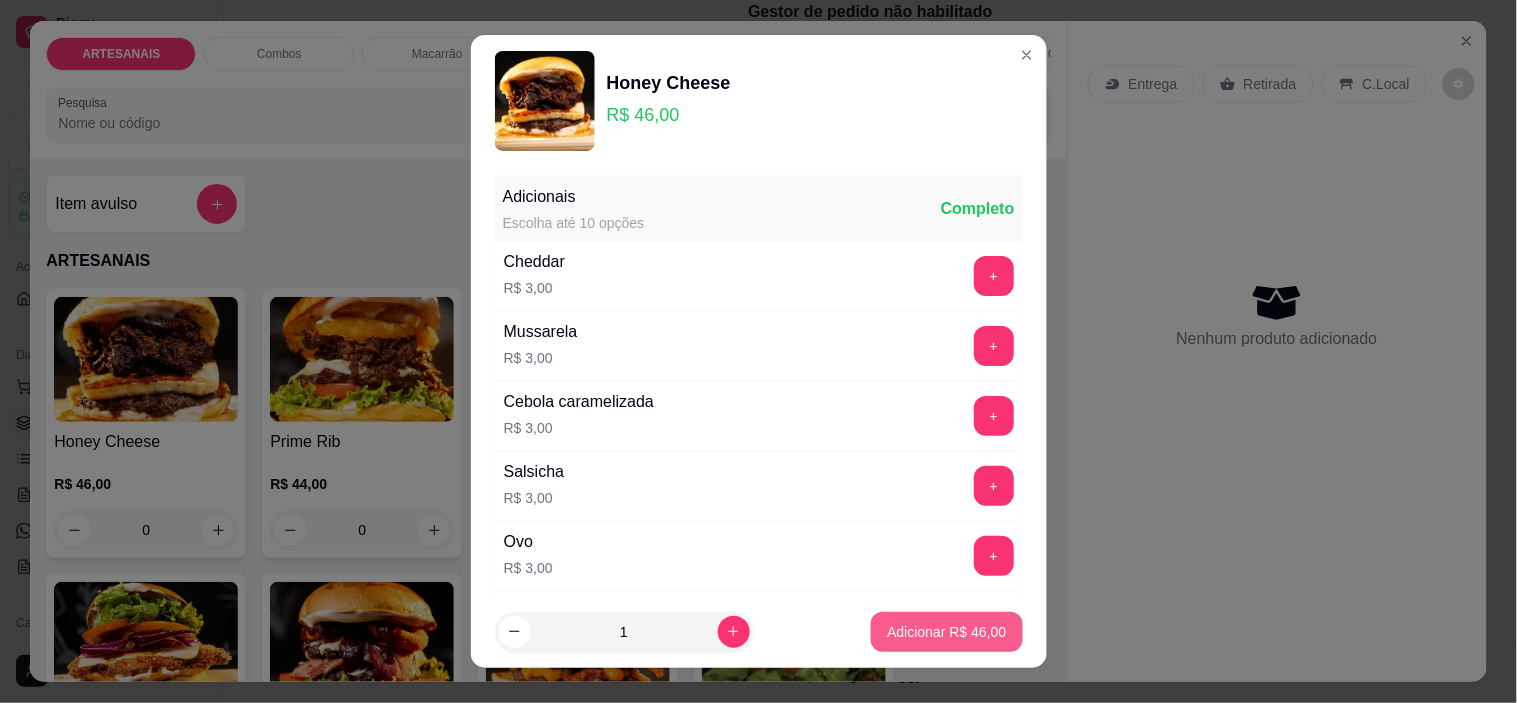 click on "Adicionar   R$ 46,00" at bounding box center [946, 632] 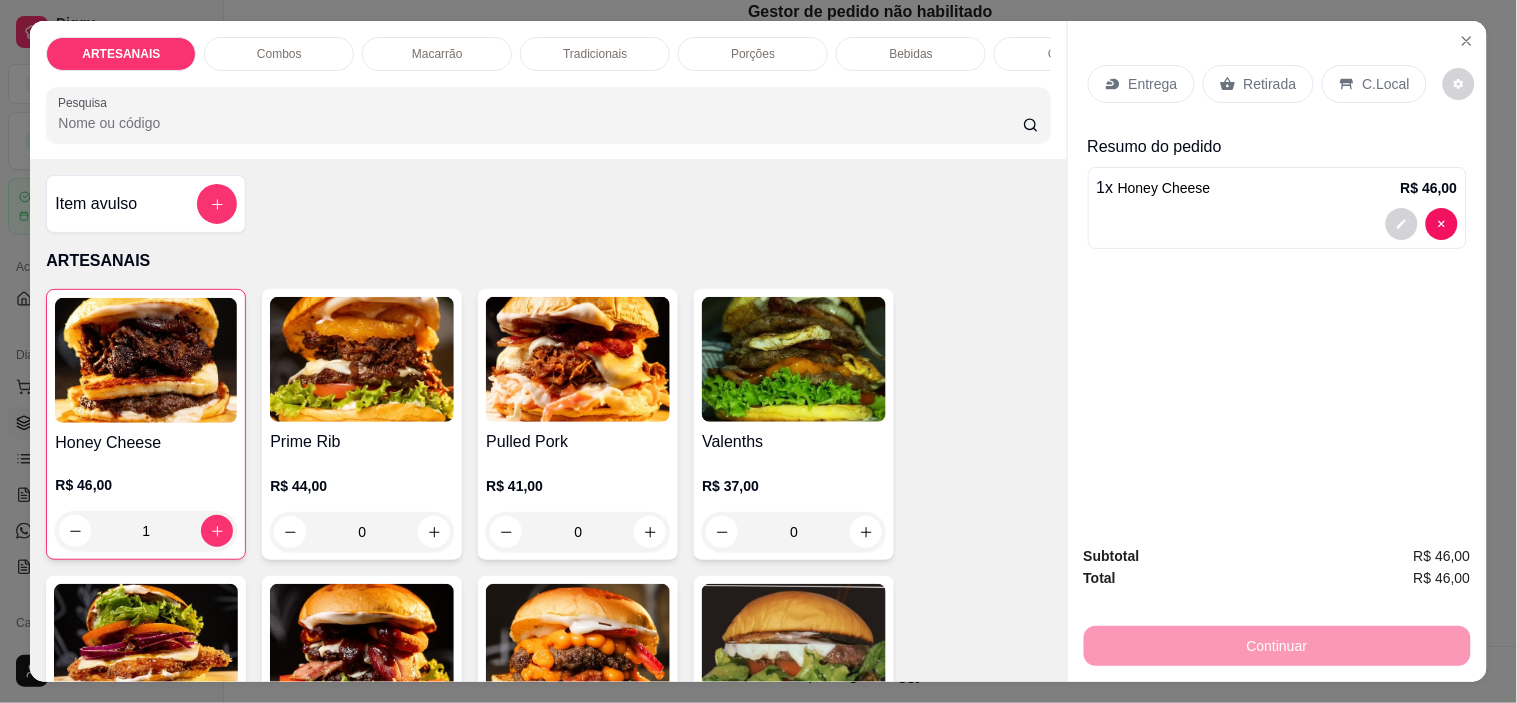 click at bounding box center [578, 359] 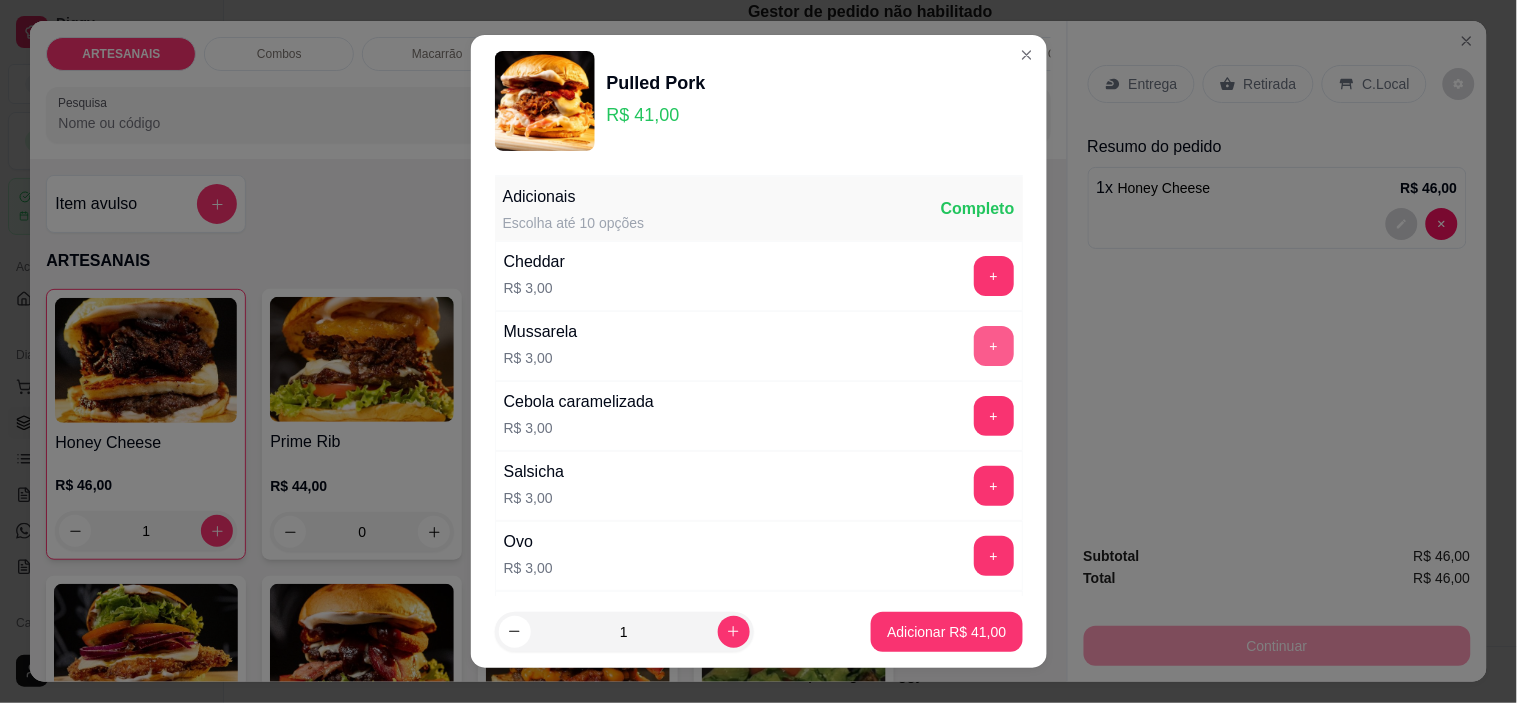 click on "+" at bounding box center [994, 346] 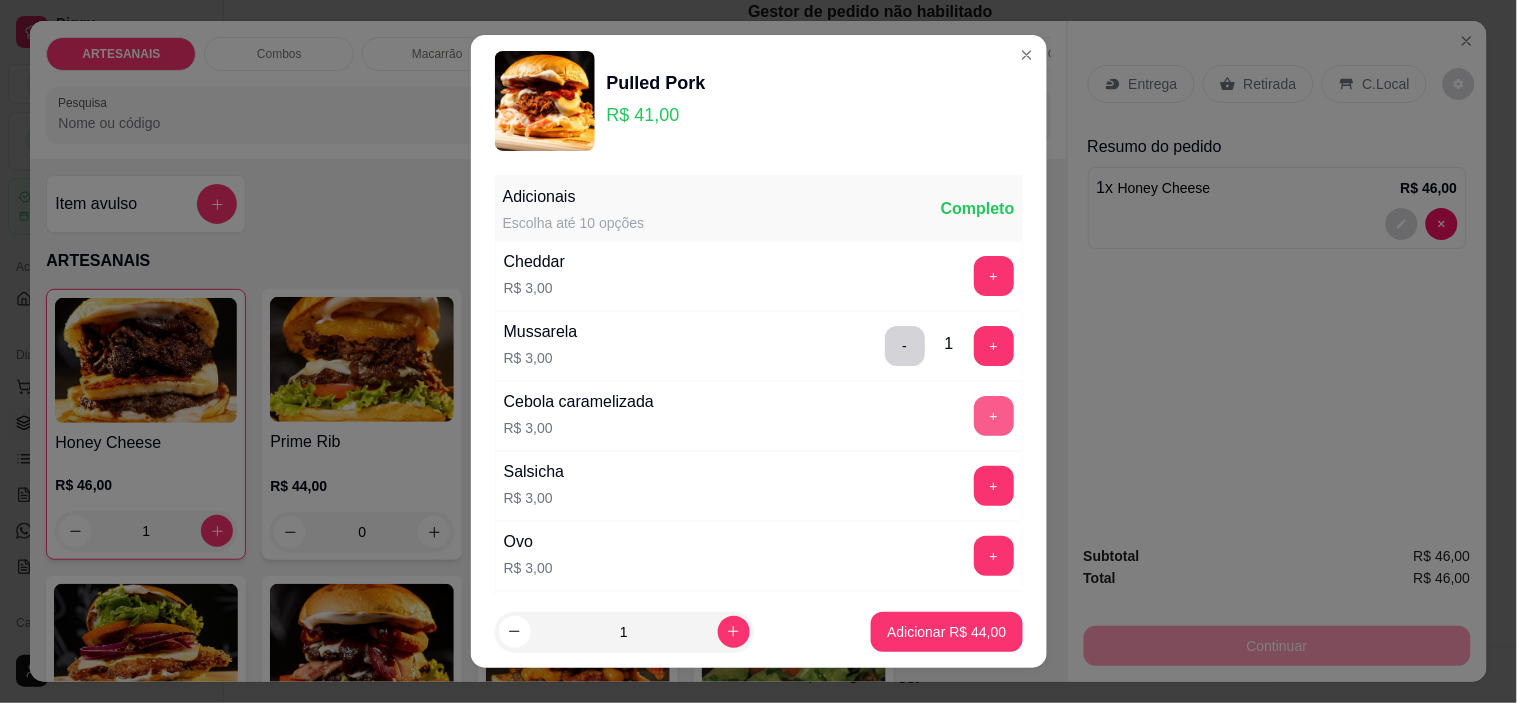 click on "+" at bounding box center [994, 416] 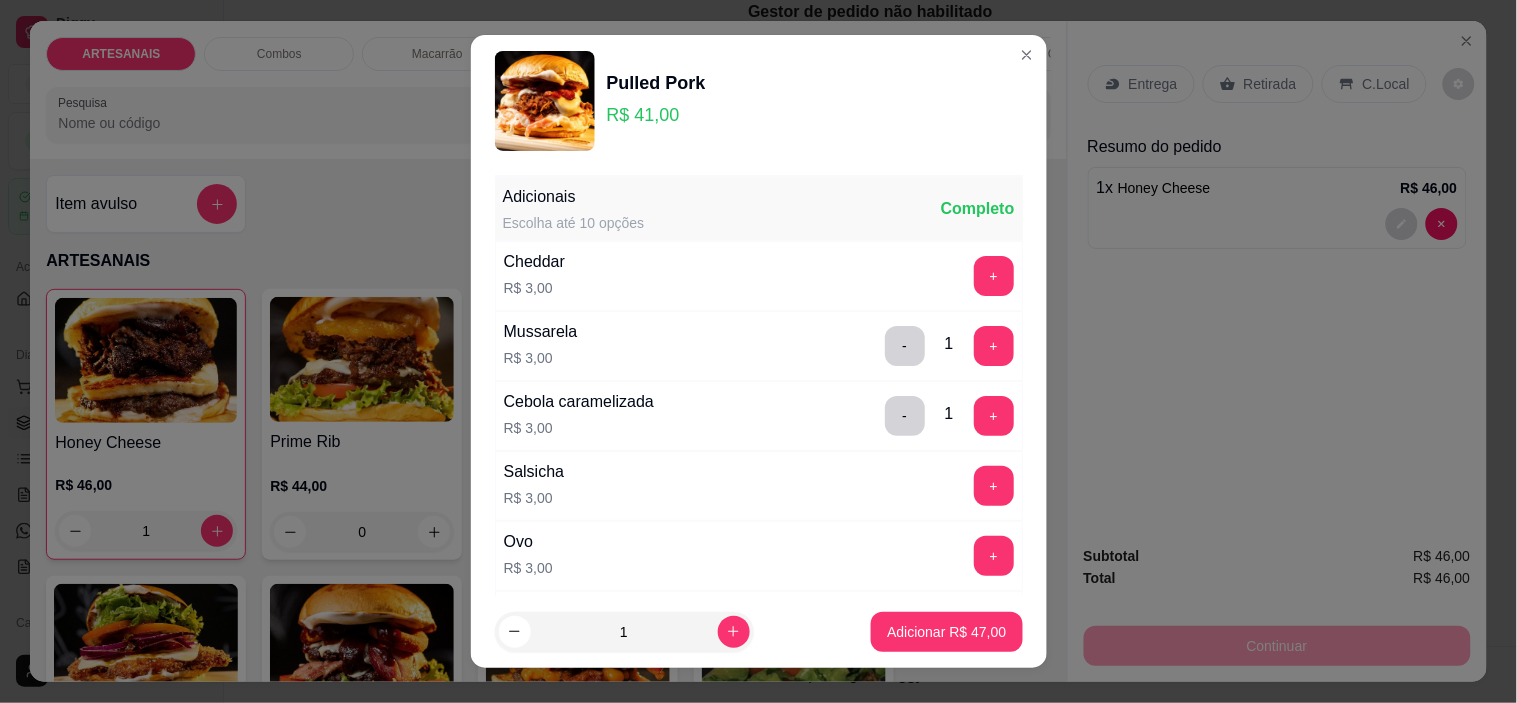 click on "+" at bounding box center (994, 486) 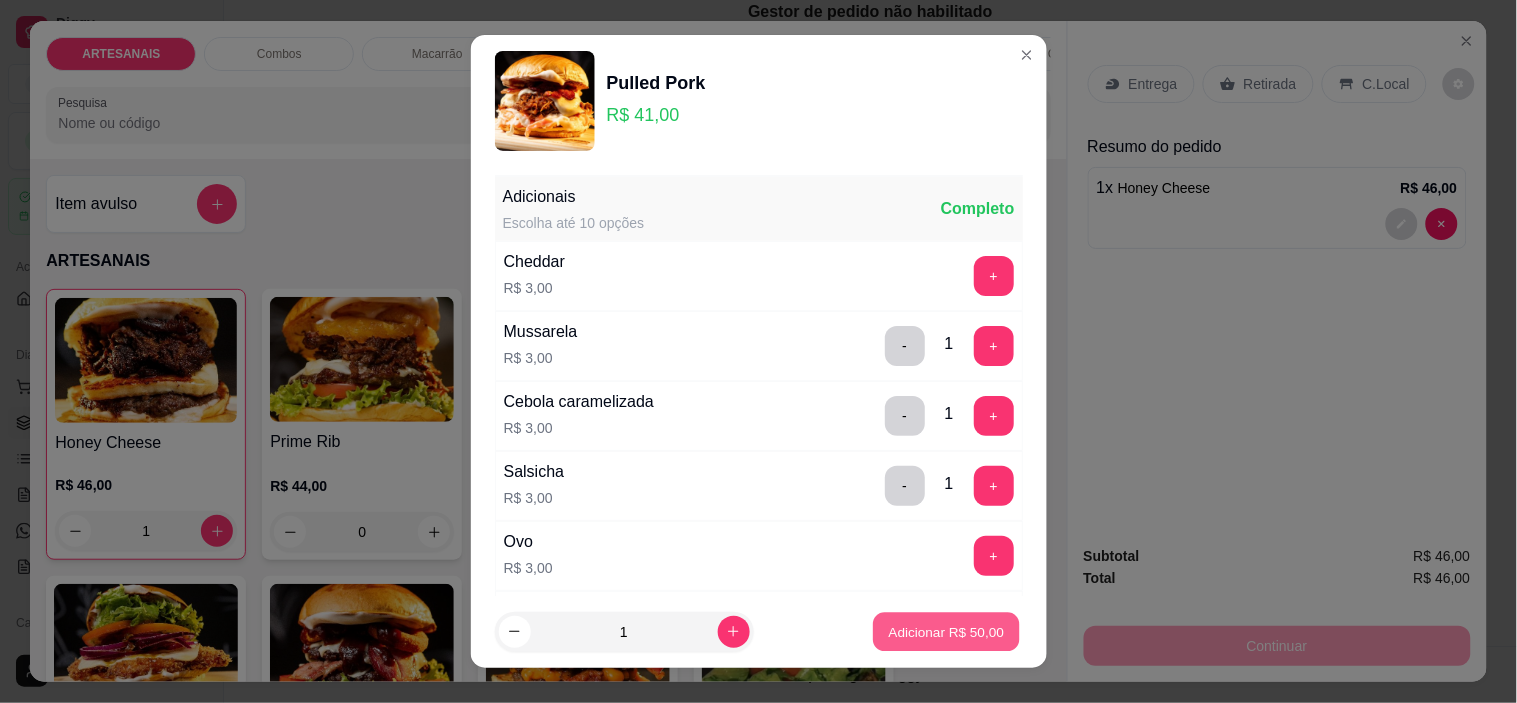 click on "Adicionar   R$ 50,00" at bounding box center (947, 631) 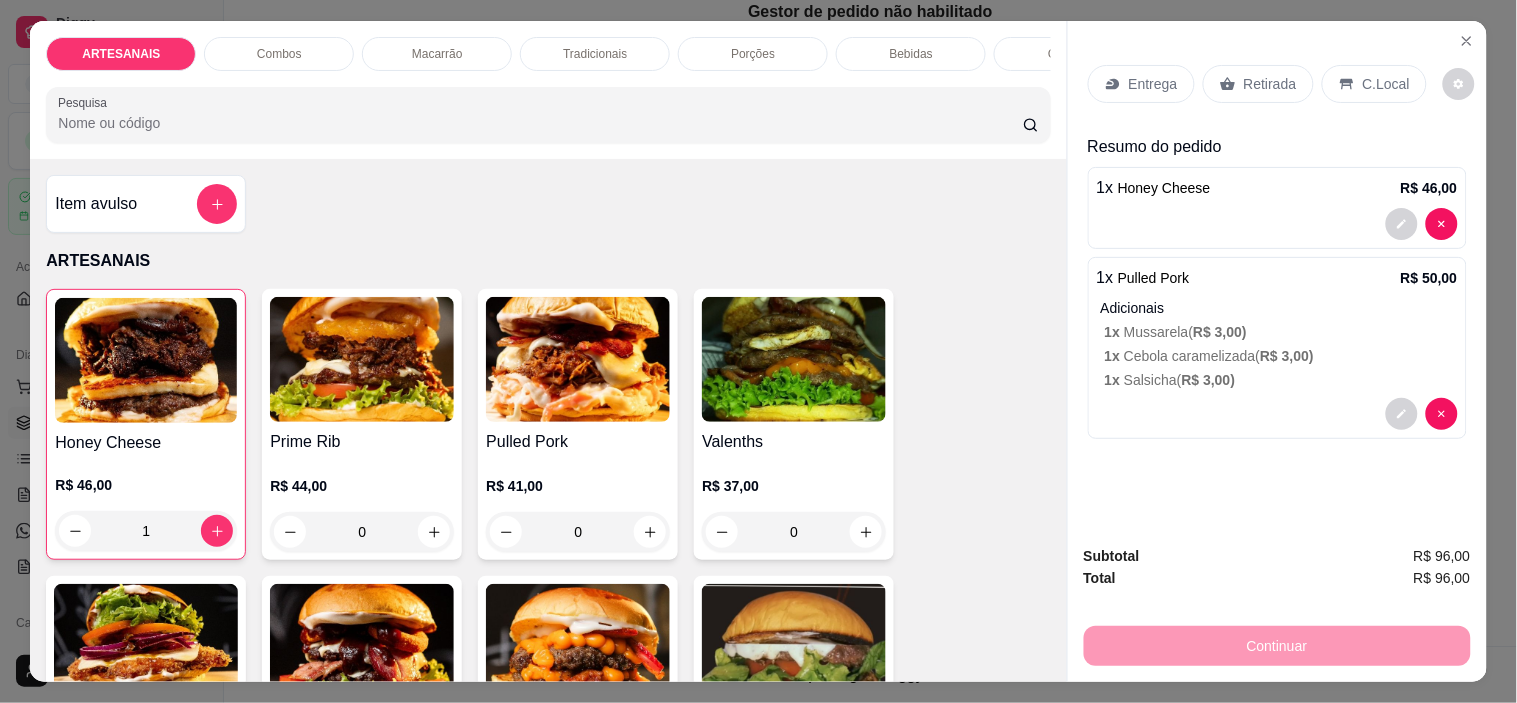 click on "Macarrão" at bounding box center [437, 54] 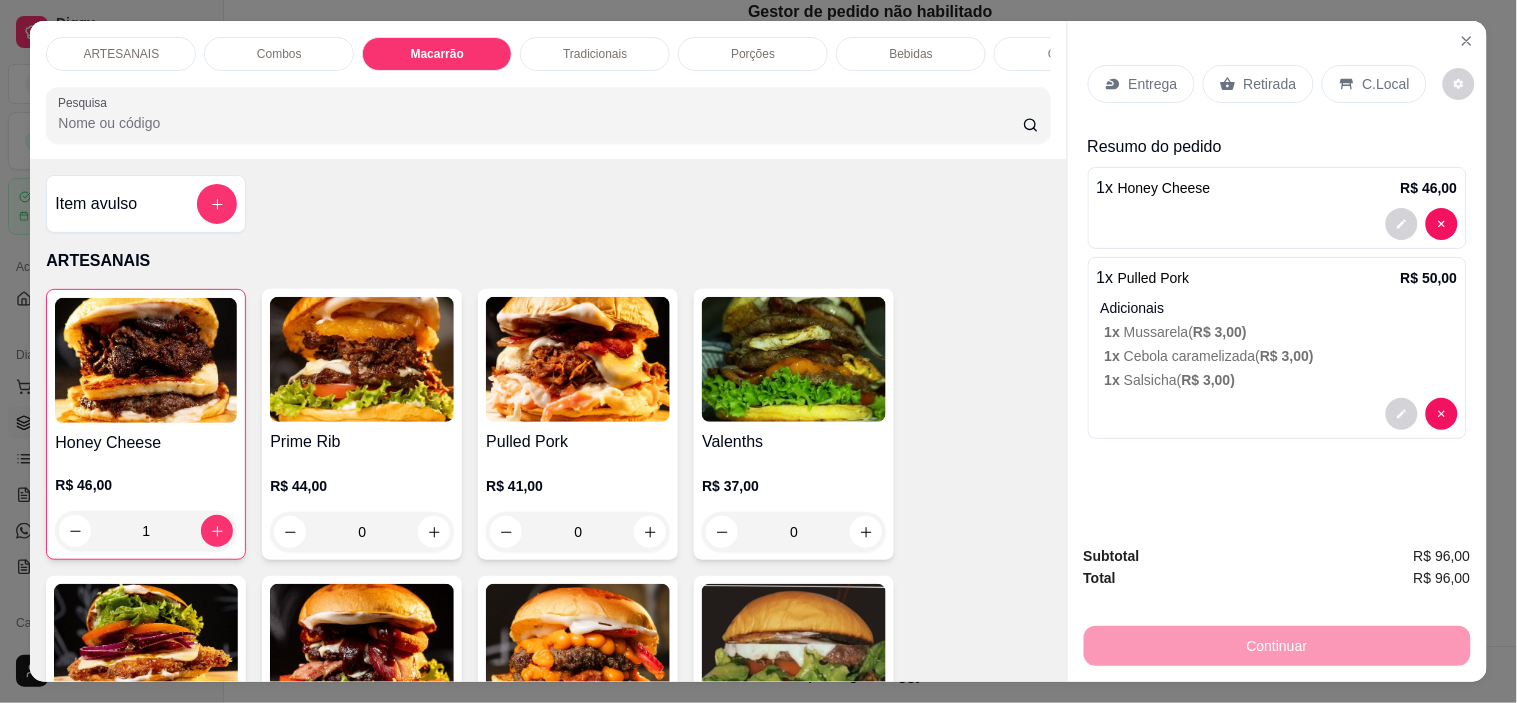 scroll, scrollTop: 1312, scrollLeft: 0, axis: vertical 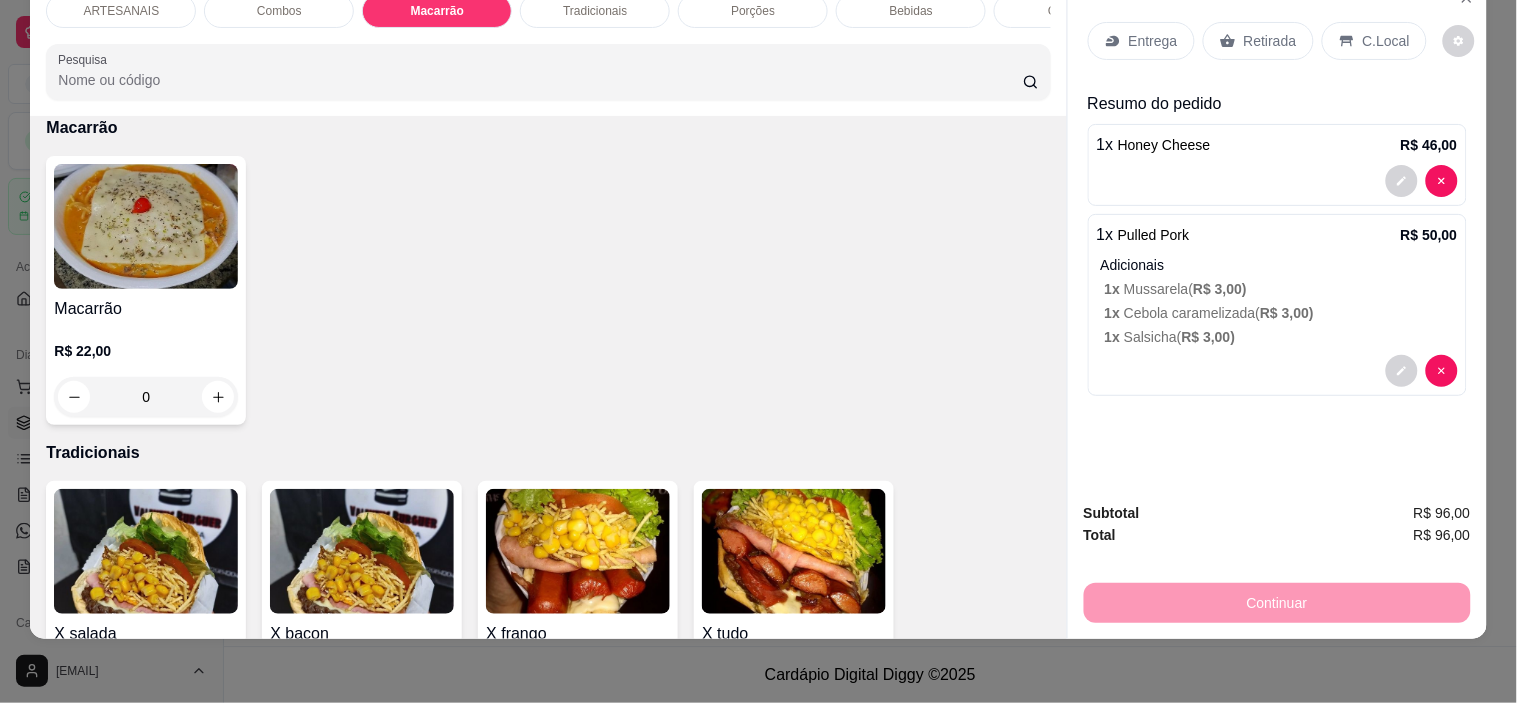 click at bounding box center (146, 226) 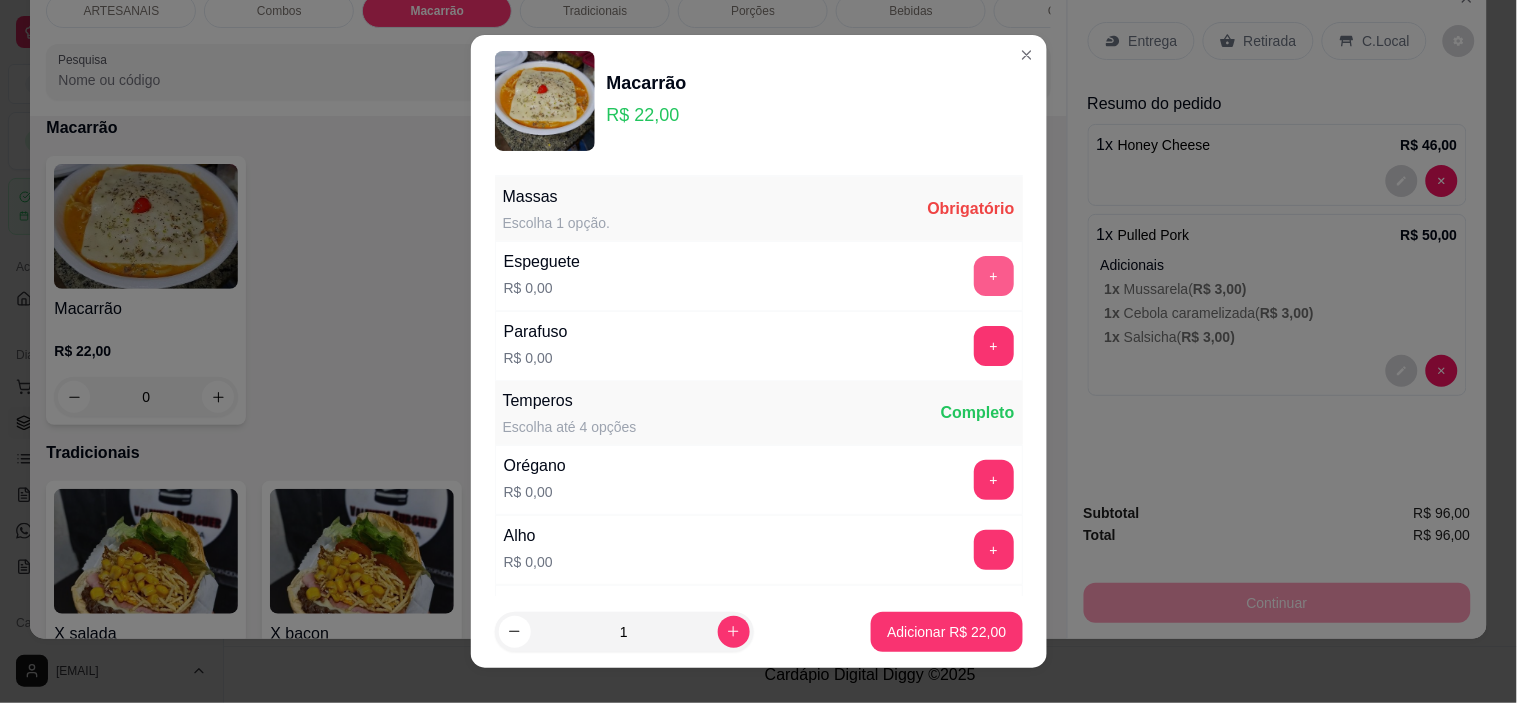 click on "+" at bounding box center (994, 276) 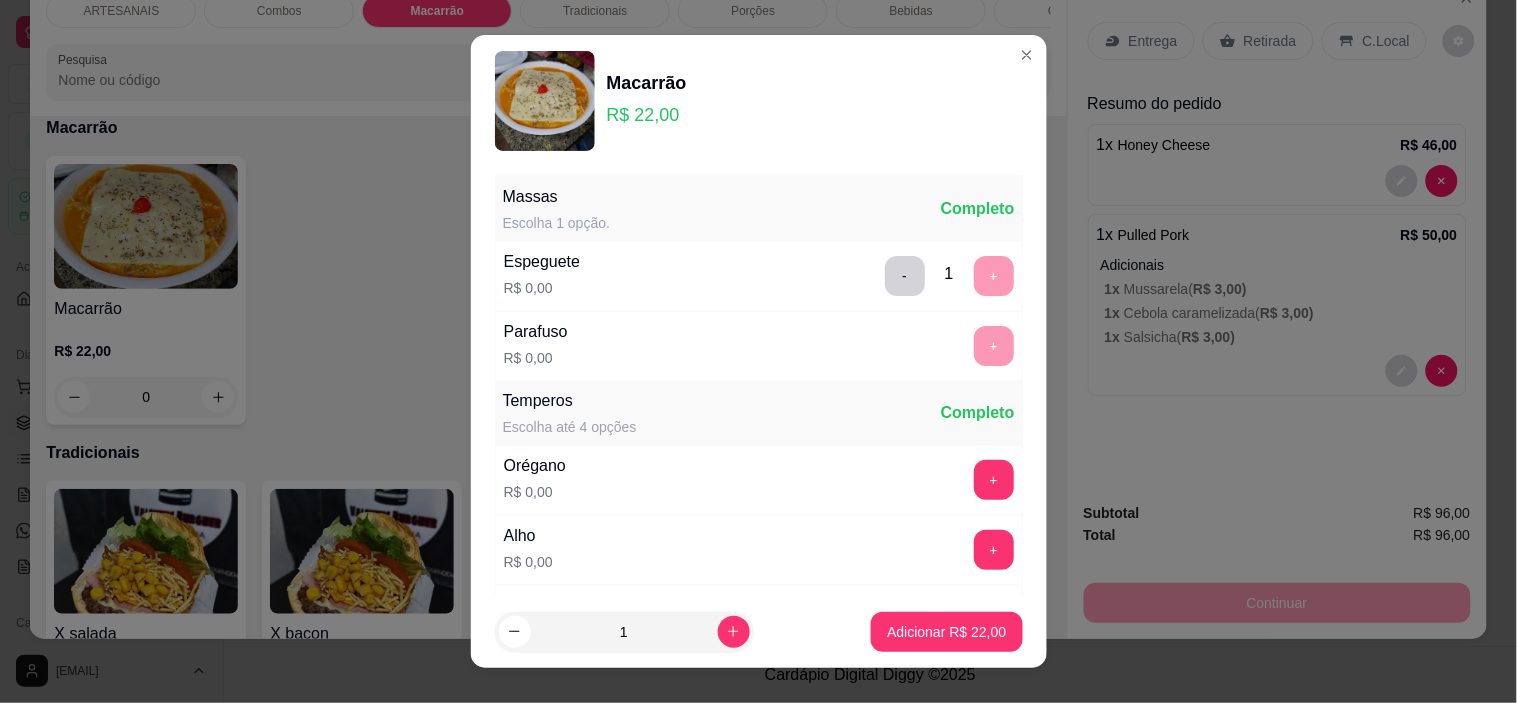 scroll, scrollTop: 28, scrollLeft: 0, axis: vertical 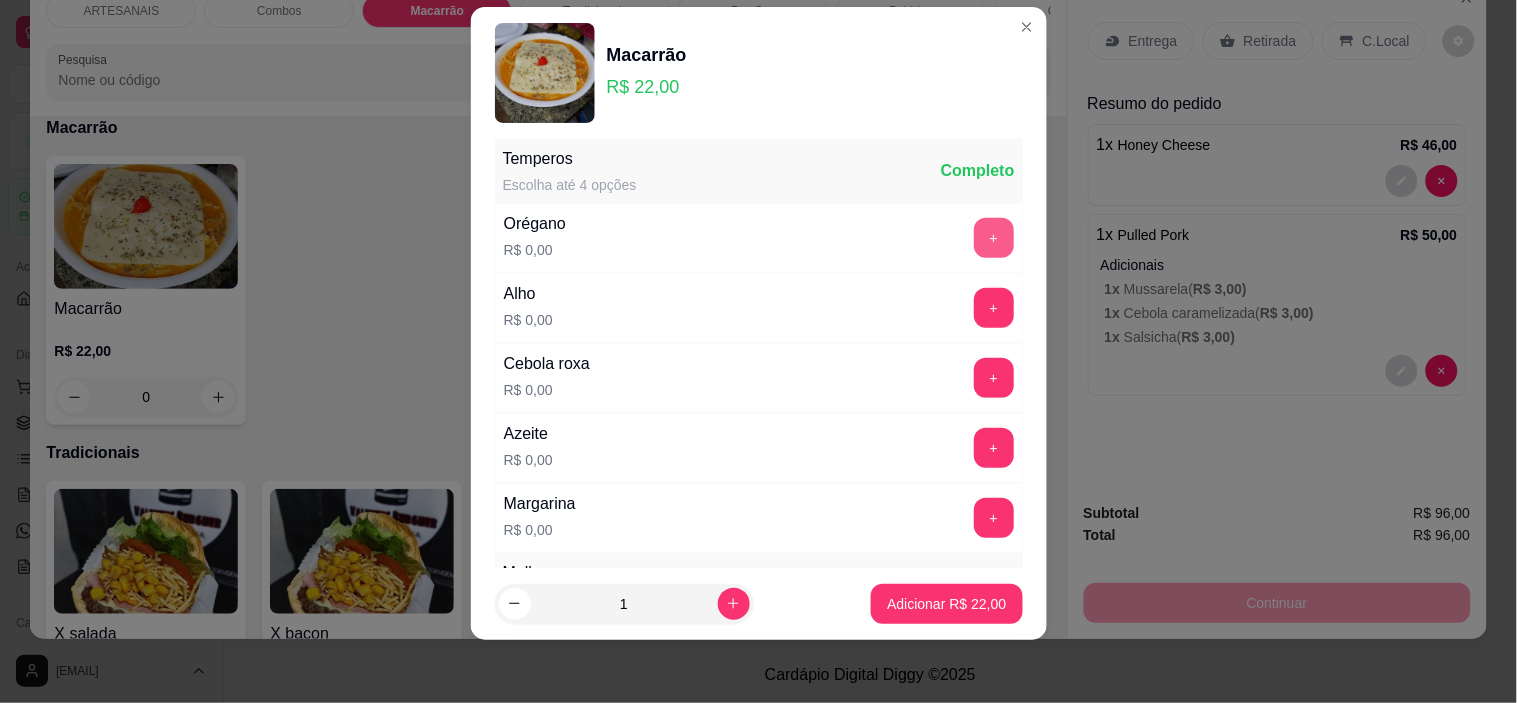 click on "+" at bounding box center (994, 238) 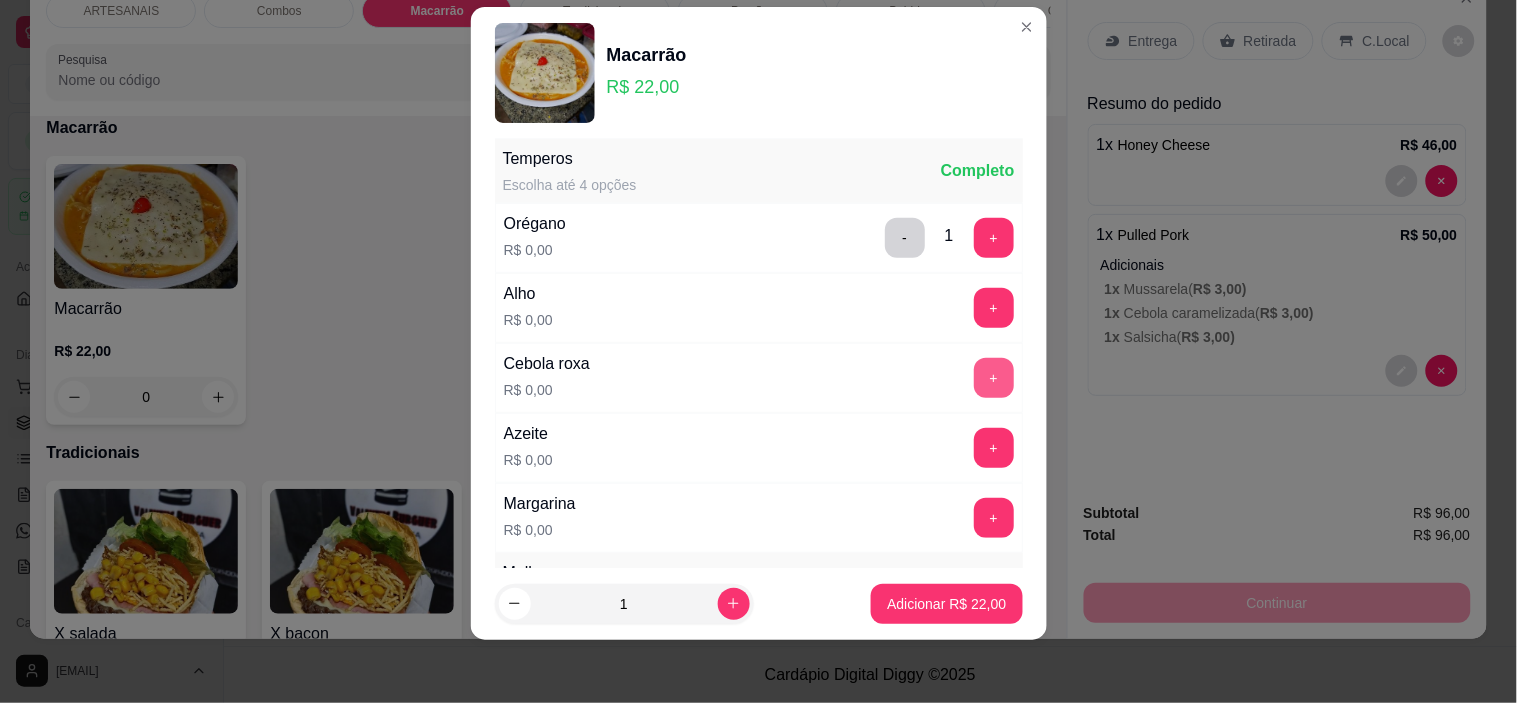 click on "+" at bounding box center [994, 378] 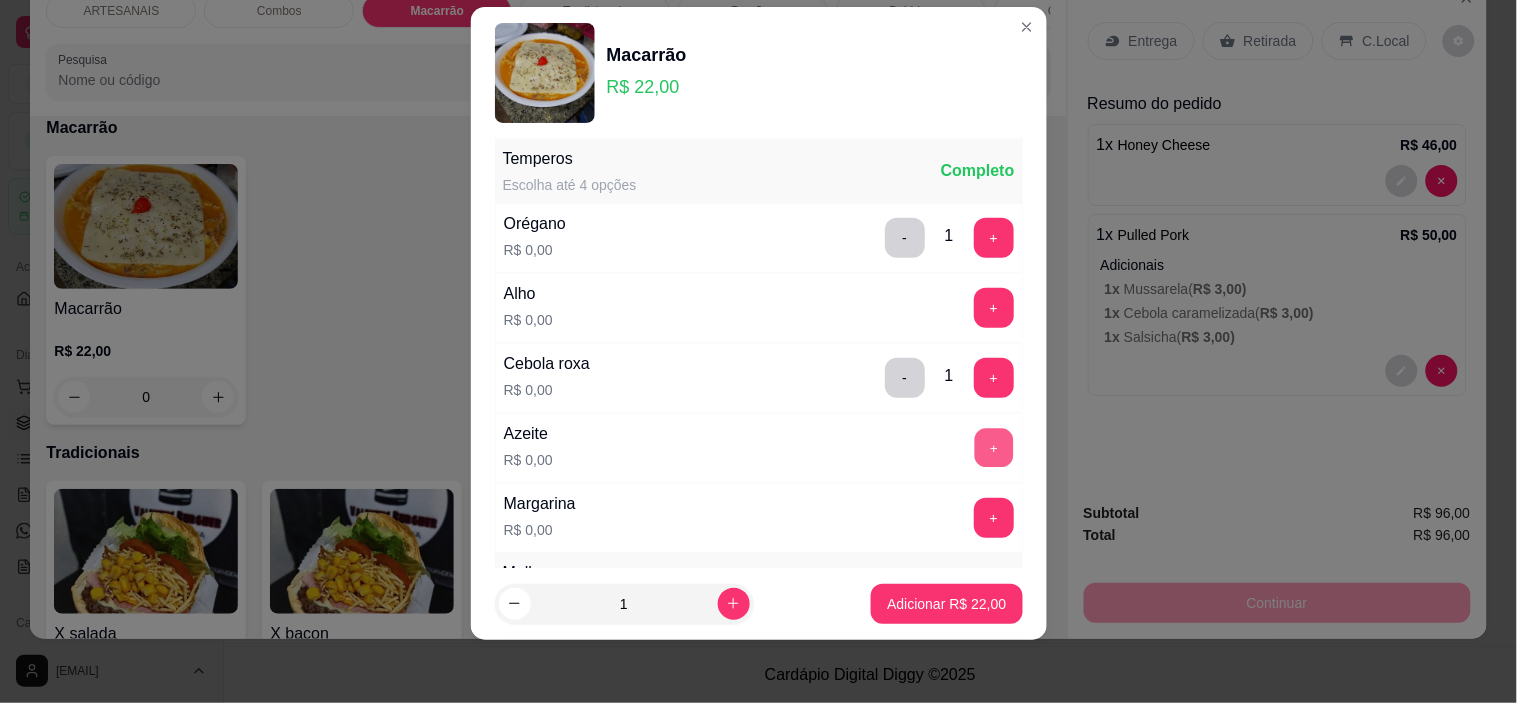 click on "+" at bounding box center [993, 448] 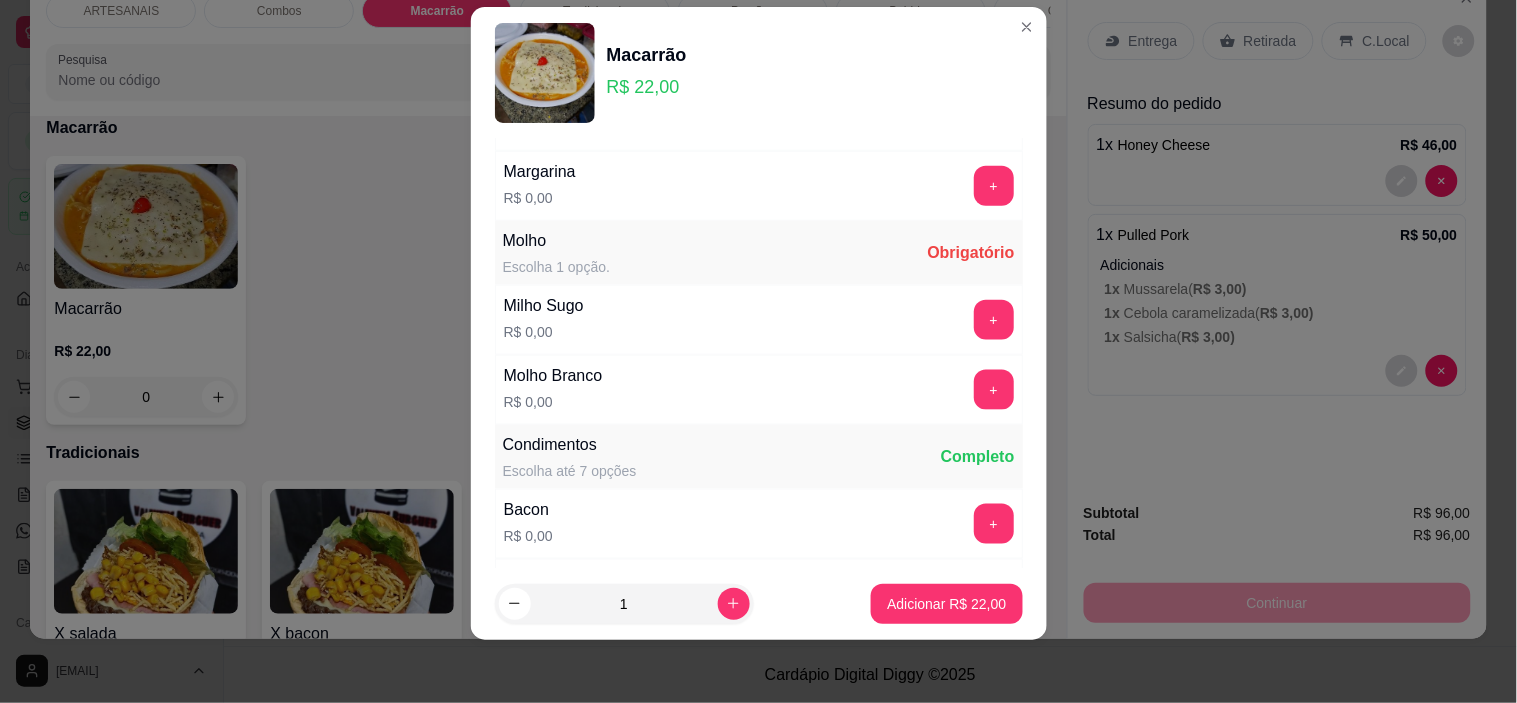 scroll, scrollTop: 547, scrollLeft: 0, axis: vertical 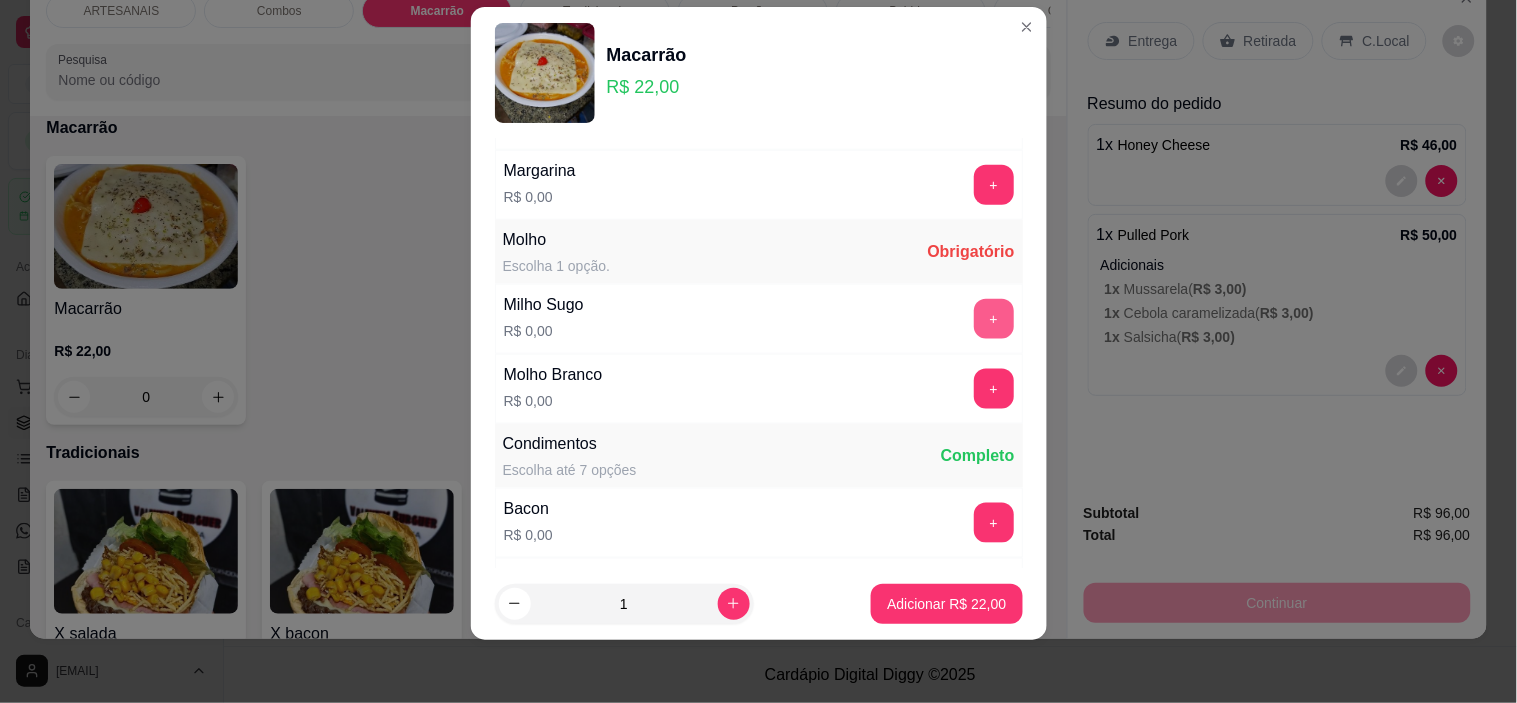 click on "+" at bounding box center [994, 319] 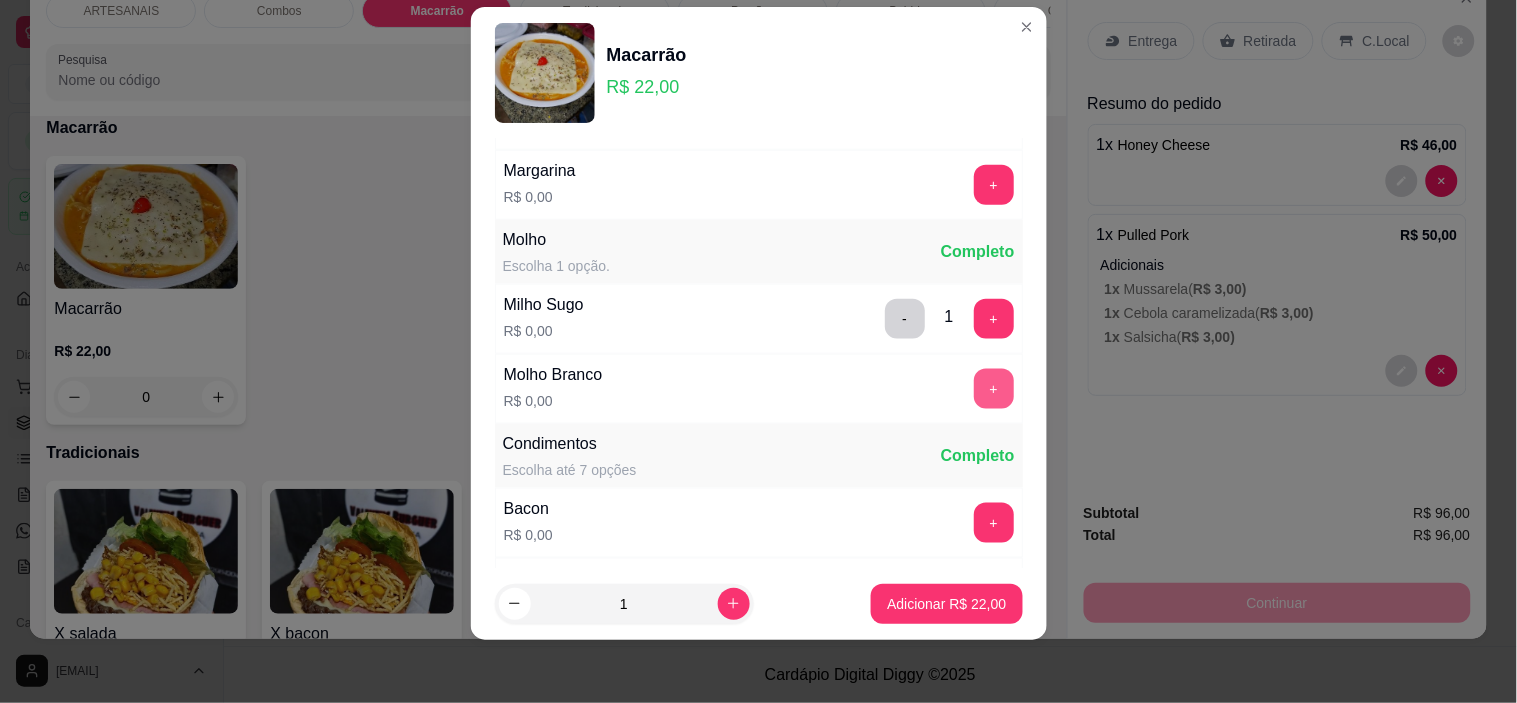 click on "+" at bounding box center [994, 389] 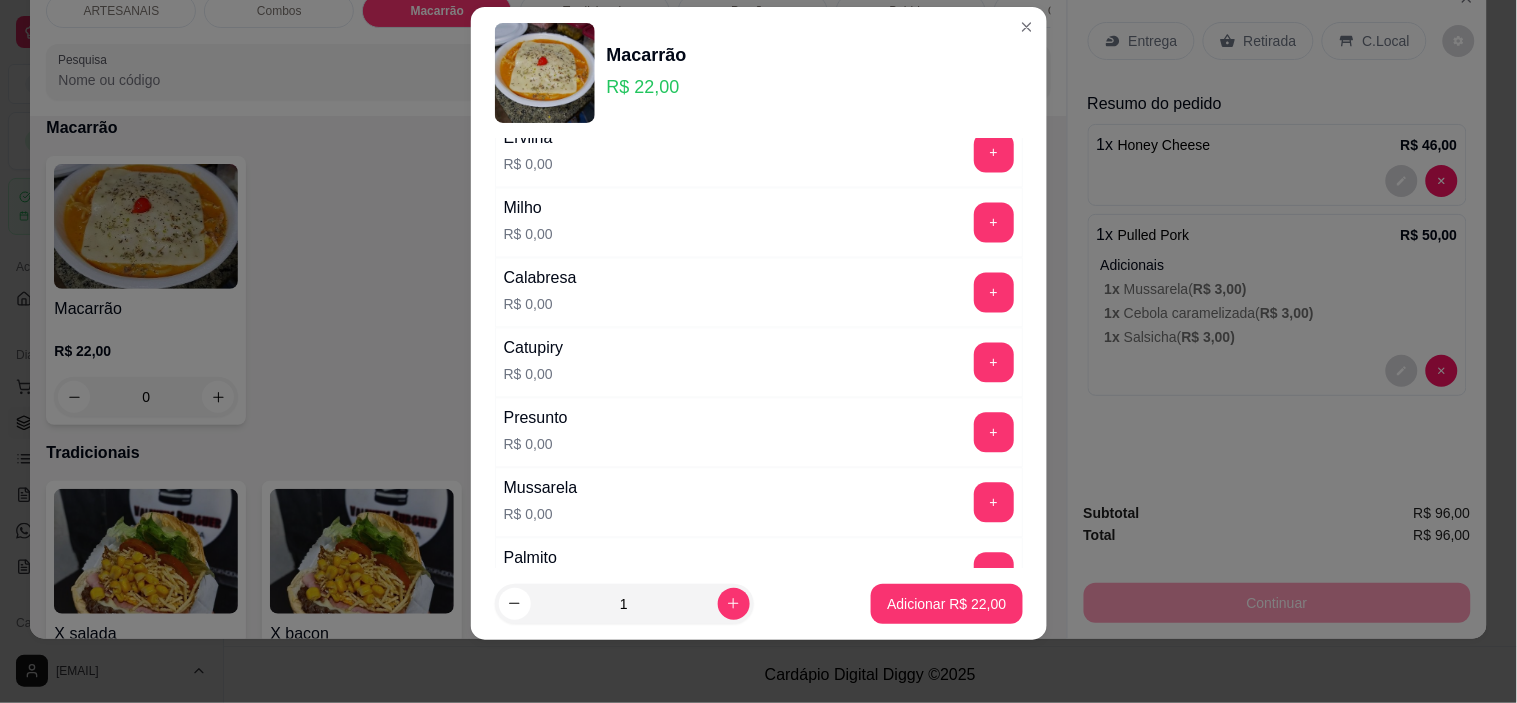 scroll, scrollTop: 992, scrollLeft: 0, axis: vertical 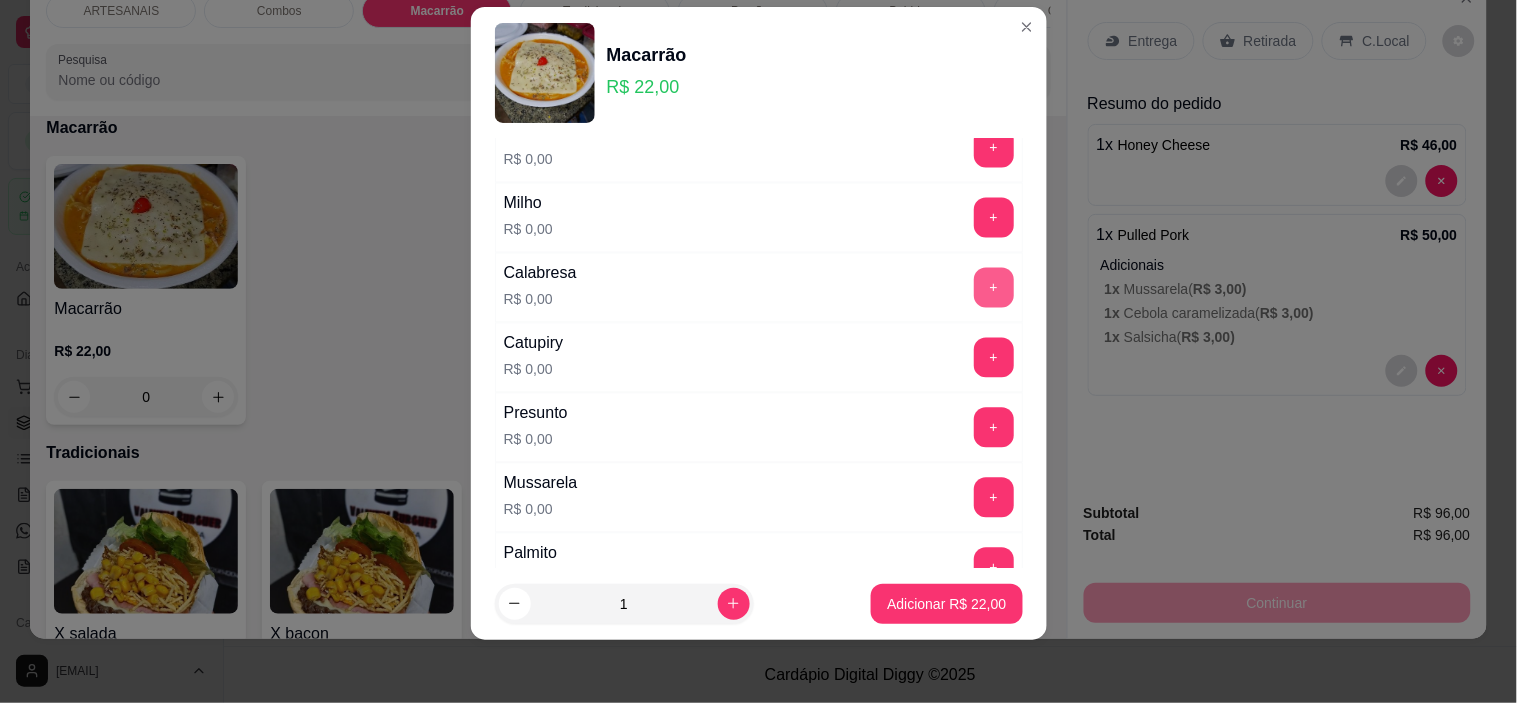 click on "+" at bounding box center [994, 288] 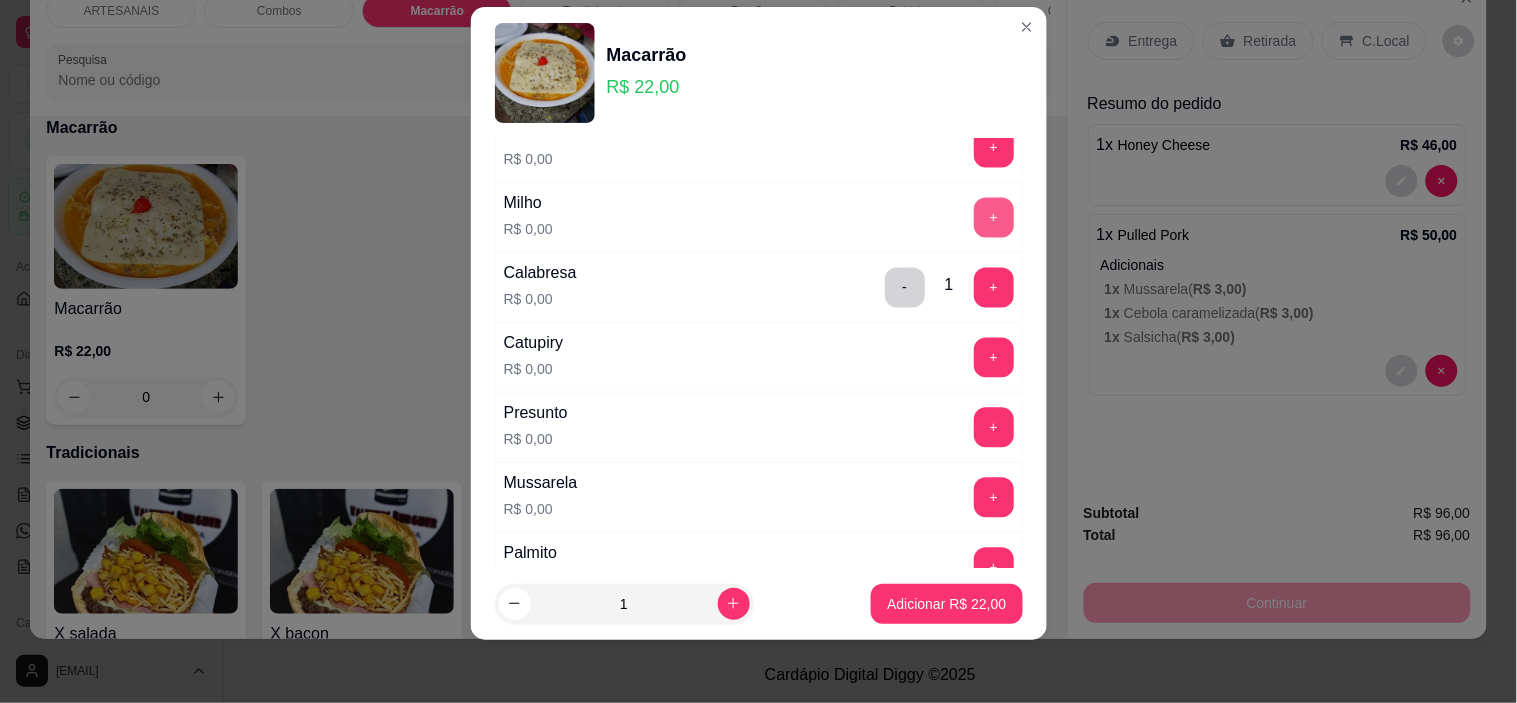 click on "+" at bounding box center (994, 218) 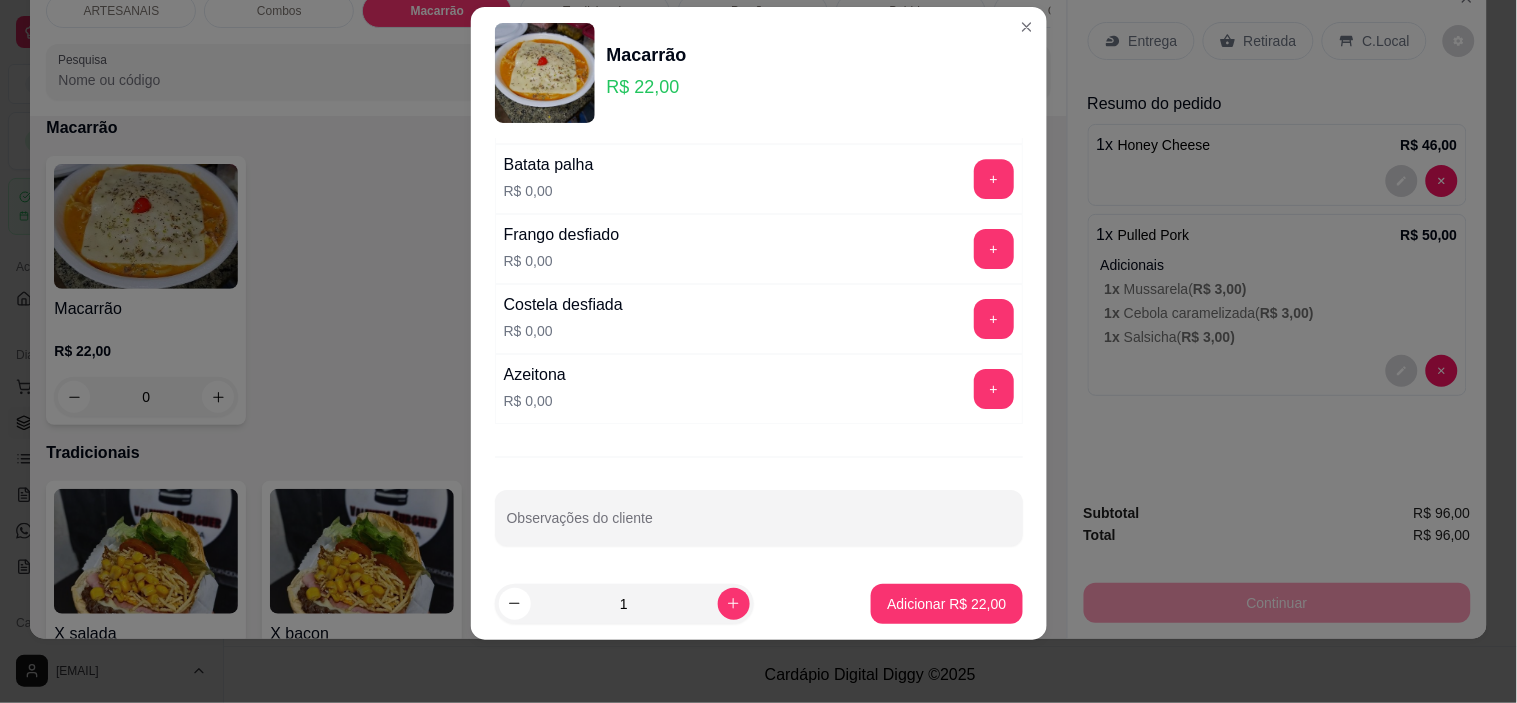 scroll, scrollTop: 1671, scrollLeft: 0, axis: vertical 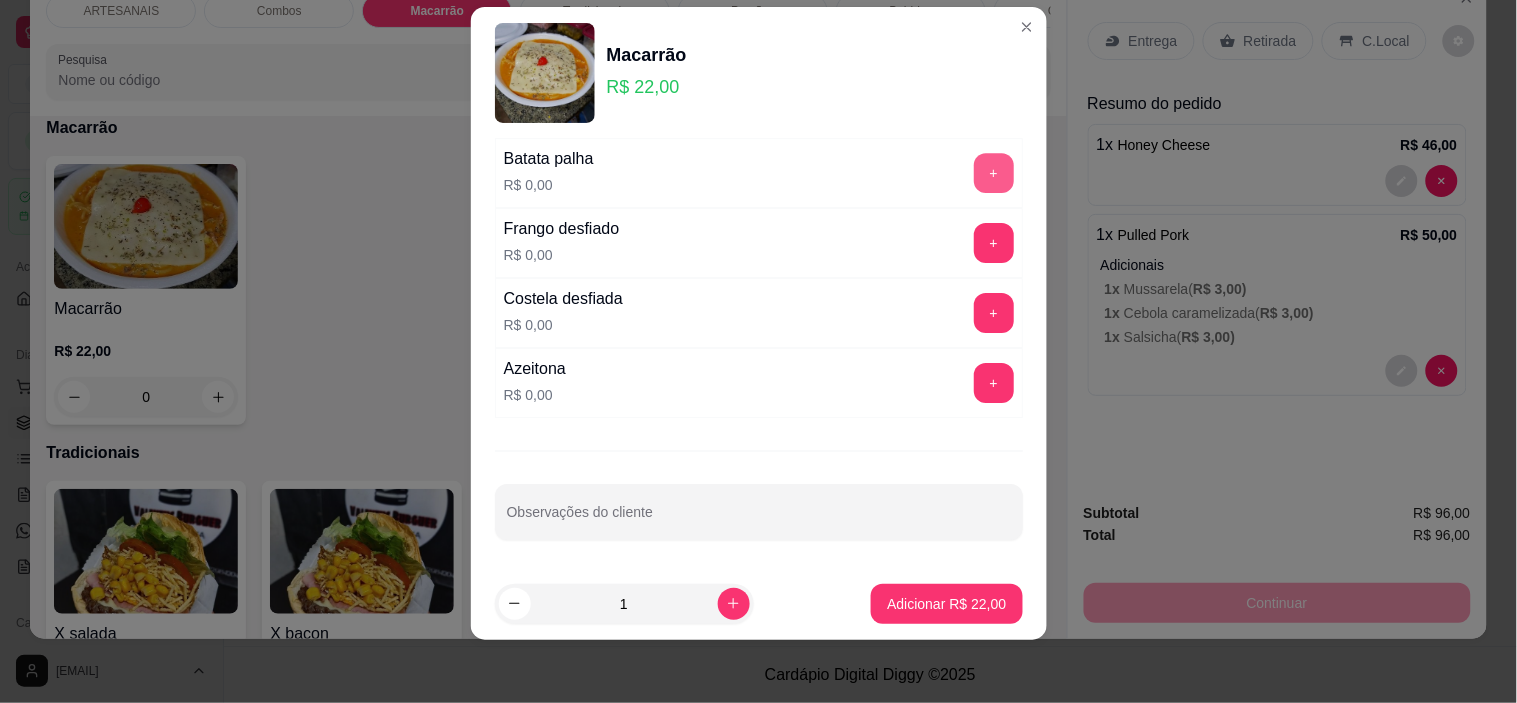 click on "+" at bounding box center [994, 173] 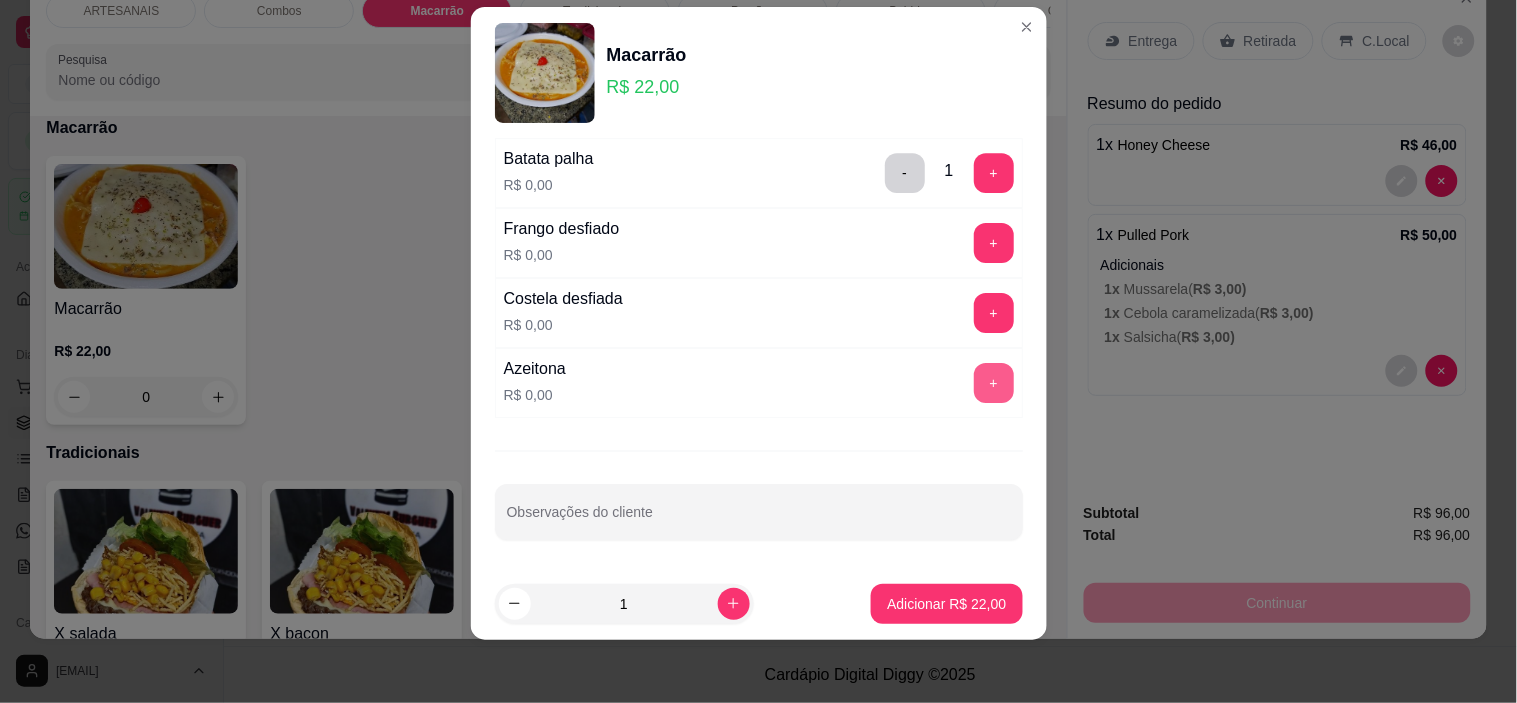 click on "+" at bounding box center [994, 383] 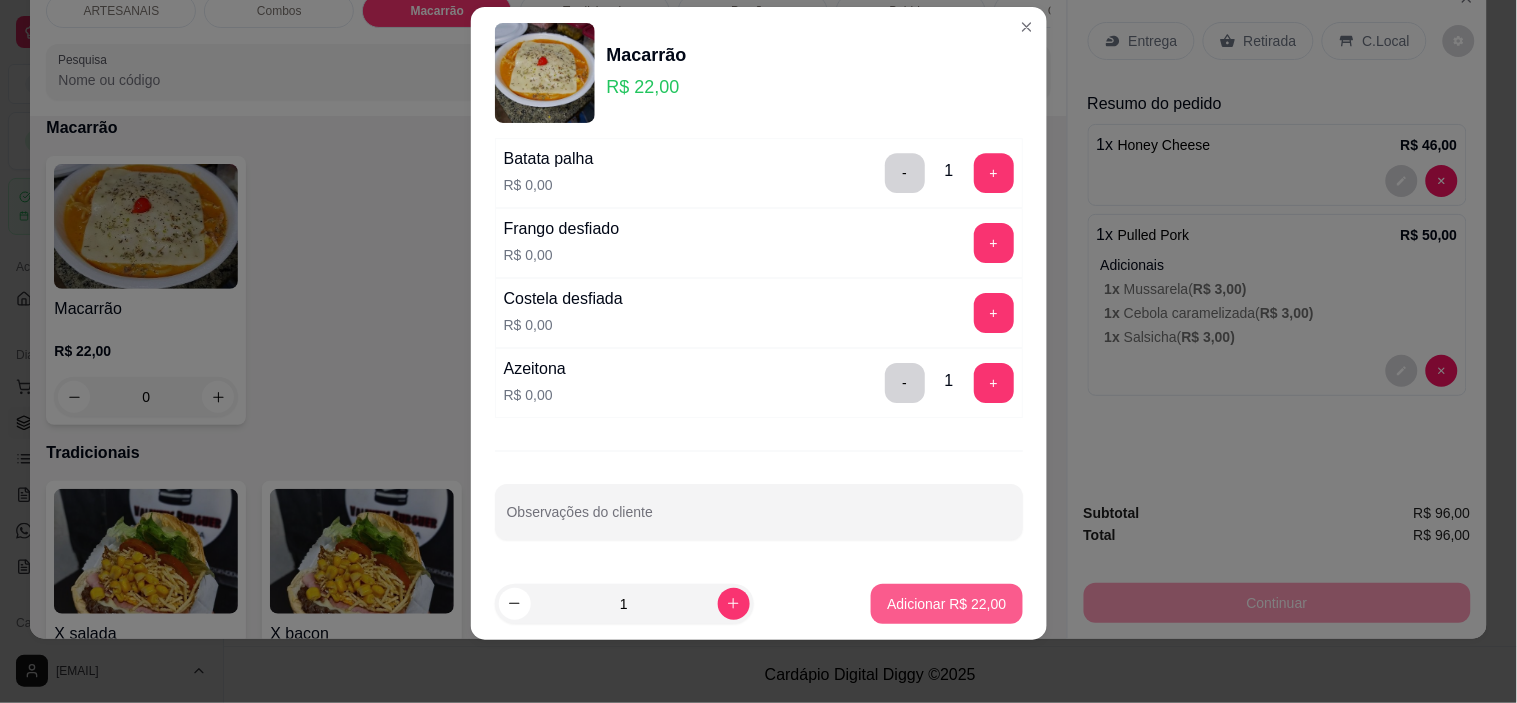 click on "Adicionar   R$ 22,00" at bounding box center (946, 604) 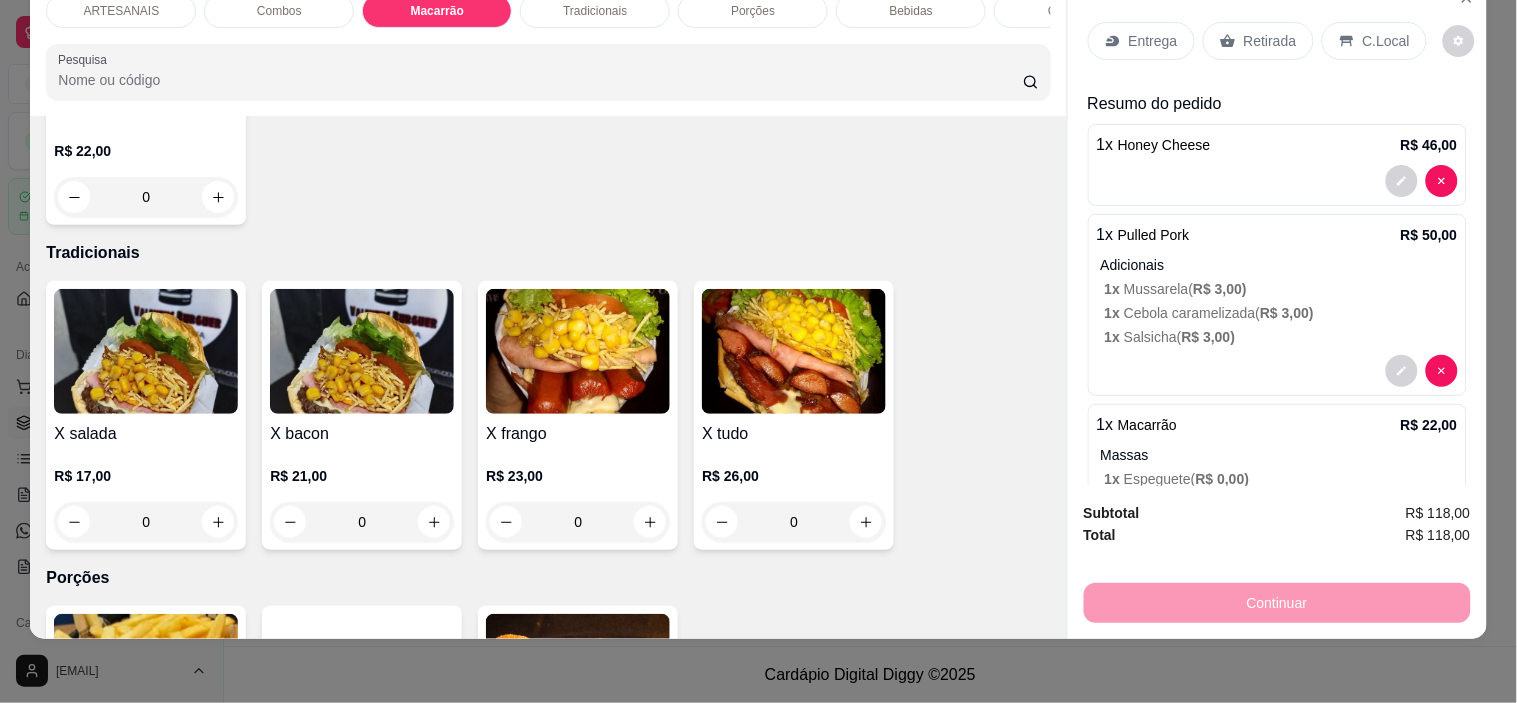 scroll, scrollTop: 1534, scrollLeft: 0, axis: vertical 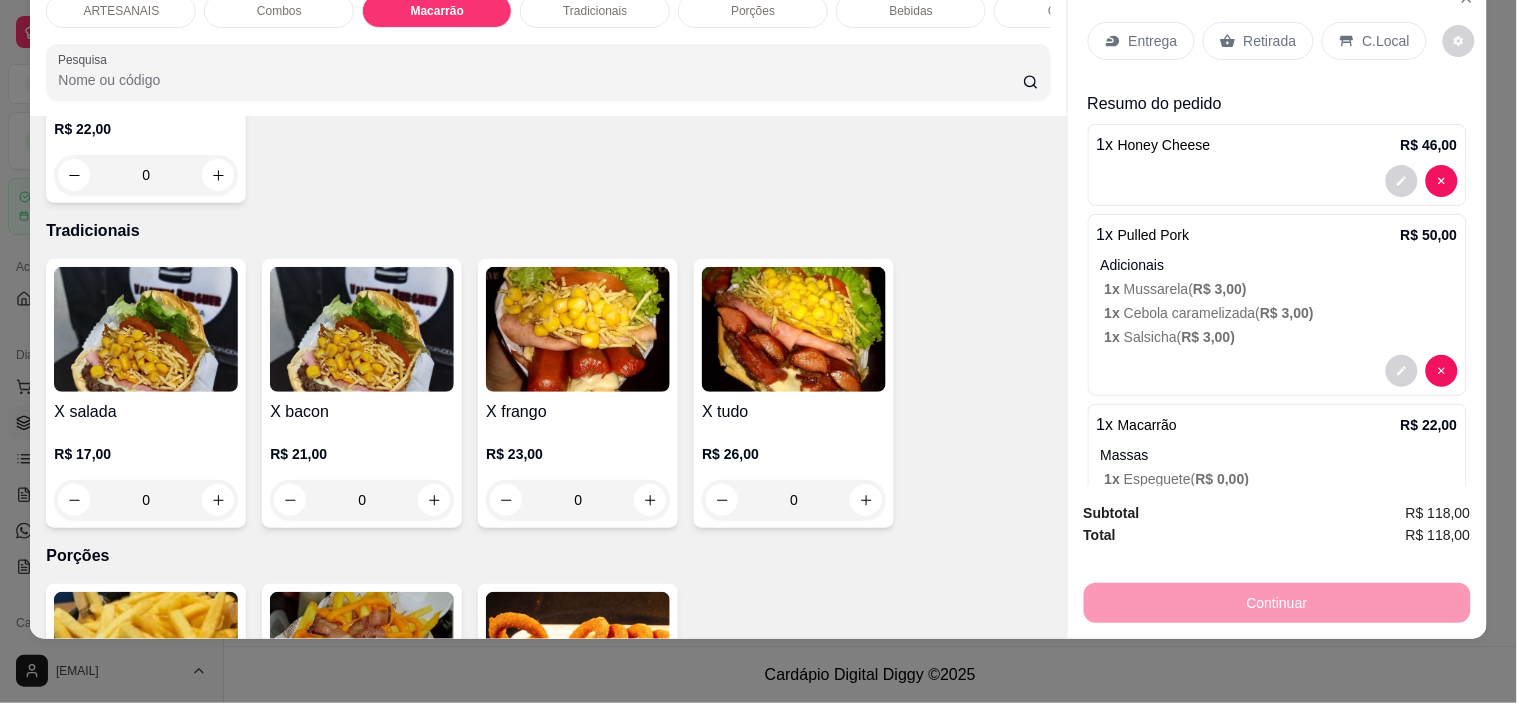 click at bounding box center (578, 329) 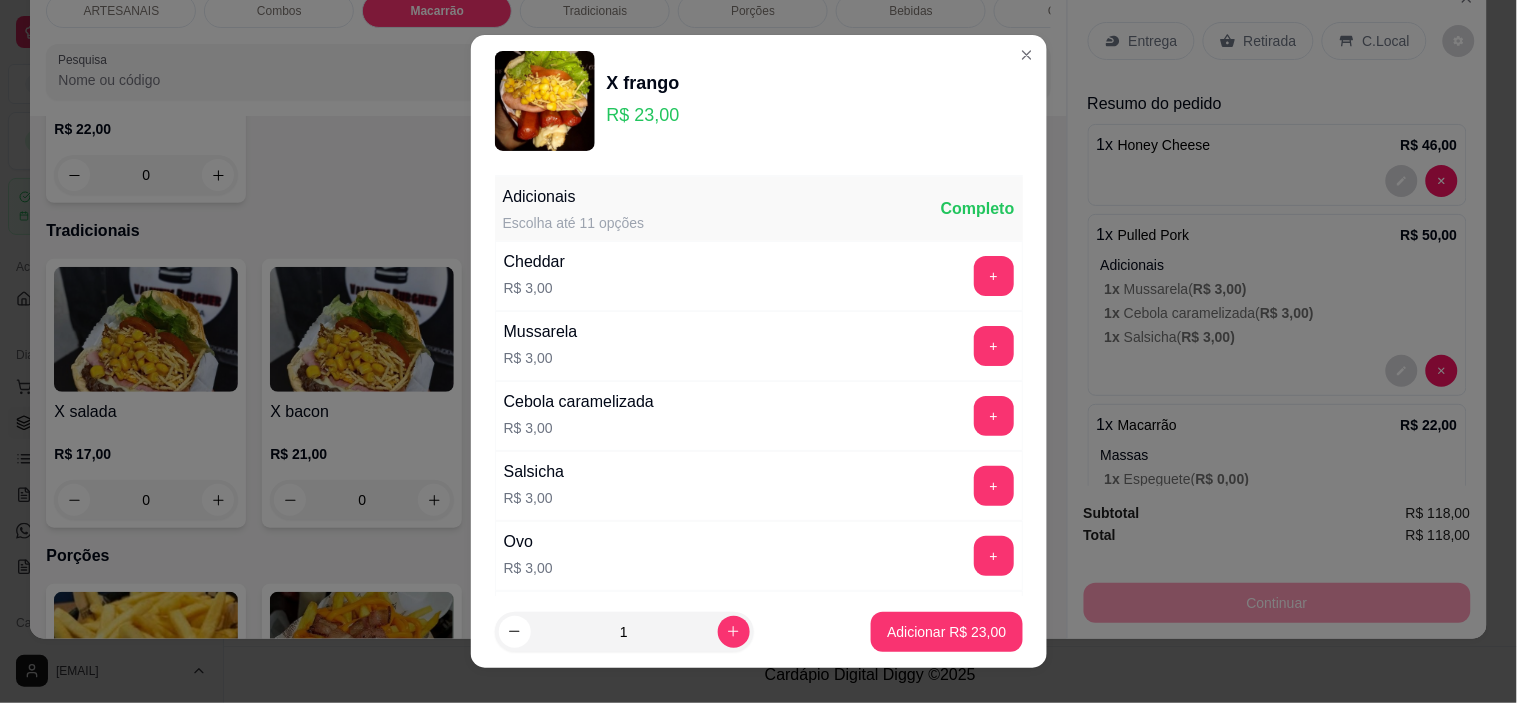 click on "Mussarela  R$ 3,00 +" at bounding box center [759, 346] 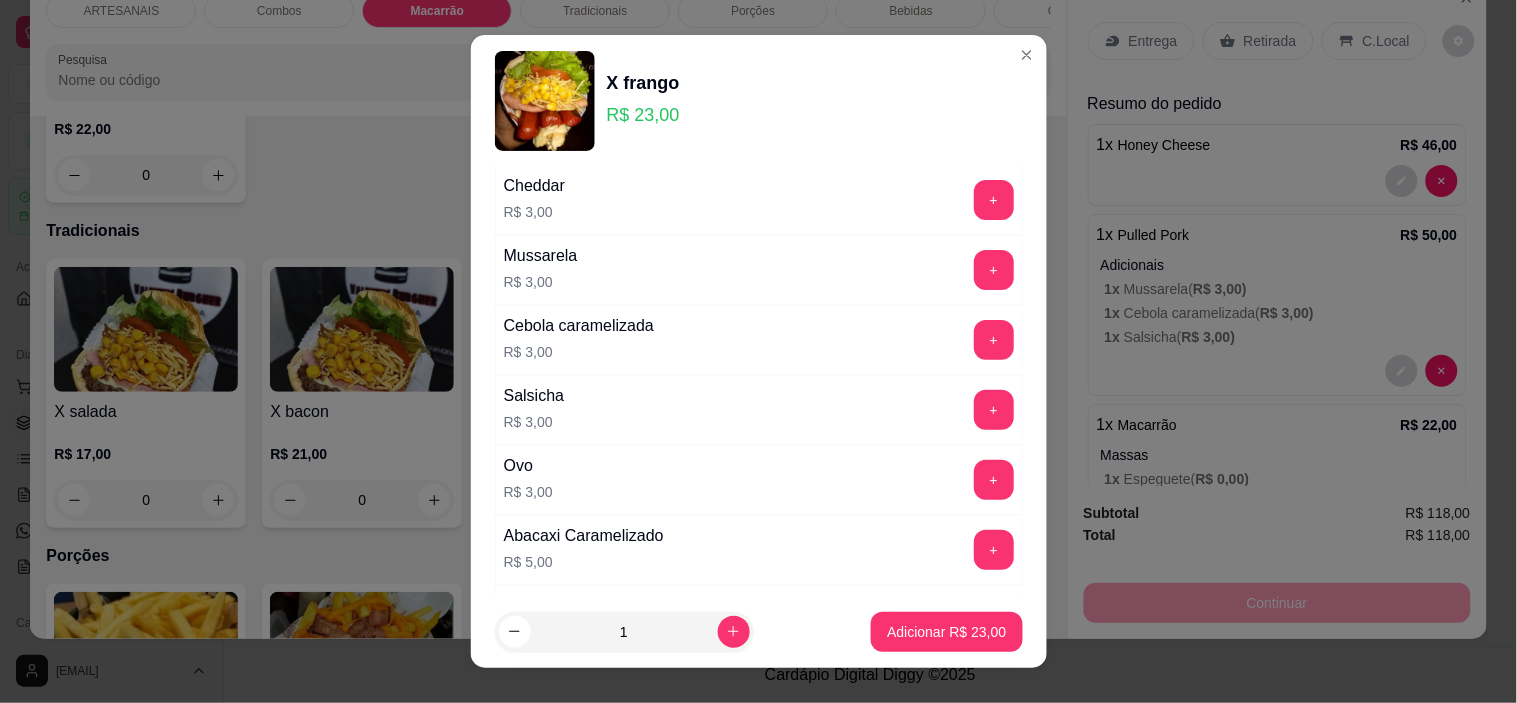 scroll, scrollTop: 111, scrollLeft: 0, axis: vertical 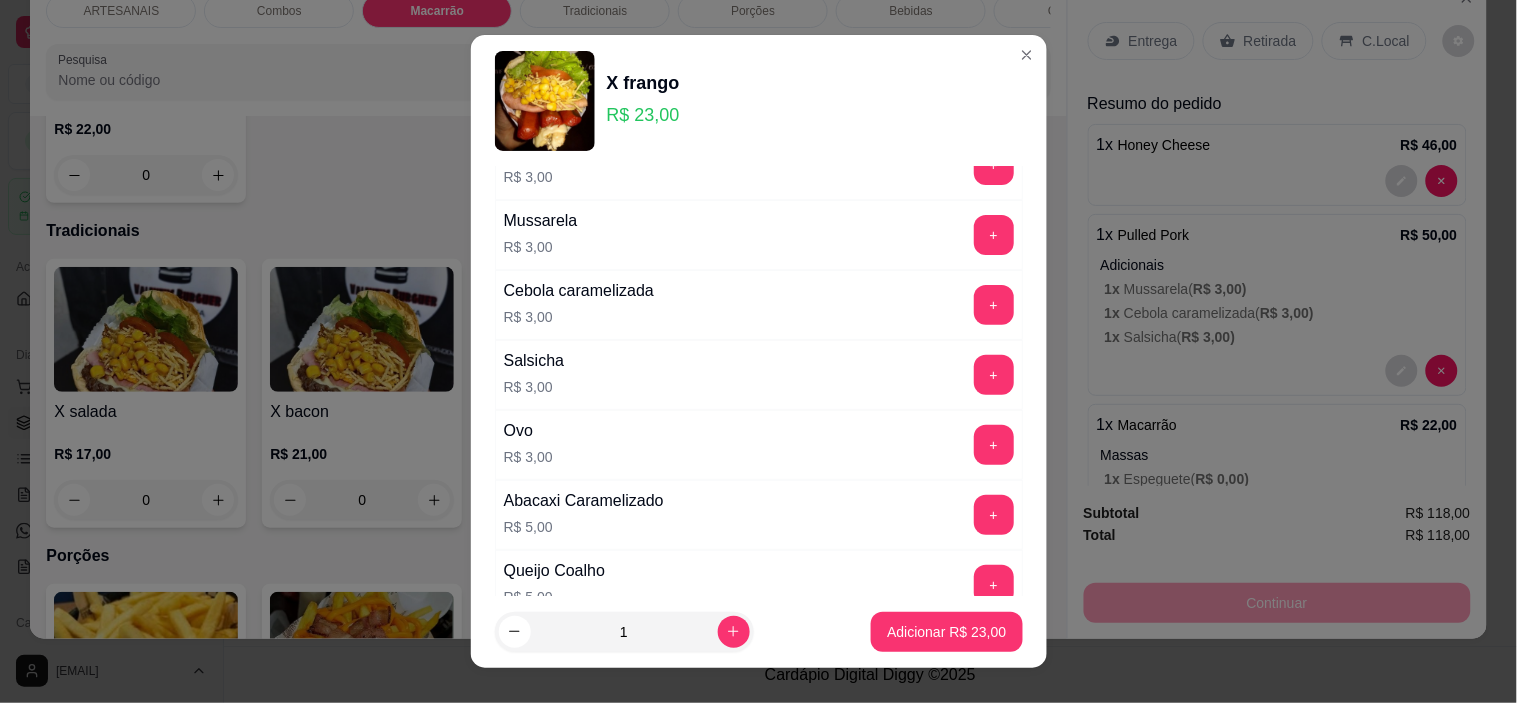 click on "Cebola caramelizada  R$ 3,00 +" at bounding box center [759, 305] 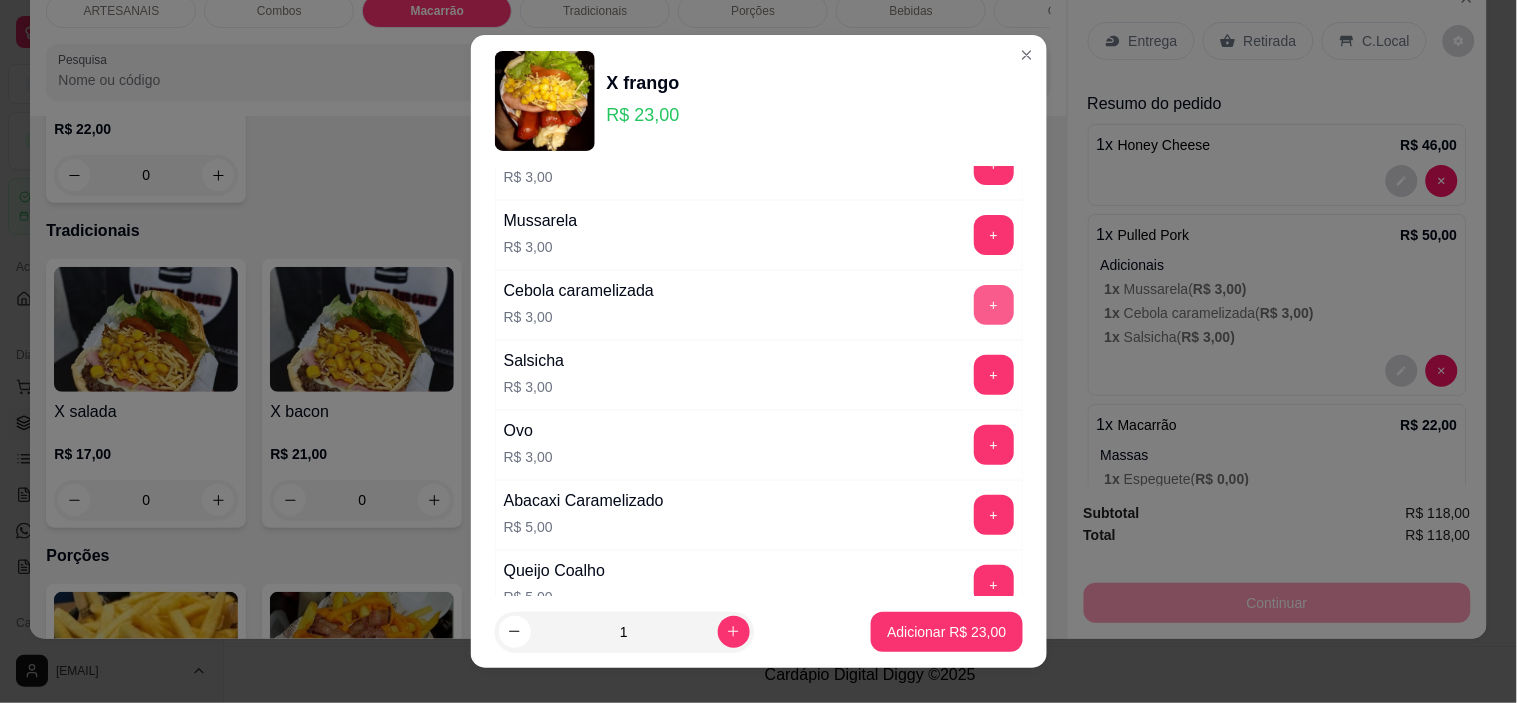 click on "+" at bounding box center [994, 305] 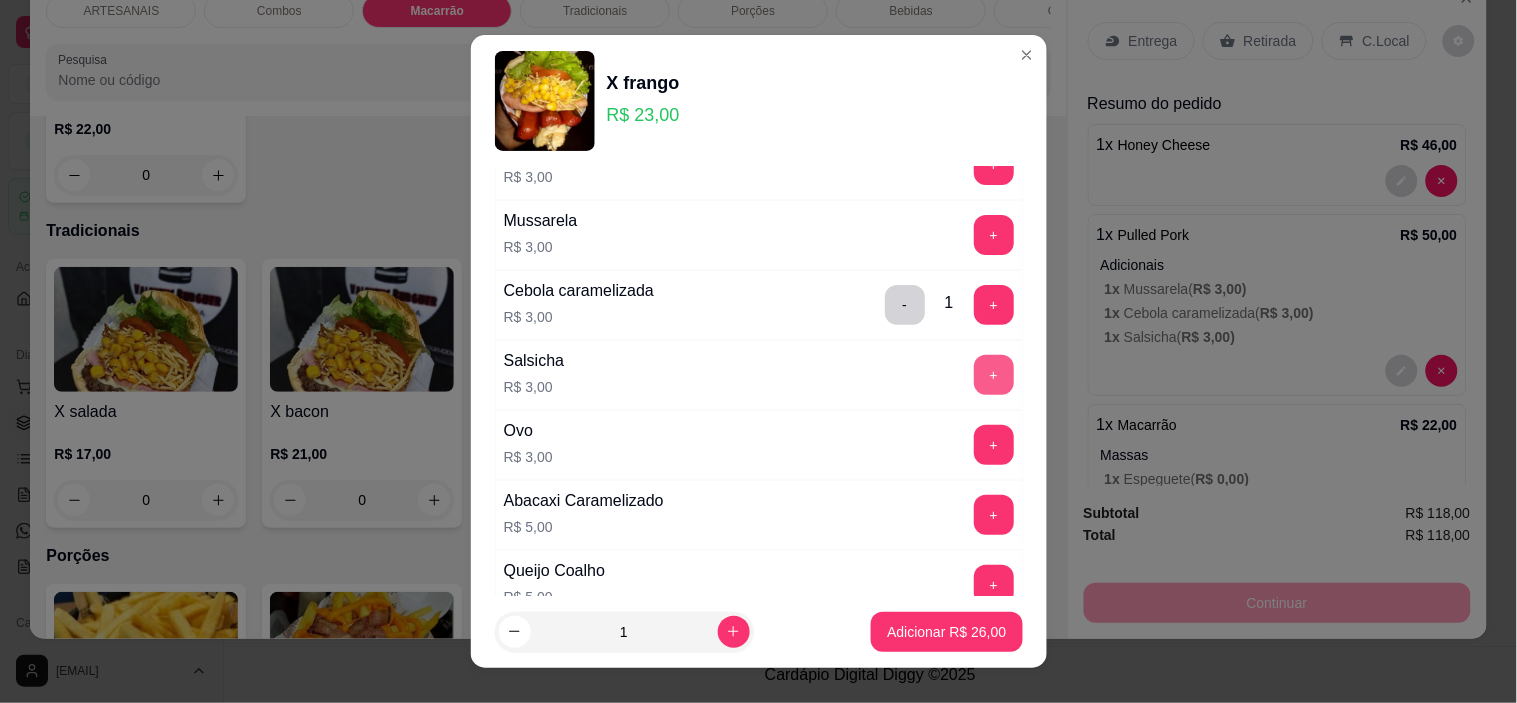 click on "+" at bounding box center (994, 375) 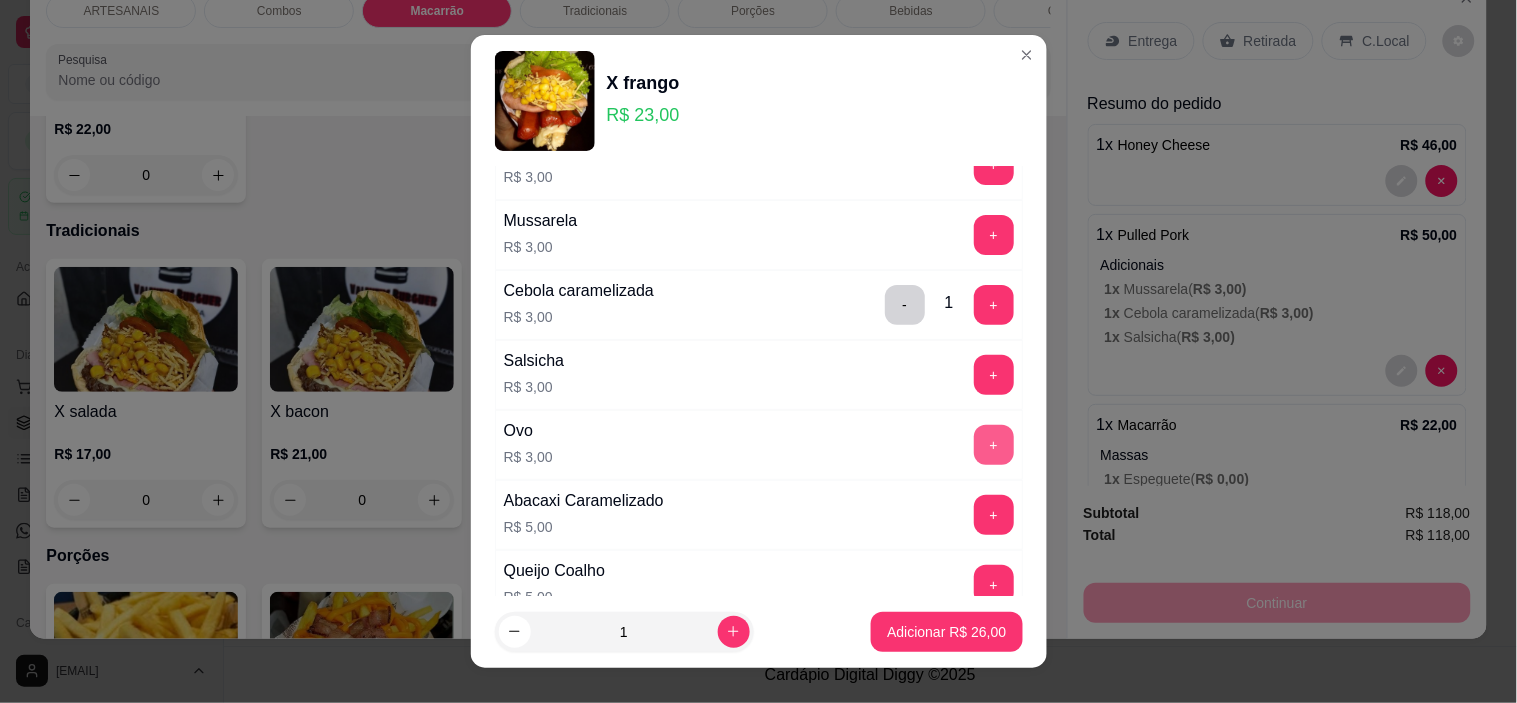 click on "+" at bounding box center [994, 445] 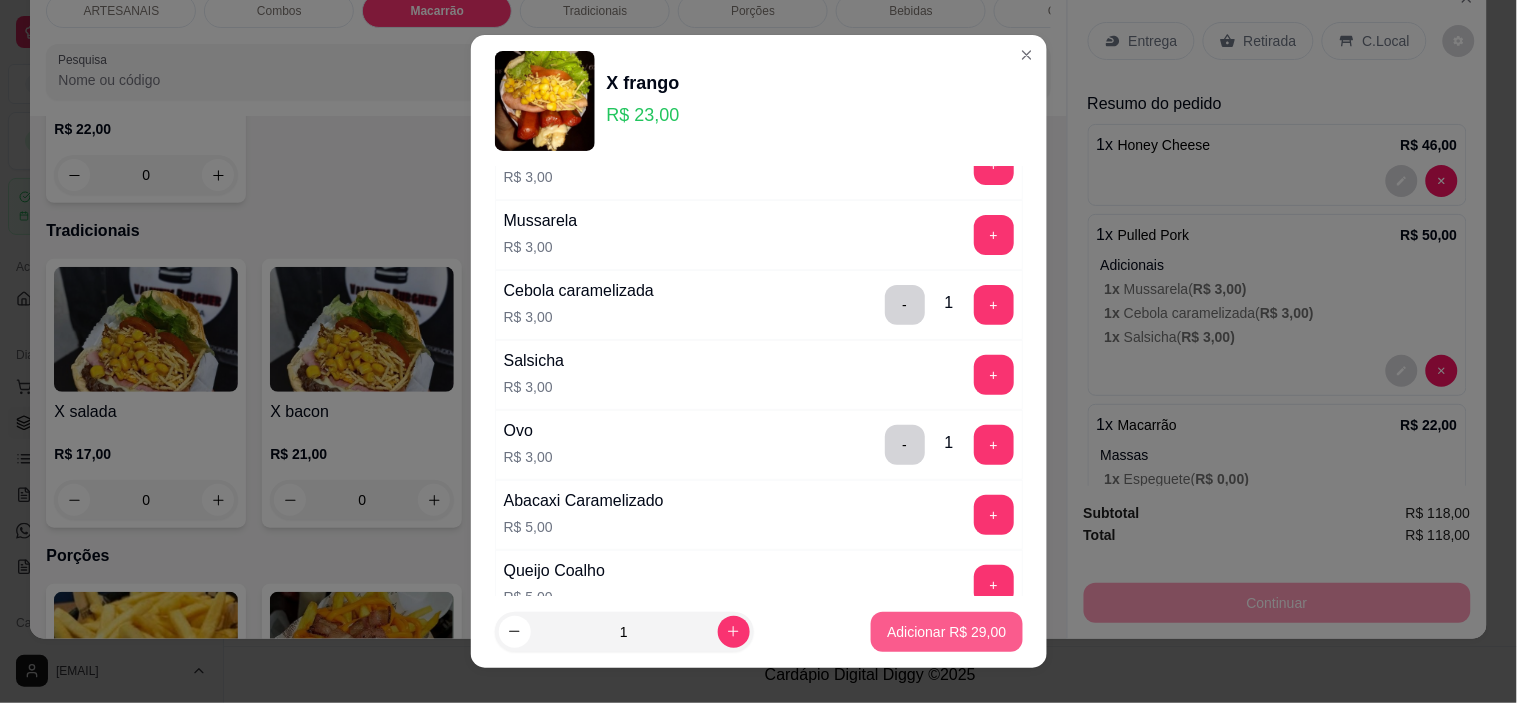 click on "Adicionar   R$ 29,00" at bounding box center (946, 632) 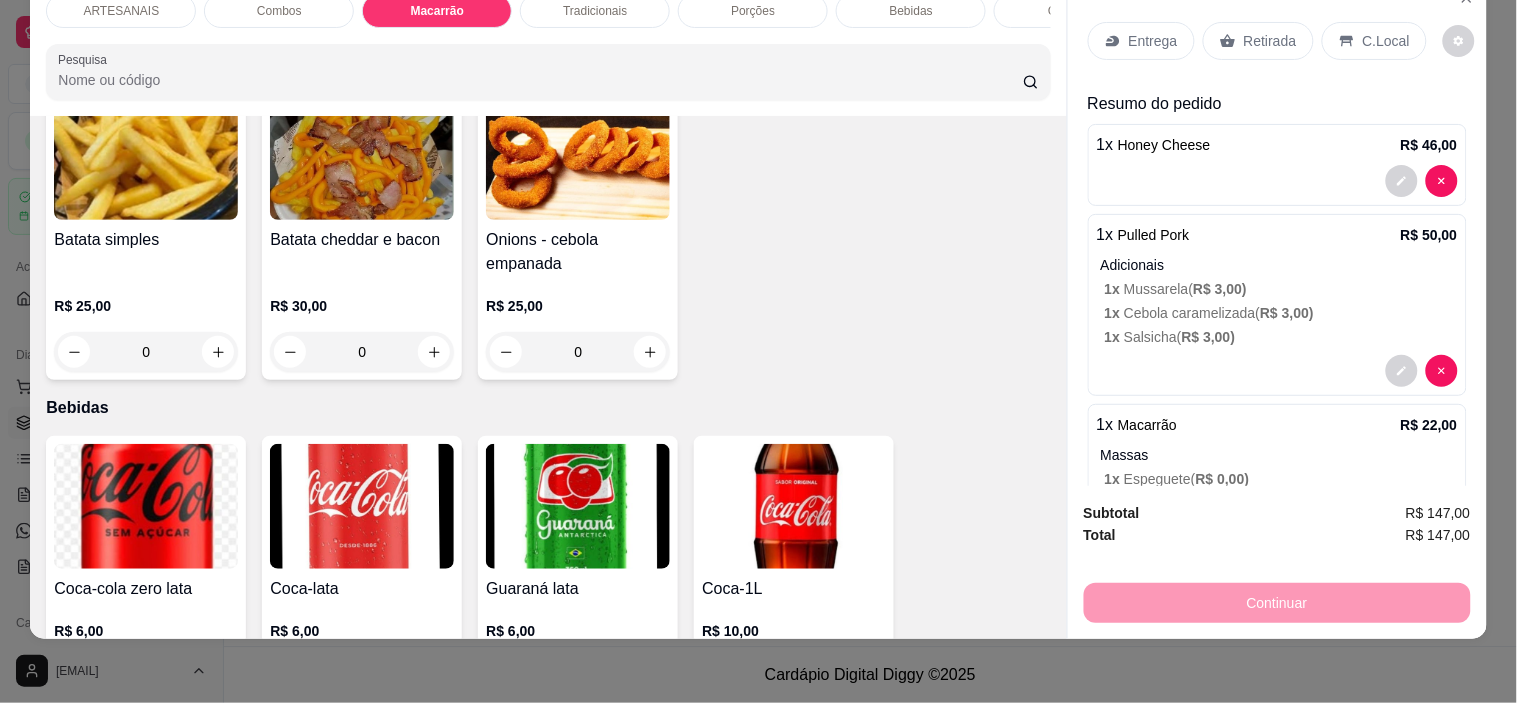 scroll, scrollTop: 2090, scrollLeft: 0, axis: vertical 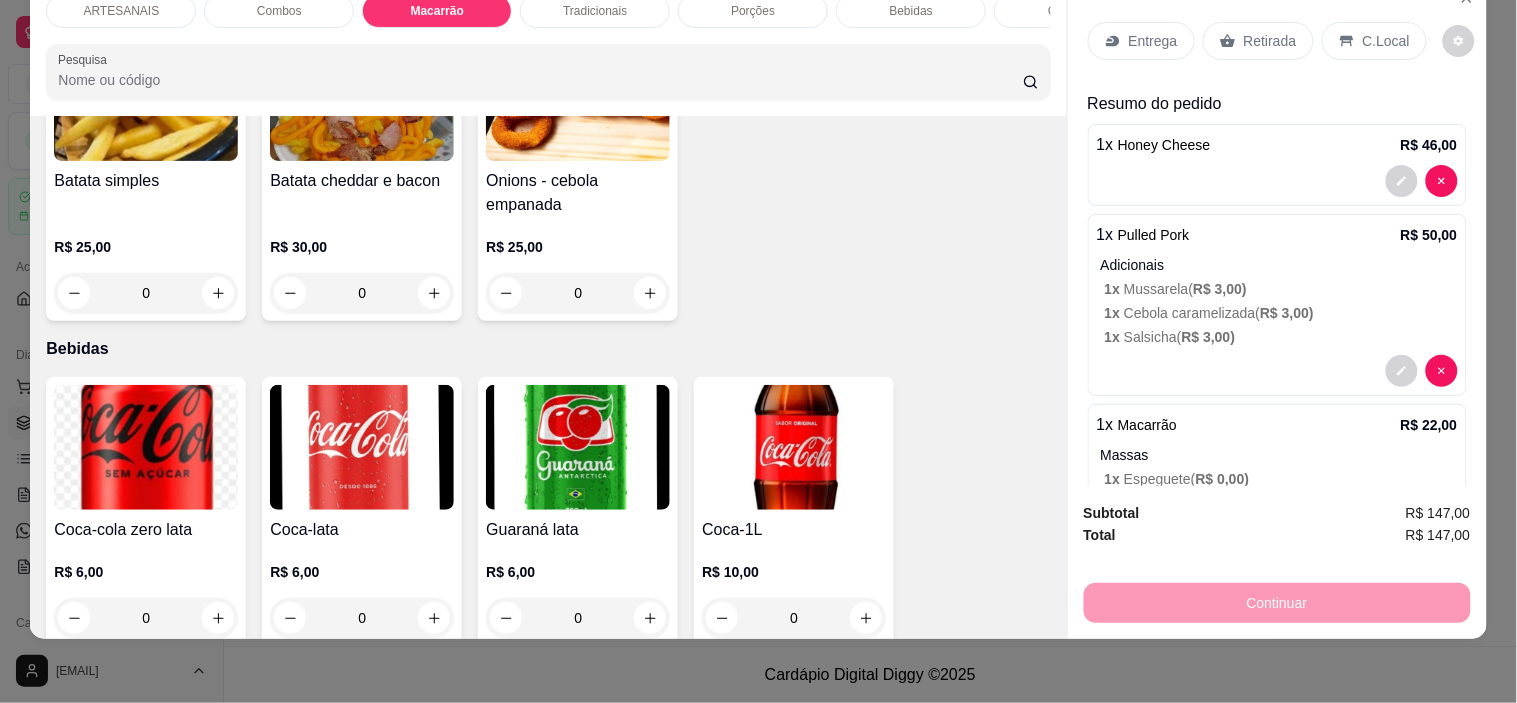 click on "Batata cheddar e bacon" at bounding box center (362, 181) 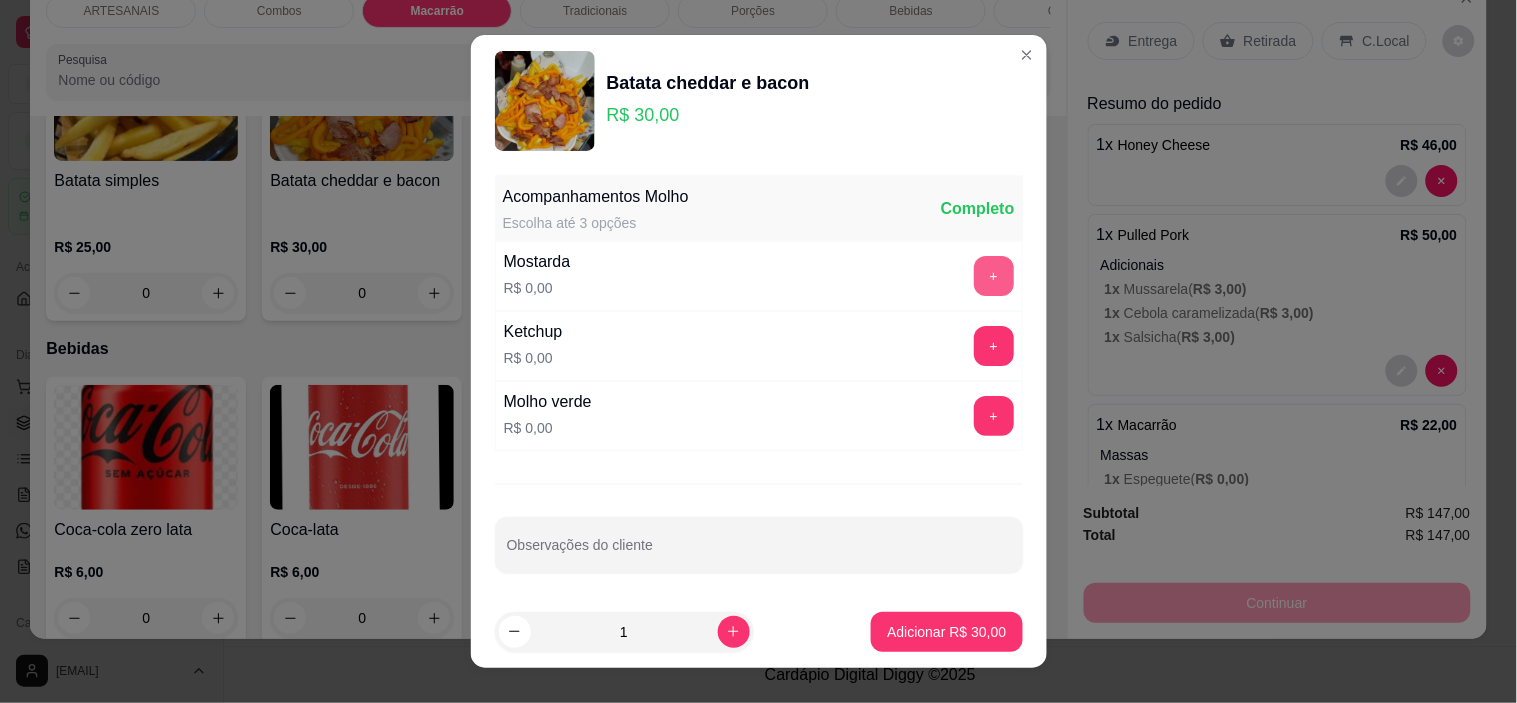 click on "Mostarda  R$ 0,00 +" at bounding box center [759, 276] 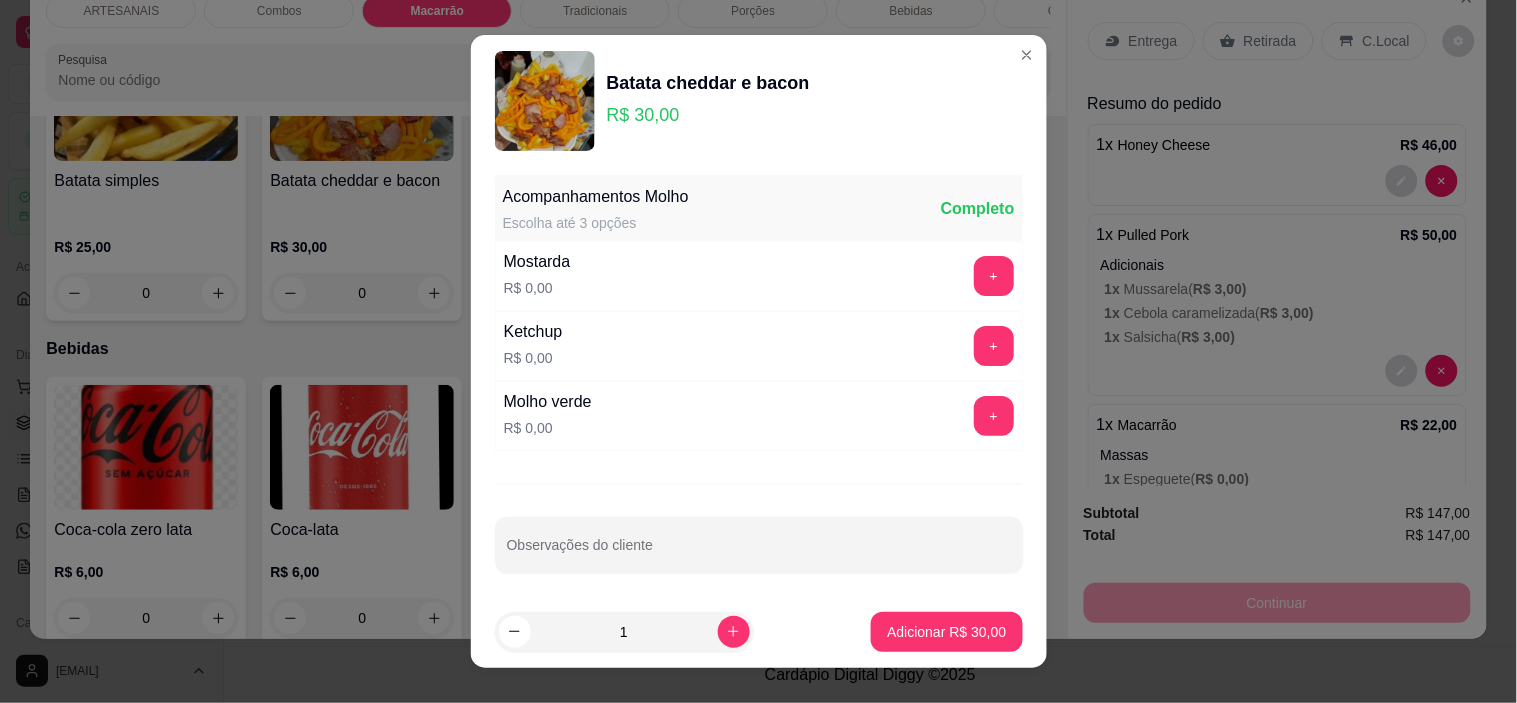 click on "+" at bounding box center (994, 276) 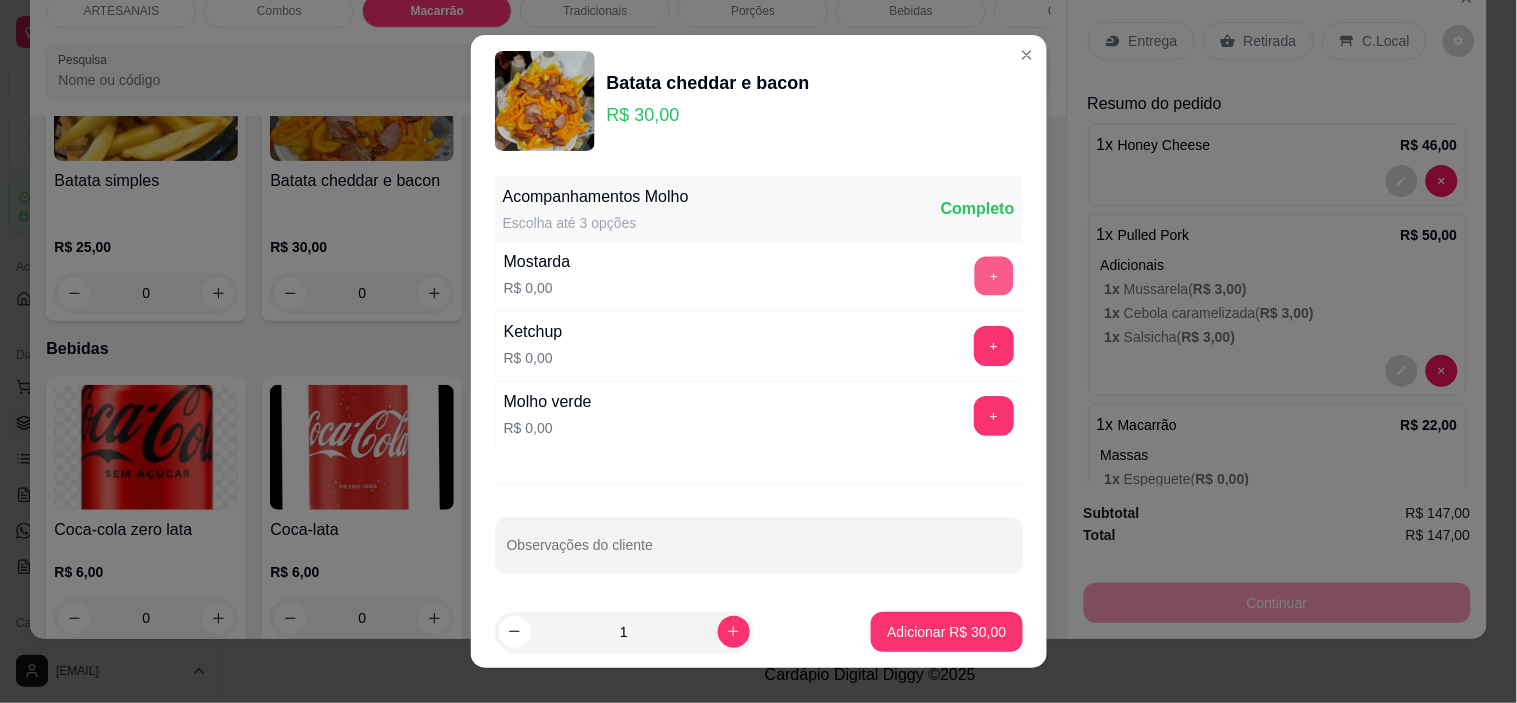 click on "+" at bounding box center (993, 276) 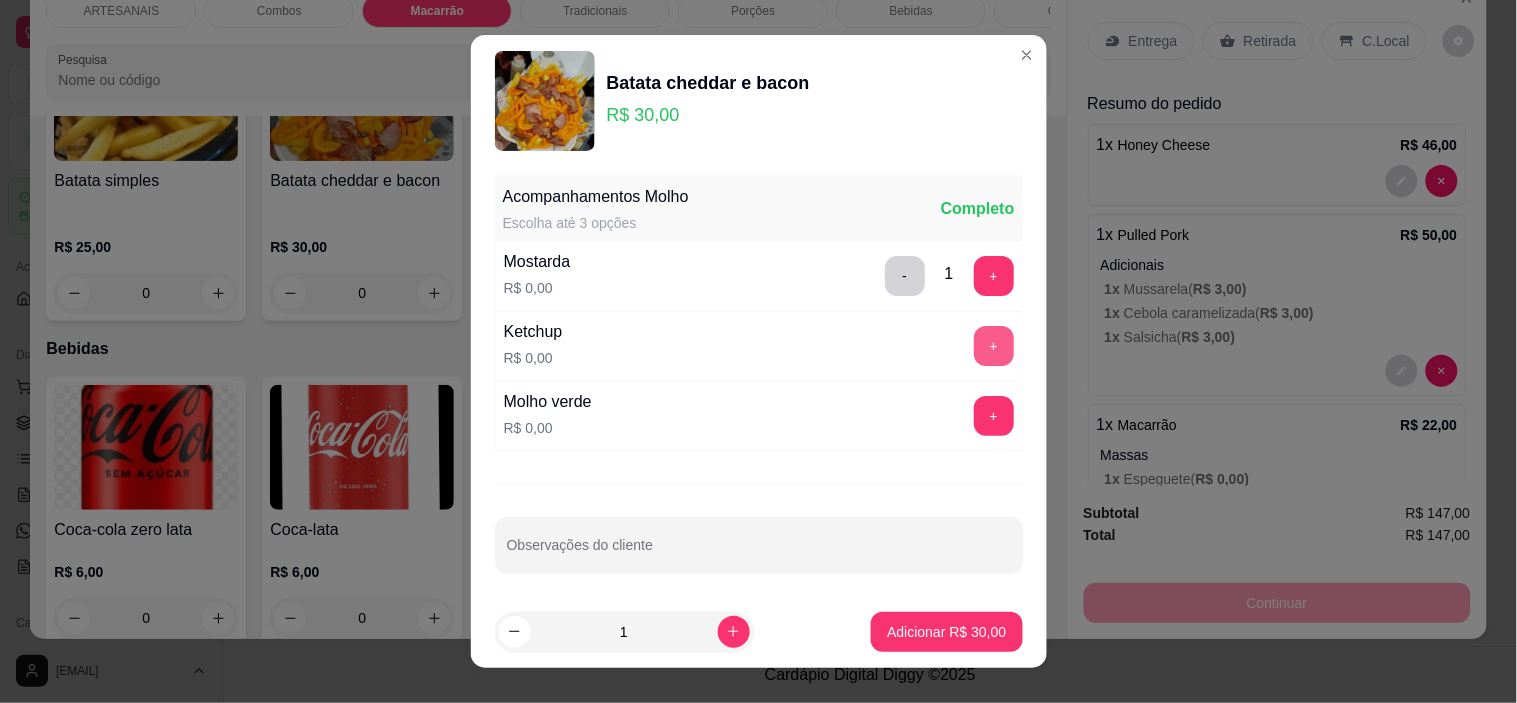 click on "+" at bounding box center [994, 346] 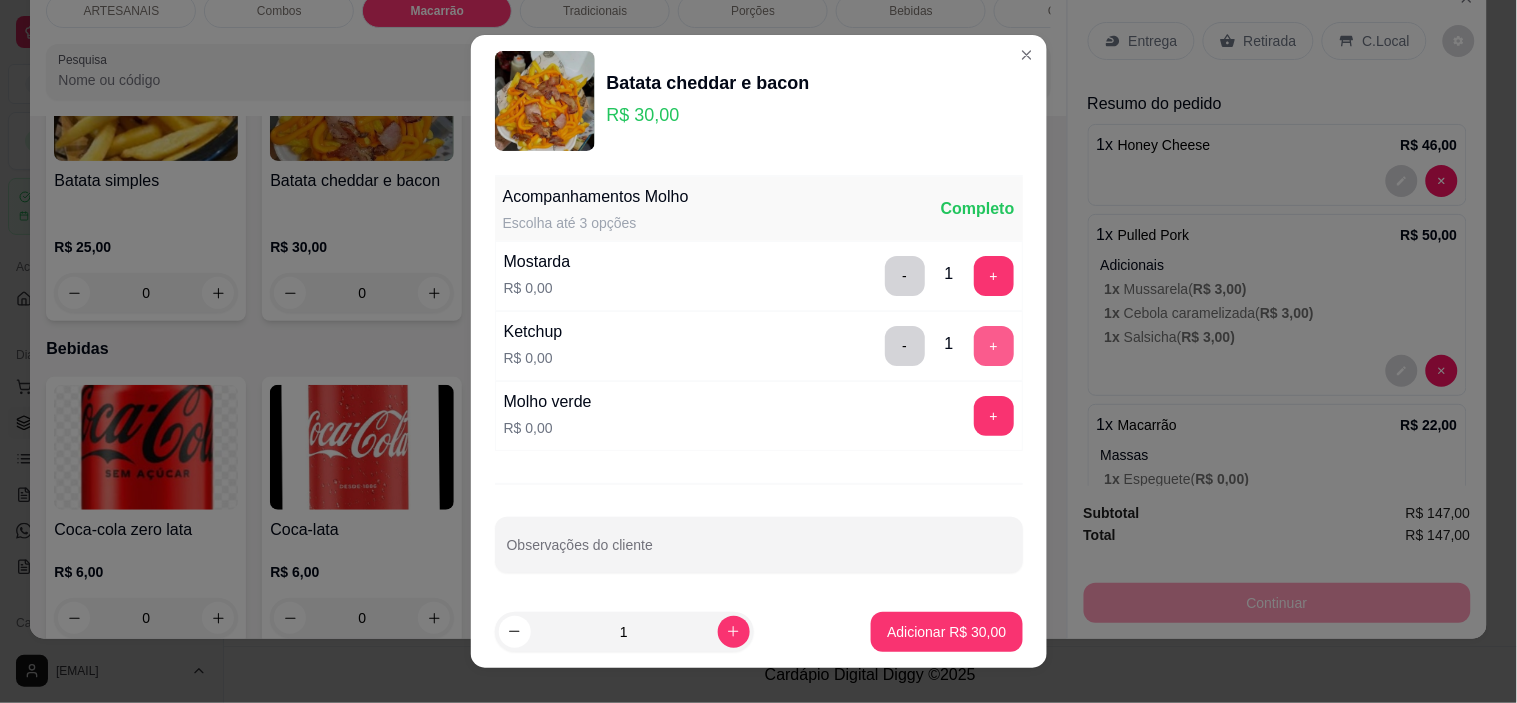 click on "+" at bounding box center (994, 346) 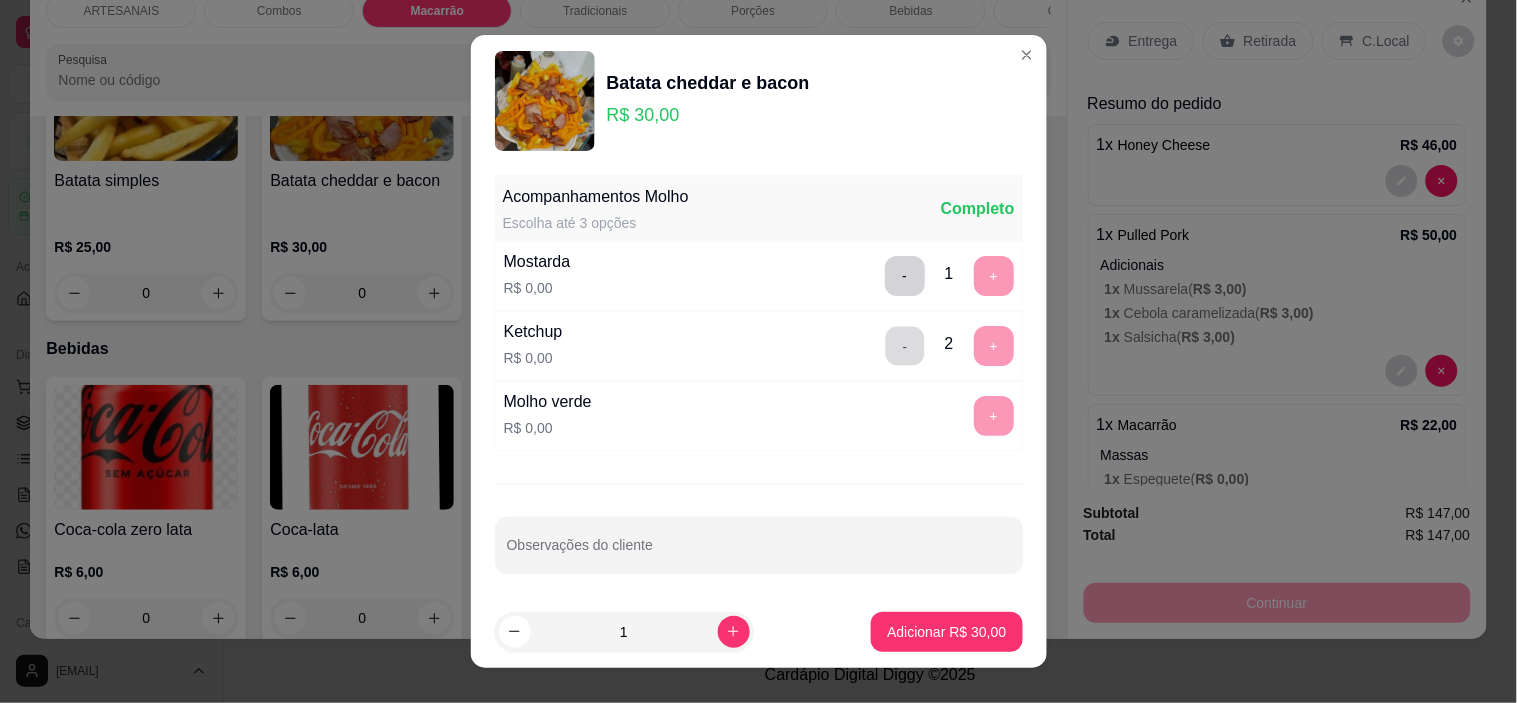 click on "-" at bounding box center [904, 346] 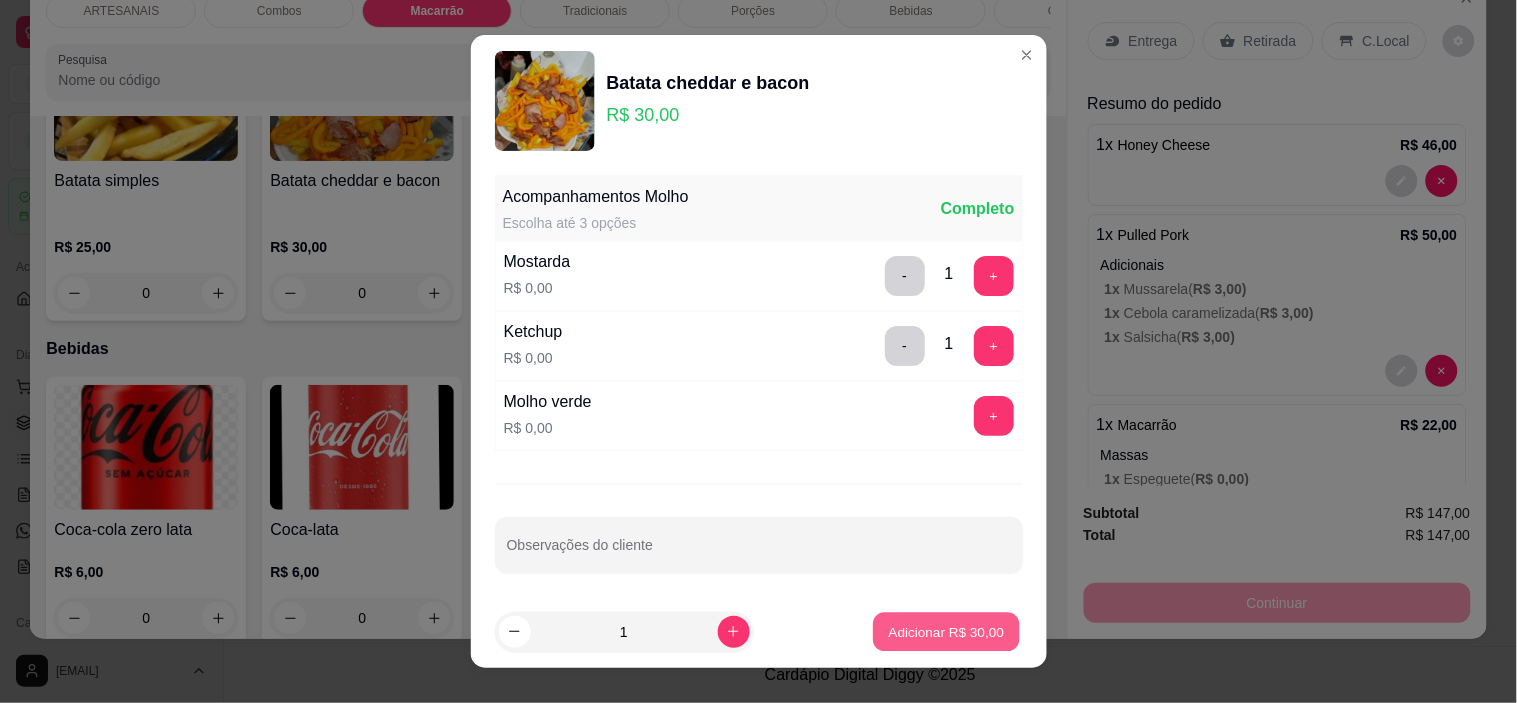 click on "Adicionar   R$ 30,00" at bounding box center [947, 631] 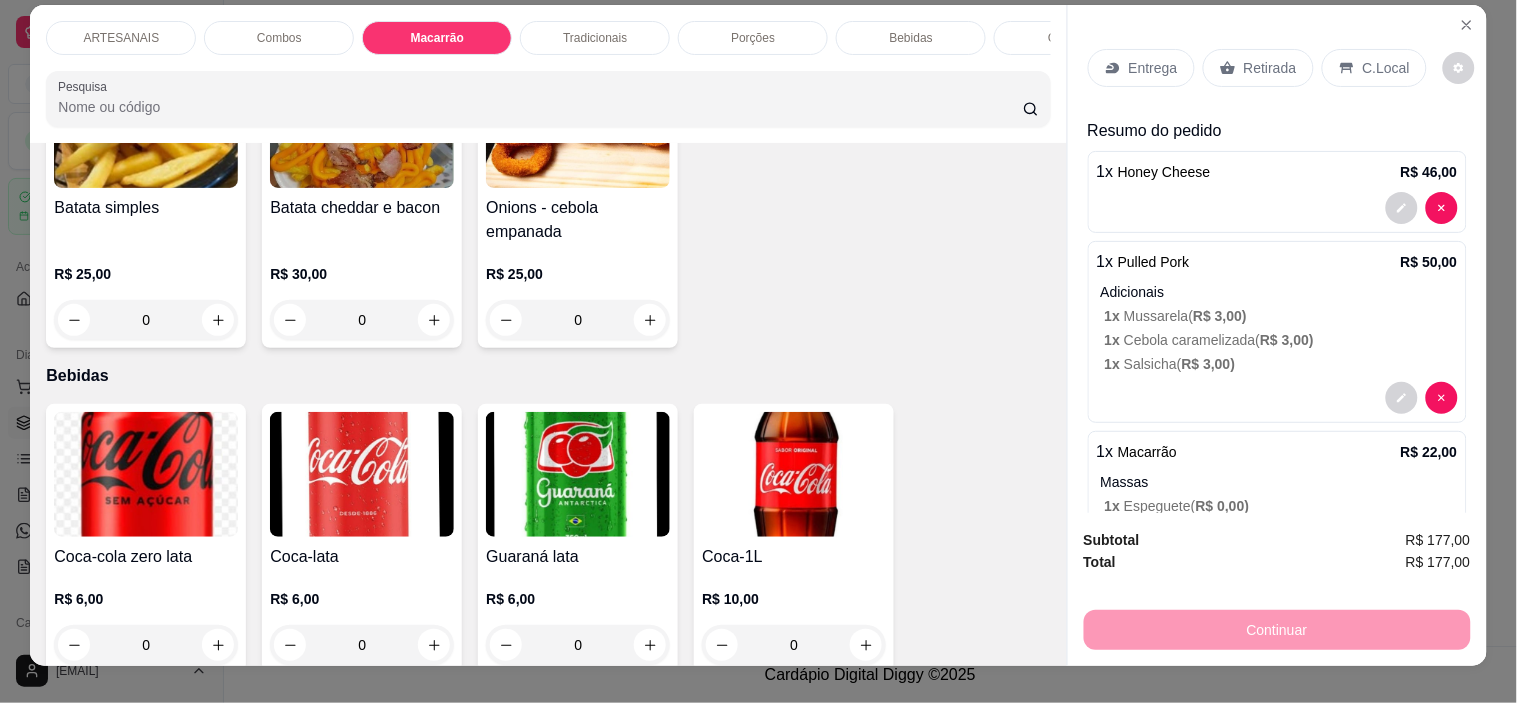 scroll, scrollTop: 0, scrollLeft: 0, axis: both 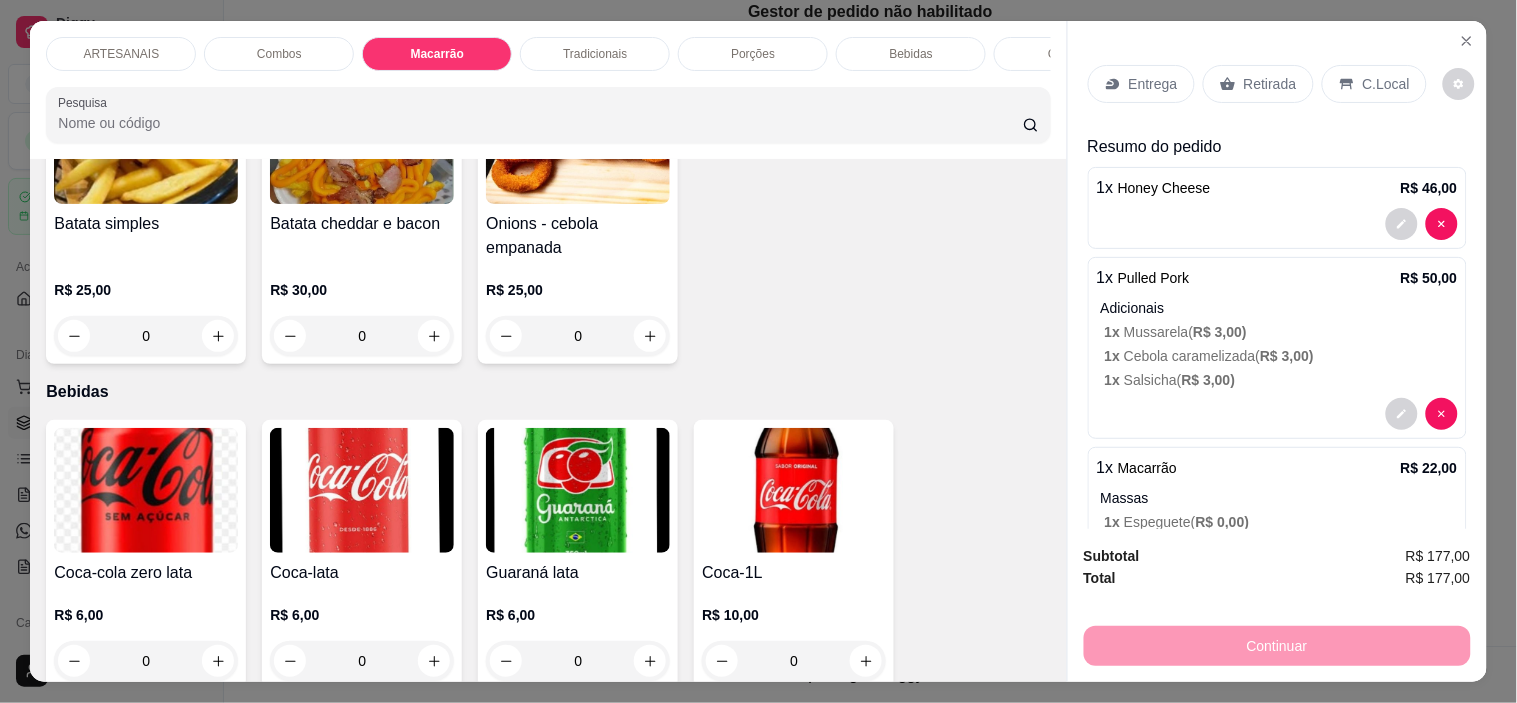 click on "C.Local" at bounding box center [1374, 84] 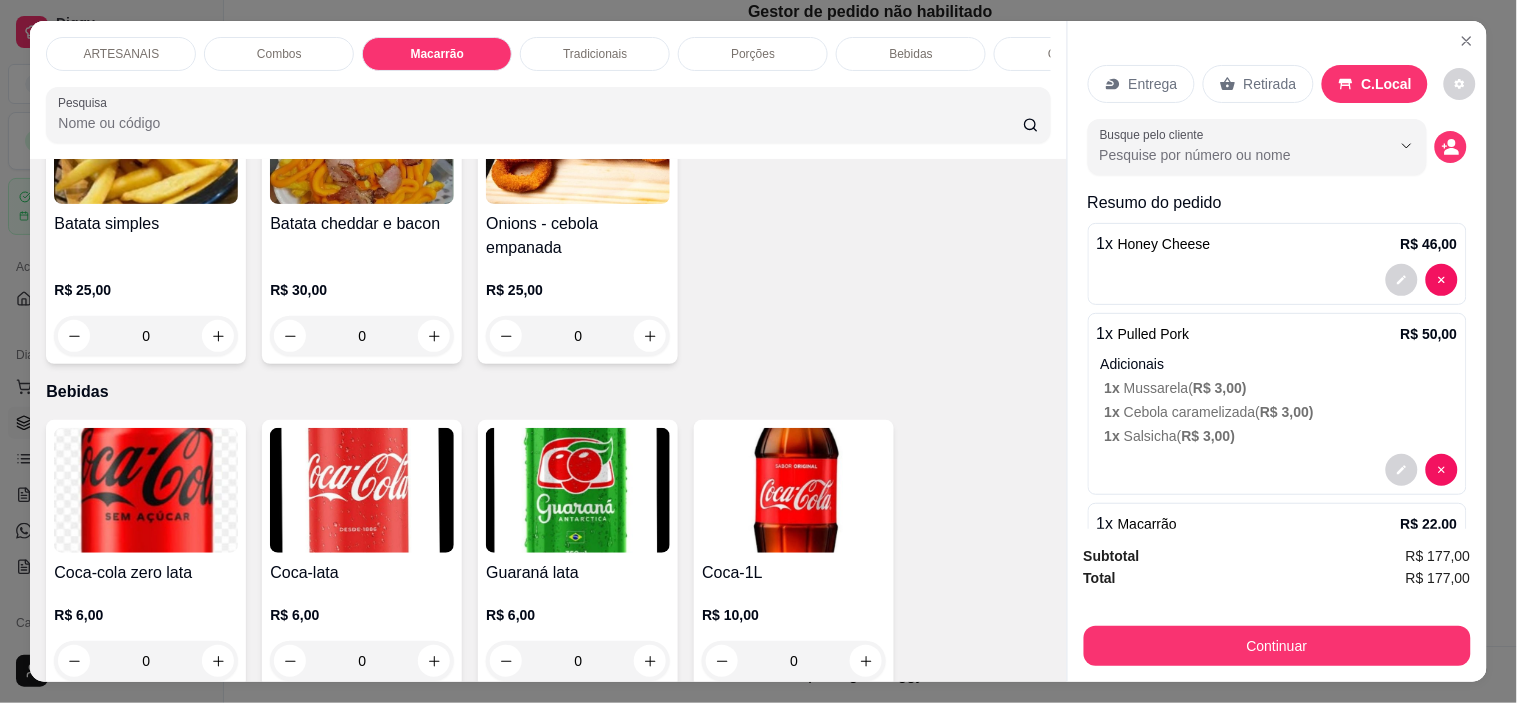 click on "Retirada" at bounding box center [1258, 84] 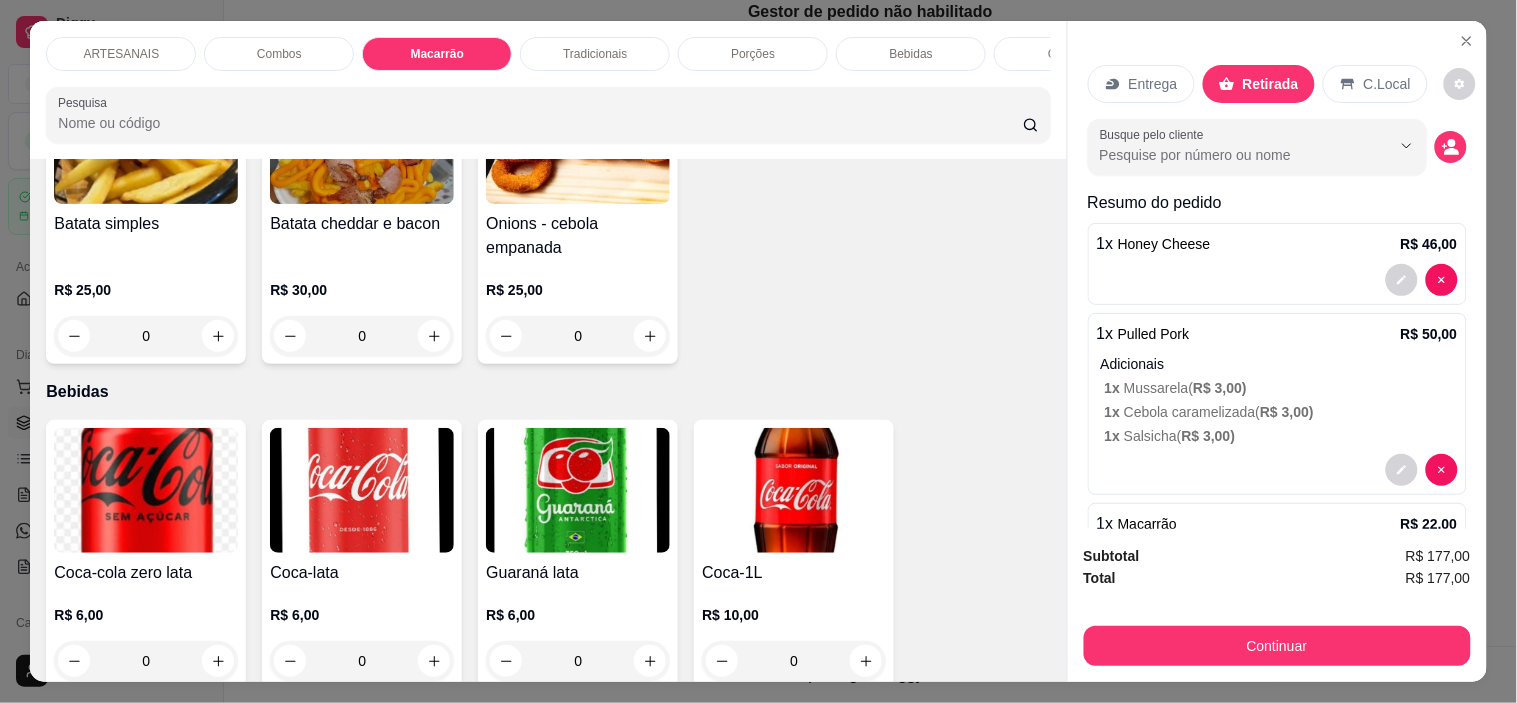 click on "Entrega" at bounding box center (1153, 84) 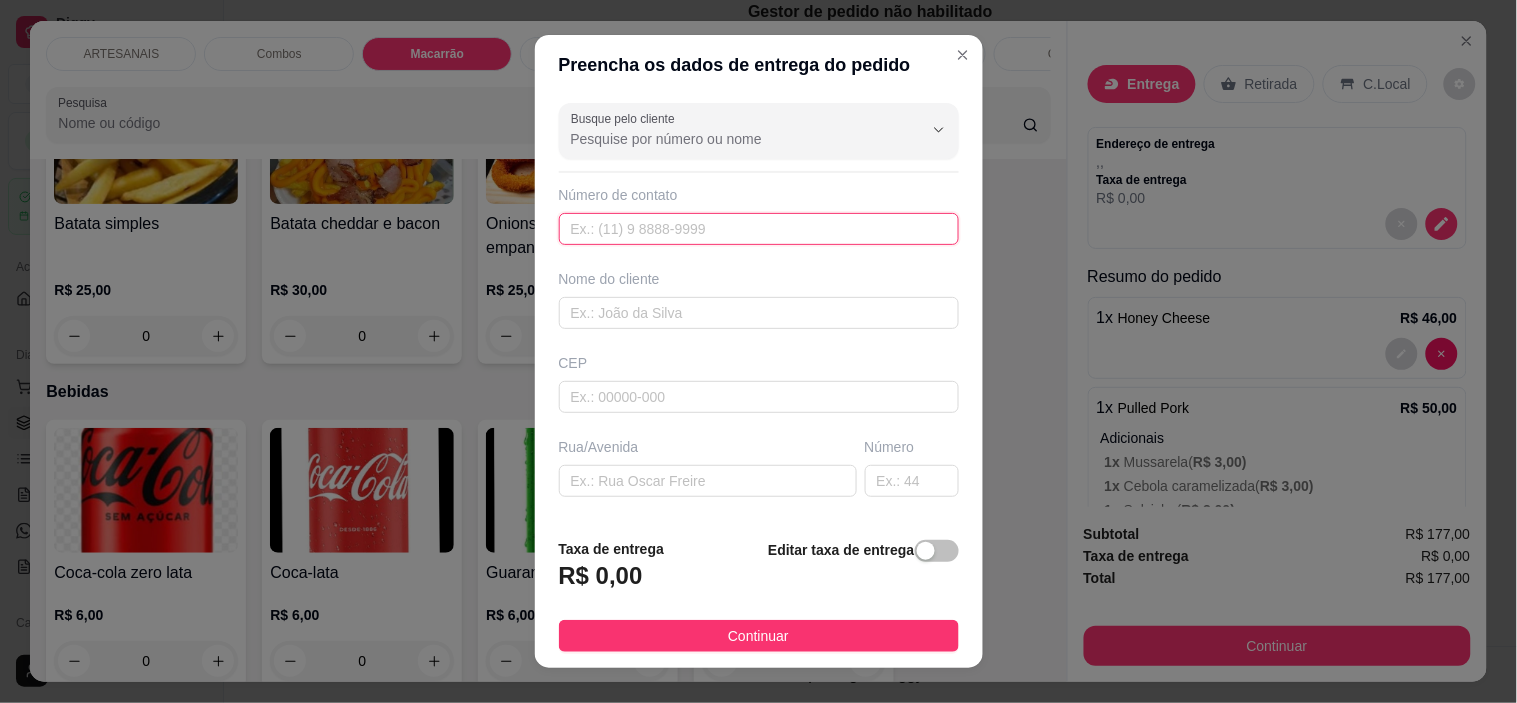 click at bounding box center (759, 229) 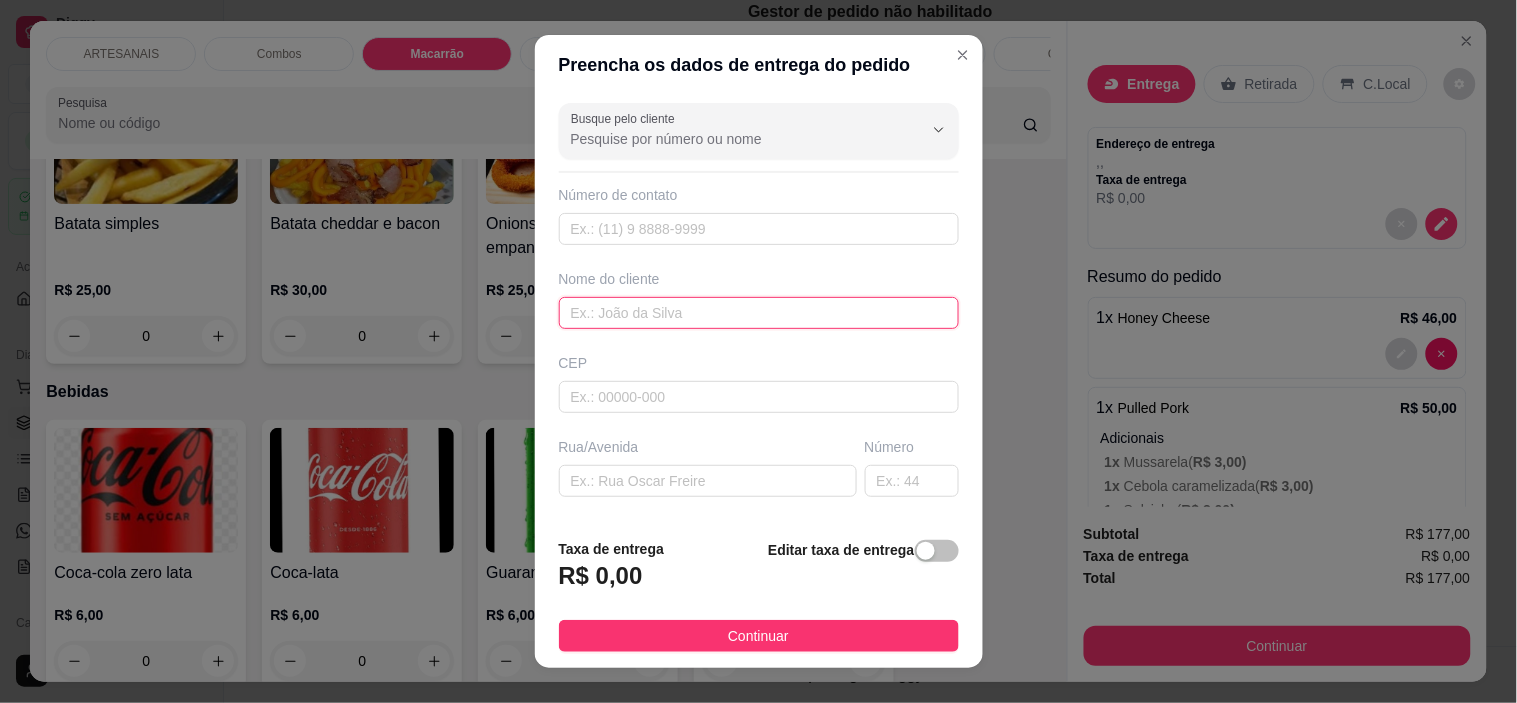 click at bounding box center (759, 313) 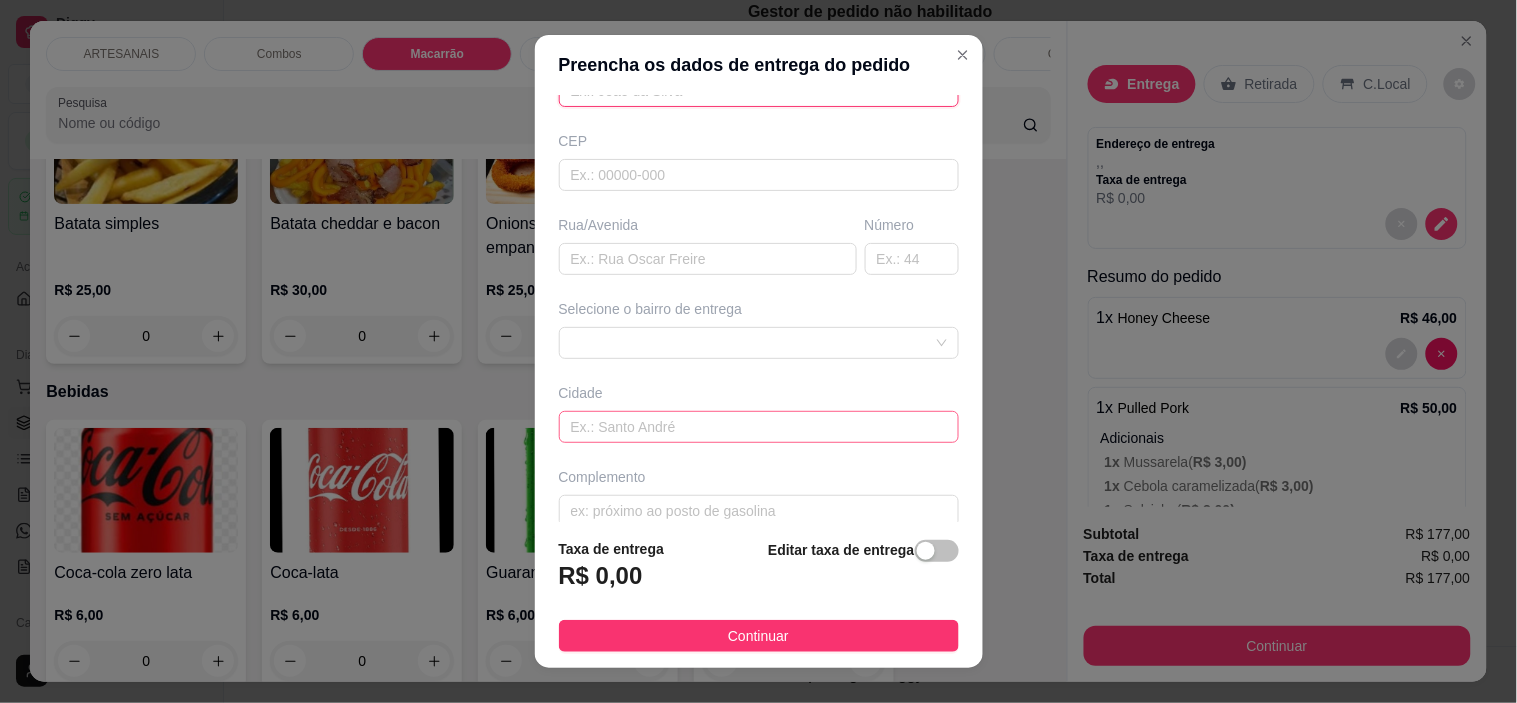 scroll, scrollTop: 247, scrollLeft: 0, axis: vertical 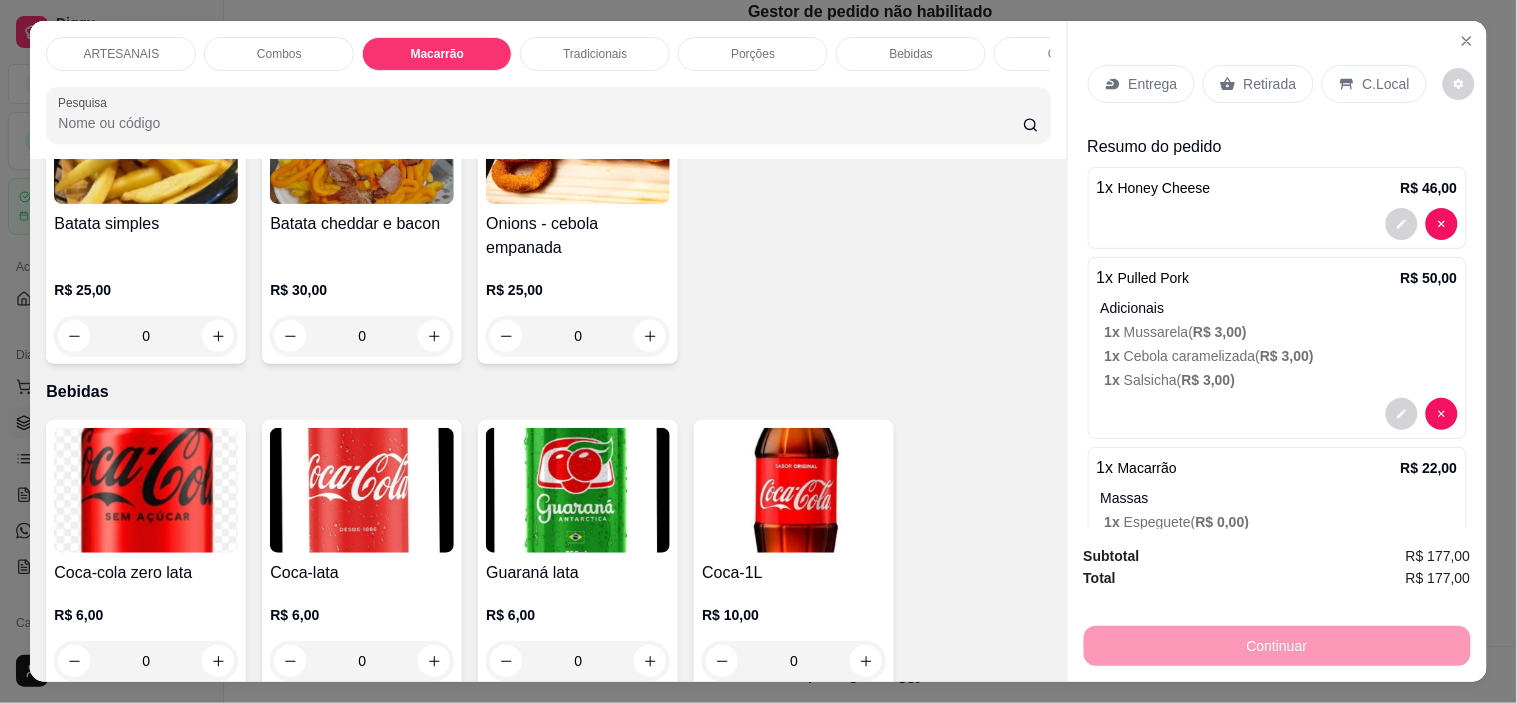 click on "Retirada" at bounding box center (1258, 84) 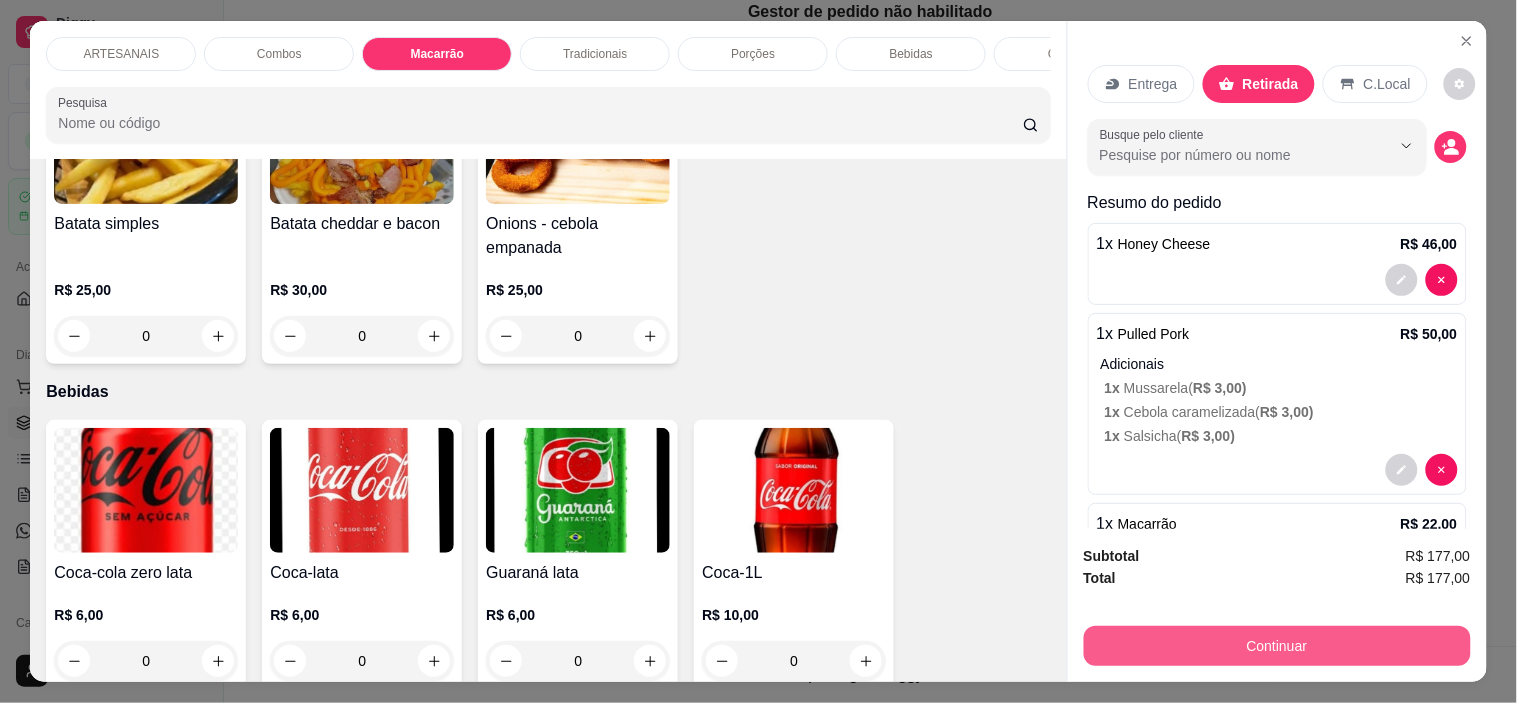 click on "Continuar" at bounding box center [1277, 646] 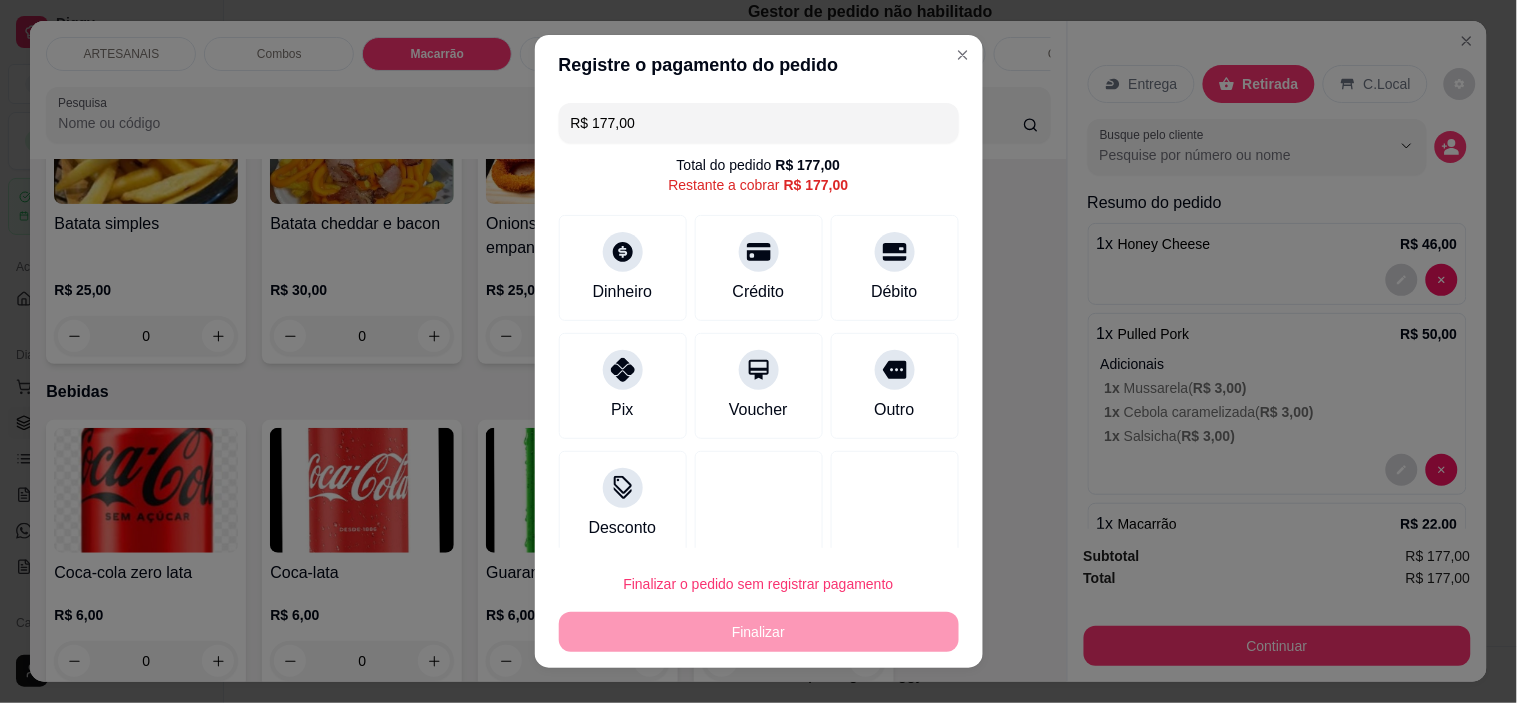 click on "Registre o pagamento do pedido R$ 177,00 Total do pedido   R$ 177,00 Restante a cobrar   R$ 177,00 Dinheiro Crédito Débito Pix Voucher Outro Desconto Finalizar o pedido sem registrar pagamento Finalizar" at bounding box center [758, 351] 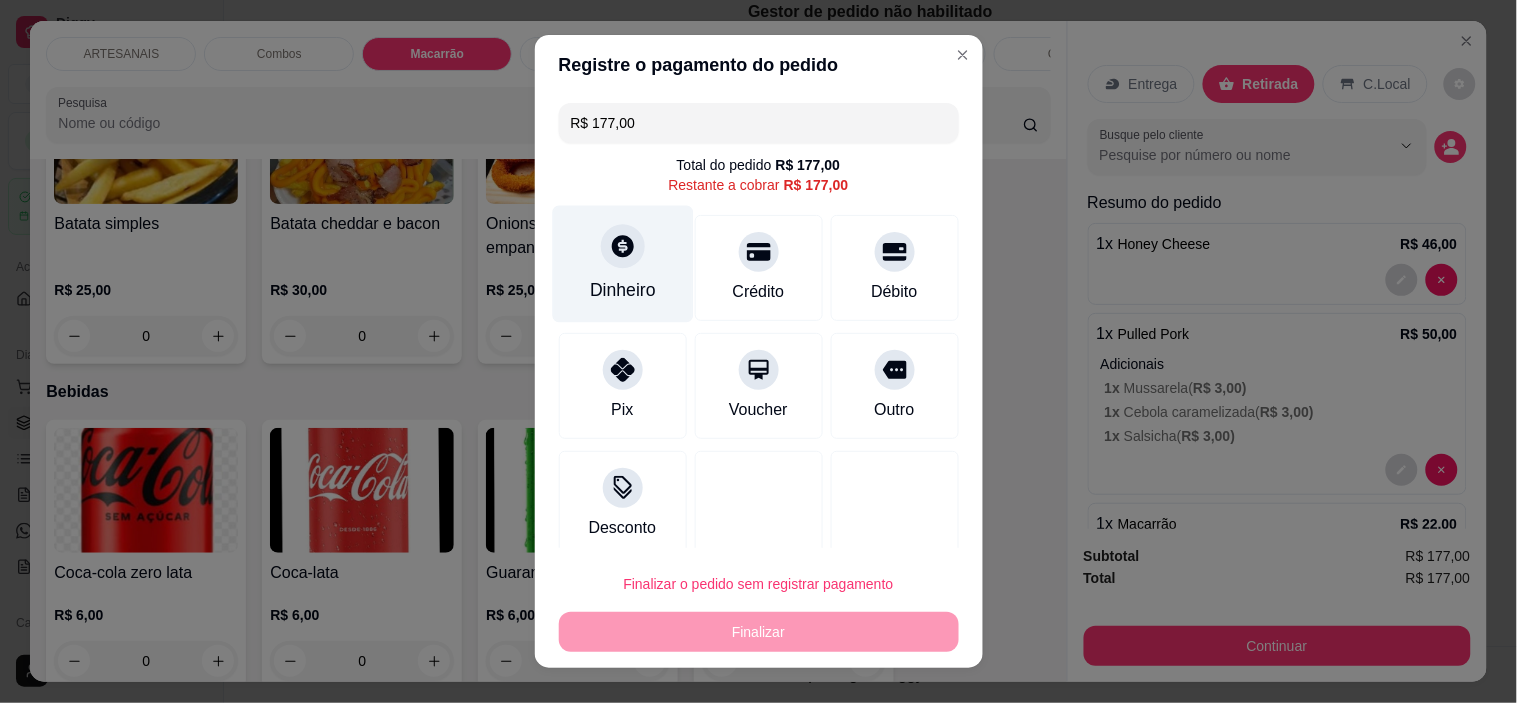 click on "Dinheiro" at bounding box center (622, 264) 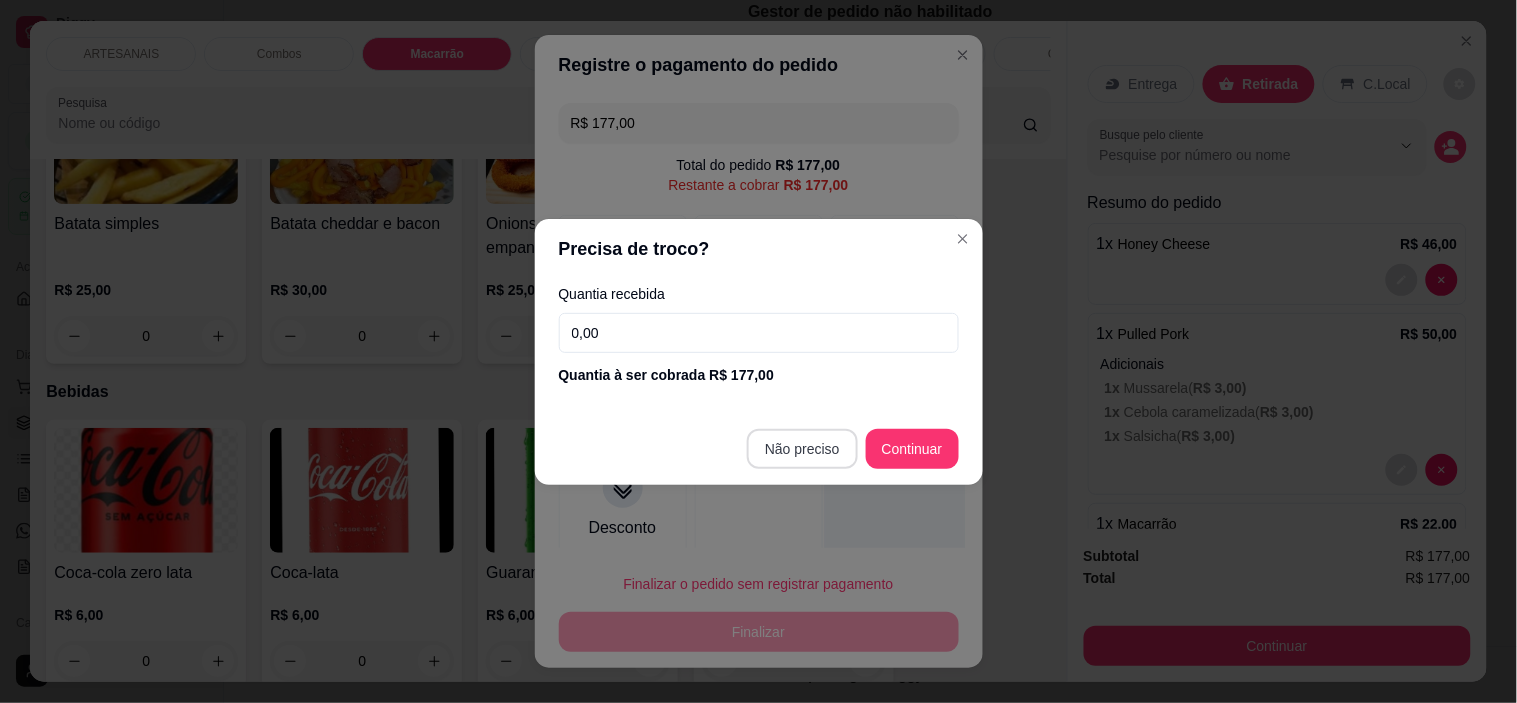 type on "R$ 0,00" 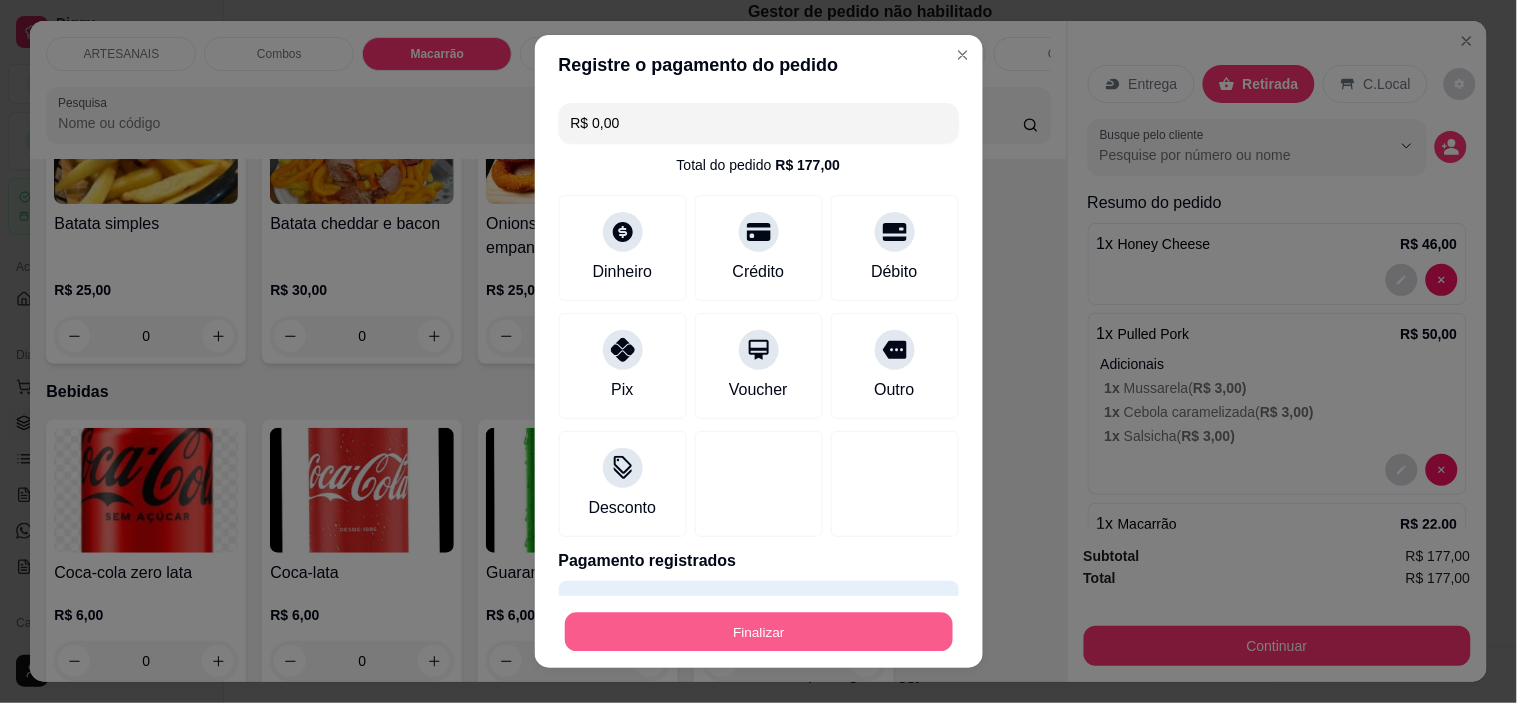 click on "Finalizar" at bounding box center (759, 631) 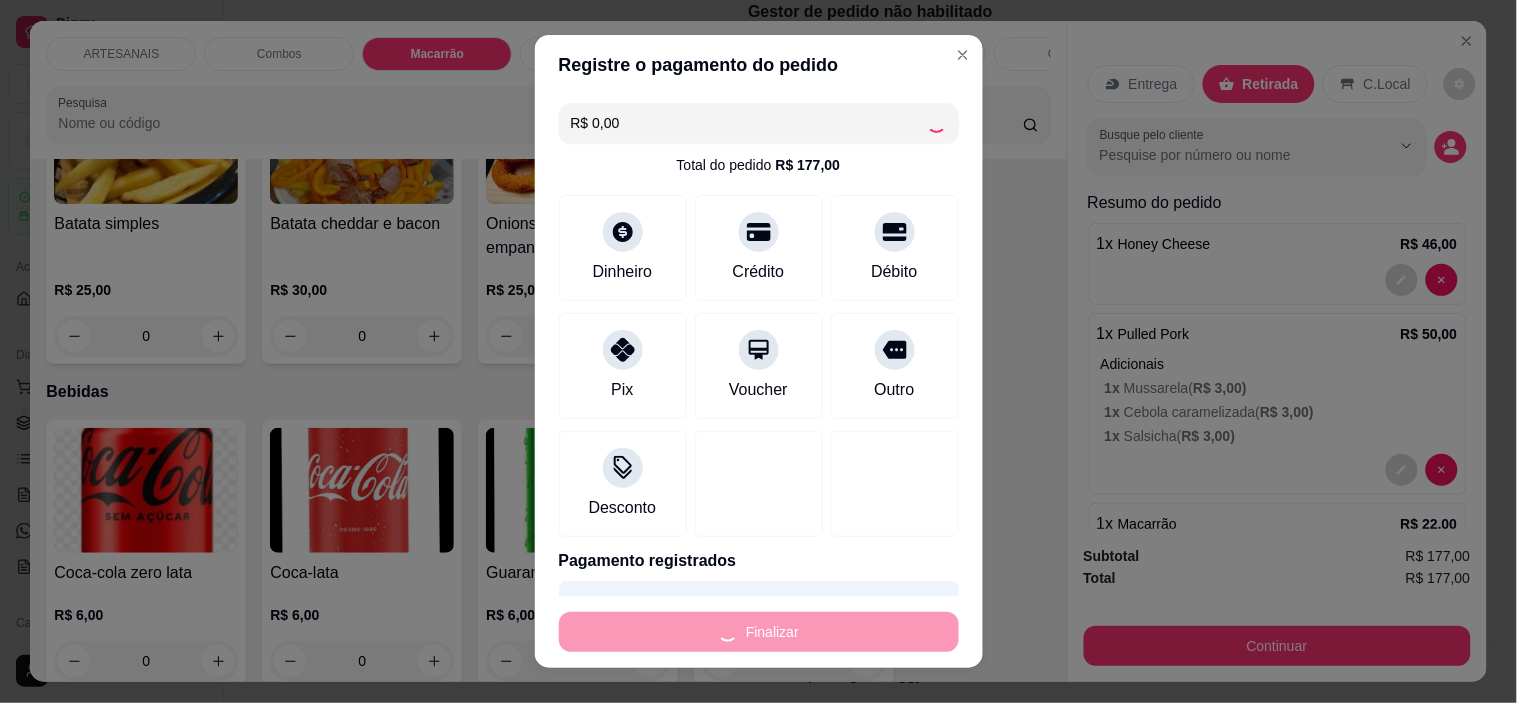 type on "0" 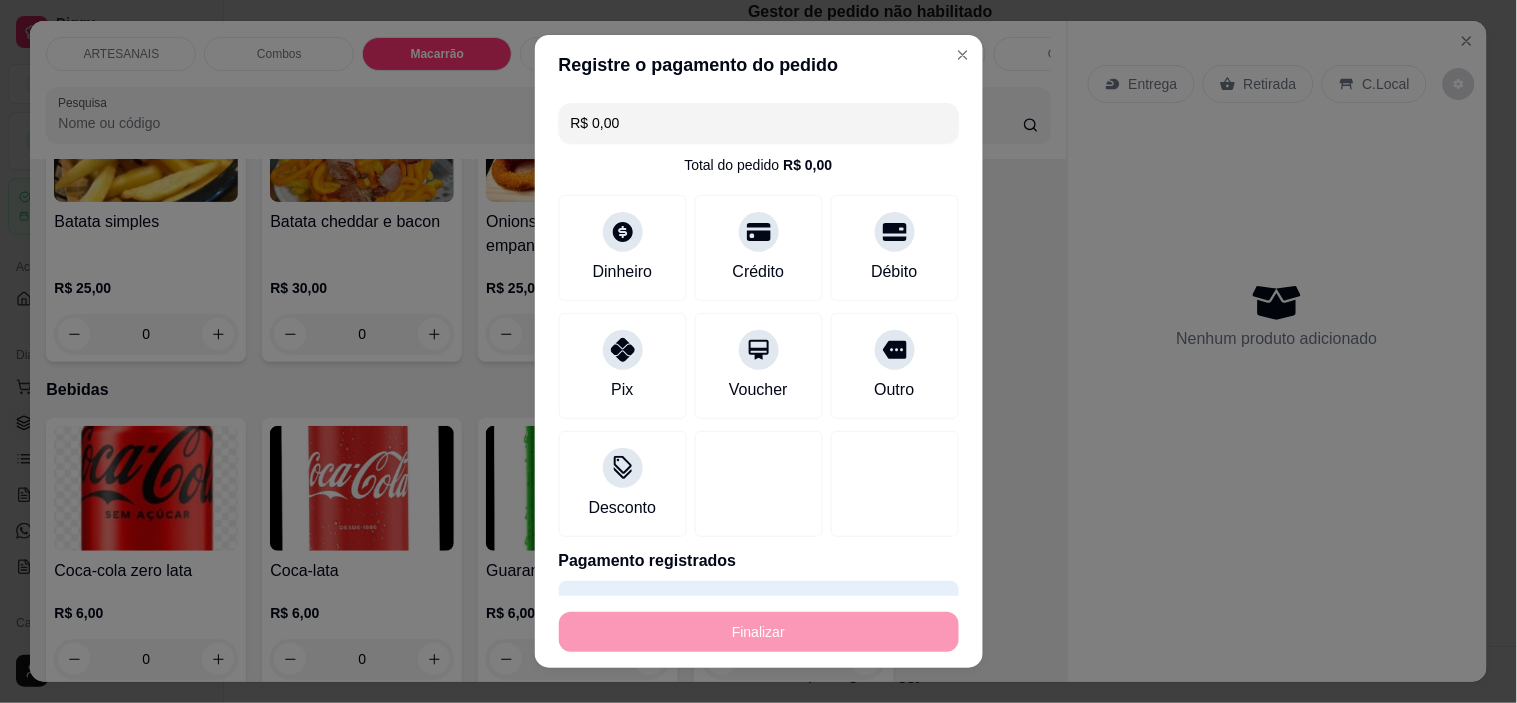 type on "-R$ 177,00" 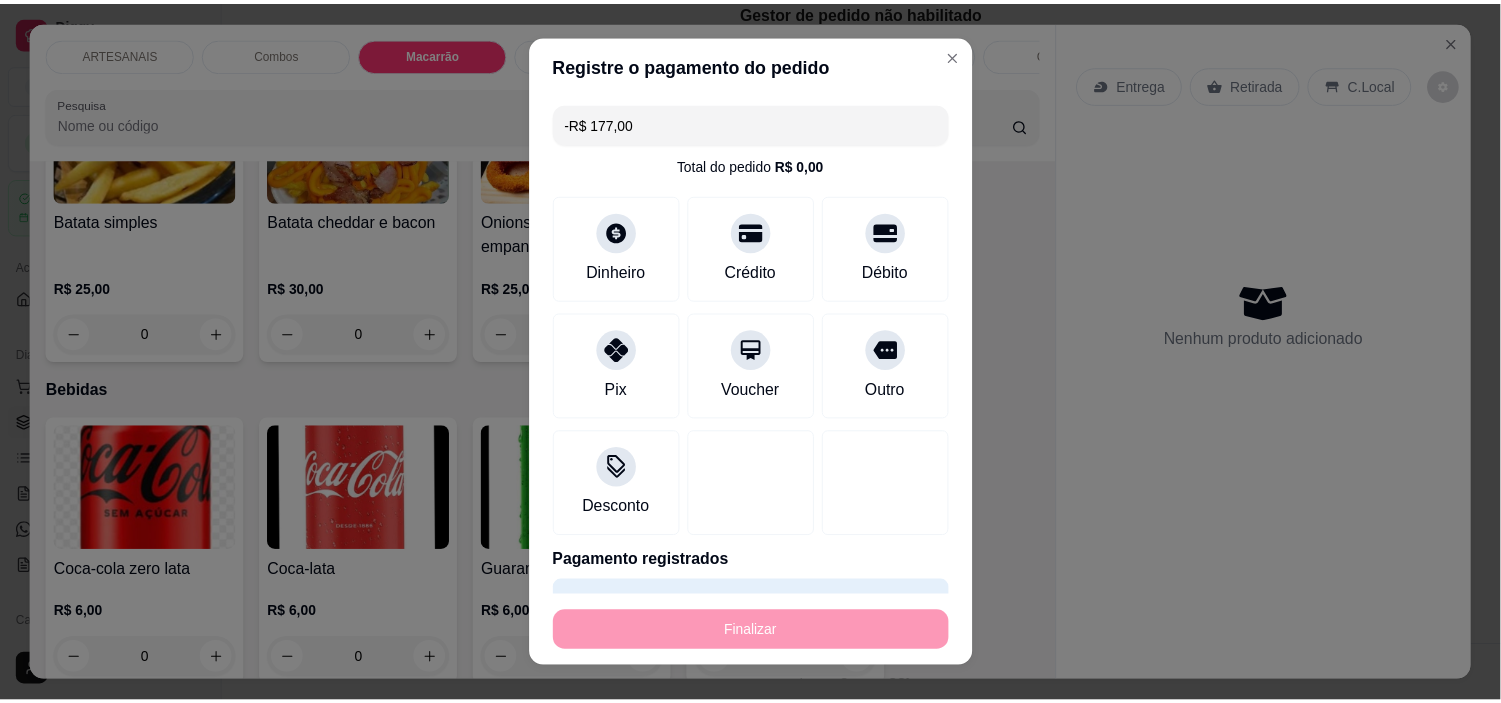 scroll, scrollTop: 2087, scrollLeft: 0, axis: vertical 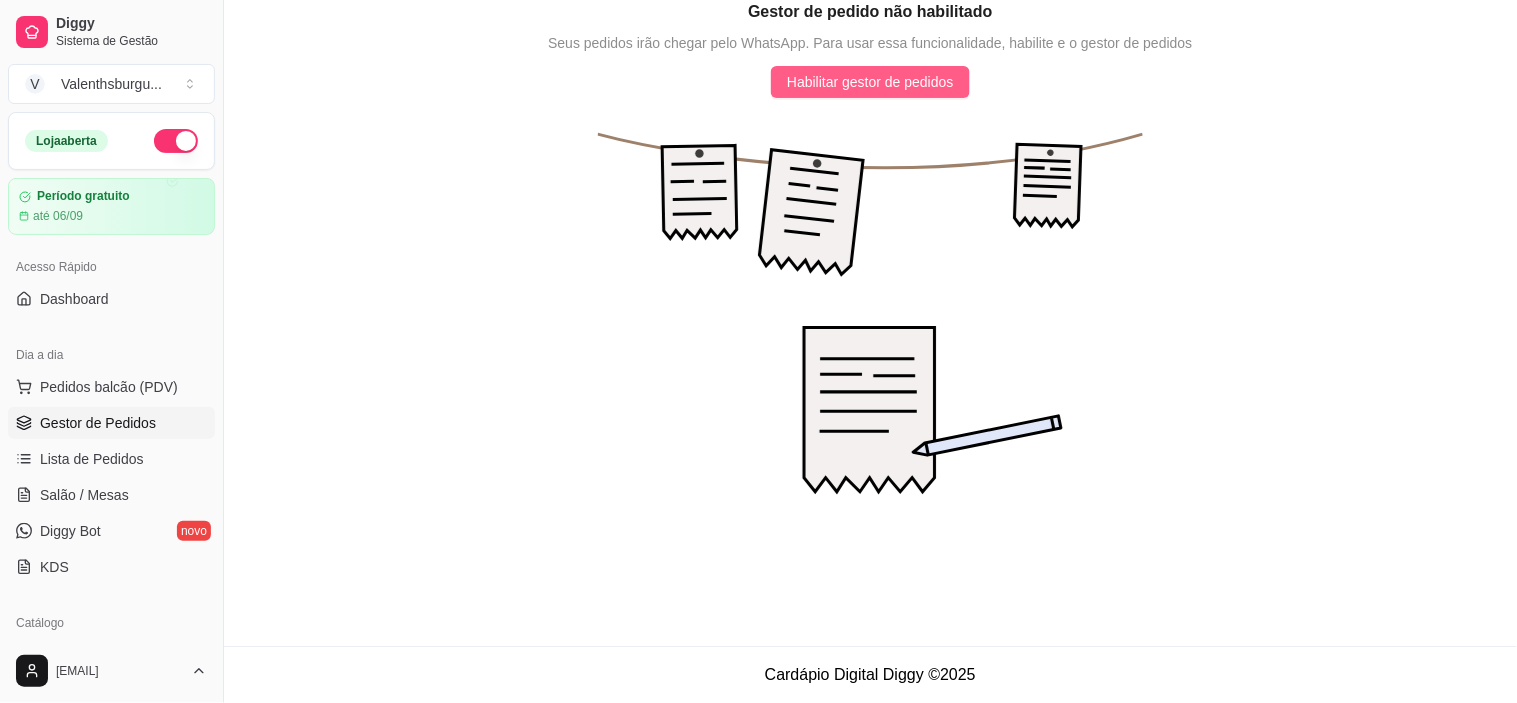 click on "Habilitar gestor de pedidos" at bounding box center [870, 82] 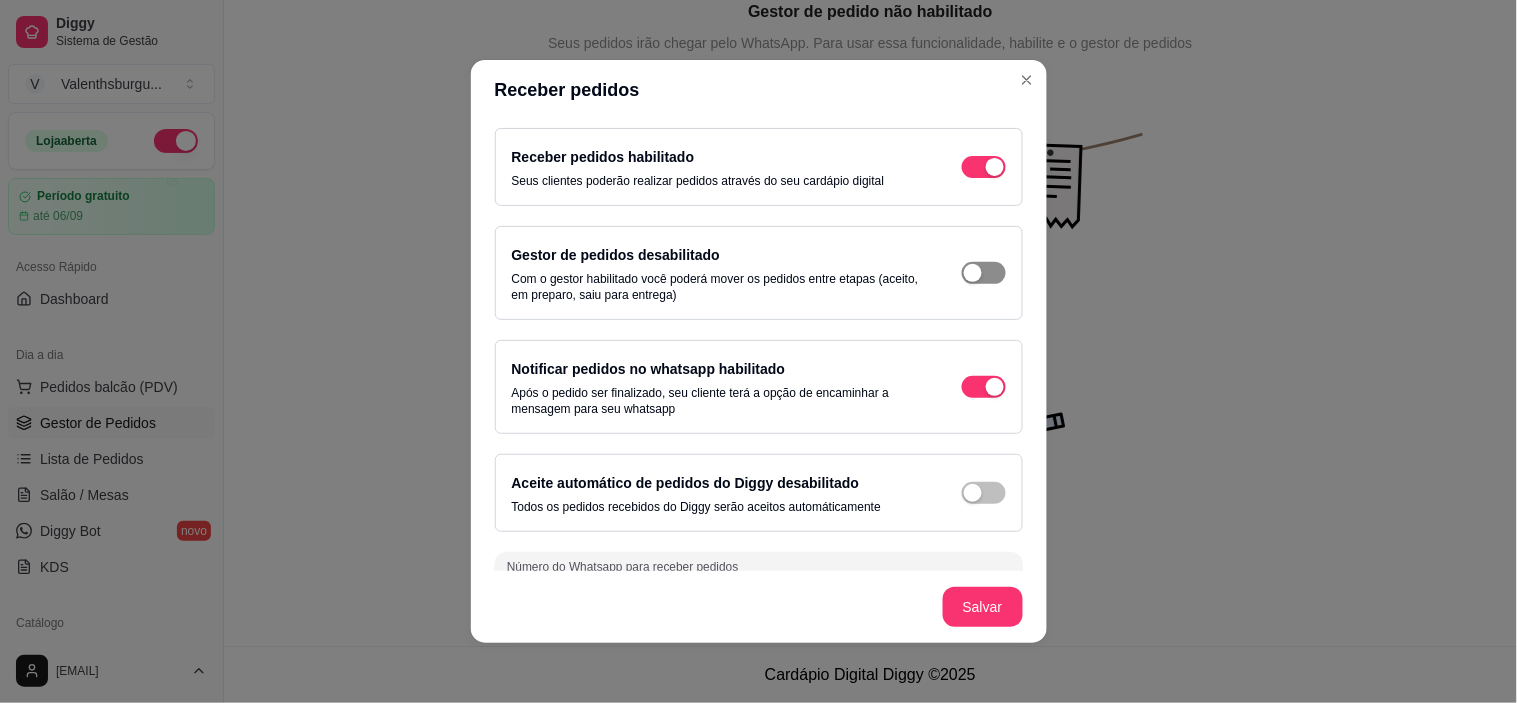click at bounding box center [995, 167] 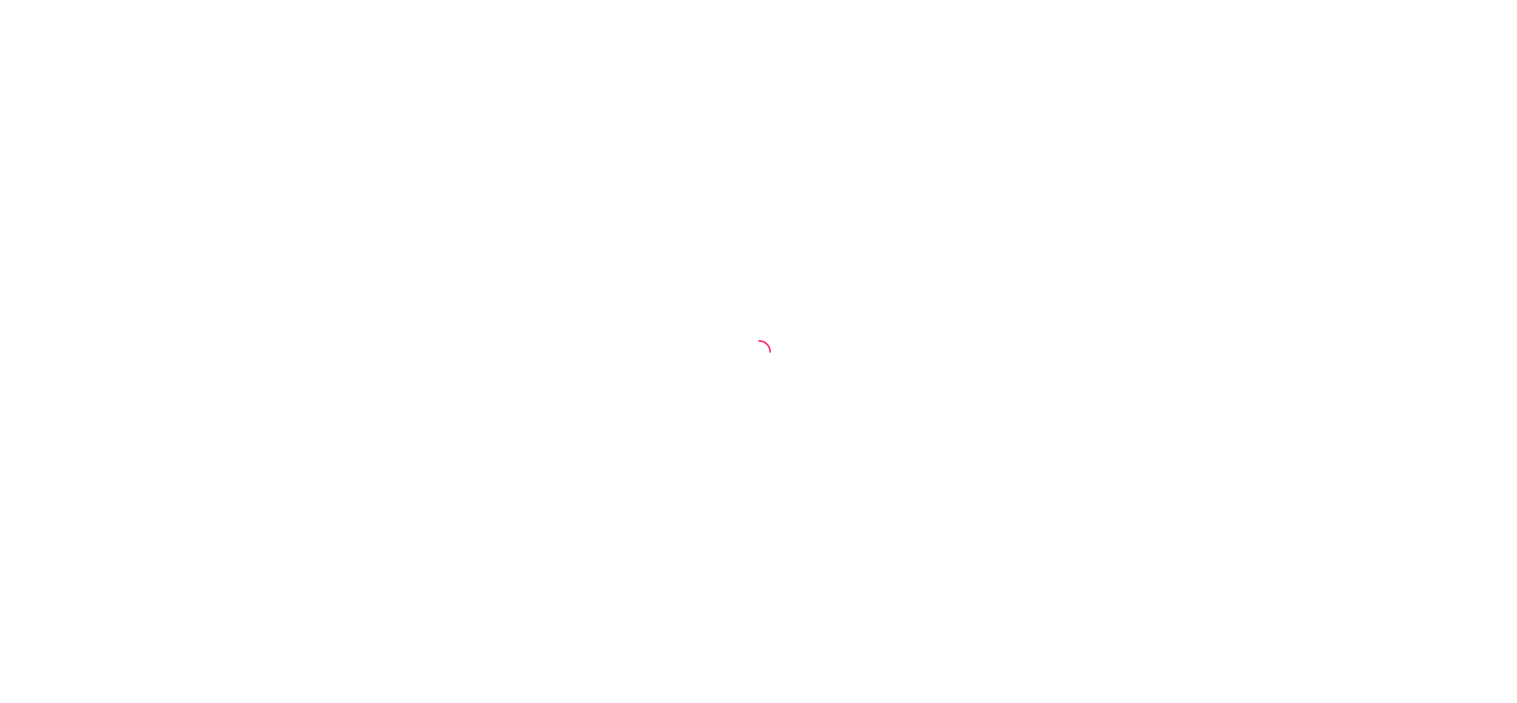 scroll, scrollTop: 0, scrollLeft: 0, axis: both 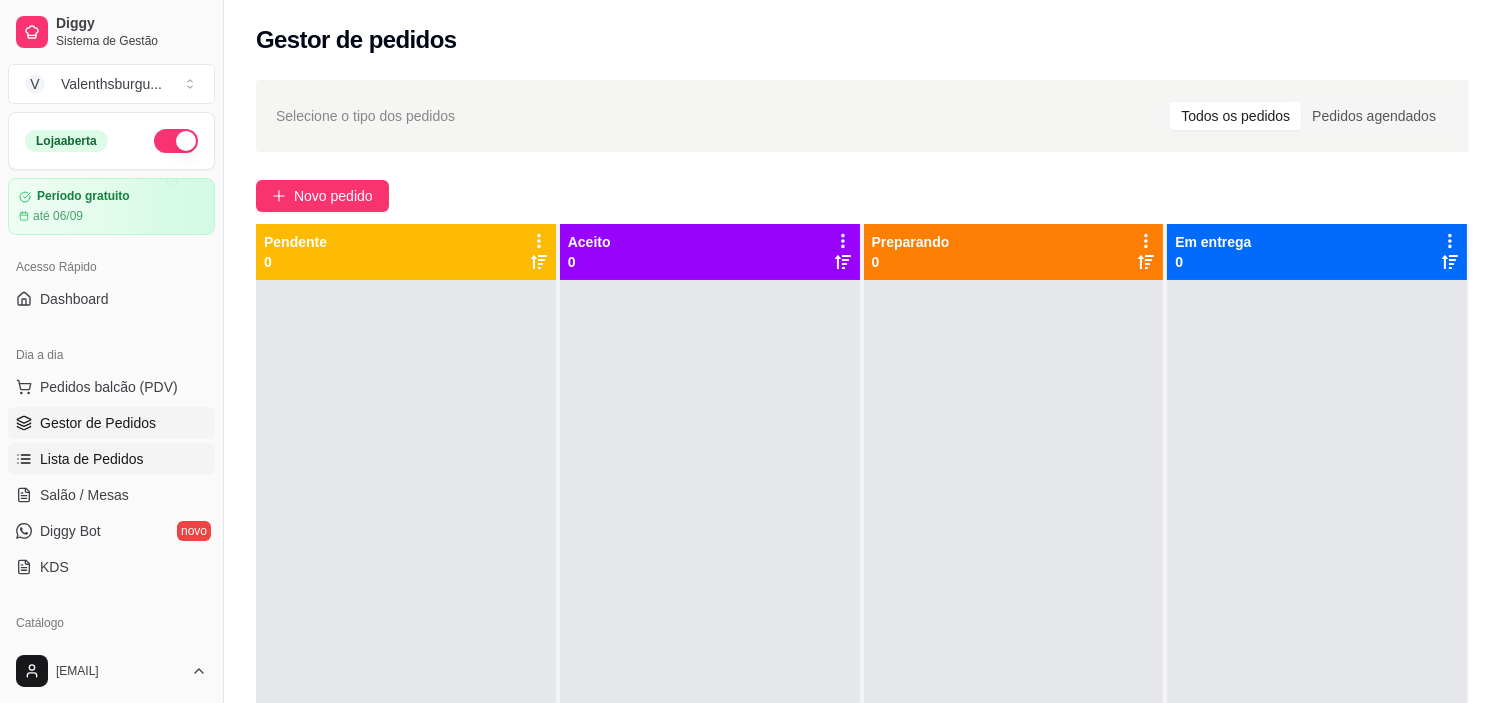 click on "Lista de Pedidos" at bounding box center [111, 459] 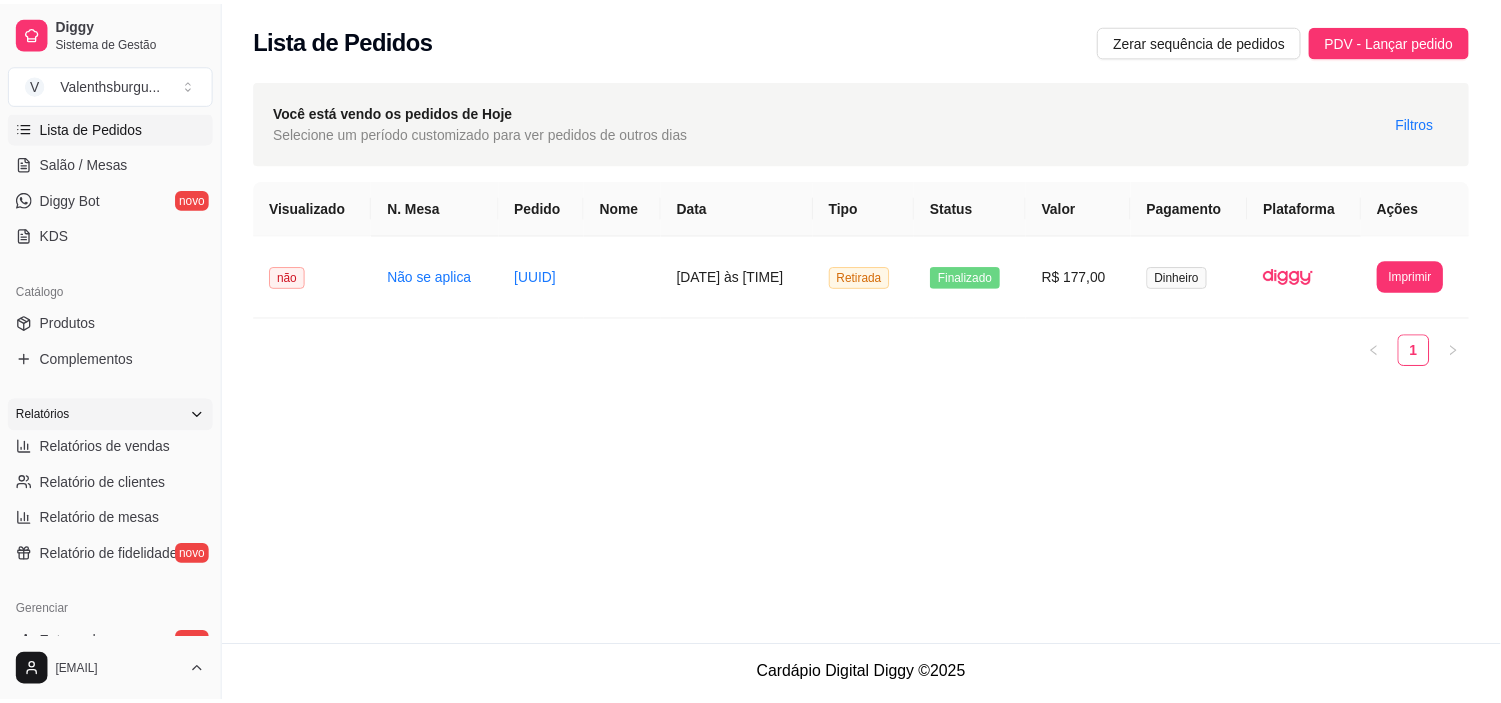 scroll, scrollTop: 333, scrollLeft: 0, axis: vertical 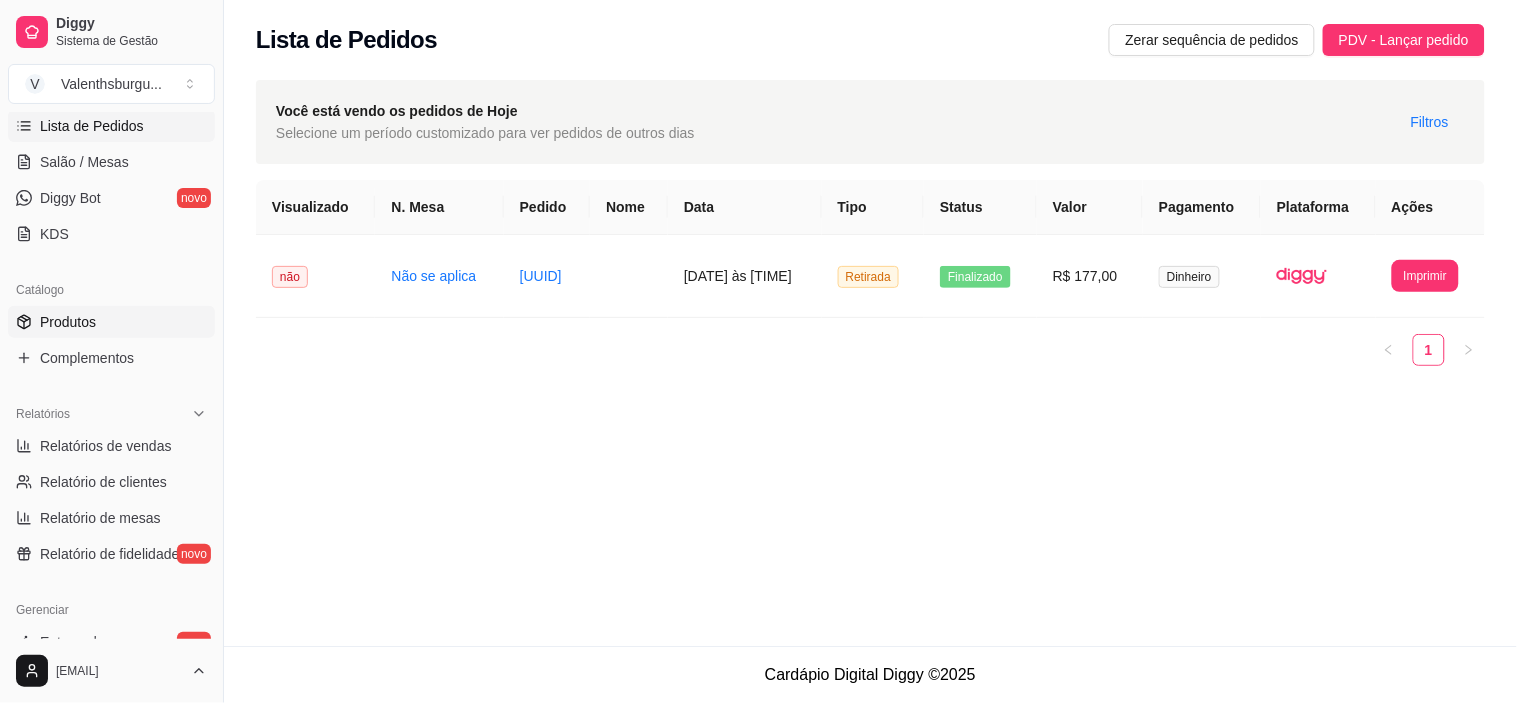 click on "Produtos" at bounding box center (111, 322) 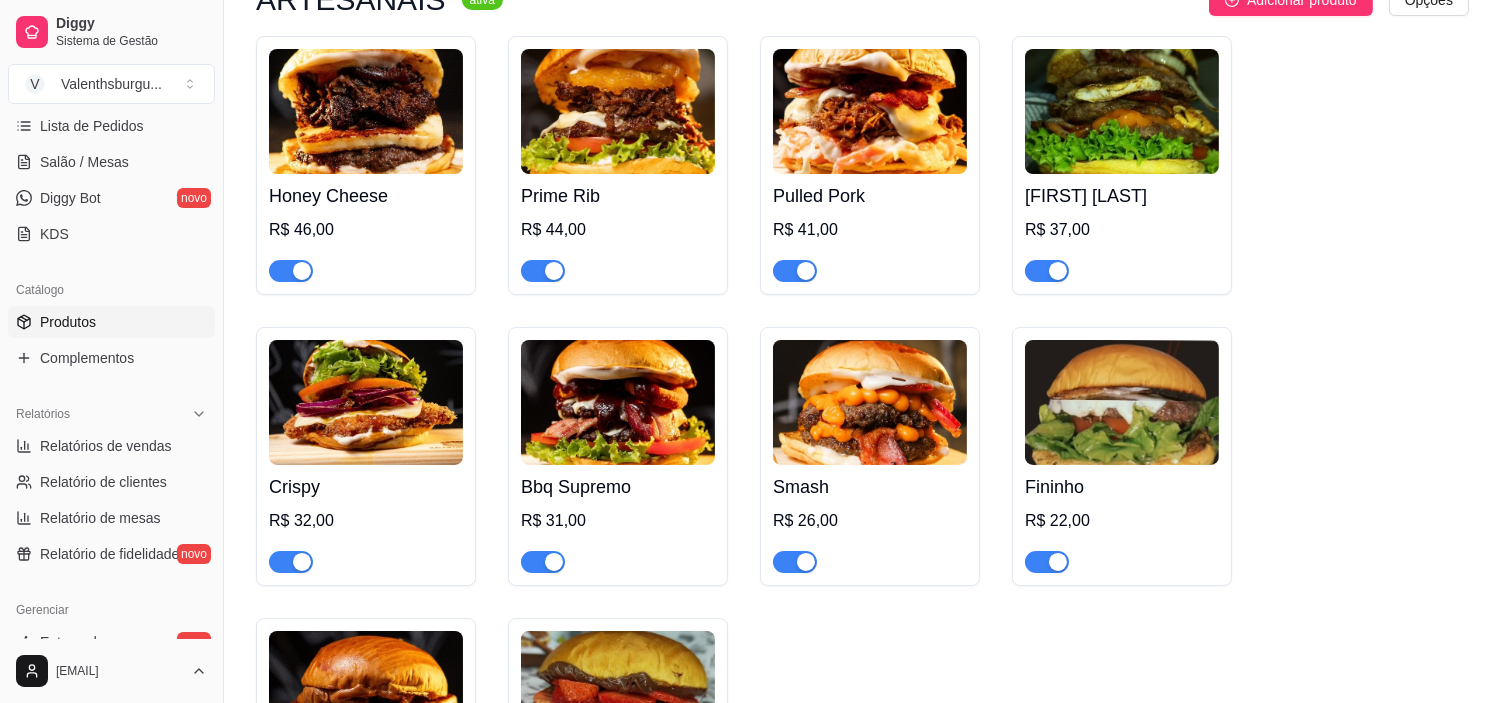 scroll, scrollTop: 0, scrollLeft: 0, axis: both 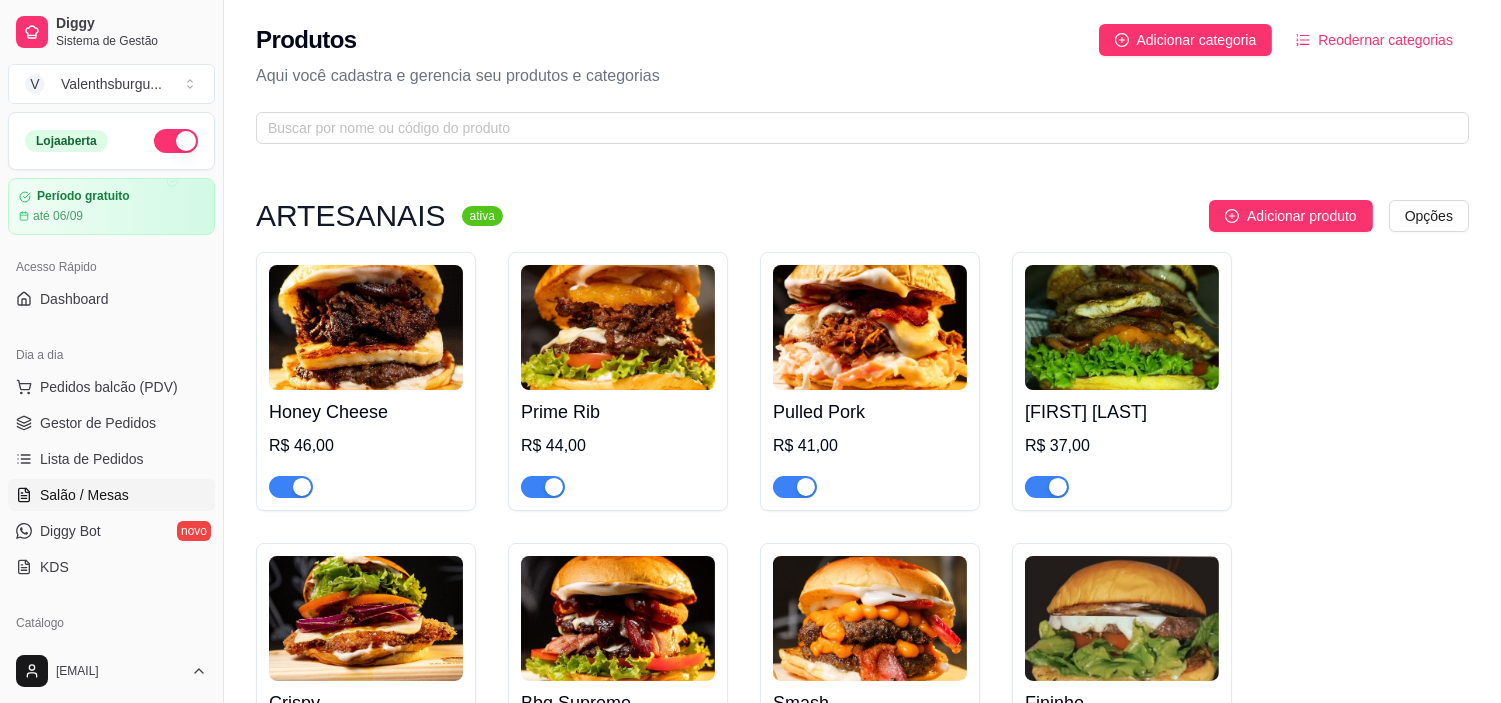 click on "Salão / Mesas" at bounding box center [84, 495] 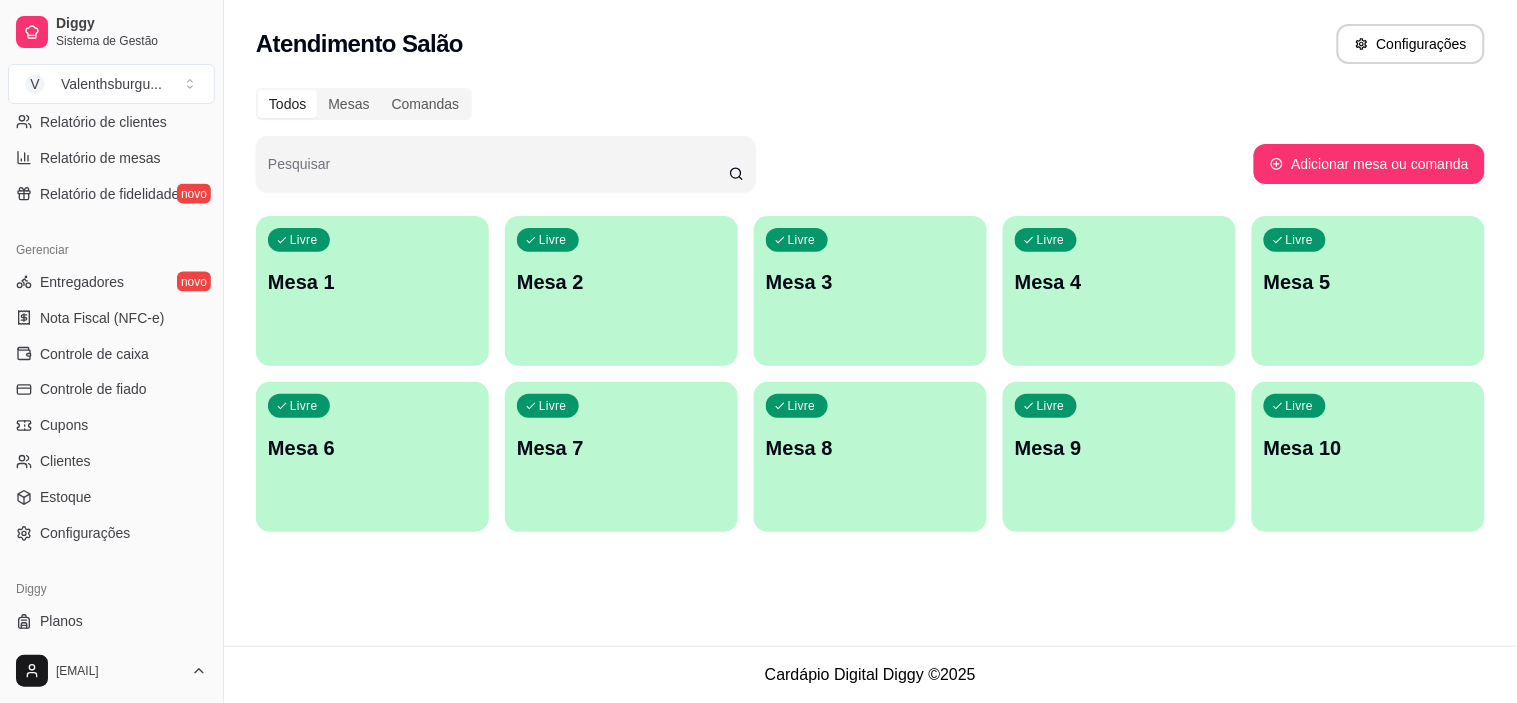 scroll, scrollTop: 735, scrollLeft: 0, axis: vertical 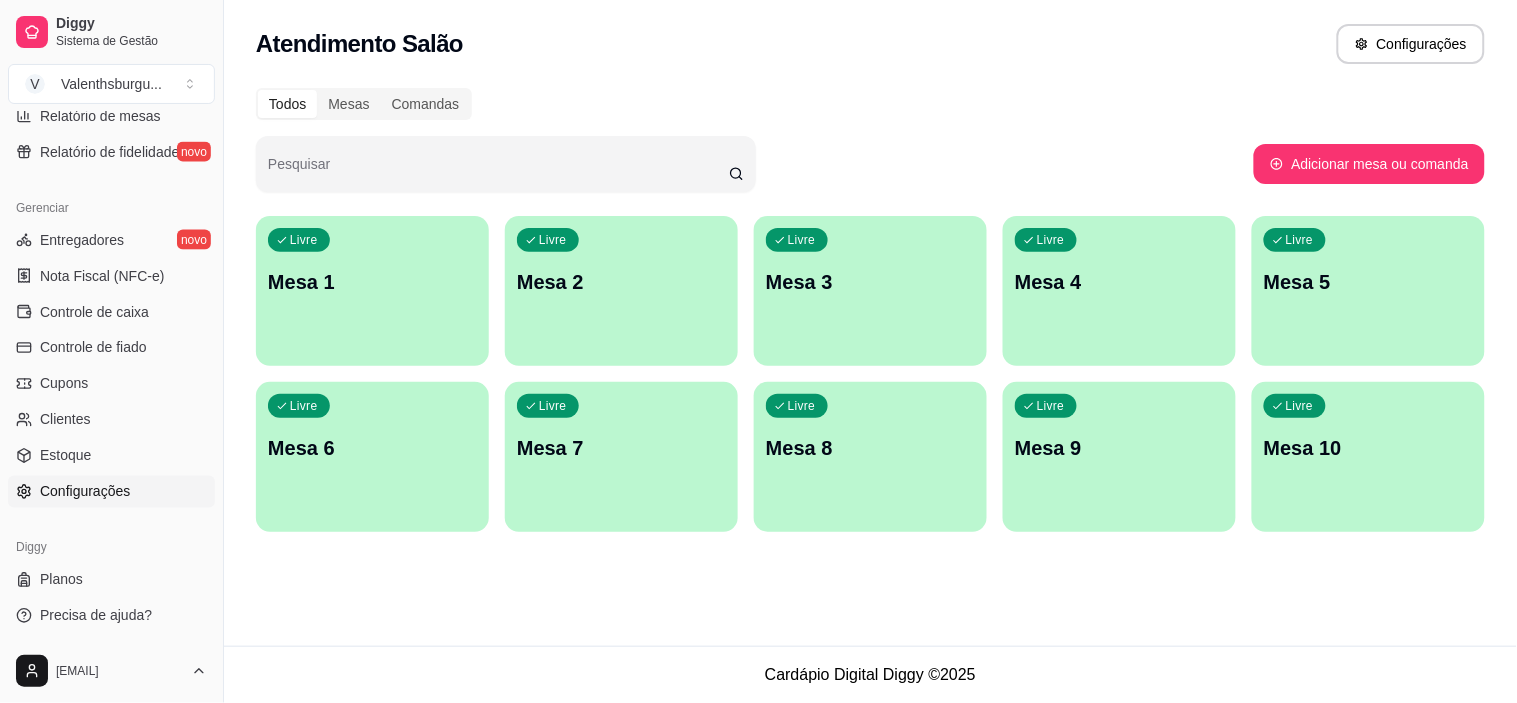 click on "Configurações" at bounding box center (111, 492) 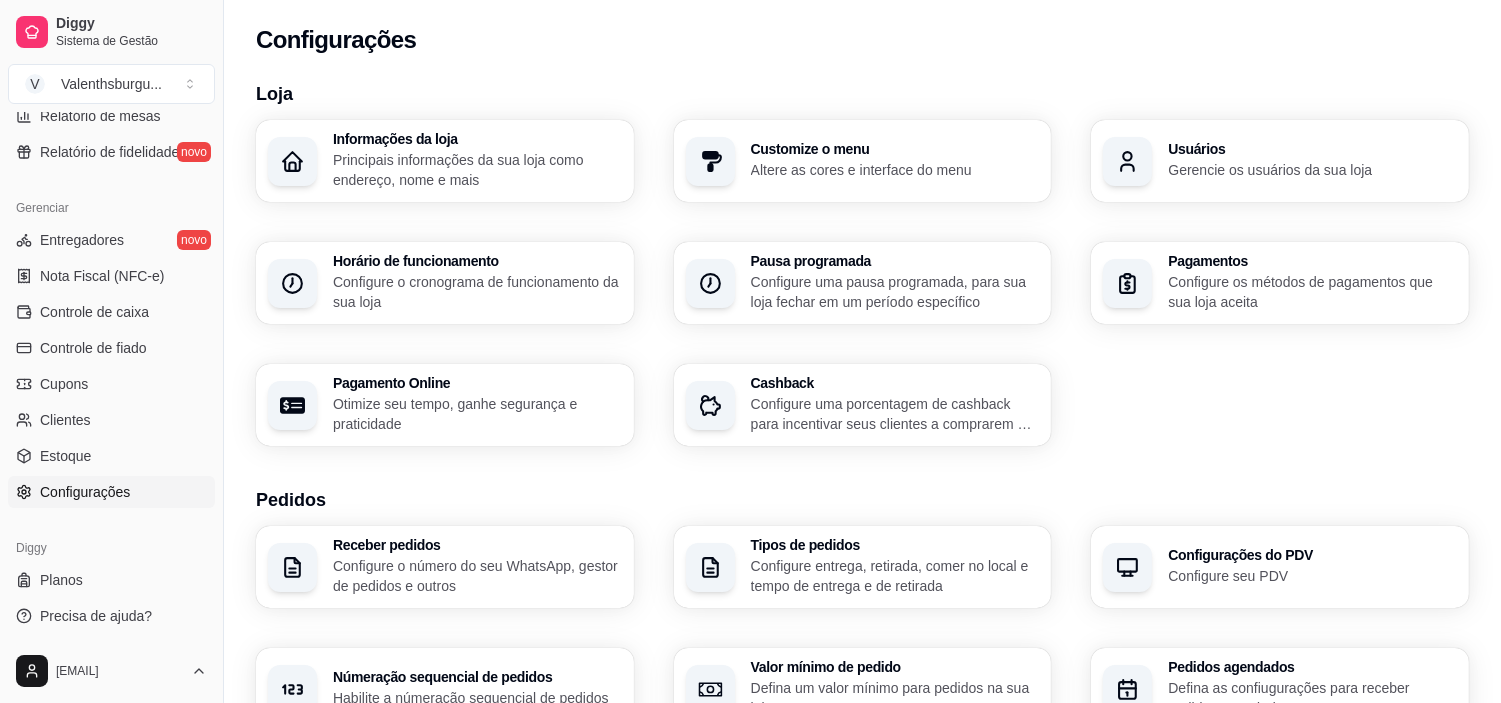 click on "Horário de funcionamento Configure o cronograma de funcionamento da sua loja" at bounding box center (445, 283) 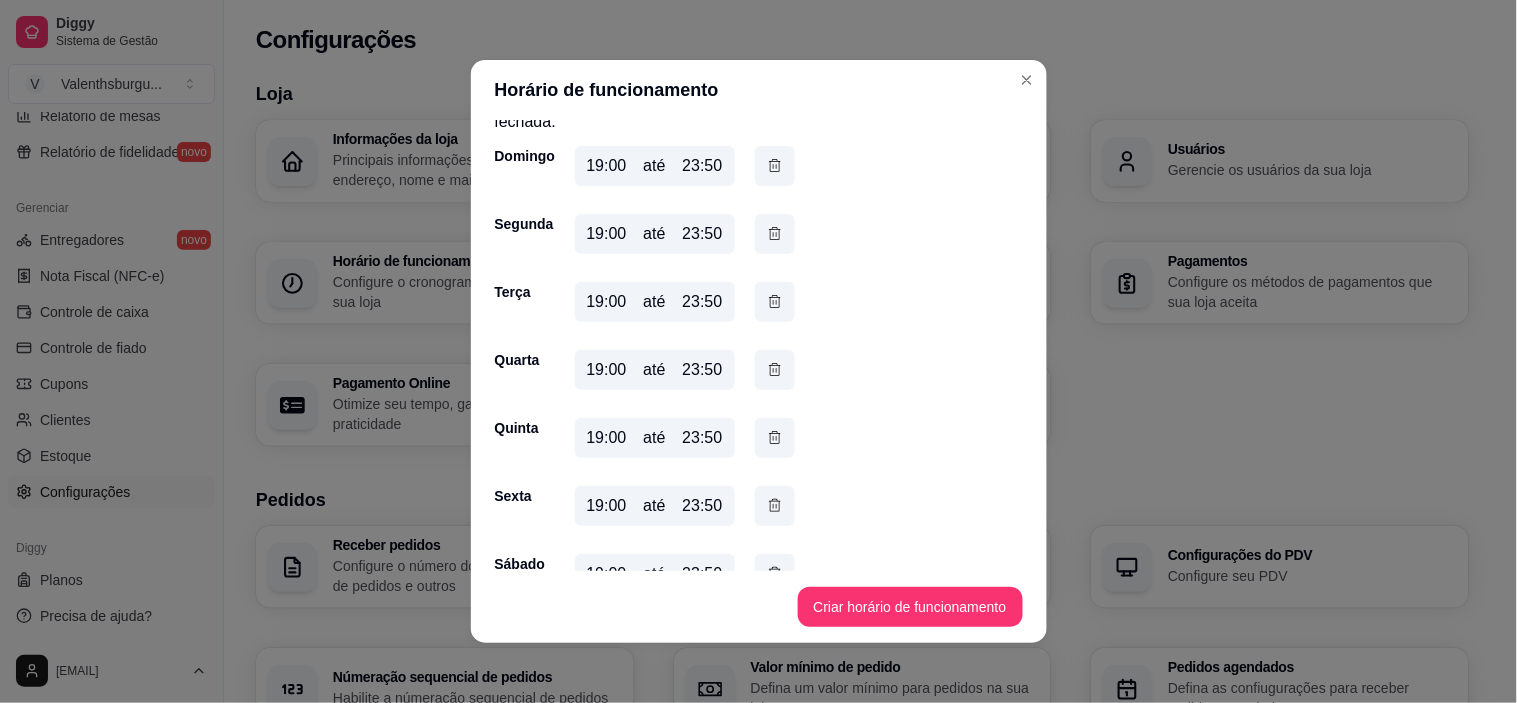 scroll, scrollTop: 104, scrollLeft: 0, axis: vertical 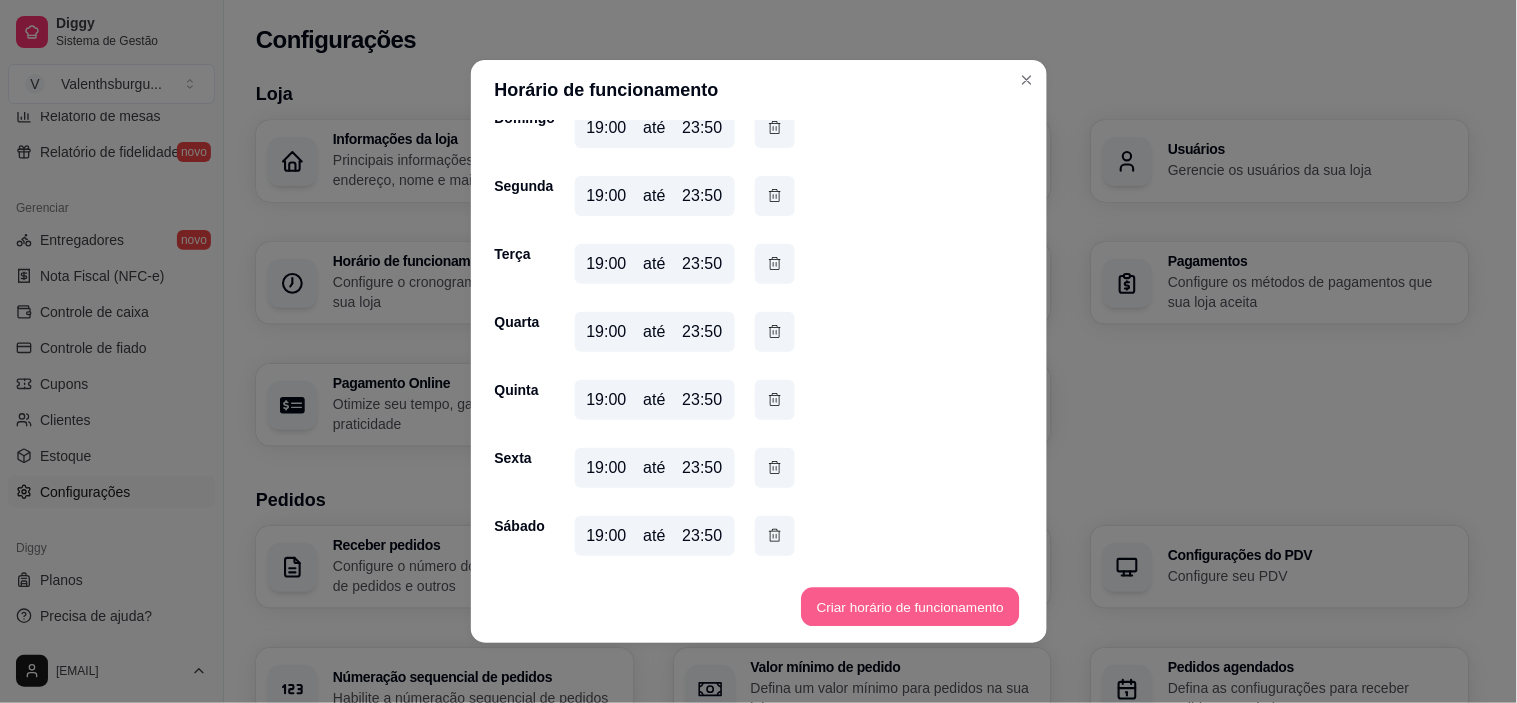 click on "Criar horário de funcionamento" at bounding box center (910, 607) 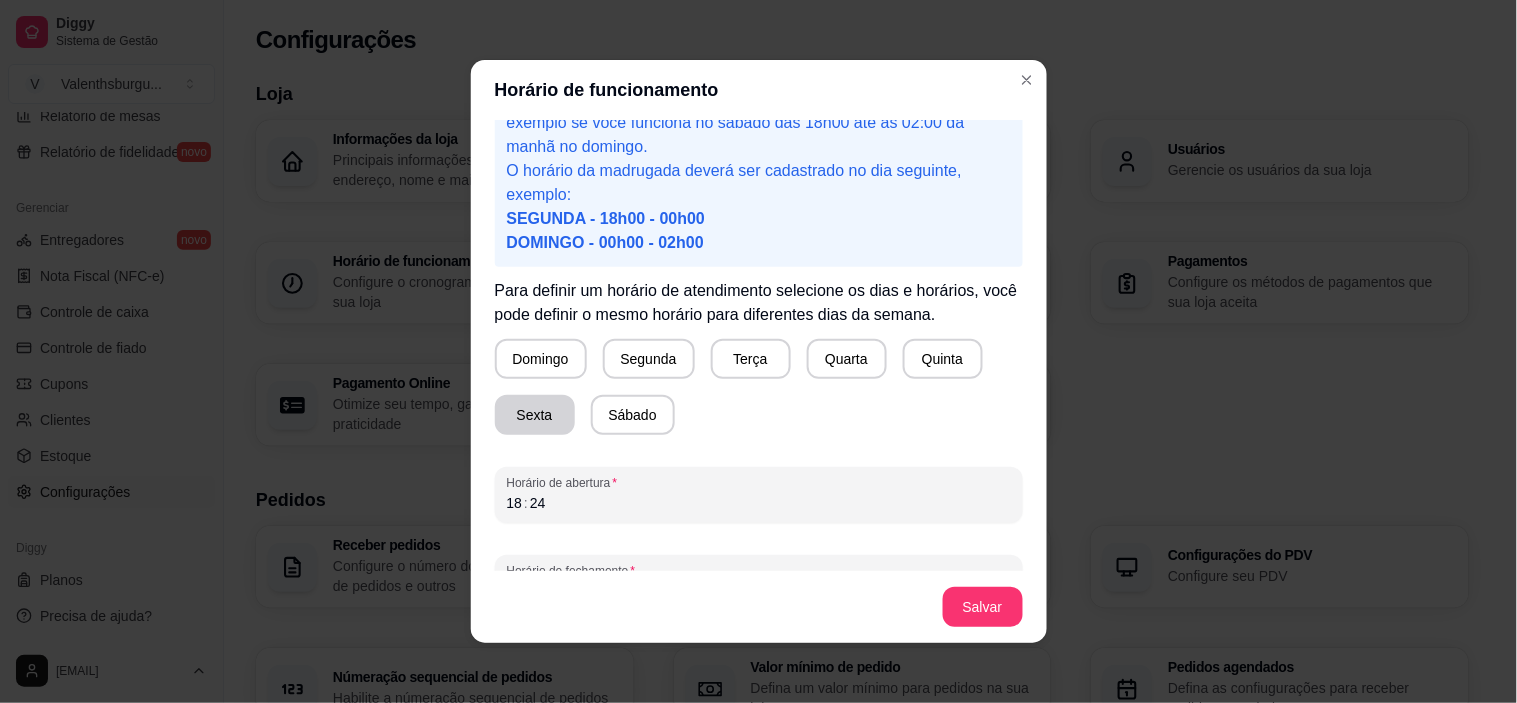 scroll, scrollTop: 111, scrollLeft: 0, axis: vertical 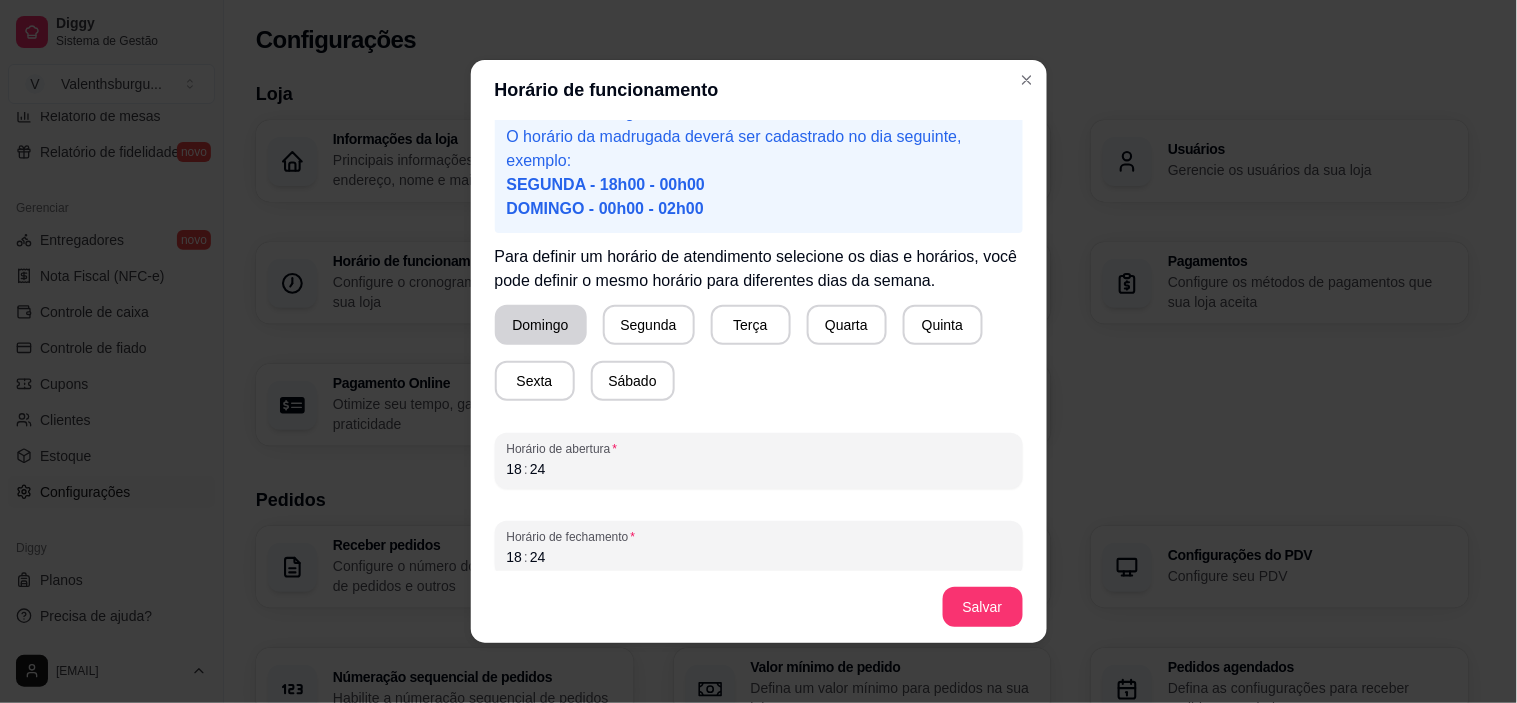 click on "Domingo" at bounding box center [541, 325] 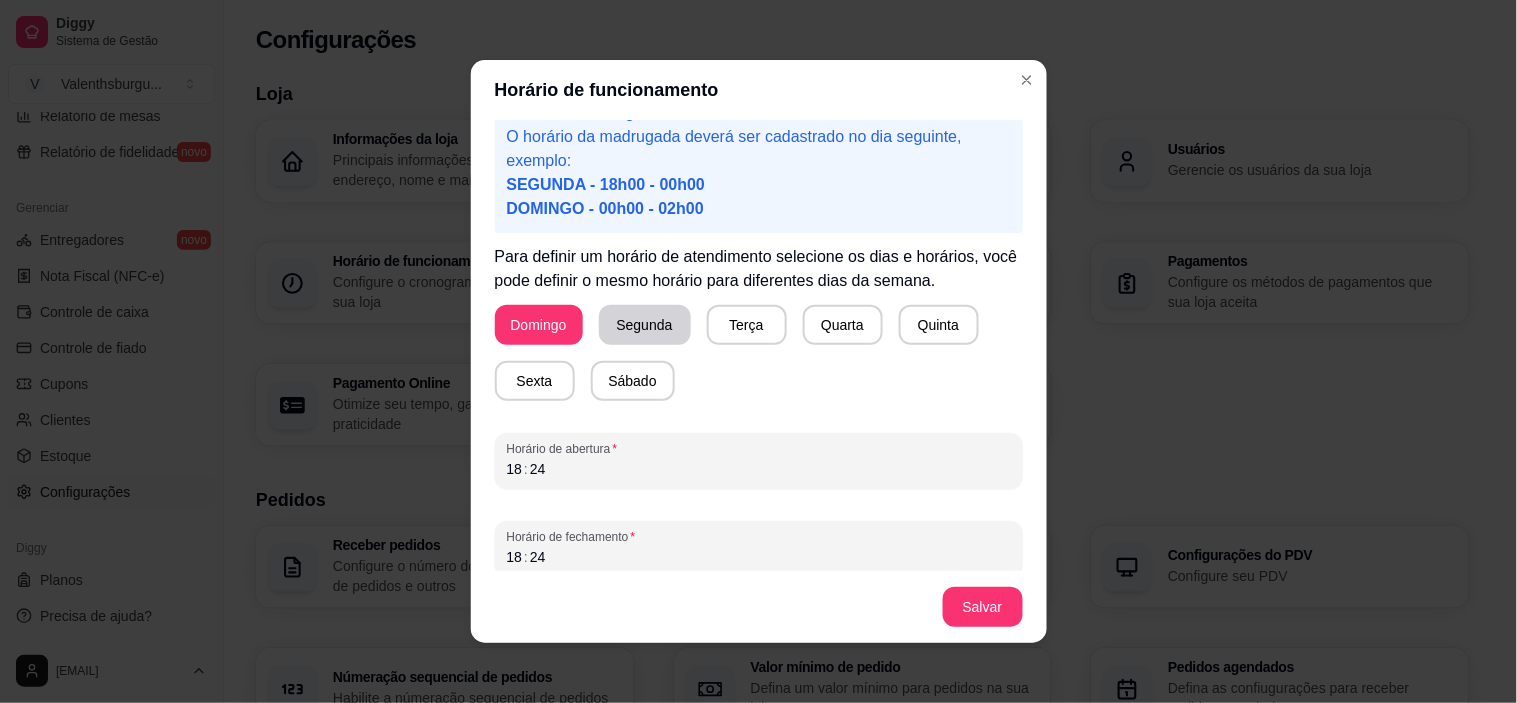 click on "Segunda" at bounding box center [645, 325] 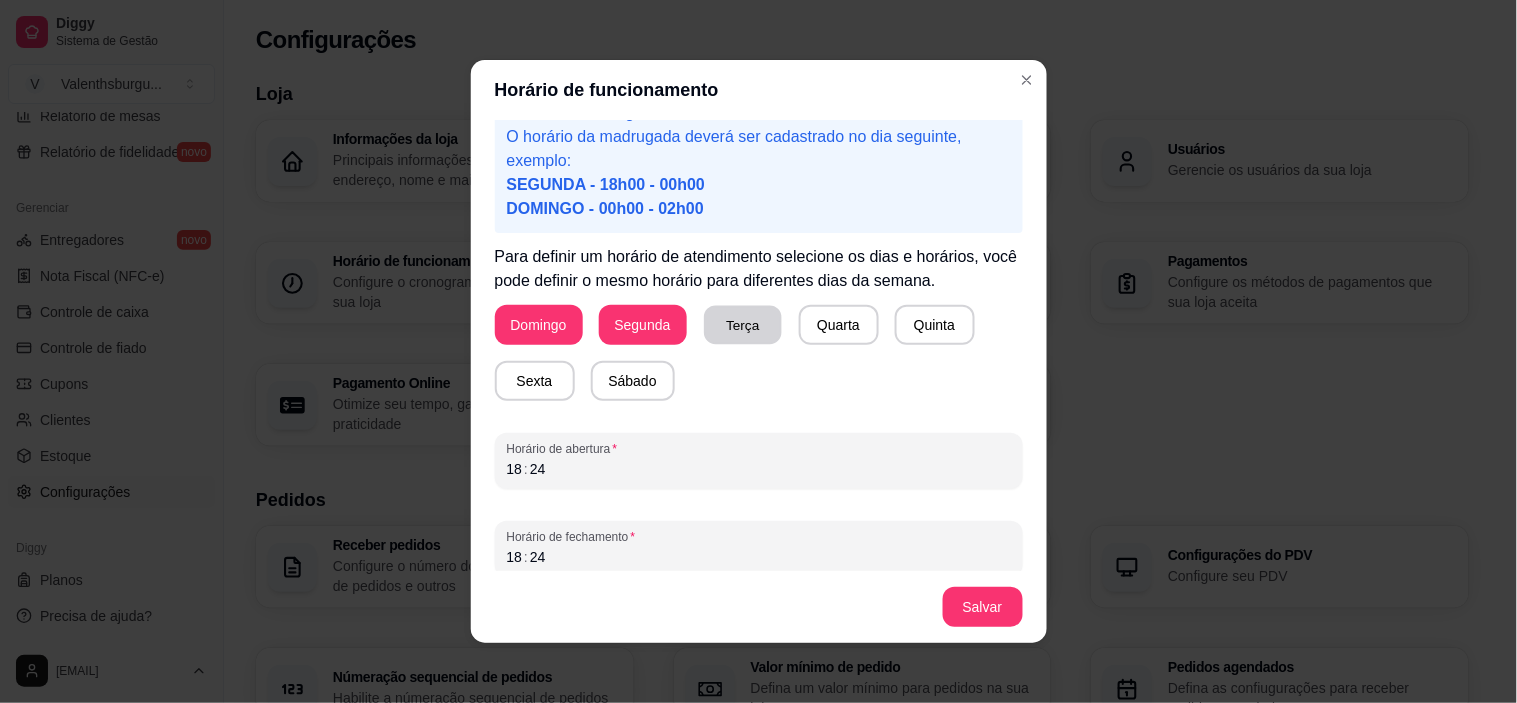 click on "Terça" at bounding box center (743, 325) 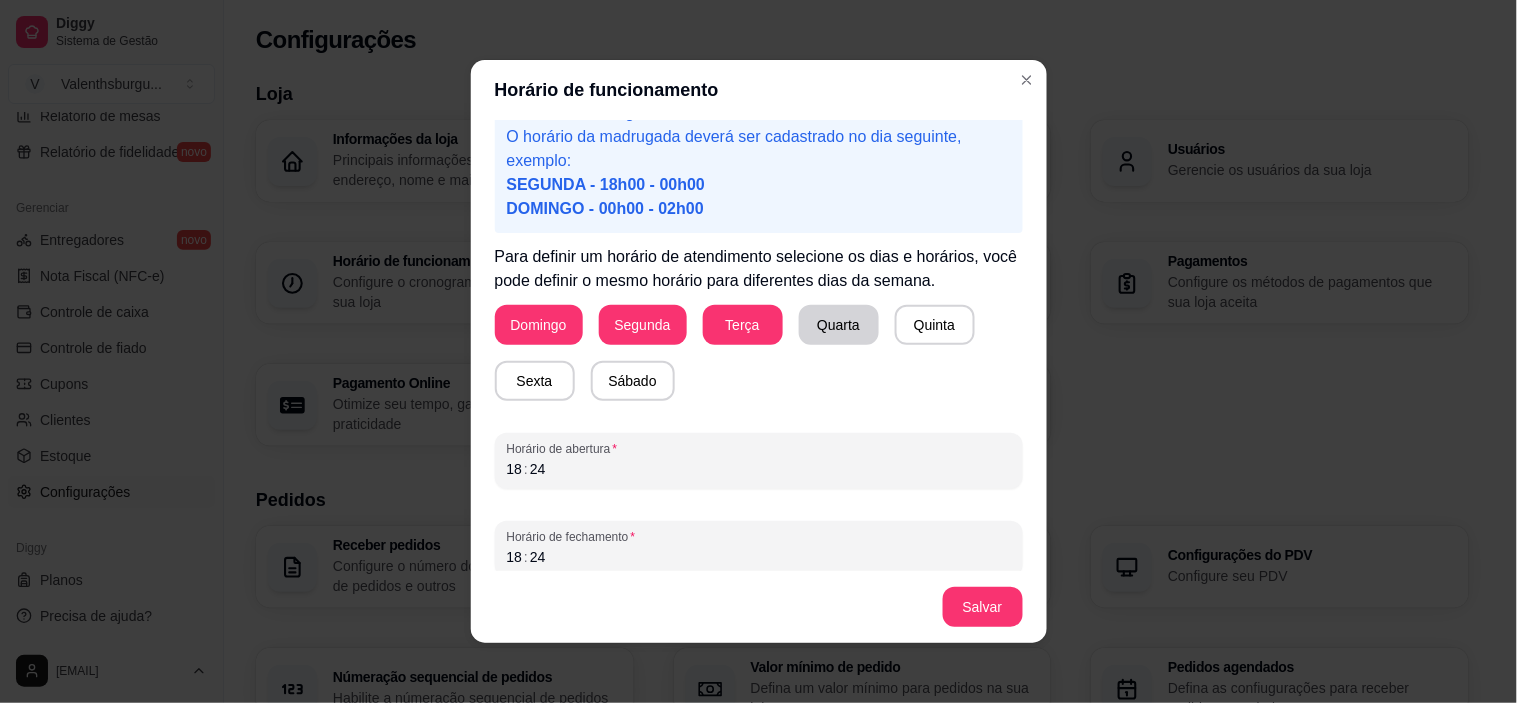 click on "Quarta" at bounding box center (839, 325) 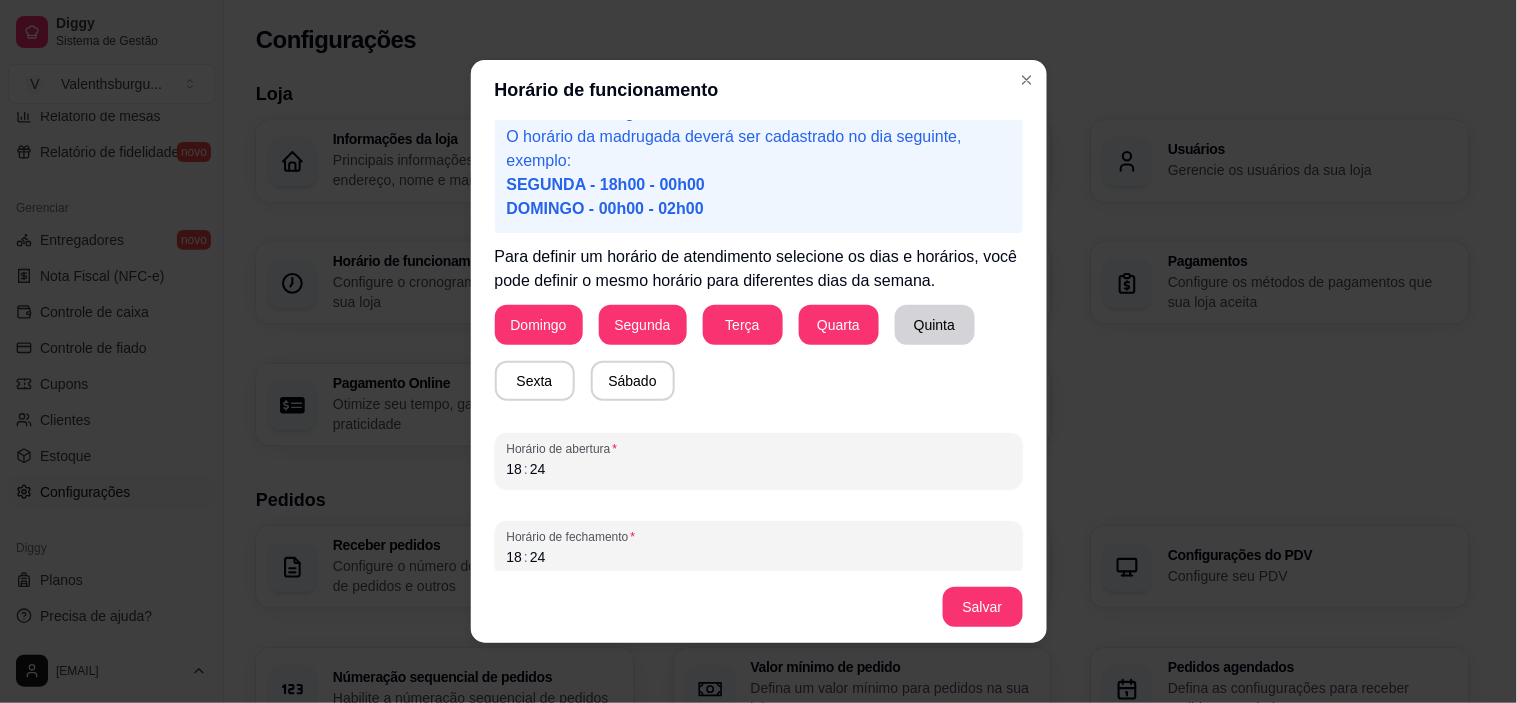 click on "Quinta" at bounding box center (935, 325) 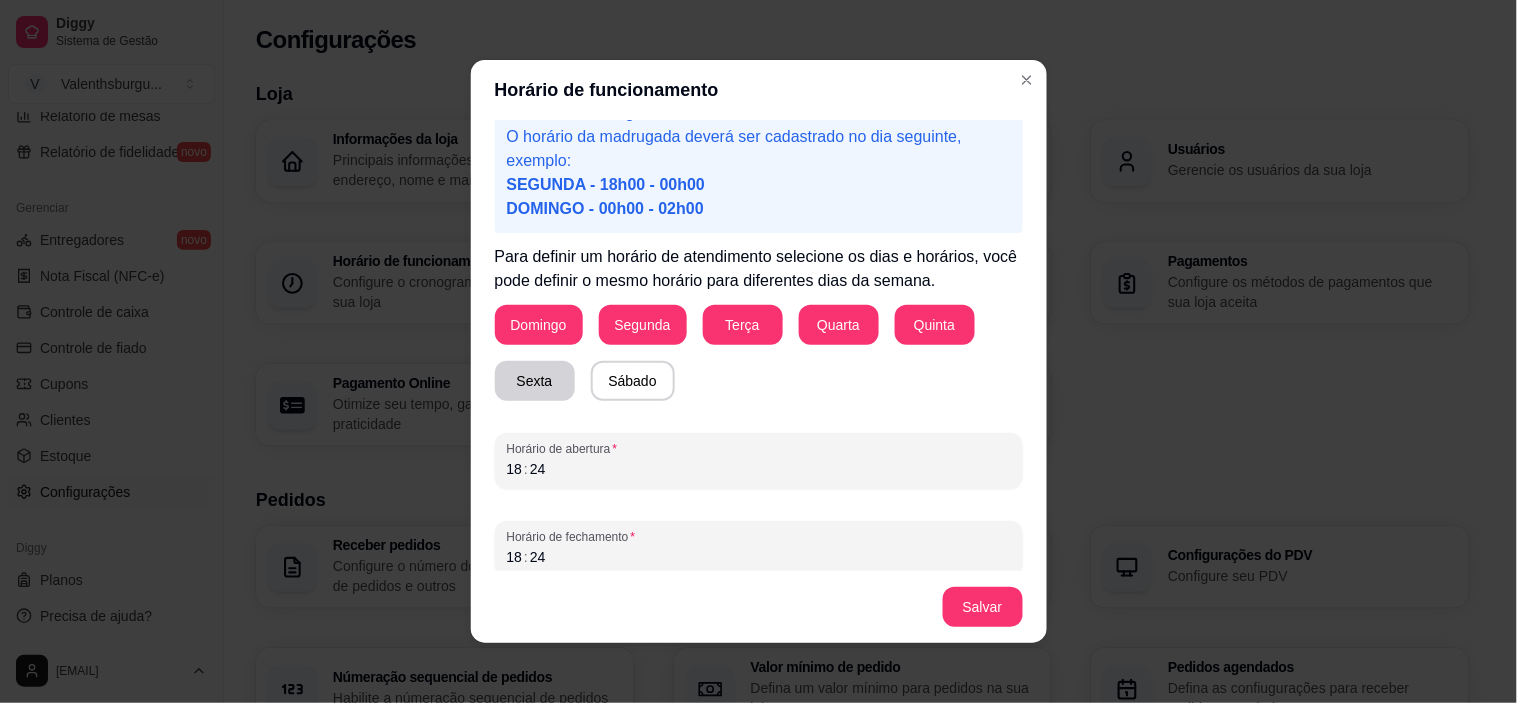 click on "Sexta" at bounding box center [535, 381] 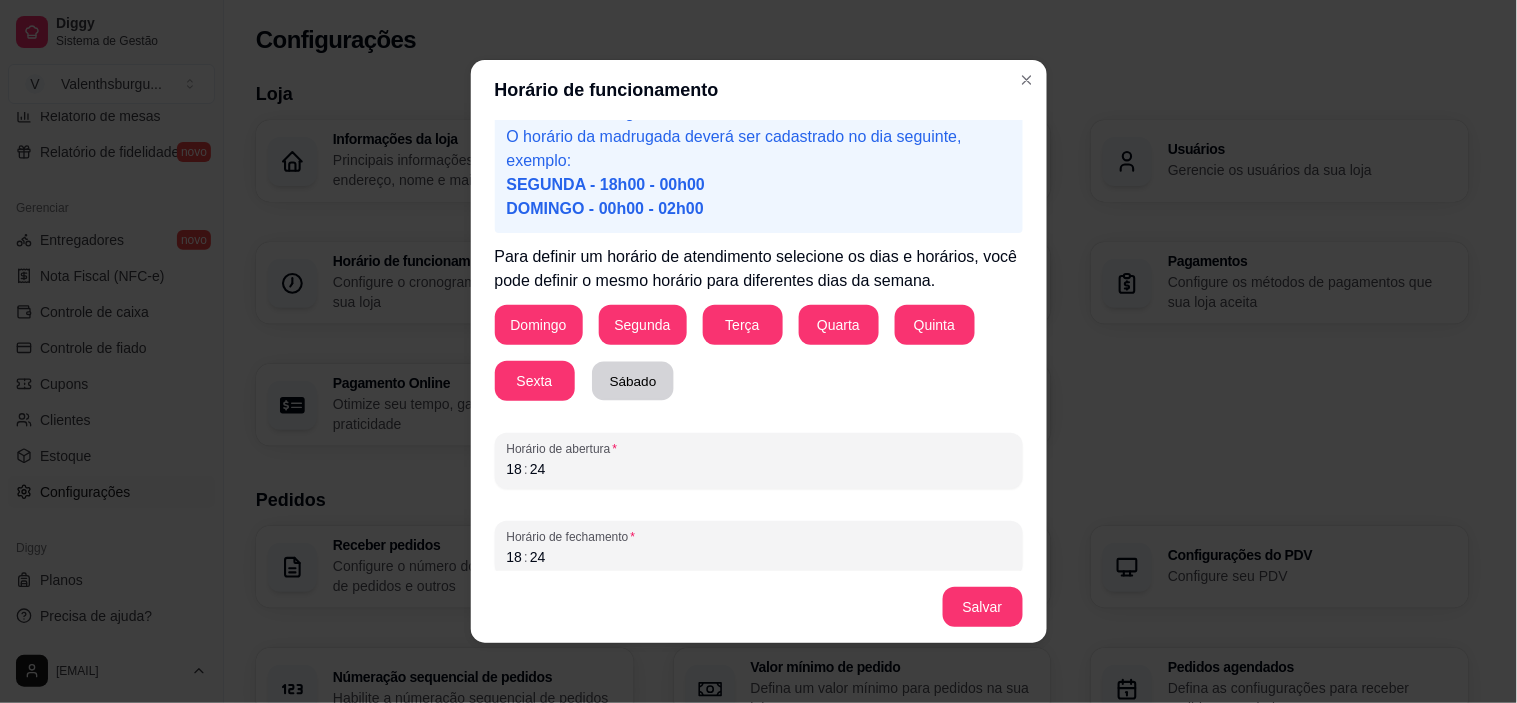 click on "Sábado" at bounding box center [633, 381] 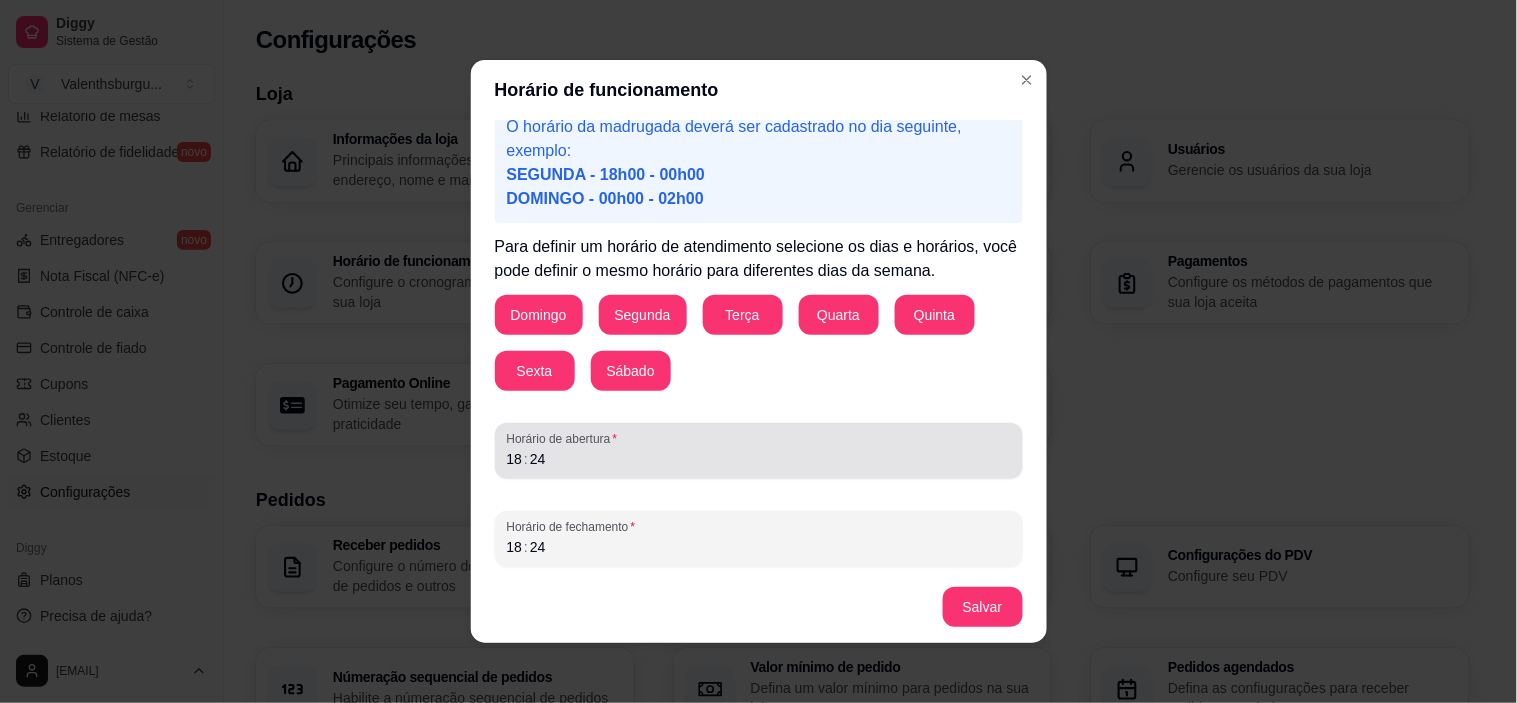 scroll, scrollTop: 124, scrollLeft: 0, axis: vertical 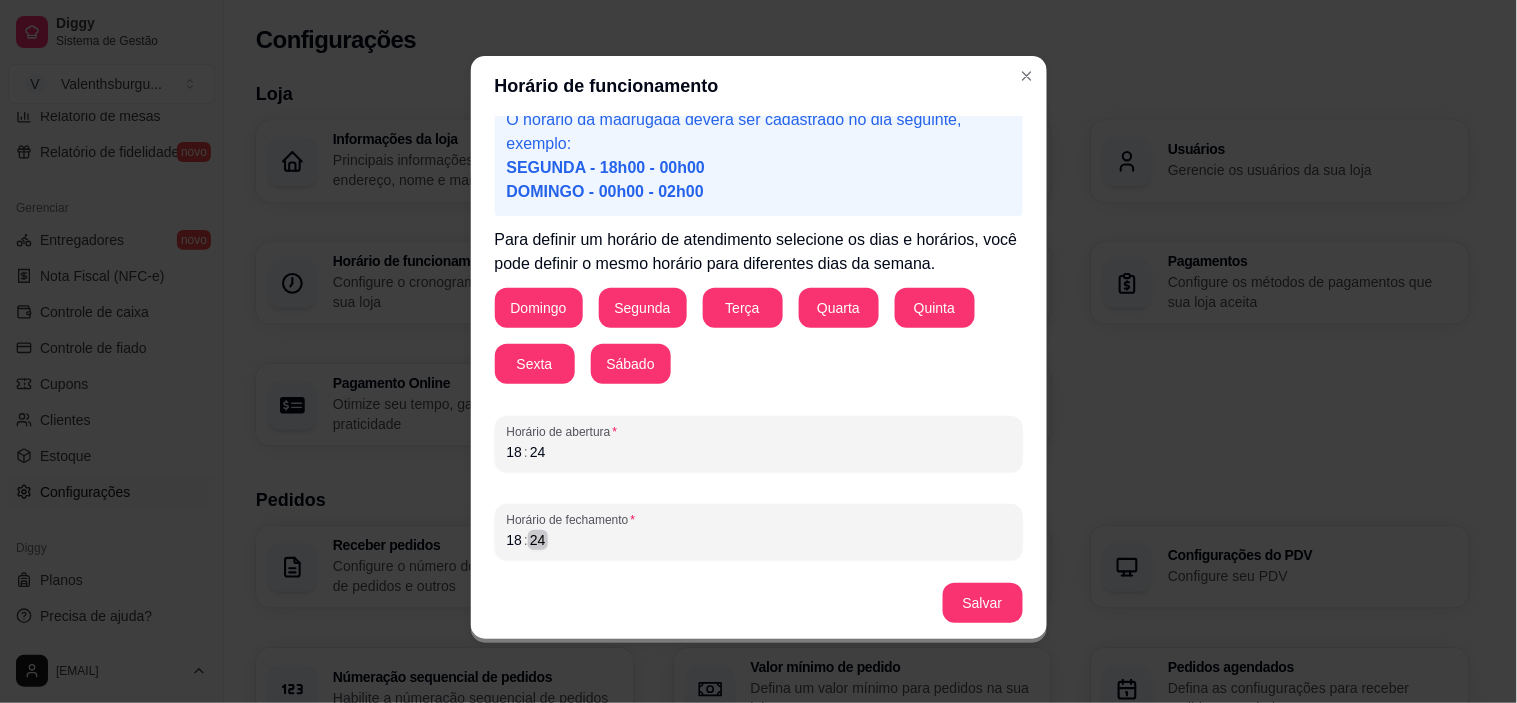 click on "18 : 24" at bounding box center (759, 540) 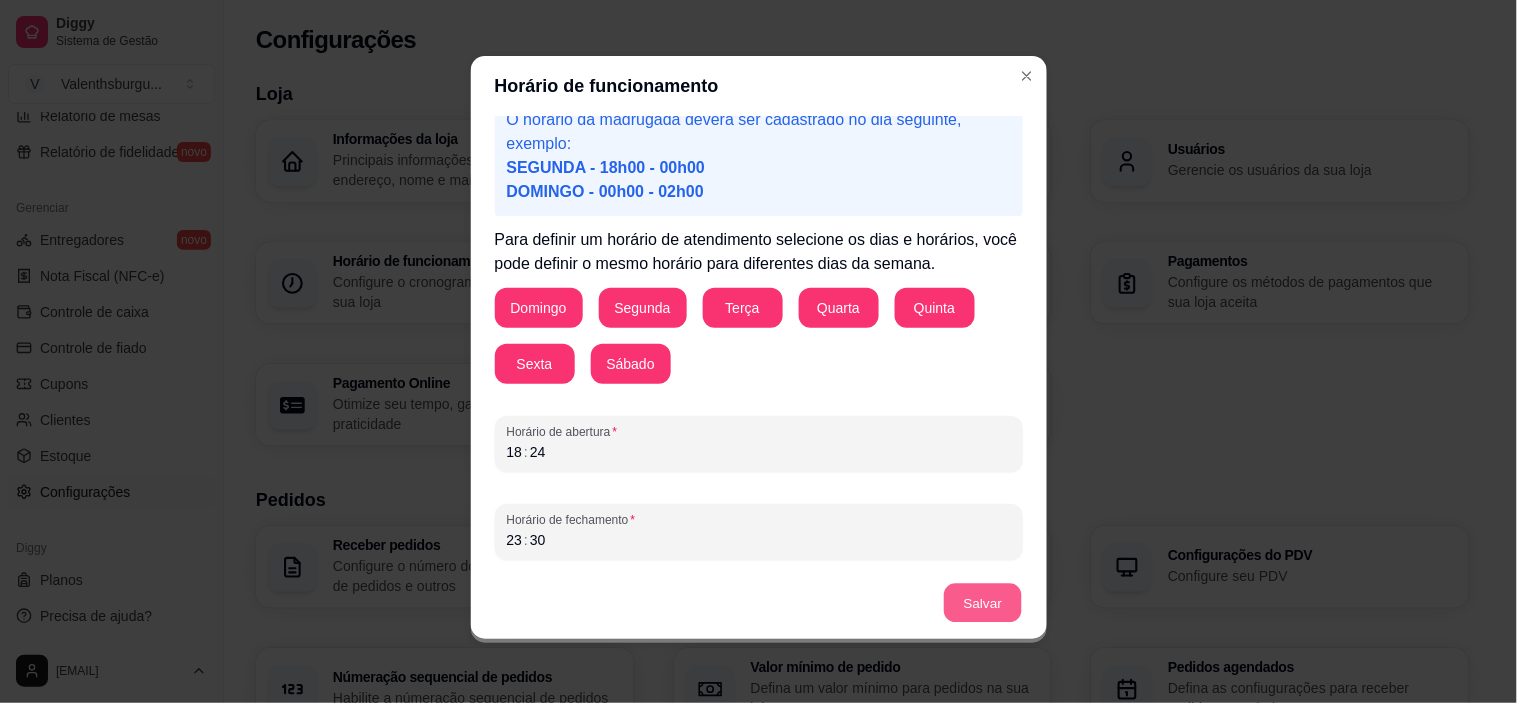 click on "Salvar" at bounding box center (983, 603) 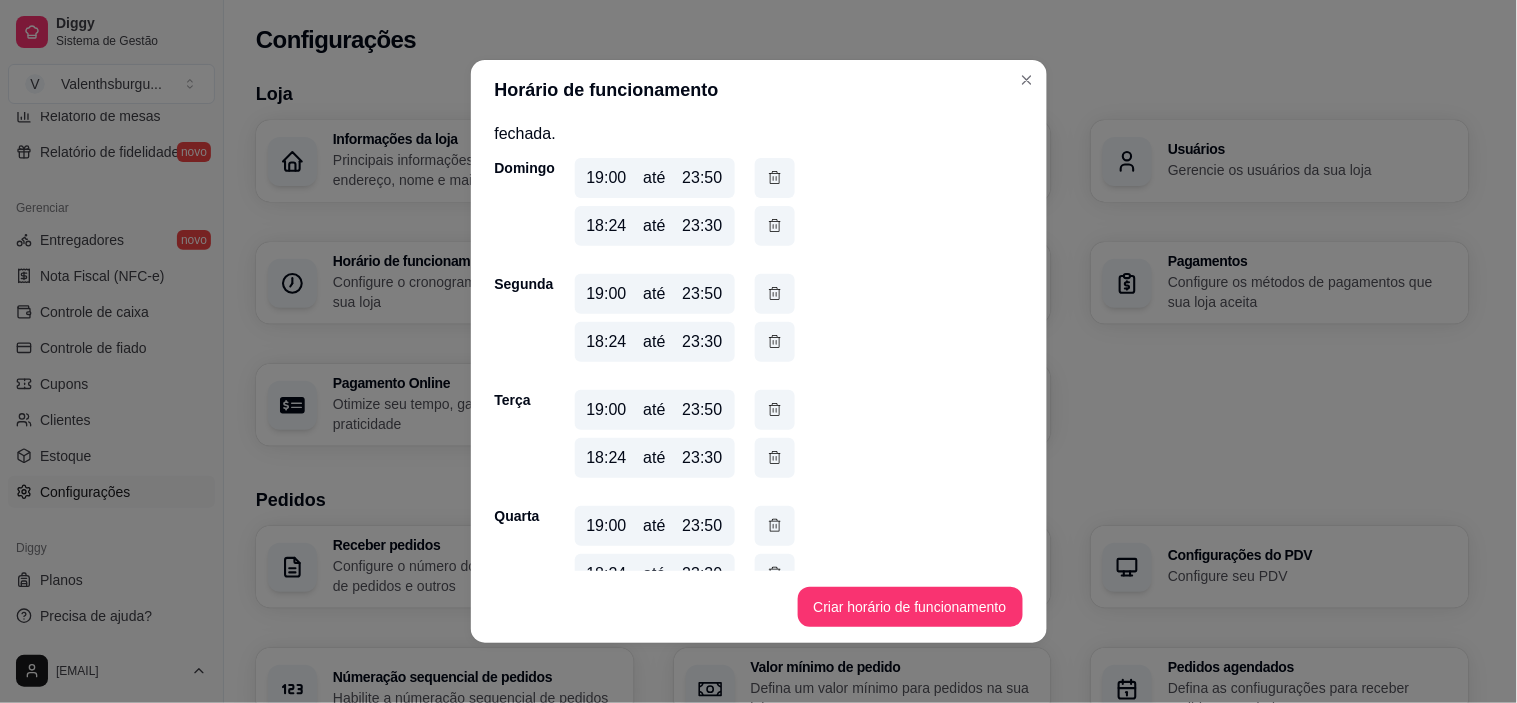 scroll, scrollTop: 0, scrollLeft: 0, axis: both 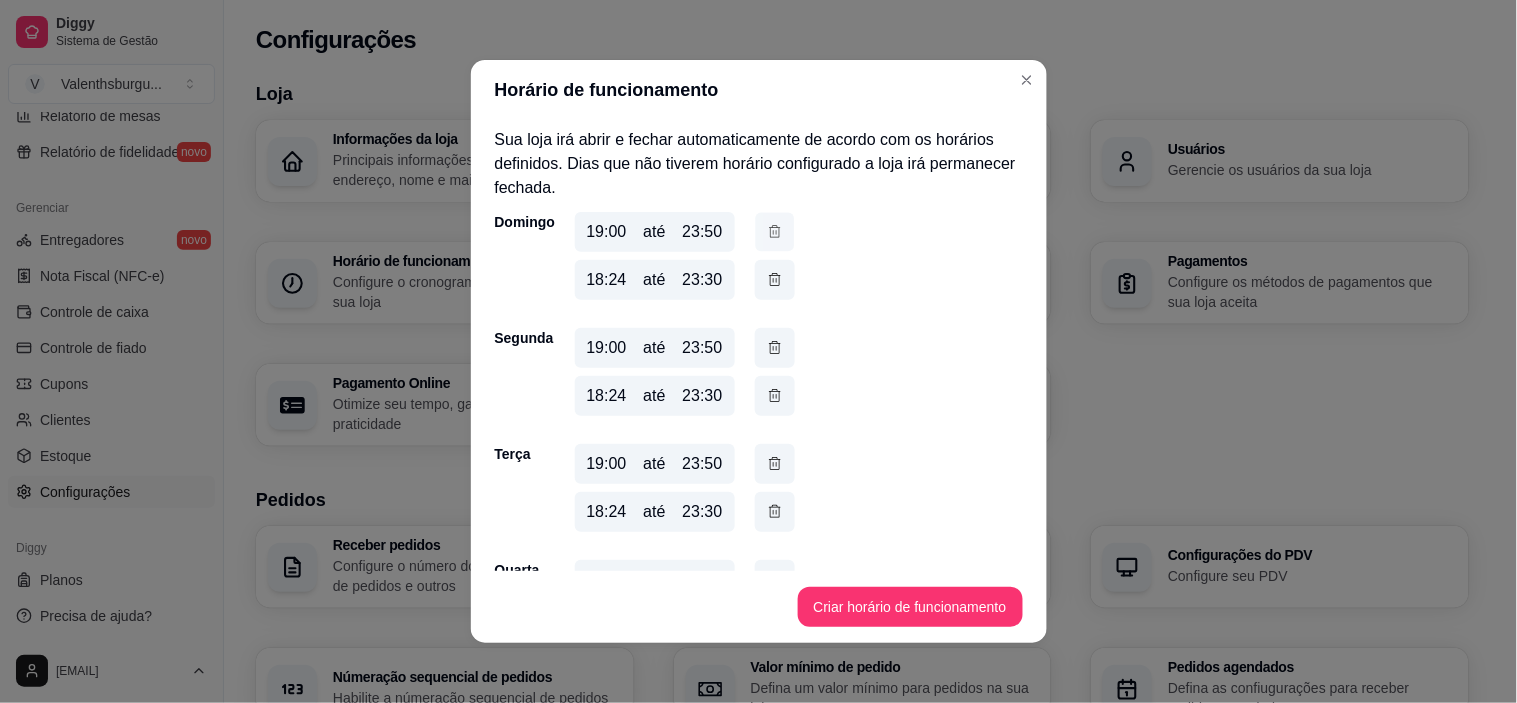 click 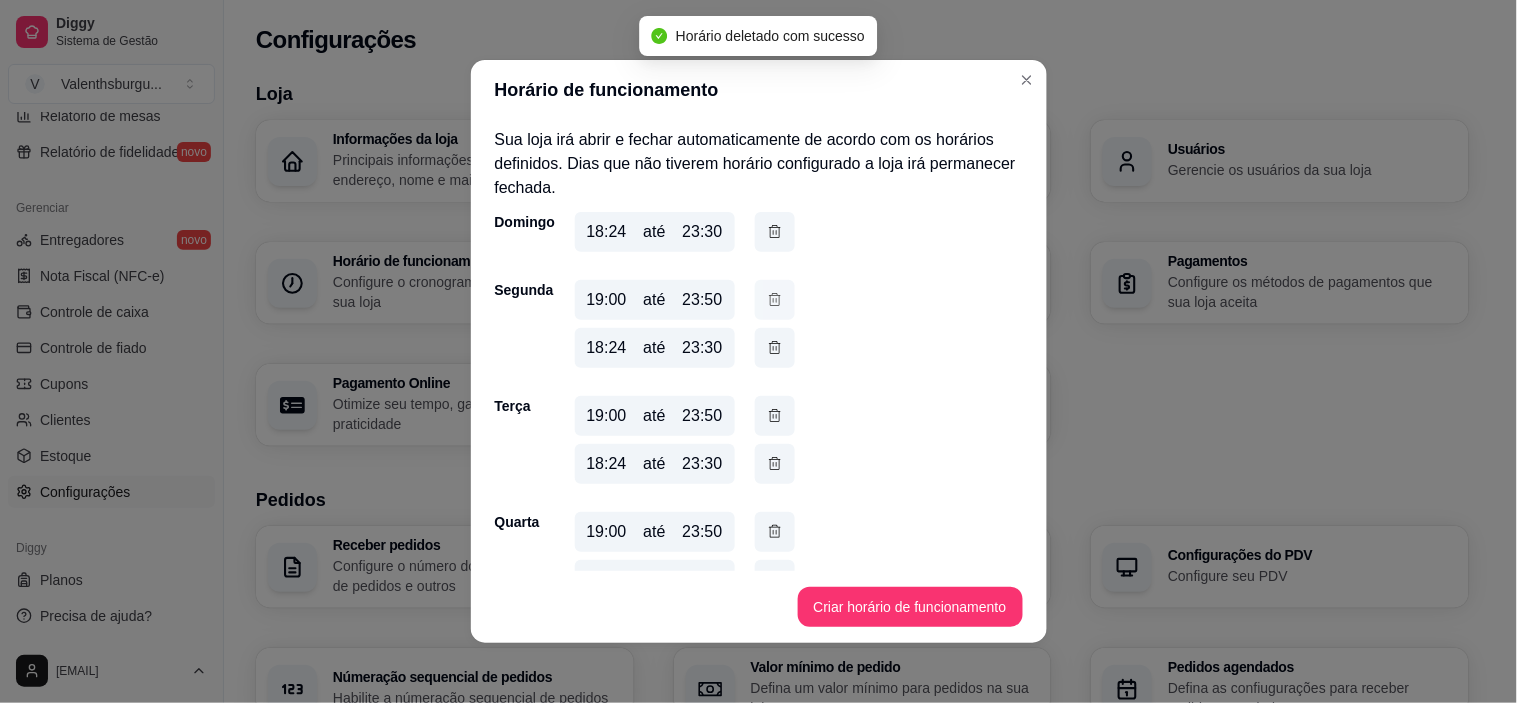 click 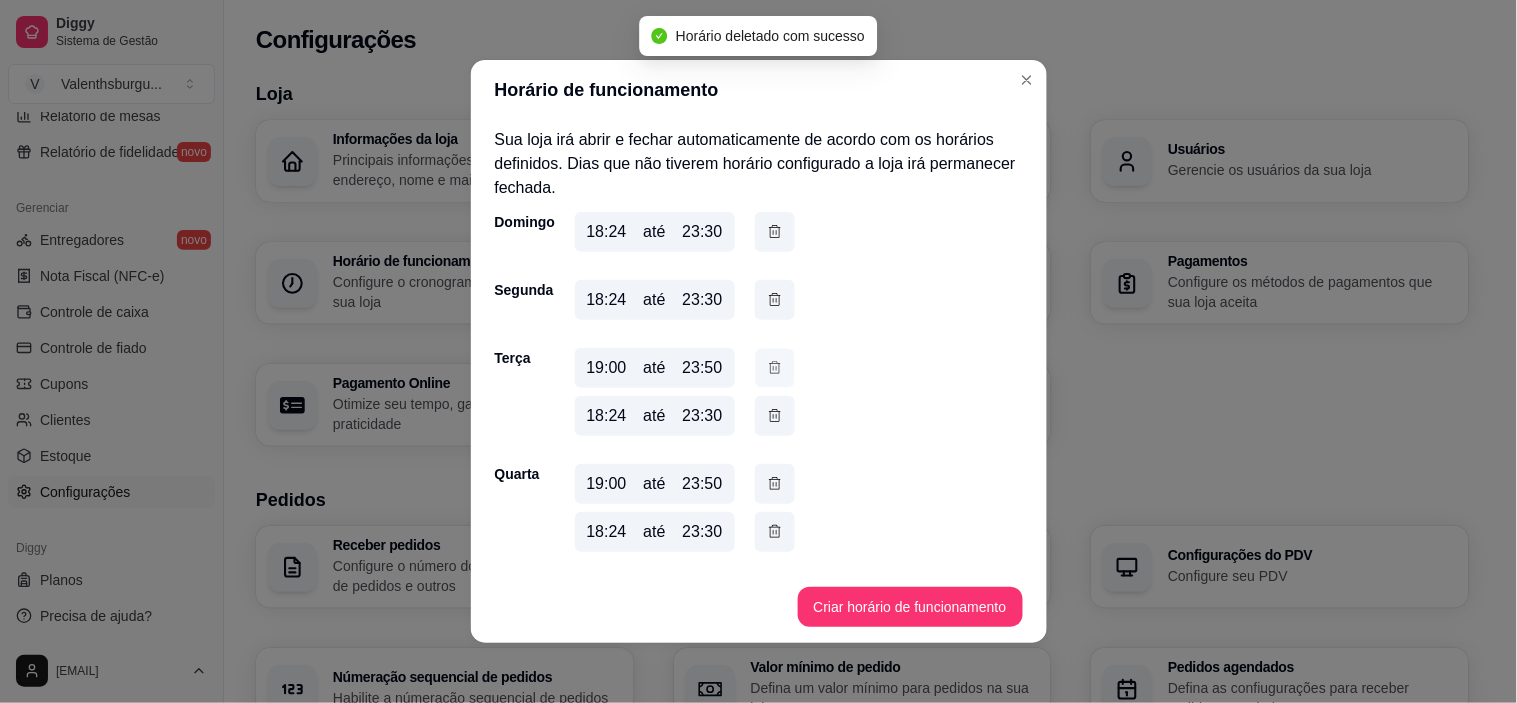 click 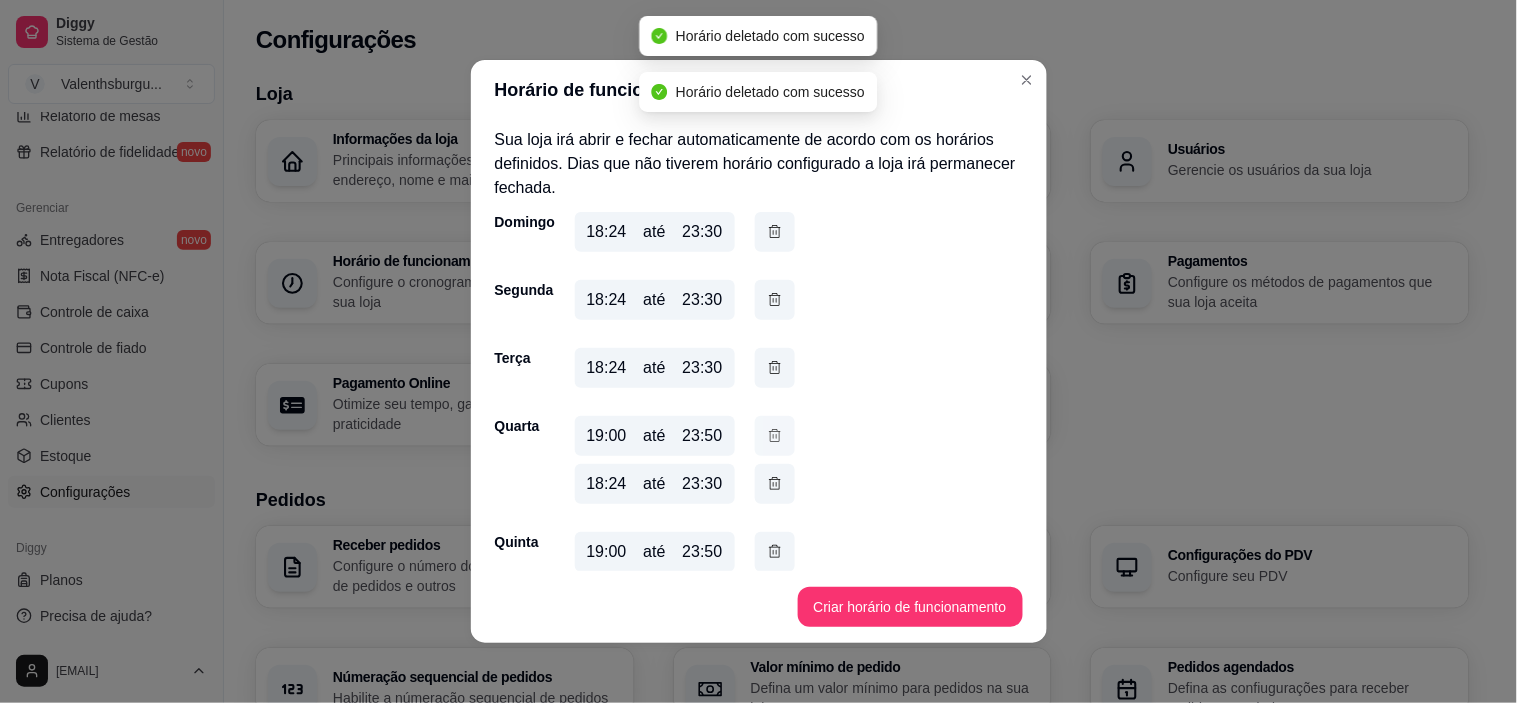 click 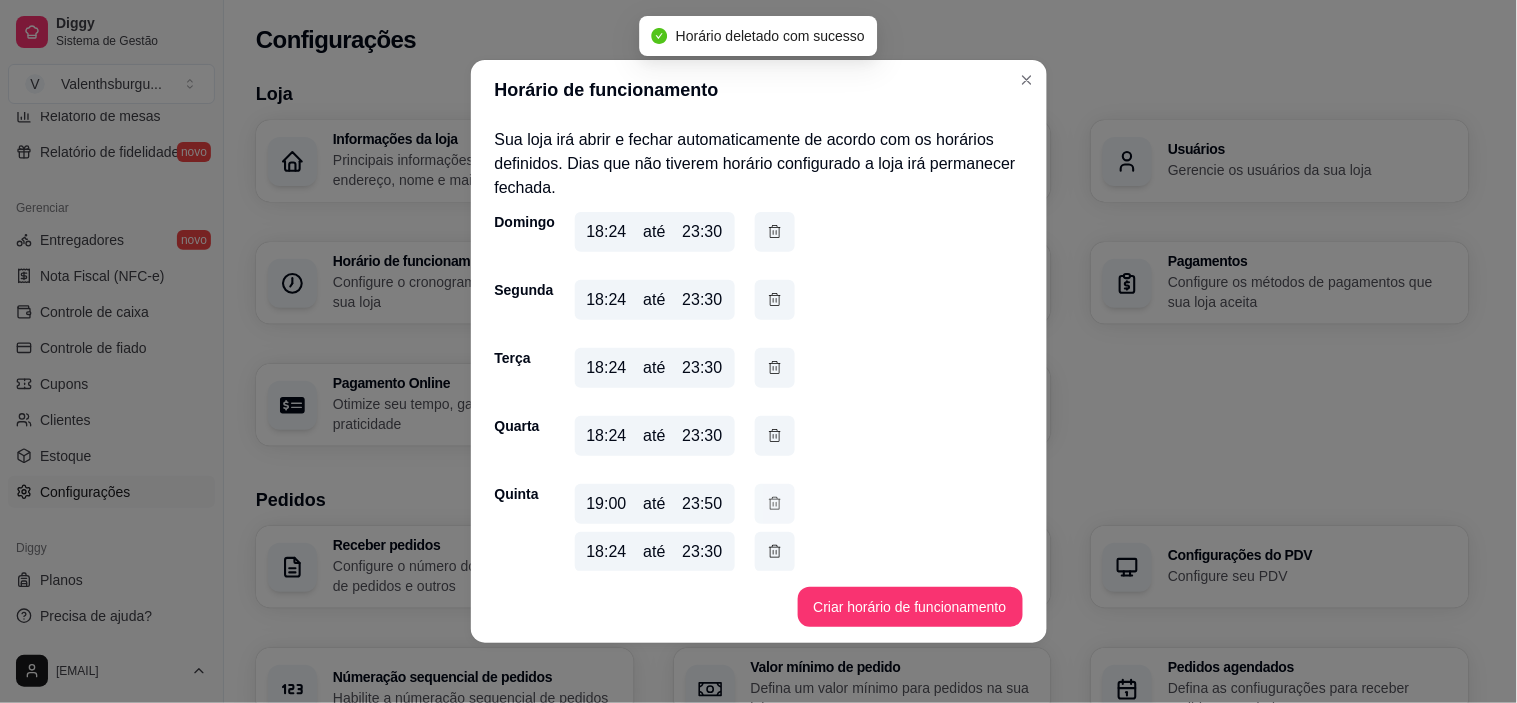 click 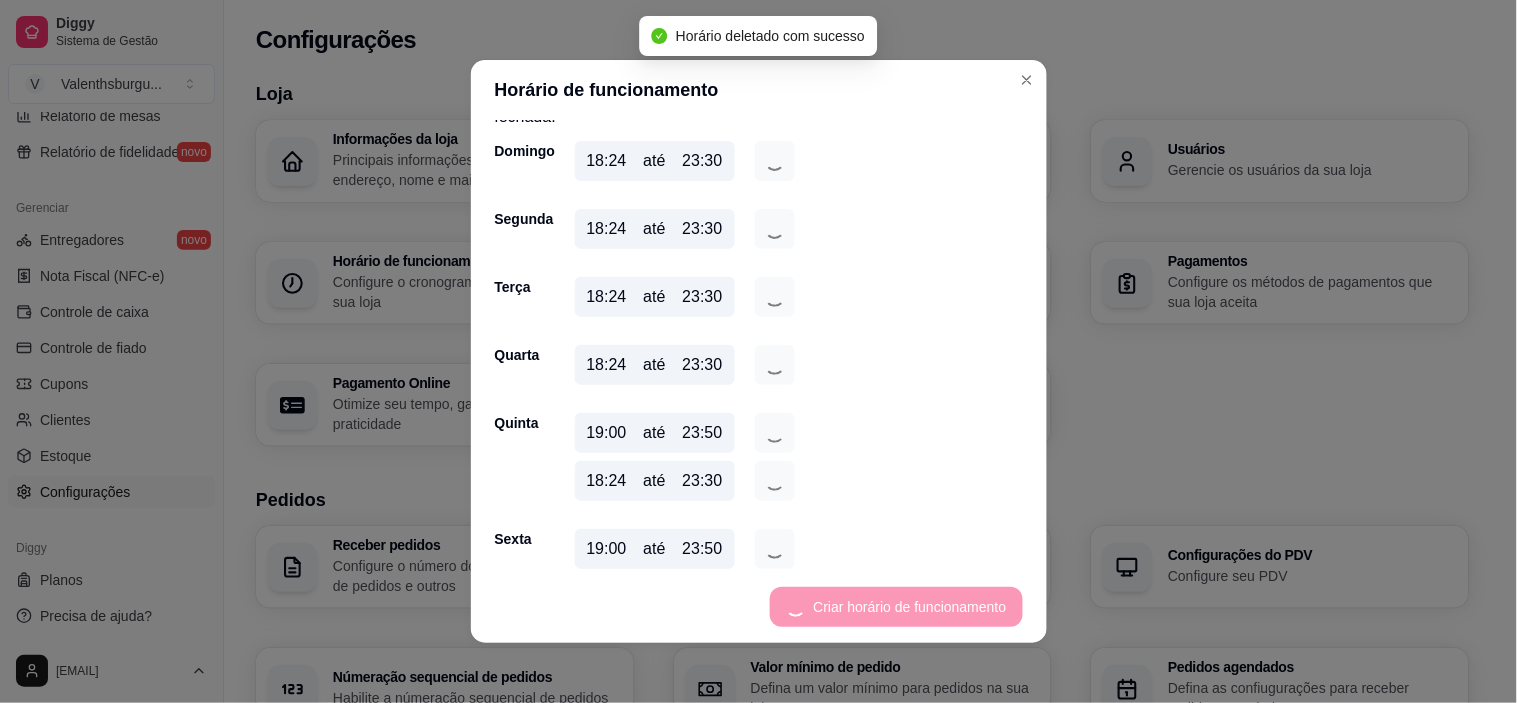 scroll, scrollTop: 111, scrollLeft: 0, axis: vertical 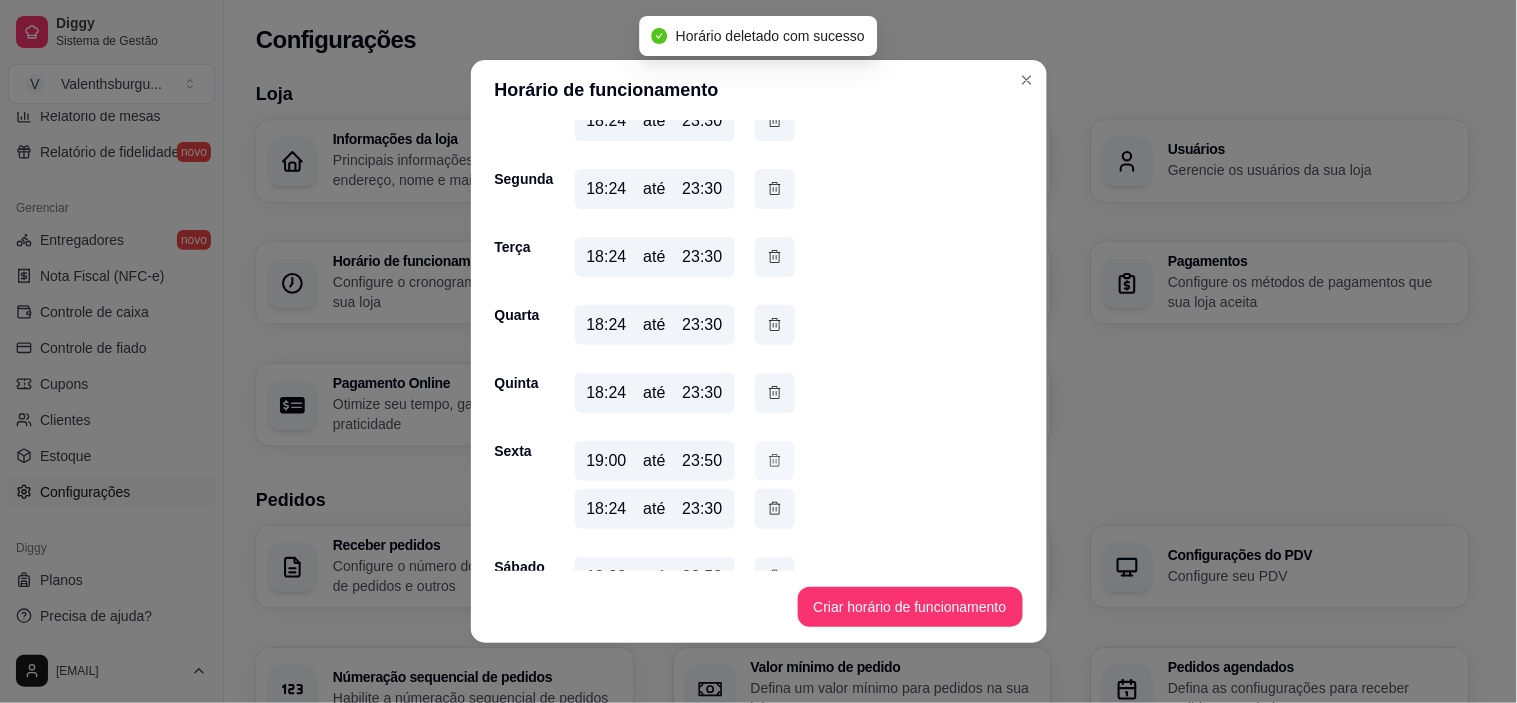 click 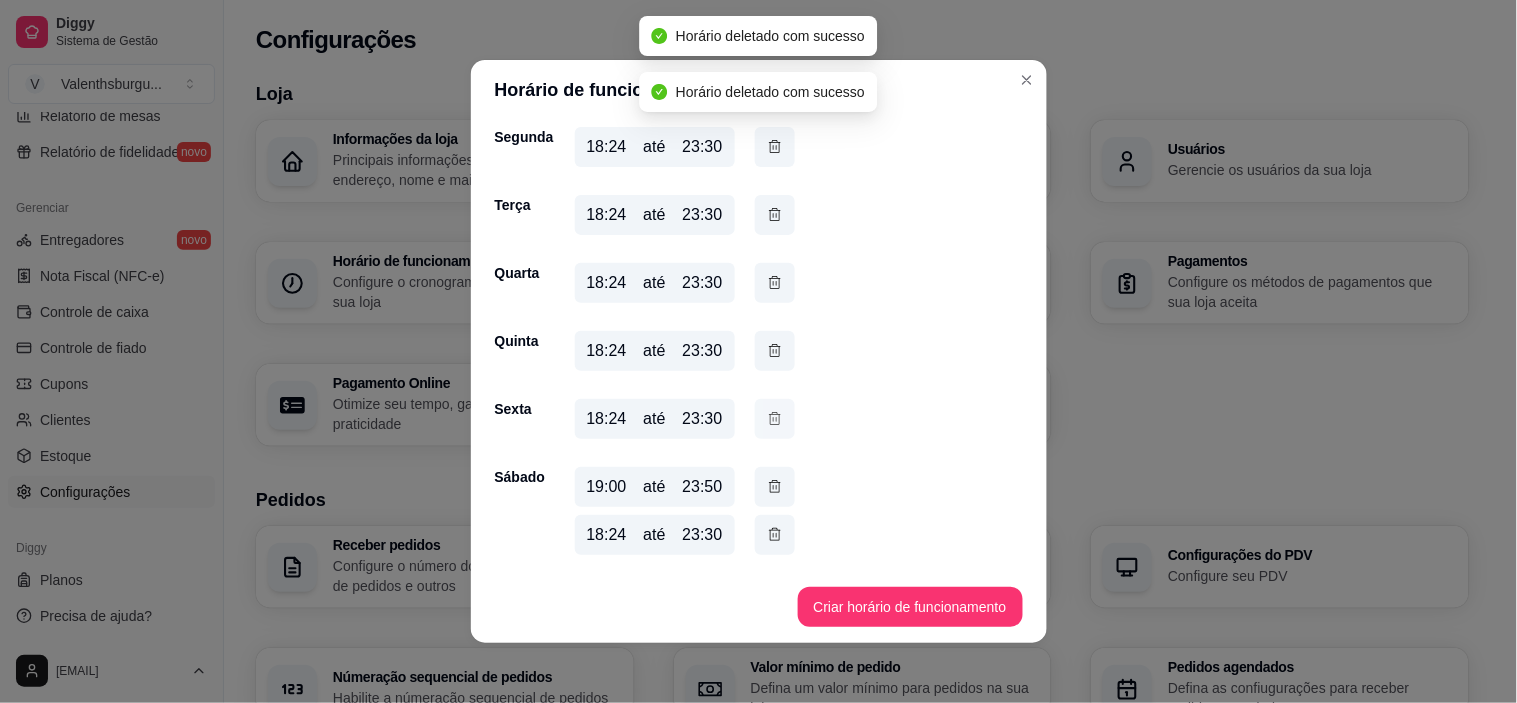 scroll, scrollTop: 152, scrollLeft: 0, axis: vertical 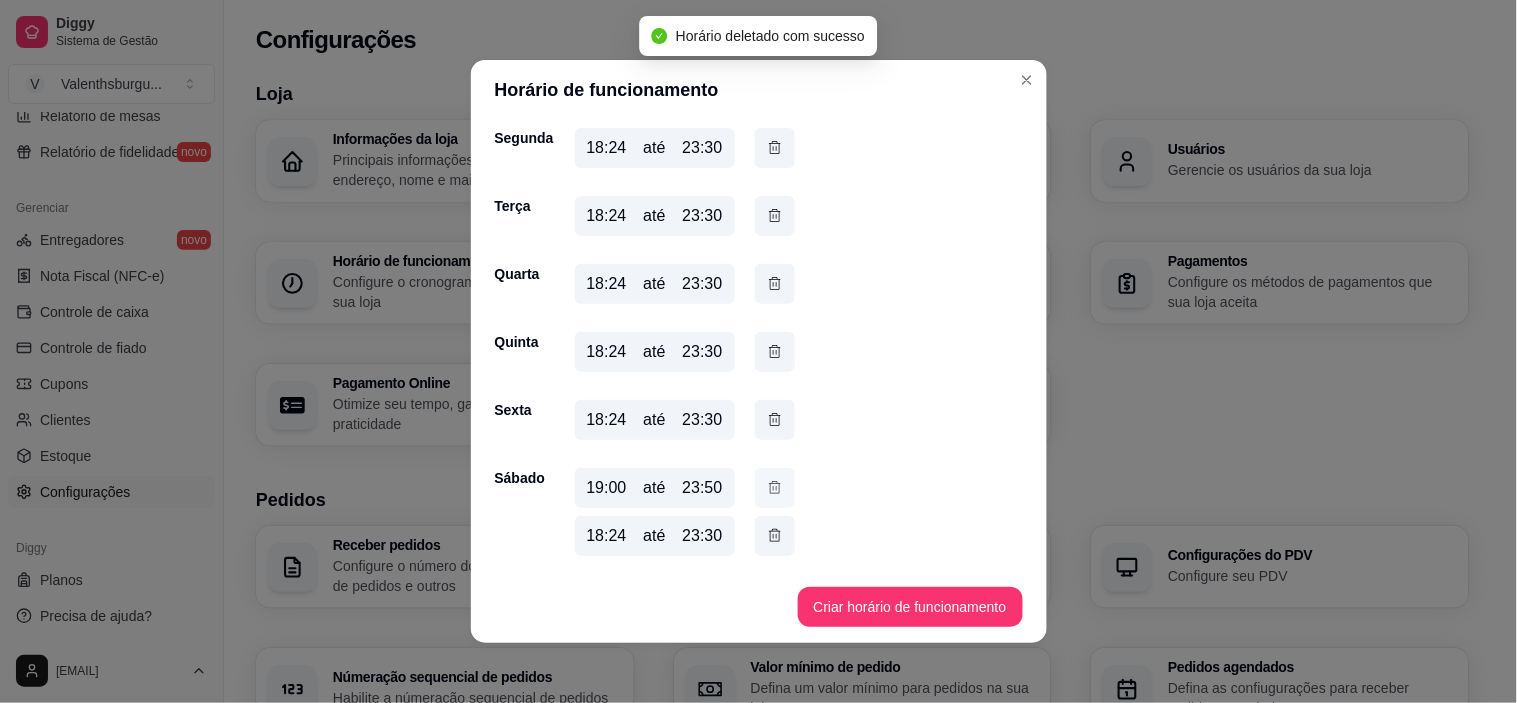 click 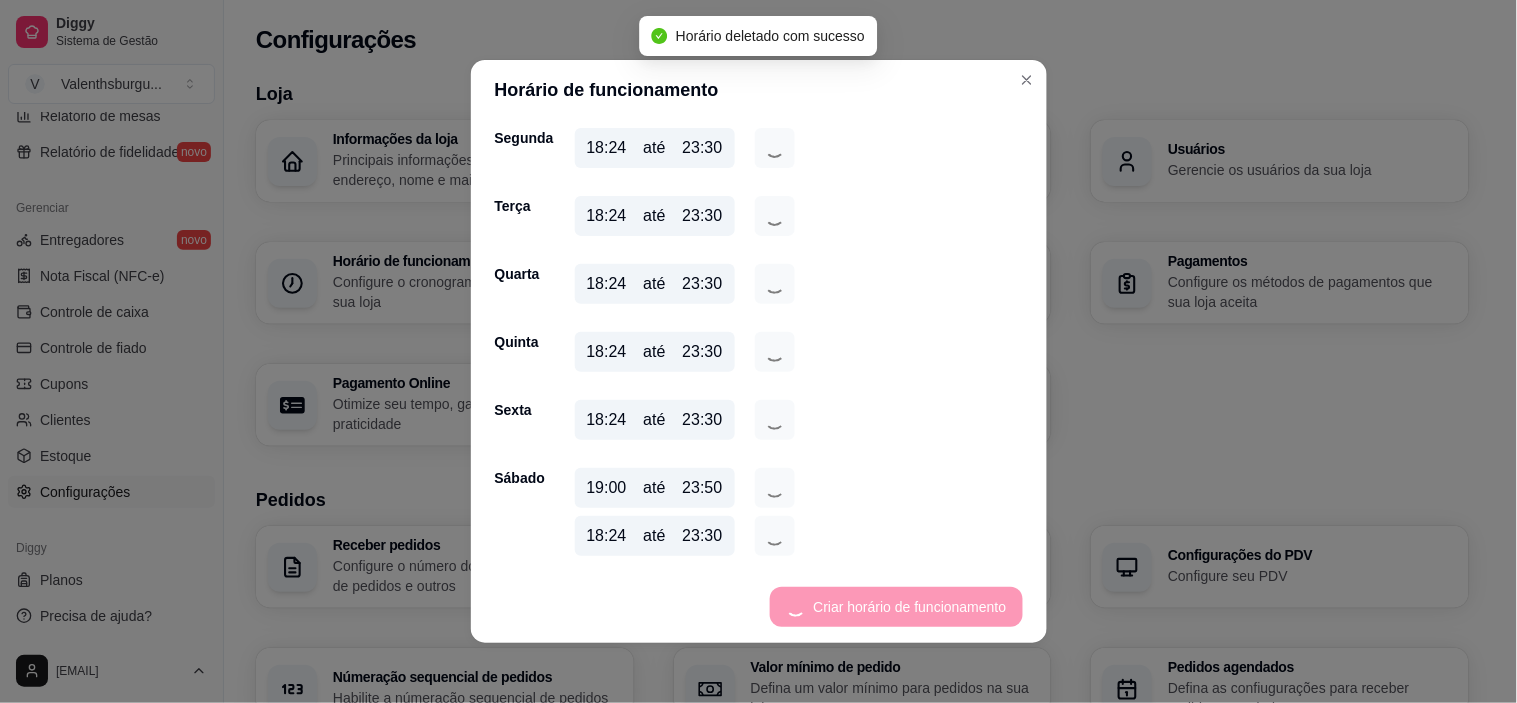 scroll, scrollTop: 104, scrollLeft: 0, axis: vertical 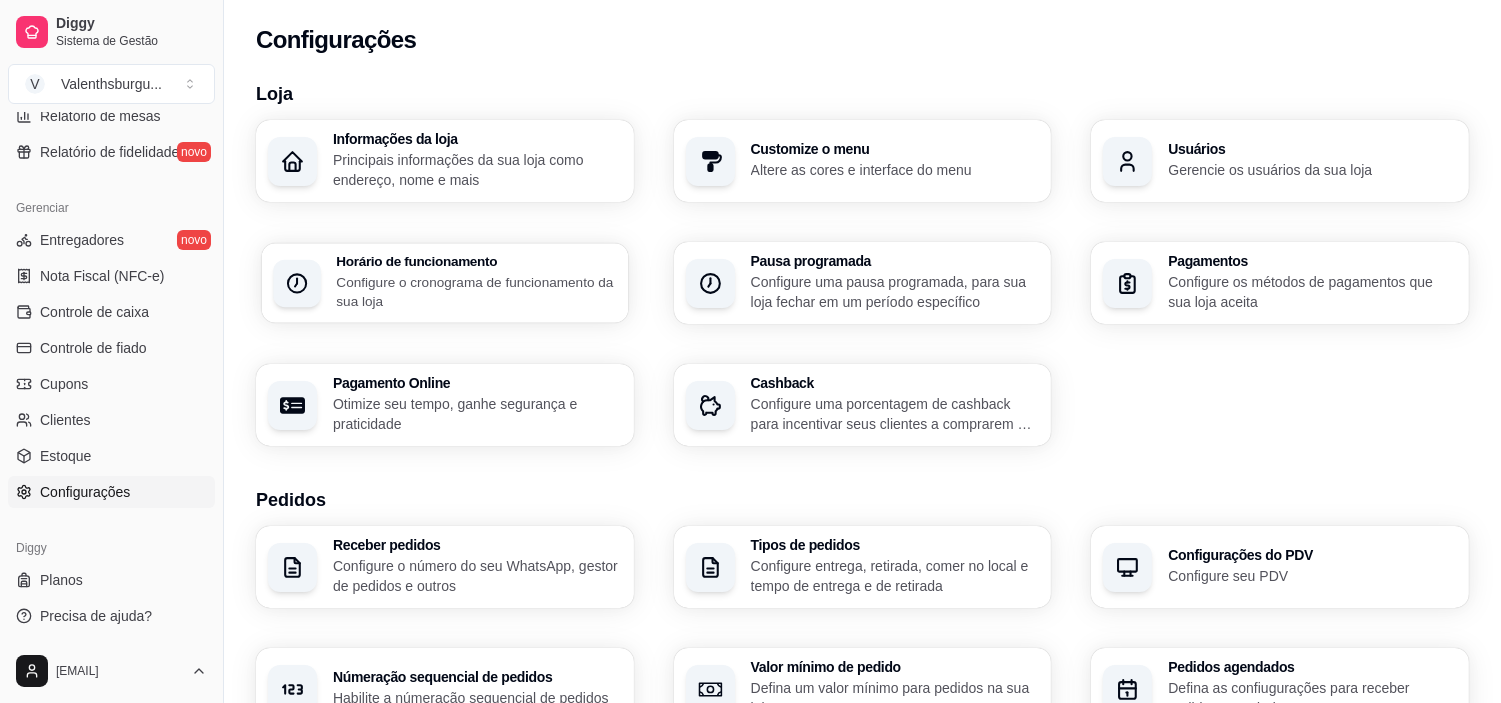 click on "Configure o cronograma de funcionamento da sua loja" at bounding box center (476, 291) 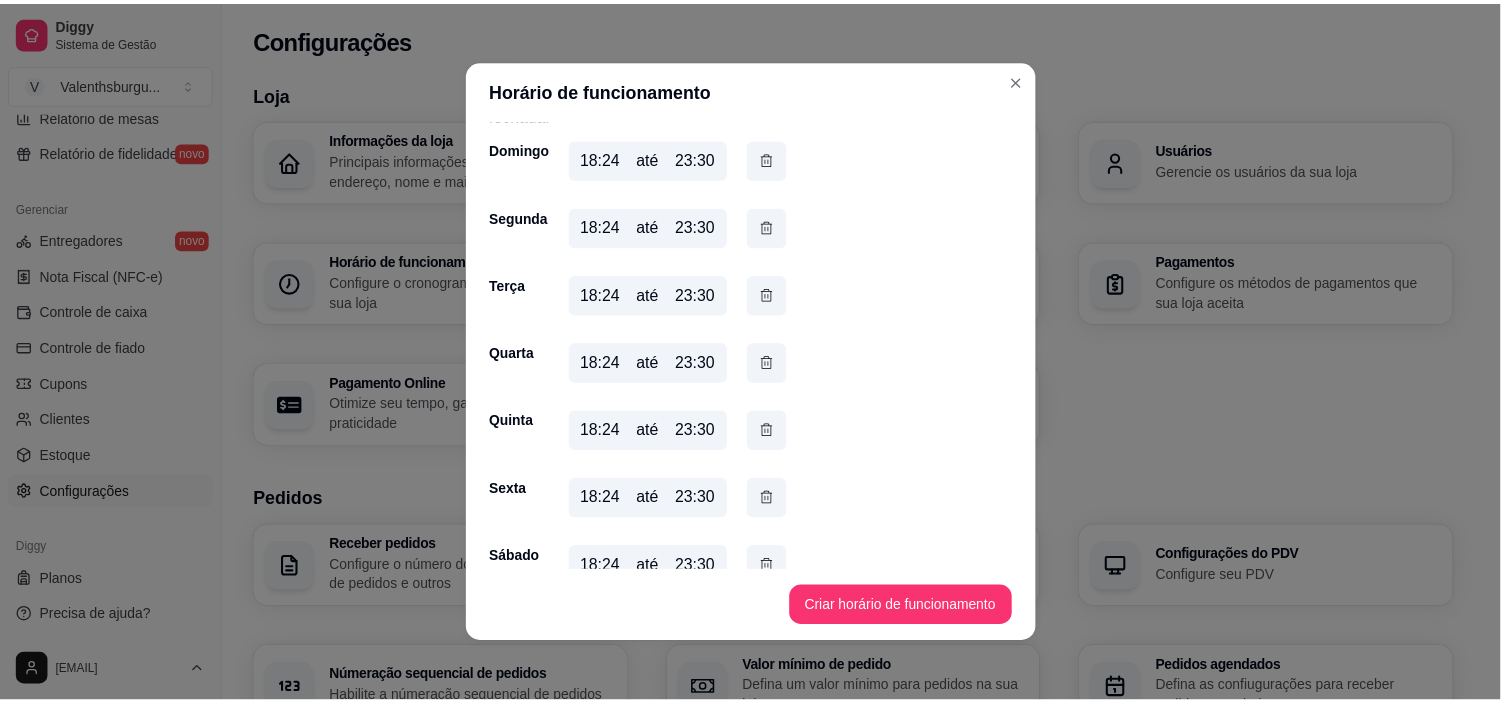 scroll, scrollTop: 104, scrollLeft: 0, axis: vertical 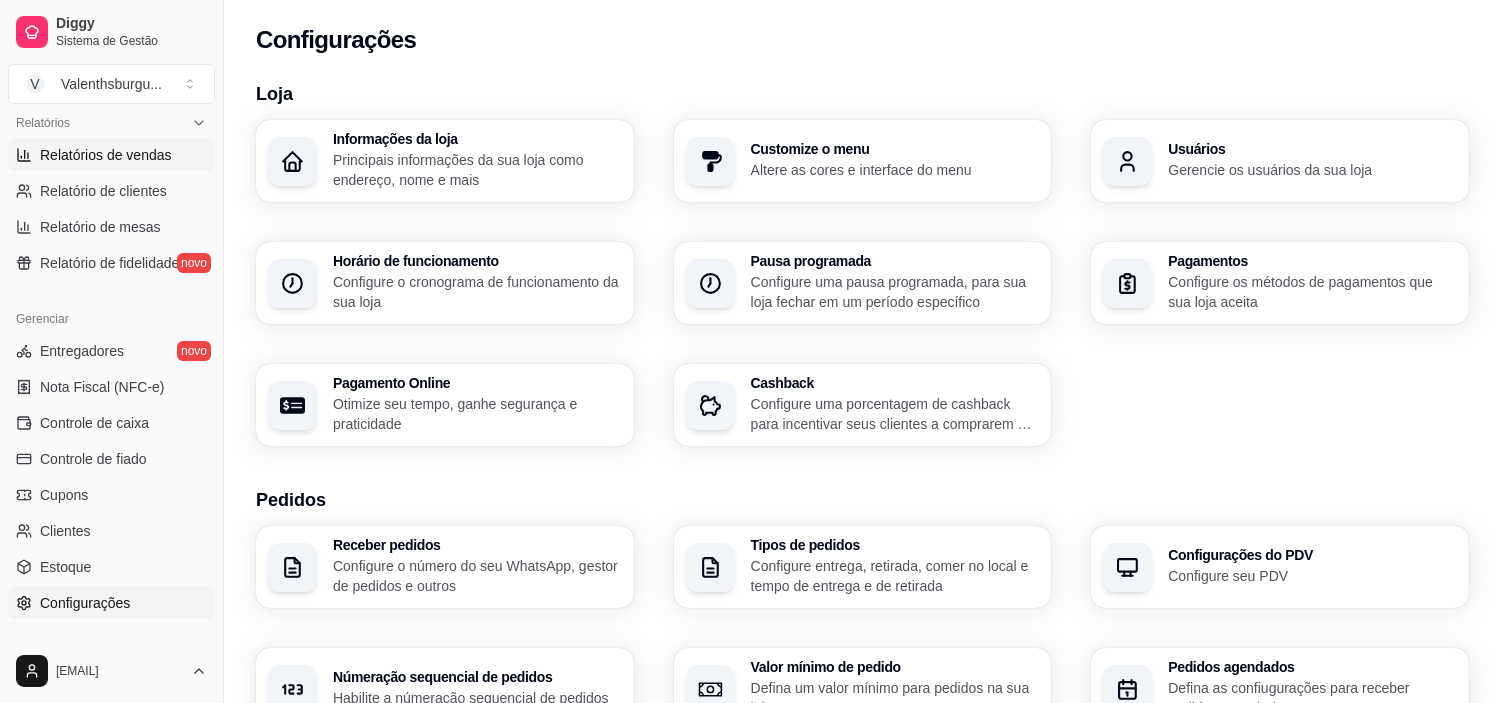 click on "Relatórios de vendas" at bounding box center [106, 155] 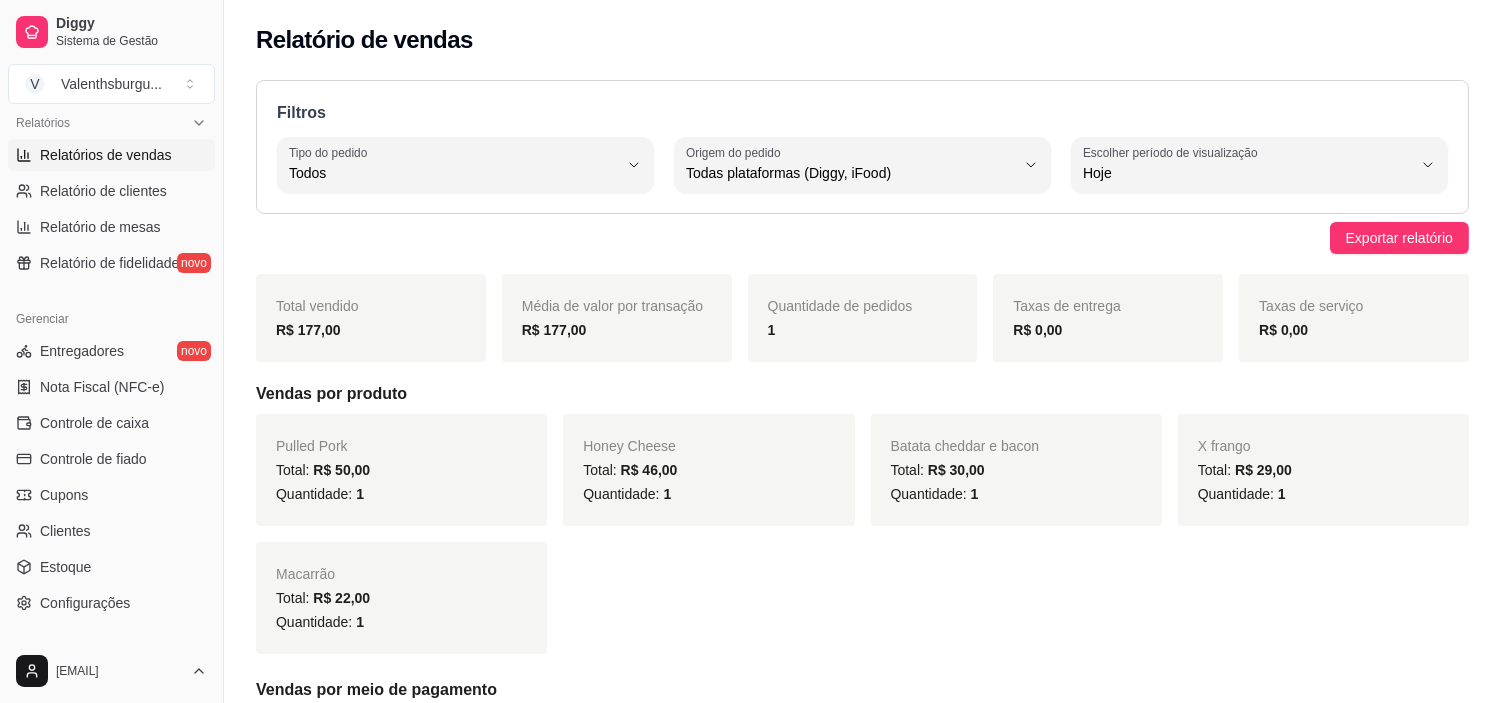 click on "R$ 177,00" at bounding box center [308, 330] 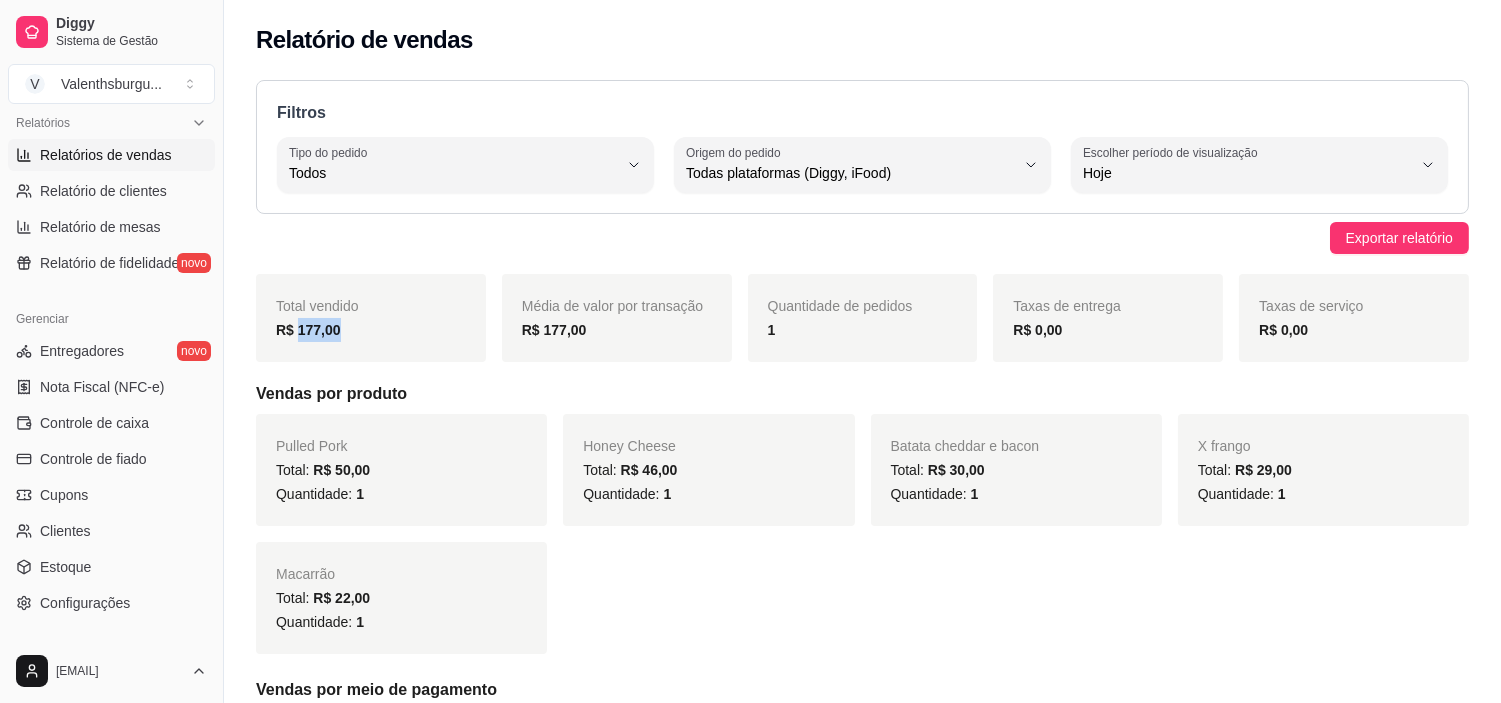 click on "R$ 177,00" at bounding box center (308, 330) 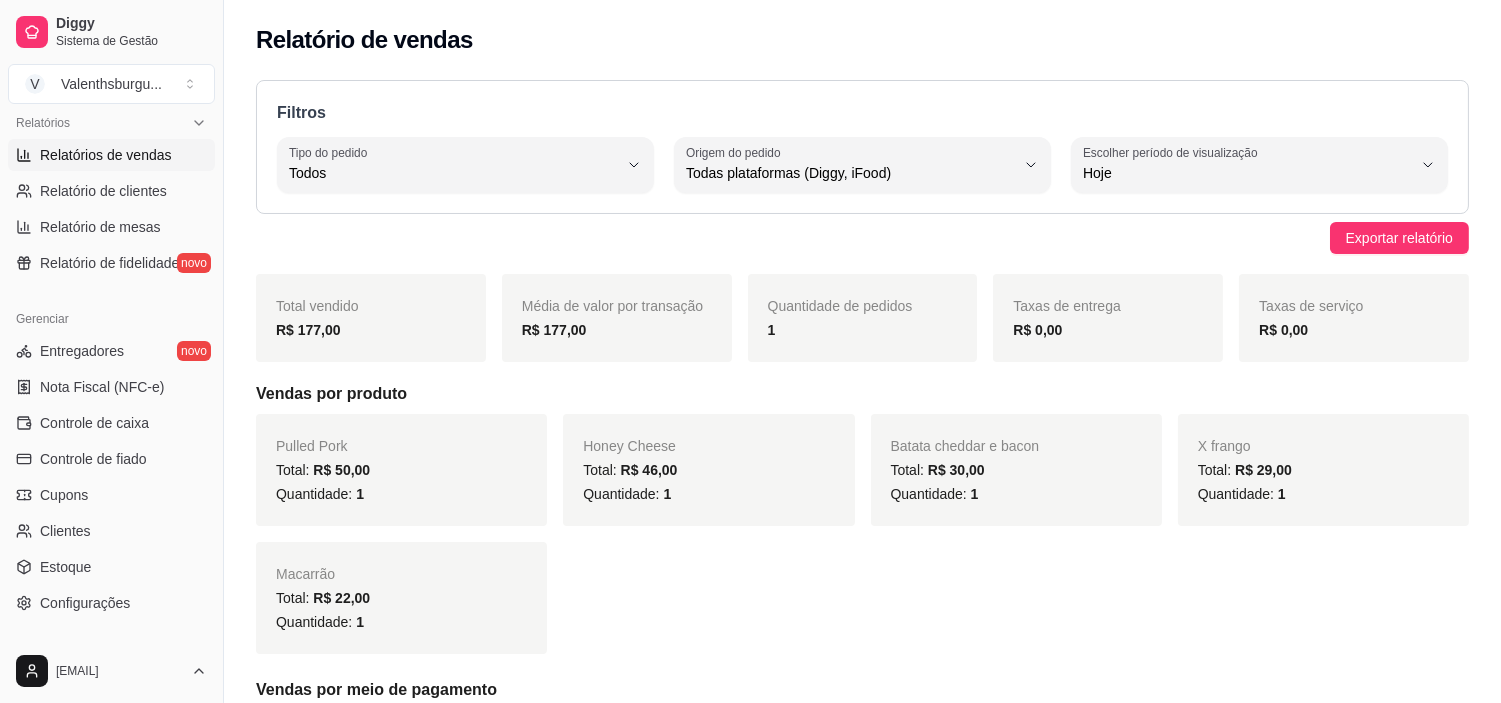 click on "Exportar relatório" at bounding box center [862, 238] 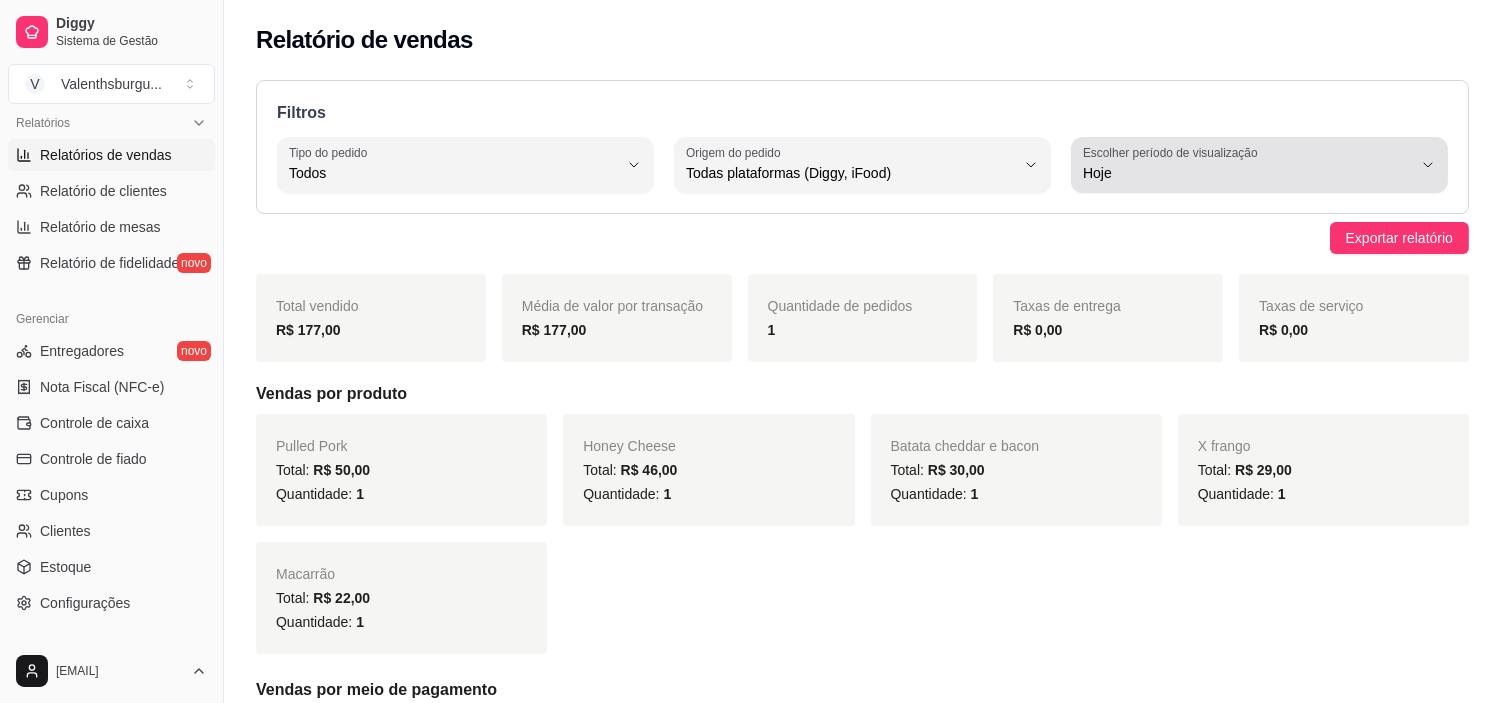 click on "Hoje" at bounding box center [1247, 173] 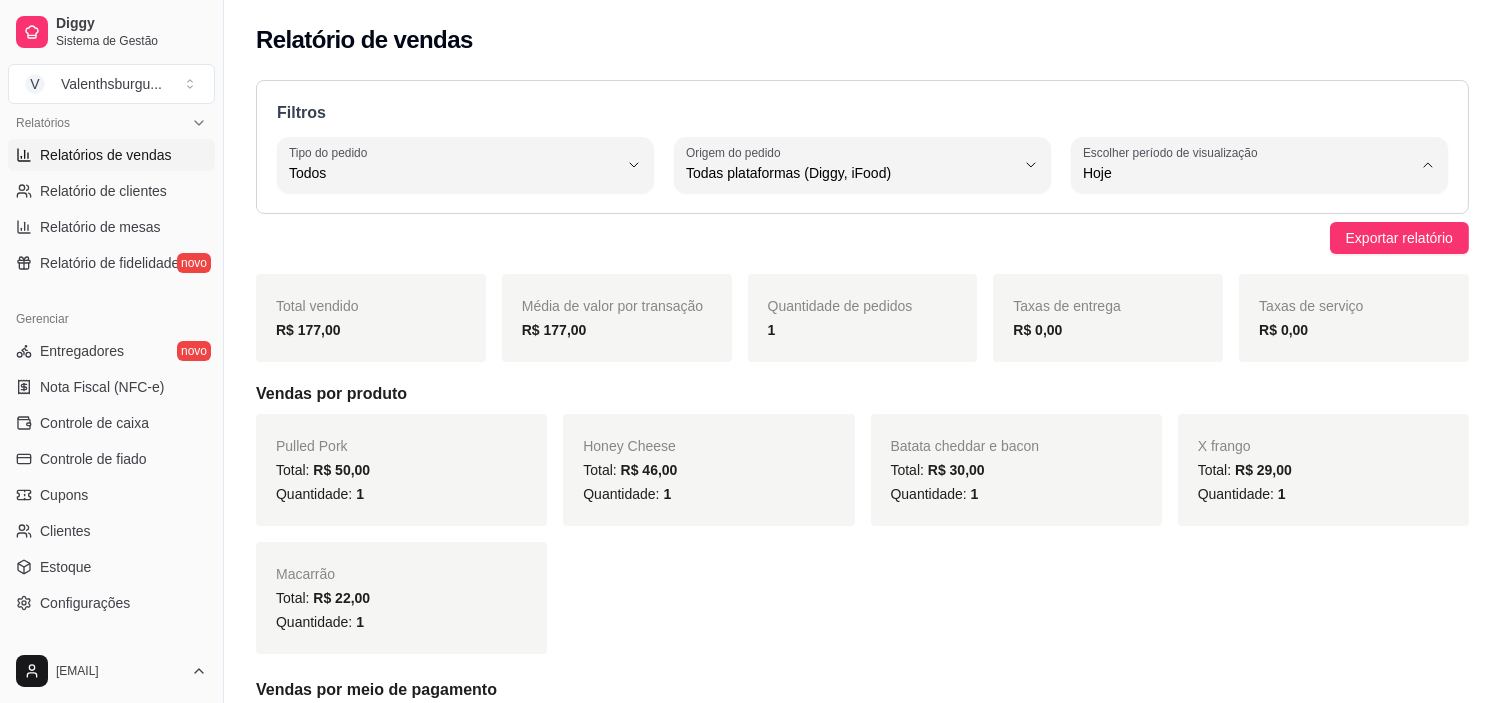 click on "Filtros" at bounding box center [862, 113] 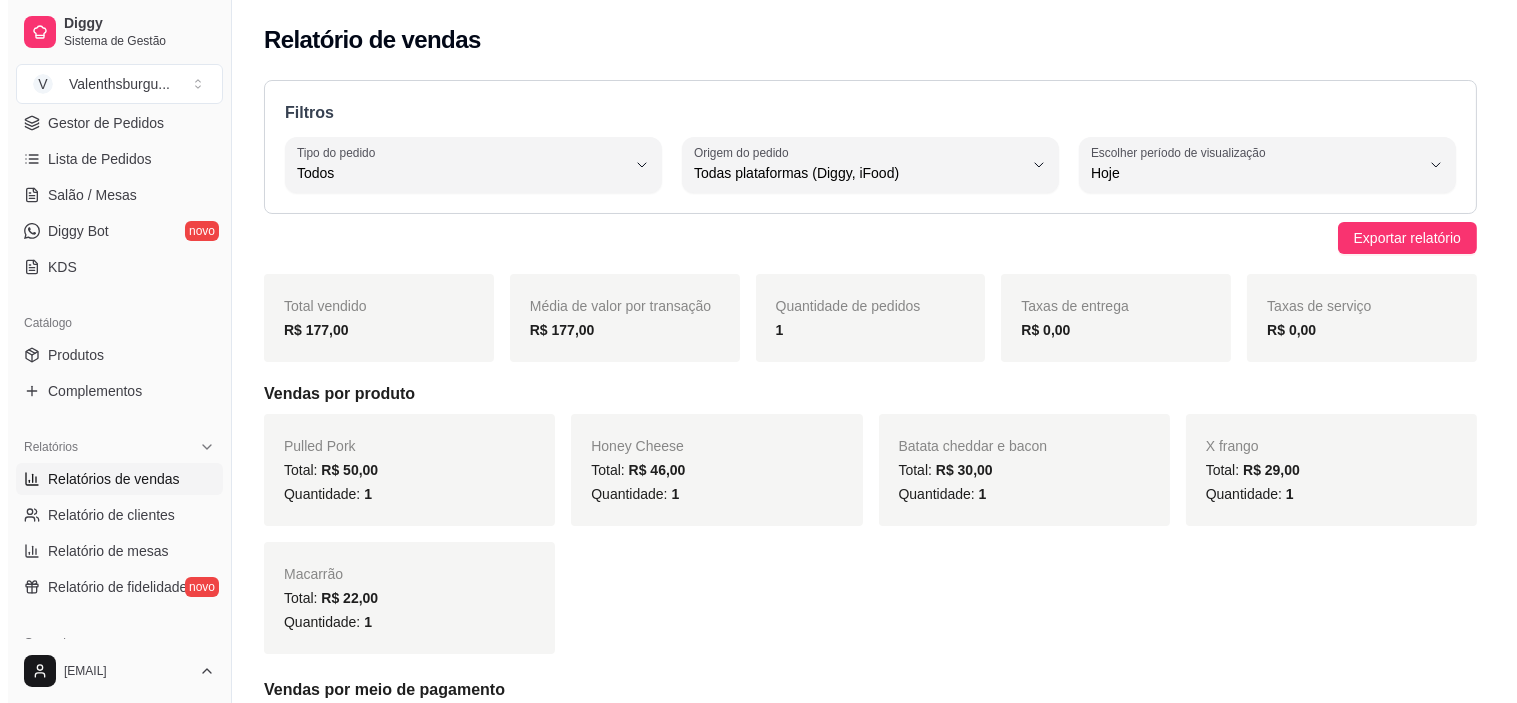 scroll, scrollTop: 68, scrollLeft: 0, axis: vertical 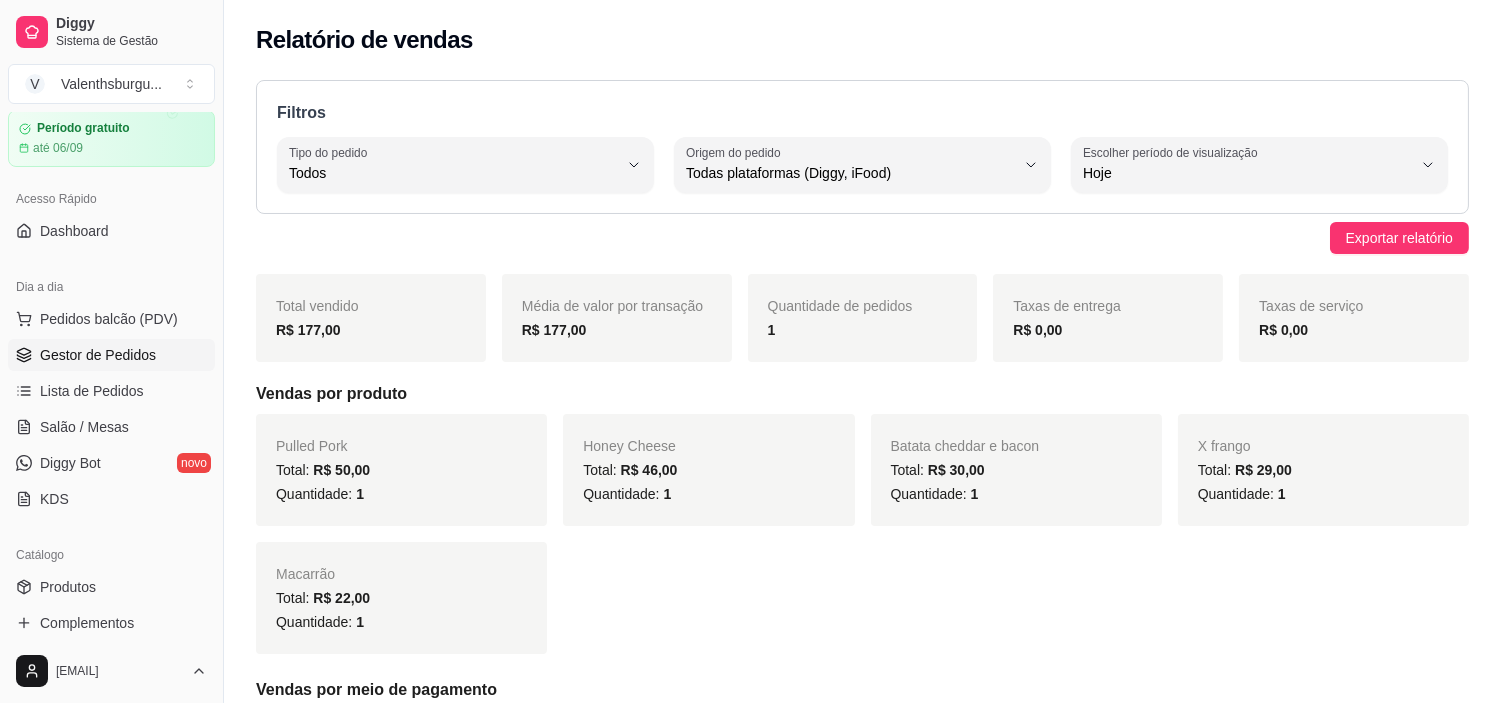 click on "Gestor de Pedidos" at bounding box center (111, 355) 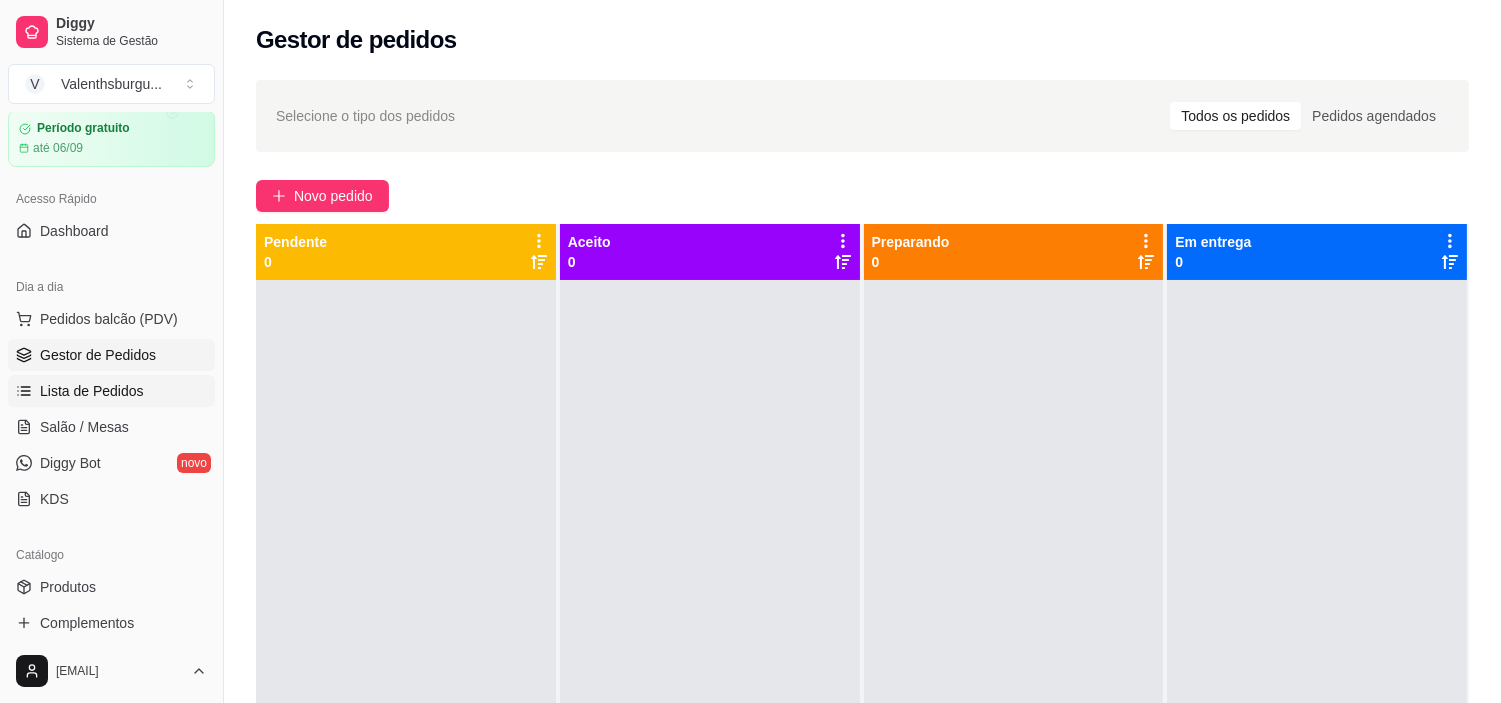 click on "Lista de Pedidos" at bounding box center (92, 391) 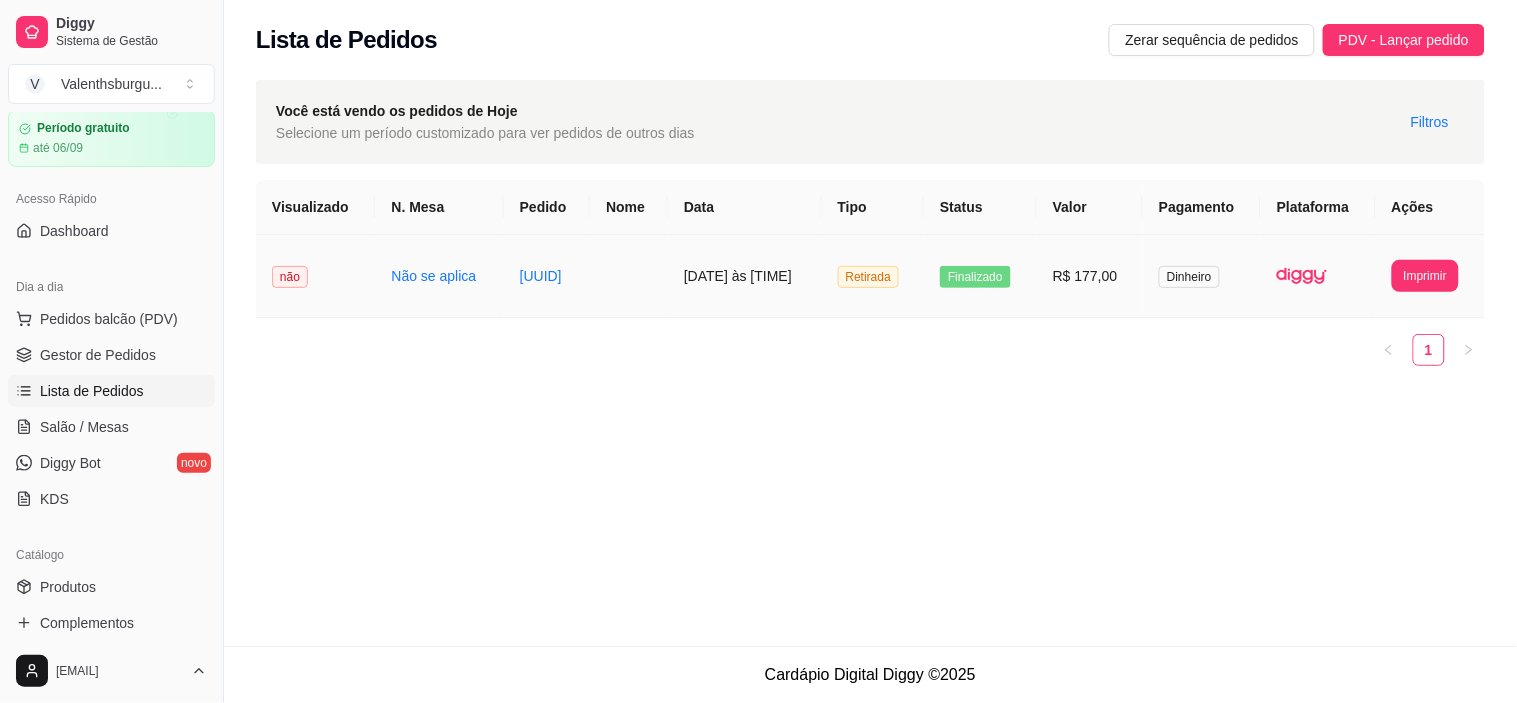click on "R$ 177,00" at bounding box center (1090, 276) 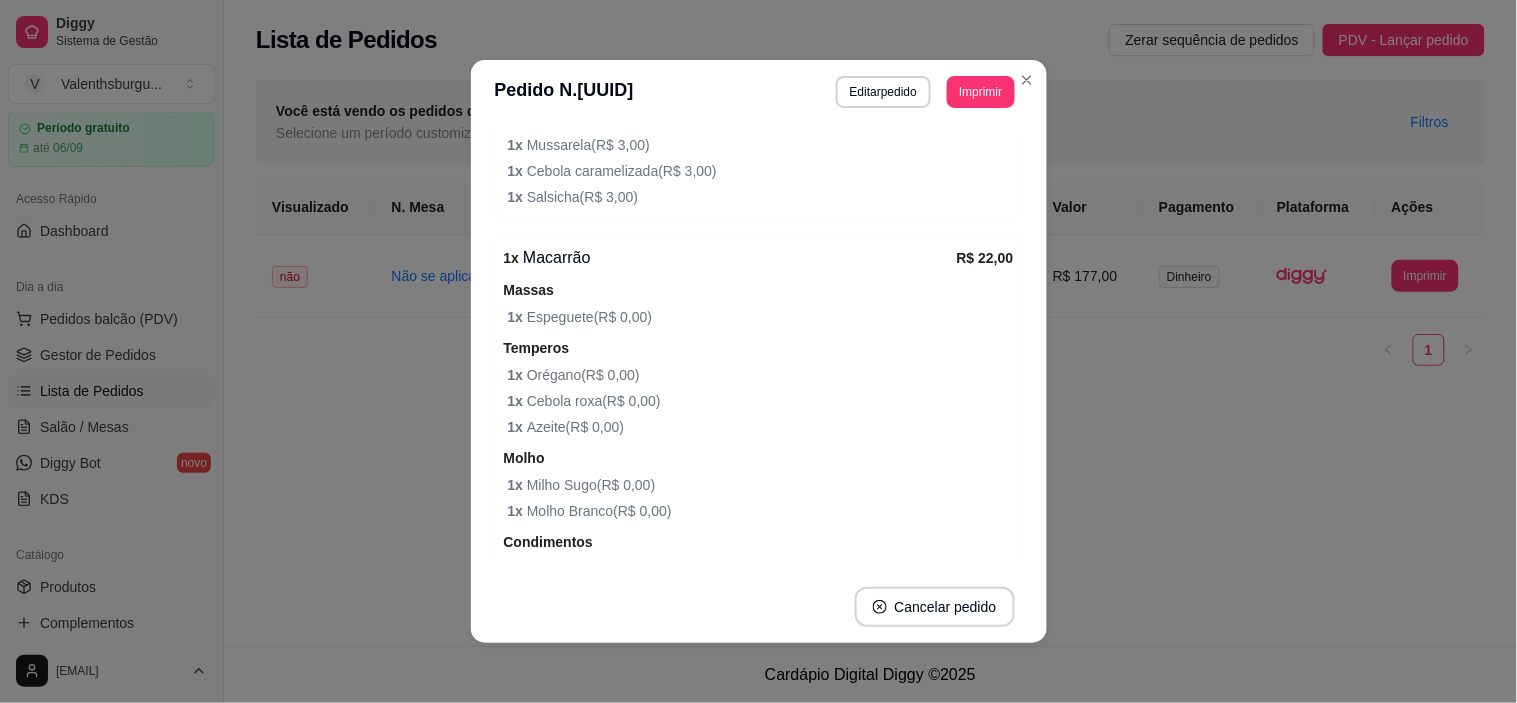 scroll, scrollTop: 444, scrollLeft: 0, axis: vertical 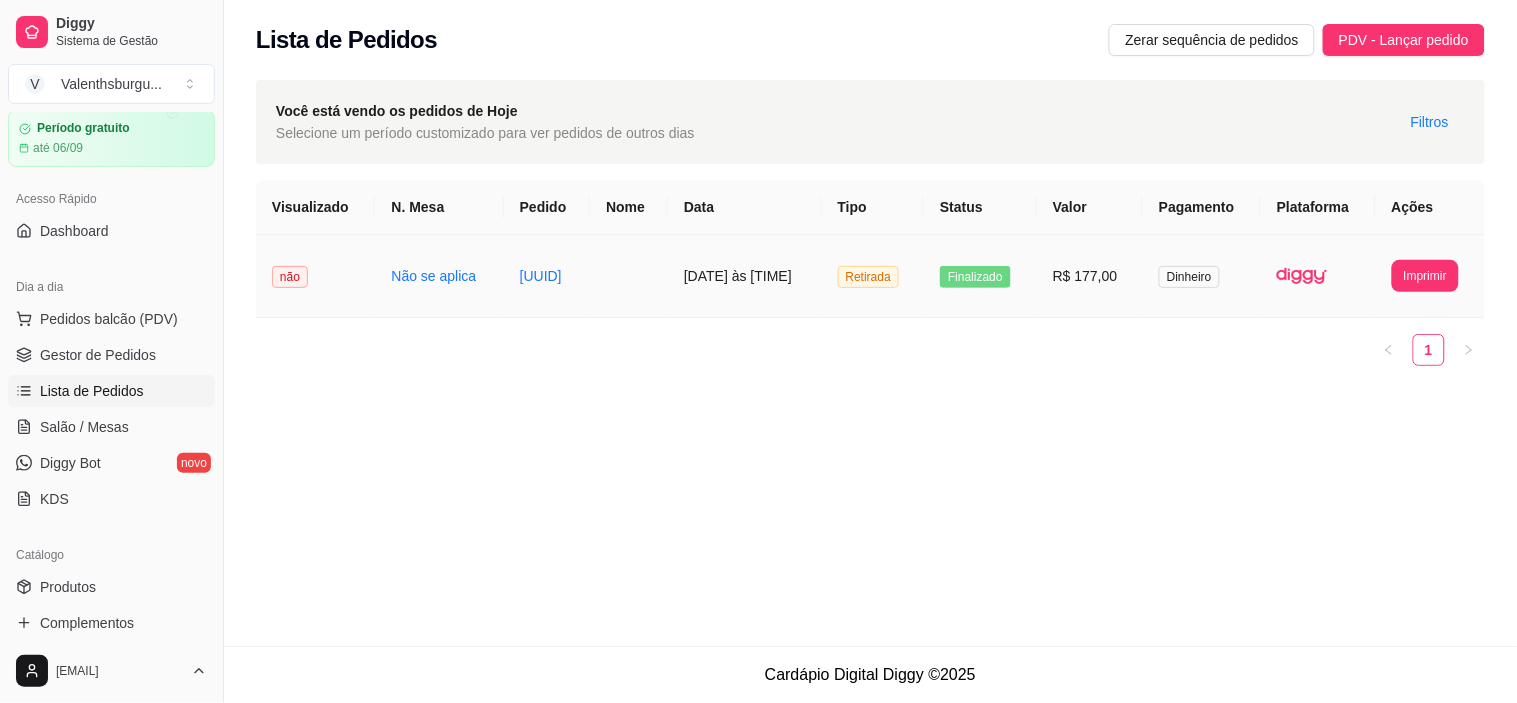 click on "Finalizado" at bounding box center (980, 276) 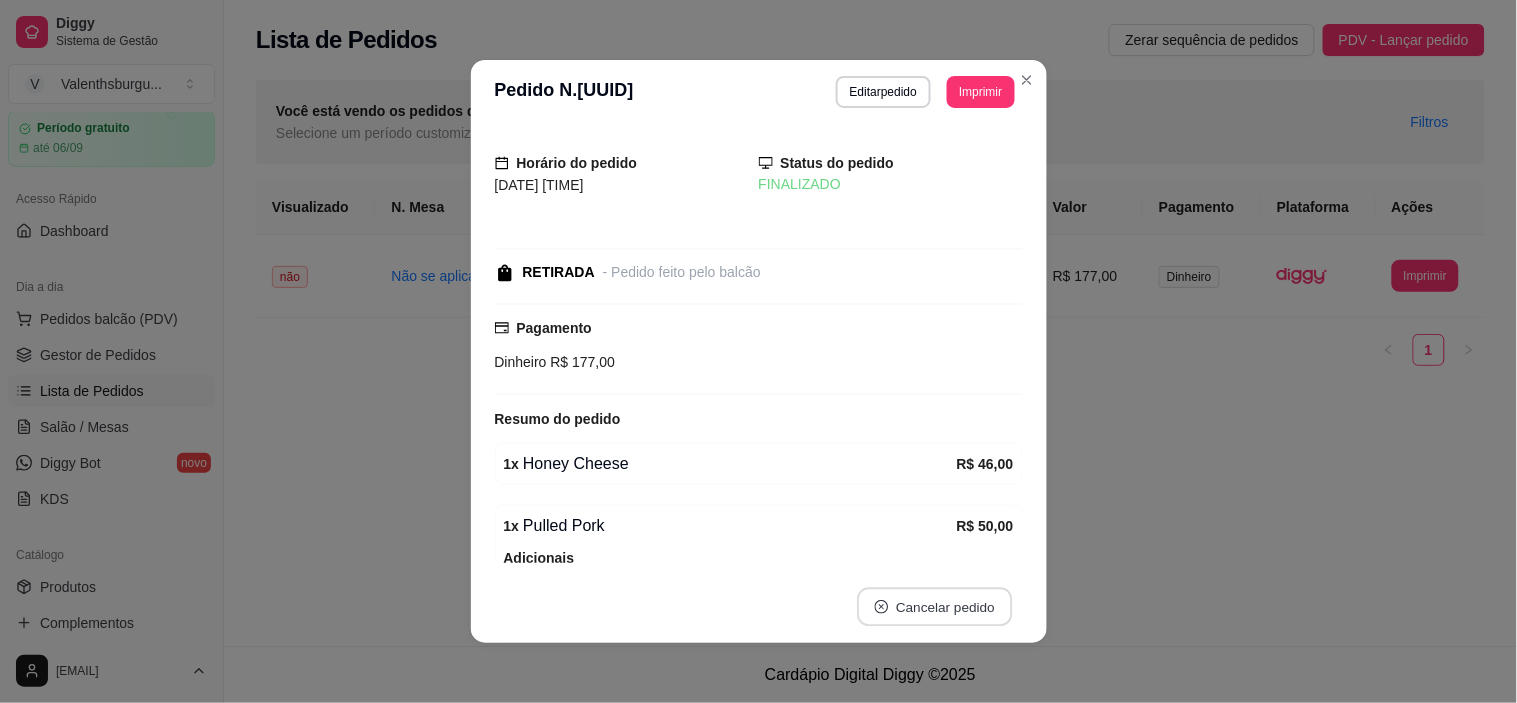 click on "Cancelar pedido" at bounding box center (934, 607) 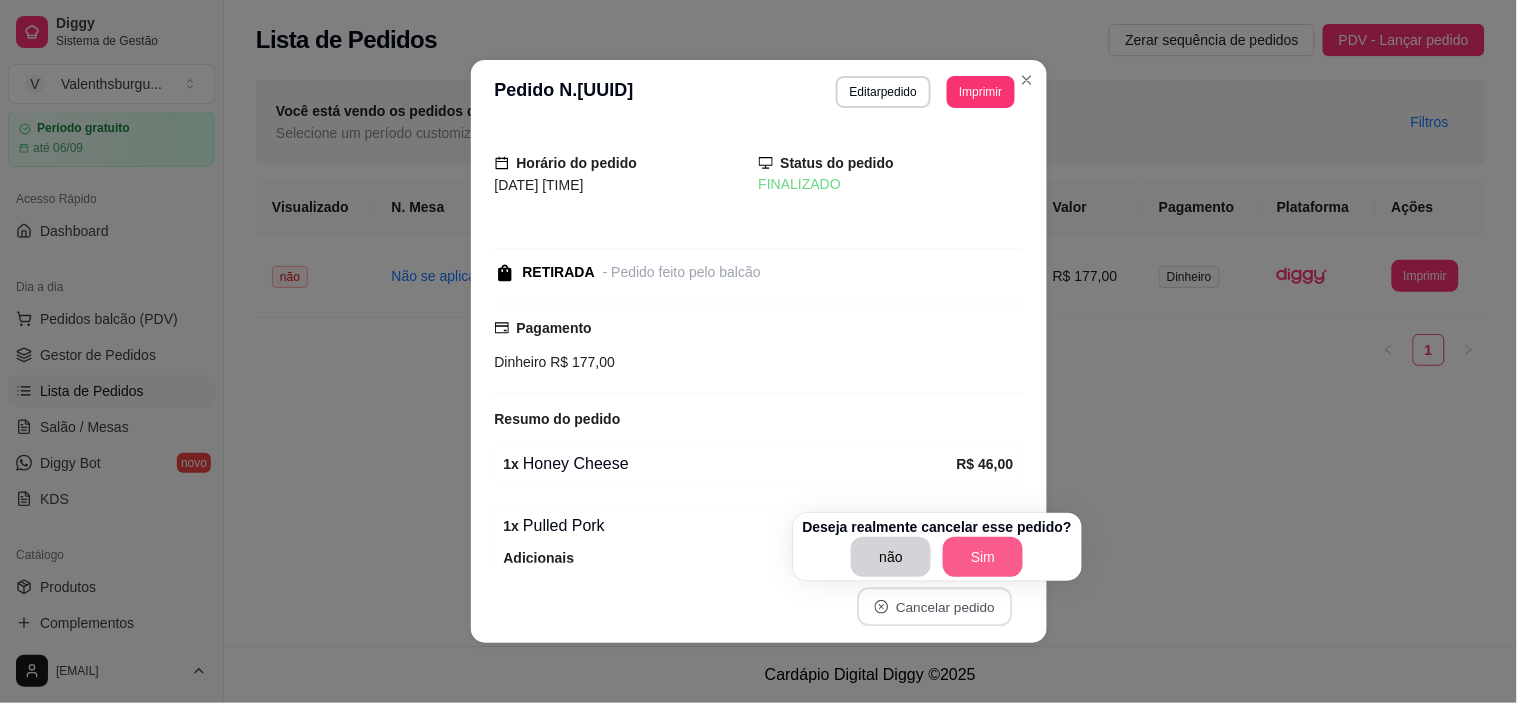 click on "Sim" at bounding box center (983, 557) 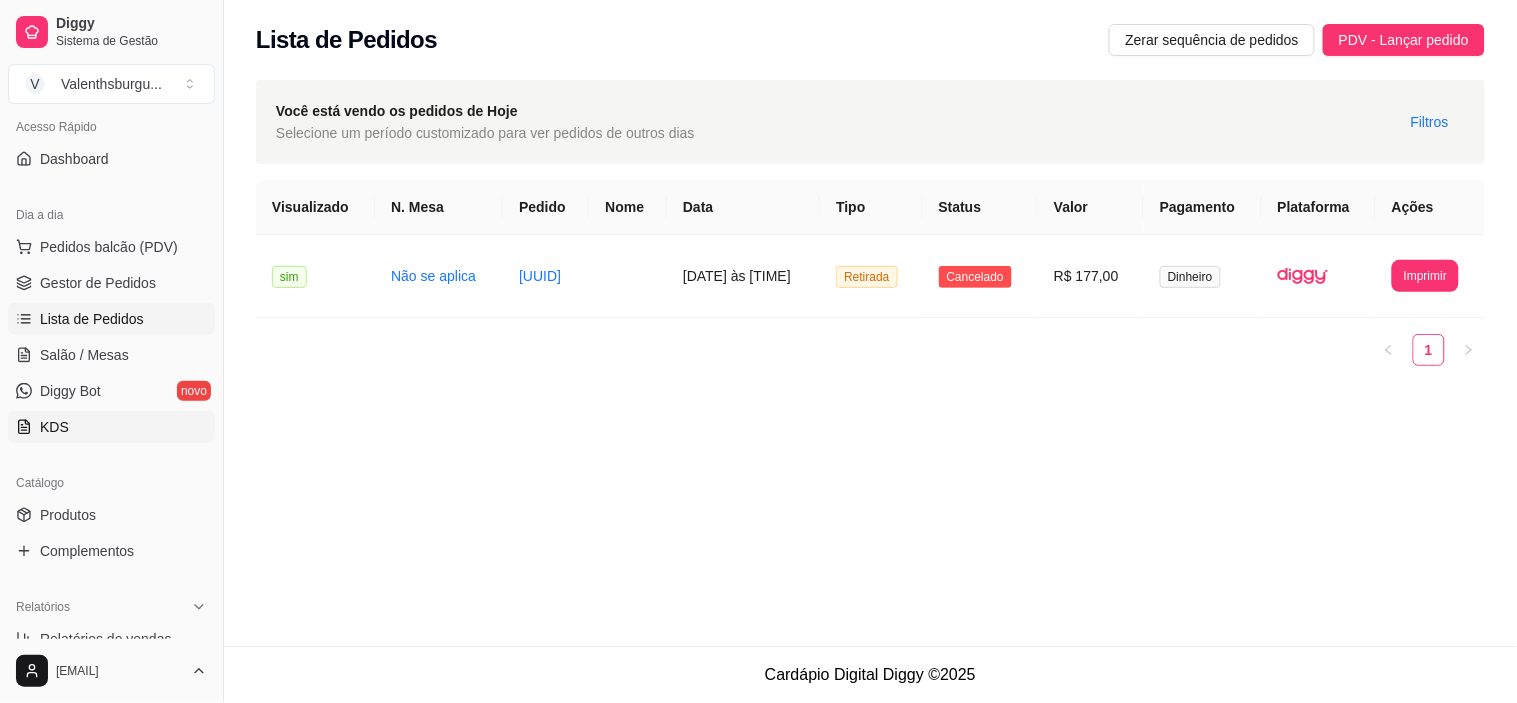 scroll, scrollTop: 180, scrollLeft: 0, axis: vertical 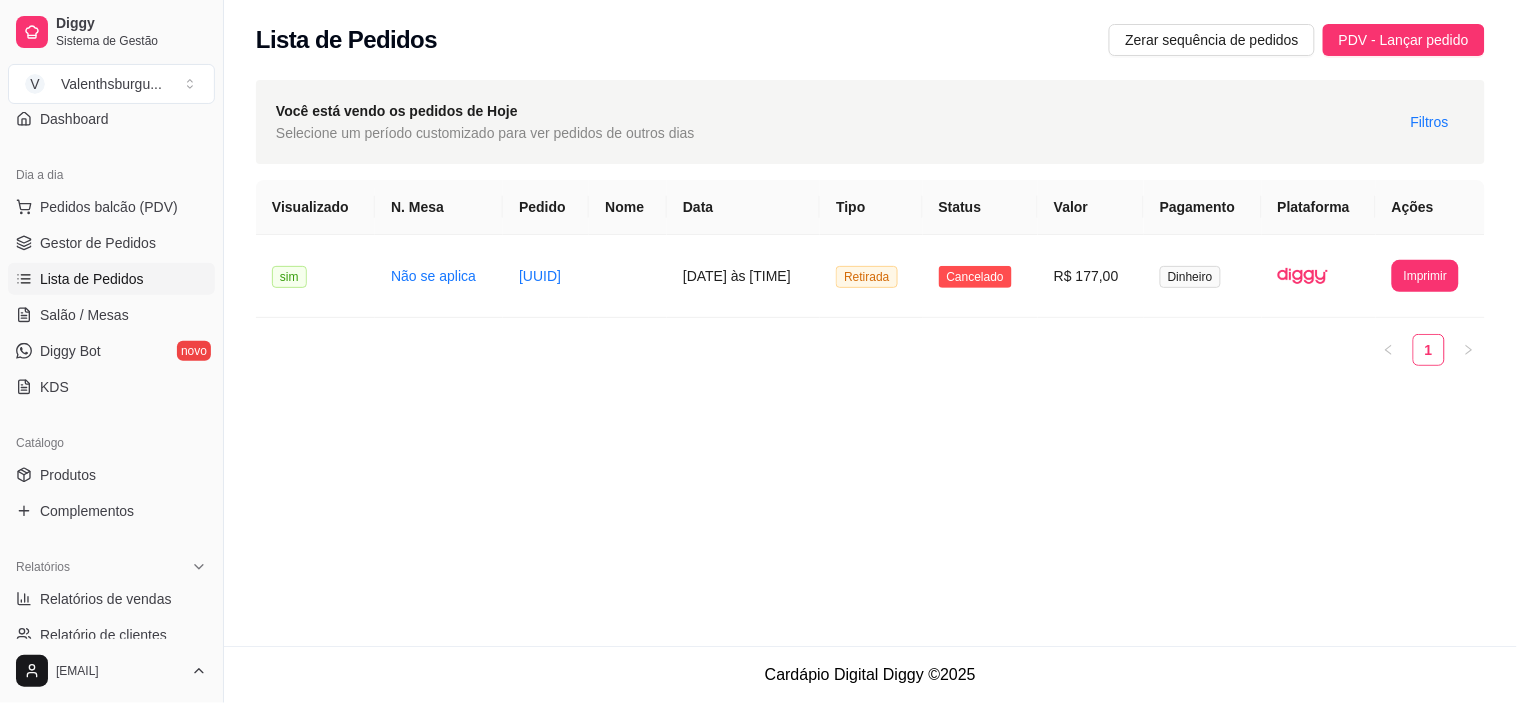 click on "Pedidos balcão (PDV) Gestor de Pedidos Lista de Pedidos Salão / Mesas Diggy Bot novo KDS" at bounding box center [111, 297] 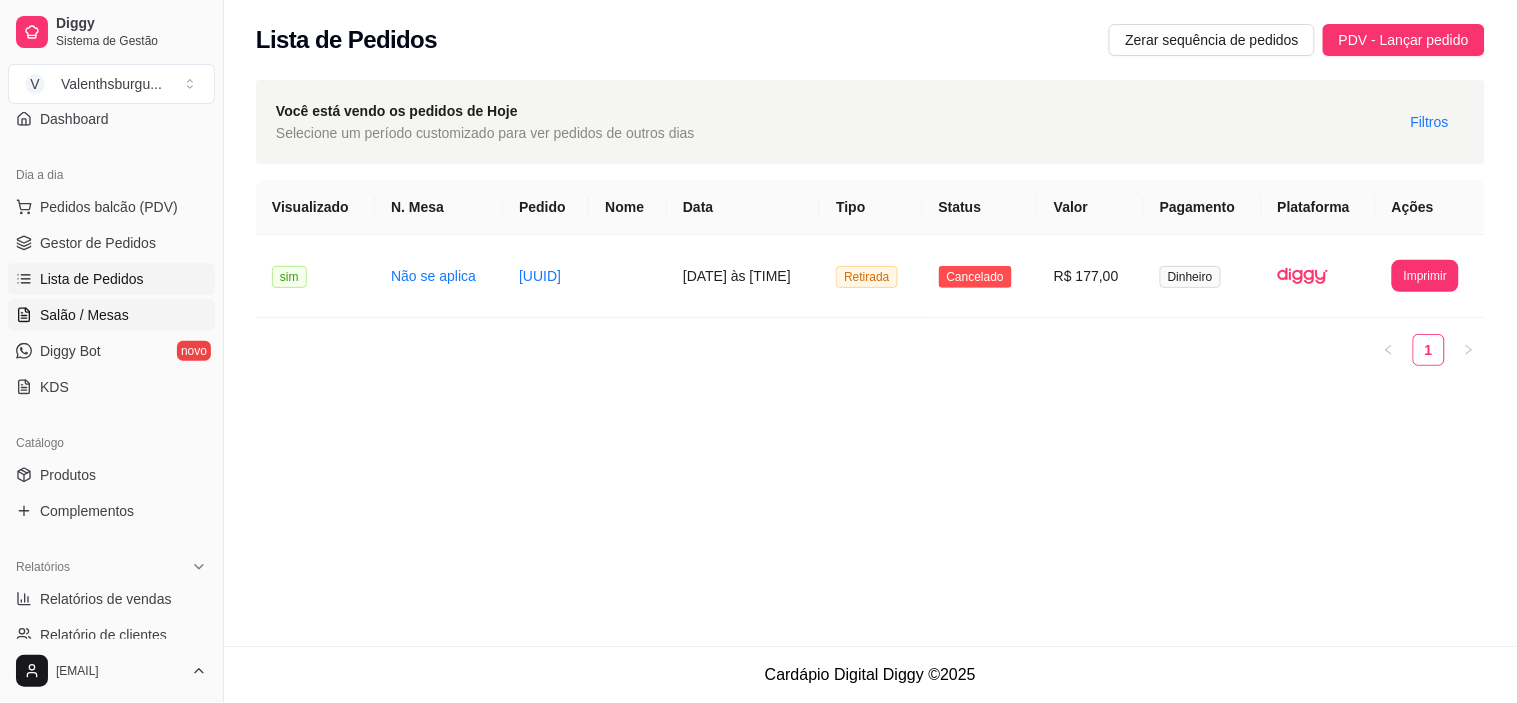 click on "Salão / Mesas" at bounding box center (84, 315) 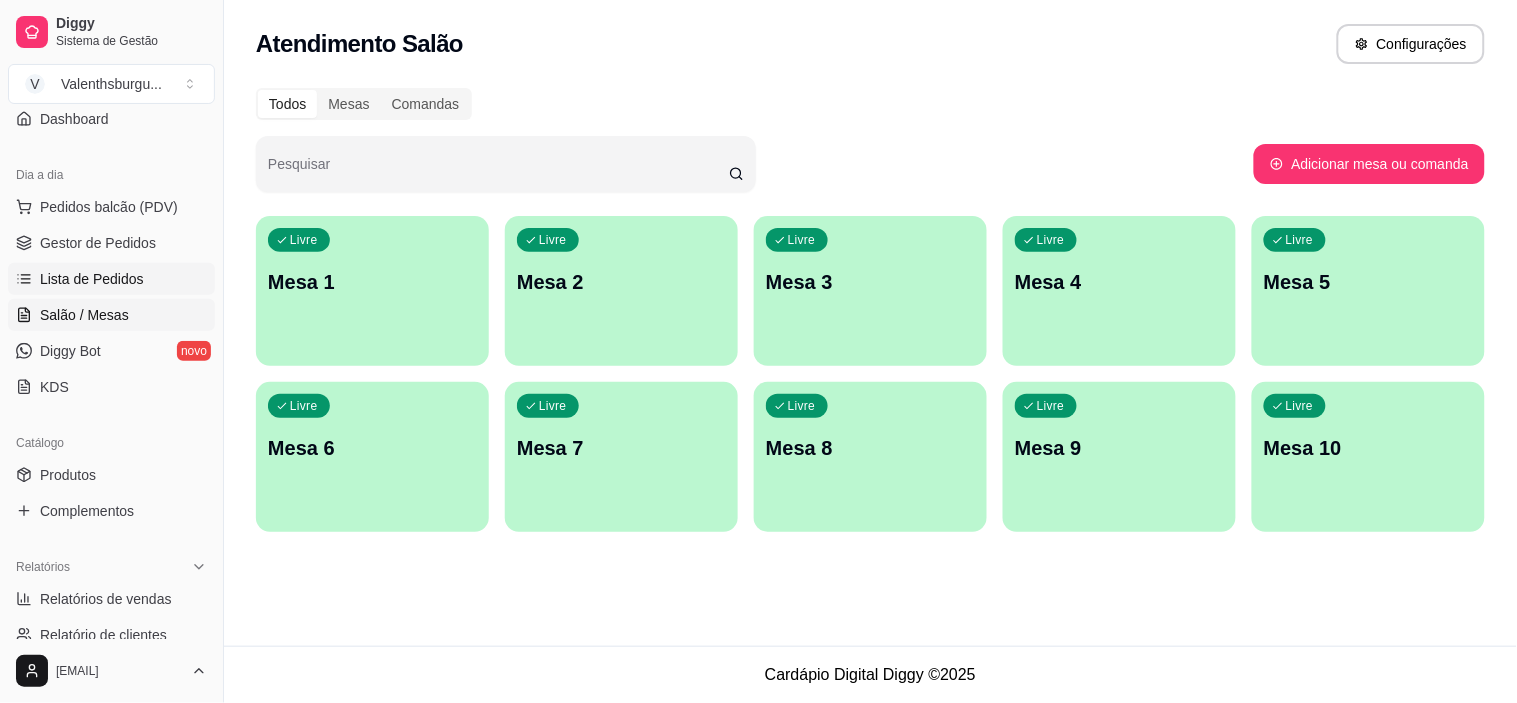 click on "Lista de Pedidos" at bounding box center (111, 279) 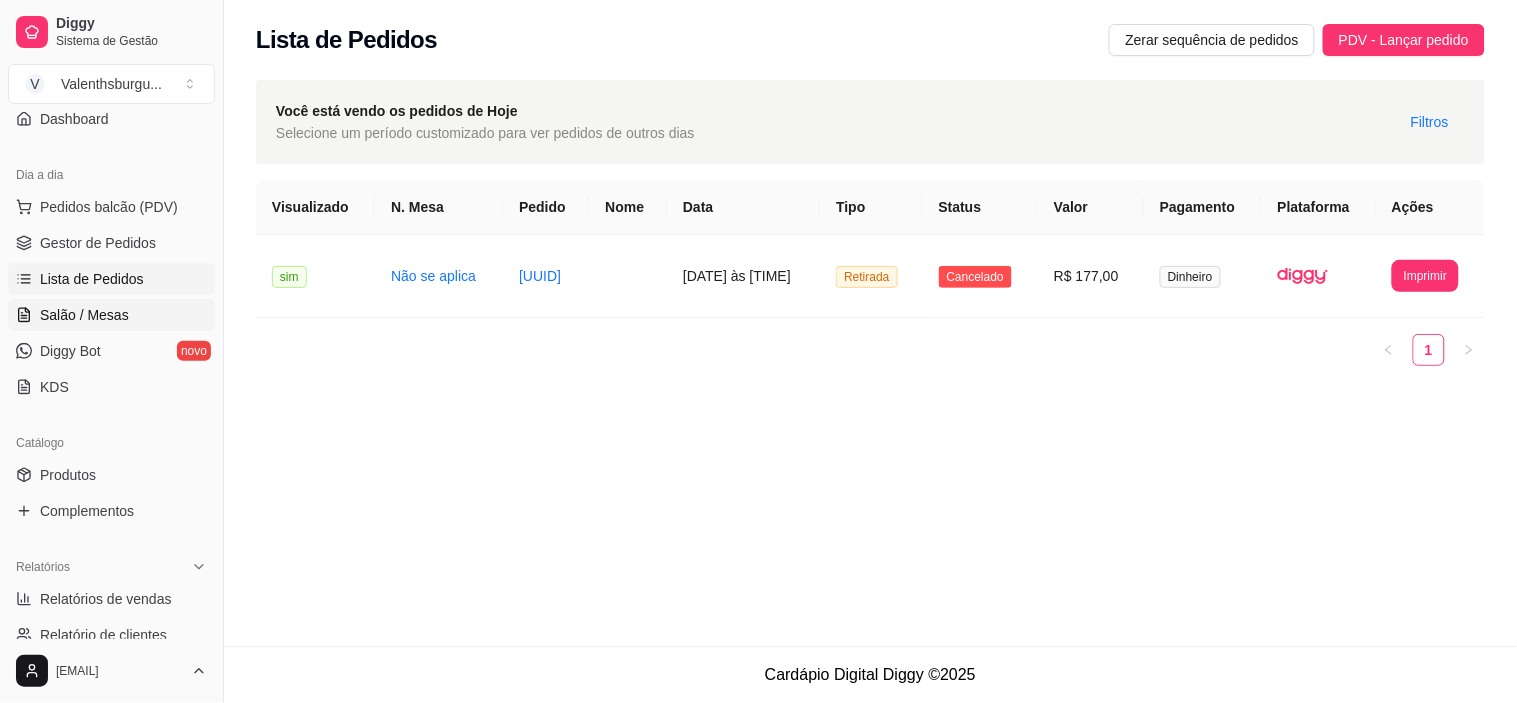 click on "Salão / Mesas" at bounding box center (84, 315) 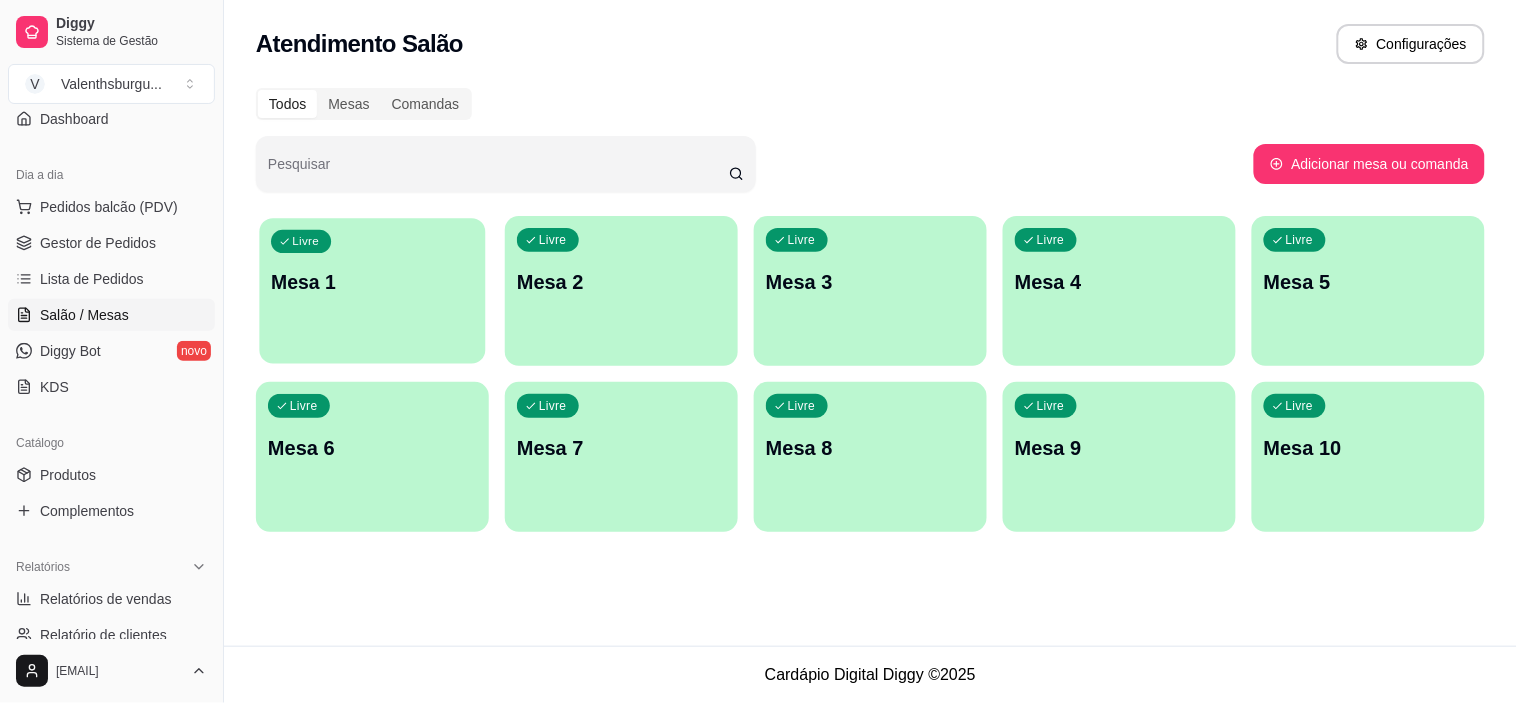 click on "Mesa 1" at bounding box center (372, 282) 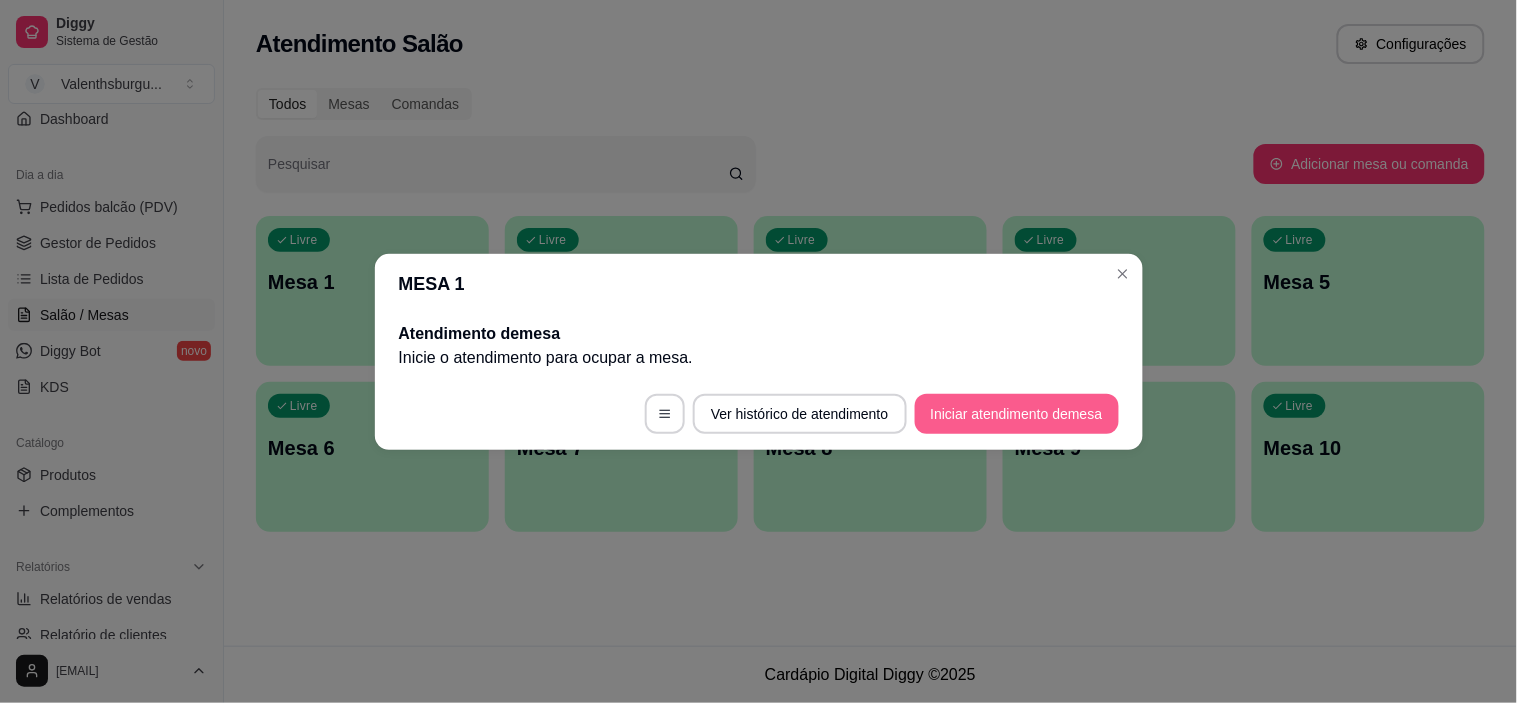 click on "Iniciar atendimento de  mesa" at bounding box center (1017, 414) 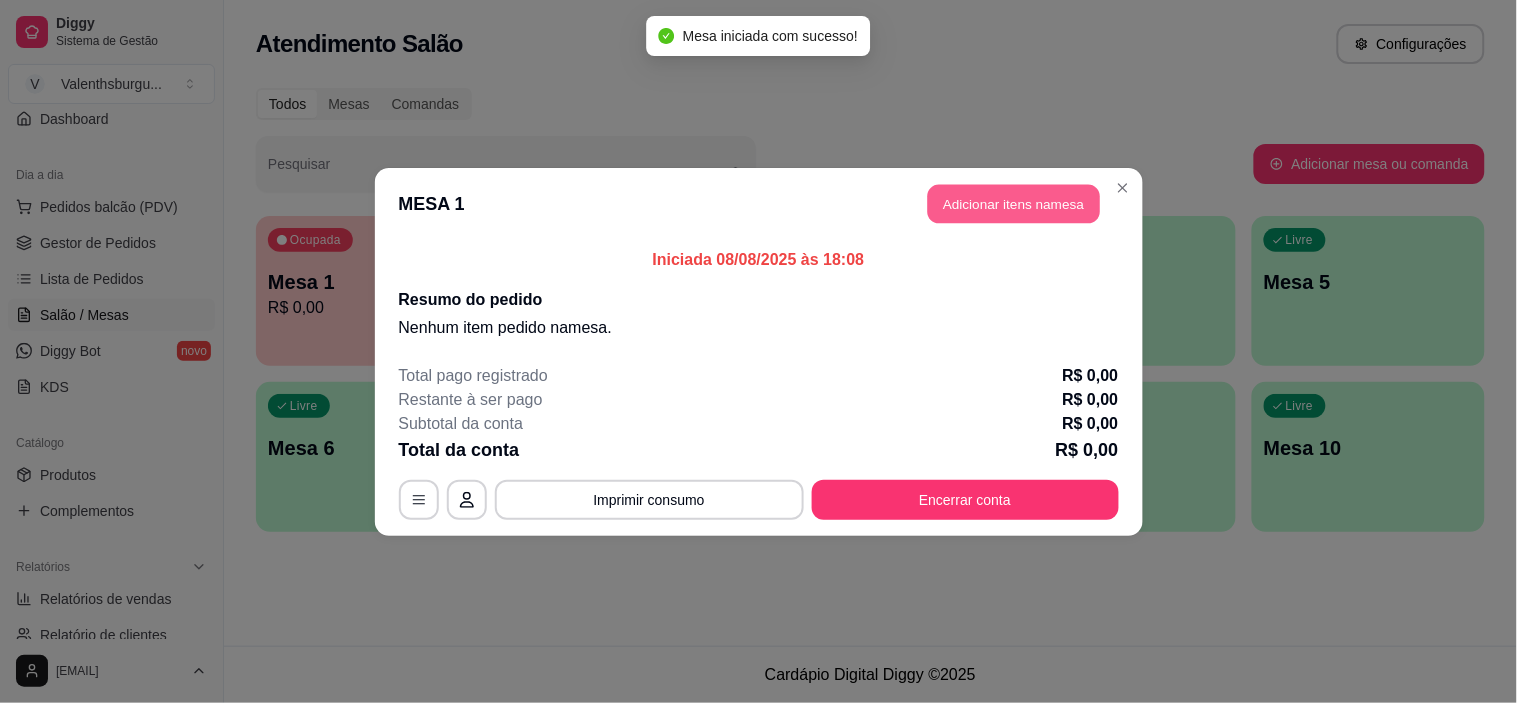click on "Adicionar itens na  mesa" at bounding box center (1014, 203) 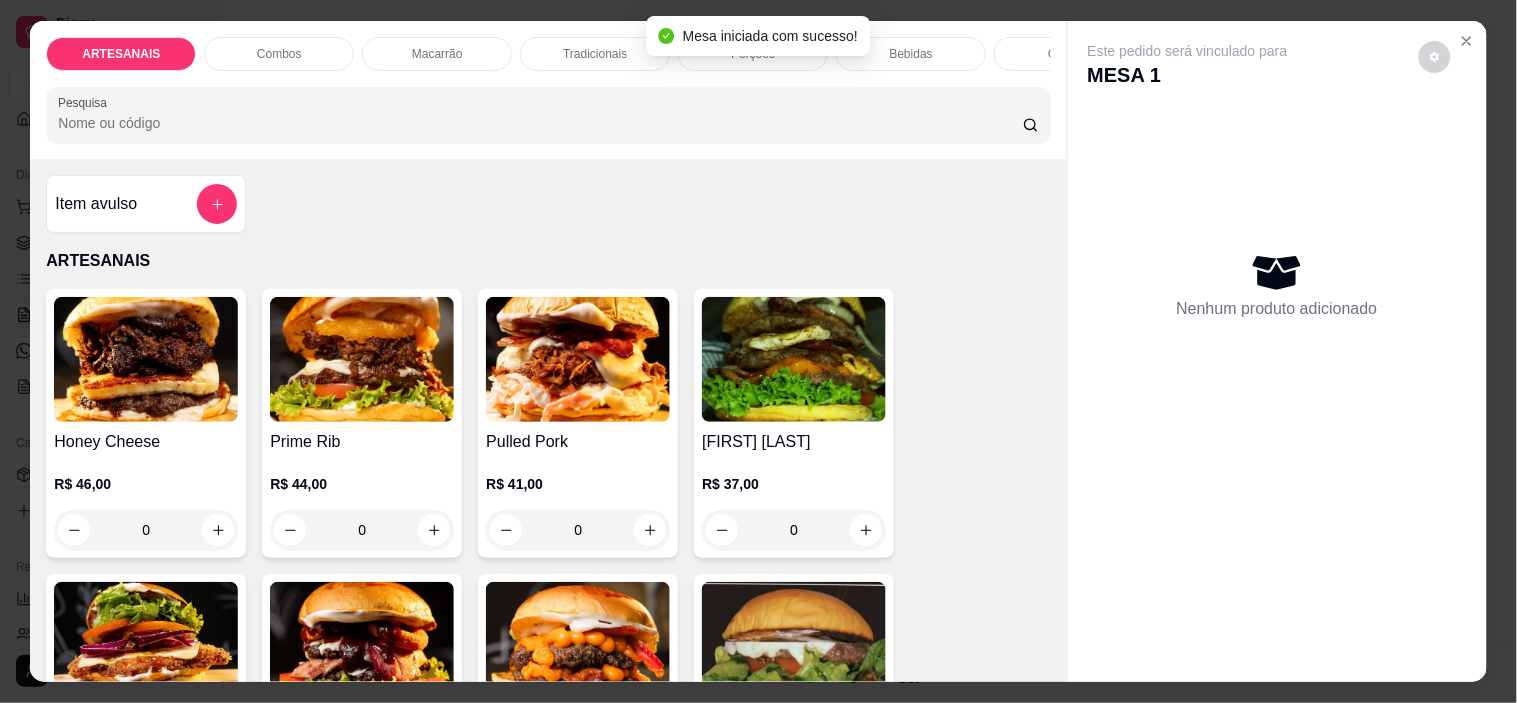 click at bounding box center (146, 359) 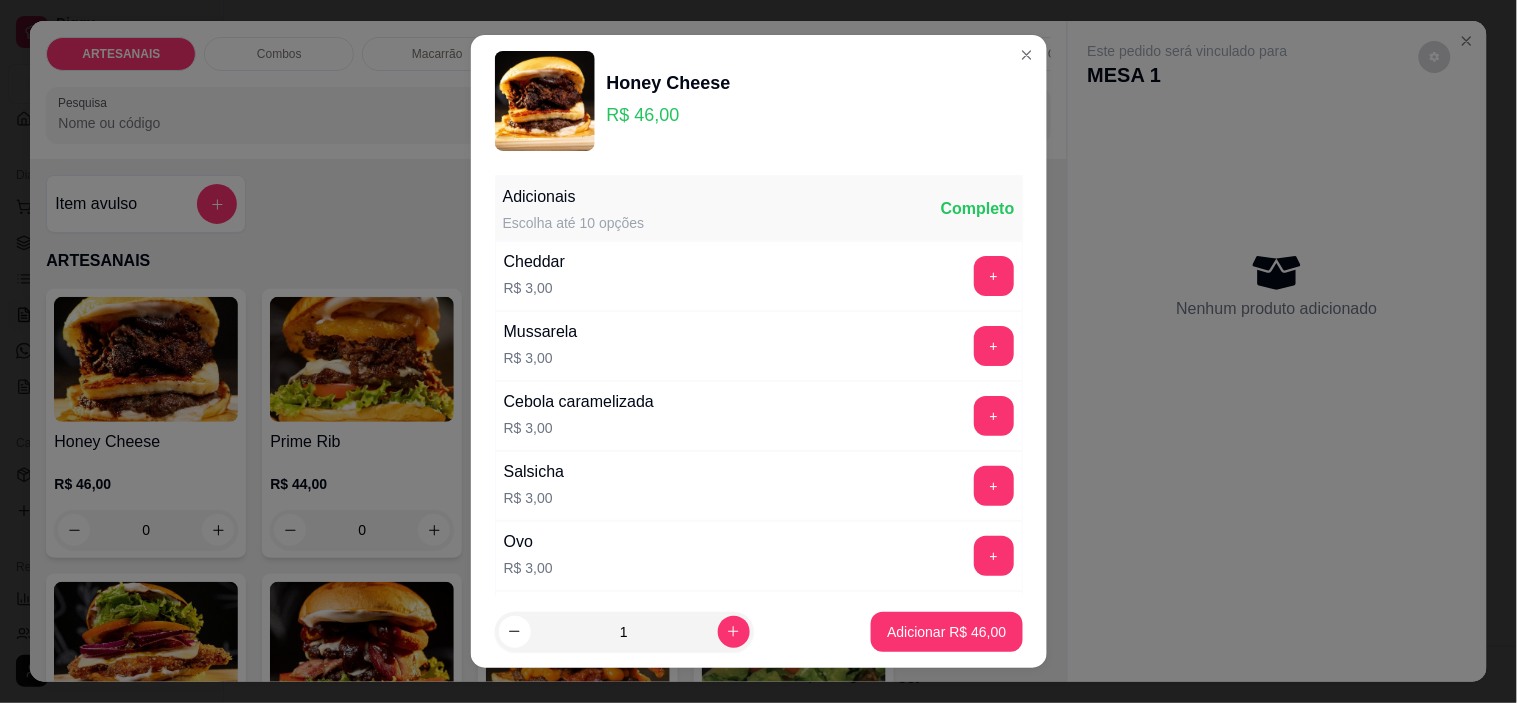 click on "Adicionar   R$ 46,00" at bounding box center [946, 632] 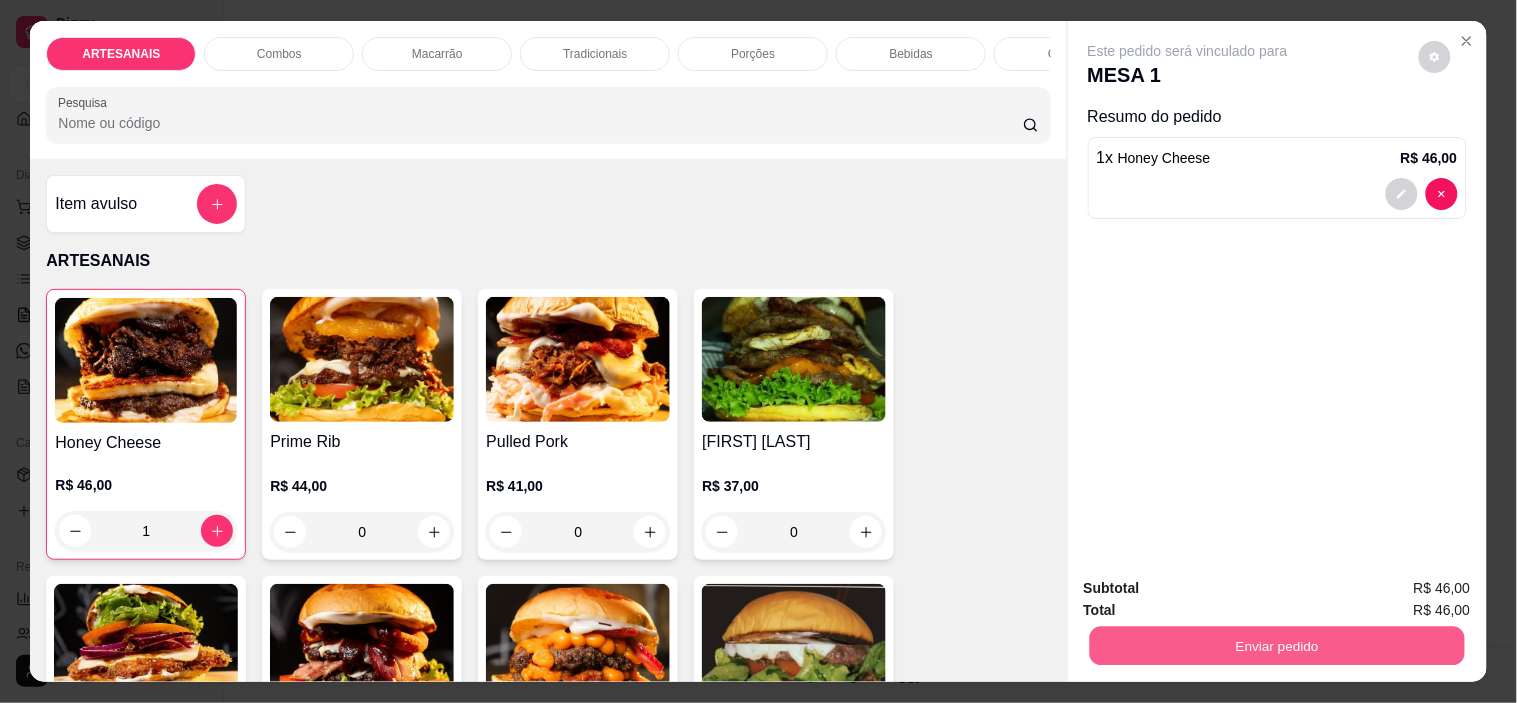 click on "Enviar pedido" at bounding box center (1276, 646) 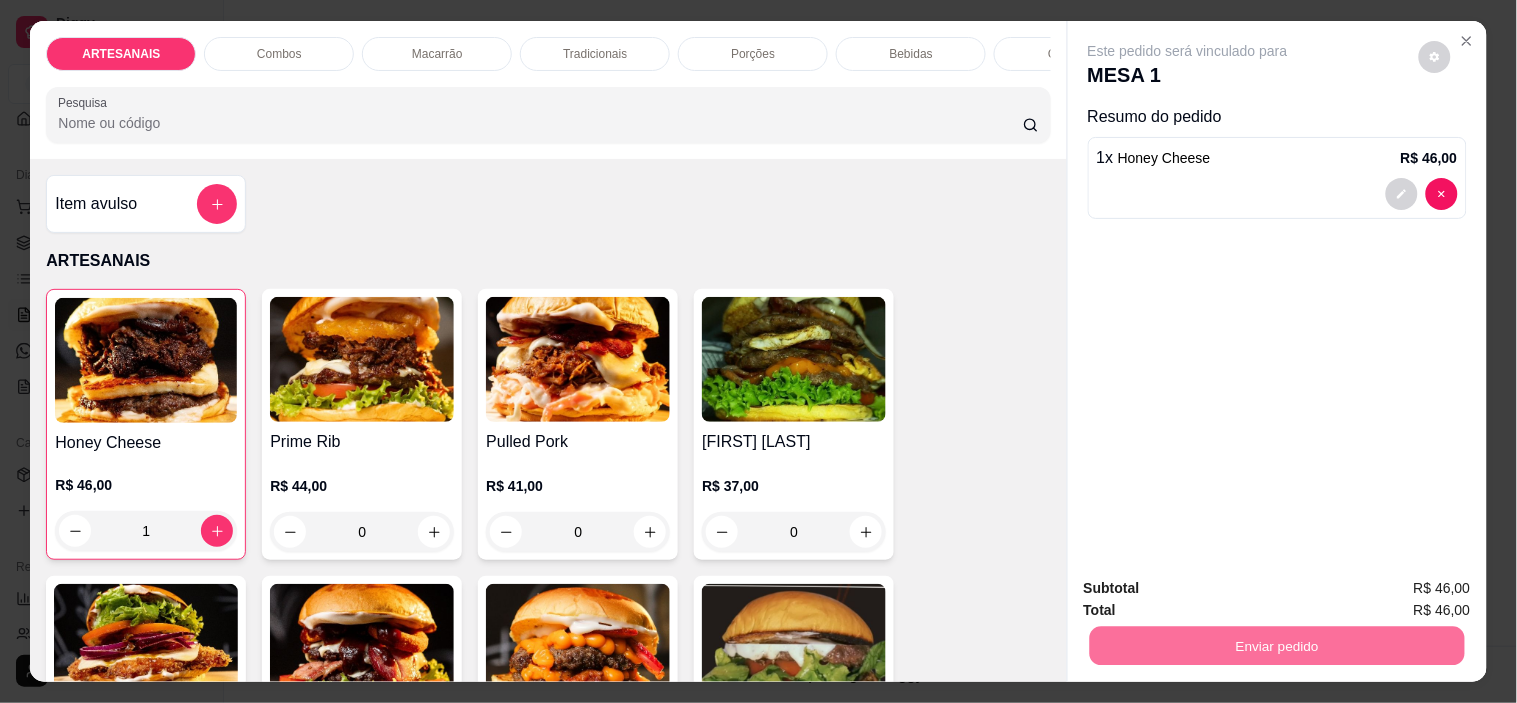 click on "Este pedido será vinculado para   MESA 1 Resumo do pedido 1 x   Honey Cheese  R$ 46,00" at bounding box center [1277, 291] 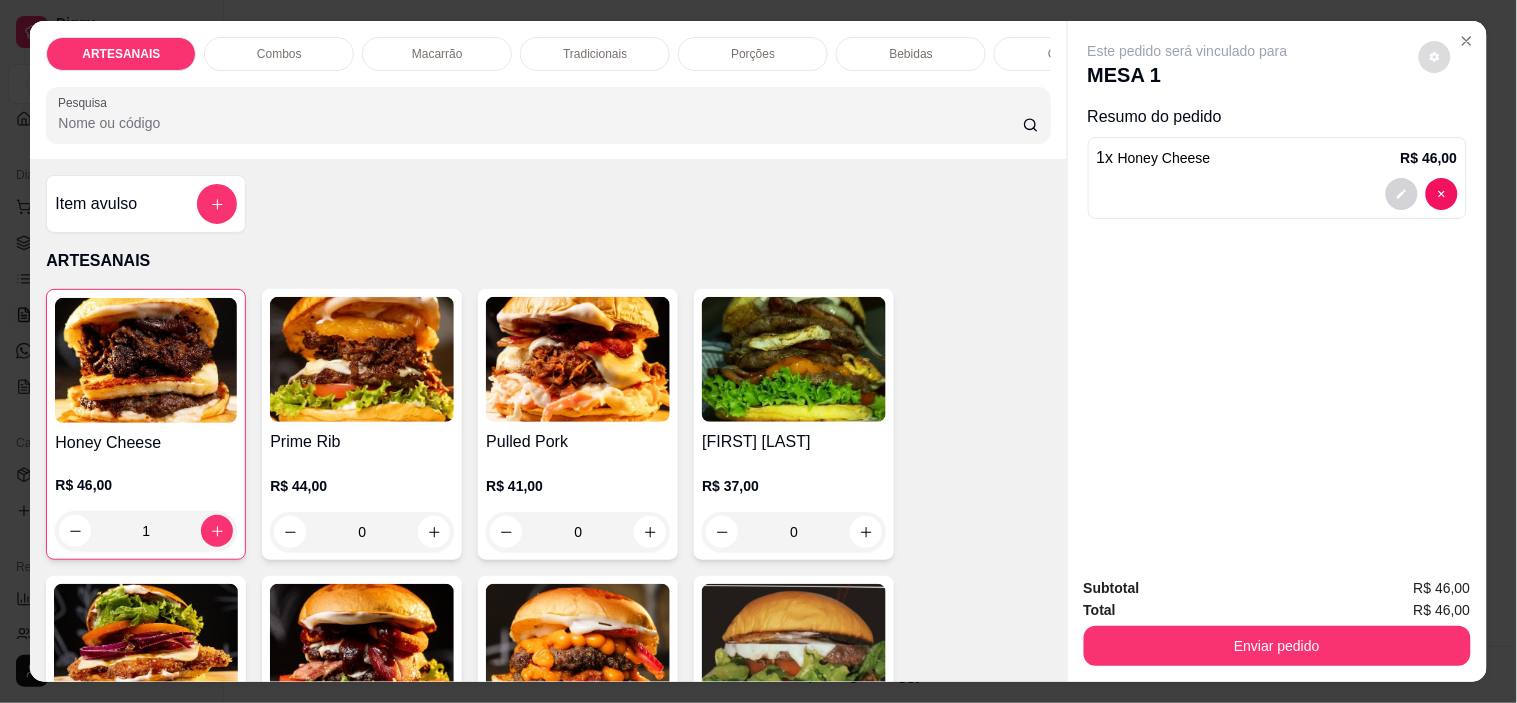 click 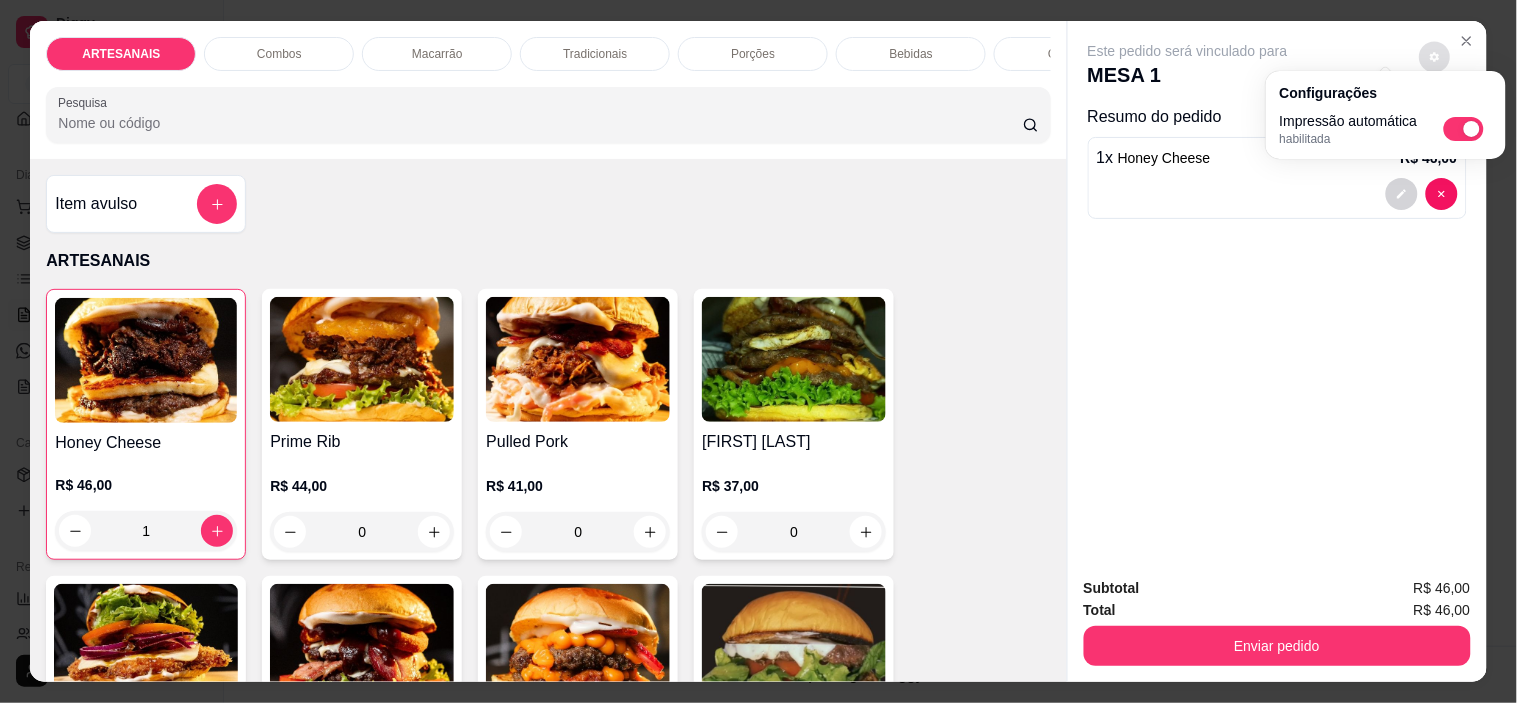 click at bounding box center [1472, 129] 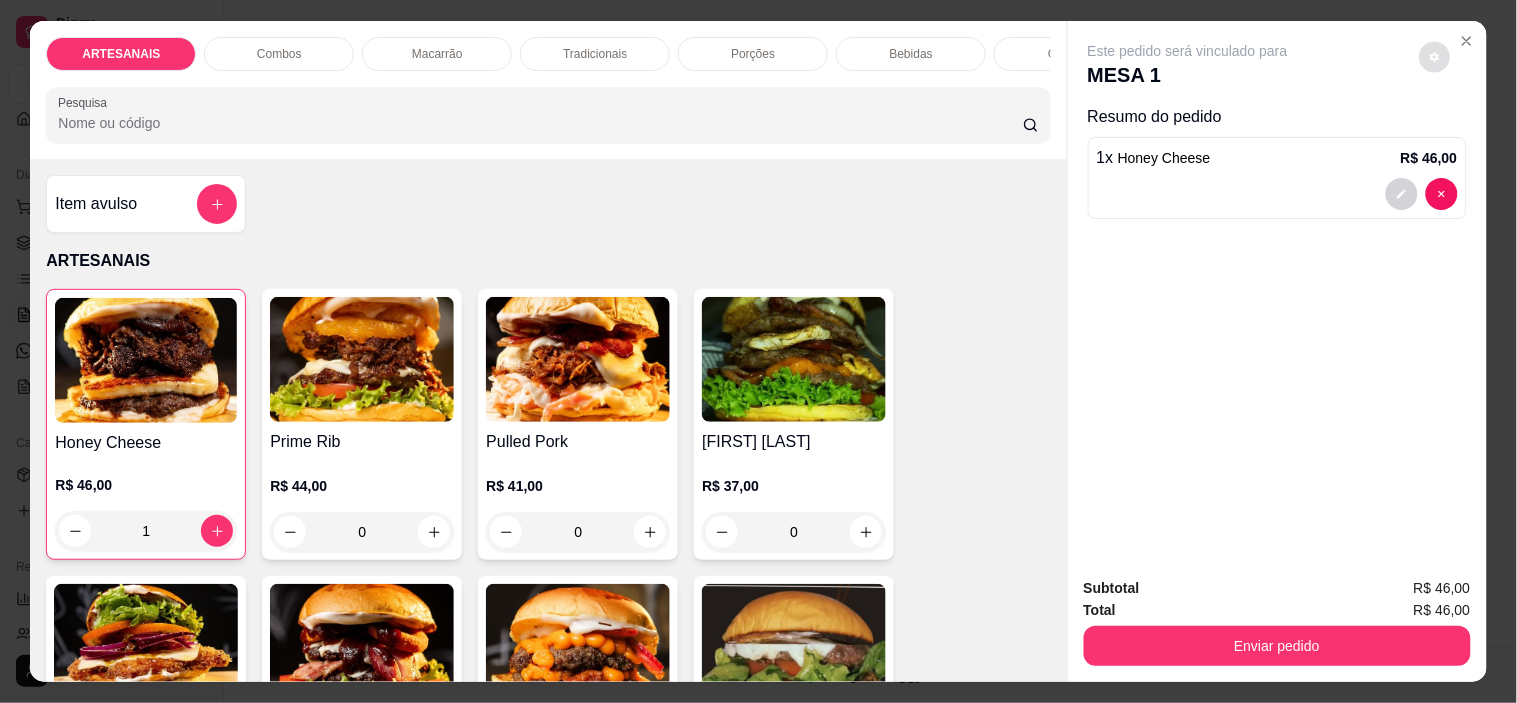 click on "Este pedido será vinculado para   MESA 1 Resumo do pedido 1 x   Honey Cheese  R$ 46,00" at bounding box center (1277, 291) 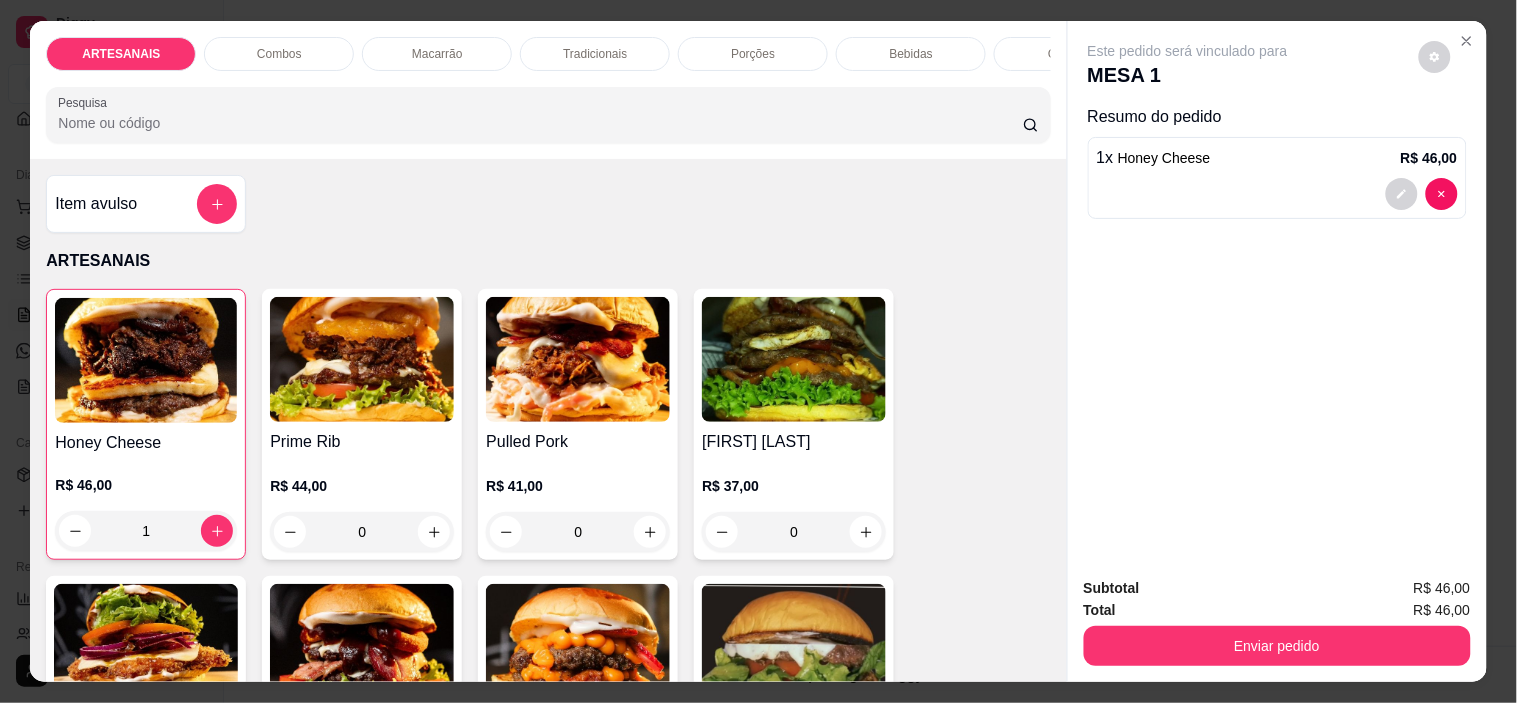 click on "Enviar pedido" at bounding box center (1277, 646) 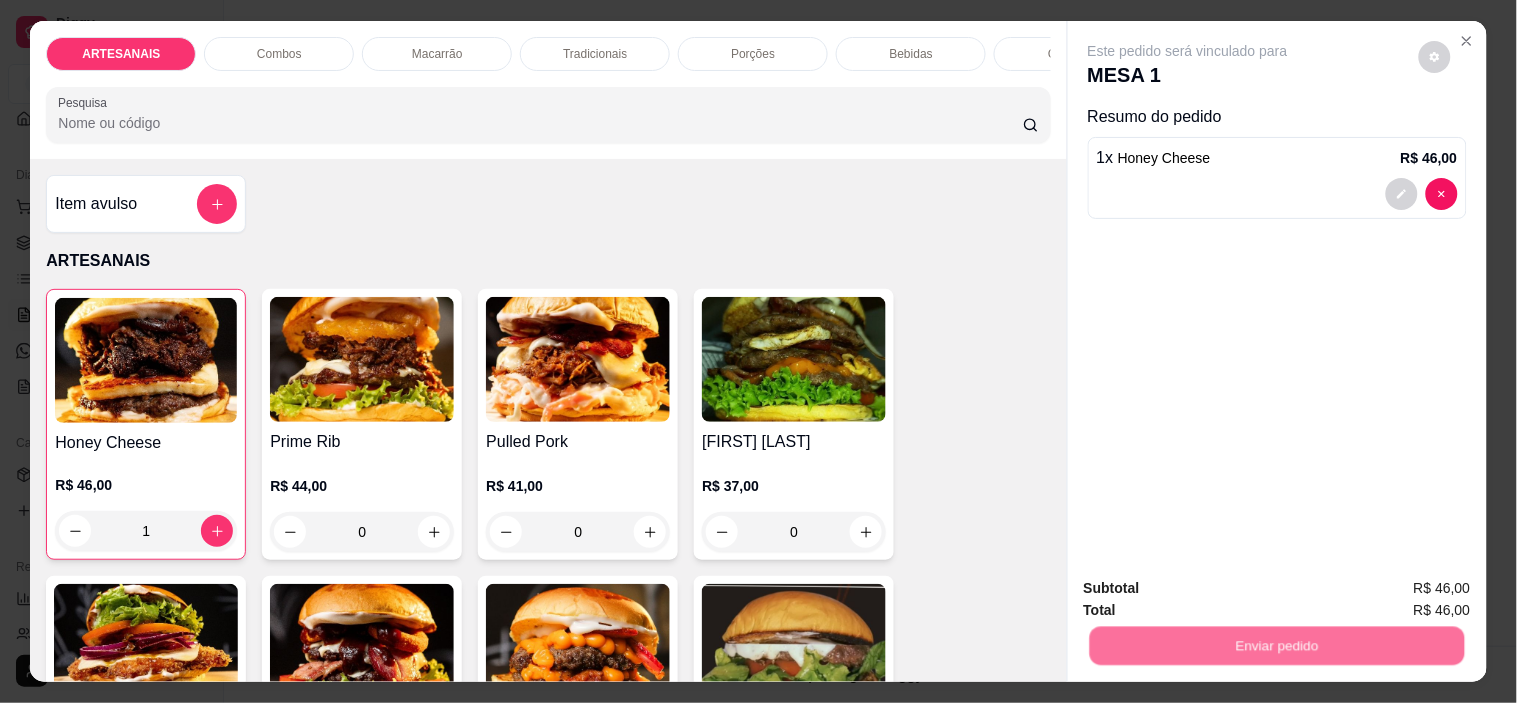 click on "Não registrar e enviar pedido" at bounding box center (1211, 589) 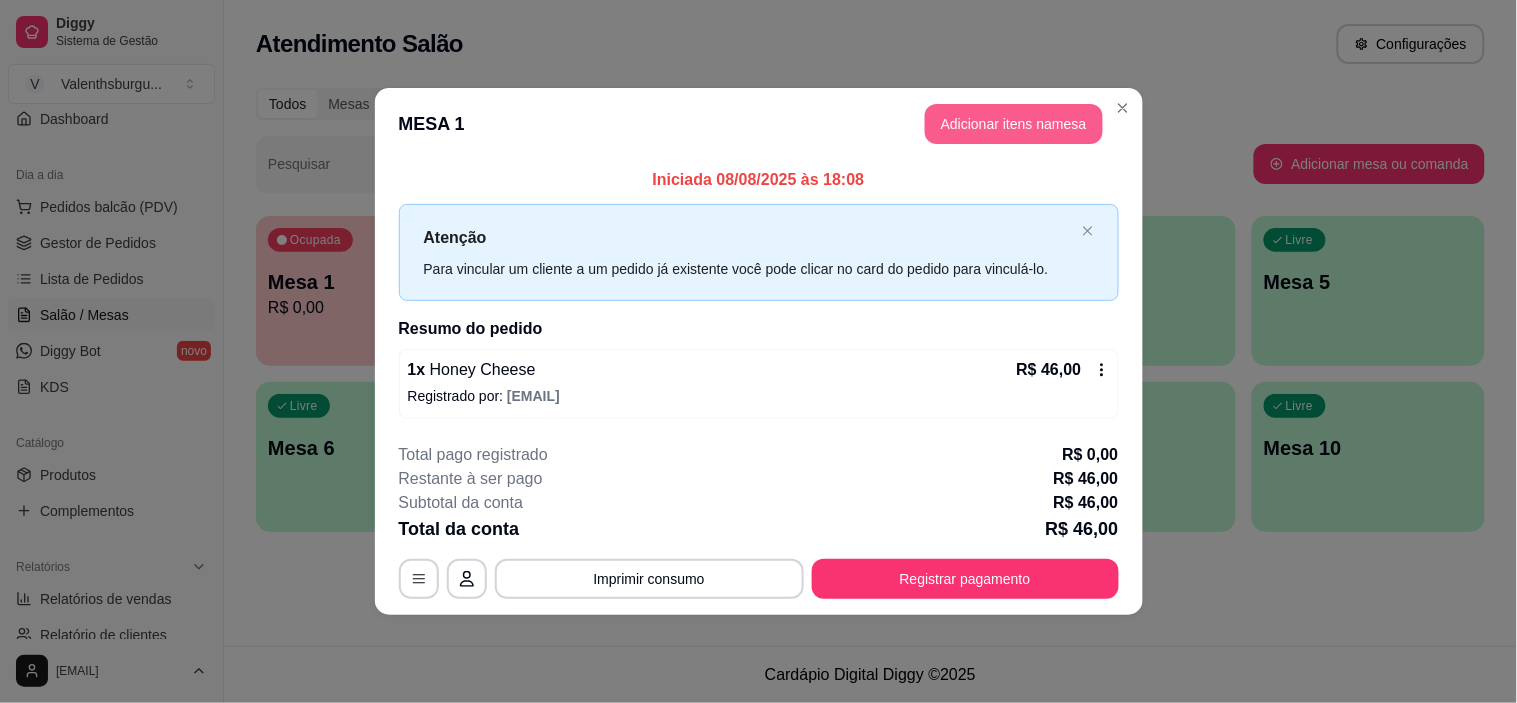 click on "Adicionar itens na  mesa" at bounding box center [1014, 124] 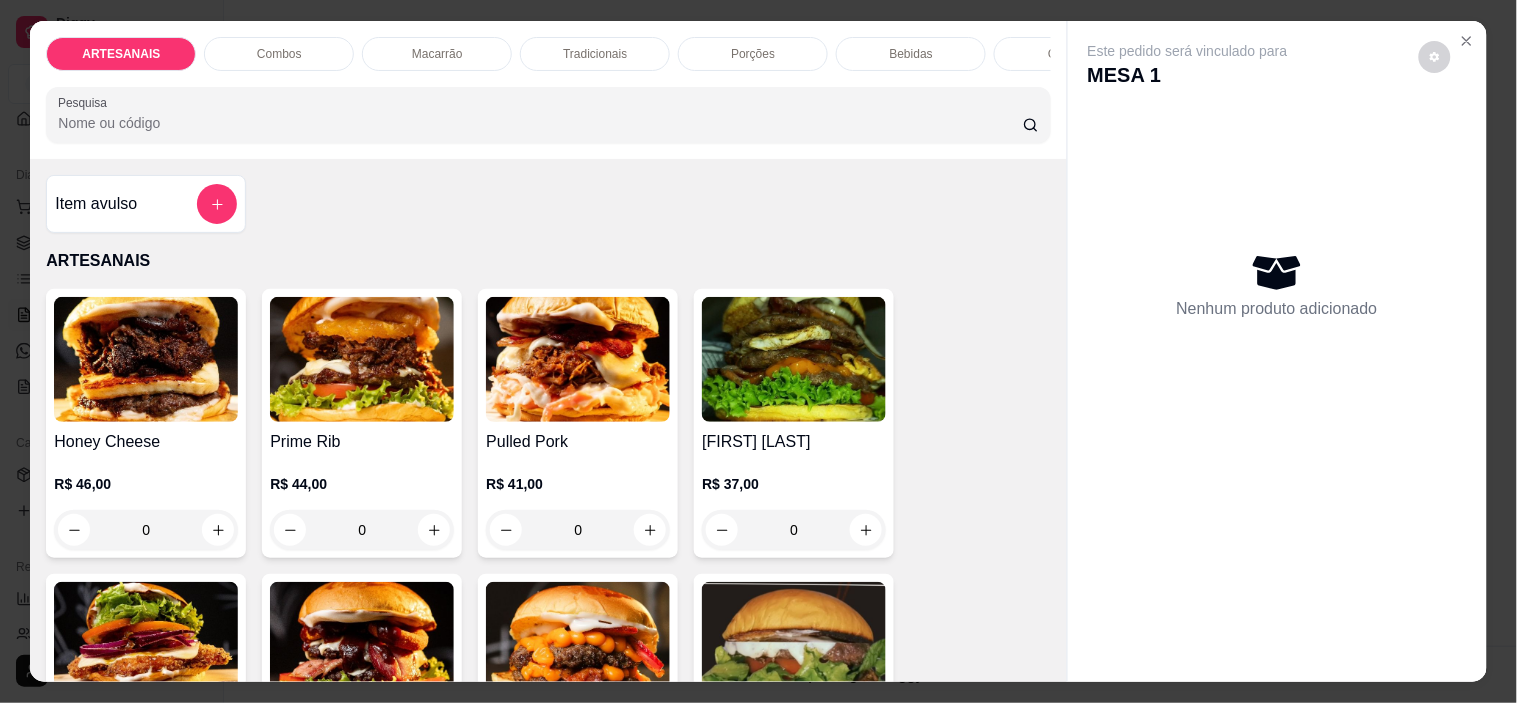 click at bounding box center (578, 359) 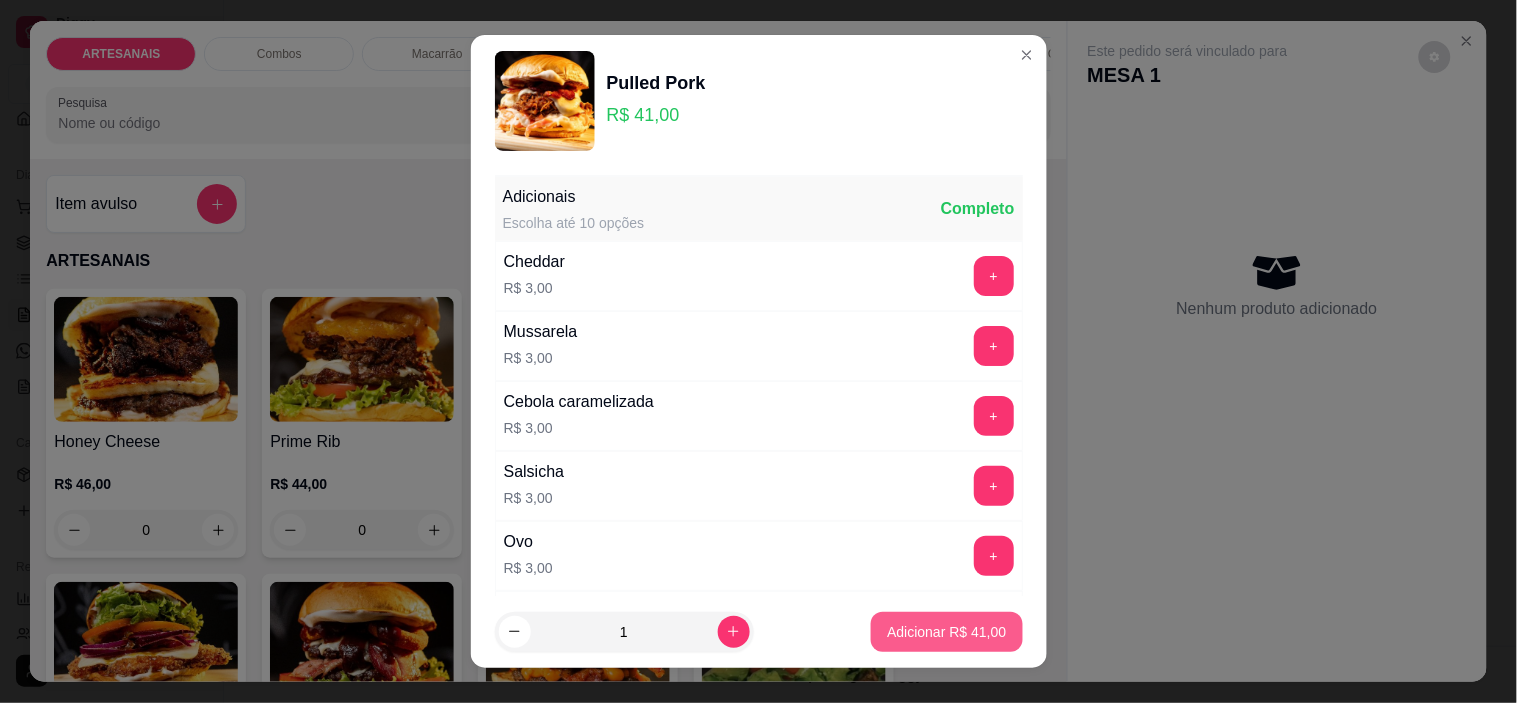 click on "Adicionar   R$ 41,00" at bounding box center [946, 632] 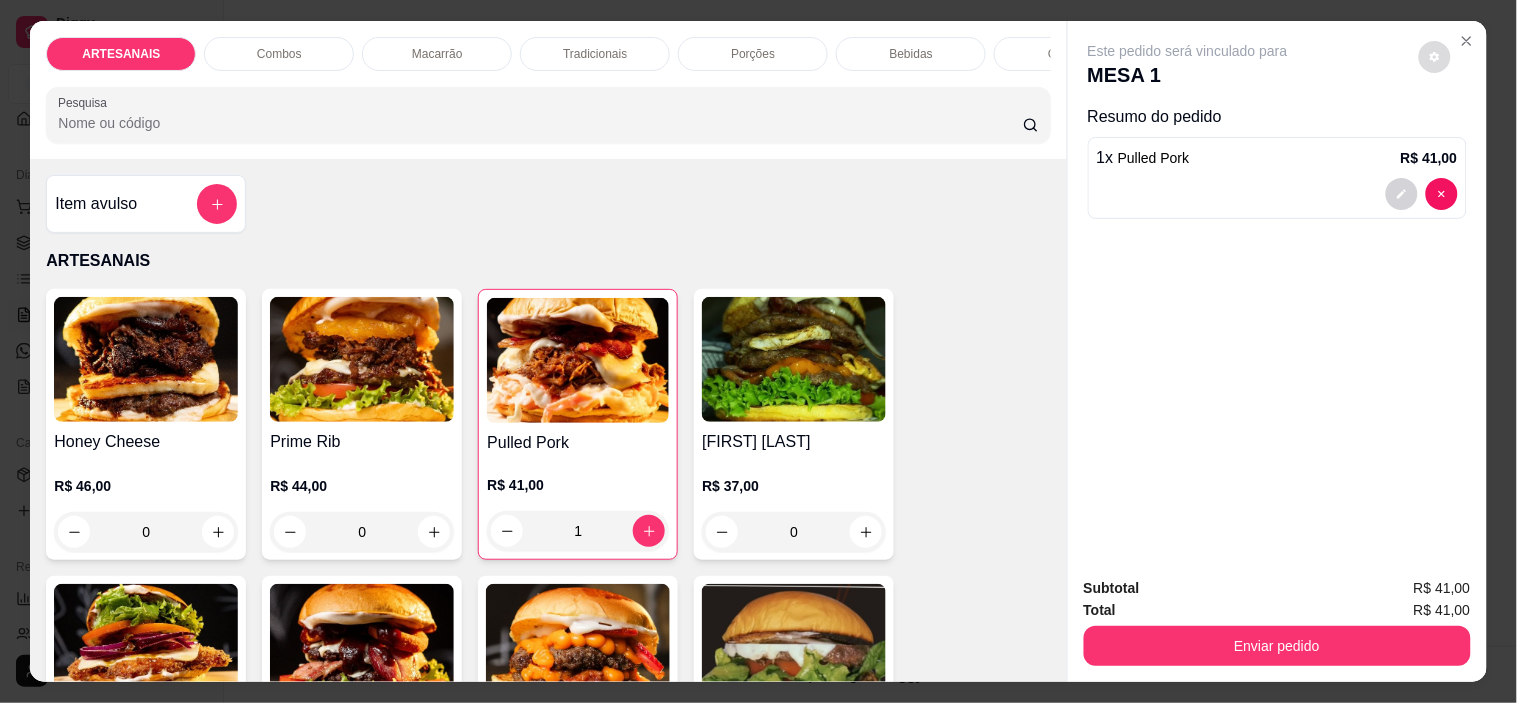 click at bounding box center (1435, 57) 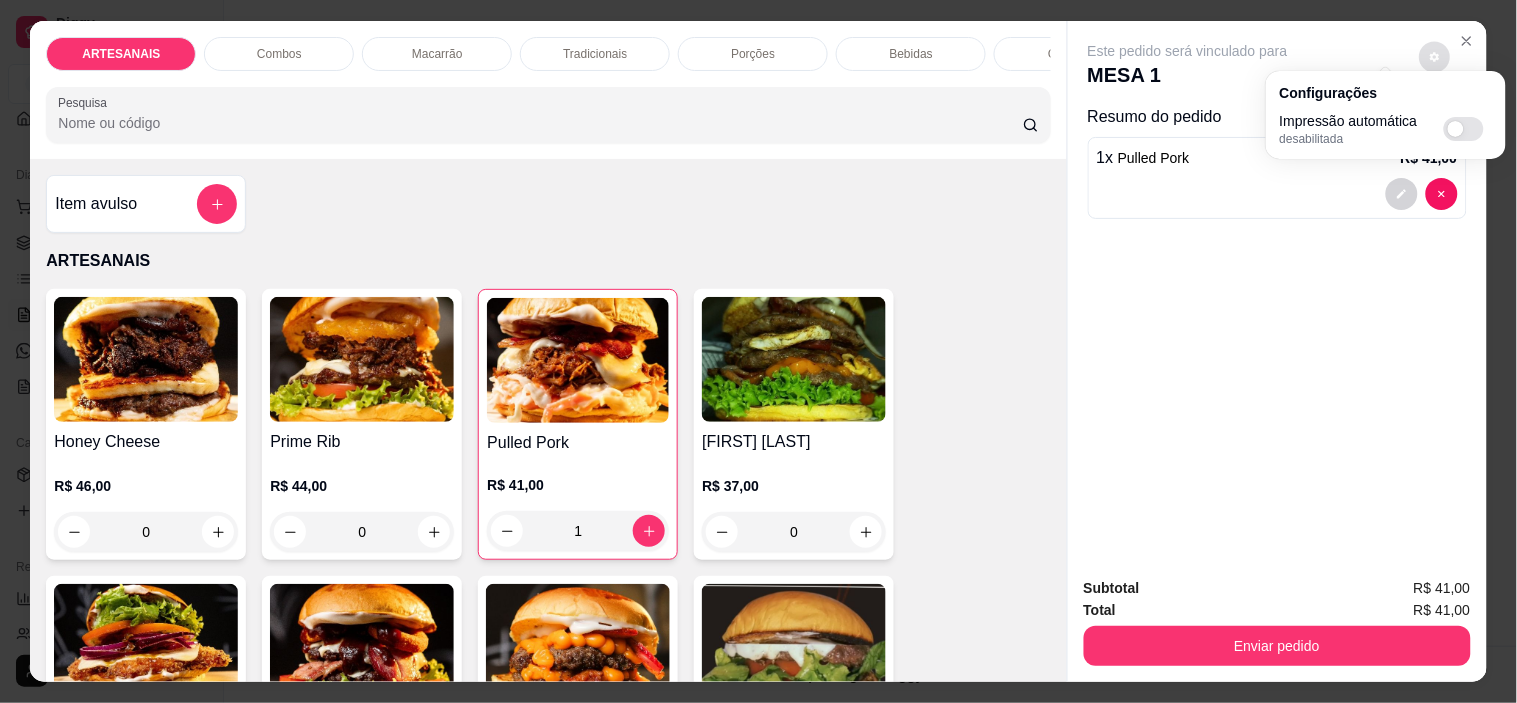 click at bounding box center [1464, 129] 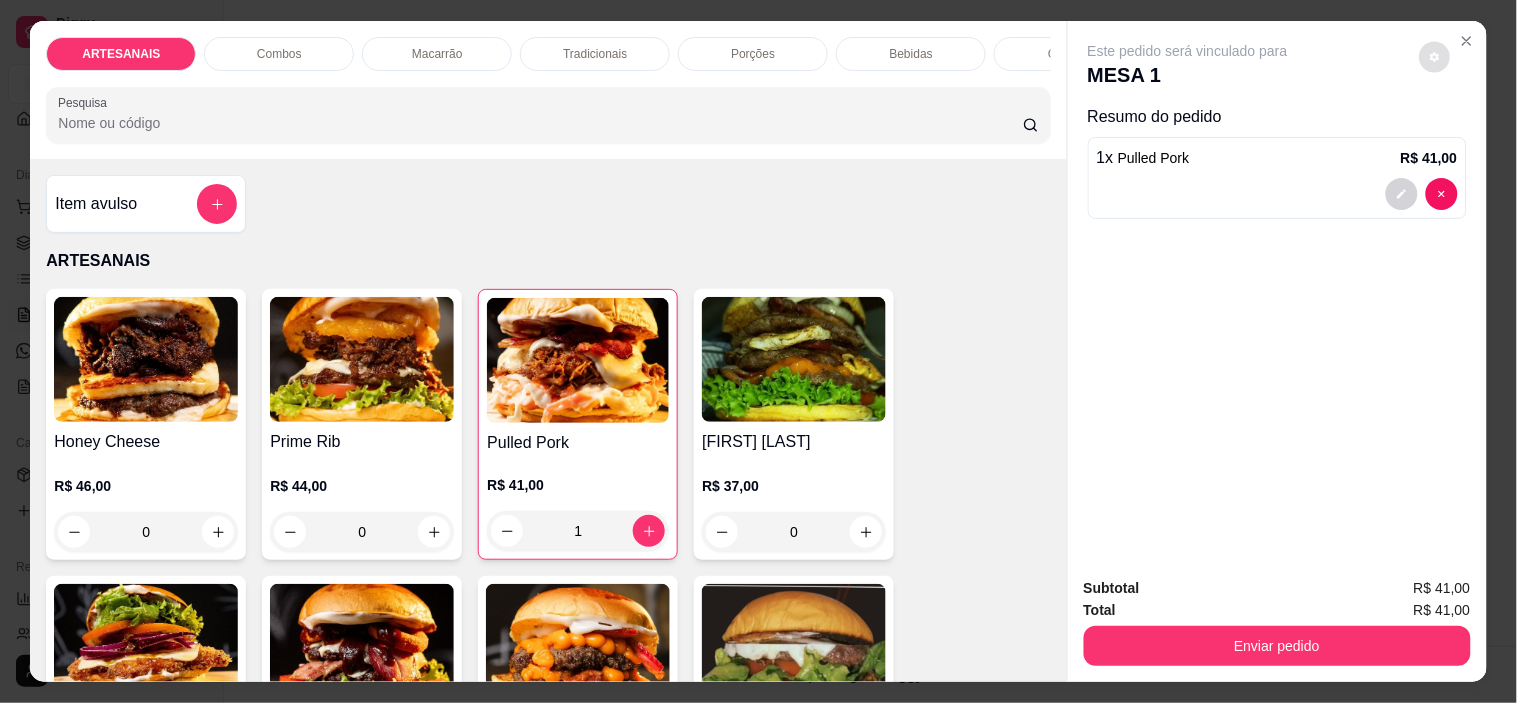 click on "Este pedido será vinculado para   MESA 1 Resumo do pedido 1 x   Pulled Pork  R$ 41,00" at bounding box center (1277, 291) 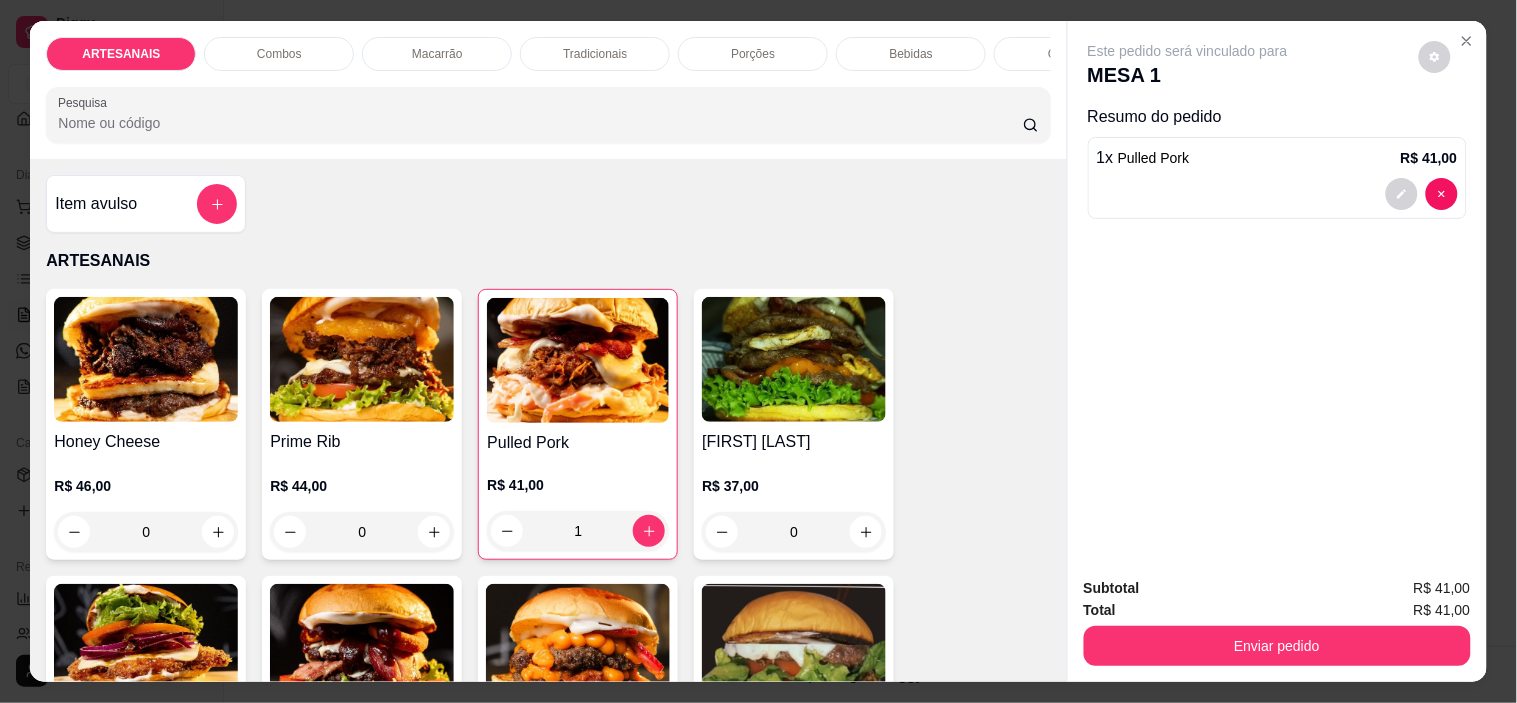click on "Enviar pedido" at bounding box center [1277, 646] 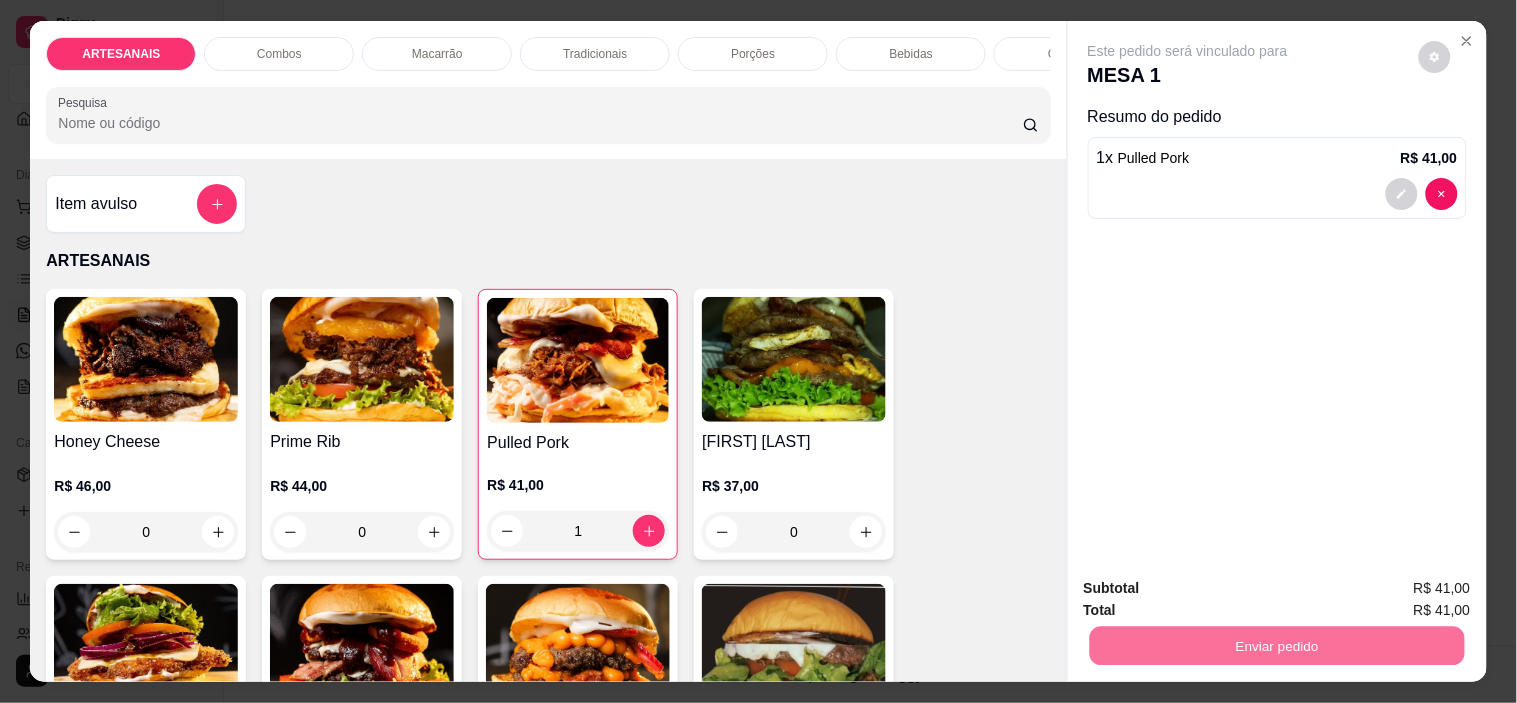 click on "Não registrar e enviar pedido" at bounding box center [1211, 589] 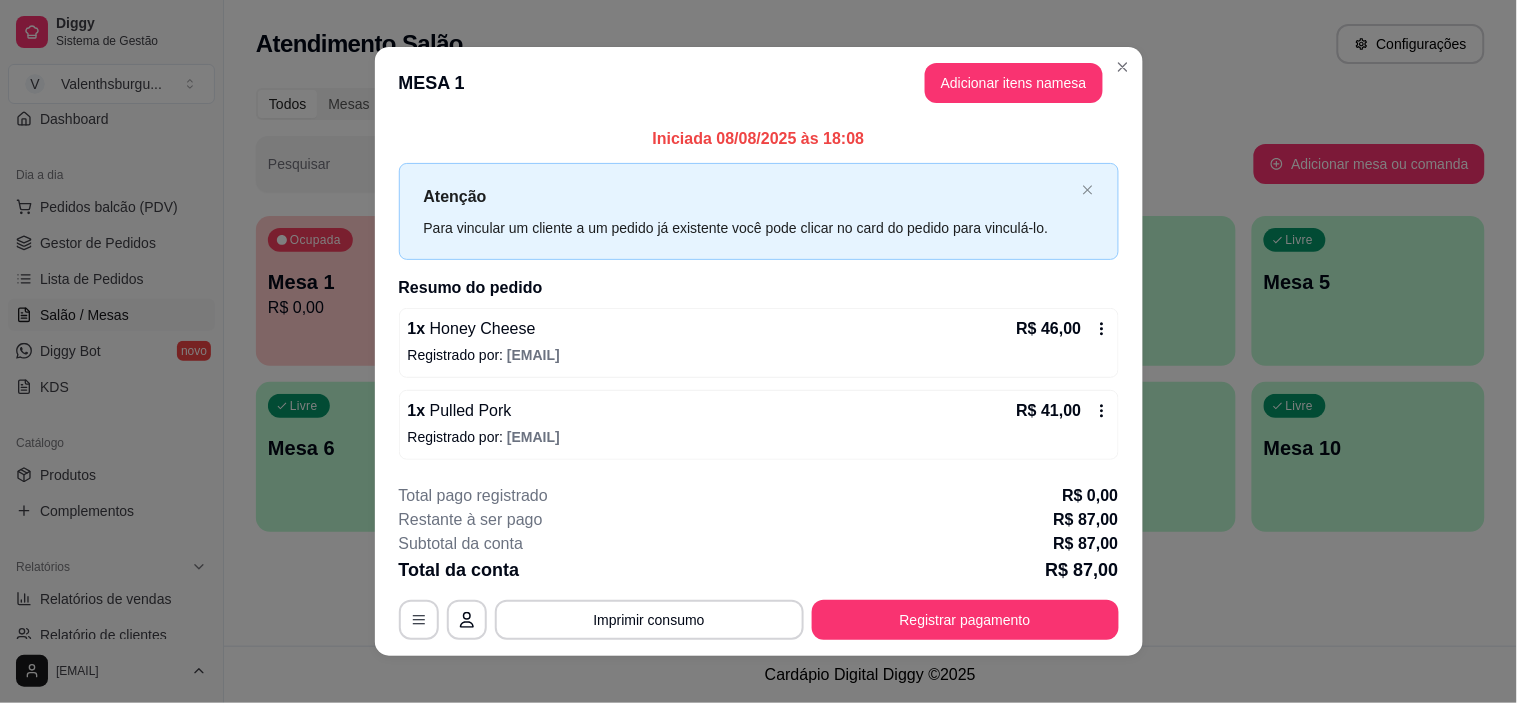 click on "Honey Cheese" at bounding box center (480, 328) 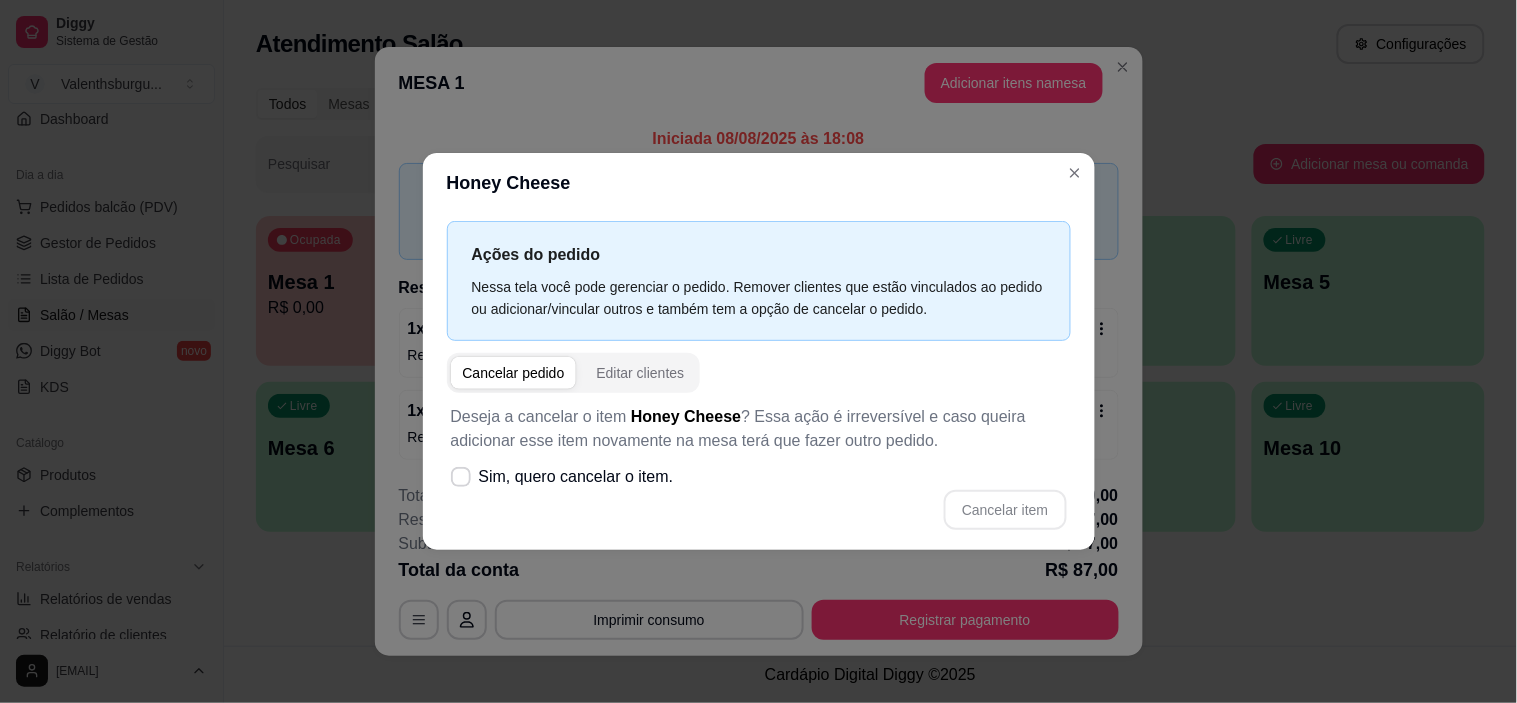 click on "Deseja a cancelar o item   Honey Cheese  ? Essa ação é irreversível e caso queira adicionar esse item novamente na mesa terá que fazer outro pedido." at bounding box center [759, 429] 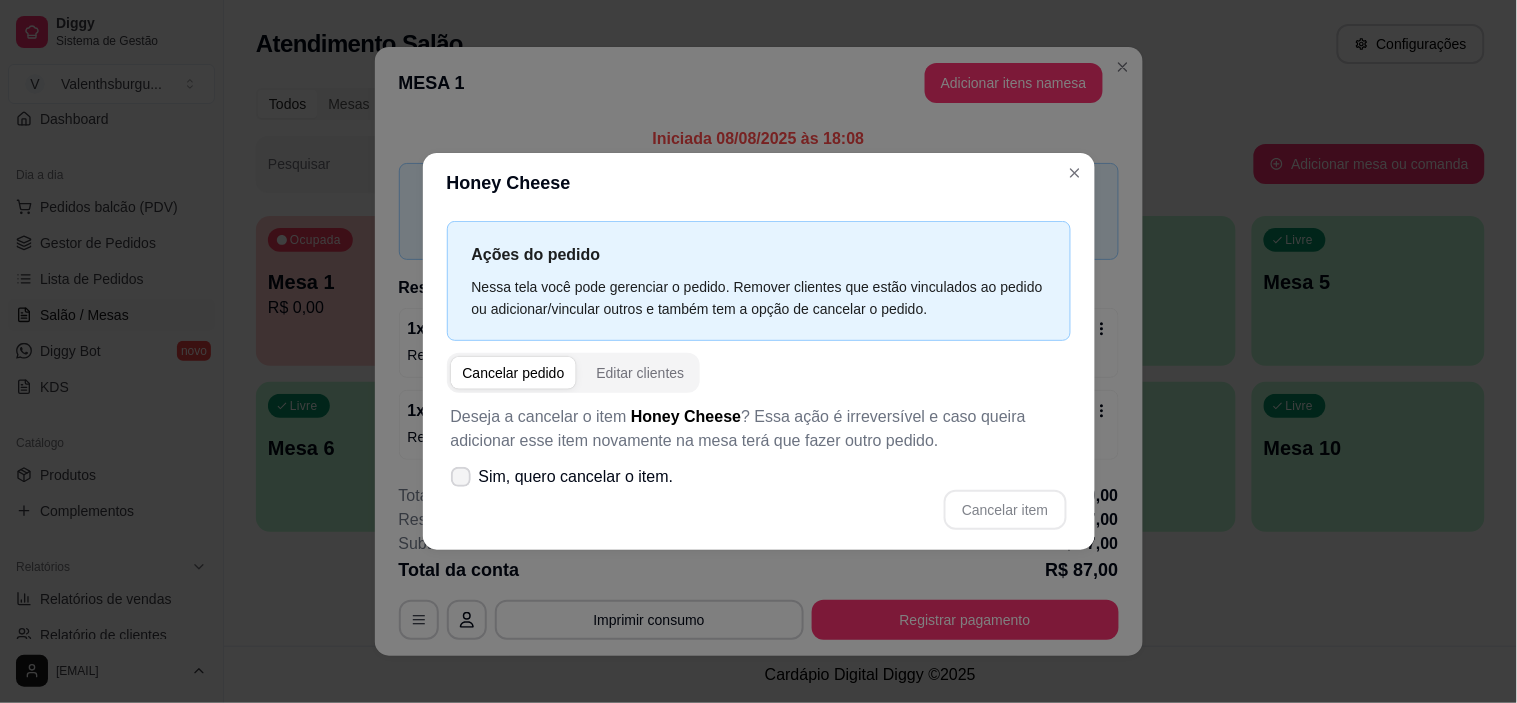 click on "Sim, quero cancelar o item." at bounding box center (576, 477) 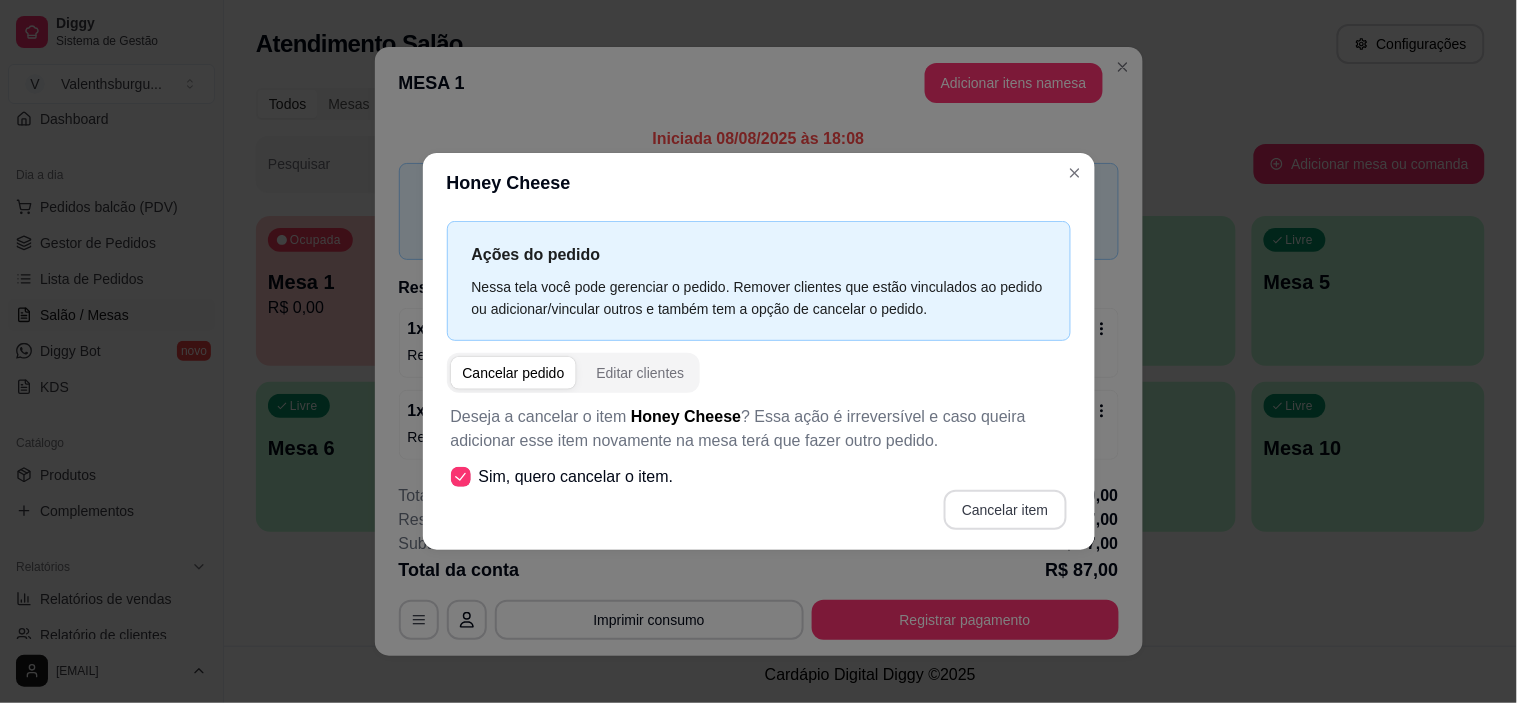 click on "Cancelar item" at bounding box center (1005, 510) 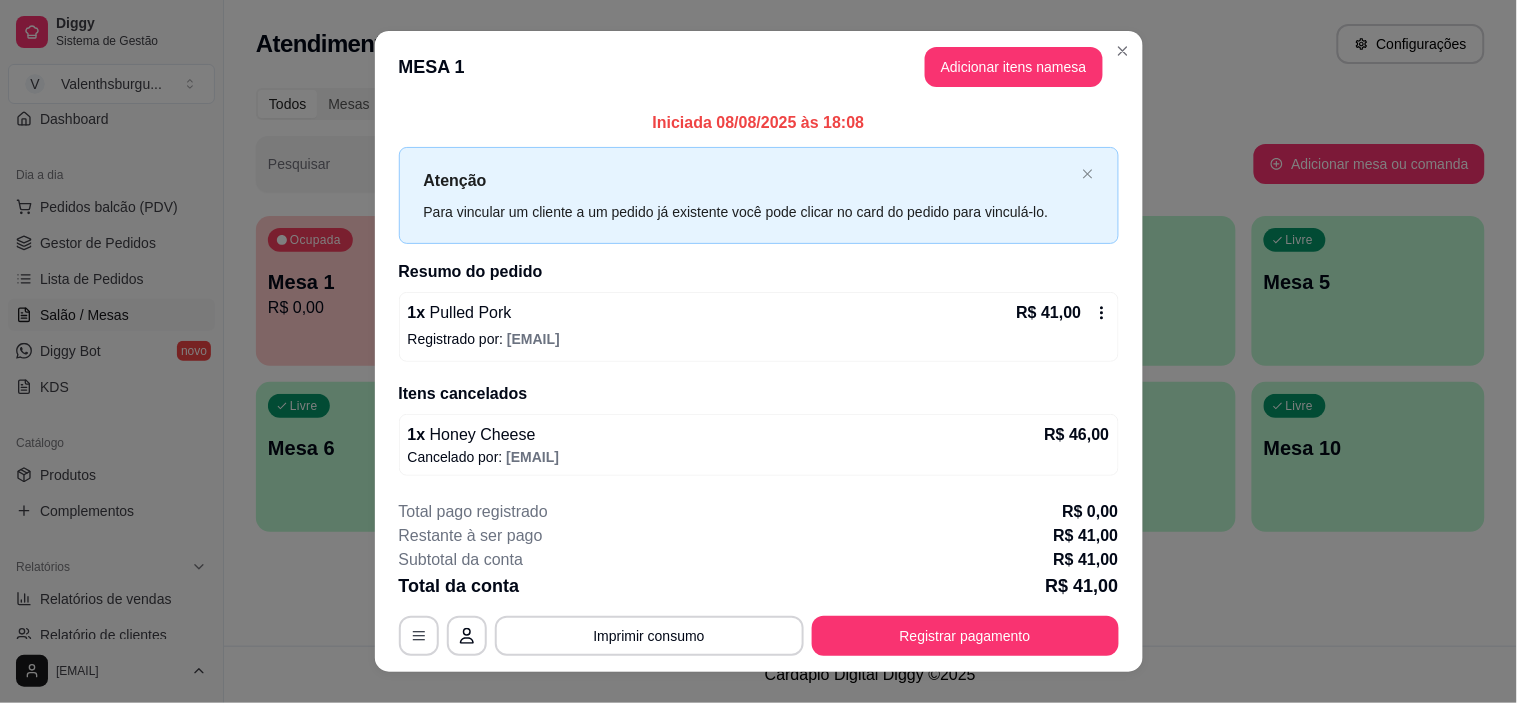 click on "Registrado por:   valenthsburguer@gmail.com" at bounding box center [759, 339] 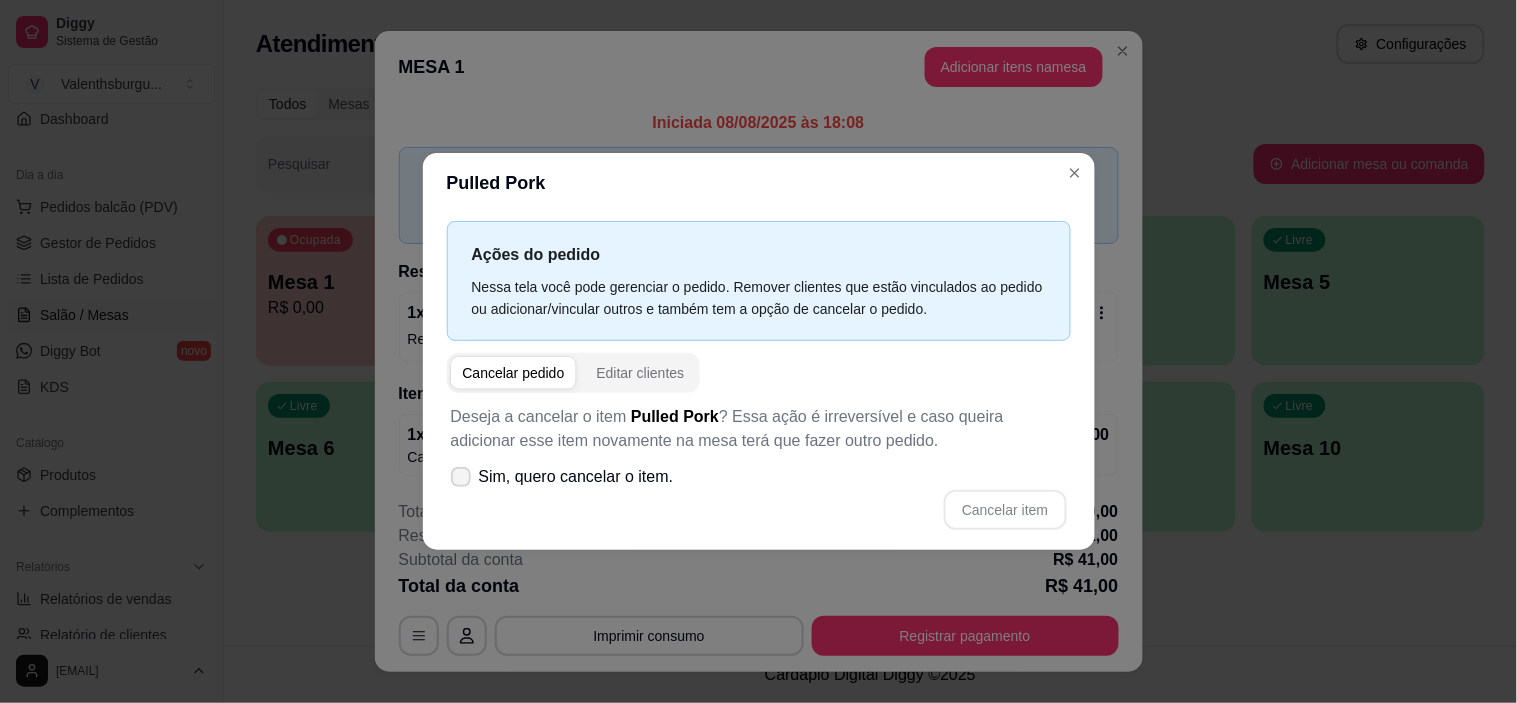 click on "Sim, quero cancelar o item." at bounding box center (576, 477) 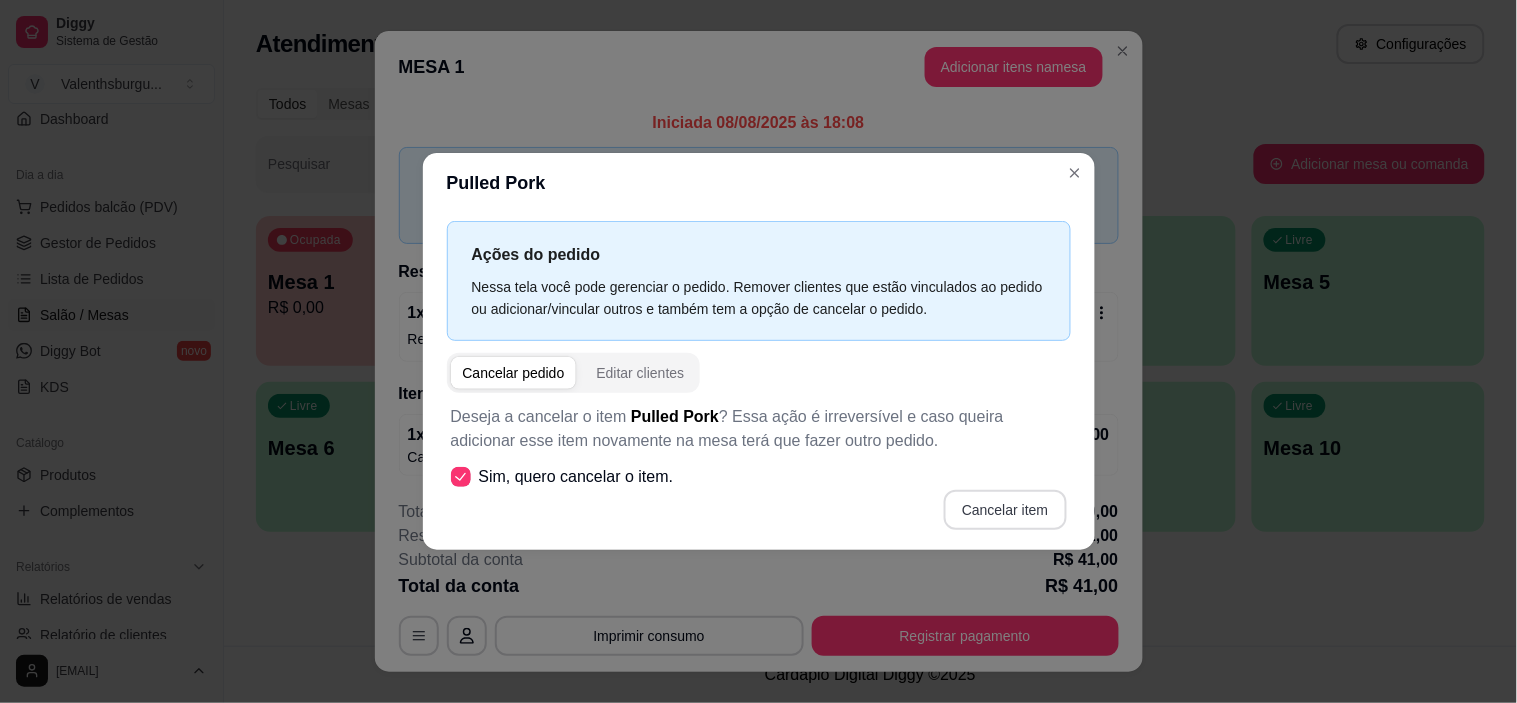 click on "Cancelar item" at bounding box center [1005, 510] 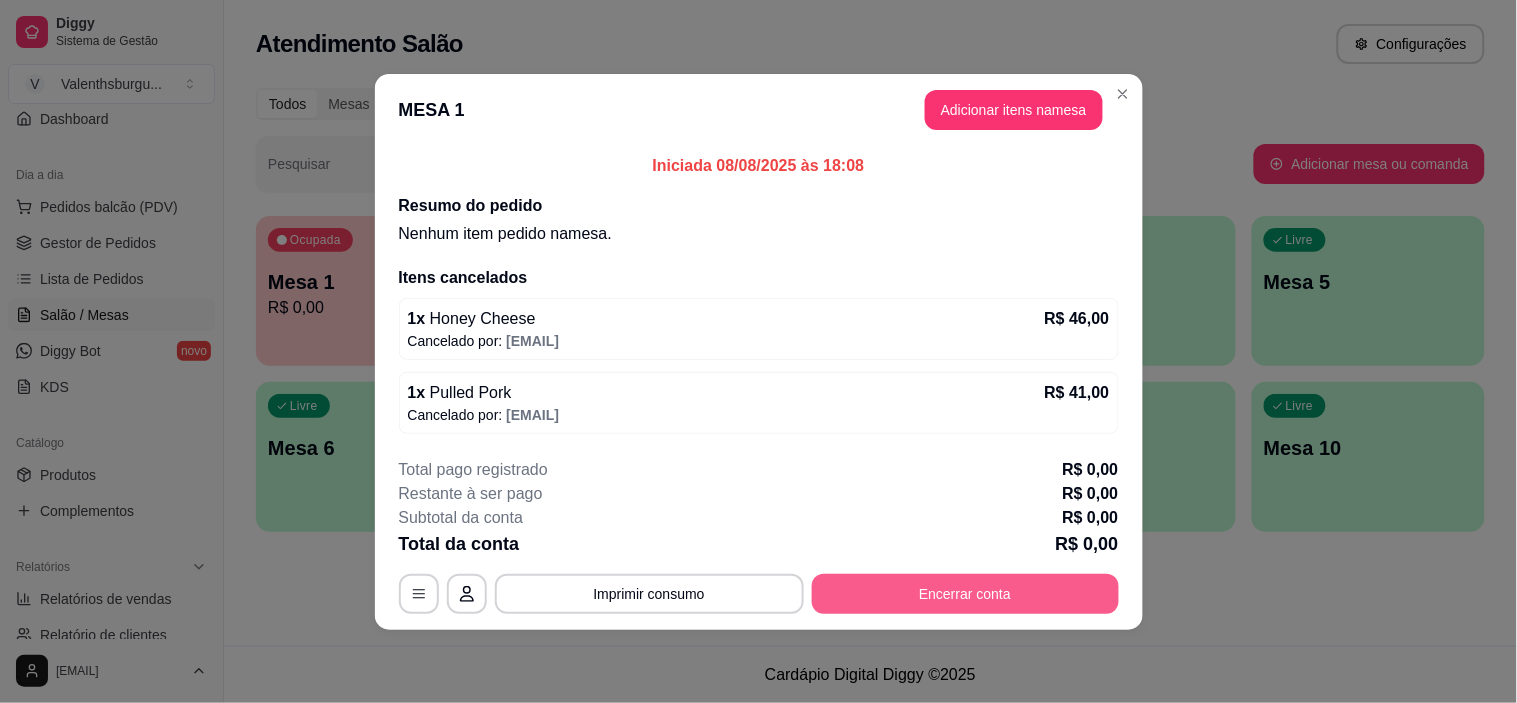 click on "Encerrar conta" at bounding box center [965, 594] 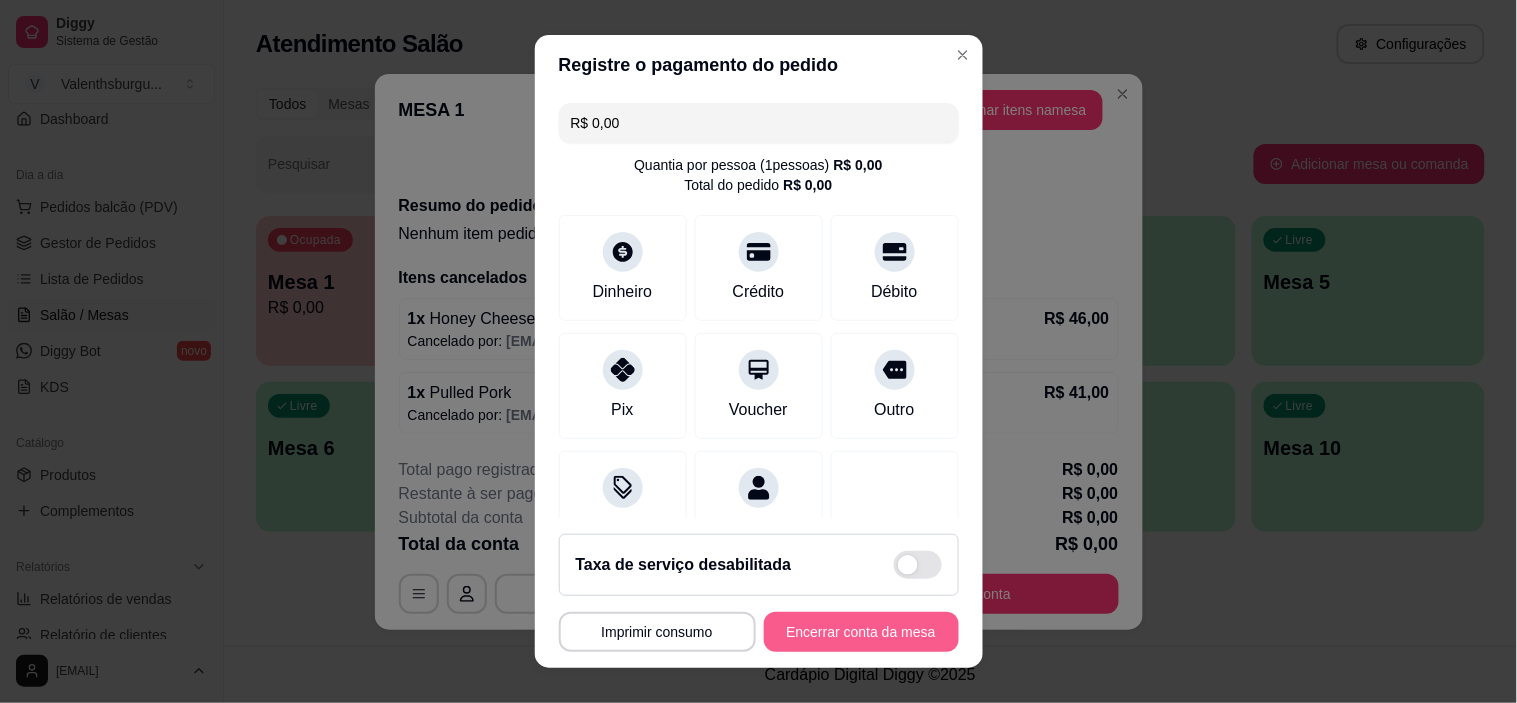 click on "Encerrar conta da mesa" at bounding box center (861, 632) 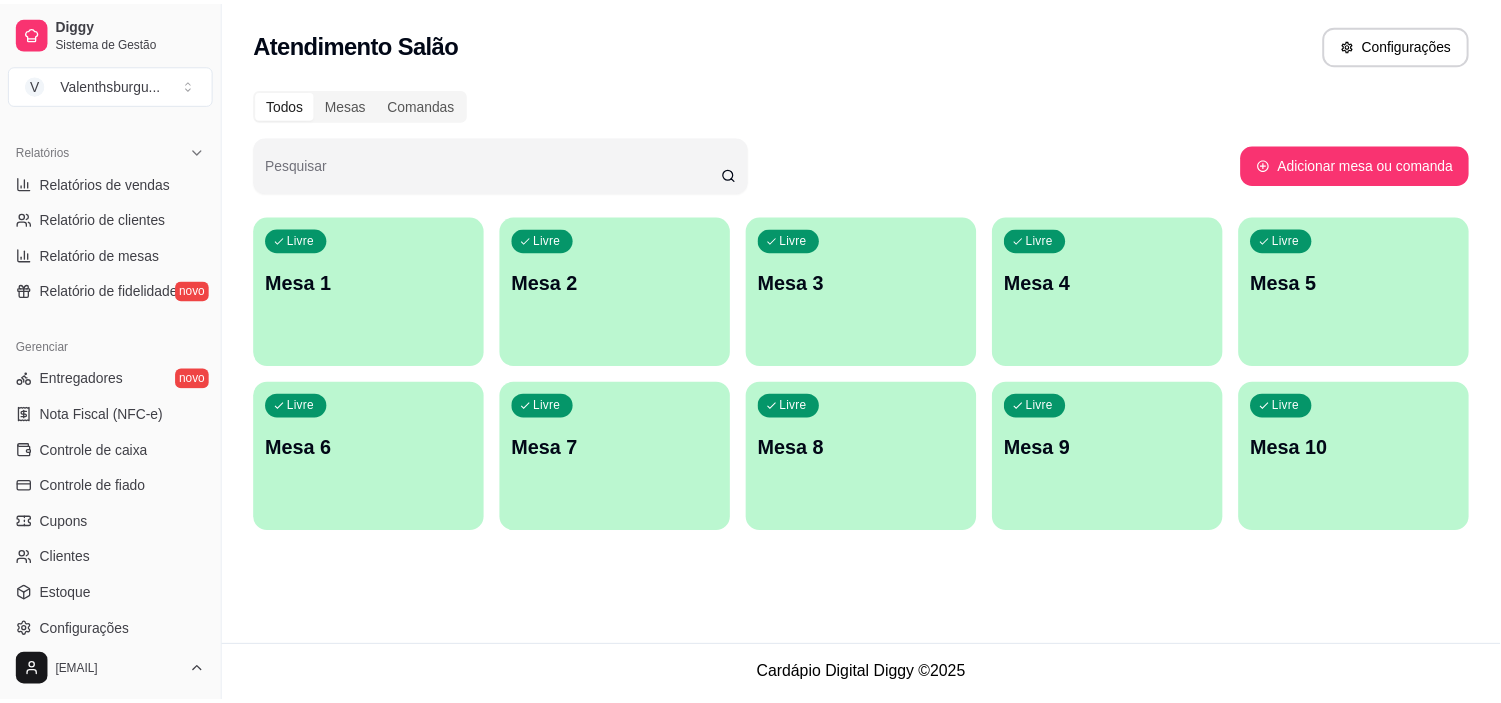 scroll, scrollTop: 180, scrollLeft: 0, axis: vertical 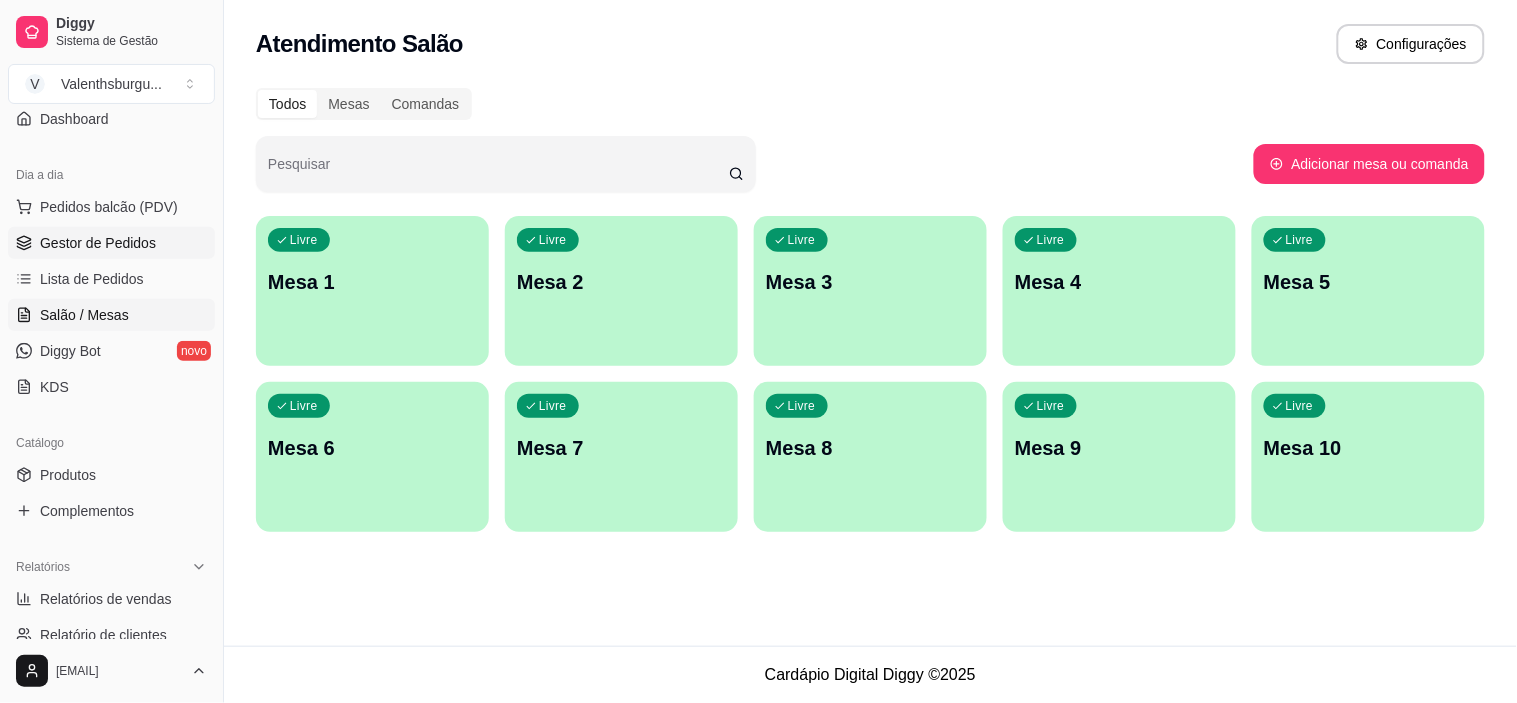 click on "Gestor de Pedidos" at bounding box center (111, 243) 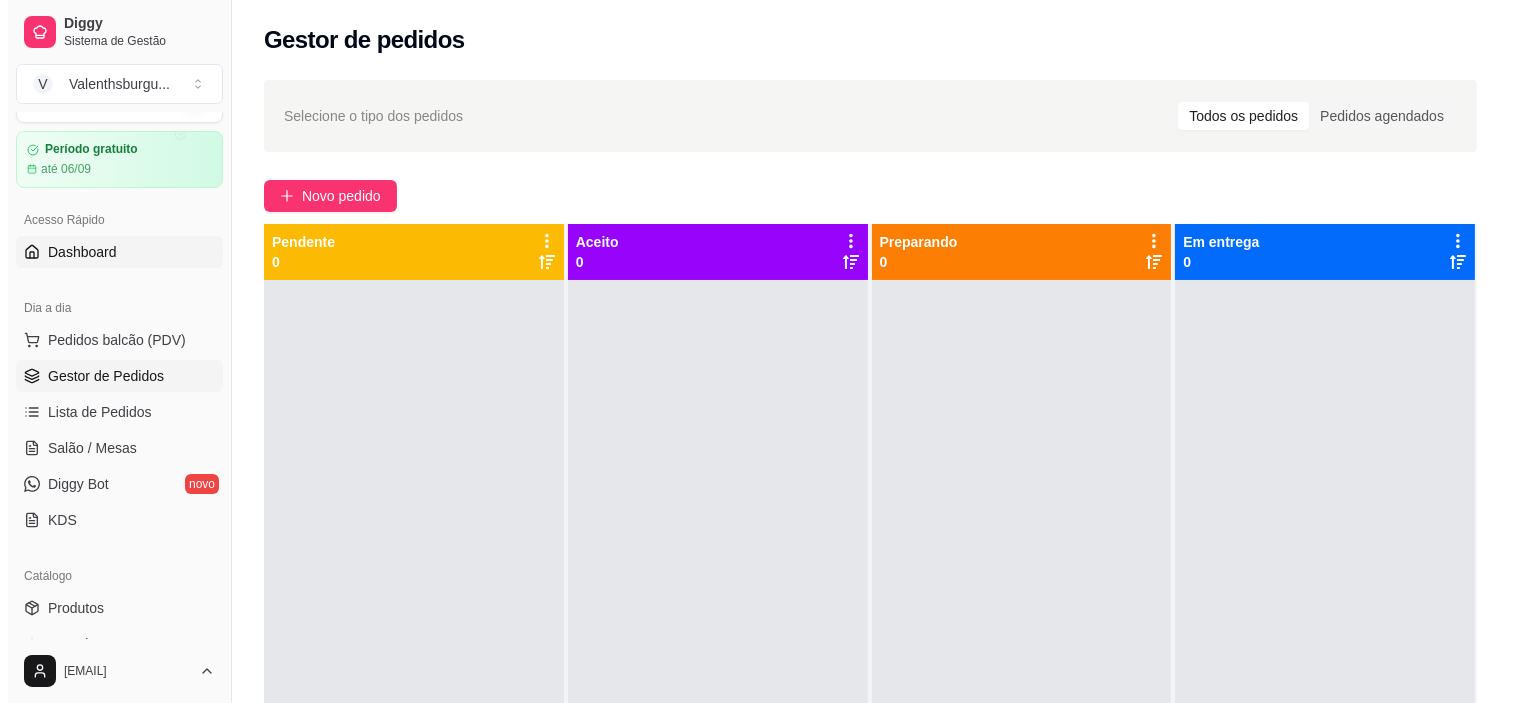 scroll, scrollTop: 0, scrollLeft: 0, axis: both 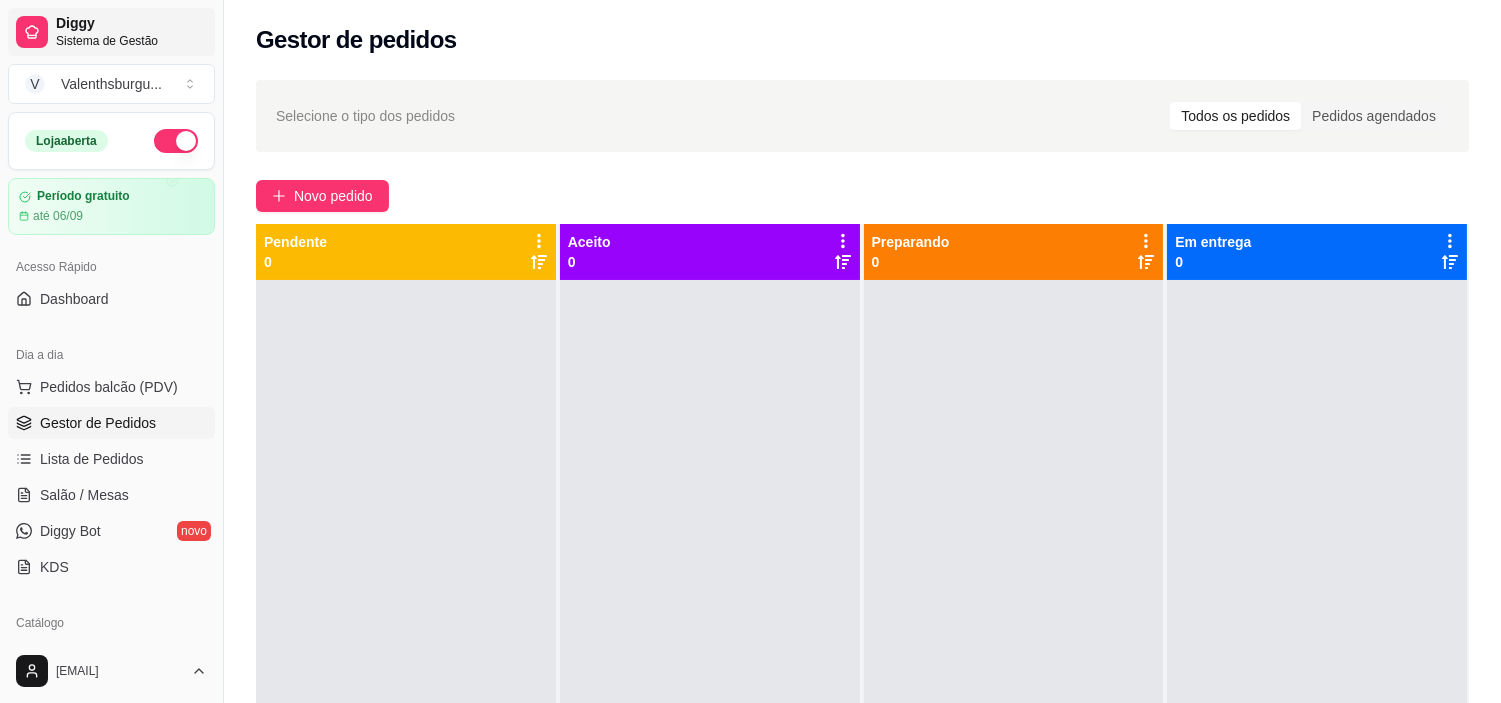 click on "Diggy" at bounding box center [131, 24] 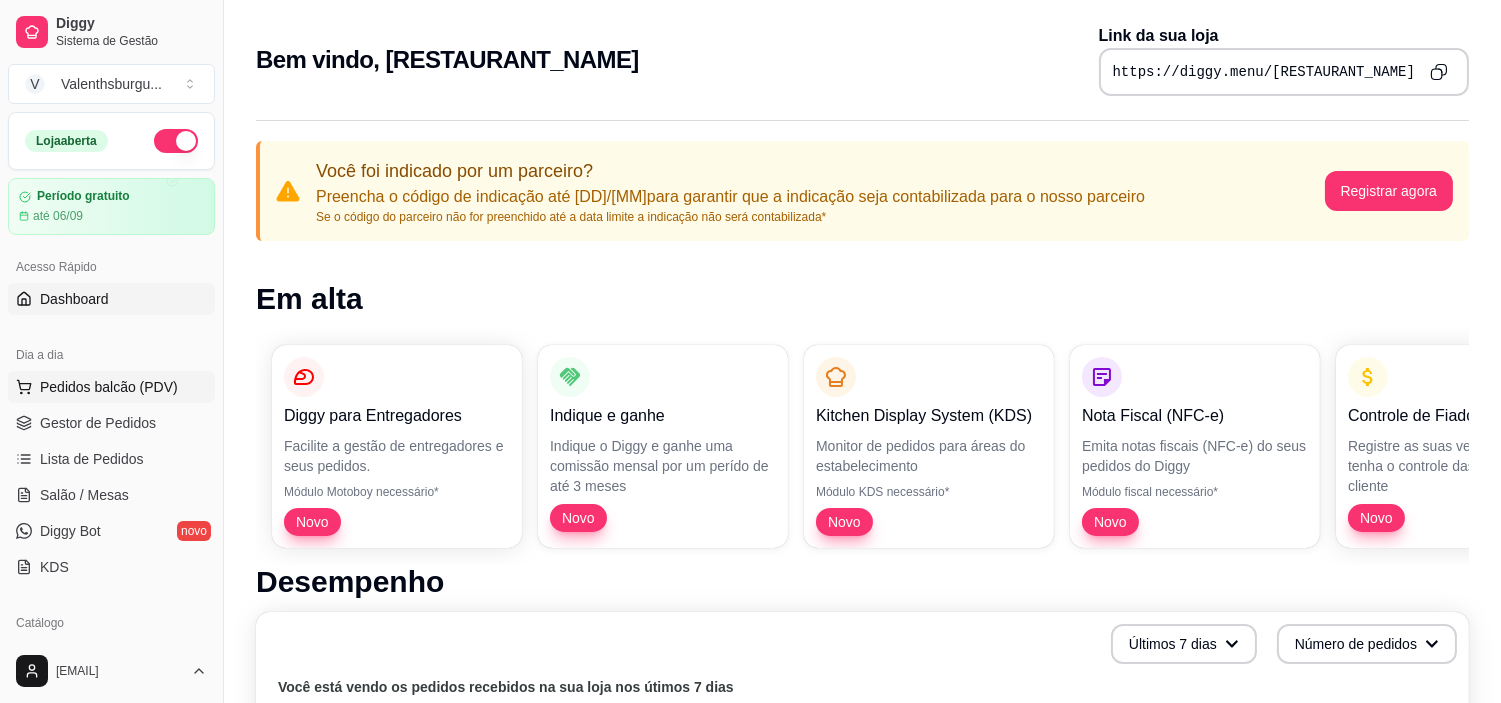 click on "Pedidos balcão (PDV)" at bounding box center (109, 387) 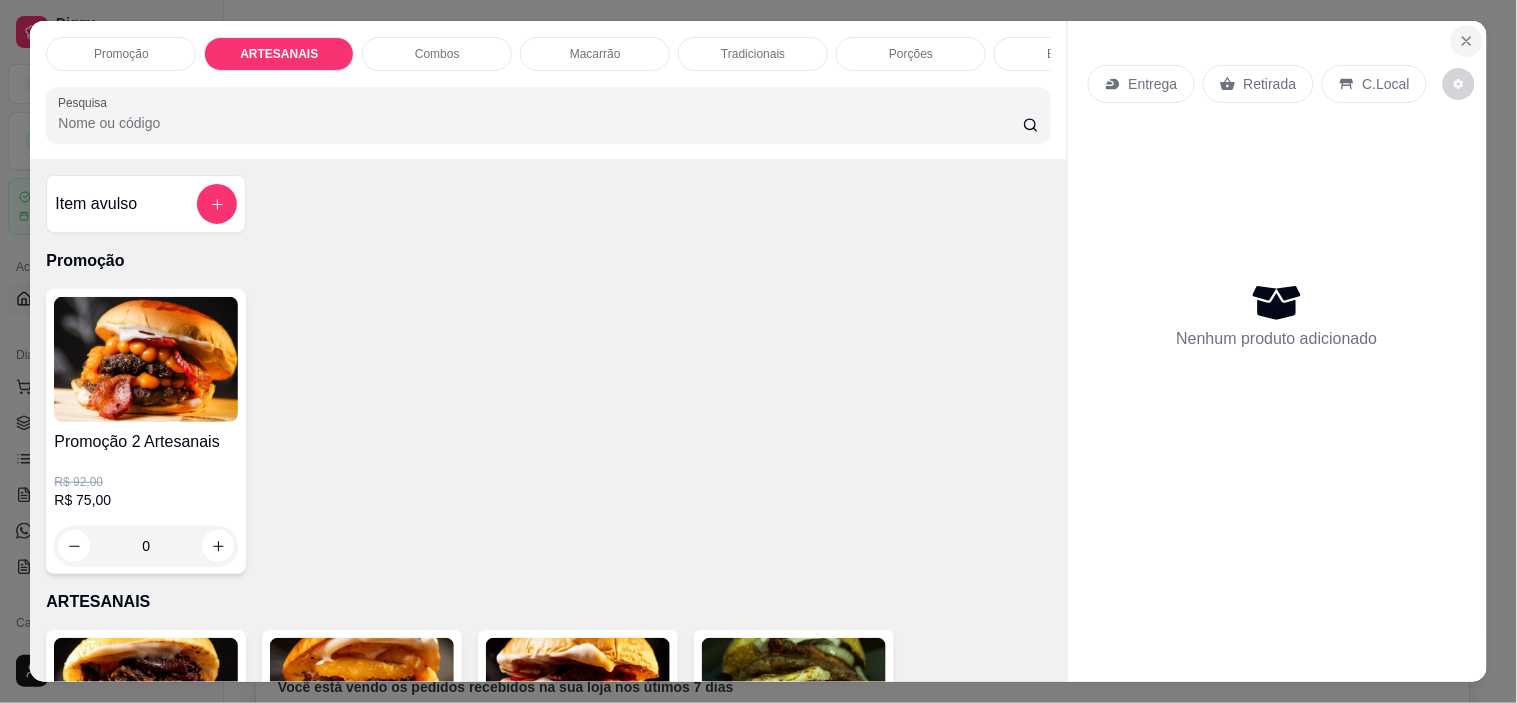 click at bounding box center [1467, 41] 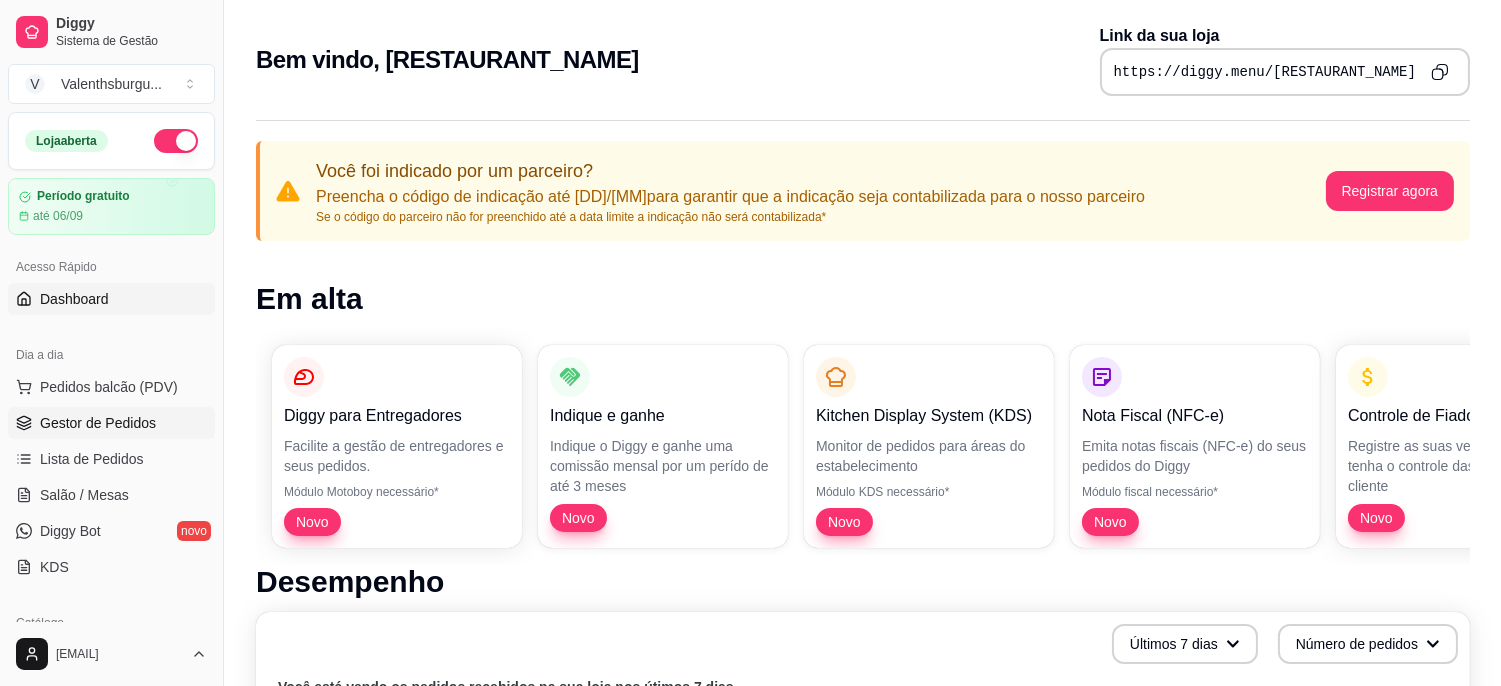 click on "Gestor de Pedidos" at bounding box center (111, 423) 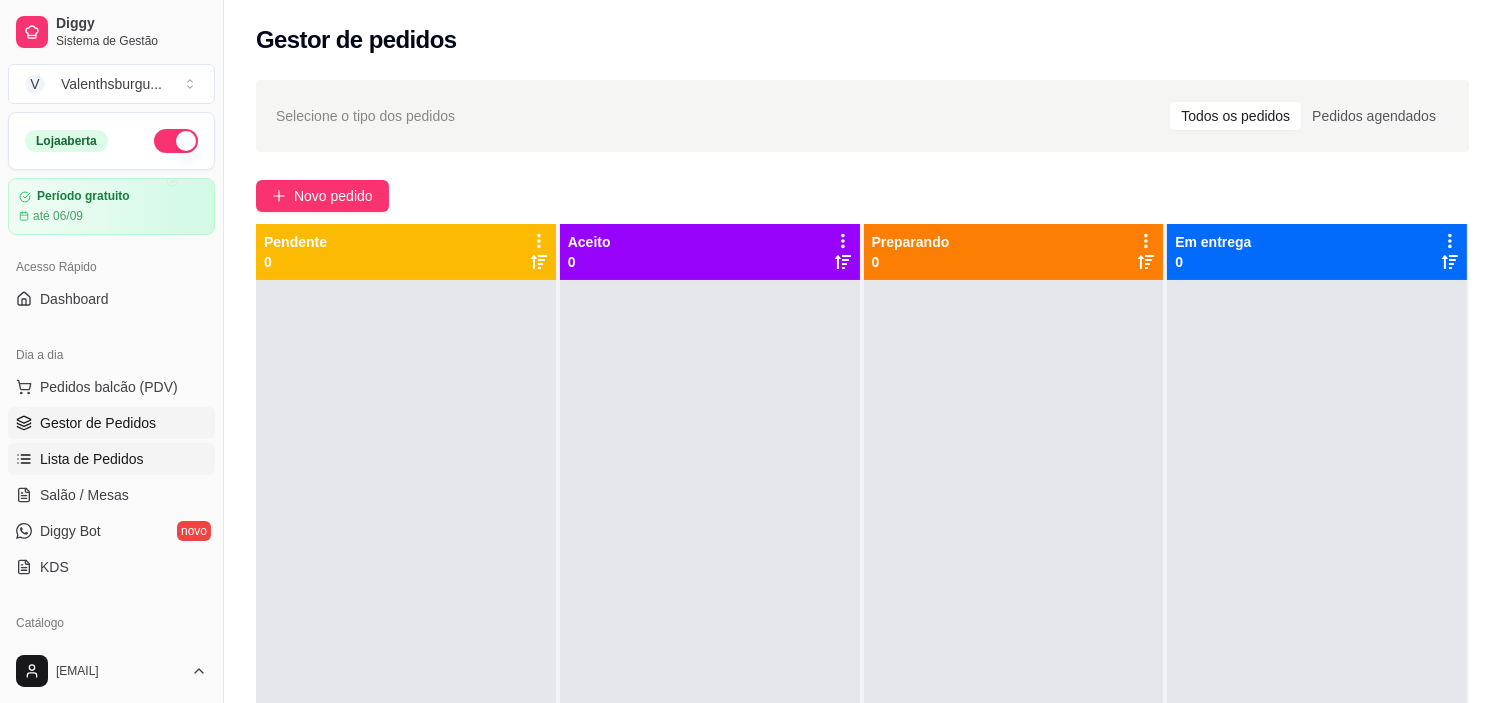 click on "Lista de Pedidos" at bounding box center (92, 459) 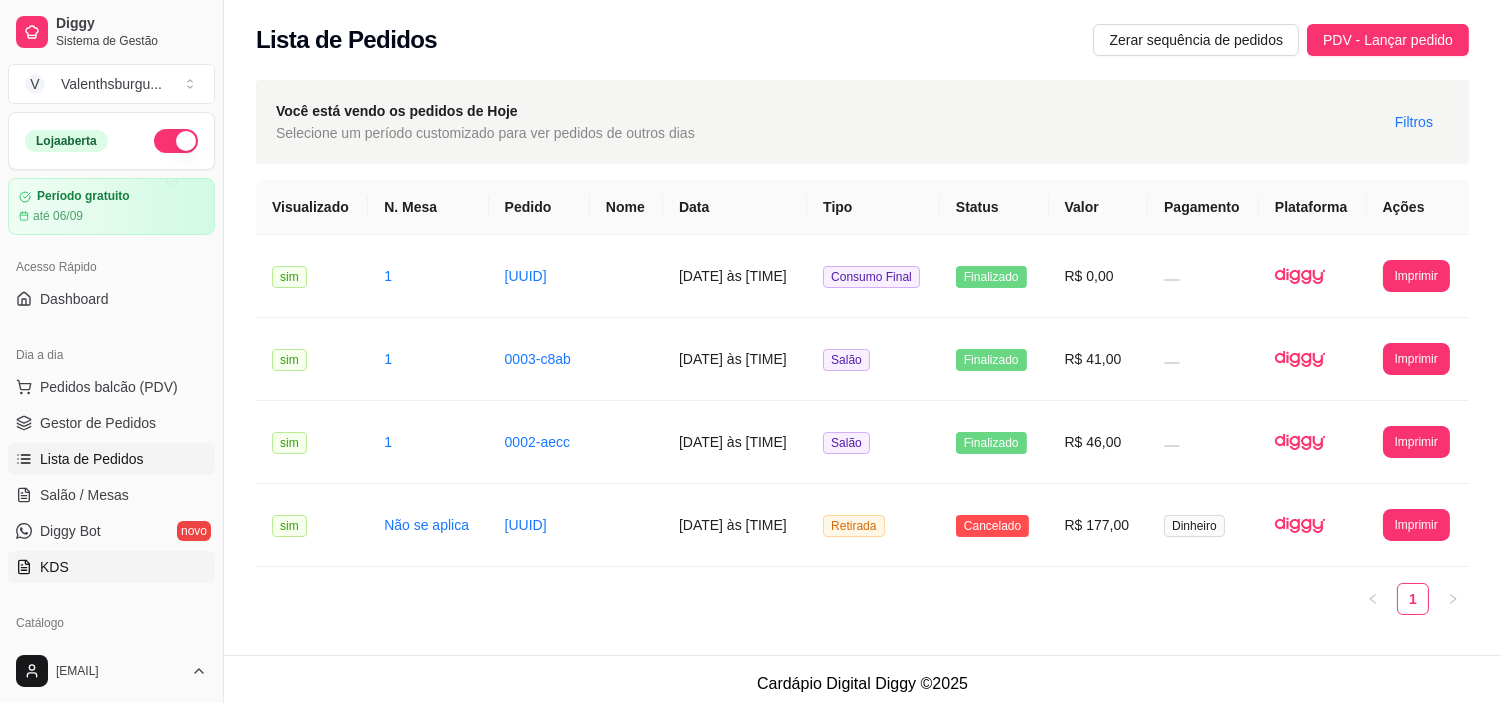 click on "KDS" at bounding box center (111, 567) 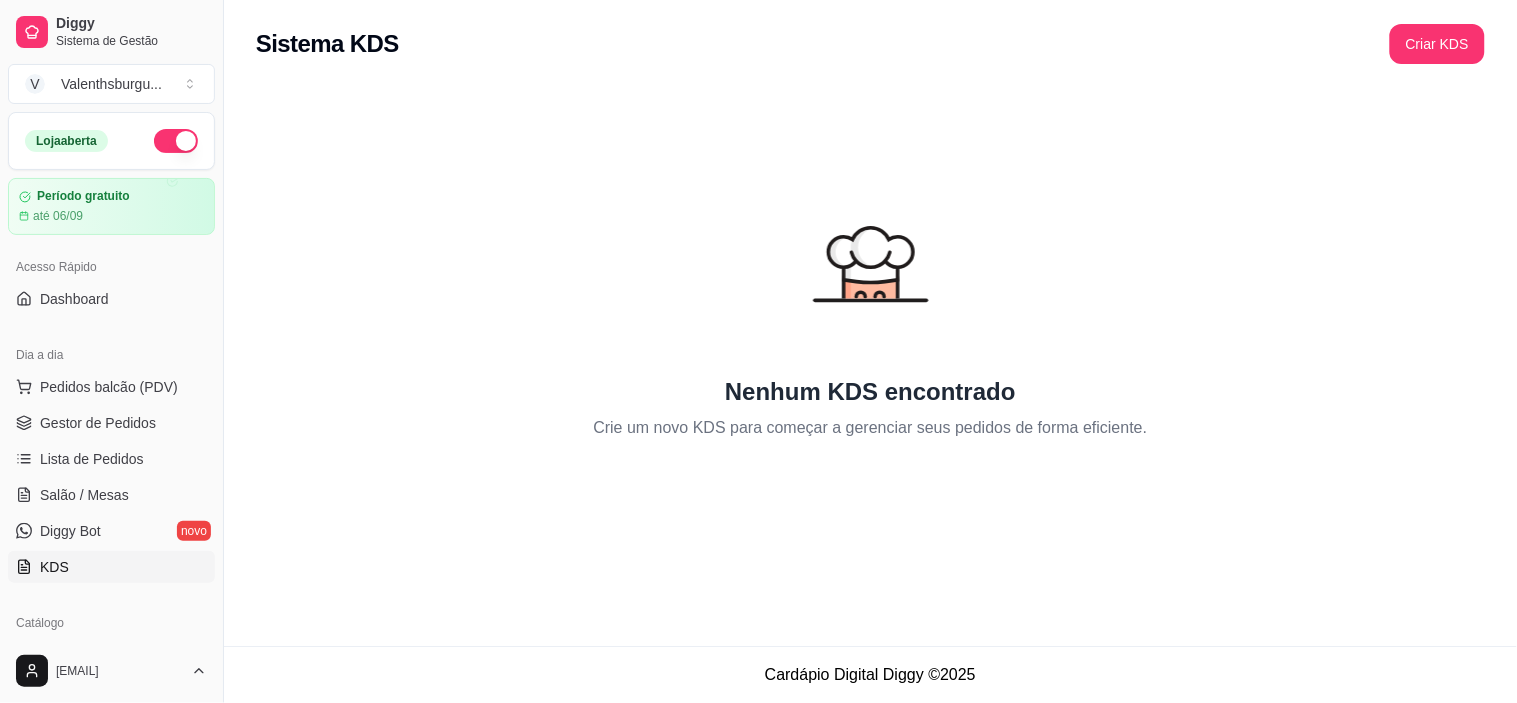 click on "Diggy Sistema de Gestão V Valenthsburgu ... Loja  aberta Período gratuito até 06/09 Acesso Rápido Dashboard Dia a dia Pedidos balcão (PDV) Gestor de Pedidos Lista de Pedidos Salão / Mesas Diggy Bot novo KDS Catálogo Produtos Complementos Relatórios Relatórios de vendas Relatório de clientes Relatório de mesas Relatório de fidelidade novo Gerenciar Entregadores novo Nota Fiscal (NFC-e) Controle de caixa Controle de fiado Cupons Clientes Estoque Configurações Diggy Planos Precisa de ajuda? valenthsburguer@gmail.com" at bounding box center [111, 351] 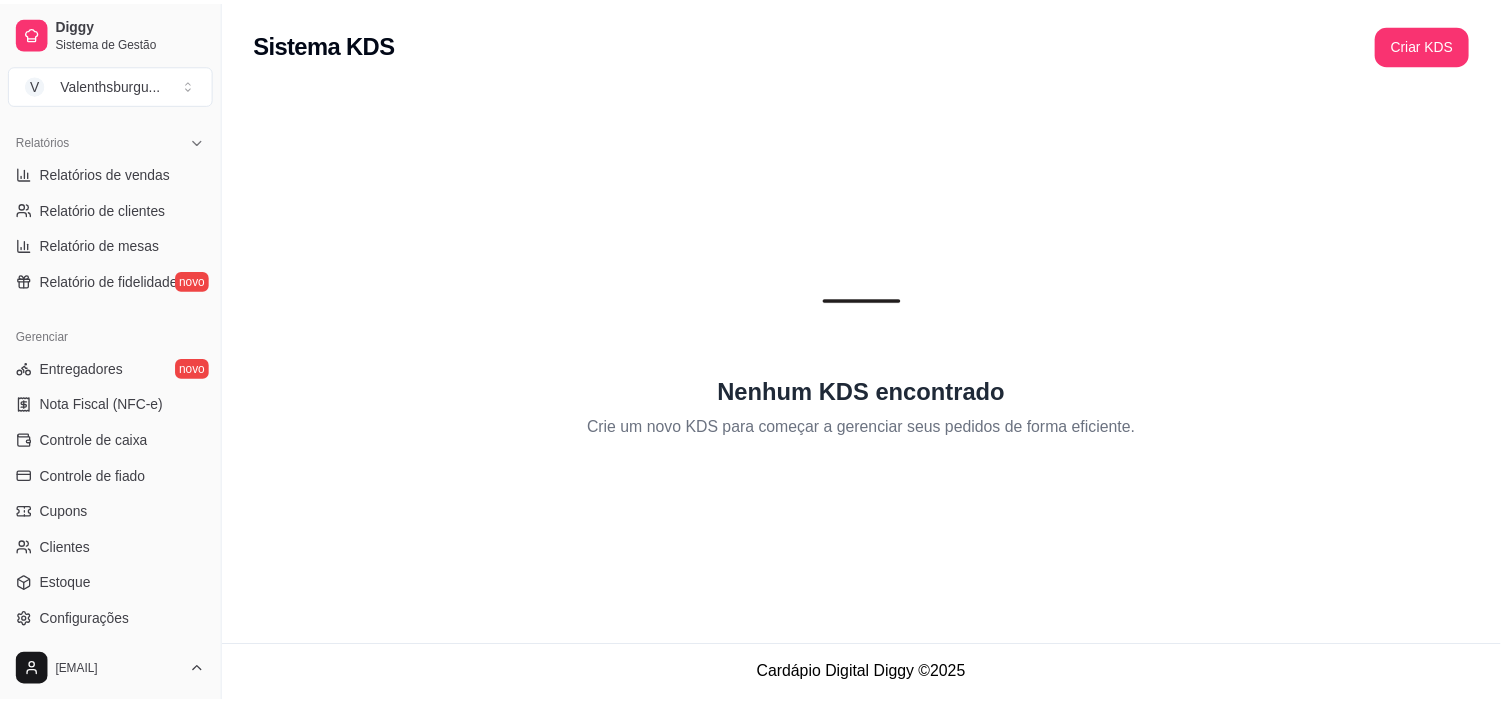scroll, scrollTop: 622, scrollLeft: 0, axis: vertical 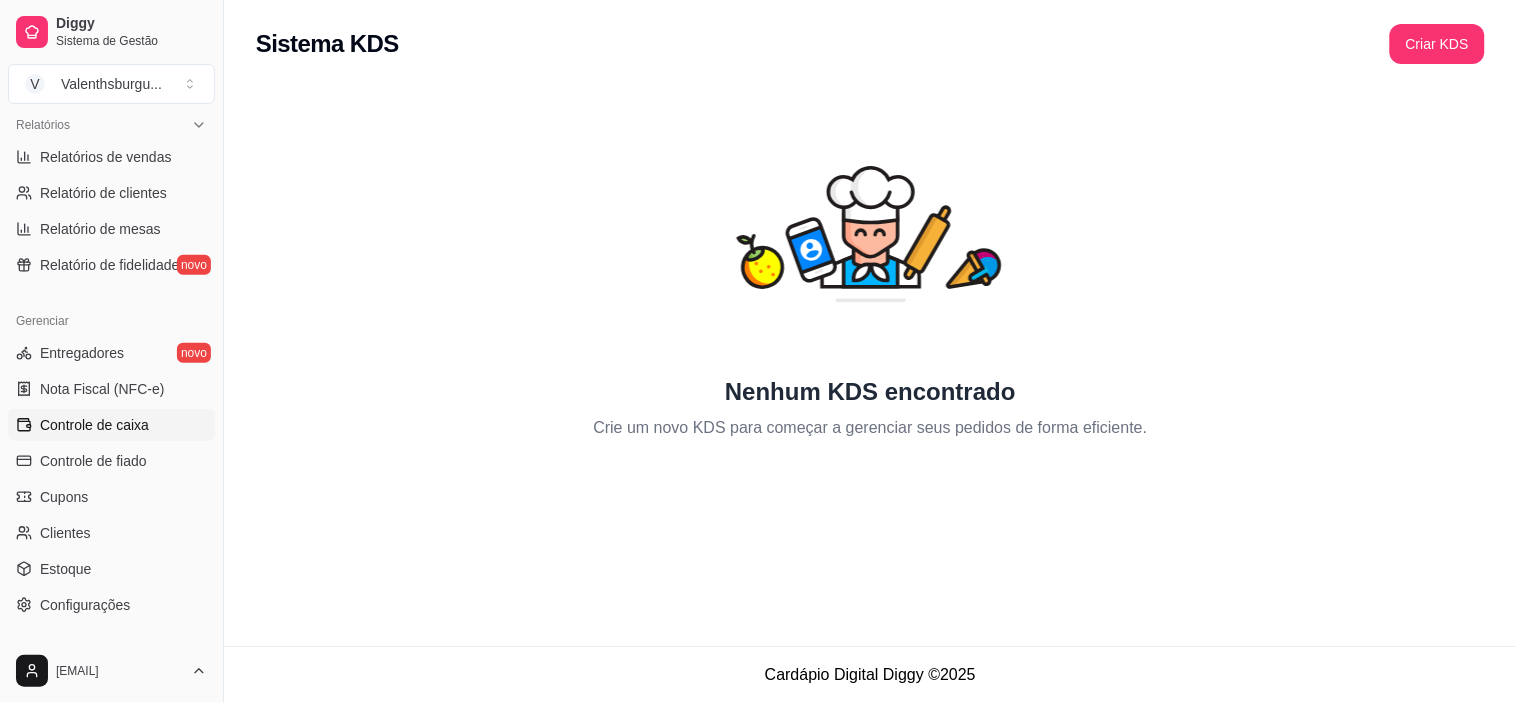 click on "Controle de caixa" at bounding box center [111, 425] 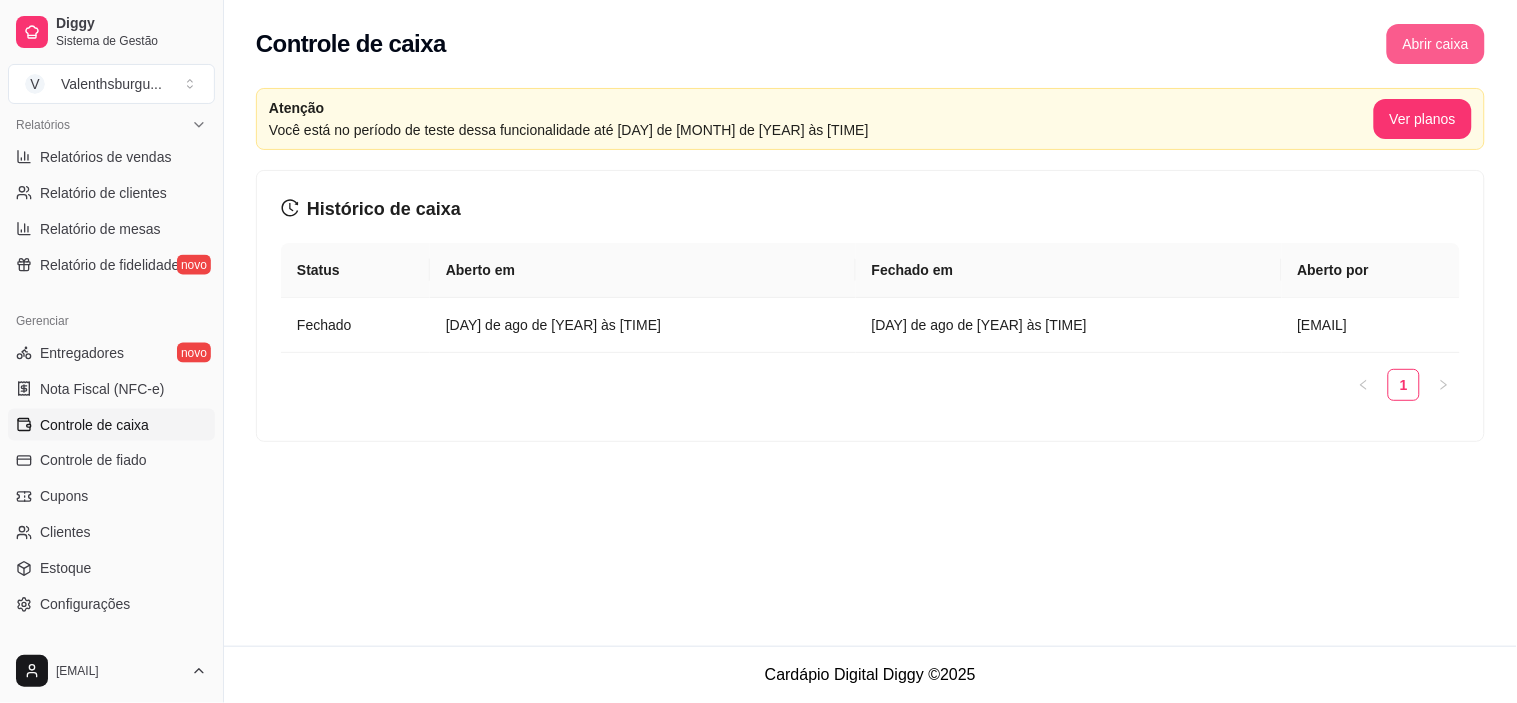 click on "Abrir caixa" at bounding box center [1436, 44] 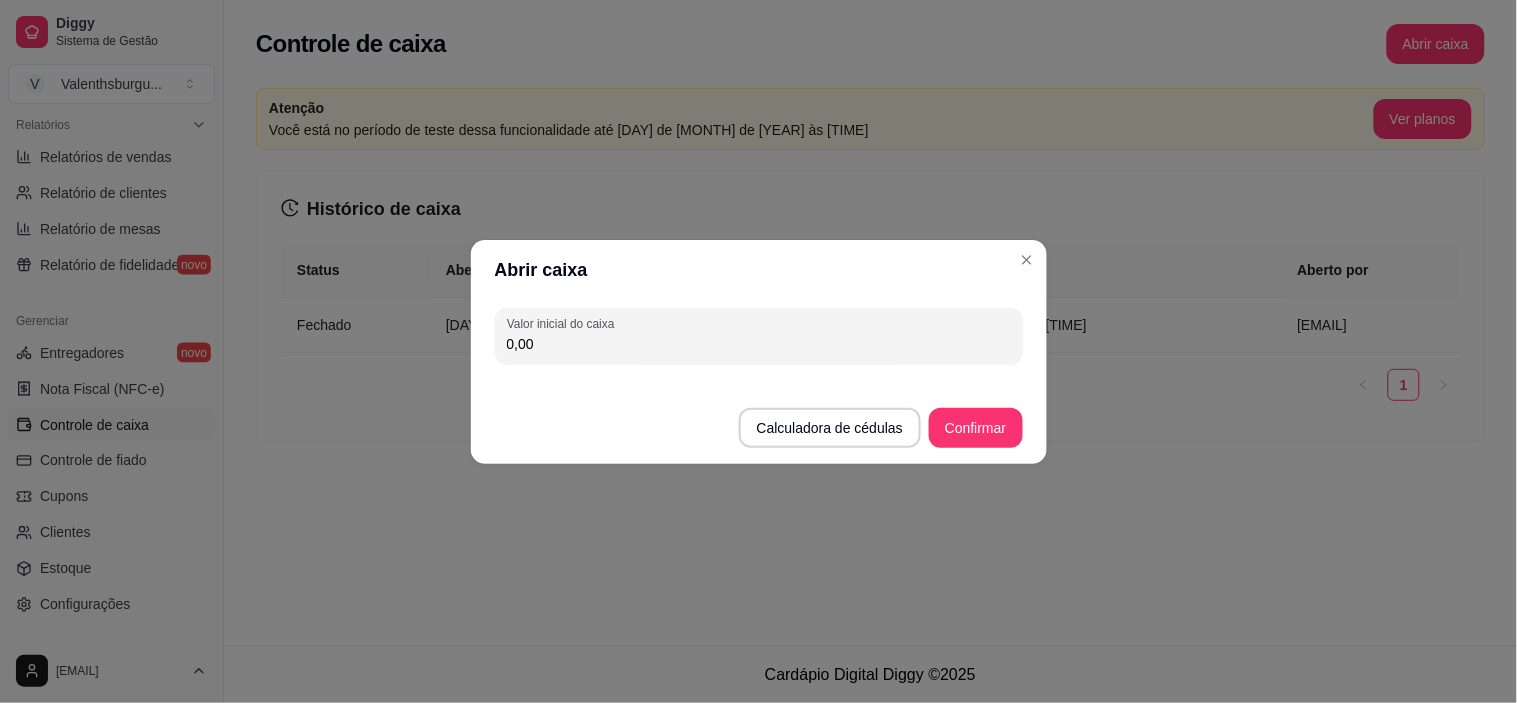 click on "0,00" at bounding box center (759, 344) 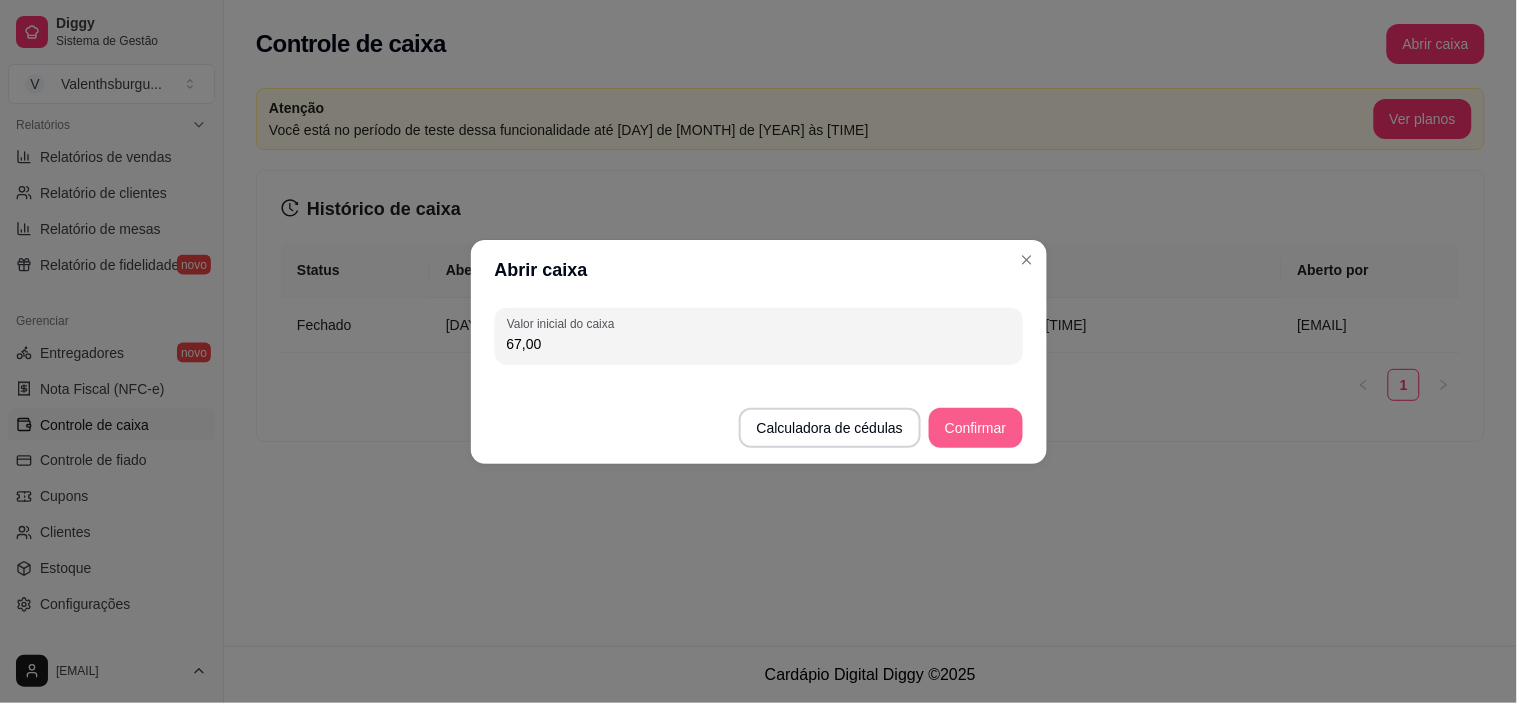 type on "67,00" 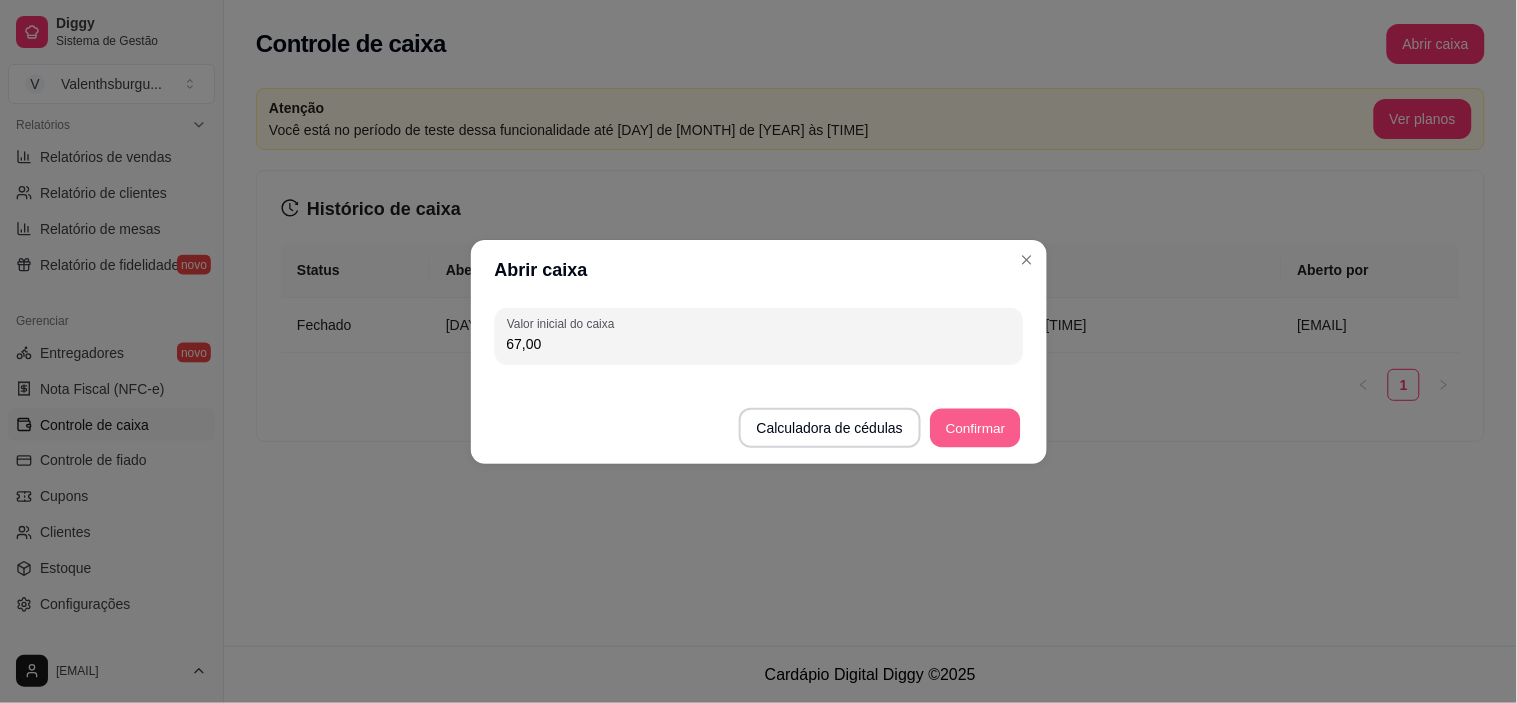 click on "Confirmar" at bounding box center [975, 427] 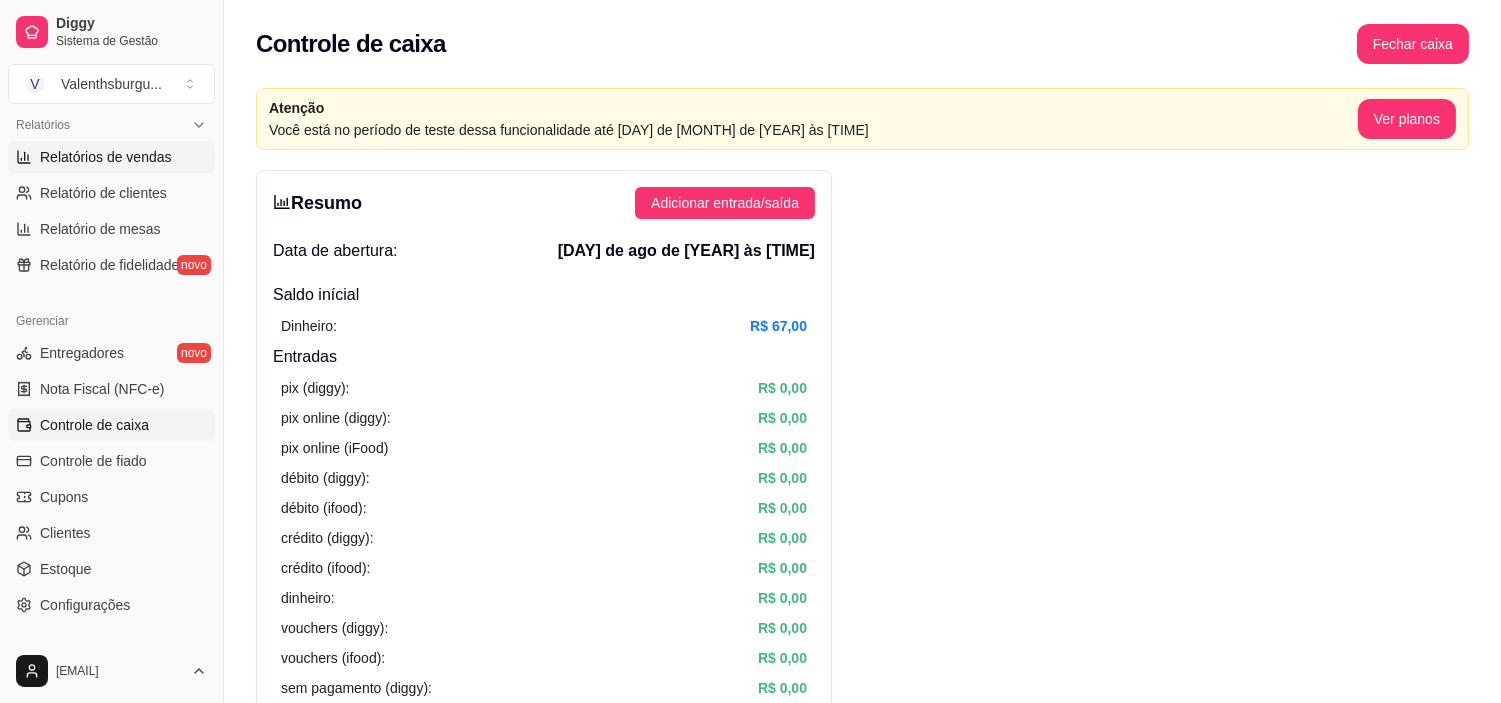 click on "Relatórios de vendas" at bounding box center (106, 157) 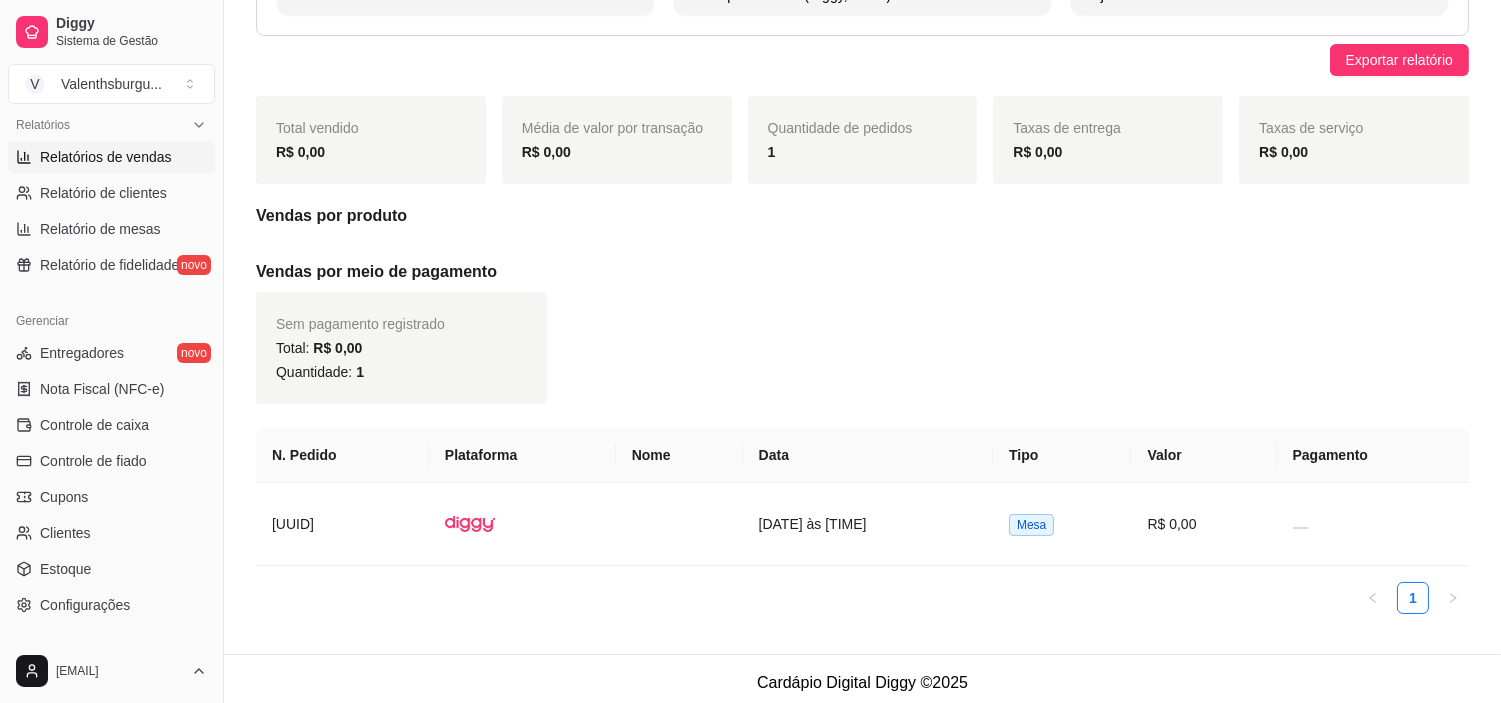 scroll, scrollTop: 181, scrollLeft: 0, axis: vertical 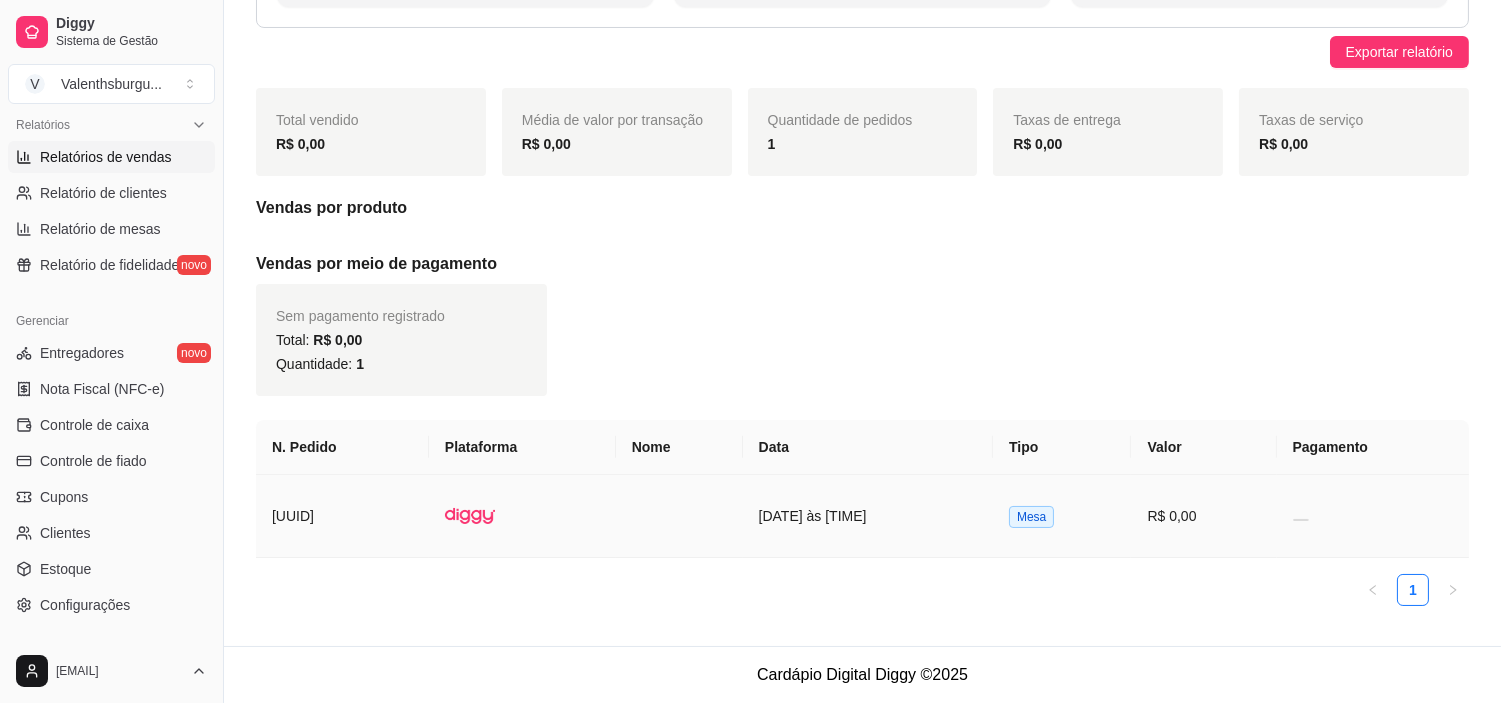 click on "08/08/2025 às 18:29" at bounding box center (868, 516) 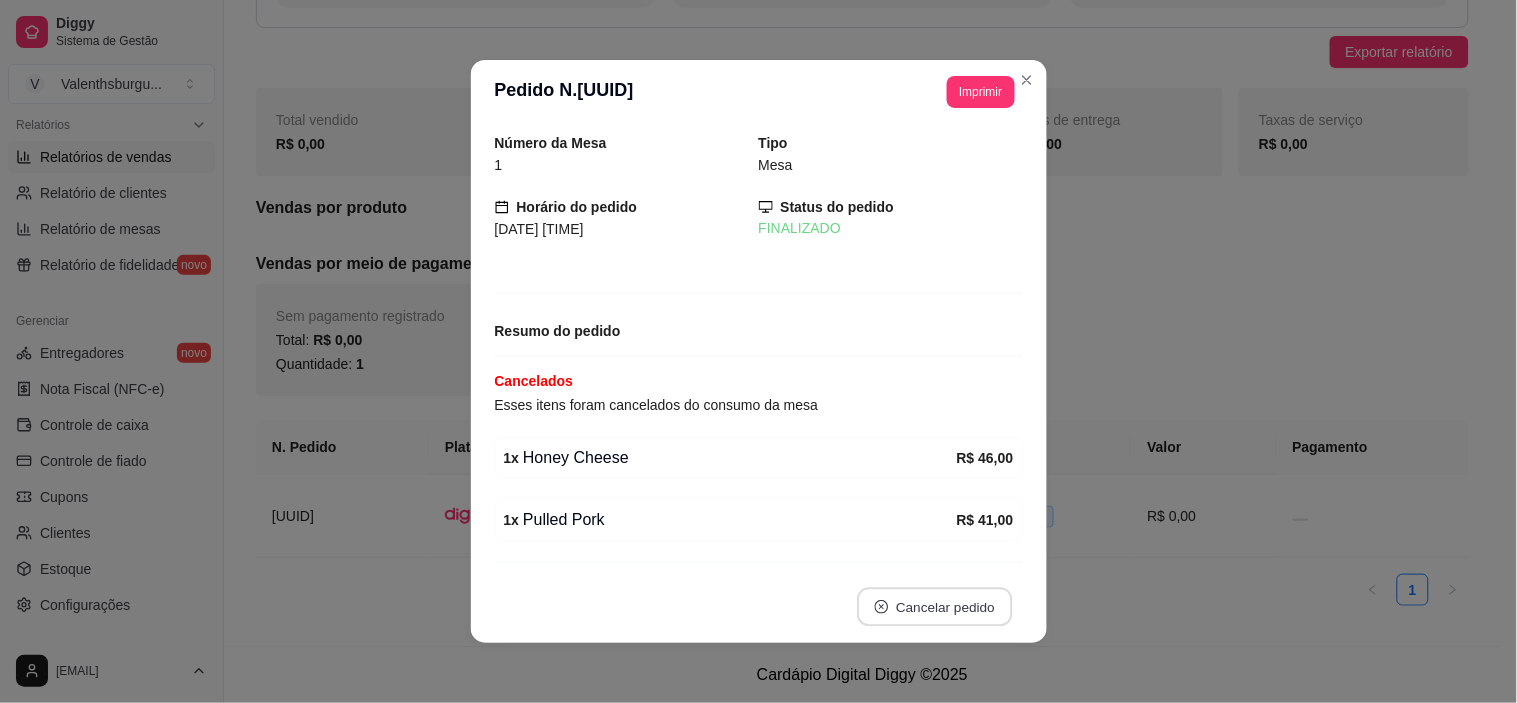 click on "Cancelar pedido" at bounding box center [934, 607] 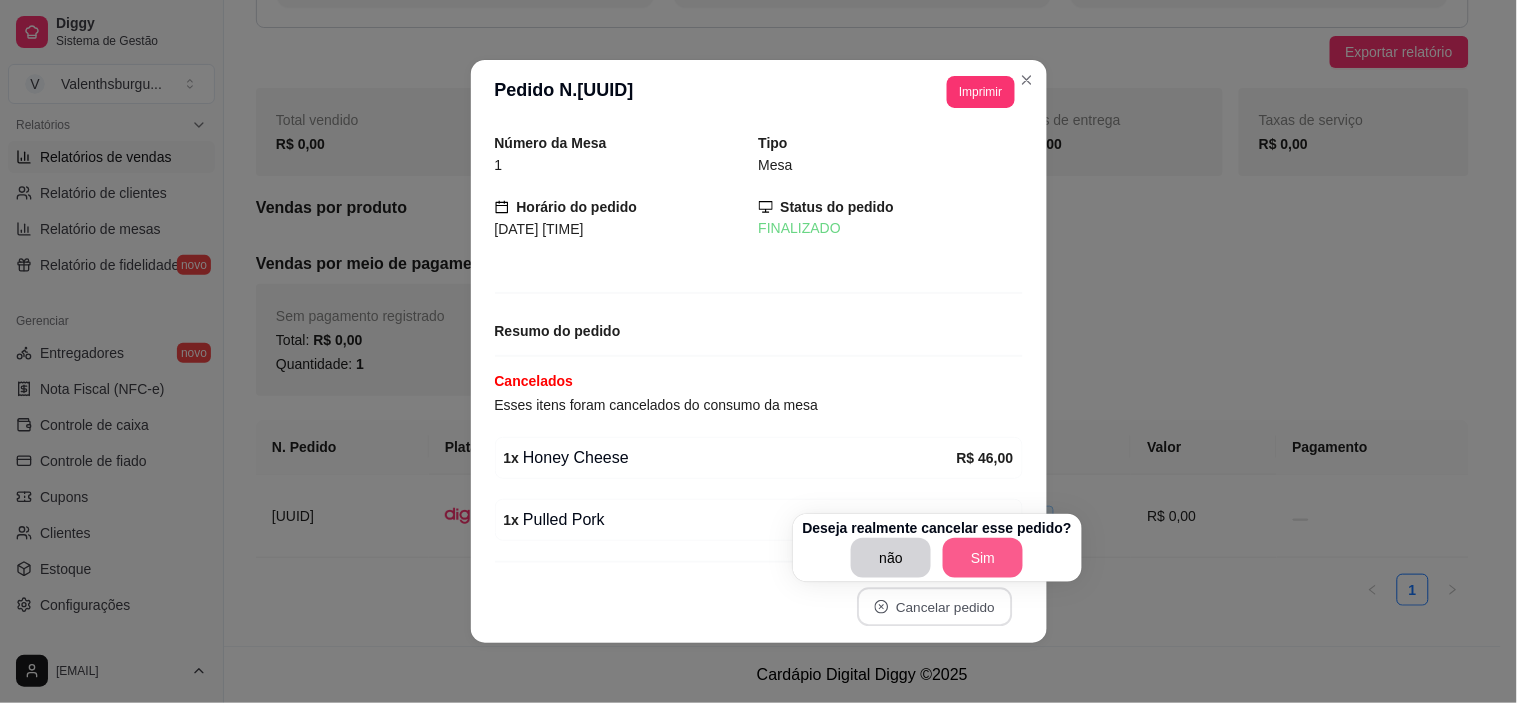 click on "Sim" at bounding box center (983, 558) 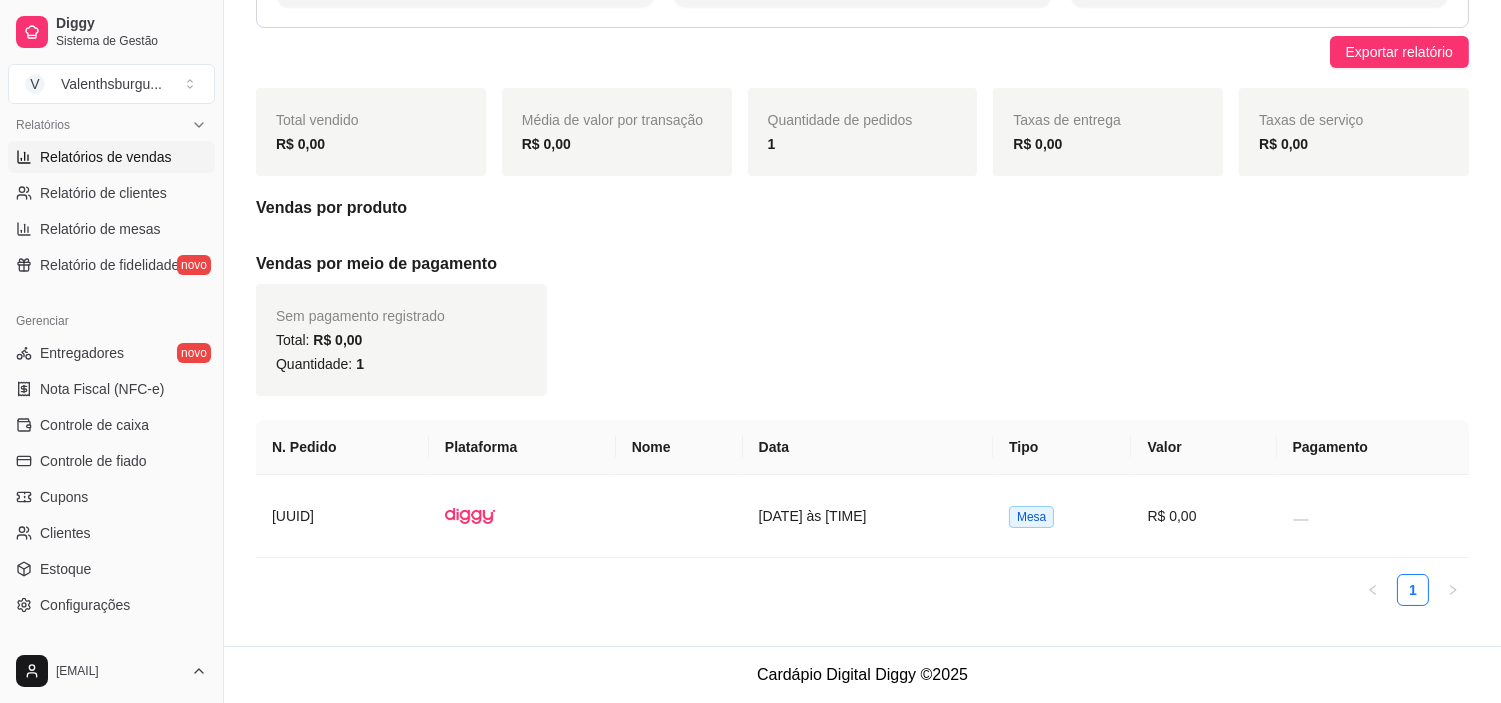 scroll, scrollTop: 30, scrollLeft: 0, axis: vertical 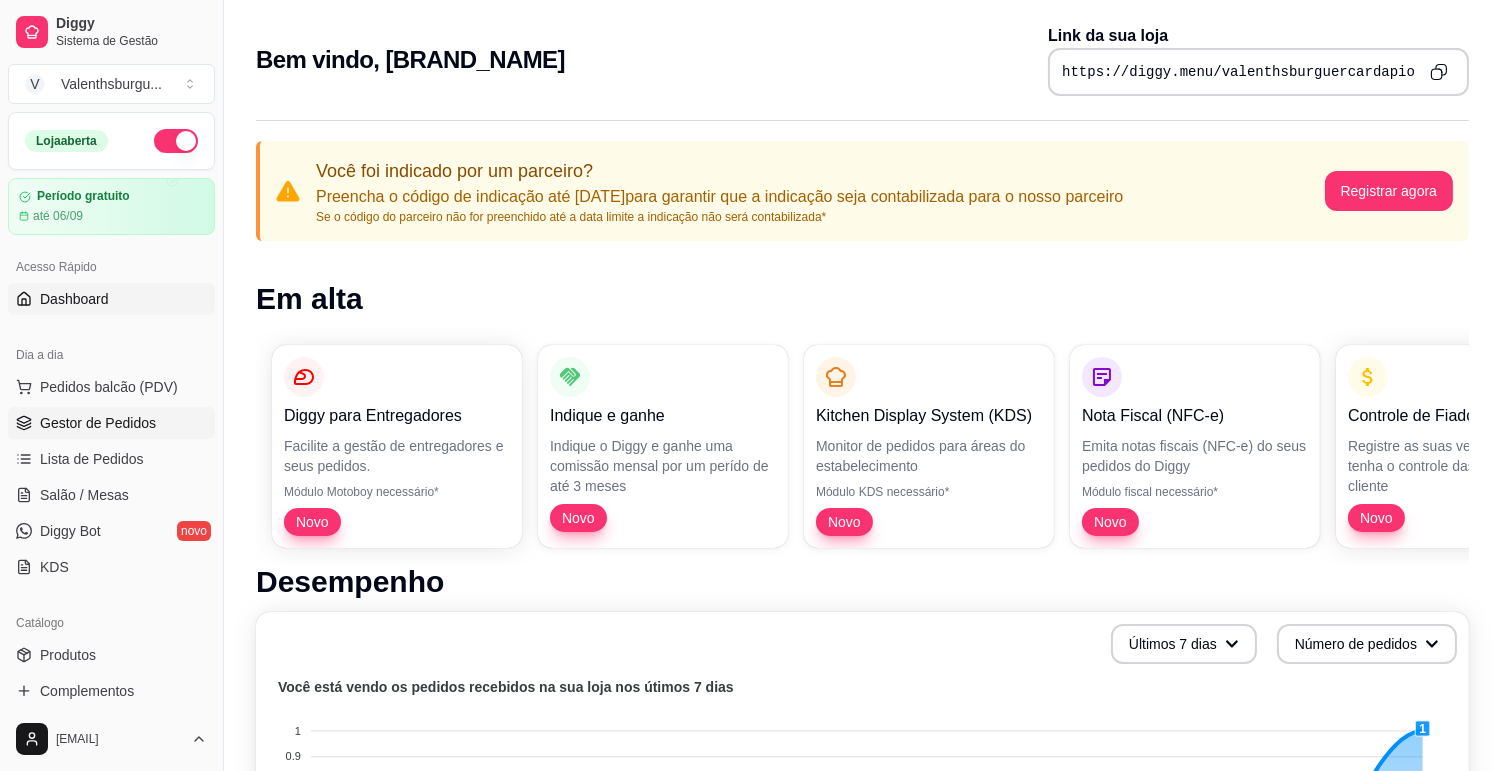 click on "Gestor de Pedidos" at bounding box center (98, 423) 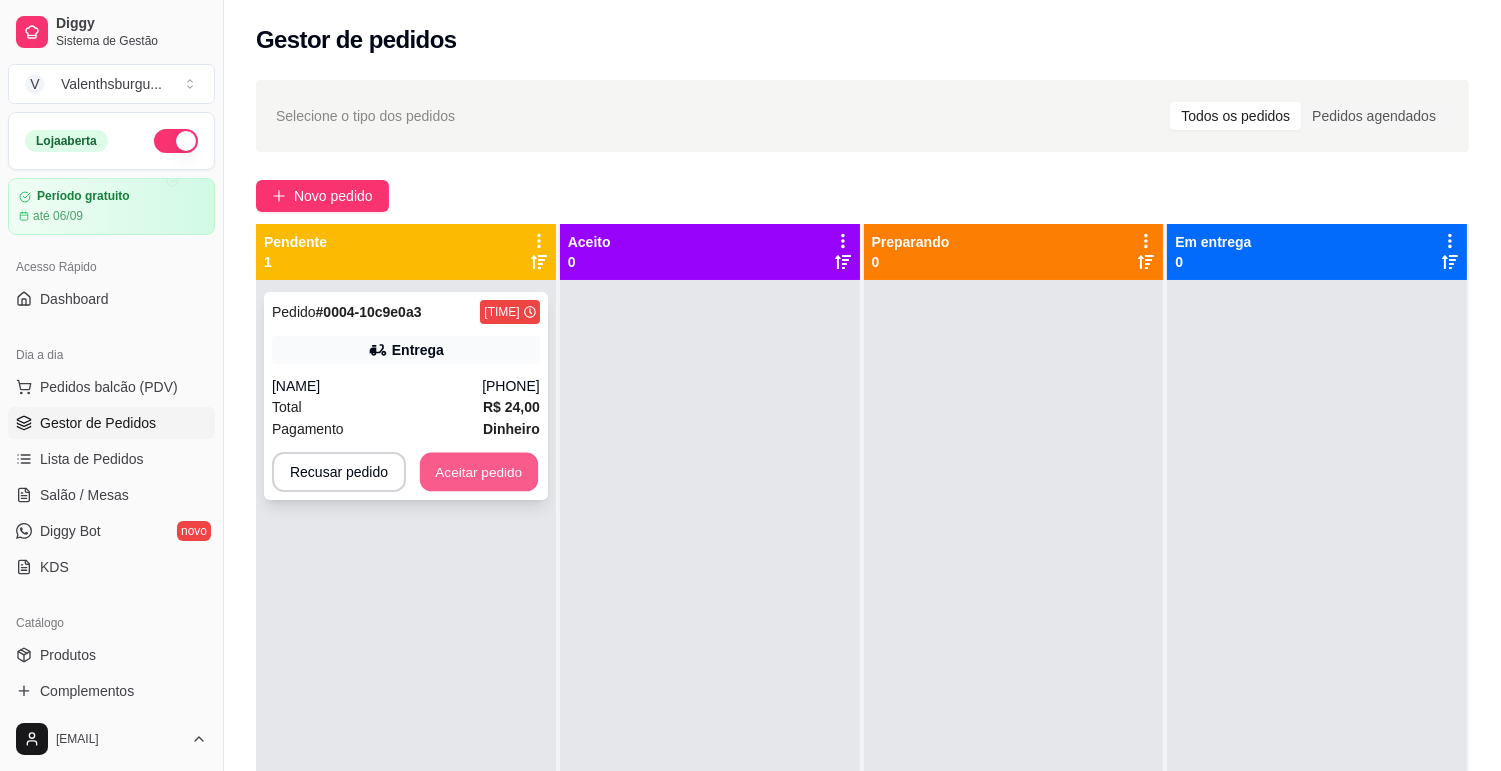 click on "Aceitar pedido" at bounding box center (479, 472) 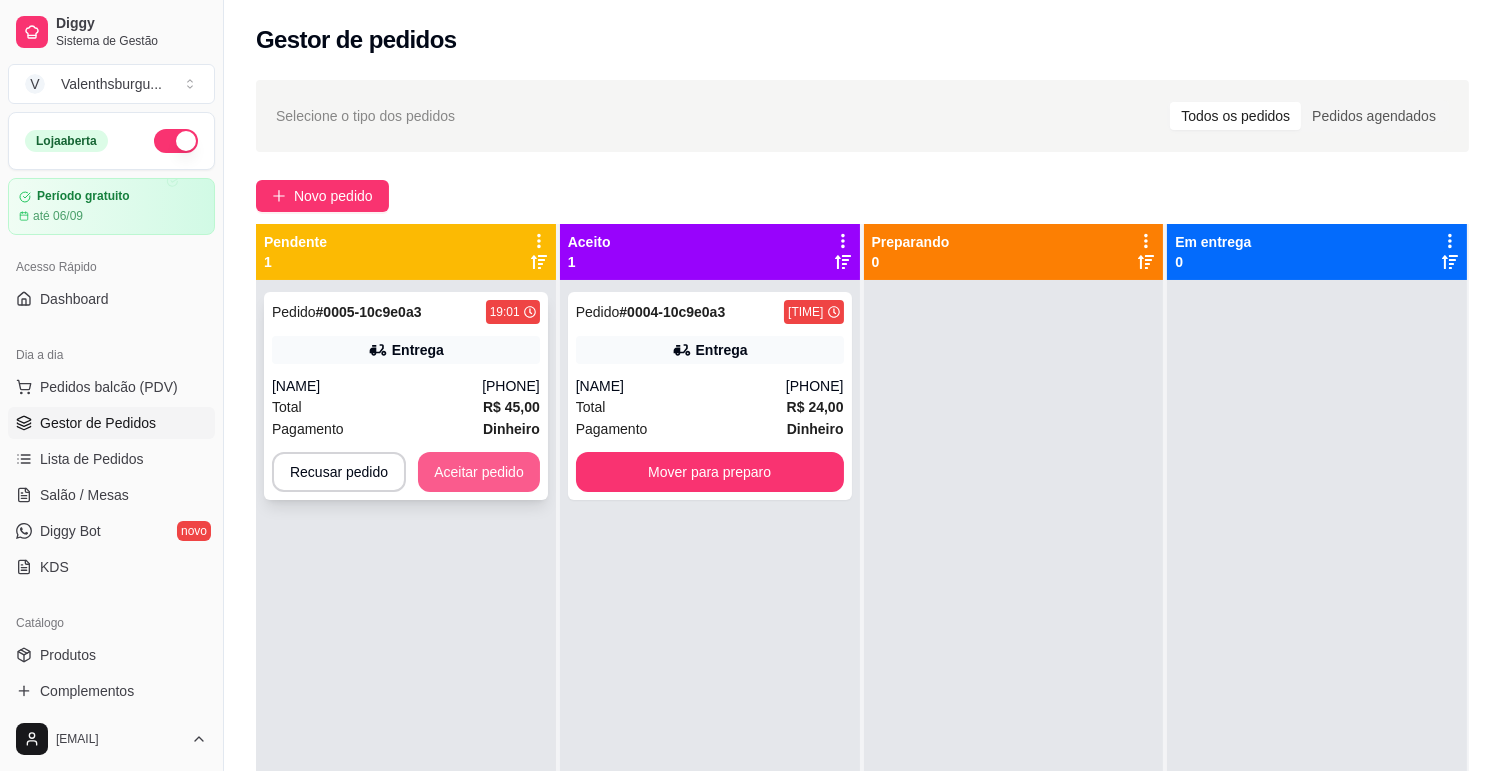 click on "Aceitar pedido" at bounding box center [479, 472] 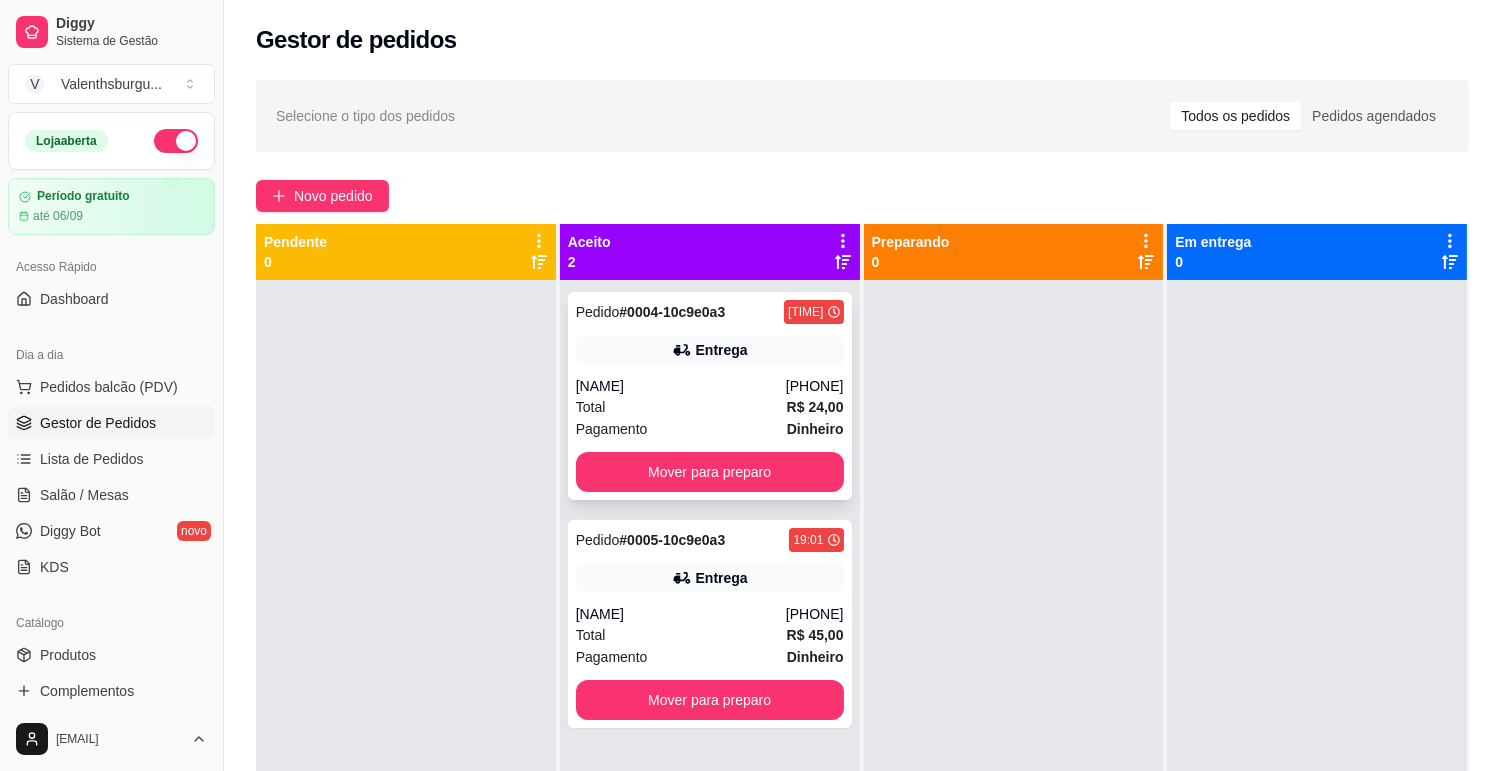 click on "Pedido  # 0004-10c9e0a3 [TIME] Entrega [NAME]  [PHONE] Total R$ 24,00 Pagamento Dinheiro Mover para preparo" at bounding box center (710, 396) 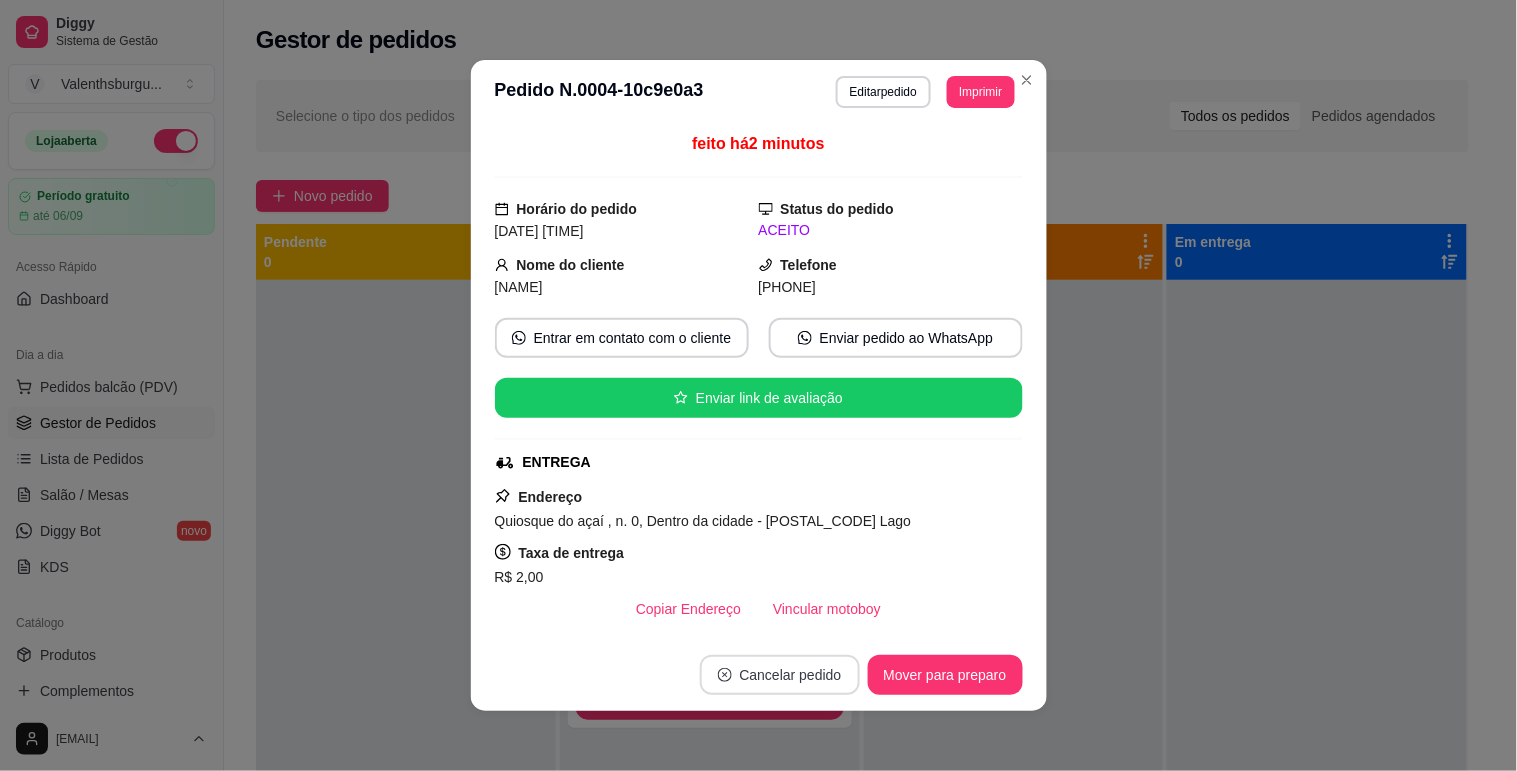 click on "Cancelar pedido" at bounding box center (780, 675) 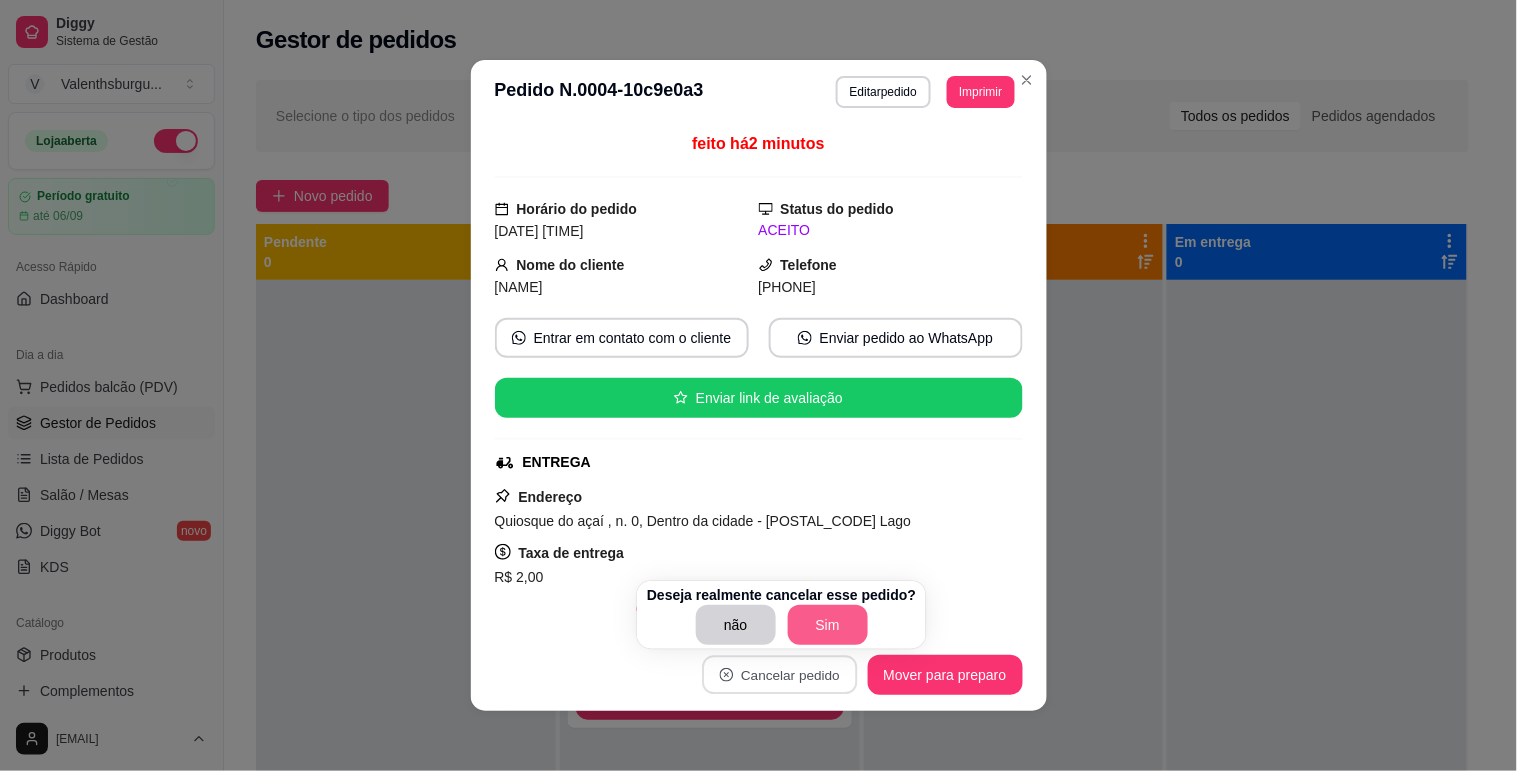 click on "Sim" at bounding box center (828, 625) 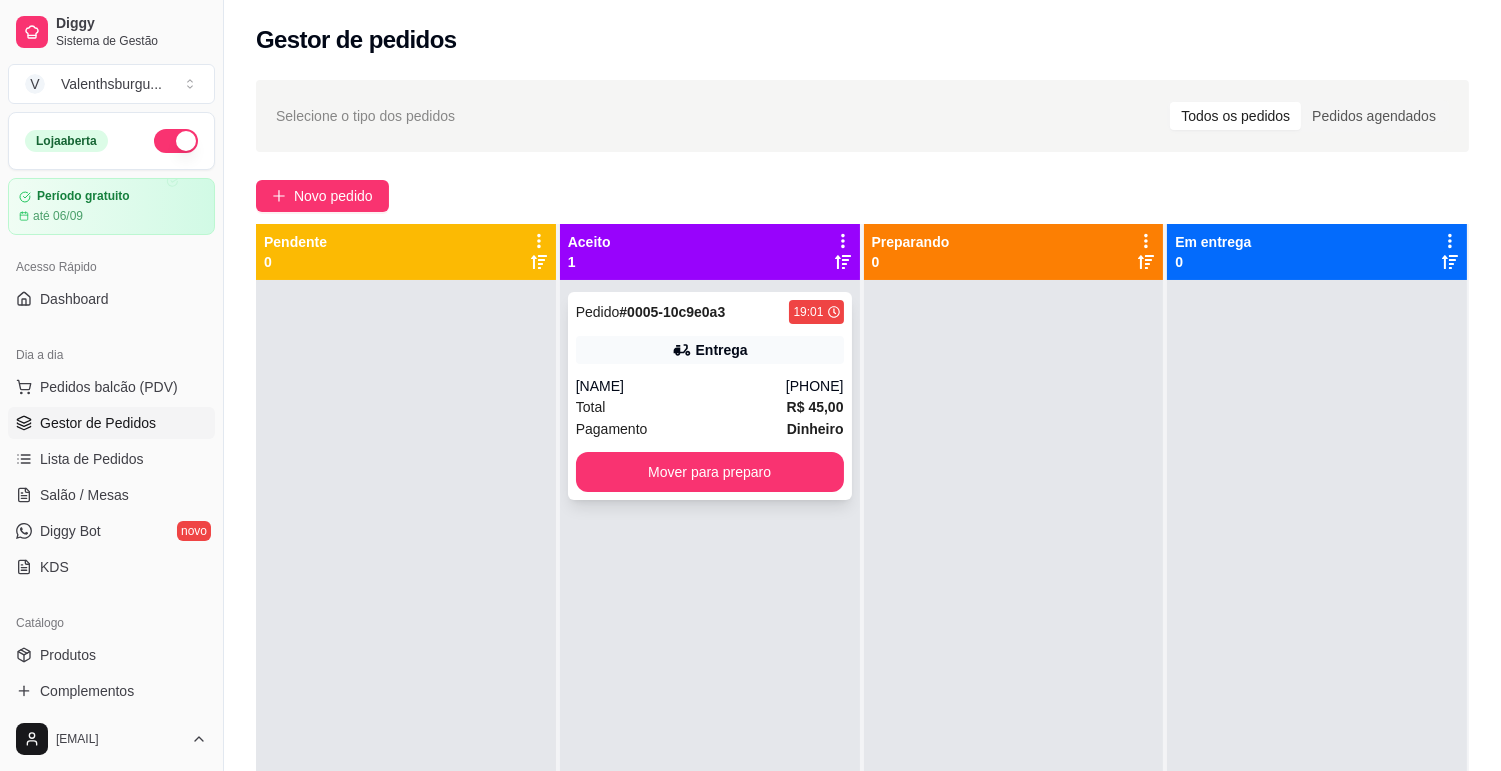 click on "Pagamento Dinheiro" at bounding box center [710, 429] 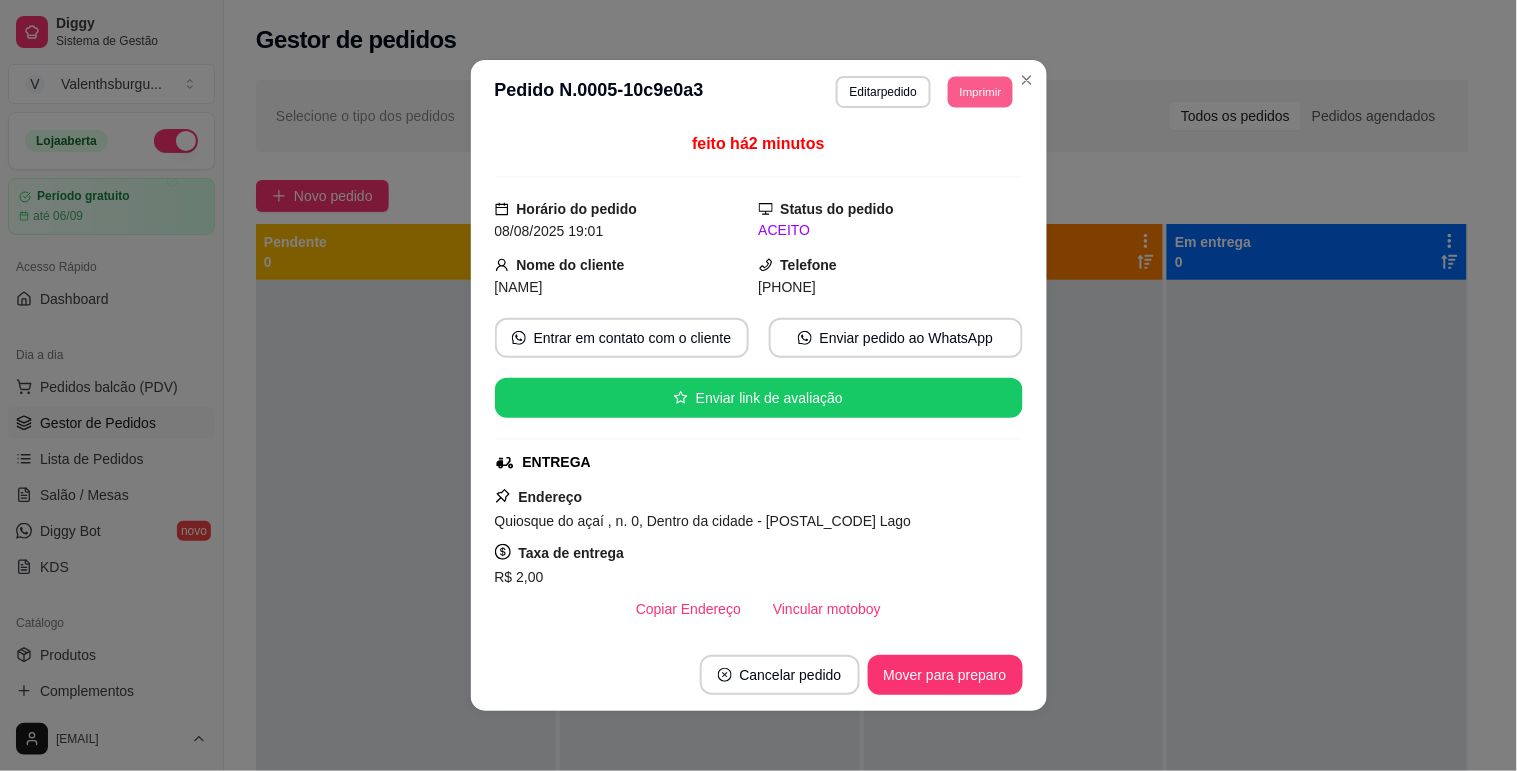 click on "Imprimir" at bounding box center (980, 91) 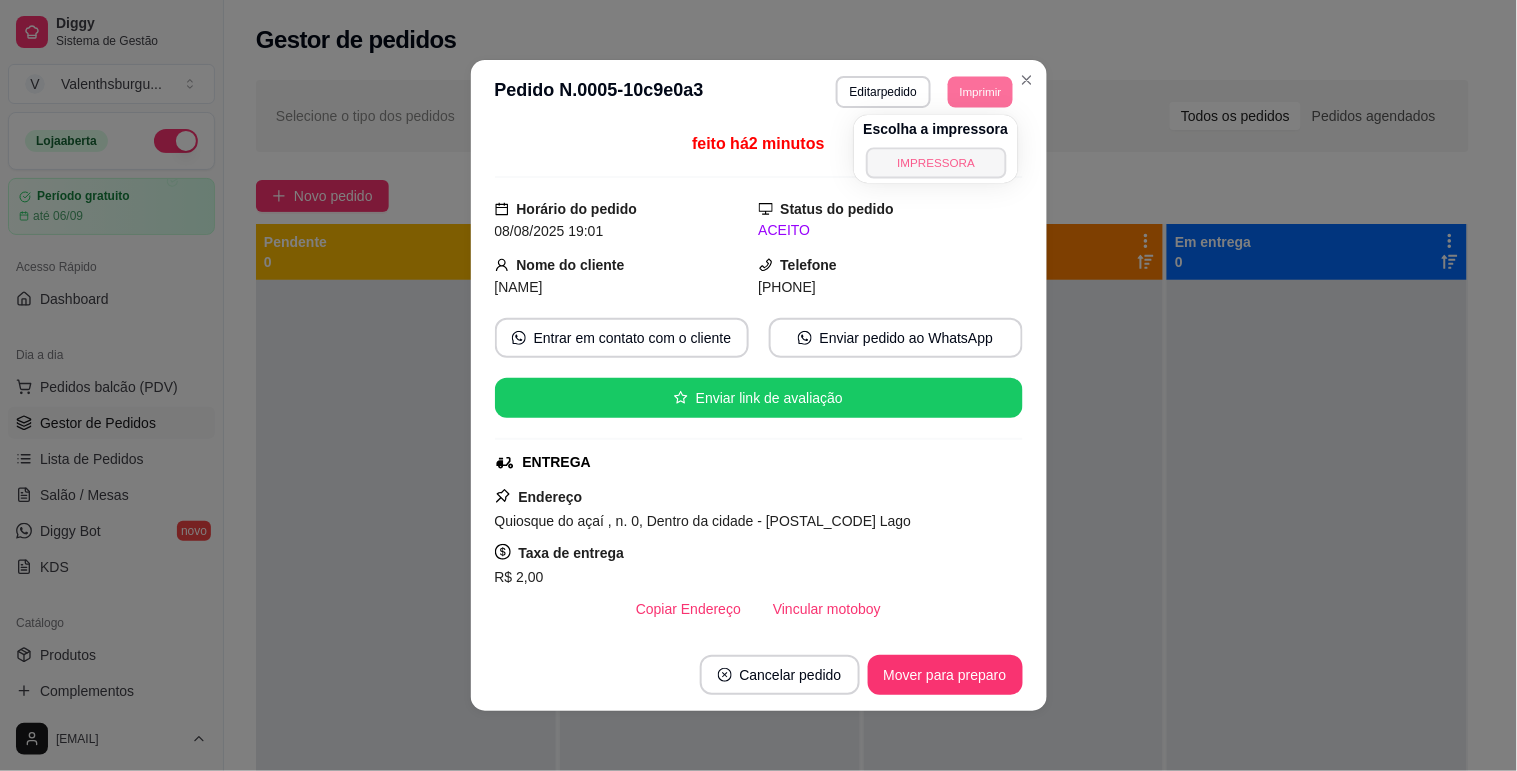 click on "IMPRESSORA" at bounding box center (936, 162) 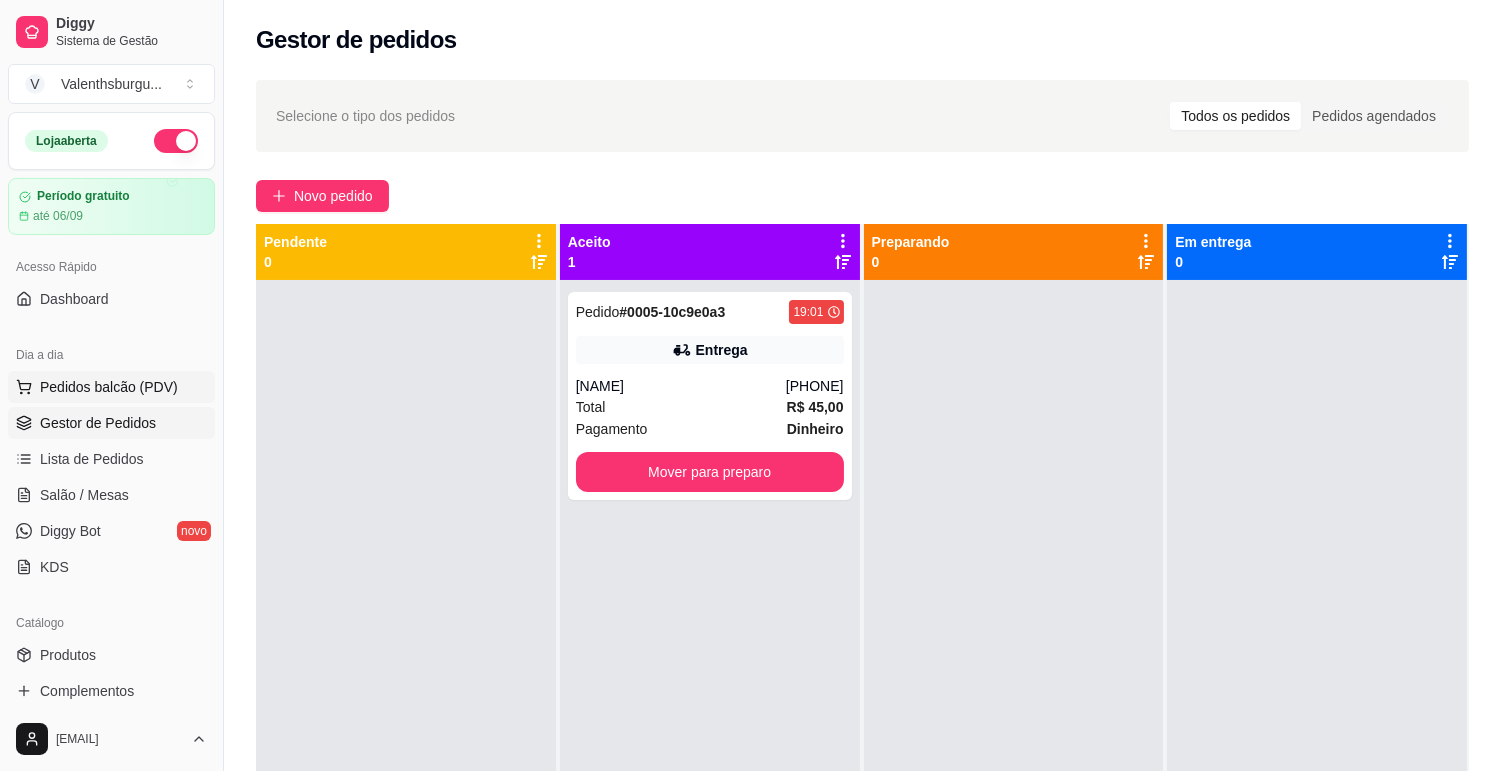 click on "Pedidos balcão (PDV)" at bounding box center (109, 387) 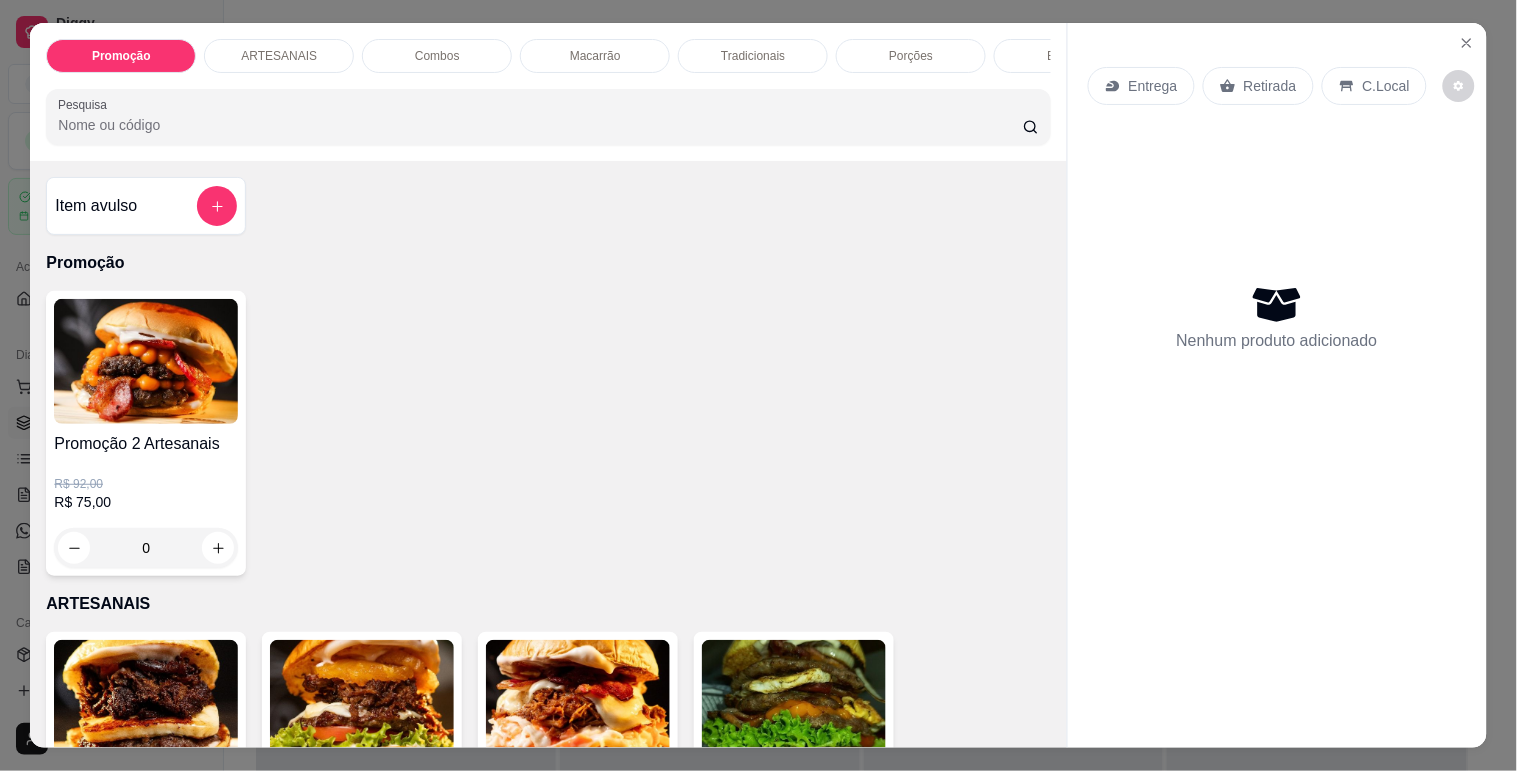 click on "Tradicionais" at bounding box center [753, 56] 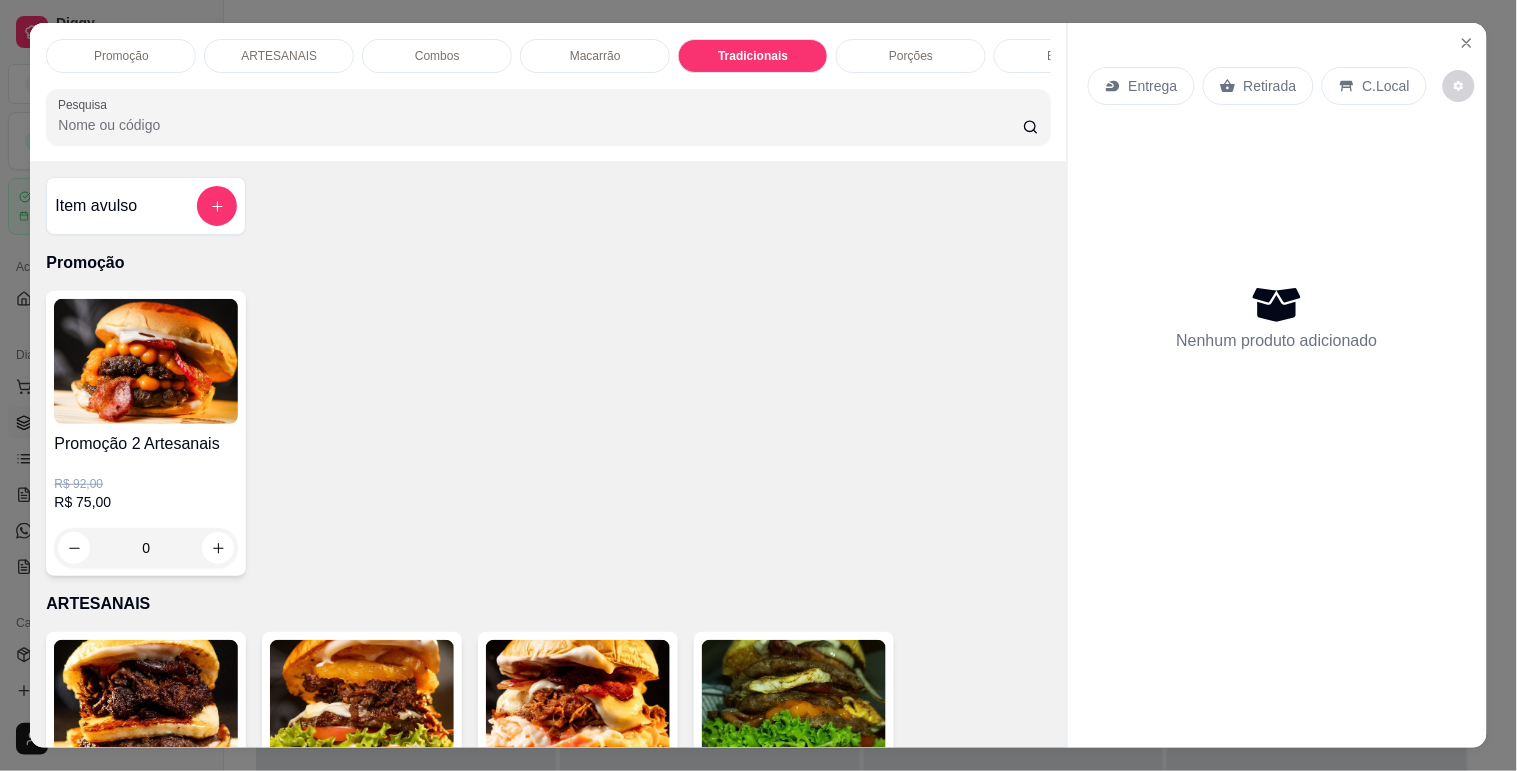 scroll, scrollTop: 1975, scrollLeft: 0, axis: vertical 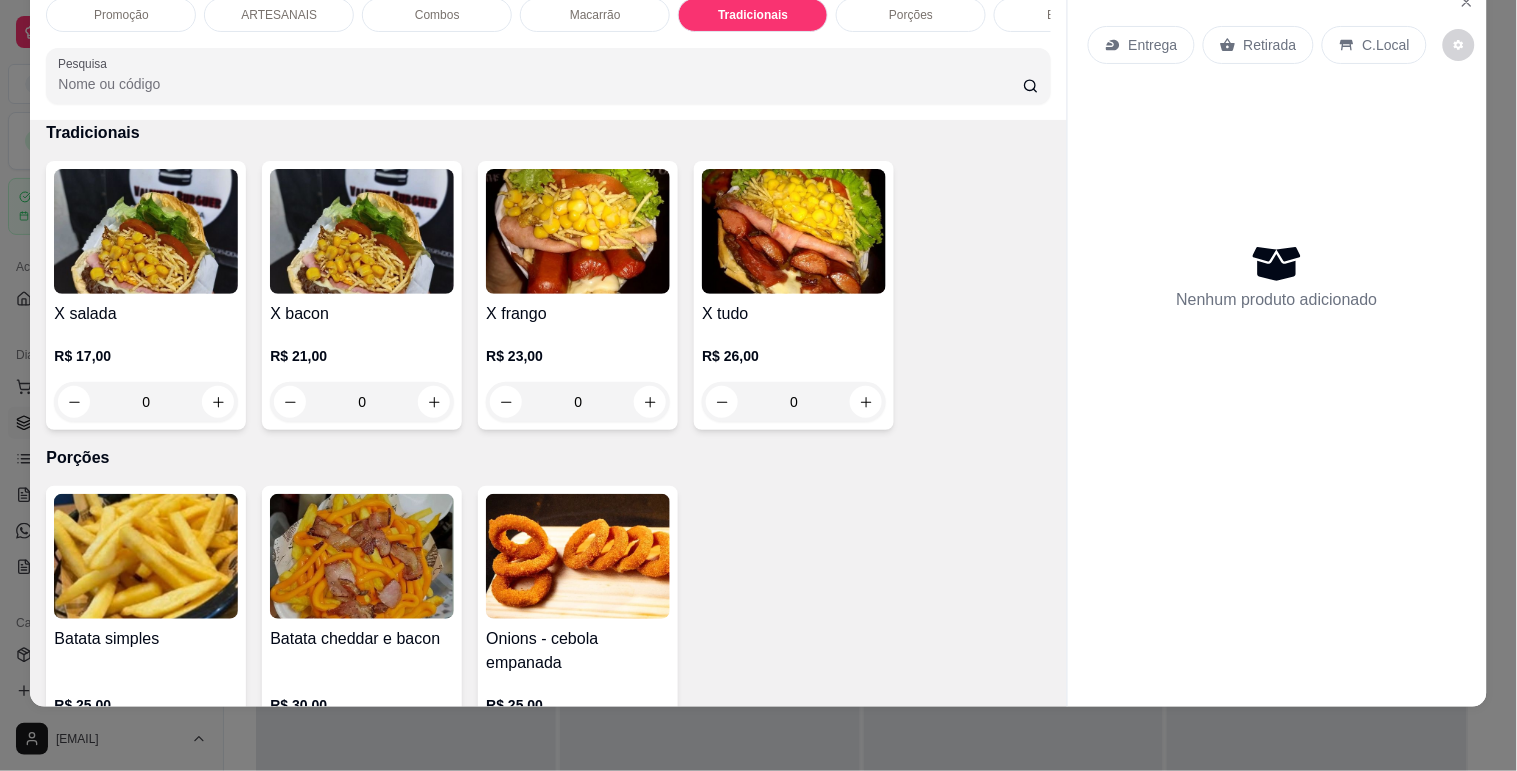 click on "0" at bounding box center [362, 402] 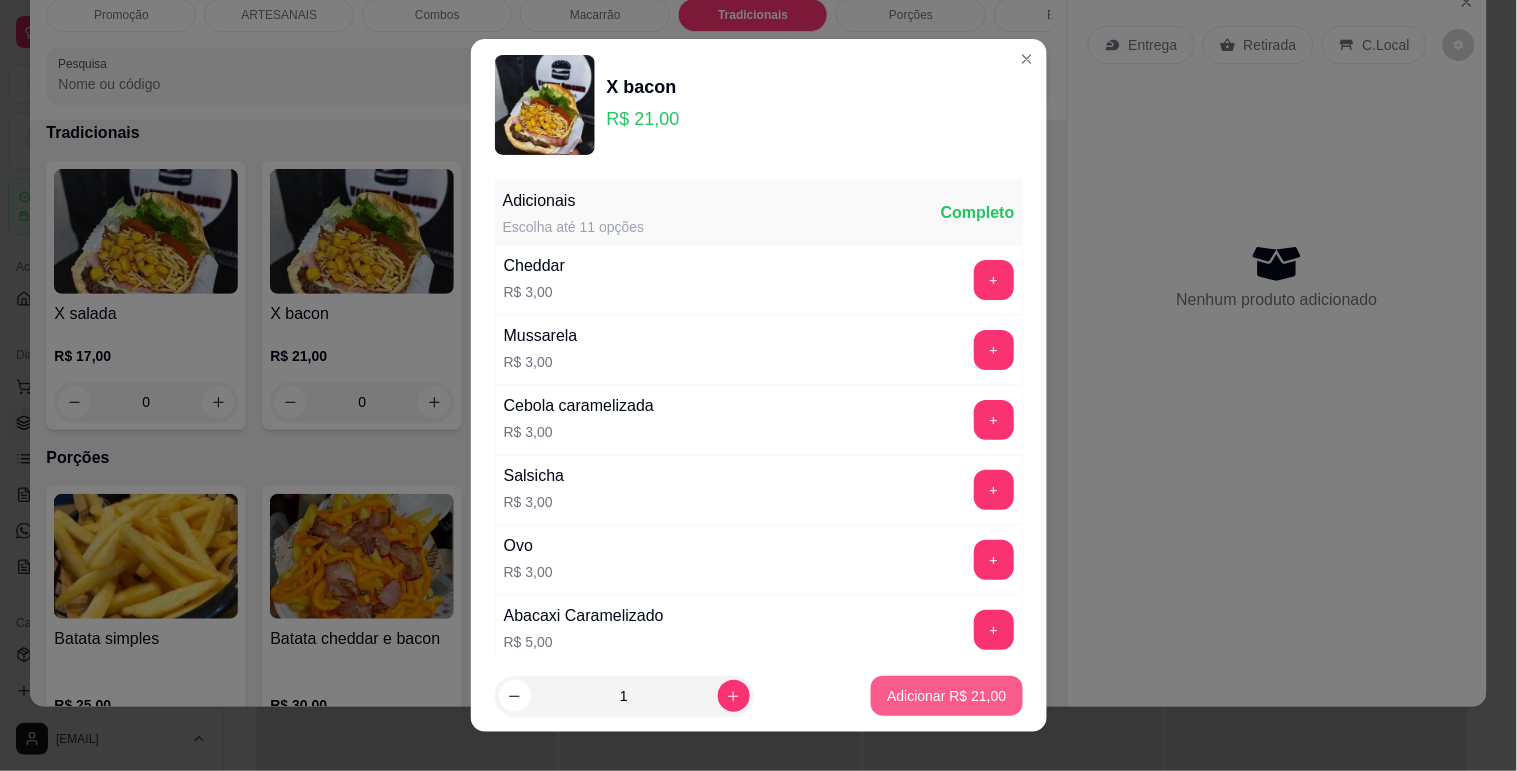 click on "Adicionar   R$ 21,00" at bounding box center (946, 696) 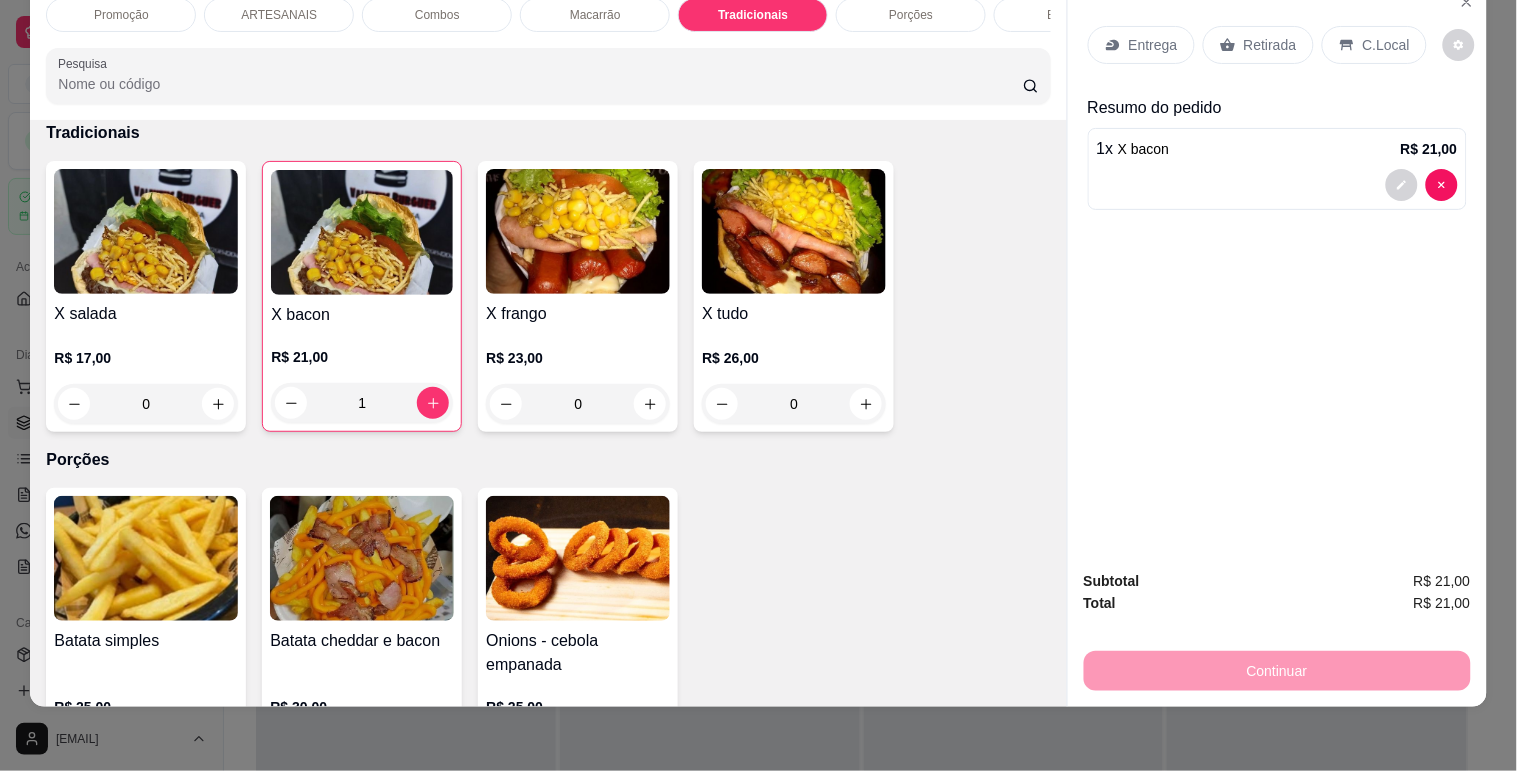 click on "0" at bounding box center (578, 404) 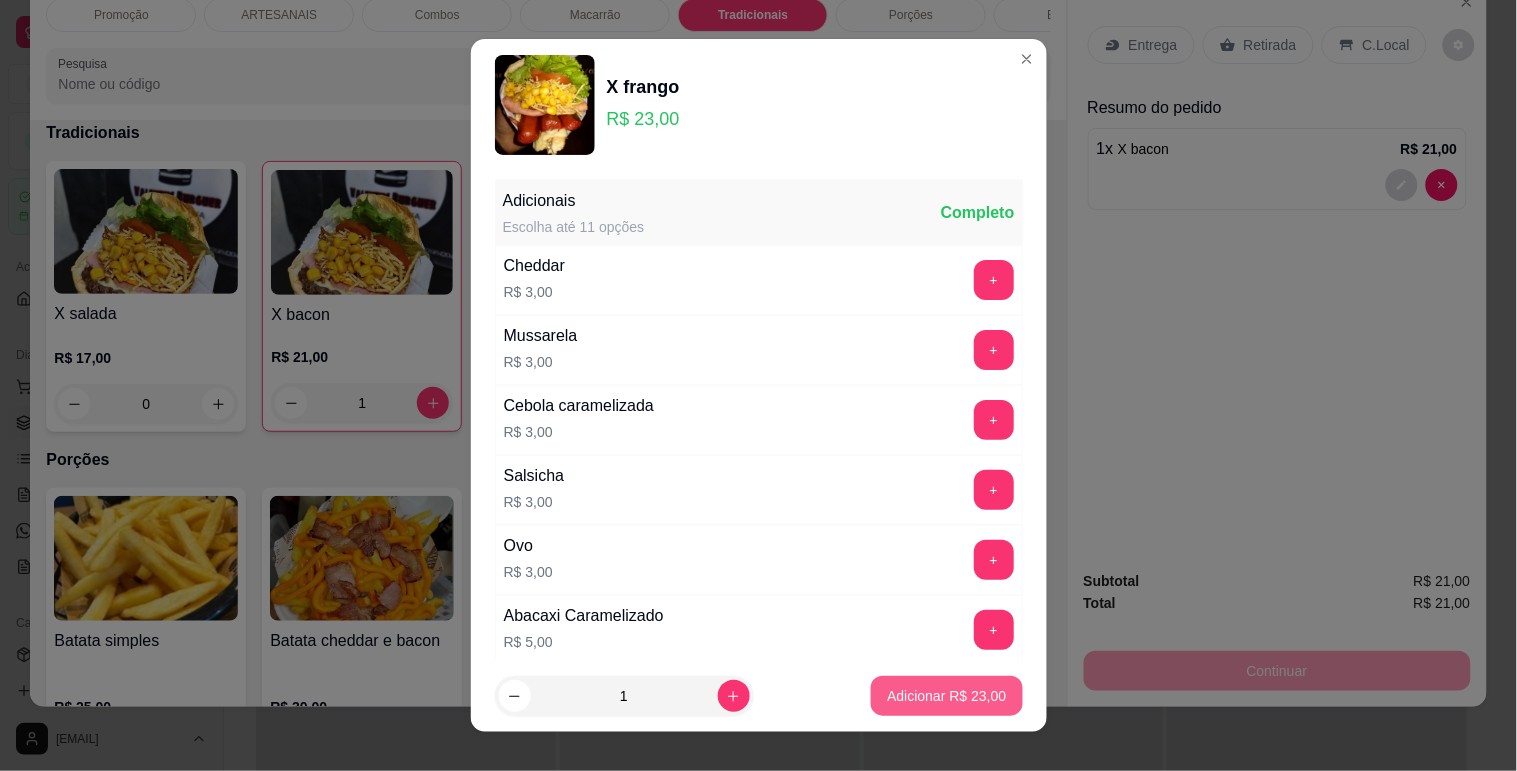 click on "Adicionar   R$ 23,00" at bounding box center (946, 696) 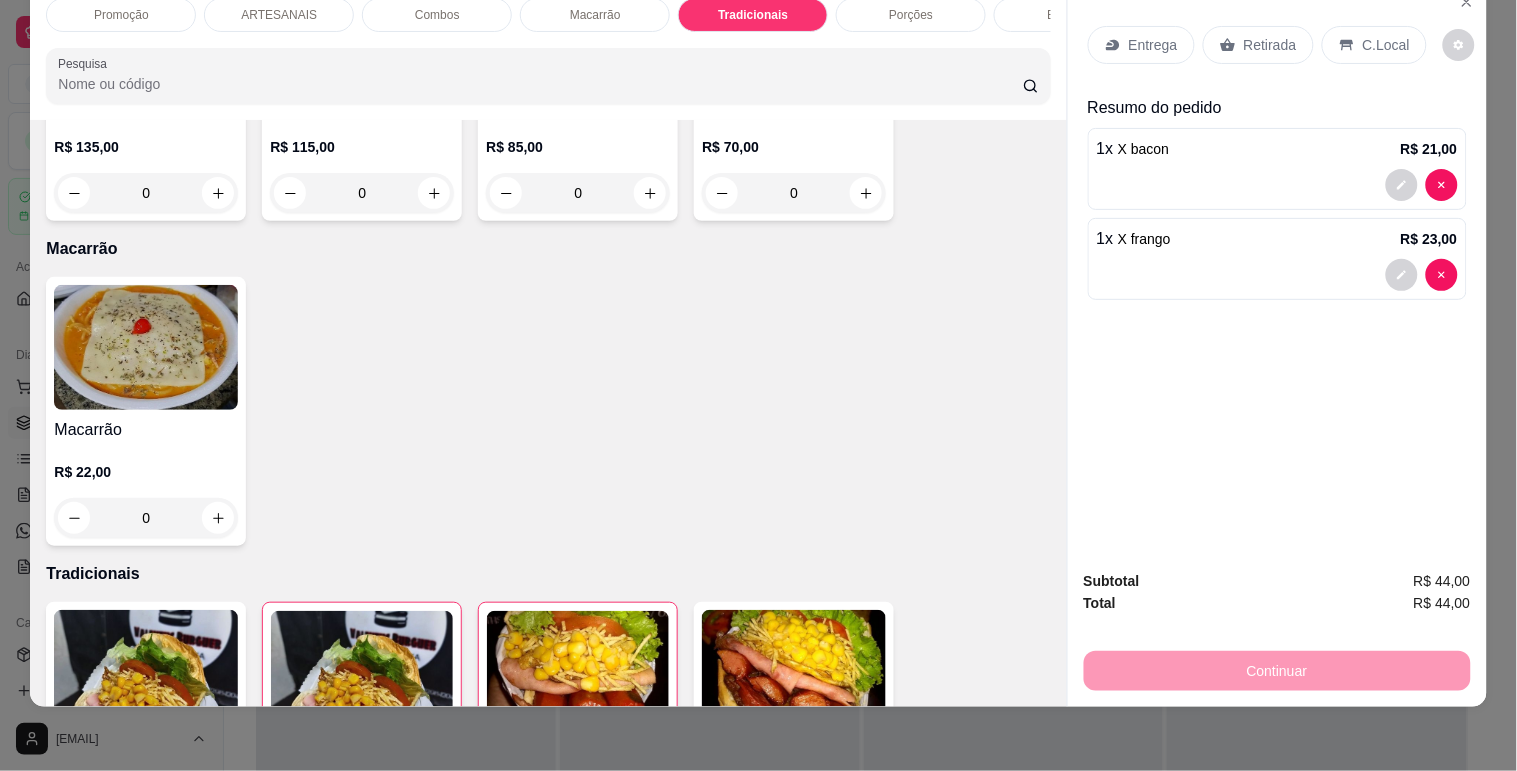 scroll, scrollTop: 1420, scrollLeft: 0, axis: vertical 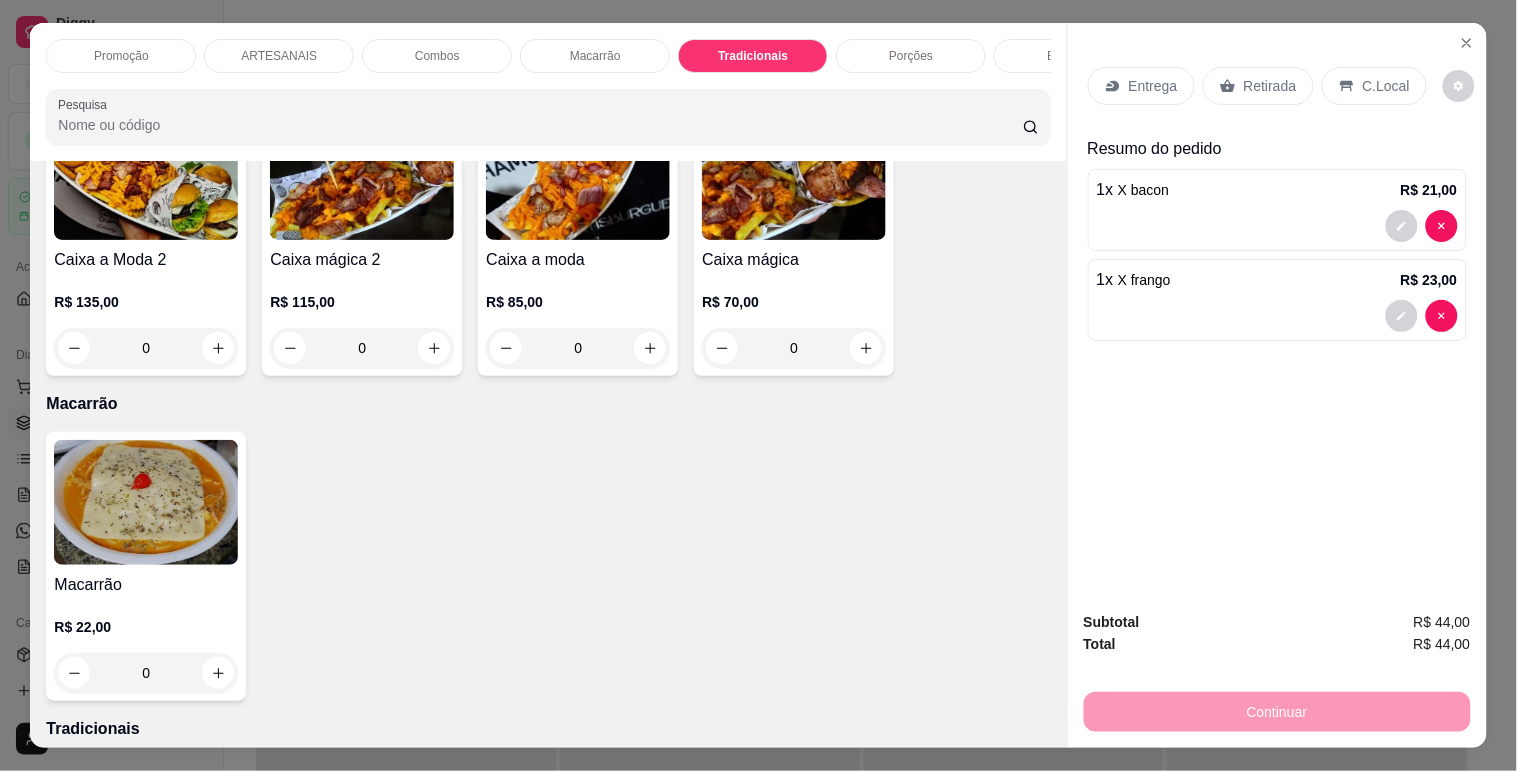 click on "Porções" at bounding box center (911, 56) 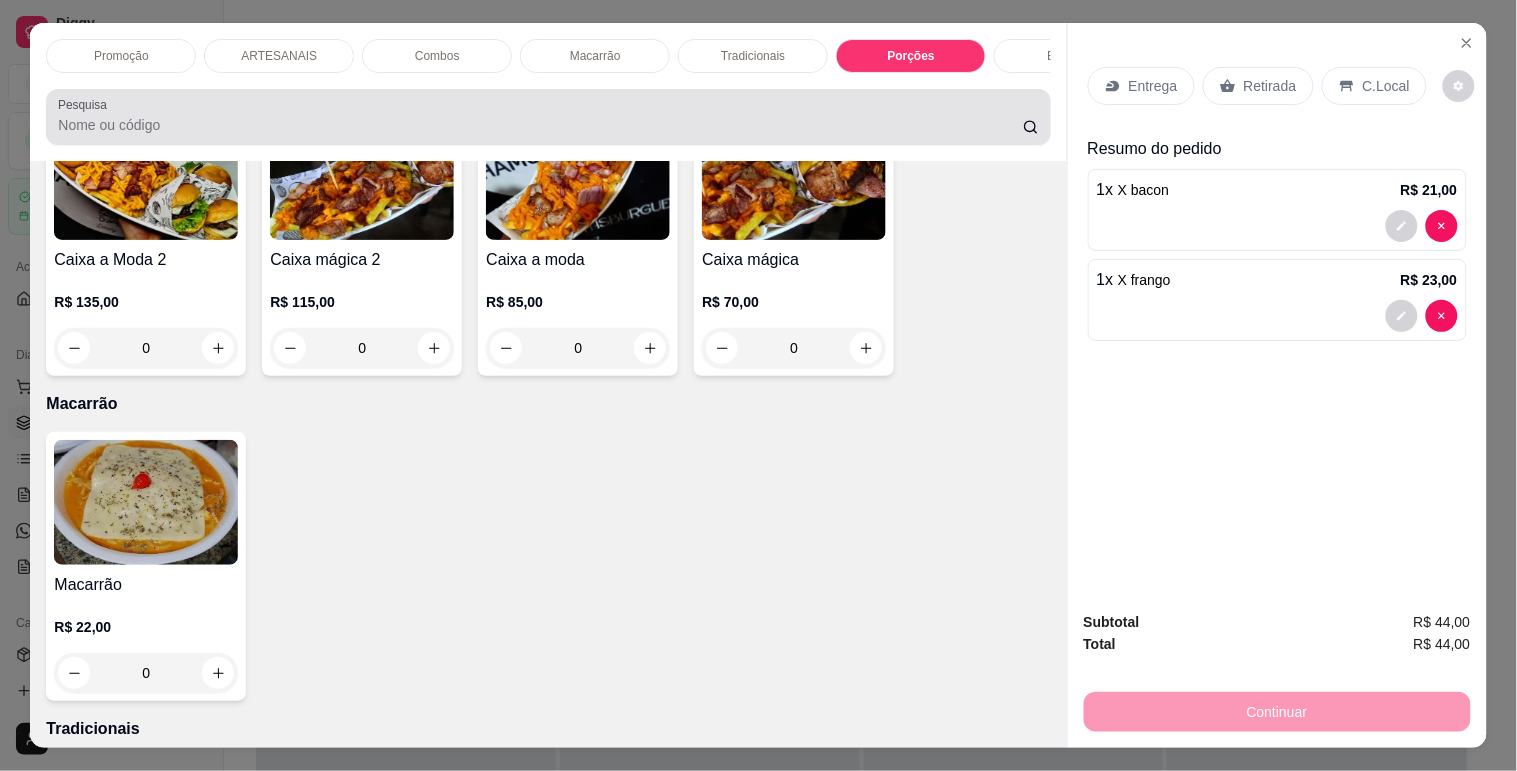 scroll, scrollTop: 2303, scrollLeft: 0, axis: vertical 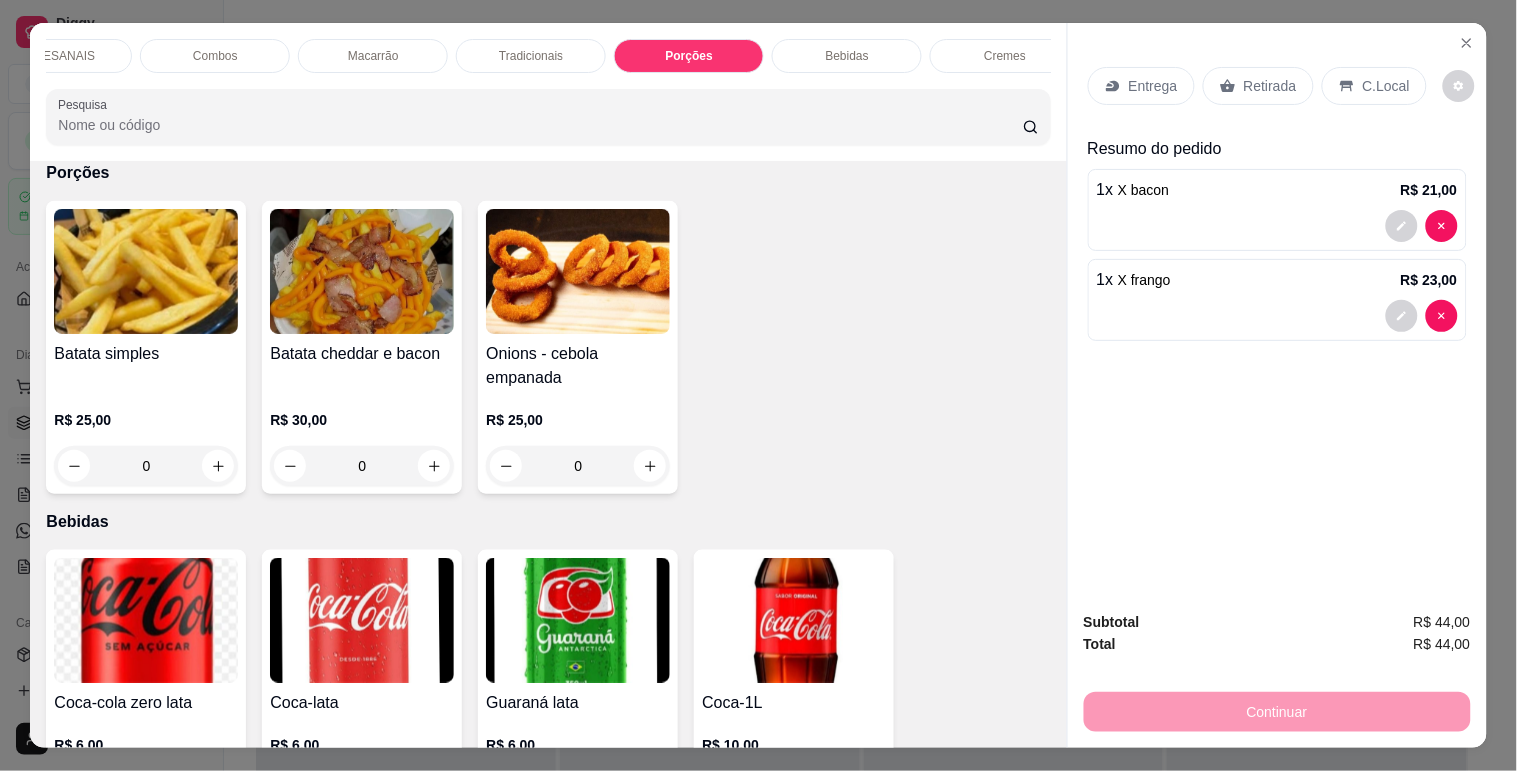 click on "Bebidas" at bounding box center (847, 56) 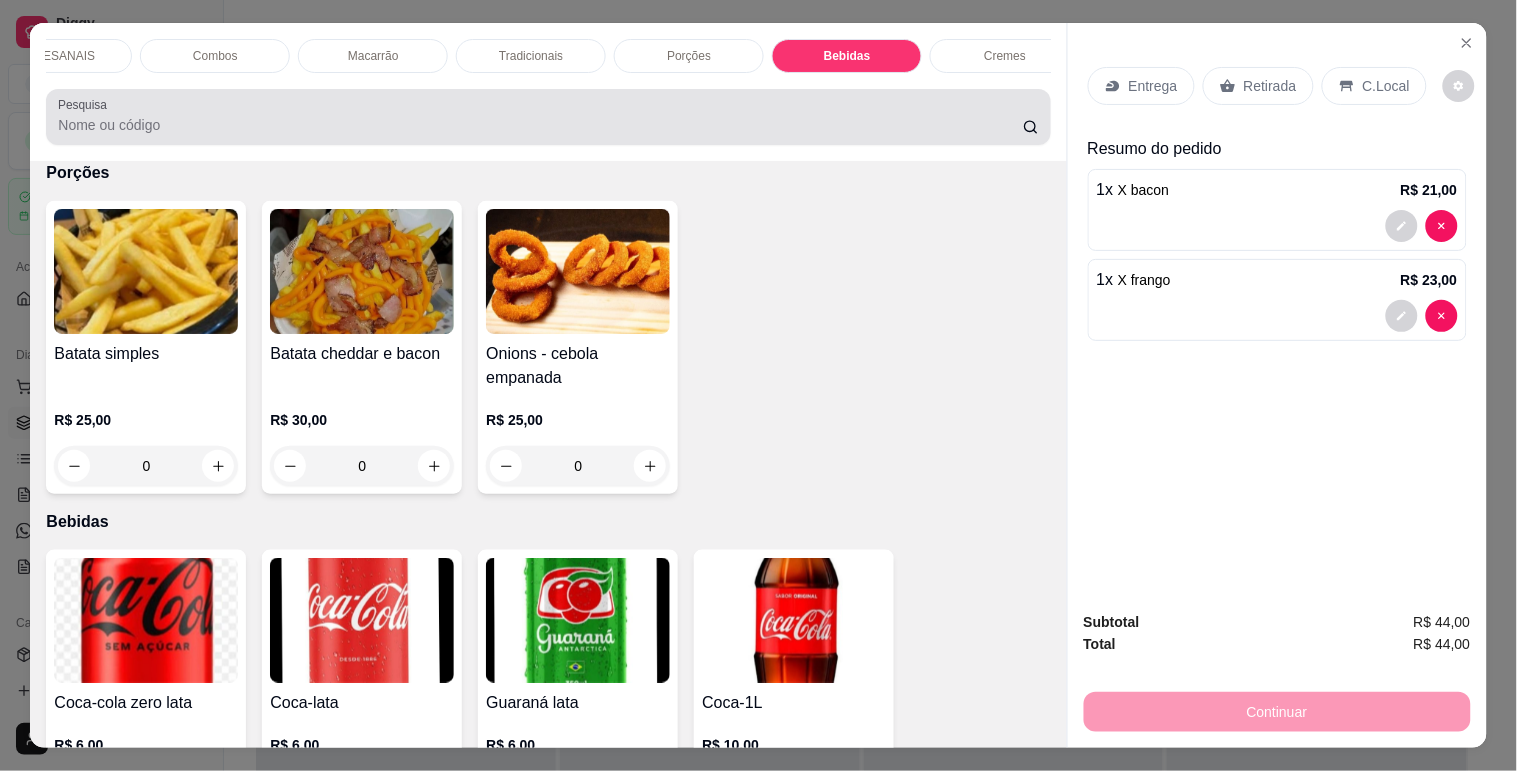 scroll, scrollTop: 2652, scrollLeft: 0, axis: vertical 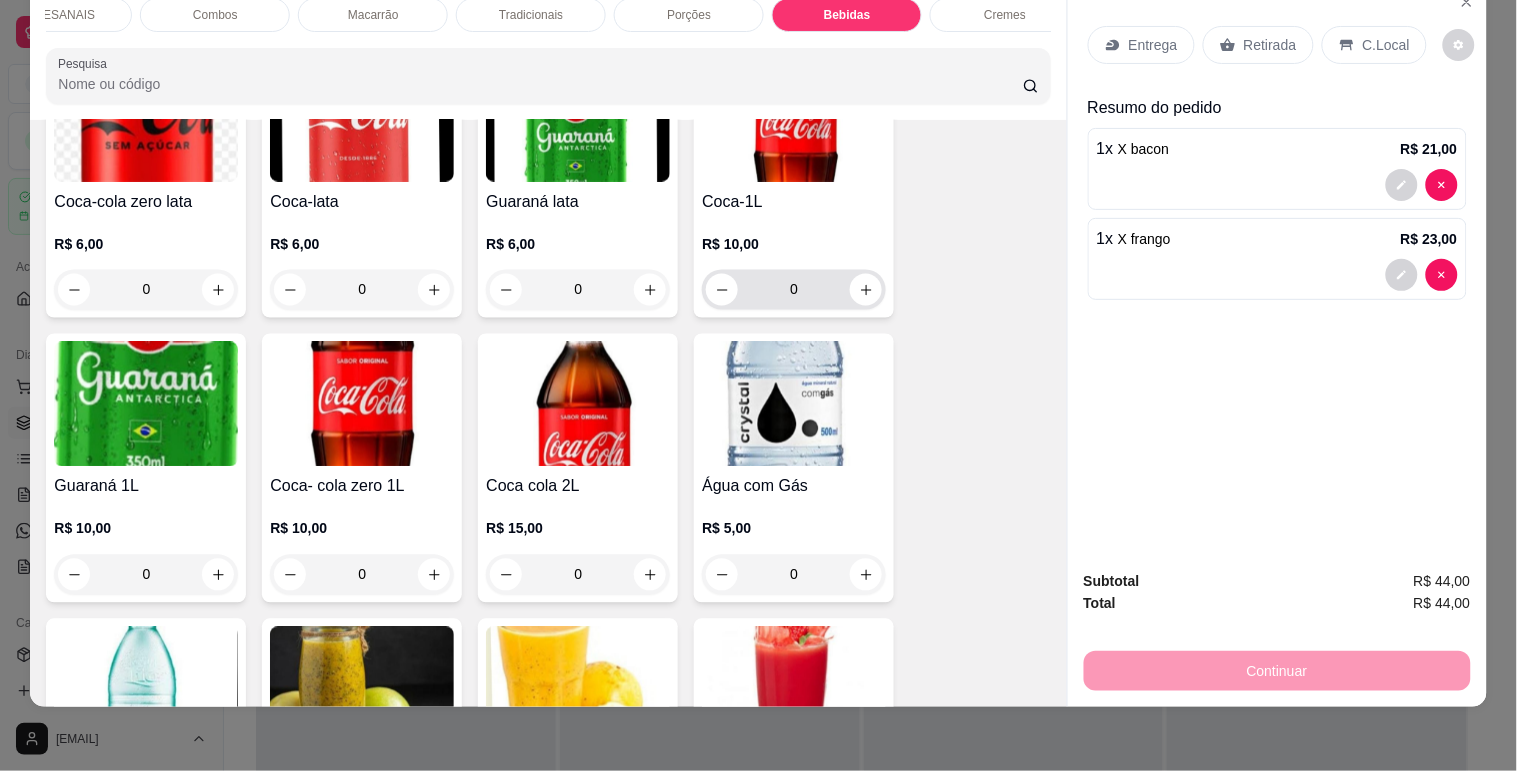 click on "0" at bounding box center (794, 290) 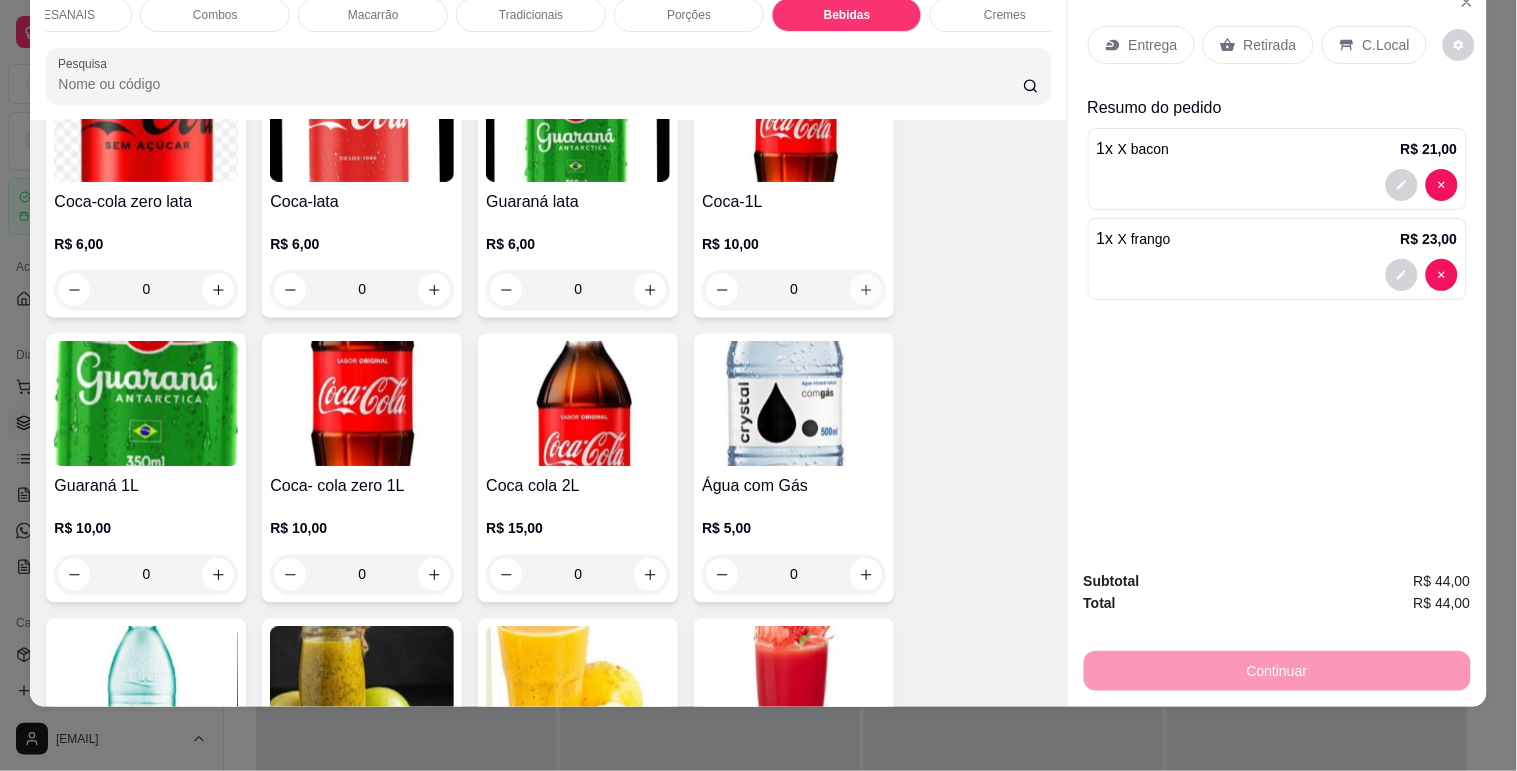 click 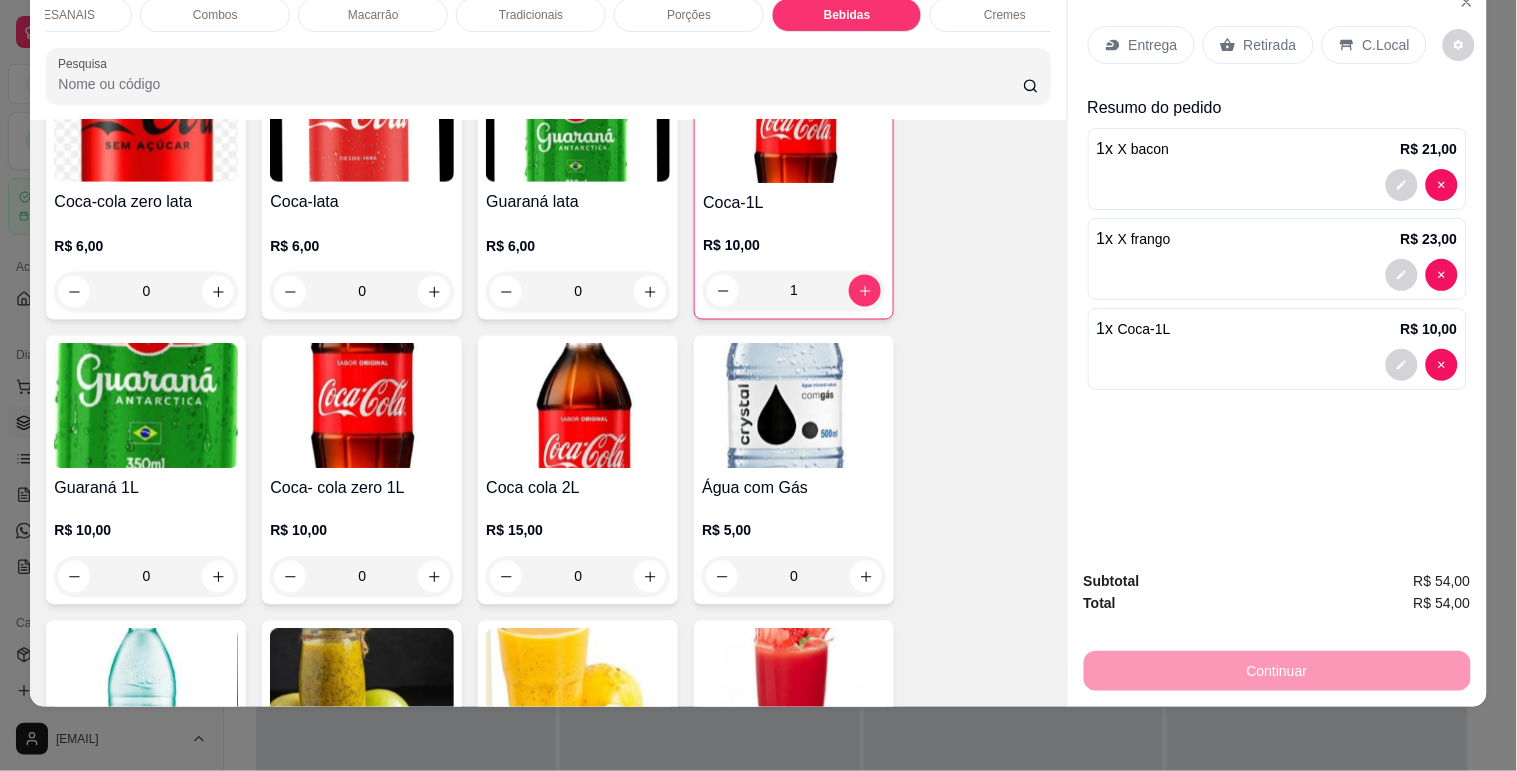 click on "Entrega" at bounding box center (1153, 45) 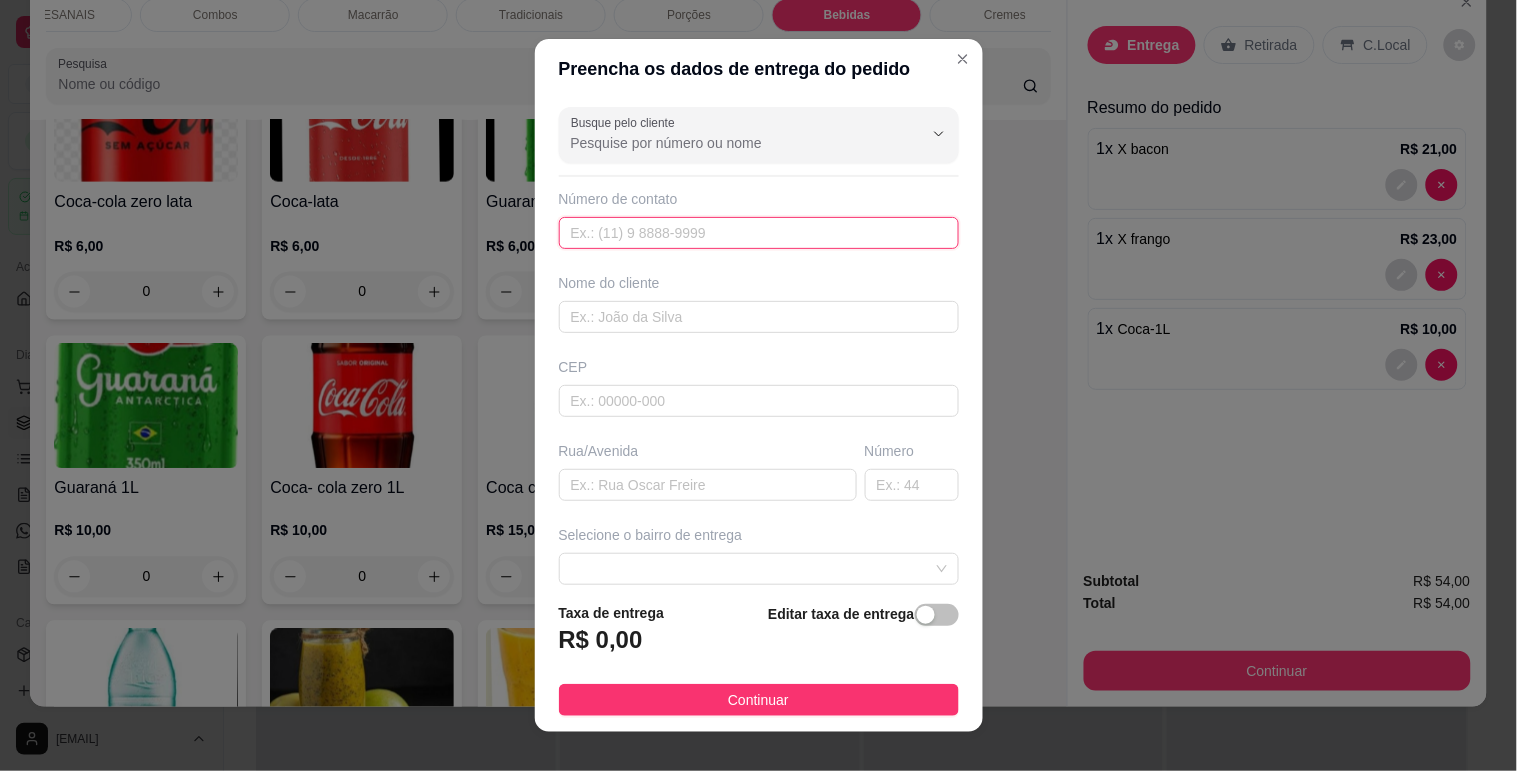 click at bounding box center [759, 233] 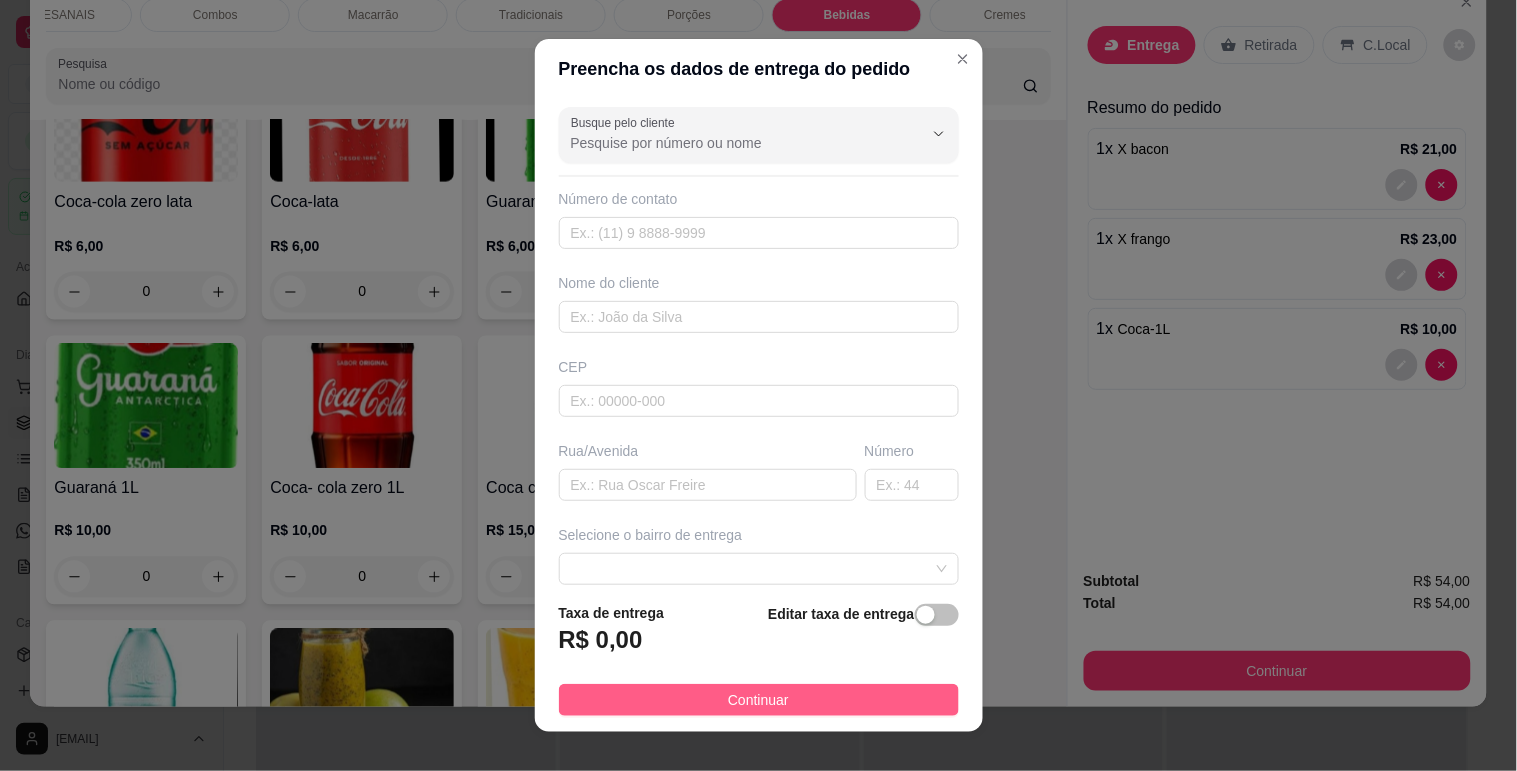click on "Continuar" at bounding box center (759, 700) 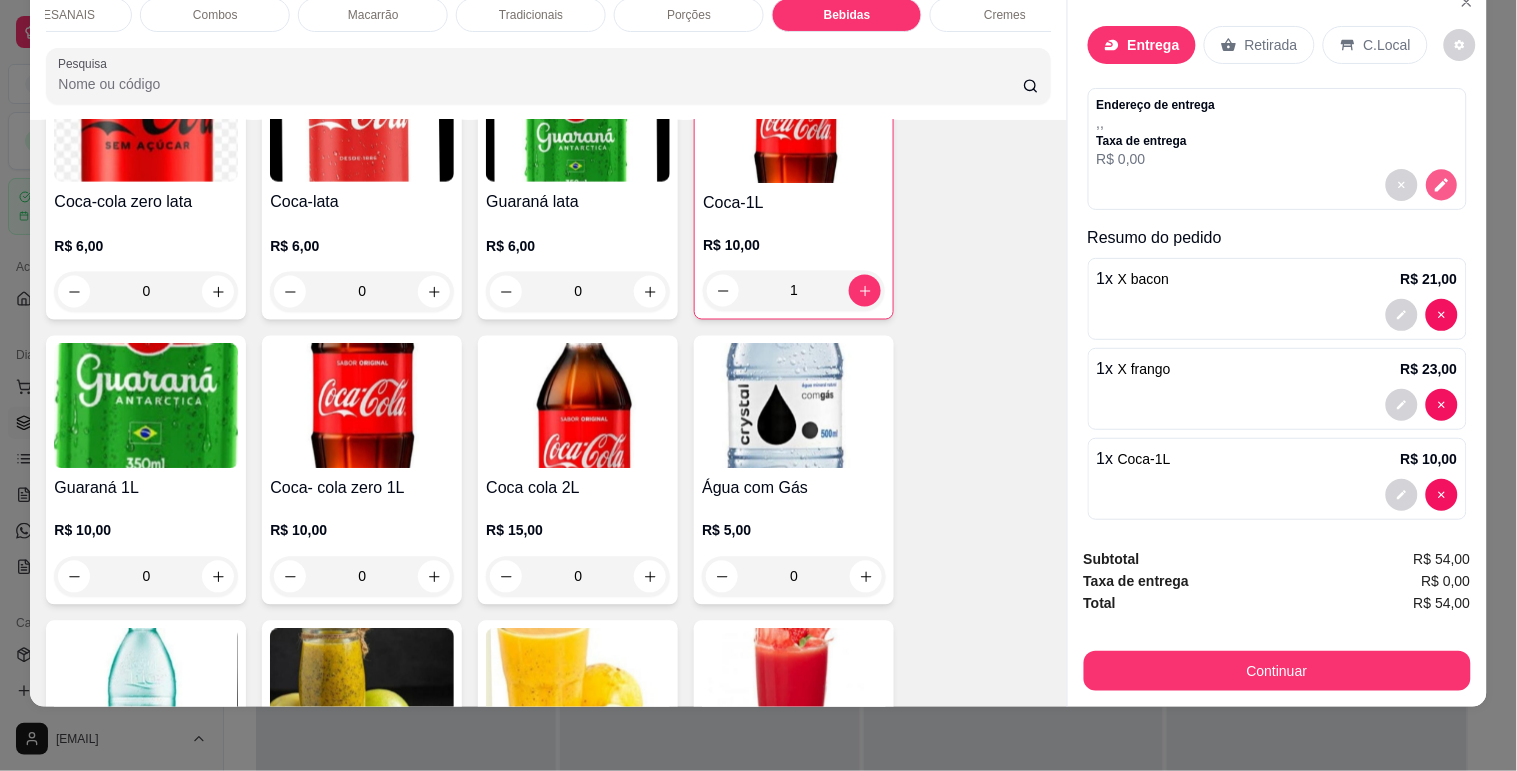 click at bounding box center (1441, 185) 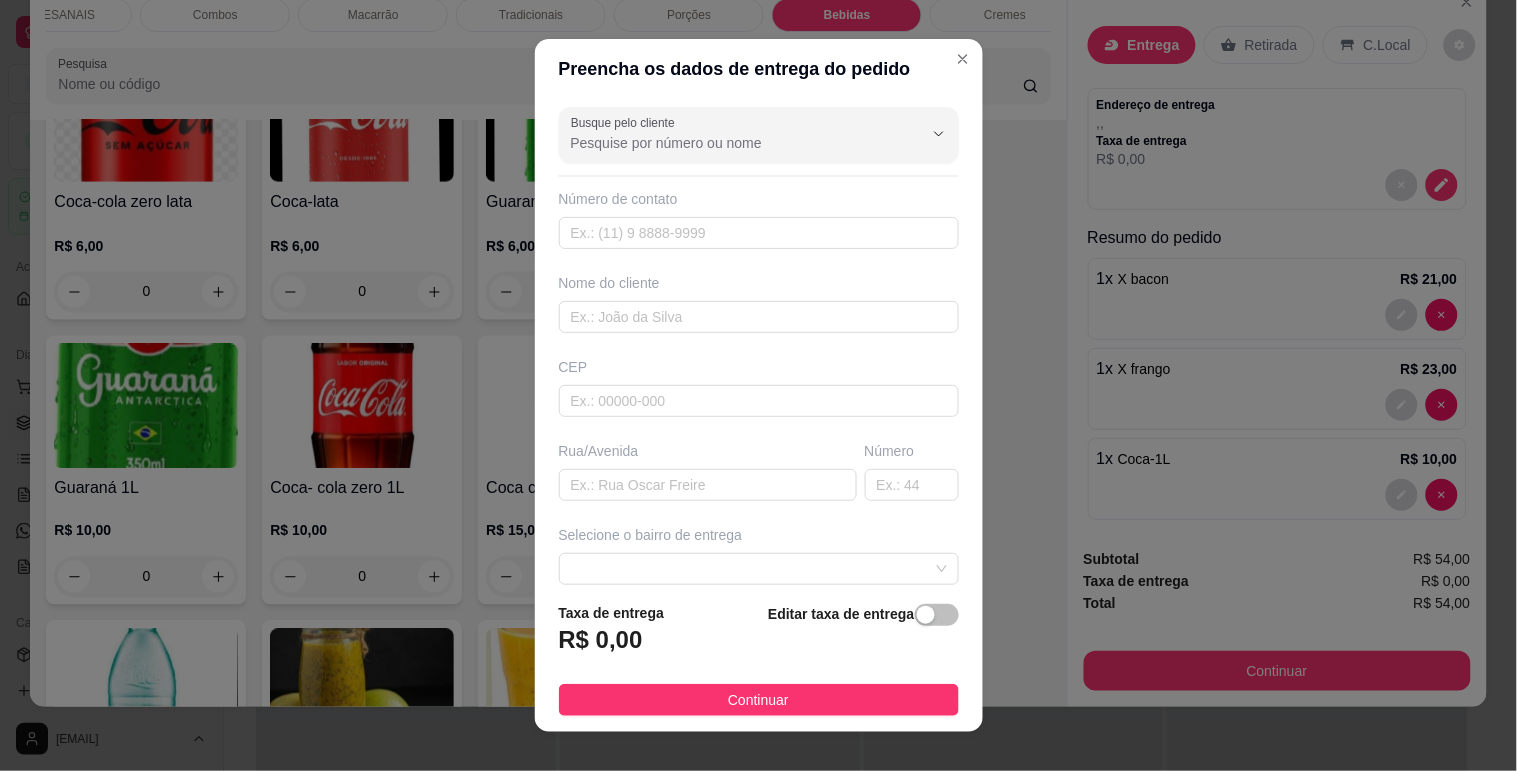click on "R$ 0,00" at bounding box center [601, 640] 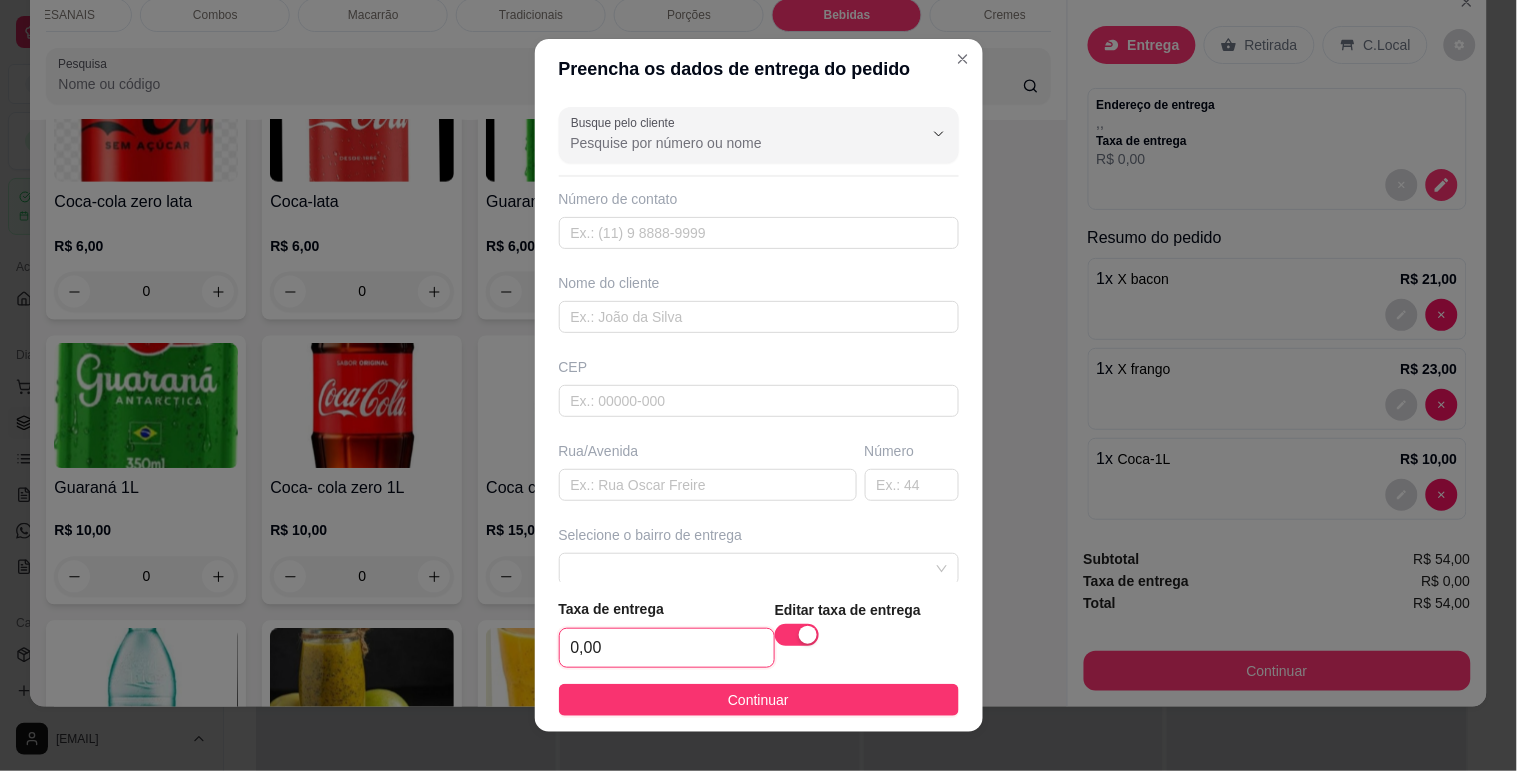 click on "0,00" at bounding box center (667, 648) 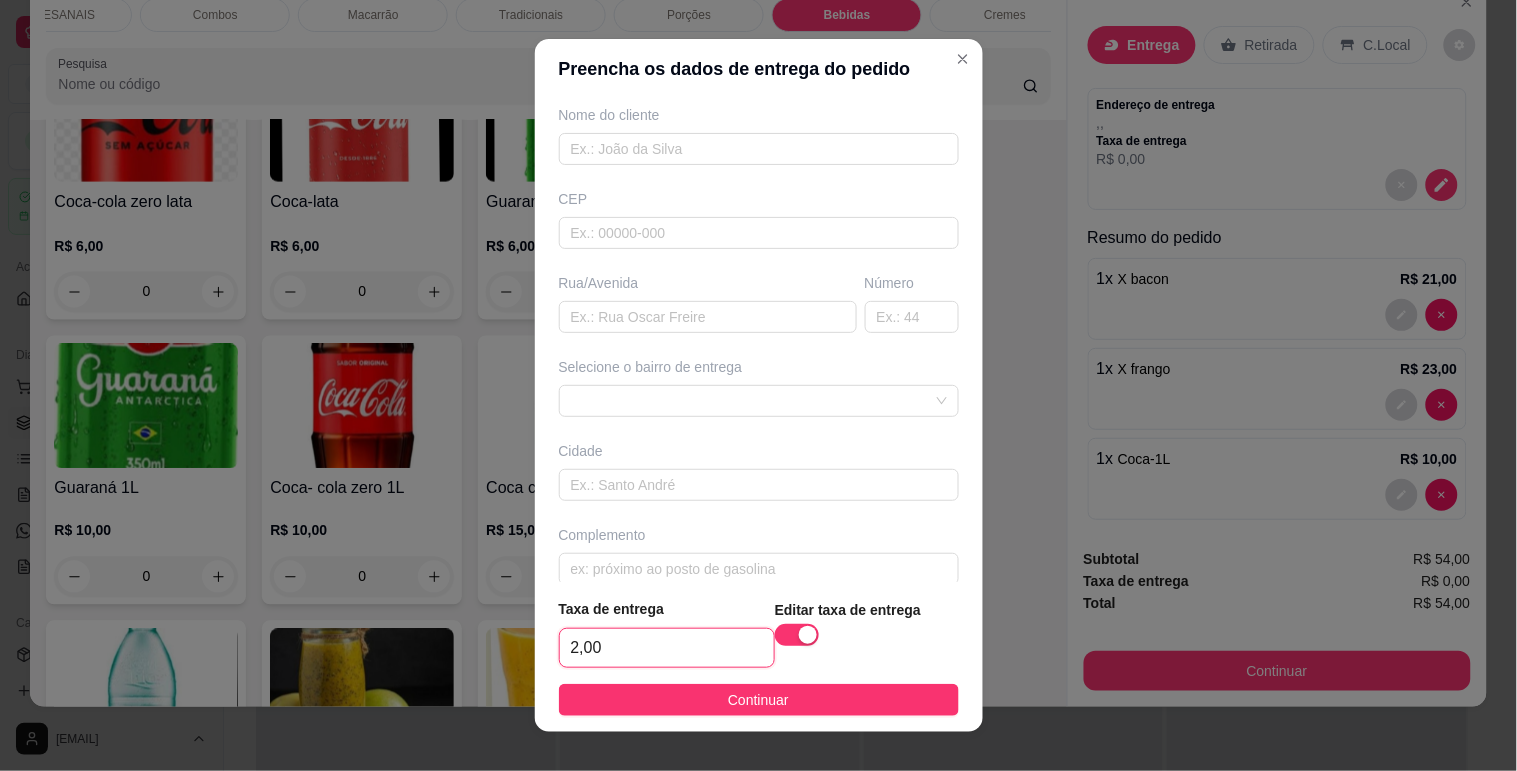 scroll, scrollTop: 191, scrollLeft: 0, axis: vertical 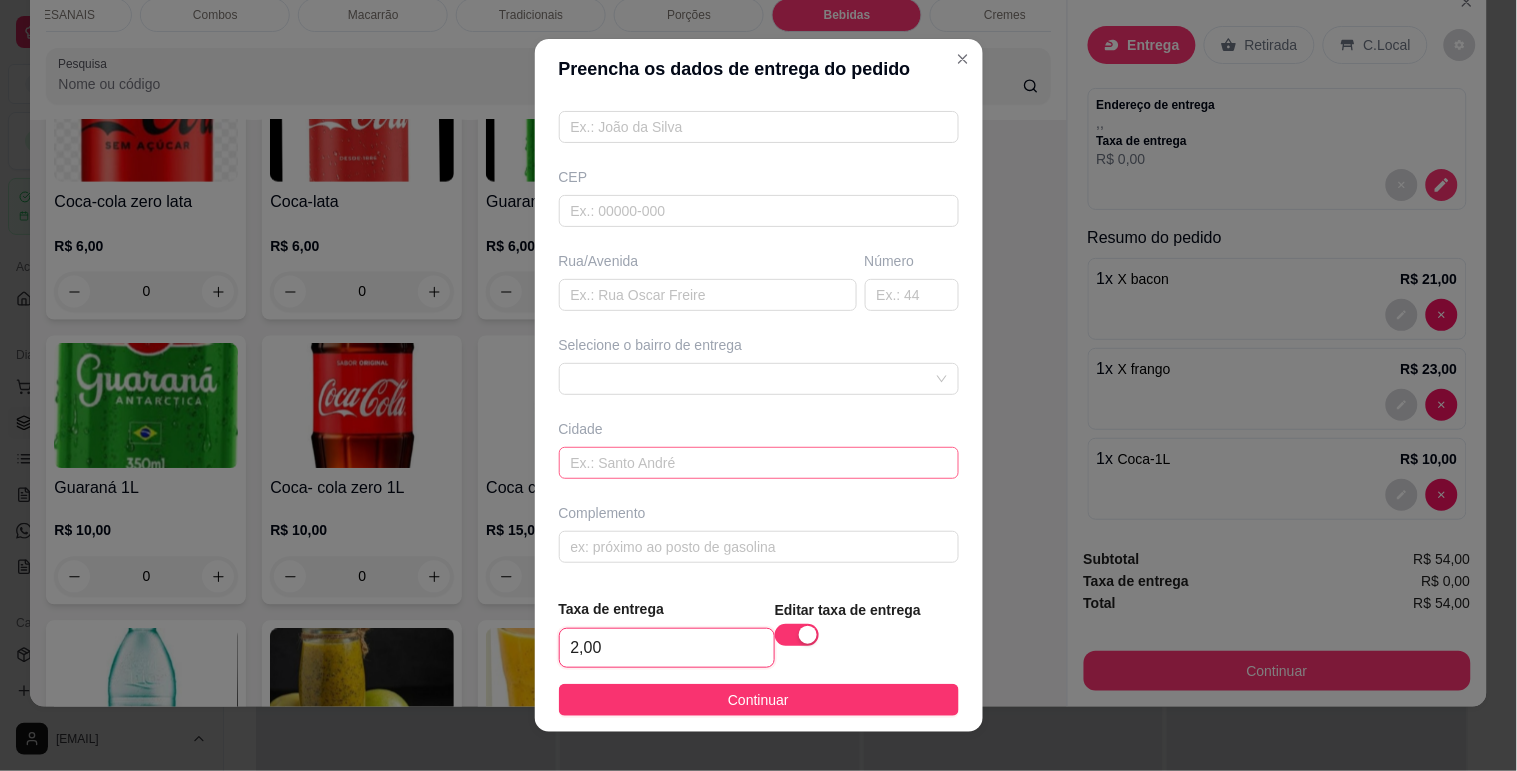 type on "2,00" 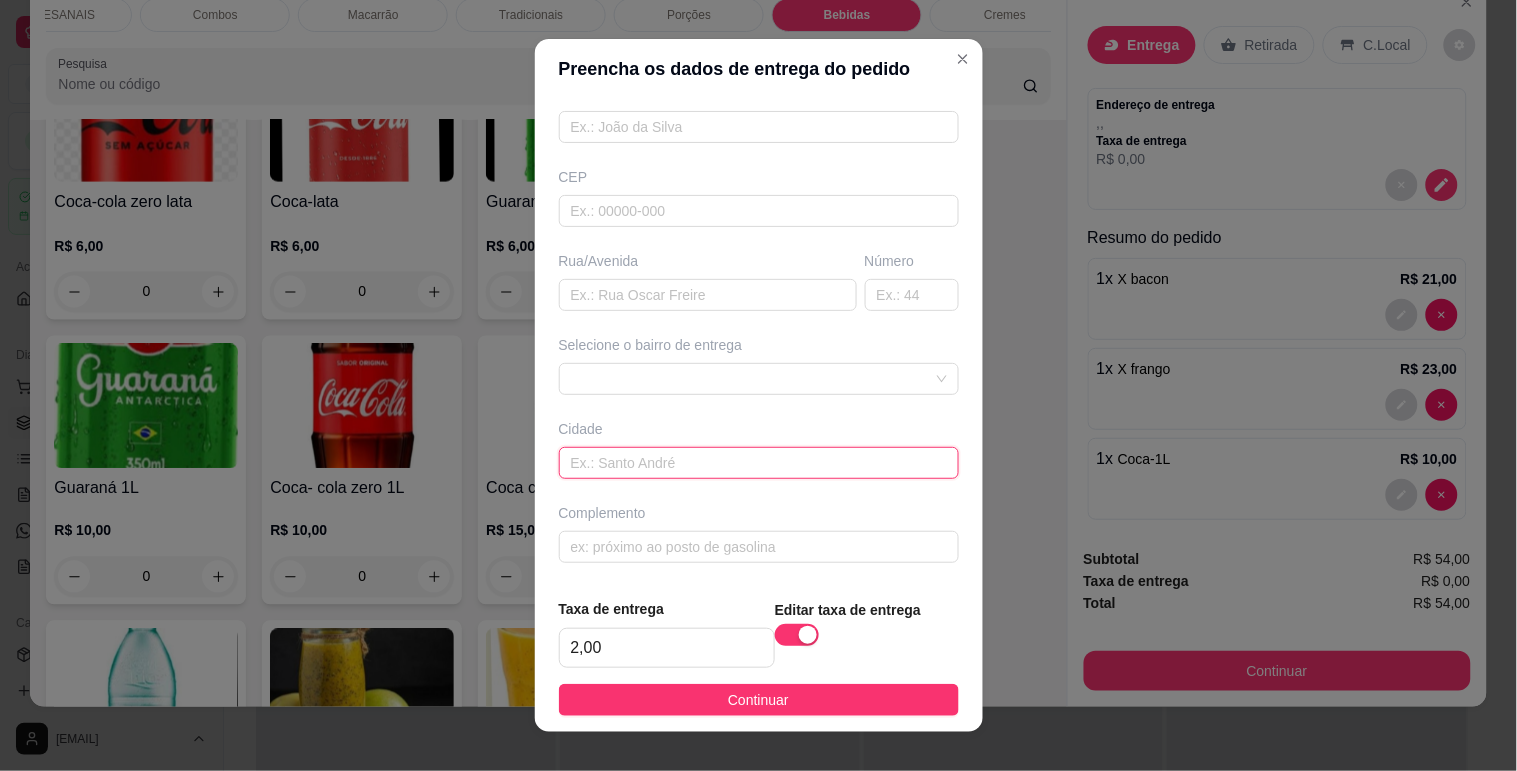 click at bounding box center (759, 463) 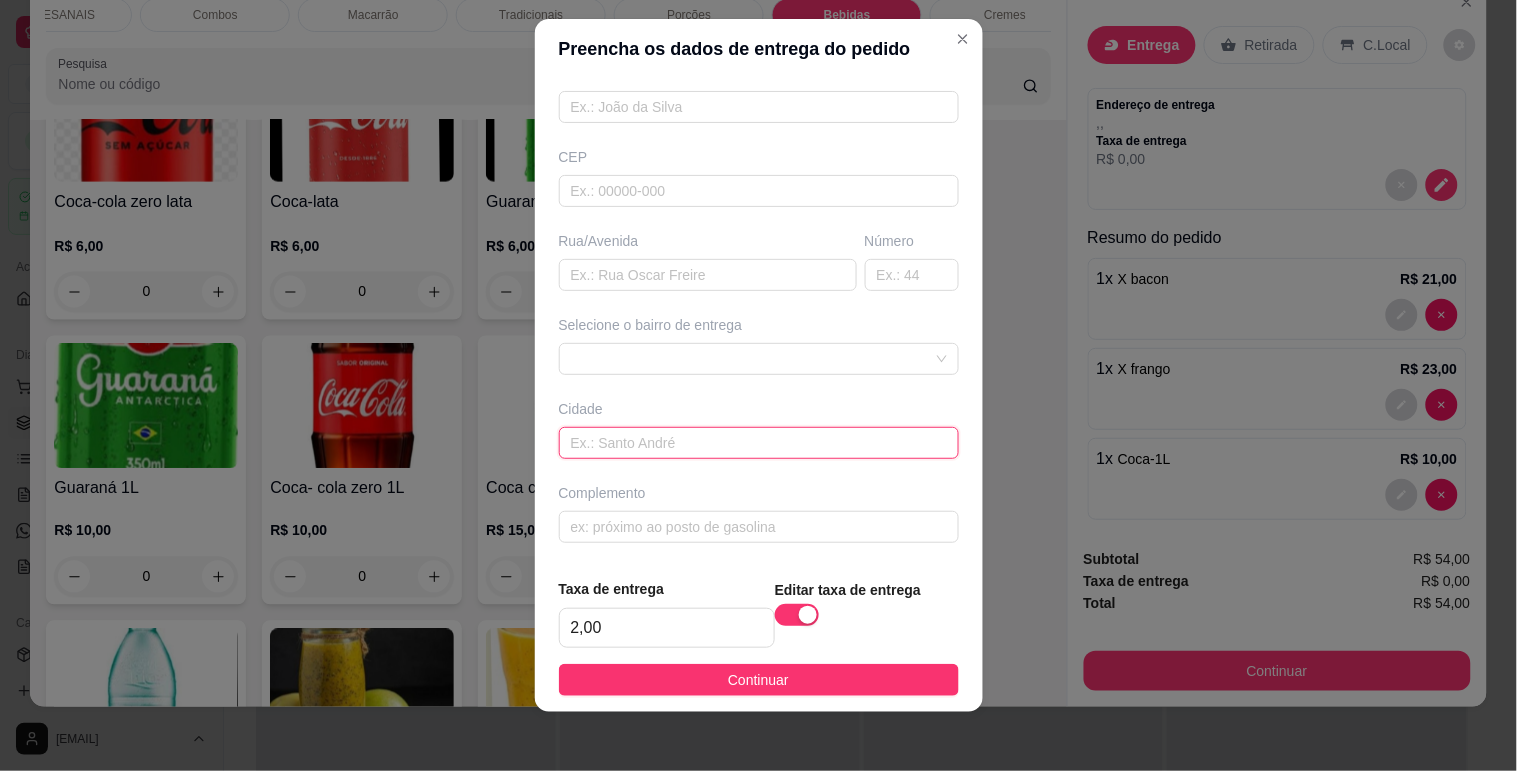 scroll, scrollTop: 25, scrollLeft: 0, axis: vertical 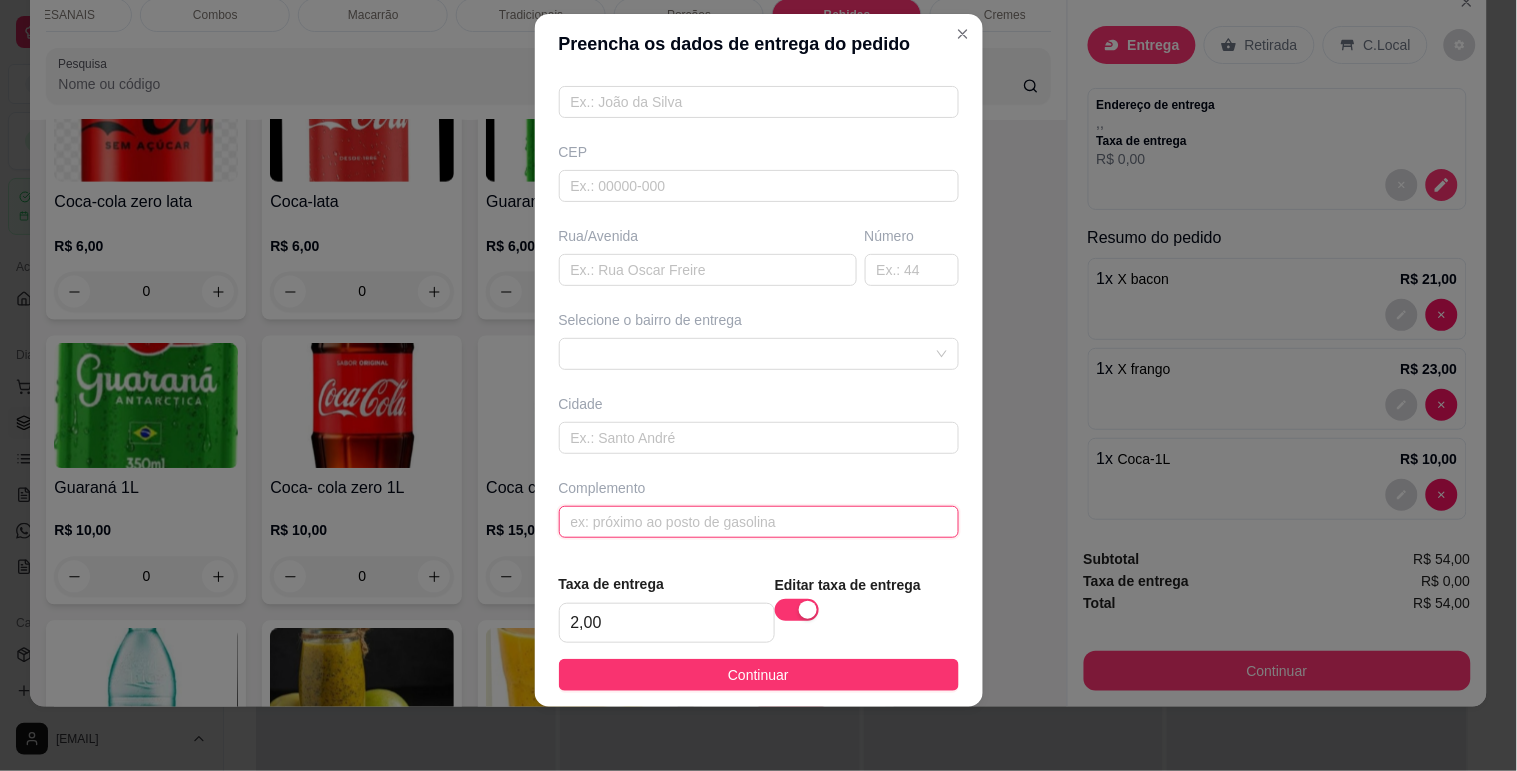 click at bounding box center (759, 522) 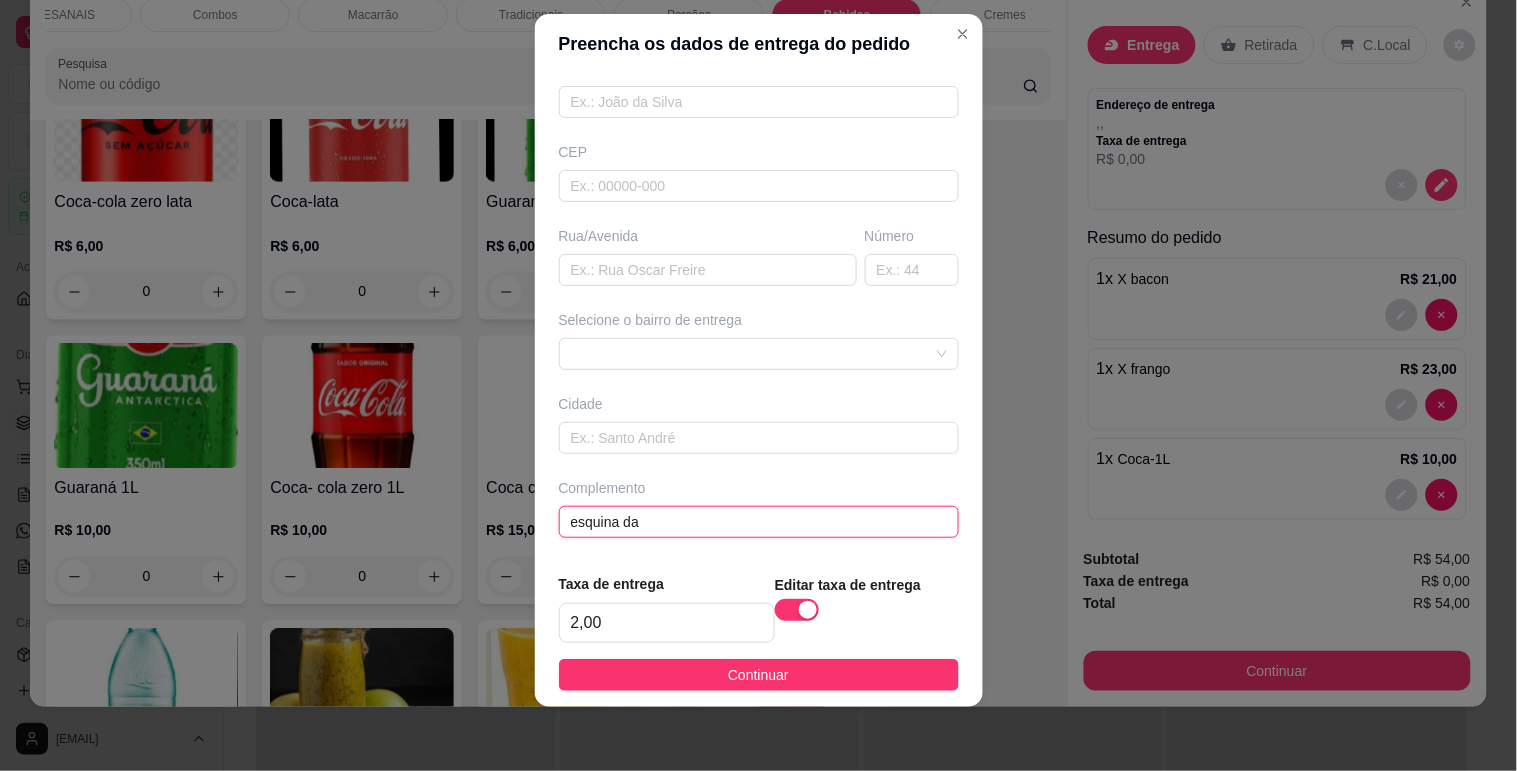 click on "esquina da" at bounding box center (759, 522) 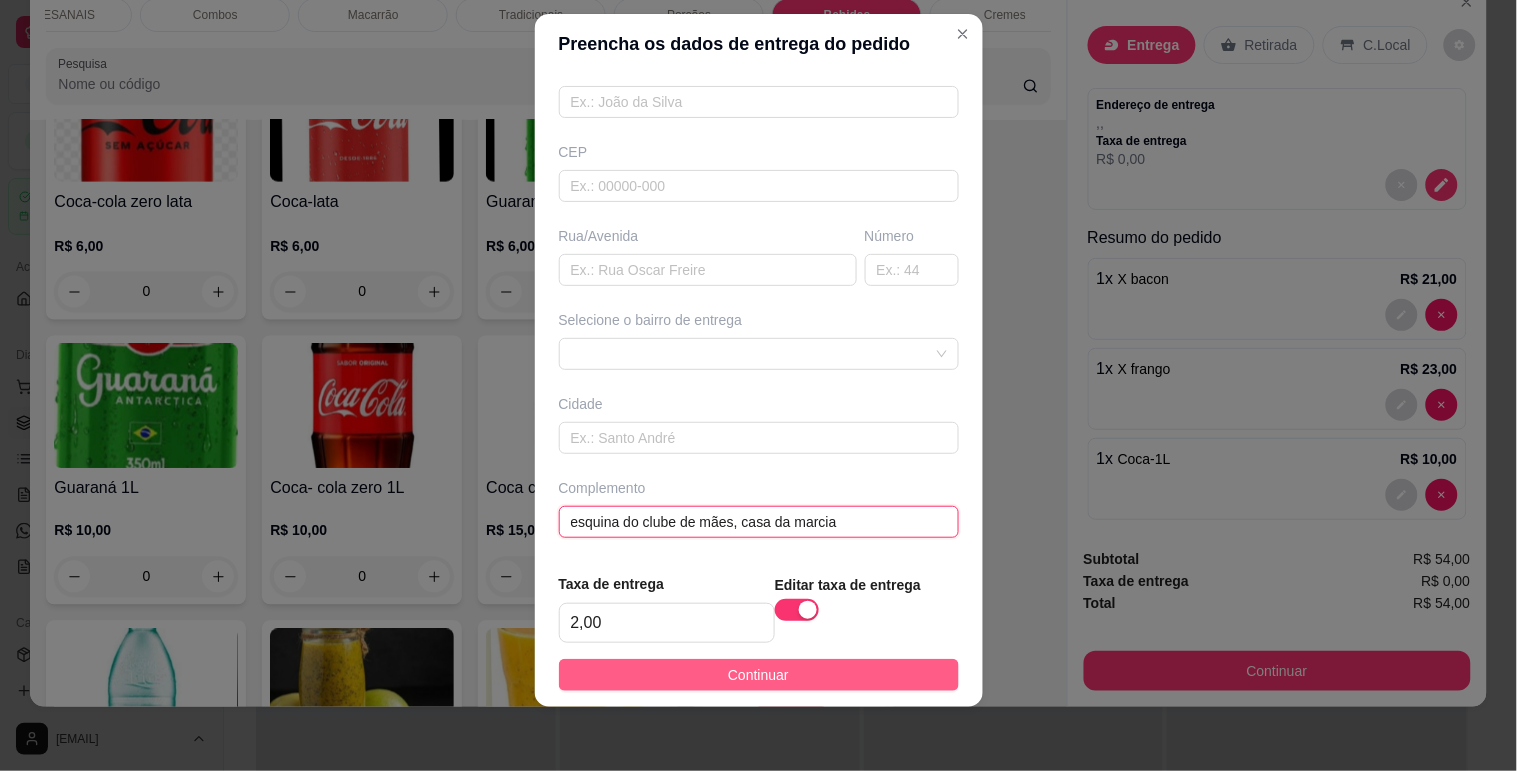 type on "esquina do [PLACE], casa da [NAME]" 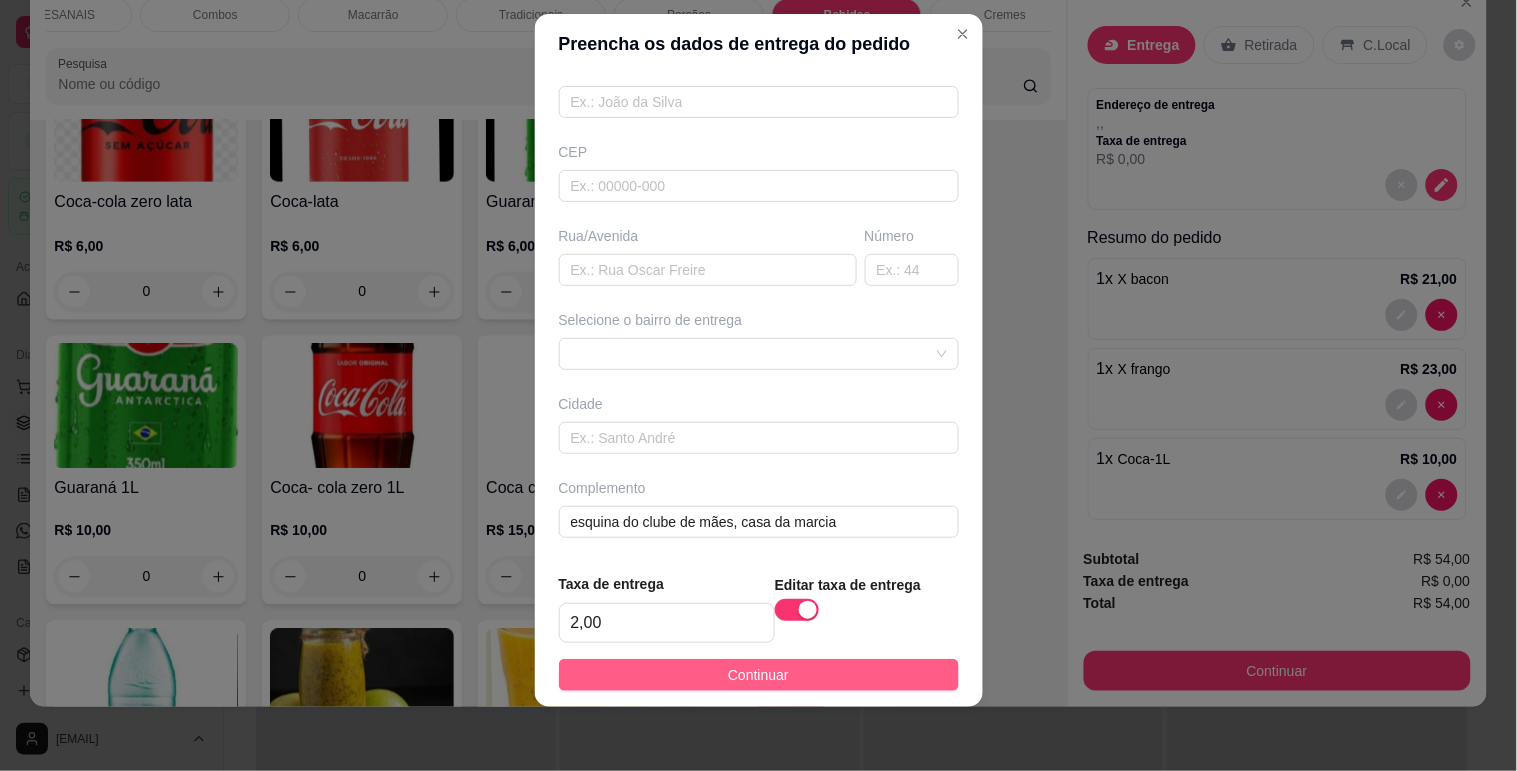 click on "Continuar" at bounding box center (759, 675) 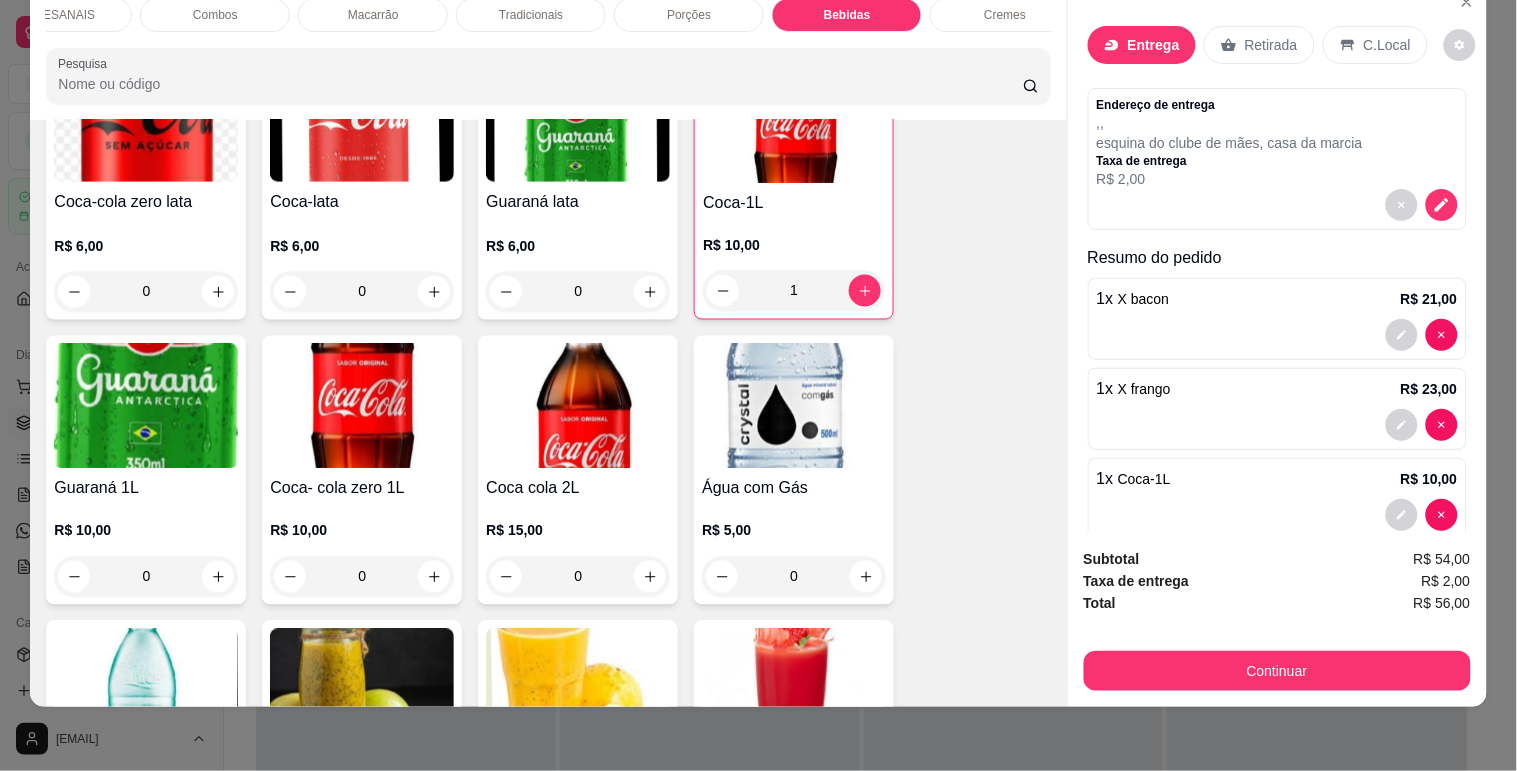 scroll, scrollTop: 0, scrollLeft: 0, axis: both 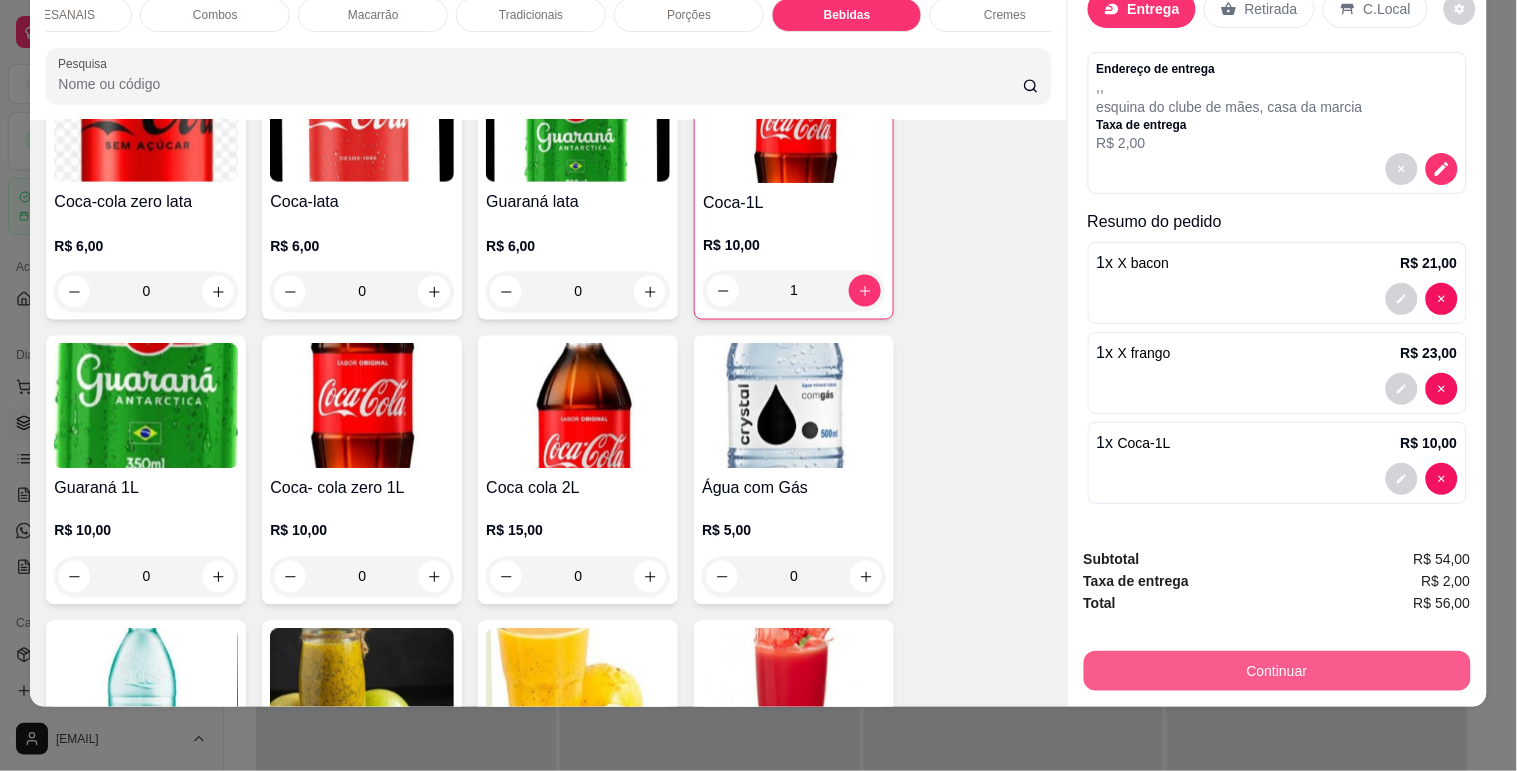click on "Continuar" at bounding box center (1277, 671) 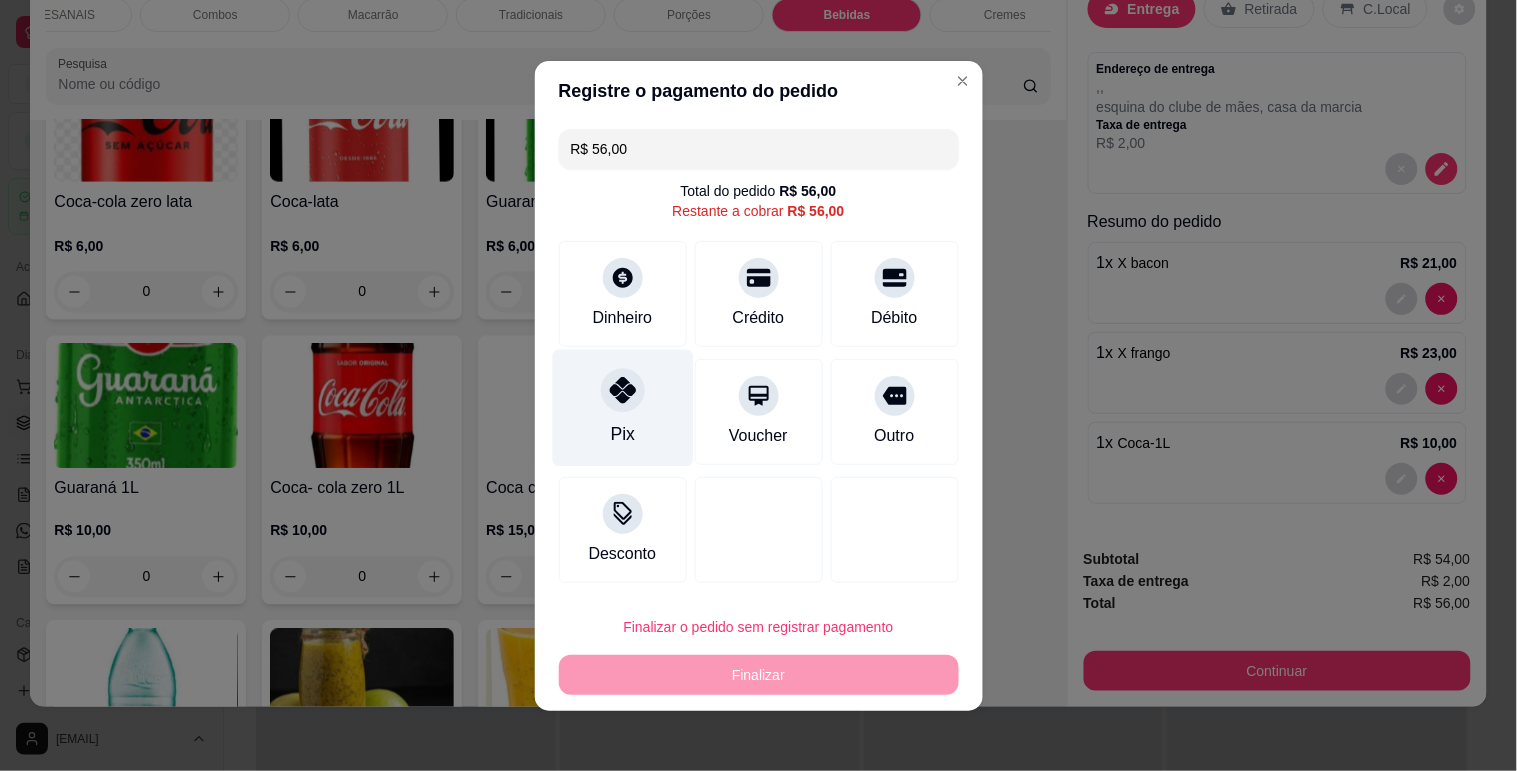 click on "Pix" at bounding box center [622, 407] 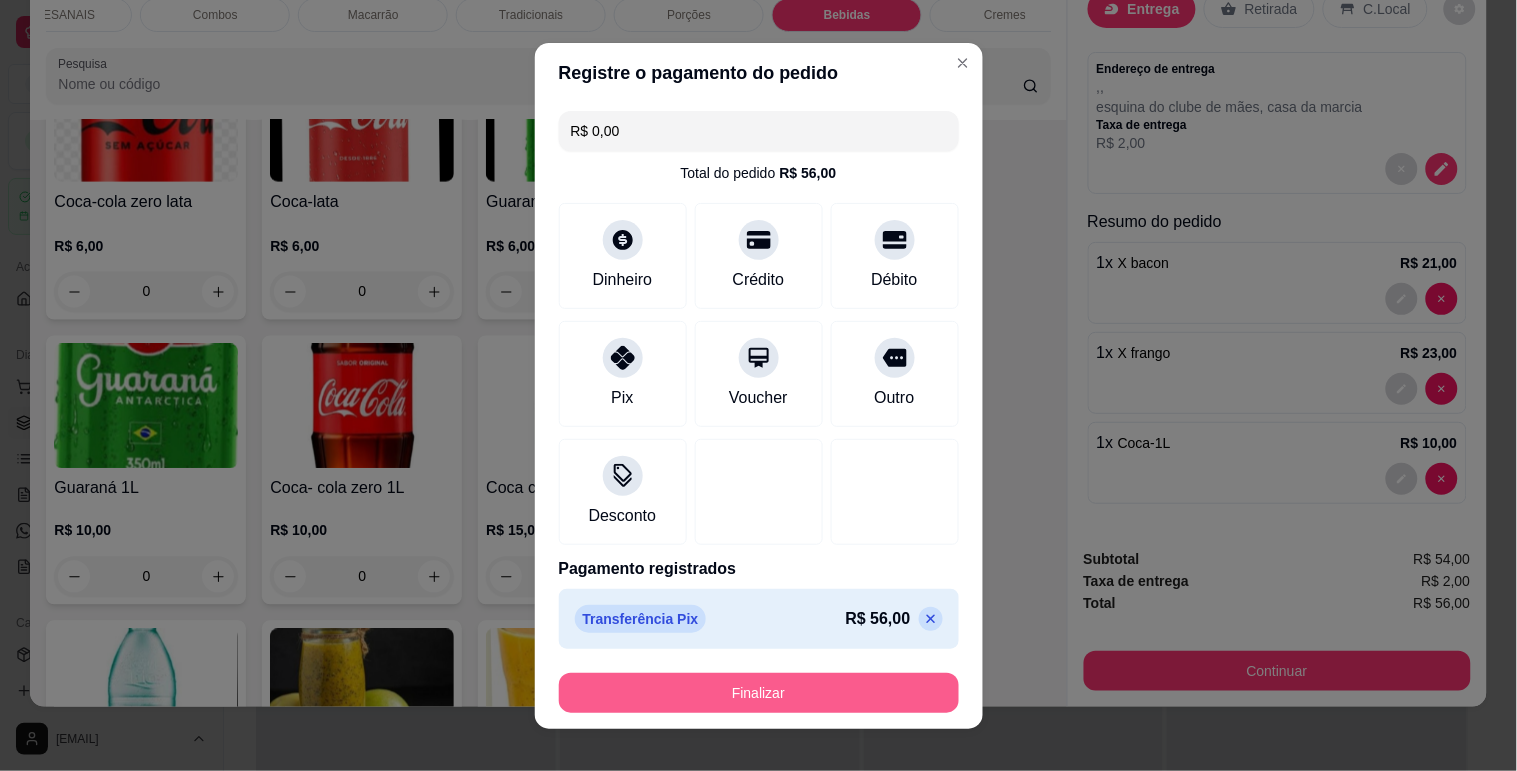 click on "Finalizar" at bounding box center (759, 693) 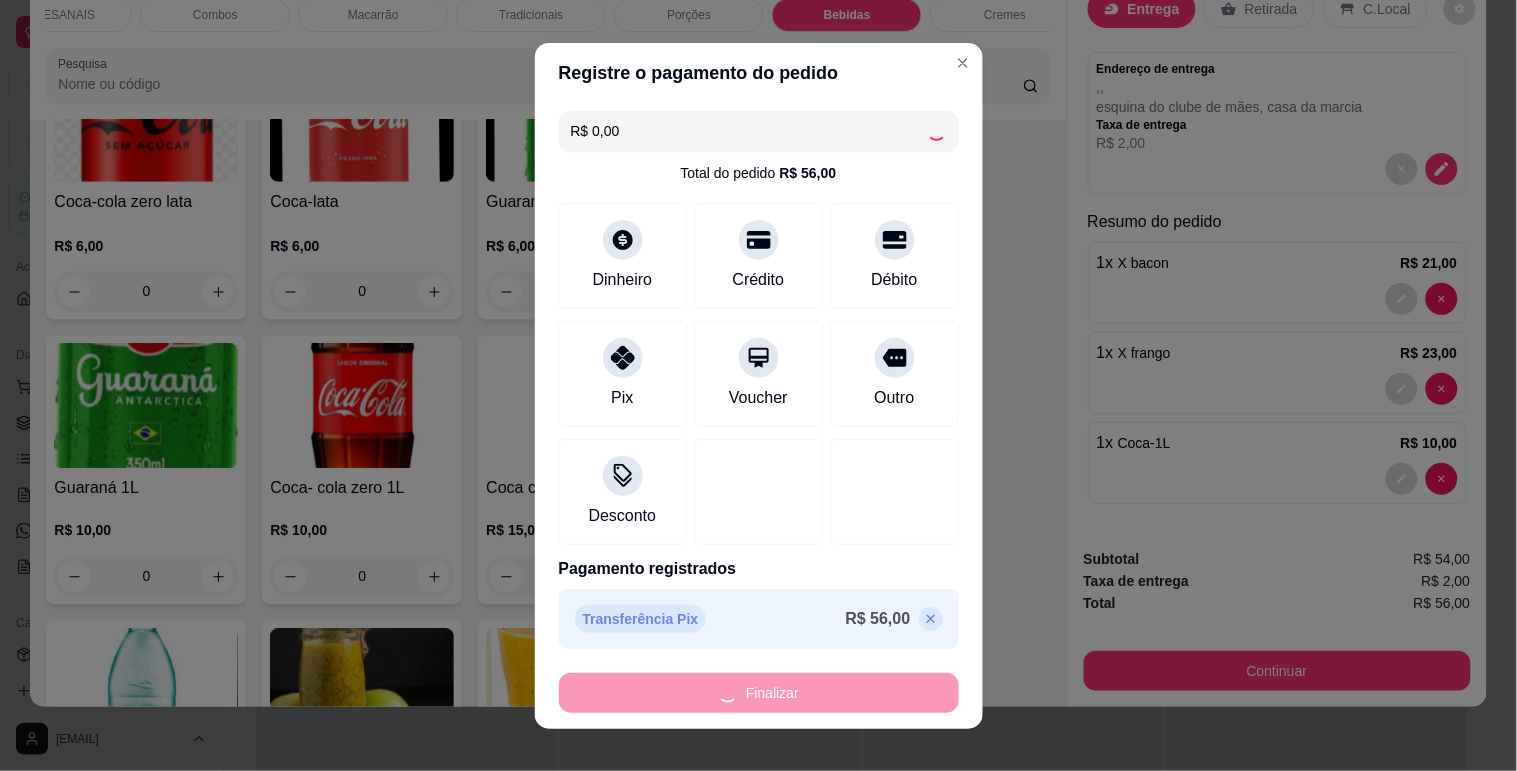 type on "0" 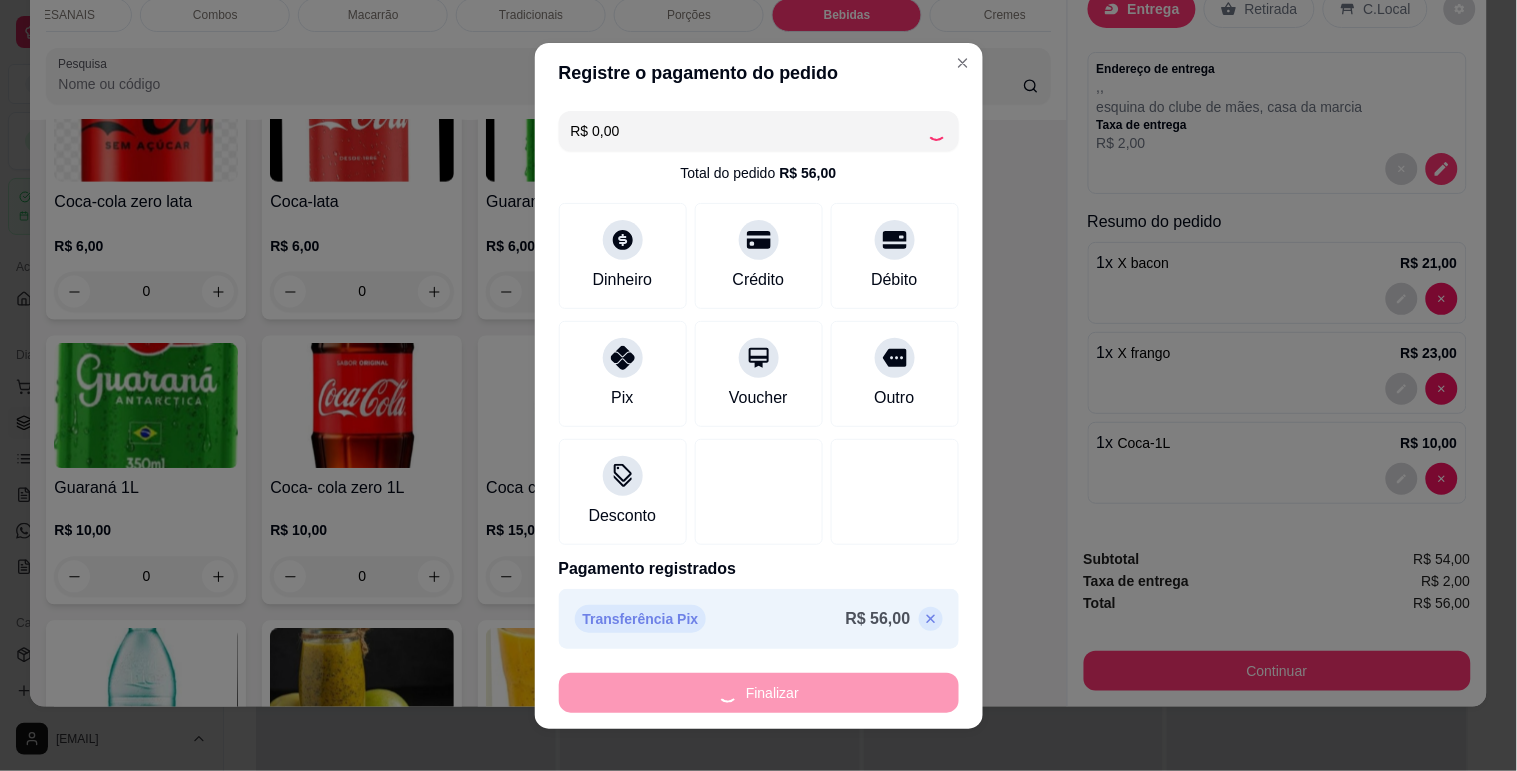 type on "0" 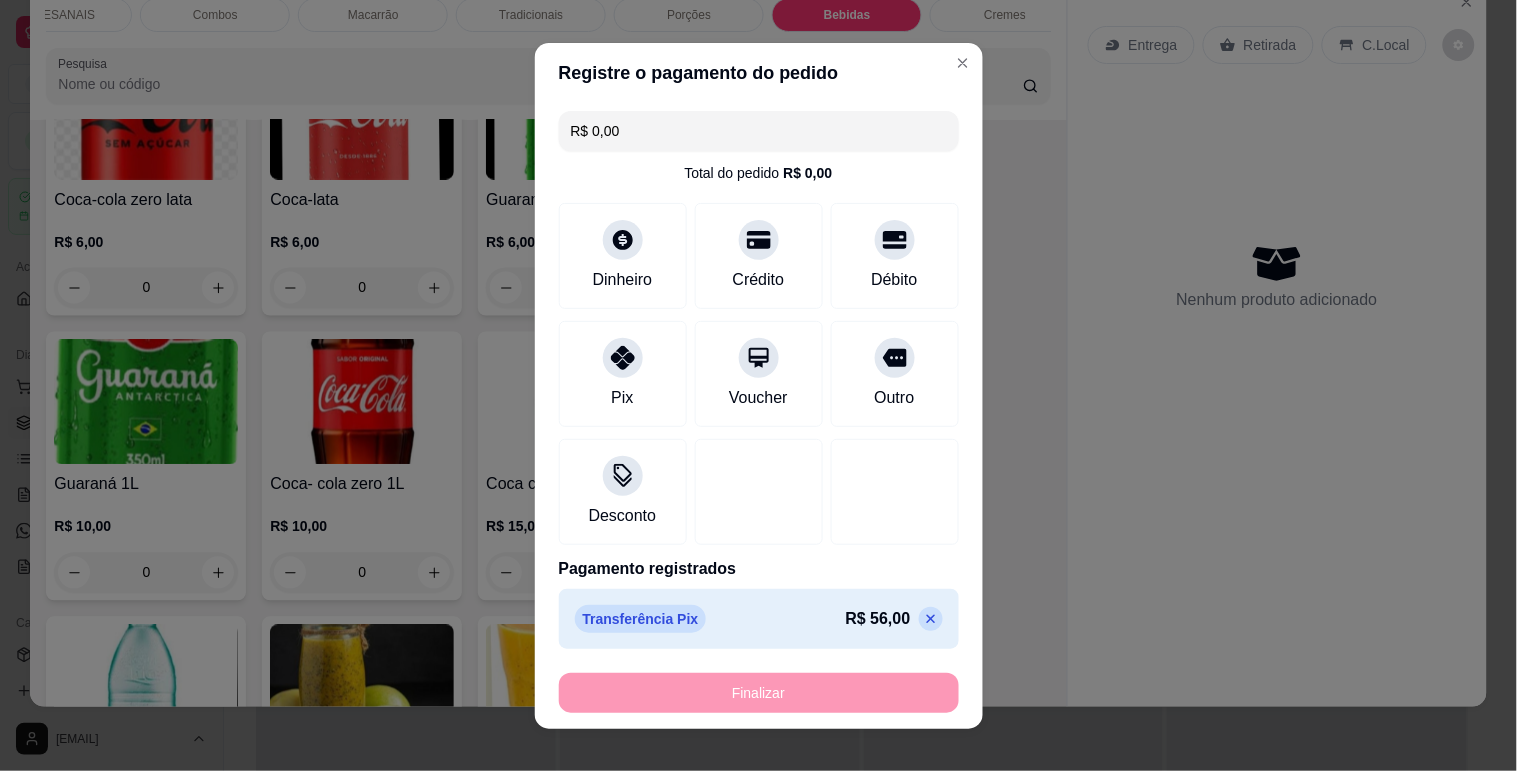 type on "-R$ 56,00" 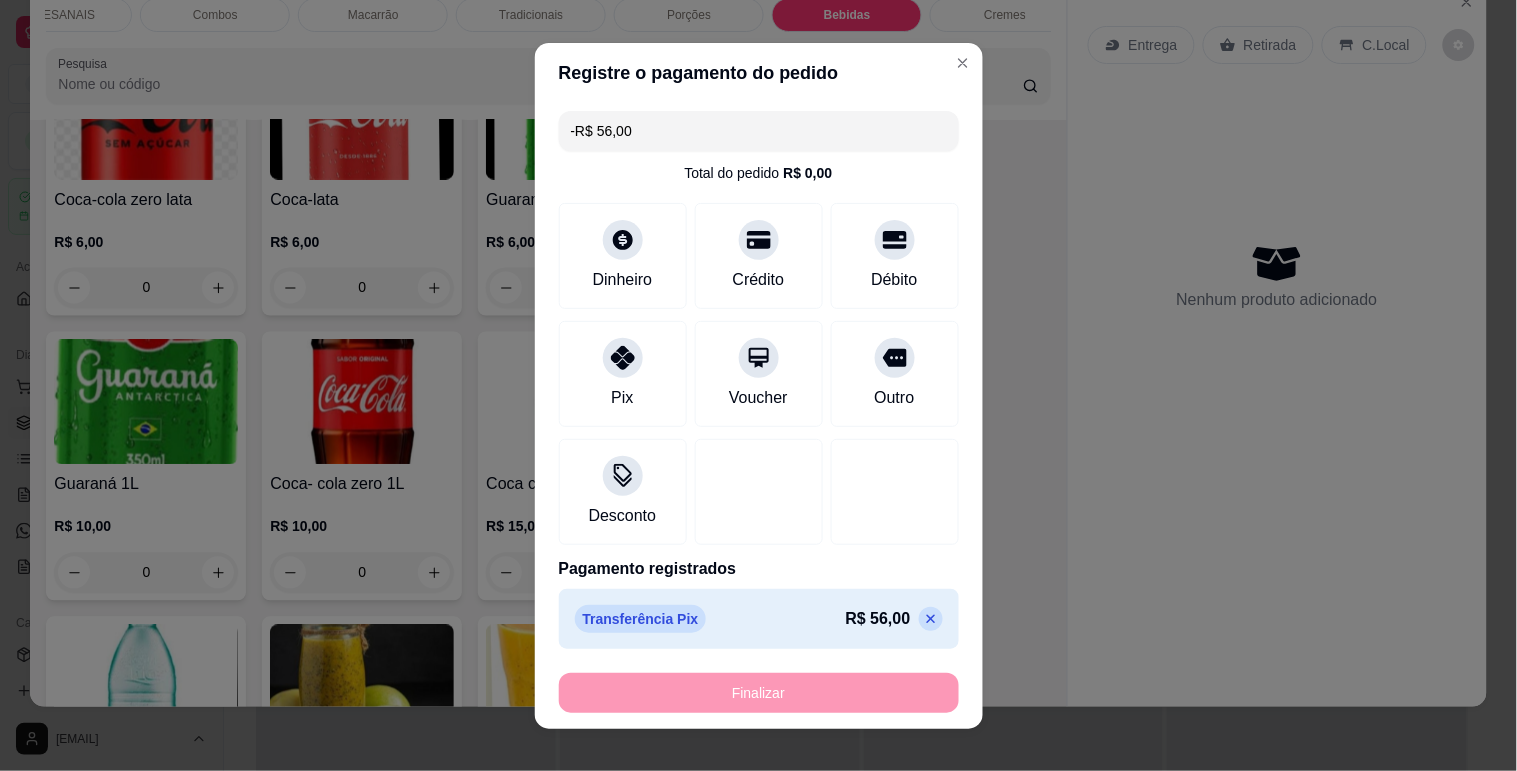 scroll, scrollTop: 0, scrollLeft: 0, axis: both 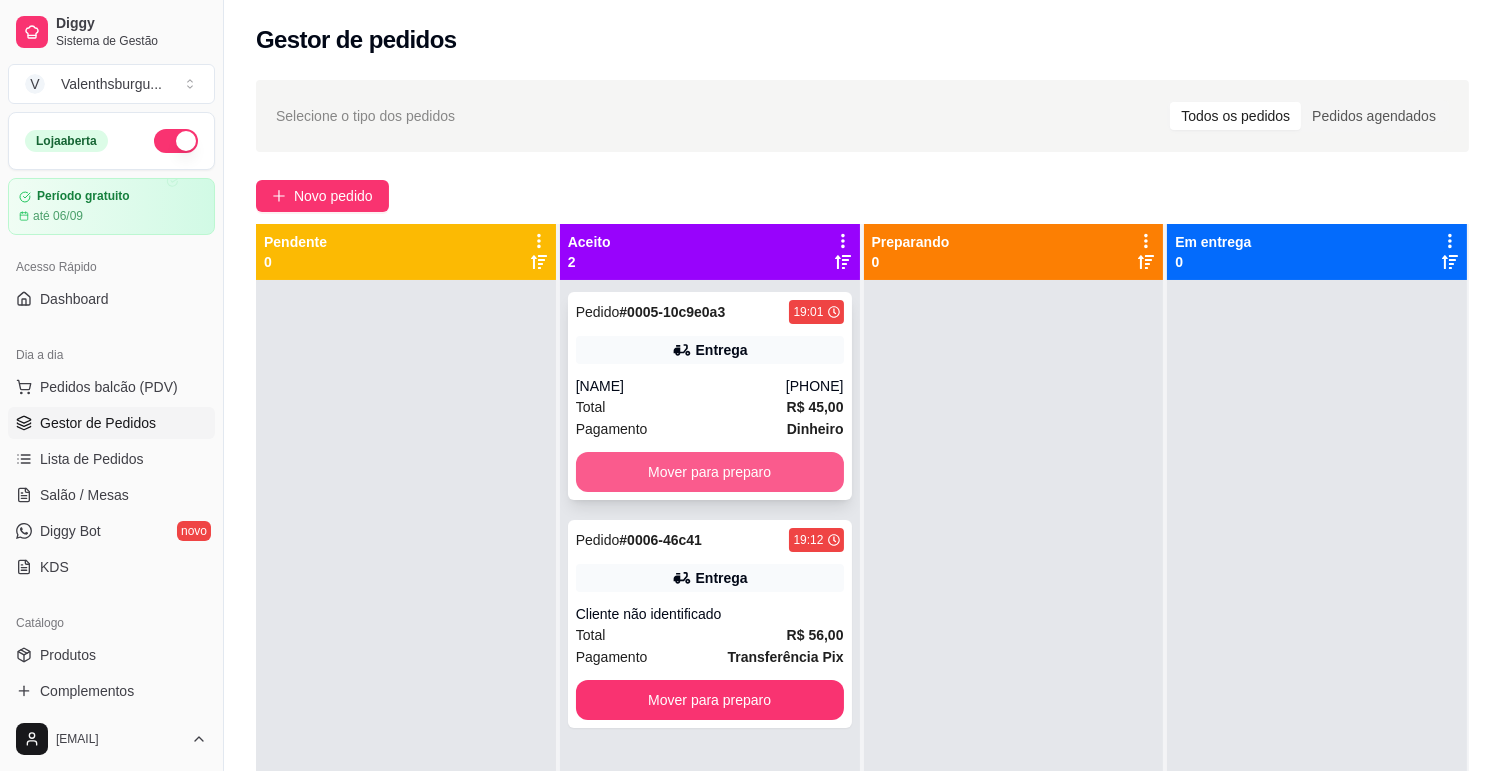 click on "Mover para preparo" at bounding box center (710, 472) 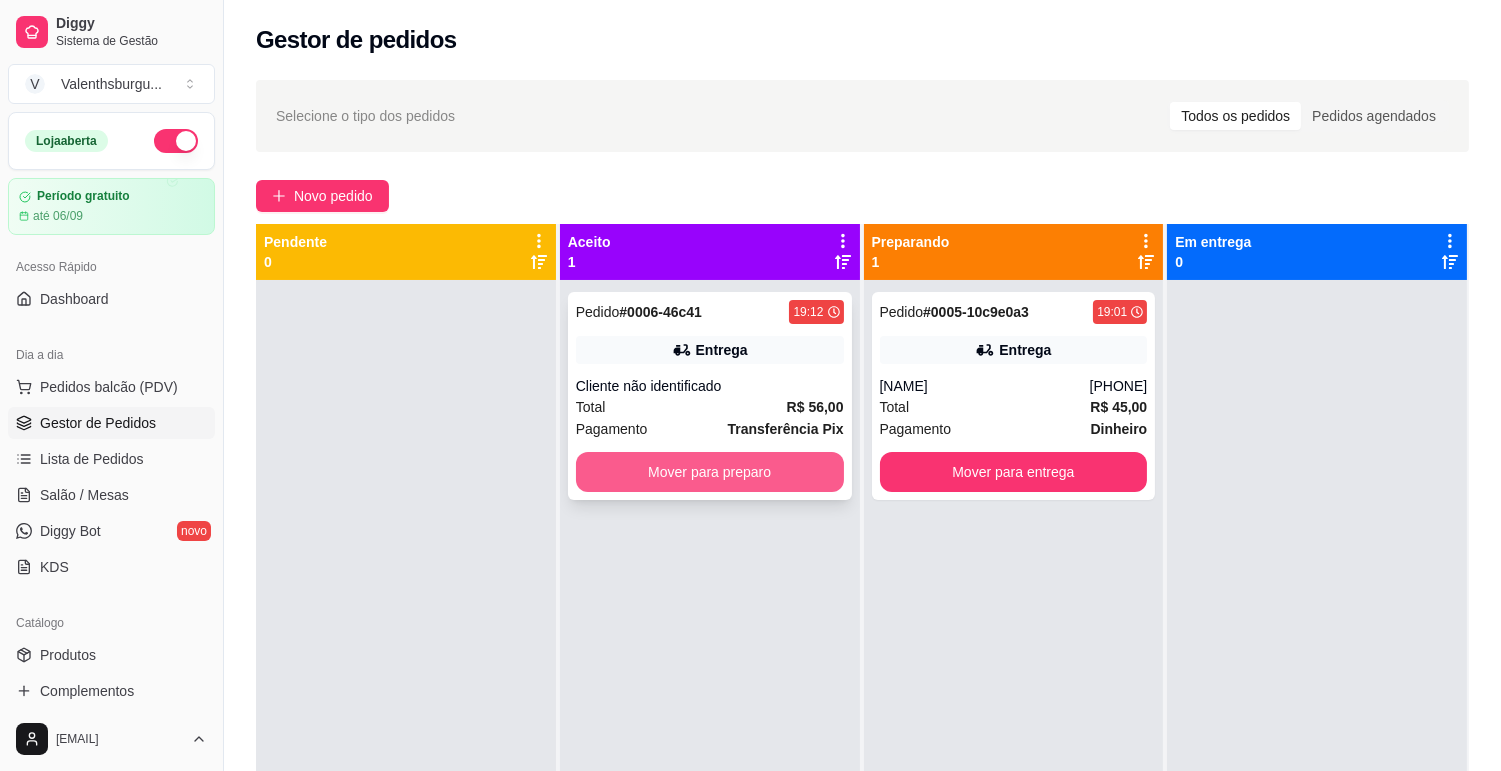 click on "Mover para preparo" at bounding box center (710, 472) 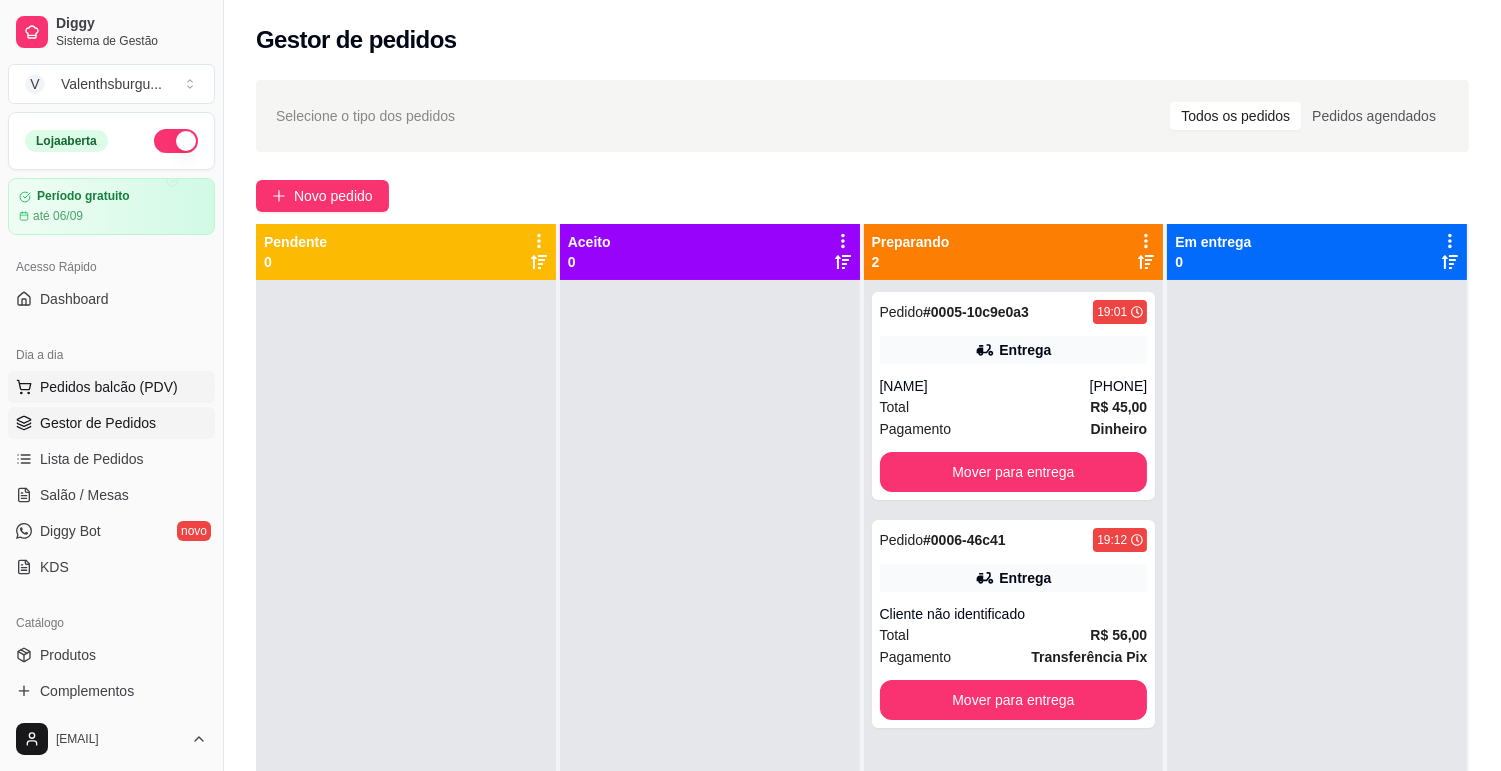 click on "Pedidos balcão (PDV)" at bounding box center (109, 387) 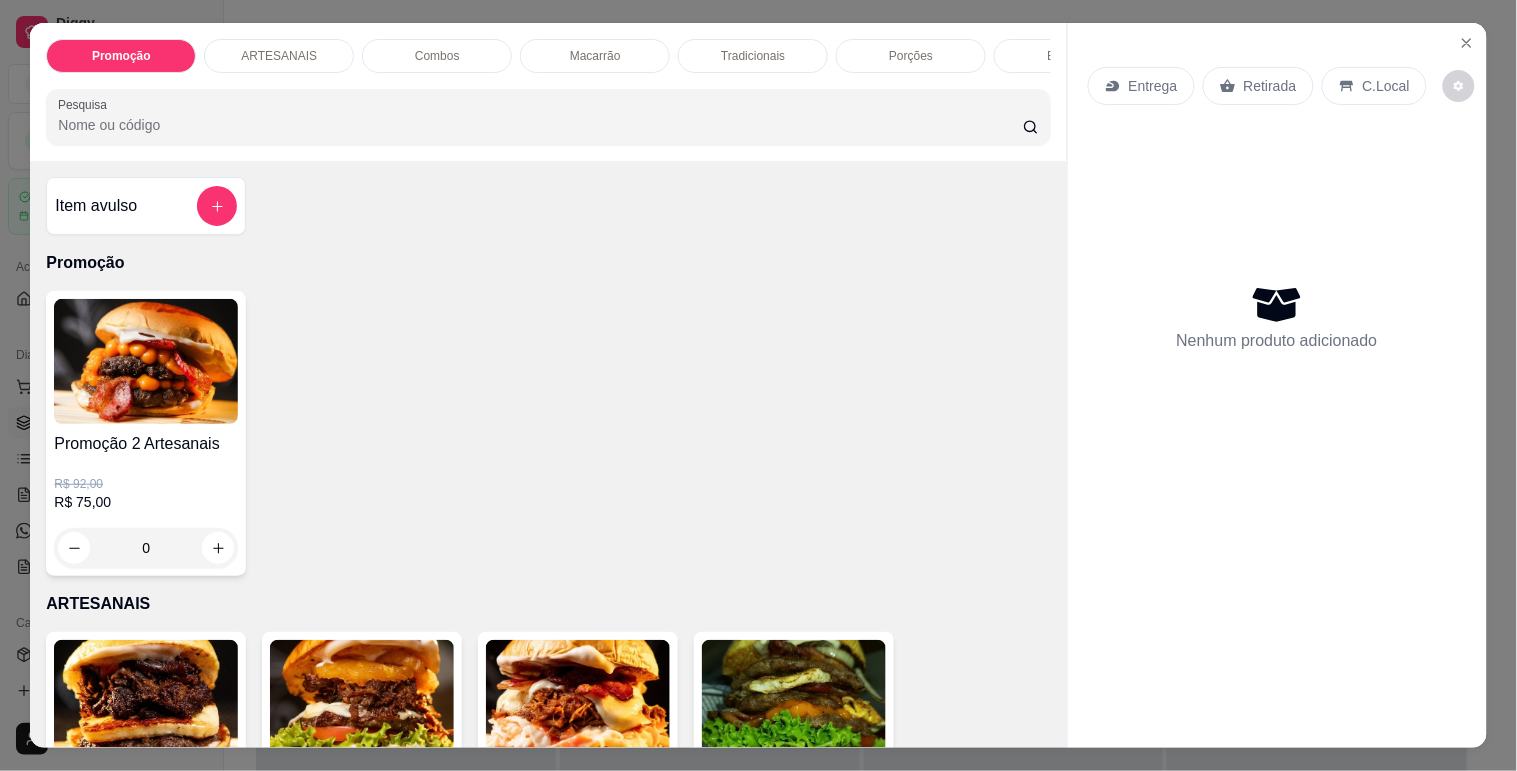 click on "C.Local" at bounding box center [1386, 86] 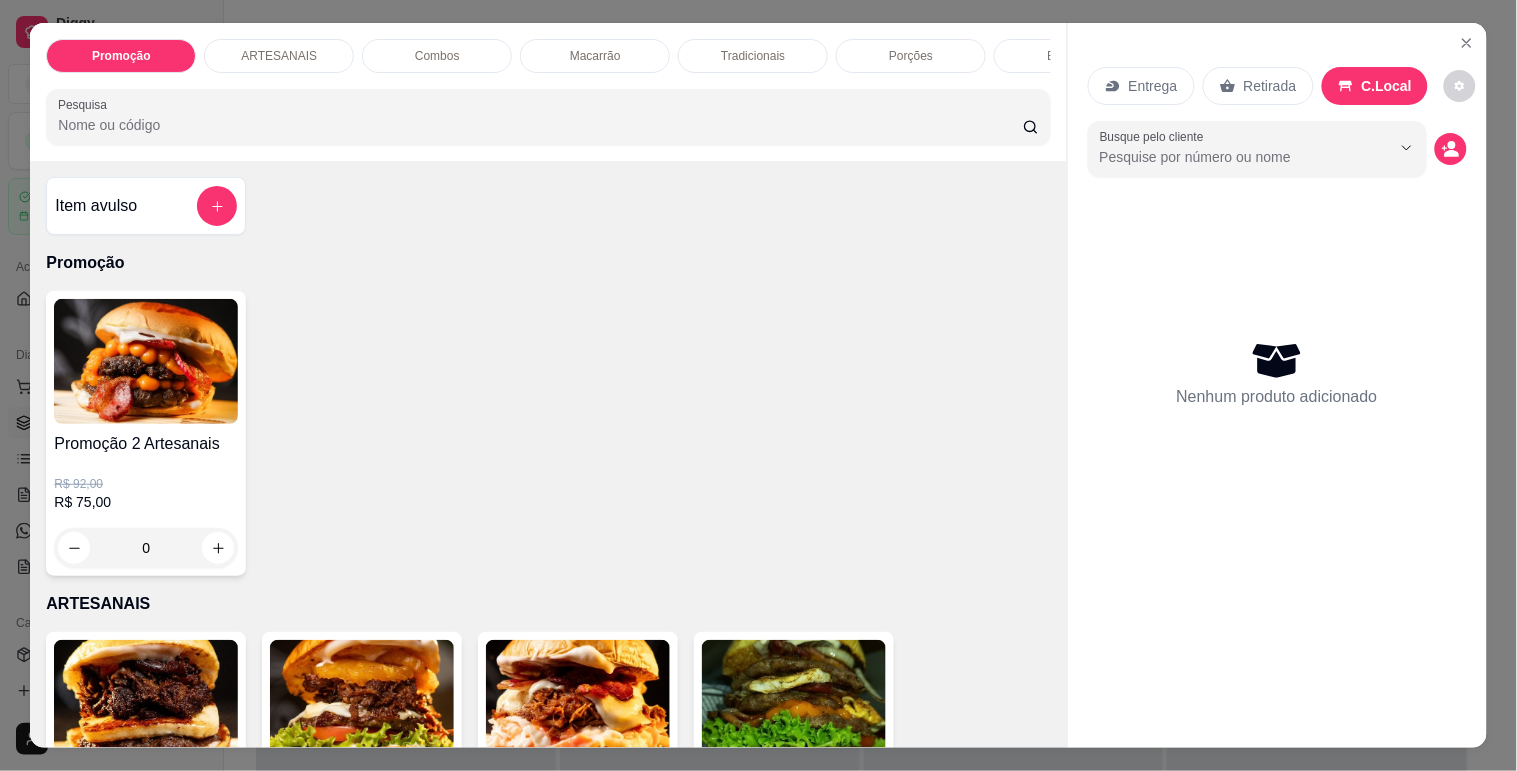 click on "Entrega" at bounding box center [1141, 86] 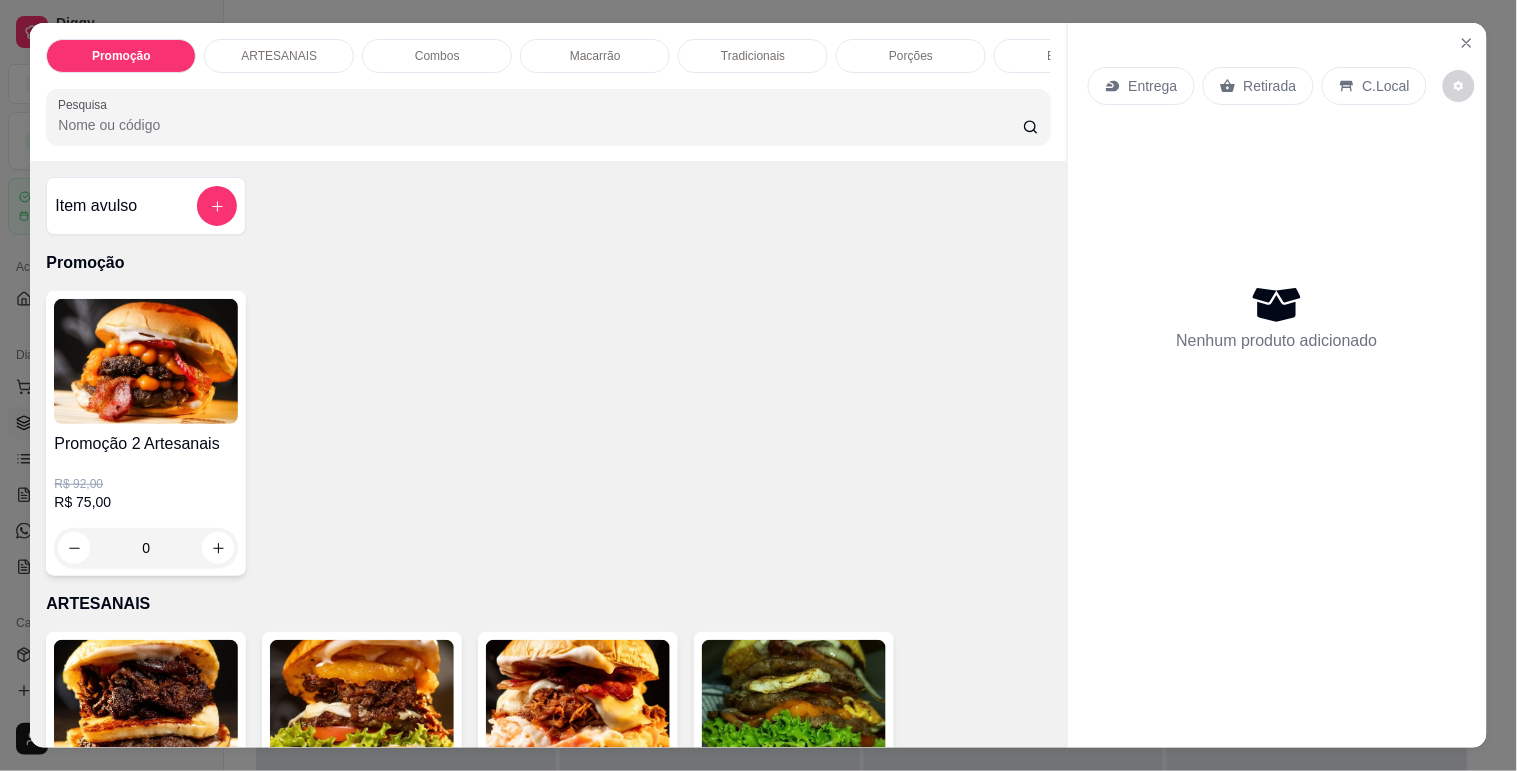 click on "Retirada" at bounding box center (1270, 86) 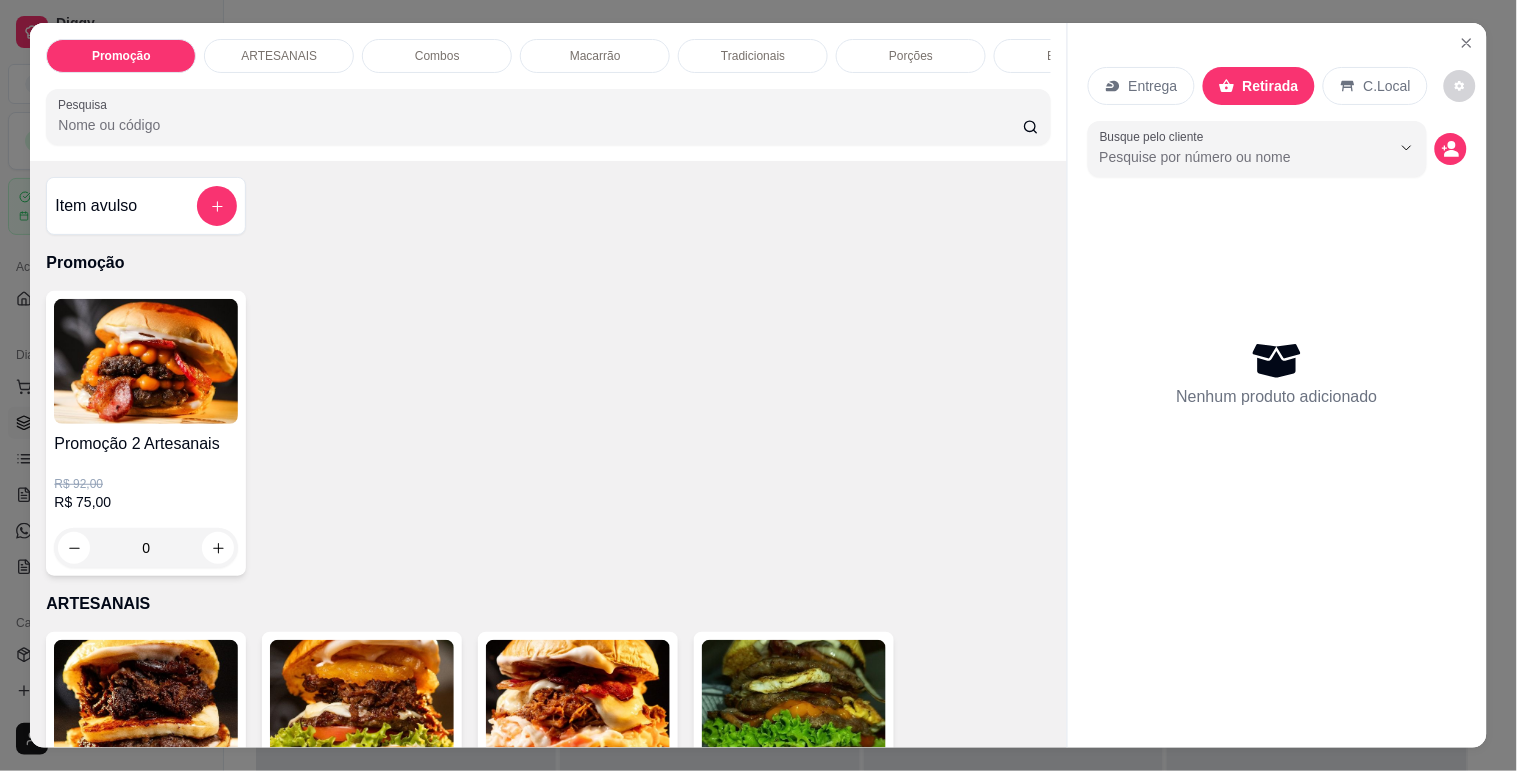 click on "C.Local" at bounding box center [1375, 86] 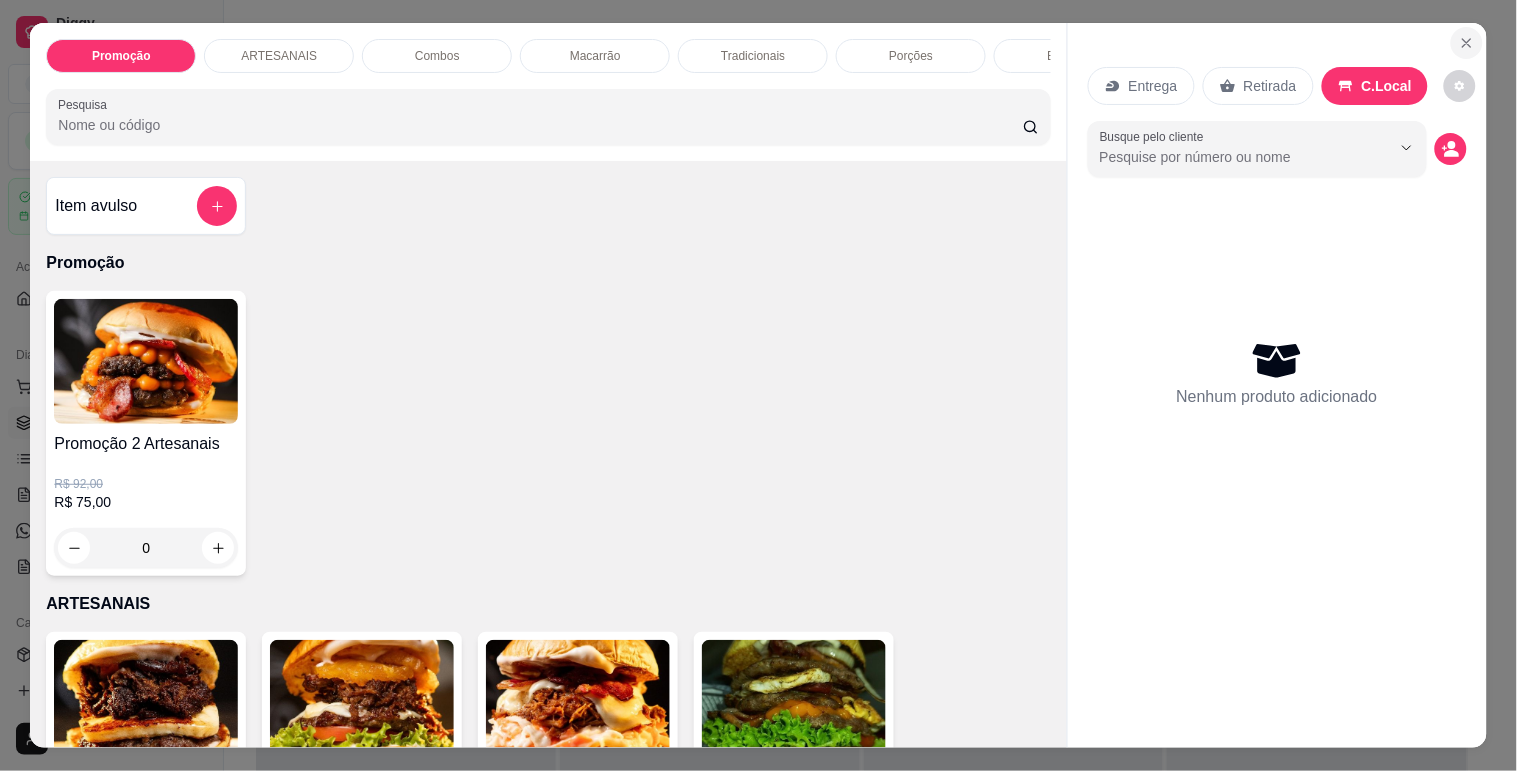 click 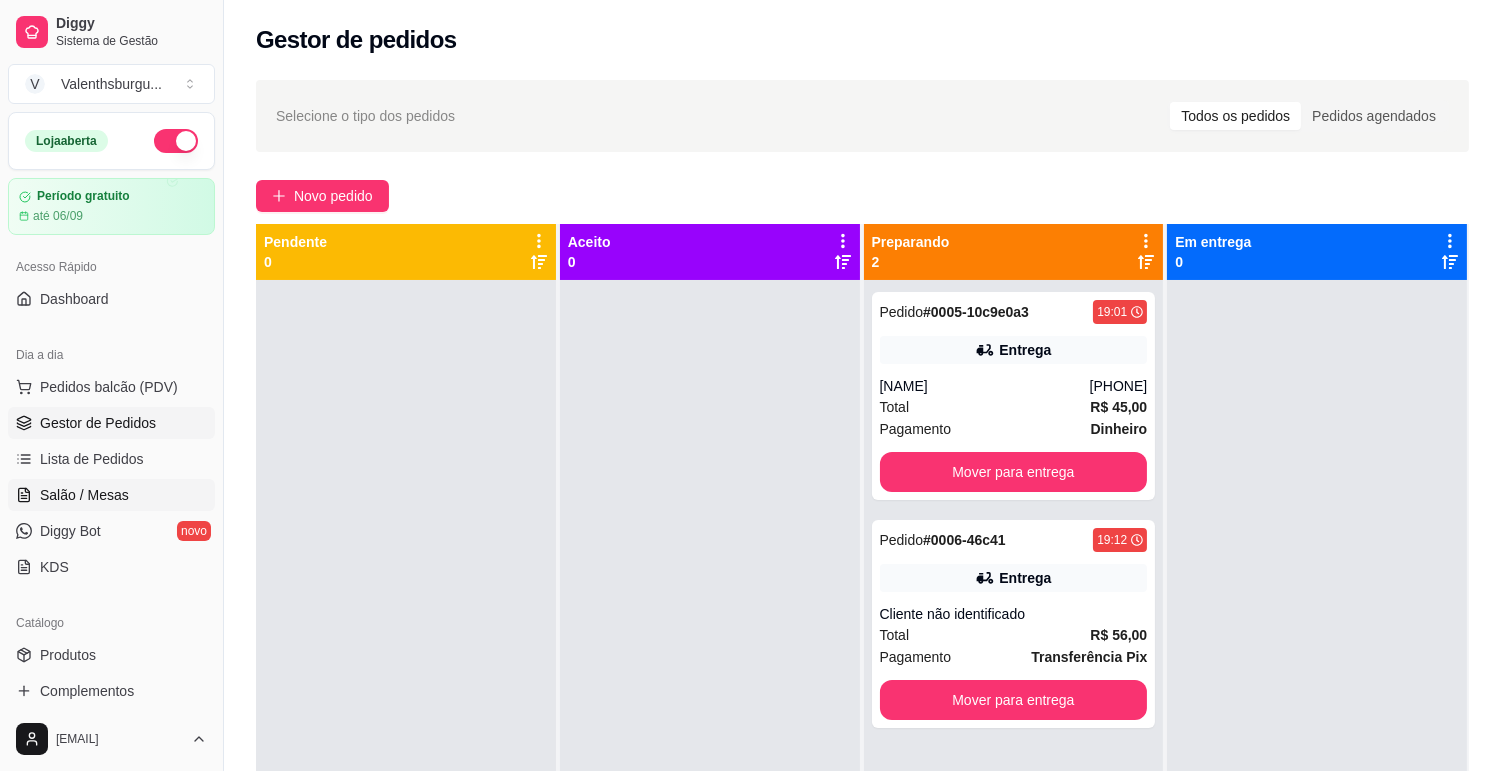click on "Salão / Mesas" at bounding box center [84, 495] 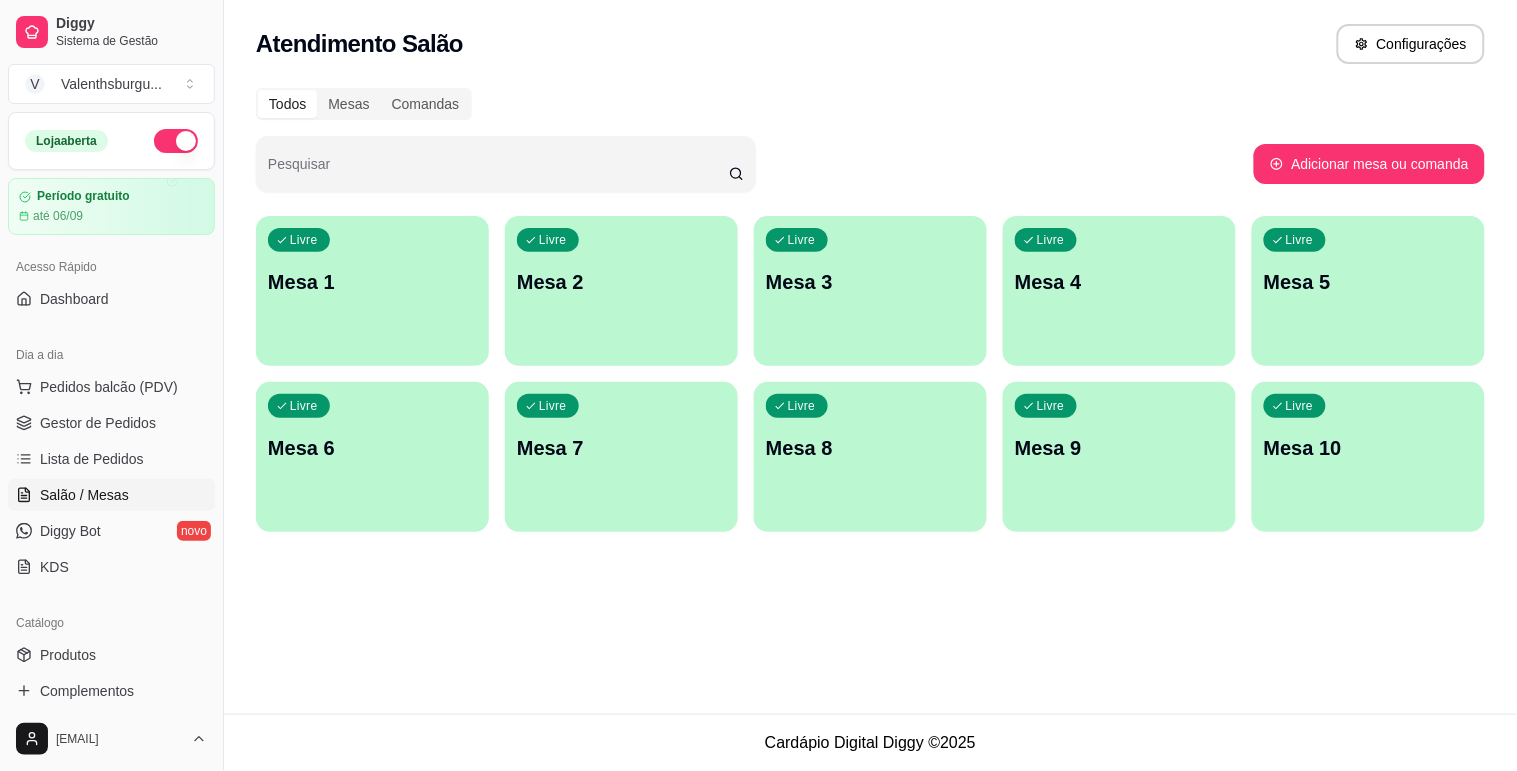 click on "Mesa 1" at bounding box center (372, 282) 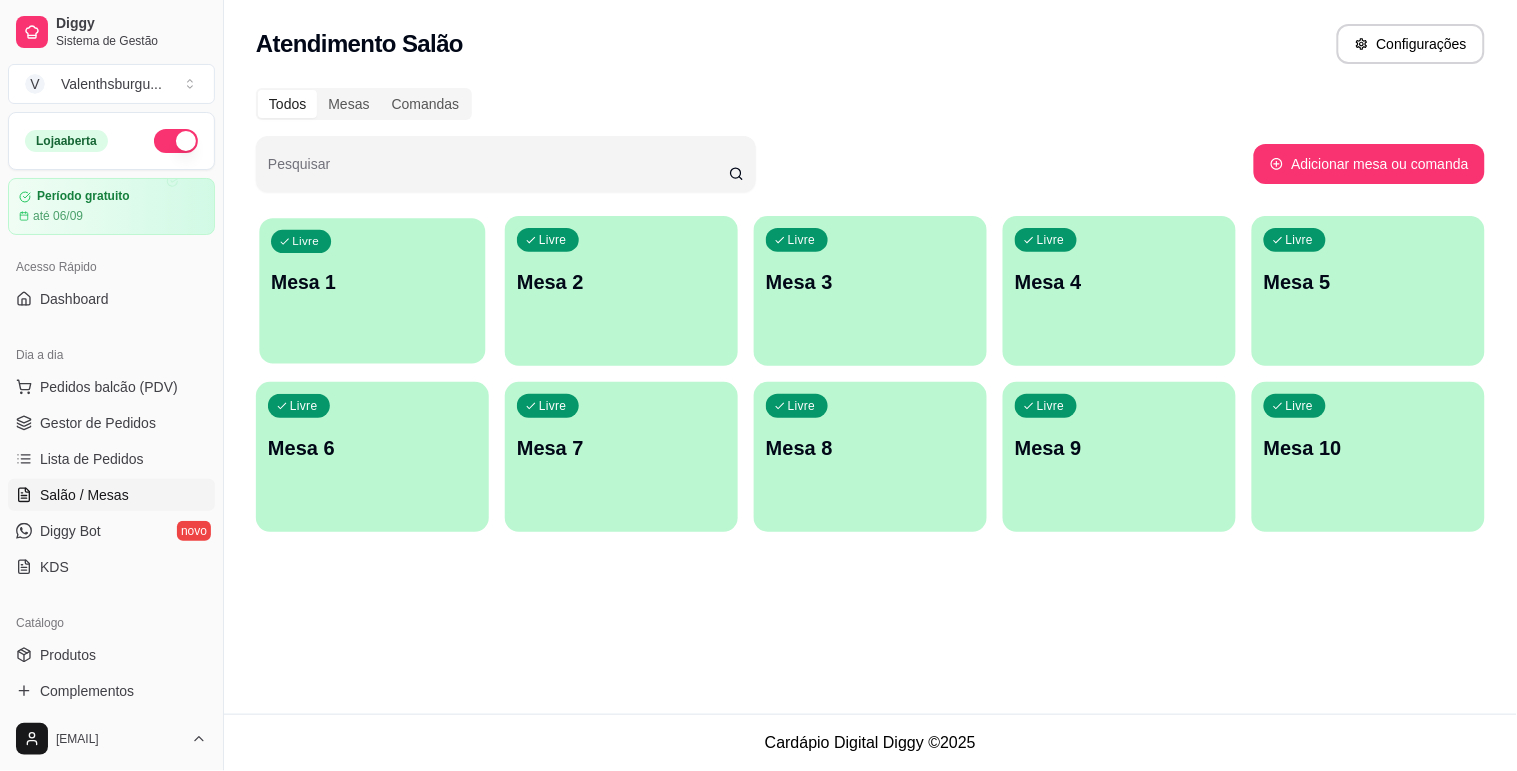 click on "Livre Mesa 1" at bounding box center [372, 279] 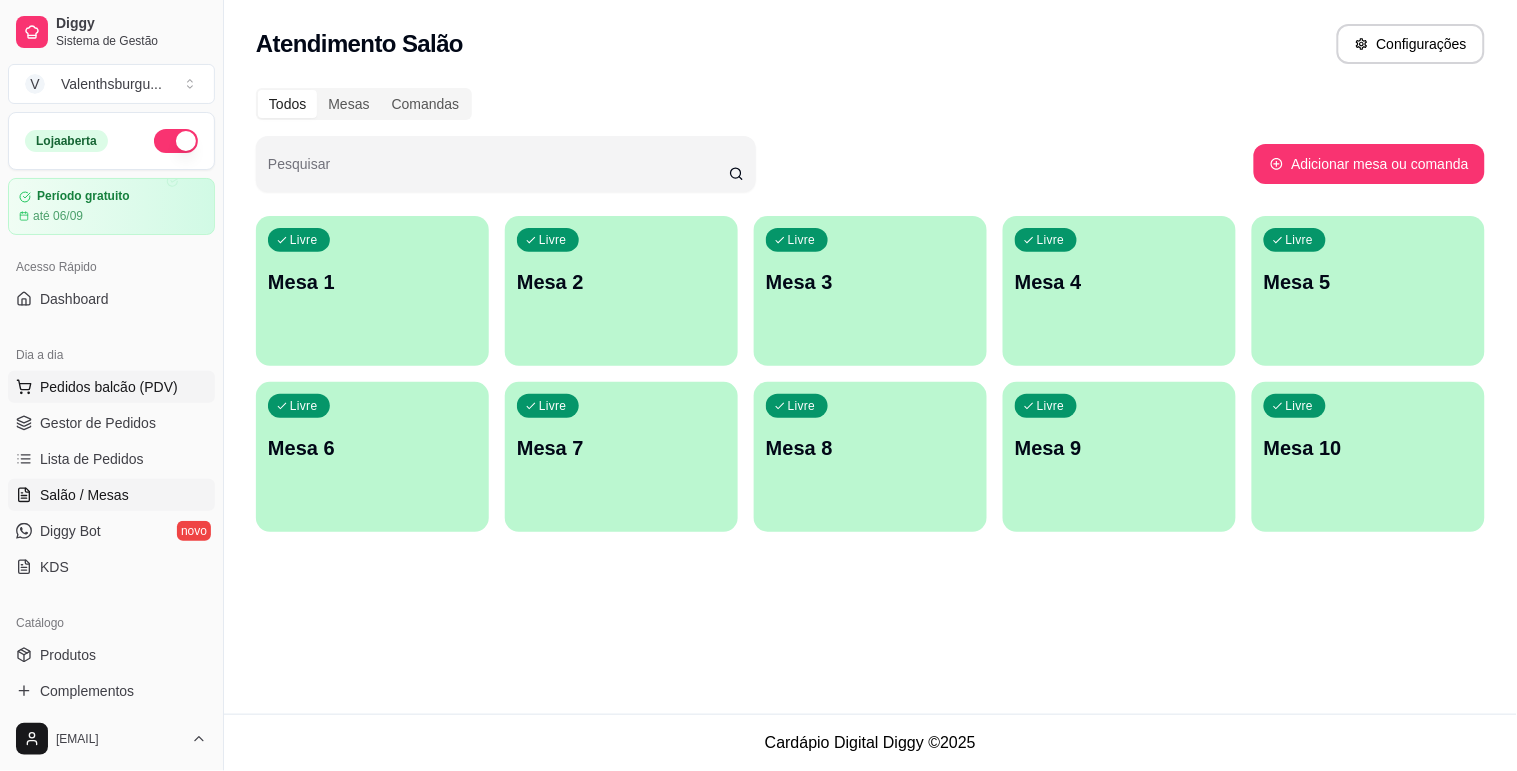 click on "Pedidos balcão (PDV)" at bounding box center [109, 387] 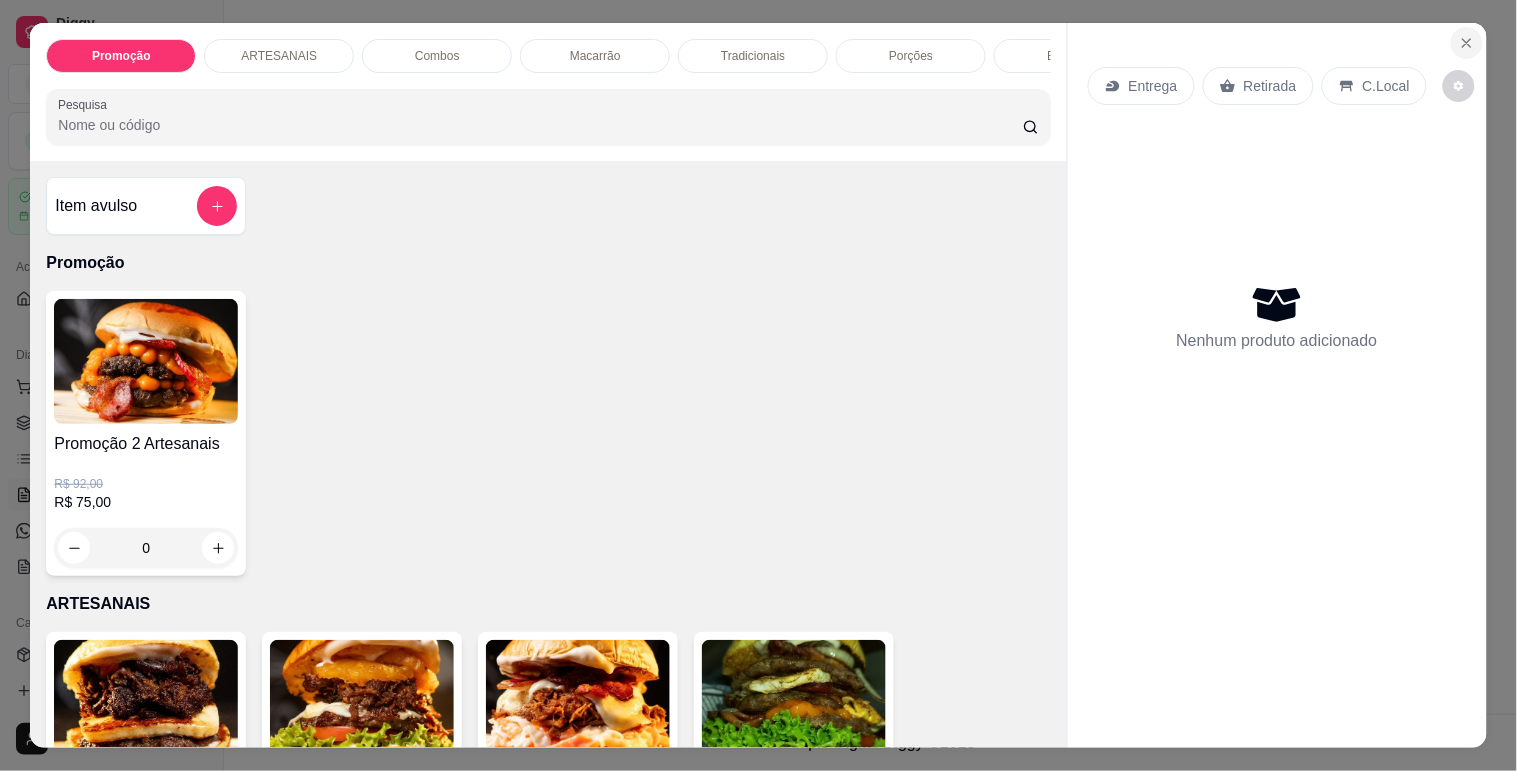 click 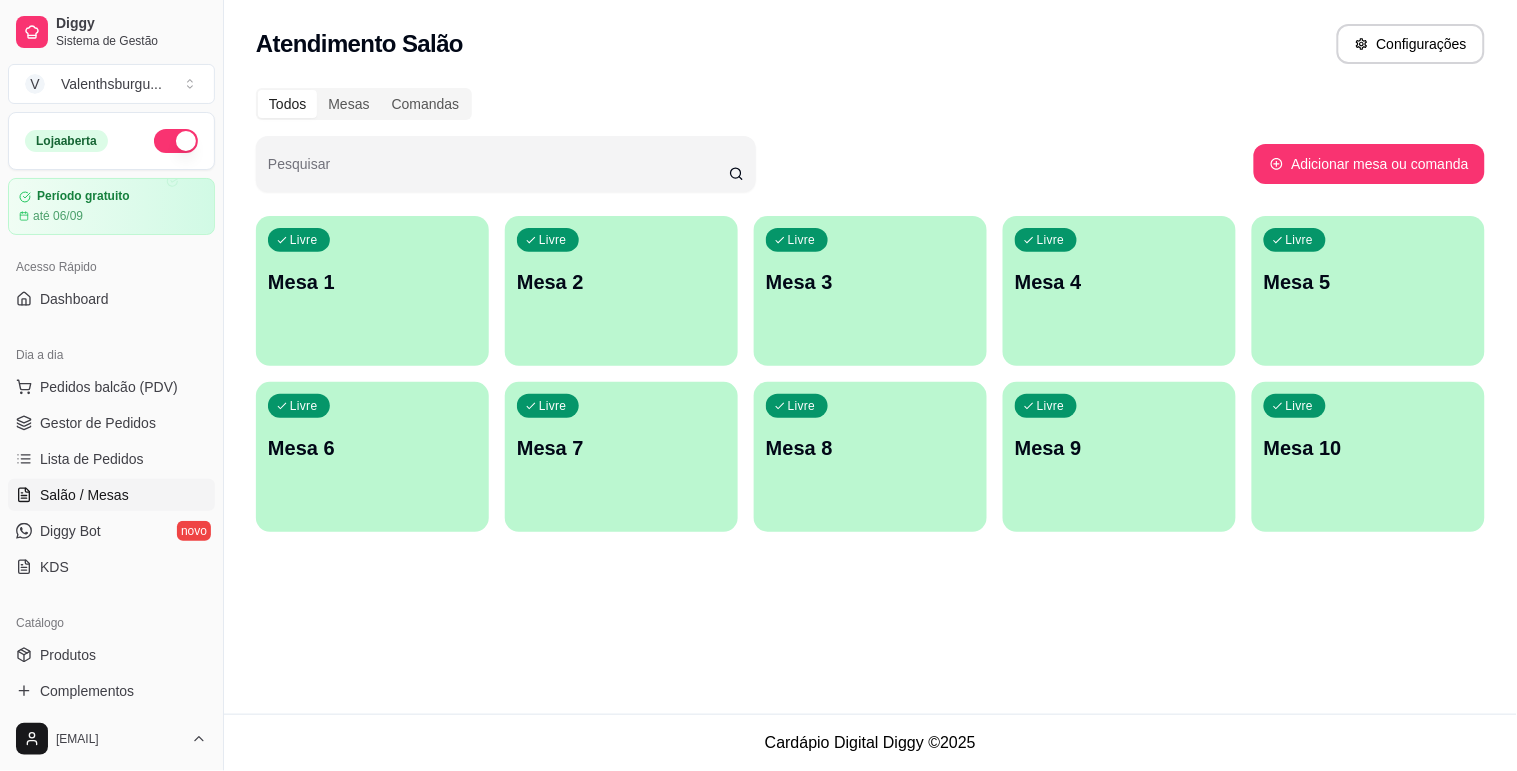 type 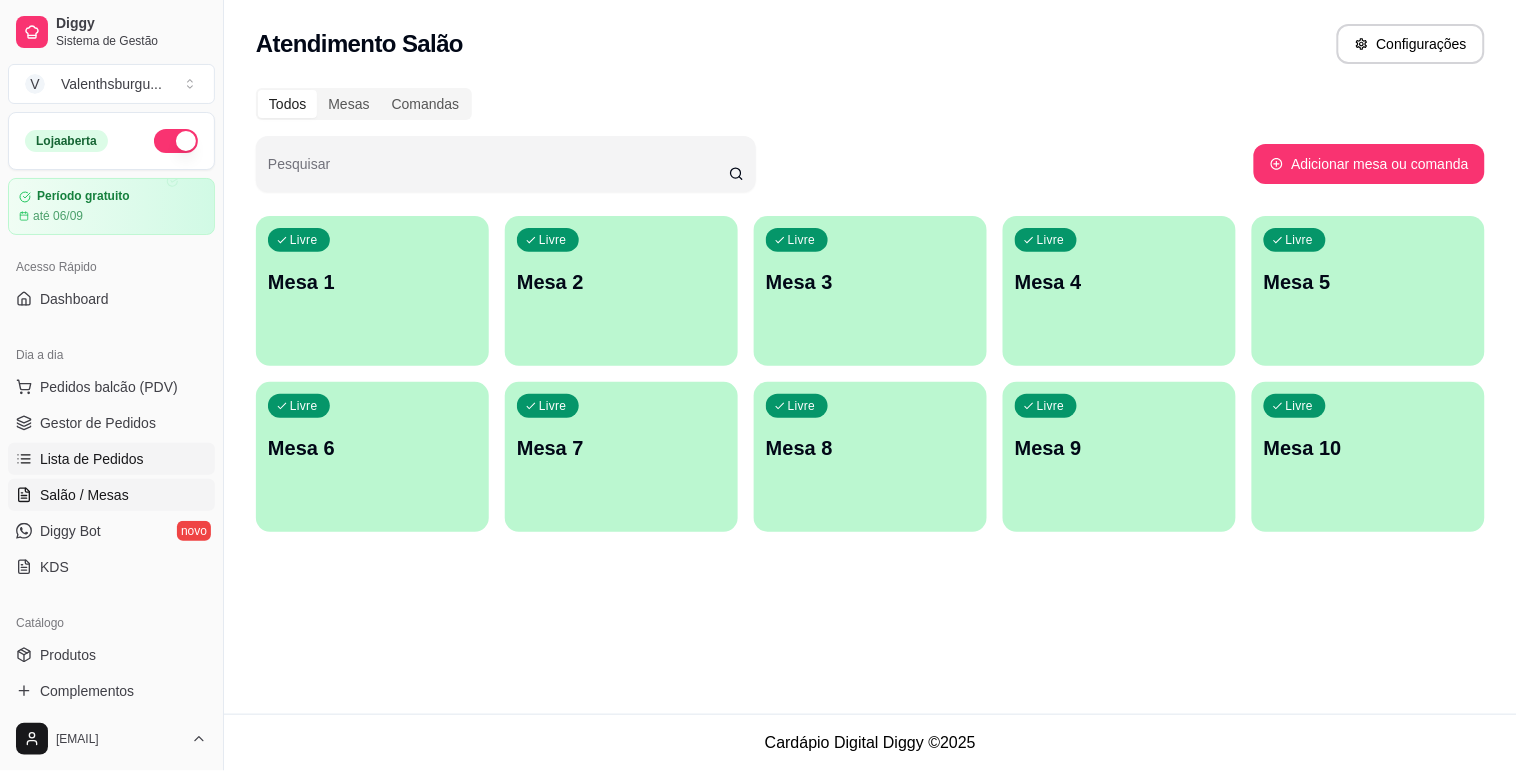 click on "Lista de Pedidos" at bounding box center (92, 459) 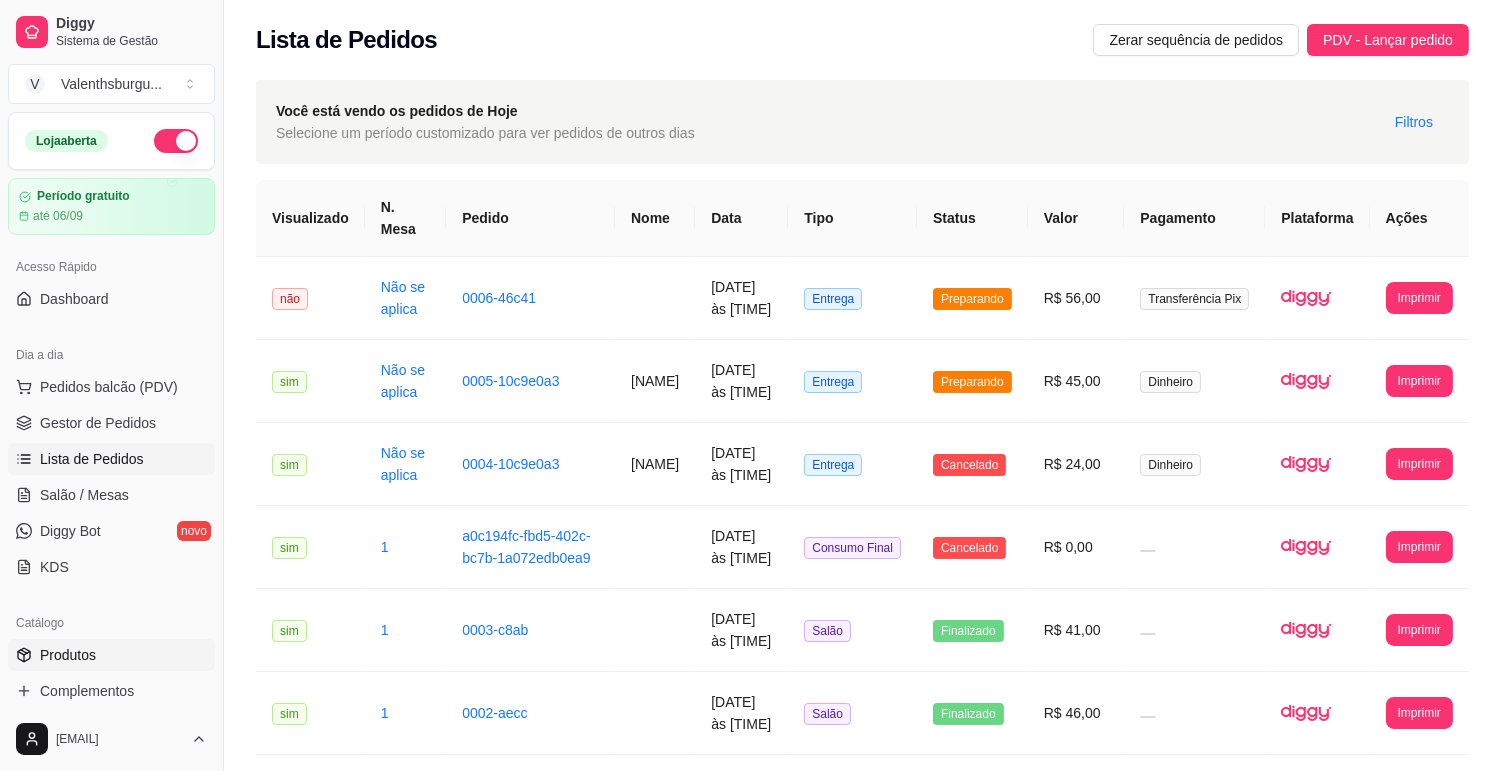 click on "Produtos" at bounding box center (68, 655) 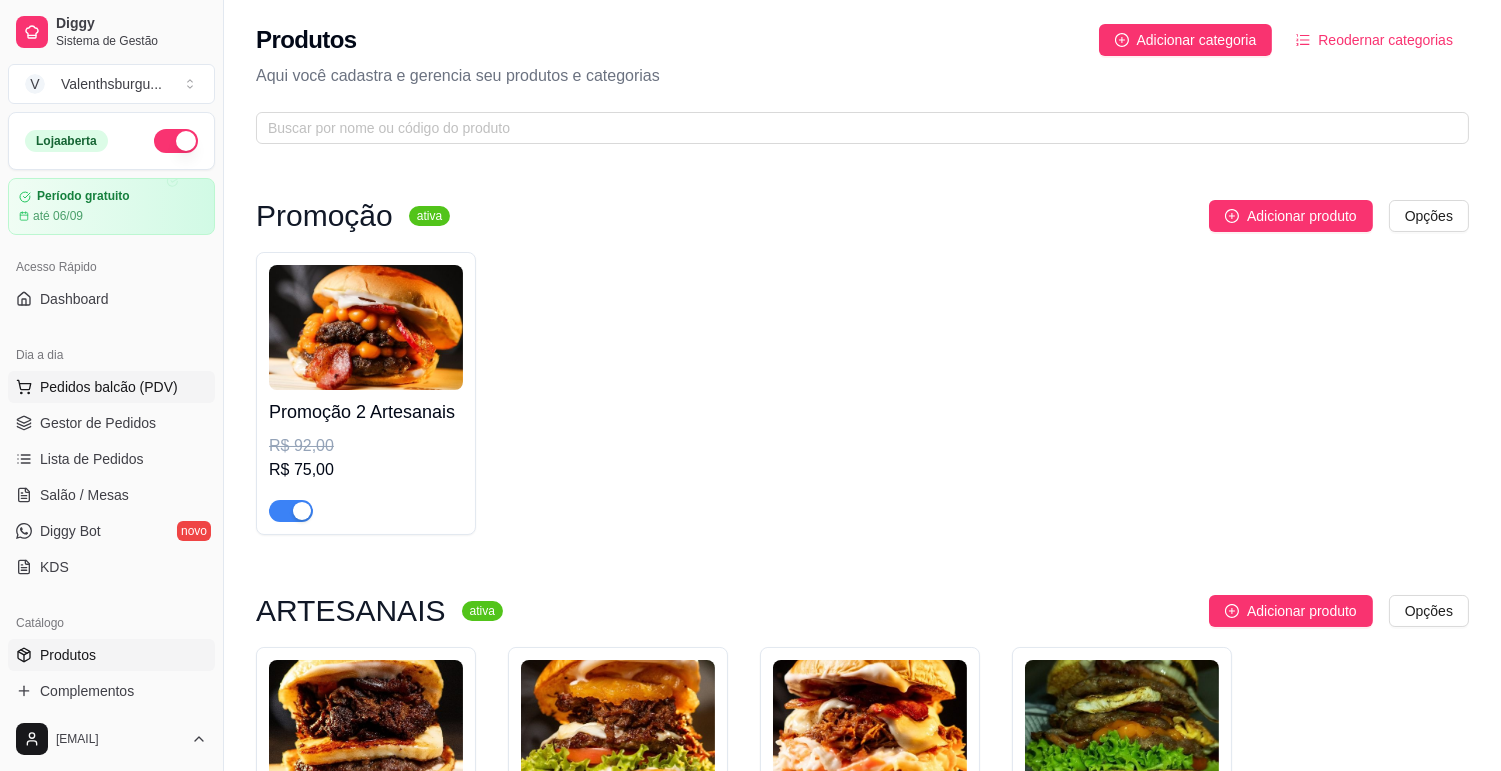 click on "Pedidos balcão (PDV)" at bounding box center [109, 387] 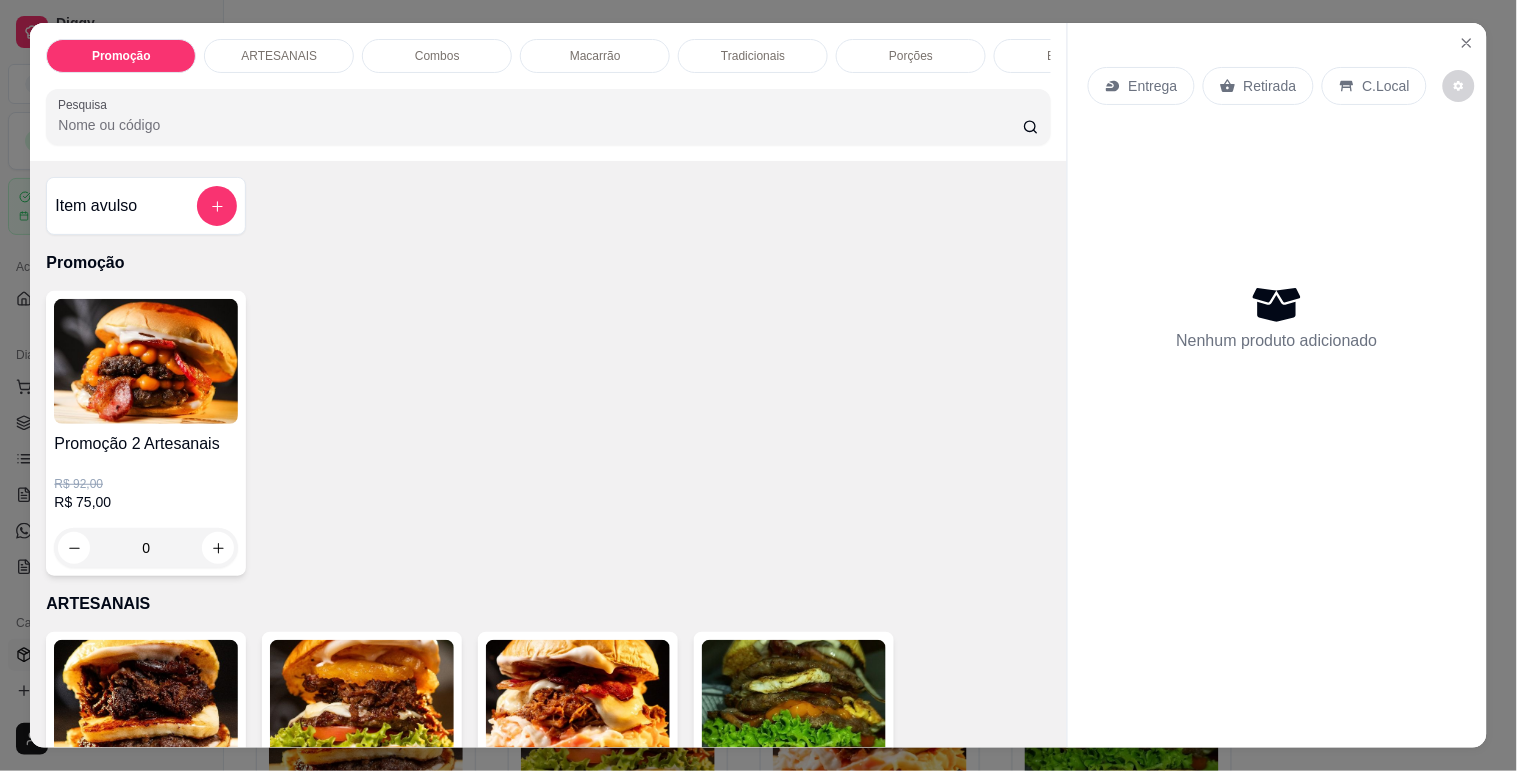 click on "Promoção 2 Artesanais    R$ 92,00 R$ 75,00 0" at bounding box center (548, 433) 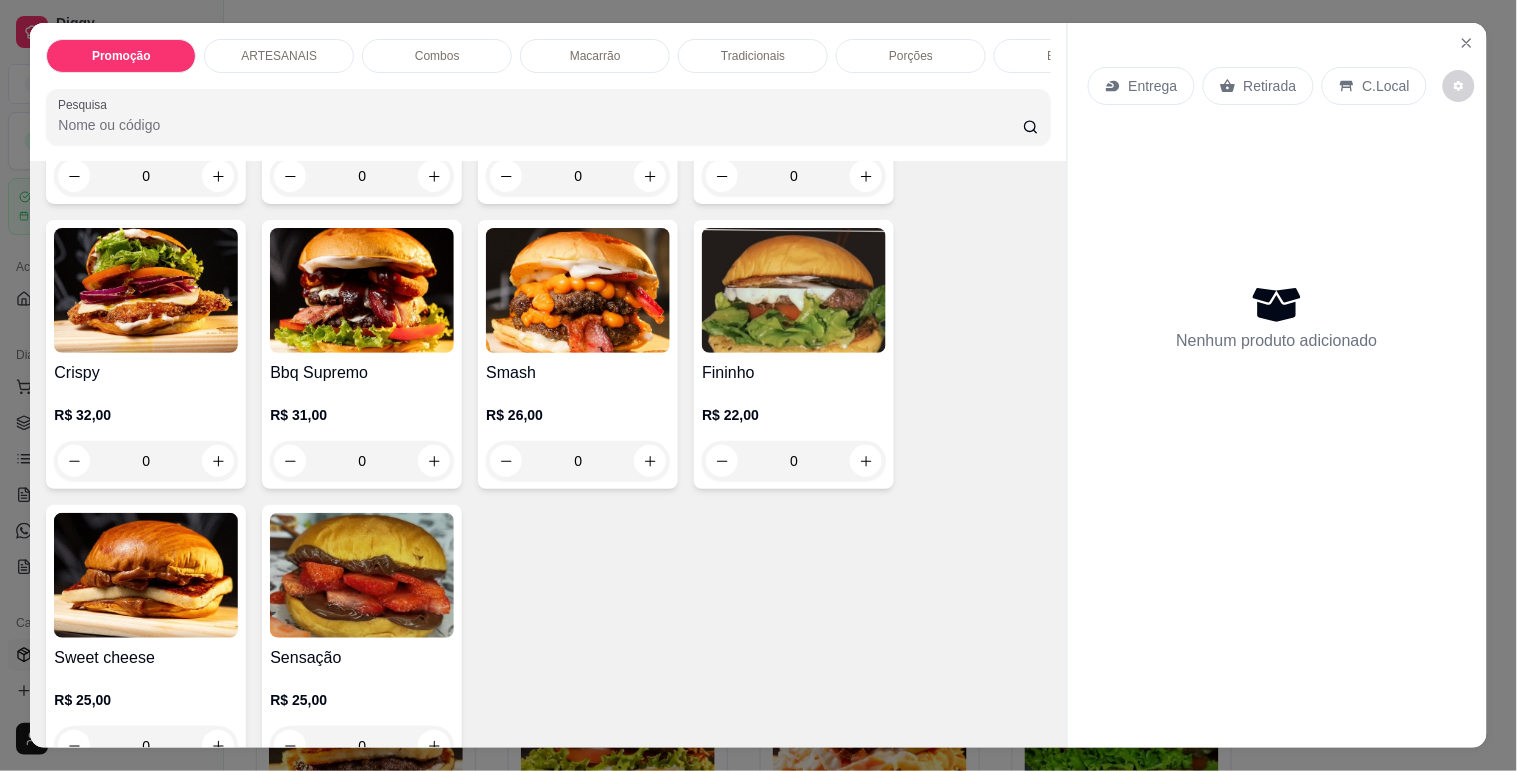 scroll, scrollTop: 888, scrollLeft: 0, axis: vertical 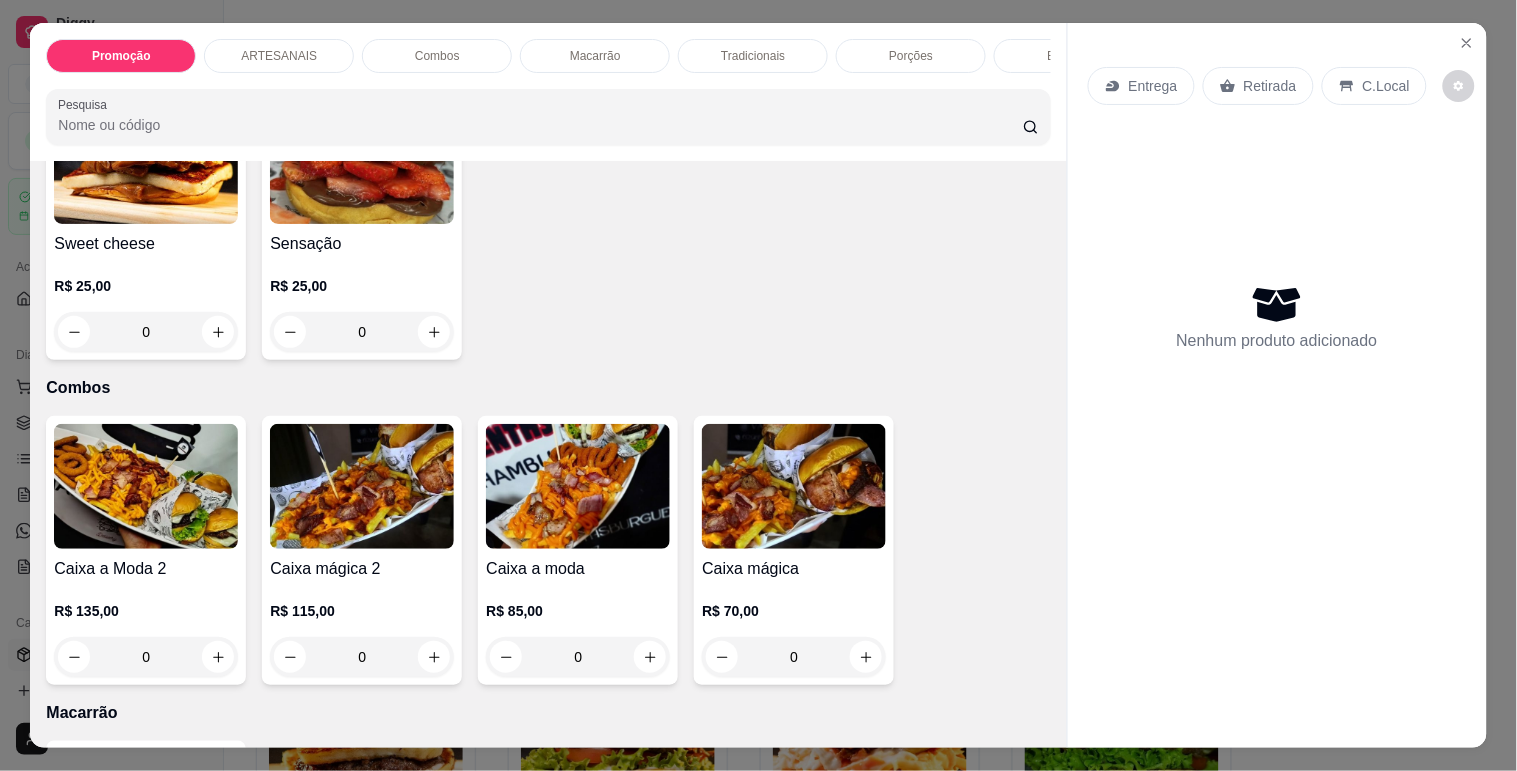 click on "Tradicionais" at bounding box center (753, 56) 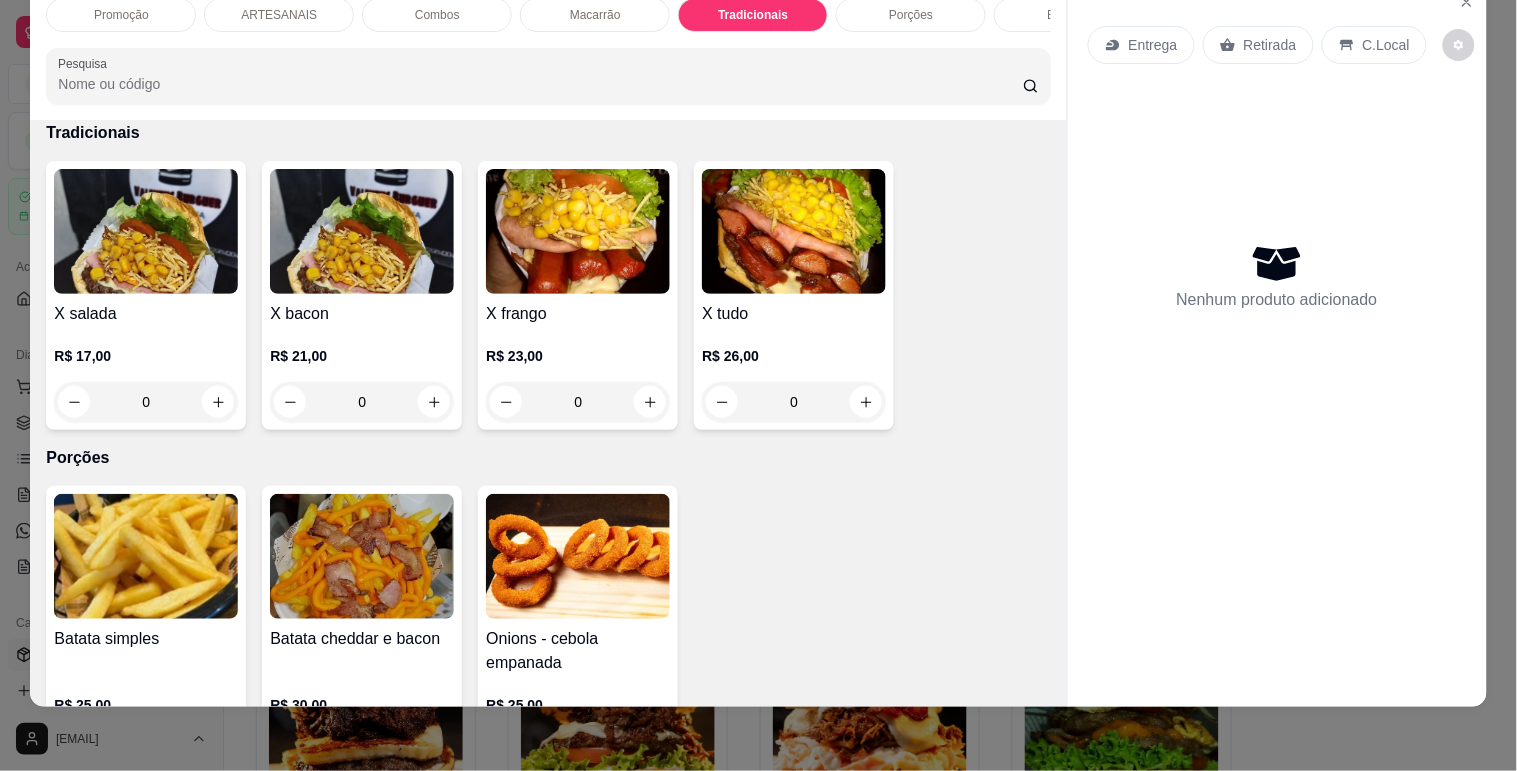 click on "0" at bounding box center [794, 402] 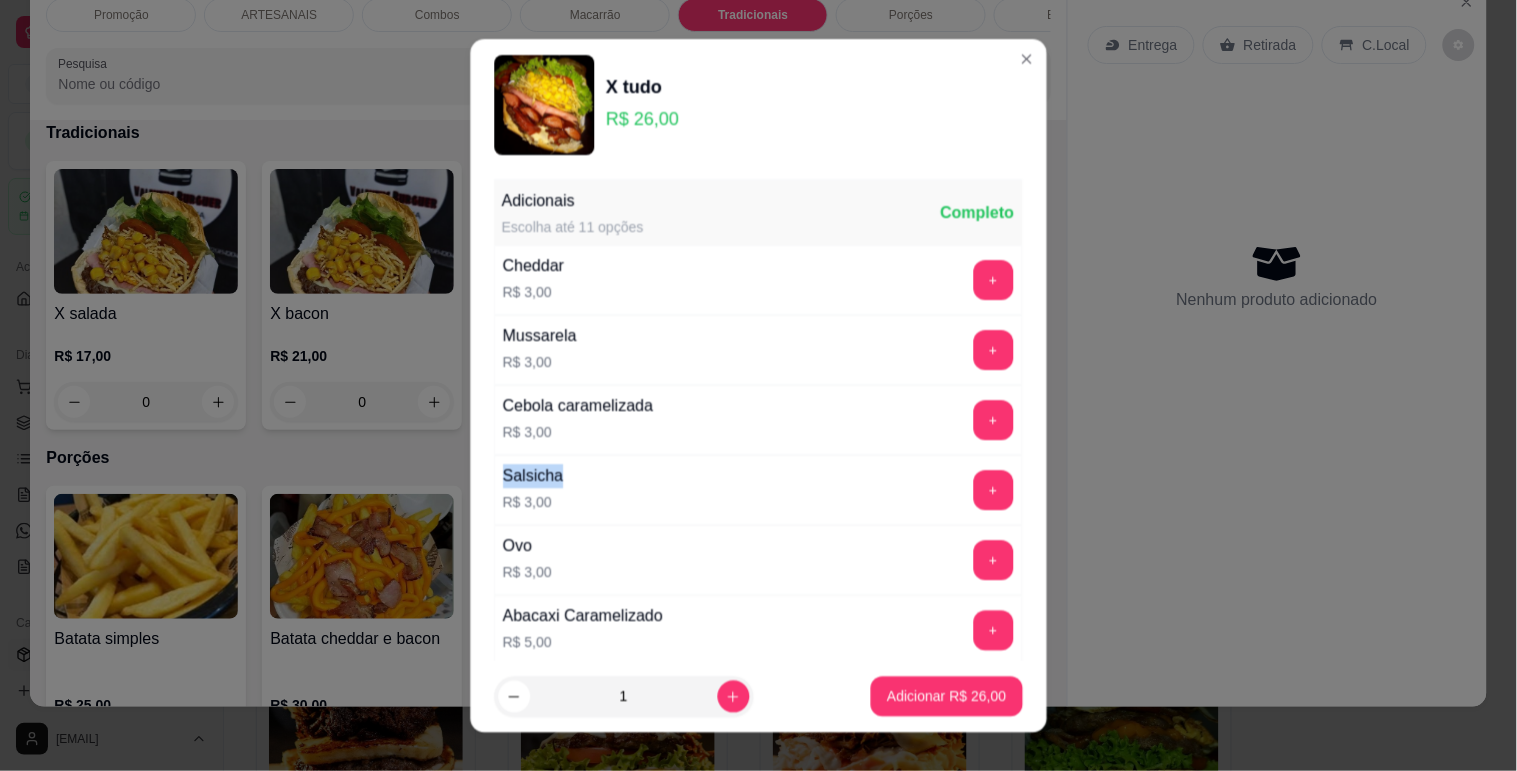 click on "Cebola caramelizada  R$ 3,00 +" at bounding box center (758, 420) 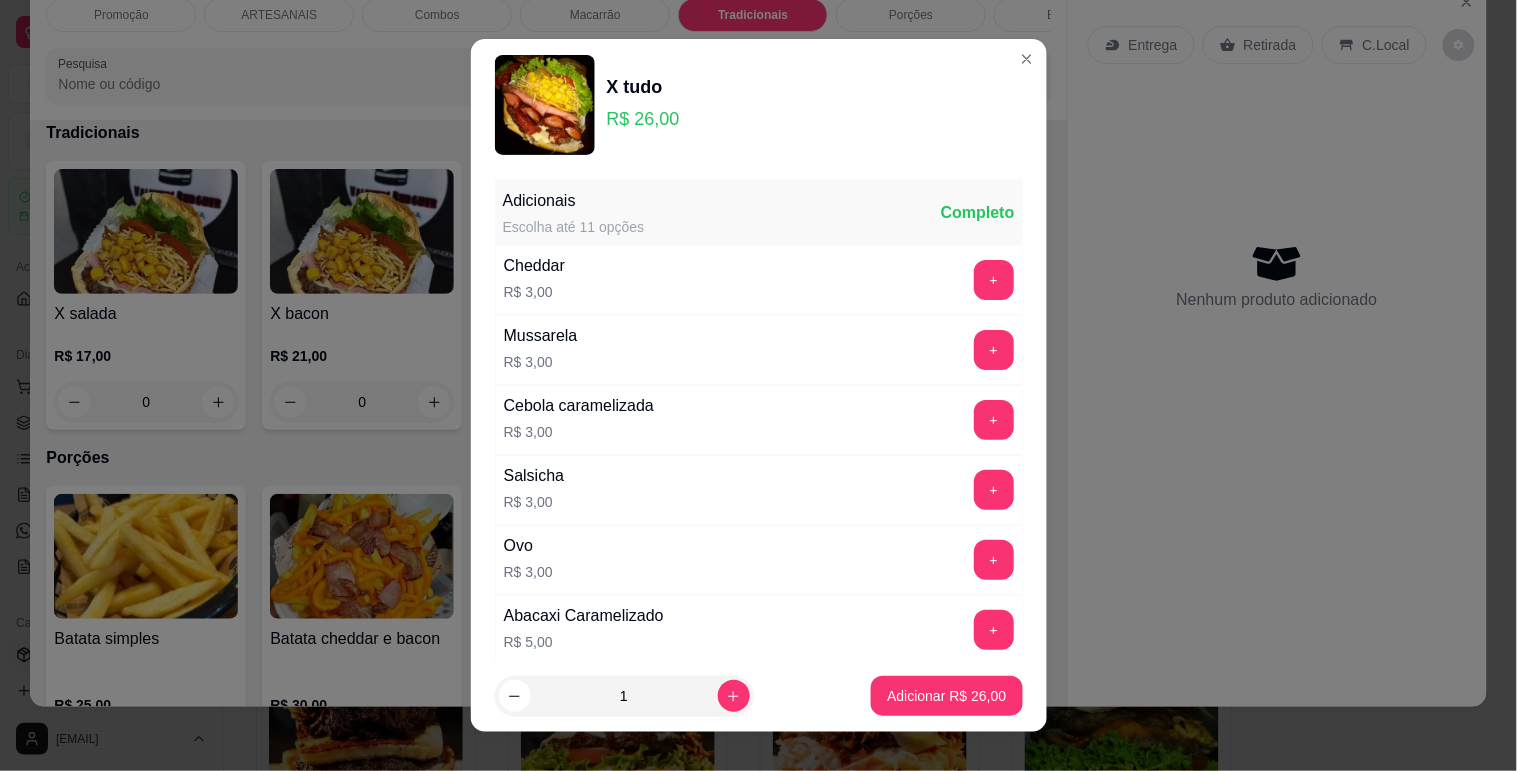 click on "X tudo  R$ 26,00" at bounding box center [759, 105] 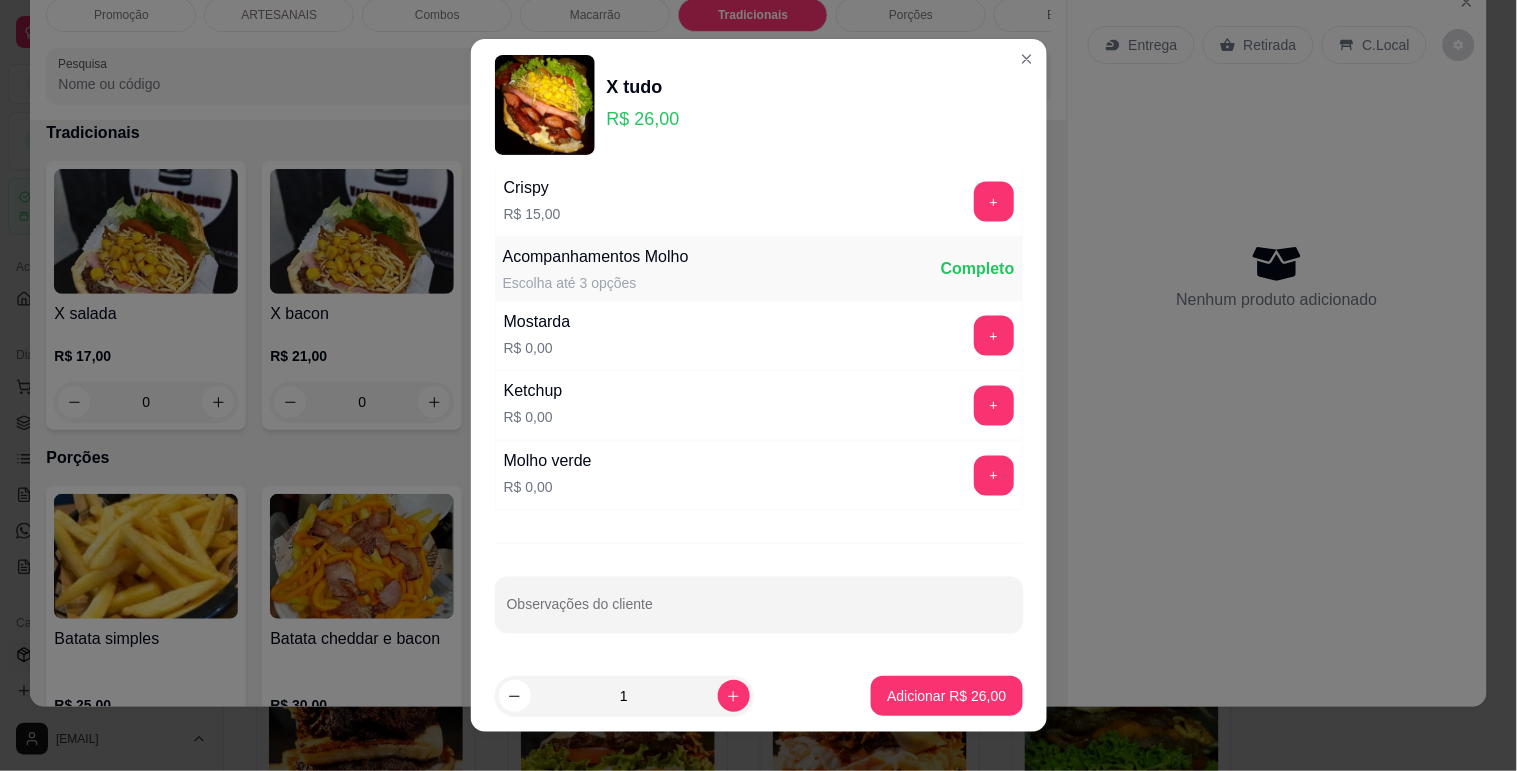 scroll, scrollTop: 780, scrollLeft: 0, axis: vertical 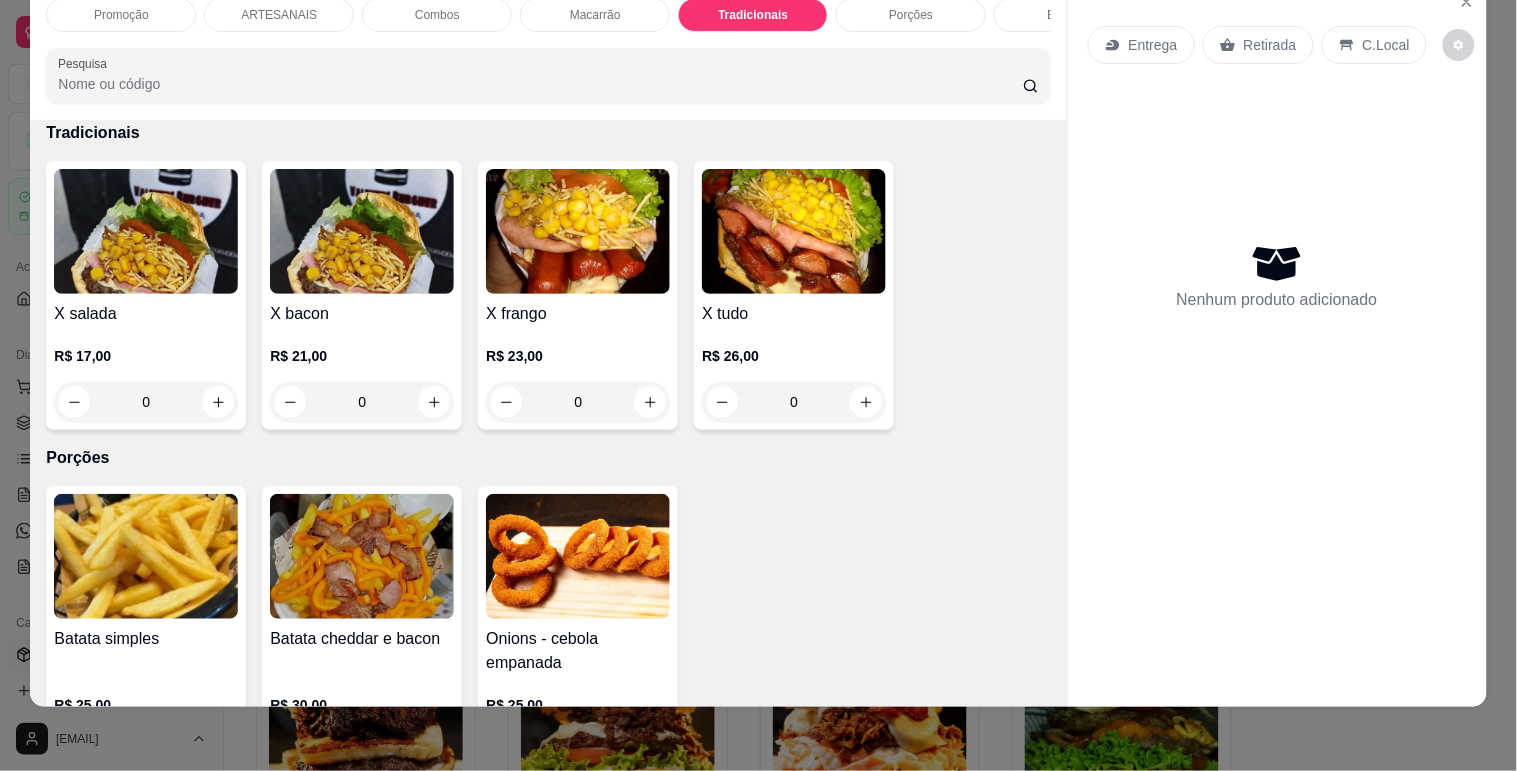 click on "0" at bounding box center [794, 402] 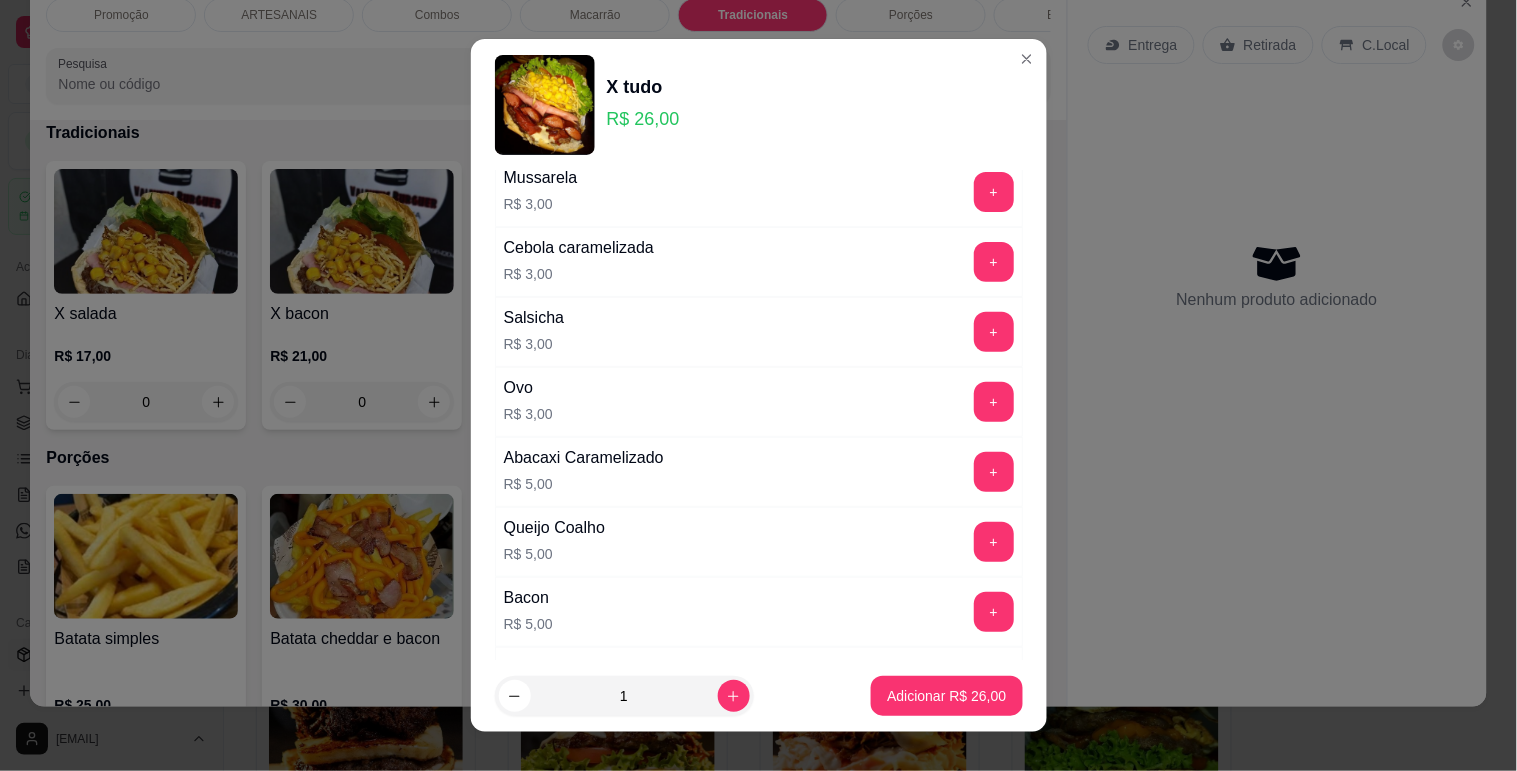 scroll, scrollTop: 0, scrollLeft: 0, axis: both 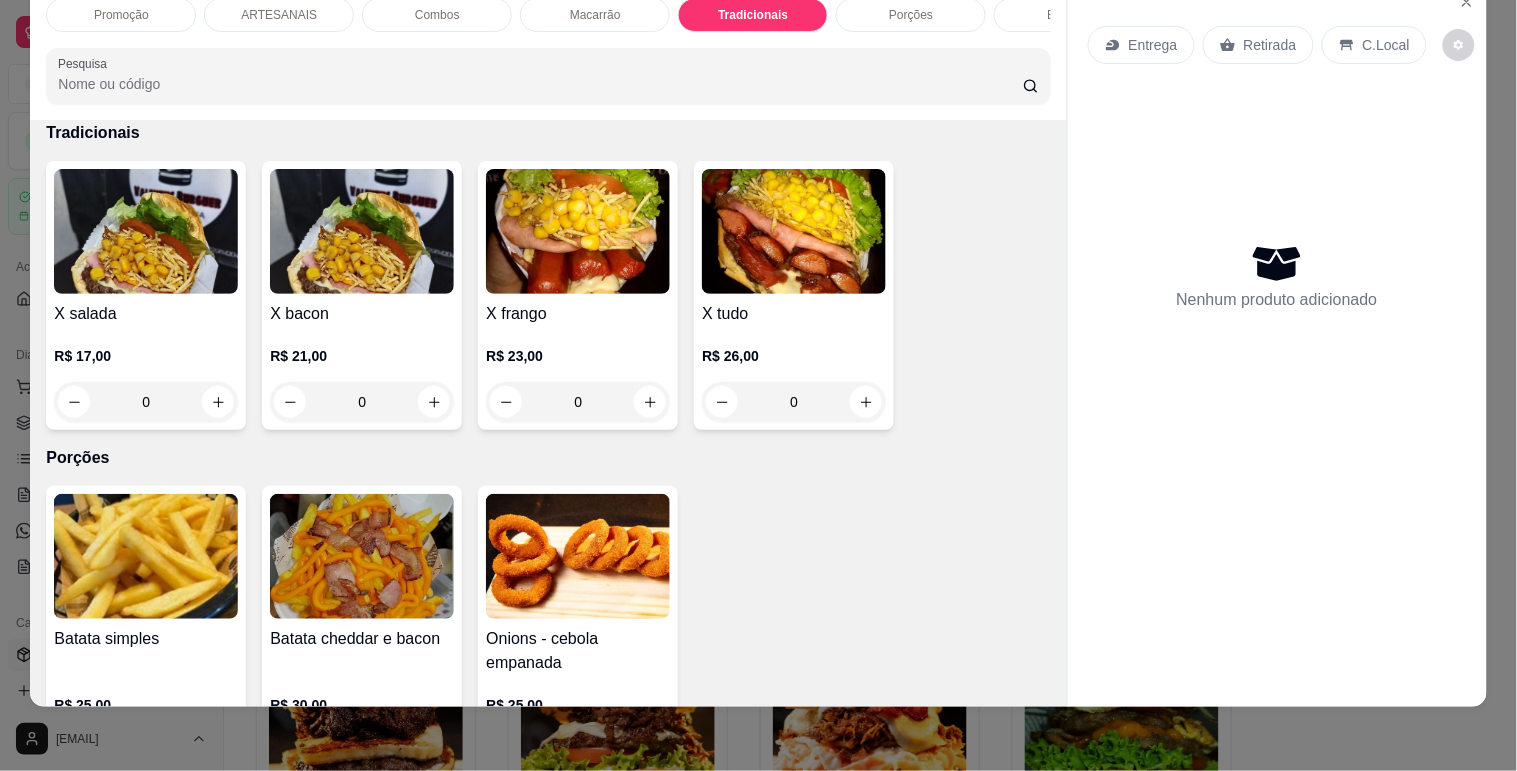 click on "0" at bounding box center (794, 402) 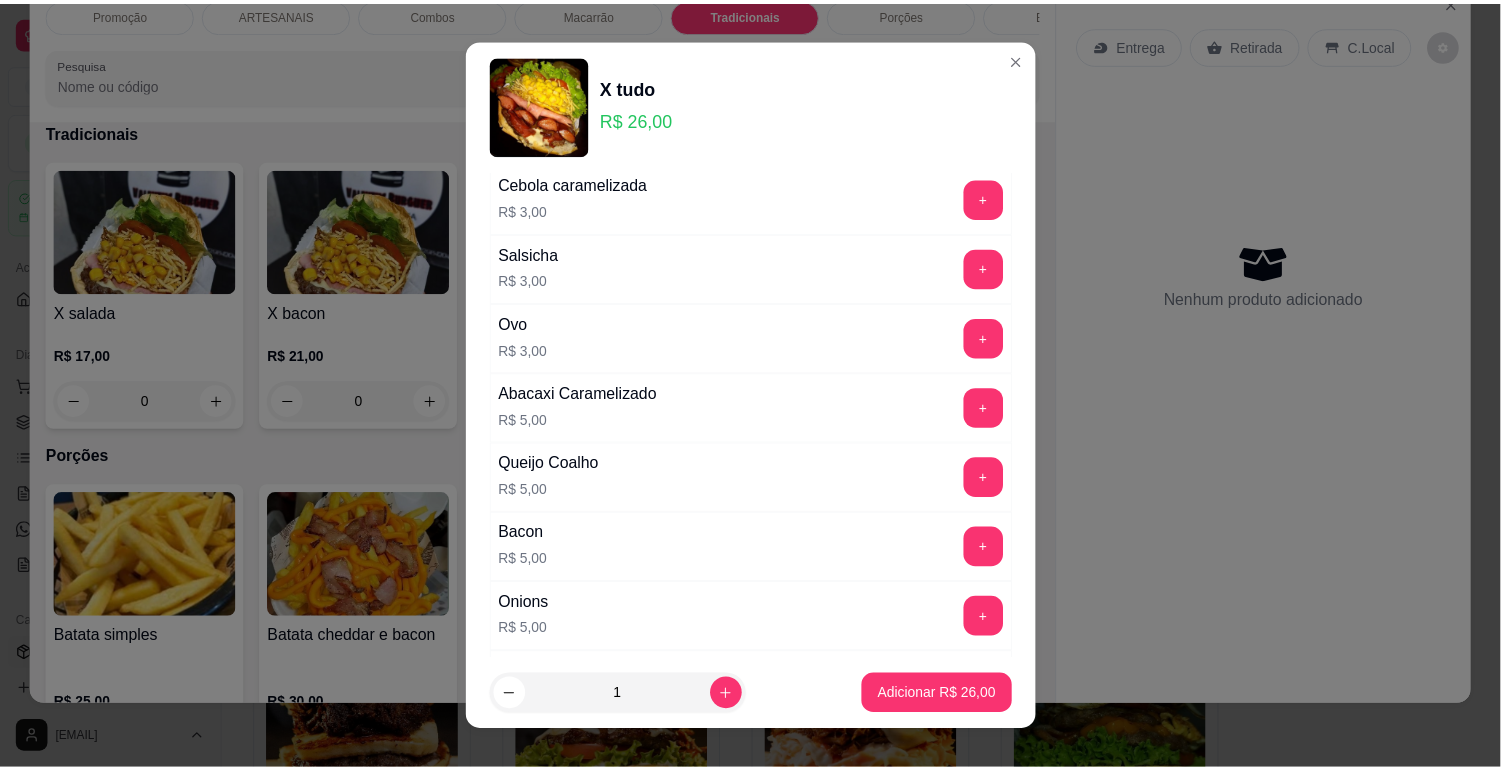 scroll, scrollTop: 333, scrollLeft: 0, axis: vertical 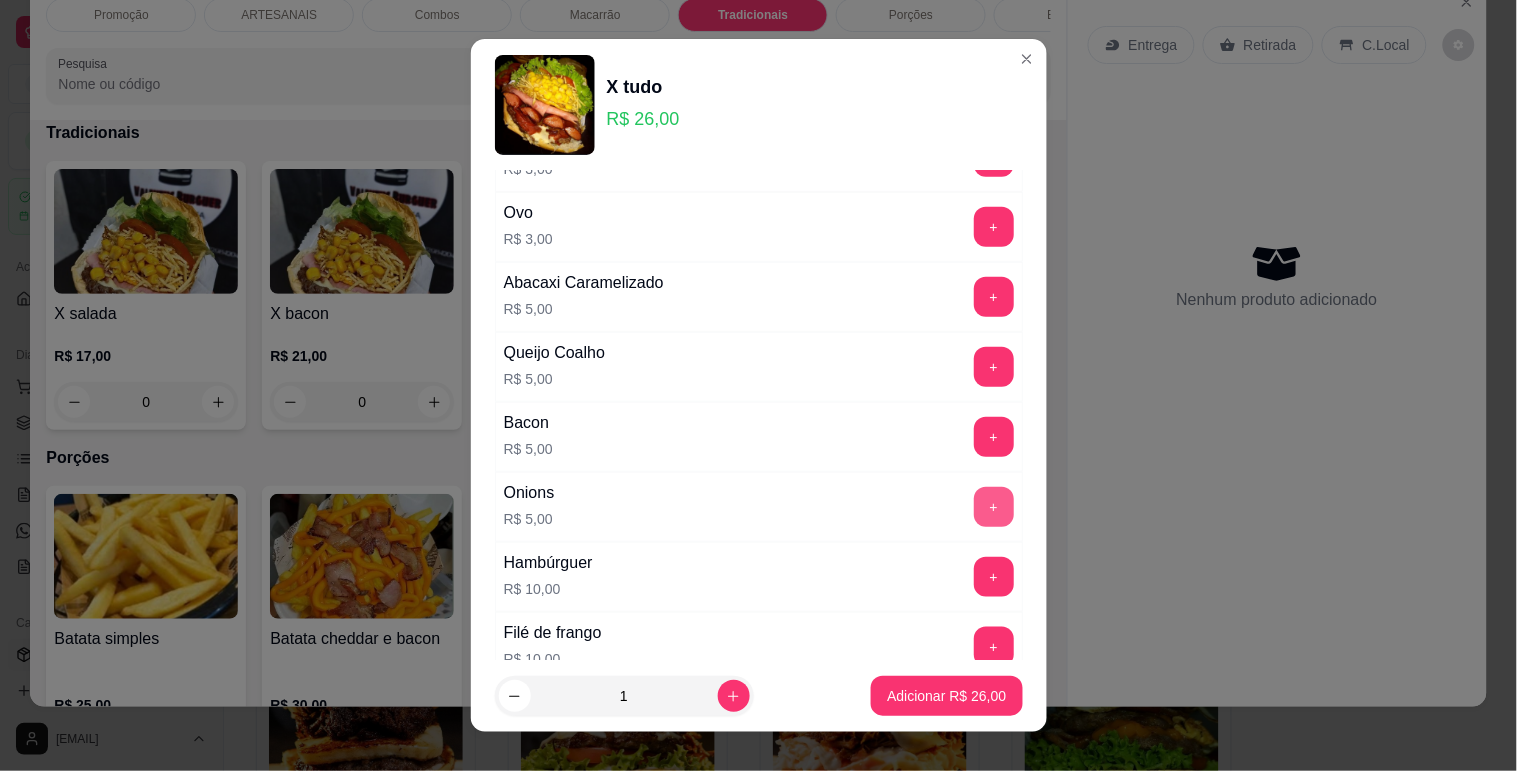 click on "+" at bounding box center [994, 507] 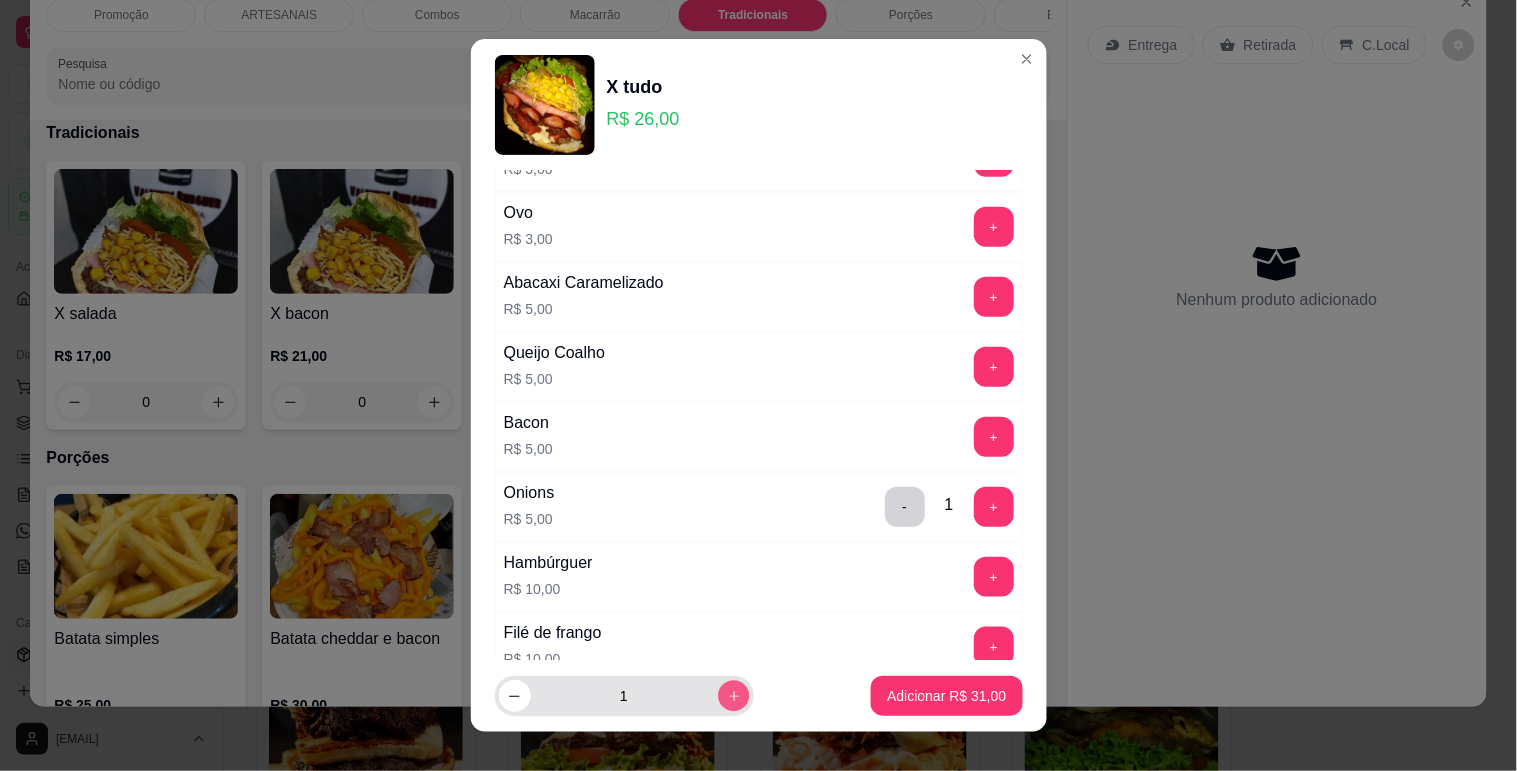 click 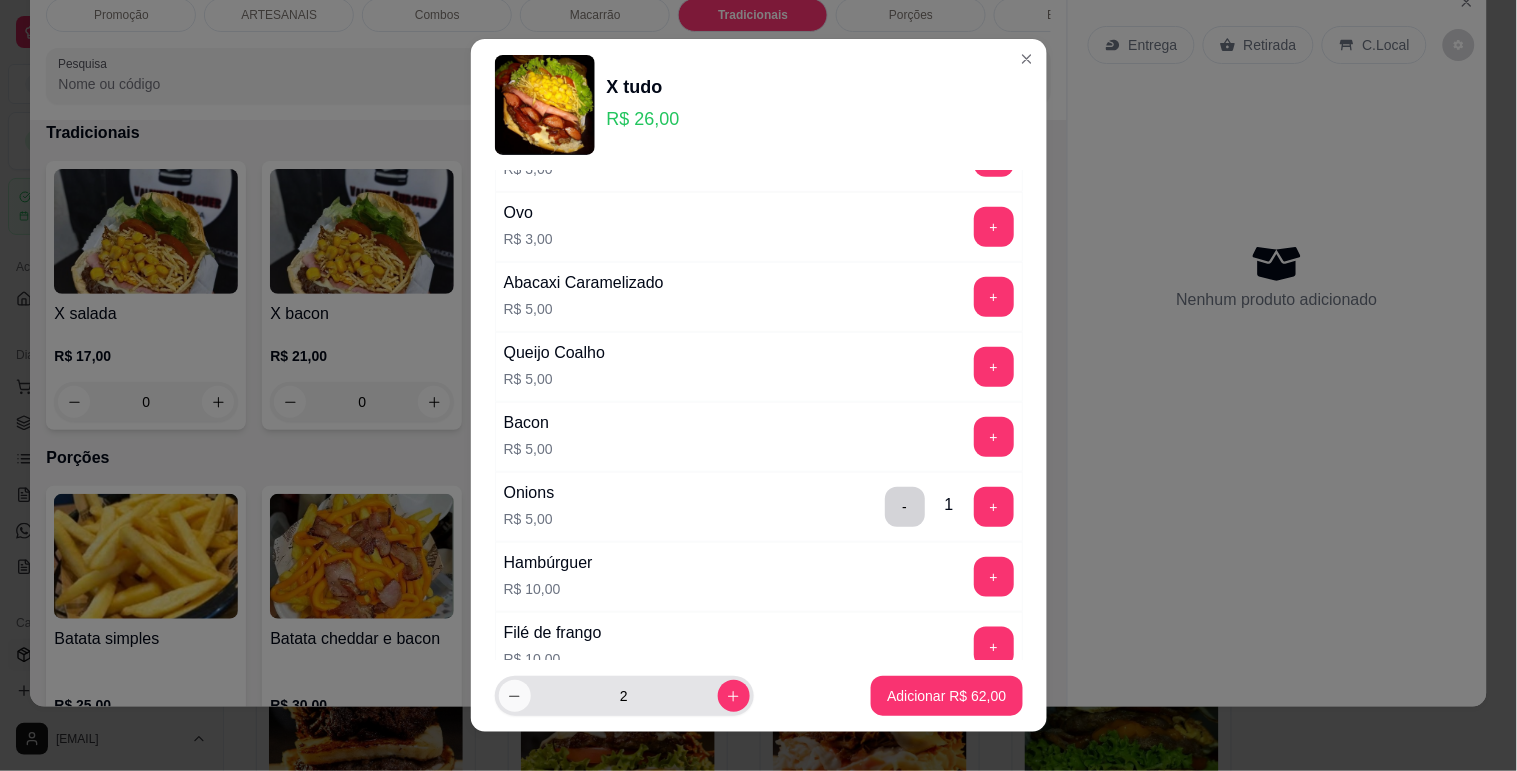 click at bounding box center (515, 696) 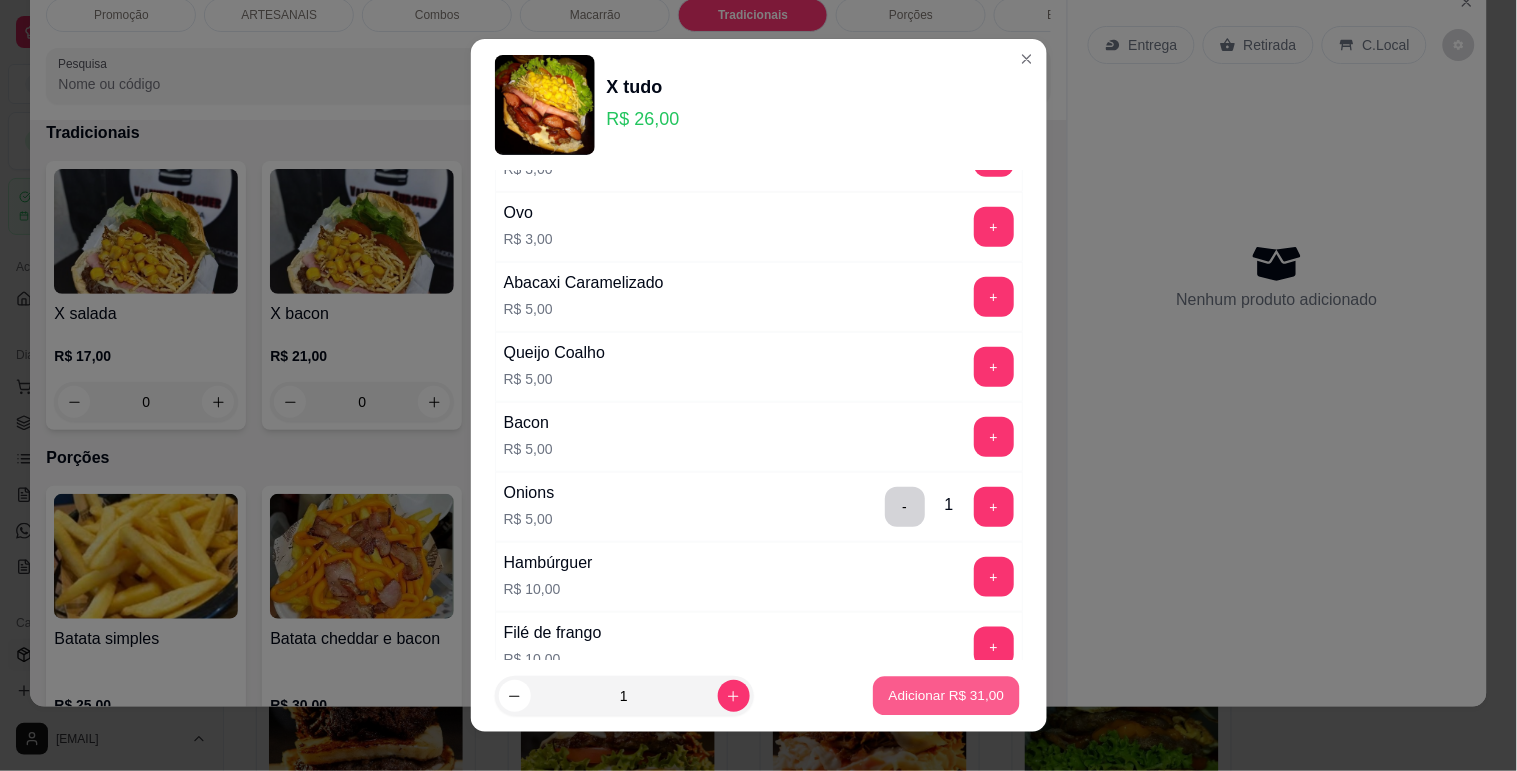 click on "Adicionar   R$ 31,00" at bounding box center (947, 696) 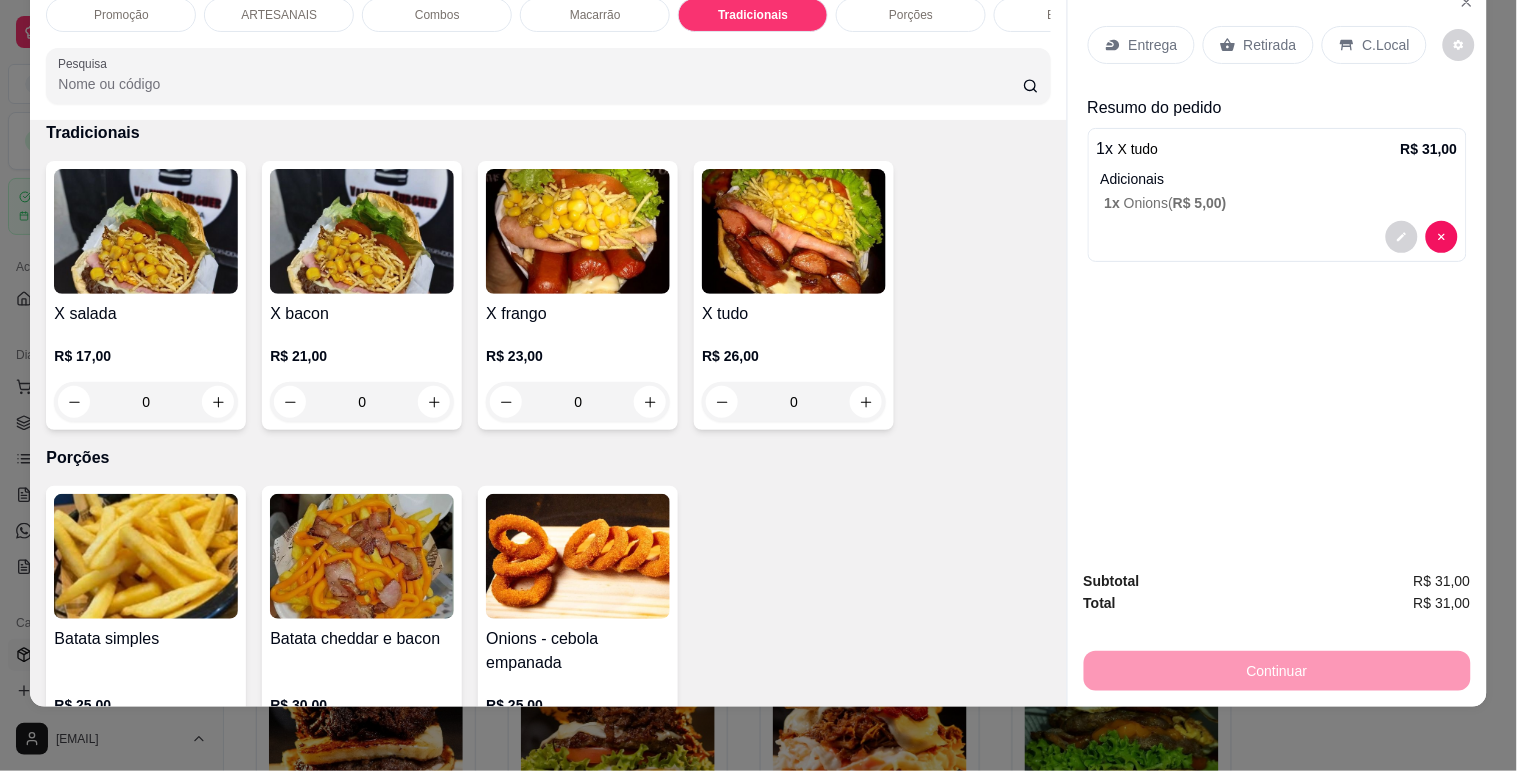click on "0" at bounding box center [794, 402] 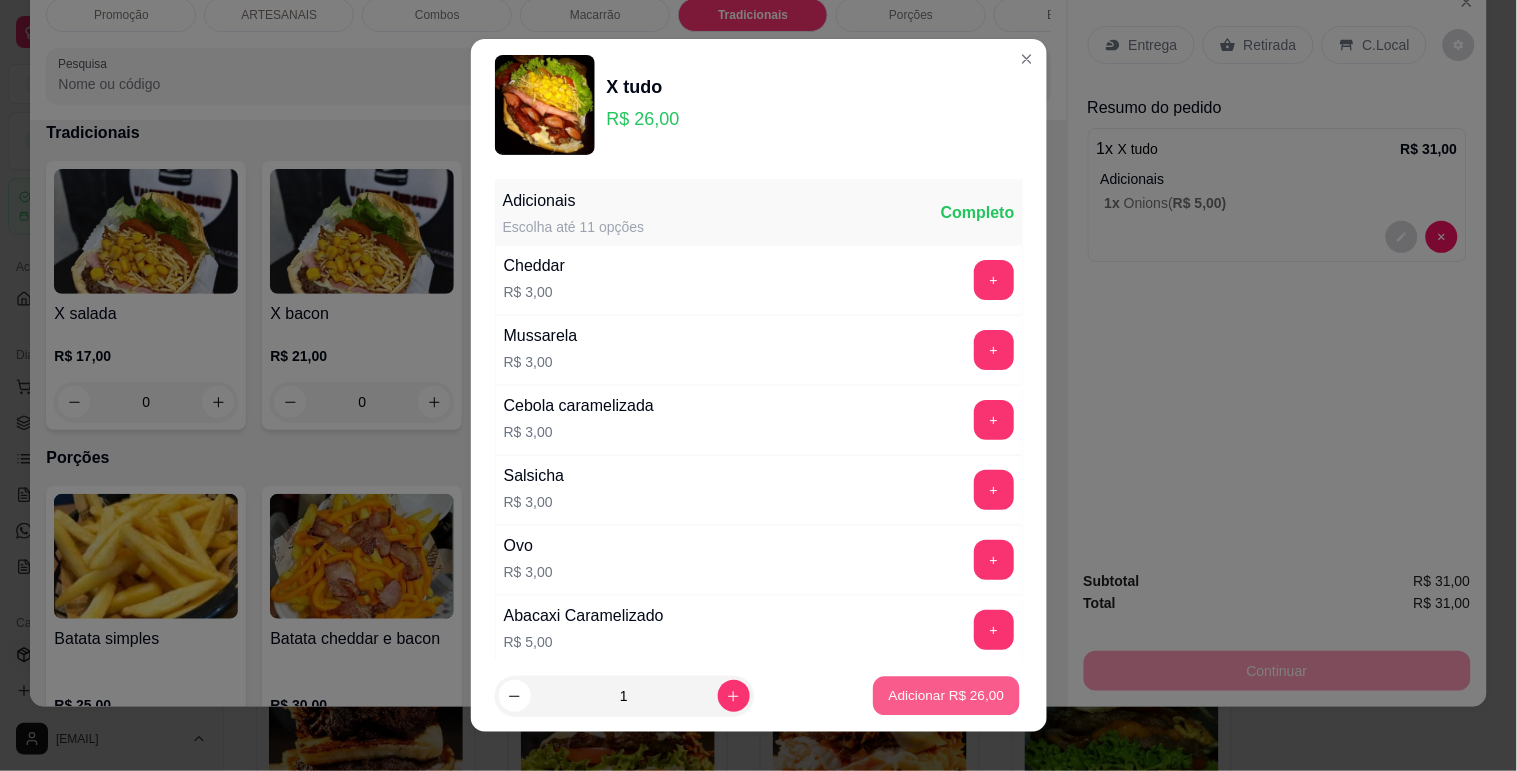 click on "Adicionar   R$ 26,00" at bounding box center [947, 696] 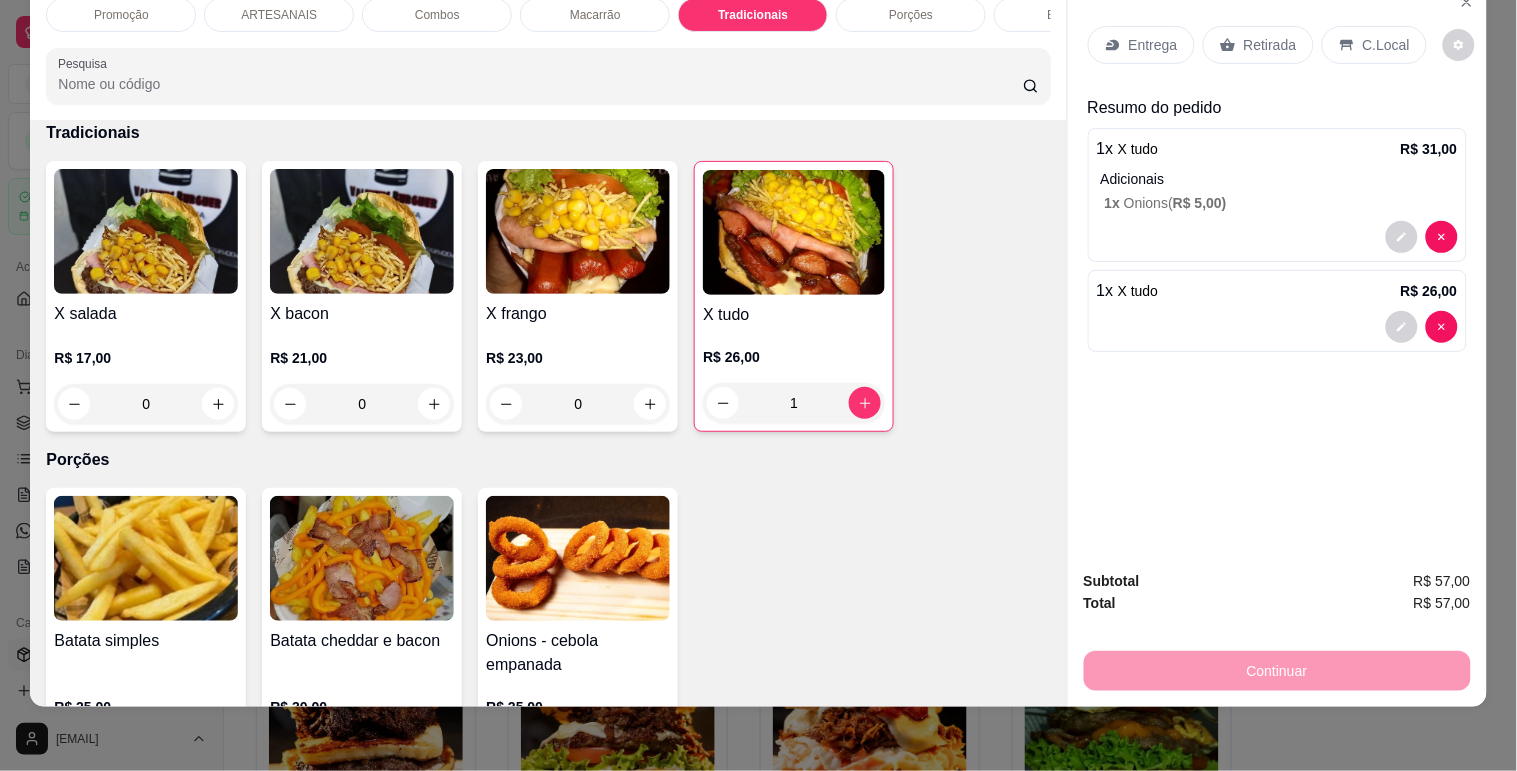 click on "Retirada" at bounding box center (1270, 45) 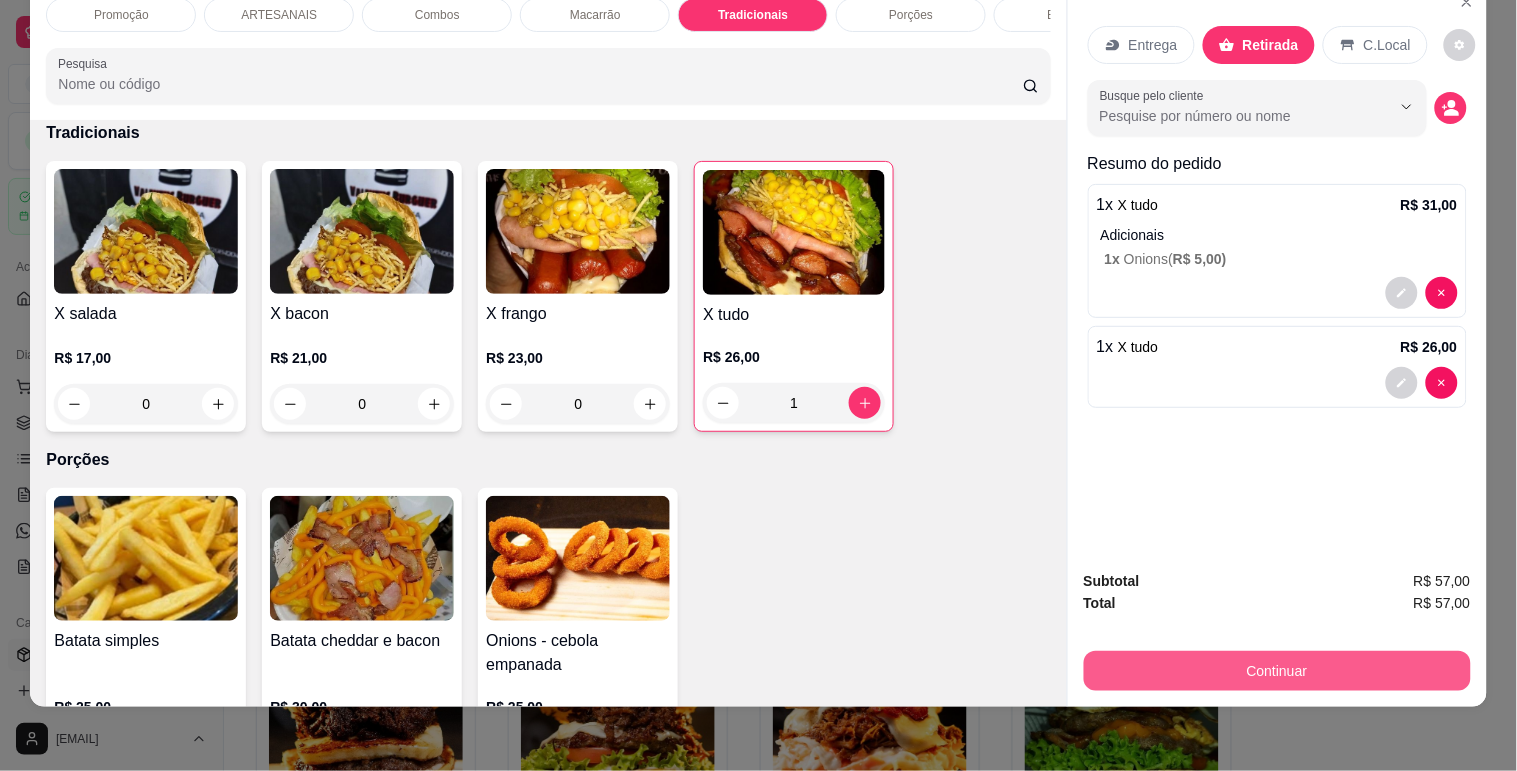 click on "Continuar" at bounding box center [1277, 671] 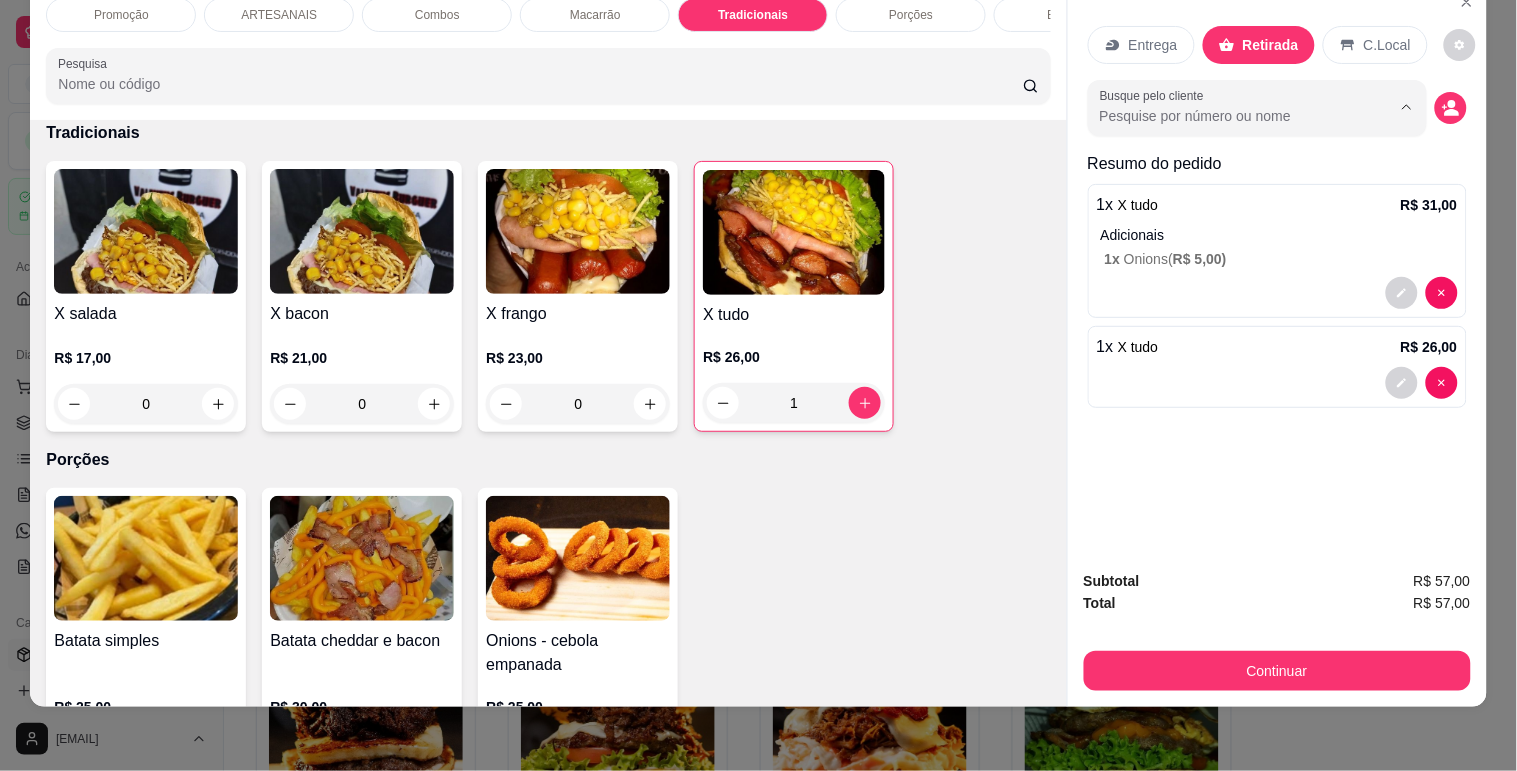 click on "Busque pelo cliente" at bounding box center [1229, 116] 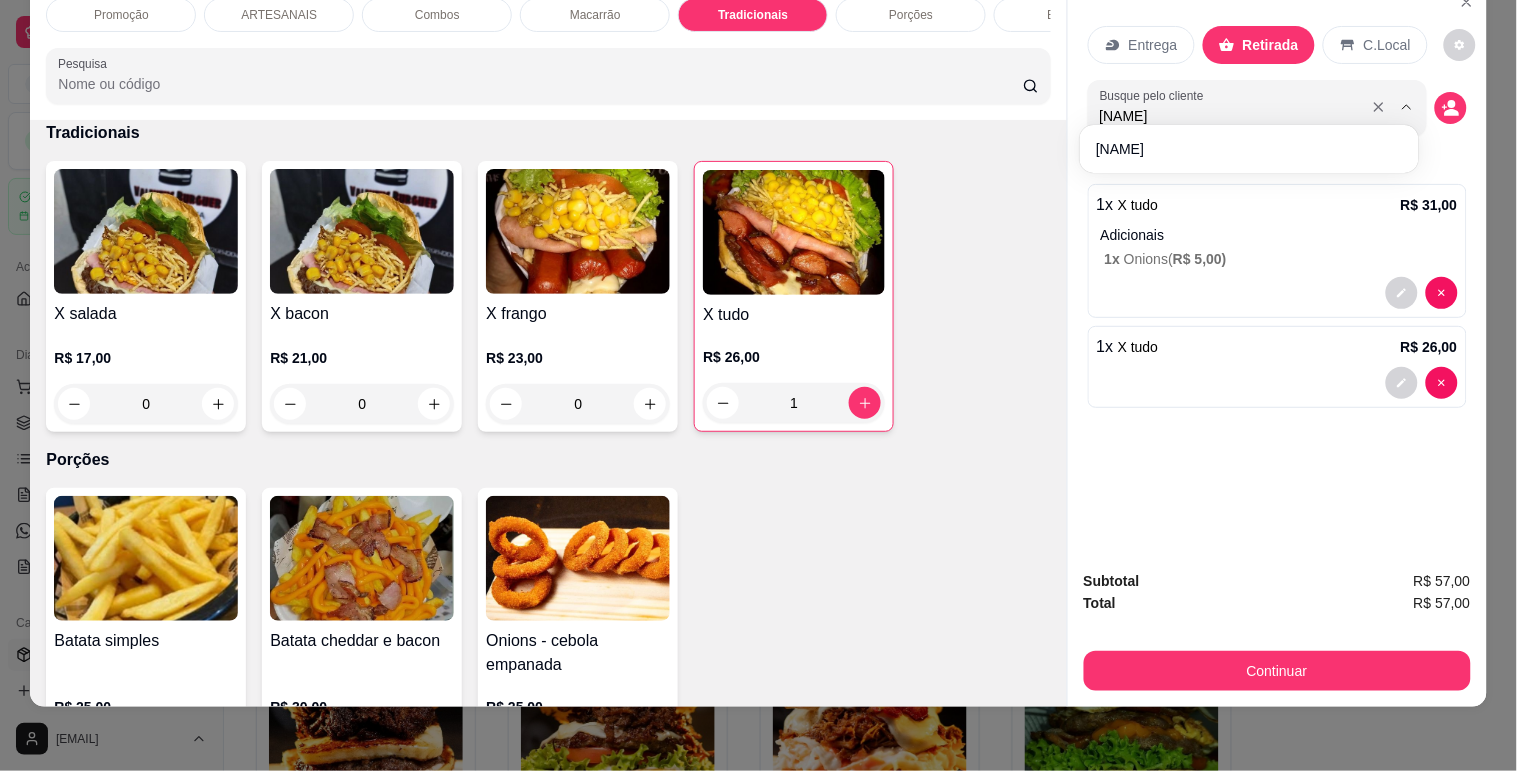 type on "Esther" 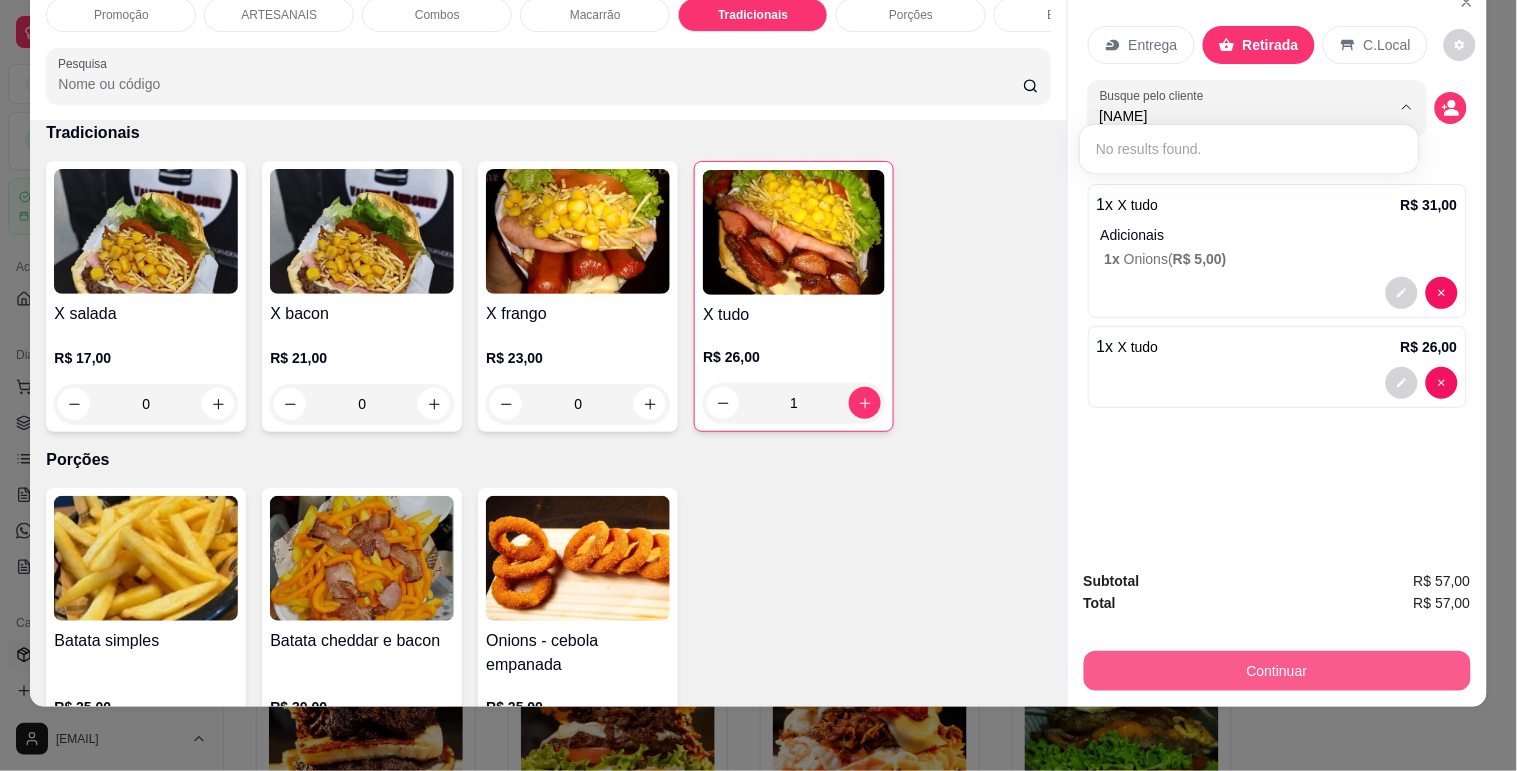 click on "Continuar" at bounding box center (1277, 671) 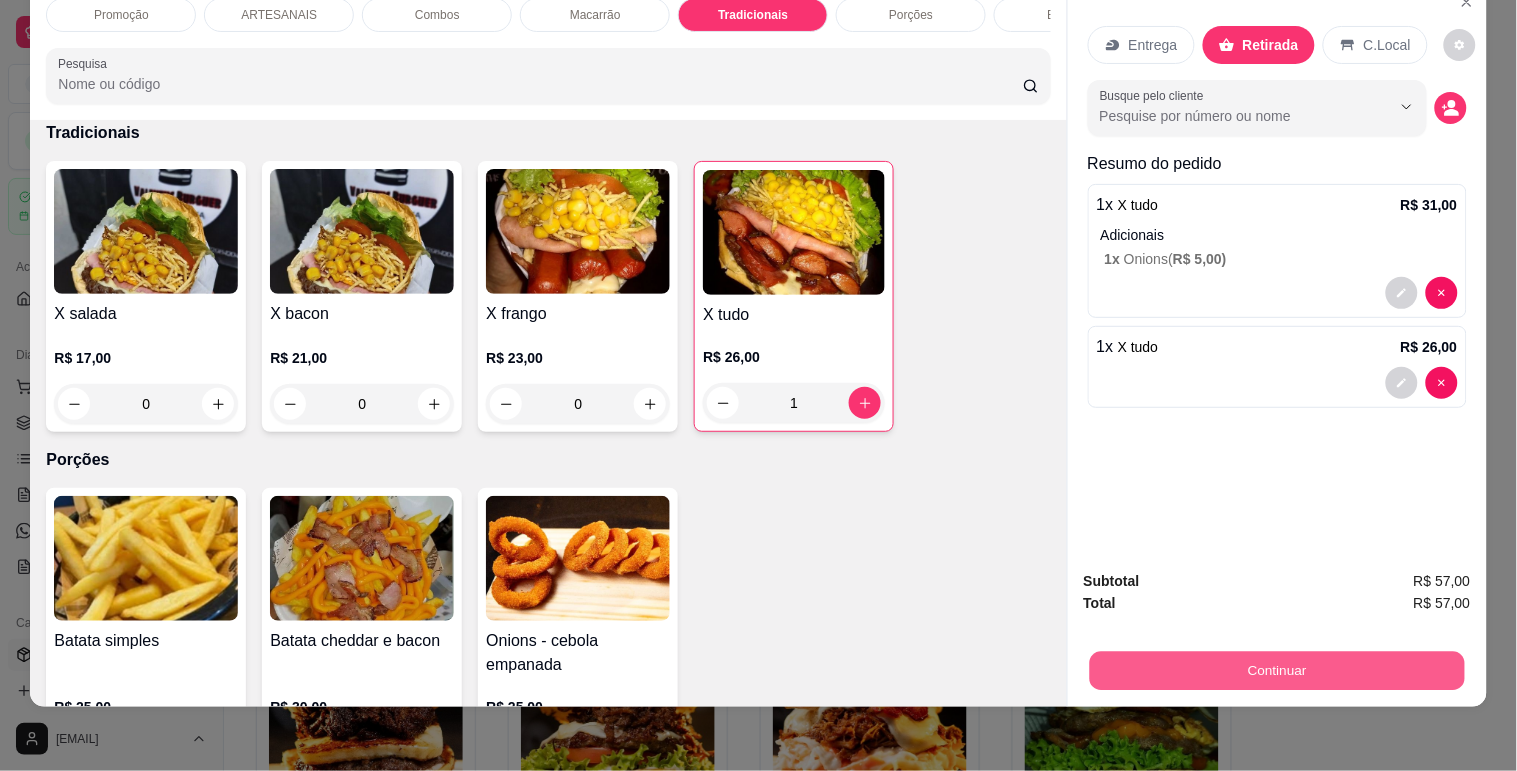 click on "Continuar" at bounding box center (1276, 670) 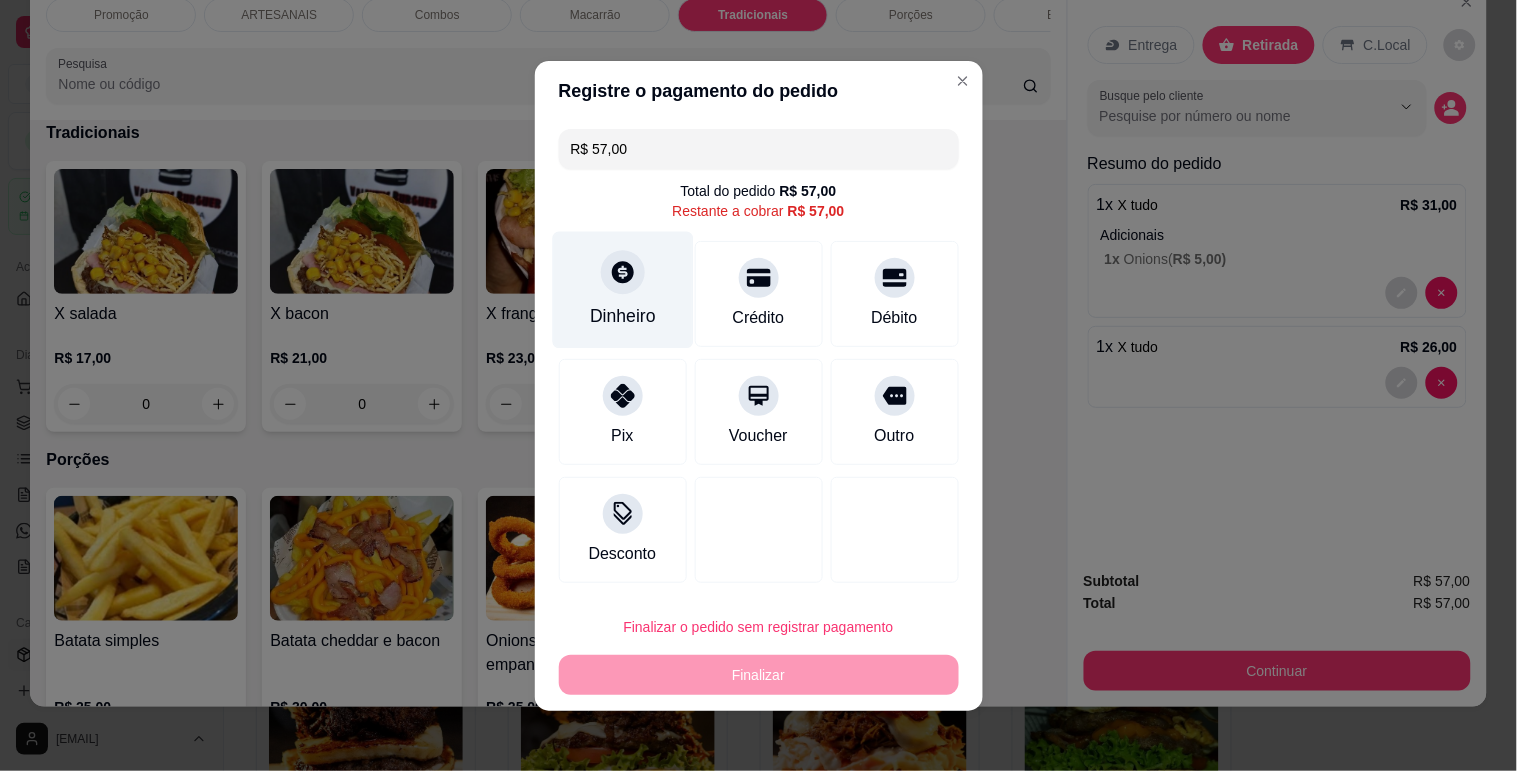 click 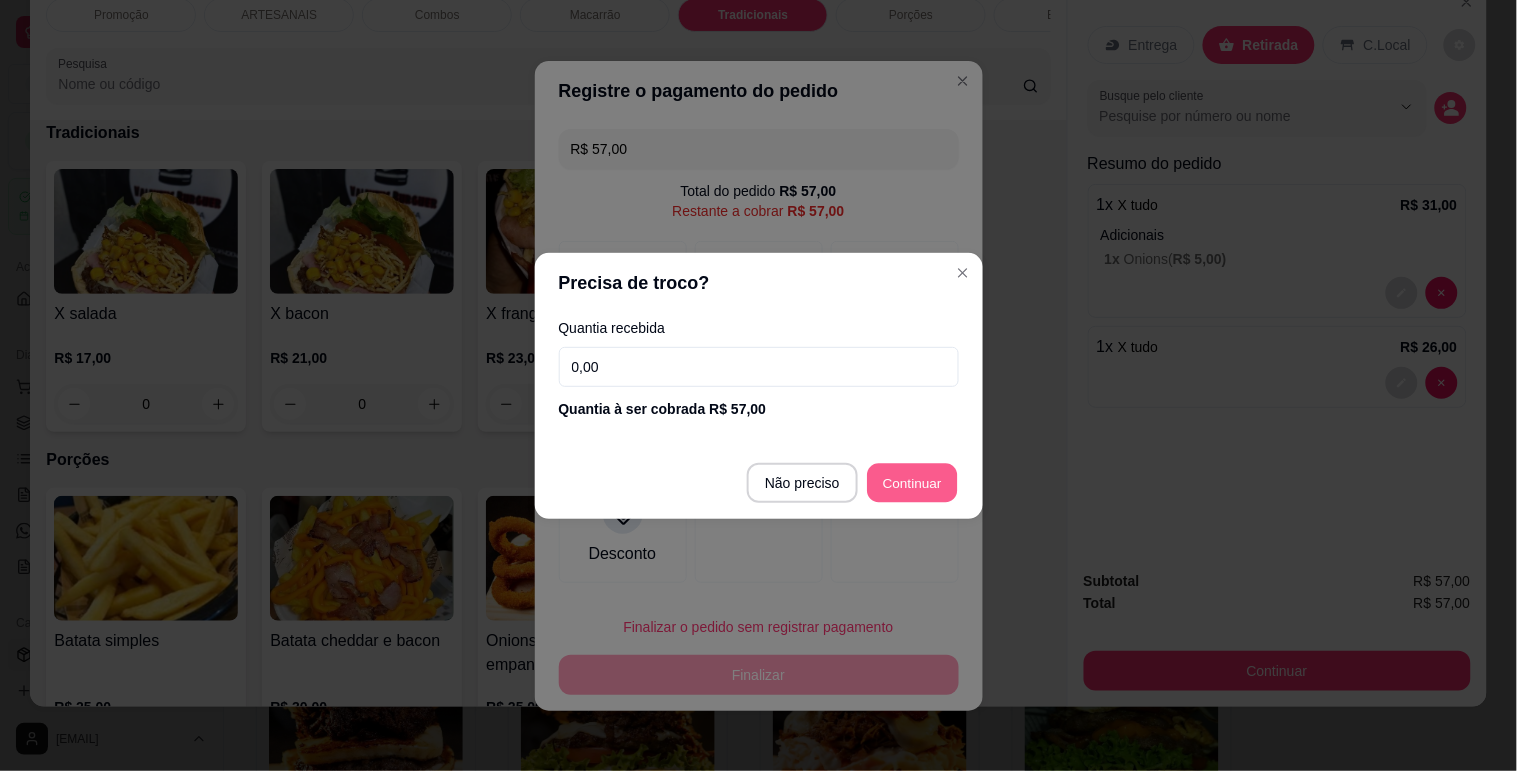 type on "R$ 0,00" 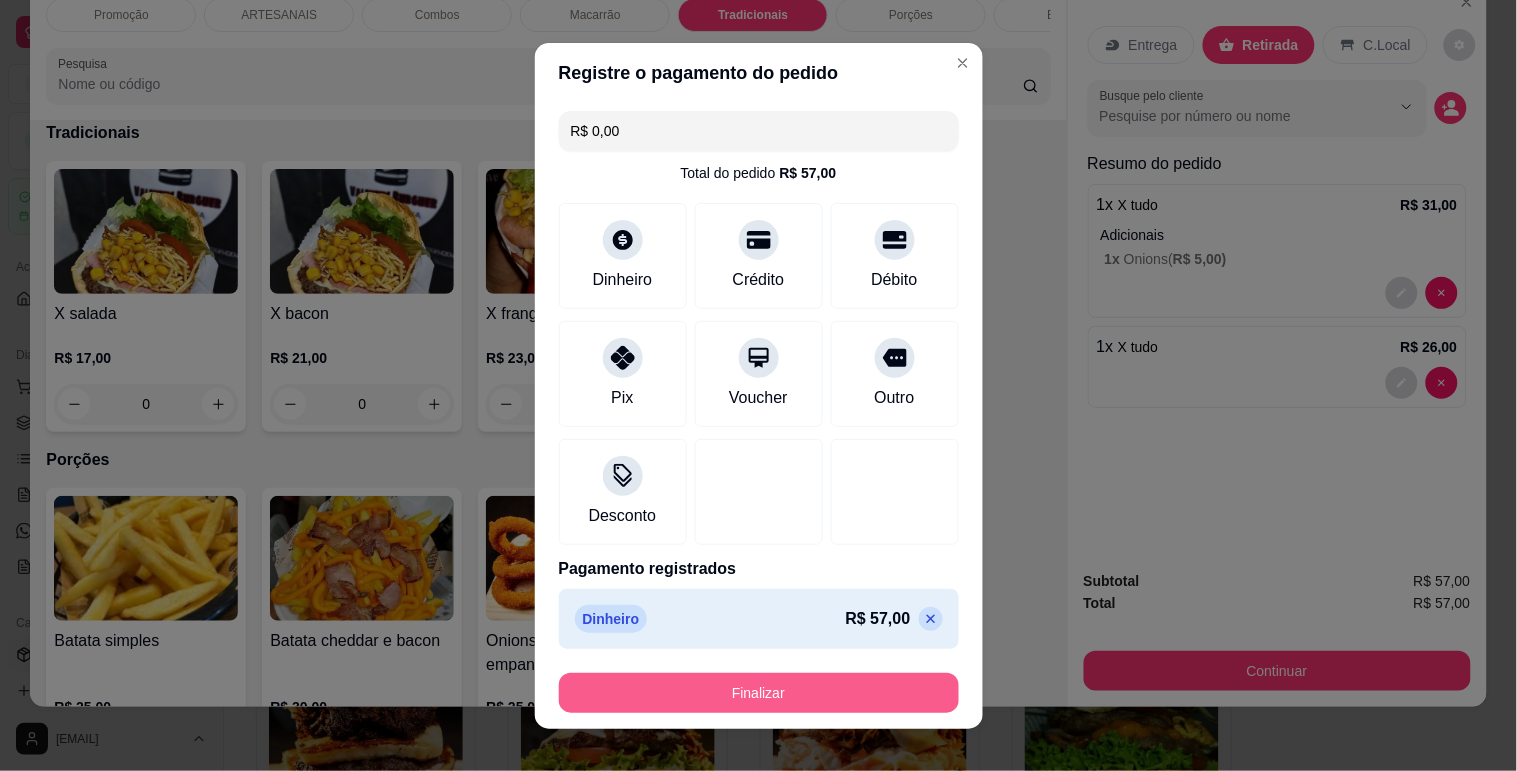click on "Finalizar" at bounding box center [759, 693] 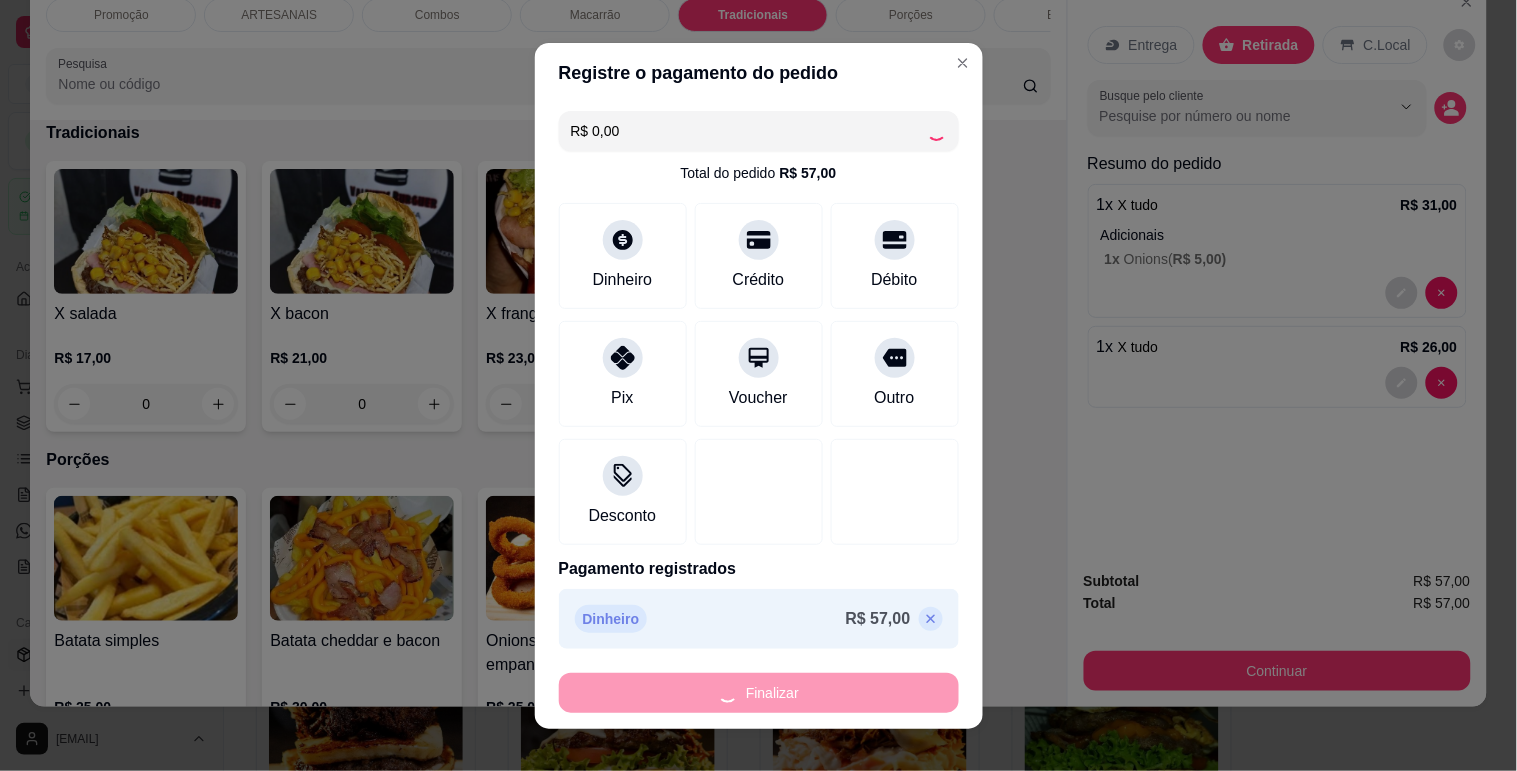 type on "0" 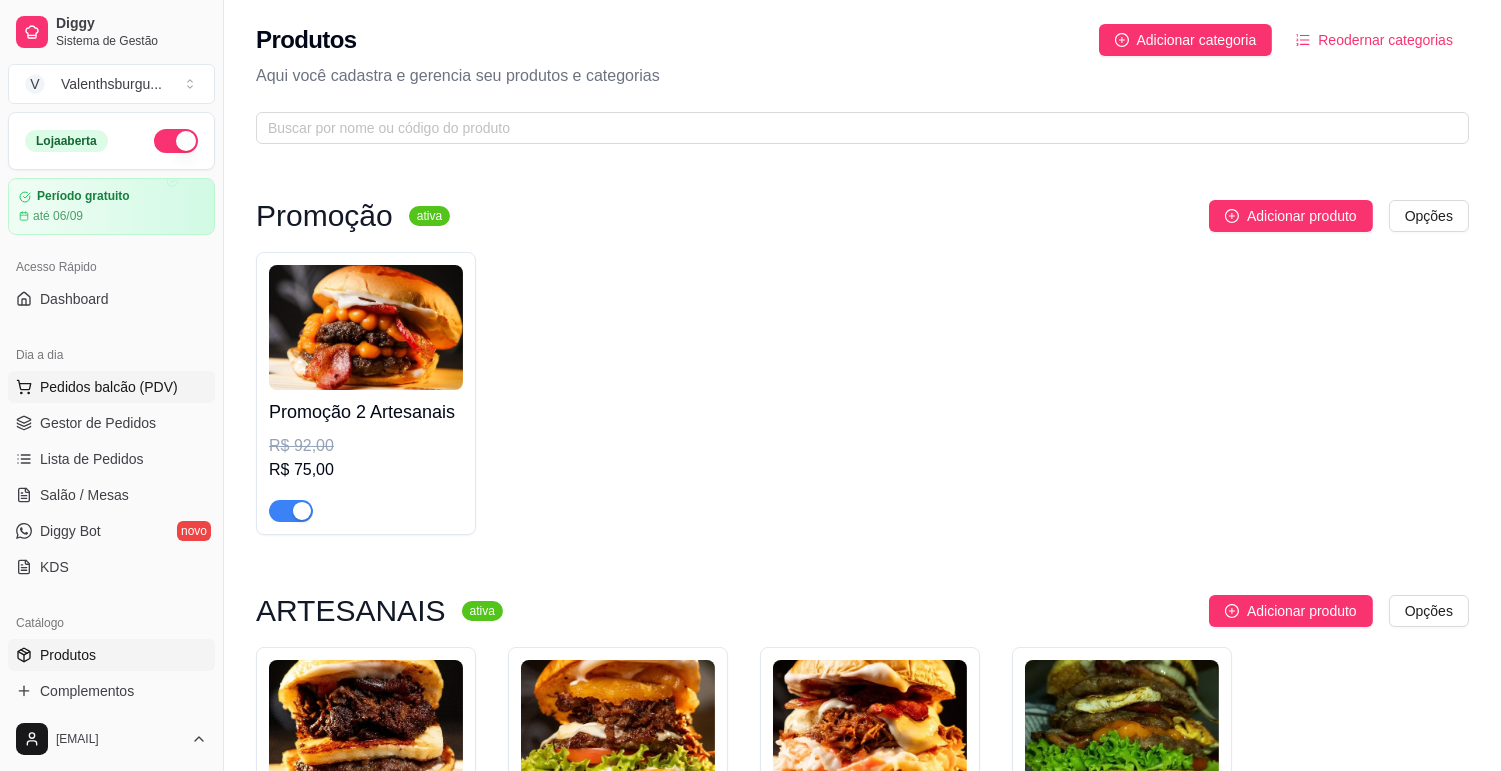 click on "Pedidos balcão (PDV)" at bounding box center (111, 387) 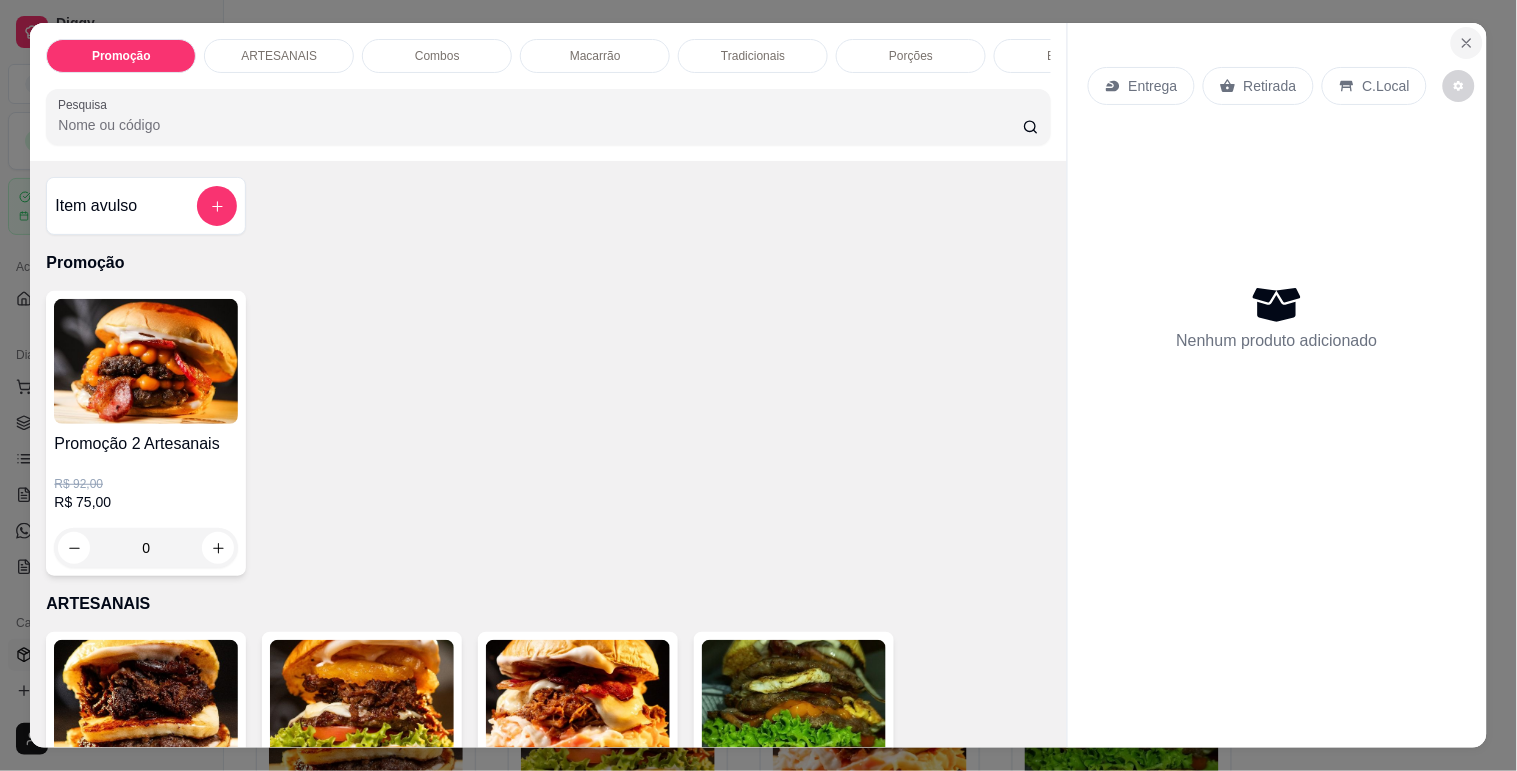 click 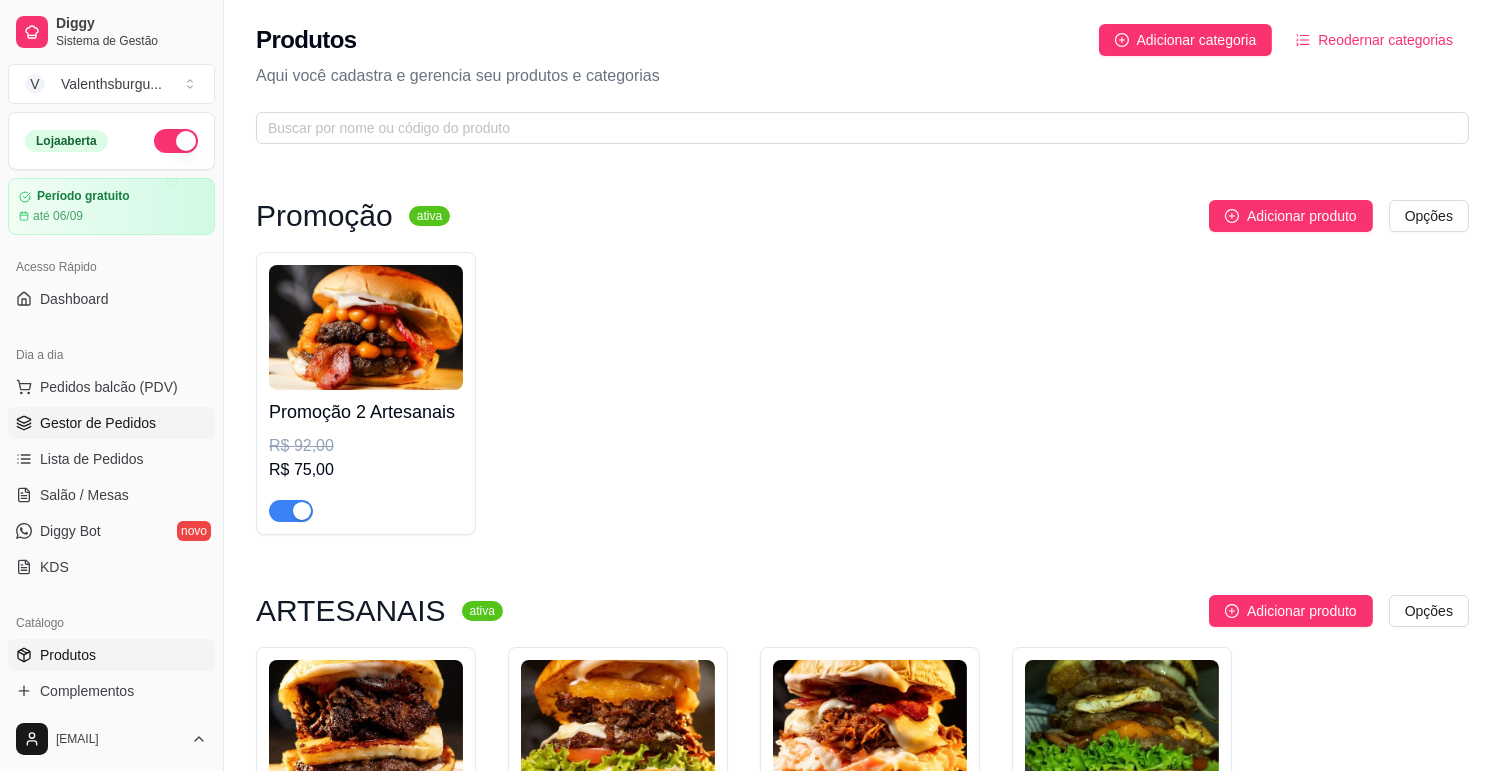 click on "Gestor de Pedidos" at bounding box center [98, 423] 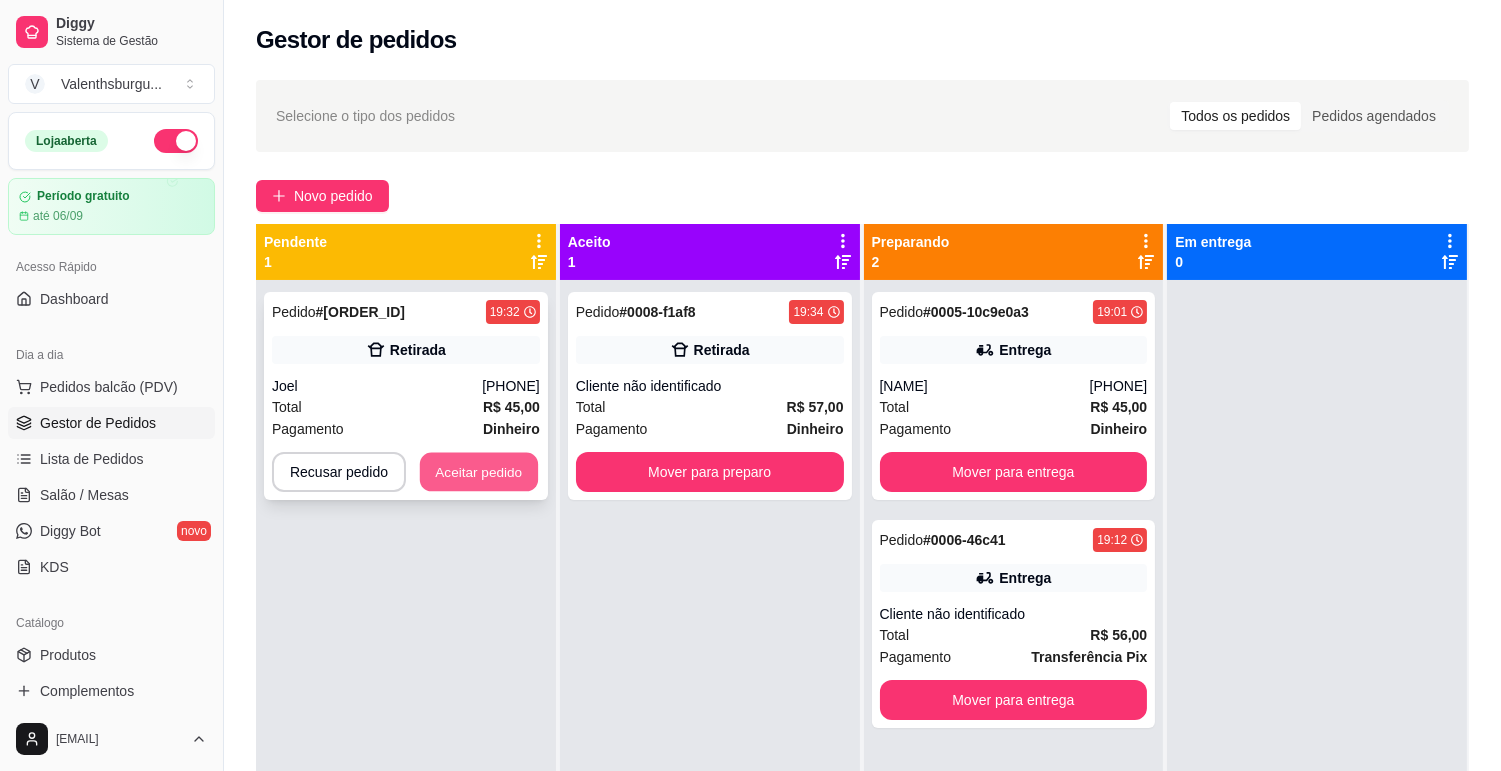 click on "Aceitar pedido" at bounding box center [479, 472] 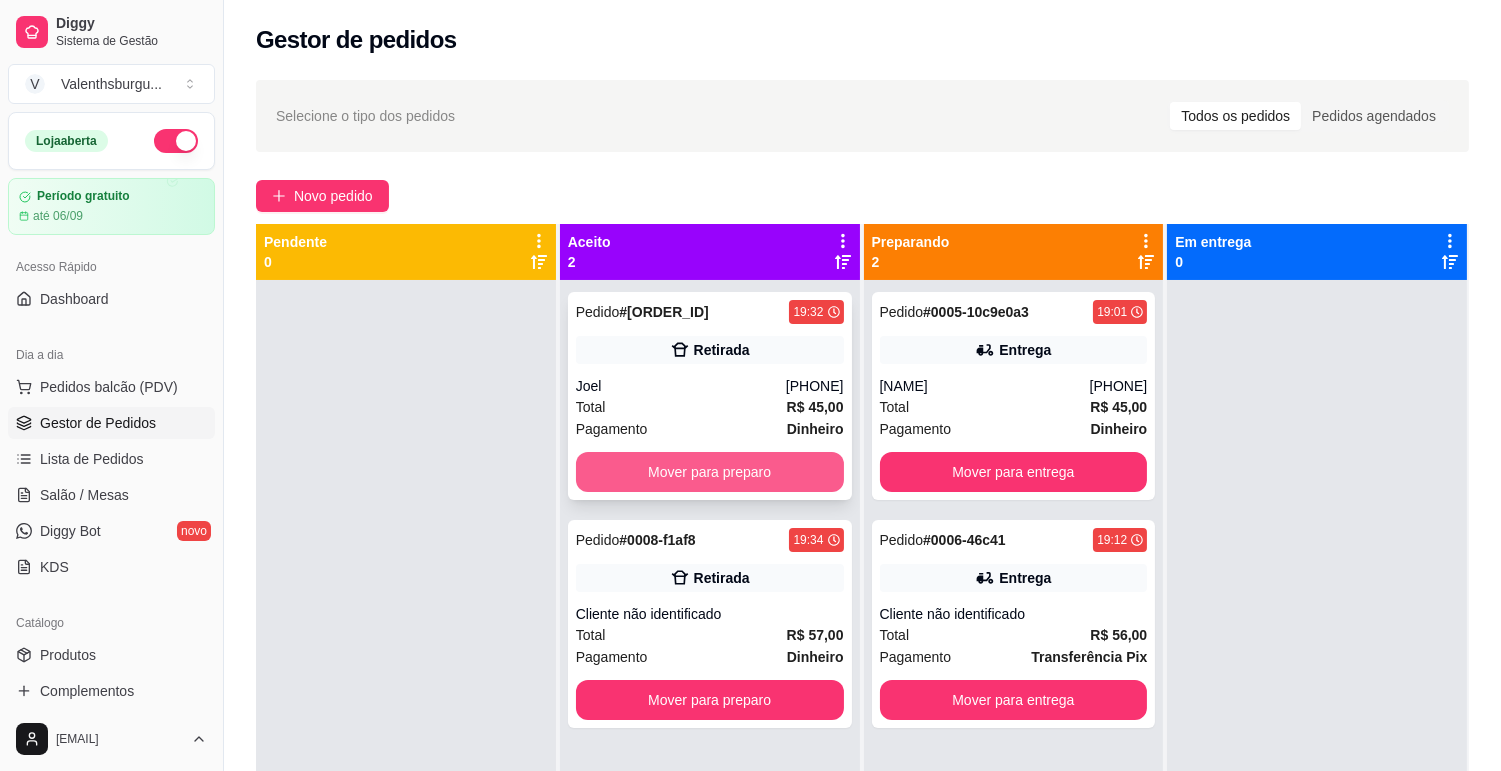 click on "Mover para preparo" at bounding box center (710, 472) 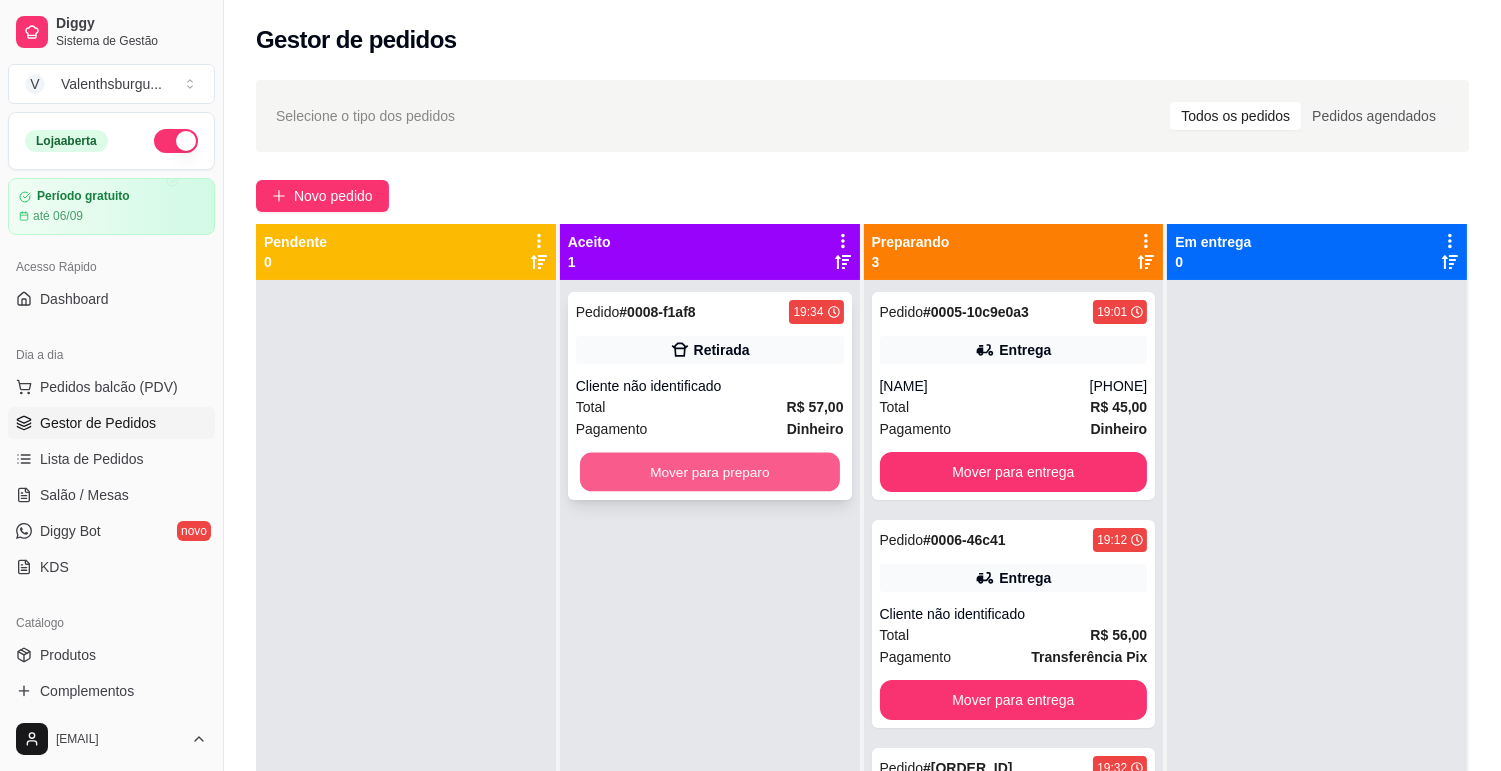 click on "Mover para preparo" at bounding box center (710, 472) 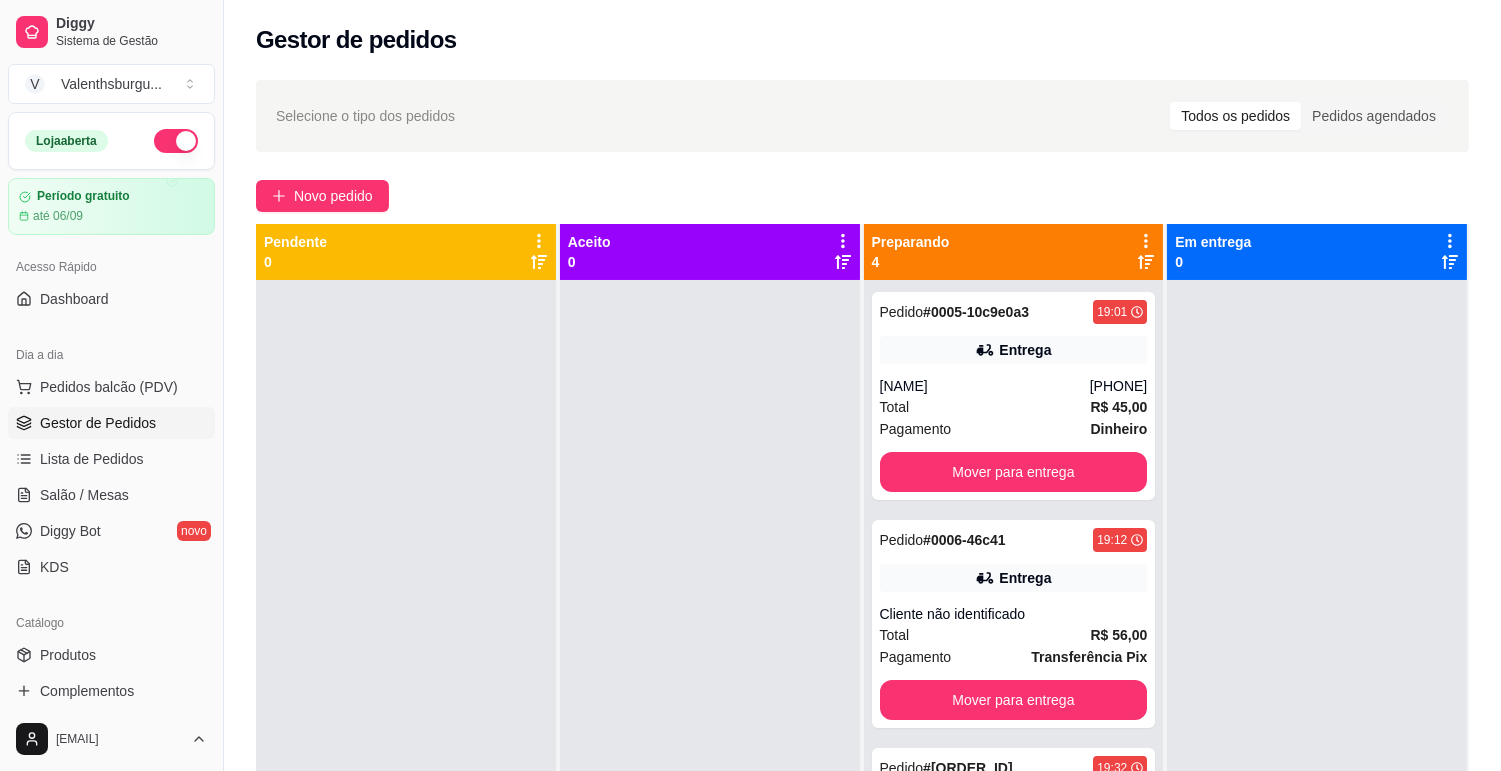 click on "Pedido  # 0005-10c9e0a3 19:01 Entrega Tamyres  (62) 99908-0982 Total R$ 45,00 Pagamento Dinheiro Mover para entrega Pedido  # 0006-46c41 19:12 Entrega Cliente não identificado Total R$ 56,00 Pagamento Transferência Pix Mover para entrega Pedido  # 0007-22224601 19:32 Retirada Joel  (62) 99869-9396 Total R$ 45,00 Pagamento Dinheiro Mover para retirada disponível Pedido  # 0008-f1af8 19:34 Retirada Cliente não identificado Total R$ 57,00 Pagamento Dinheiro Mover para retirada disponível" at bounding box center (1014, 665) 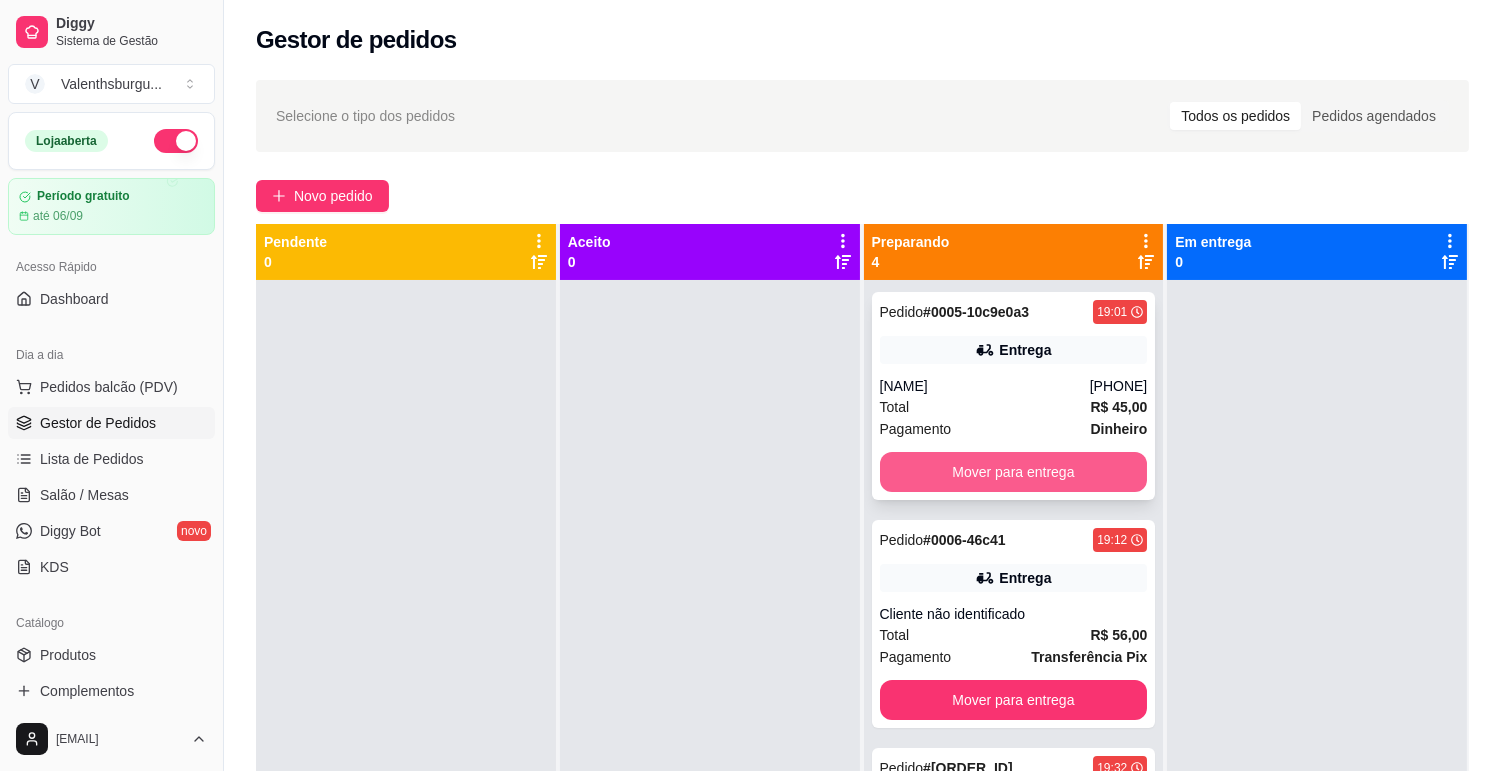 click on "Mover para entrega" at bounding box center [1014, 472] 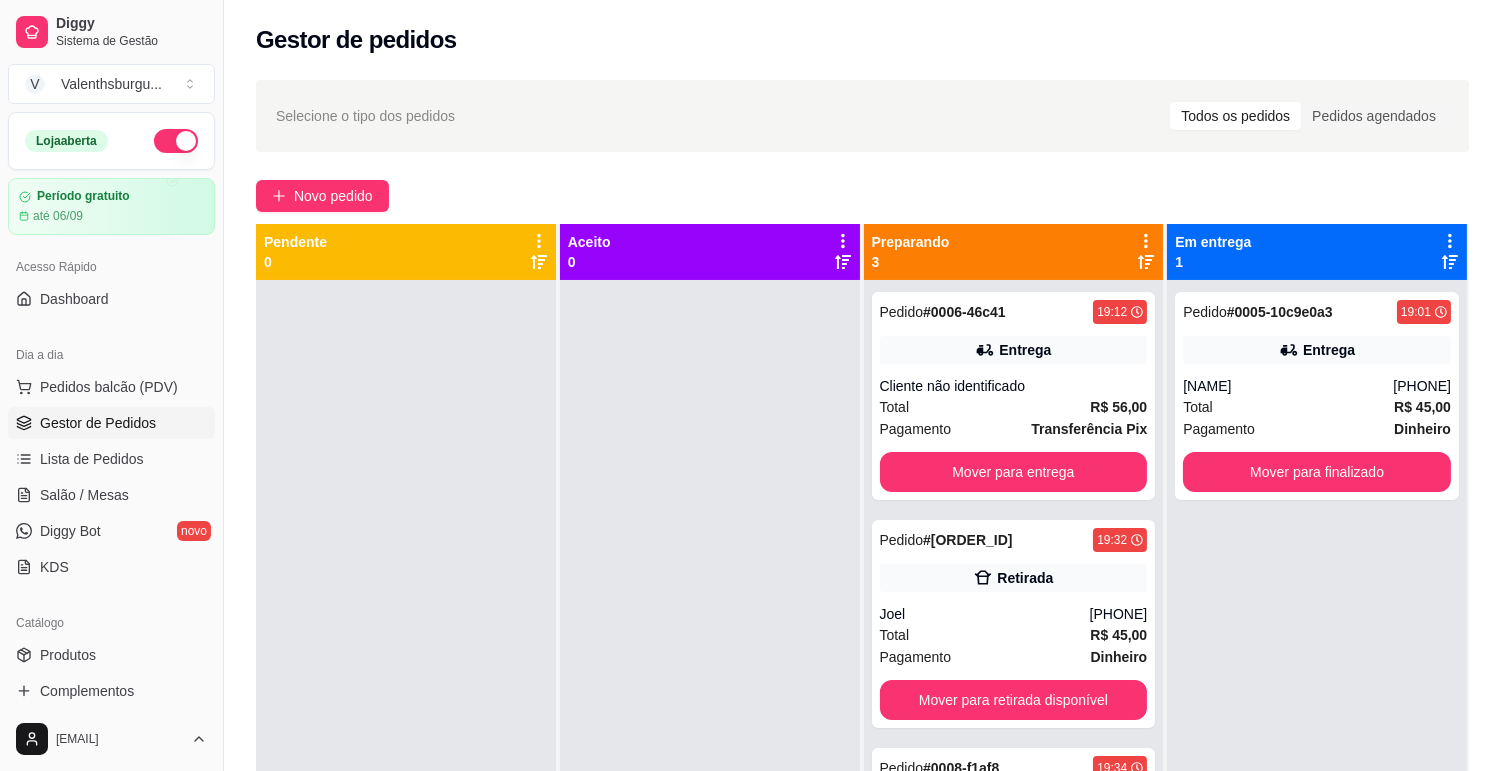 drag, startPoint x: 1363, startPoint y: 468, endPoint x: 1424, endPoint y: 180, distance: 294.3892 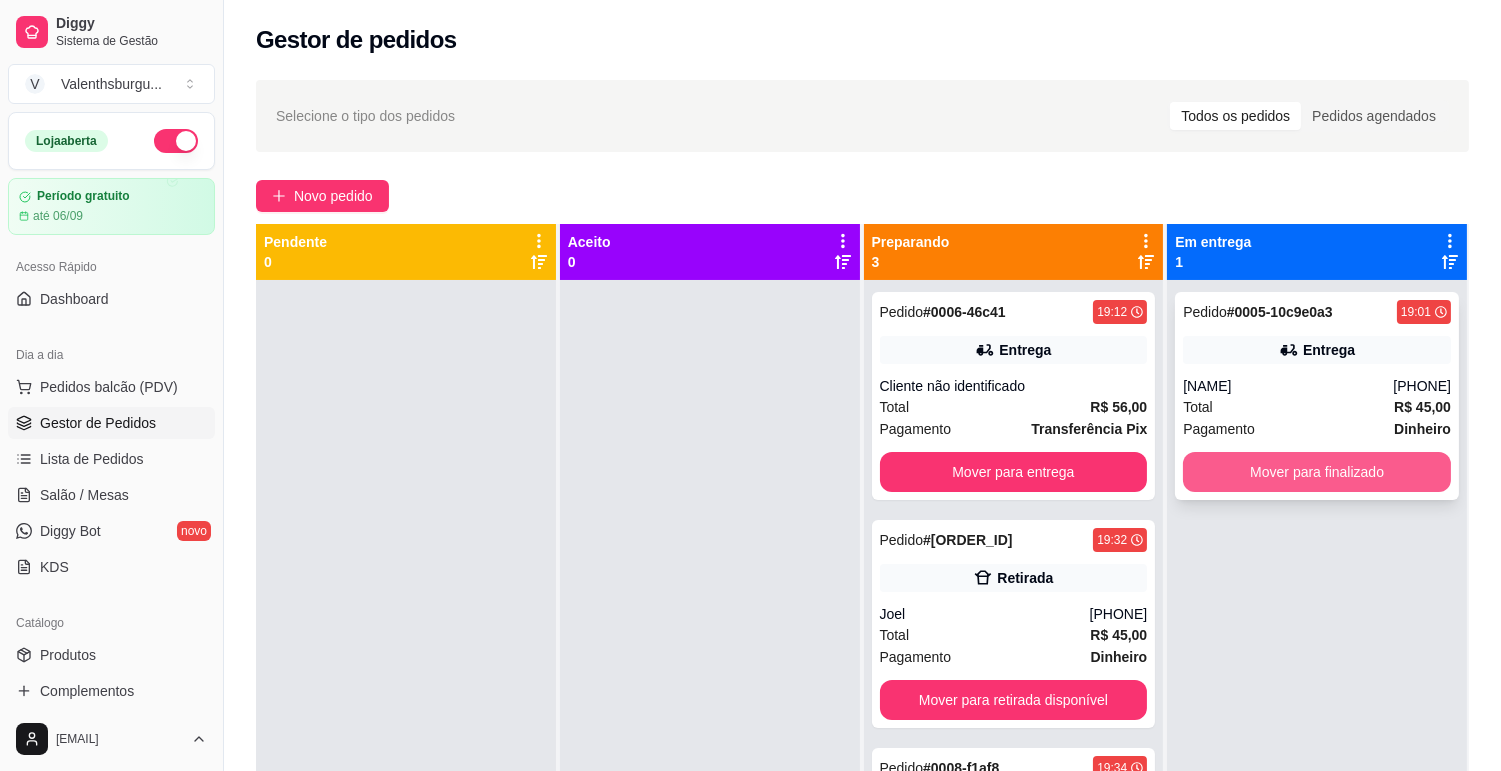 click on "Mover para finalizado" at bounding box center [1317, 472] 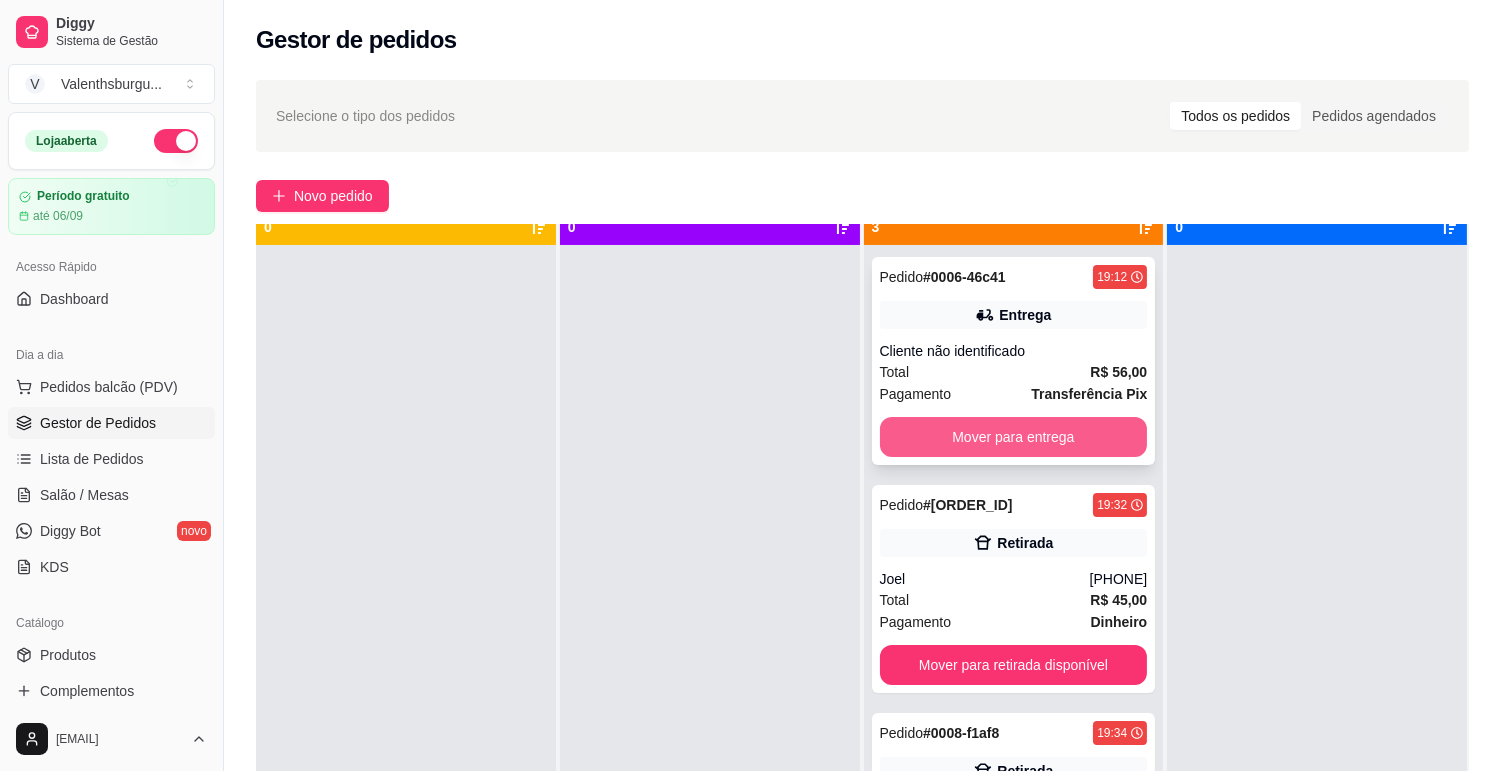 scroll, scrollTop: 55, scrollLeft: 0, axis: vertical 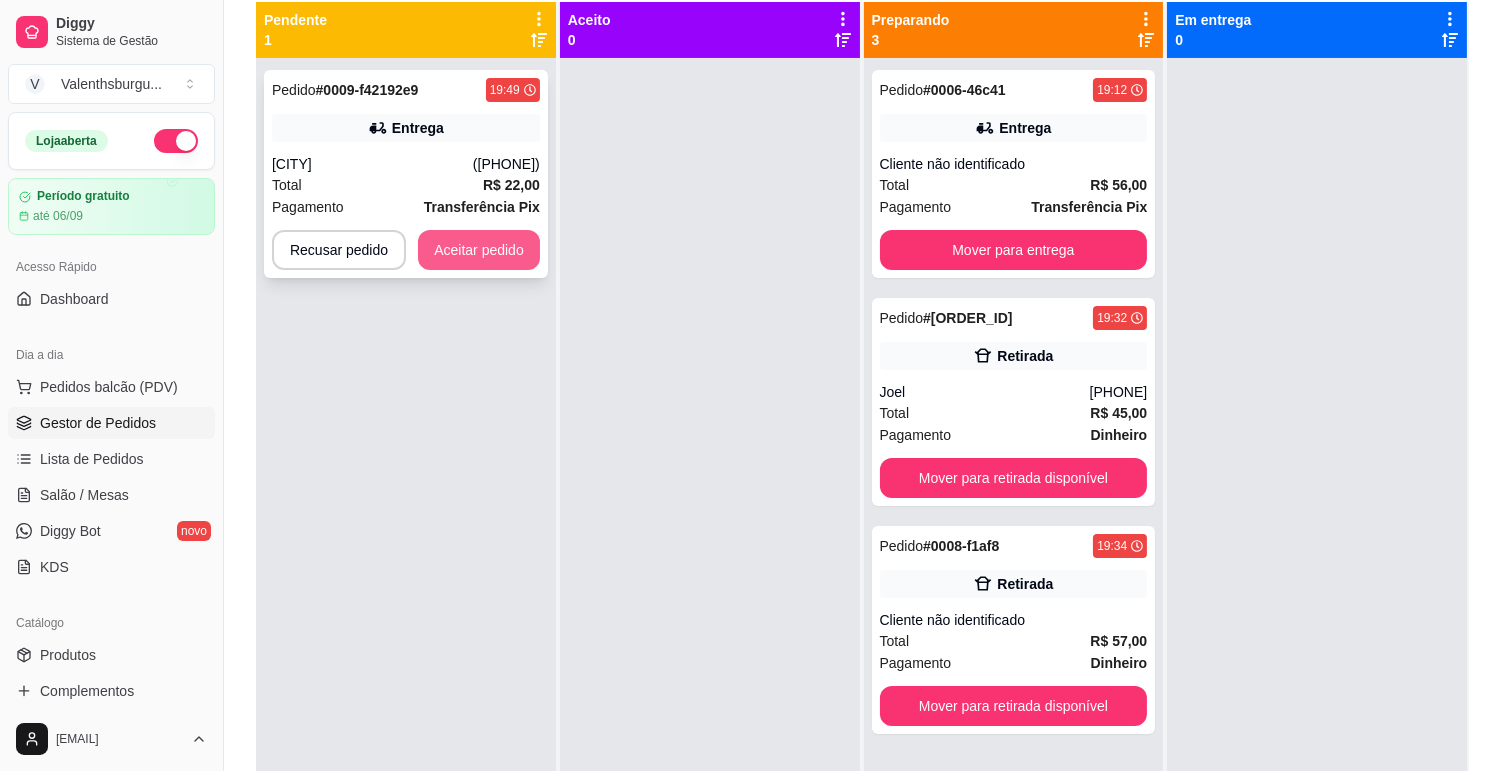 click on "Aceitar pedido" at bounding box center (479, 250) 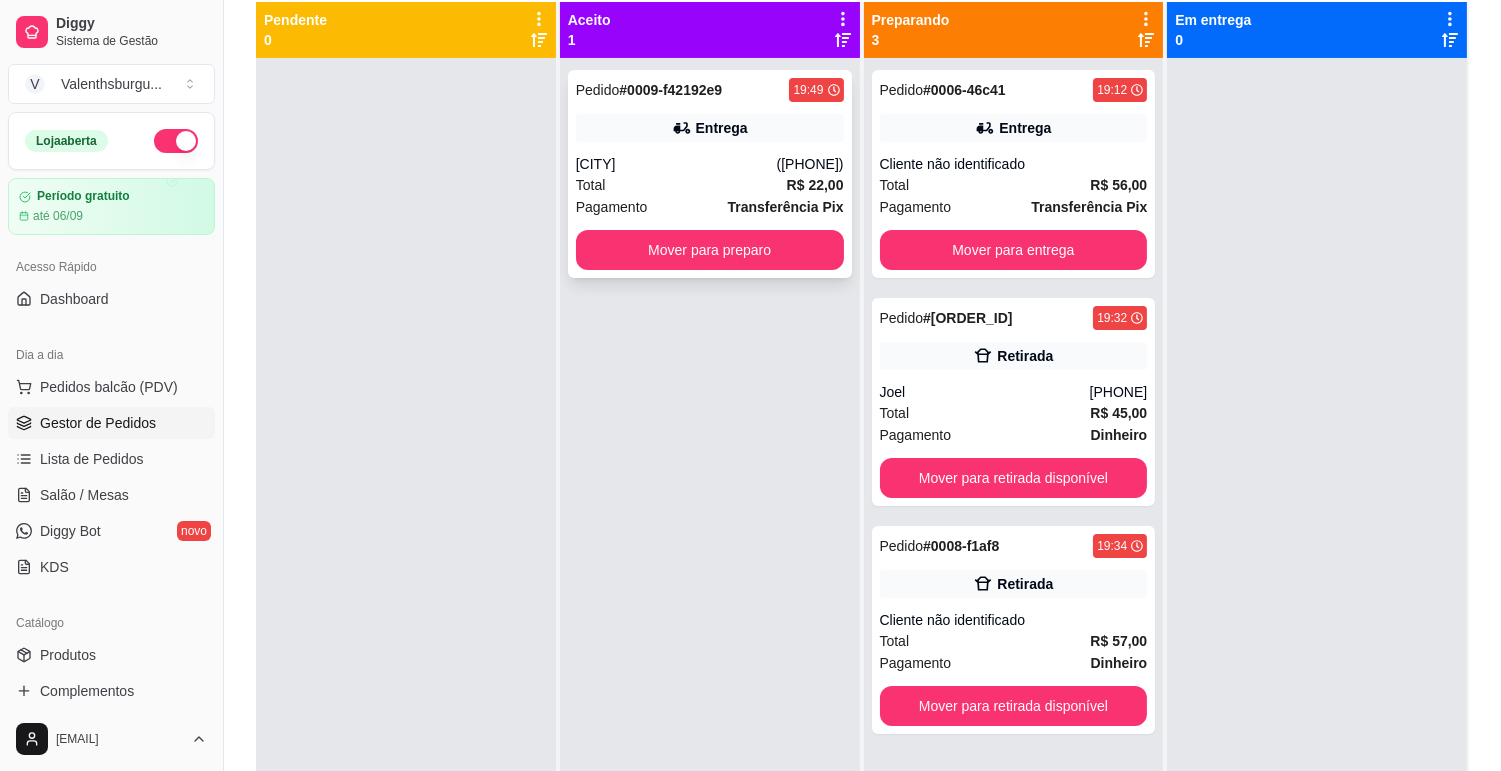 click on "Pedido  # 0009-f42192e9 19:49 Entrega Carolina (62) 99815-3124 Total R$ 22,00 Pagamento Transferência Pix Mover para preparo" at bounding box center (710, 174) 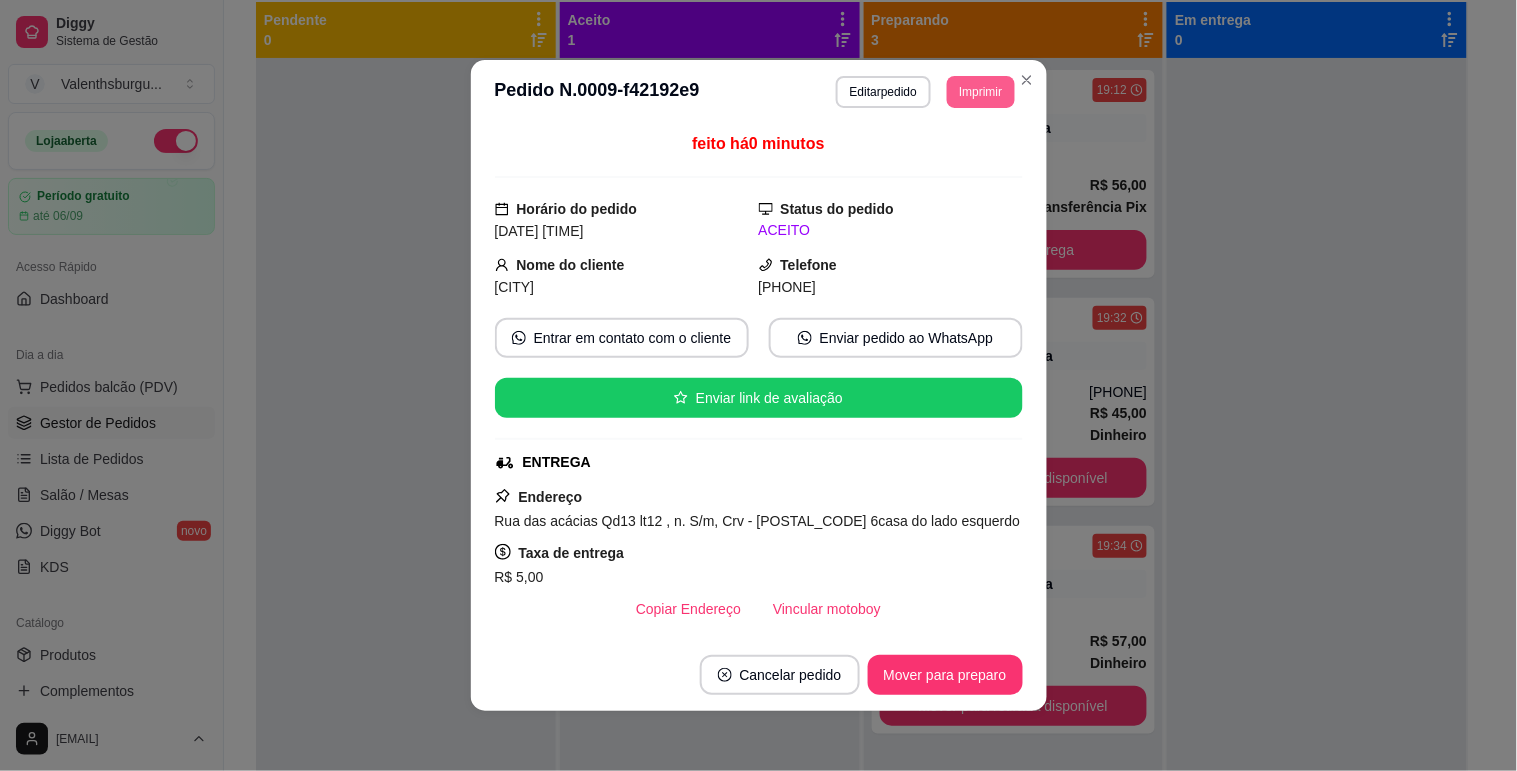click on "Imprimir" at bounding box center (980, 92) 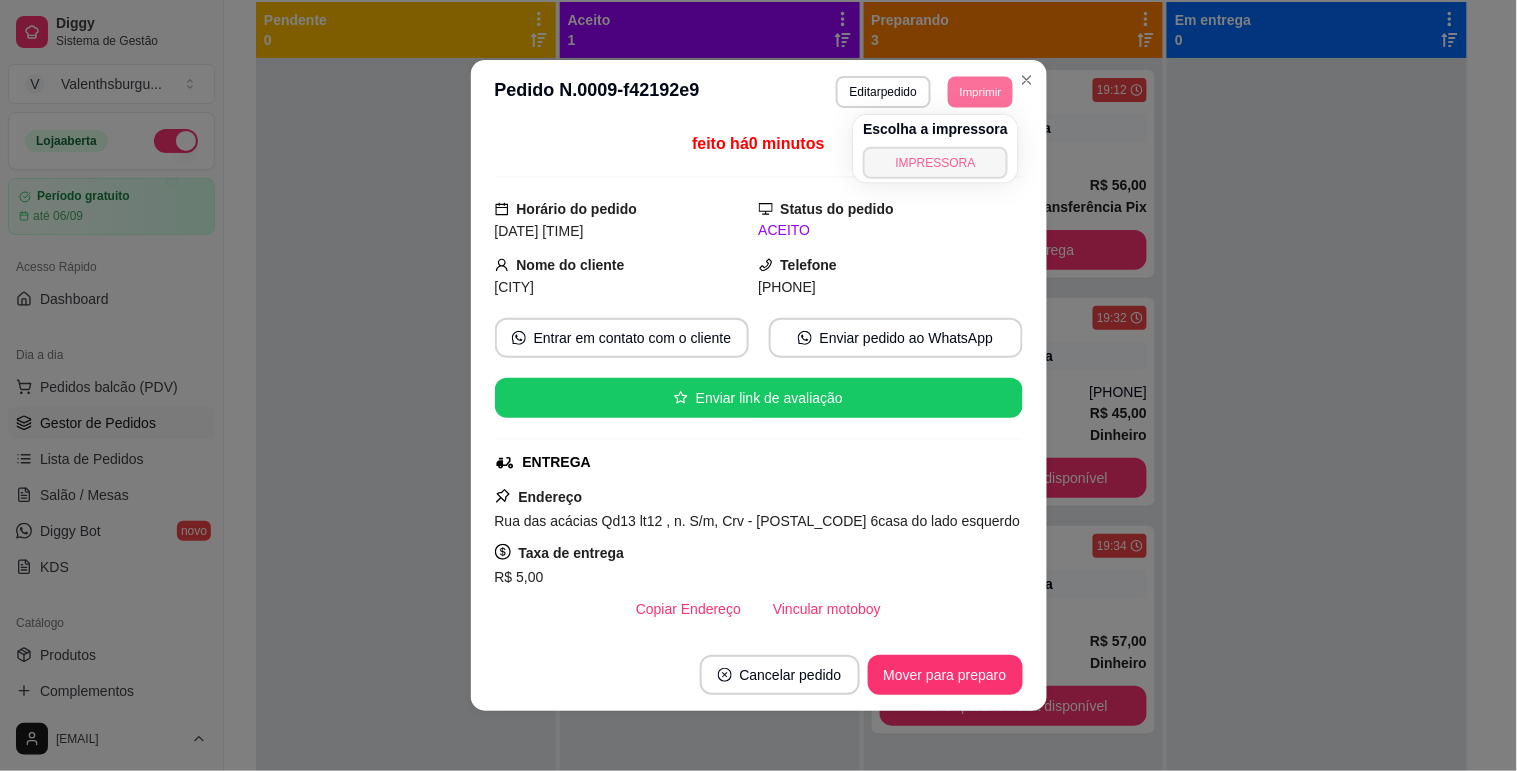 click on "IMPRESSORA" at bounding box center [935, 163] 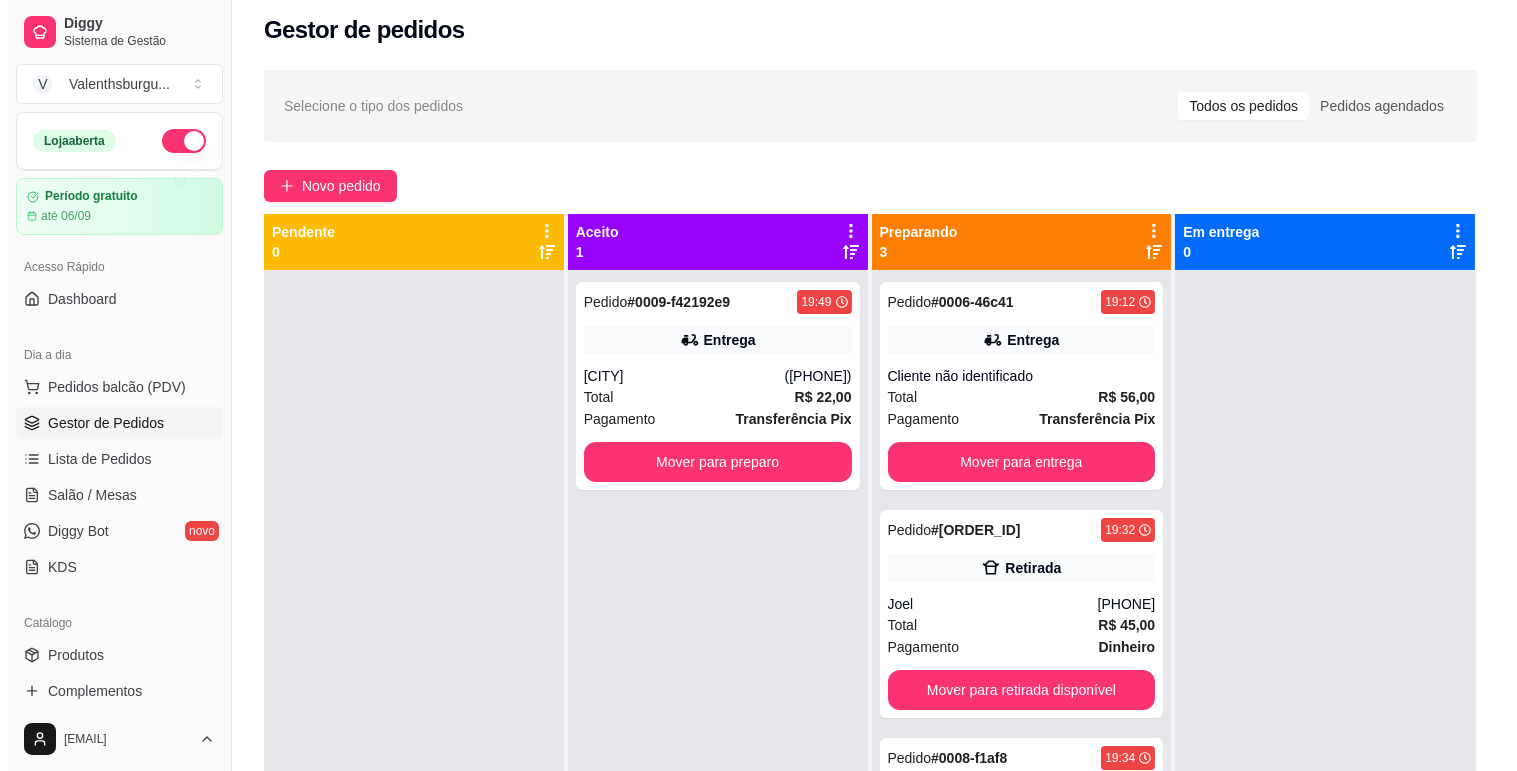 scroll, scrollTop: 0, scrollLeft: 0, axis: both 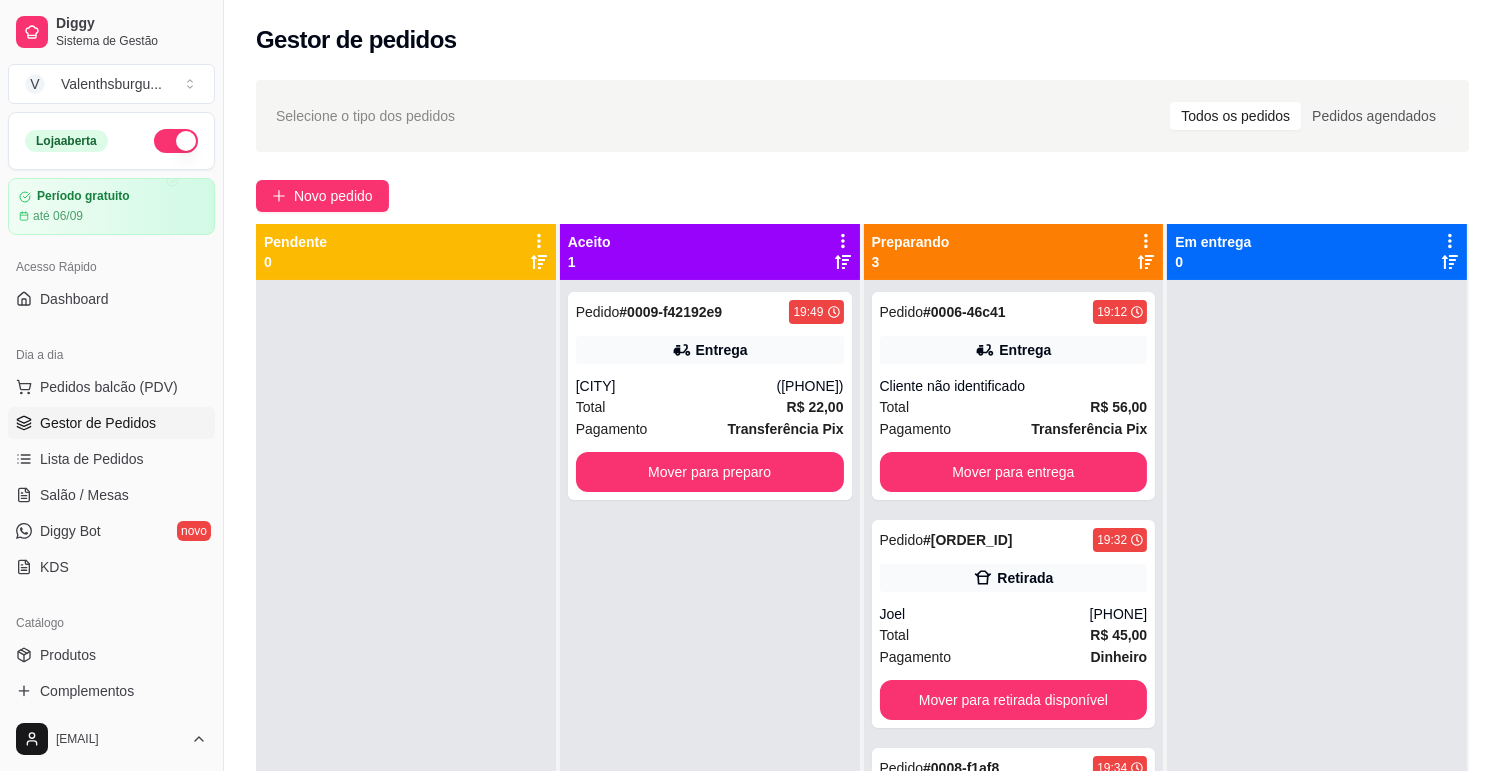 click 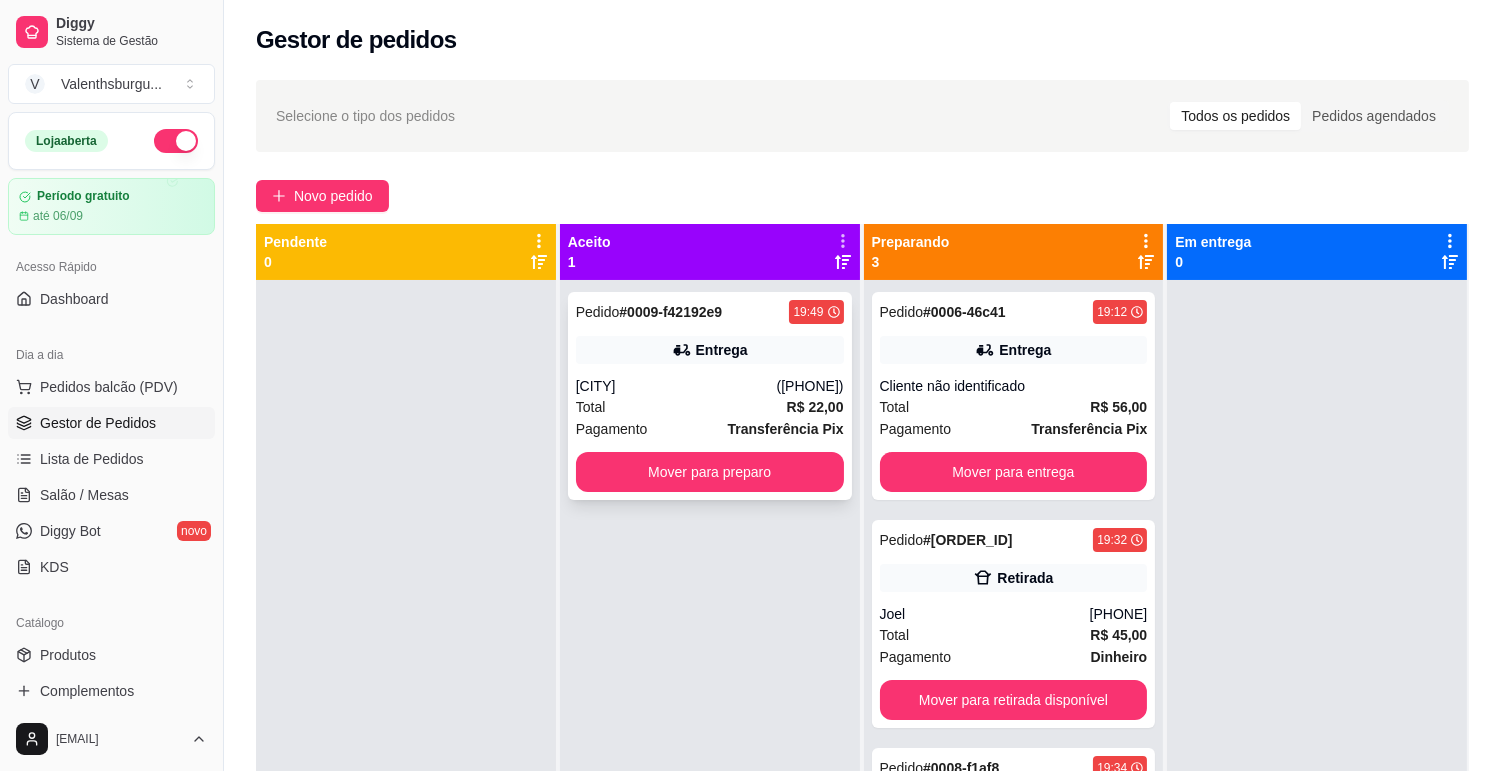 click on "Total R$ 22,00" at bounding box center (710, 407) 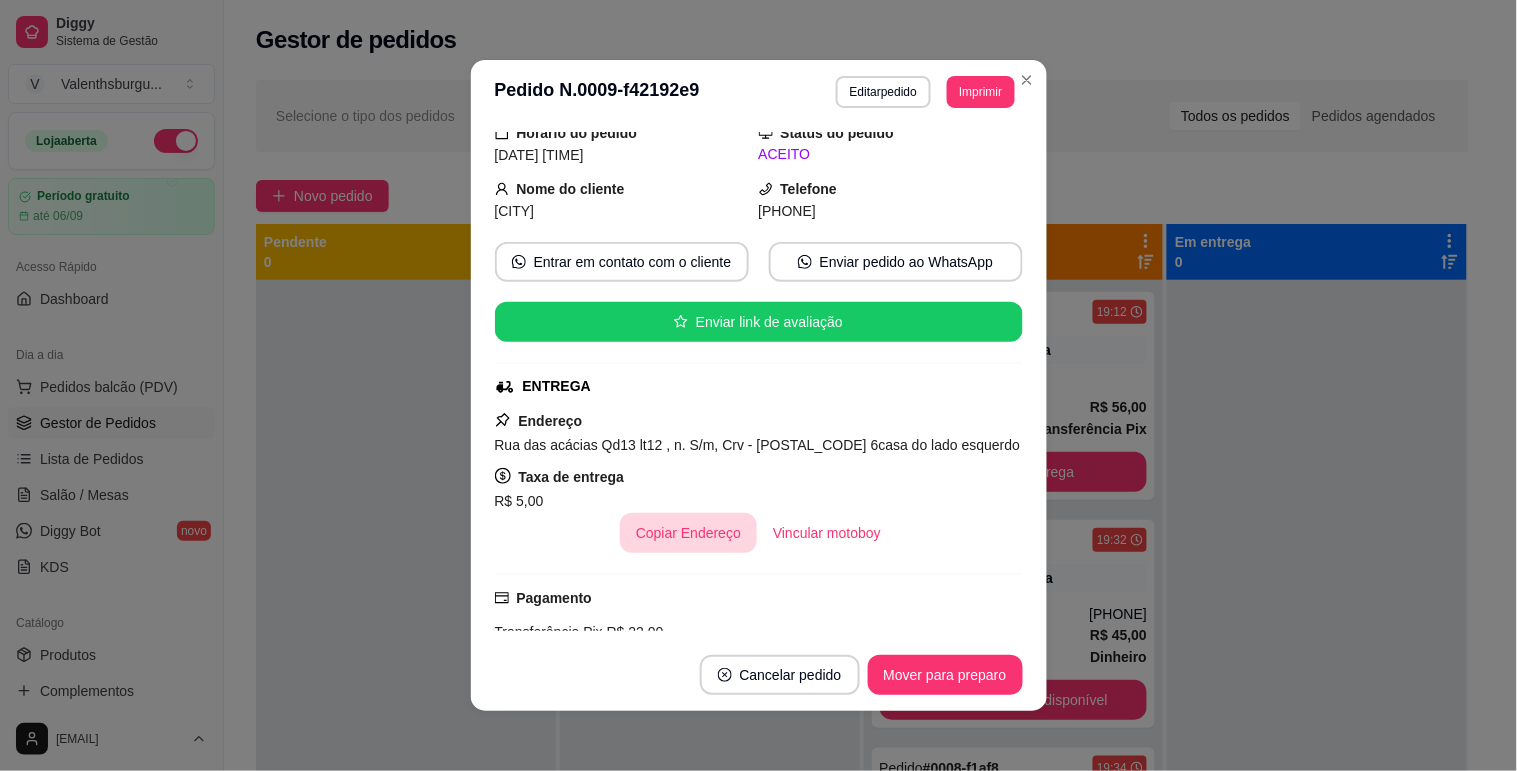 scroll, scrollTop: 111, scrollLeft: 0, axis: vertical 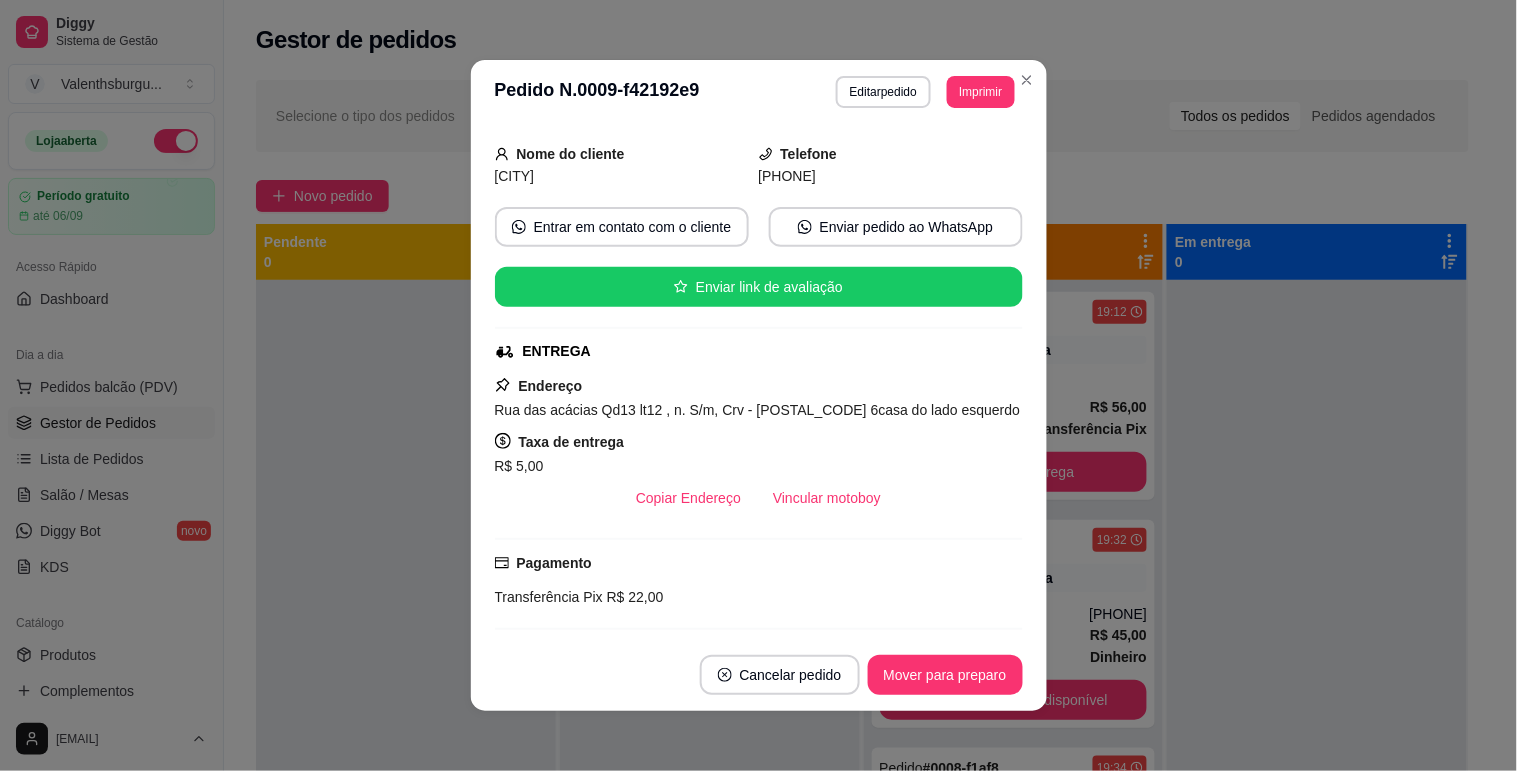 click on "R$ 5,00" at bounding box center [519, 466] 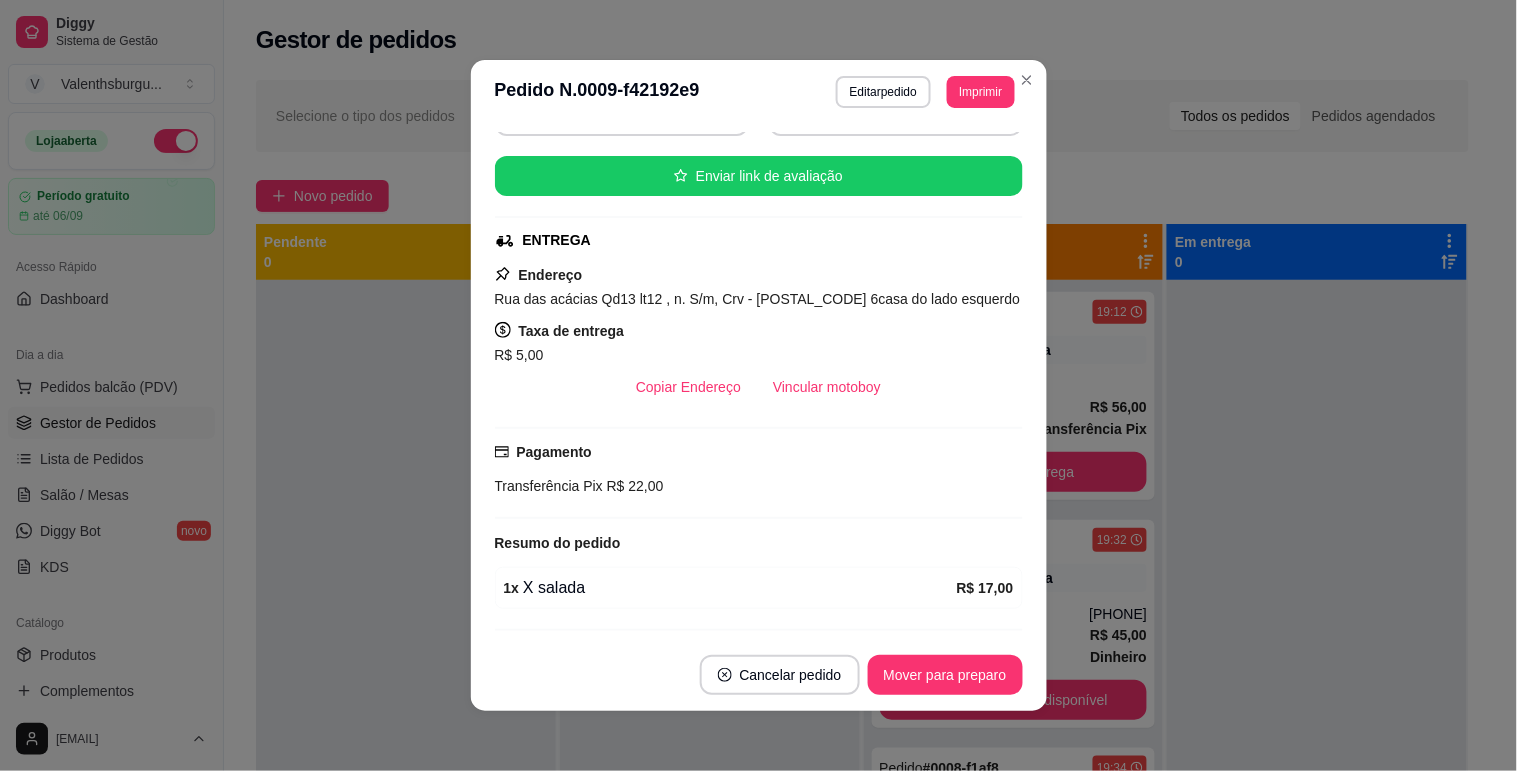 scroll, scrollTop: 281, scrollLeft: 0, axis: vertical 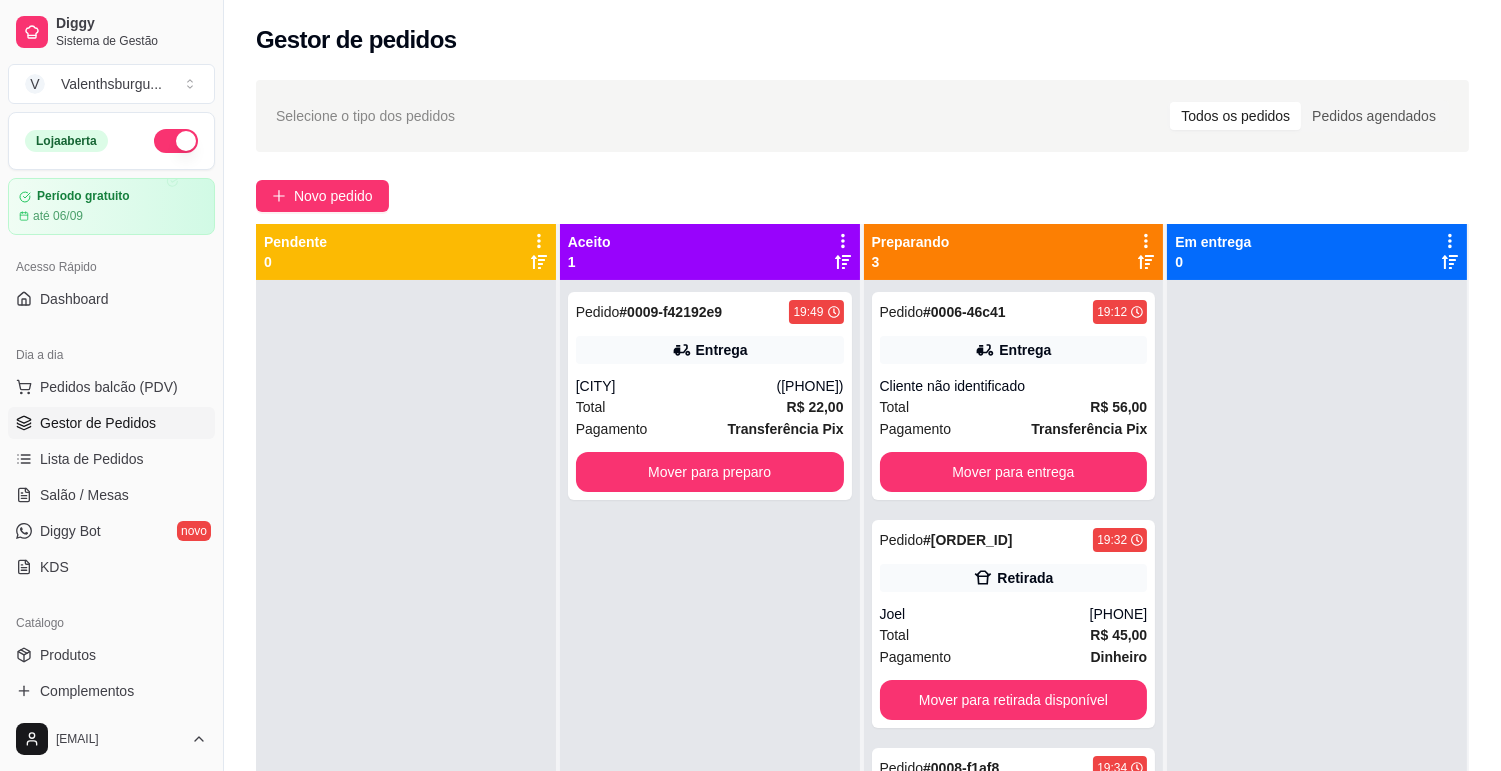 click 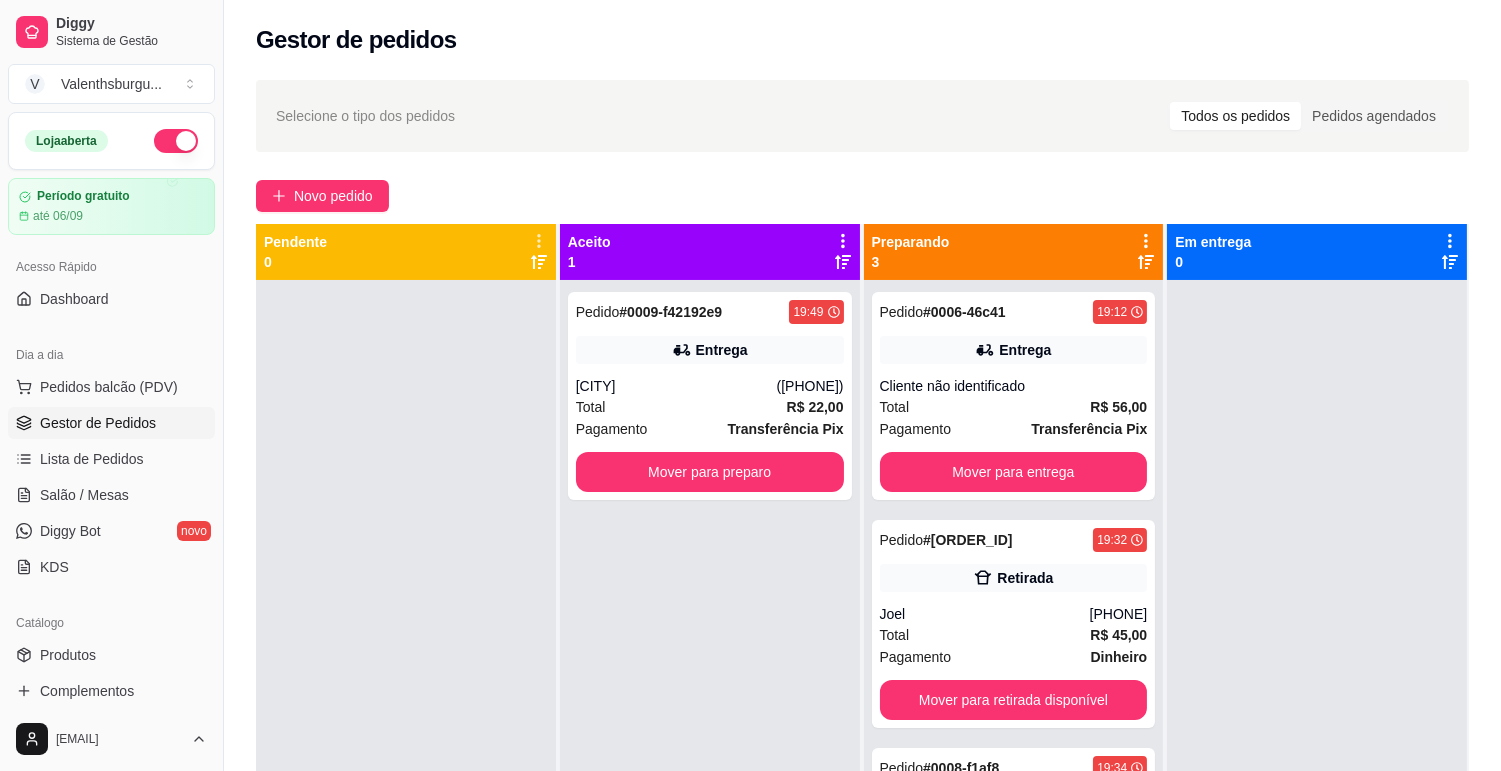 click 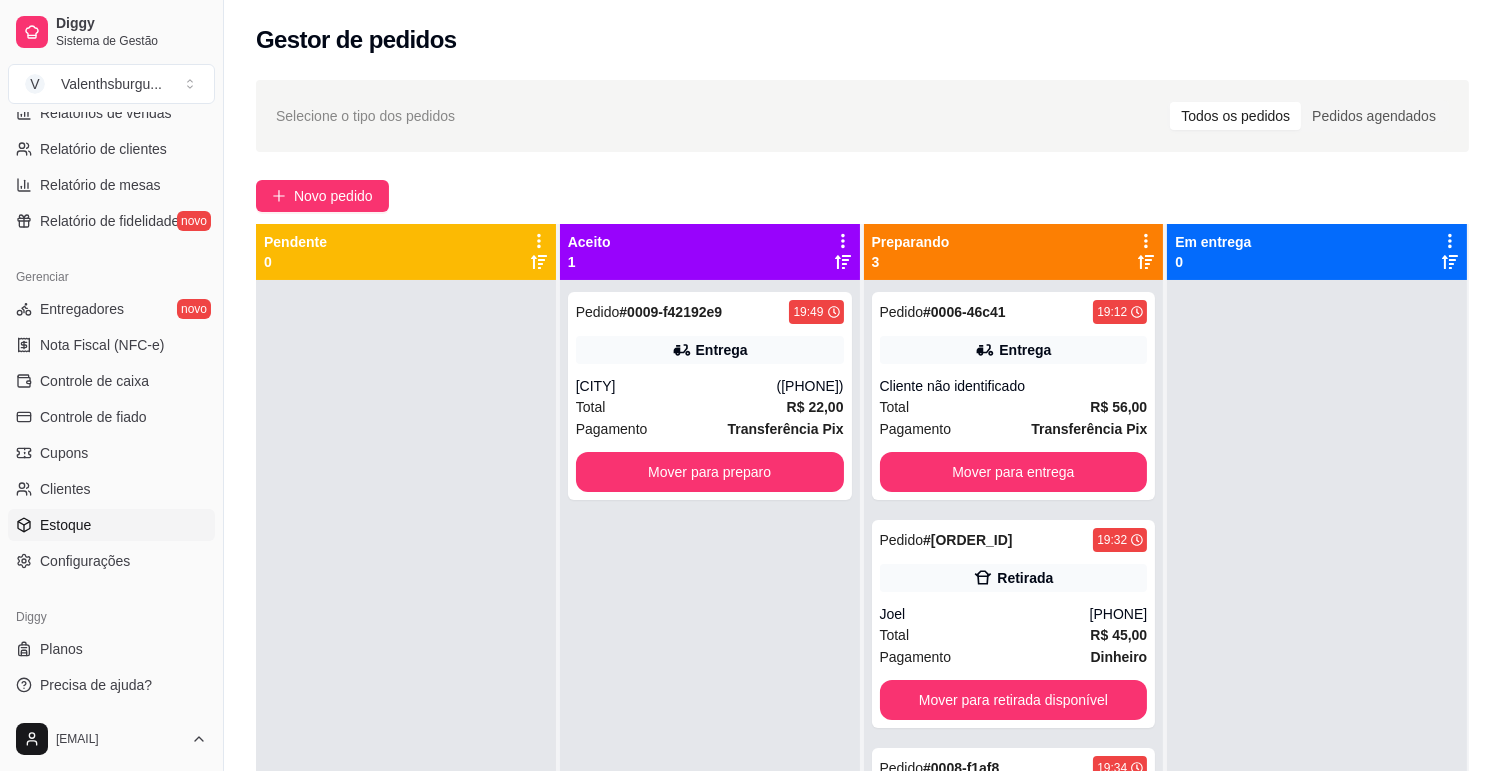 scroll, scrollTop: 667, scrollLeft: 0, axis: vertical 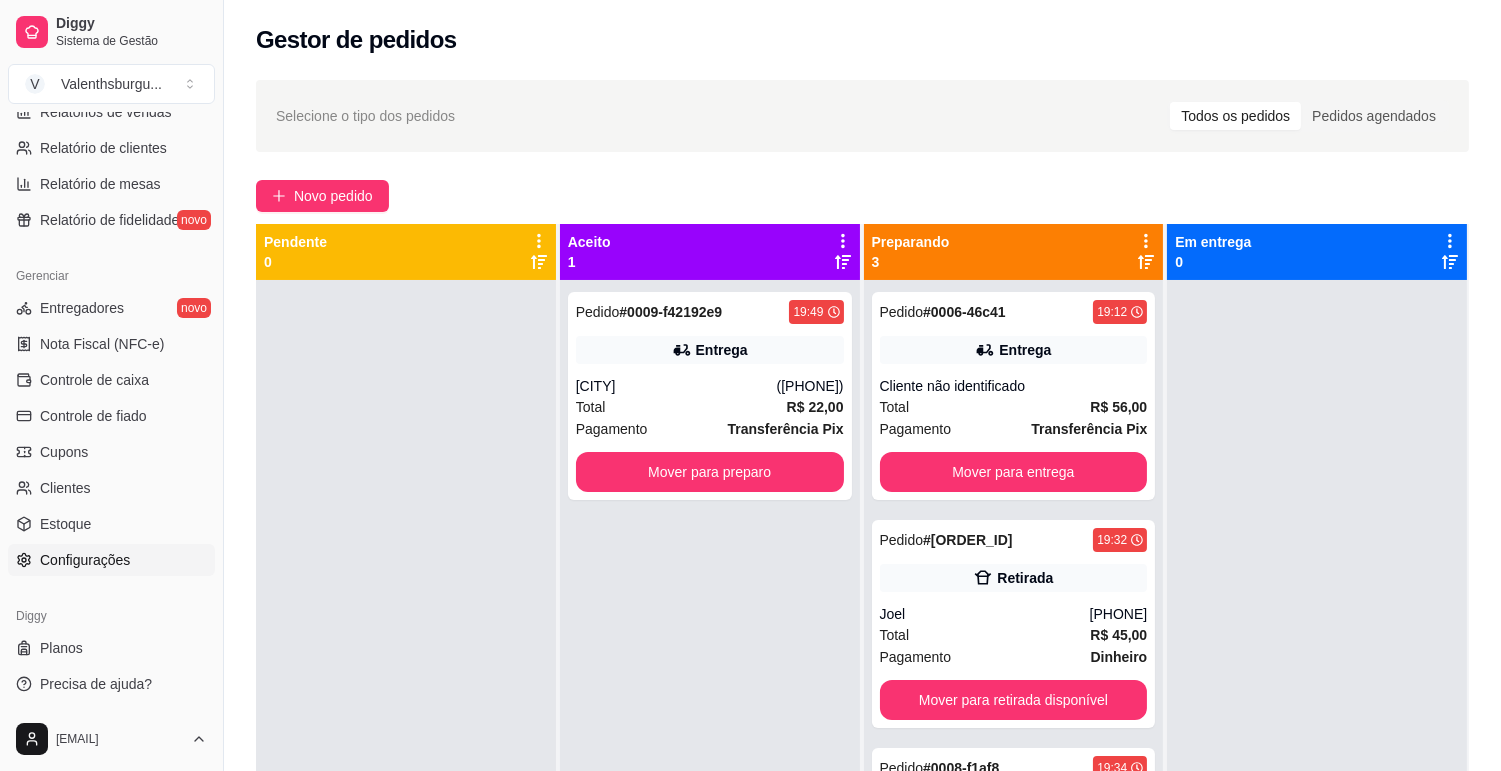 click on "Configurações" at bounding box center [85, 560] 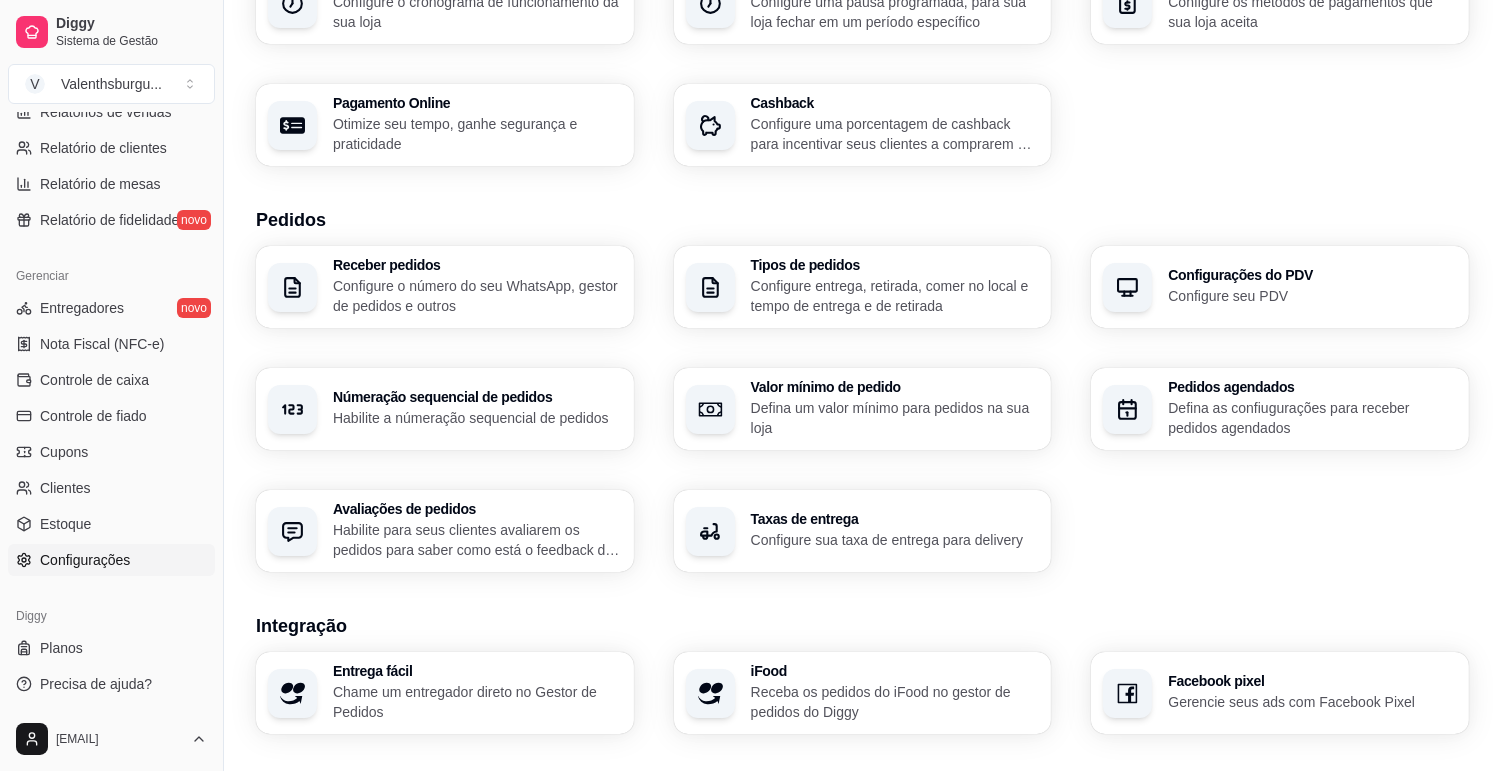 scroll, scrollTop: 333, scrollLeft: 0, axis: vertical 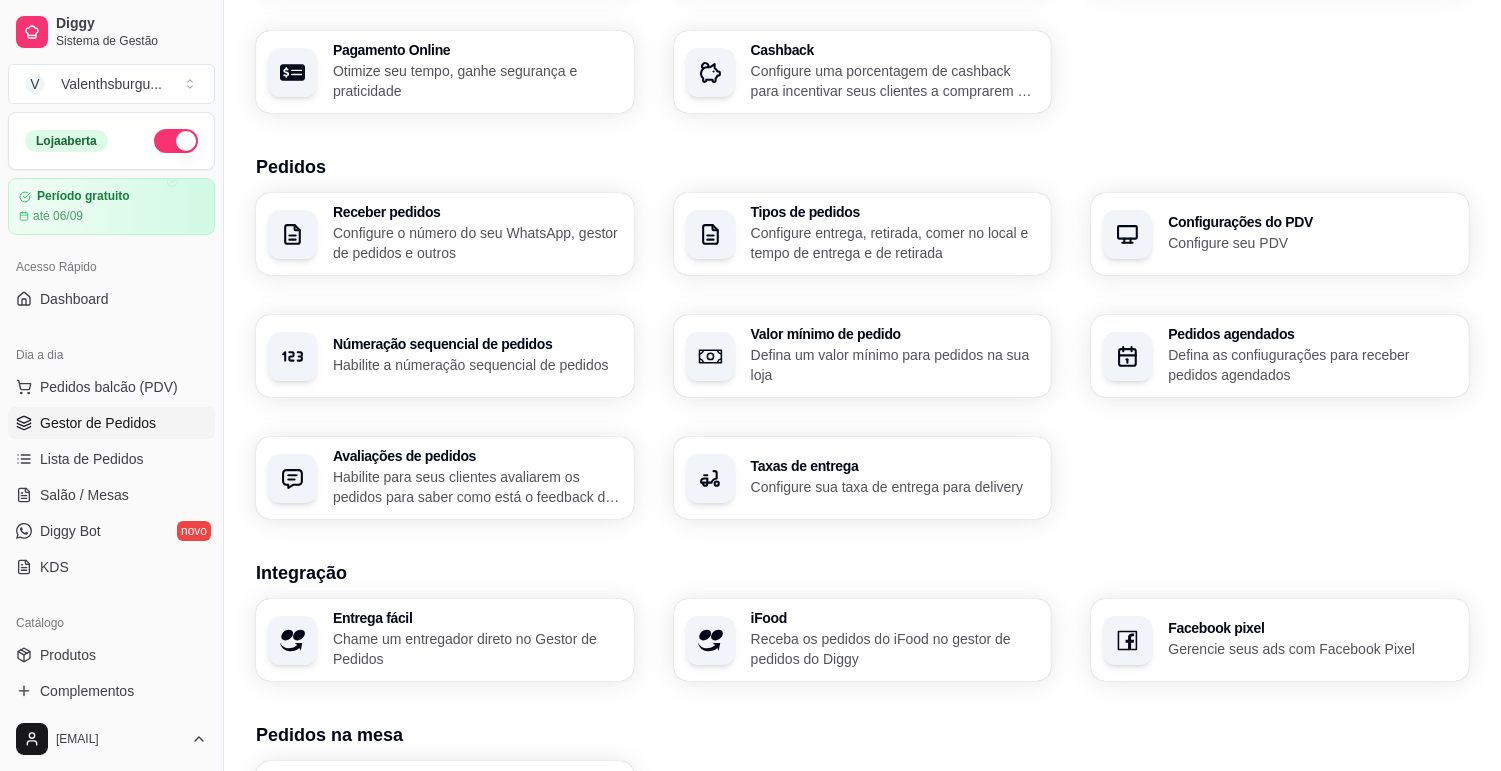 click on "Gestor de Pedidos" at bounding box center [98, 423] 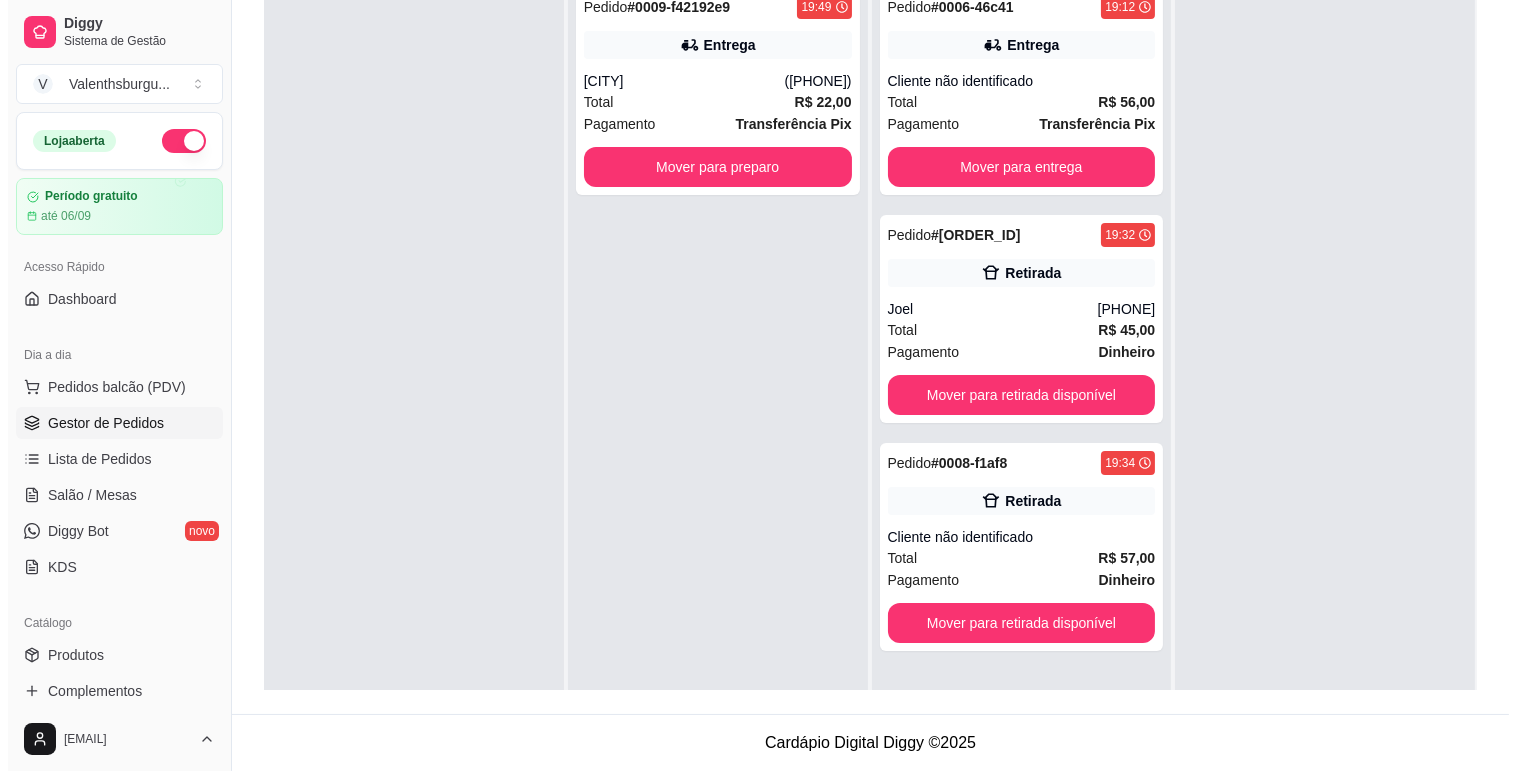 scroll, scrollTop: 0, scrollLeft: 0, axis: both 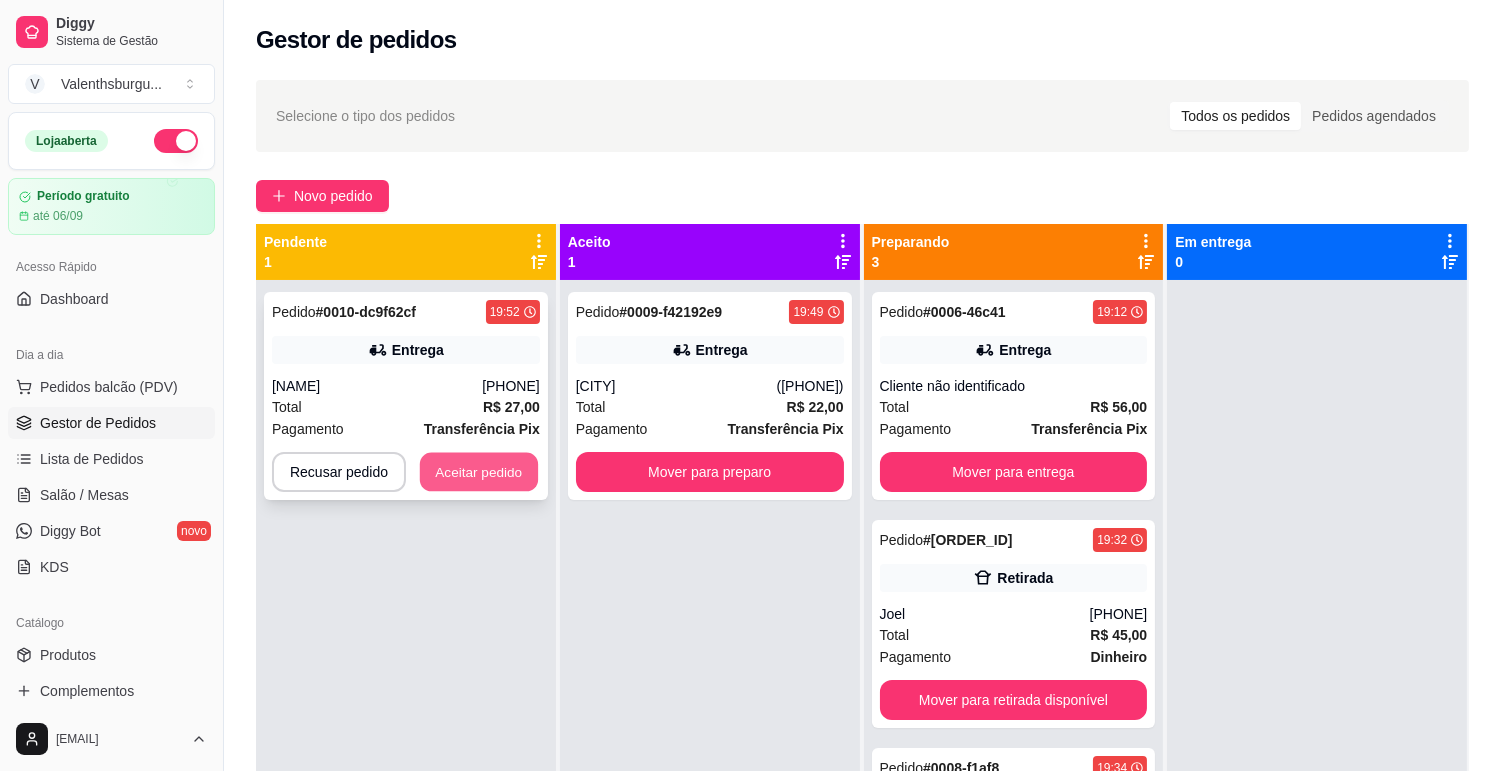 click on "Aceitar pedido" at bounding box center (479, 472) 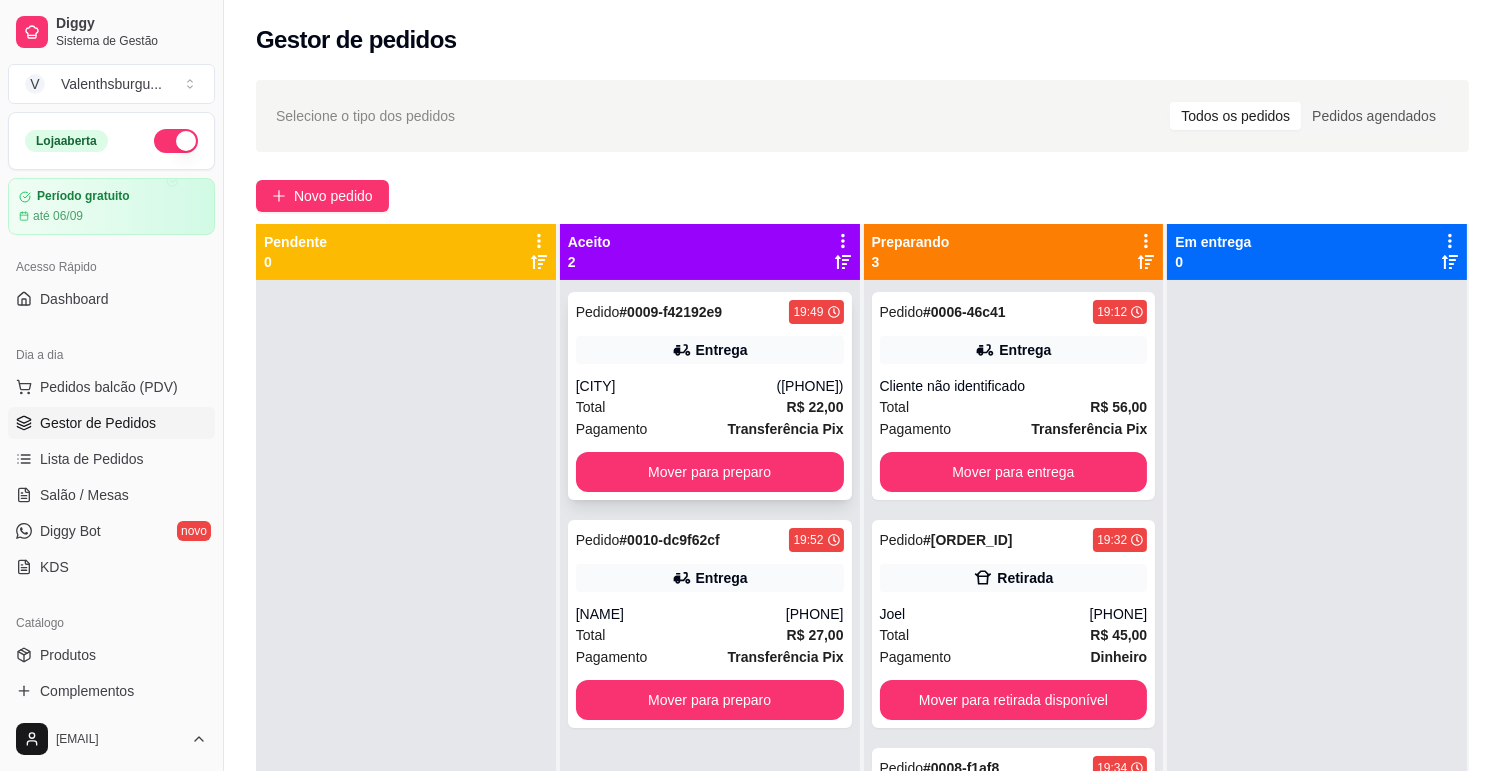 drag, startPoint x: 780, startPoint y: 385, endPoint x: 666, endPoint y: 347, distance: 120.16655 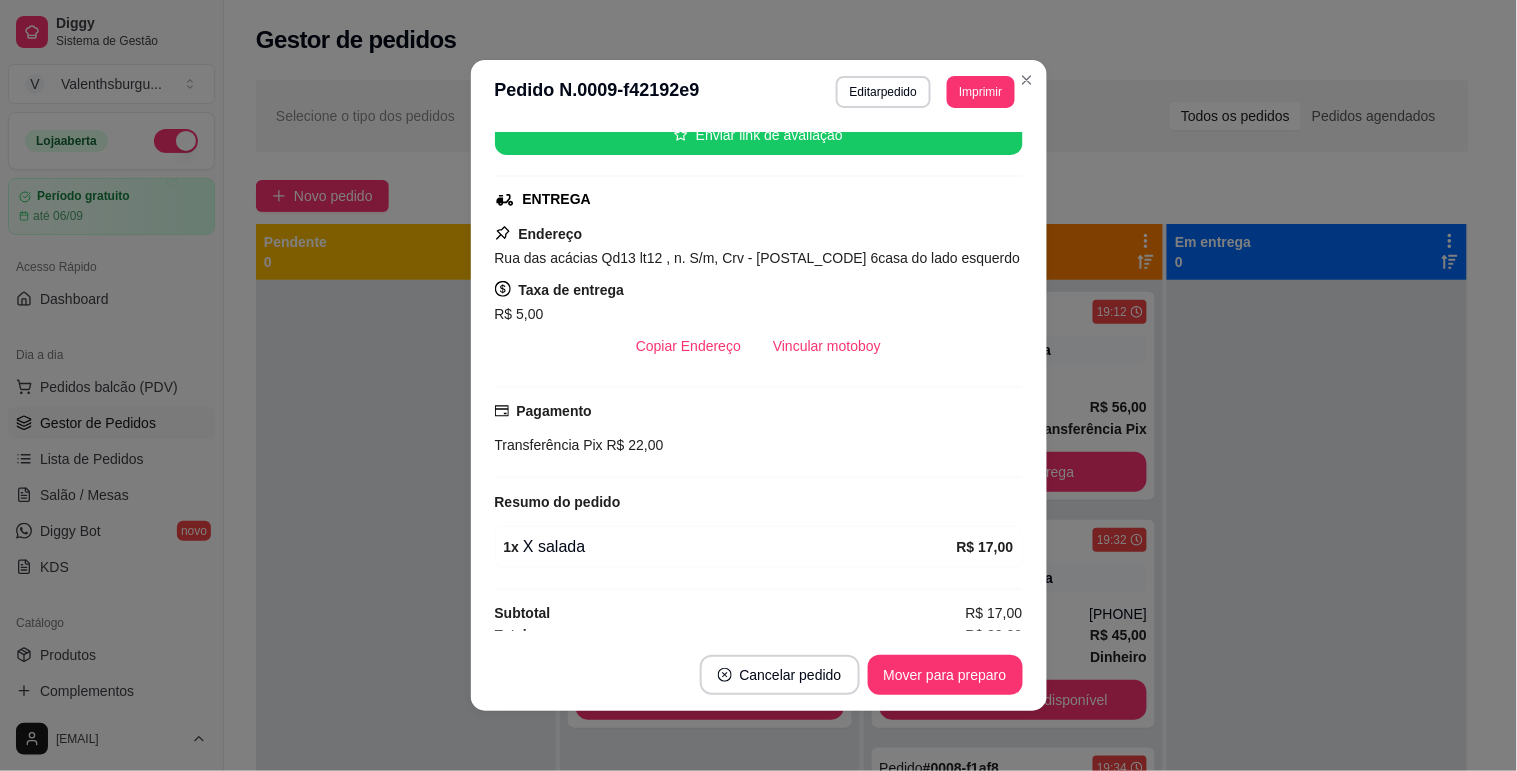 scroll, scrollTop: 281, scrollLeft: 0, axis: vertical 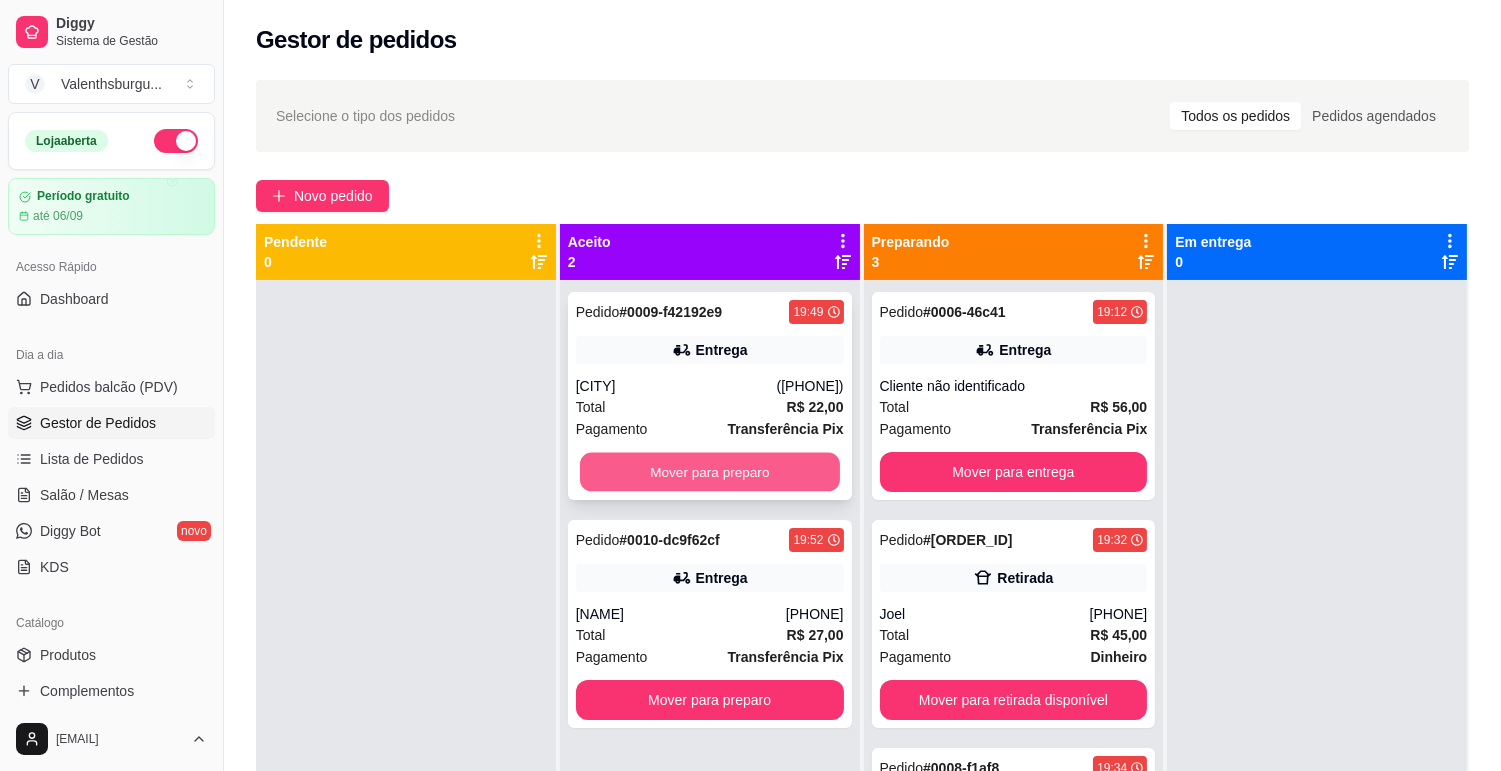 click on "Mover para preparo" at bounding box center [710, 472] 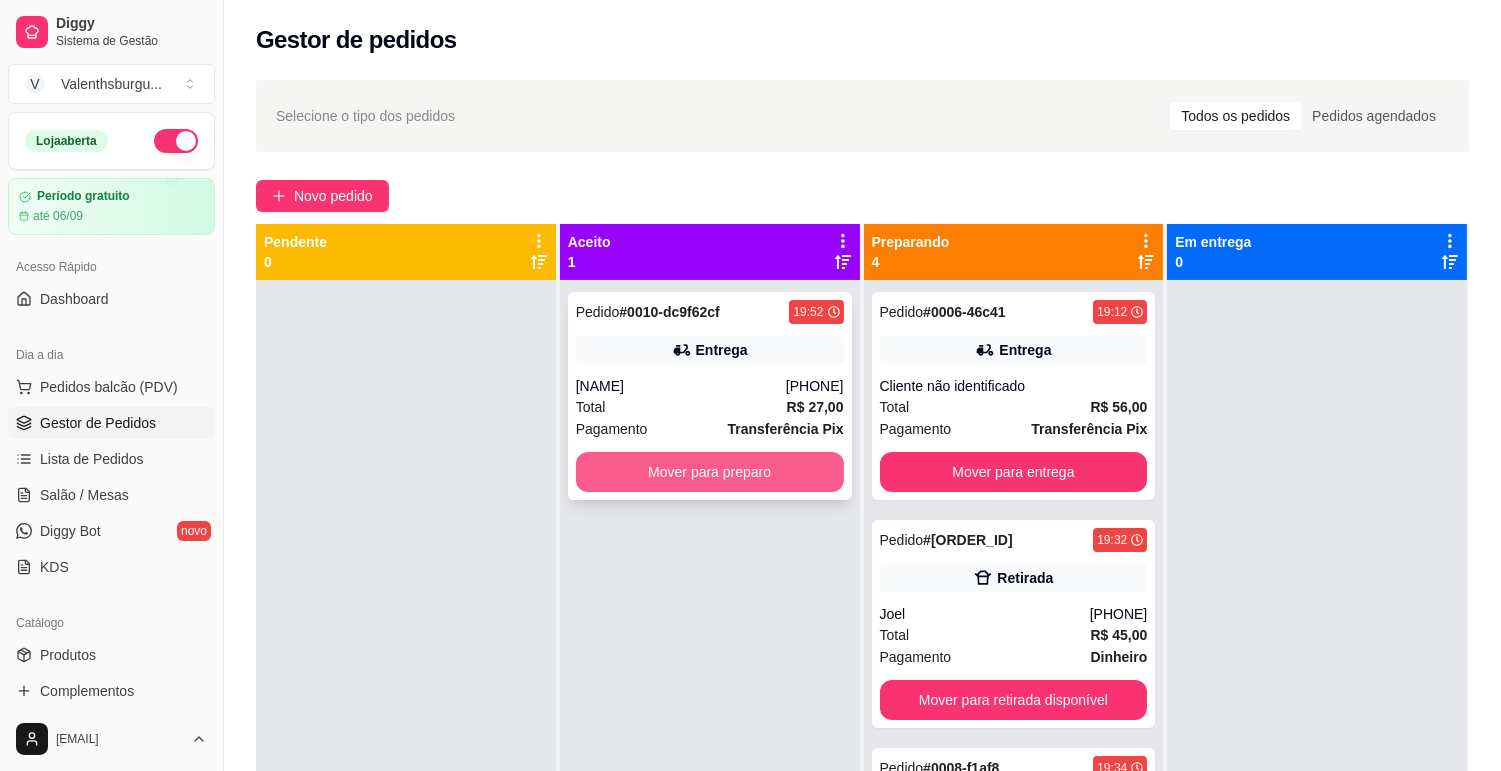 click on "Mover para preparo" at bounding box center [710, 472] 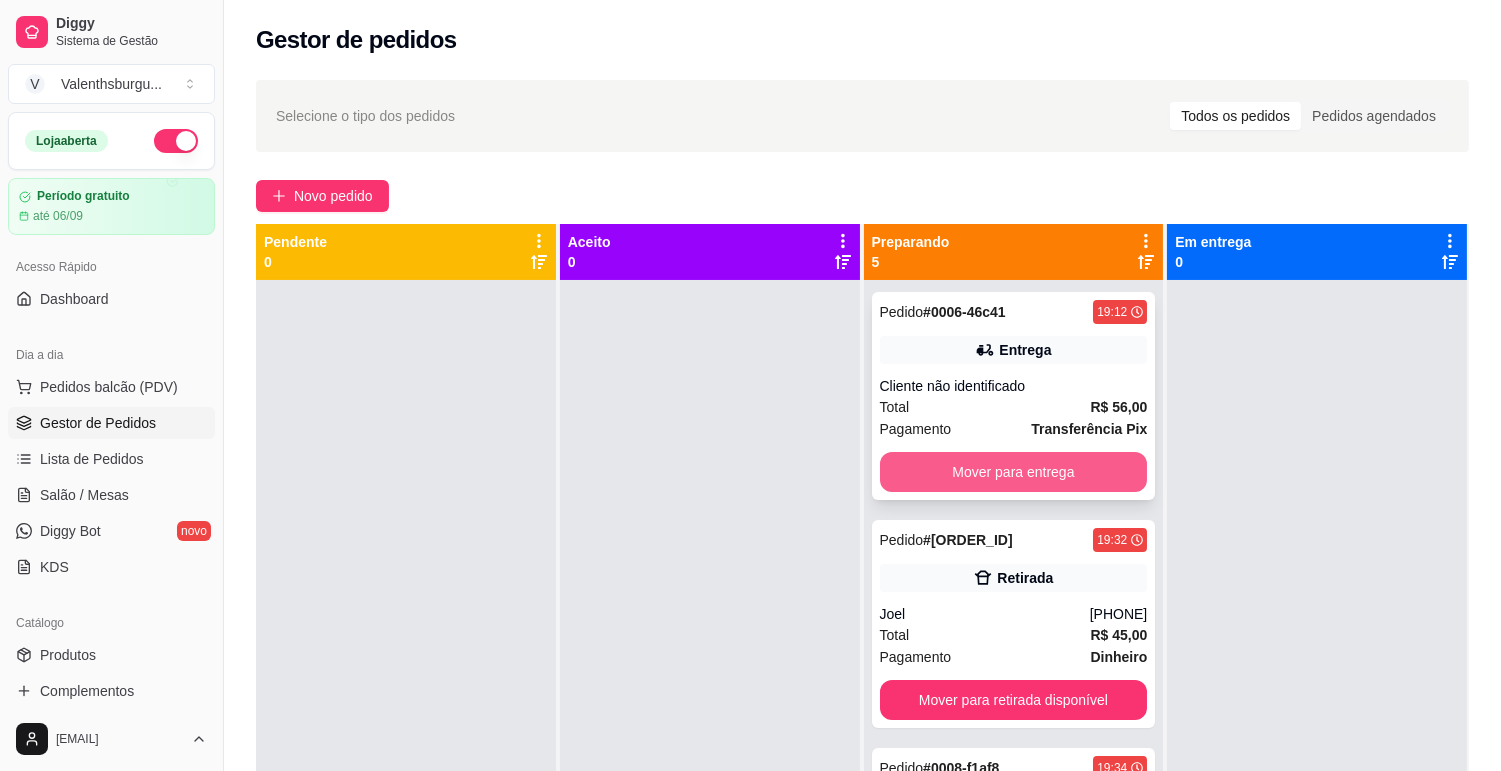 click on "Mover para entrega" at bounding box center (1014, 472) 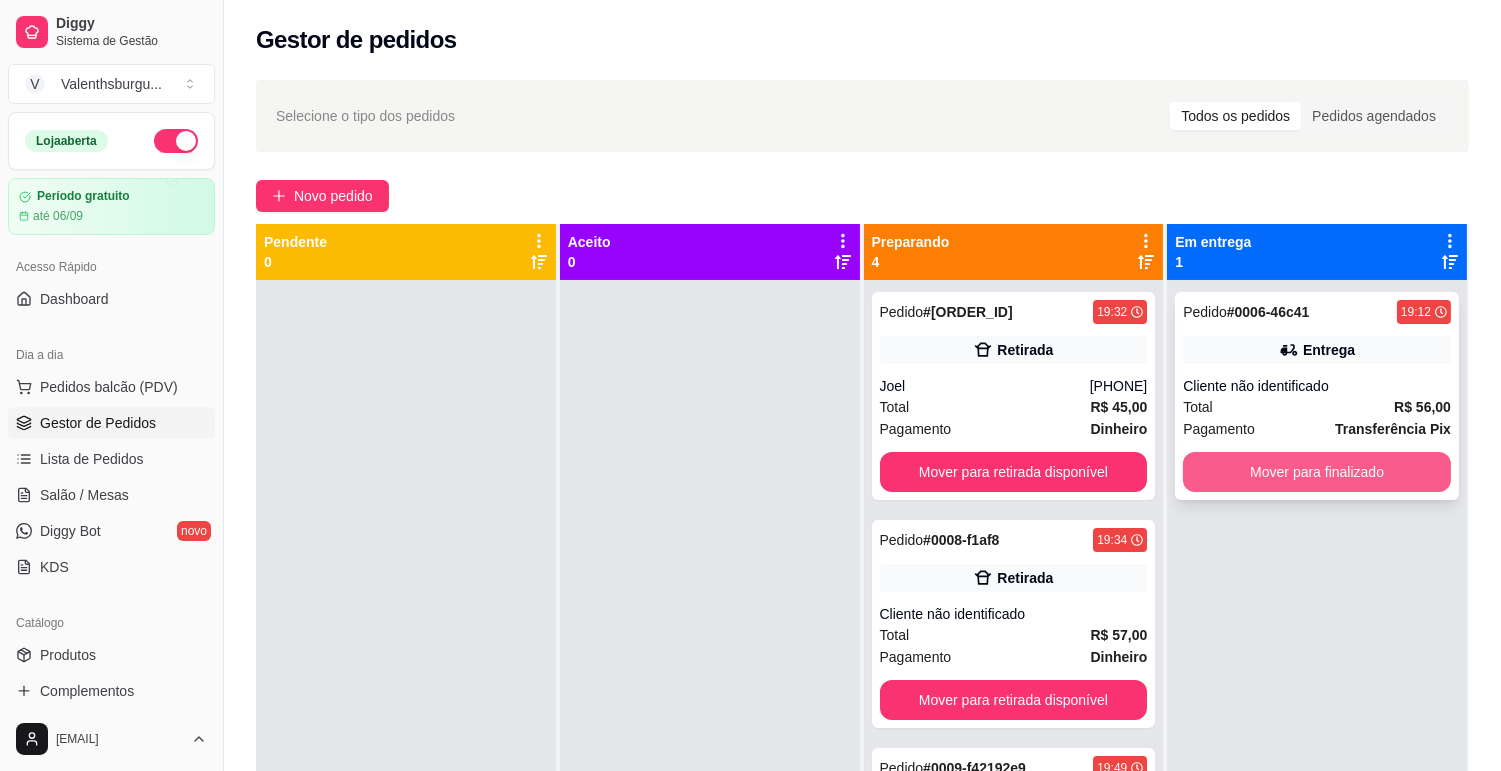 click on "Mover para finalizado" at bounding box center (1317, 472) 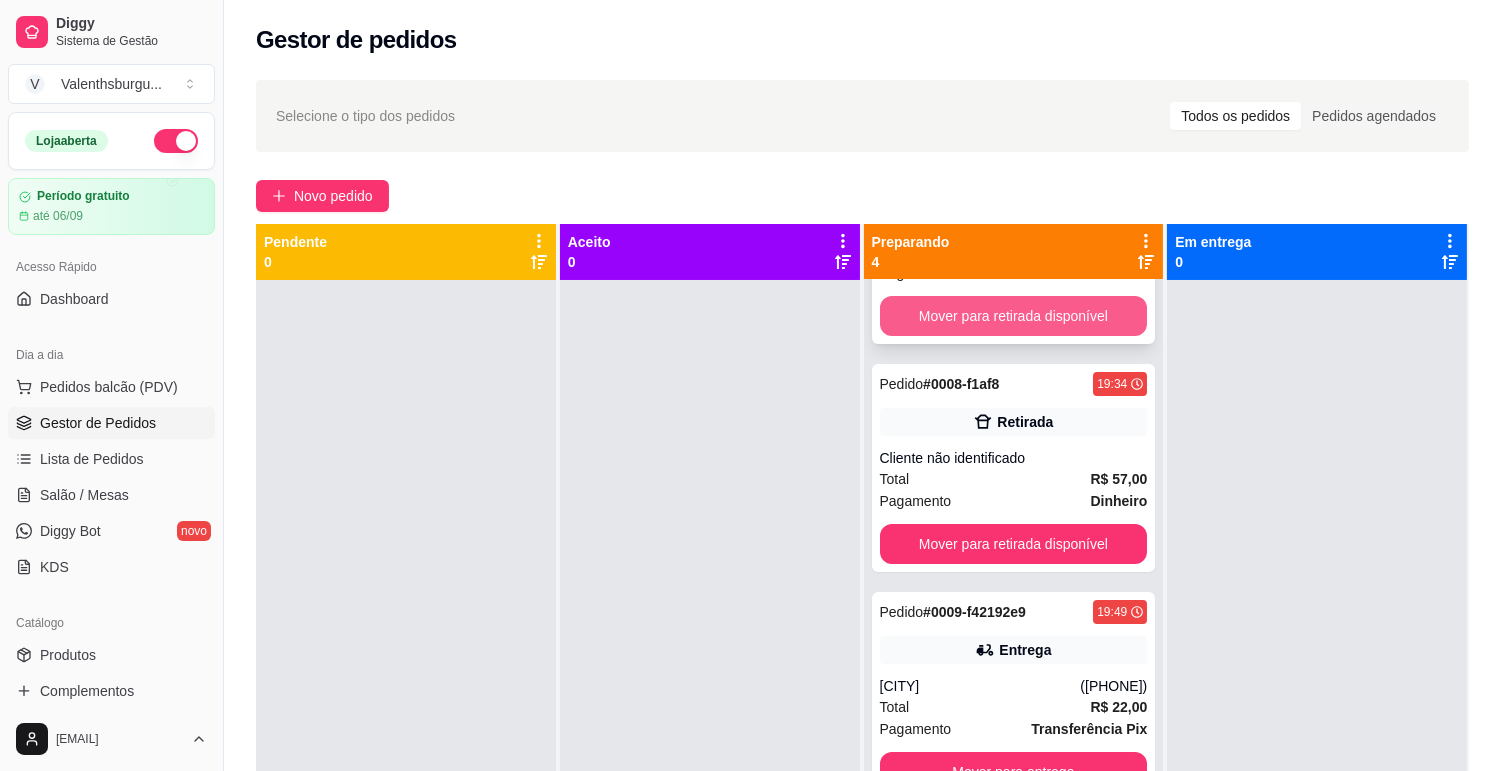 scroll, scrollTop: 160, scrollLeft: 0, axis: vertical 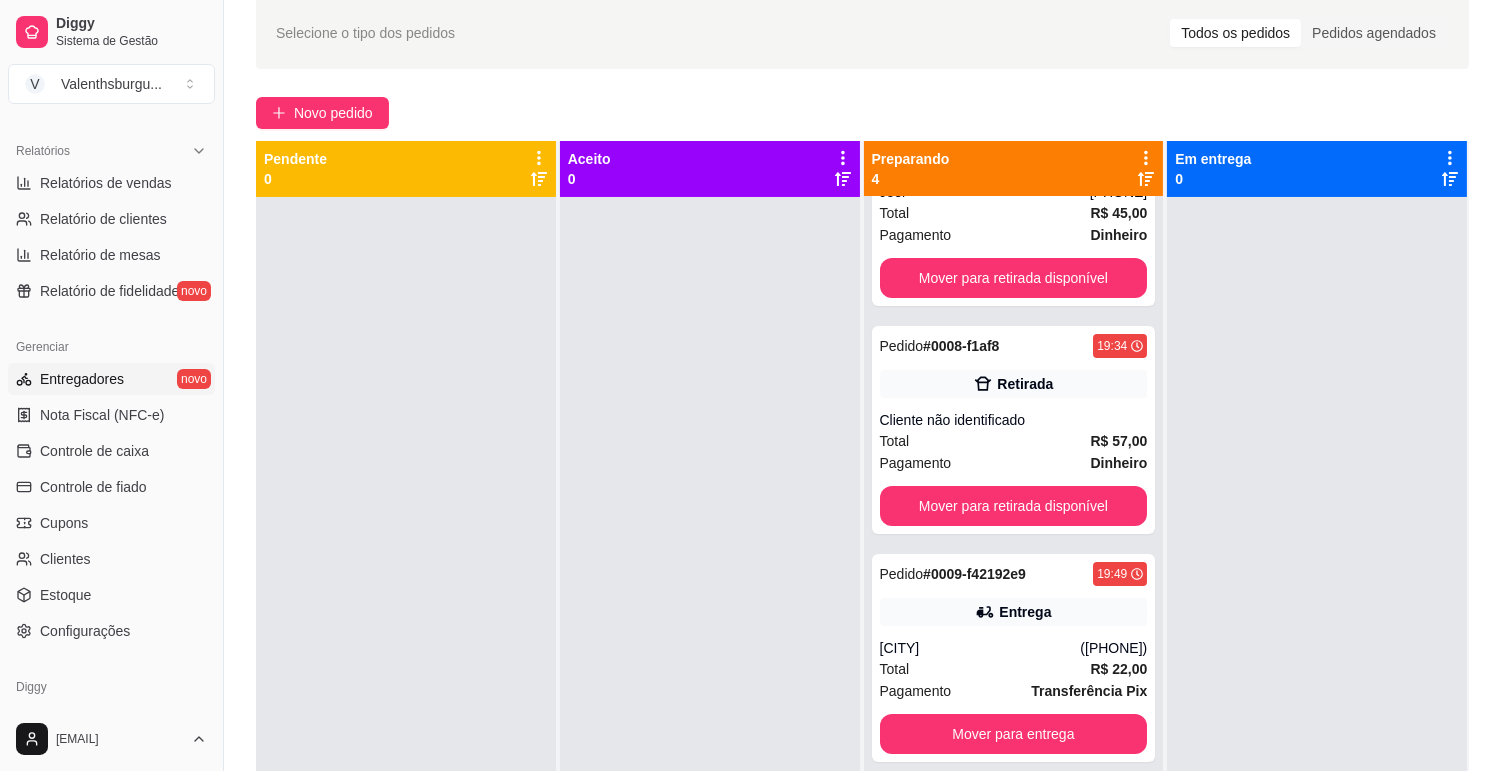 drag, startPoint x: 73, startPoint y: 416, endPoint x: 90, endPoint y: 387, distance: 33.61547 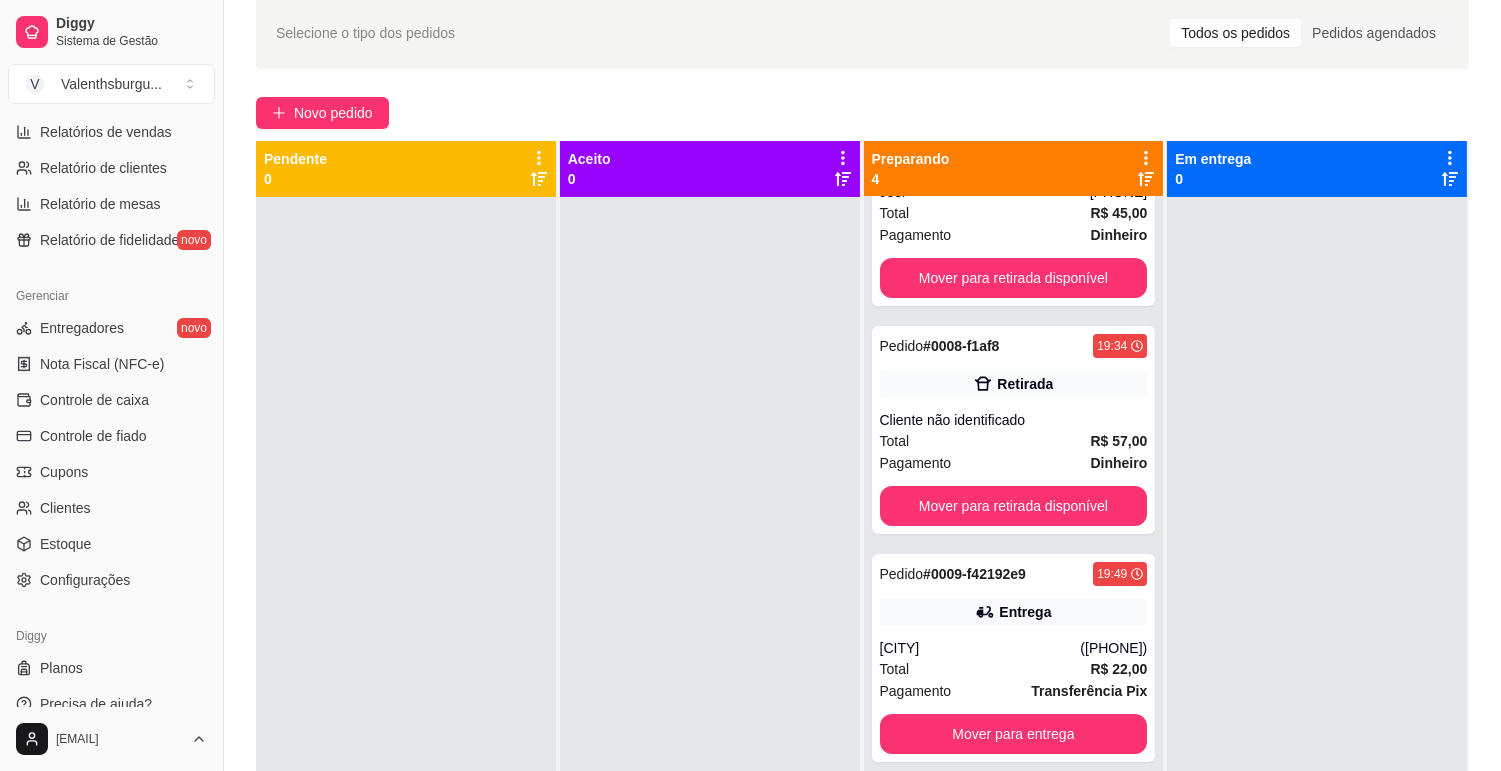 scroll, scrollTop: 665, scrollLeft: 0, axis: vertical 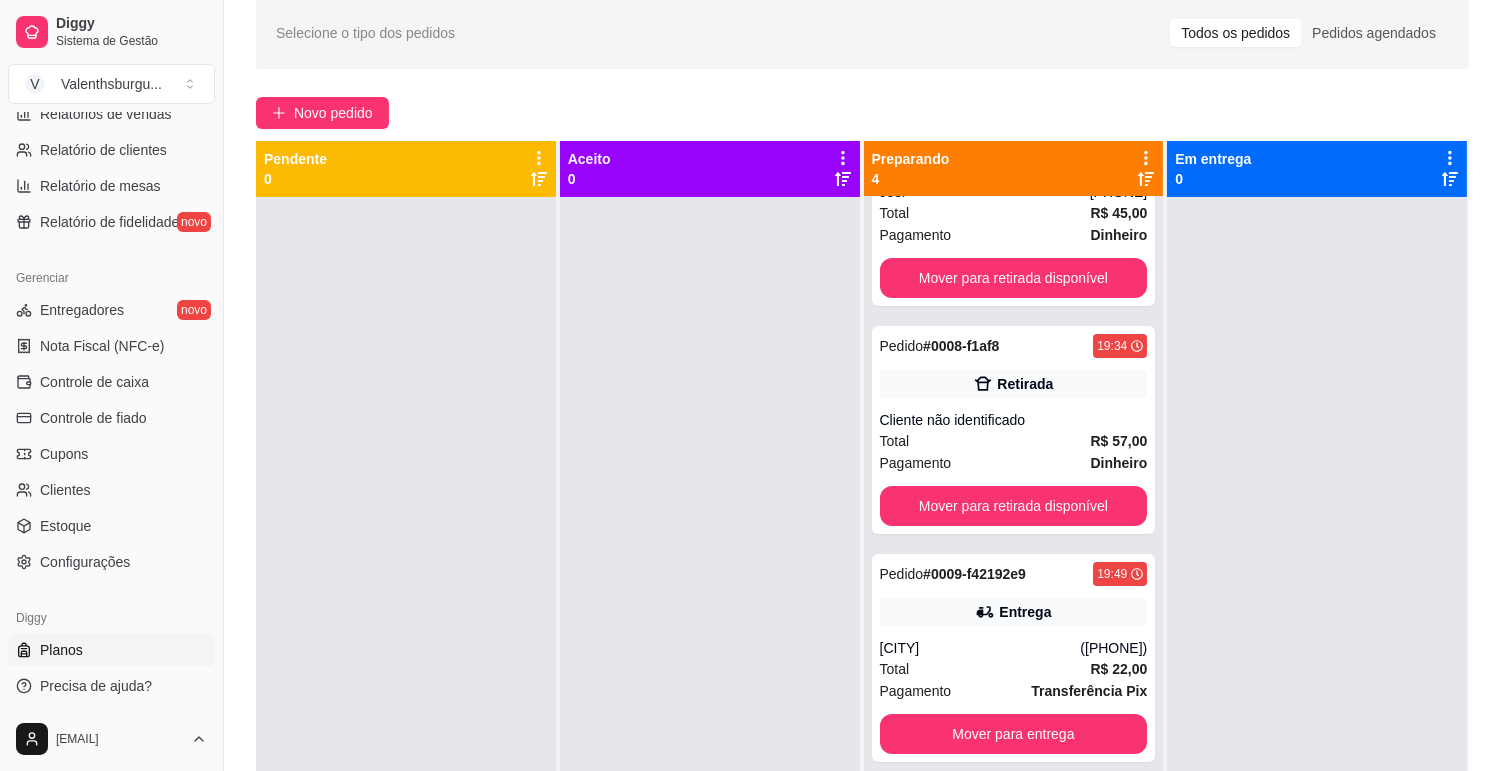 click on "Planos" at bounding box center [61, 650] 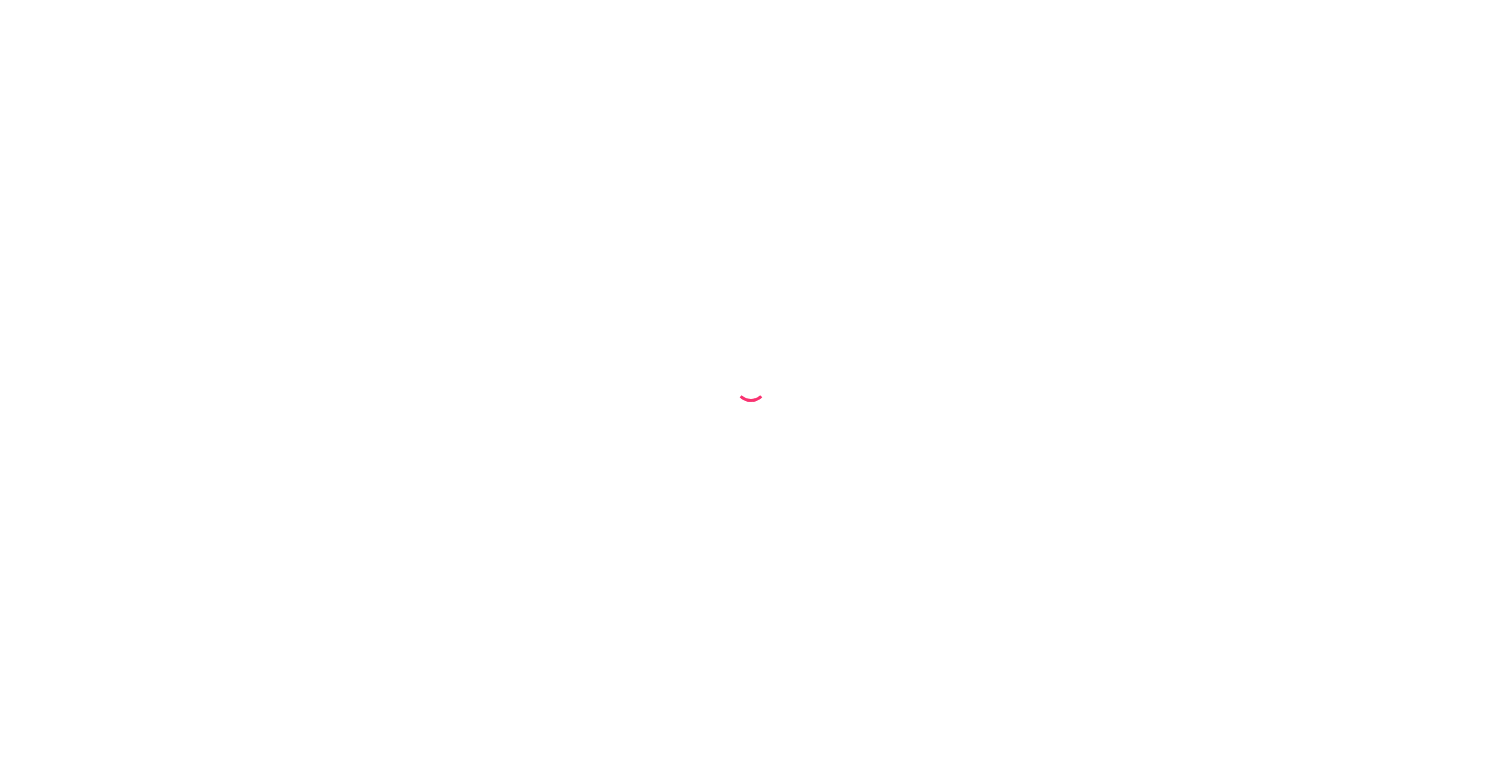 scroll, scrollTop: 0, scrollLeft: 0, axis: both 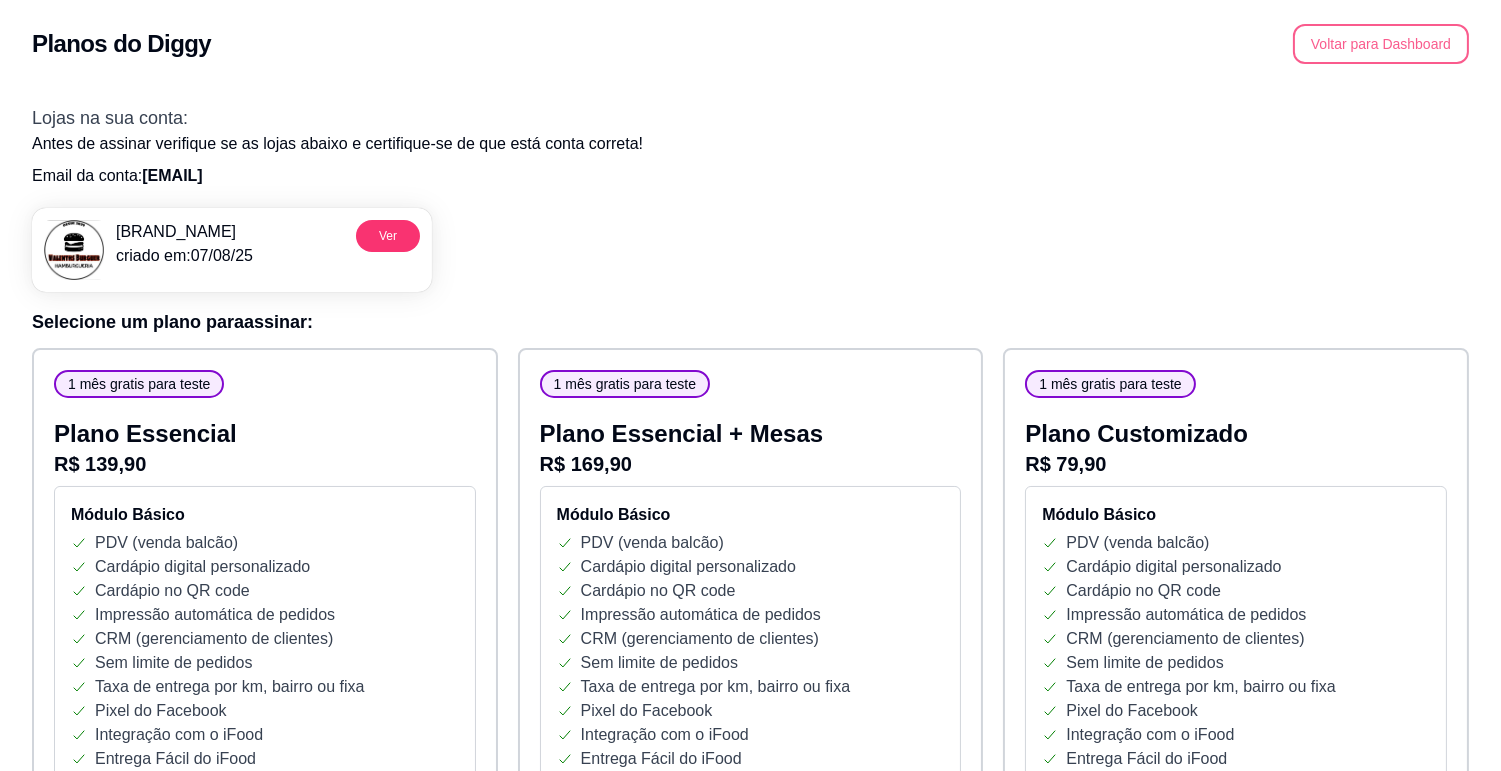 click on "Voltar para Dashboard" at bounding box center (1381, 44) 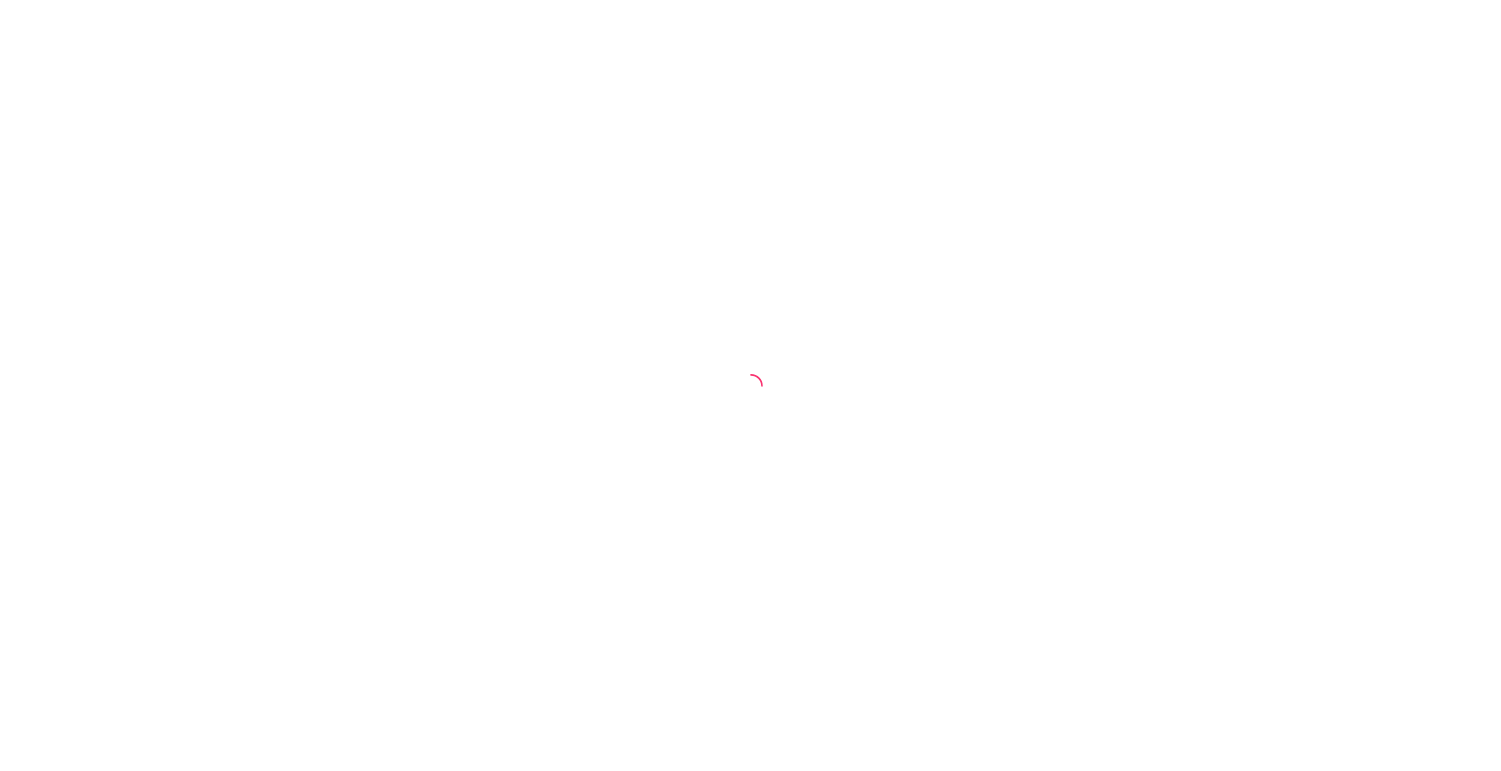 scroll, scrollTop: 0, scrollLeft: 0, axis: both 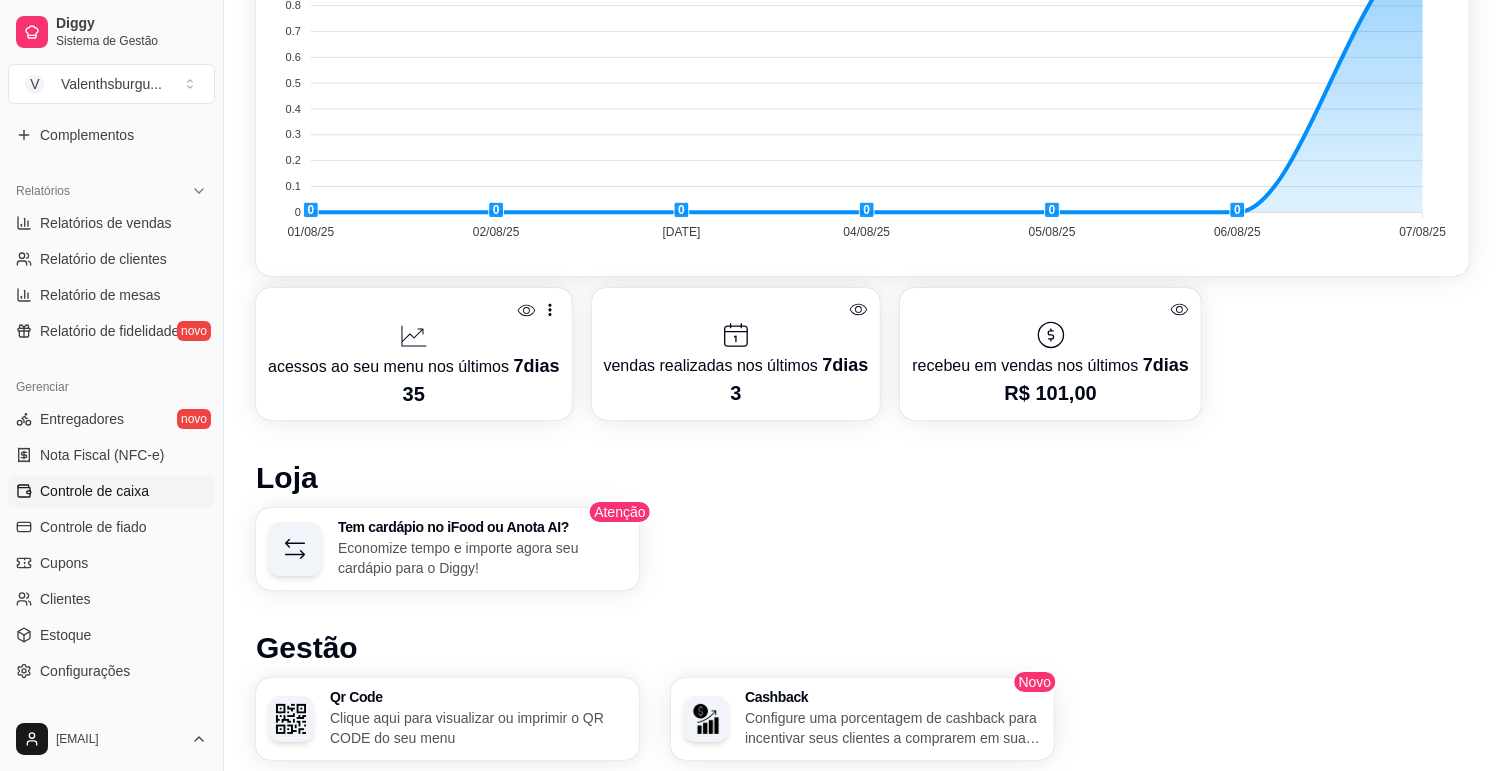 click on "Controle de caixa" at bounding box center (94, 491) 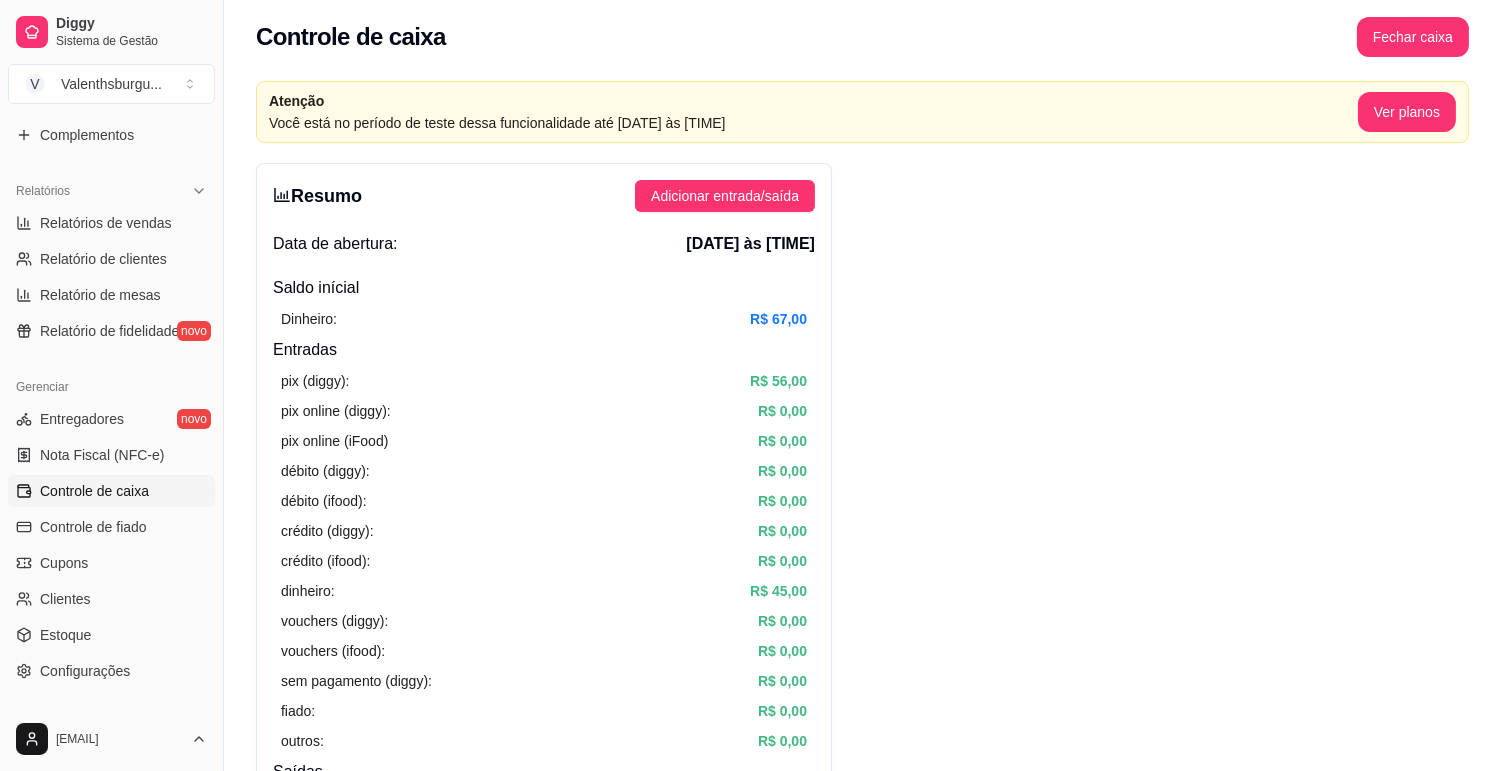 scroll, scrollTop: 0, scrollLeft: 0, axis: both 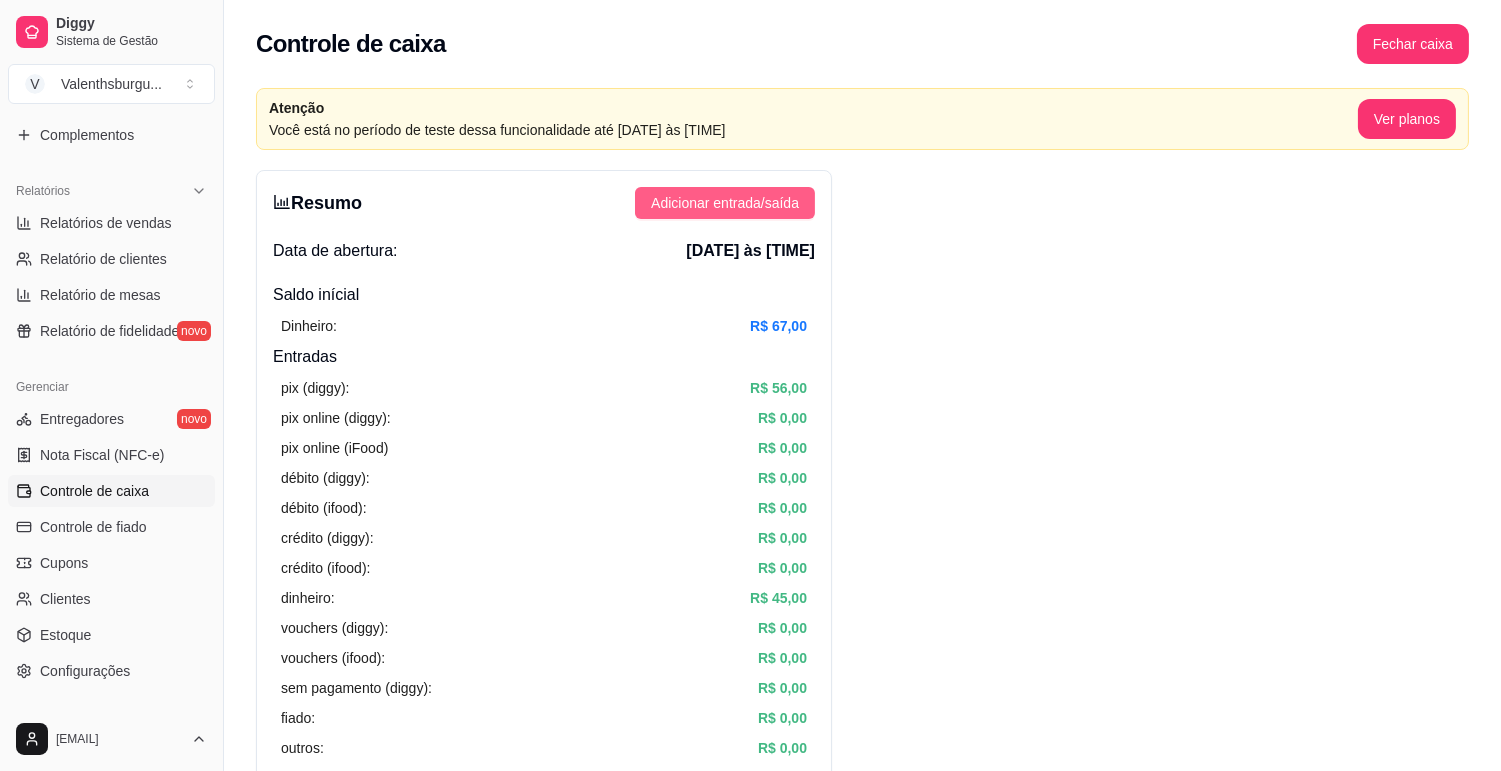 click on "Adicionar entrada/saída" at bounding box center (725, 203) 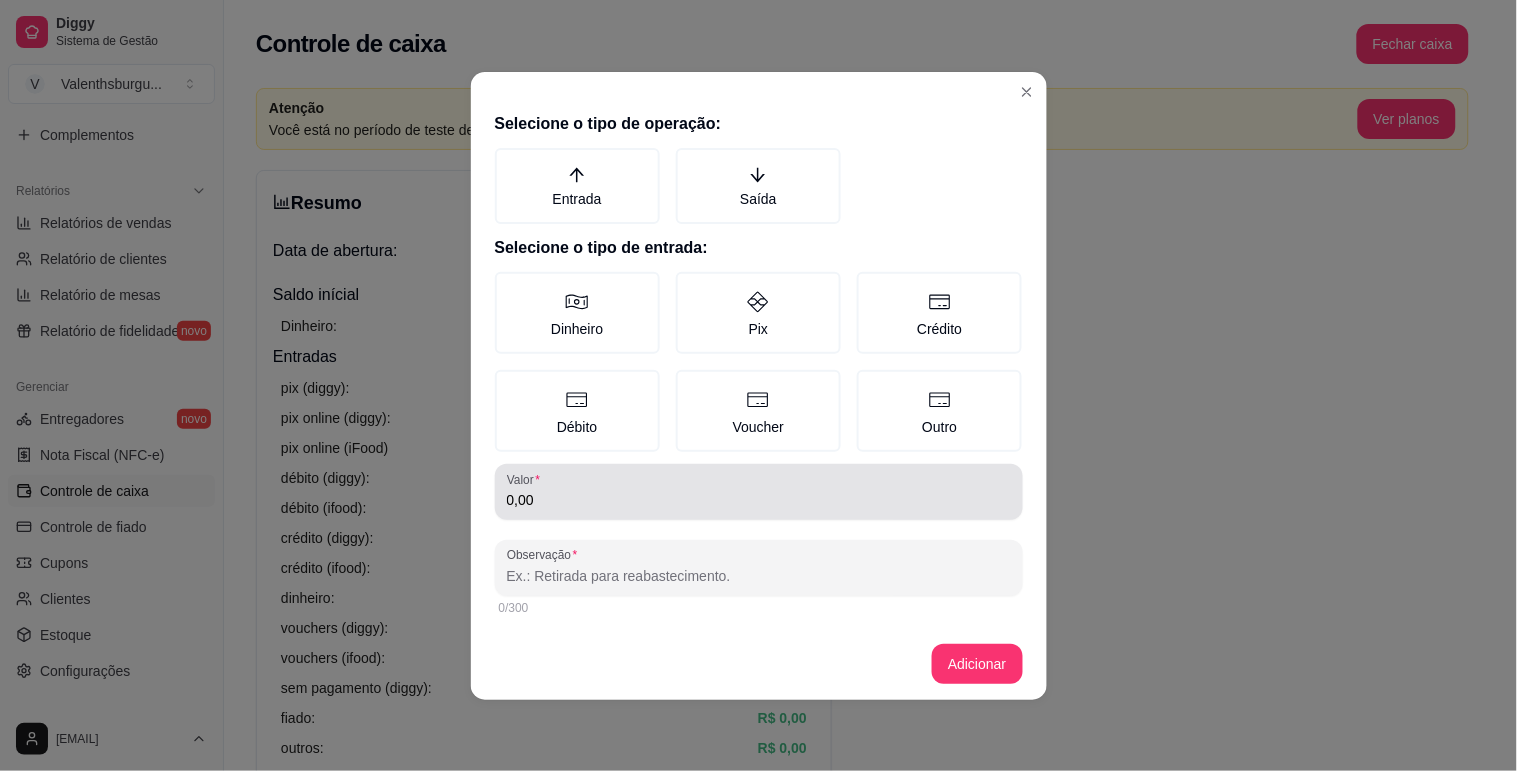 click on "0,00" at bounding box center [759, 500] 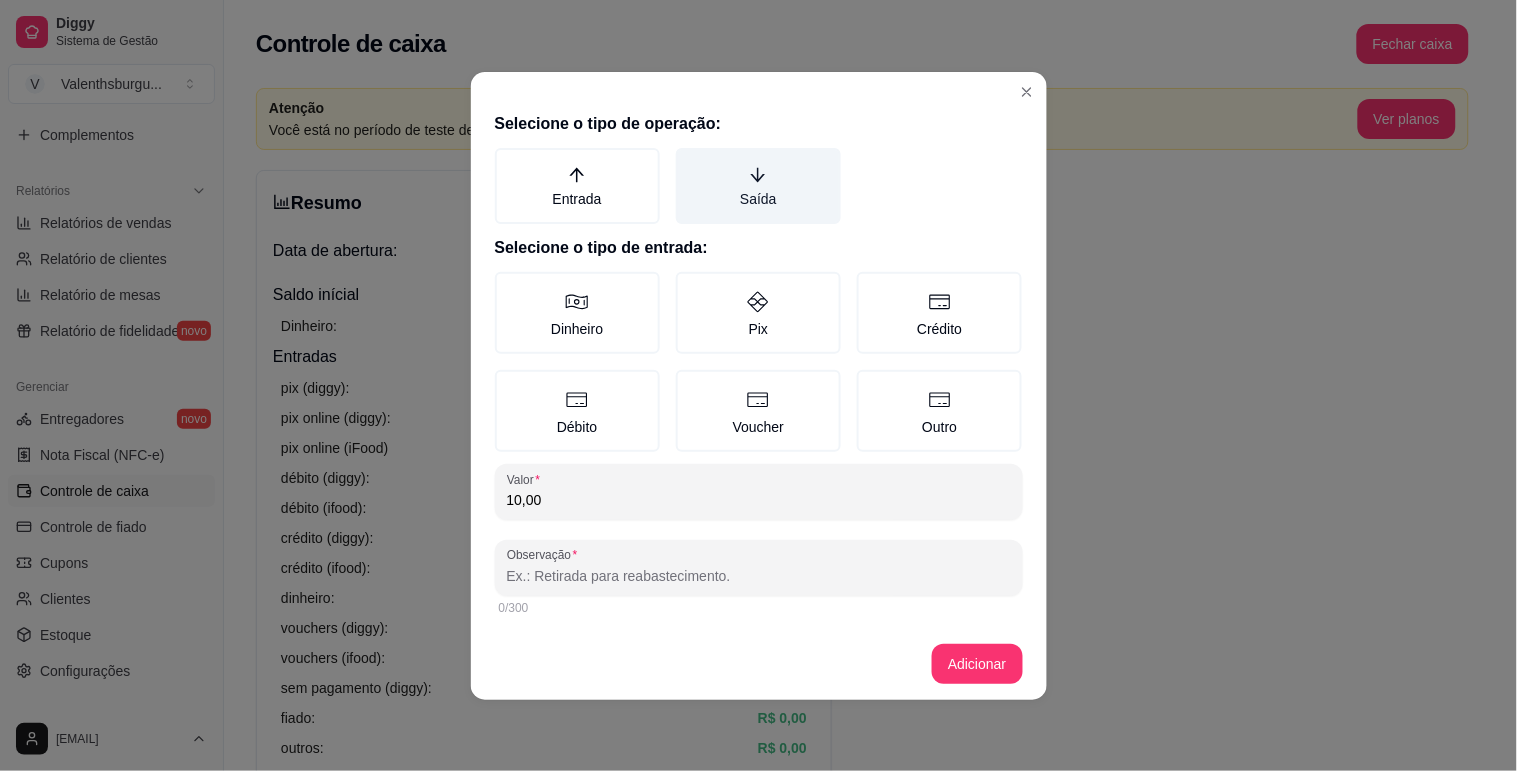 type on "10,00" 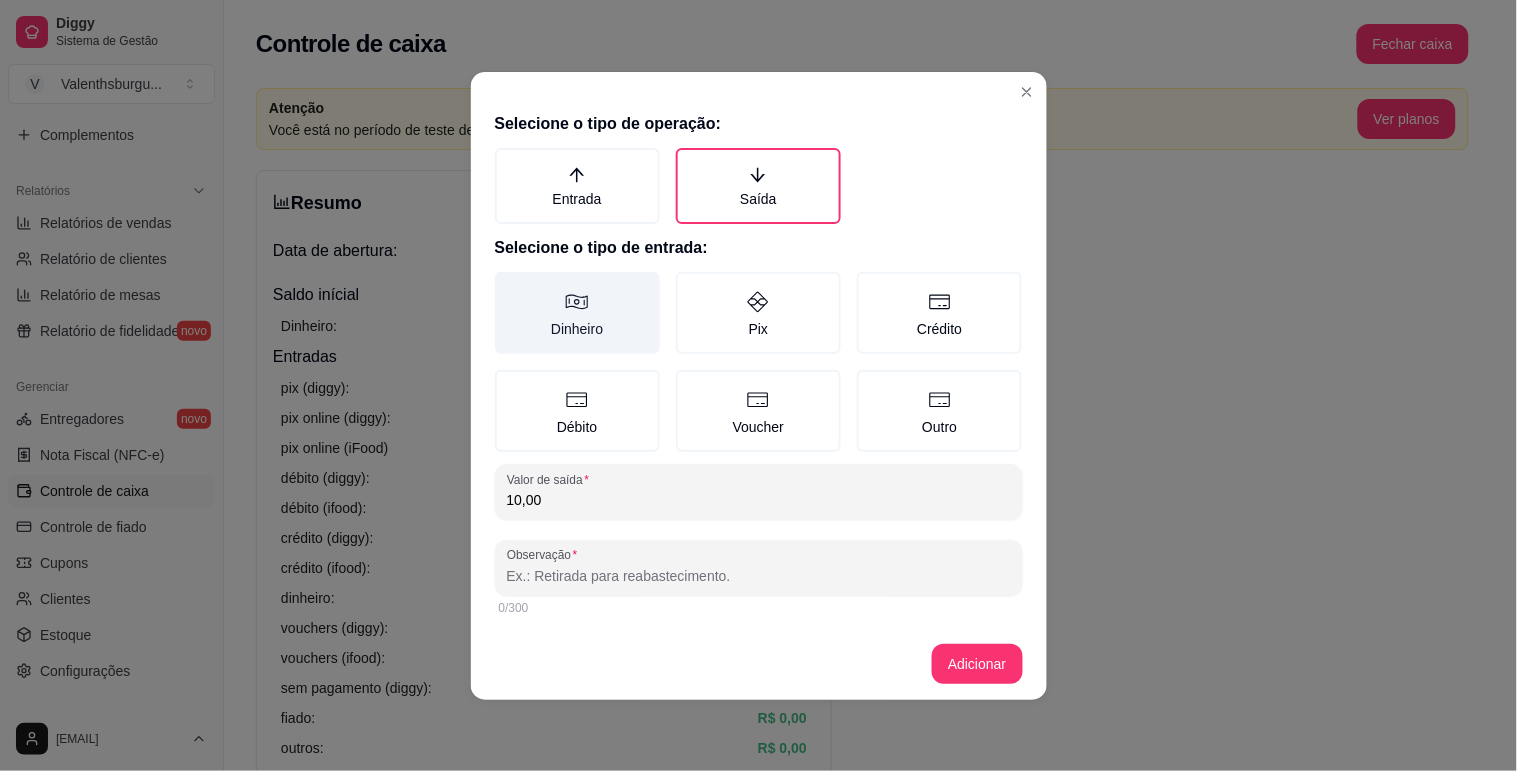 click on "Dinheiro" at bounding box center [577, 313] 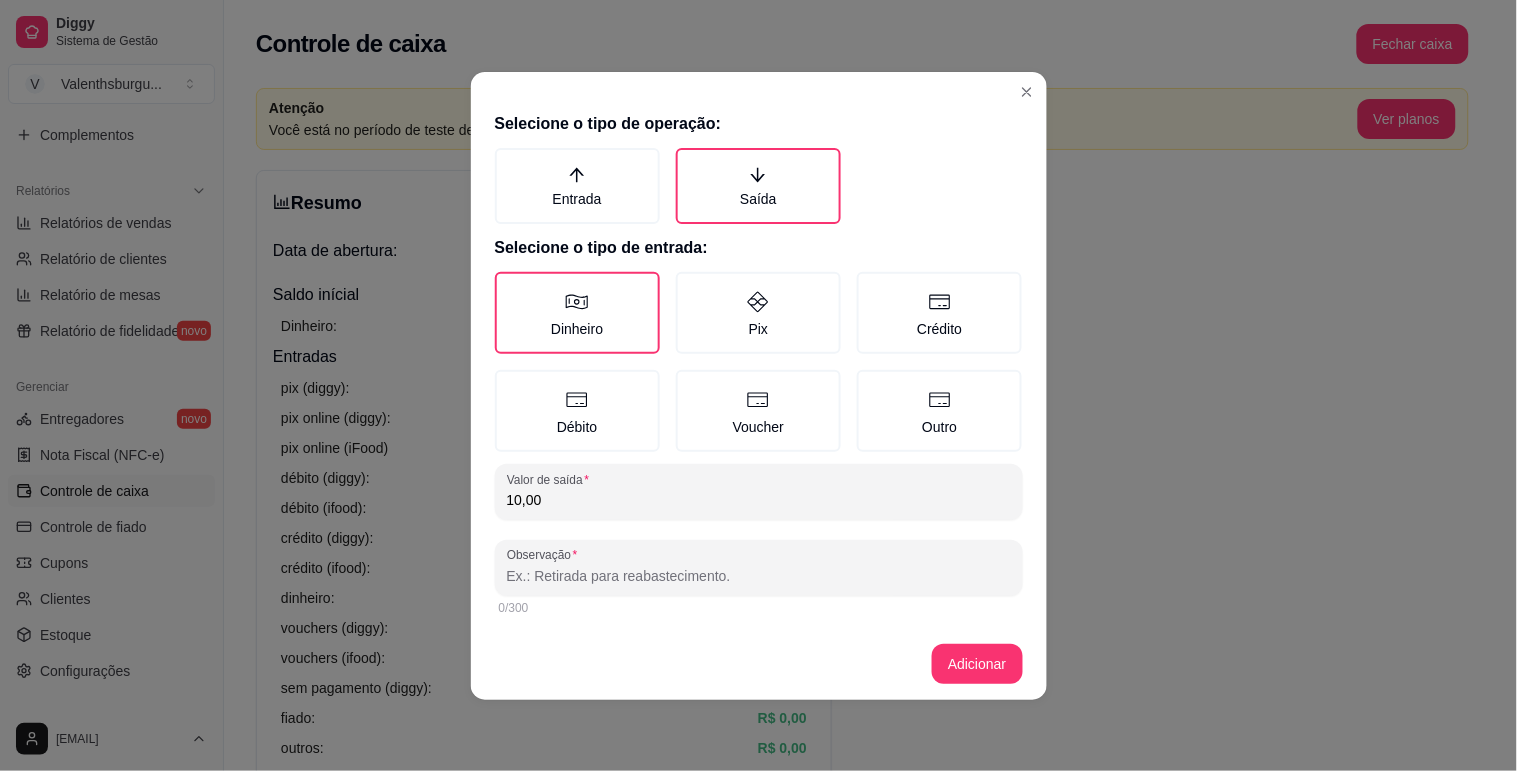 click on "Observação" at bounding box center [759, 576] 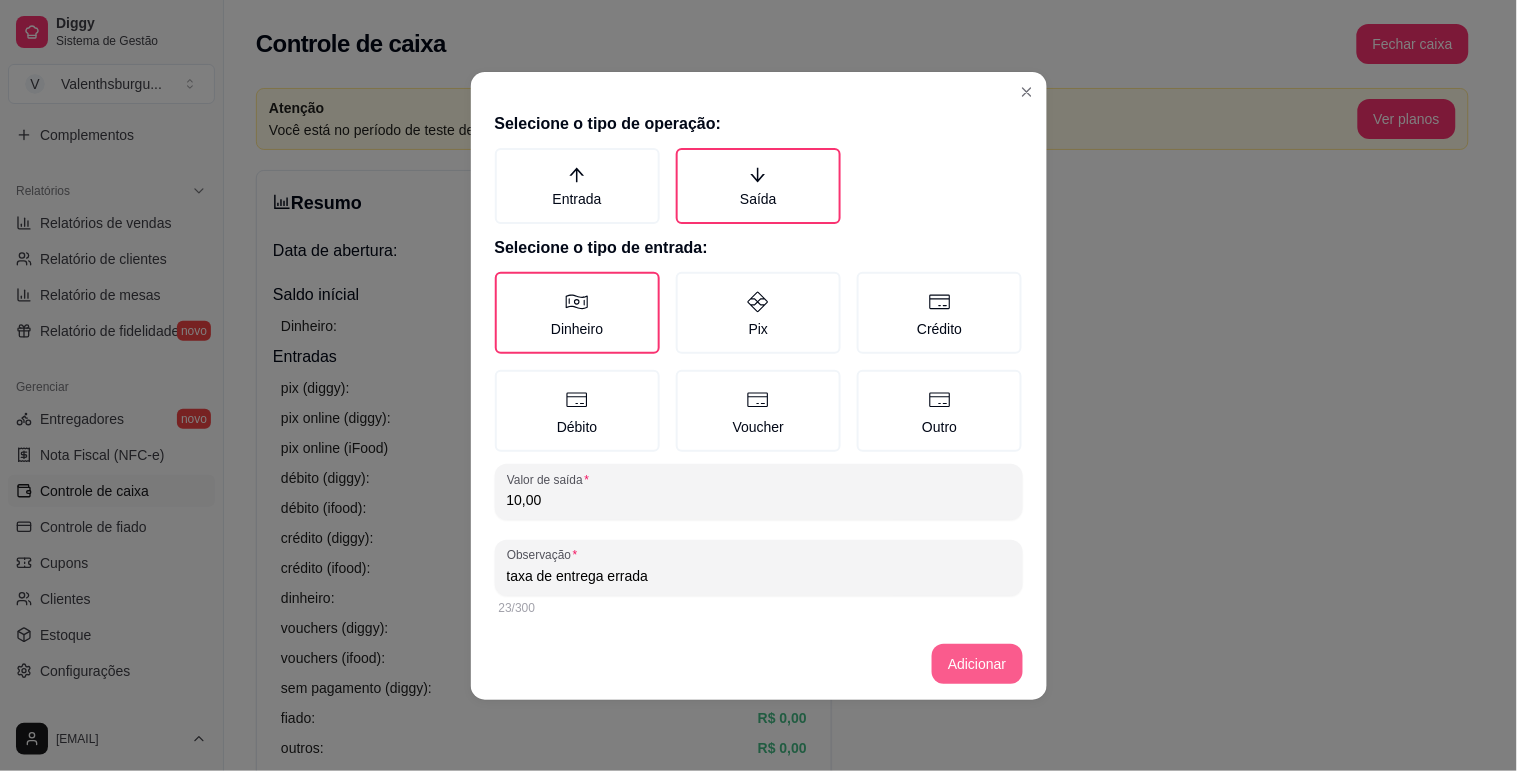 type on "taxa de entrega errada" 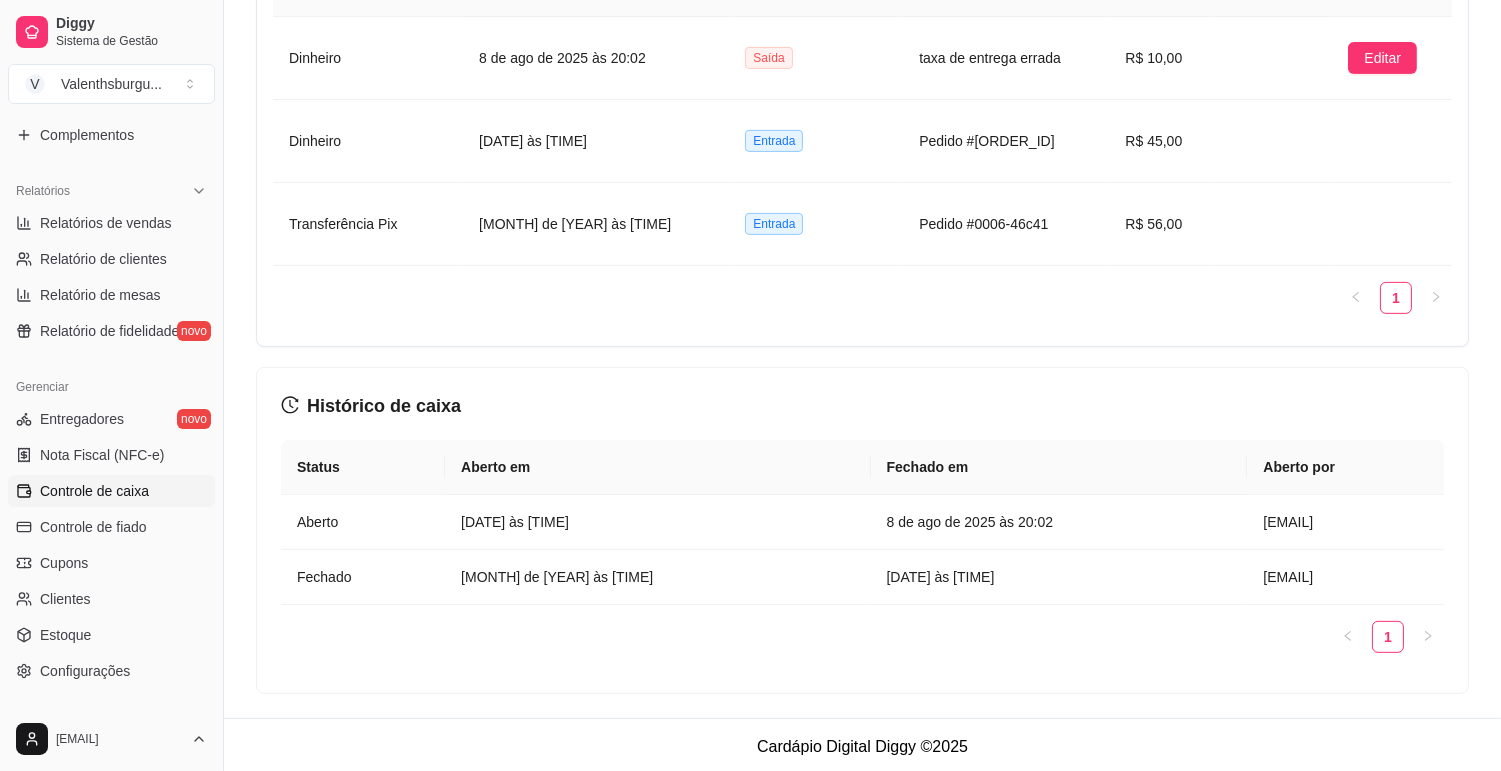 scroll, scrollTop: 1467, scrollLeft: 0, axis: vertical 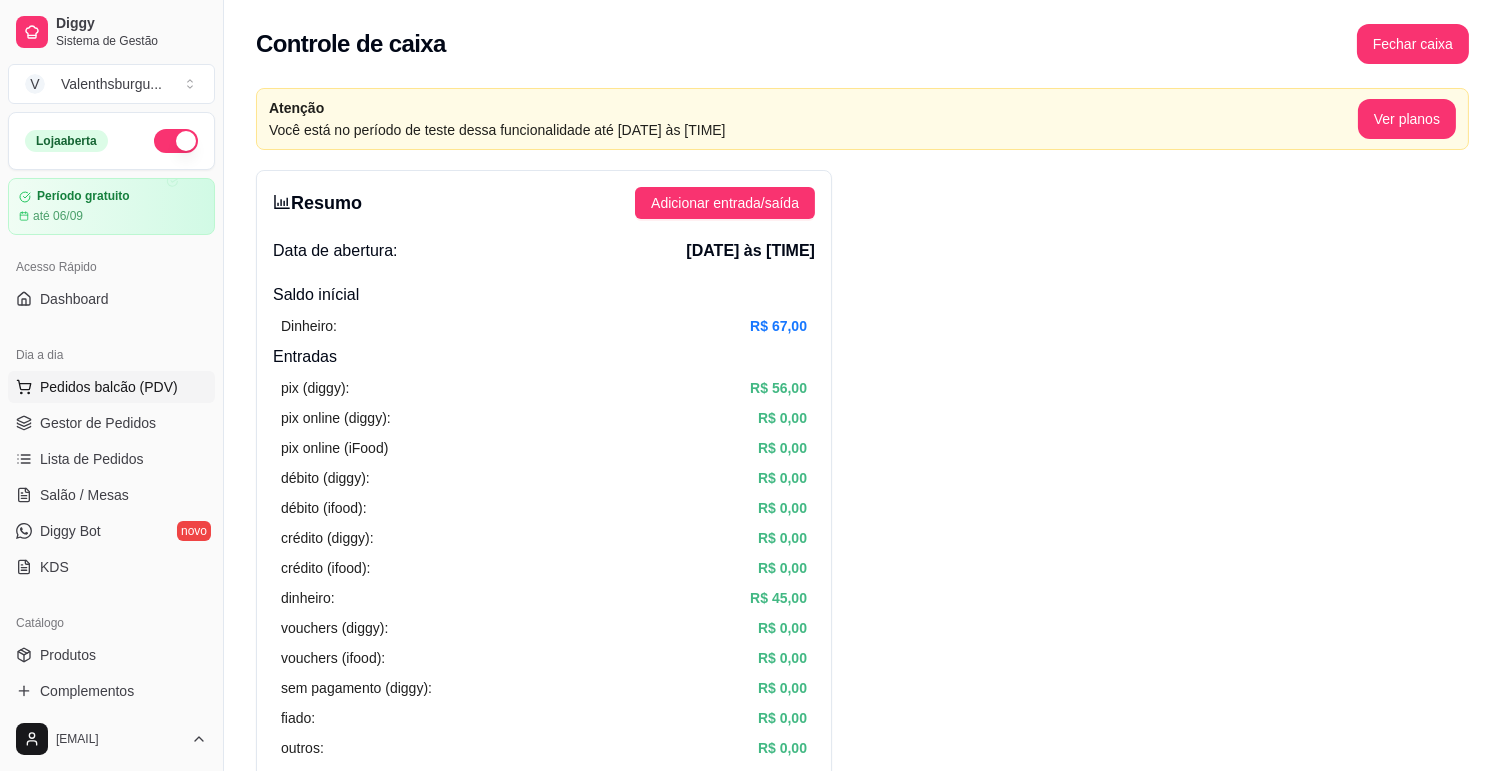 click on "Pedidos balcão (PDV)" at bounding box center [109, 387] 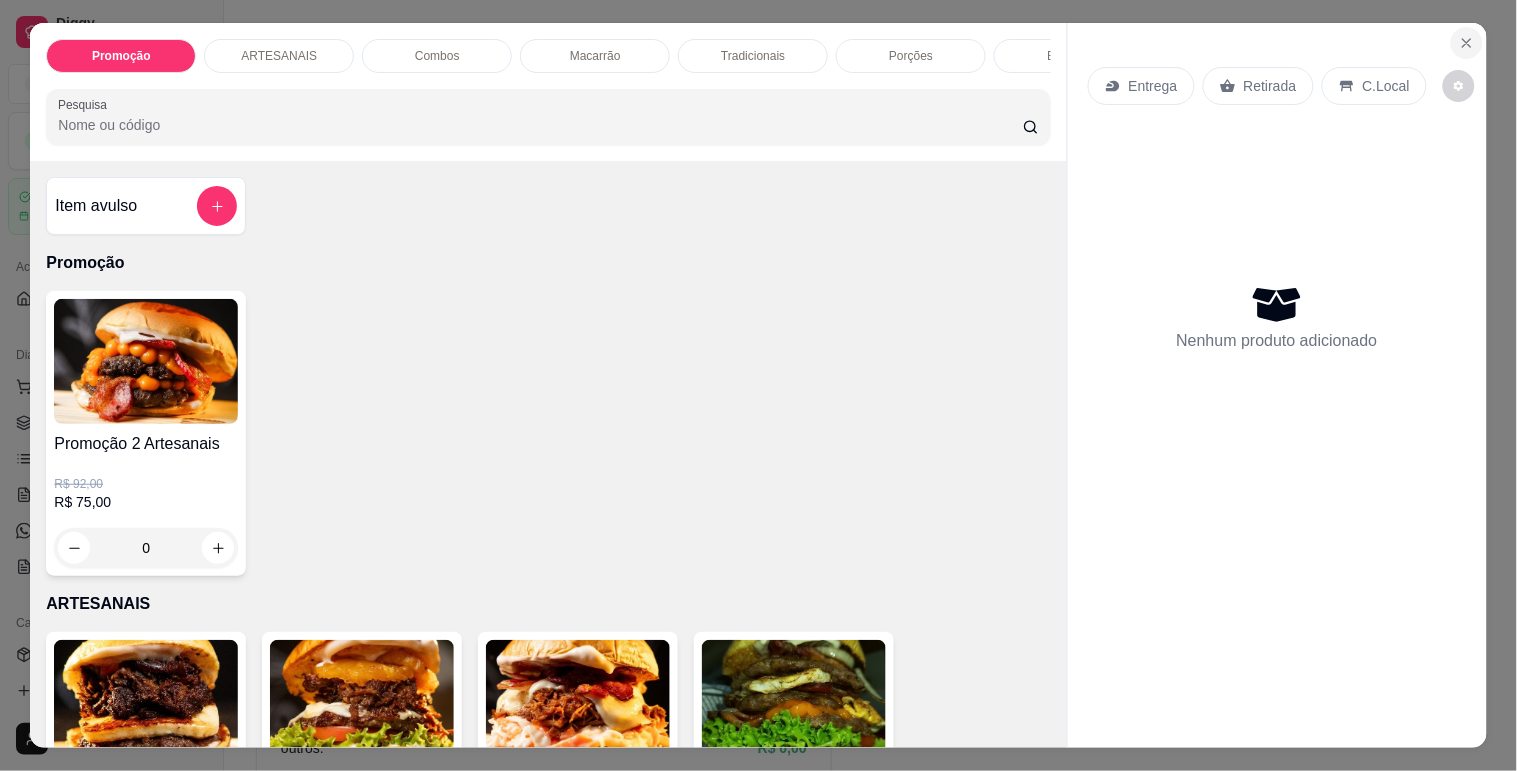 click at bounding box center (1467, 43) 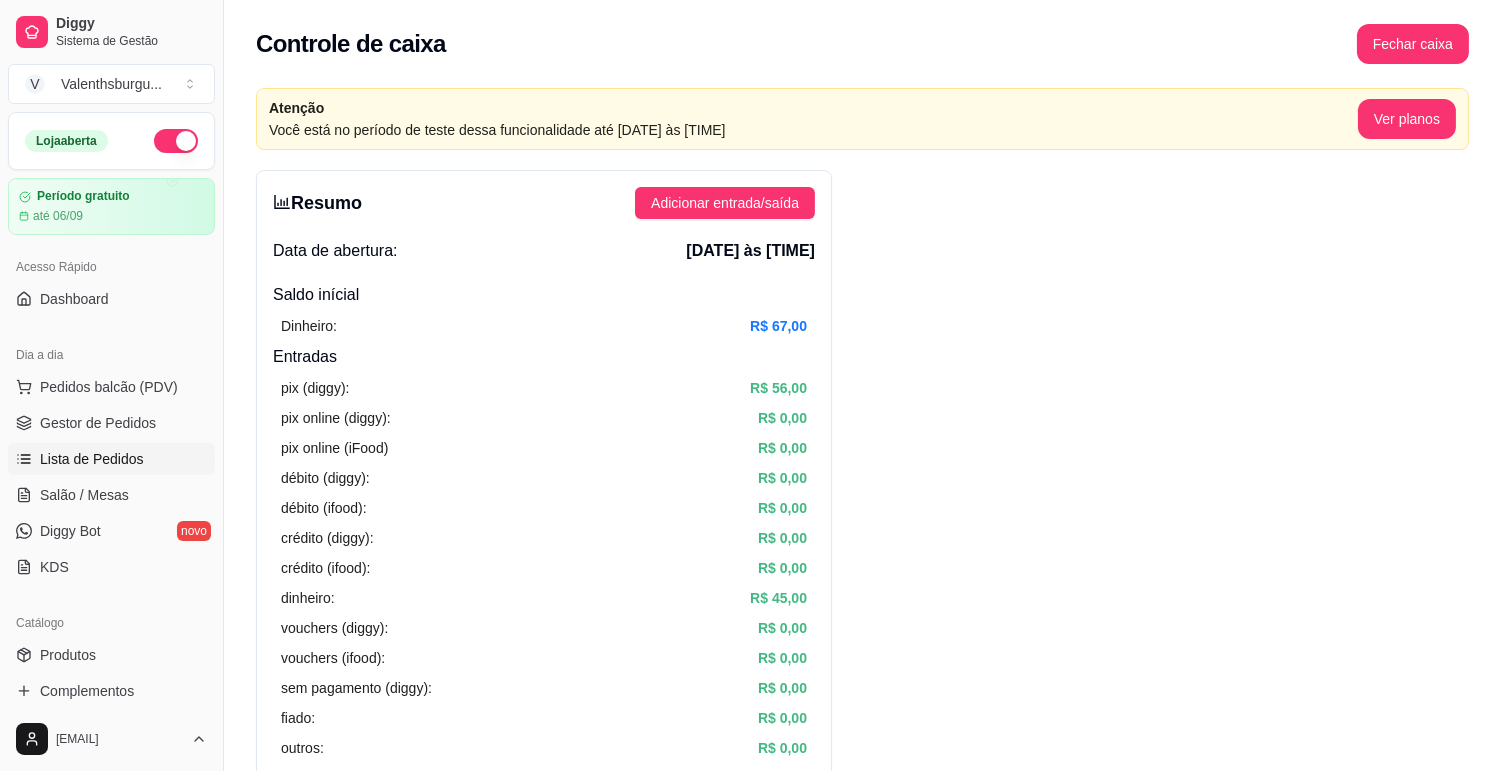 click on "Lista de Pedidos" at bounding box center (92, 459) 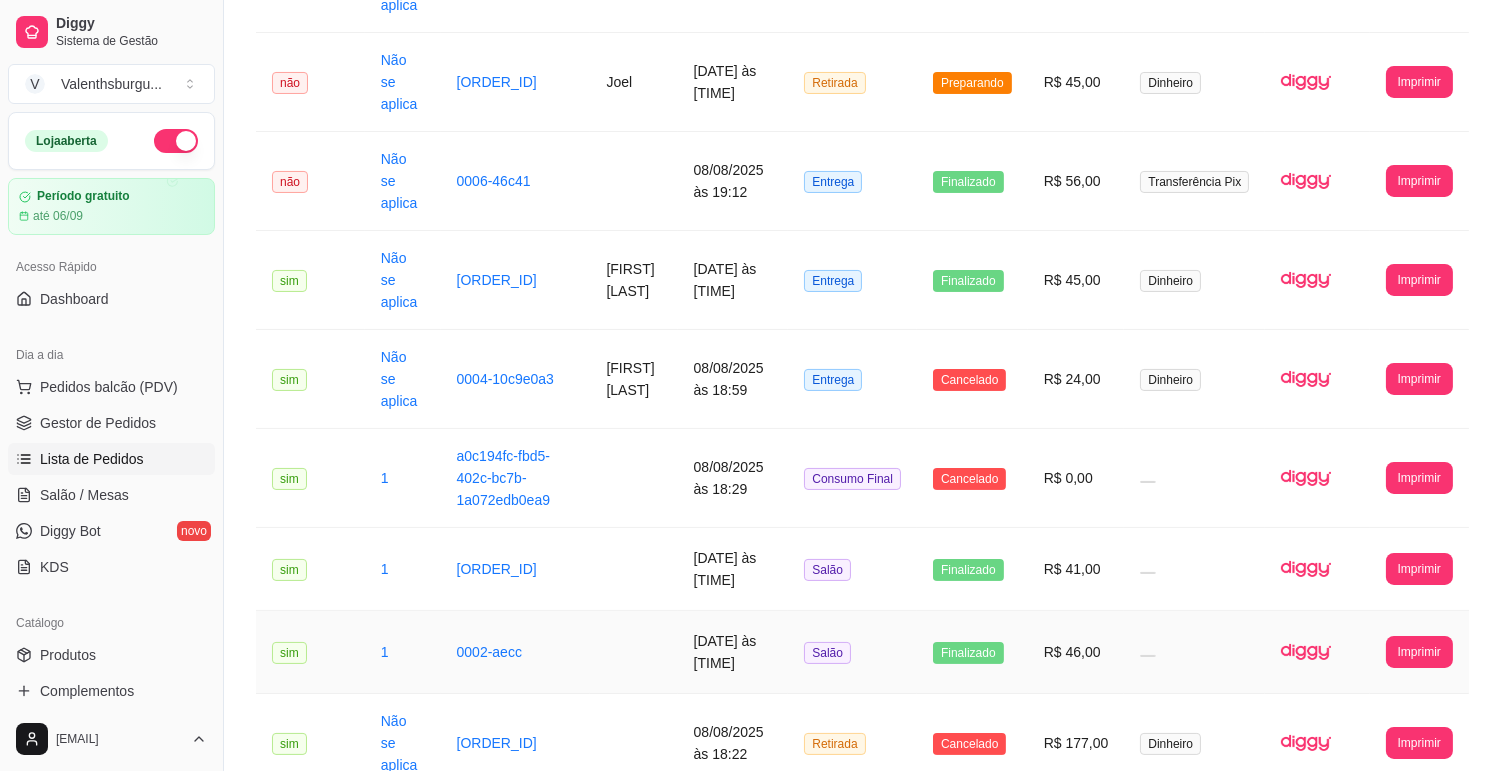 scroll, scrollTop: 555, scrollLeft: 0, axis: vertical 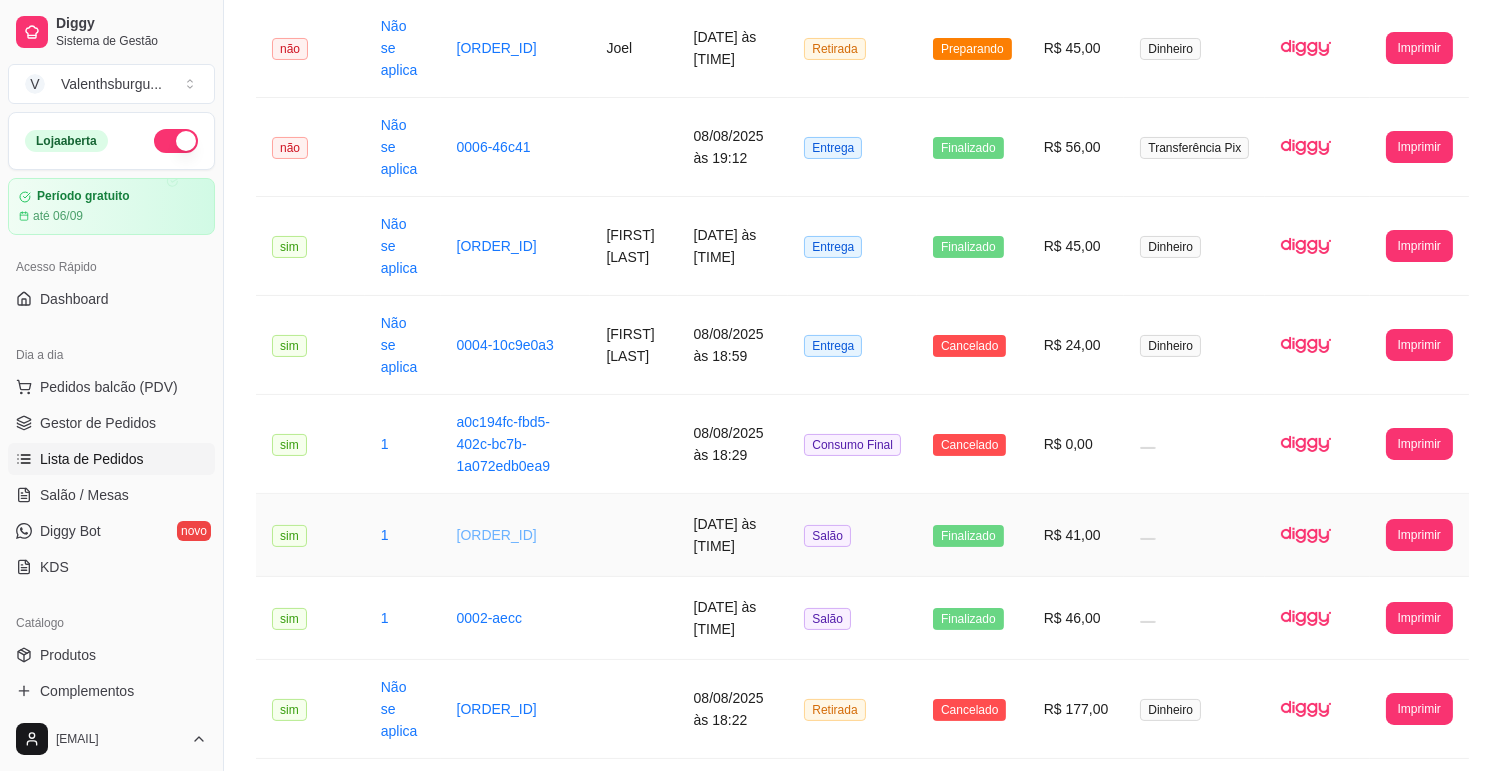 click on "[ORDER_ID]" at bounding box center [497, 535] 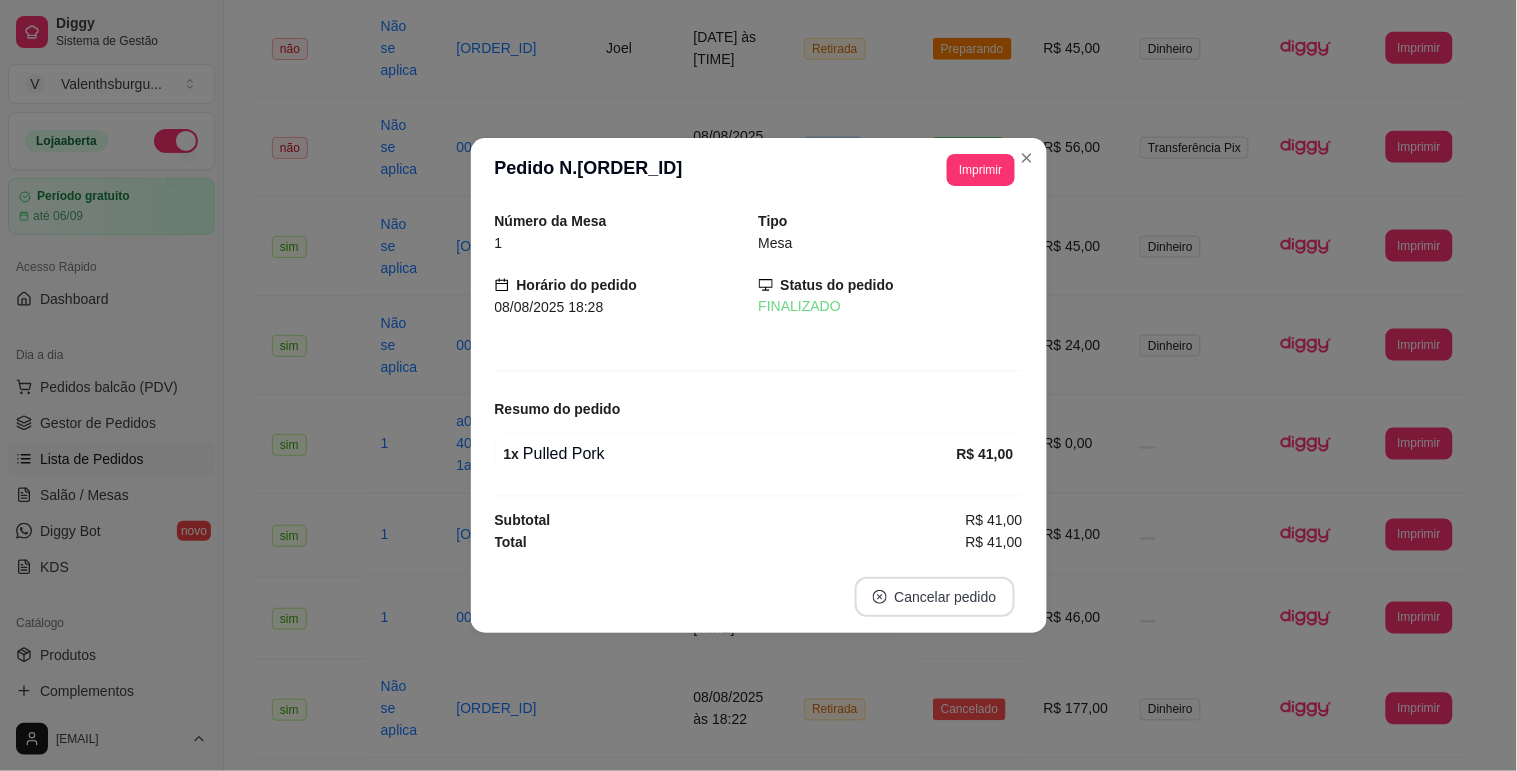click on "Cancelar pedido" at bounding box center [935, 597] 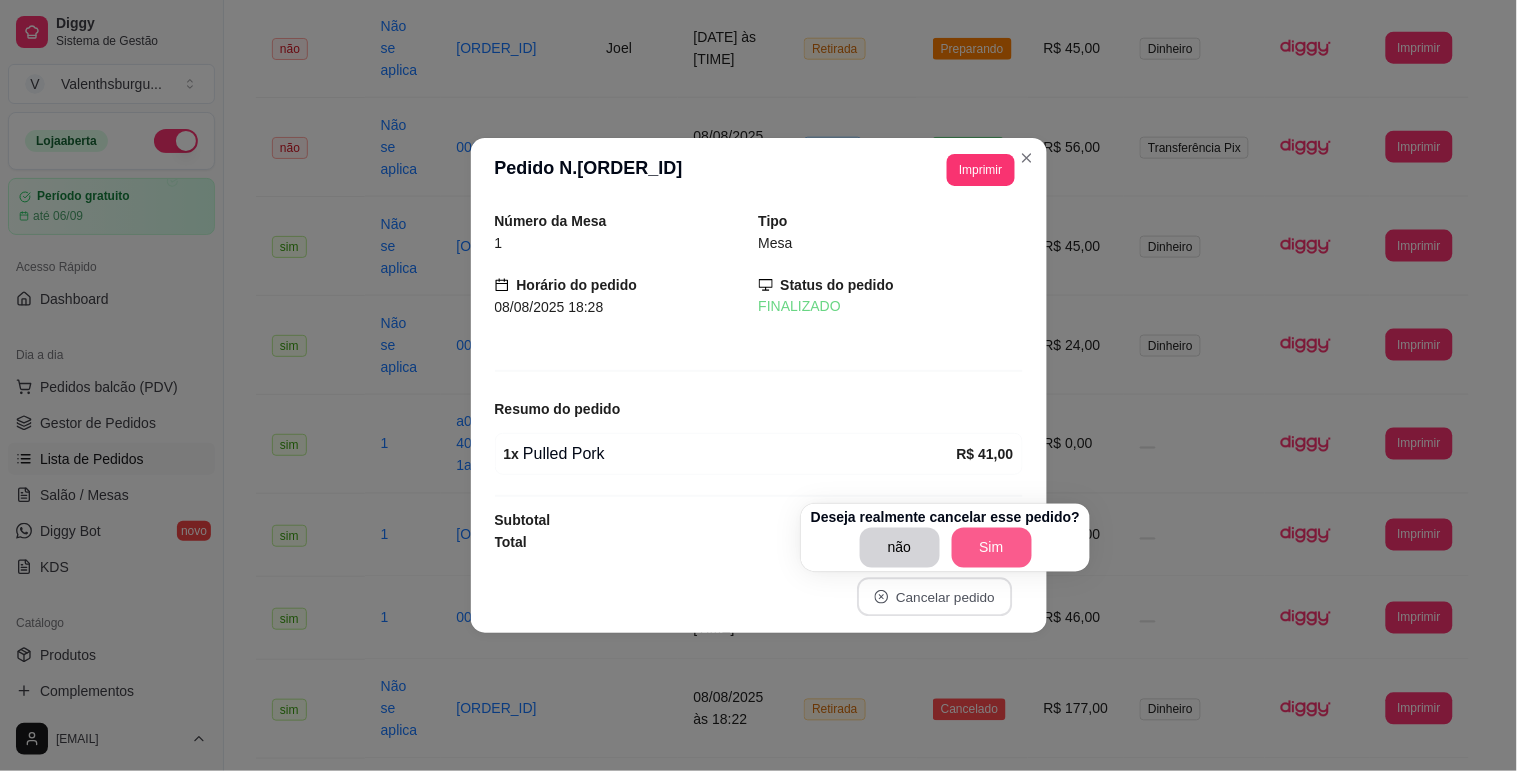 click on "Sim" at bounding box center (992, 548) 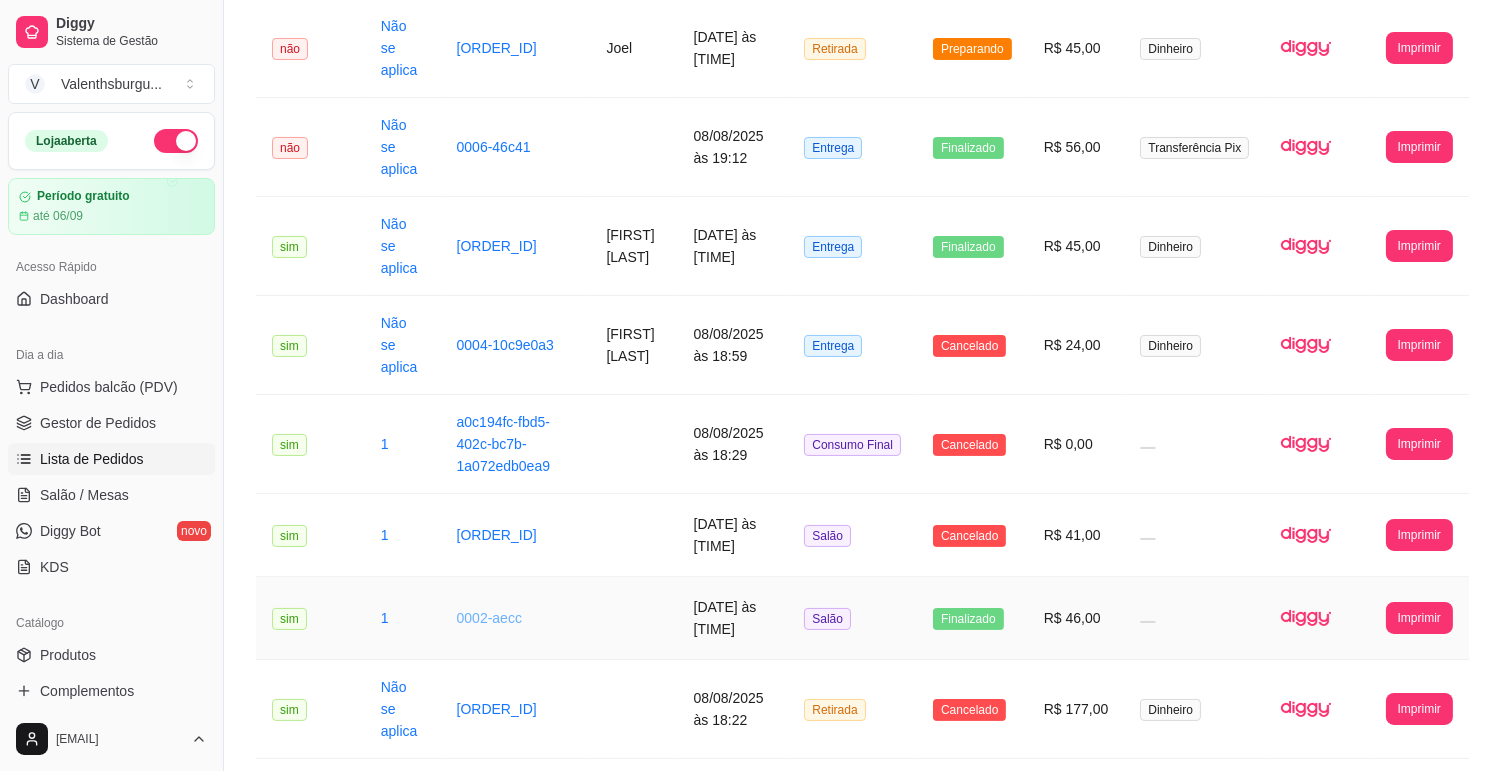 click on "0002-aecc" at bounding box center [489, 618] 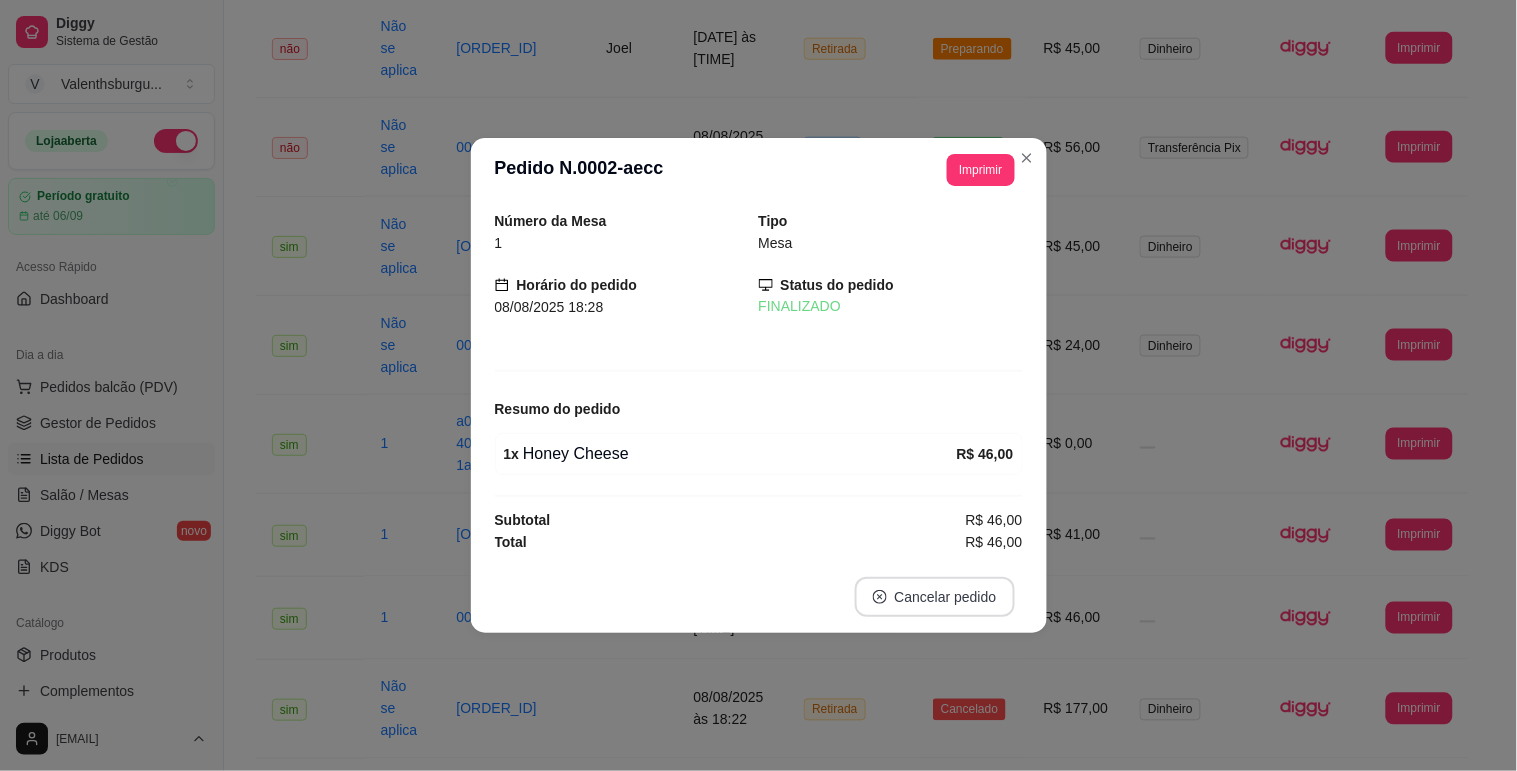 click on "Cancelar pedido" at bounding box center (935, 597) 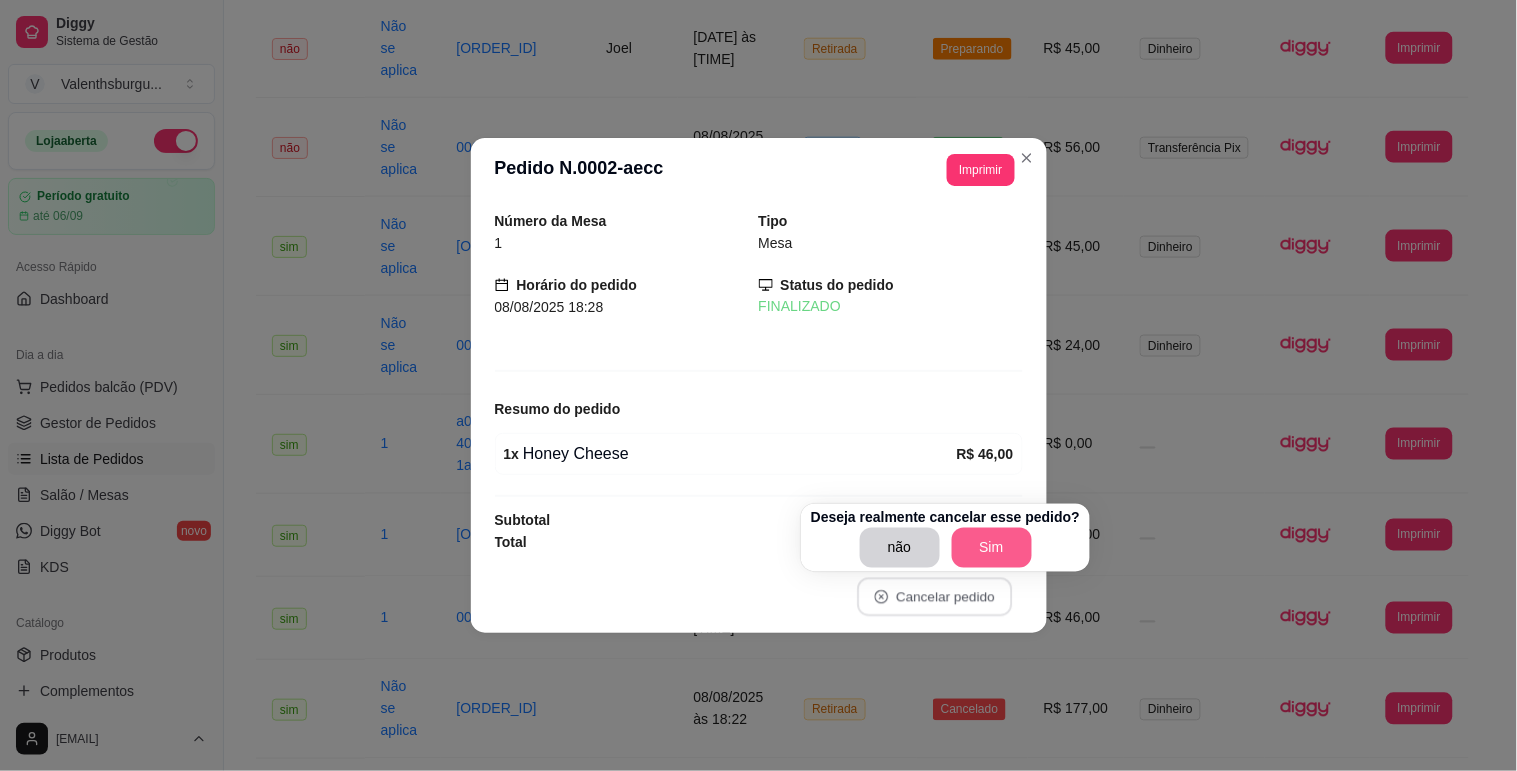click on "Sim" at bounding box center [992, 548] 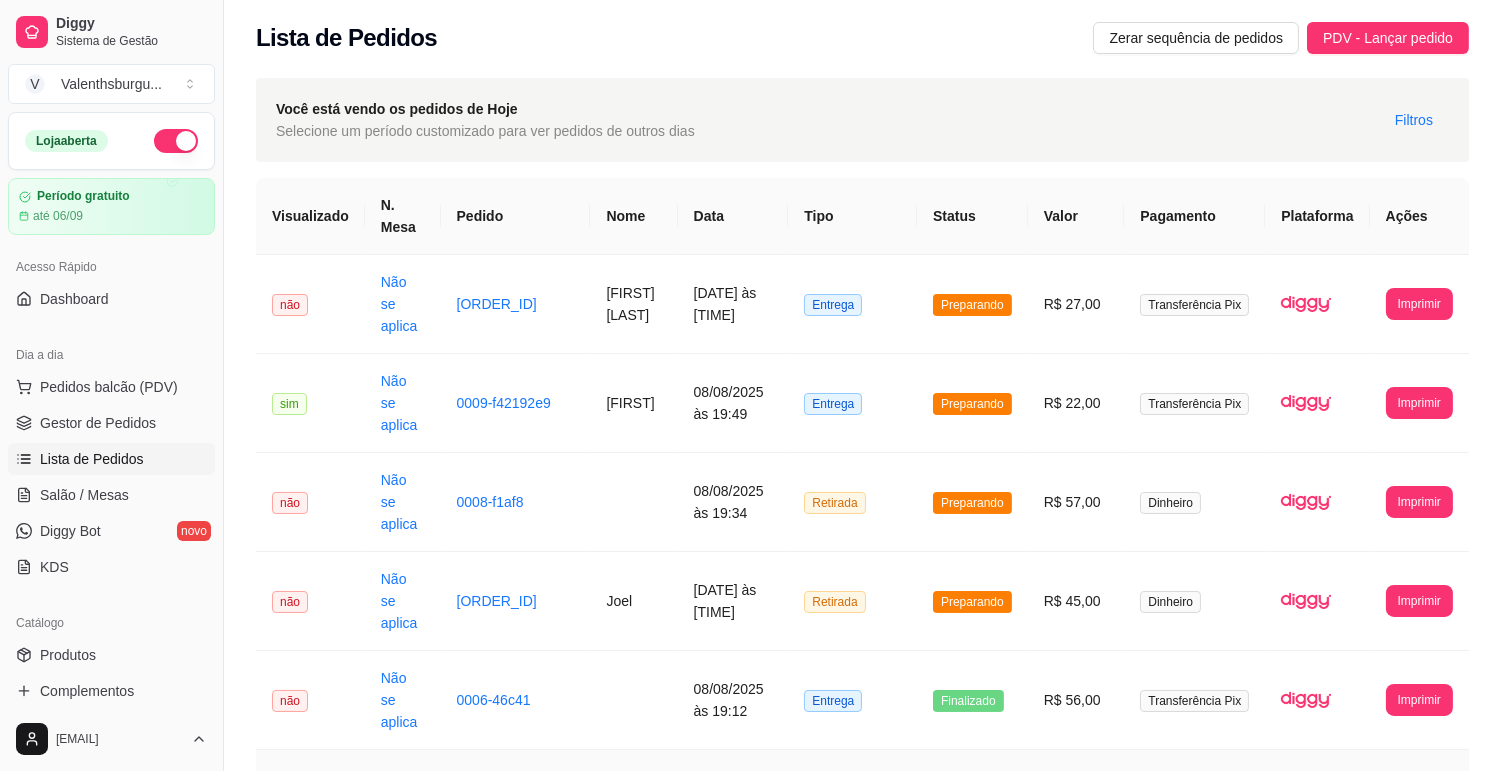 scroll, scrollTop: 0, scrollLeft: 0, axis: both 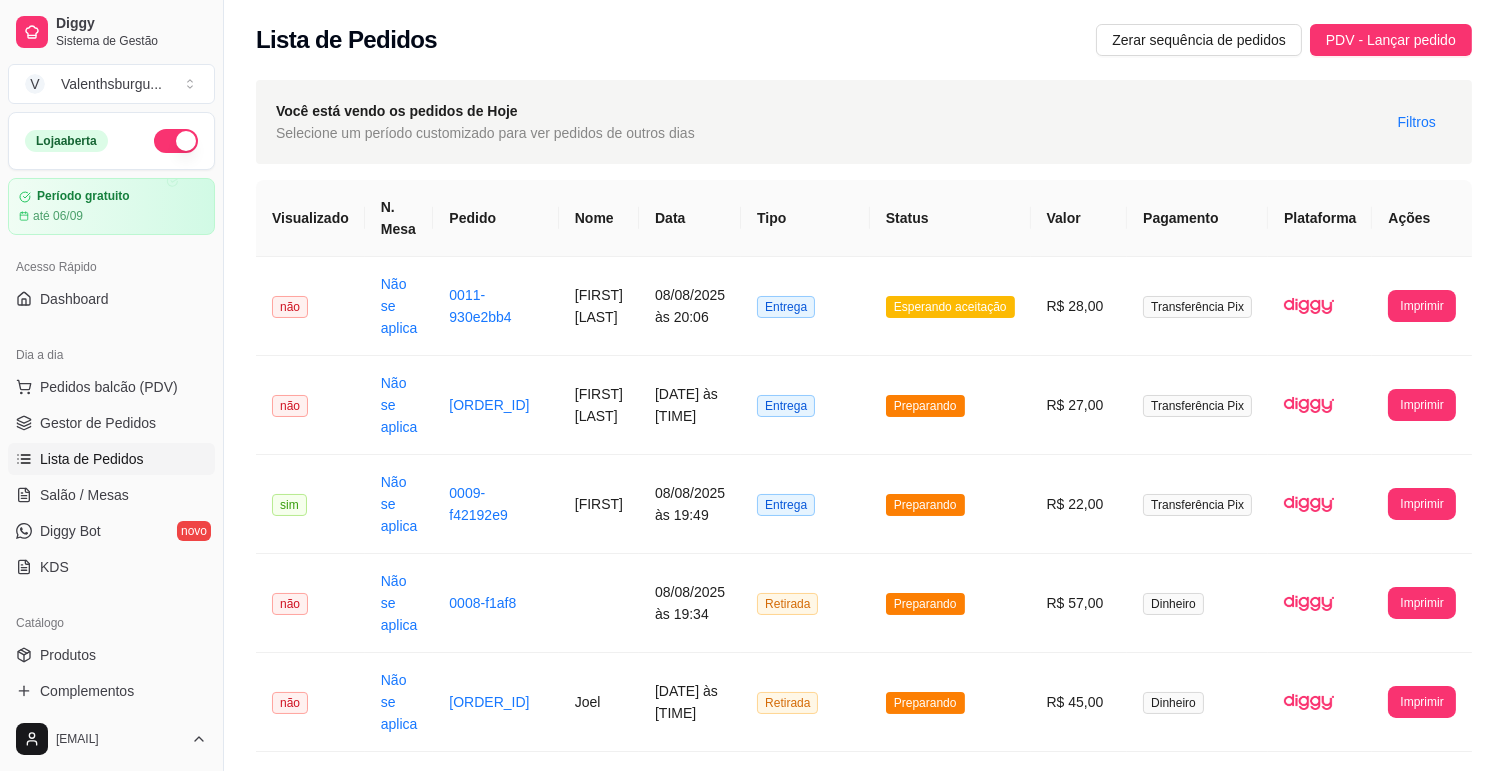 click on "Lista de Pedidos" at bounding box center [111, 459] 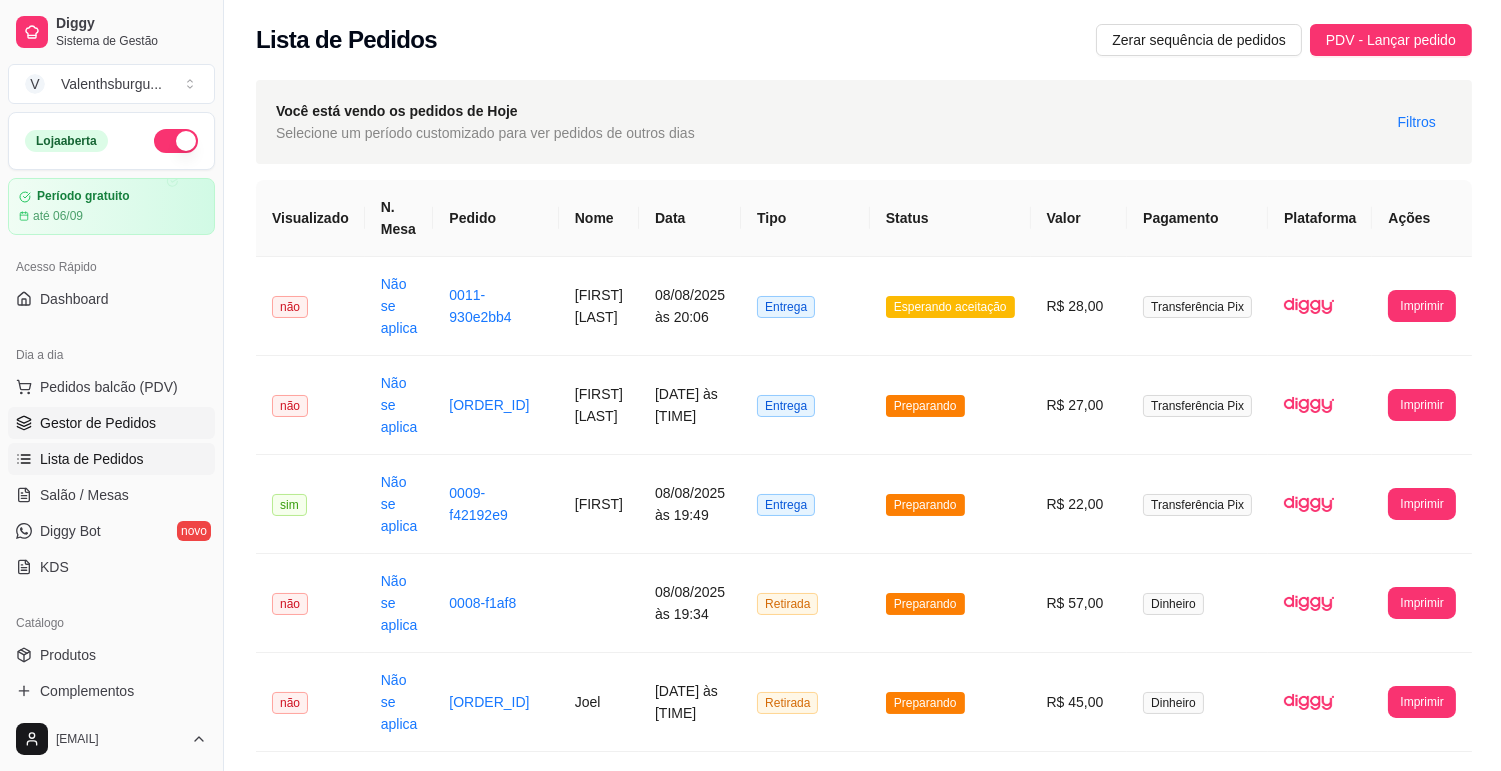 click on "Gestor de Pedidos" at bounding box center (98, 423) 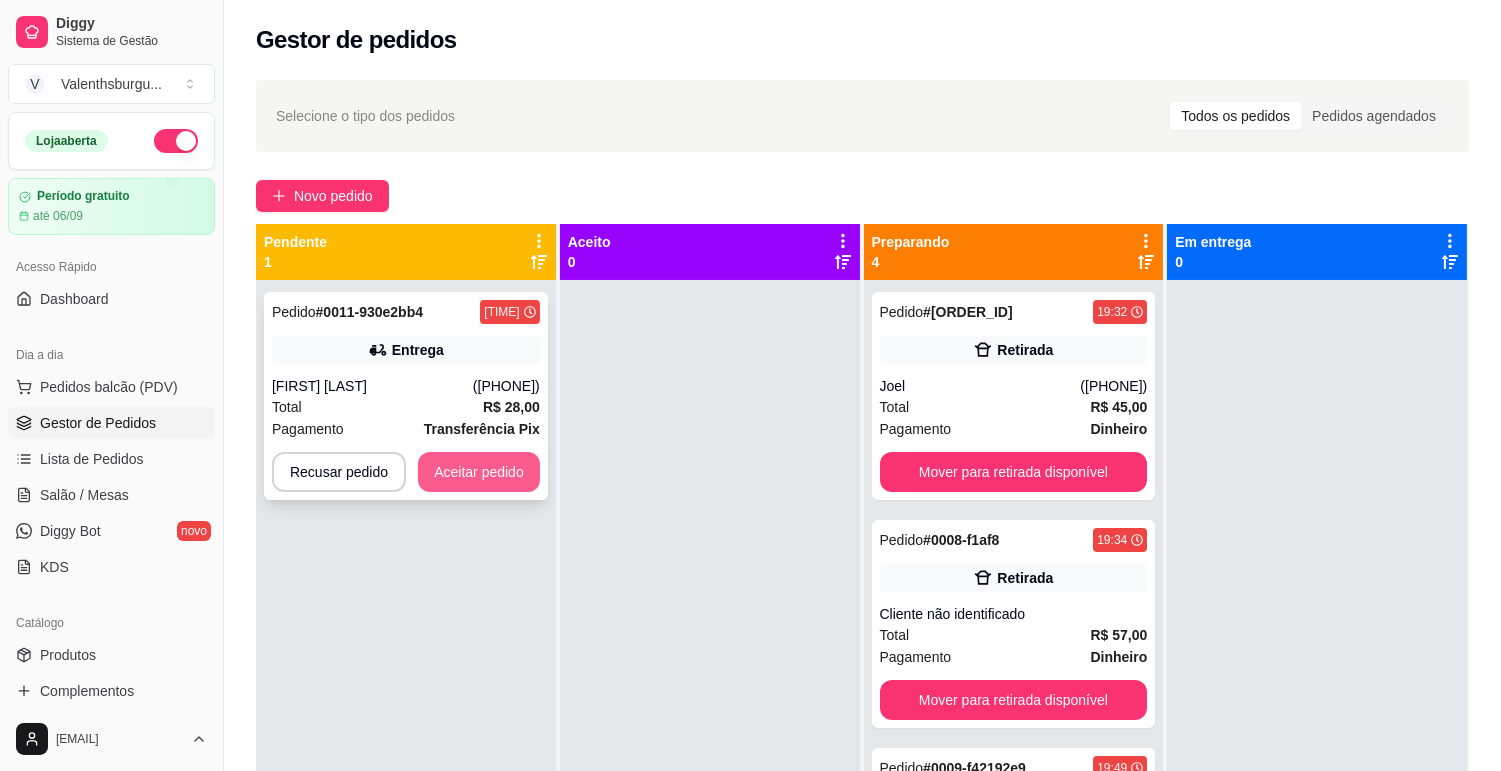 click on "Aceitar pedido" at bounding box center (479, 472) 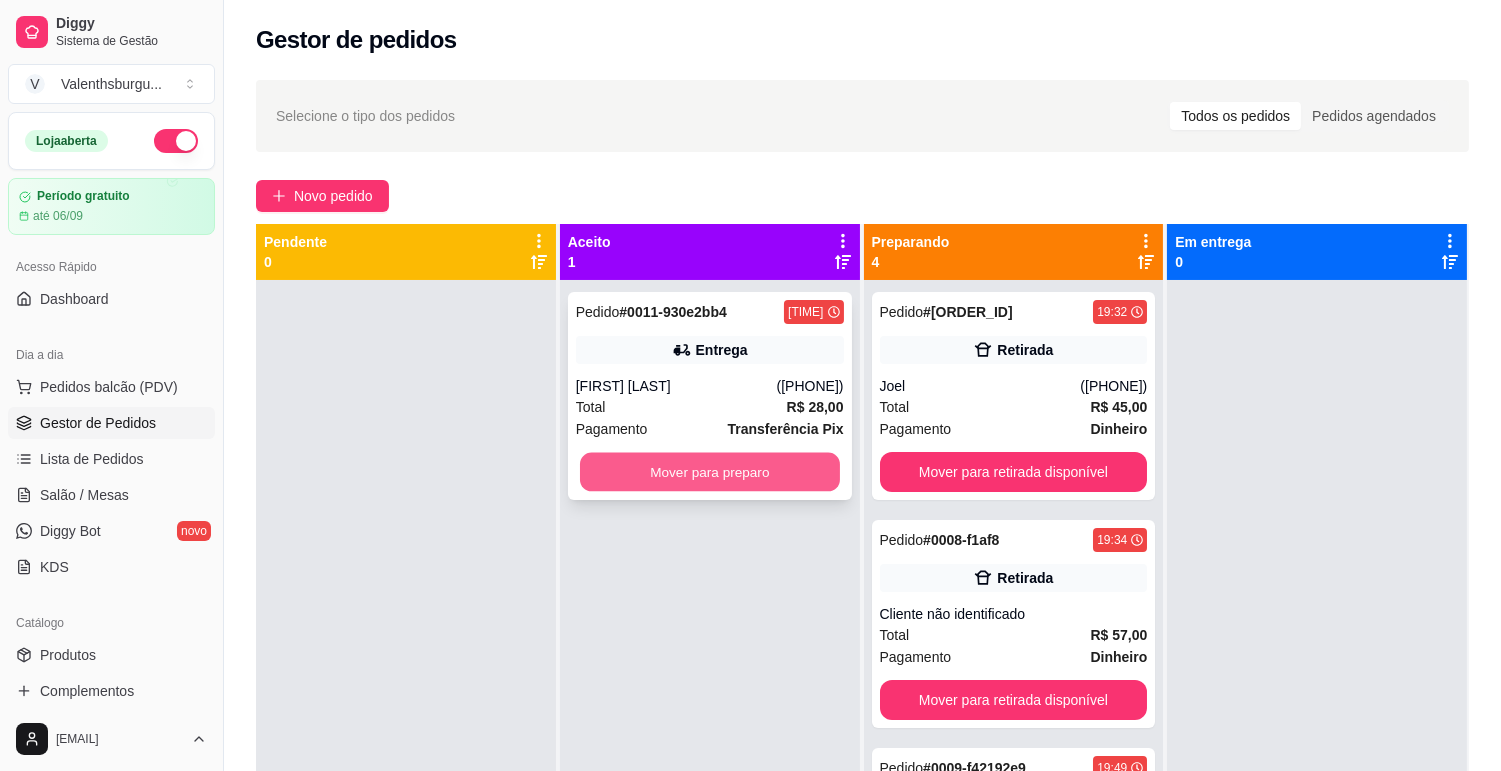 click on "Mover para preparo" at bounding box center (710, 472) 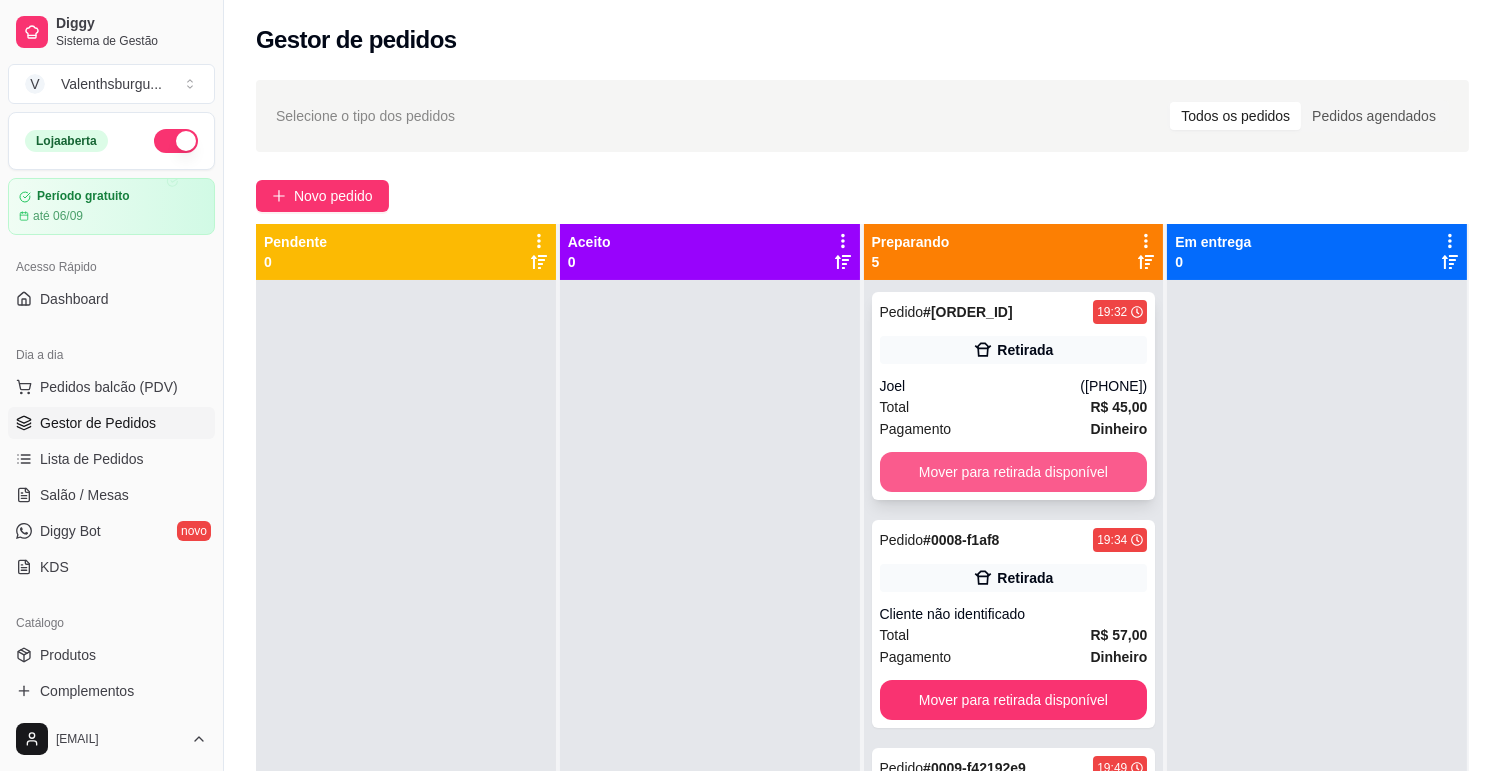 click on "Mover para retirada disponível" at bounding box center [1014, 472] 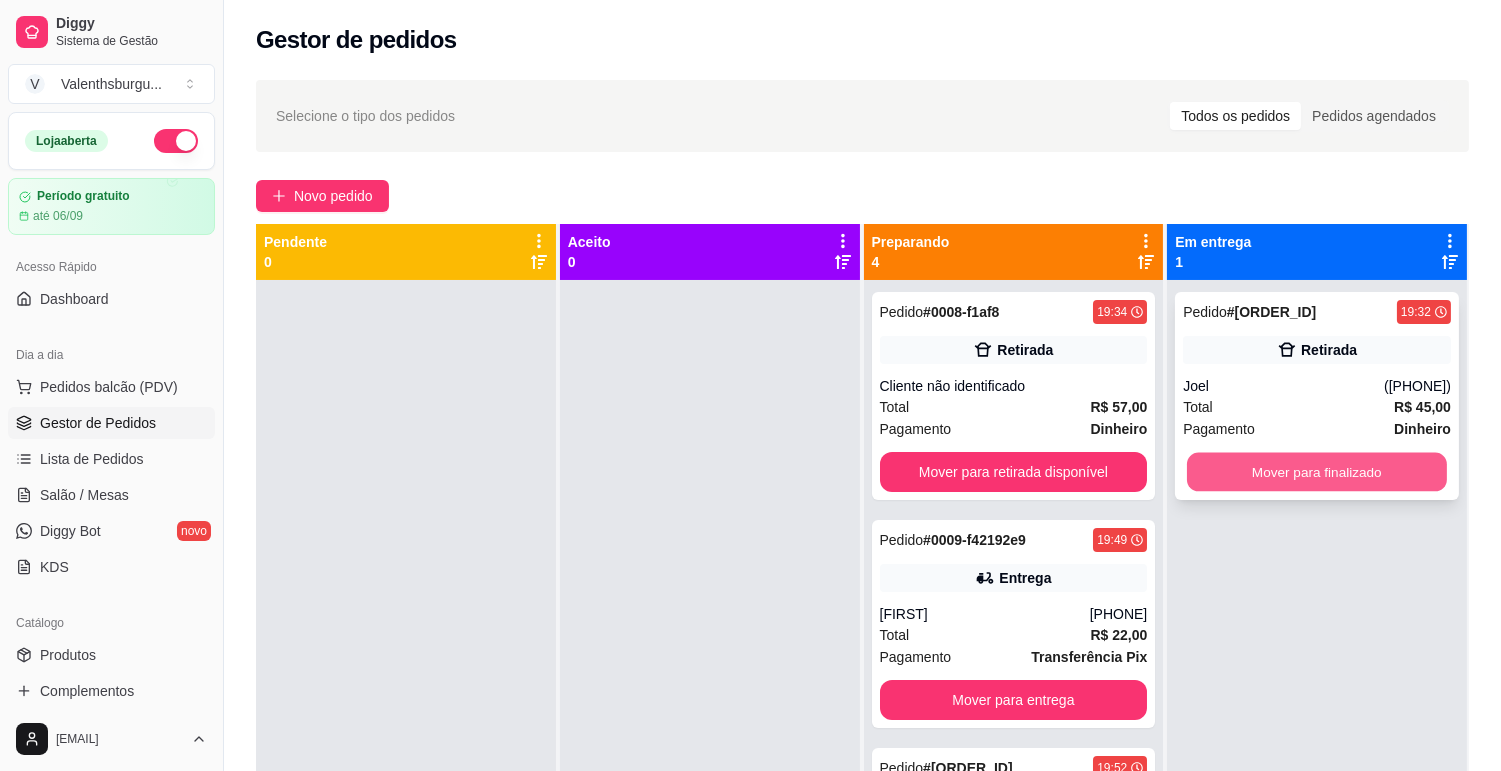click on "Mover para finalizado" at bounding box center (1317, 472) 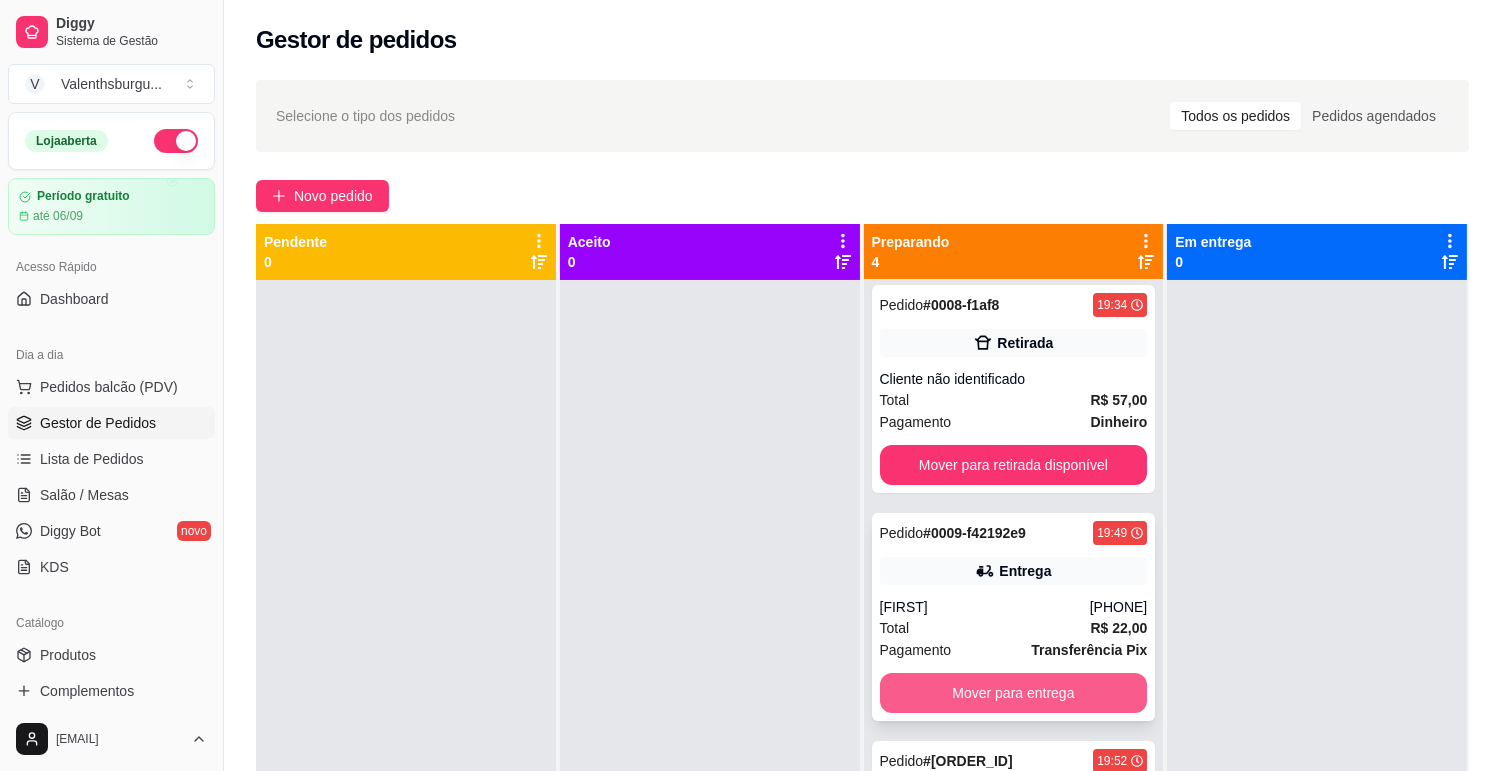 scroll, scrollTop: 0, scrollLeft: 0, axis: both 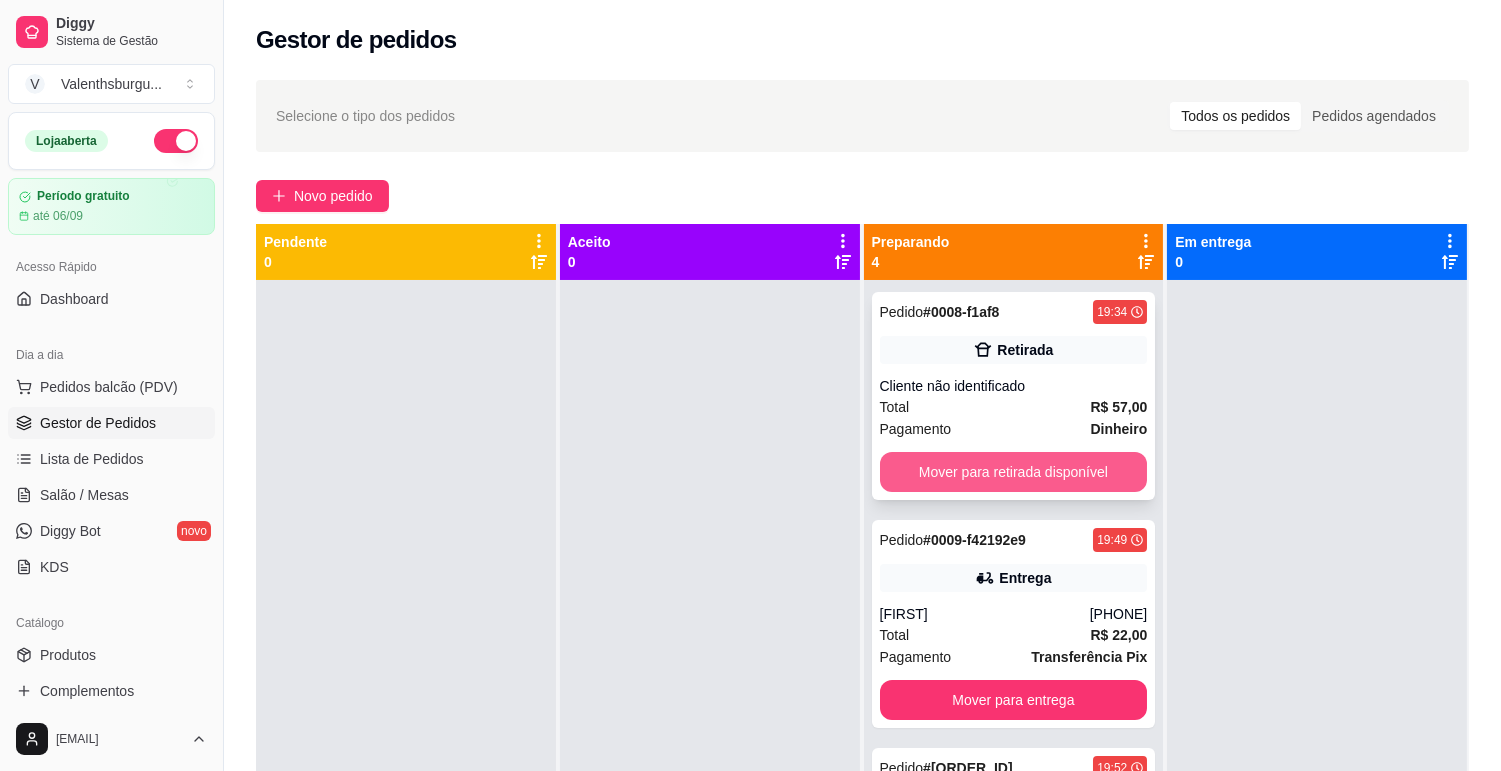 click on "Mover para retirada disponível" at bounding box center (1014, 472) 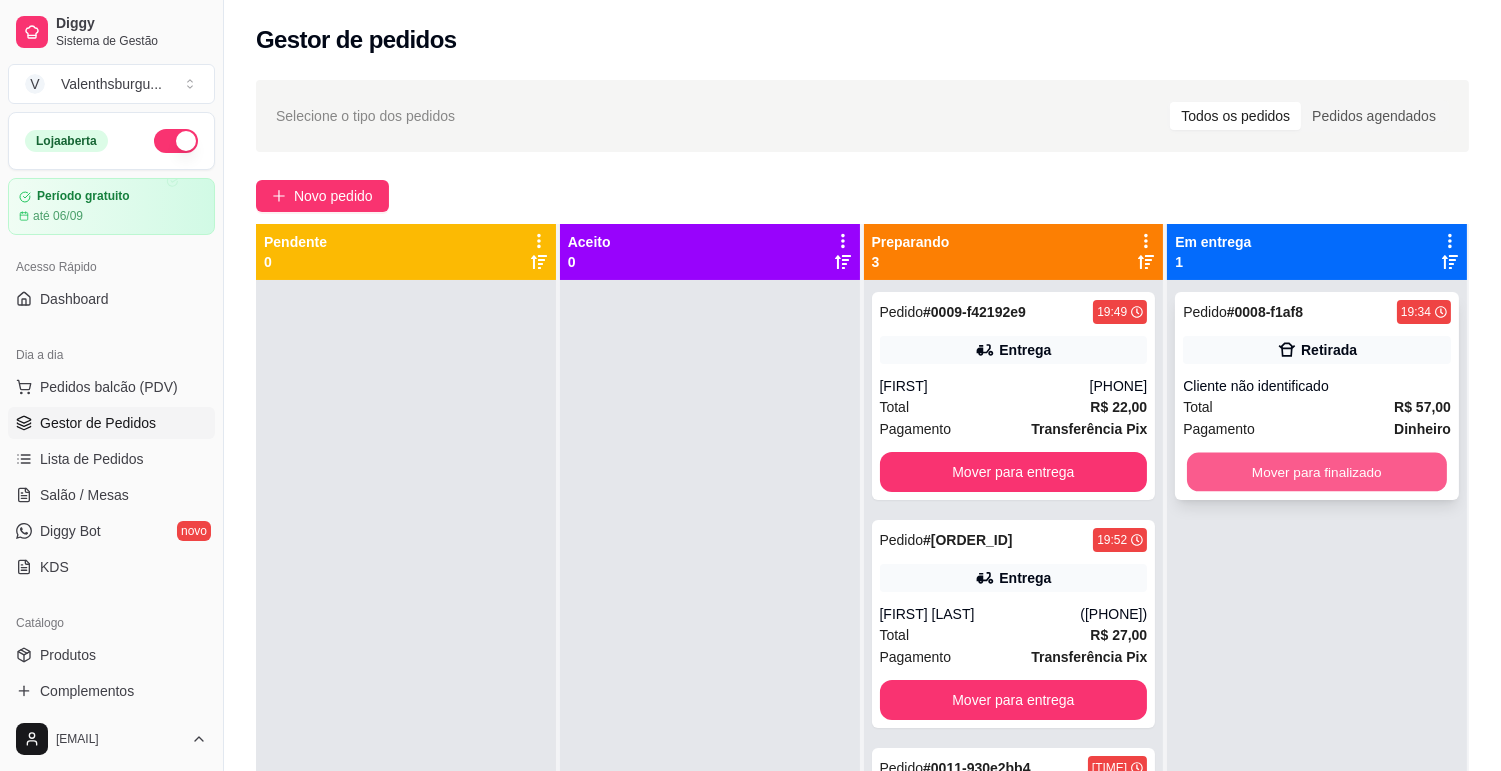 click on "Mover para finalizado" at bounding box center (1317, 472) 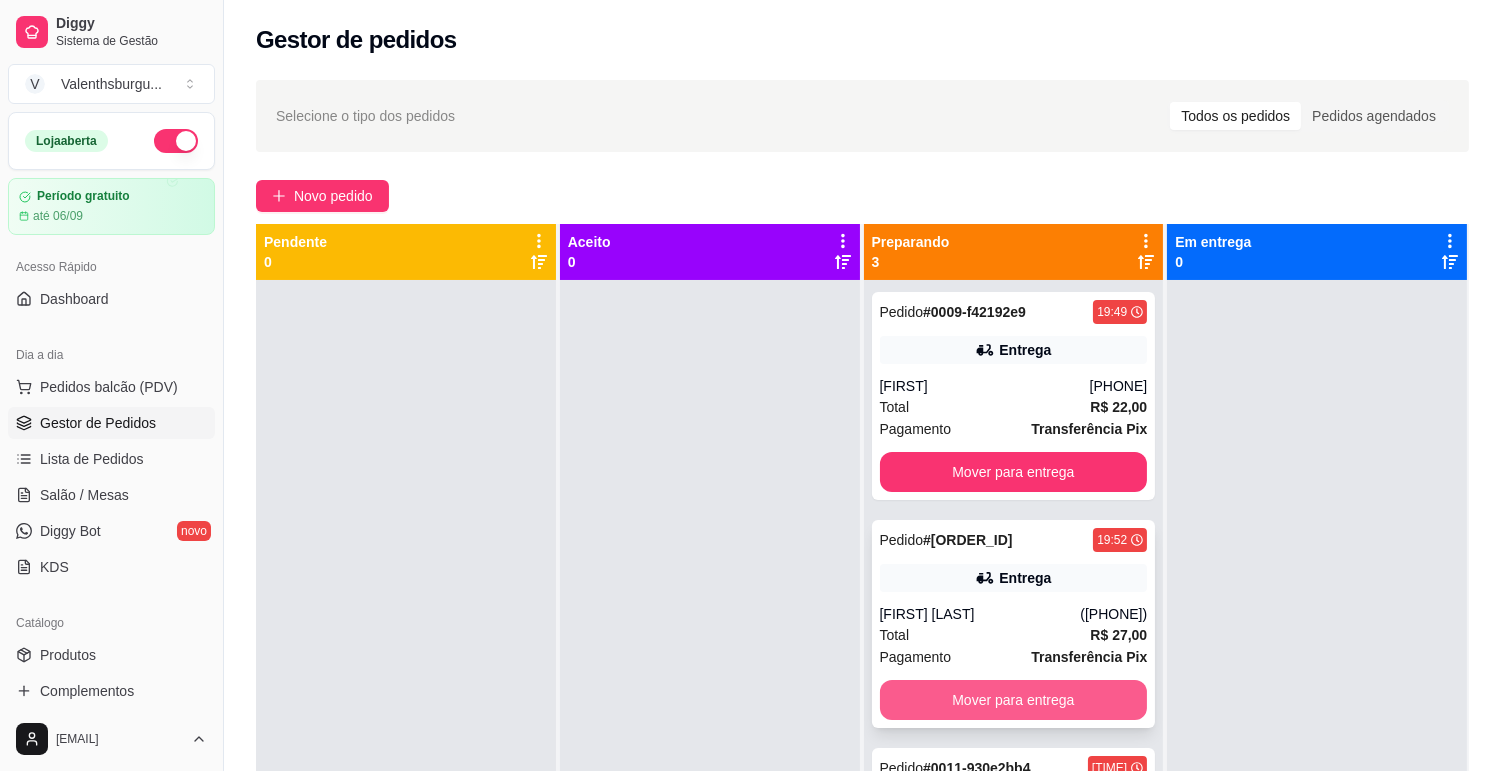 click on "Mover para entrega" at bounding box center (1014, 700) 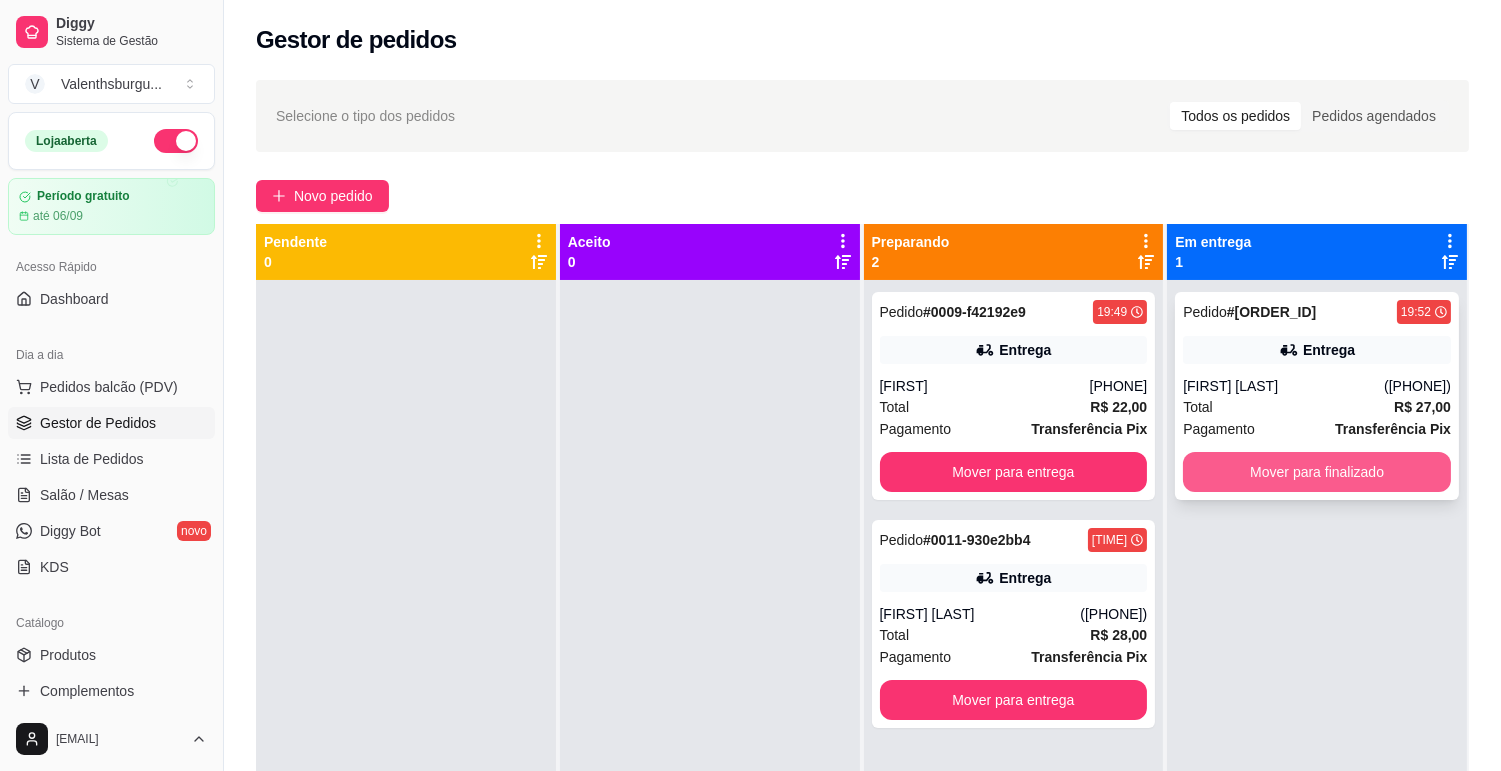 click on "Mover para finalizado" at bounding box center [1317, 472] 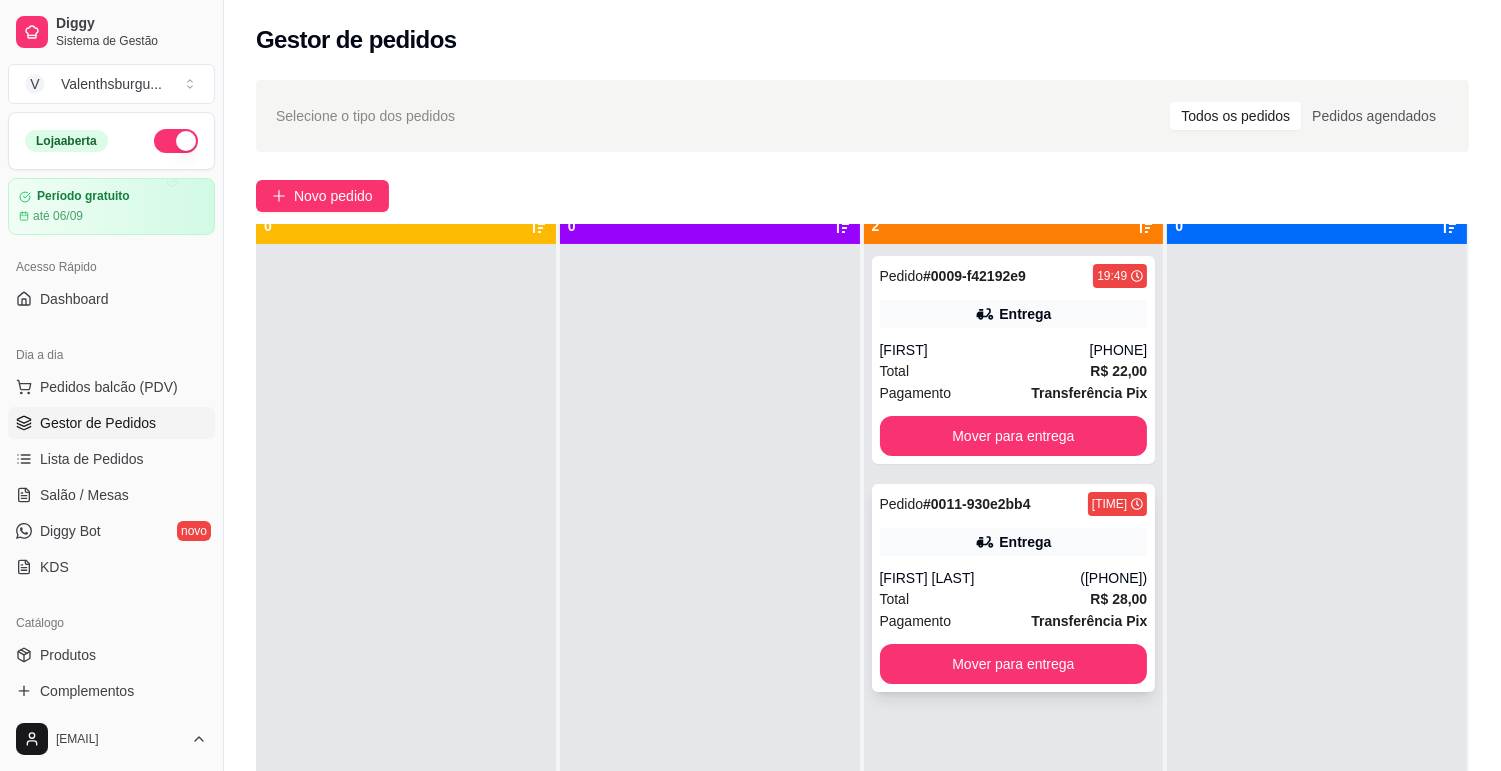 scroll, scrollTop: 55, scrollLeft: 0, axis: vertical 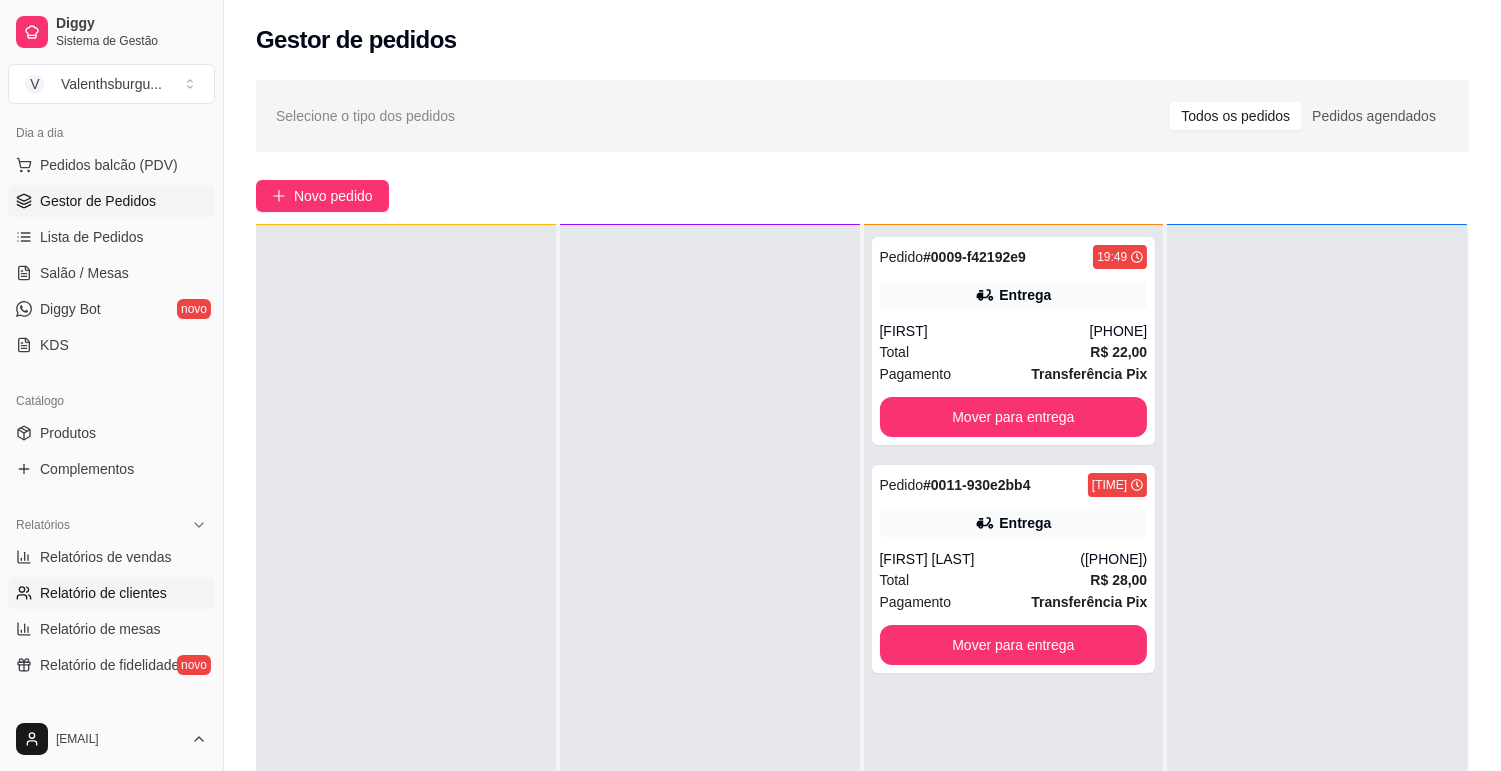 click on "Relatório de clientes" at bounding box center (111, 593) 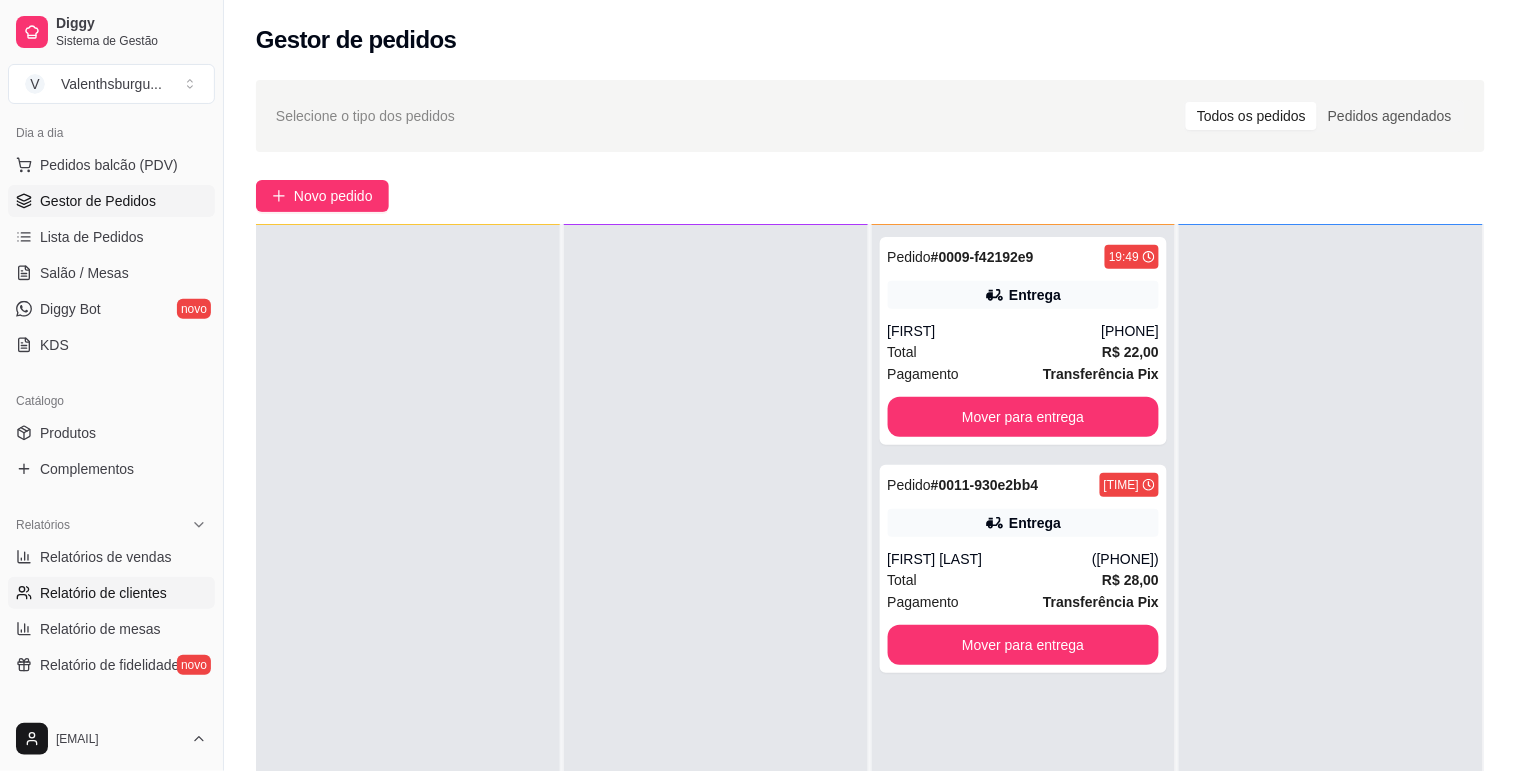 select on "30" 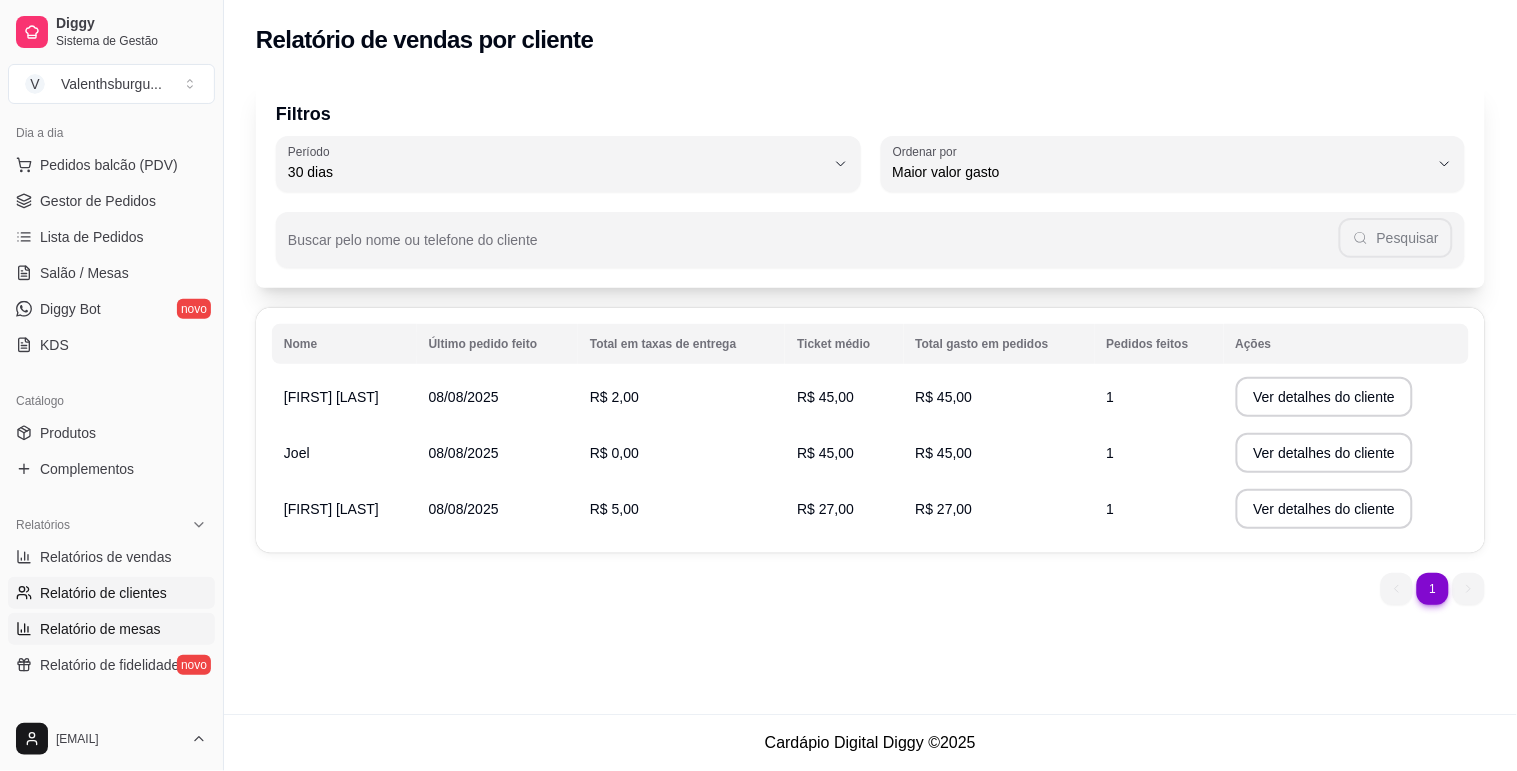 click on "Relatório de mesas" at bounding box center (100, 629) 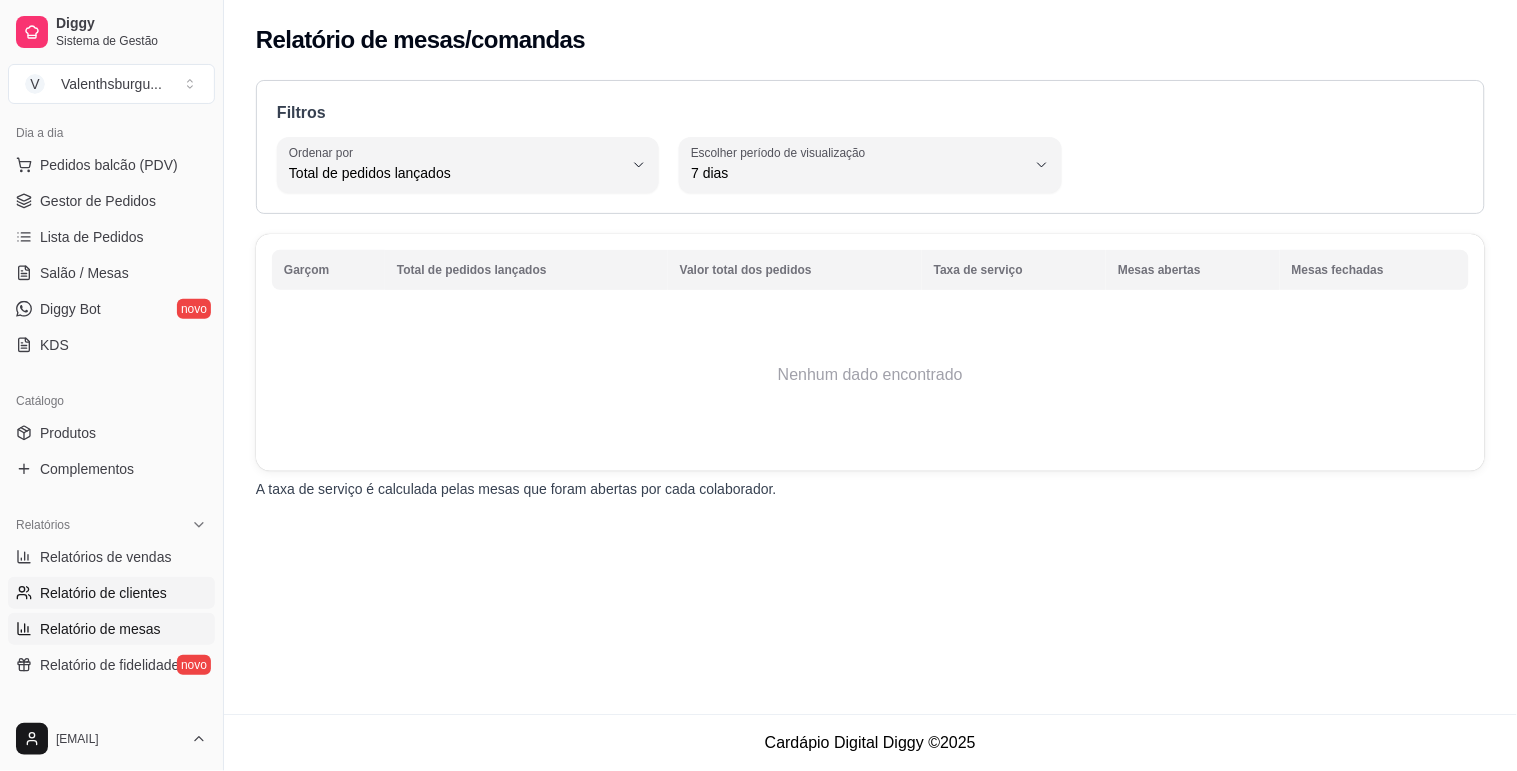 click on "Relatório de clientes" at bounding box center (103, 593) 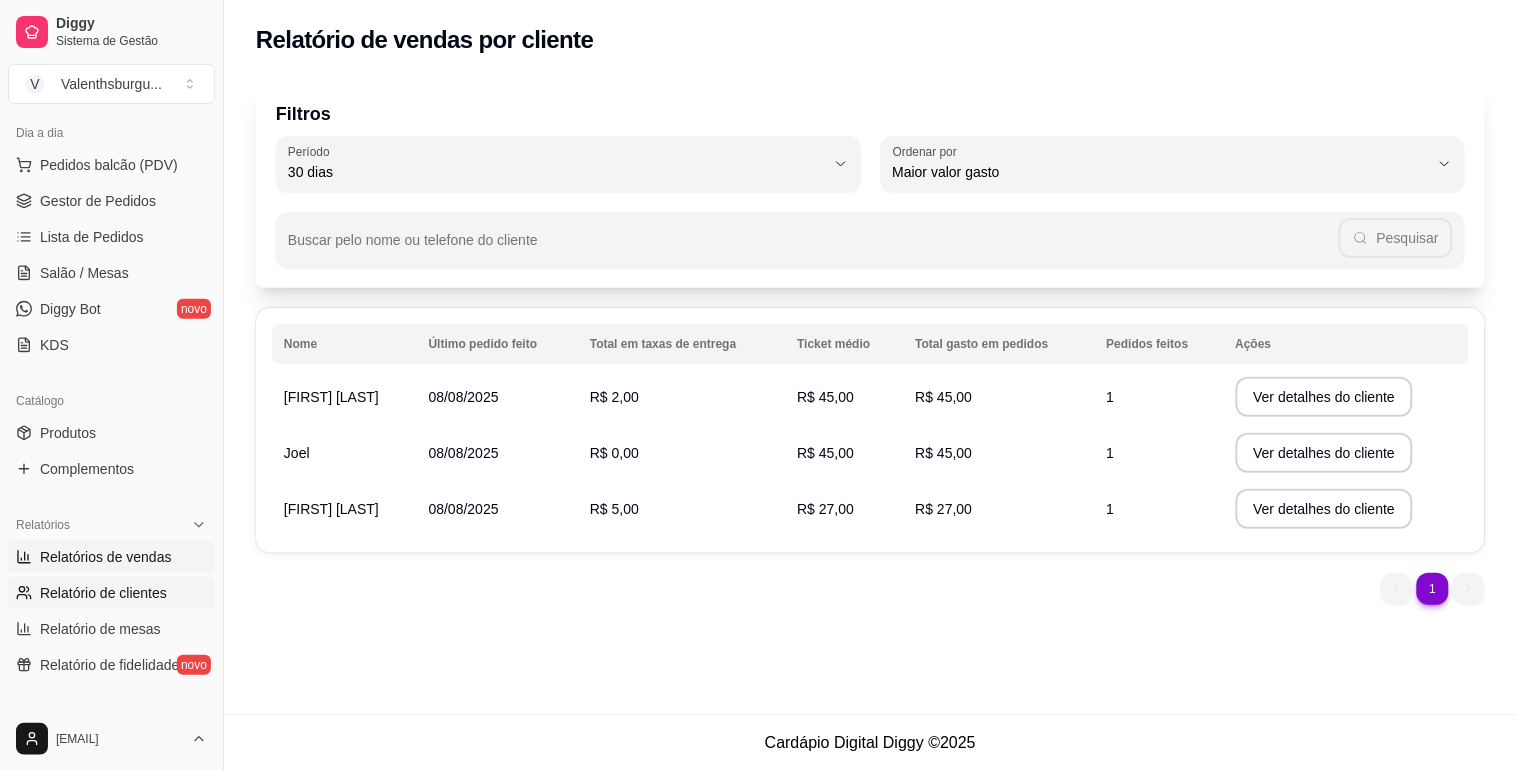 click on "Relatórios de vendas" at bounding box center [106, 557] 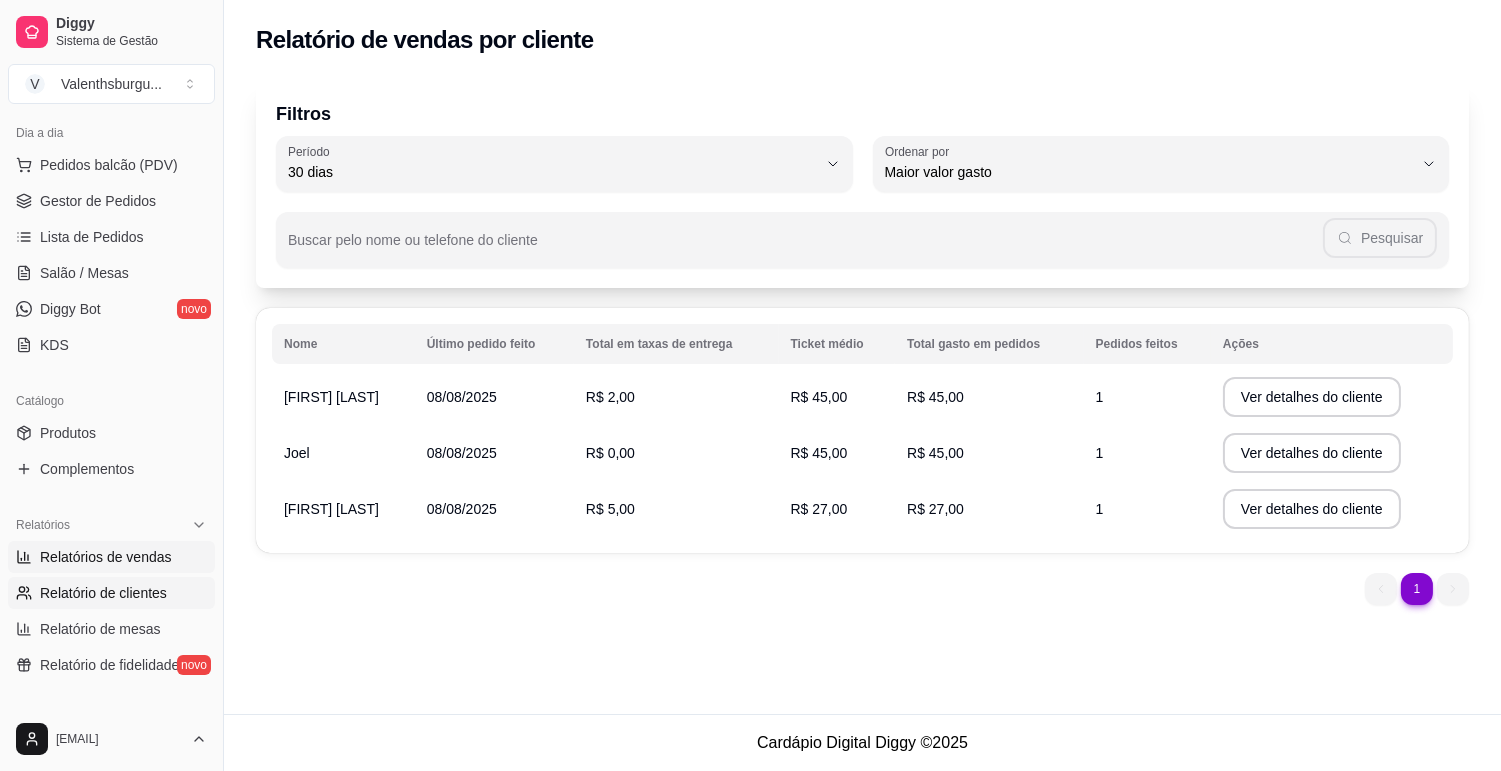 select on "ALL" 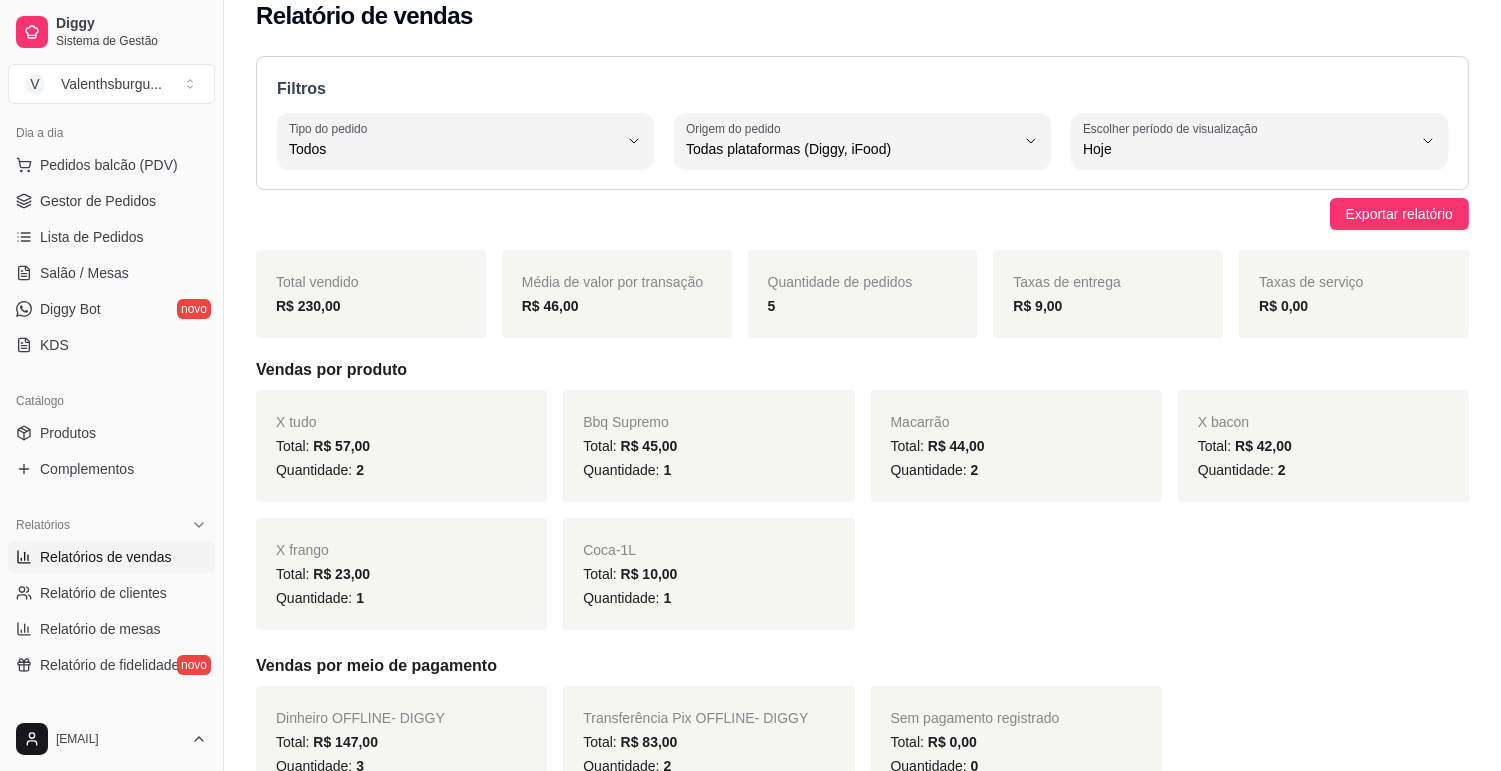 scroll, scrollTop: 0, scrollLeft: 0, axis: both 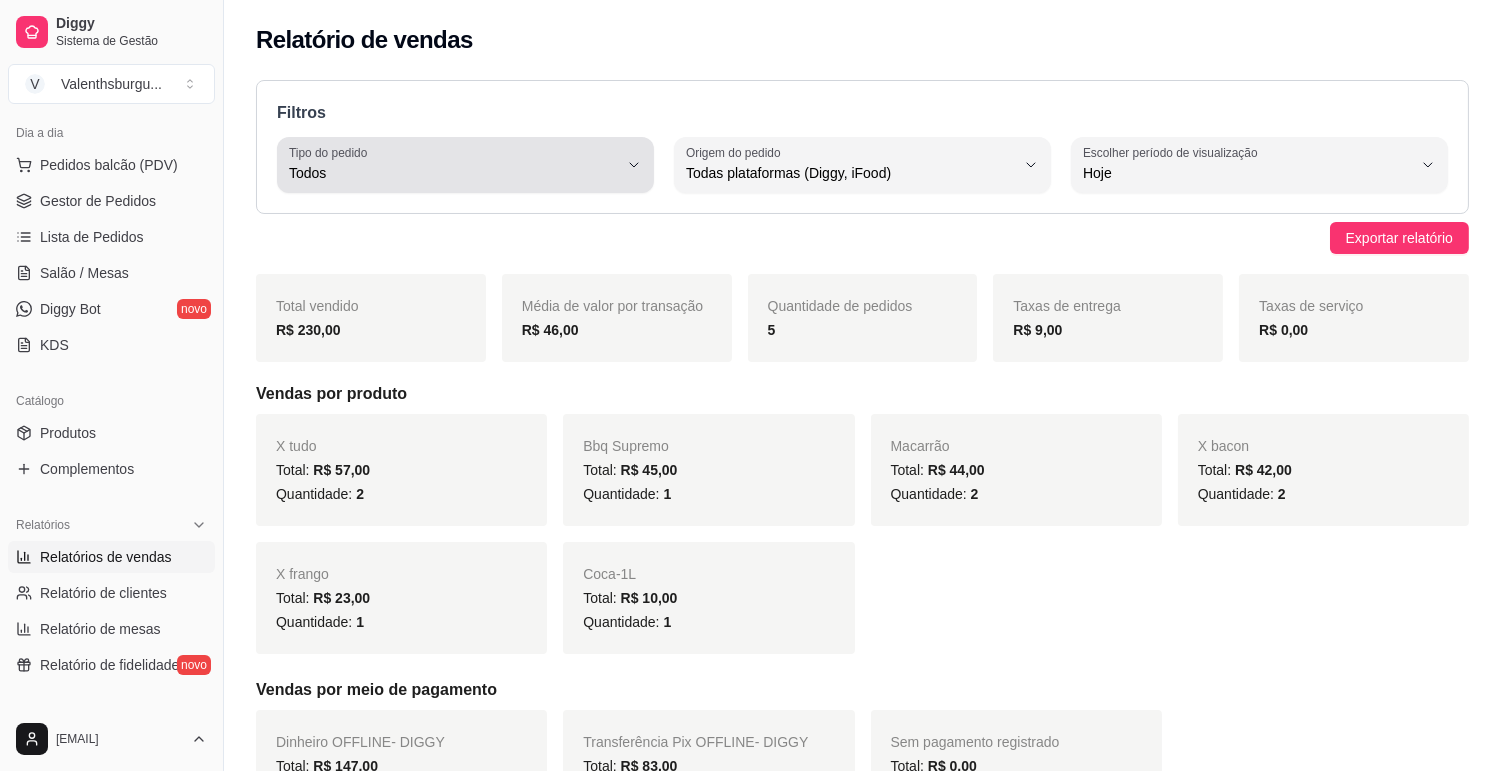 click on "Todos" at bounding box center (453, 173) 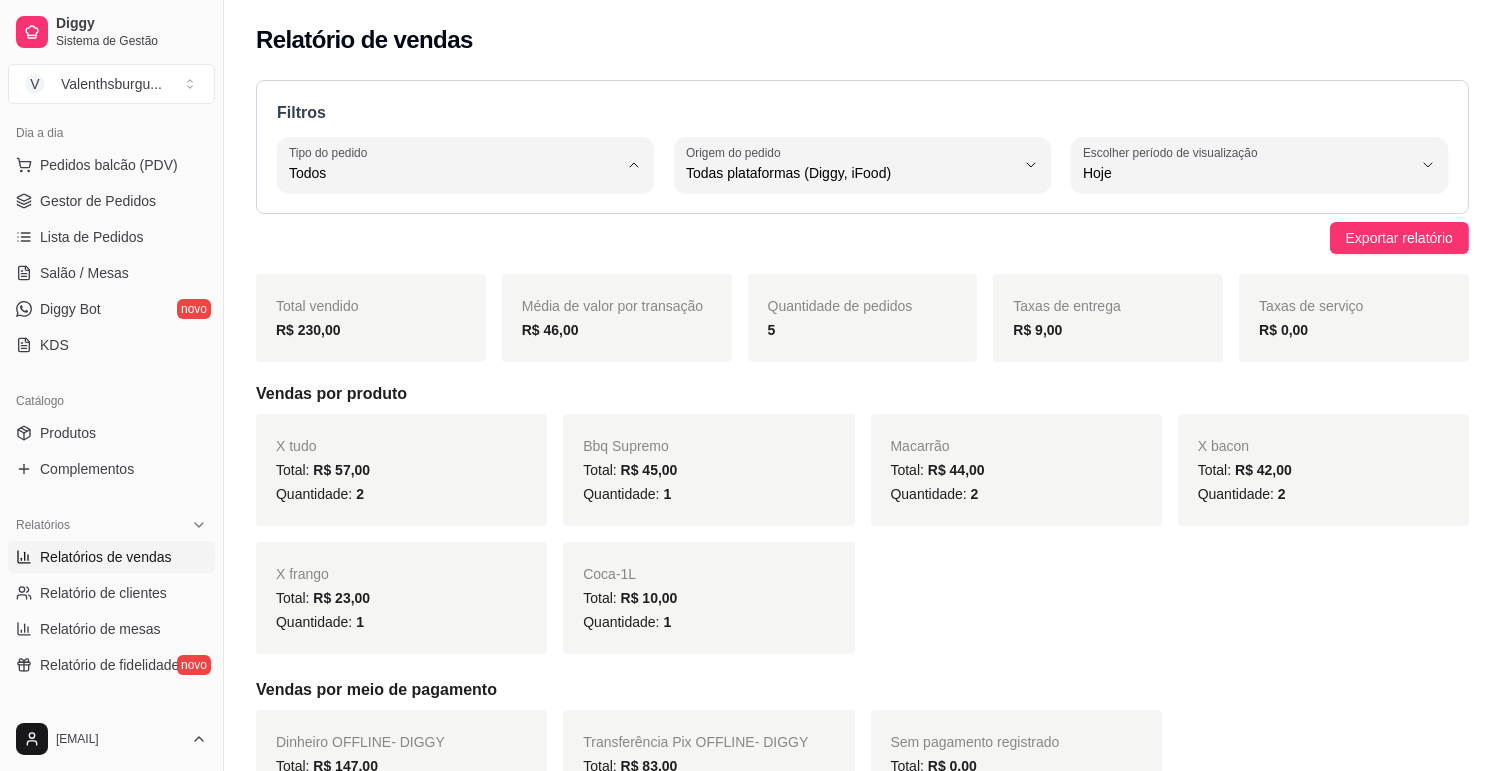 click on "Entrega" at bounding box center [456, 253] 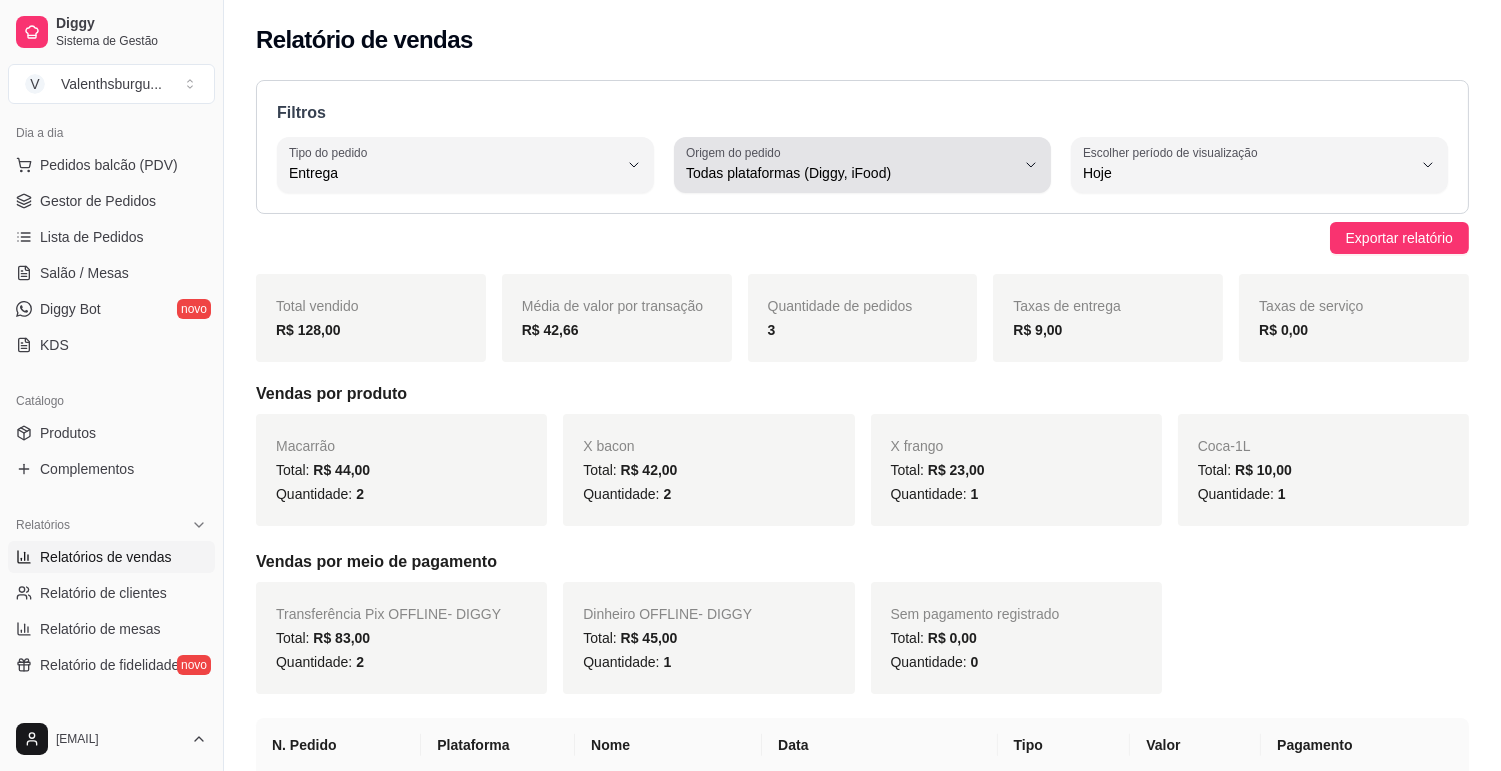 click 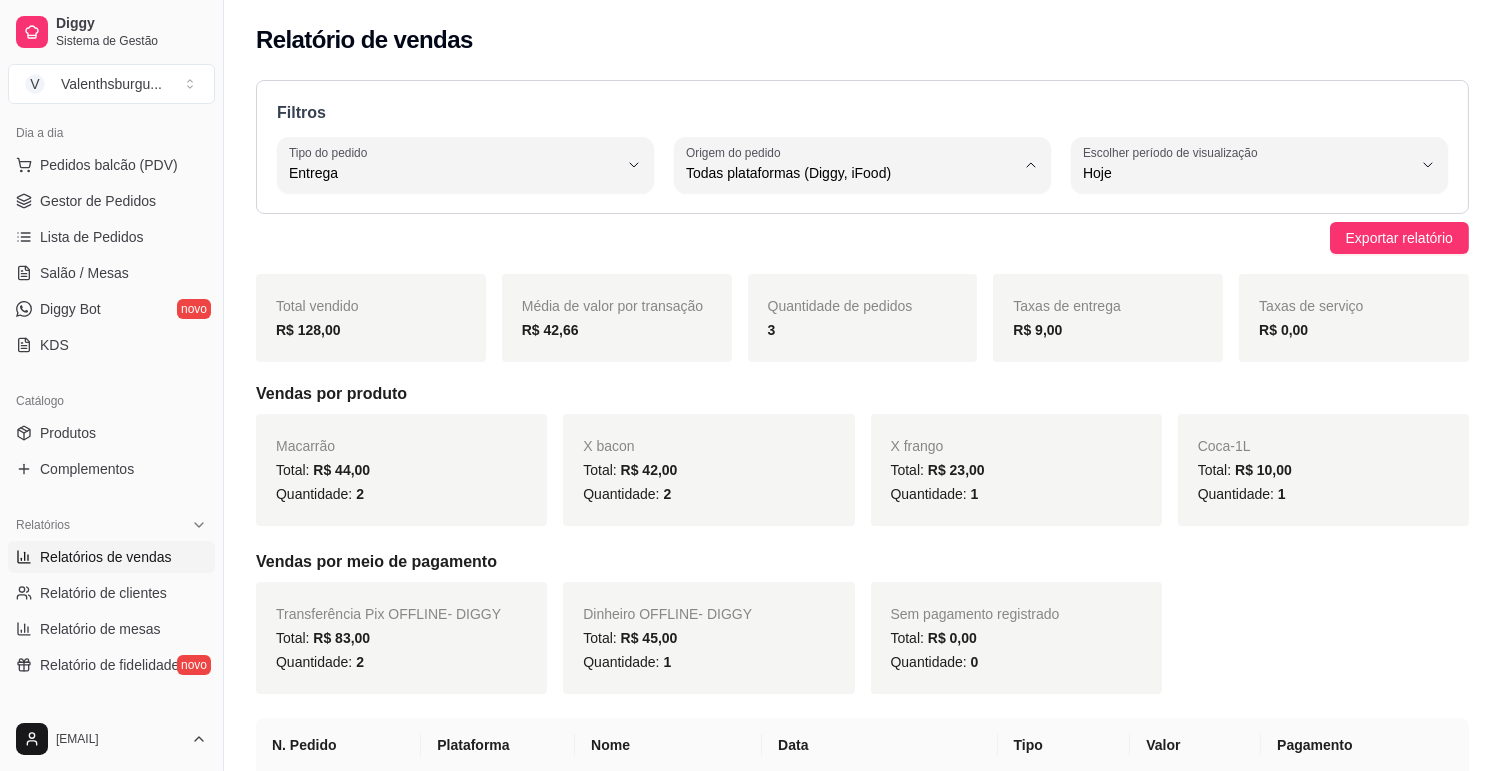 click on "Diggy" at bounding box center (853, 253) 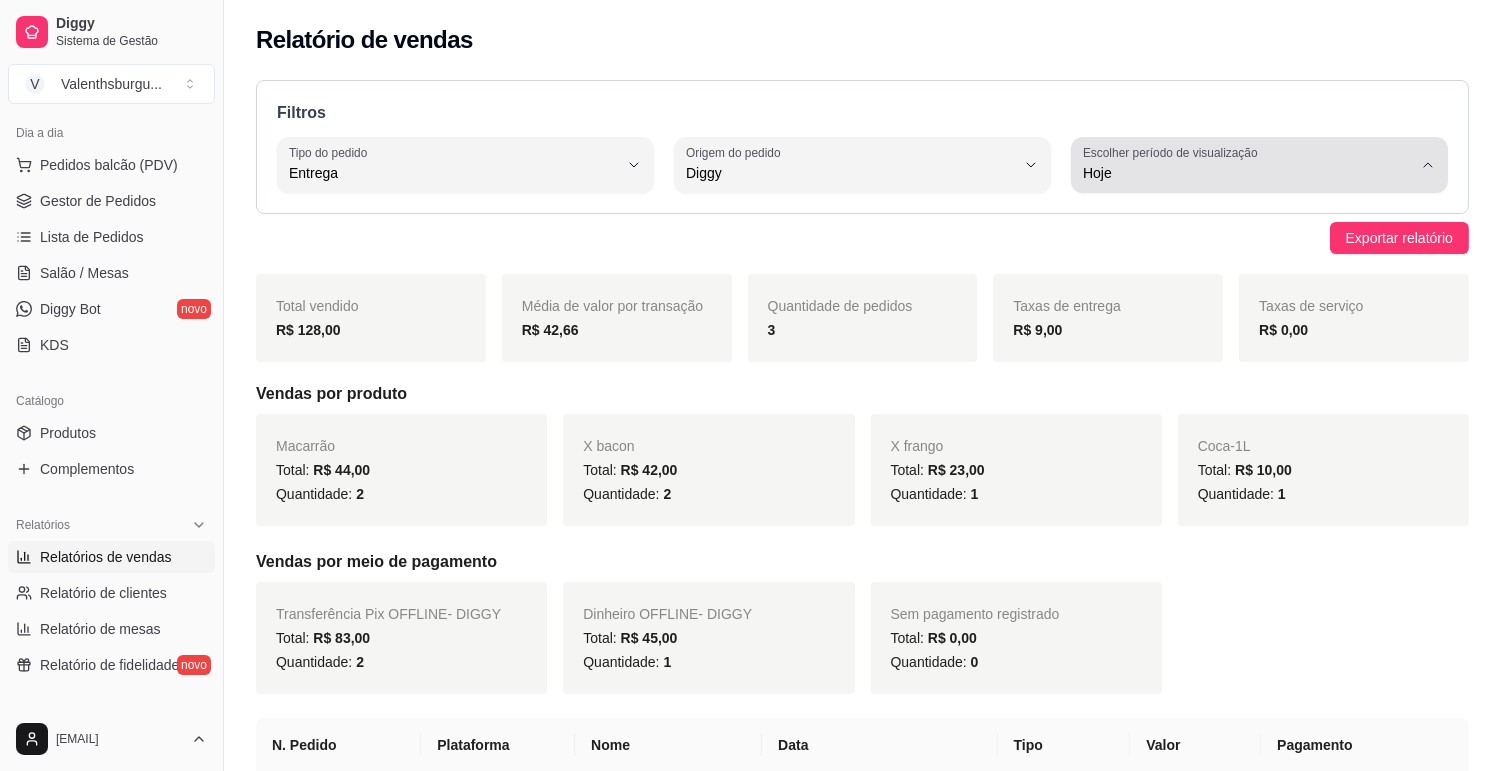 click on "Hoje" at bounding box center [1247, 165] 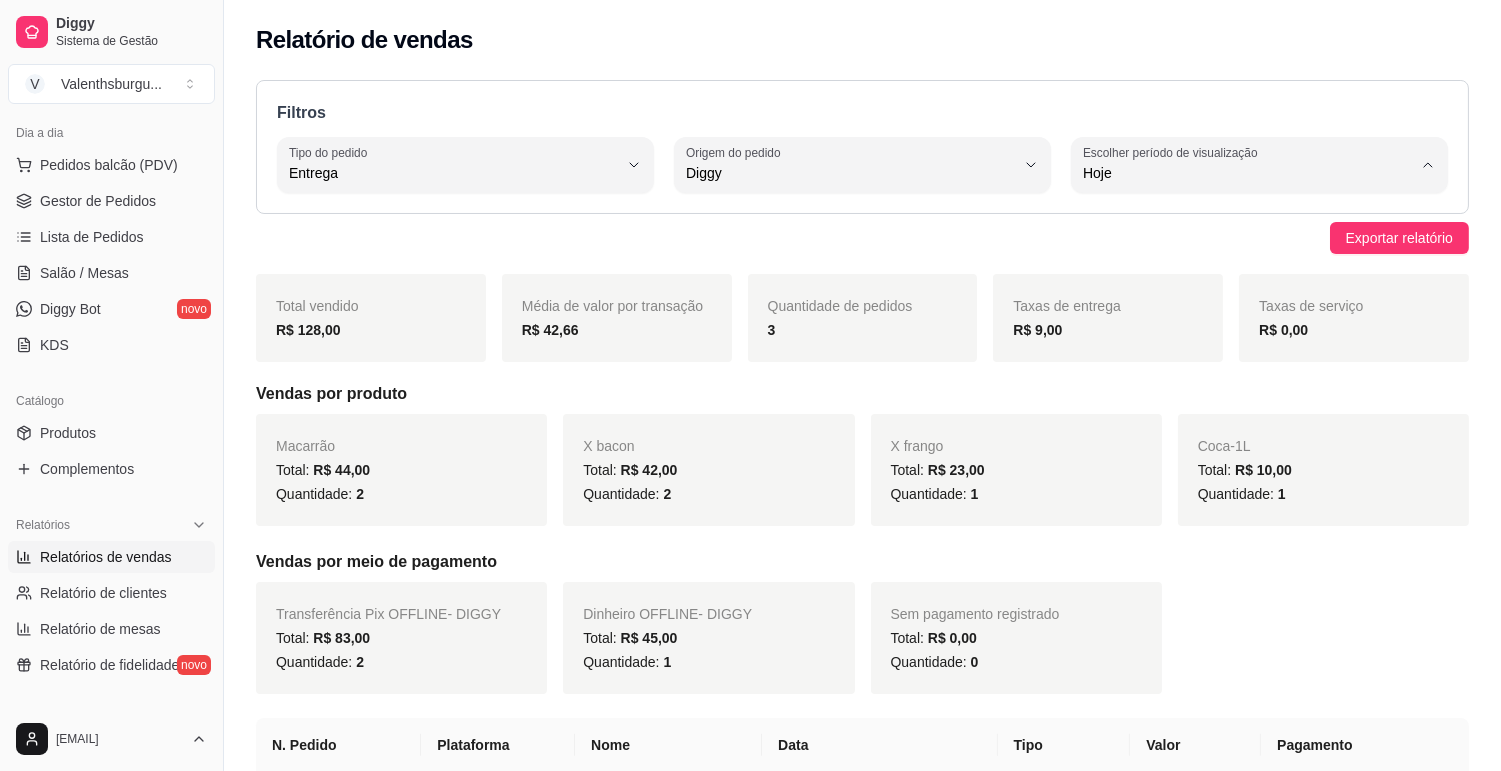 click on "Hoje" at bounding box center (1250, 220) 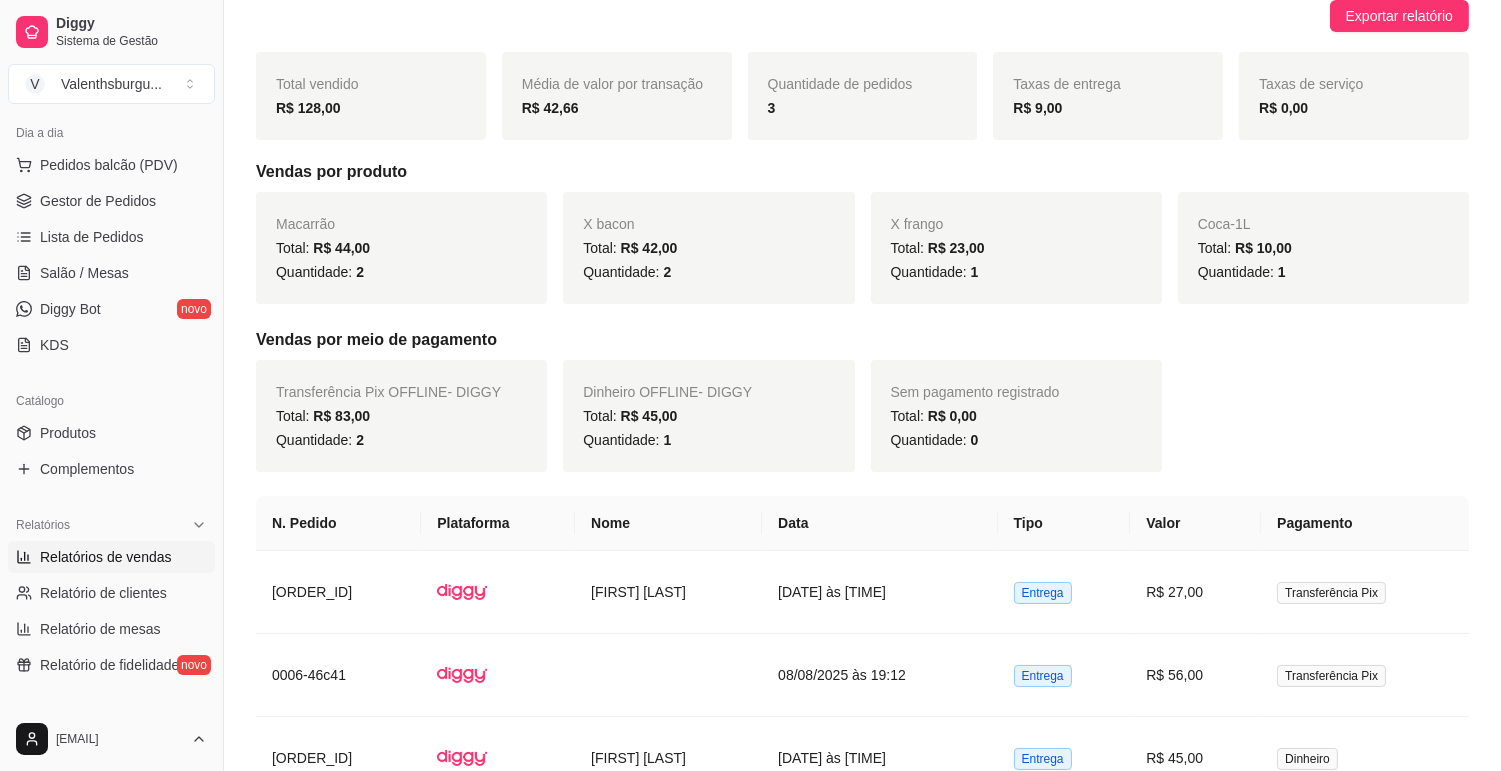 scroll, scrollTop: 396, scrollLeft: 0, axis: vertical 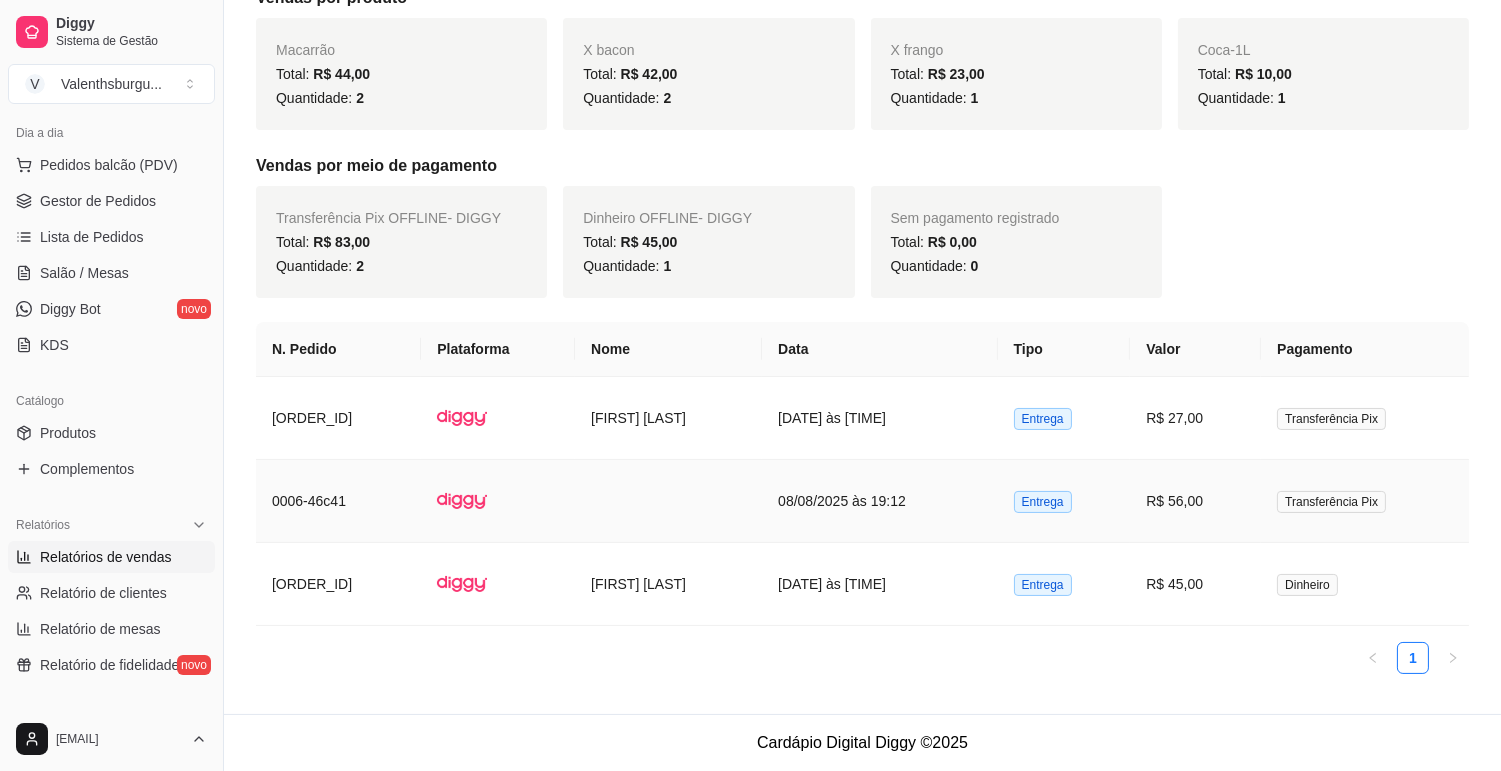 drag, startPoint x: 506, startPoint y: 501, endPoint x: 464, endPoint y: 505, distance: 42.190044 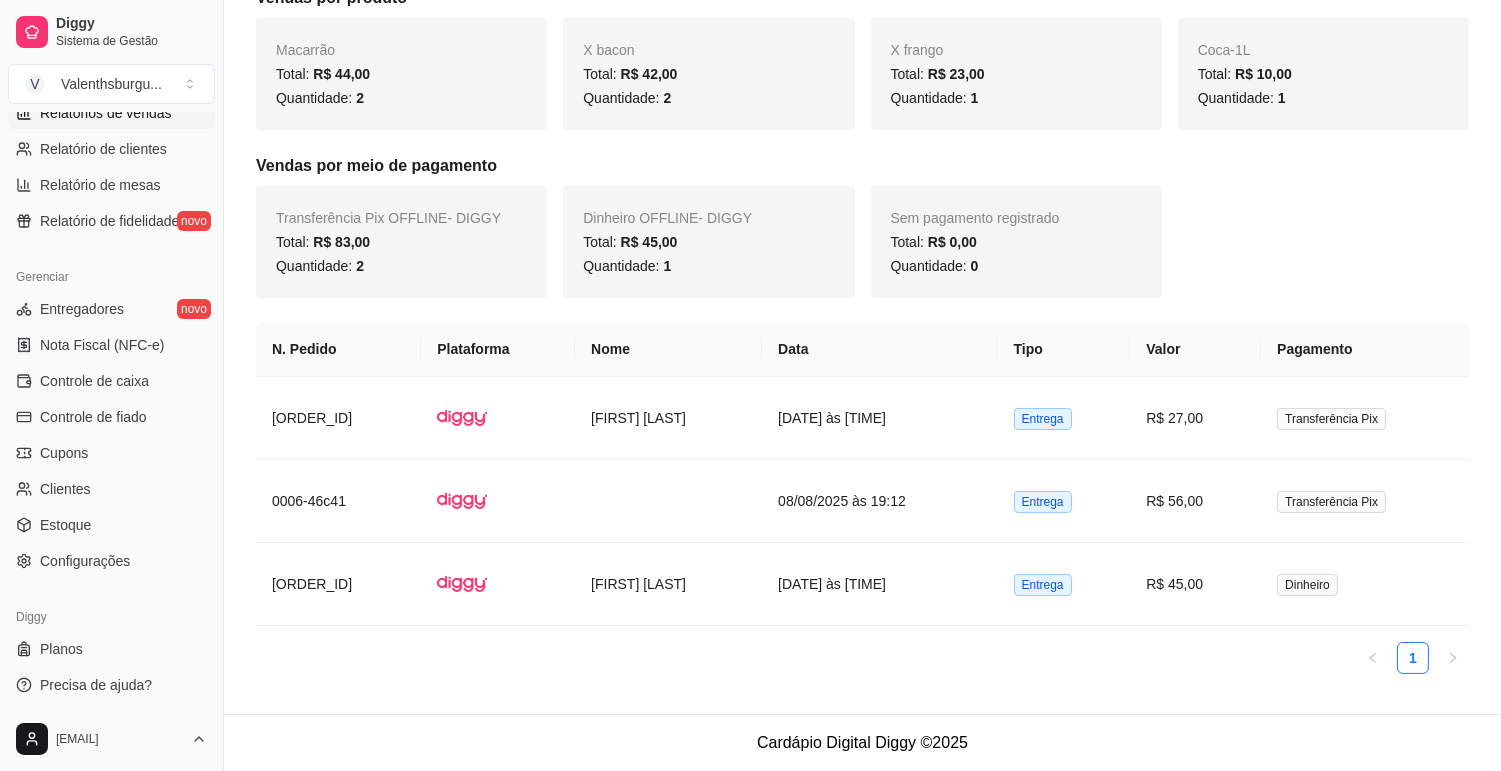 scroll, scrollTop: 667, scrollLeft: 0, axis: vertical 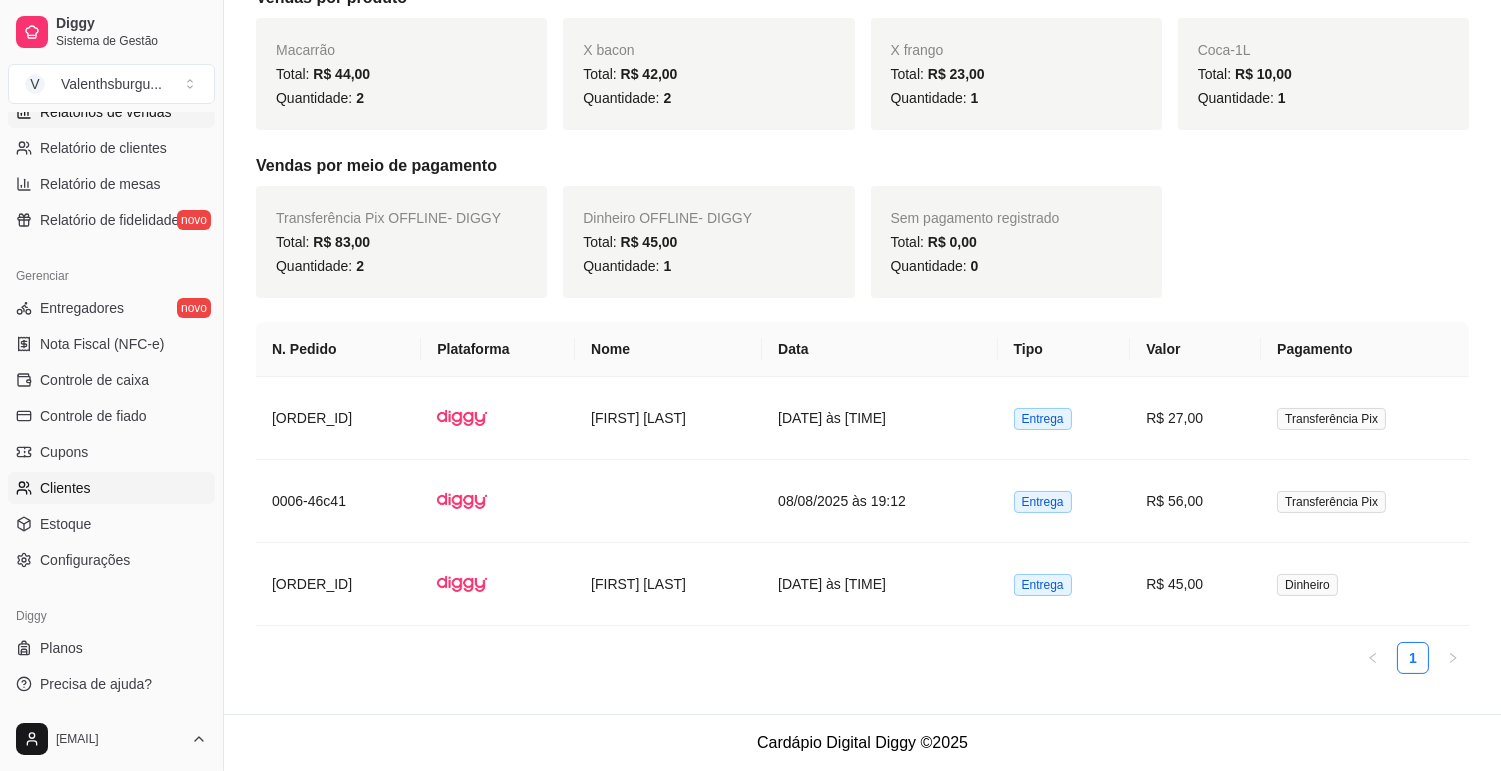 click on "Clientes" at bounding box center (65, 488) 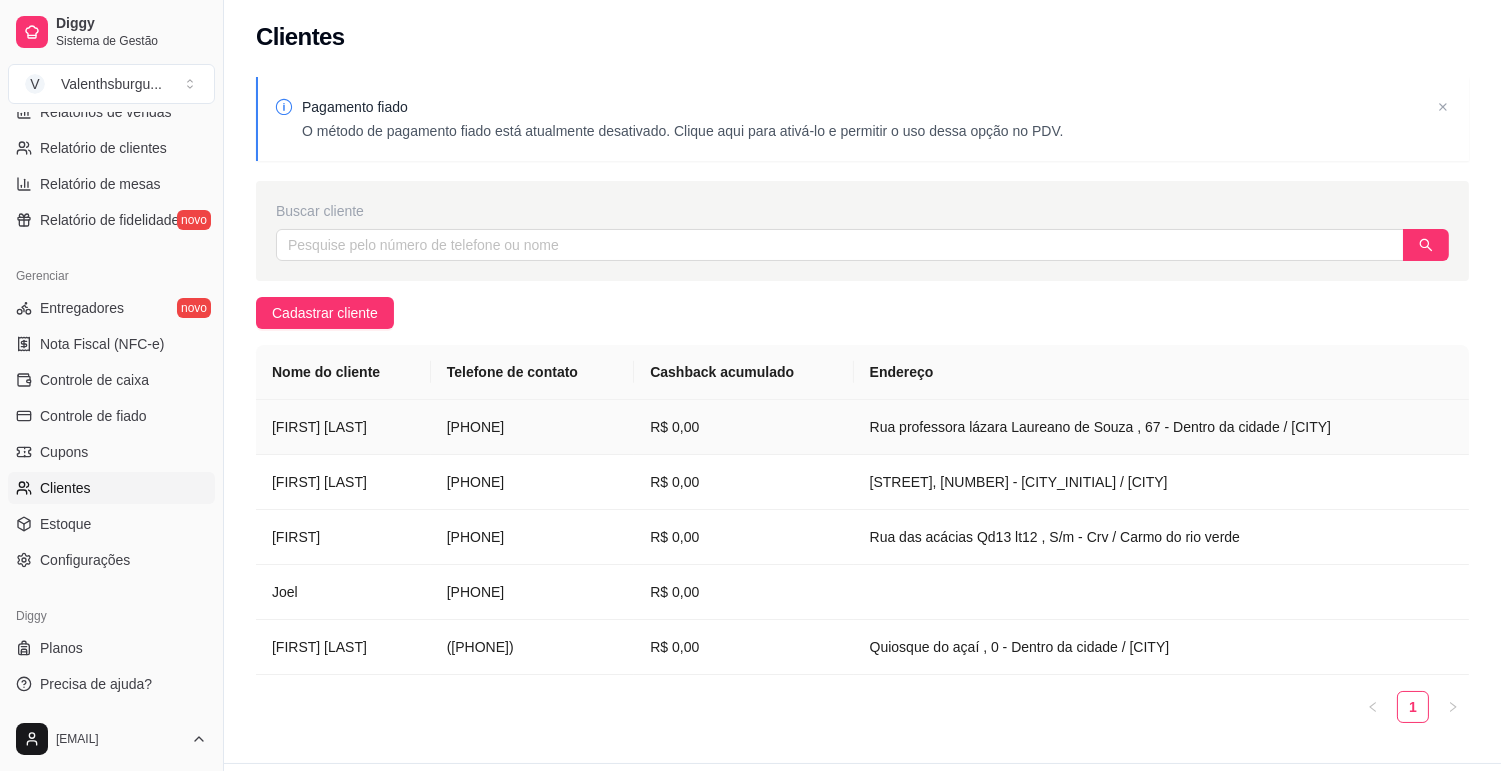 scroll, scrollTop: 52, scrollLeft: 0, axis: vertical 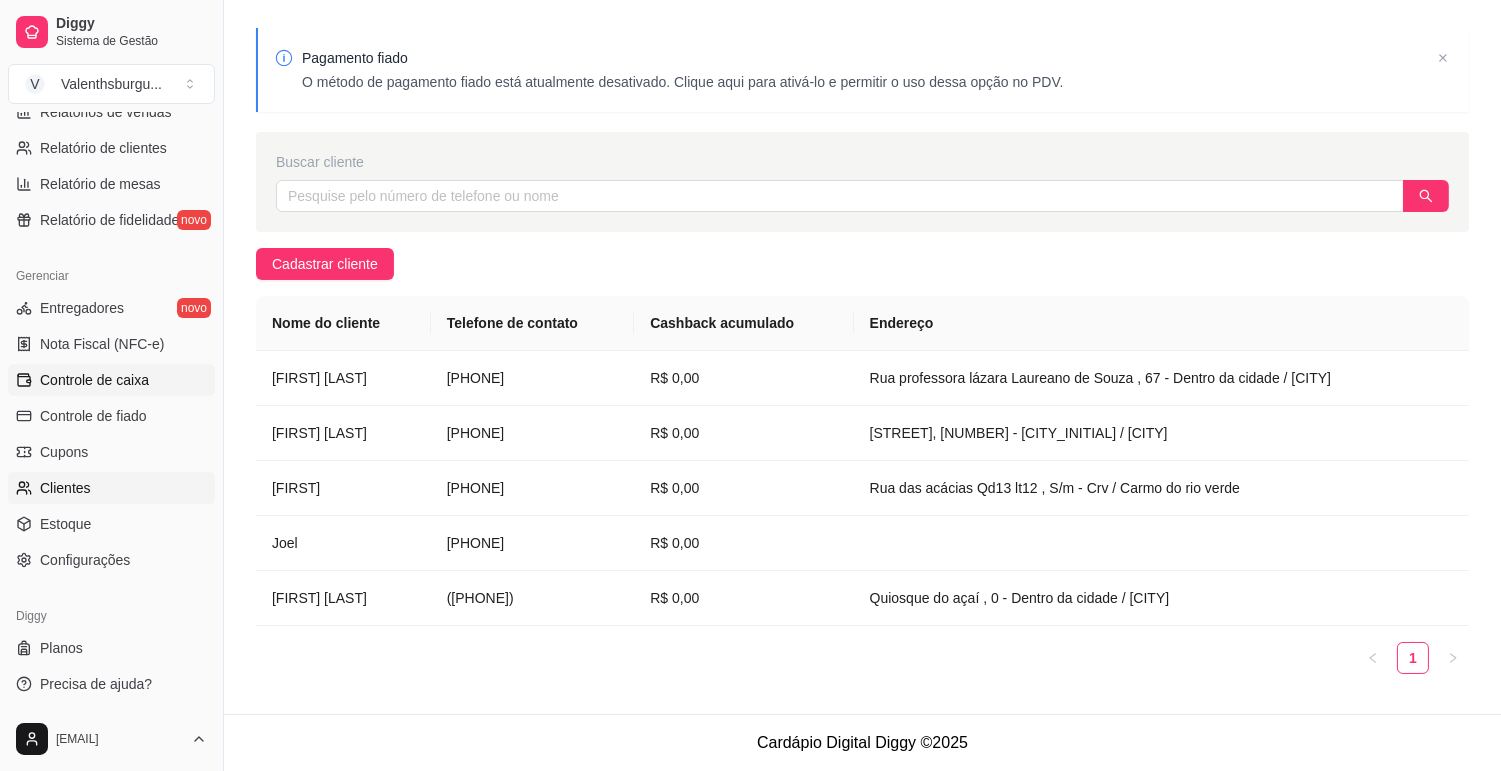 click on "Controle de caixa" at bounding box center [94, 380] 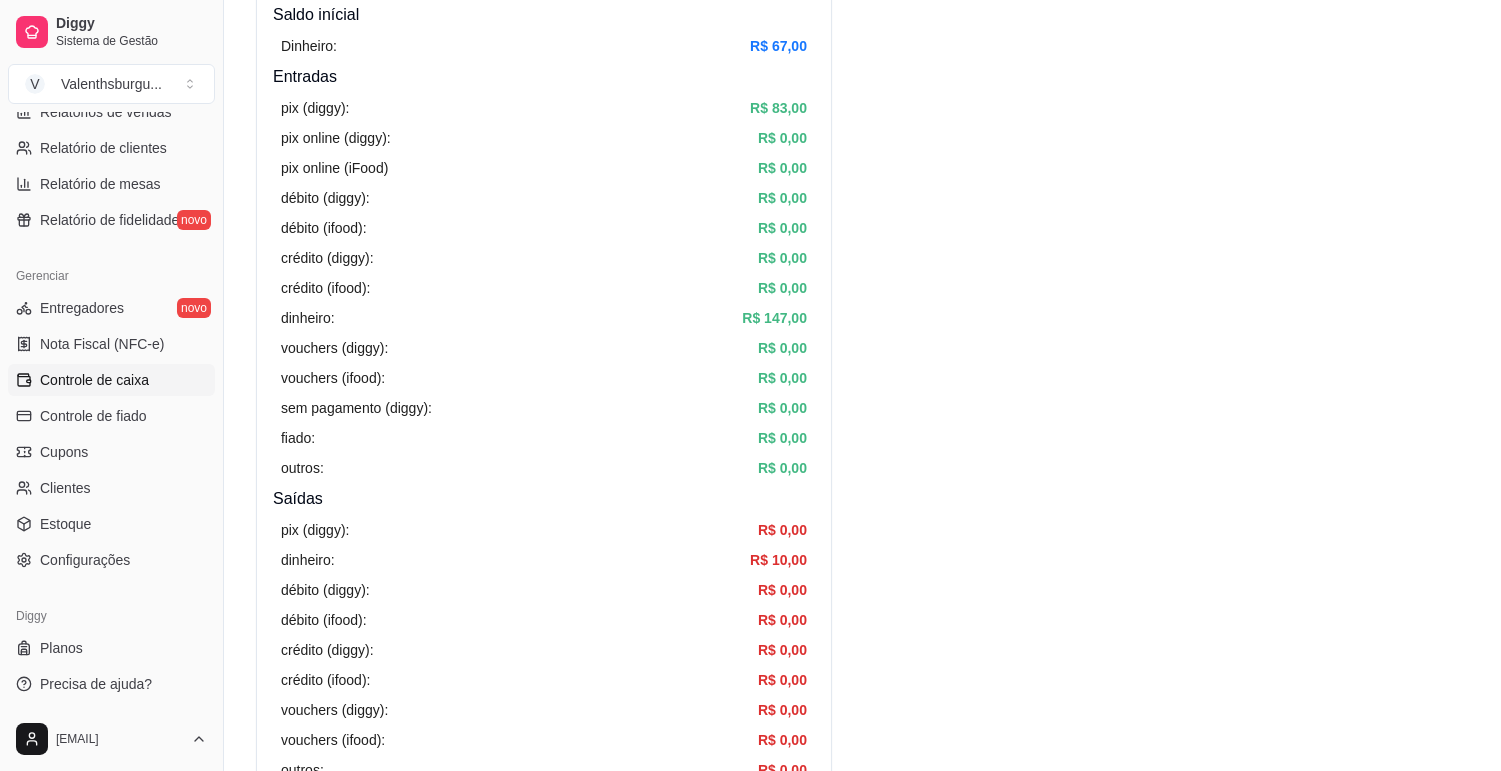 scroll, scrollTop: 222, scrollLeft: 0, axis: vertical 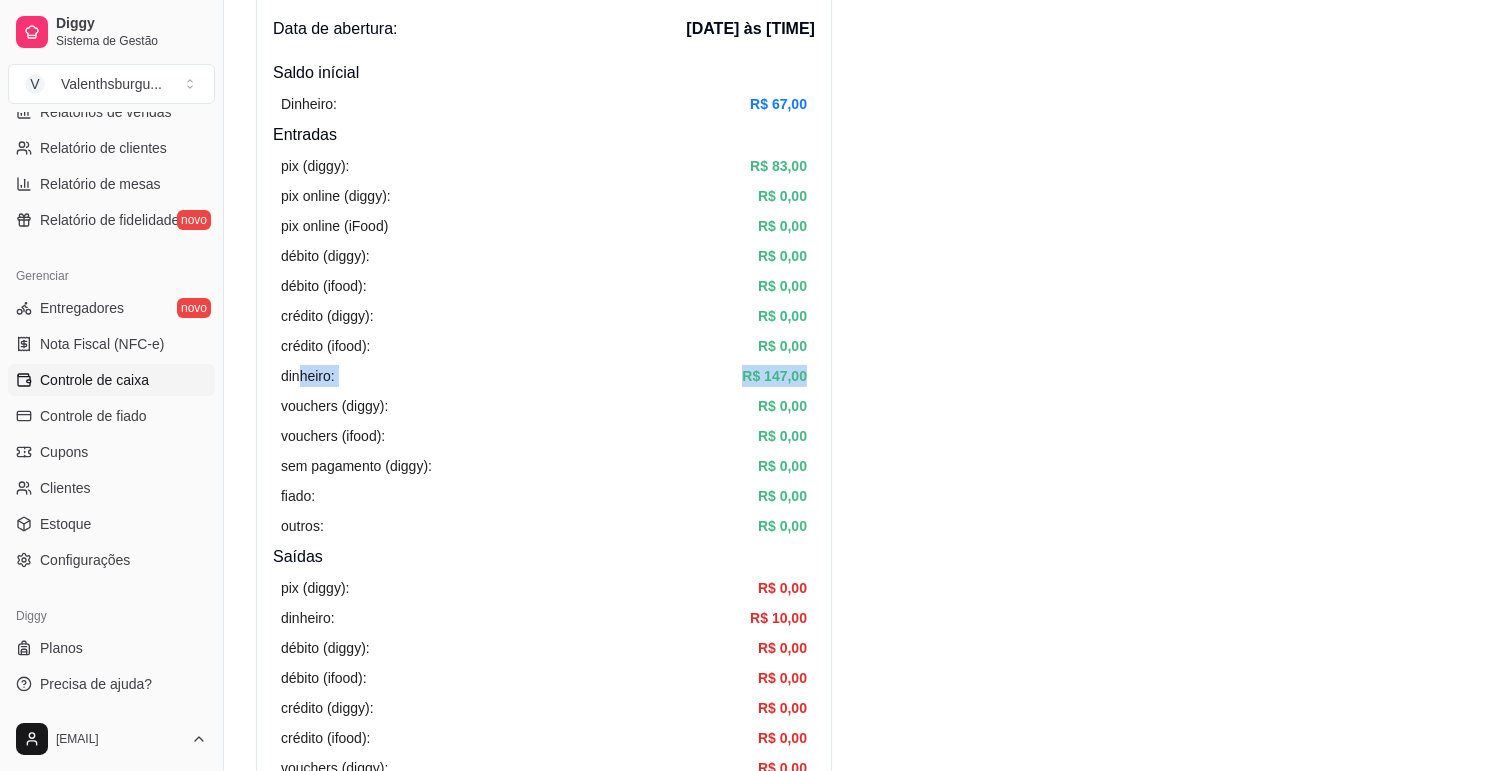 drag, startPoint x: 297, startPoint y: 373, endPoint x: 818, endPoint y: 375, distance: 521.00385 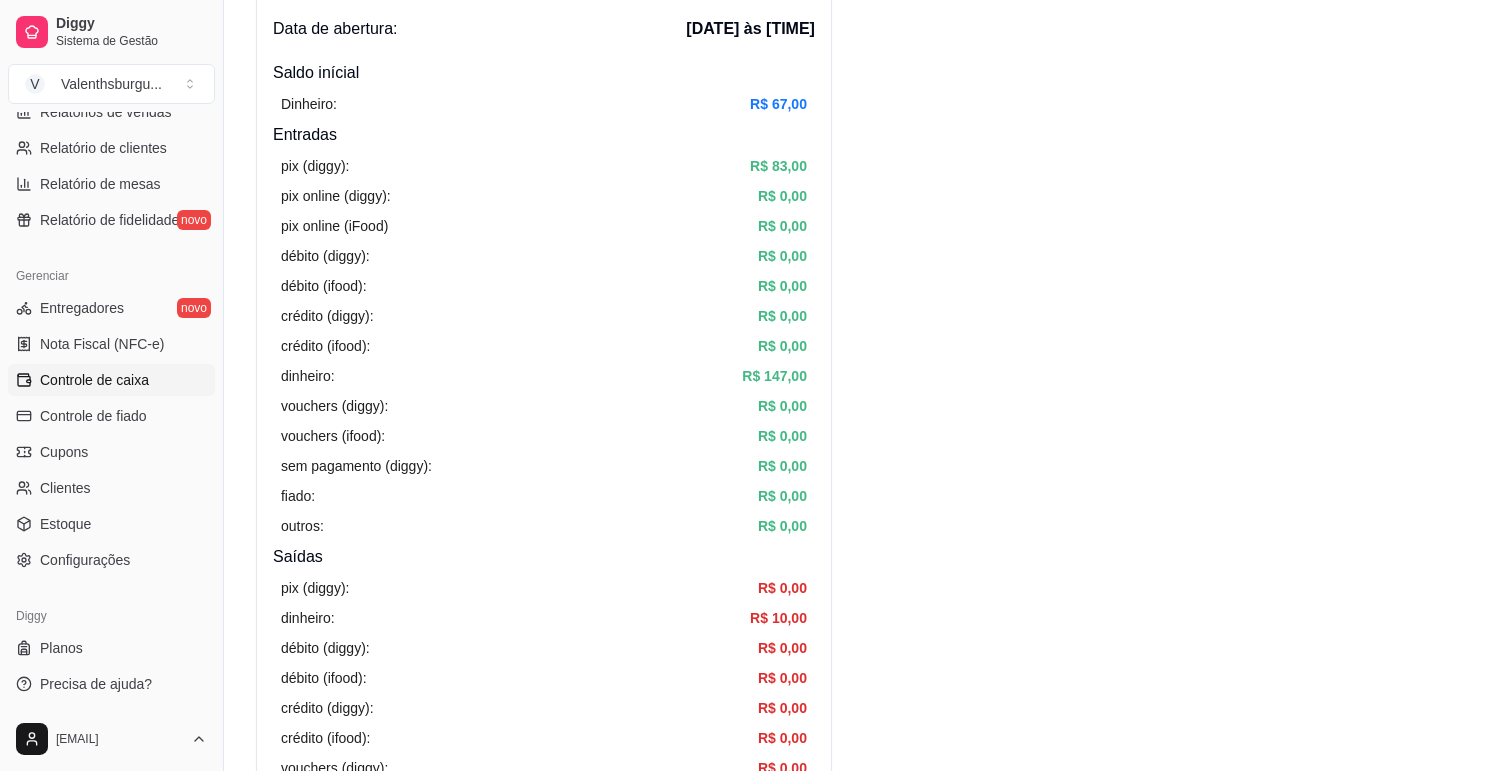 click on "Resumo Adicionar entrada/saída Data de abertura: 8 de ago de [YEAR] às [TIME] Saldo inícial Dinheiro: R$ 67,00 Entradas pix (diggy): R$ 83,00 pix online (diggy): R$ 0,00 pix online (iFood) R$ 0,00 débito (diggy): R$ 0,00 débito (ifood): R$ 0,00 crédito (diggy): R$ 0,00 crédito (ifood): R$ 0,00 dinheiro: R$ 147,00 vouchers (diggy): R$ 0,00 vouchers (ifood): R$ 0,00 sem pagamento (diggy): R$ 0,00 fiado: R$ 0,00 outros: R$ 0,00 Saídas pix (diggy): R$ 0,00 dinheiro: R$ 10,00 débito (diggy): R$ 0,00 débito (ifood): R$ 0,00 crédito (diggy): R$ 0,00 crédito (ifood): R$ 0,00 vouchers (diggy): R$ 0,00 vouchers (ifood): R$ 0,00 outros: R$ 0,00 Saldo final dinheiro em caixa: R$ 204,00 total: R$ 220,00 Todos Pix Dinheiro Crédito Débito Voucher Outros Entrada R$ 230,00 Saída R$ 10,00 Saldo R$ 220,00 Tipo de pagamento Data - Hora Entrada ou Saída Descrição Valor Descrição Dinheiro 8 de ago de [YEAR] às [TIME] Saída taxa de entrega errada  R$ 10,00 Editar Dinheiro Entrada 1 1" at bounding box center (862, 1066) 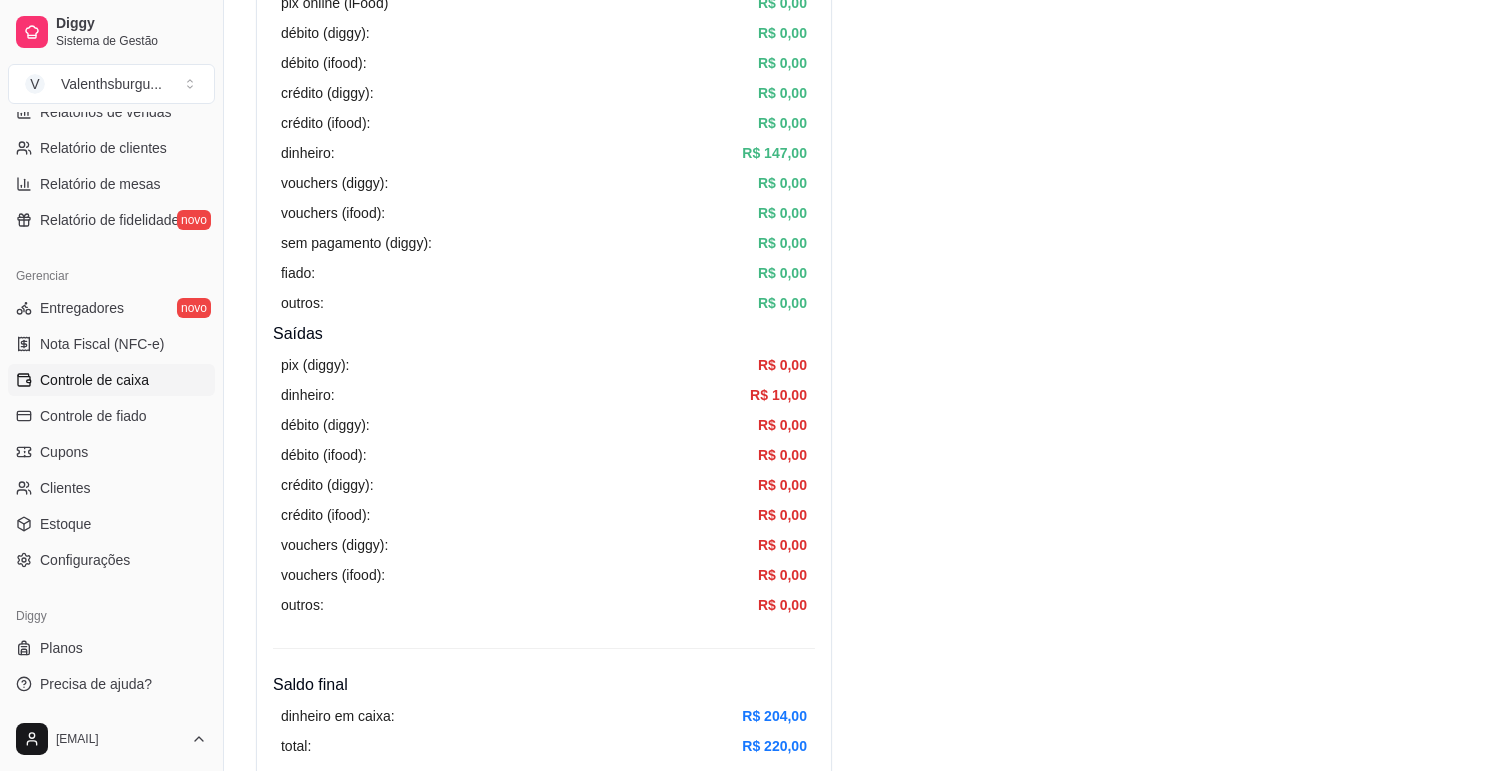 scroll, scrollTop: 444, scrollLeft: 0, axis: vertical 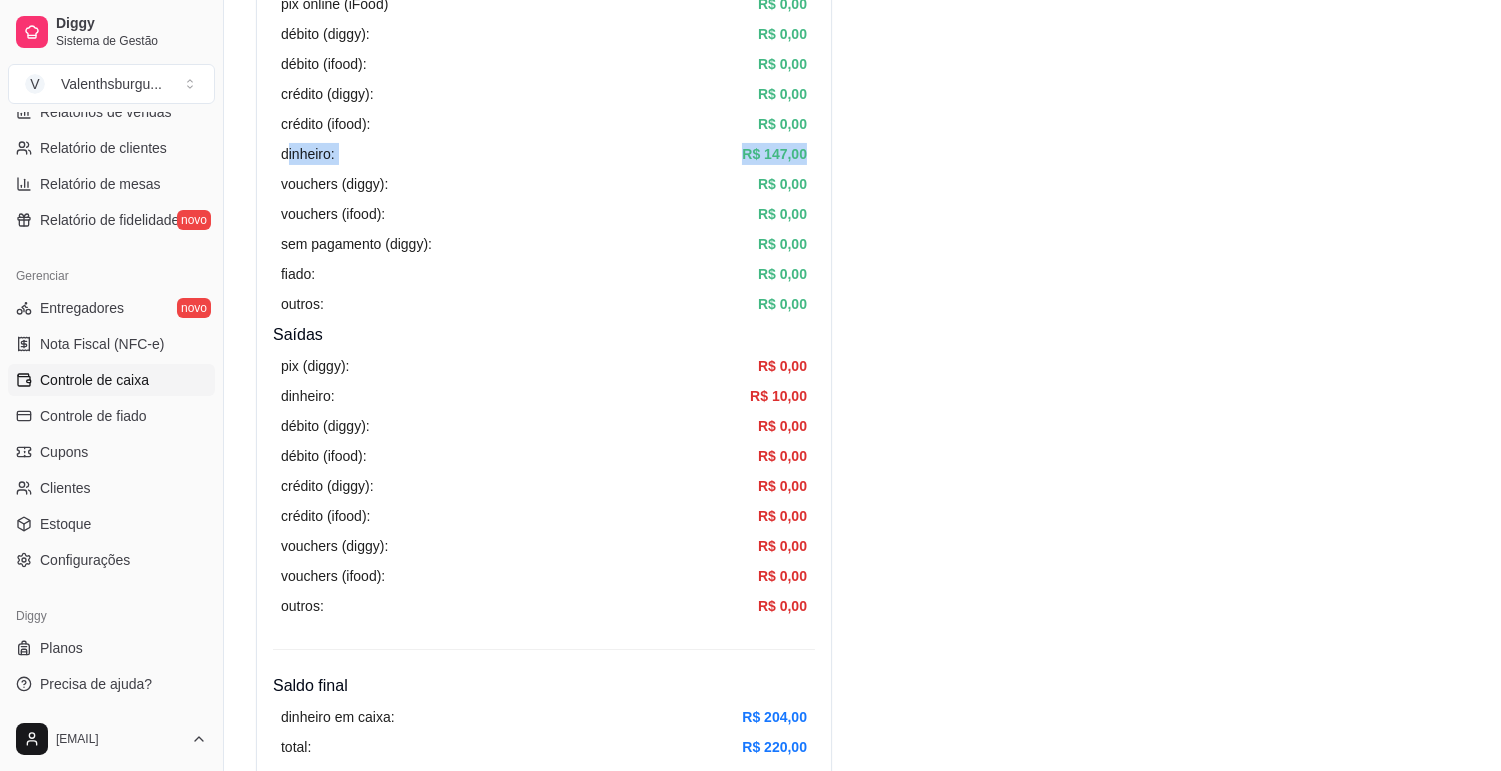 drag, startPoint x: 290, startPoint y: 150, endPoint x: 865, endPoint y: 154, distance: 575.0139 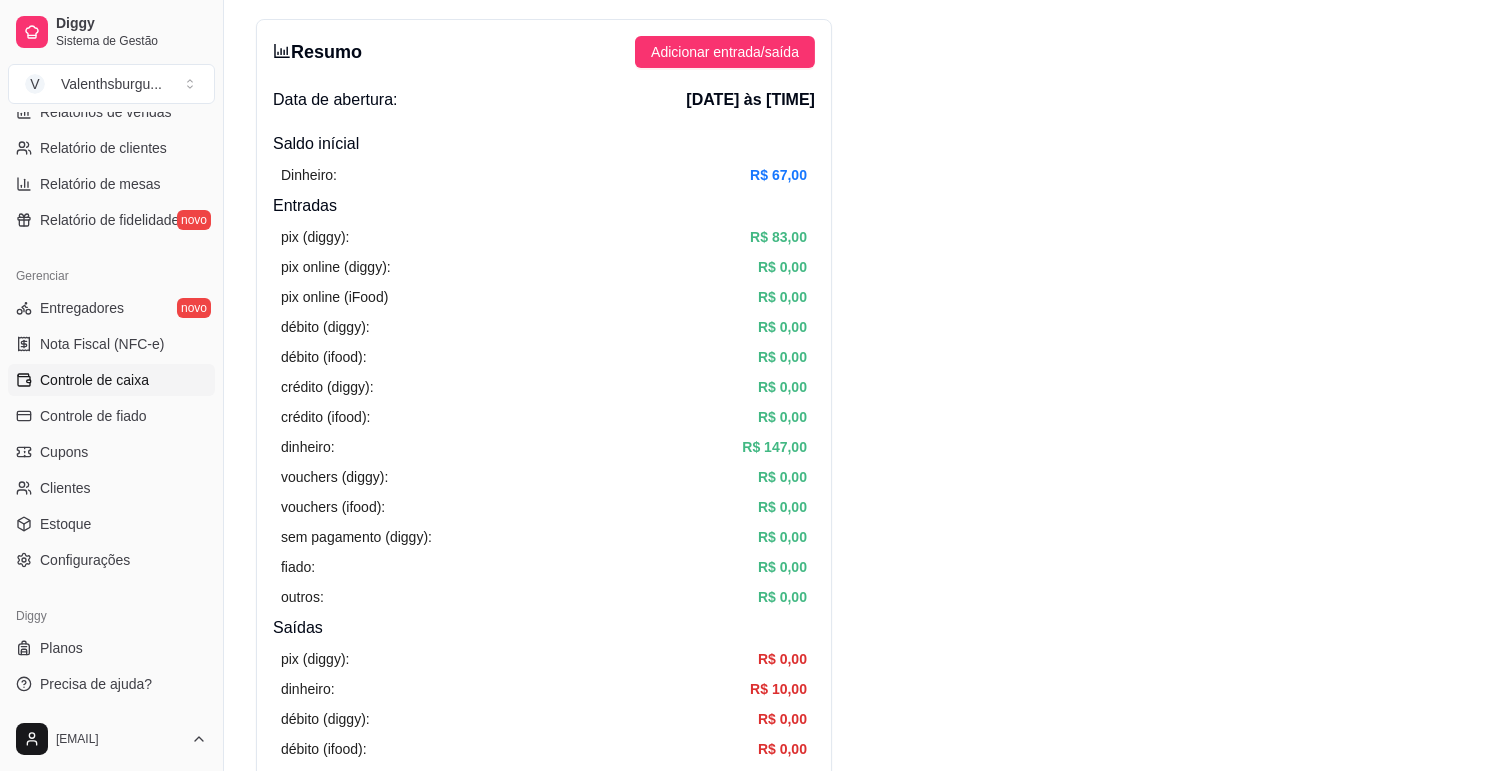 scroll, scrollTop: 111, scrollLeft: 0, axis: vertical 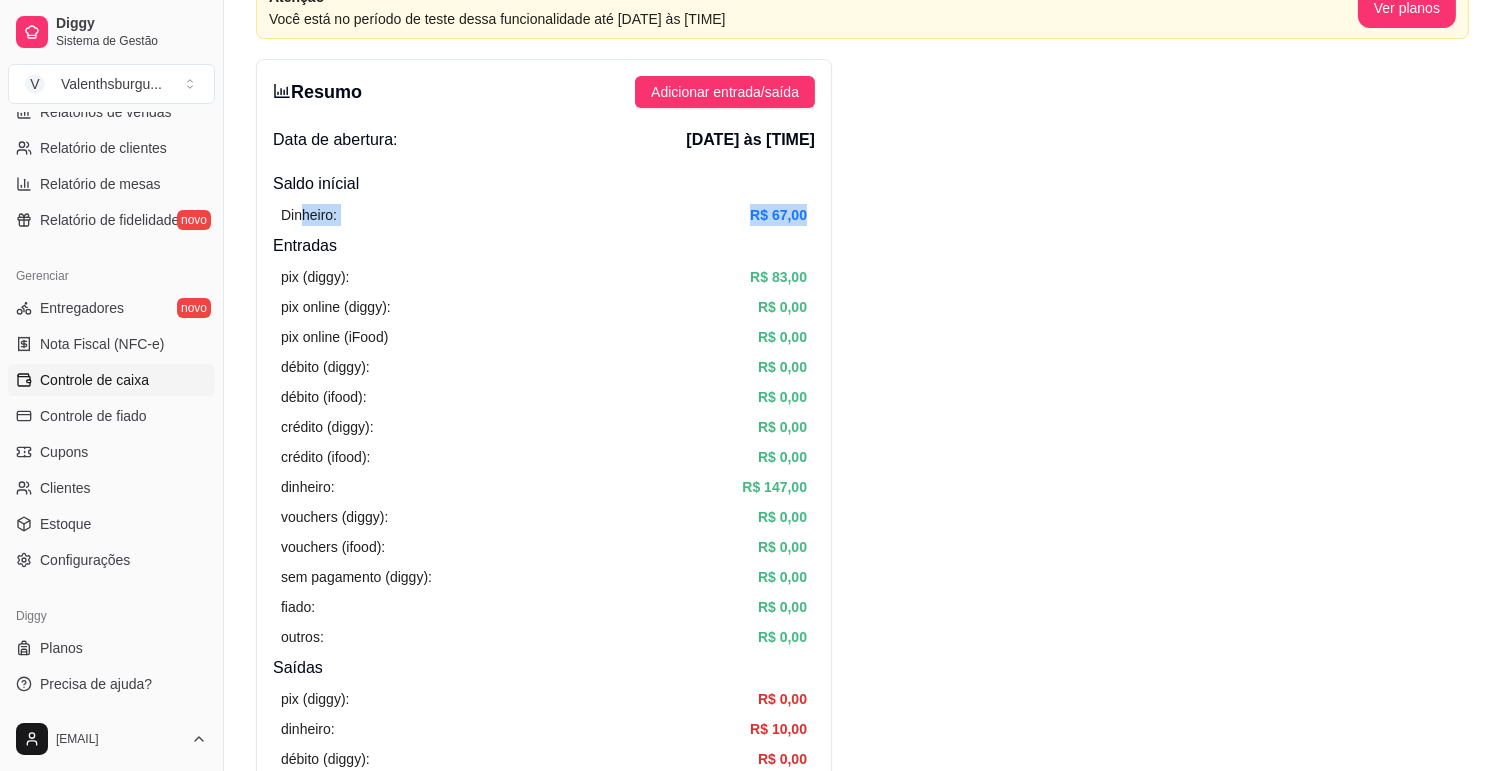drag, startPoint x: 300, startPoint y: 215, endPoint x: 927, endPoint y: 217, distance: 627.0032 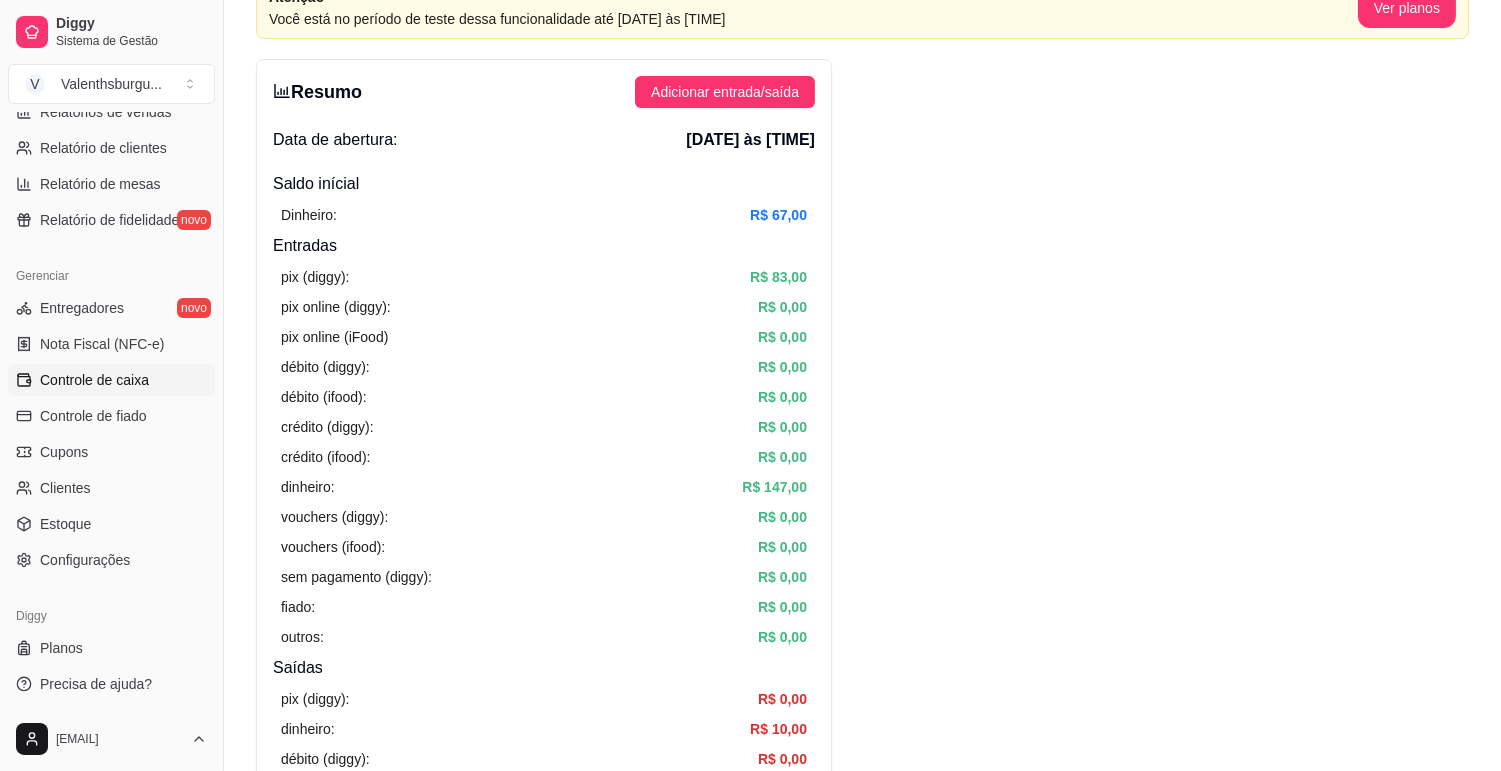 drag, startPoint x: 1086, startPoint y: 294, endPoint x: 774, endPoint y: 357, distance: 318.29703 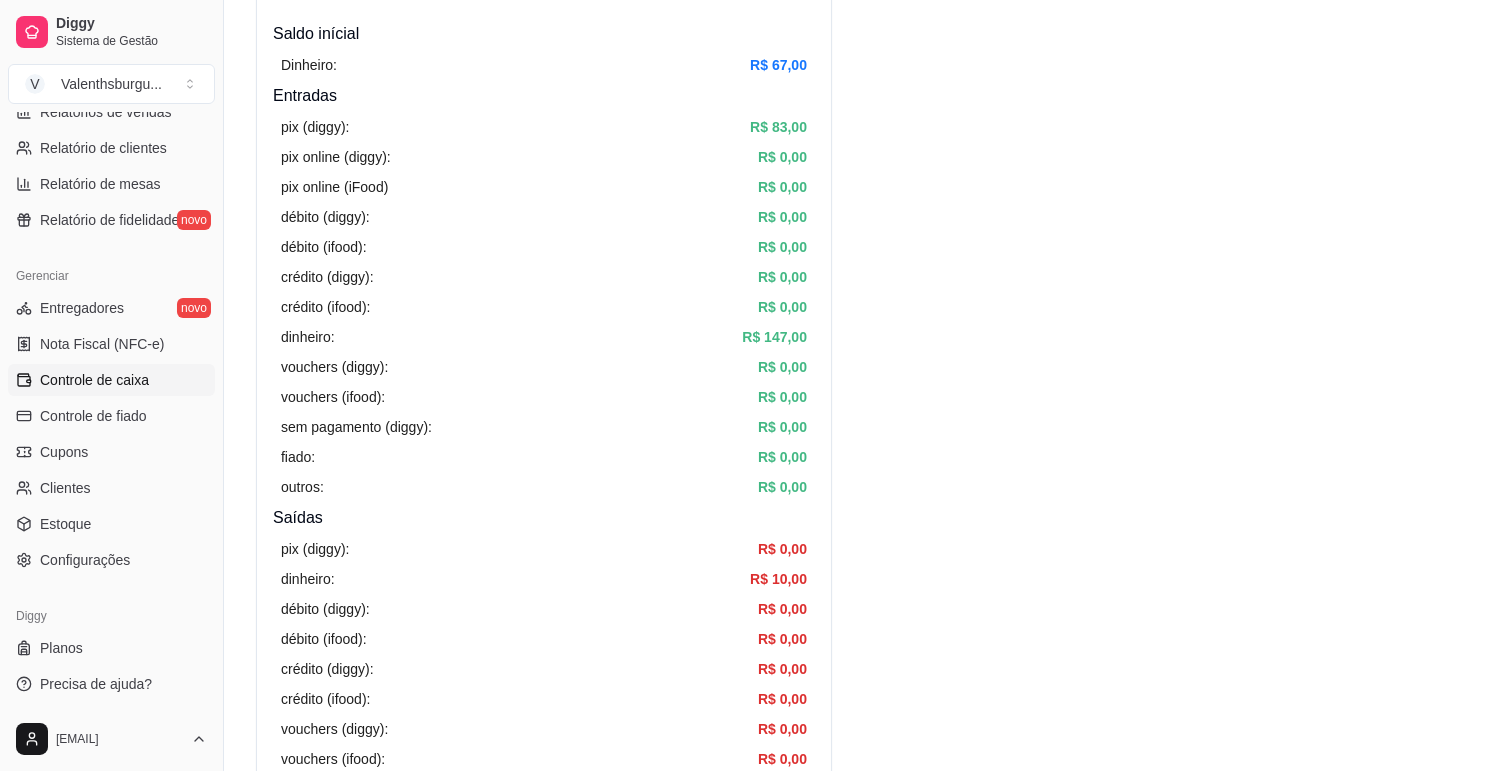 scroll, scrollTop: 222, scrollLeft: 0, axis: vertical 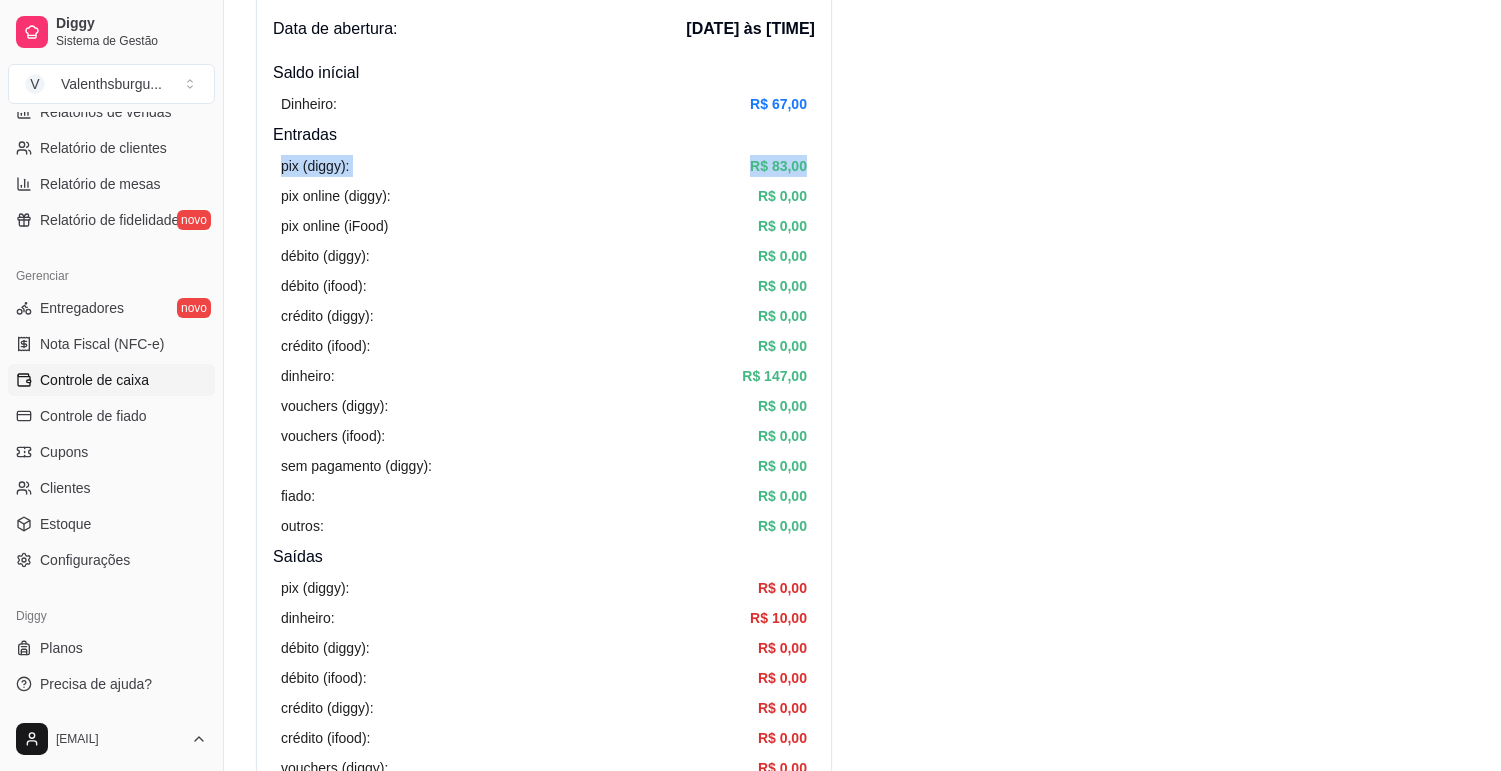 drag, startPoint x: 283, startPoint y: 168, endPoint x: 825, endPoint y: 168, distance: 542 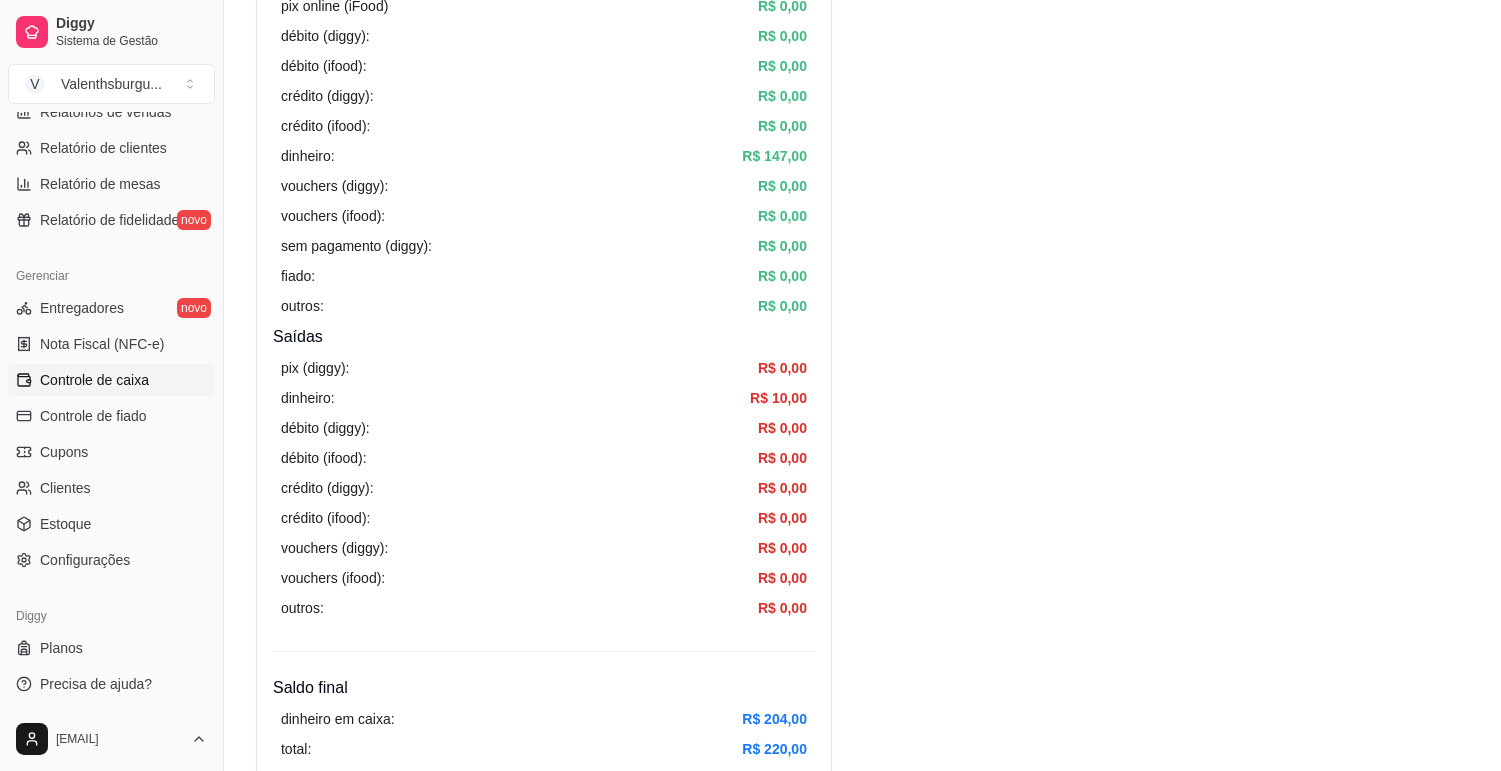 scroll, scrollTop: 444, scrollLeft: 0, axis: vertical 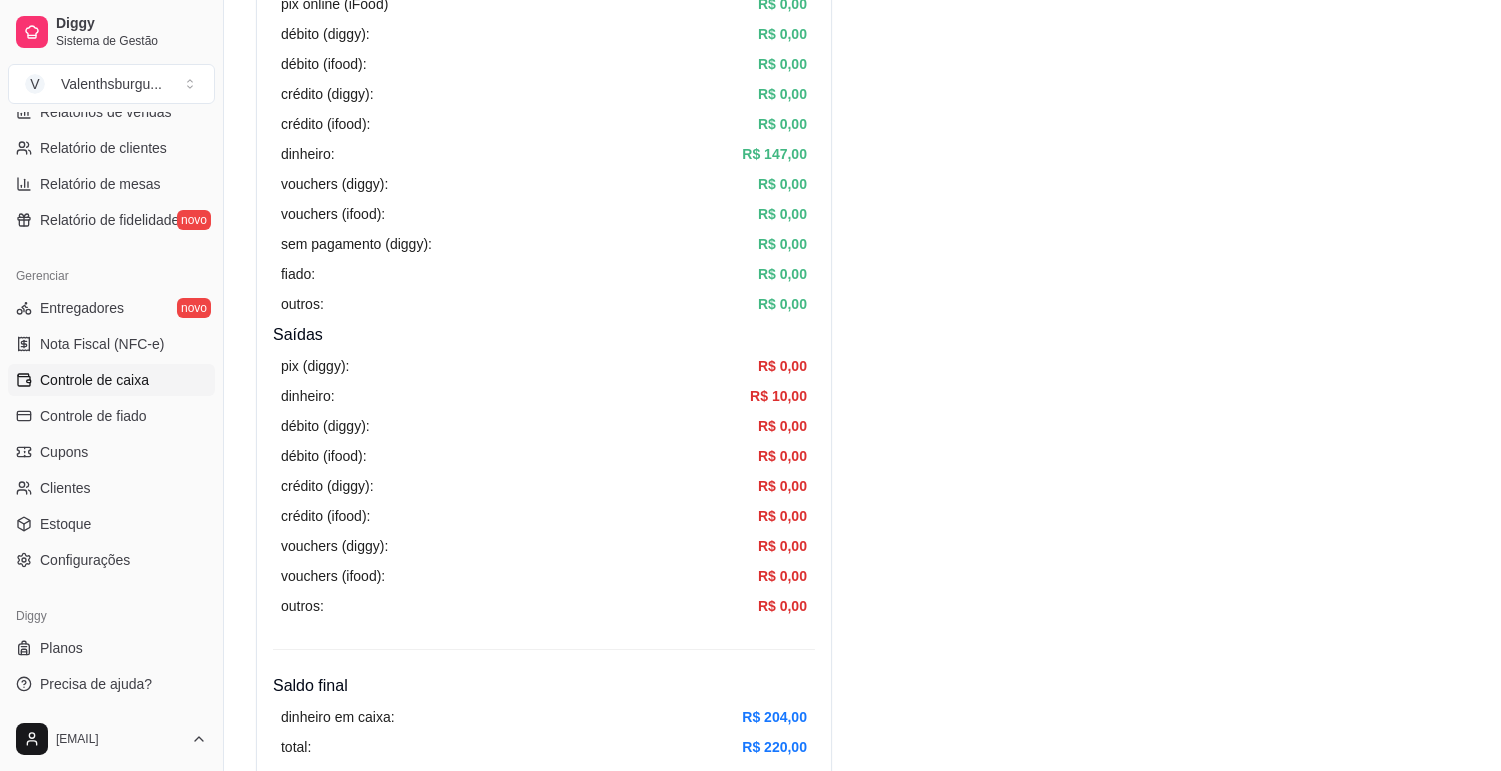click on "Resumo Adicionar entrada/saída Data de abertura: 8 de ago de [YEAR] às [TIME] Saldo inícial Dinheiro: R$ 67,00 Entradas pix (diggy): R$ 83,00 pix online (diggy): R$ 0,00 pix online (iFood) R$ 0,00 débito (diggy): R$ 0,00 débito (ifood): R$ 0,00 crédito (diggy): R$ 0,00 crédito (ifood): R$ 0,00 dinheiro: R$ 147,00 vouchers (diggy): R$ 0,00 vouchers (ifood): R$ 0,00 sem pagamento (diggy): R$ 0,00 fiado: R$ 0,00 outros: R$ 0,00 Saídas pix (diggy): R$ 0,00 dinheiro: R$ 10,00 débito (diggy): R$ 0,00 débito (ifood): R$ 0,00 crédito (diggy): R$ 0,00 crédito (ifood): R$ 0,00 vouchers (diggy): R$ 0,00 vouchers (ifood): R$ 0,00 outros: R$ 0,00 Saldo final dinheiro em caixa: R$ 204,00 total: R$ 220,00 Todos Pix Dinheiro Crédito Débito Voucher Outros Entrada R$ 230,00 Saída R$ 10,00 Saldo R$ 220,00 Tipo de pagamento Data - Hora Entrada ou Saída Descrição Valor Descrição Dinheiro 8 de ago de [YEAR] às [TIME] Saída taxa de entrega errada  R$ 10,00 Editar Dinheiro Entrada 1 1" at bounding box center [862, 844] 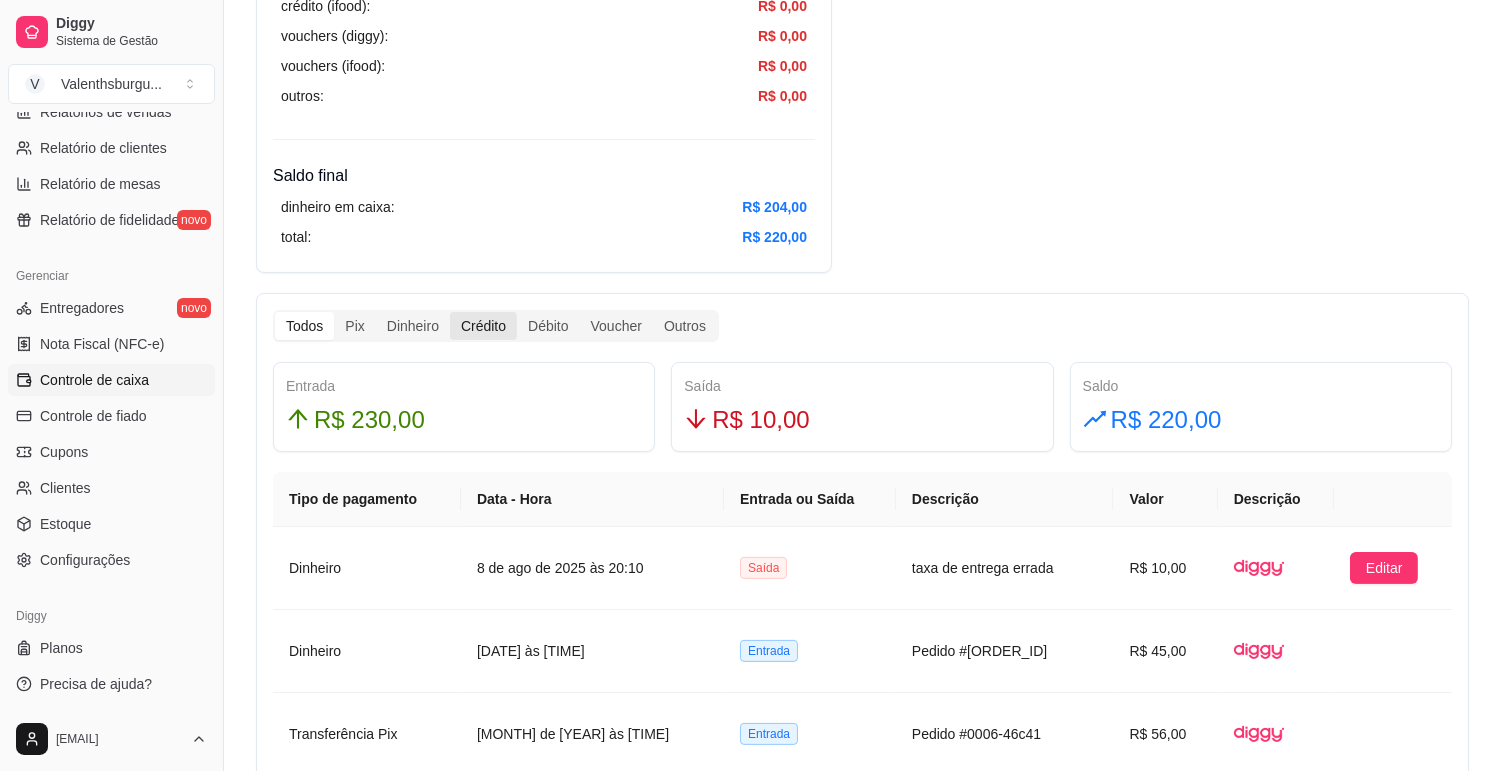 scroll, scrollTop: 606, scrollLeft: 0, axis: vertical 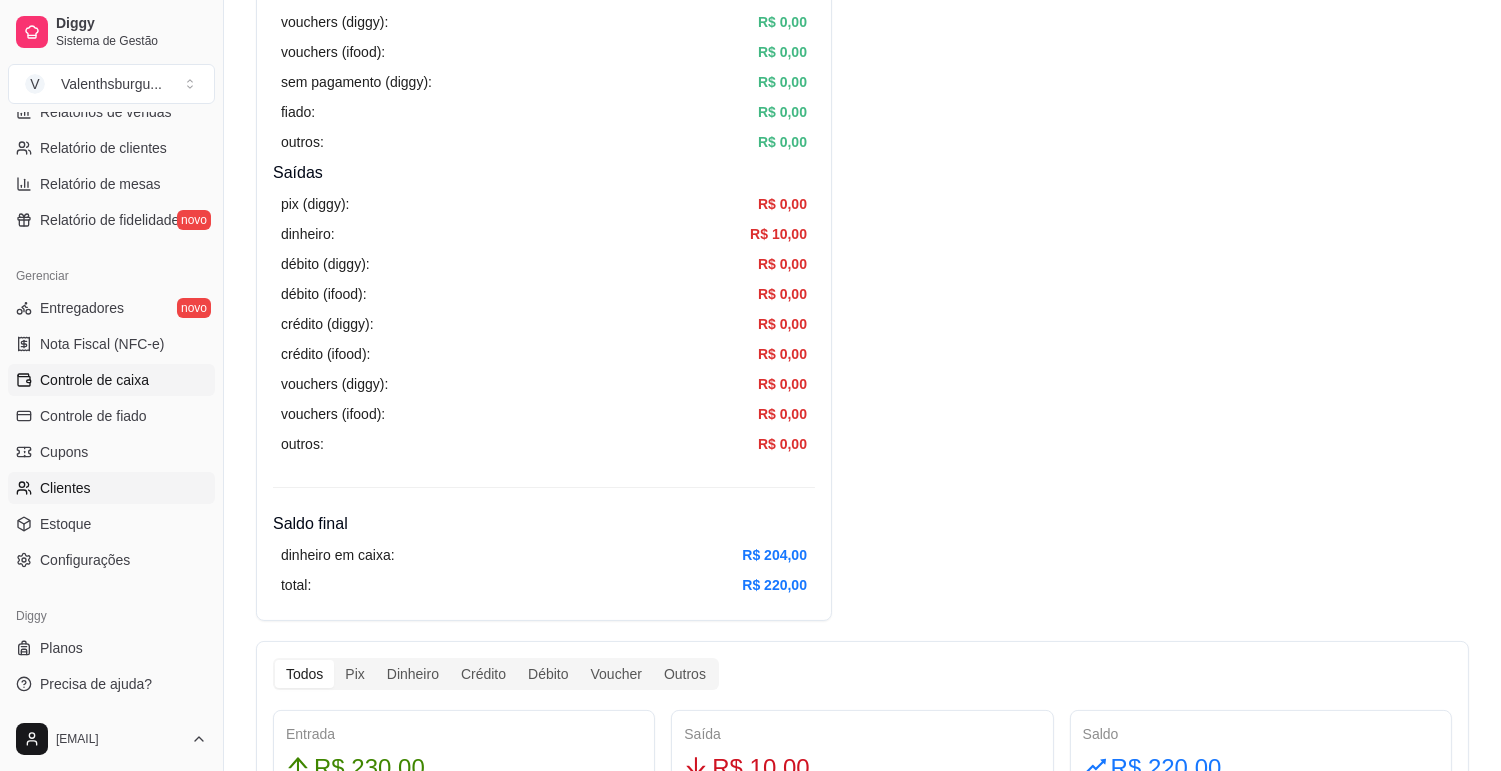 click on "Clientes" at bounding box center (65, 488) 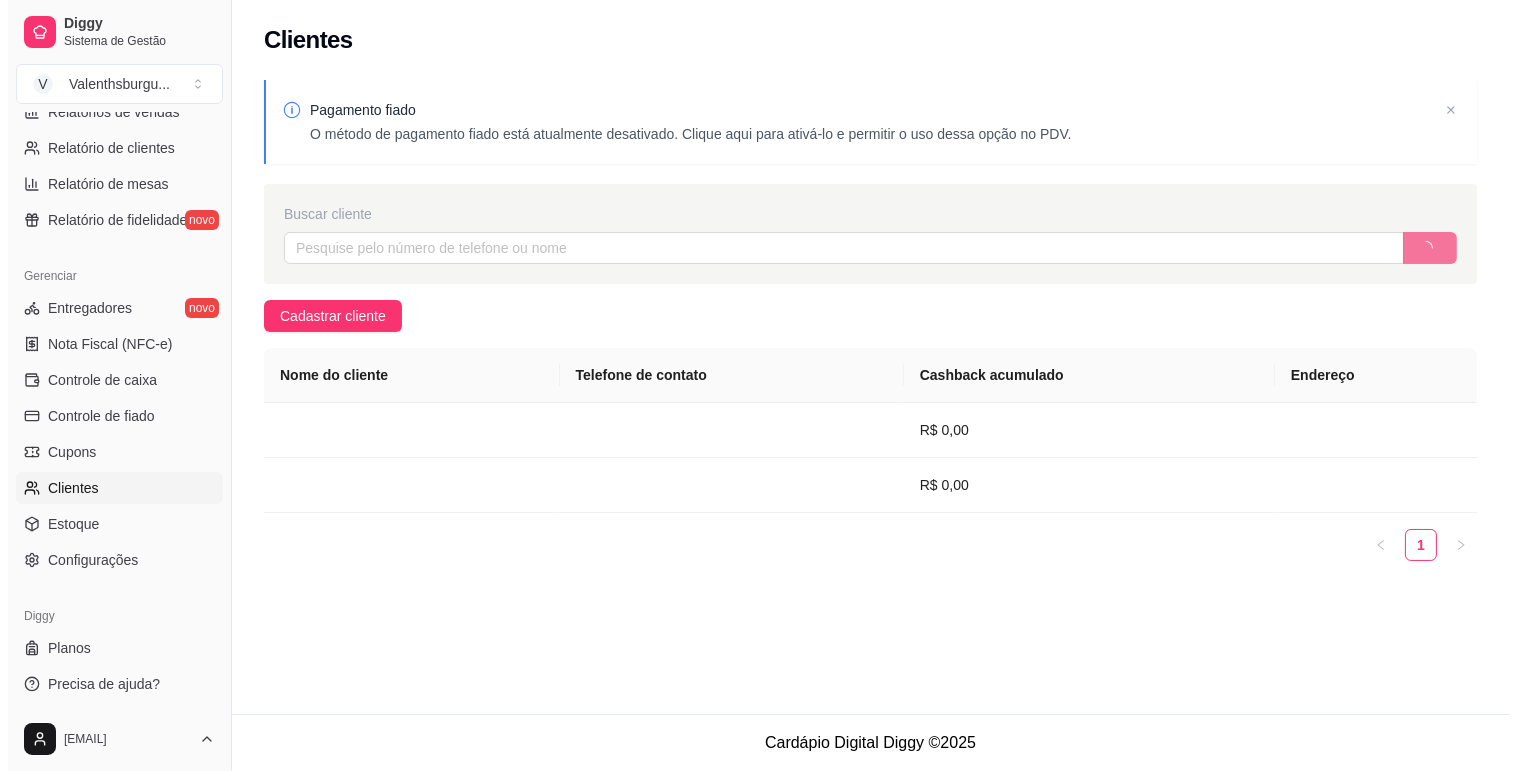 scroll, scrollTop: 0, scrollLeft: 0, axis: both 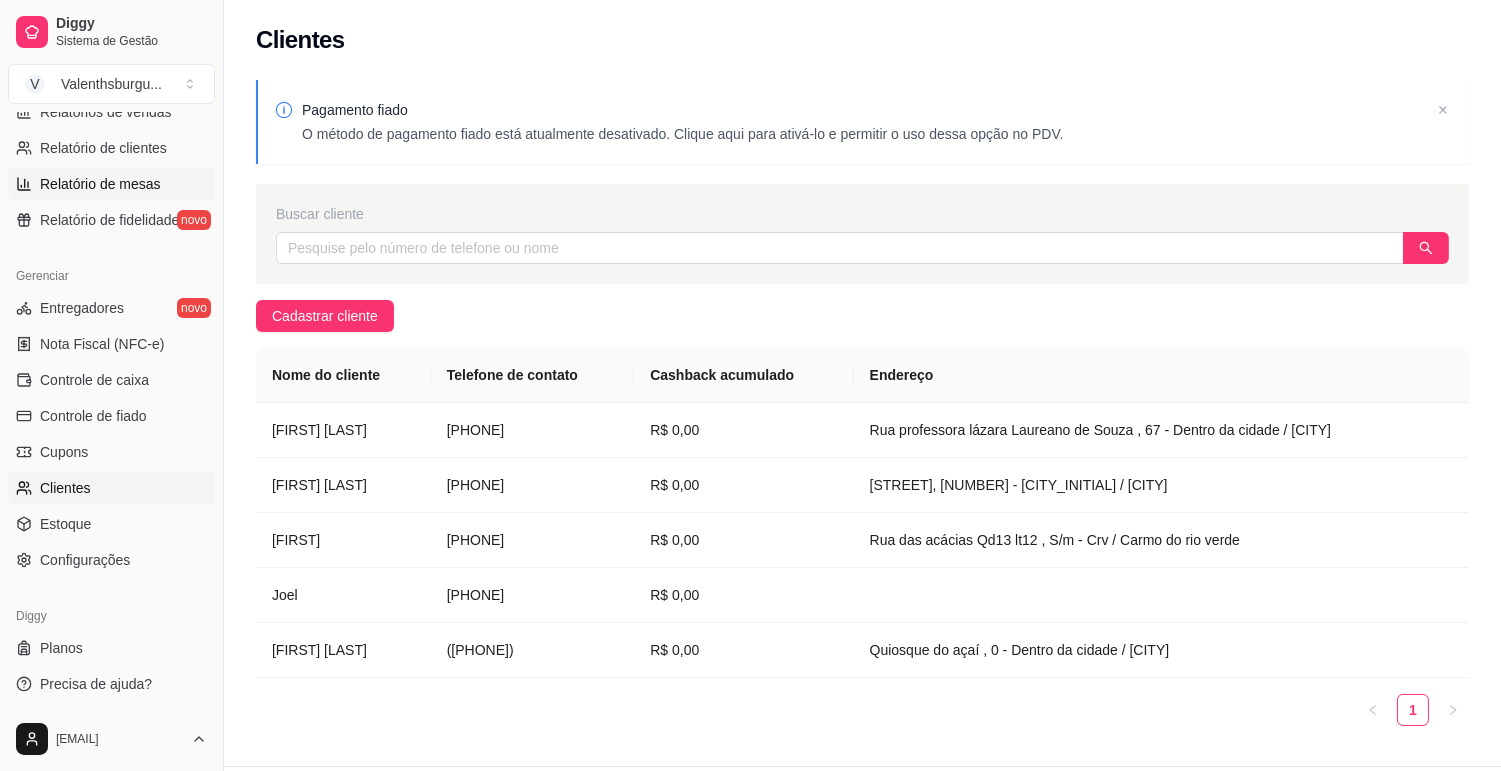 click on "Relatório de mesas" at bounding box center [111, 184] 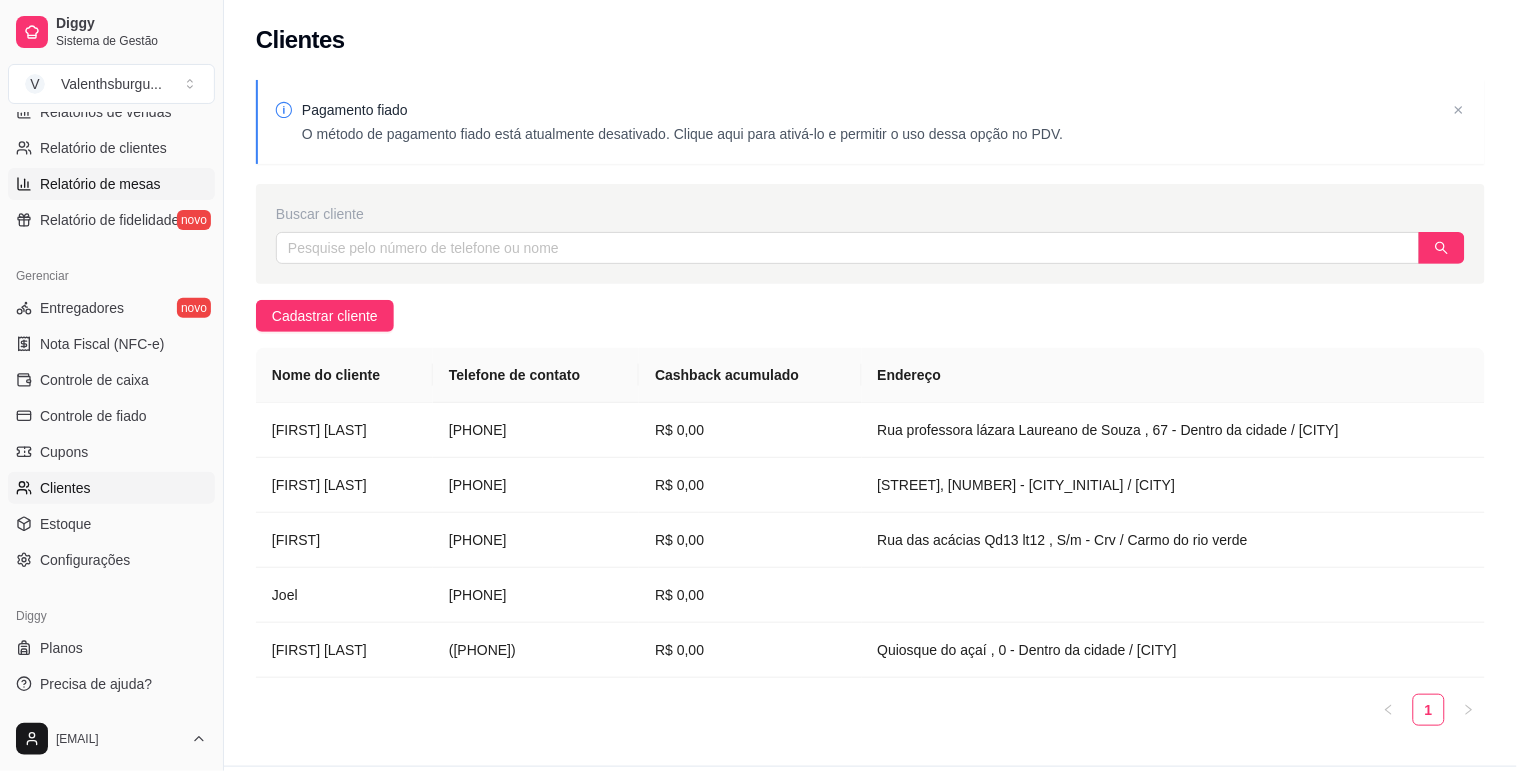 select on "TOTAL_OF_ORDERS" 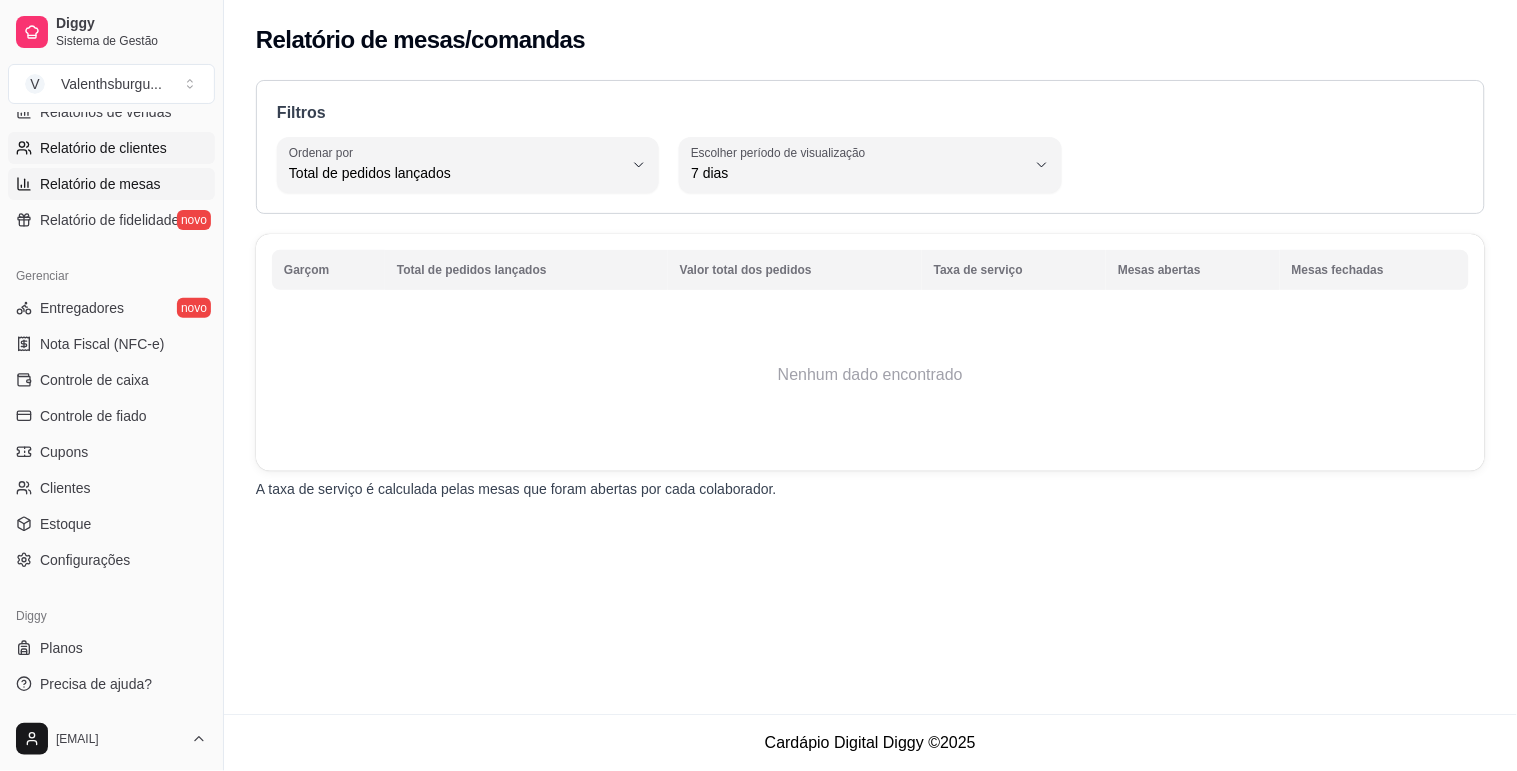 click on "Relatório de clientes" at bounding box center (103, 148) 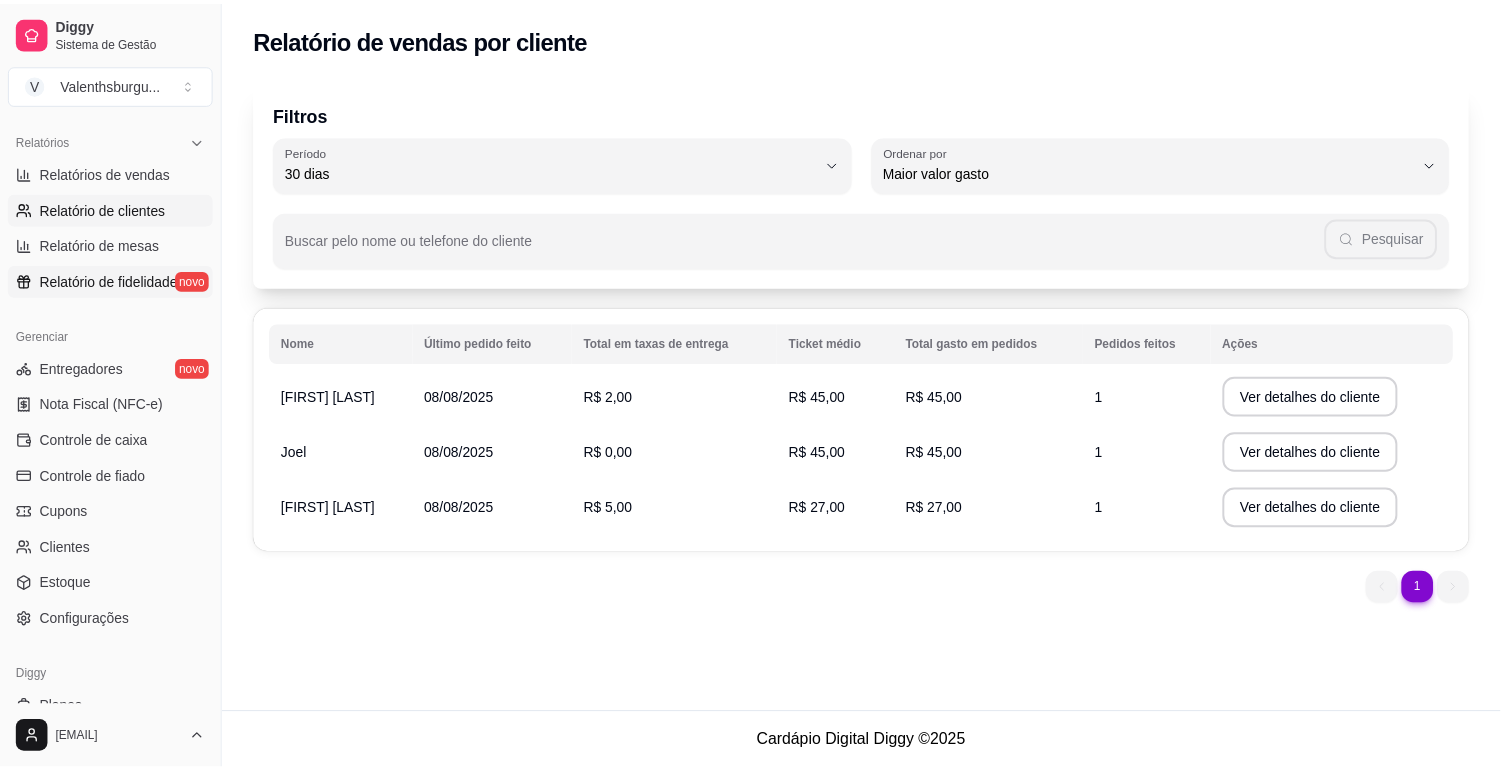 scroll, scrollTop: 556, scrollLeft: 0, axis: vertical 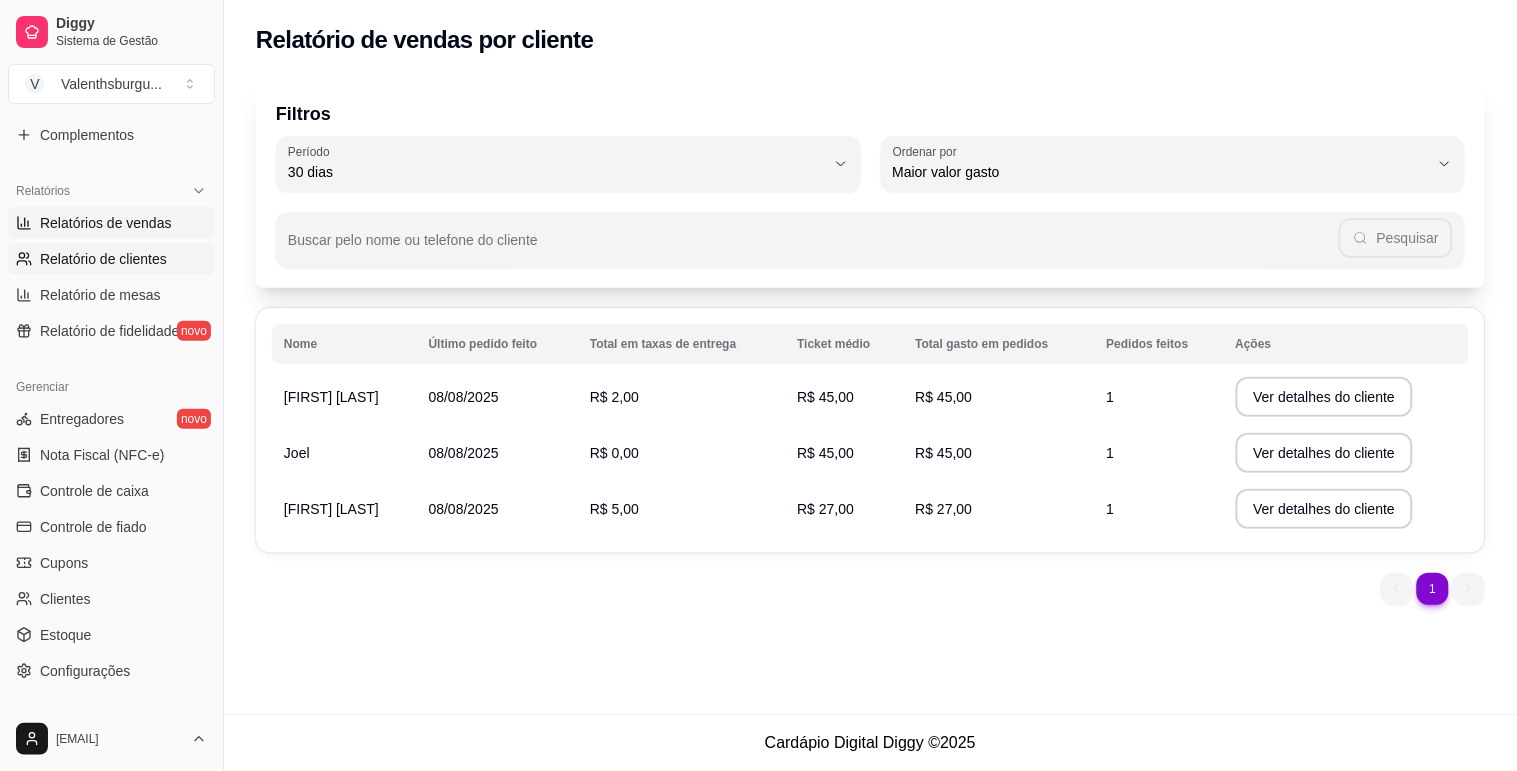click on "Relatórios de vendas" at bounding box center (106, 223) 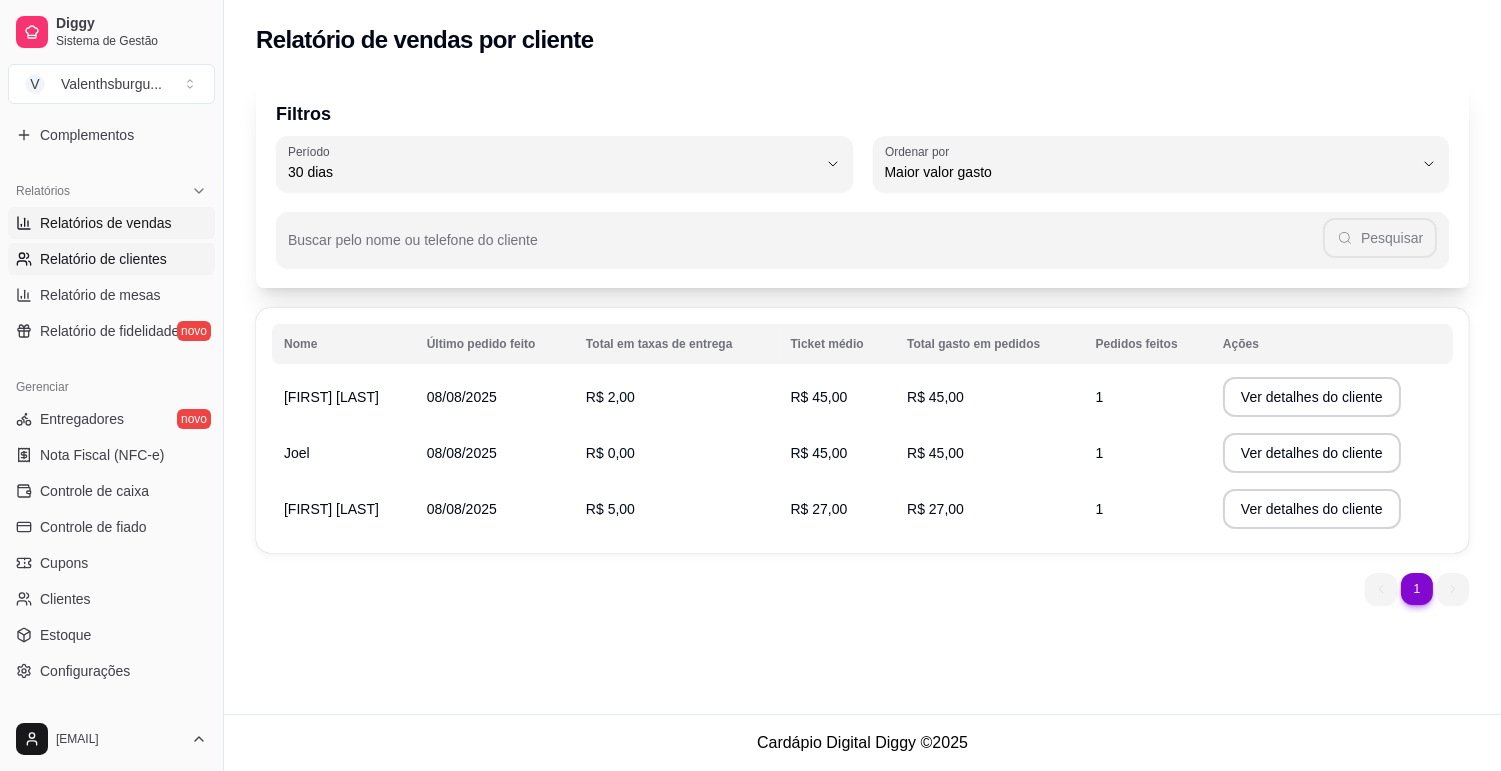 select on "ALL" 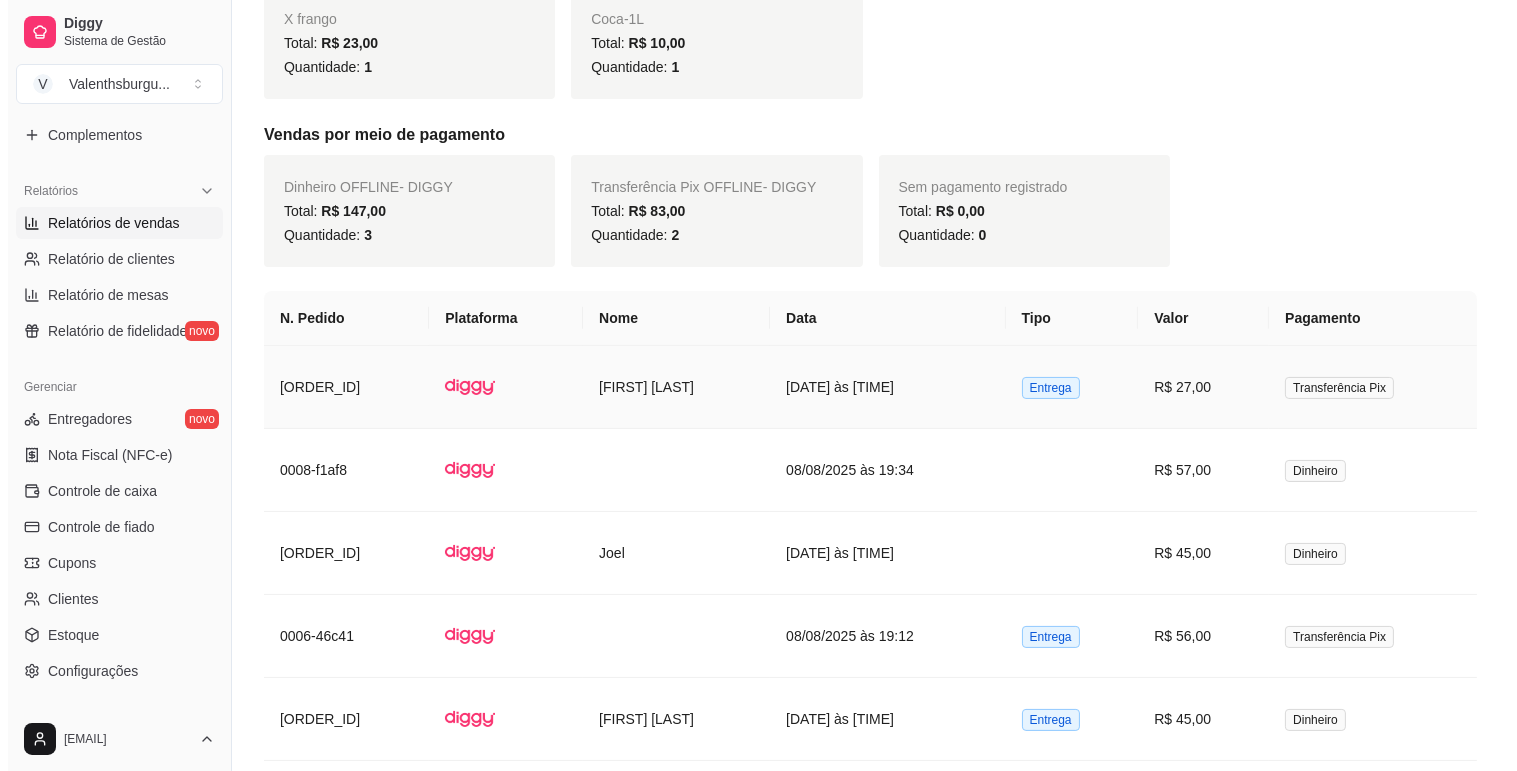 scroll, scrollTop: 666, scrollLeft: 0, axis: vertical 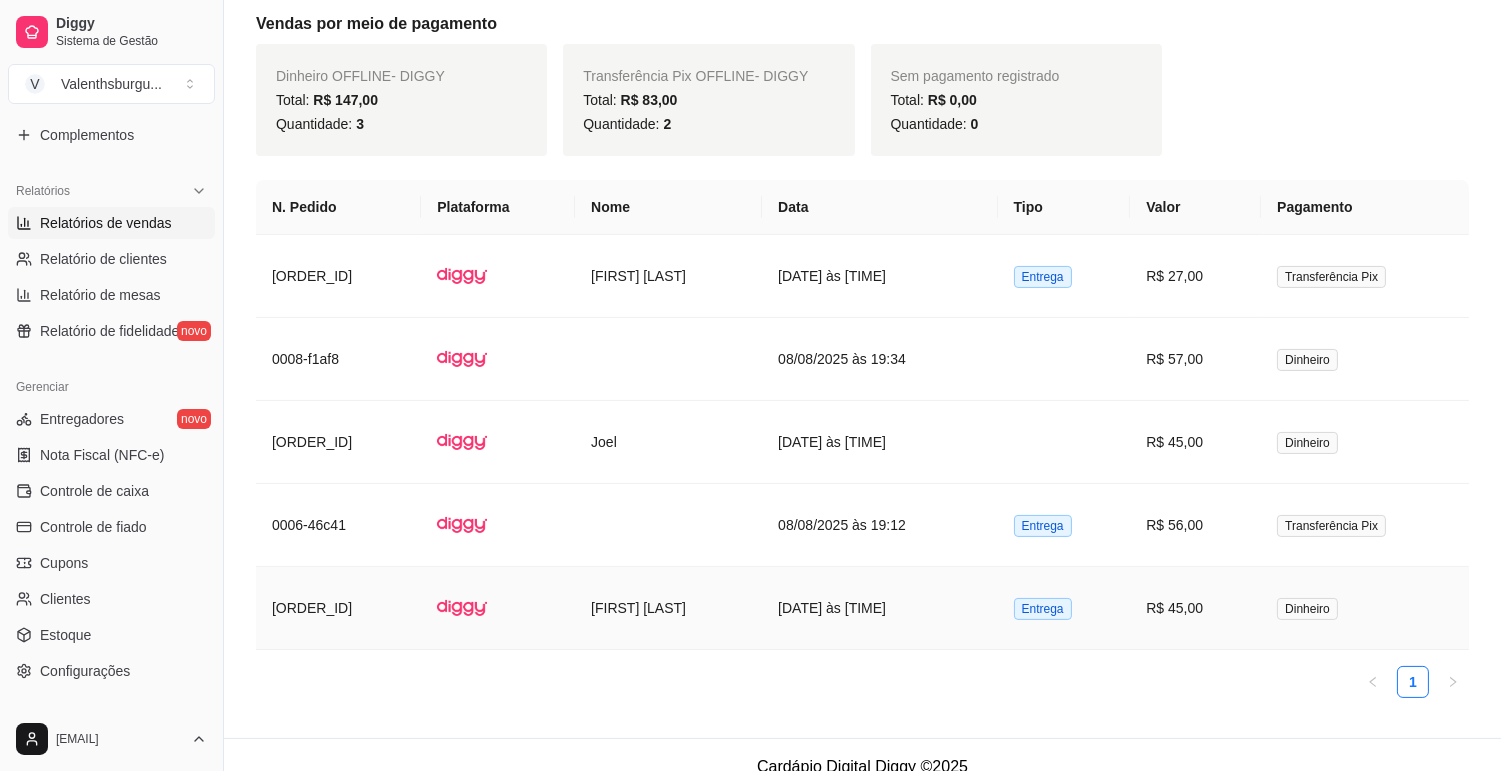click on "[FIRST] [LAST]" at bounding box center [668, 608] 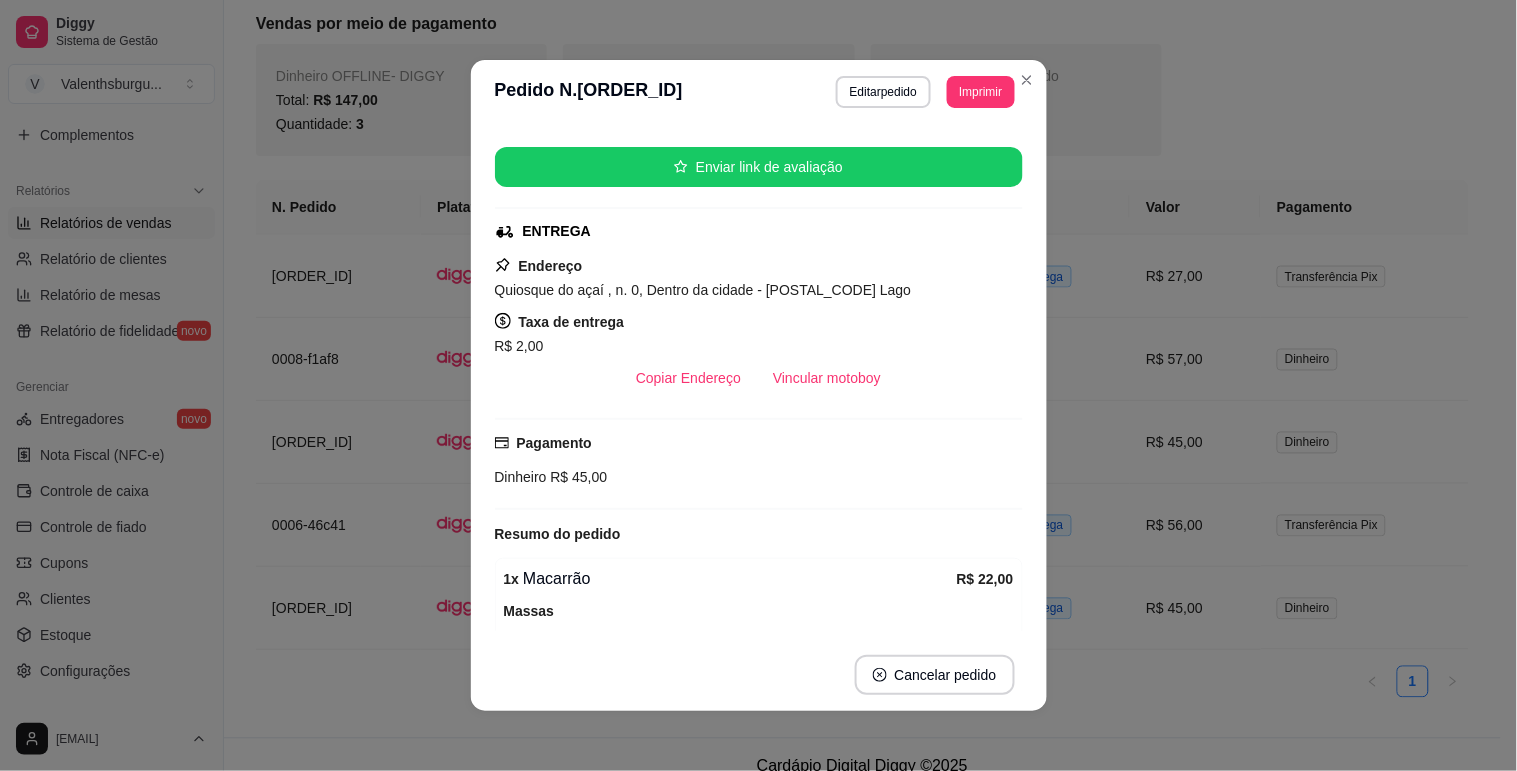 scroll, scrollTop: 222, scrollLeft: 0, axis: vertical 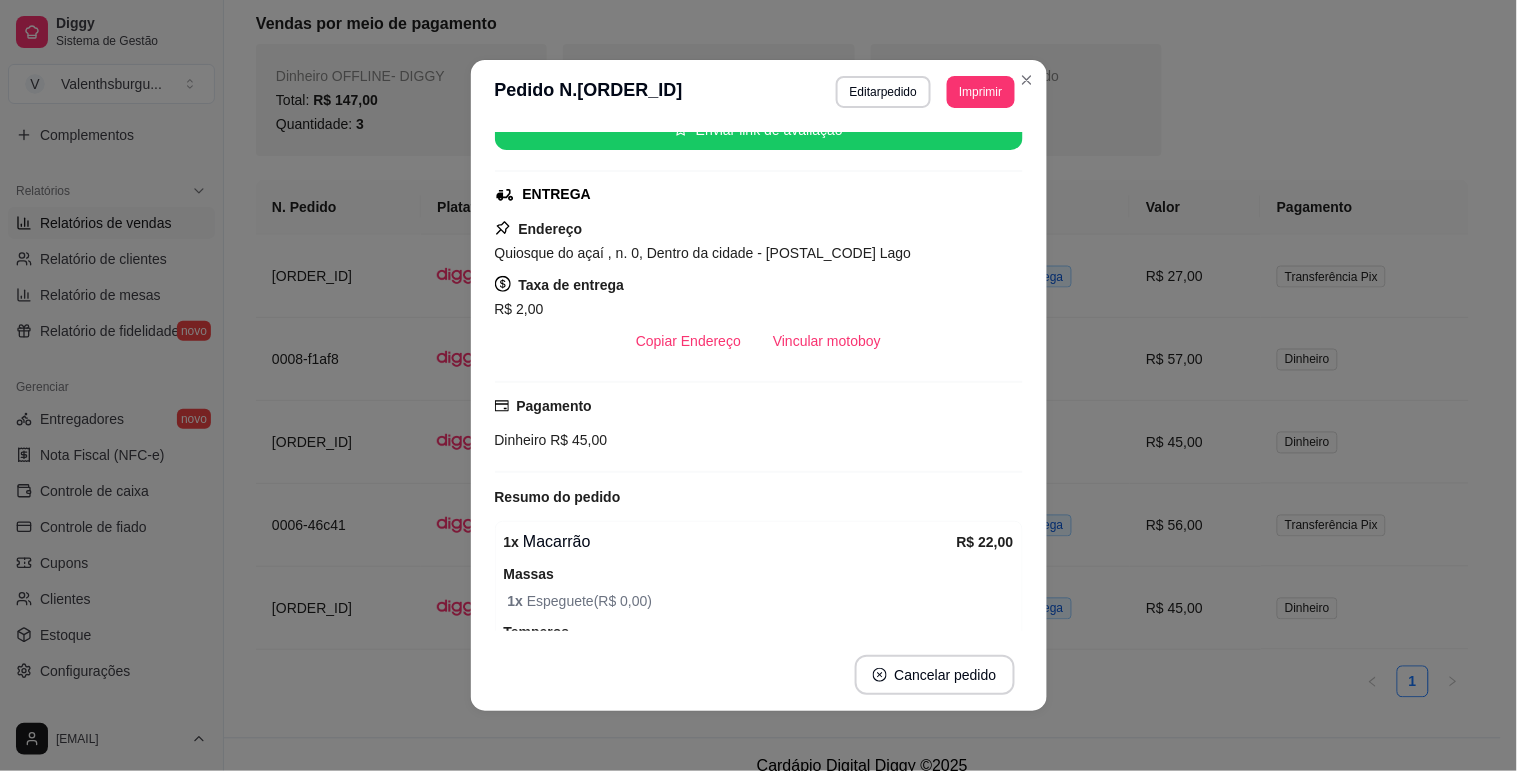 click on "Pagamento" at bounding box center (554, 406) 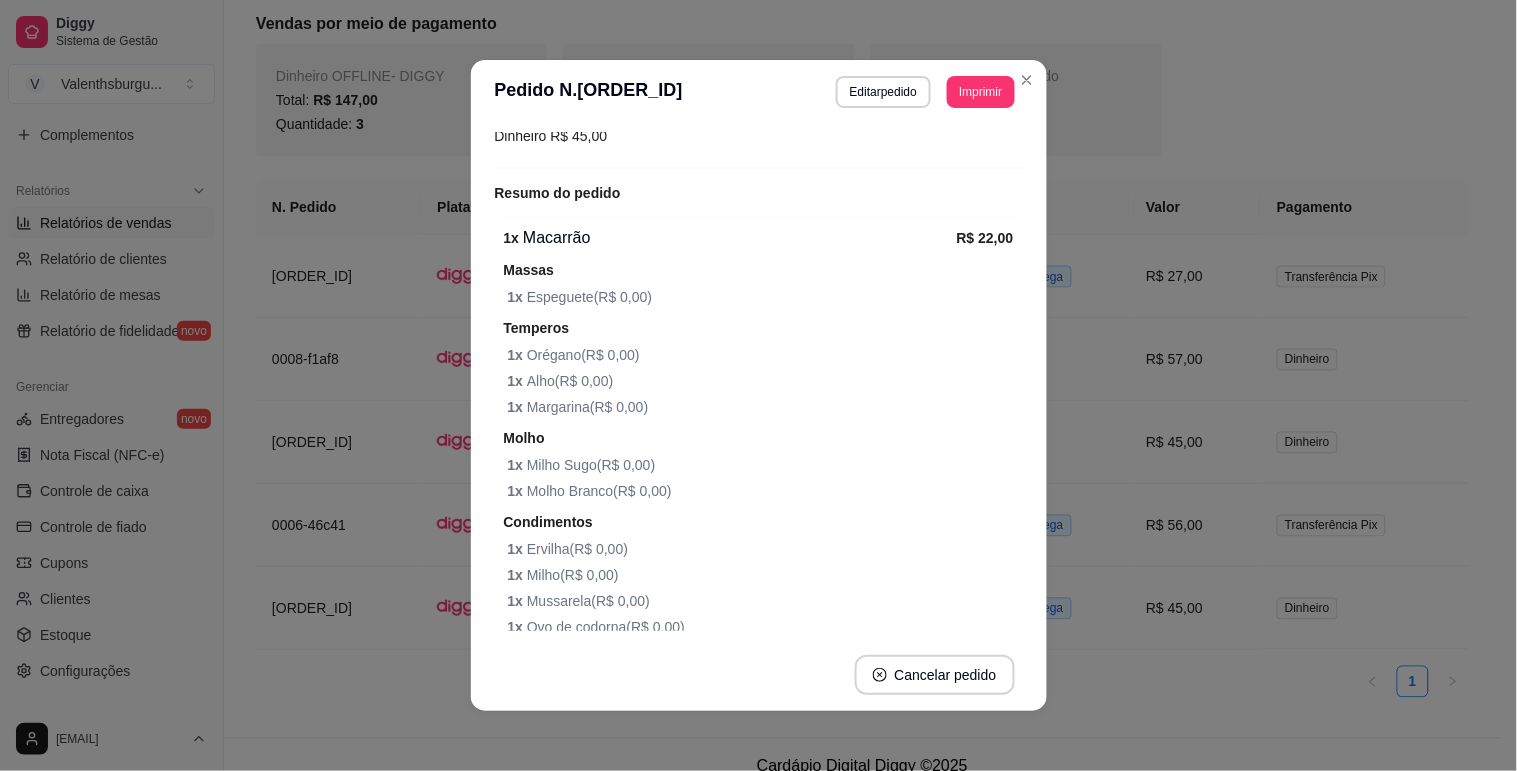 scroll, scrollTop: 513, scrollLeft: 0, axis: vertical 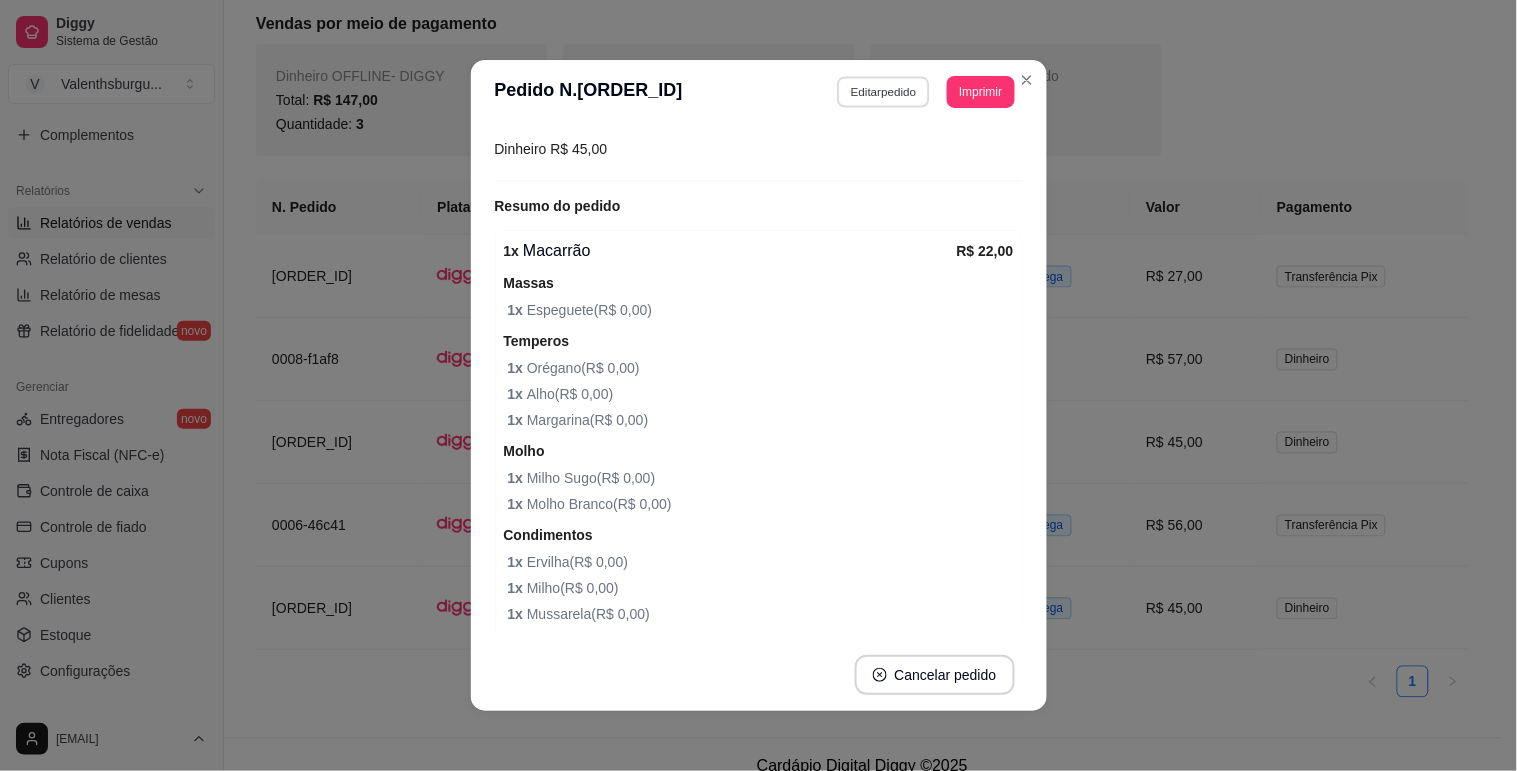 click on "Editar  pedido" at bounding box center [883, 91] 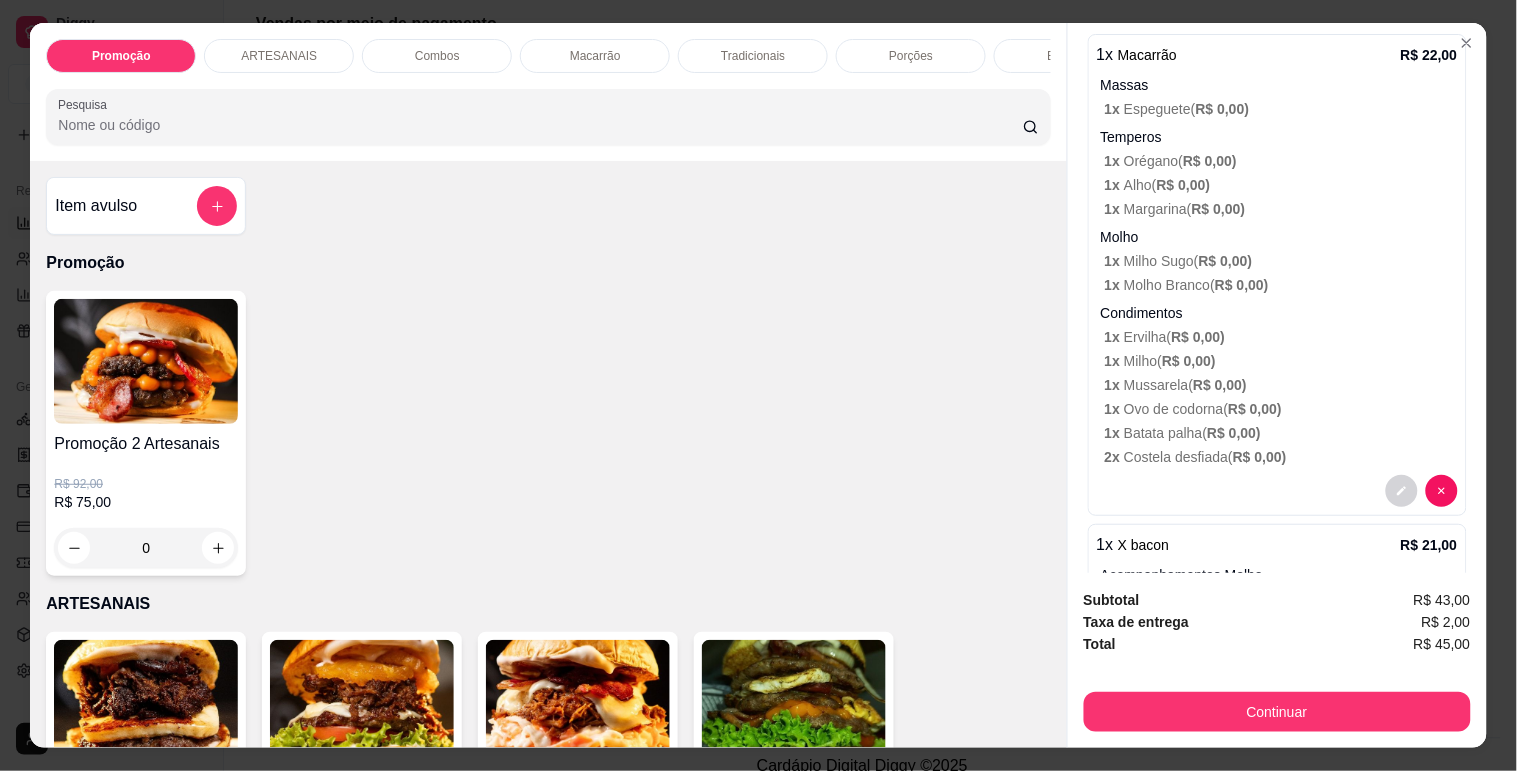 scroll, scrollTop: 550, scrollLeft: 0, axis: vertical 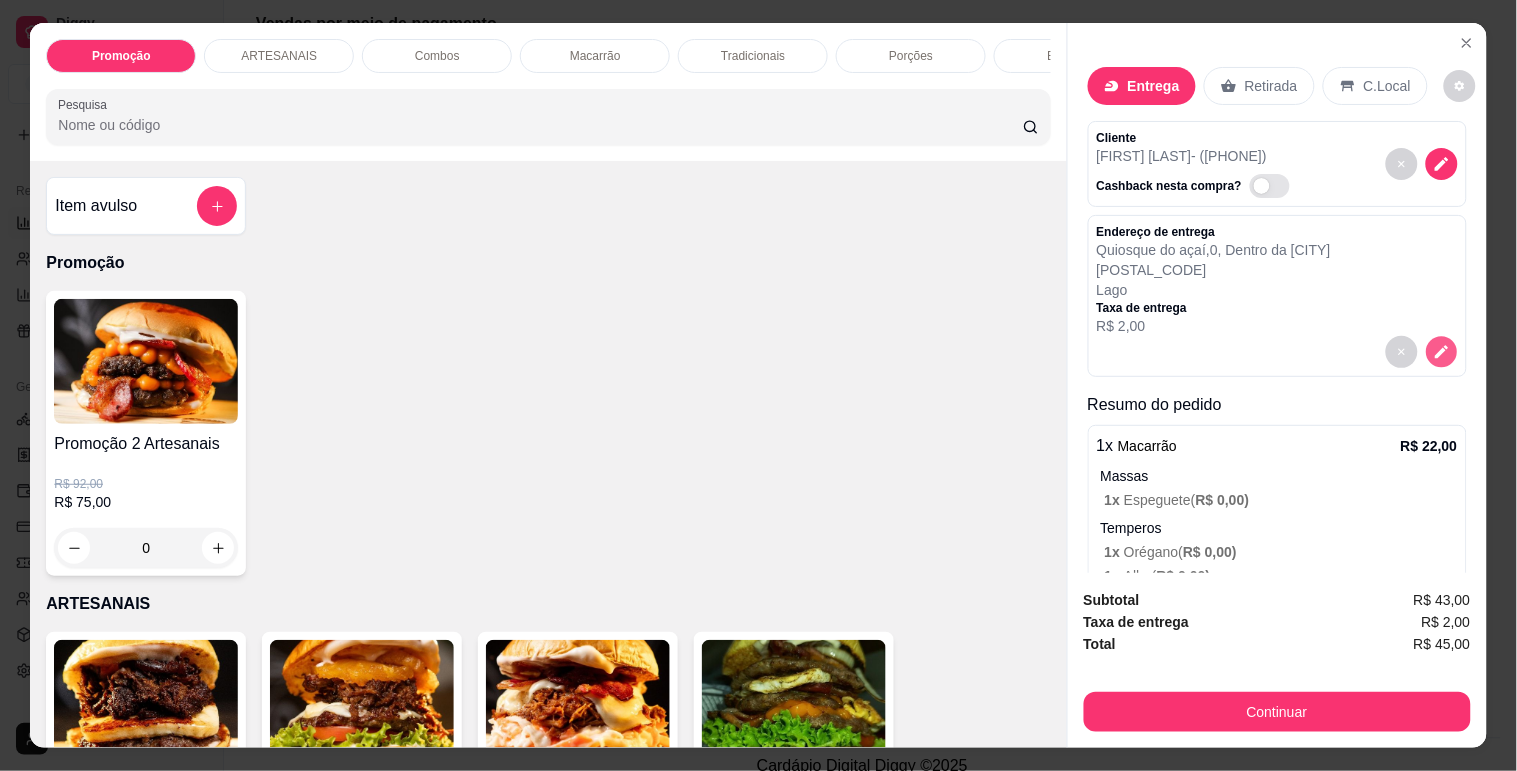 click 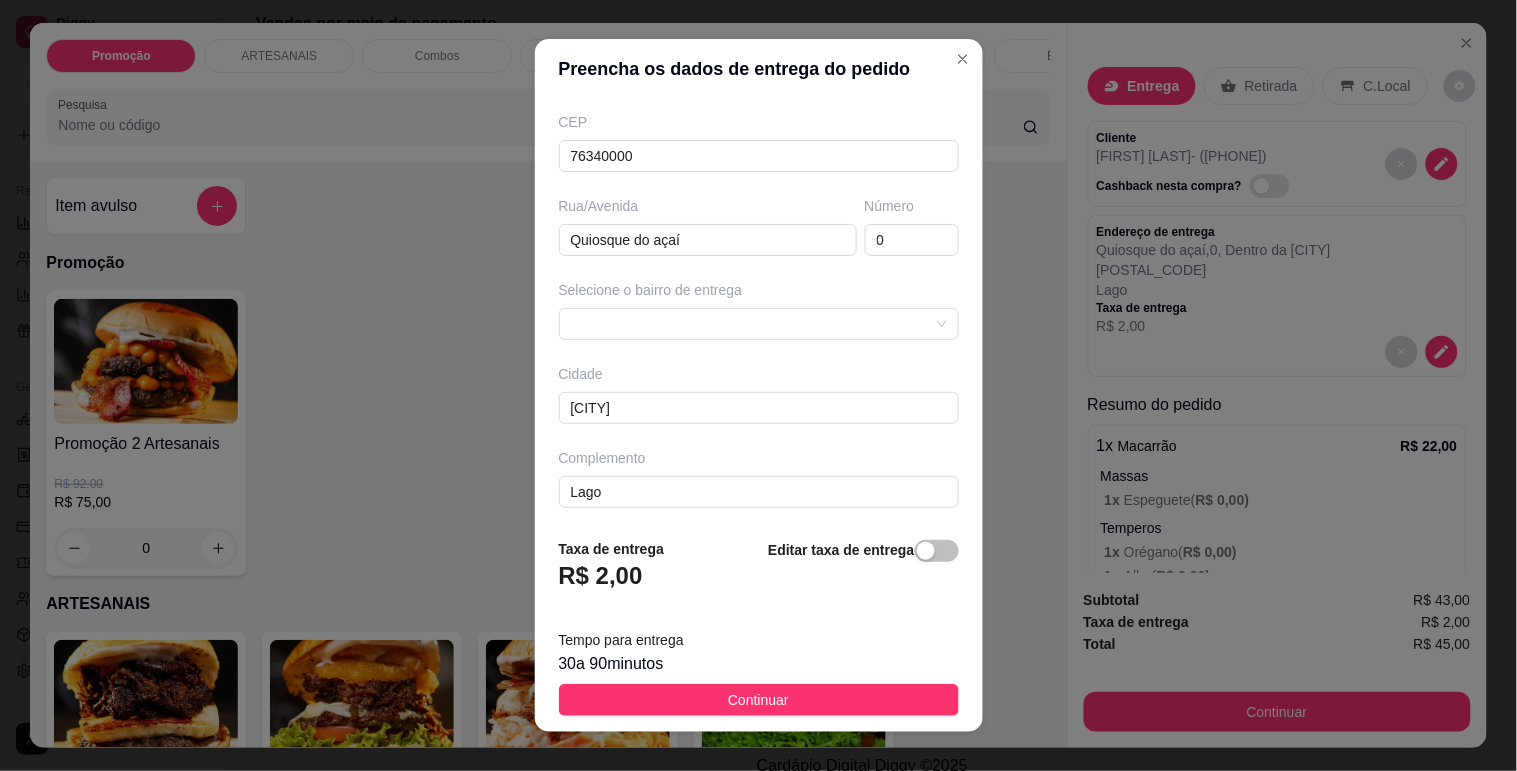 scroll, scrollTop: 251, scrollLeft: 0, axis: vertical 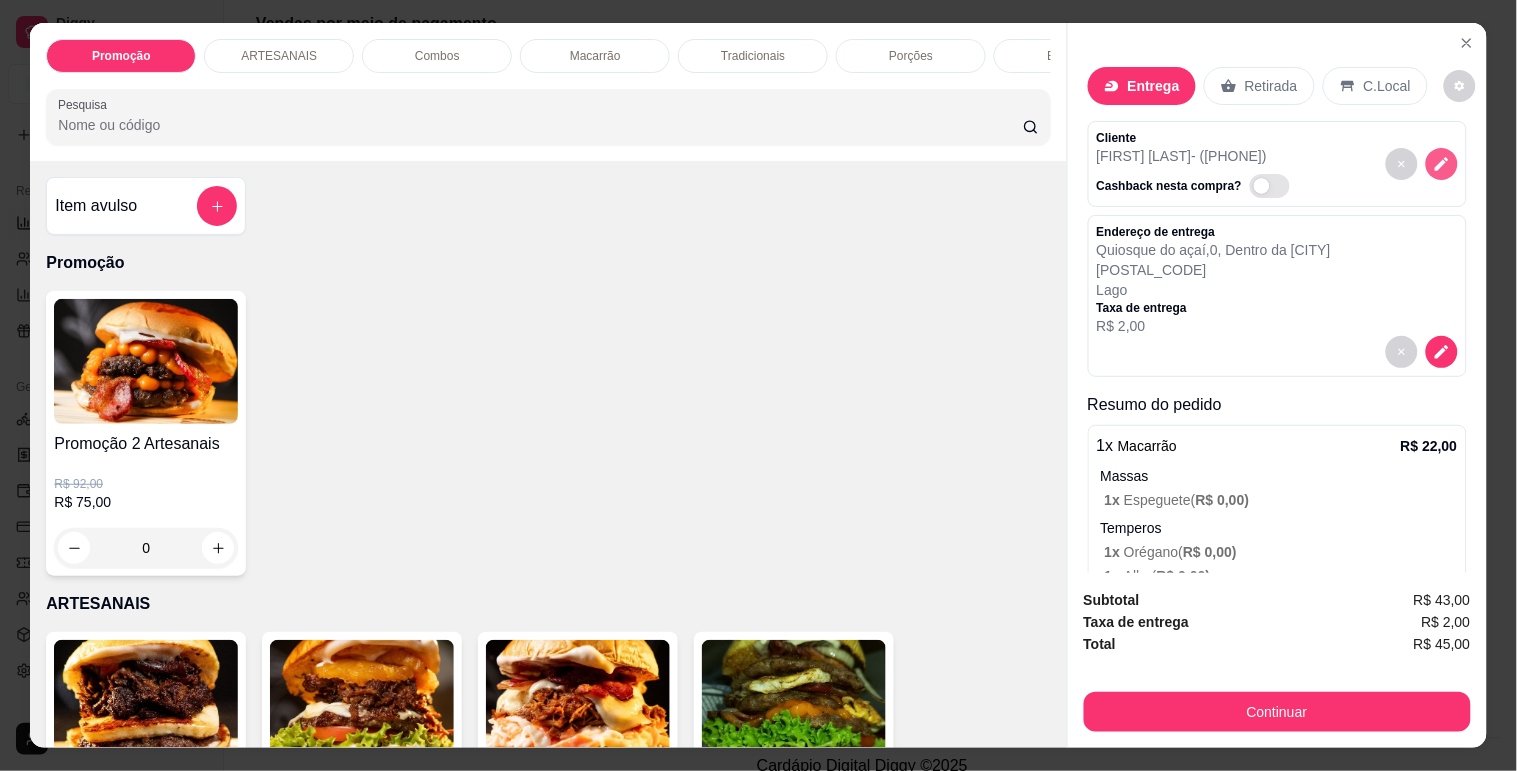 click 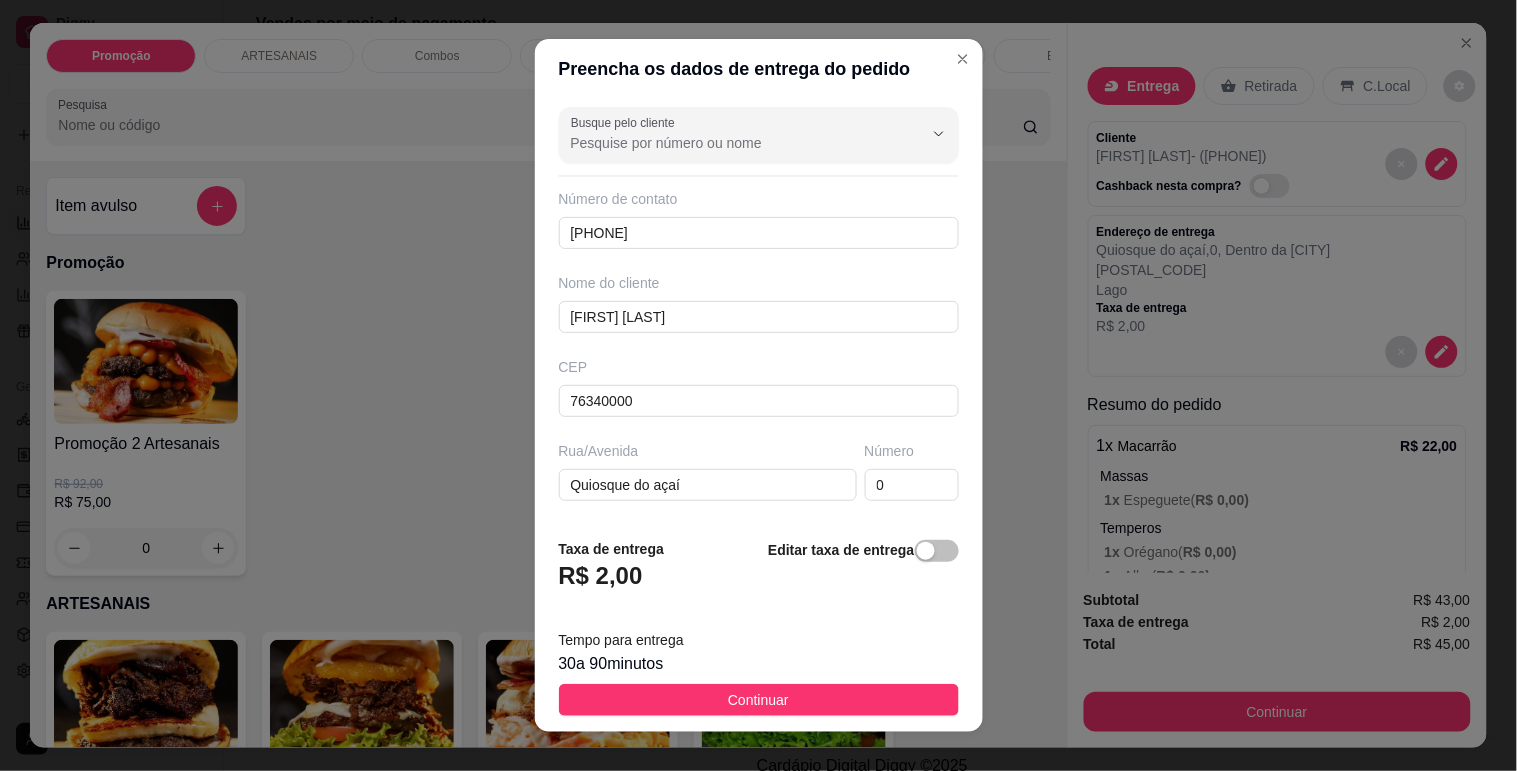 scroll, scrollTop: 251, scrollLeft: 0, axis: vertical 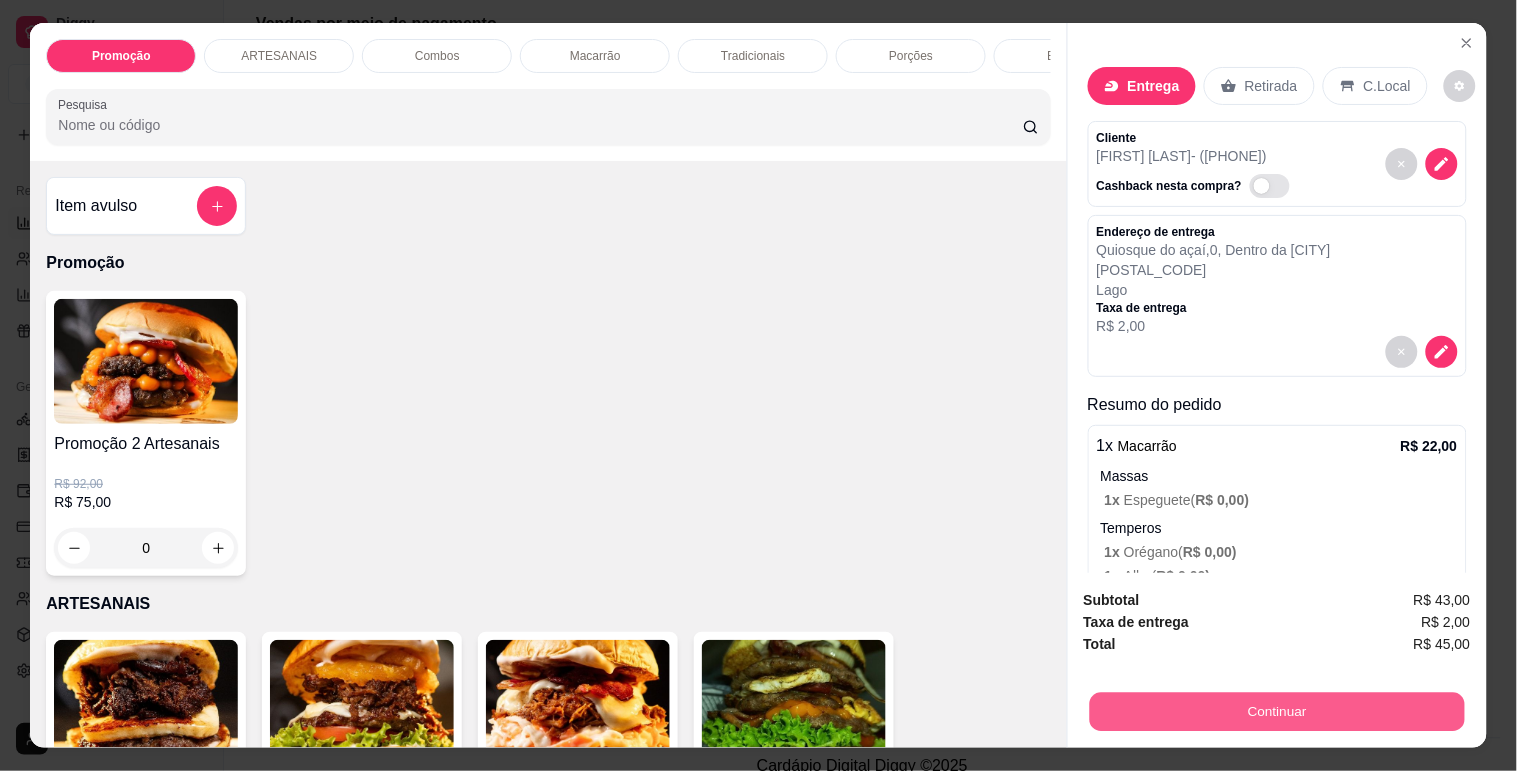 click on "Continuar" at bounding box center [1276, 711] 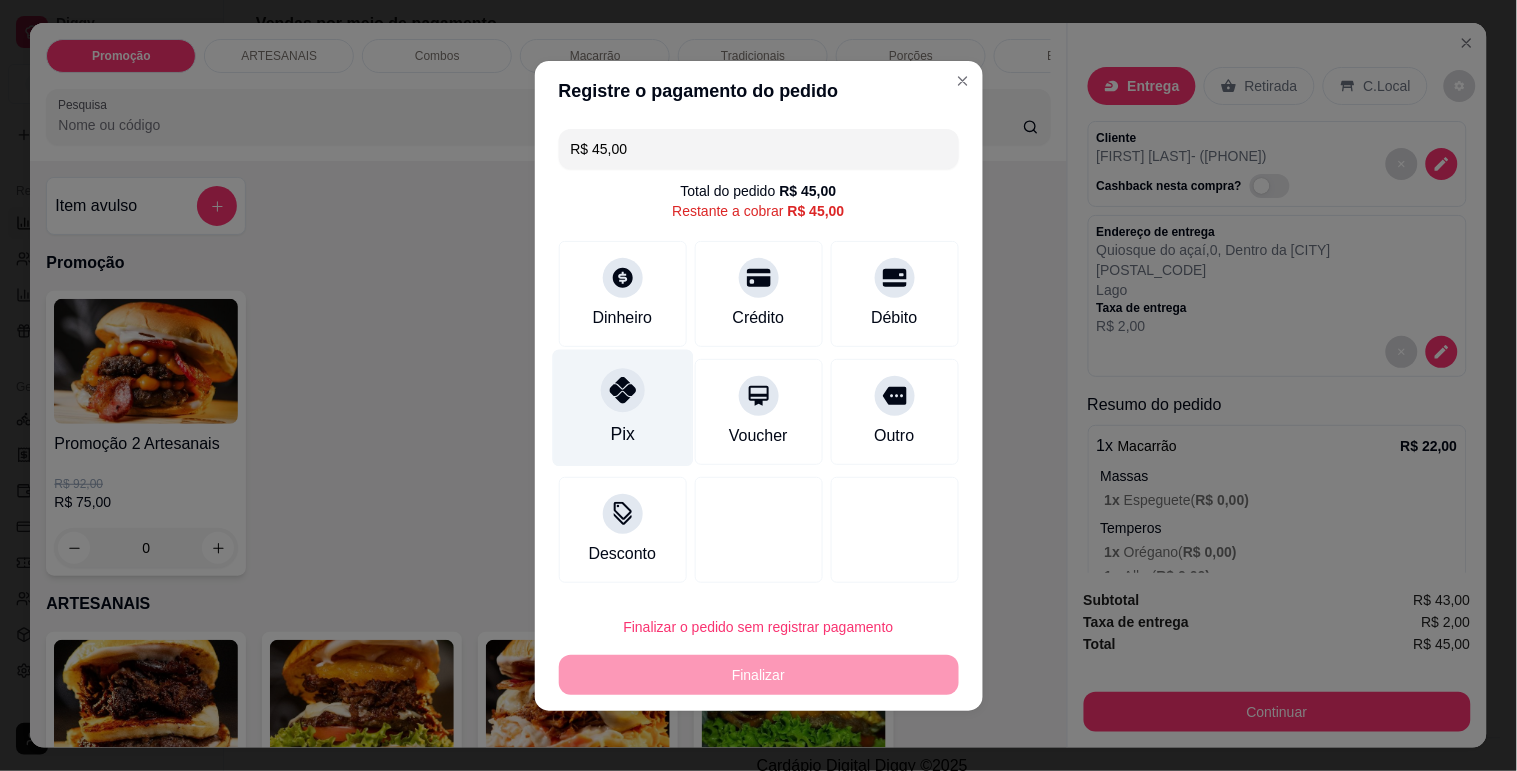 click 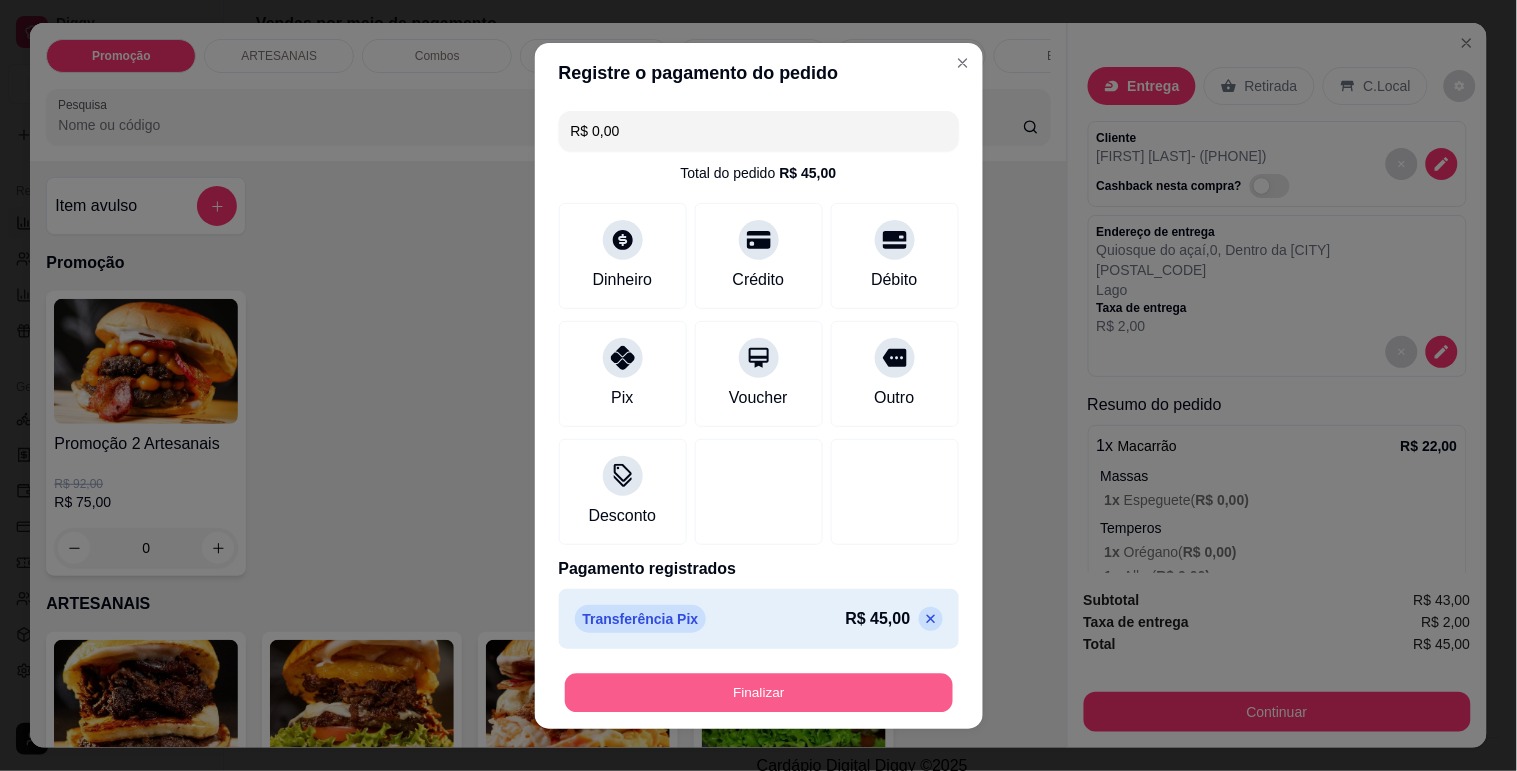 click on "Finalizar" at bounding box center (759, 692) 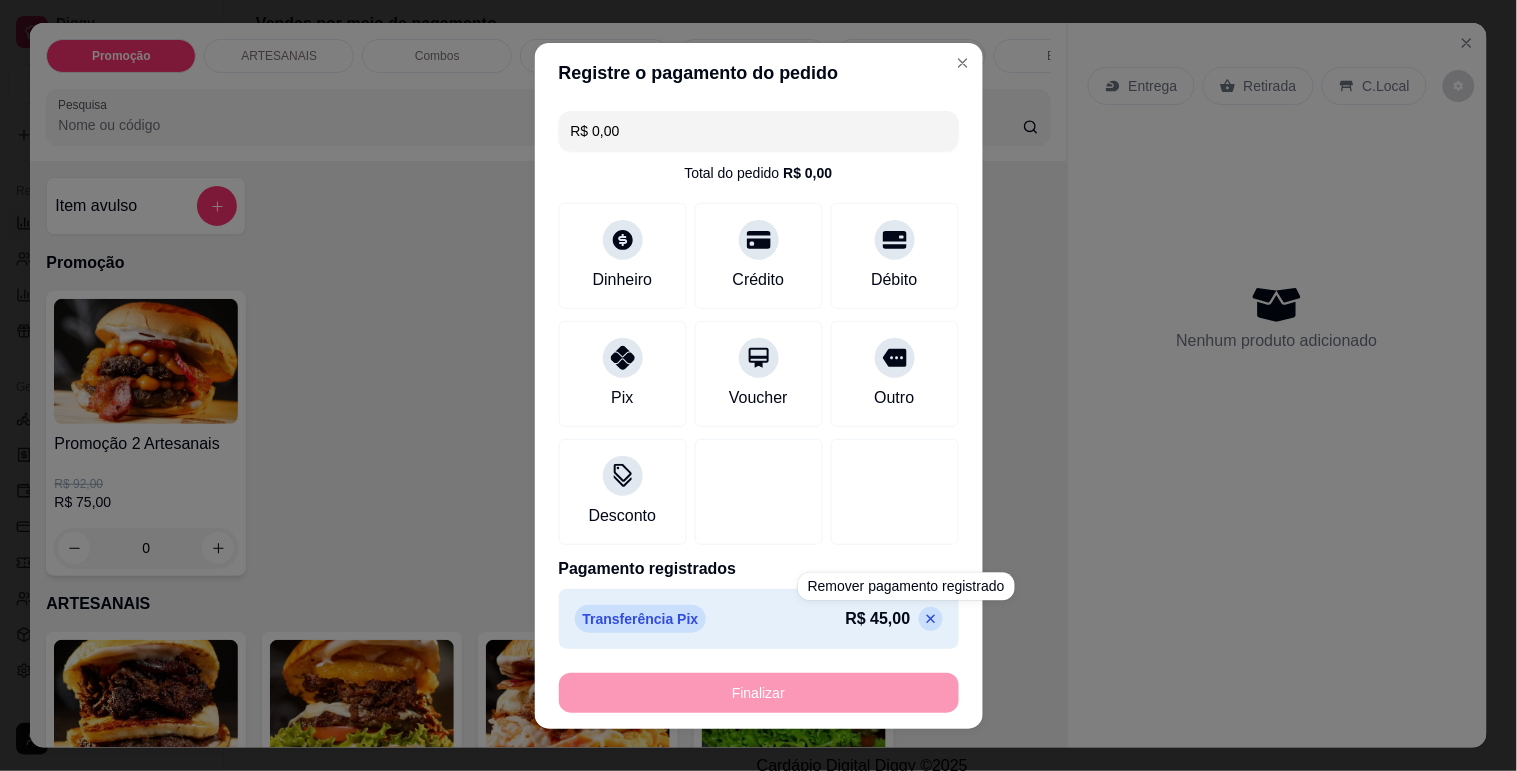 type on "-R$ 45,00" 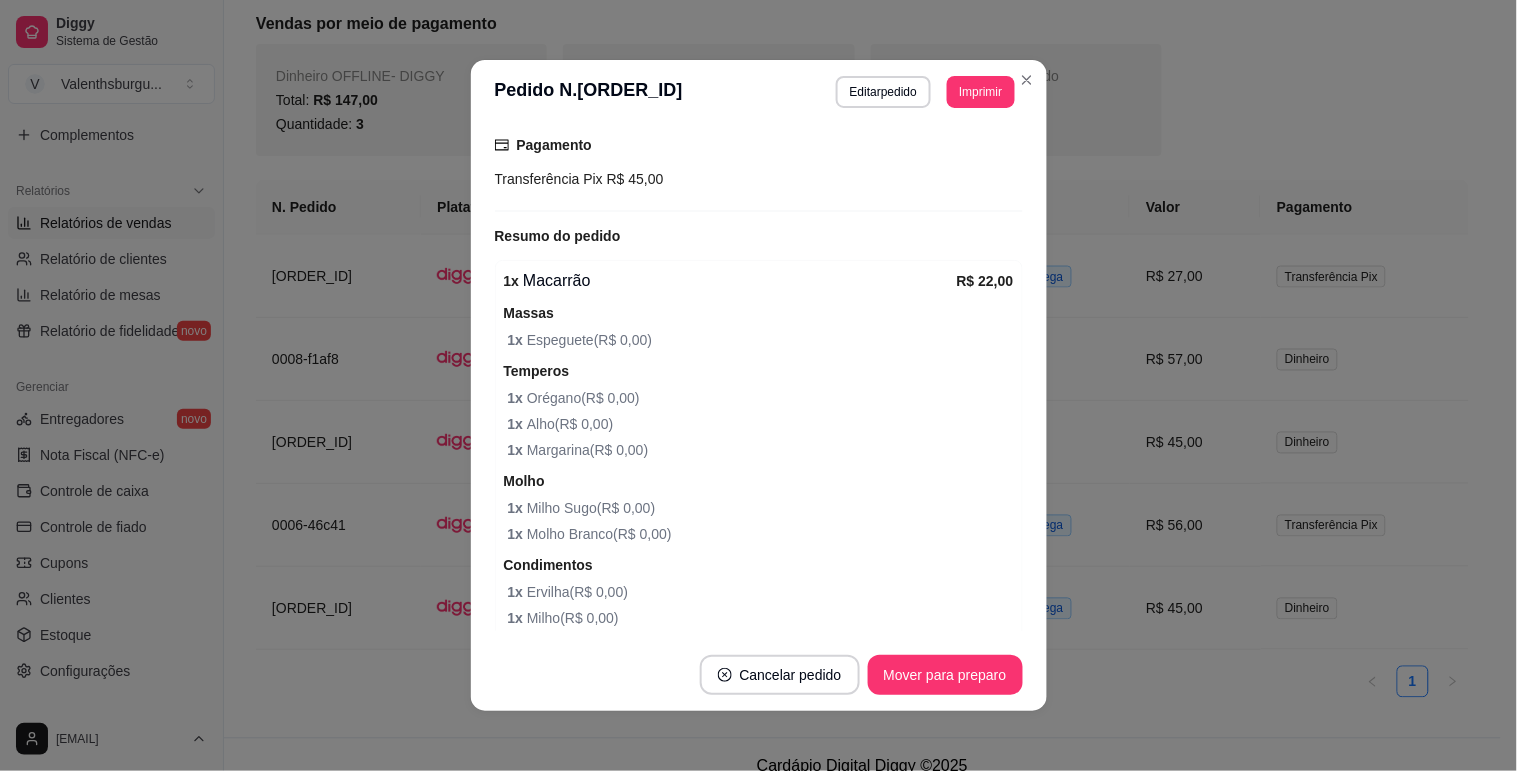 scroll, scrollTop: 543, scrollLeft: 0, axis: vertical 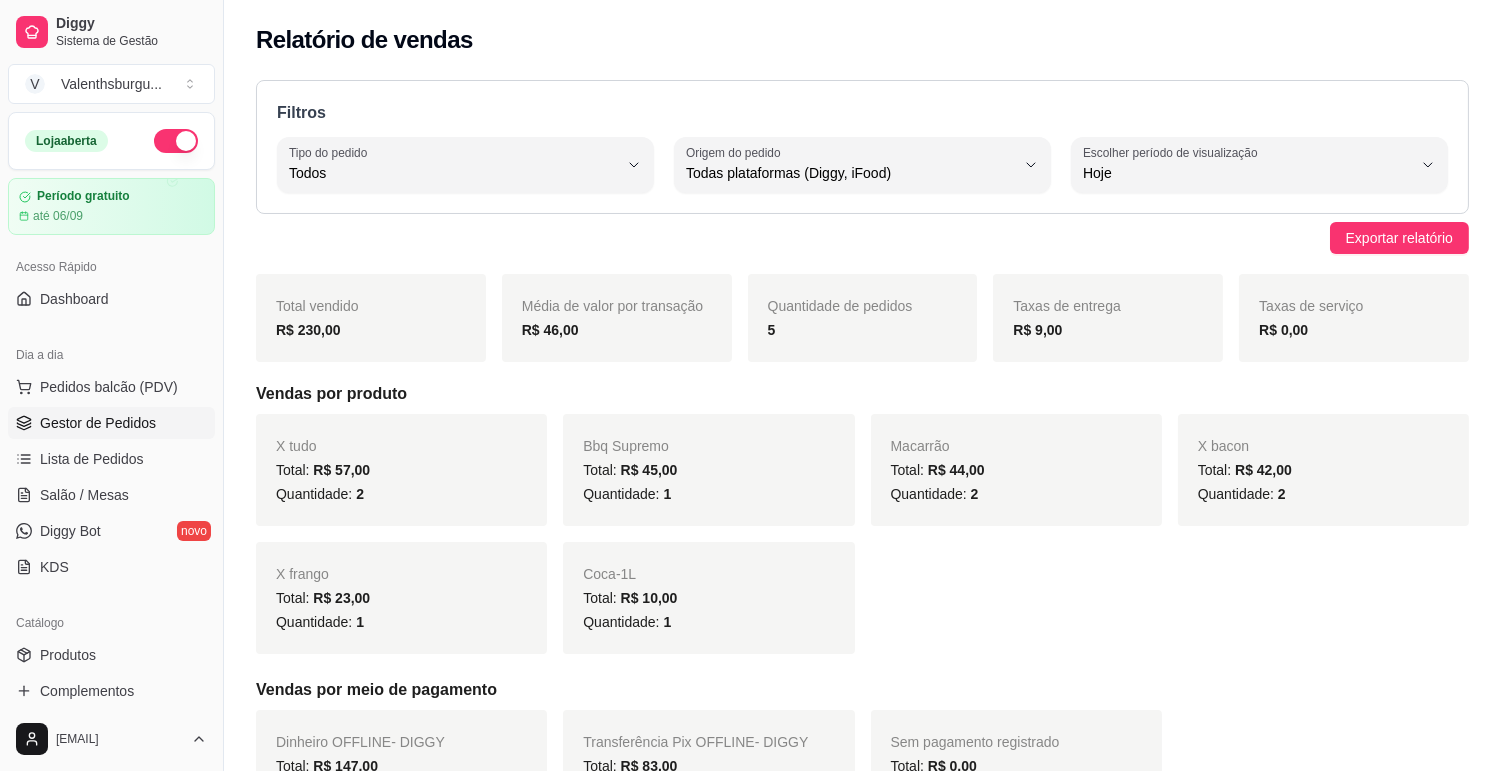 click on "Gestor de Pedidos" at bounding box center (98, 423) 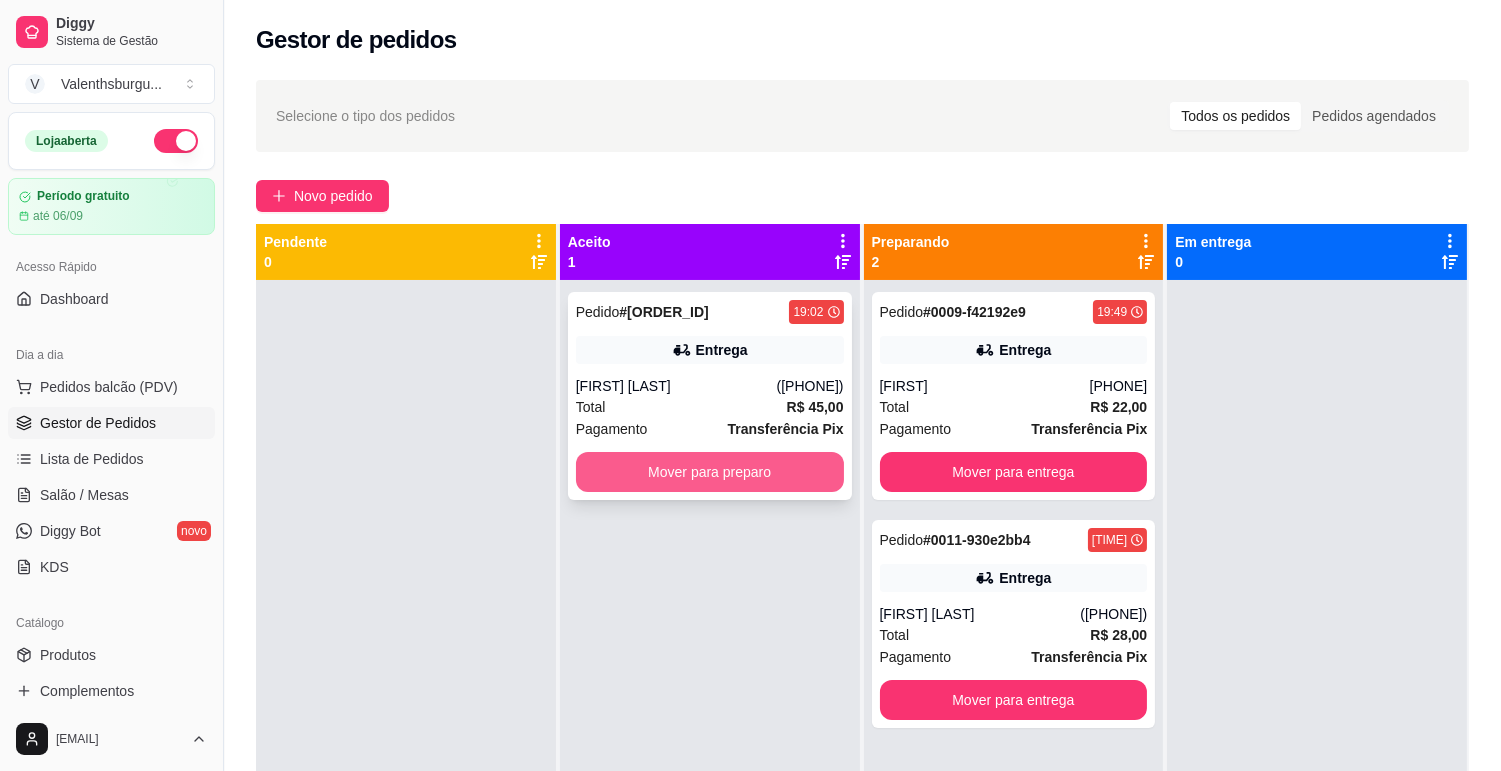 click on "Mover para preparo" at bounding box center [710, 472] 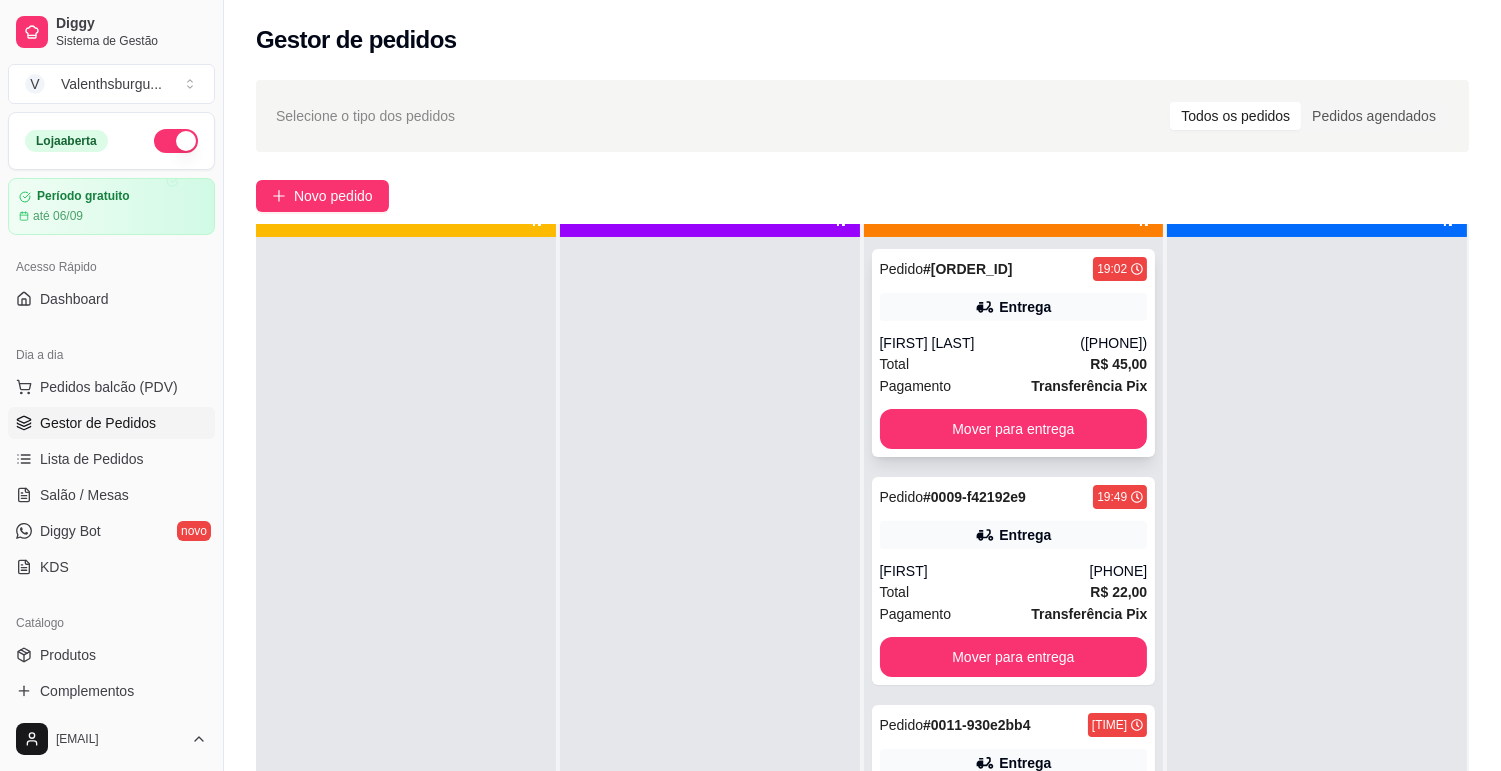 scroll, scrollTop: 55, scrollLeft: 0, axis: vertical 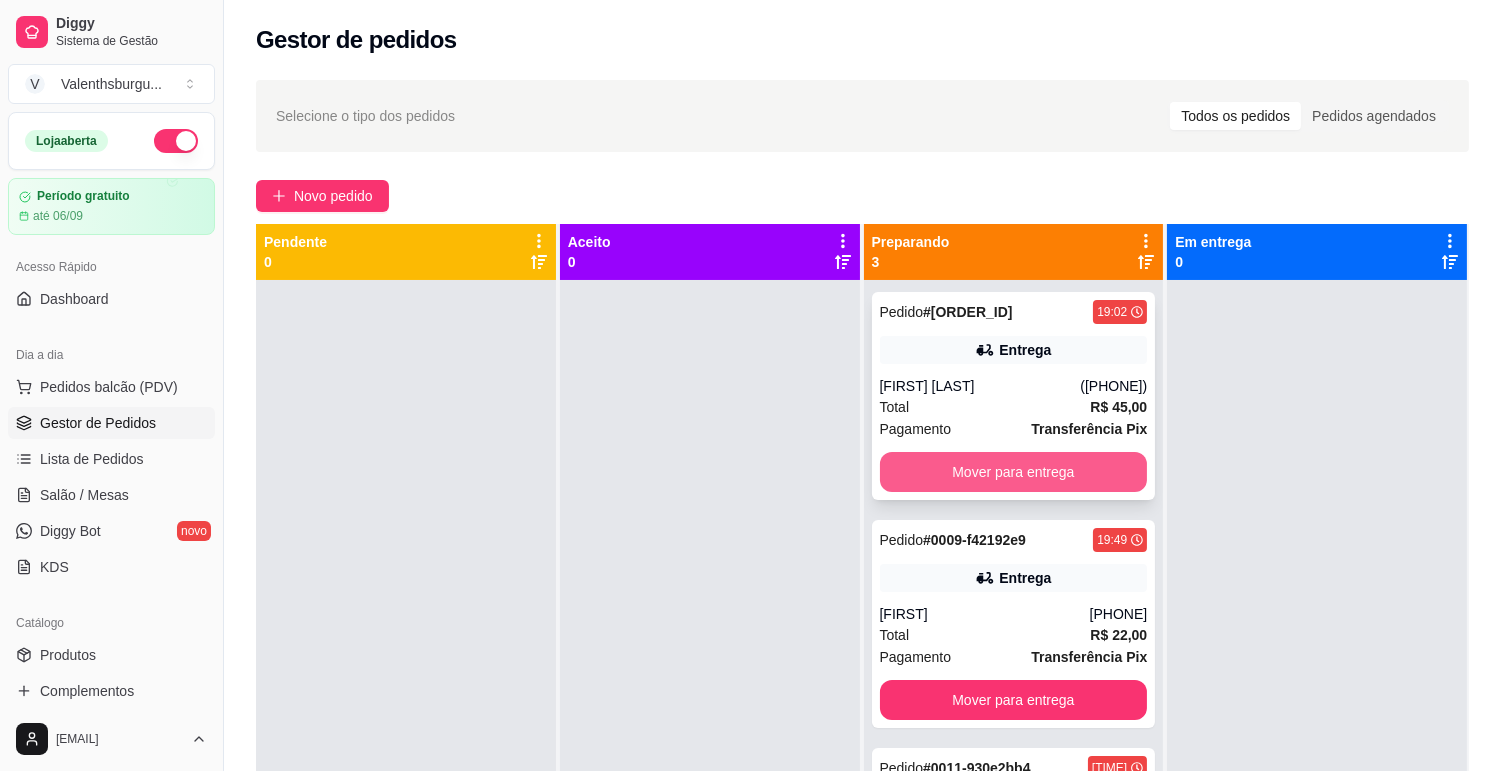 click on "Mover para entrega" at bounding box center [1014, 472] 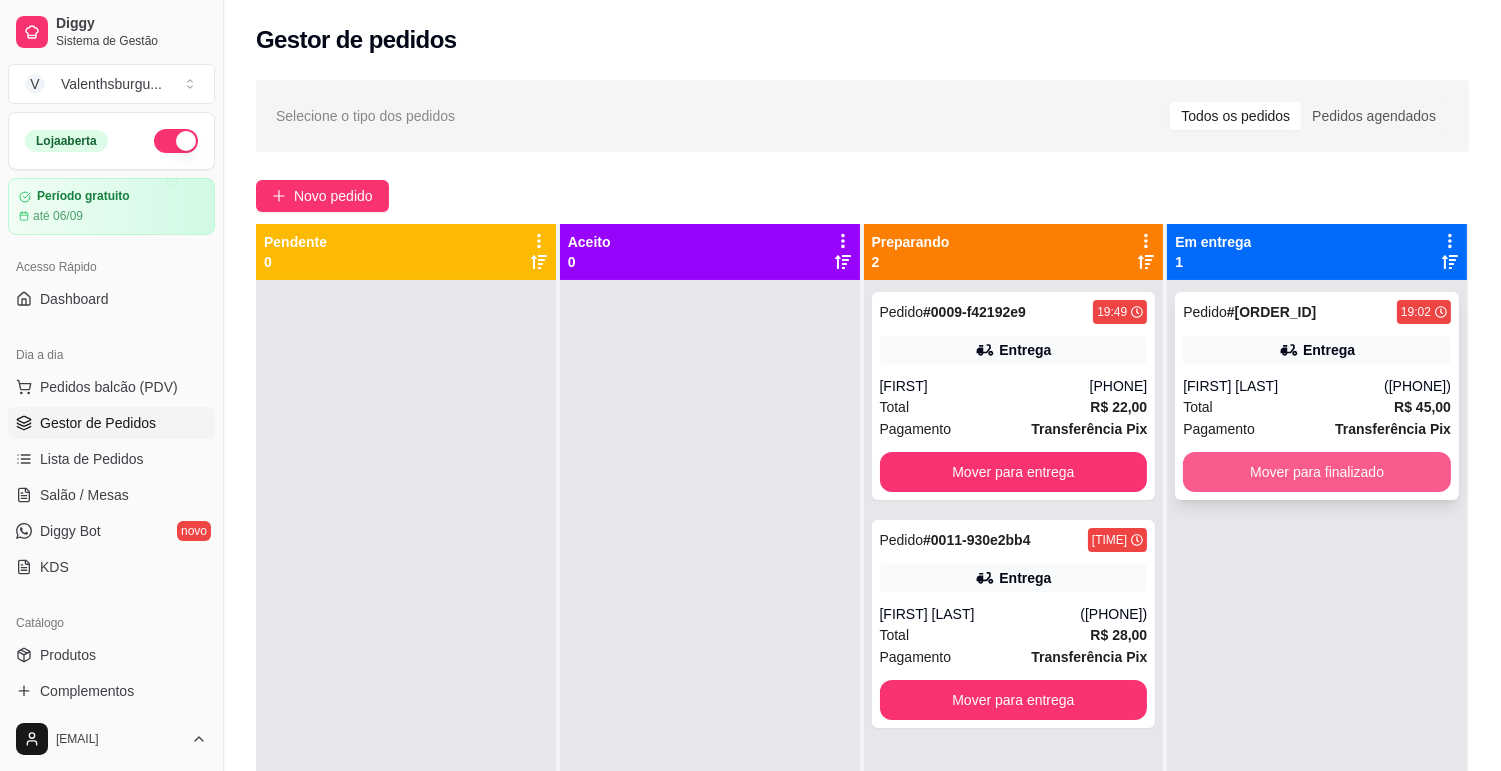 click on "Mover para finalizado" at bounding box center [1317, 472] 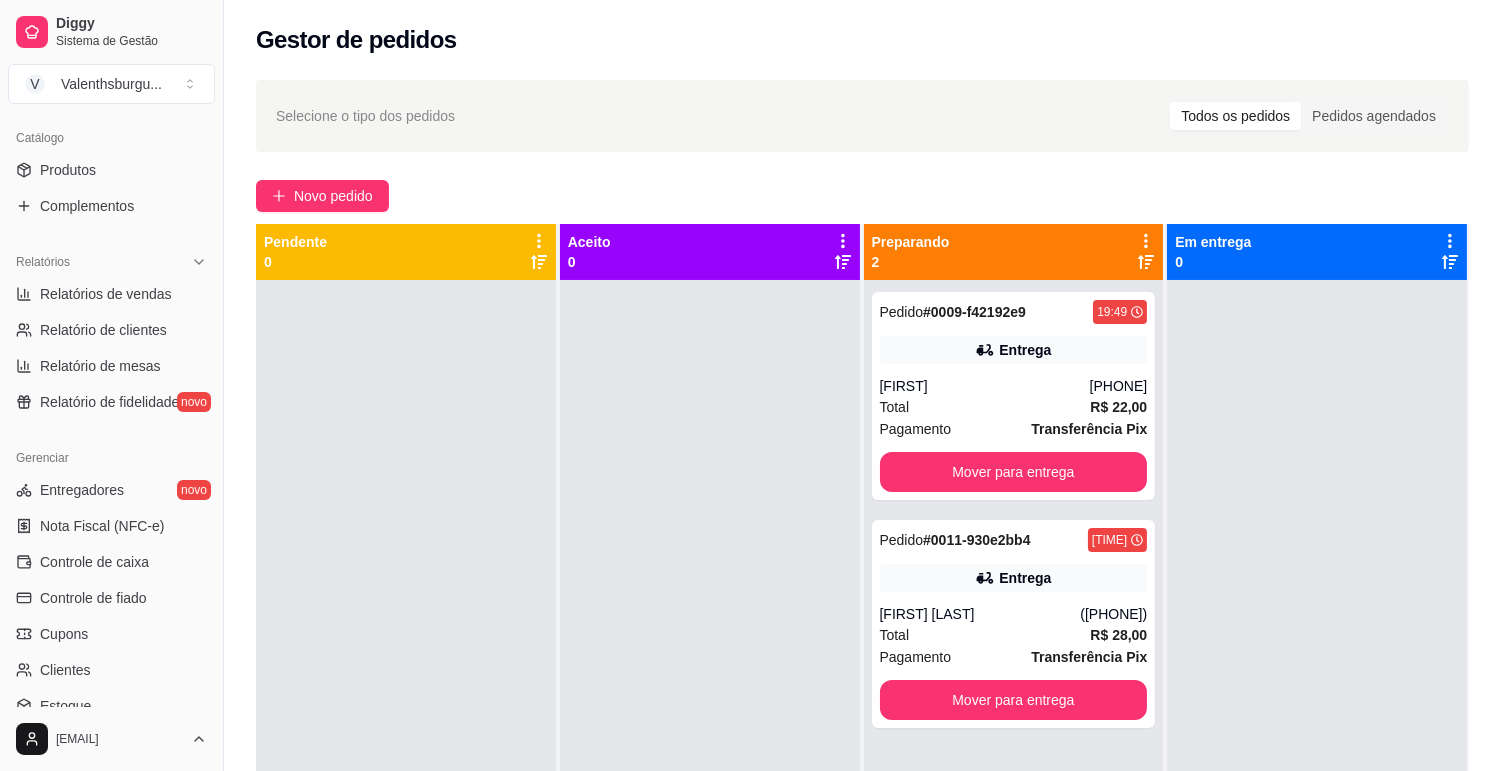 scroll, scrollTop: 555, scrollLeft: 0, axis: vertical 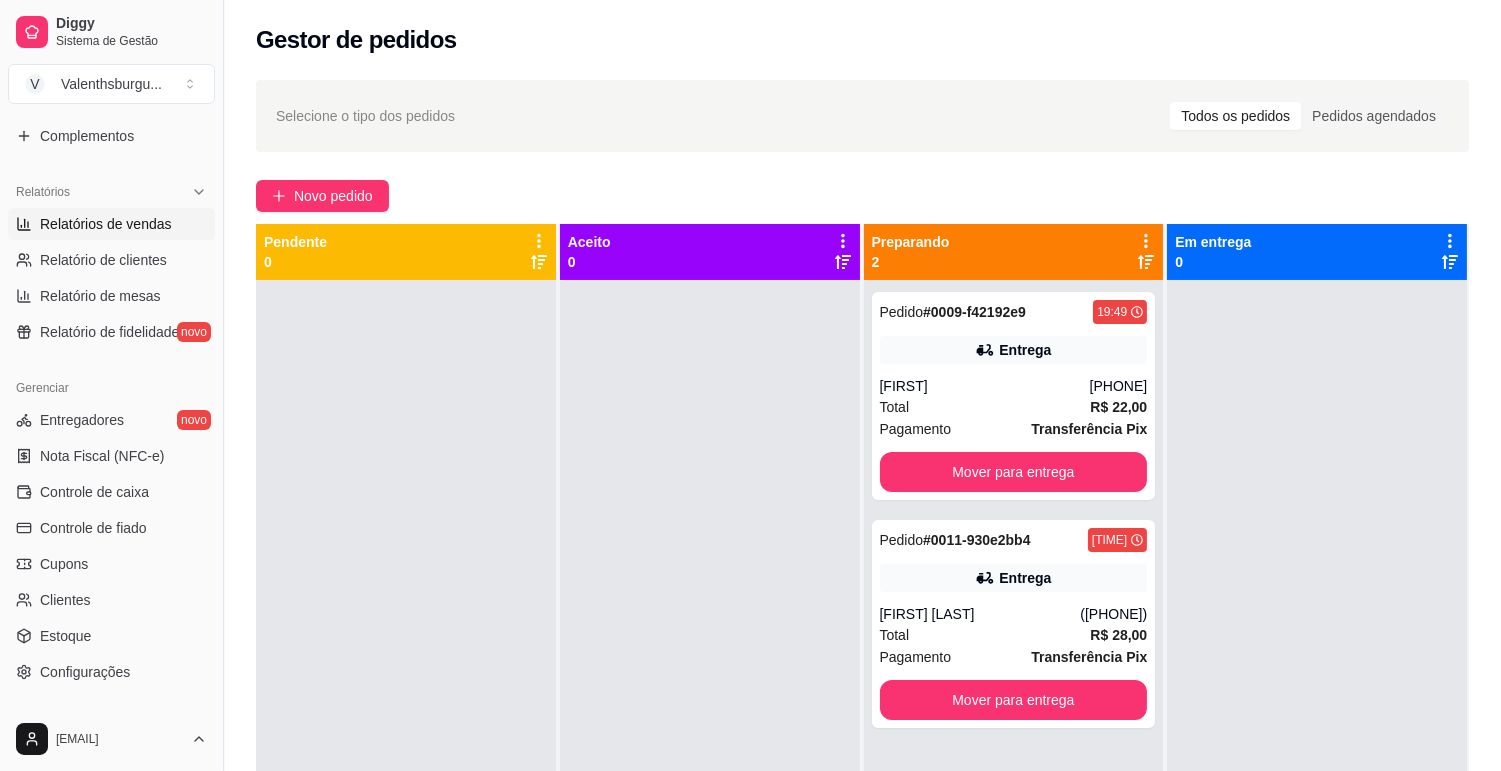 click on "Relatórios de vendas" at bounding box center [106, 224] 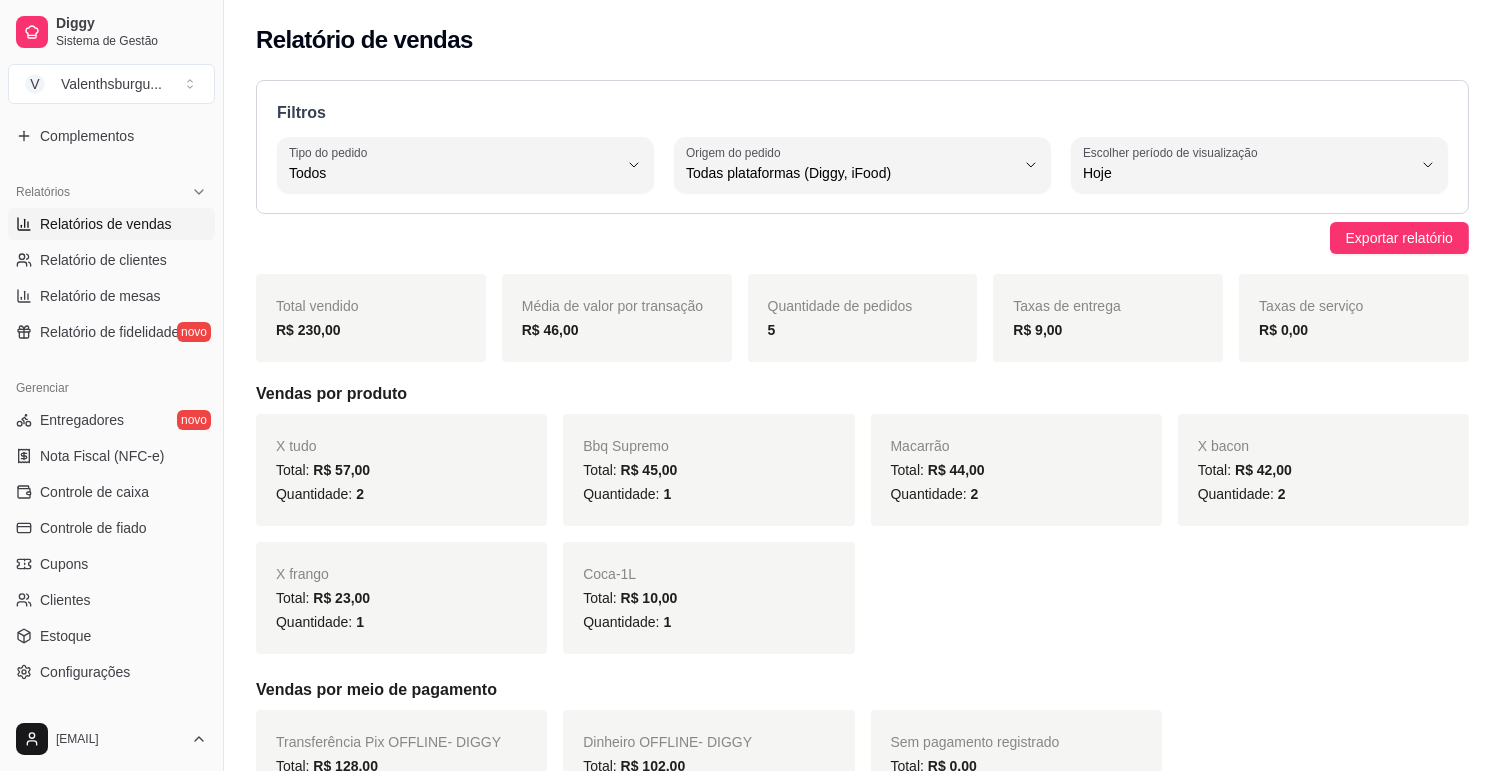 scroll, scrollTop: 444, scrollLeft: 0, axis: vertical 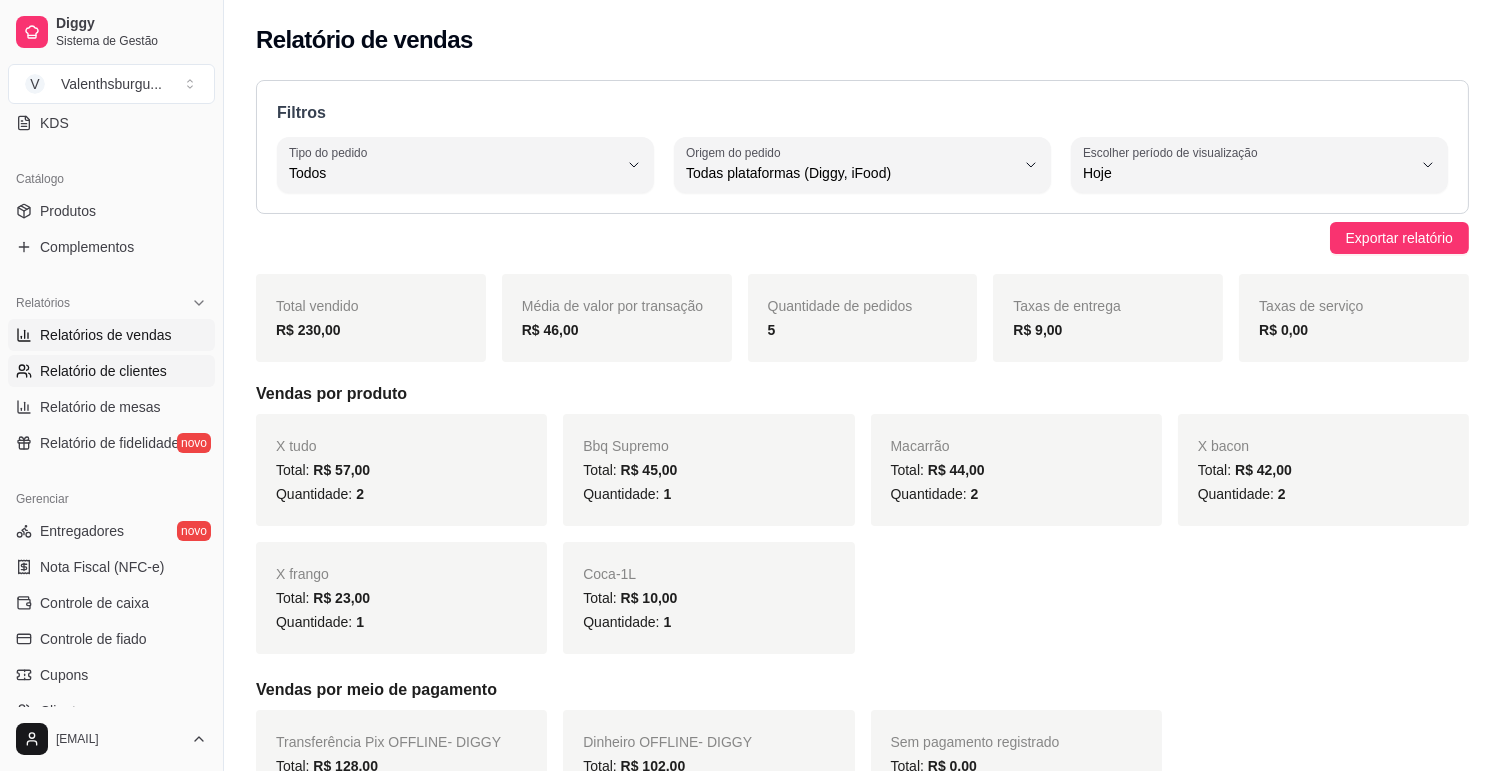 click on "Relatório de clientes" at bounding box center (111, 371) 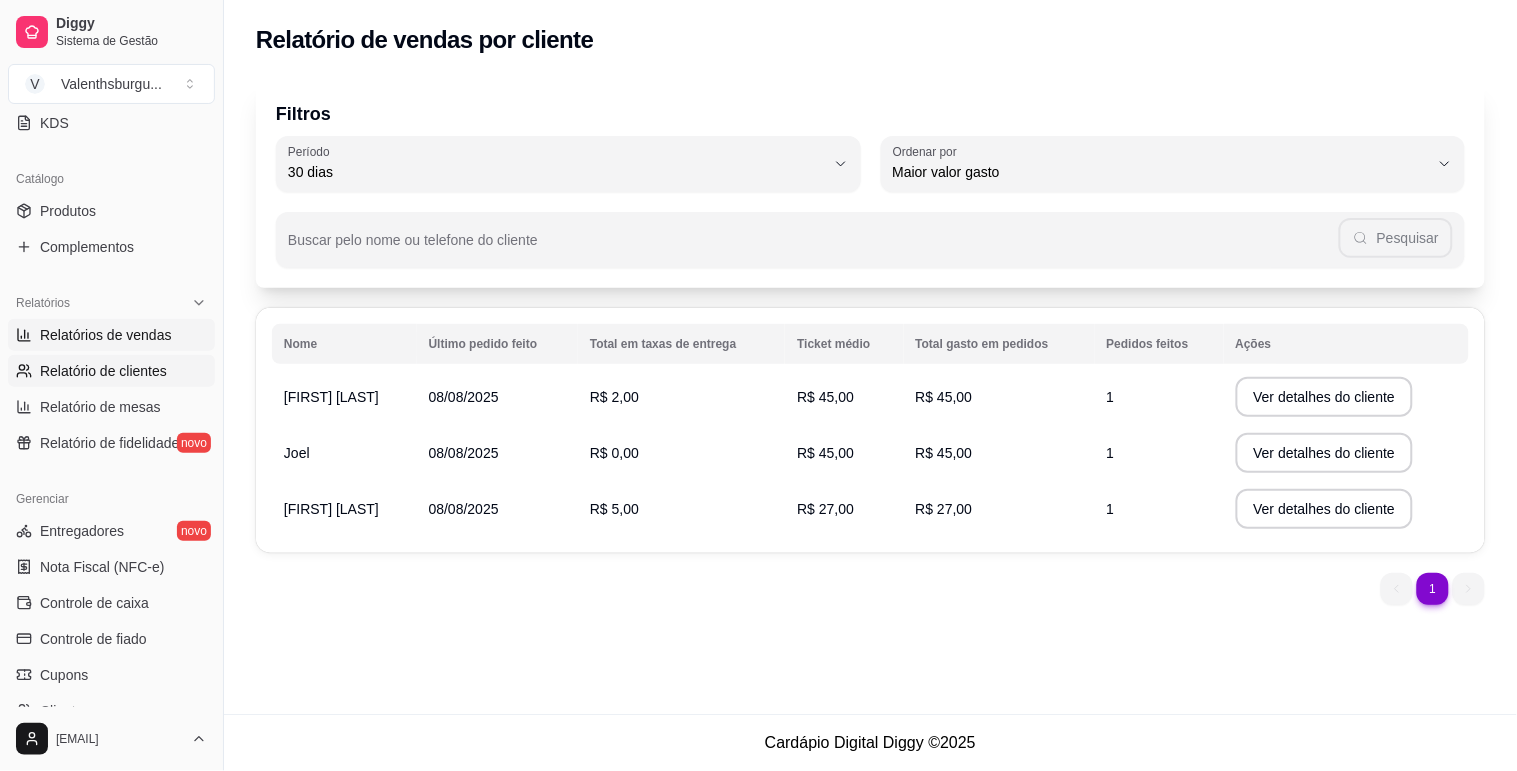 click on "Relatórios de vendas" at bounding box center [106, 335] 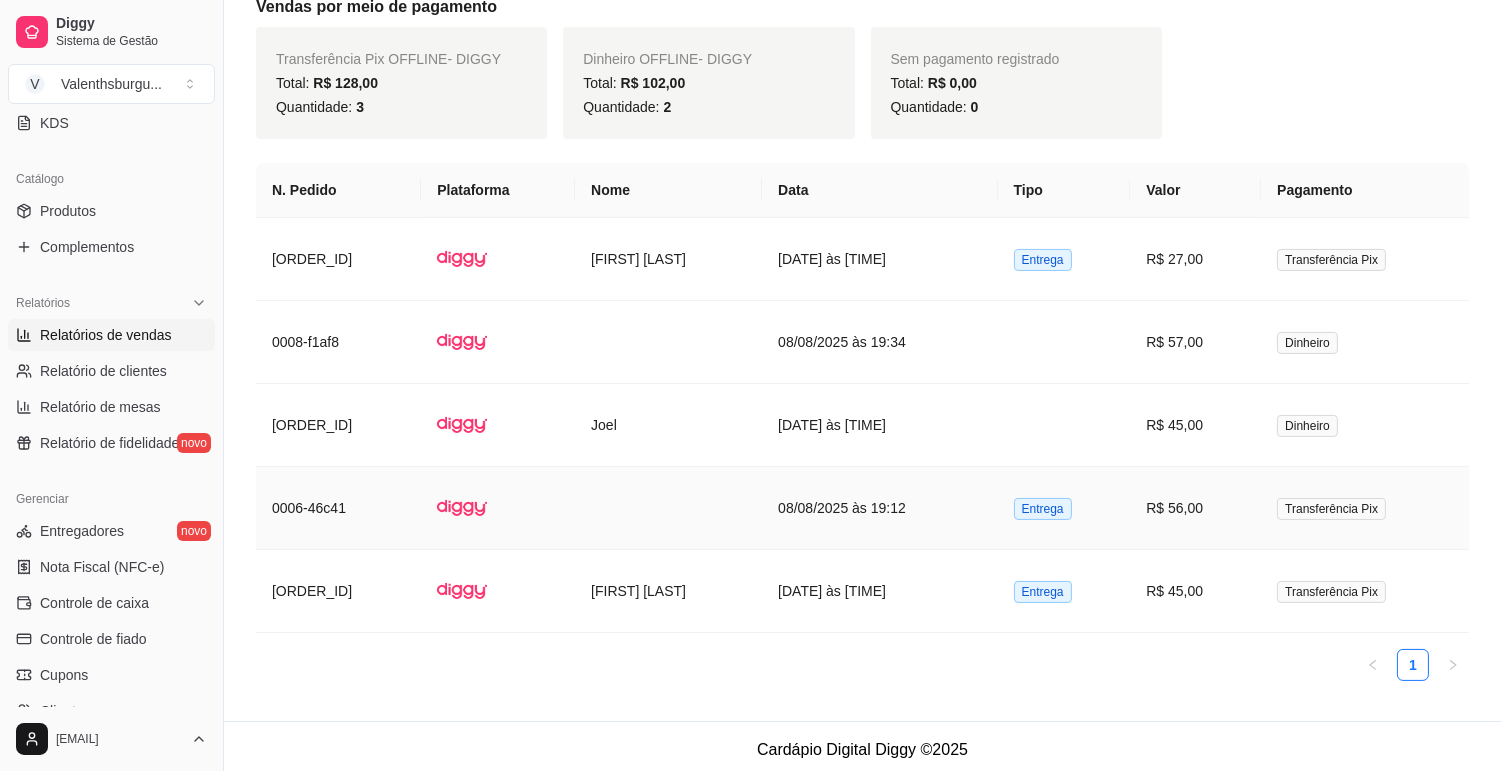 scroll, scrollTop: 691, scrollLeft: 0, axis: vertical 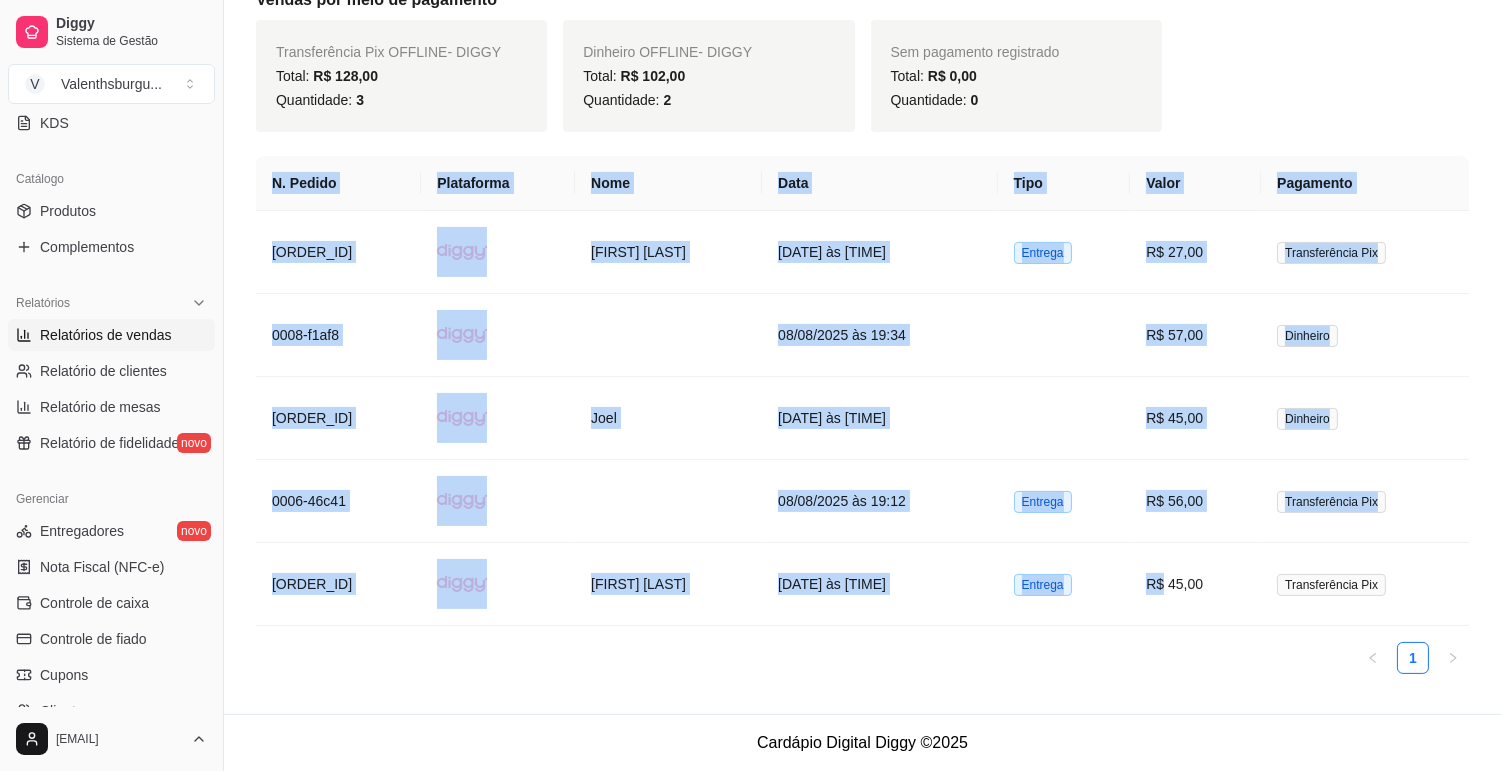 drag, startPoint x: 1177, startPoint y: 577, endPoint x: 1478, endPoint y: 584, distance: 301.0814 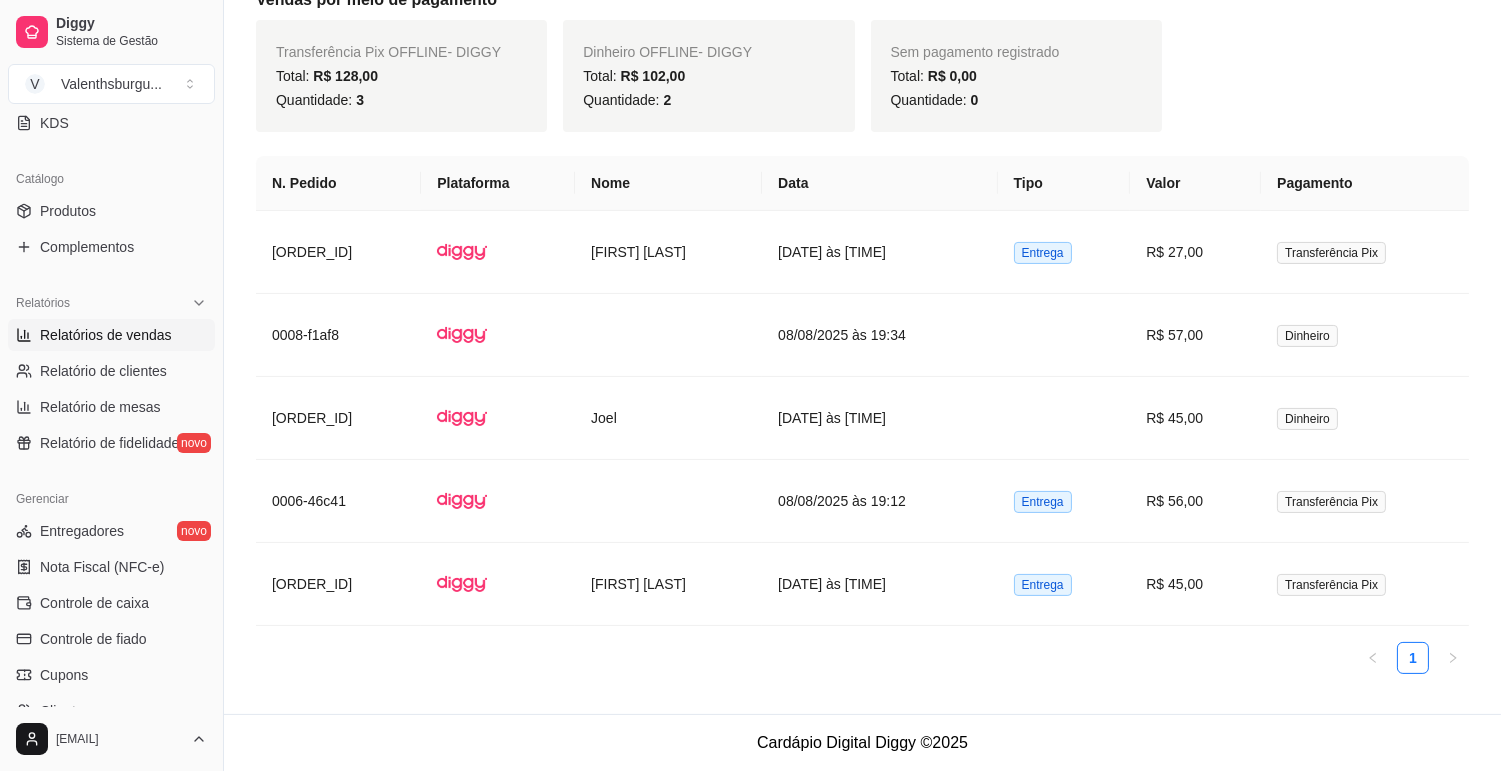click on "Transferência Pix   OFFLINE  -   DIGGY Total:   R$ 128,00 Quantidade:   3 Dinheiro   OFFLINE  -   DIGGY Total:   R$ 102,00 Quantidade:   2 Sem pagamento registrado Total:   R$ 0,00 Quantidade:   0" at bounding box center (862, 76) 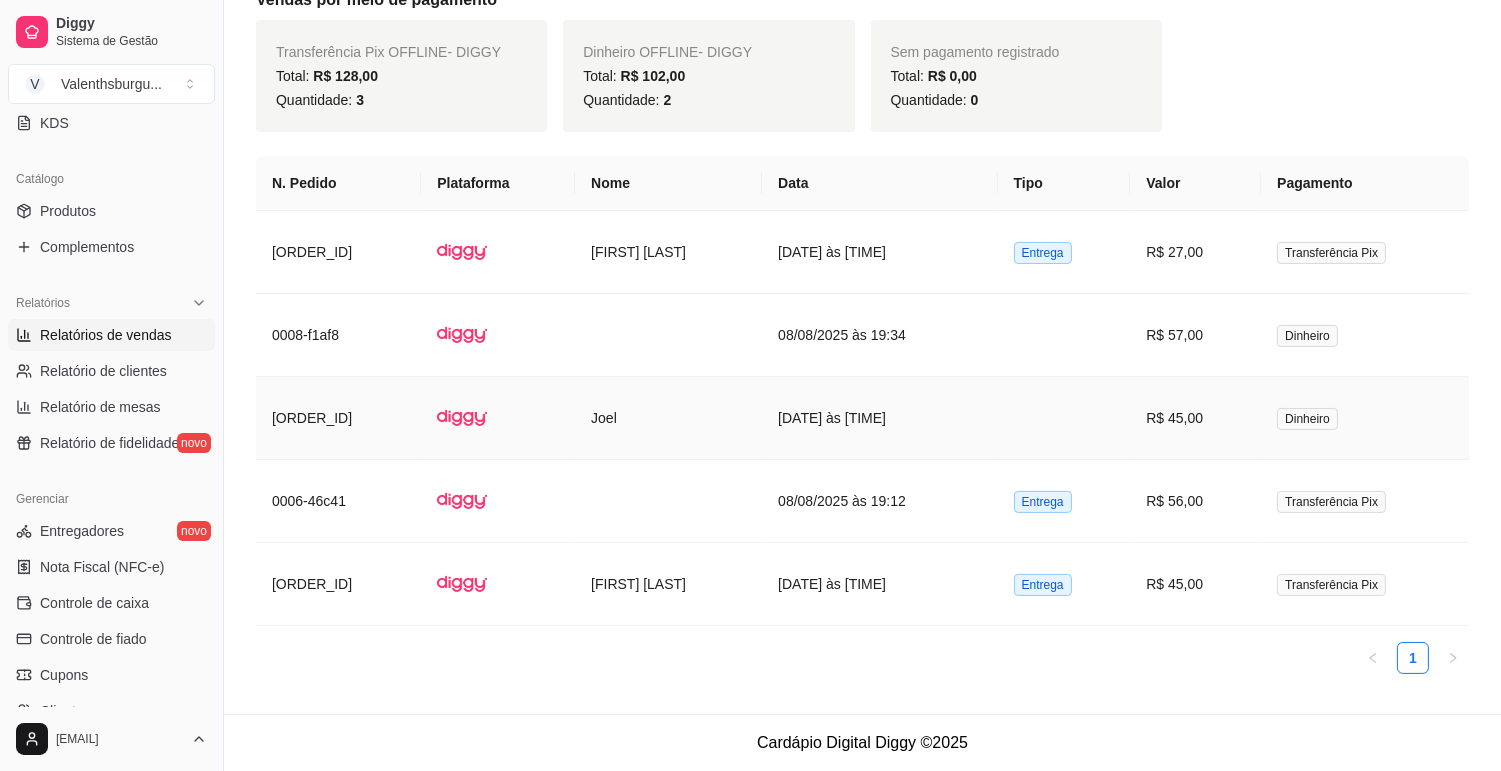 drag, startPoint x: 1367, startPoint y: 408, endPoint x: 374, endPoint y: 404, distance: 993.00806 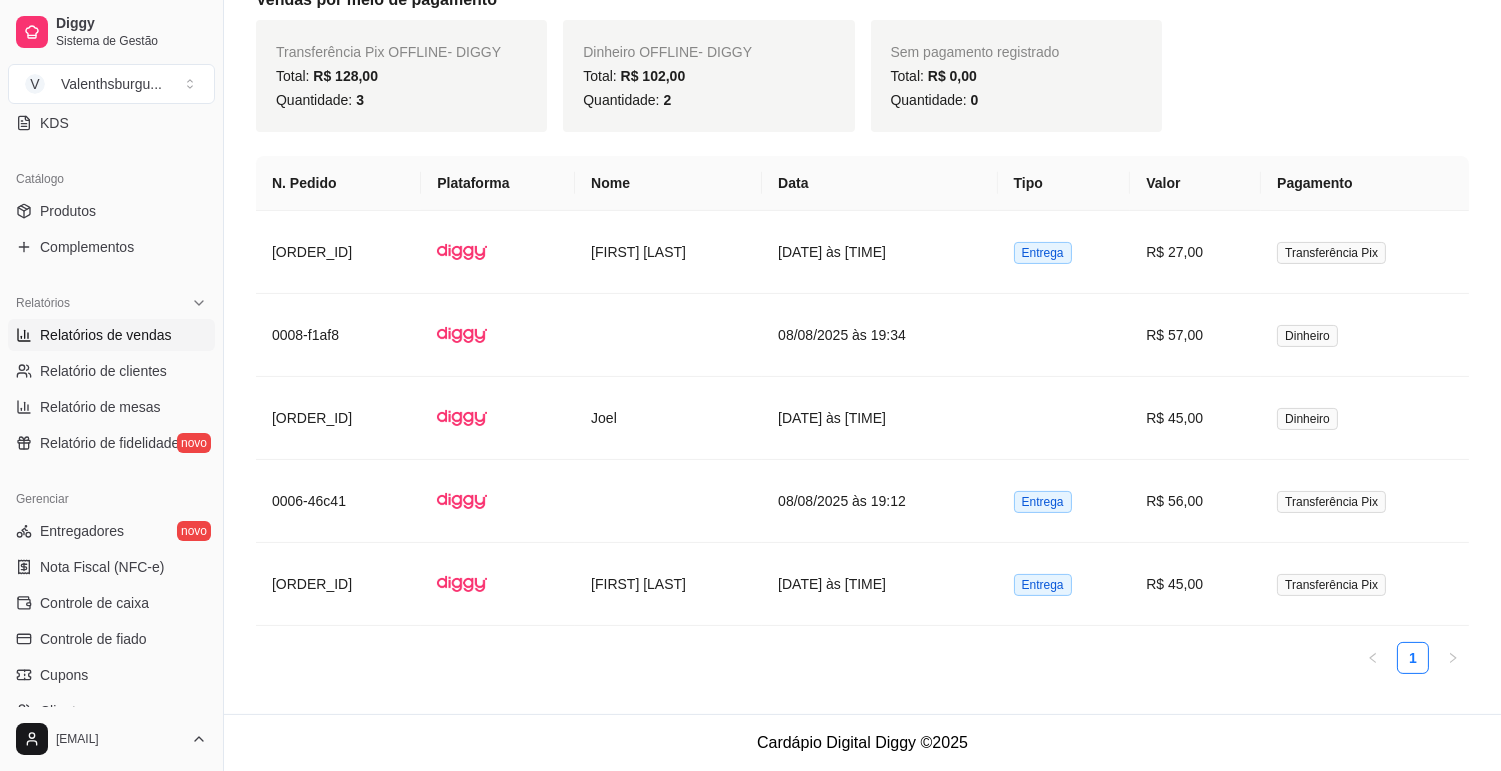 click on "Transferência Pix   OFFLINE  -   DIGGY Total:   R$ 128,00 Quantidade:   3 Dinheiro   OFFLINE  -   DIGGY Total:   R$ 102,00 Quantidade:   2 Sem pagamento registrado Total:   R$ 0,00 Quantidade:   0" at bounding box center (862, 76) 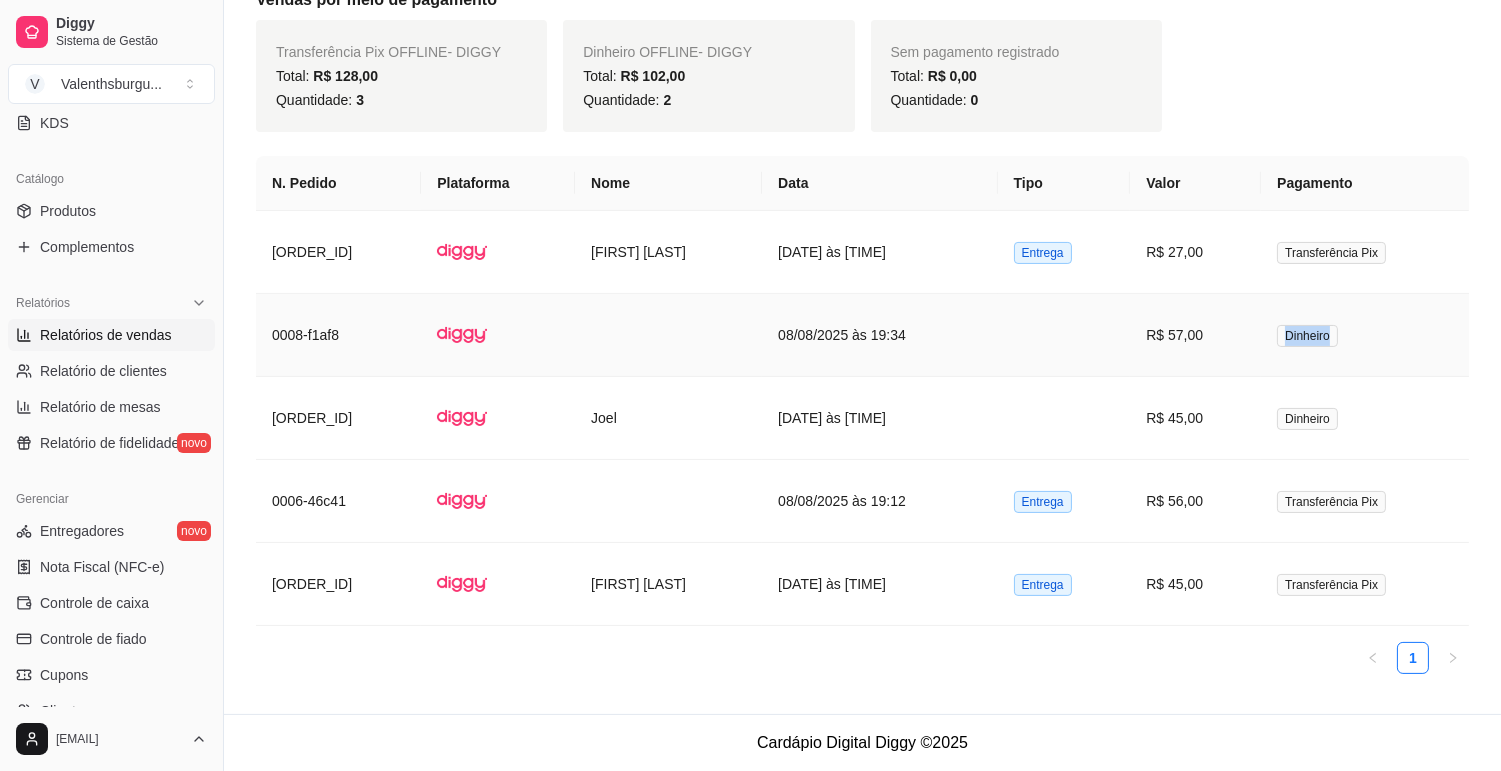 drag, startPoint x: 1385, startPoint y: 326, endPoint x: 1216, endPoint y: 328, distance: 169.01184 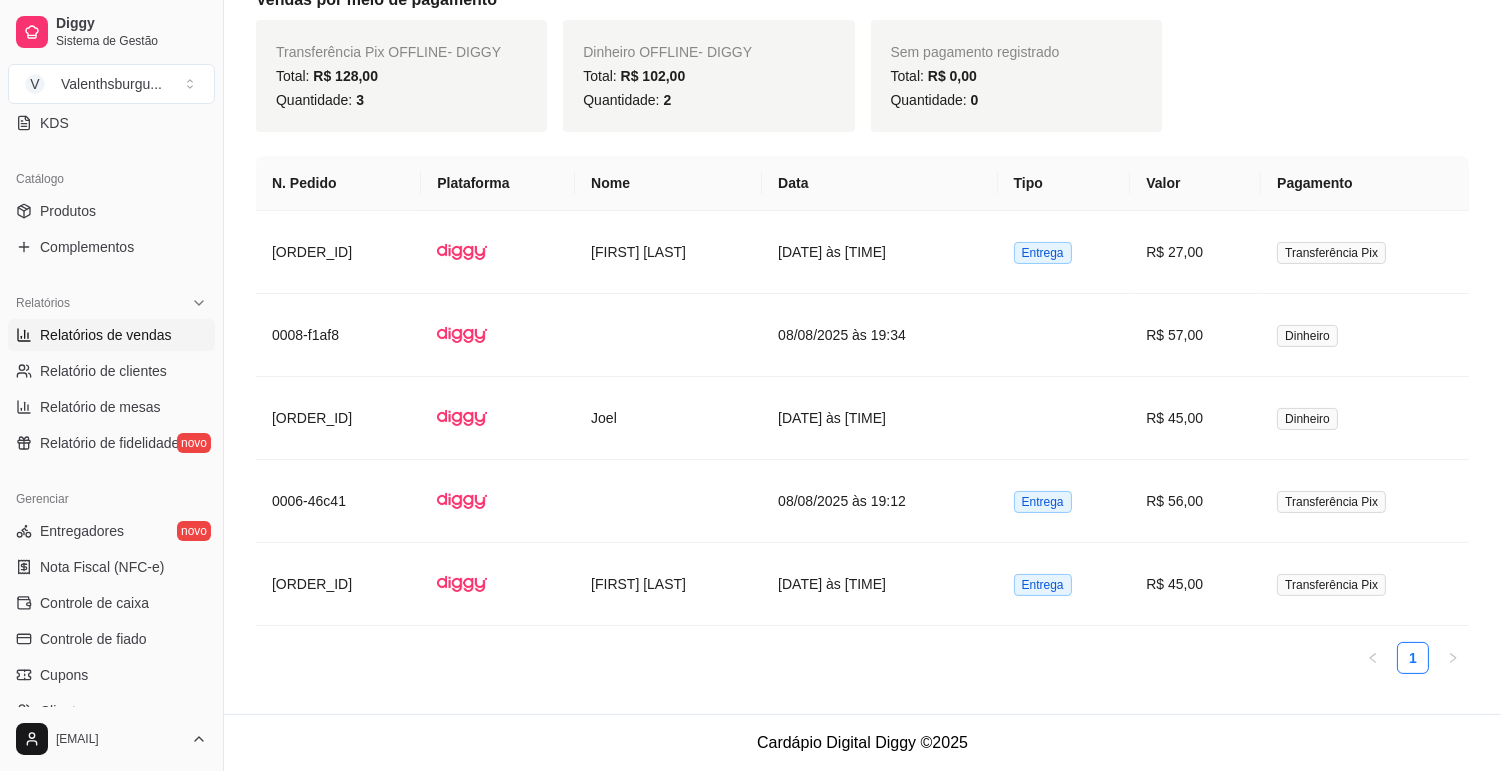 click on "Transferência Pix   OFFLINE  -   DIGGY Total:   R$ 128,00 Quantidade:   3 Dinheiro   OFFLINE  -   DIGGY Total:   R$ 102,00 Quantidade:   2 Sem pagamento registrado Total:   R$ 0,00 Quantidade:   0" at bounding box center [862, 76] 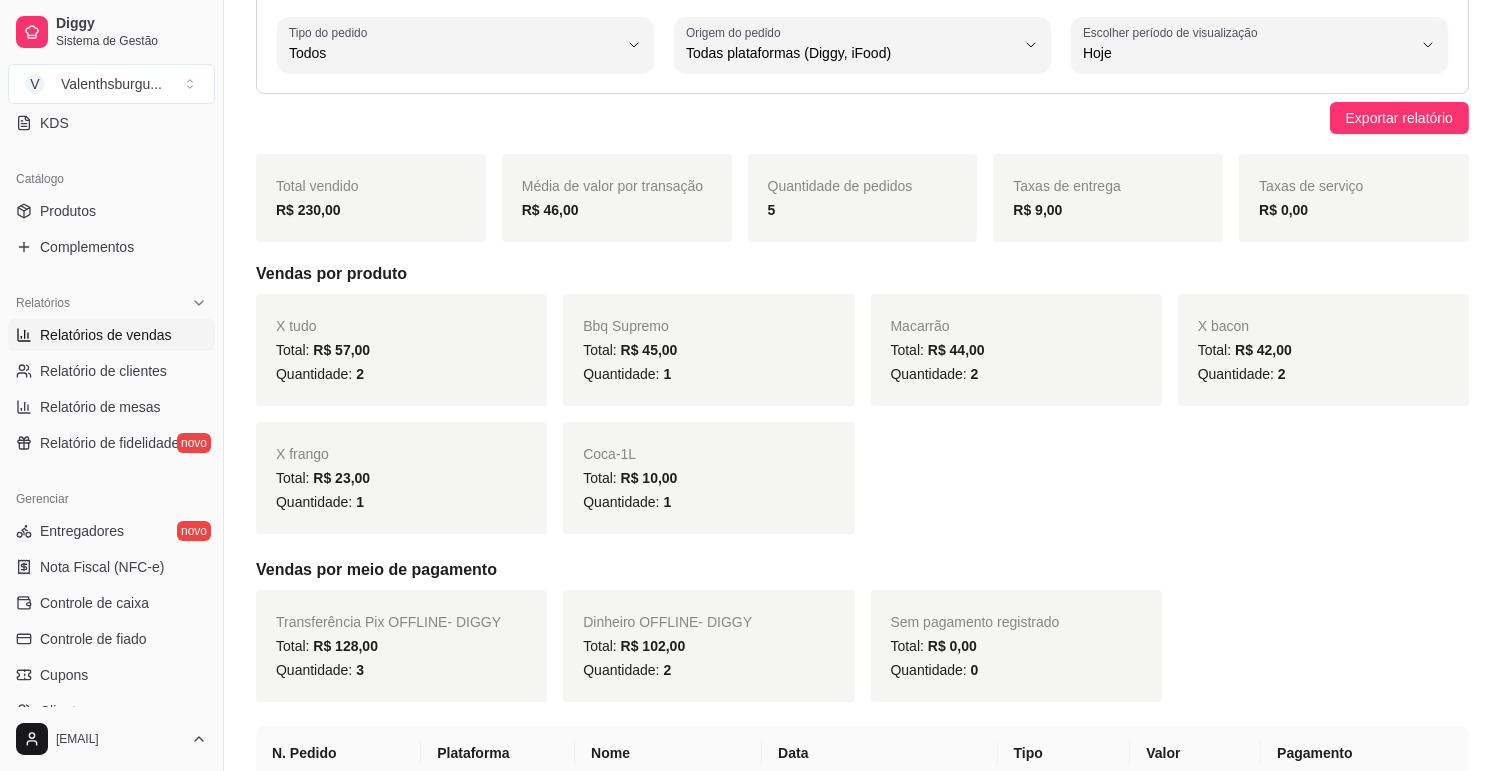 scroll, scrollTop: 0, scrollLeft: 0, axis: both 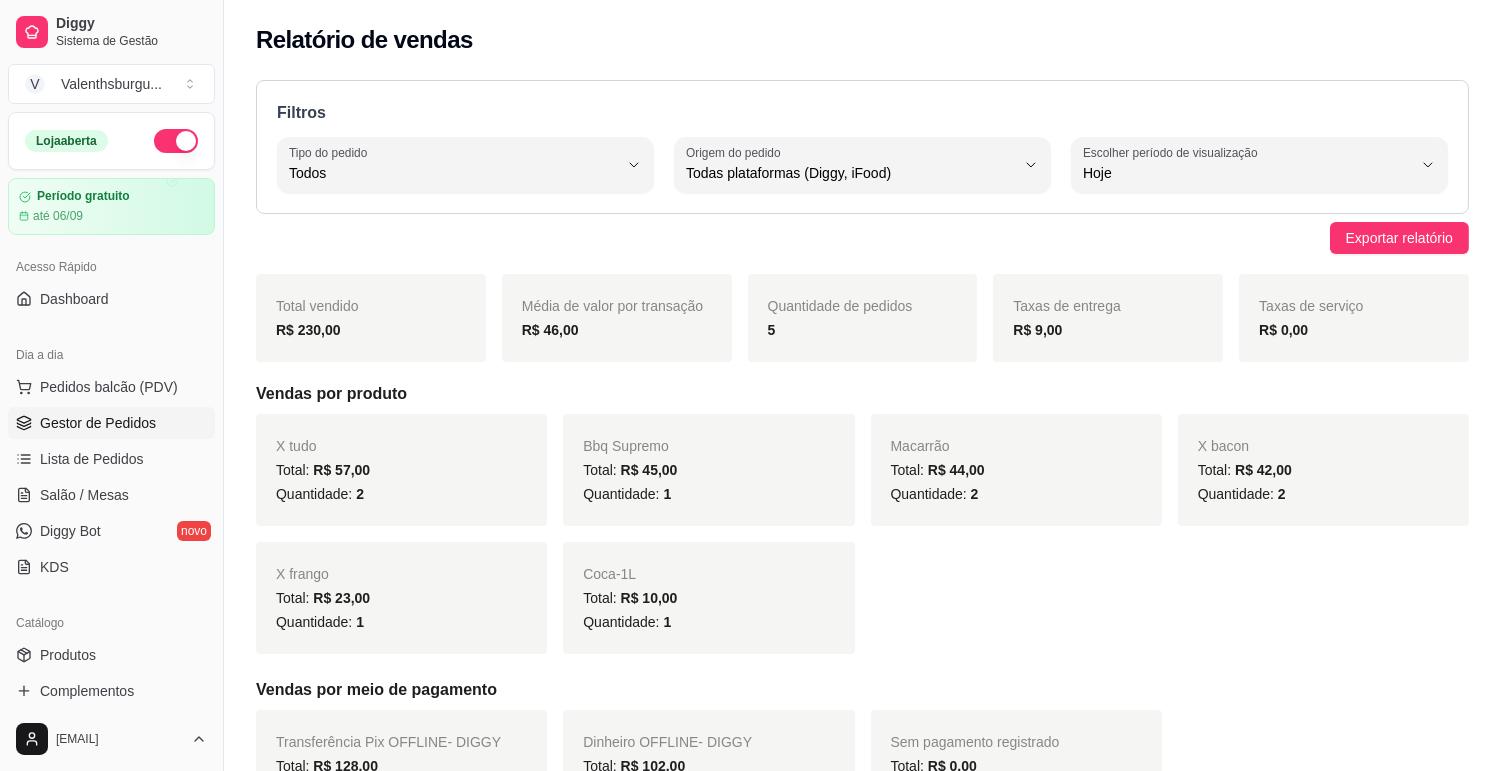click on "Gestor de Pedidos" at bounding box center [98, 423] 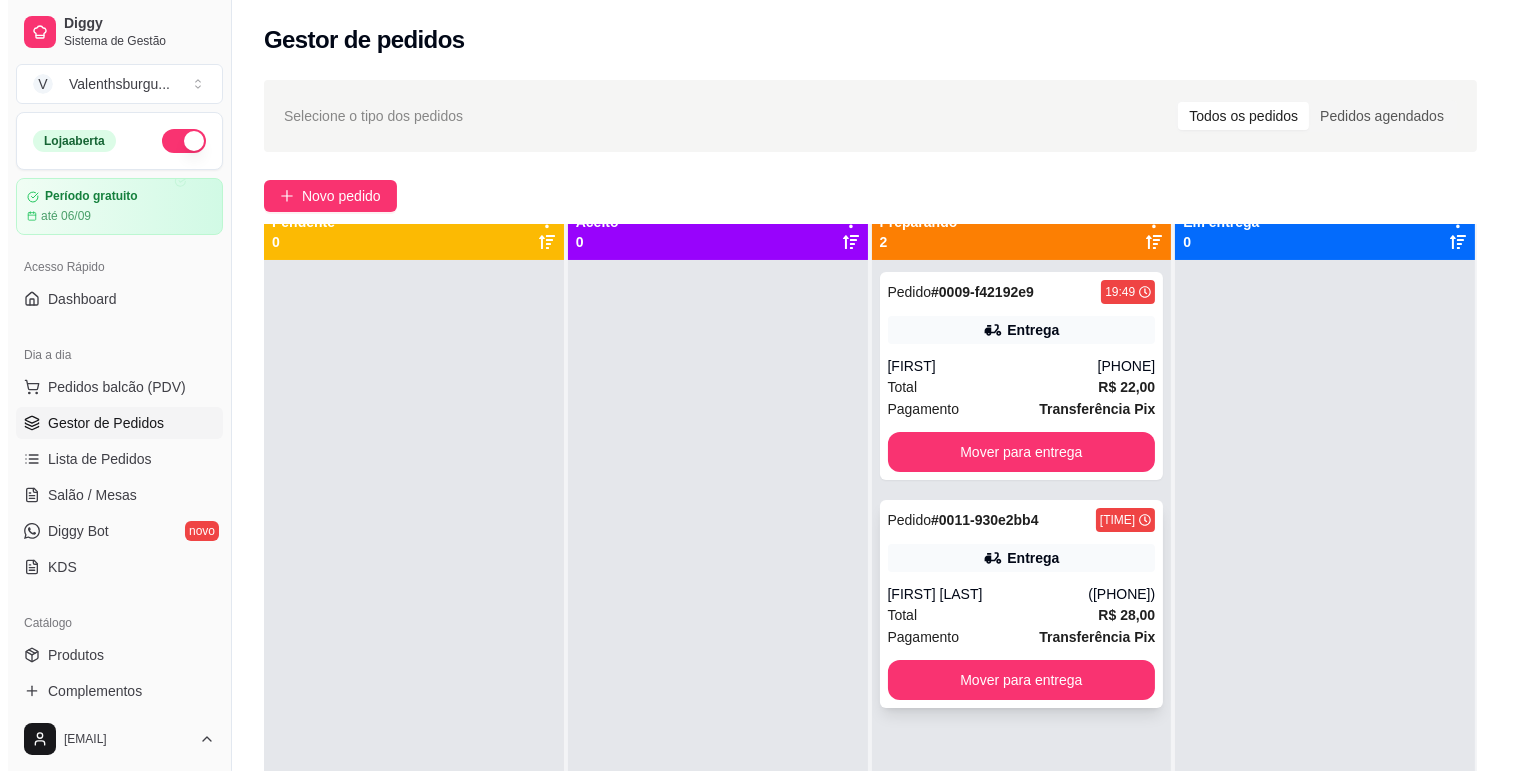 scroll, scrollTop: 0, scrollLeft: 0, axis: both 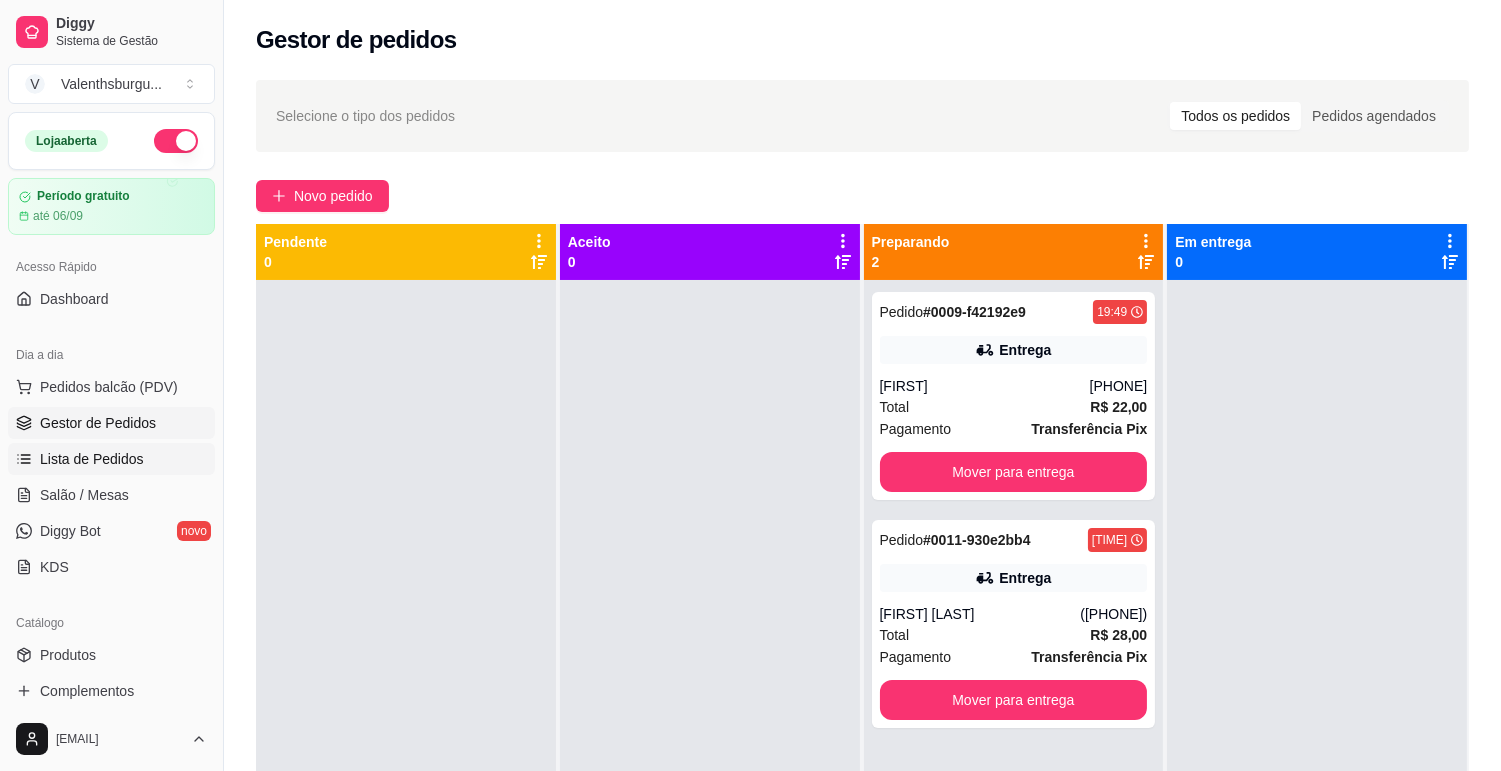 click on "Lista de Pedidos" at bounding box center [92, 459] 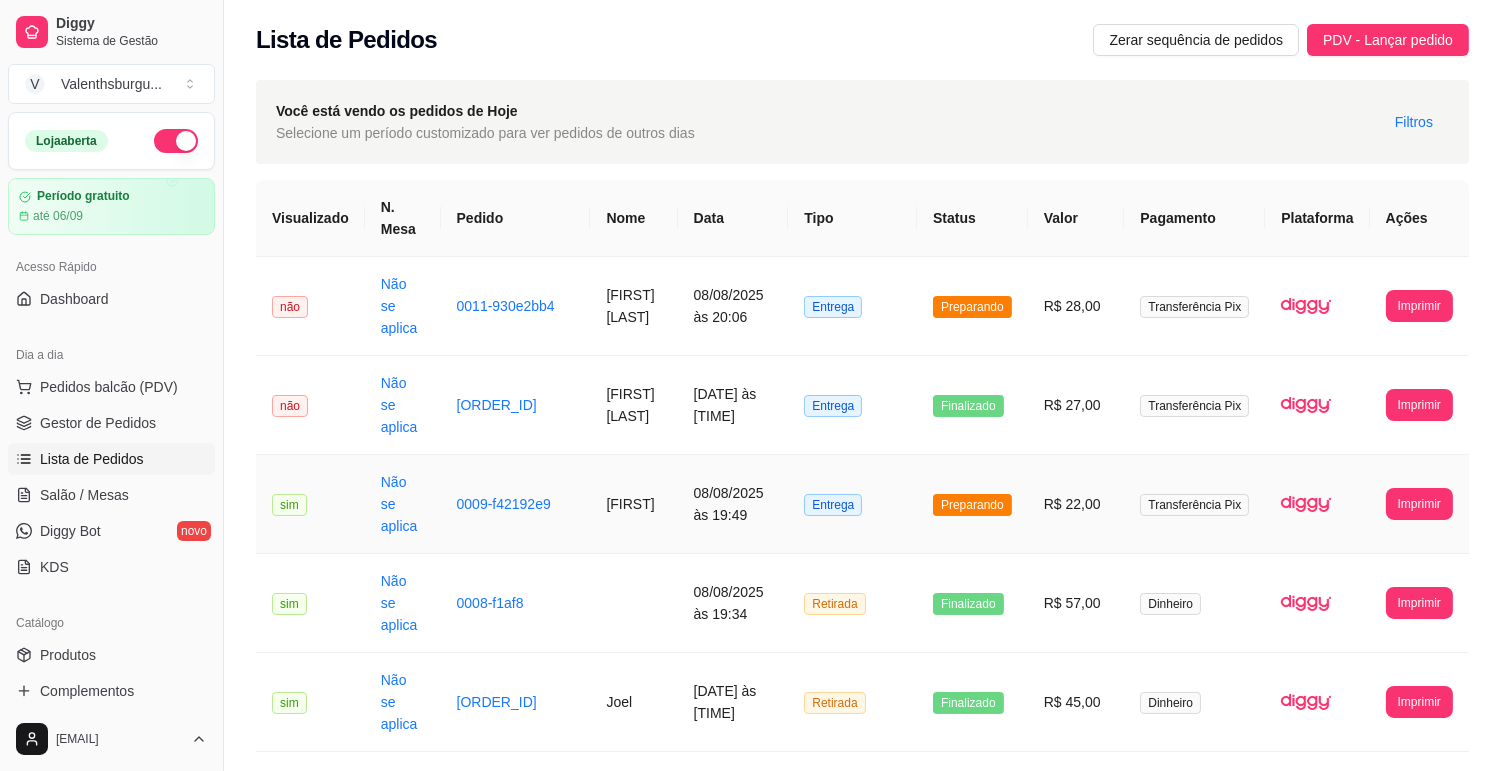 click at bounding box center (1306, 504) 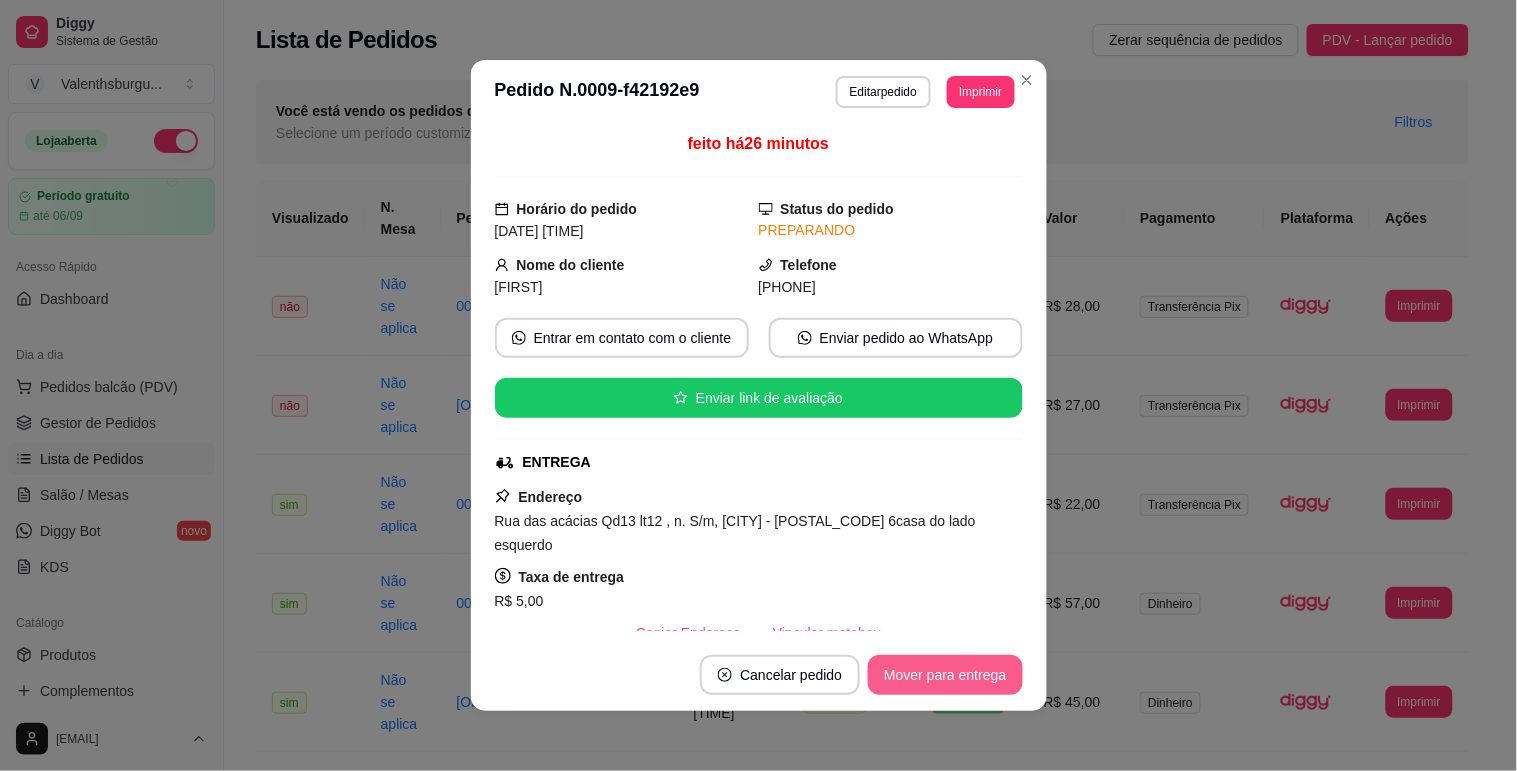 click on "Mover para entrega" at bounding box center (945, 675) 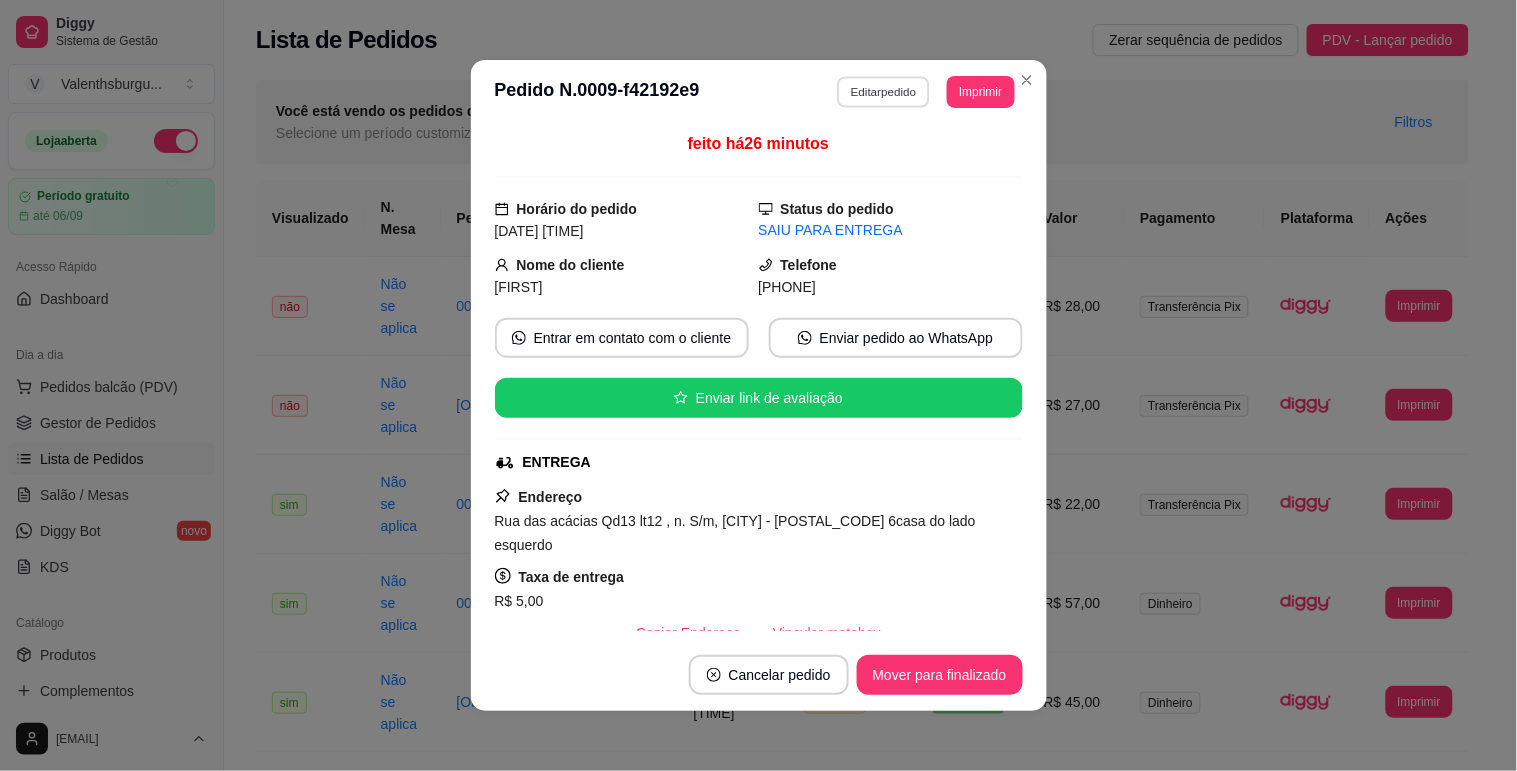 click on "Editar  pedido" at bounding box center (883, 91) 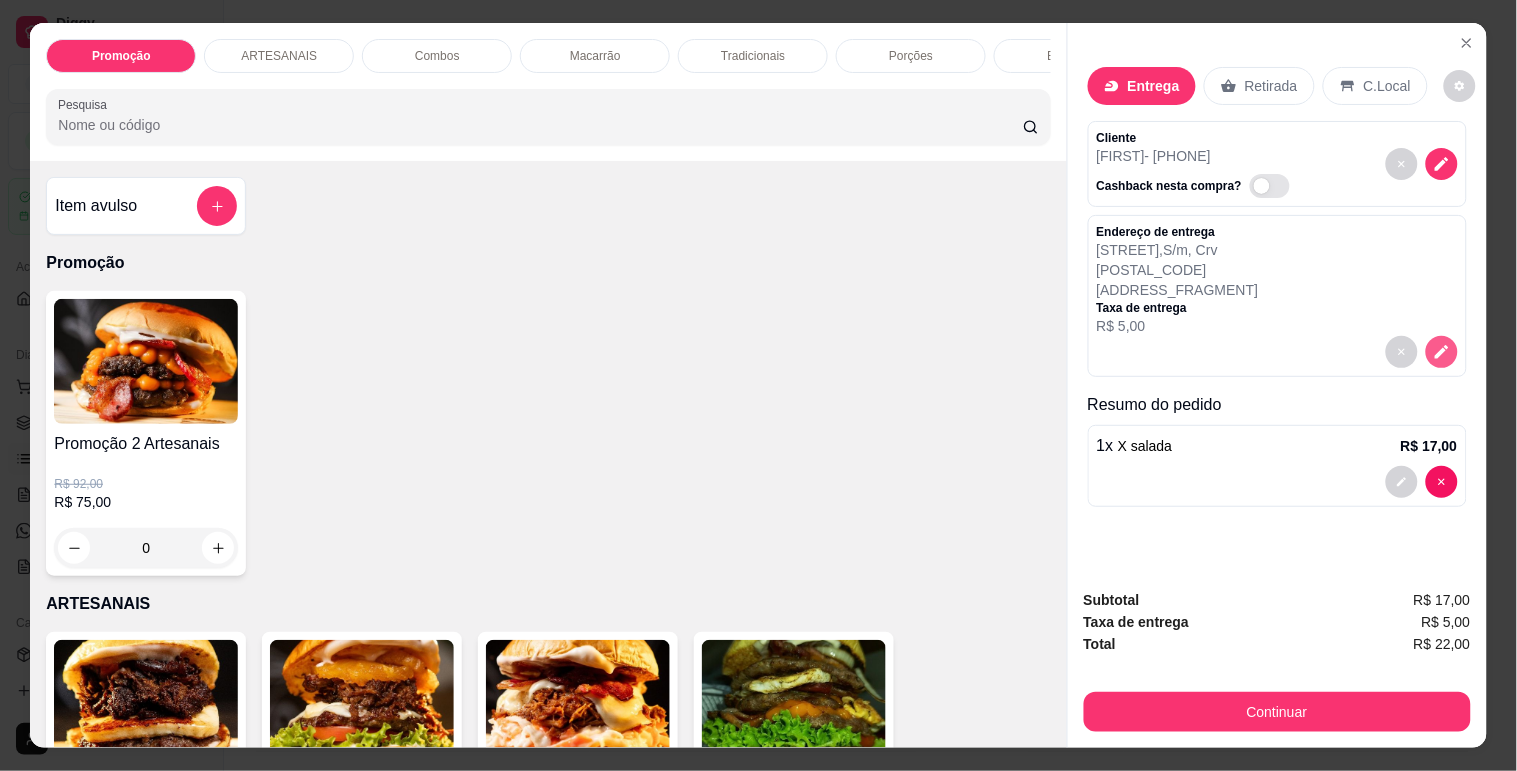click at bounding box center [1442, 352] 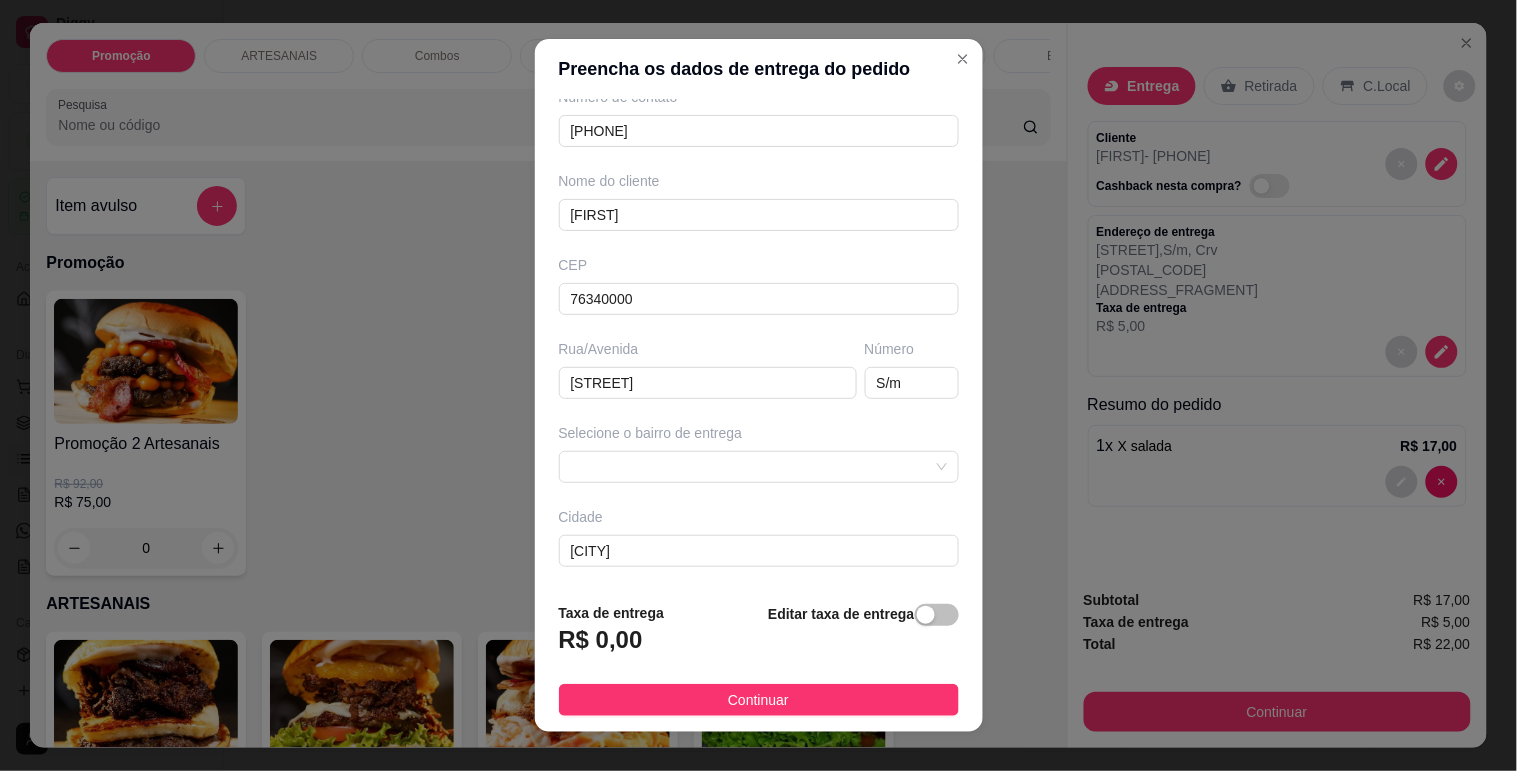 scroll, scrollTop: 0, scrollLeft: 0, axis: both 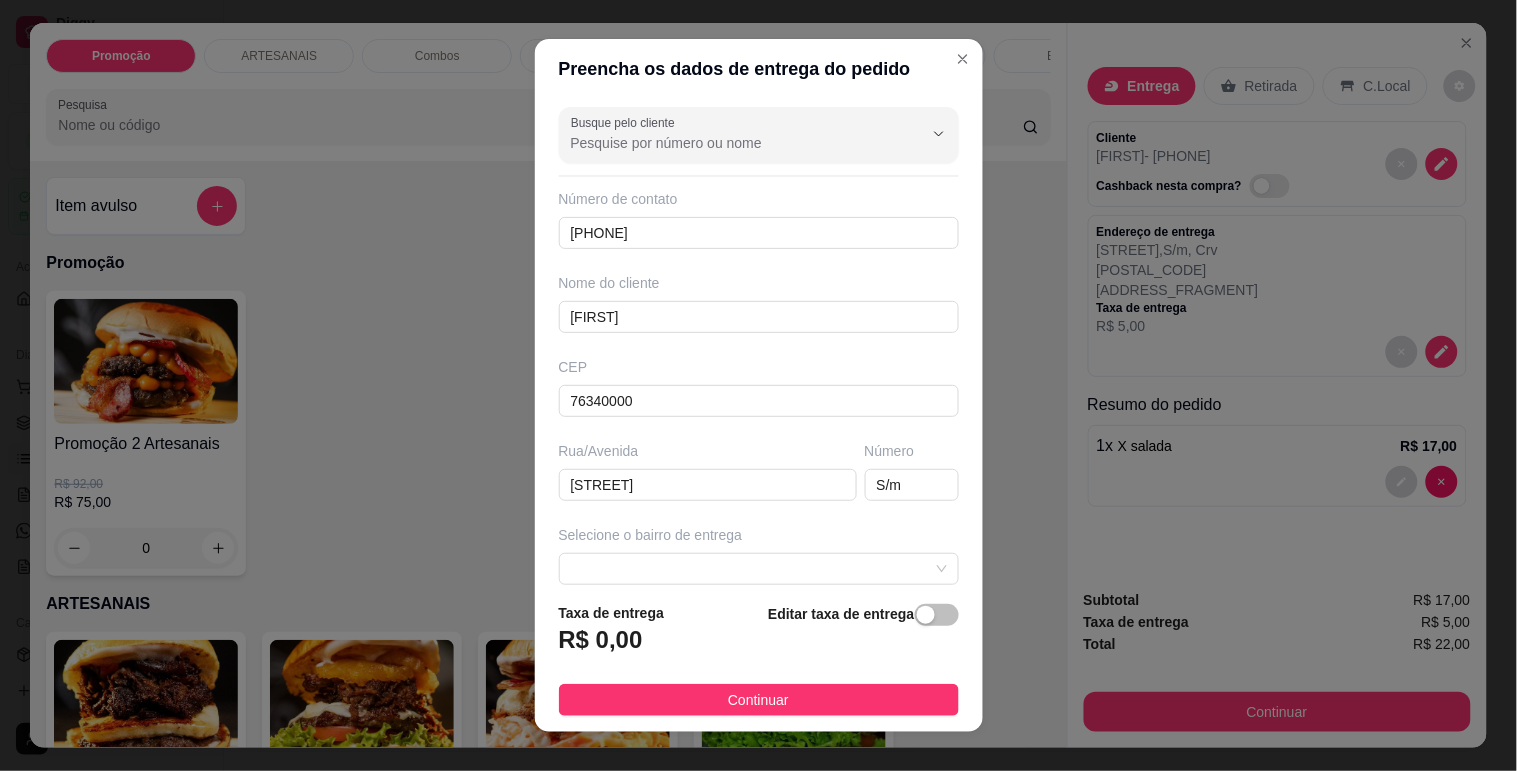 click on "R$ 0,00" at bounding box center [601, 640] 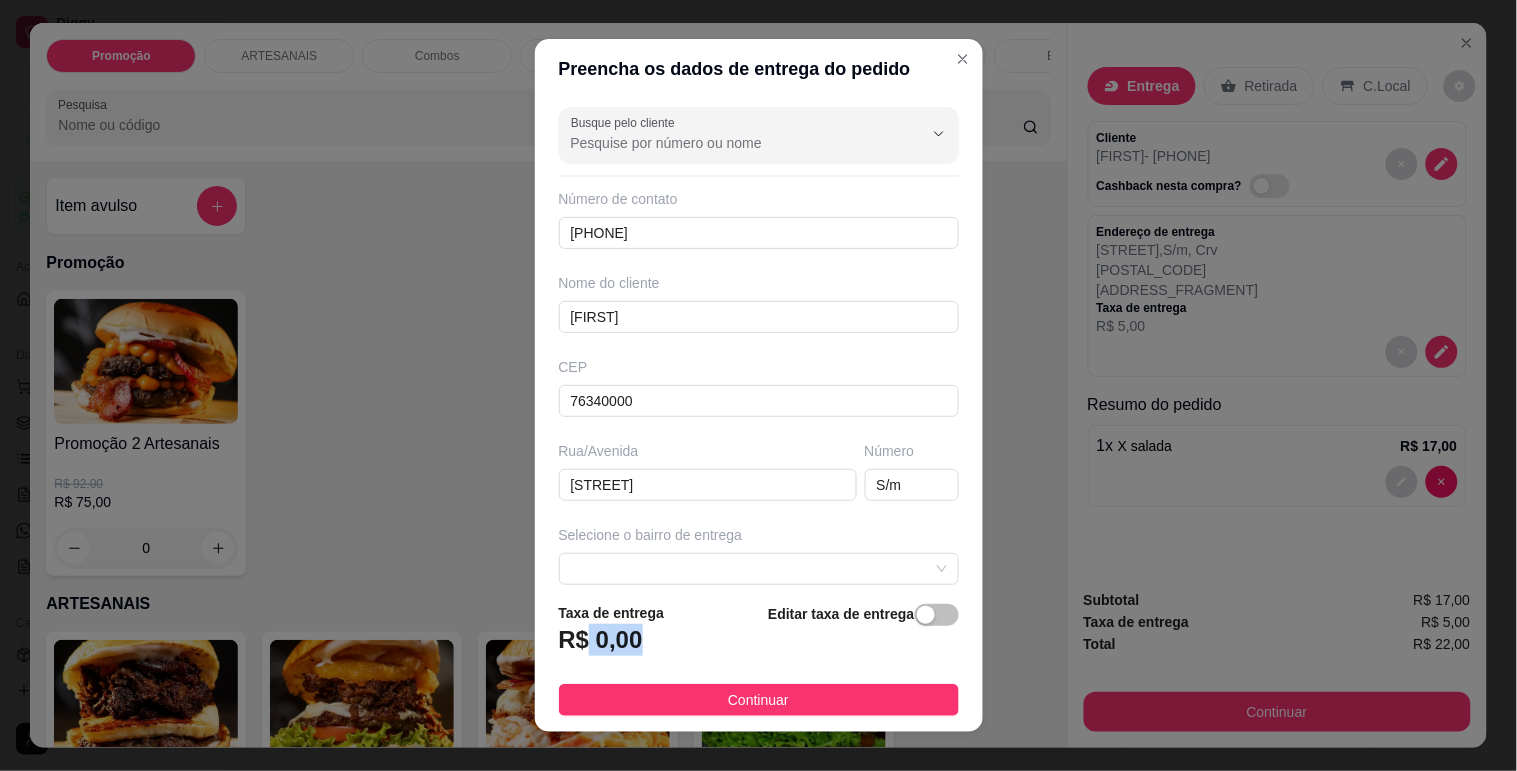 drag, startPoint x: 631, startPoint y: 635, endPoint x: 573, endPoint y: 647, distance: 59.22837 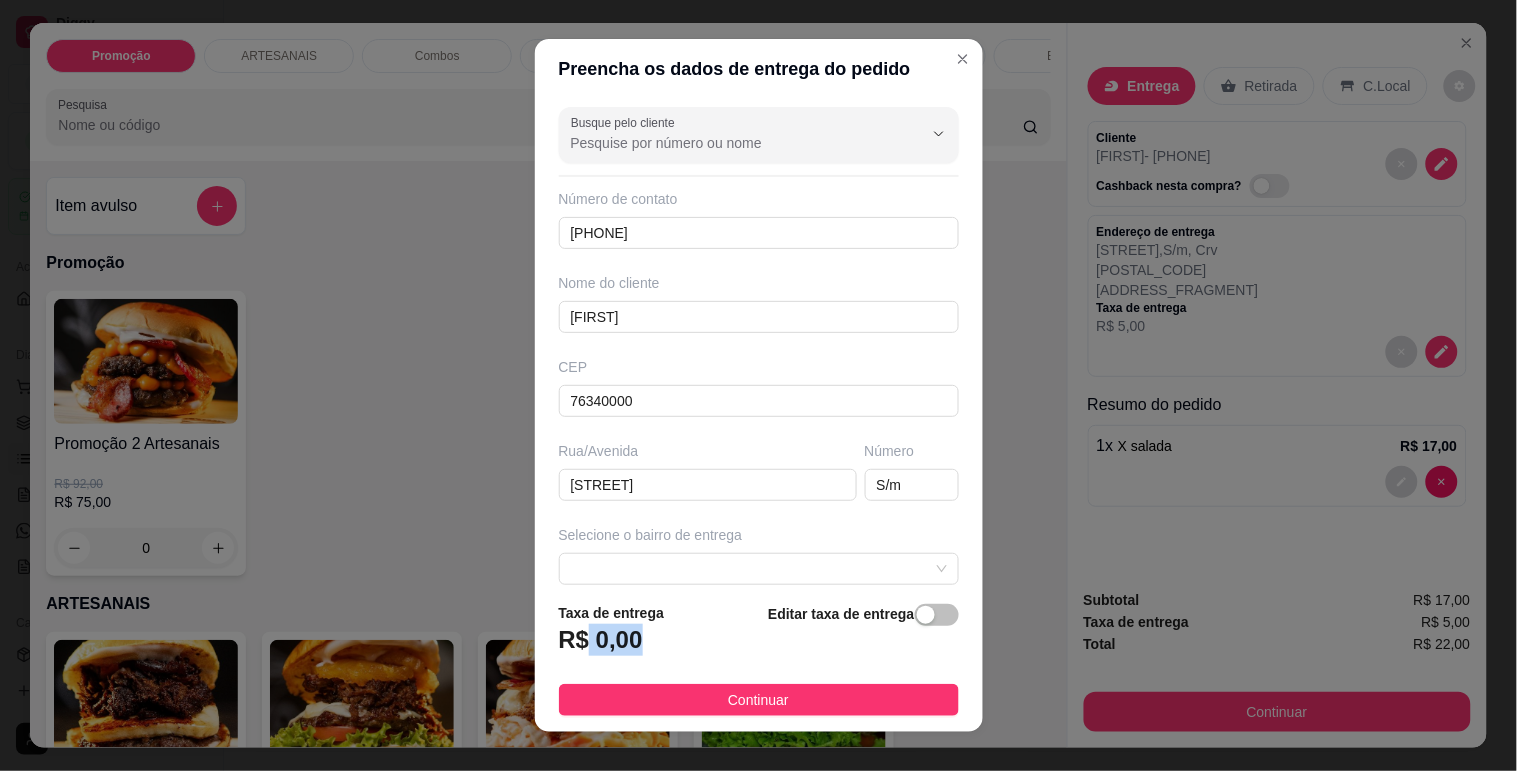 click on "R$ 0,00" at bounding box center [601, 640] 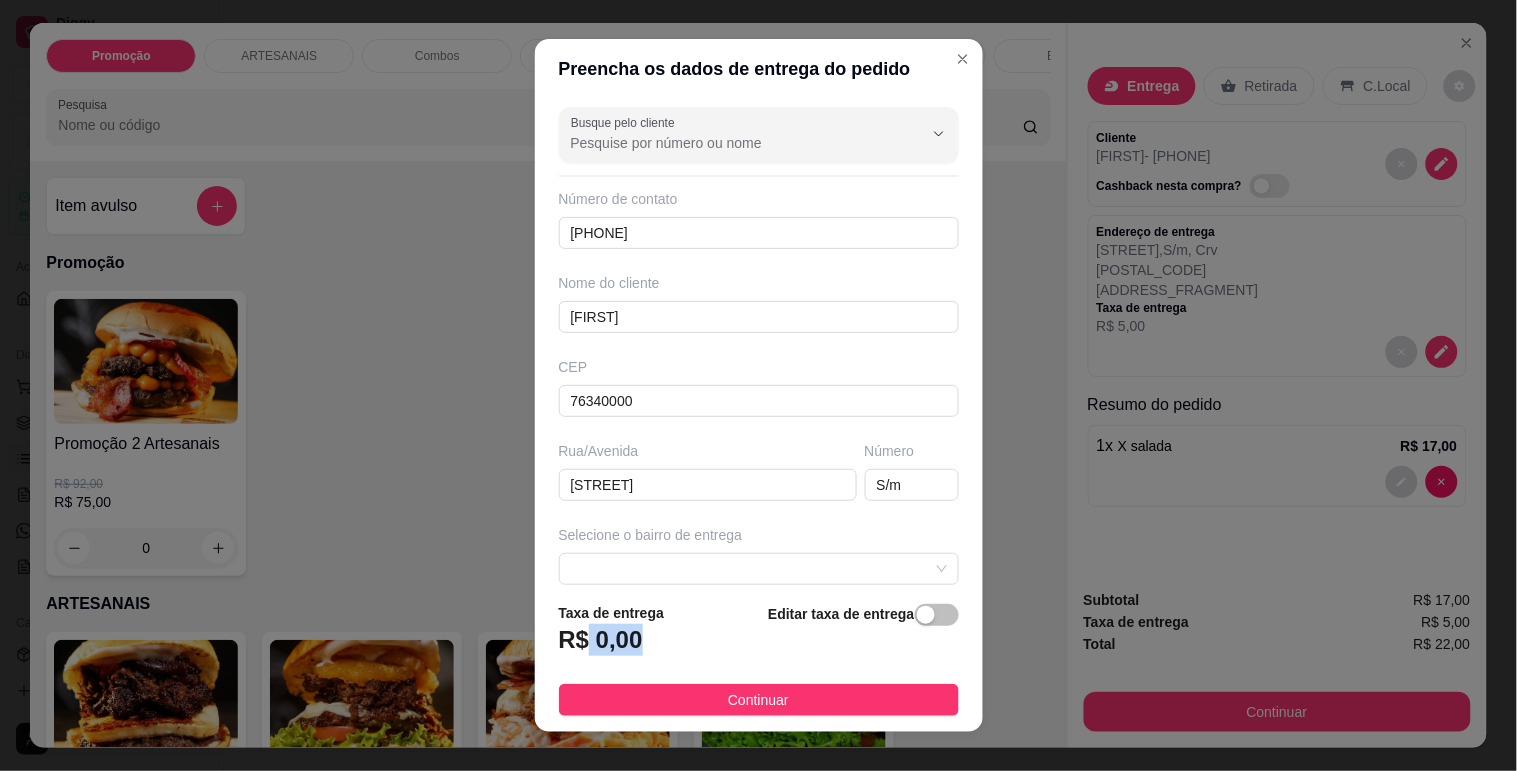 scroll, scrollTop: 25, scrollLeft: 0, axis: vertical 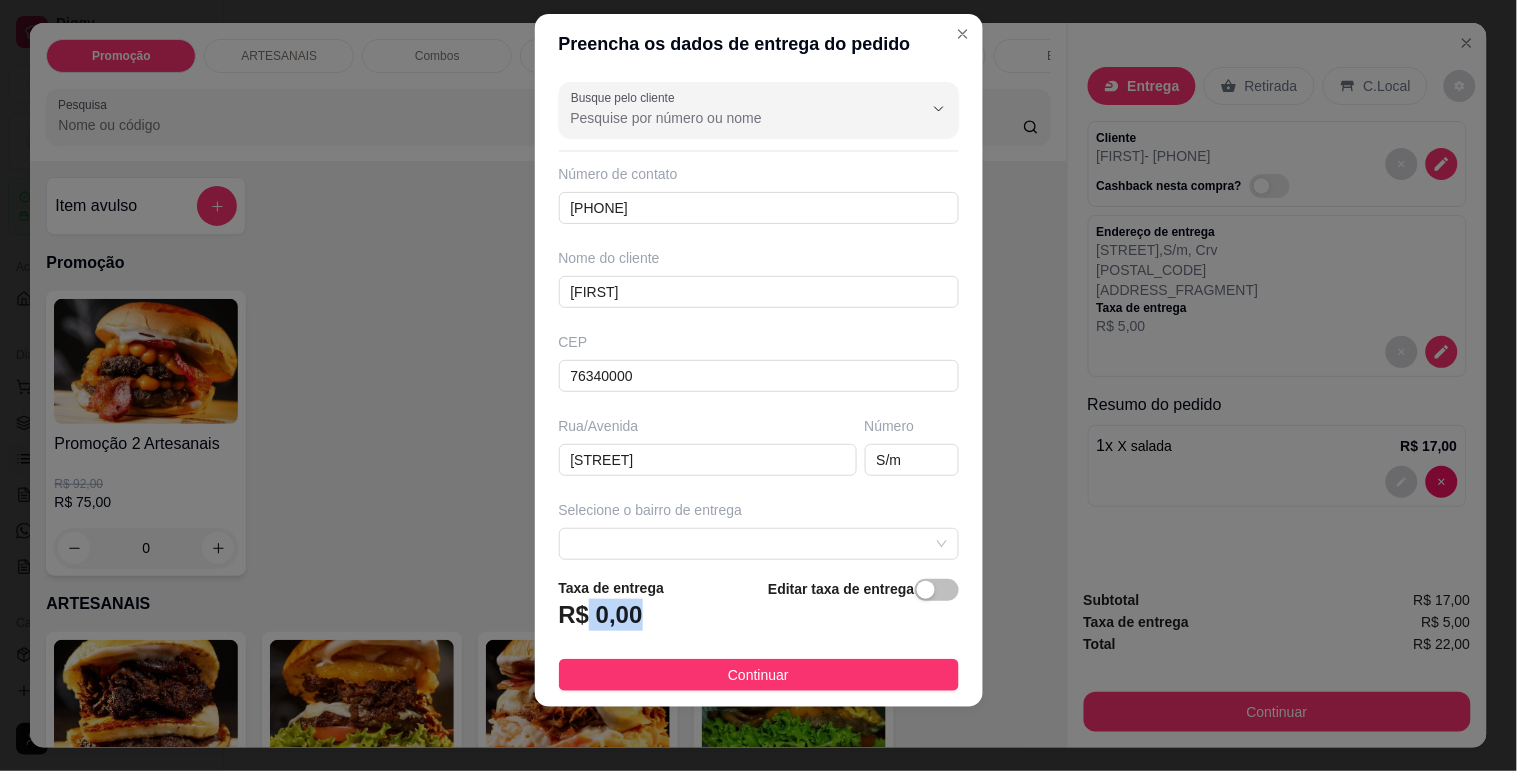 click on "R$ 0,00" at bounding box center (601, 615) 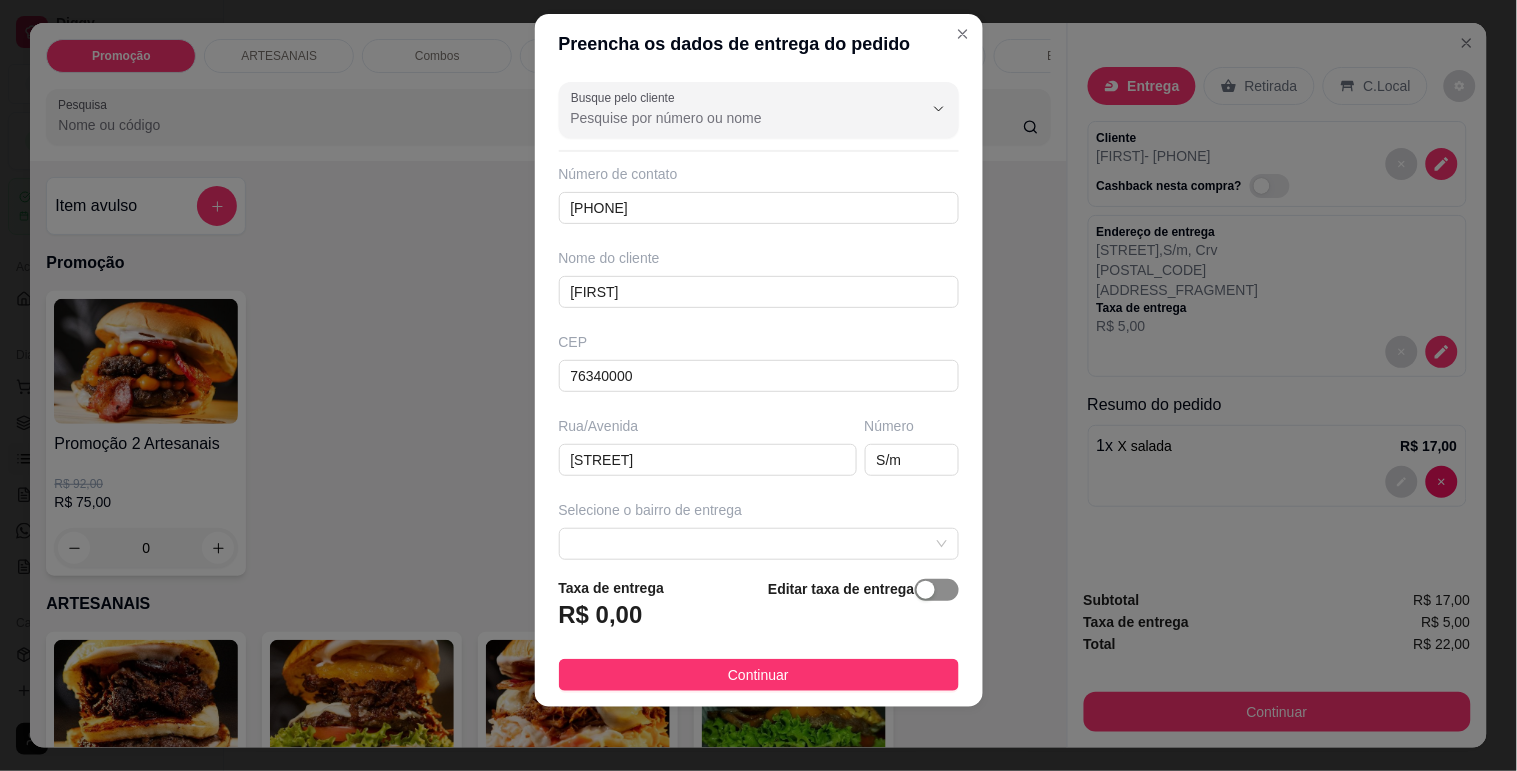 click at bounding box center (937, 590) 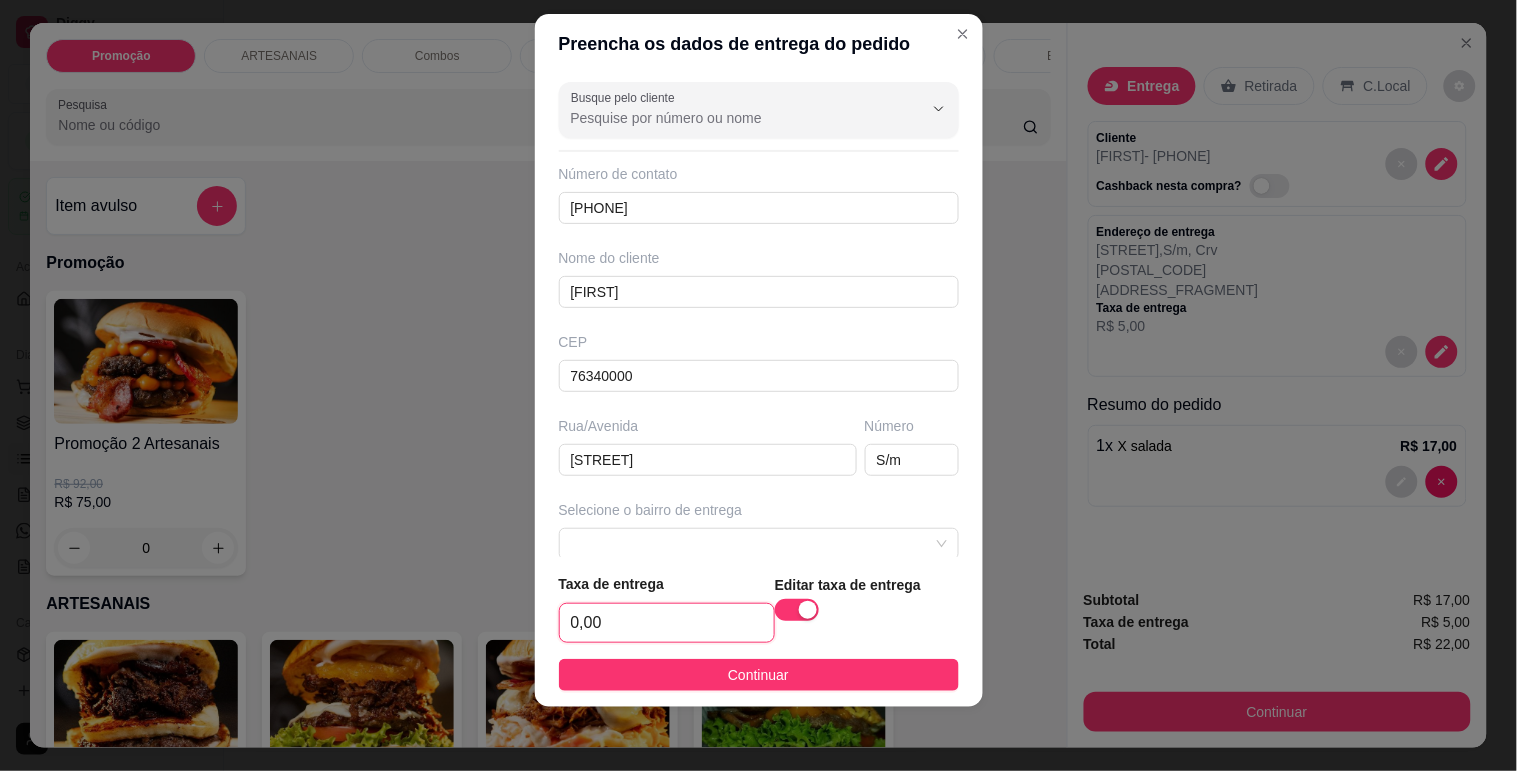 click on "0,00" at bounding box center [667, 623] 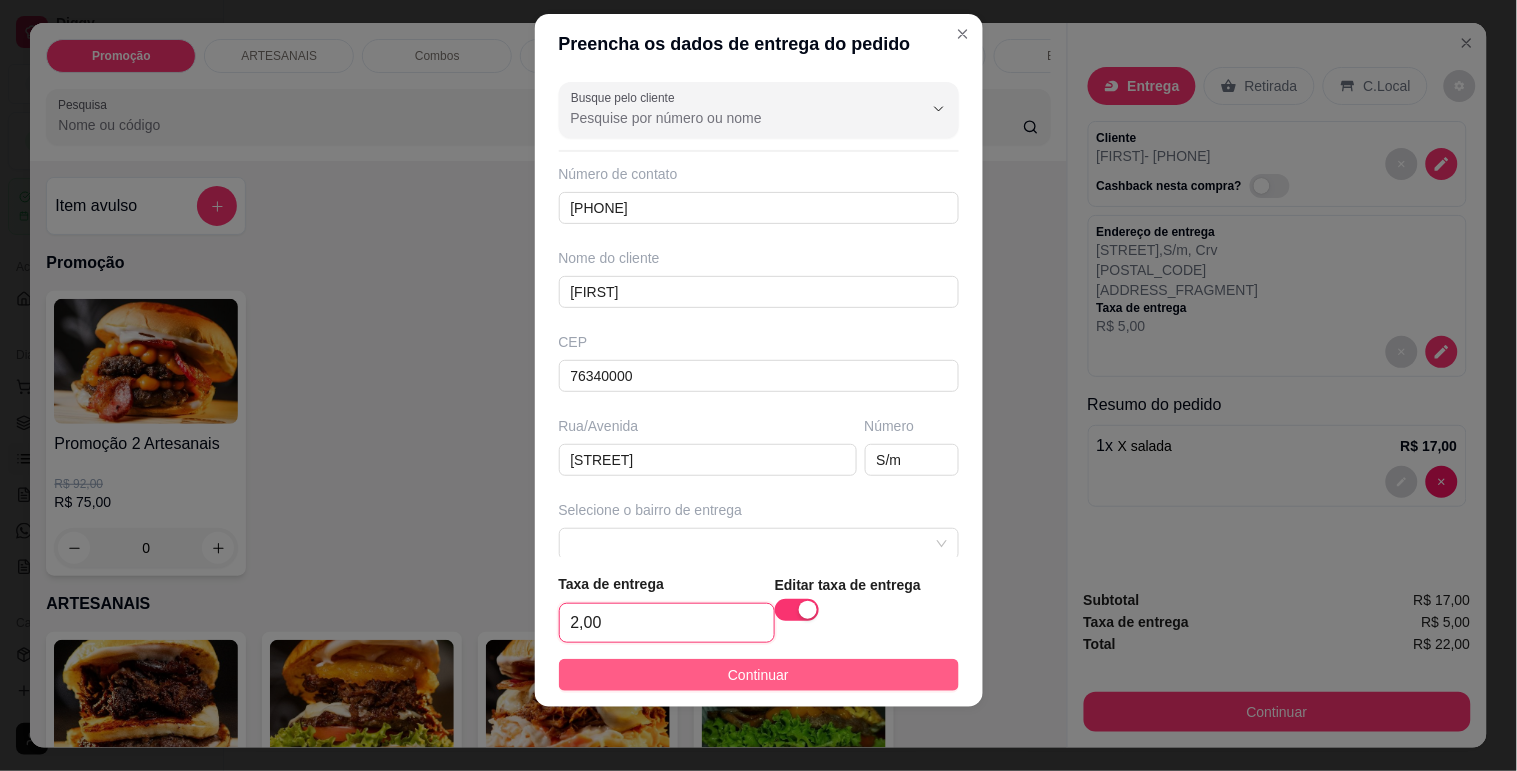 type on "2,00" 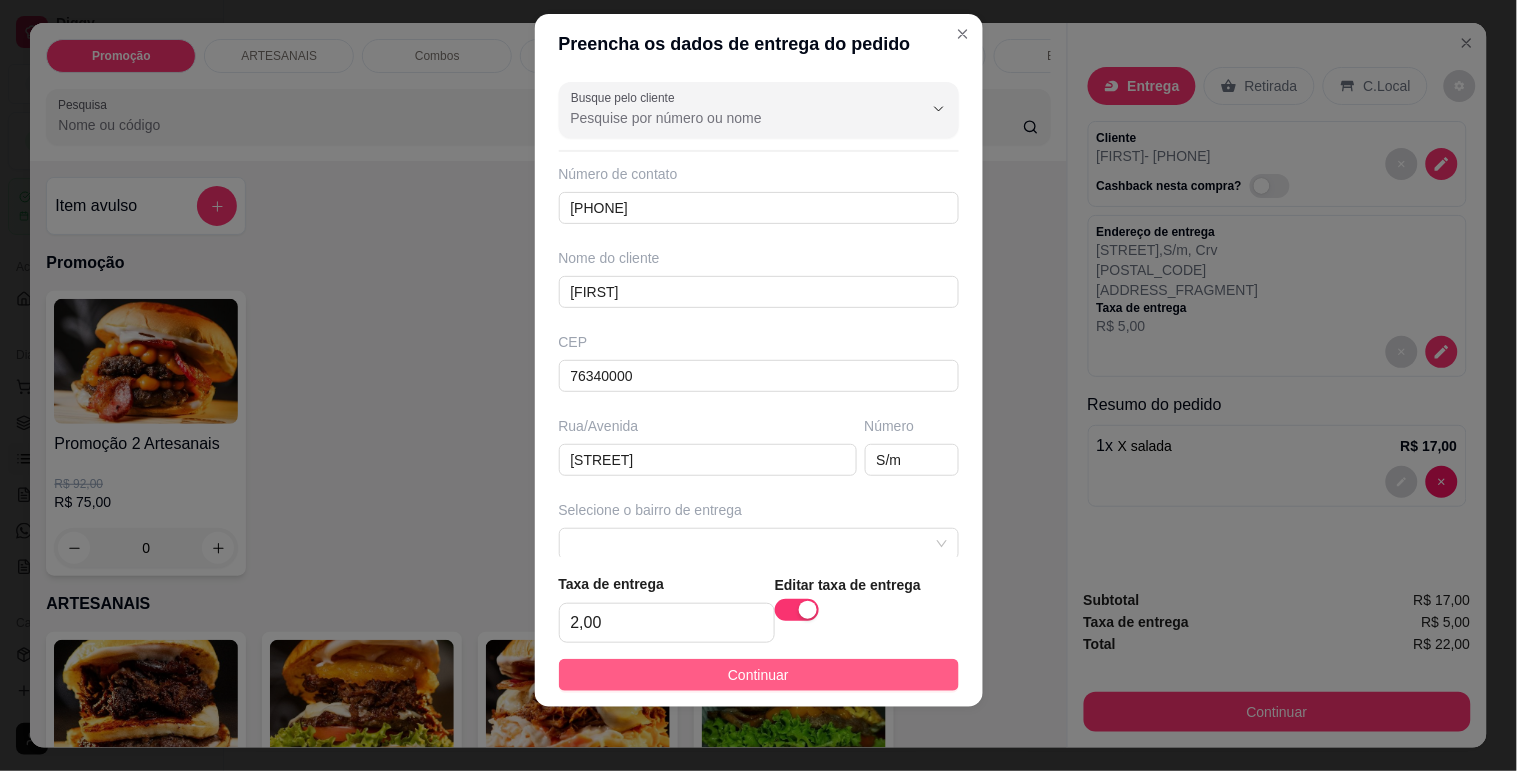 click on "Continuar" at bounding box center [758, 675] 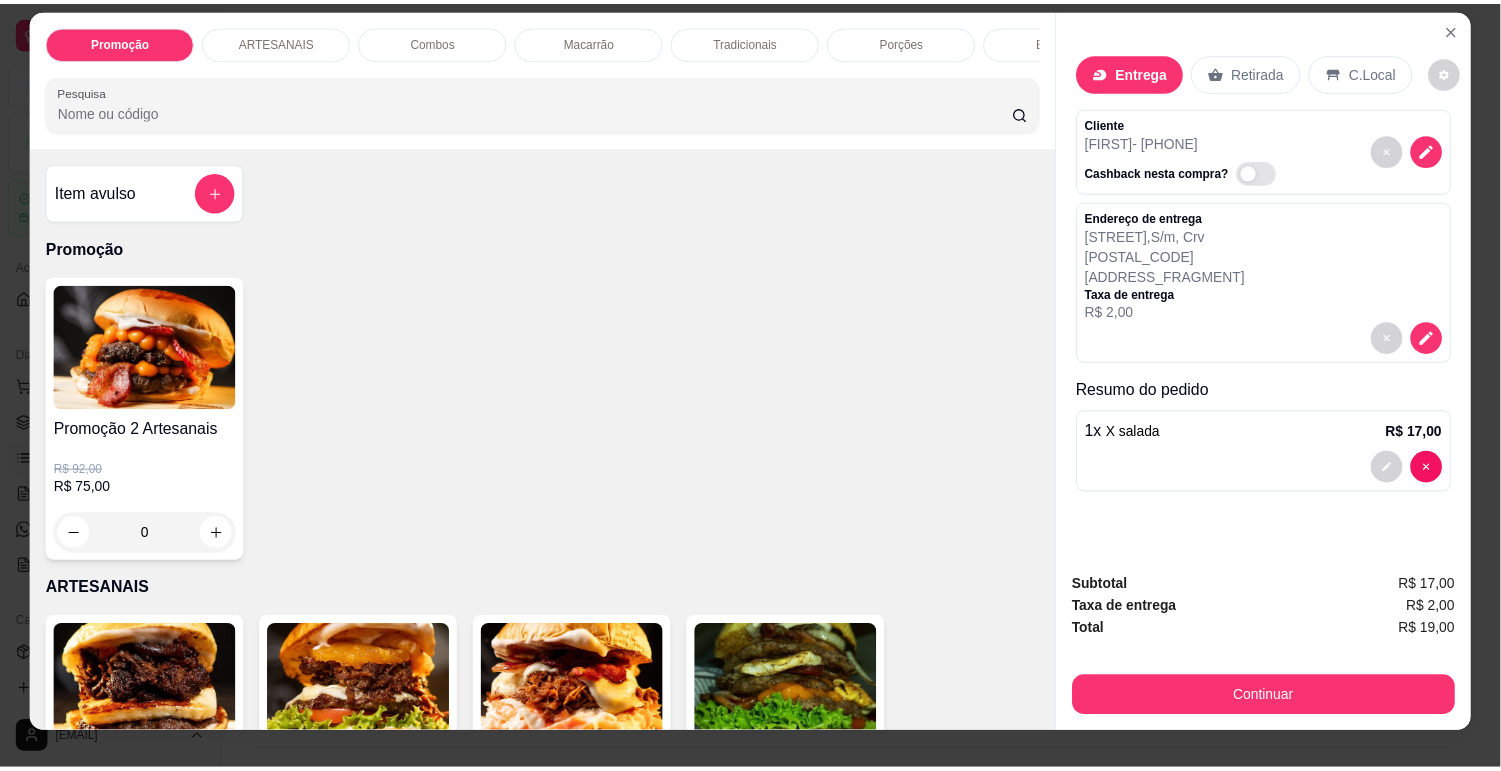 scroll, scrollTop: 0, scrollLeft: 0, axis: both 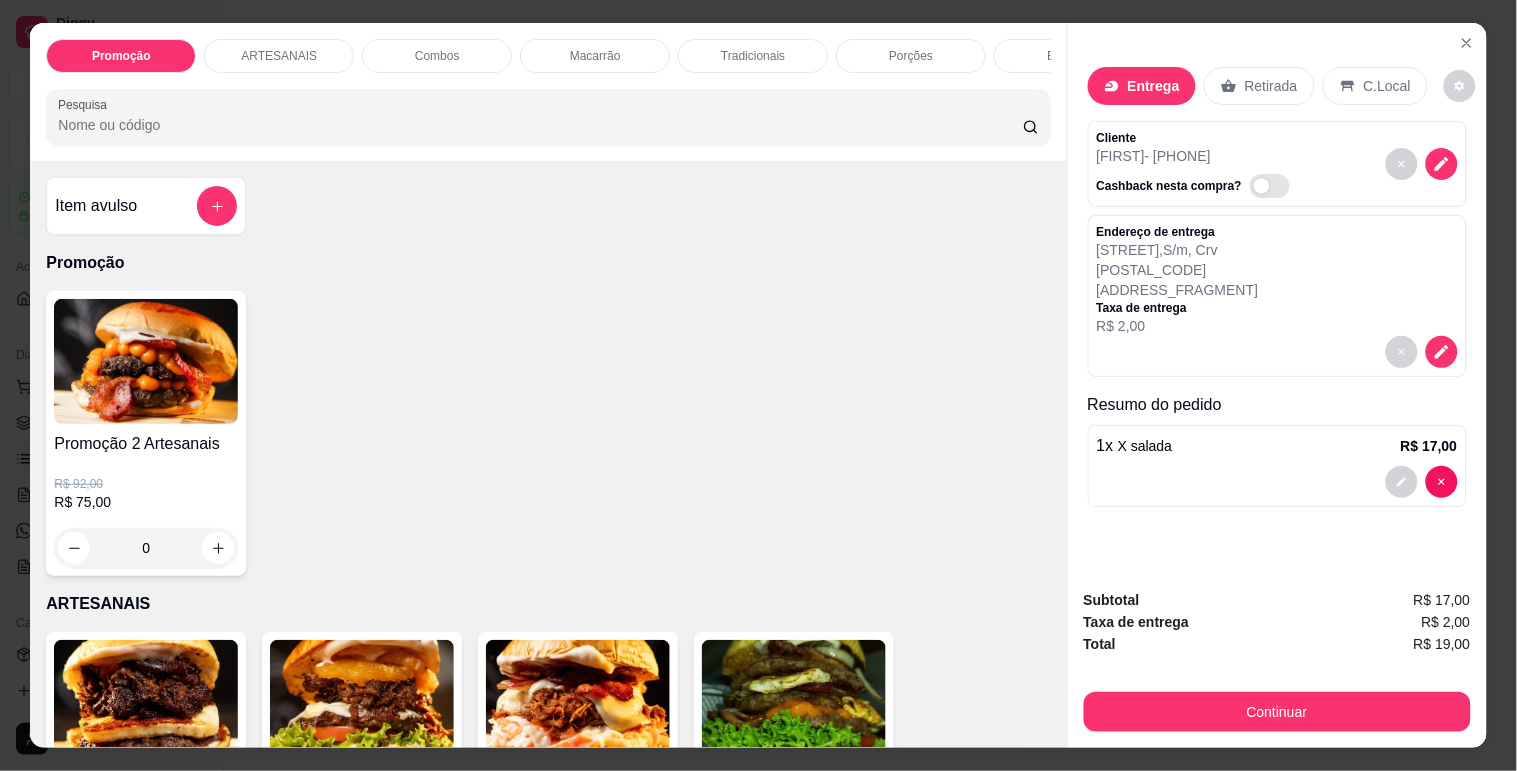 click at bounding box center (1460, 86) 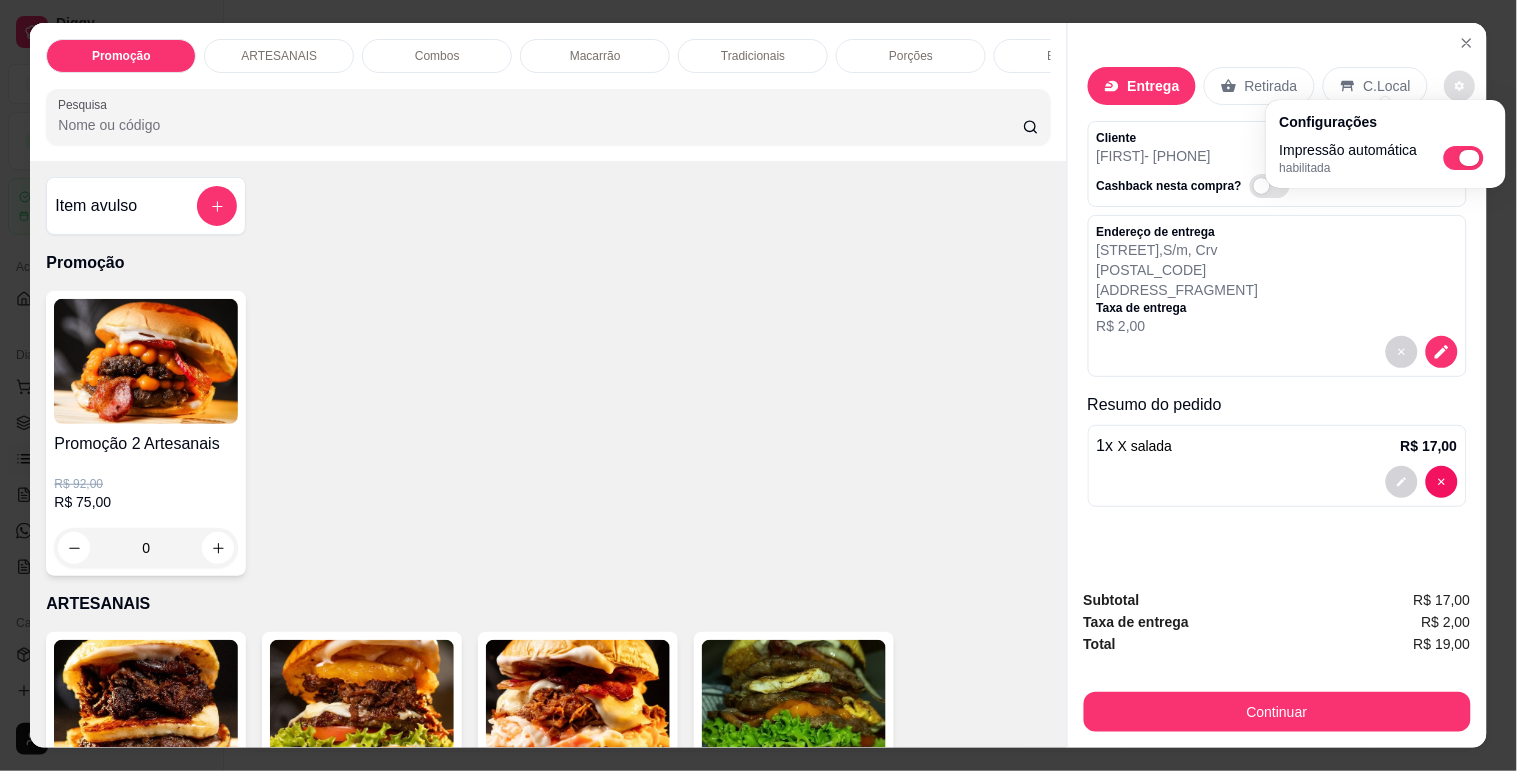 click at bounding box center (1464, 158) 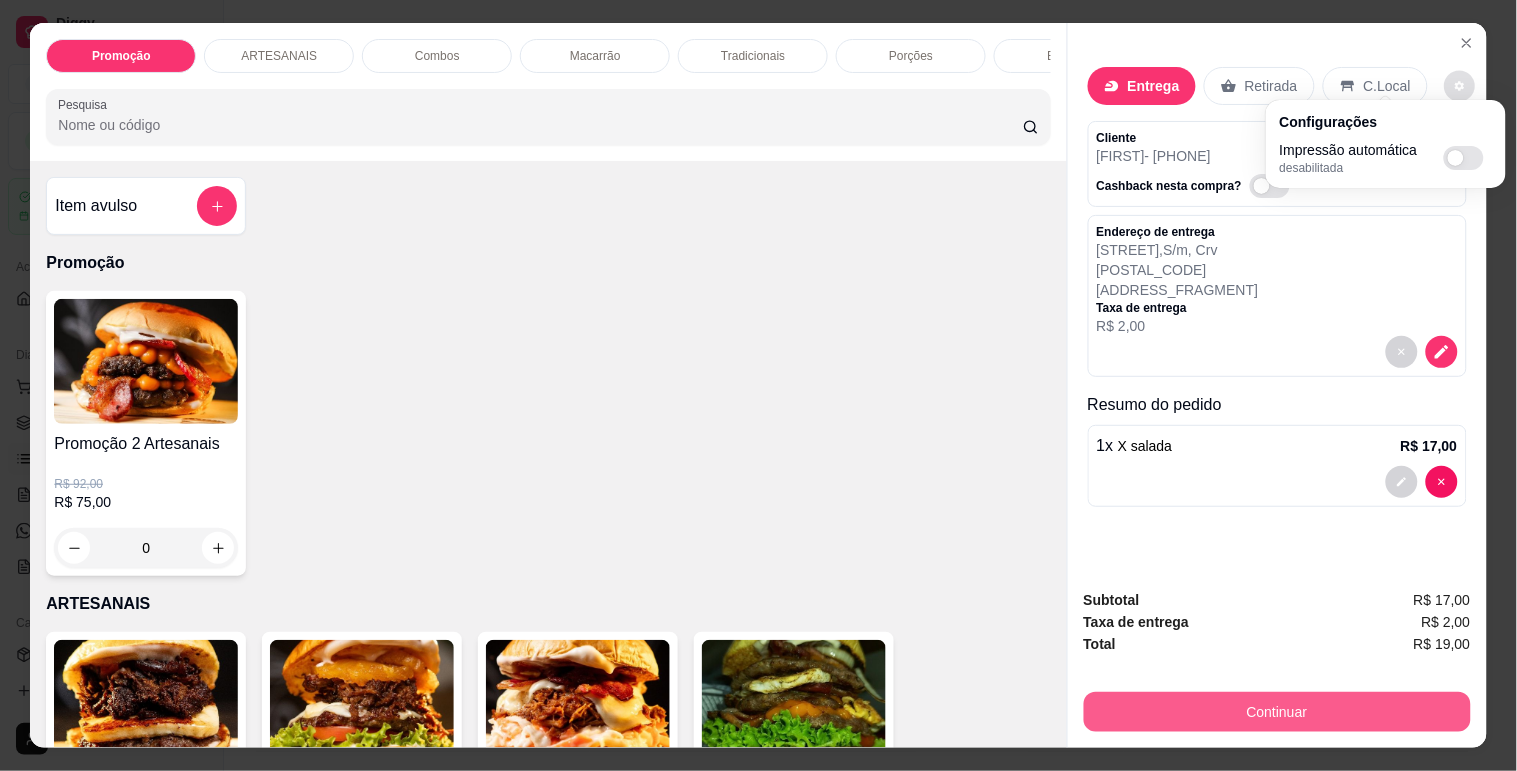 click on "Continuar" at bounding box center (1277, 712) 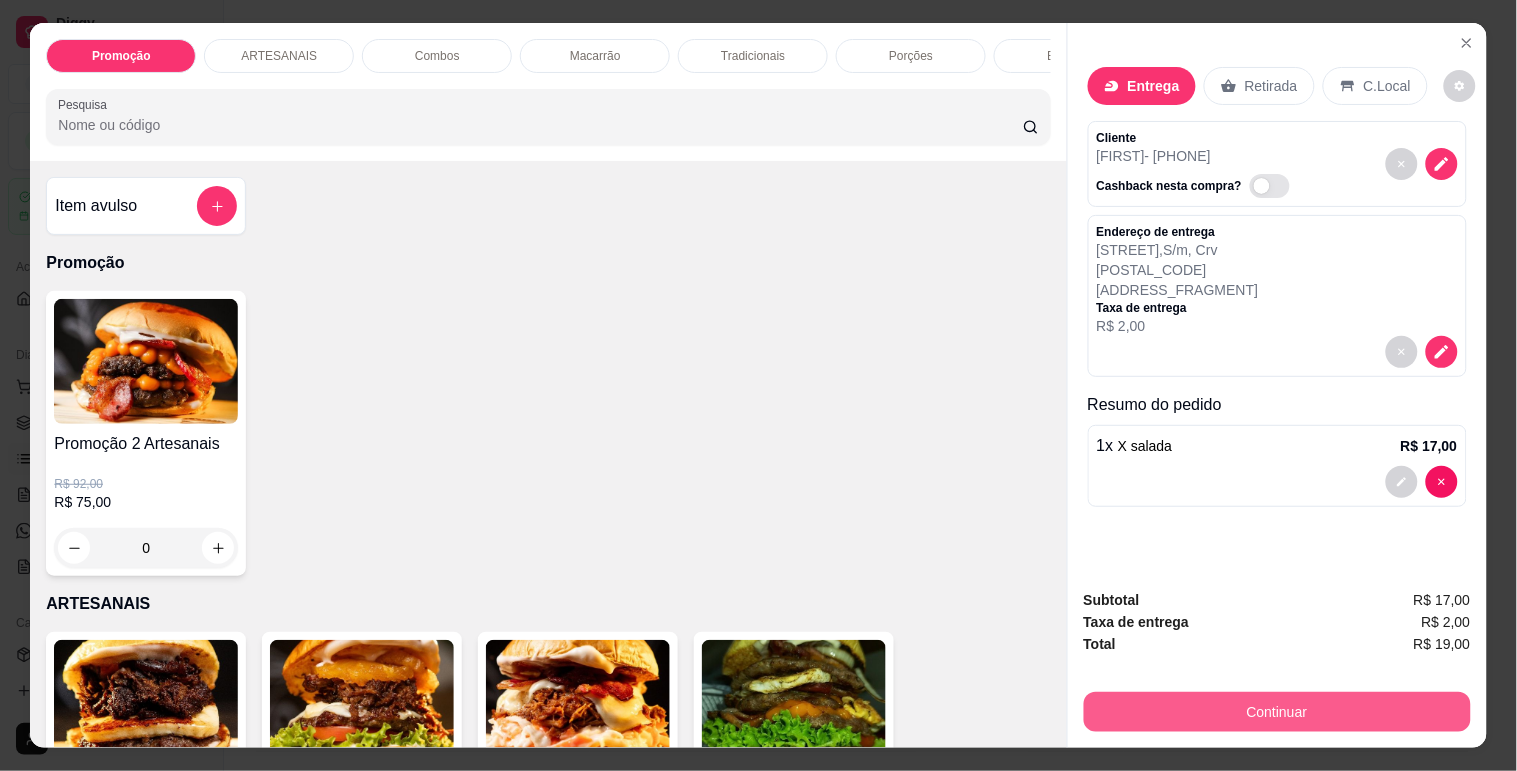 click on "Continuar" at bounding box center (1277, 712) 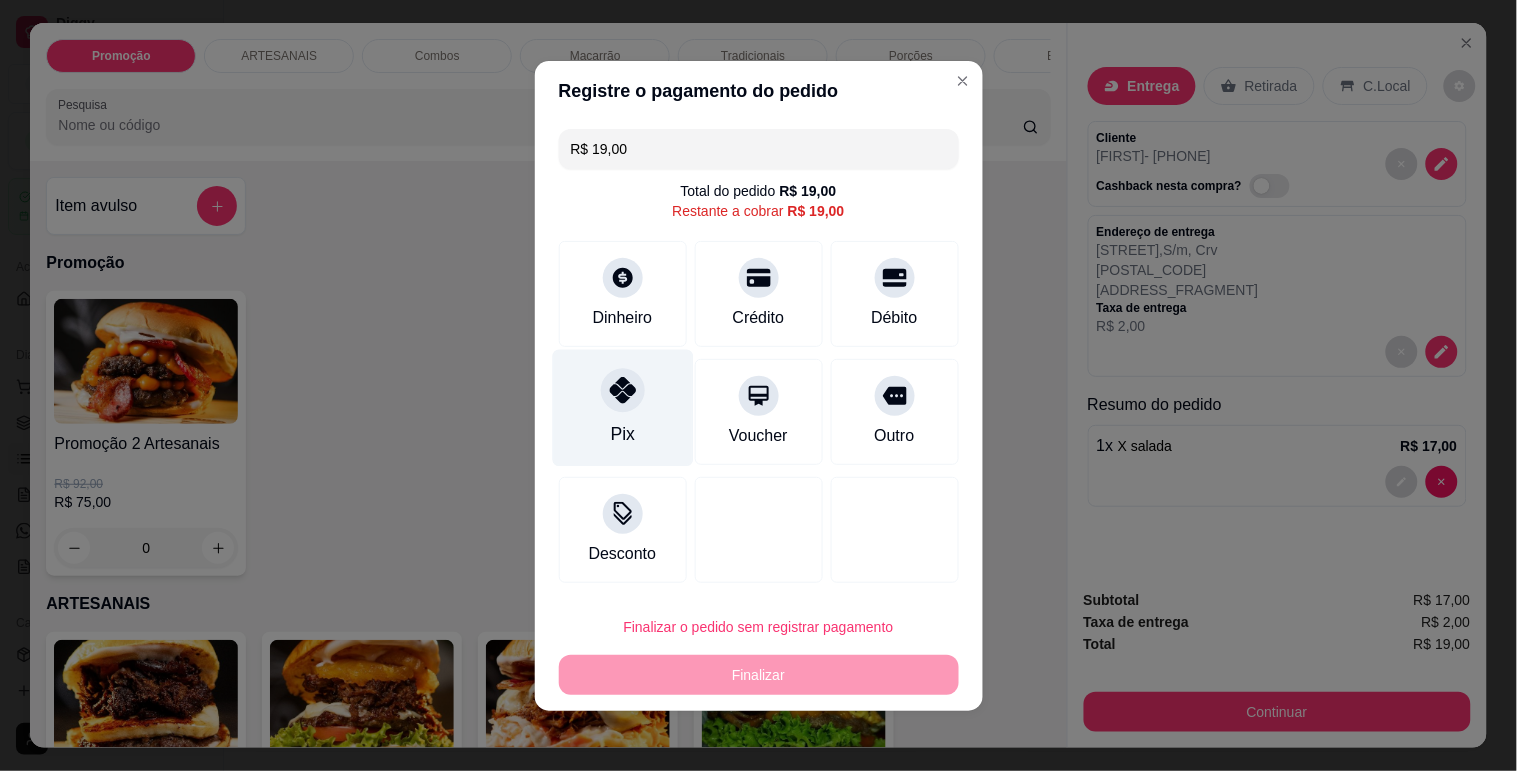 click on "Pix" at bounding box center [622, 407] 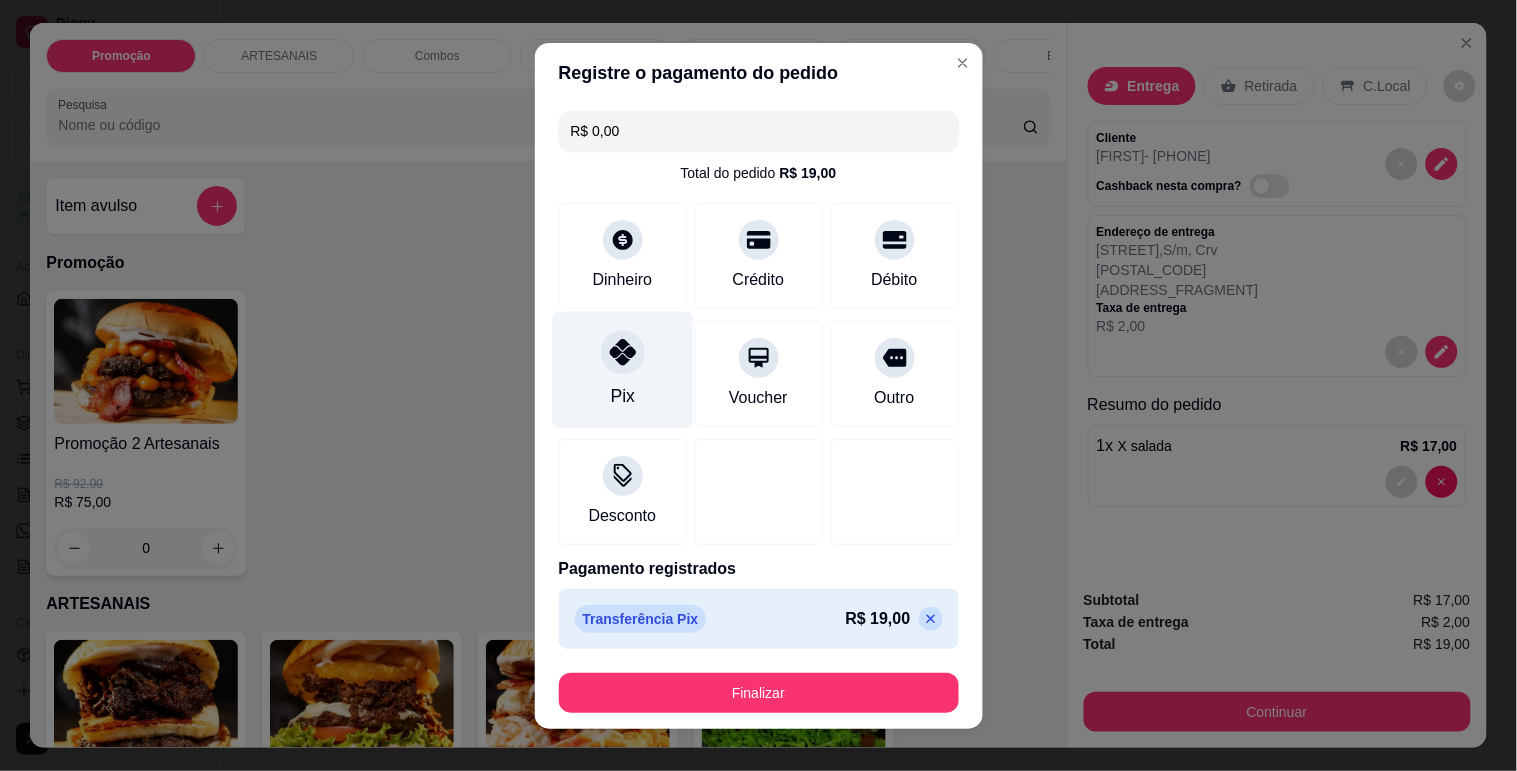 type on "R$ 0,00" 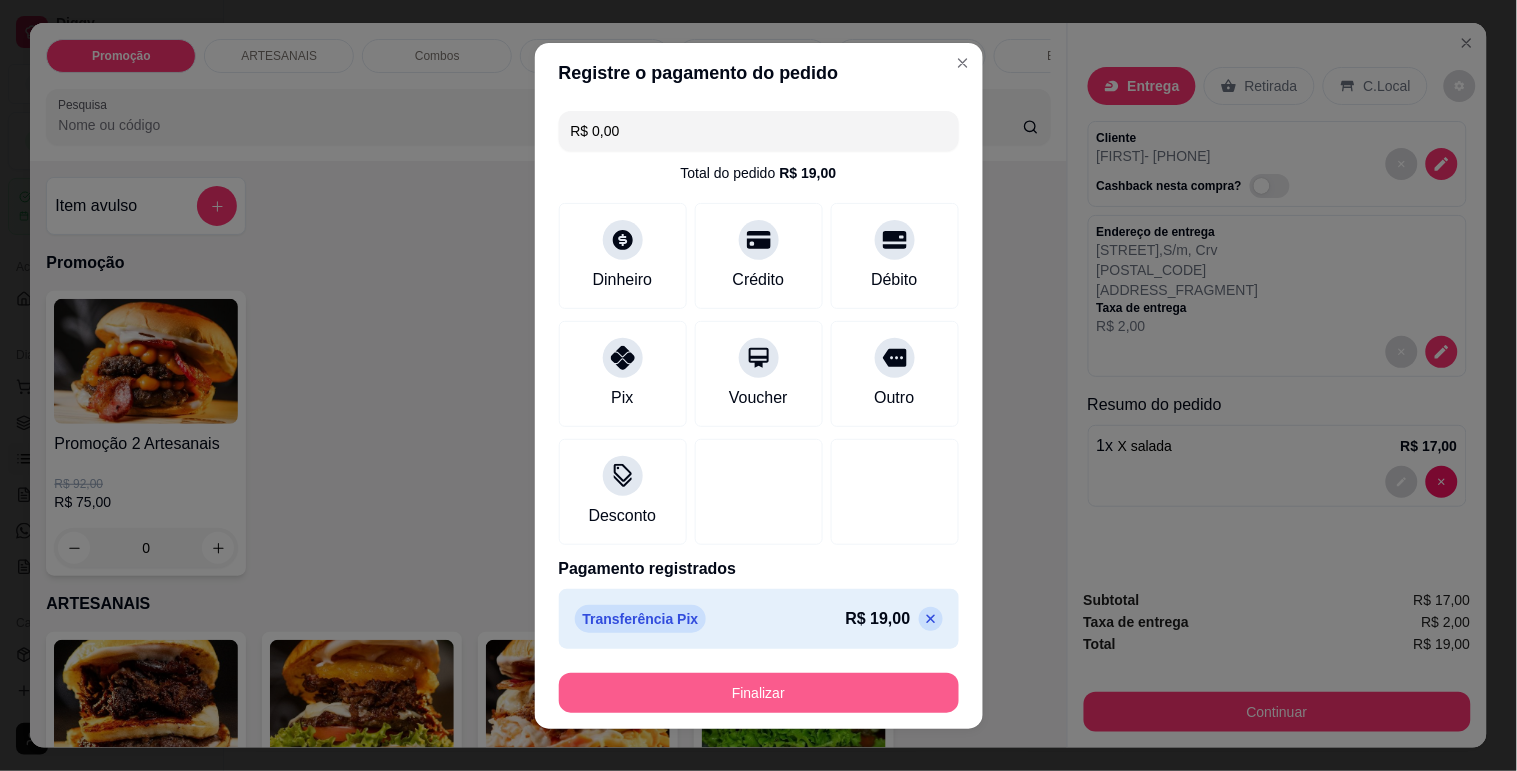 click on "Finalizar" at bounding box center [759, 693] 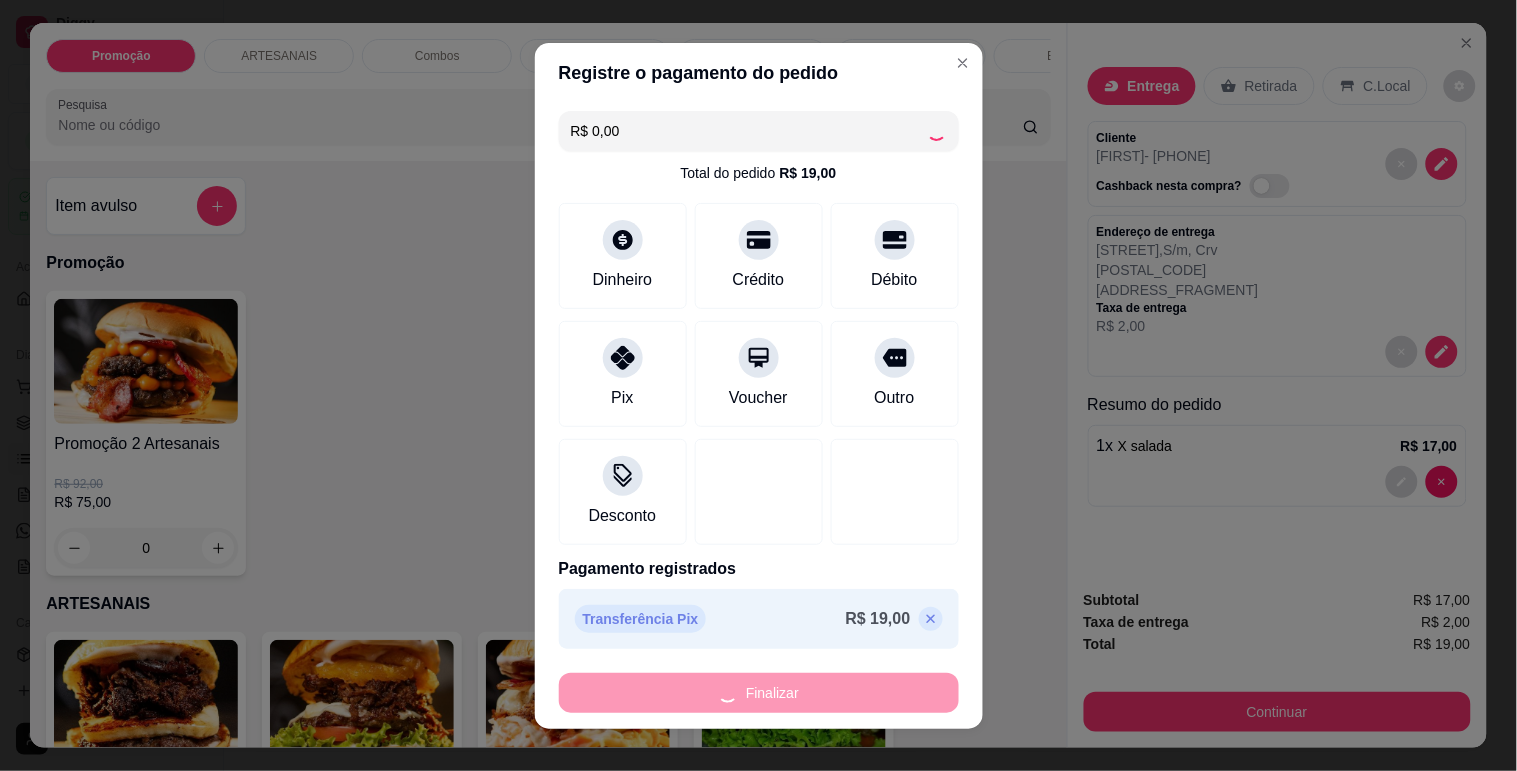 type on "0" 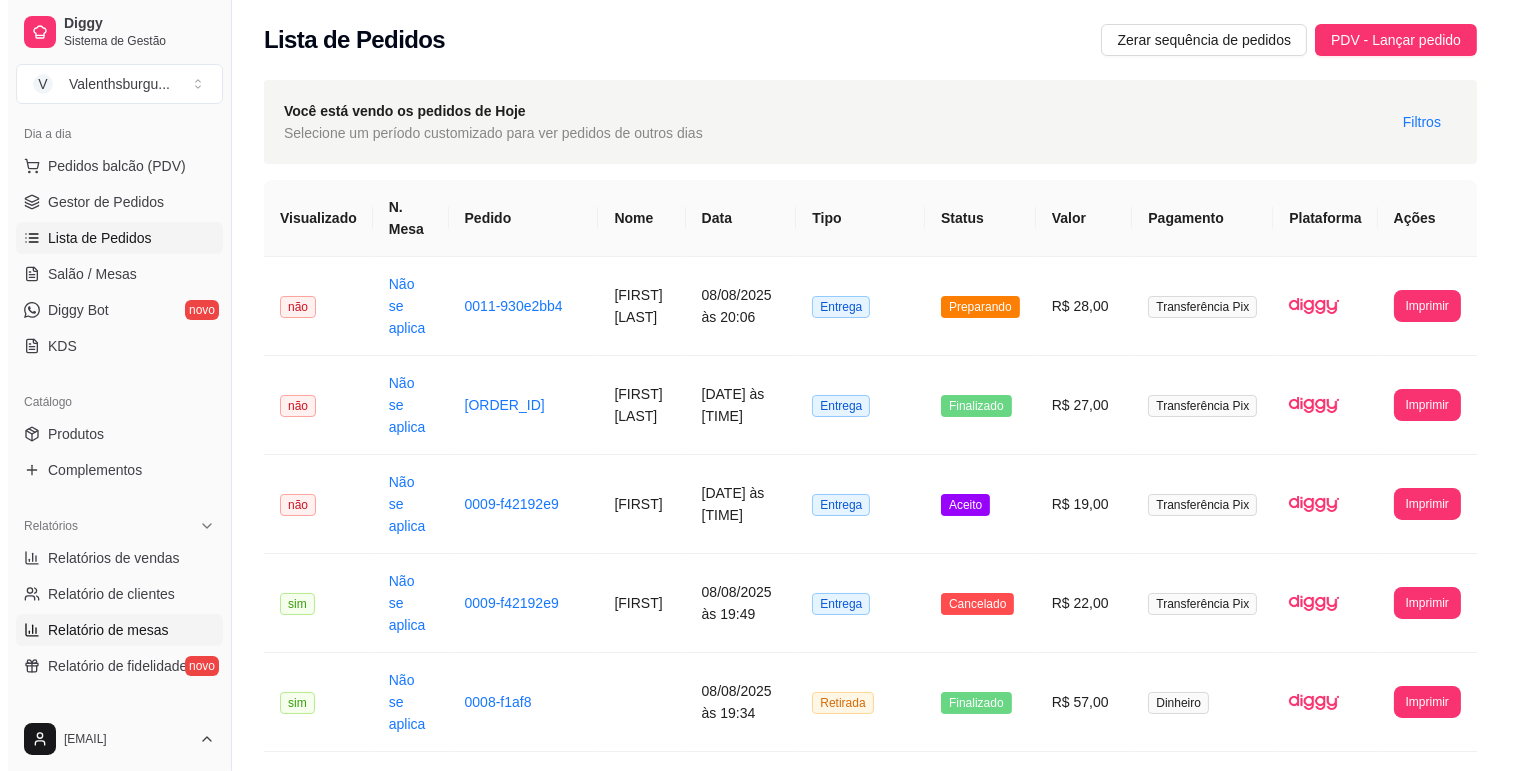 scroll, scrollTop: 222, scrollLeft: 0, axis: vertical 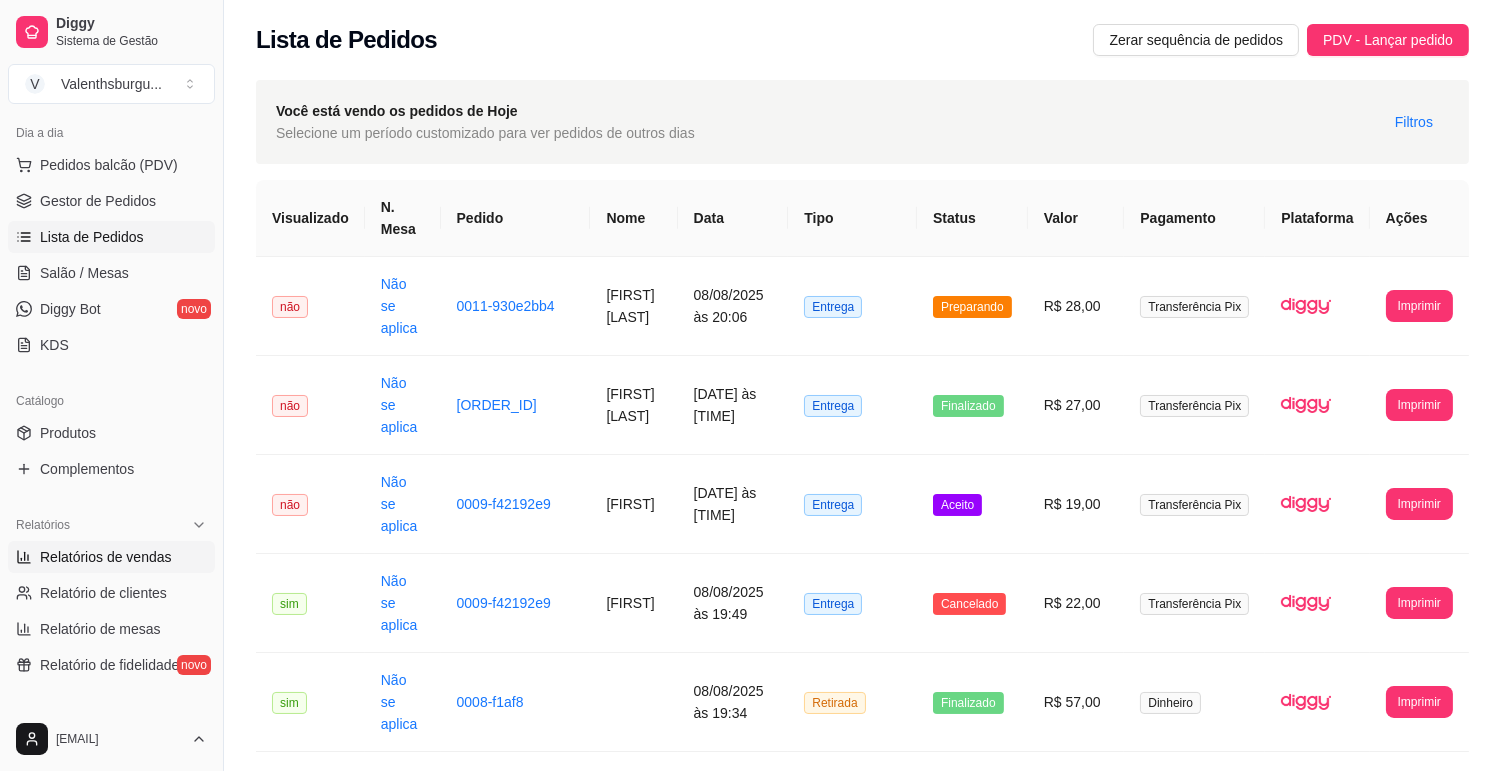 click on "Relatórios de vendas" at bounding box center (106, 557) 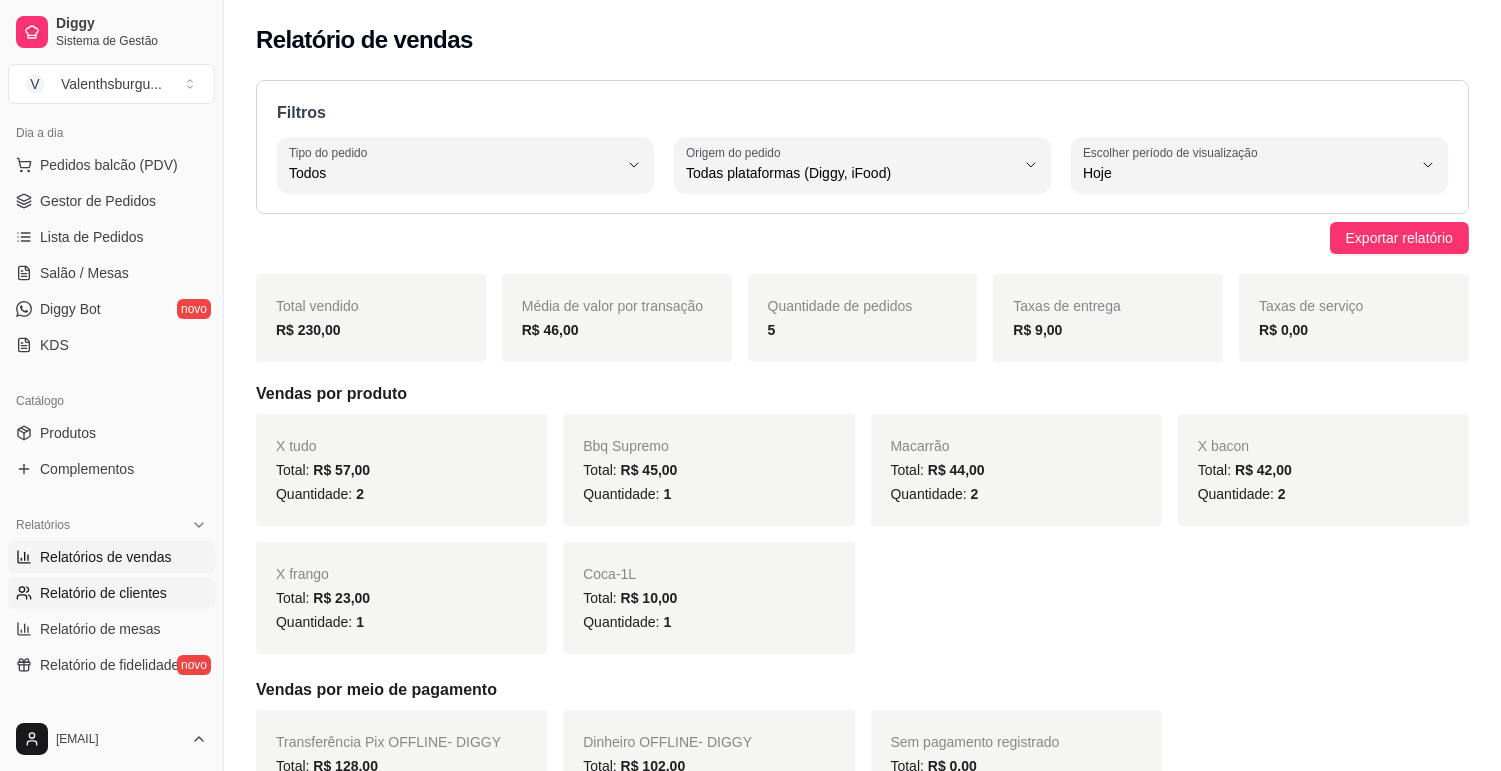 click on "Relatório de clientes" at bounding box center [103, 593] 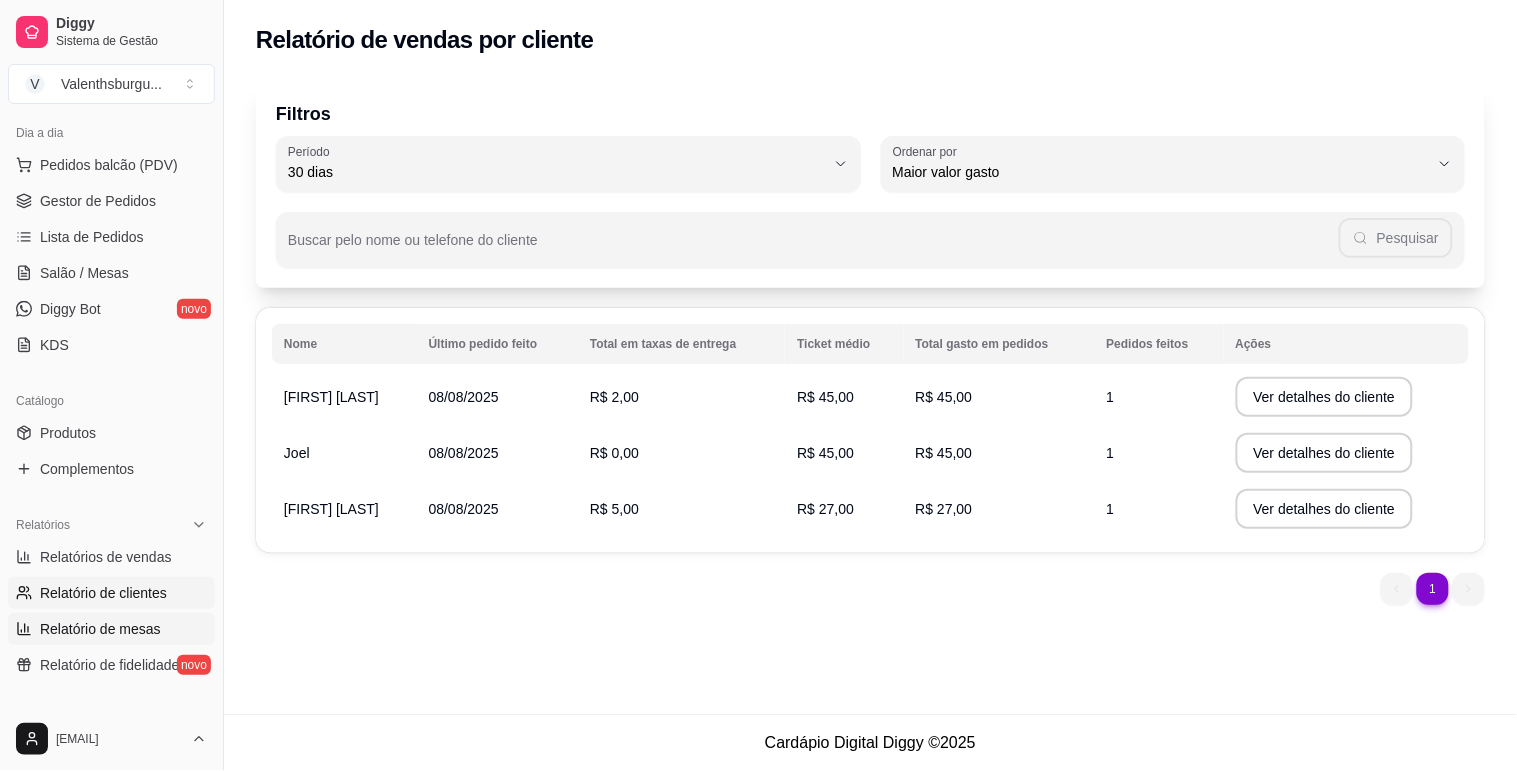 click on "Relatório de mesas" at bounding box center (111, 629) 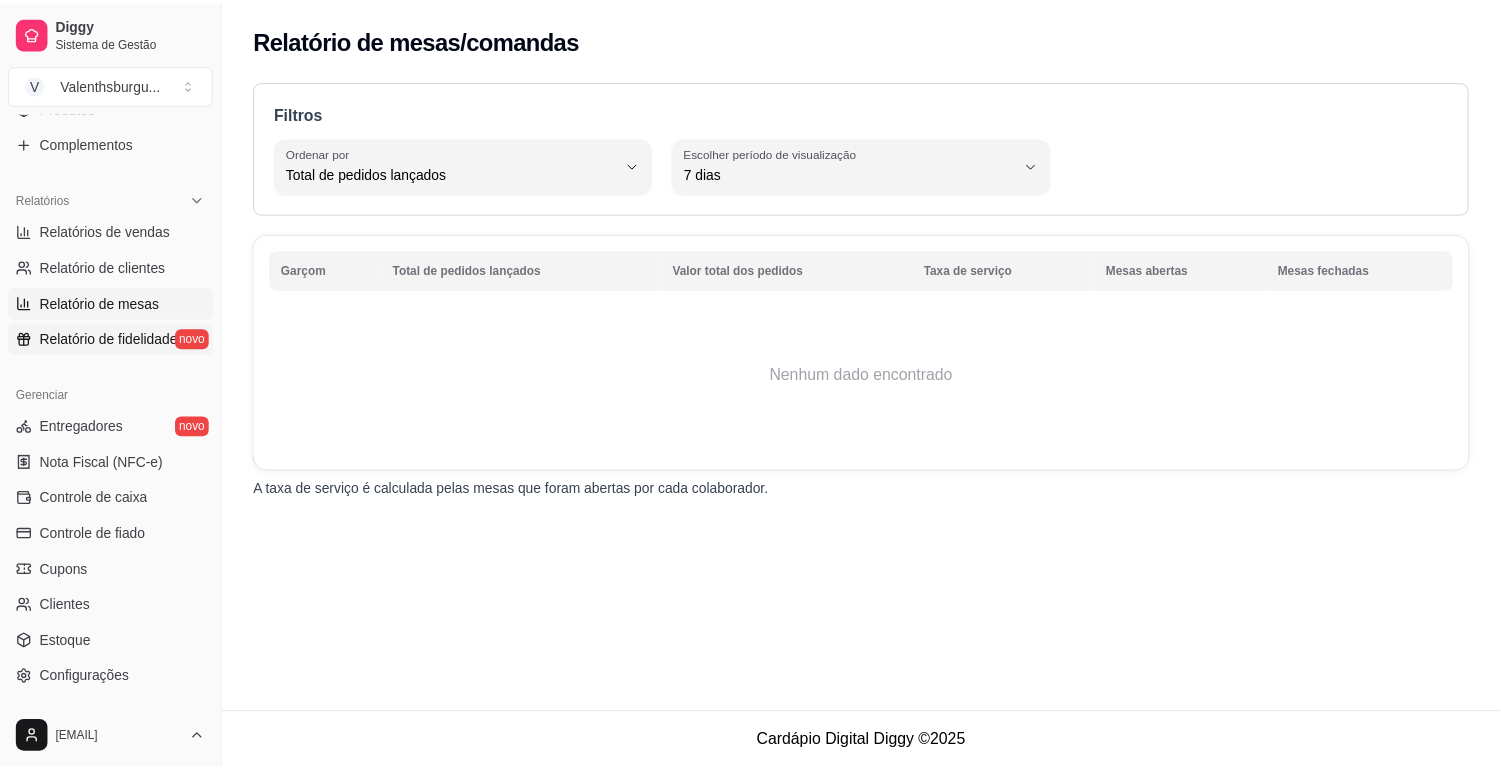 scroll, scrollTop: 555, scrollLeft: 0, axis: vertical 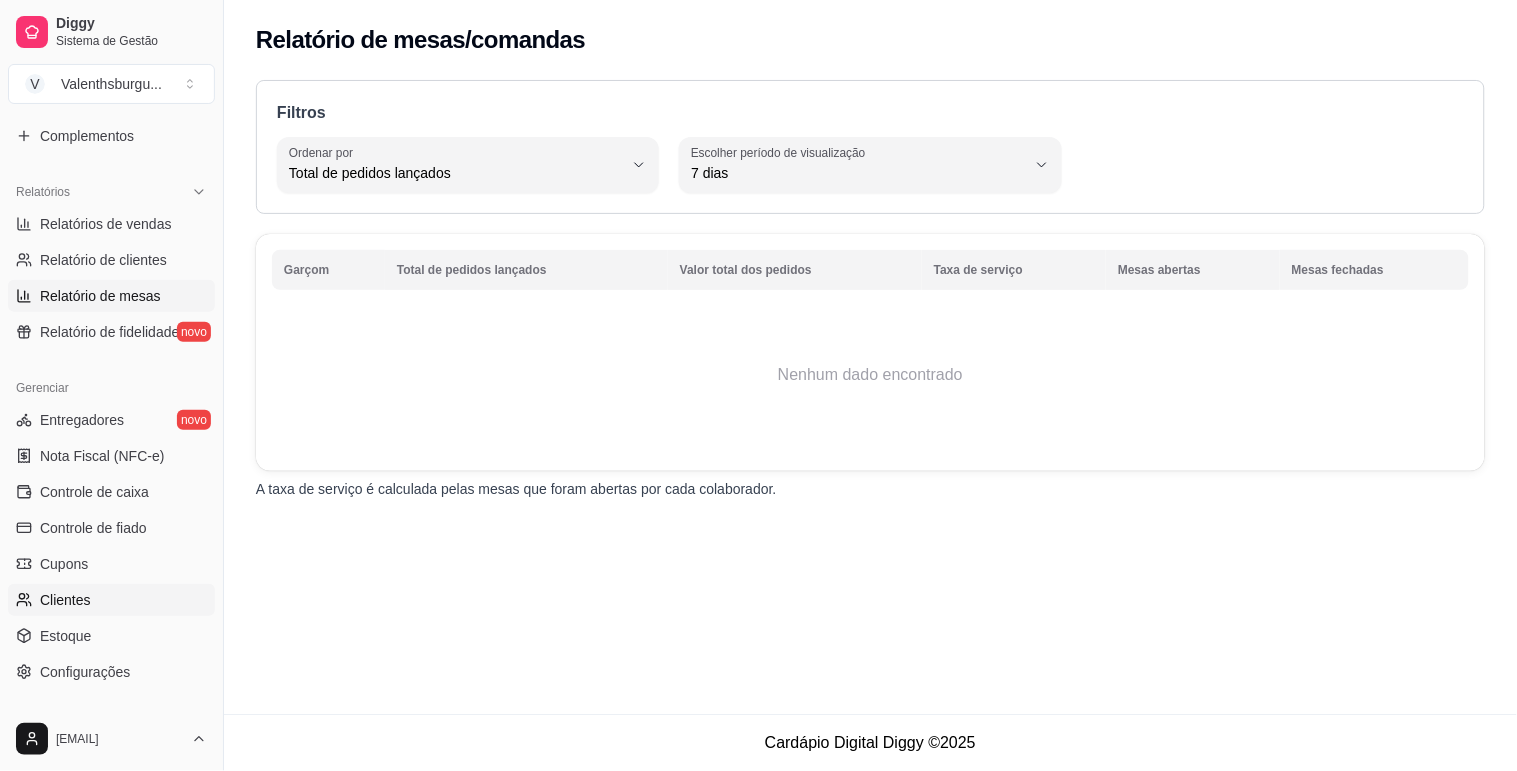 click on "Clientes" at bounding box center [111, 600] 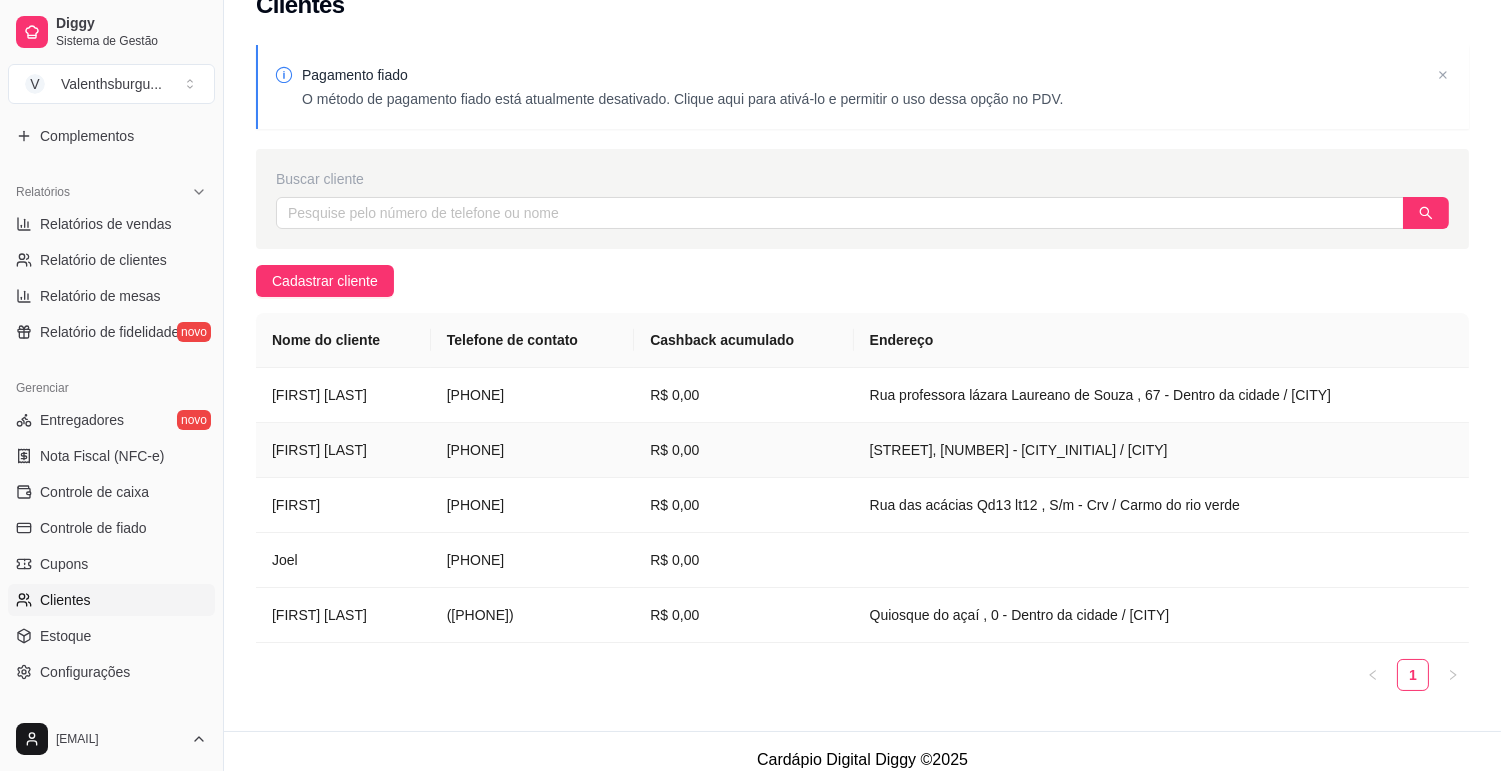 scroll, scrollTop: 52, scrollLeft: 0, axis: vertical 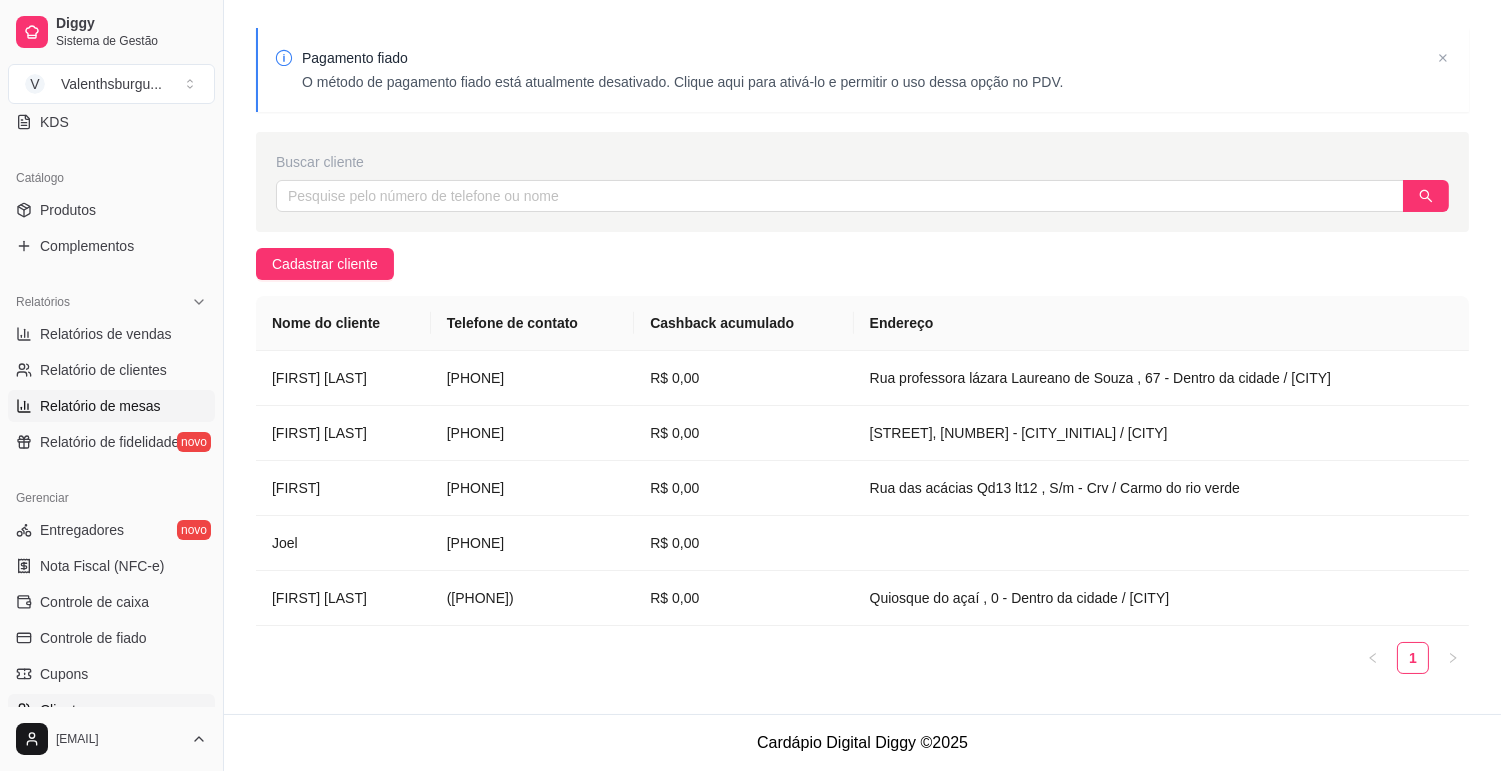 click on "Relatório de mesas" at bounding box center [100, 406] 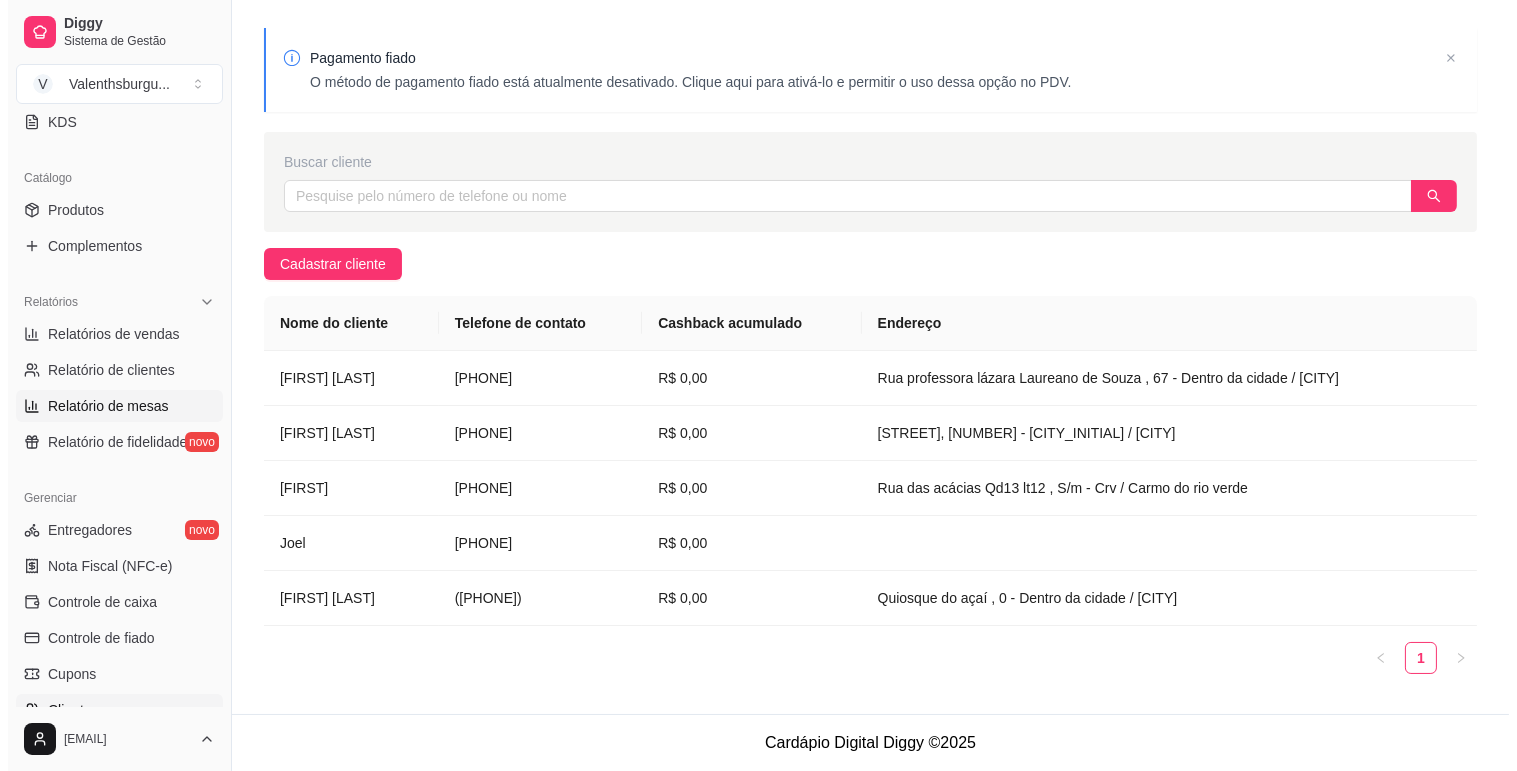 scroll, scrollTop: 0, scrollLeft: 0, axis: both 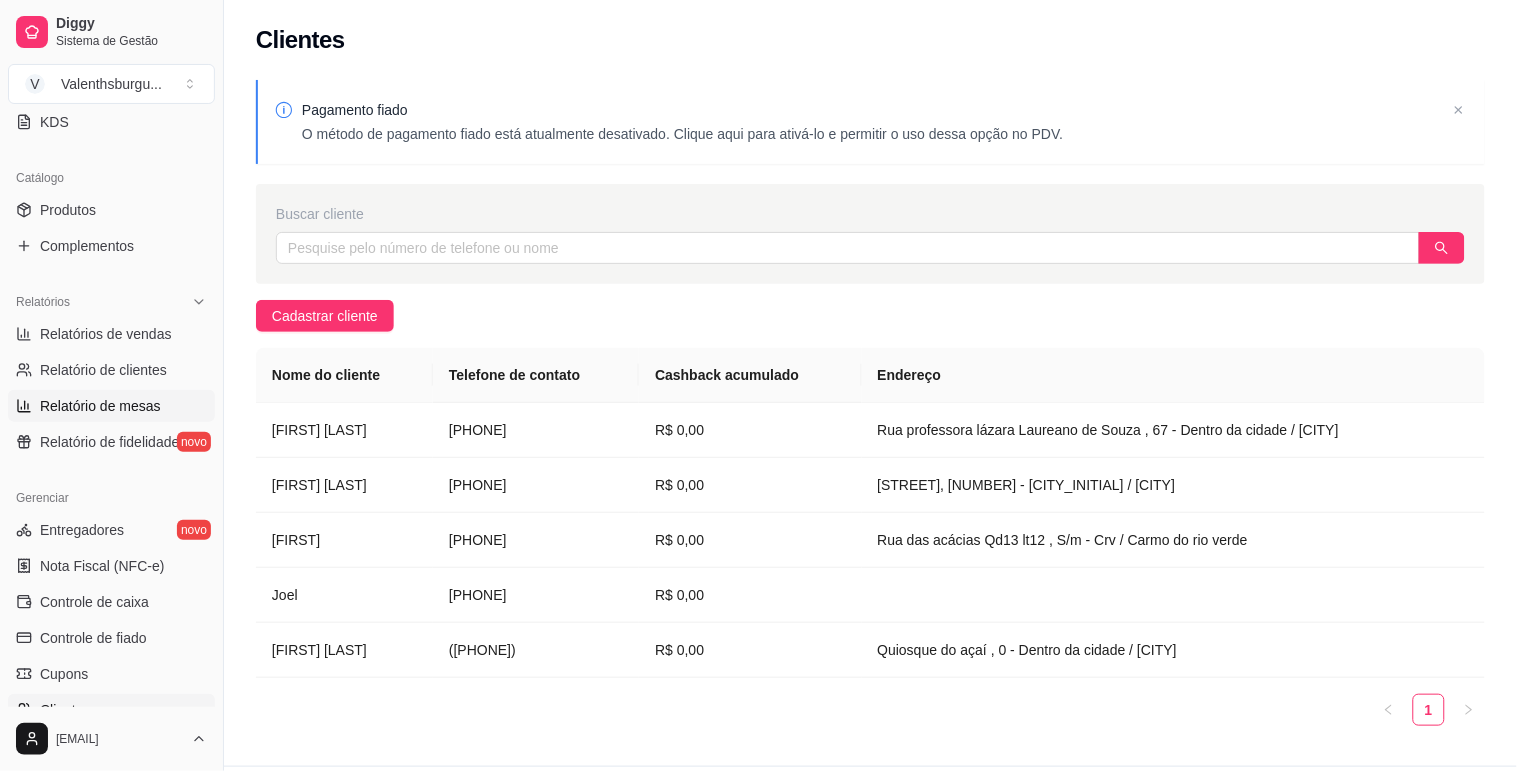 select on "TOTAL_OF_ORDERS" 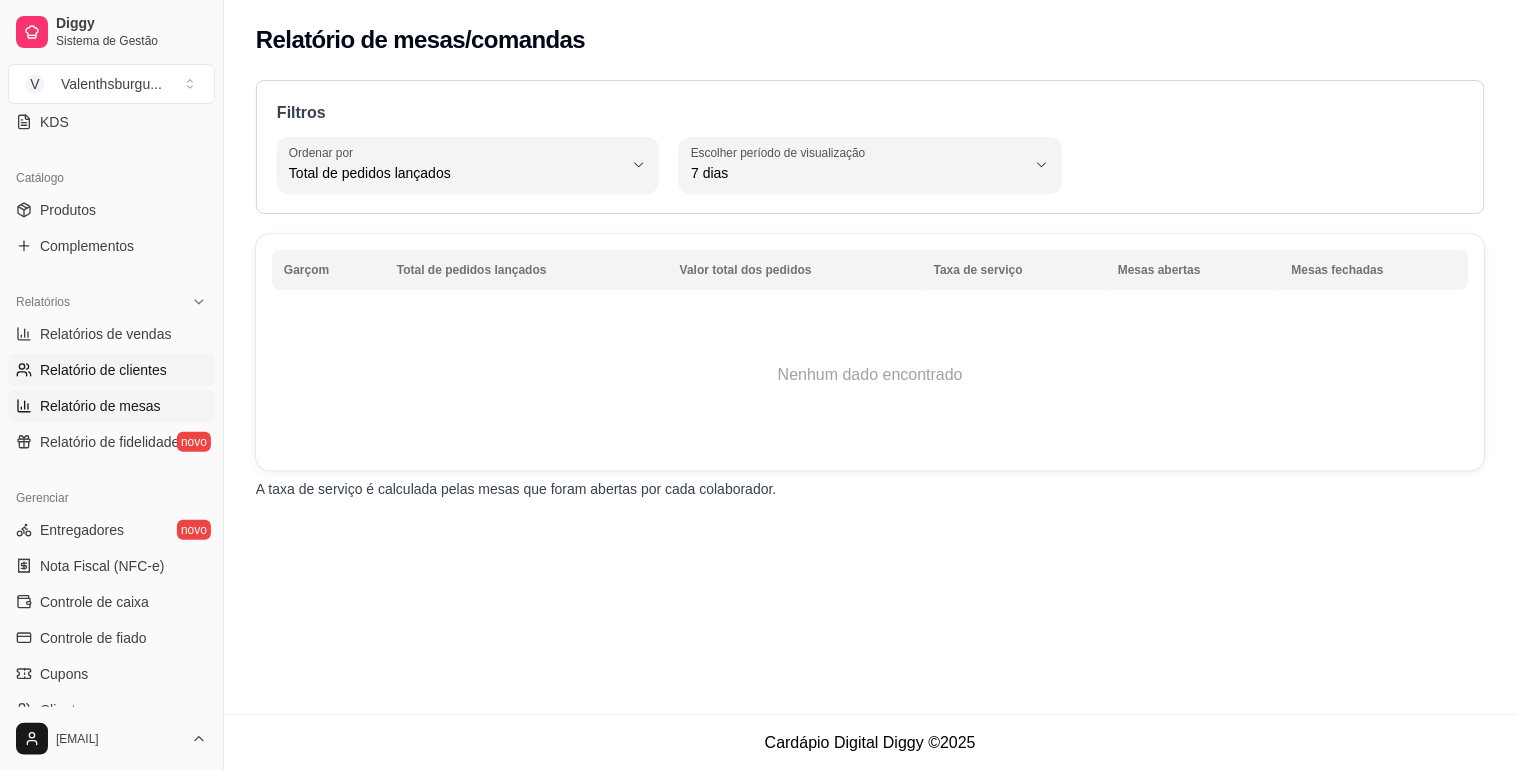click on "Relatório de clientes" at bounding box center [103, 370] 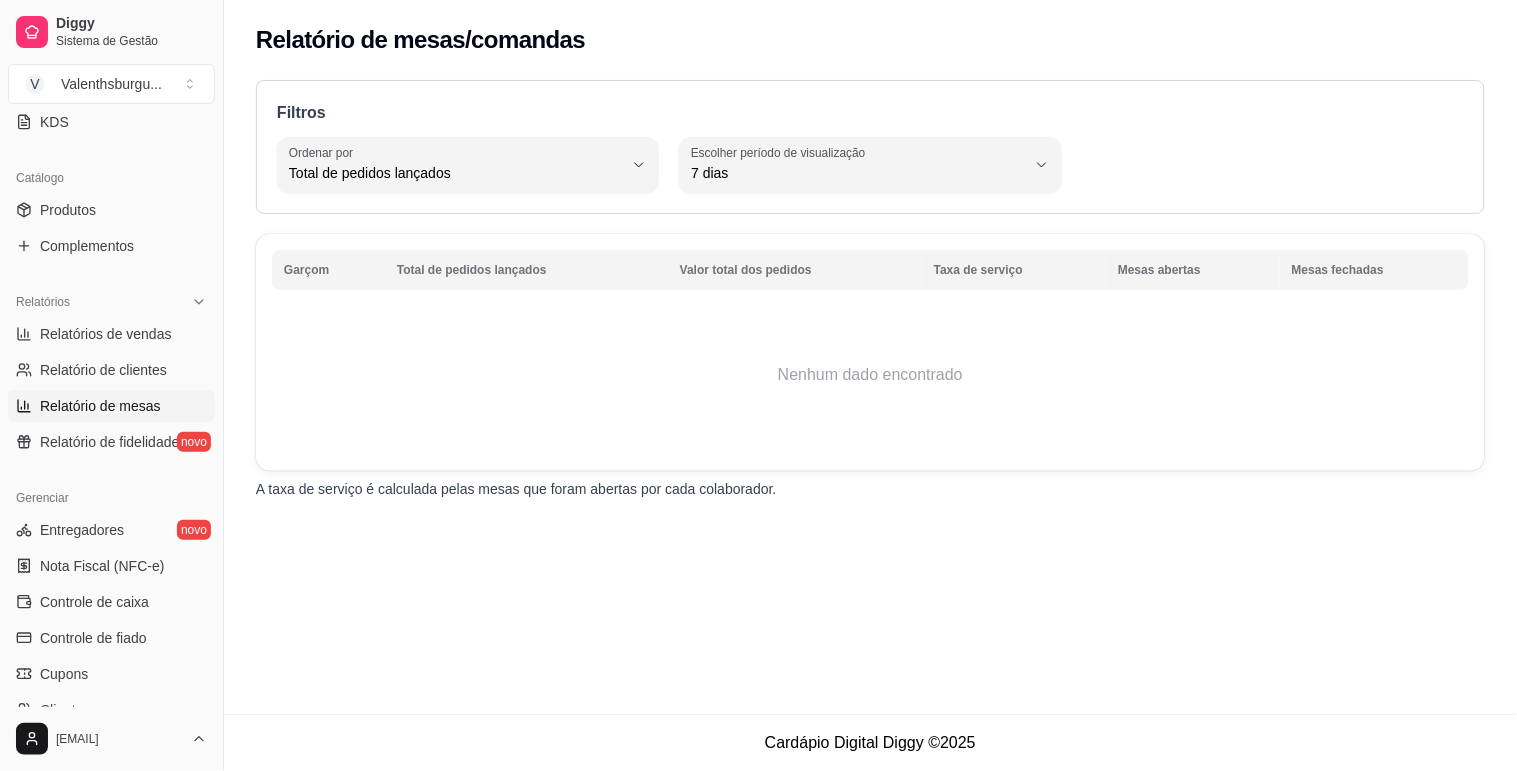 select on "30" 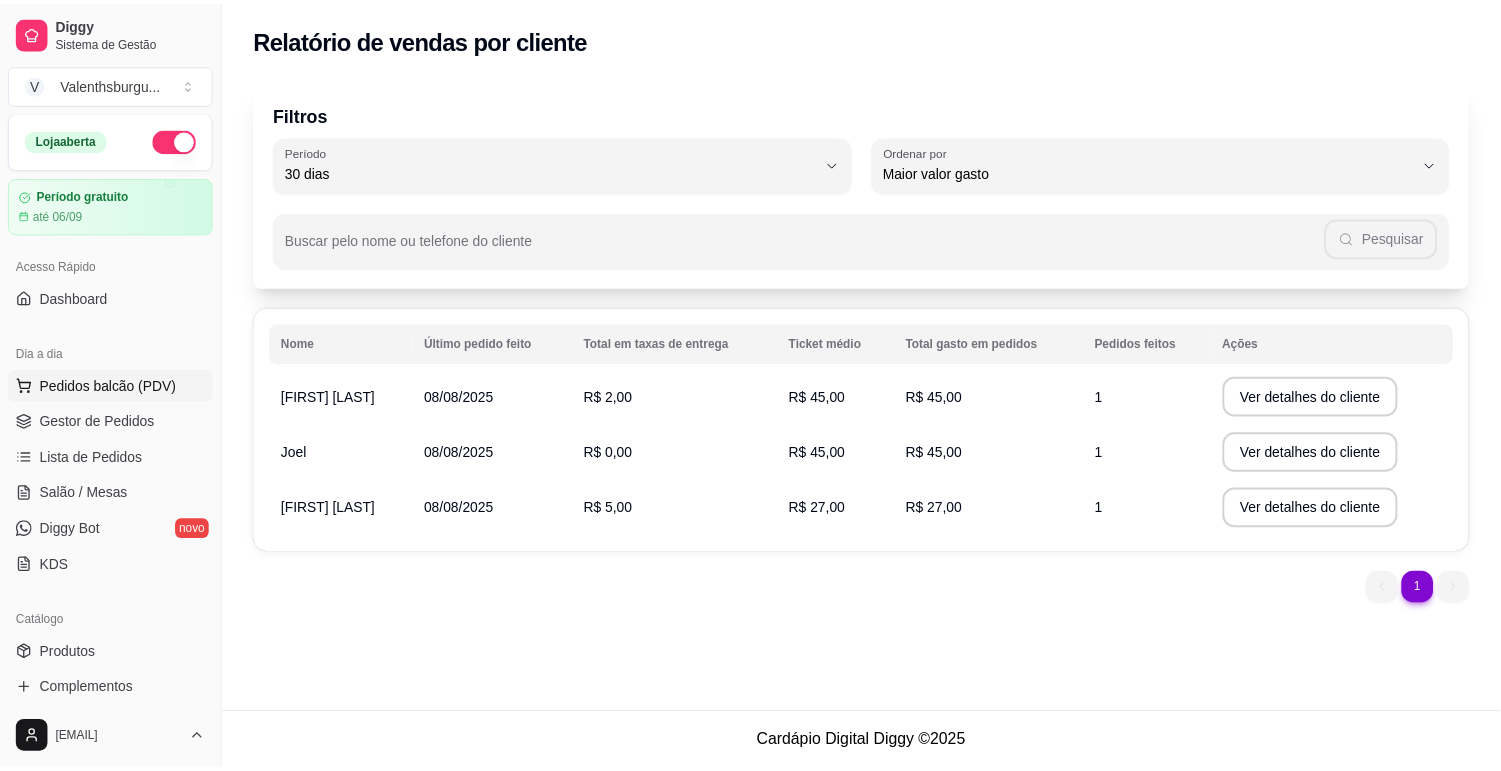 scroll, scrollTop: 0, scrollLeft: 0, axis: both 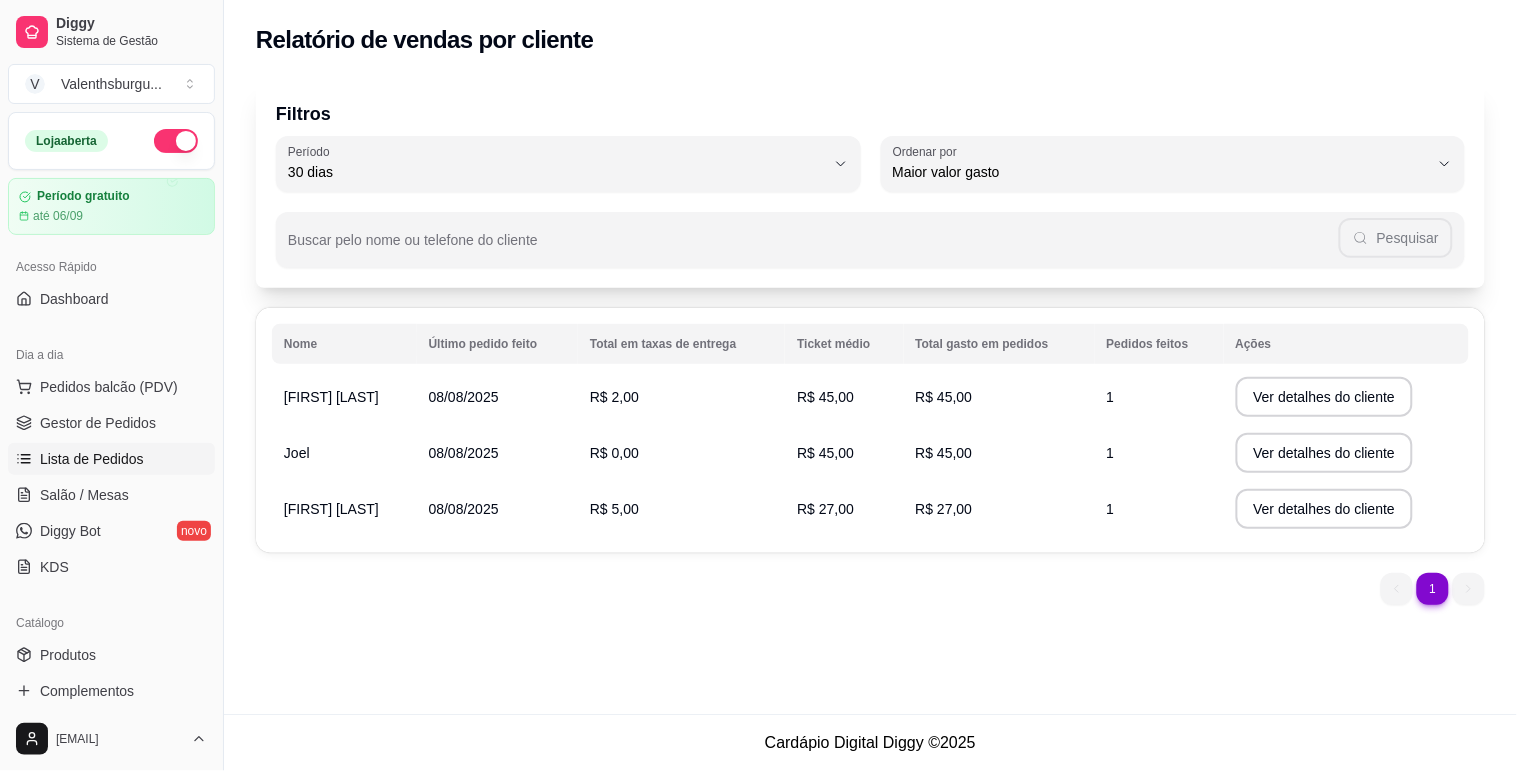 click on "Lista de Pedidos" at bounding box center (92, 459) 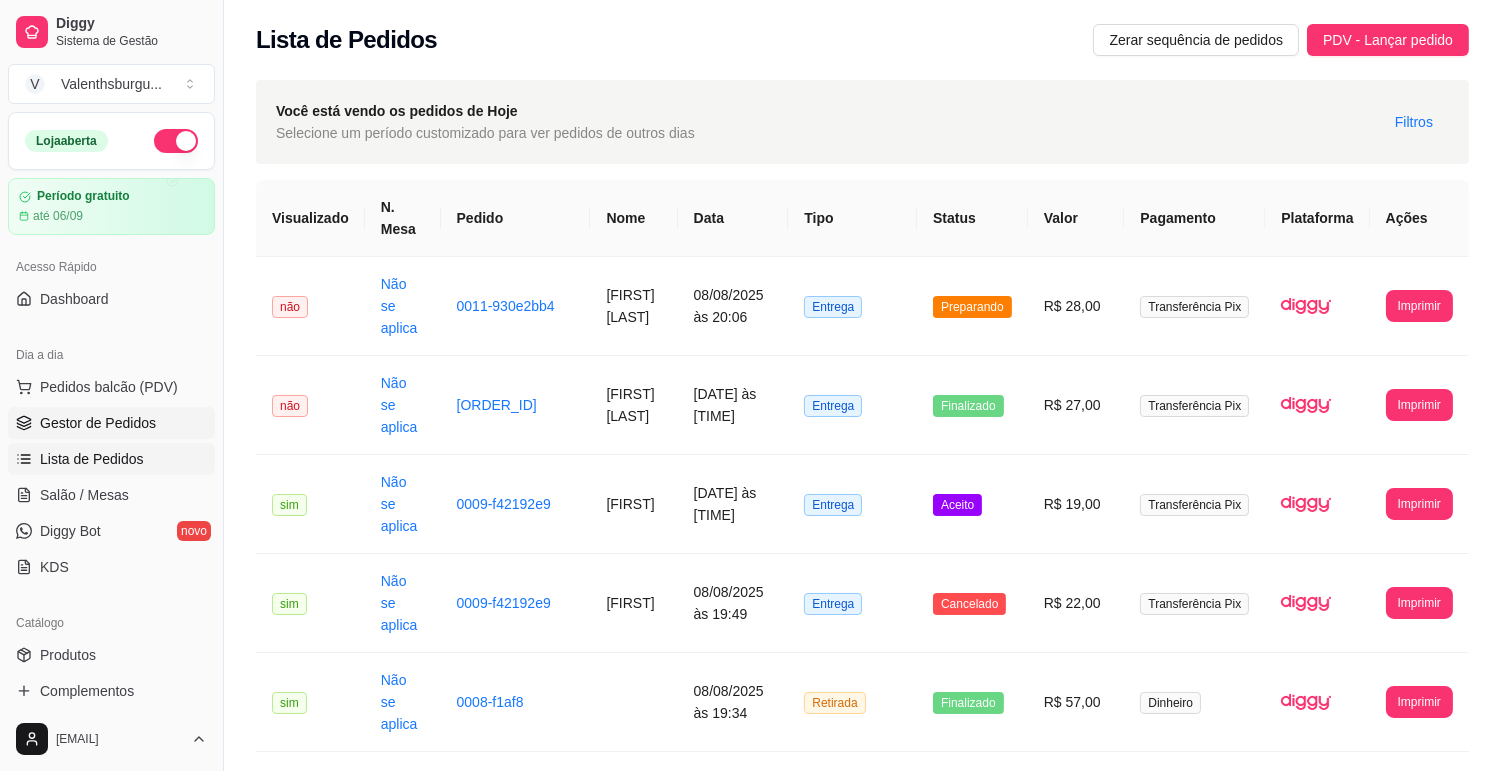 click on "Gestor de Pedidos" at bounding box center [98, 423] 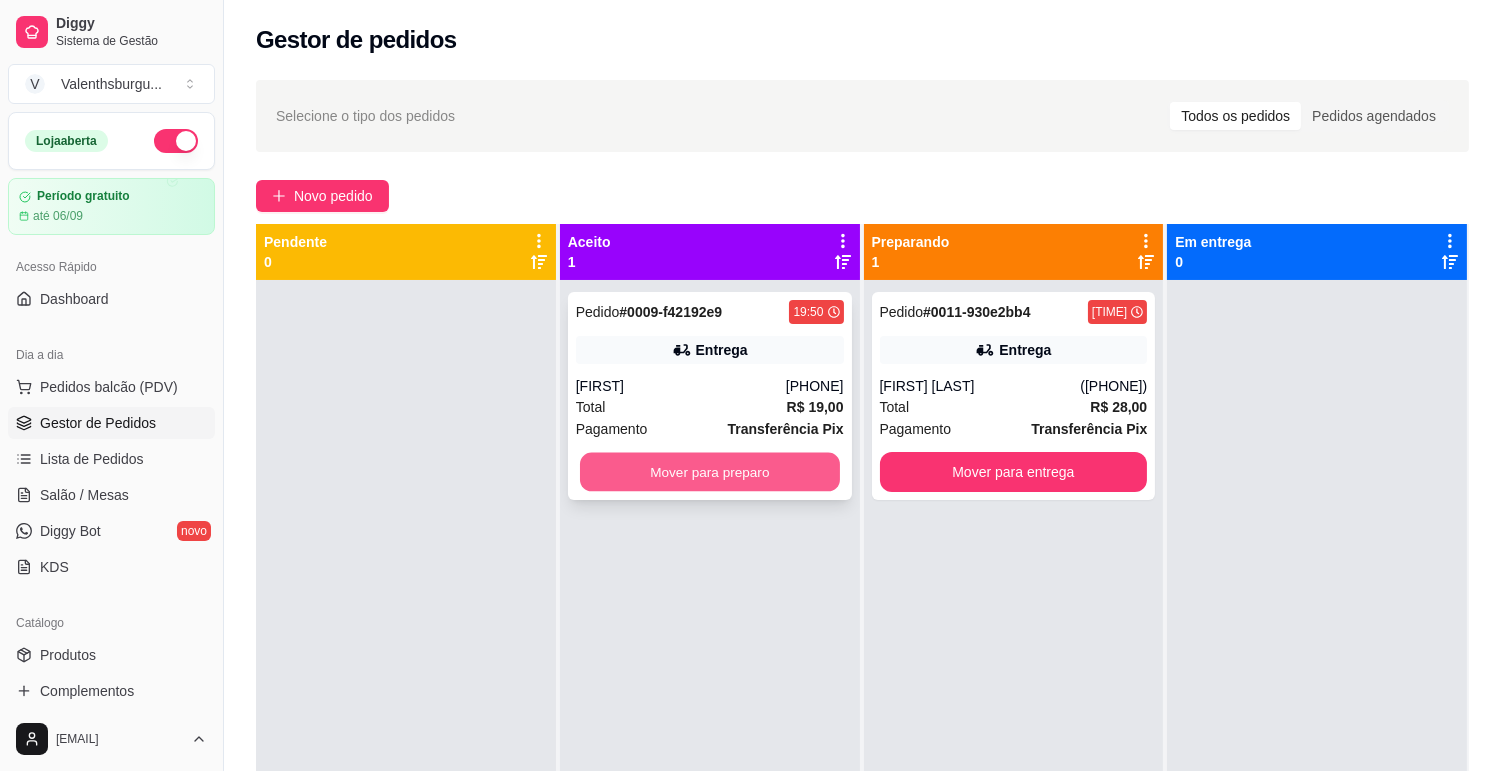 click on "Mover para preparo" at bounding box center (710, 472) 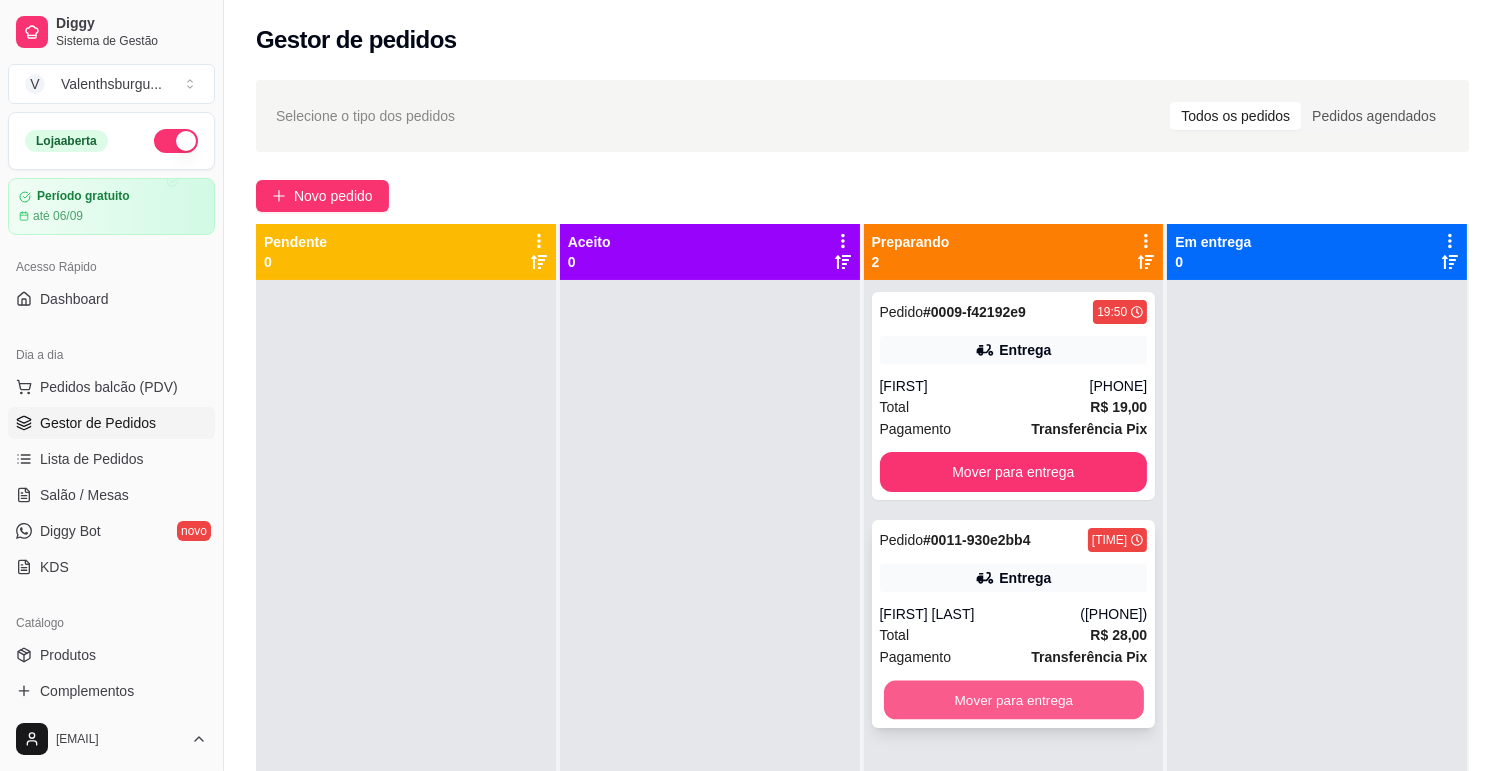 click on "Mover para entrega" at bounding box center [1014, 700] 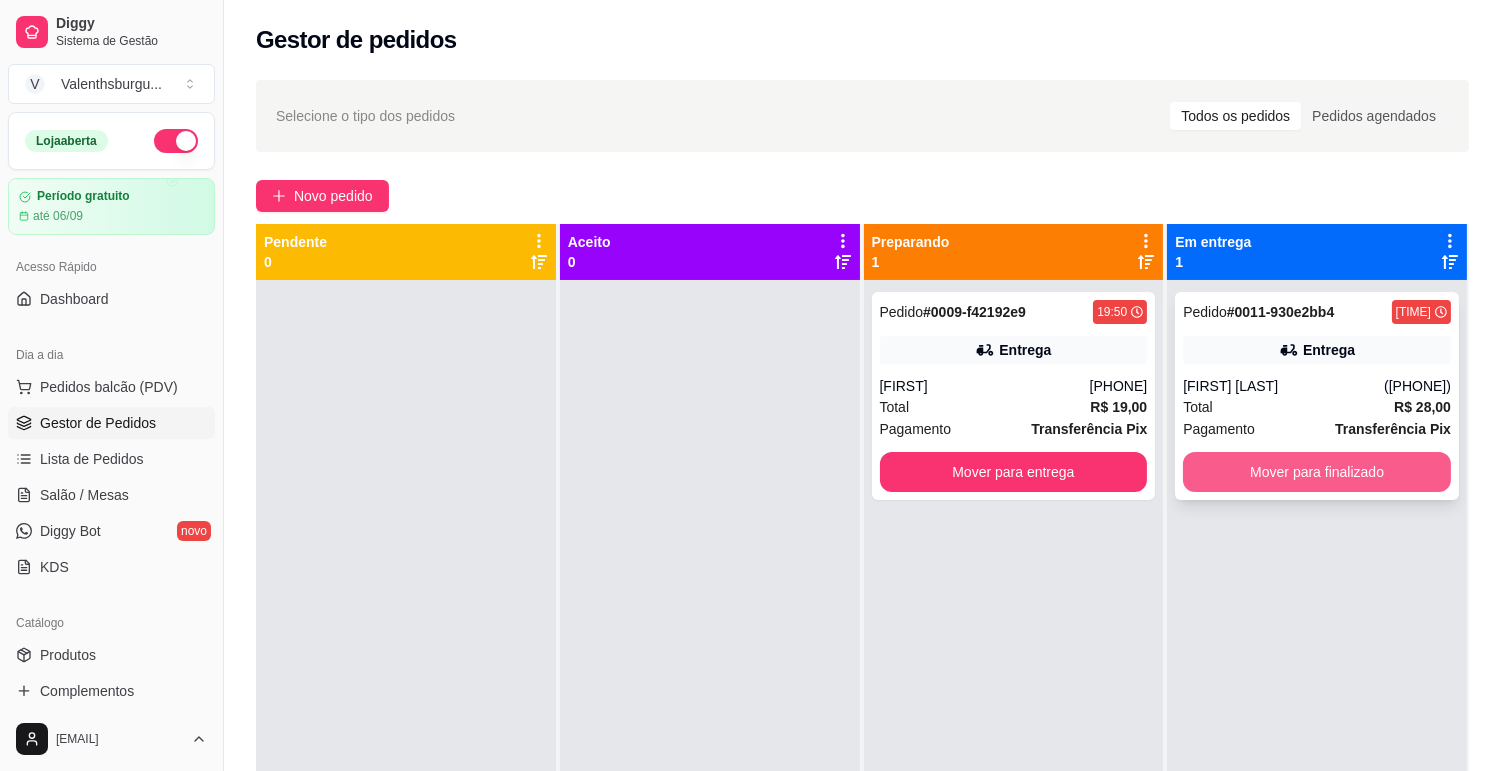 click on "Mover para finalizado" at bounding box center [1317, 472] 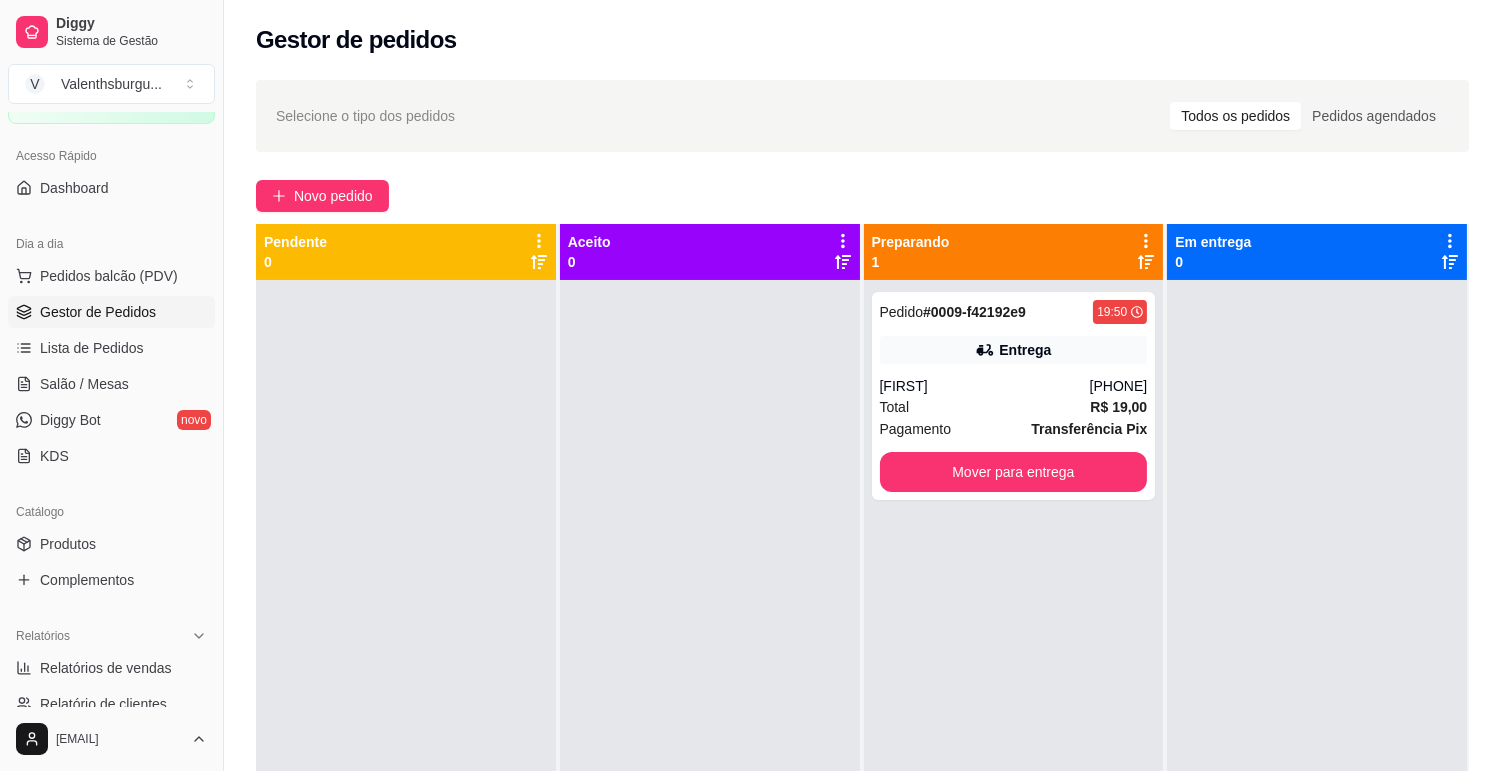 scroll, scrollTop: 222, scrollLeft: 0, axis: vertical 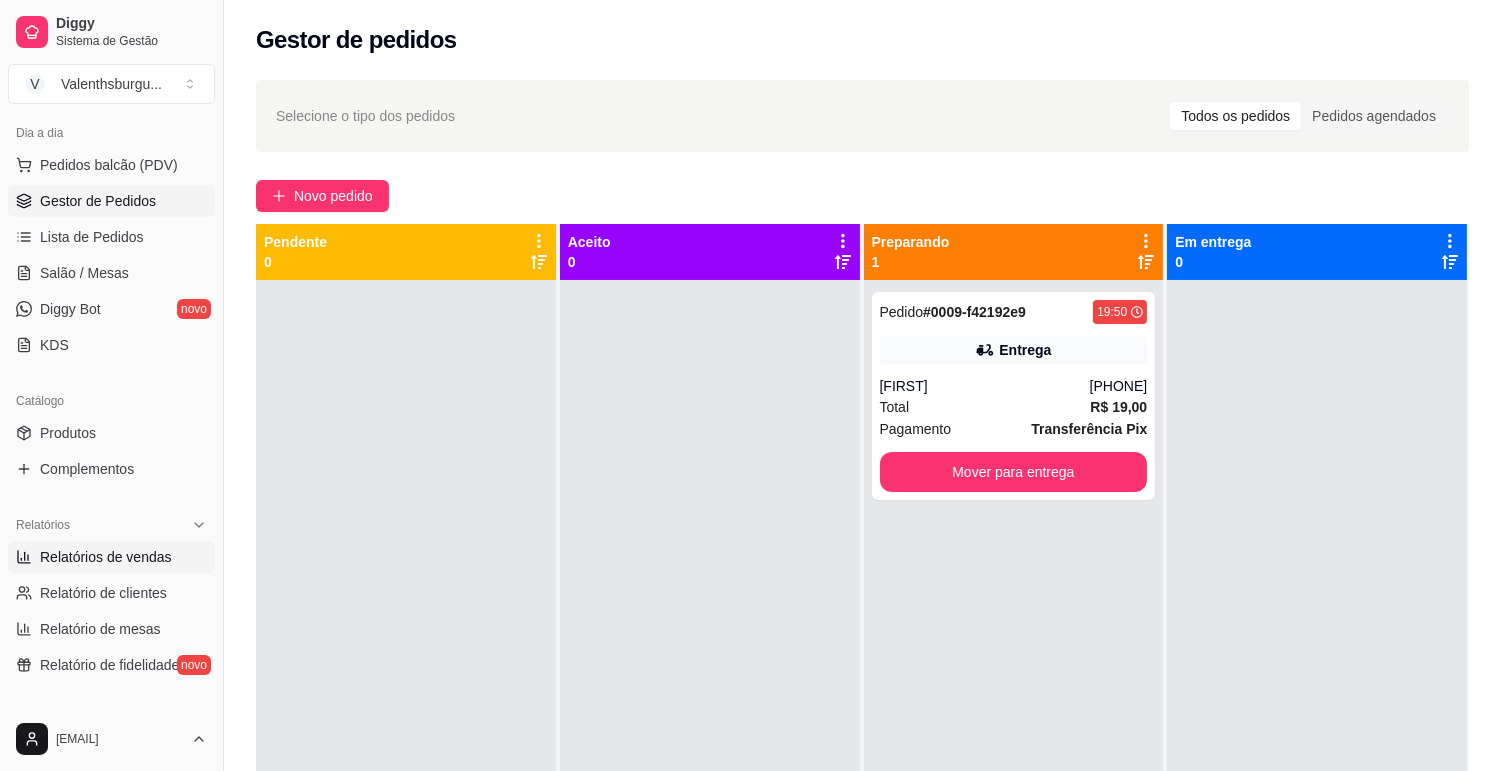 click on "Relatórios de vendas" at bounding box center (106, 557) 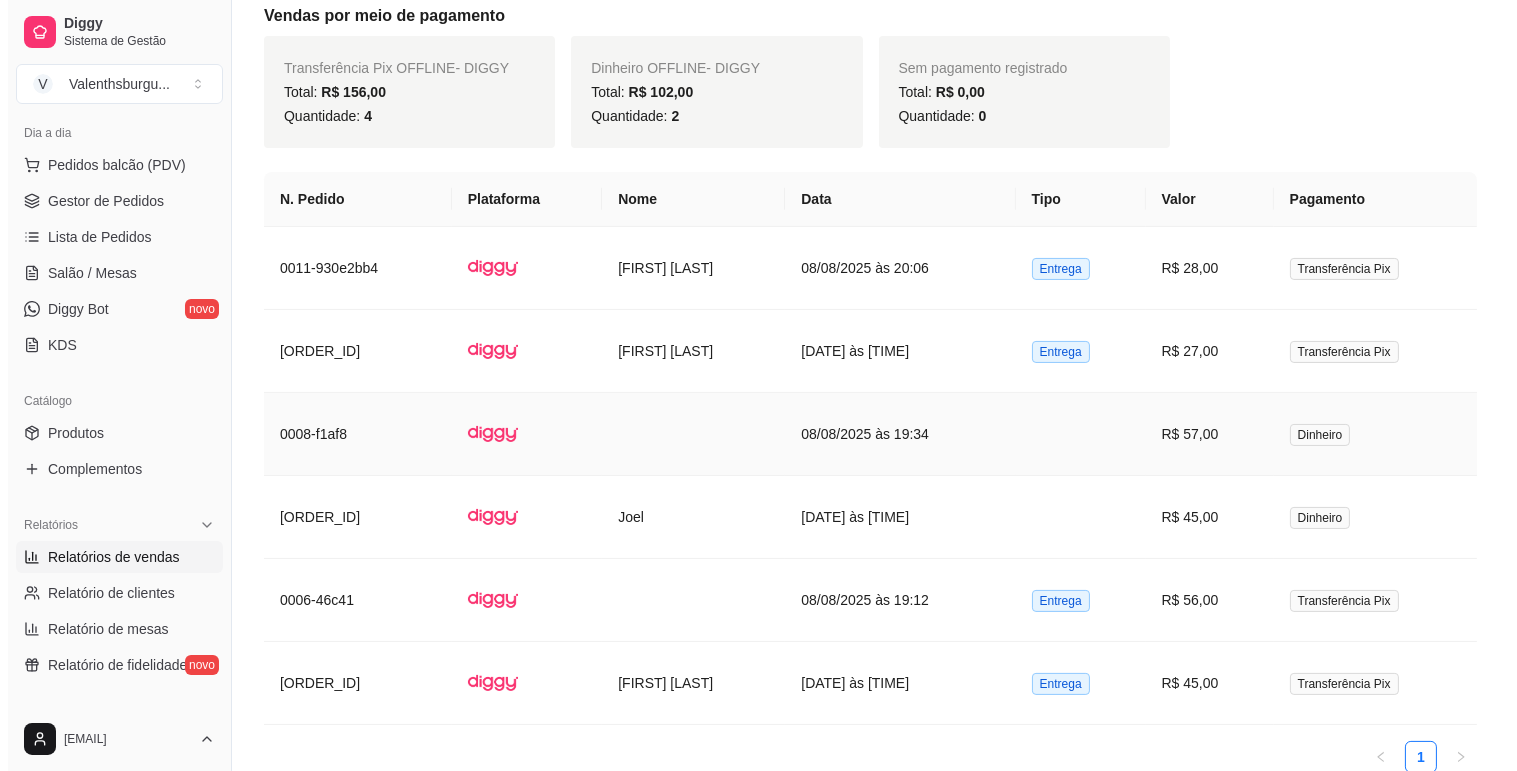 scroll, scrollTop: 773, scrollLeft: 0, axis: vertical 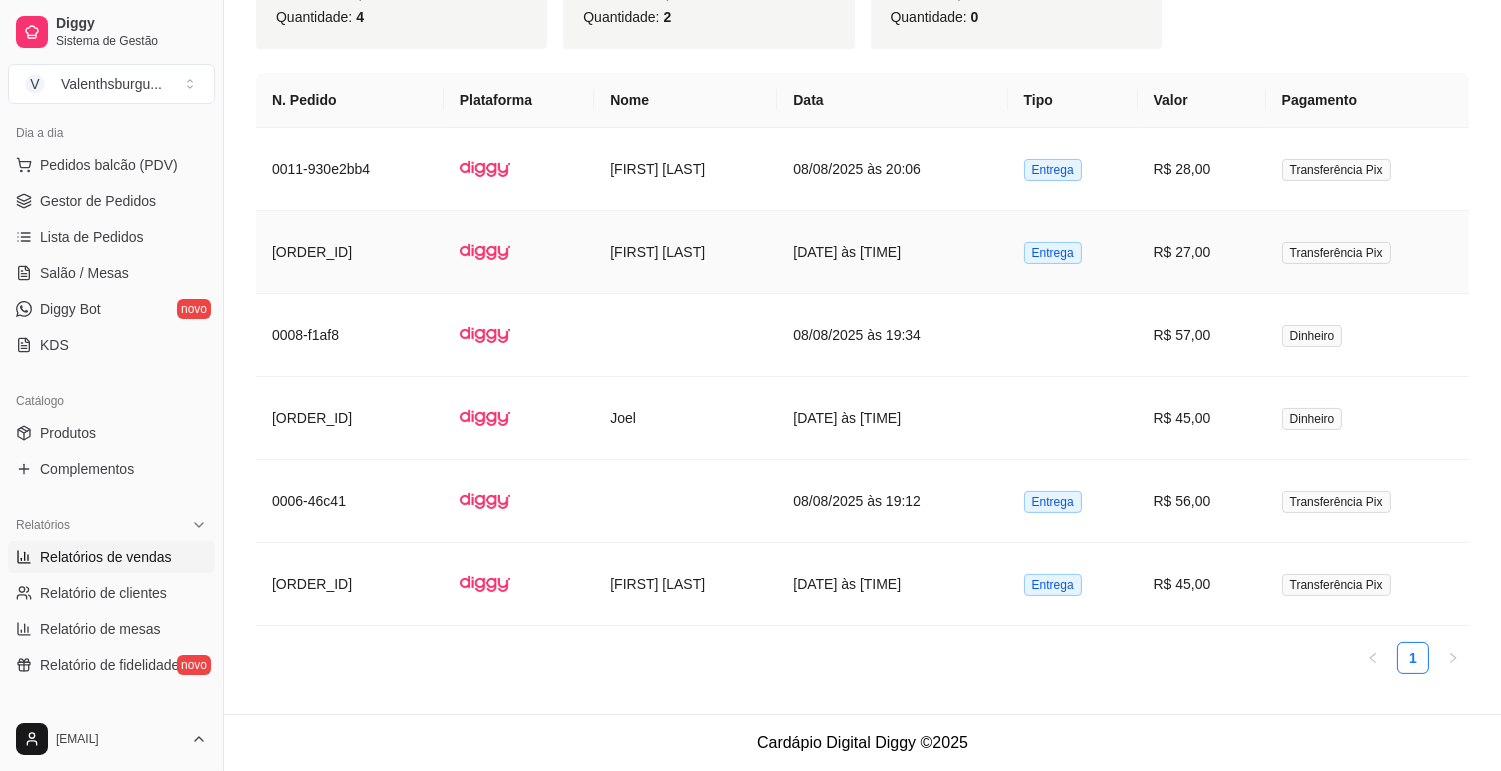 drag, startPoint x: 644, startPoint y: 277, endPoint x: 951, endPoint y: 278, distance: 307.00162 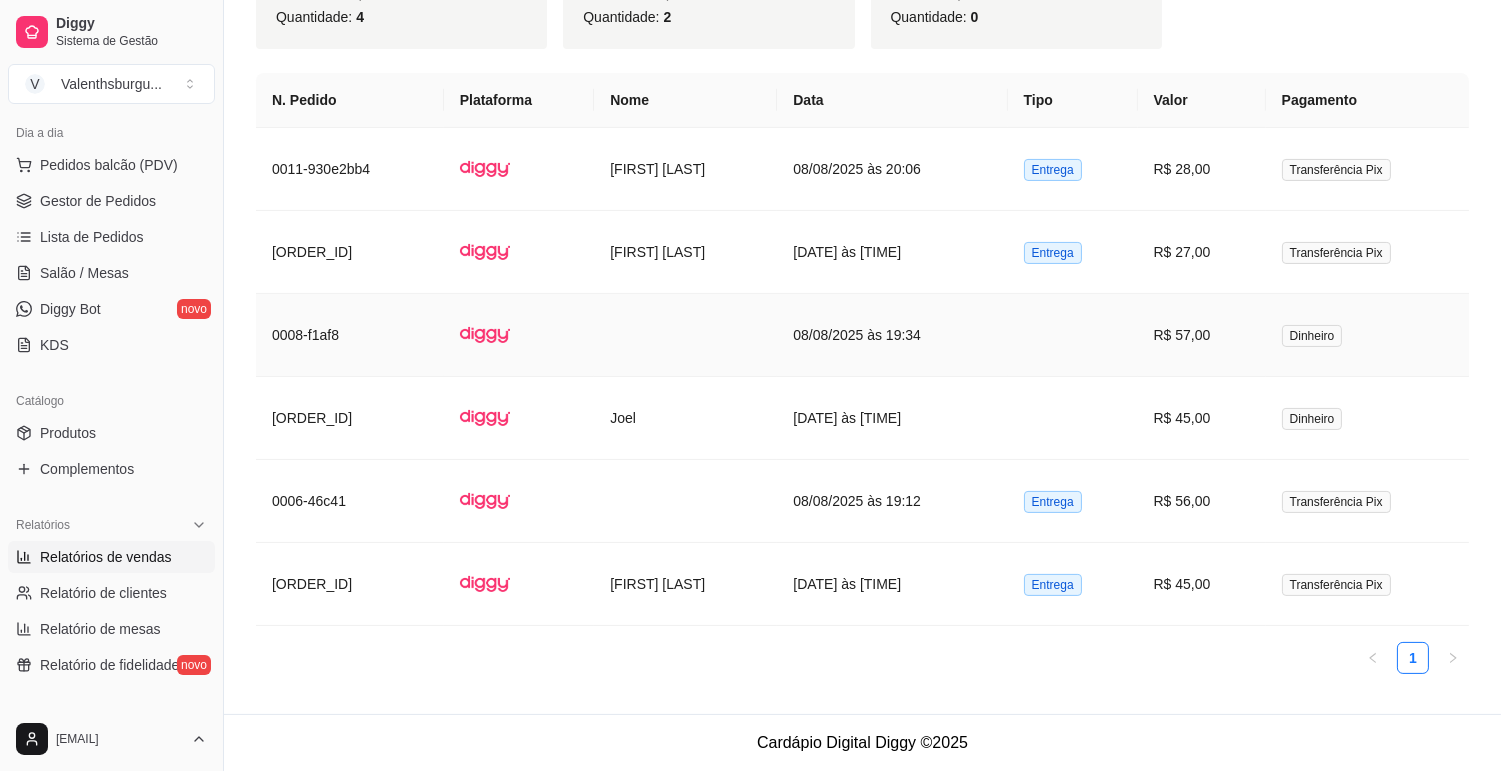 click on "08/08/2025 às 19:34" at bounding box center (892, 335) 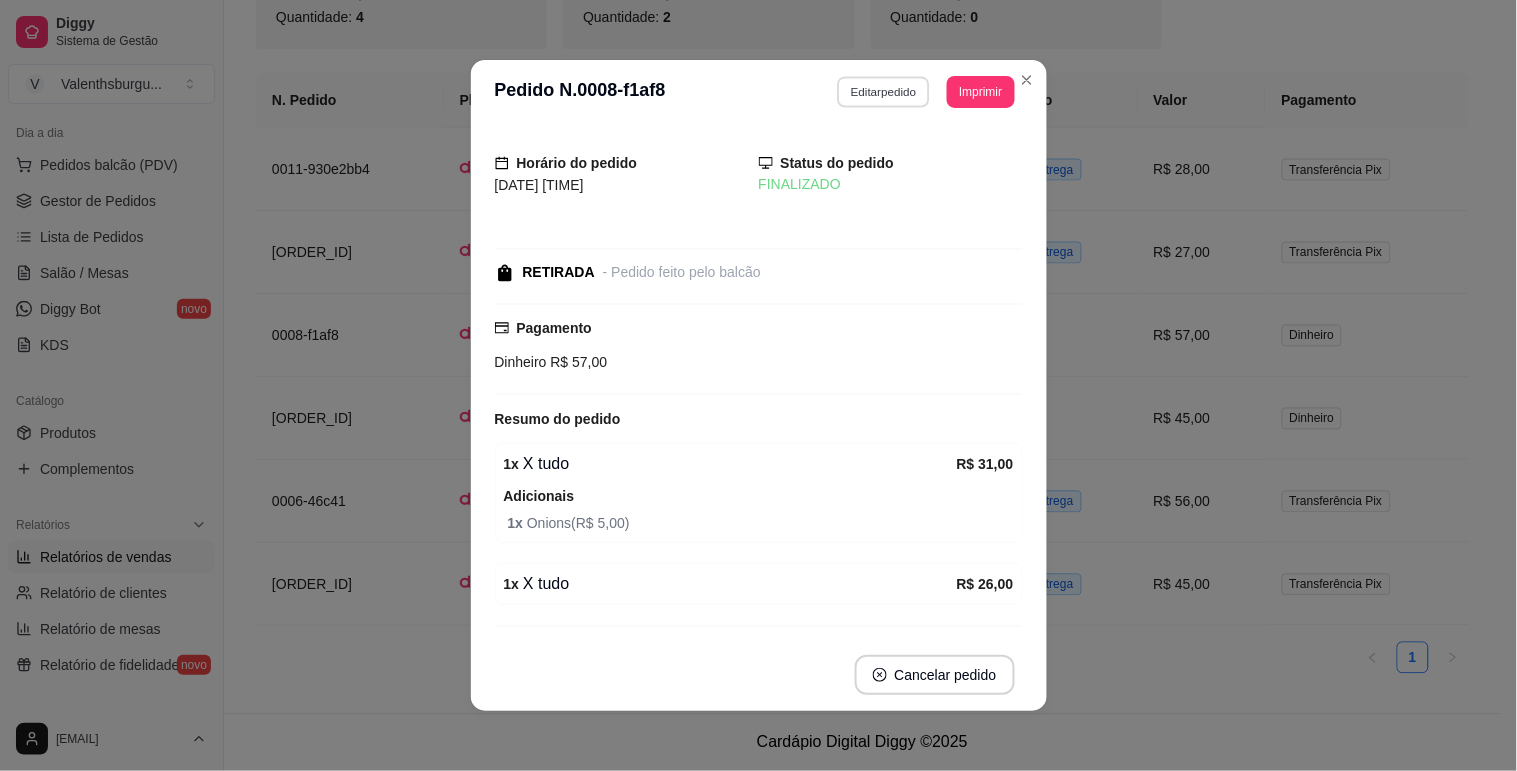 click on "Editar  pedido" at bounding box center (883, 91) 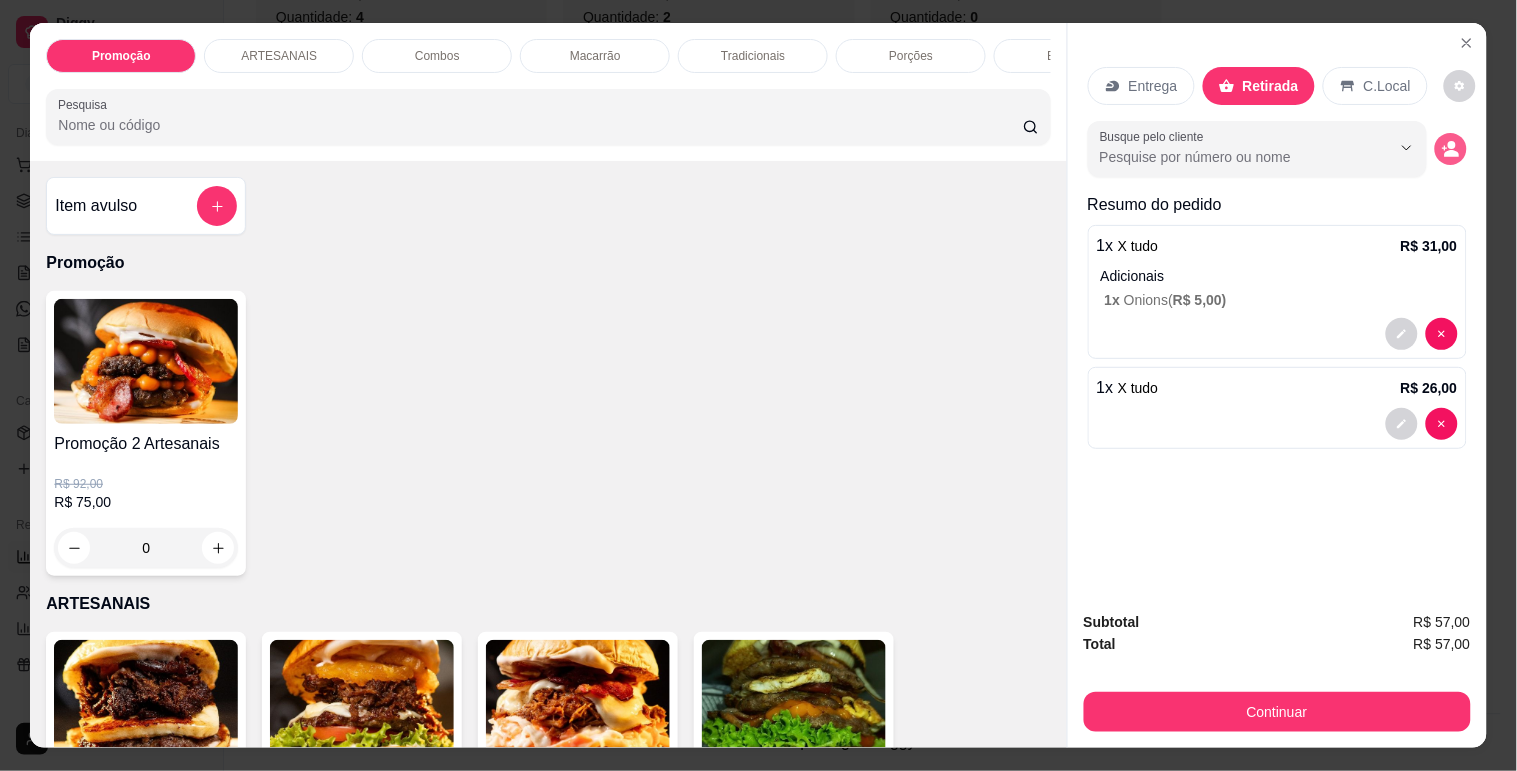 click at bounding box center (1451, 149) 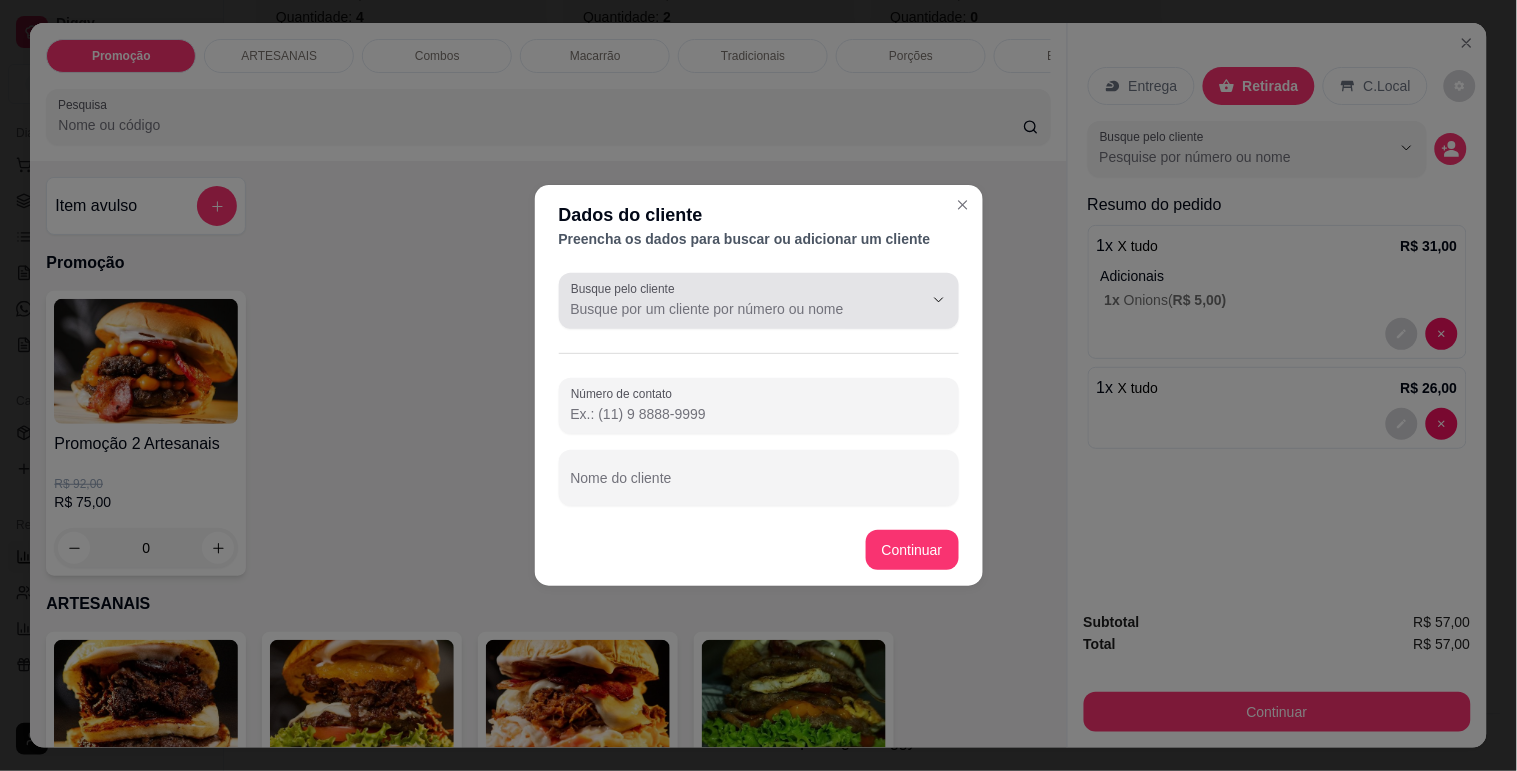 click on "Busque pelo cliente" at bounding box center (731, 309) 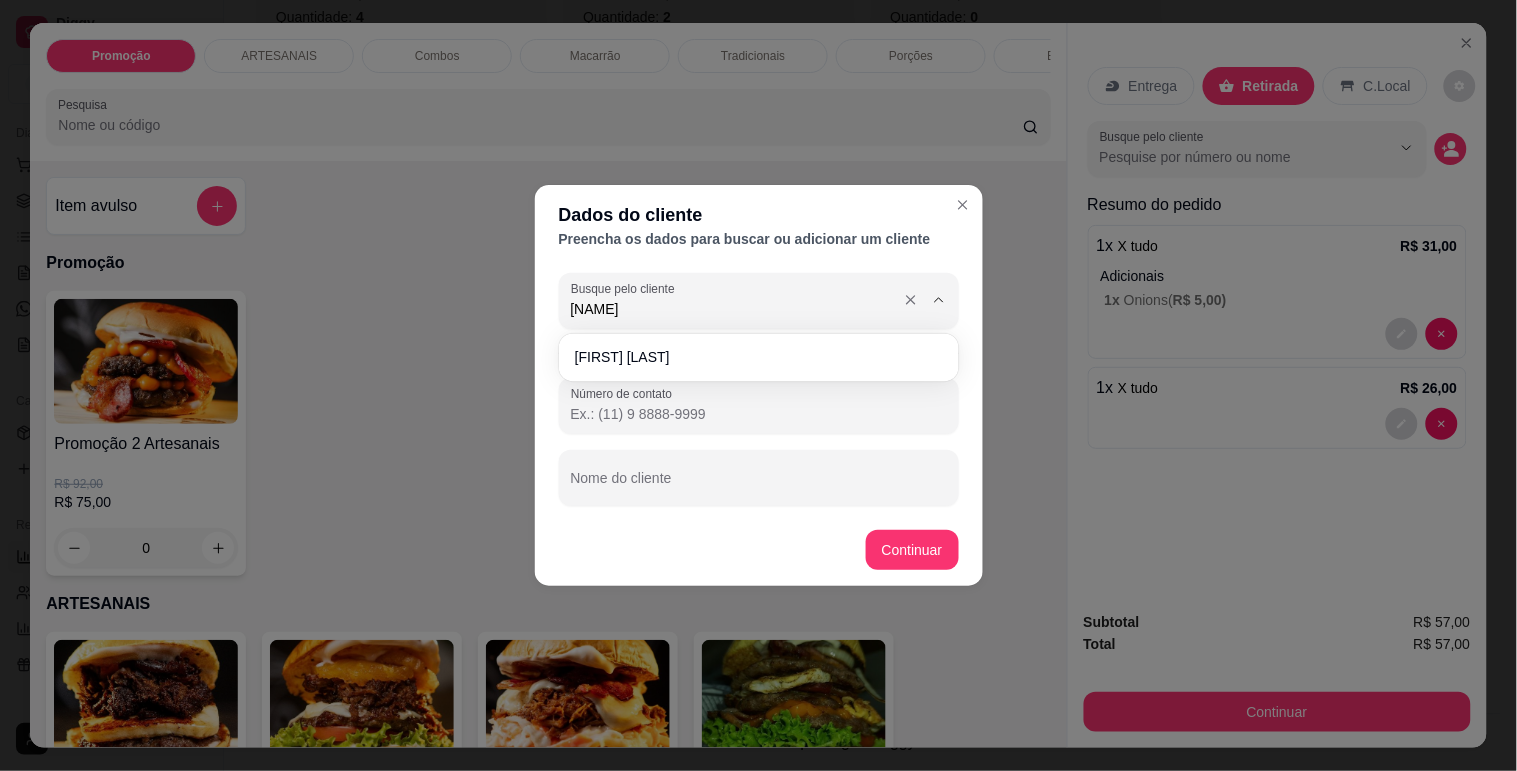 type on "Esther" 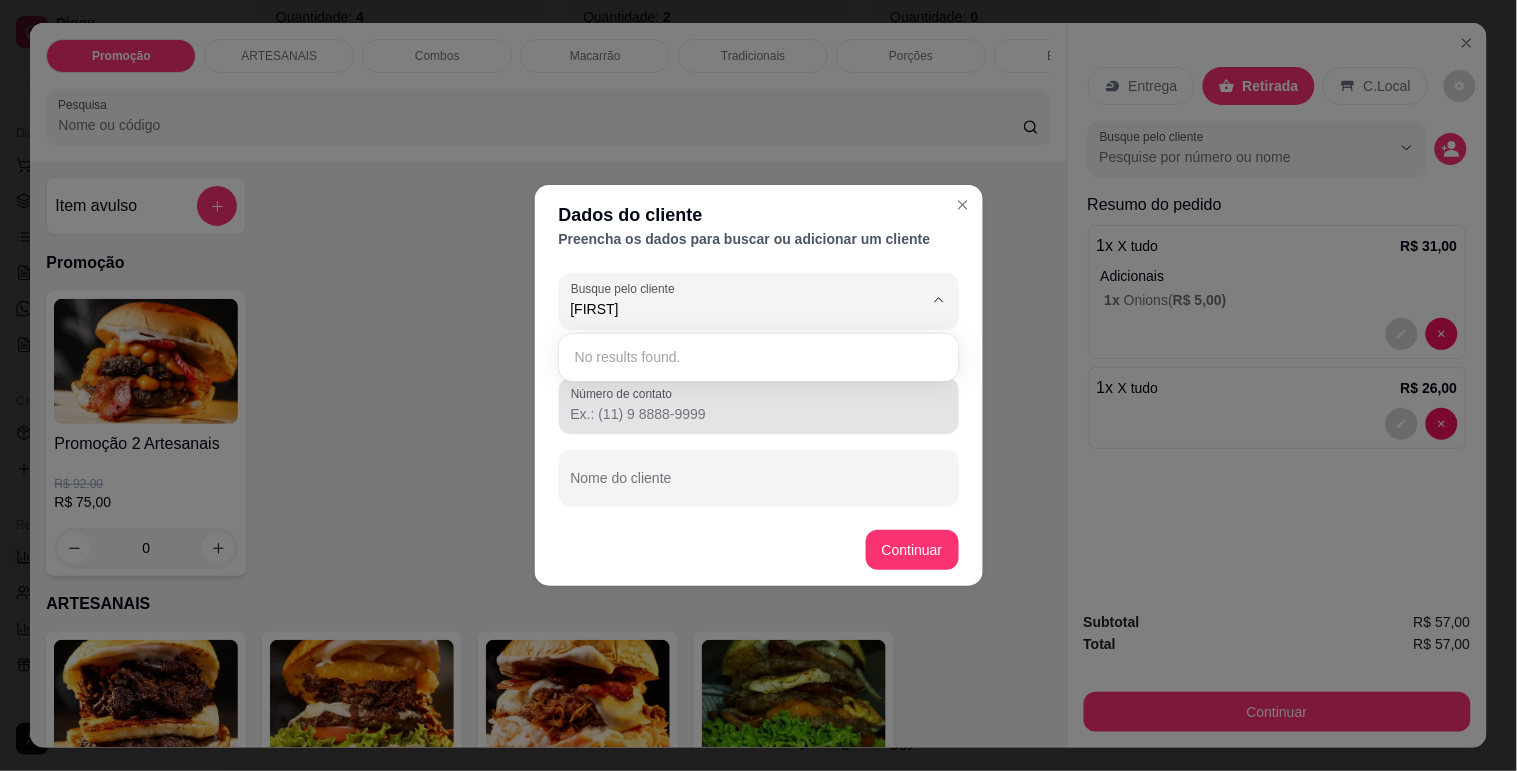 click on "Número de contato" at bounding box center (625, 393) 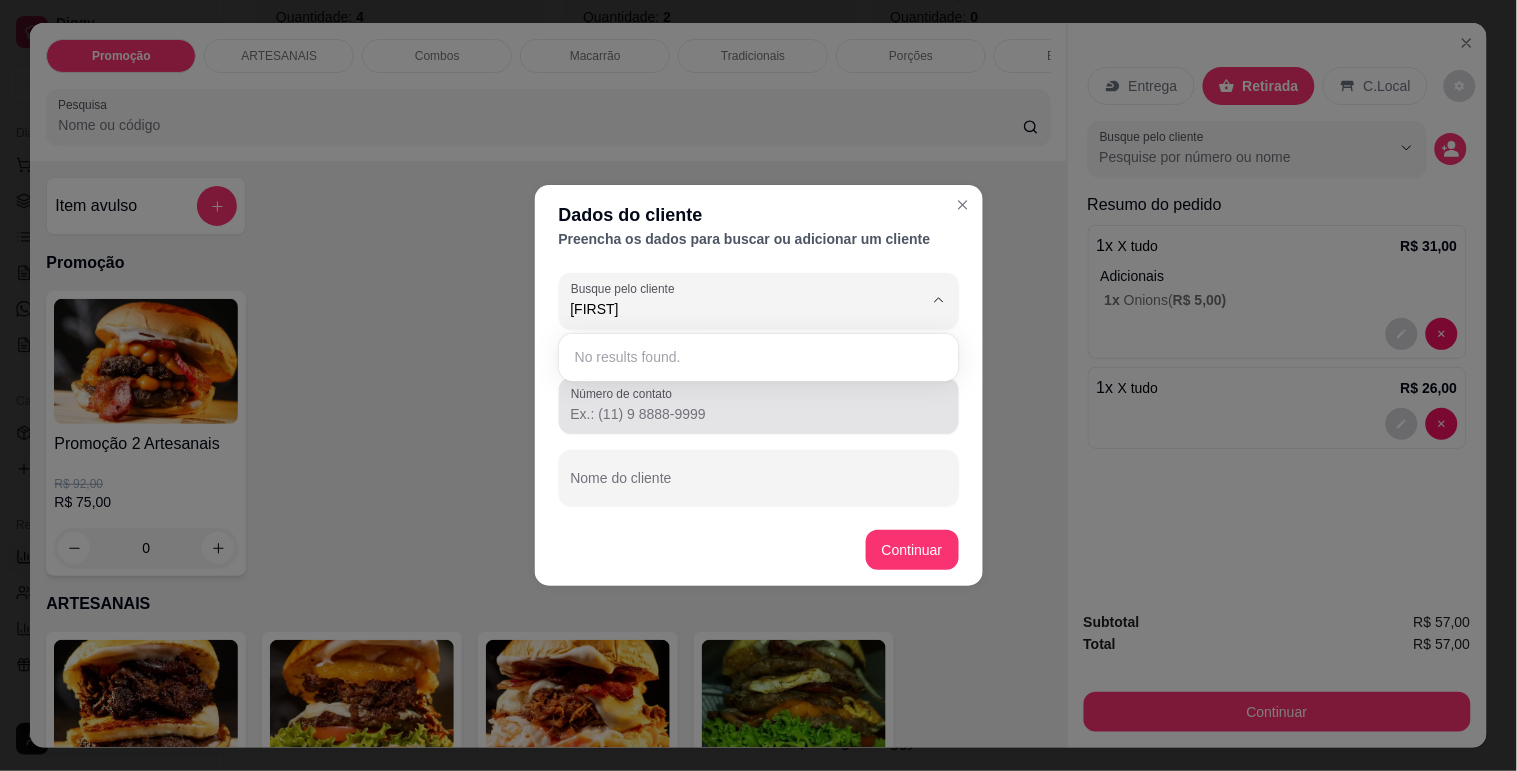 click on "Número de contato" at bounding box center [759, 414] 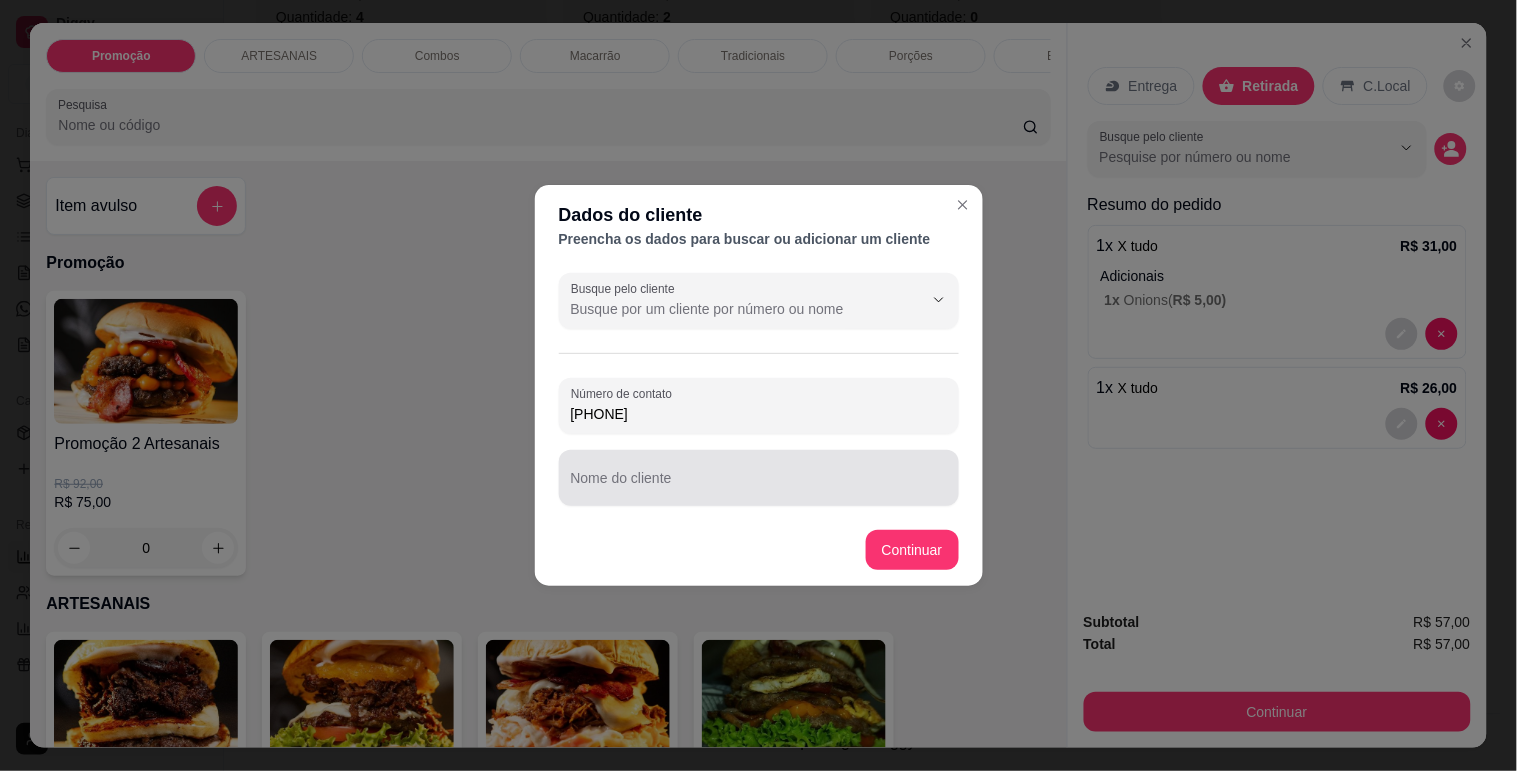 type on "(62) 99622-5734" 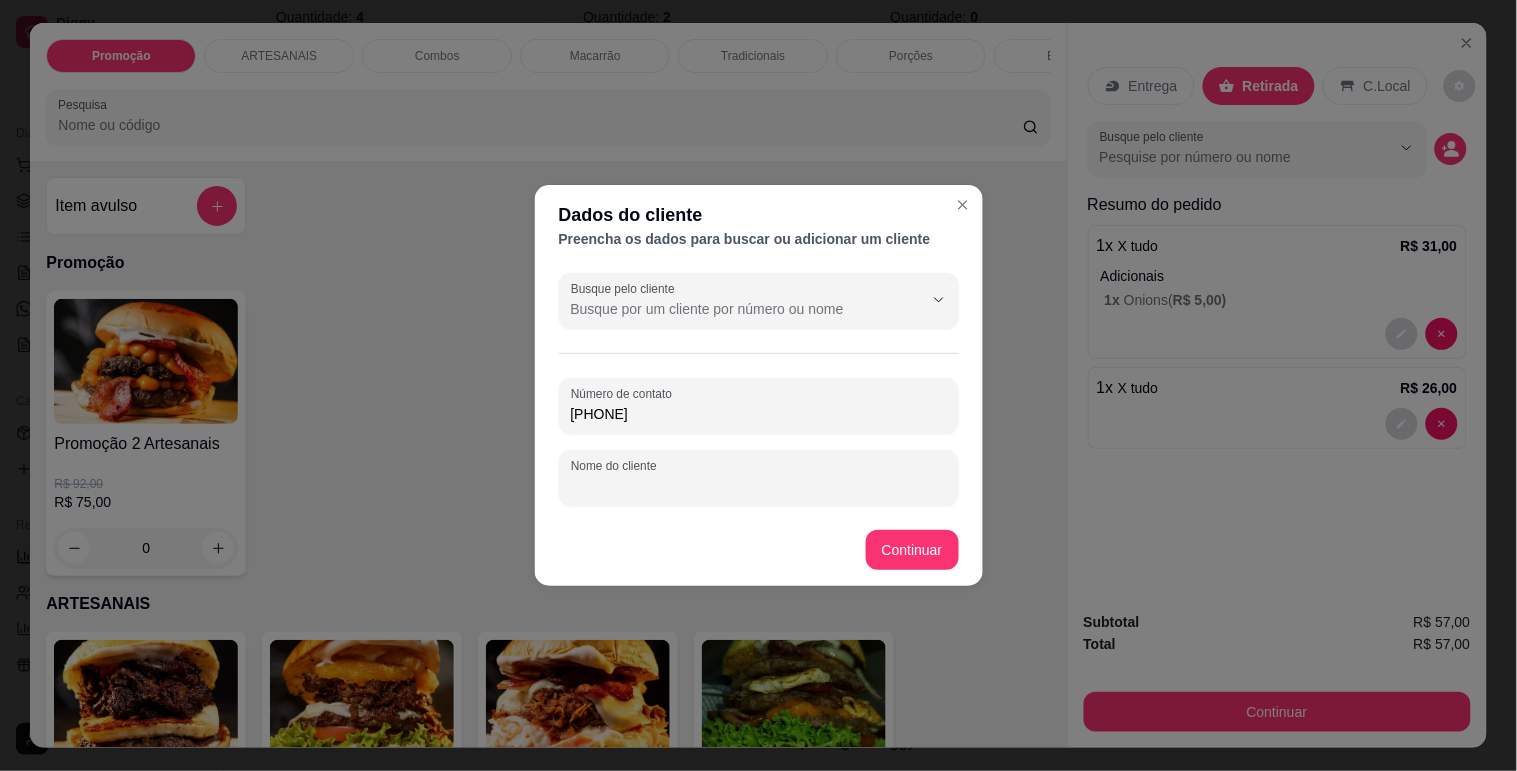 click on "Nome do cliente" at bounding box center [759, 486] 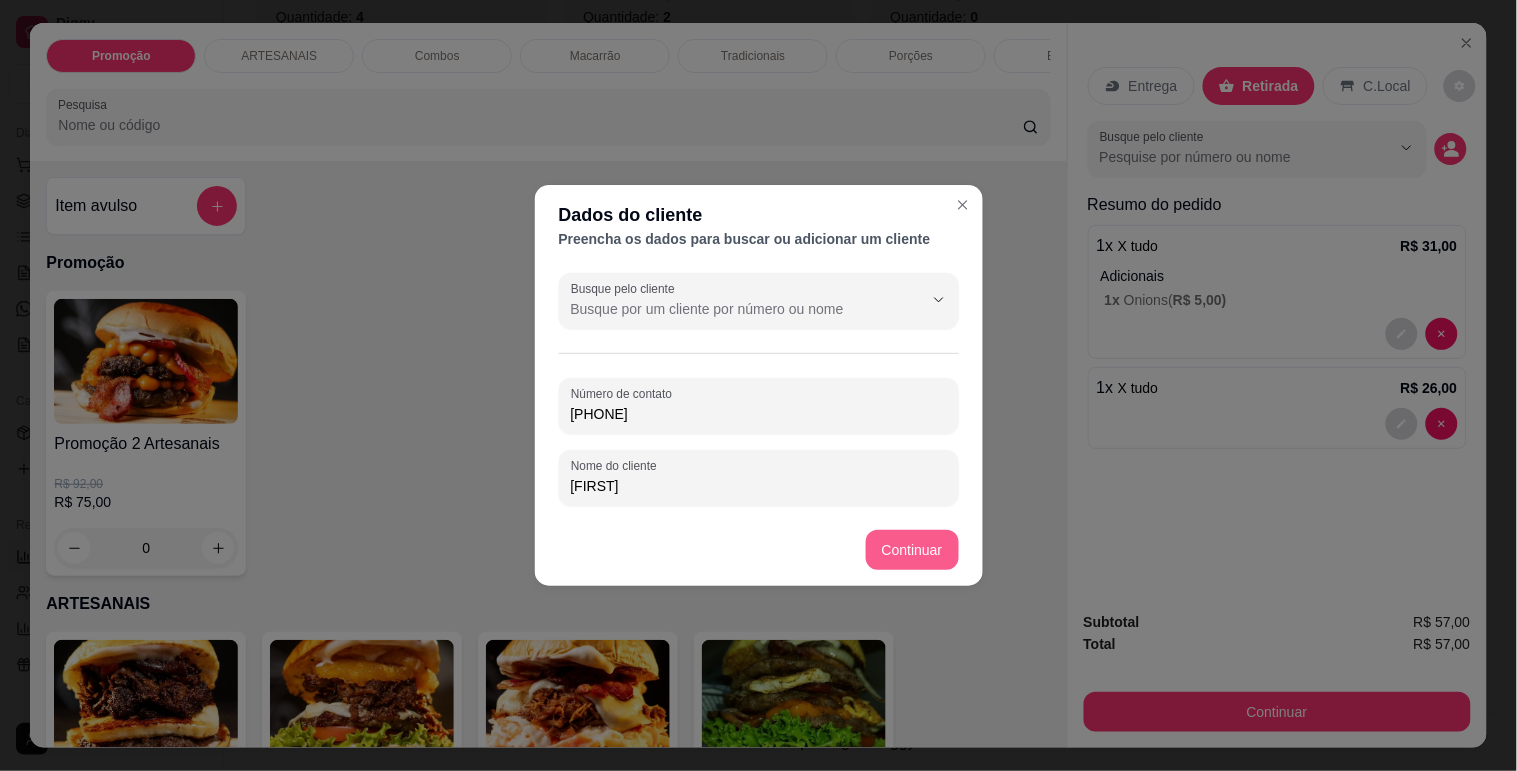 type on "esther" 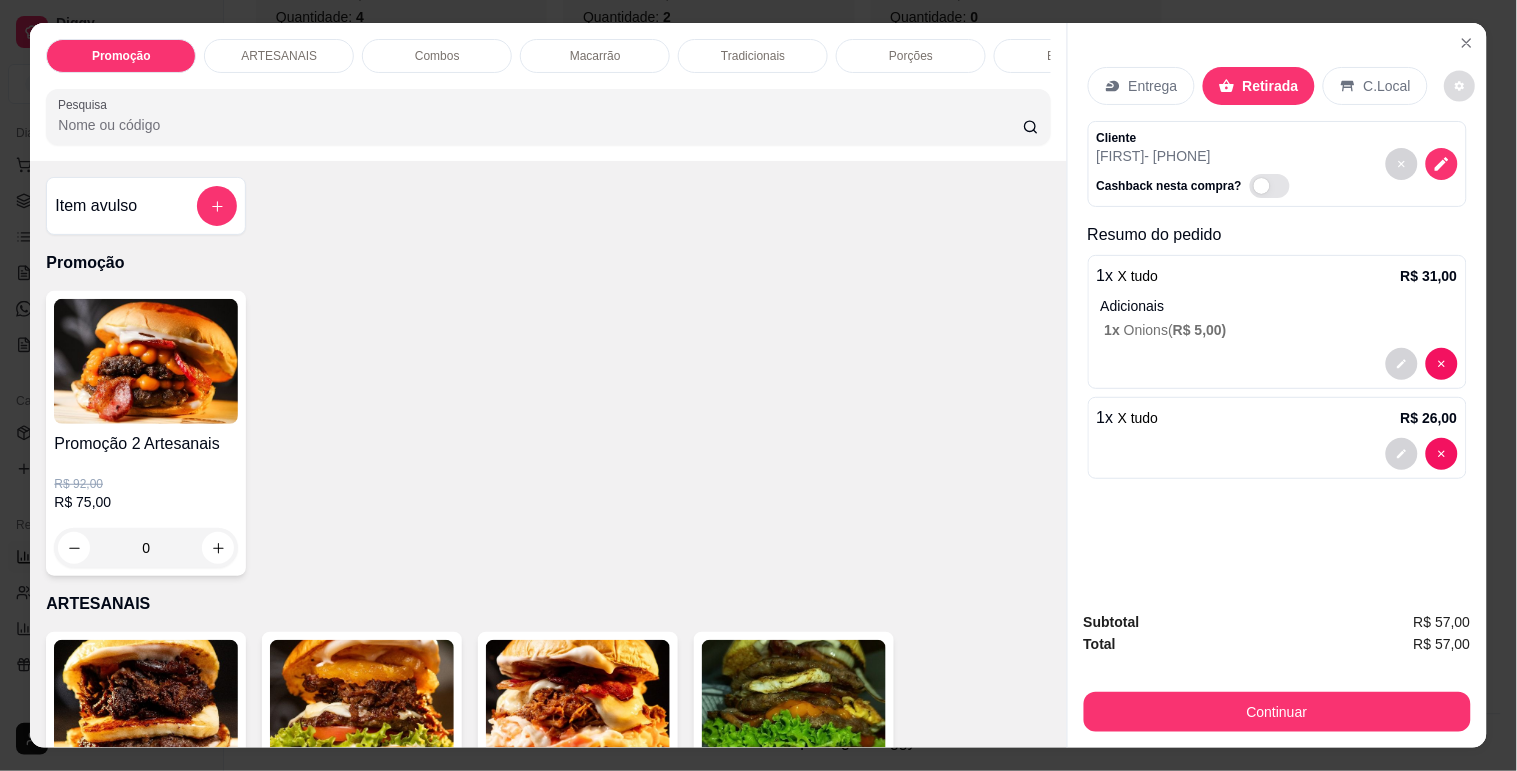 click at bounding box center [1460, 86] 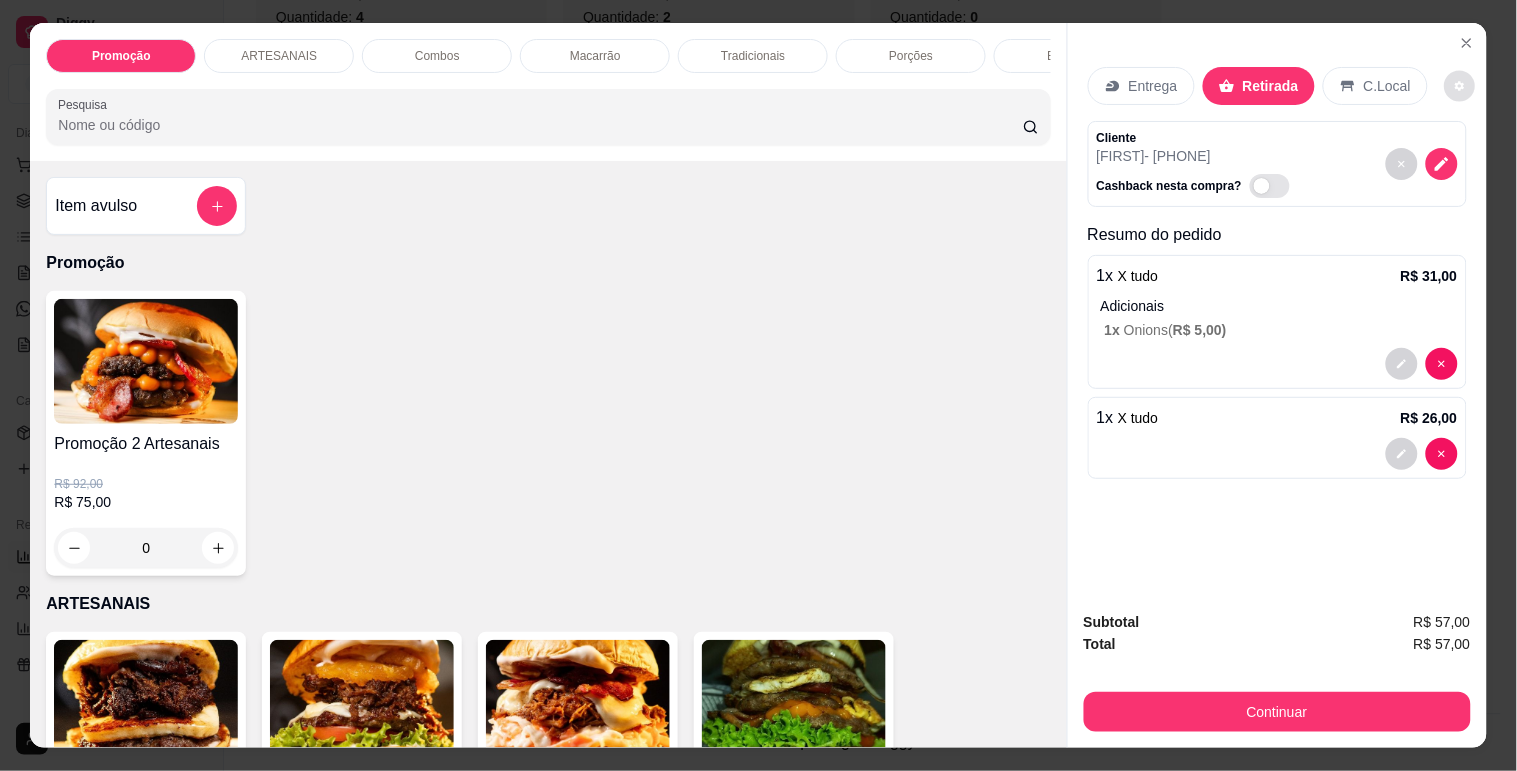 click on "Subtotal R$ 57,00" at bounding box center [1277, 622] 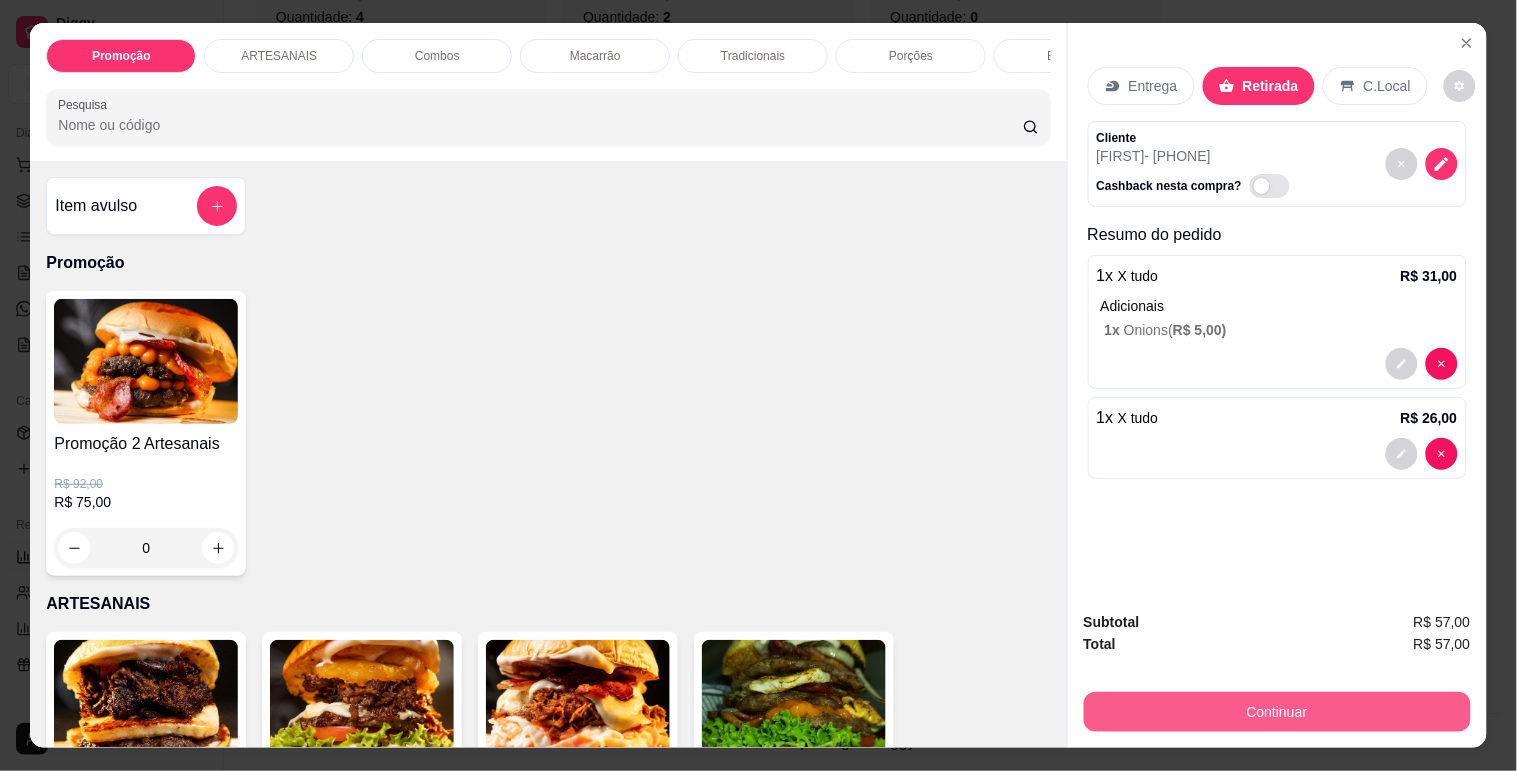 click on "Continuar" at bounding box center [1277, 712] 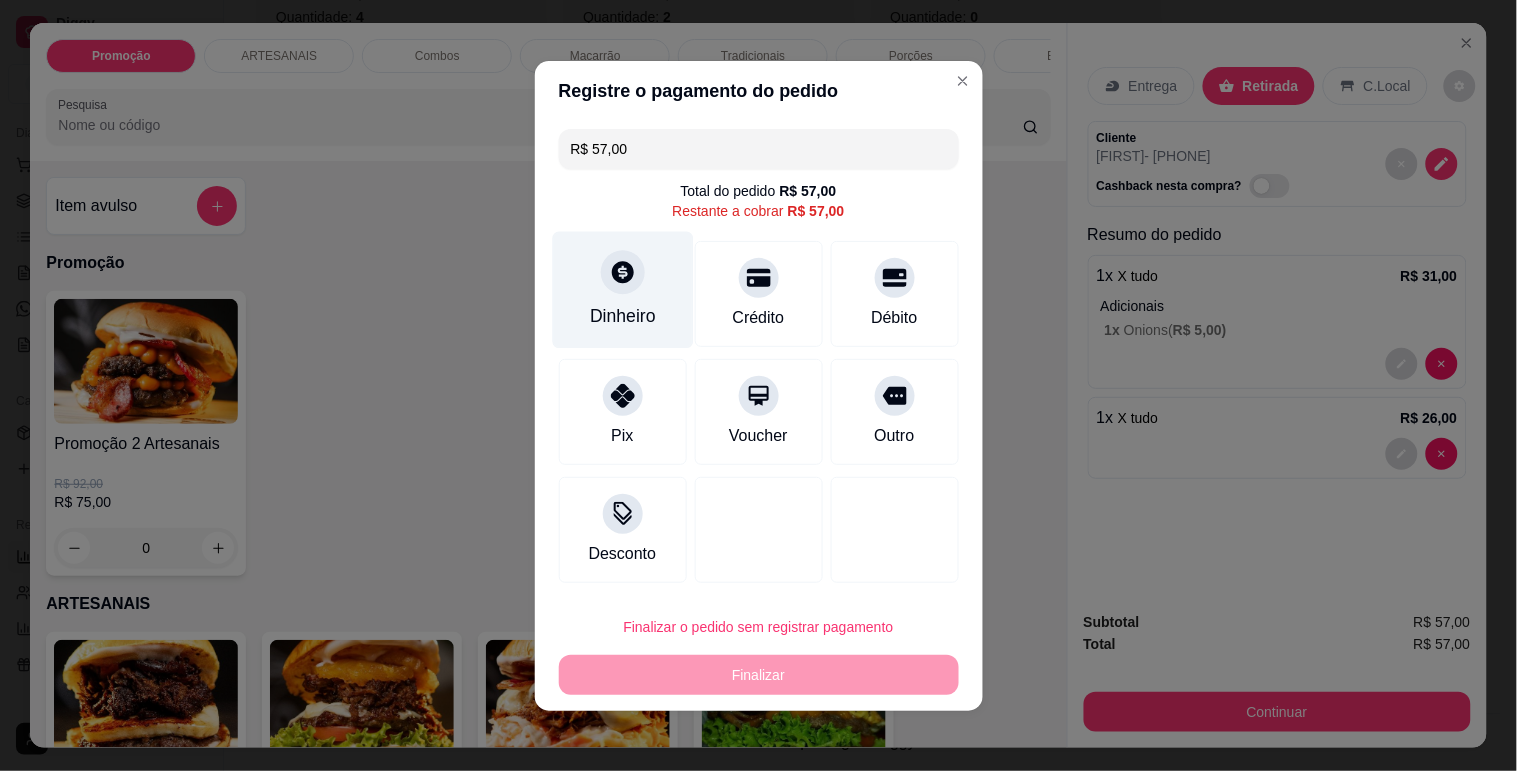 click at bounding box center [623, 272] 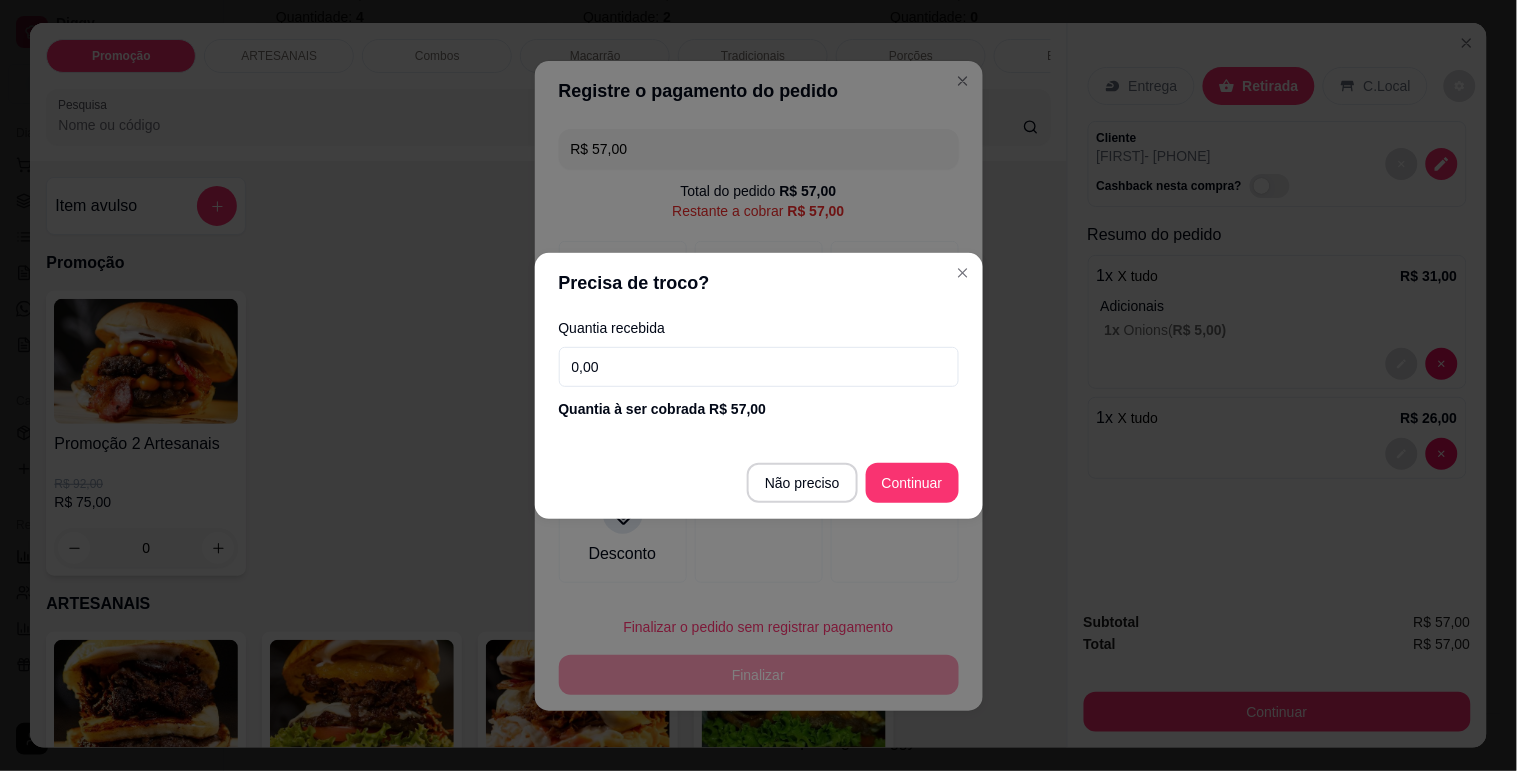 click on "0,00" at bounding box center [759, 367] 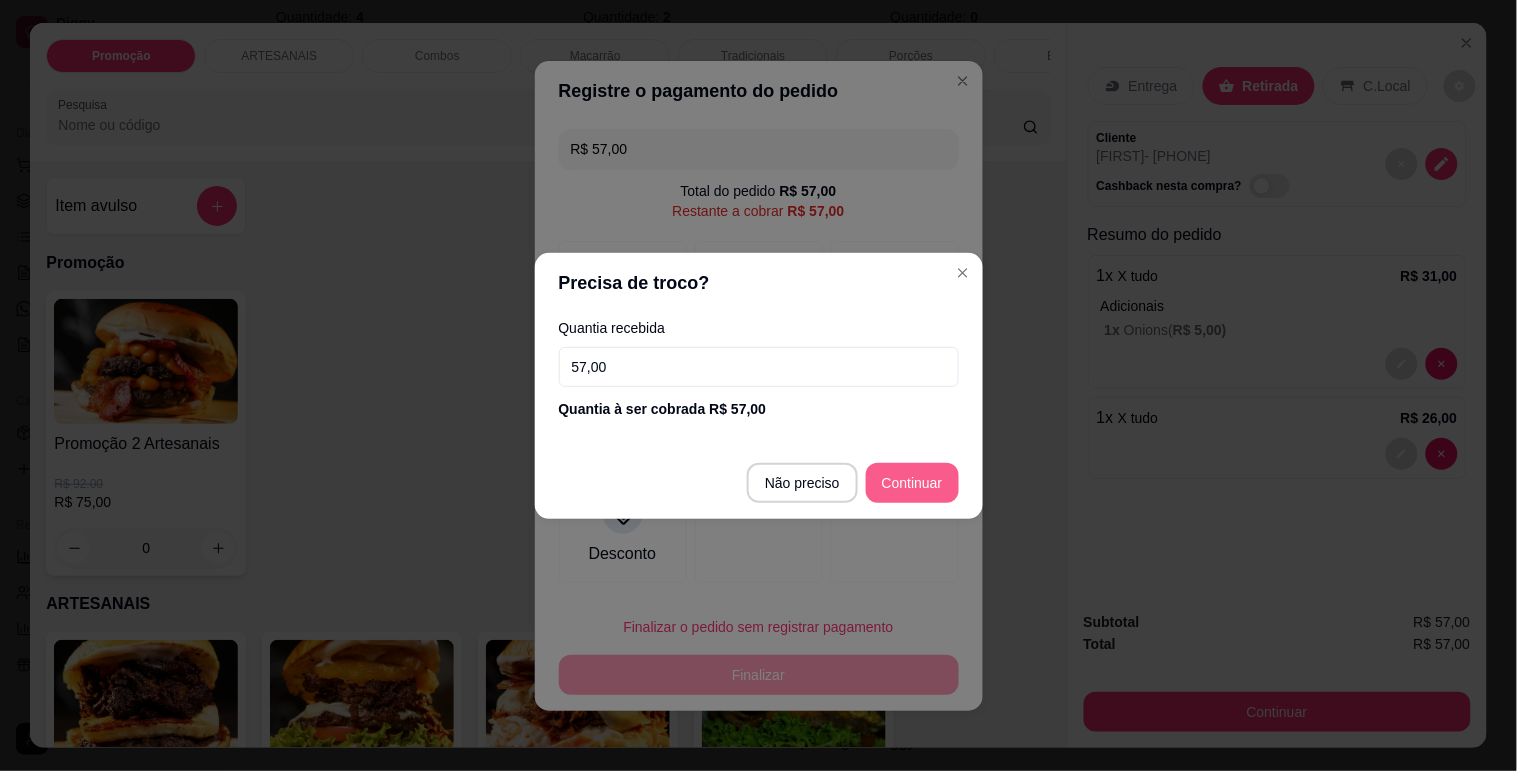 type on "57,00" 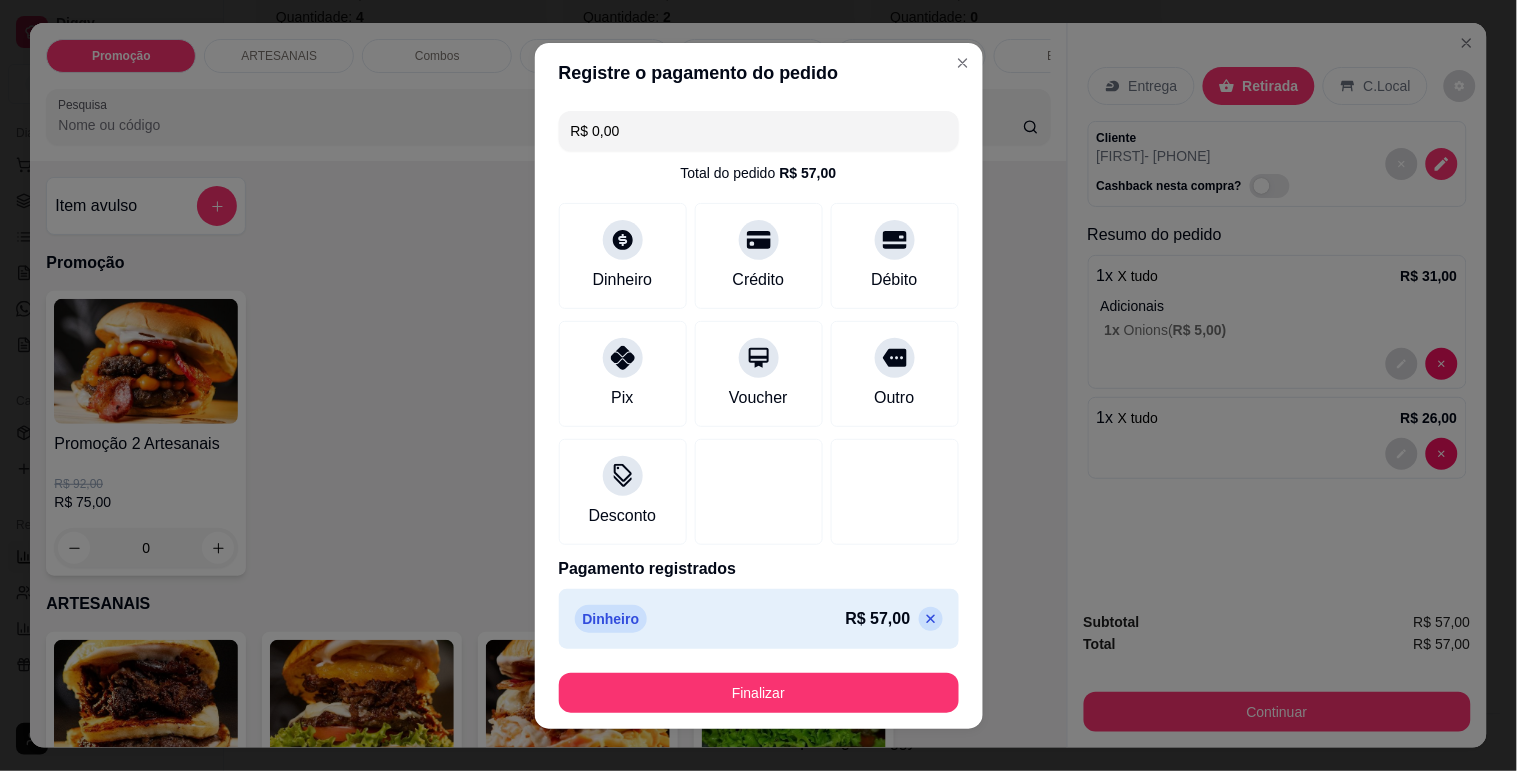 click on "Finalizar" at bounding box center (759, 693) 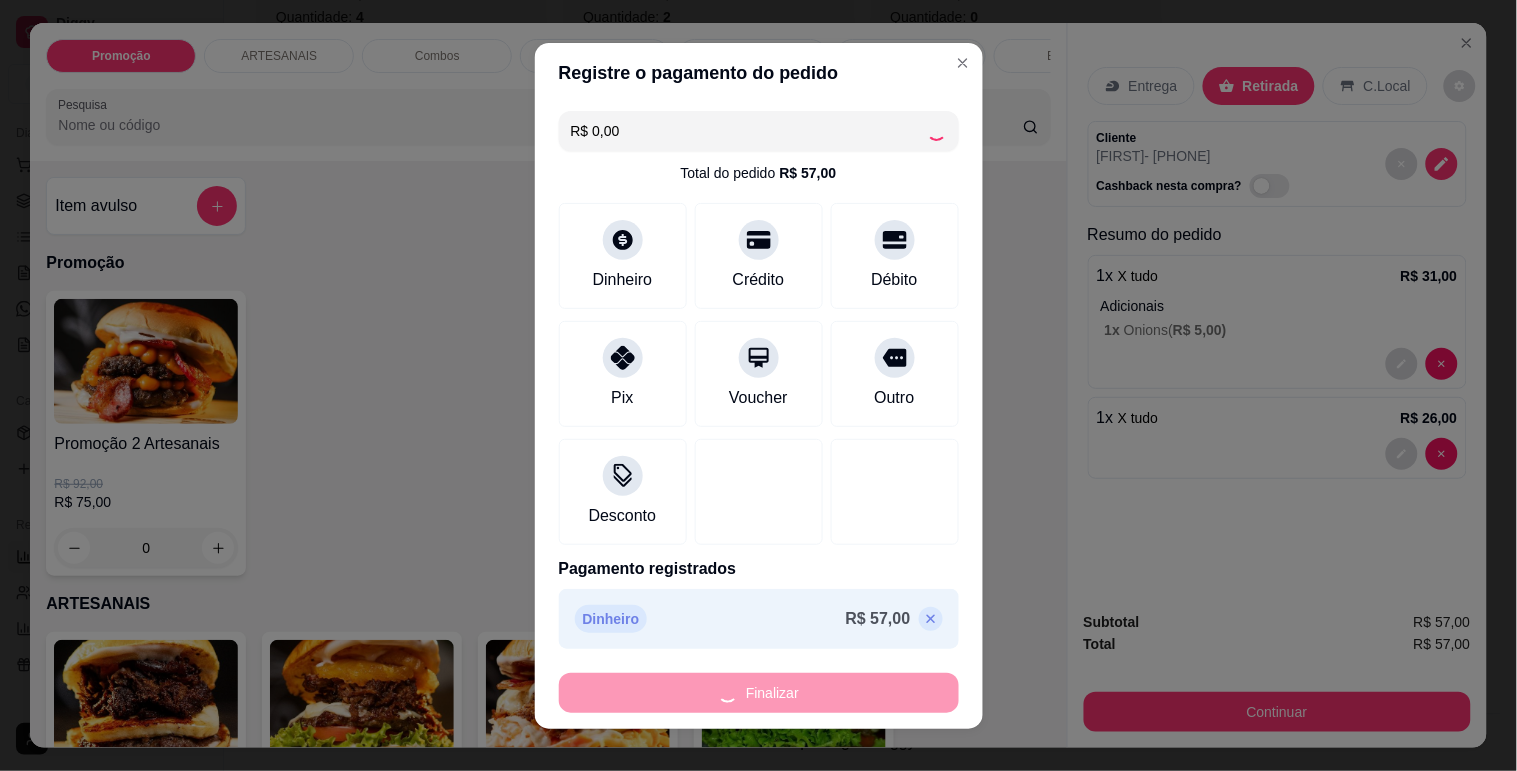 type on "0" 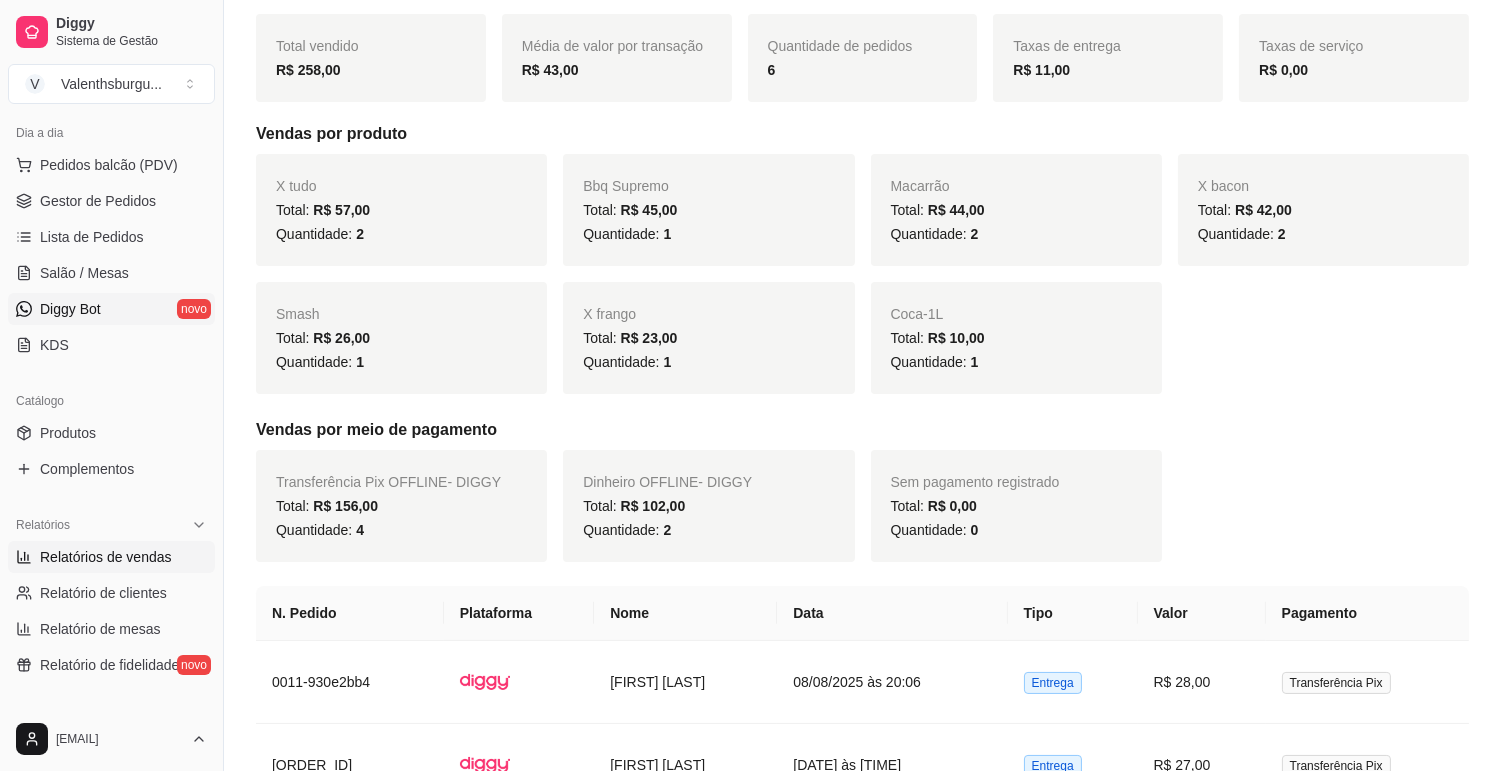 scroll, scrollTop: 246, scrollLeft: 0, axis: vertical 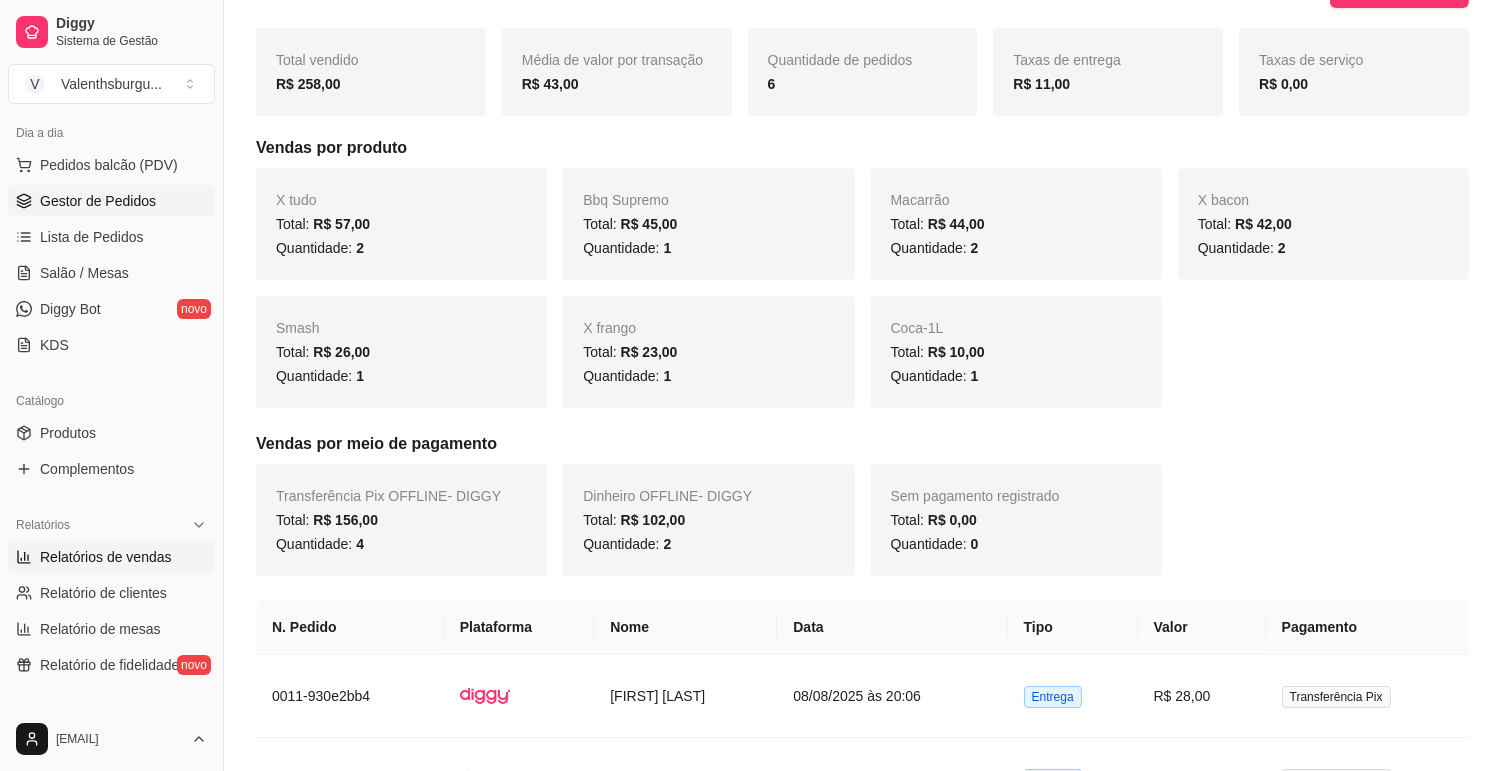 click on "Gestor de Pedidos" at bounding box center [98, 201] 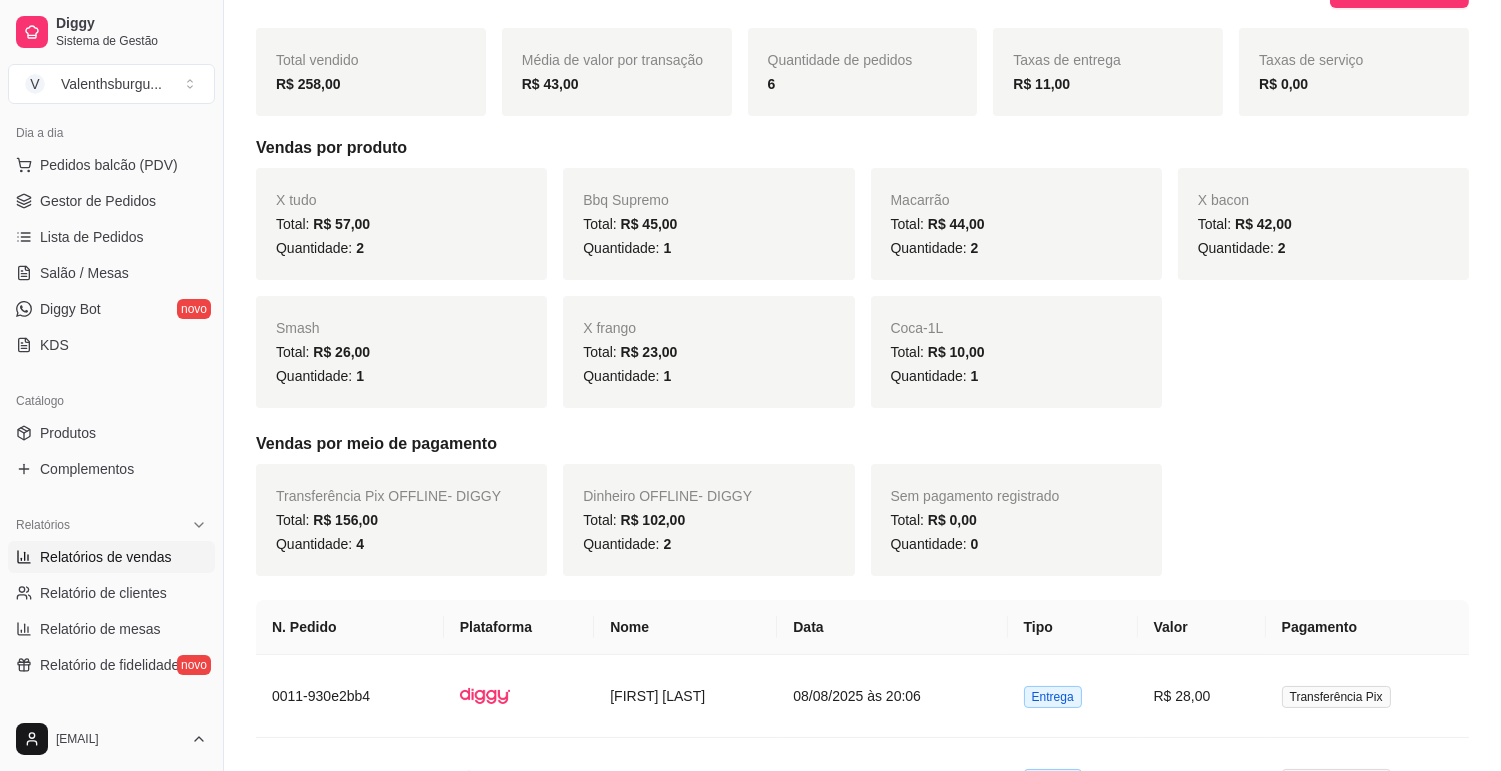 scroll, scrollTop: 0, scrollLeft: 0, axis: both 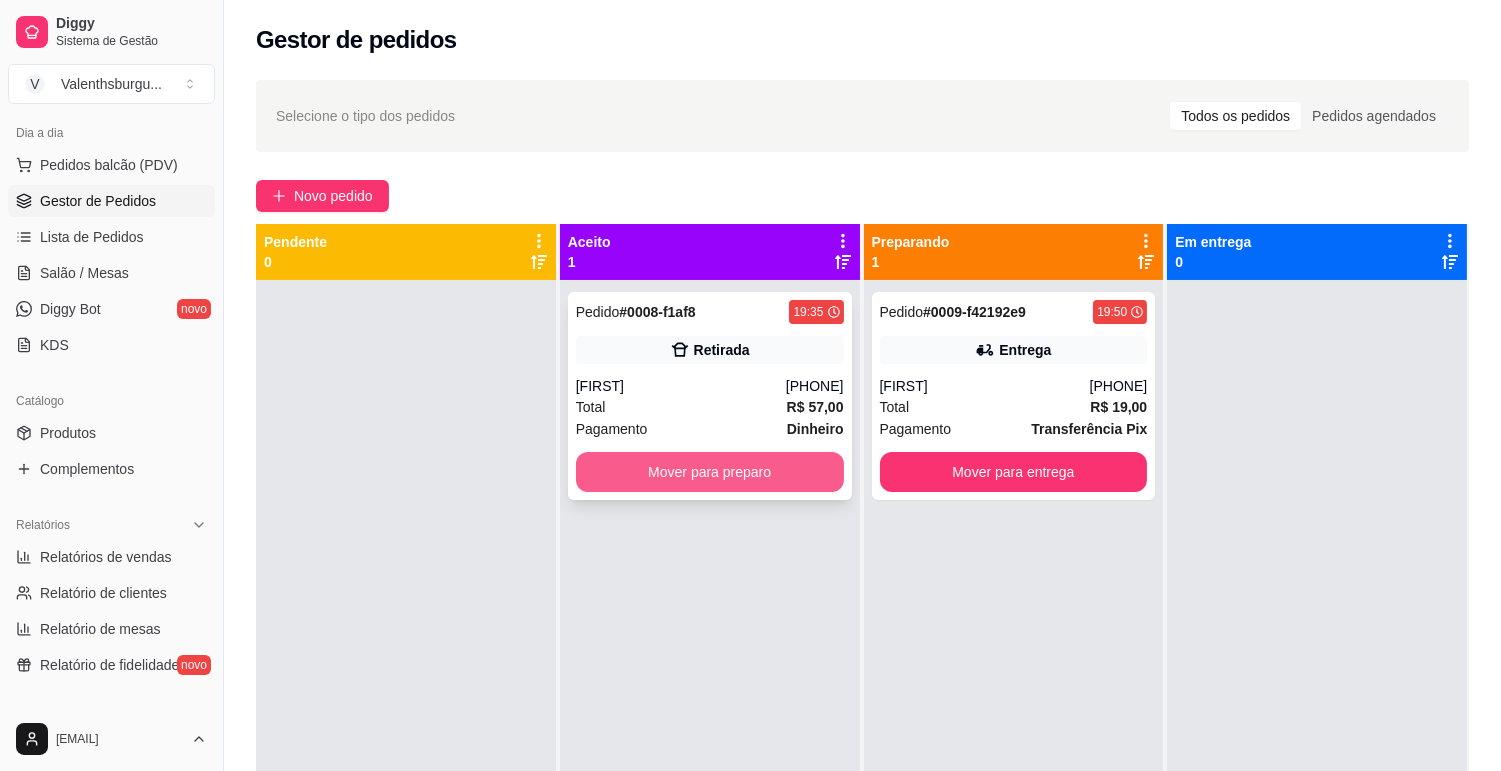 click on "Mover para preparo" at bounding box center (710, 472) 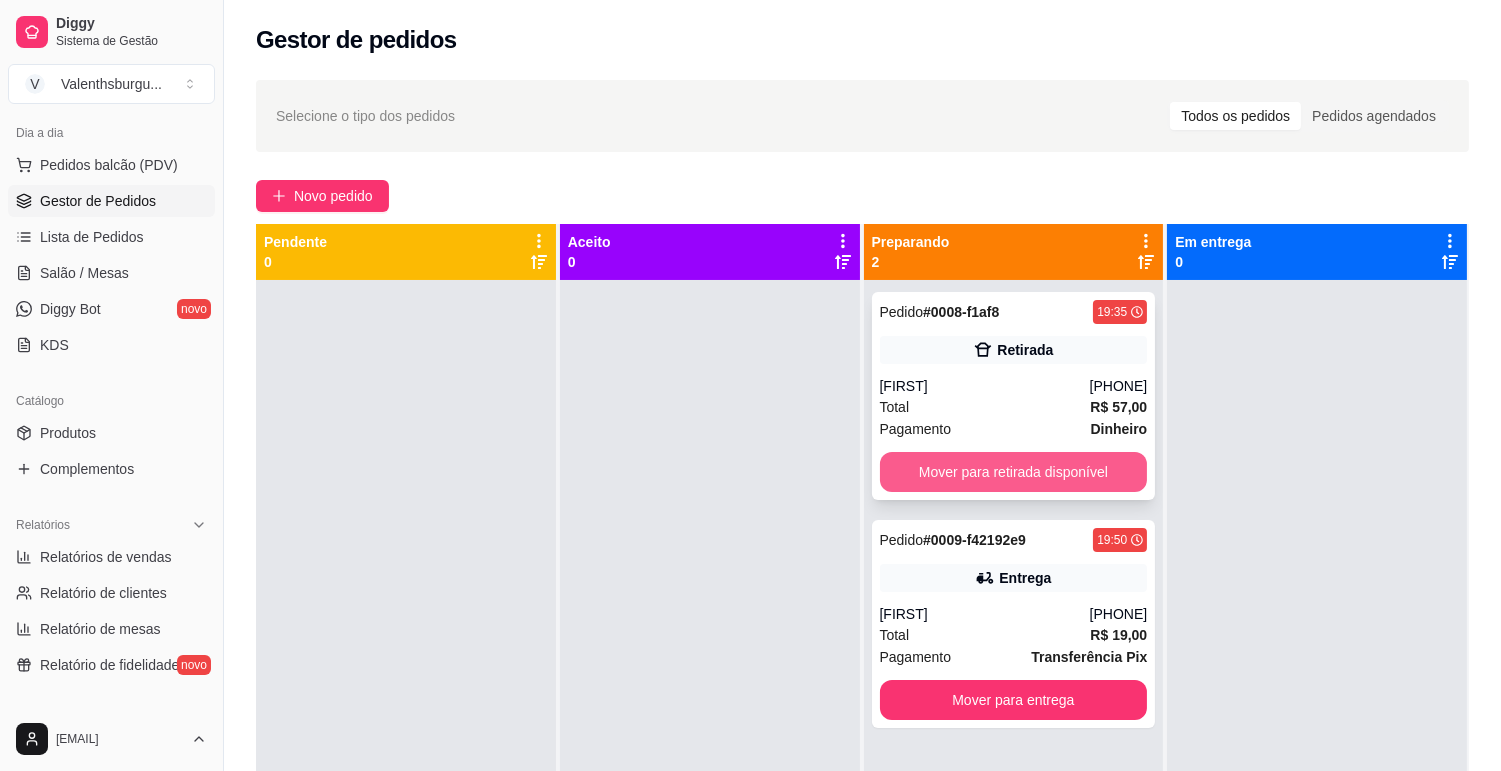 click on "Mover para retirada disponível" at bounding box center (1014, 472) 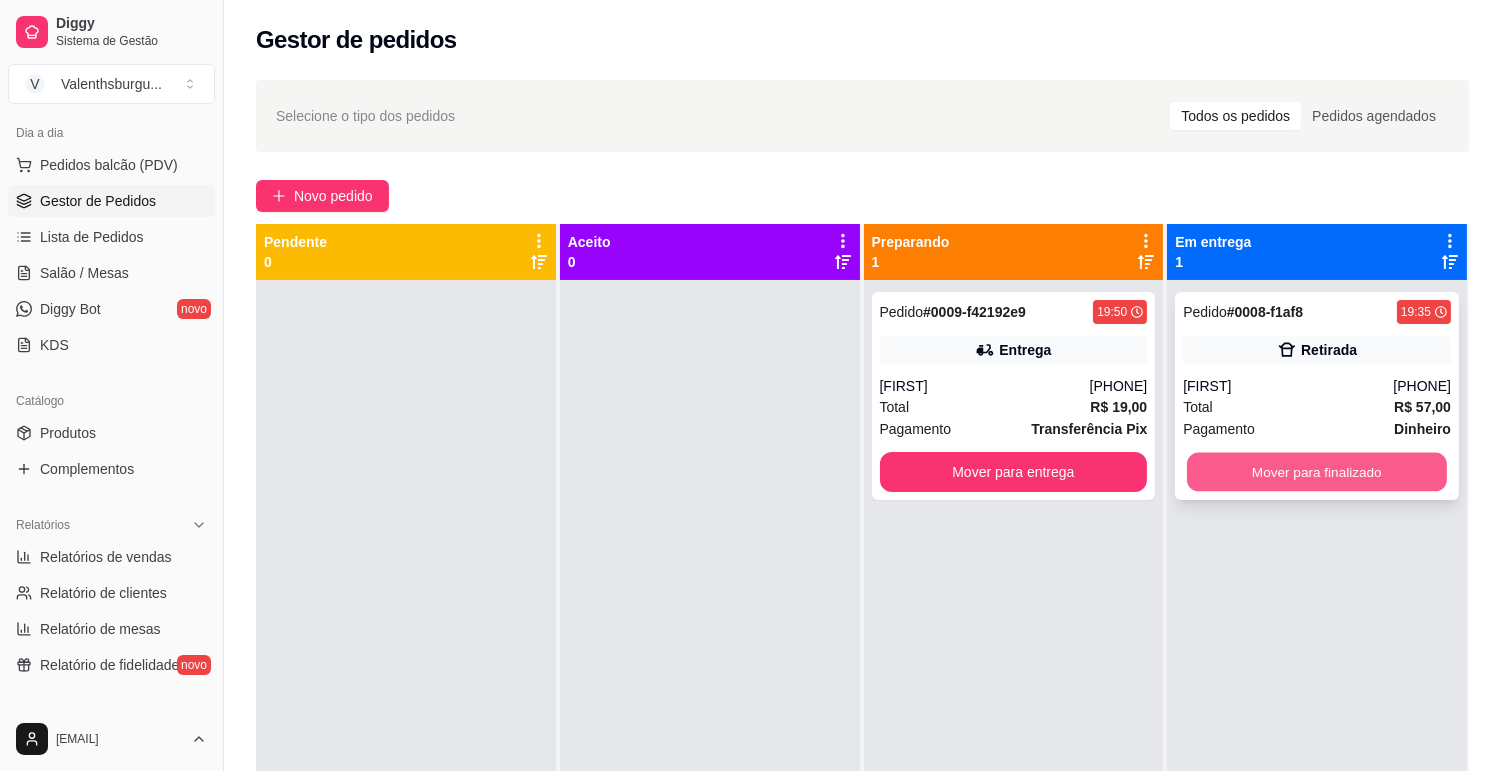 click on "Mover para finalizado" at bounding box center [1317, 472] 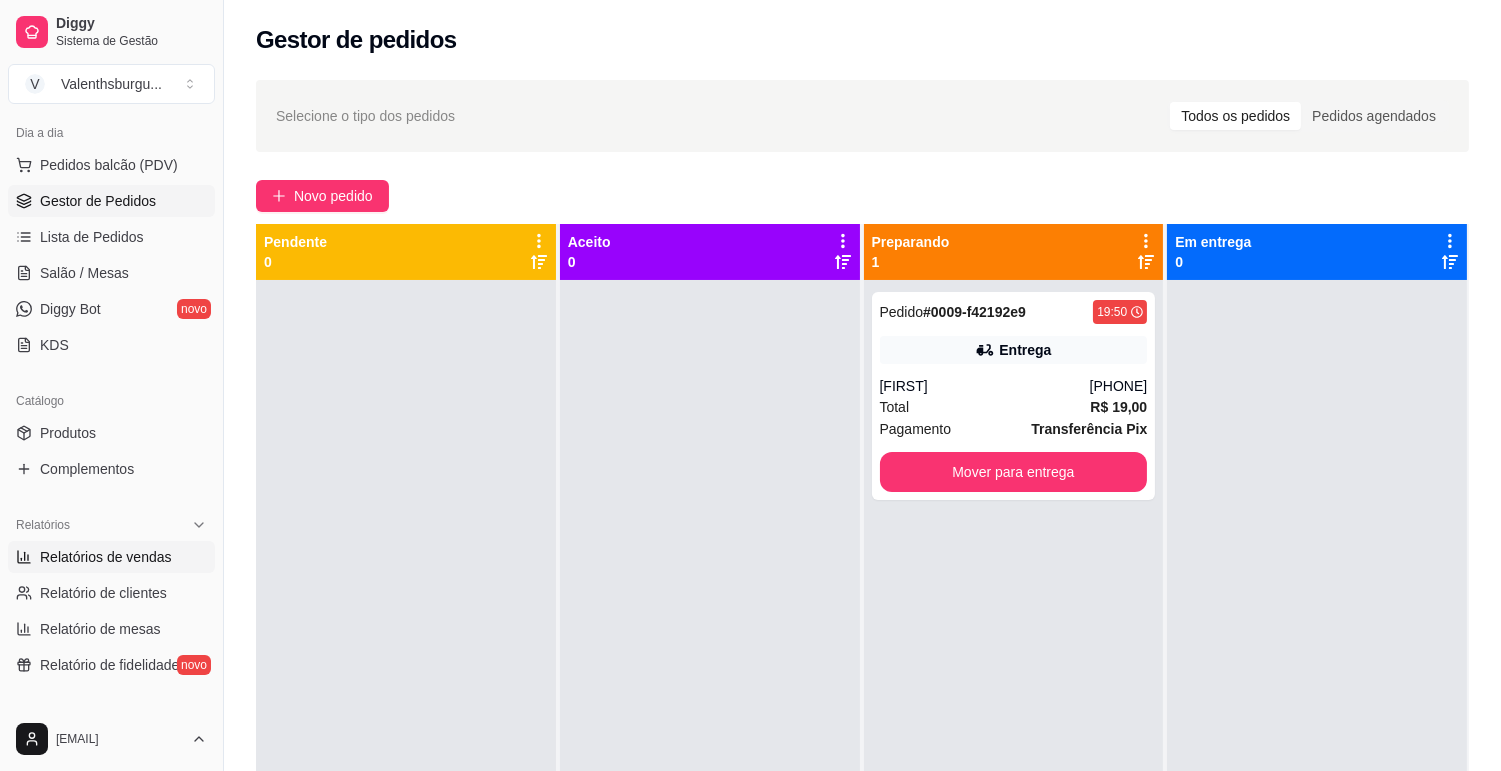 click on "Relatórios de vendas" at bounding box center (106, 557) 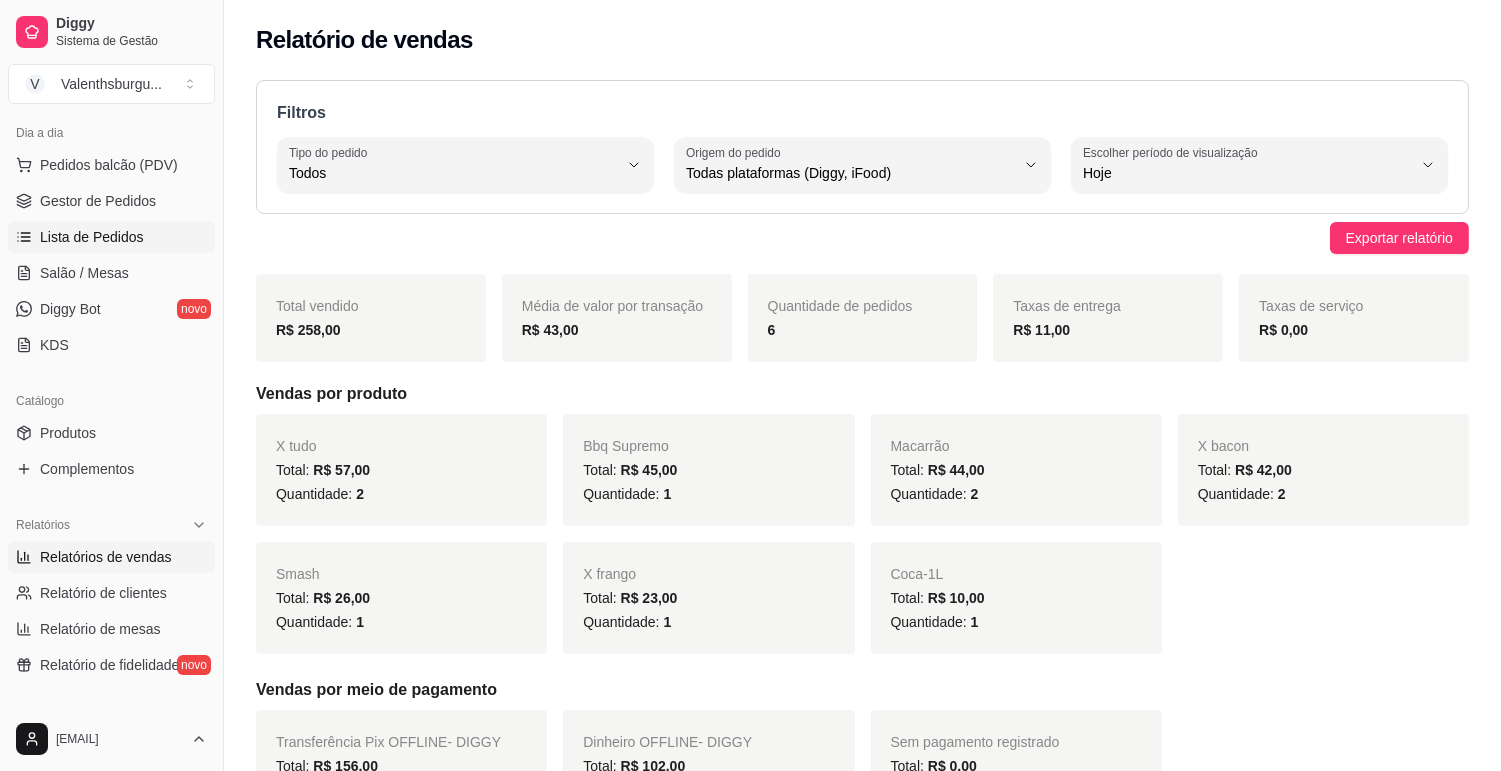 click on "Lista de Pedidos" at bounding box center (92, 237) 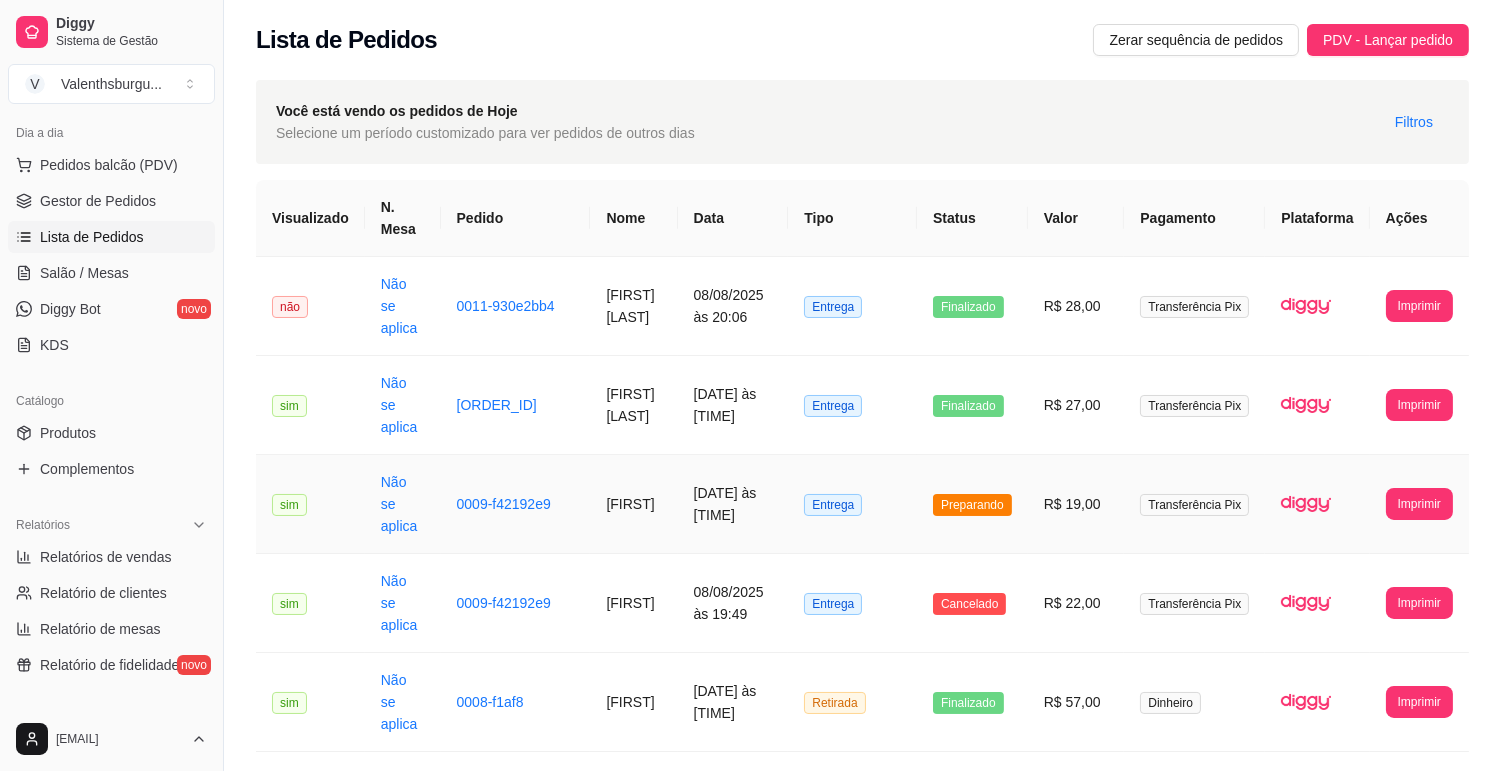 click on "Preparando" at bounding box center (972, 505) 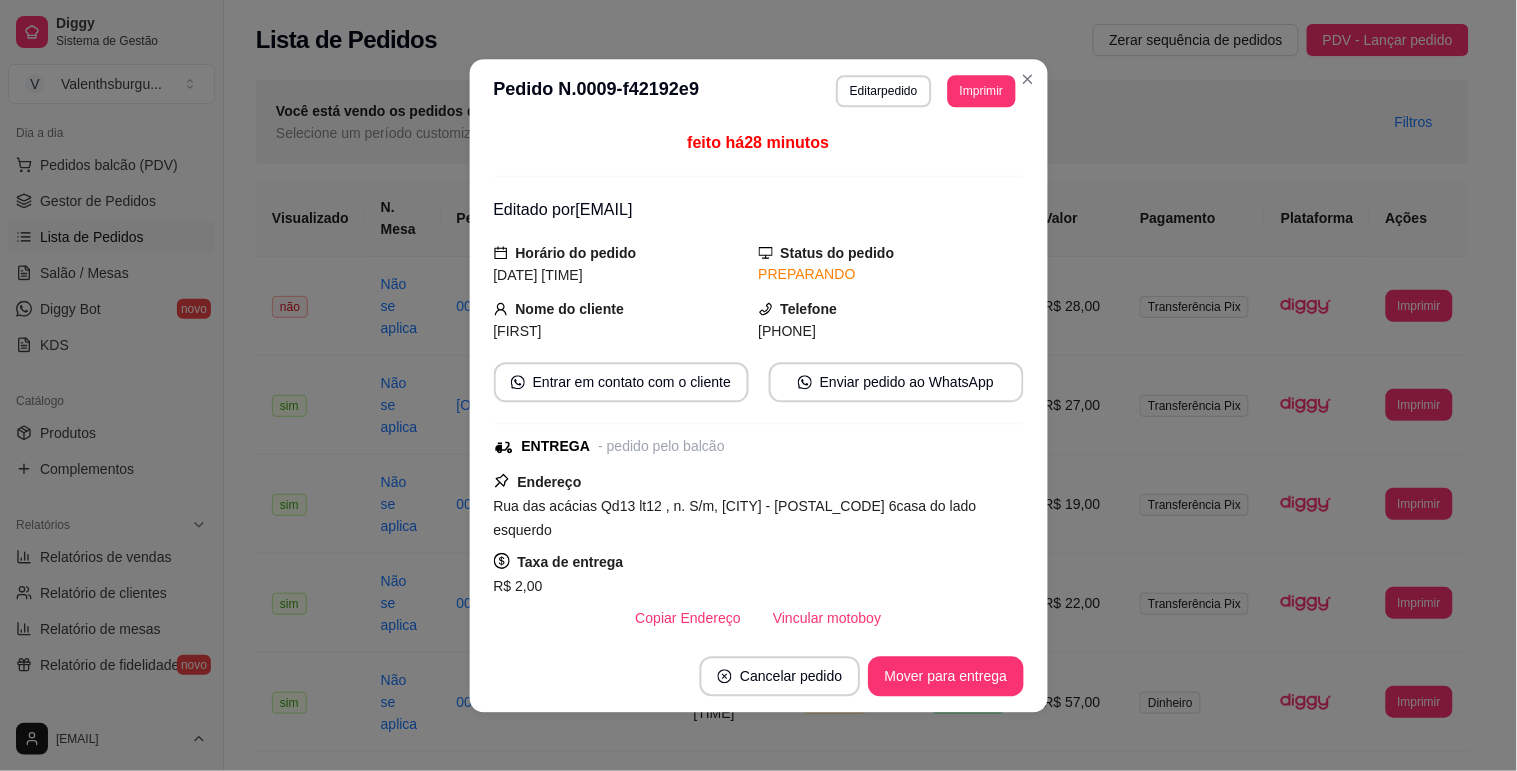 click on "feito há  28   minutos Editado por  valenthsburguer@gmail.com Horário do pedido 08/08/2025 19:50 Status do pedido PREPARANDO Nome do cliente Carolina Telefone (62) 9 9815-3124 Entrar em contato com o cliente Enviar pedido ao WhatsApp ENTREGA - pedido pelo balcão Endereço  Rua das acácias Qd13 lt12 , n. S/m, Crv - 76340000 6casa do lado esquerdo Taxa de entrega  R$ 2,00 Copiar Endereço Vincular motoboy Pagamento Transferência Pix   R$ 19,00 Resumo do pedido 1 x     X salada  R$ 17,00 Subtotal R$ 17,00 Total R$ 19,00" at bounding box center (758, 381) 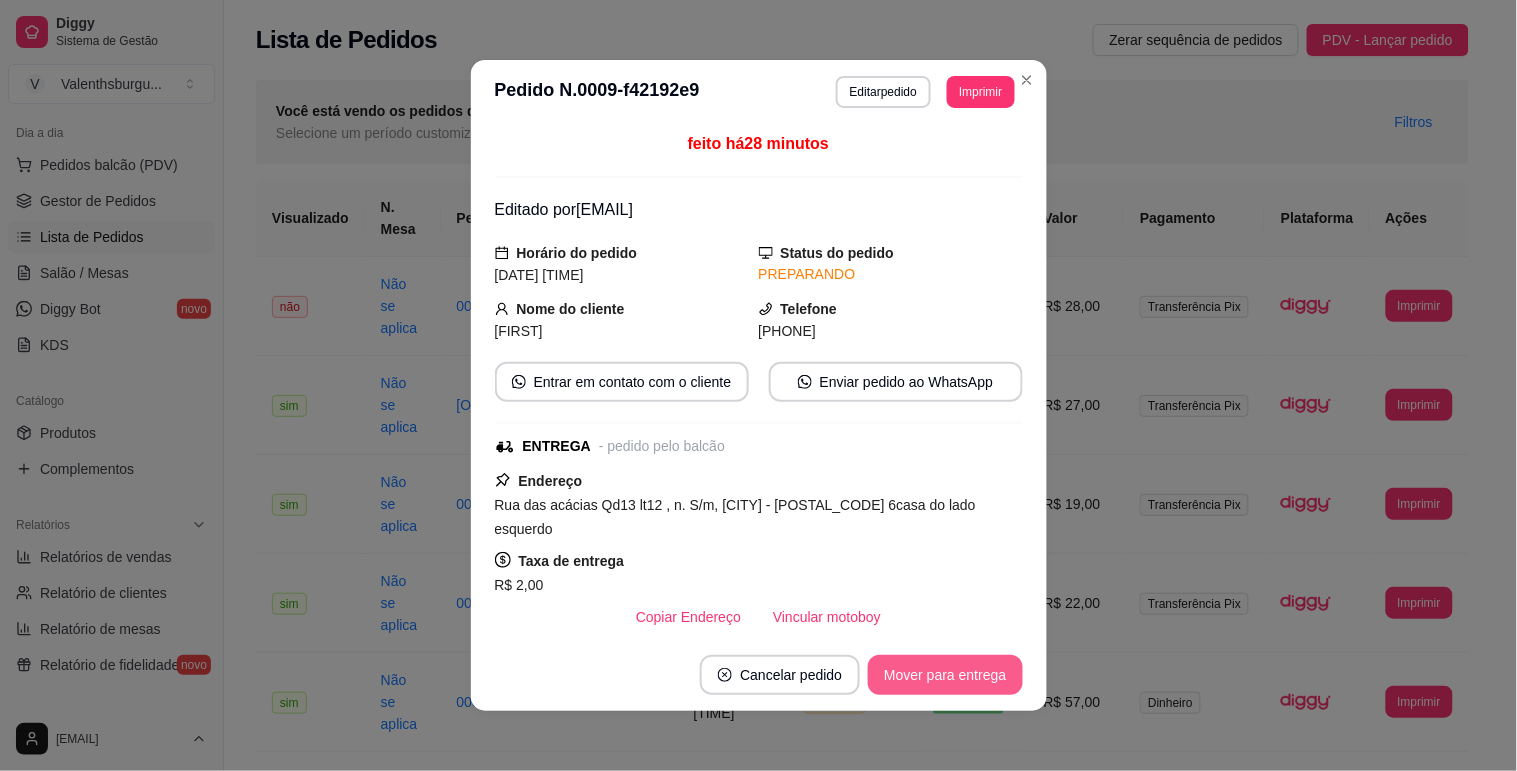 click on "Mover para entrega" at bounding box center (945, 675) 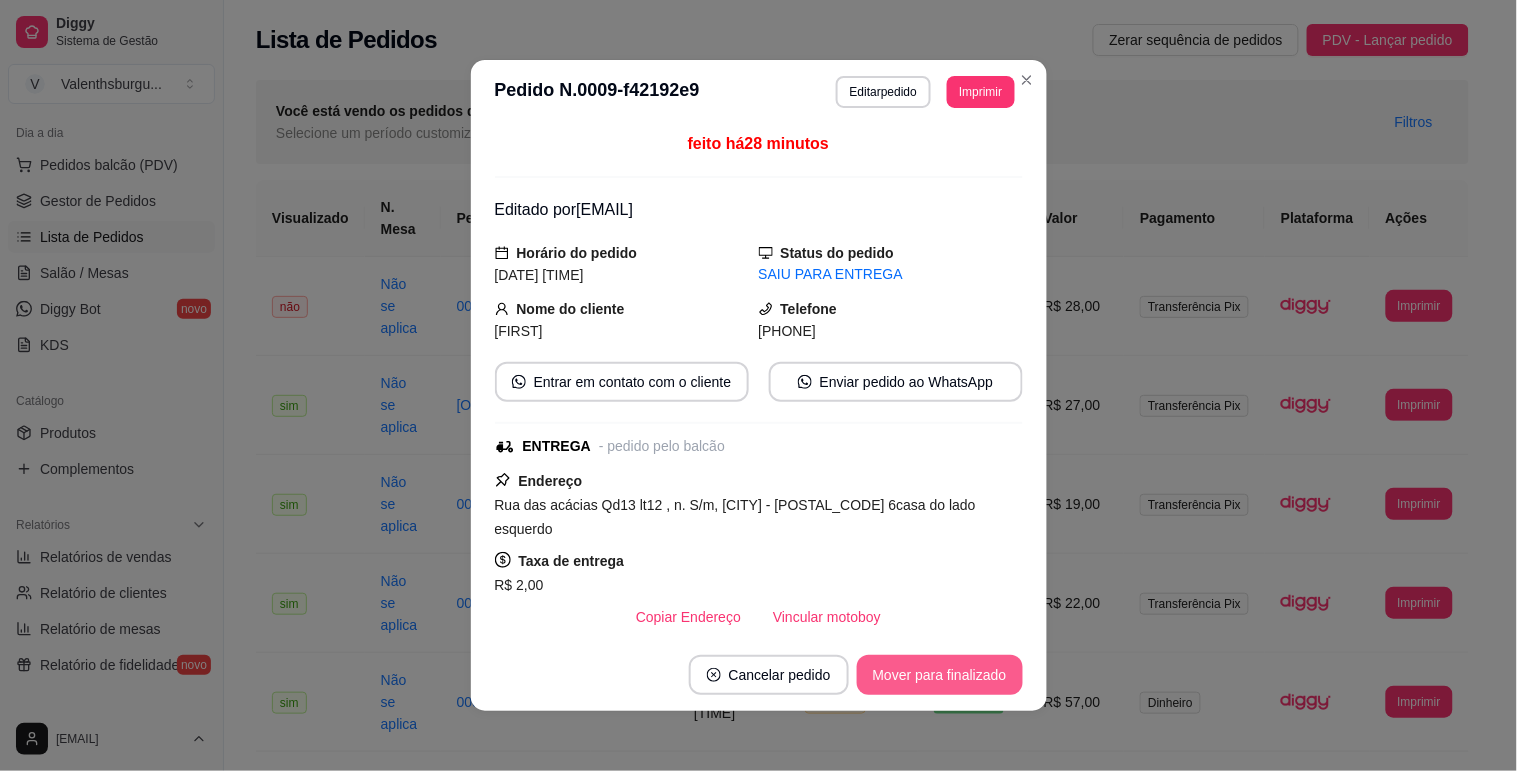 click on "Mover para finalizado" at bounding box center [940, 675] 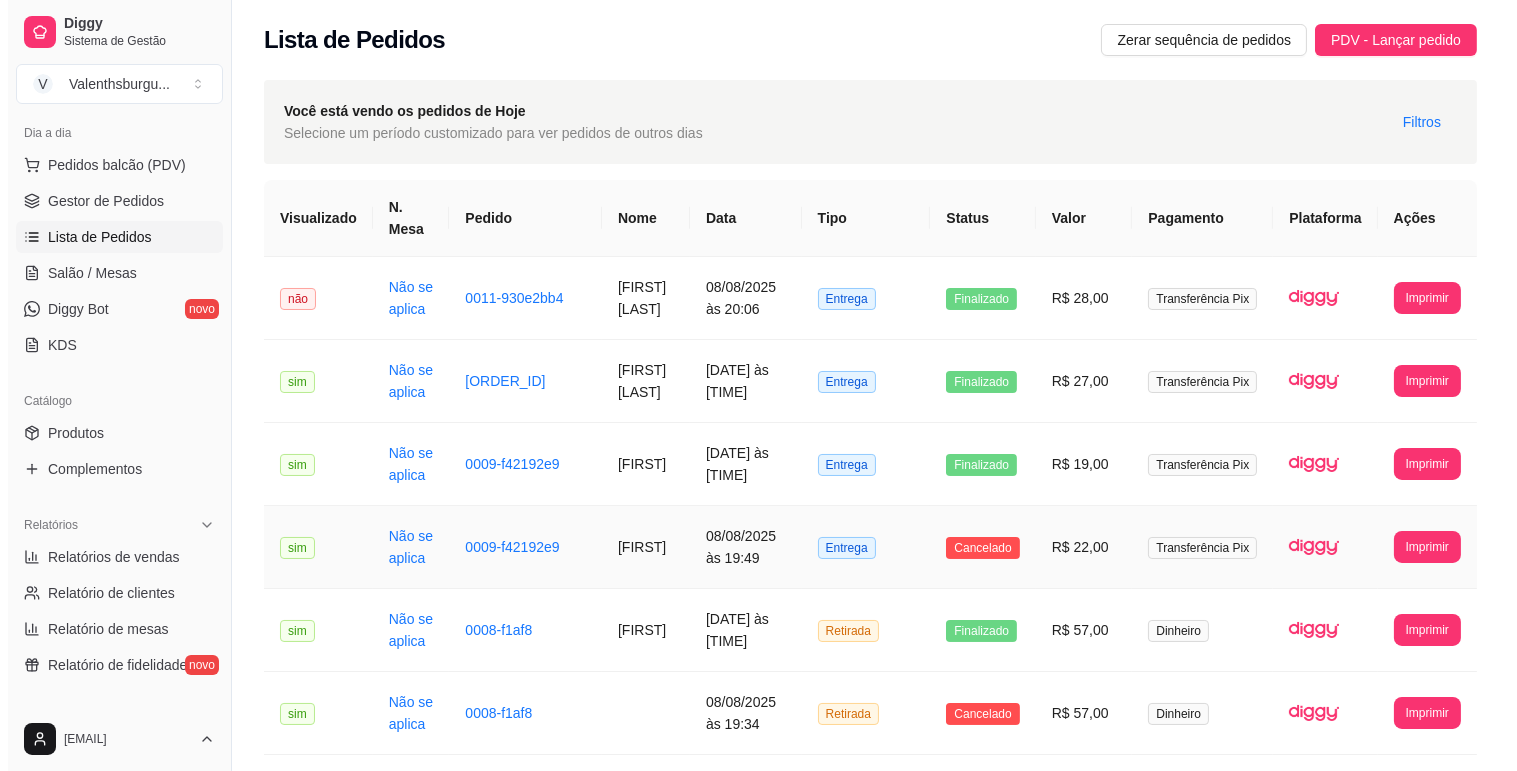 scroll, scrollTop: 111, scrollLeft: 0, axis: vertical 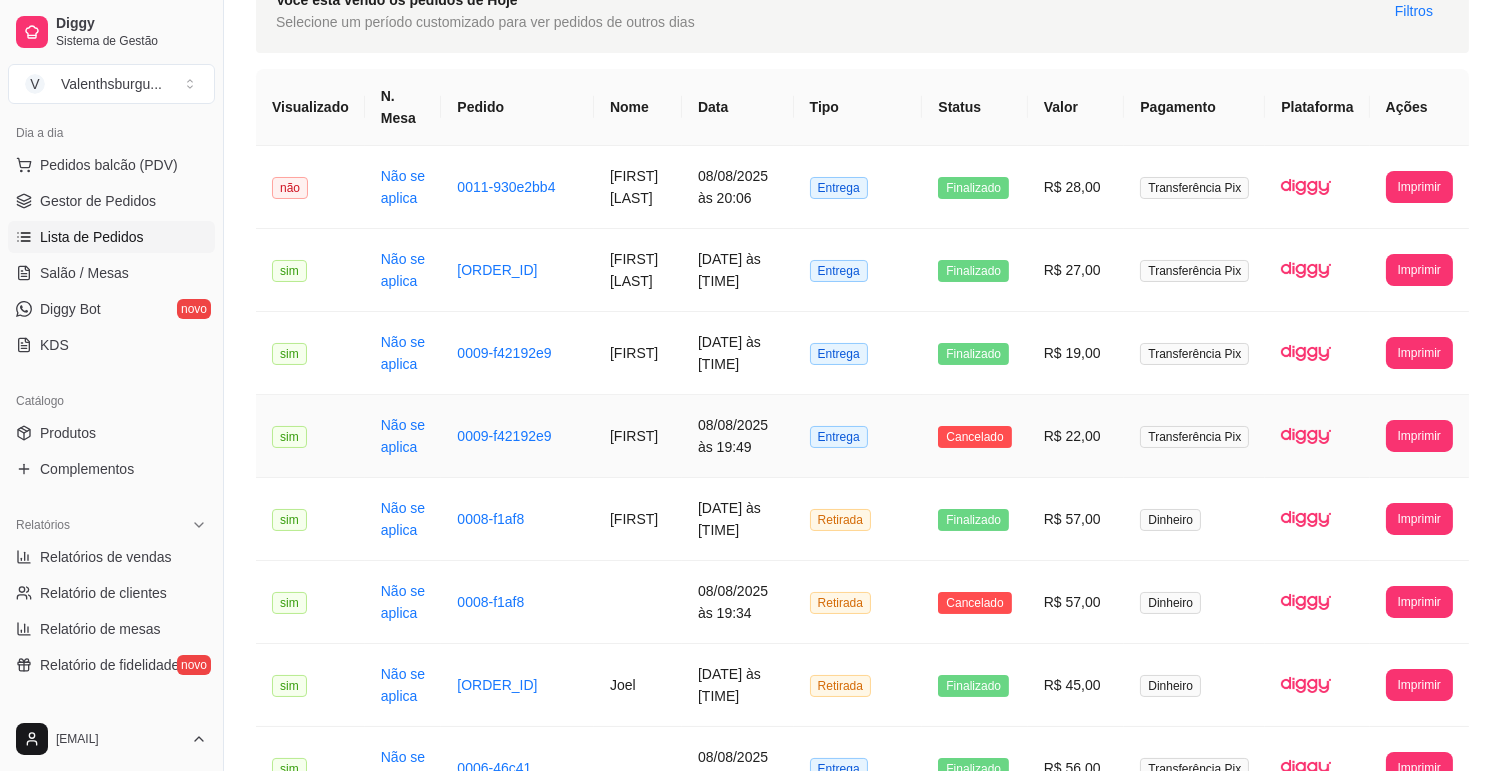 click on "Cancelado" at bounding box center [974, 437] 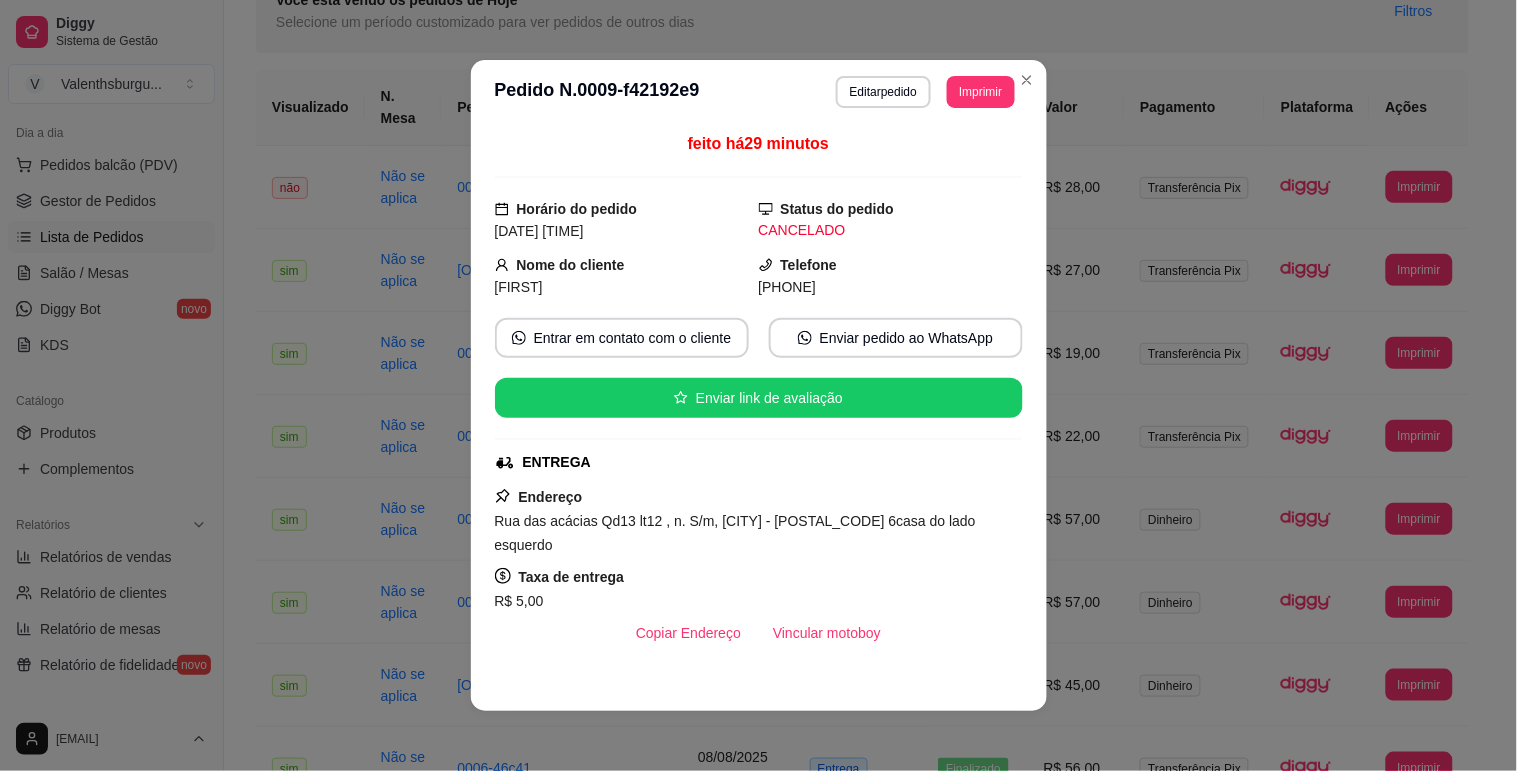 scroll, scrollTop: 241, scrollLeft: 0, axis: vertical 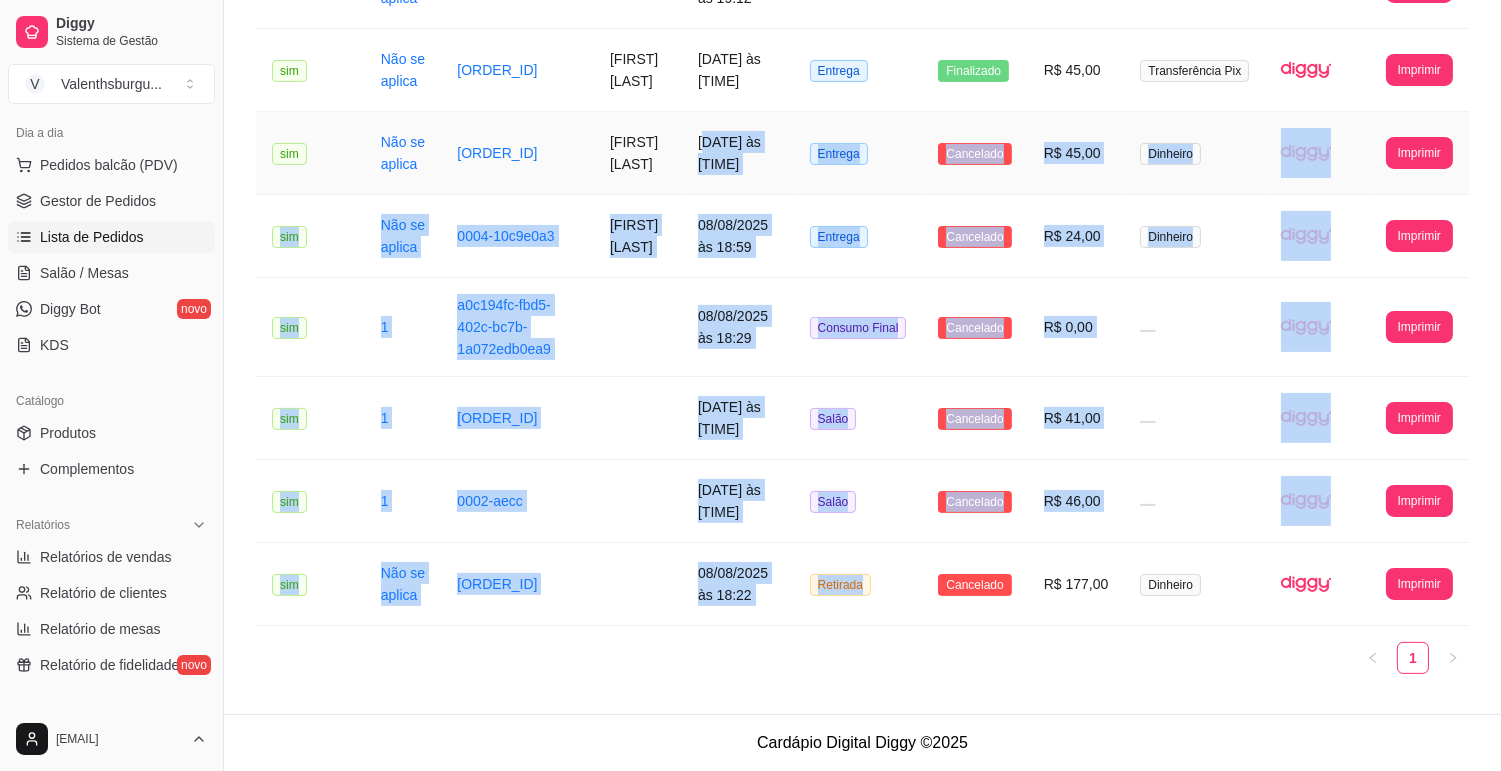drag, startPoint x: 945, startPoint y: 592, endPoint x: 721, endPoint y: 142, distance: 502.66888 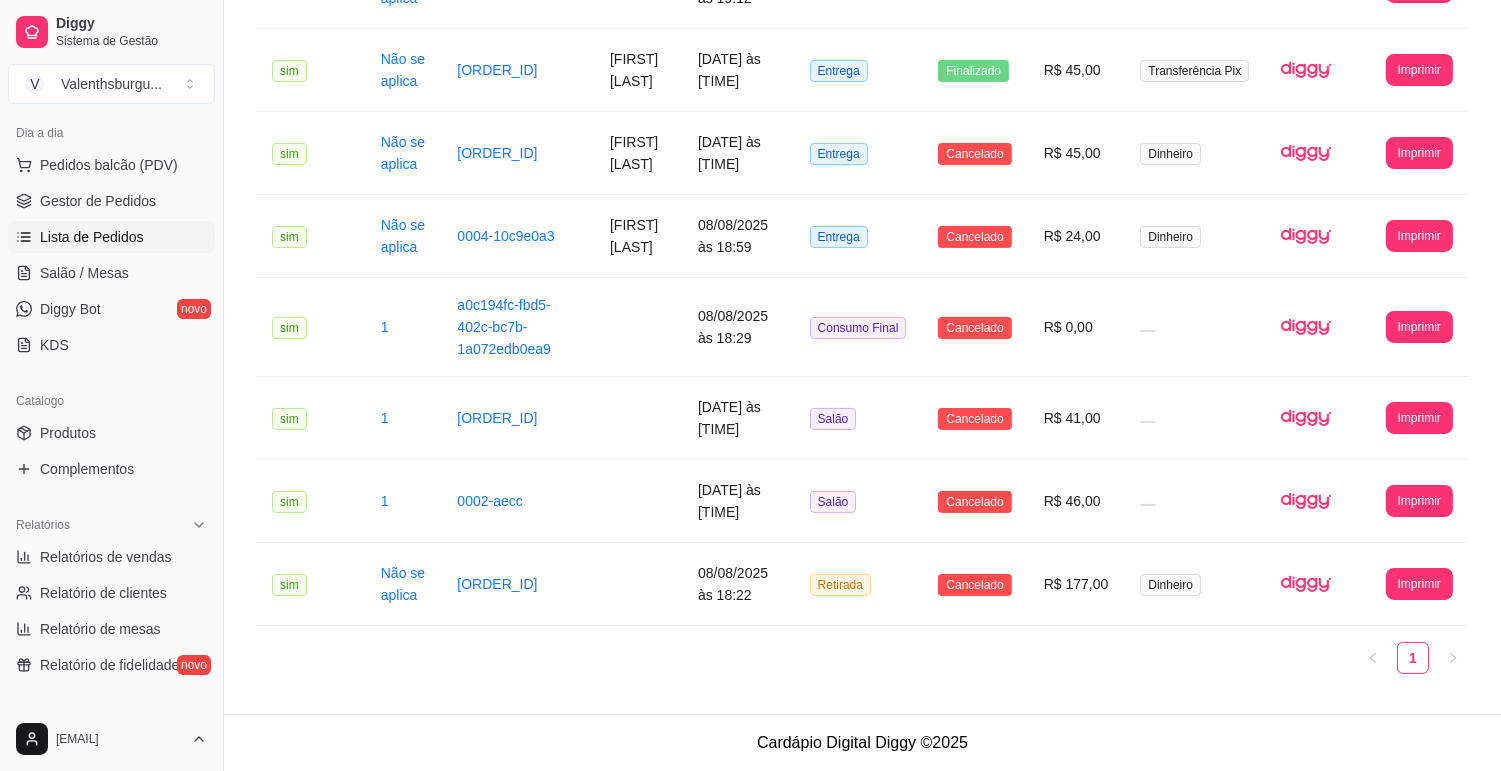 drag, startPoint x: 721, startPoint y: 145, endPoint x: 1074, endPoint y: 648, distance: 614.5063 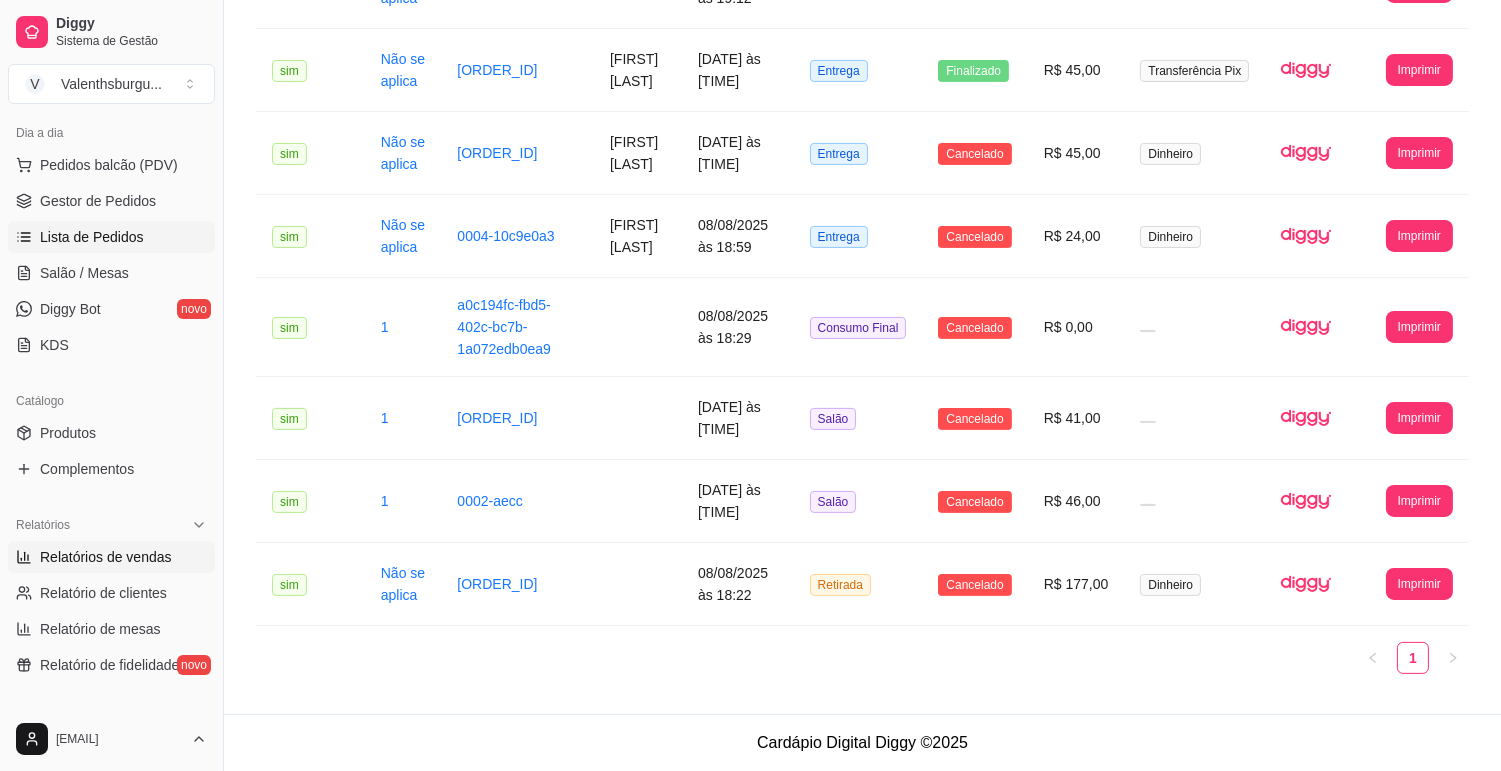 click on "Relatórios de vendas" at bounding box center (106, 557) 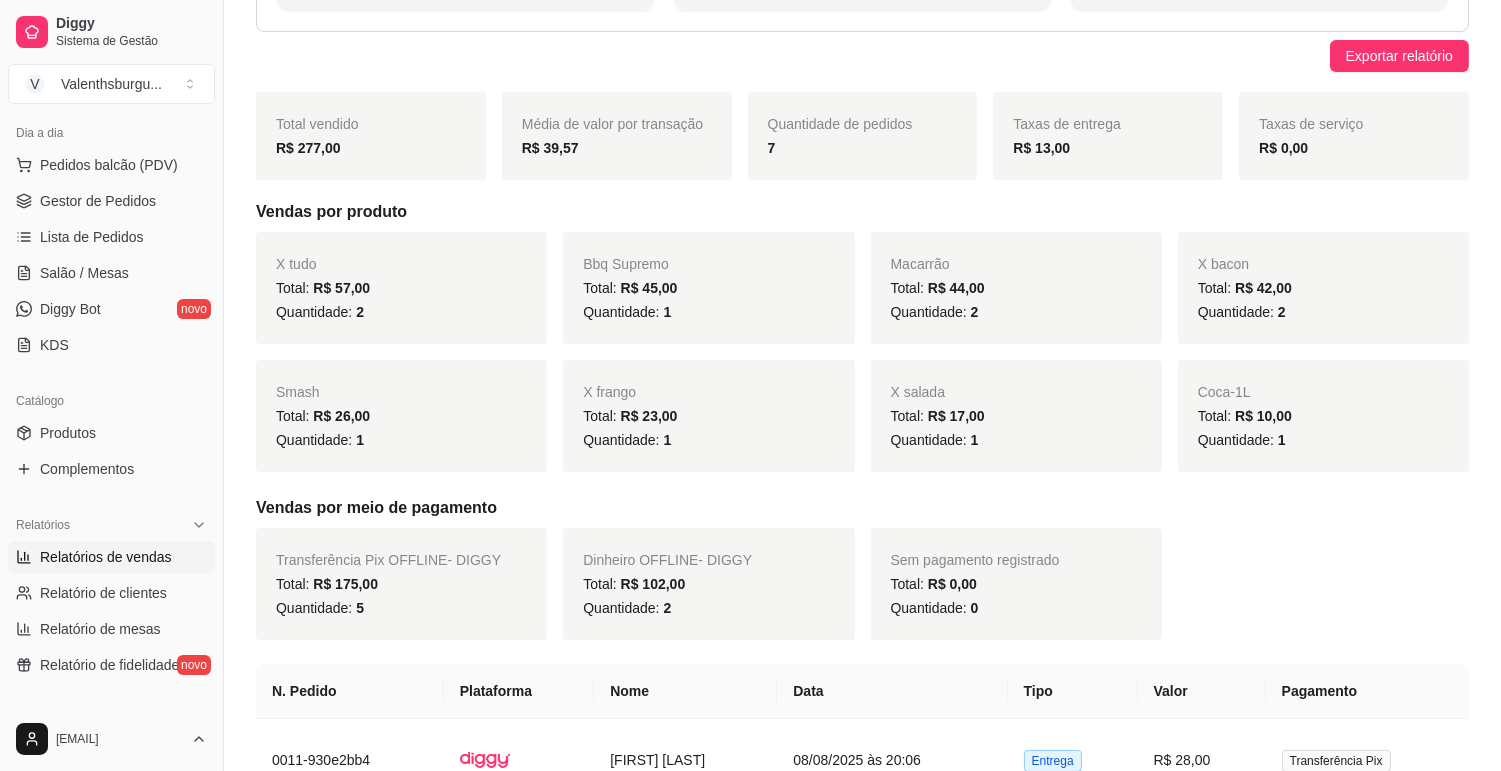 scroll, scrollTop: 0, scrollLeft: 0, axis: both 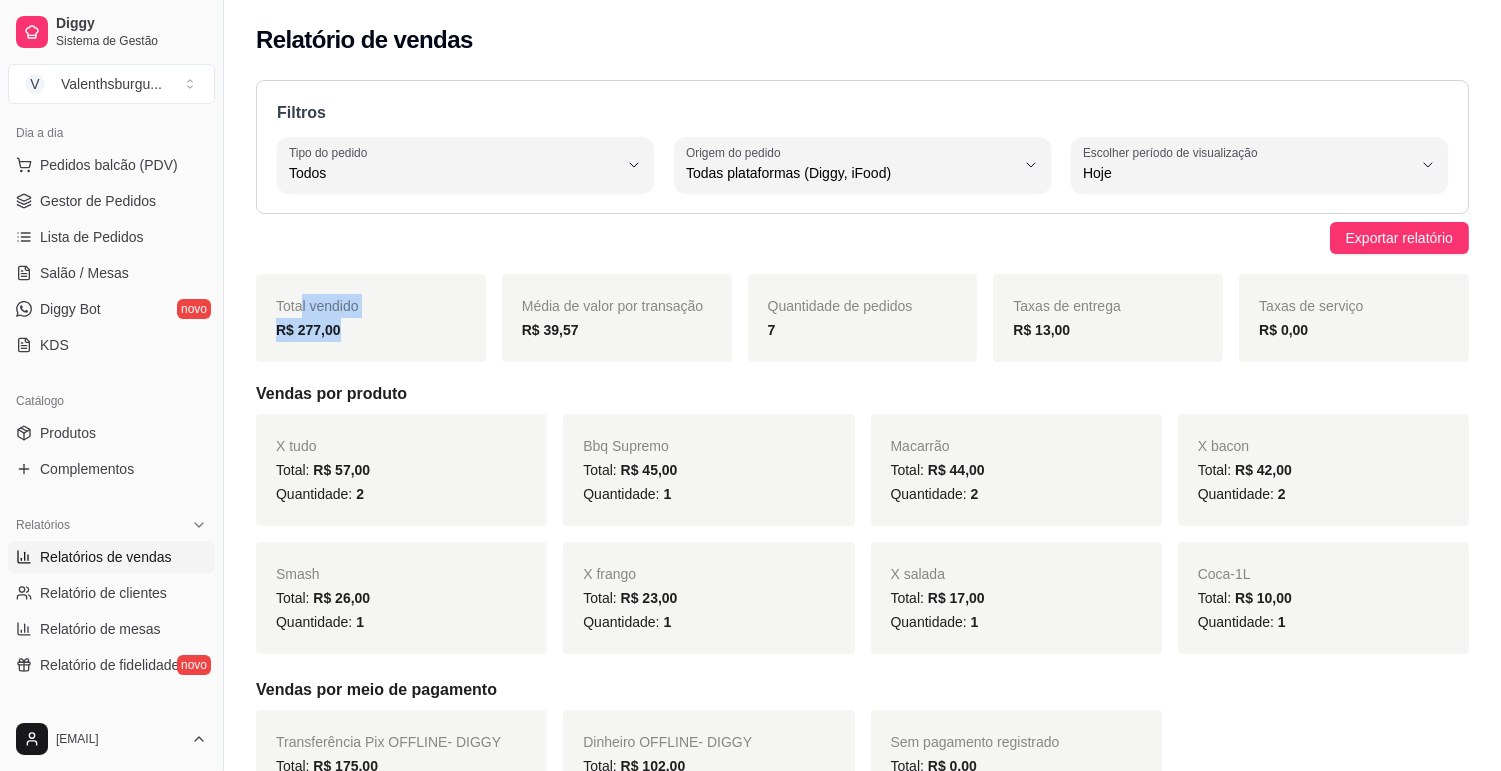 drag, startPoint x: 377, startPoint y: 325, endPoint x: 301, endPoint y: 312, distance: 77.10383 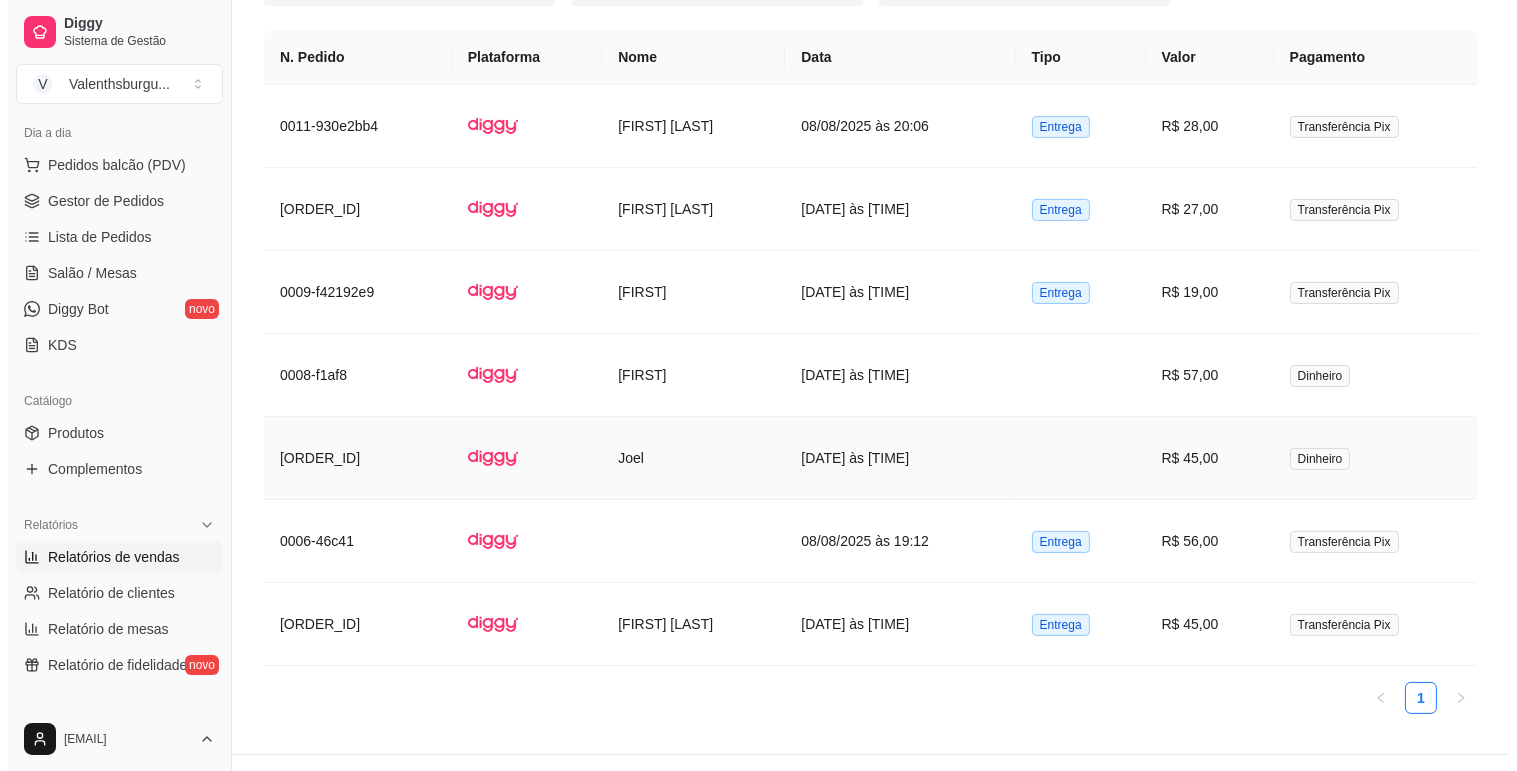 scroll, scrollTop: 856, scrollLeft: 0, axis: vertical 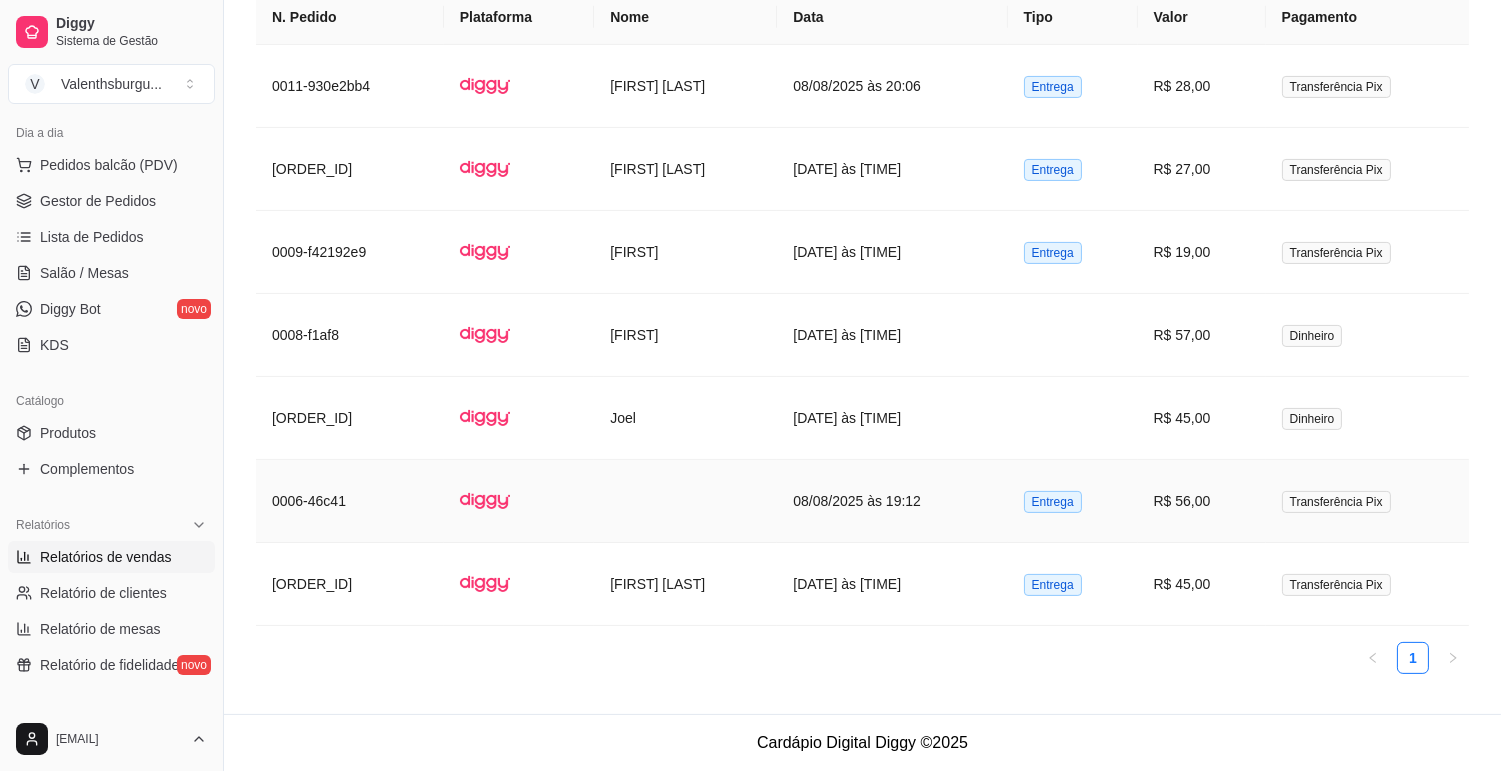 click at bounding box center (519, 501) 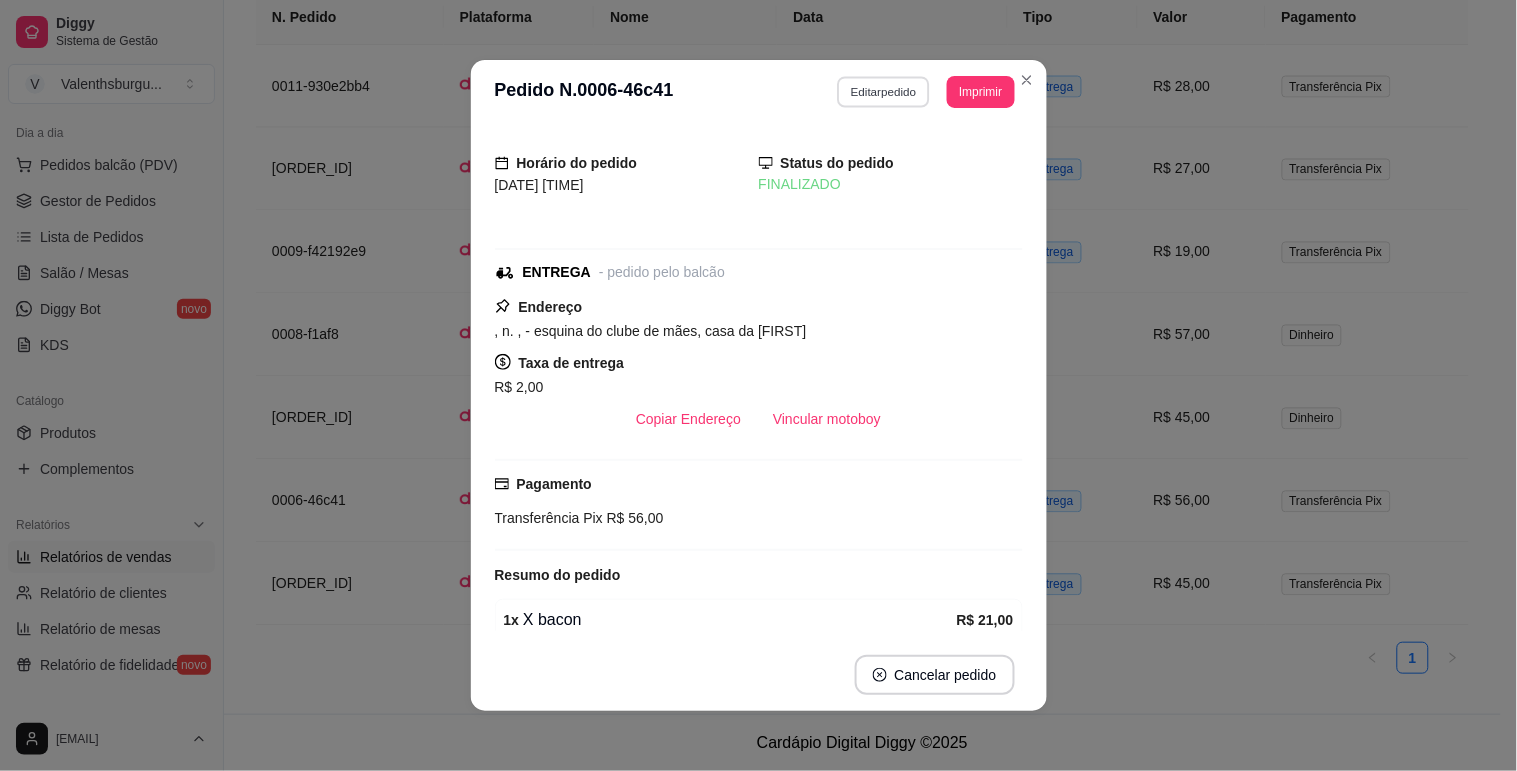 click on "Editar  pedido" at bounding box center [883, 91] 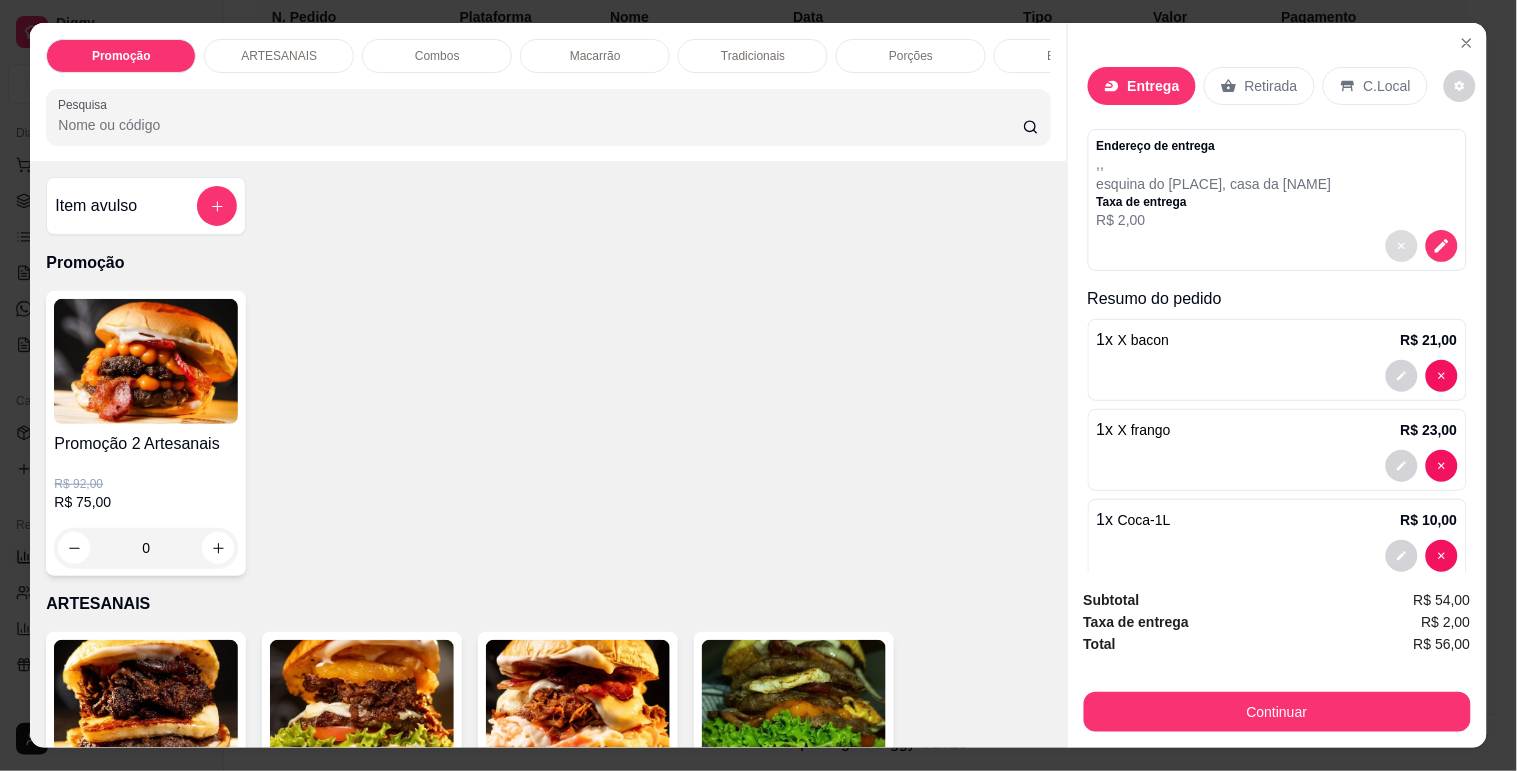 scroll, scrollTop: 36, scrollLeft: 0, axis: vertical 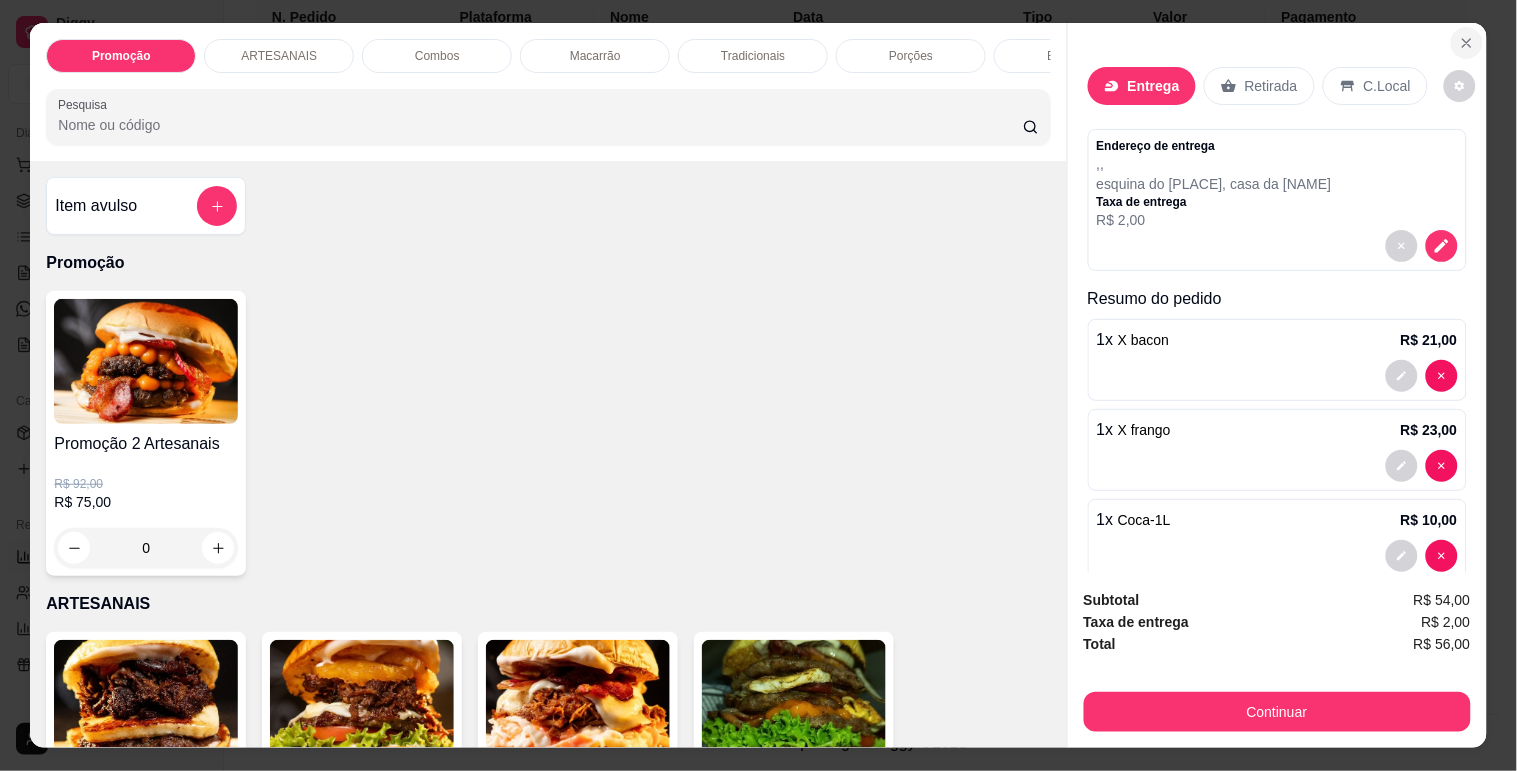 click 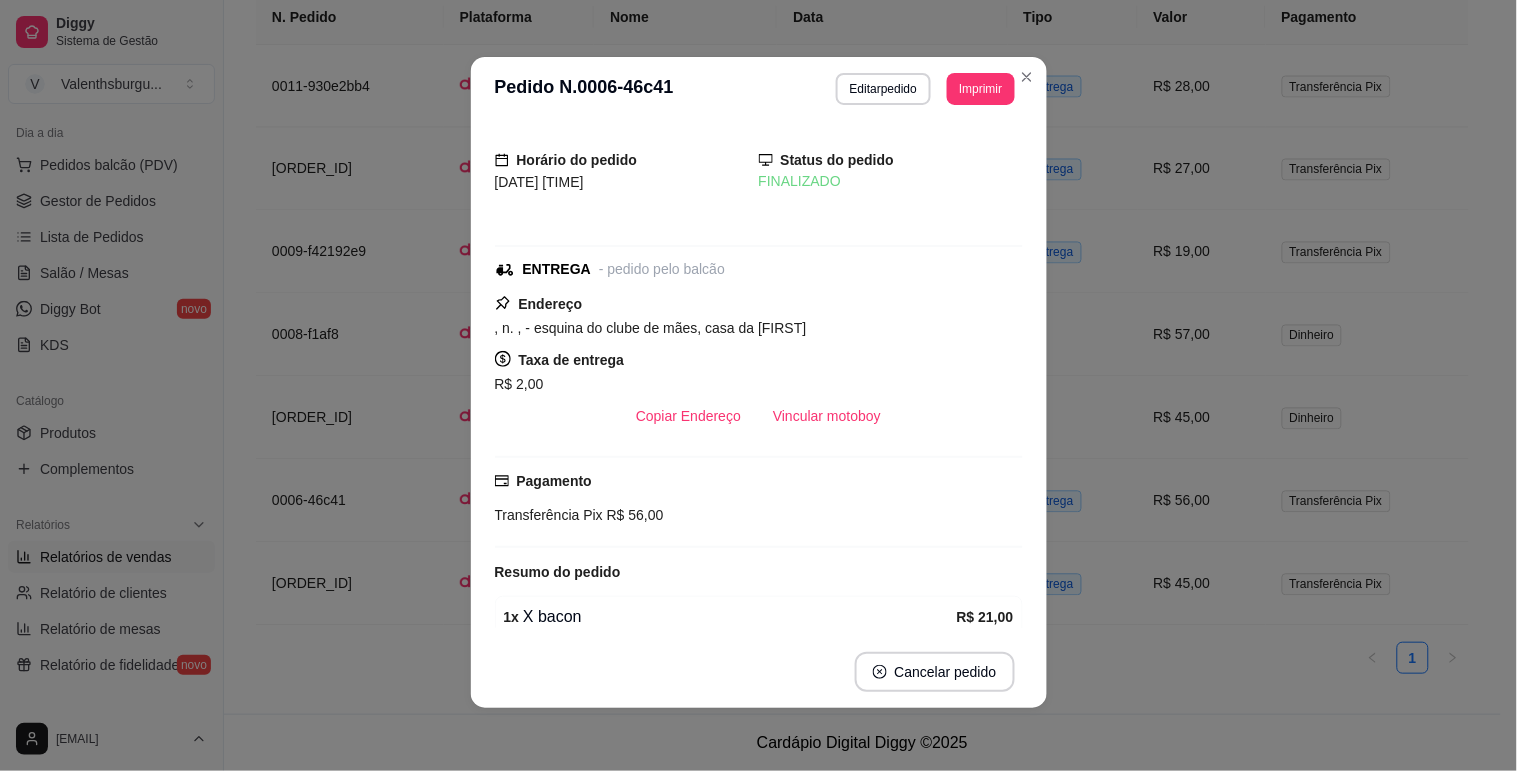scroll, scrollTop: 4, scrollLeft: 0, axis: vertical 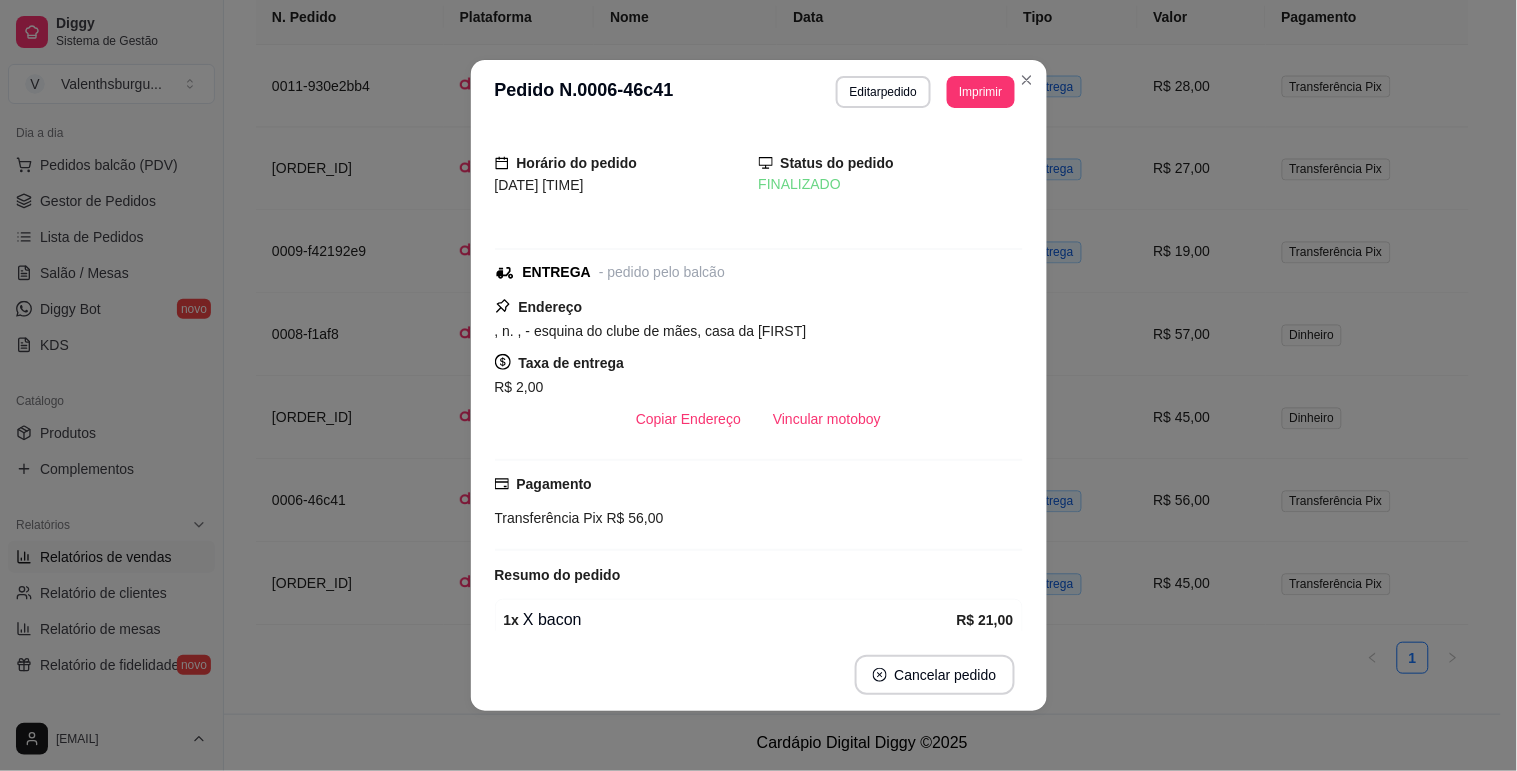 click on "Horário do pedido 08/08/2025 19:12 Status do pedido FINALIZADO ENTREGA - pedido pelo balcão Endereço  , n. ,  -  esquina do clube de mães, casa da marcia  Taxa de entrega  R$ 2,00 Copiar Endereço Vincular motoboy Pagamento Transferência Pix   R$ 56,00 Resumo do pedido 1 x     X bacon  R$ 21,00 1 x     X frango  R$ 23,00 1 x     Coca-1L R$ 10,00 Subtotal R$ 54,00 Total R$ 56,00" at bounding box center (759, 381) 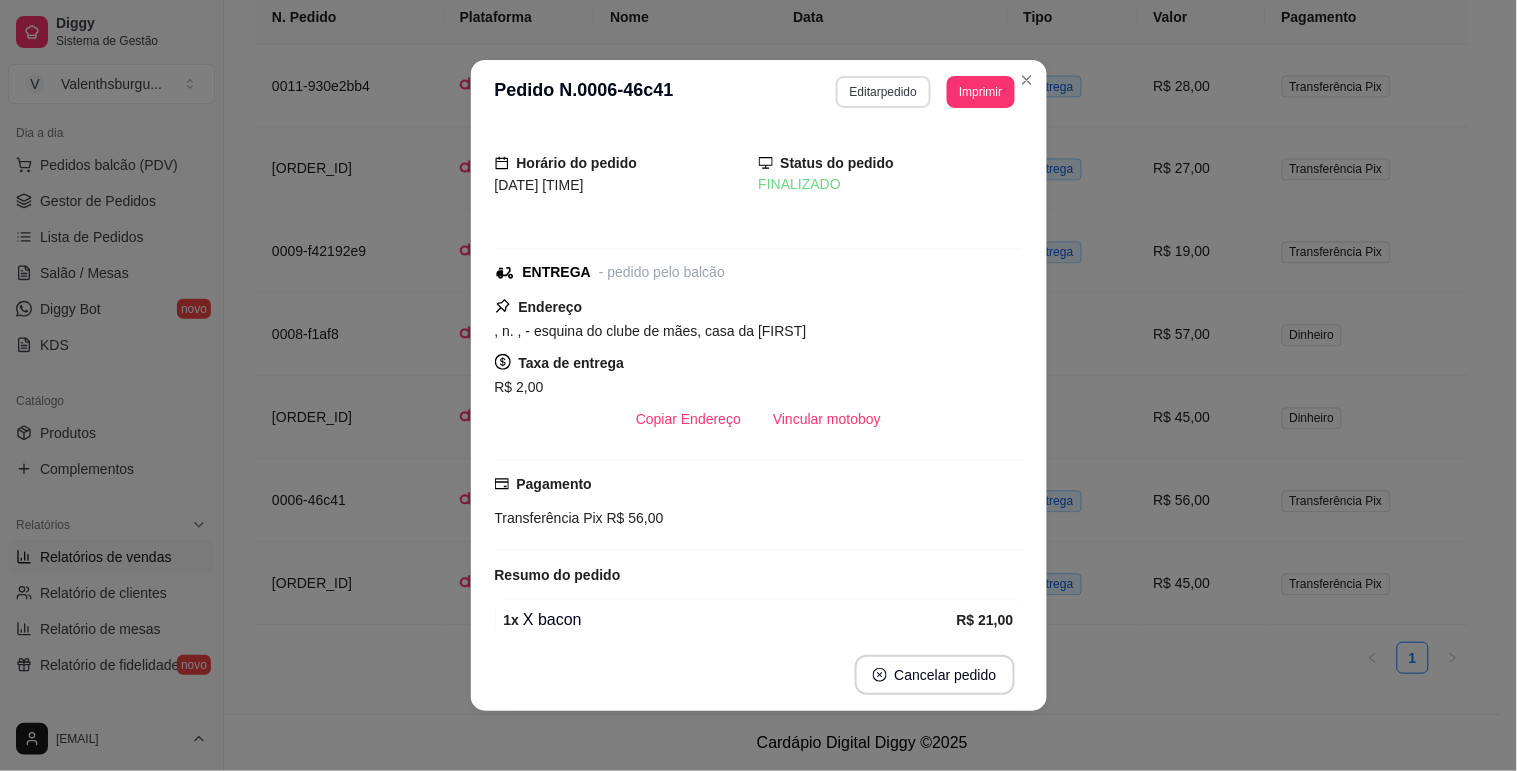 click on "Editar  pedido" at bounding box center (883, 92) 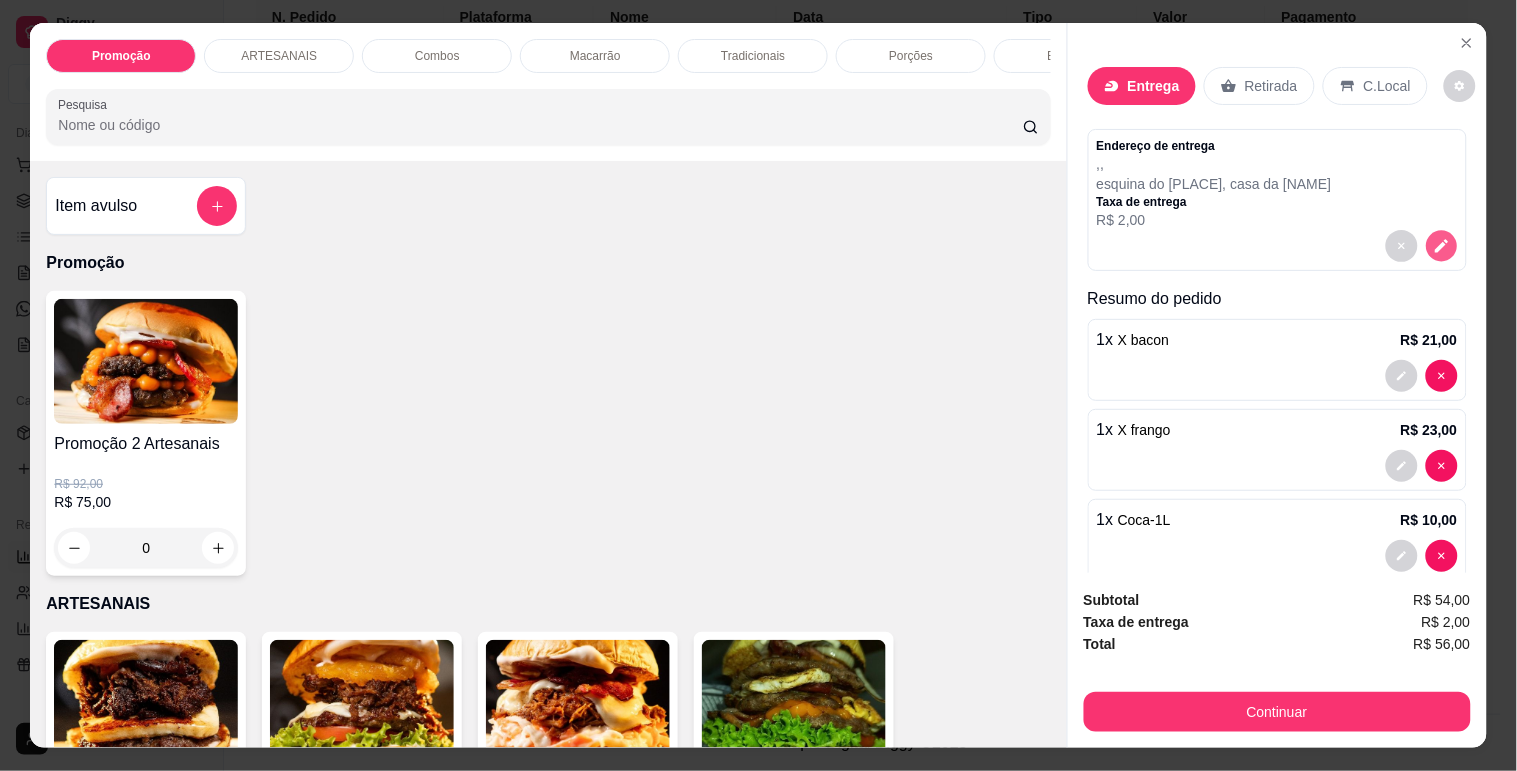 click 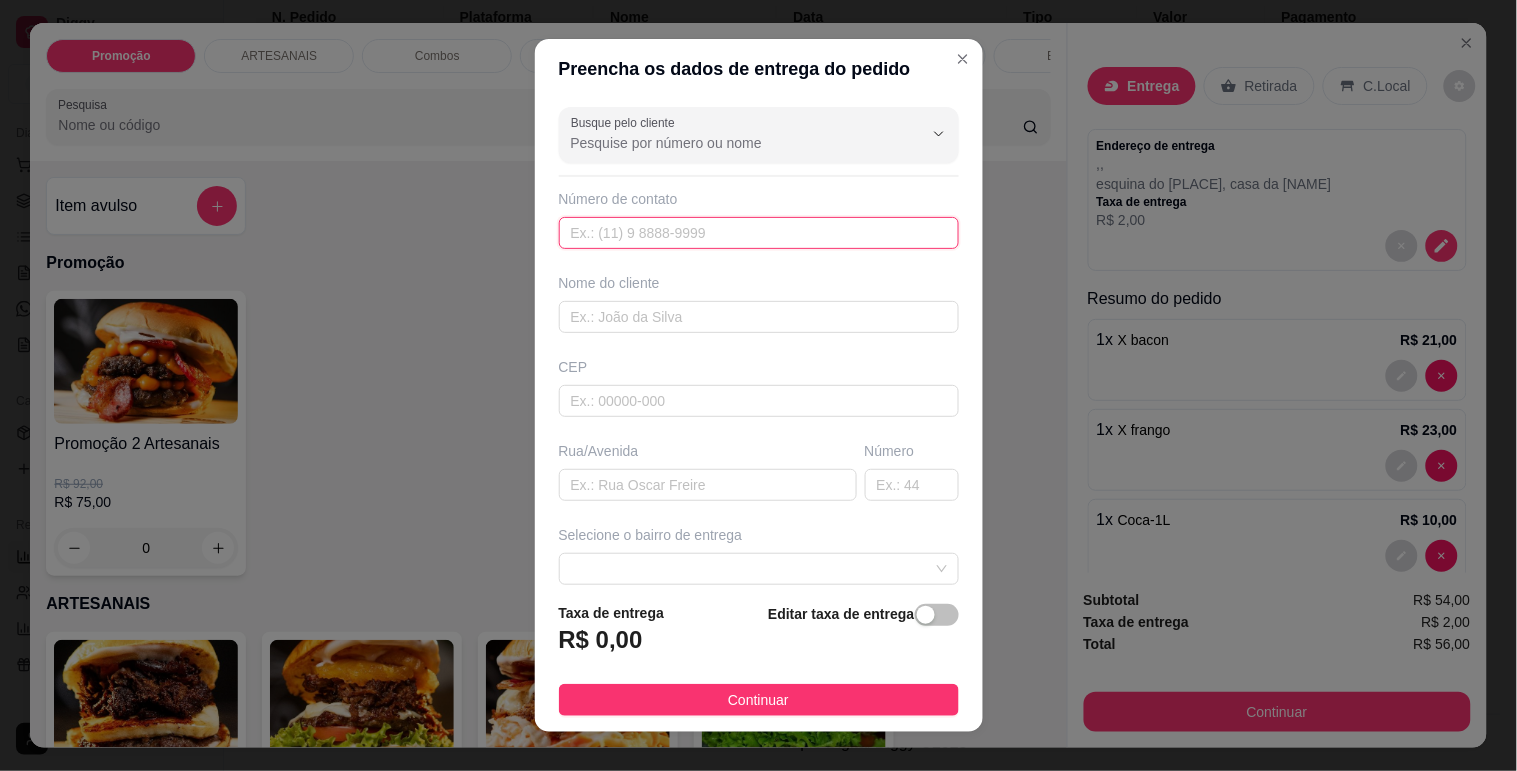 click at bounding box center (759, 233) 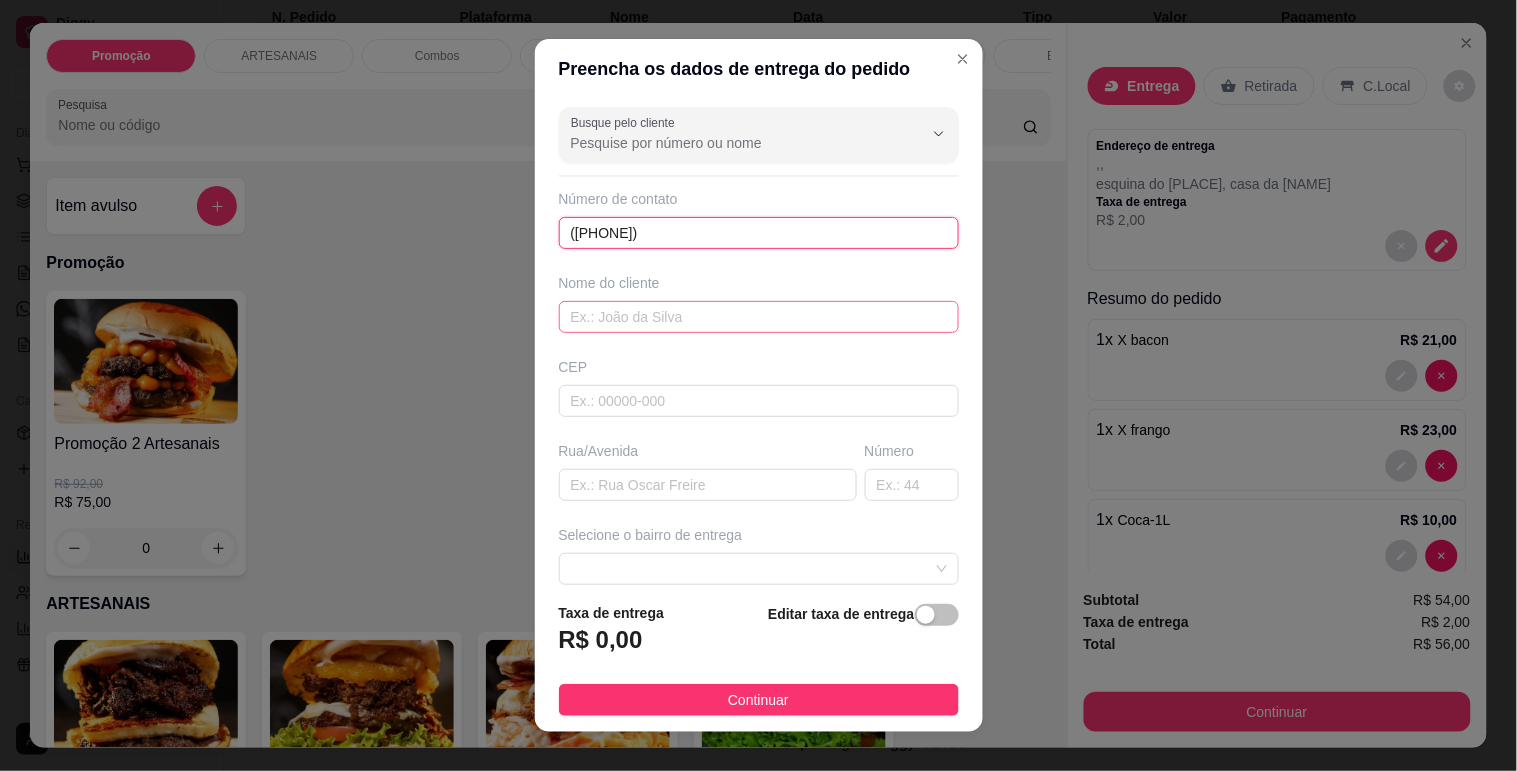 type on "(62) 99874-4218" 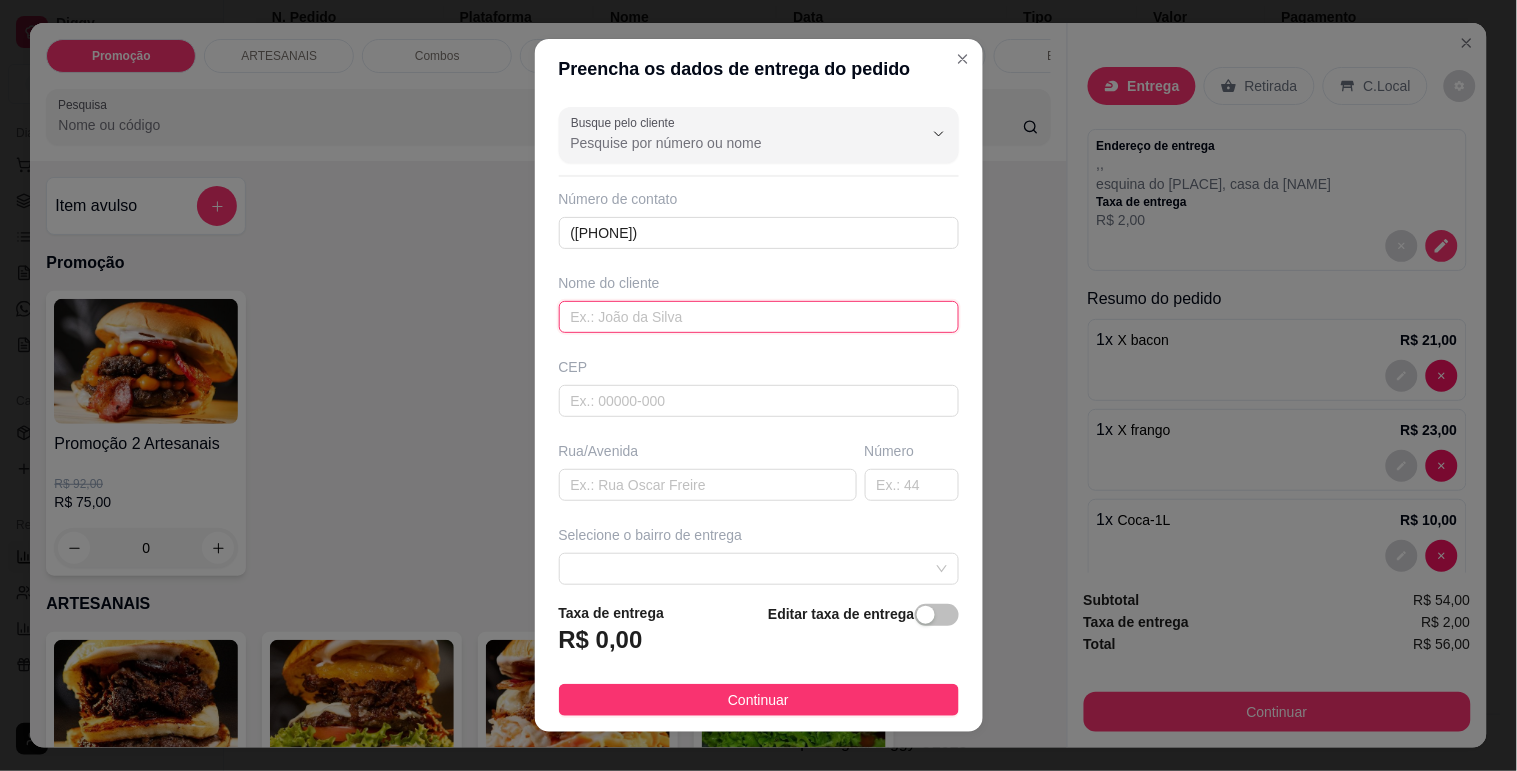 click at bounding box center [759, 317] 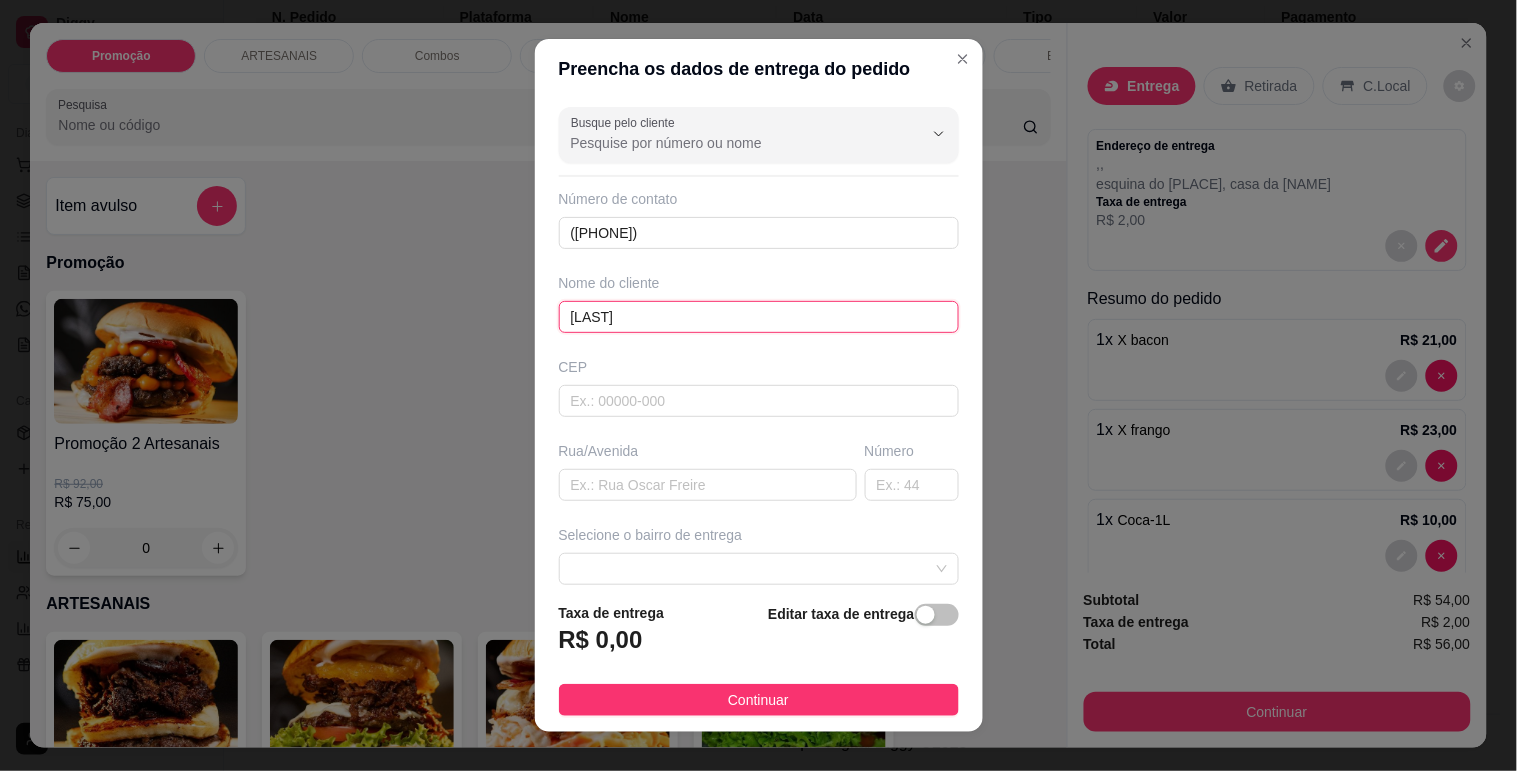 type on "Bhenda" 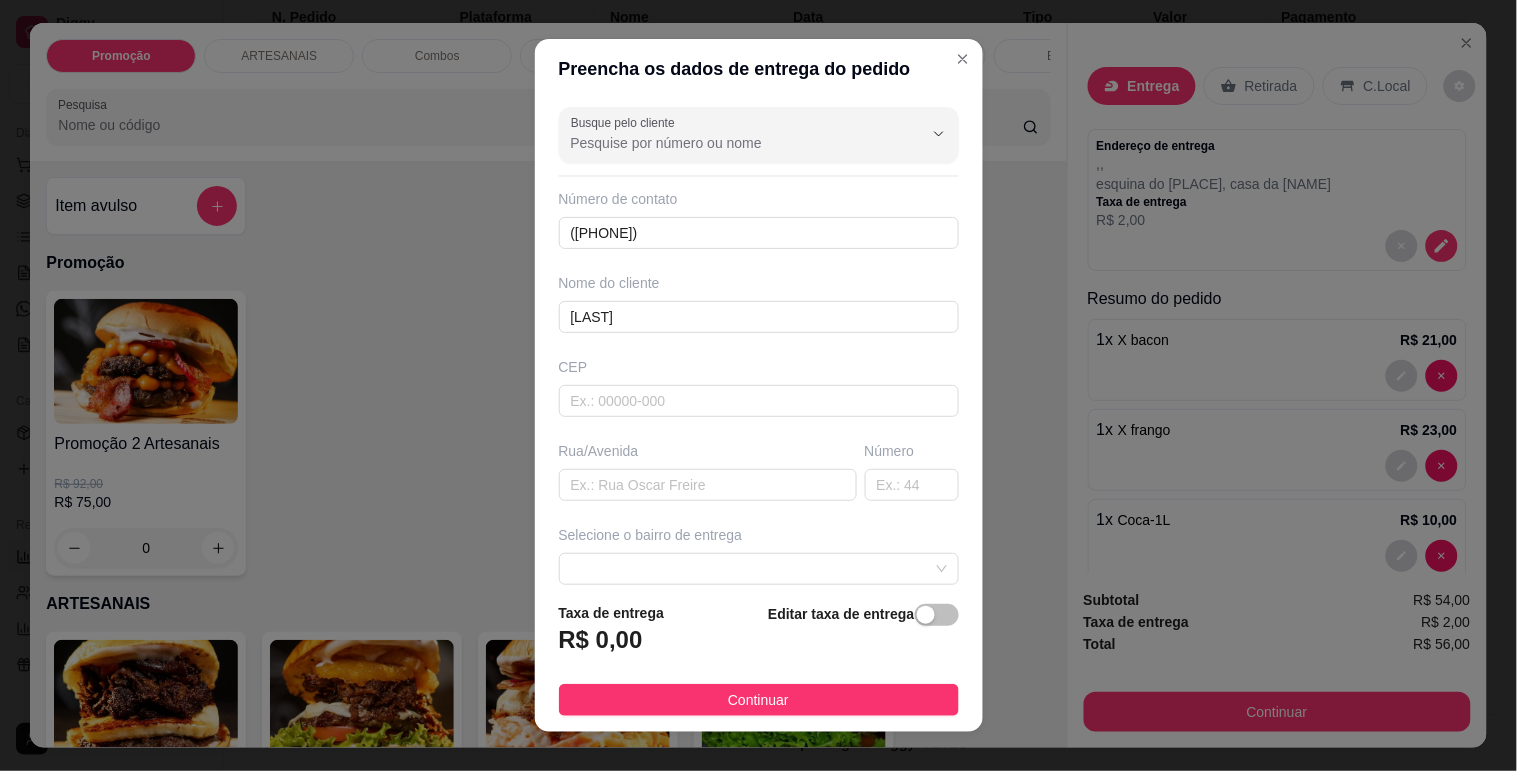 click on "R$ 0,00" at bounding box center [601, 640] 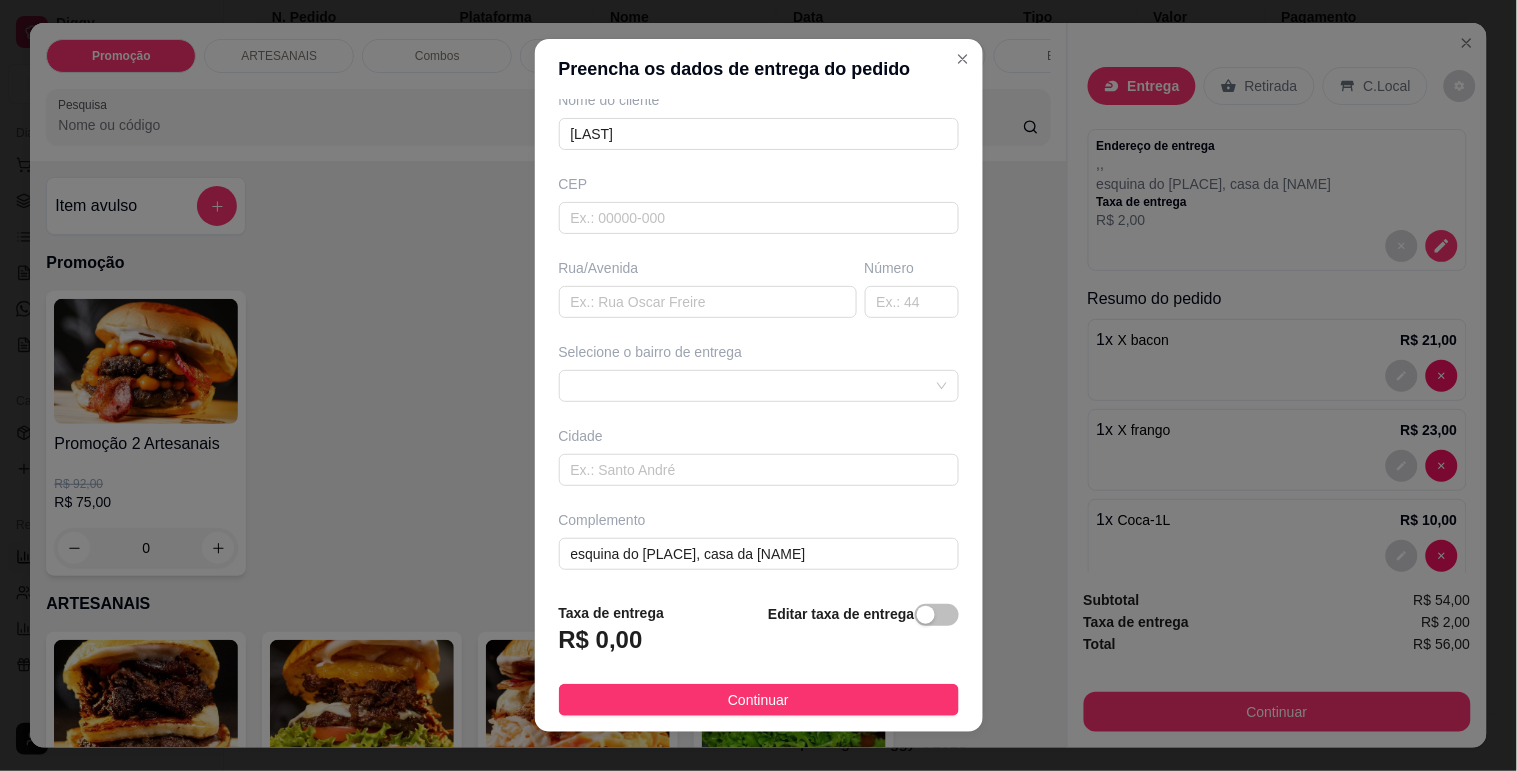 scroll, scrollTop: 186, scrollLeft: 0, axis: vertical 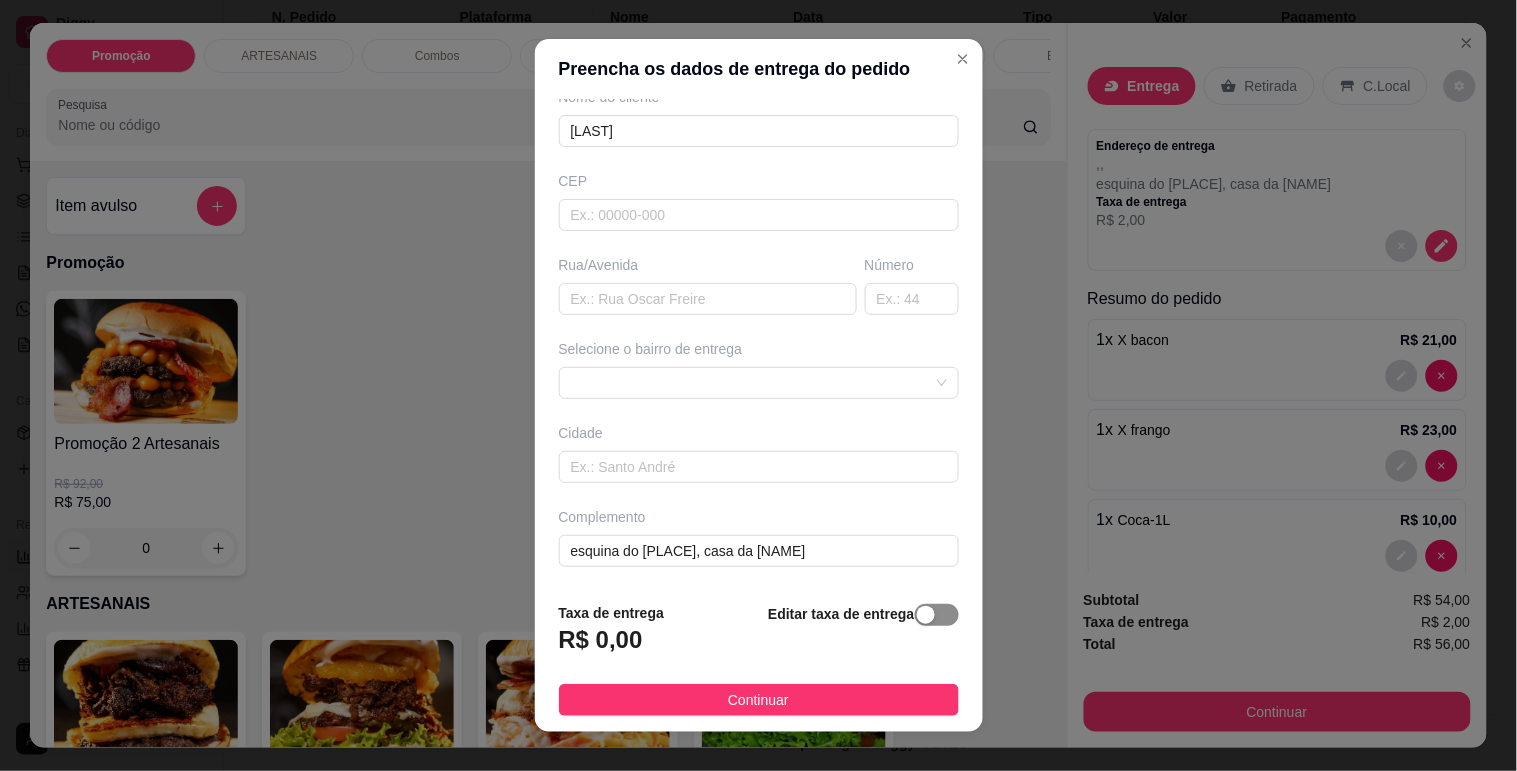 click at bounding box center (926, 615) 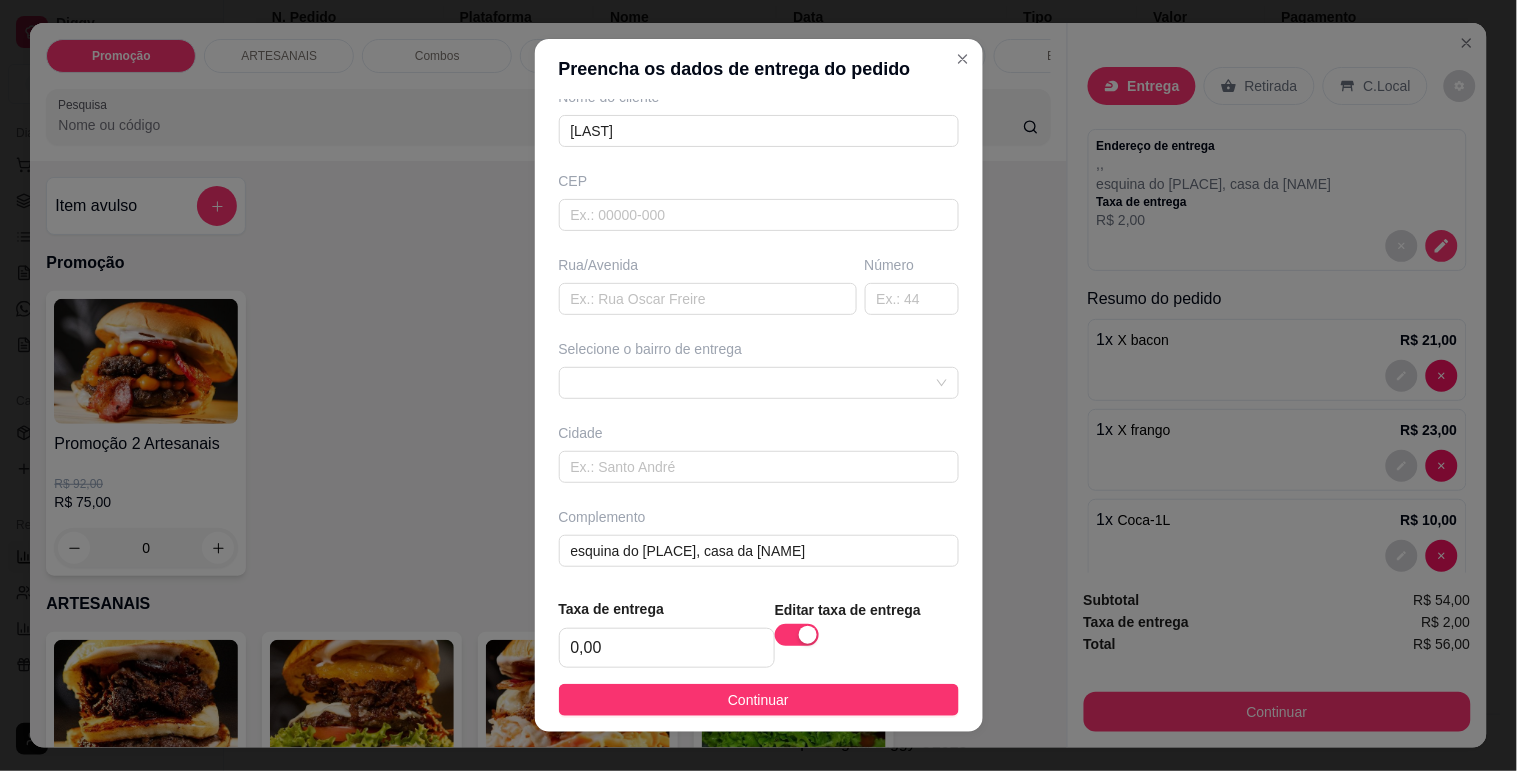 click on "Taxa de entrega" at bounding box center (667, 609) 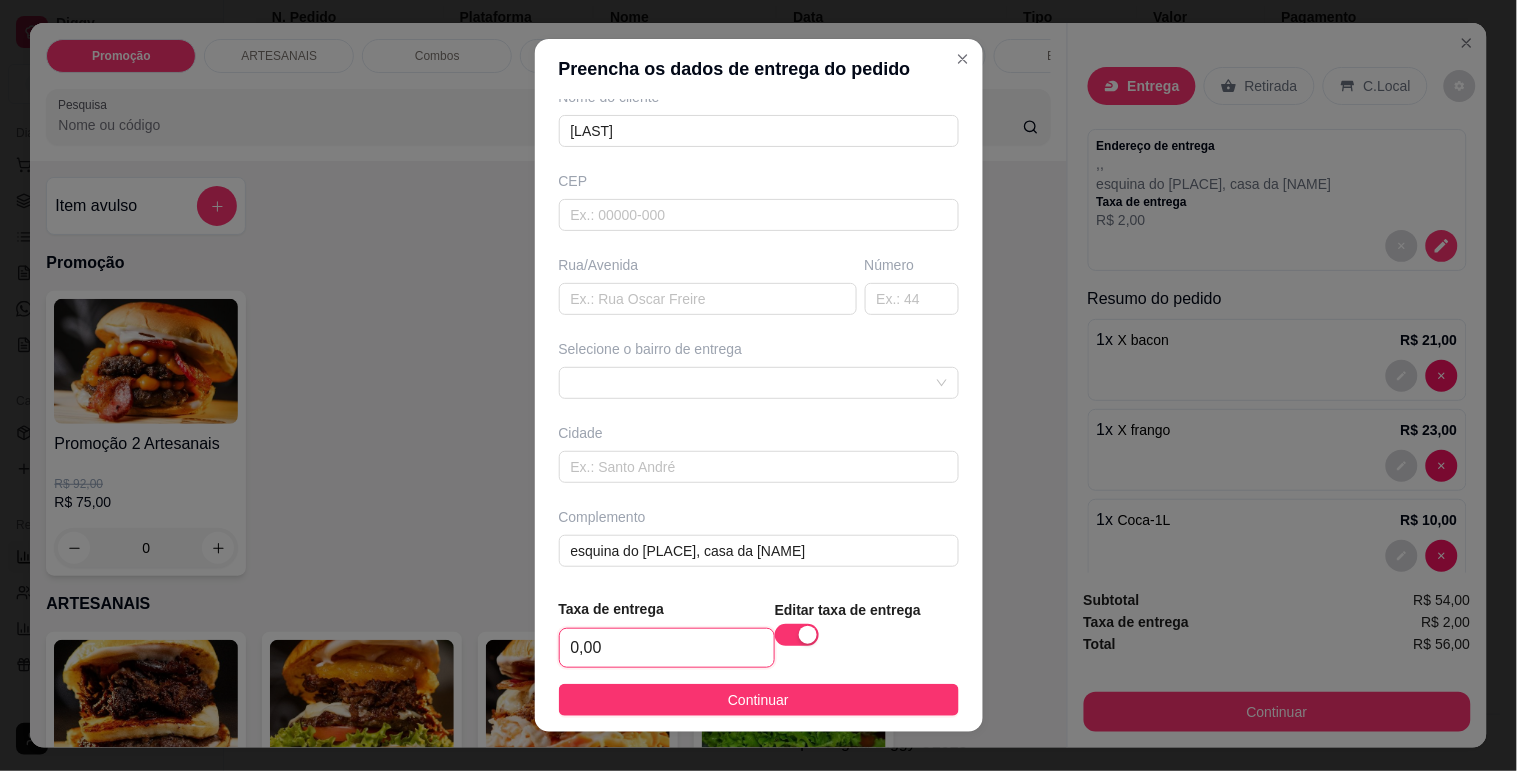click on "0,00" at bounding box center [667, 648] 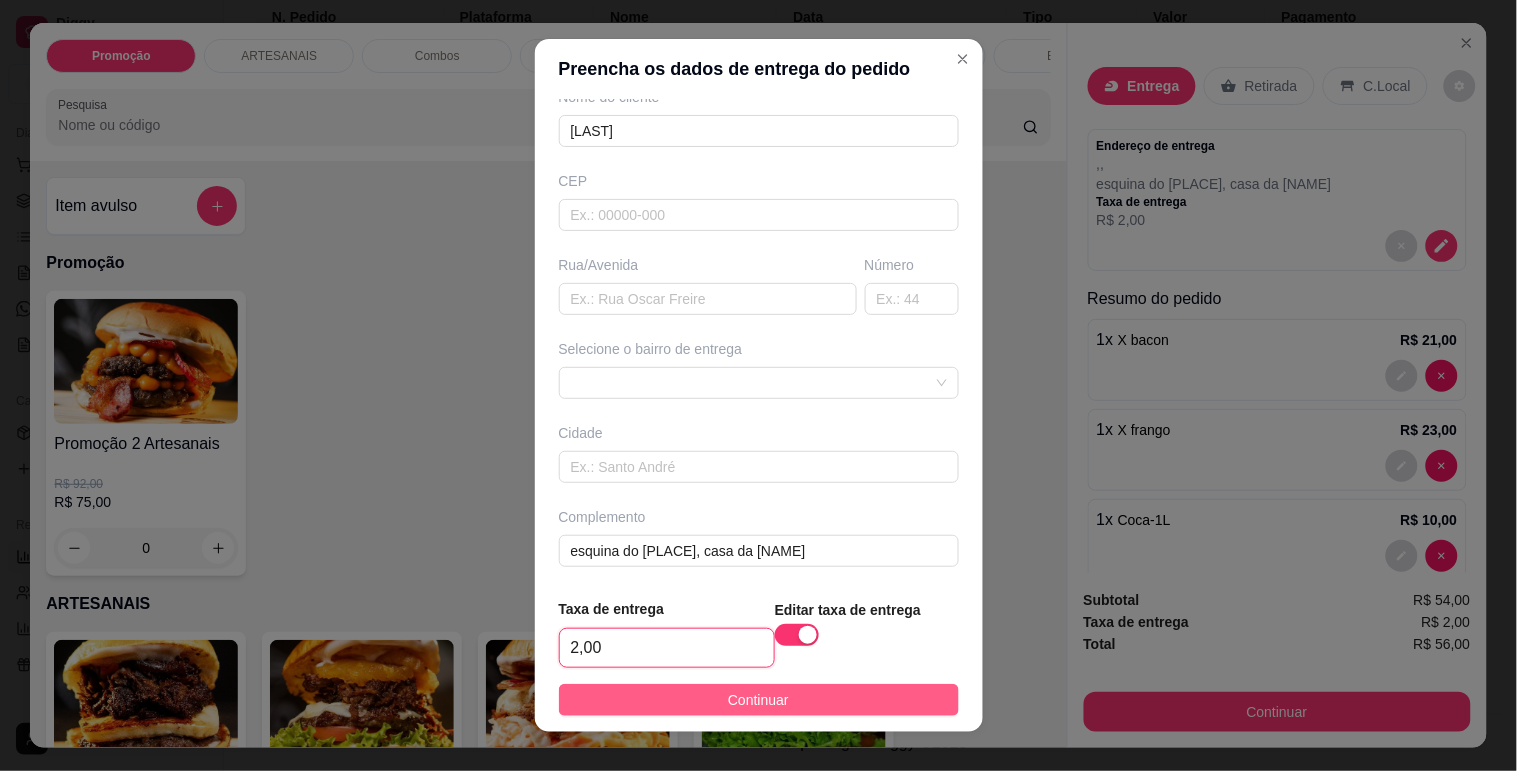 type on "2,00" 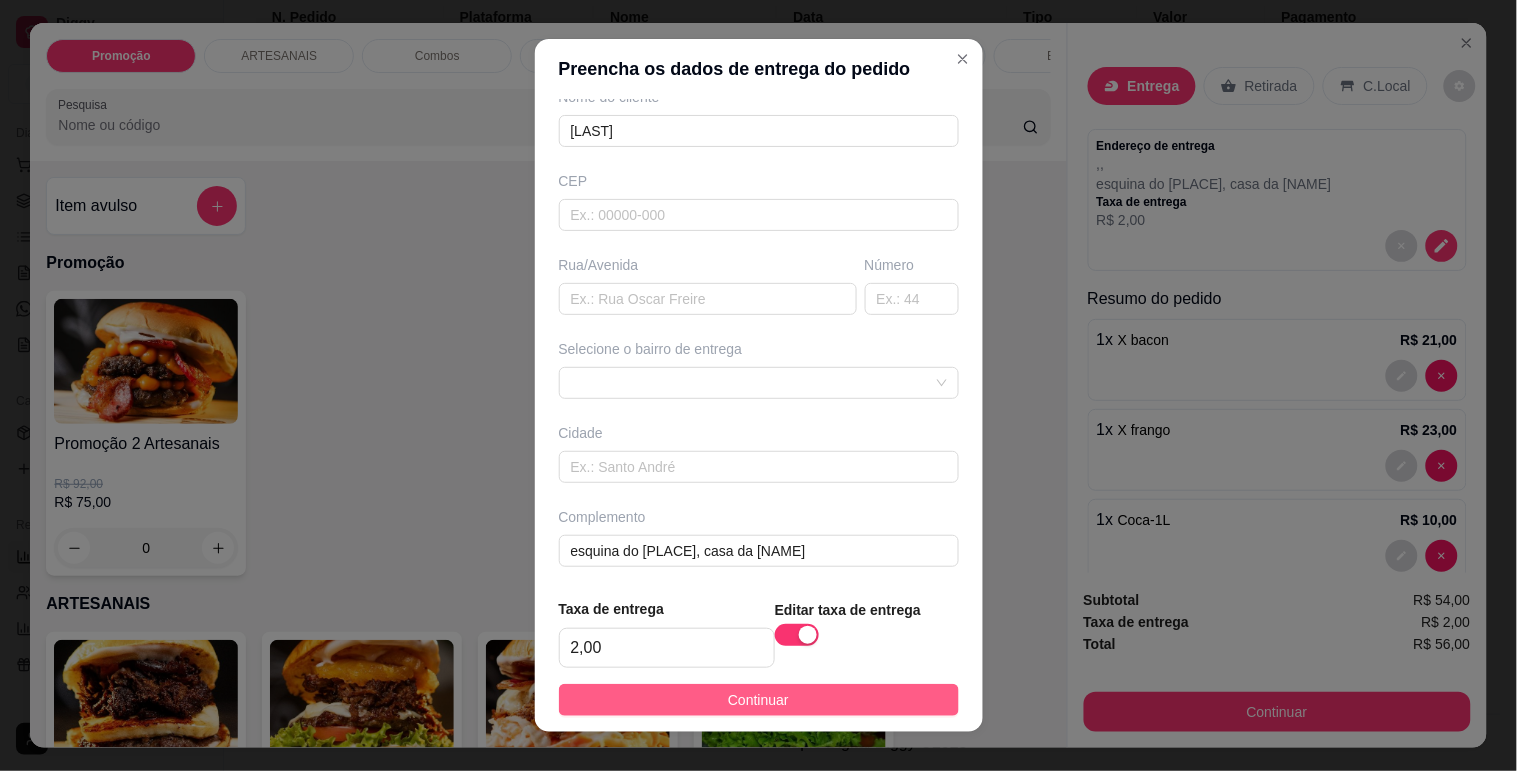 click on "Continuar" at bounding box center [758, 700] 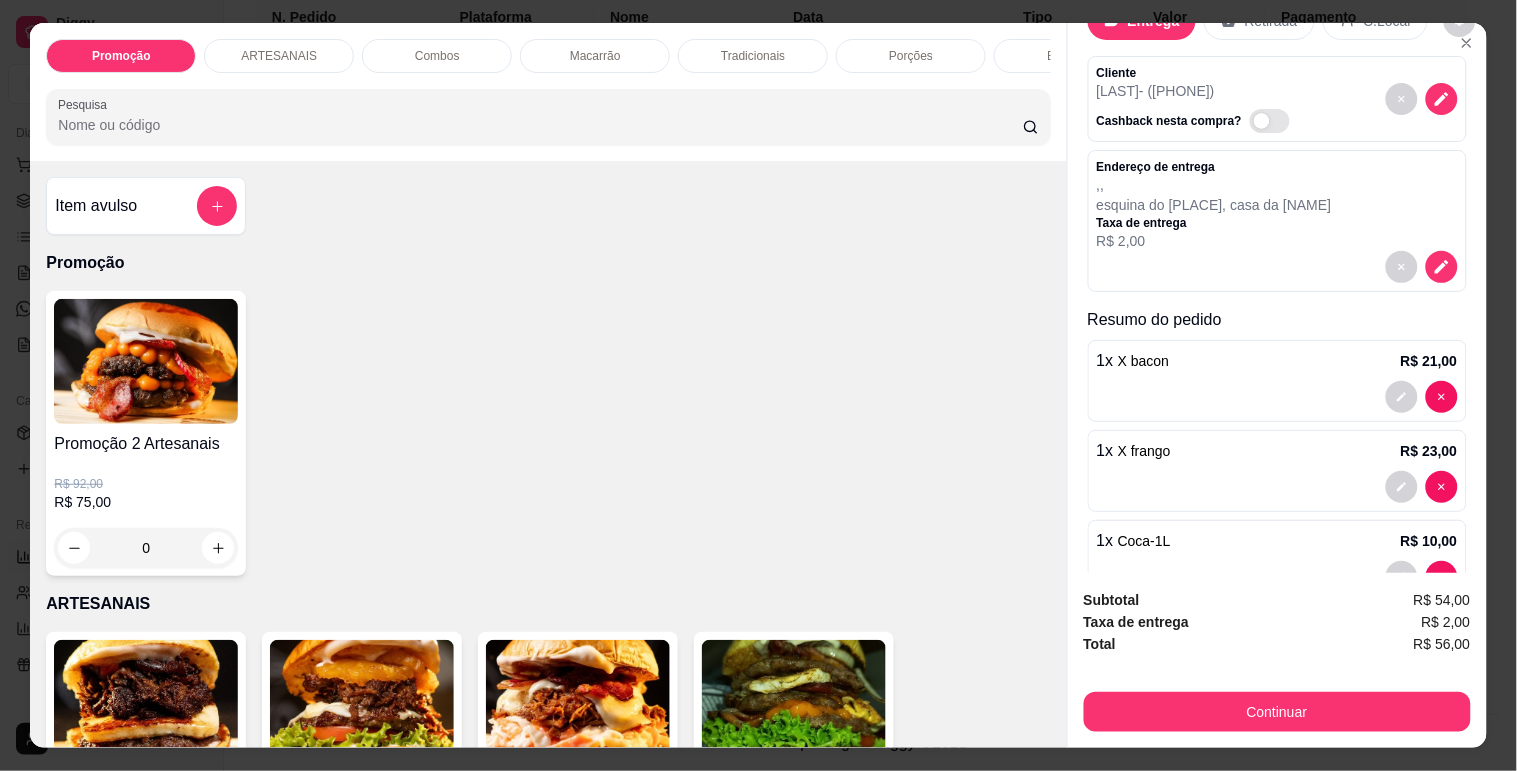 scroll, scrollTop: 123, scrollLeft: 0, axis: vertical 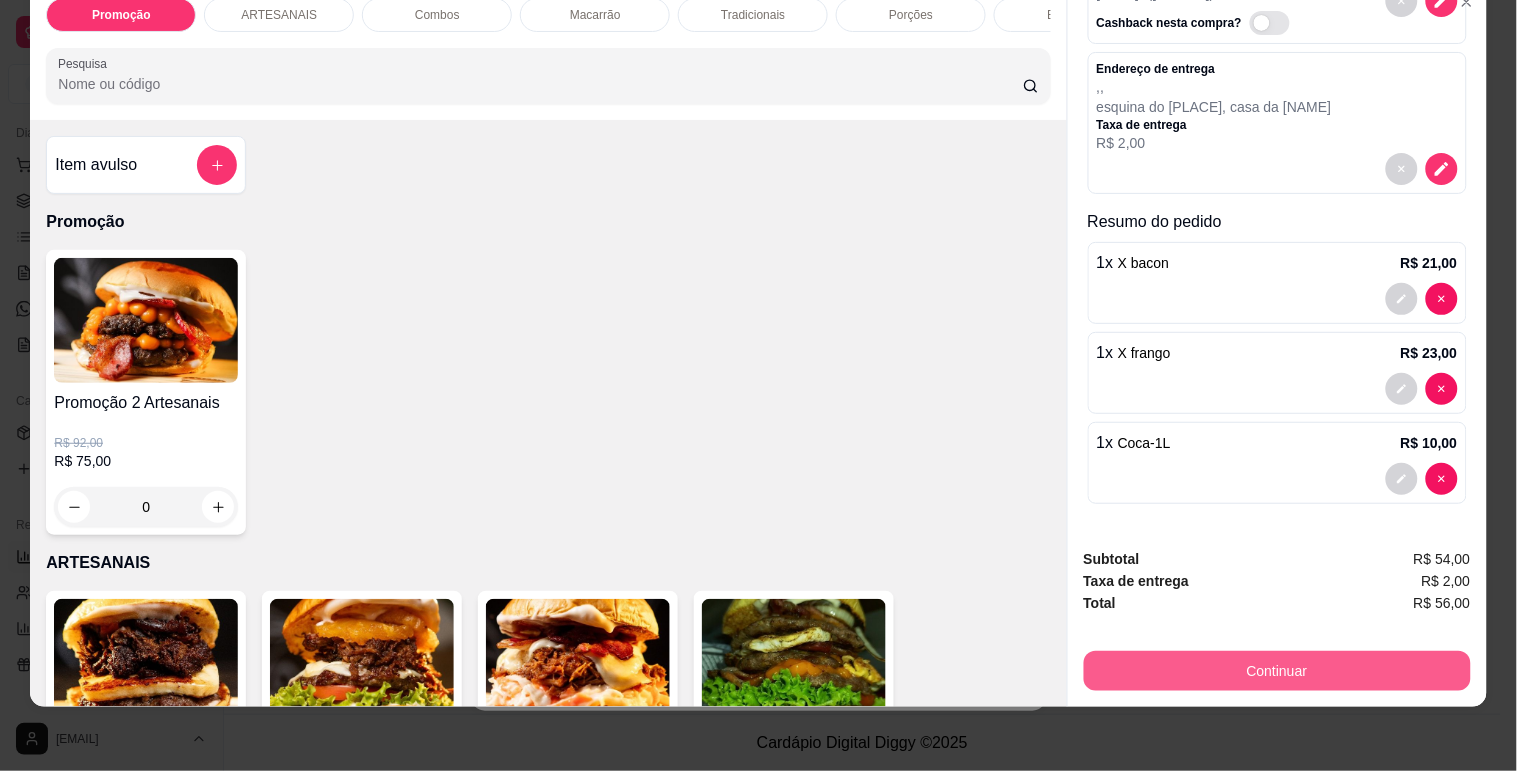 click on "Continuar" at bounding box center (1277, 671) 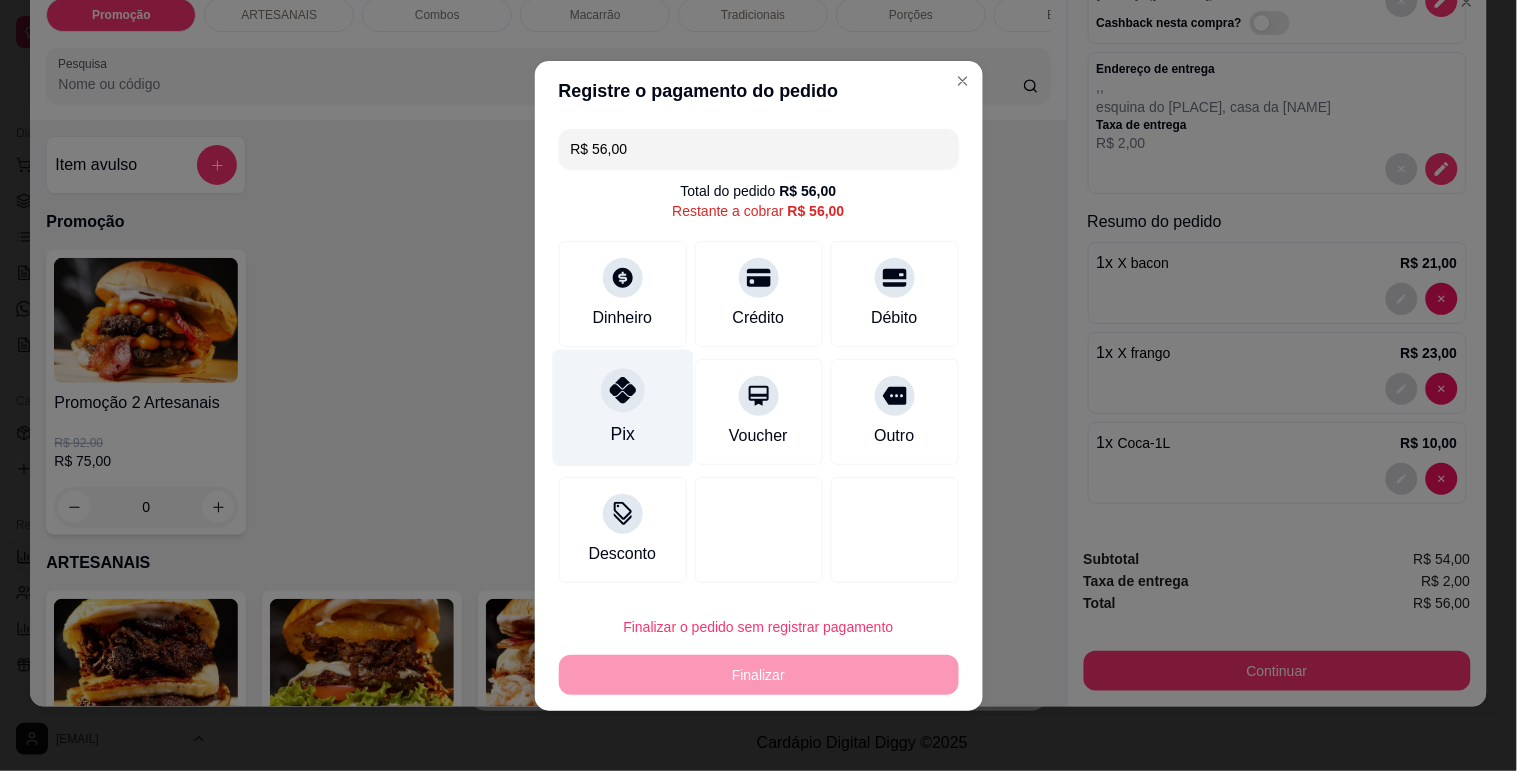 click at bounding box center (623, 390) 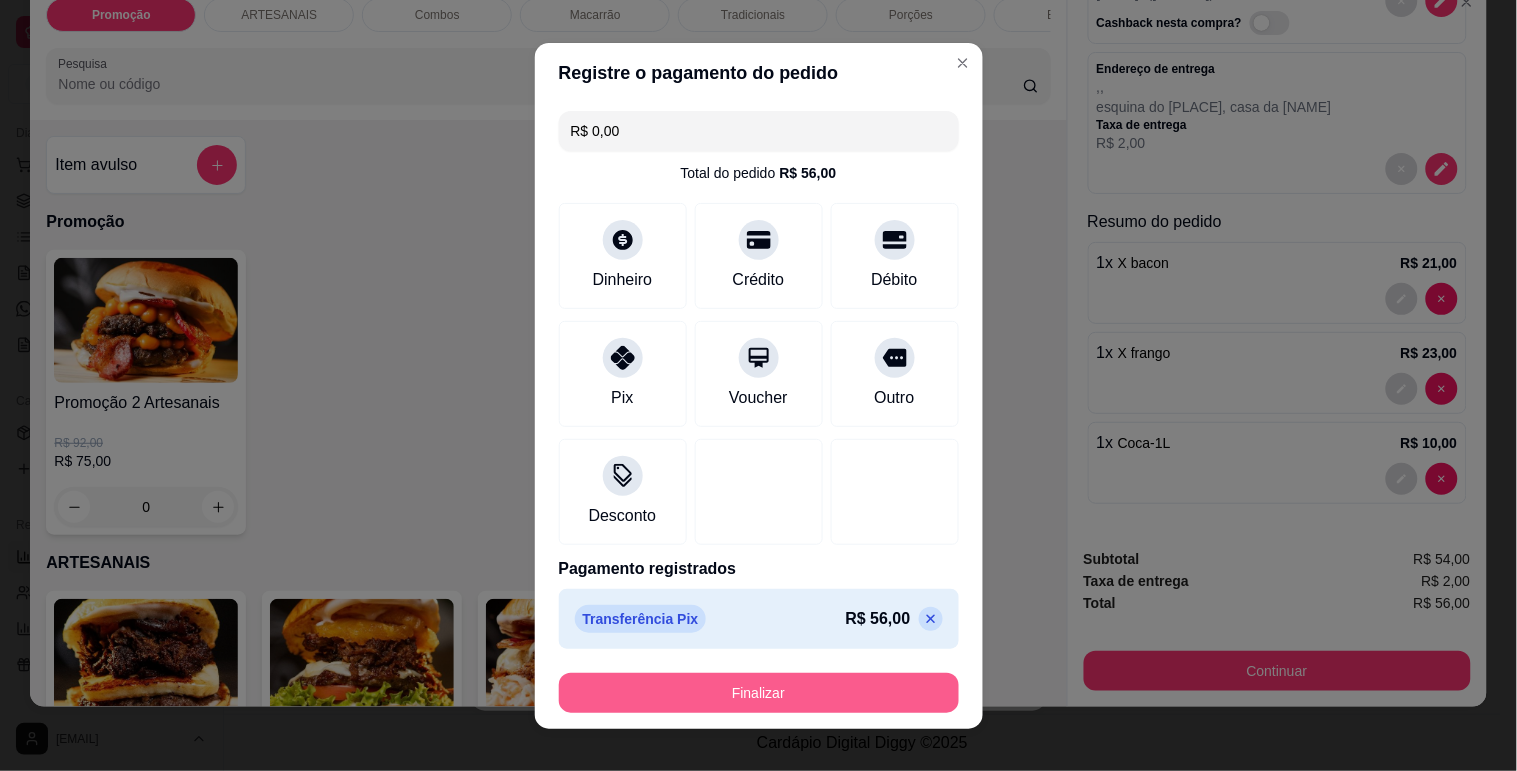 click on "Finalizar" at bounding box center (759, 693) 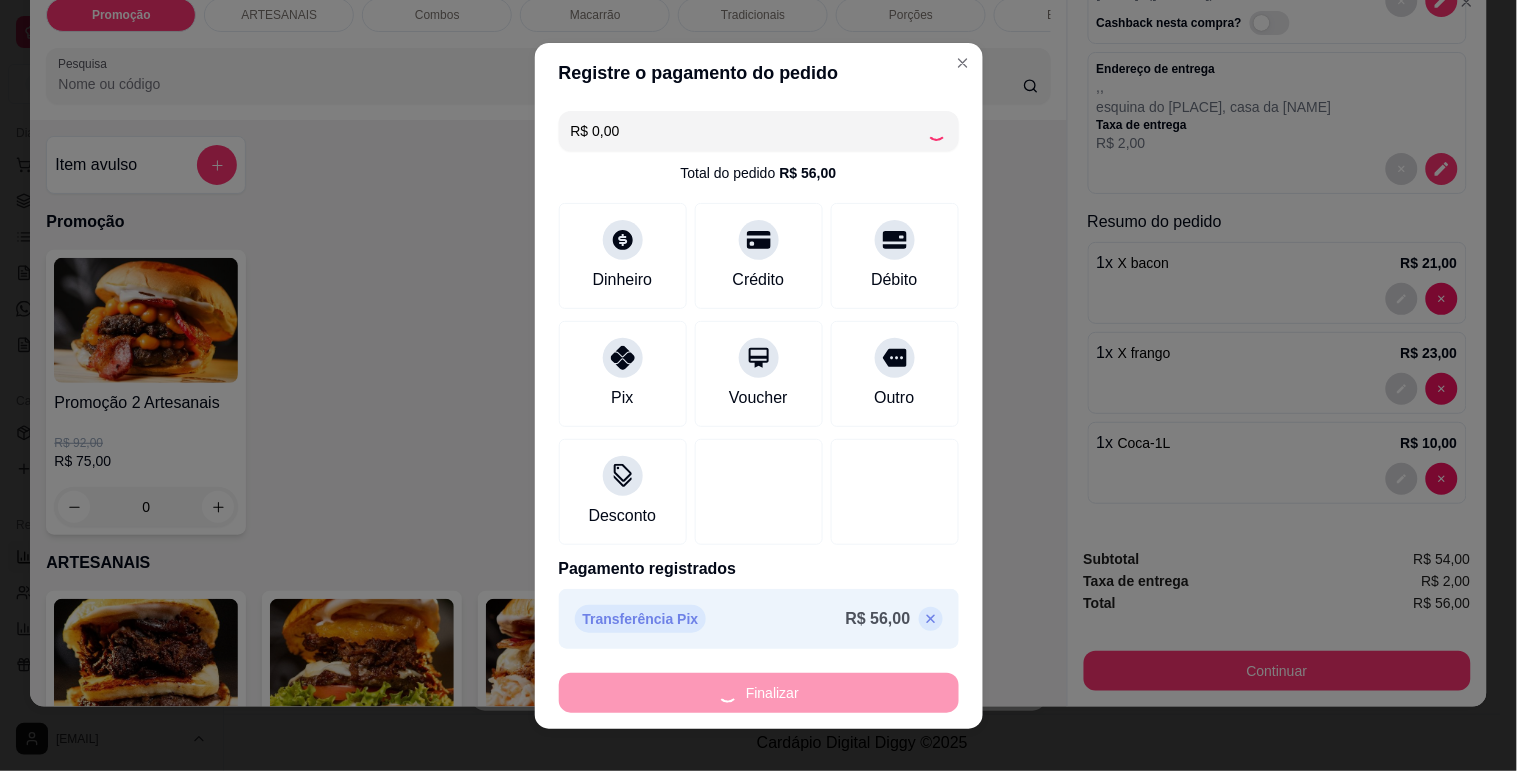 type on "0" 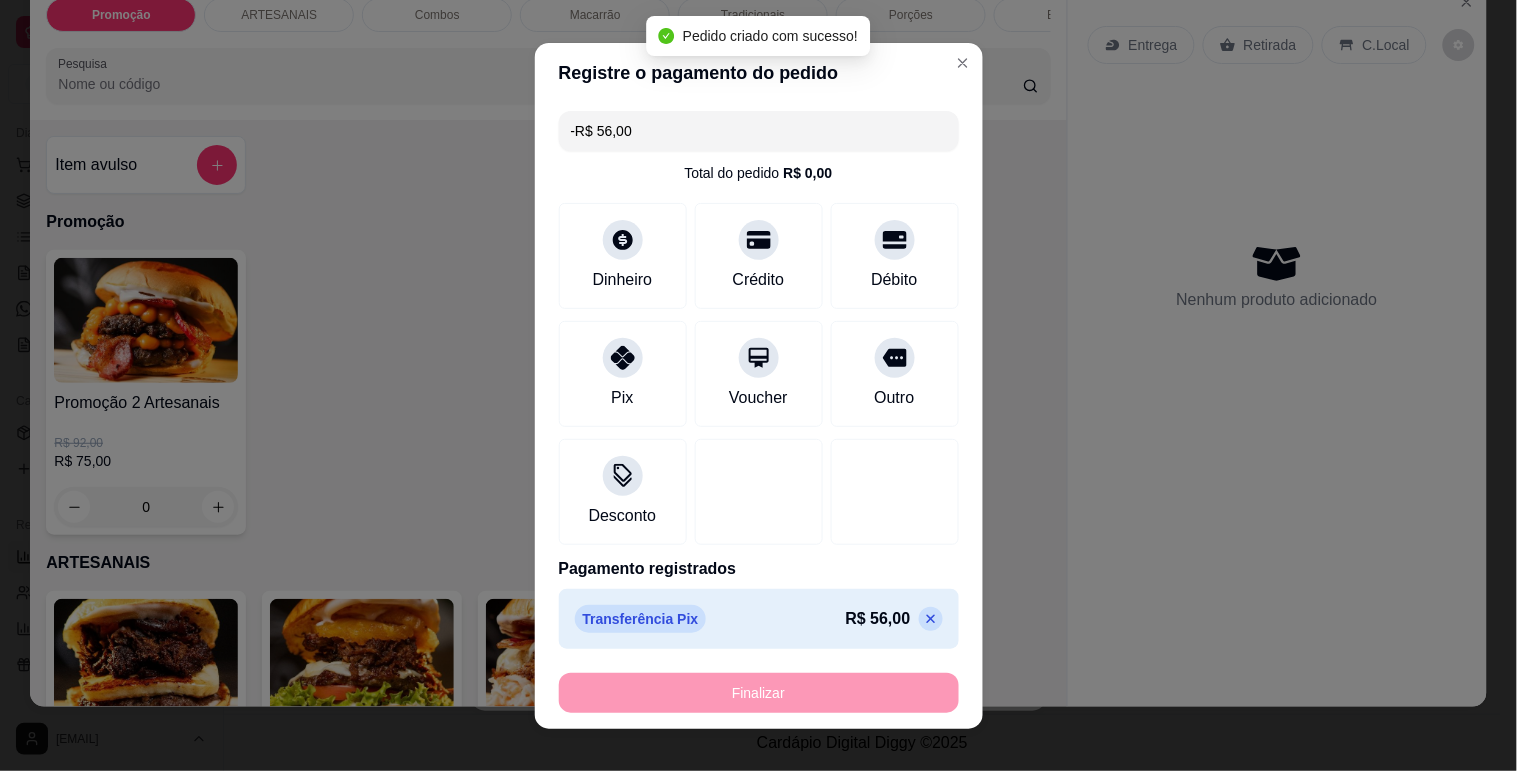 scroll, scrollTop: 0, scrollLeft: 0, axis: both 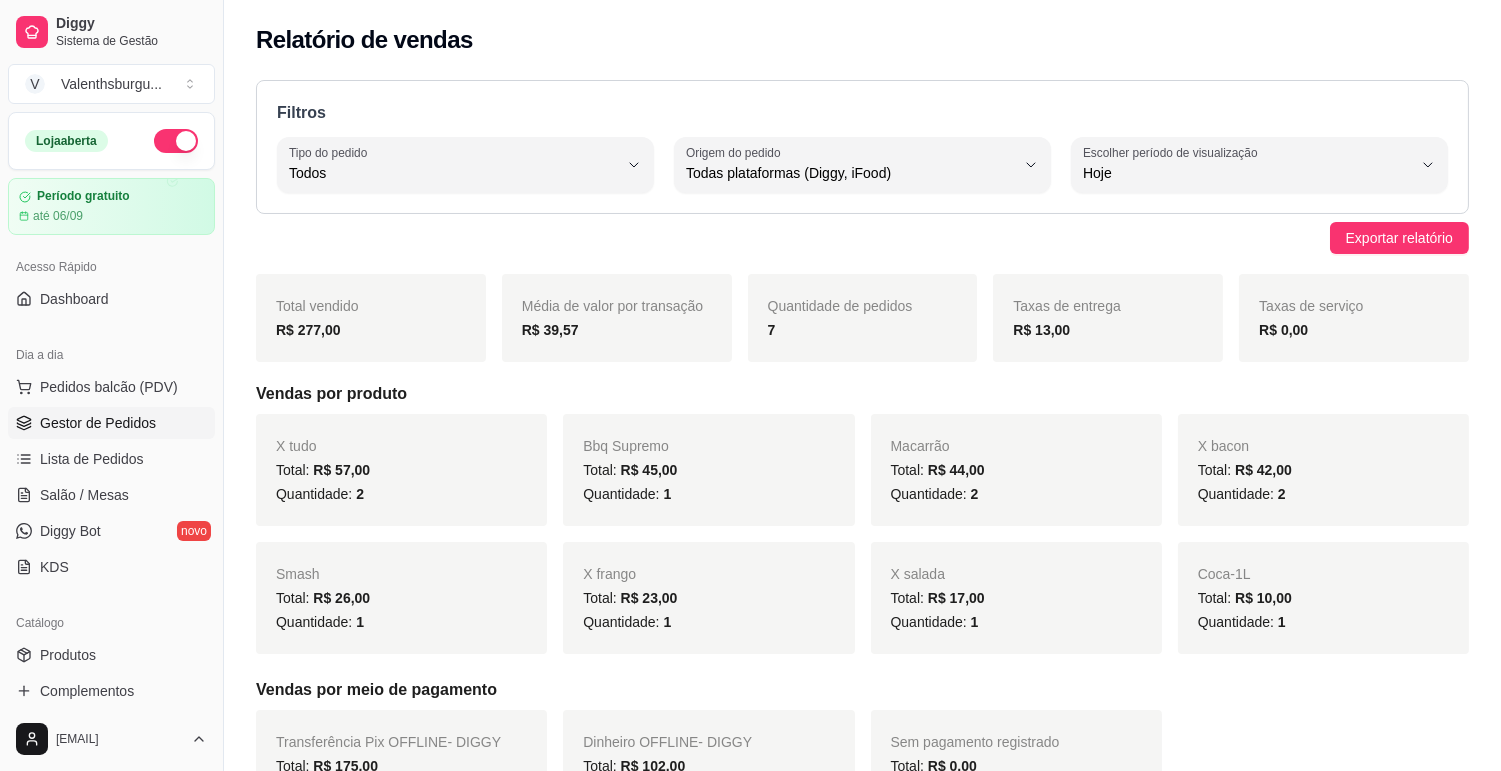 click on "Gestor de Pedidos" at bounding box center [98, 423] 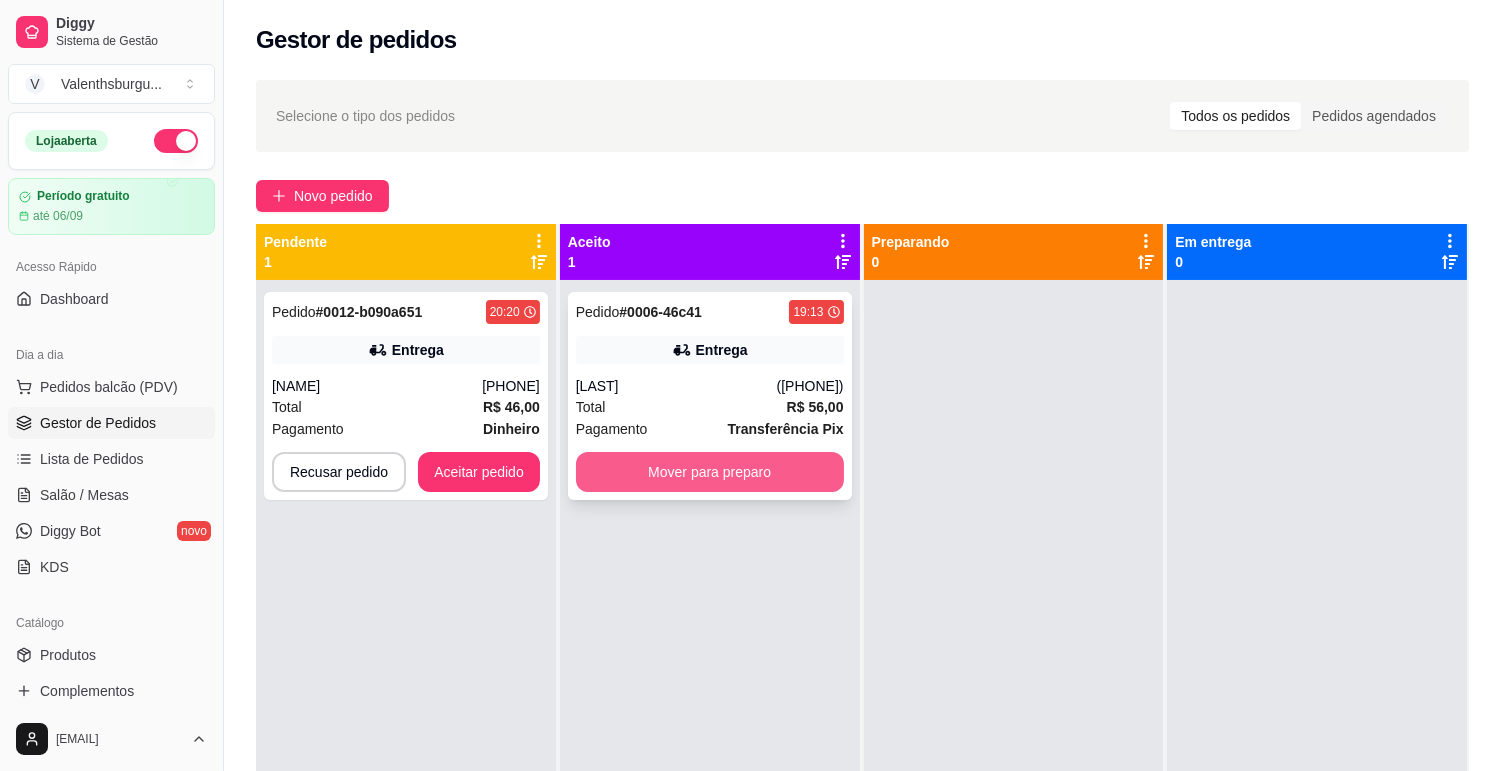 click on "Mover para preparo" at bounding box center (710, 472) 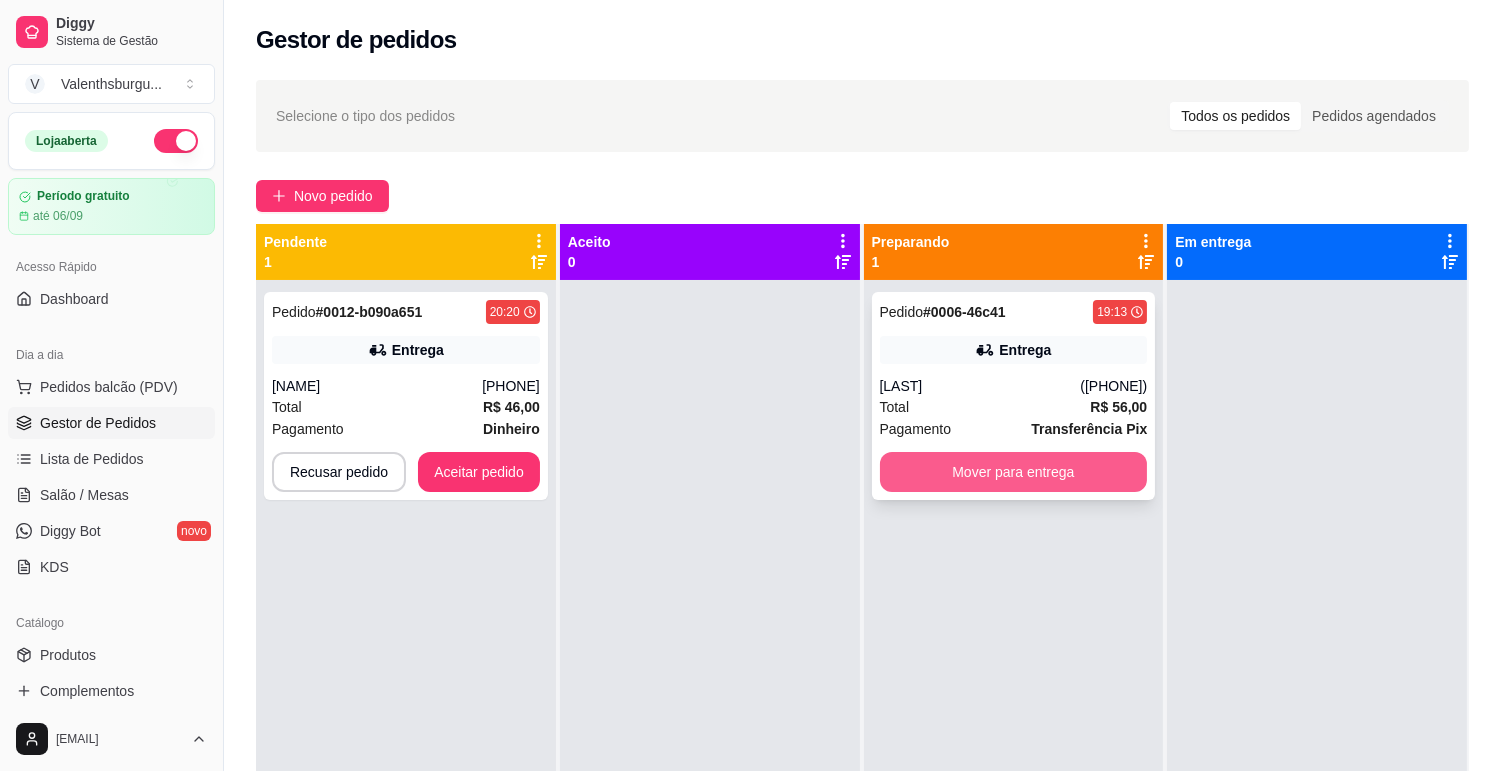 click on "Mover para entrega" at bounding box center [1014, 472] 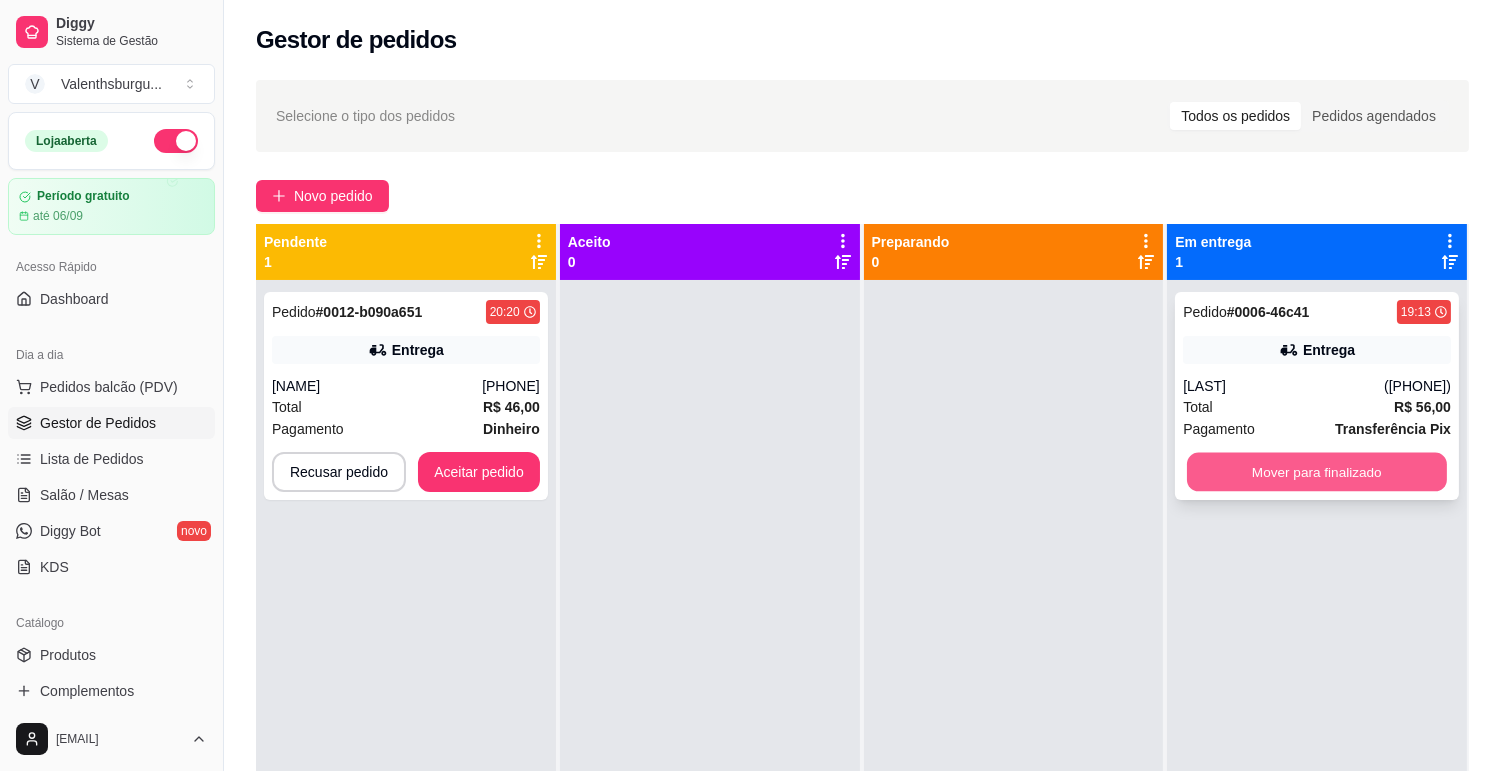 click on "Mover para finalizado" at bounding box center (1317, 472) 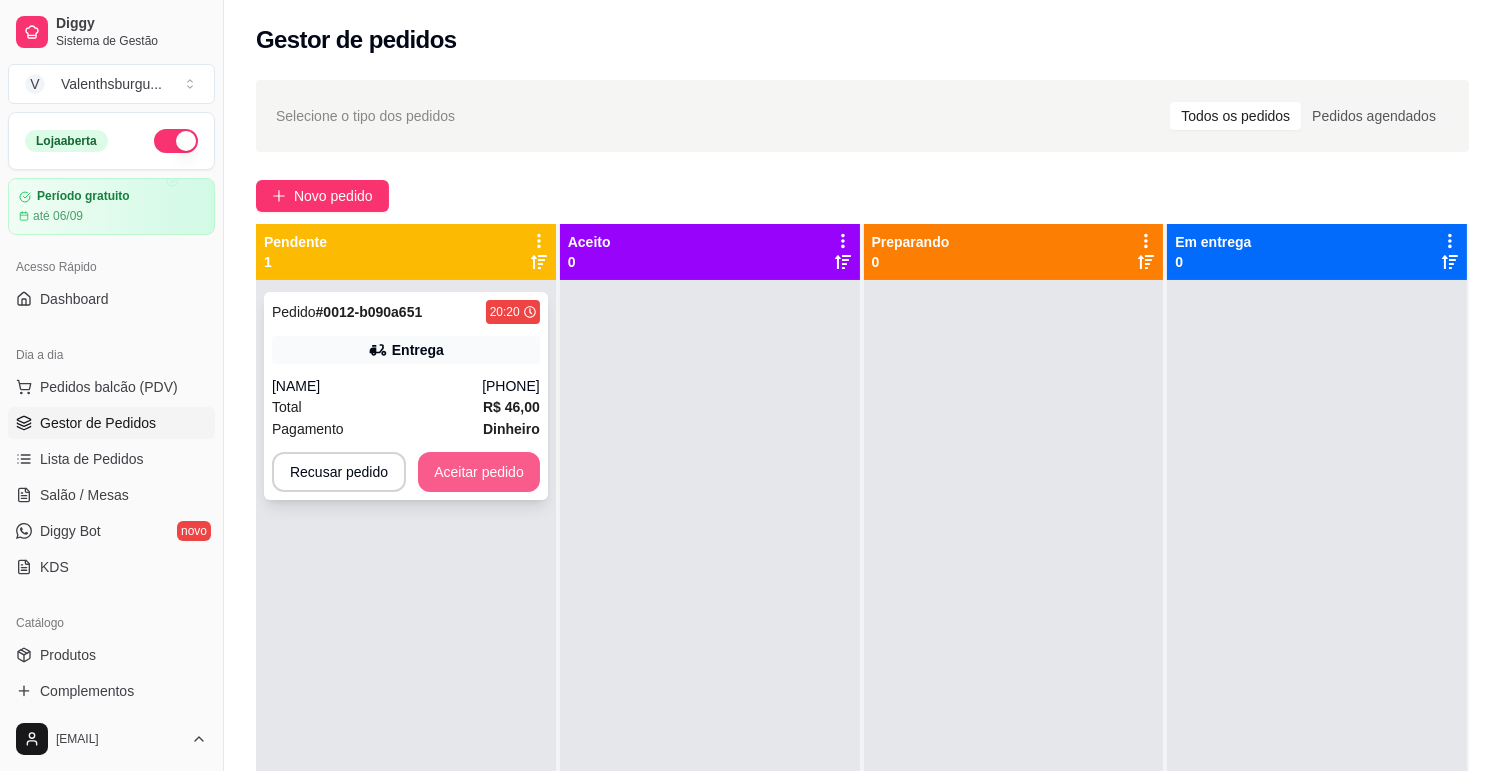 click on "Aceitar pedido" at bounding box center [479, 472] 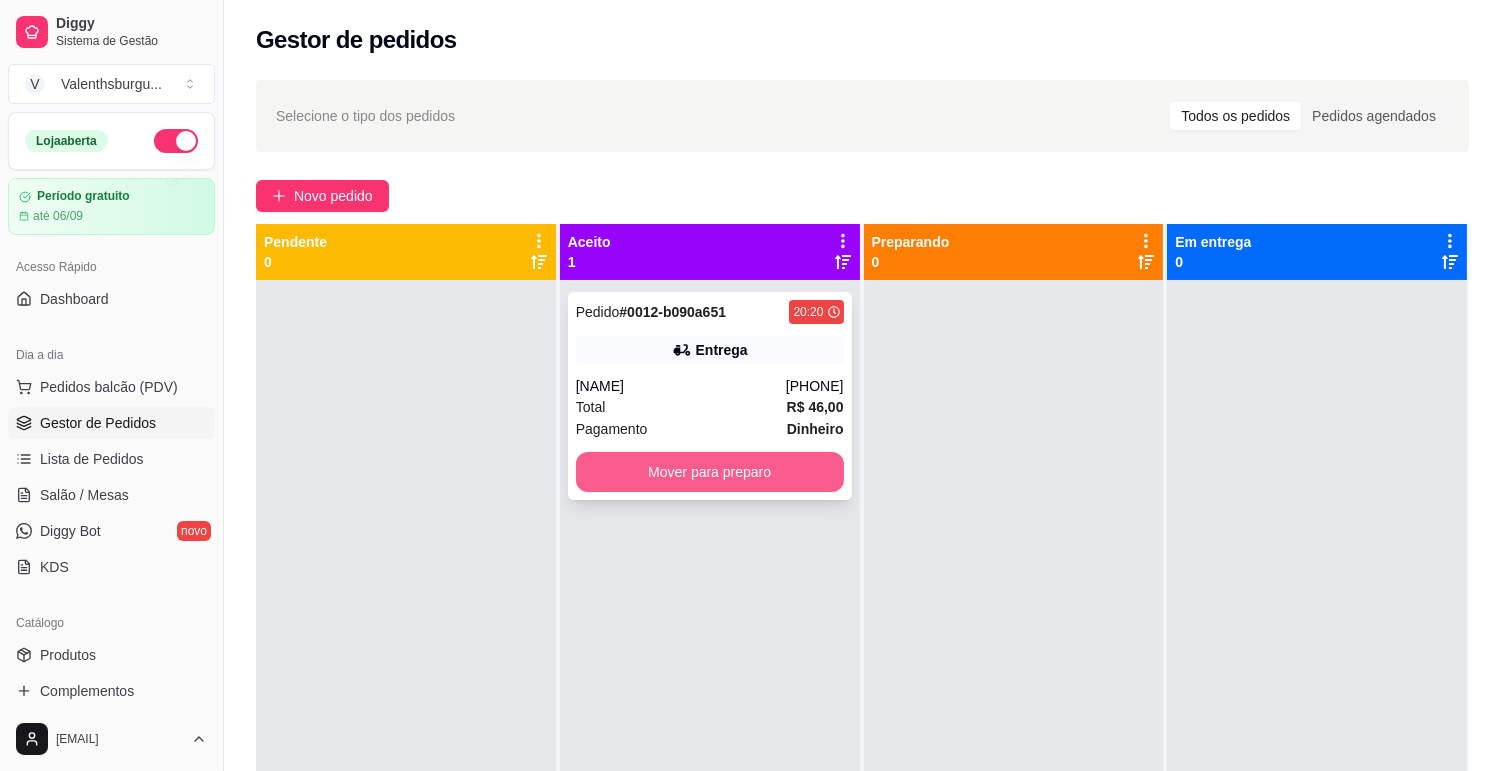 click on "Mover para preparo" at bounding box center [710, 472] 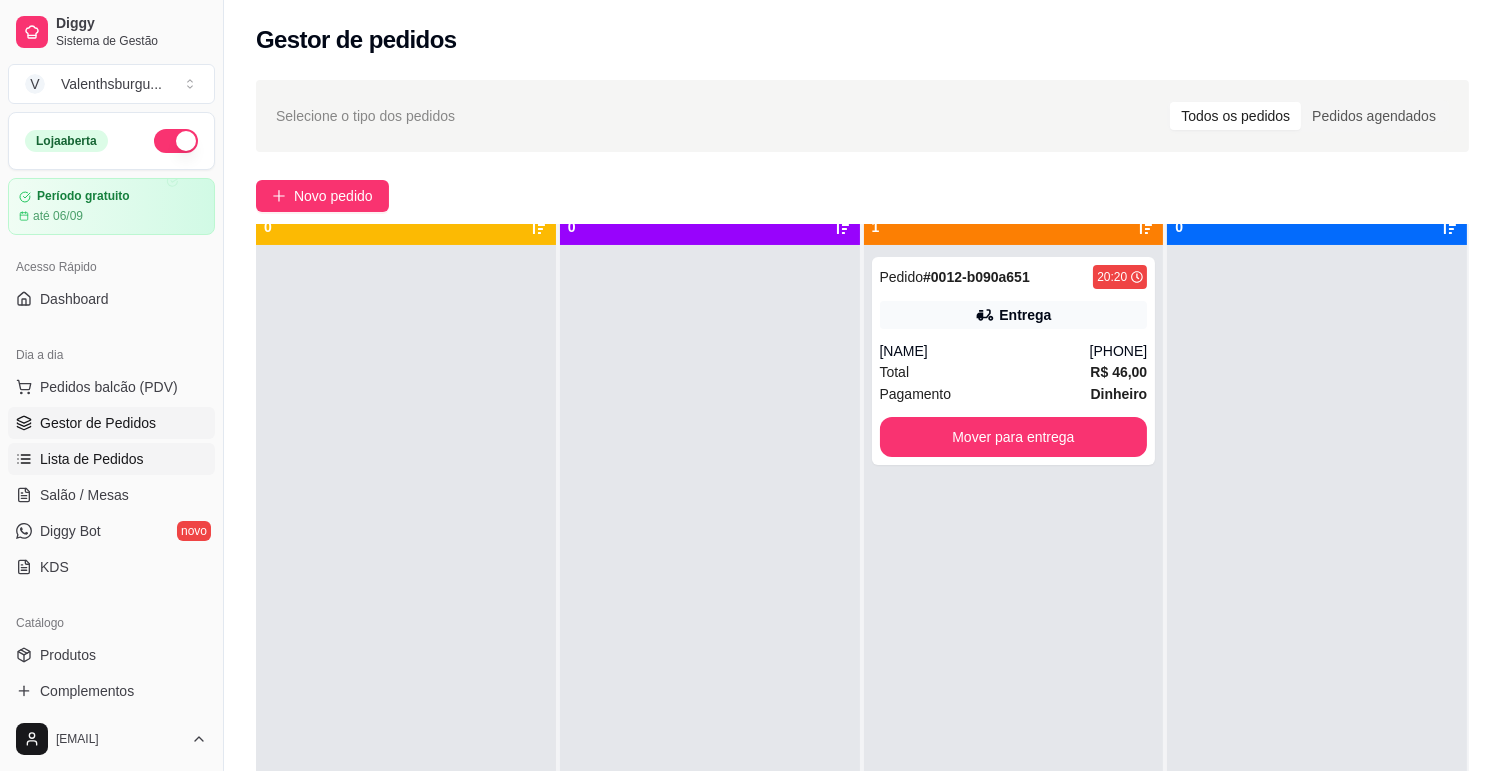 scroll, scrollTop: 0, scrollLeft: 0, axis: both 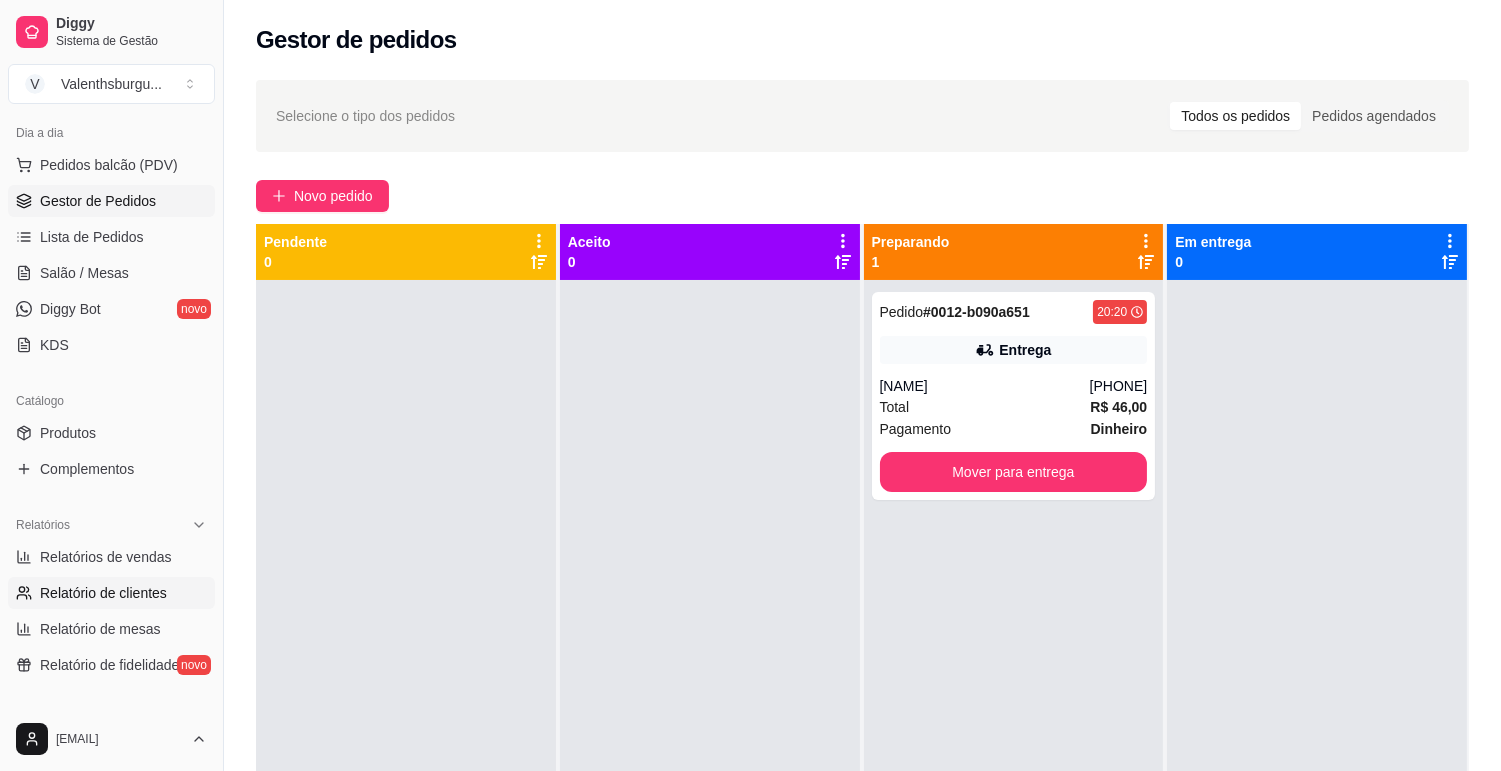 click on "Relatório de clientes" at bounding box center [103, 593] 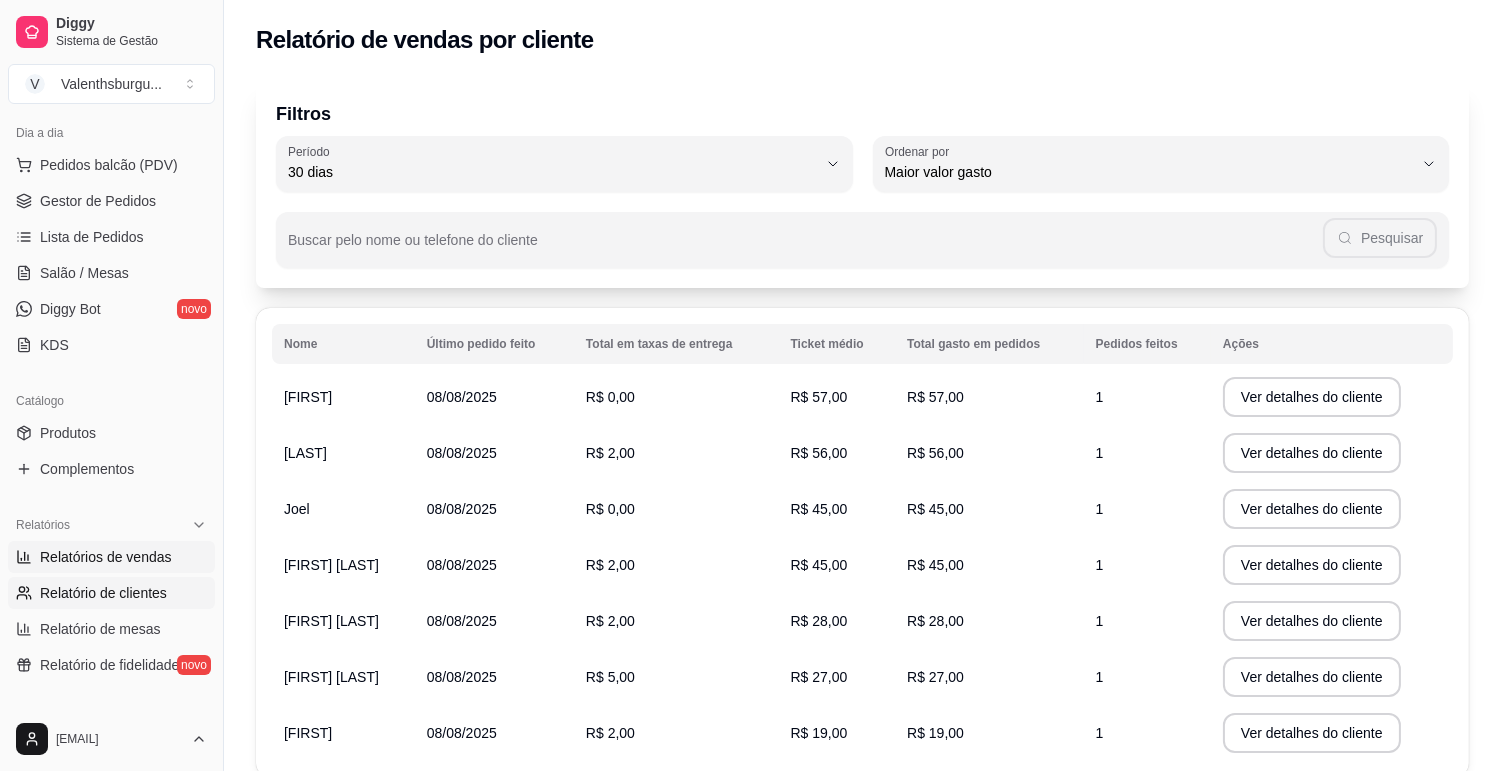 click on "Relatórios de vendas" at bounding box center (106, 557) 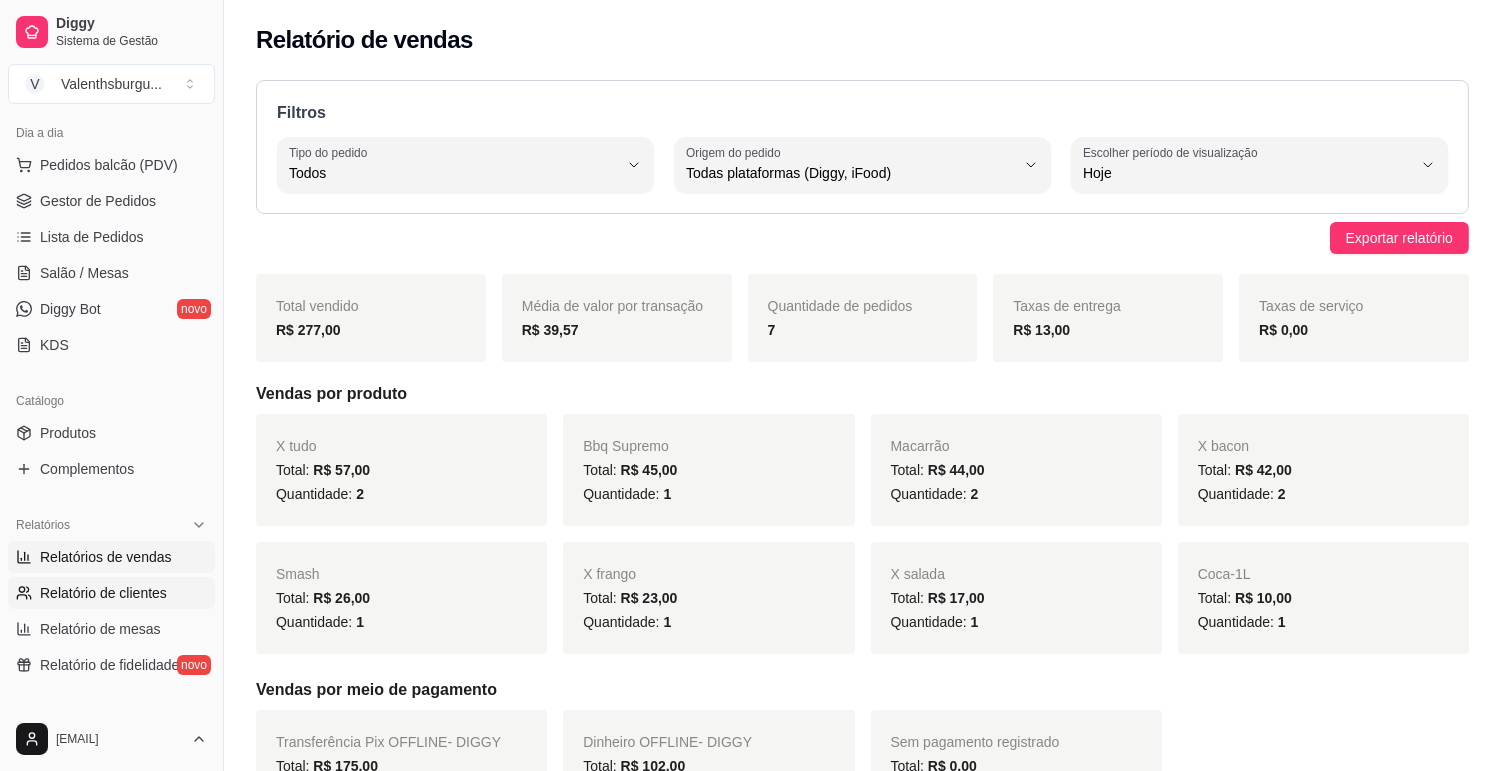 click on "Relatório de clientes" at bounding box center [103, 593] 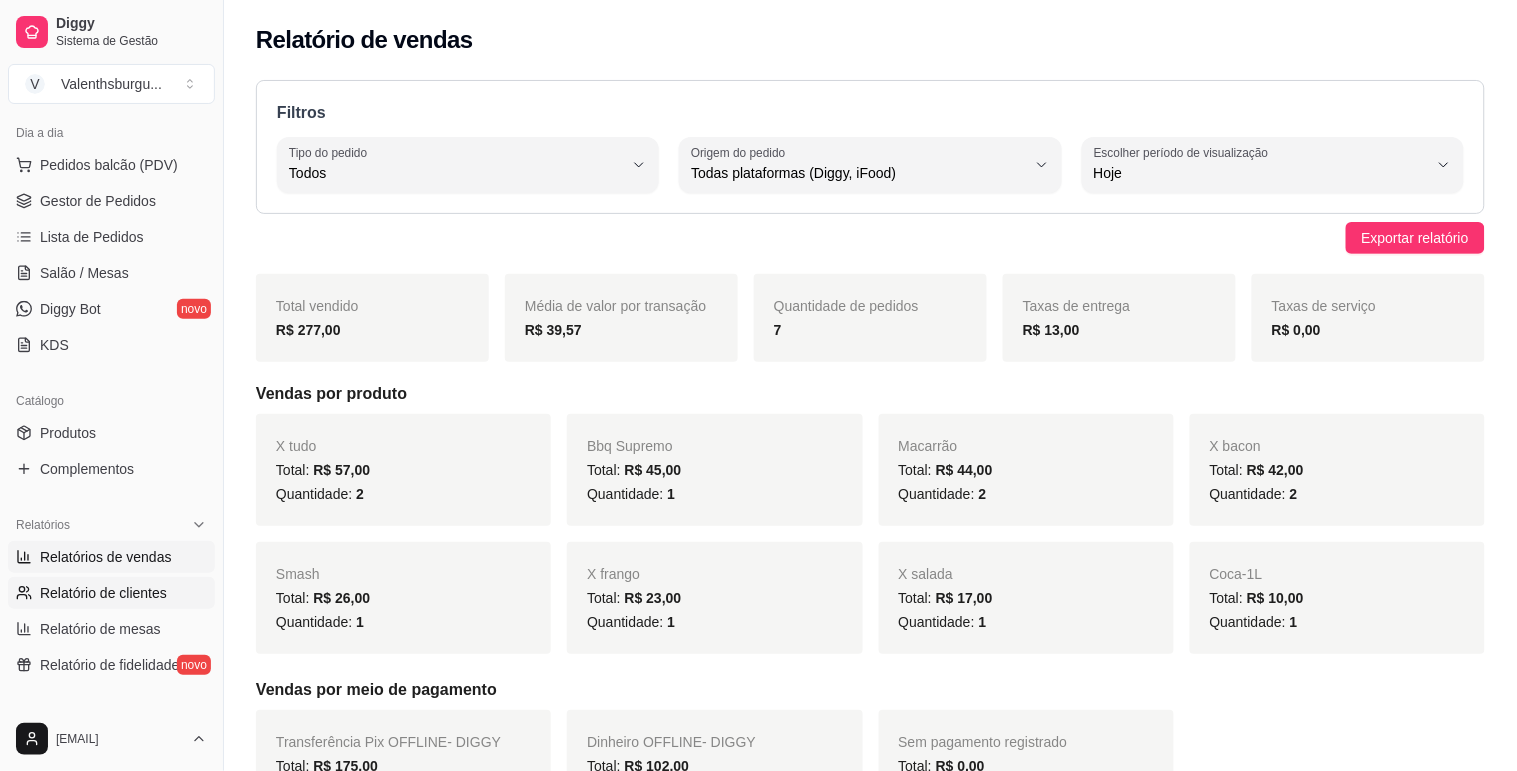 select on "30" 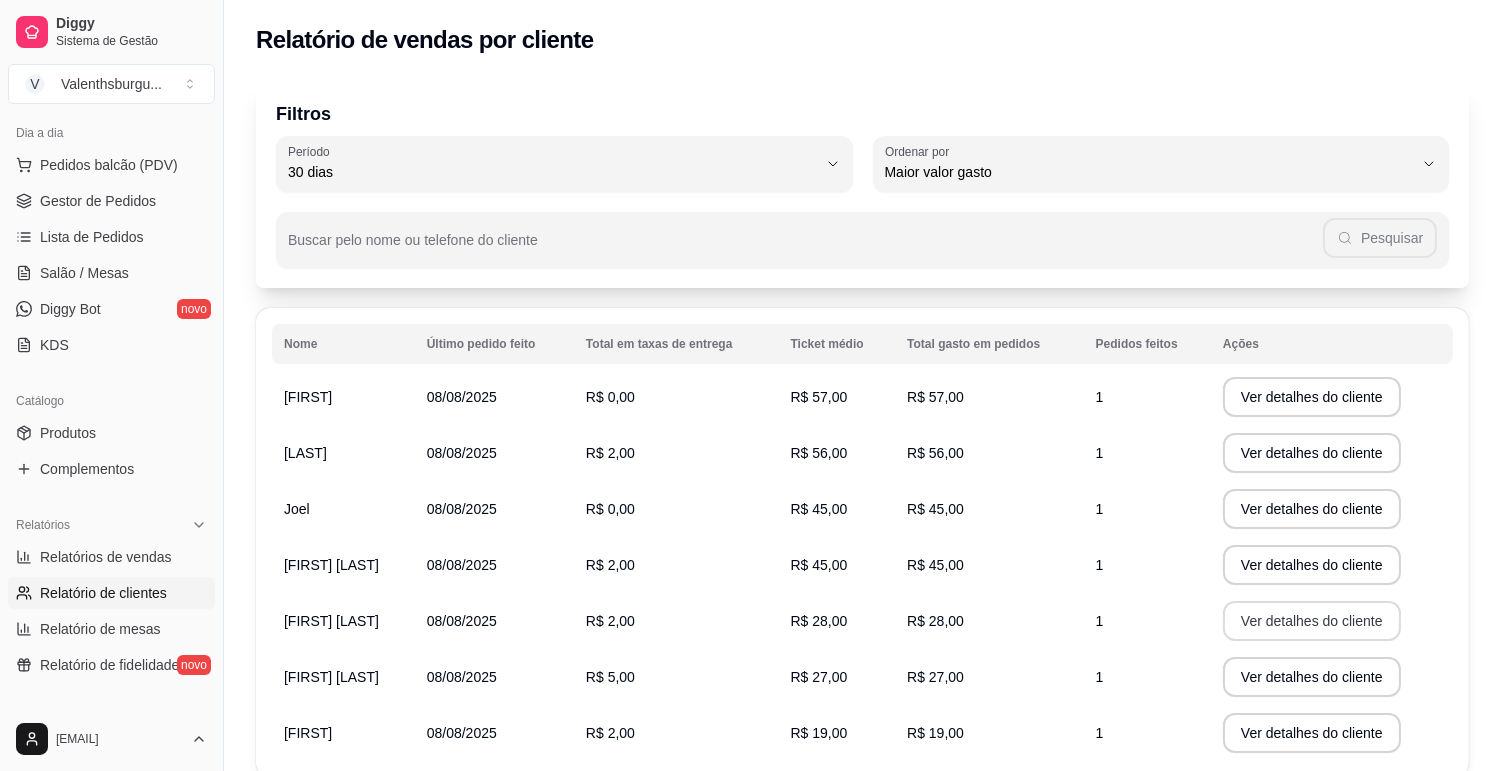 click on "Ver detalhes do cliente" at bounding box center (1312, 621) 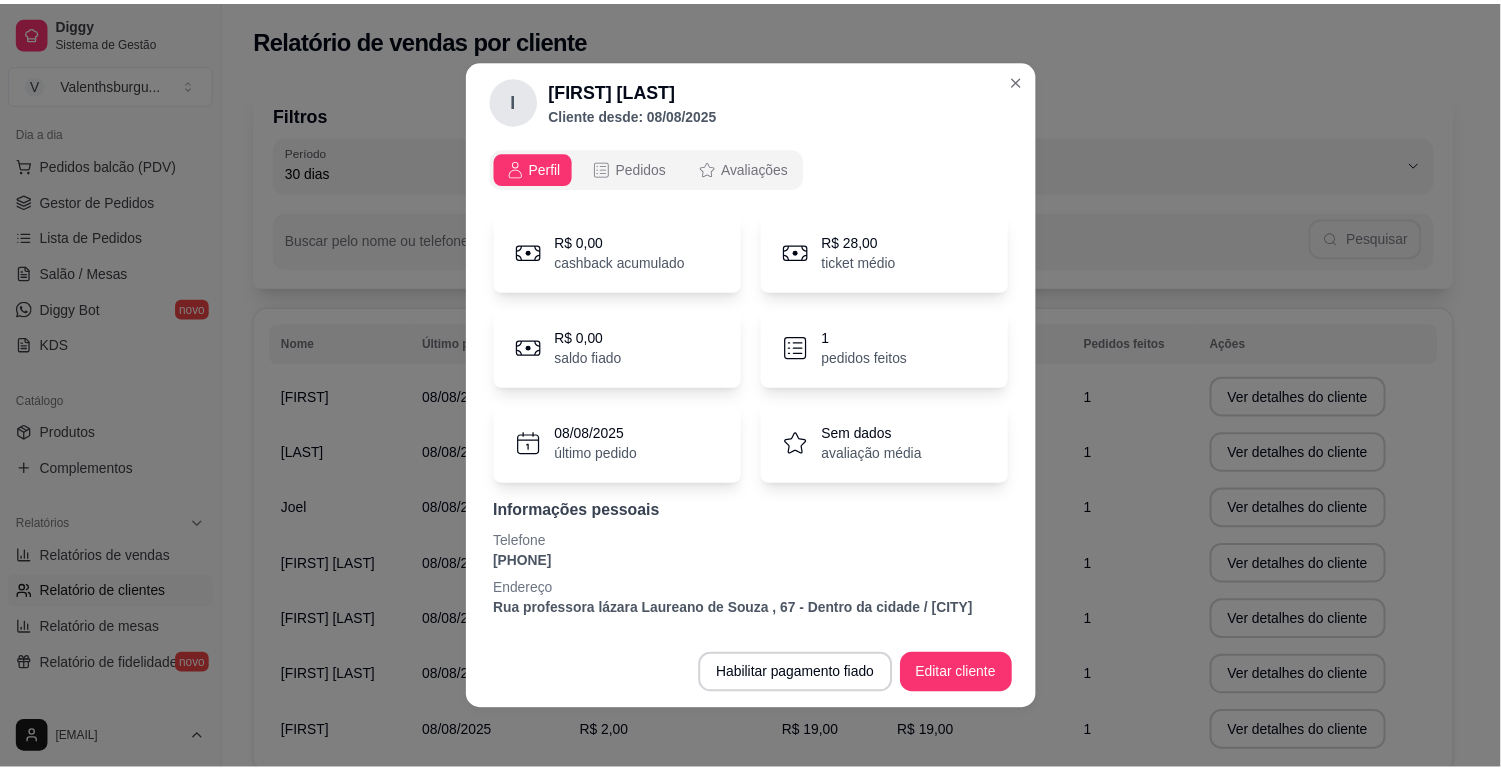 scroll, scrollTop: 21, scrollLeft: 0, axis: vertical 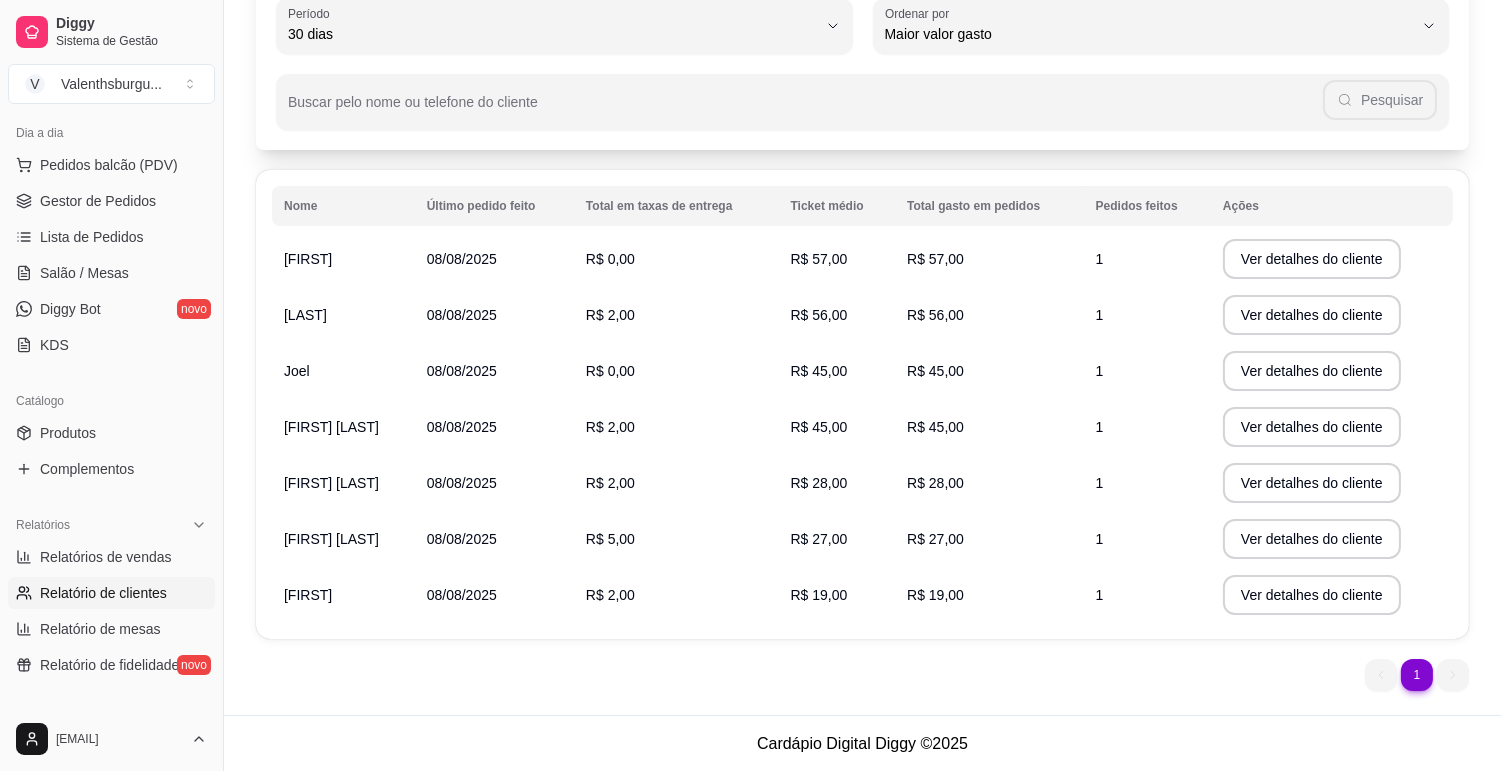 click on "1" at bounding box center (1100, 483) 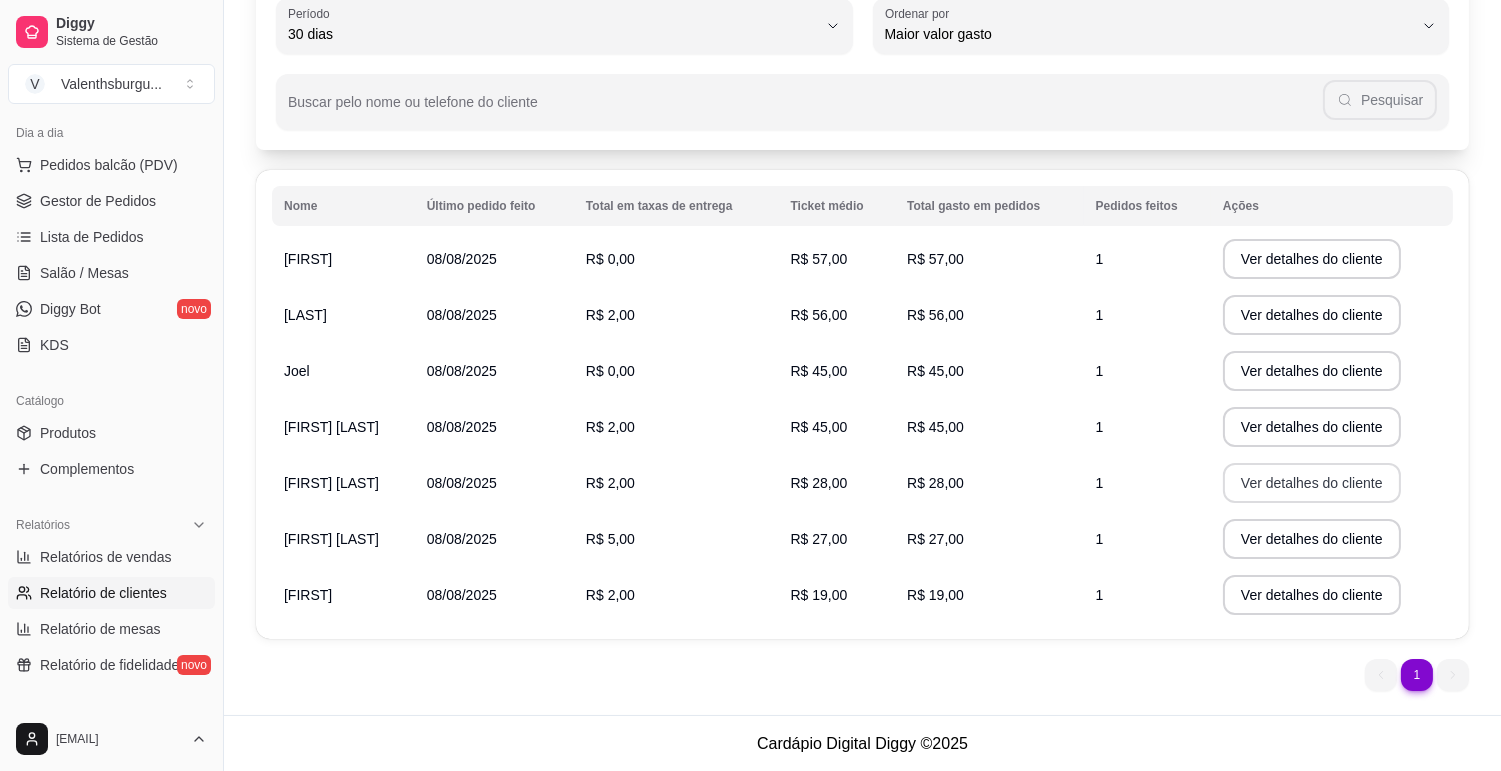 click on "Ver detalhes do cliente" at bounding box center (1312, 483) 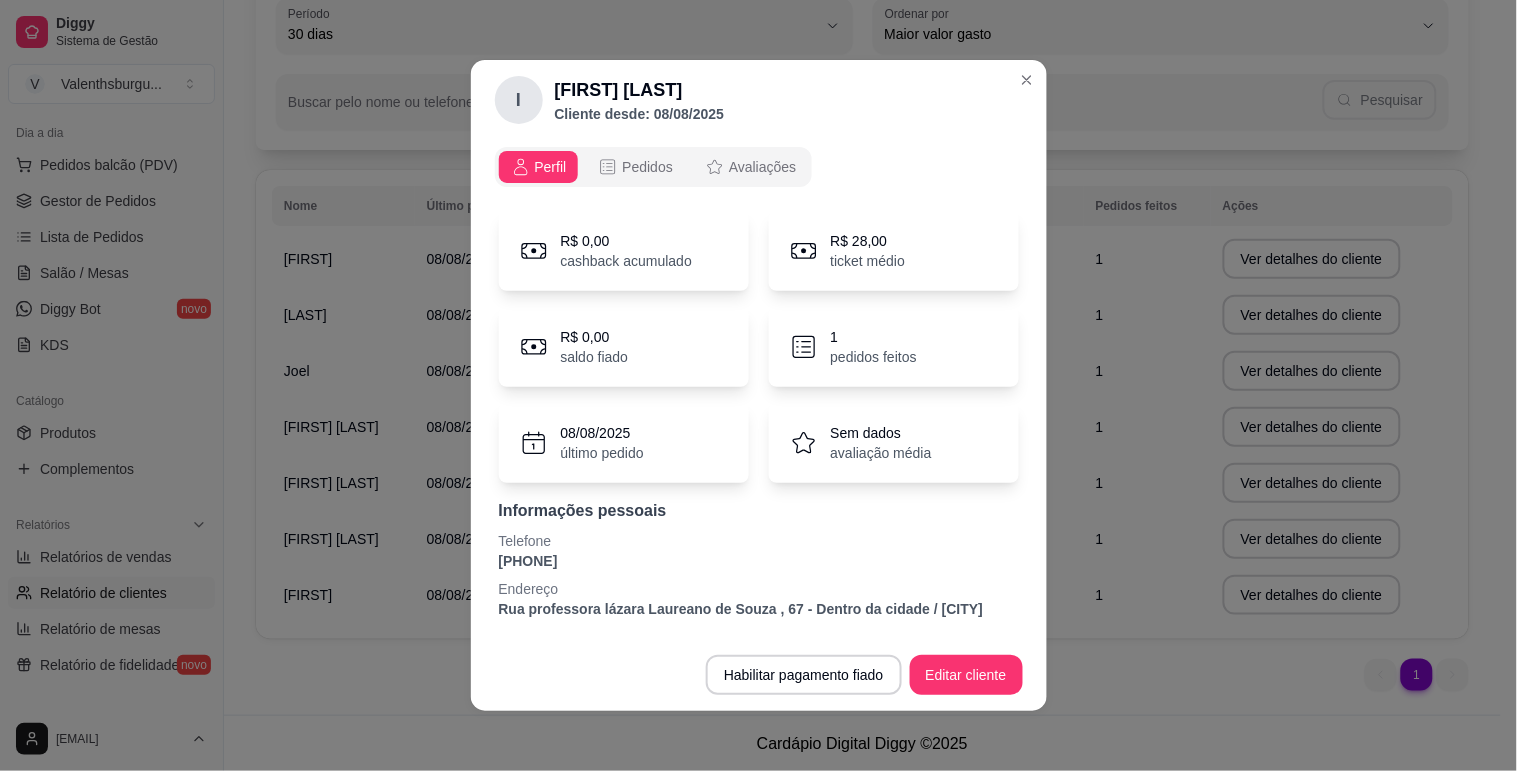 scroll, scrollTop: 21, scrollLeft: 0, axis: vertical 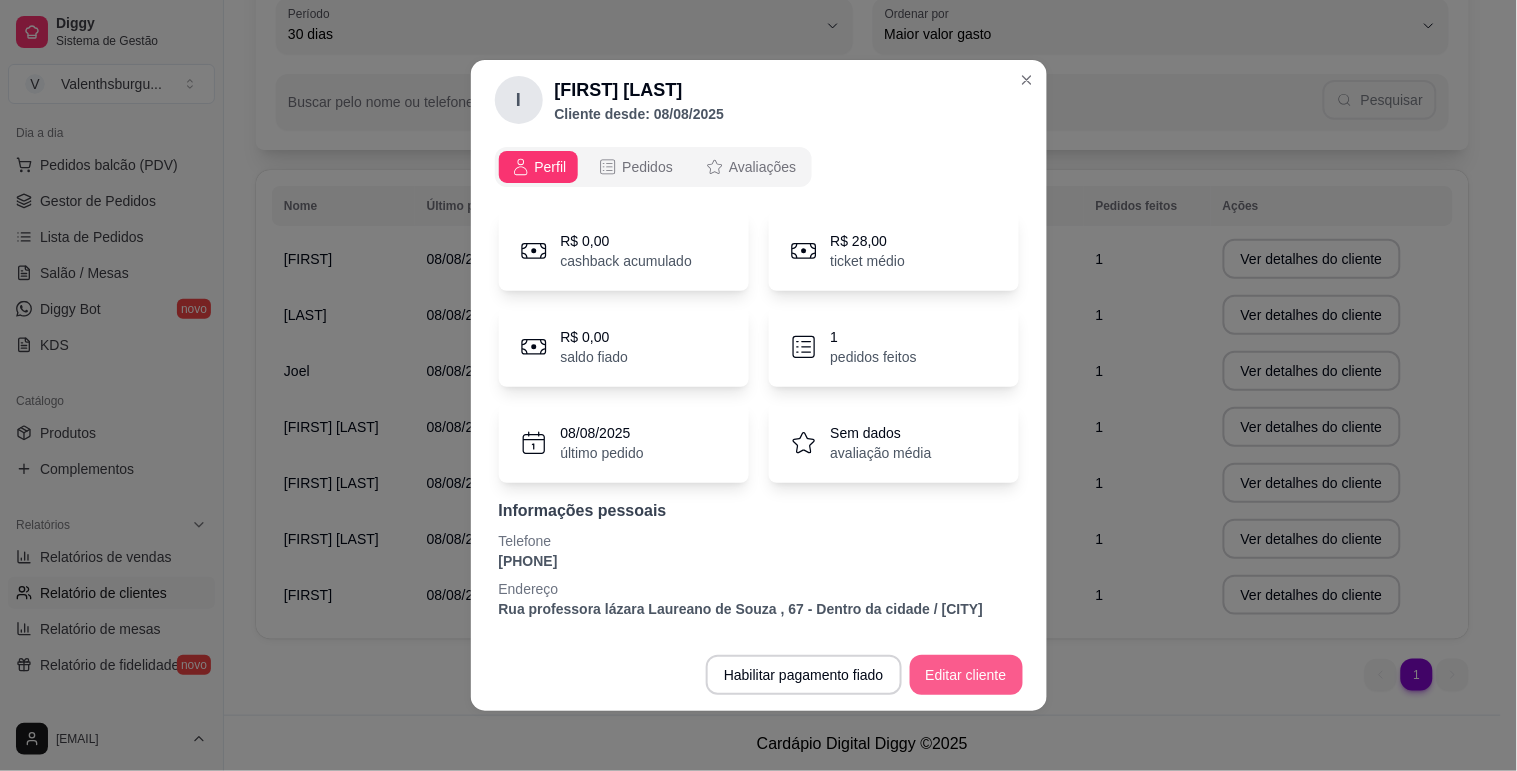 click on "Editar cliente" at bounding box center (966, 675) 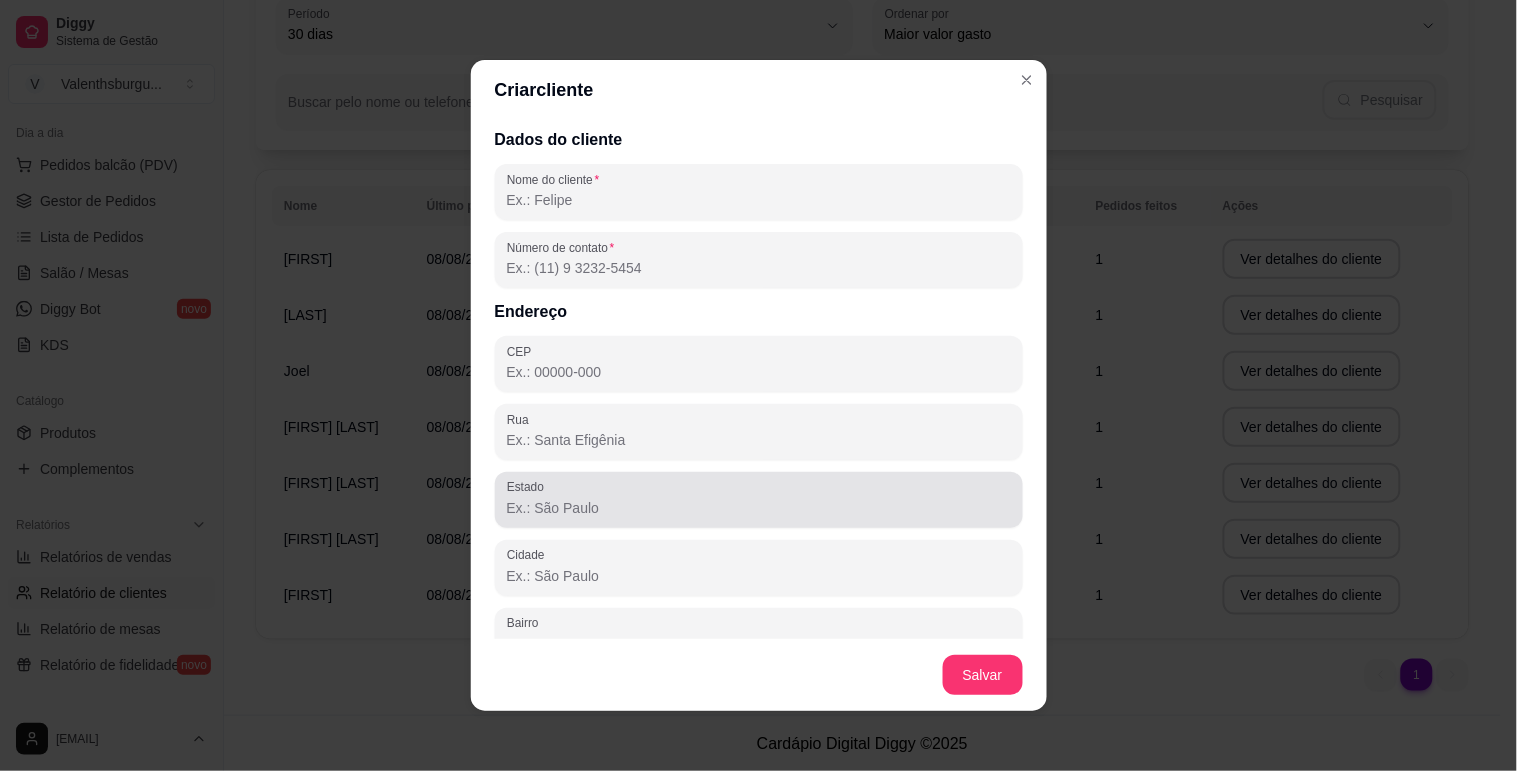 scroll, scrollTop: 101, scrollLeft: 0, axis: vertical 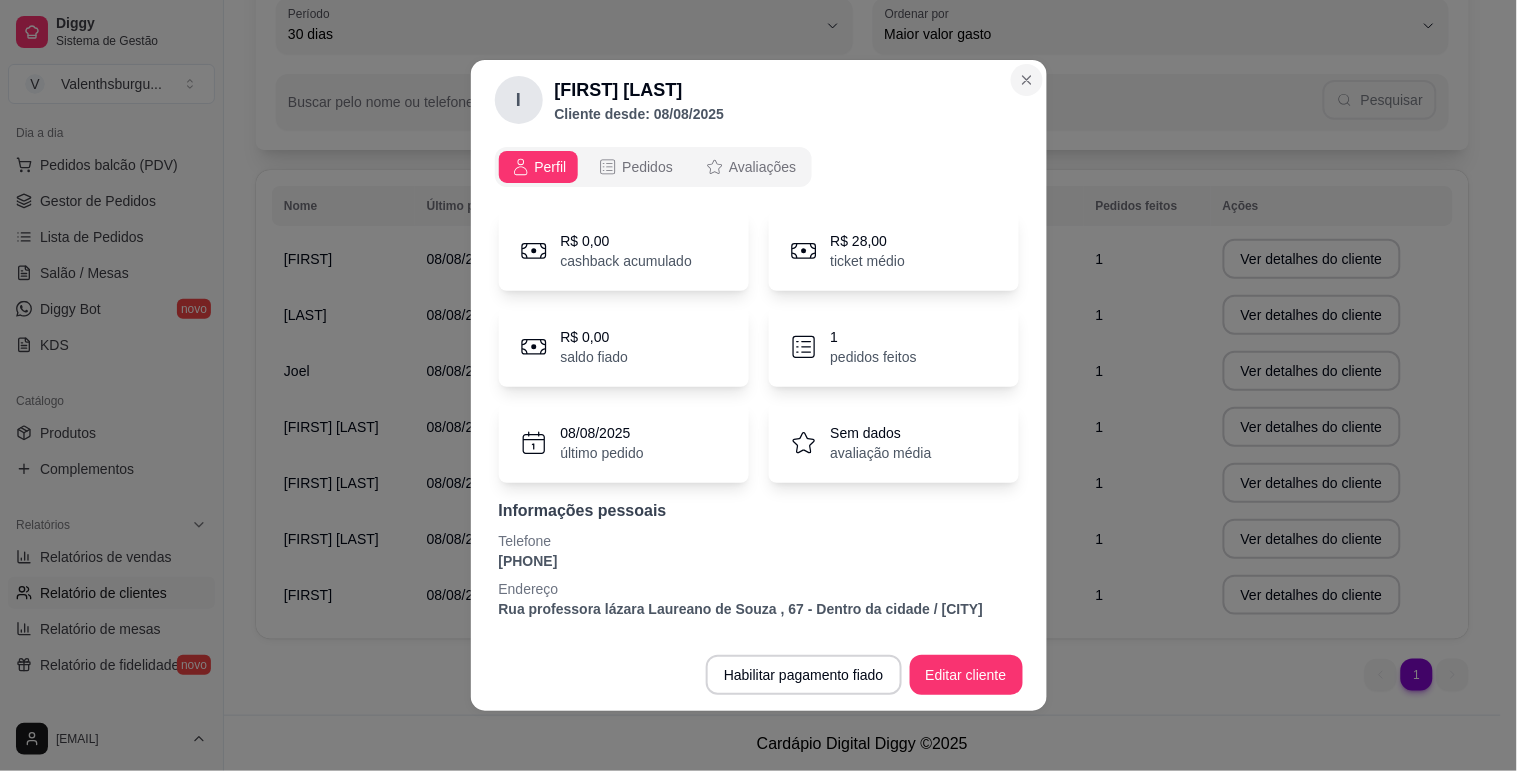 click on "I Isabella Marra Cliente desde:   08/08/2025" at bounding box center (759, 100) 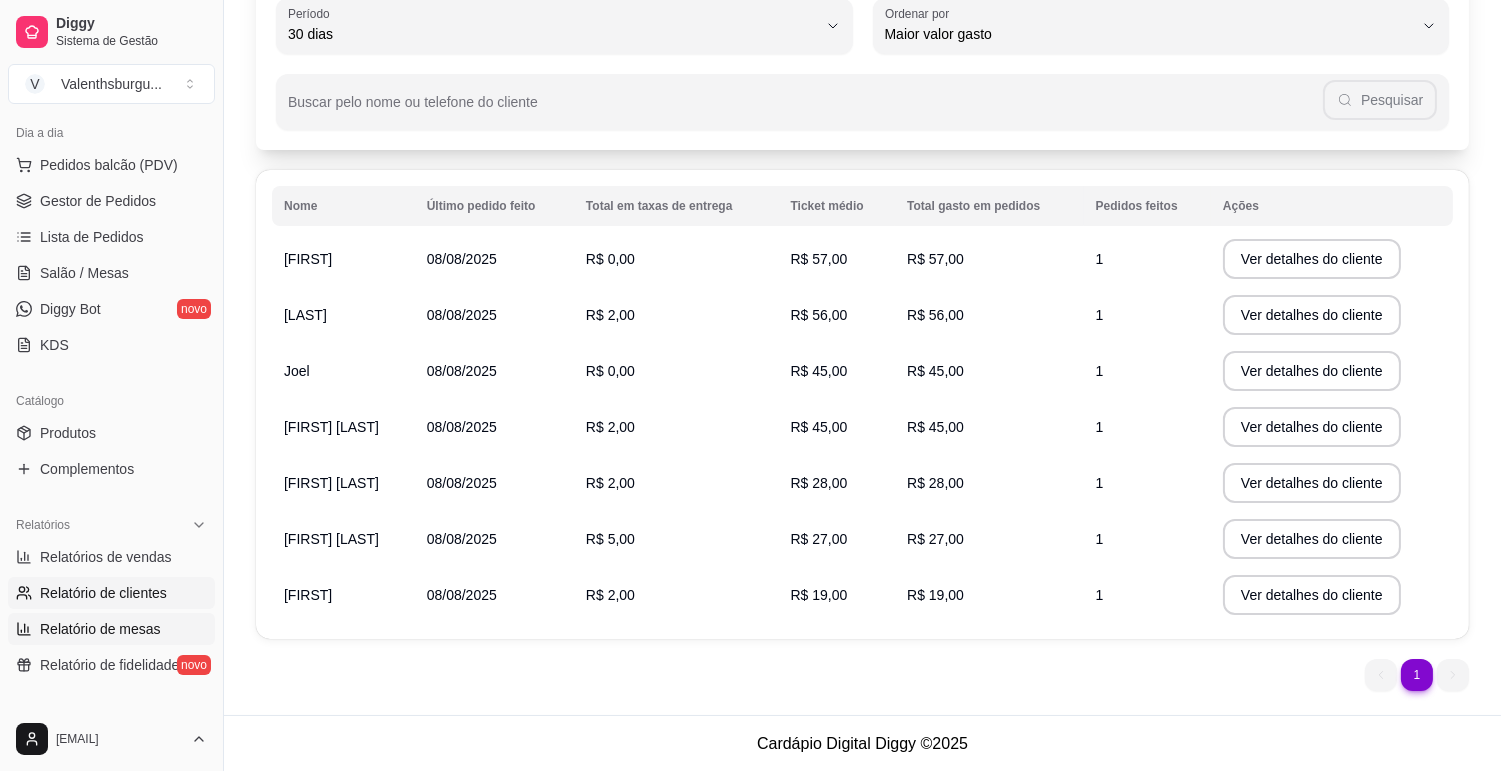 click on "Relatório de mesas" at bounding box center (100, 629) 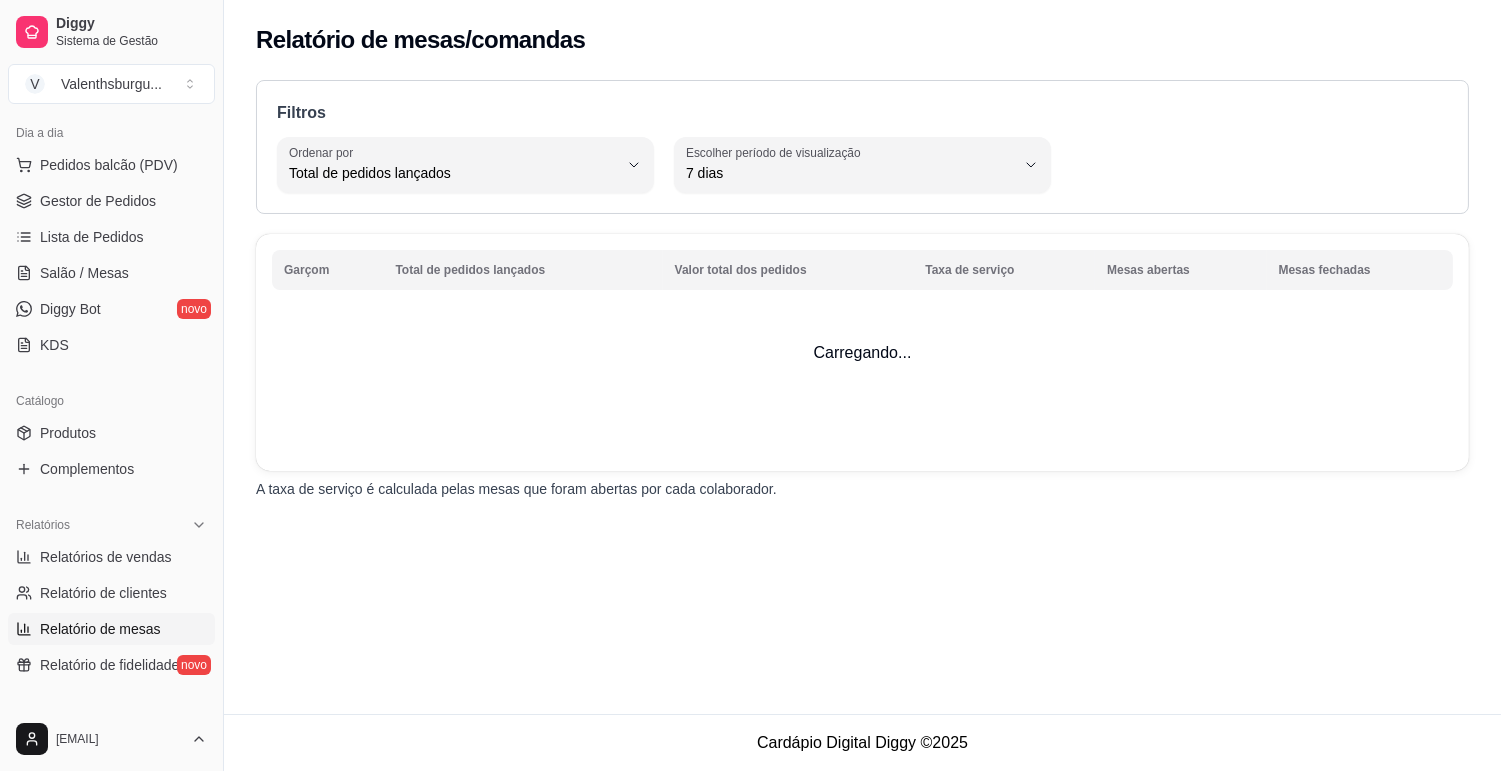 scroll, scrollTop: 0, scrollLeft: 0, axis: both 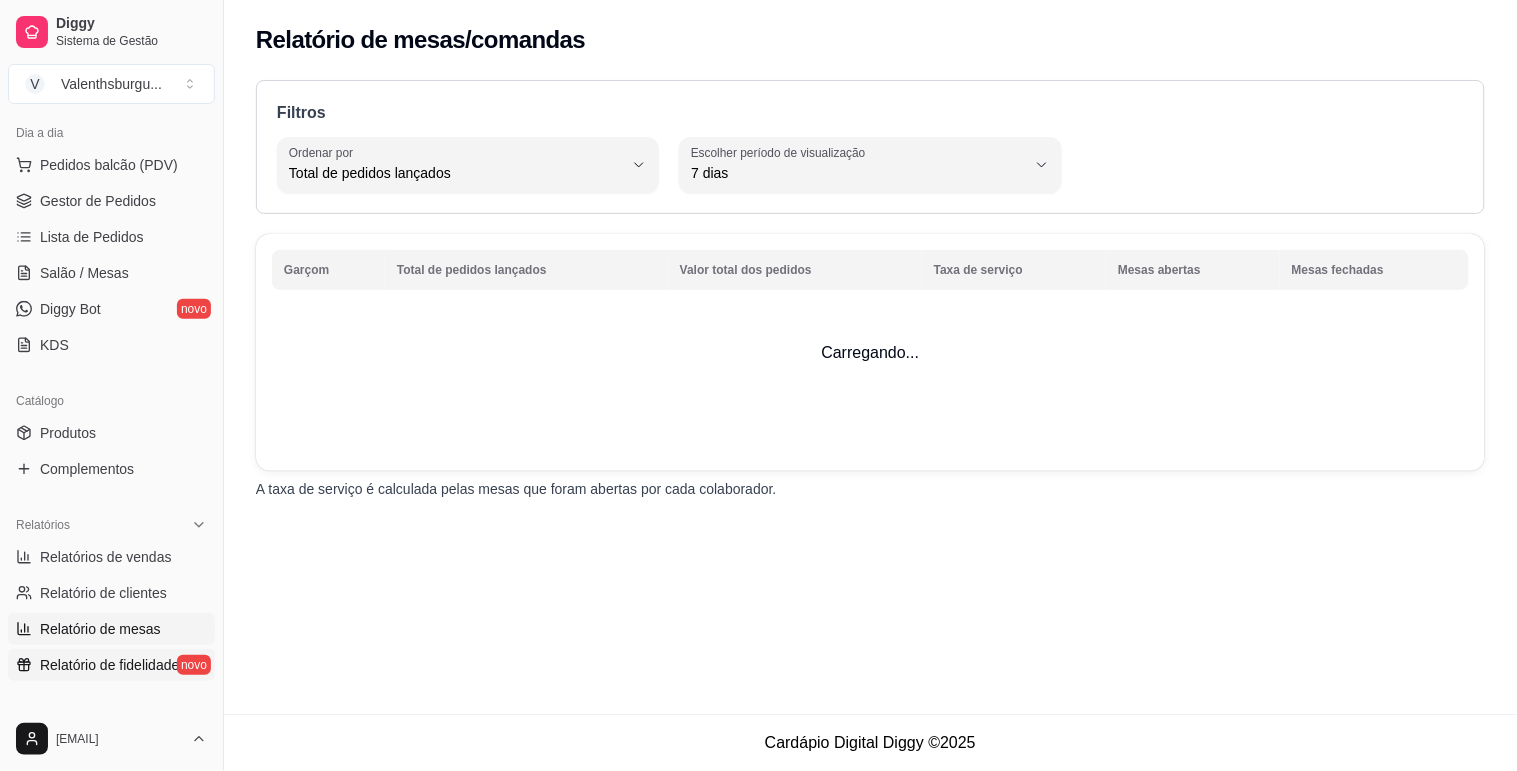 click on "Relatório de fidelidade" at bounding box center (109, 665) 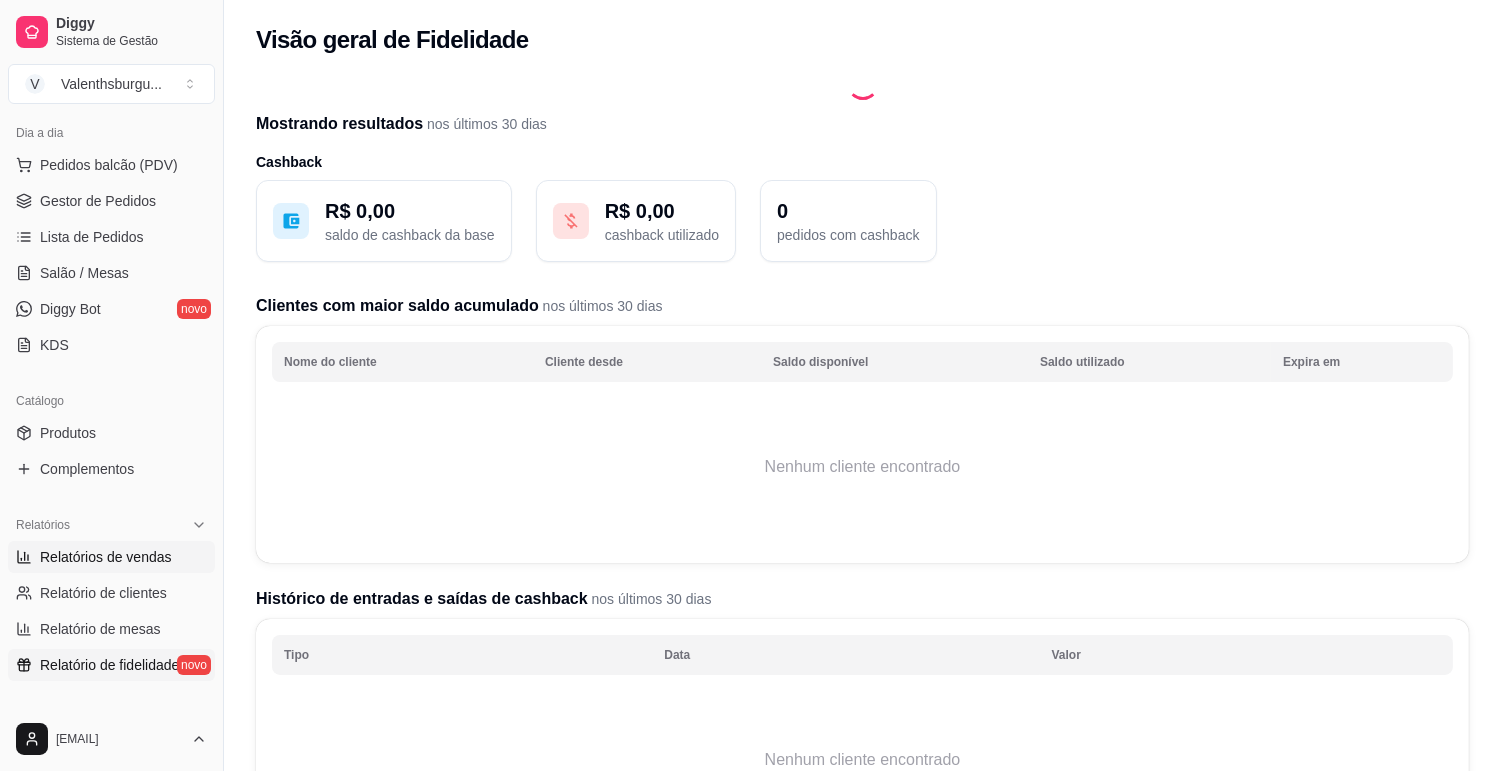 click on "Relatórios de vendas" at bounding box center (106, 557) 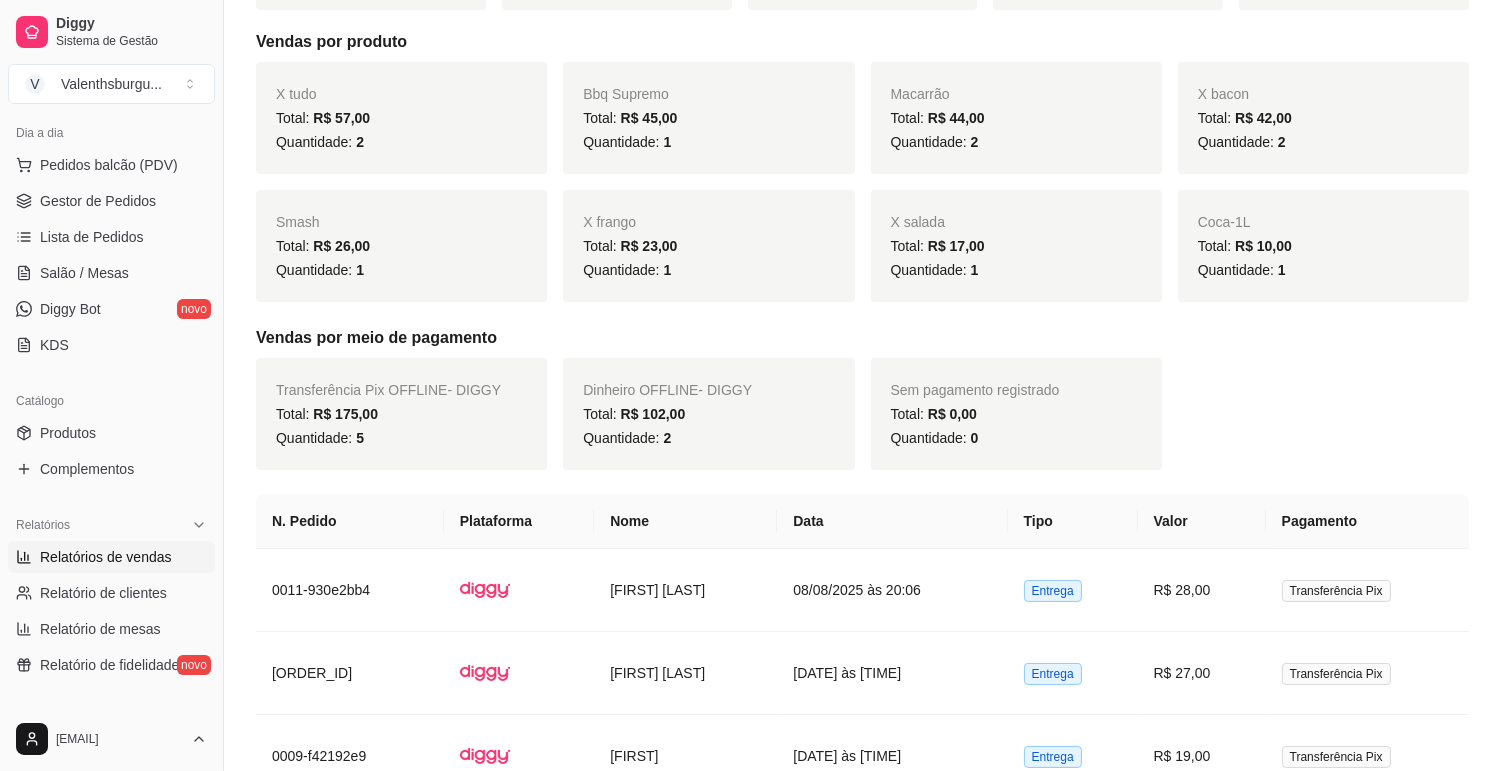 scroll, scrollTop: 444, scrollLeft: 0, axis: vertical 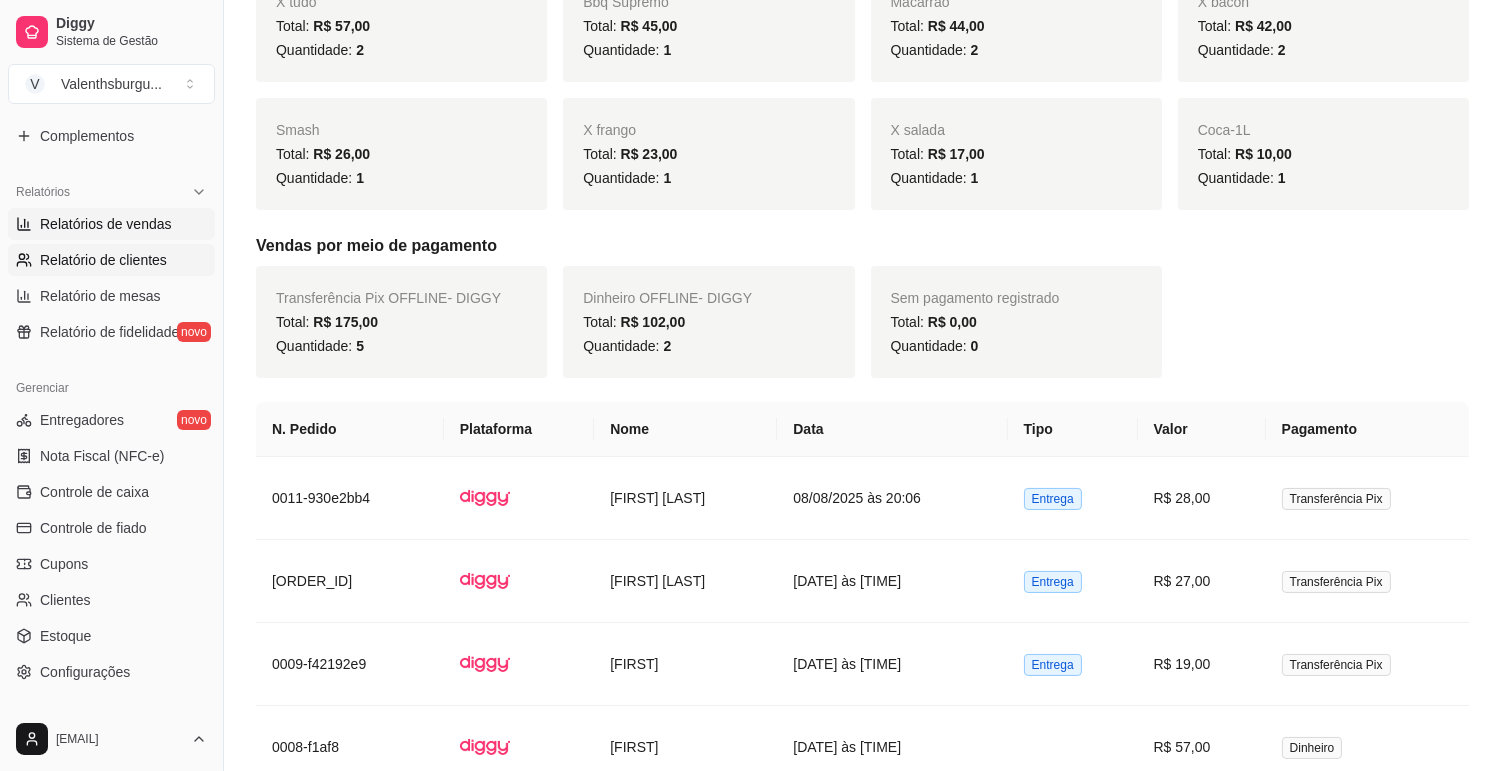 click on "Relatório de clientes" at bounding box center [103, 260] 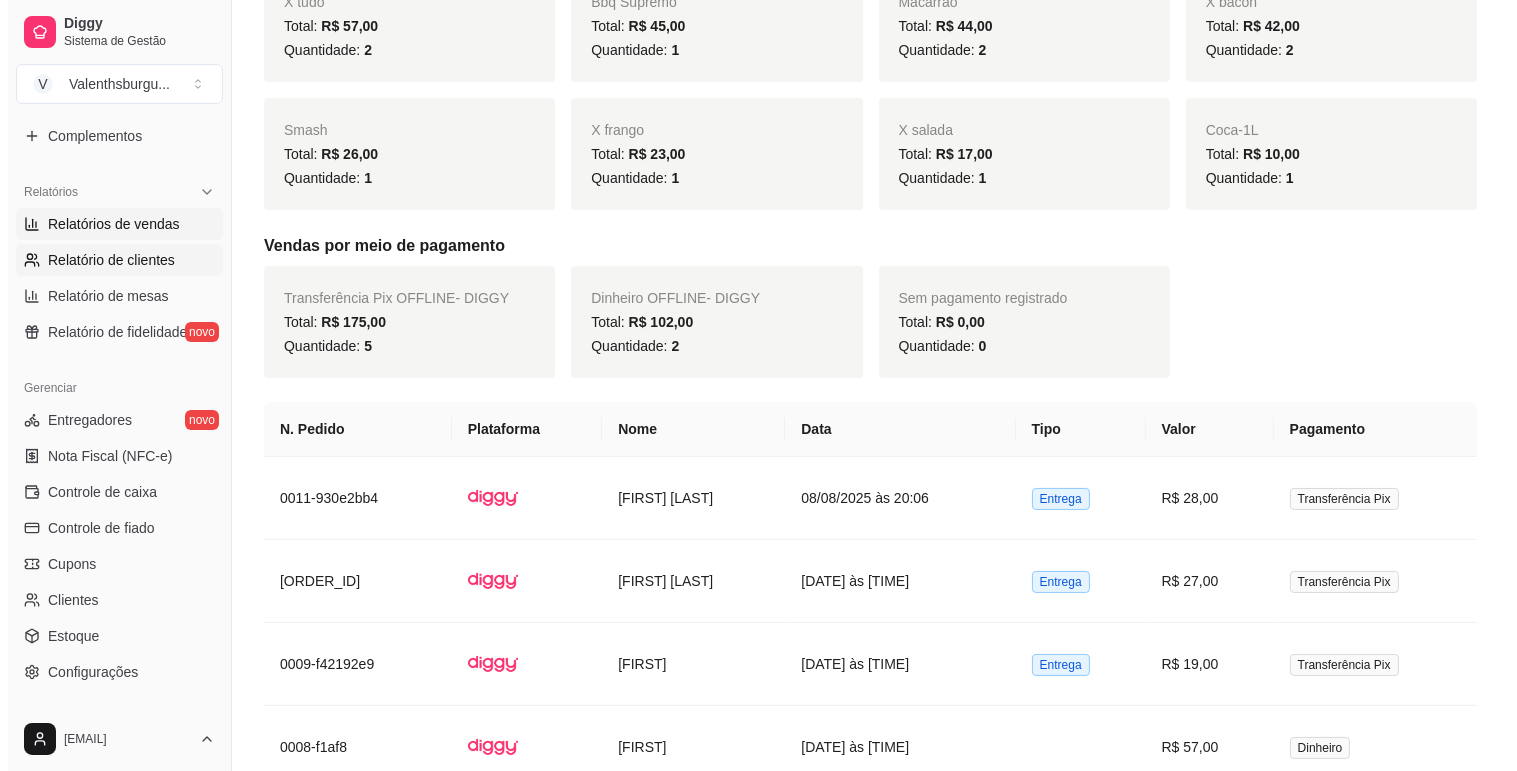 scroll, scrollTop: 0, scrollLeft: 0, axis: both 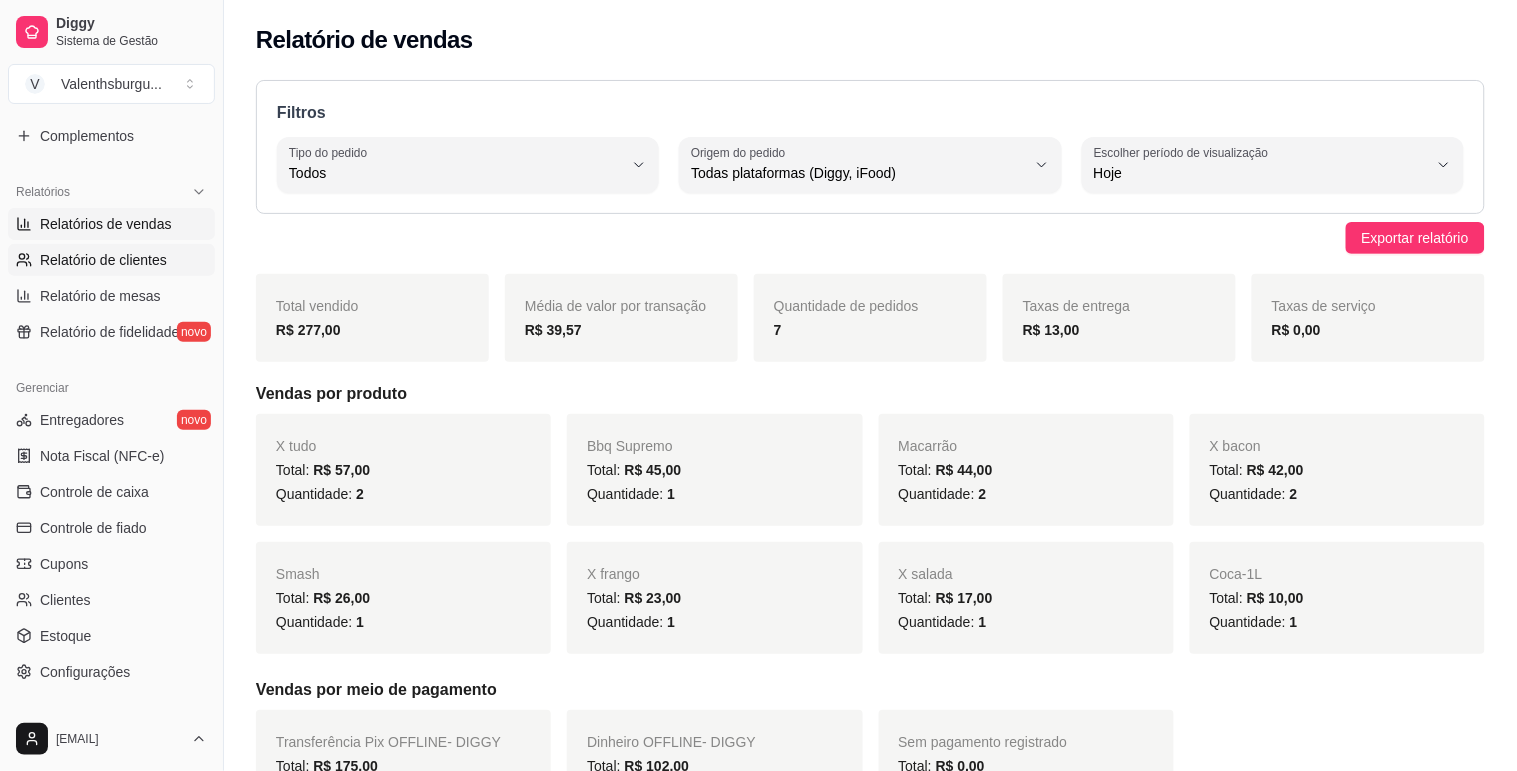 select on "30" 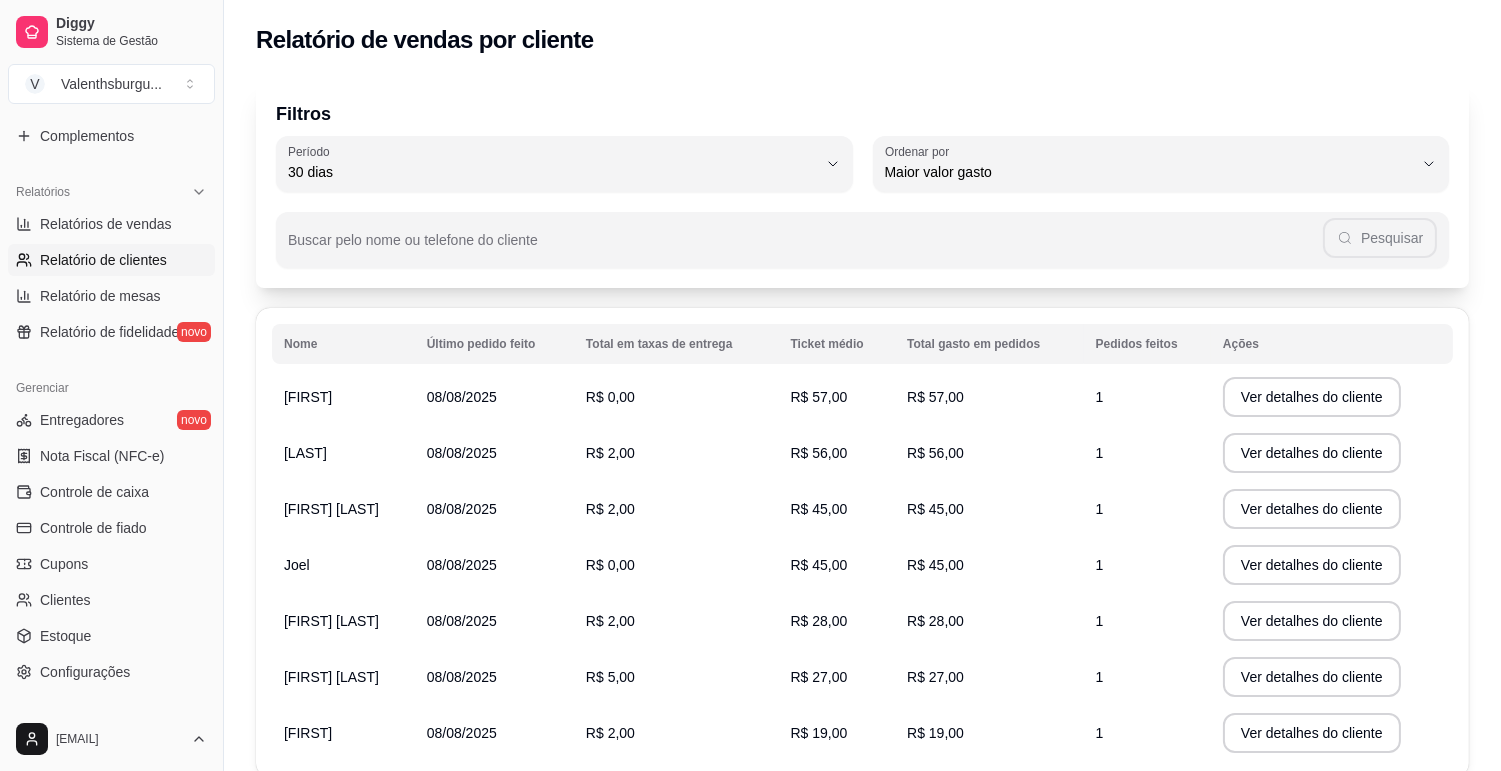 click on "R$ 28,00" at bounding box center (989, 621) 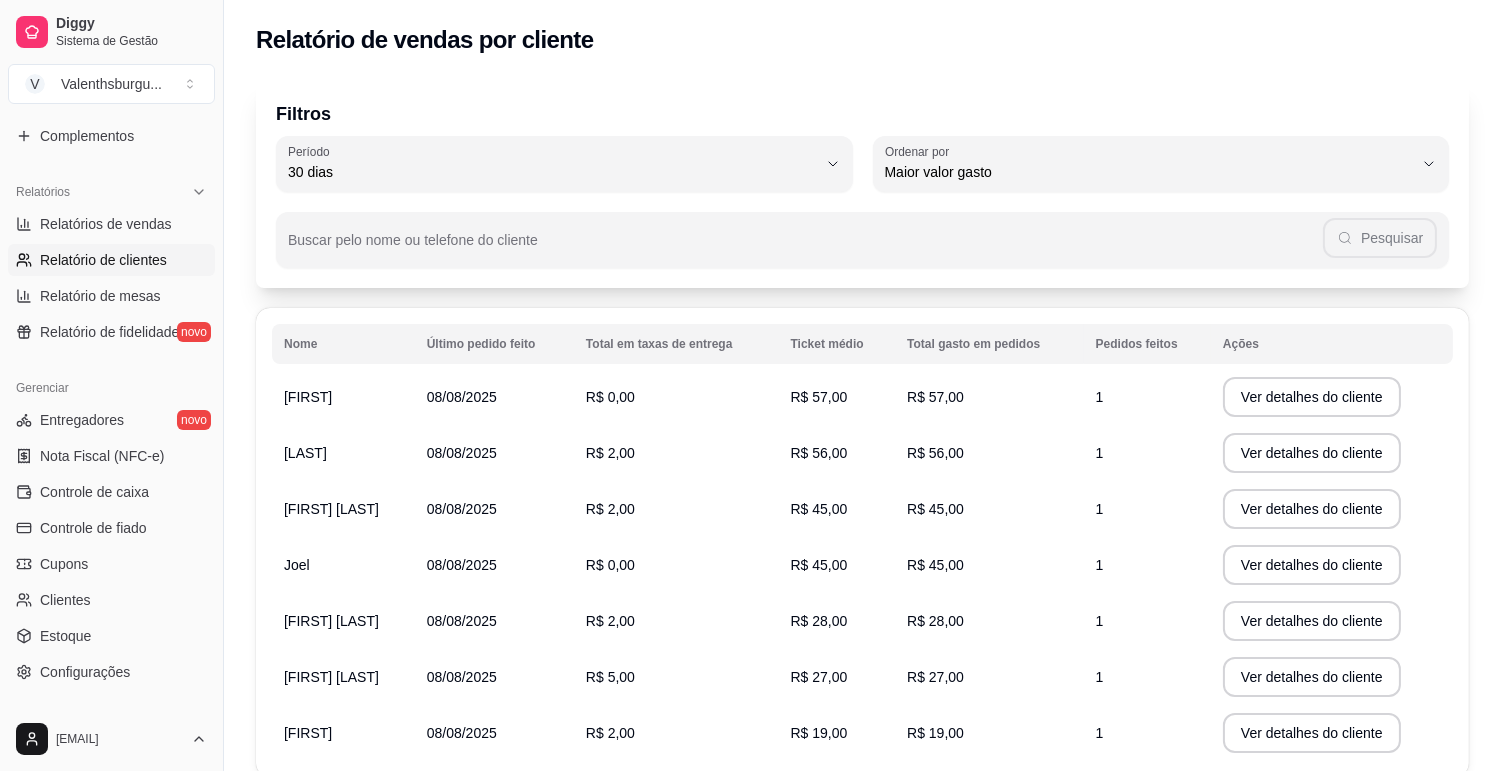 click on "R$ 28,00" at bounding box center [989, 621] 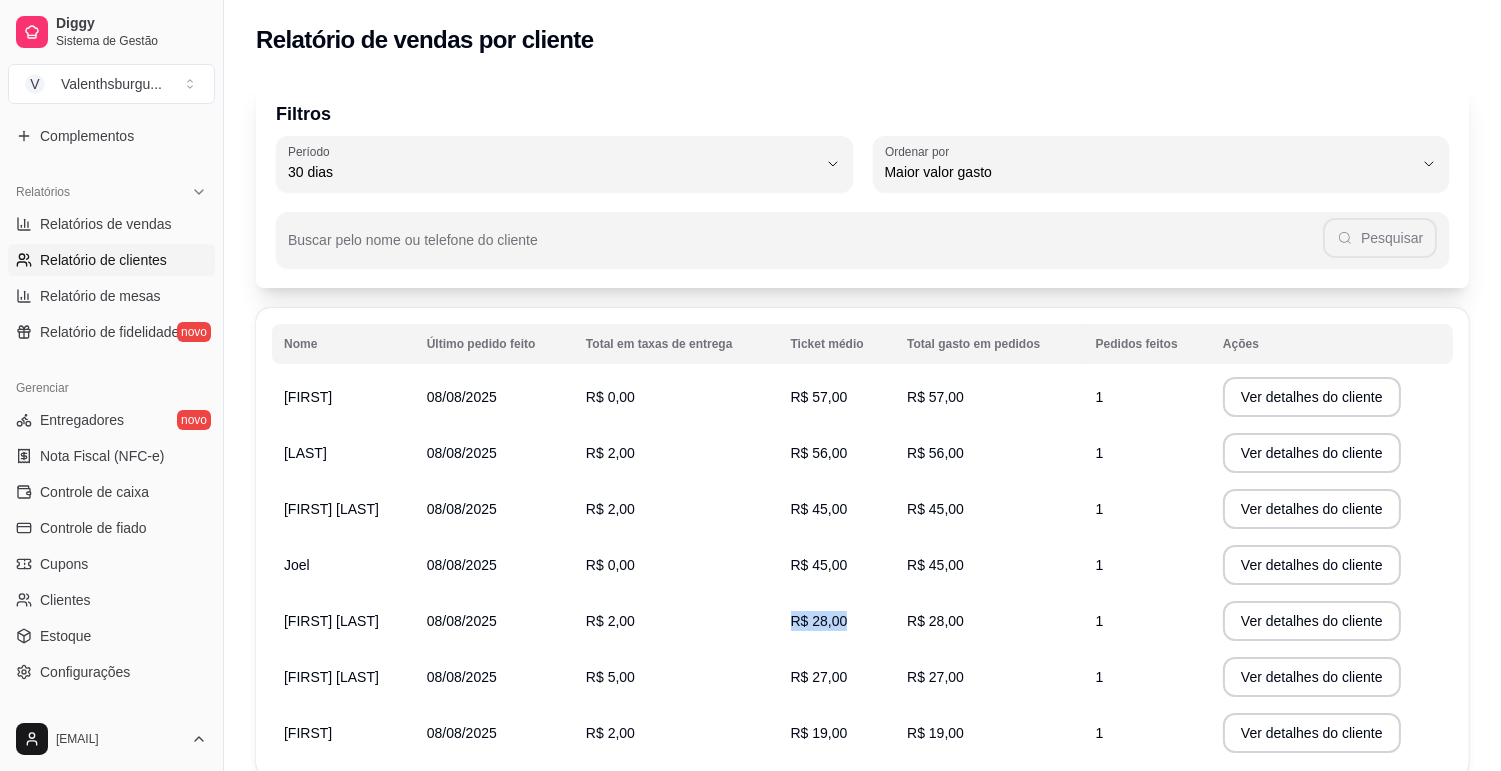 click on "R$ 28,00" at bounding box center (819, 621) 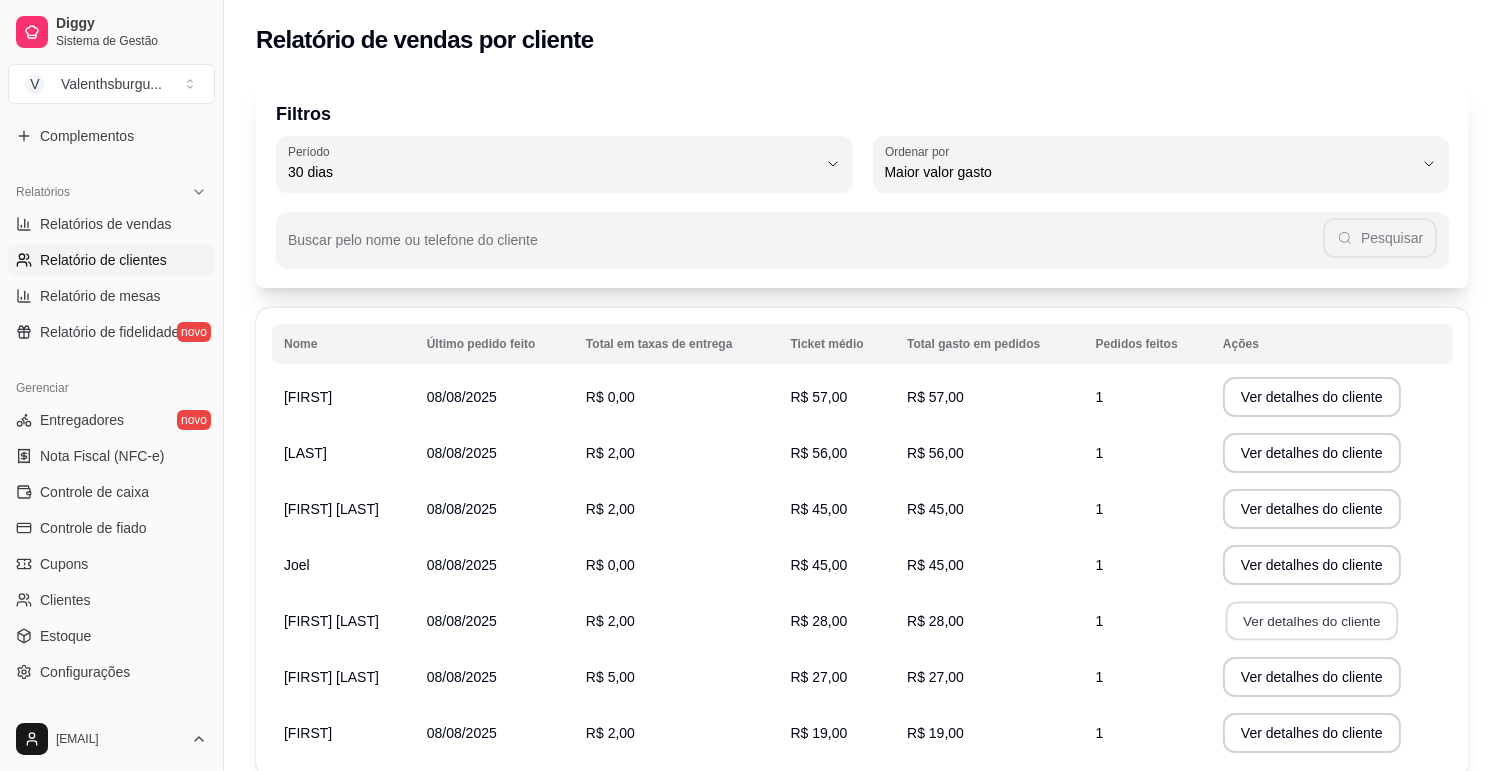 click on "Ver detalhes do cliente" at bounding box center (1312, 621) 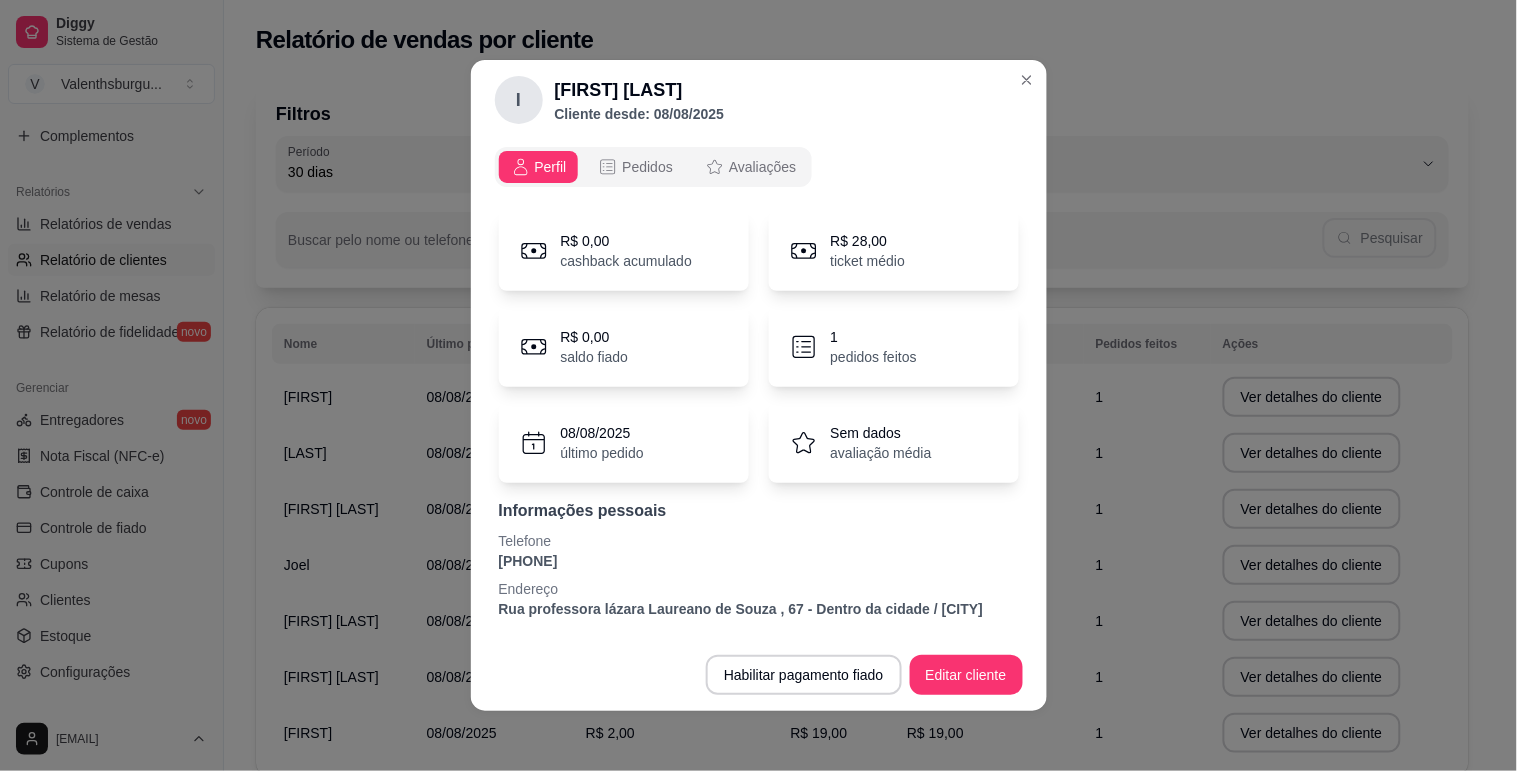 scroll, scrollTop: 21, scrollLeft: 0, axis: vertical 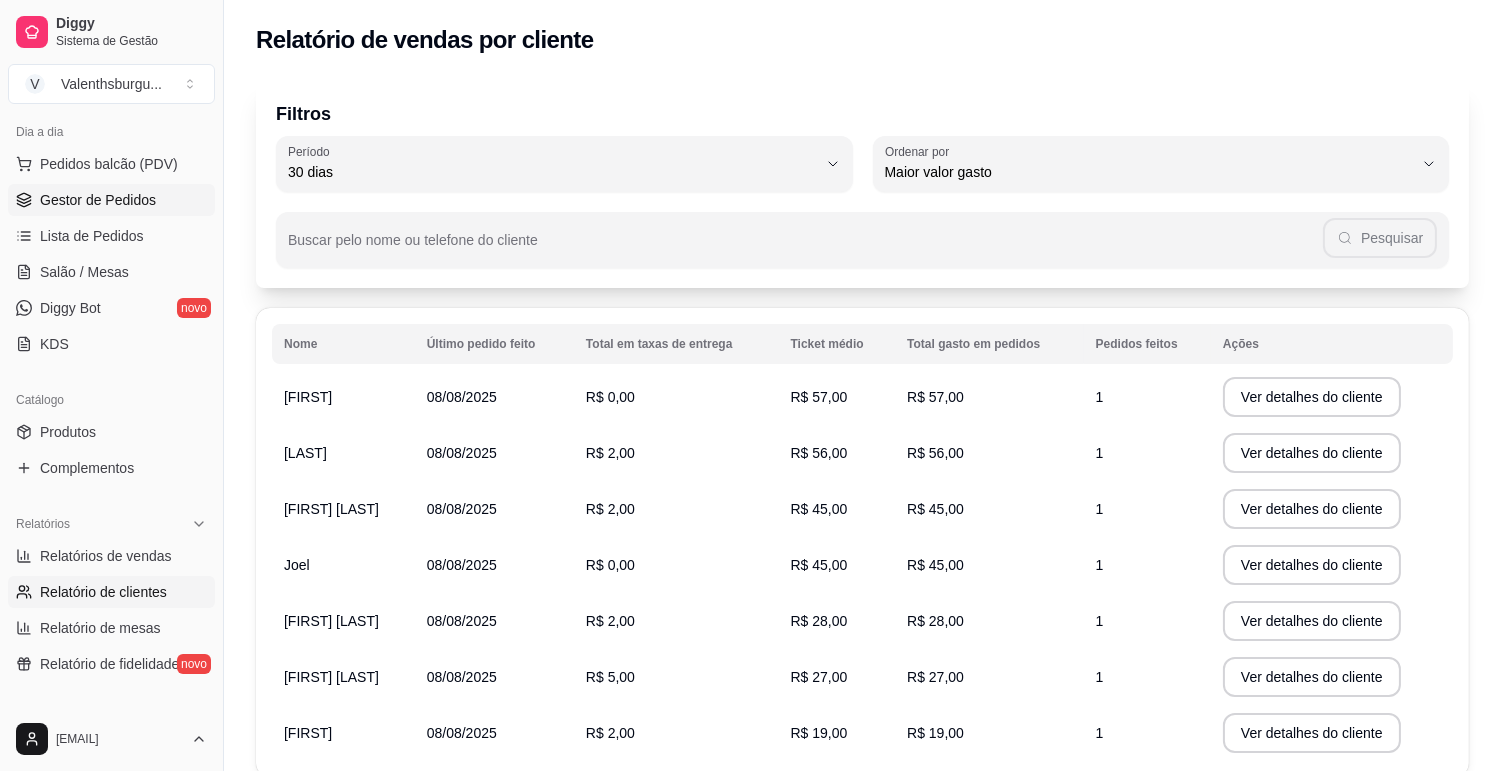click on "Gestor de Pedidos" at bounding box center (98, 200) 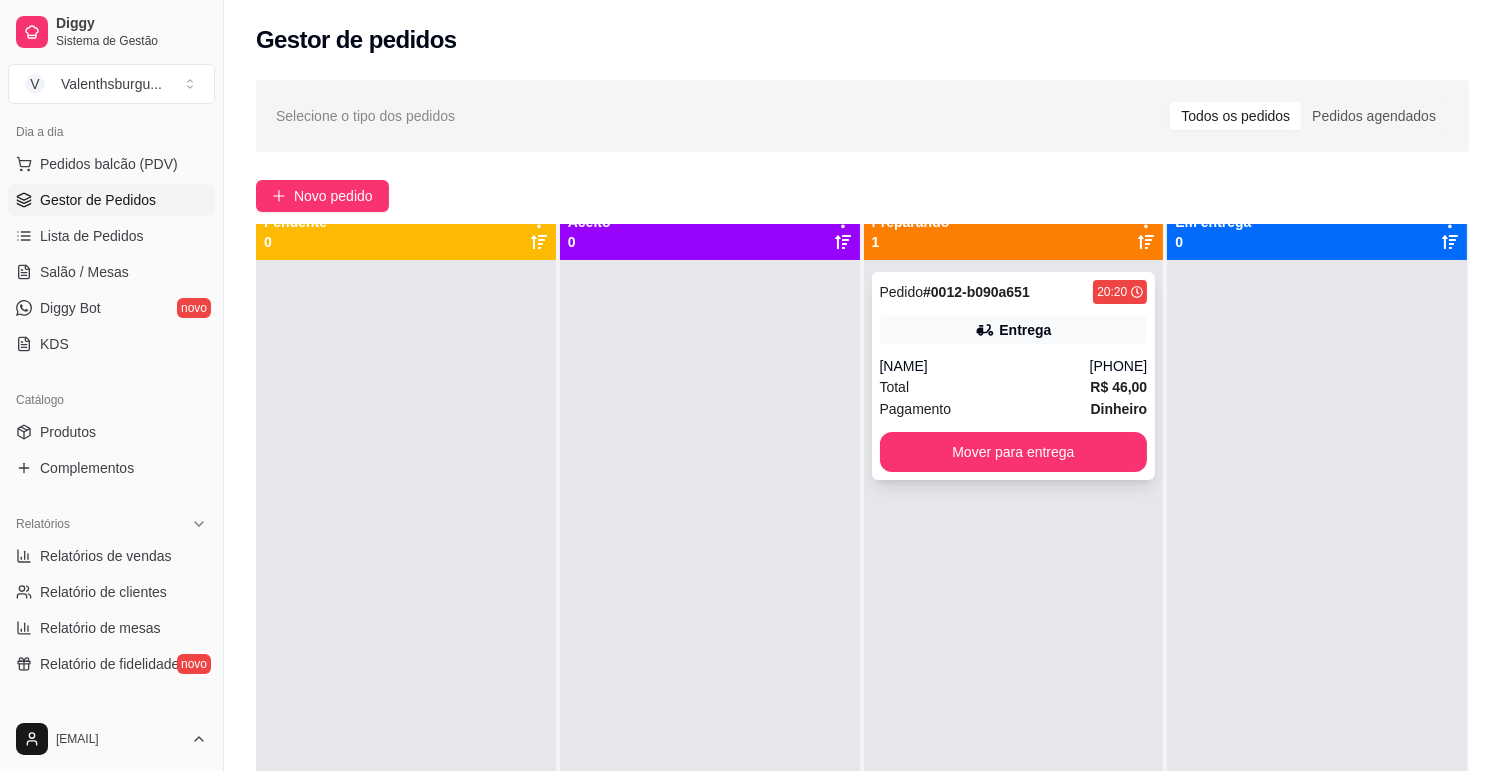 scroll, scrollTop: 0, scrollLeft: 0, axis: both 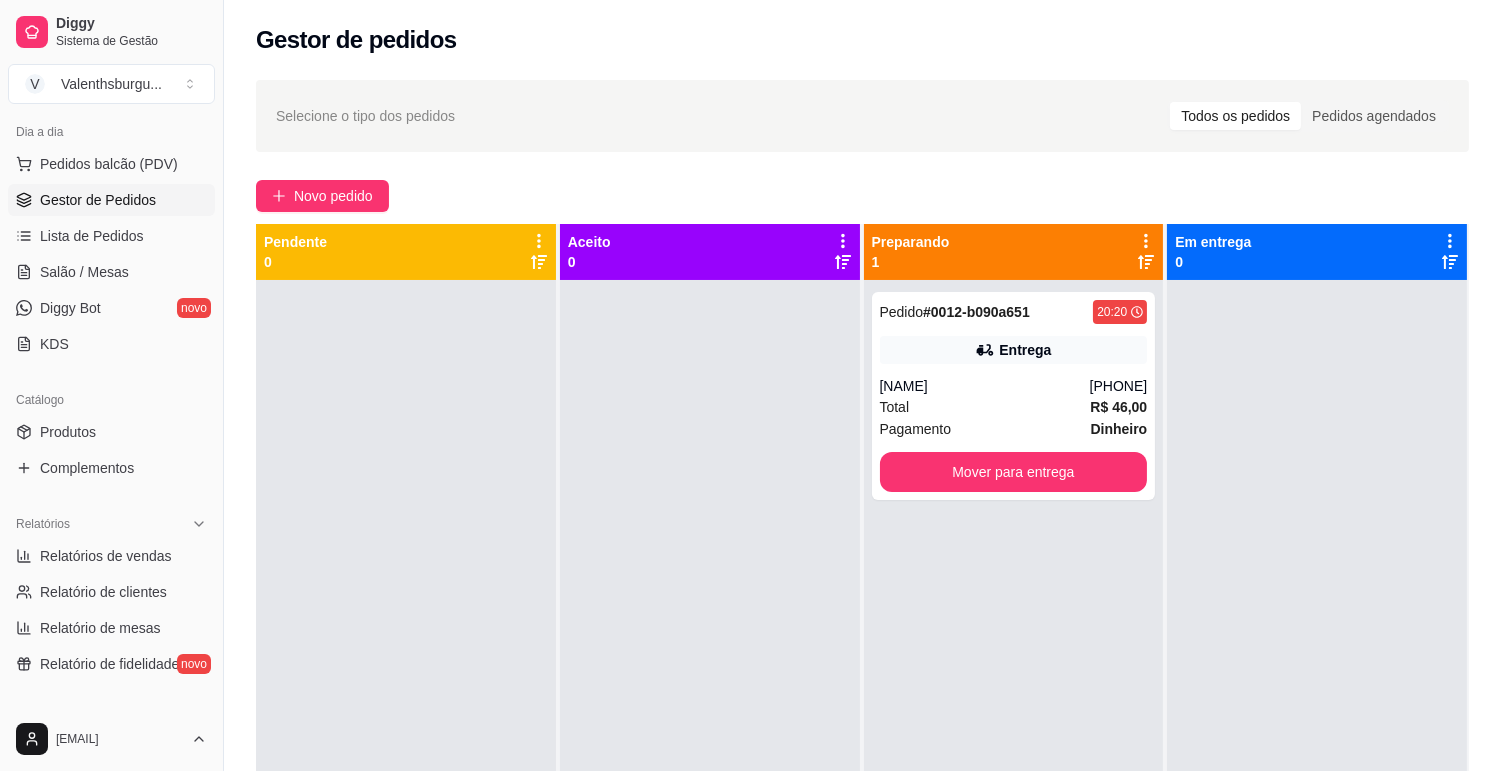 click at bounding box center (1146, 251) 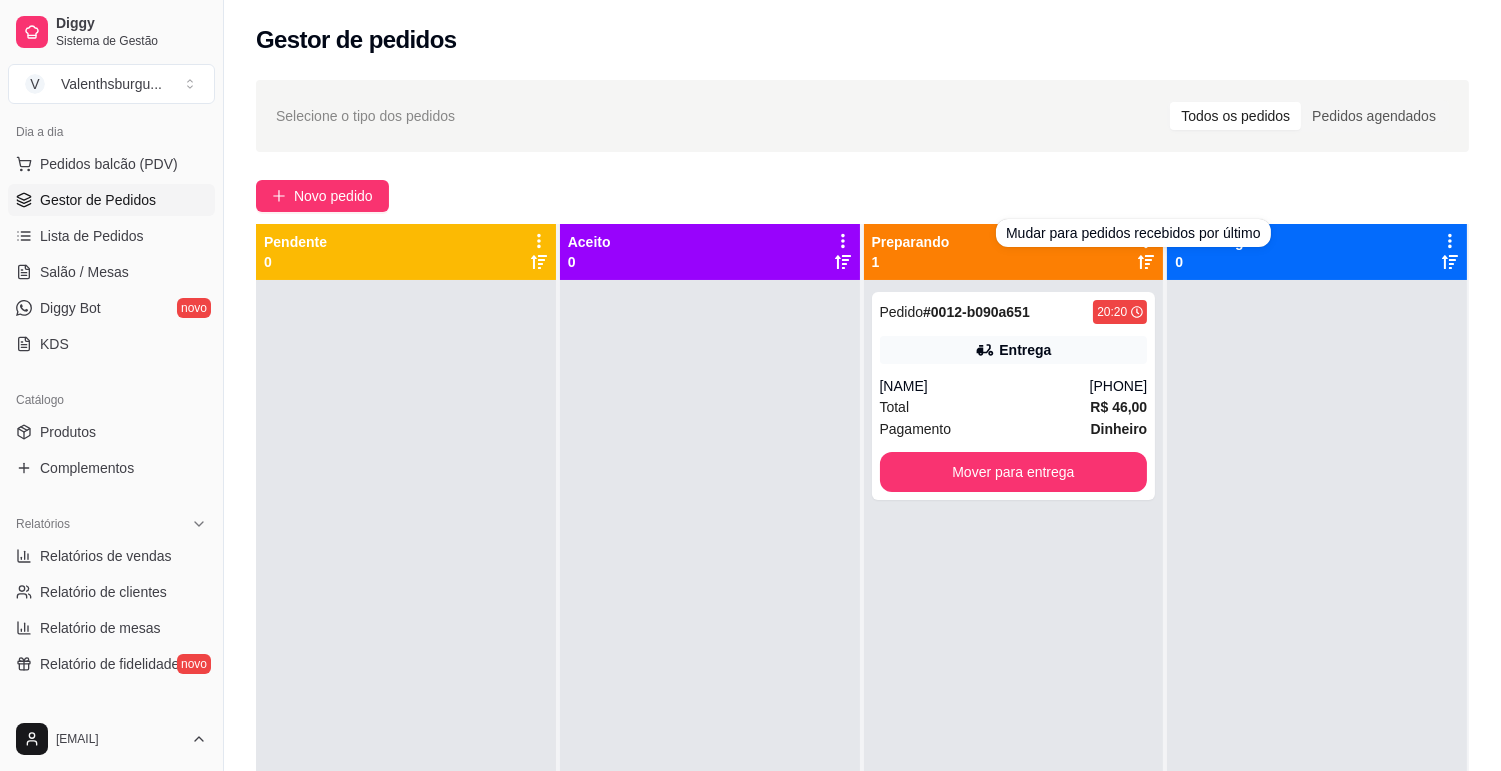 click on "Mudar para pedidos recebidos por último" at bounding box center [1133, 233] 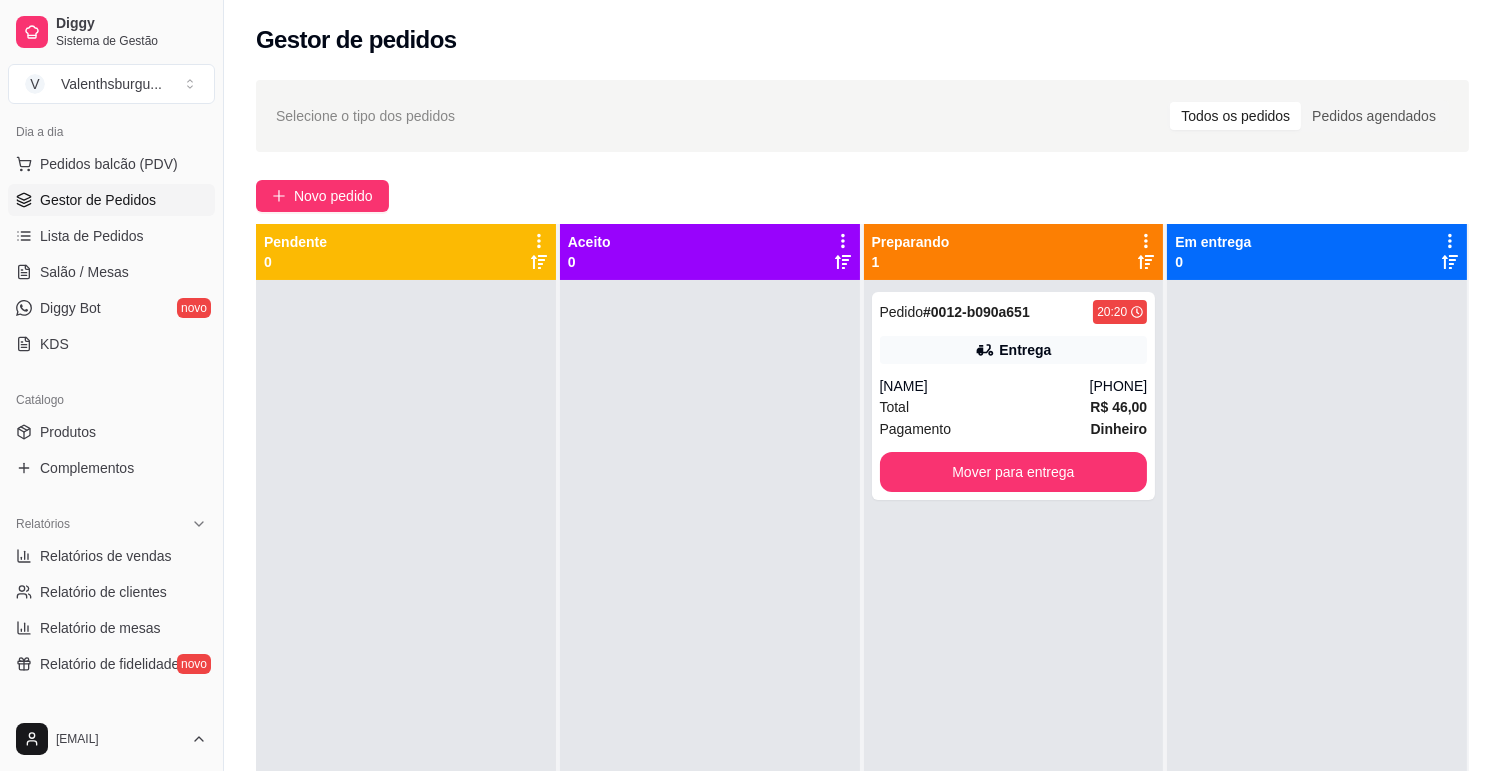 click 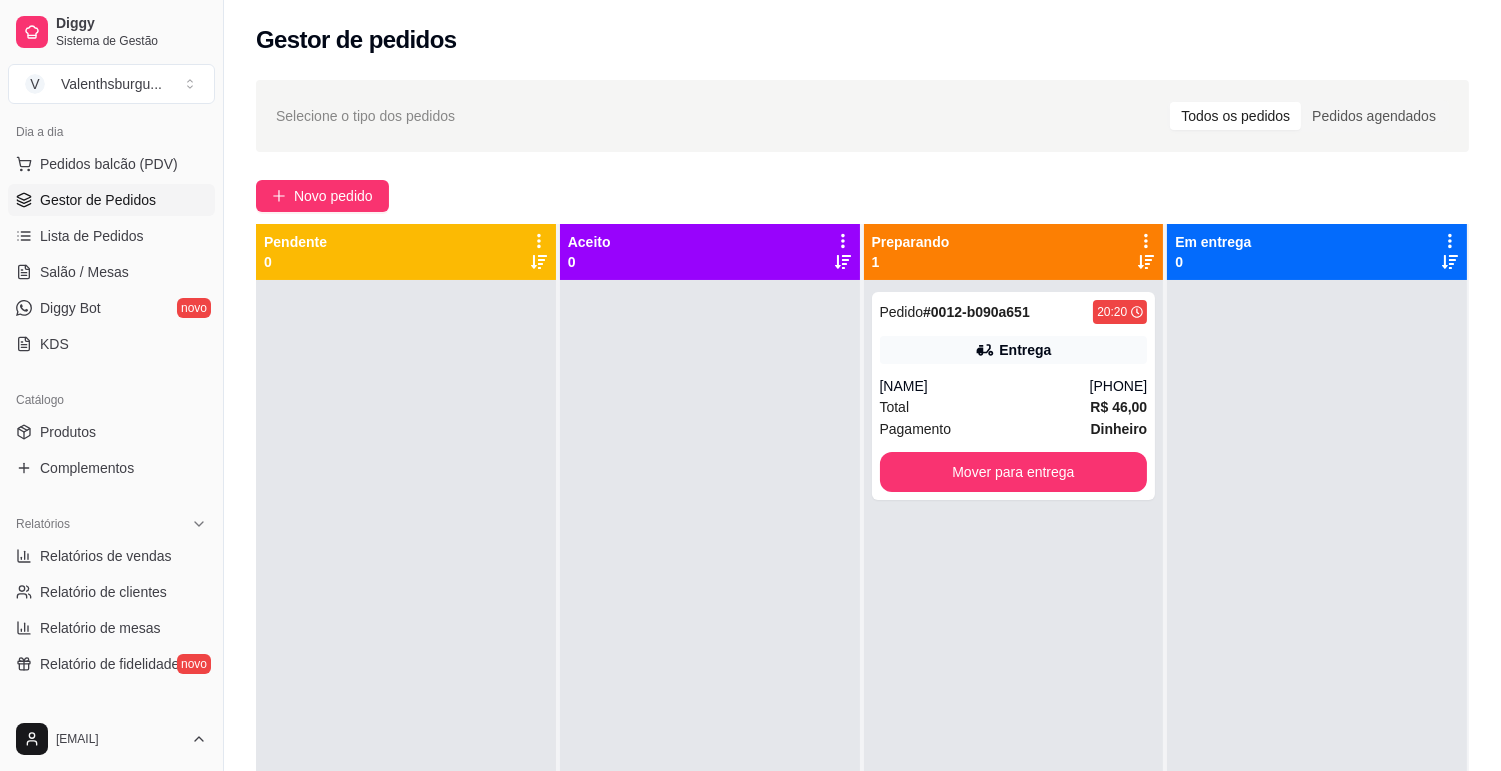 click 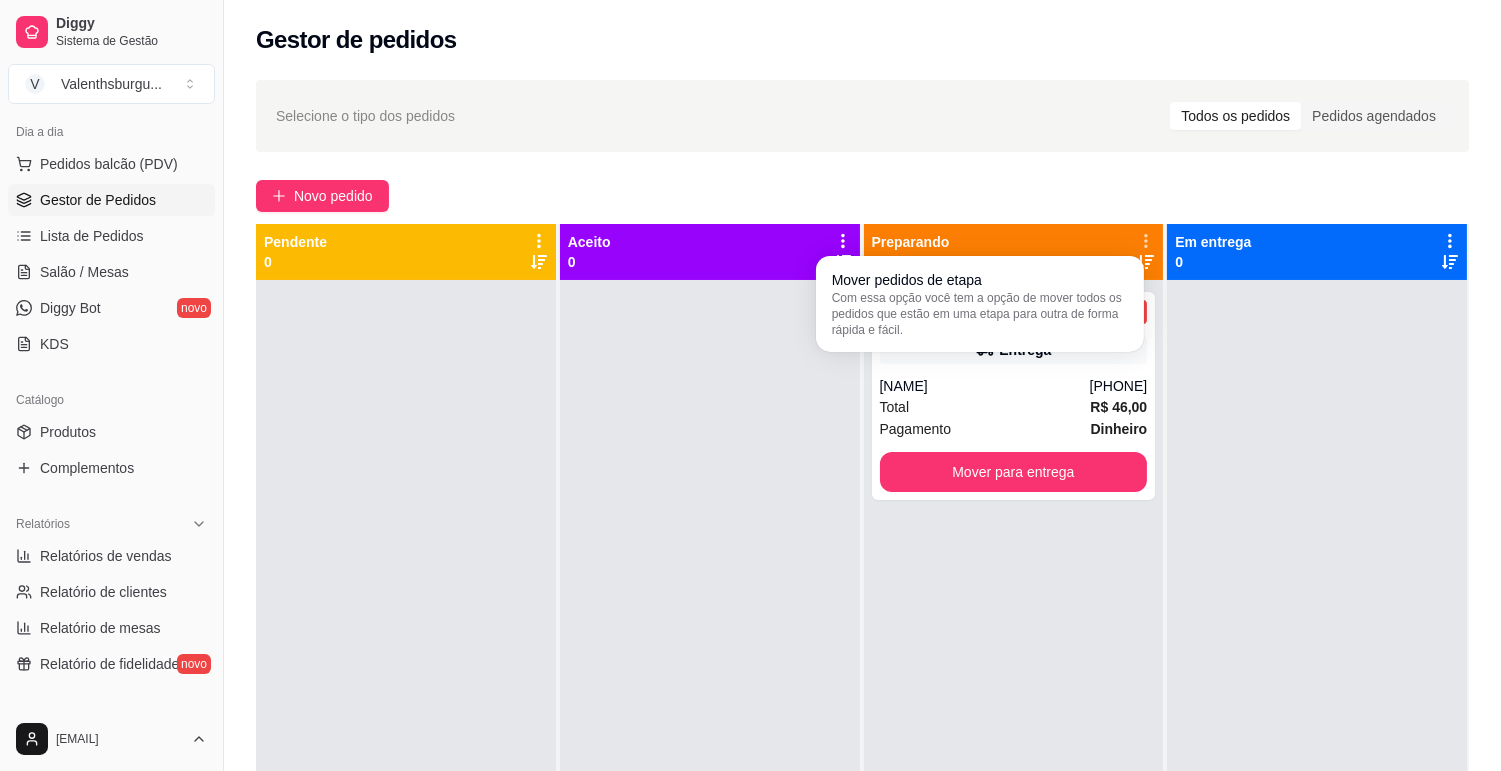 click 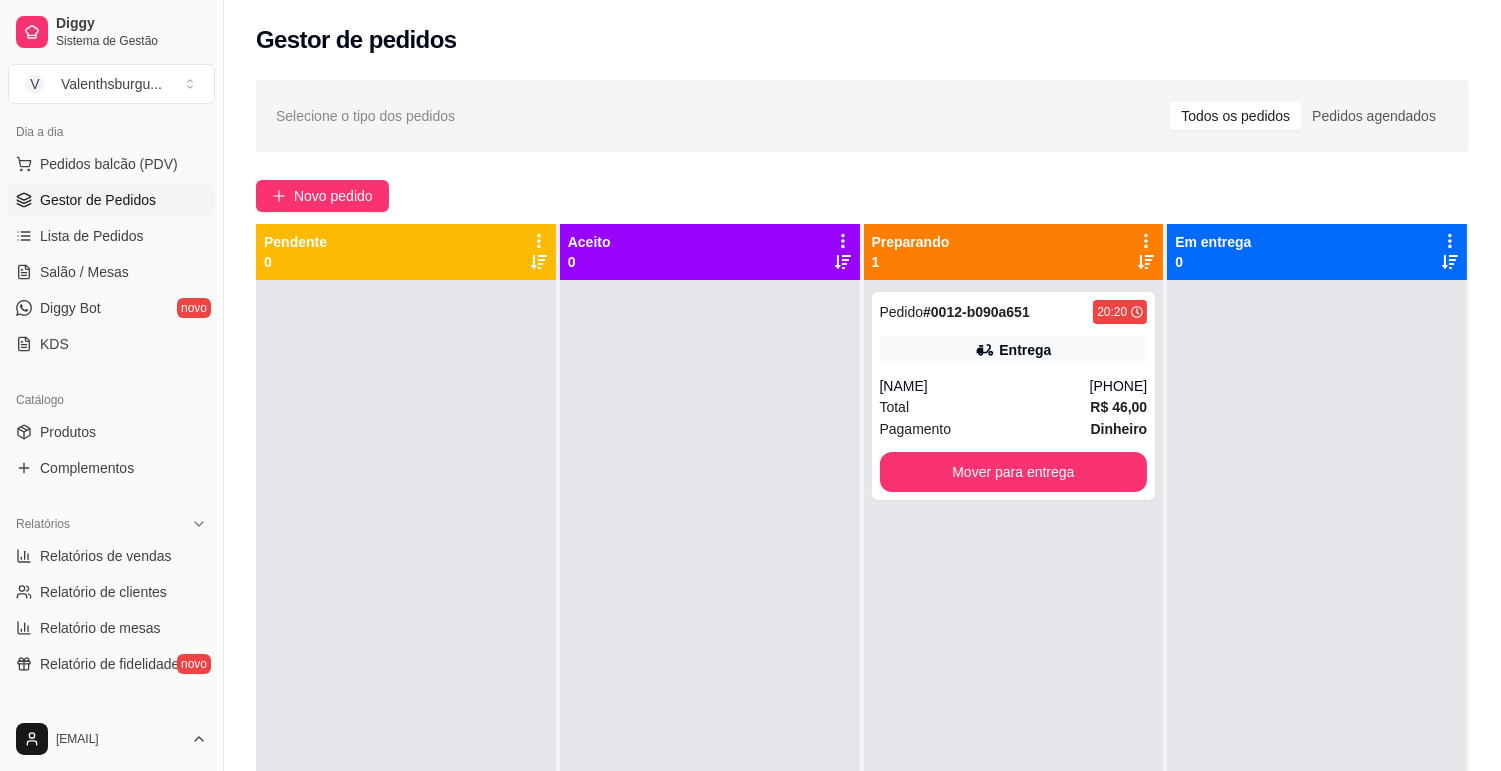 drag, startPoint x: 1095, startPoint y: 247, endPoint x: 990, endPoint y: 263, distance: 106.21205 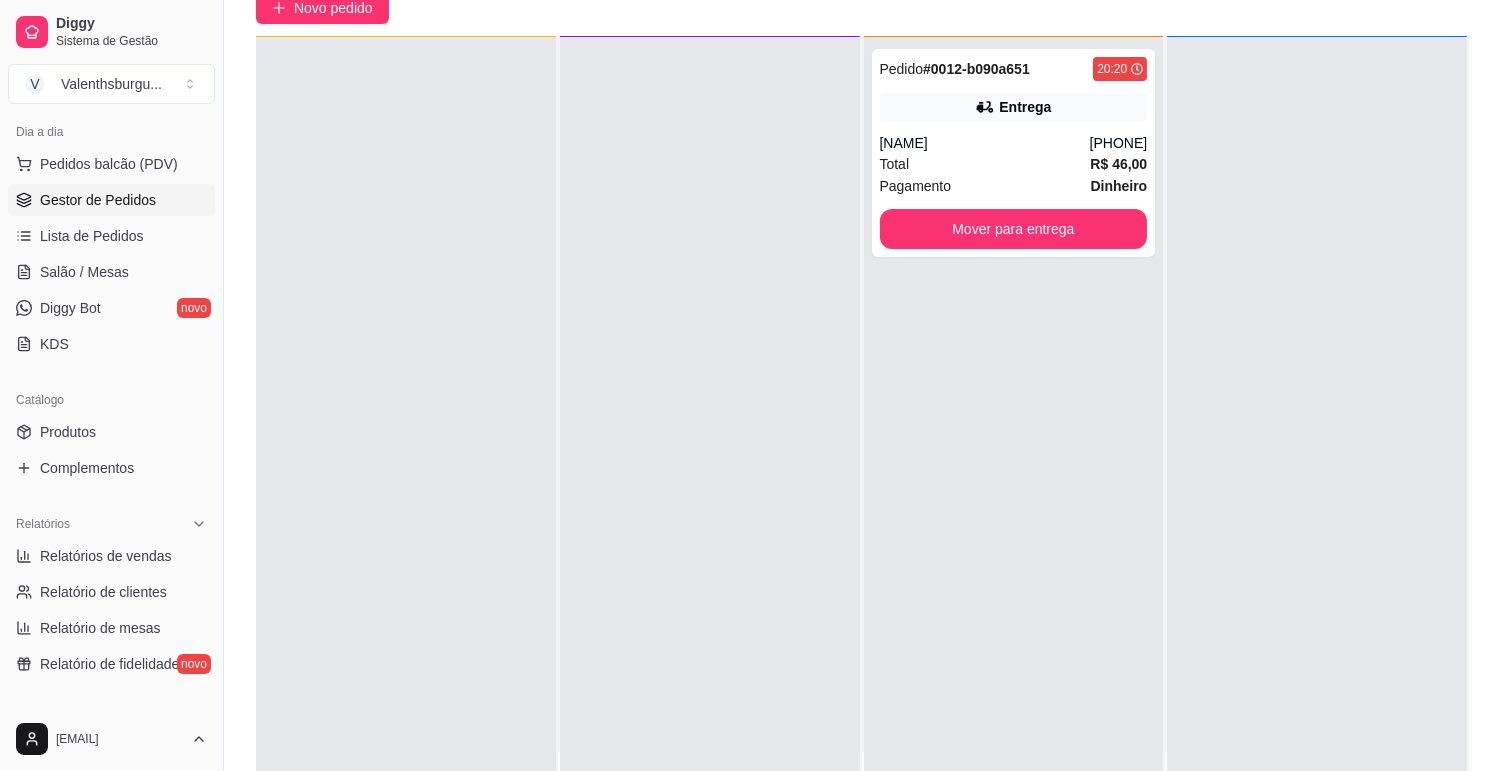 scroll, scrollTop: 305, scrollLeft: 0, axis: vertical 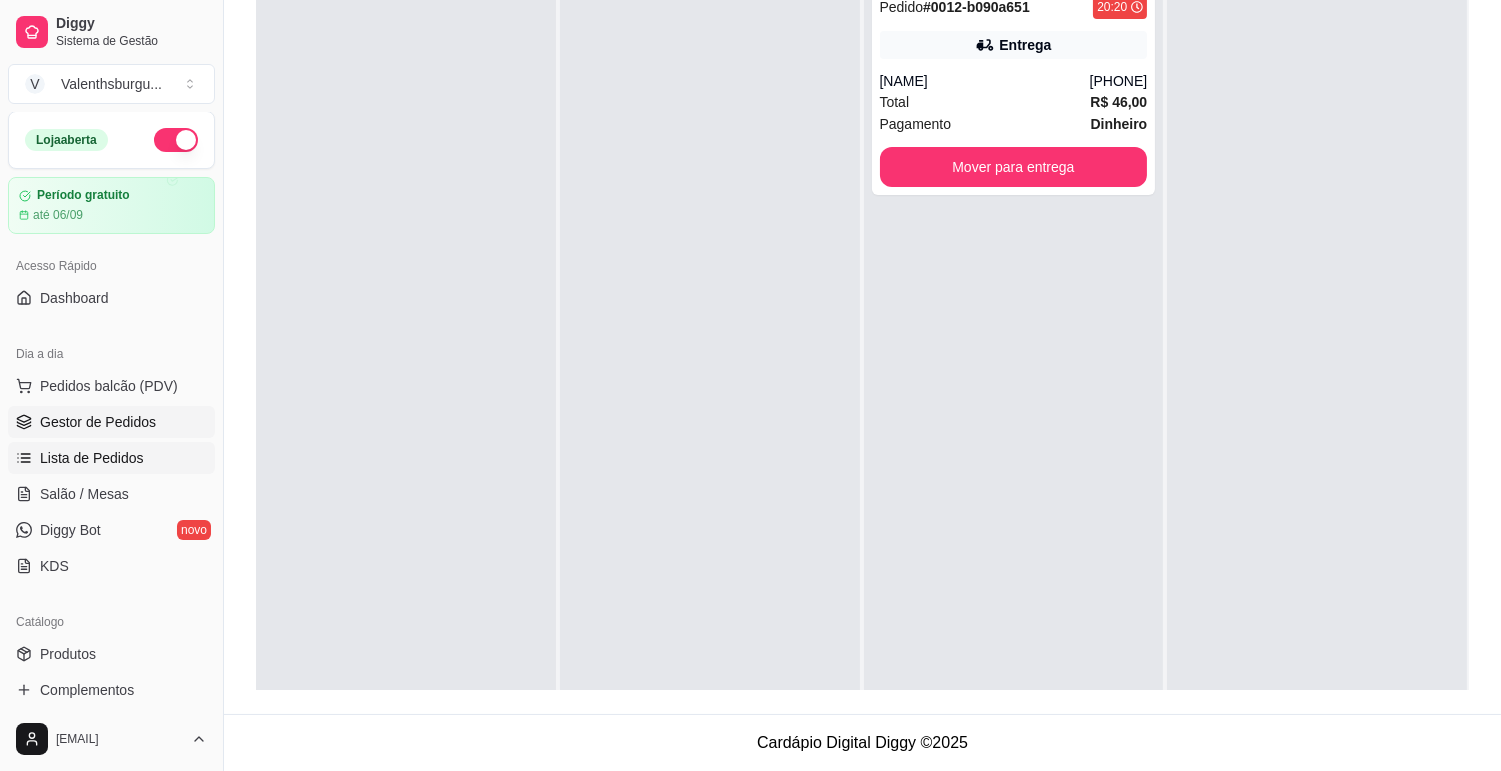 click on "Lista de Pedidos" at bounding box center (92, 458) 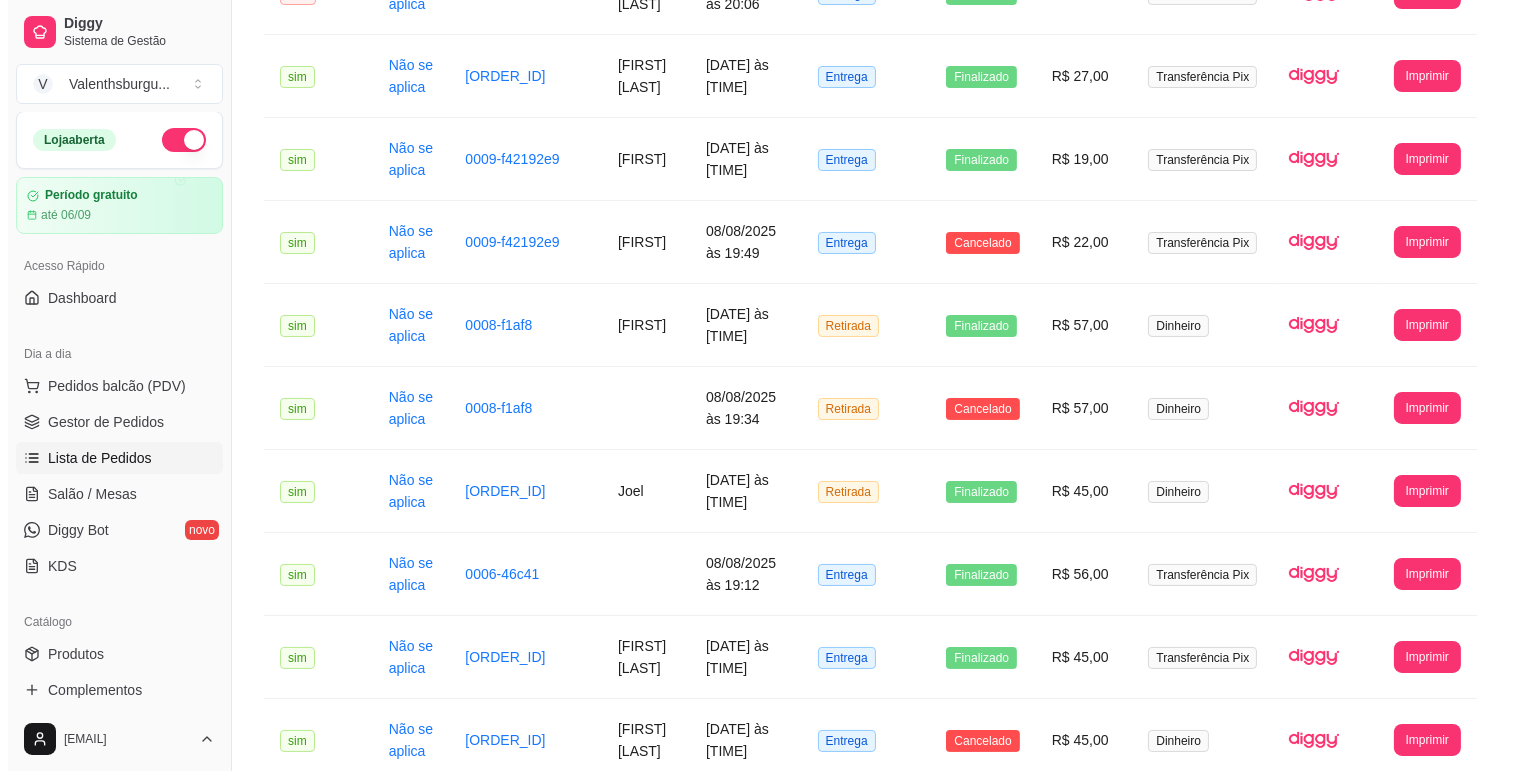 scroll, scrollTop: 0, scrollLeft: 0, axis: both 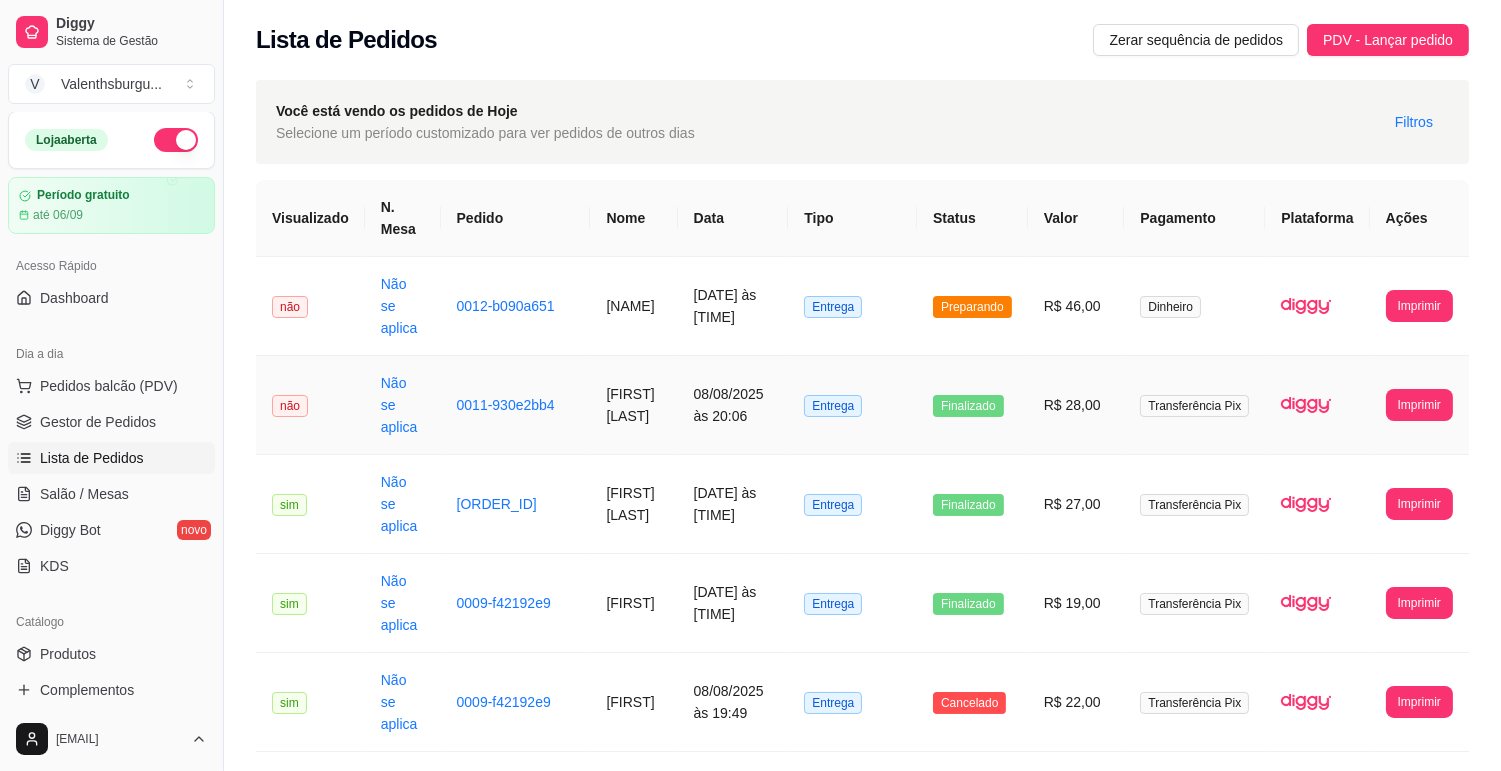 click on "Finalizado" at bounding box center [968, 406] 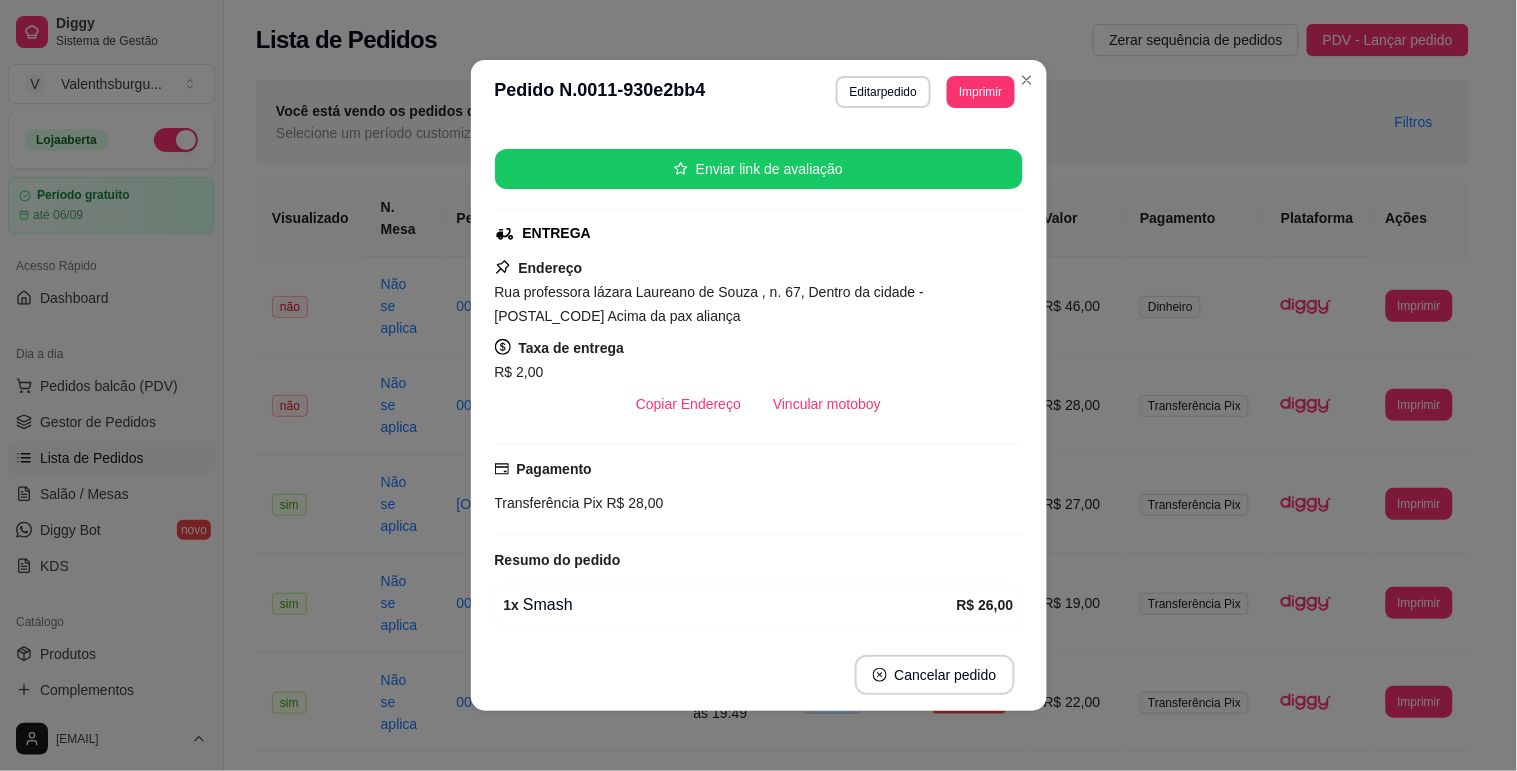scroll, scrollTop: 258, scrollLeft: 0, axis: vertical 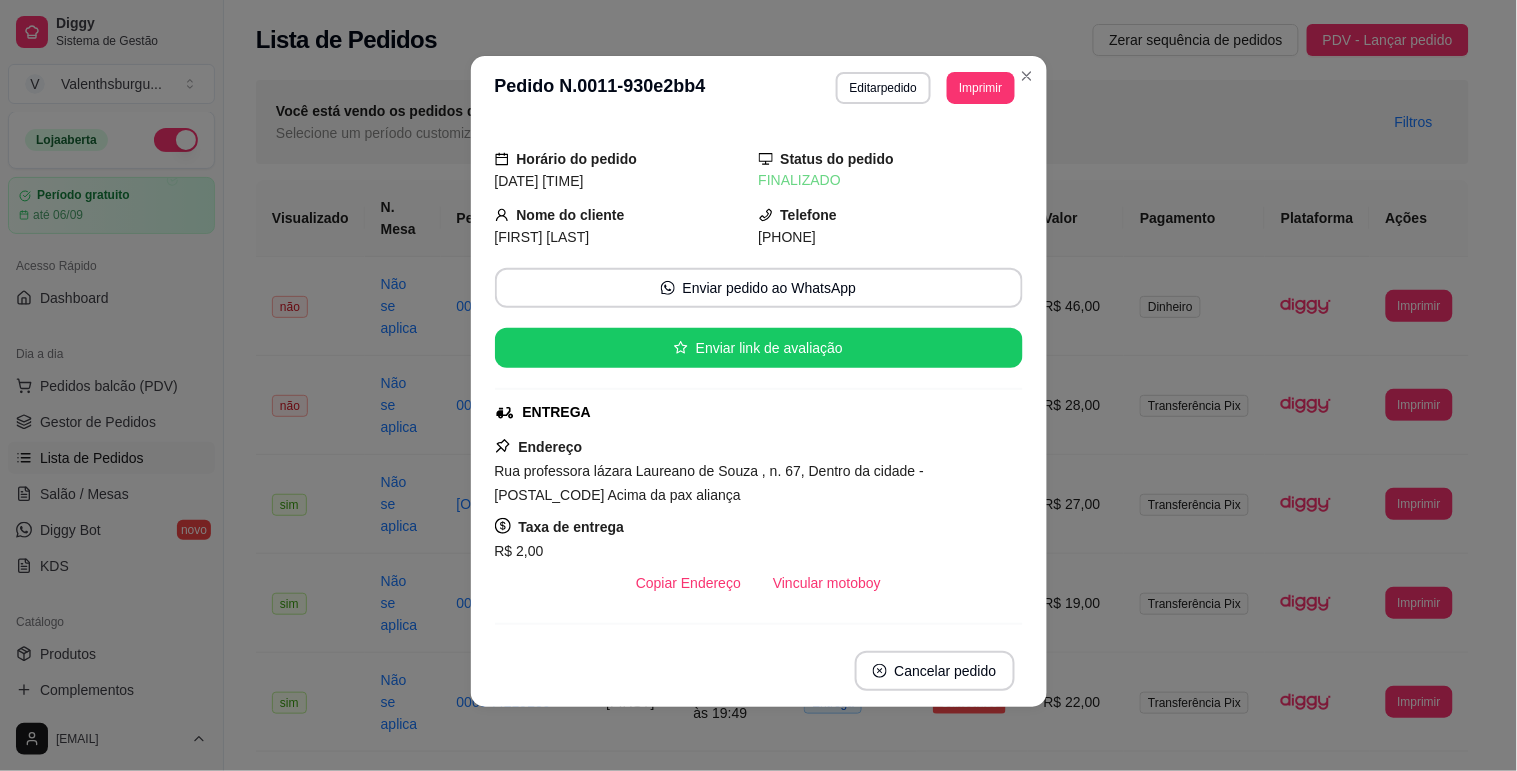 click on "FINALIZADO" at bounding box center (891, 180) 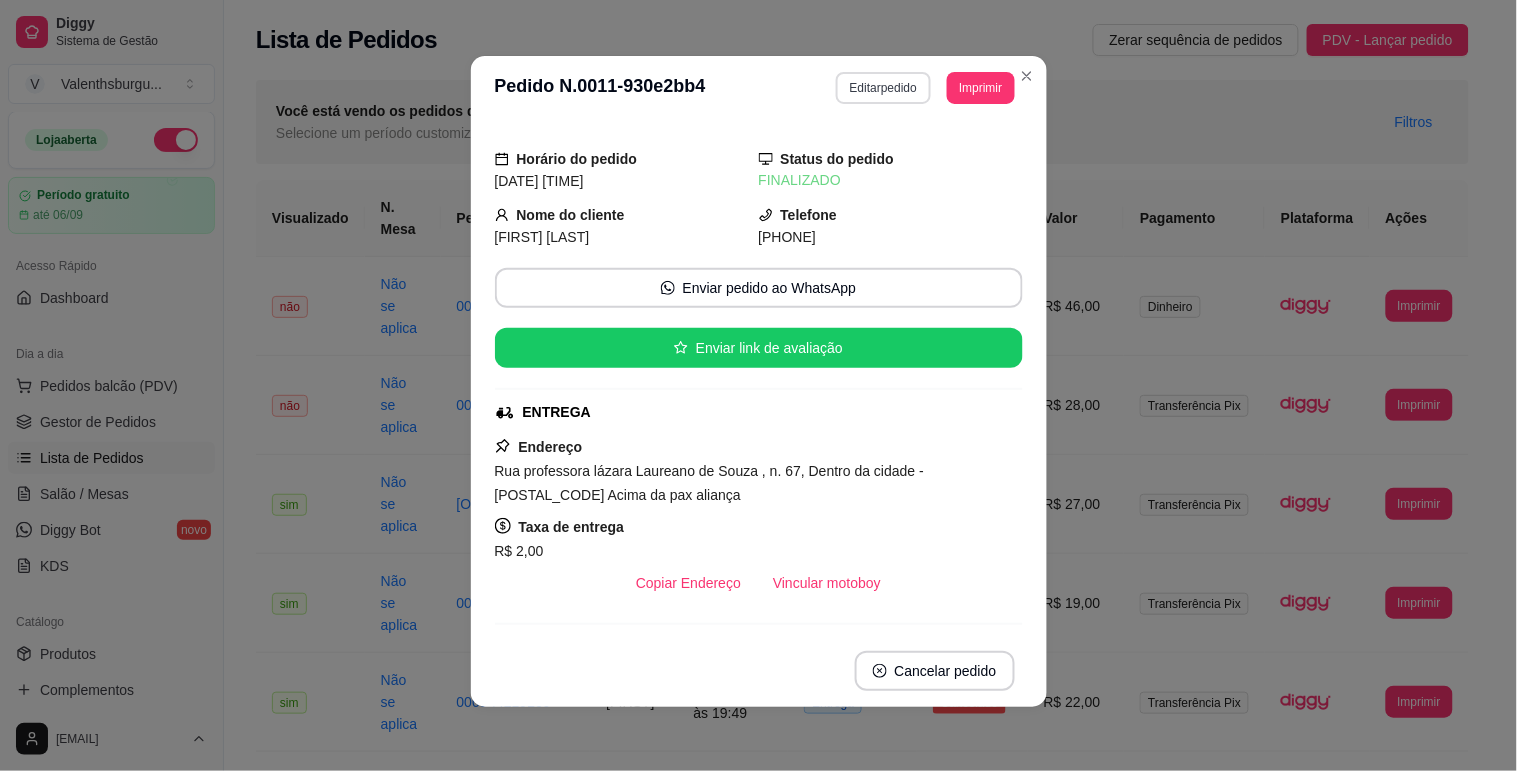 click on "Editar  pedido" at bounding box center (883, 88) 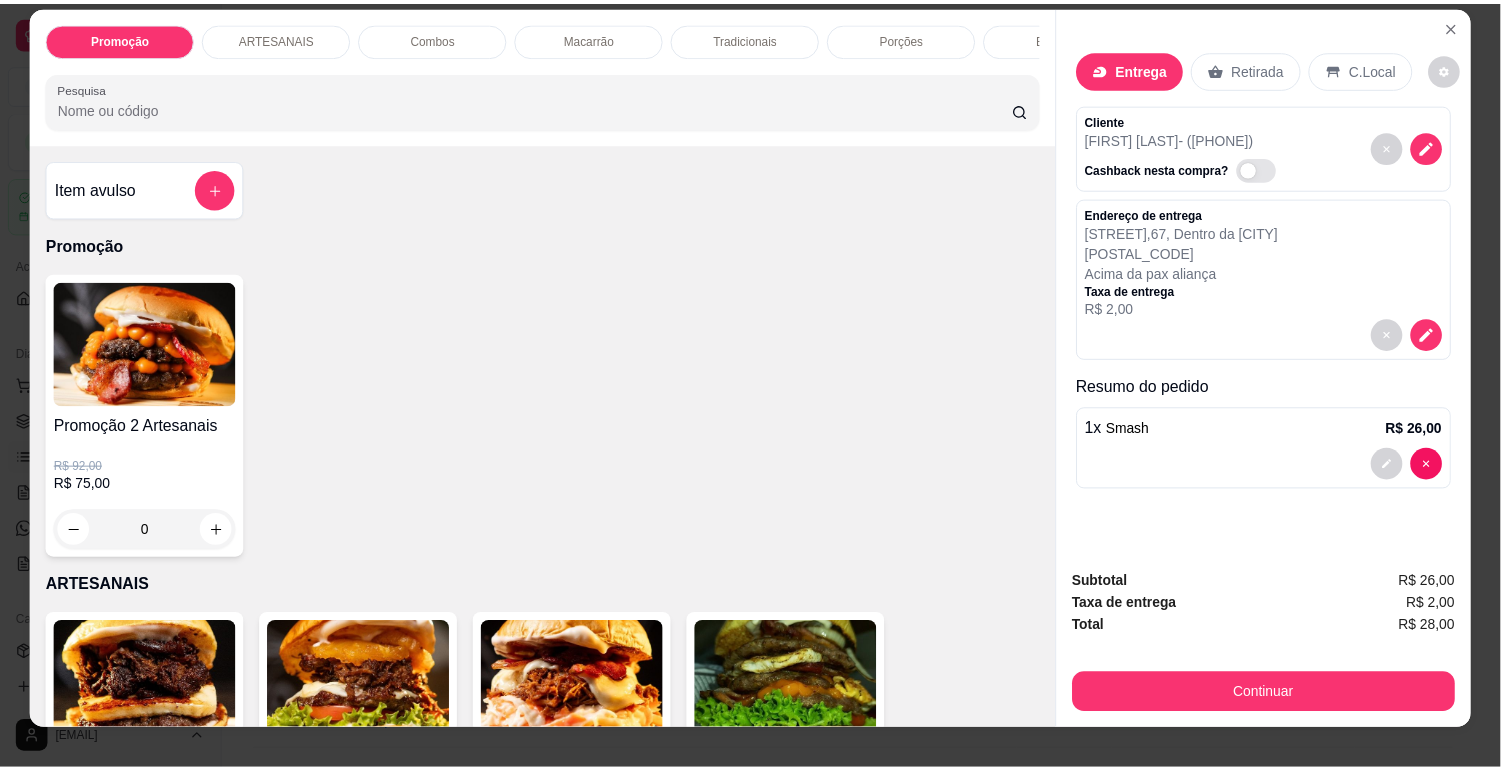 scroll, scrollTop: 0, scrollLeft: 0, axis: both 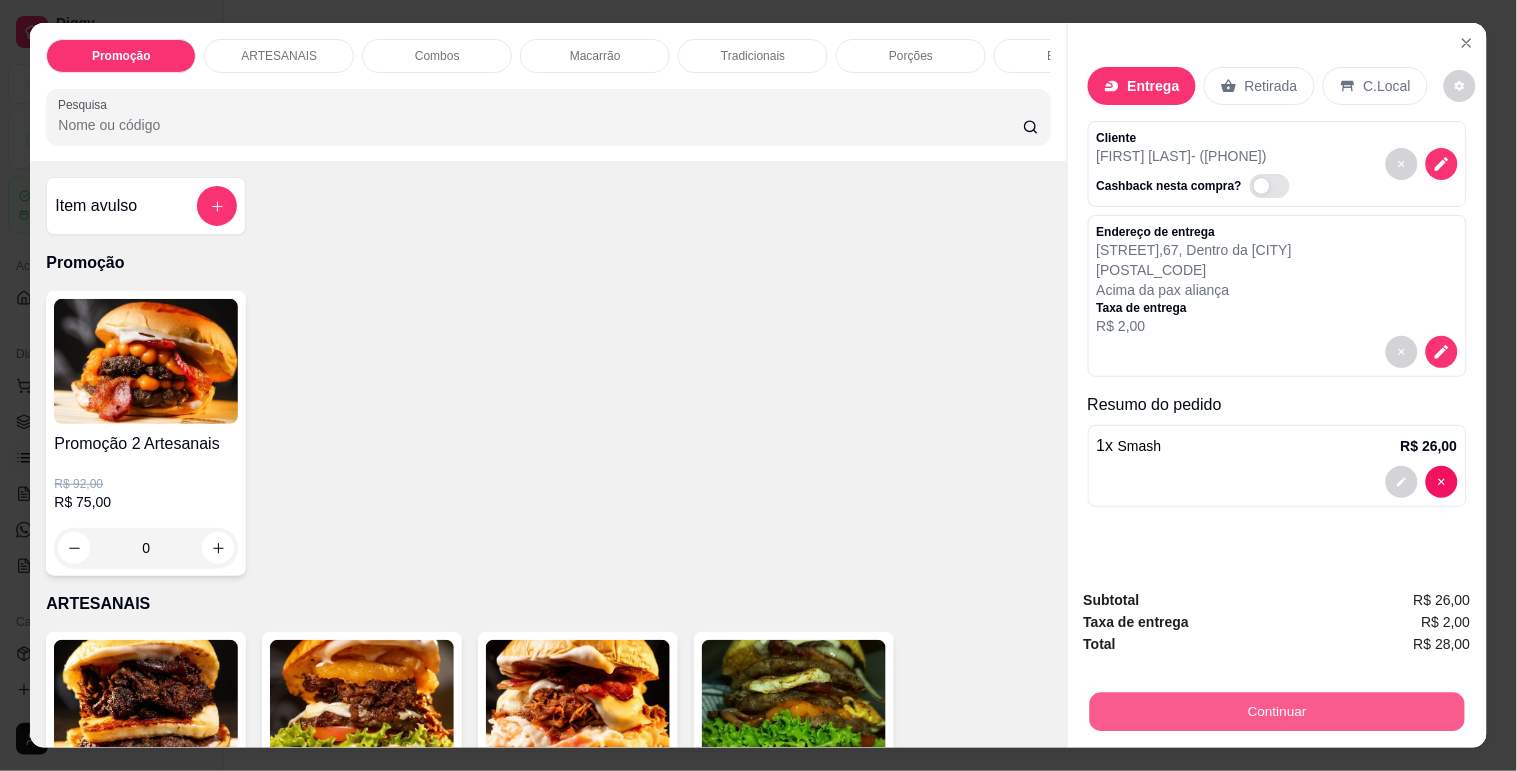 click on "Continuar" at bounding box center [1276, 711] 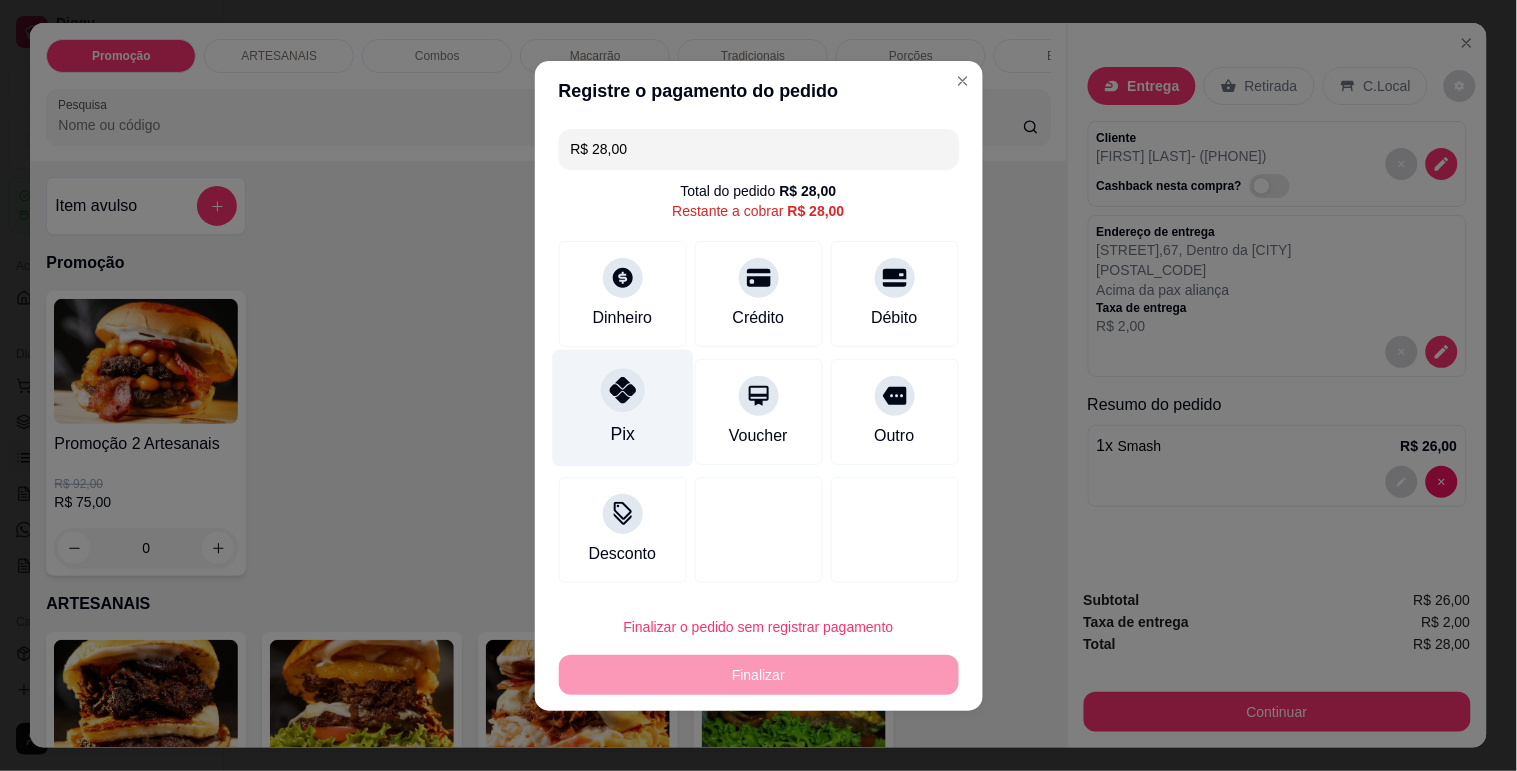 click 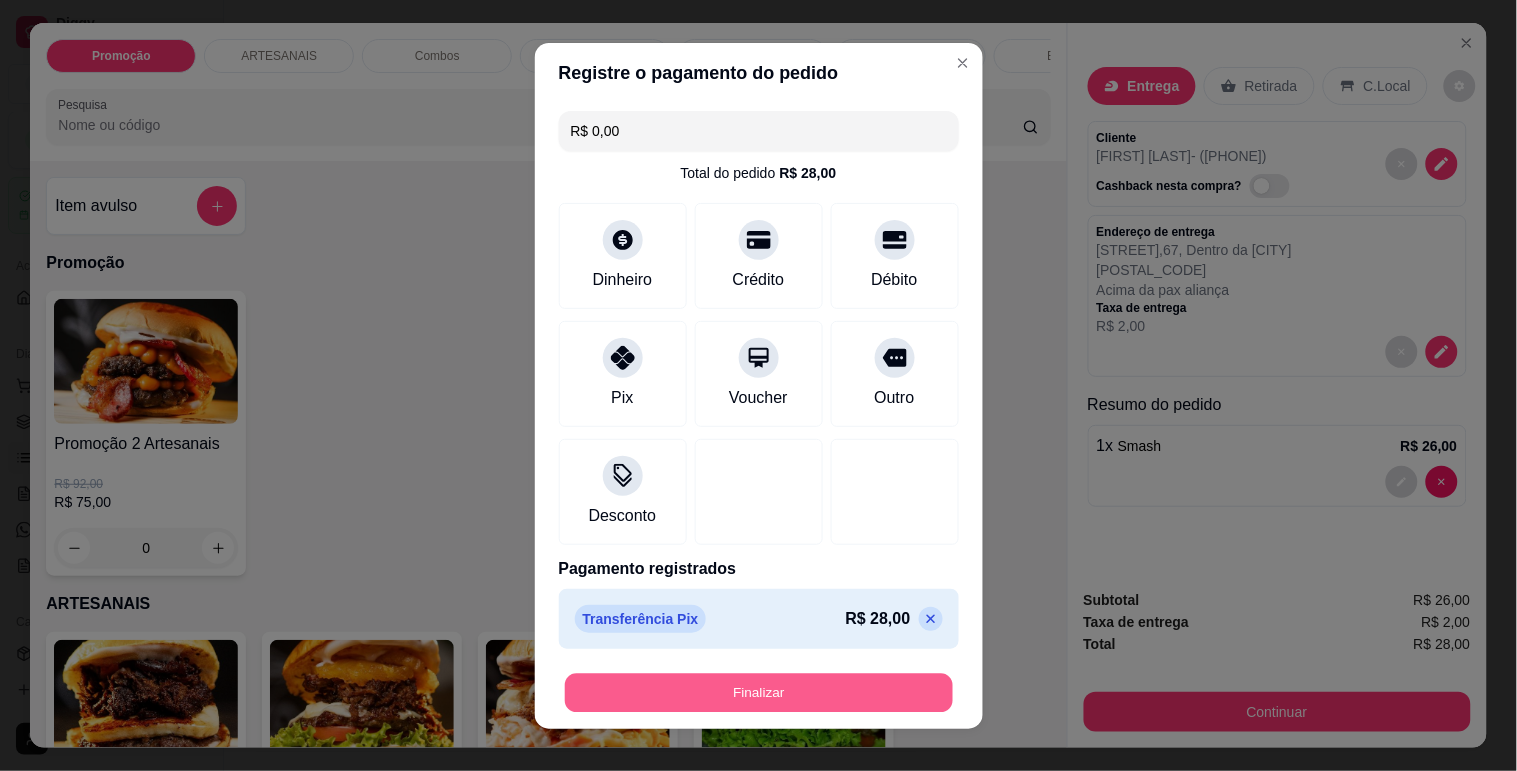 click on "Finalizar" at bounding box center [759, 692] 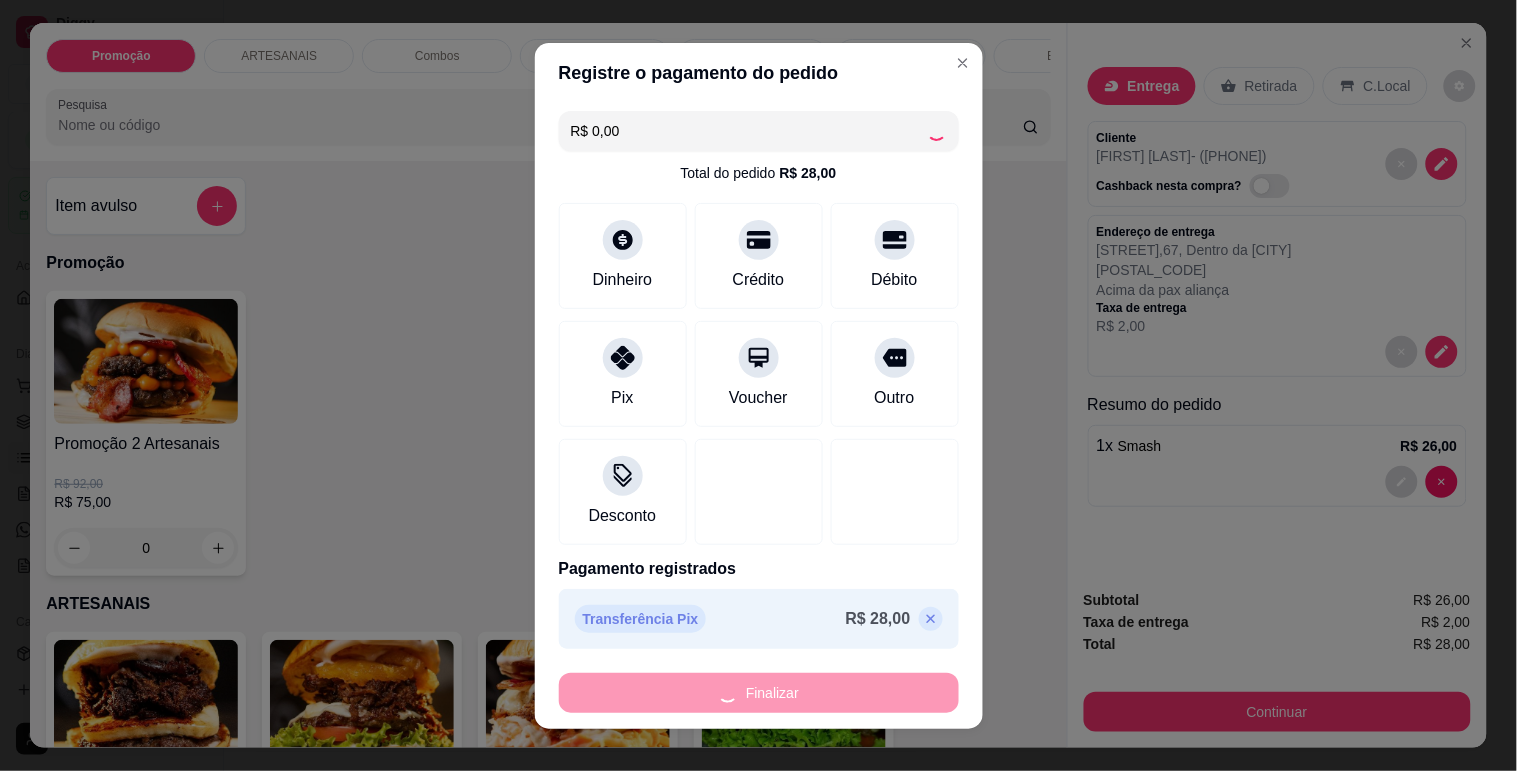type on "0" 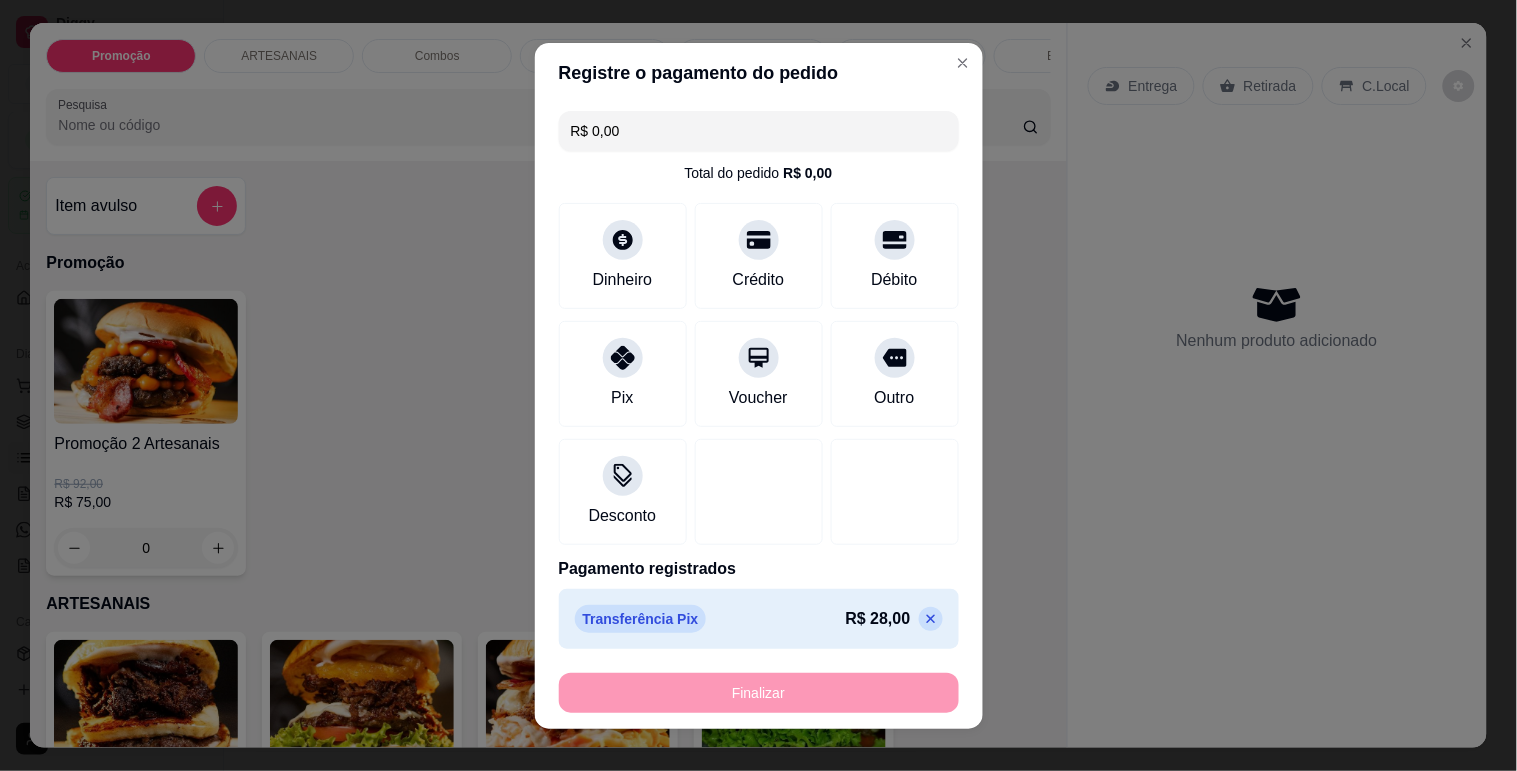 type on "-R$ 28,00" 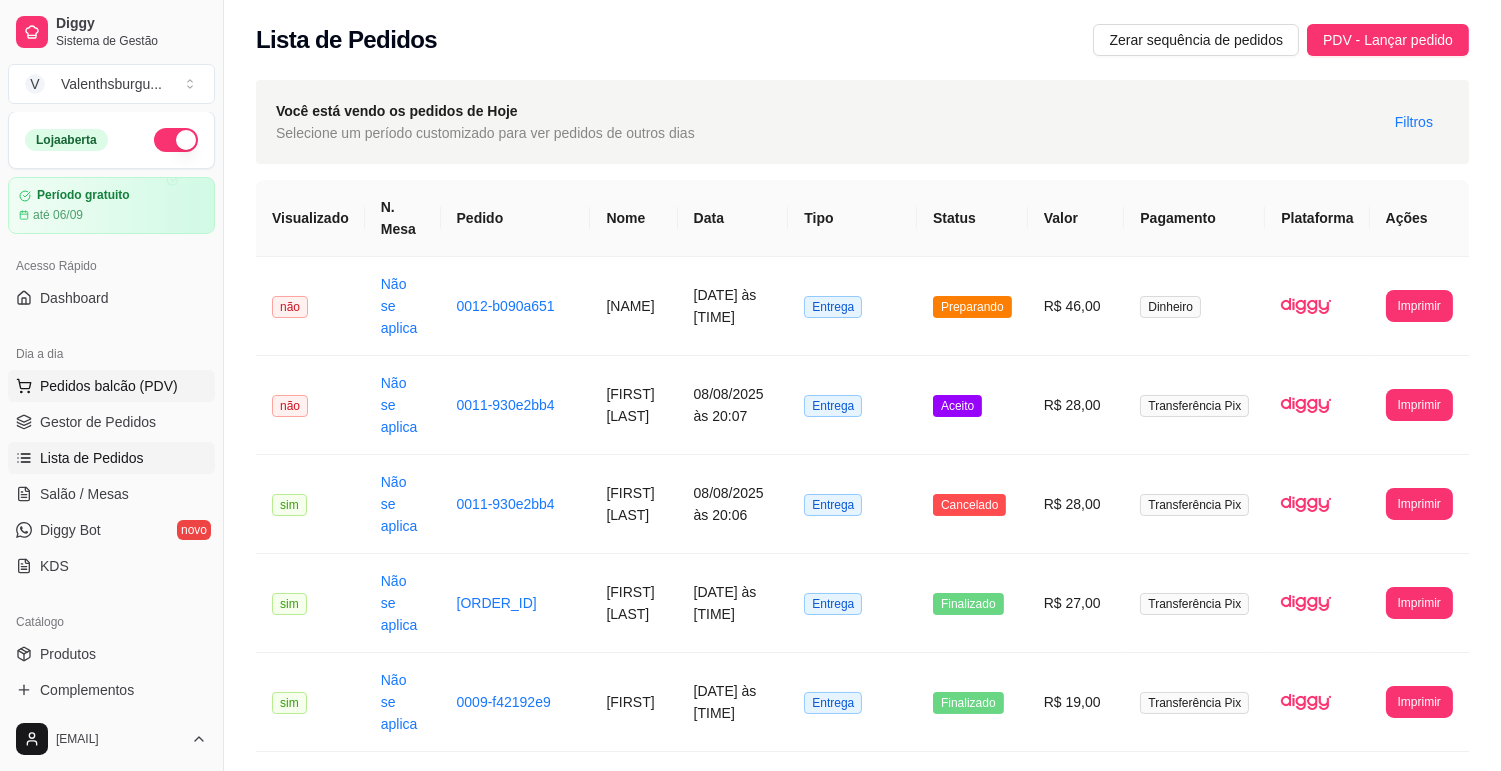click on "Pedidos balcão (PDV)" at bounding box center [109, 386] 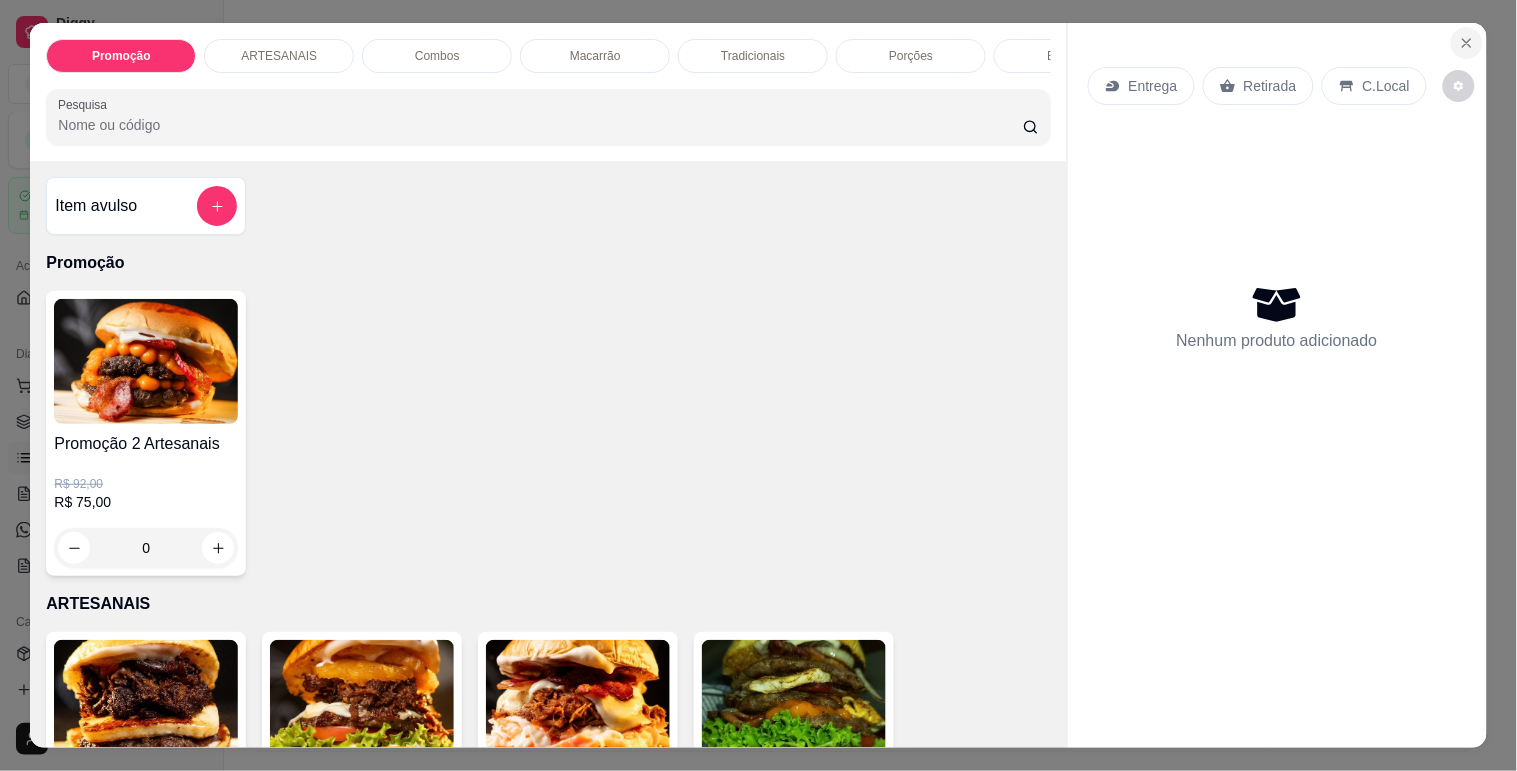 click 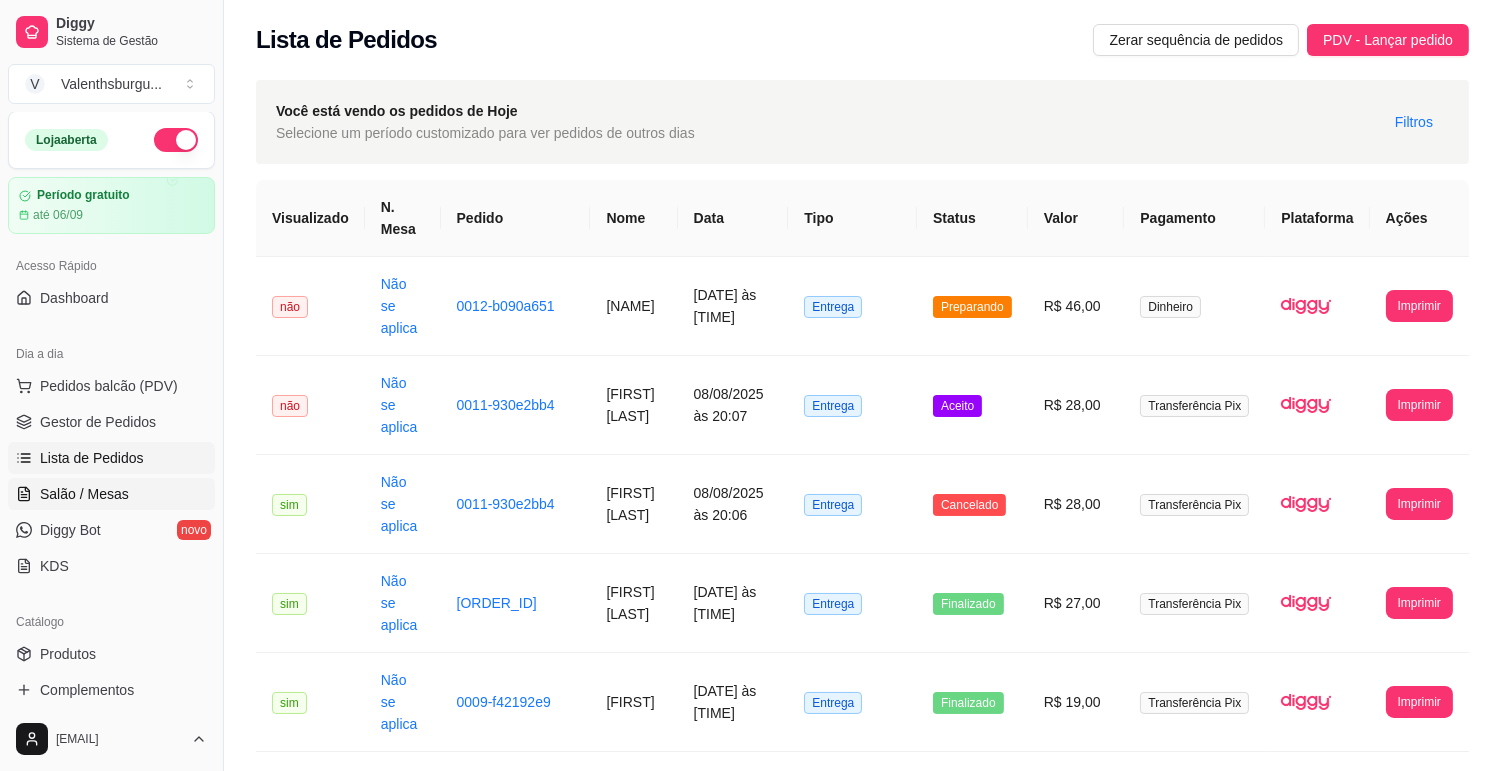 scroll, scrollTop: 0, scrollLeft: 0, axis: both 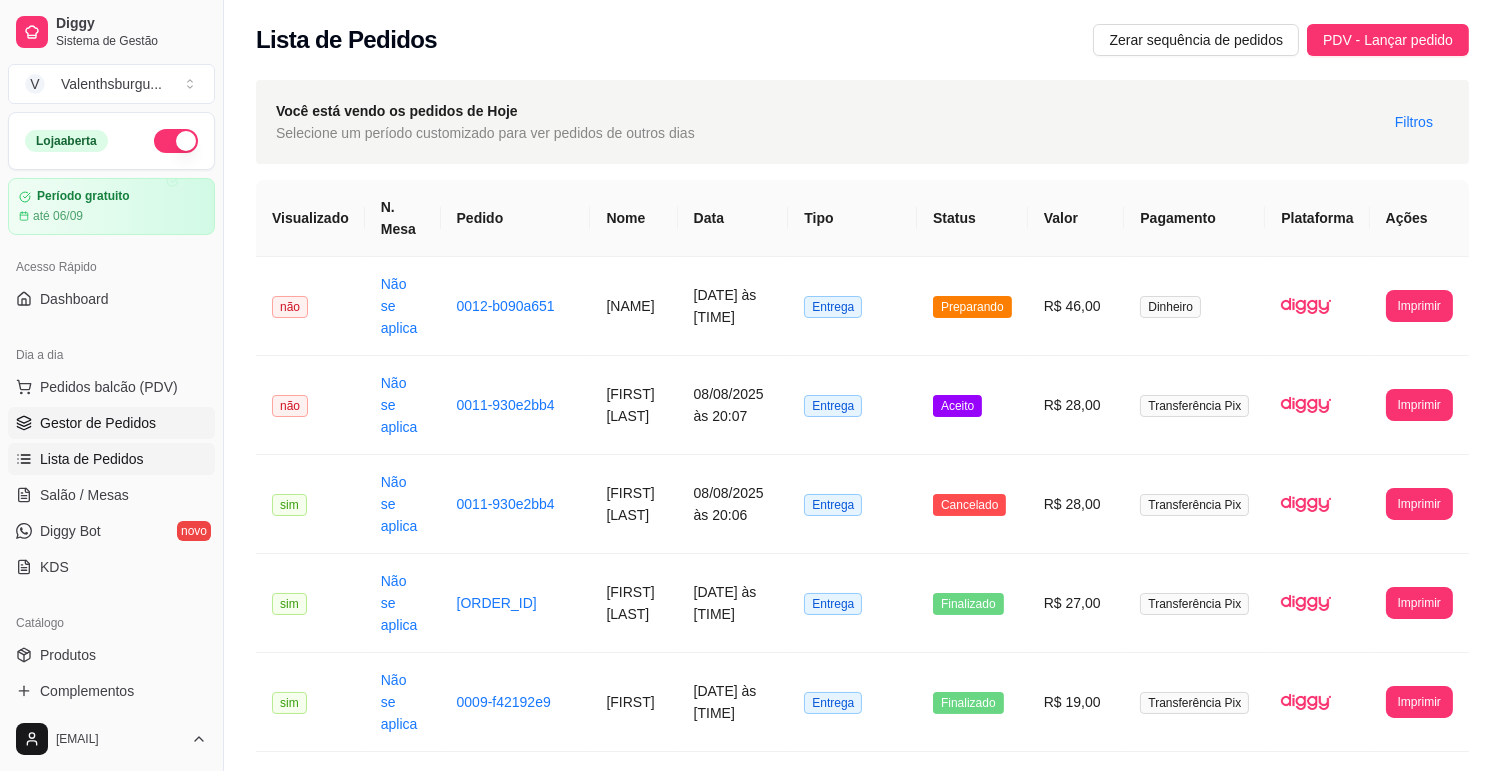 click on "Gestor de Pedidos" at bounding box center (98, 423) 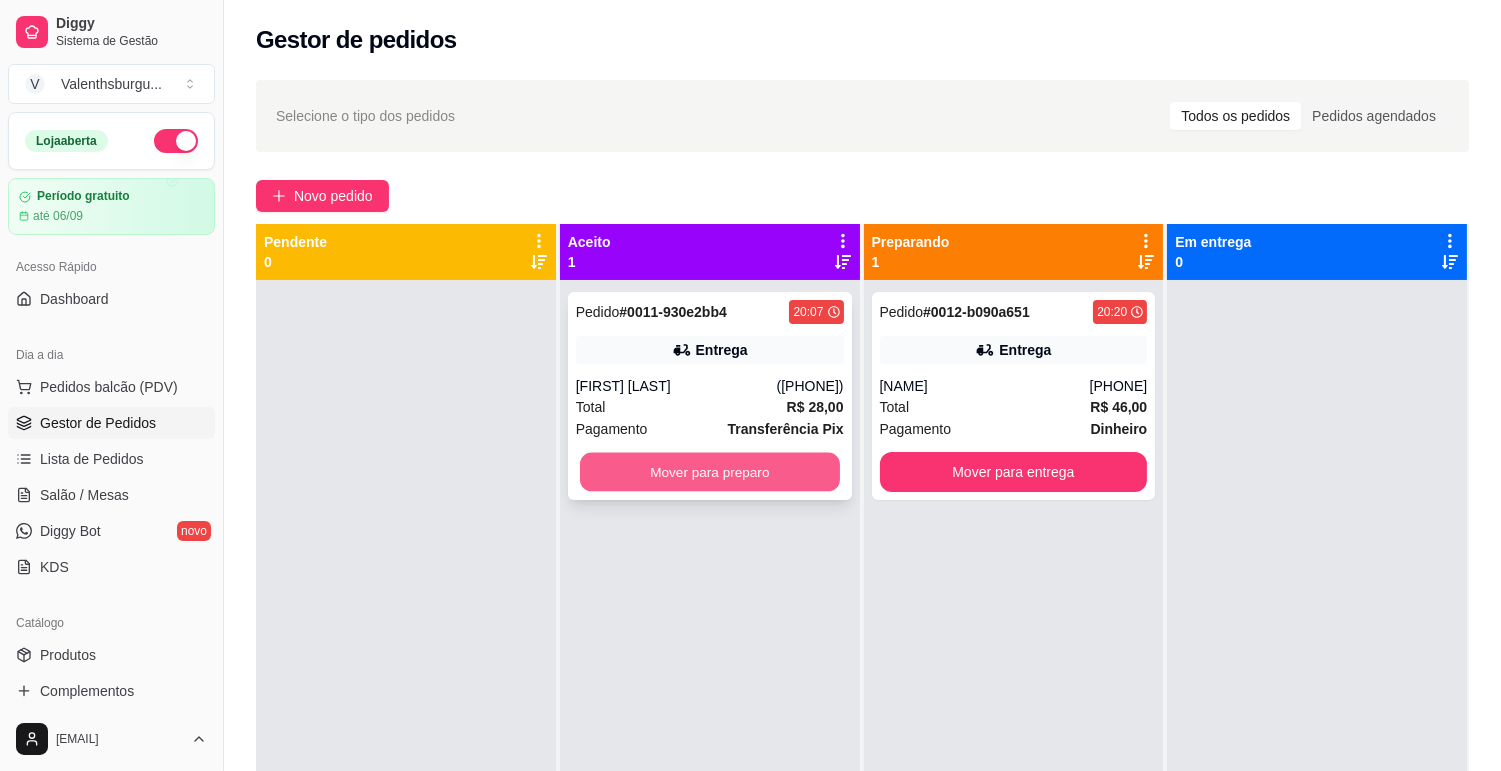 click on "Mover para preparo" at bounding box center (710, 472) 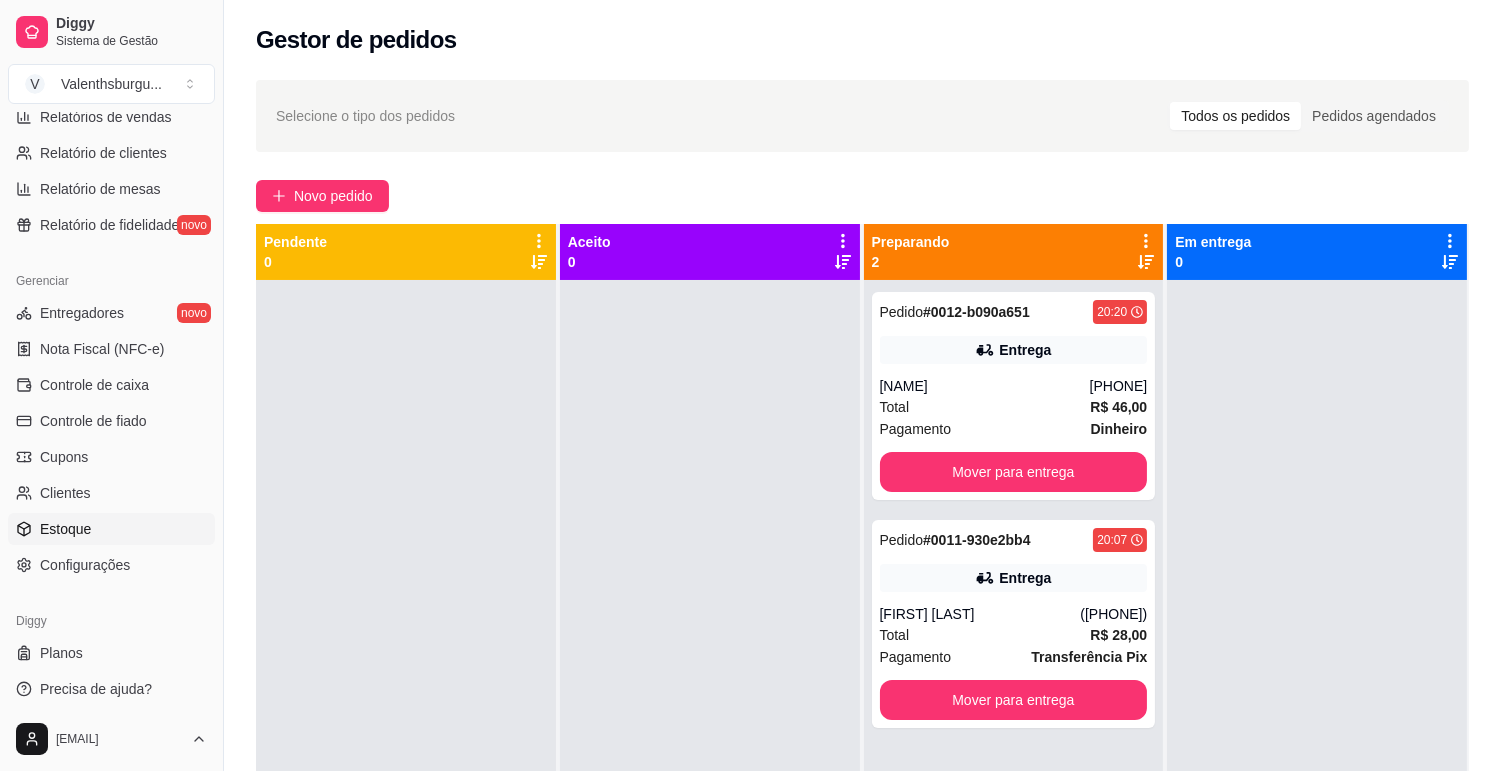 scroll, scrollTop: 667, scrollLeft: 0, axis: vertical 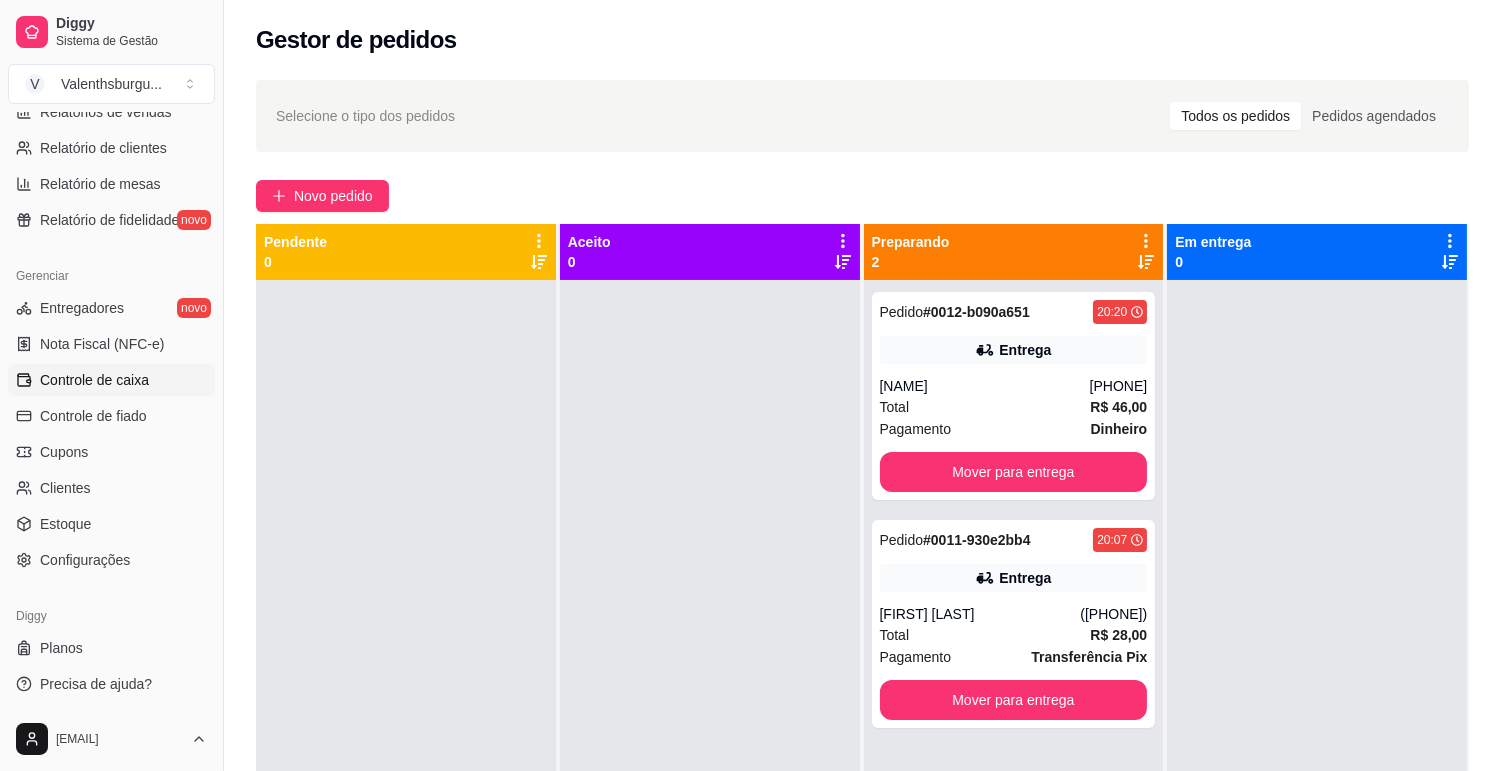 click on "Controle de caixa" at bounding box center [111, 380] 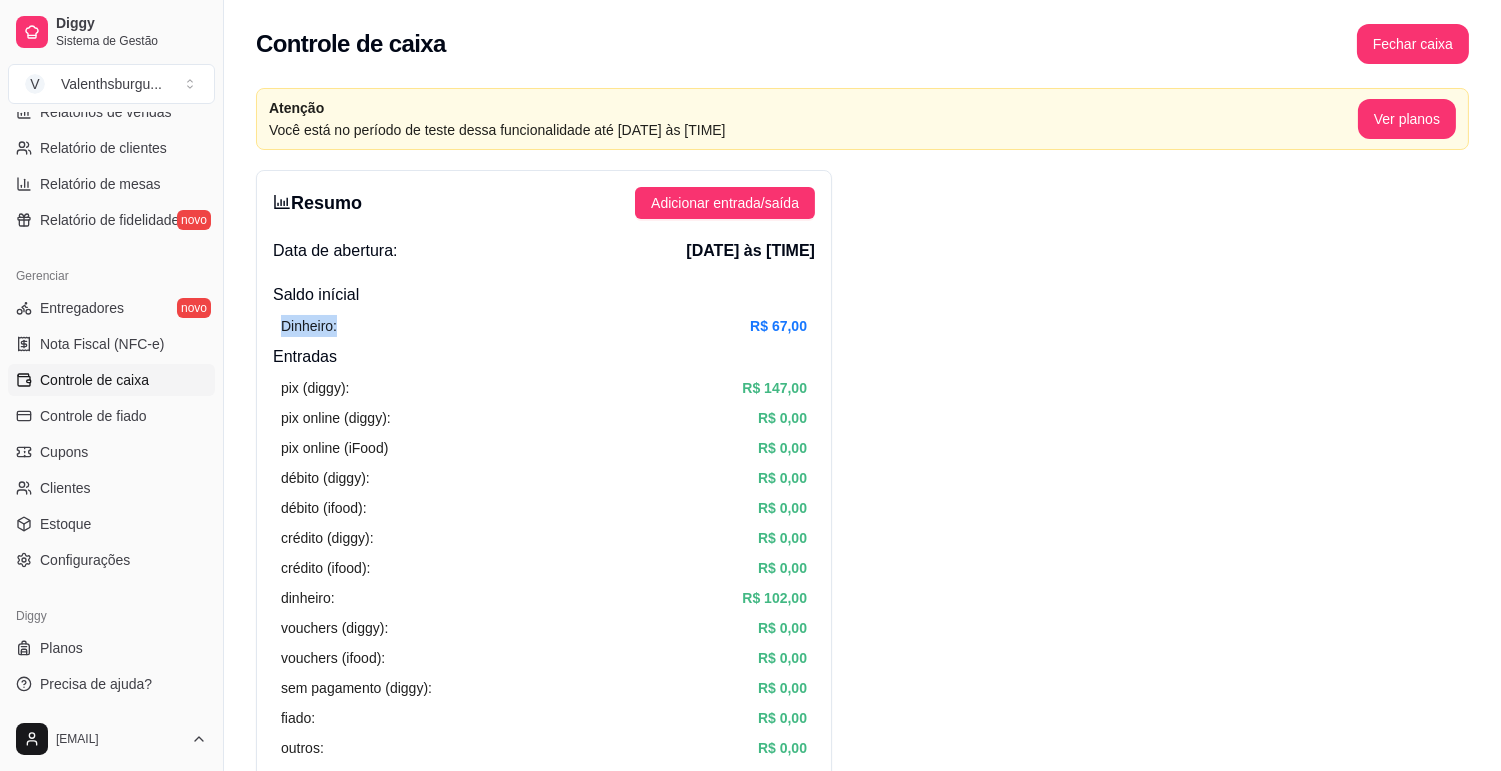 drag, startPoint x: 337, startPoint y: 317, endPoint x: 931, endPoint y: 280, distance: 595.15125 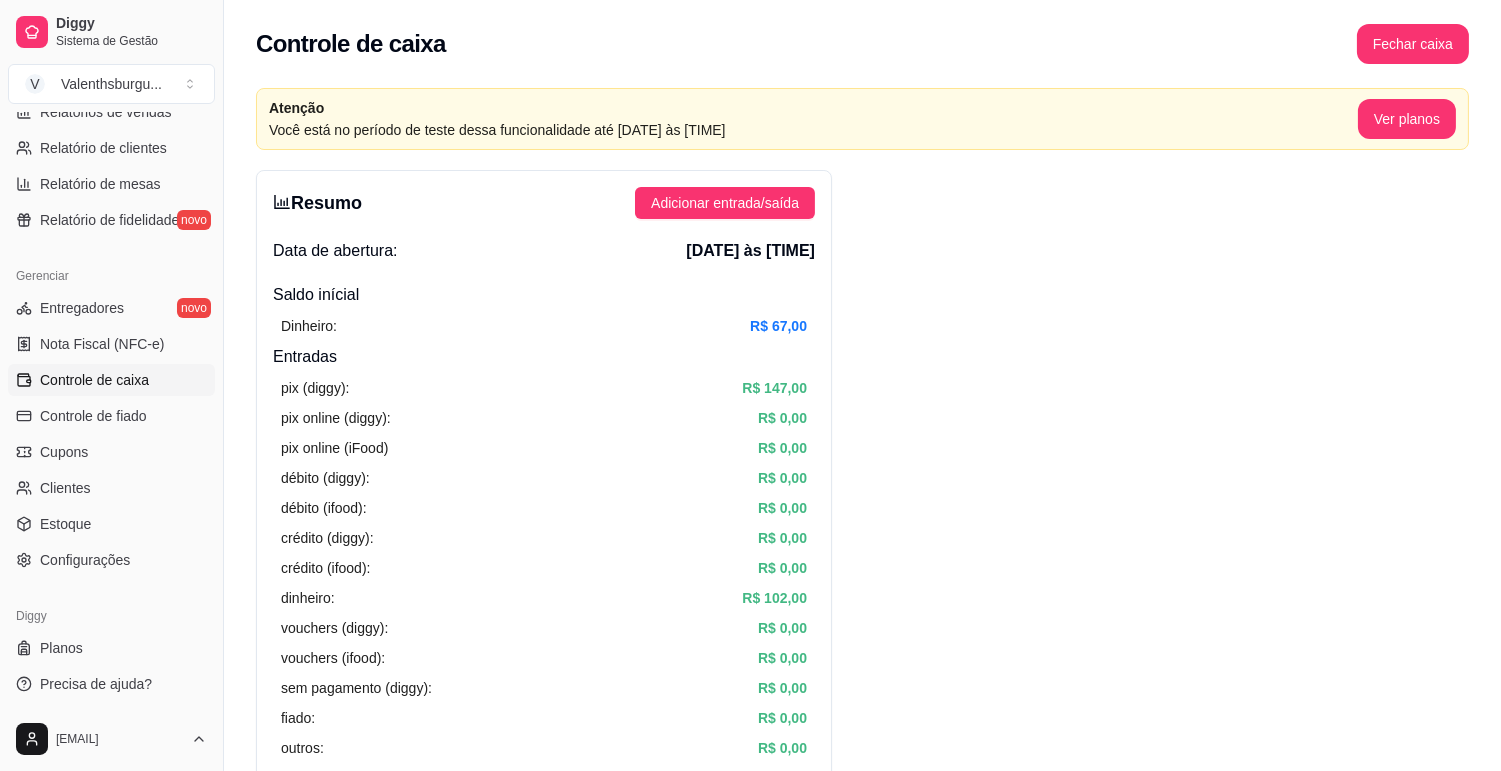 click on "Resumo Adicionar entrada/saída Data de abertura: 8 de ago de 2025 às 18:47 Saldo inícial Dinheiro: R$ 67,00 Entradas pix (diggy): R$ 147,00 pix online (diggy): R$ 0,00 pix online (iFood) R$ 0,00 débito (diggy): R$ 0,00 débito (ifood): R$ 0,00 crédito (diggy): R$ 0,00 crédito (ifood): R$ 0,00 dinheiro: R$ 102,00 vouchers (diggy): R$ 0,00 vouchers (ifood): R$ 0,00 sem pagamento (diggy): R$ 0,00 fiado: R$ 0,00 outros: R$ 0,00 Saídas pix (diggy): R$ 0,00 dinheiro: R$ 10,00 débito (diggy): R$ 0,00 débito (ifood): R$ 0,00 crédito (diggy): R$ 0,00 crédito (ifood): R$ 0,00 vouchers (diggy): R$ 0,00 vouchers (ifood): R$ 0,00 outros: R$ 0,00 Saldo final dinheiro em caixa: R$ 159,00 total: R$ 239,00 Todos Pix Dinheiro Crédito Débito Voucher Outros Entrada R$ 249,00 Saída R$ 10,00 Saldo R$ 239,00 Tipo de pagamento Data - Hora Entrada ou Saída Descrição Valor Descrição Dinheiro 8 de ago de 2025 às 20:24 Saída taxa de entrega errada  R$ 10,00 Editar Transferência Pix 1 1" at bounding box center [862, 1330] 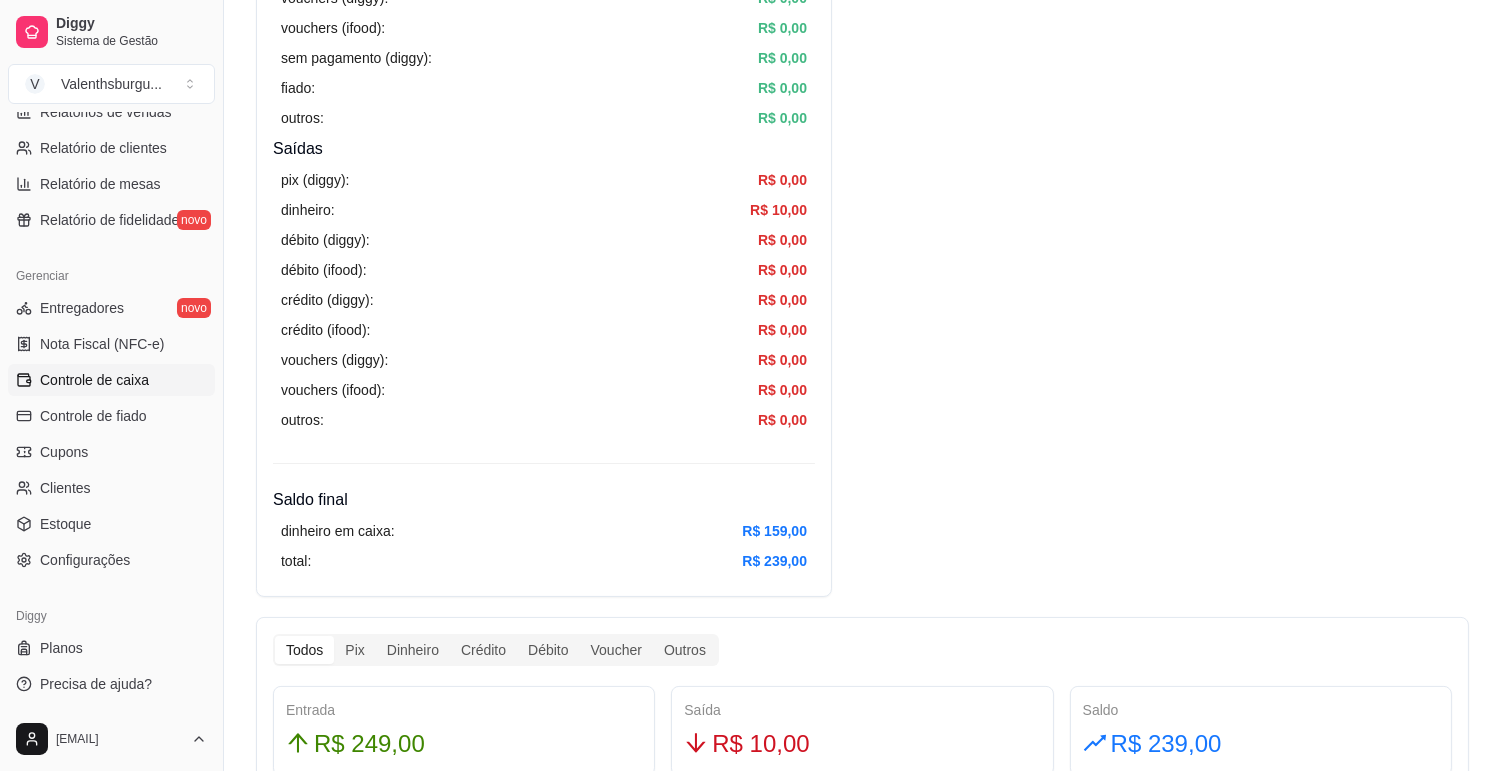 scroll, scrollTop: 666, scrollLeft: 0, axis: vertical 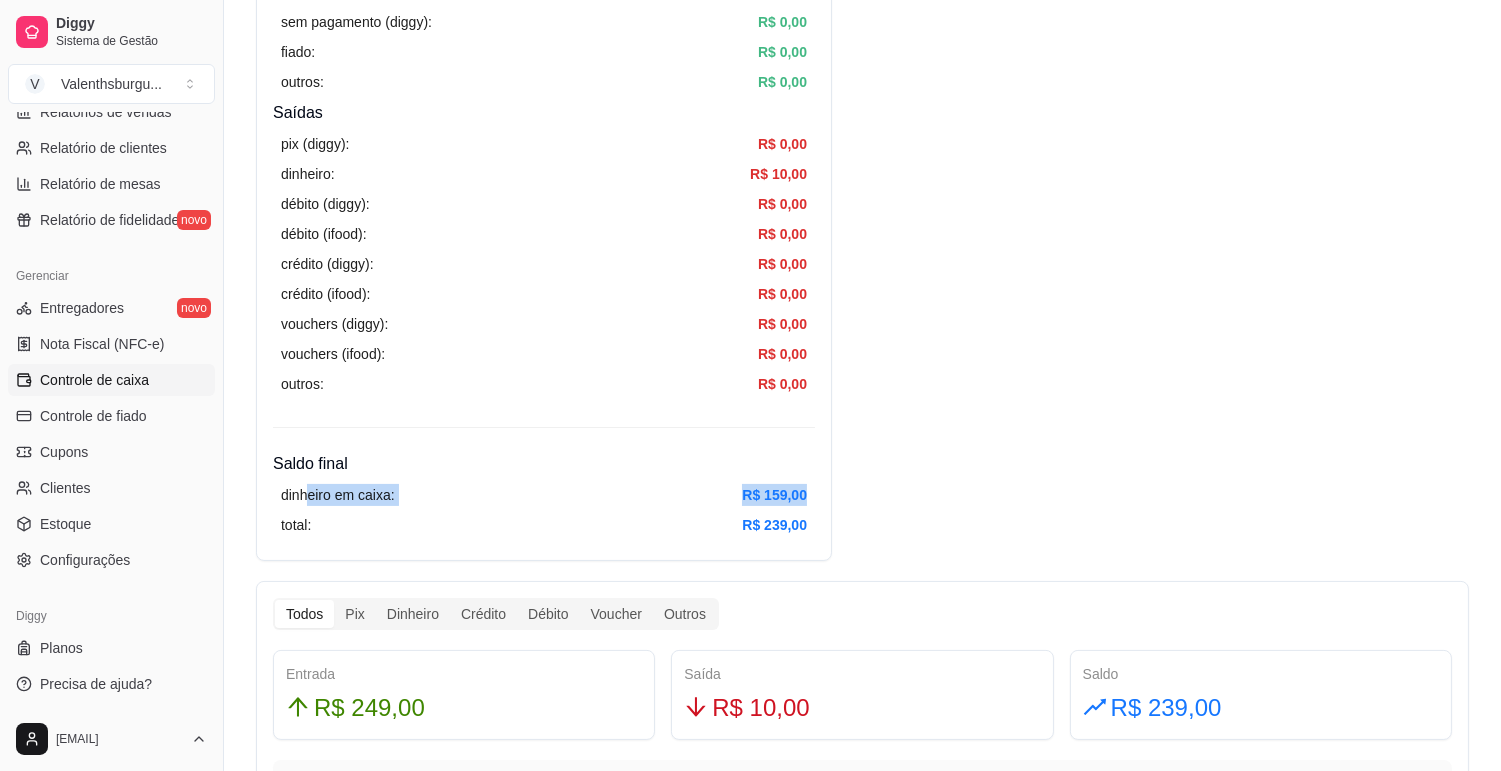 drag, startPoint x: 322, startPoint y: 500, endPoint x: 837, endPoint y: 485, distance: 515.2184 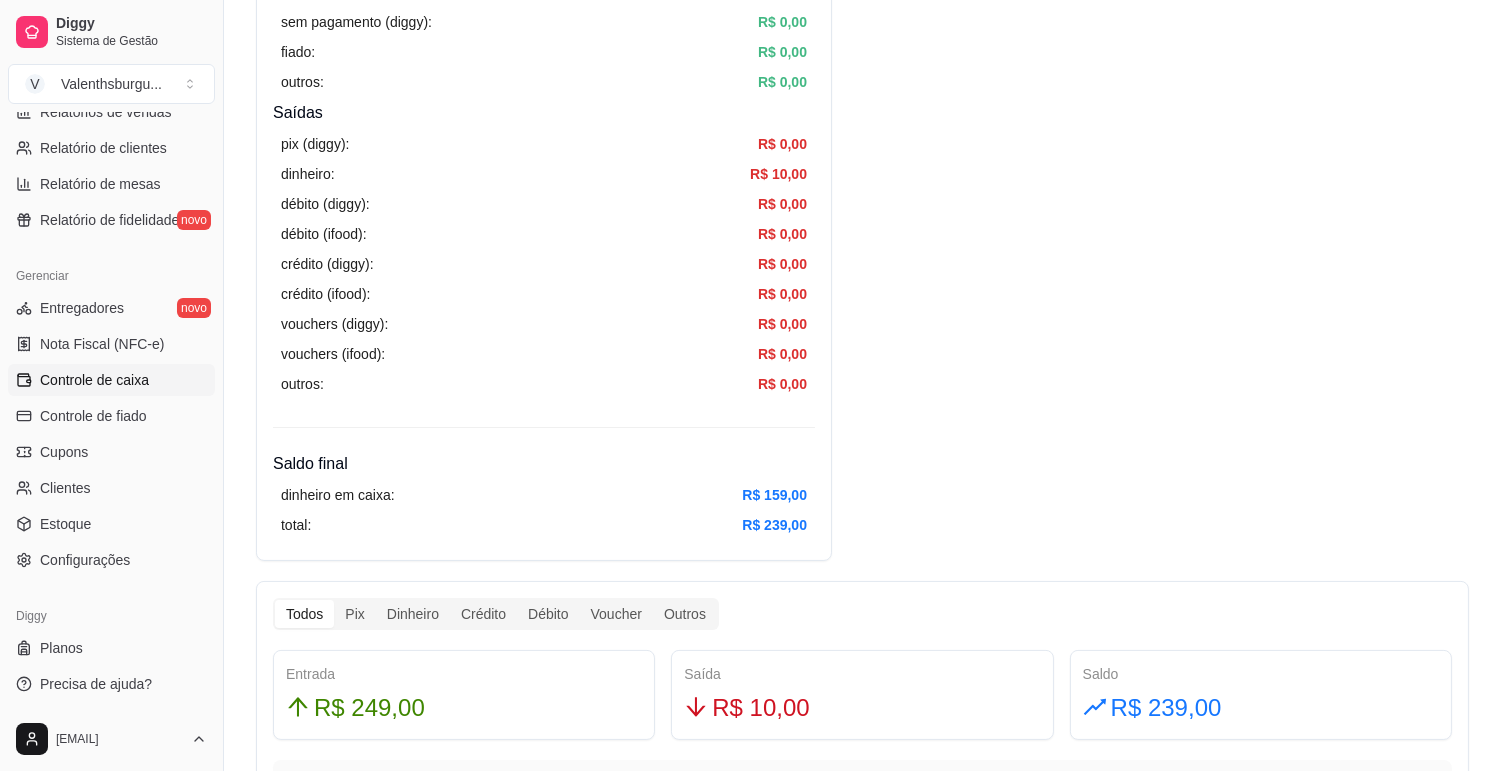 click on "Resumo Adicionar entrada/saída Data de abertura: 8 de ago de 2025 às 18:47 Saldo inícial Dinheiro: R$ 67,00 Entradas pix (diggy): R$ 147,00 pix online (diggy): R$ 0,00 pix online (iFood) R$ 0,00 débito (diggy): R$ 0,00 débito (ifood): R$ 0,00 crédito (diggy): R$ 0,00 crédito (ifood): R$ 0,00 dinheiro: R$ 102,00 vouchers (diggy): R$ 0,00 vouchers (ifood): R$ 0,00 sem pagamento (diggy): R$ 0,00 fiado: R$ 0,00 outros: R$ 0,00 Saídas pix (diggy): R$ 0,00 dinheiro: R$ 10,00 débito (diggy): R$ 0,00 débito (ifood): R$ 0,00 crédito (diggy): R$ 0,00 crédito (ifood): R$ 0,00 vouchers (diggy): R$ 0,00 vouchers (ifood): R$ 0,00 outros: R$ 0,00 Saldo final dinheiro em caixa: R$ 159,00 total: R$ 239,00 Todos Pix Dinheiro Crédito Débito Voucher Outros Entrada R$ 249,00 Saída R$ 10,00 Saldo R$ 239,00 Tipo de pagamento Data - Hora Entrada ou Saída Descrição Valor Descrição Dinheiro 8 de ago de 2025 às 20:24 Saída taxa de entrega errada  R$ 10,00 Editar Transferência Pix 1 1" at bounding box center [862, 664] 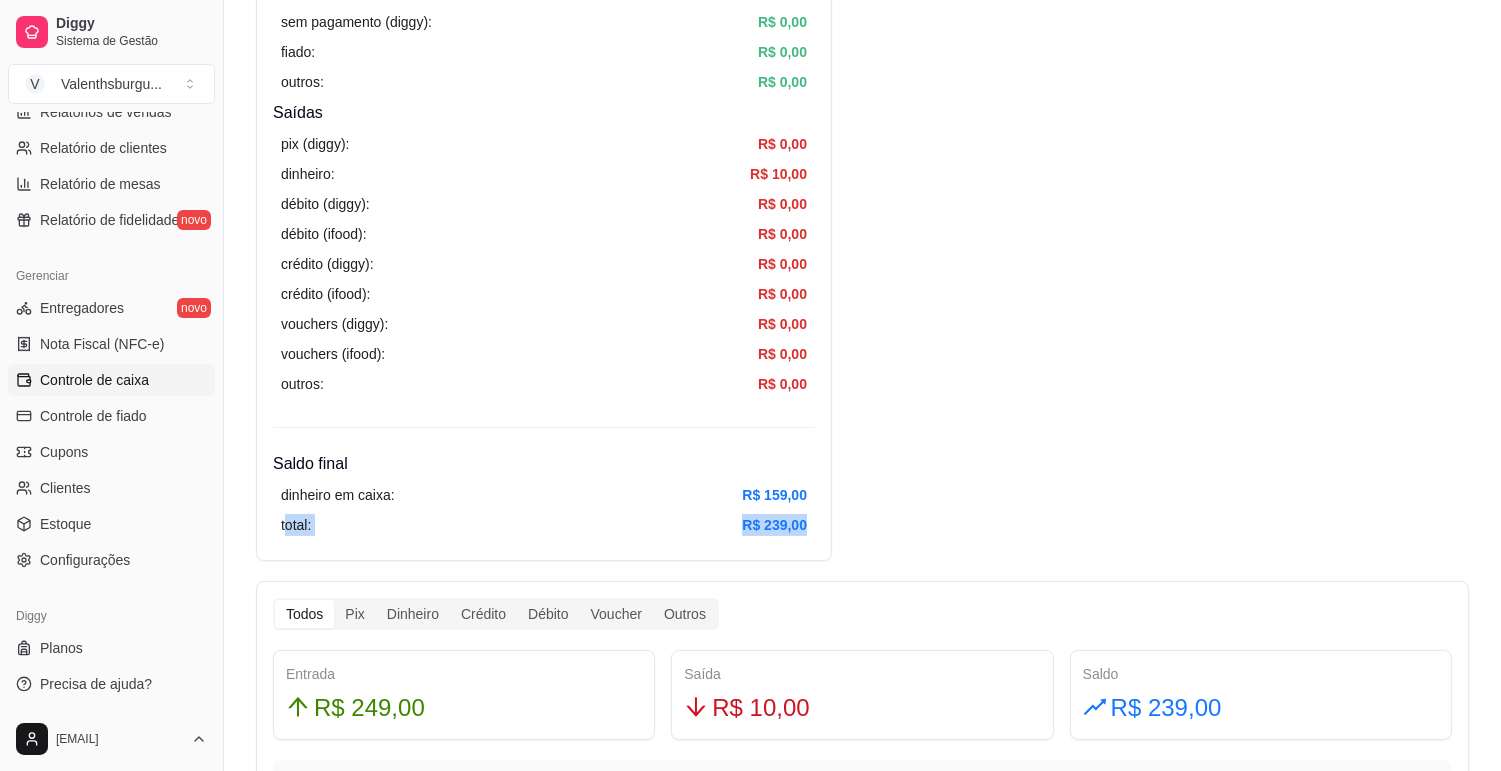 drag, startPoint x: 311, startPoint y: 523, endPoint x: 936, endPoint y: 513, distance: 625.08 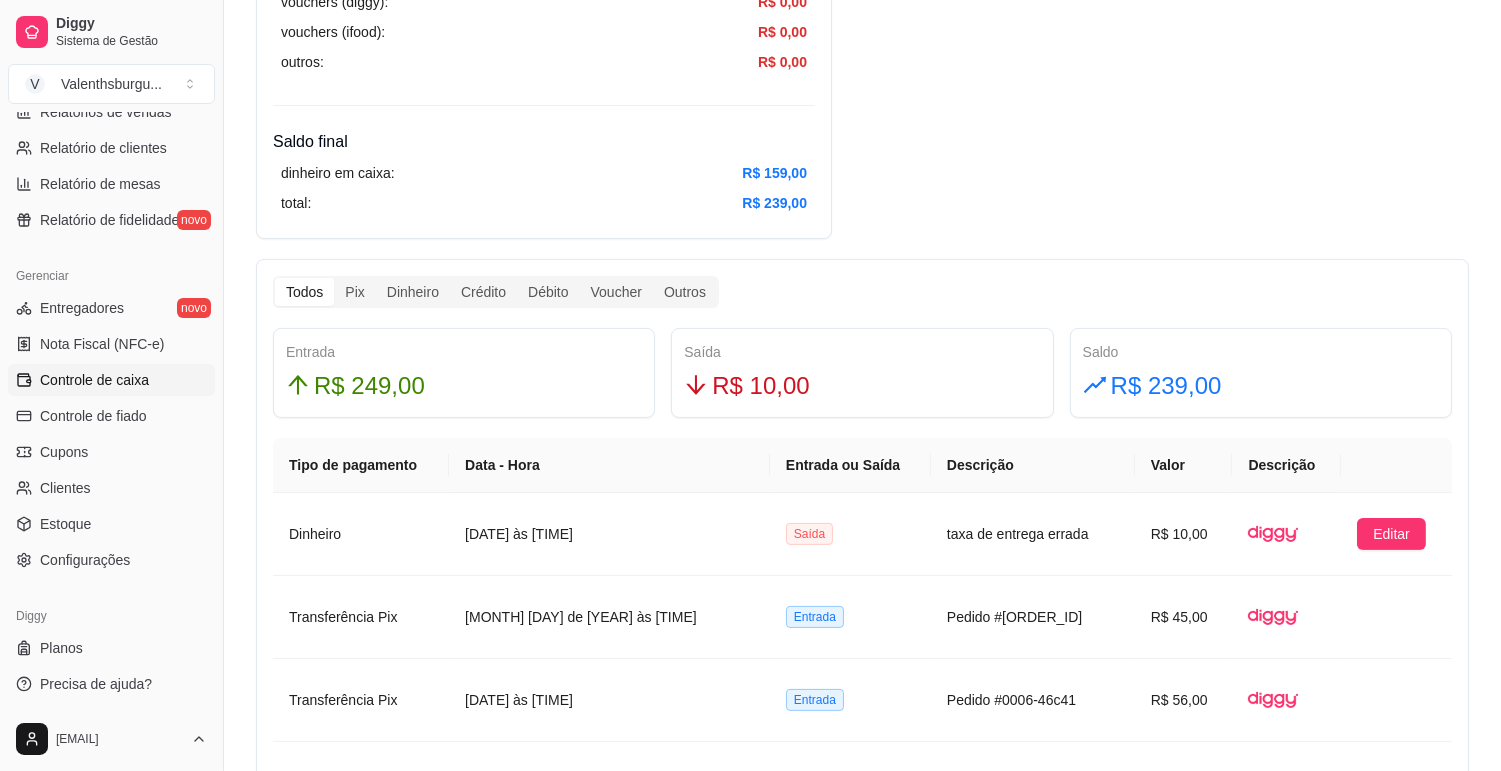 scroll, scrollTop: 1000, scrollLeft: 0, axis: vertical 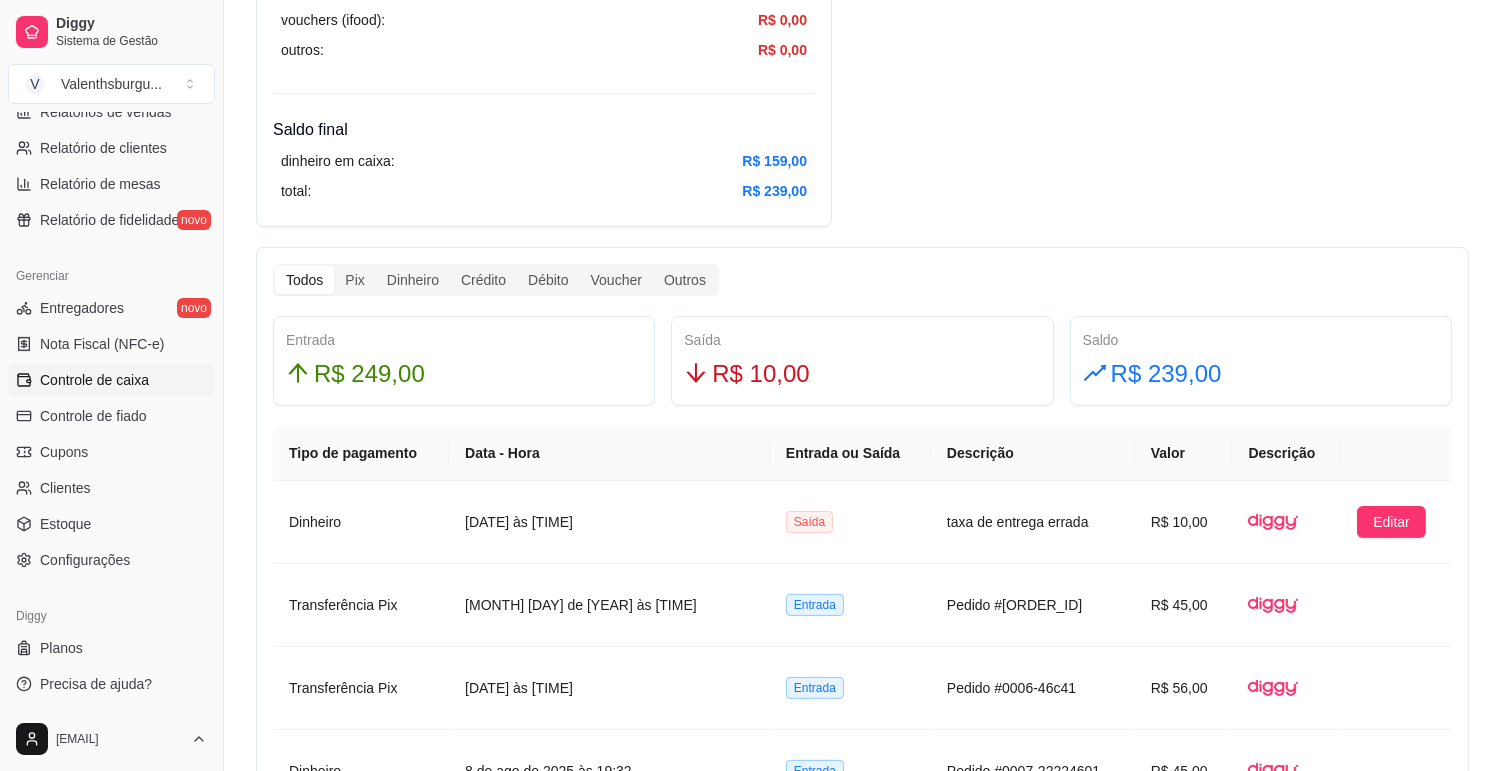 click on "R$ 10,00" at bounding box center [862, 374] 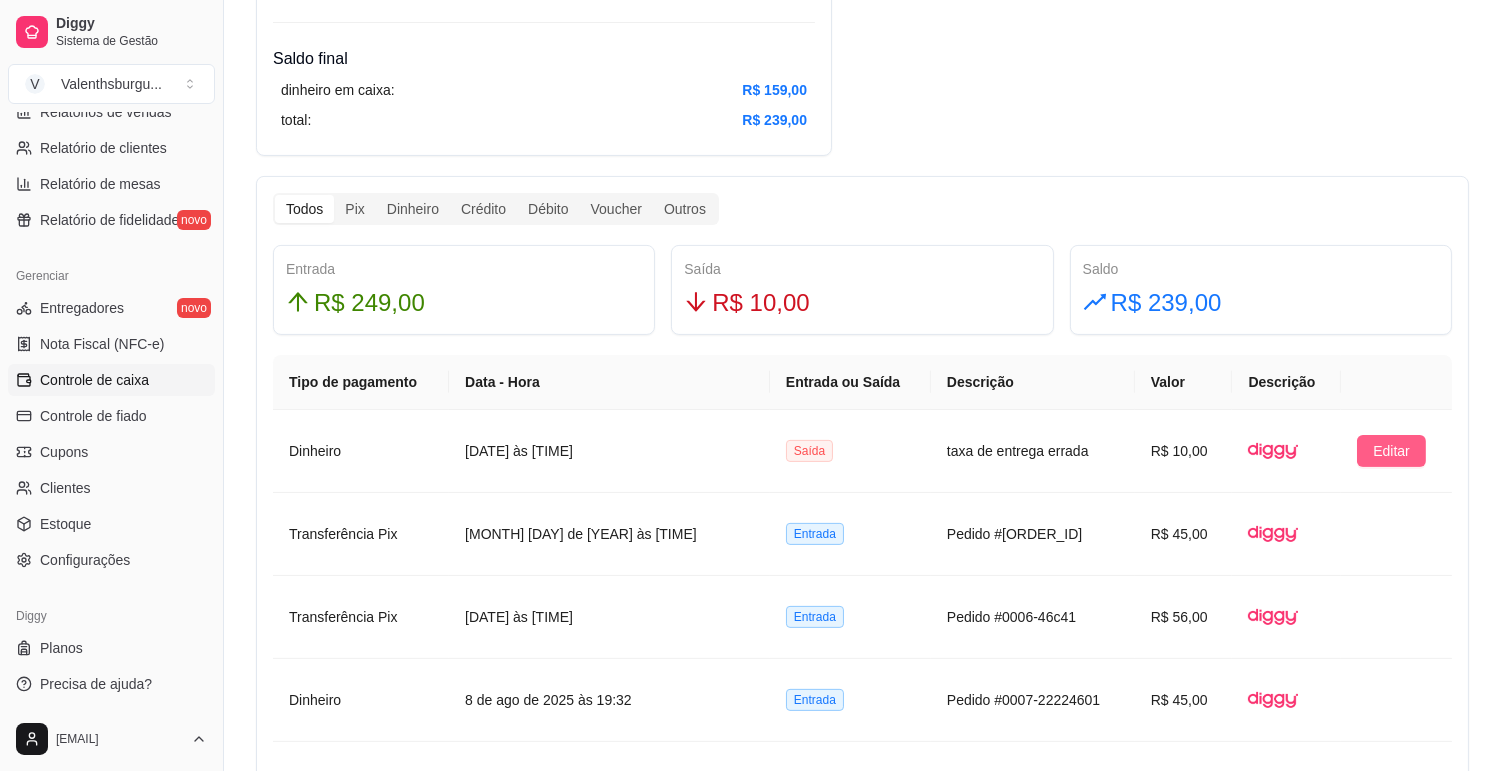 scroll, scrollTop: 1111, scrollLeft: 0, axis: vertical 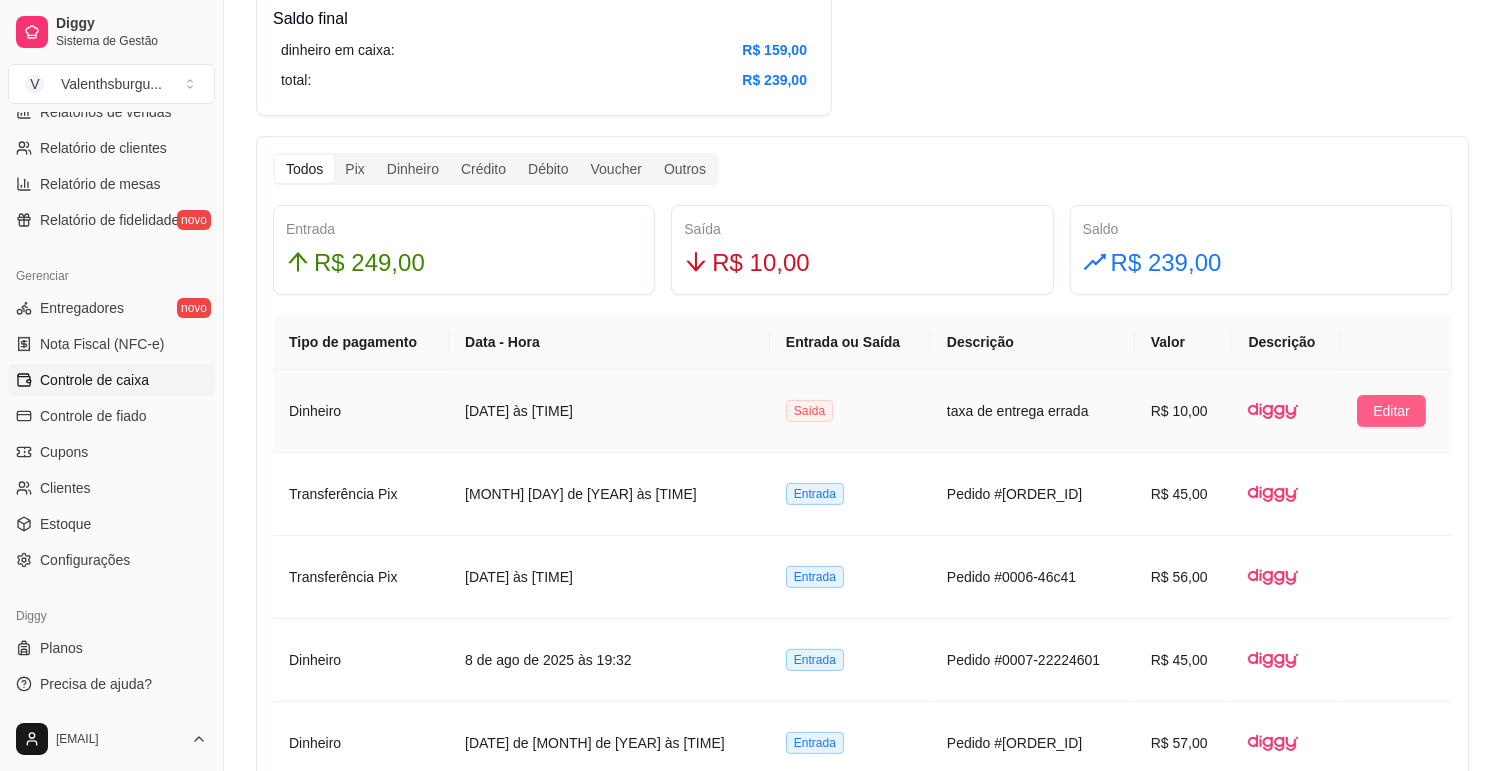 click on "Editar" at bounding box center (1391, 411) 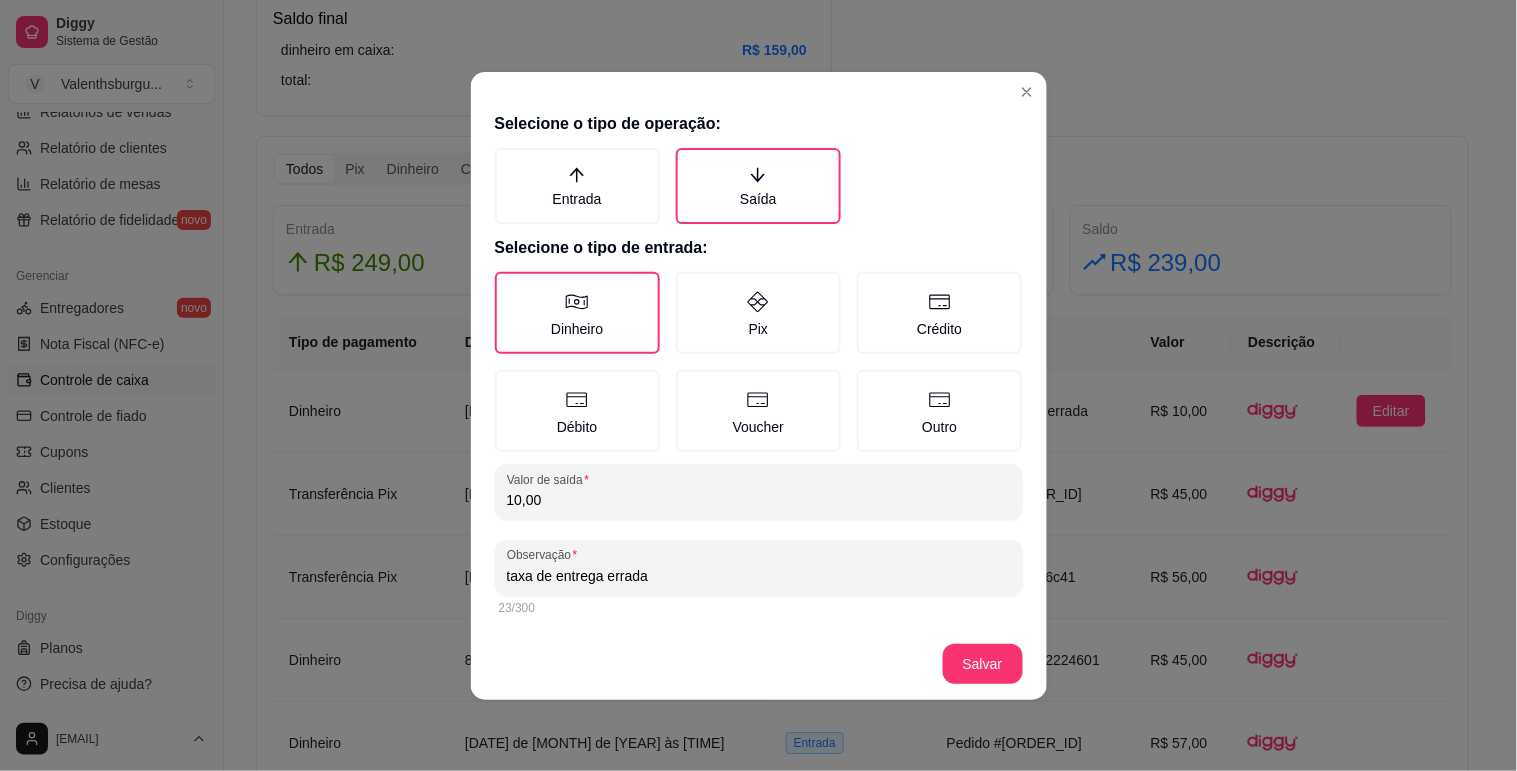 drag, startPoint x: 625, startPoint y: 496, endPoint x: 395, endPoint y: 511, distance: 230.48862 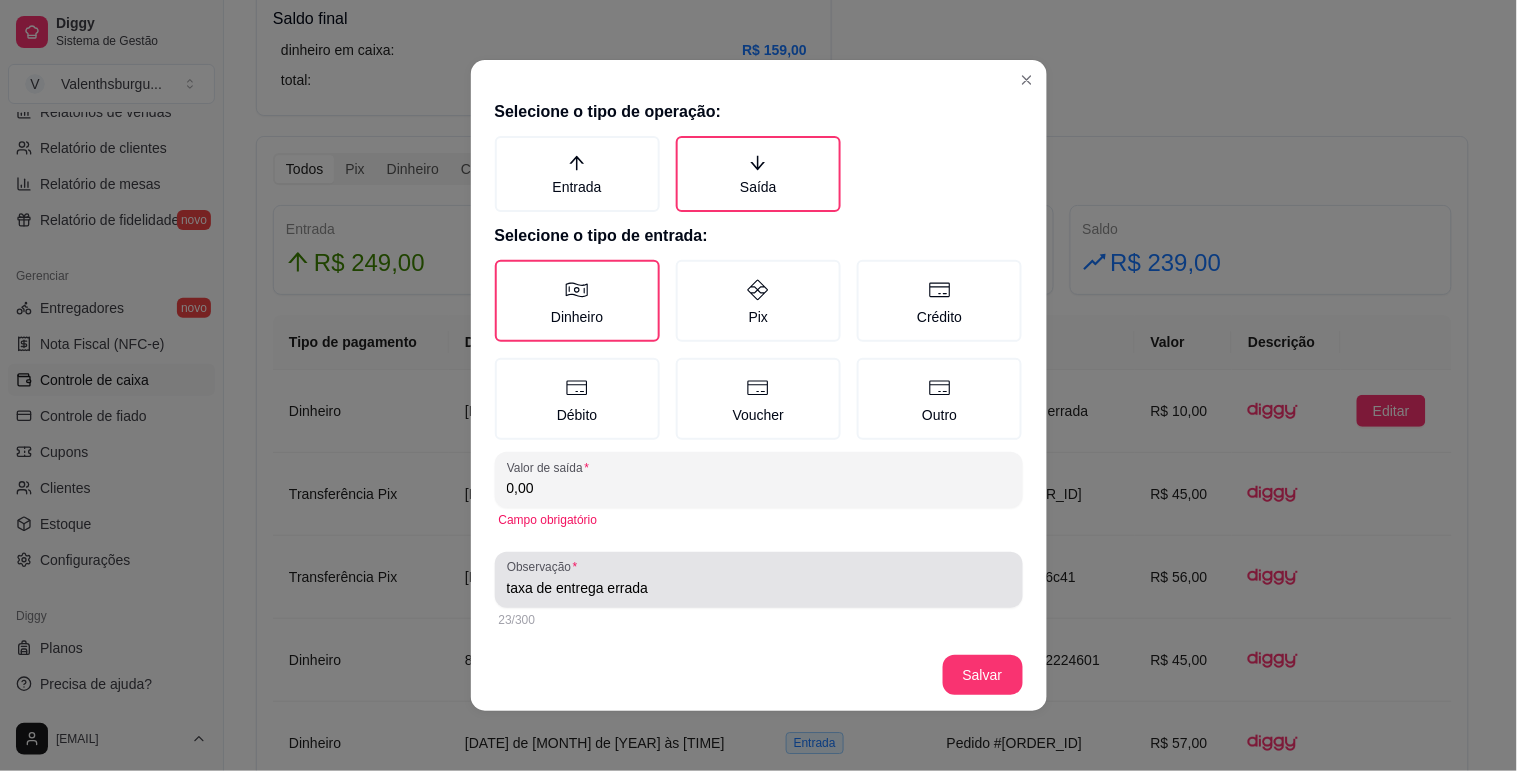type on "0,00" 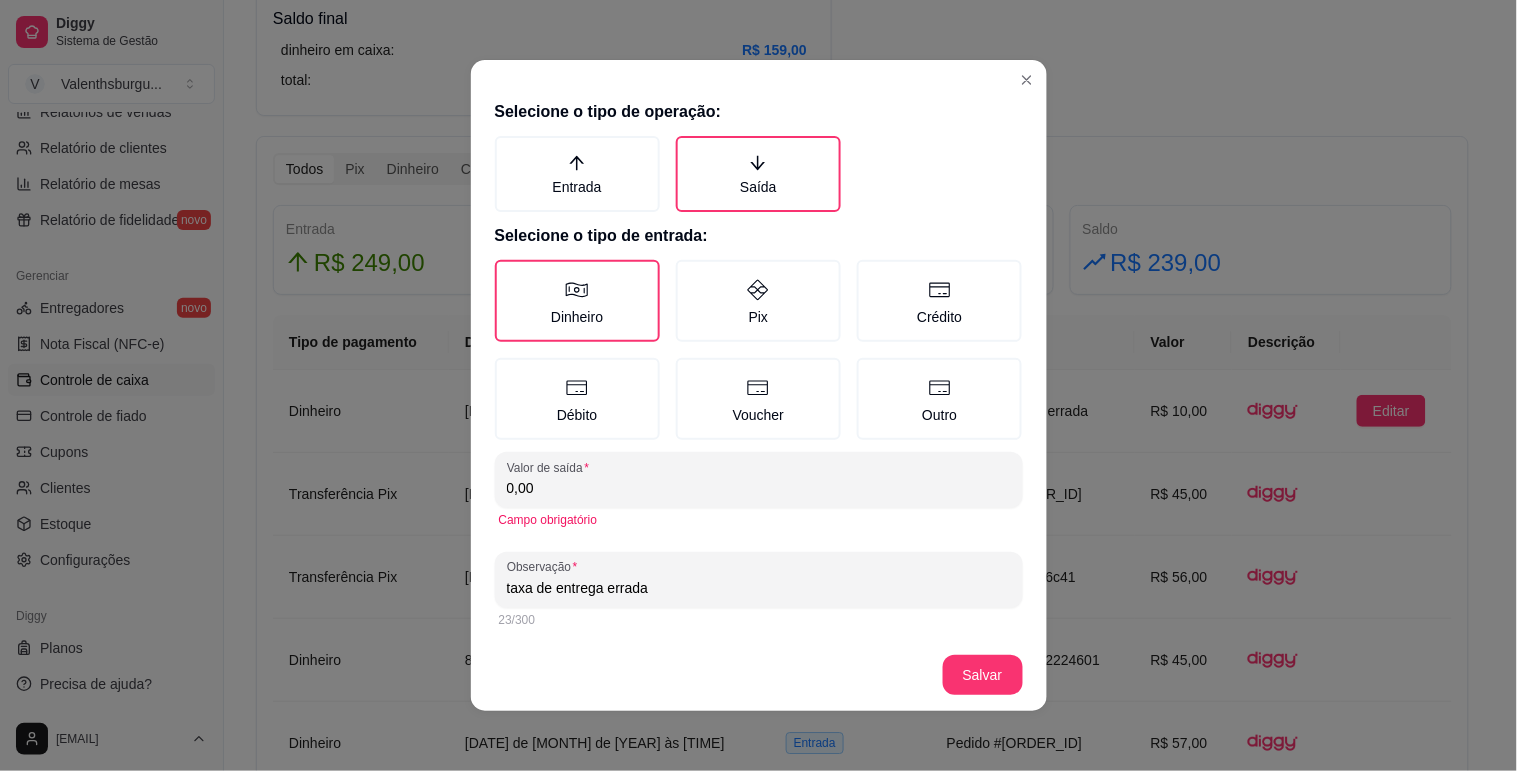 drag, startPoint x: 652, startPoint y: 570, endPoint x: 525, endPoint y: 586, distance: 128.0039 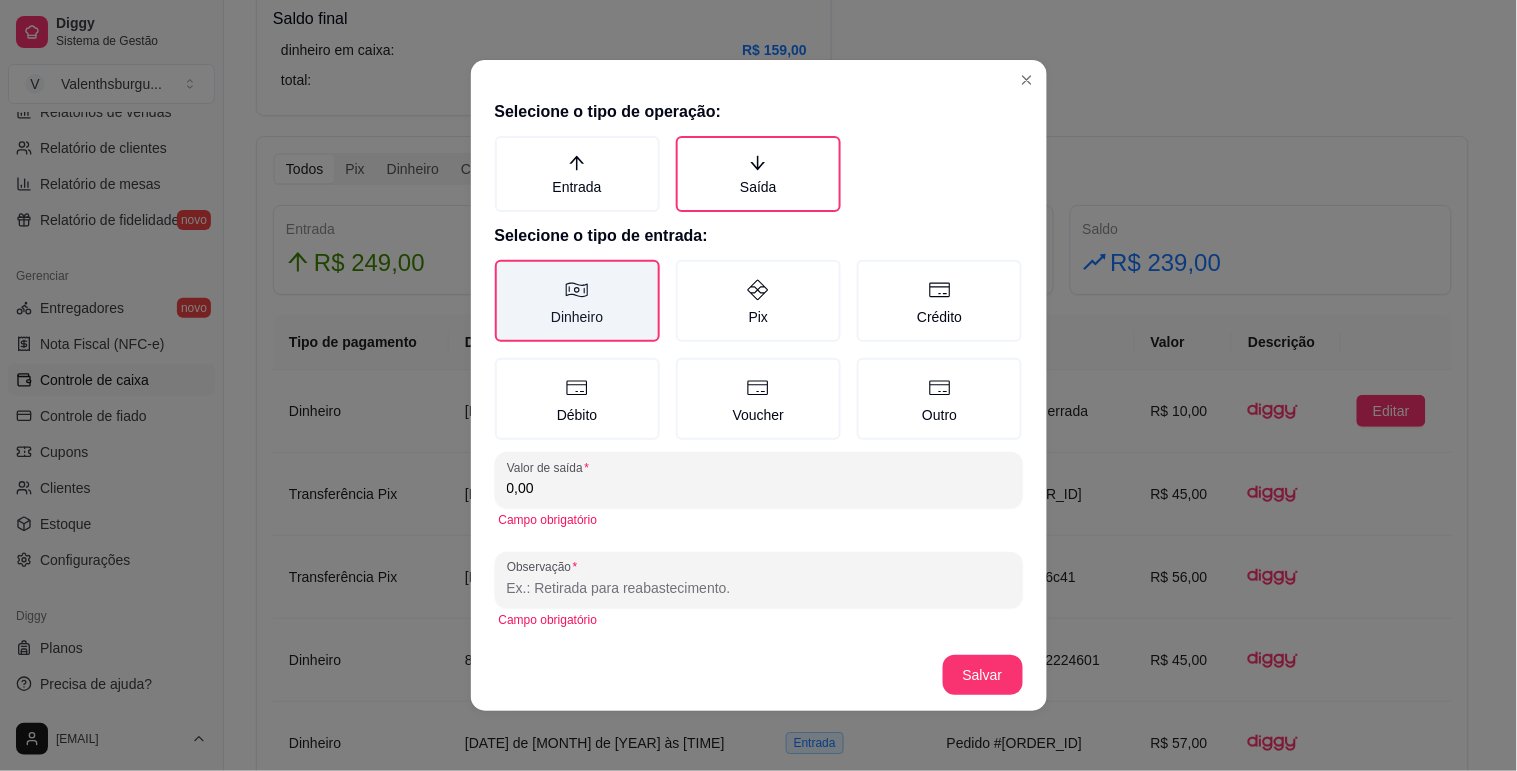 type 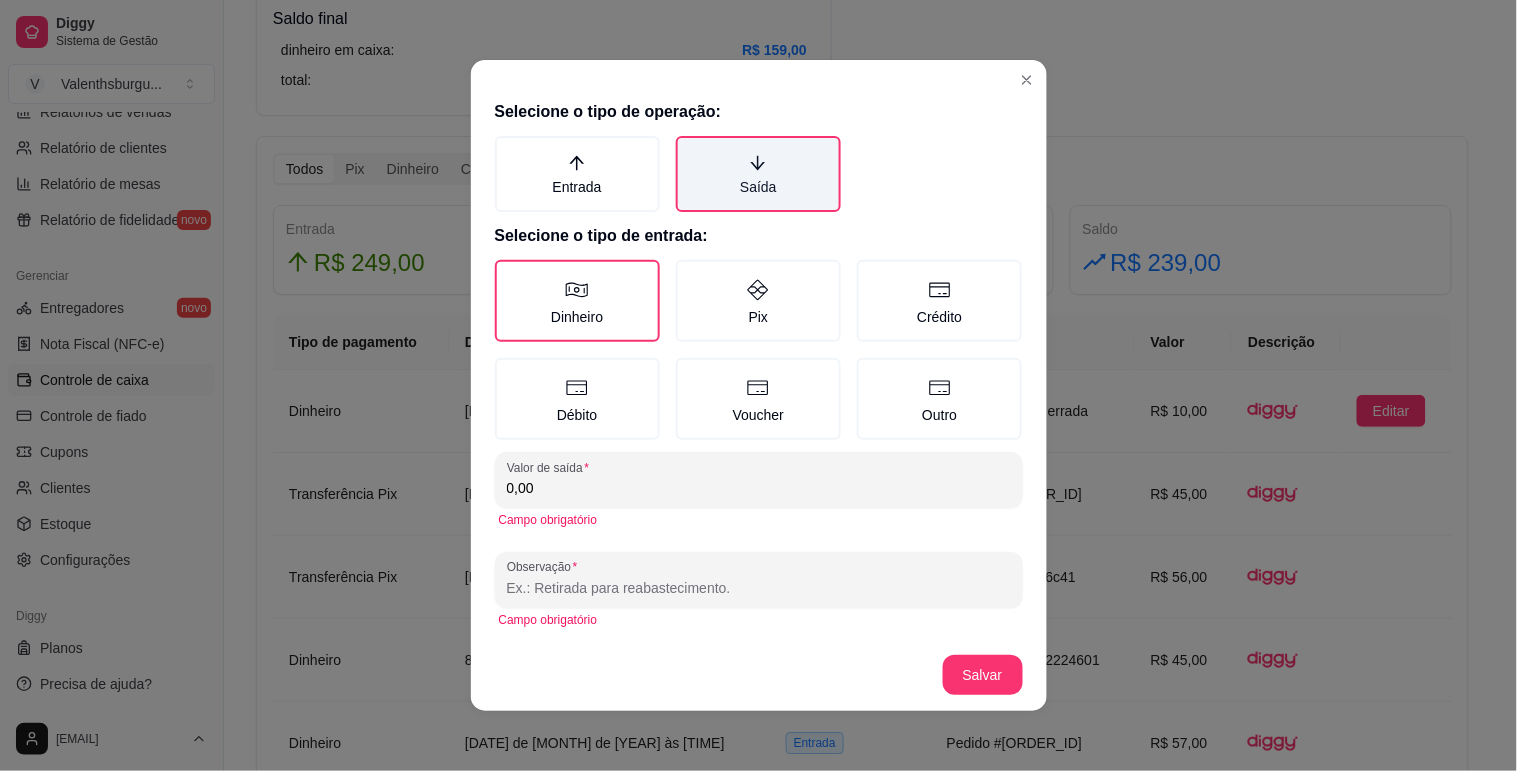 click on "Saída" at bounding box center [758, 174] 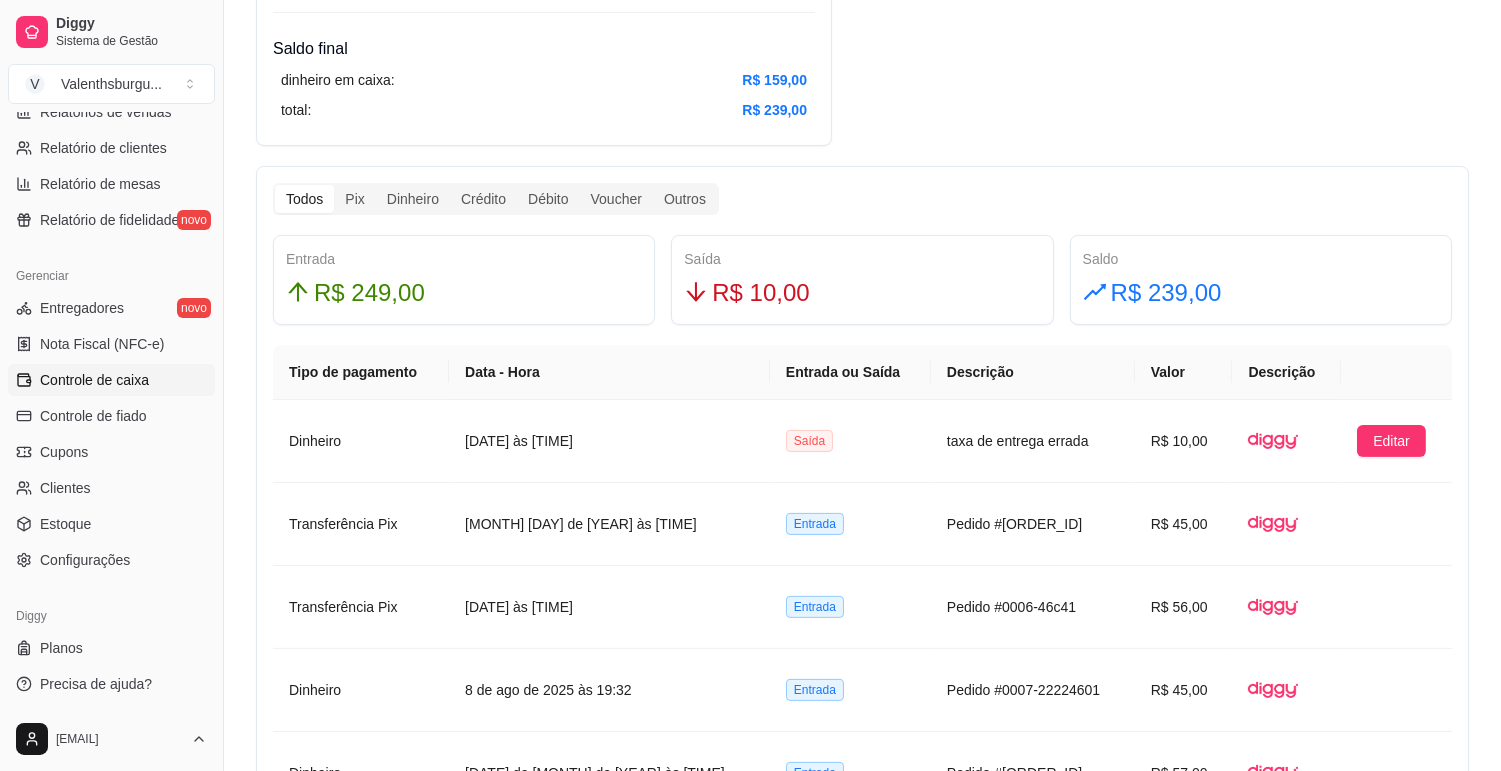 scroll, scrollTop: 1000, scrollLeft: 0, axis: vertical 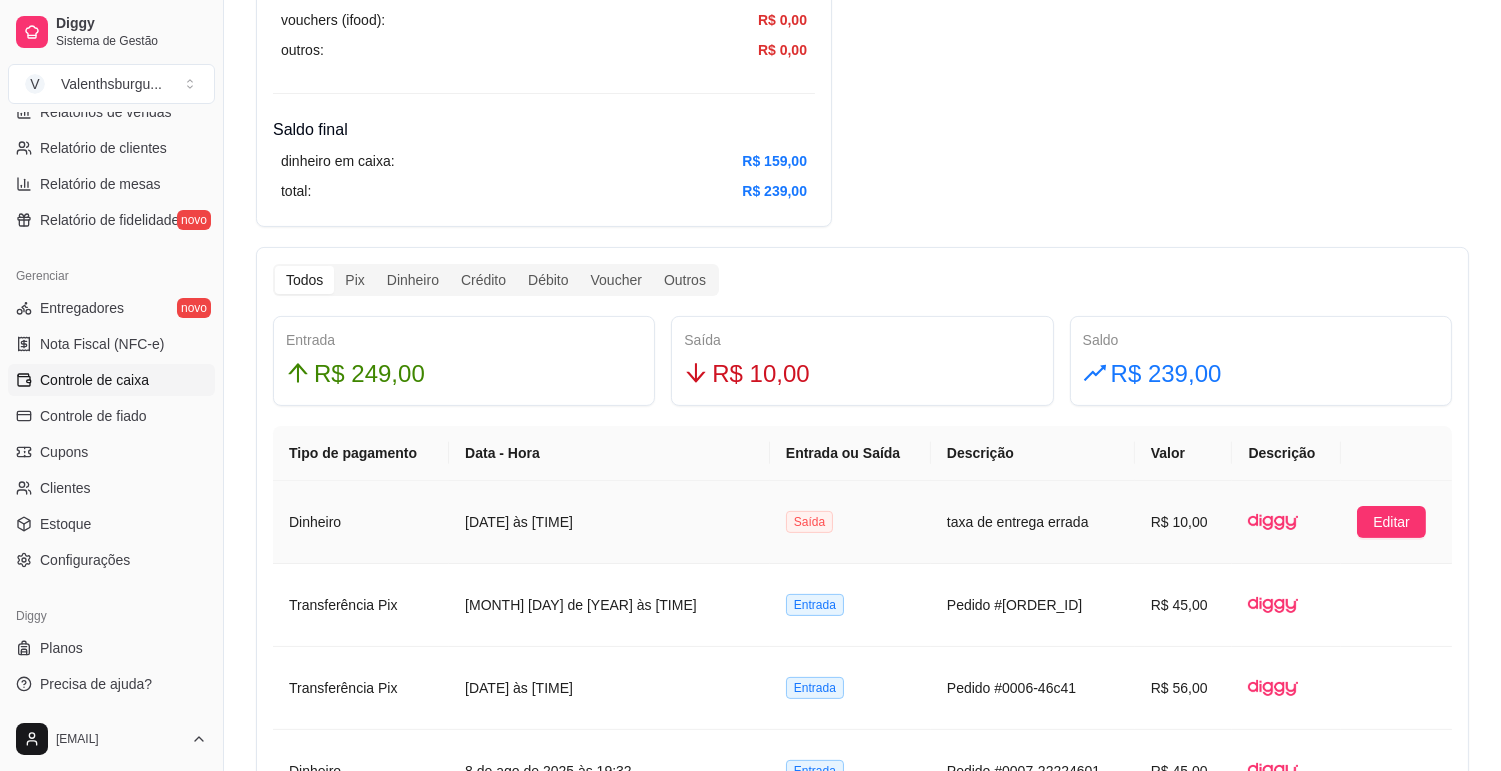 click on "Saída" at bounding box center (850, 522) 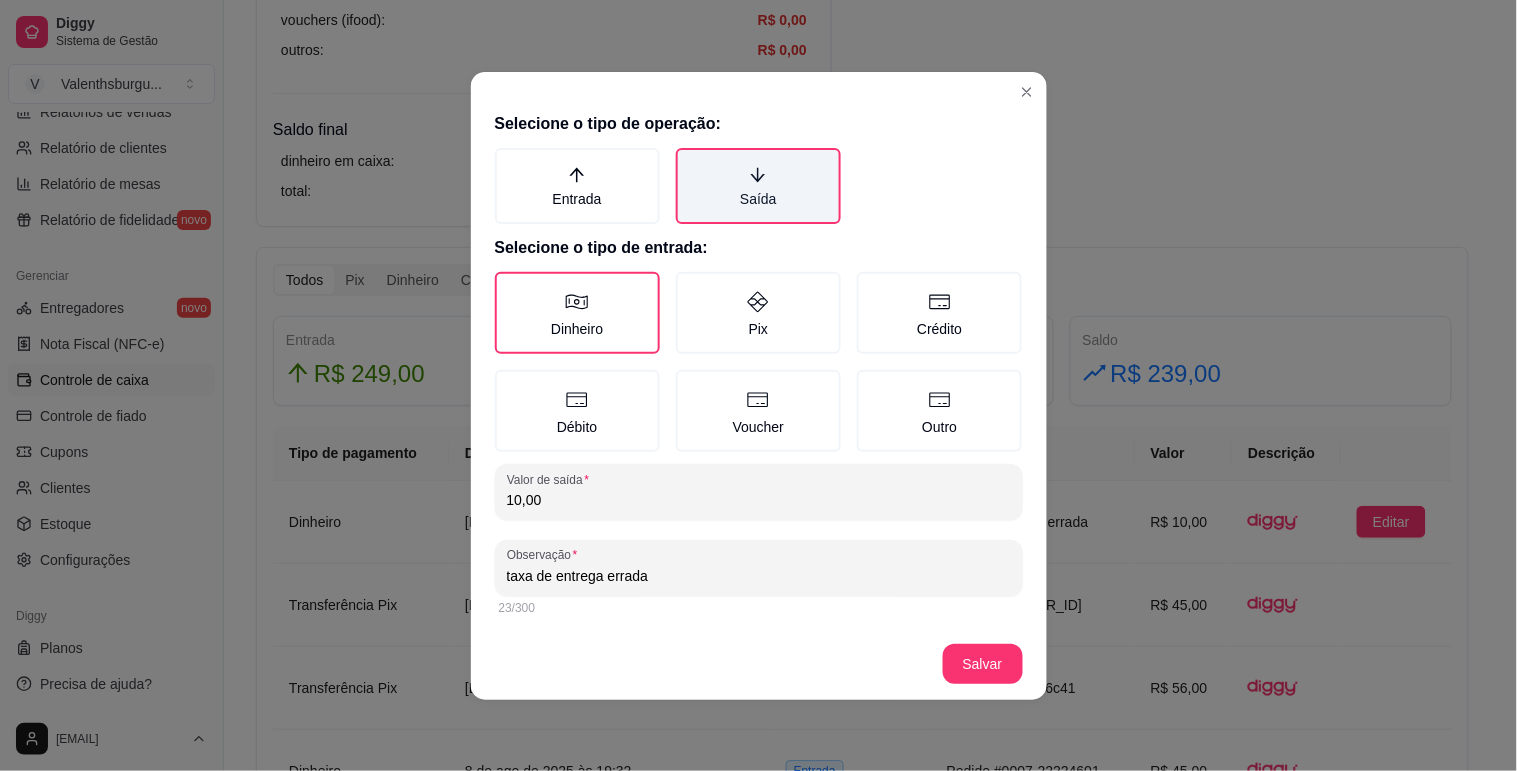 click on "Saída" at bounding box center [758, 186] 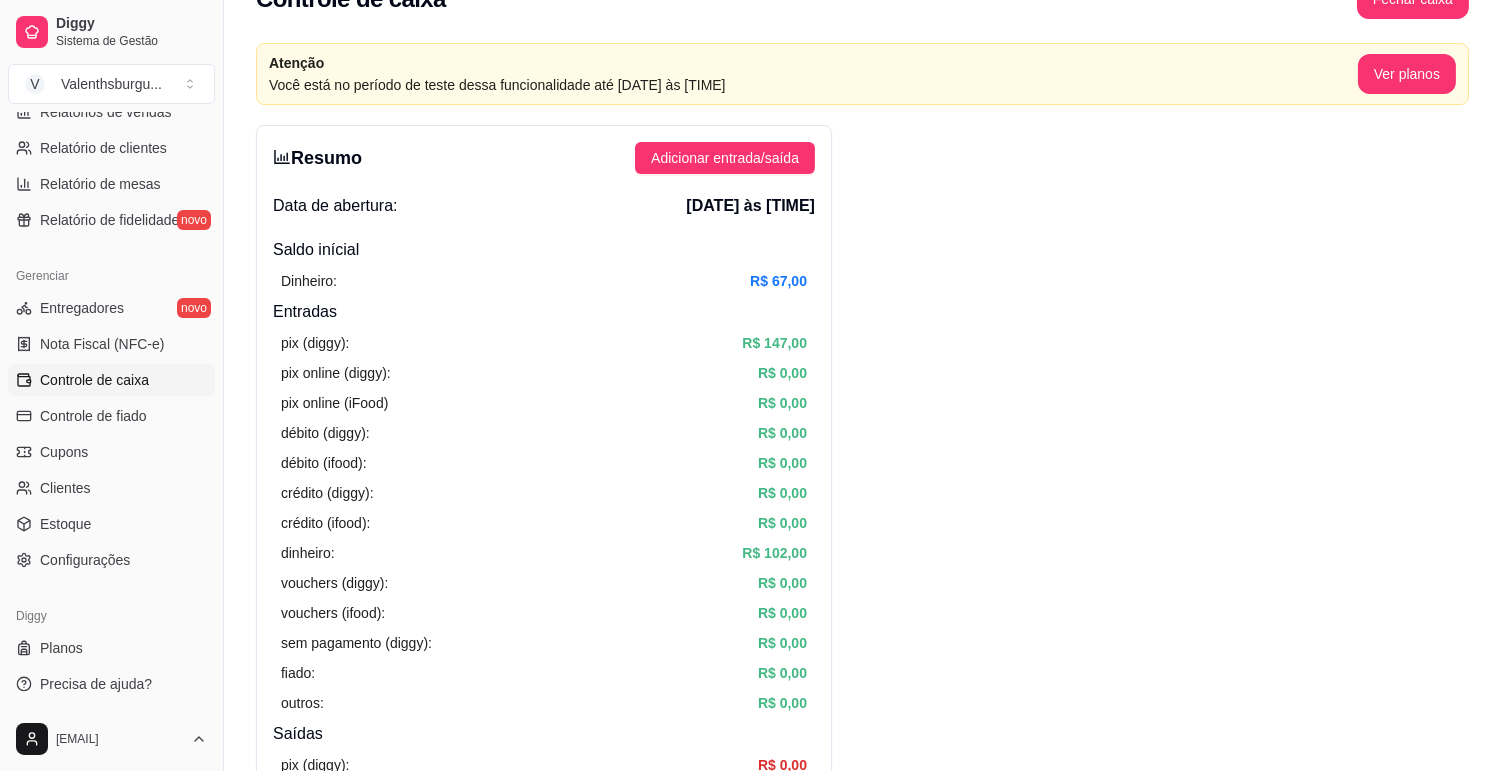 scroll, scrollTop: 0, scrollLeft: 0, axis: both 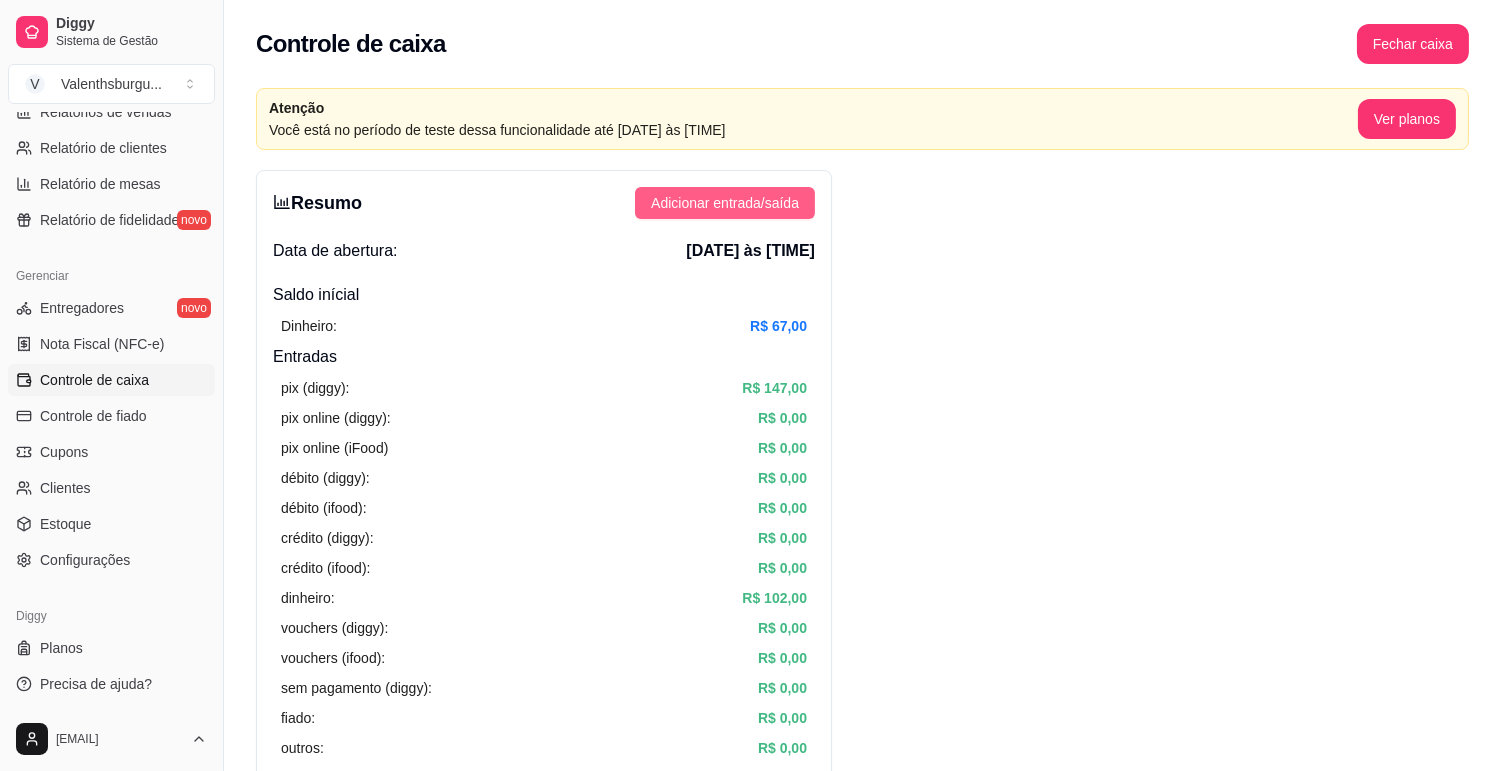 click on "Adicionar entrada/saída" at bounding box center (725, 203) 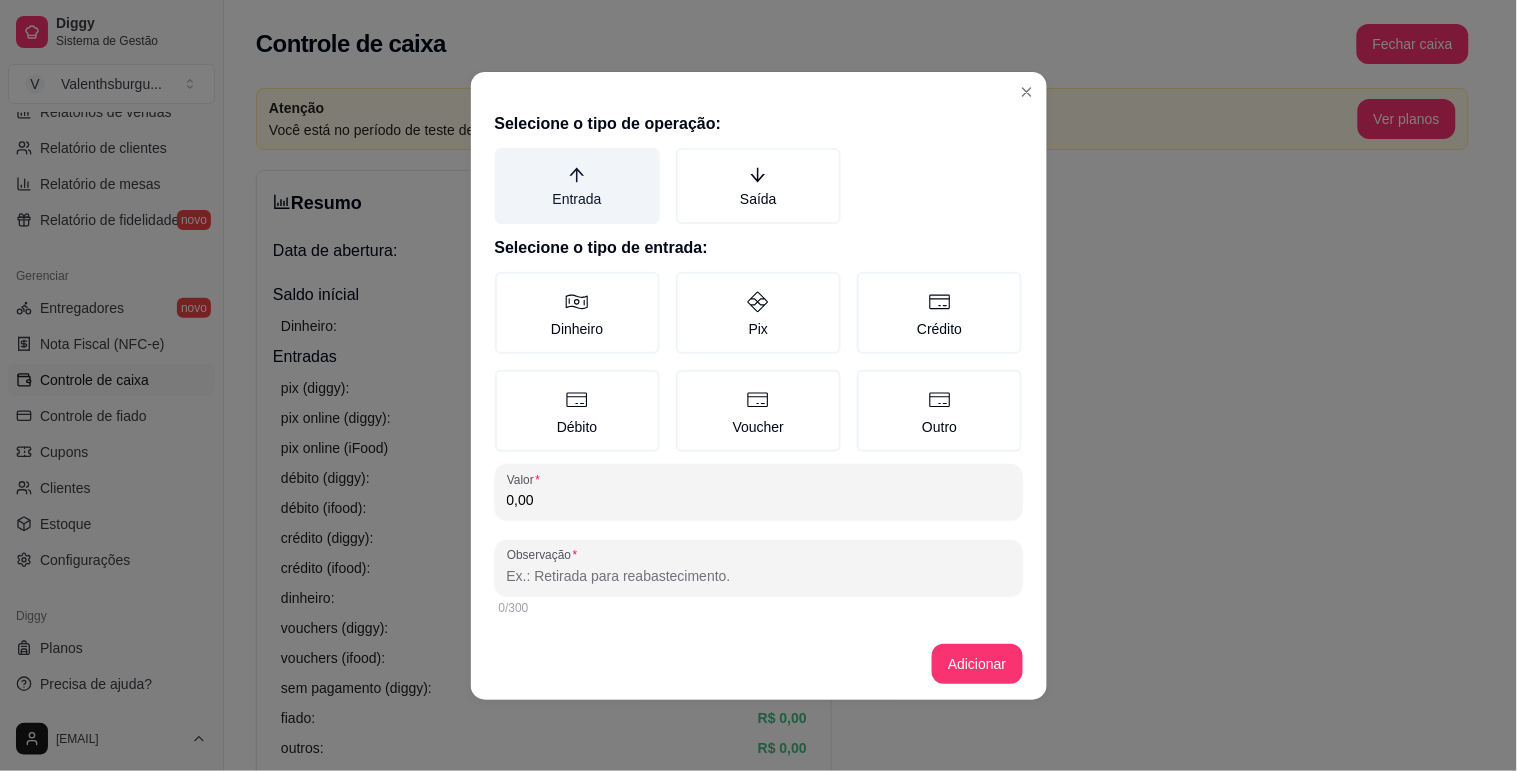 click 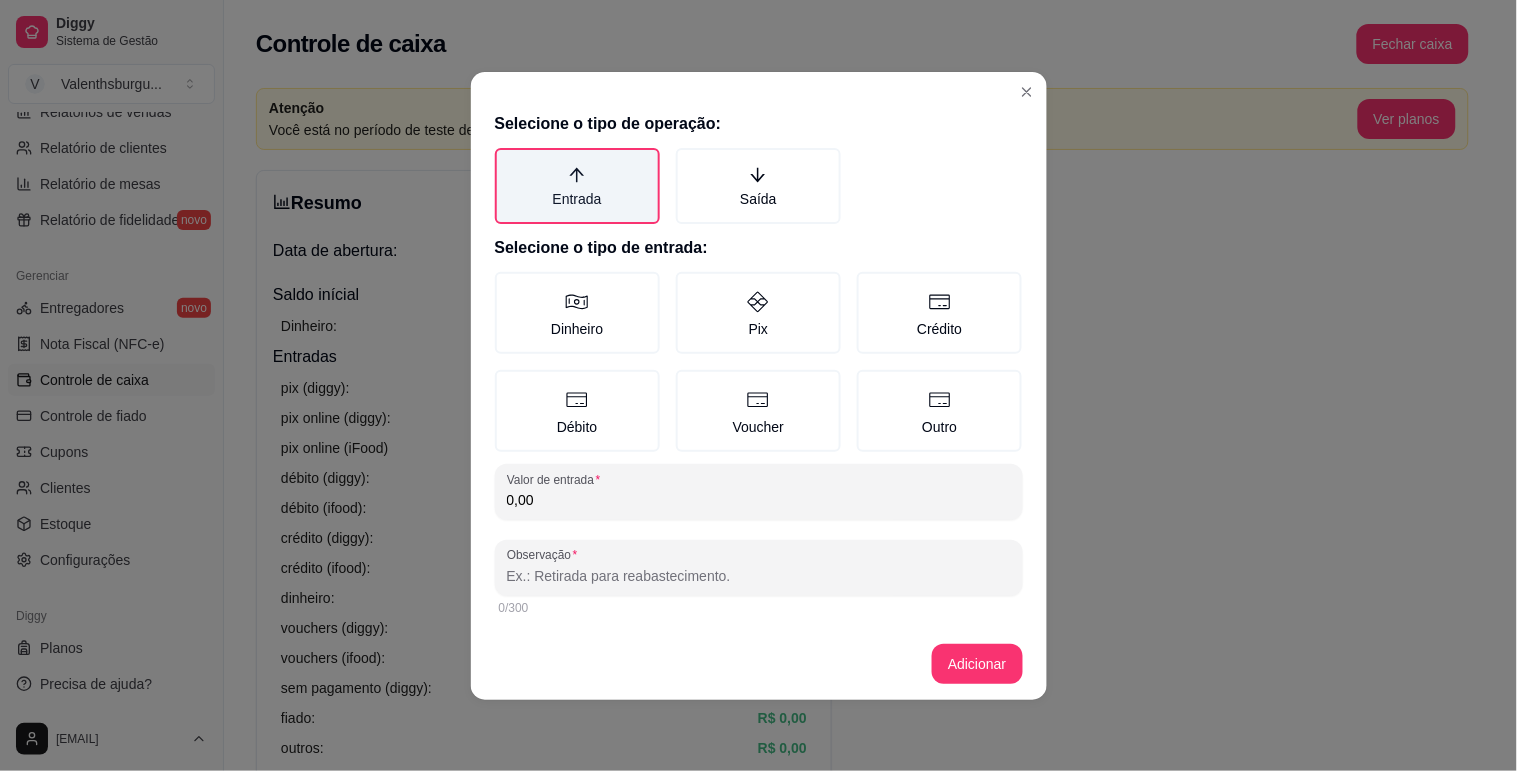 click 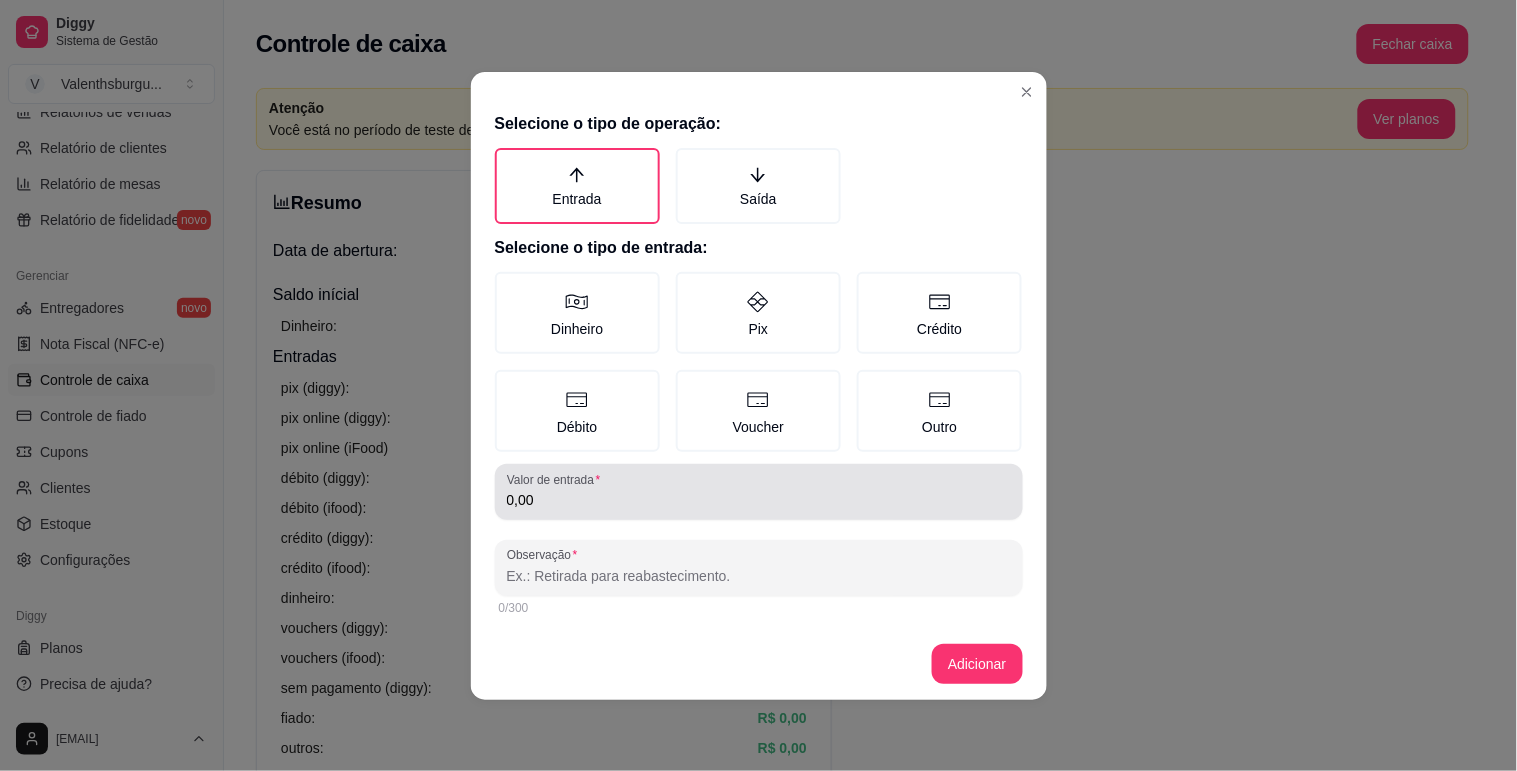 click on "0,00" at bounding box center [759, 500] 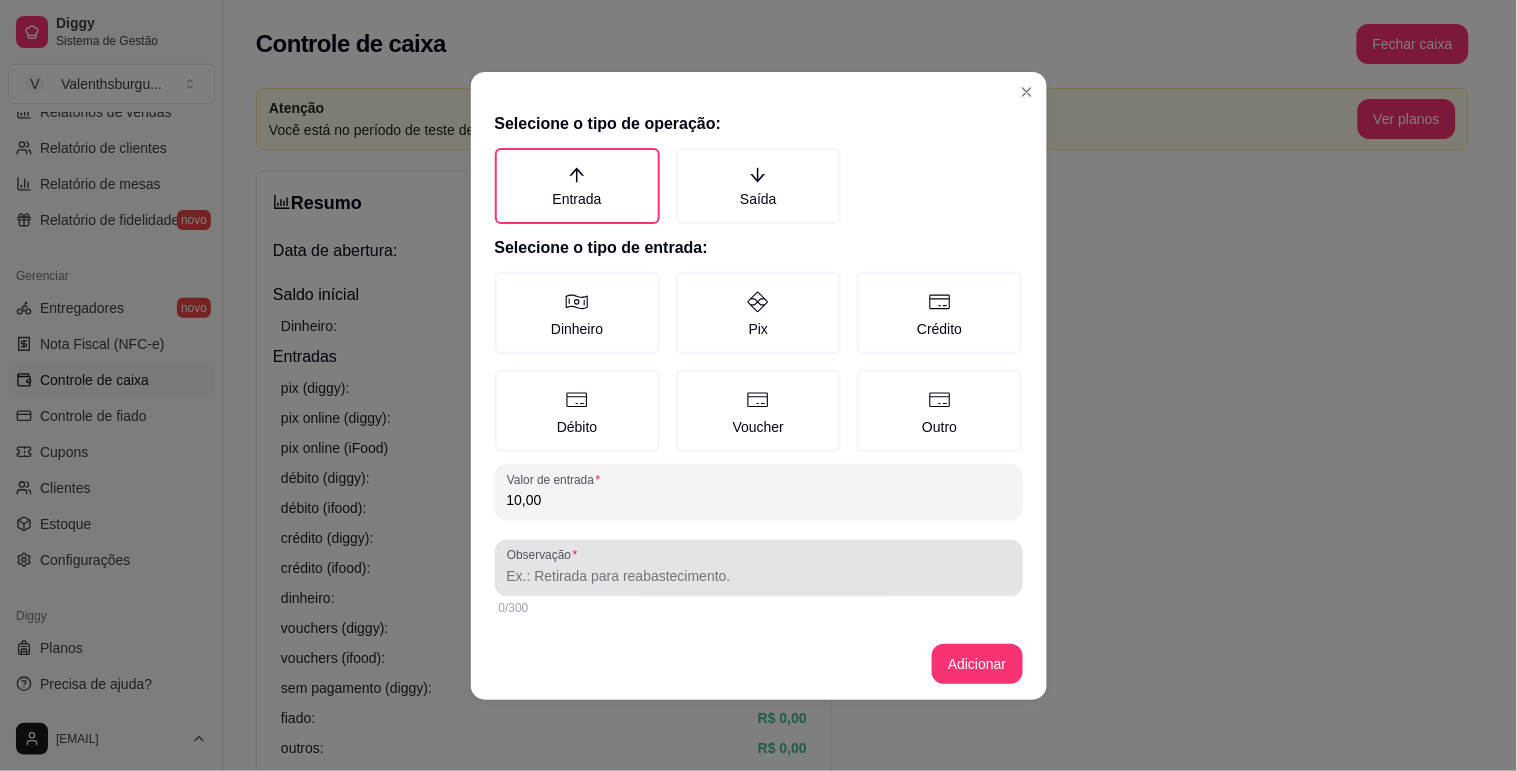 type on "10,00" 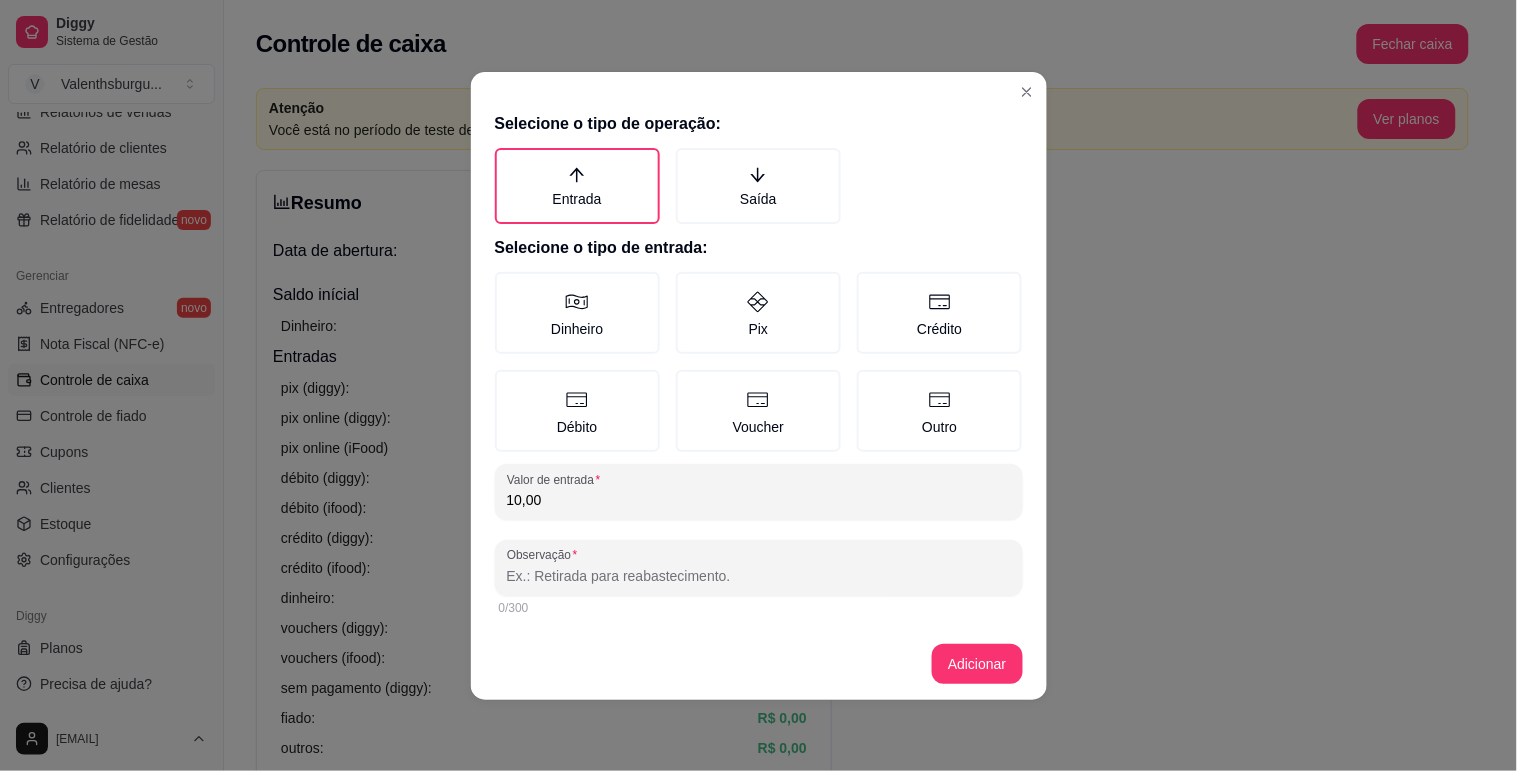 click at bounding box center (759, 568) 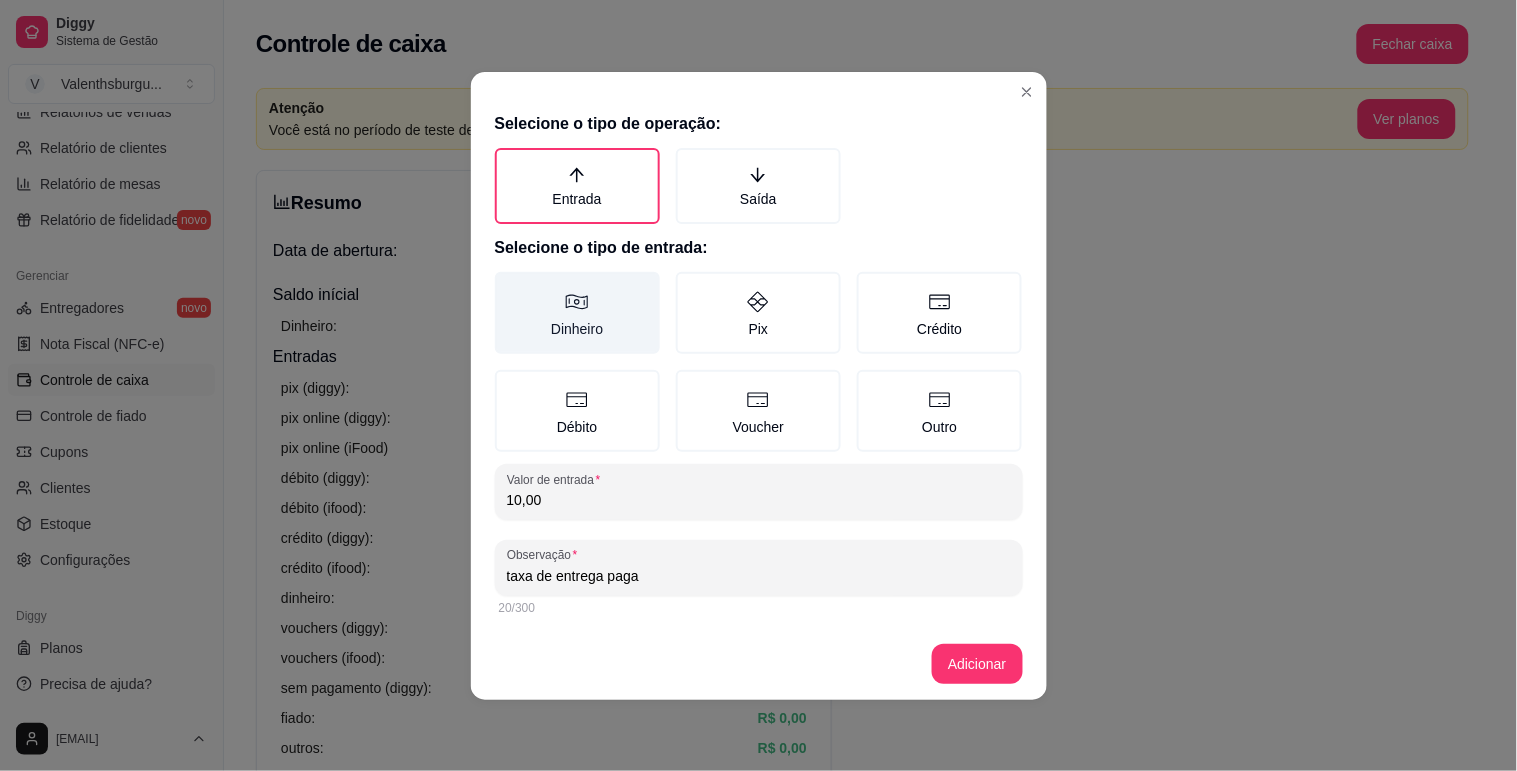 type on "taxa de entrega paga" 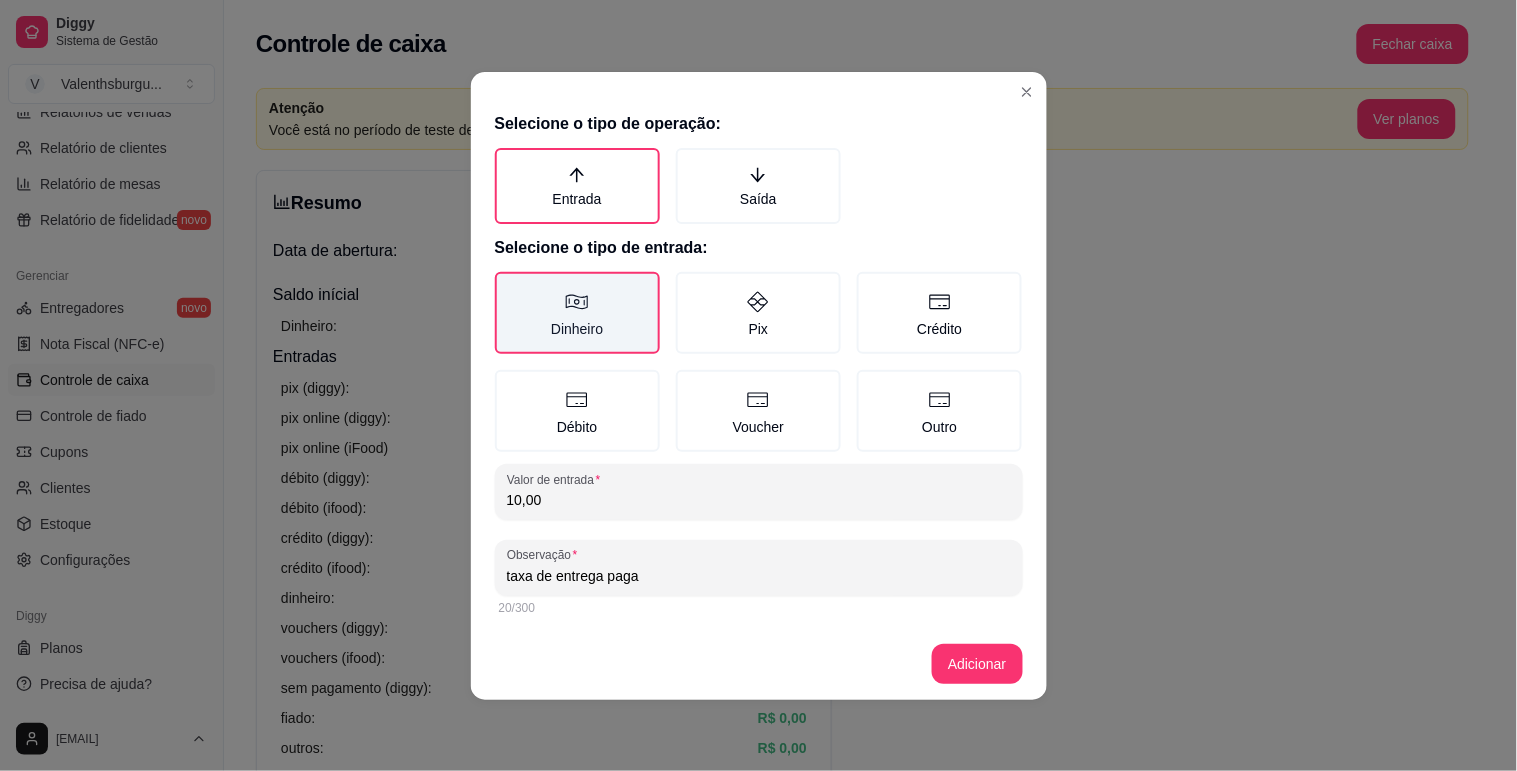 click on "Dinheiro" at bounding box center (577, 313) 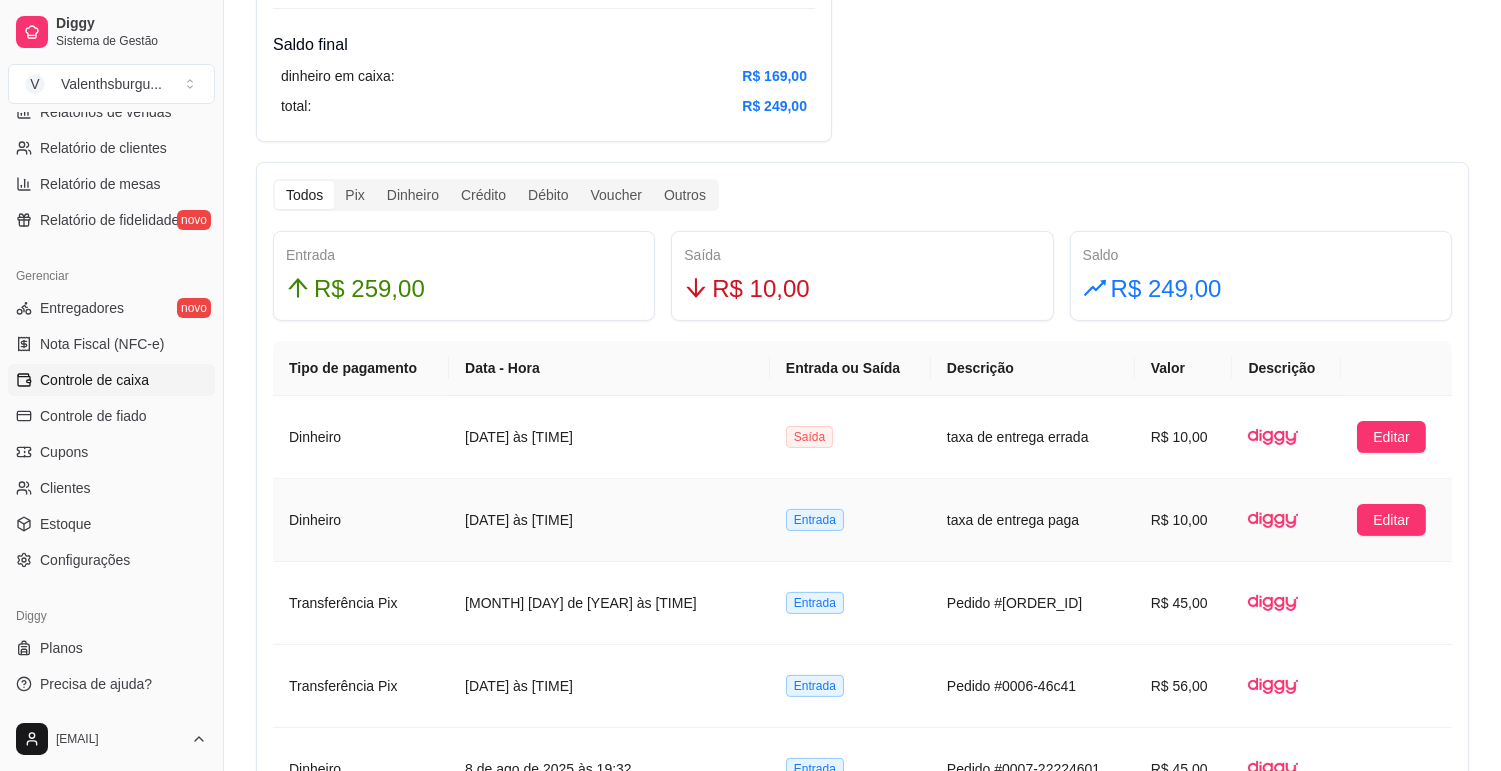 scroll, scrollTop: 1111, scrollLeft: 0, axis: vertical 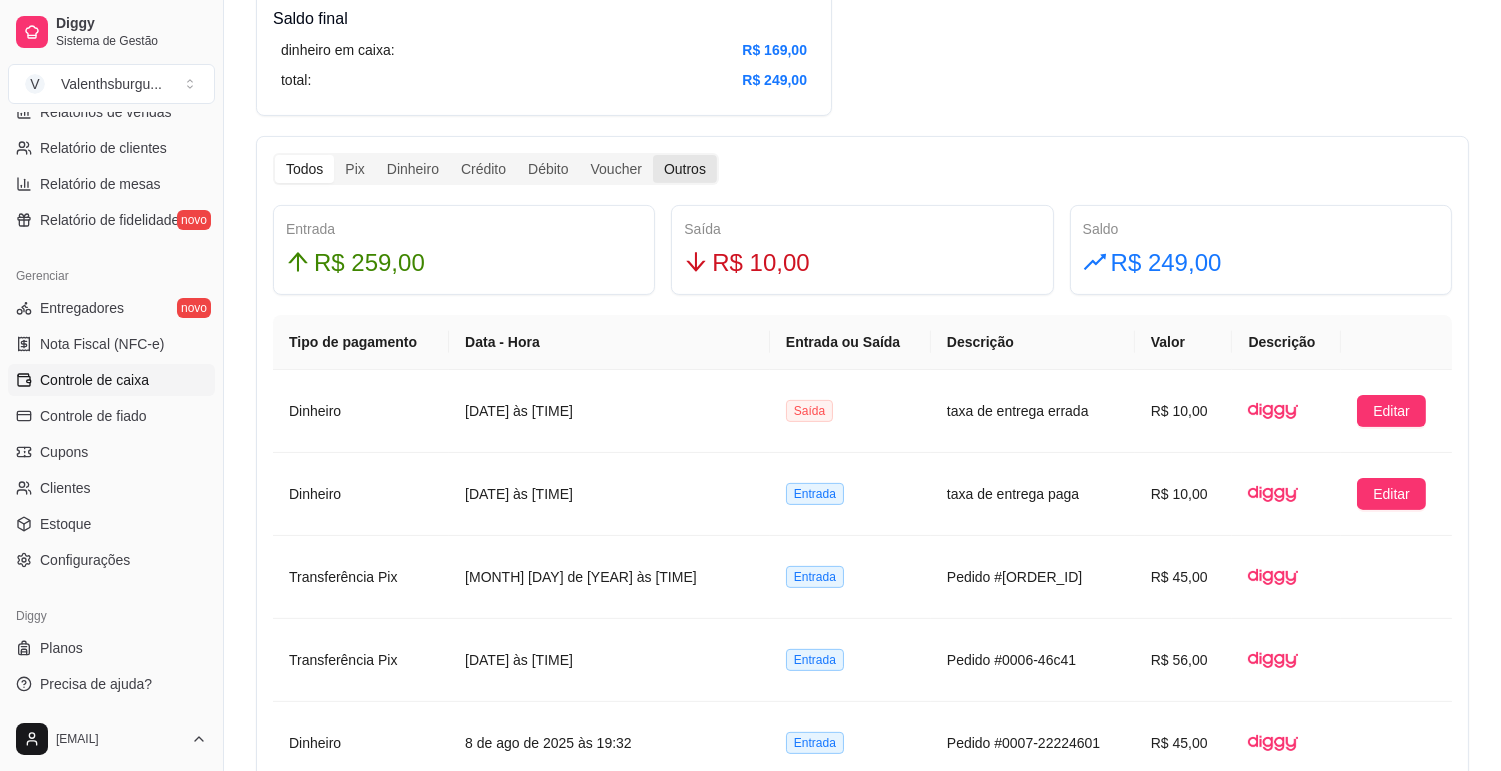 click on "Outros" at bounding box center [685, 169] 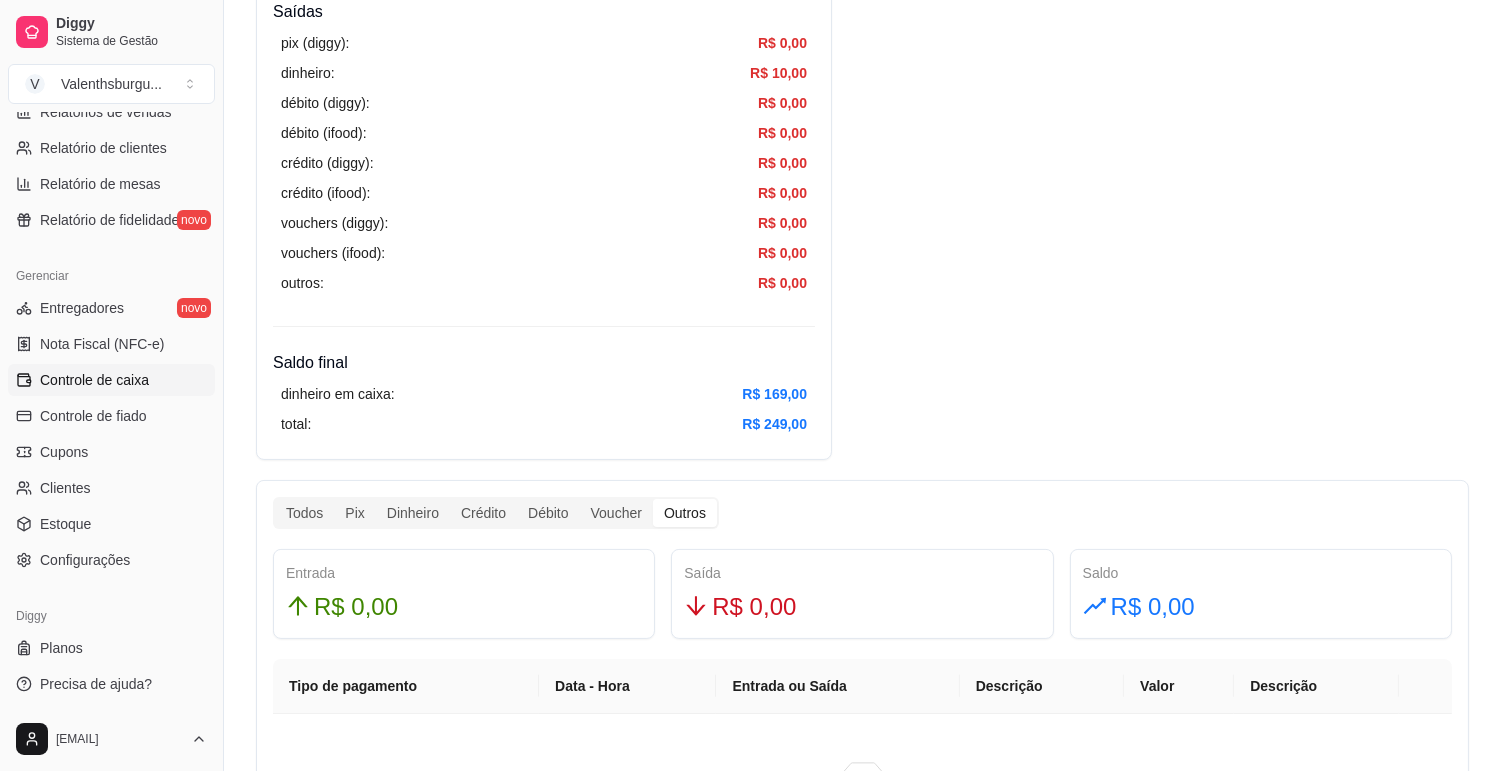 scroll, scrollTop: 766, scrollLeft: 0, axis: vertical 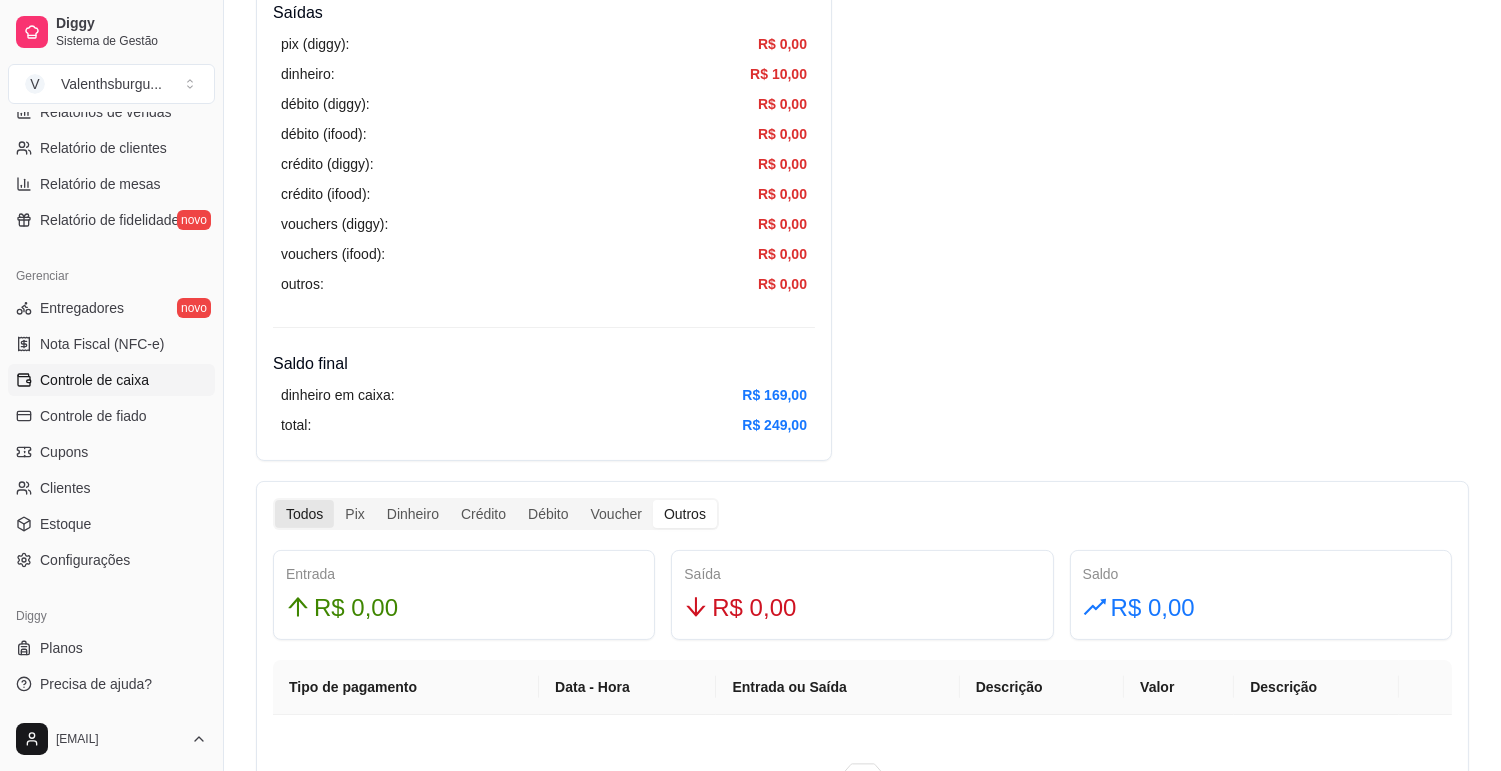 click on "Todos" at bounding box center (304, 514) 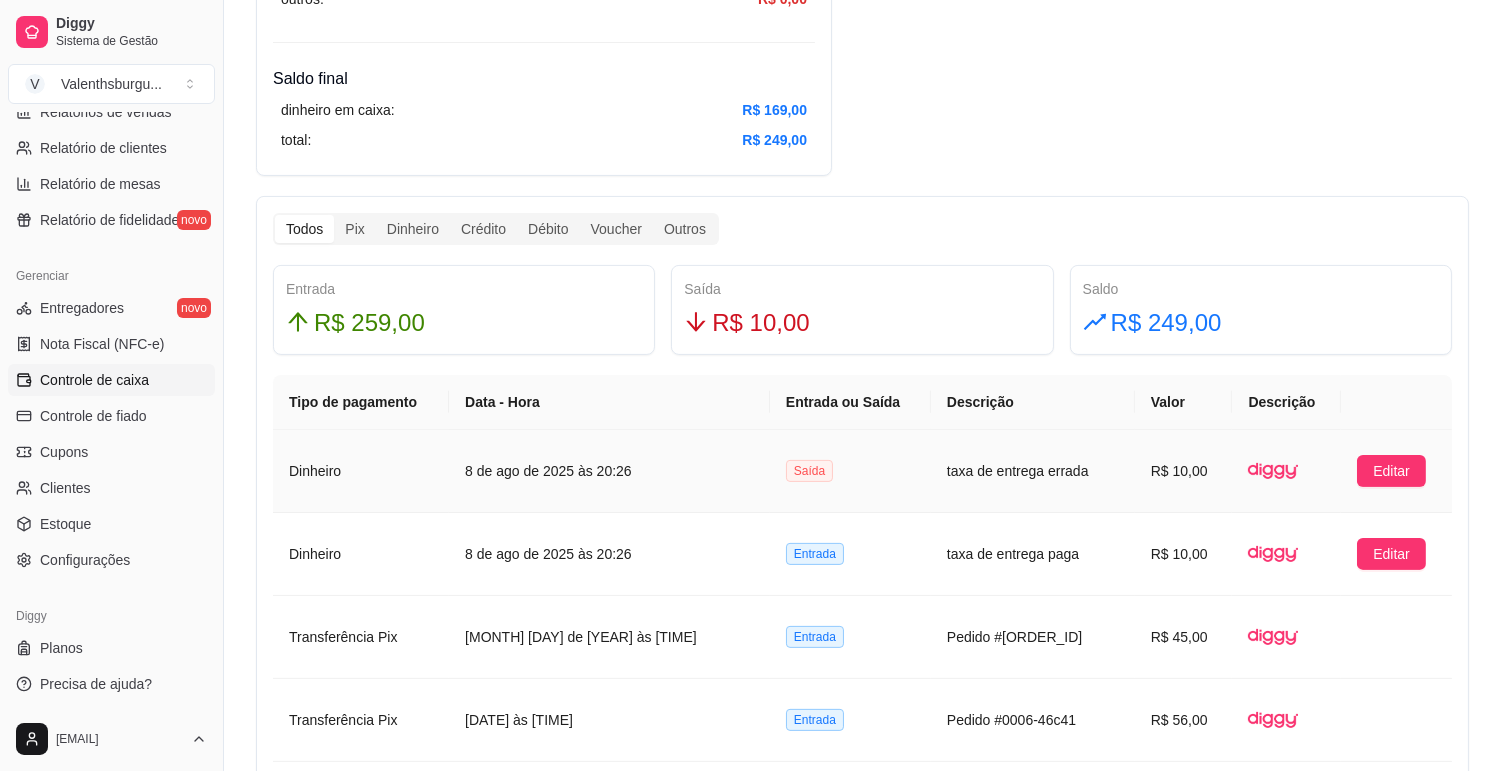 scroll, scrollTop: 1100, scrollLeft: 0, axis: vertical 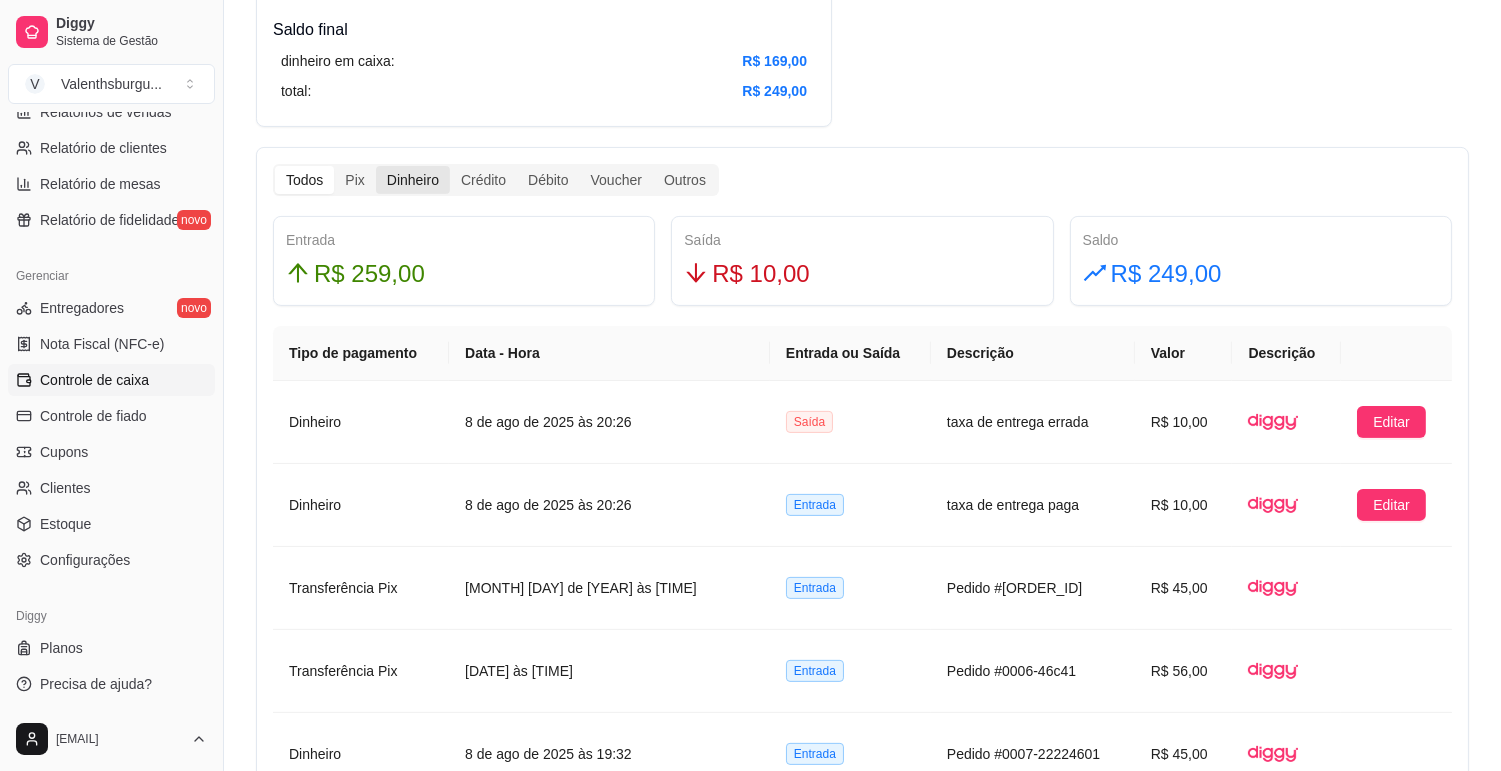 click on "Dinheiro" at bounding box center (413, 180) 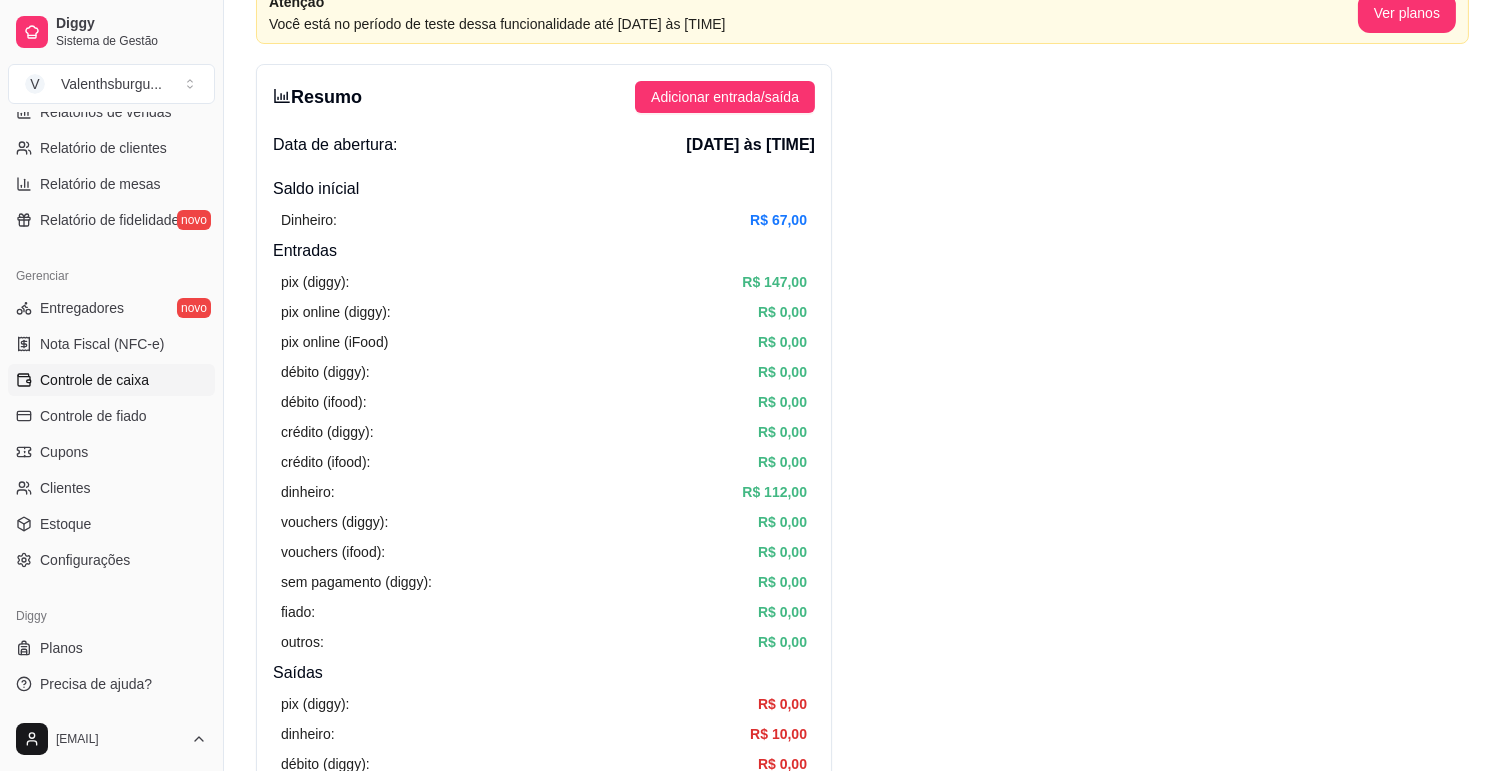scroll, scrollTop: 0, scrollLeft: 0, axis: both 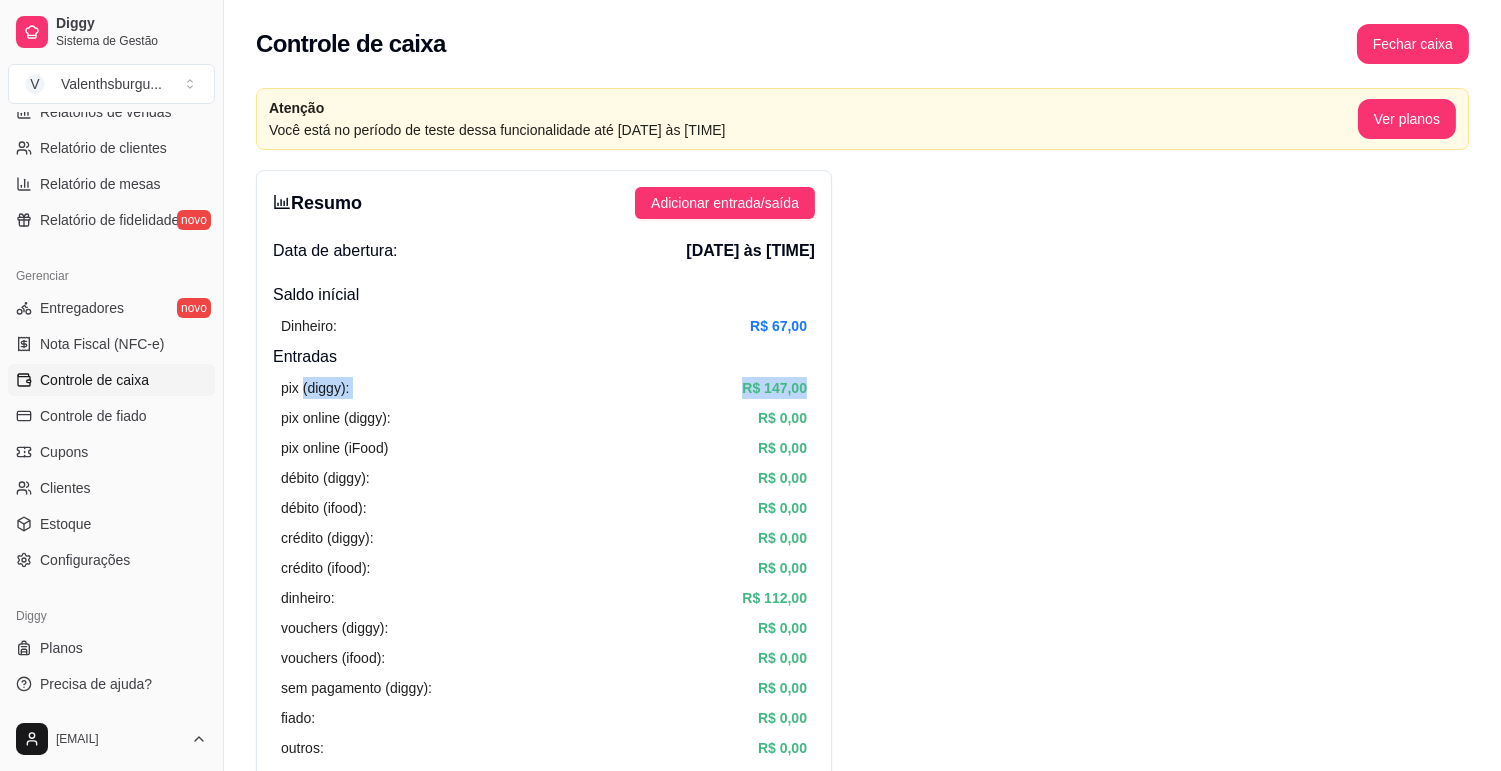 drag, startPoint x: 301, startPoint y: 383, endPoint x: 901, endPoint y: 386, distance: 600.0075 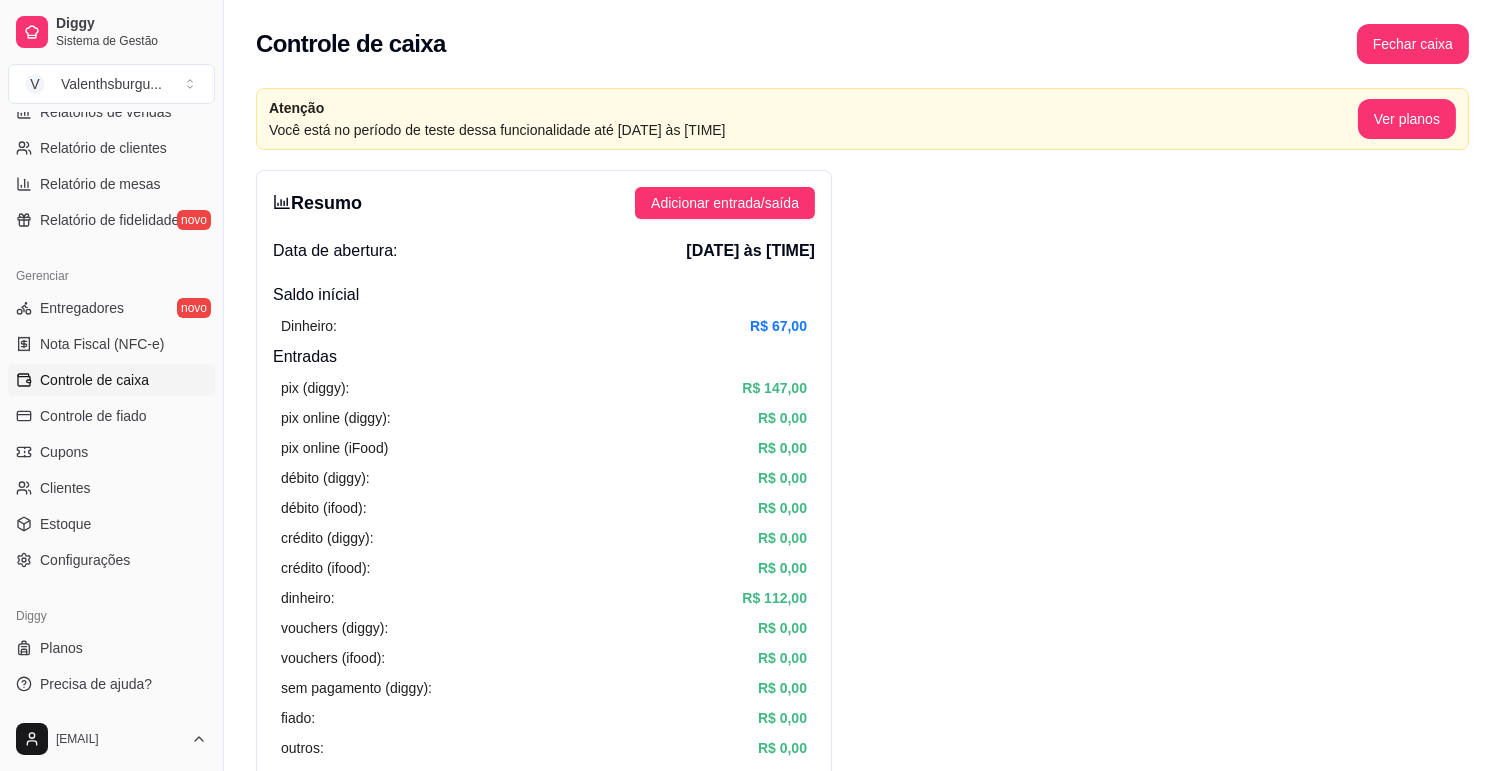 drag, startPoint x: 1032, startPoint y: 415, endPoint x: 1038, endPoint y: 397, distance: 18.973665 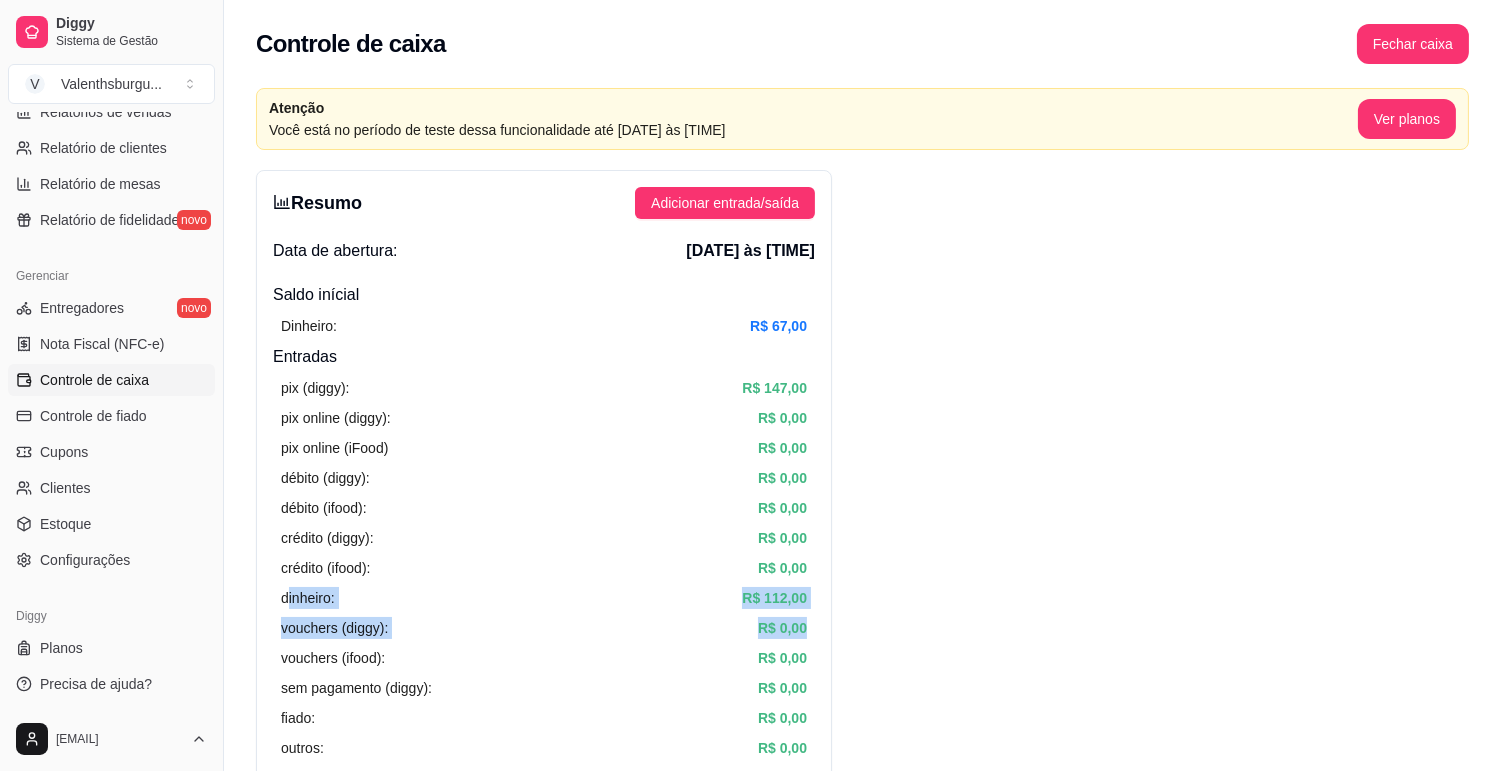 drag, startPoint x: 287, startPoint y: 596, endPoint x: 833, endPoint y: 612, distance: 546.2344 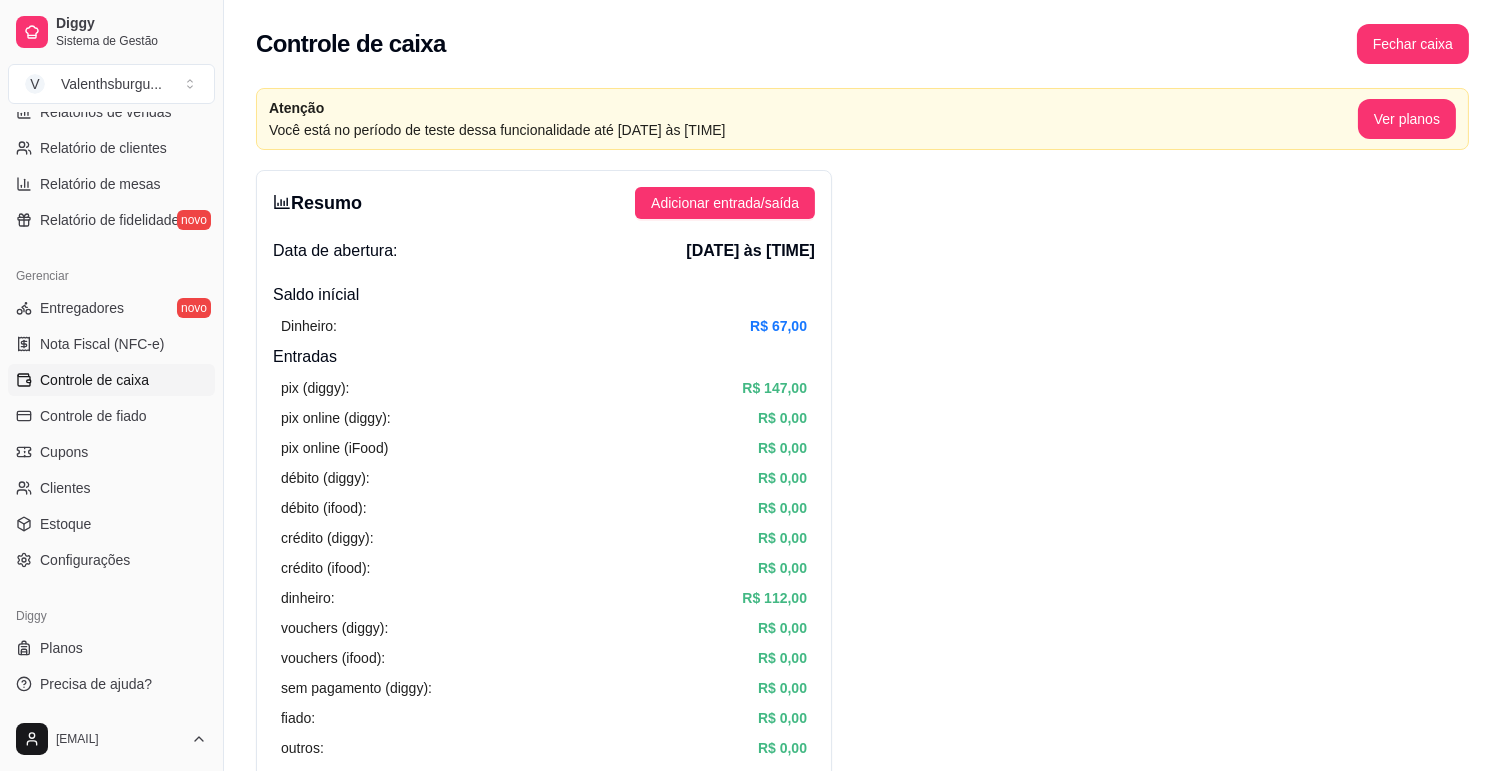 click on "Resumo Adicionar entrada/saída Data de abertura: 8 de ago de 2025 às 18:47 Saldo inícial Dinheiro: R$ 67,00 Entradas pix (diggy): R$ 147,00 pix online (diggy): R$ 0,00 pix online (iFood) R$ 0,00 débito (diggy): R$ 0,00 débito (ifood): R$ 0,00 crédito (diggy): R$ 0,00 crédito (ifood): R$ 0,00 dinheiro: R$ 112,00 vouchers (diggy): R$ 0,00 vouchers (ifood): R$ 0,00 sem pagamento (diggy): R$ 0,00 fiado: R$ 0,00 outros: R$ 0,00 Saídas pix (diggy): R$ 0,00 dinheiro: R$ 10,00 débito (diggy): R$ 0,00 débito (ifood): R$ 0,00 crédito (diggy): R$ 0,00 crédito (ifood): R$ 0,00 vouchers (diggy): R$ 0,00 vouchers (ifood): R$ 0,00 outros: R$ 0,00 Saldo final dinheiro em caixa: R$ 169,00 total: R$ 249,00 Todos Pix Dinheiro Crédito Débito Voucher Outros Entrada R$ 112,00 Saída R$ 10,00 Saldo R$ 102,00 Tipo de pagamento Data - Hora Entrada ou Saída Descrição Valor Descrição Dinheiro 8 de ago de 2025 às 20:26 Saída taxa de entrega errada  R$ 10,00 Editar Dinheiro Entrada 1 1" at bounding box center [862, 1205] 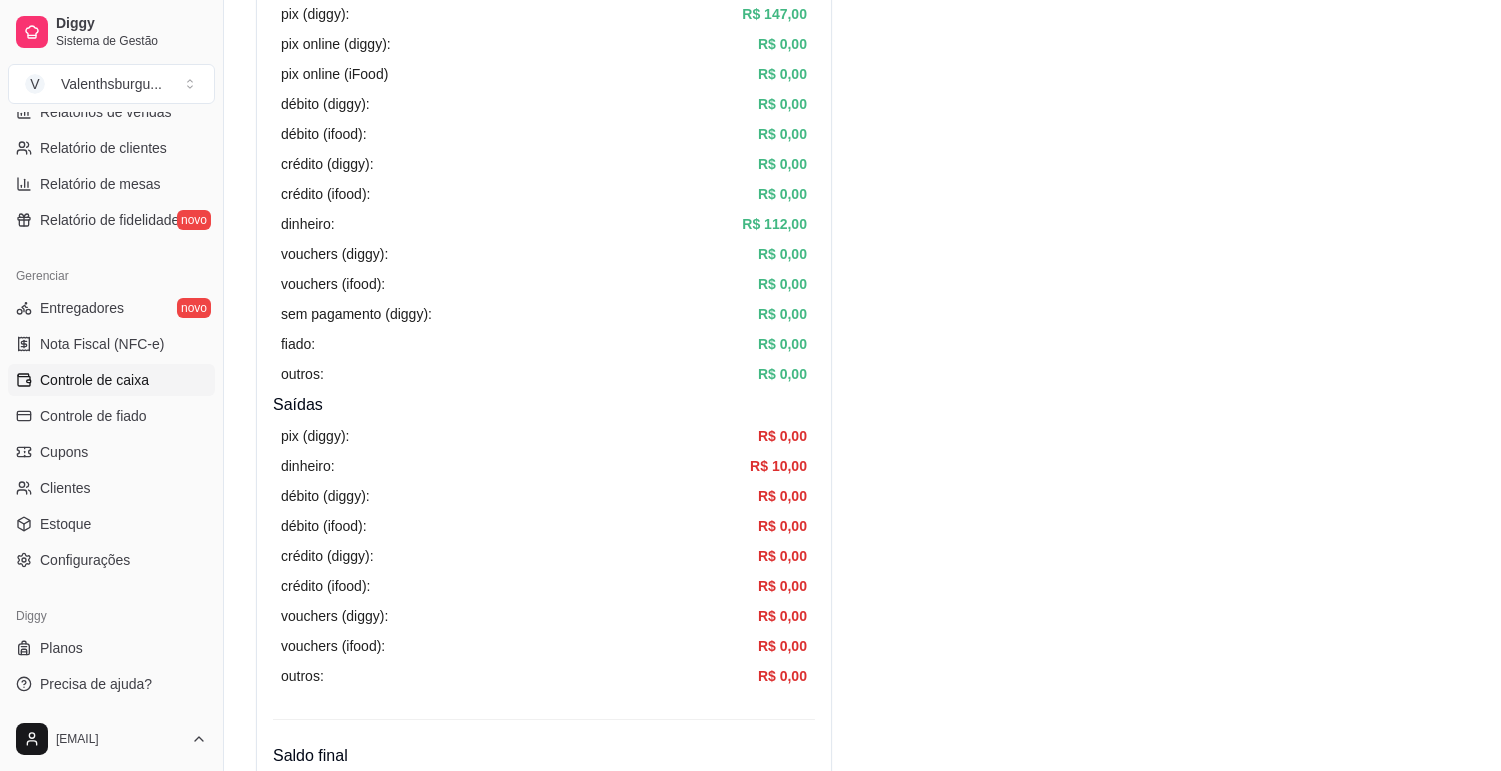 scroll, scrollTop: 444, scrollLeft: 0, axis: vertical 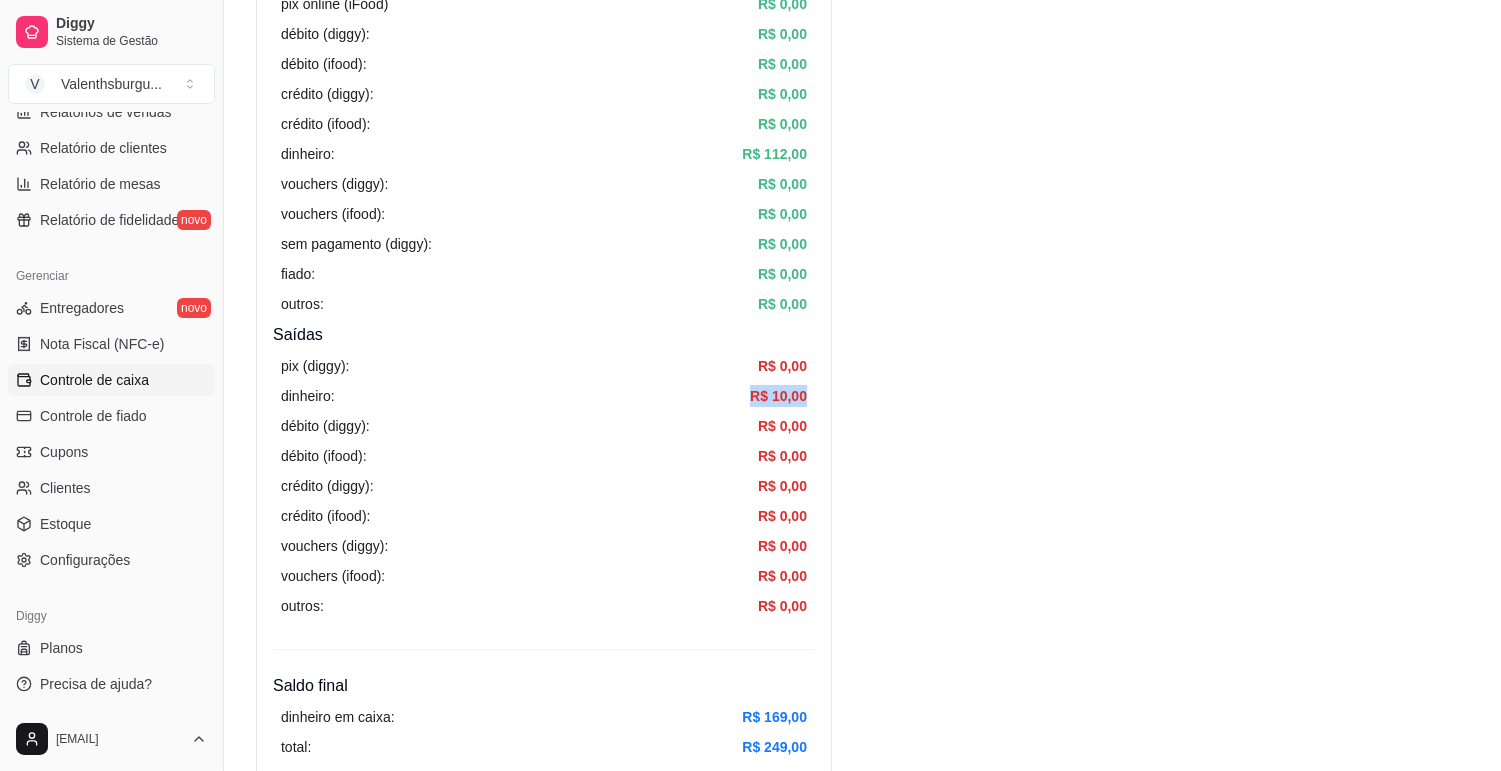 drag, startPoint x: 807, startPoint y: 388, endPoint x: 818, endPoint y: 386, distance: 11.18034 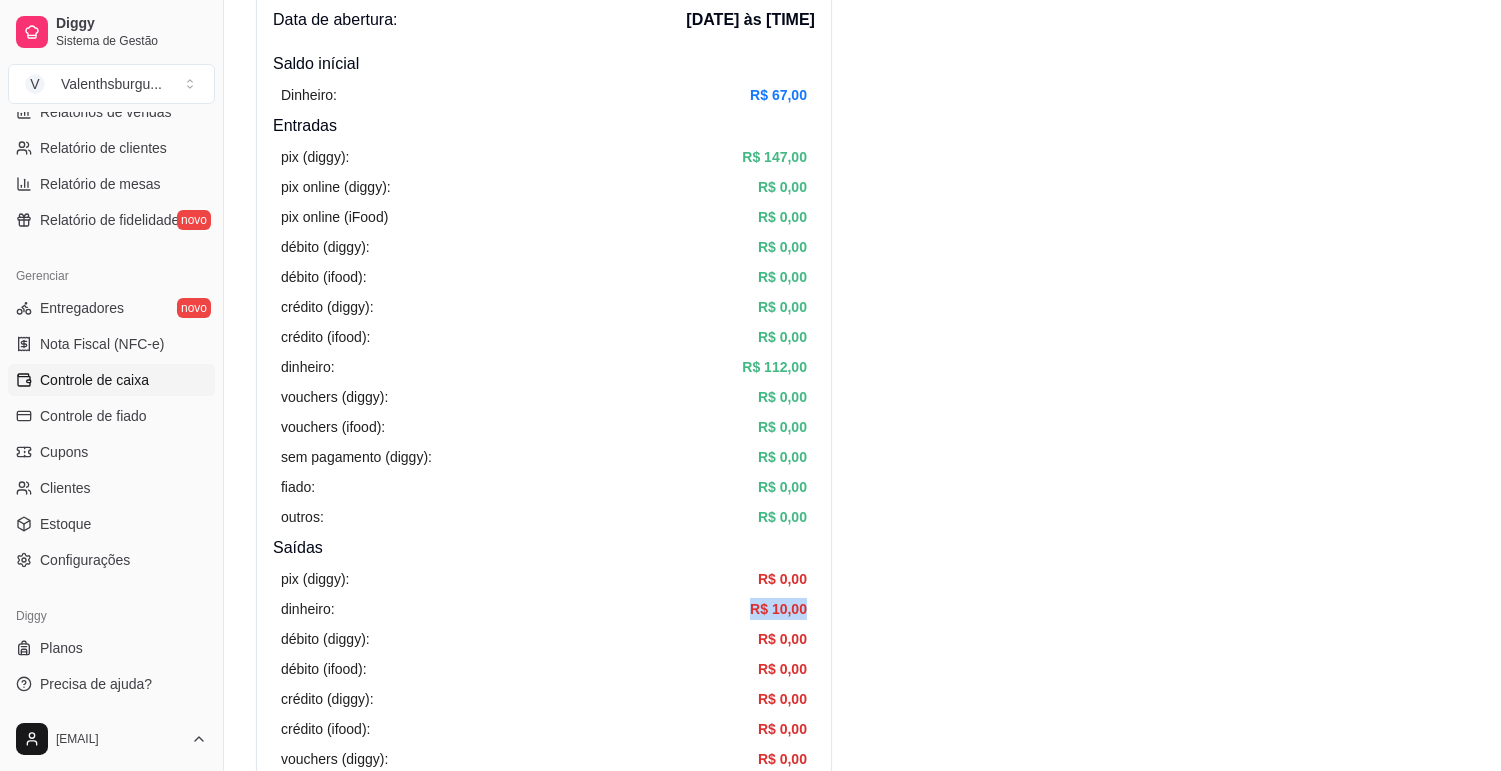 scroll, scrollTop: 222, scrollLeft: 0, axis: vertical 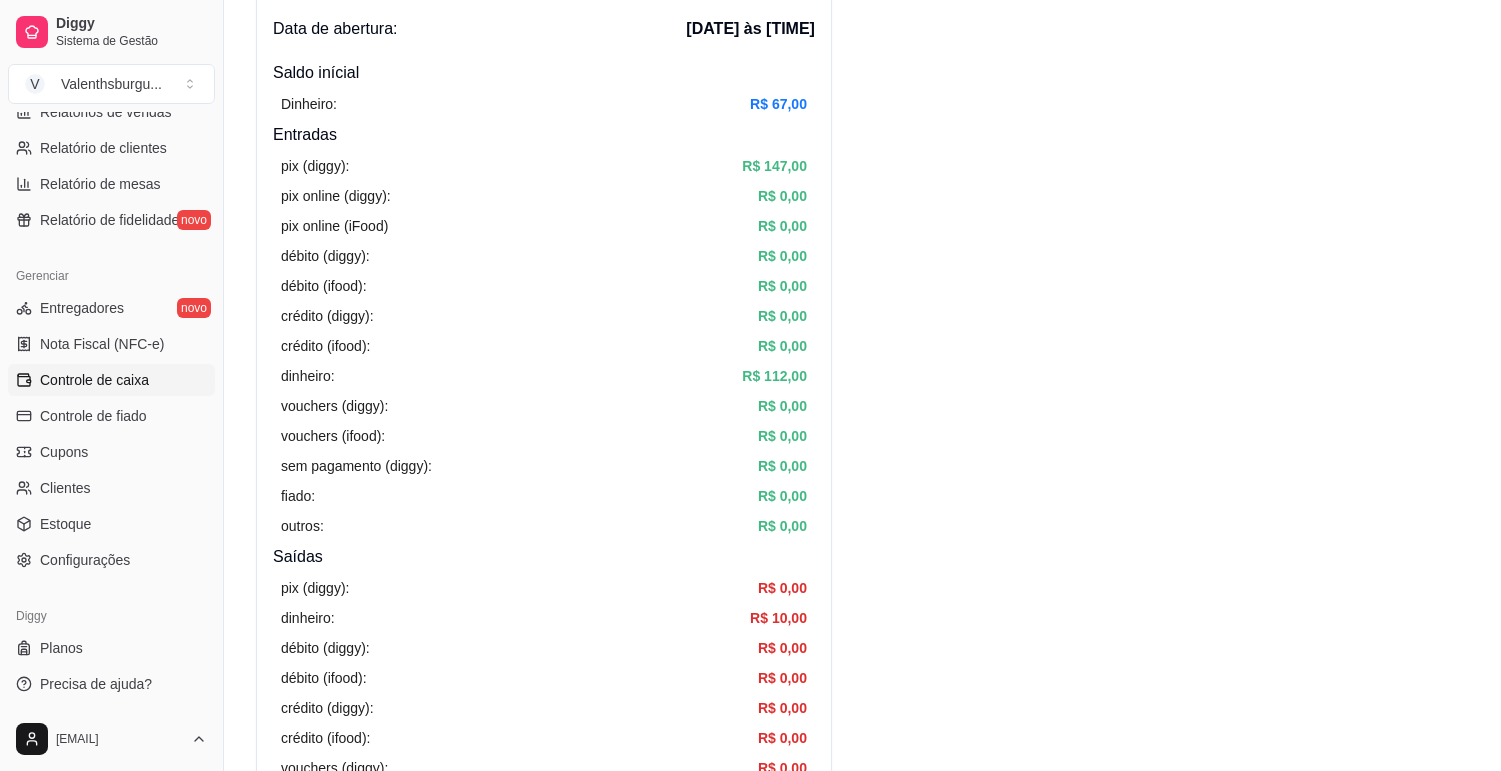 click on "Resumo Adicionar entrada/saída Data de abertura: 8 de ago de 2025 às 18:47 Saldo inícial Dinheiro: R$ 67,00 Entradas pix (diggy): R$ 147,00 pix online (diggy): R$ 0,00 pix online (iFood) R$ 0,00 débito (diggy): R$ 0,00 débito (ifood): R$ 0,00 crédito (diggy): R$ 0,00 crédito (ifood): R$ 0,00 dinheiro: R$ 112,00 vouchers (diggy): R$ 0,00 vouchers (ifood): R$ 0,00 sem pagamento (diggy): R$ 0,00 fiado: R$ 0,00 outros: R$ 0,00 Saídas pix (diggy): R$ 0,00 dinheiro: R$ 10,00 débito (diggy): R$ 0,00 débito (ifood): R$ 0,00 crédito (diggy): R$ 0,00 crédito (ifood): R$ 0,00 vouchers (diggy): R$ 0,00 vouchers (ifood): R$ 0,00 outros: R$ 0,00 Saldo final dinheiro em caixa: R$ 169,00 total: R$ 249,00 Todos Pix Dinheiro Crédito Débito Voucher Outros Entrada R$ 112,00 Saída R$ 10,00 Saldo R$ 102,00 Tipo de pagamento Data - Hora Entrada ou Saída Descrição Valor Descrição Dinheiro 8 de ago de 2025 às 20:26 Saída taxa de entrega errada  R$ 10,00 Editar Dinheiro Entrada 1 1" at bounding box center [862, 983] 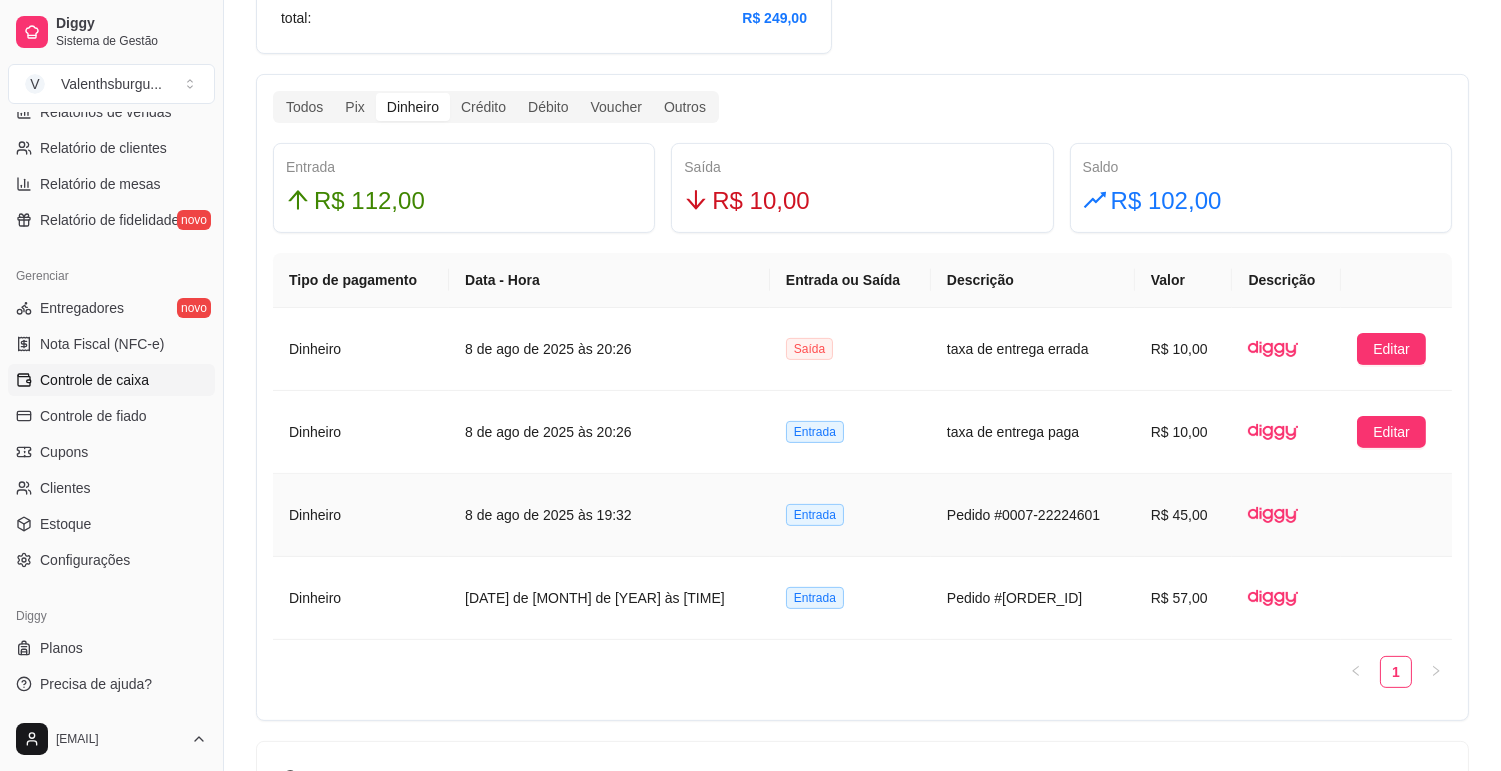 scroll, scrollTop: 1333, scrollLeft: 0, axis: vertical 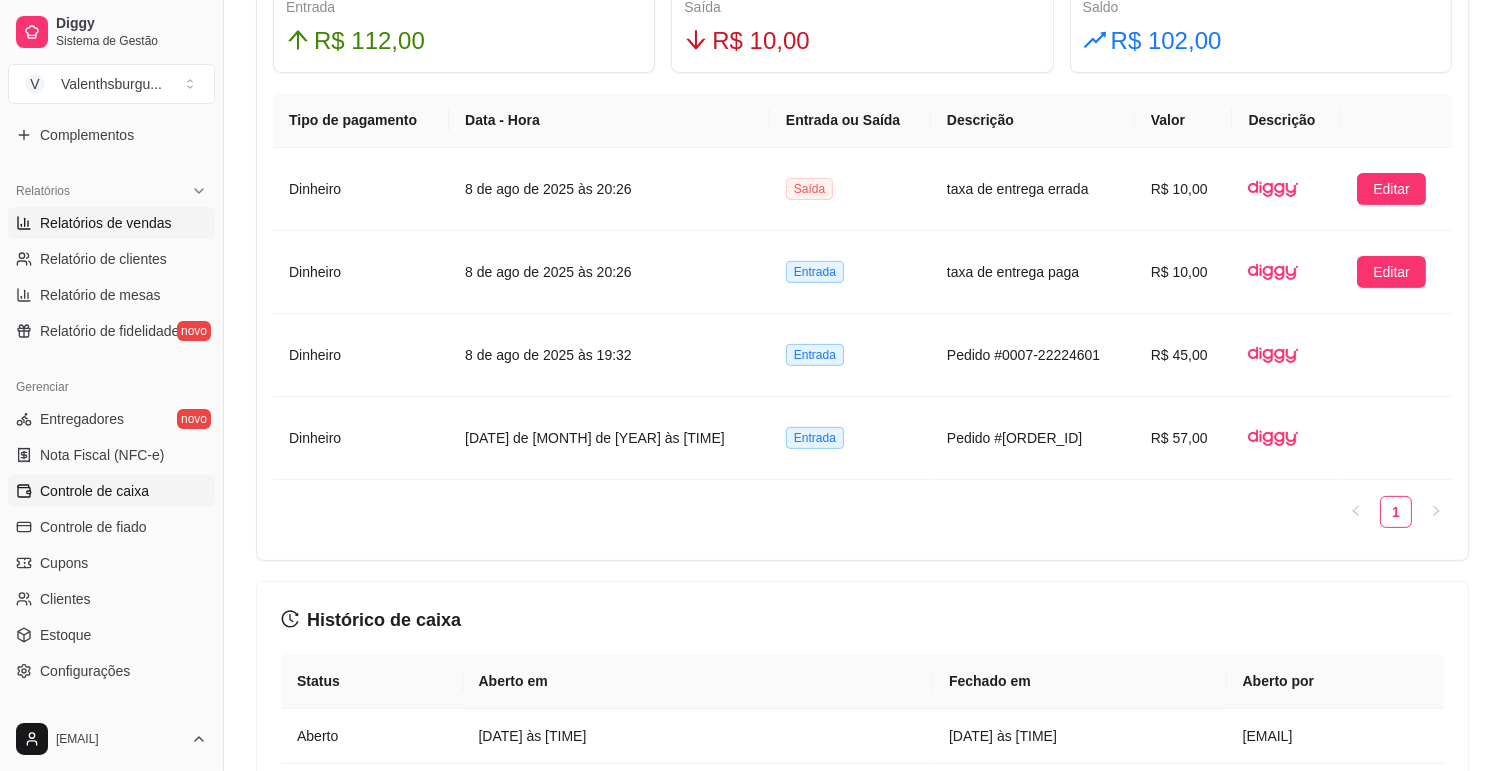 click on "Relatórios de vendas" at bounding box center (106, 223) 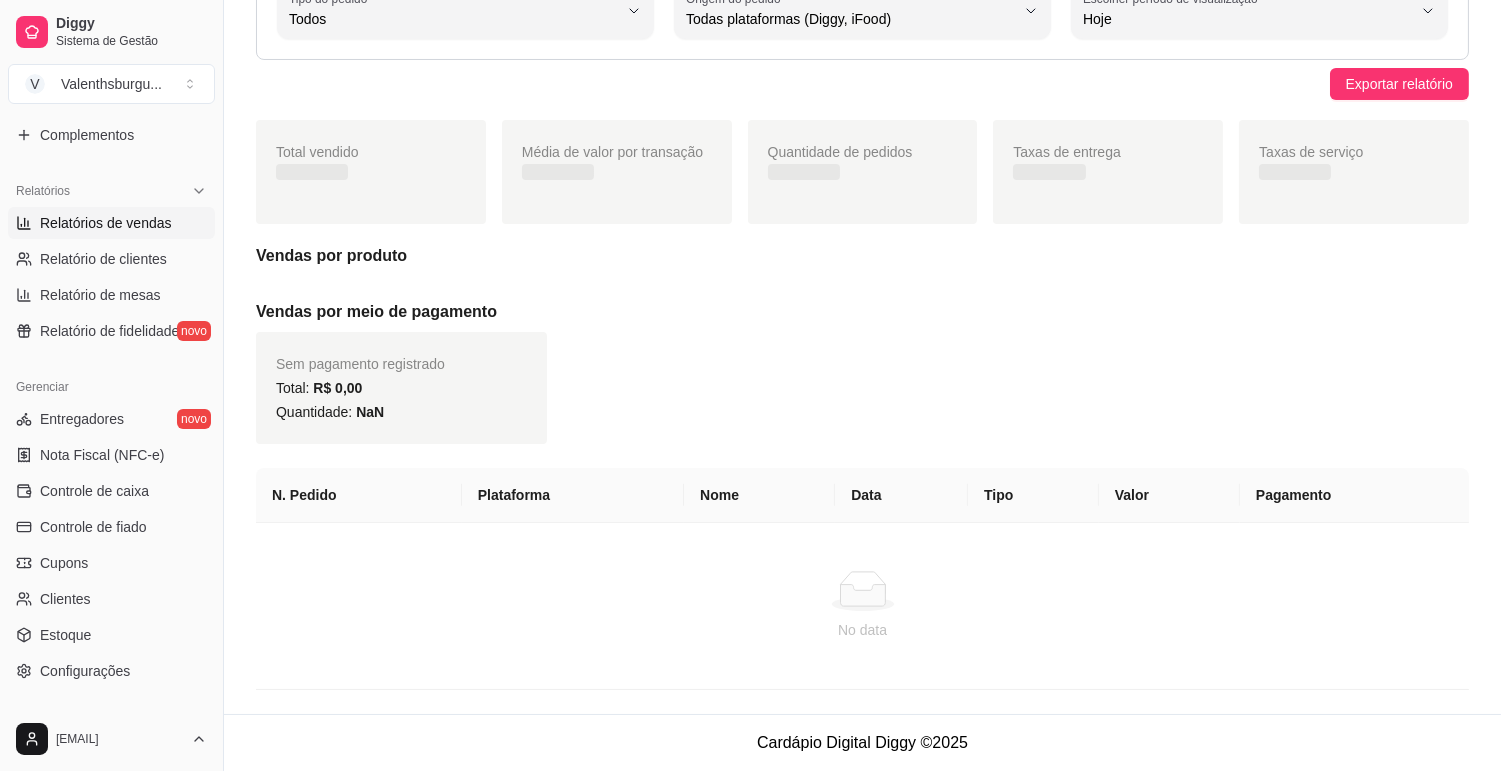 scroll, scrollTop: 0, scrollLeft: 0, axis: both 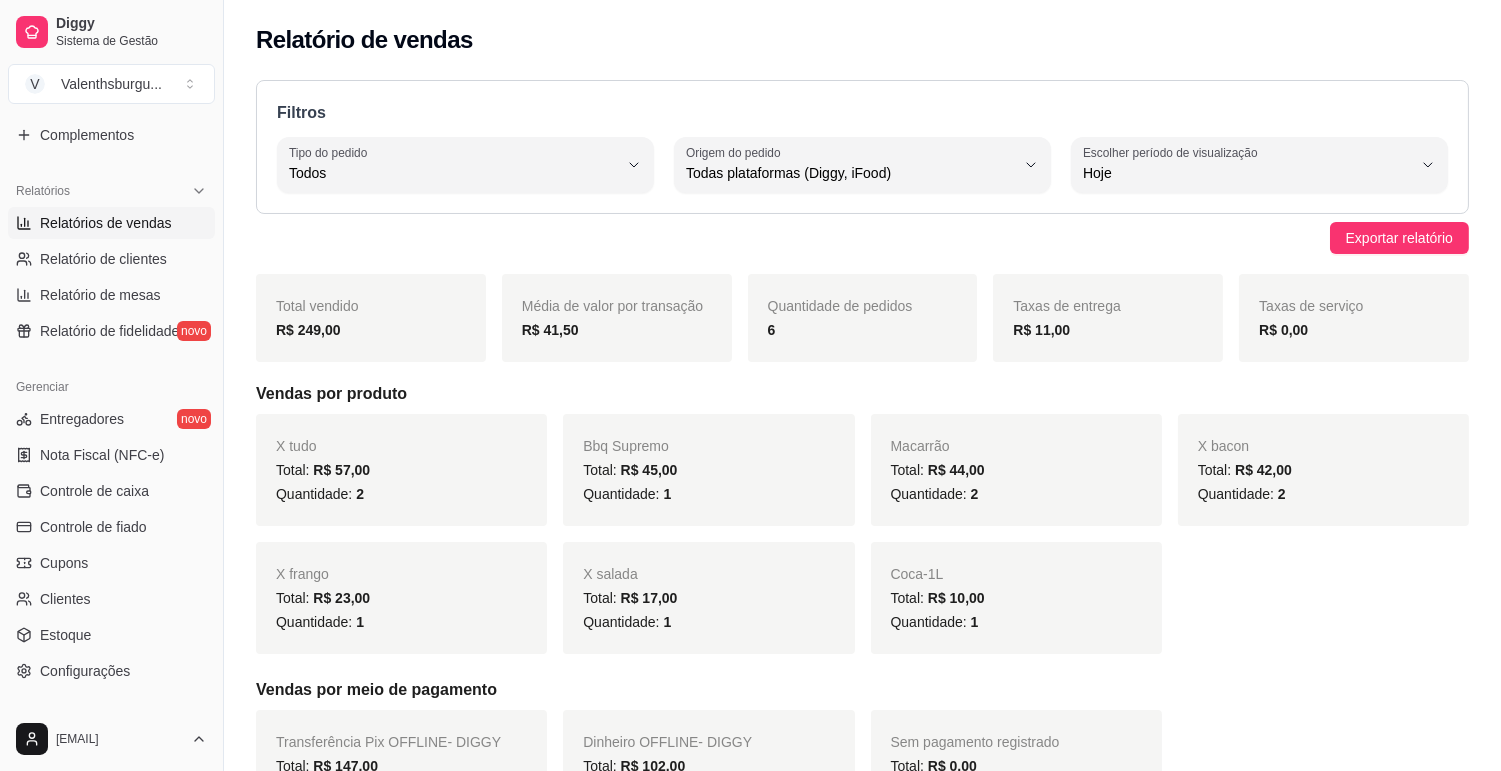 click on "Relatórios de vendas Relatório de clientes Relatório de mesas Relatório de fidelidade novo" at bounding box center (111, 277) 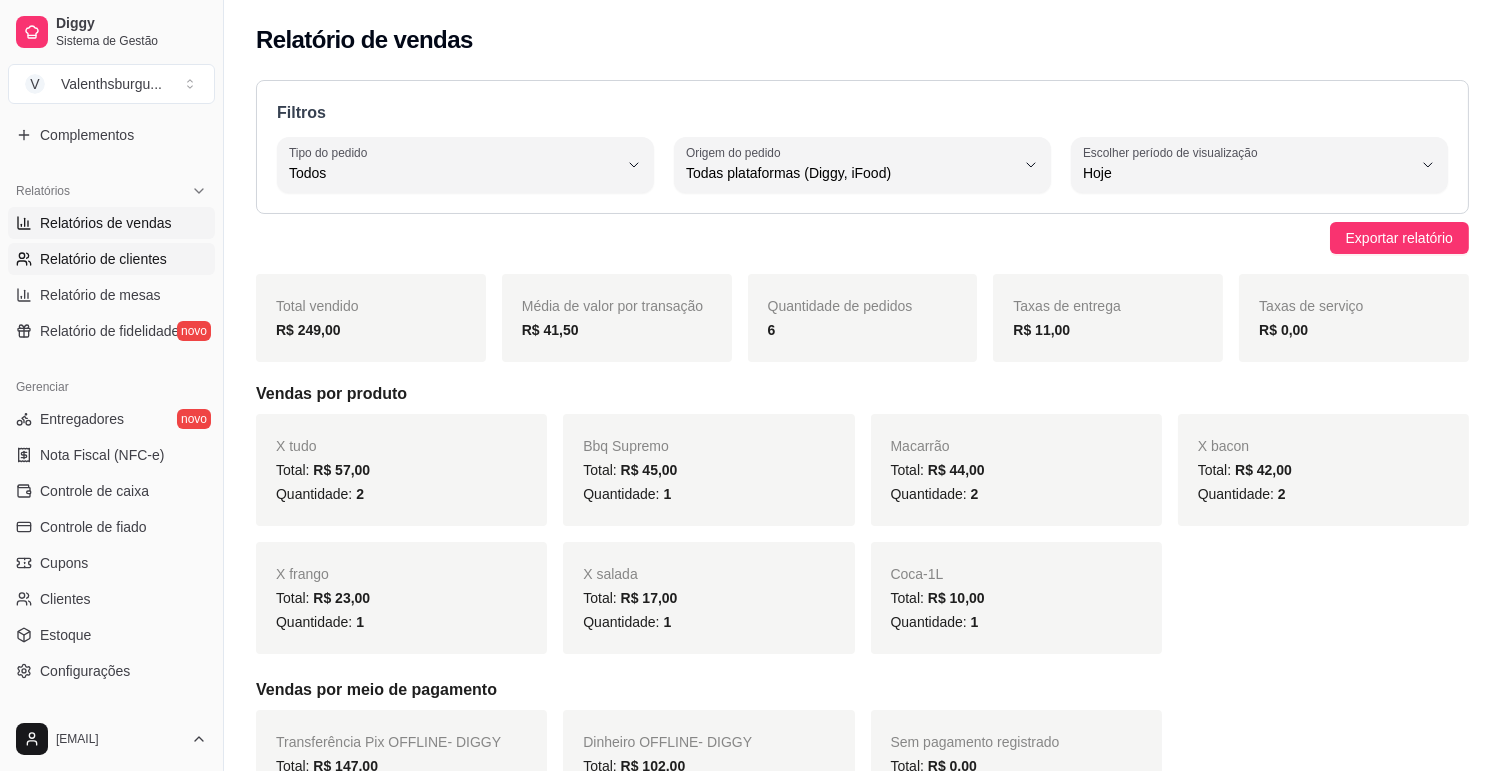 click on "Relatório de clientes" at bounding box center [103, 259] 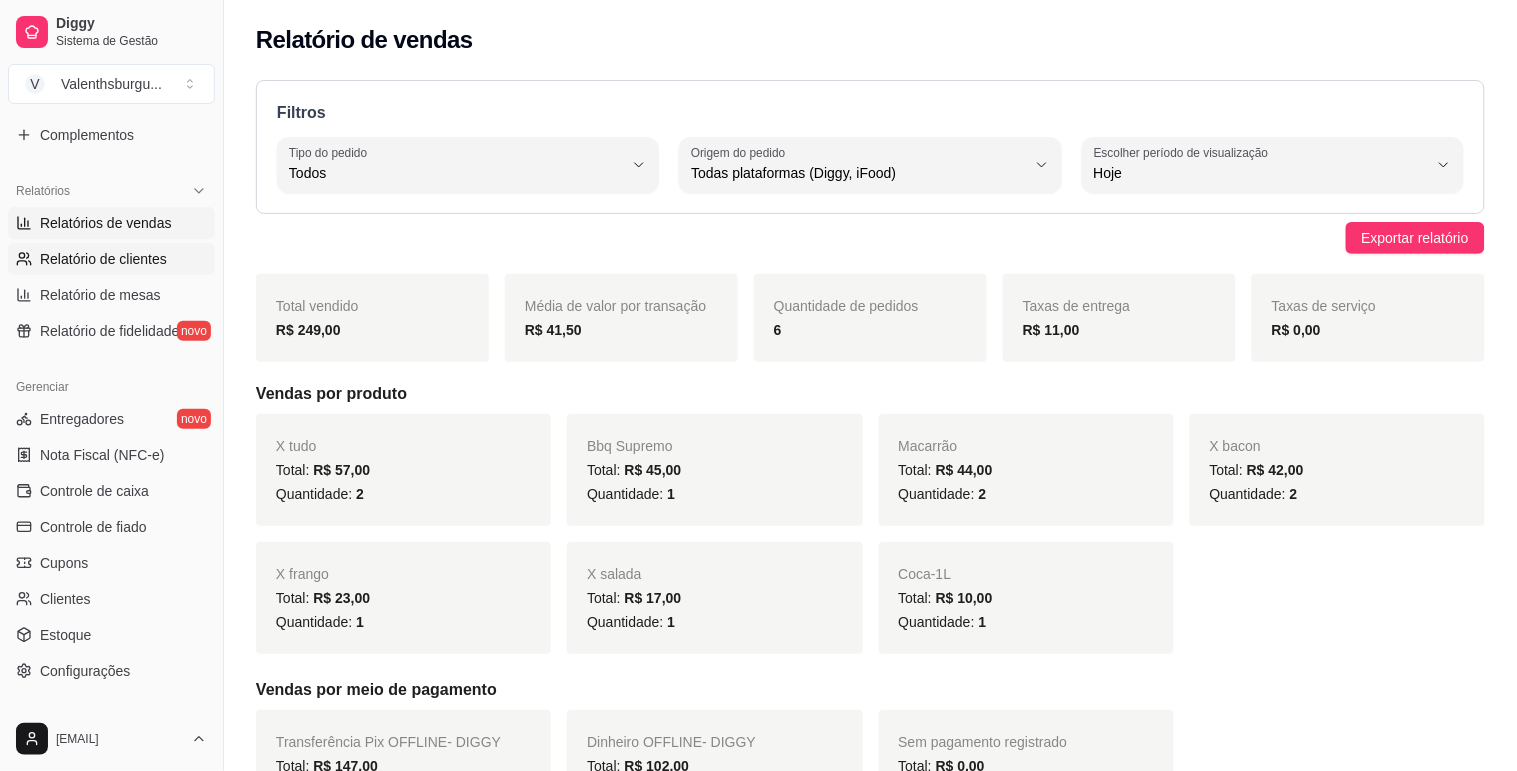 select on "30" 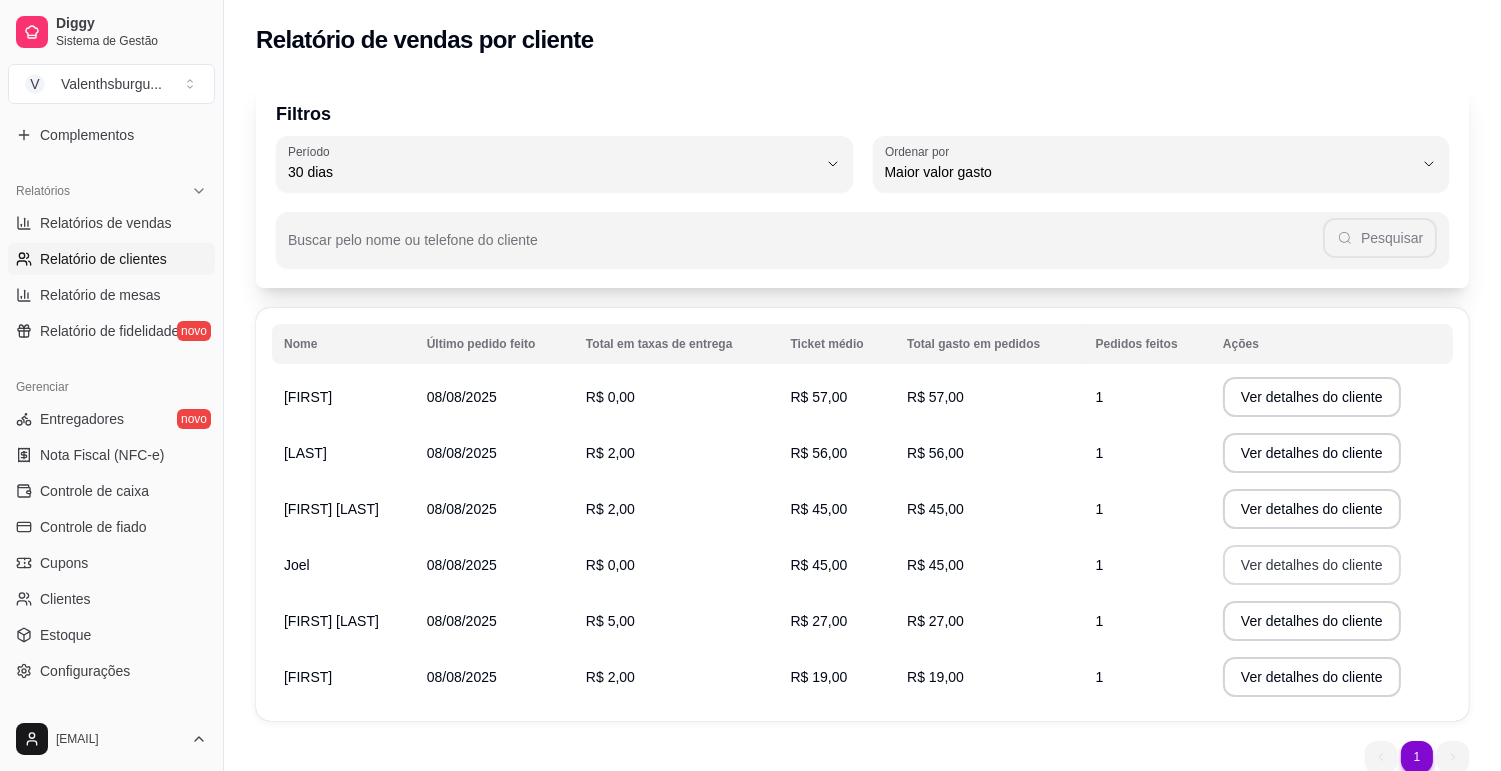 click on "Ver detalhes do cliente" at bounding box center [1312, 565] 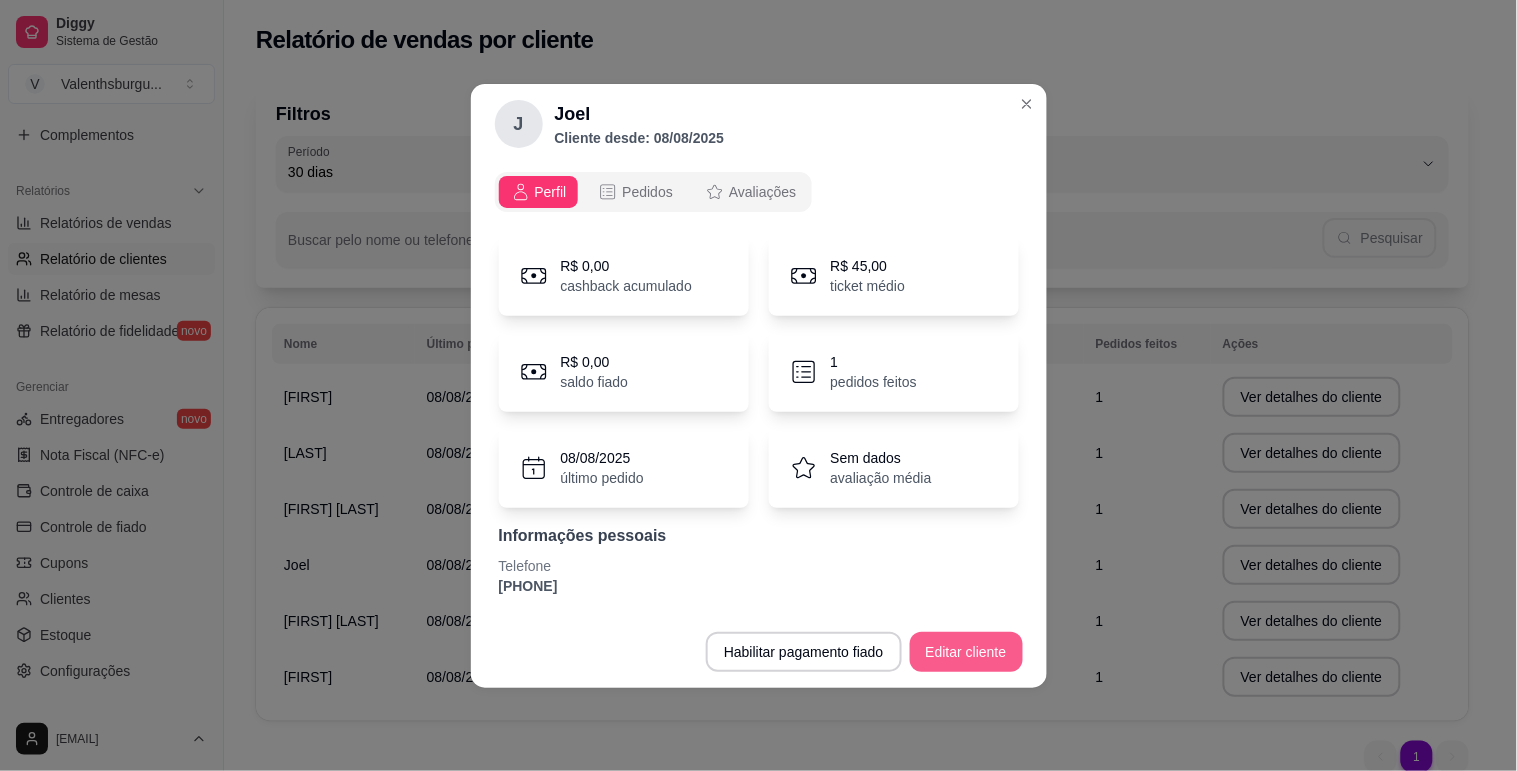 click on "Editar cliente" at bounding box center [966, 652] 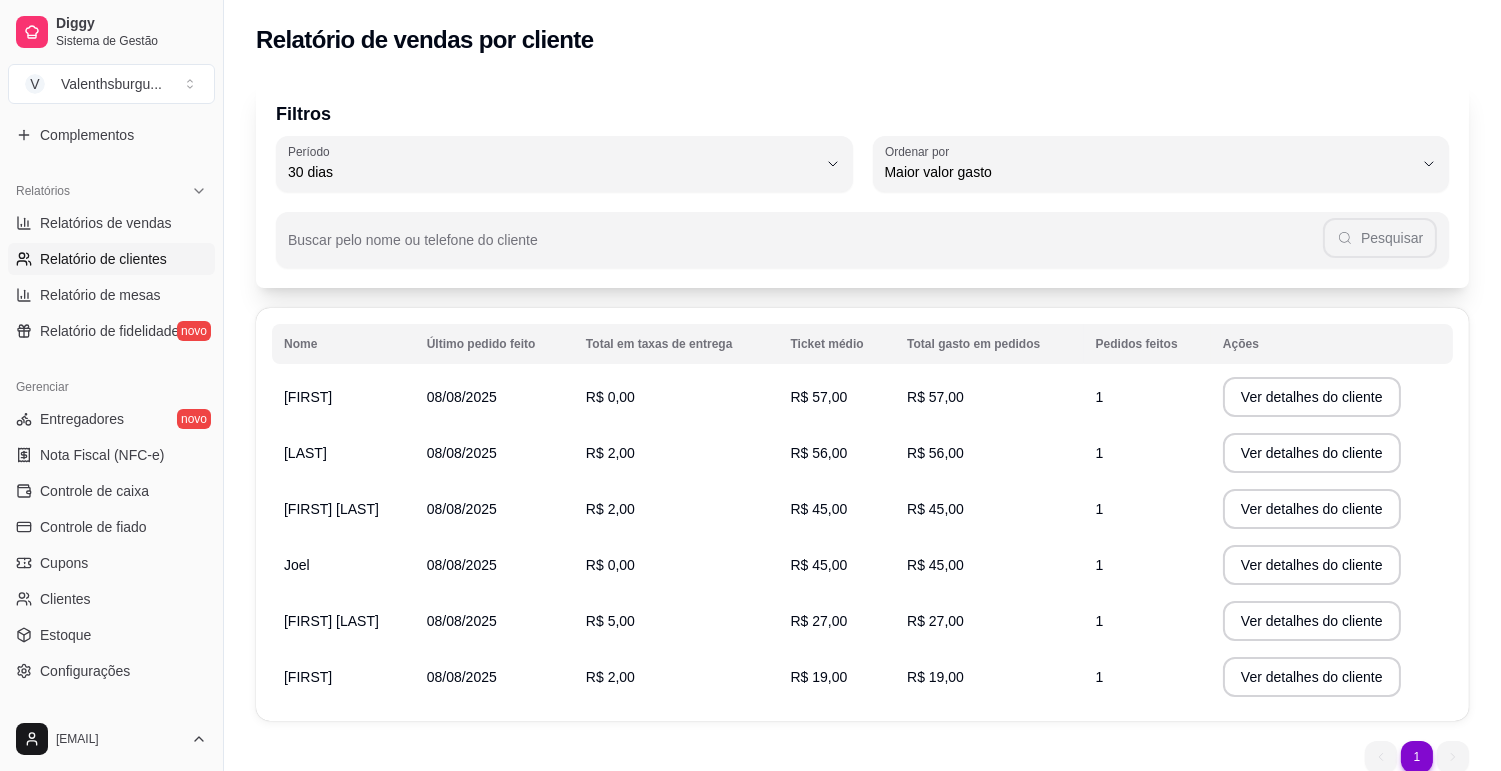 click on "R$ 45,00" at bounding box center [819, 565] 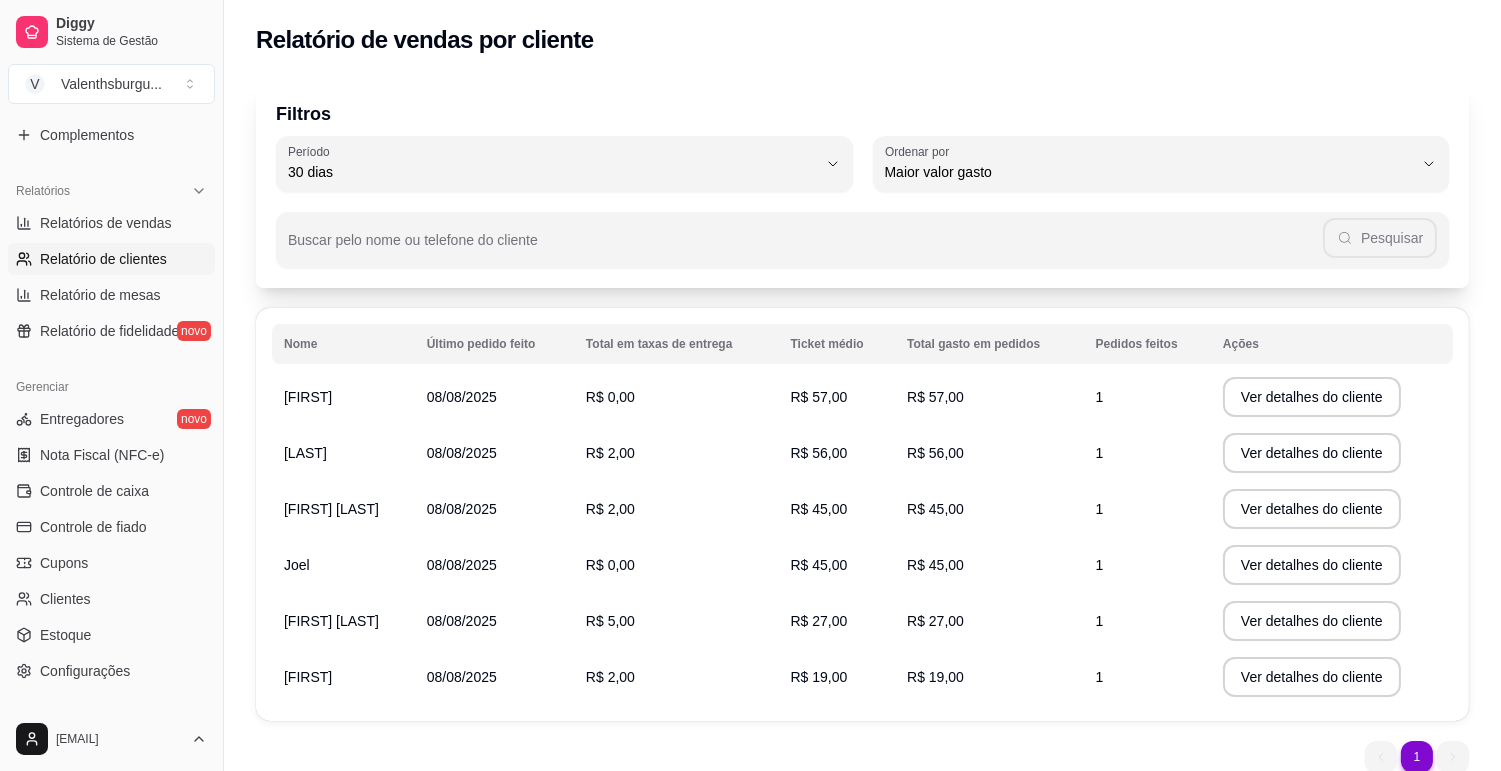 drag, startPoint x: 817, startPoint y: 563, endPoint x: 624, endPoint y: 567, distance: 193.04144 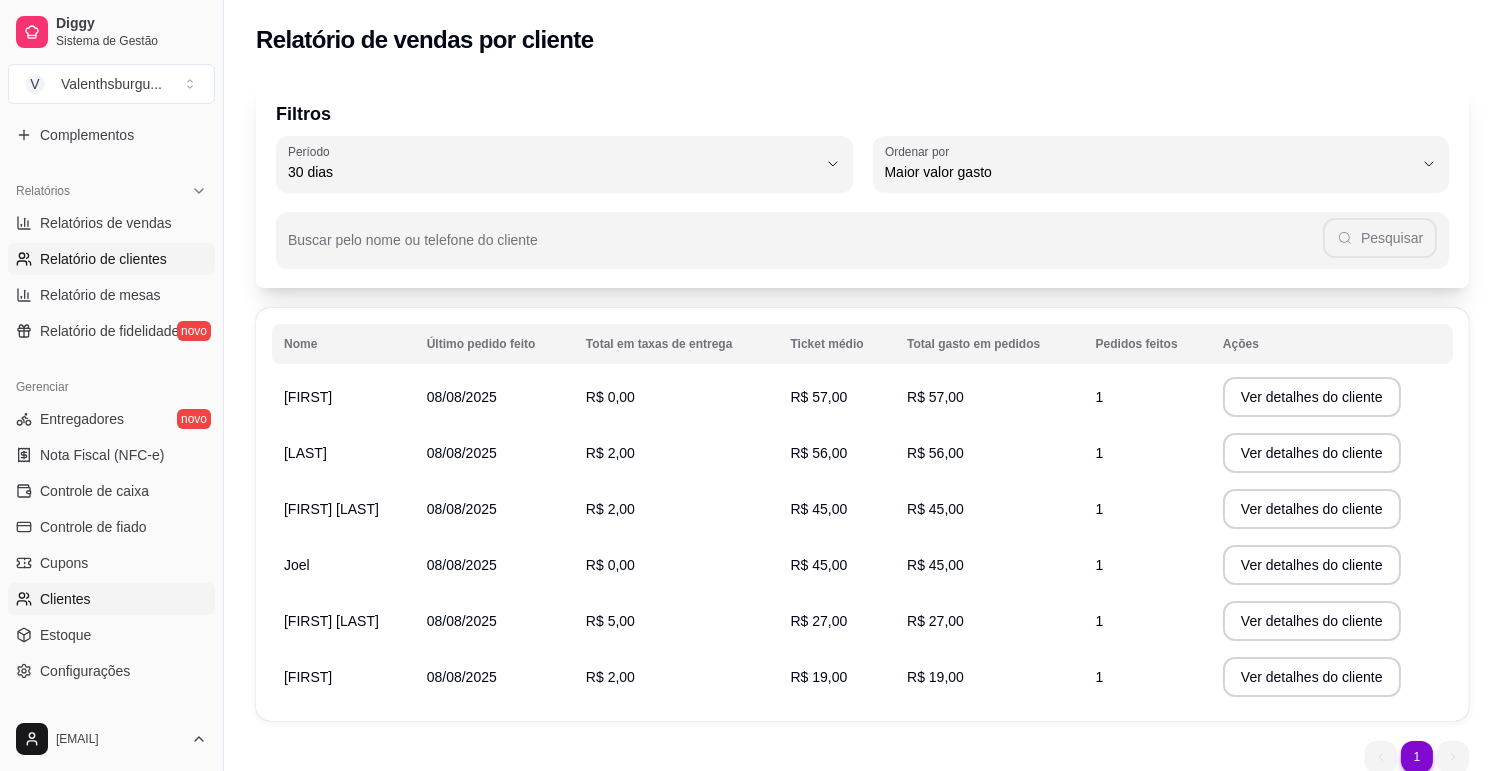 click on "Clientes" at bounding box center (65, 599) 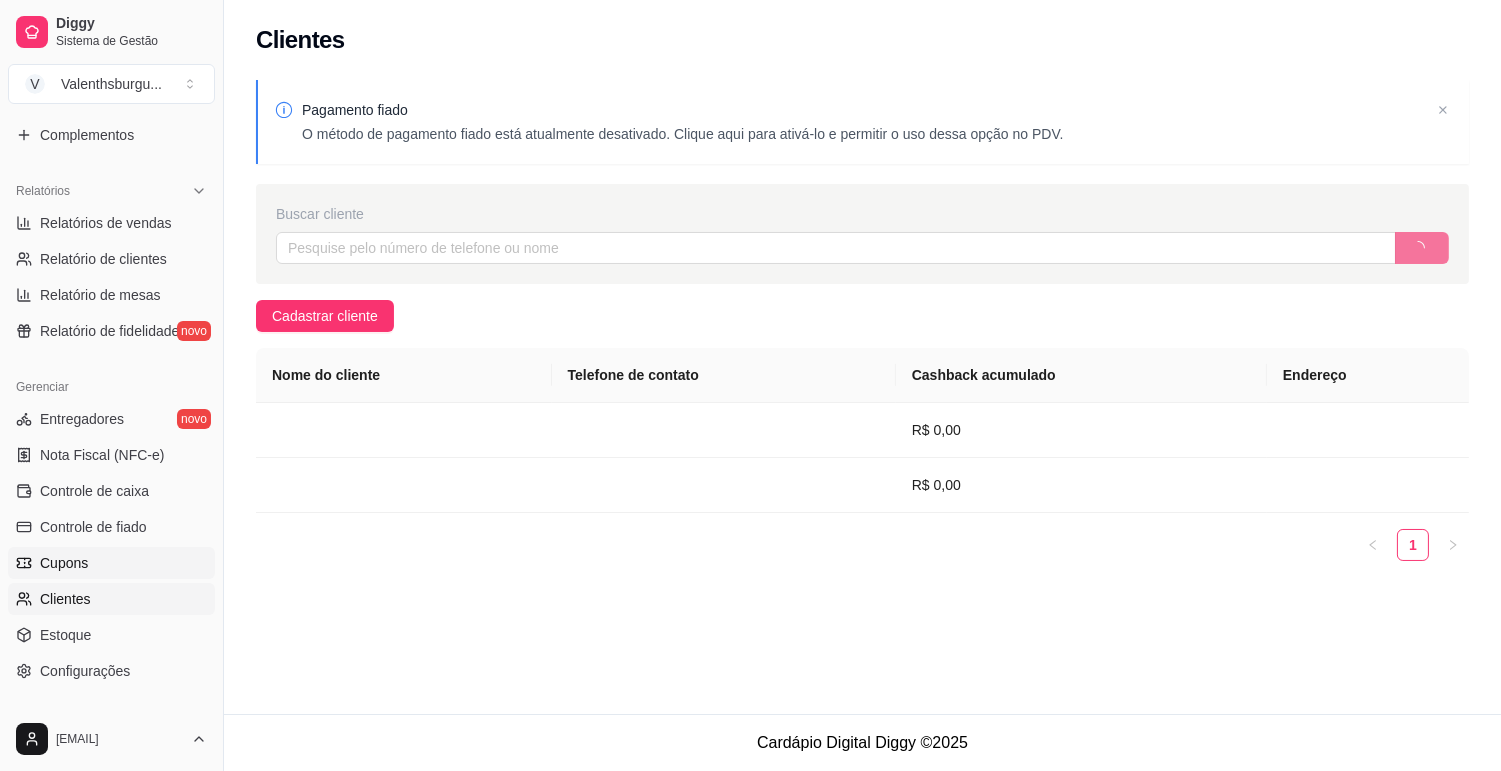 click on "Cupons" at bounding box center [111, 563] 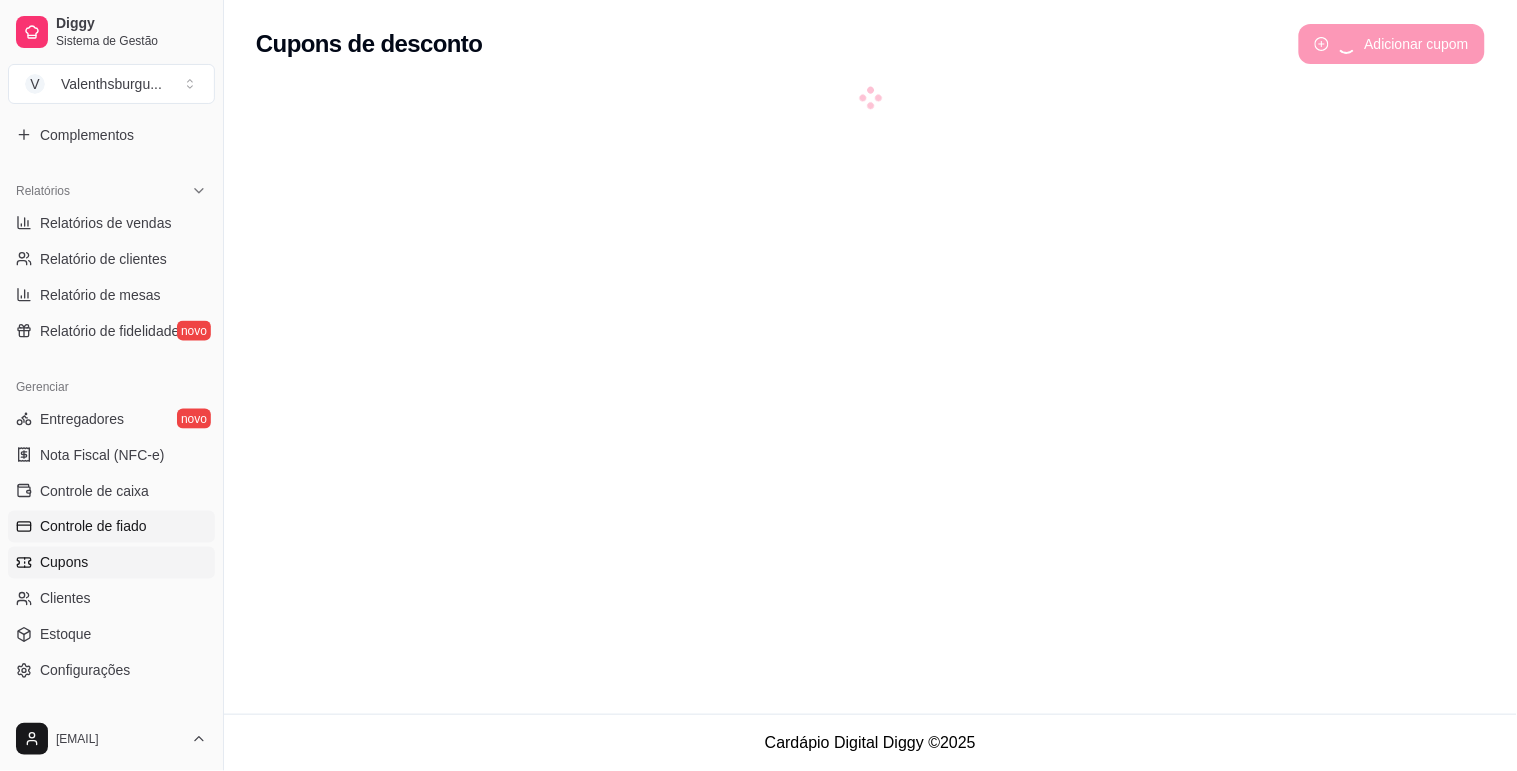 click on "Controle de fiado" at bounding box center (111, 527) 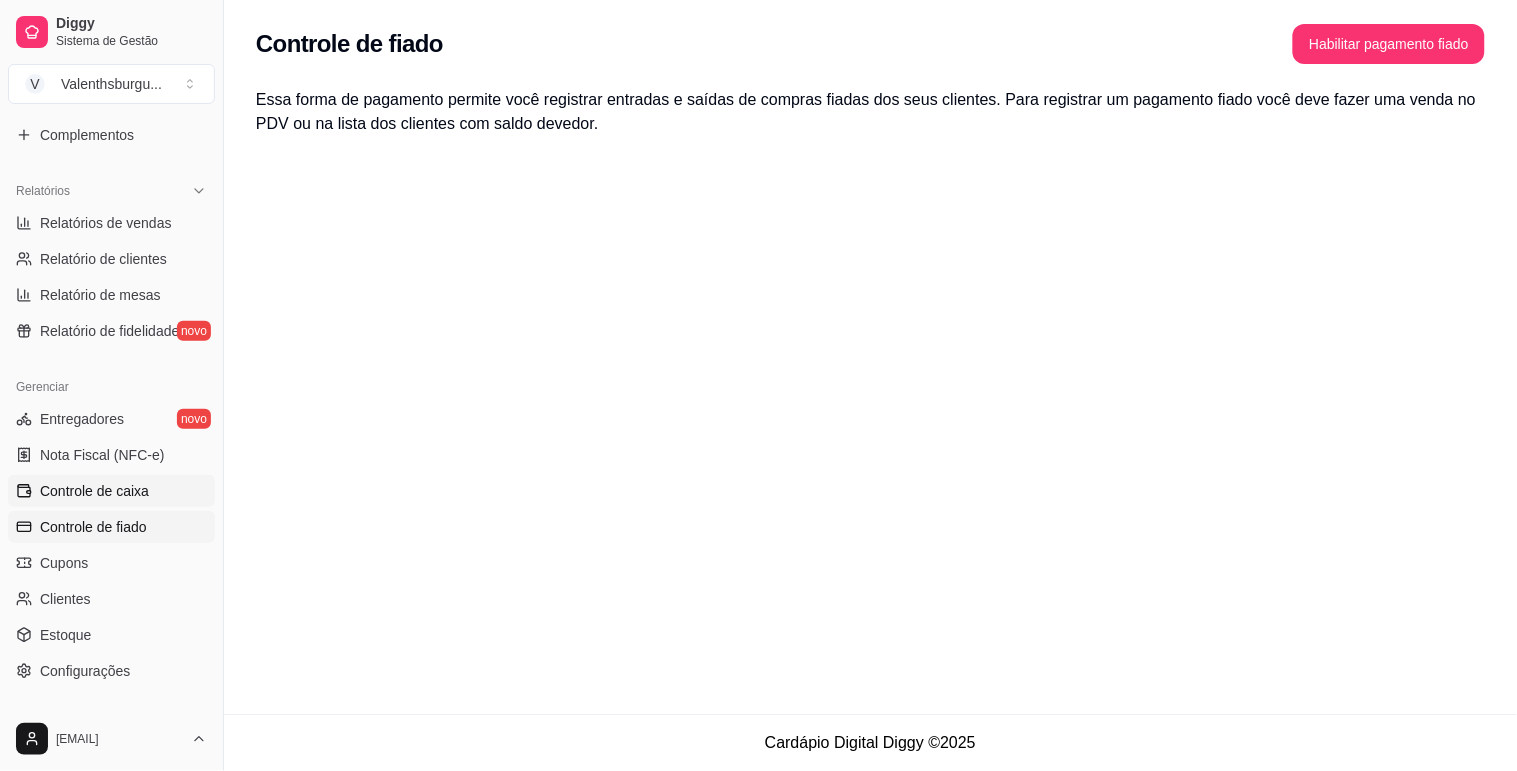 click on "Controle de caixa" at bounding box center (94, 491) 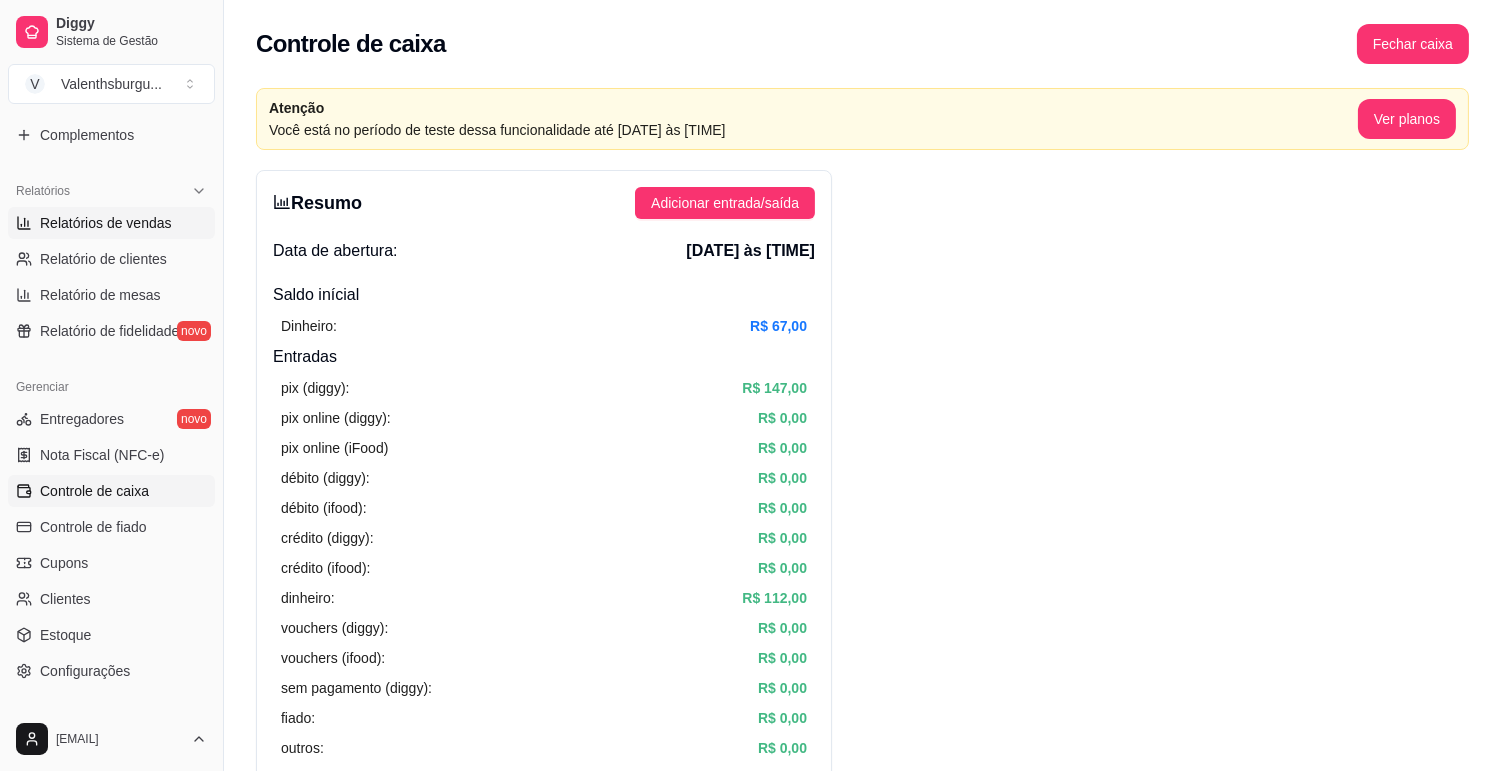 click on "Relatórios de vendas" at bounding box center (106, 223) 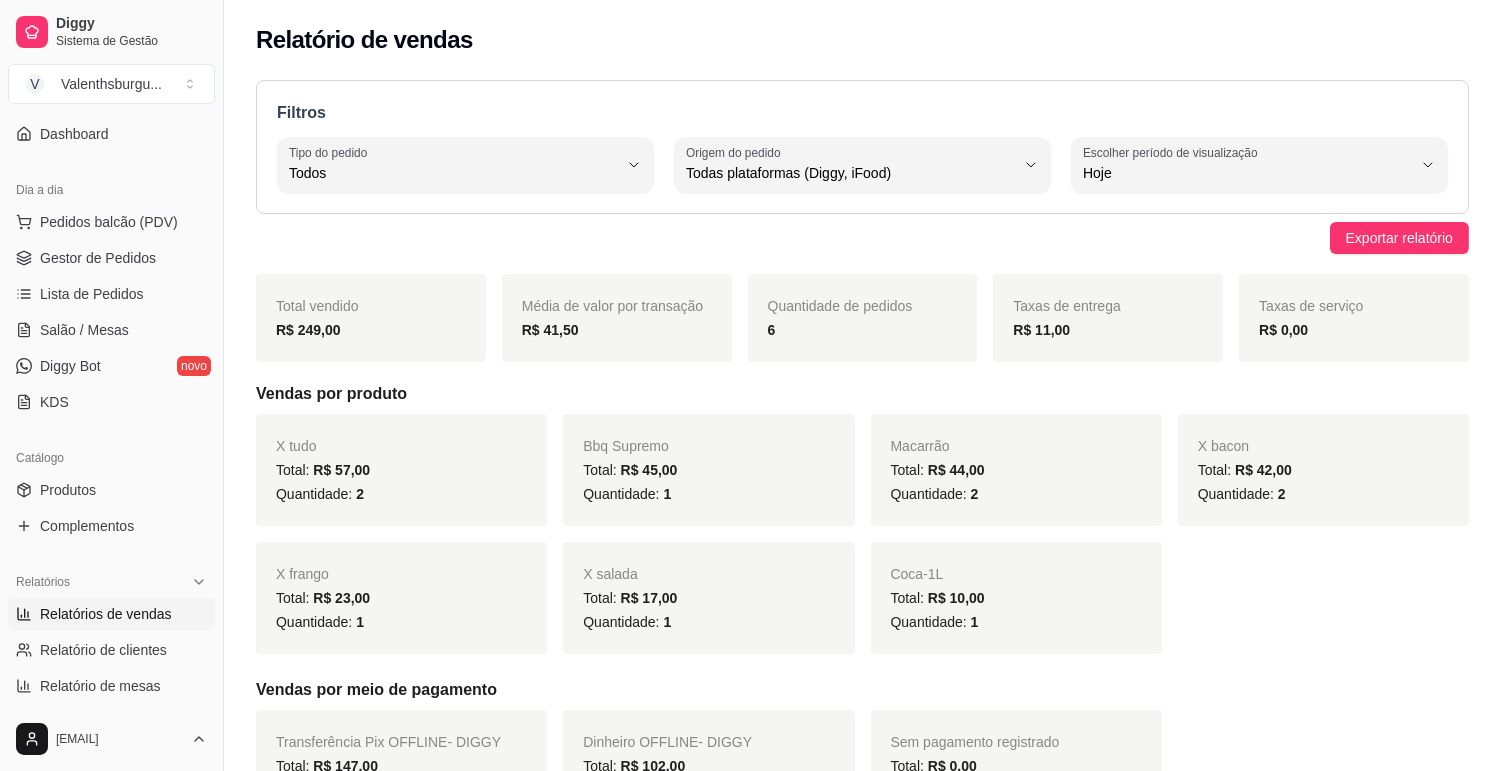 scroll, scrollTop: 112, scrollLeft: 0, axis: vertical 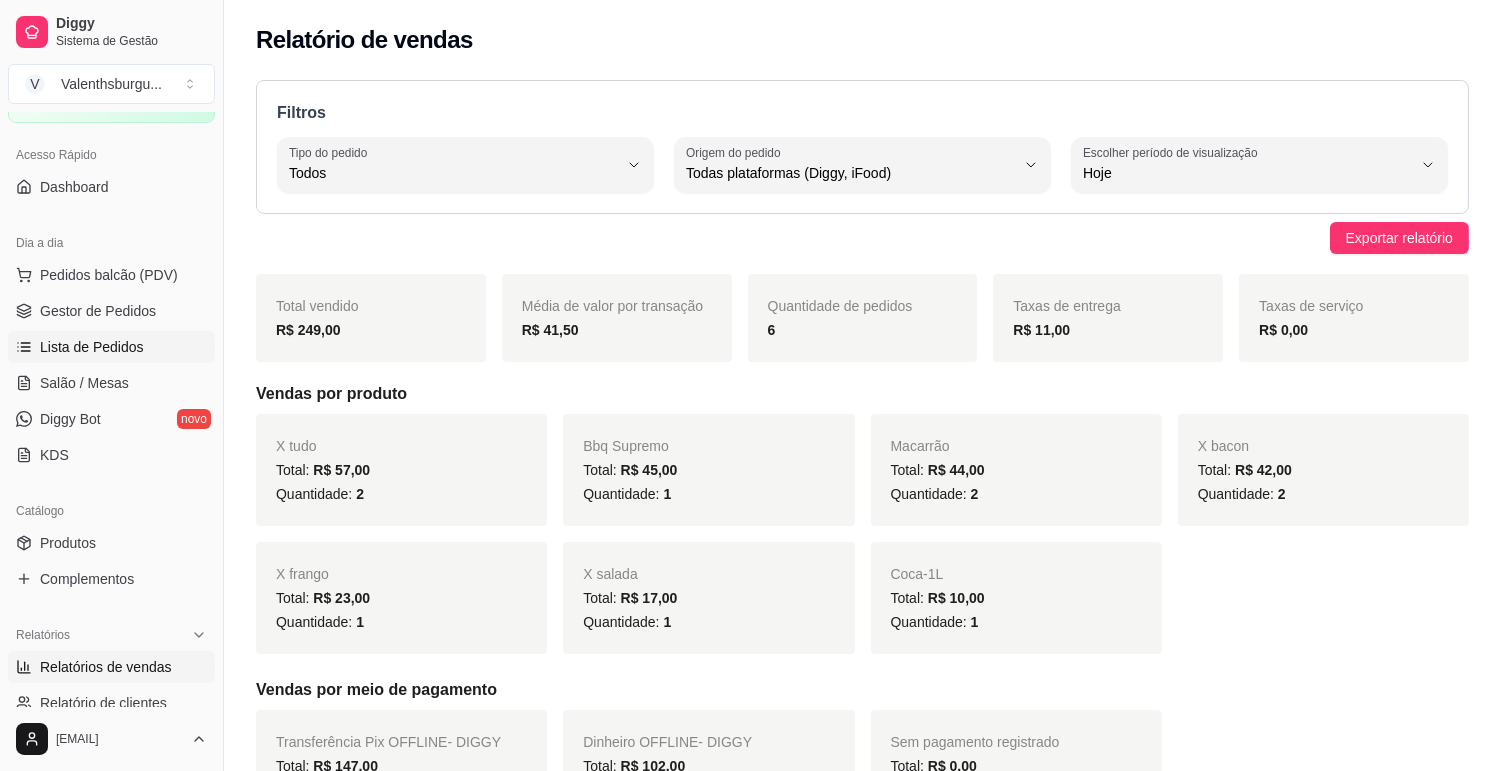 click on "Lista de Pedidos" at bounding box center [92, 347] 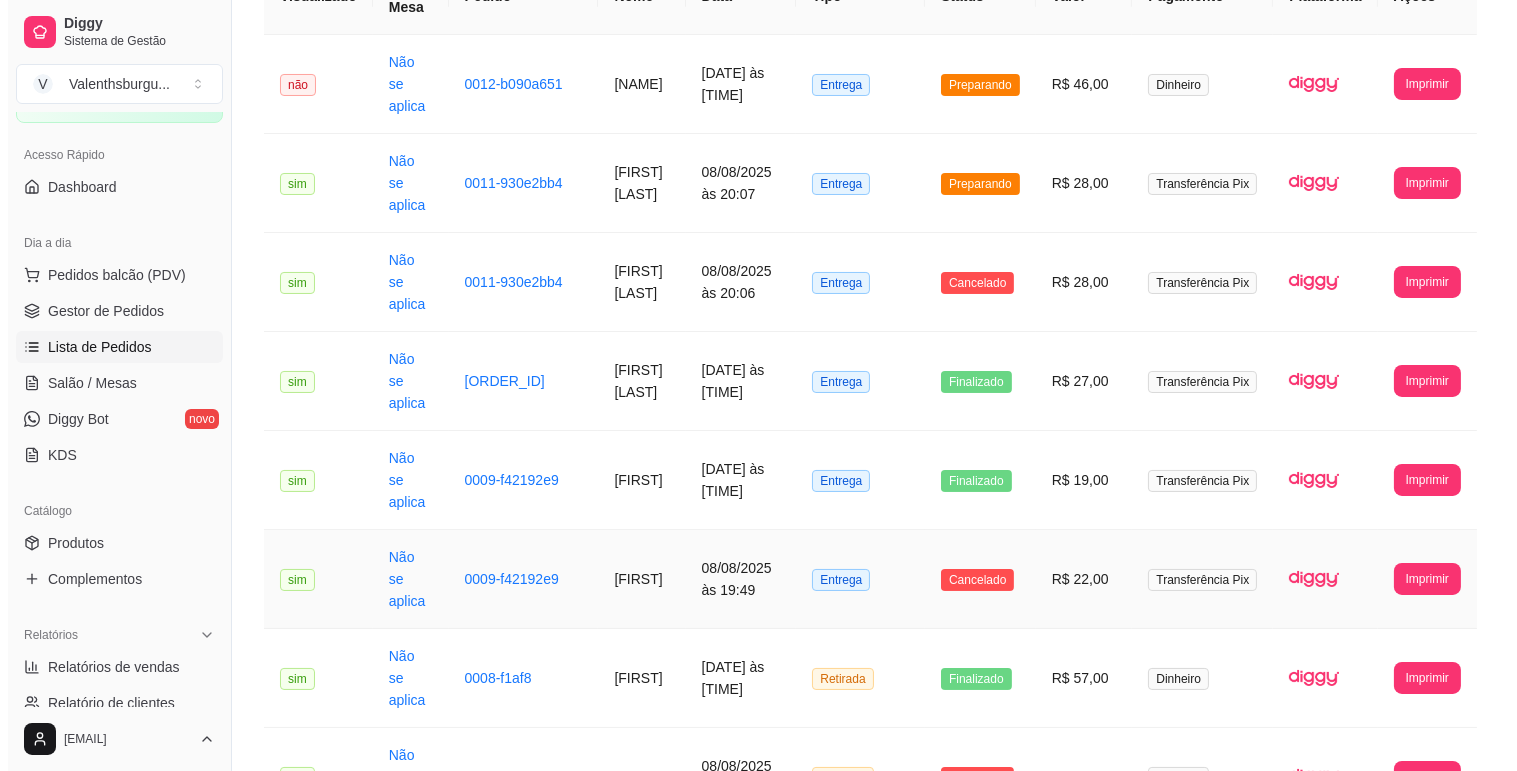 scroll, scrollTop: 333, scrollLeft: 0, axis: vertical 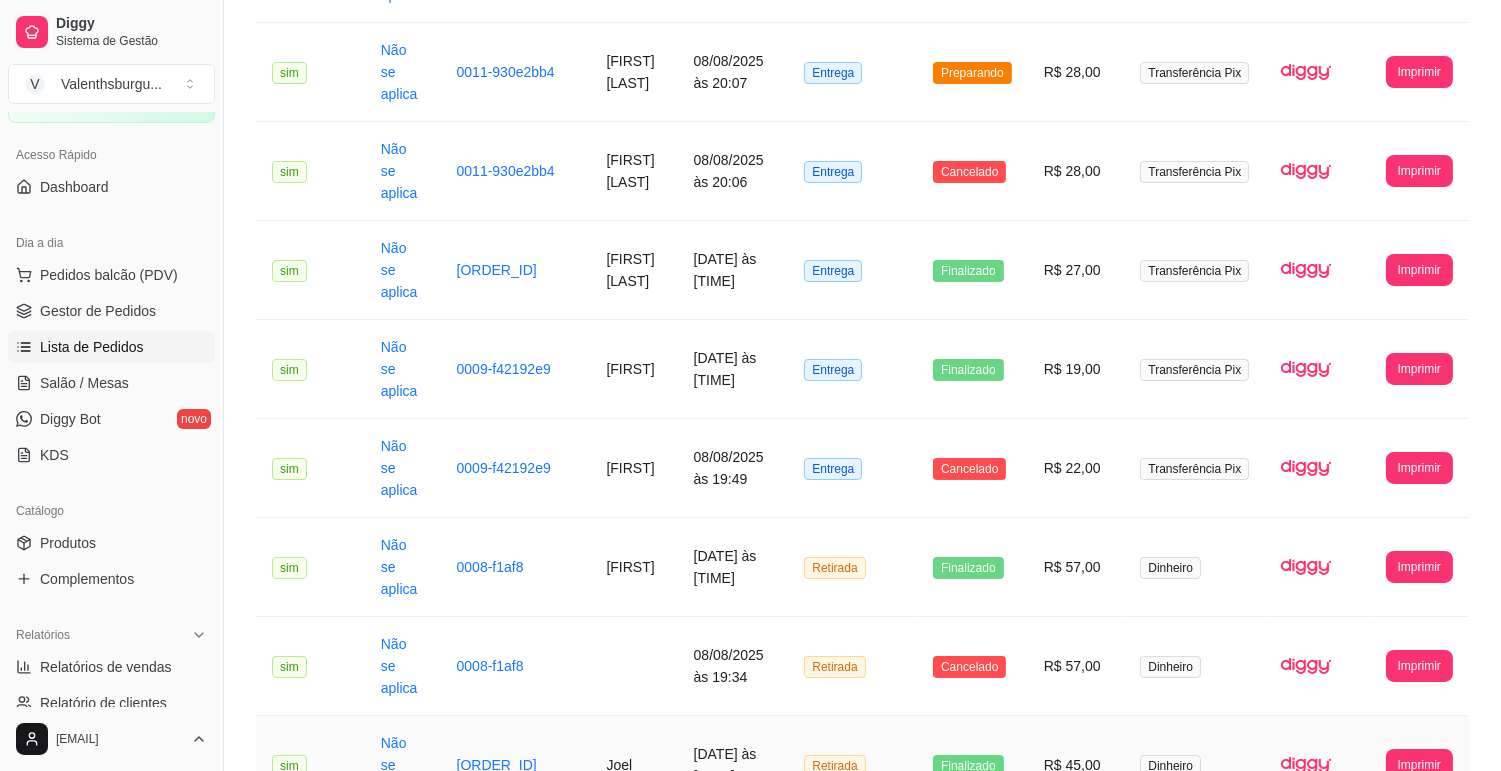 click on "08/08/2025 às 19:32" at bounding box center (733, 765) 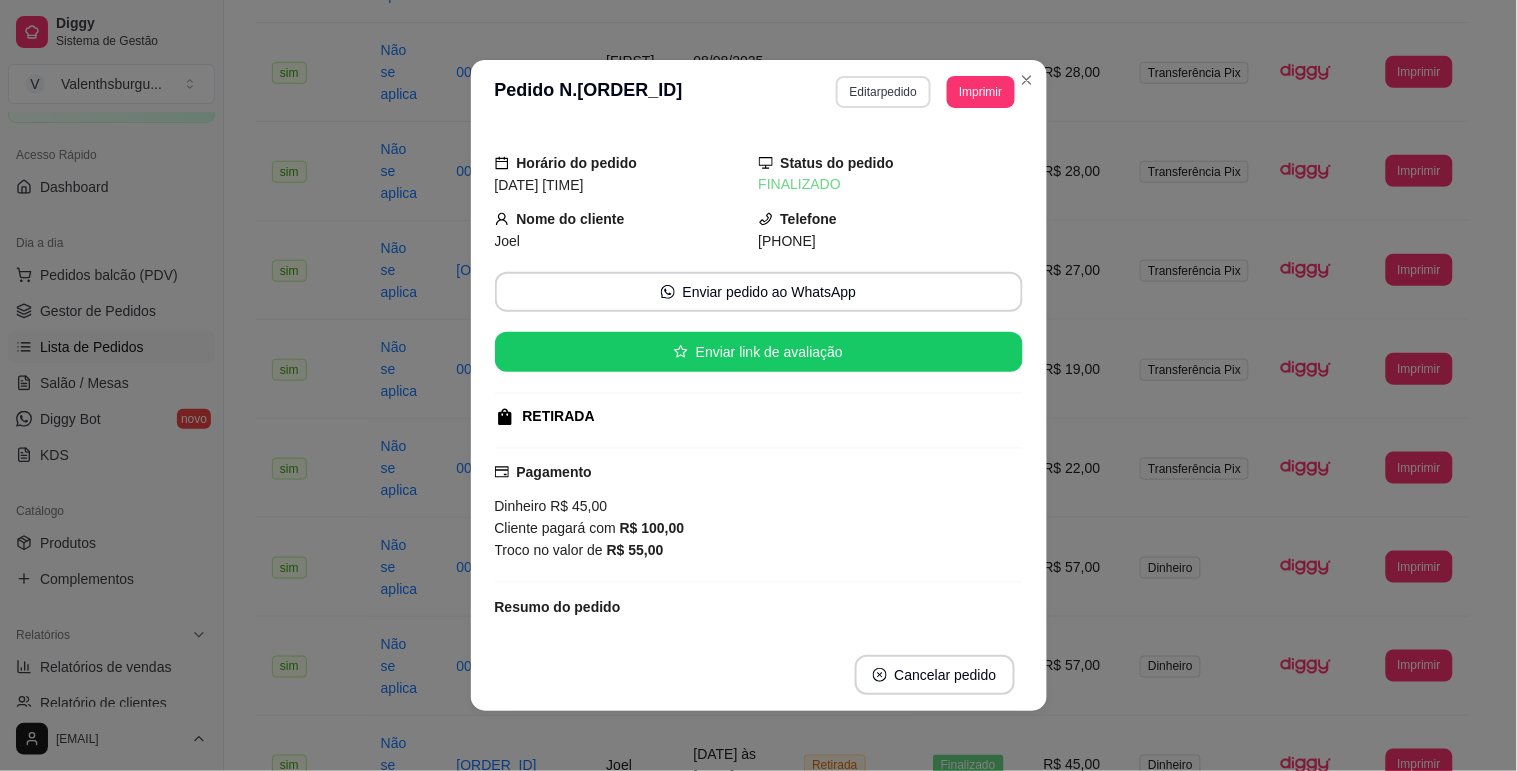 click on "Editar  pedido" at bounding box center [883, 92] 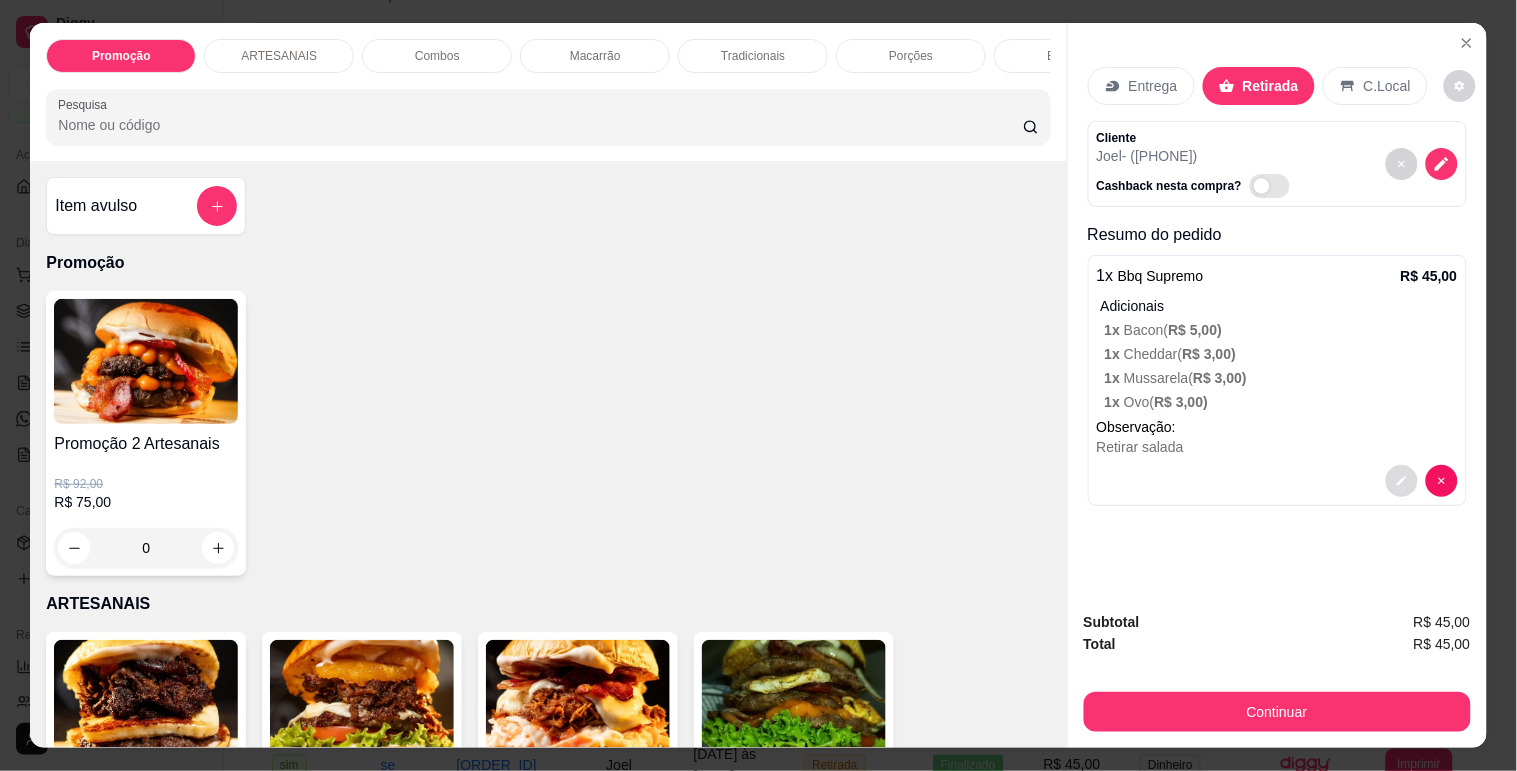 click at bounding box center (1402, 481) 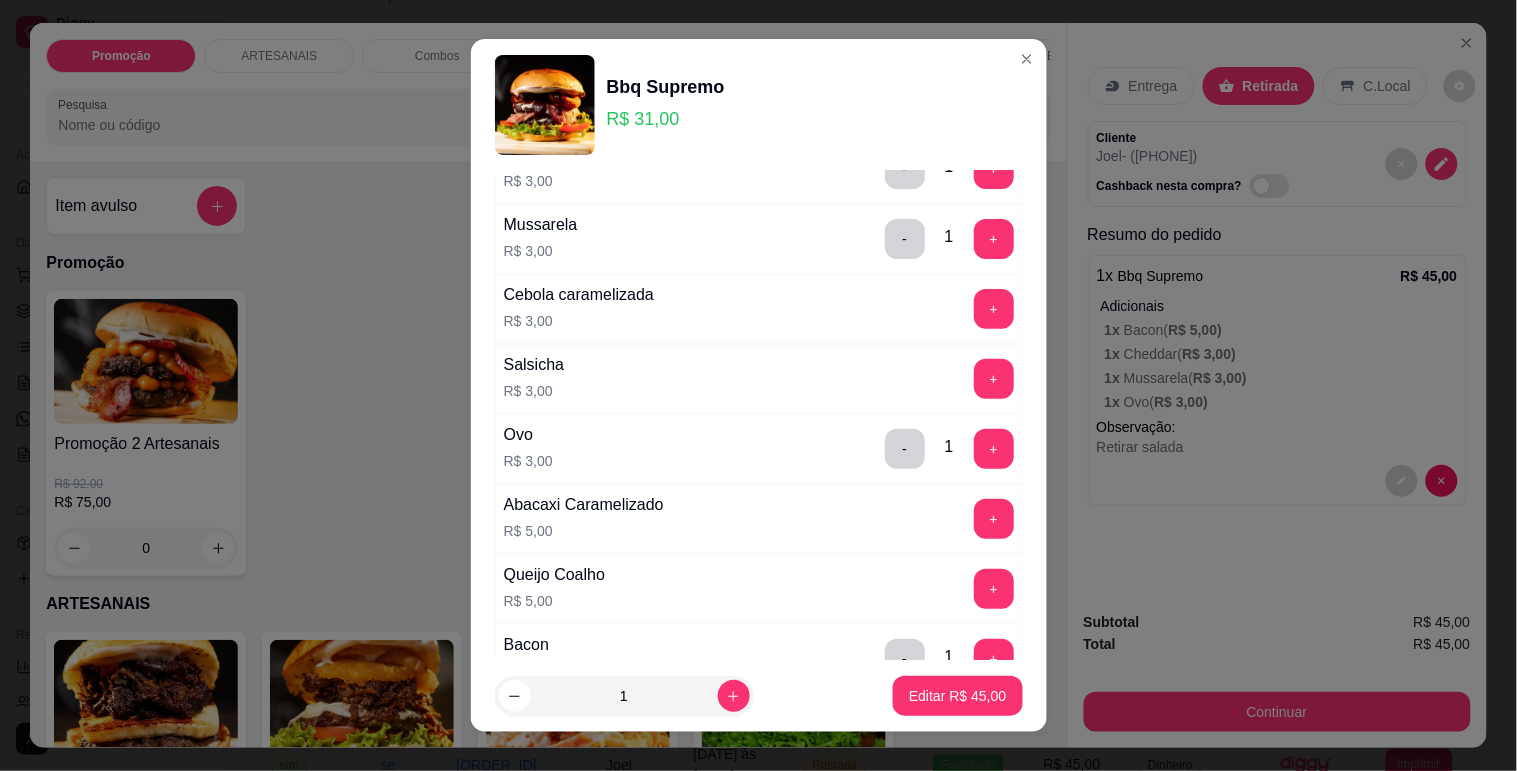 scroll, scrollTop: 222, scrollLeft: 0, axis: vertical 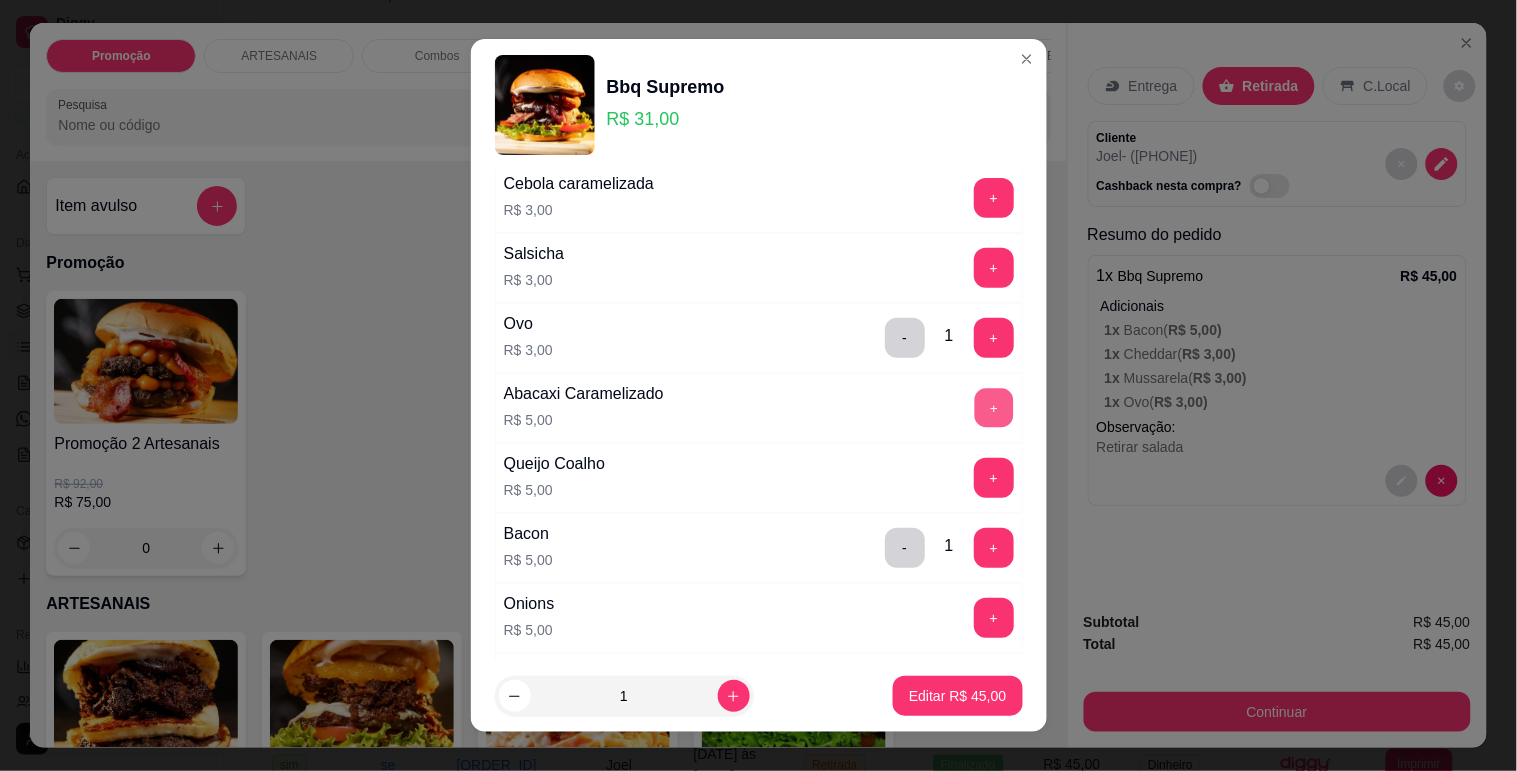 click on "+" at bounding box center (993, 407) 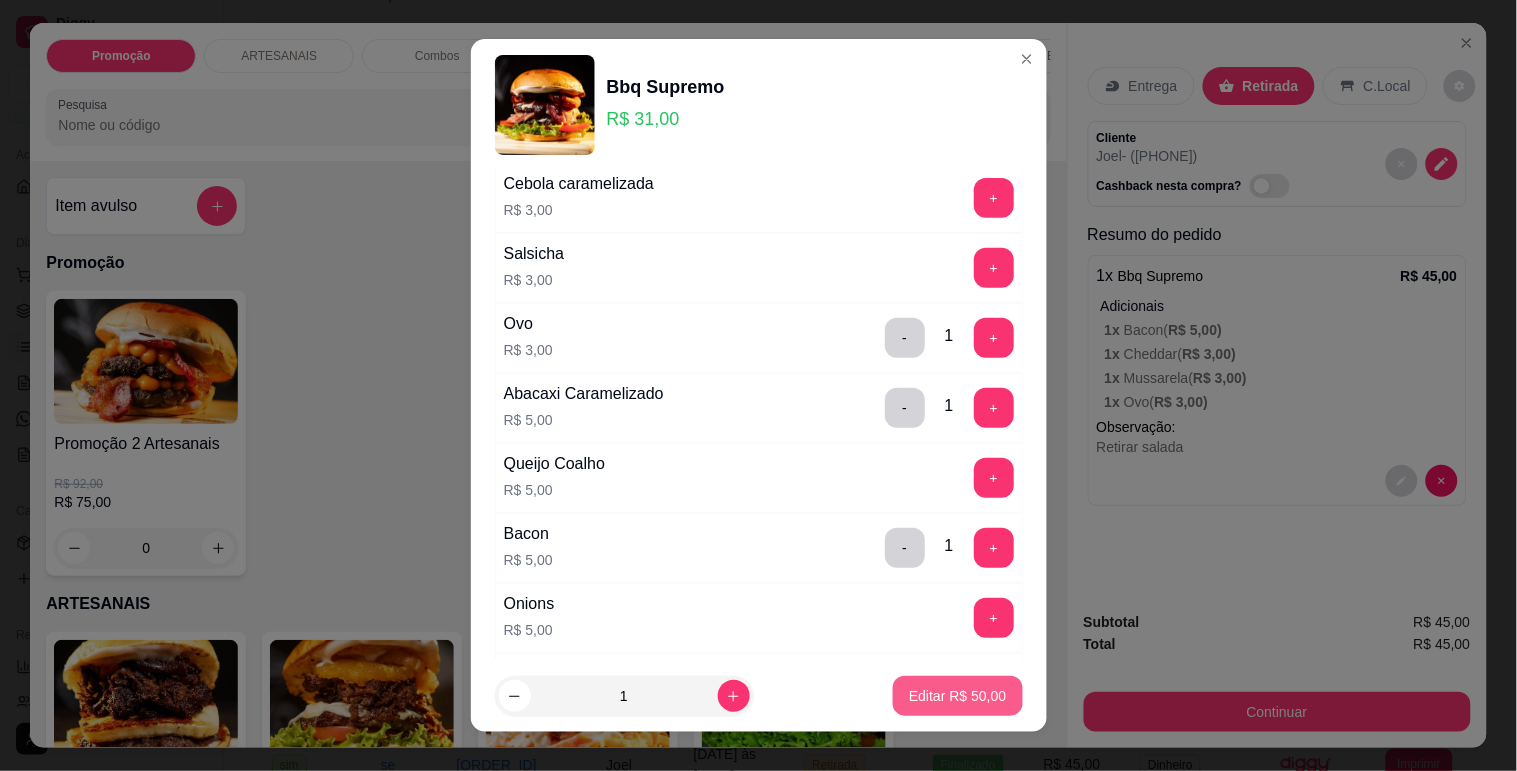 click on "Editar   R$ 50,00" at bounding box center (957, 696) 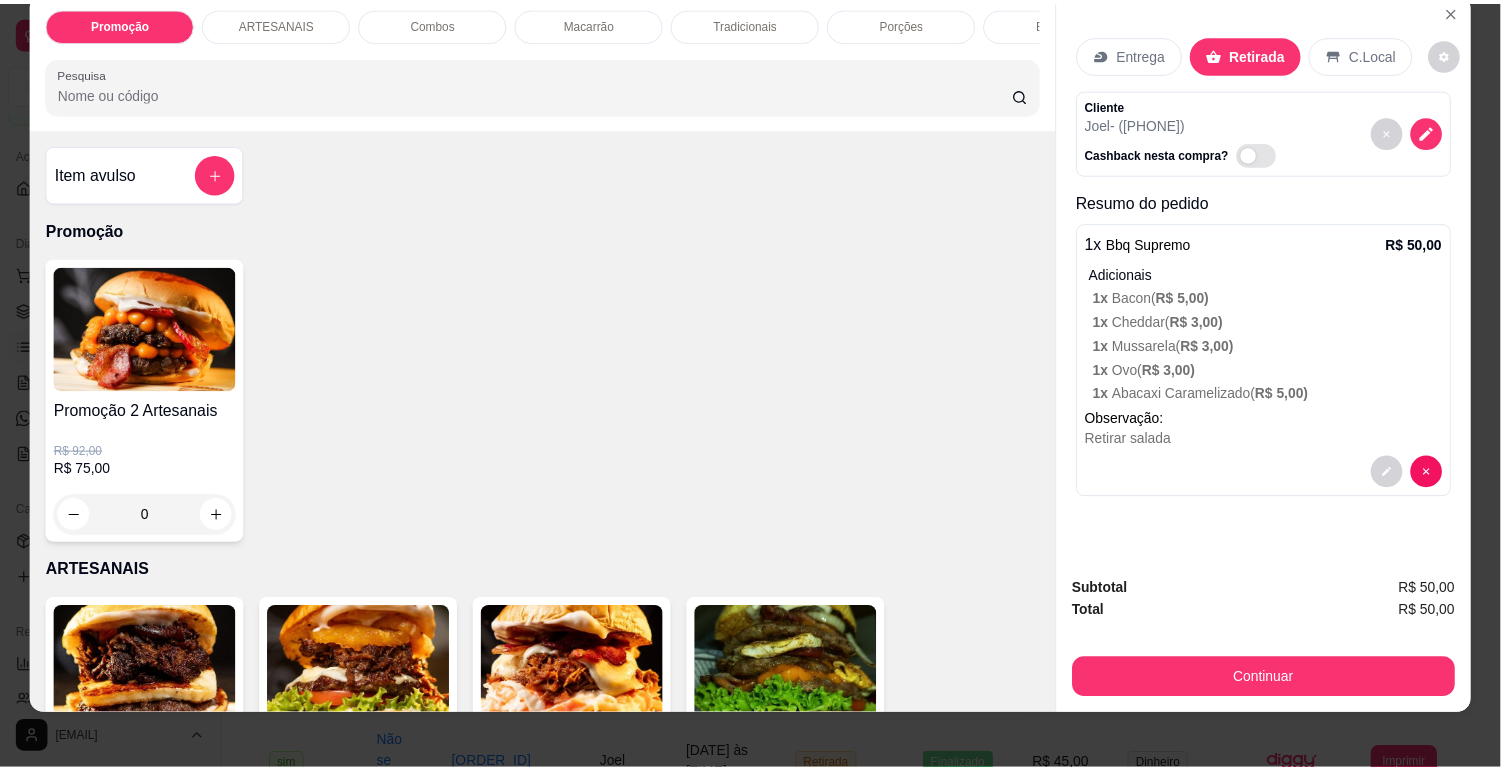 scroll, scrollTop: 48, scrollLeft: 0, axis: vertical 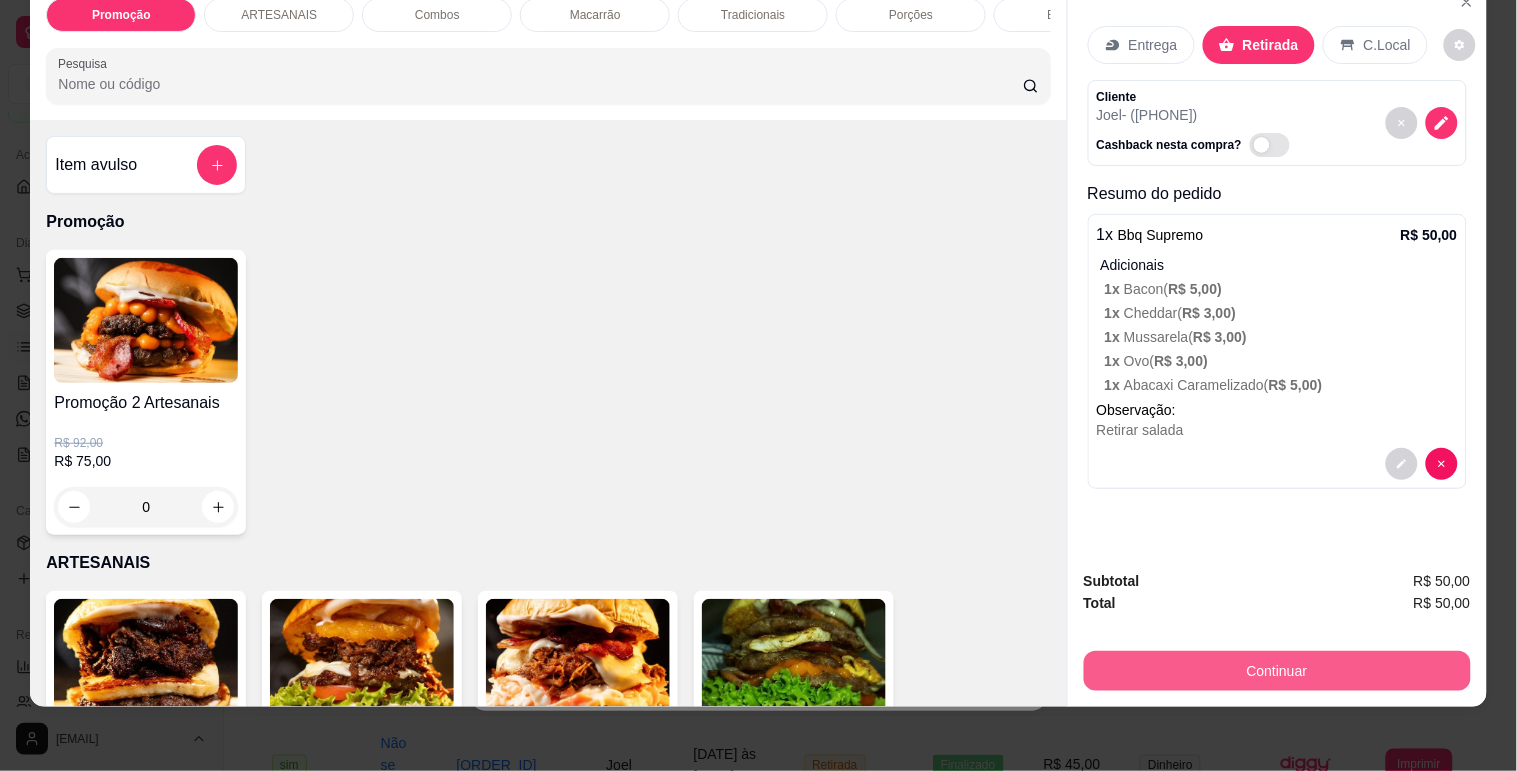 click on "Continuar" at bounding box center [1277, 671] 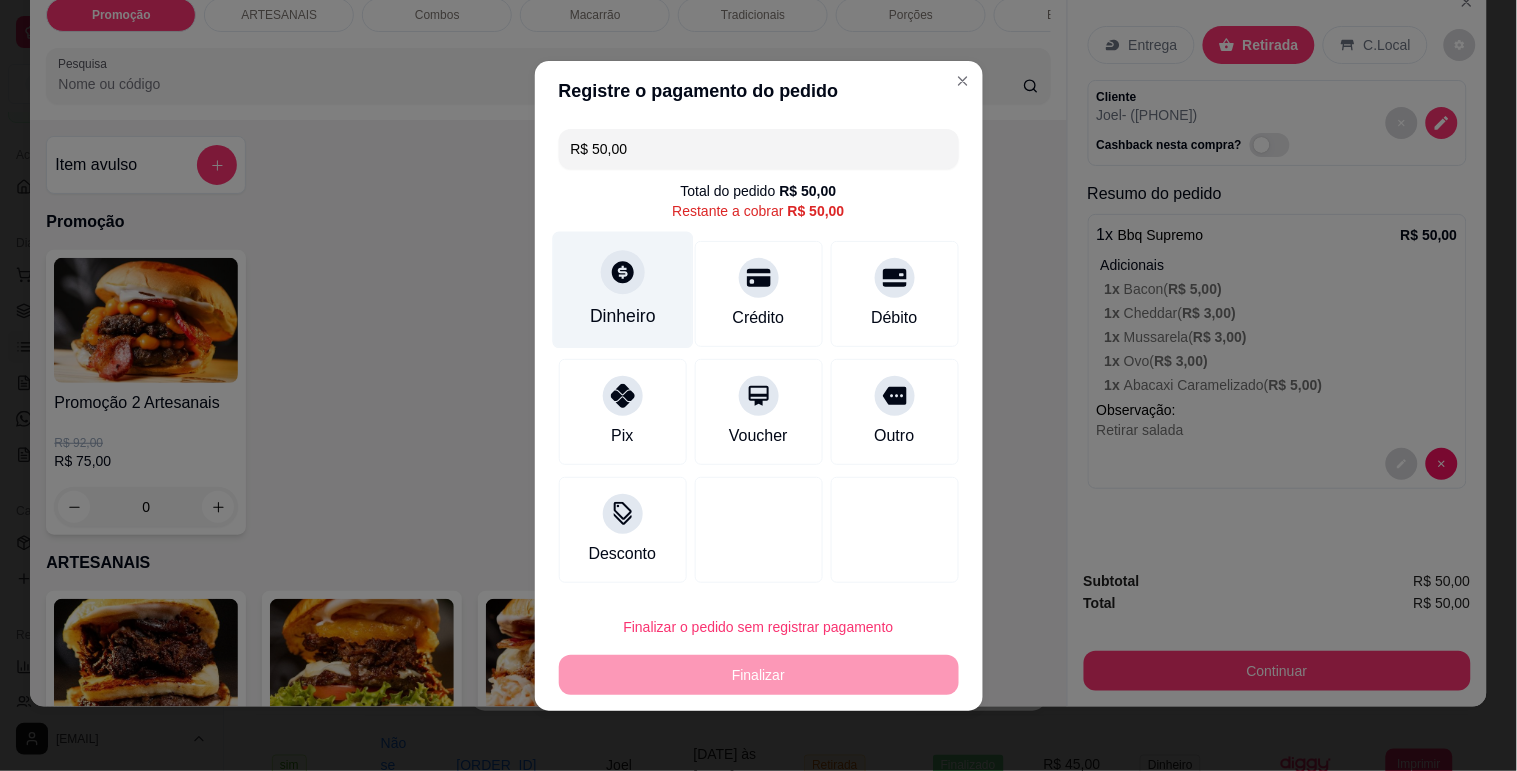 click on "Dinheiro" at bounding box center (623, 316) 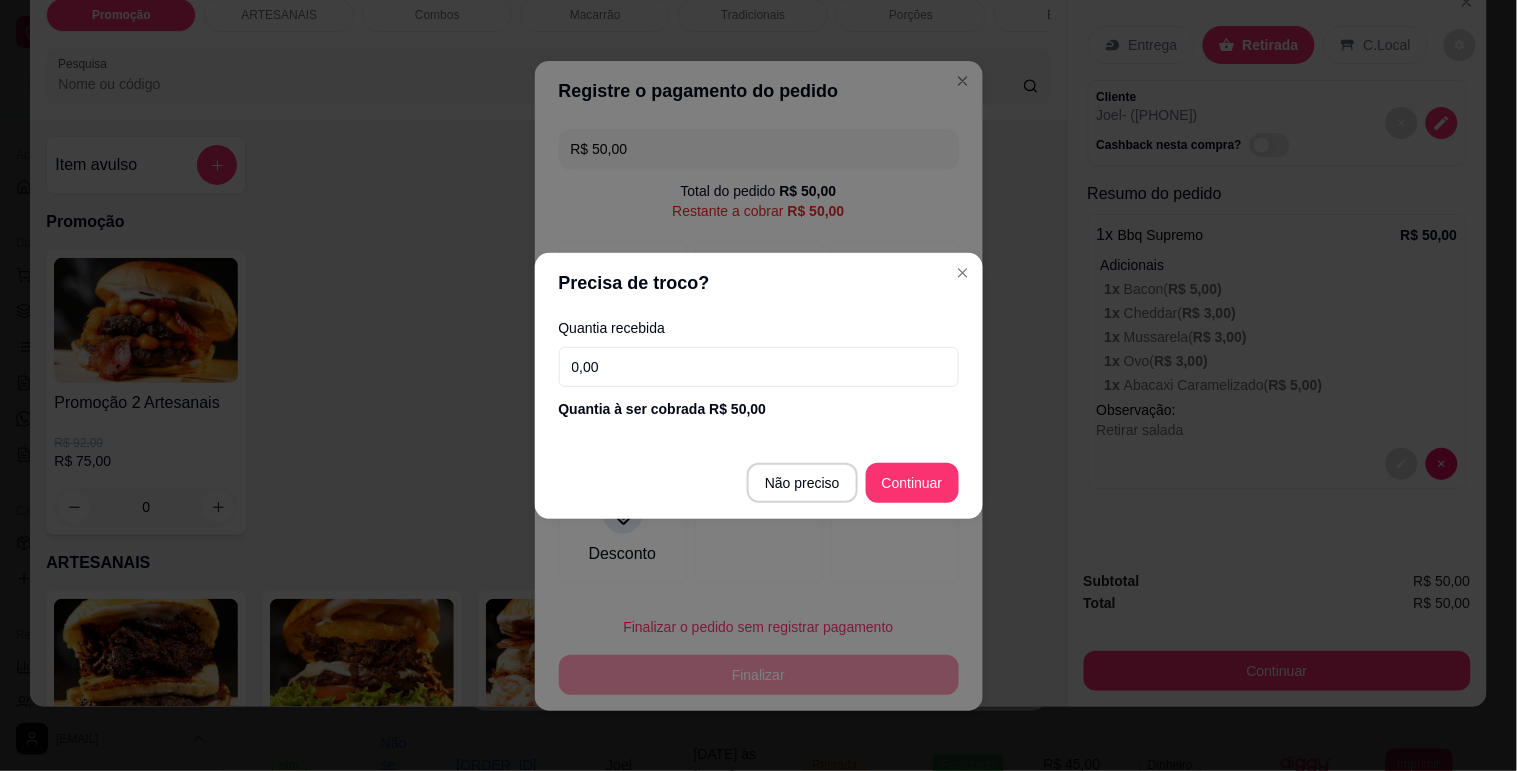 click on "0,00" at bounding box center (759, 367) 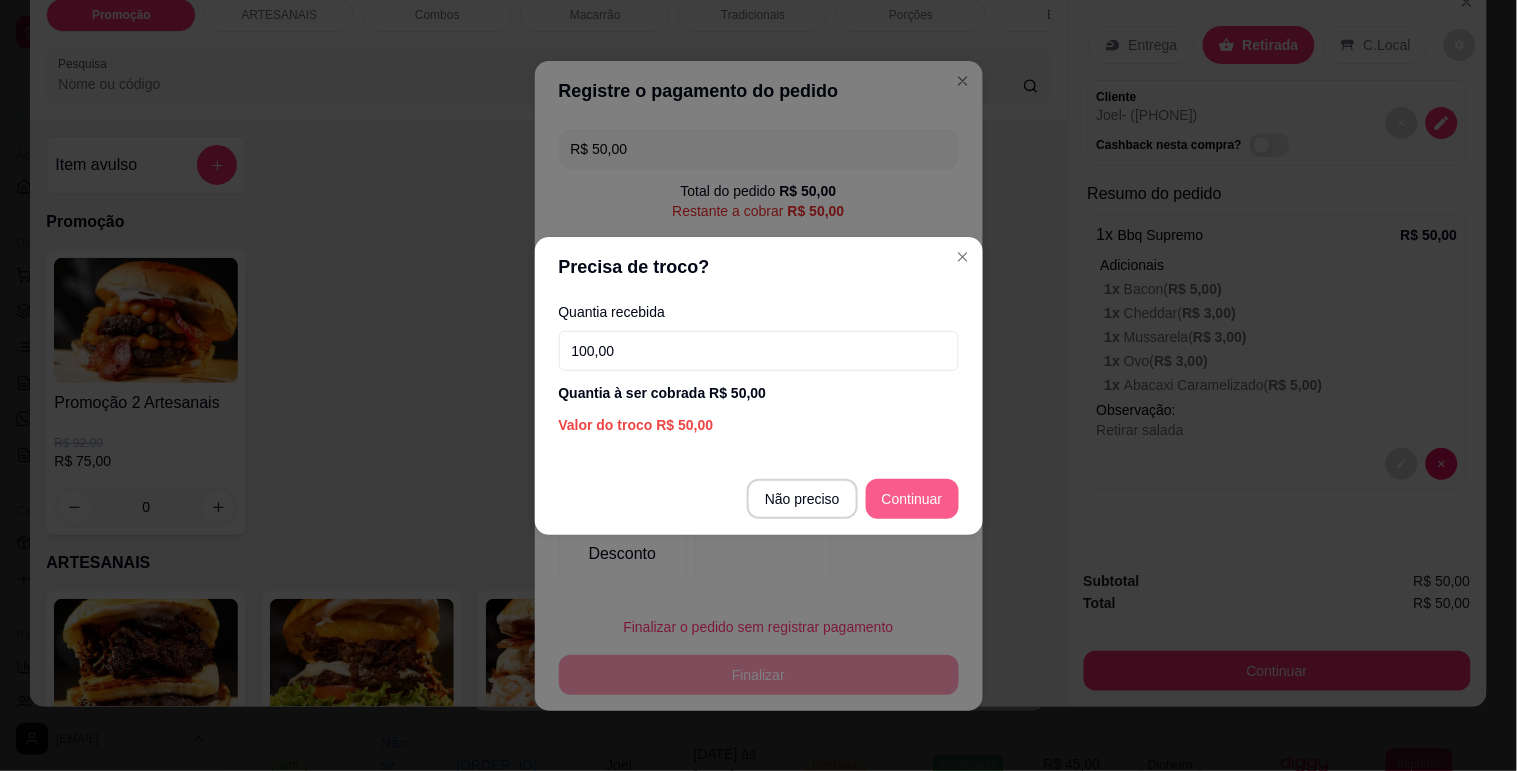 type on "100,00" 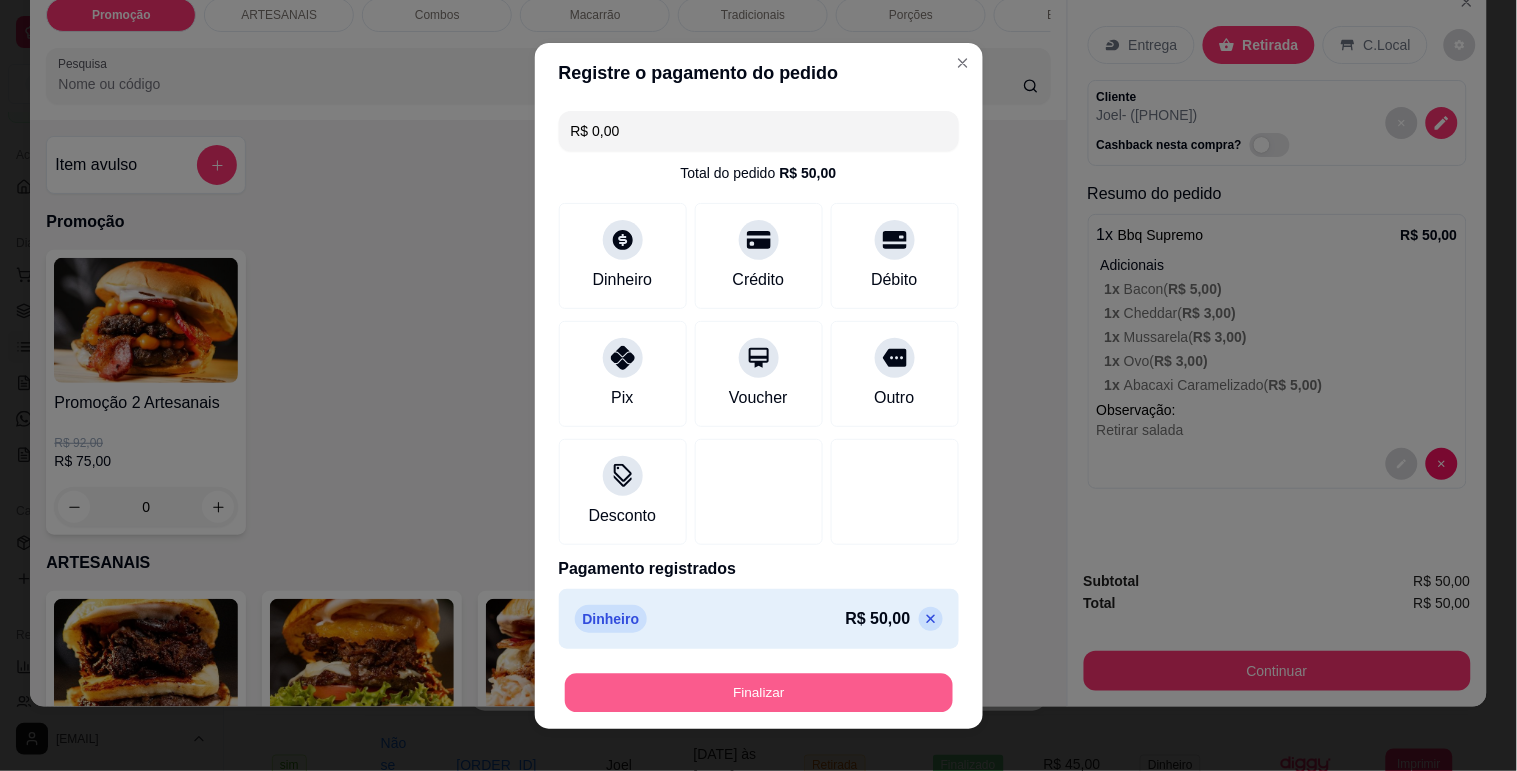 click on "Finalizar" at bounding box center [759, 692] 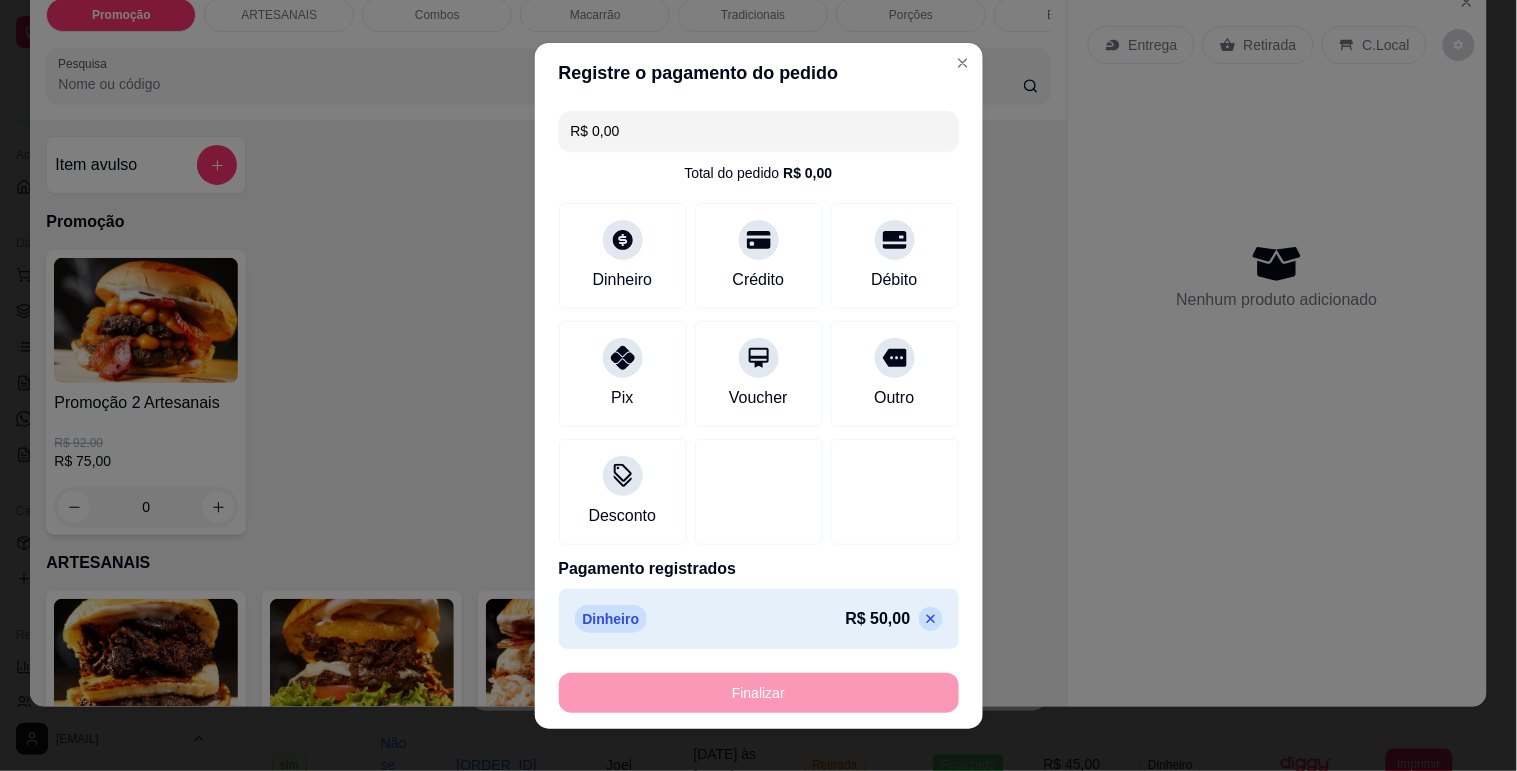 type on "-R$ 50,00" 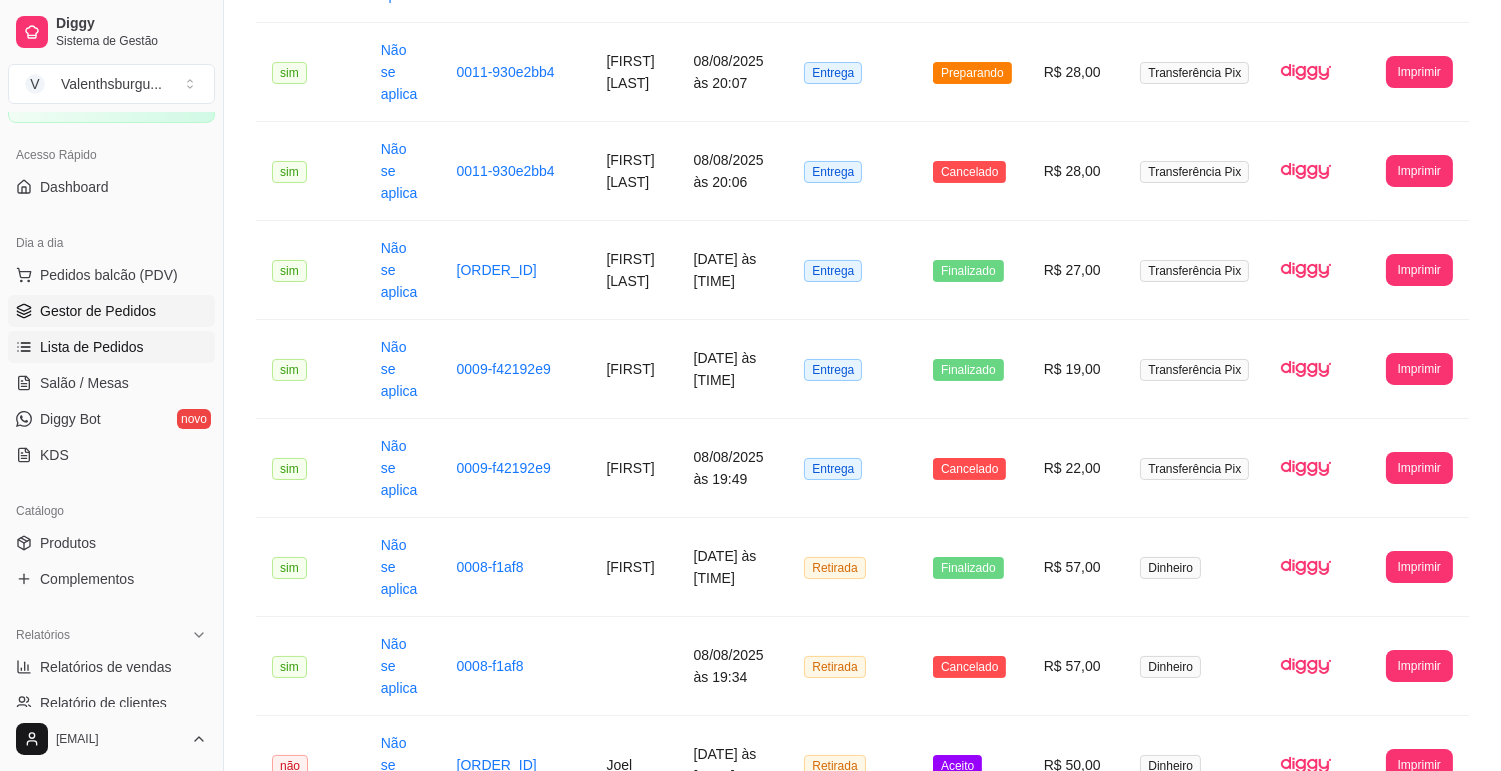 click on "Gestor de Pedidos" at bounding box center (98, 311) 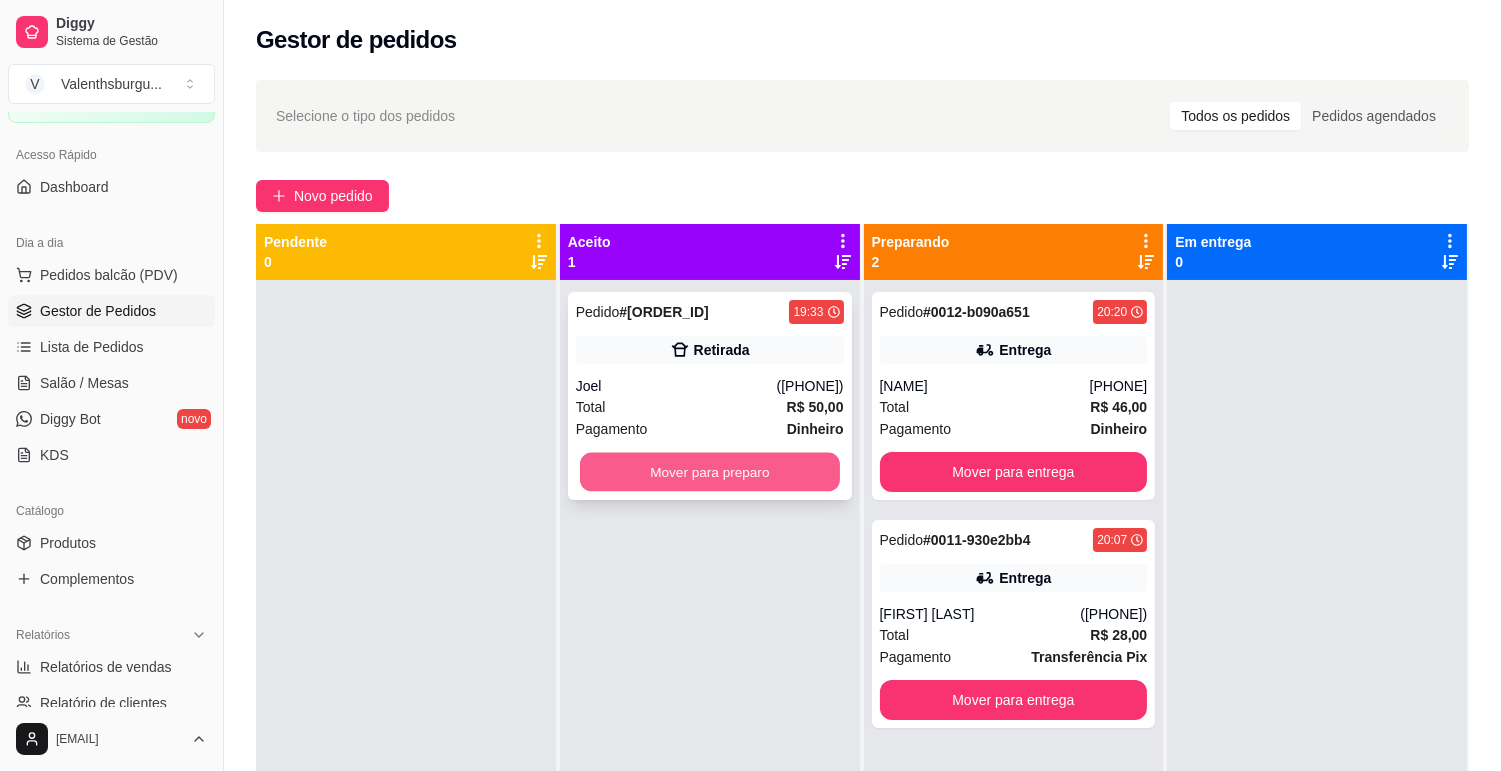 click on "Mover para preparo" at bounding box center (710, 472) 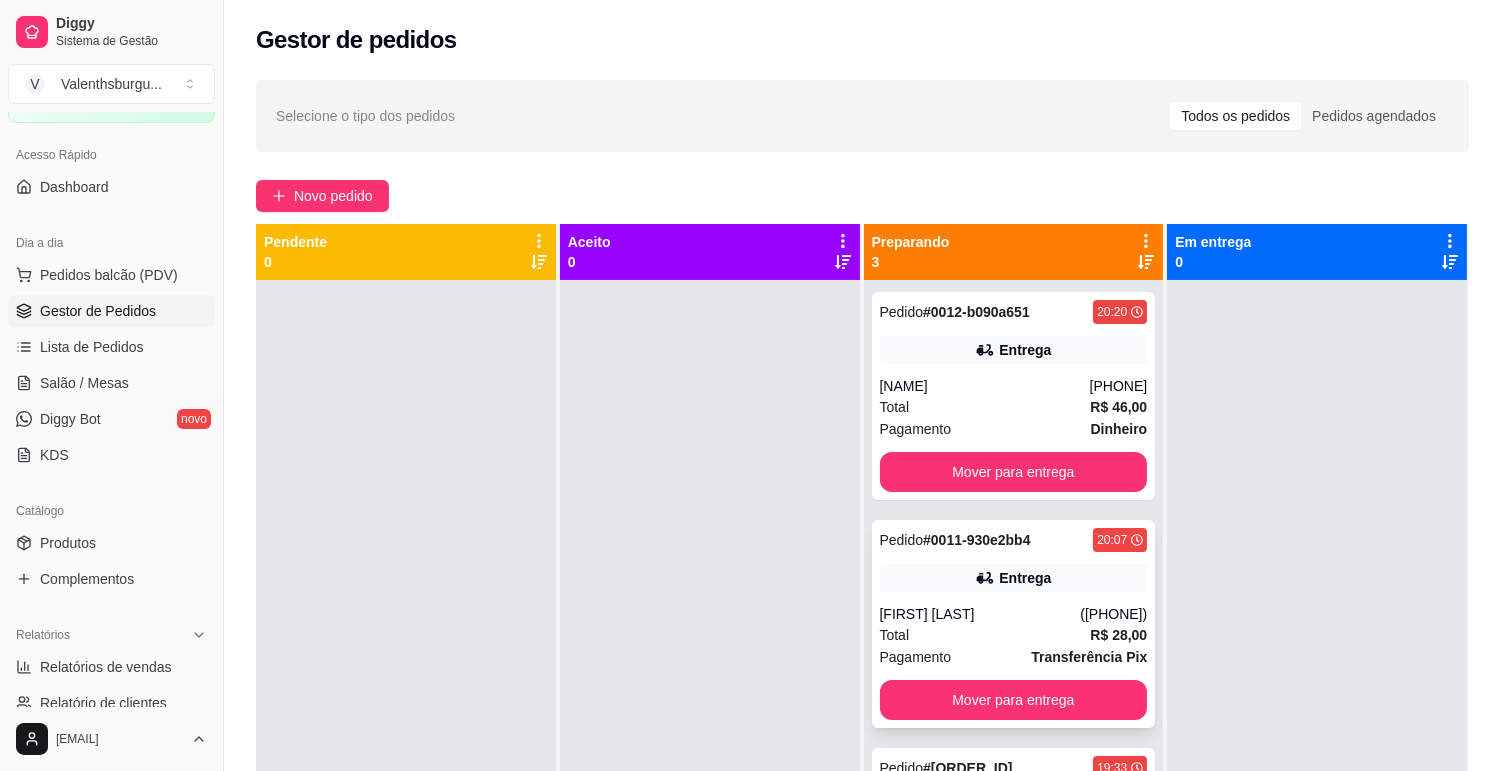 scroll, scrollTop: 55, scrollLeft: 0, axis: vertical 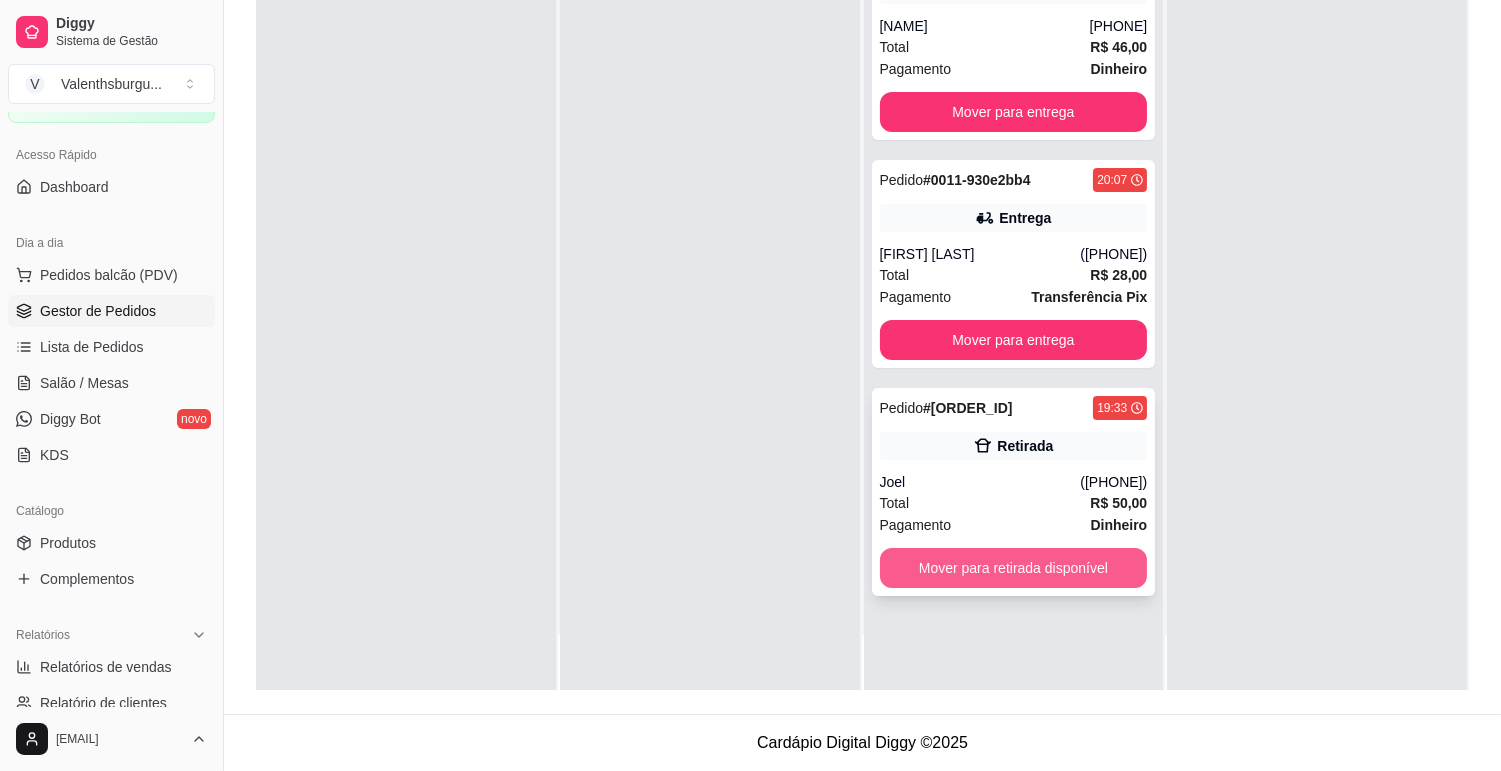 click on "Mover para retirada disponível" at bounding box center [1014, 568] 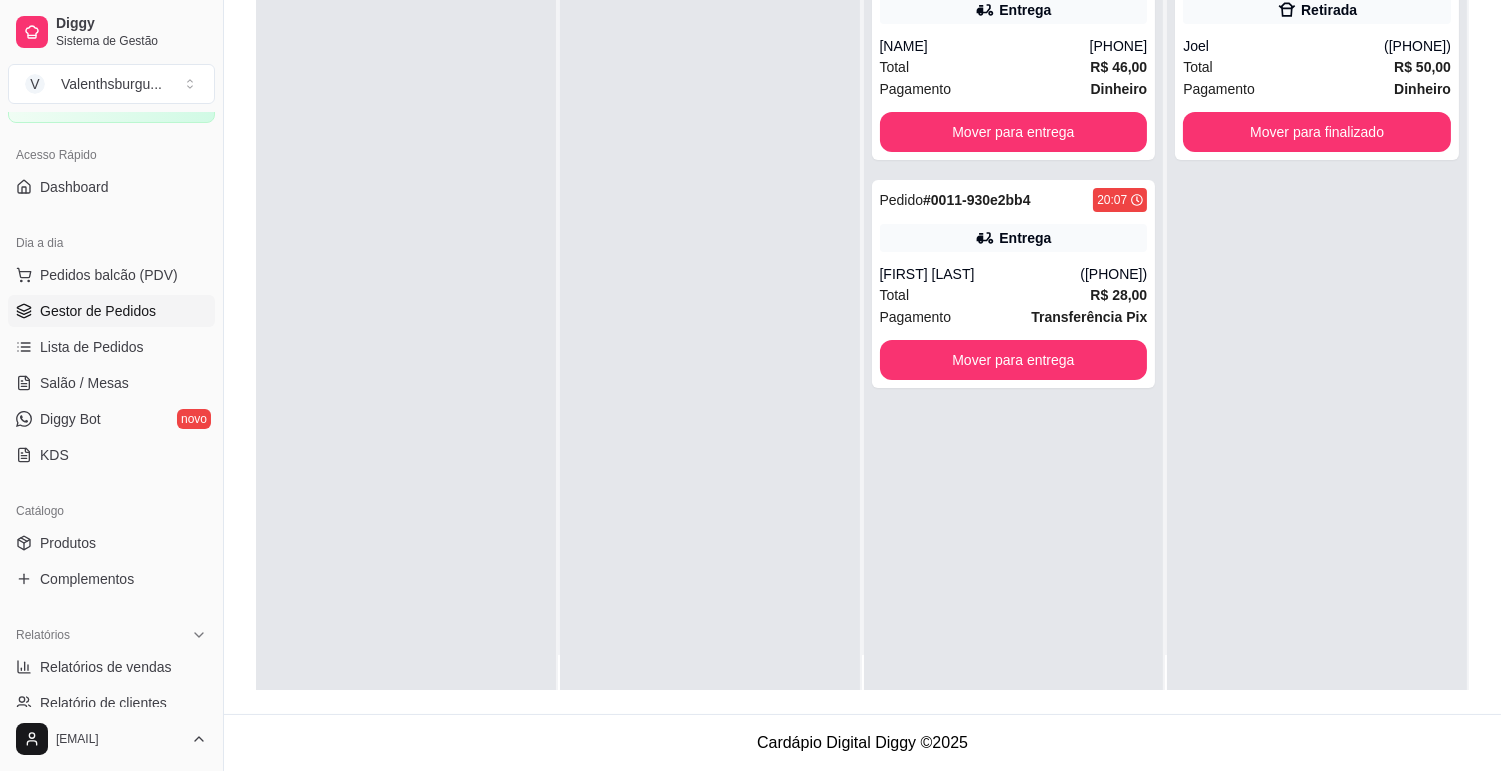 scroll, scrollTop: 0, scrollLeft: 0, axis: both 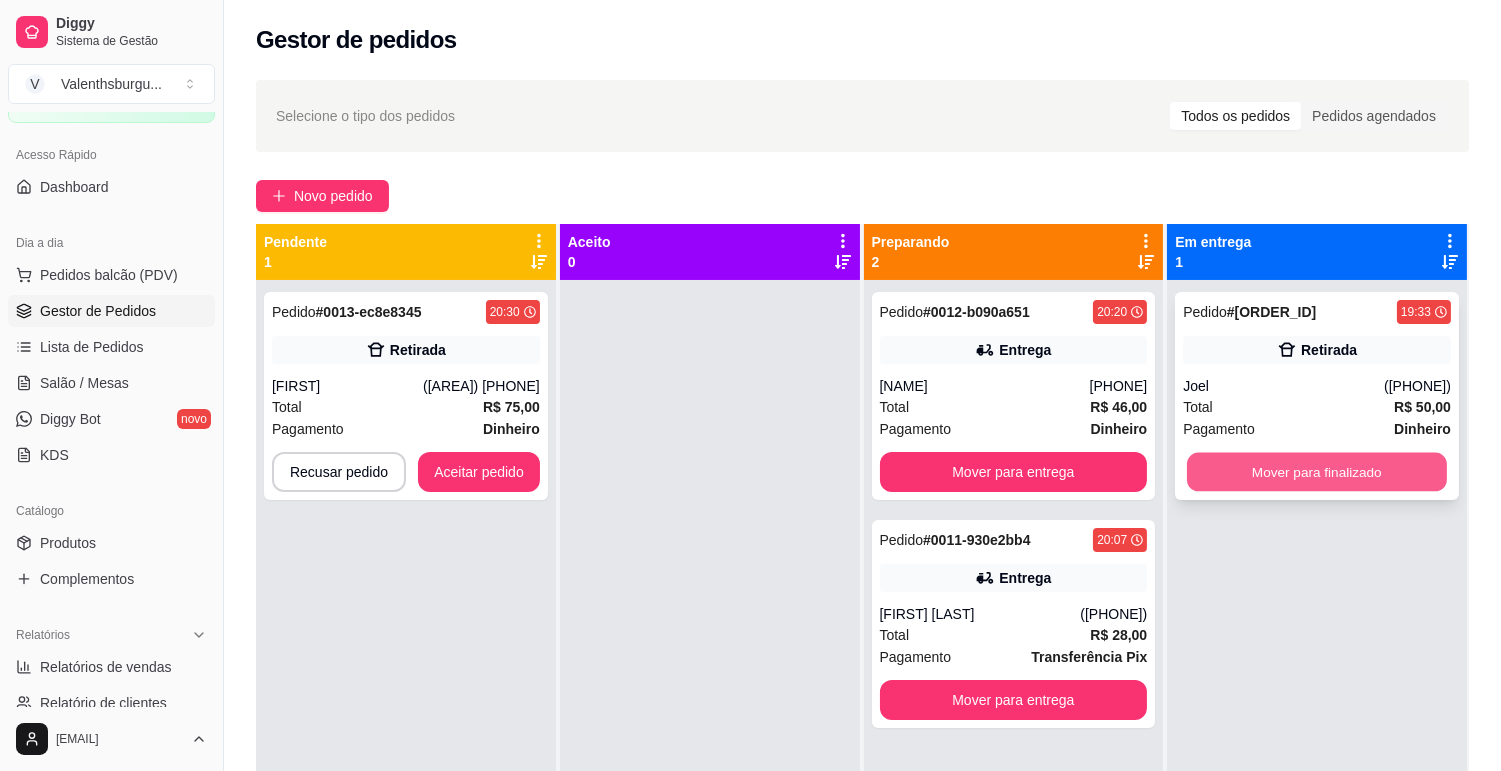 click on "Mover para finalizado" at bounding box center (1317, 472) 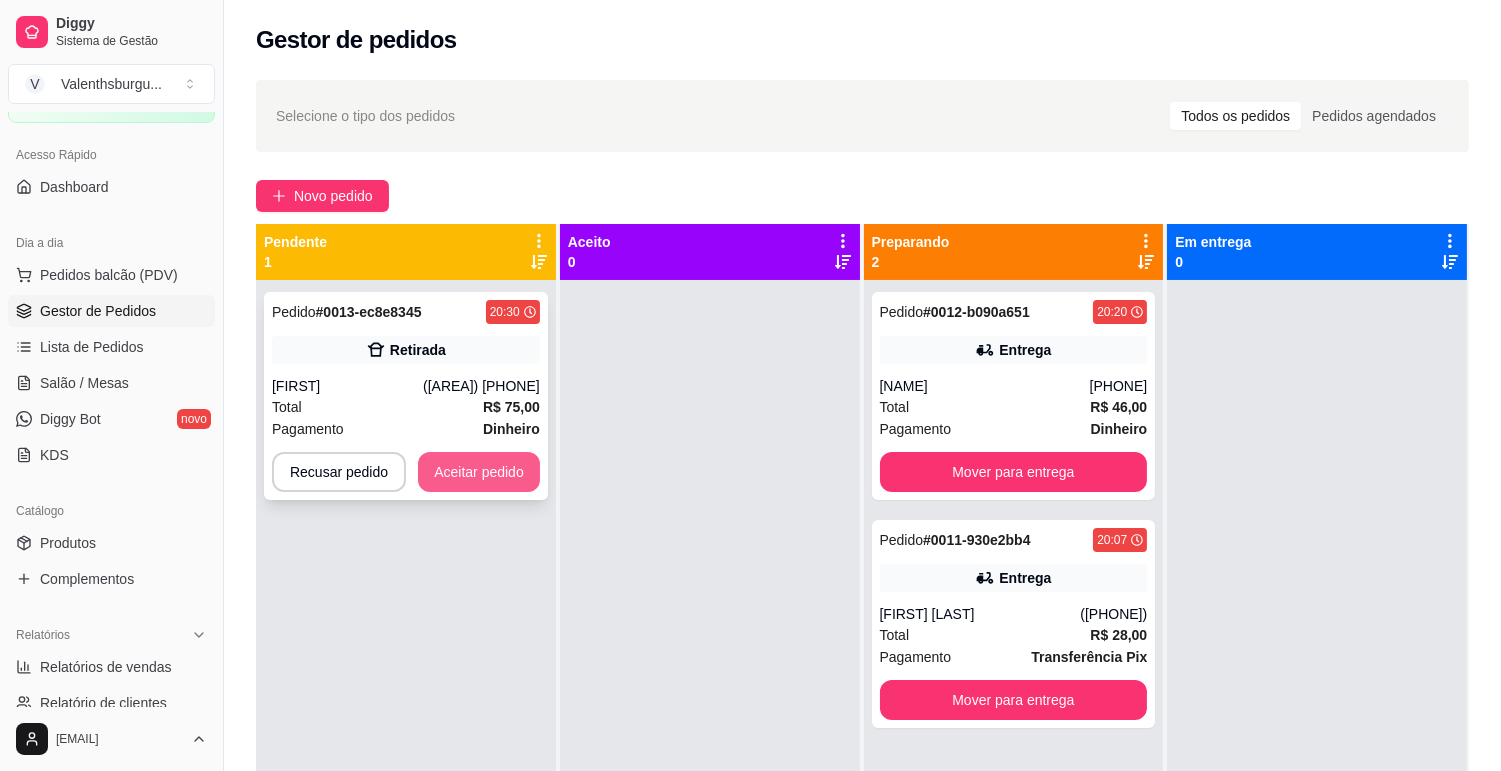 click on "Aceitar pedido" at bounding box center [479, 472] 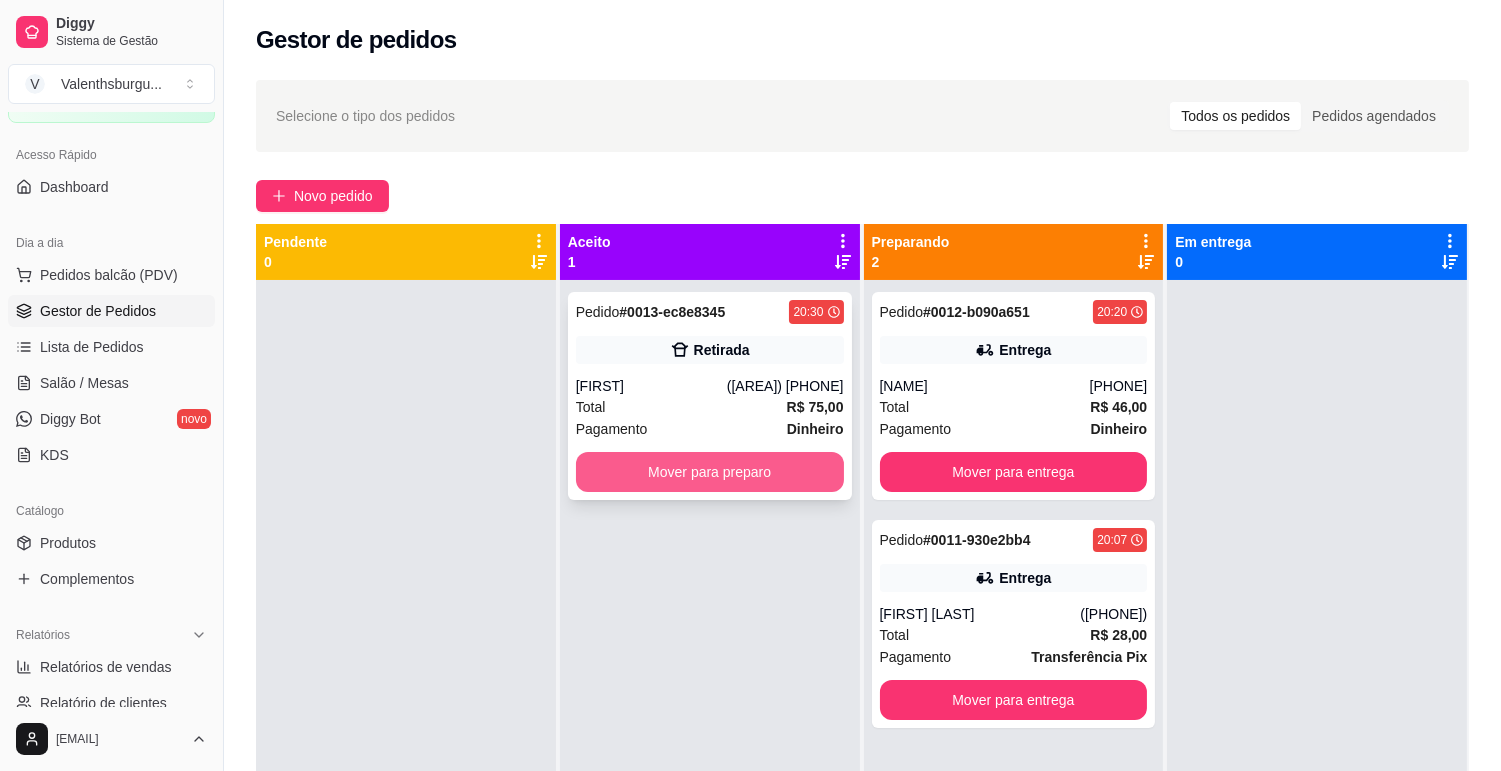 click on "Mover para preparo" at bounding box center [710, 472] 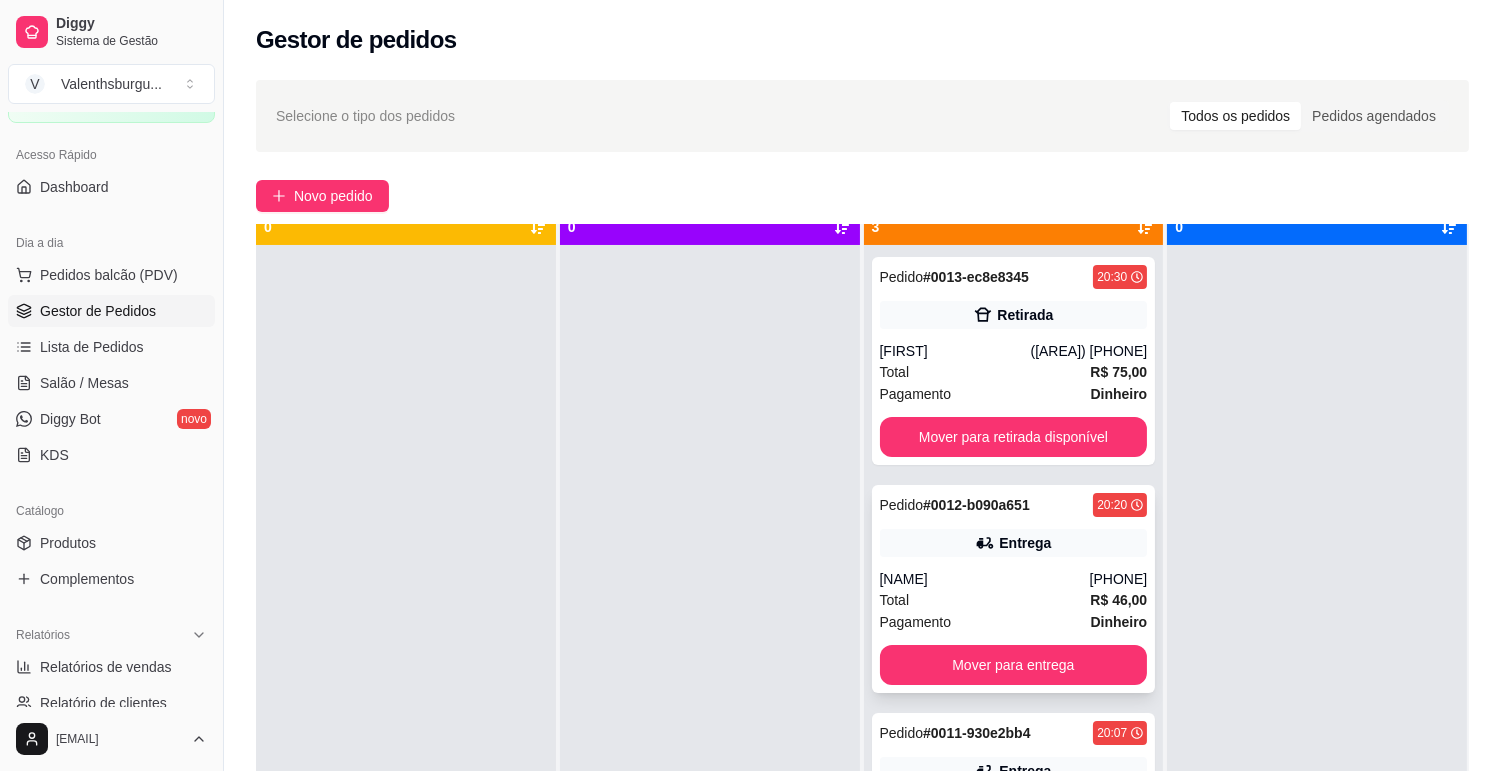 scroll, scrollTop: 55, scrollLeft: 0, axis: vertical 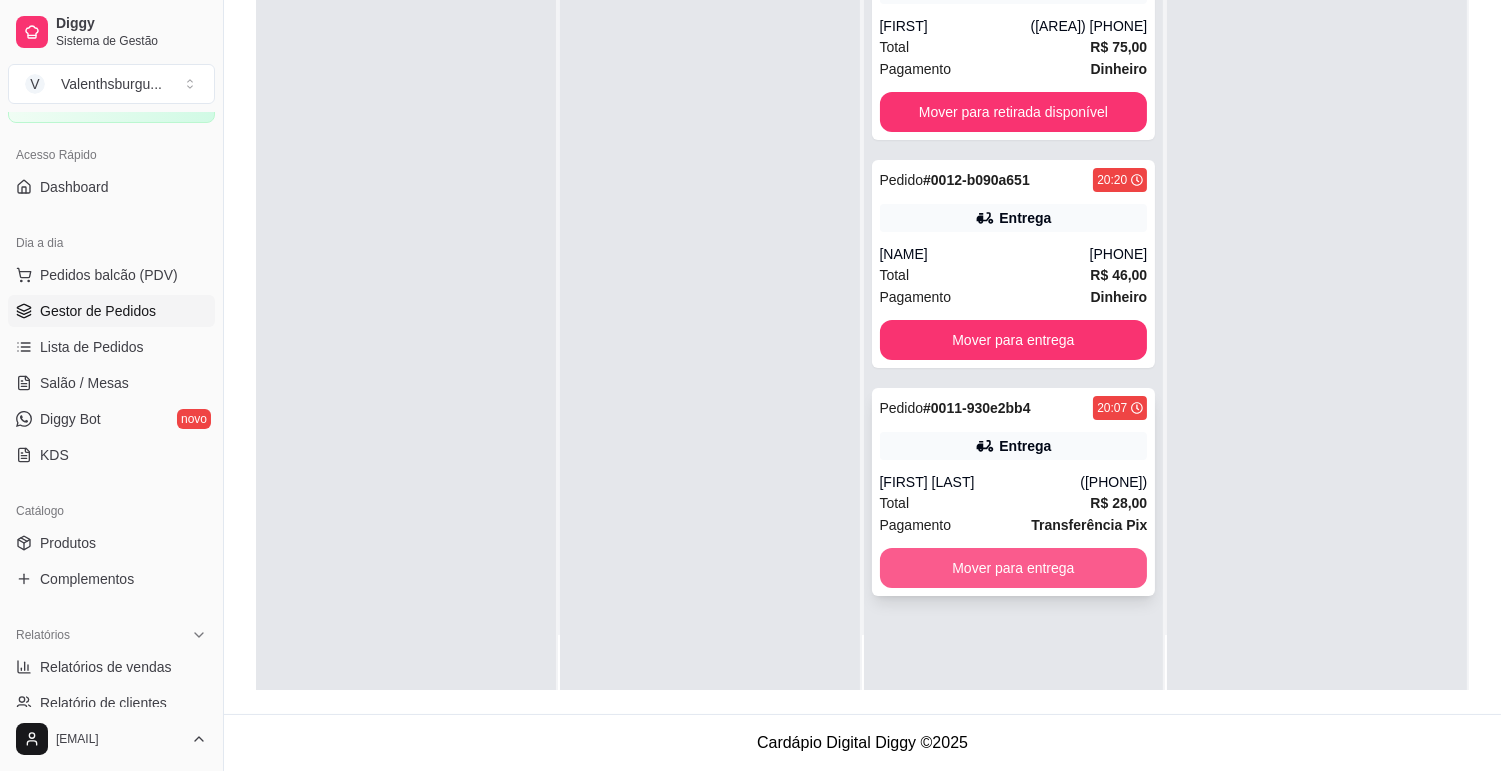 click on "Mover para entrega" at bounding box center (1014, 568) 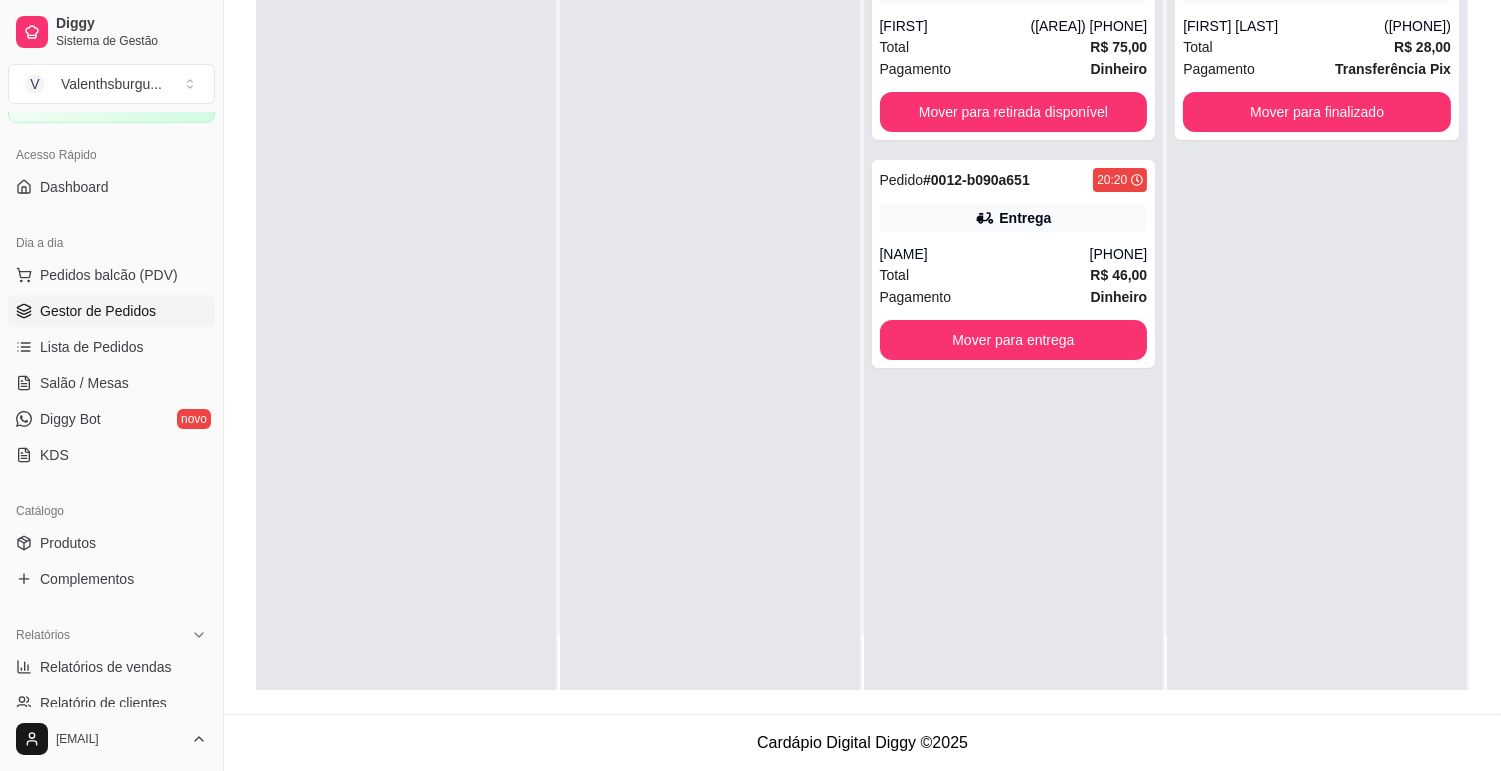 scroll, scrollTop: 0, scrollLeft: 0, axis: both 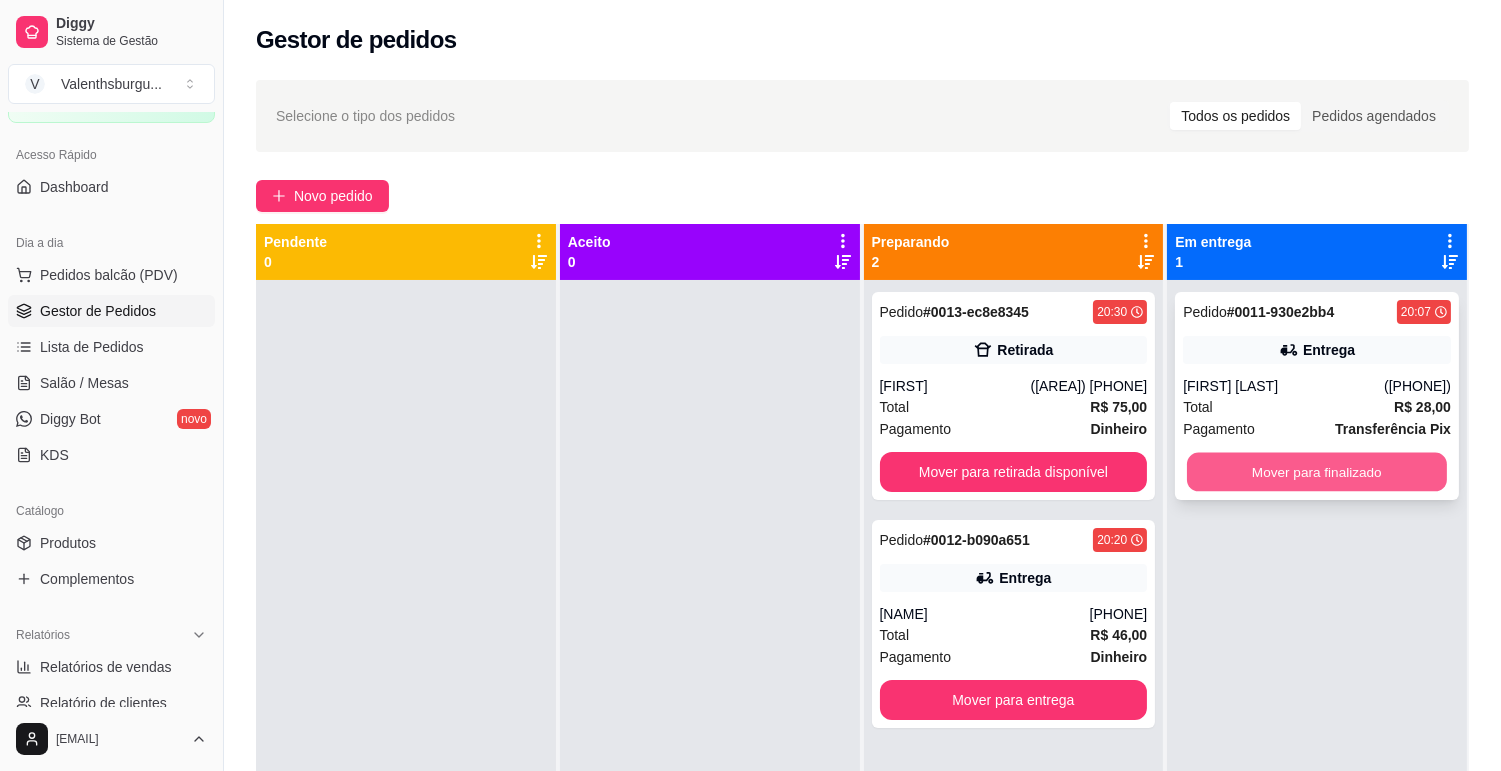click on "Mover para finalizado" at bounding box center (1317, 472) 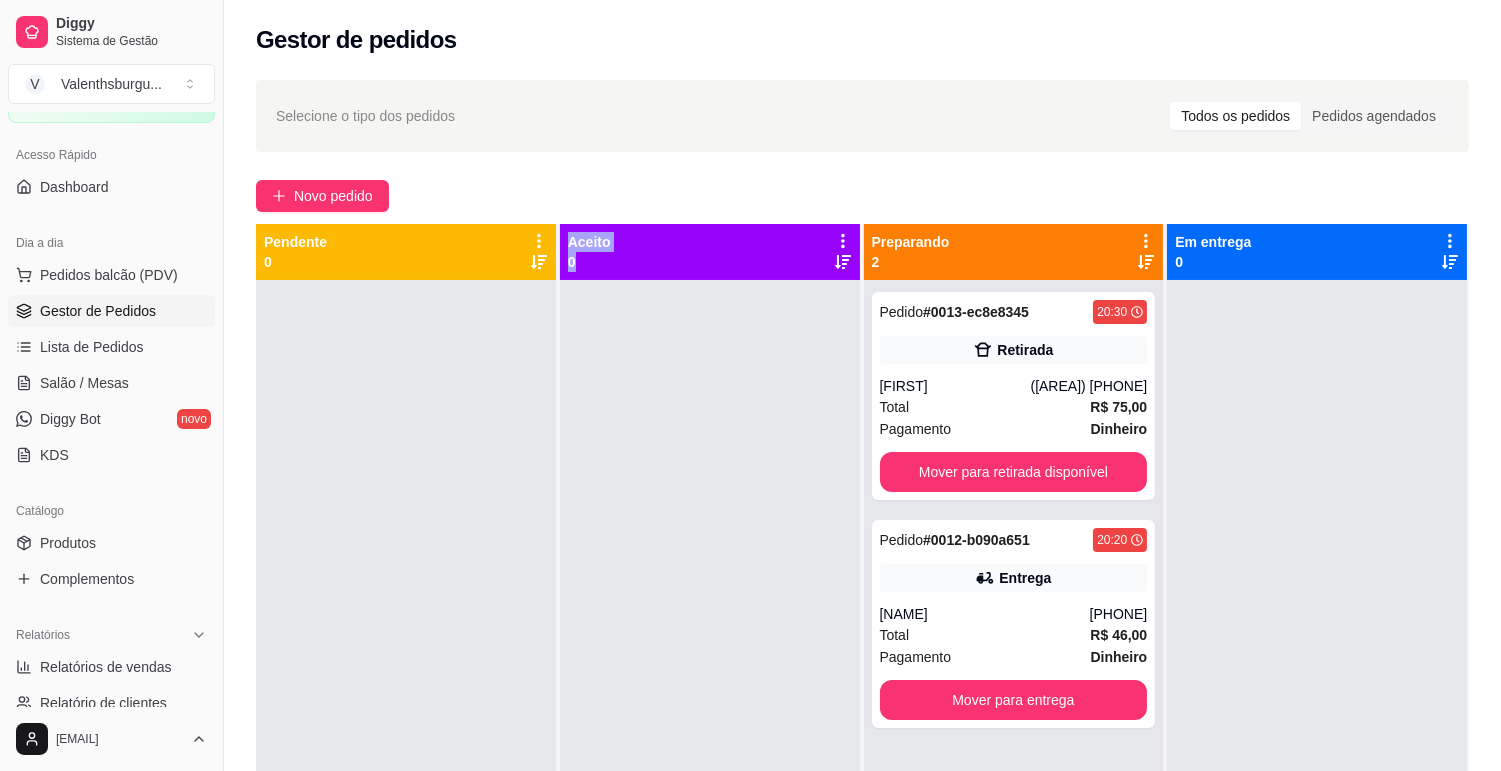click on "Diggy Sistema de Gestão V Valenthsburgu ... Loja  aberta Período gratuito até 06/09 Acesso Rápido Dashboard Dia a dia Pedidos balcão (PDV) Gestor de Pedidos Lista de Pedidos Salão / Mesas Diggy Bot novo KDS Catálogo Produtos Complementos Relatórios Relatórios de vendas Relatório de clientes Relatório de mesas Relatório de fidelidade novo Gerenciar Entregadores novo Nota Fiscal (NFC-e) Controle de caixa Controle de fiado Cupons Clientes Estoque Configurações Diggy Planos Precisa de ajuda? valenthsburguer@gmail.com Toggle Sidebar Sistema de Gestão Diggy Gestor de pedidos Selecione o tipo dos pedidos Todos os pedidos Pedidos agendados Novo pedido Pendente 0 Aceito 0 Preparando 2 Pedido  # 0013-ec8e8345 20:30 Retirada Willyara (62) 99807-1622 Total R$ 75,00 Pagamento Dinheiro Mover para retirada disponível Pedido  # 0012-b090a651 20:20 Entrega Mileide  (62) 99634-8396 Total R$ 46,00 Pagamento Dinheiro Mover para entrega Em entrega 0 Cardápio Digital Diggy © 2025" at bounding box center [750, 385] 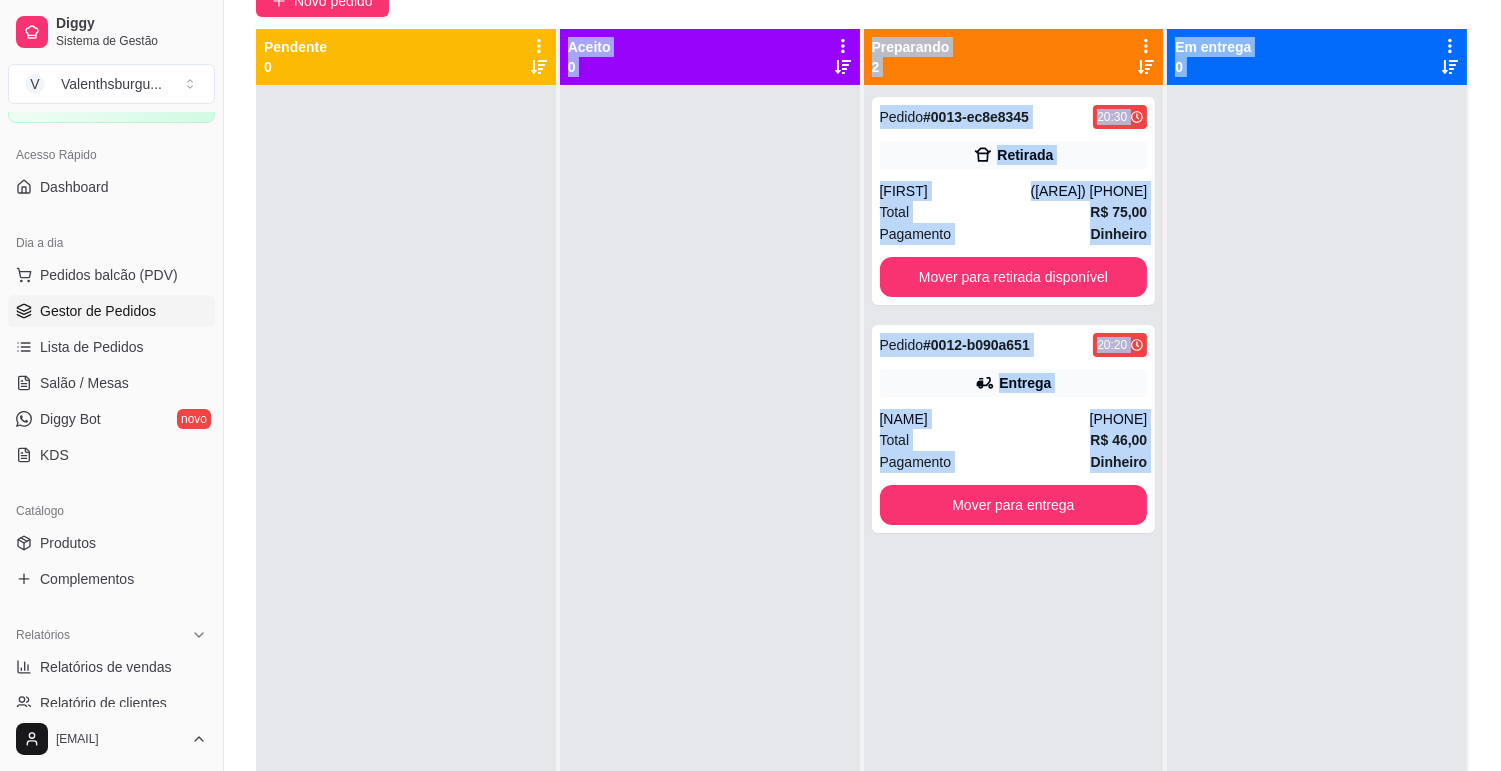 scroll, scrollTop: 161, scrollLeft: 0, axis: vertical 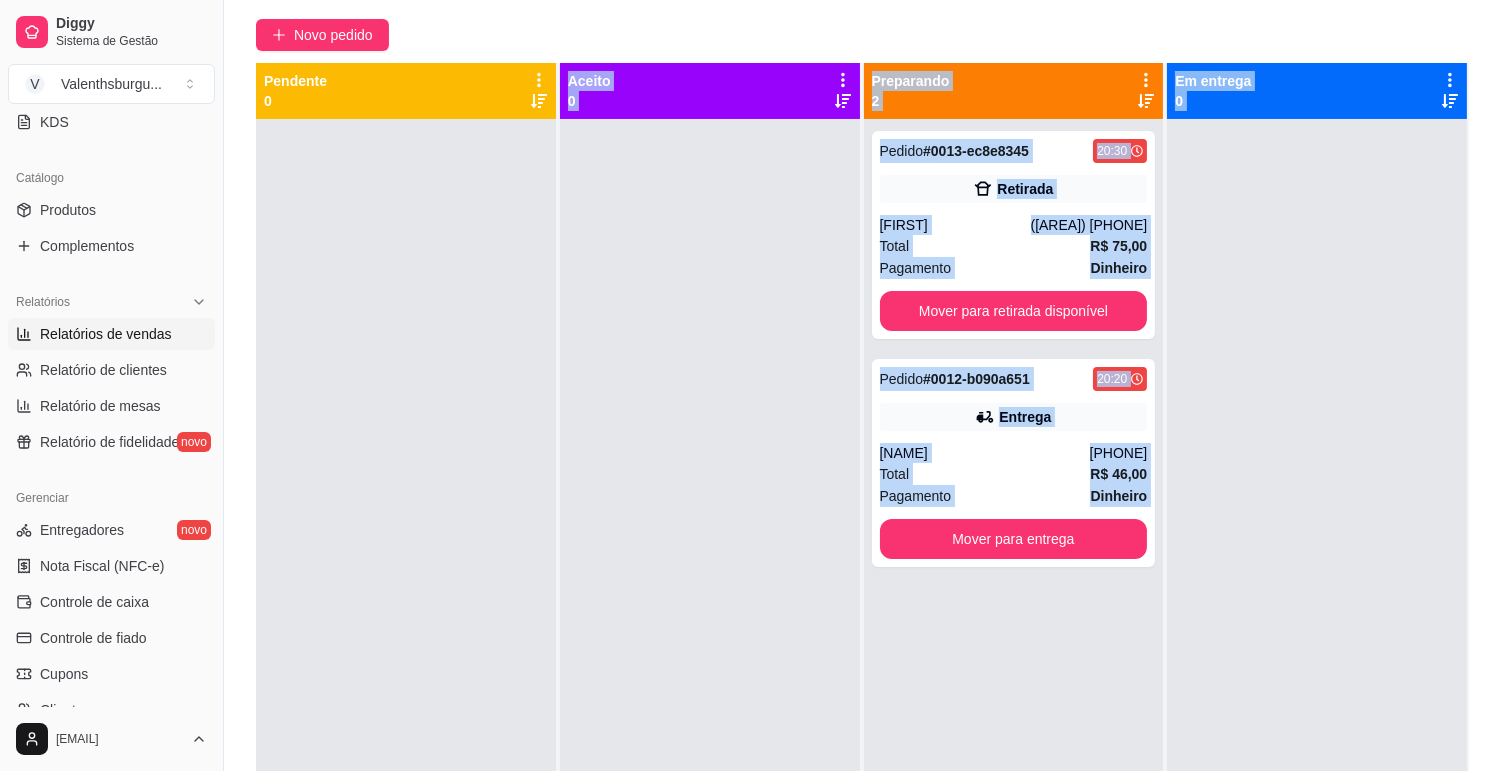 click on "Relatórios de vendas" at bounding box center [111, 334] 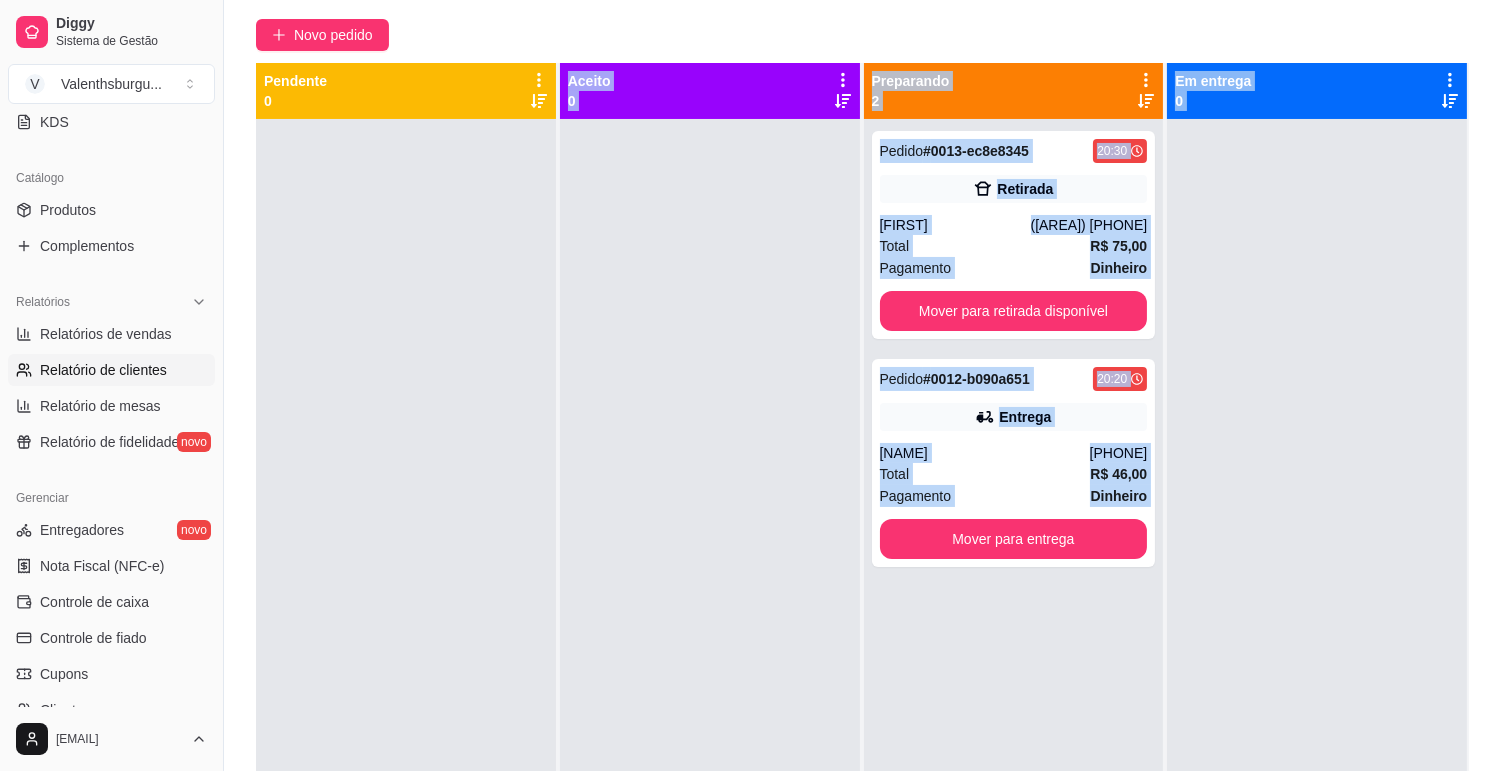 select on "ALL" 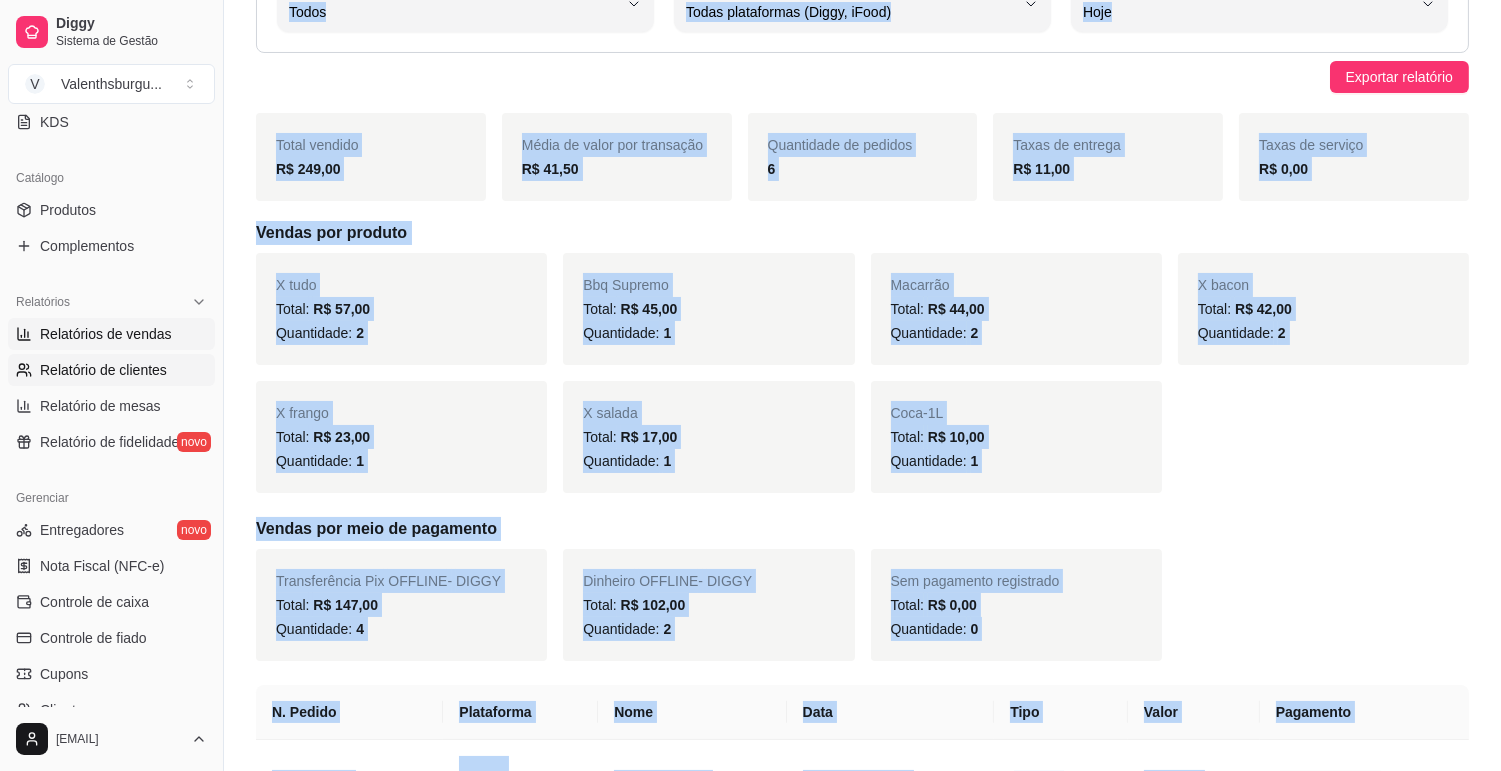 scroll, scrollTop: 0, scrollLeft: 0, axis: both 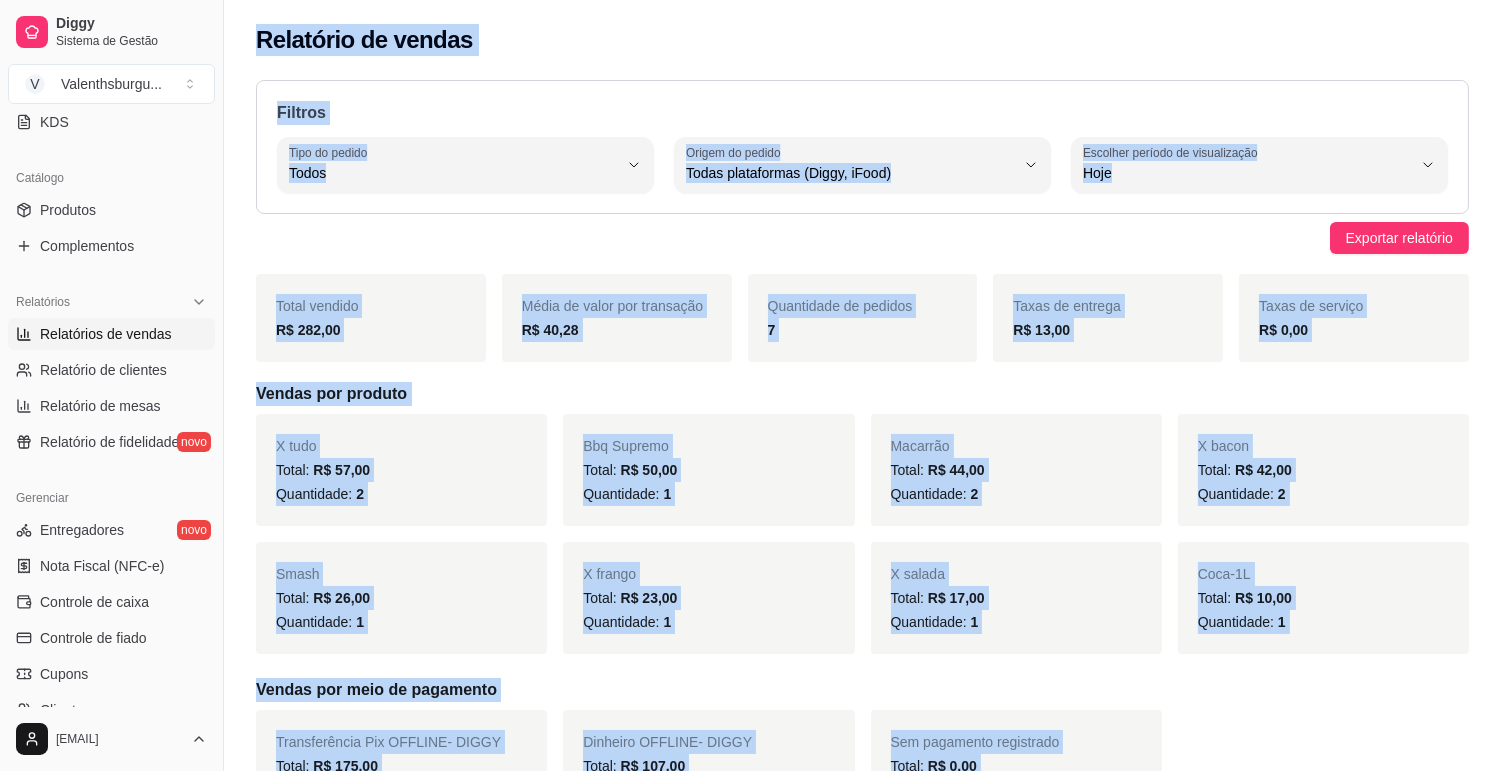 click on "Filtros" at bounding box center (862, 113) 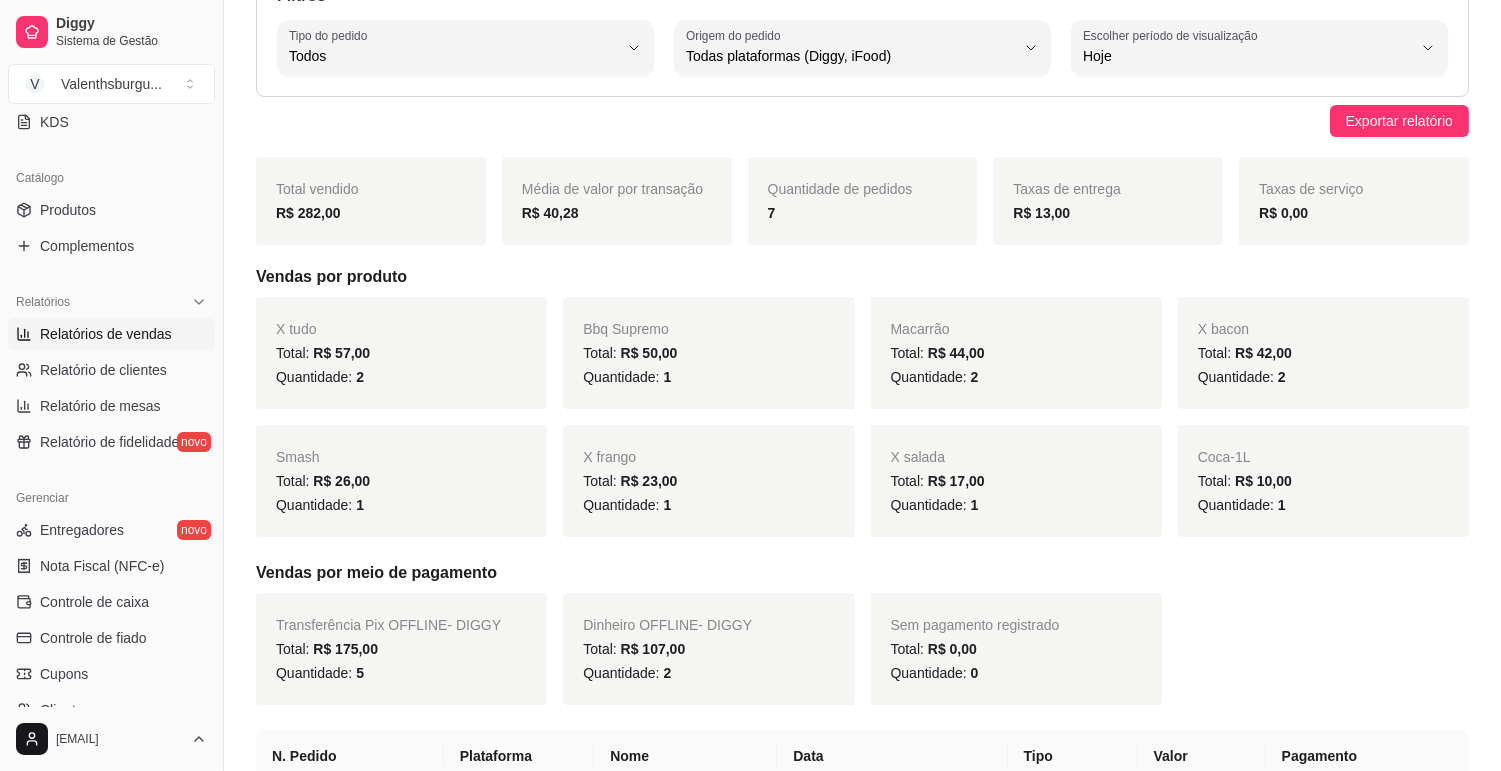 scroll, scrollTop: 444, scrollLeft: 0, axis: vertical 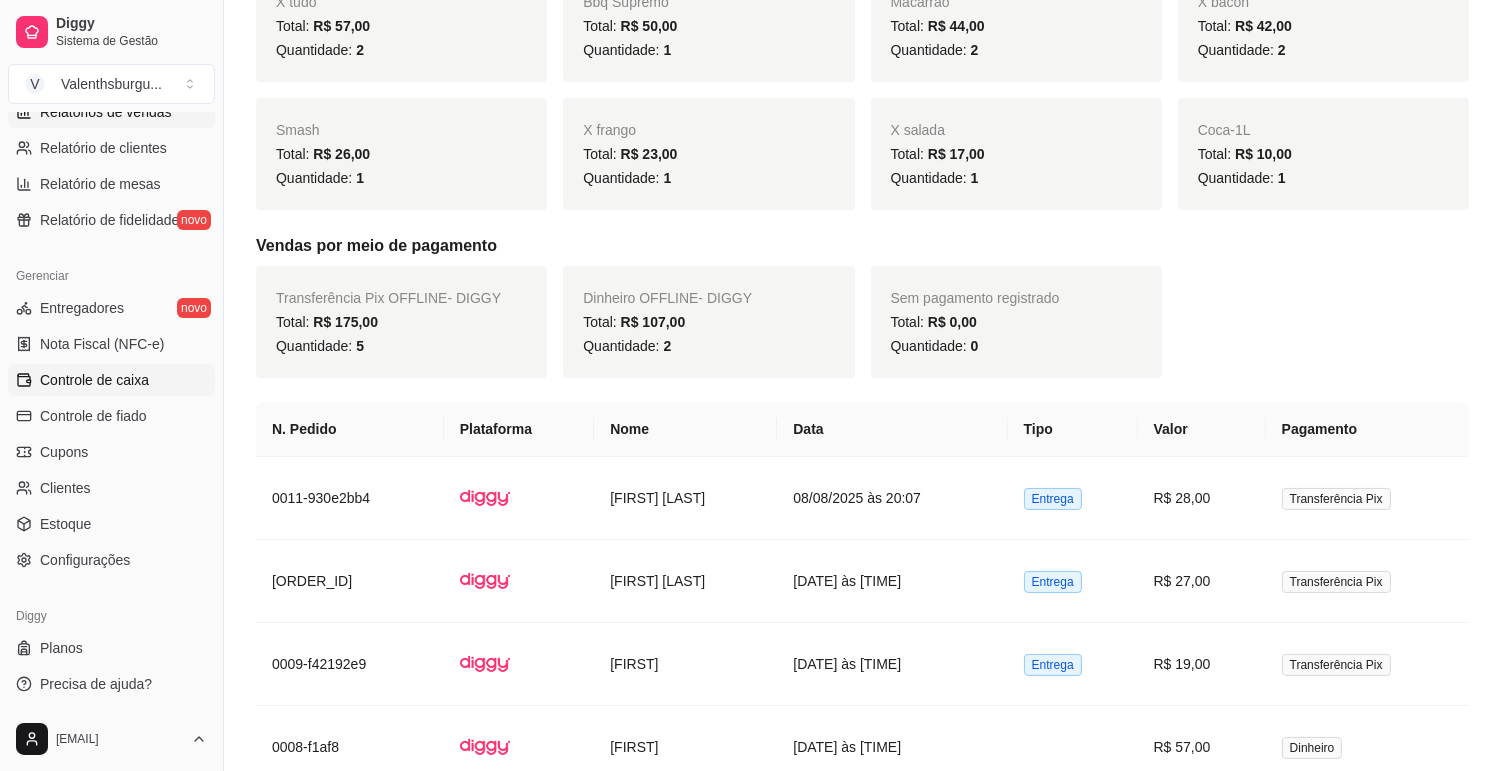 click on "Controle de caixa" at bounding box center [94, 380] 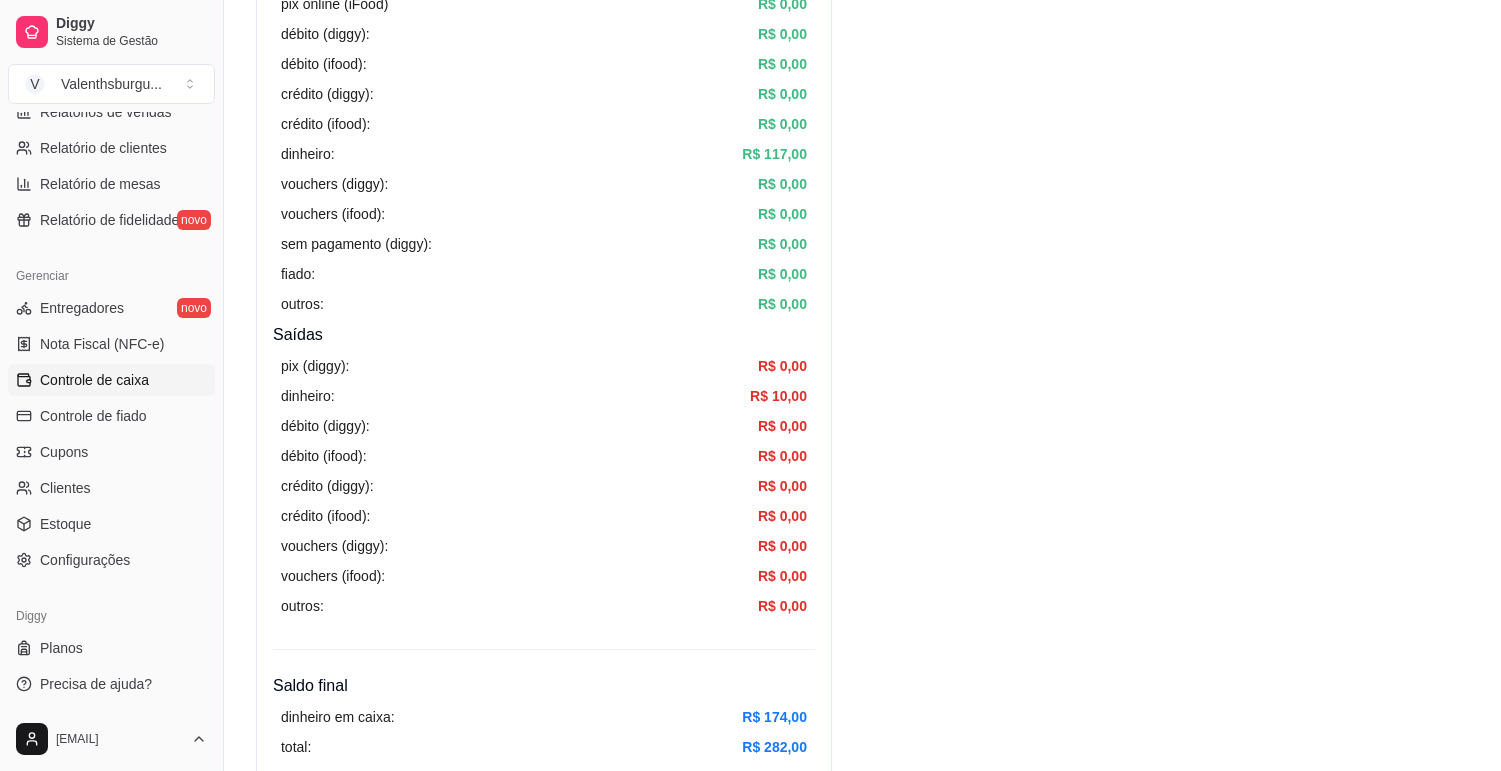scroll, scrollTop: 666, scrollLeft: 0, axis: vertical 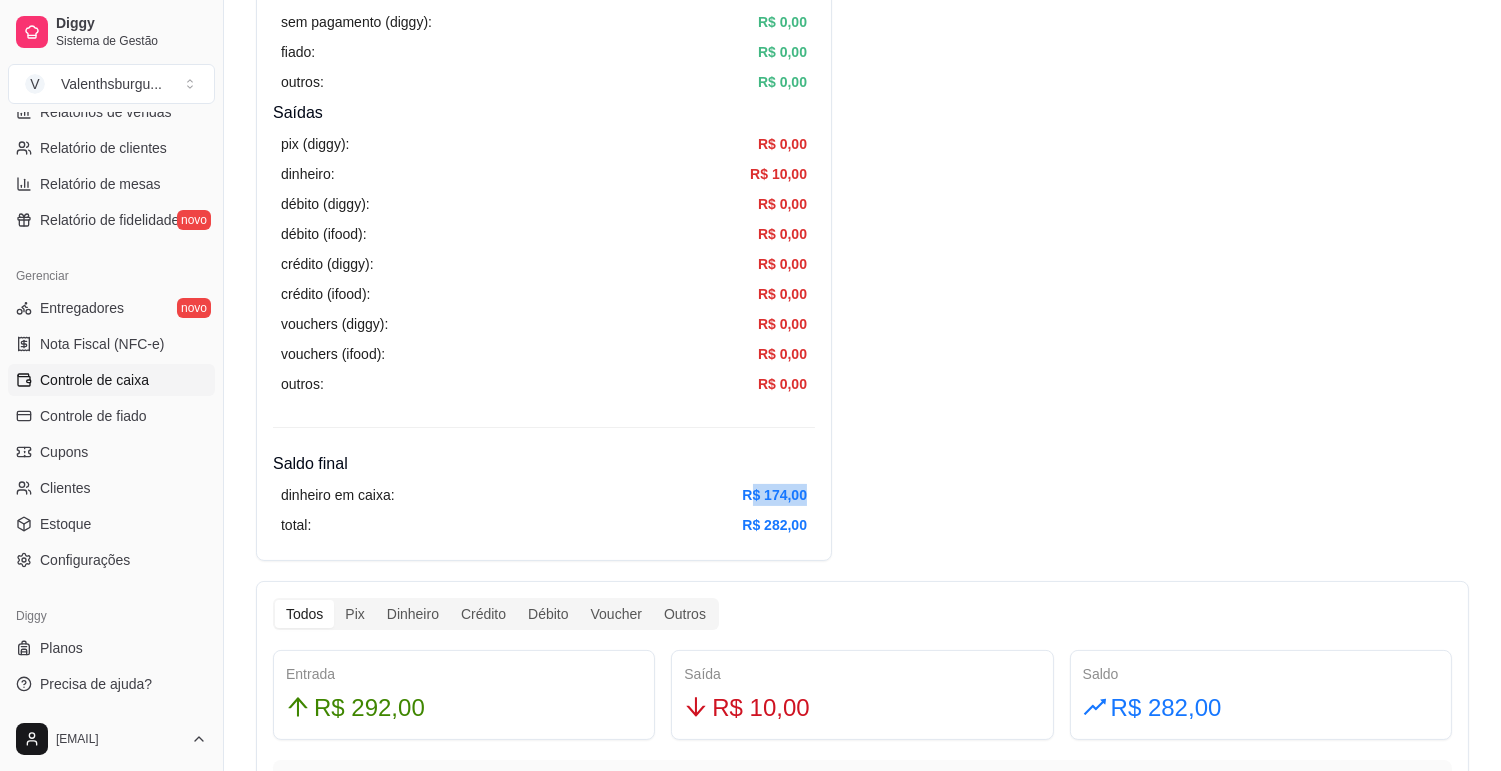 drag, startPoint x: 750, startPoint y: 496, endPoint x: 1070, endPoint y: 462, distance: 321.80118 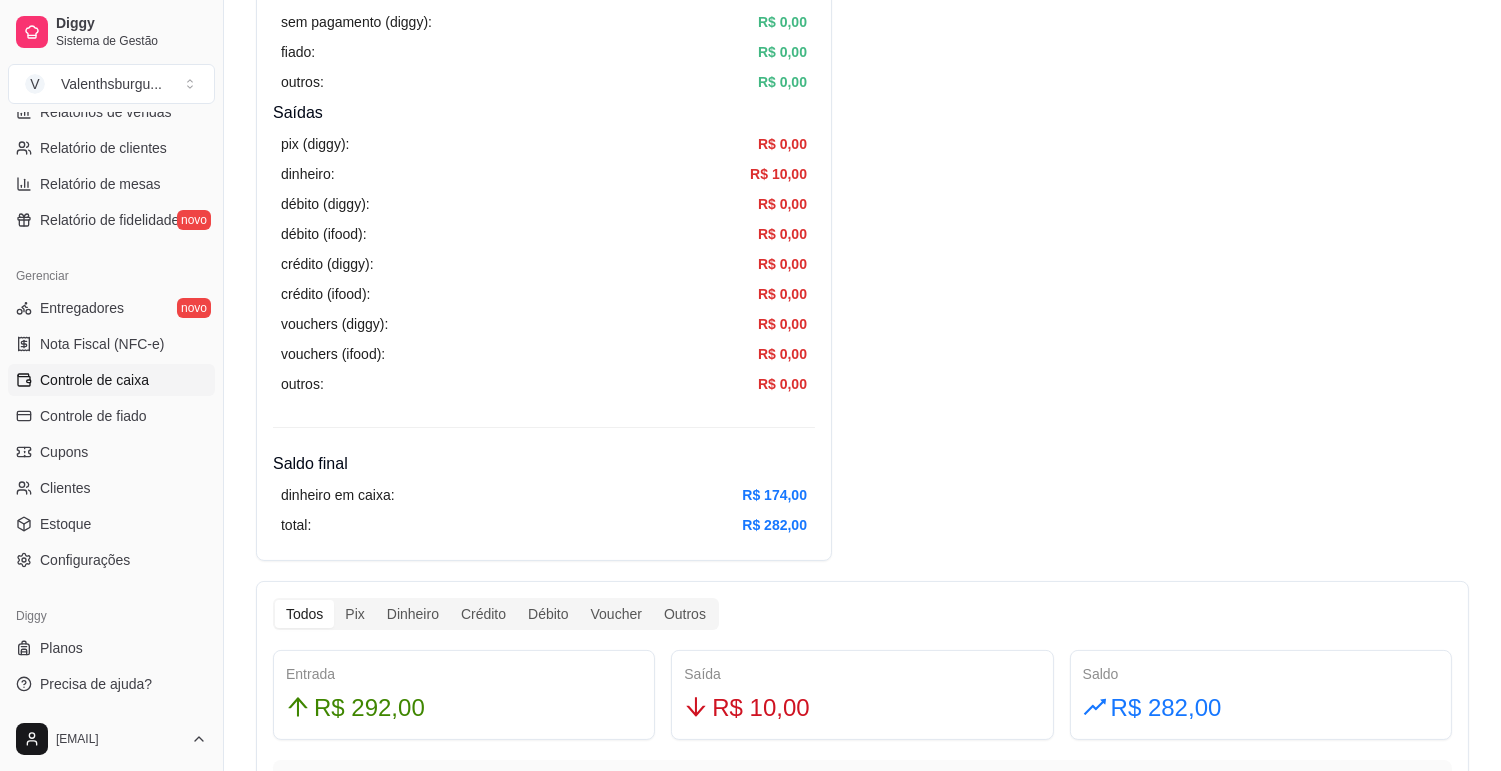 click on "Resumo Adicionar entrada/saída Data de abertura: 8 de ago de 2025 às 18:47 Saldo inícial Dinheiro: R$ 67,00 Entradas pix (diggy): R$ 175,00 pix online (diggy): R$ 0,00 pix online (iFood) R$ 0,00 débito (diggy): R$ 0,00 débito (ifood): R$ 0,00 crédito (diggy): R$ 0,00 crédito (ifood): R$ 0,00 dinheiro: R$ 117,00 vouchers (diggy): R$ 0,00 vouchers (ifood): R$ 0,00 sem pagamento (diggy): R$ 0,00 fiado: R$ 0,00 outros: R$ 0,00 Saídas pix (diggy): R$ 0,00 dinheiro: R$ 10,00 débito (diggy): R$ 0,00 débito (ifood): R$ 0,00 crédito (diggy): R$ 0,00 crédito (ifood): R$ 0,00 vouchers (diggy): R$ 0,00 vouchers (ifood): R$ 0,00 outros: R$ 0,00 Saldo final dinheiro em caixa: R$ 174,00 total: R$ 282,00 Todos Pix Dinheiro Crédito Débito Voucher Outros Entrada R$ 292,00 Saída R$ 10,00 Saldo R$ 282,00 Tipo de pagamento Data - Hora Entrada ou Saída Descrição Valor Descrição Dinheiro 8 de ago de 2025 às 20:31 Saída taxa de entrega errada  R$ 10,00 Editar Dinheiro Entrada 1 1" at bounding box center (862, 747) 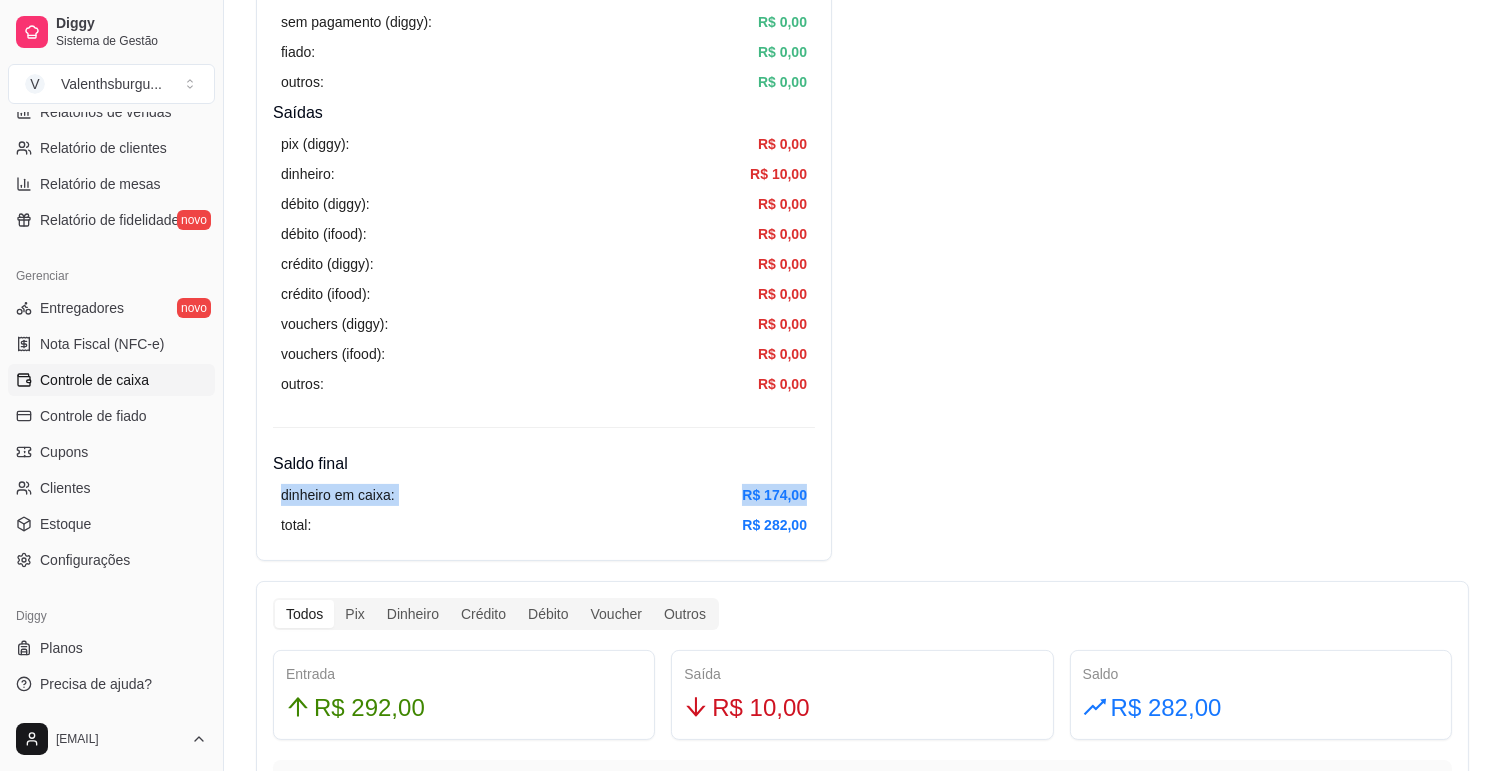 drag, startPoint x: 283, startPoint y: 486, endPoint x: 828, endPoint y: 483, distance: 545.00824 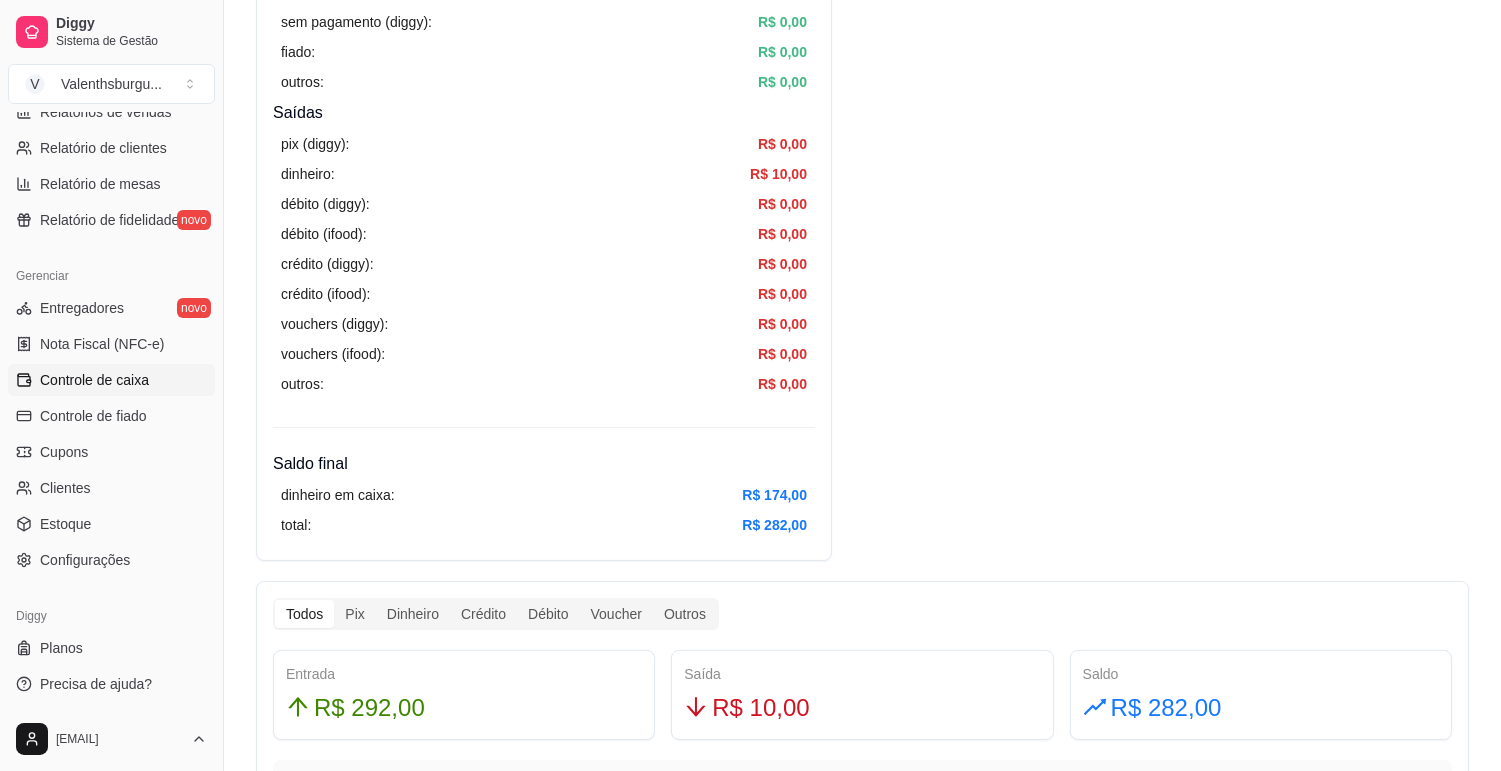 click on "Resumo Adicionar entrada/saída Data de abertura: 8 de ago de 2025 às 18:47 Saldo inícial Dinheiro: R$ 67,00 Entradas pix (diggy): R$ 175,00 pix online (diggy): R$ 0,00 pix online (iFood) R$ 0,00 débito (diggy): R$ 0,00 débito (ifood): R$ 0,00 crédito (diggy): R$ 0,00 crédito (ifood): R$ 0,00 dinheiro: R$ 117,00 vouchers (diggy): R$ 0,00 vouchers (ifood): R$ 0,00 sem pagamento (diggy): R$ 0,00 fiado: R$ 0,00 outros: R$ 0,00 Saídas pix (diggy): R$ 0,00 dinheiro: R$ 10,00 débito (diggy): R$ 0,00 débito (ifood): R$ 0,00 crédito (diggy): R$ 0,00 crédito (ifood): R$ 0,00 vouchers (diggy): R$ 0,00 vouchers (ifood): R$ 0,00 outros: R$ 0,00 Saldo final dinheiro em caixa: R$ 174,00 total: R$ 282,00 Todos Pix Dinheiro Crédito Débito Voucher Outros Entrada R$ 292,00 Saída R$ 10,00 Saldo R$ 282,00 Tipo de pagamento Data - Hora Entrada ou Saída Descrição Valor Descrição Dinheiro 8 de ago de 2025 às 20:31 Saída taxa de entrega errada  R$ 10,00 Editar Dinheiro Entrada 1 1" at bounding box center [862, 747] 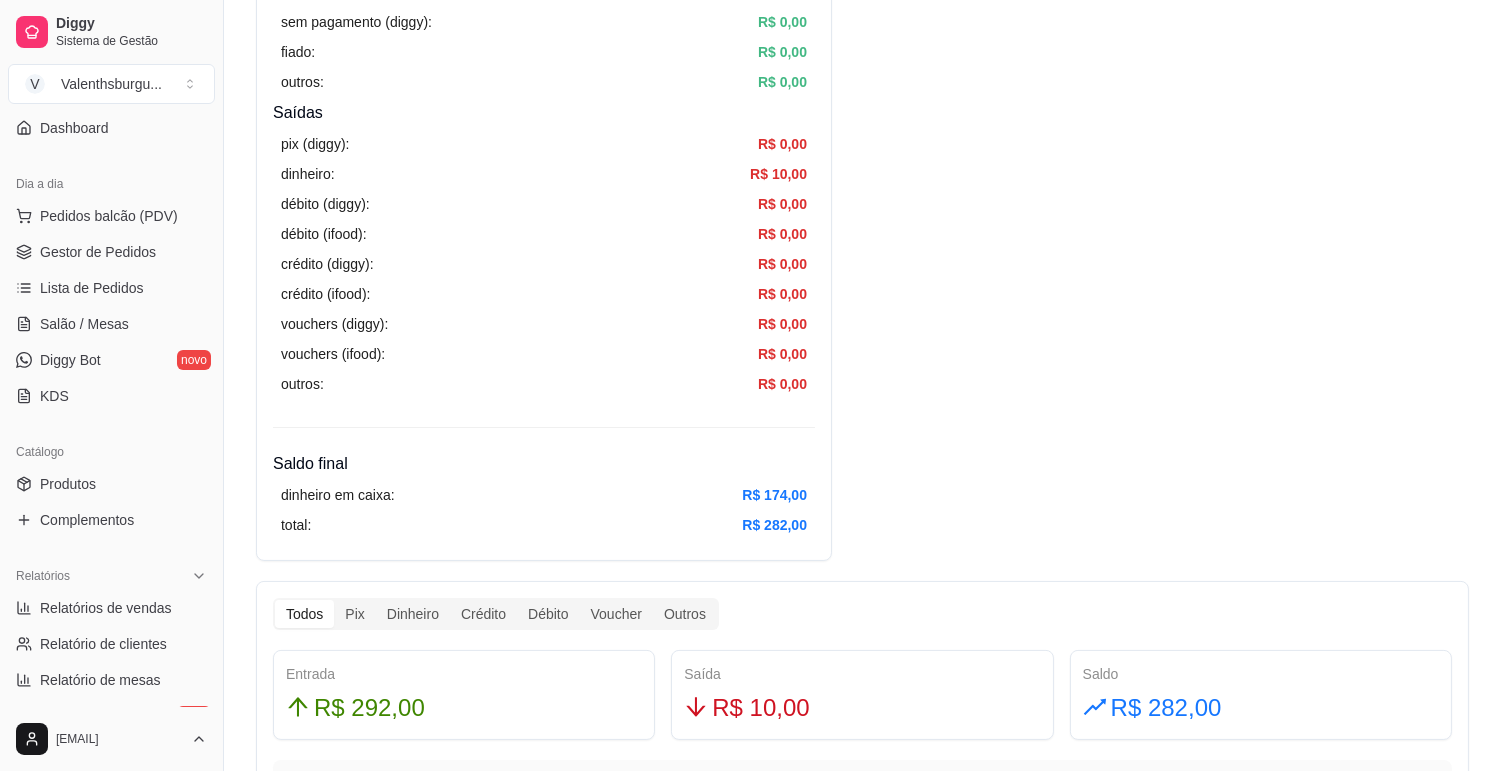 scroll, scrollTop: 0, scrollLeft: 0, axis: both 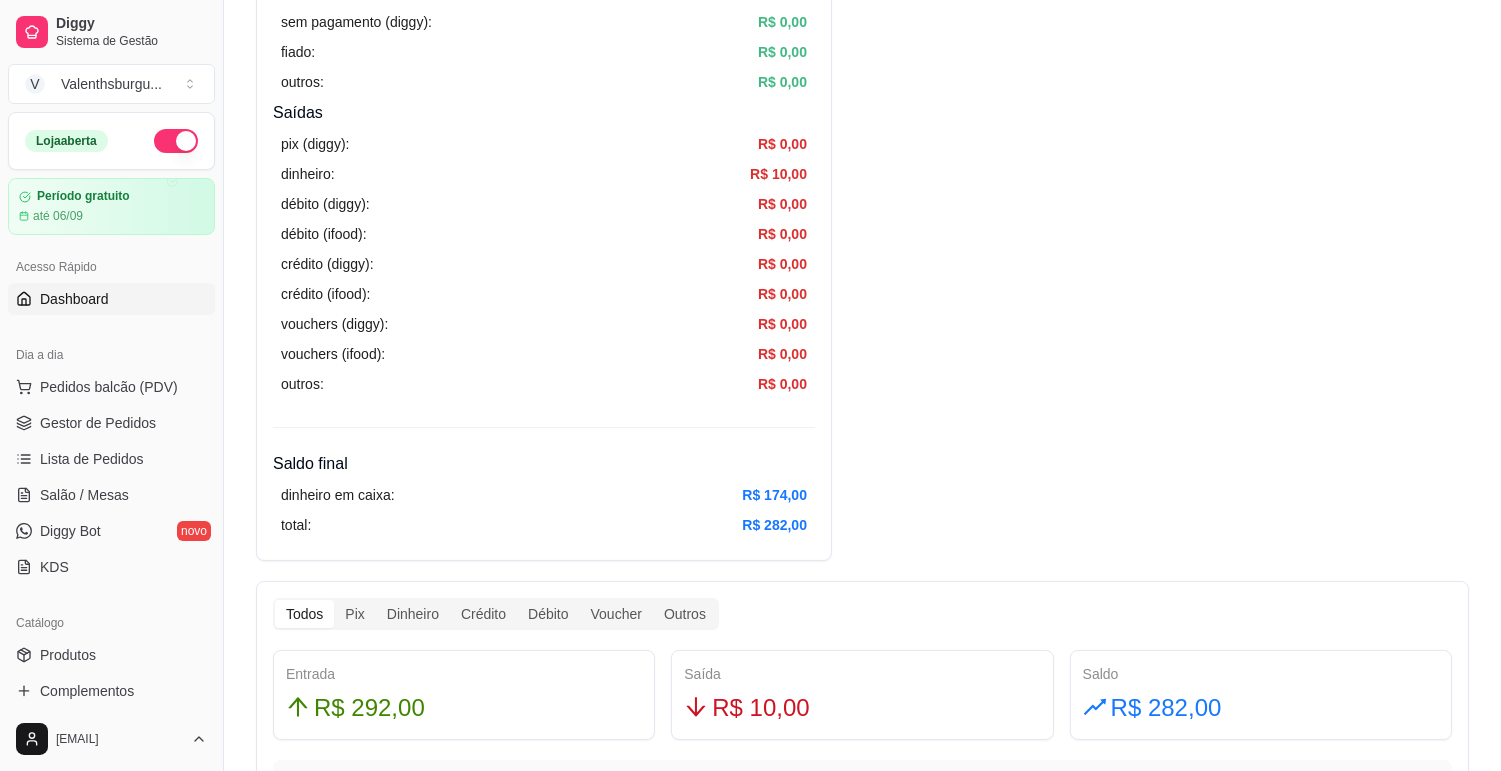 click on "Dashboard" at bounding box center (111, 299) 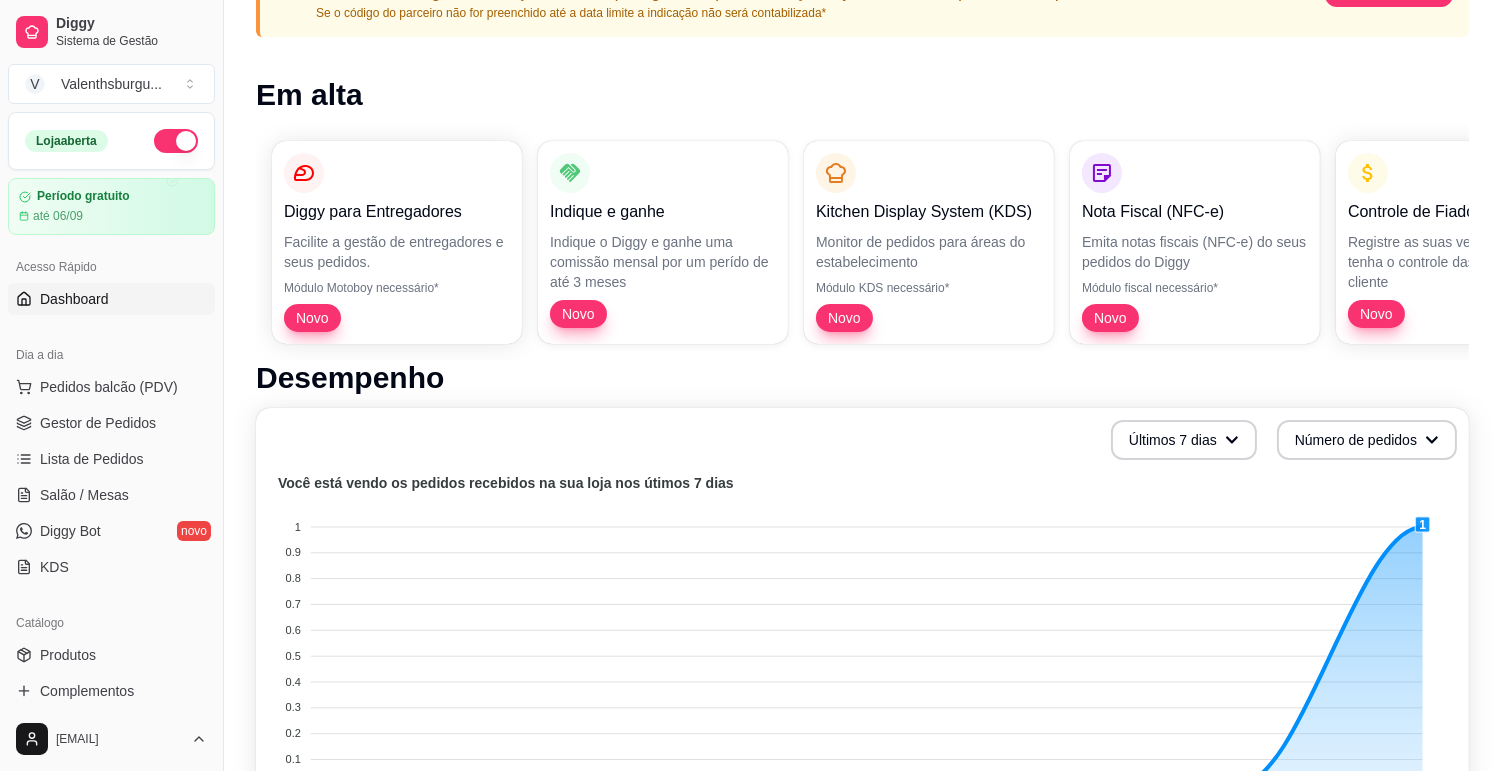 scroll, scrollTop: 444, scrollLeft: 0, axis: vertical 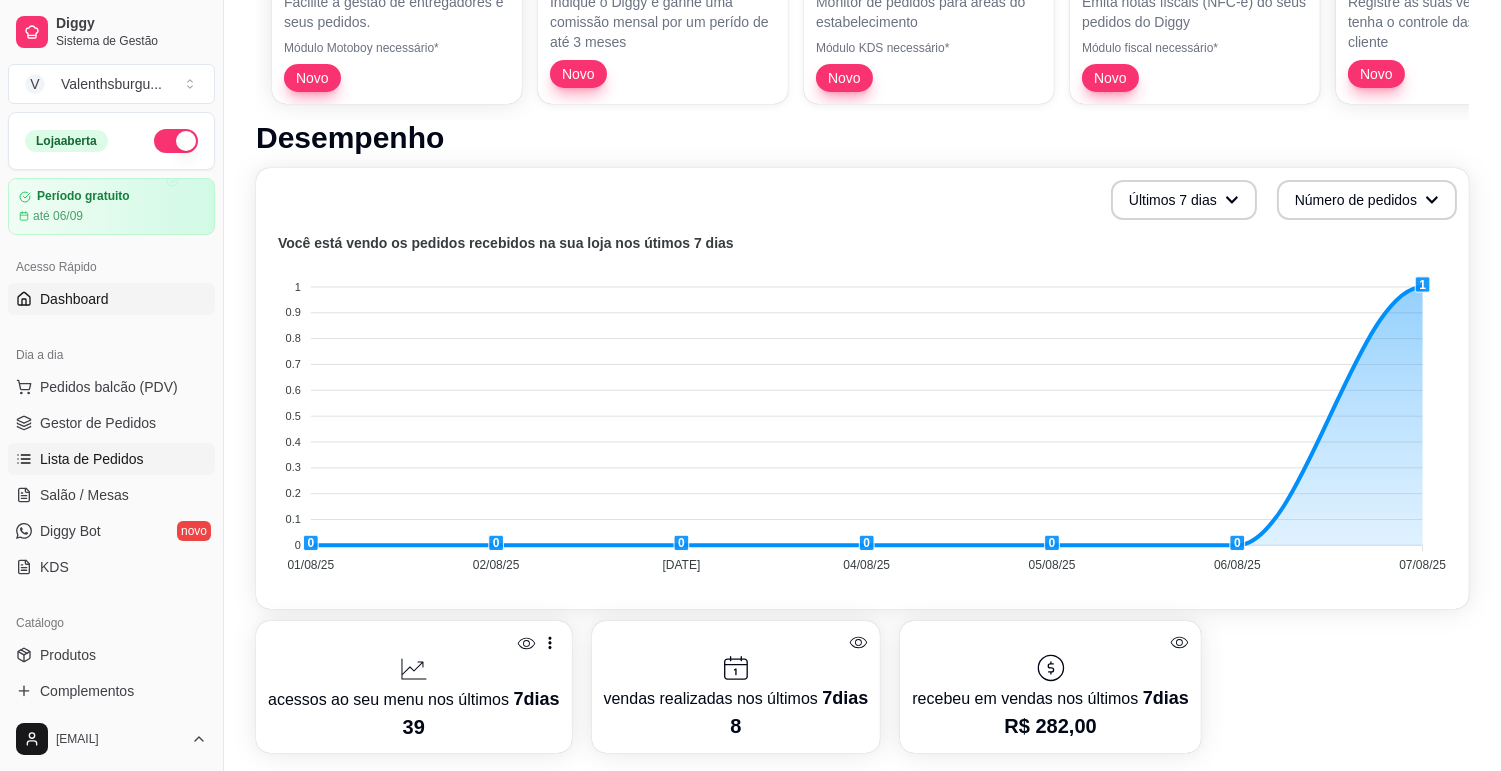 click on "Lista de Pedidos" at bounding box center (92, 459) 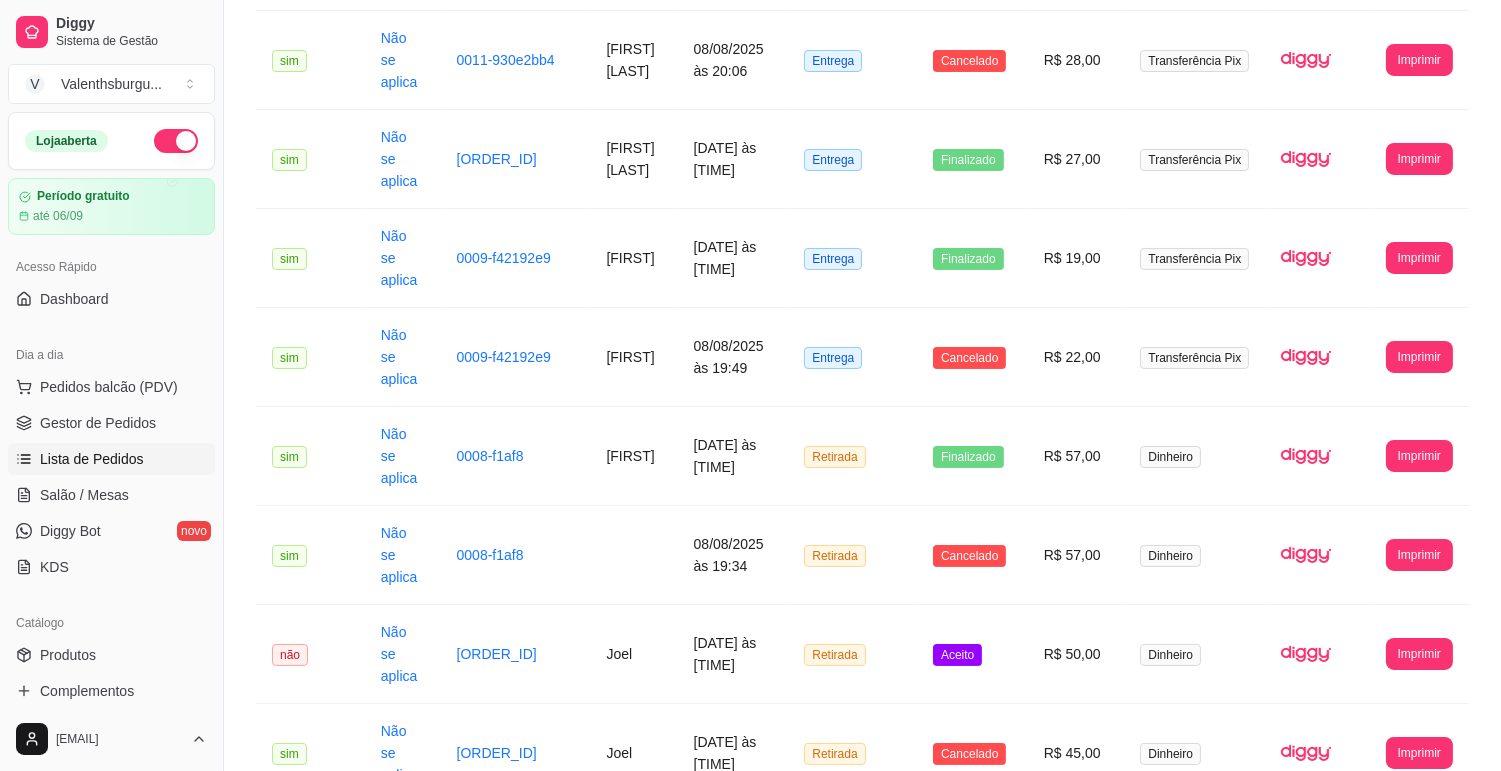 scroll, scrollTop: 0, scrollLeft: 0, axis: both 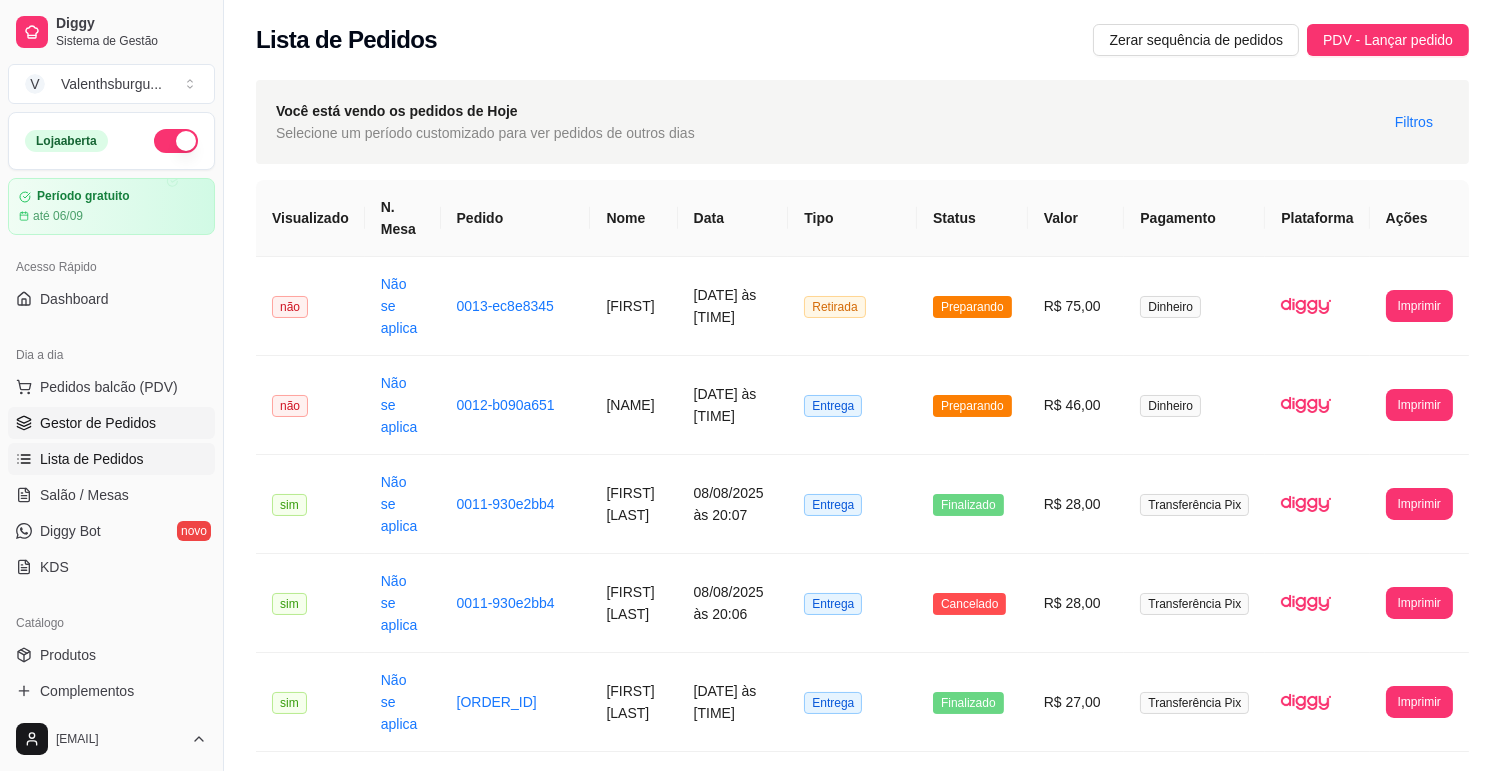click on "Gestor de Pedidos" at bounding box center (98, 423) 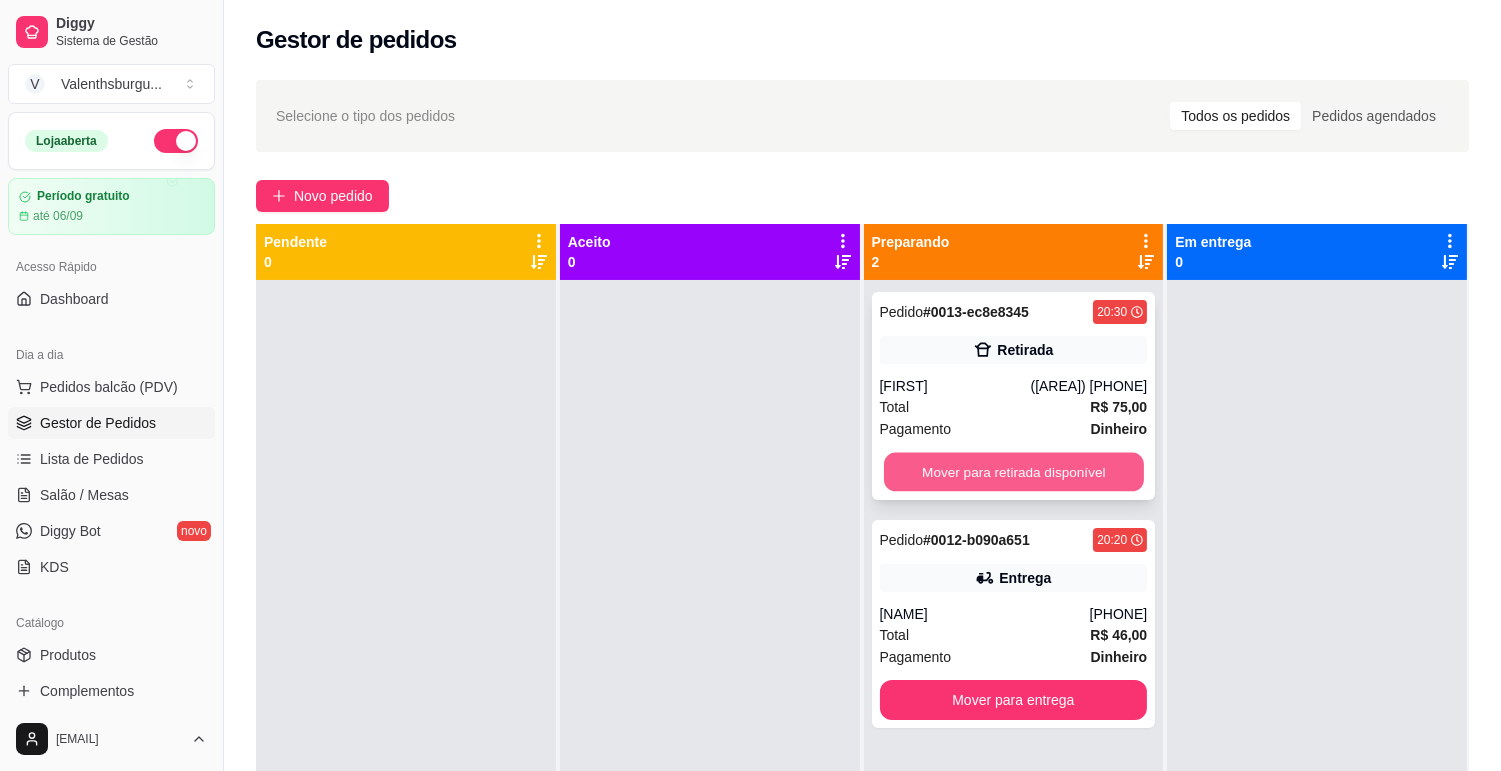 click on "Mover para retirada disponível" at bounding box center (1014, 472) 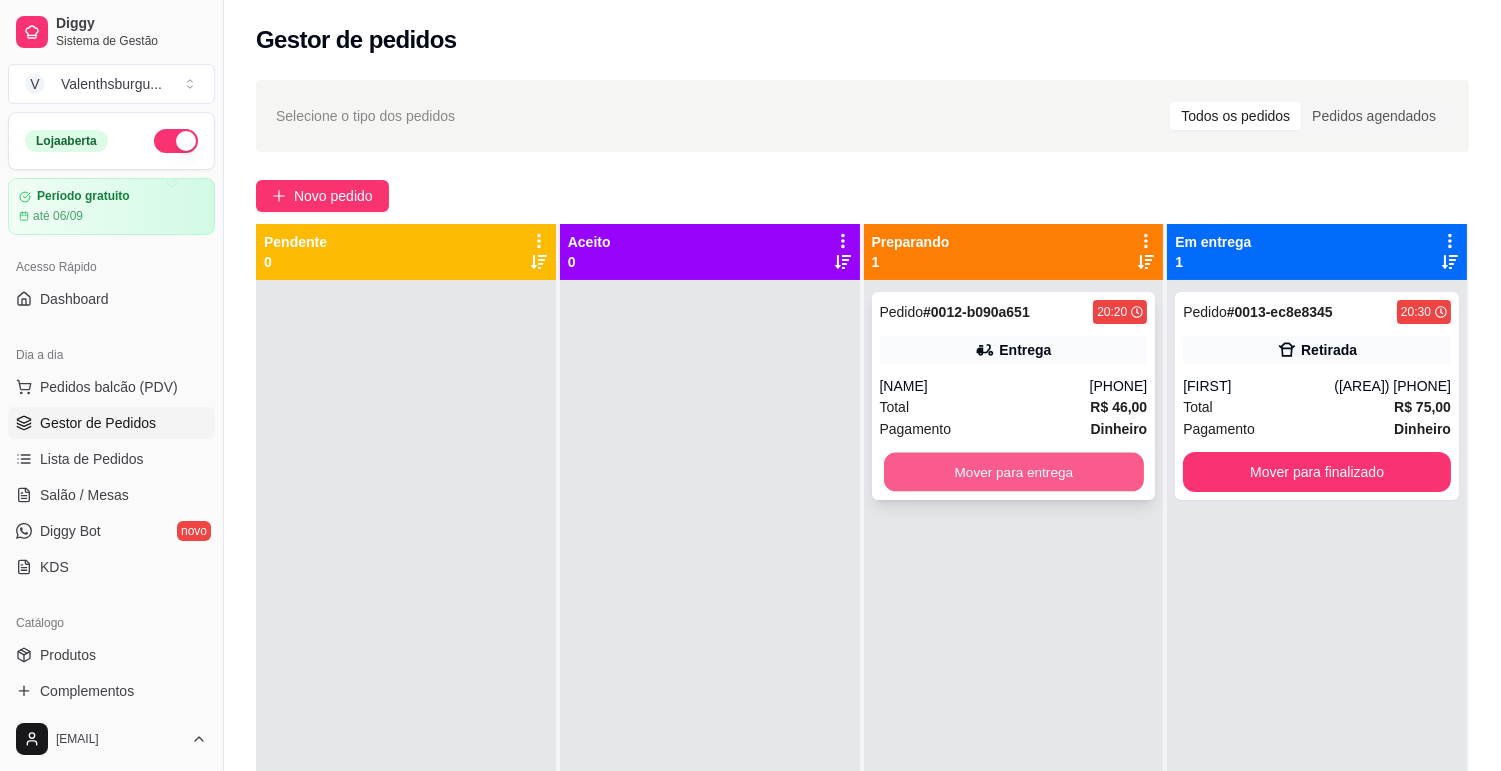click on "Mover para entrega" at bounding box center [1014, 472] 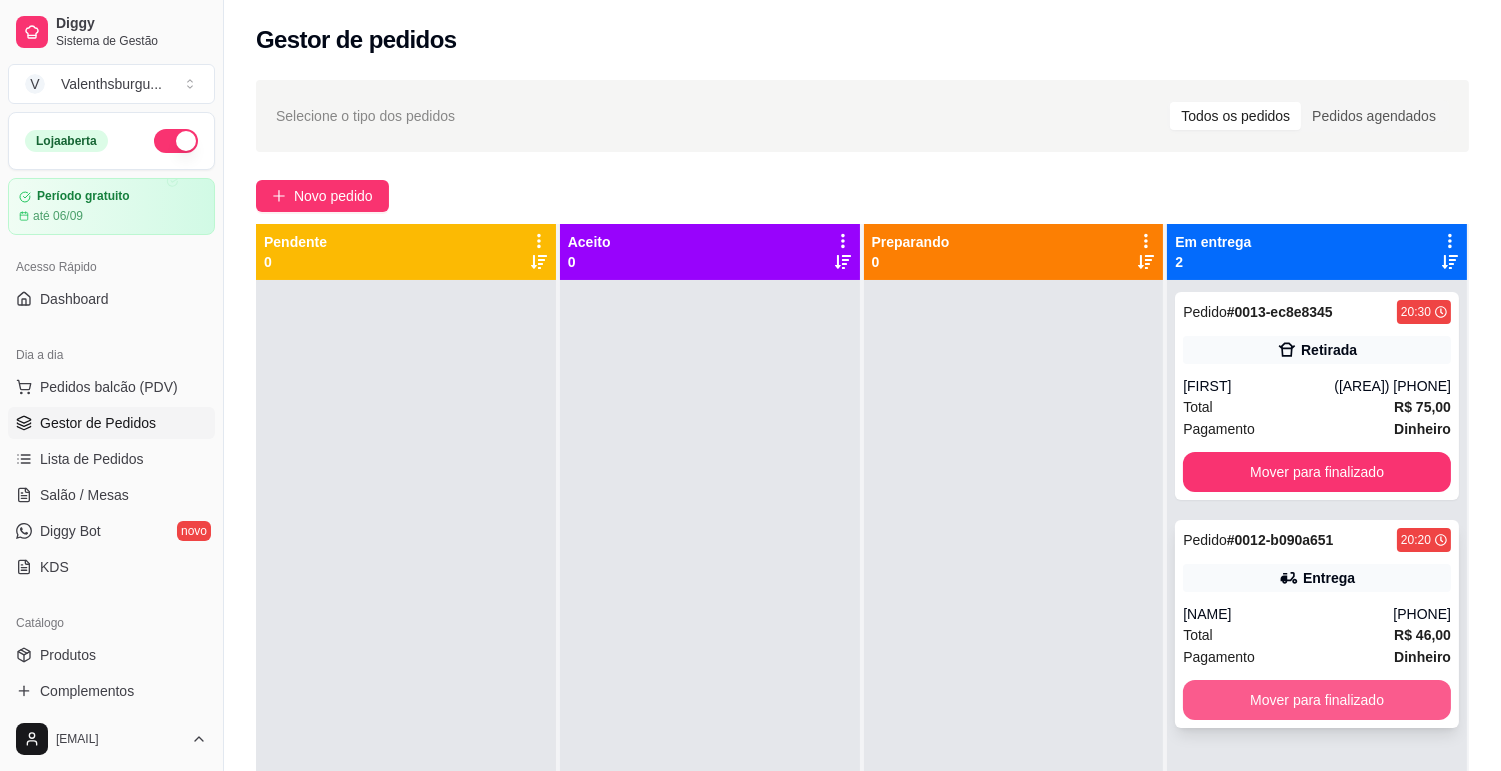 click on "Mover para finalizado" at bounding box center (1317, 700) 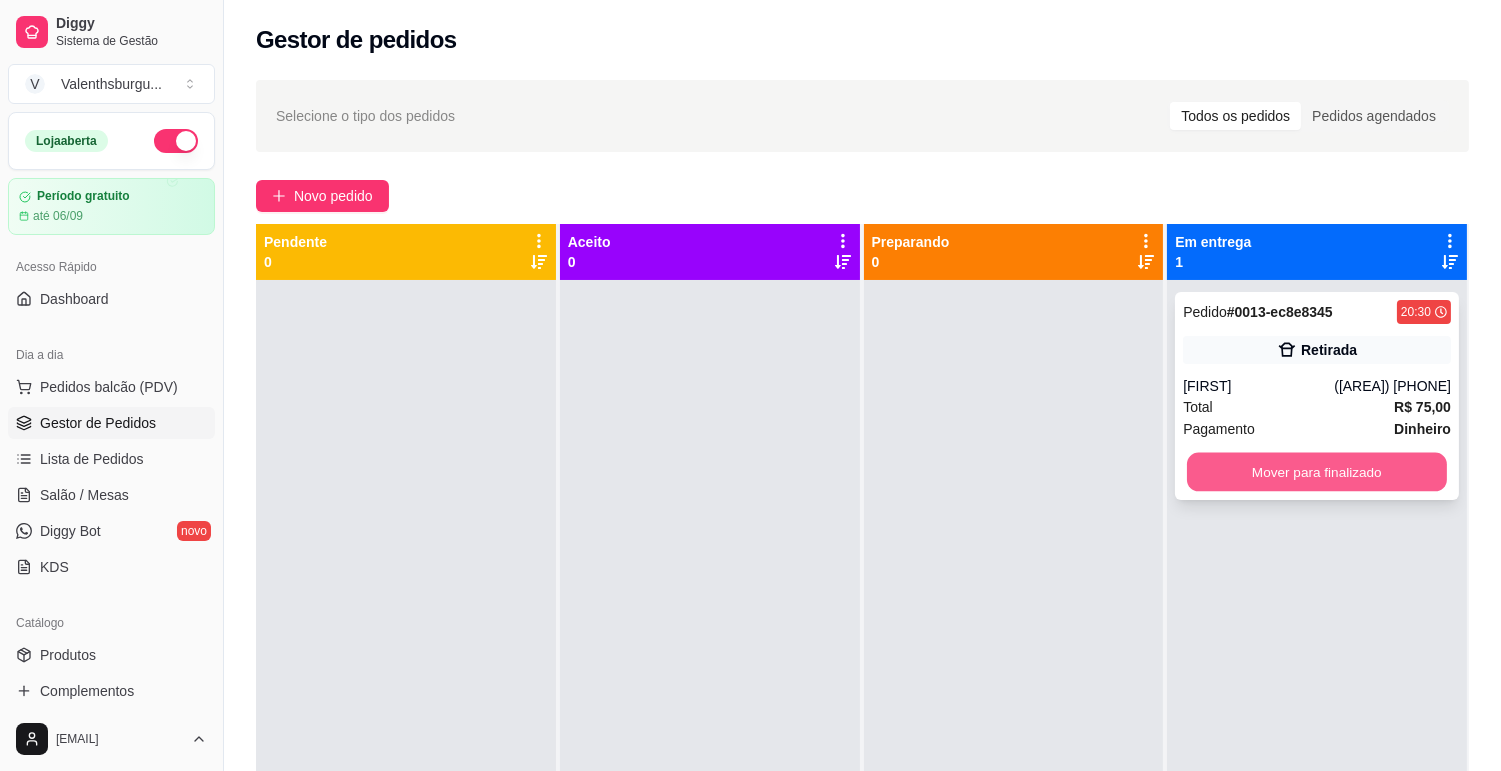 click on "Mover para finalizado" at bounding box center (1317, 472) 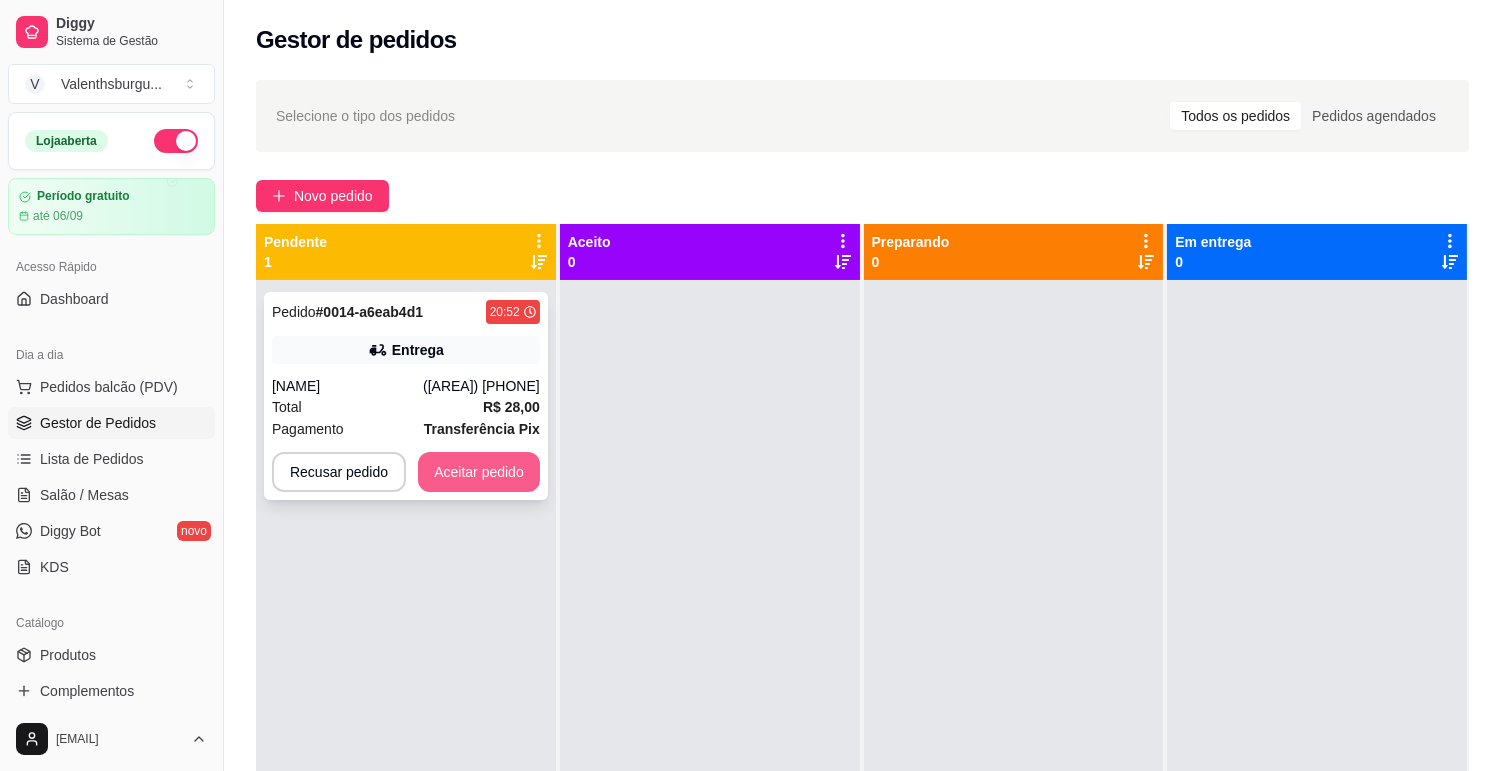 click on "Aceitar pedido" at bounding box center (479, 472) 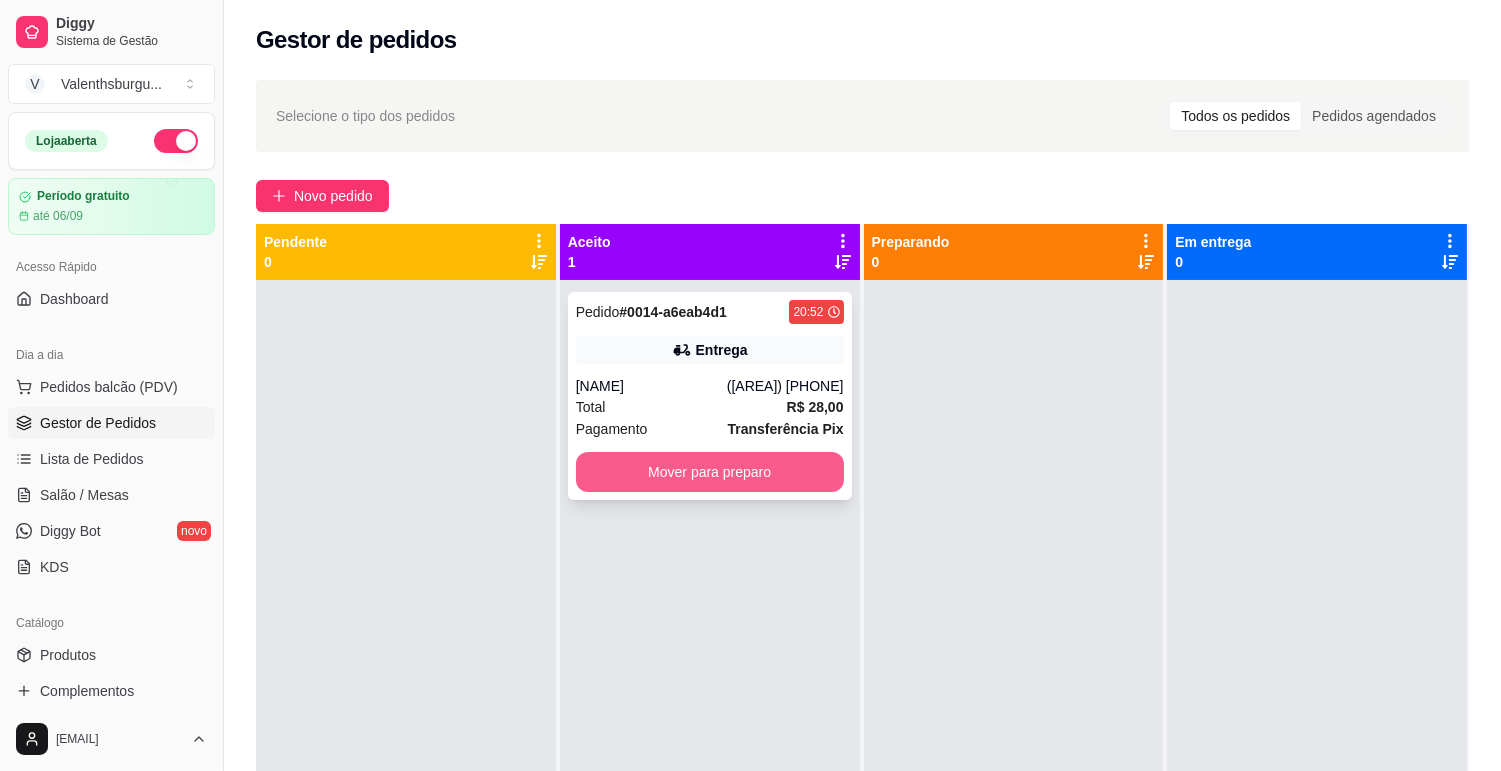 click on "Mover para preparo" at bounding box center [710, 472] 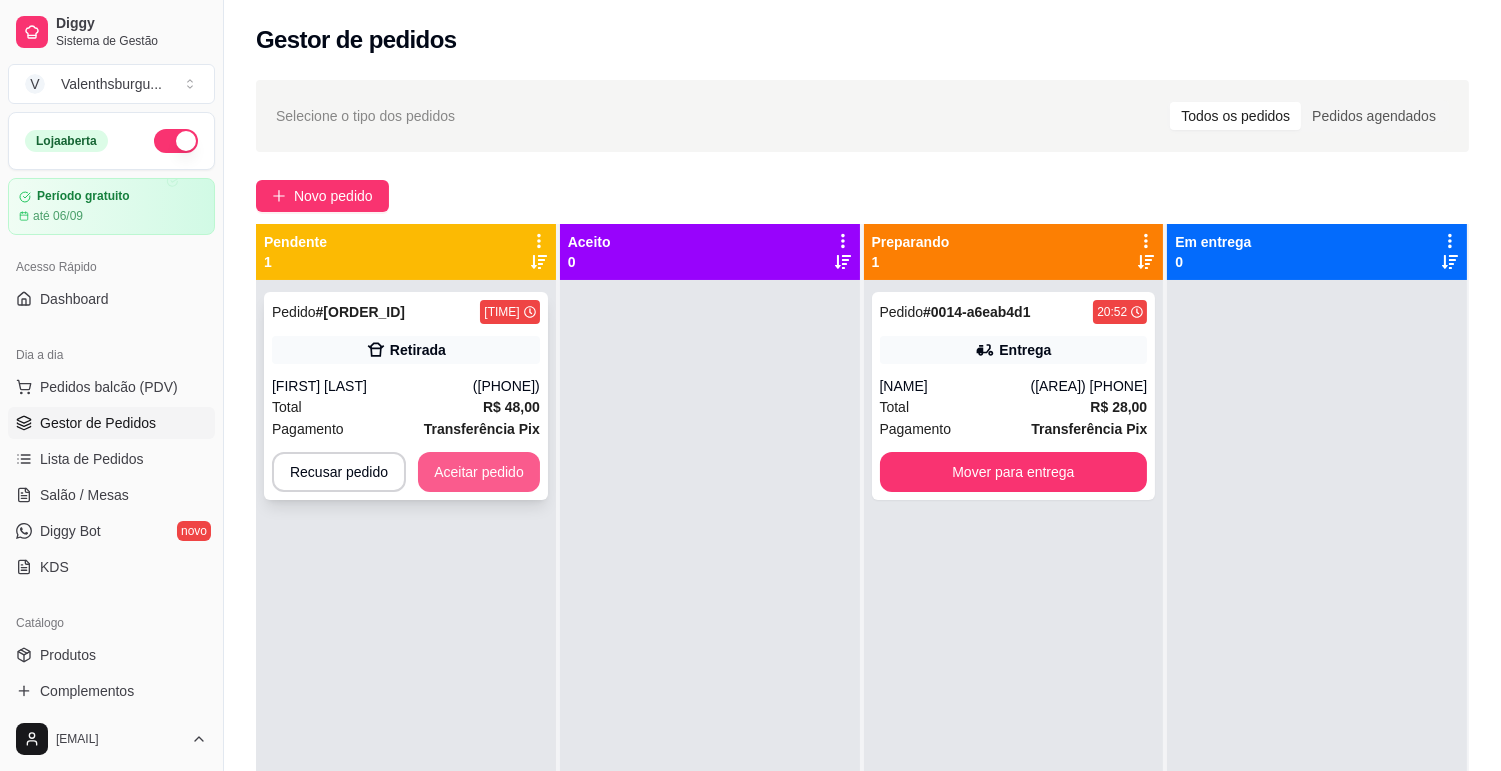 click on "Aceitar pedido" at bounding box center (479, 472) 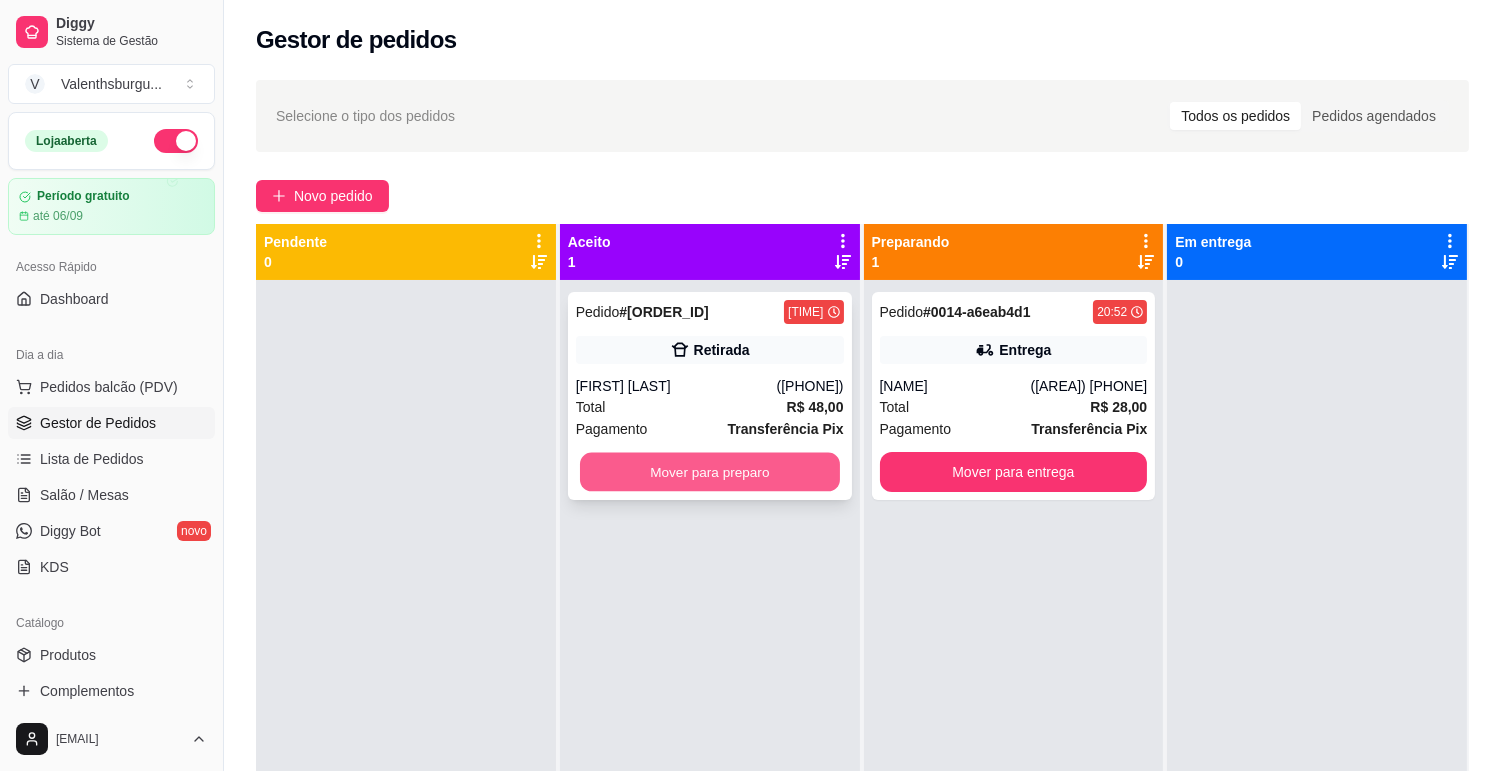 click on "Mover para preparo" at bounding box center [710, 472] 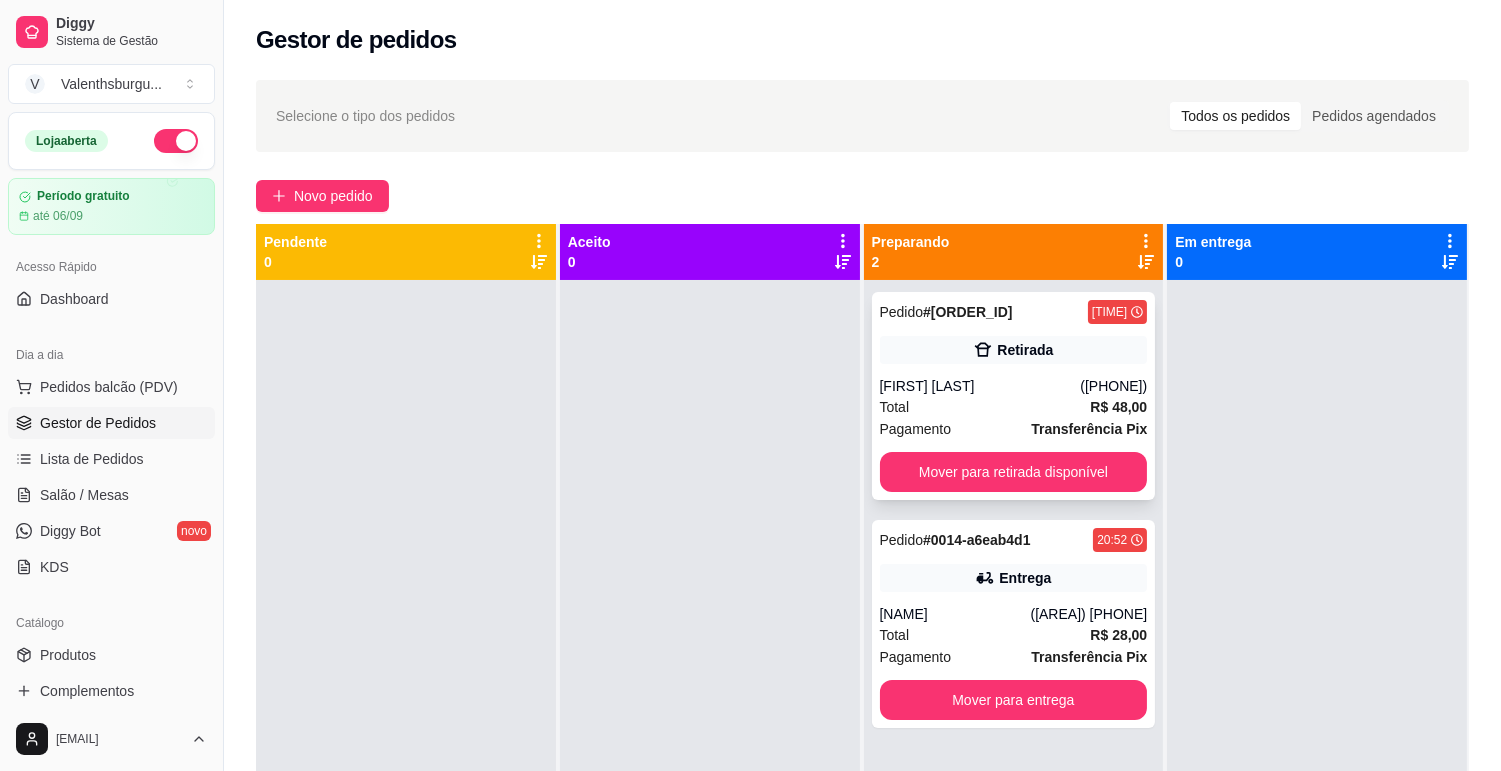 click on "Pedido  # 0015-57fae5df 20:56 Retirada Adriano José  (62) 99688-1763 Total R$ 48,00 Pagamento Transferência Pix Mover para retirada disponível" at bounding box center (1014, 396) 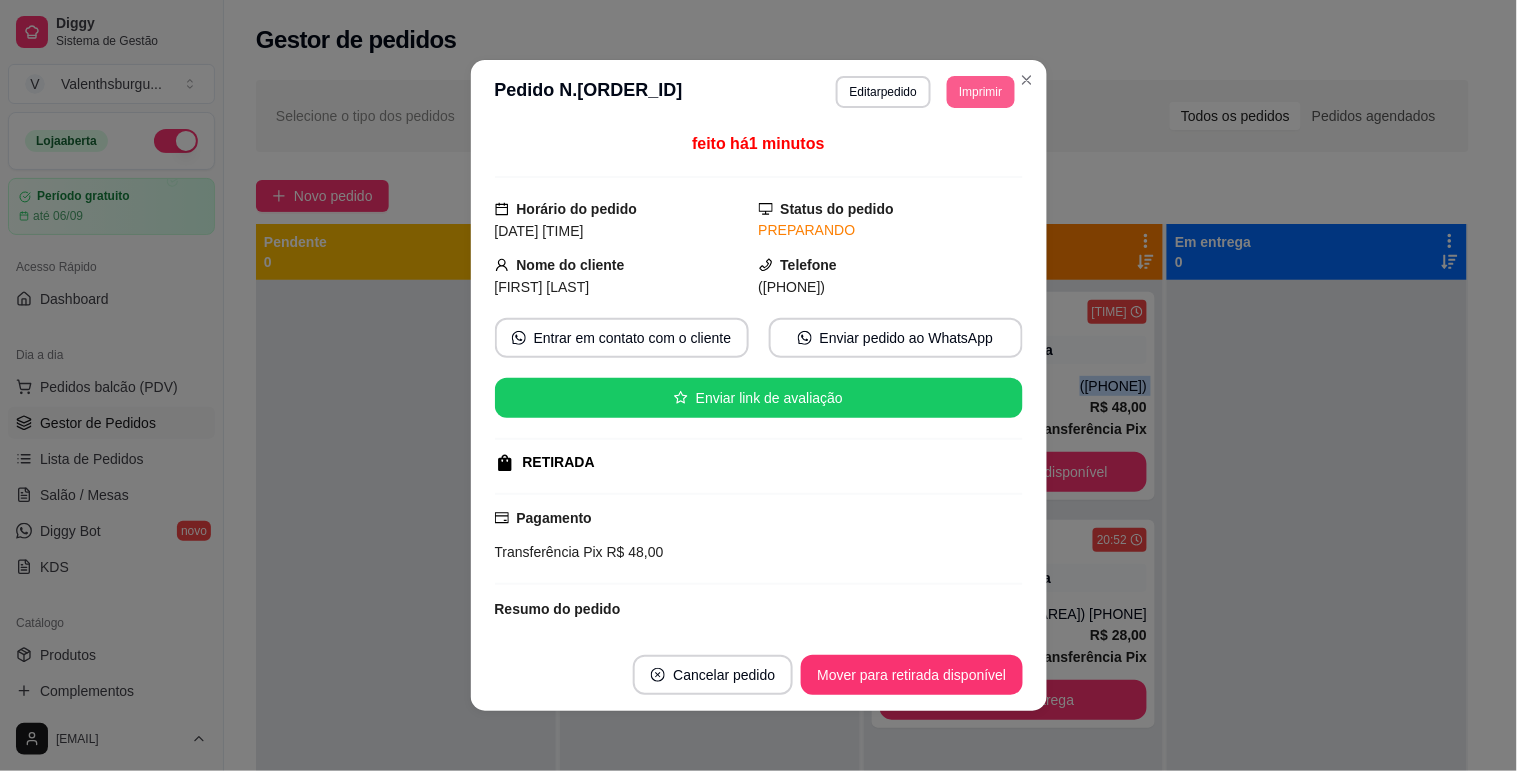 click on "Imprimir" at bounding box center [980, 92] 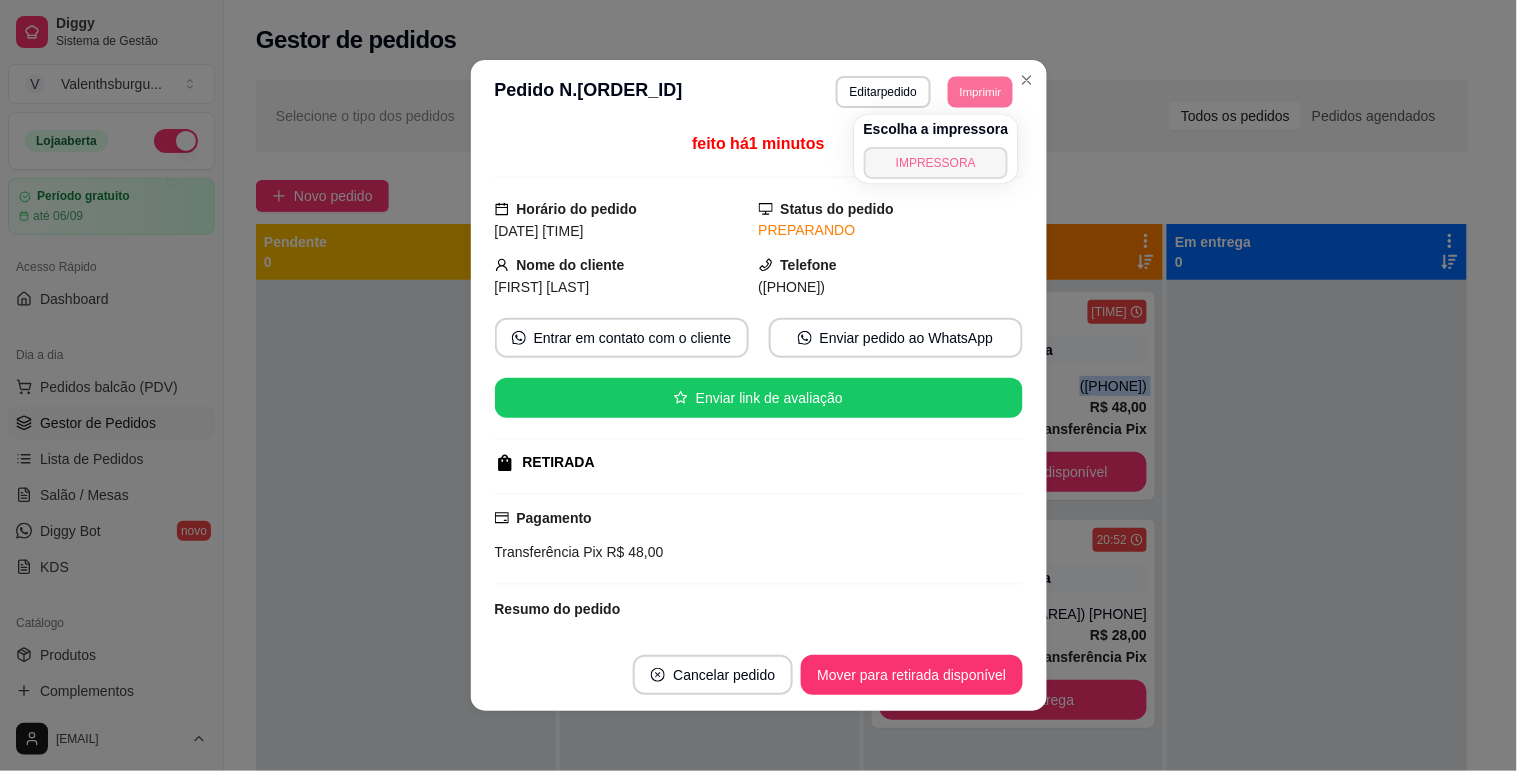 click on "IMPRESSORA" at bounding box center [936, 163] 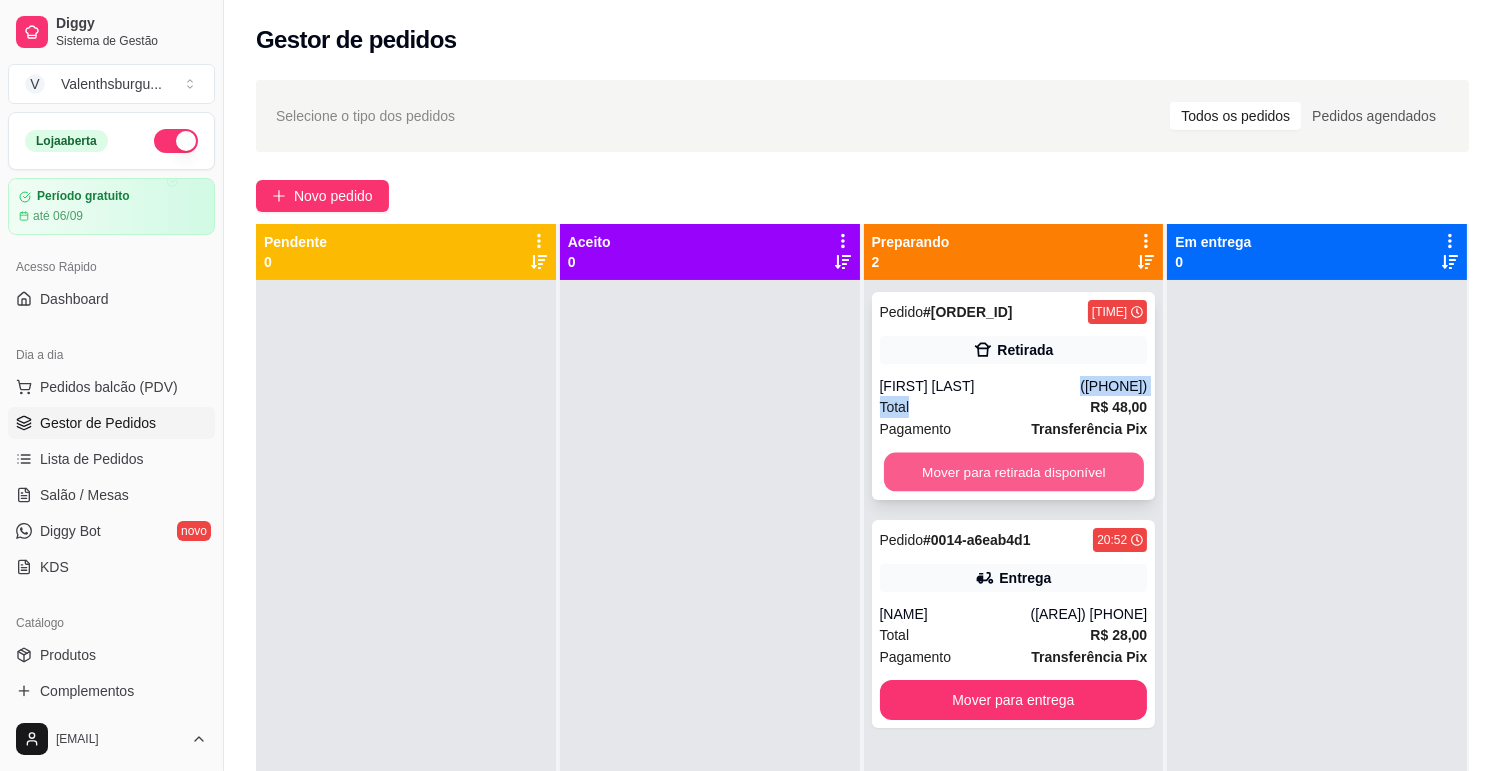 click on "Mover para retirada disponível" at bounding box center (1014, 472) 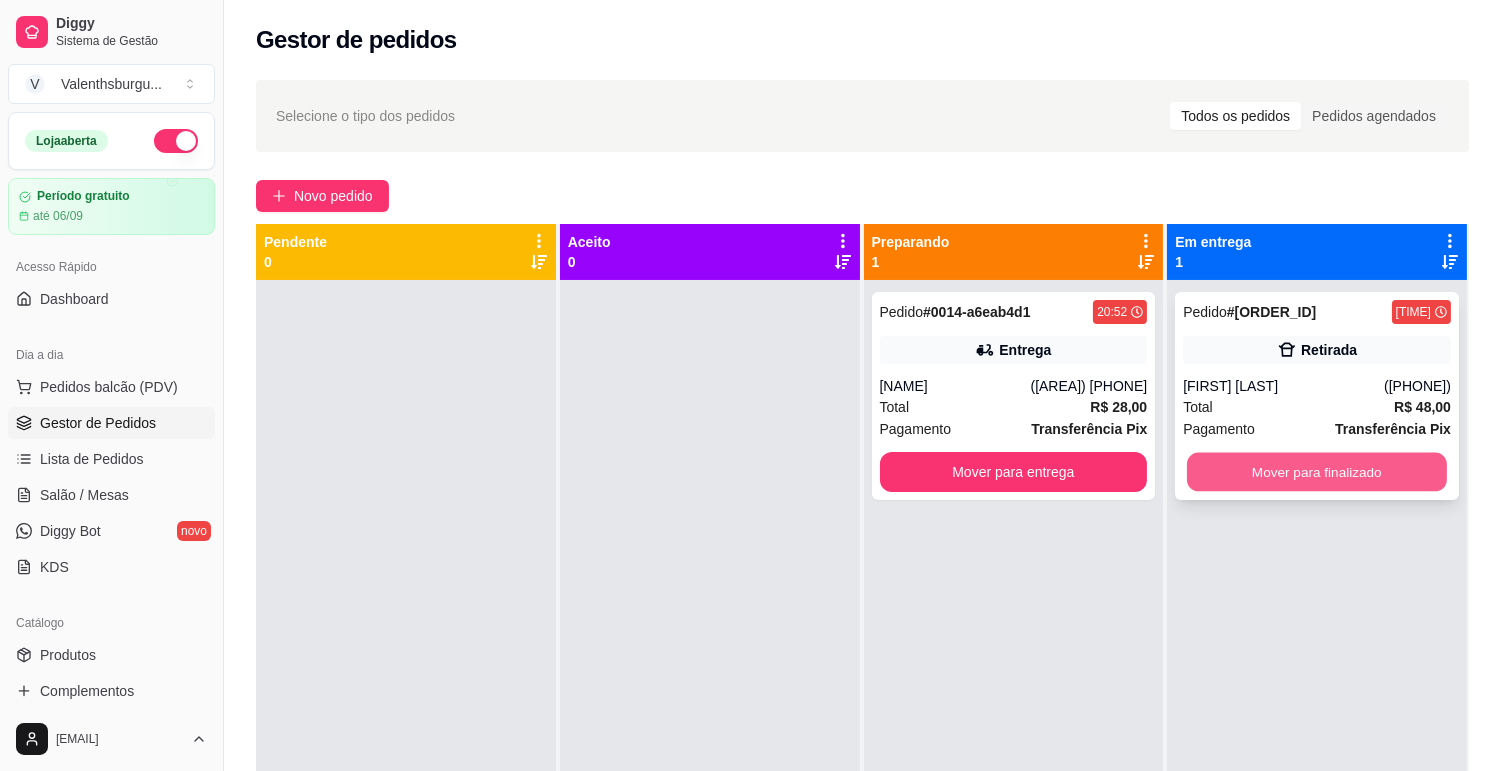 click on "Mover para finalizado" at bounding box center (1317, 472) 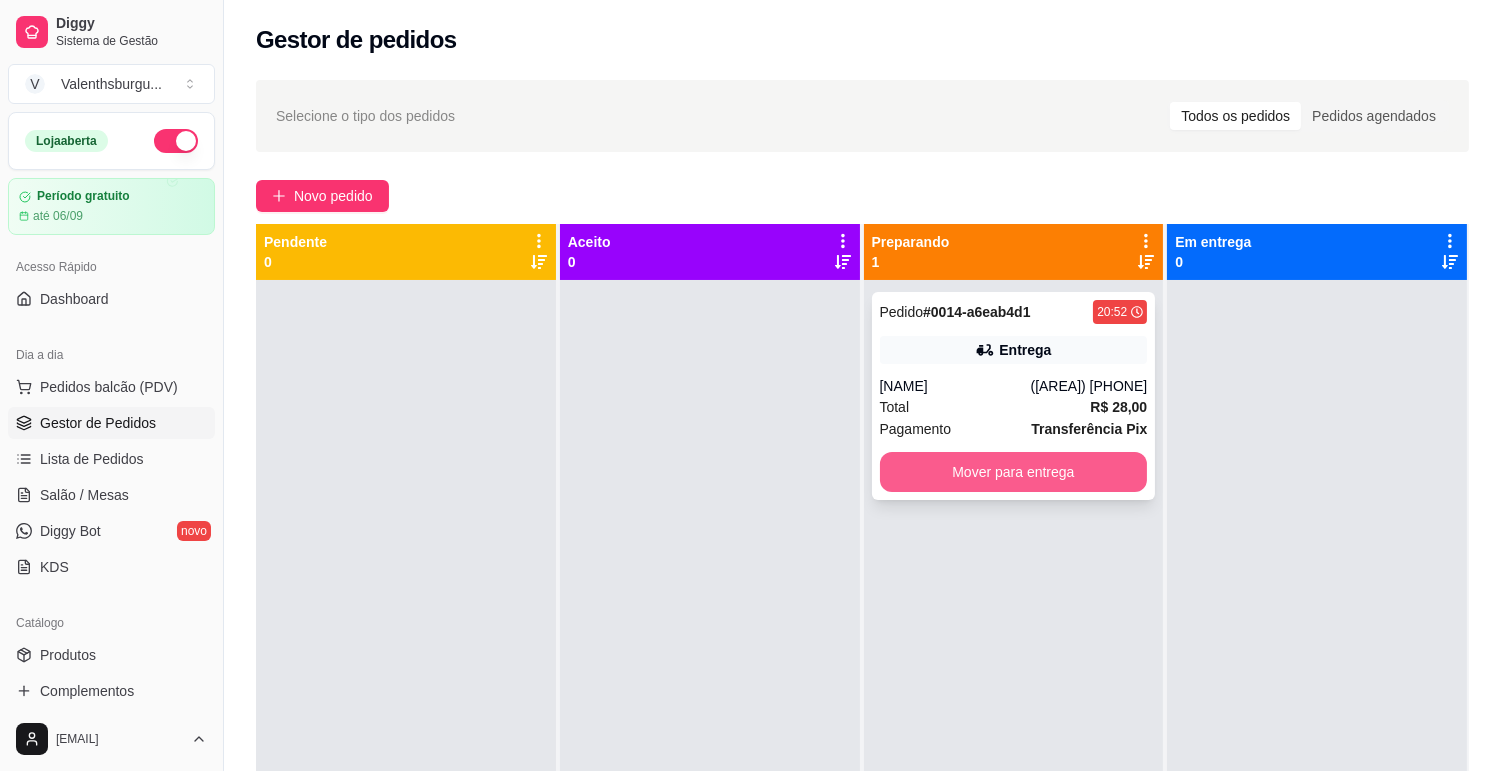 click on "Mover para entrega" at bounding box center [1014, 472] 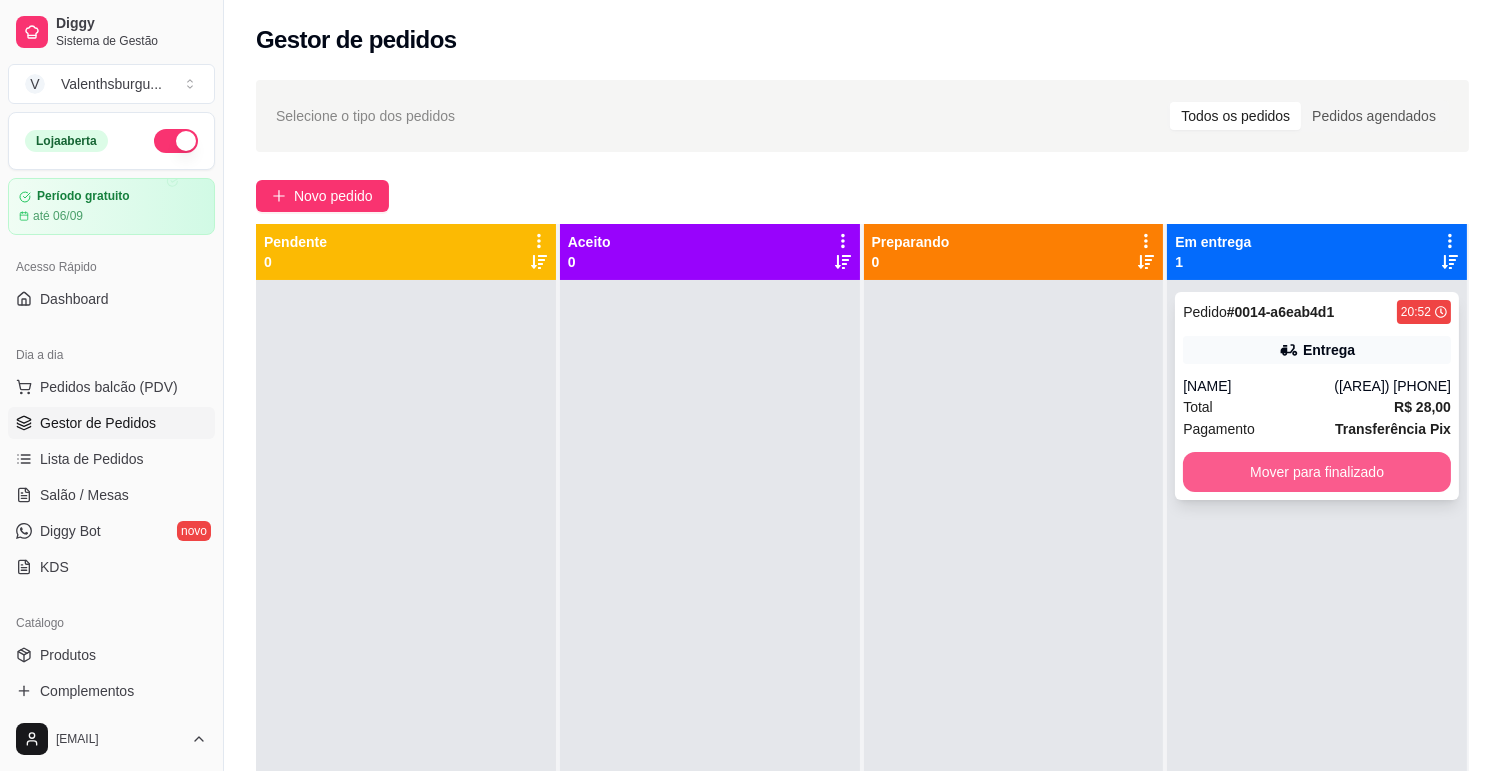 click on "Mover para finalizado" at bounding box center (1317, 472) 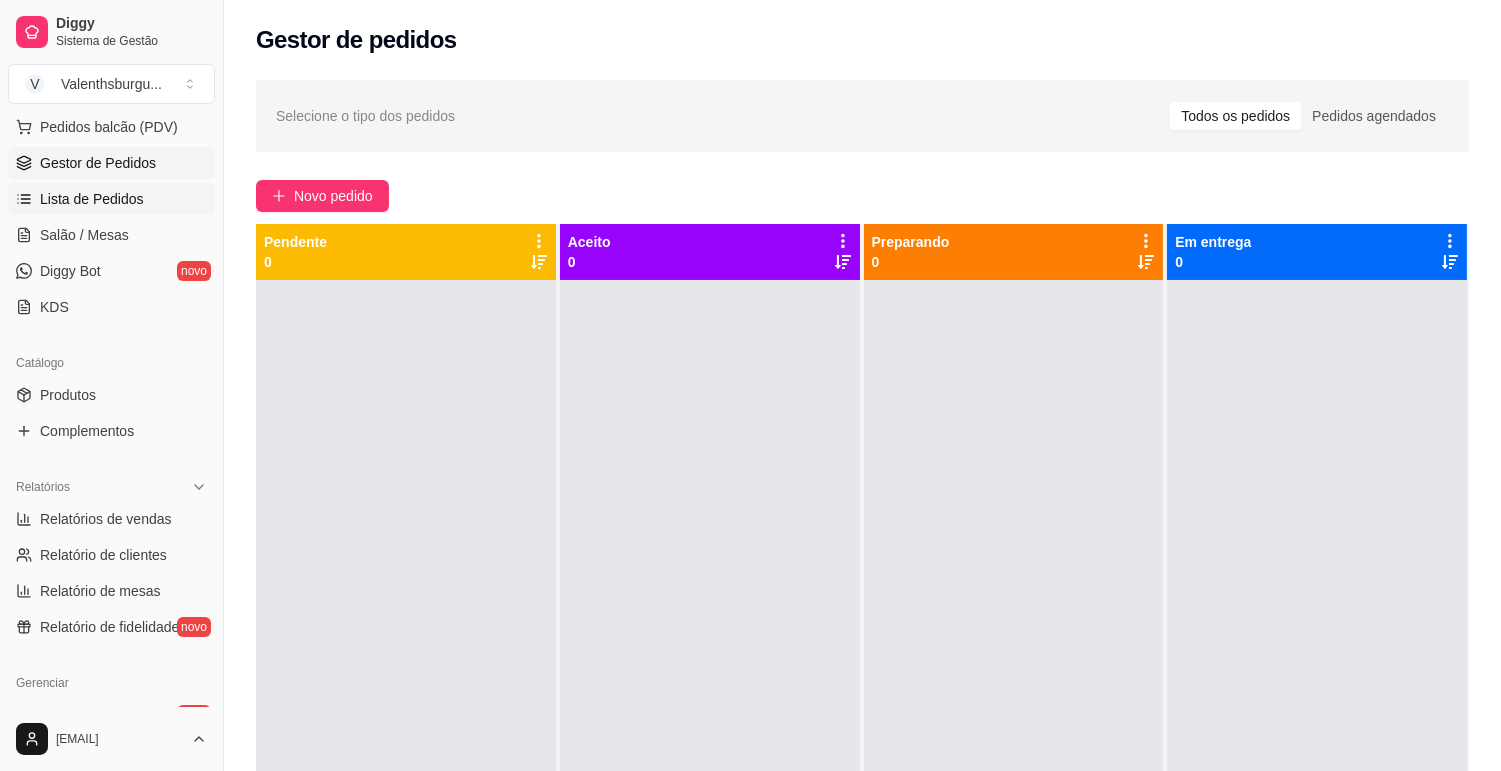 scroll, scrollTop: 333, scrollLeft: 0, axis: vertical 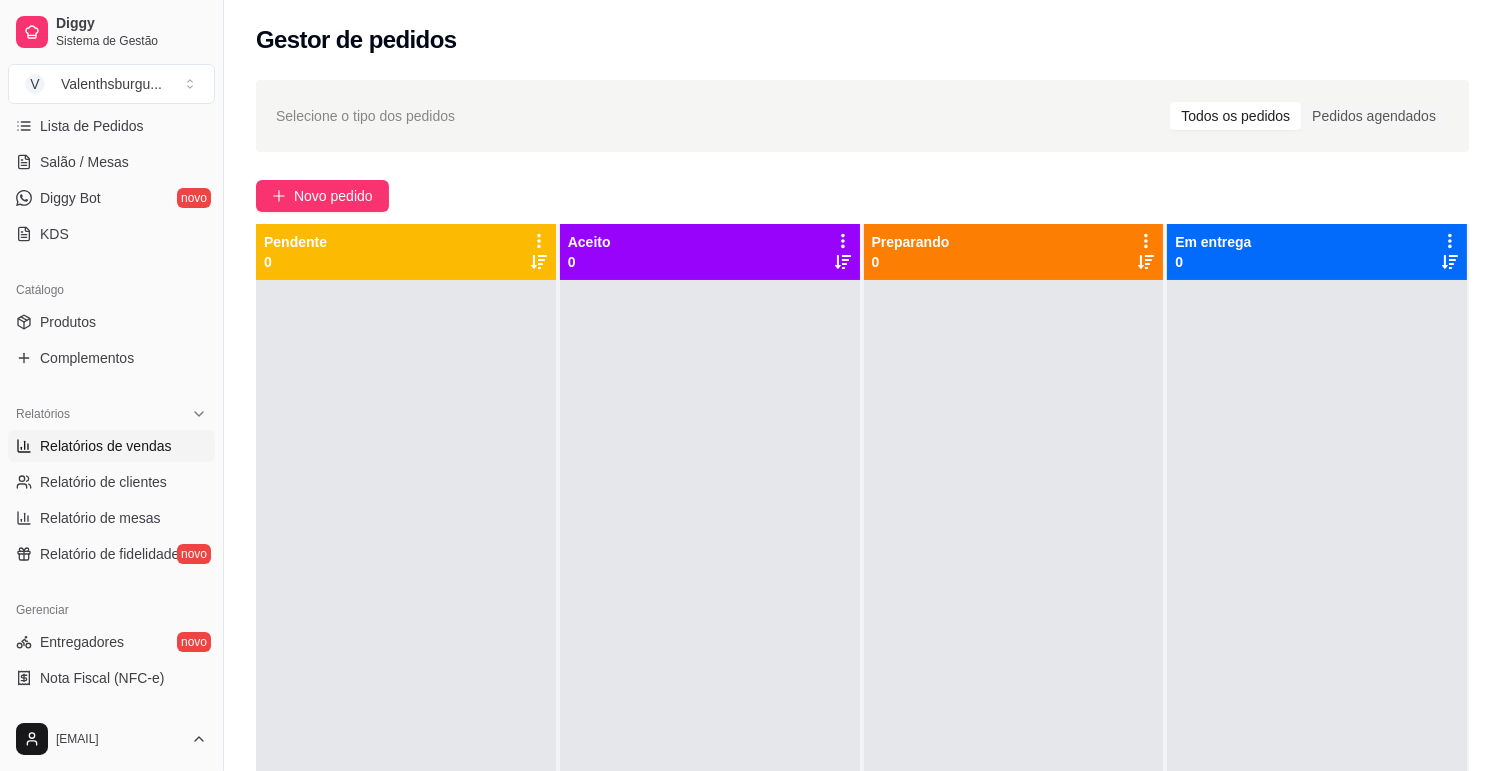 click on "Relatórios de vendas" at bounding box center [106, 446] 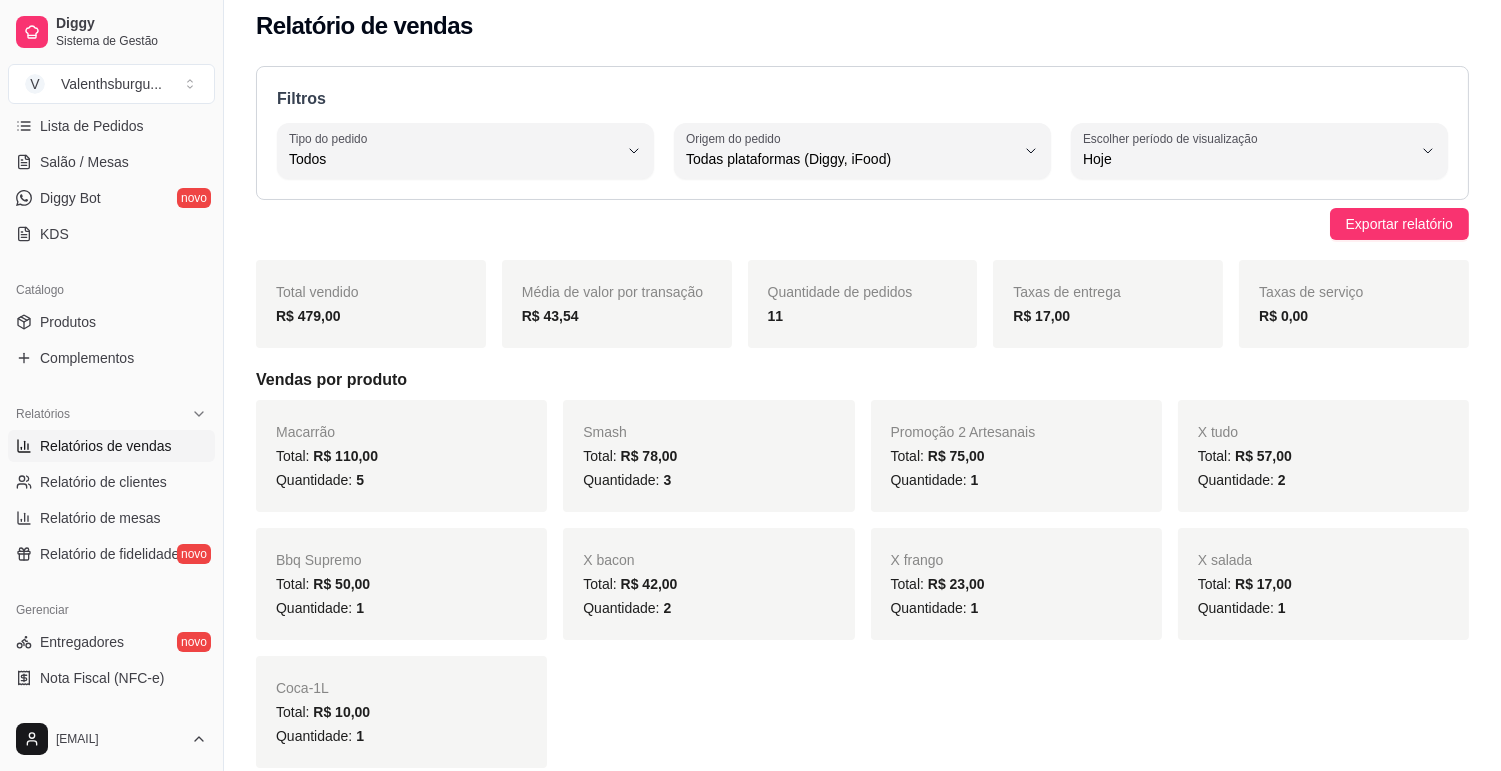 scroll, scrollTop: 111, scrollLeft: 0, axis: vertical 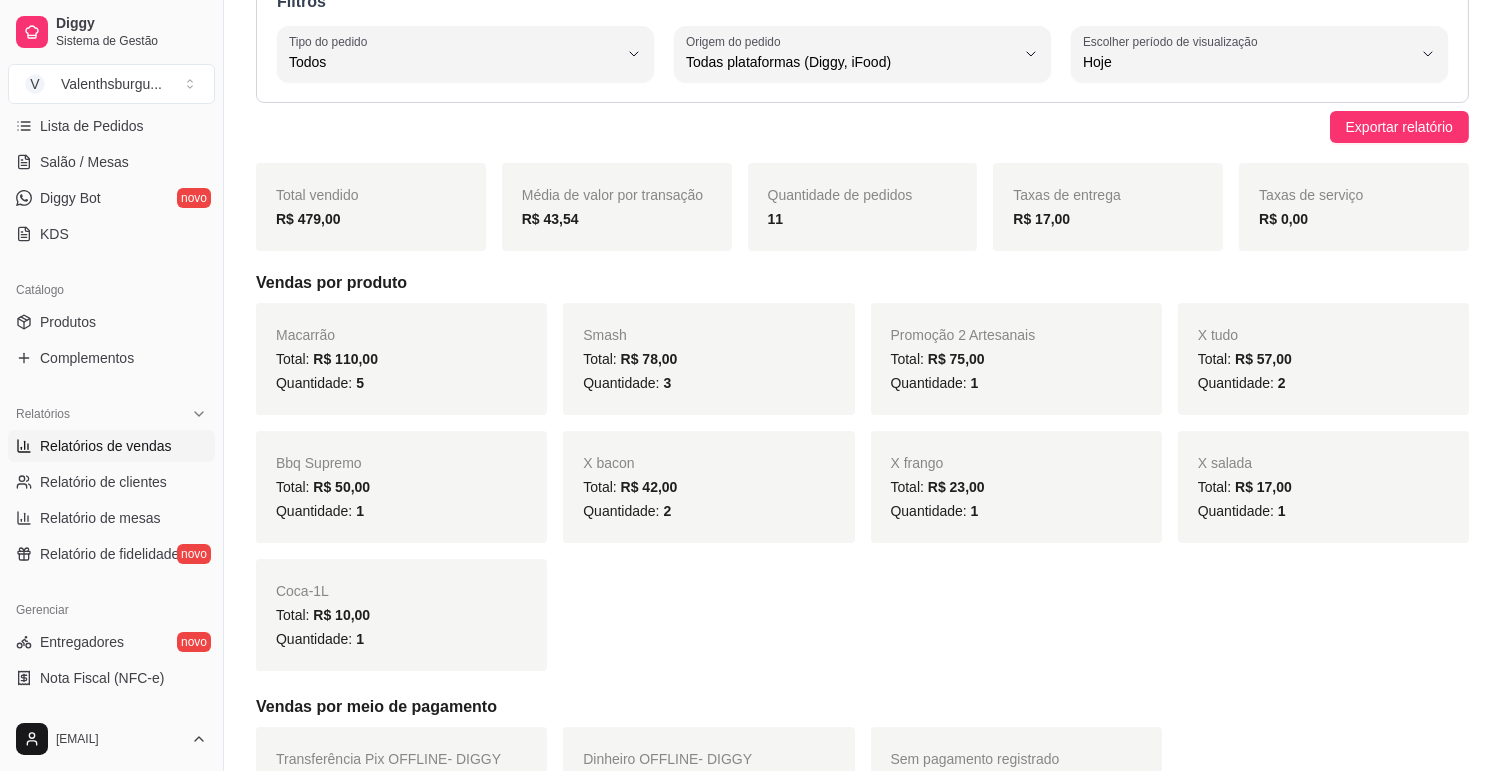 click on "5" at bounding box center [360, 383] 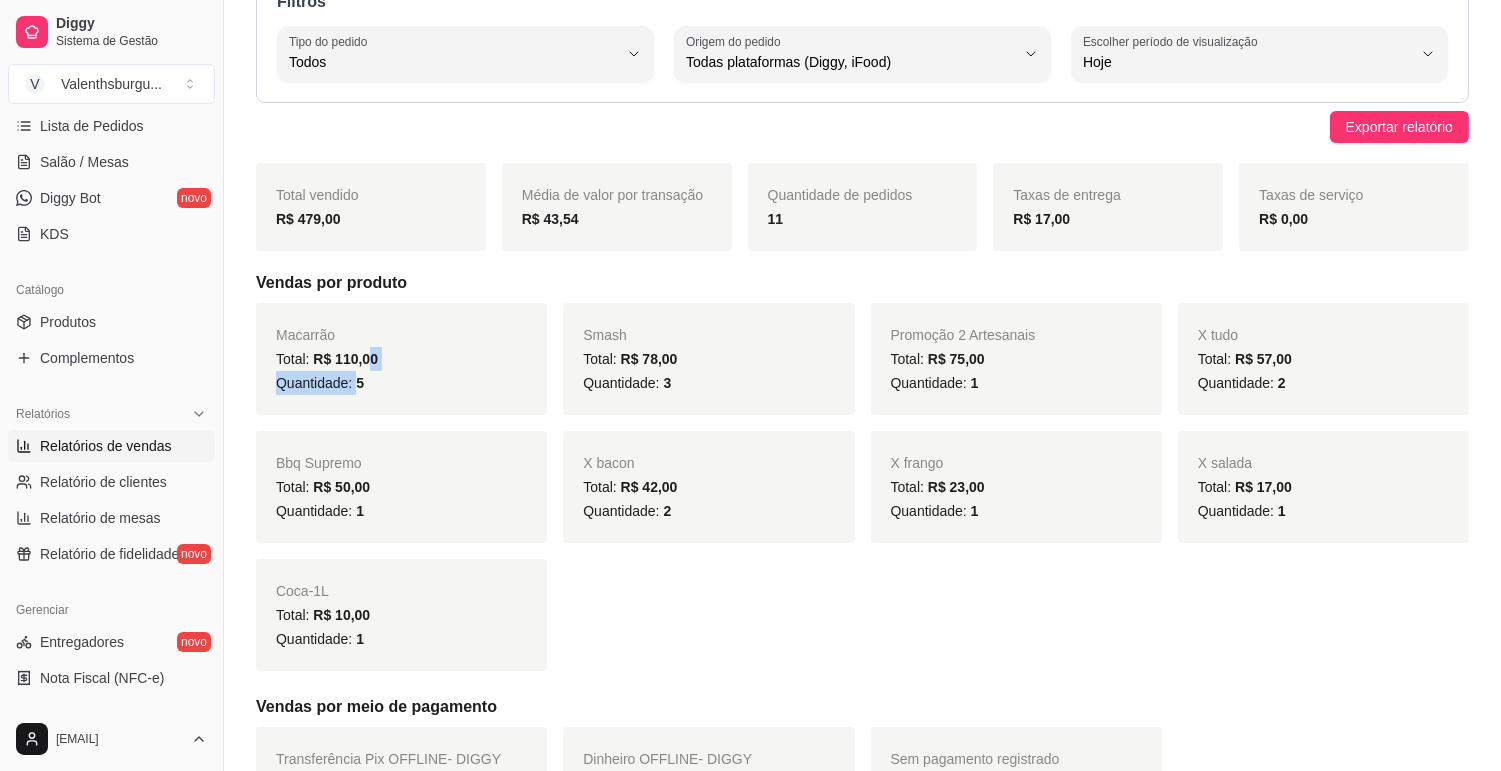 drag, startPoint x: 372, startPoint y: 368, endPoint x: 361, endPoint y: 380, distance: 16.27882 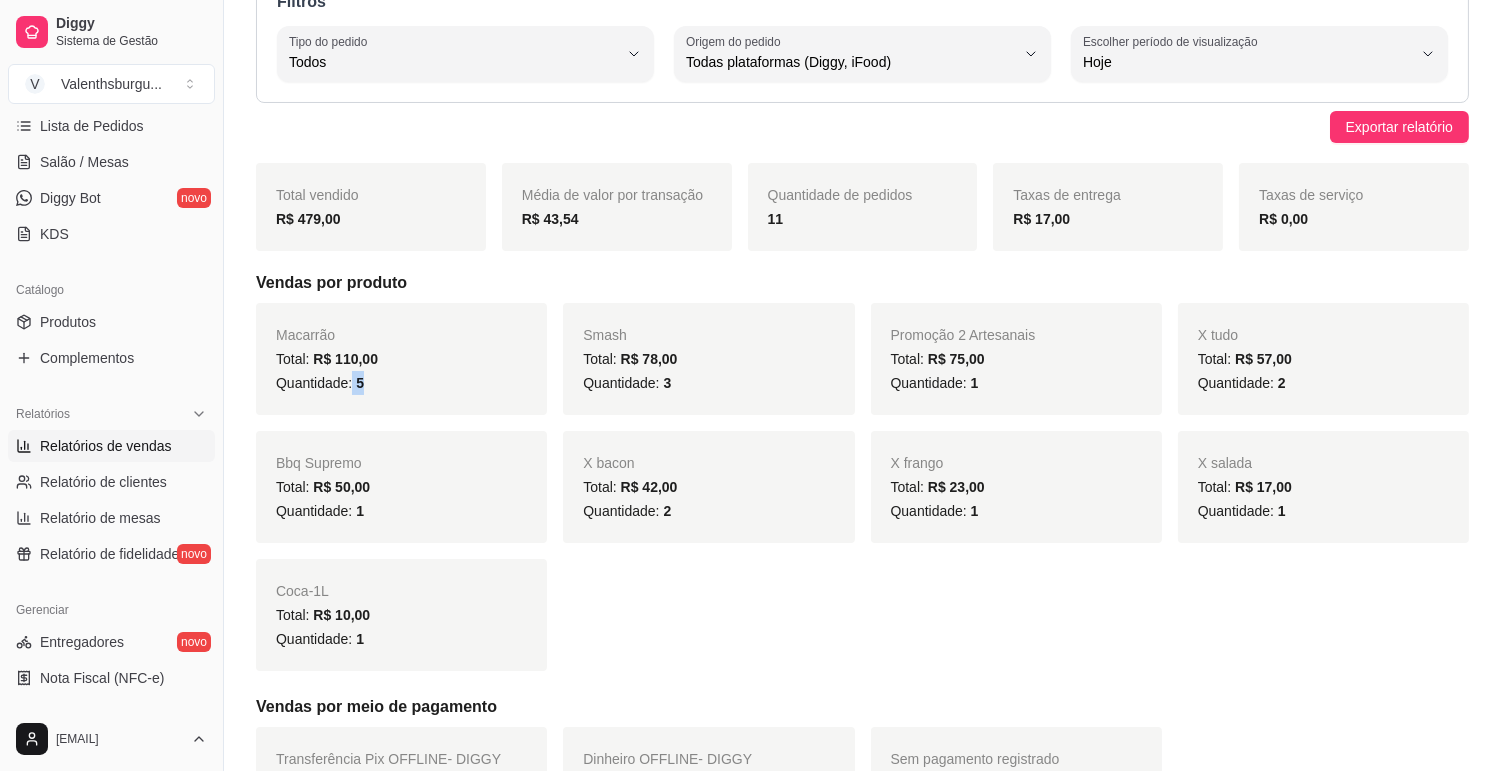 drag, startPoint x: 367, startPoint y: 386, endPoint x: 351, endPoint y: 384, distance: 16.124516 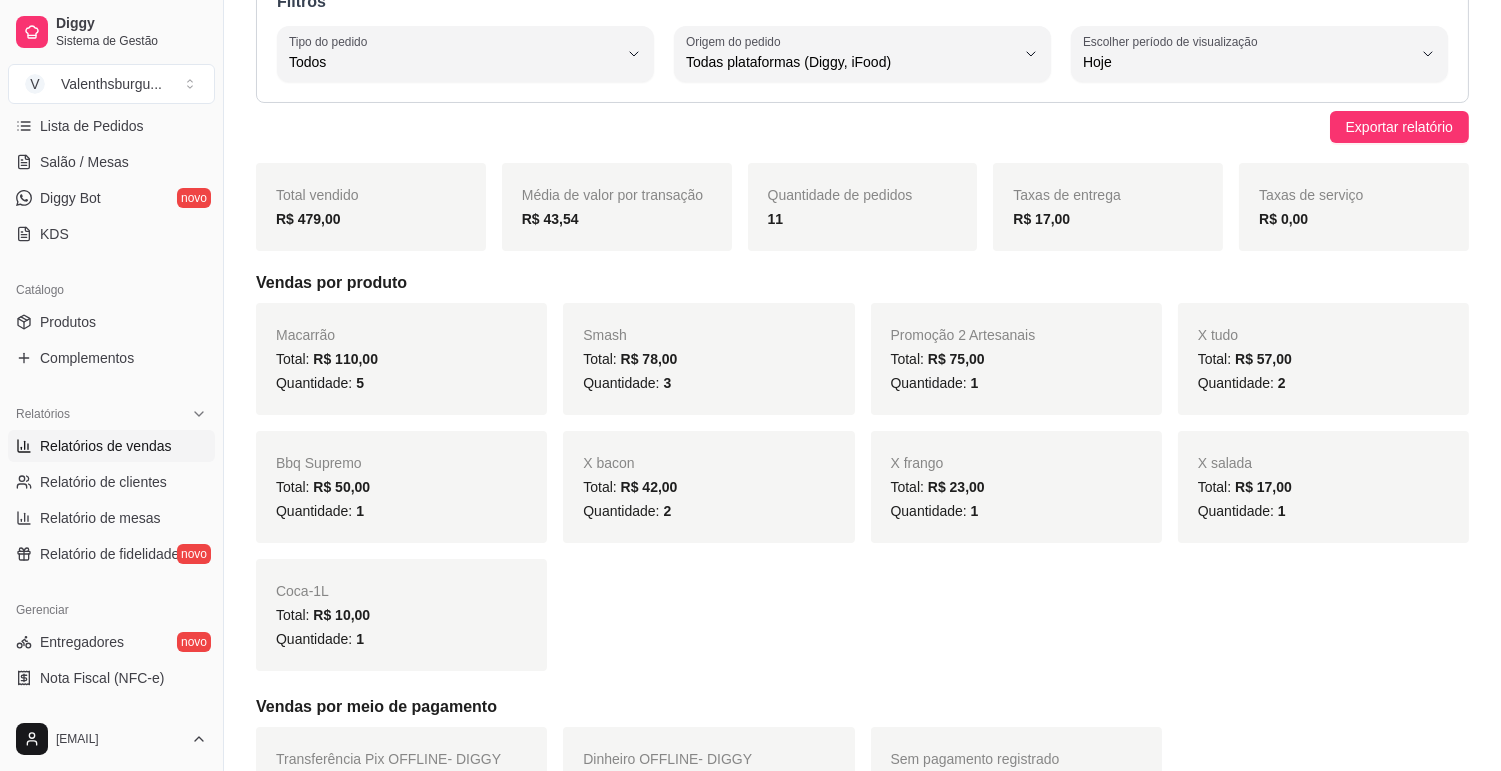 click on "Exportar relatório" at bounding box center [862, 127] 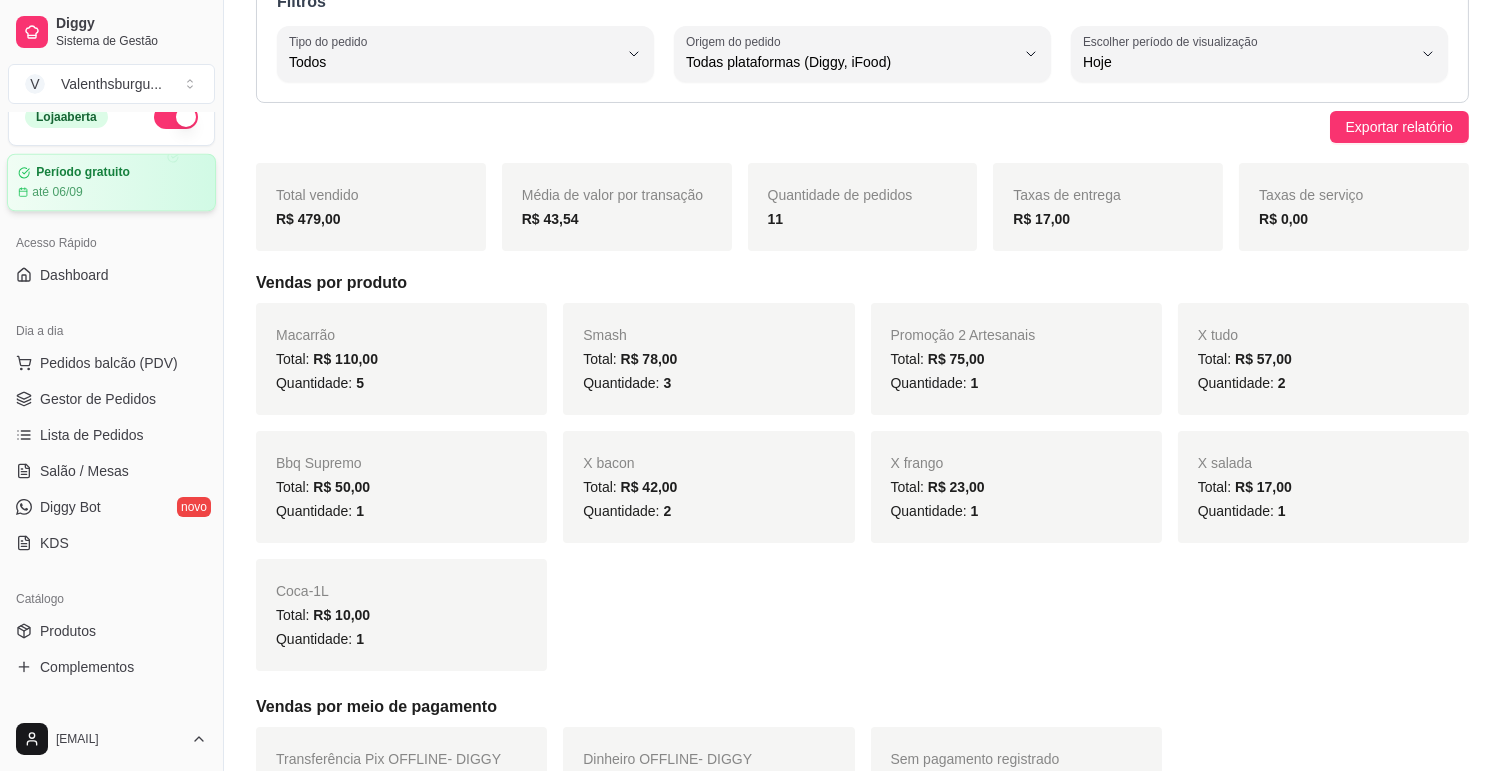 scroll, scrollTop: 0, scrollLeft: 0, axis: both 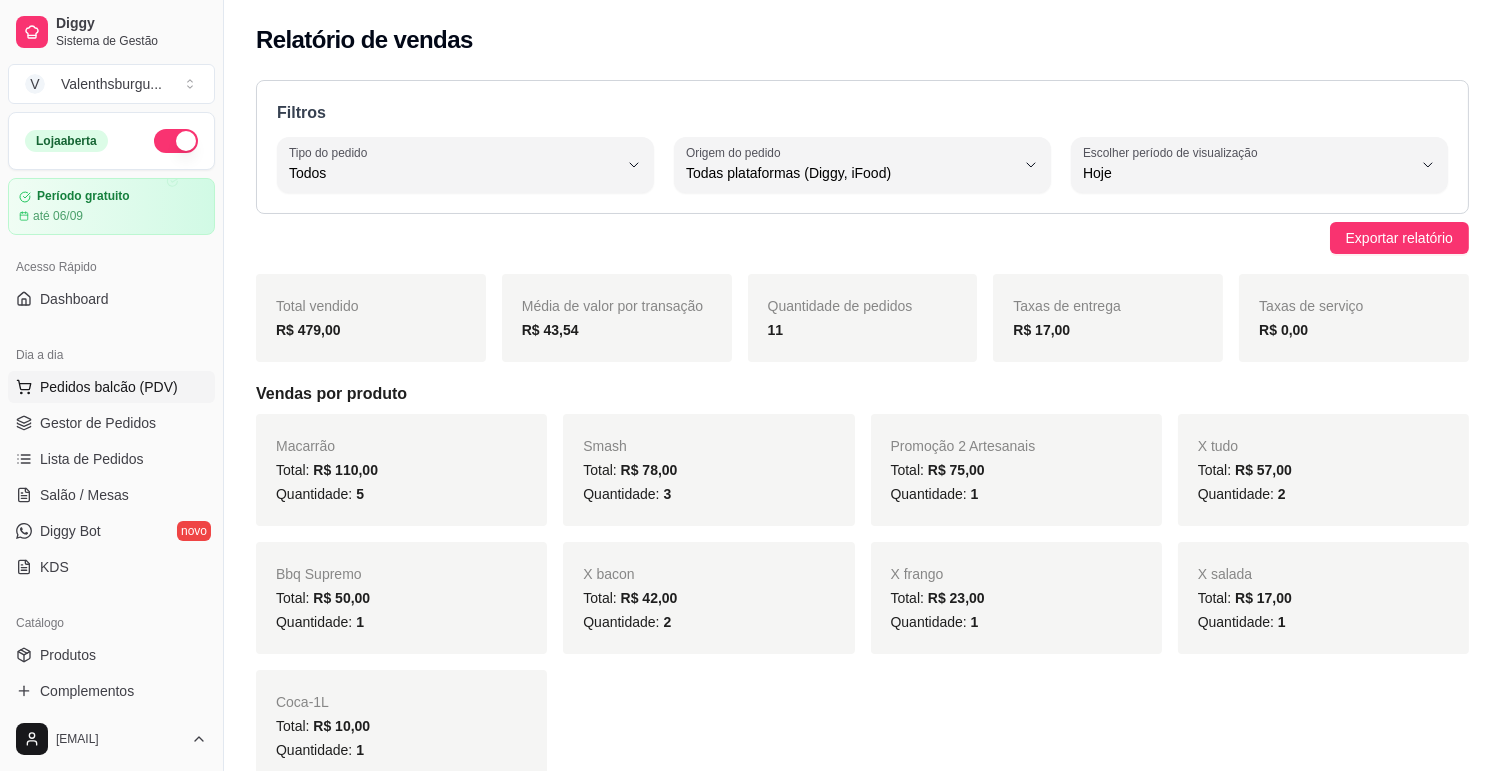 click on "Pedidos balcão (PDV)" at bounding box center (109, 387) 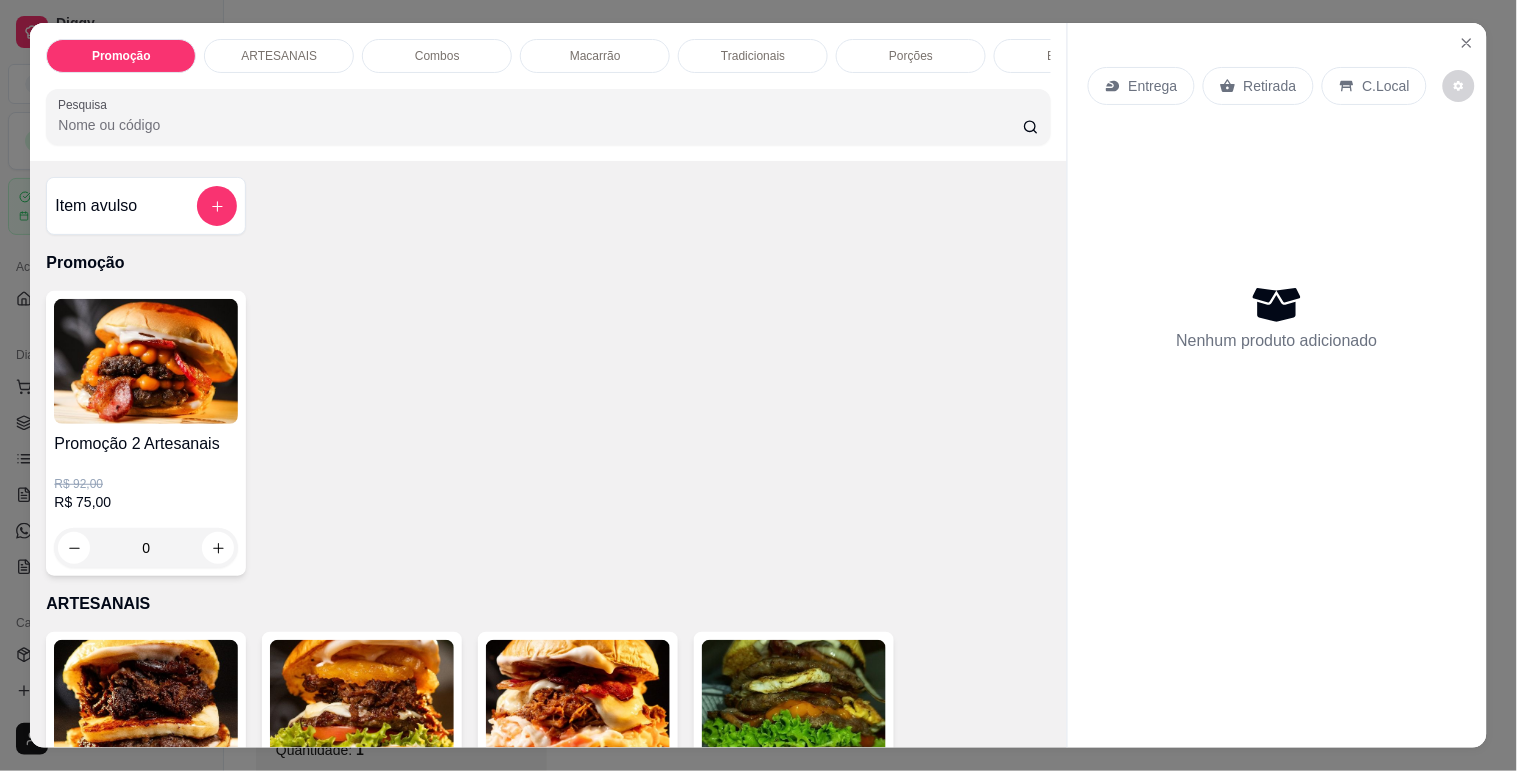 click 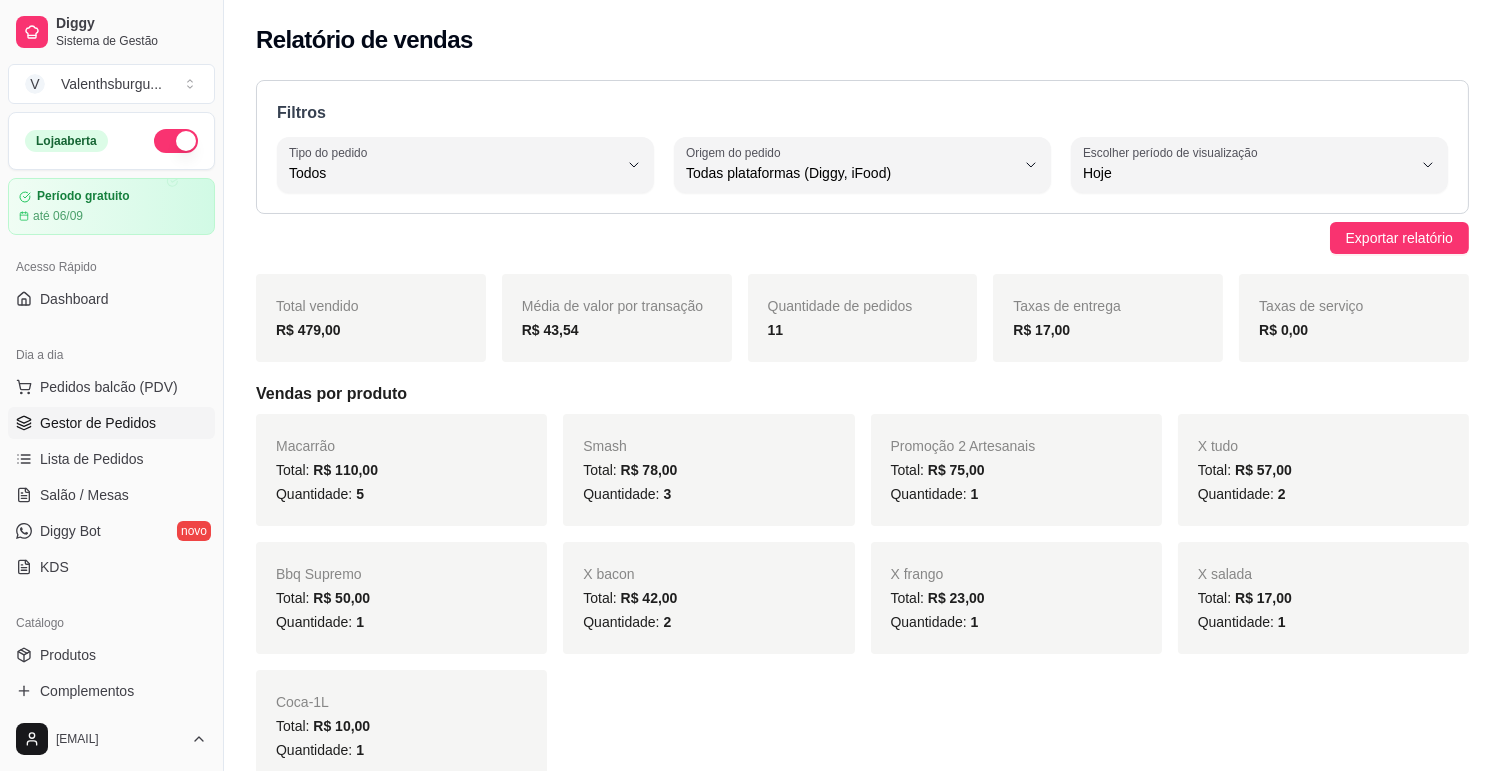 click on "Gestor de Pedidos" at bounding box center (98, 423) 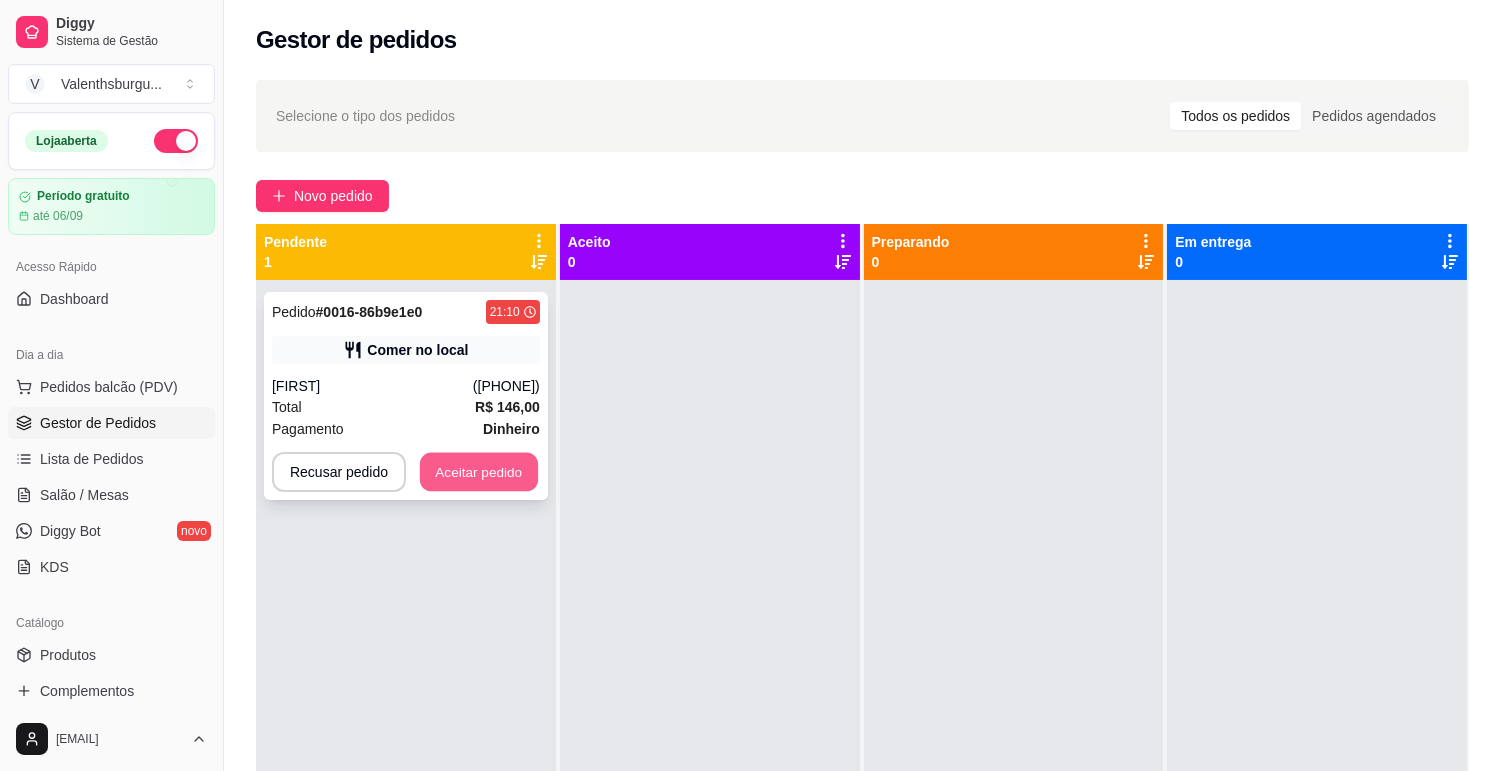 click on "Aceitar pedido" at bounding box center [479, 472] 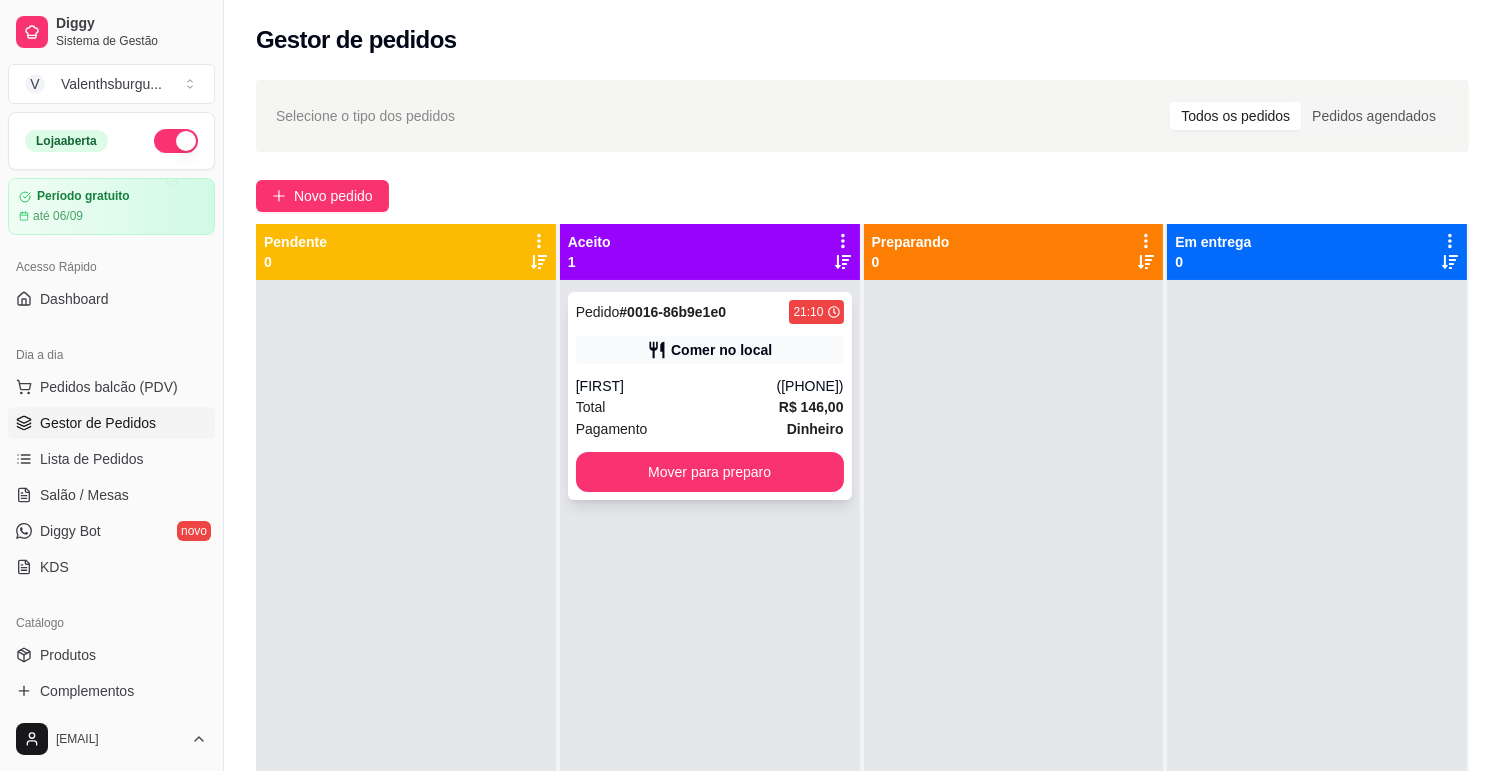 click on "Comer no local" at bounding box center [721, 350] 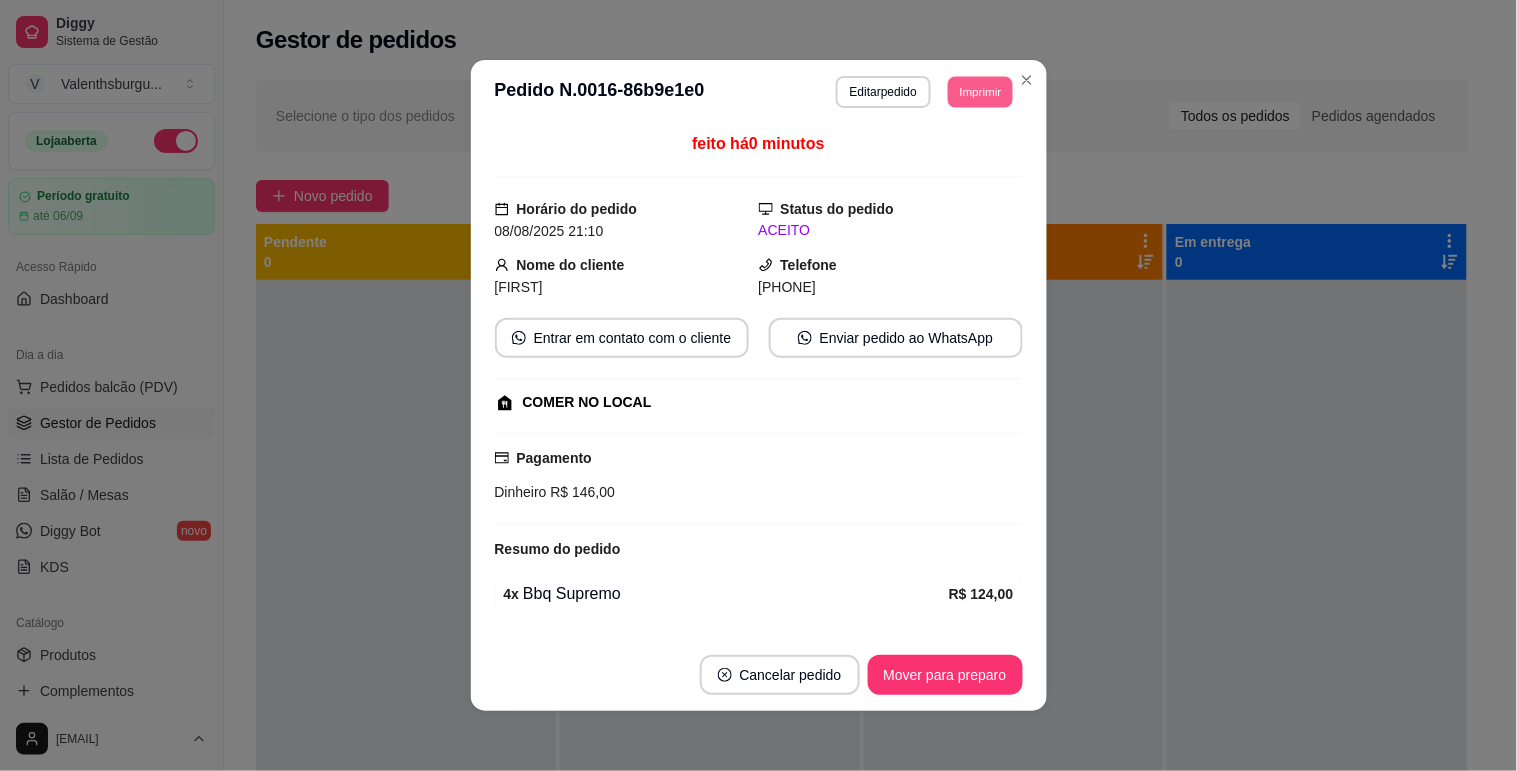 click on "Imprimir" at bounding box center [980, 91] 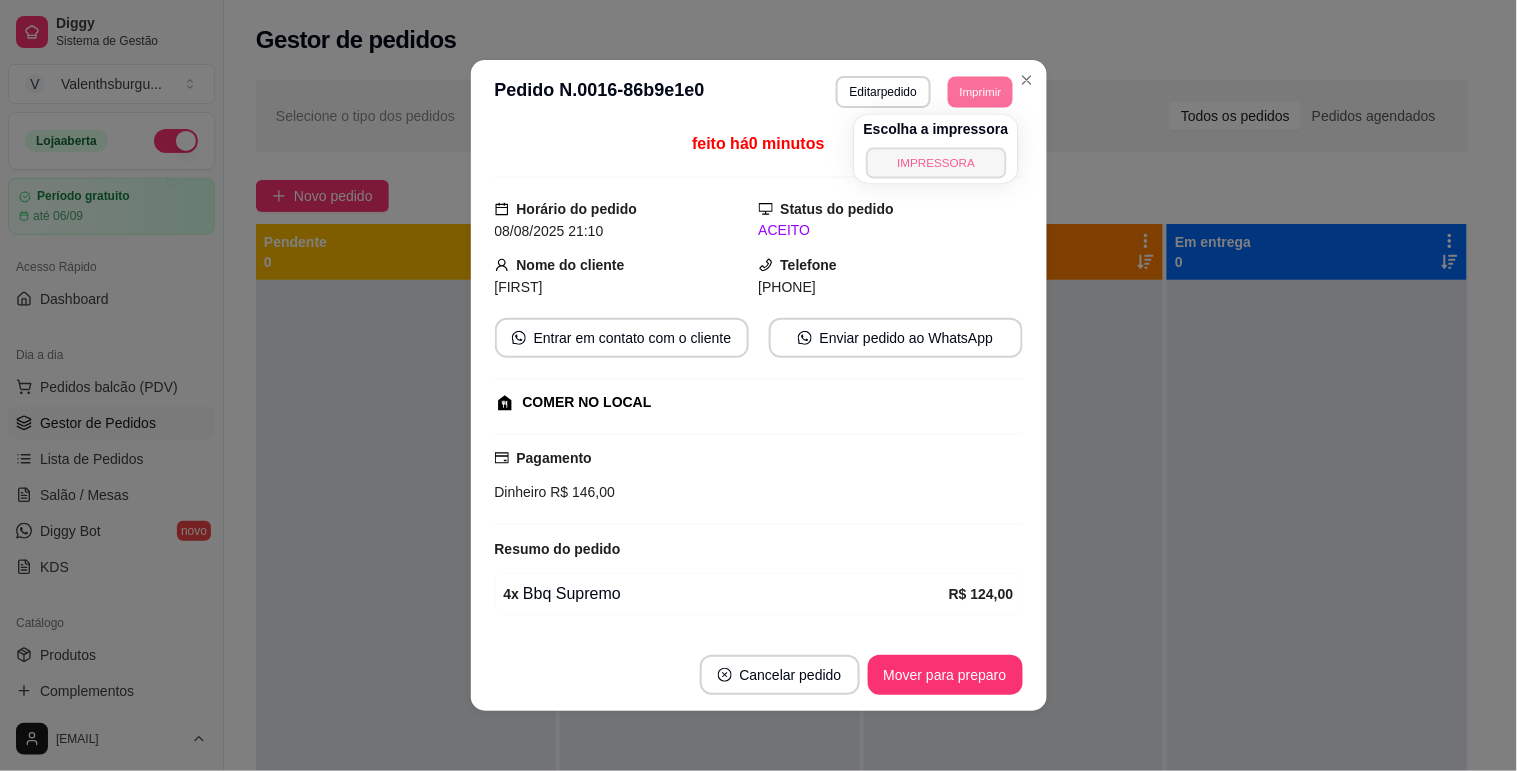 click on "IMPRESSORA" at bounding box center [936, 162] 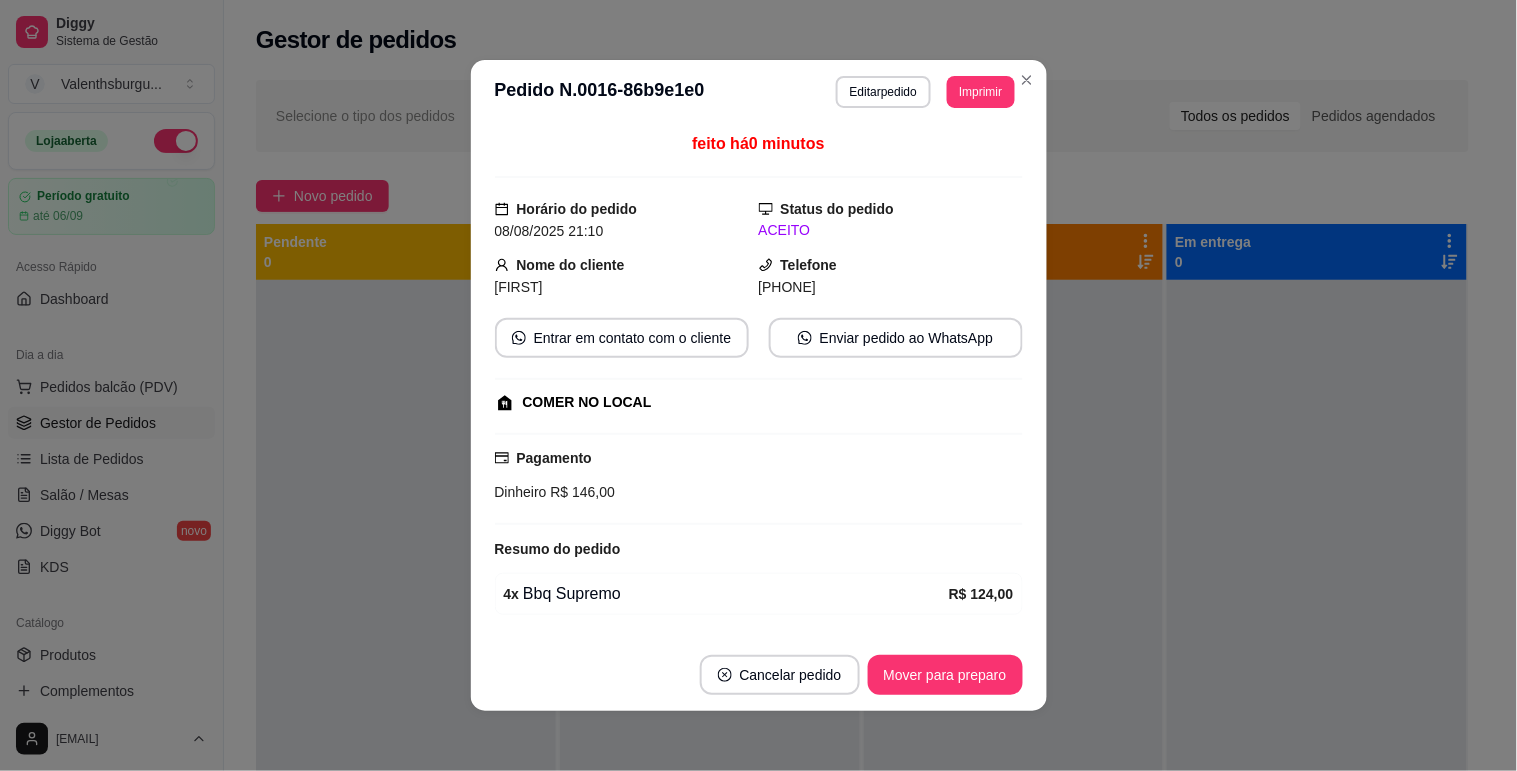 click on "**********" at bounding box center [759, 92] 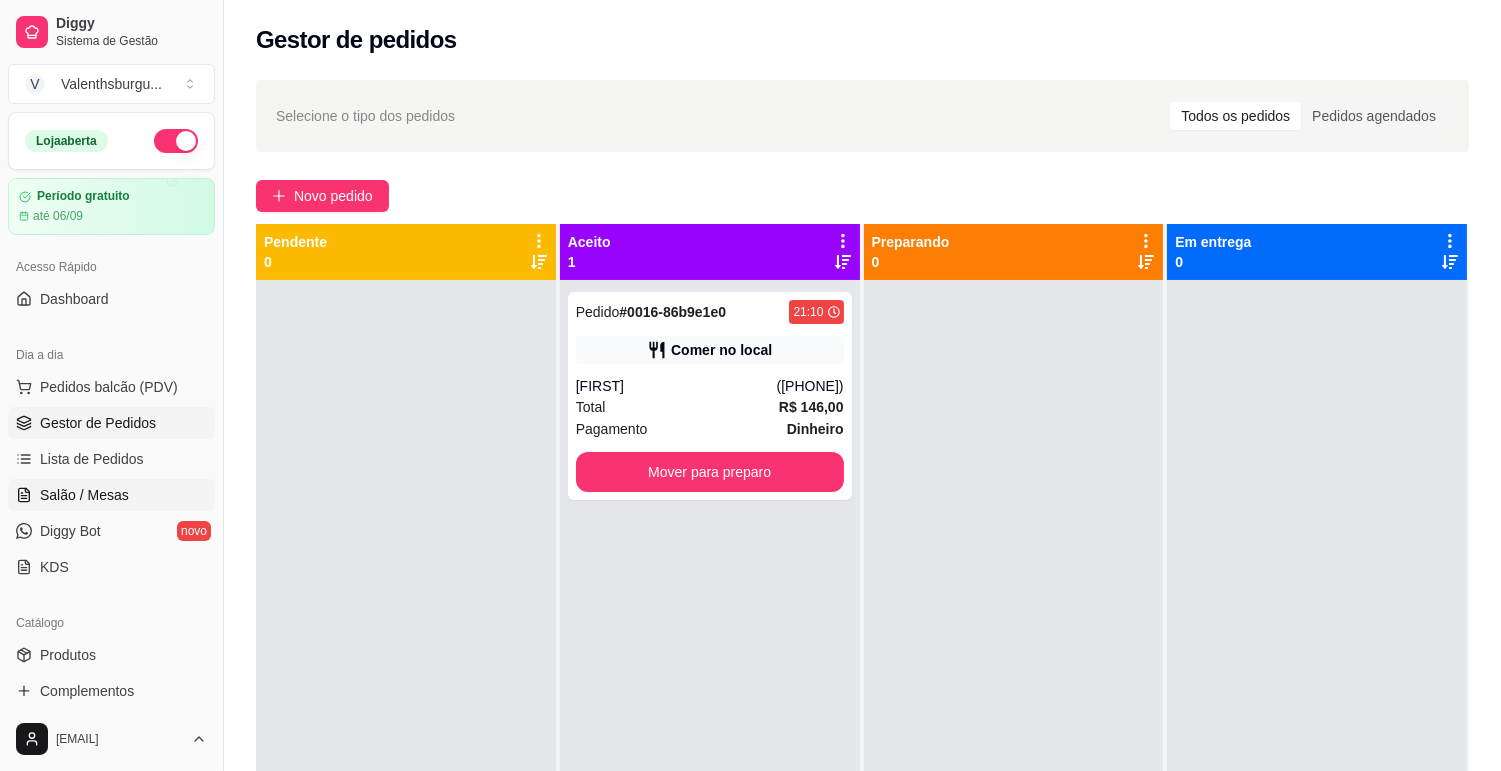 click on "Salão / Mesas" at bounding box center [84, 495] 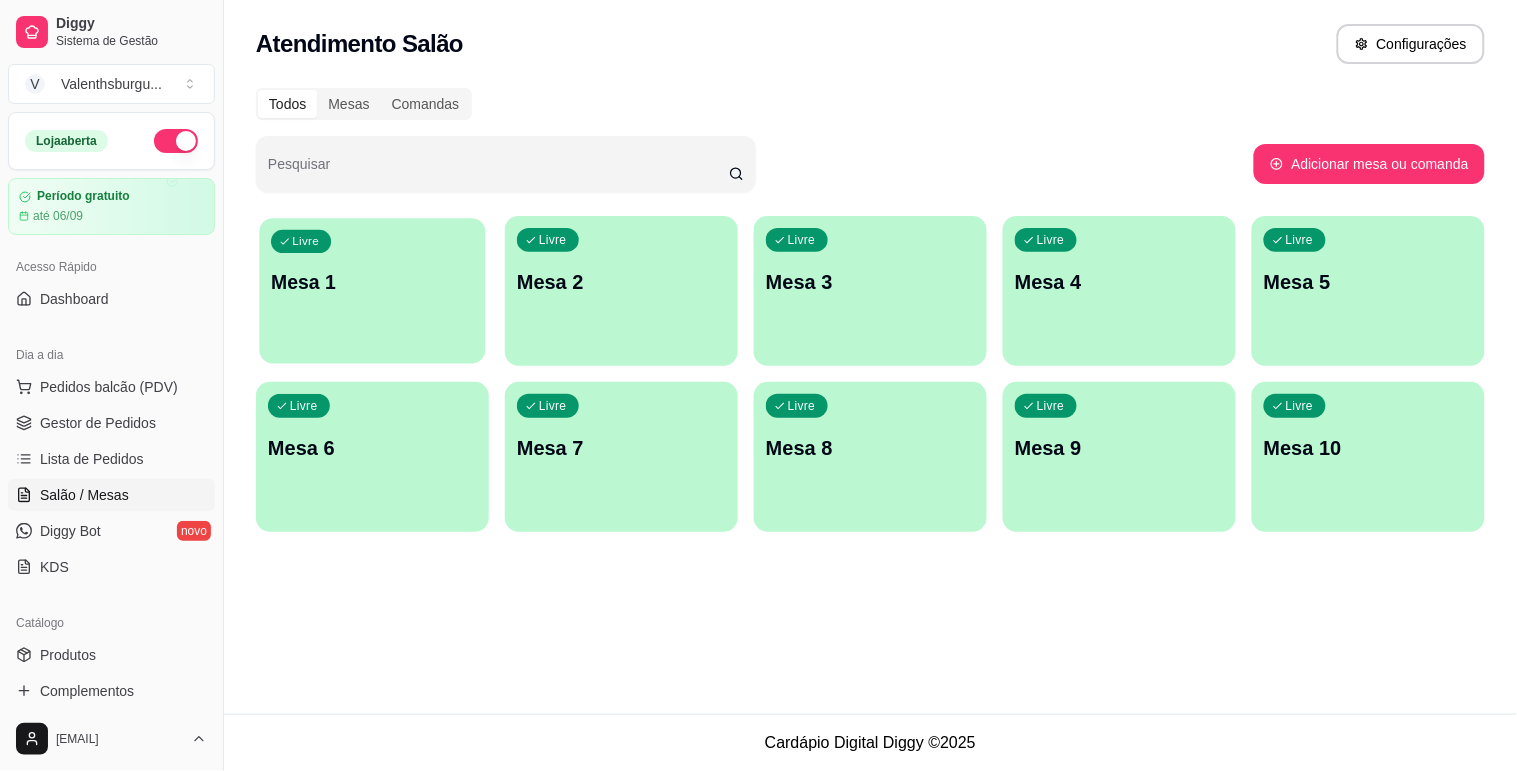 click on "Livre Mesa 1" at bounding box center (372, 279) 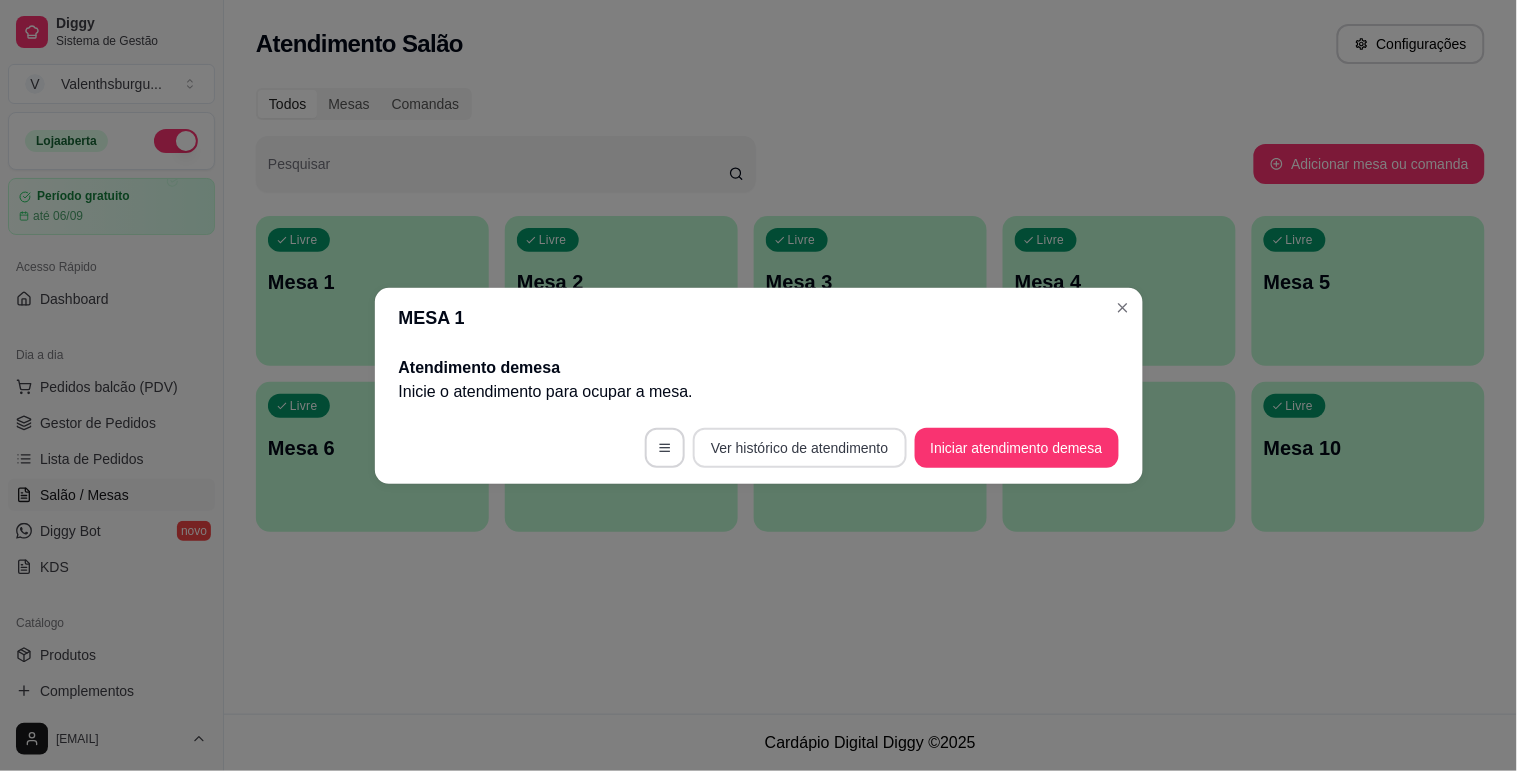 click on "Ver histórico de atendimento" at bounding box center (799, 448) 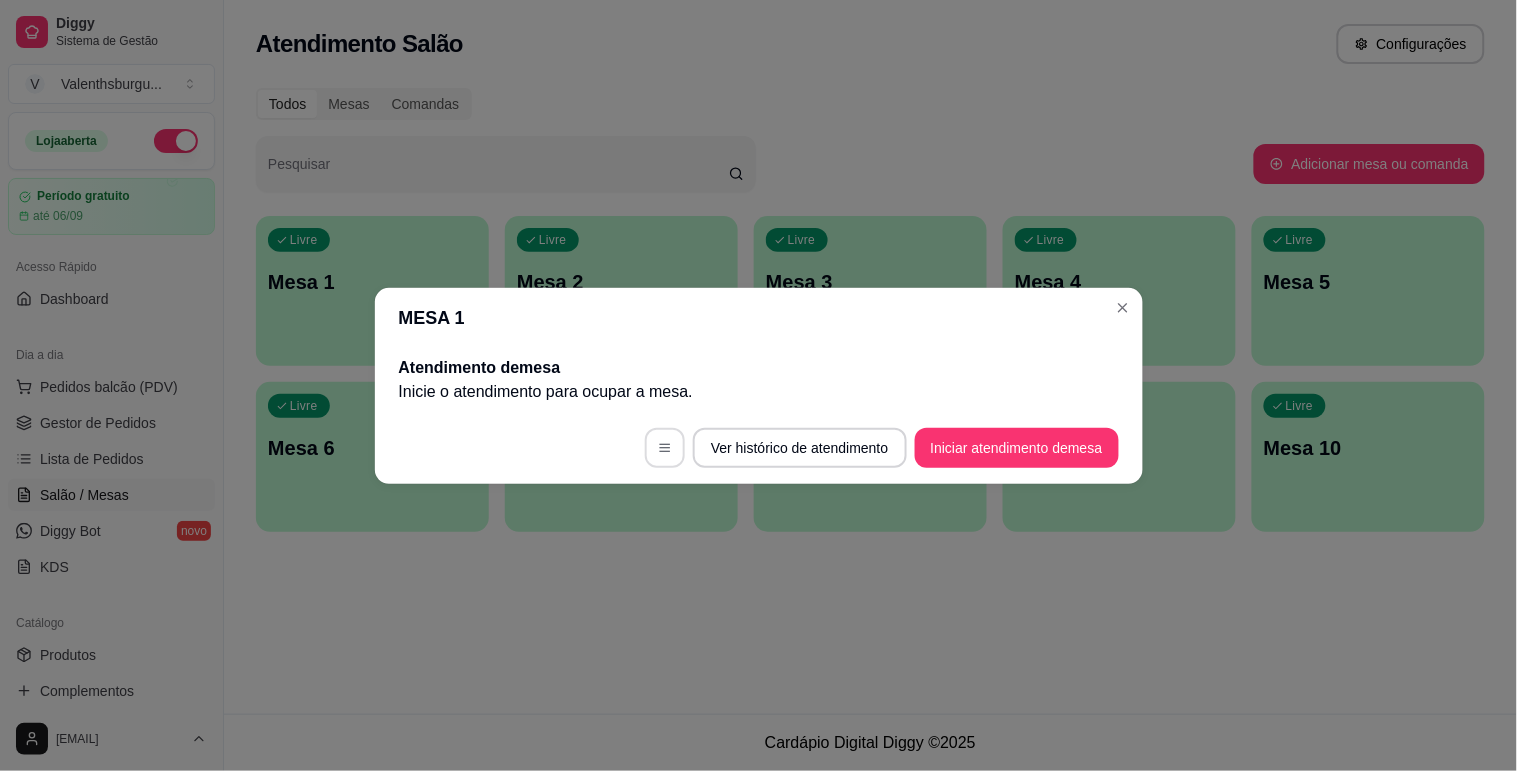click 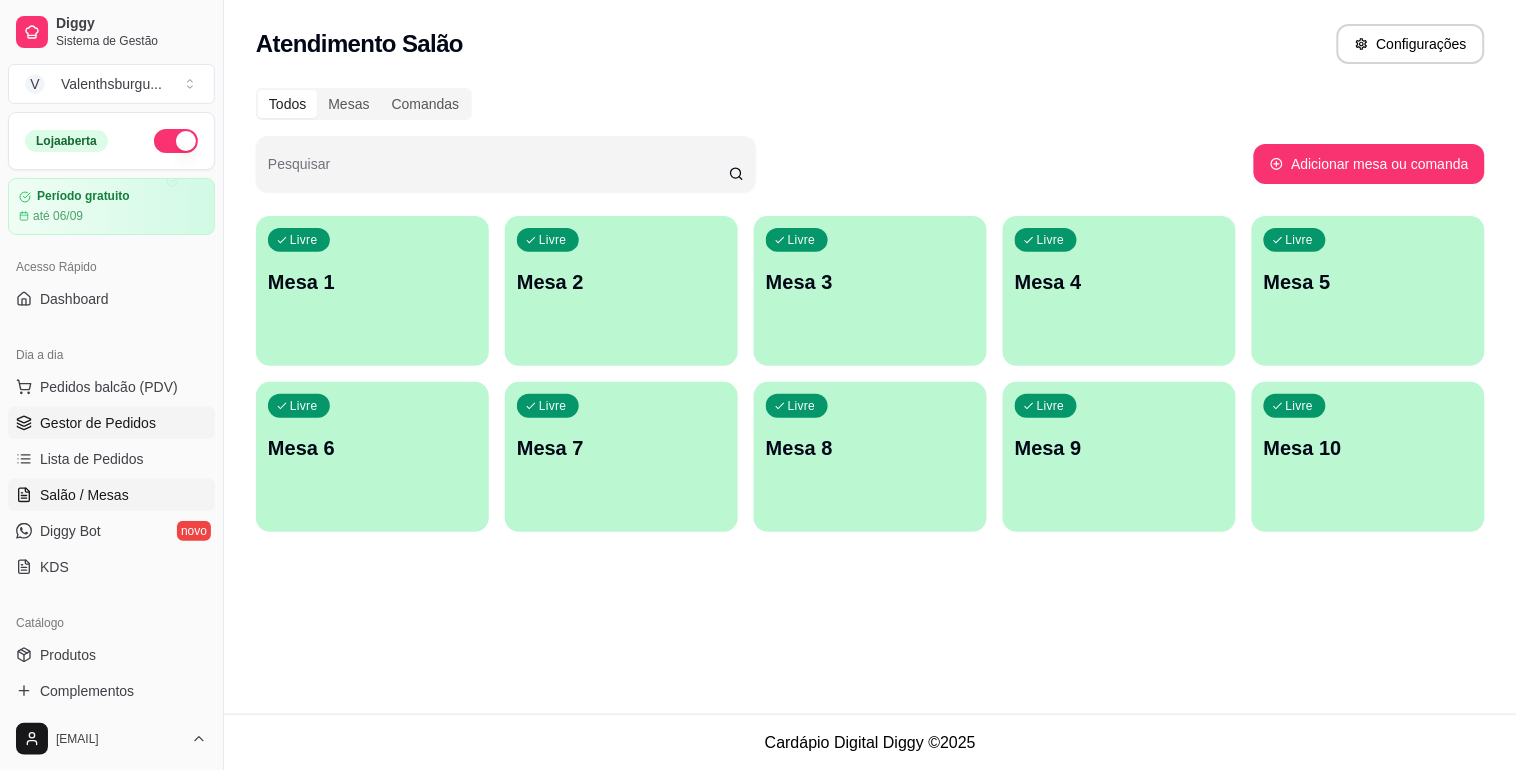 click on "Gestor de Pedidos" at bounding box center [98, 423] 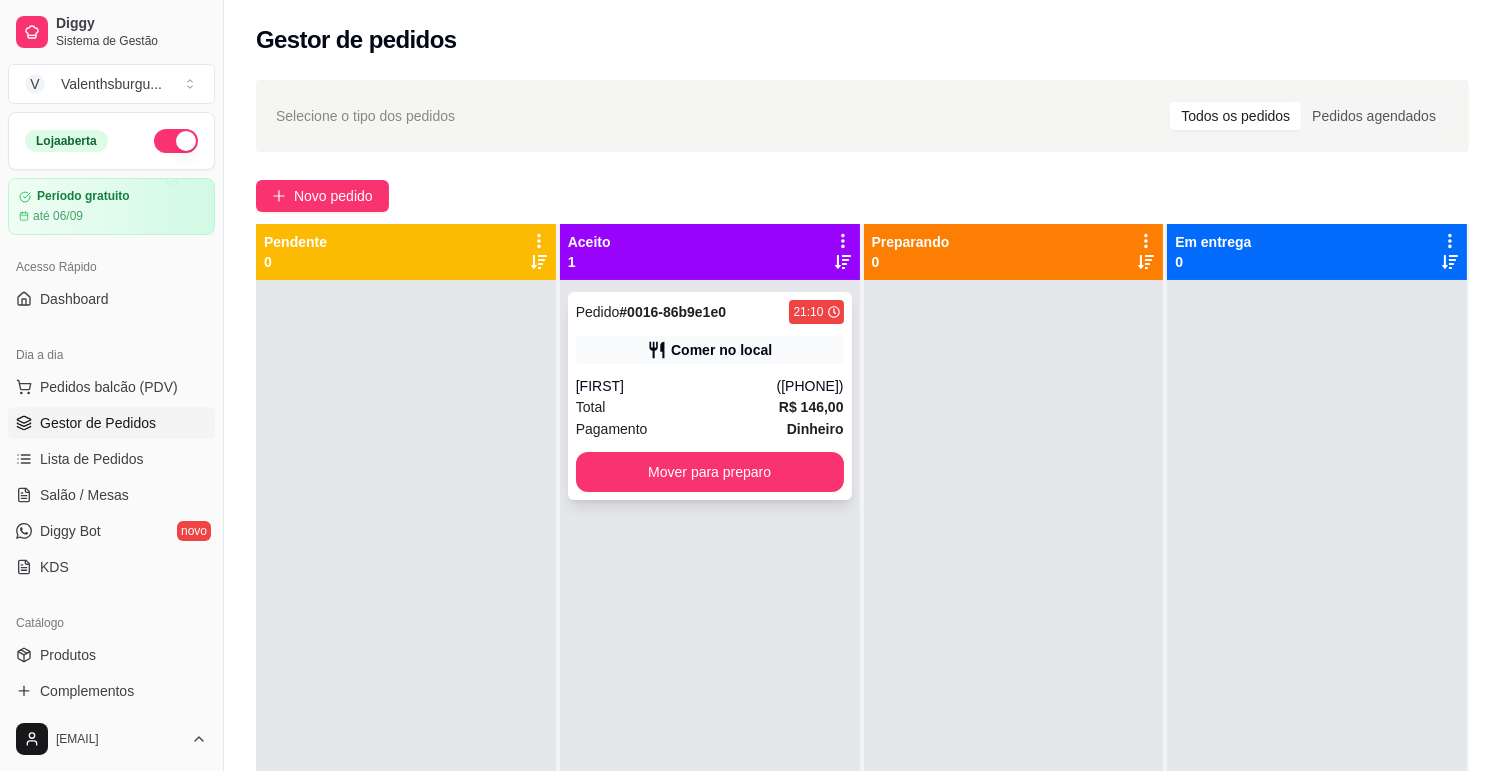 click on "21:10" at bounding box center (816, 312) 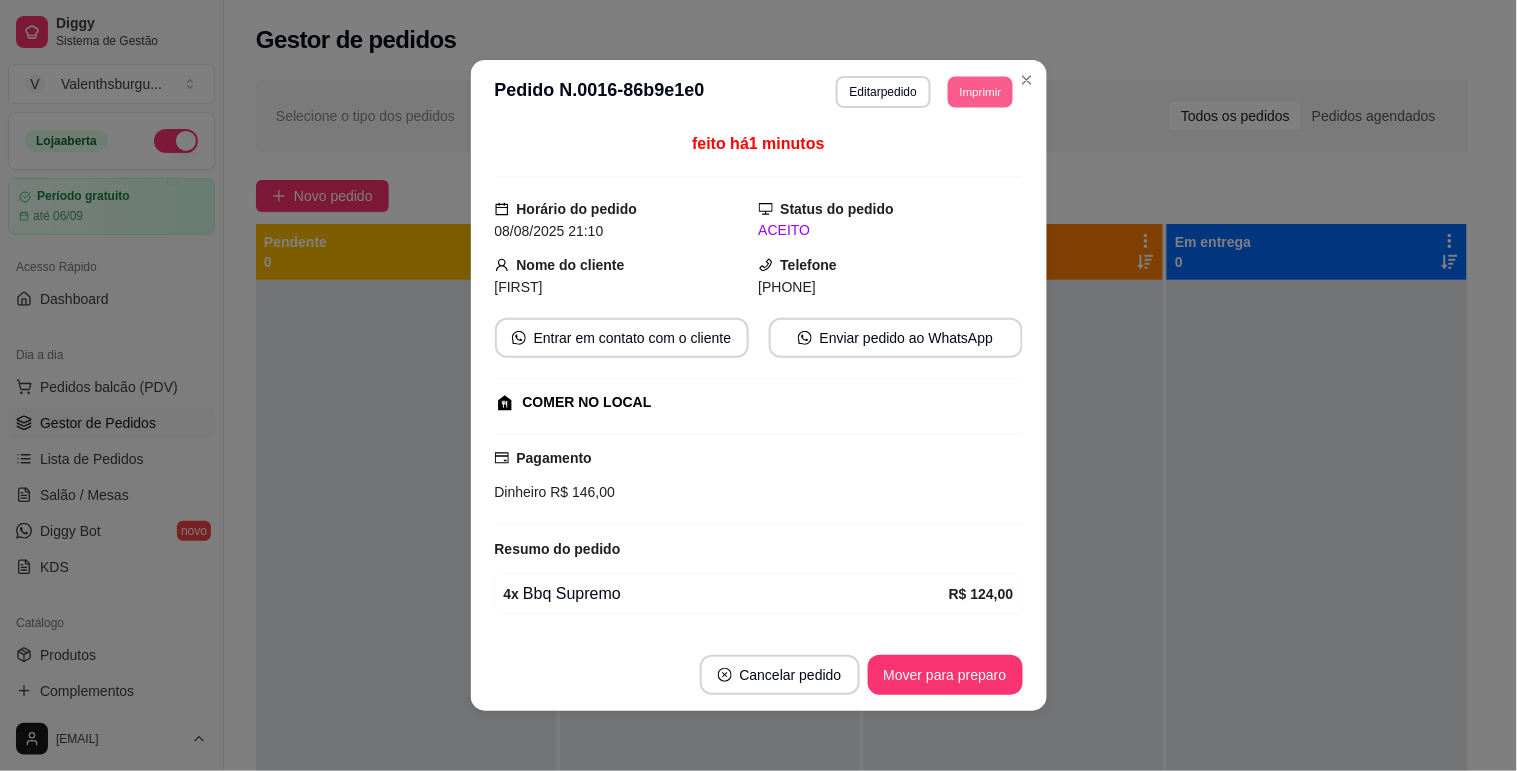 click on "Imprimir" at bounding box center (980, 91) 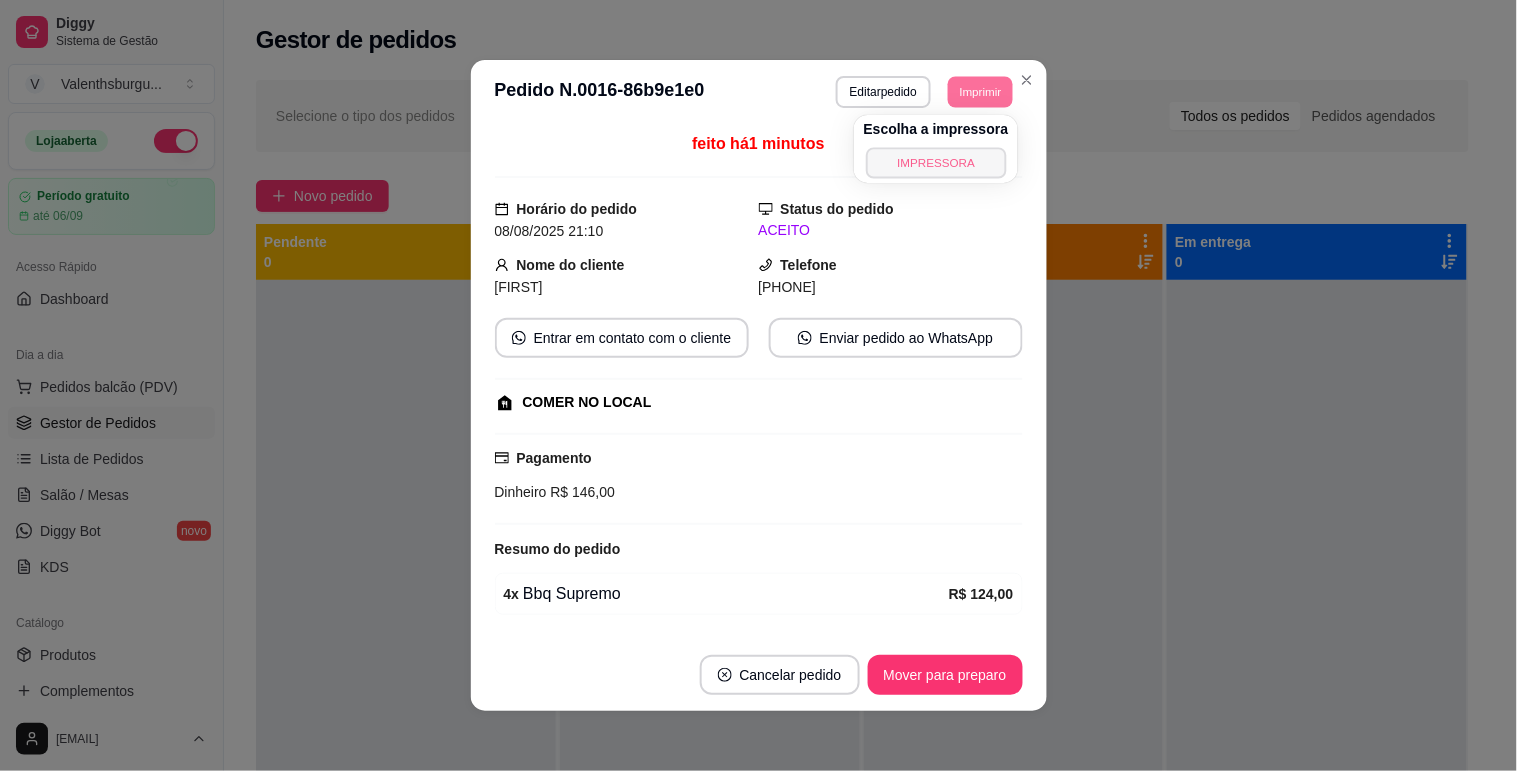 click on "IMPRESSORA" at bounding box center (936, 162) 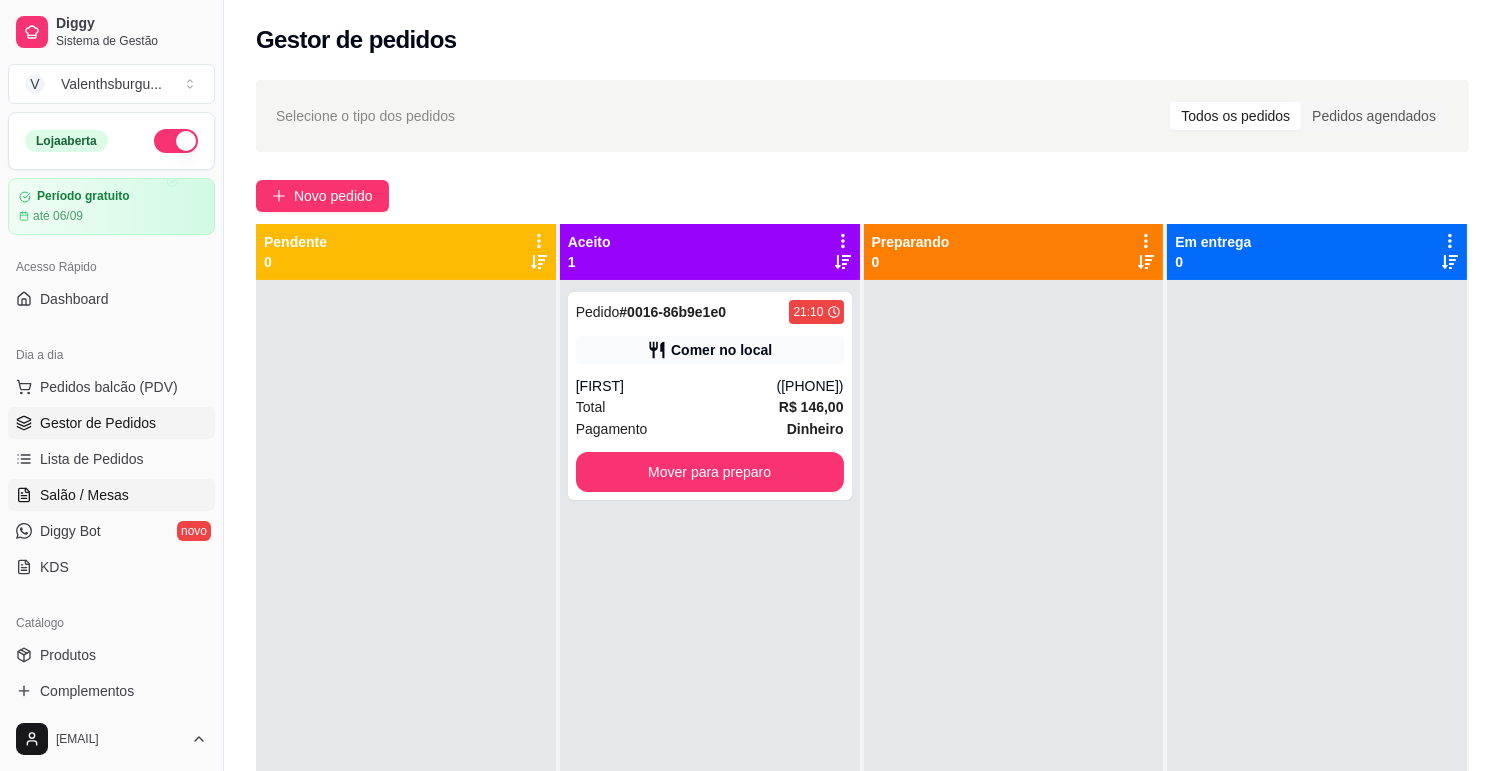 click on "Salão / Mesas" at bounding box center (111, 495) 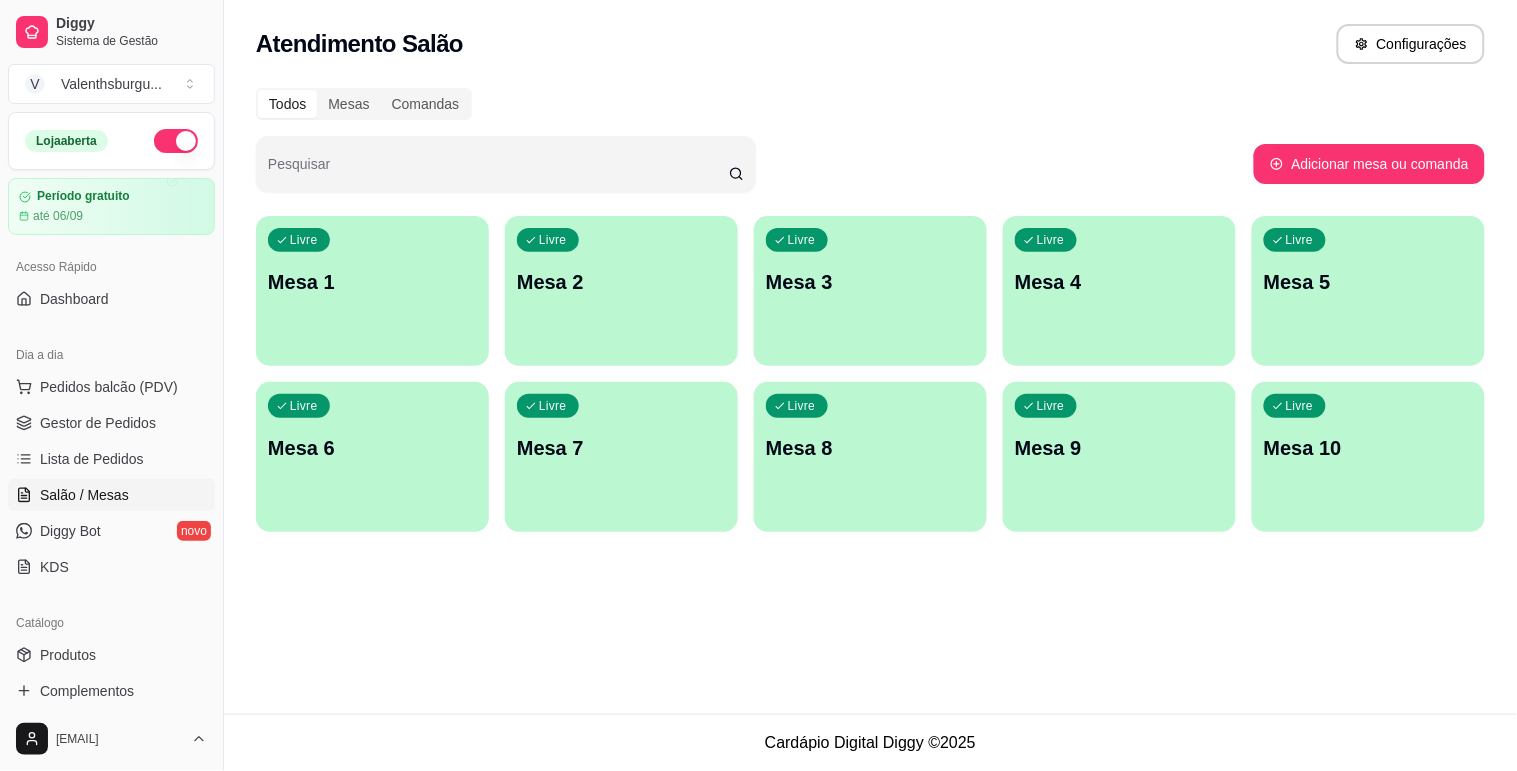 click on "Livre Mesa 1" at bounding box center [372, 279] 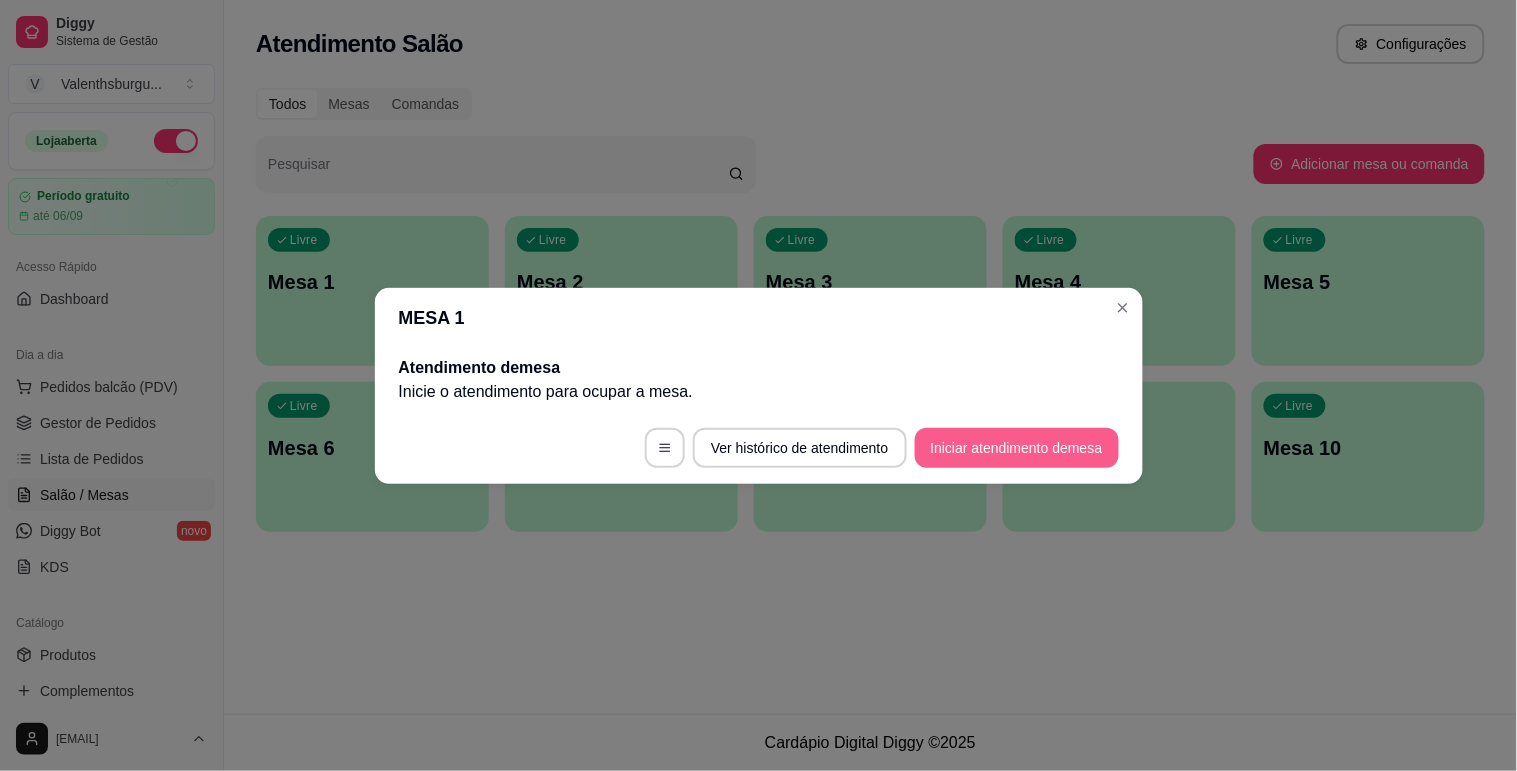 click on "Iniciar atendimento de  mesa" at bounding box center (1017, 448) 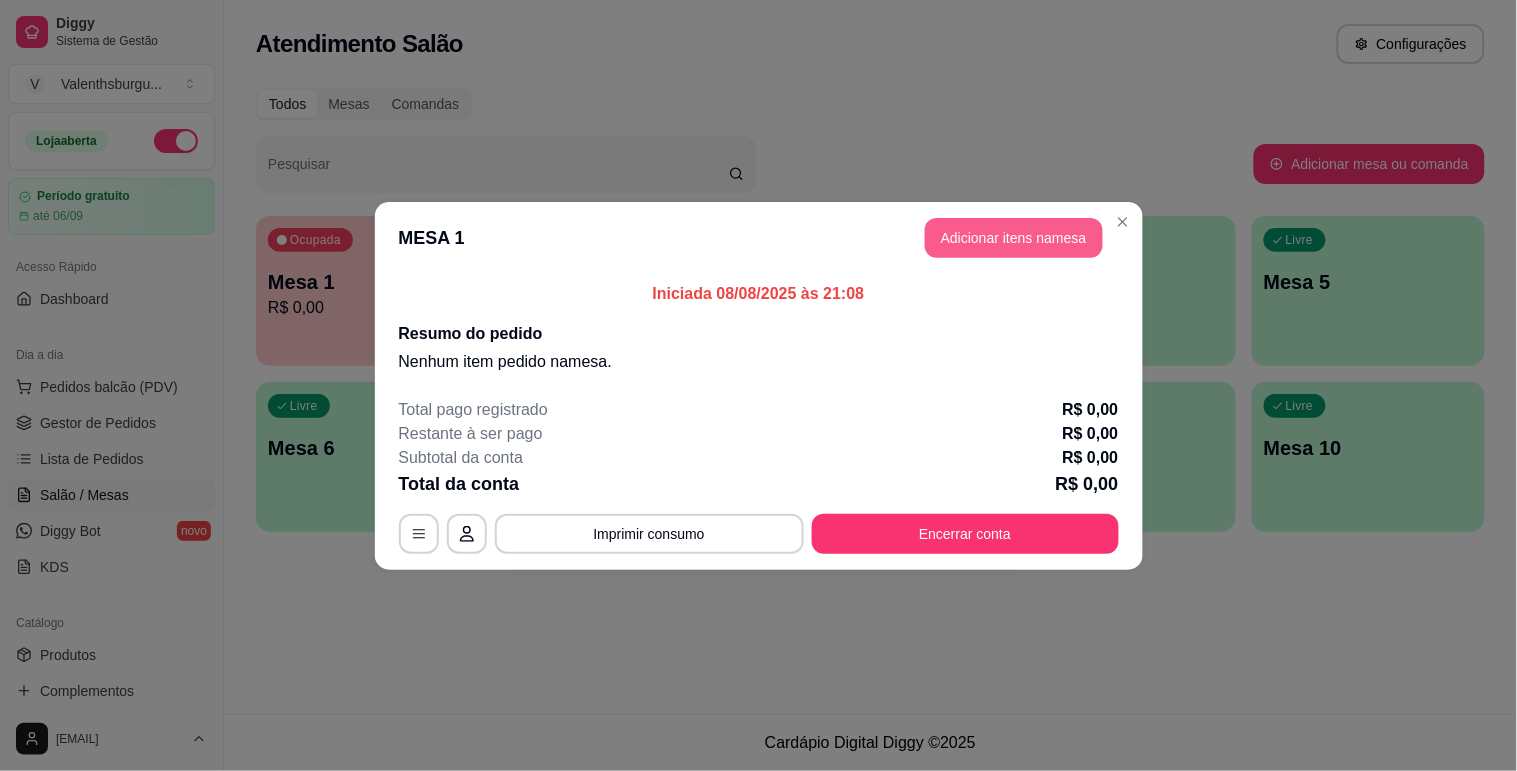 click on "Adicionar itens na  mesa" at bounding box center [1014, 238] 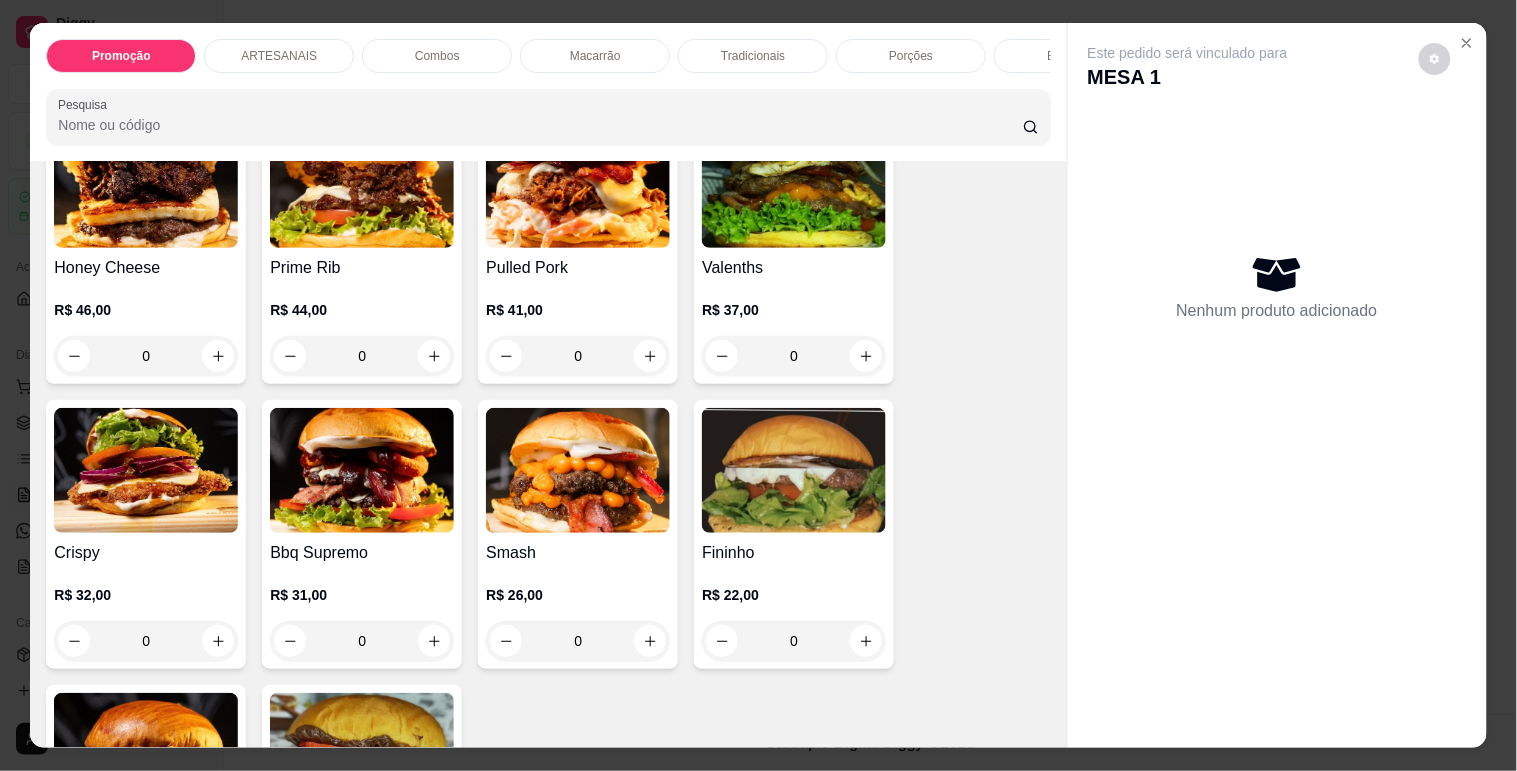 scroll, scrollTop: 555, scrollLeft: 0, axis: vertical 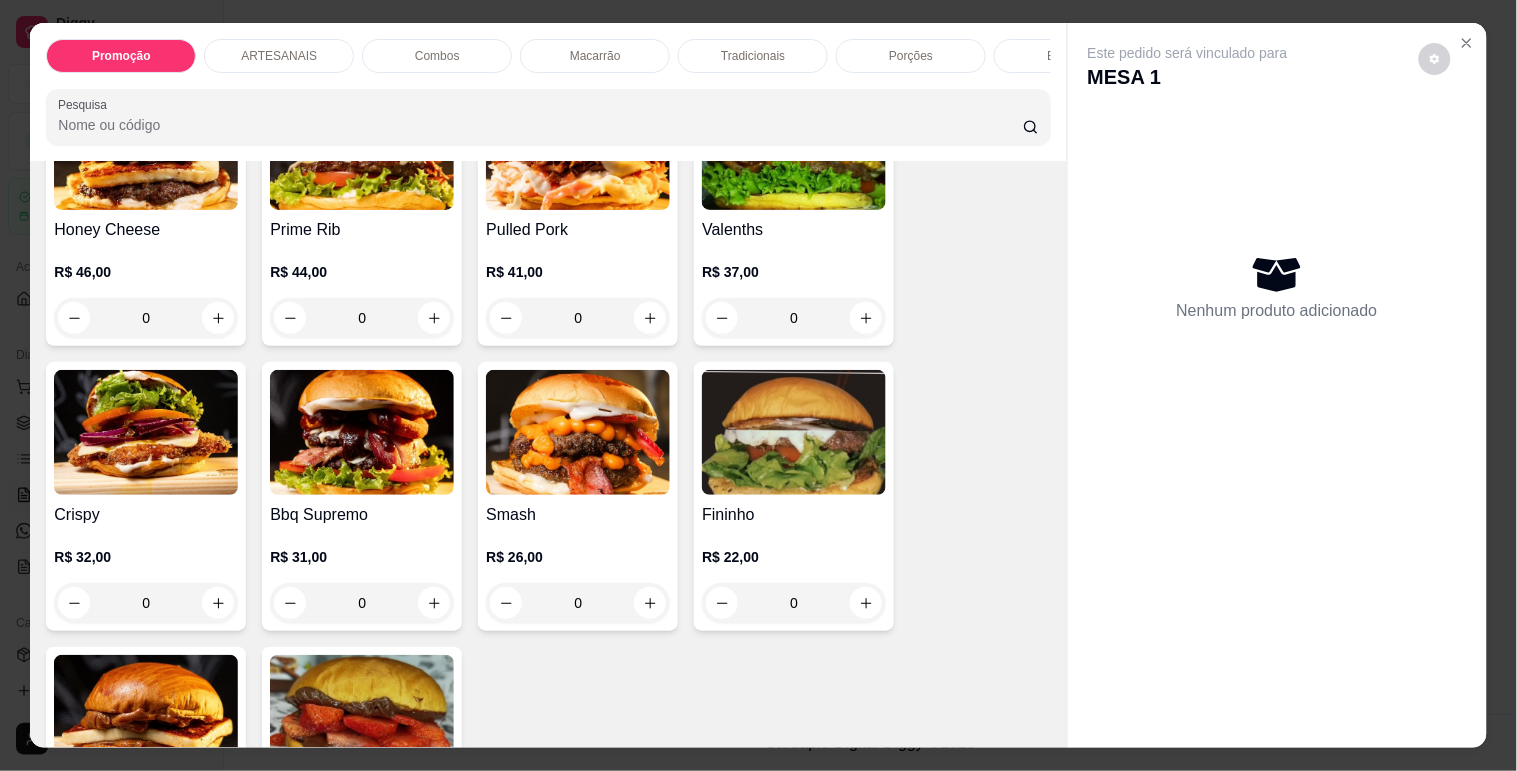 click on "0" at bounding box center [362, 603] 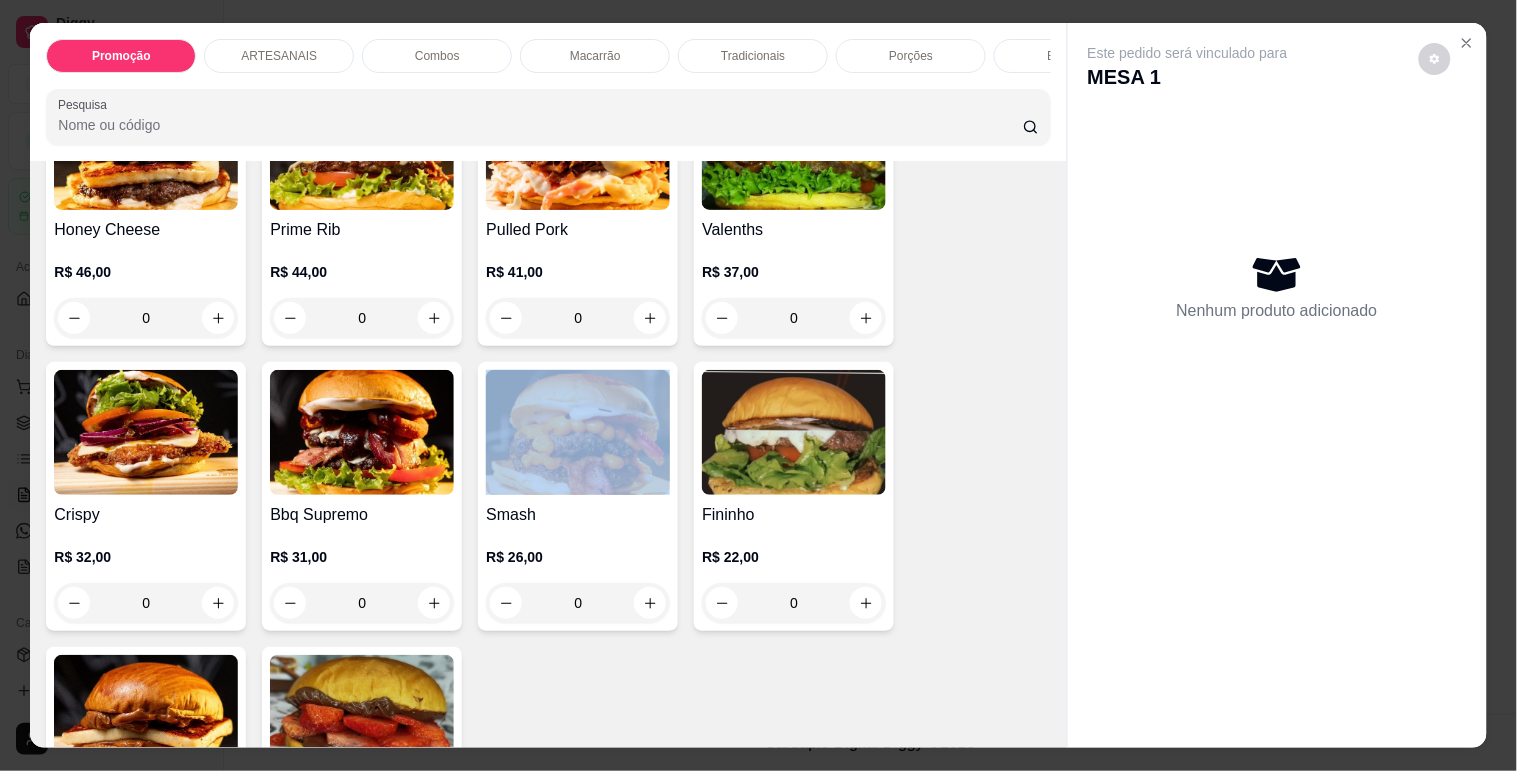click on "0" at bounding box center [362, 603] 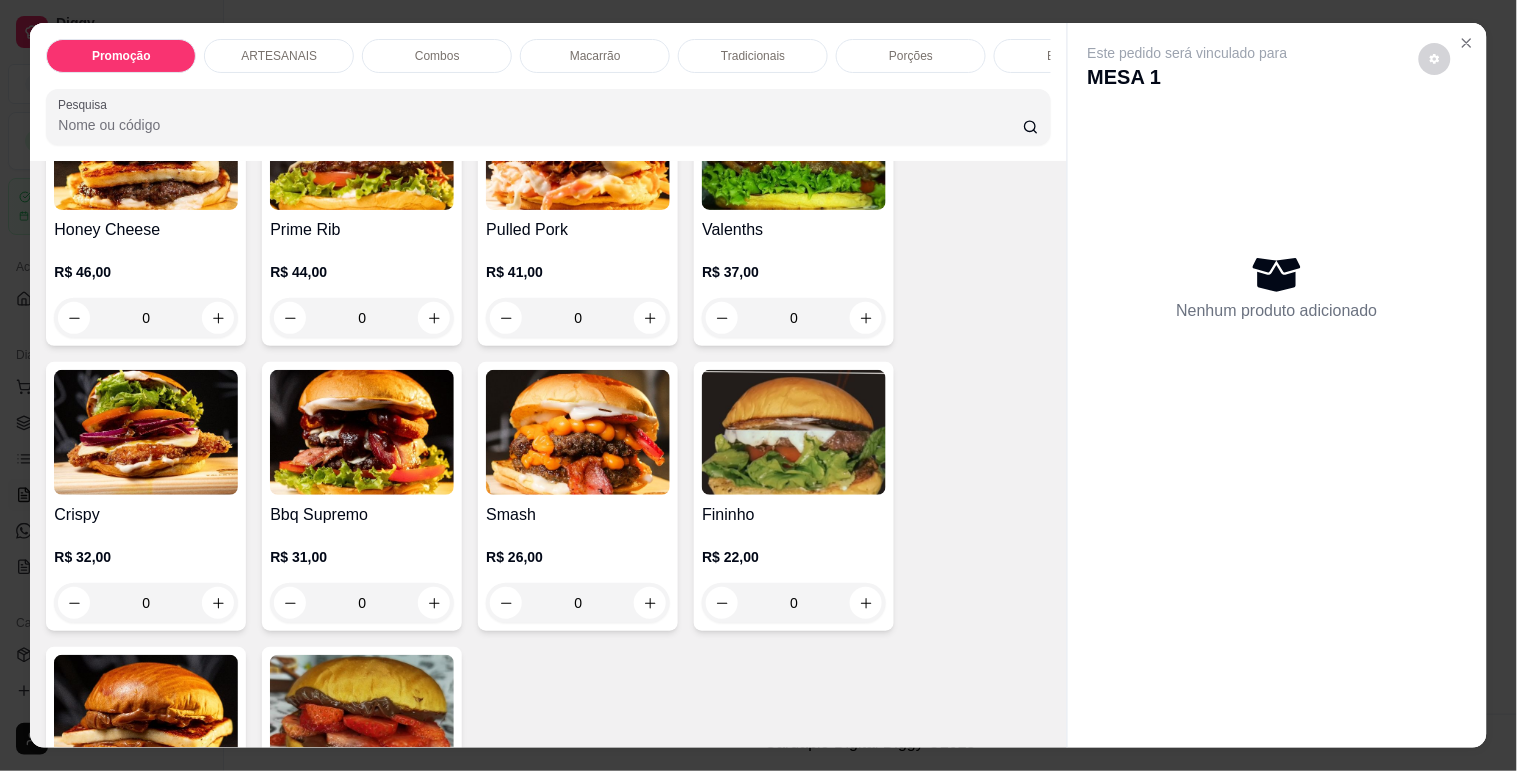 click on "0" at bounding box center [362, 603] 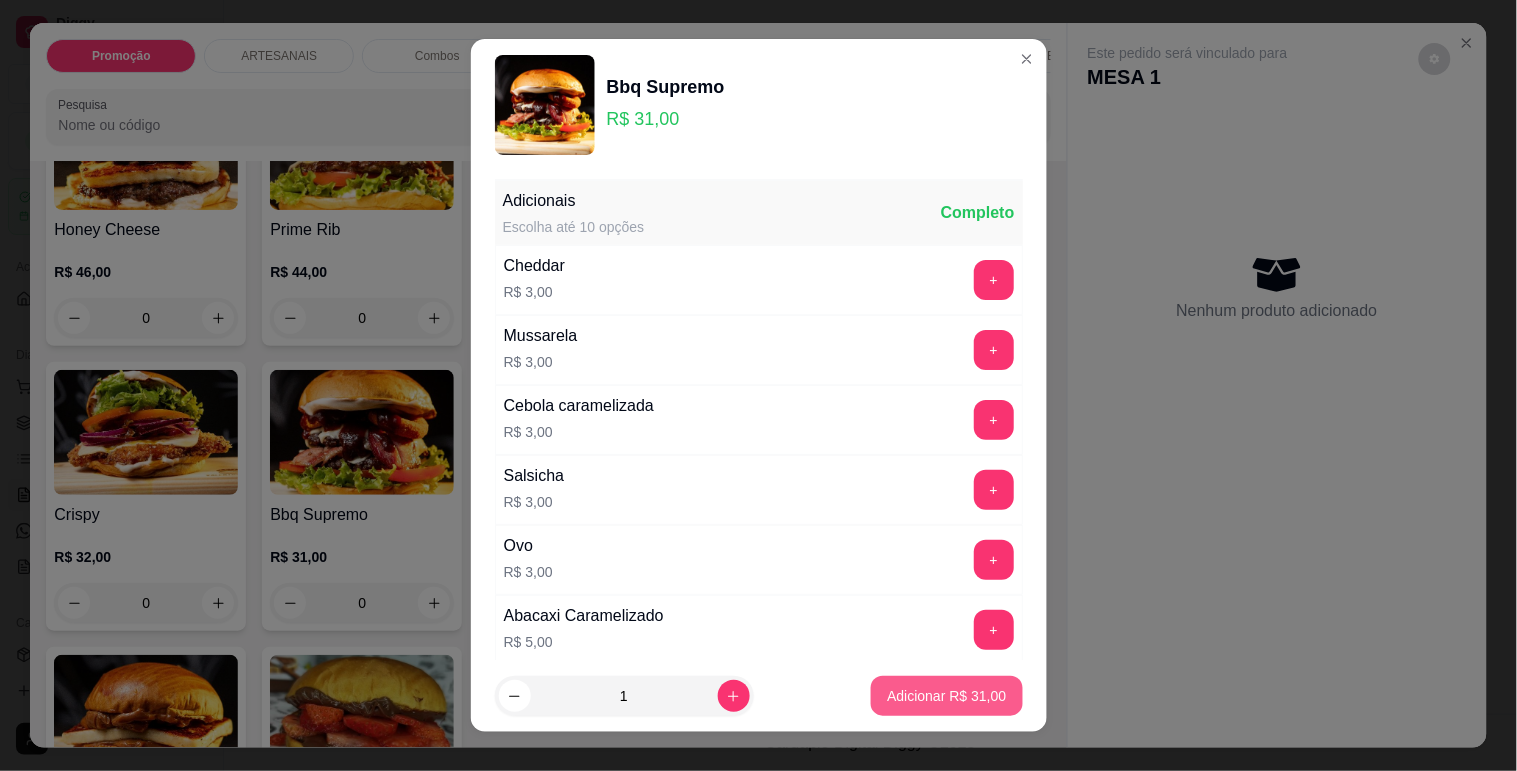 click on "Adicionar   R$ 31,00" at bounding box center (946, 696) 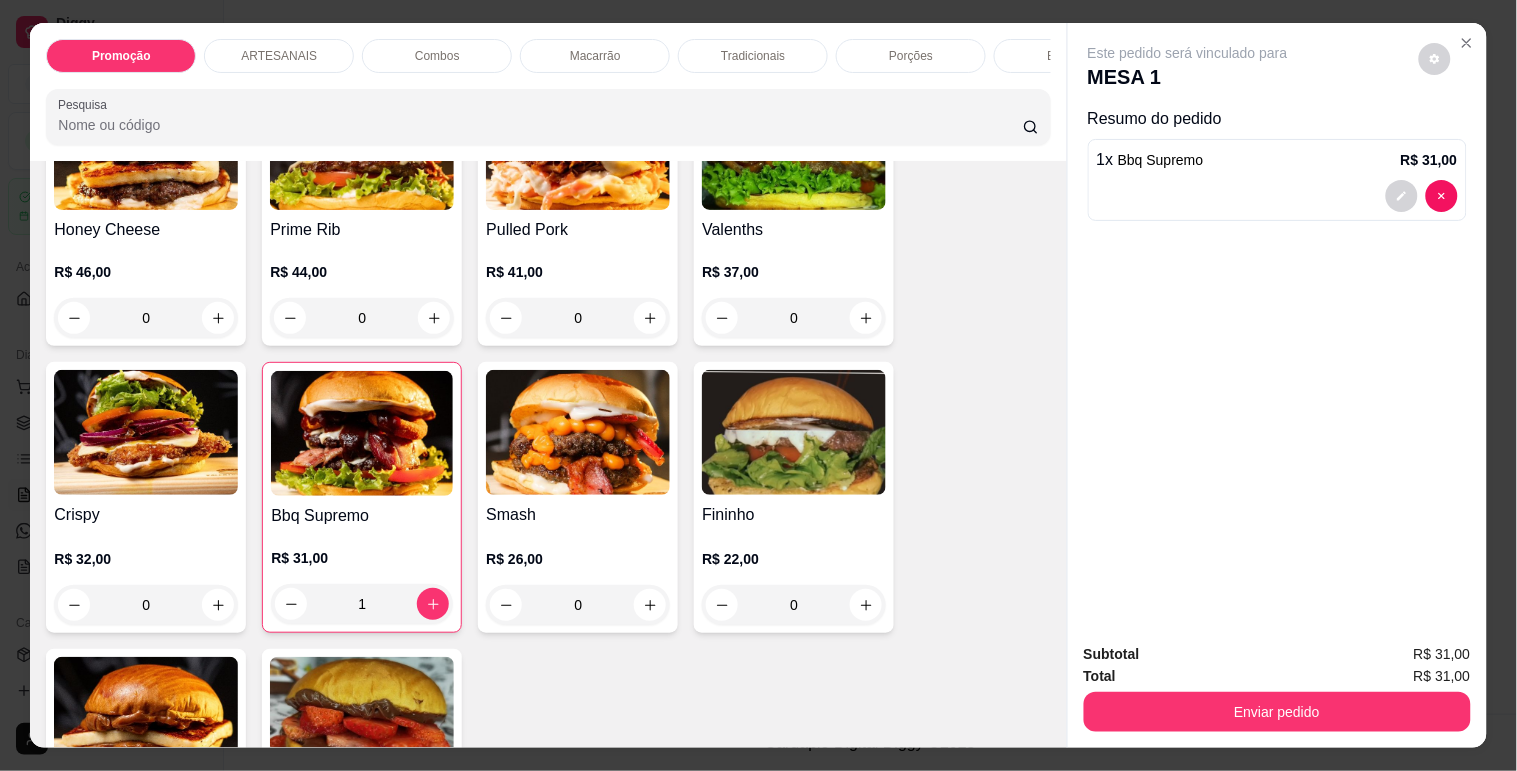 click on "1" at bounding box center (362, 604) 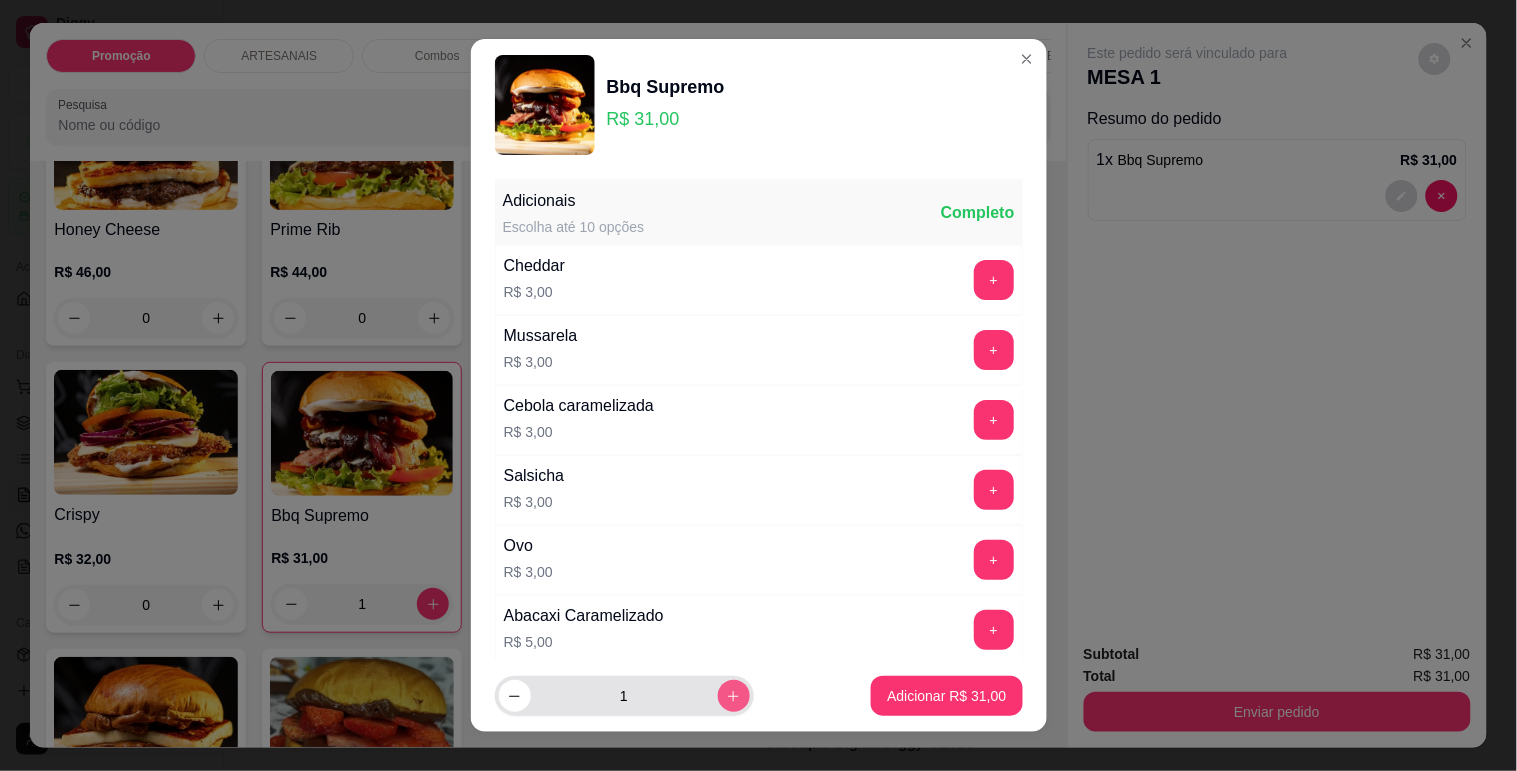 click 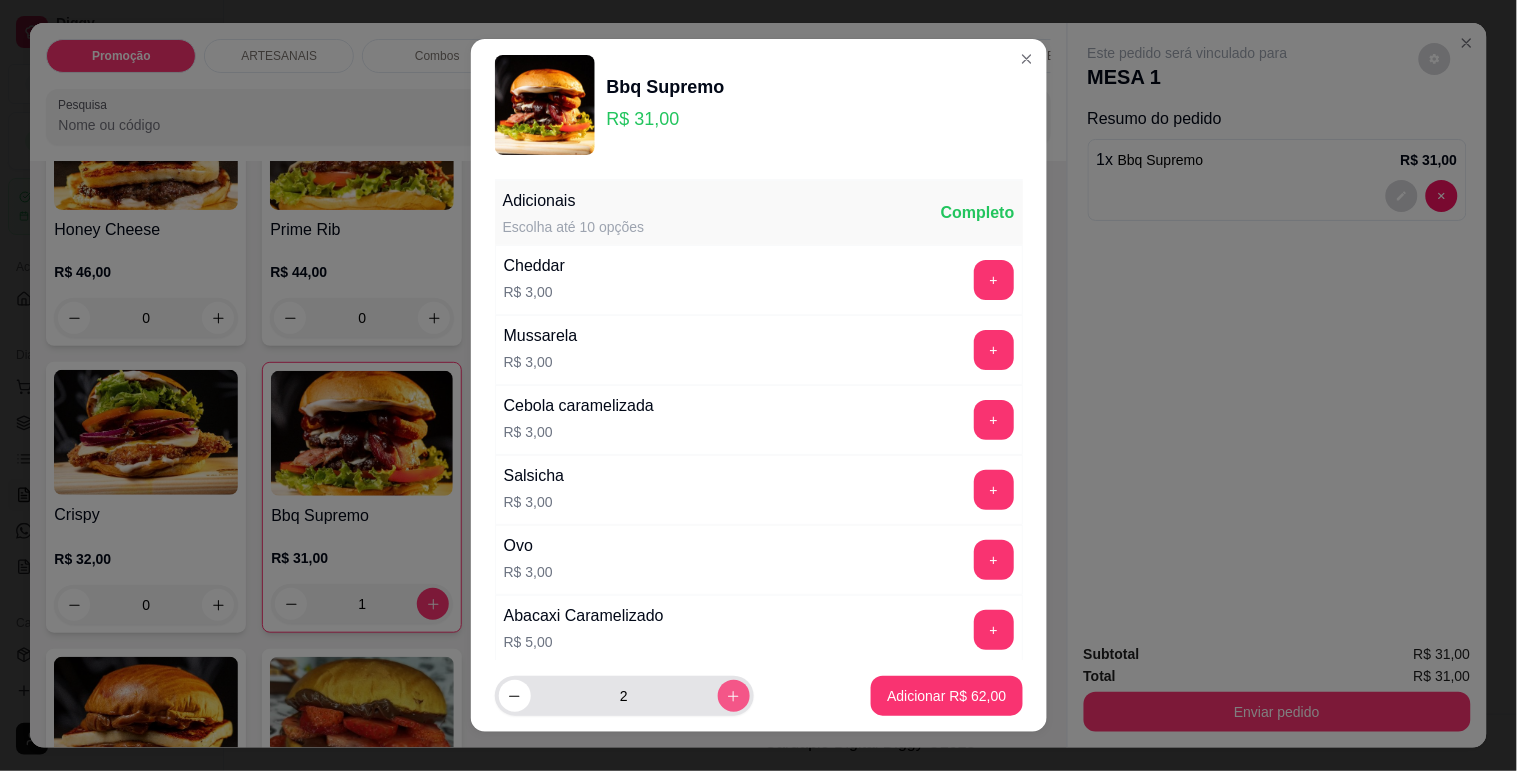 click 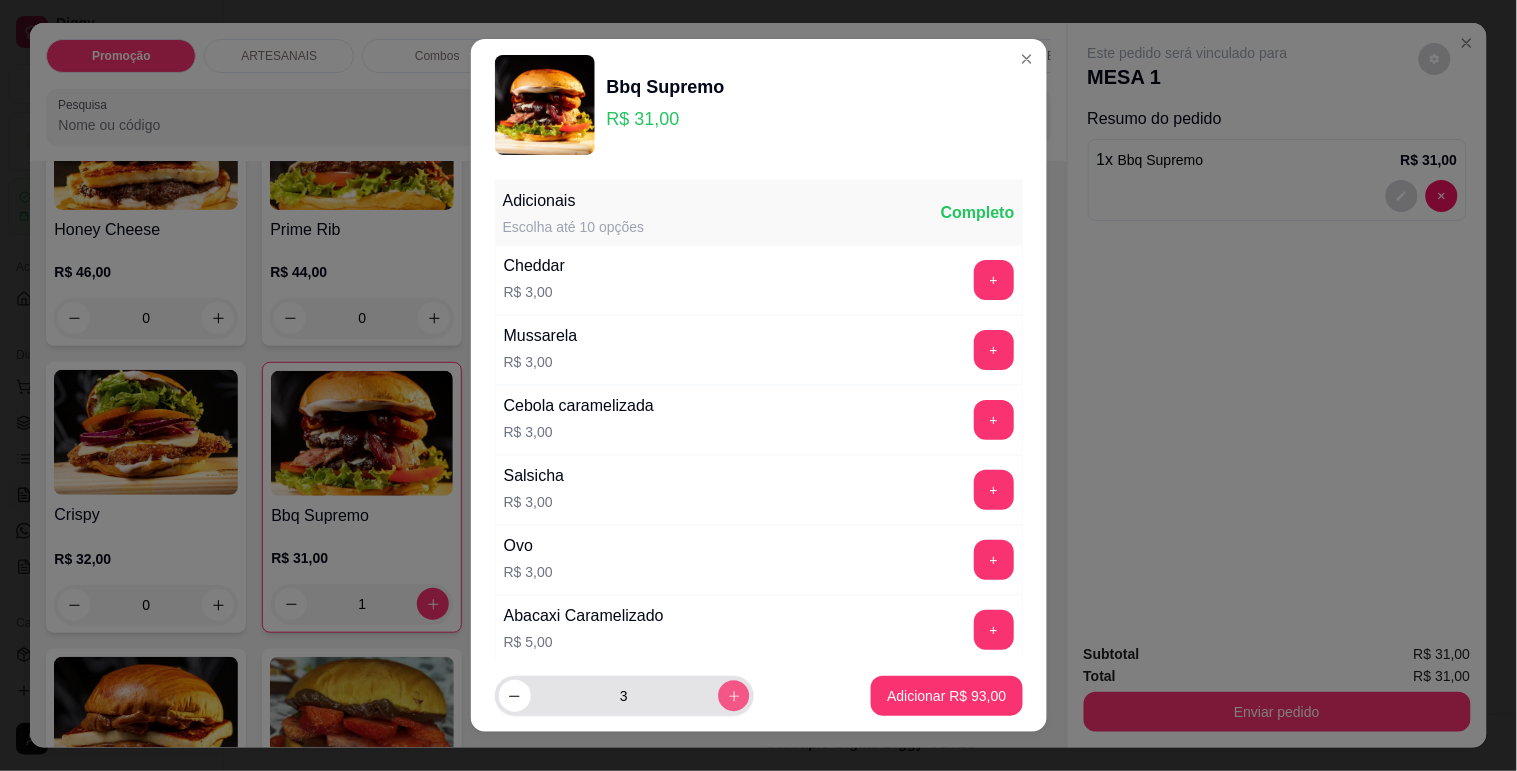 click 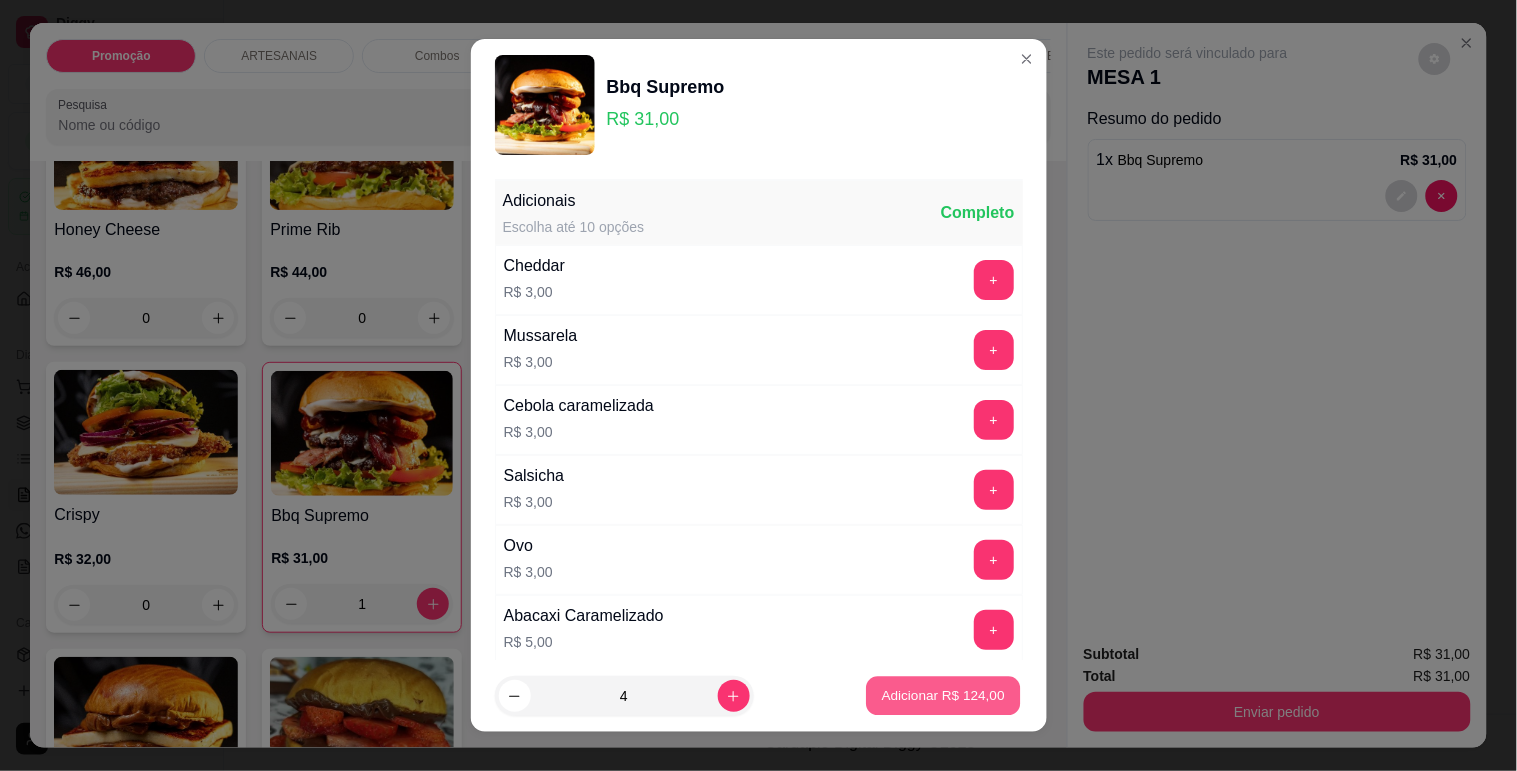 click on "Adicionar   R$ 124,00" at bounding box center (943, 696) 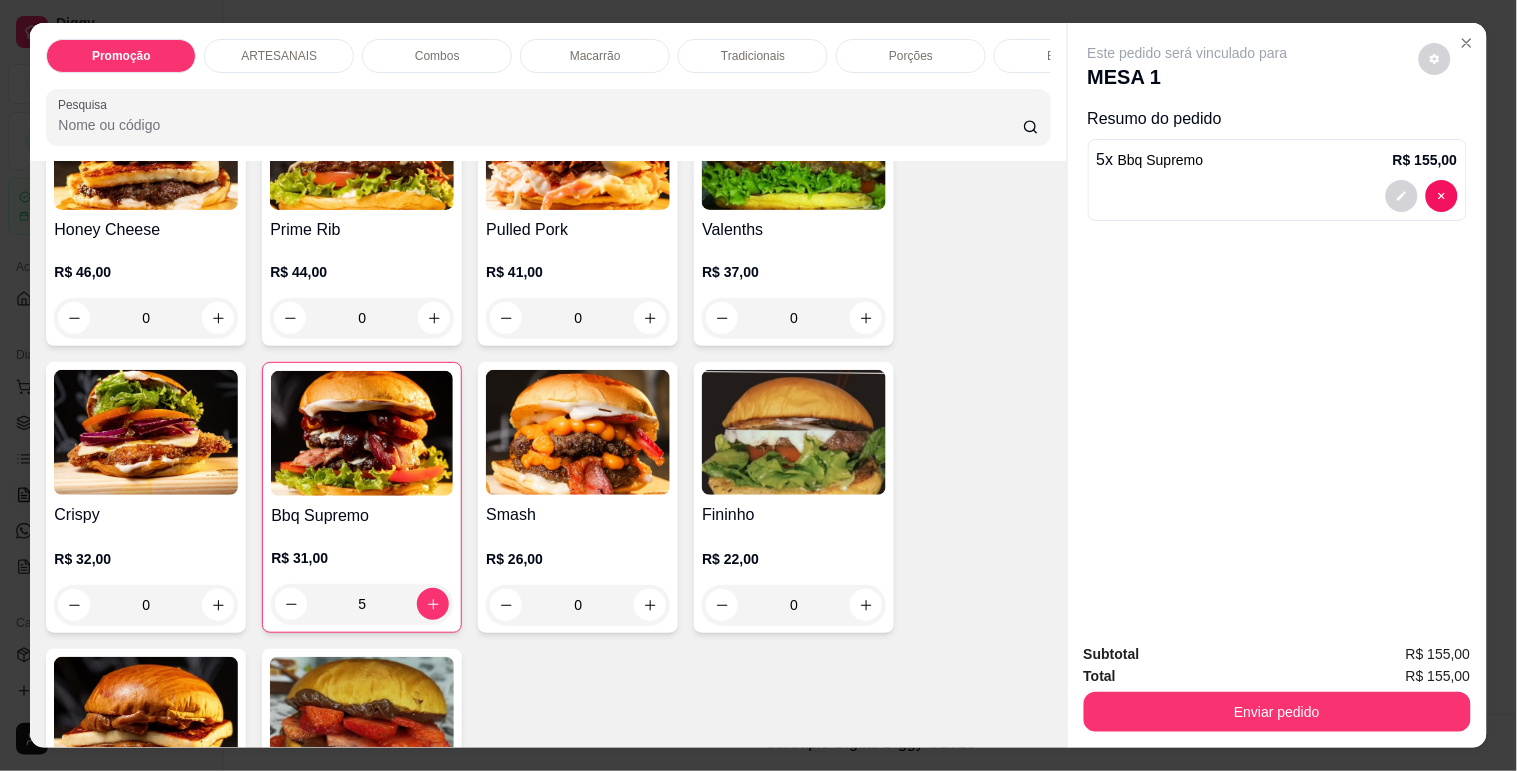click on "5" at bounding box center (362, 604) 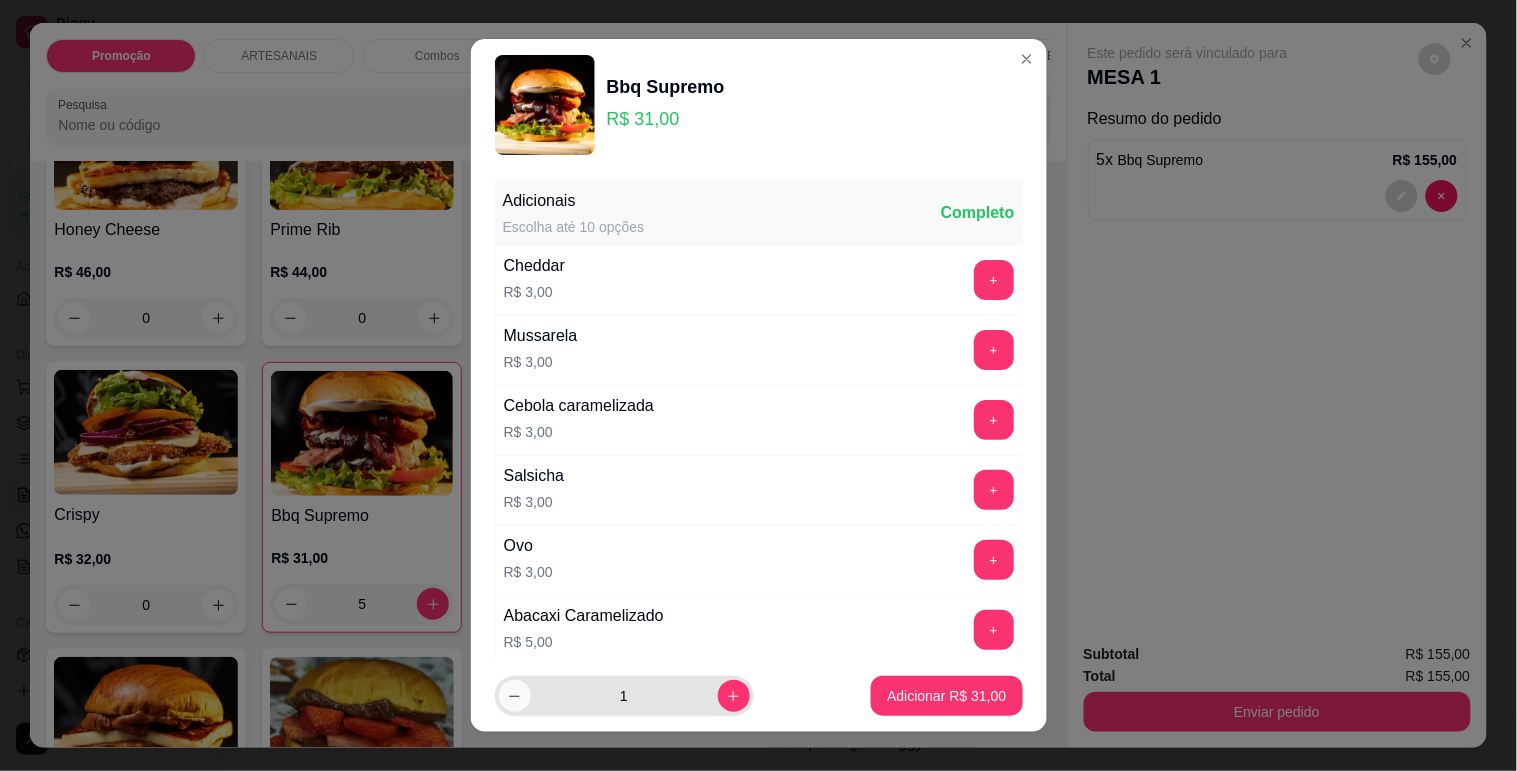 click 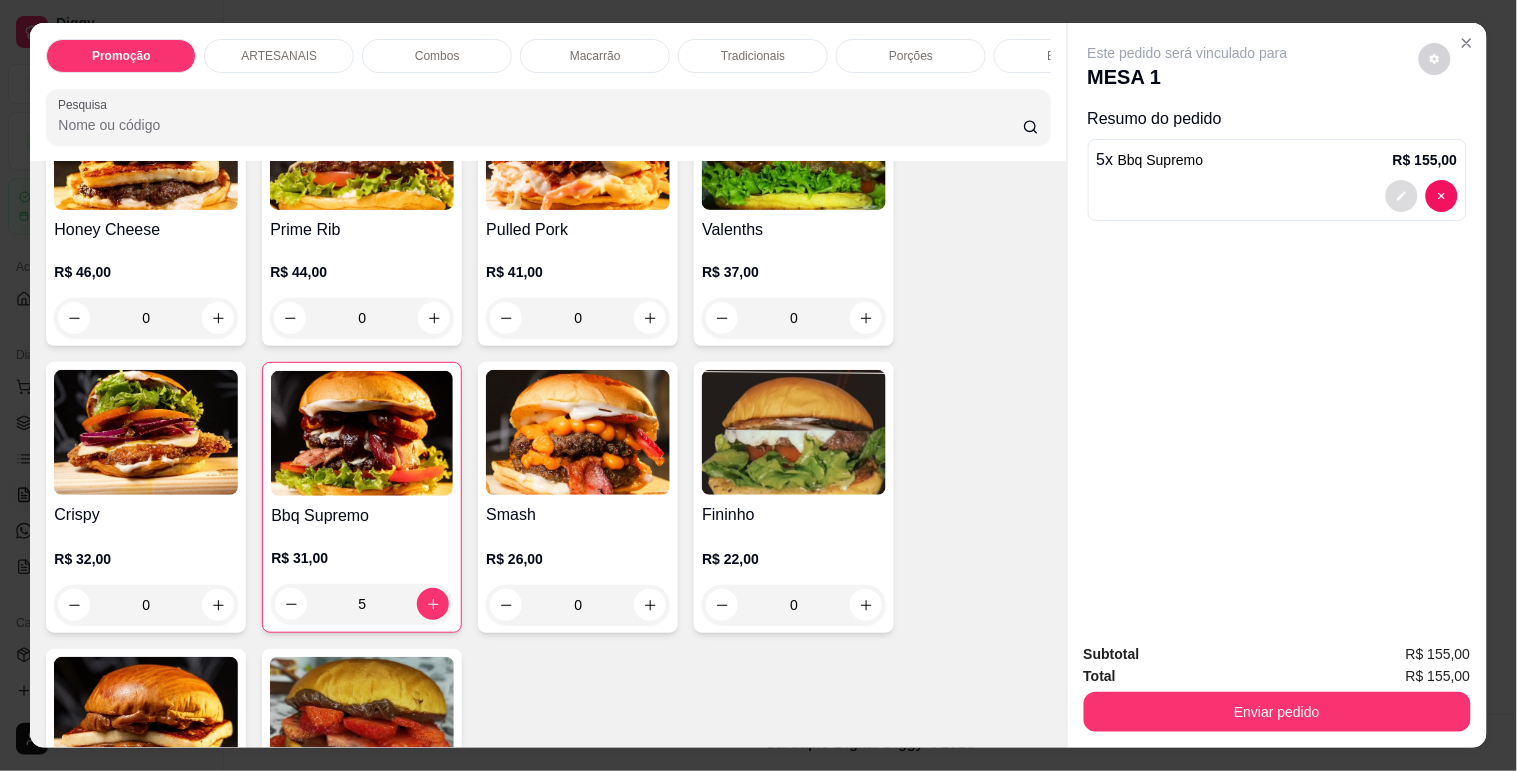 click 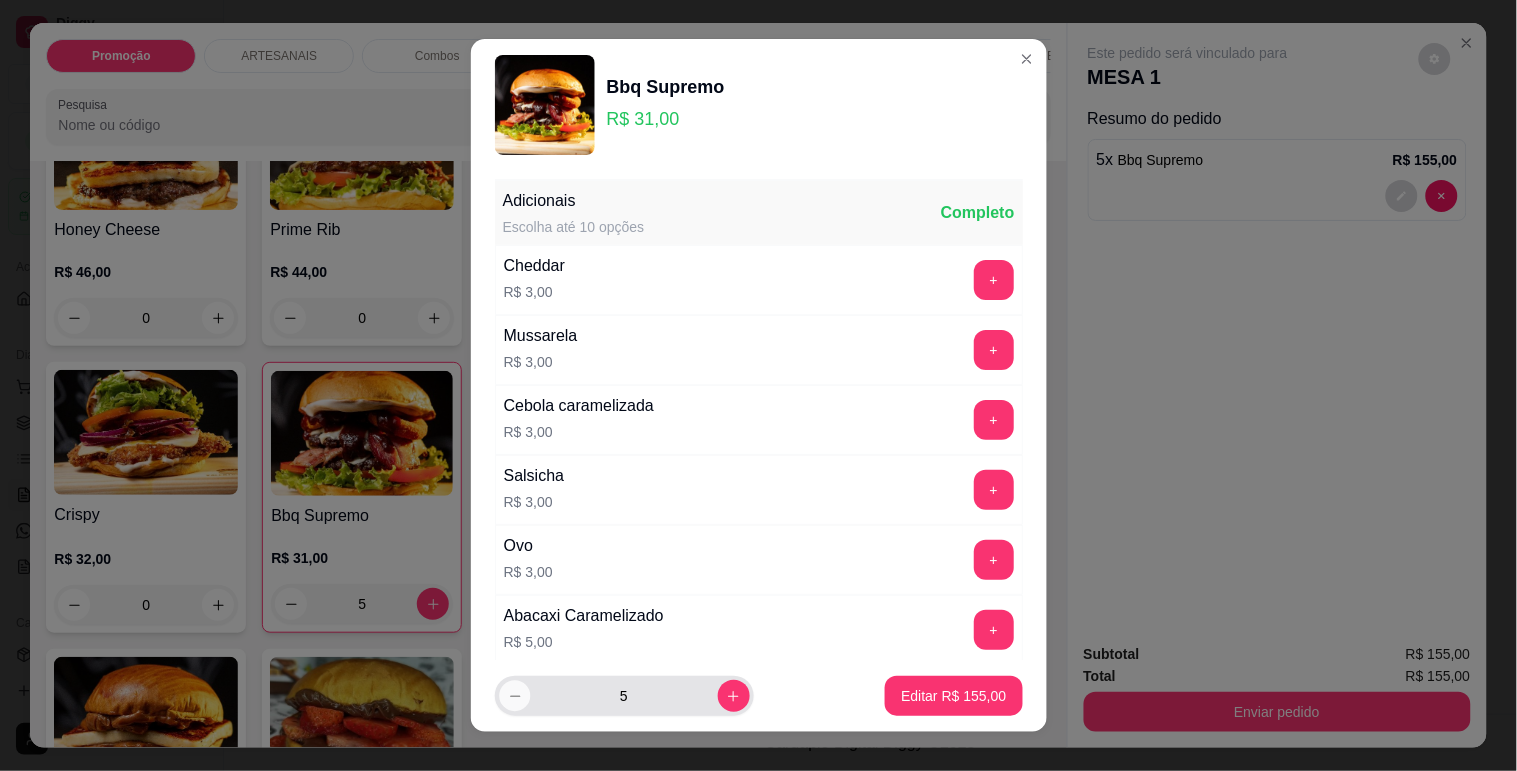 click at bounding box center [514, 696] 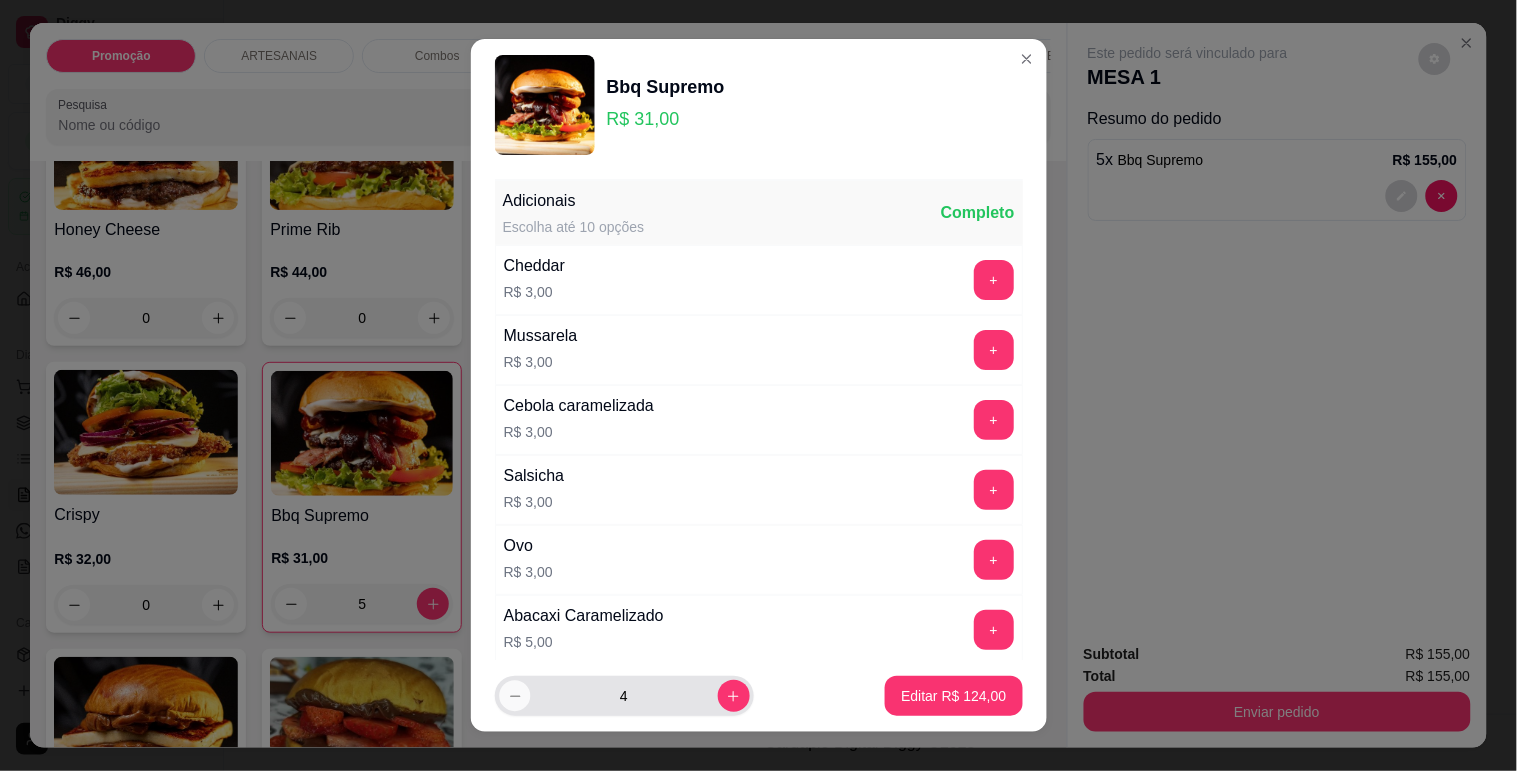 click 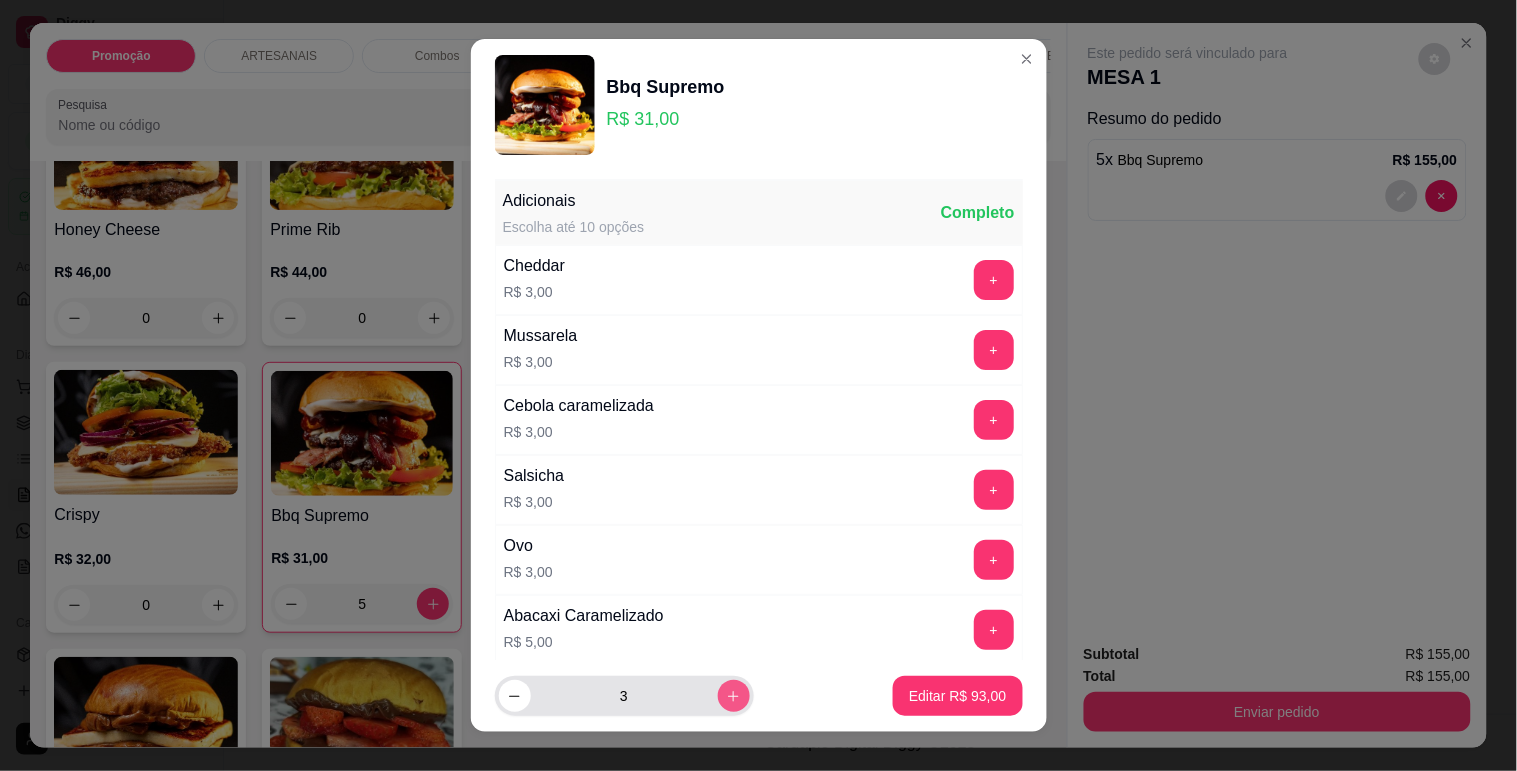 click at bounding box center (734, 696) 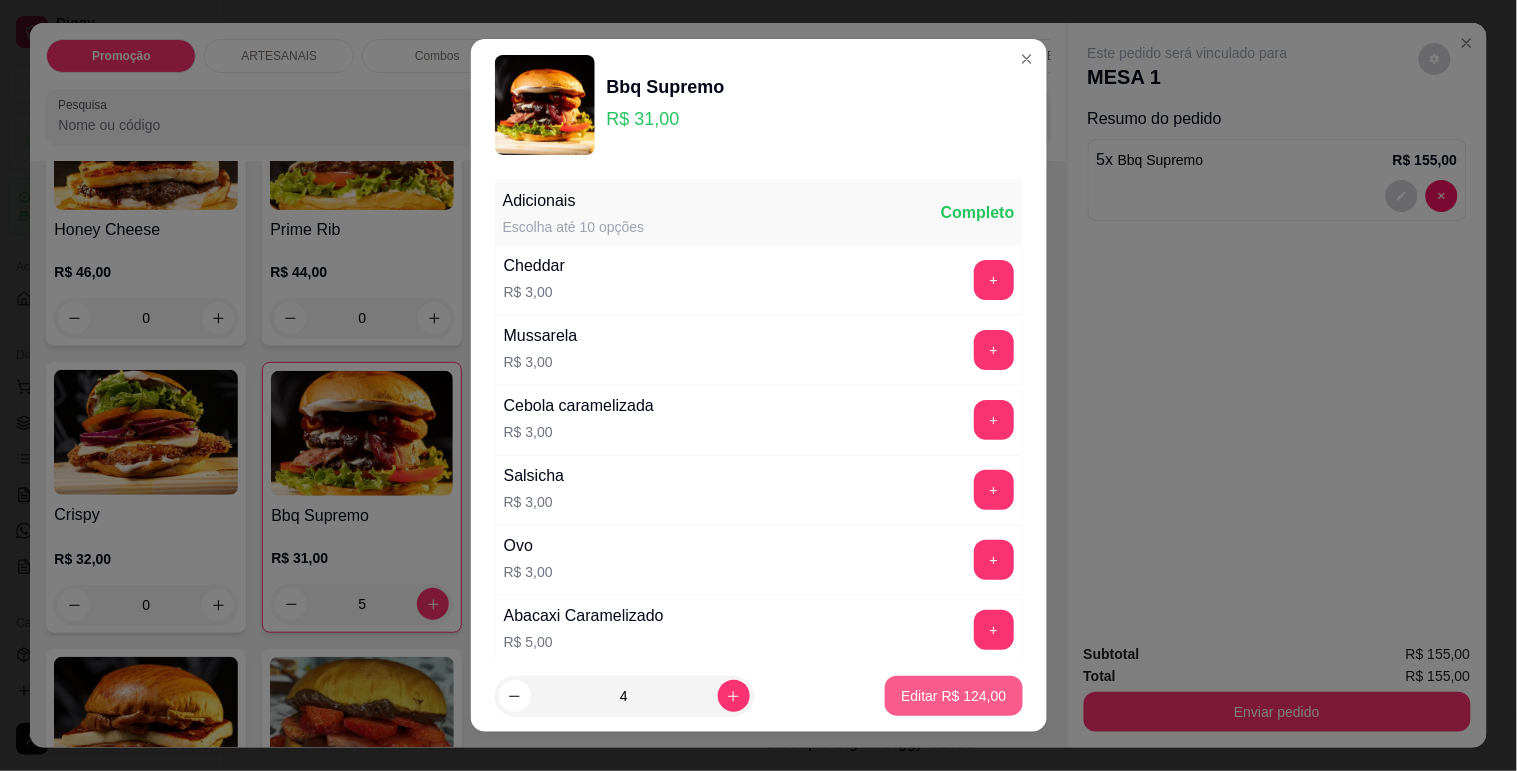 click on "Editar   R$ 124,00" at bounding box center (953, 696) 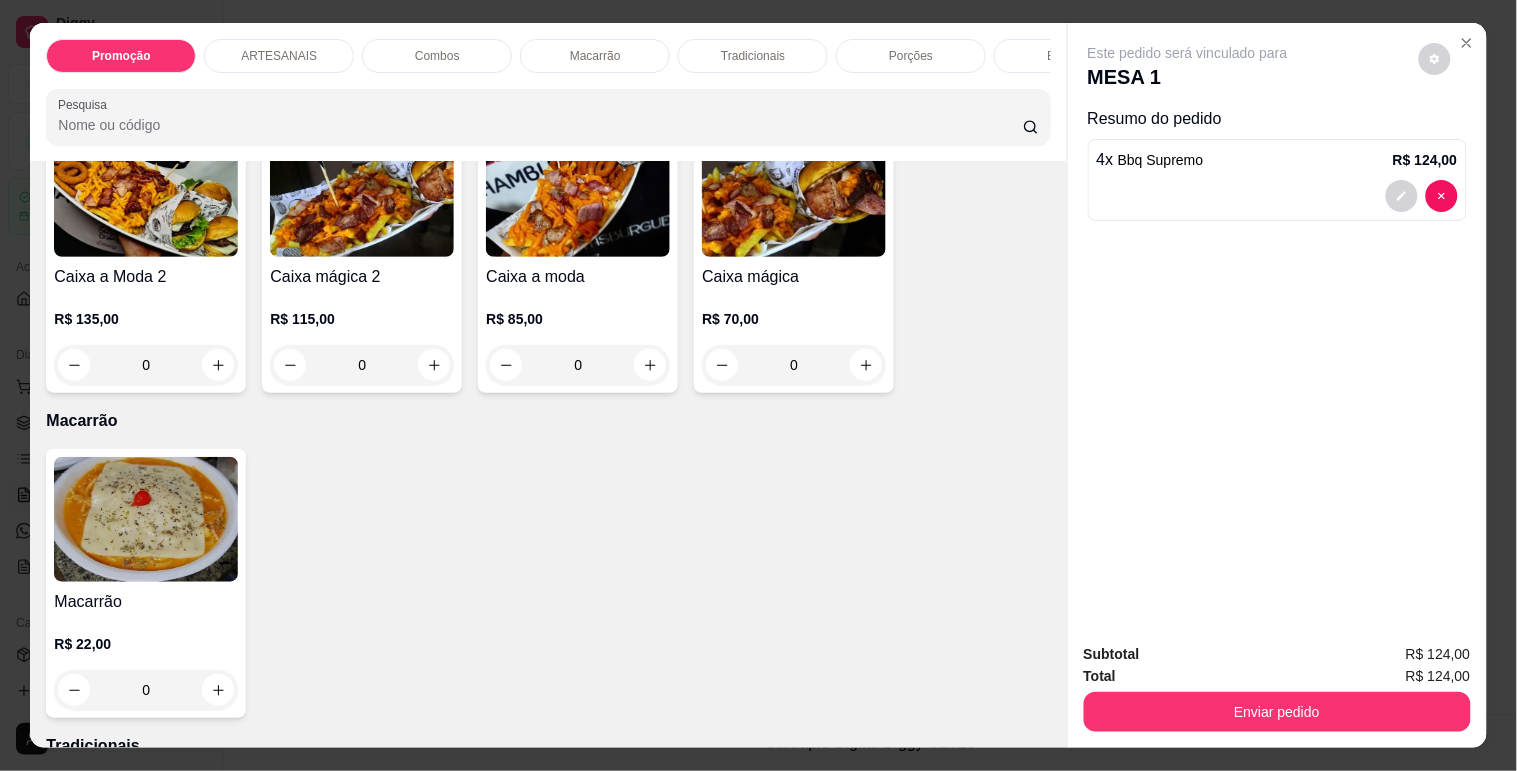 scroll, scrollTop: 1444, scrollLeft: 0, axis: vertical 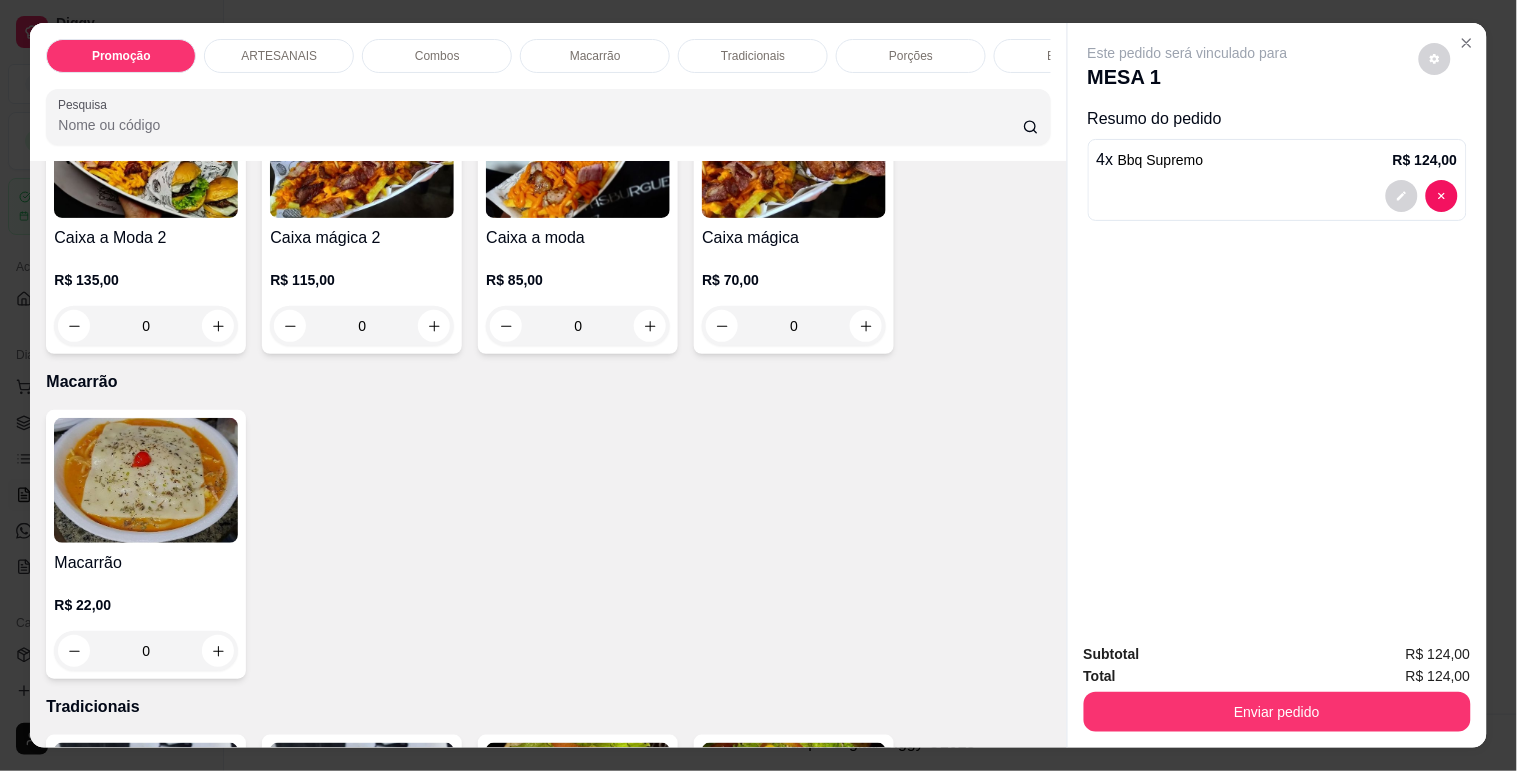 click at bounding box center [146, 480] 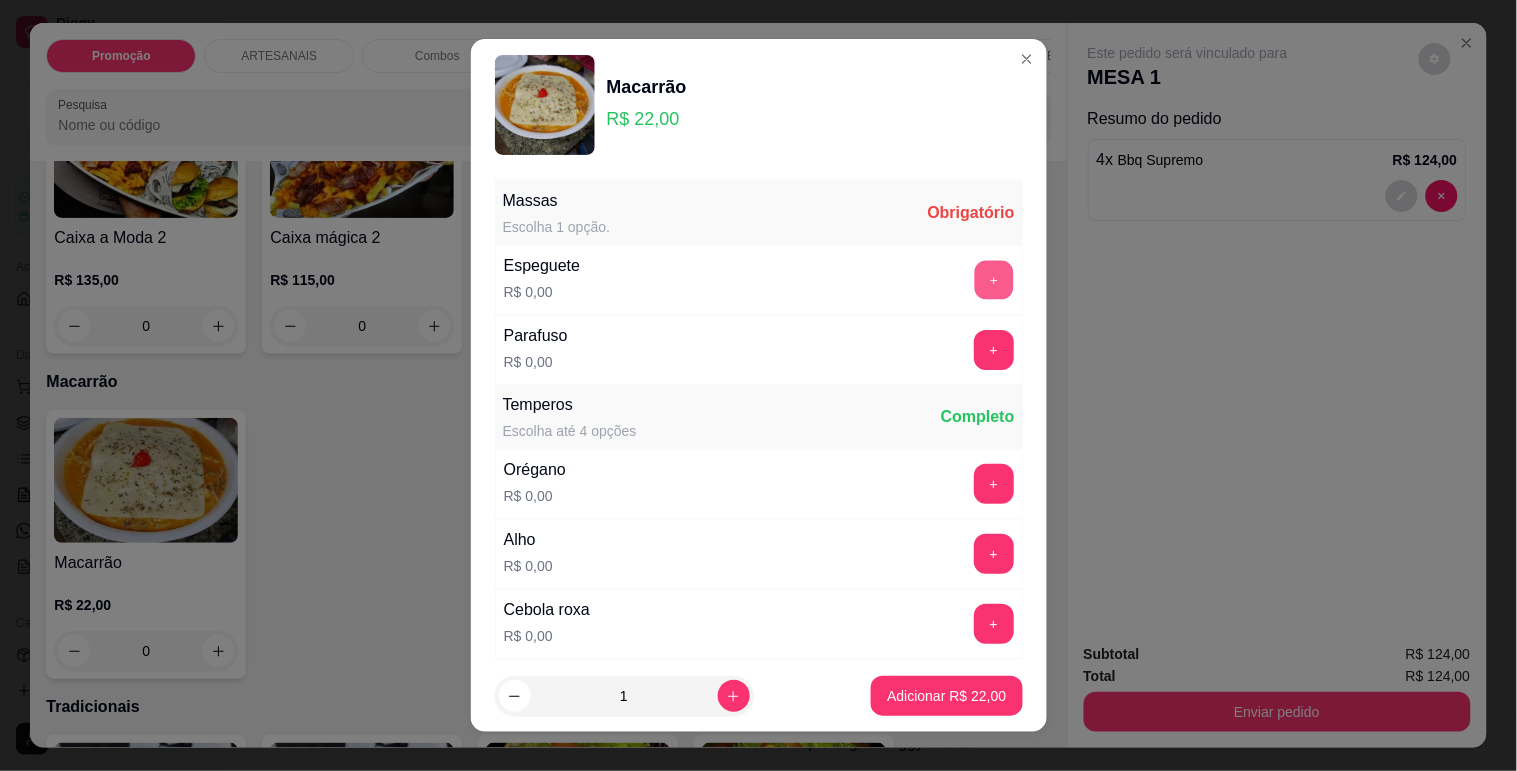 click on "+" at bounding box center [993, 279] 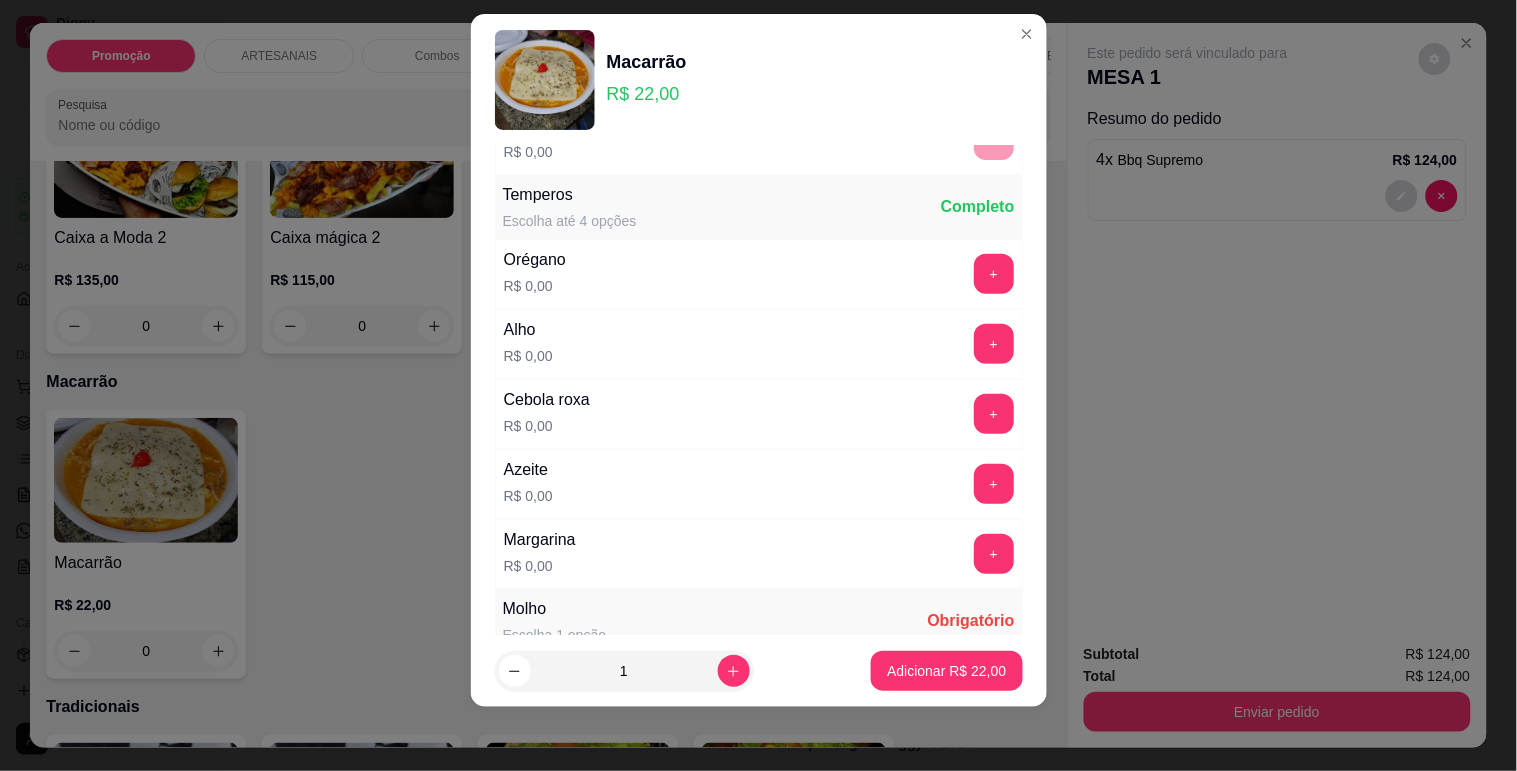 scroll, scrollTop: 214, scrollLeft: 0, axis: vertical 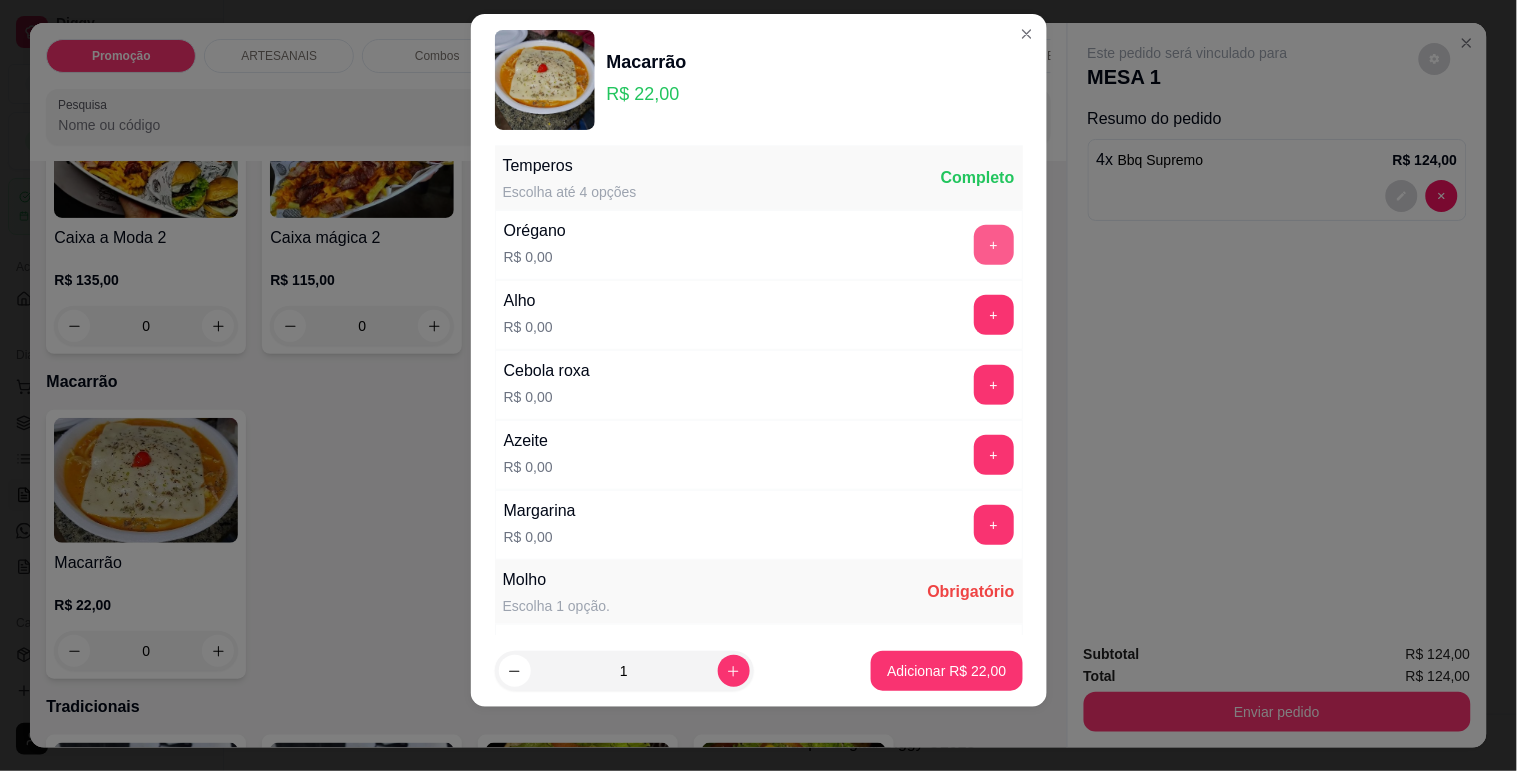 click on "+" at bounding box center (994, 245) 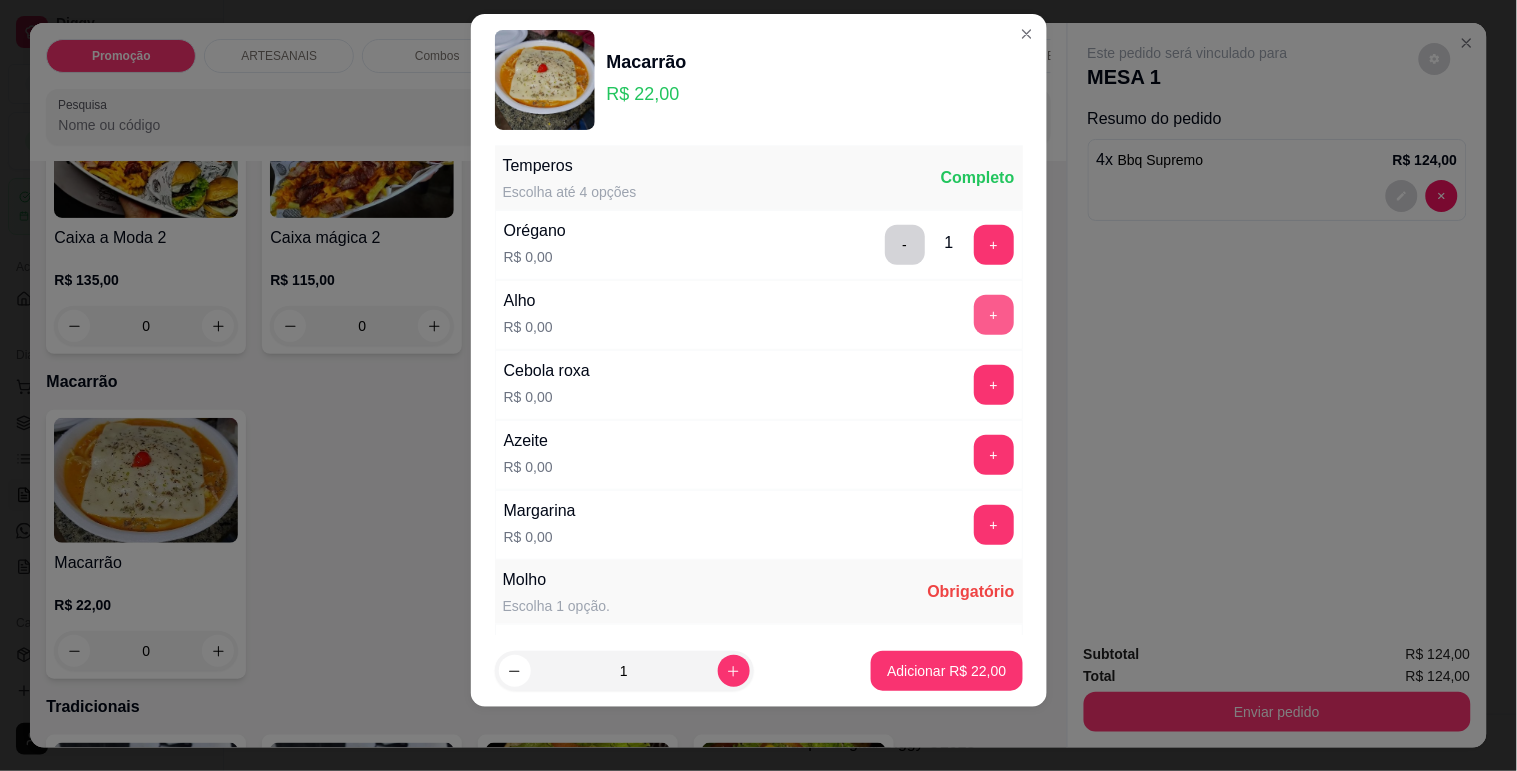 click on "+" at bounding box center (994, 315) 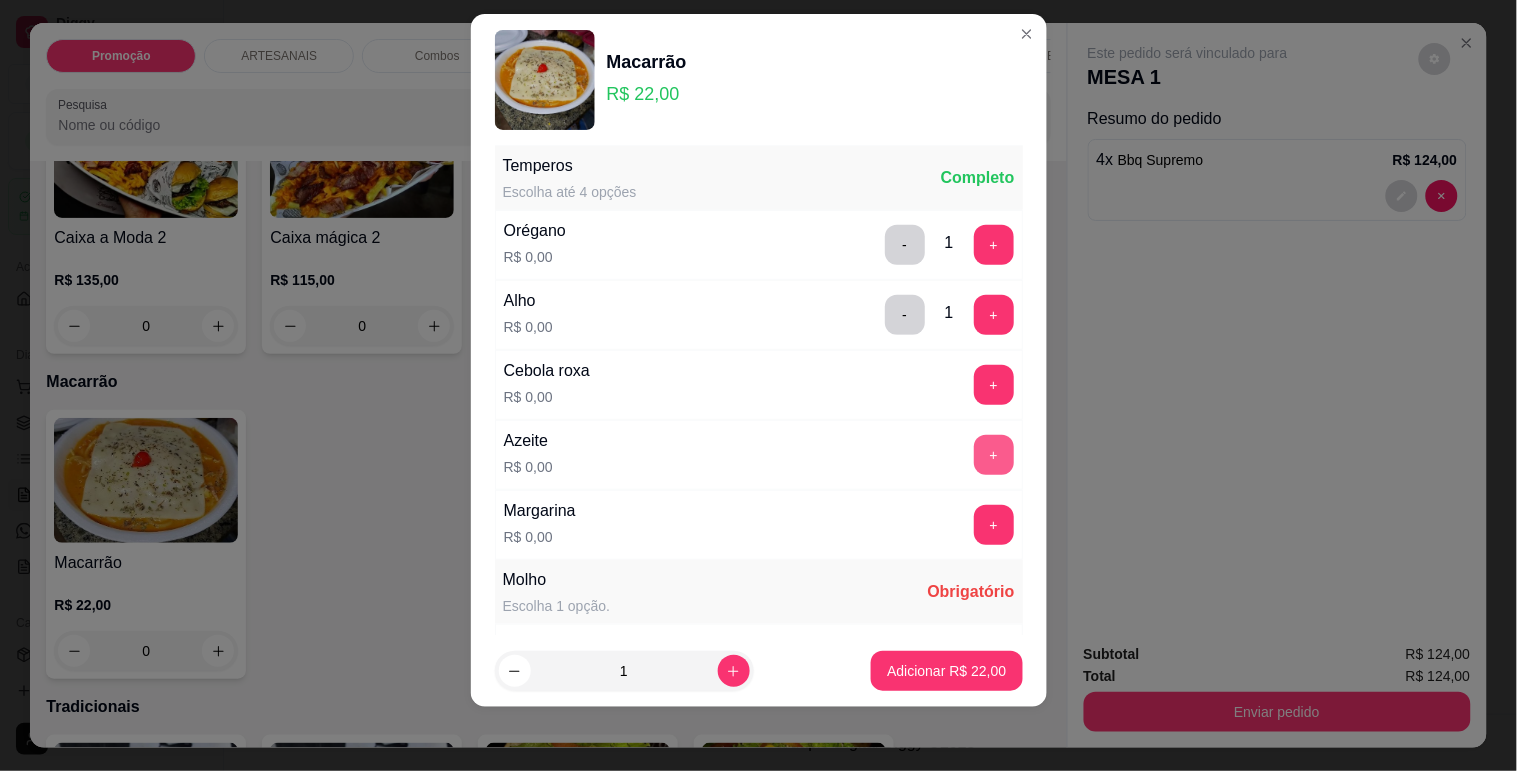 click on "+" at bounding box center (994, 455) 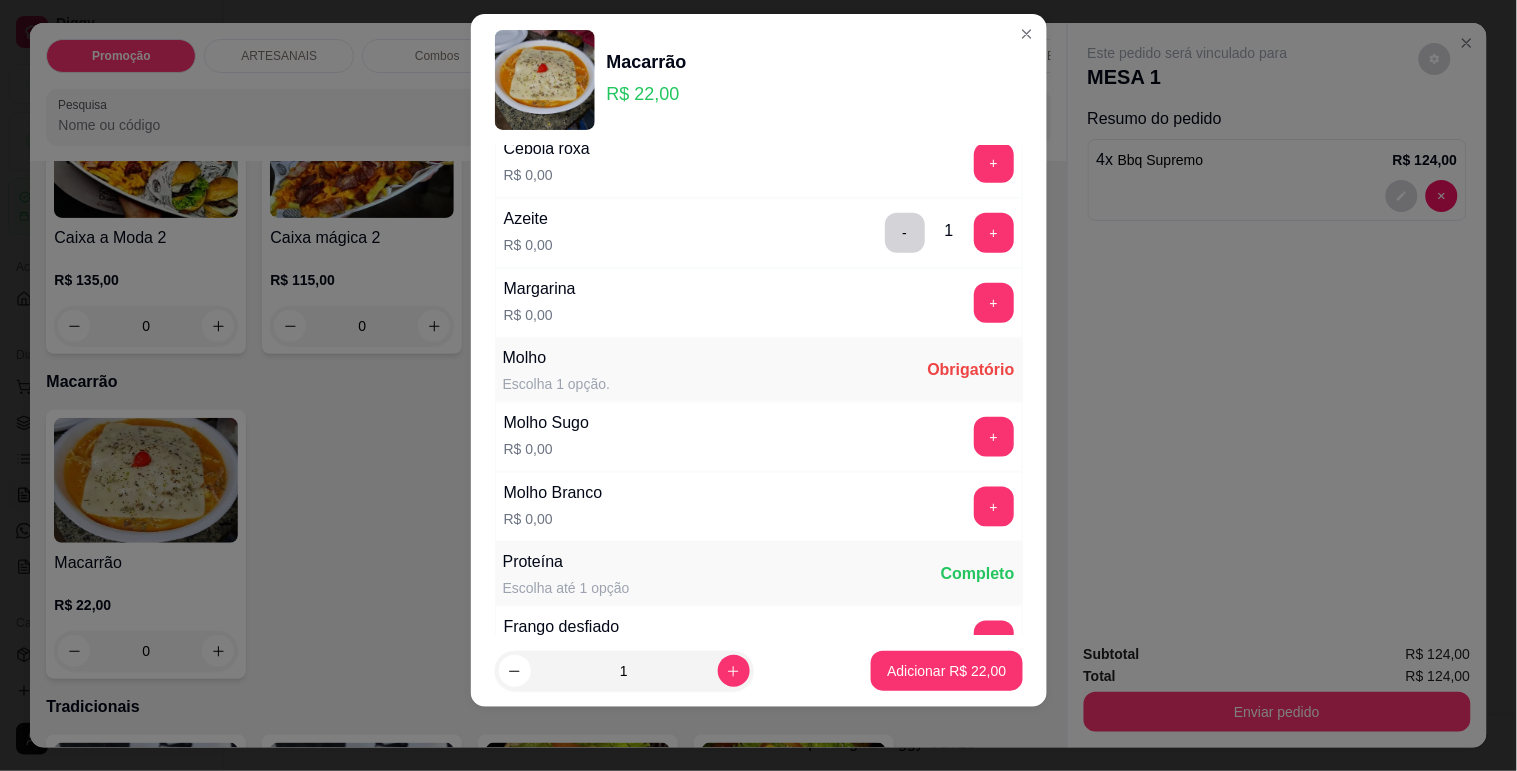 scroll, scrollTop: 547, scrollLeft: 0, axis: vertical 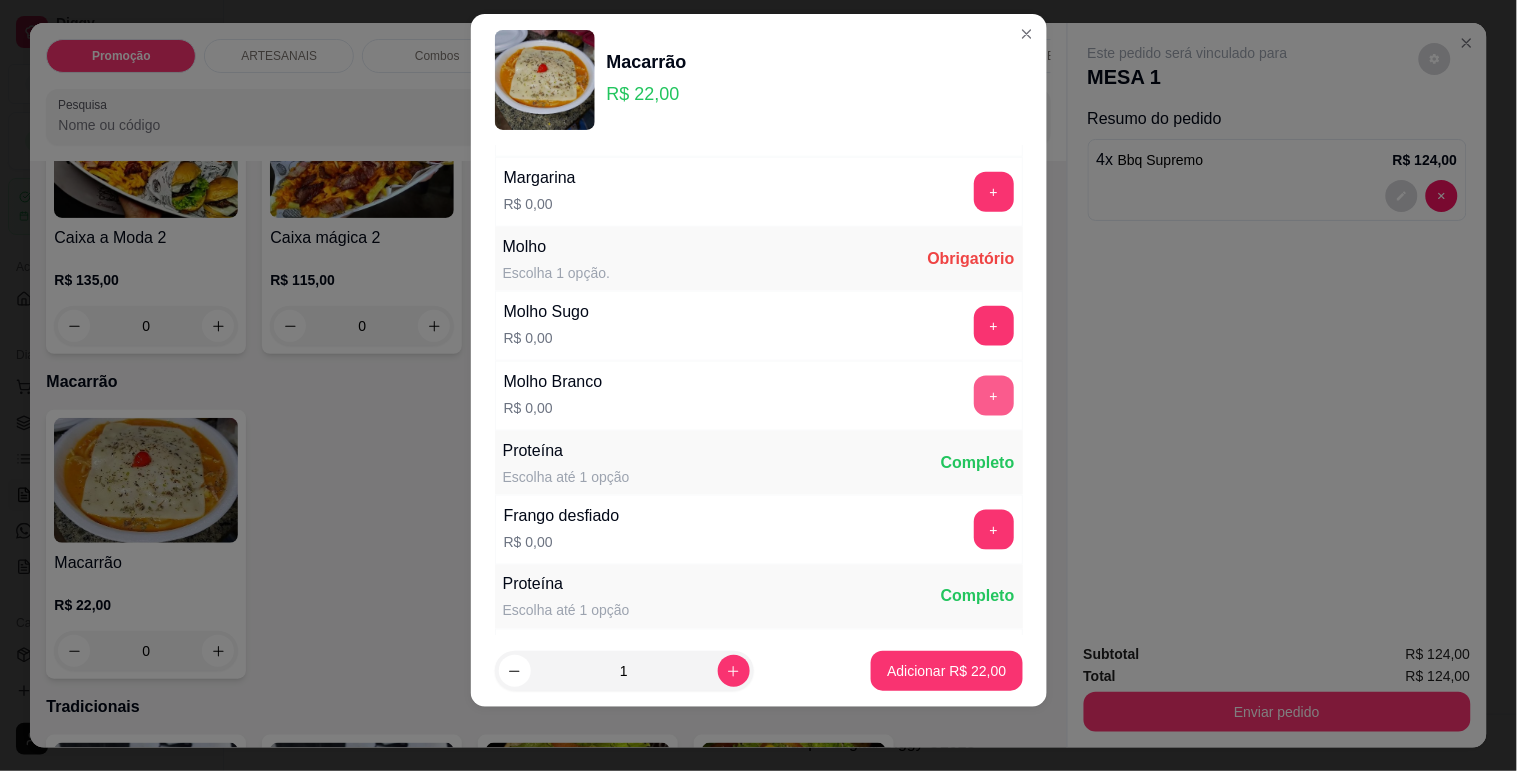 click on "+" at bounding box center [994, 396] 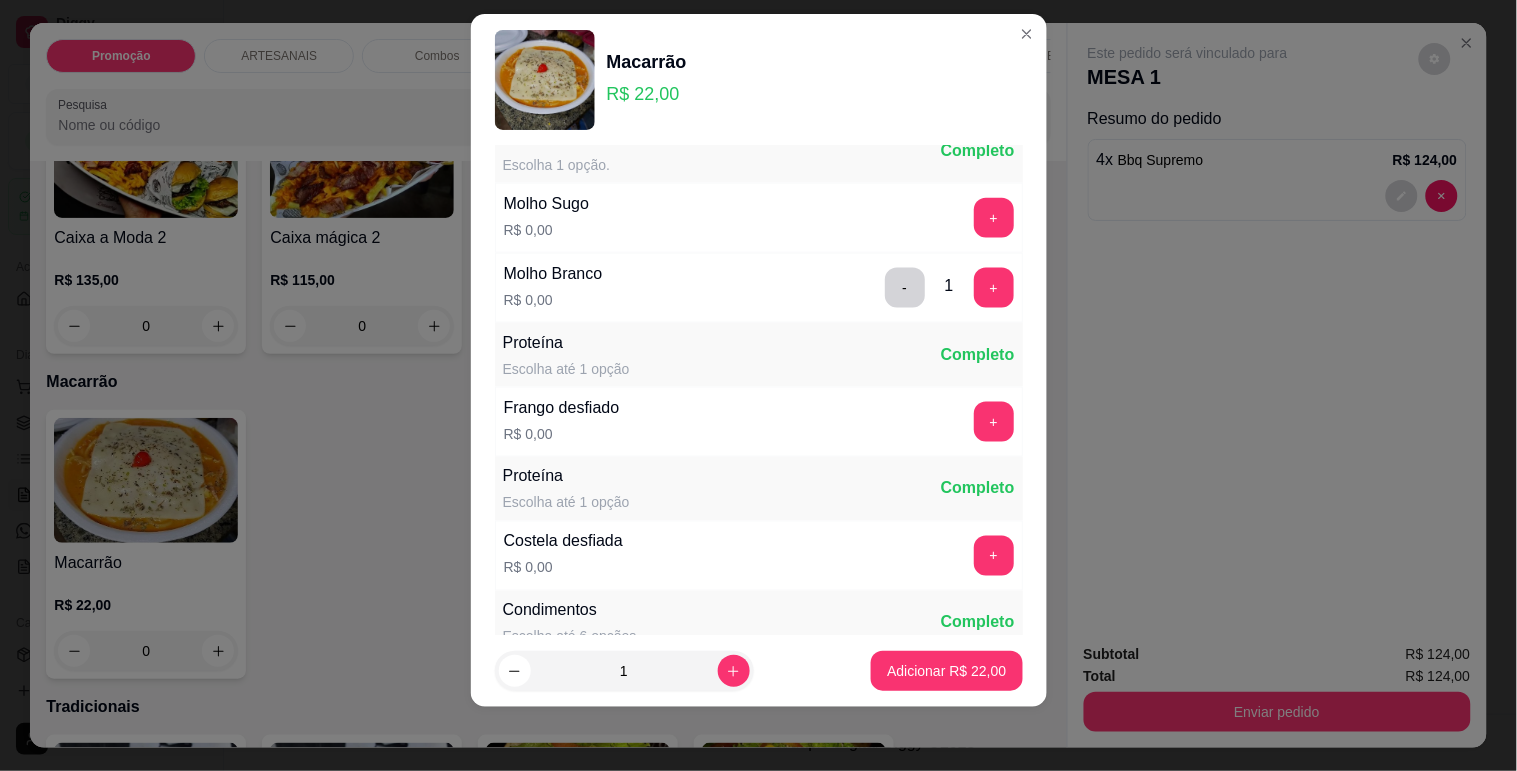 scroll, scrollTop: 770, scrollLeft: 0, axis: vertical 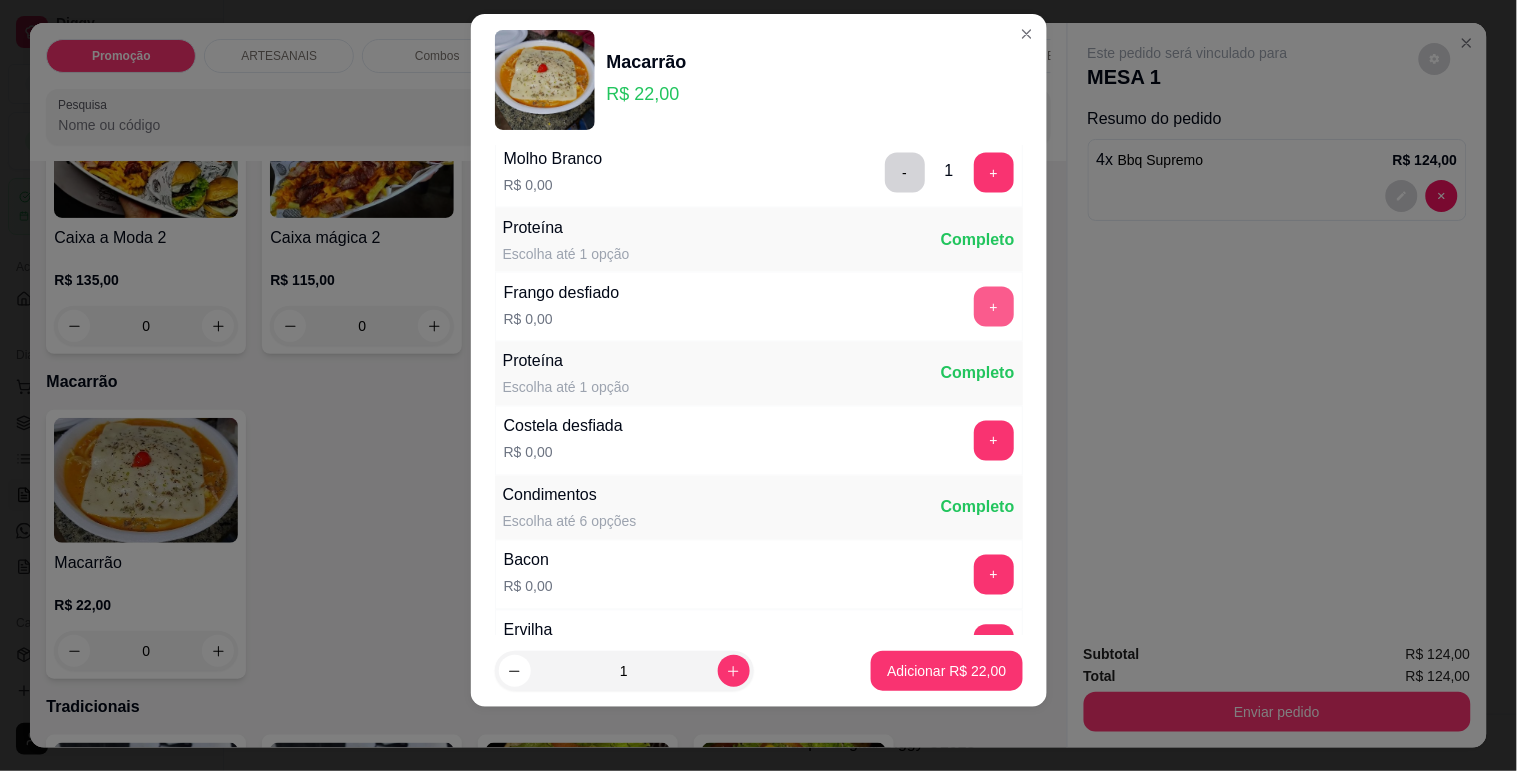 click on "+" at bounding box center [994, 307] 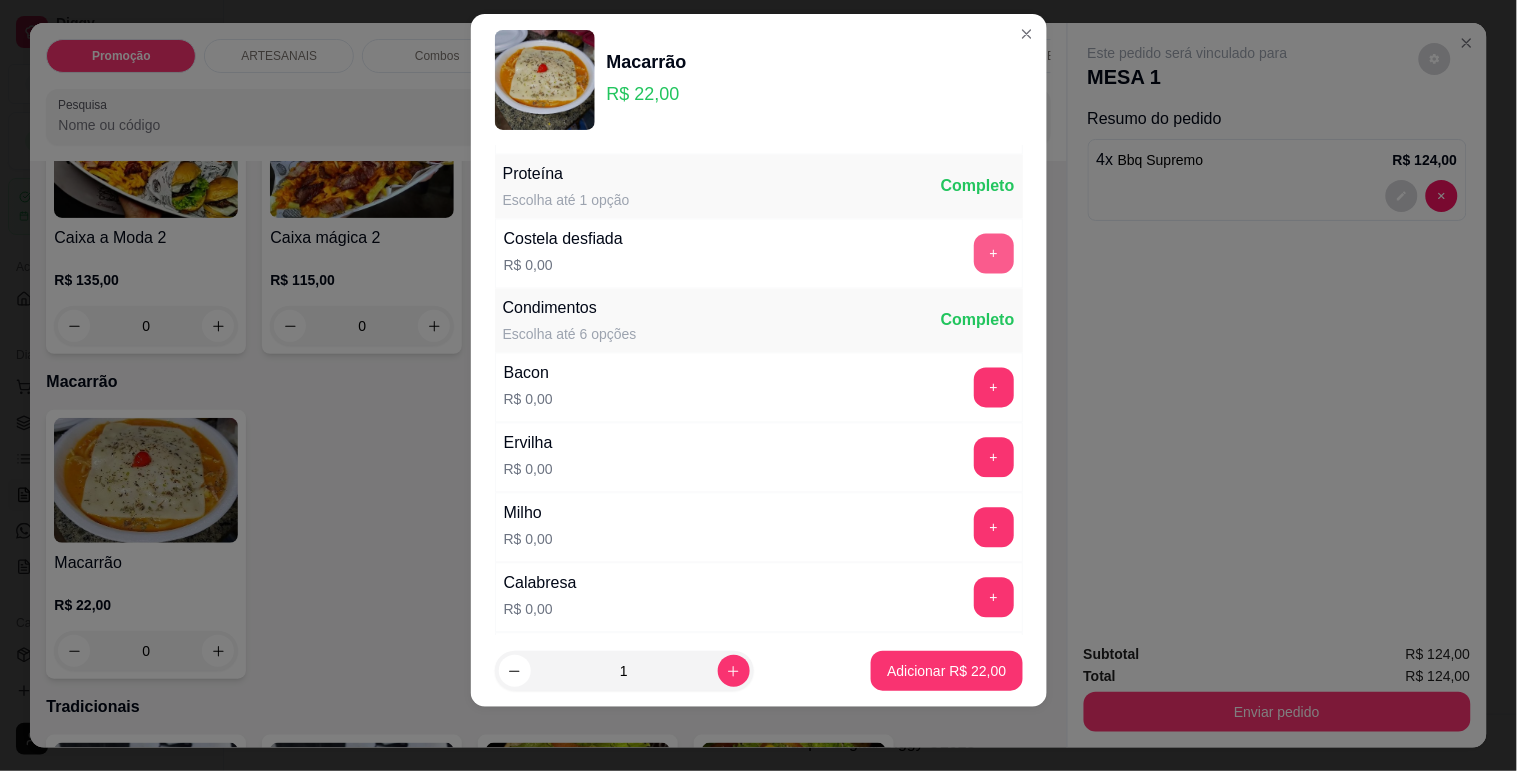scroll, scrollTop: 992, scrollLeft: 0, axis: vertical 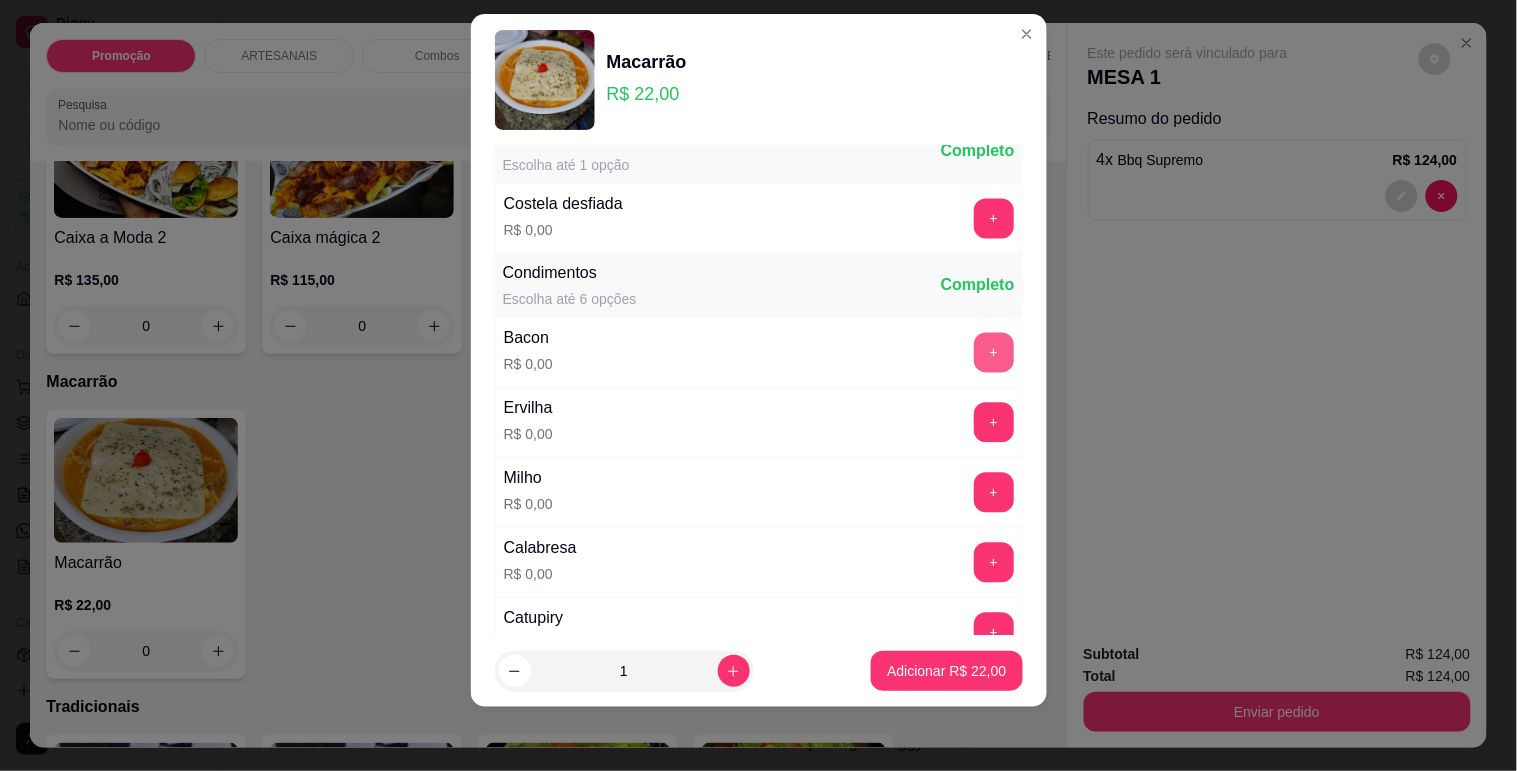 click on "+" at bounding box center [994, 353] 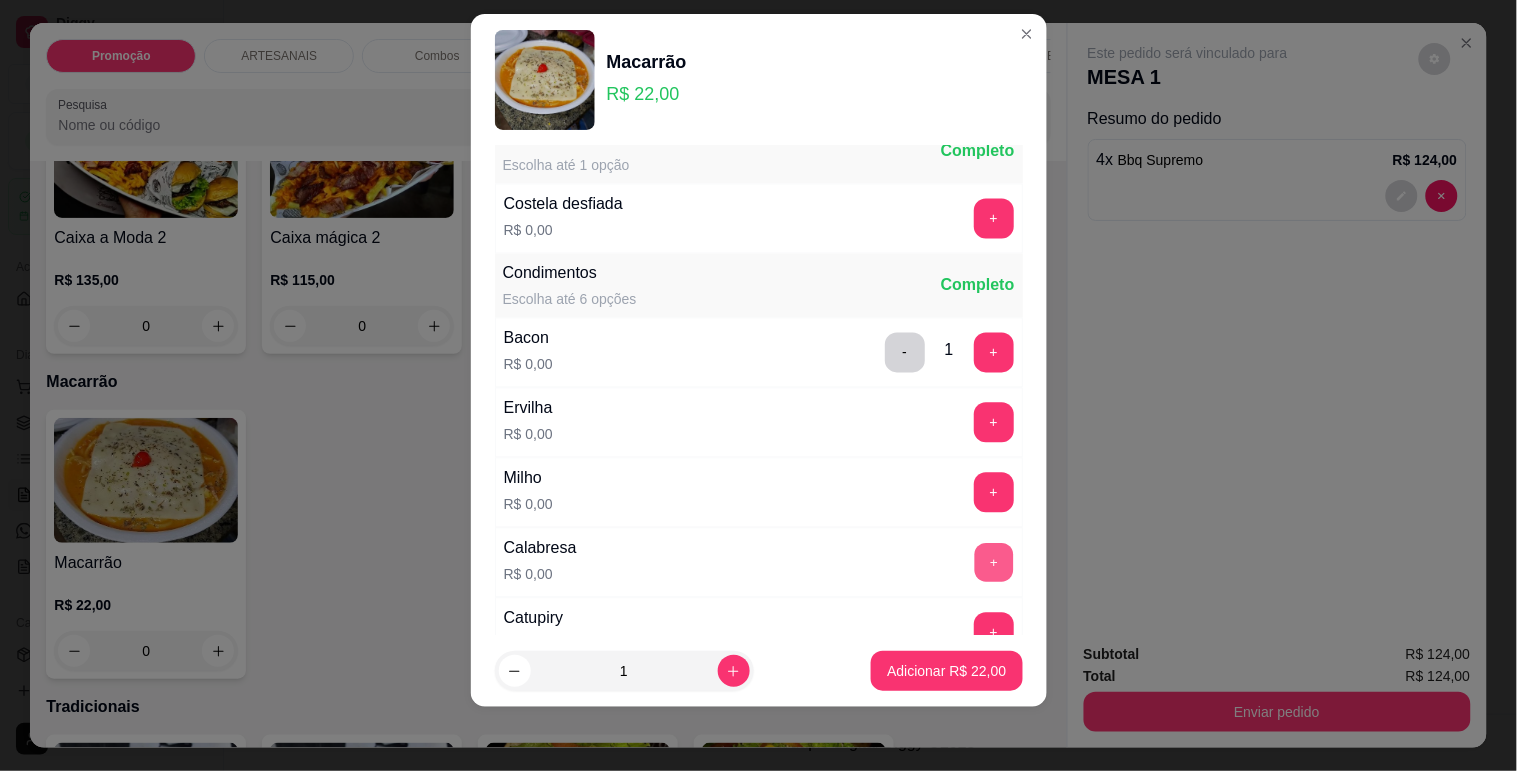 click on "+" at bounding box center (993, 562) 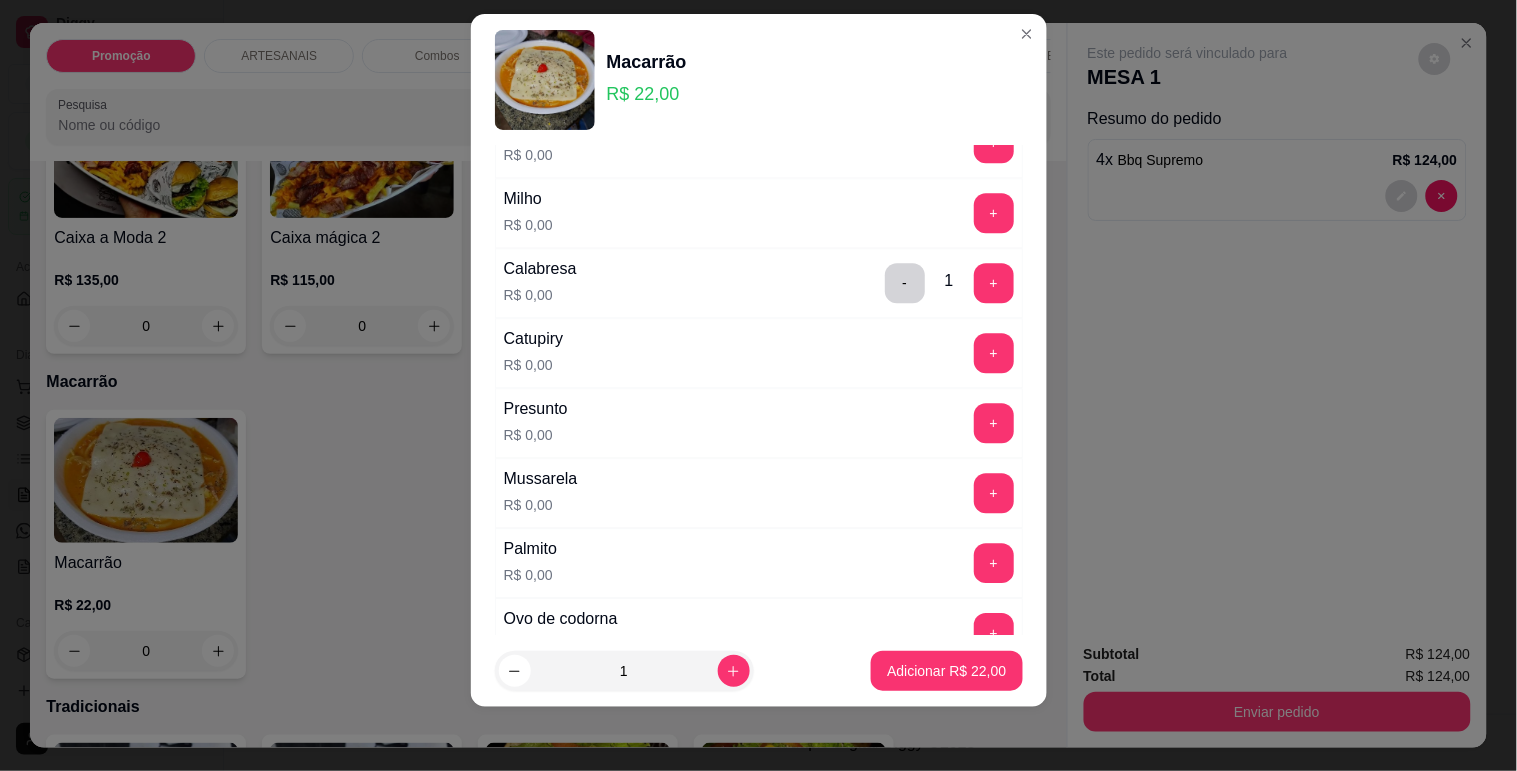 scroll, scrollTop: 1325, scrollLeft: 0, axis: vertical 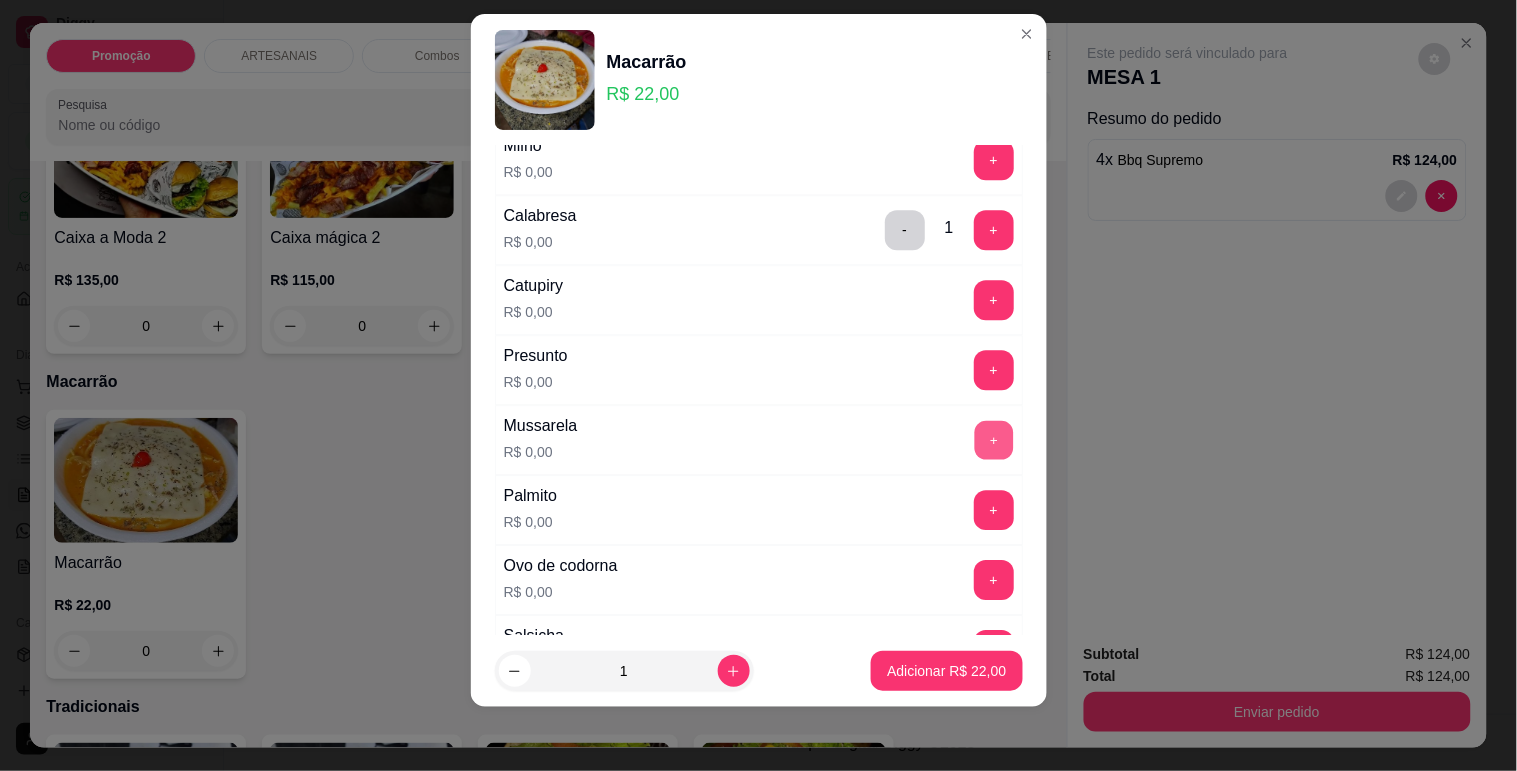 click on "+" at bounding box center (993, 439) 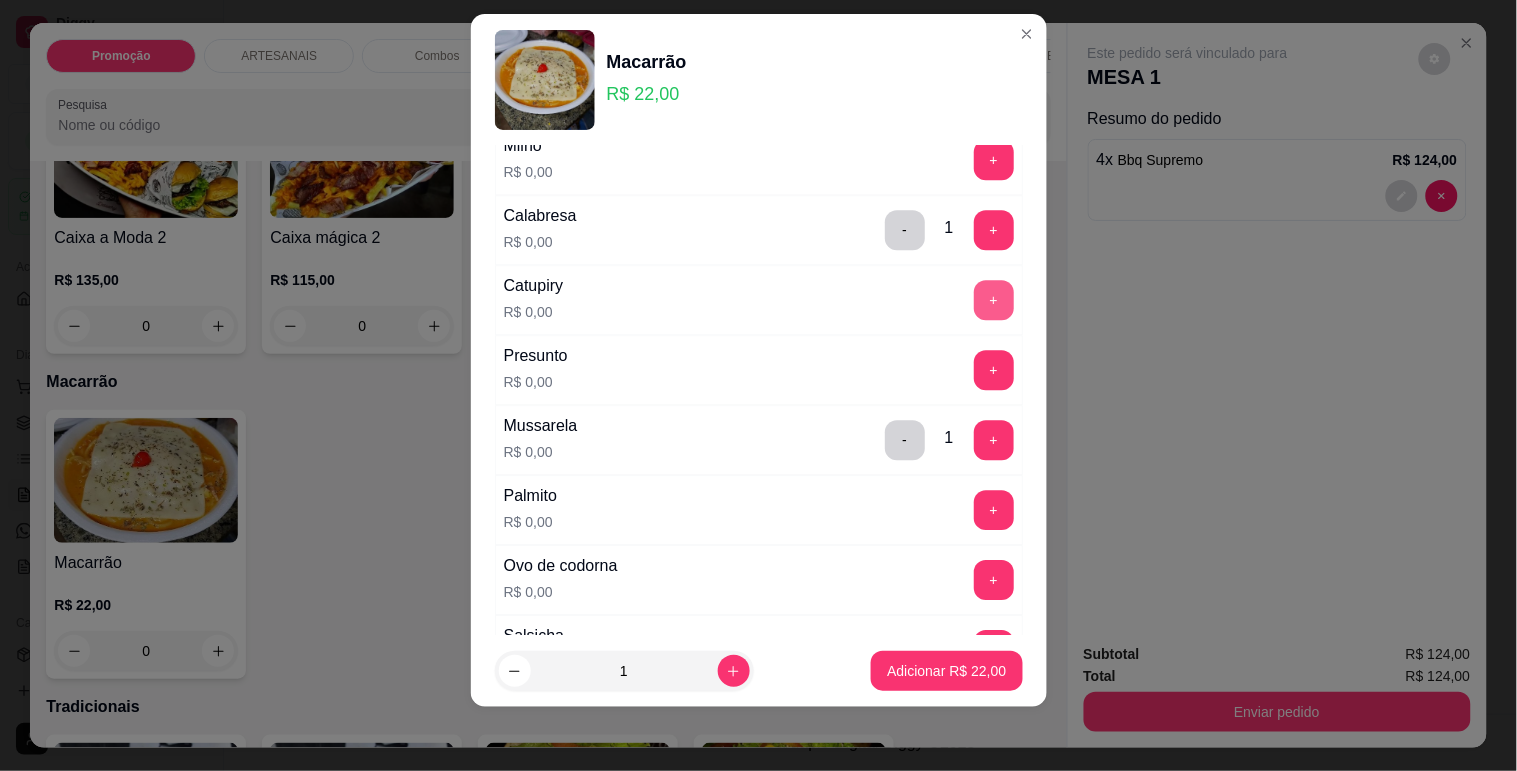 click on "+" at bounding box center (994, 300) 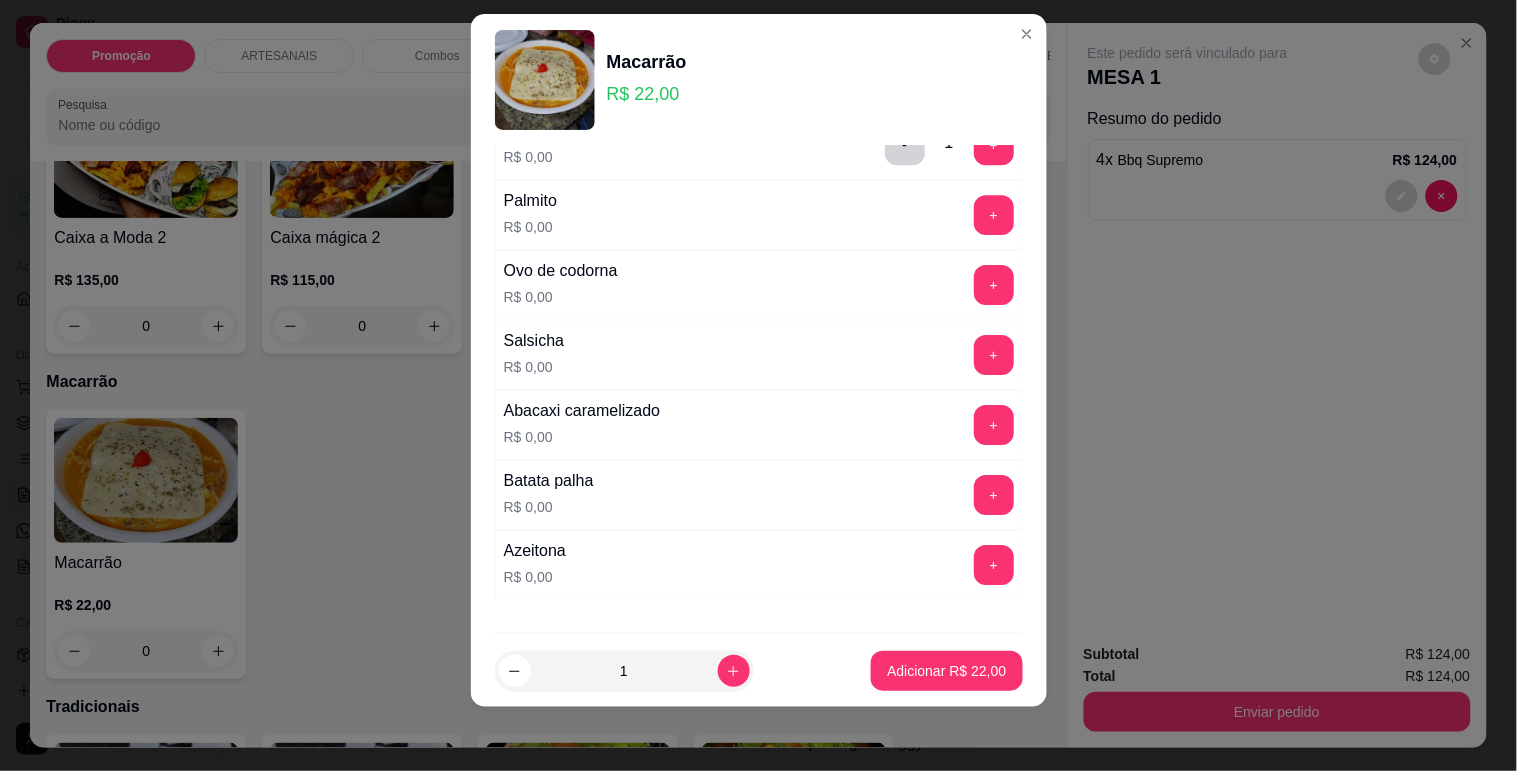 scroll, scrollTop: 1658, scrollLeft: 0, axis: vertical 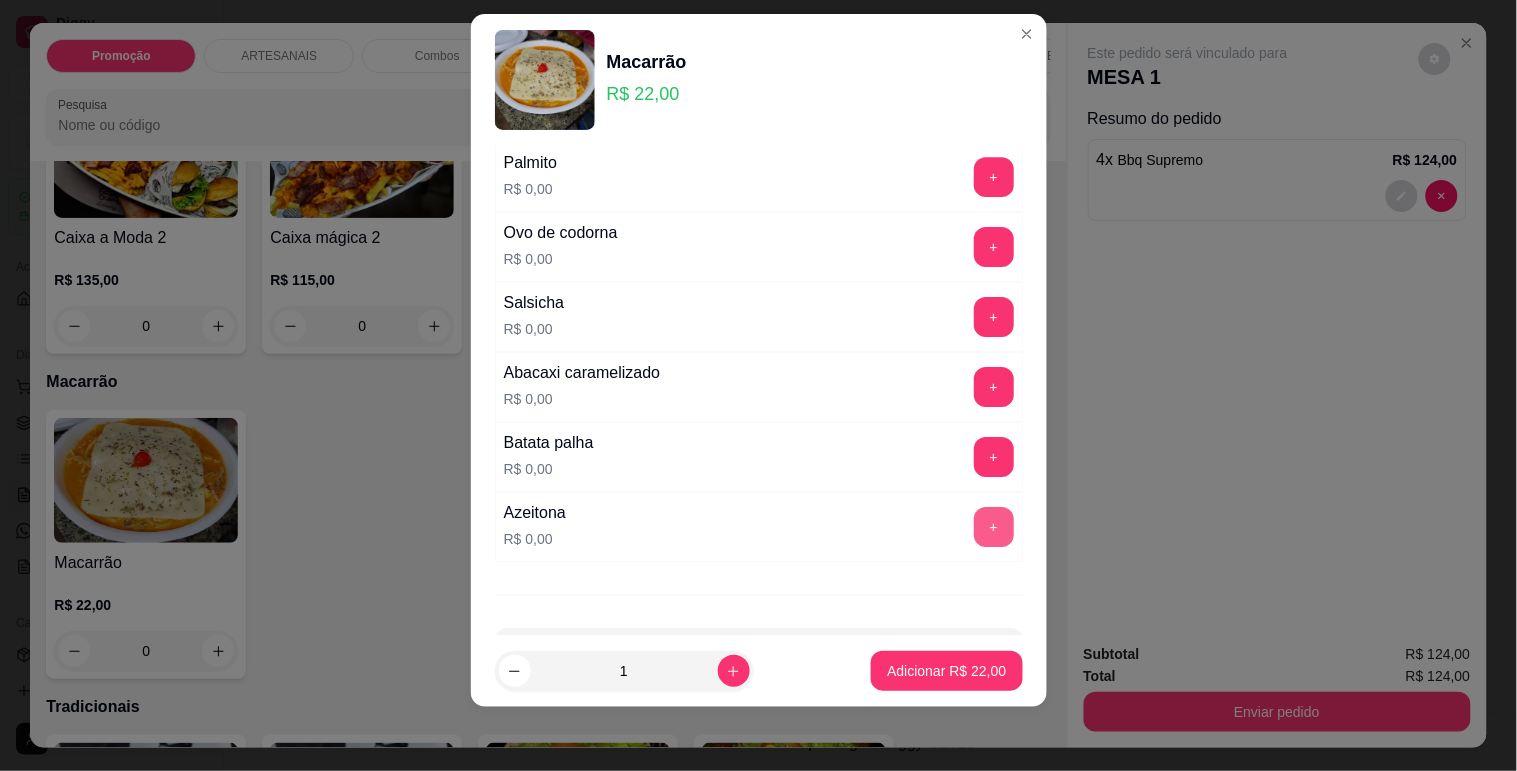 click on "+" at bounding box center (994, 527) 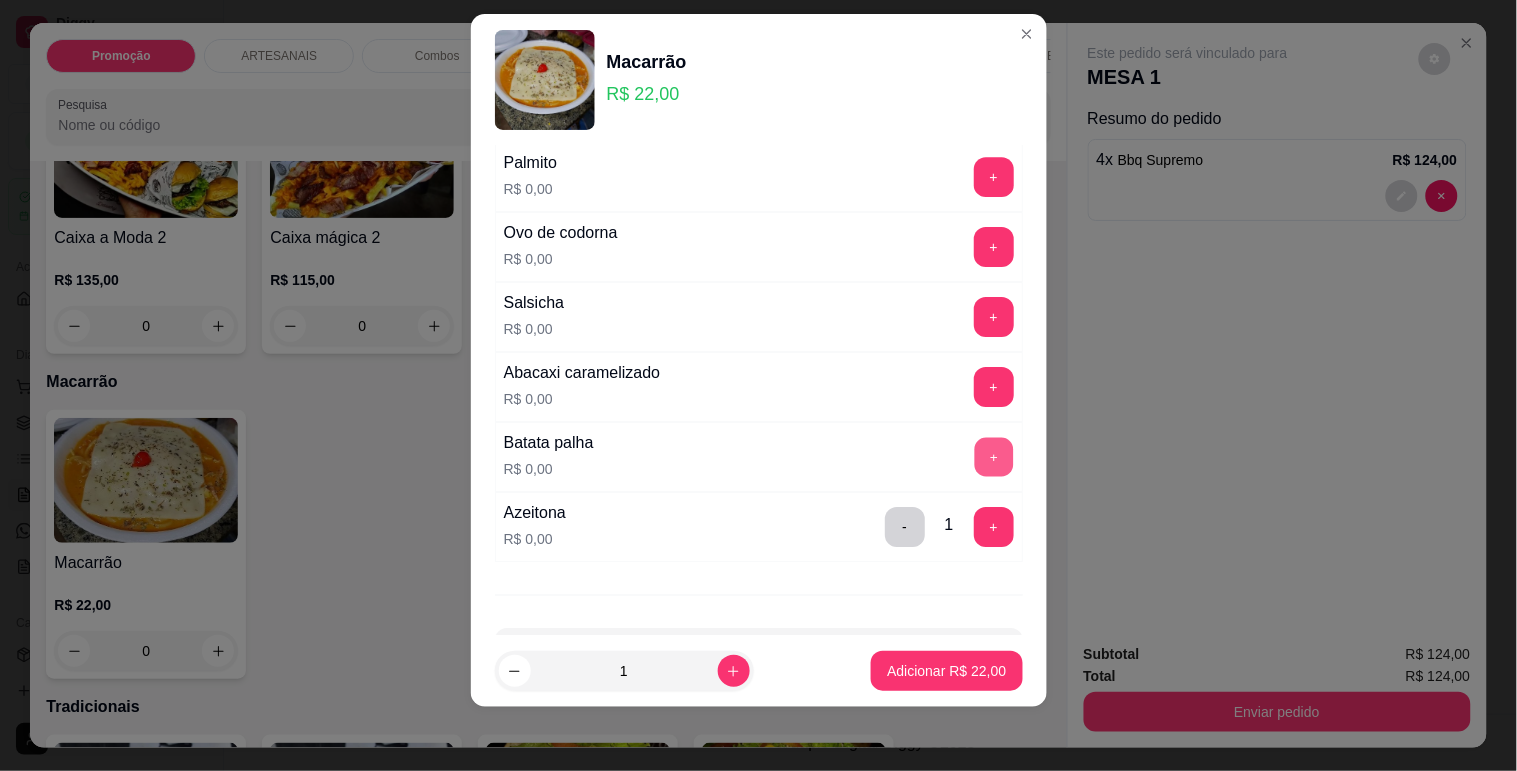 click on "+" at bounding box center (993, 456) 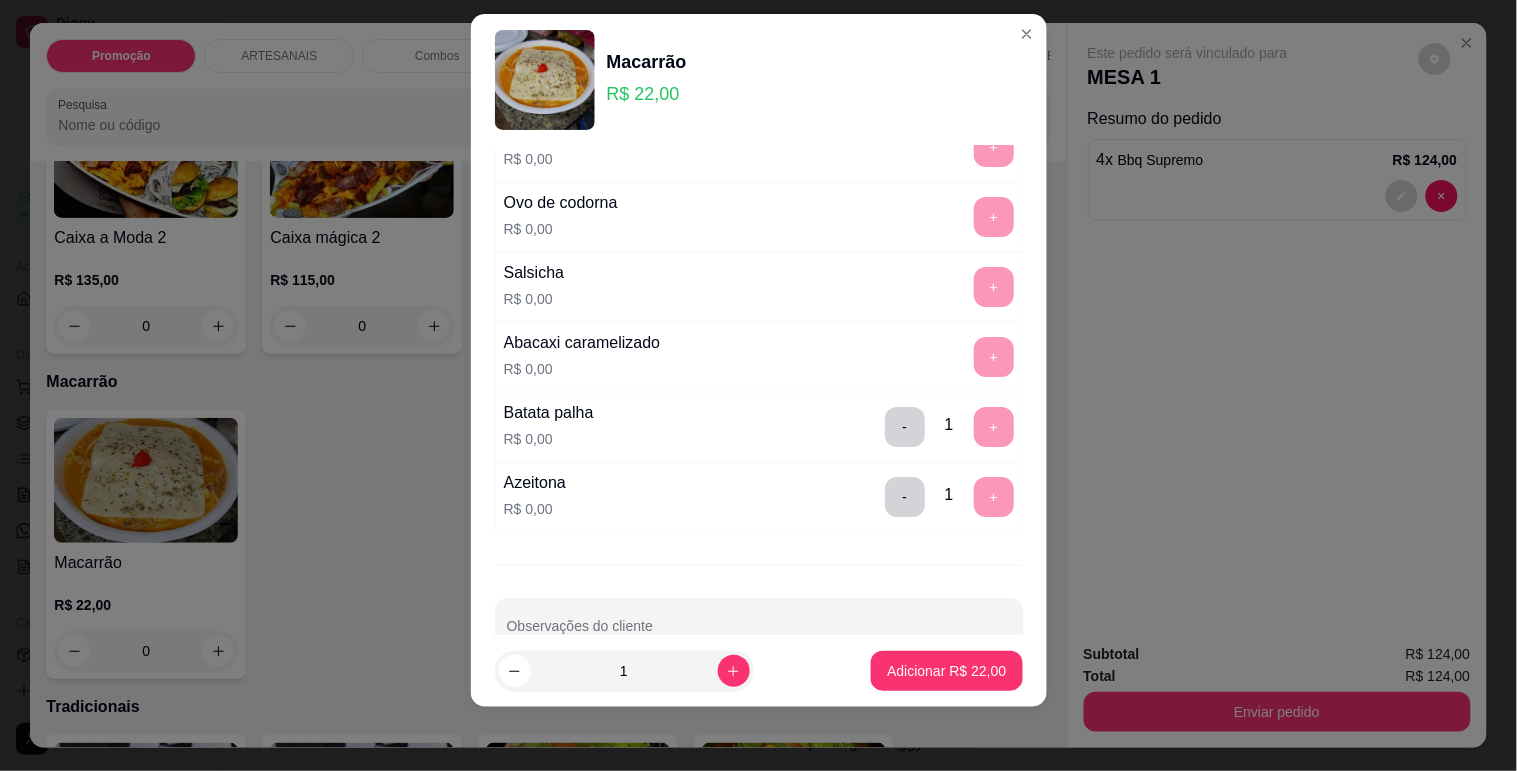 scroll, scrollTop: 1737, scrollLeft: 0, axis: vertical 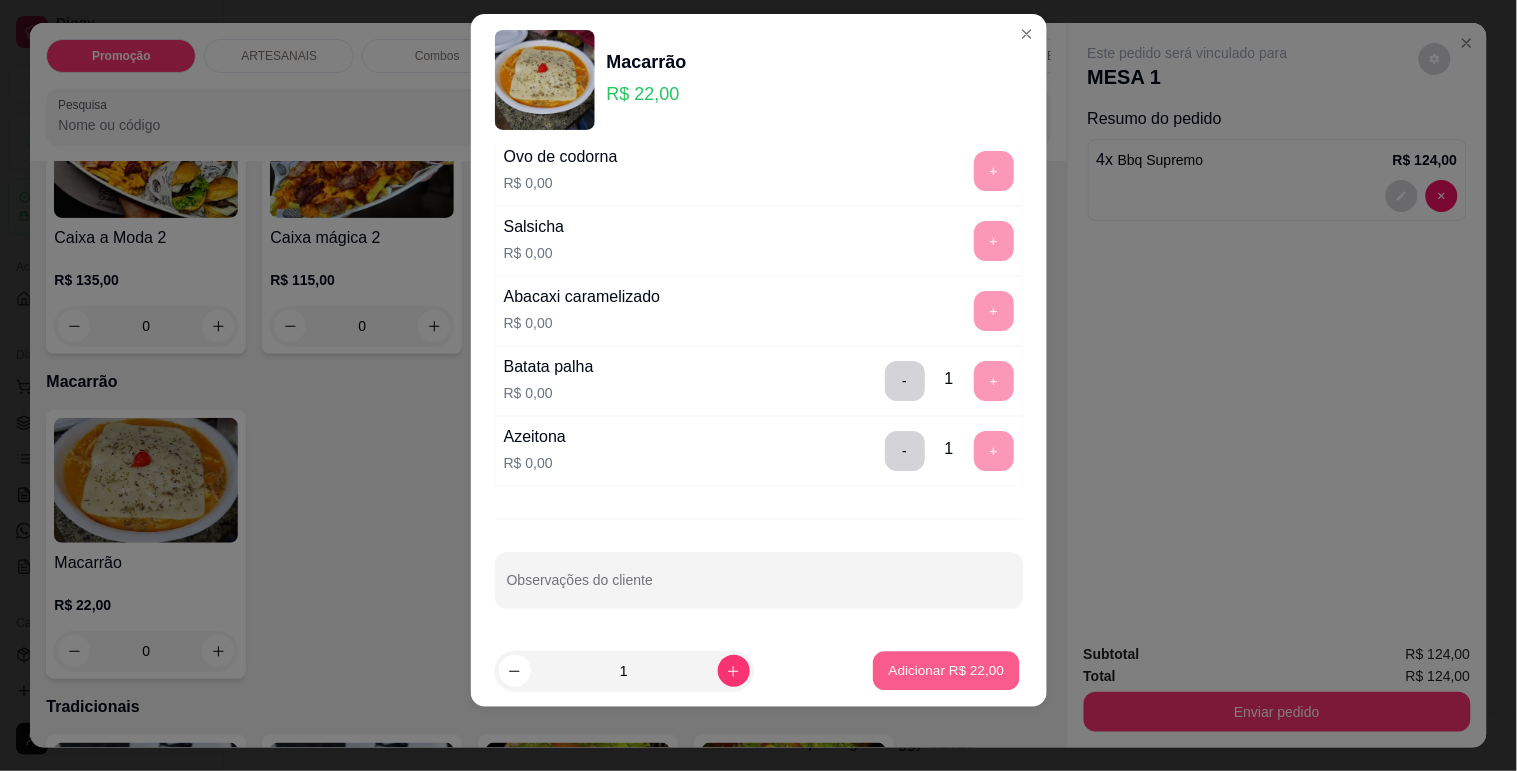 click on "Adicionar   R$ 22,00" at bounding box center (947, 671) 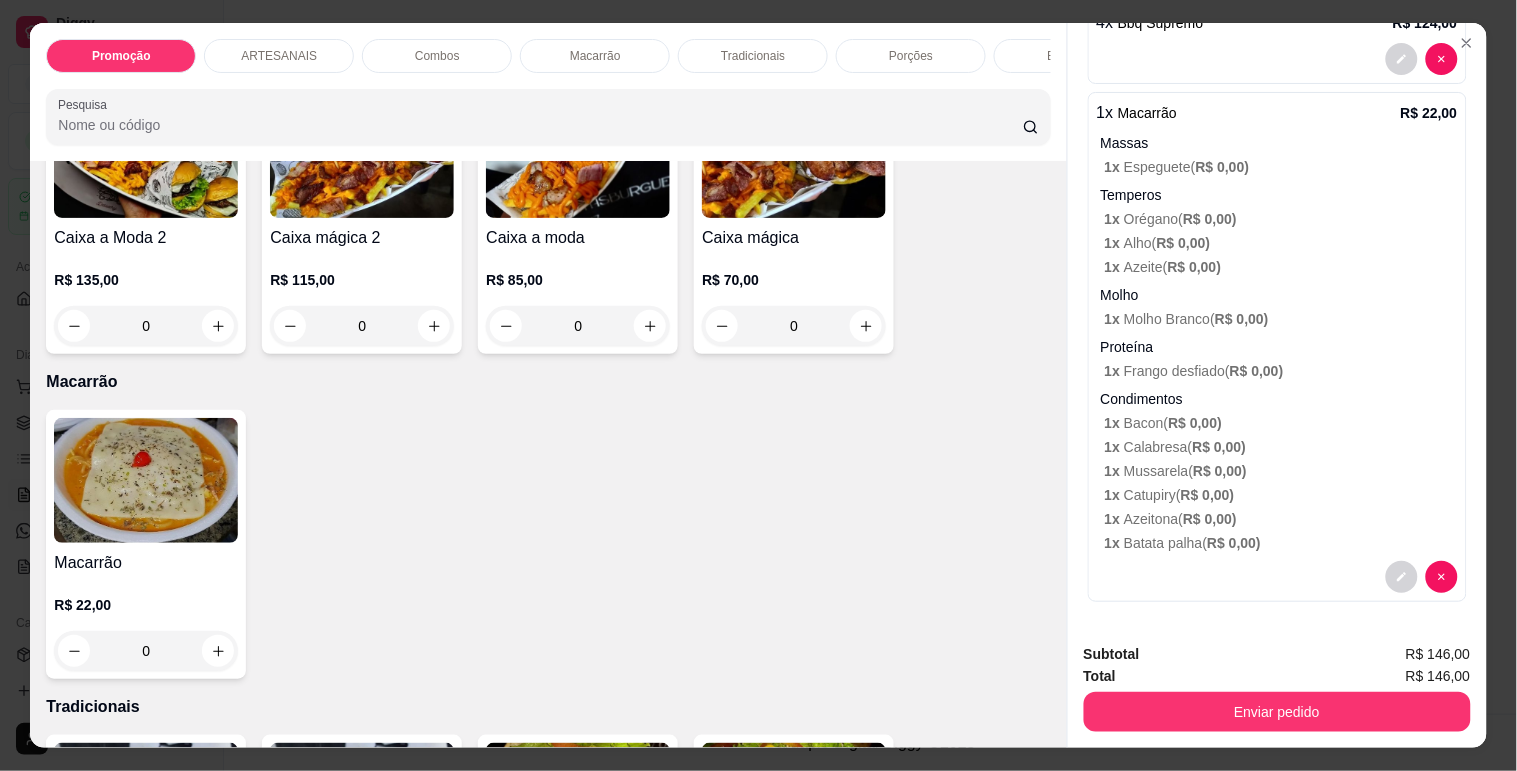 scroll, scrollTop: 140, scrollLeft: 0, axis: vertical 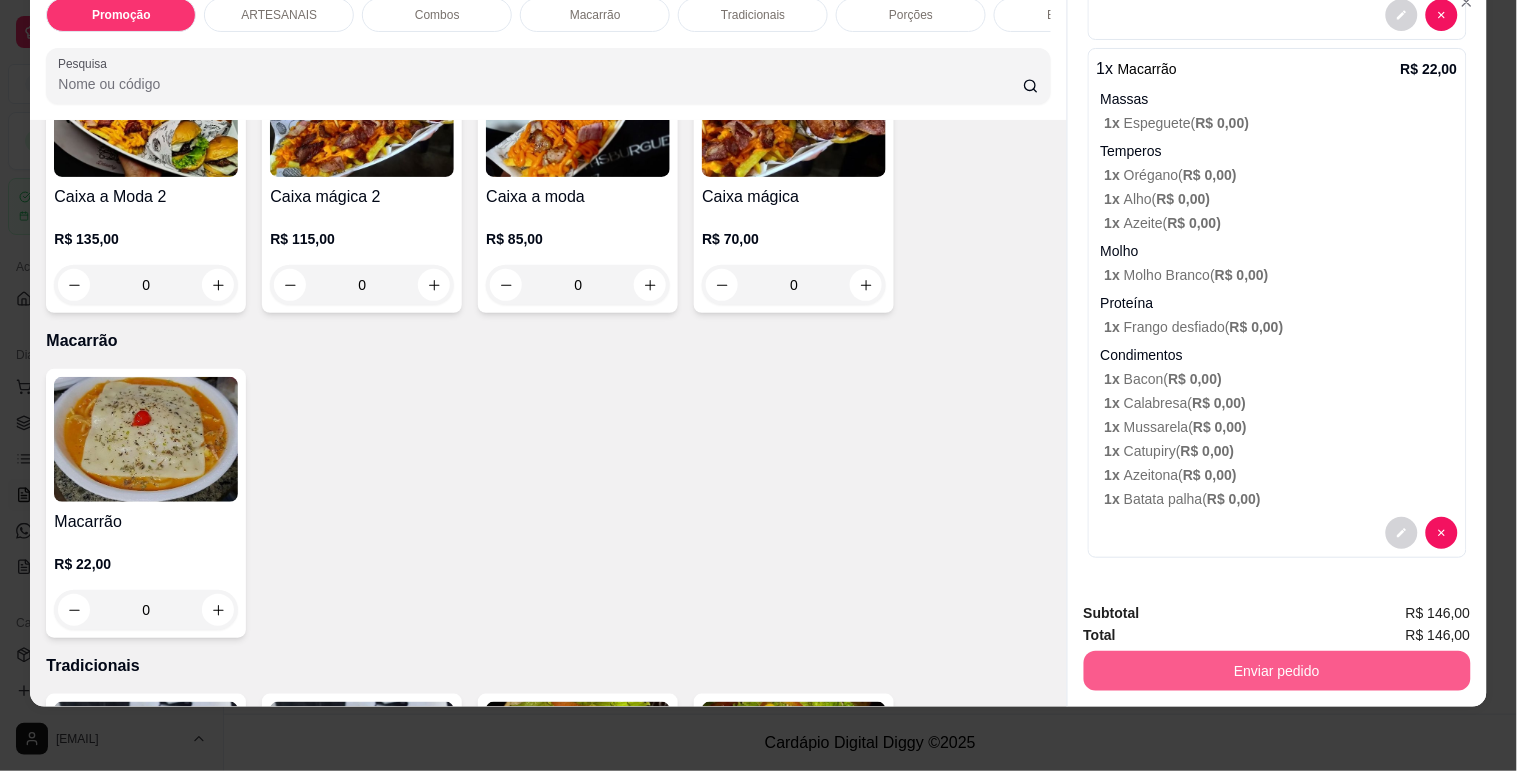 click on "Enviar pedido" at bounding box center [1277, 671] 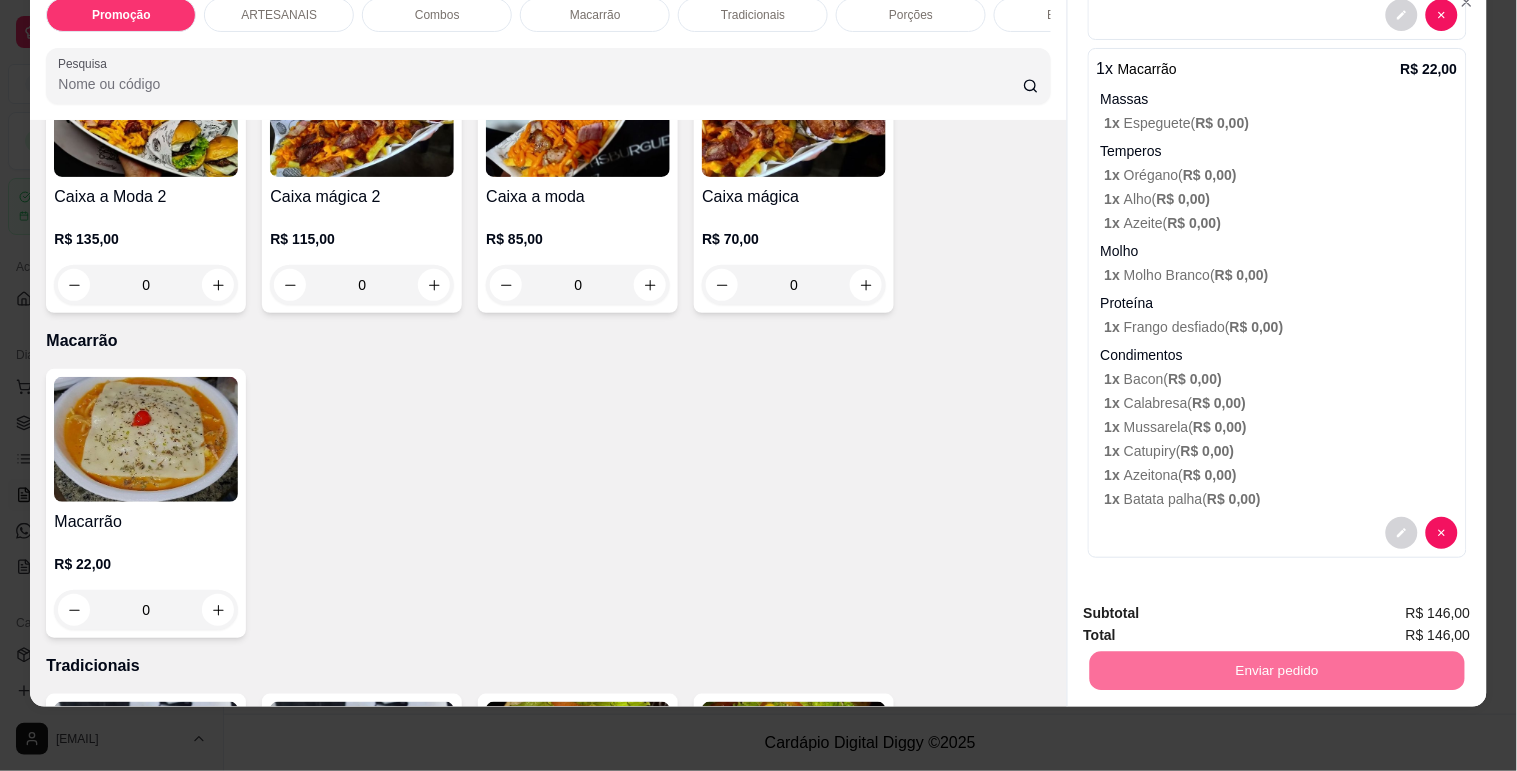 click on "Sim, quero registrar" at bounding box center (1401, 605) 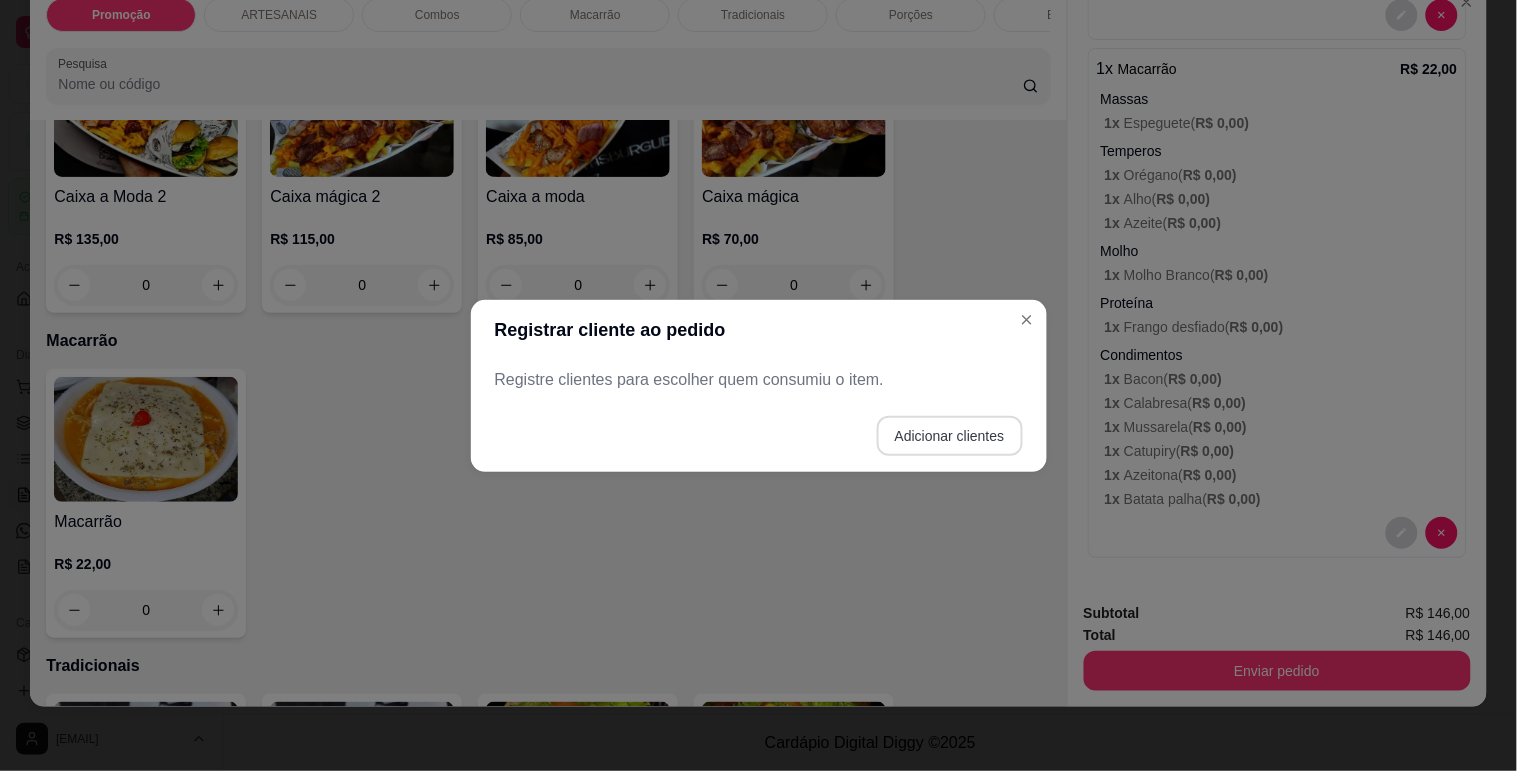 click on "Adicionar clientes" at bounding box center [950, 436] 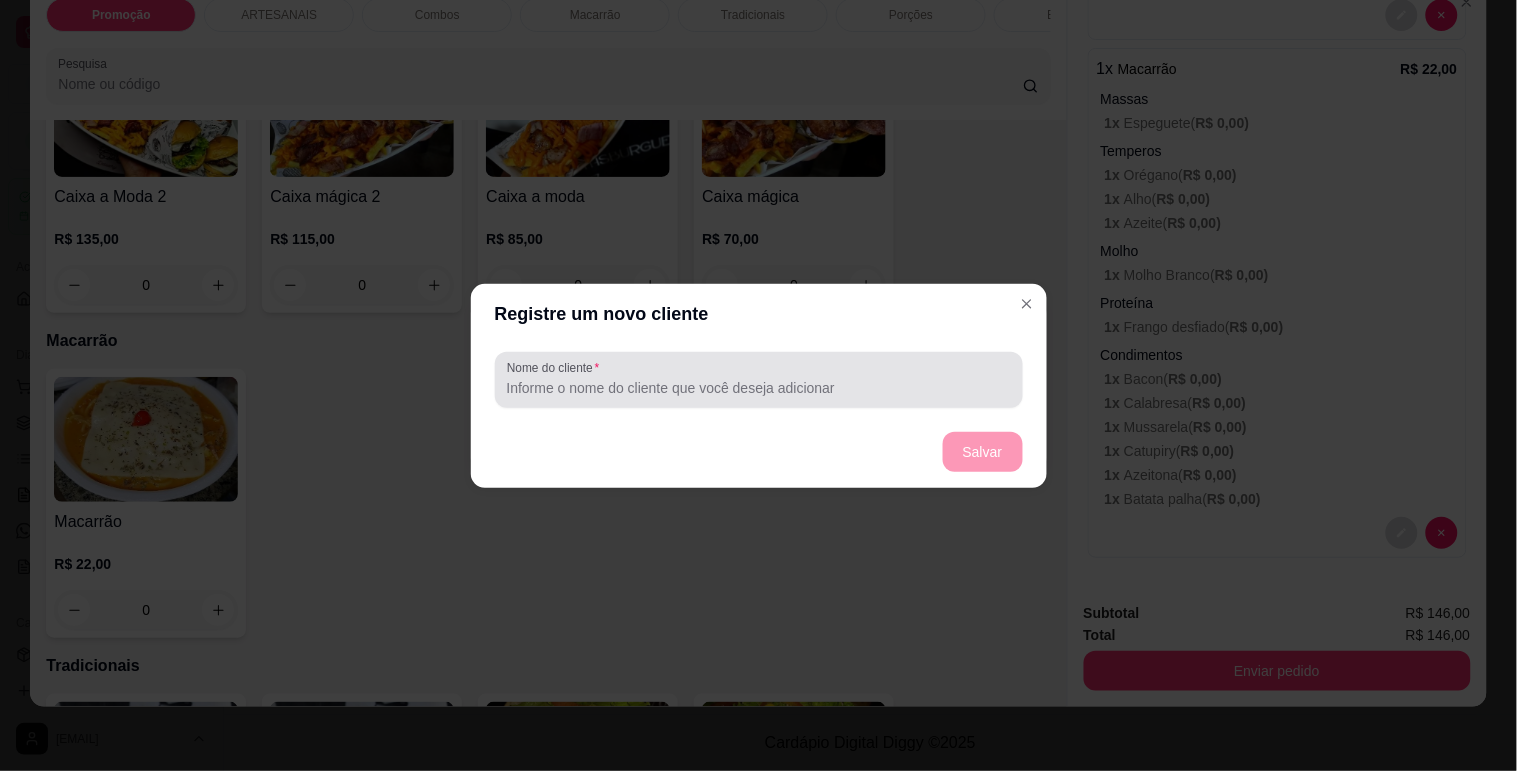 click on "Nome do cliente" at bounding box center [759, 388] 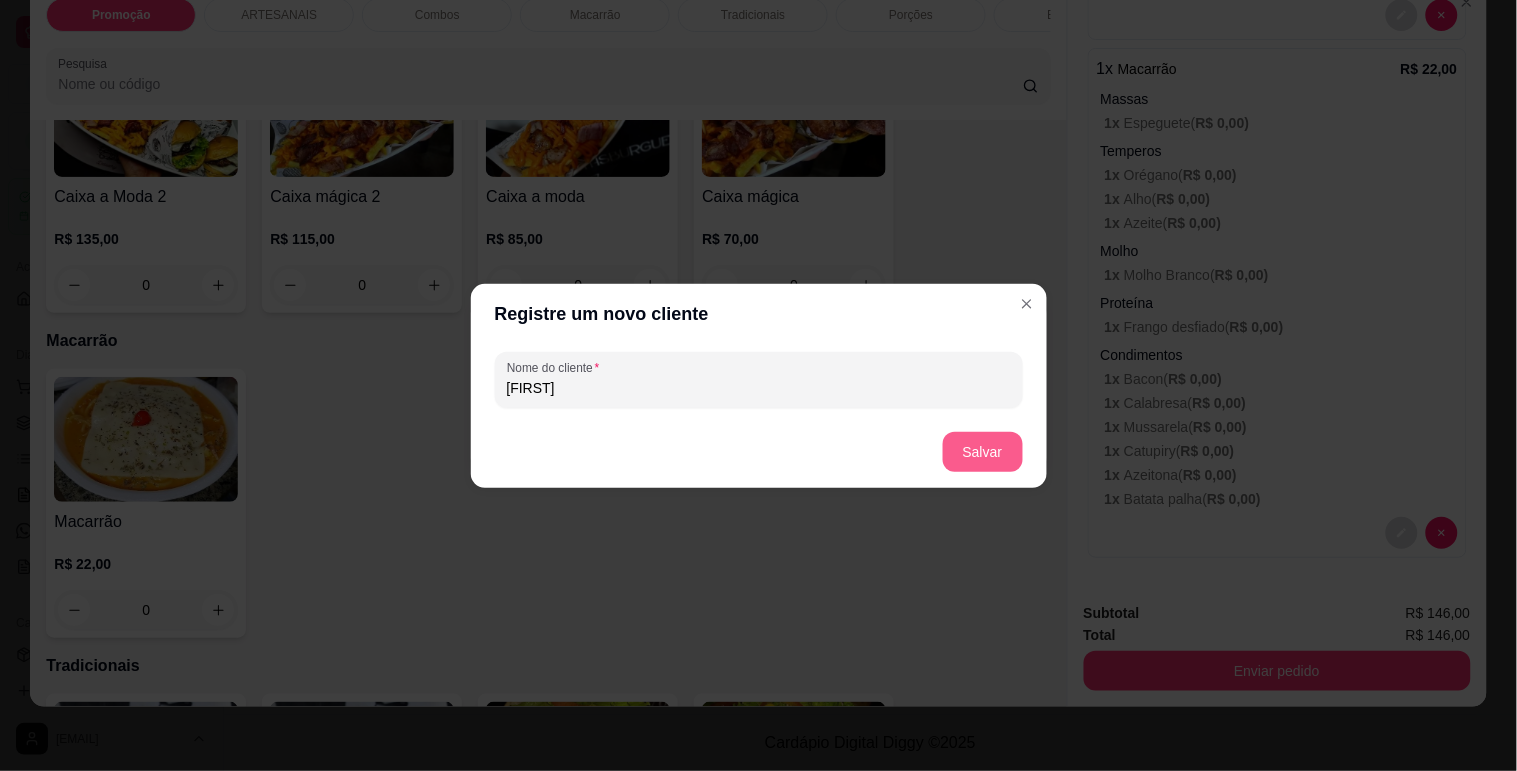 type on "luis" 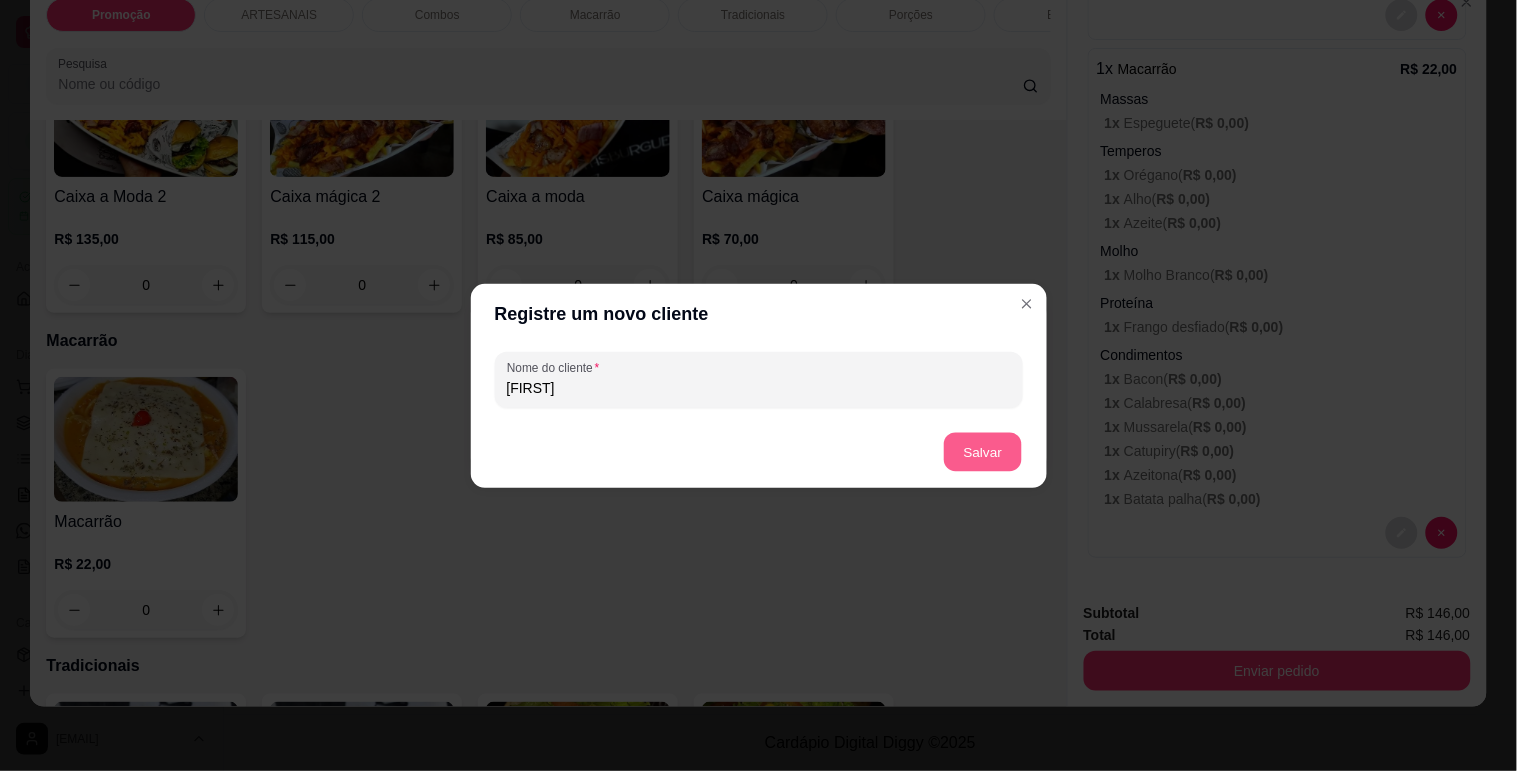click on "Salvar" at bounding box center [983, 451] 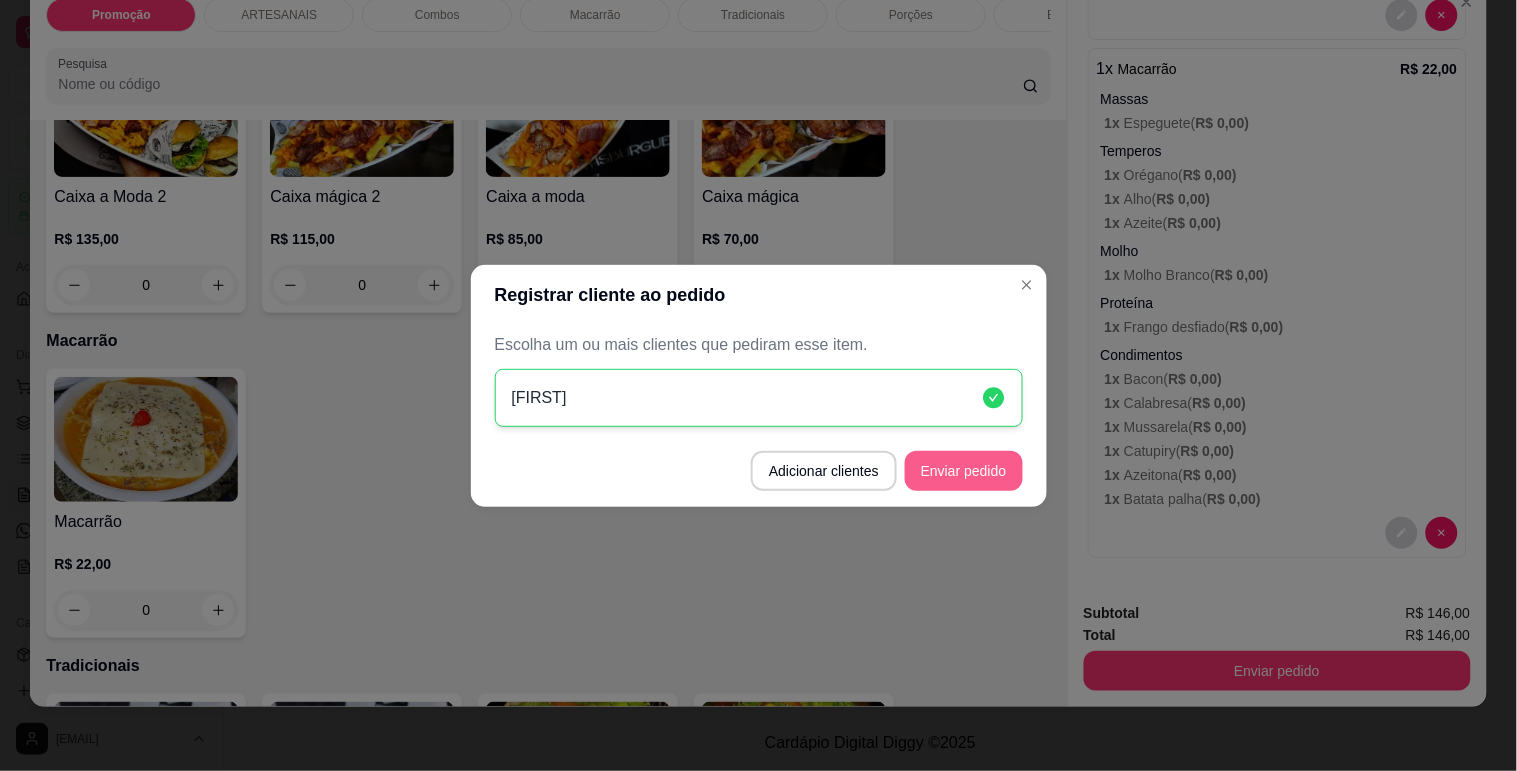 click on "Enviar pedido" at bounding box center [964, 471] 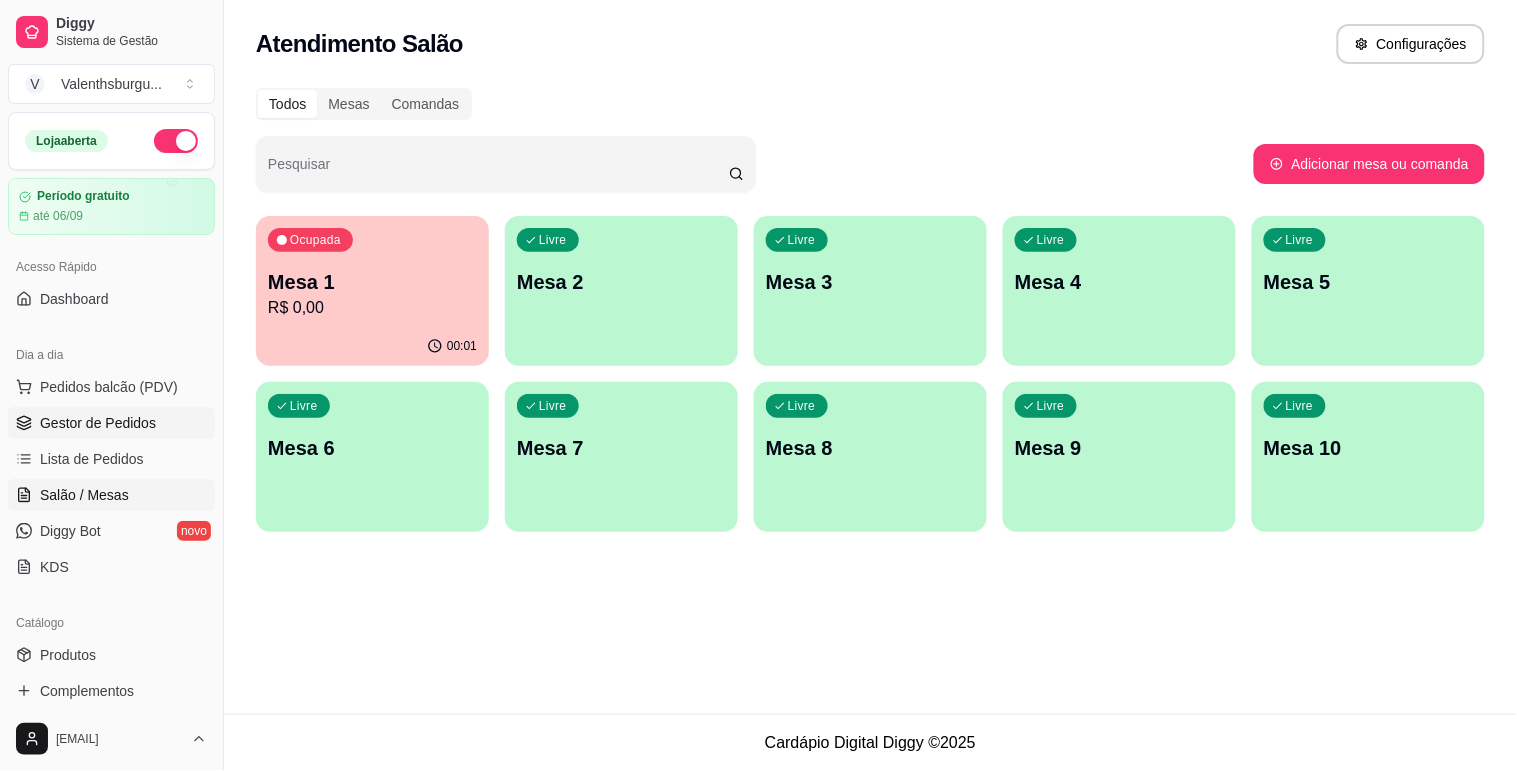 click on "Gestor de Pedidos" at bounding box center [98, 423] 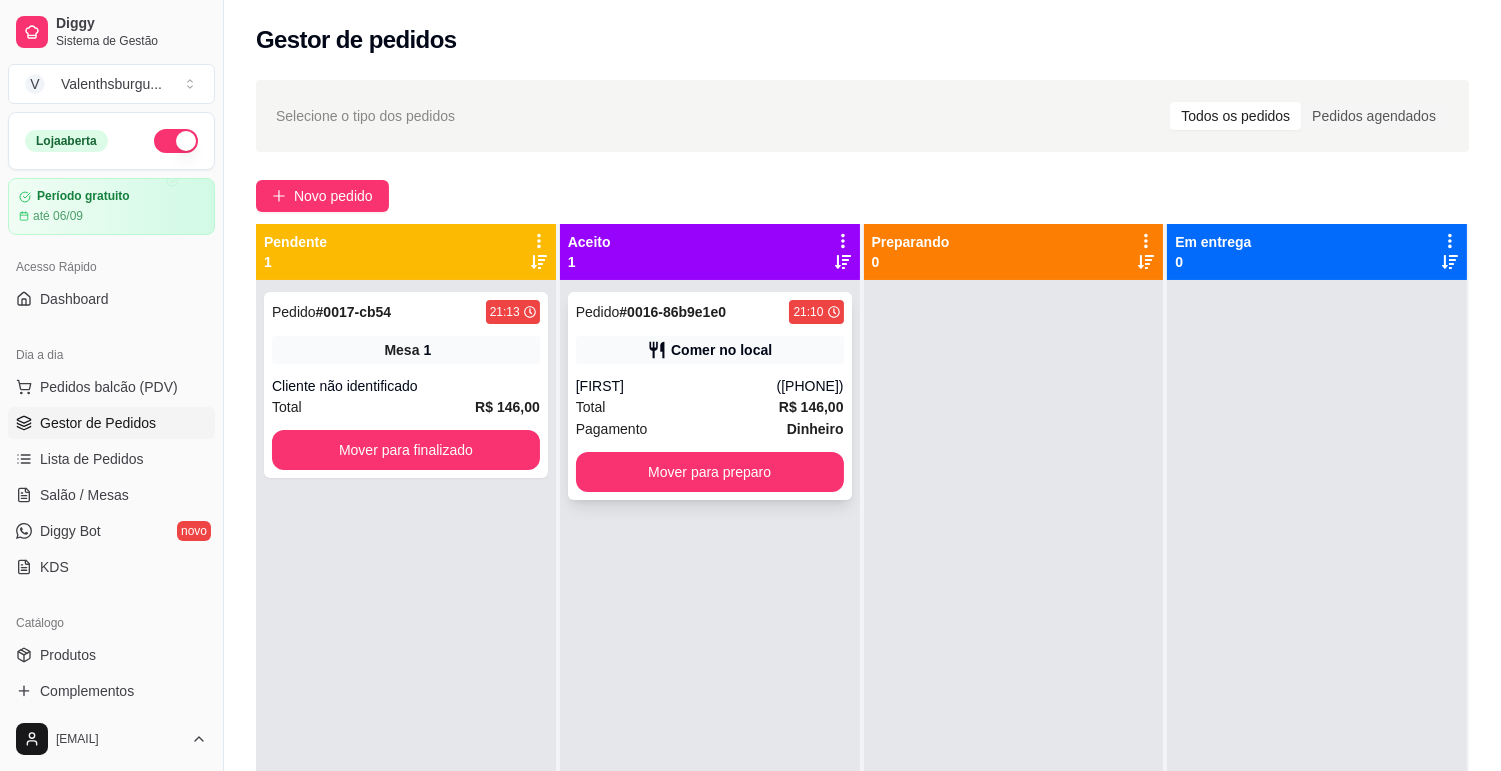 click on "Pagamento Dinheiro" at bounding box center [710, 429] 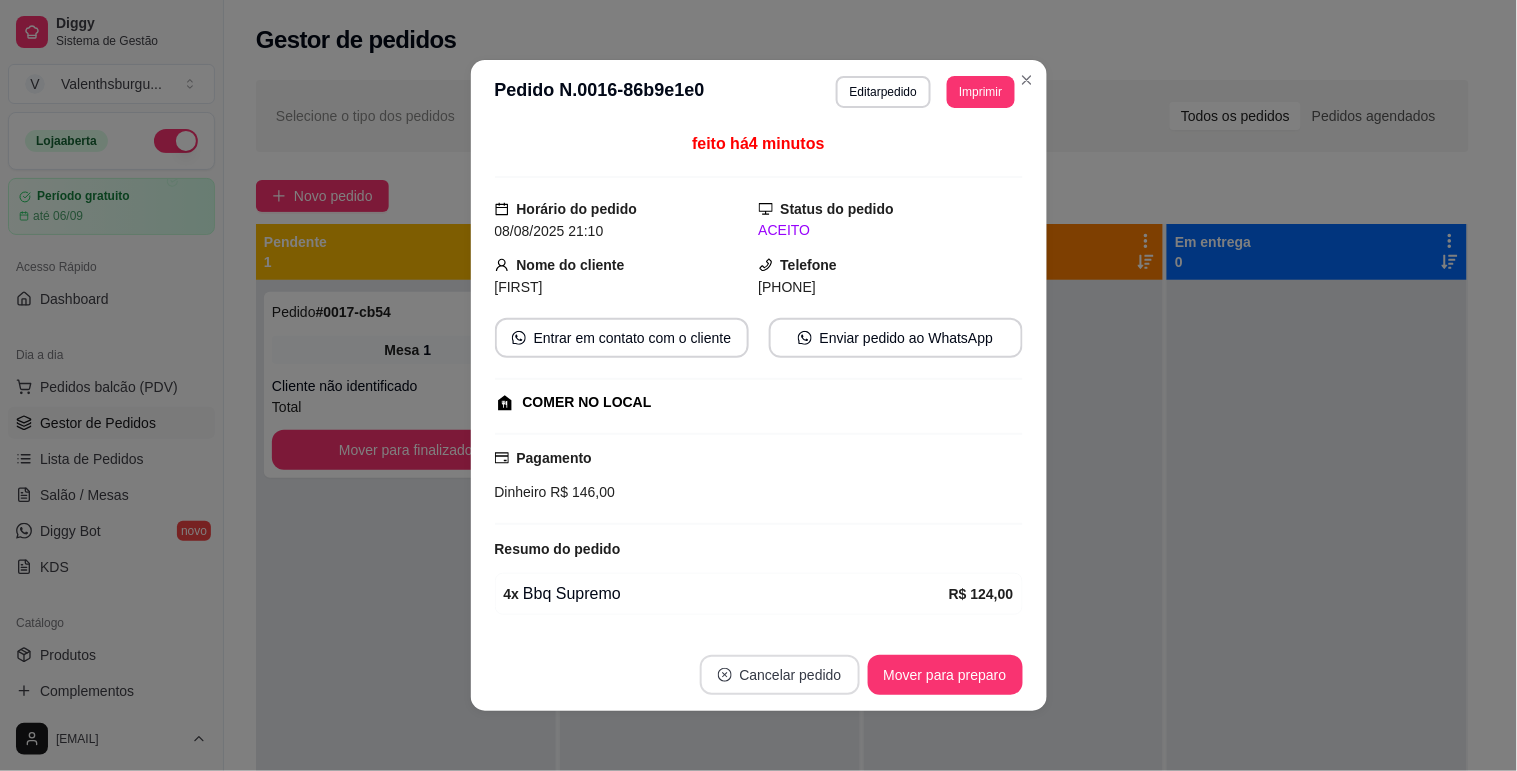 click on "Cancelar pedido" at bounding box center [780, 675] 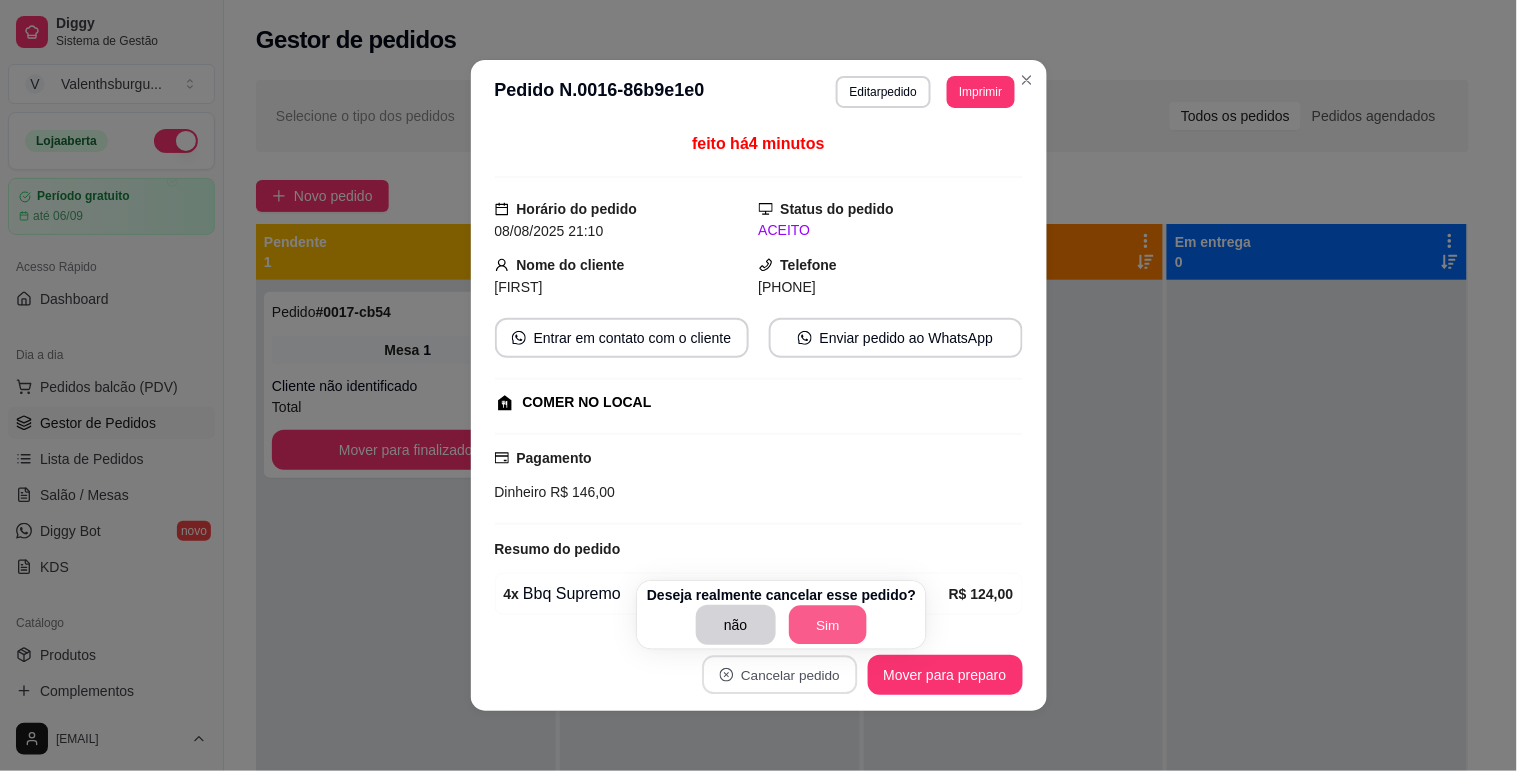 click on "Sim" at bounding box center (828, 625) 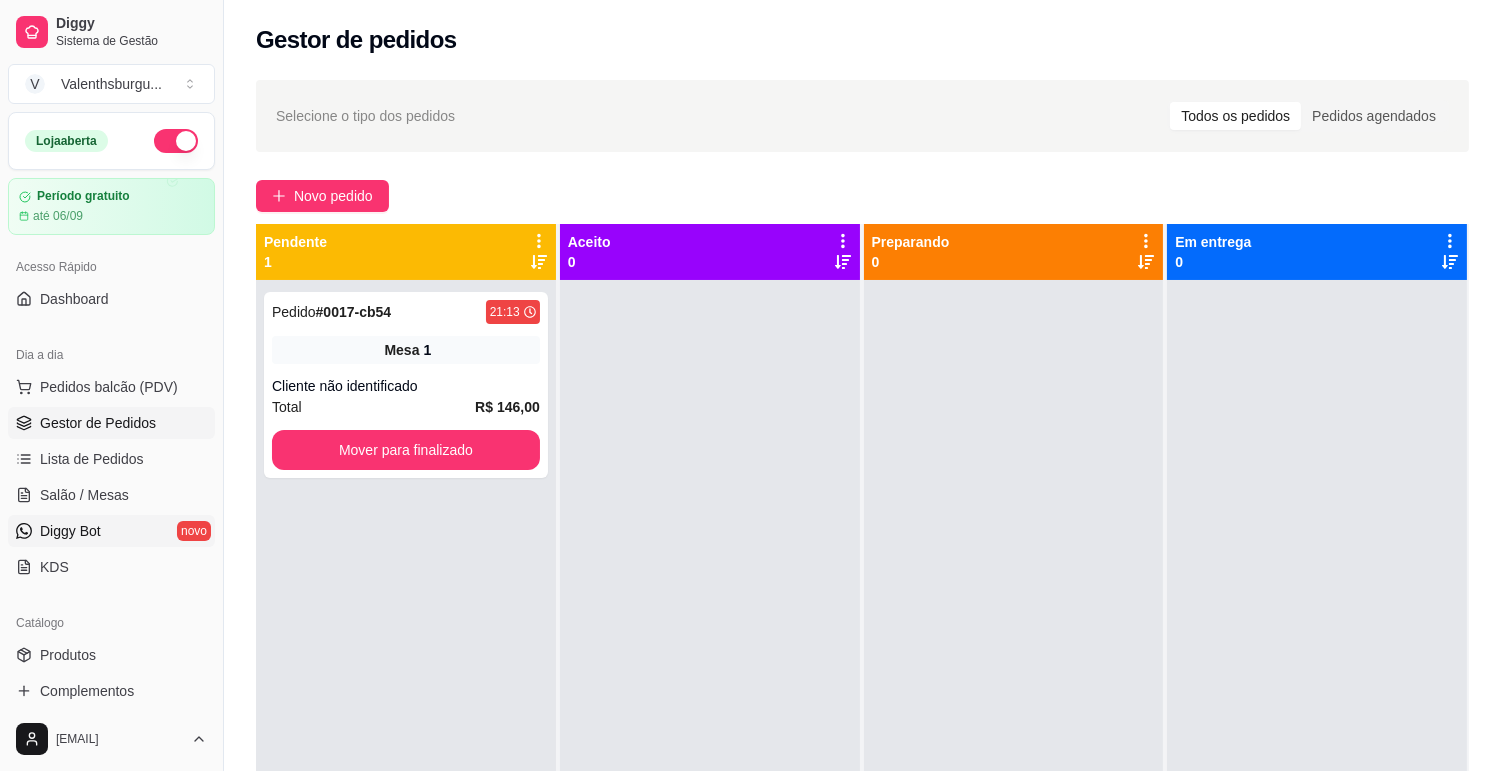 click on "Diggy Bot novo" at bounding box center [111, 531] 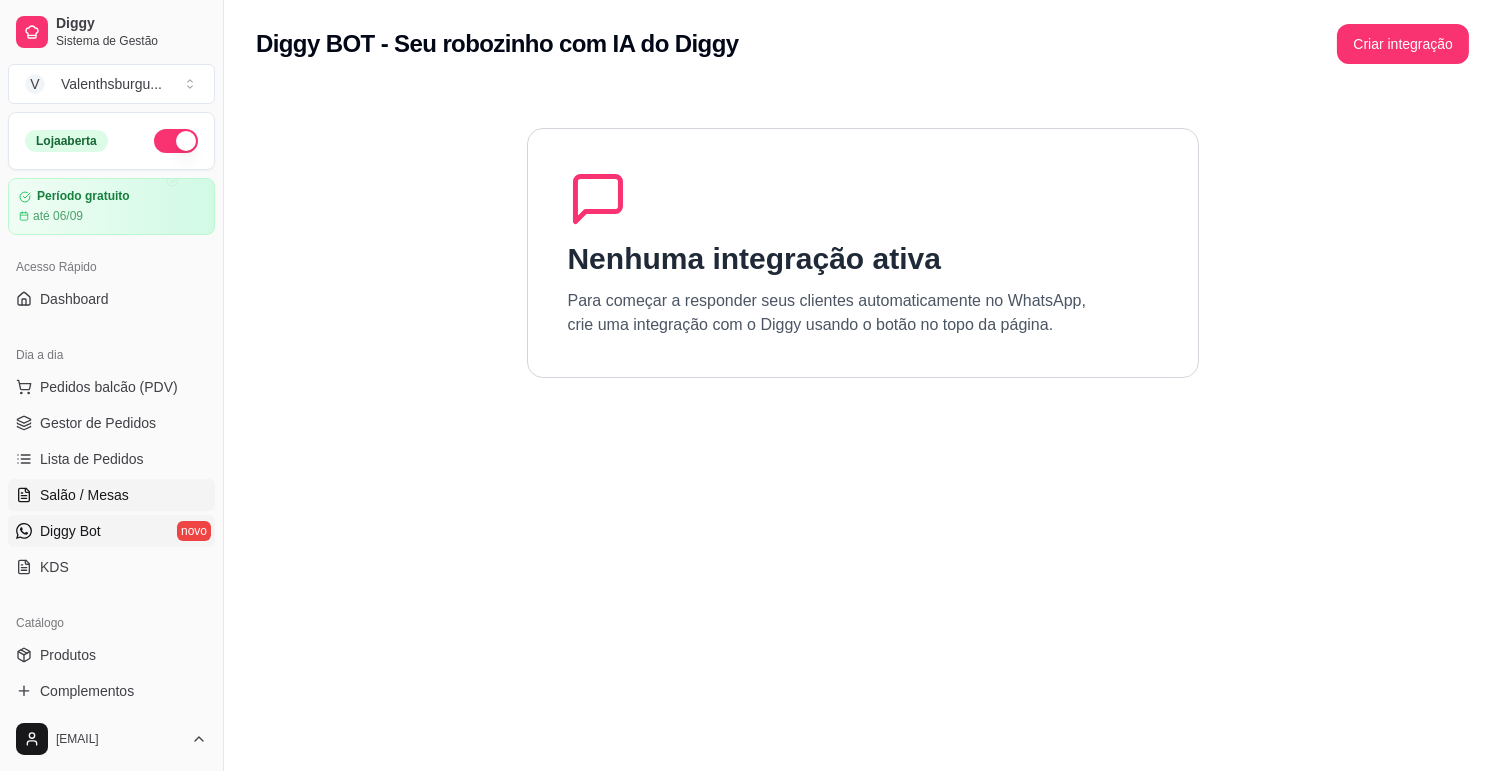 click on "Salão / Mesas" at bounding box center (111, 495) 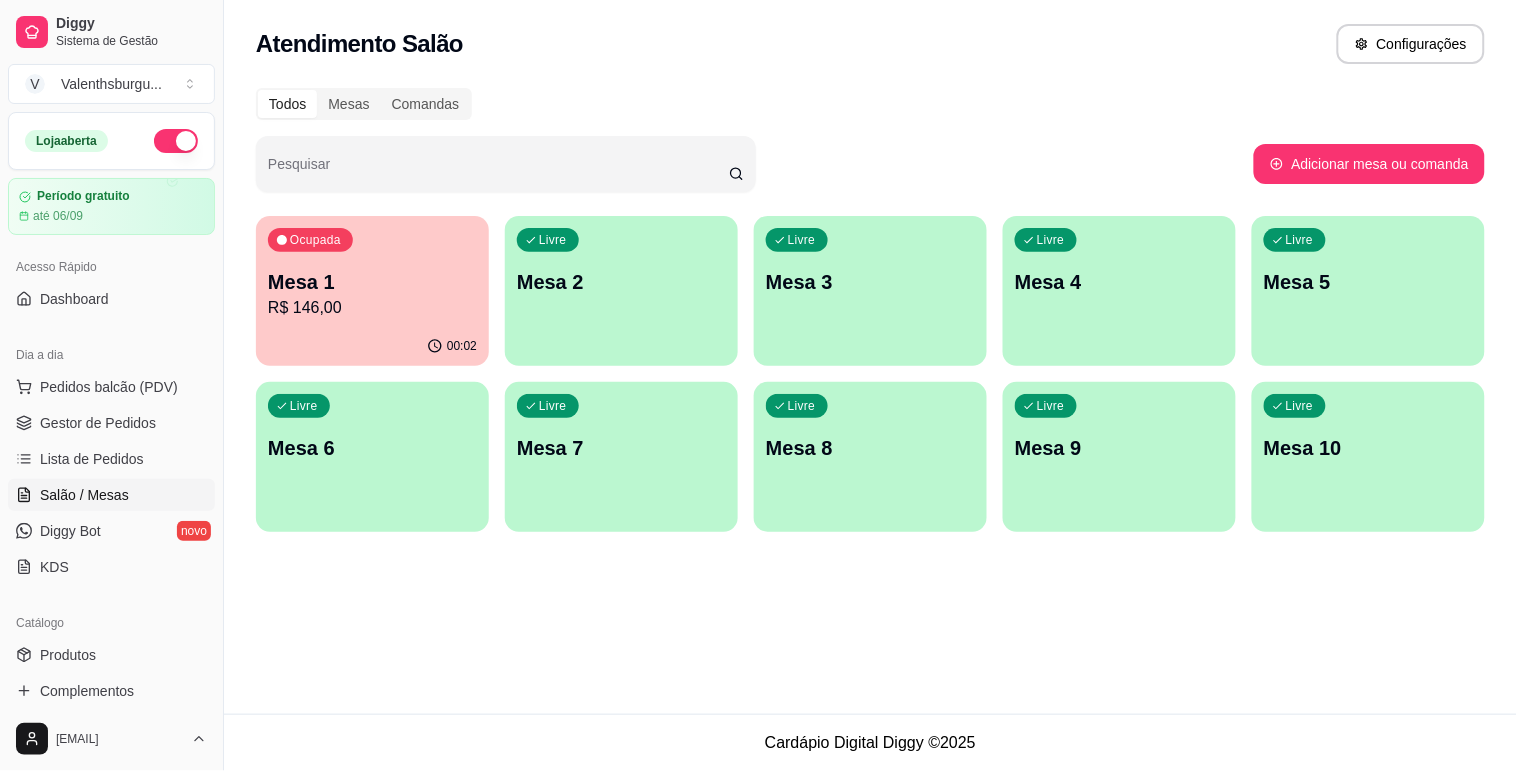 click 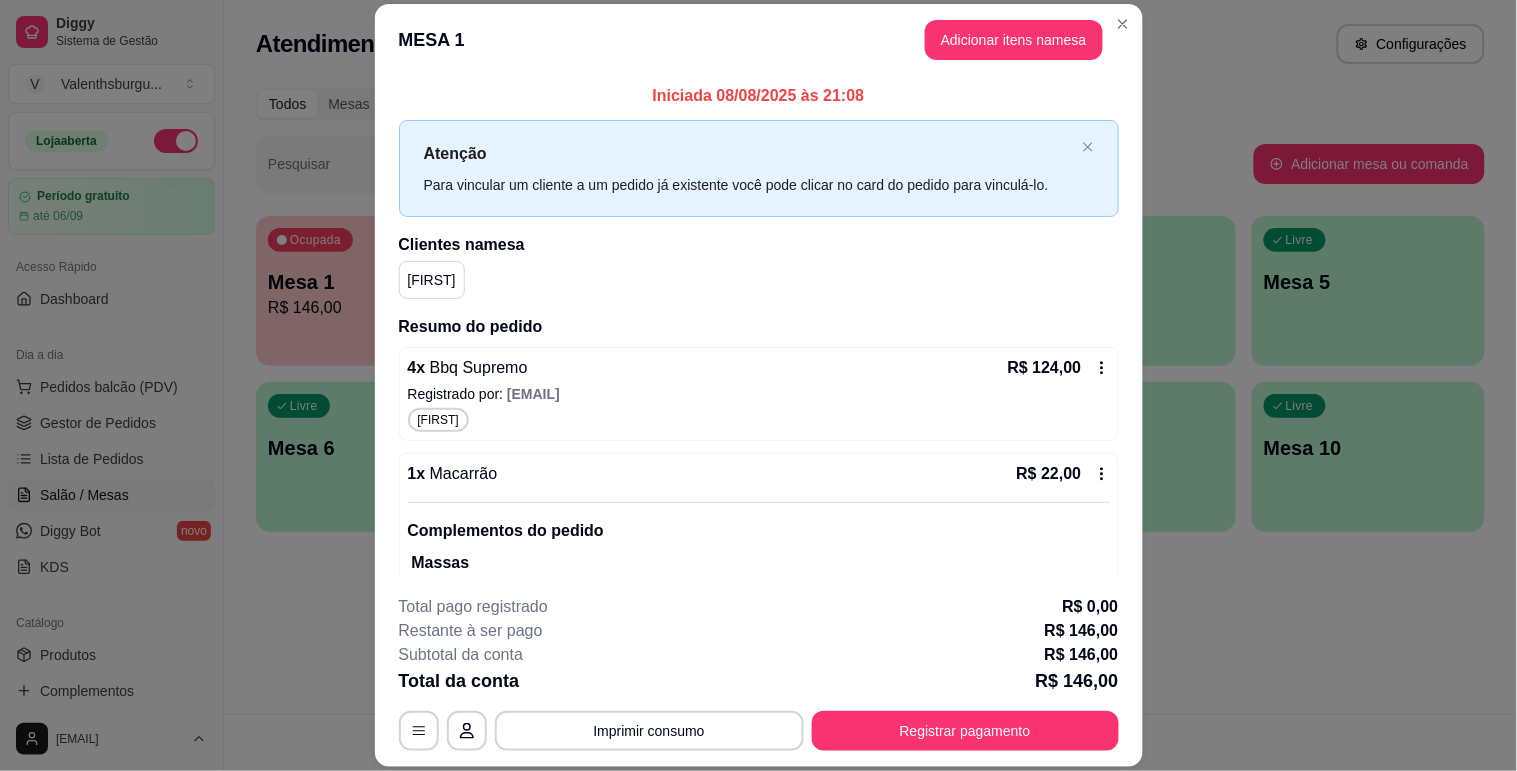 scroll, scrollTop: 111, scrollLeft: 0, axis: vertical 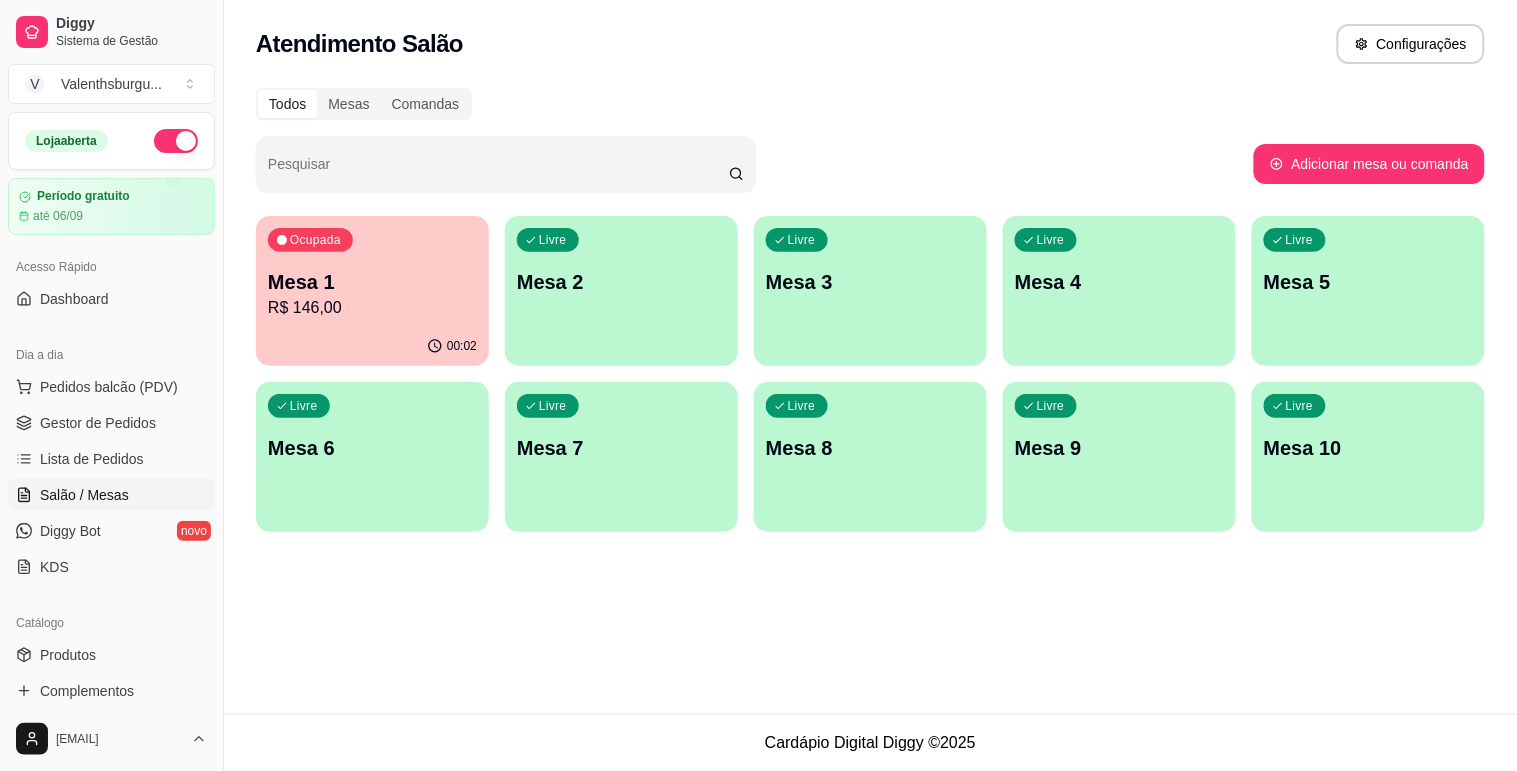 click on "00:02" at bounding box center (372, 346) 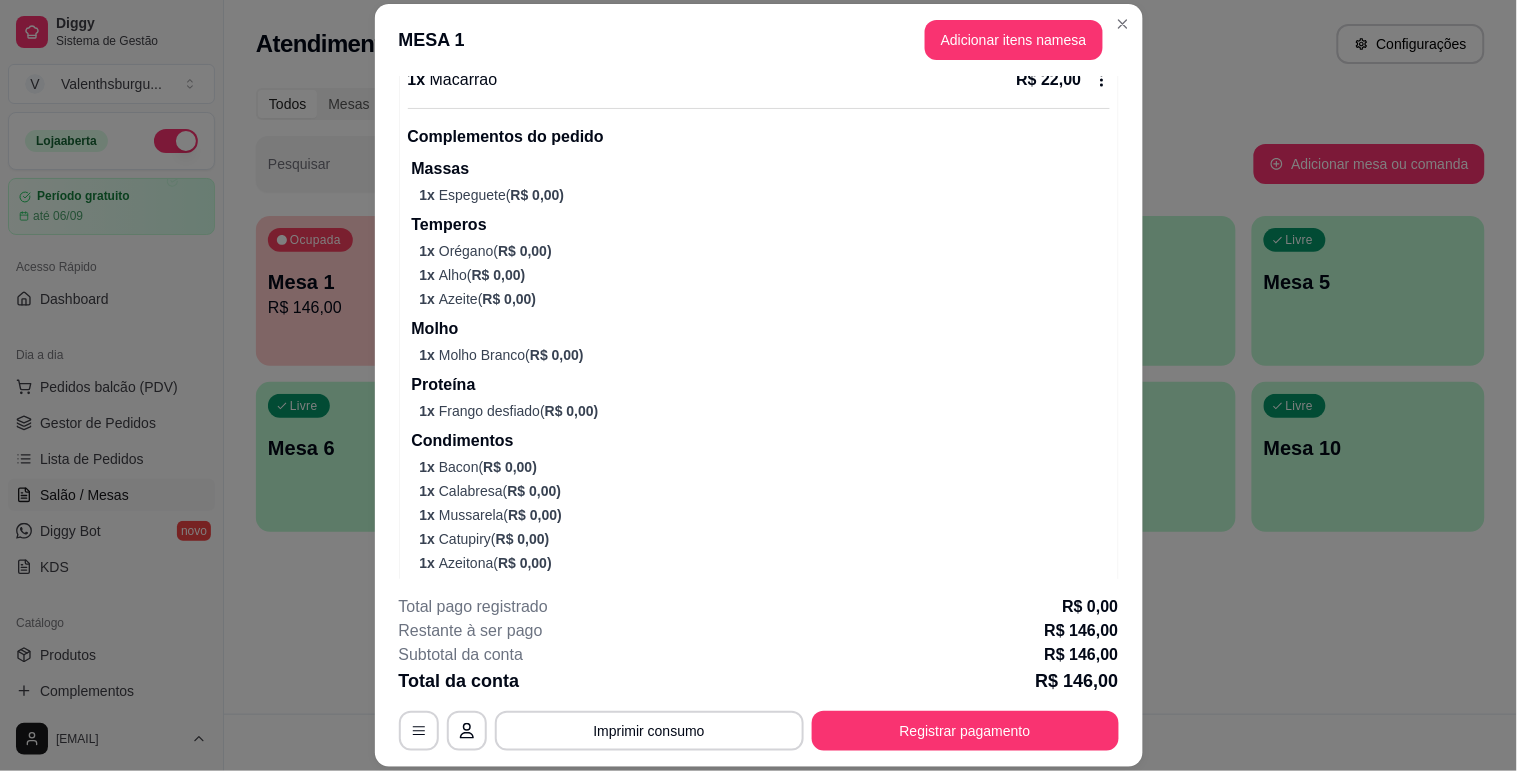 scroll, scrollTop: 481, scrollLeft: 0, axis: vertical 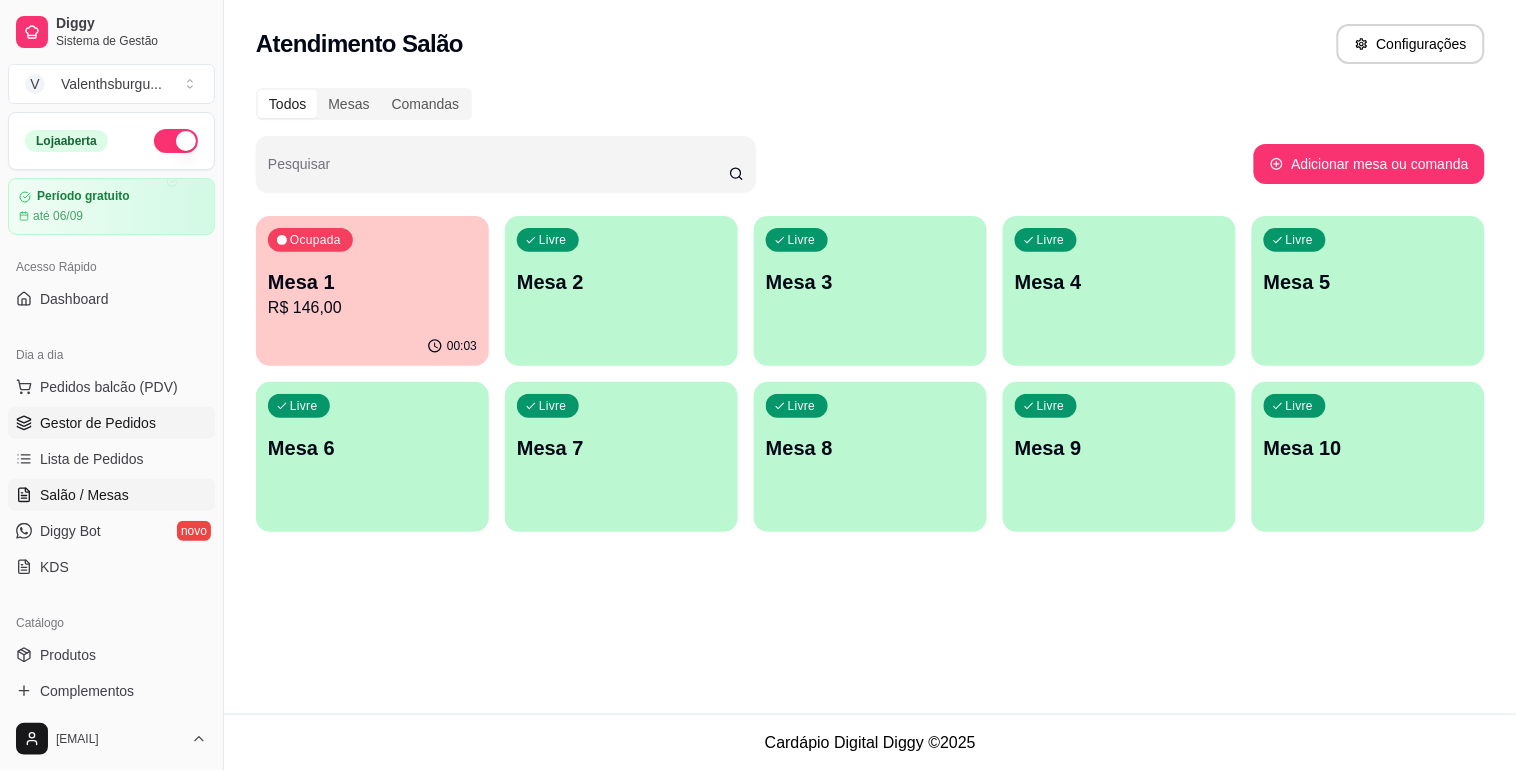click on "Gestor de Pedidos" at bounding box center (98, 423) 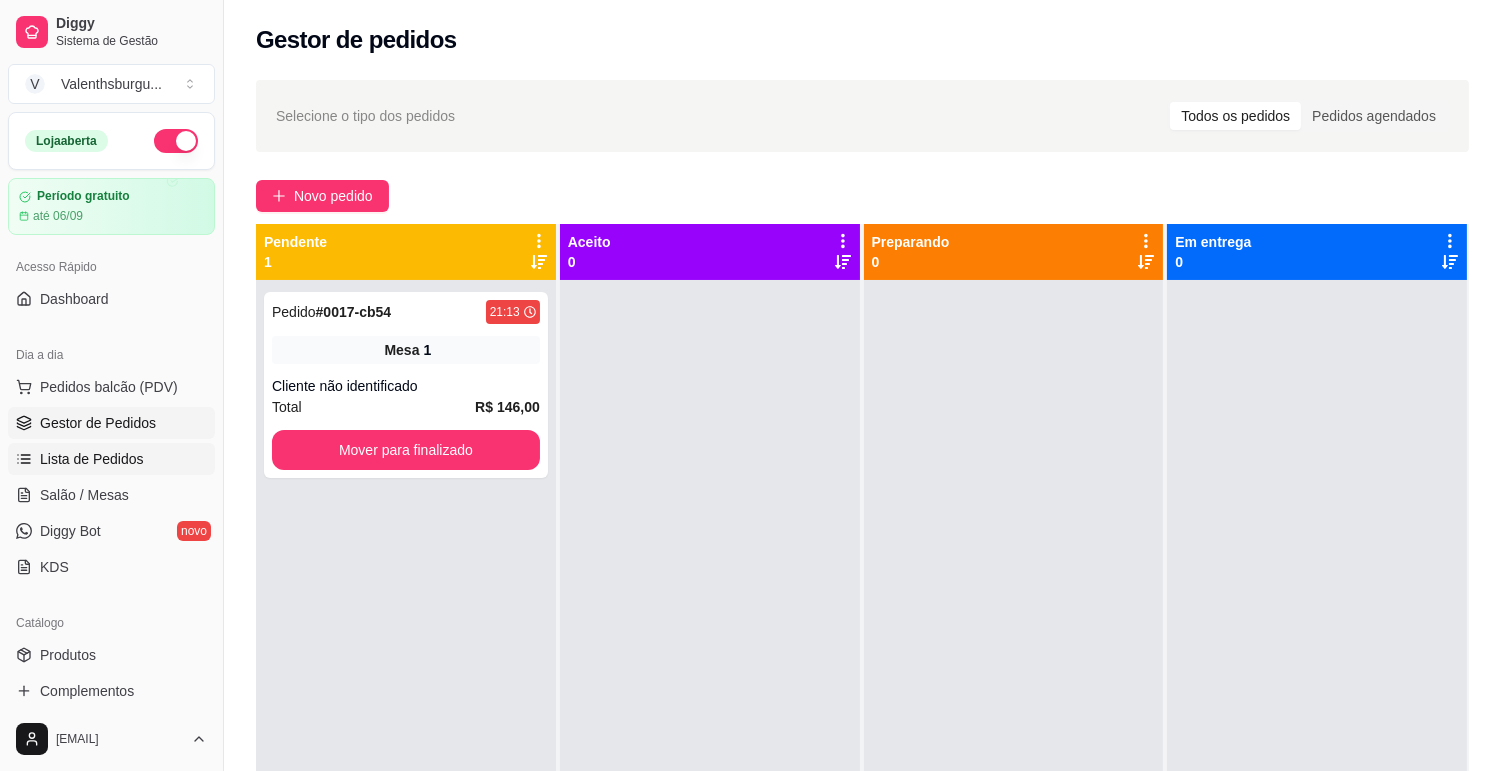 click on "Lista de Pedidos" at bounding box center [111, 459] 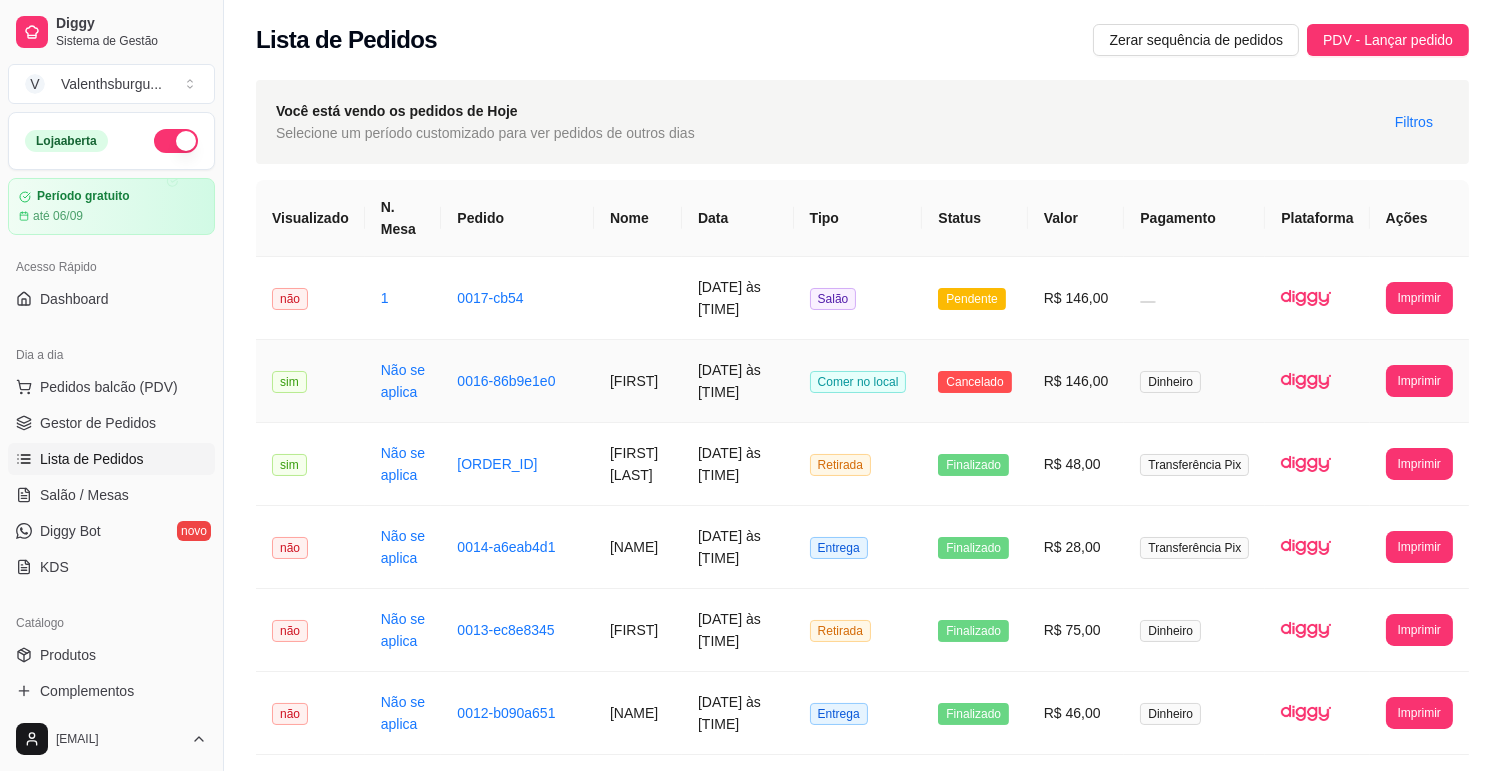 drag, startPoint x: 1242, startPoint y: 382, endPoint x: 693, endPoint y: 393, distance: 549.11017 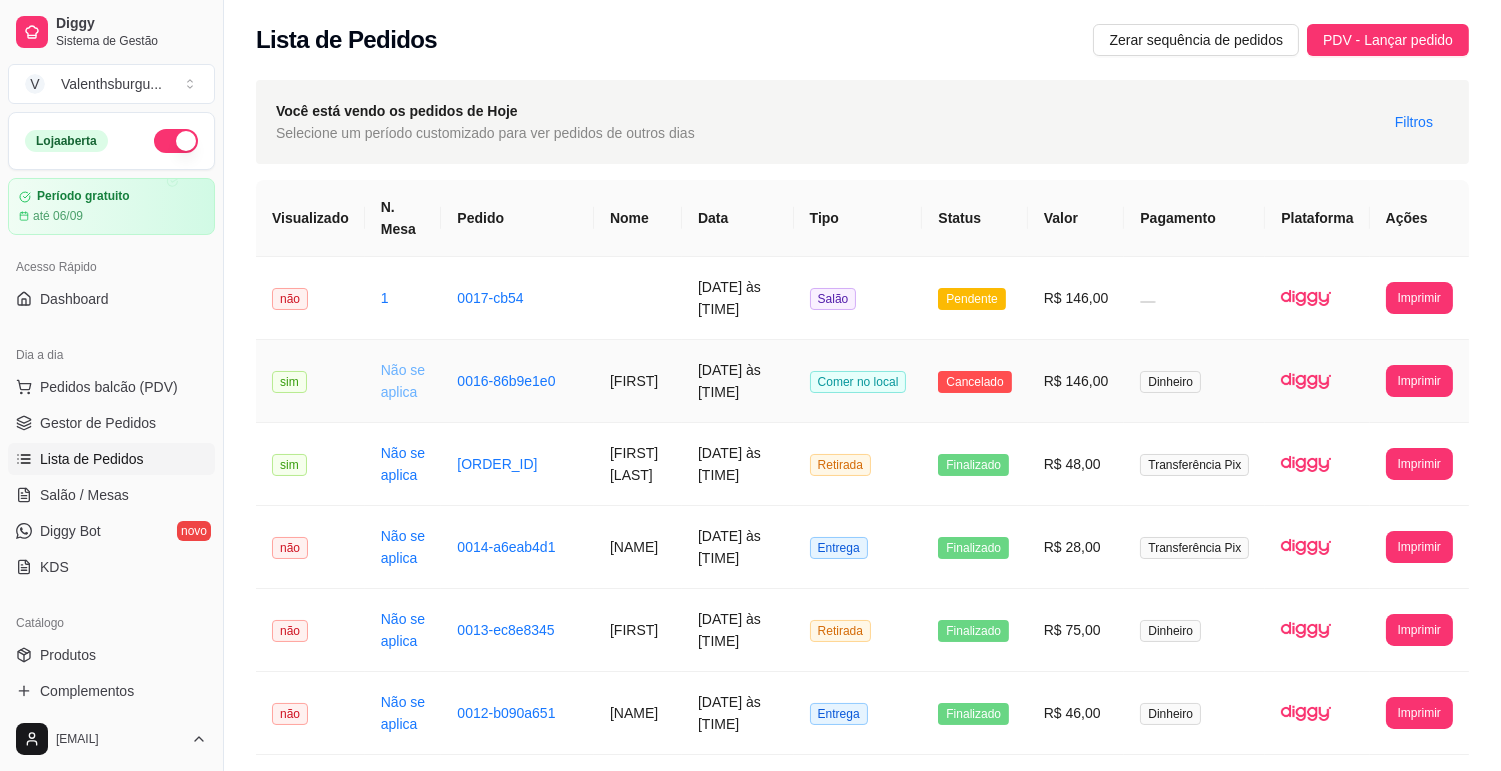 click on "Não se aplica" at bounding box center [403, 381] 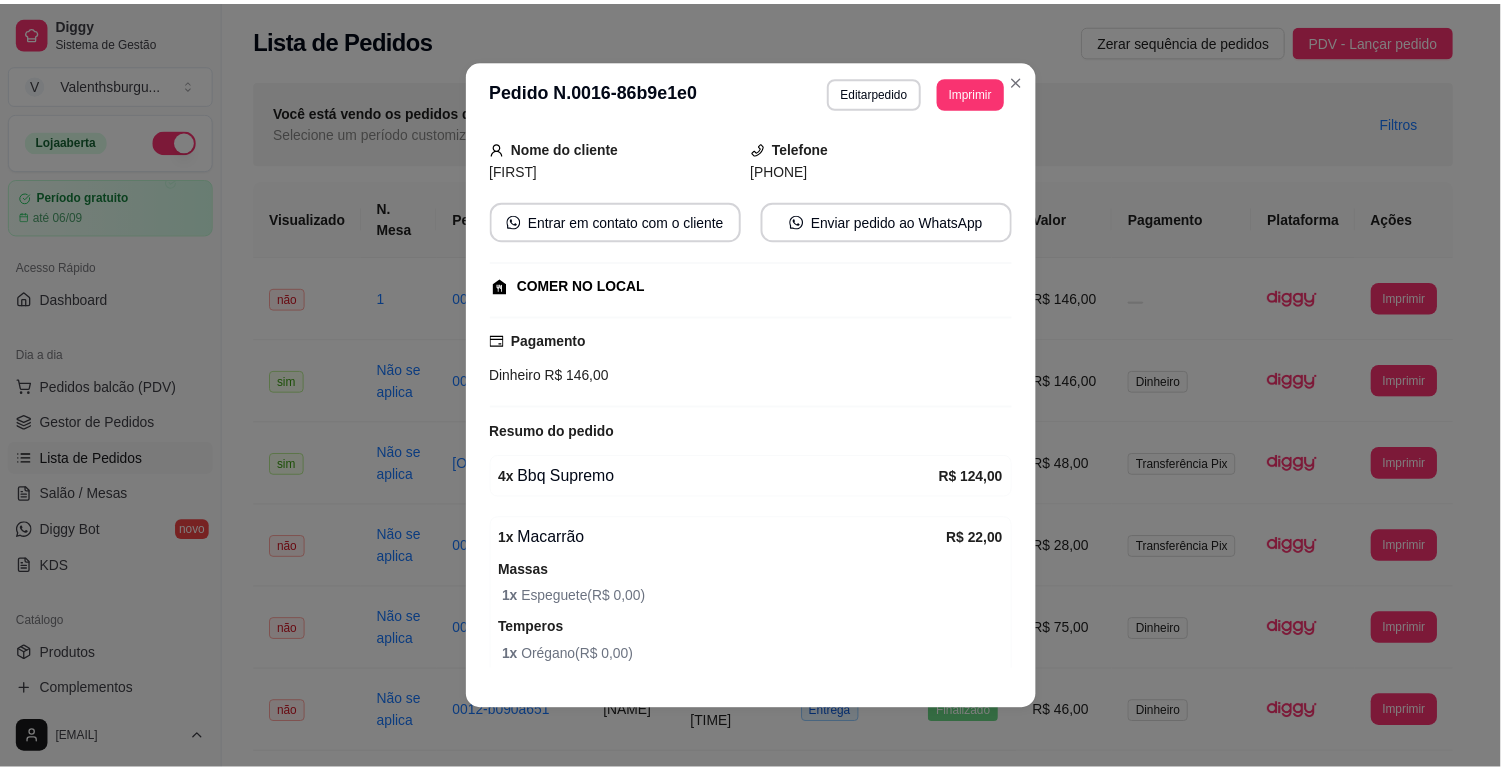 scroll, scrollTop: 0, scrollLeft: 0, axis: both 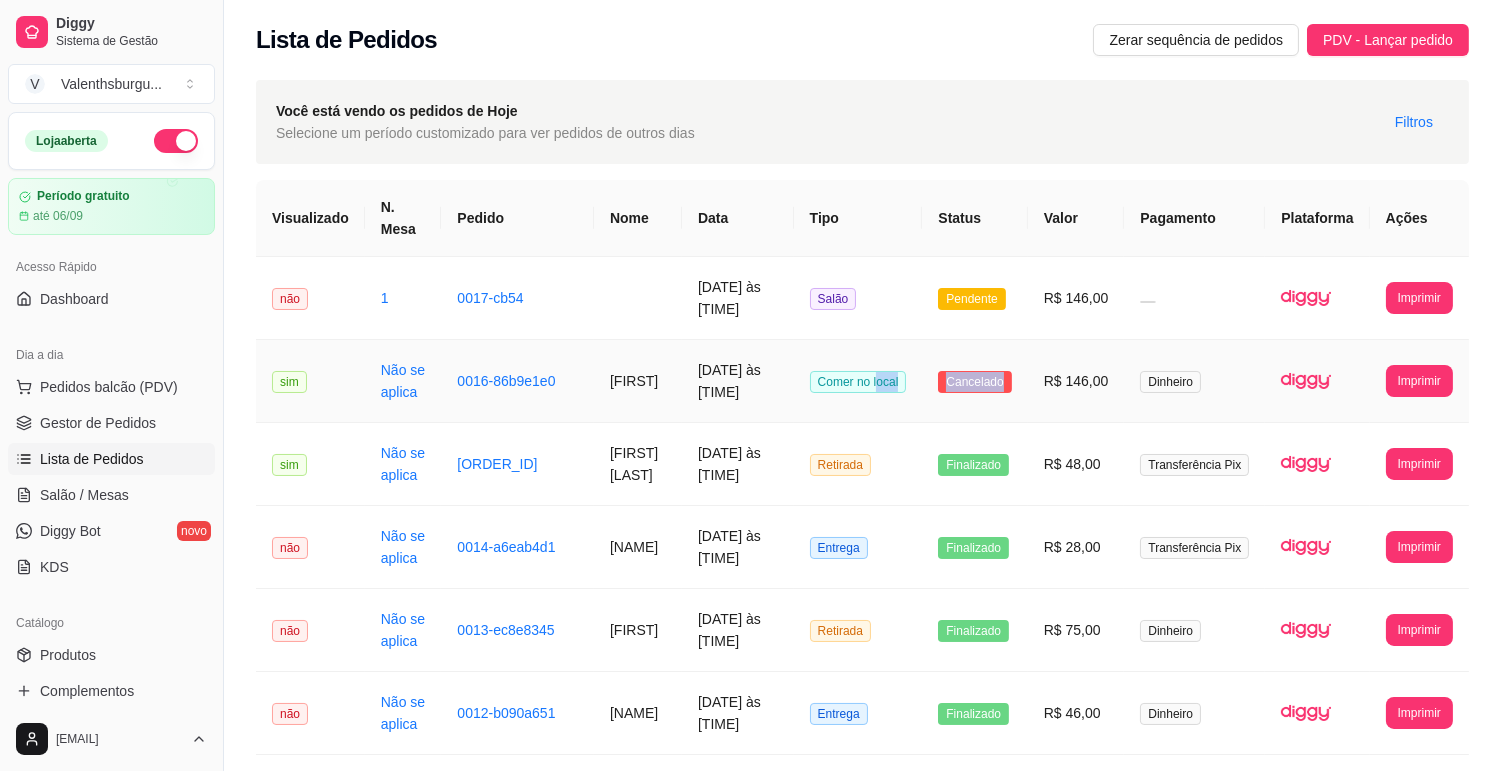 drag, startPoint x: 891, startPoint y: 386, endPoint x: 982, endPoint y: 400, distance: 92.070625 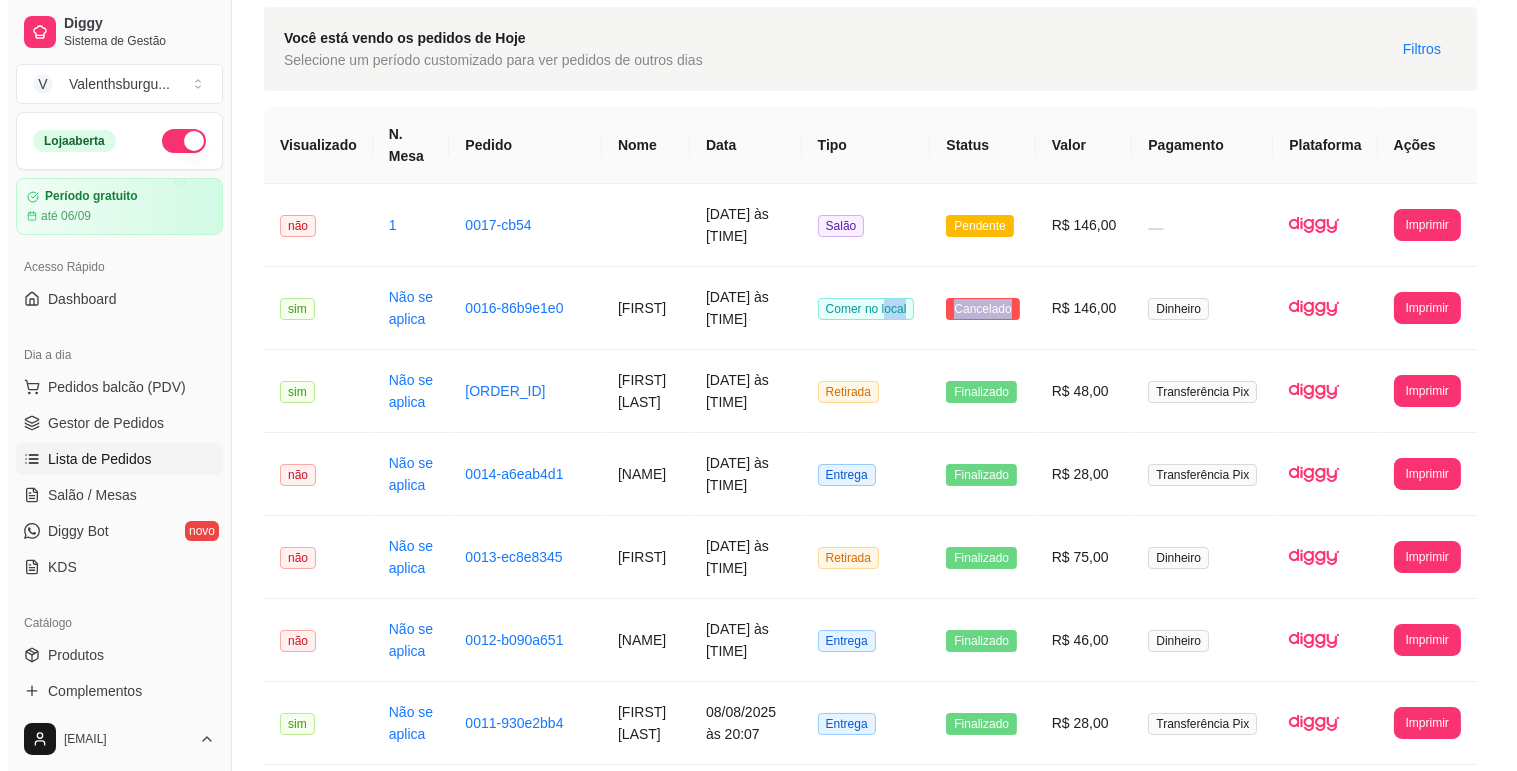 scroll, scrollTop: 111, scrollLeft: 0, axis: vertical 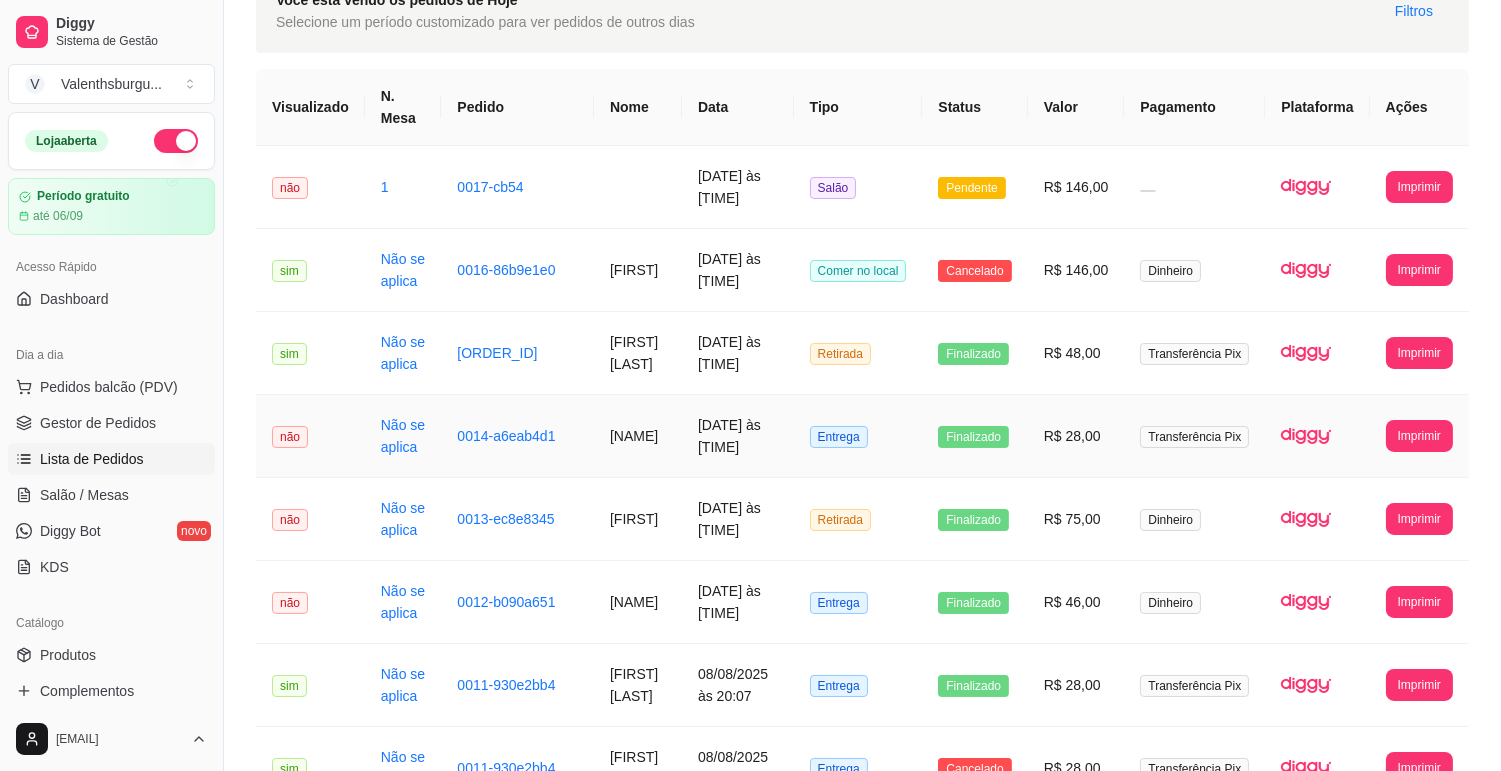 click on "não" at bounding box center (290, 437) 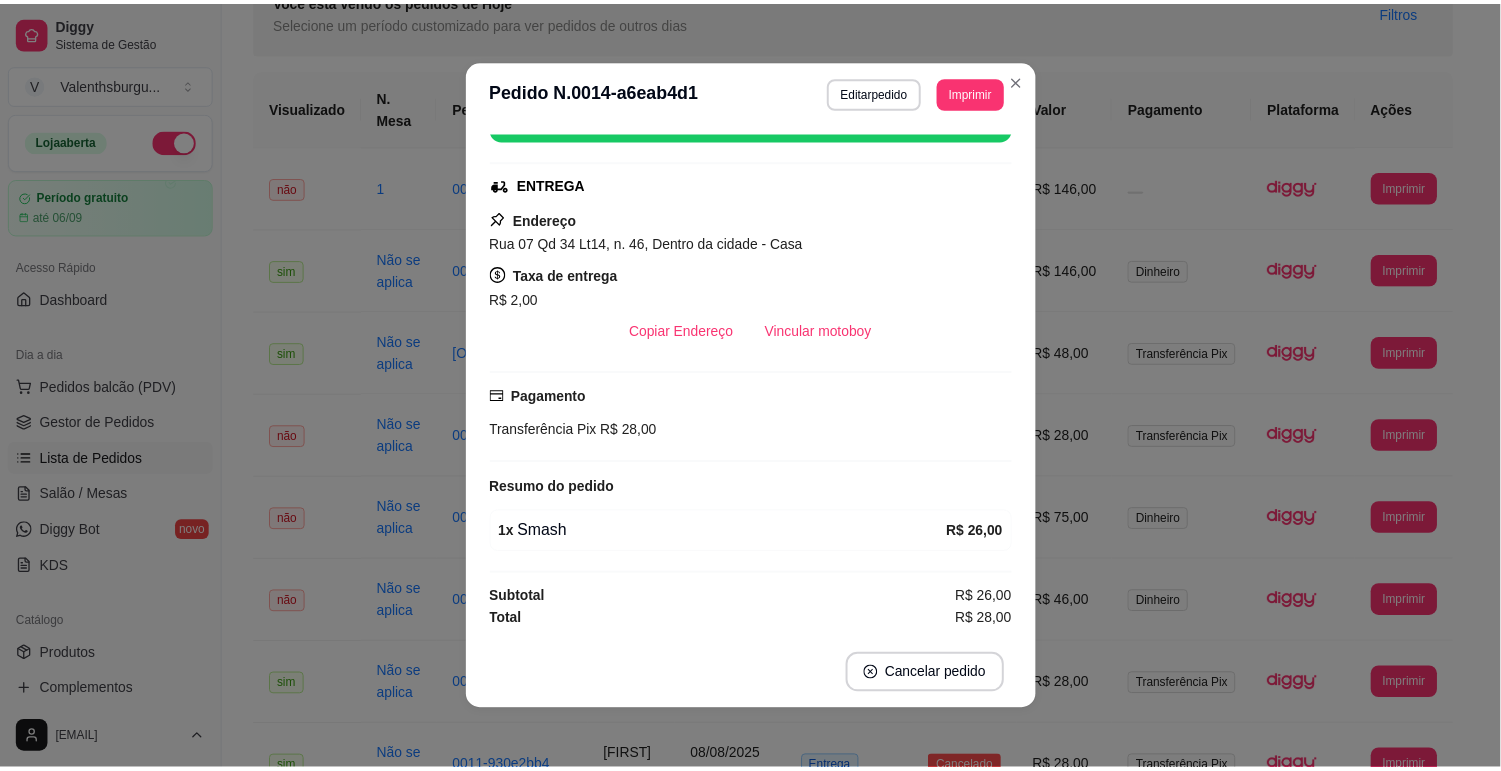 scroll, scrollTop: 234, scrollLeft: 0, axis: vertical 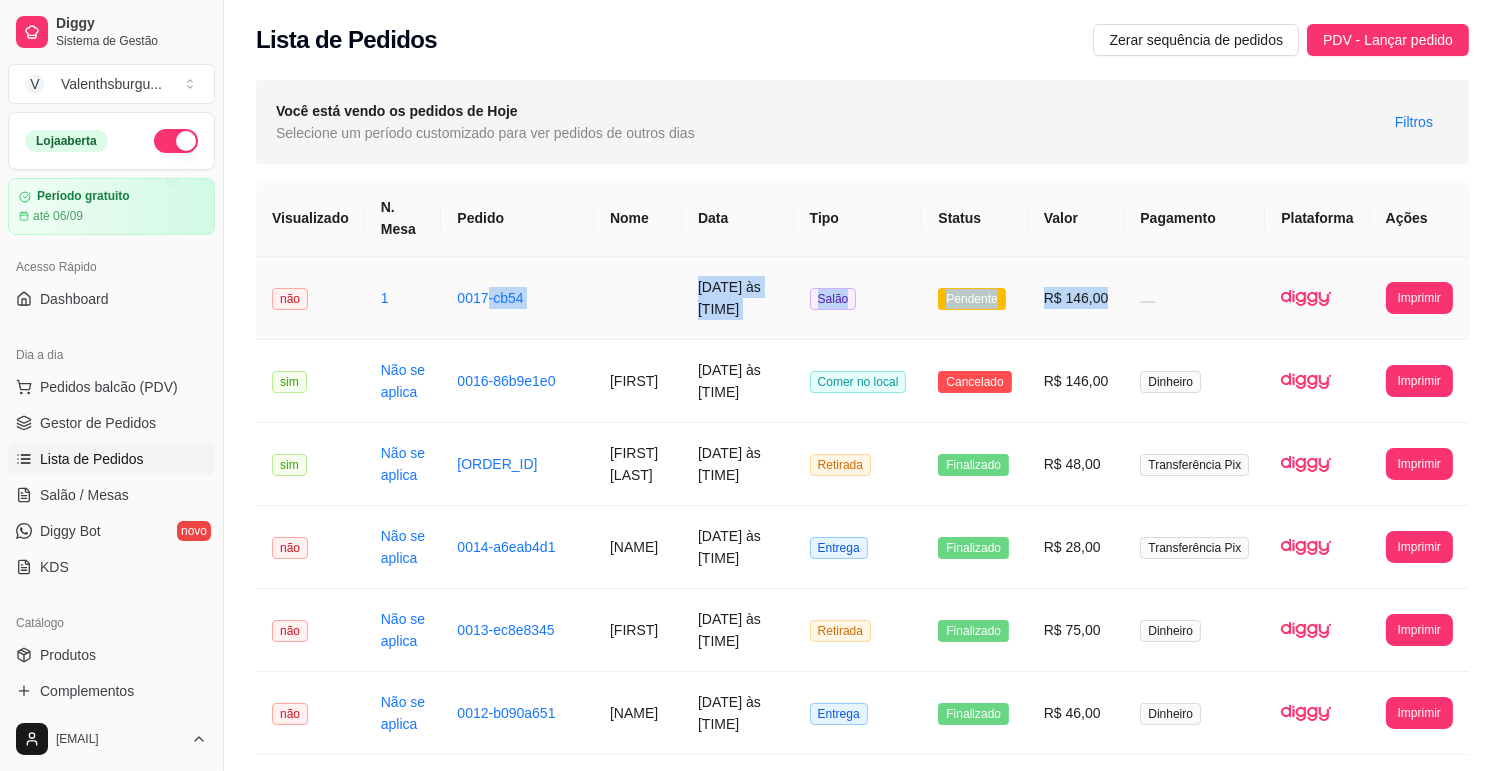 drag, startPoint x: 1134, startPoint y: 316, endPoint x: 480, endPoint y: 326, distance: 654.0765 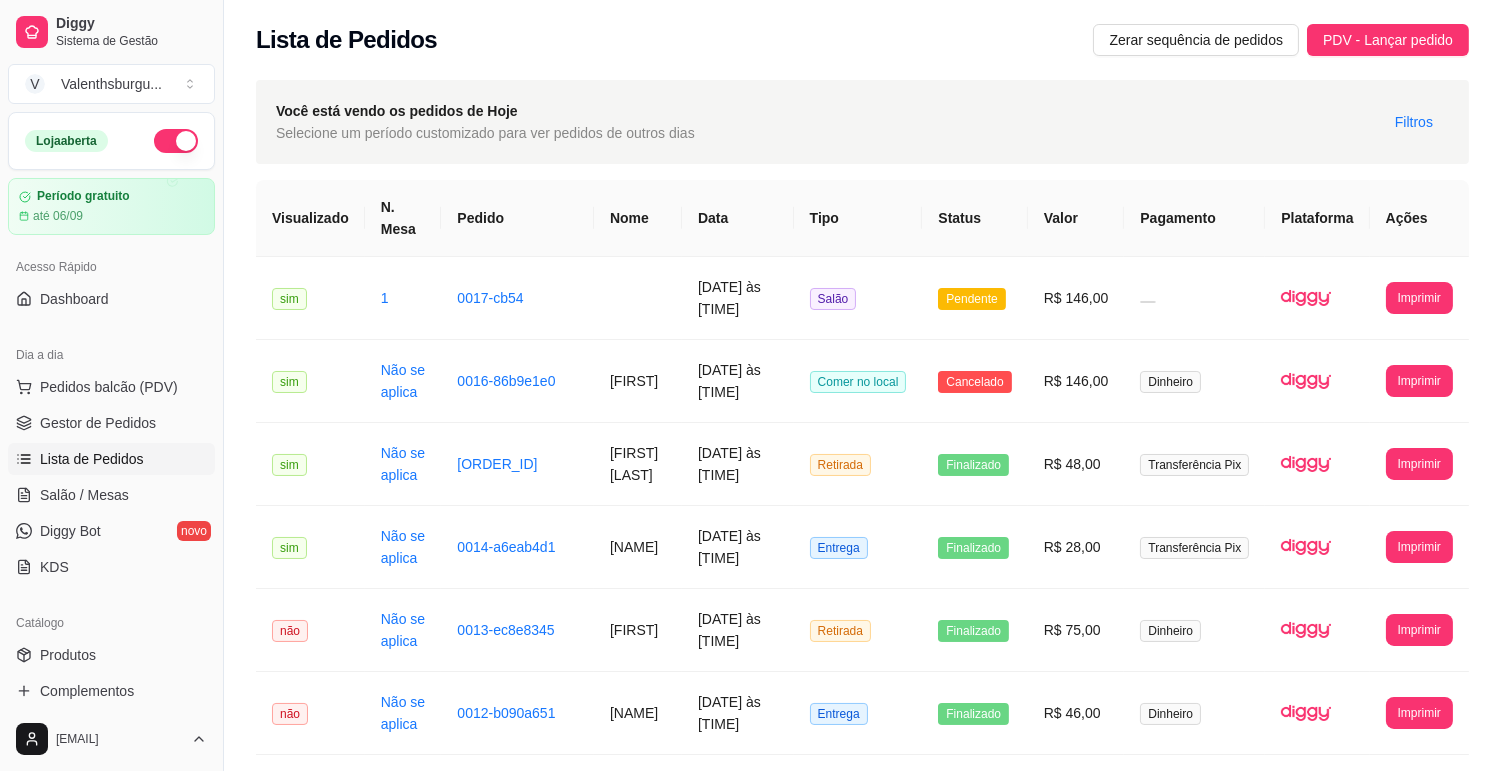 click on "Lista de Pedidos Zerar sequência de pedidos PDV - Lançar pedido" at bounding box center (862, 40) 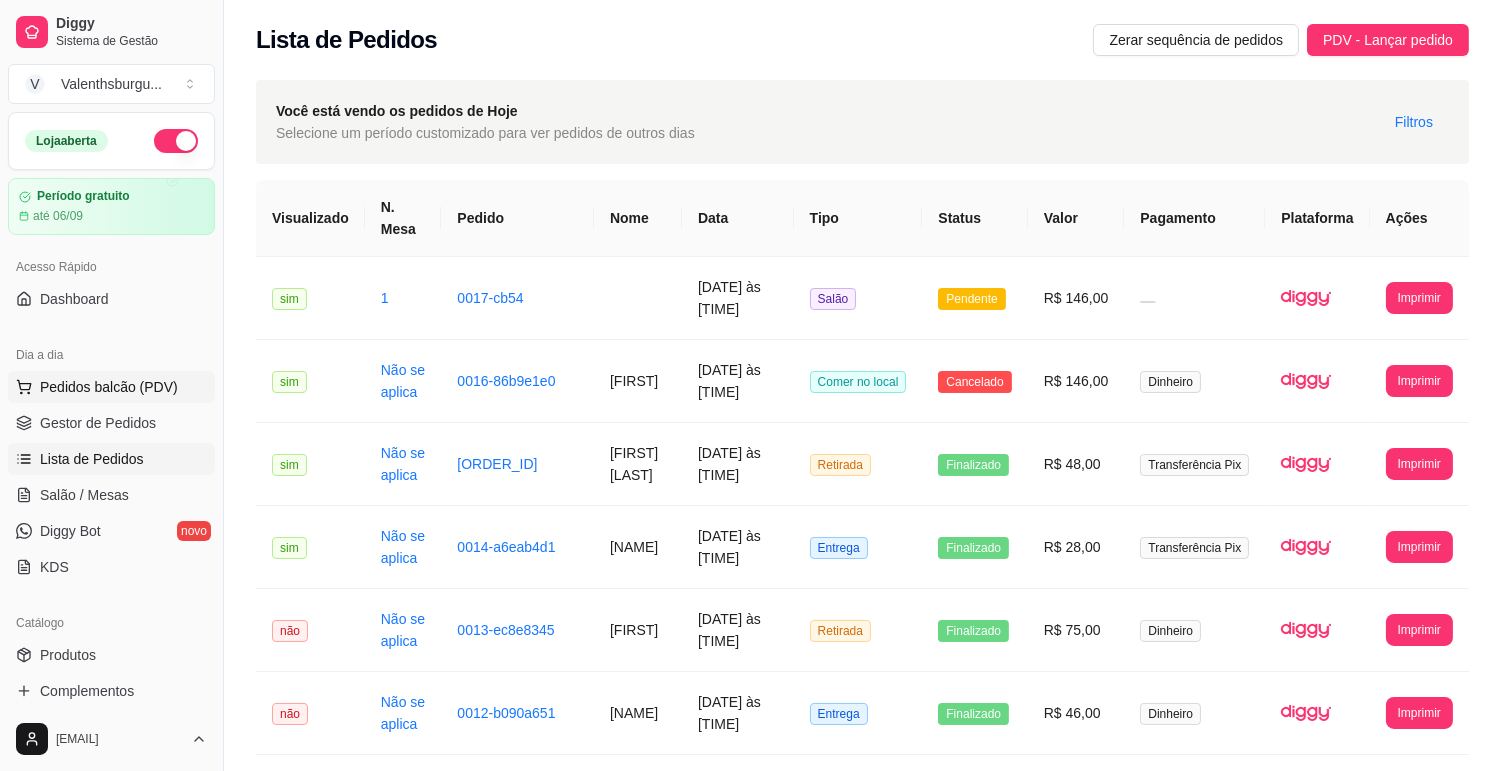 click on "Pedidos balcão (PDV)" at bounding box center [109, 387] 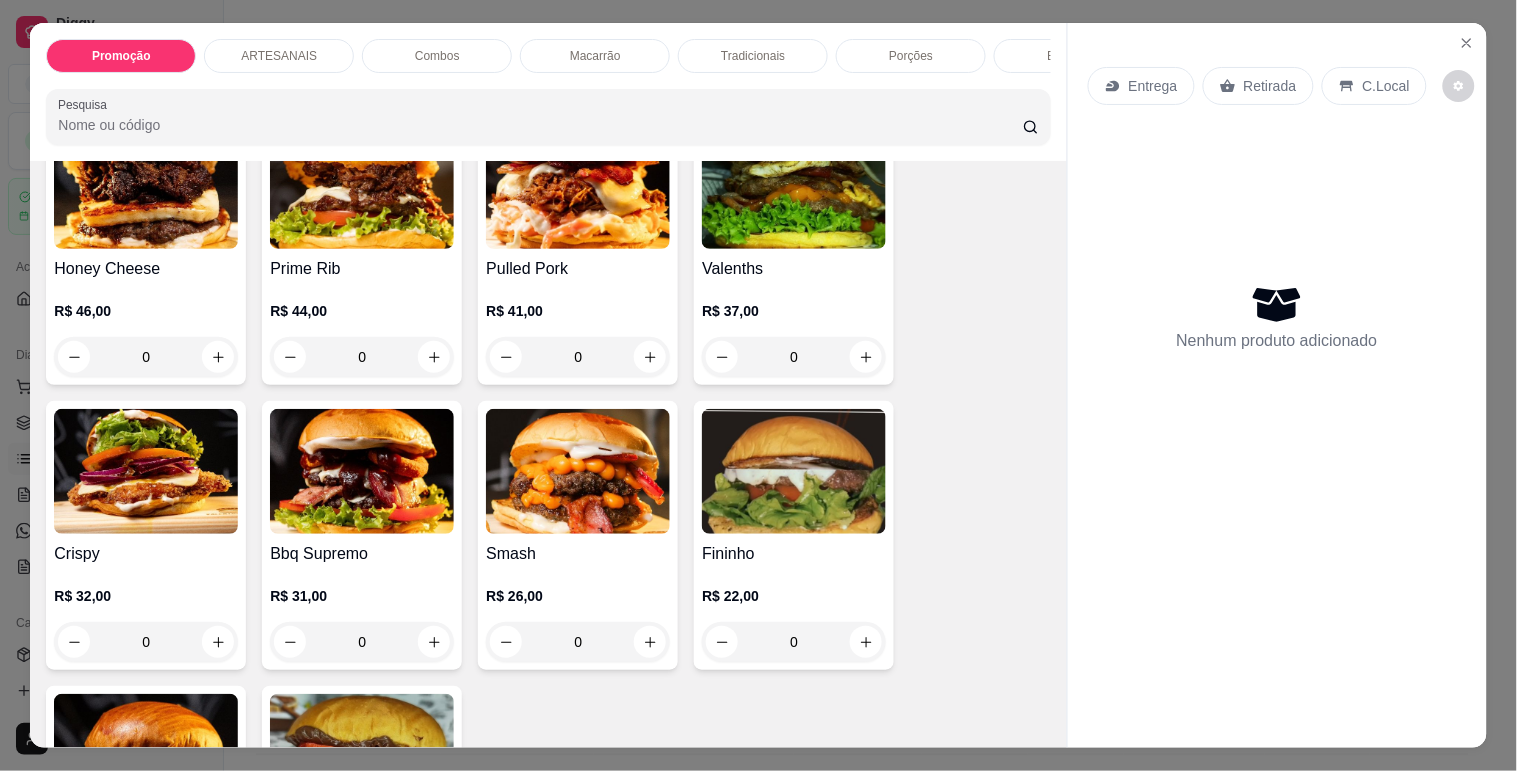 scroll, scrollTop: 555, scrollLeft: 0, axis: vertical 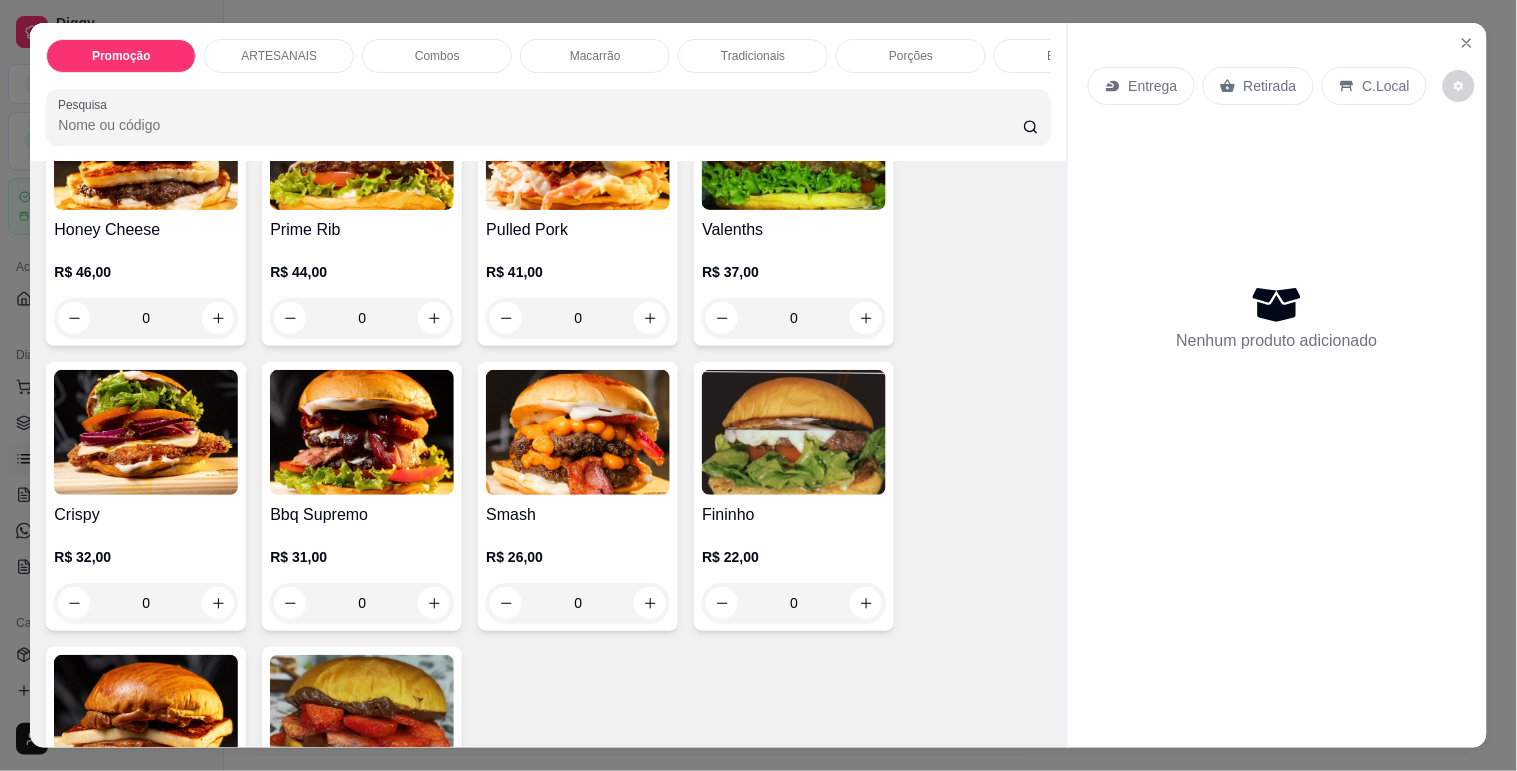 click on "0" at bounding box center (578, 603) 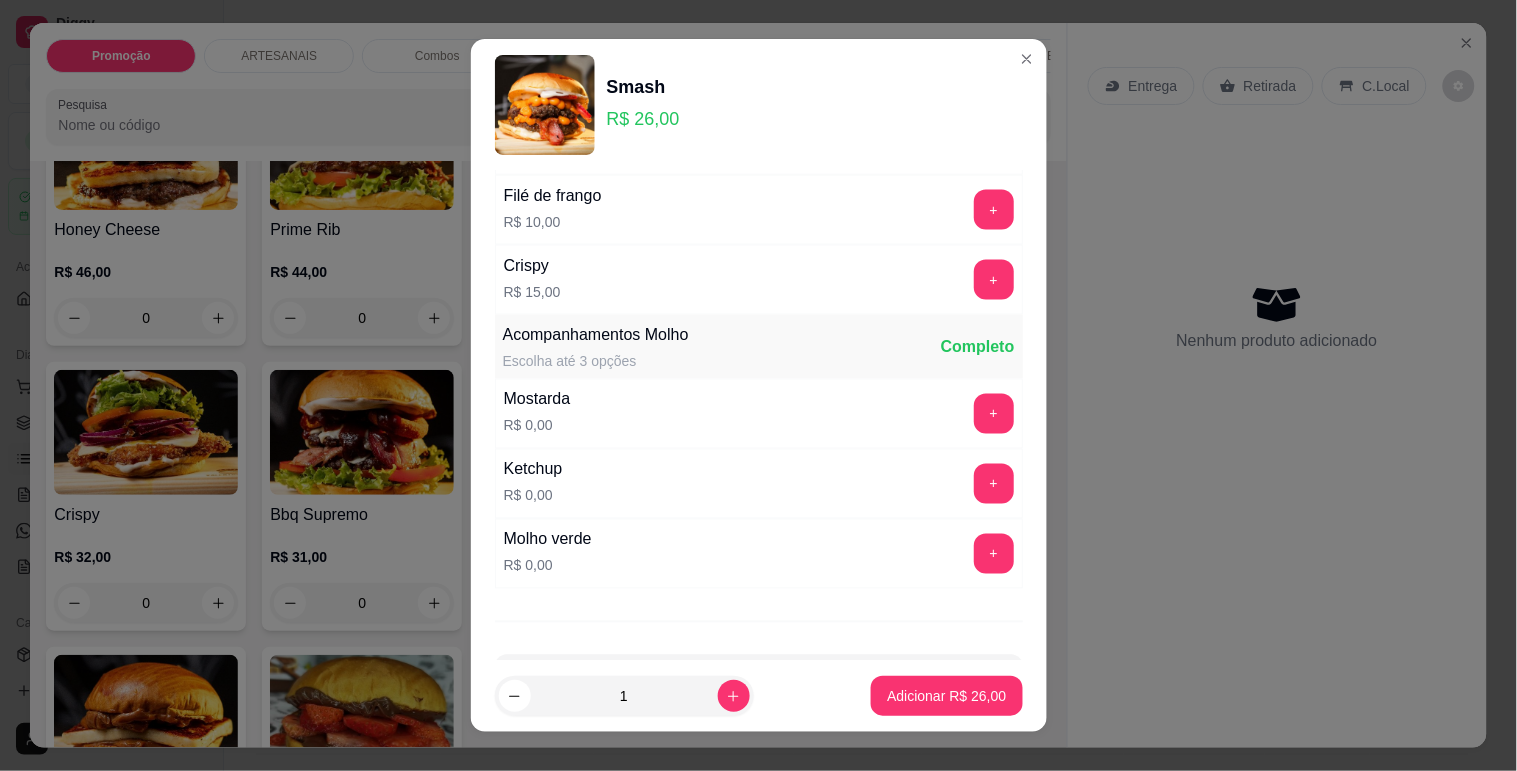 scroll, scrollTop: 777, scrollLeft: 0, axis: vertical 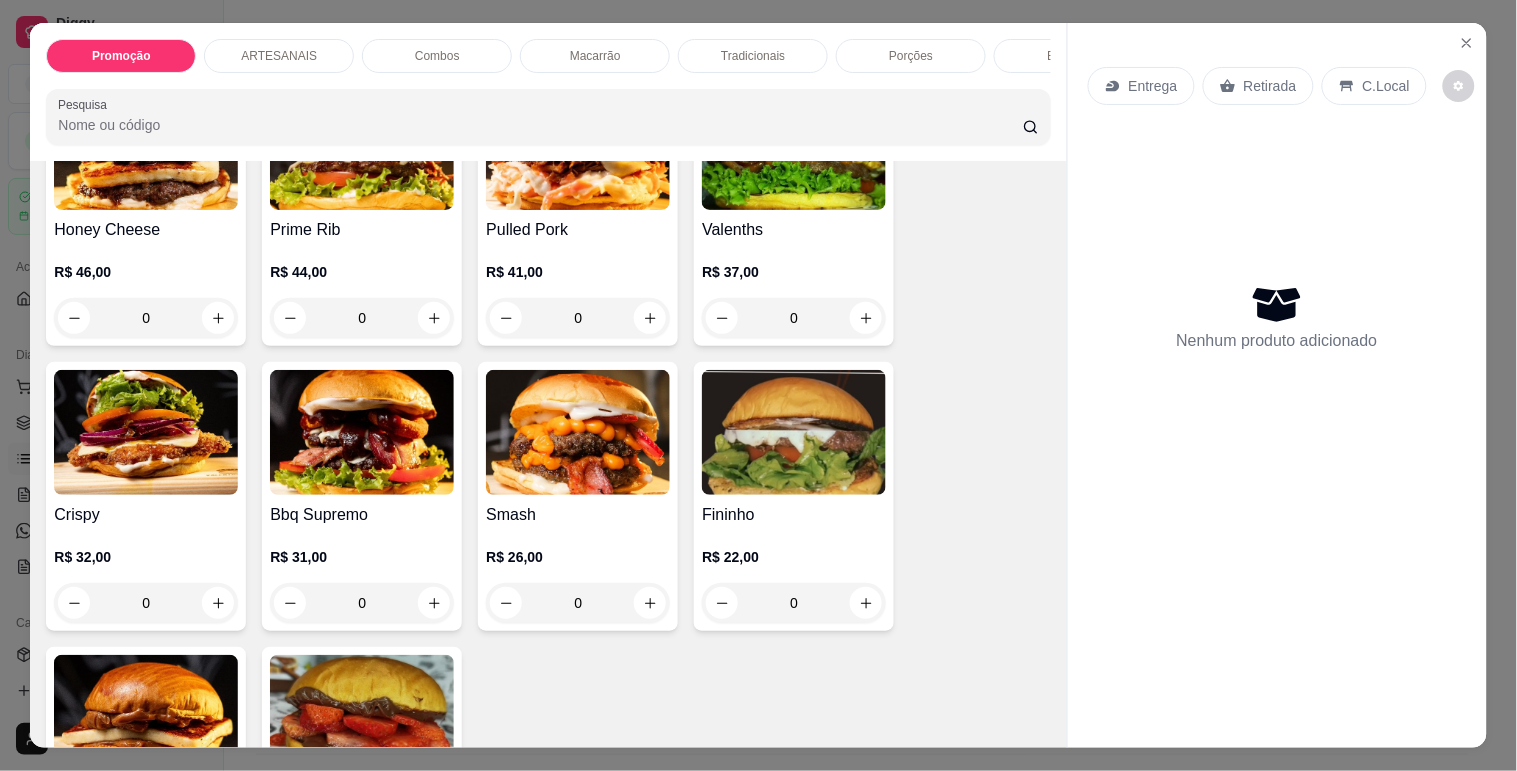 click on "0" at bounding box center [578, 603] 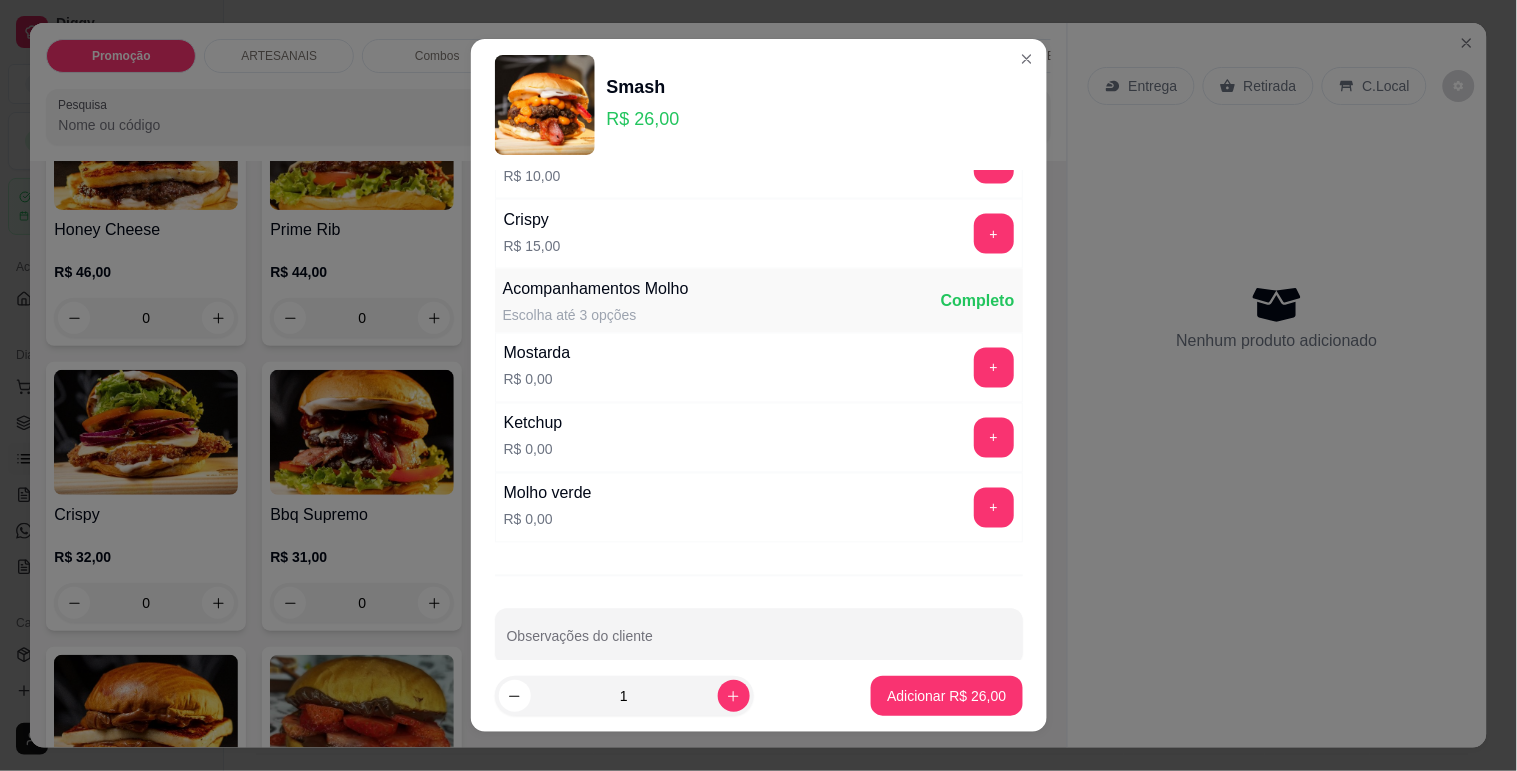 scroll, scrollTop: 851, scrollLeft: 0, axis: vertical 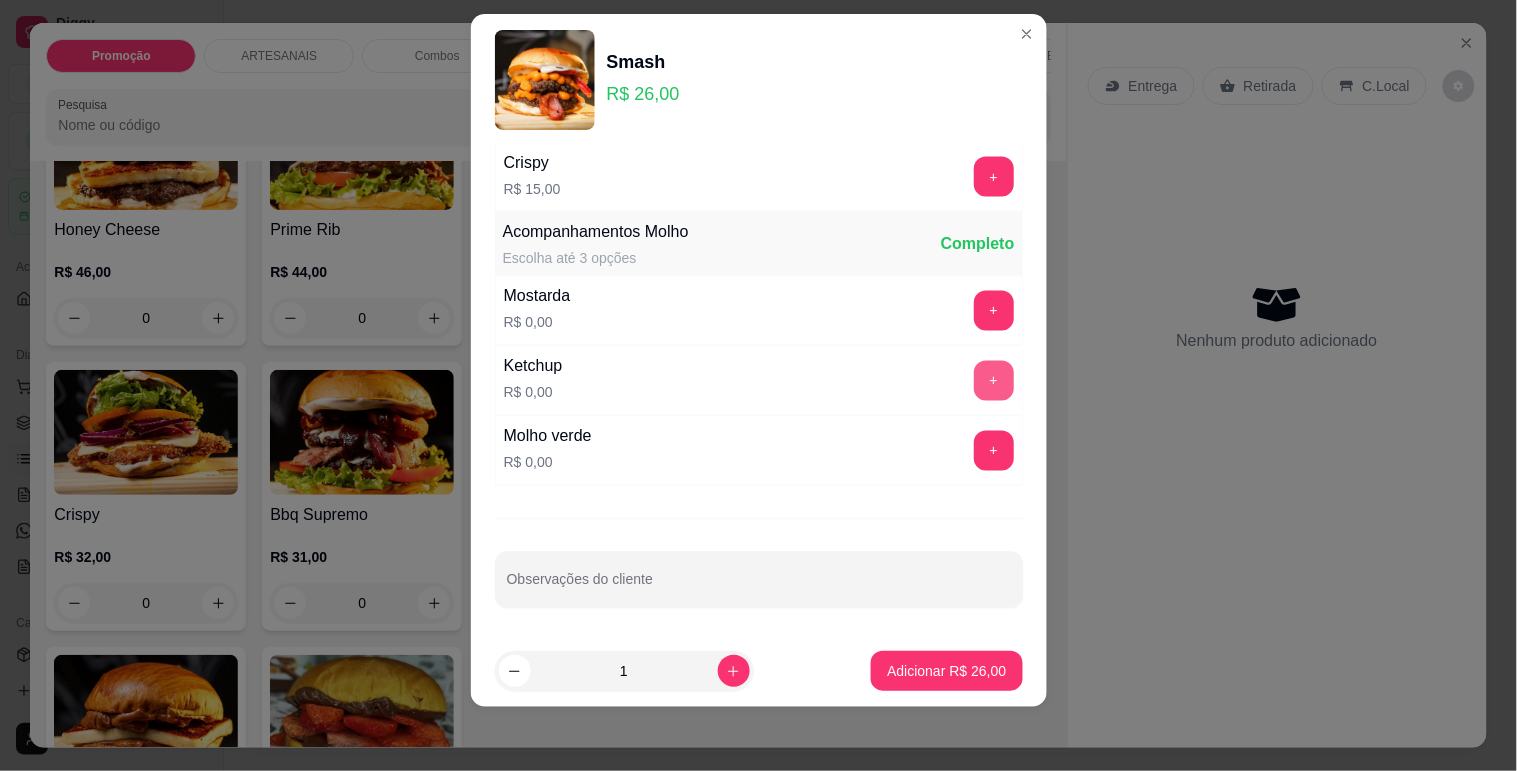 click on "+" at bounding box center [994, 381] 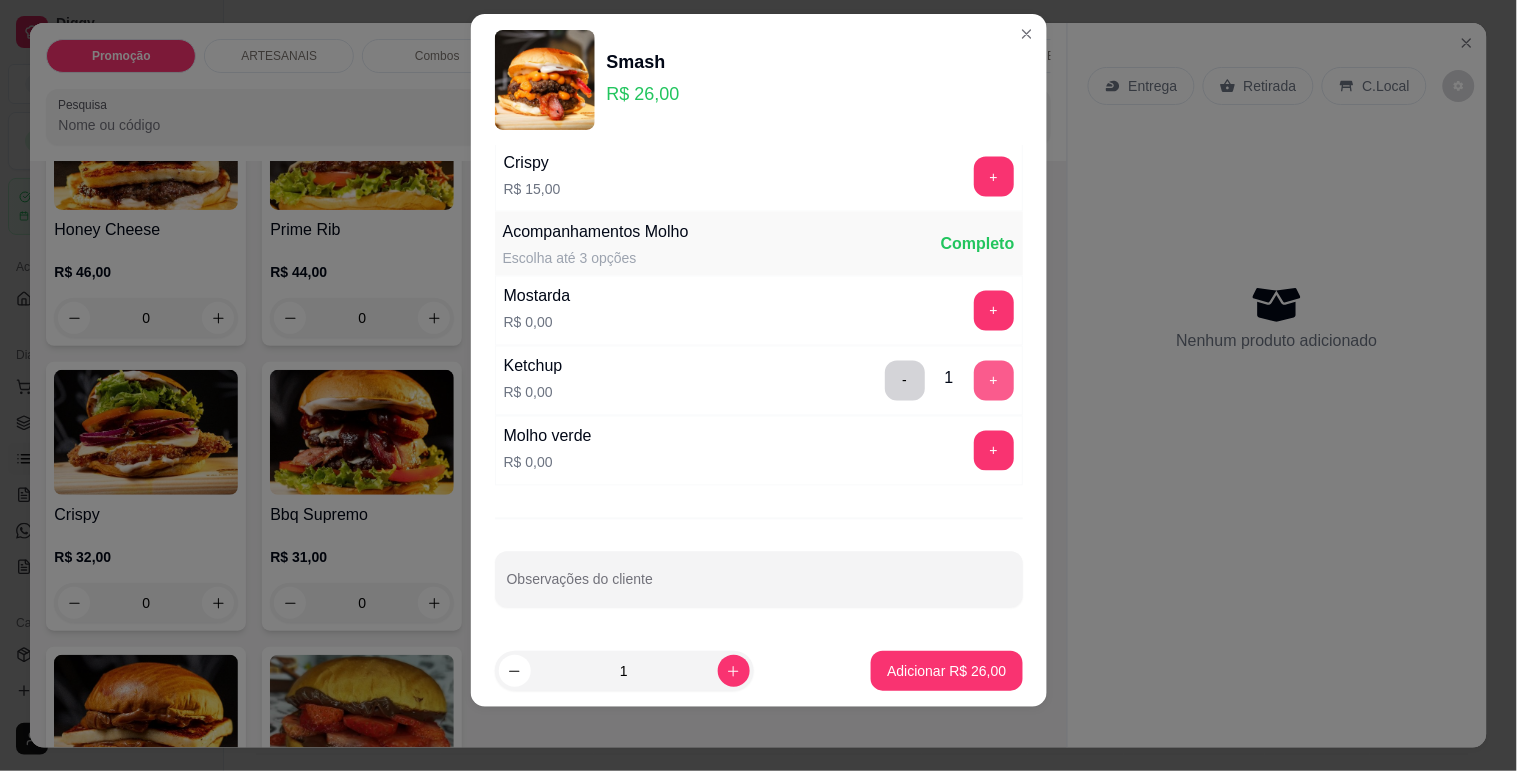 click on "+" at bounding box center [994, 381] 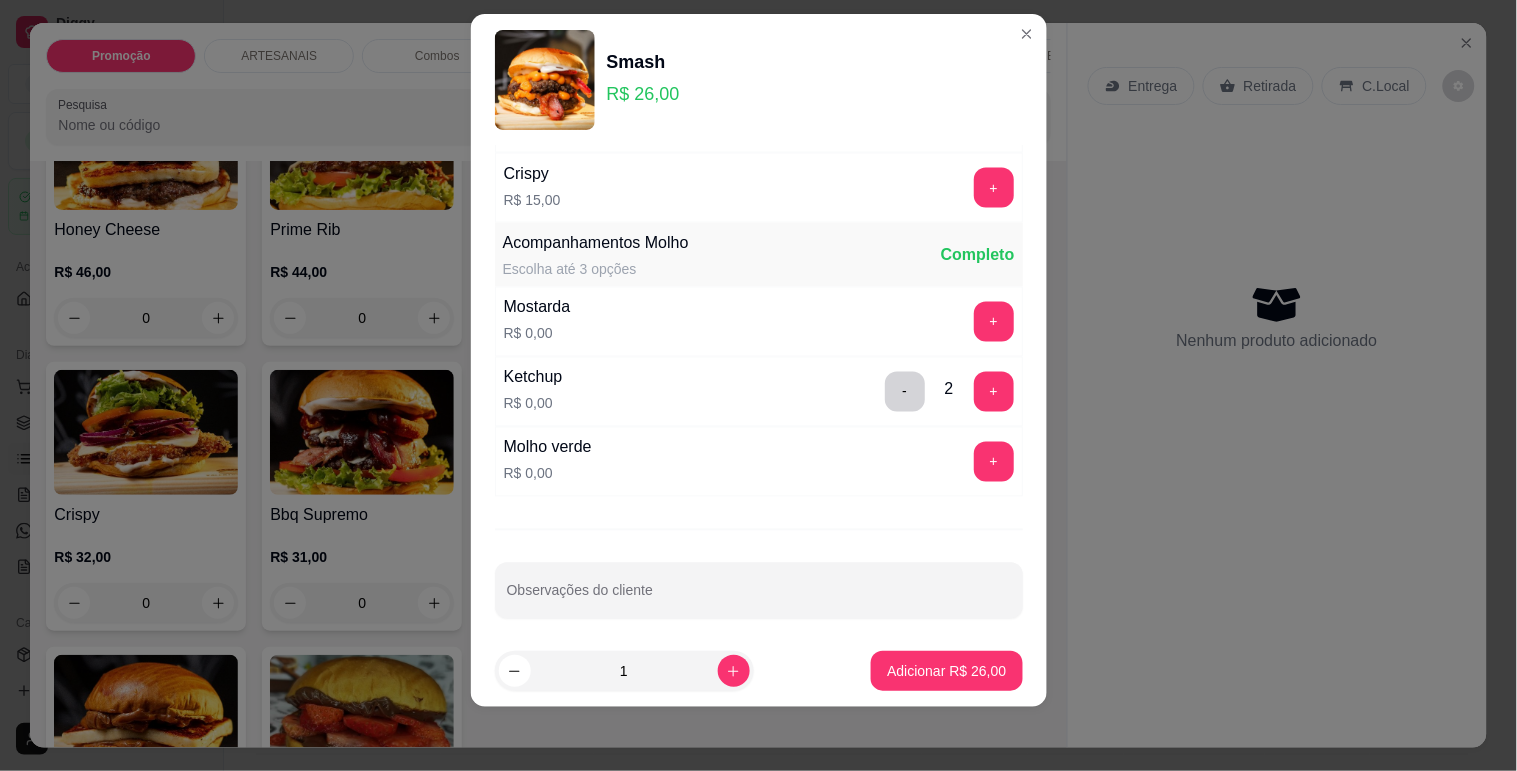 scroll, scrollTop: 851, scrollLeft: 0, axis: vertical 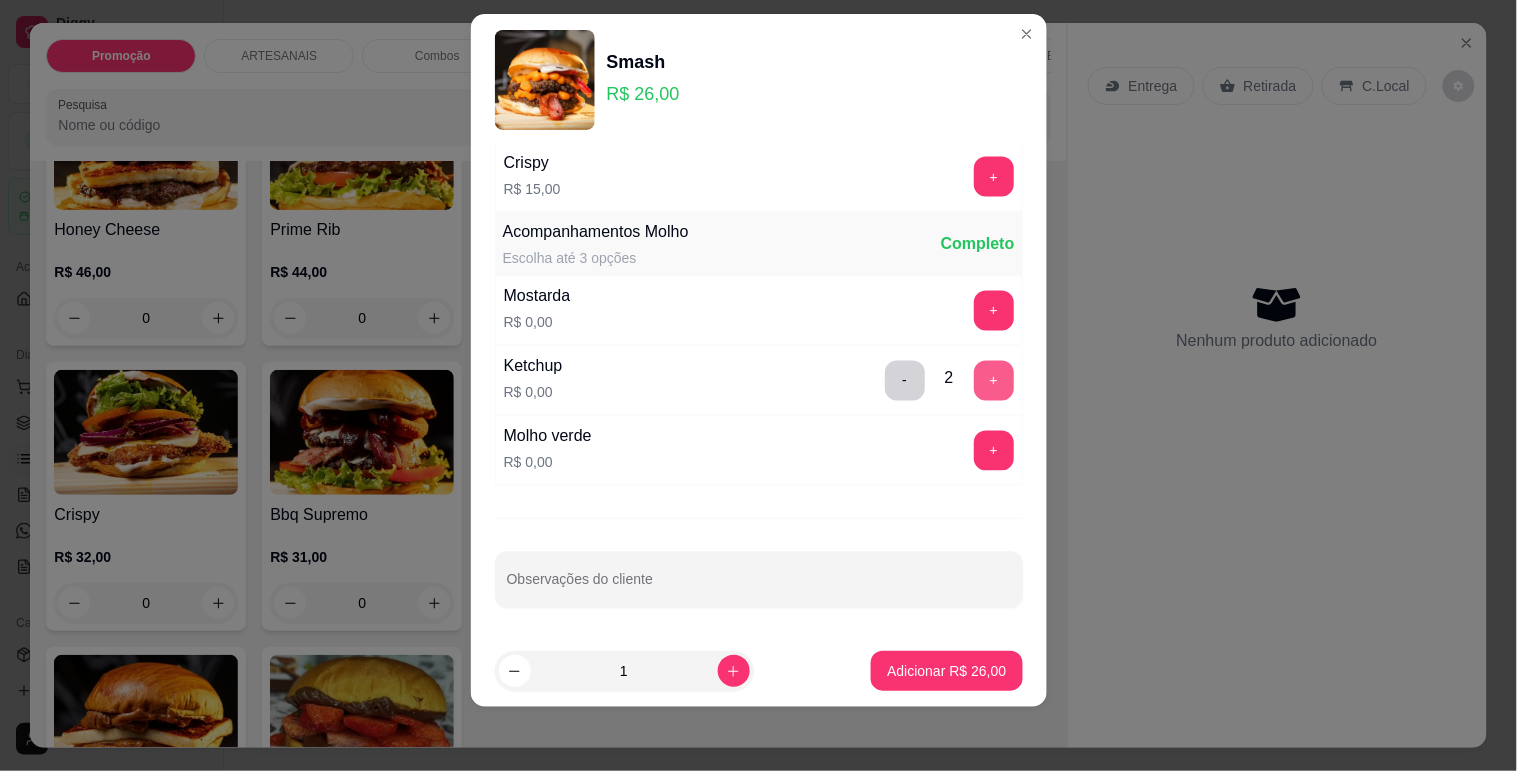 click on "+" at bounding box center [994, 381] 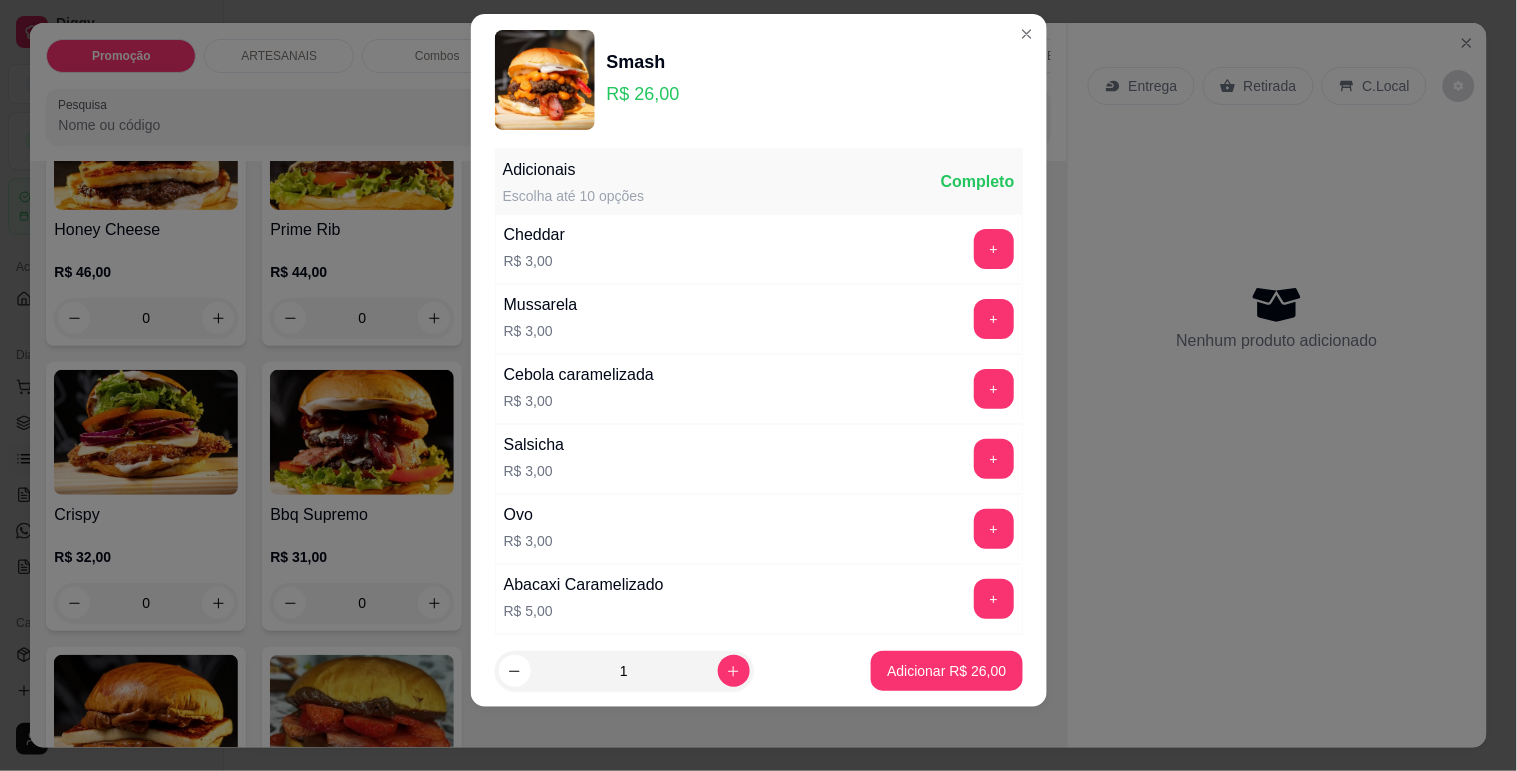 scroll, scrollTop: 0, scrollLeft: 0, axis: both 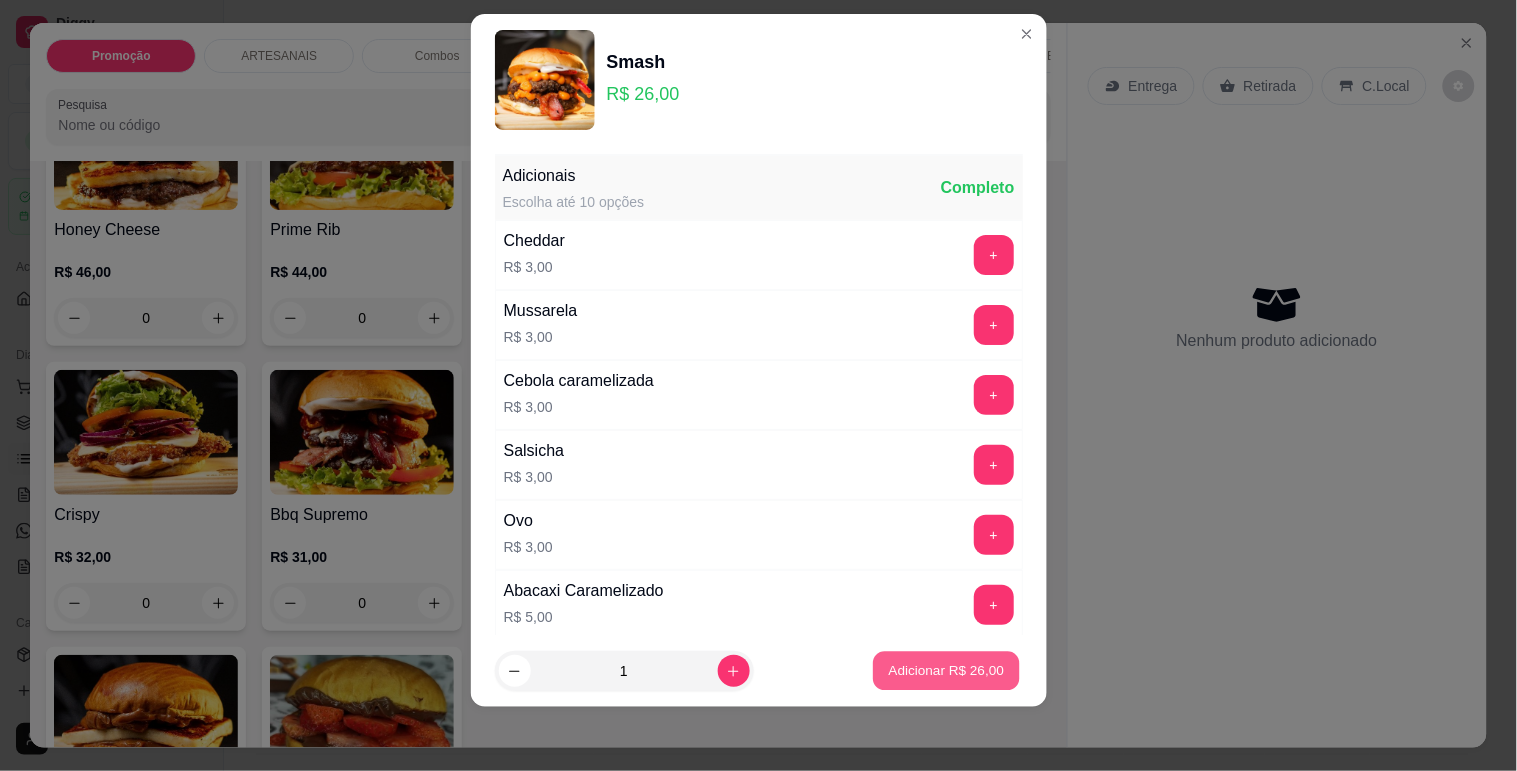 click on "Adicionar   R$ 26,00" at bounding box center [947, 671] 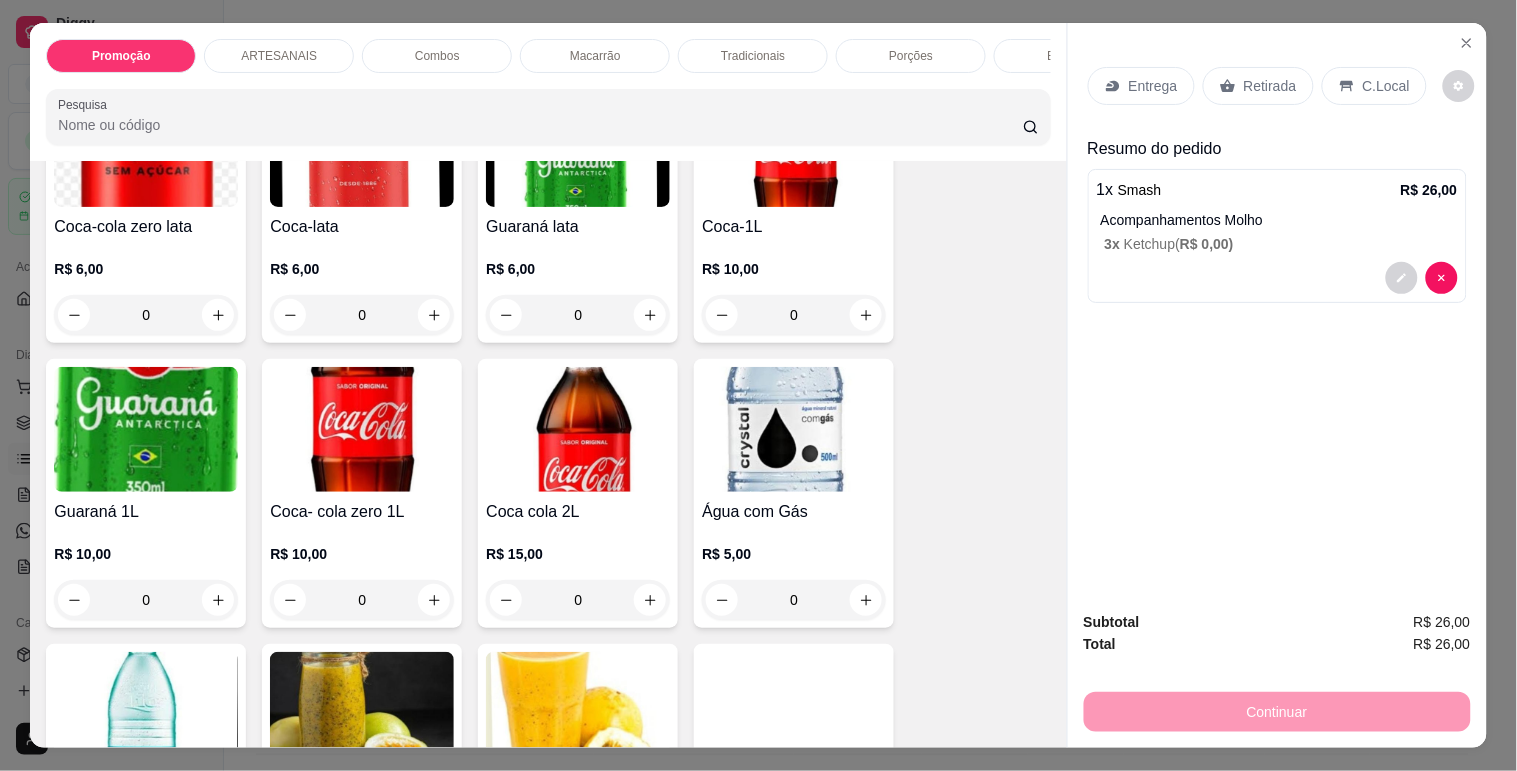 scroll, scrollTop: 2666, scrollLeft: 0, axis: vertical 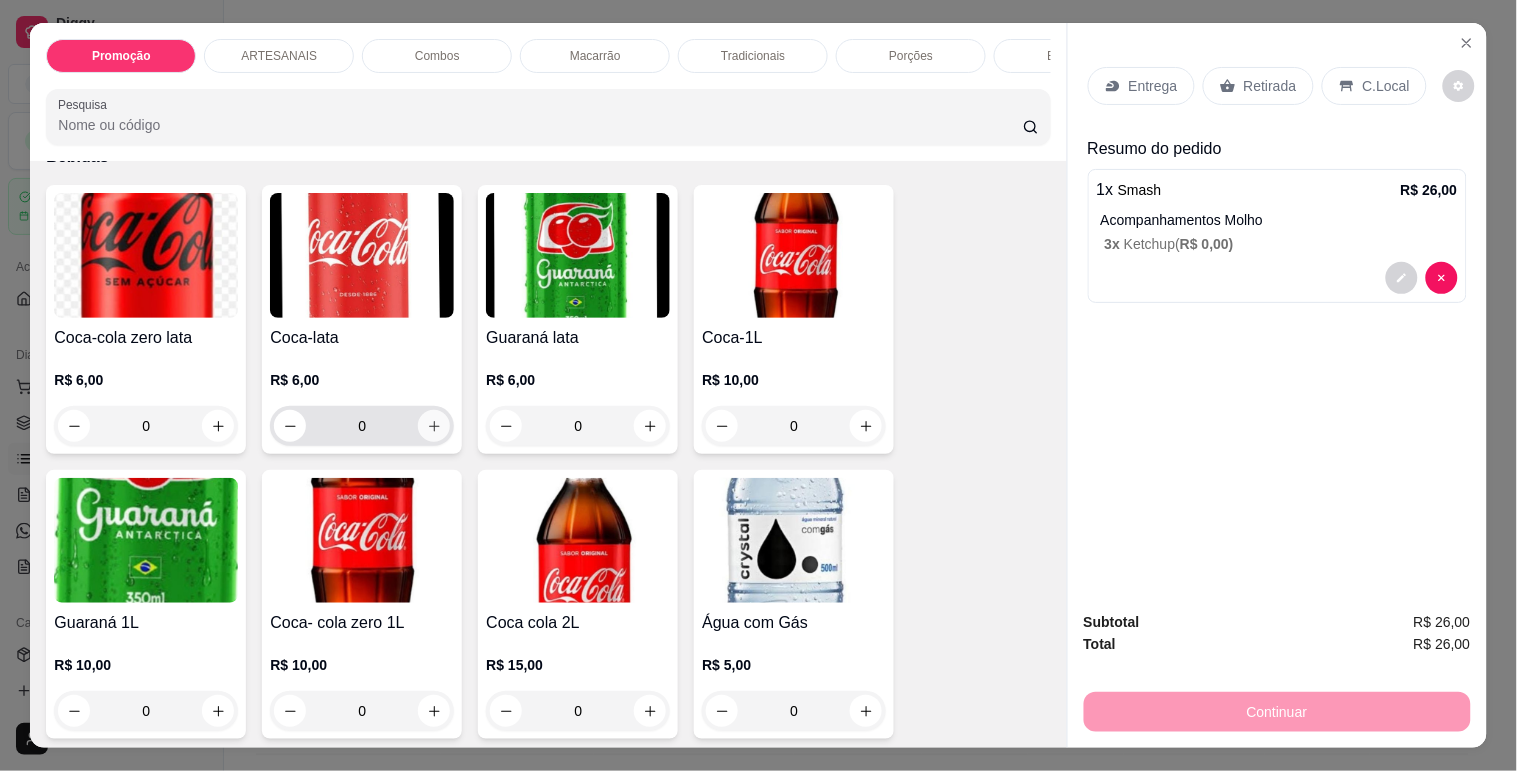 click 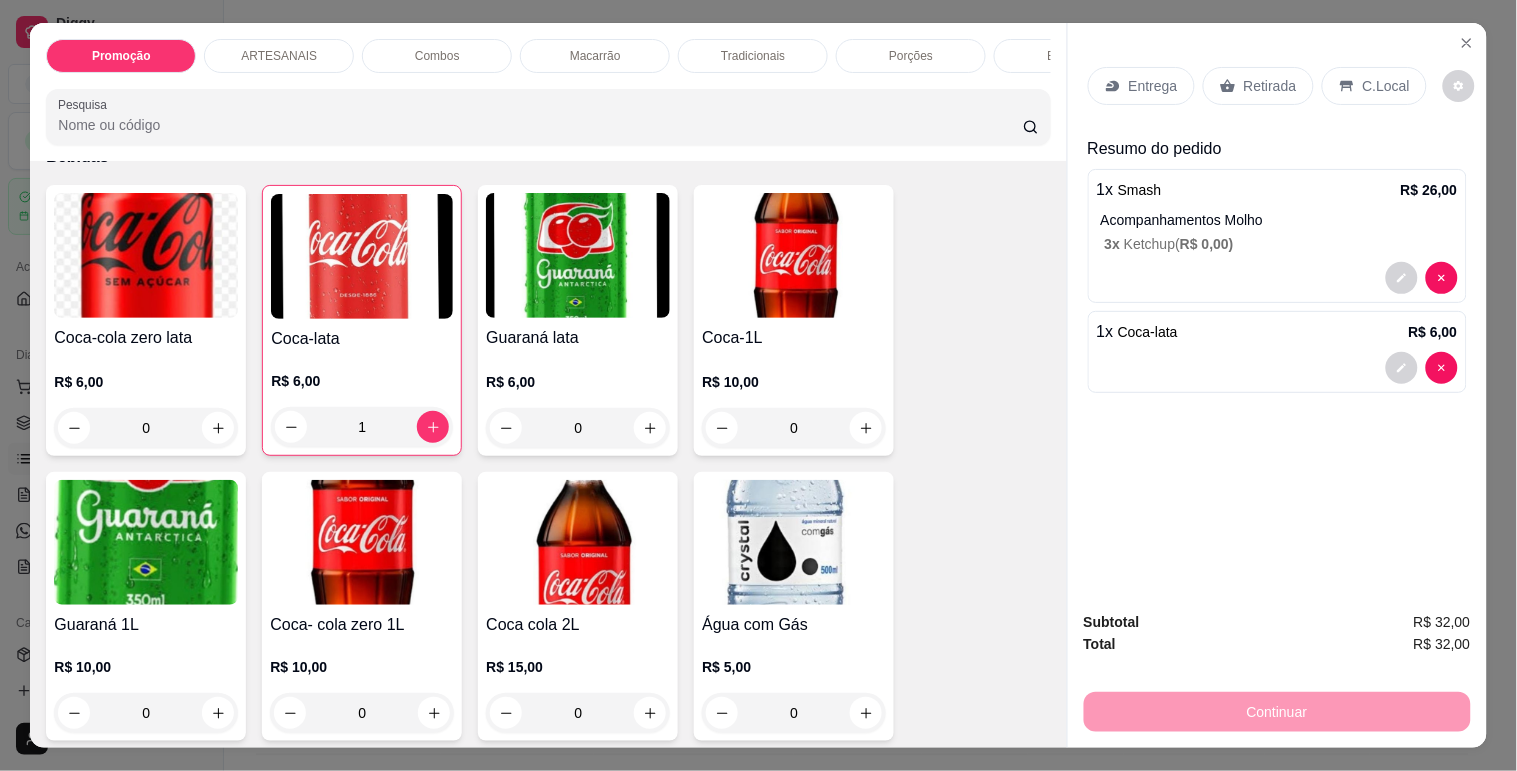 click on "Entrega" at bounding box center [1153, 86] 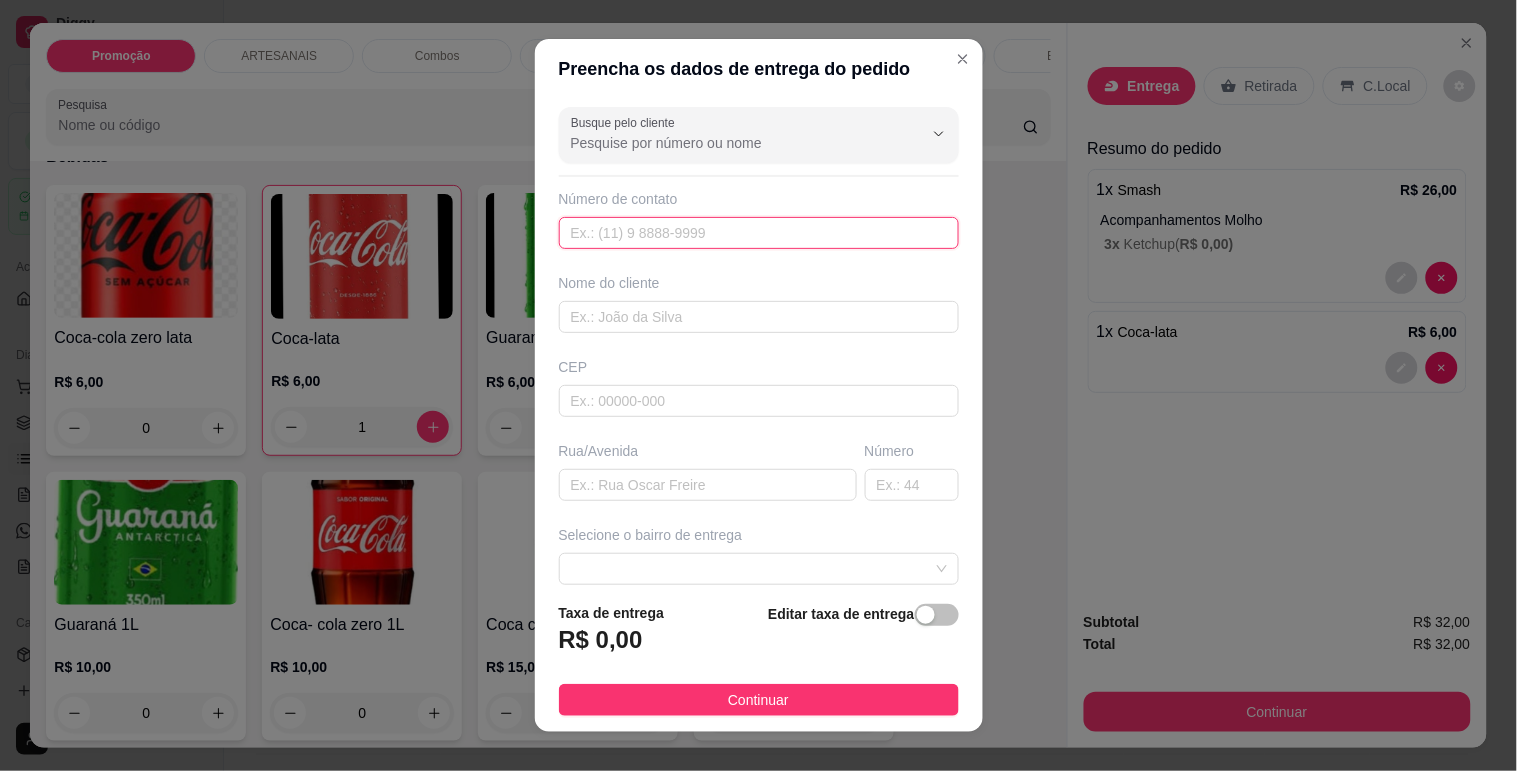 click at bounding box center [759, 233] 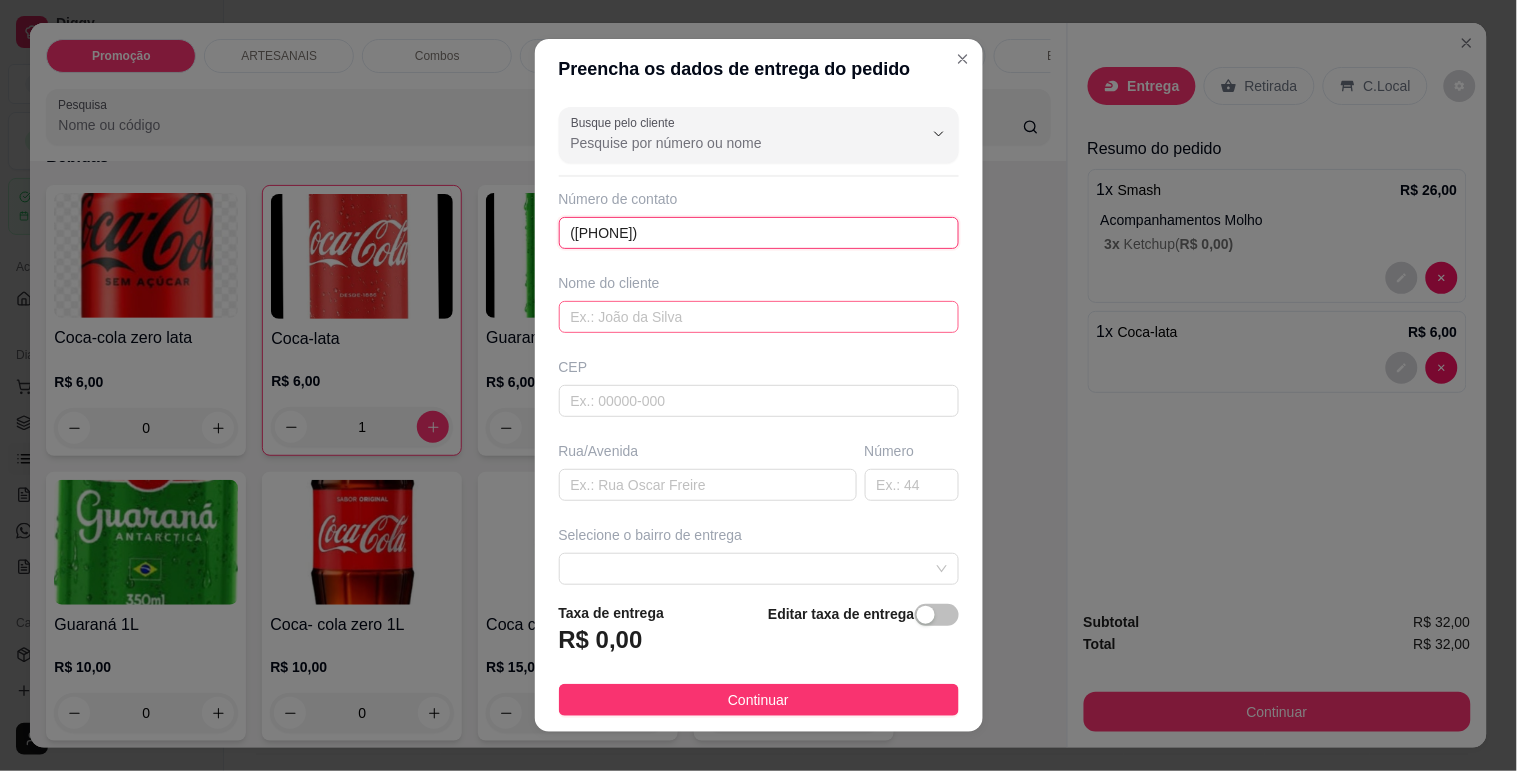 type on "(62) 98488-9719" 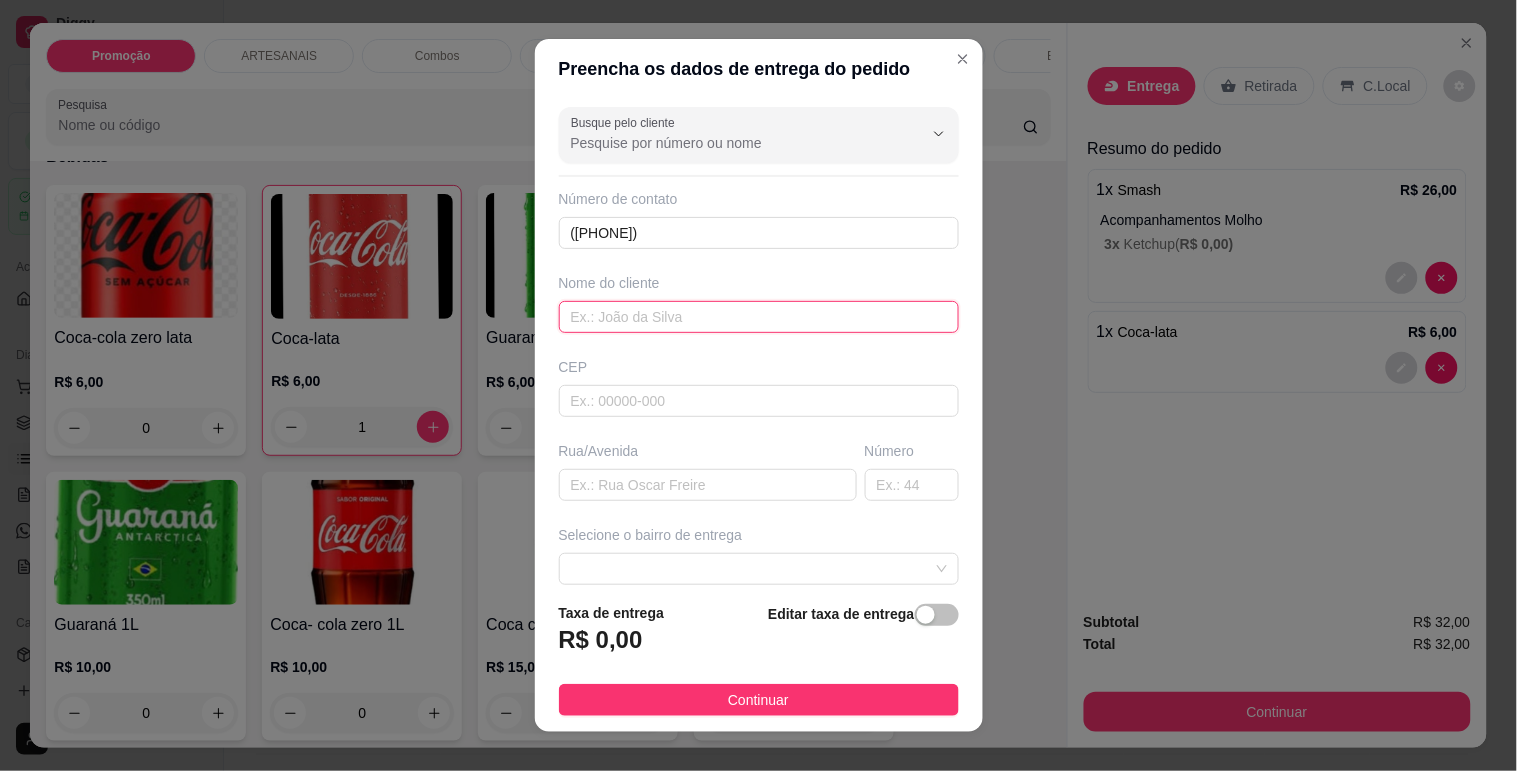 click at bounding box center (759, 317) 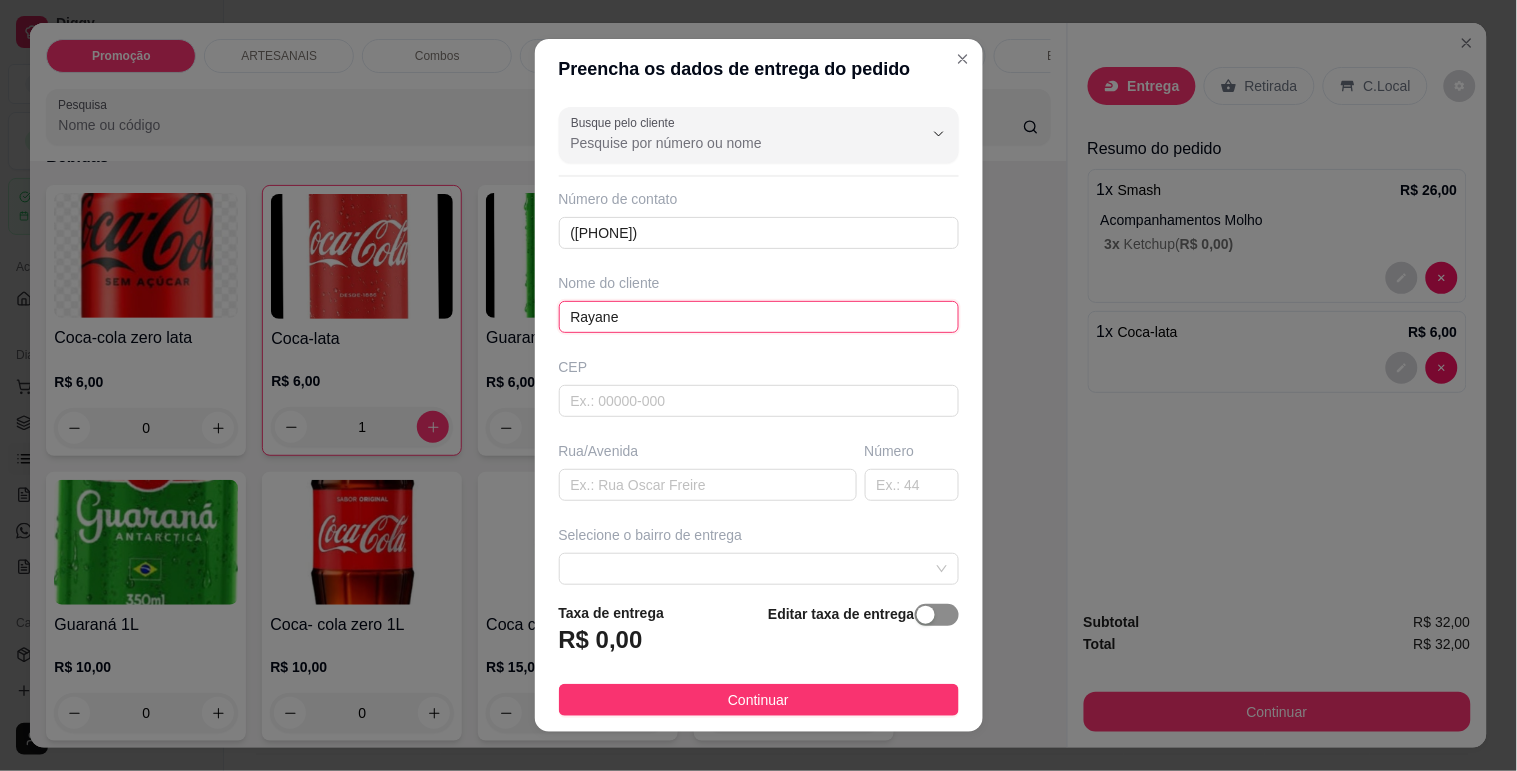 type on "Rayane" 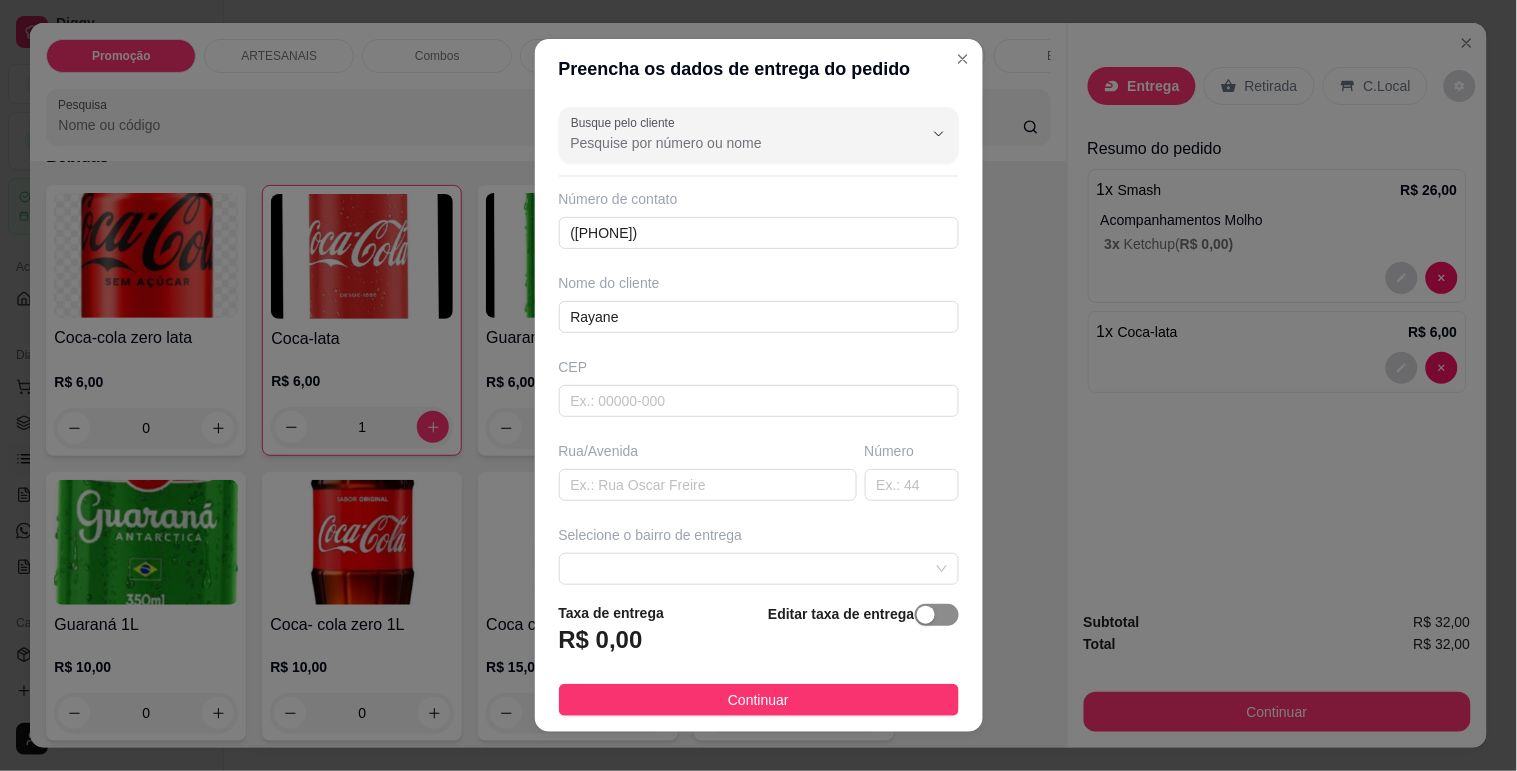 click at bounding box center (926, 615) 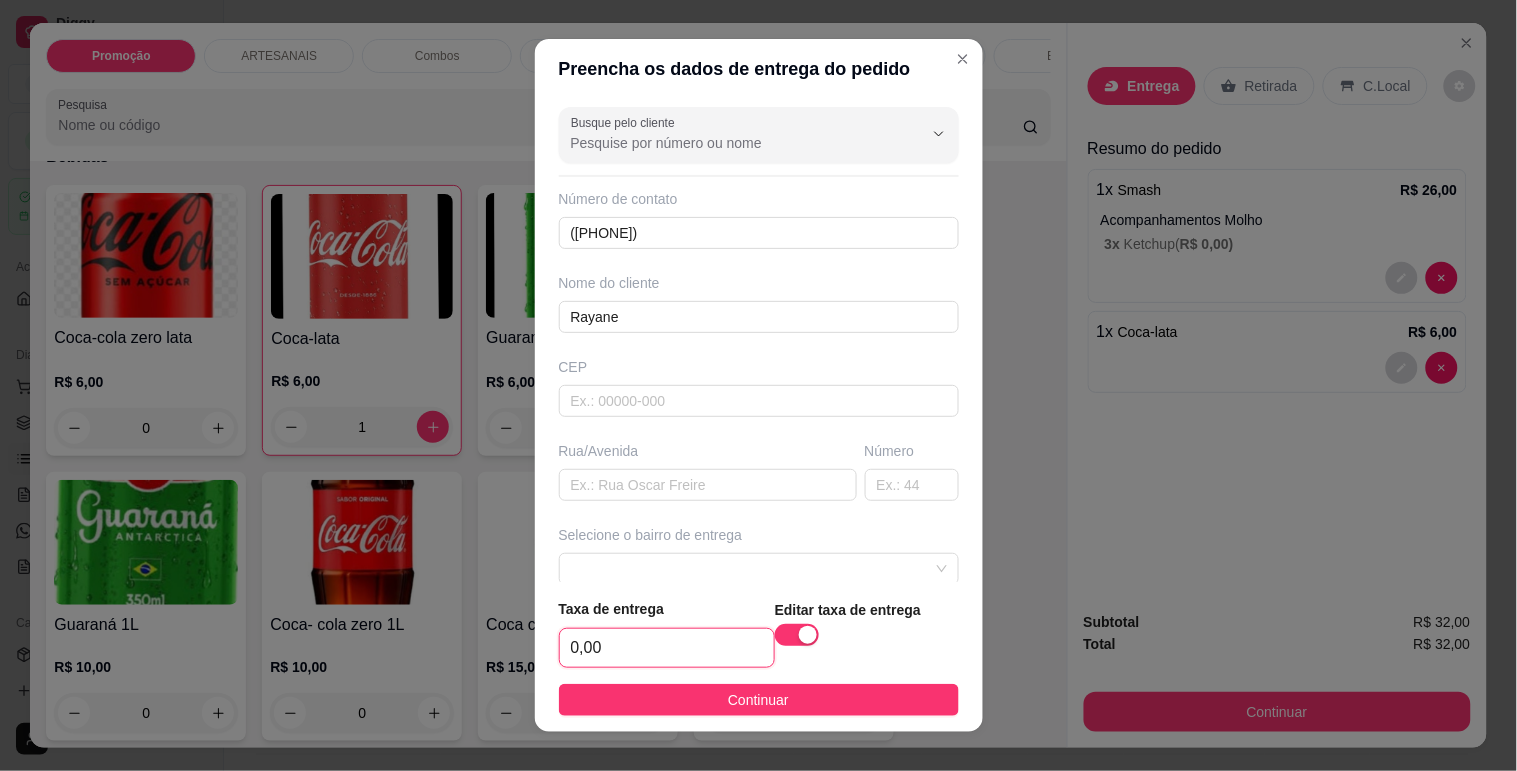 click on "0,00" at bounding box center (667, 648) 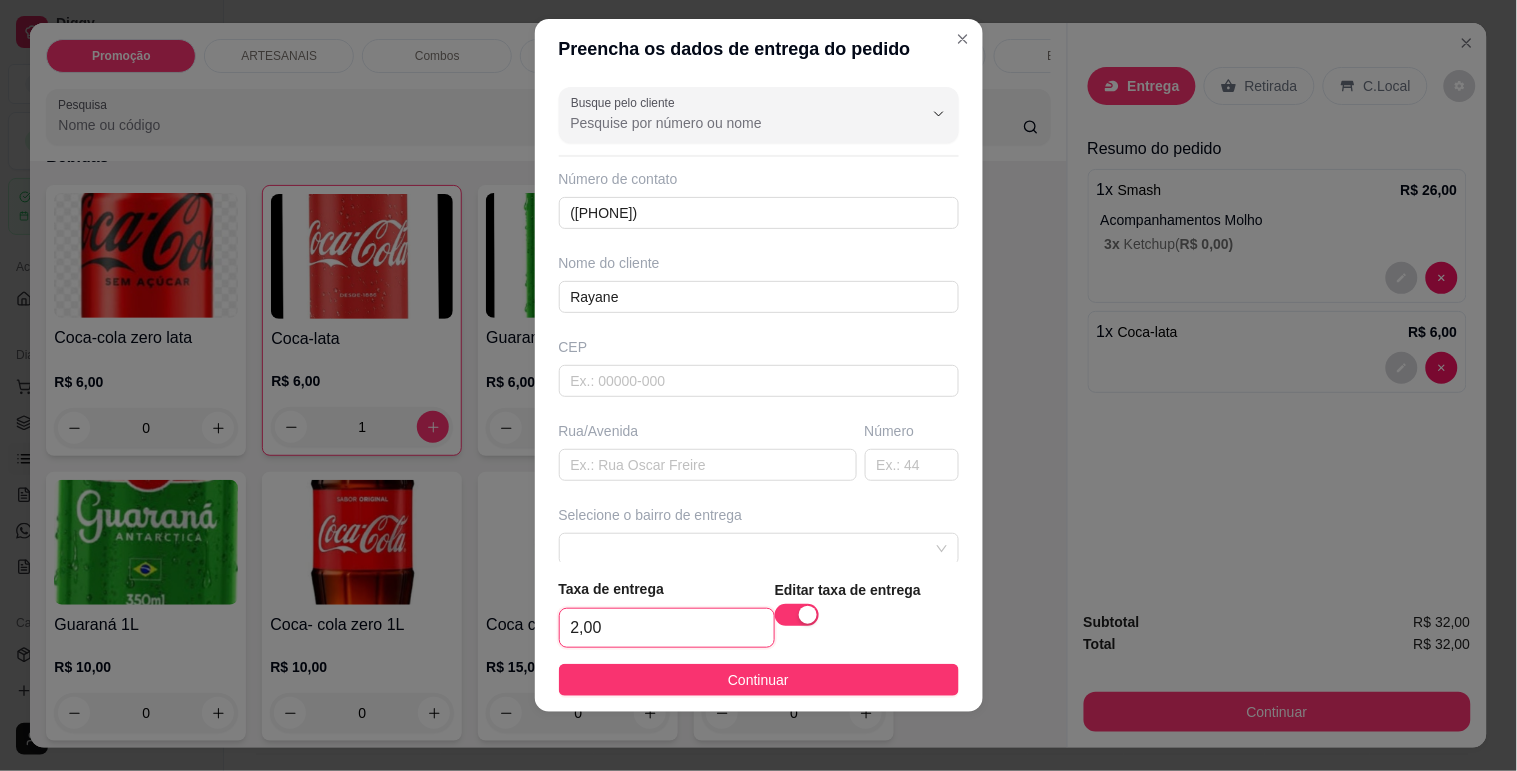 scroll, scrollTop: 25, scrollLeft: 0, axis: vertical 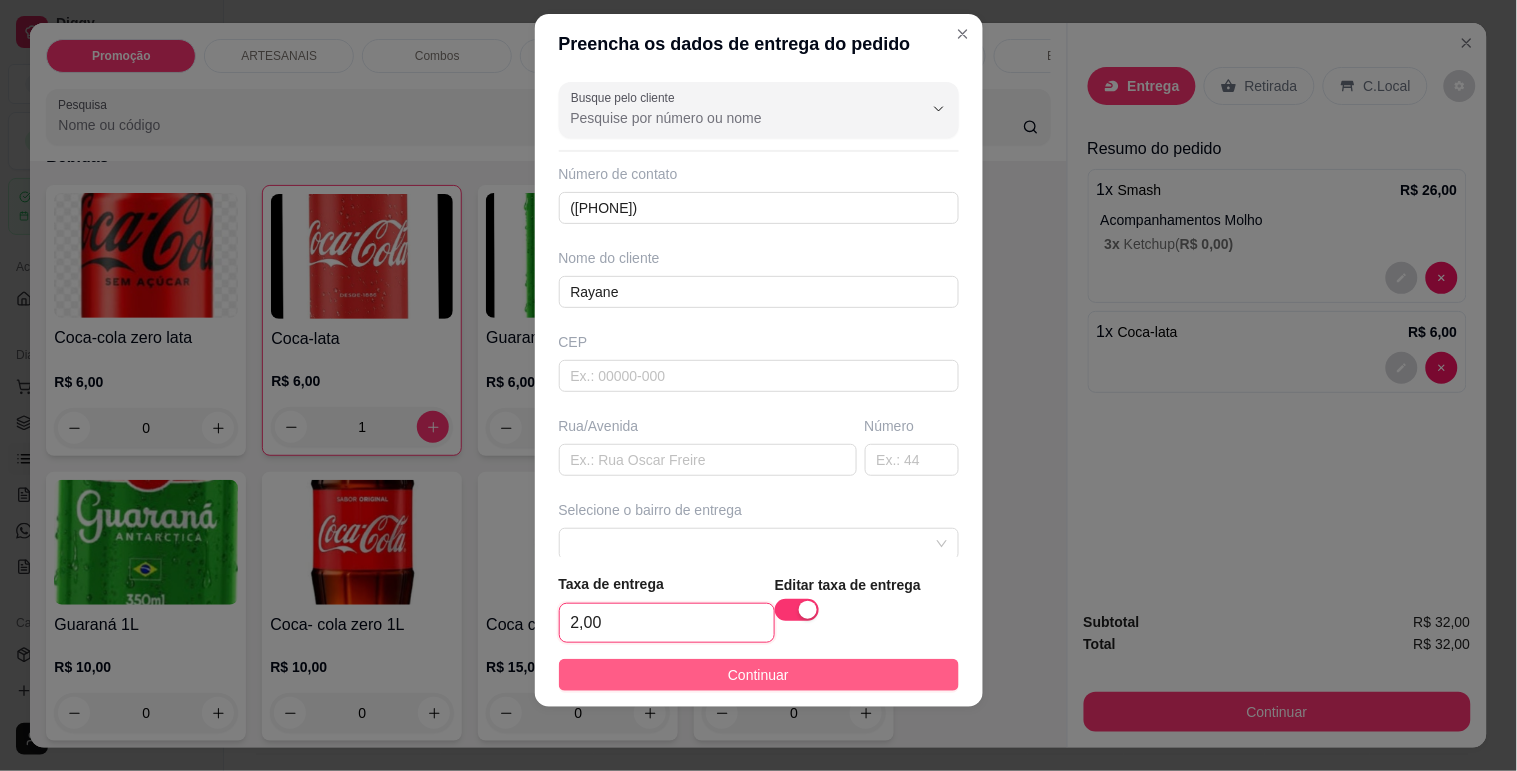 type on "2,00" 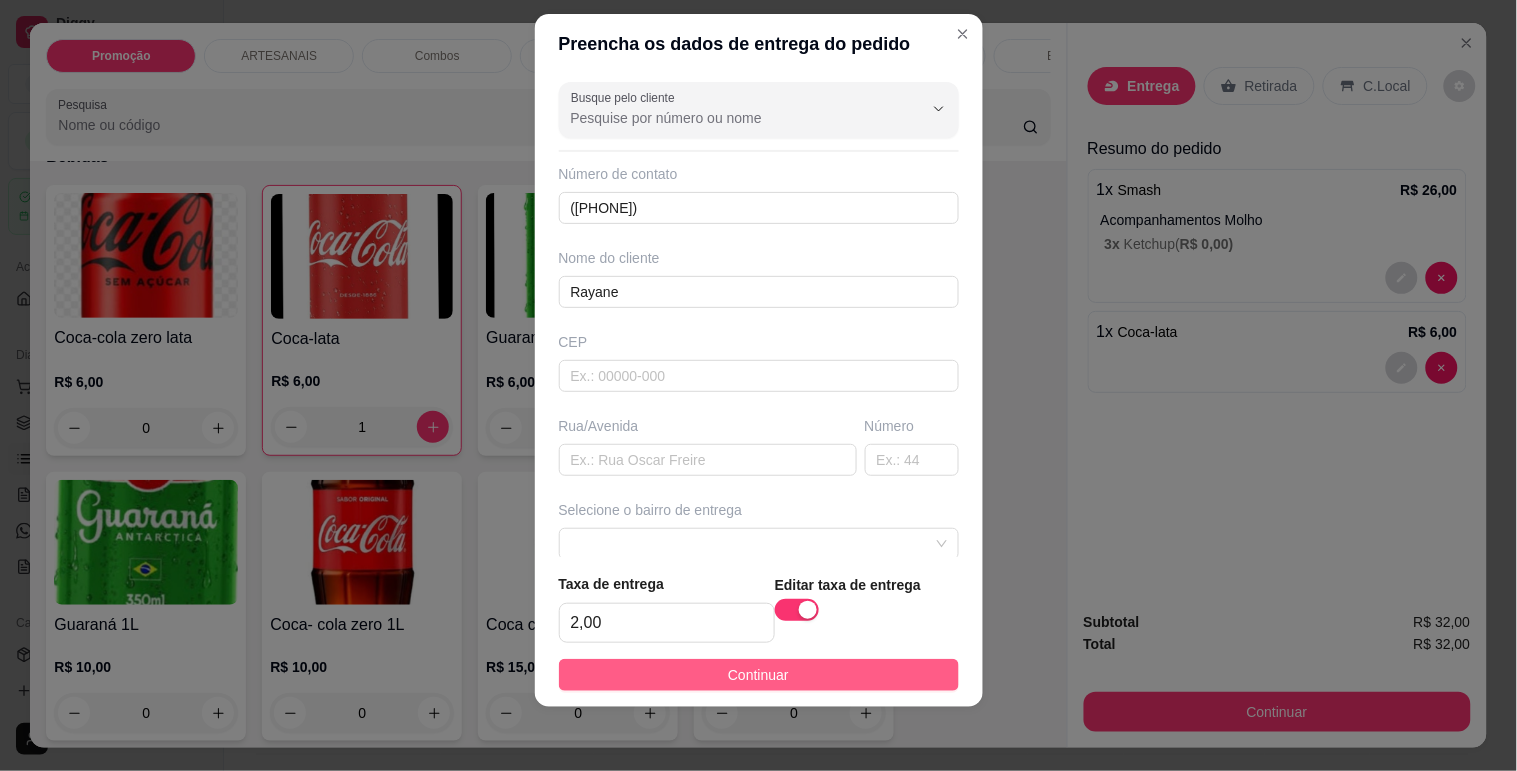 click on "Continuar" at bounding box center (758, 675) 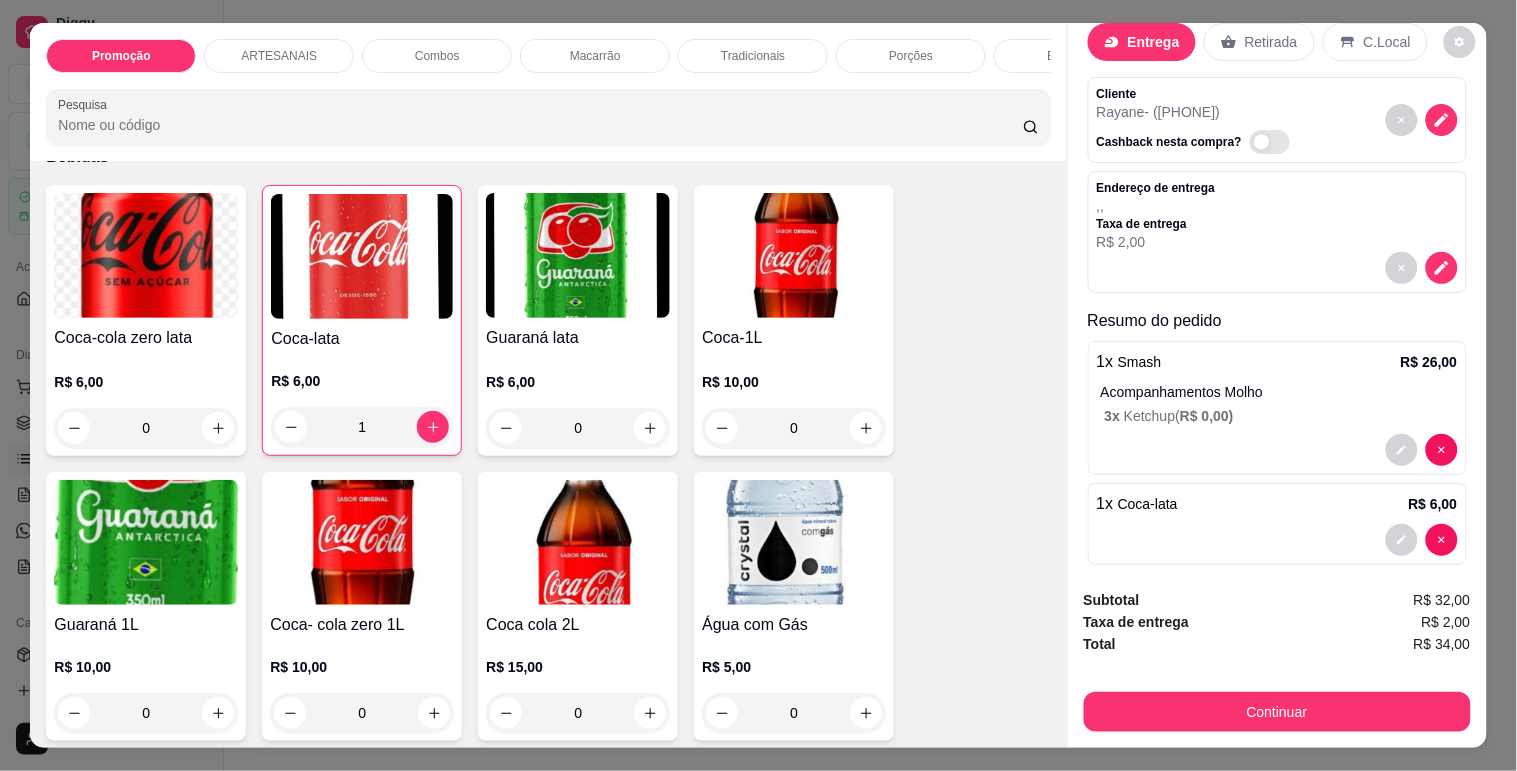 scroll, scrollTop: 64, scrollLeft: 0, axis: vertical 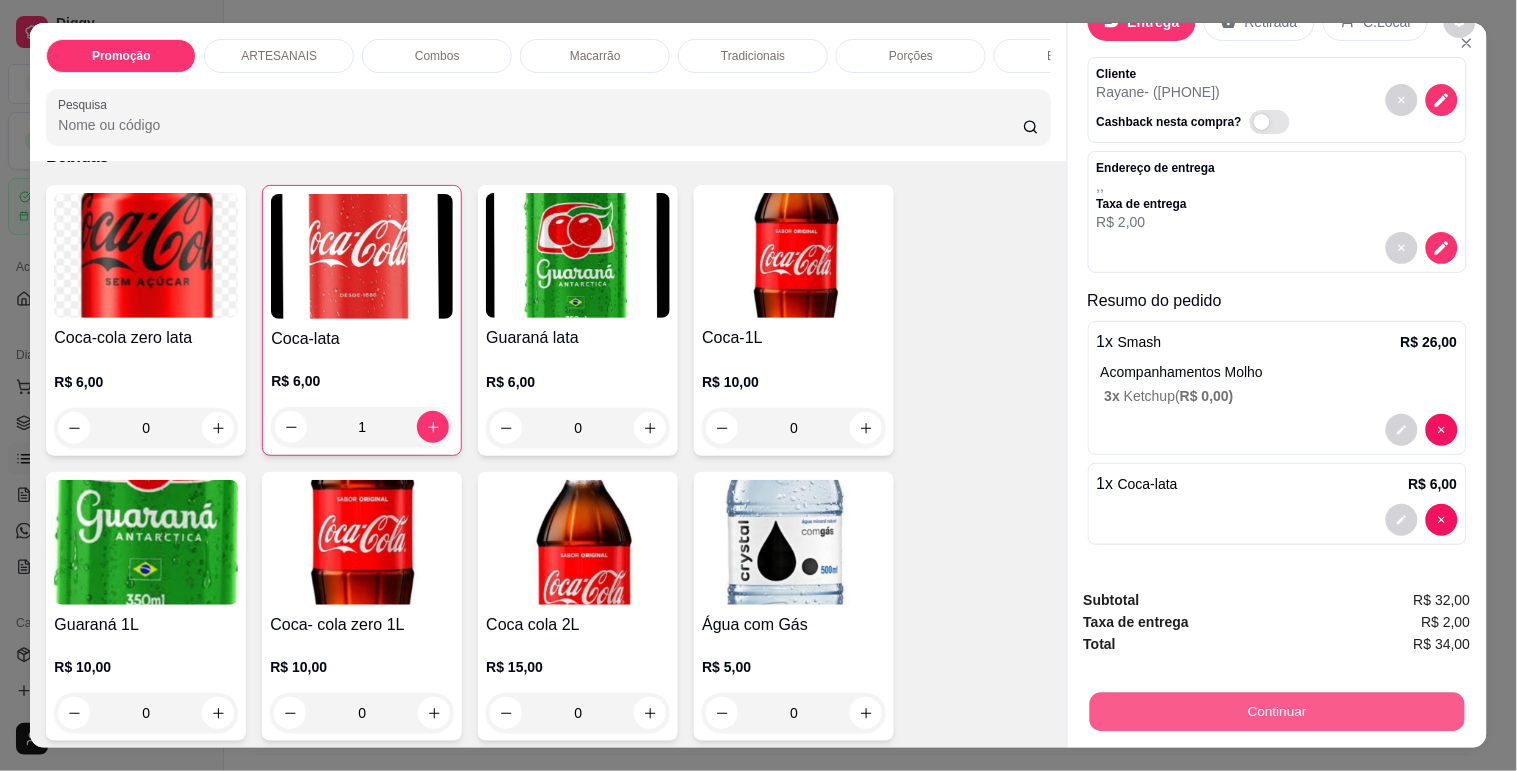 click on "Continuar" at bounding box center [1276, 711] 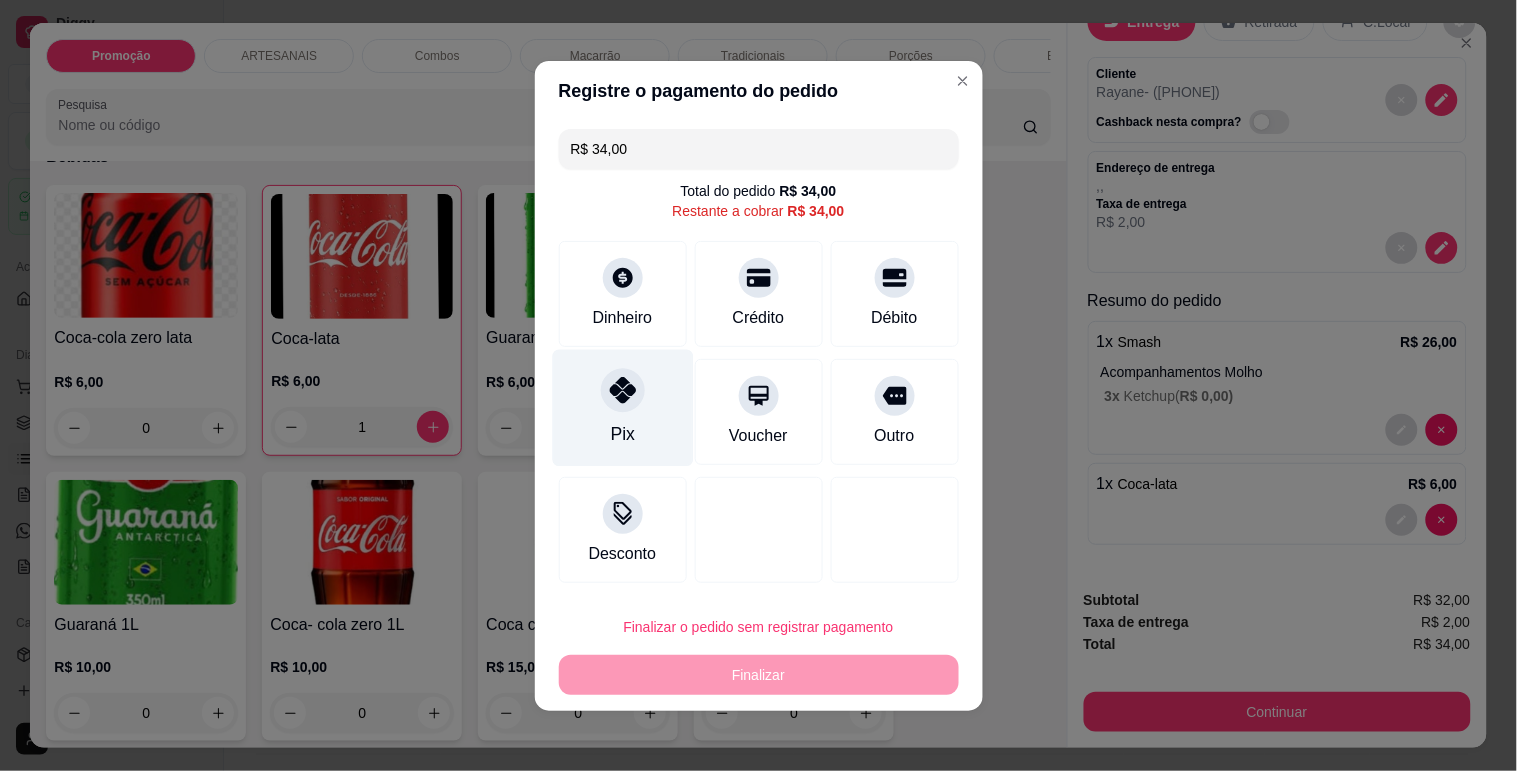 click on "Pix" at bounding box center [622, 407] 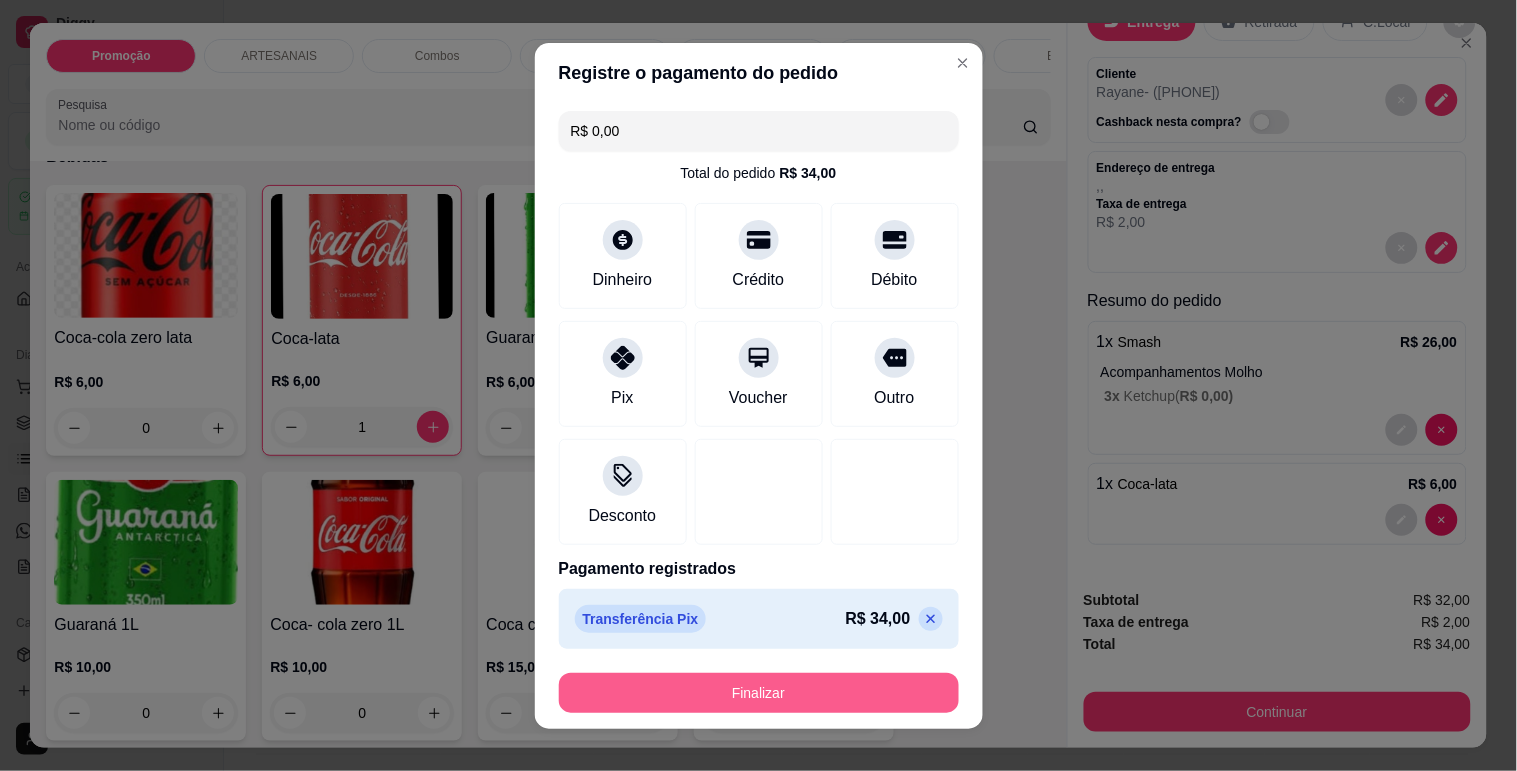 click on "Finalizar" at bounding box center [759, 693] 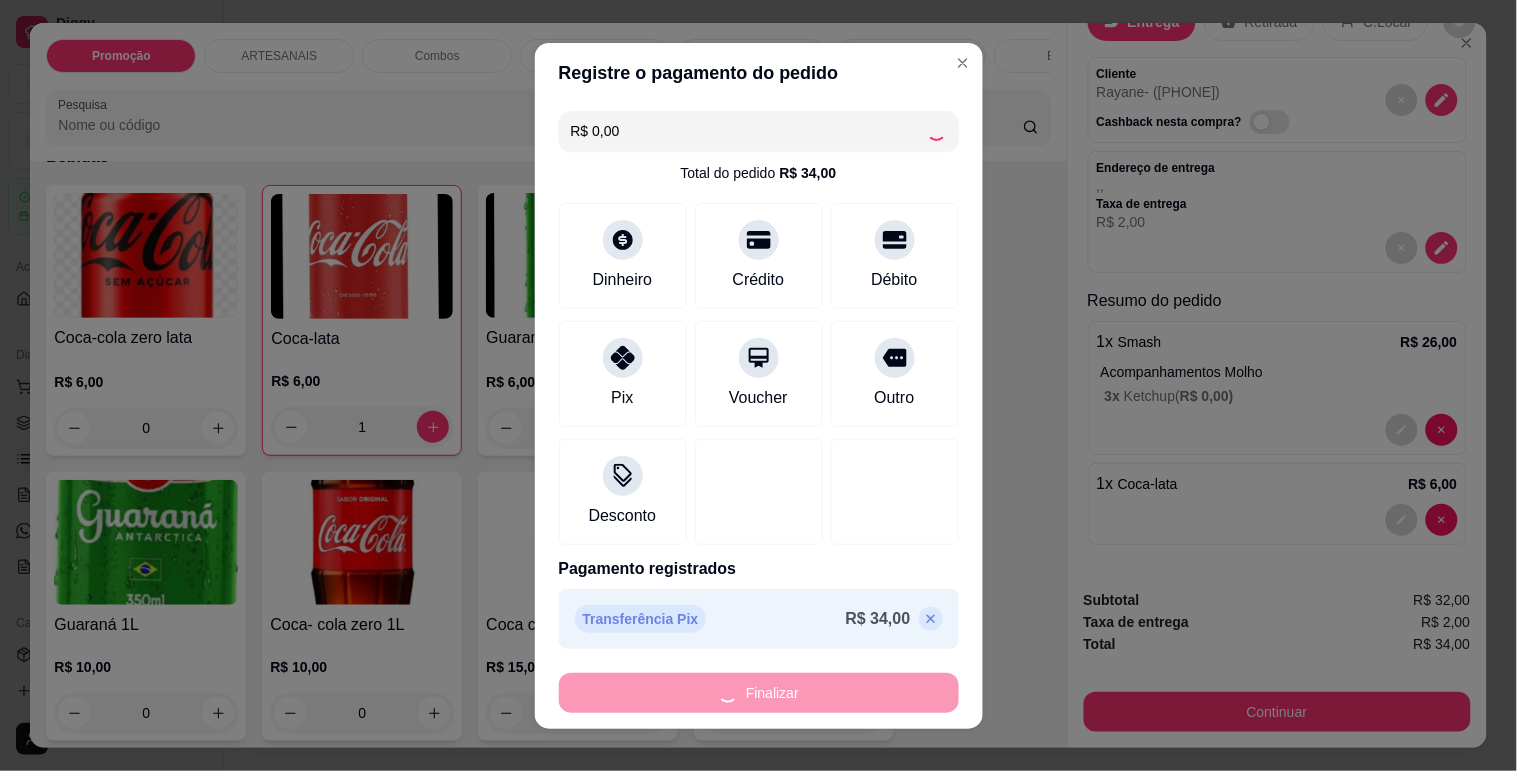 type on "0" 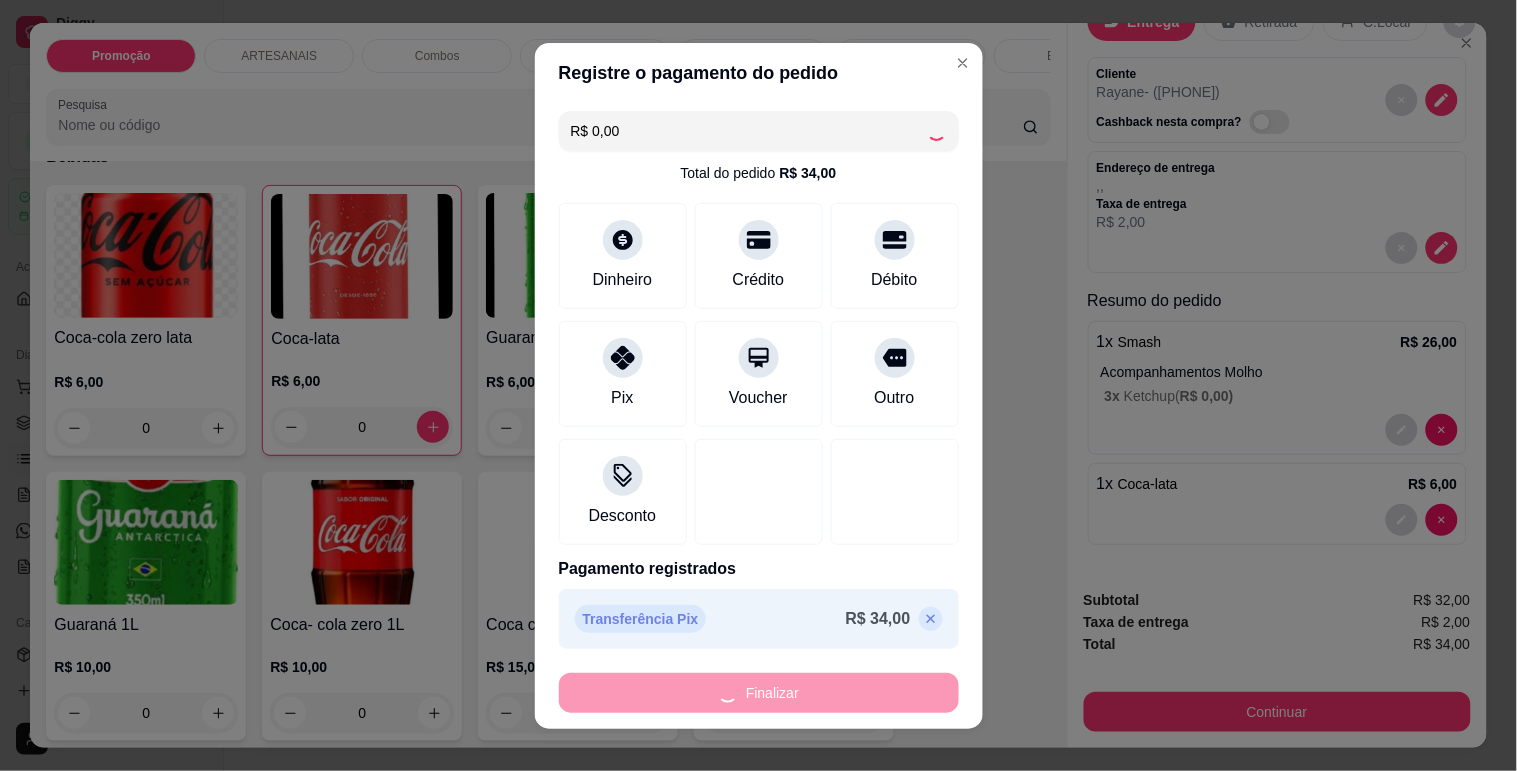type on "-R$ 34,00" 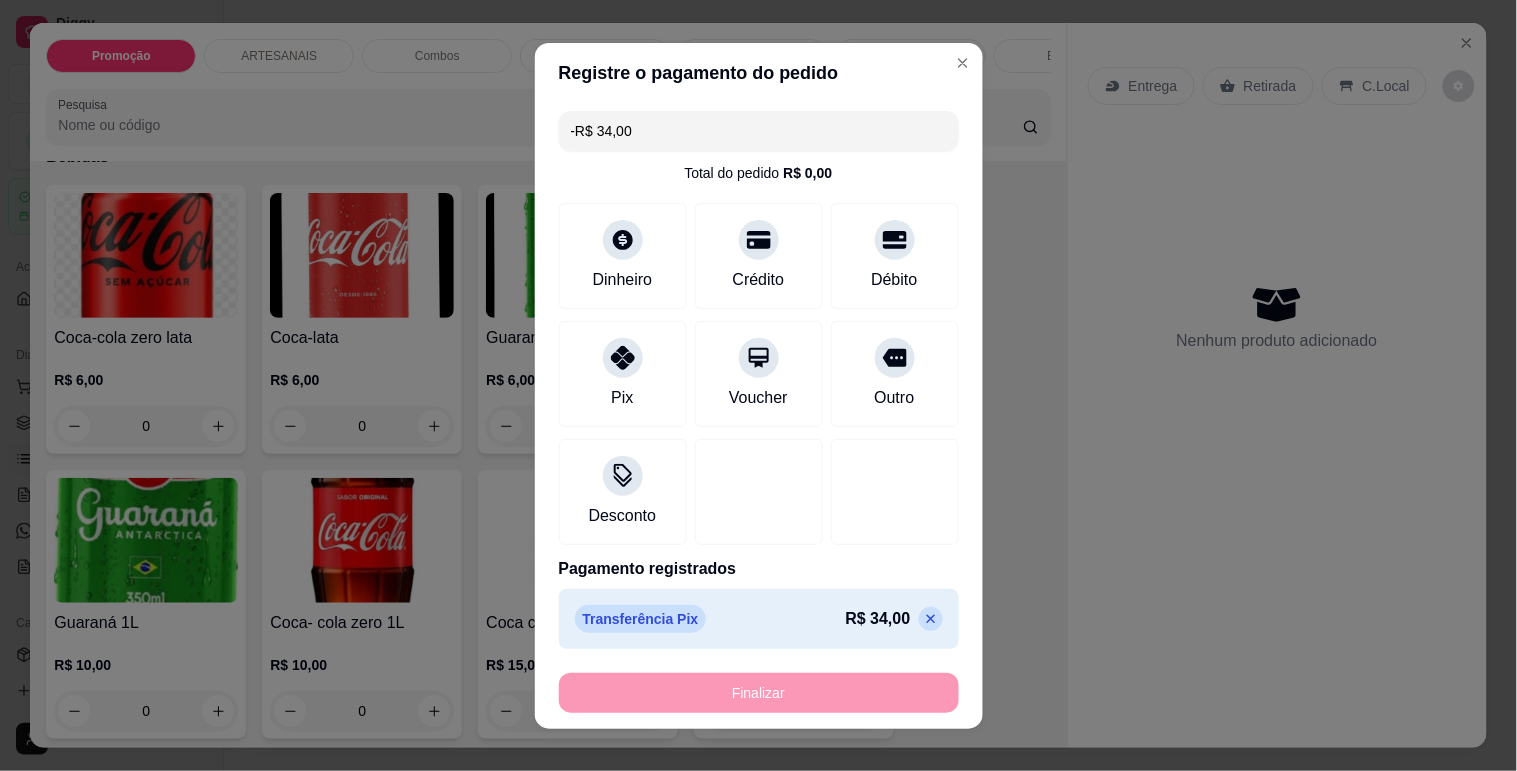 scroll, scrollTop: 0, scrollLeft: 0, axis: both 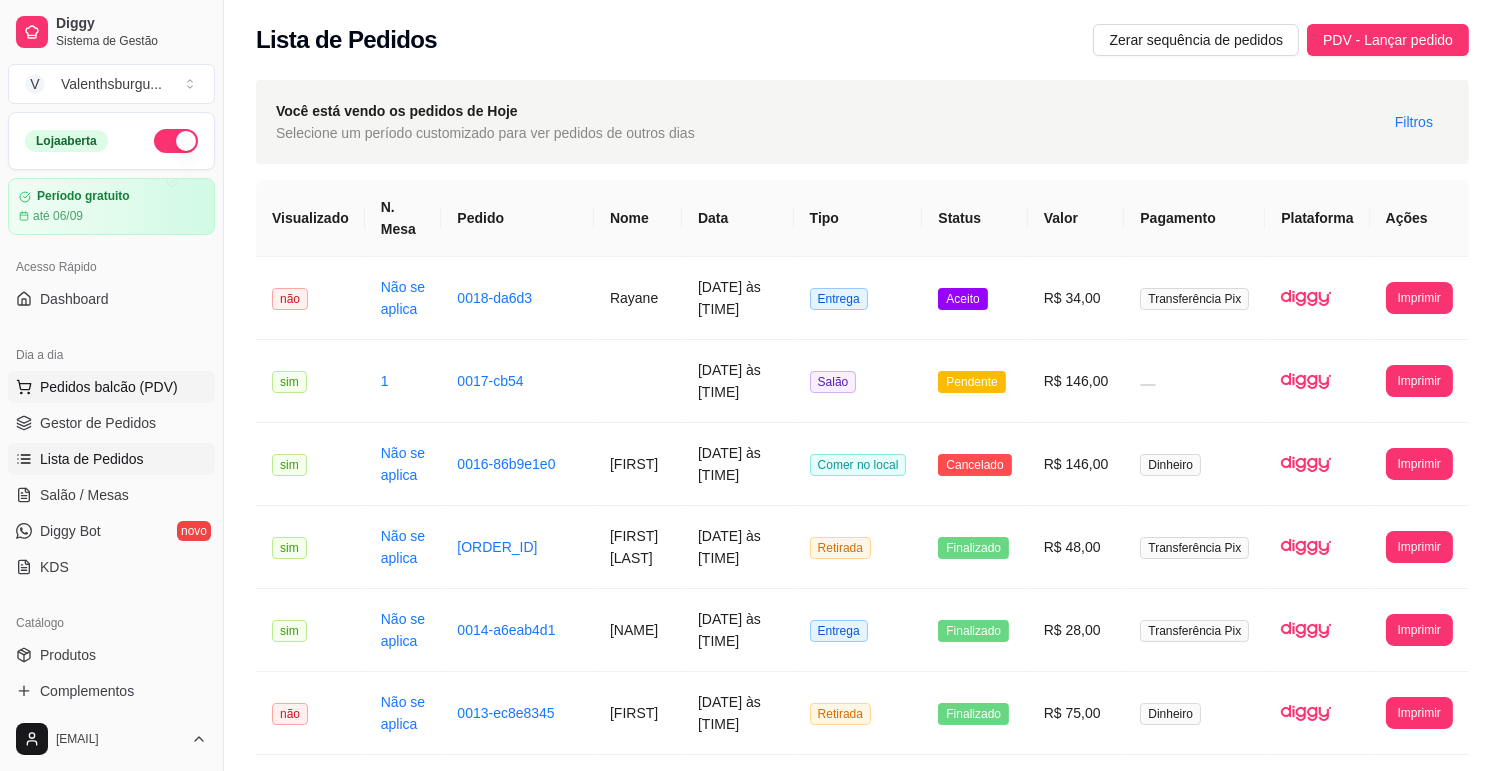 click on "Pedidos balcão (PDV)" at bounding box center (109, 387) 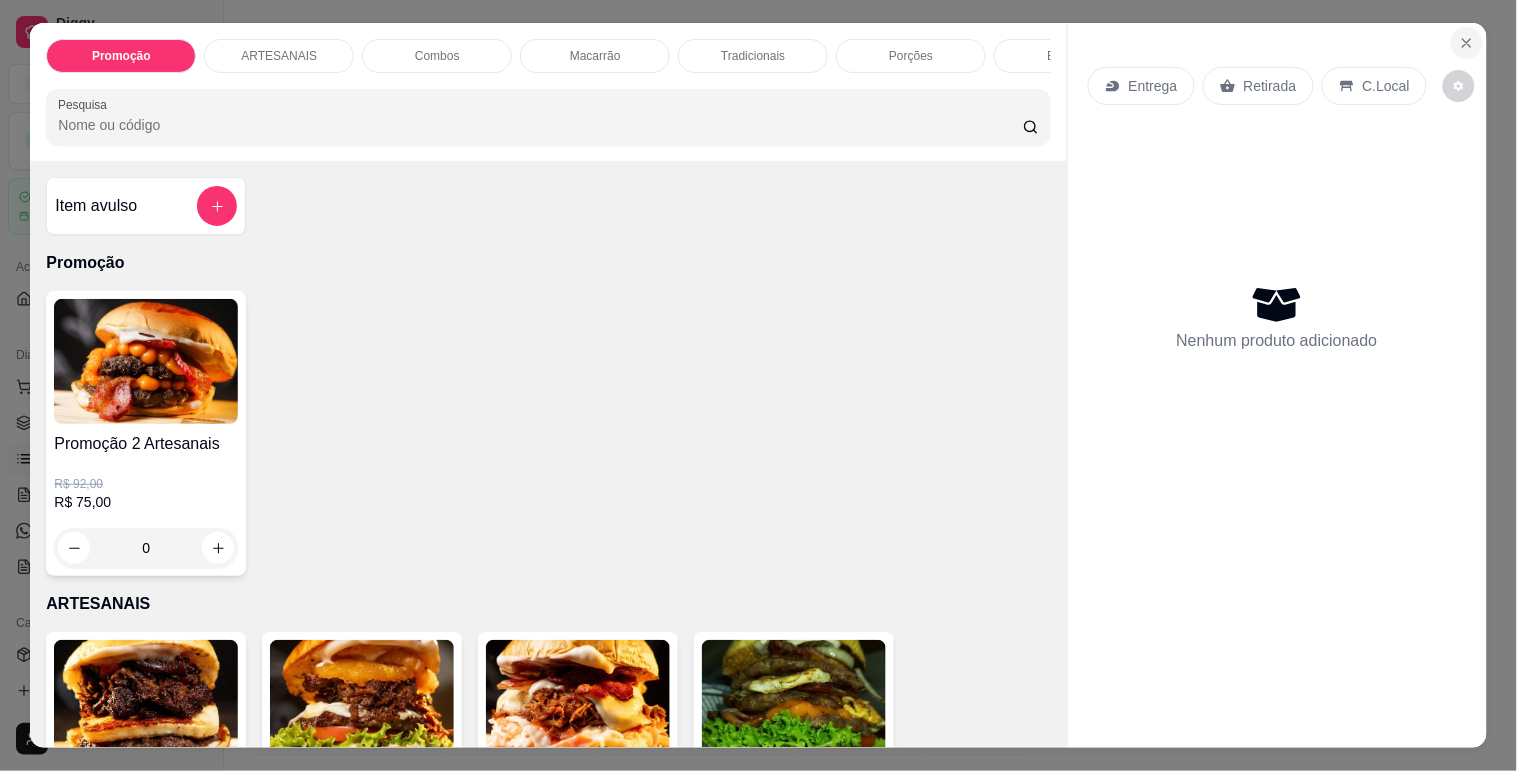 click at bounding box center [1467, 43] 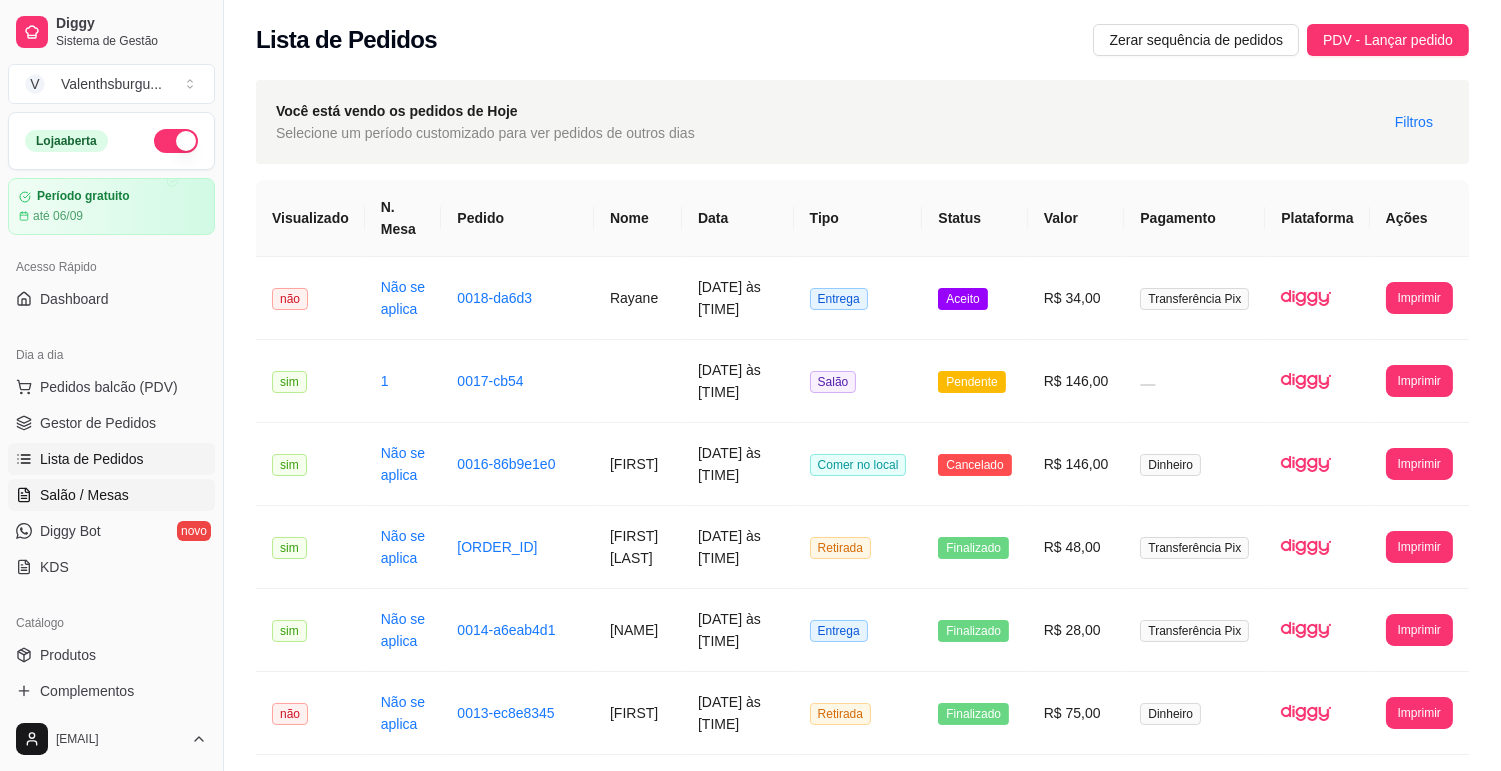 click on "Salão / Mesas" at bounding box center [111, 495] 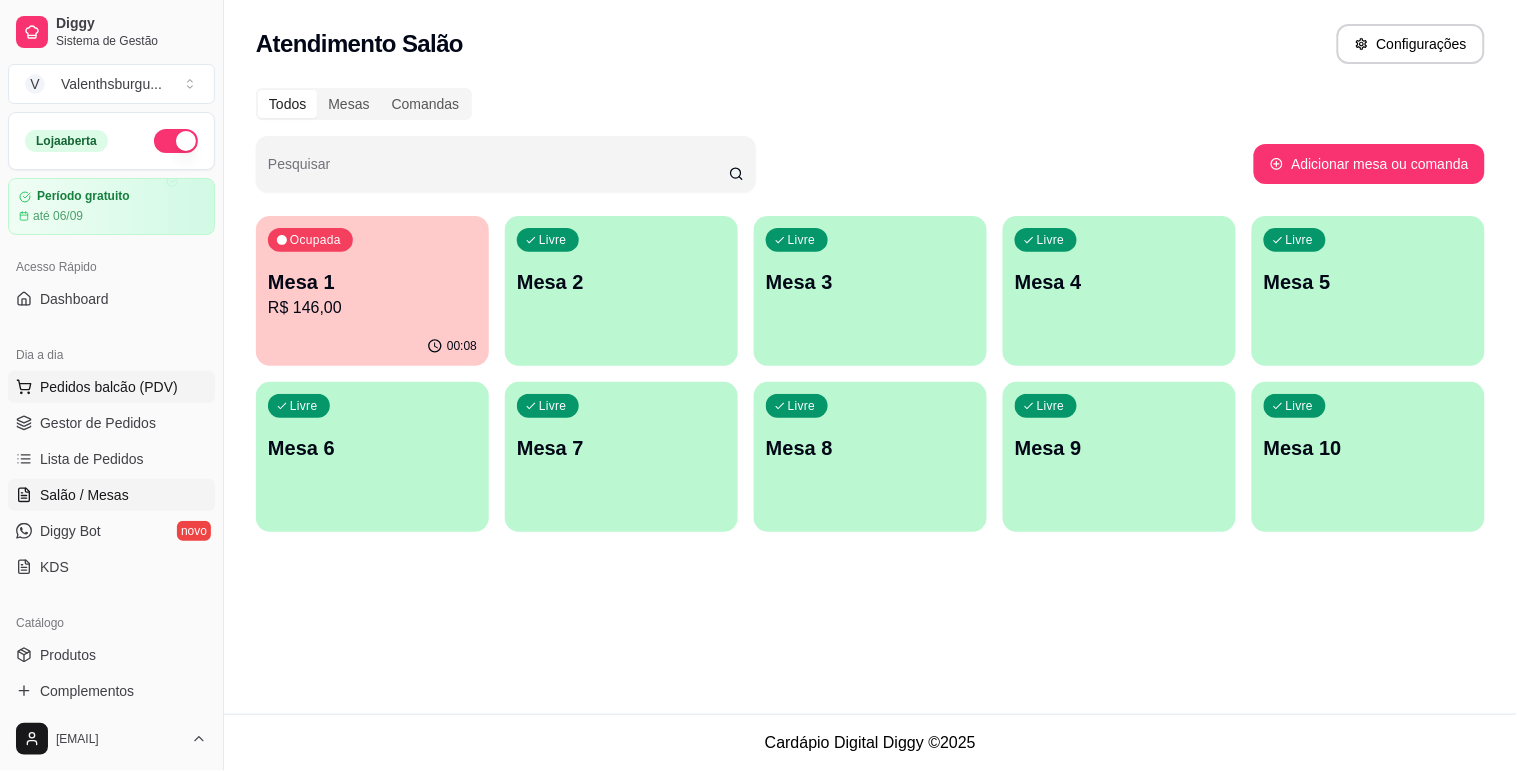 click on "Pedidos balcão (PDV)" at bounding box center [111, 387] 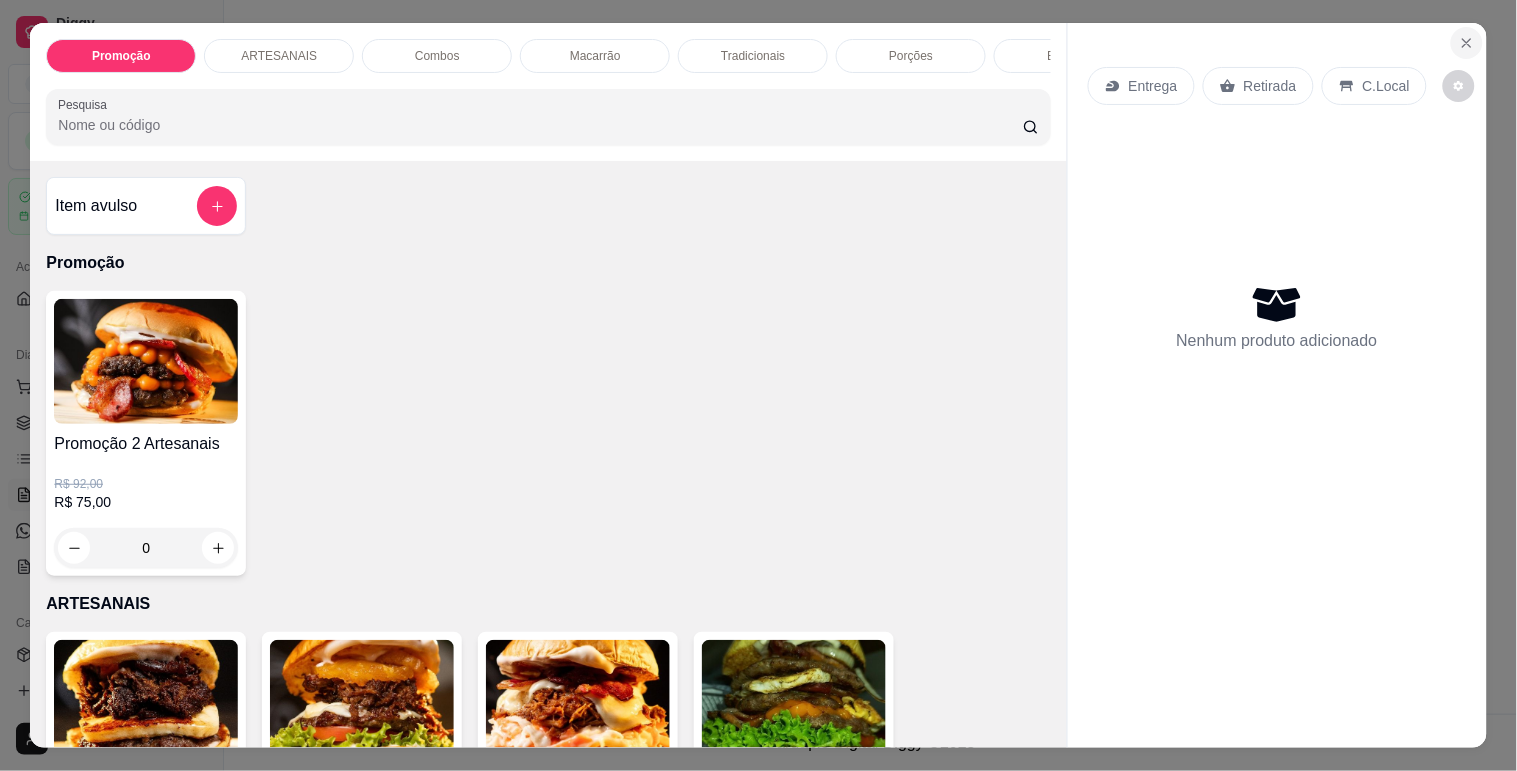 click 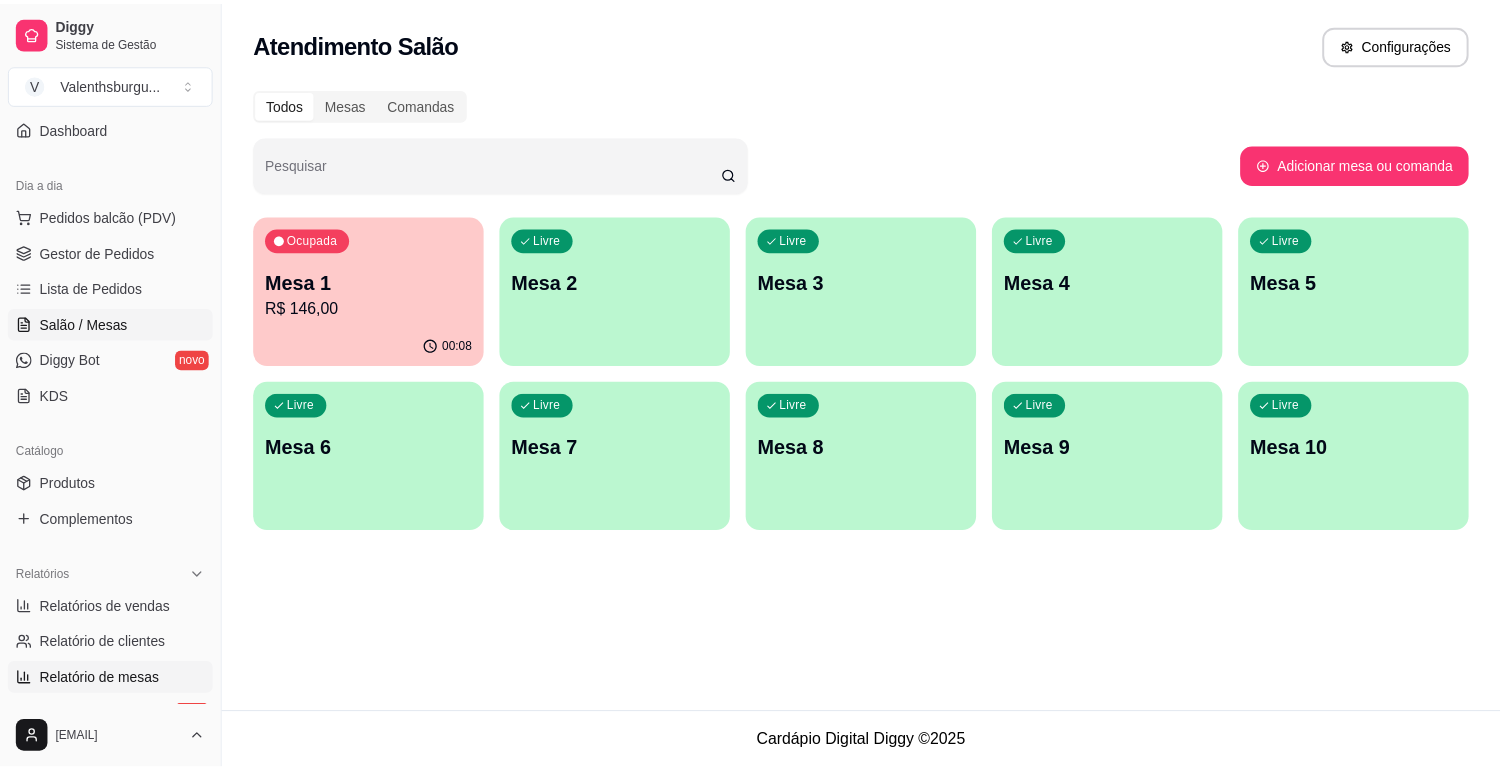 scroll, scrollTop: 222, scrollLeft: 0, axis: vertical 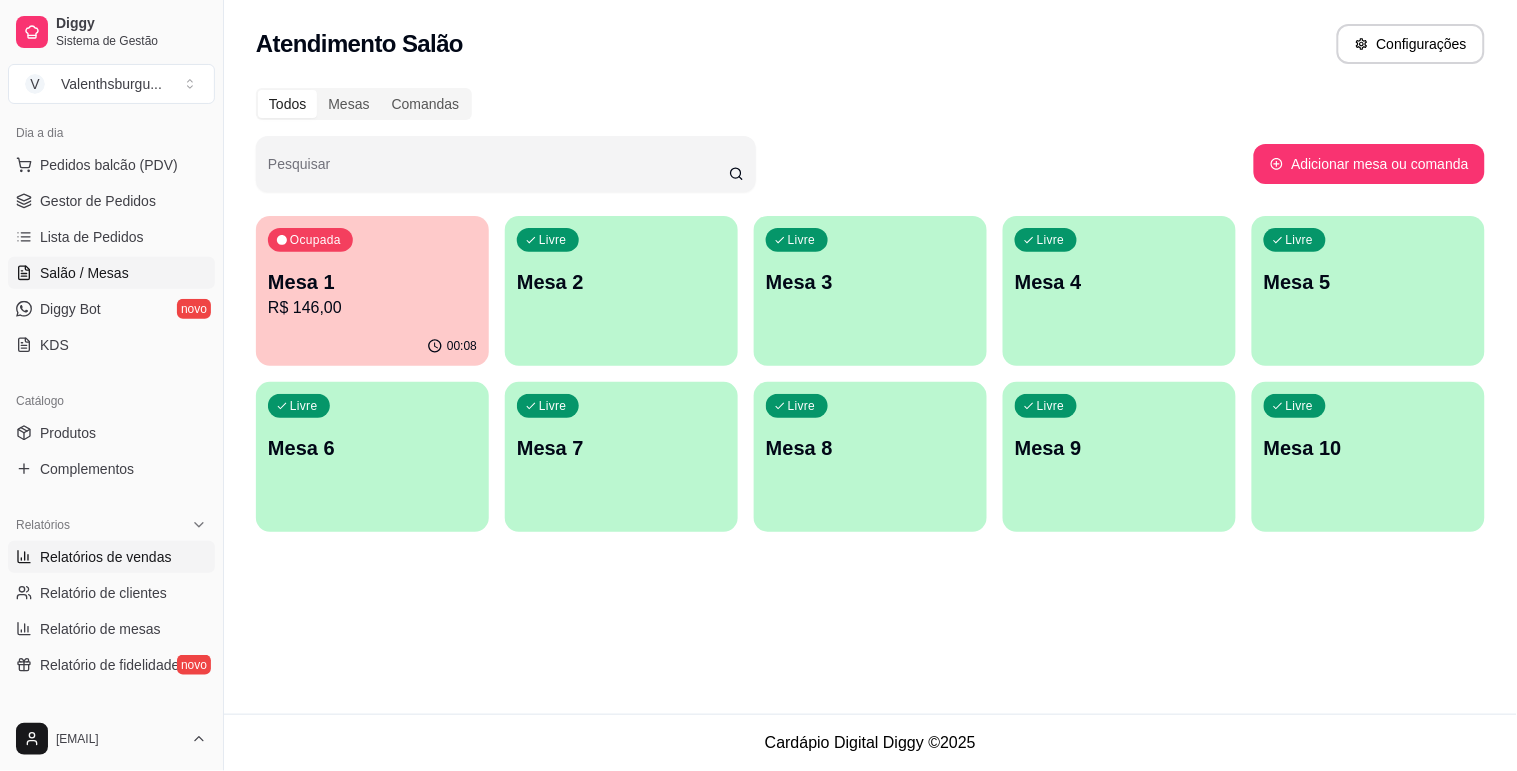 click on "Relatórios de vendas" at bounding box center (106, 557) 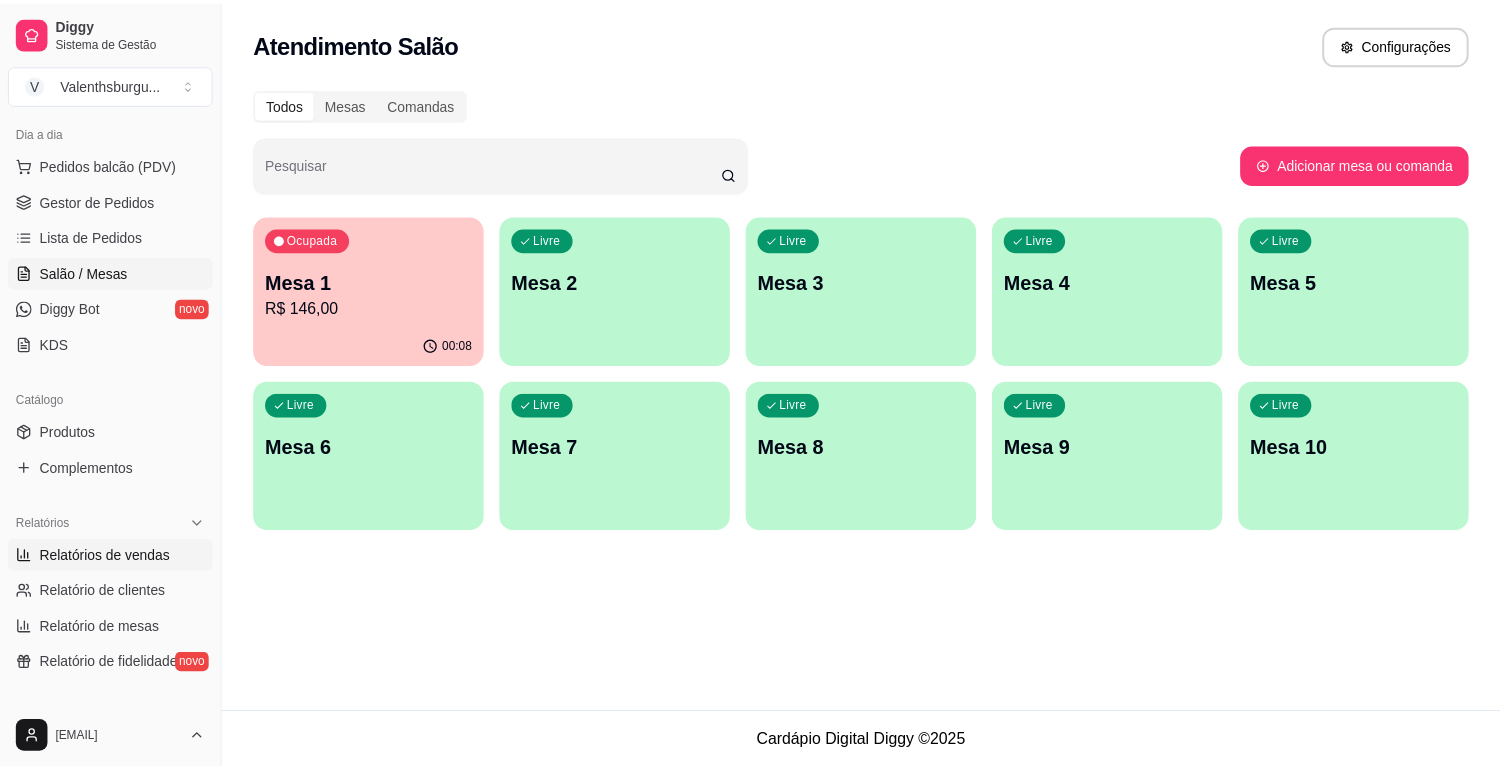 select on "ALL" 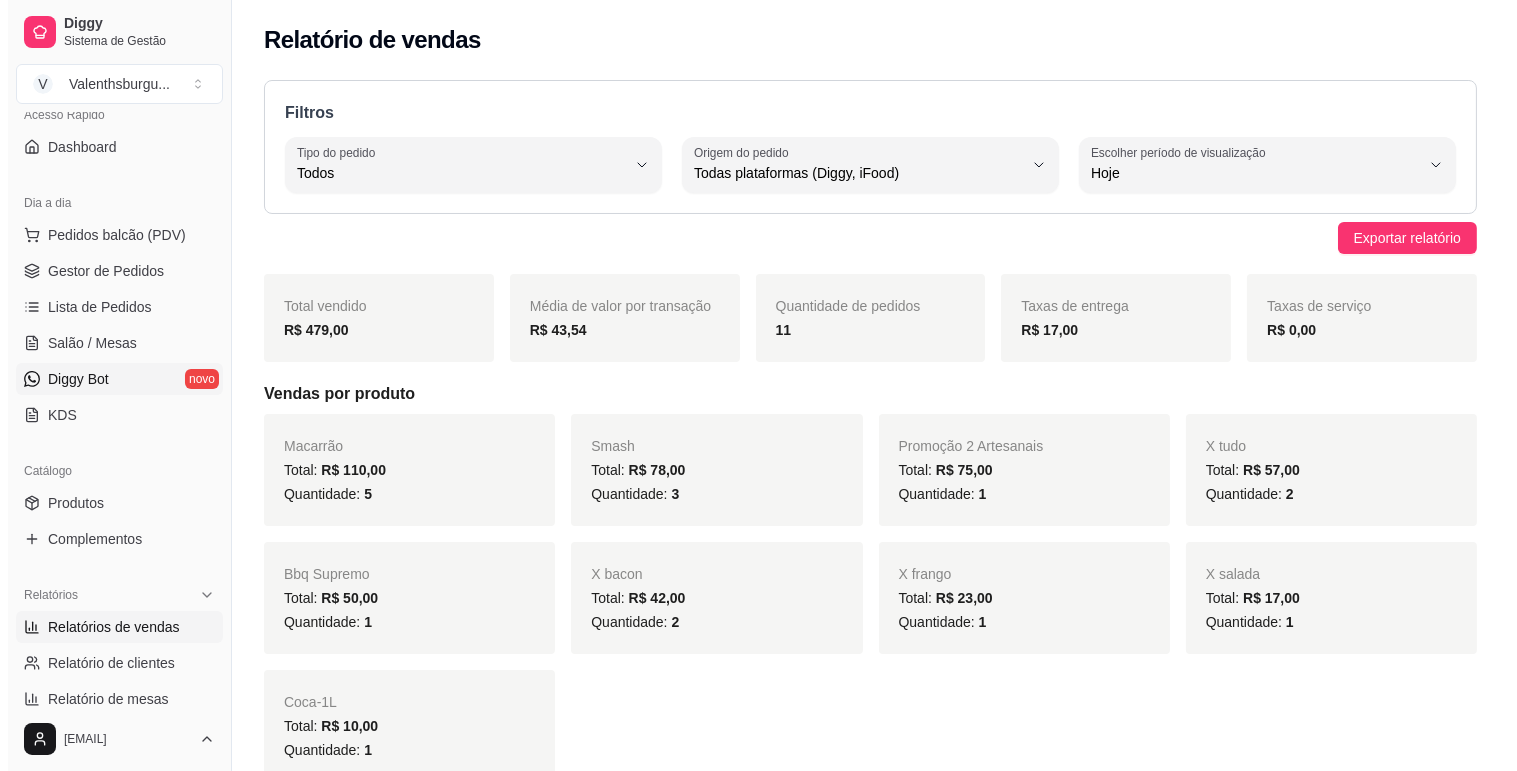 scroll, scrollTop: 0, scrollLeft: 0, axis: both 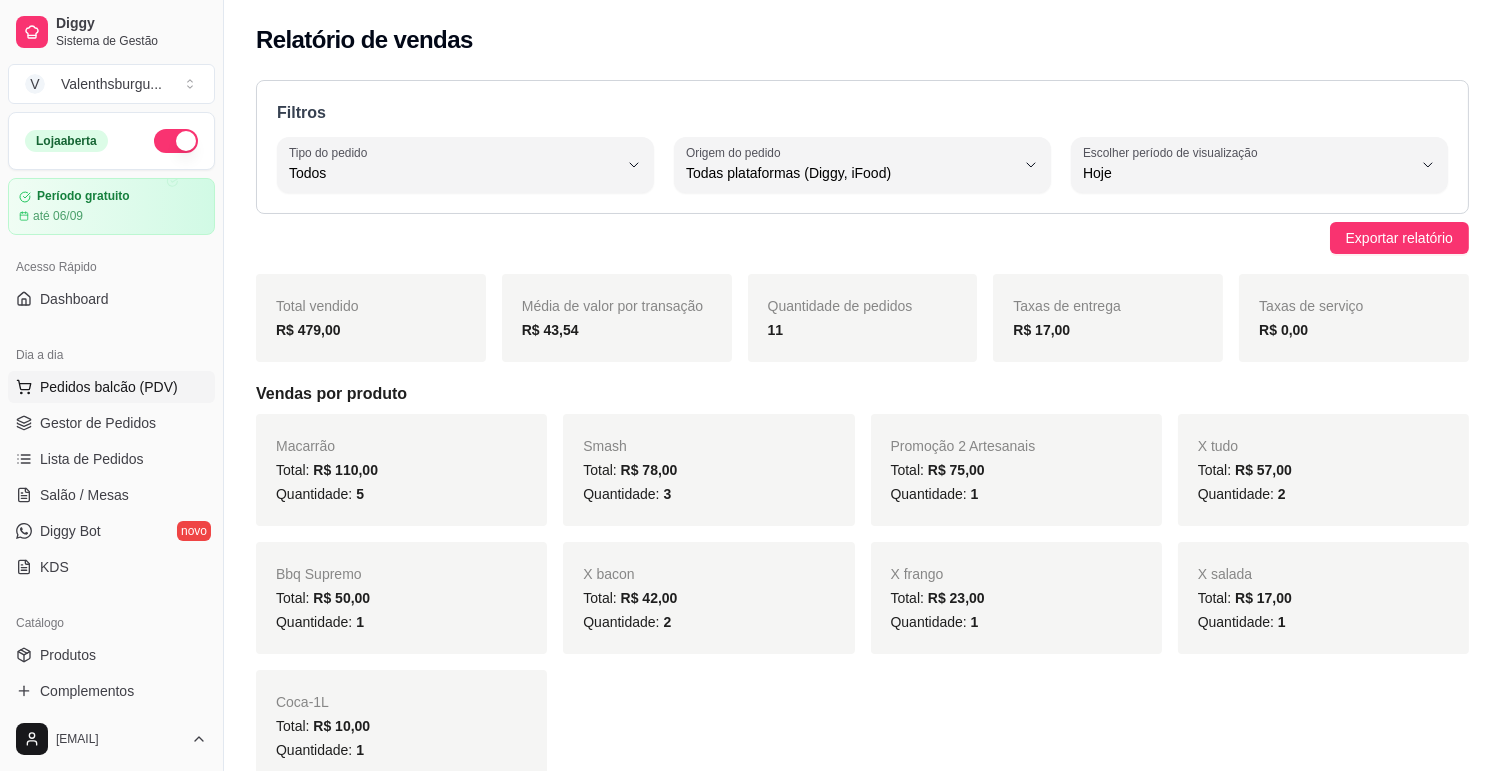 click on "Pedidos balcão (PDV)" at bounding box center (109, 387) 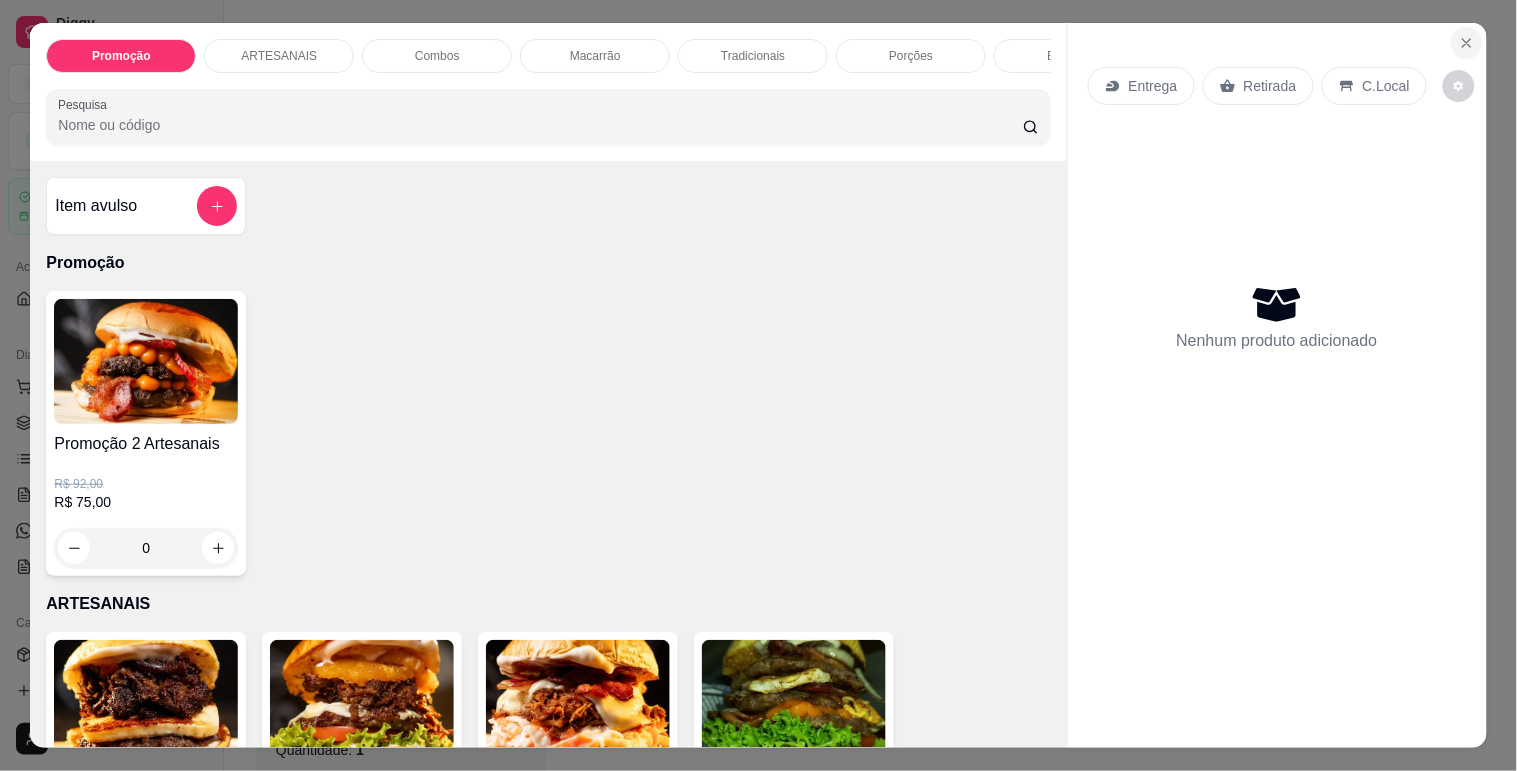 click at bounding box center (1467, 43) 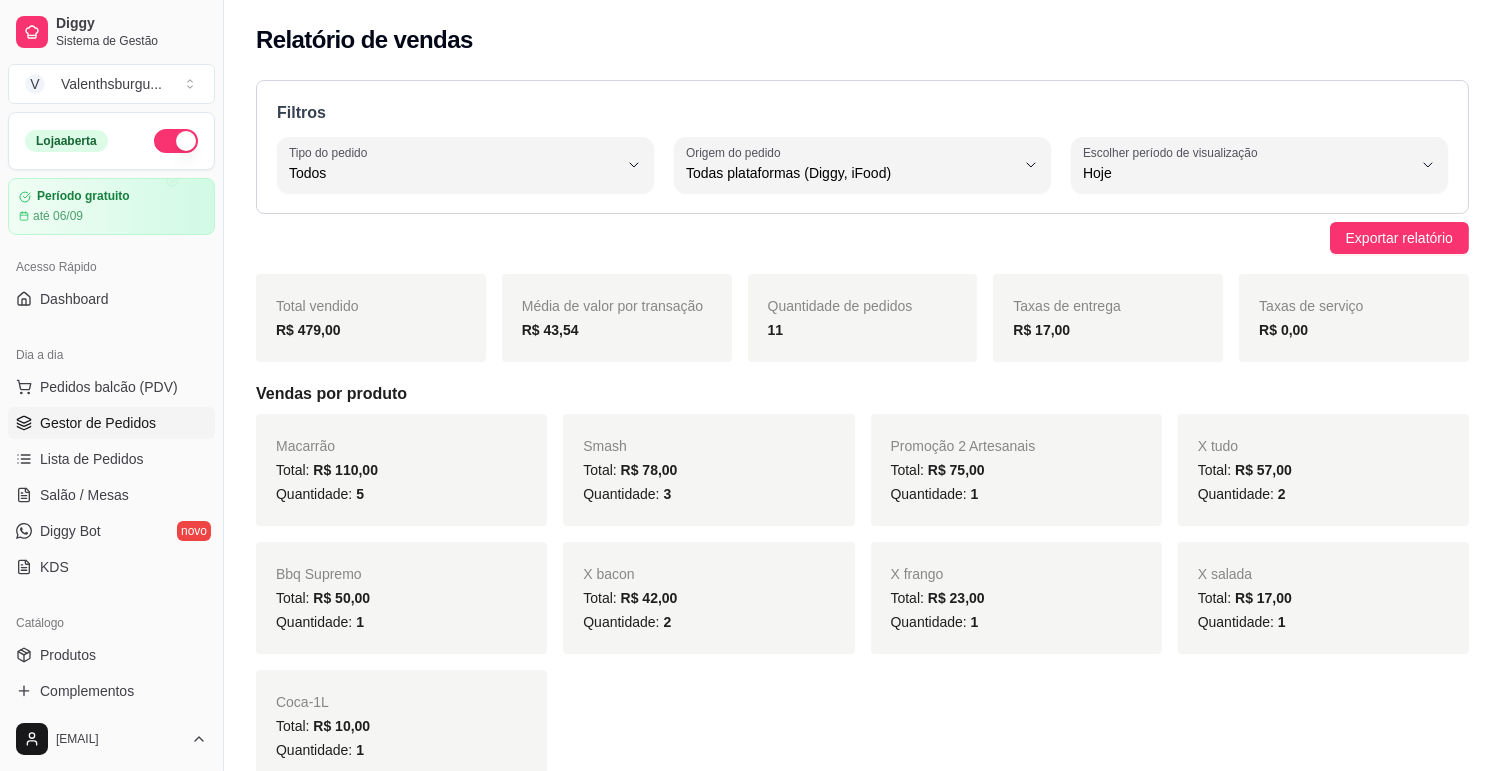 click on "Gestor de Pedidos" at bounding box center [111, 423] 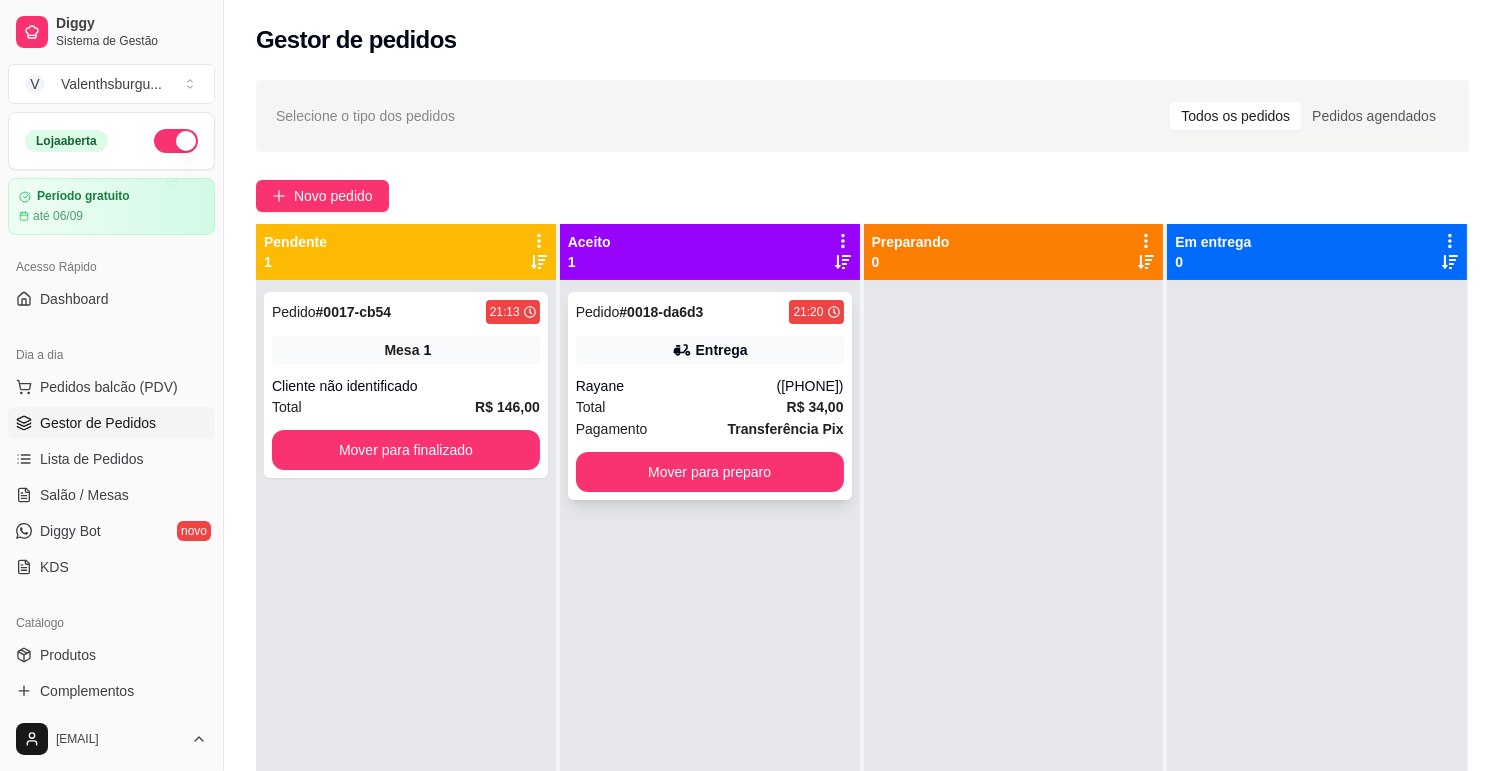 click on "21:20" at bounding box center [816, 312] 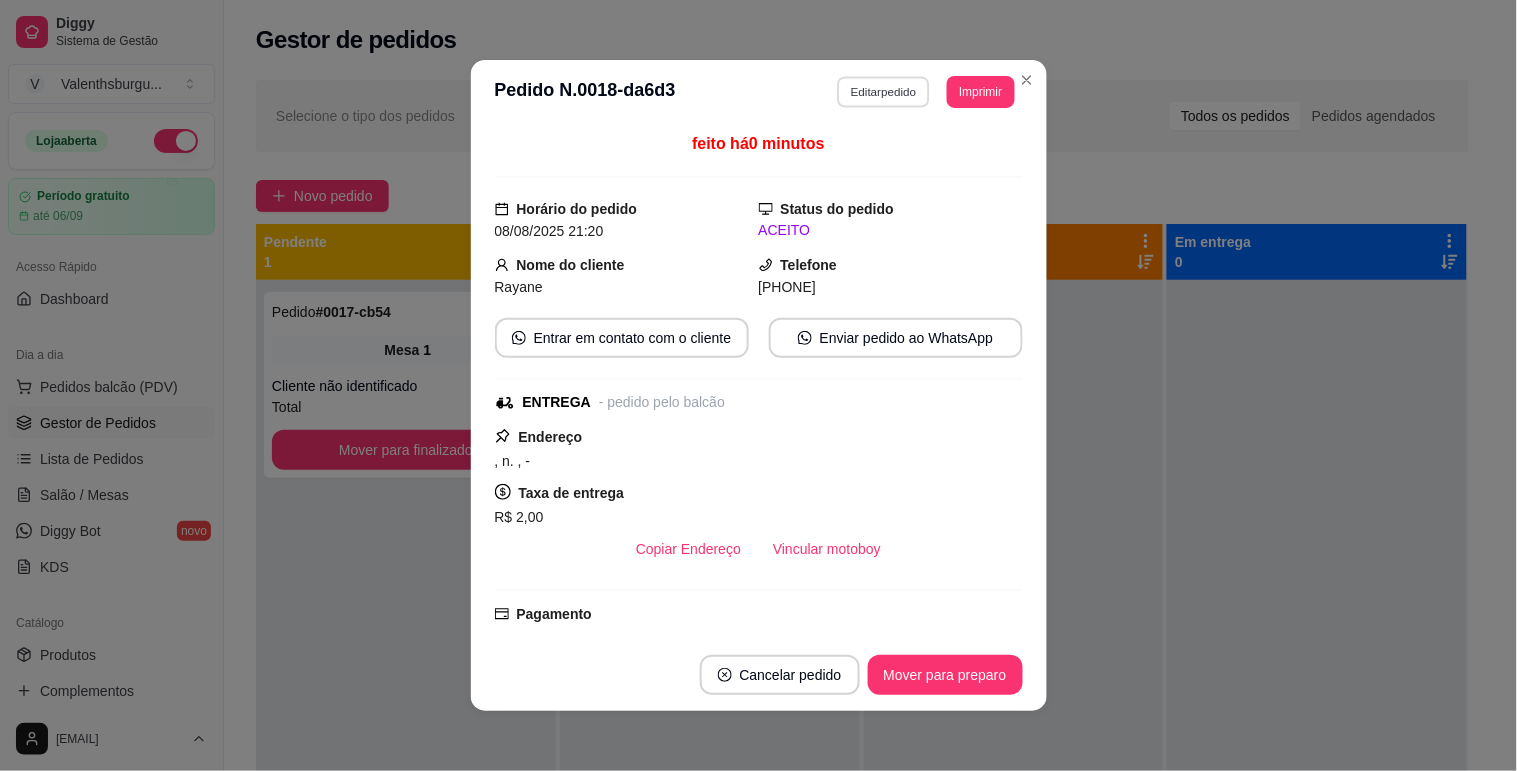 click on "Editar  pedido" at bounding box center (883, 91) 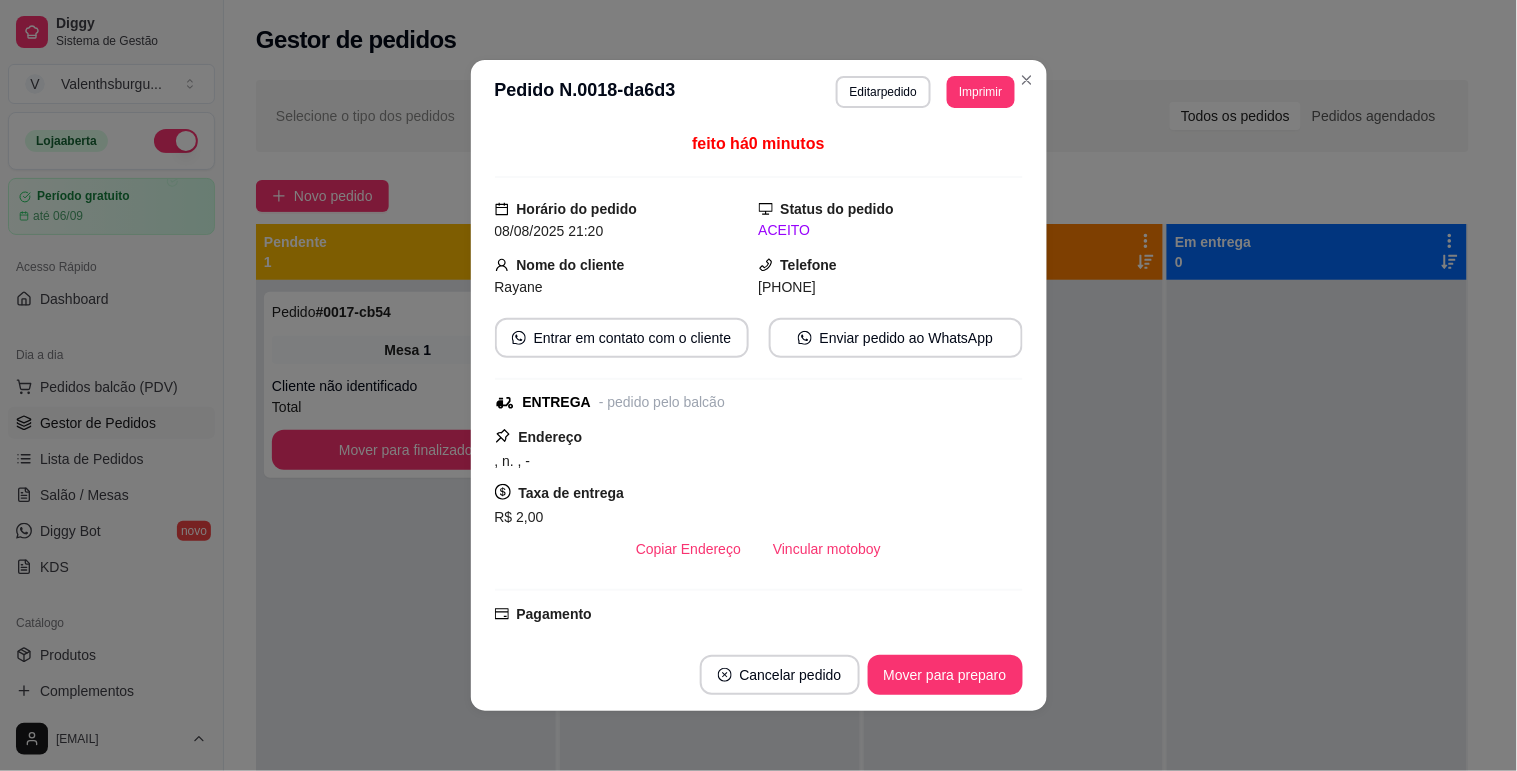 click on "Promoção  ARTESANAIS  Combos  Macarrão  Tradicionais Porções  Bebidas  Cremes  Pesquisa" at bounding box center [548, 92] 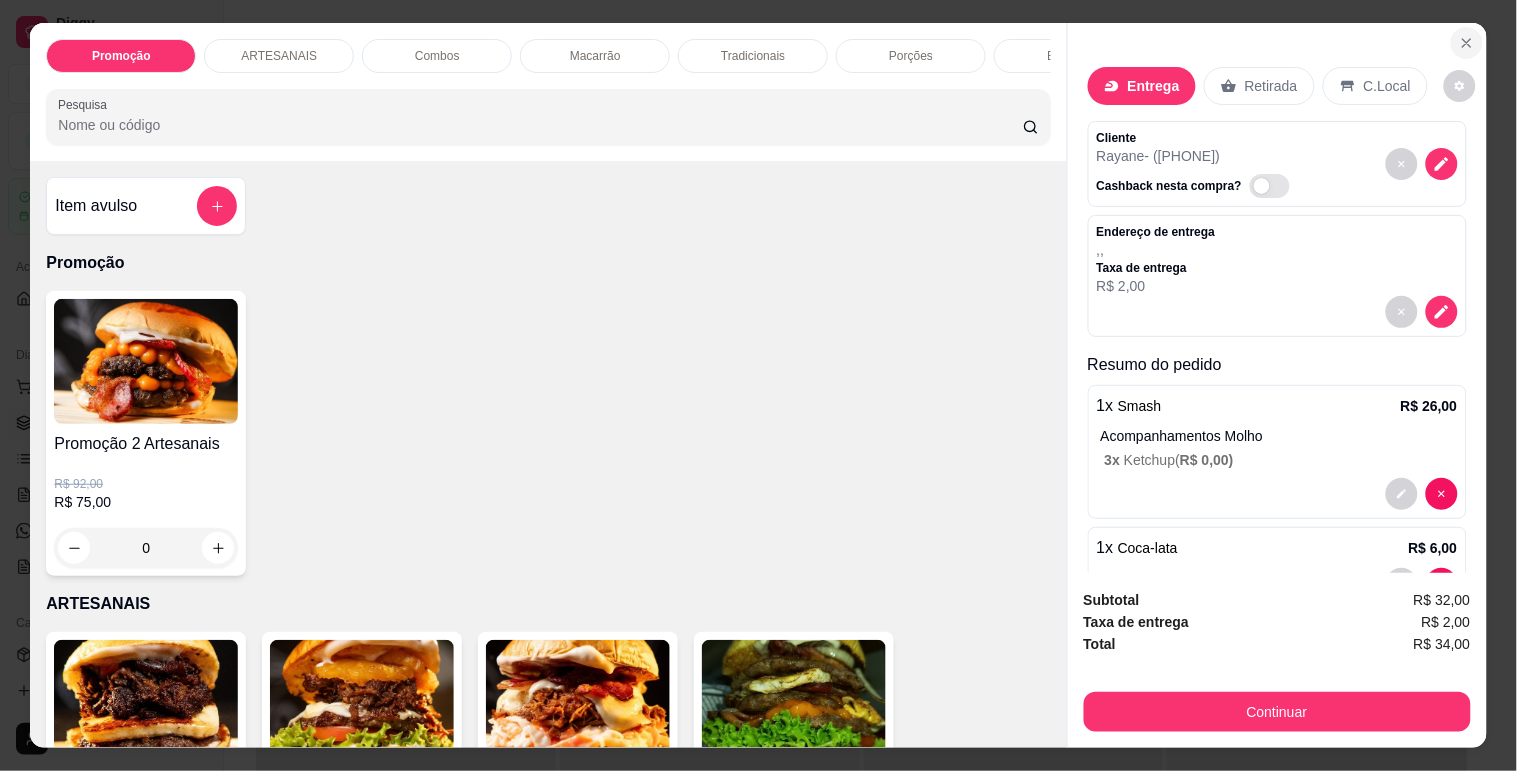 click 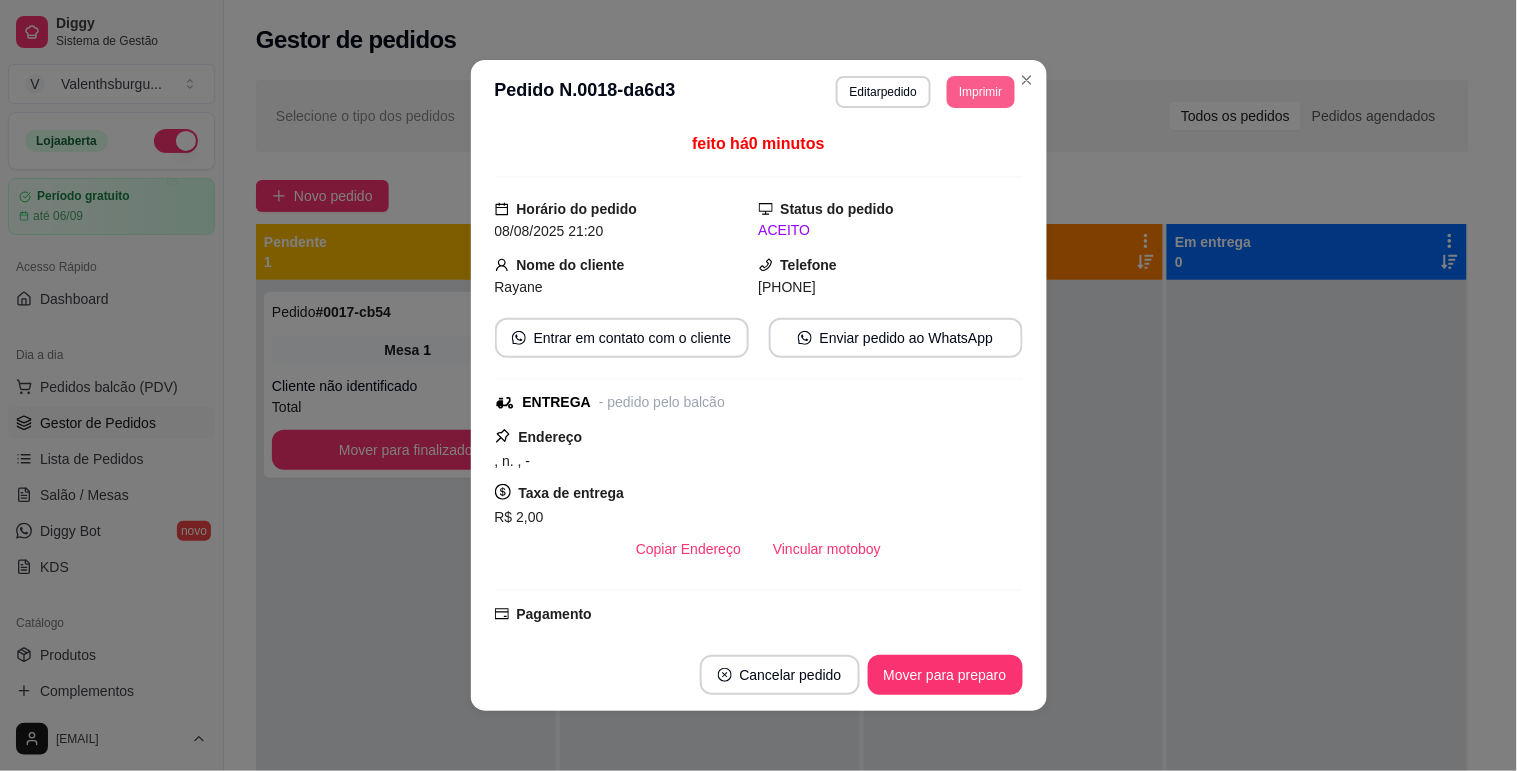 click on "Imprimir" at bounding box center (980, 92) 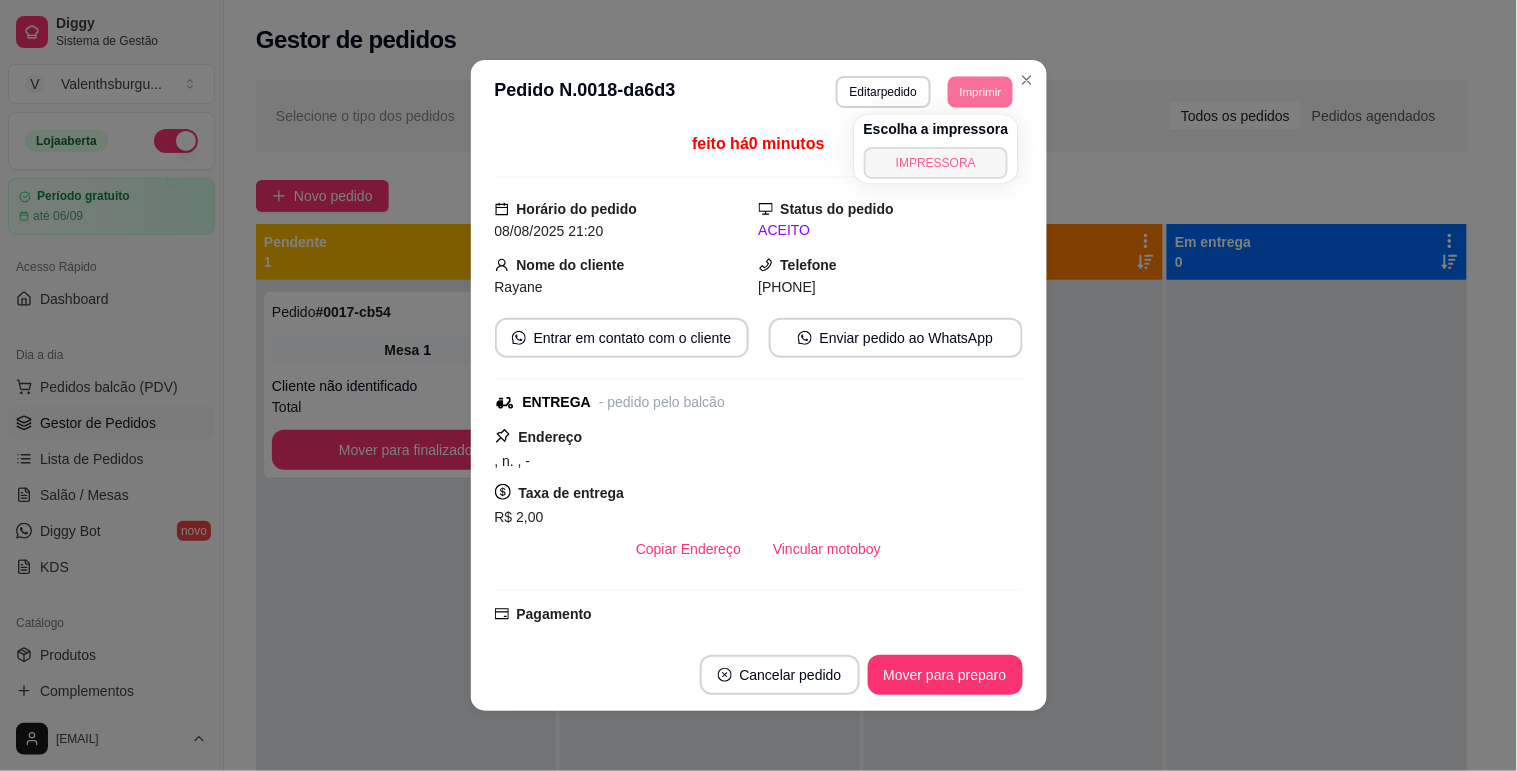 click on "IMPRESSORA" at bounding box center [936, 163] 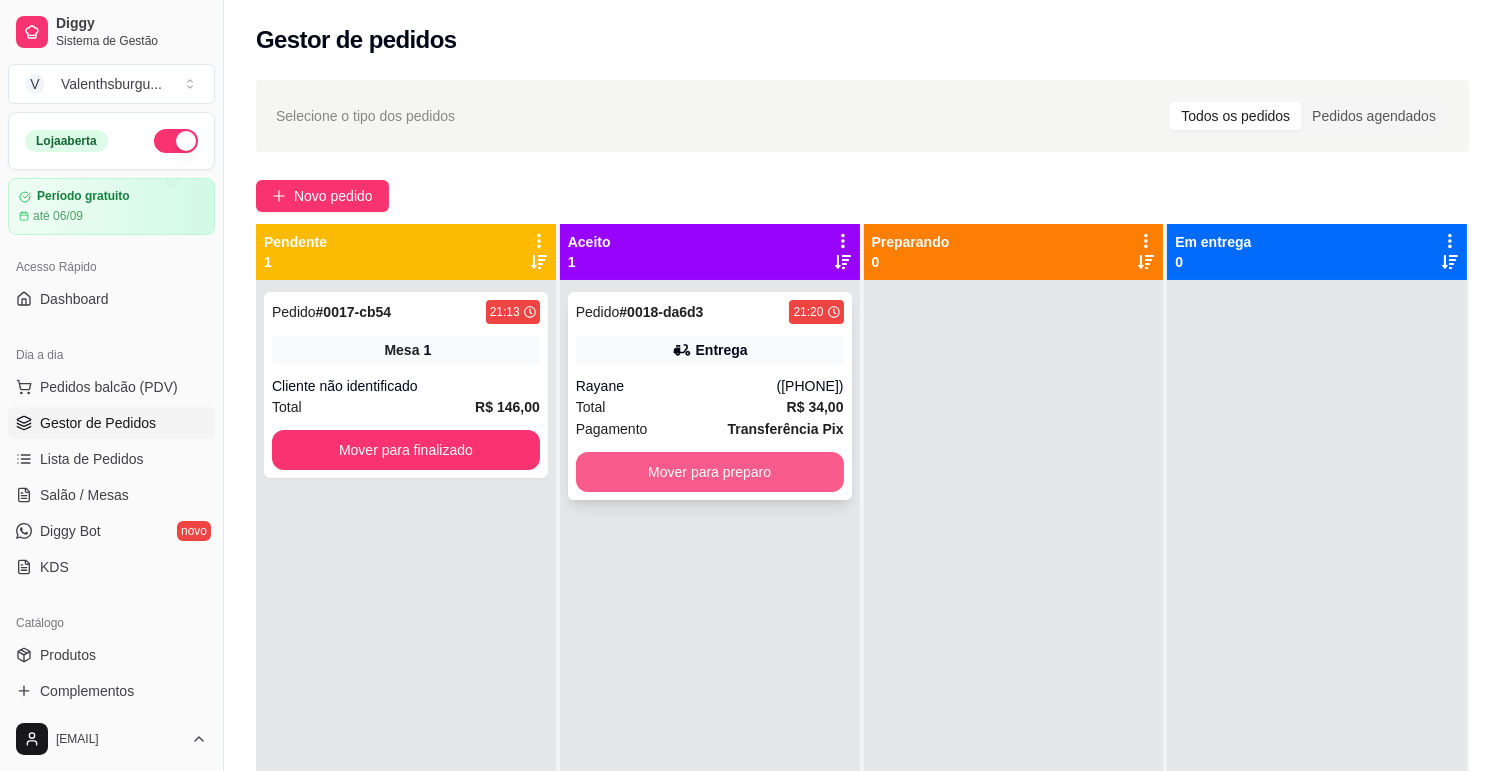 click on "Mover para preparo" at bounding box center [710, 472] 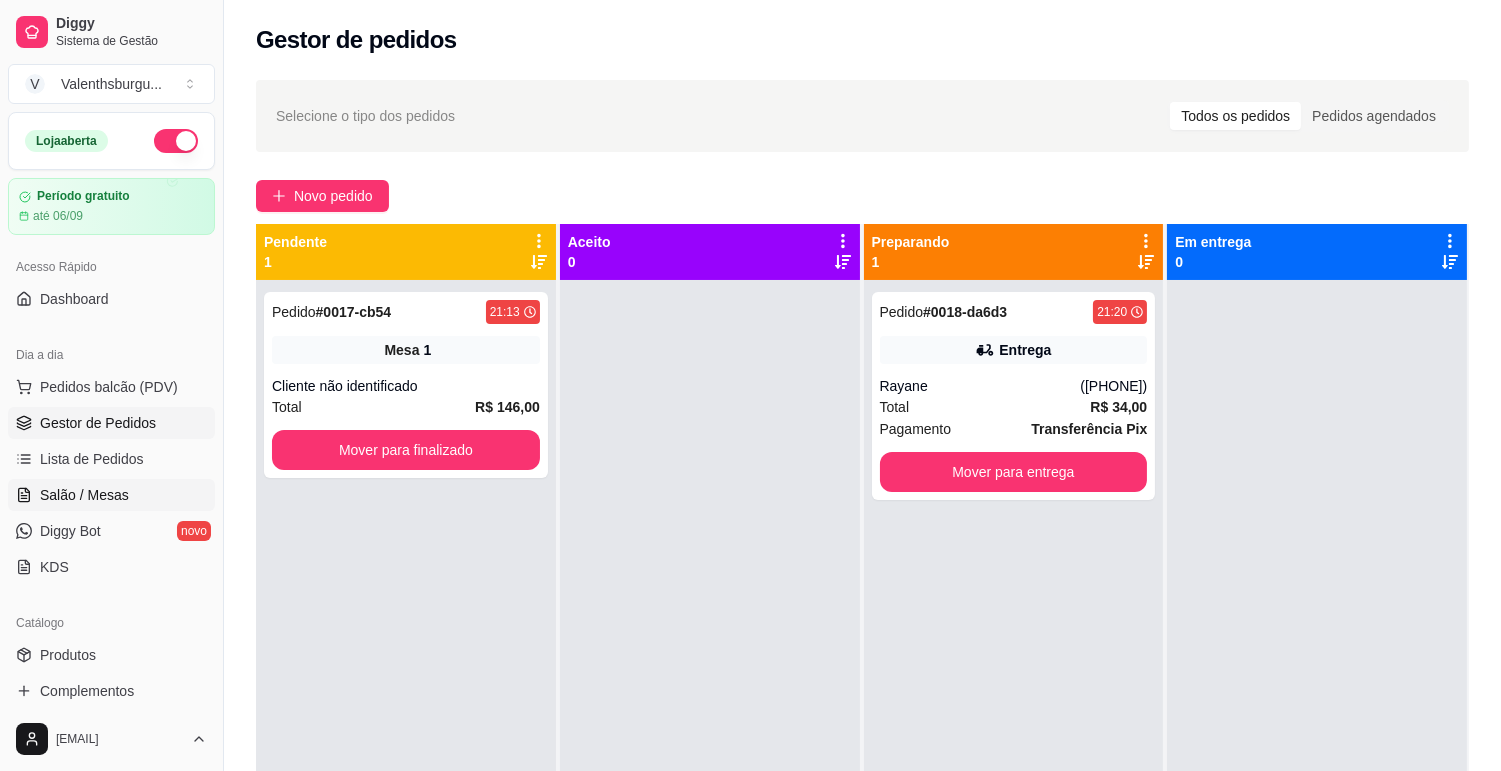 click on "Salão / Mesas" at bounding box center [84, 495] 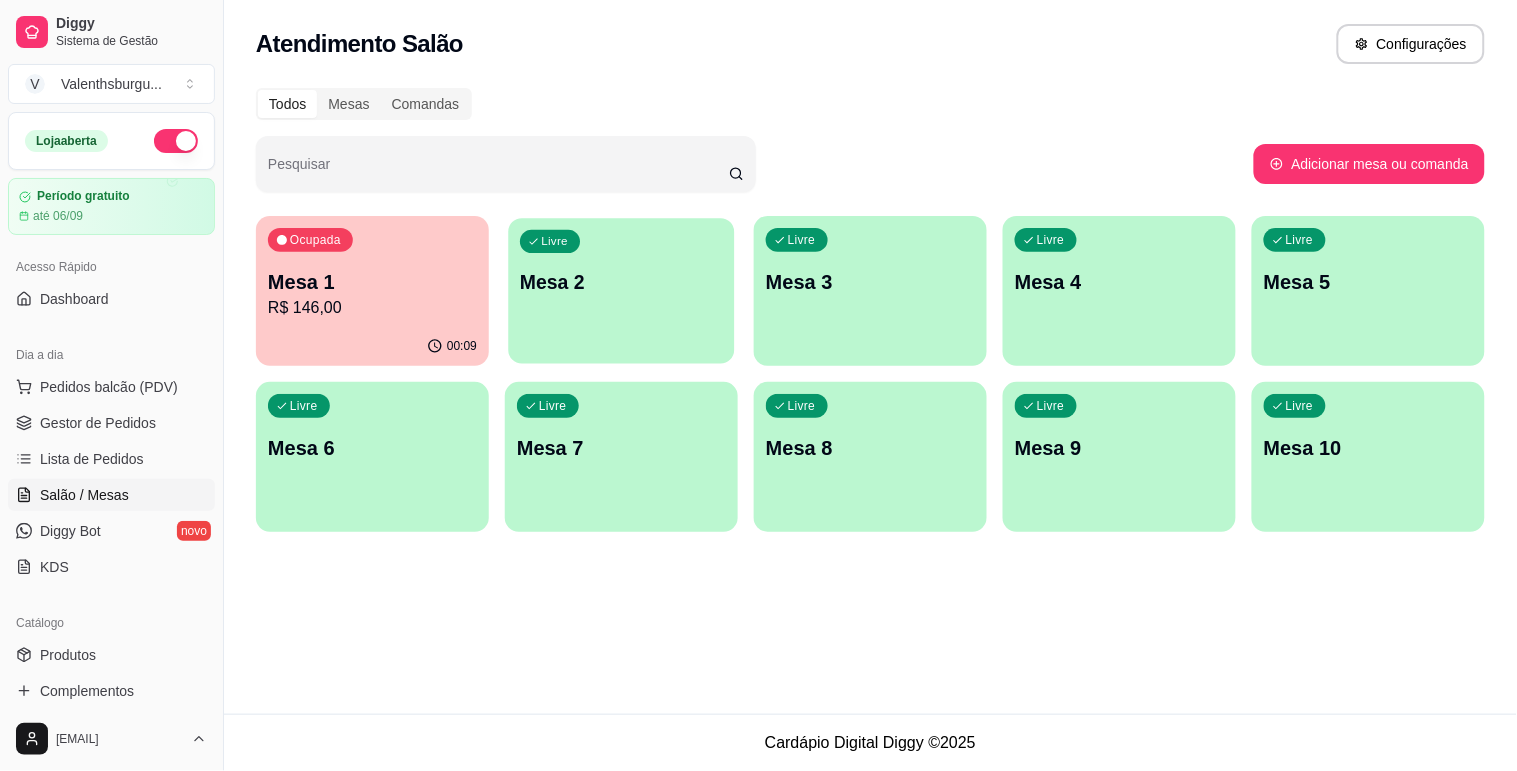click on "Livre Mesa 2" at bounding box center [621, 279] 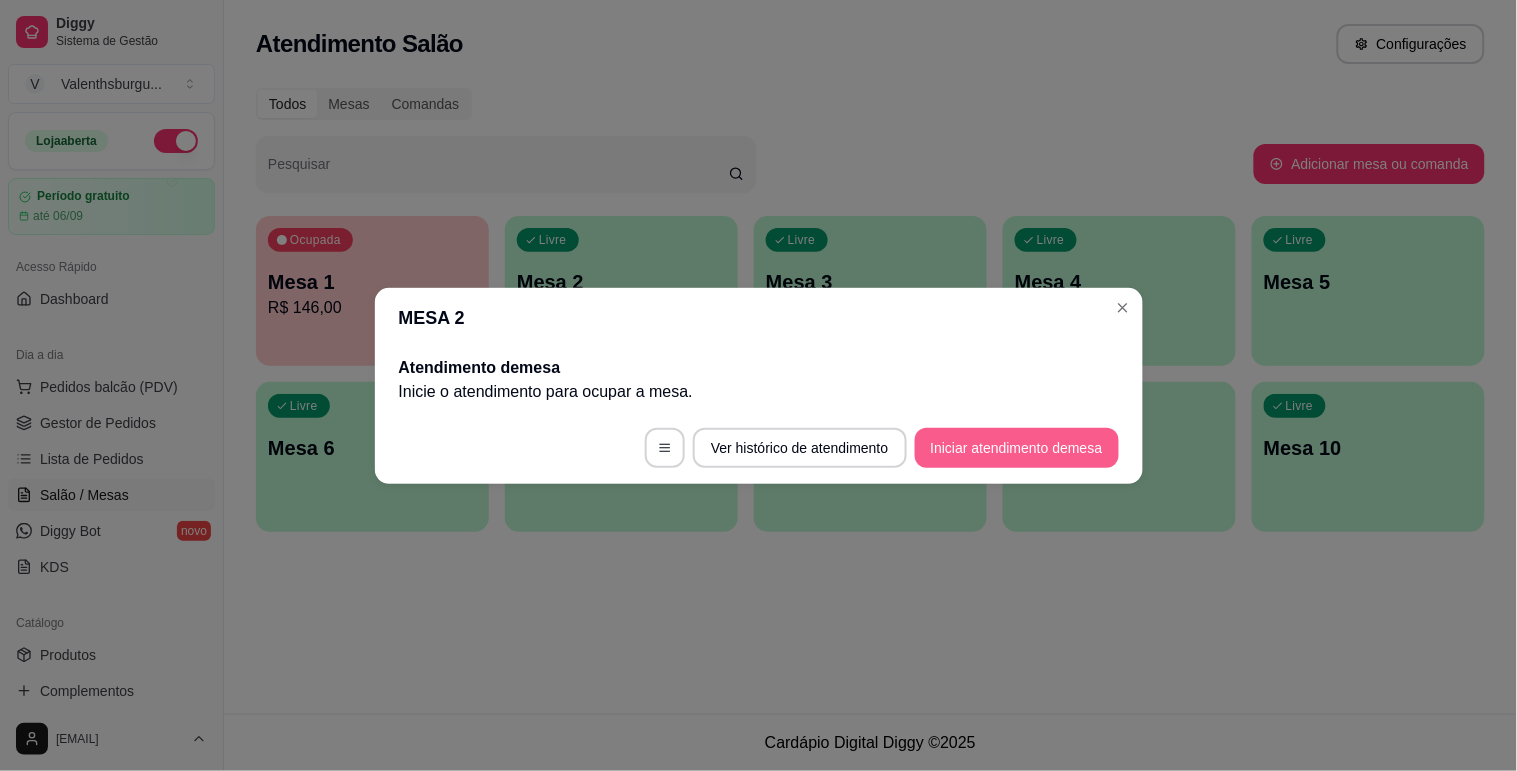 click on "Iniciar atendimento de  mesa" at bounding box center (1017, 448) 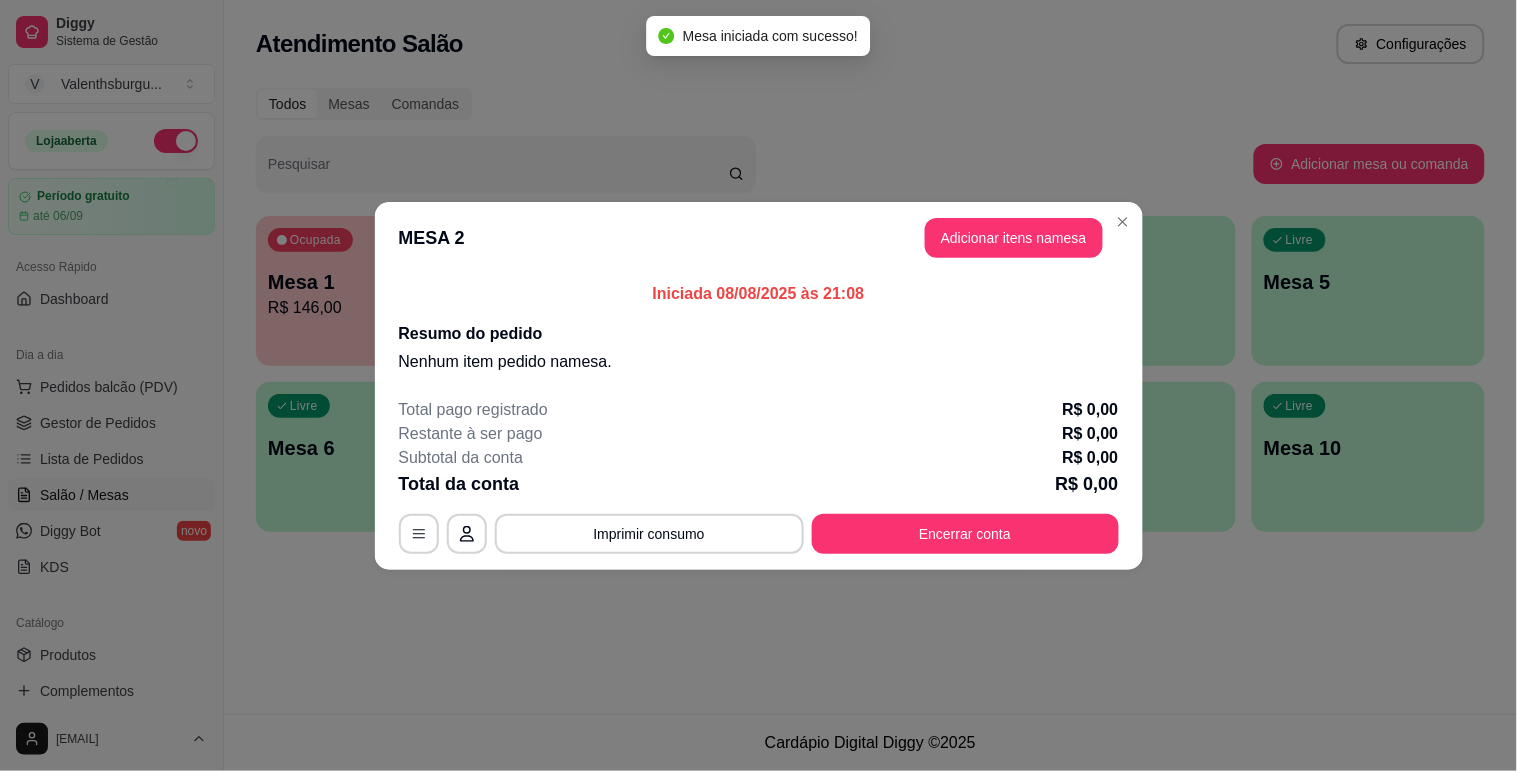 click on "Nenhum item pedido na  mesa ." at bounding box center (759, 362) 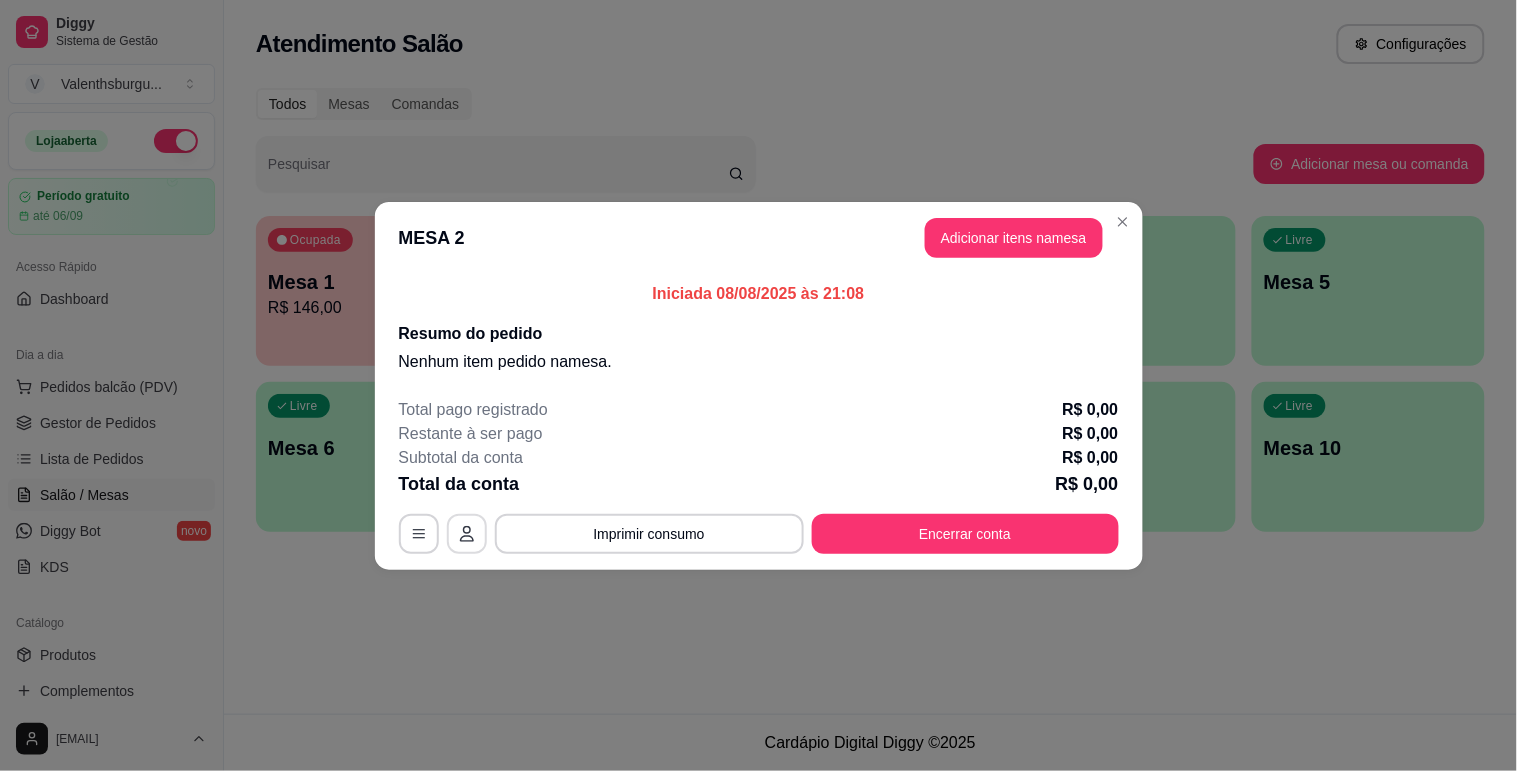 click 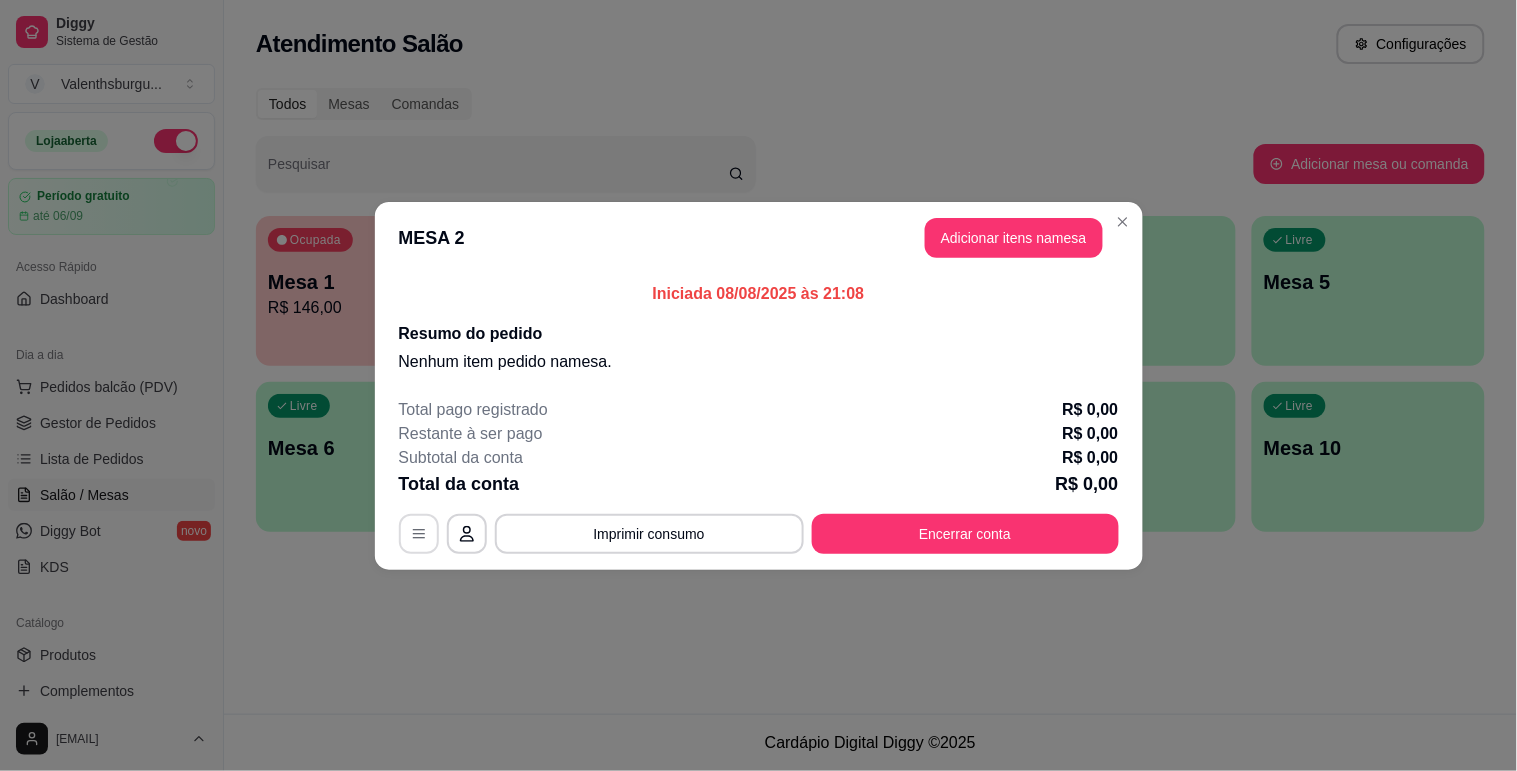 click at bounding box center [419, 534] 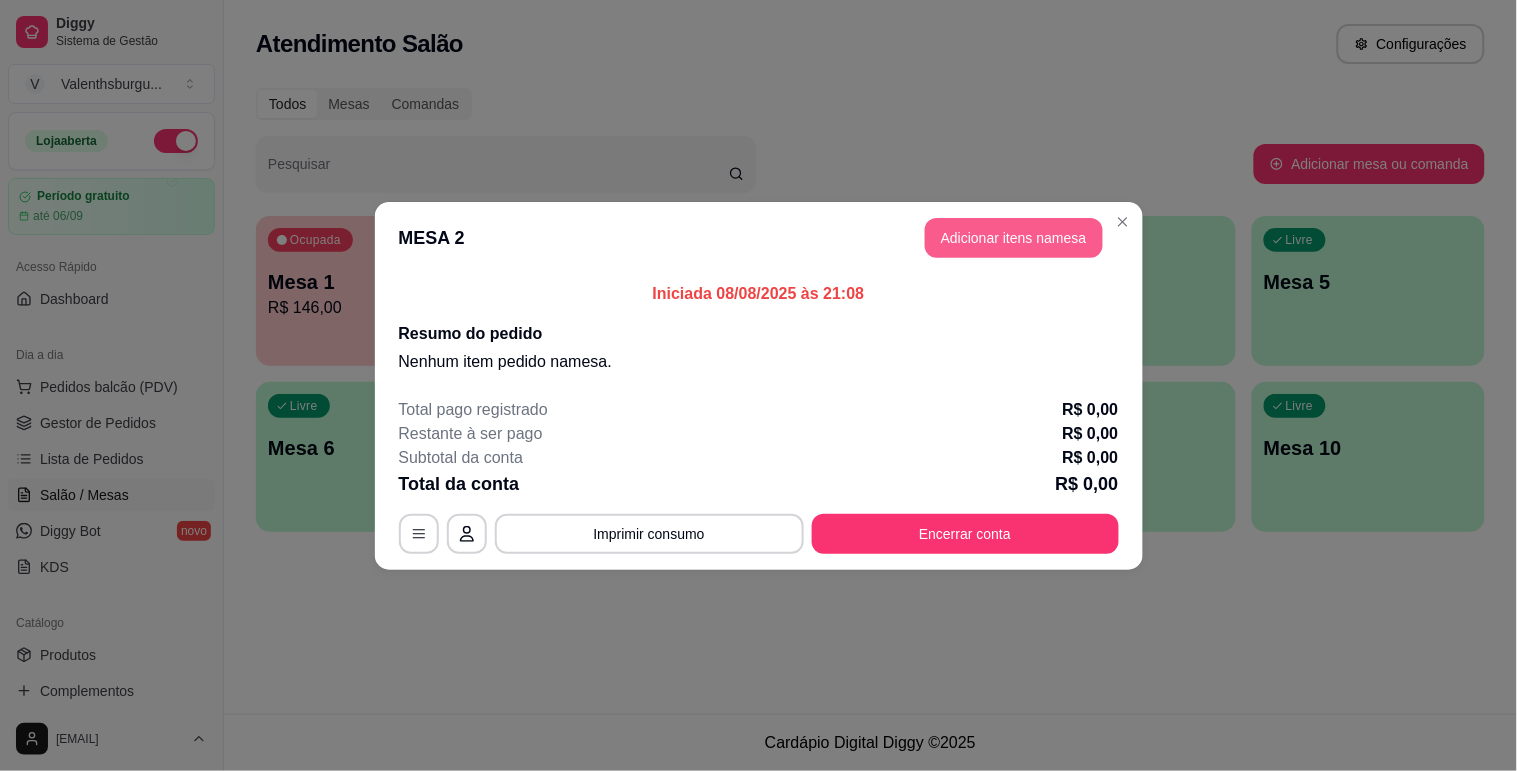 click on "Adicionar itens na  mesa" at bounding box center (1014, 238) 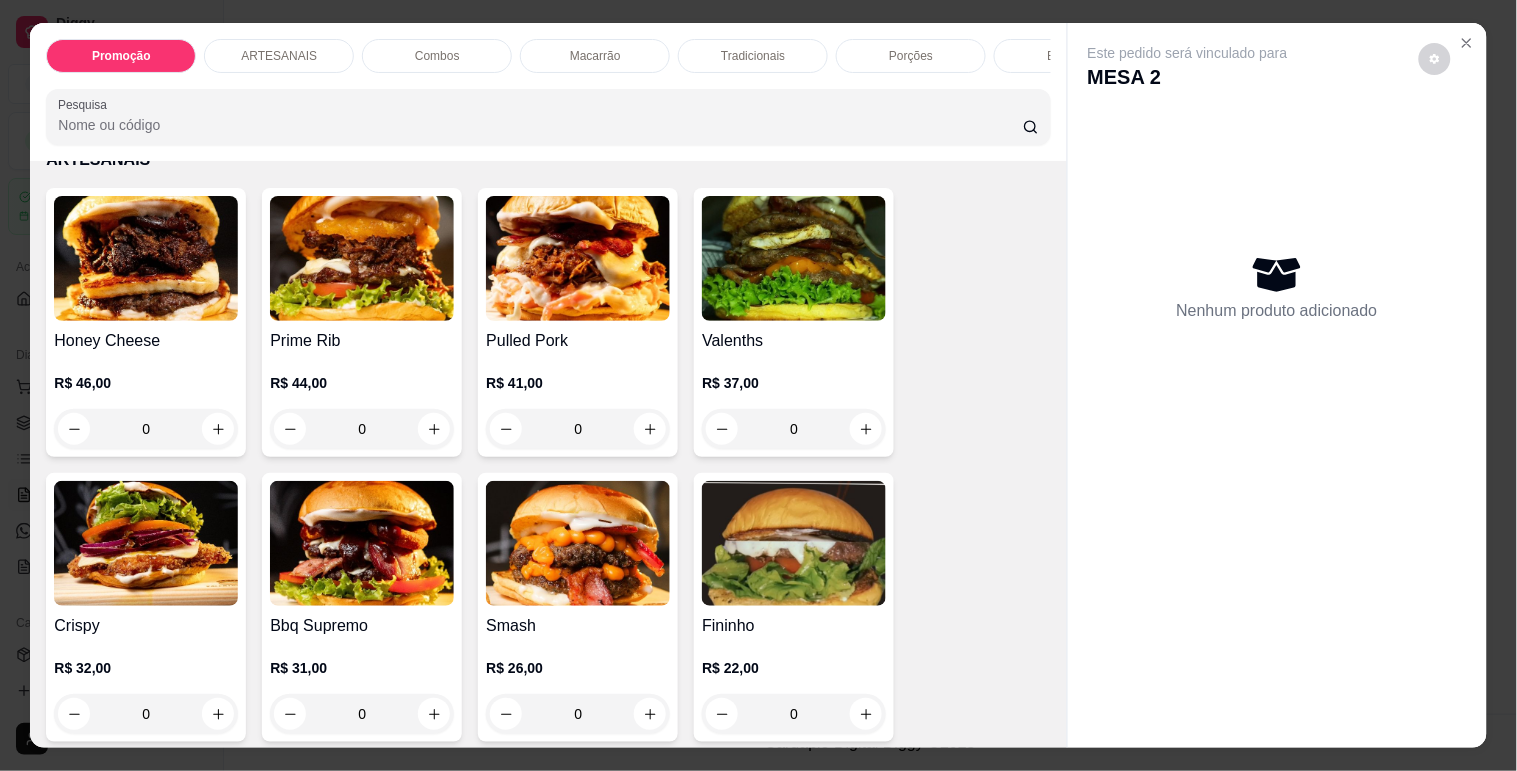 scroll, scrollTop: 666, scrollLeft: 0, axis: vertical 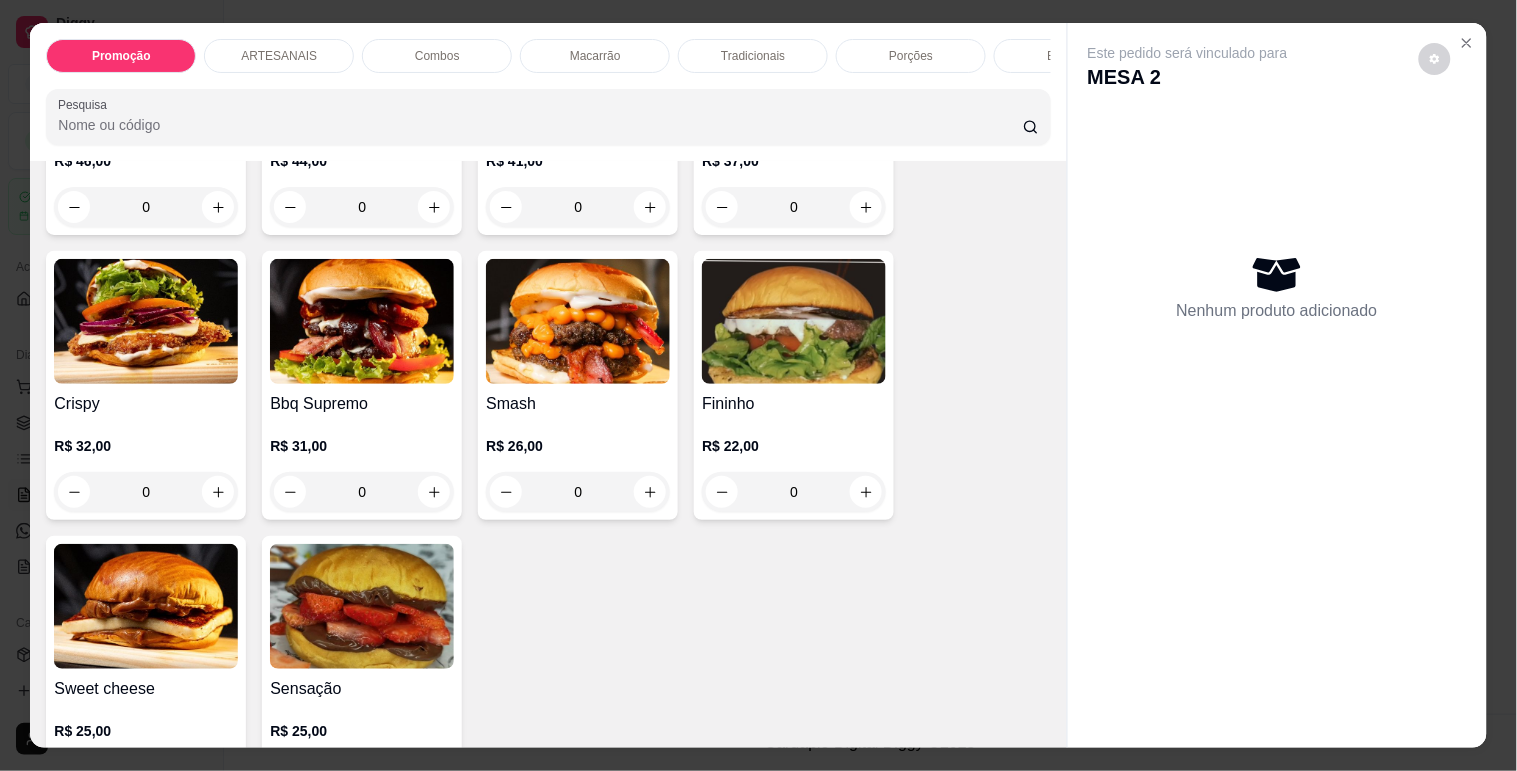 click on "0" at bounding box center [578, 492] 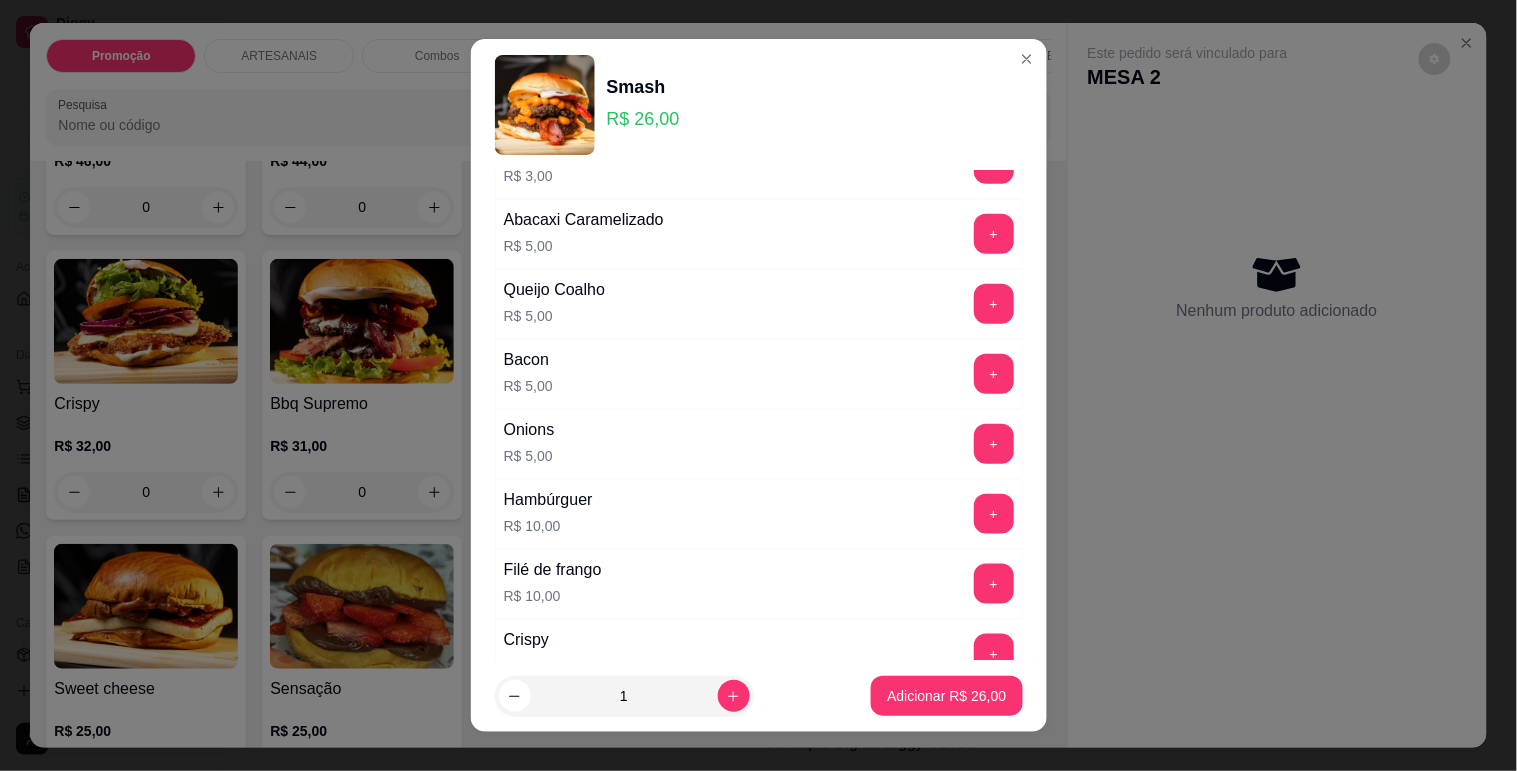 scroll, scrollTop: 555, scrollLeft: 0, axis: vertical 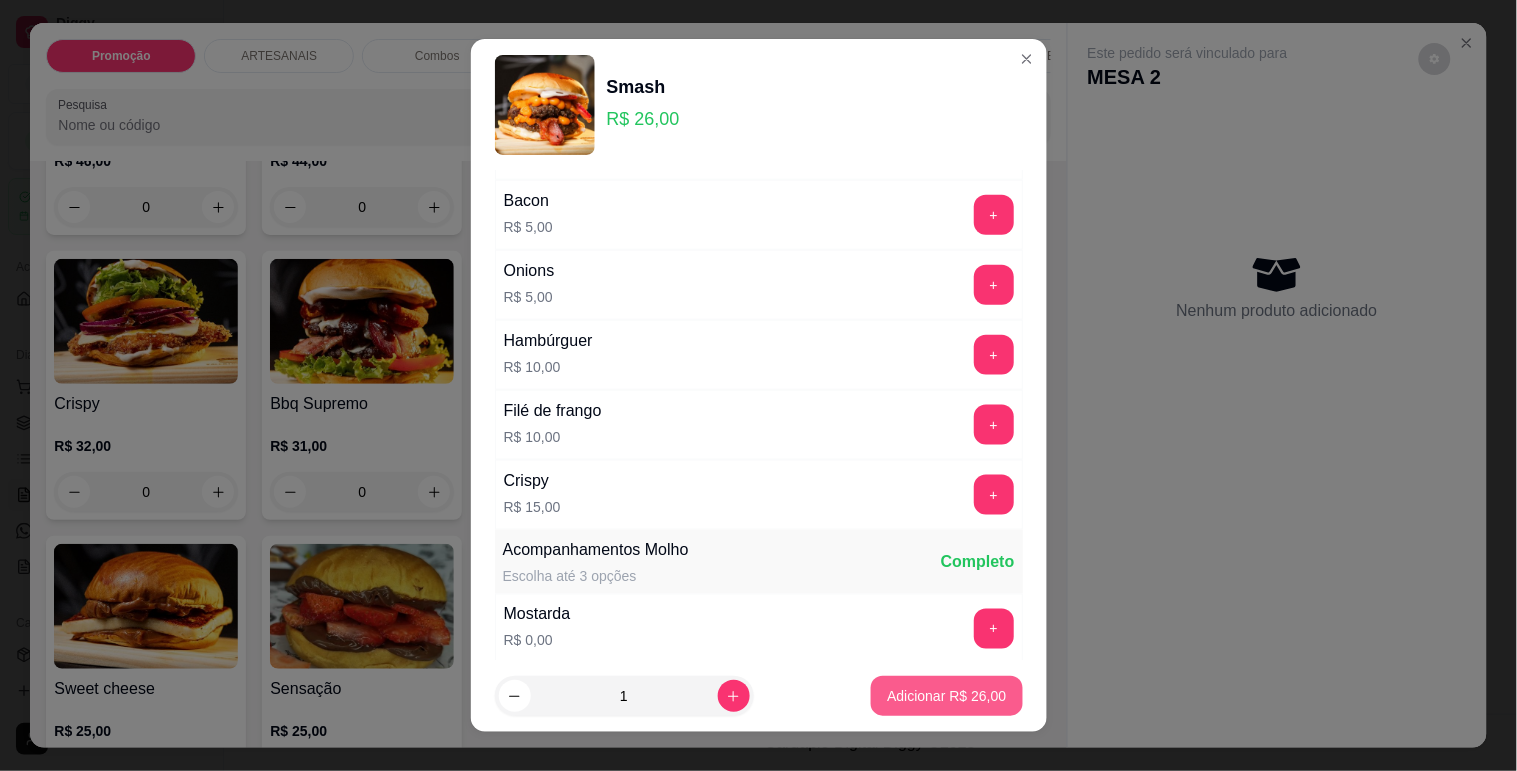 click on "Adicionar   R$ 26,00" at bounding box center [946, 696] 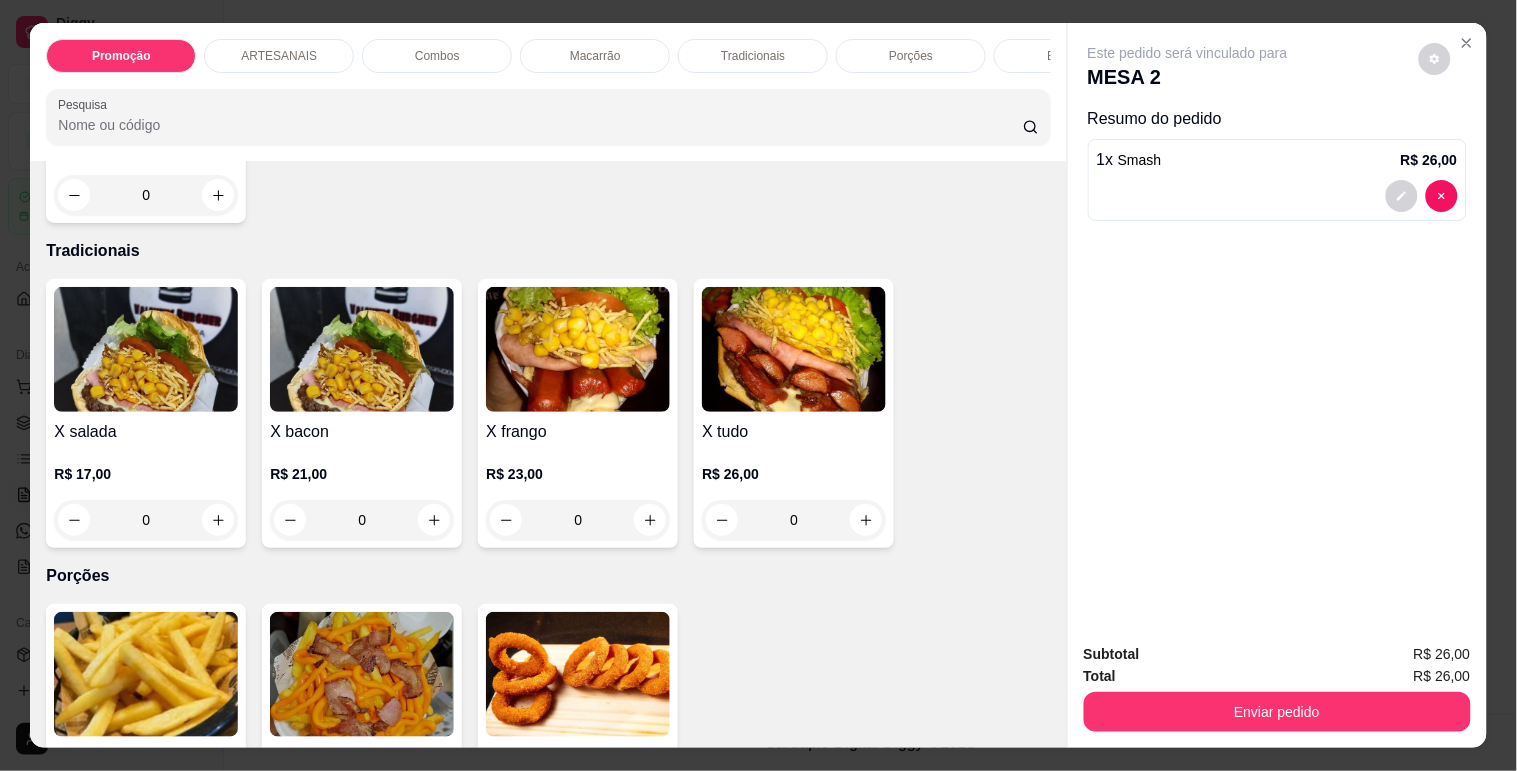 scroll, scrollTop: 2000, scrollLeft: 0, axis: vertical 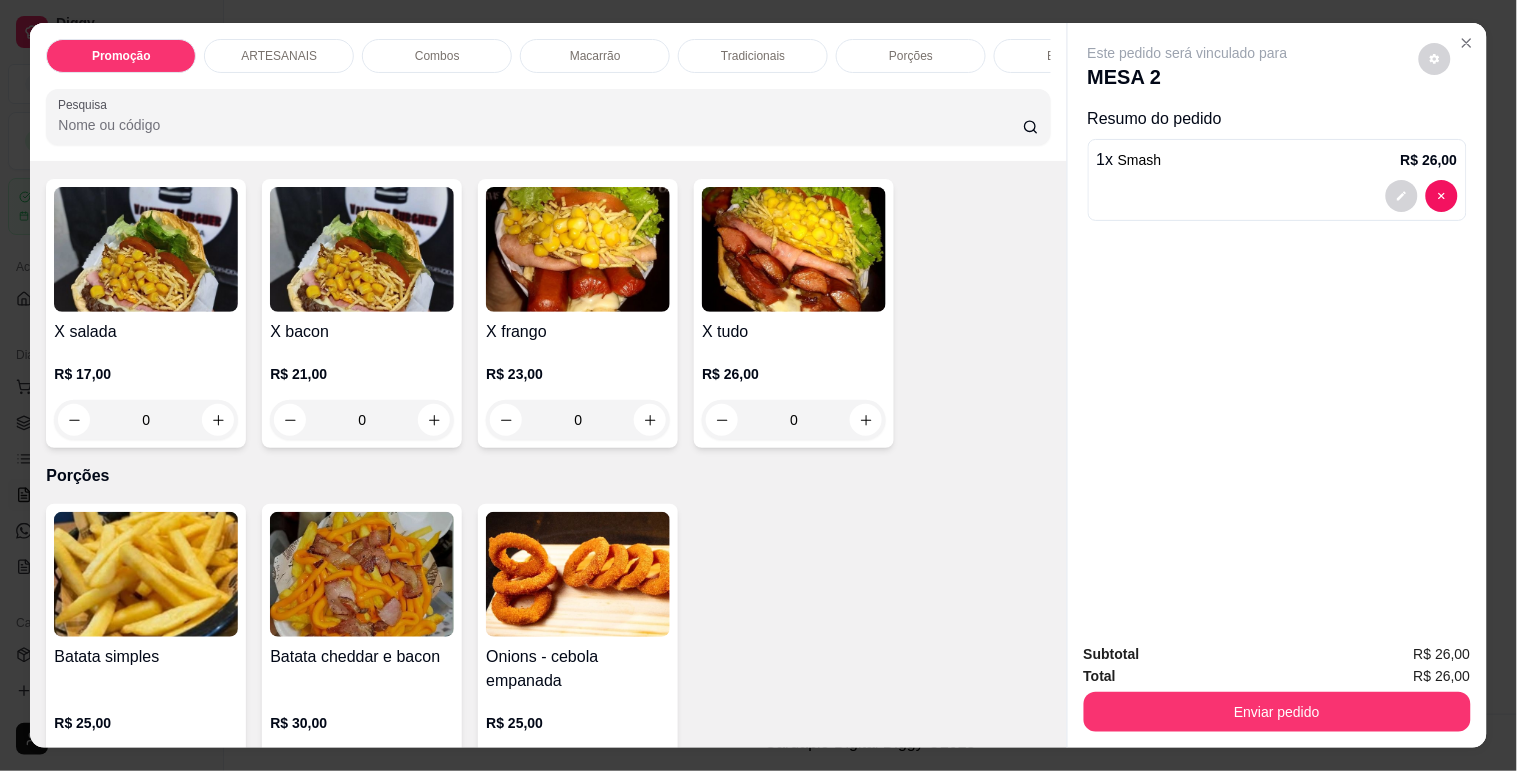 click on "0" at bounding box center (146, 420) 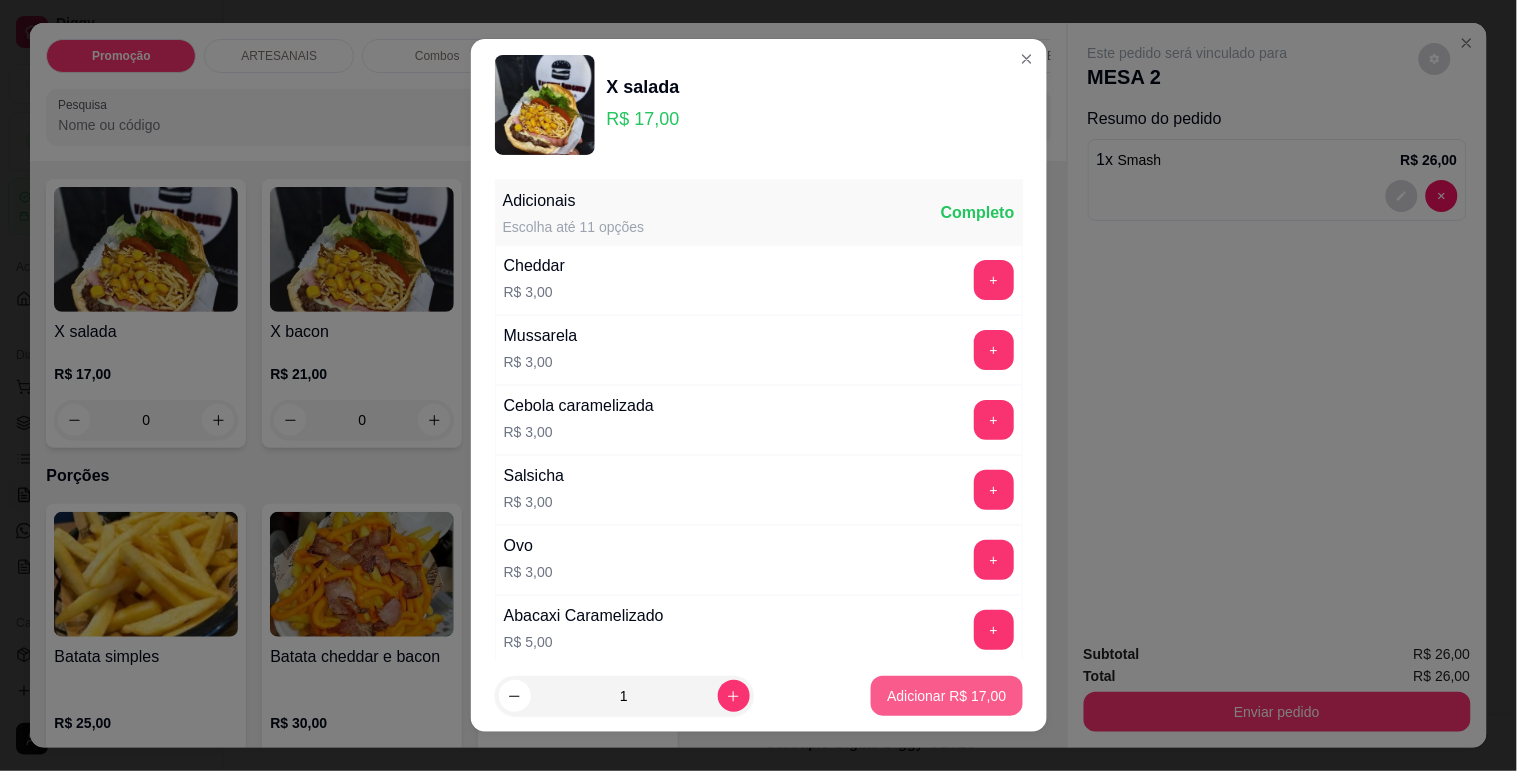 click on "Adicionar   R$ 17,00" at bounding box center (946, 696) 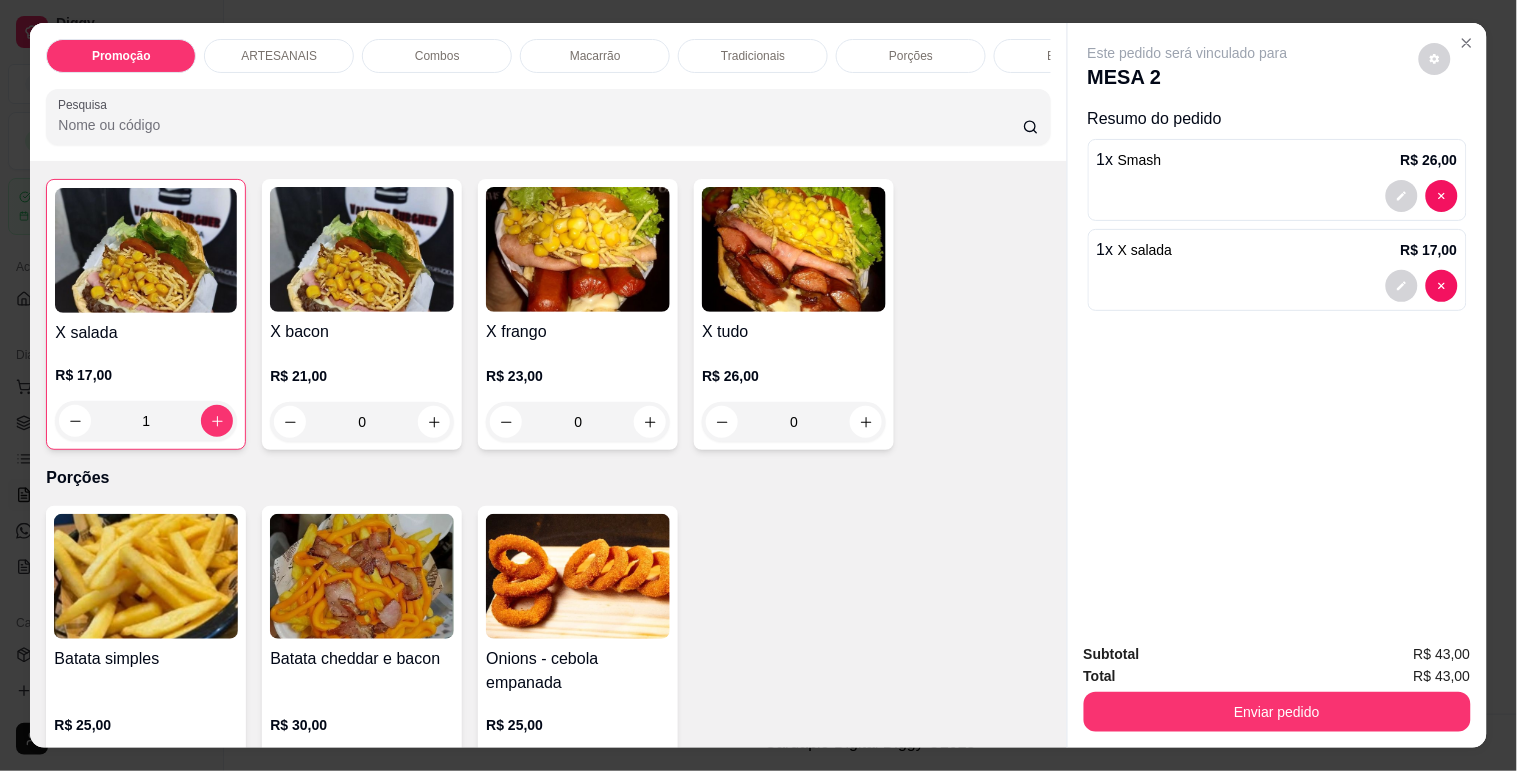 click on "1" at bounding box center (146, 421) 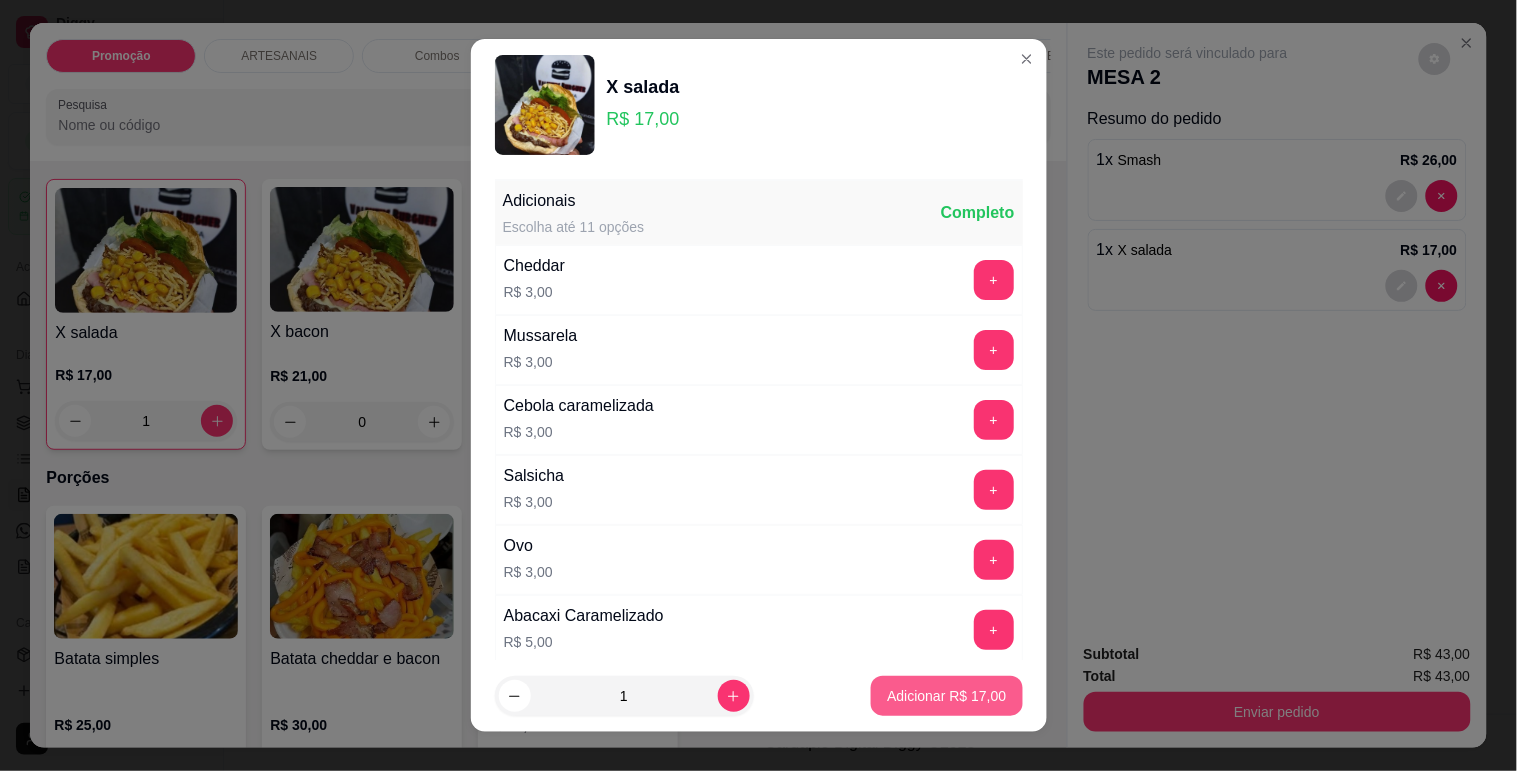 click on "Adicionar   R$ 17,00" at bounding box center [946, 696] 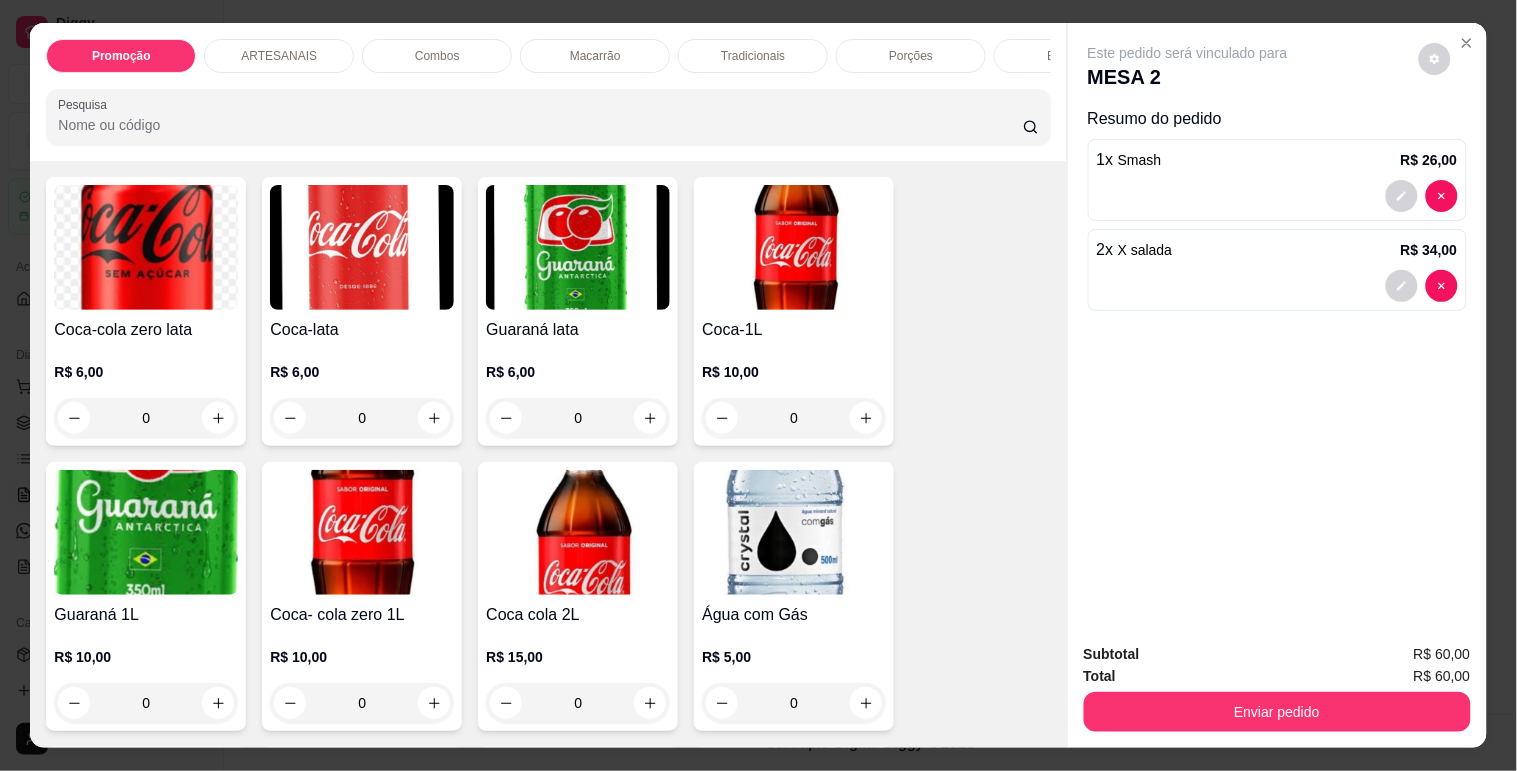scroll, scrollTop: 2777, scrollLeft: 0, axis: vertical 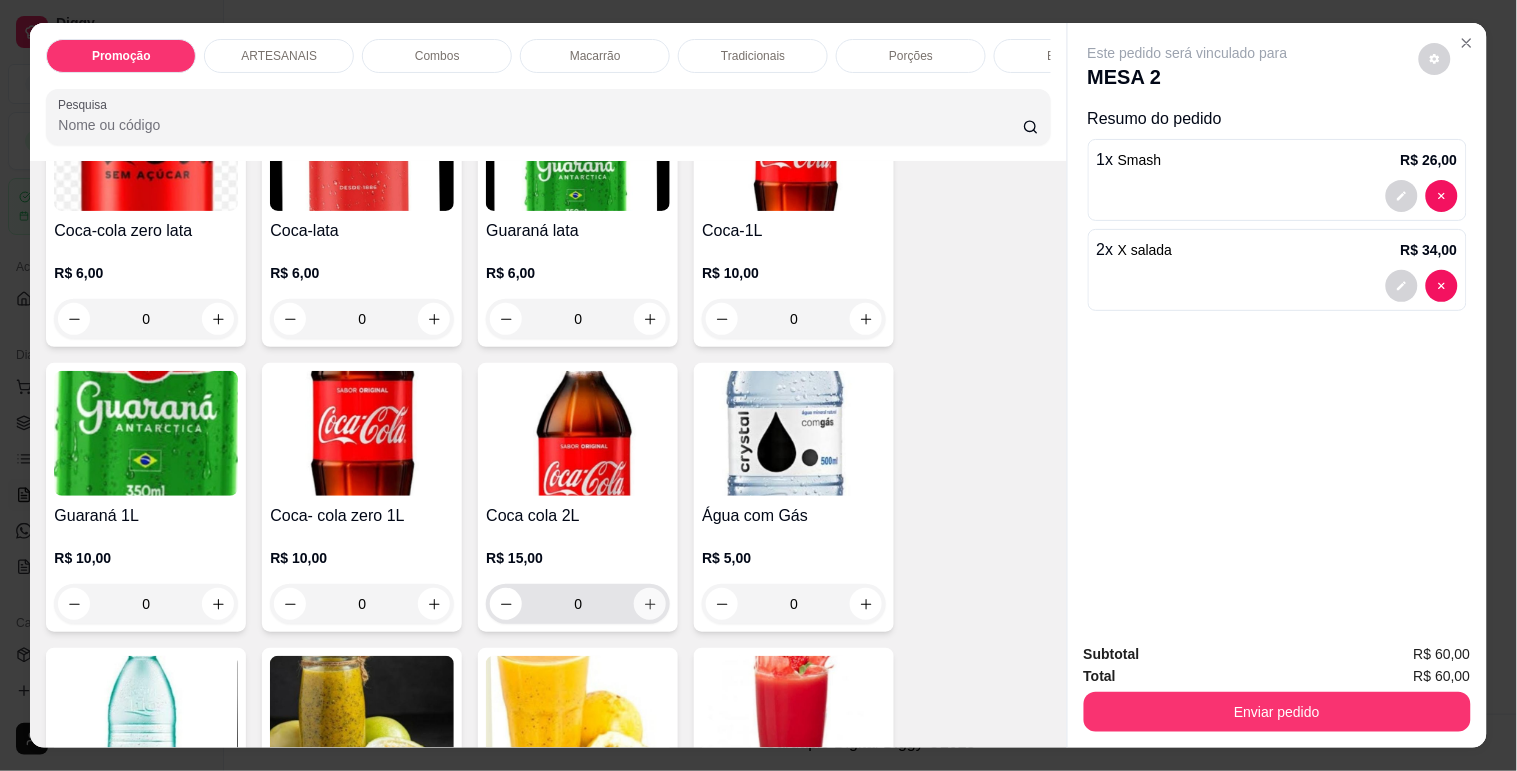 click 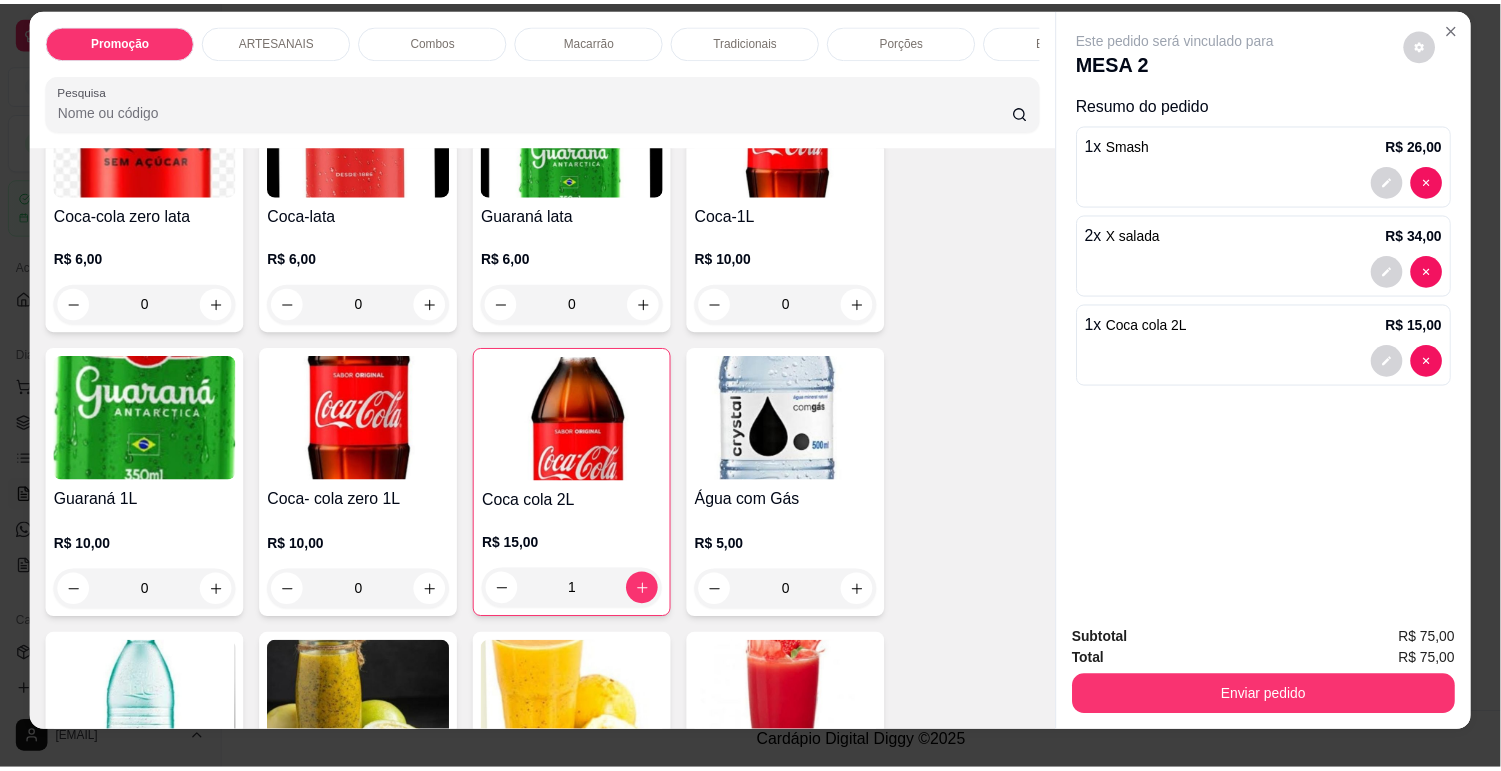 scroll, scrollTop: 0, scrollLeft: 0, axis: both 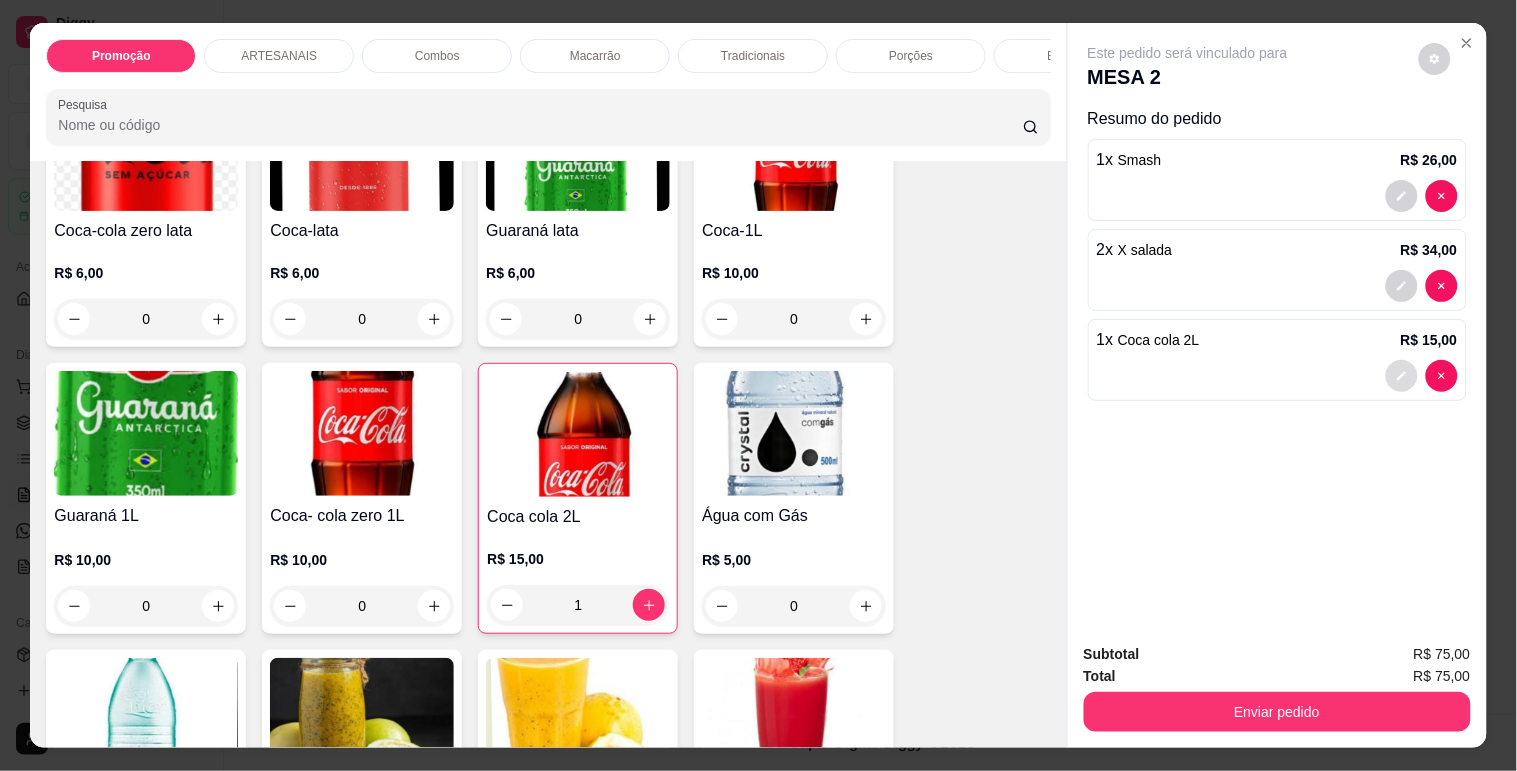 click at bounding box center [1402, 376] 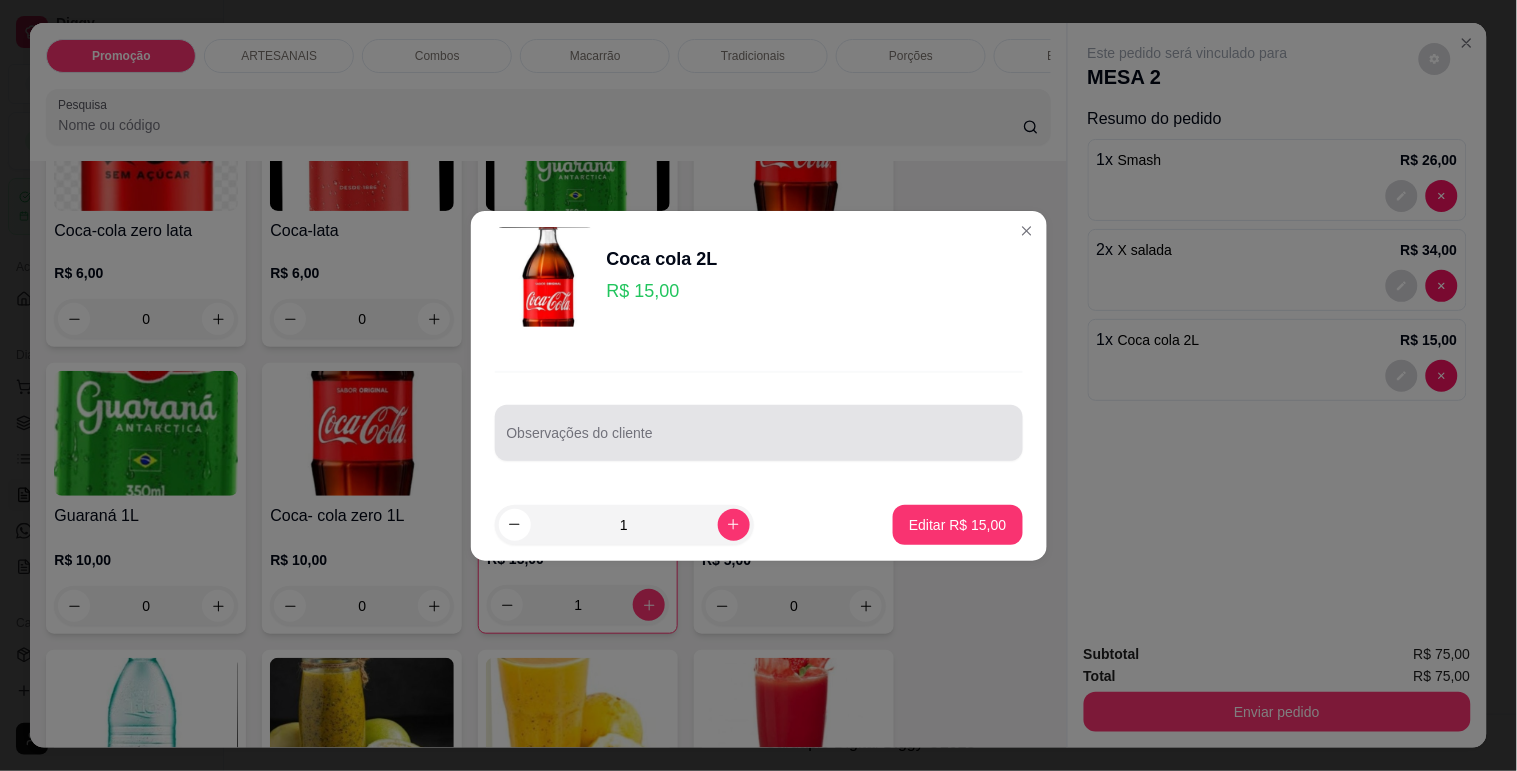 click at bounding box center [759, 433] 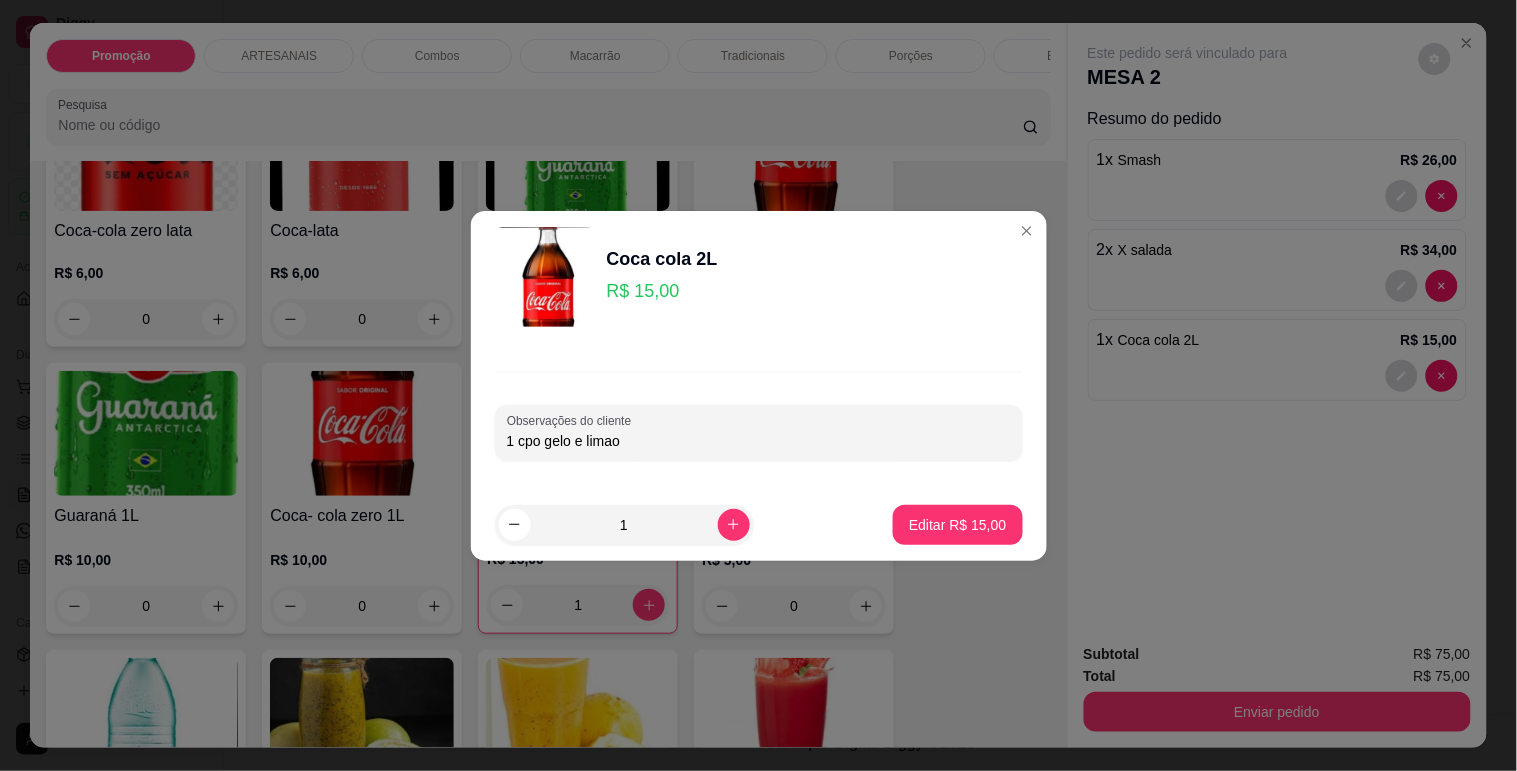 click on "1 cpo gelo e limao" at bounding box center [759, 441] 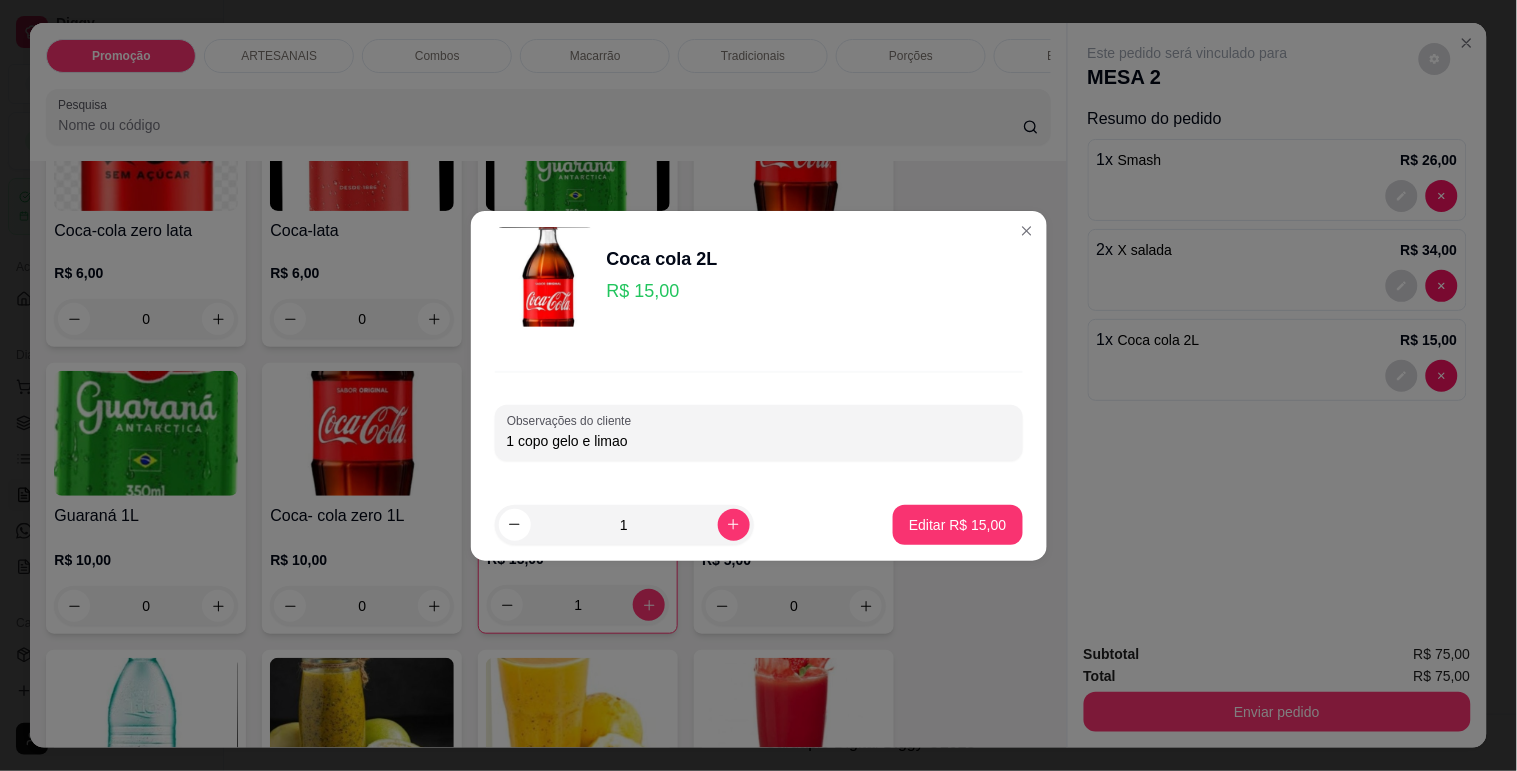 click on "1 copo gelo e limao" at bounding box center [759, 441] 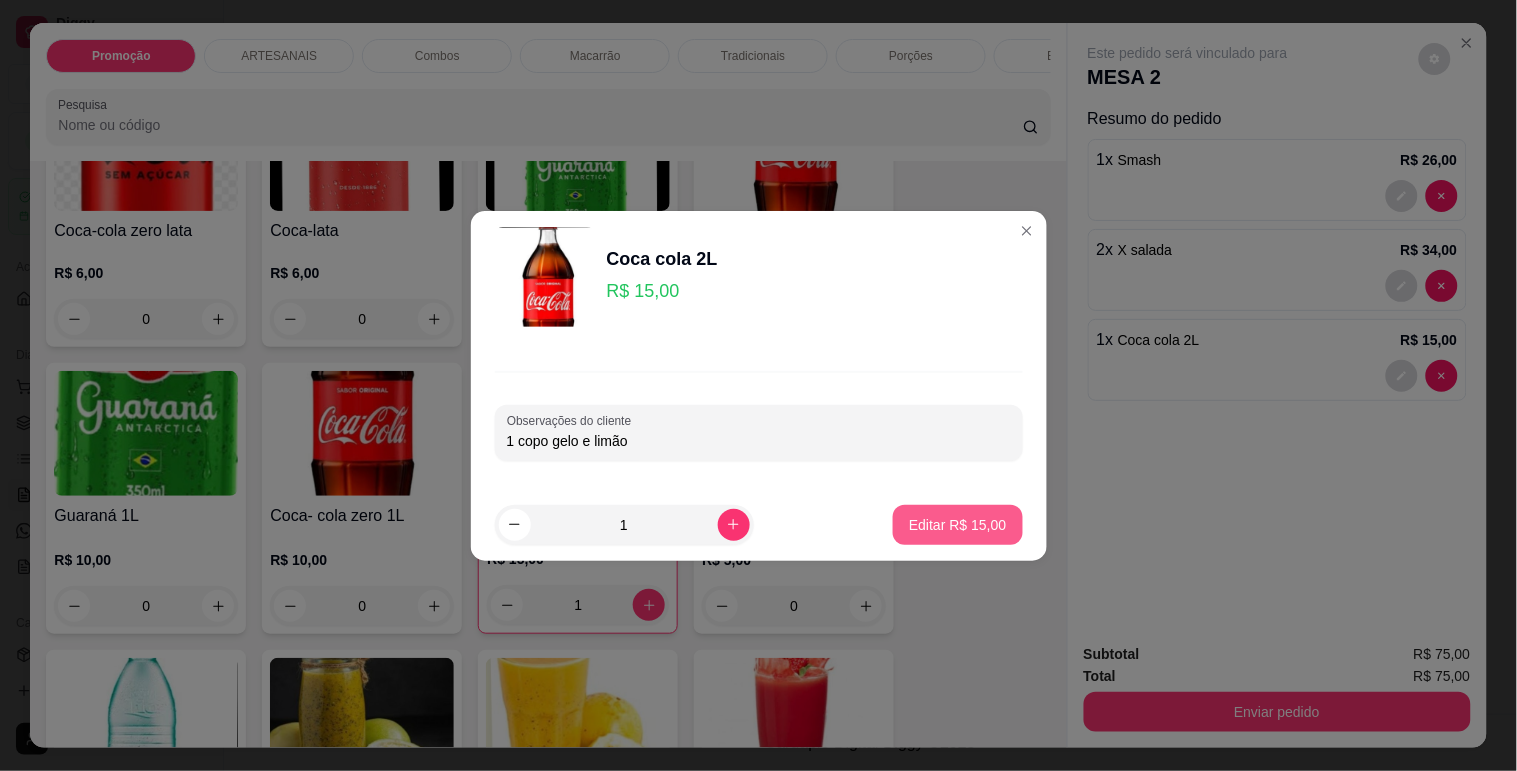 type on "1 copo gelo e limão" 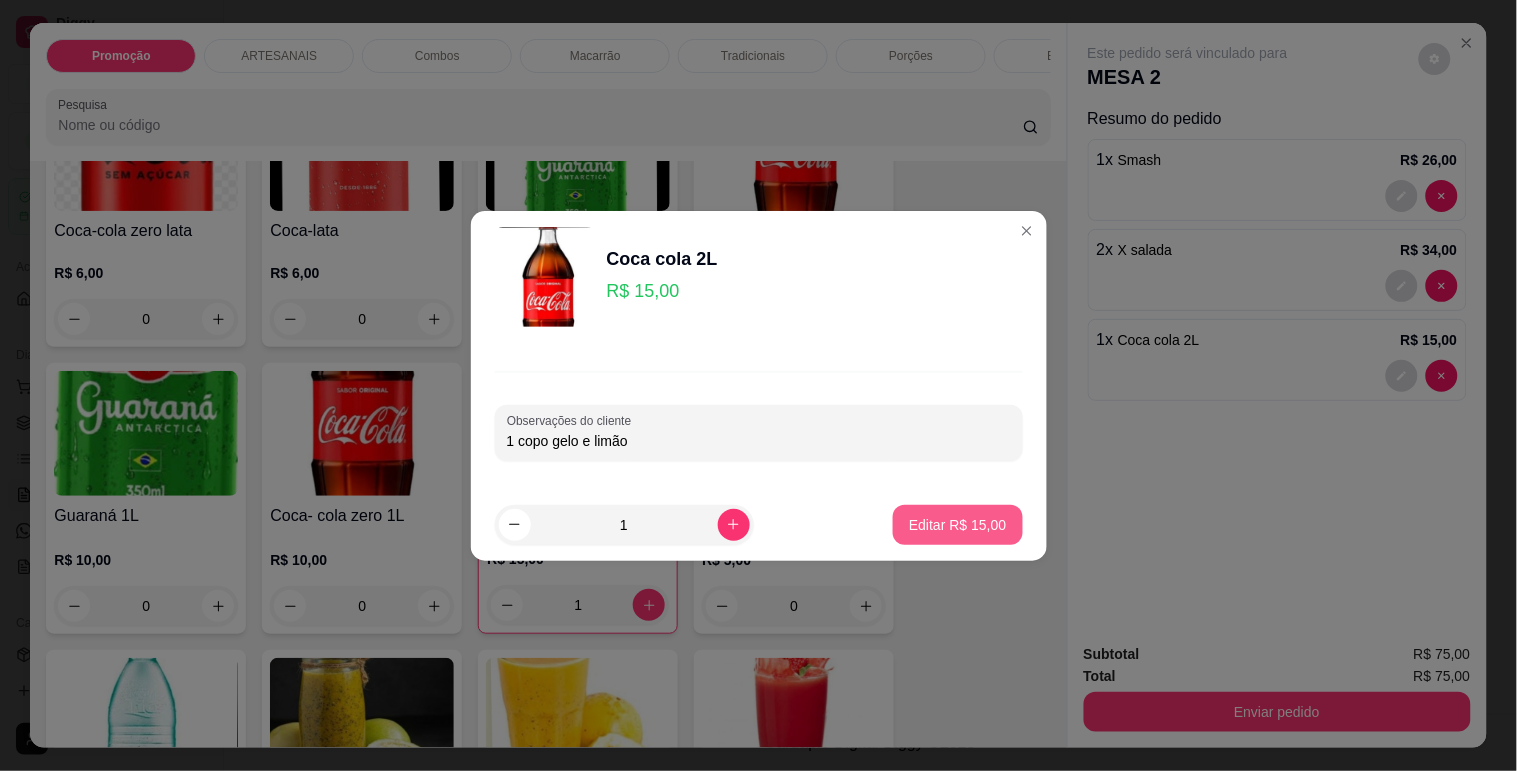 click on "Editar   R$ 15,00" at bounding box center (957, 525) 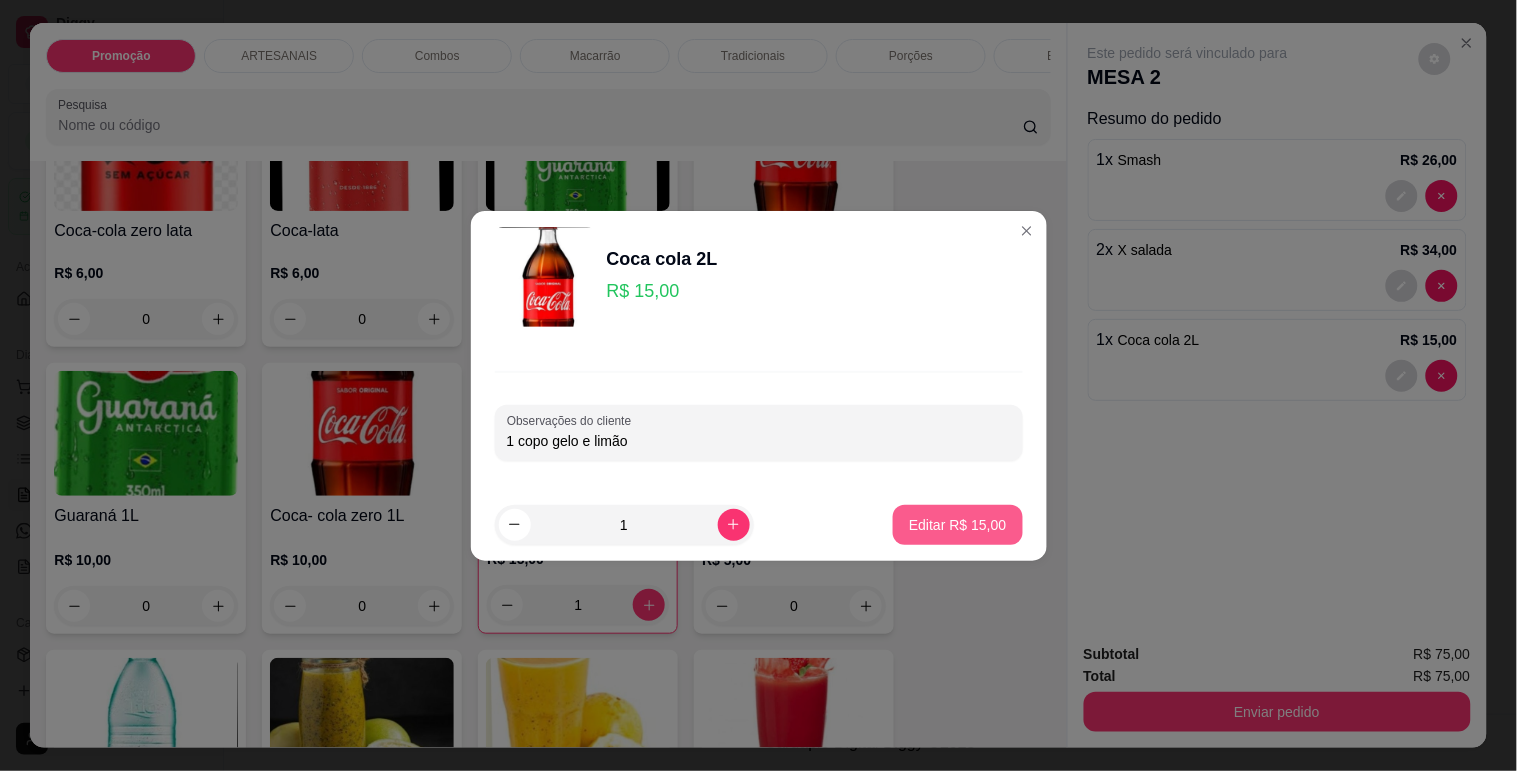 type on "0" 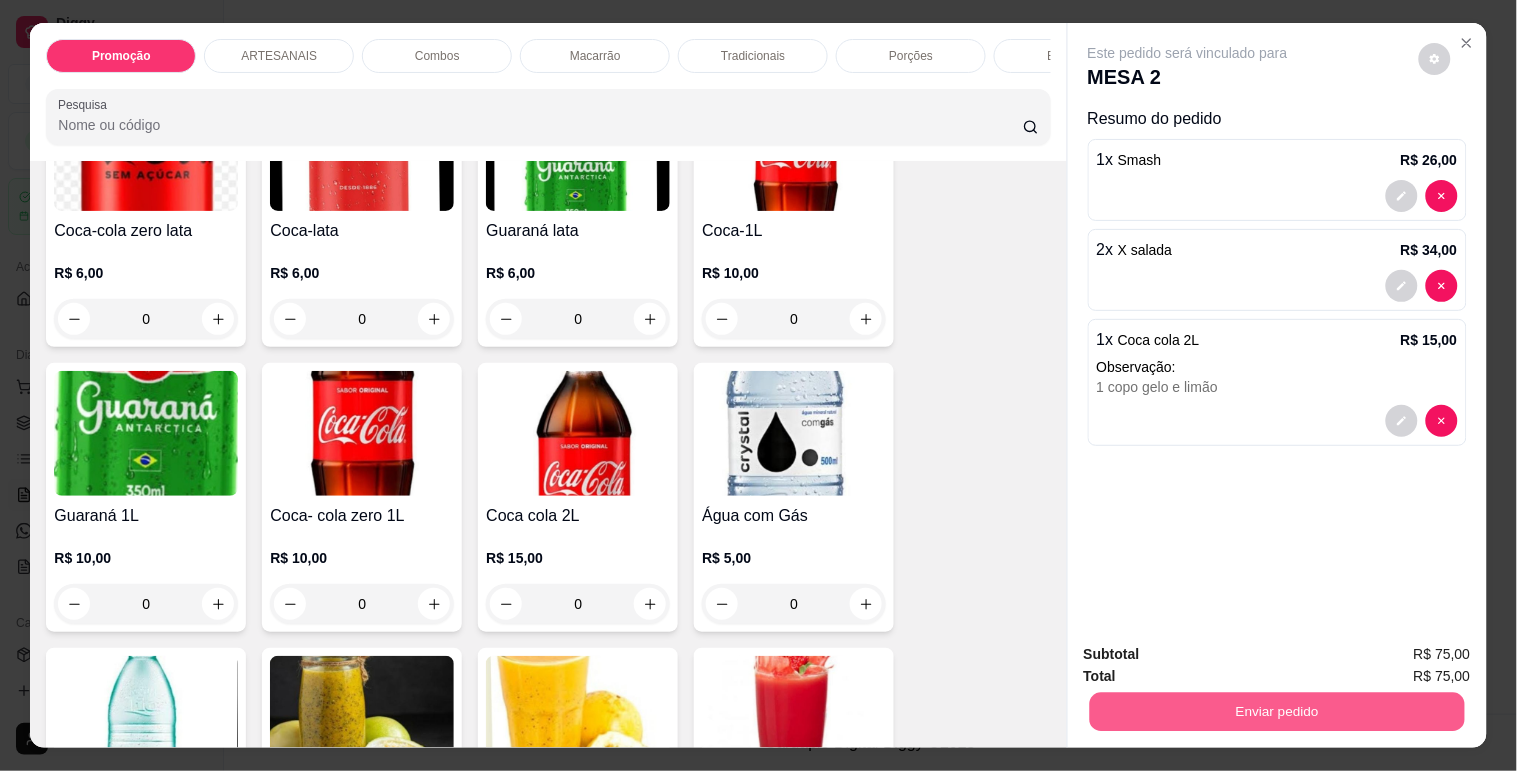 click on "Enviar pedido" at bounding box center [1276, 711] 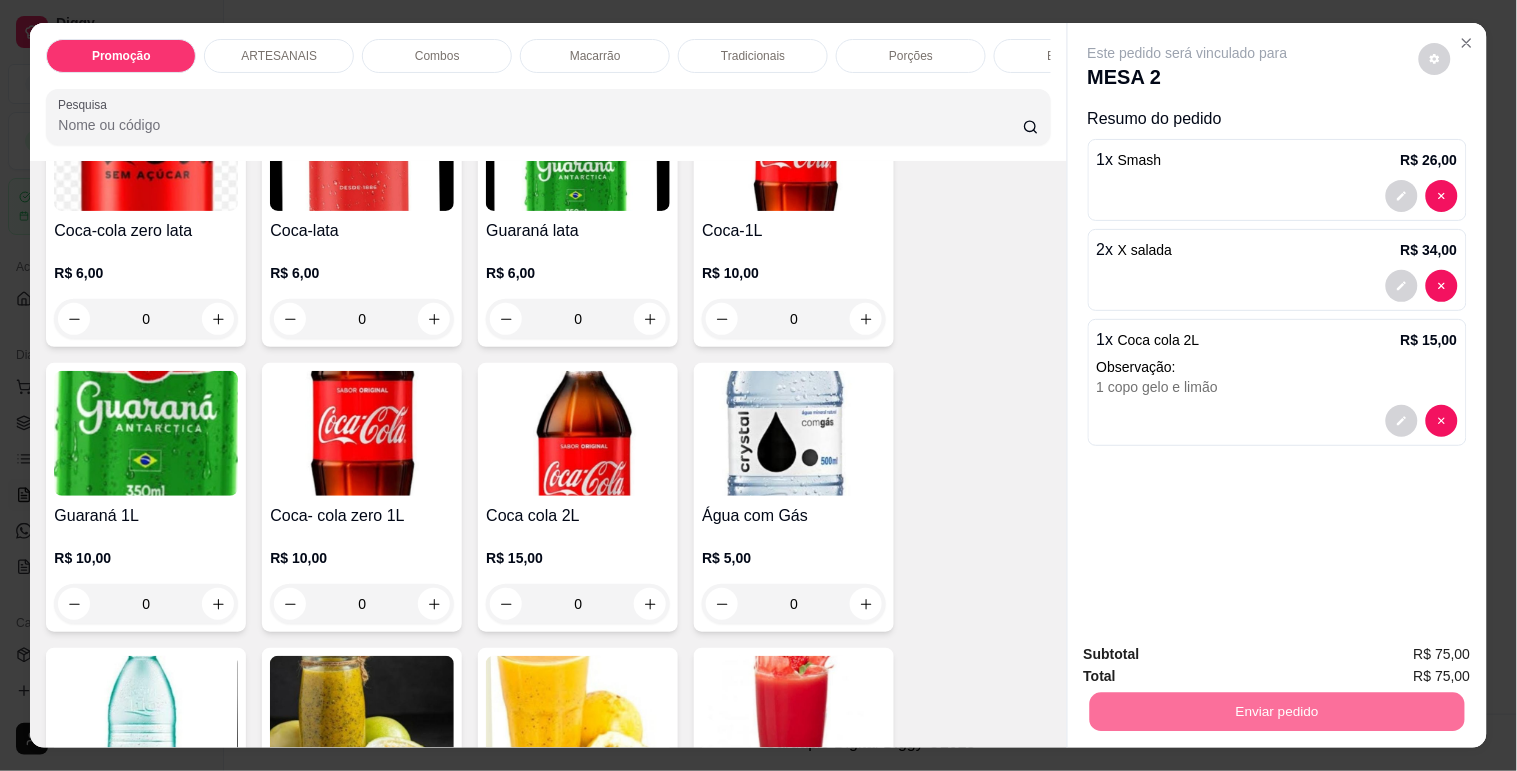 click on "Sim, quero registrar" at bounding box center [1400, 655] 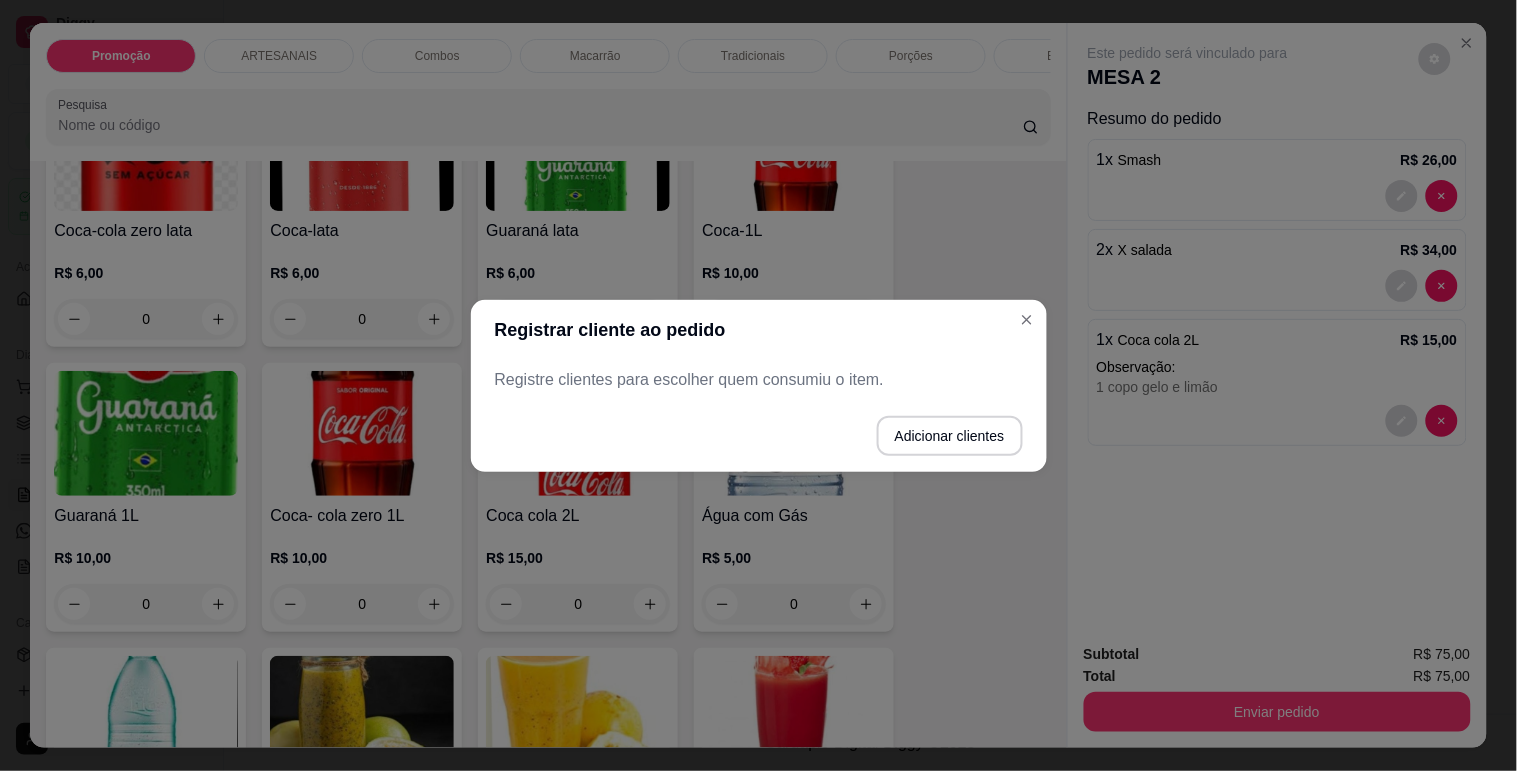 click on "Registre clientes para escolher quem consumiu o item." at bounding box center (759, 380) 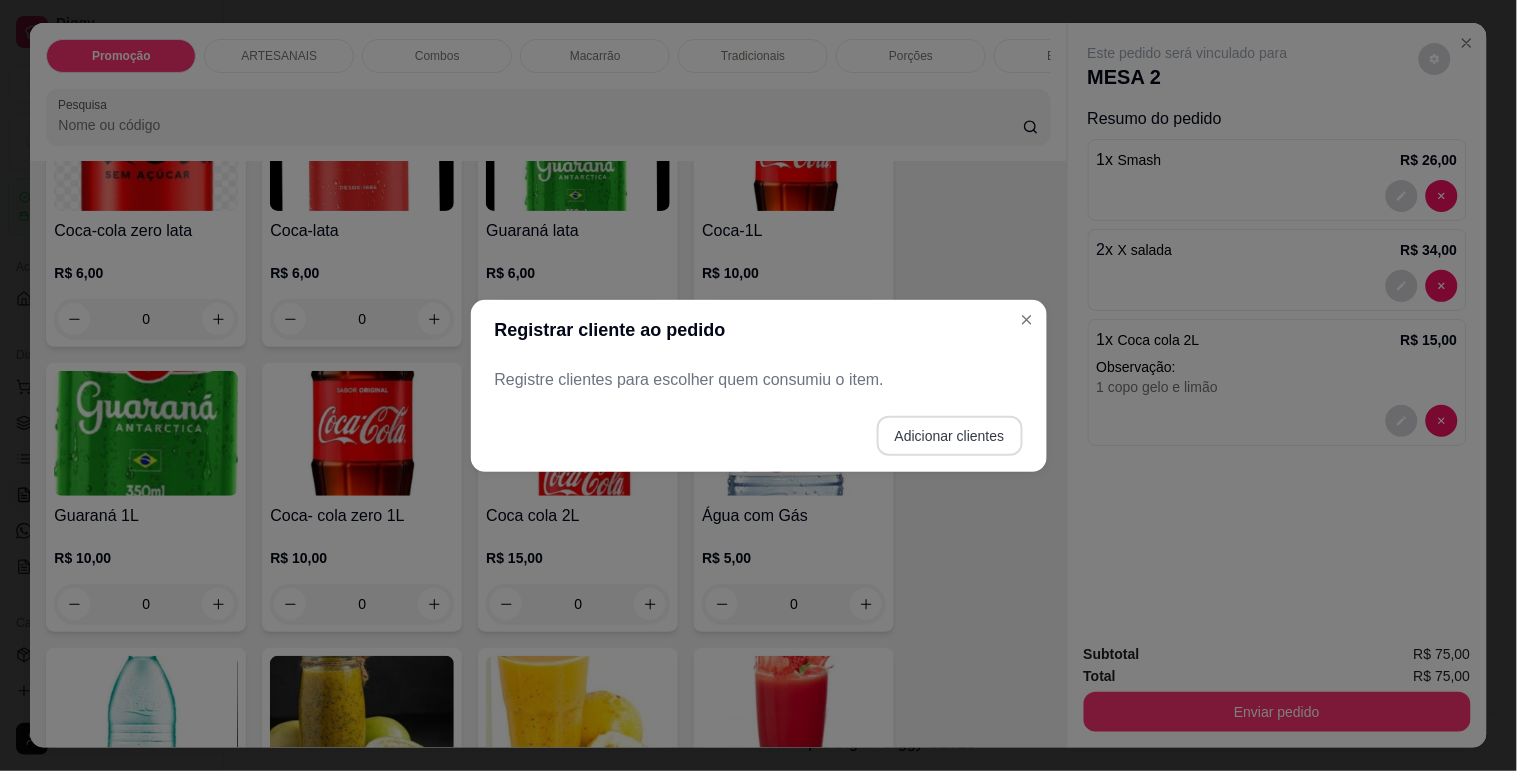 click on "Adicionar clientes" at bounding box center (950, 436) 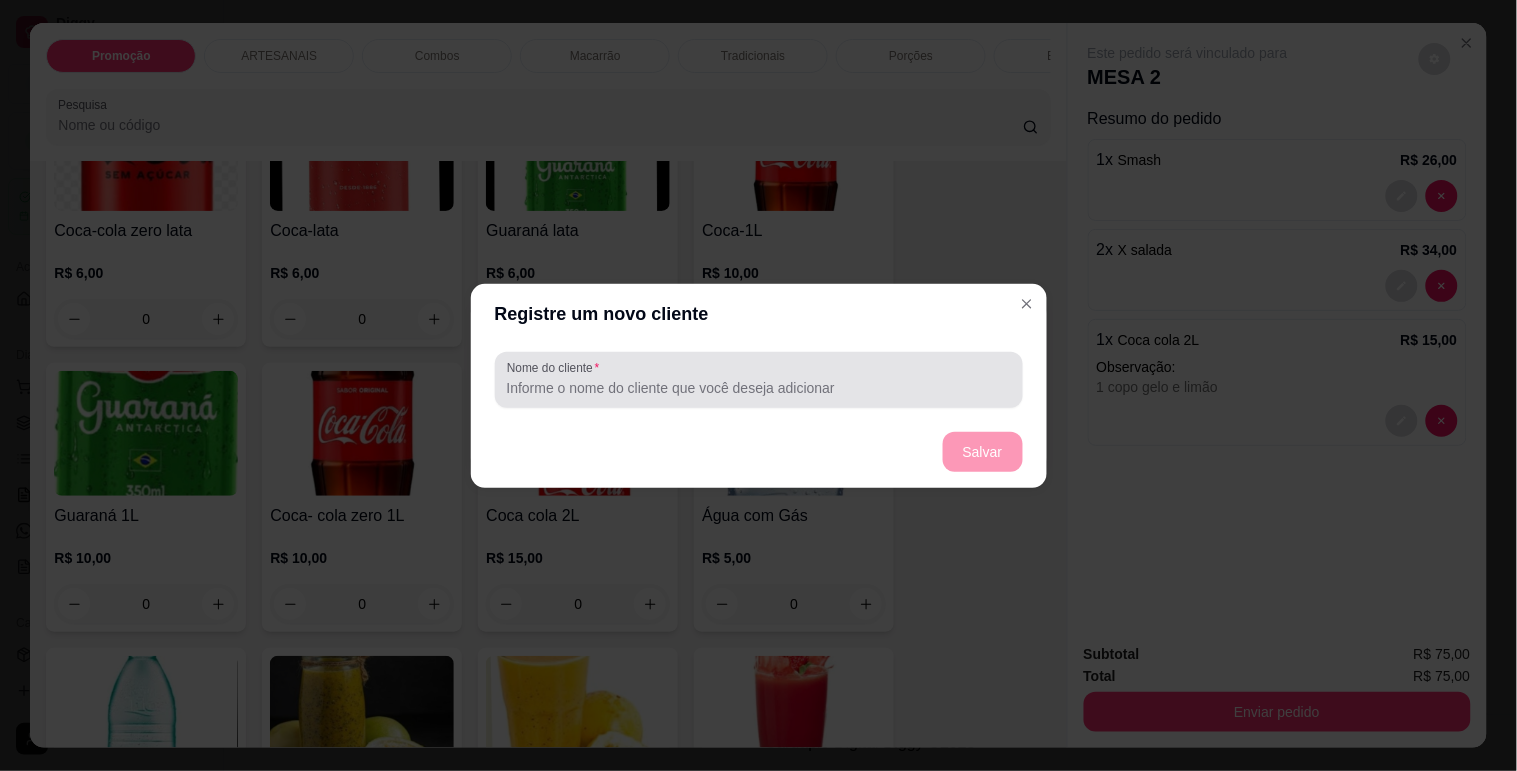 click on "Nome do cliente" at bounding box center (759, 380) 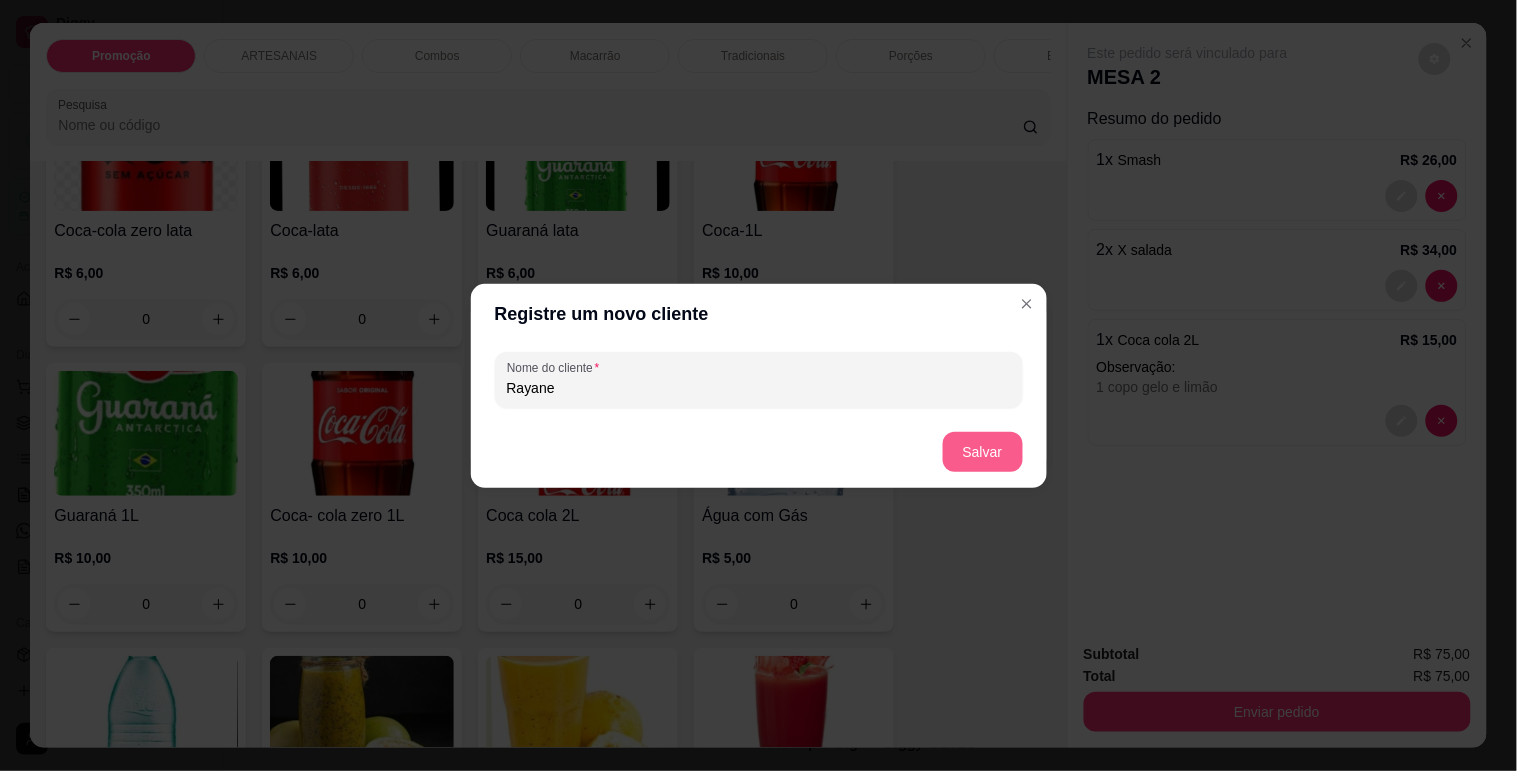 type on "Rayane" 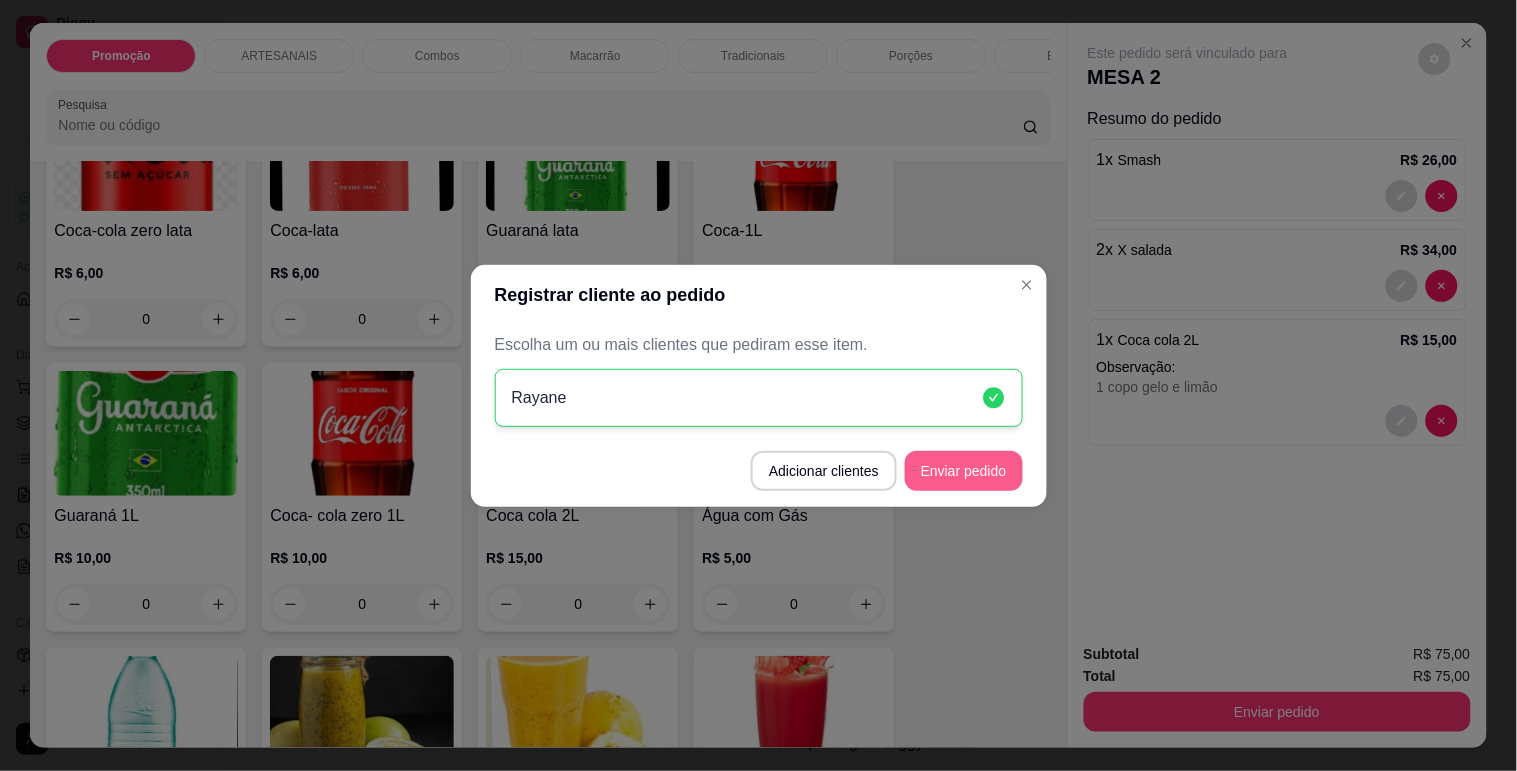 click on "Enviar pedido" at bounding box center [964, 471] 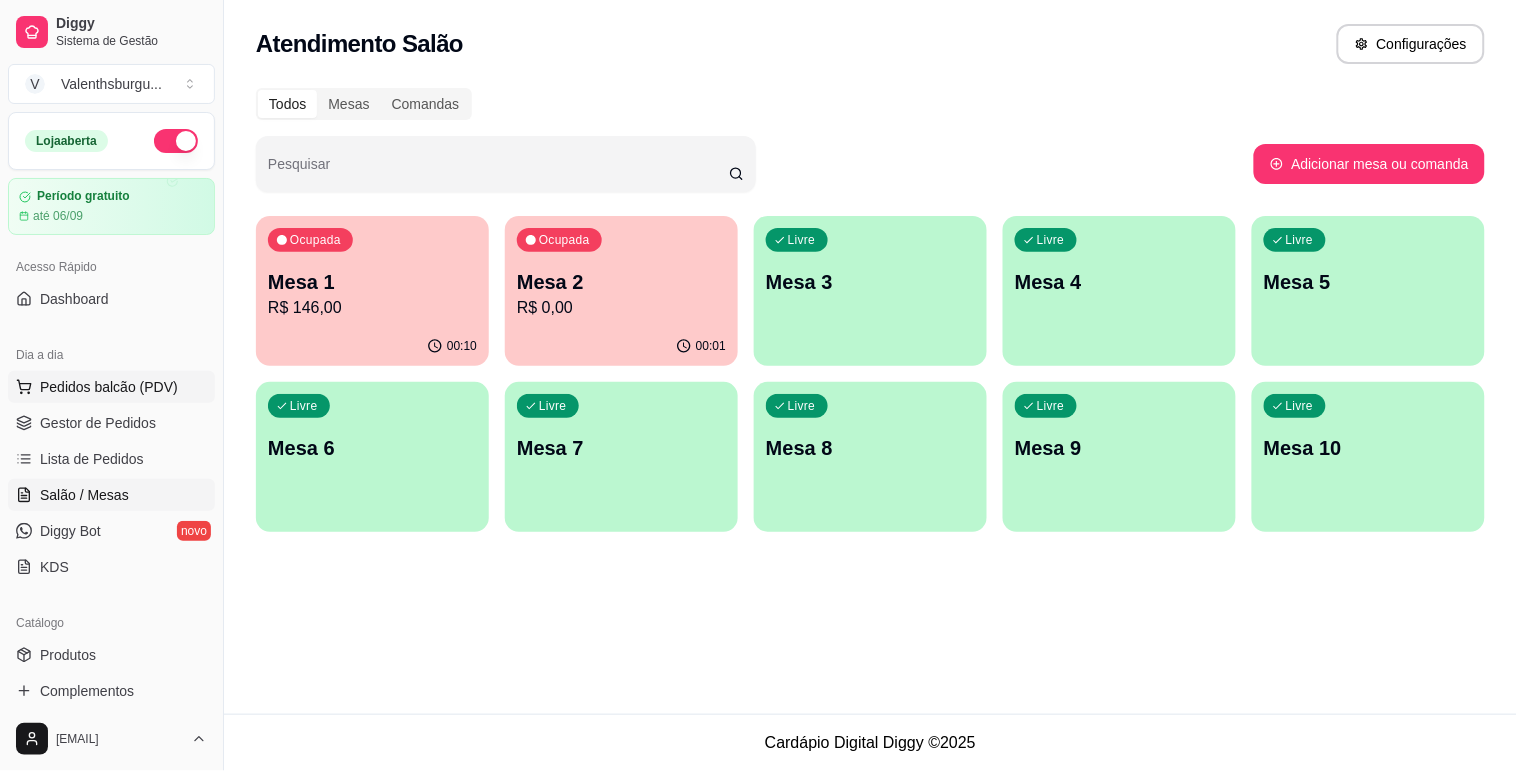 click on "Pedidos balcão (PDV)" at bounding box center [109, 387] 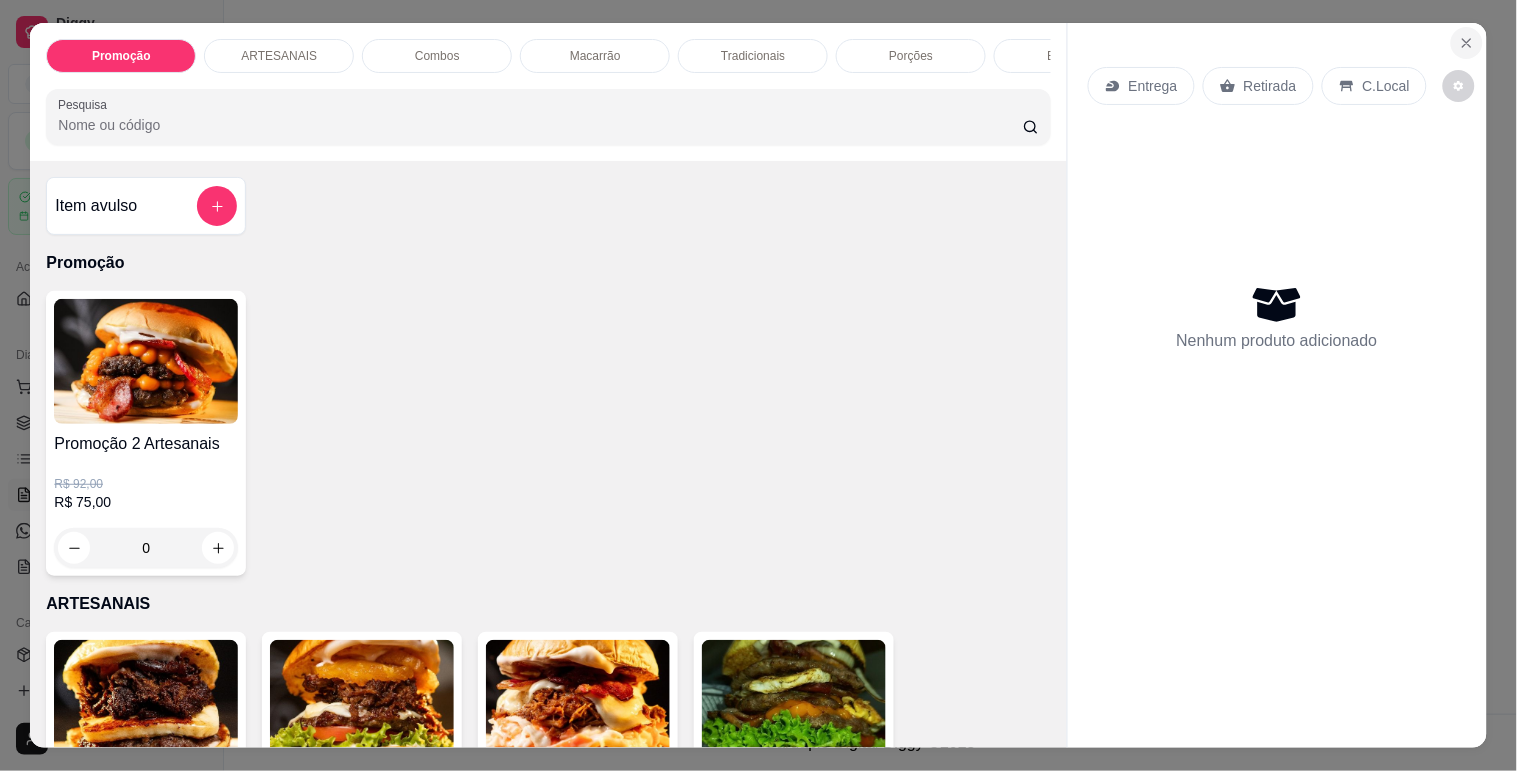 click 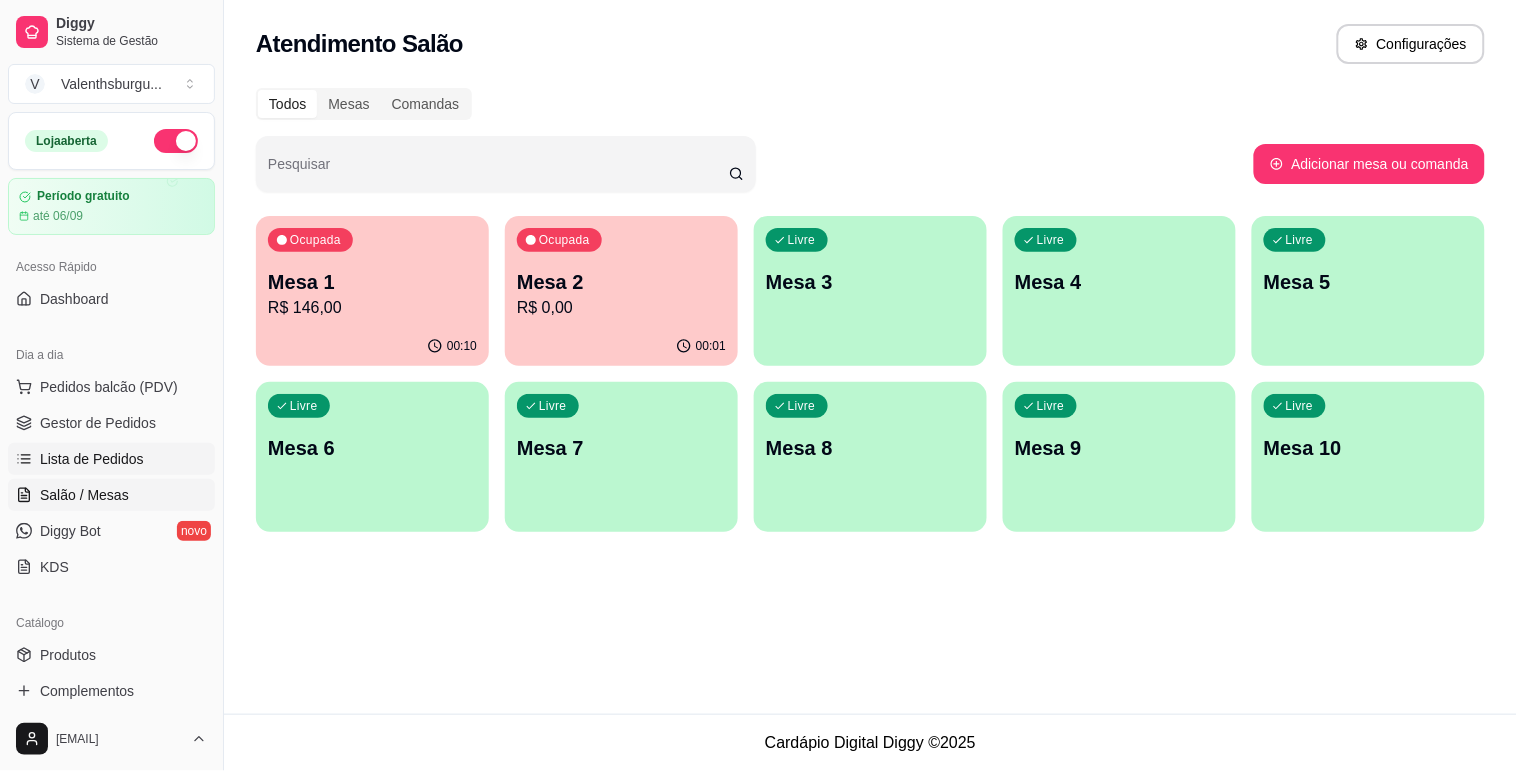 click on "Lista de Pedidos" at bounding box center (92, 459) 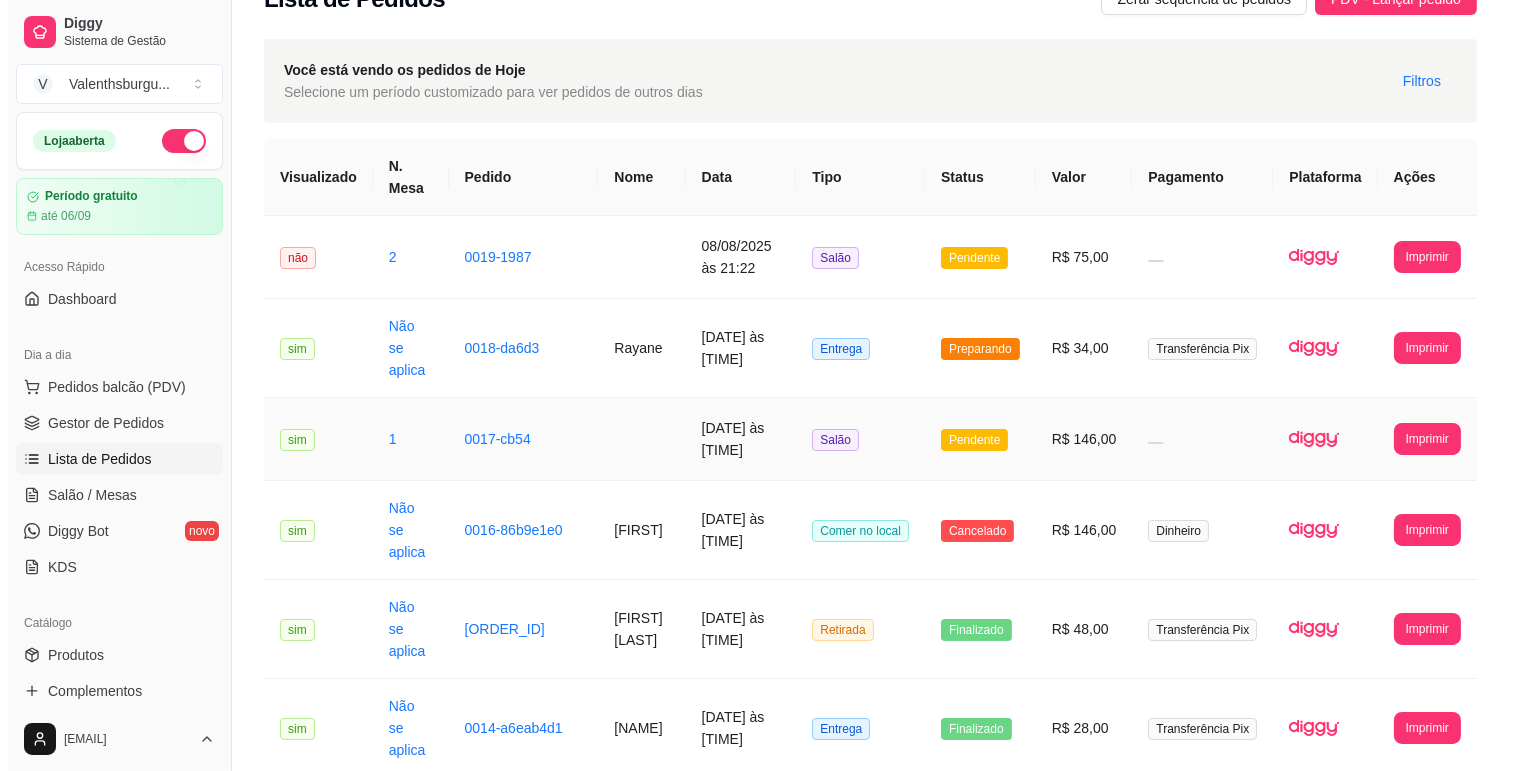 scroll, scrollTop: 0, scrollLeft: 0, axis: both 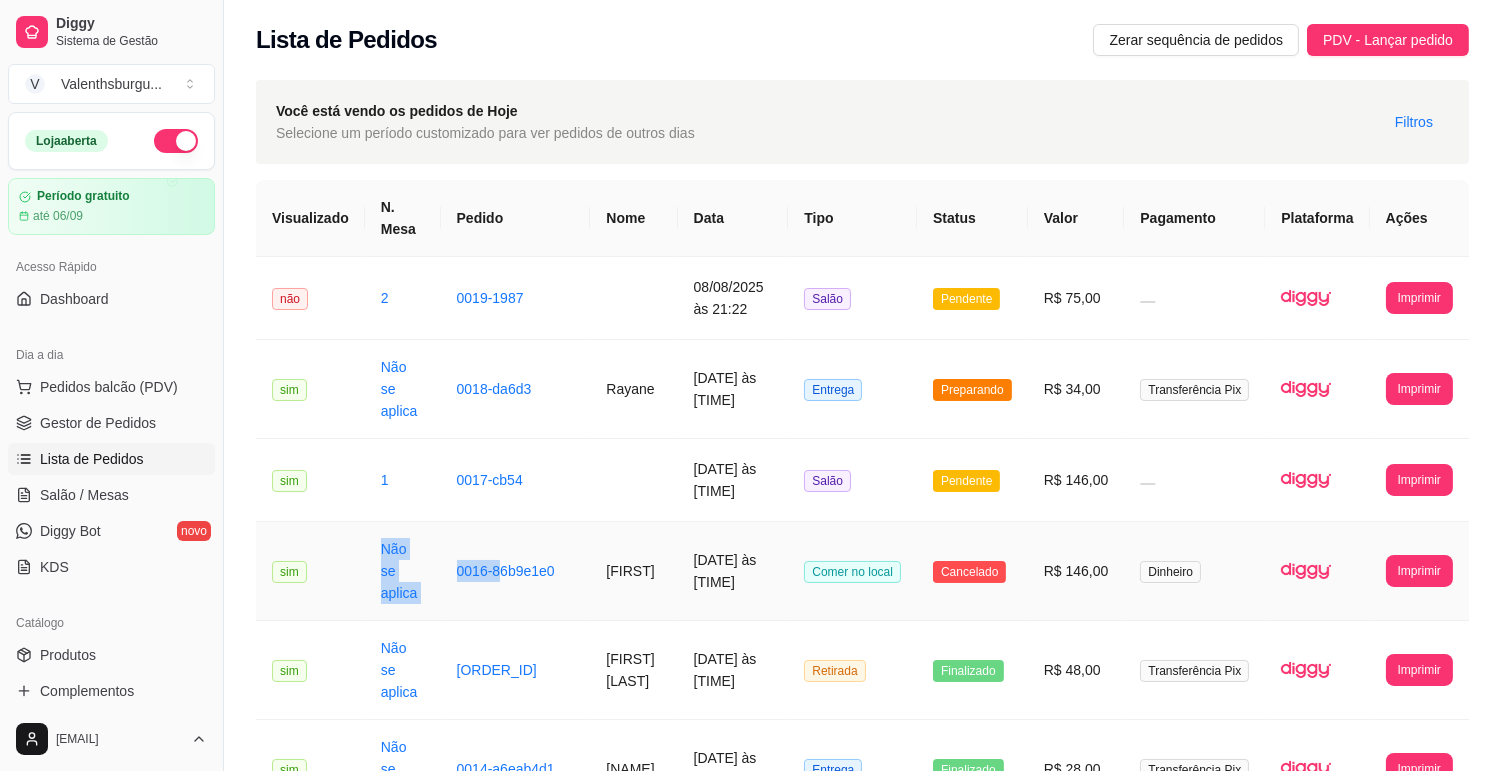 drag, startPoint x: 514, startPoint y: 563, endPoint x: 307, endPoint y: 552, distance: 207.29207 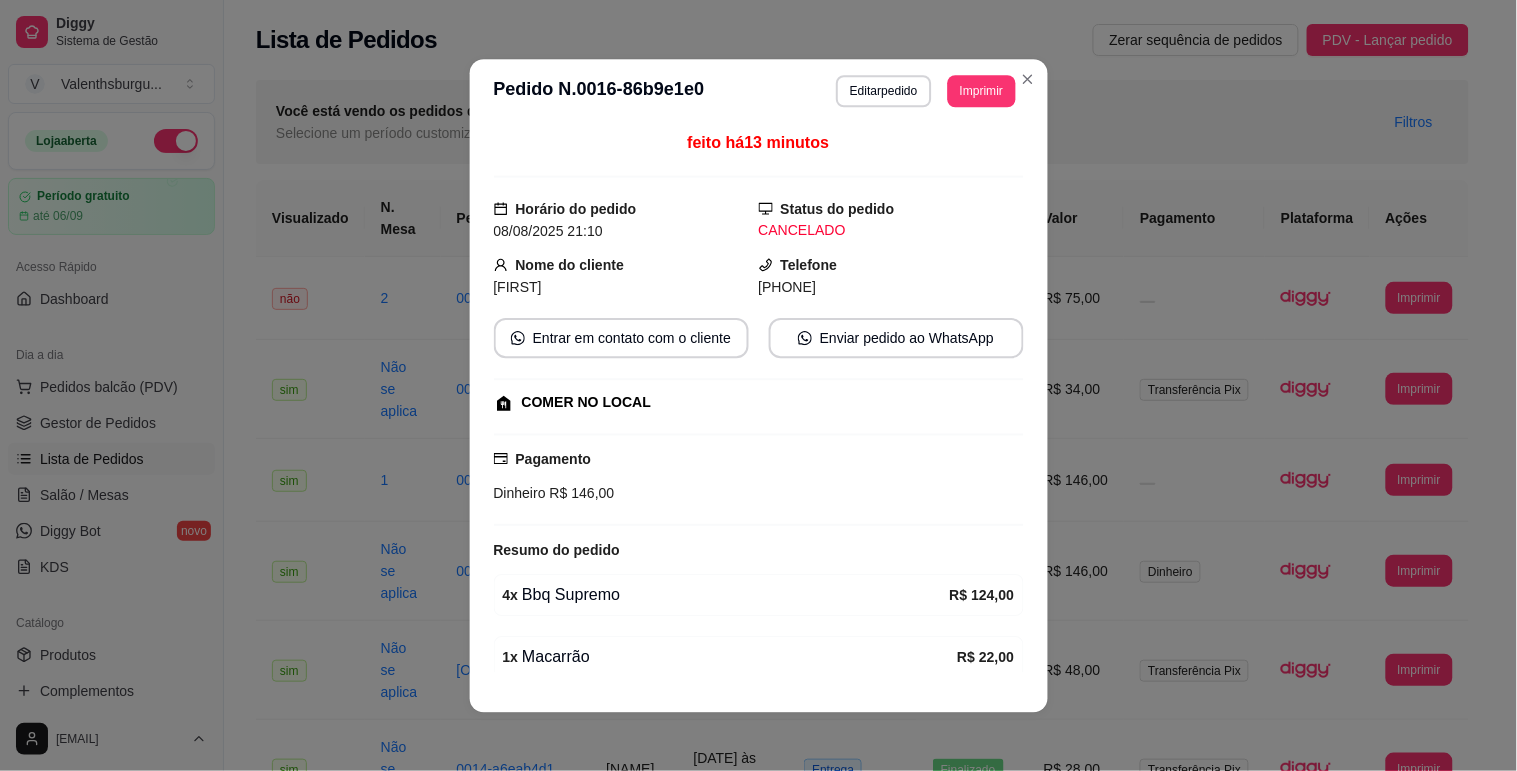 click on "**********" at bounding box center [758, 91] 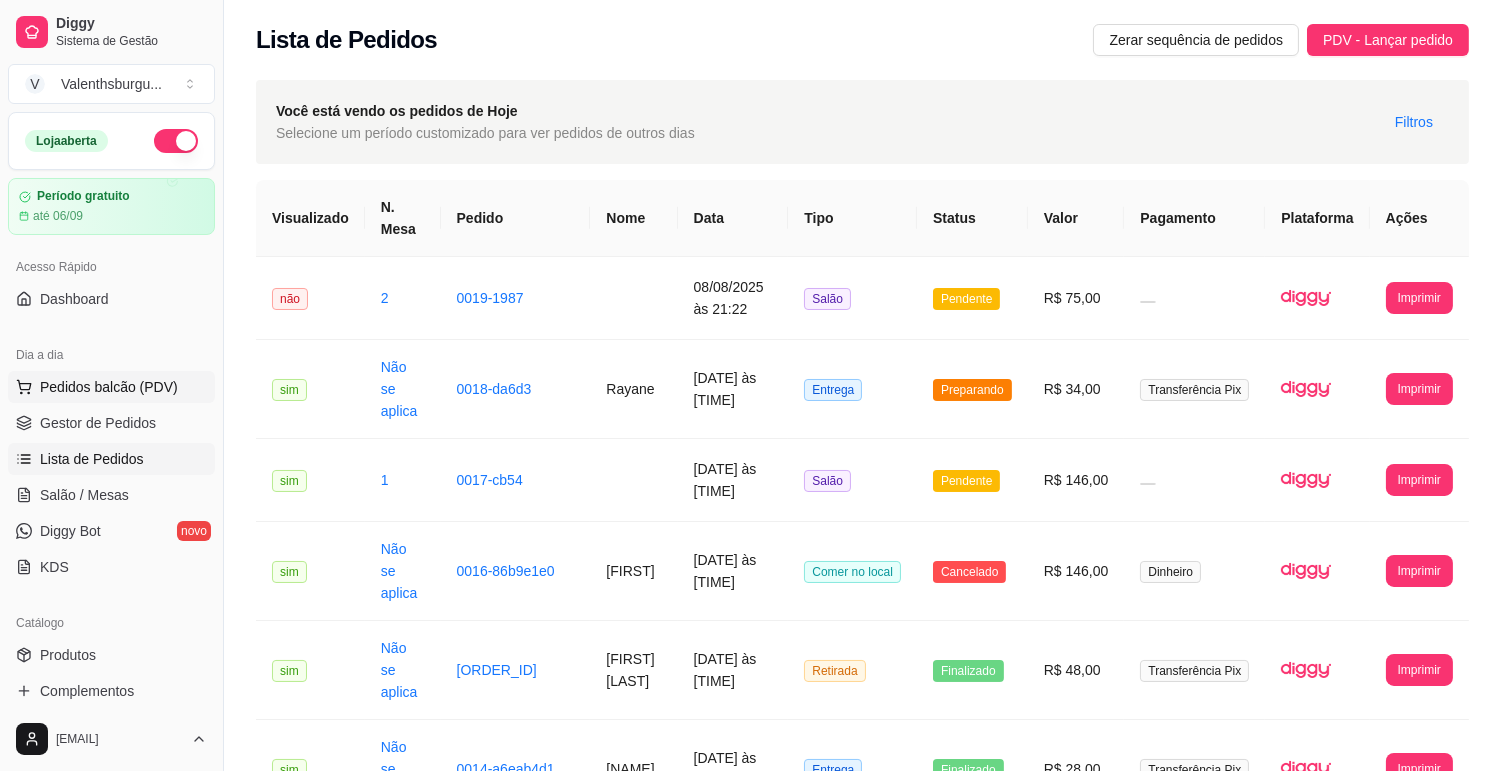 click on "Pedidos balcão (PDV)" at bounding box center [109, 387] 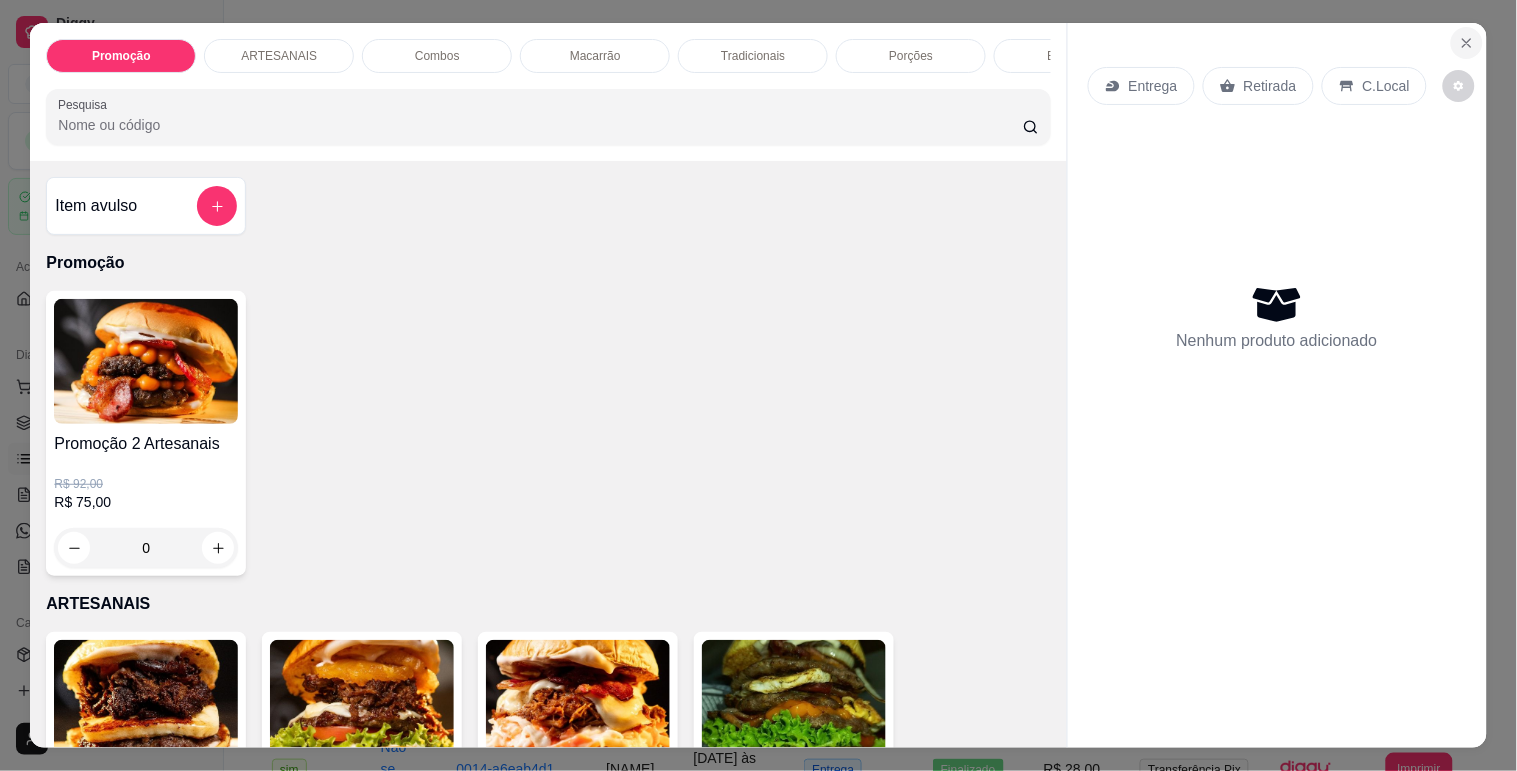 click at bounding box center [1467, 43] 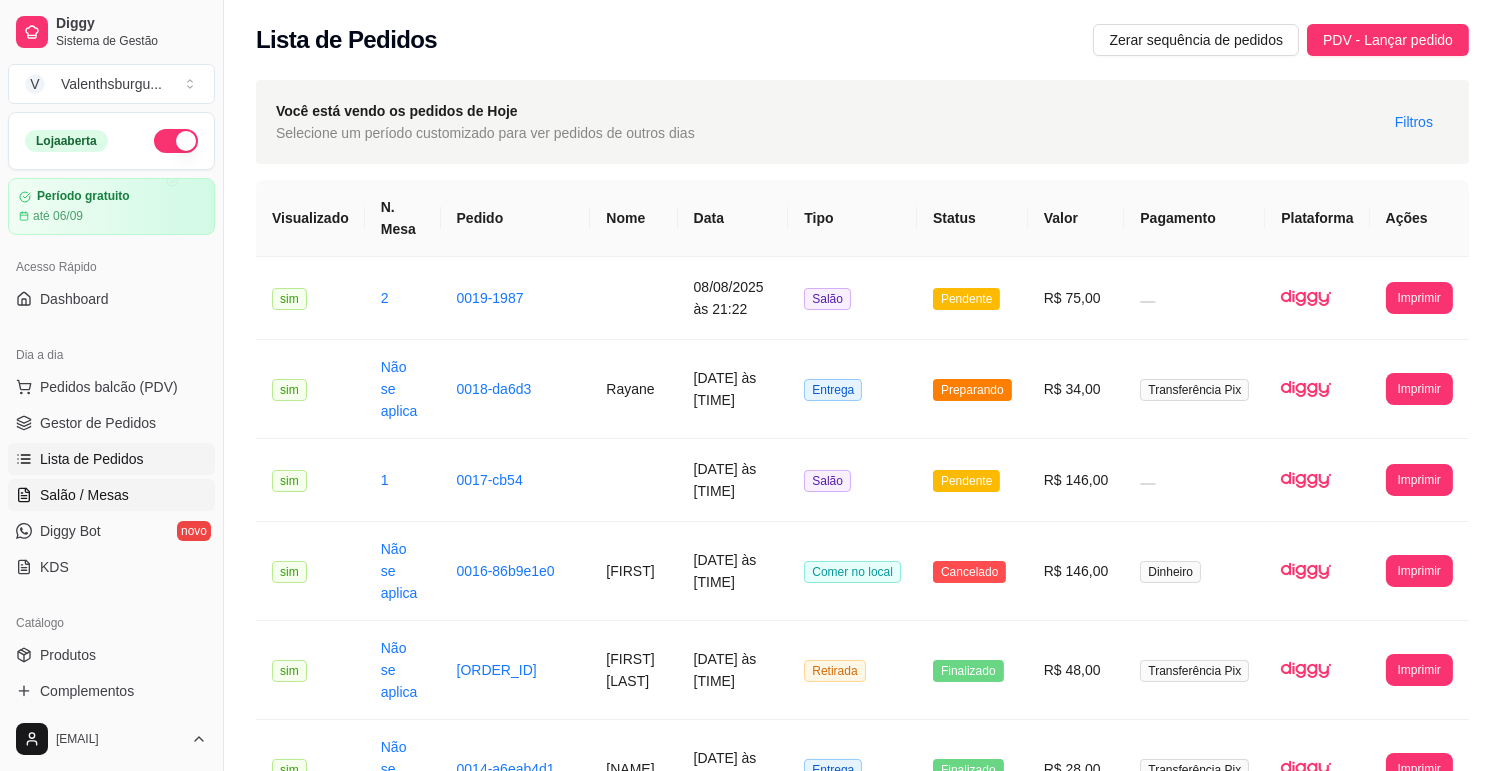 click on "Salão / Mesas" at bounding box center [111, 495] 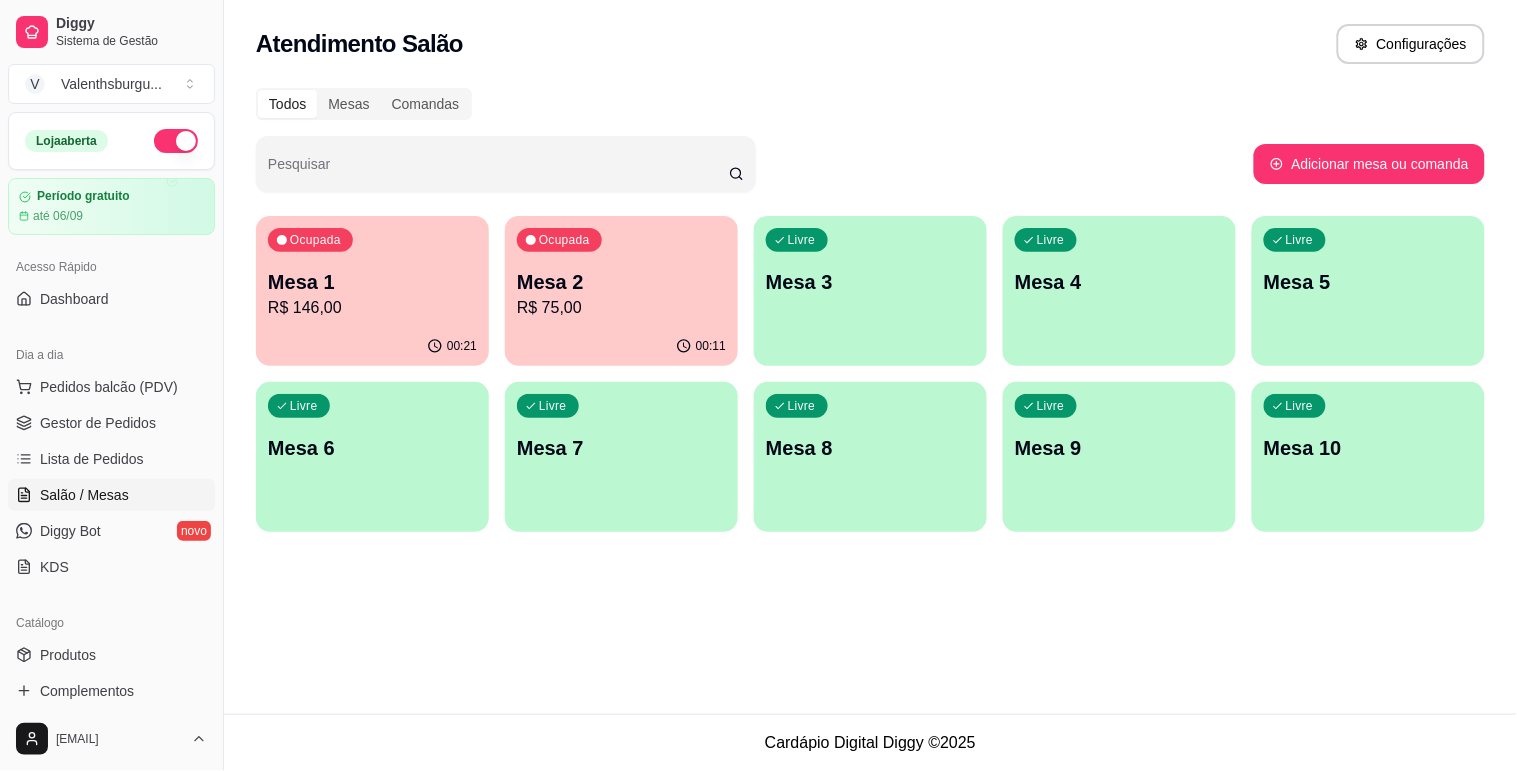 click on "Livre Mesa 3" at bounding box center [870, 279] 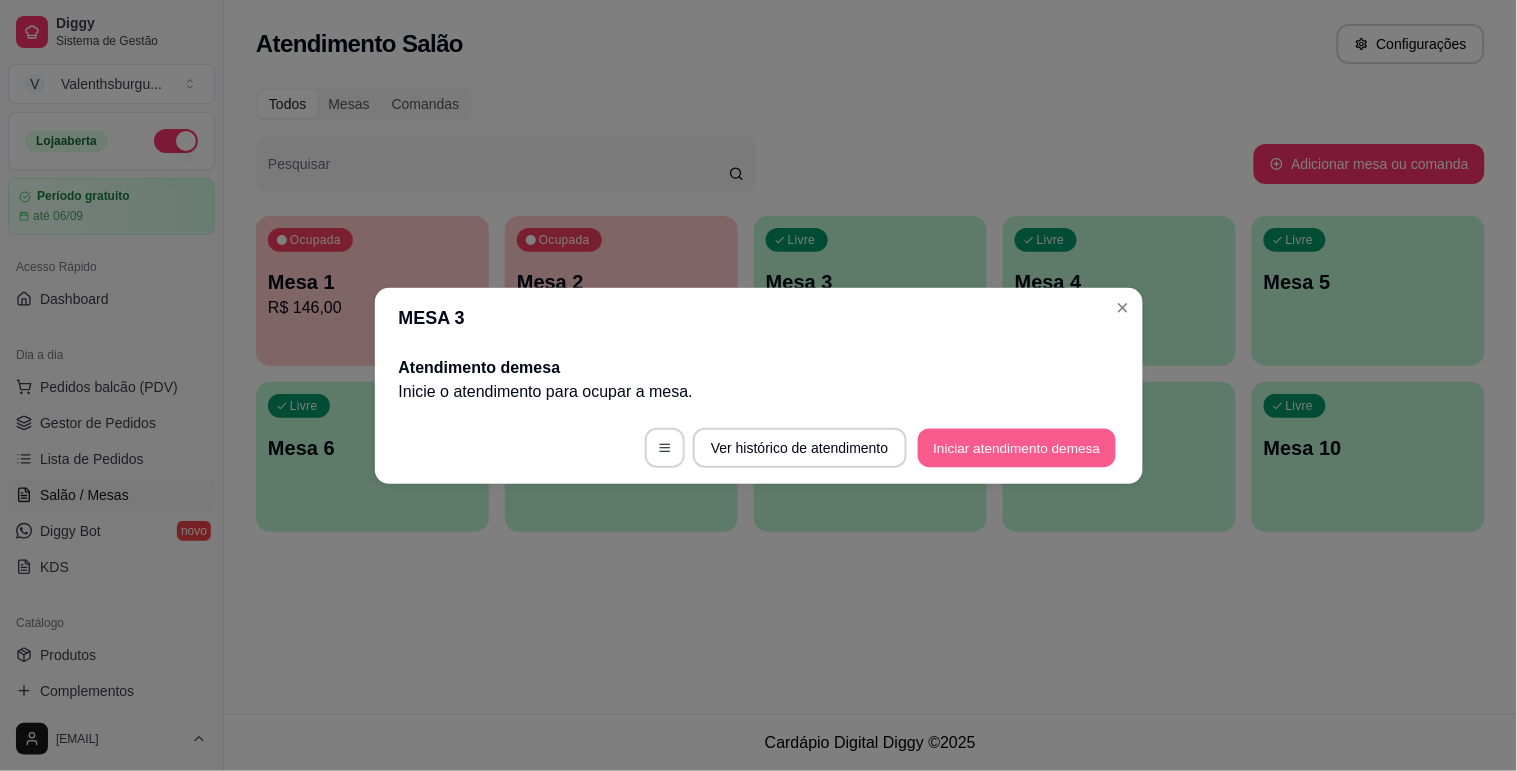 click on "Iniciar atendimento de  mesa" at bounding box center [1017, 447] 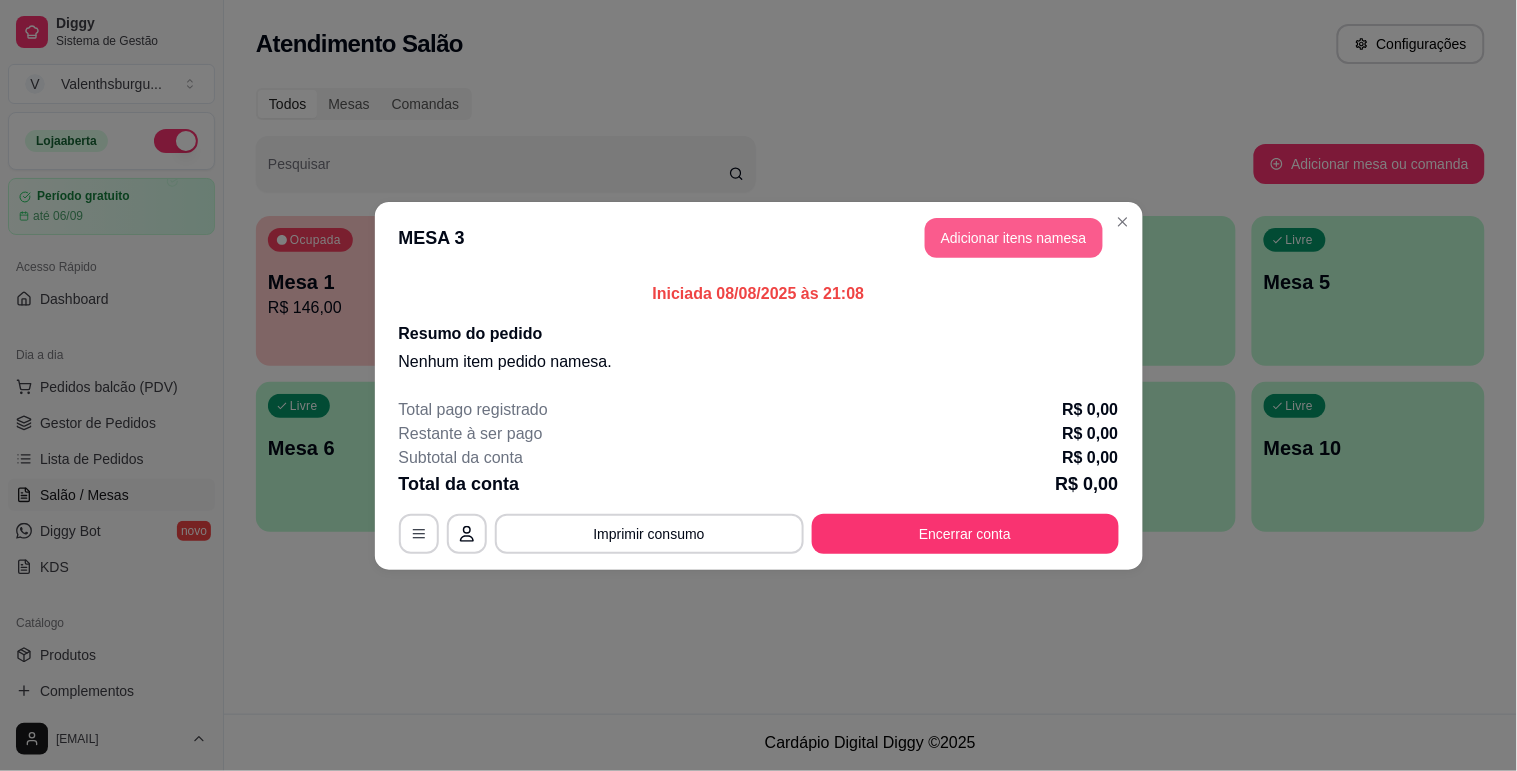 click on "Adicionar itens na  mesa" at bounding box center (1014, 238) 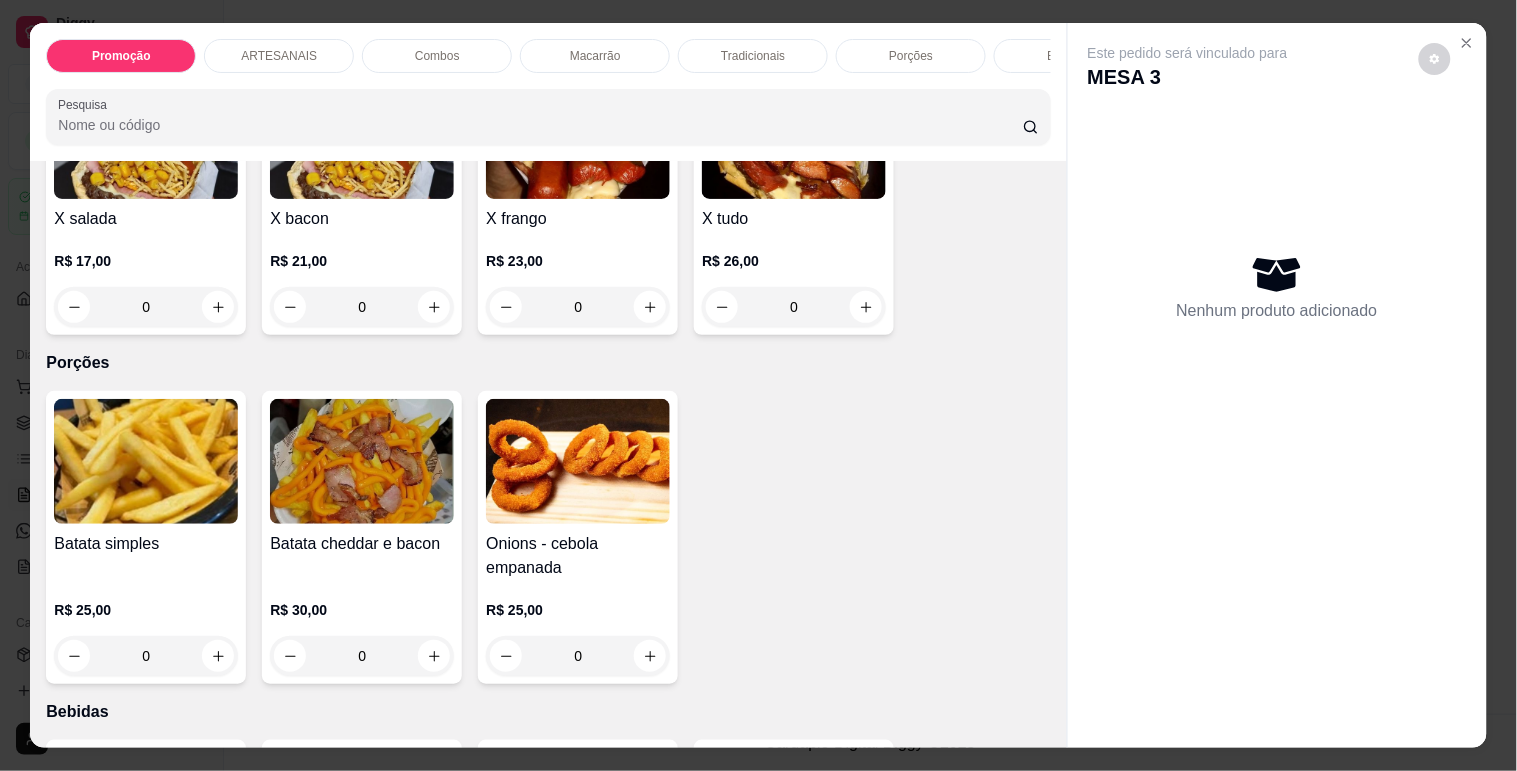scroll, scrollTop: 2000, scrollLeft: 0, axis: vertical 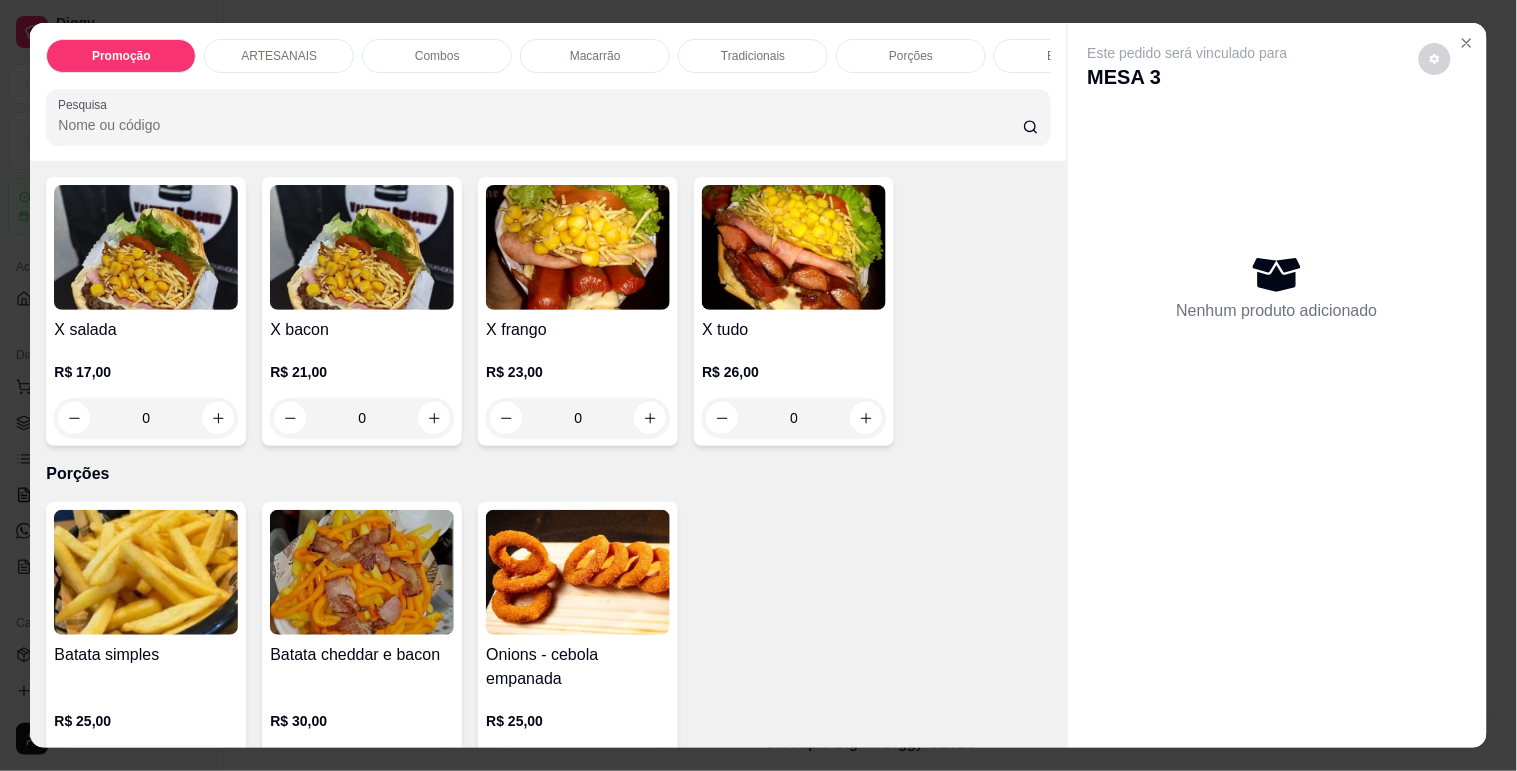 click on "0" at bounding box center (146, 418) 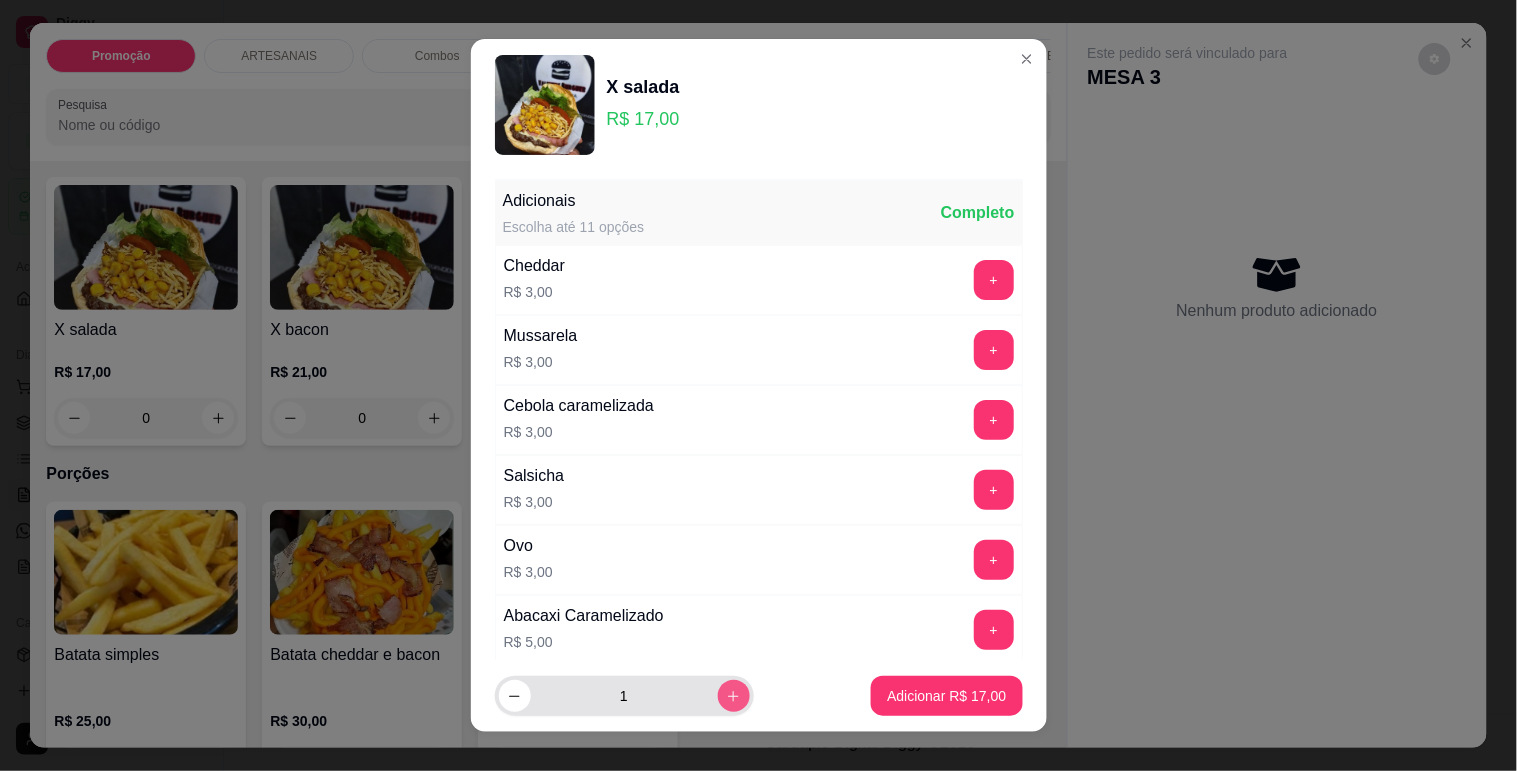 click 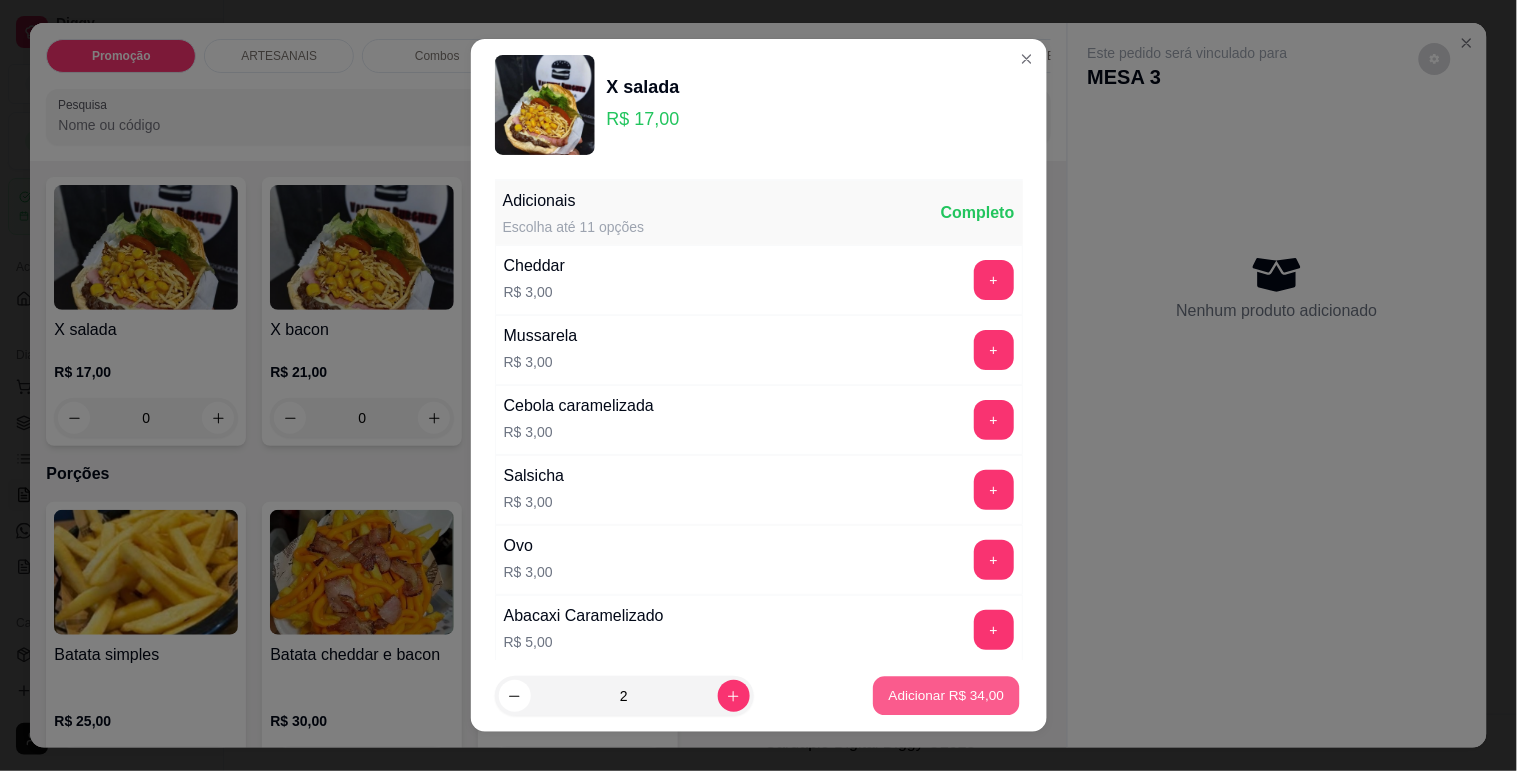 click on "Adicionar   R$ 34,00" at bounding box center [947, 696] 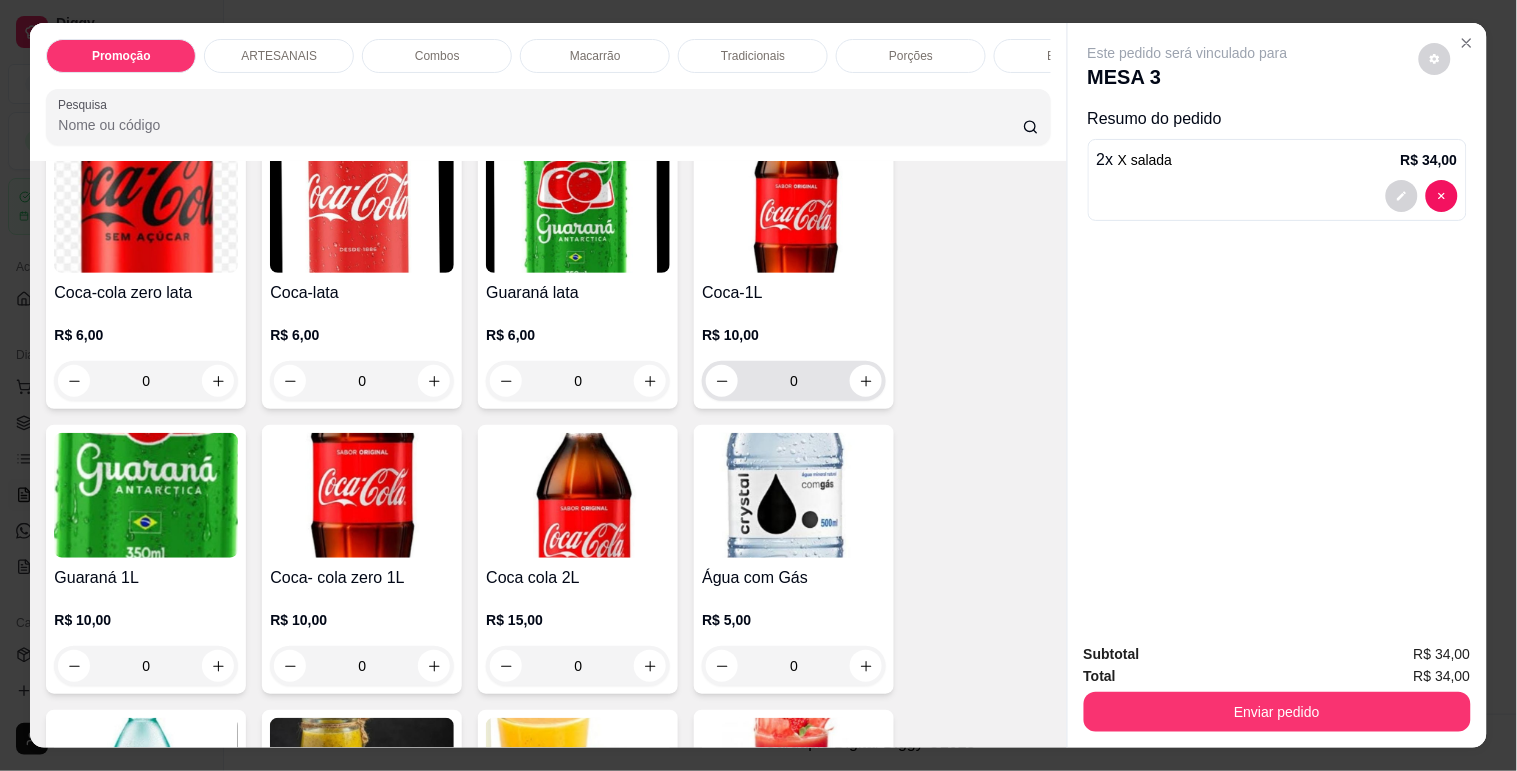 scroll, scrollTop: 2777, scrollLeft: 0, axis: vertical 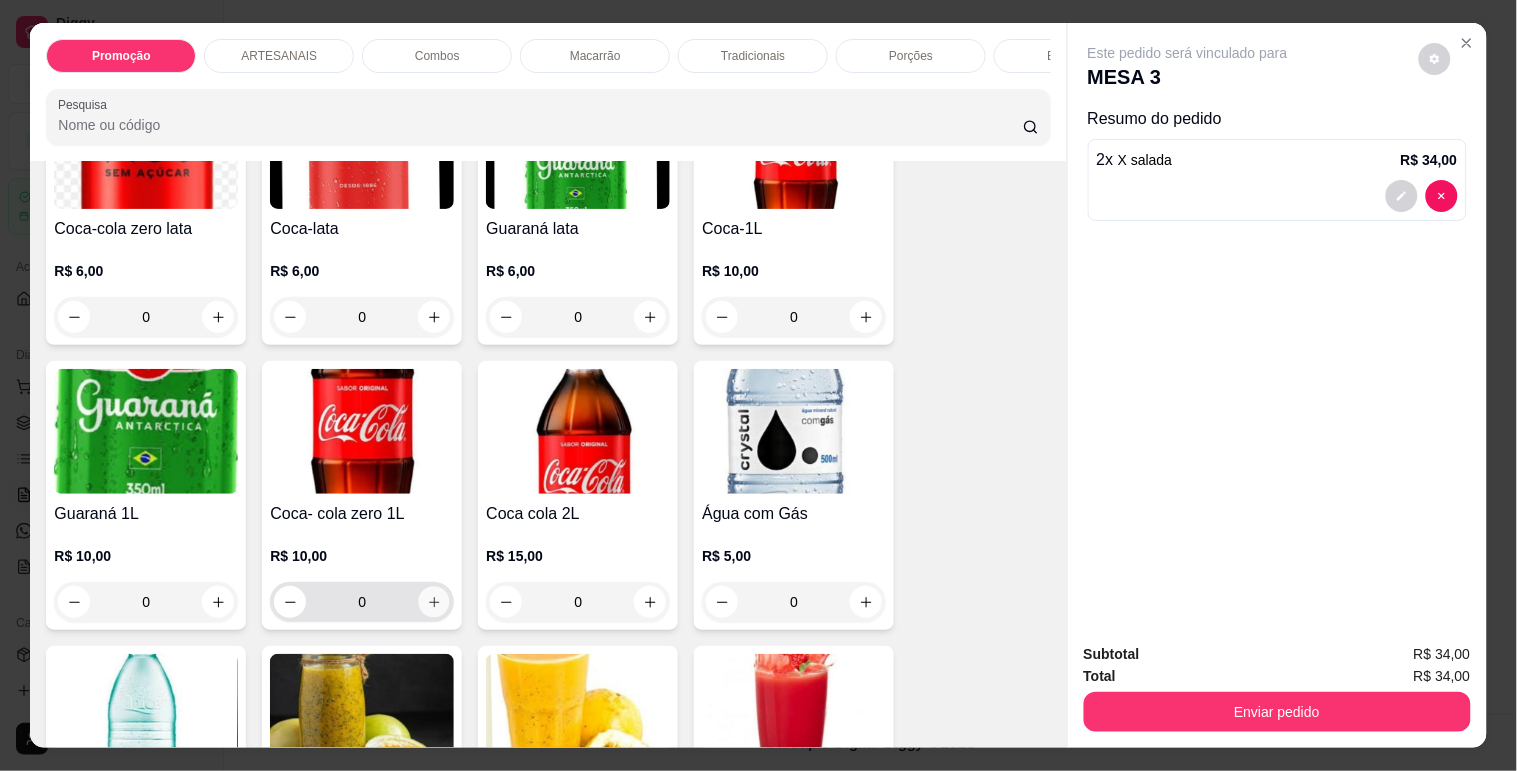 click 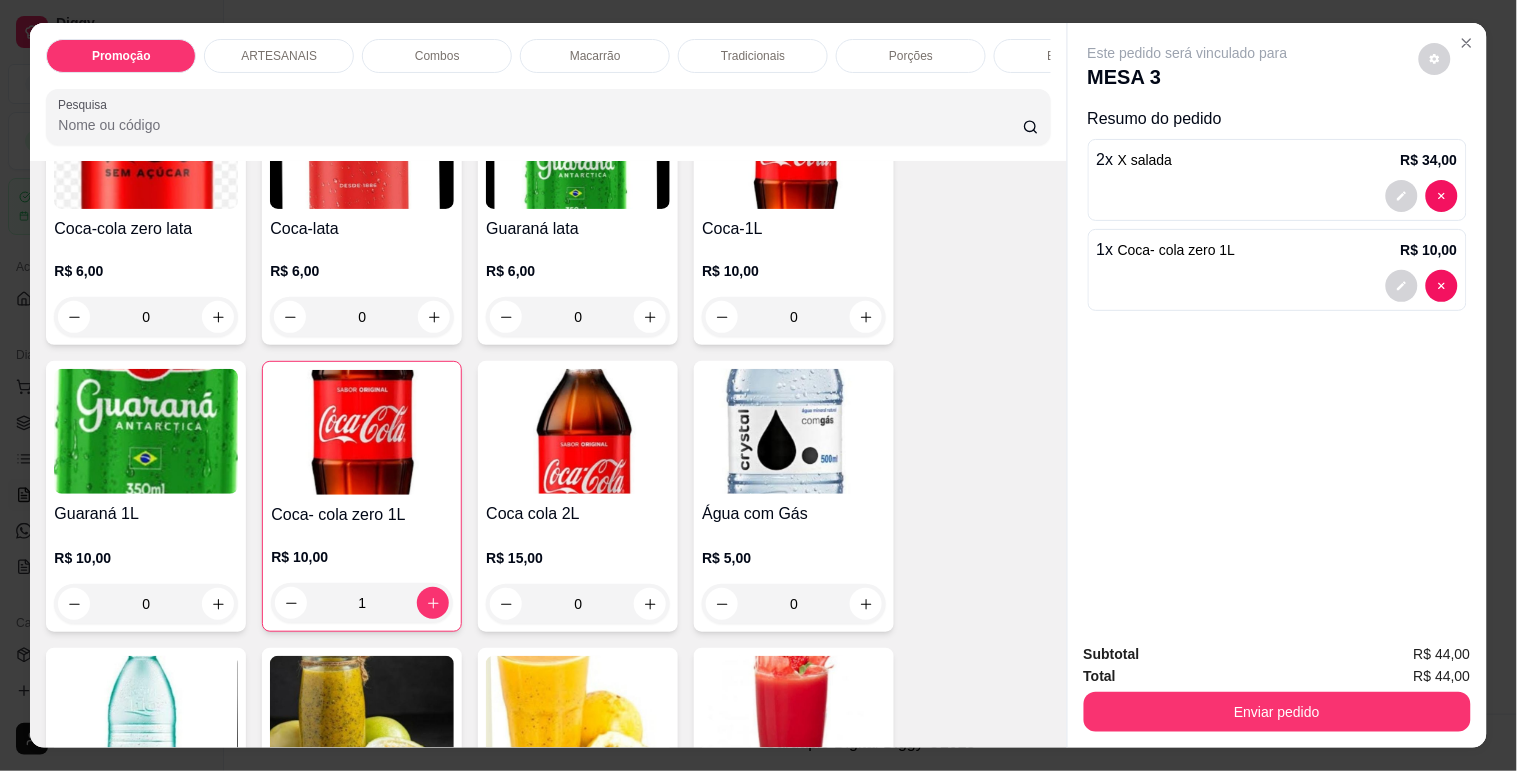 click at bounding box center [1402, 286] 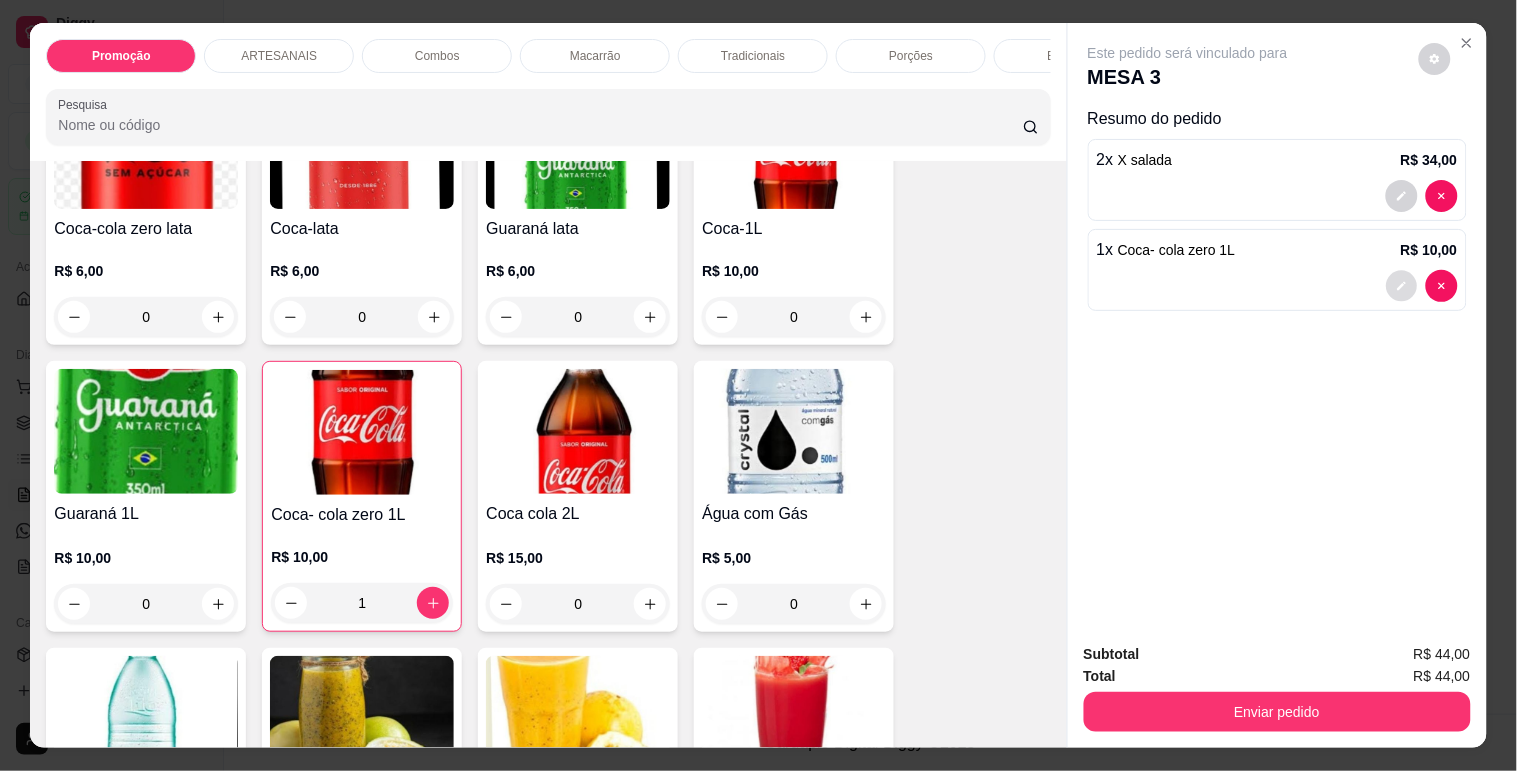 click 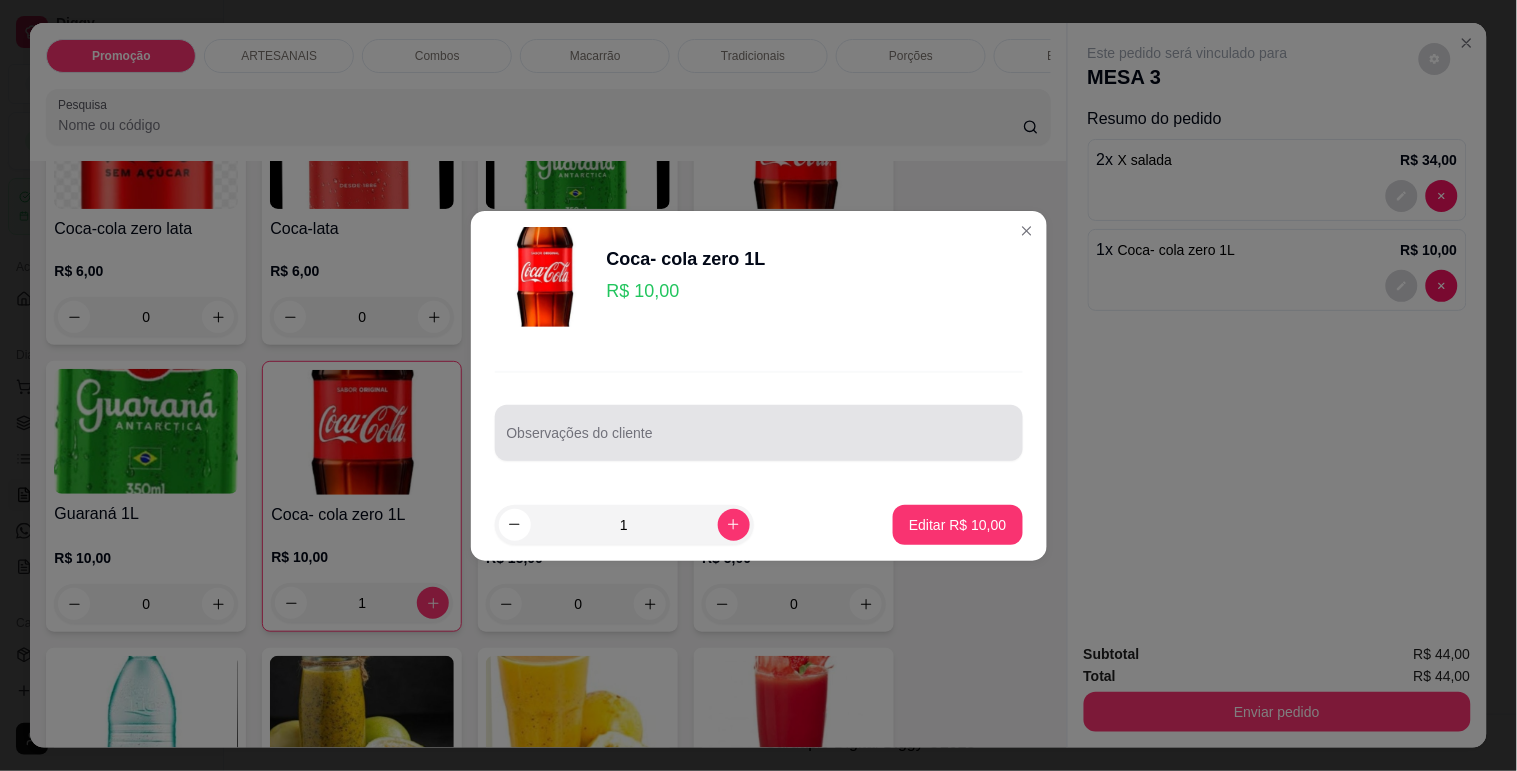 click on "Observações do cliente" at bounding box center (759, 441) 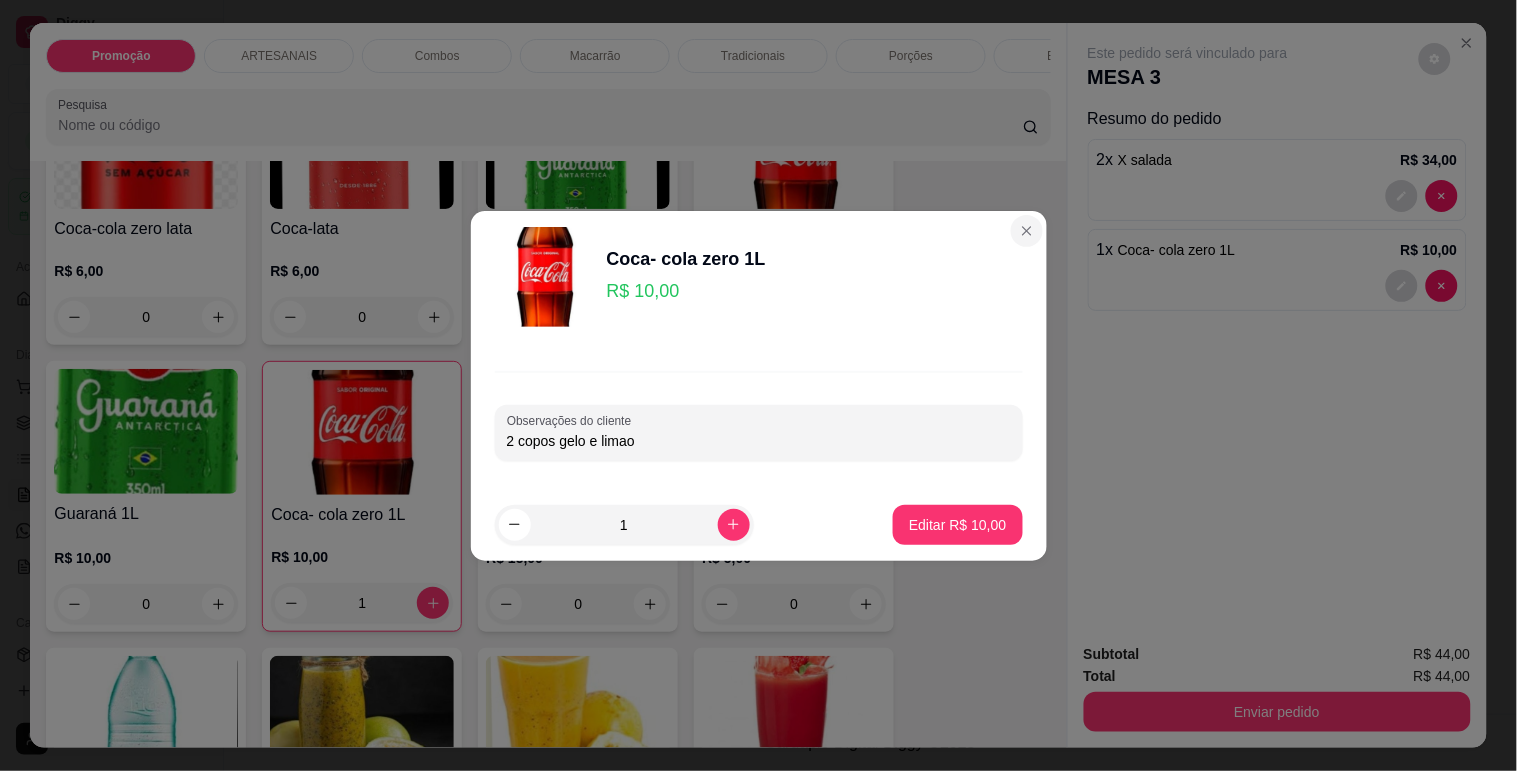 type on "2 copos gelo e limao" 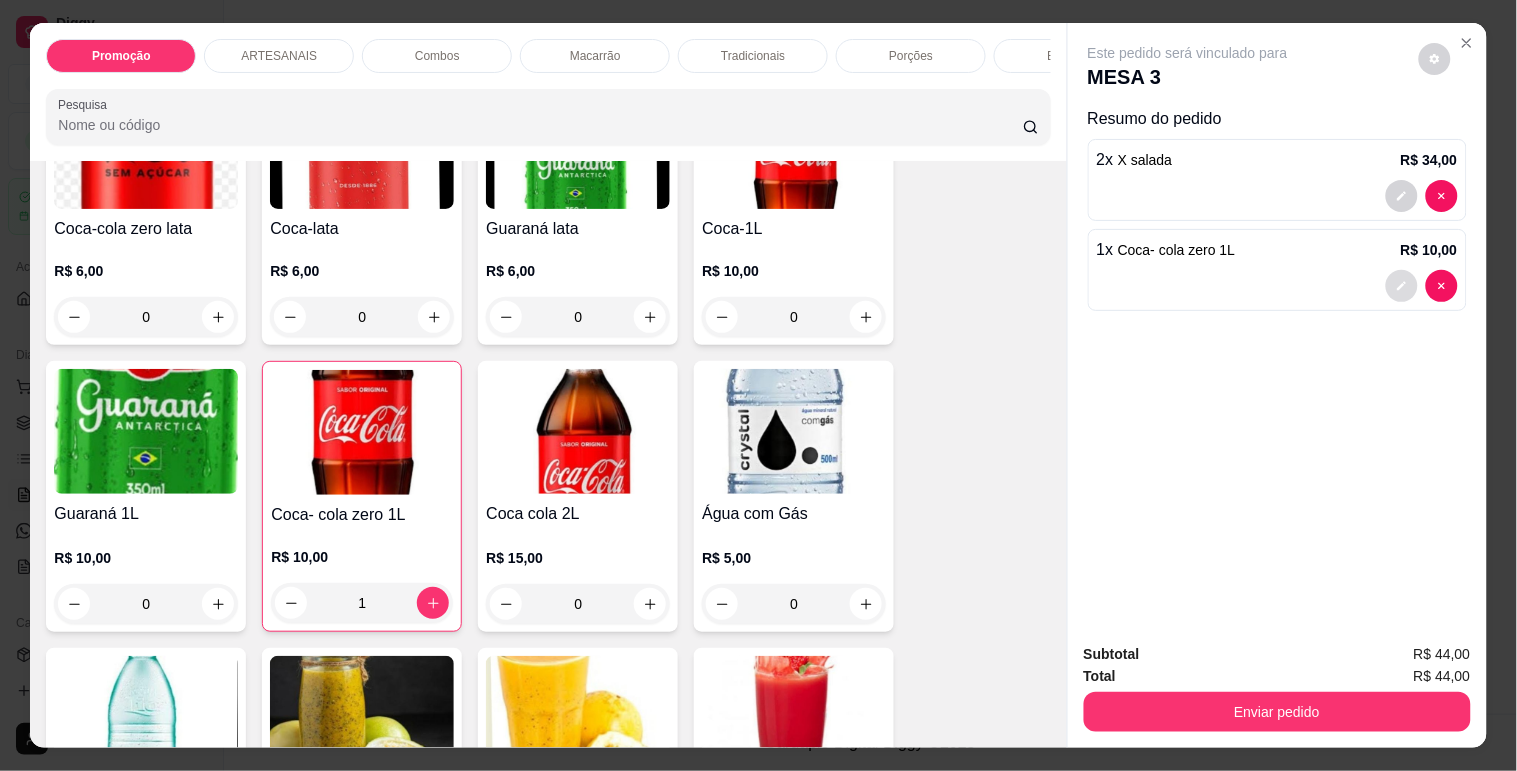 click 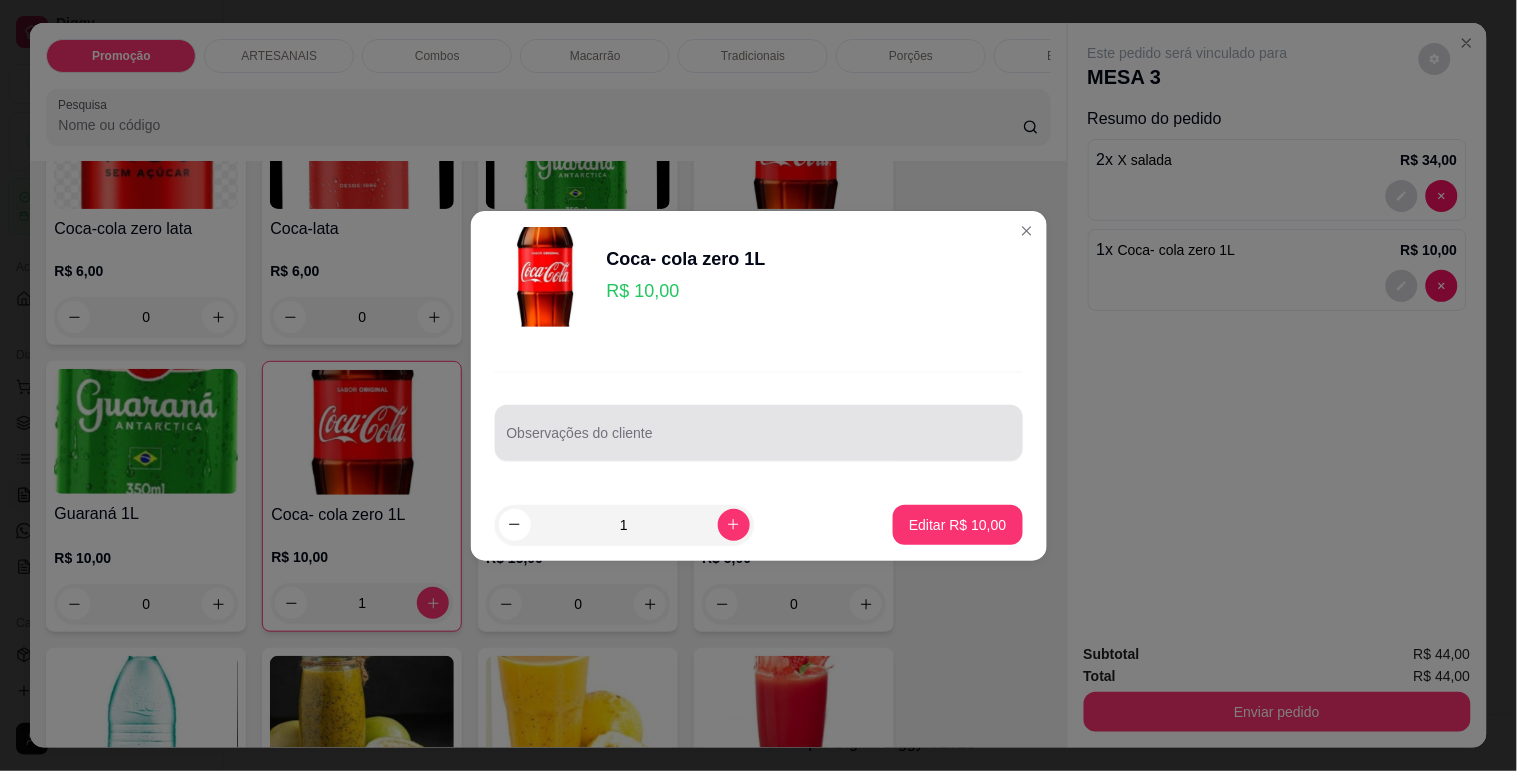 click at bounding box center (759, 433) 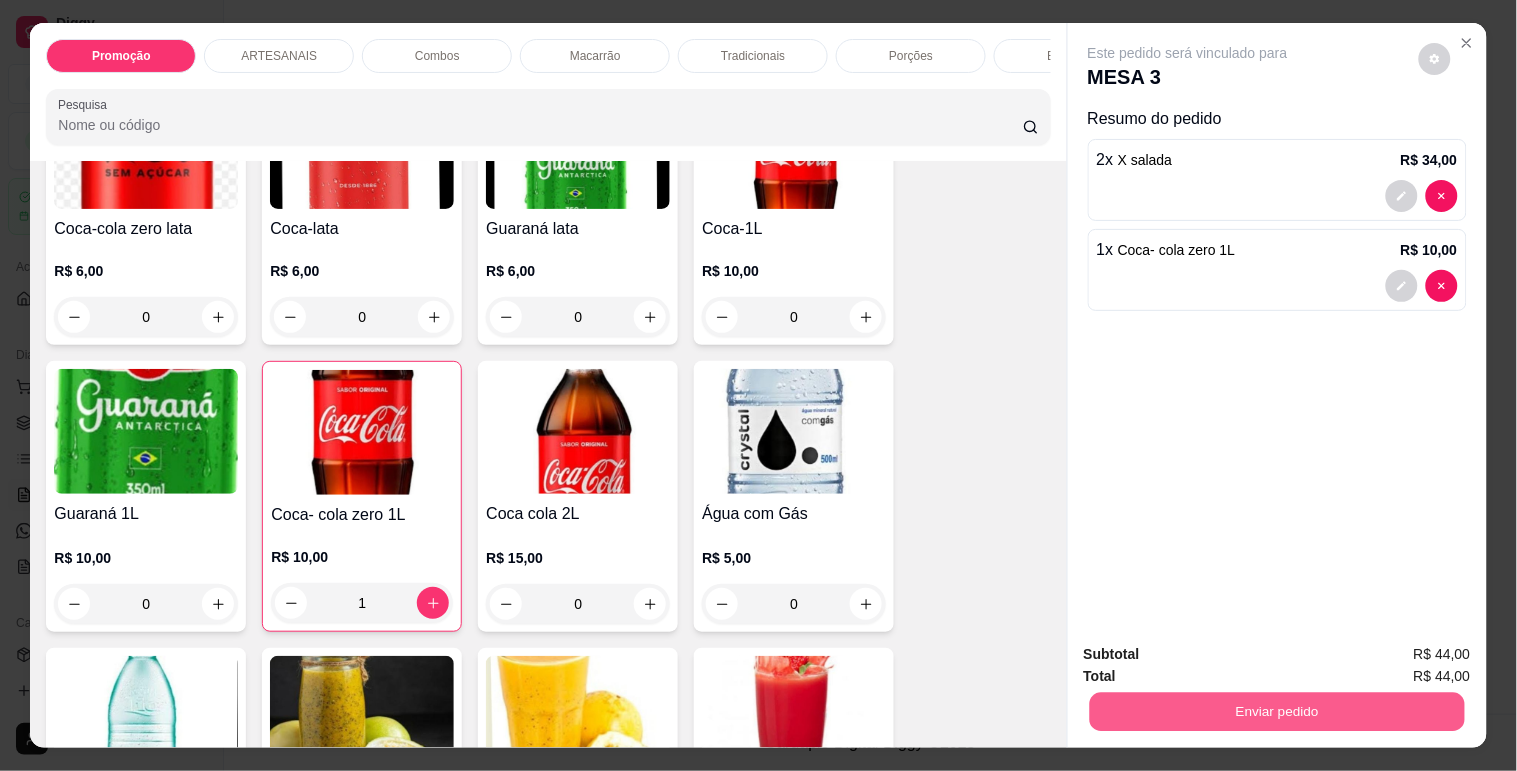 click on "Enviar pedido" at bounding box center [1276, 711] 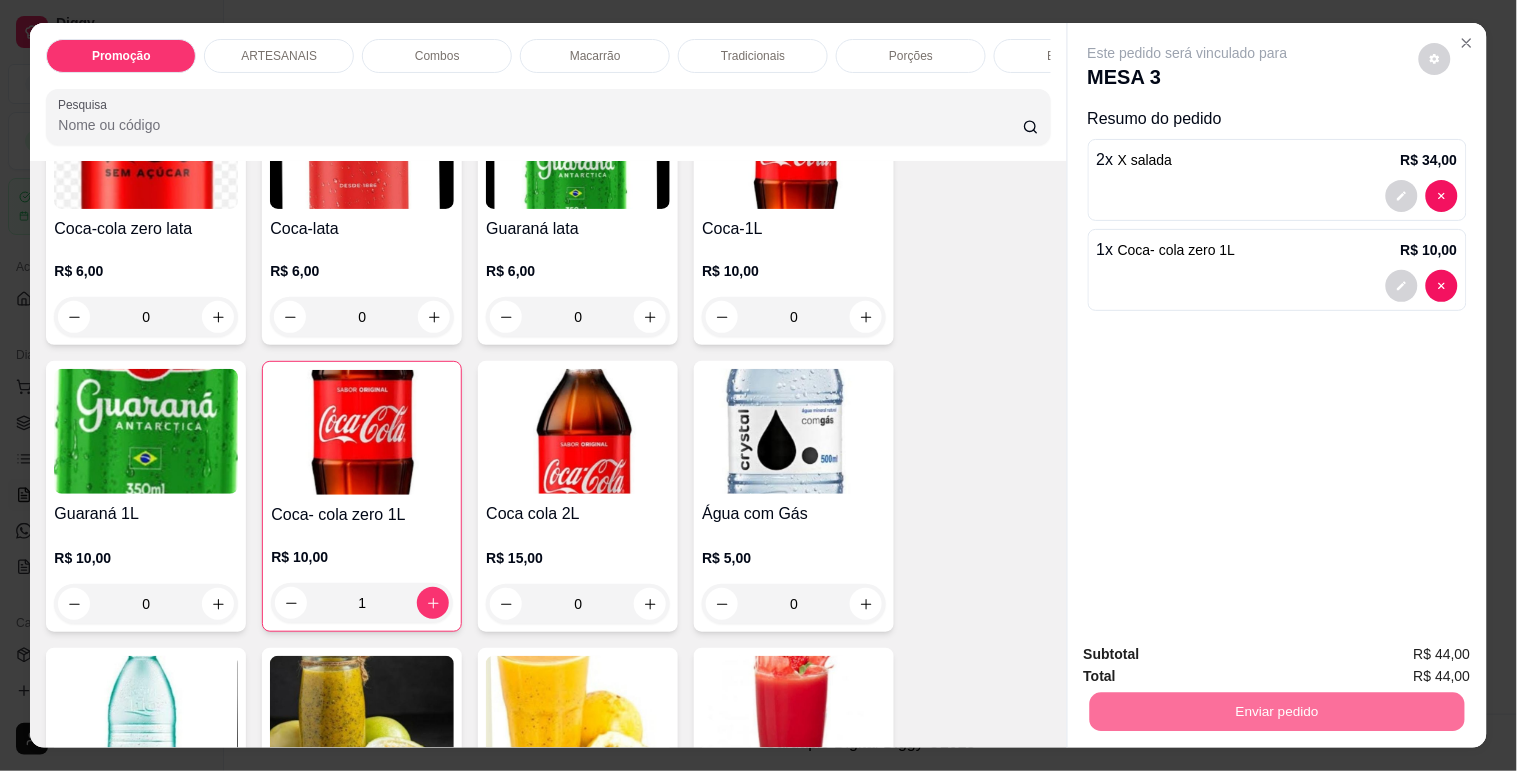 click on "Sim, quero registrar" at bounding box center (1401, 654) 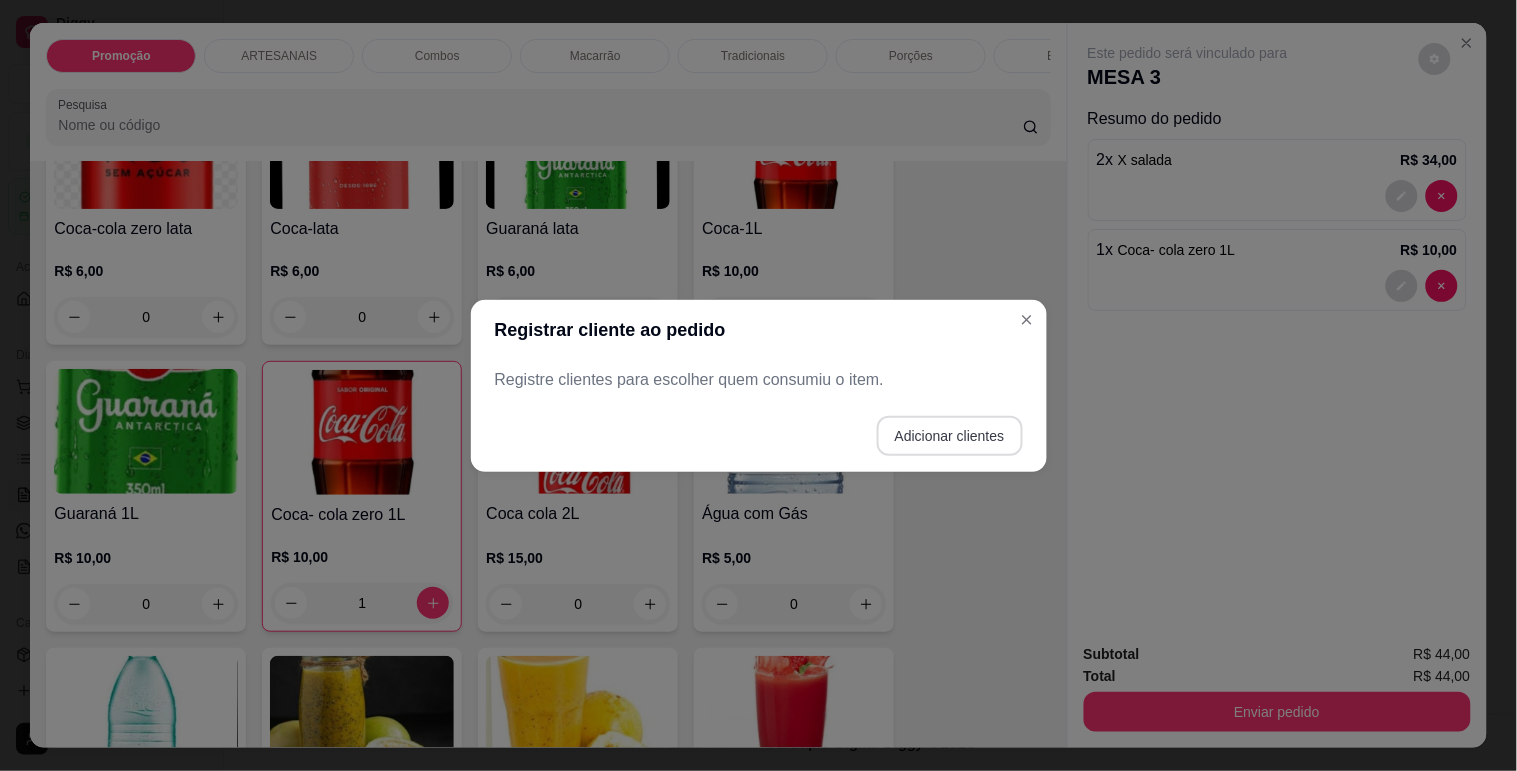 click on "Adicionar clientes" at bounding box center (950, 436) 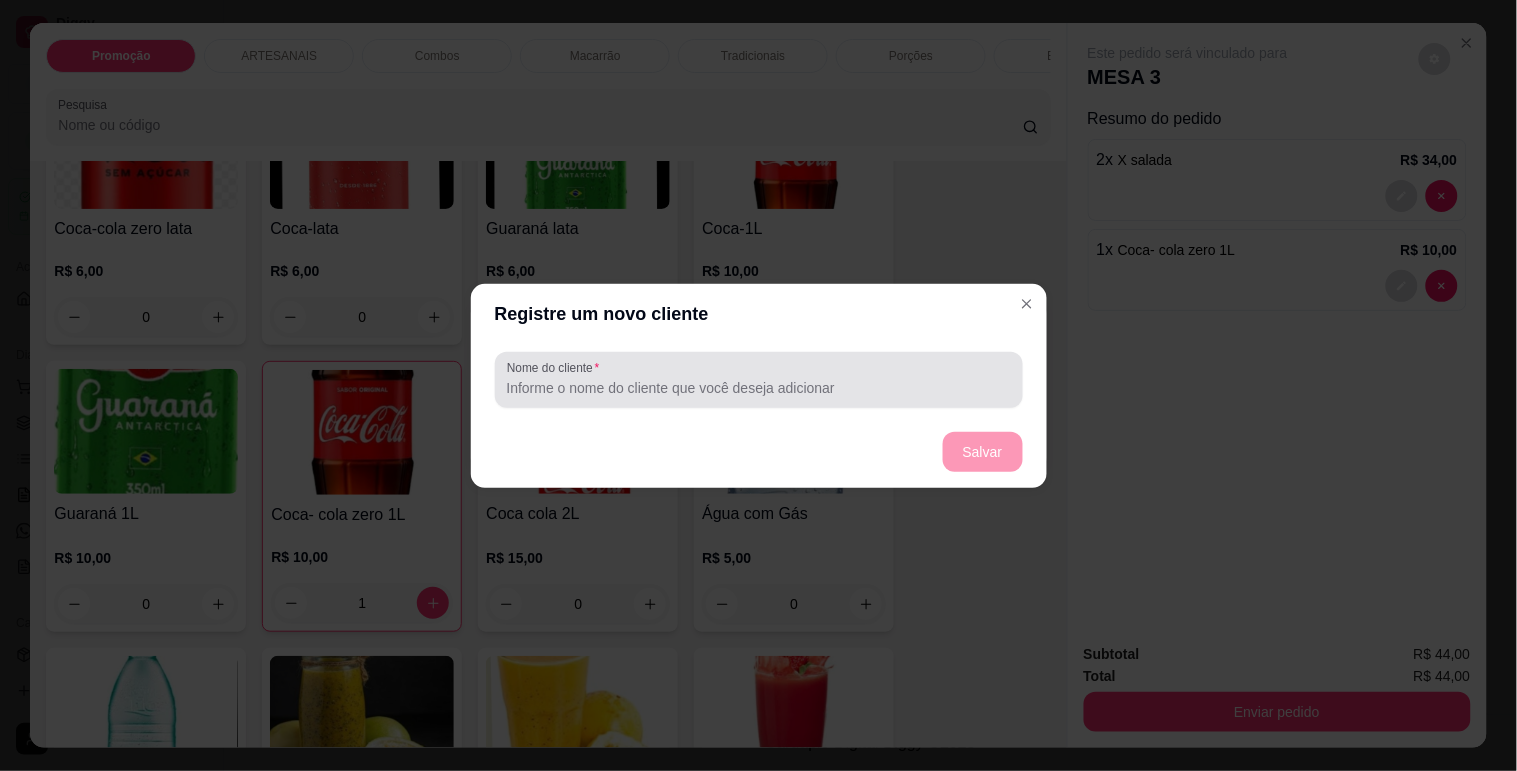 click on "Nome do cliente" at bounding box center [759, 388] 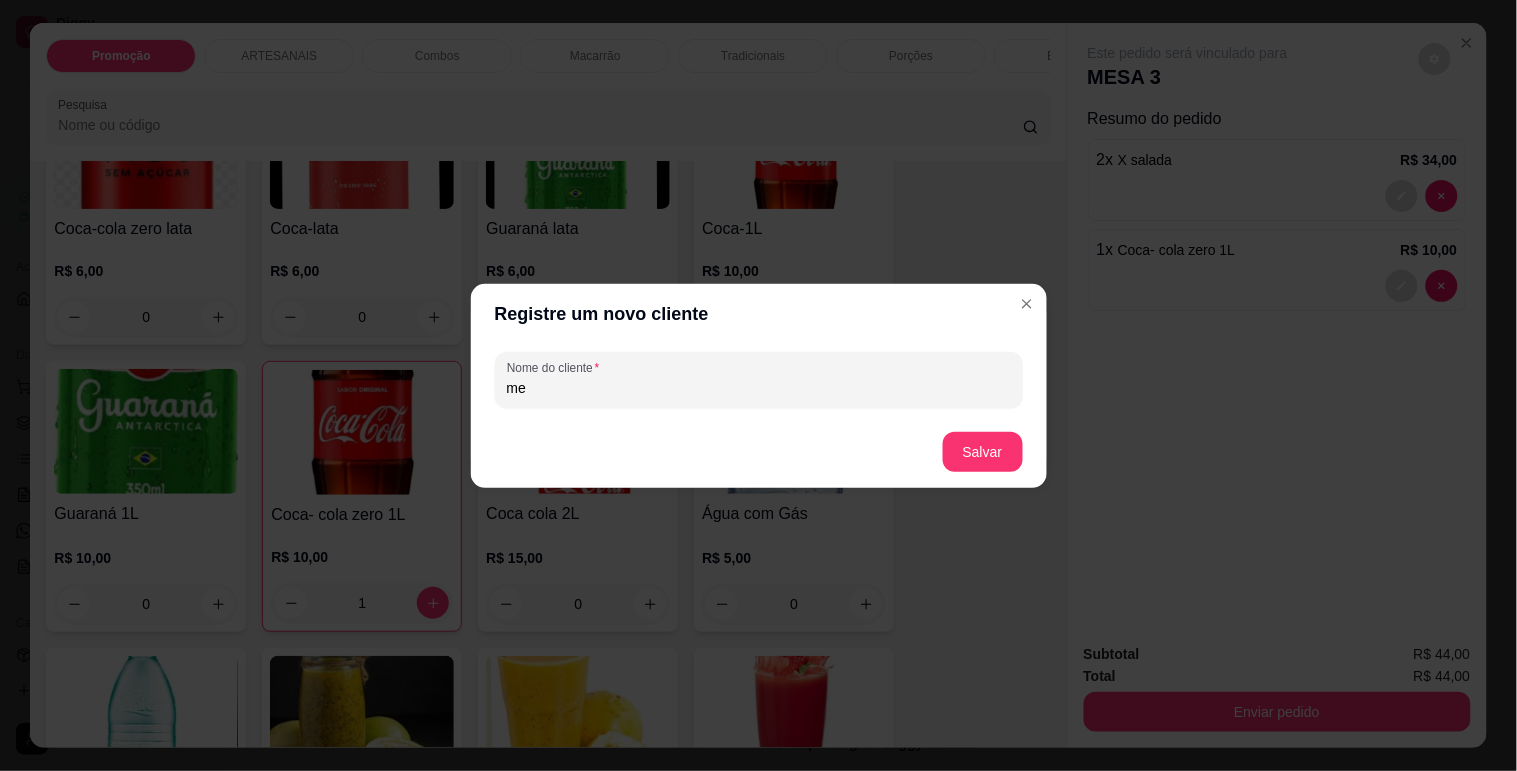 type on "m" 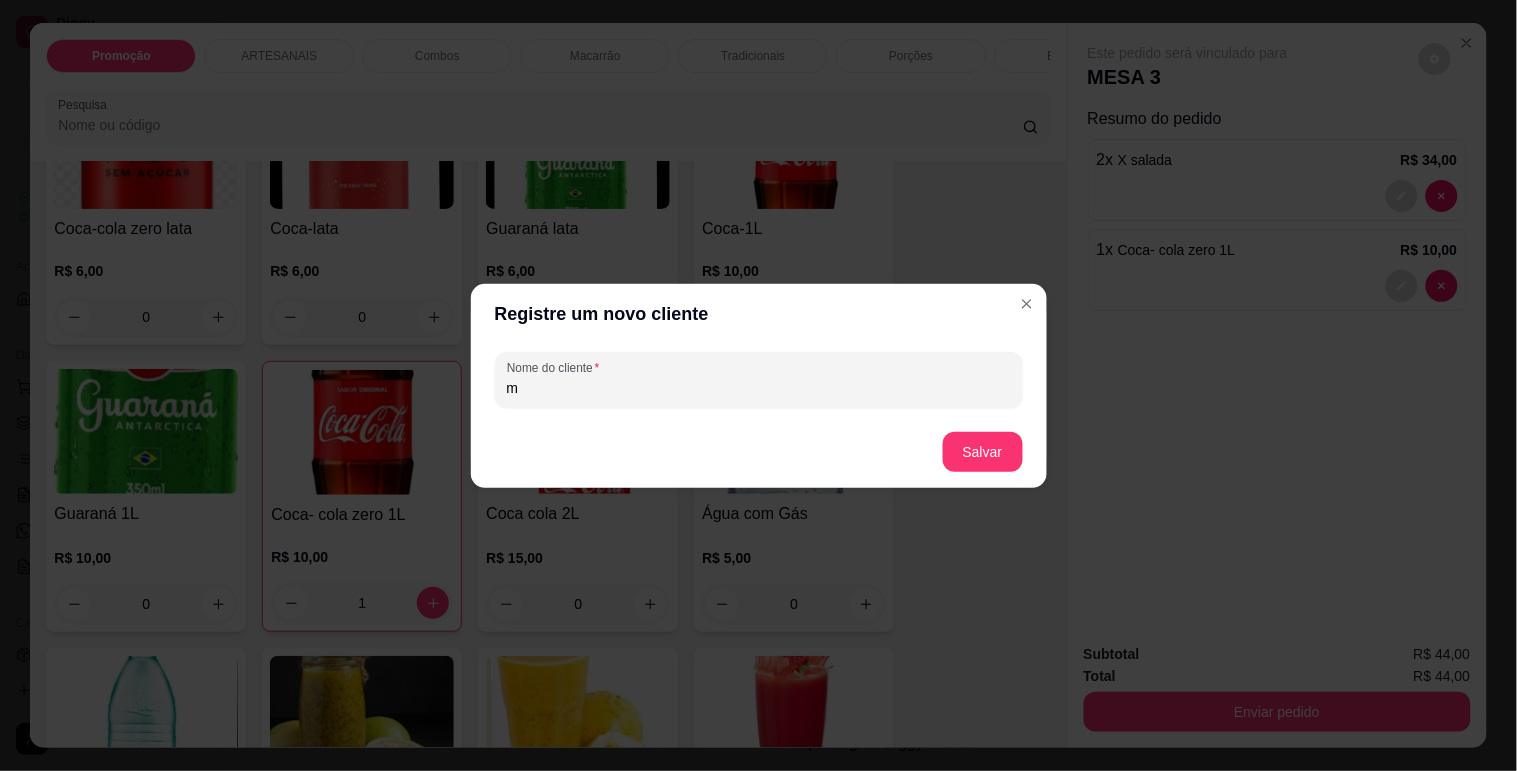 type 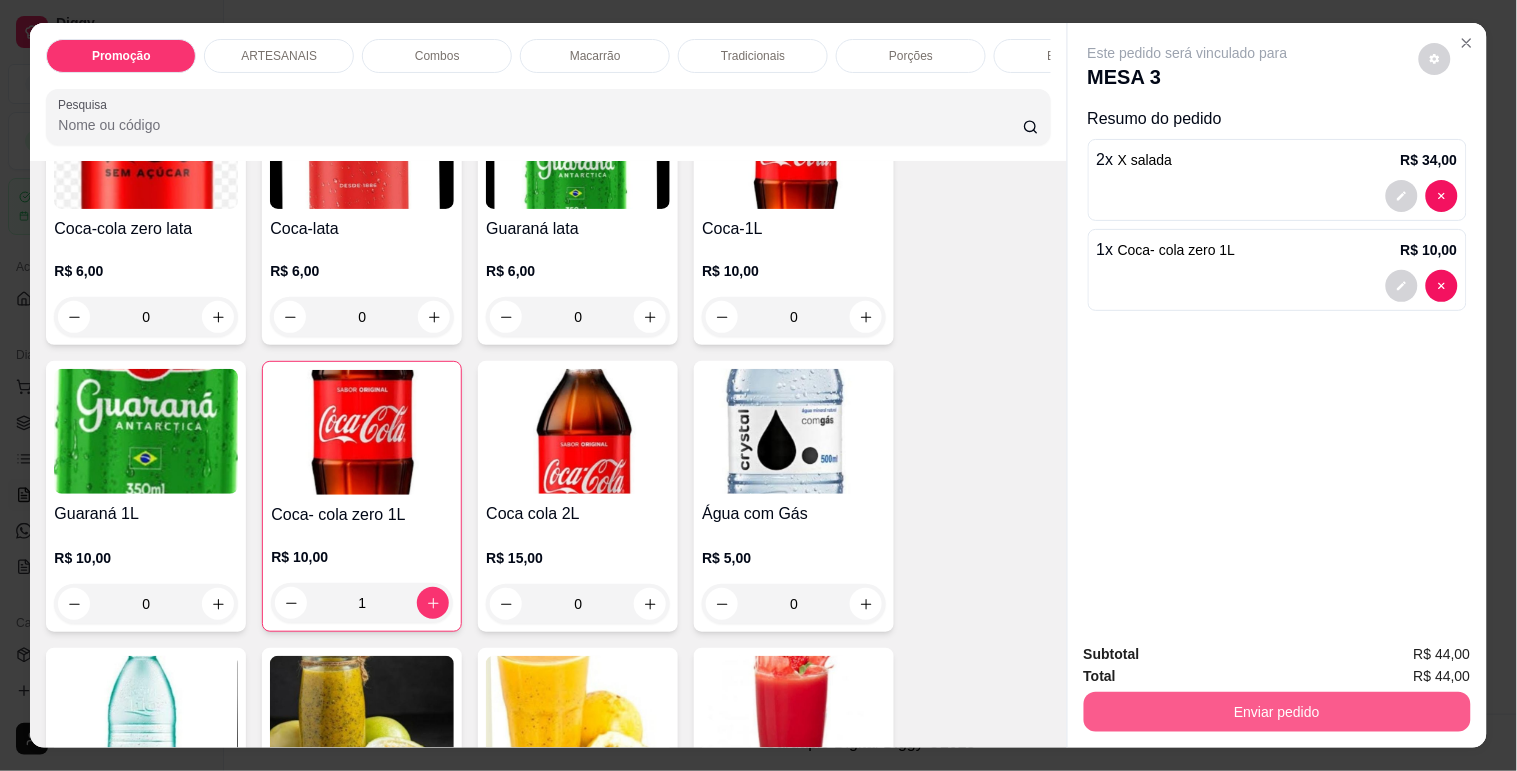 click on "Enviar pedido" at bounding box center (1277, 712) 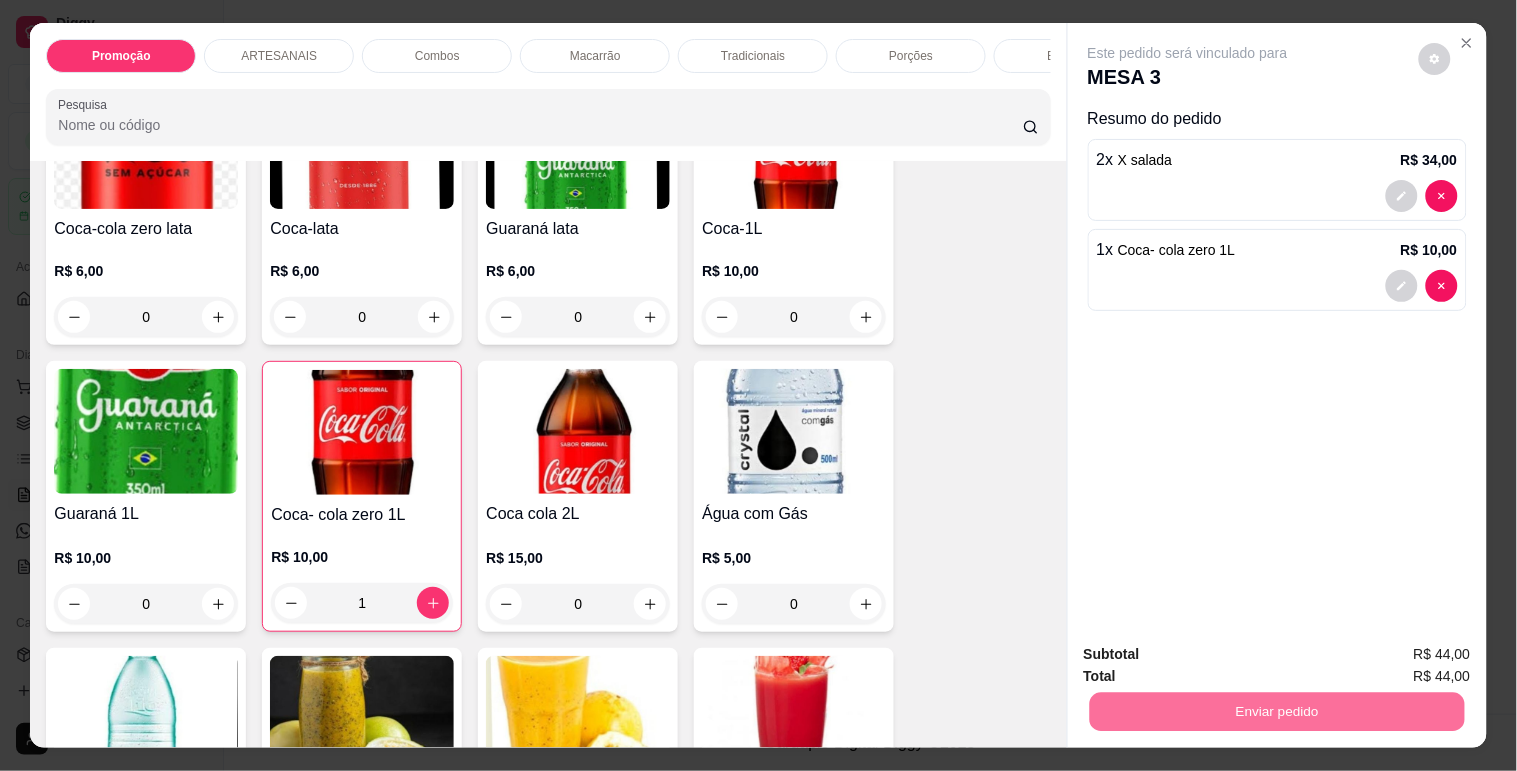click on "Não registrar e enviar pedido" at bounding box center (1211, 654) 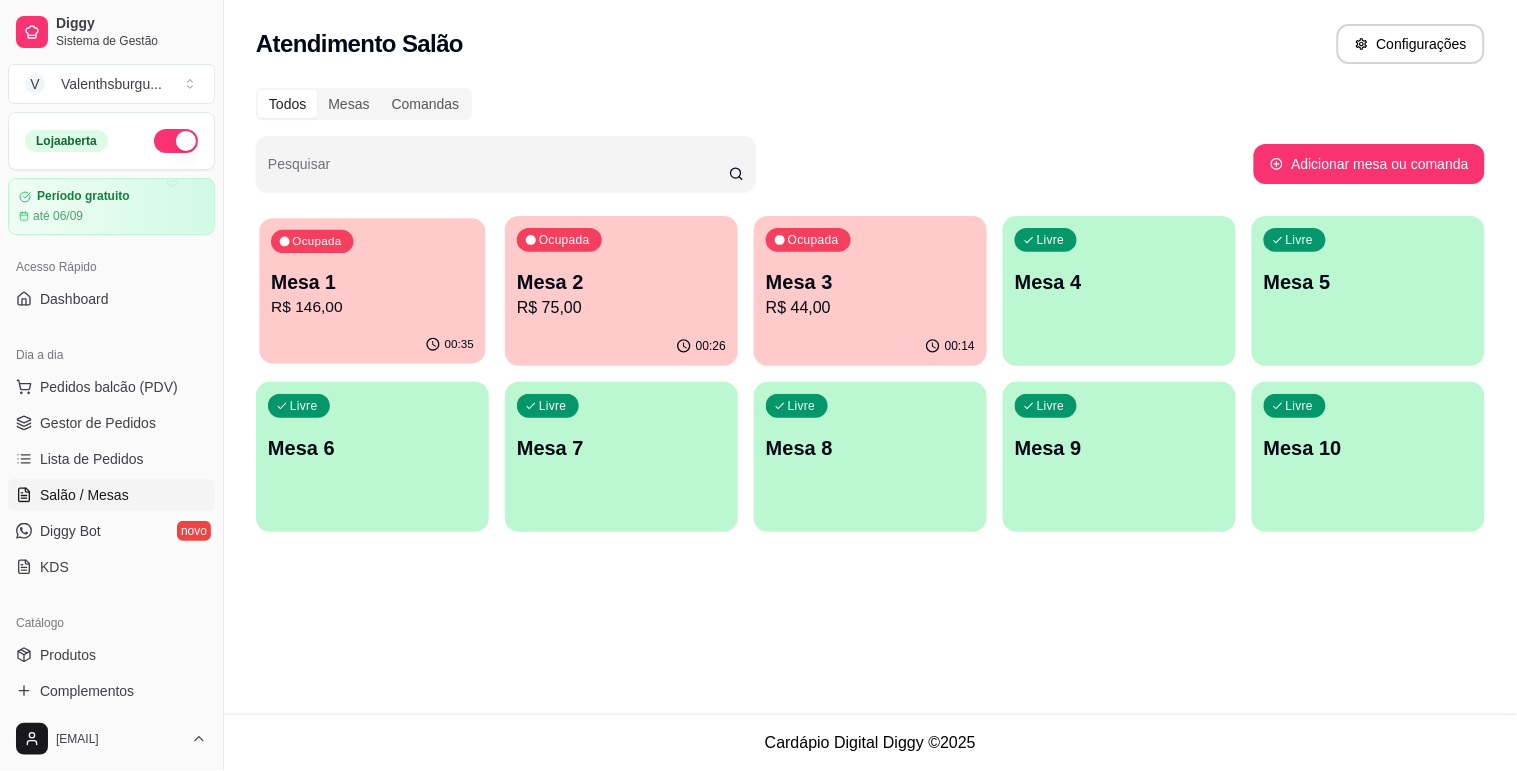 click on "Ocupada Mesa 1 R$ 146,00" at bounding box center [372, 272] 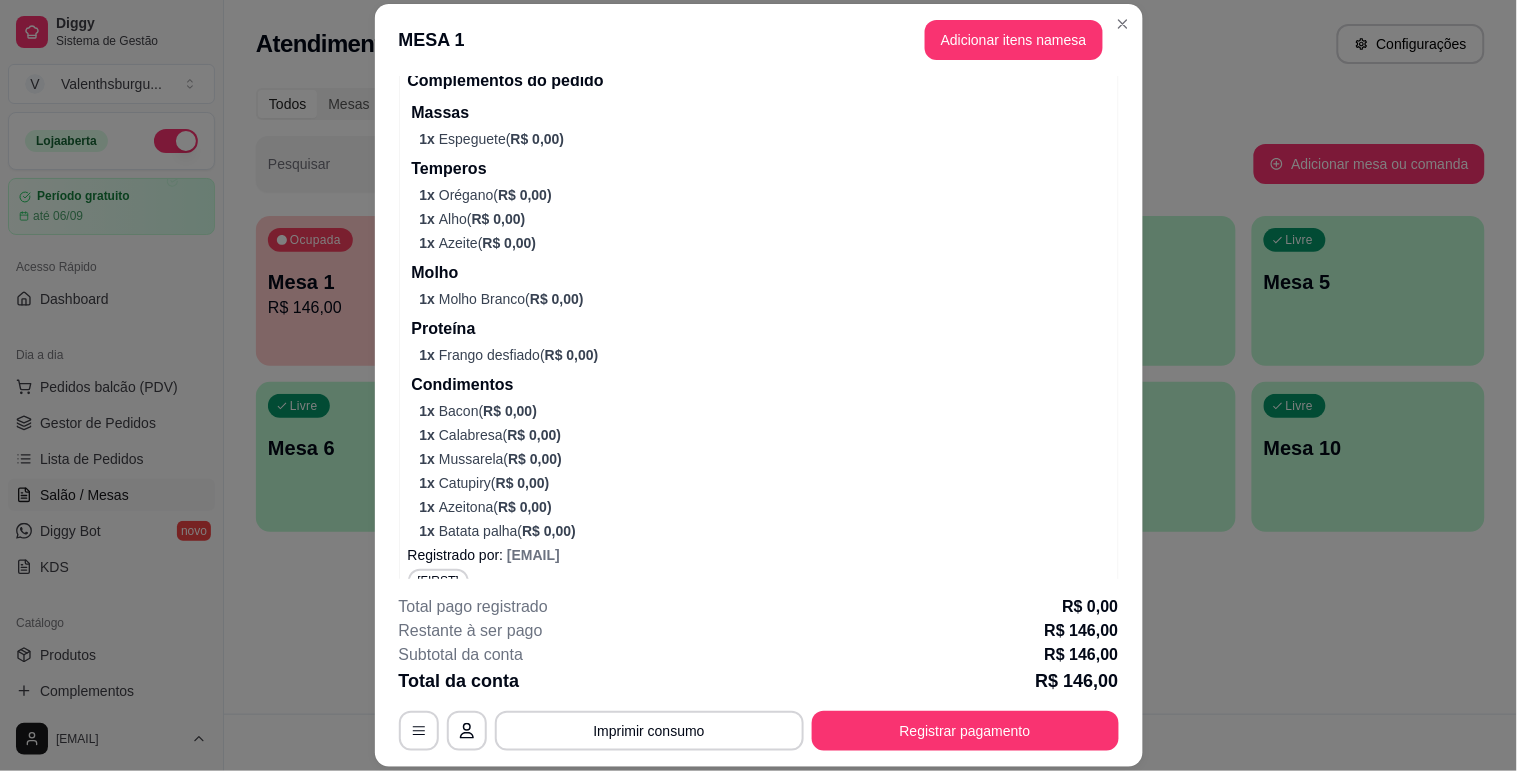 scroll, scrollTop: 481, scrollLeft: 0, axis: vertical 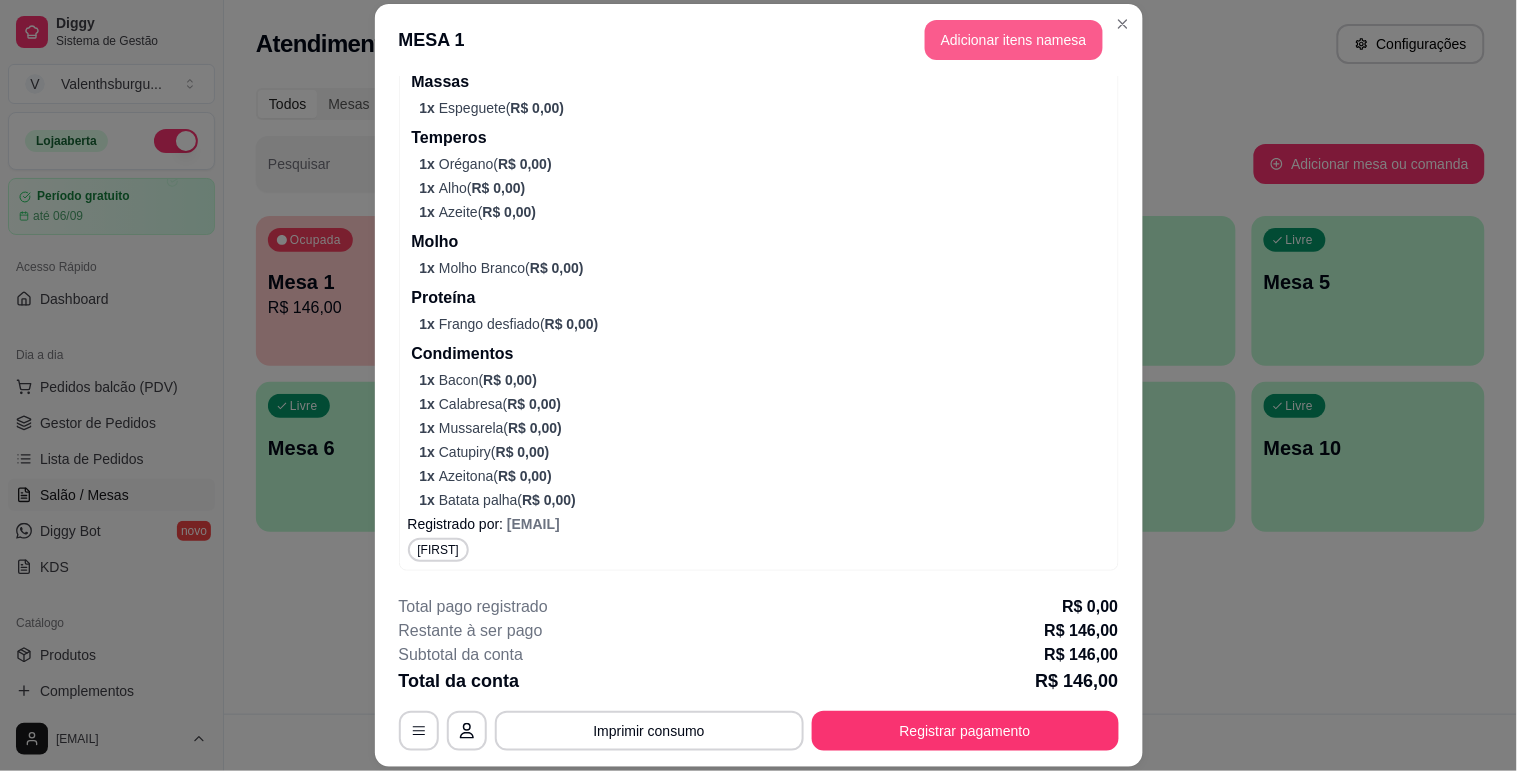 click on "Adicionar itens na  mesa" at bounding box center (1014, 40) 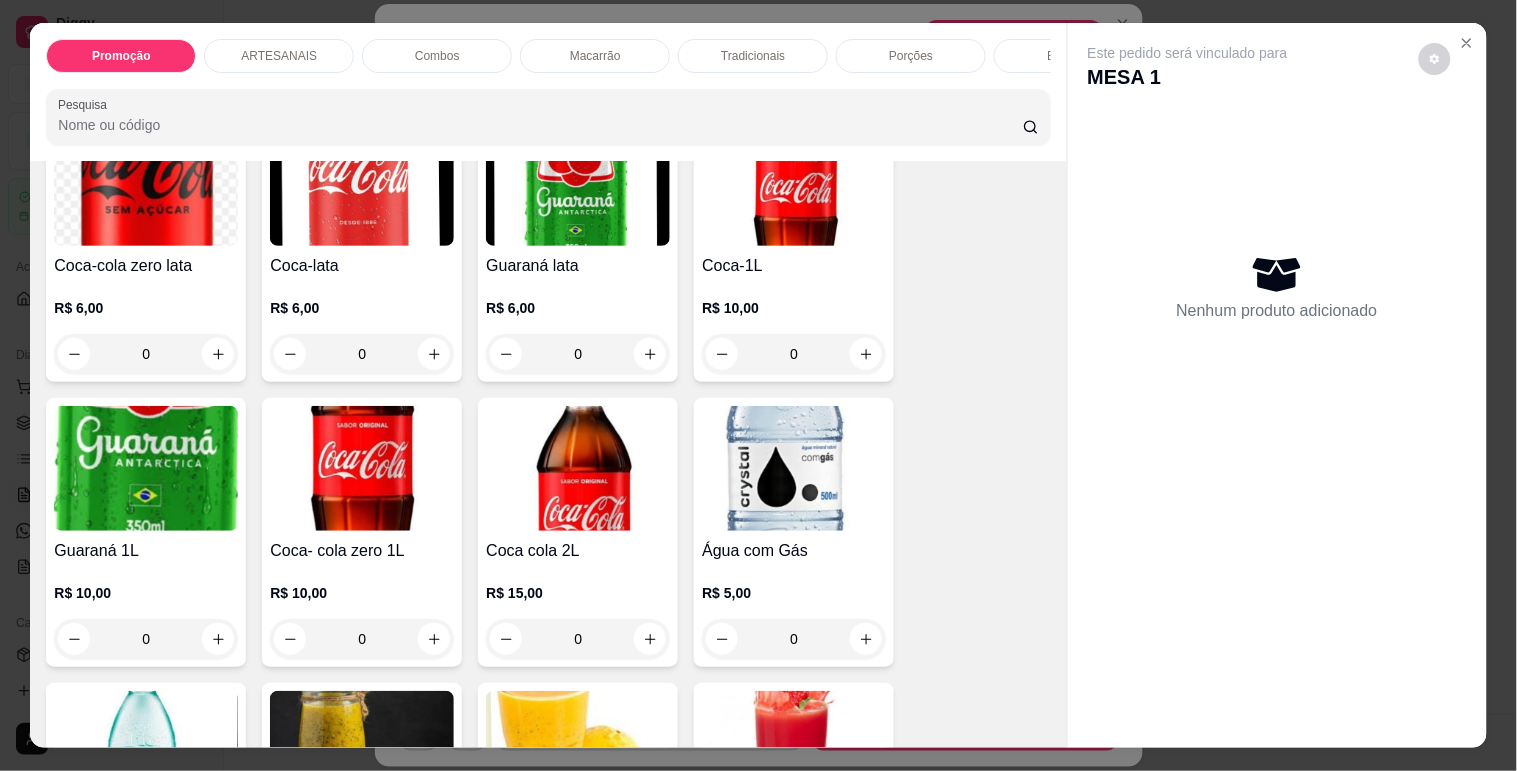 scroll, scrollTop: 2777, scrollLeft: 0, axis: vertical 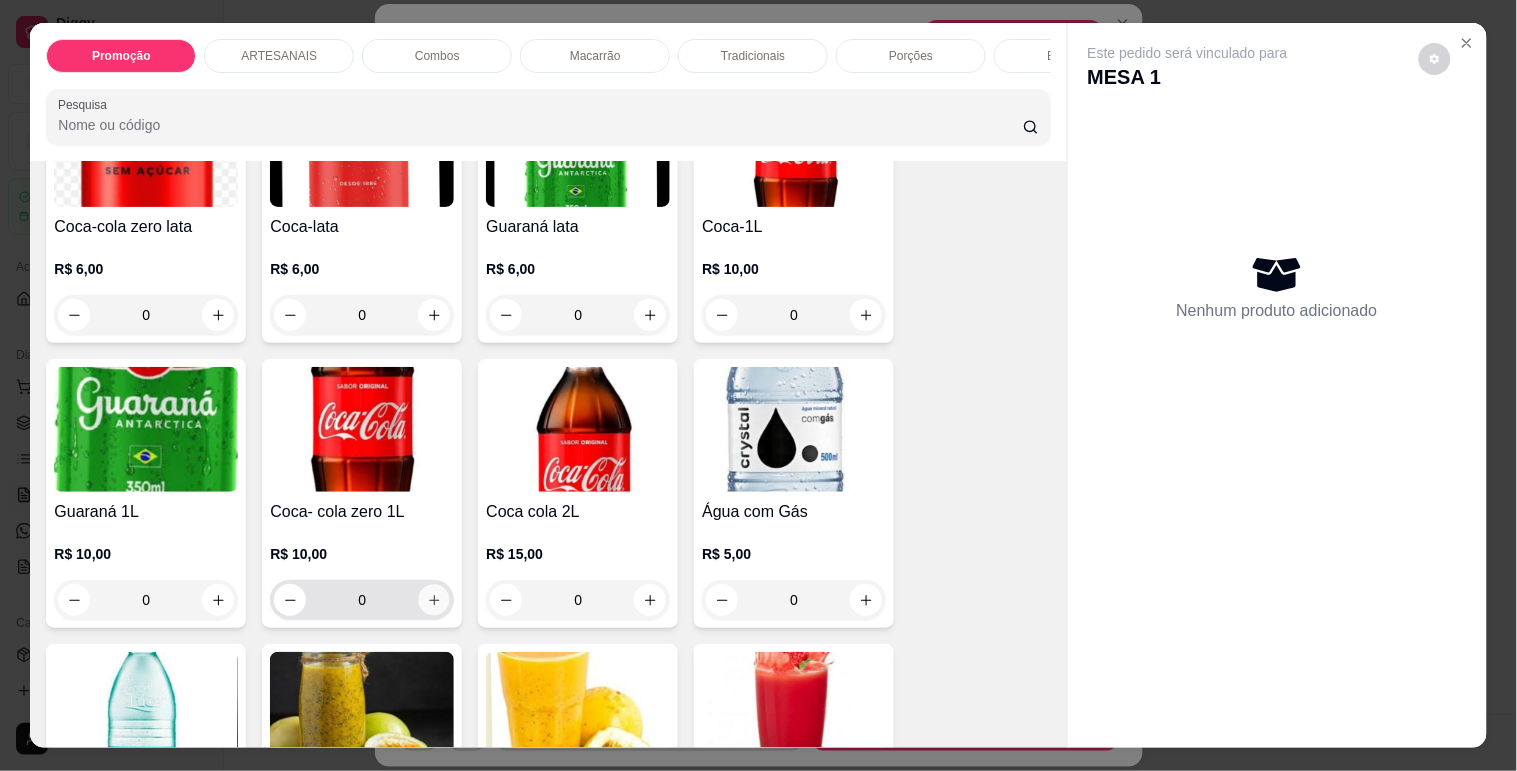 click 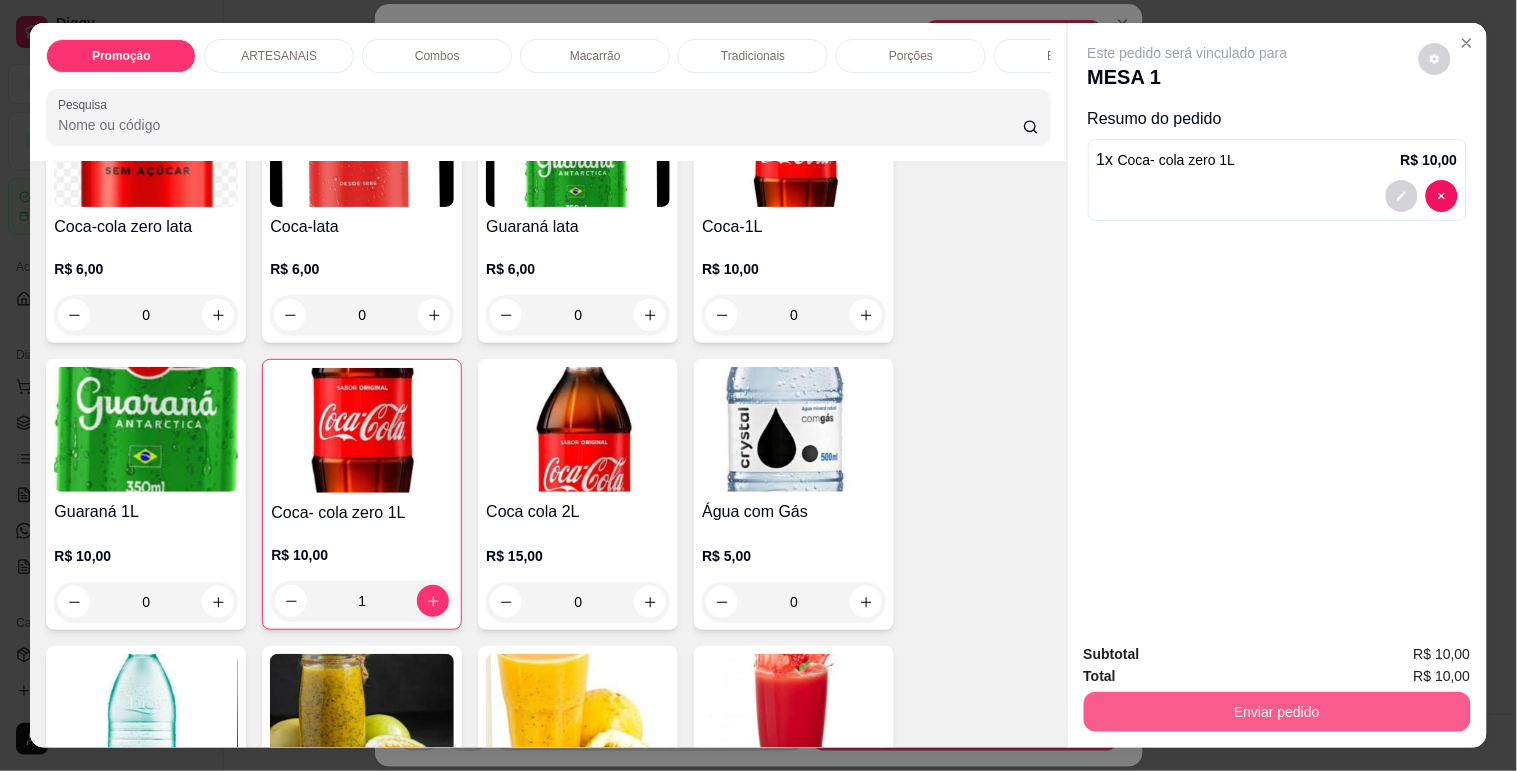 click on "Enviar pedido" at bounding box center [1277, 712] 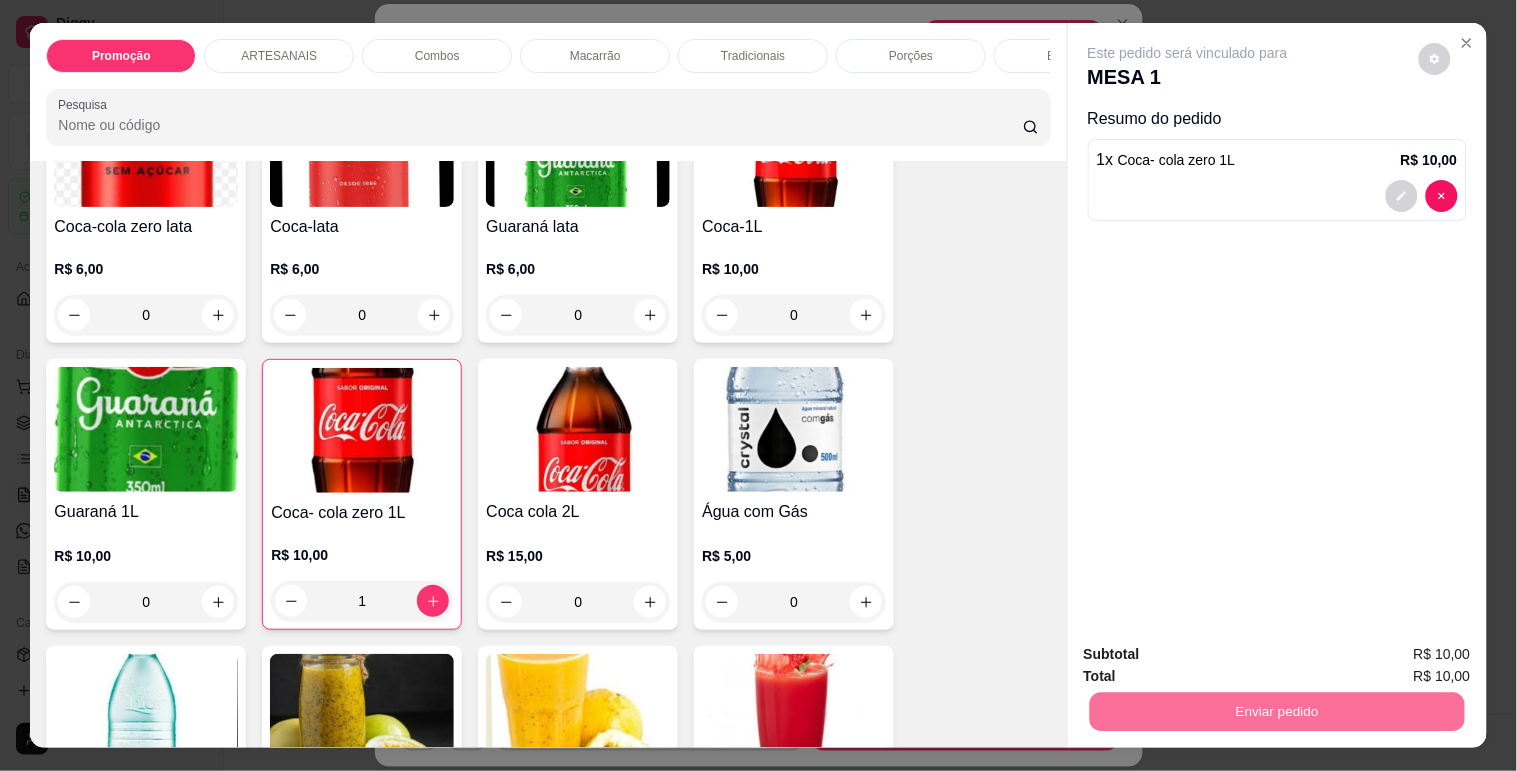 click on "Não registrar e enviar pedido" at bounding box center [1211, 655] 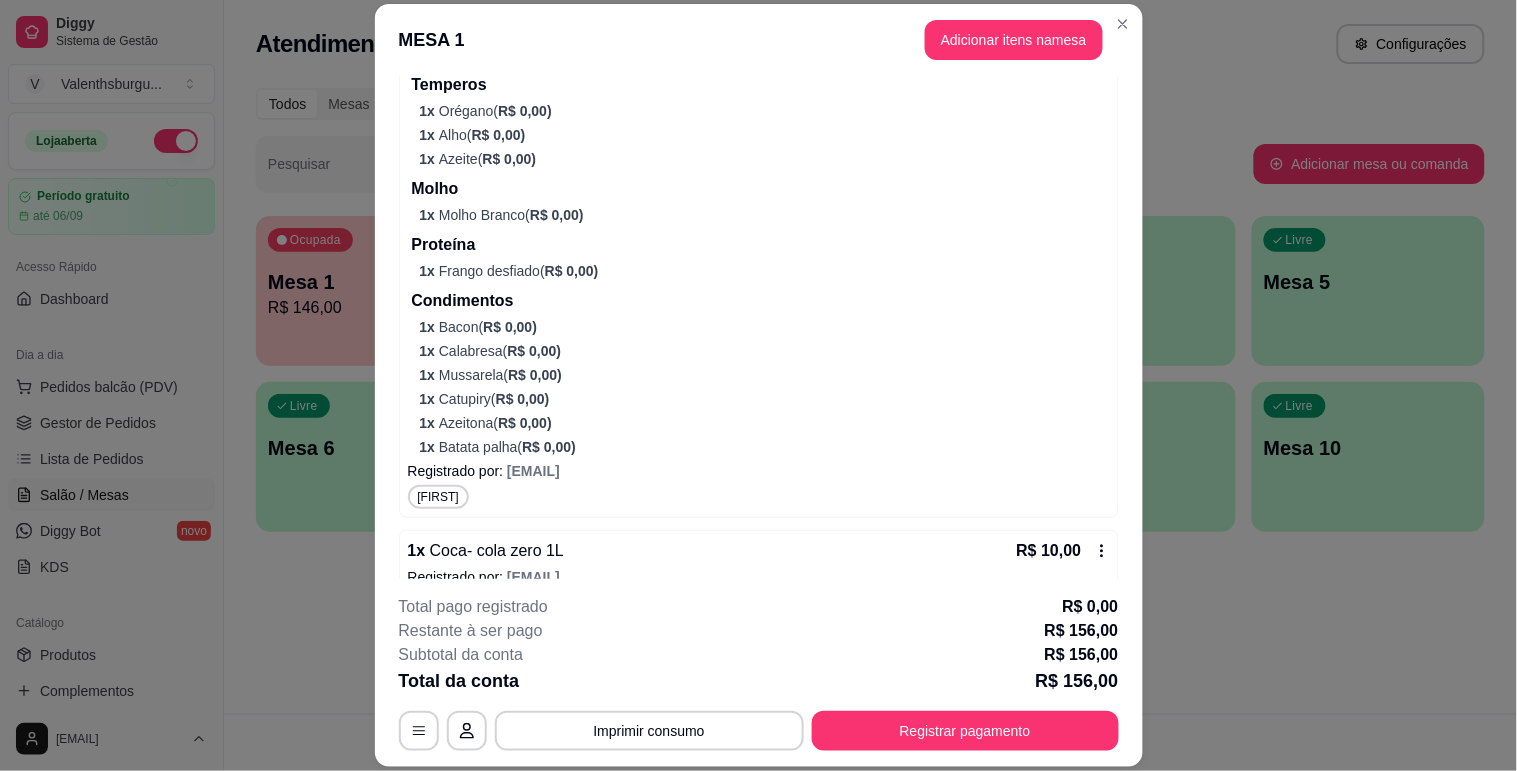 scroll, scrollTop: 563, scrollLeft: 0, axis: vertical 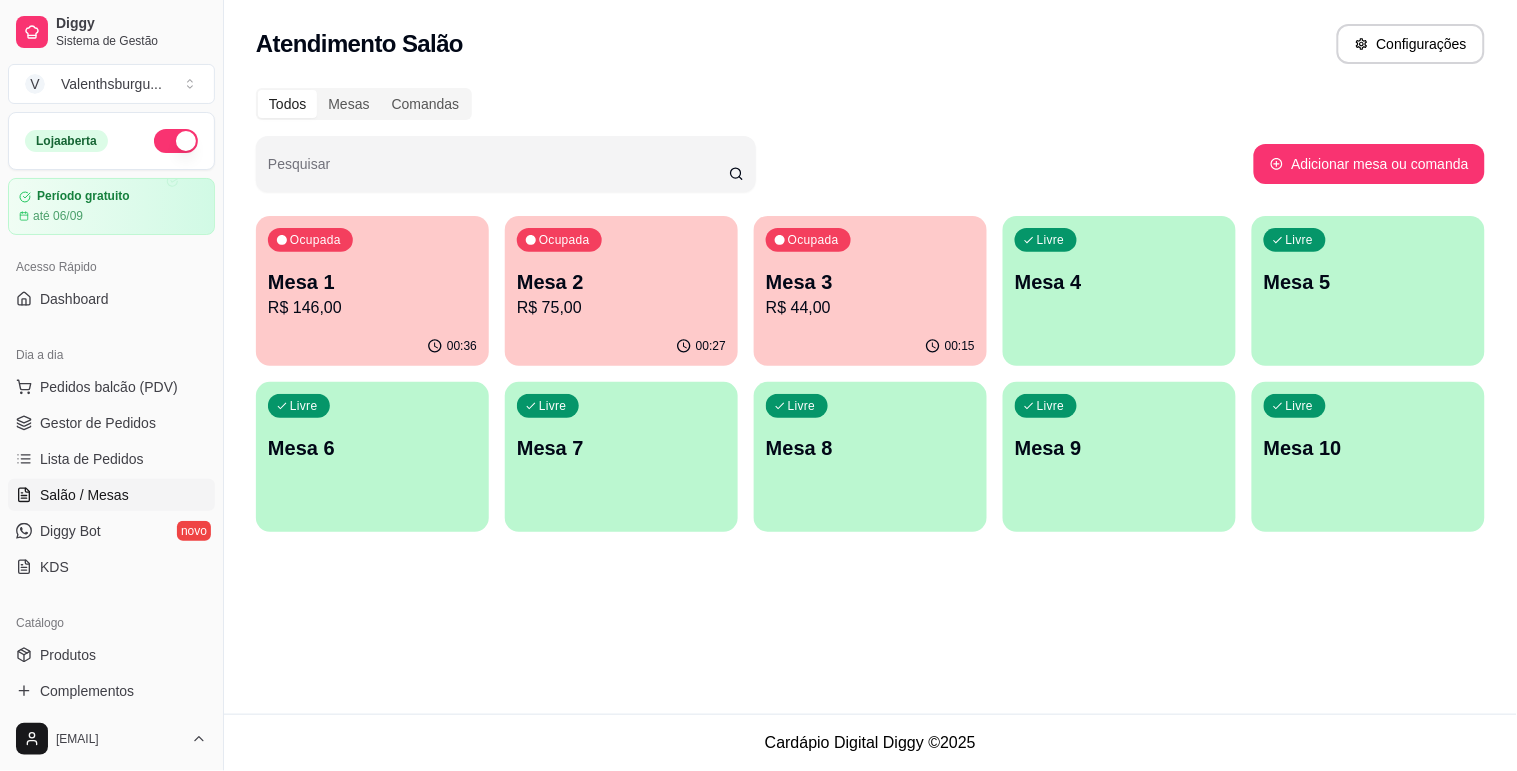 click on "Ocupada Mesa 1 R$ 146,00" at bounding box center [372, 271] 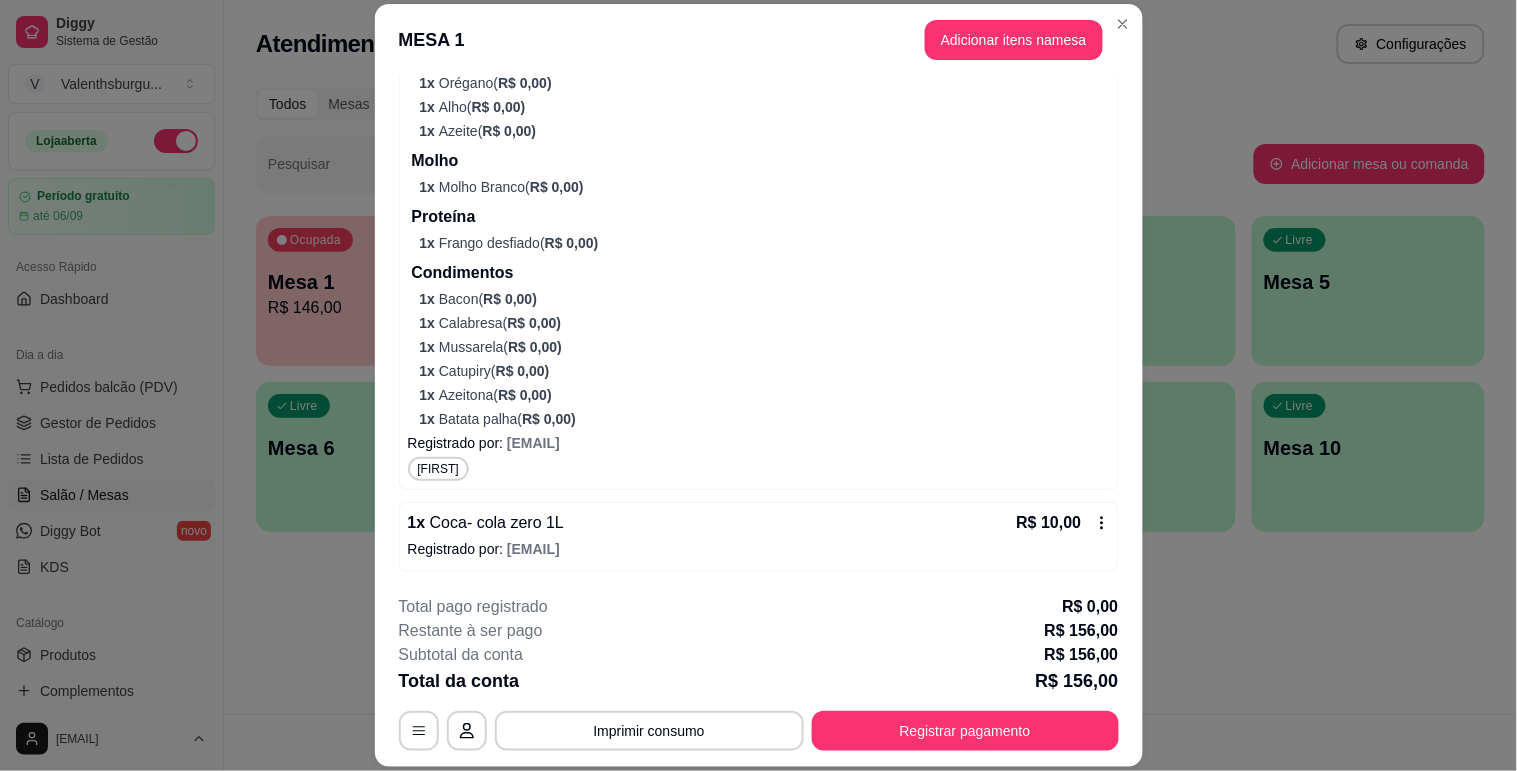 scroll, scrollTop: 563, scrollLeft: 0, axis: vertical 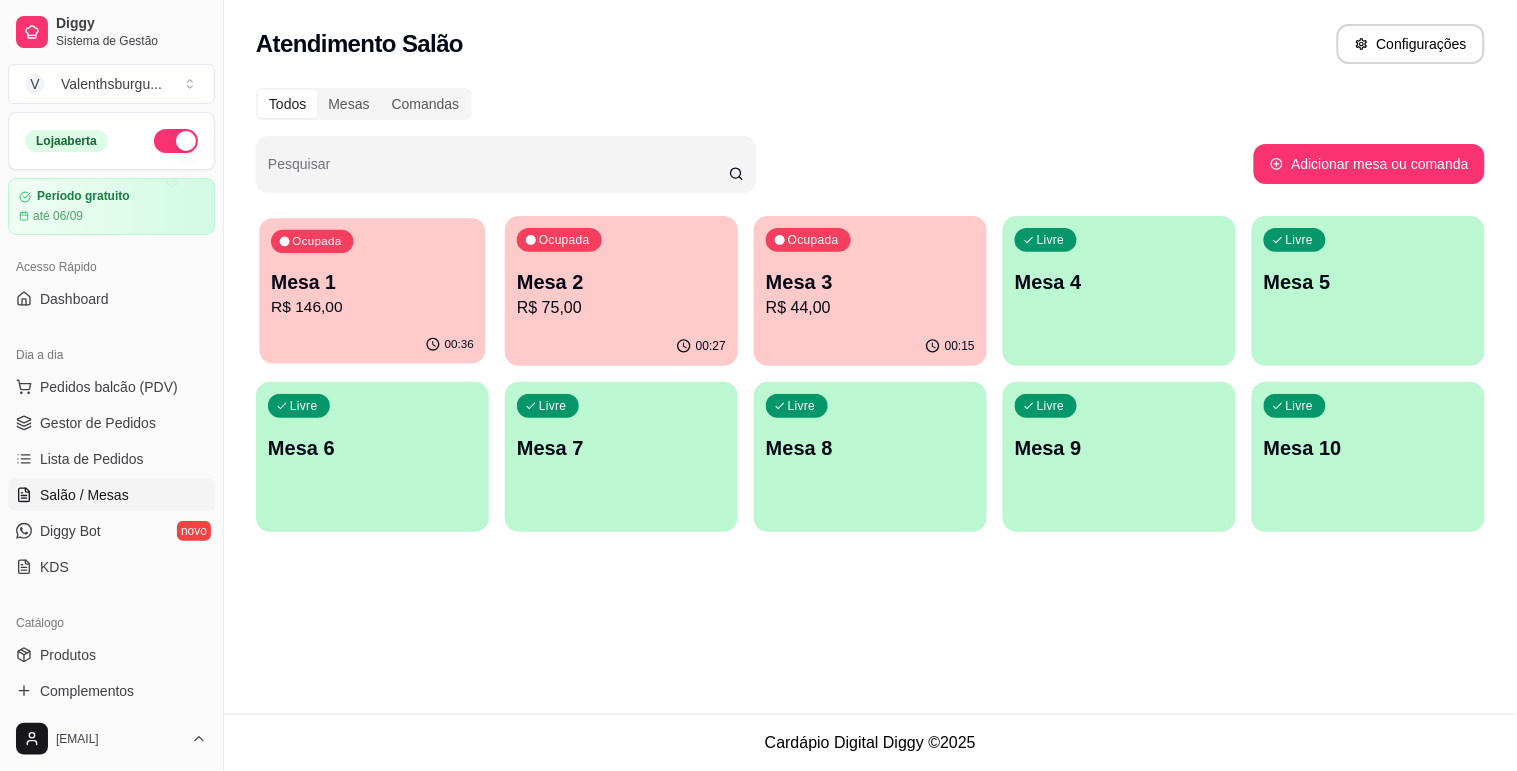 click on "Mesa 1 R$ 146,00" at bounding box center (372, 294) 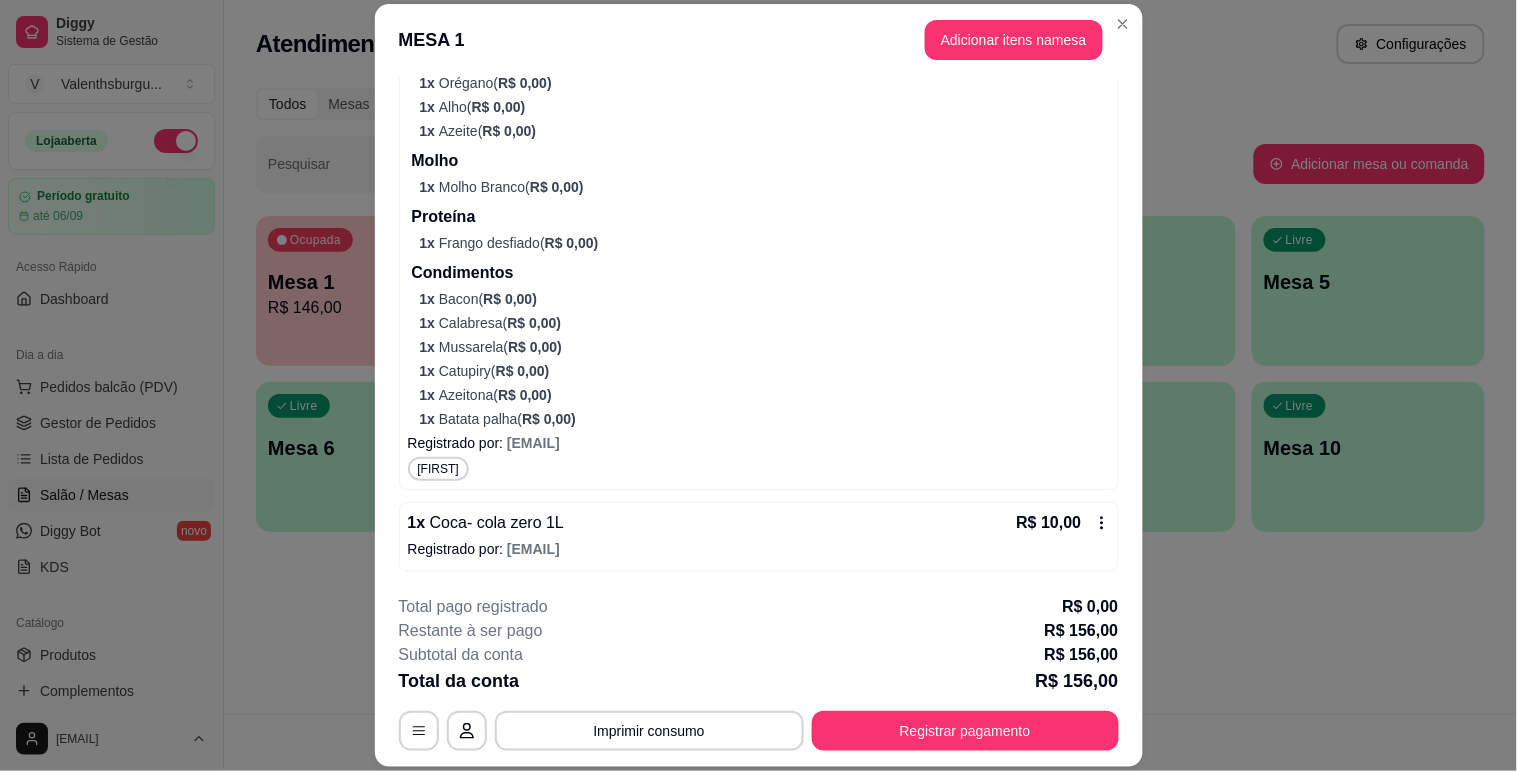 scroll, scrollTop: 563, scrollLeft: 0, axis: vertical 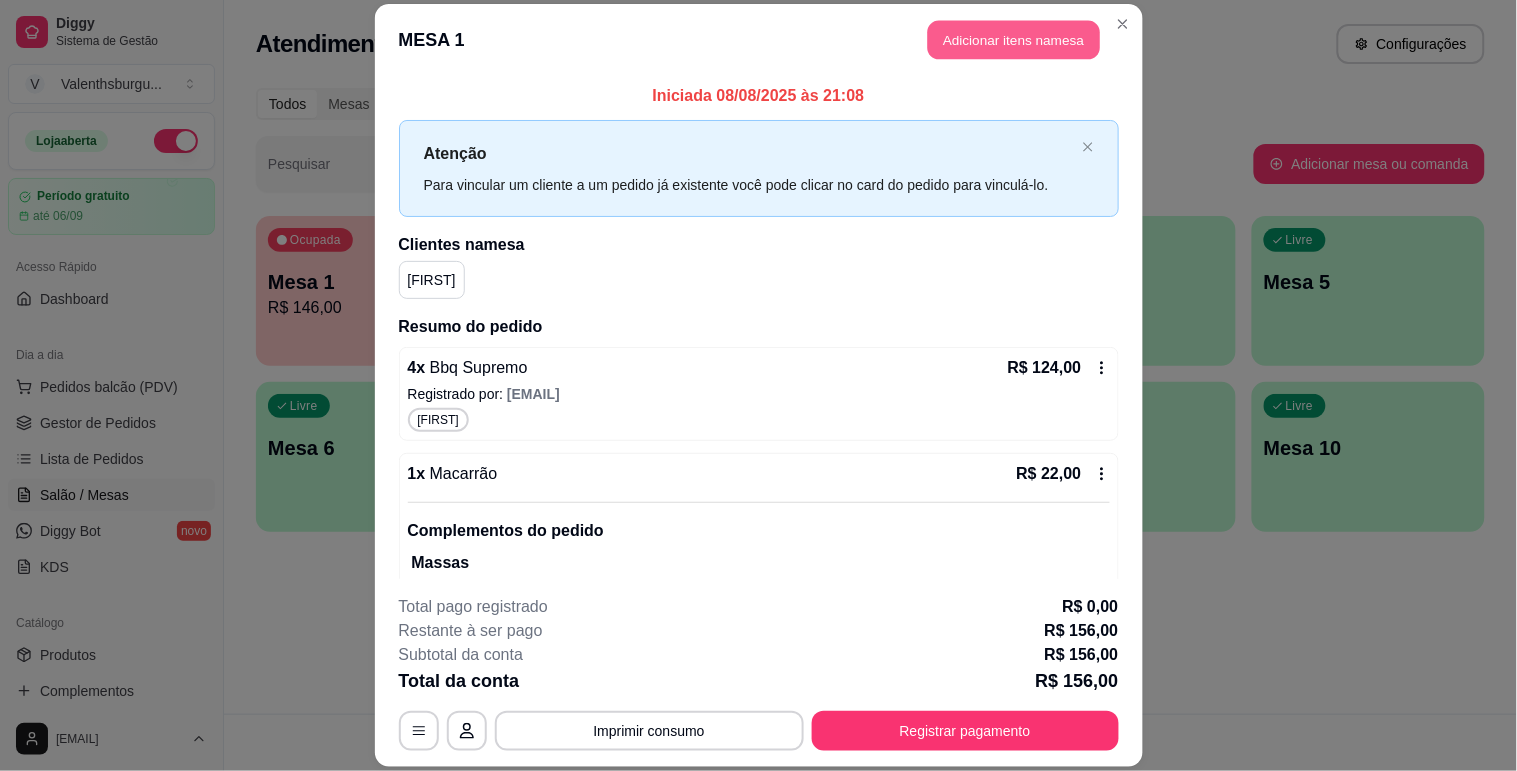 click on "Adicionar itens na  mesa" at bounding box center (1014, 39) 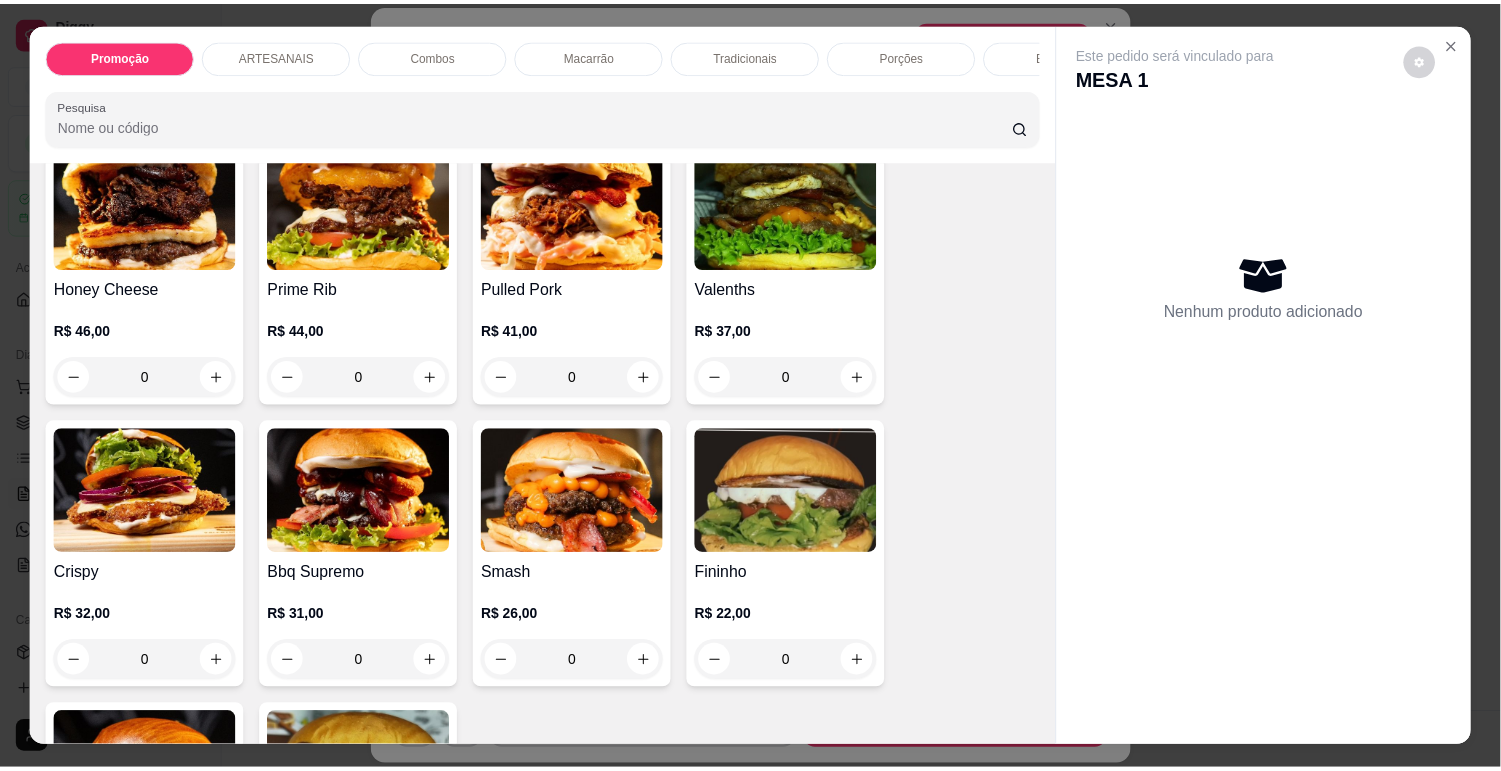 scroll, scrollTop: 555, scrollLeft: 0, axis: vertical 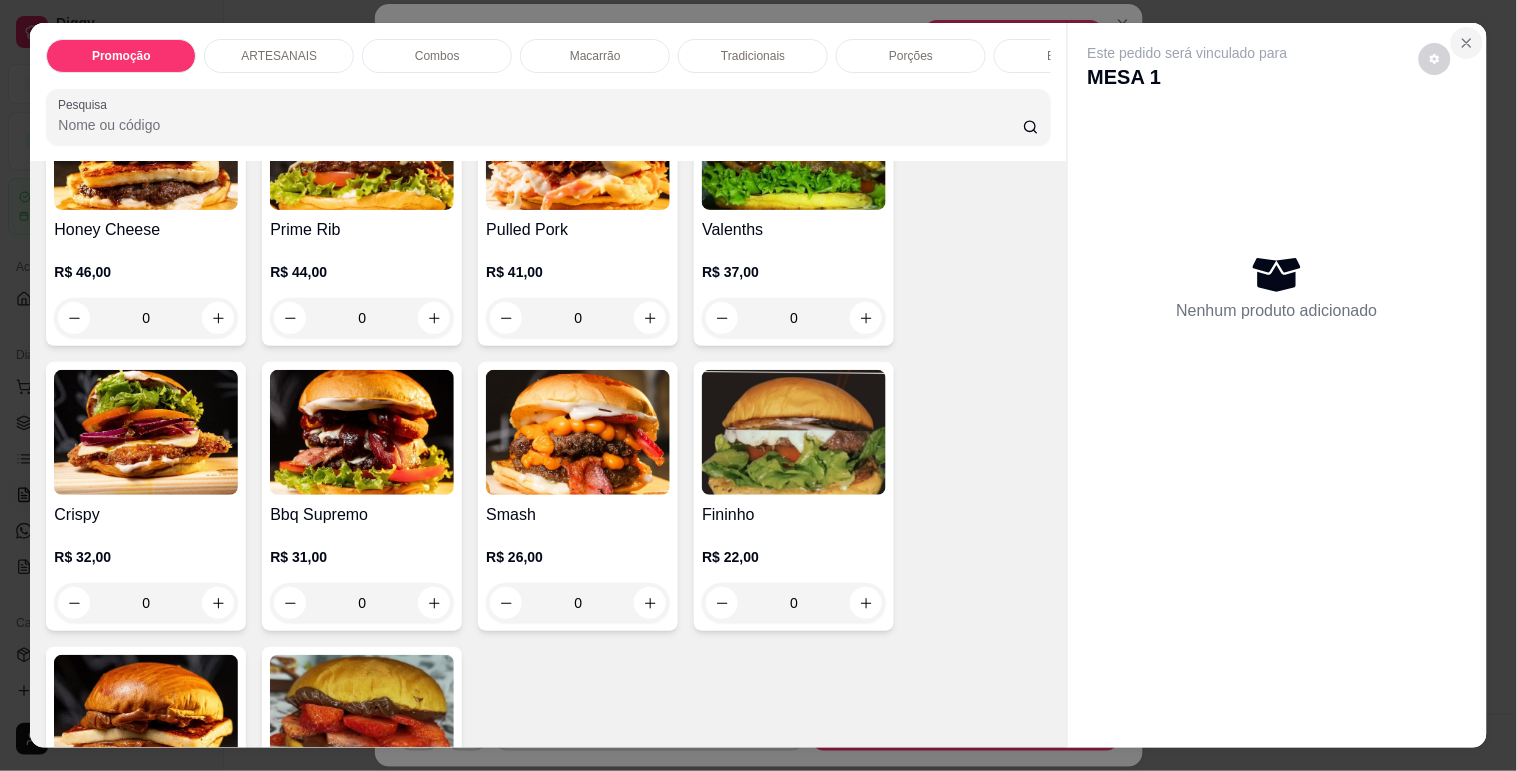 click 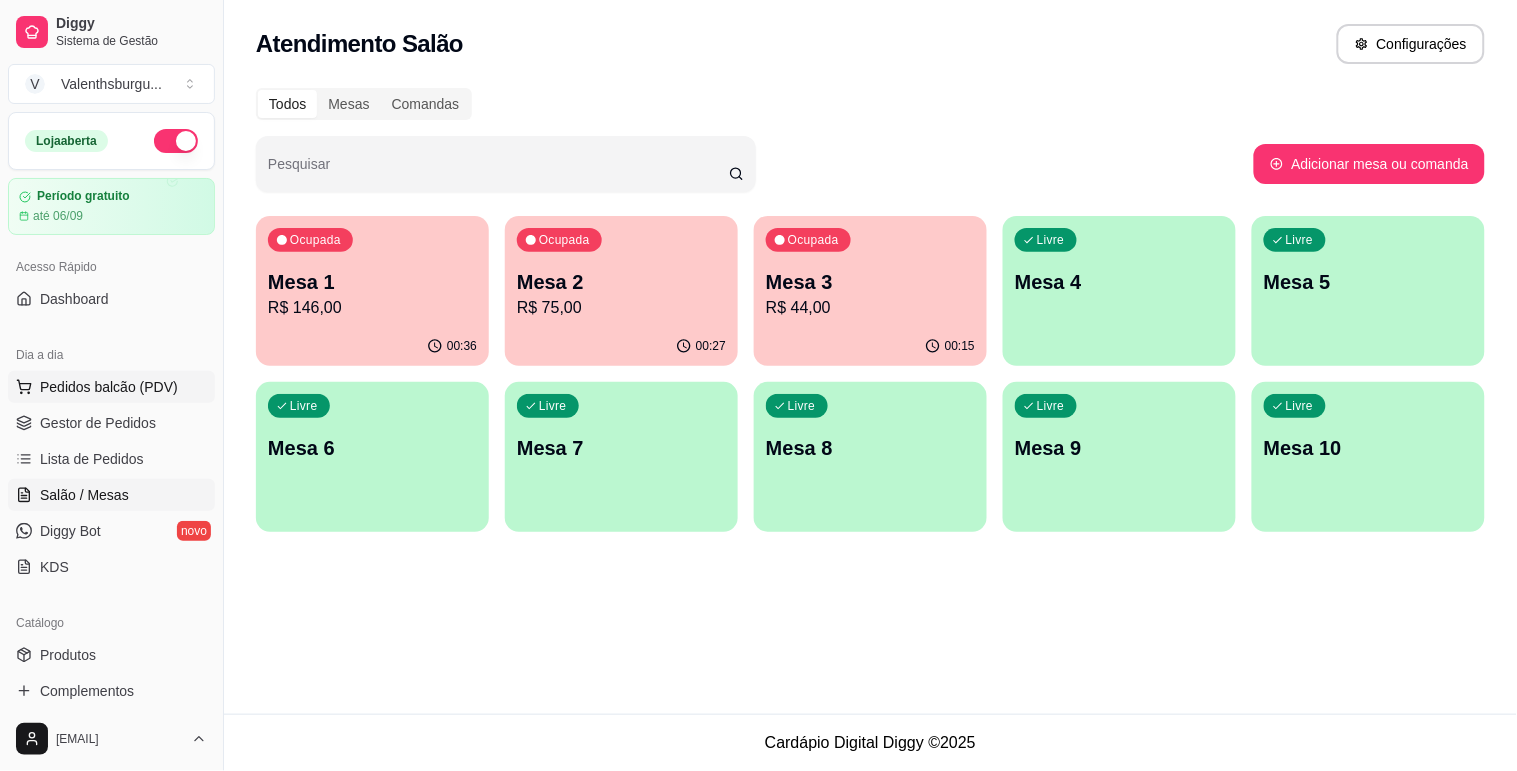 click on "Pedidos balcão (PDV)" at bounding box center [109, 387] 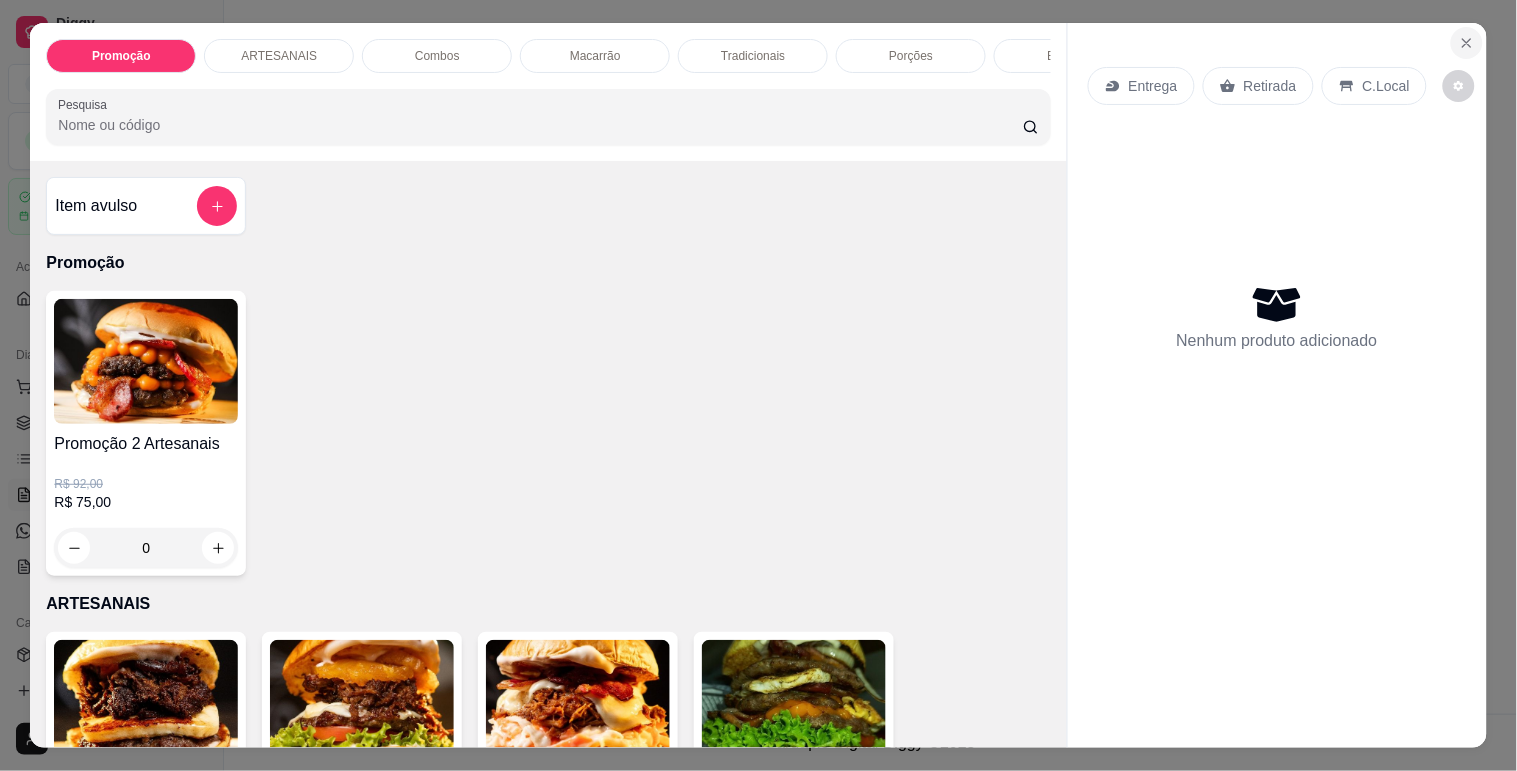 click 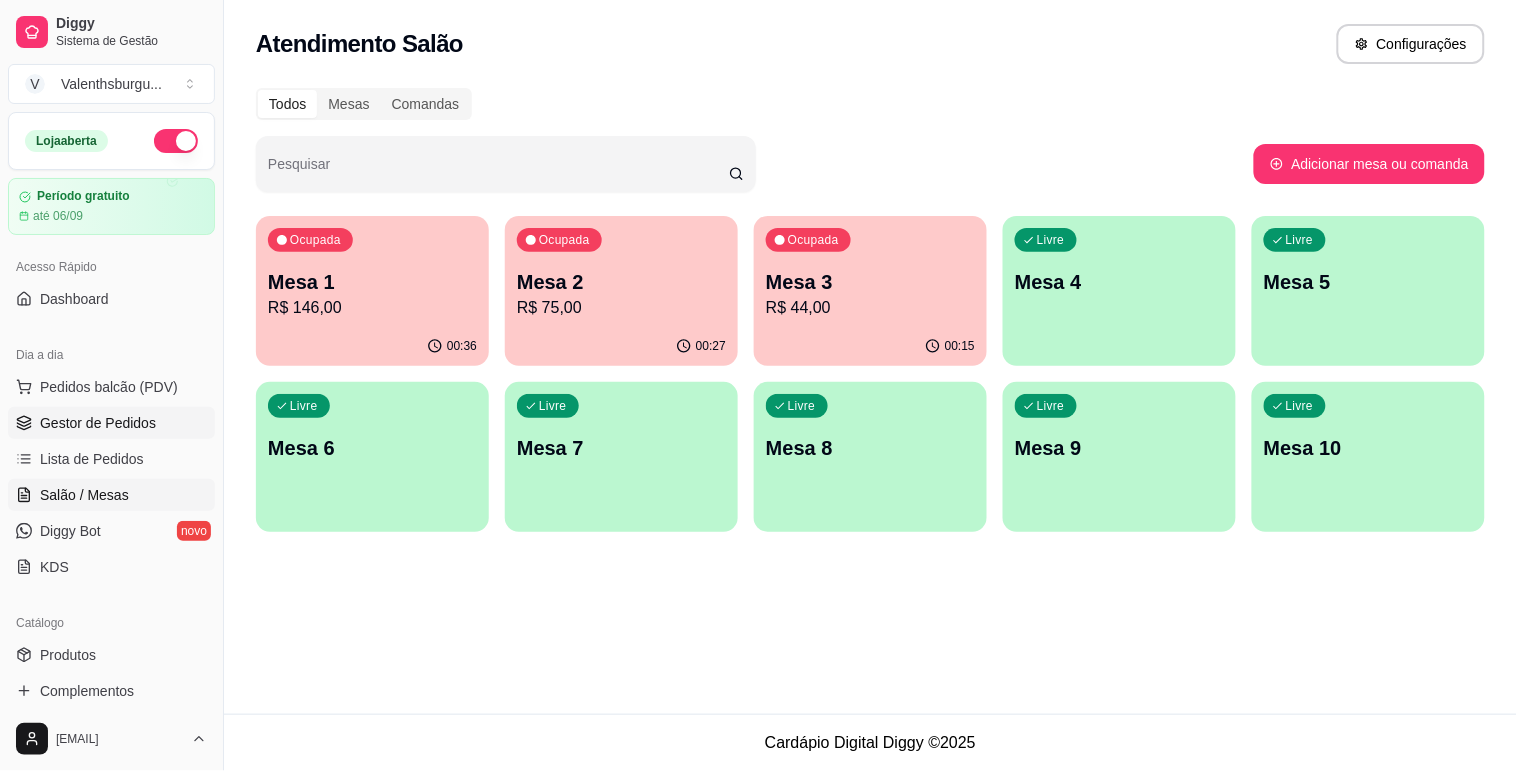click on "Gestor de Pedidos" at bounding box center [98, 423] 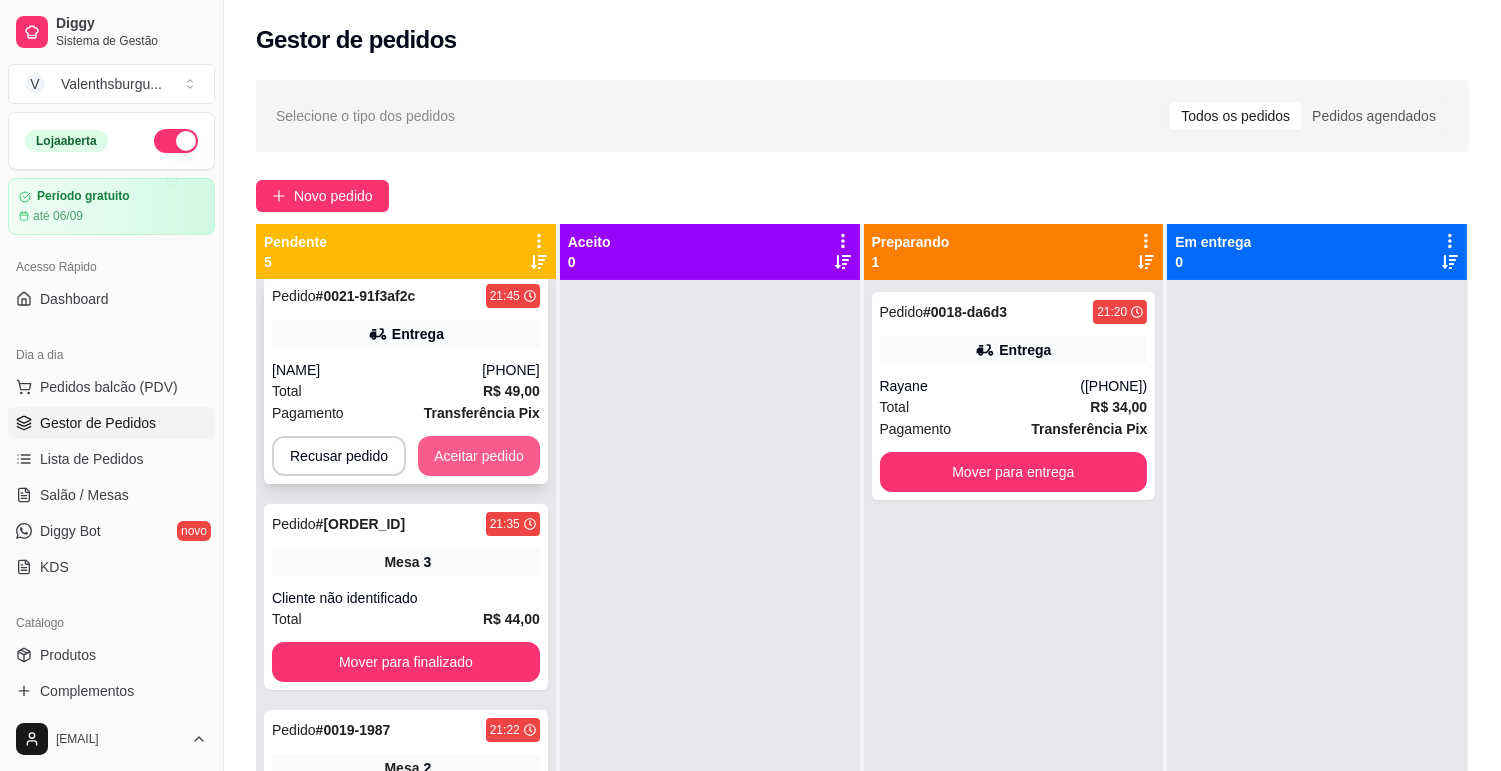 scroll, scrollTop: 111, scrollLeft: 0, axis: vertical 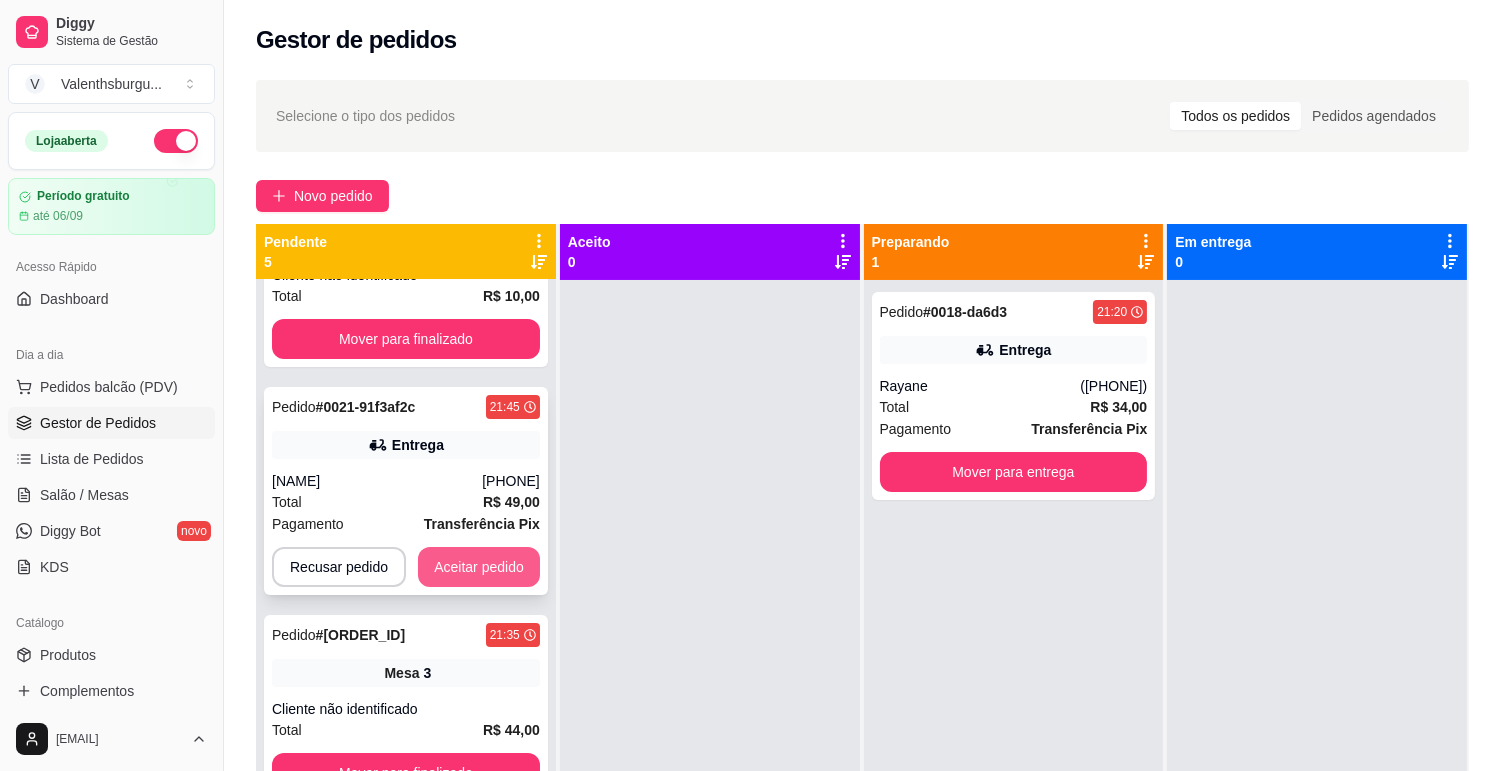 click on "Aceitar pedido" at bounding box center (479, 567) 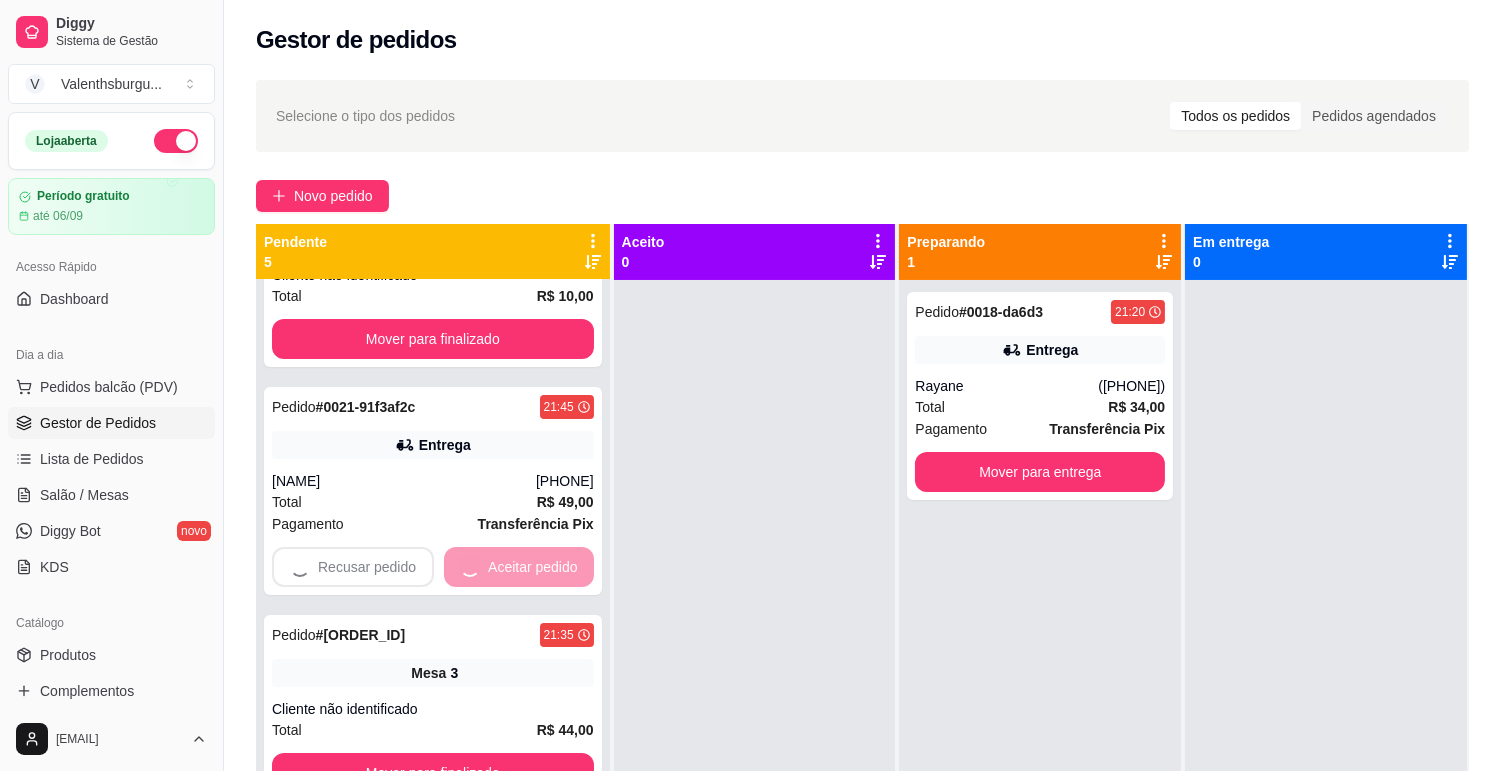scroll, scrollTop: 72, scrollLeft: 0, axis: vertical 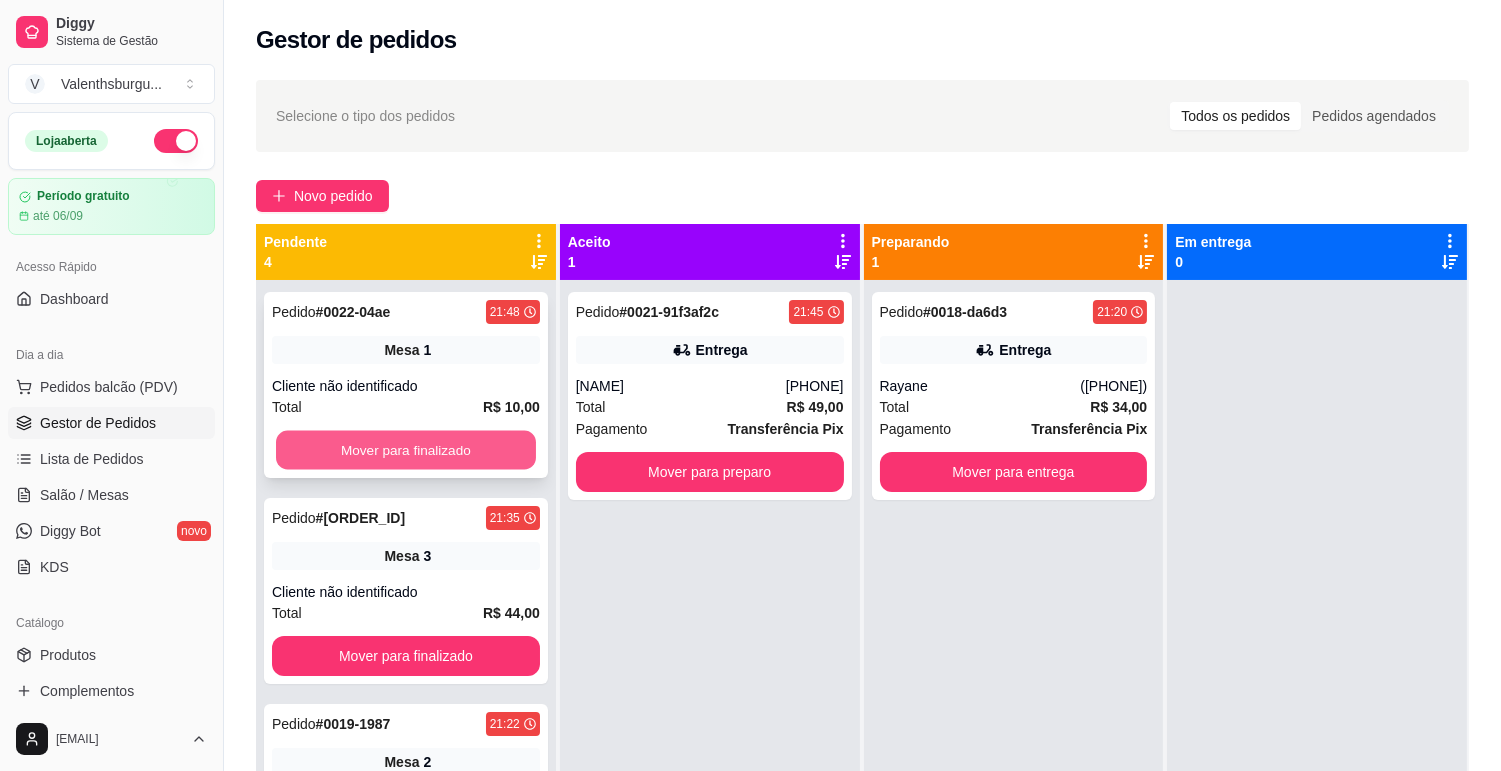 click on "Mover para finalizado" at bounding box center [406, 450] 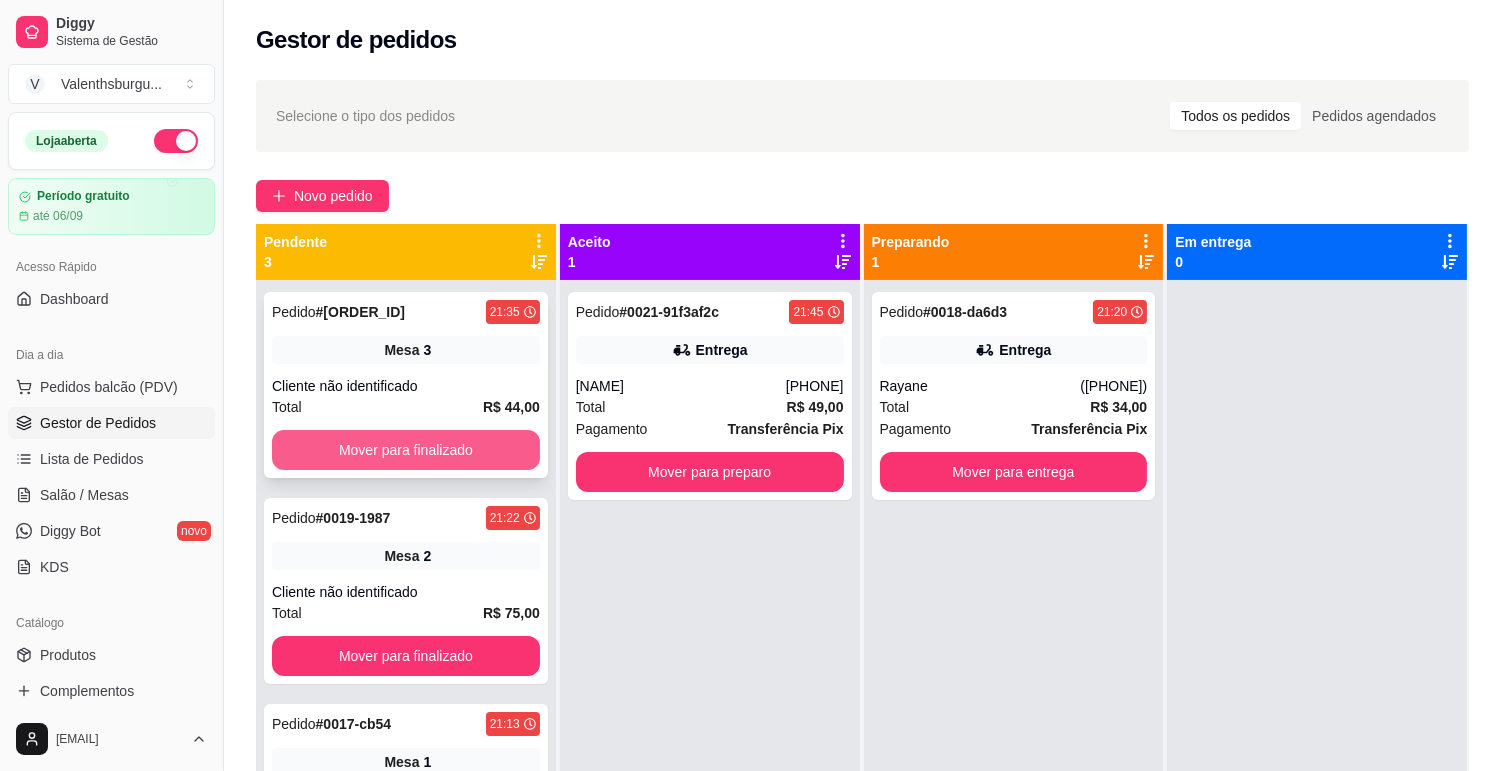 click on "Mover para finalizado" at bounding box center [406, 450] 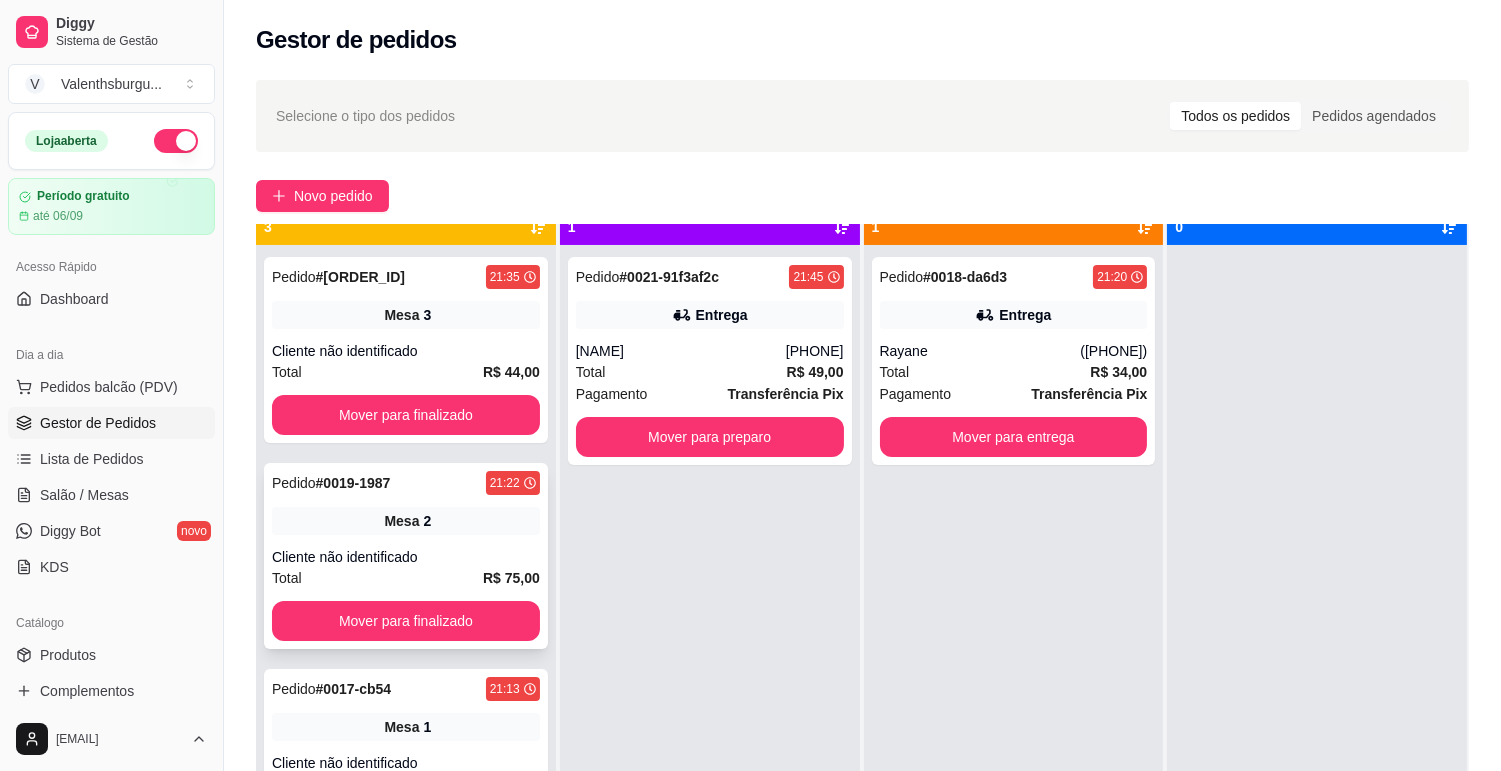 scroll, scrollTop: 55, scrollLeft: 0, axis: vertical 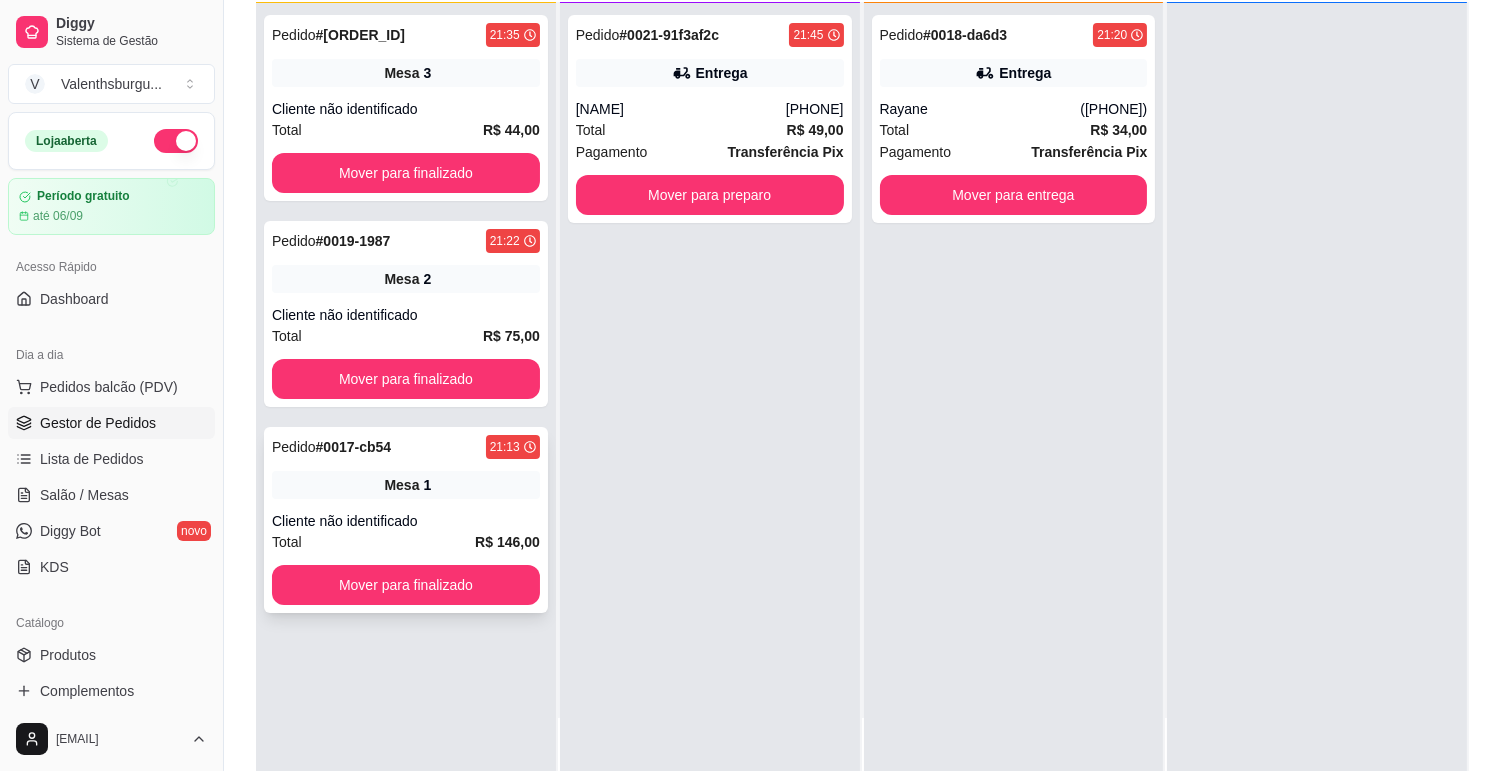 click on "Cliente não identificado" at bounding box center [406, 521] 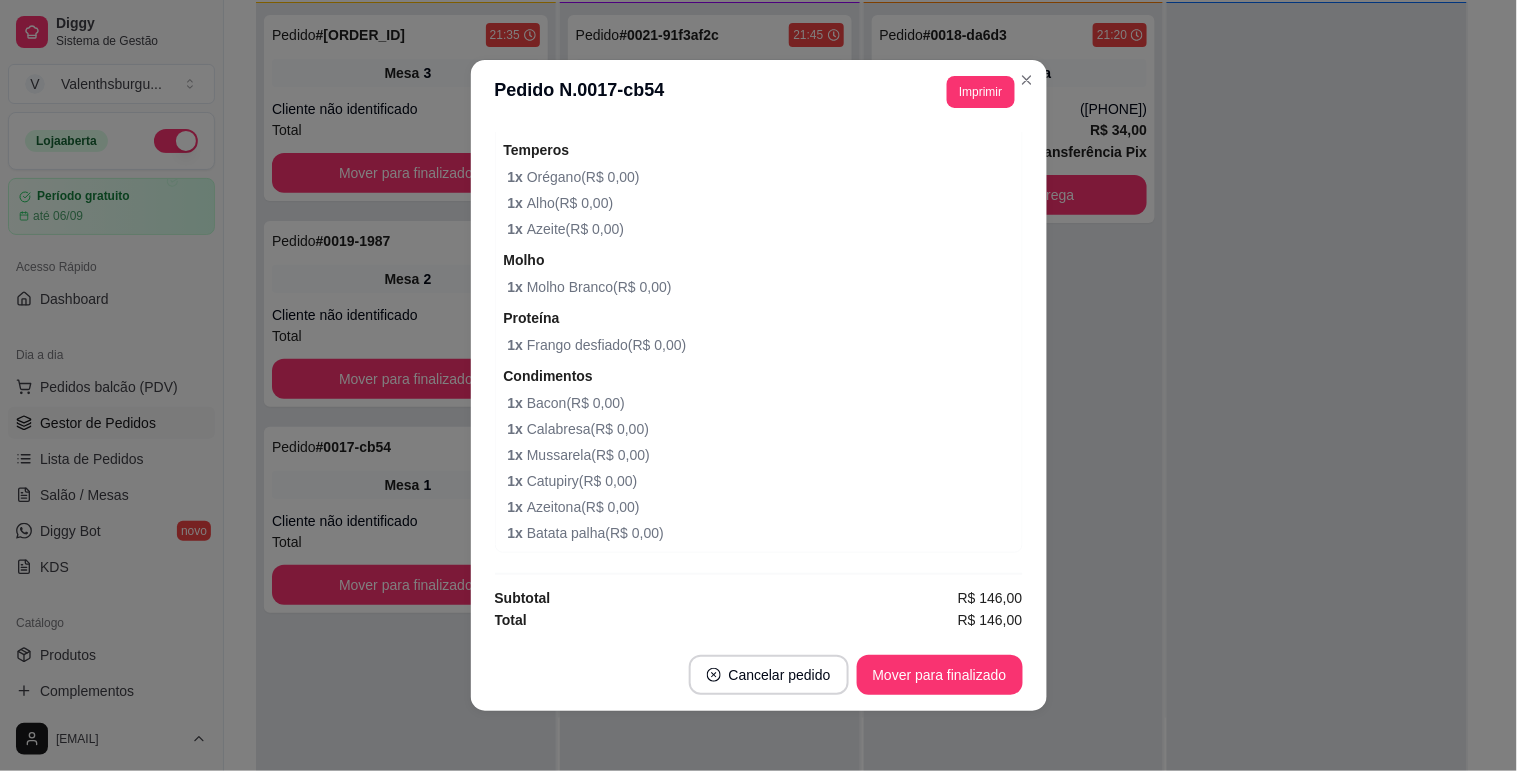scroll, scrollTop: 445, scrollLeft: 0, axis: vertical 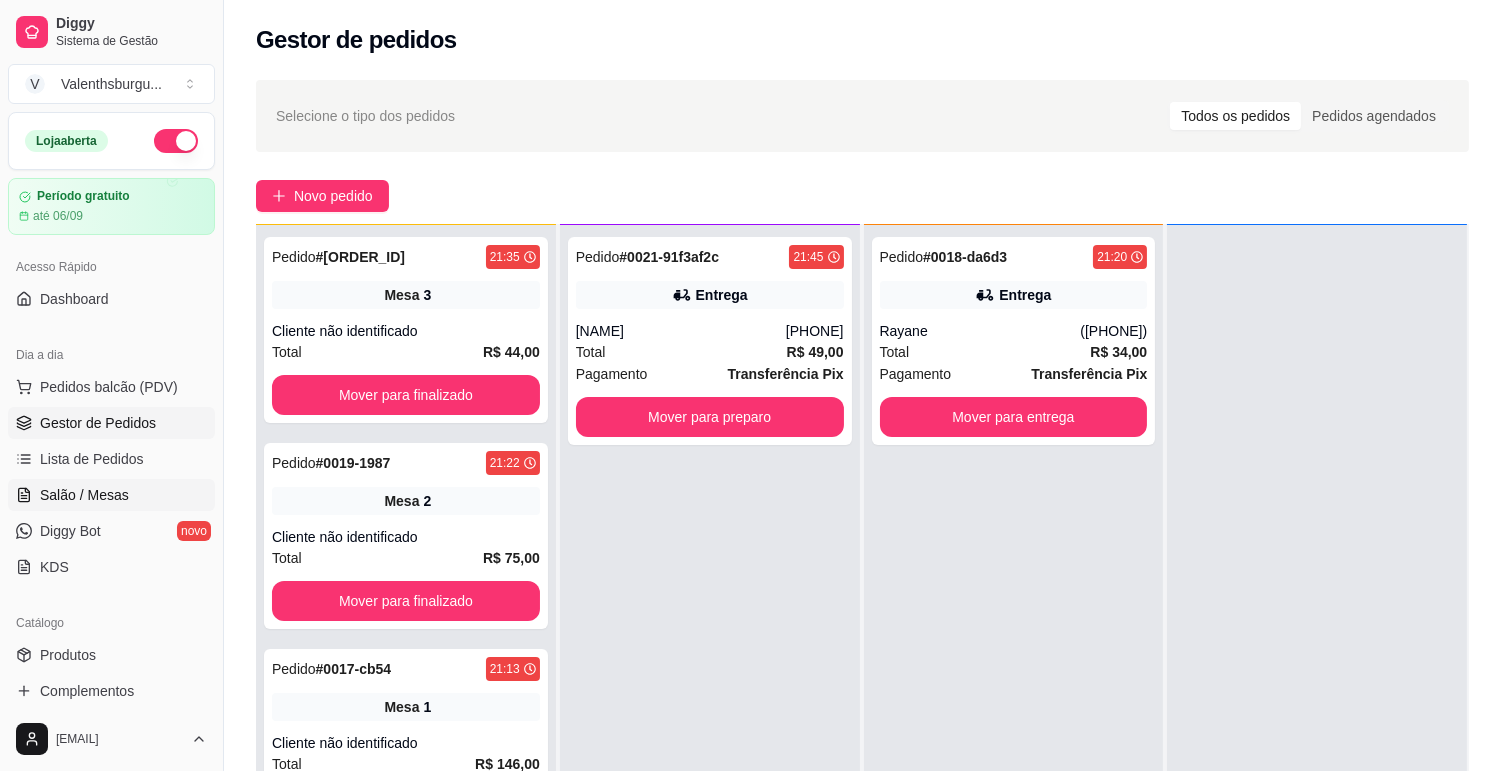click on "Salão / Mesas" at bounding box center (84, 495) 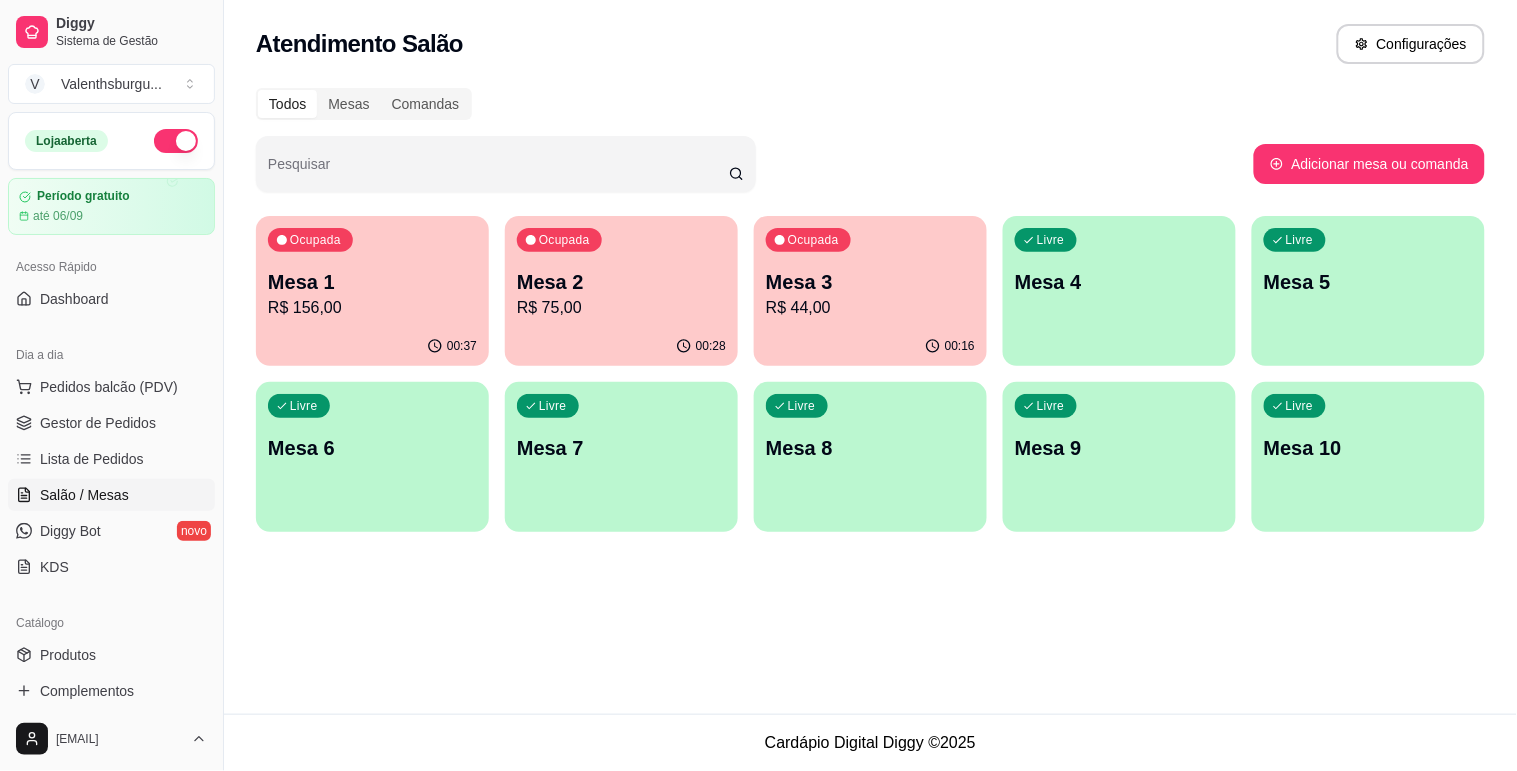 click on "Ocupada Mesa 1 R$ 156,00" at bounding box center (372, 271) 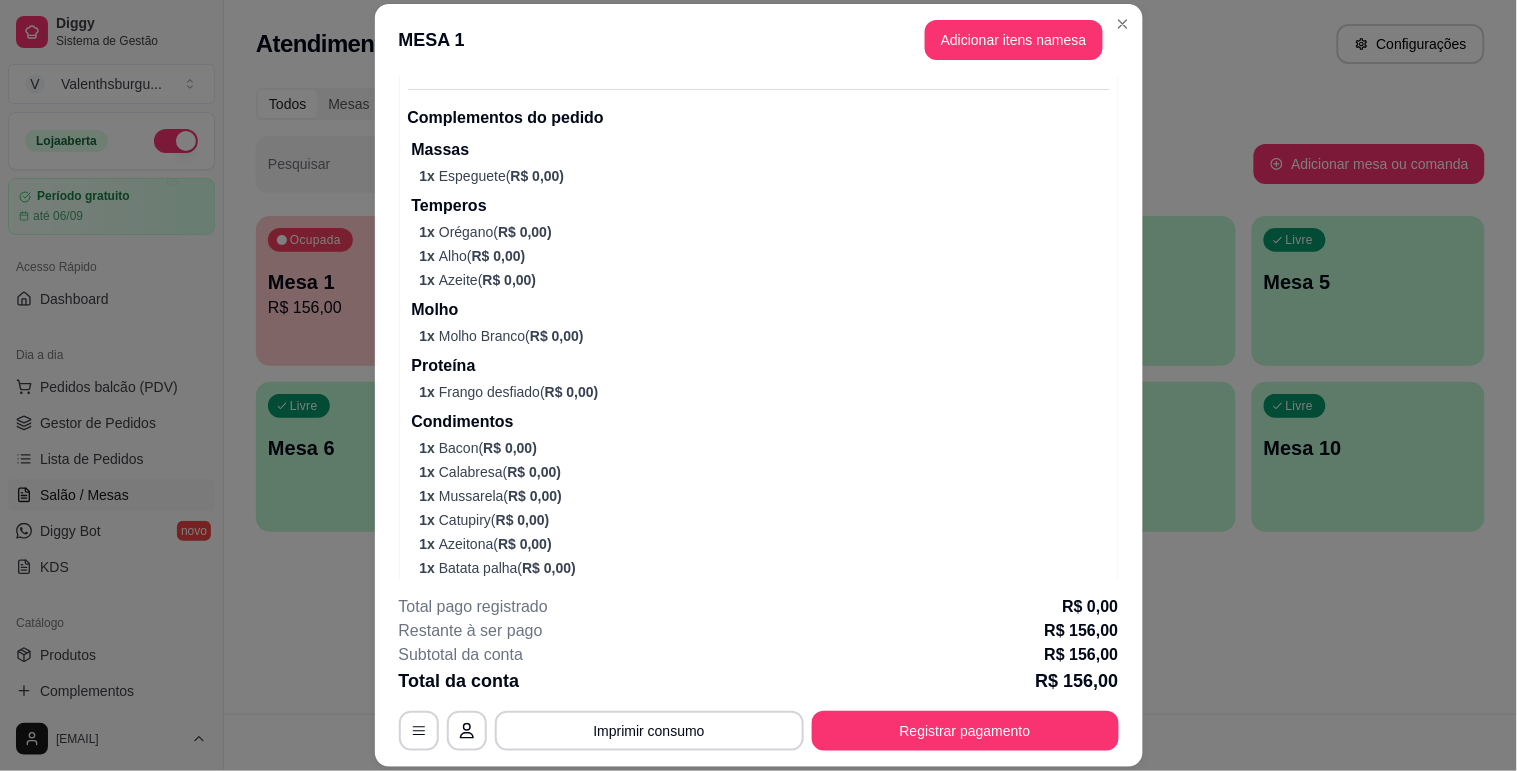 scroll, scrollTop: 563, scrollLeft: 0, axis: vertical 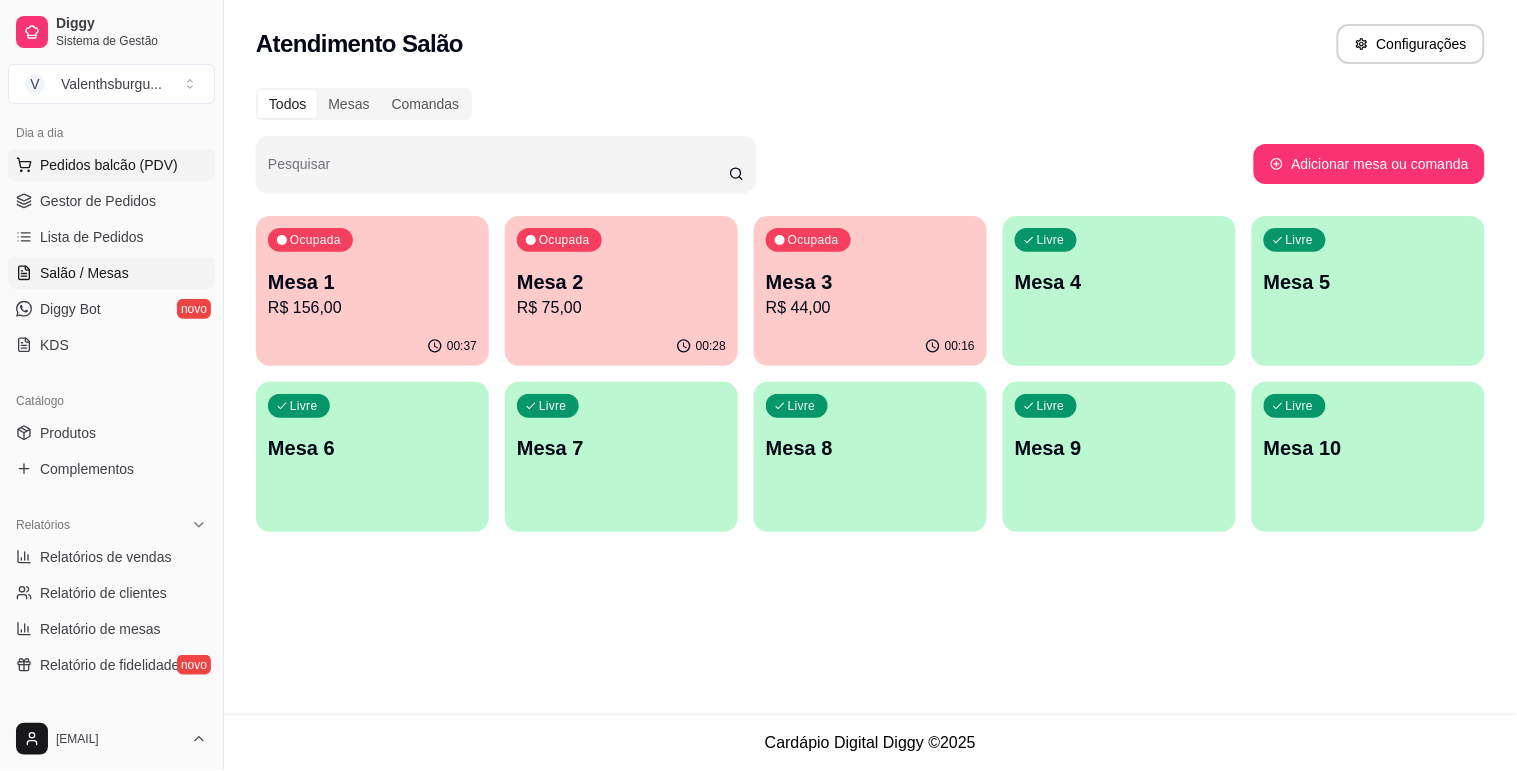 click on "Pedidos balcão (PDV)" at bounding box center [109, 165] 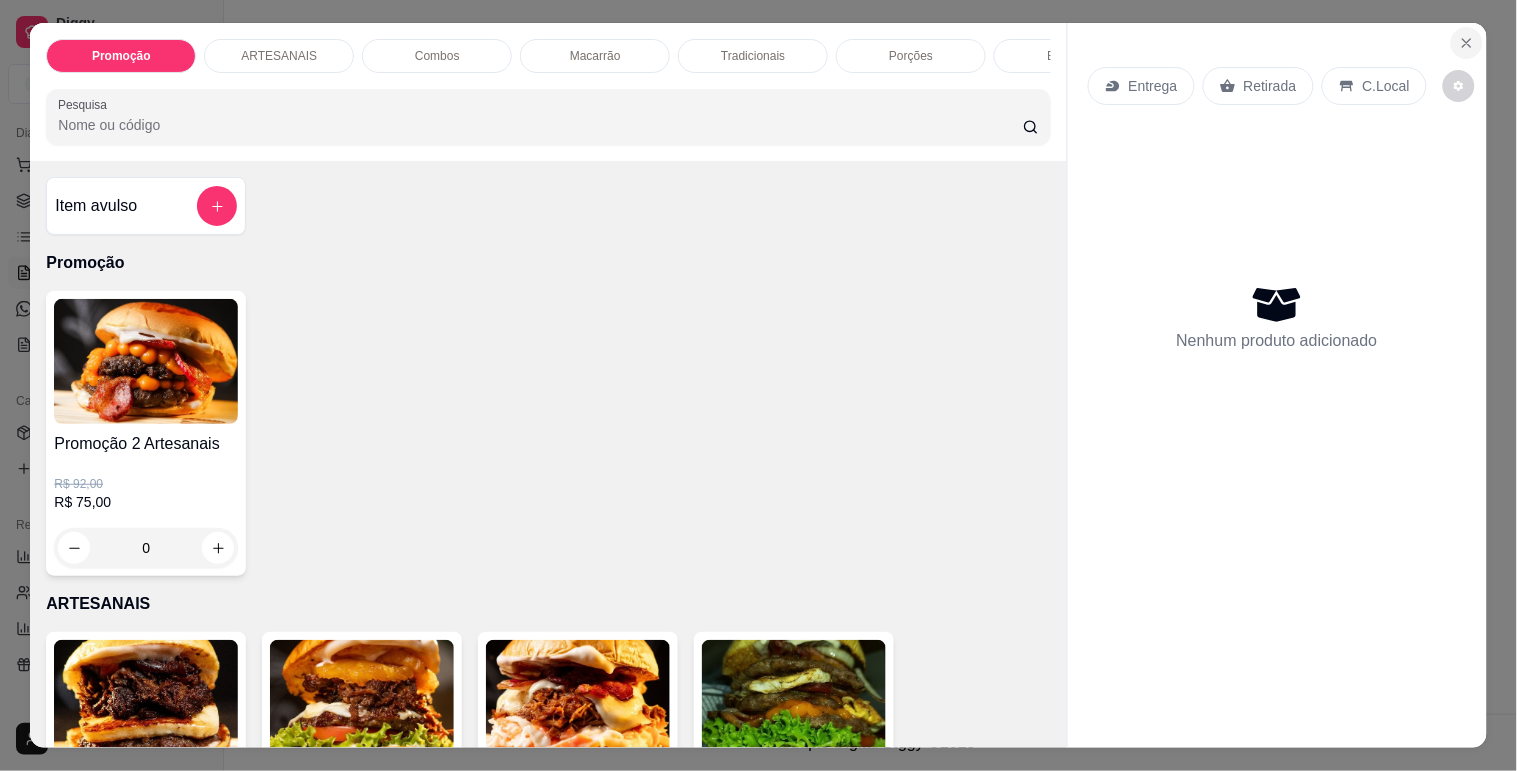 click at bounding box center [1467, 43] 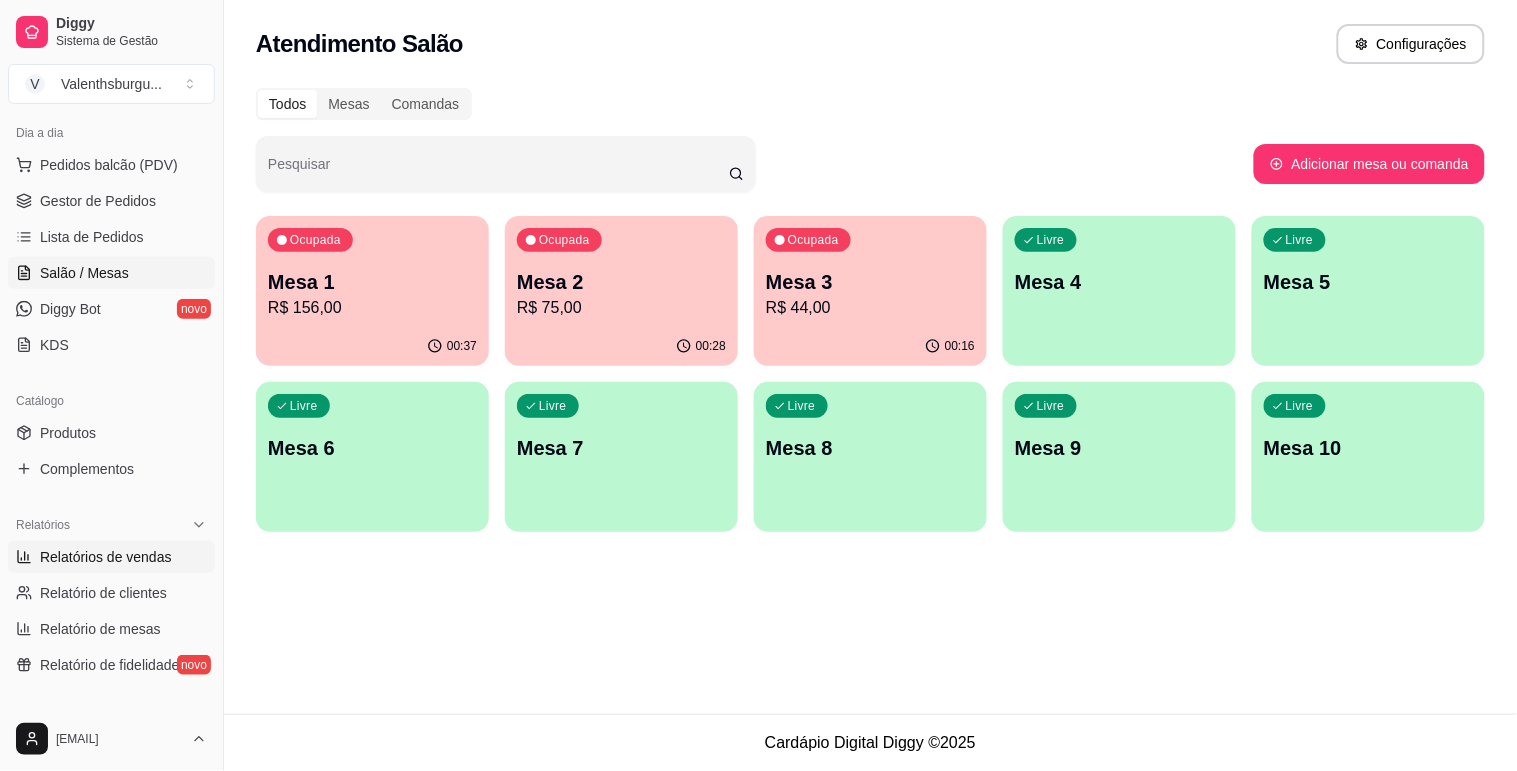 click on "Relatórios de vendas" at bounding box center [106, 557] 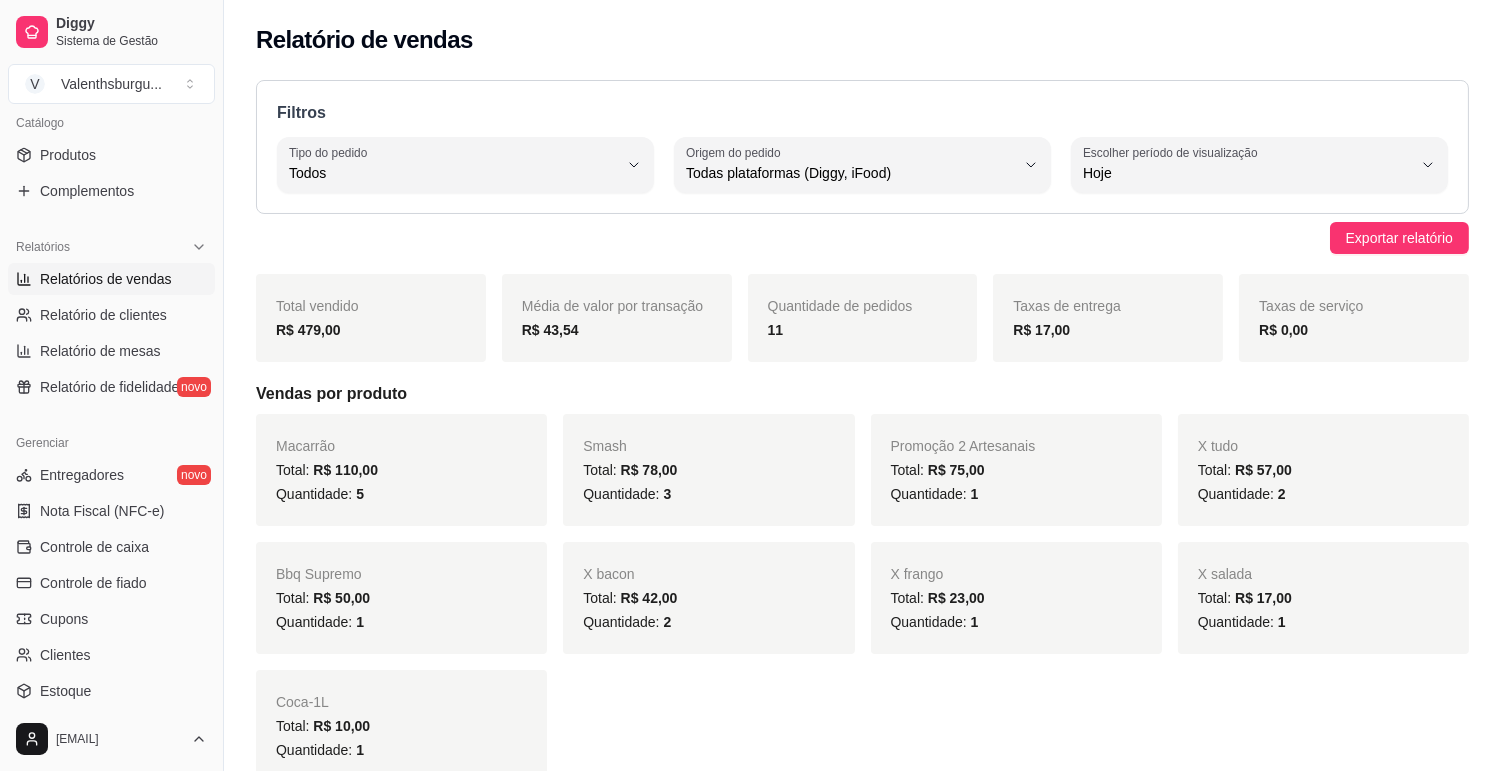 scroll, scrollTop: 555, scrollLeft: 0, axis: vertical 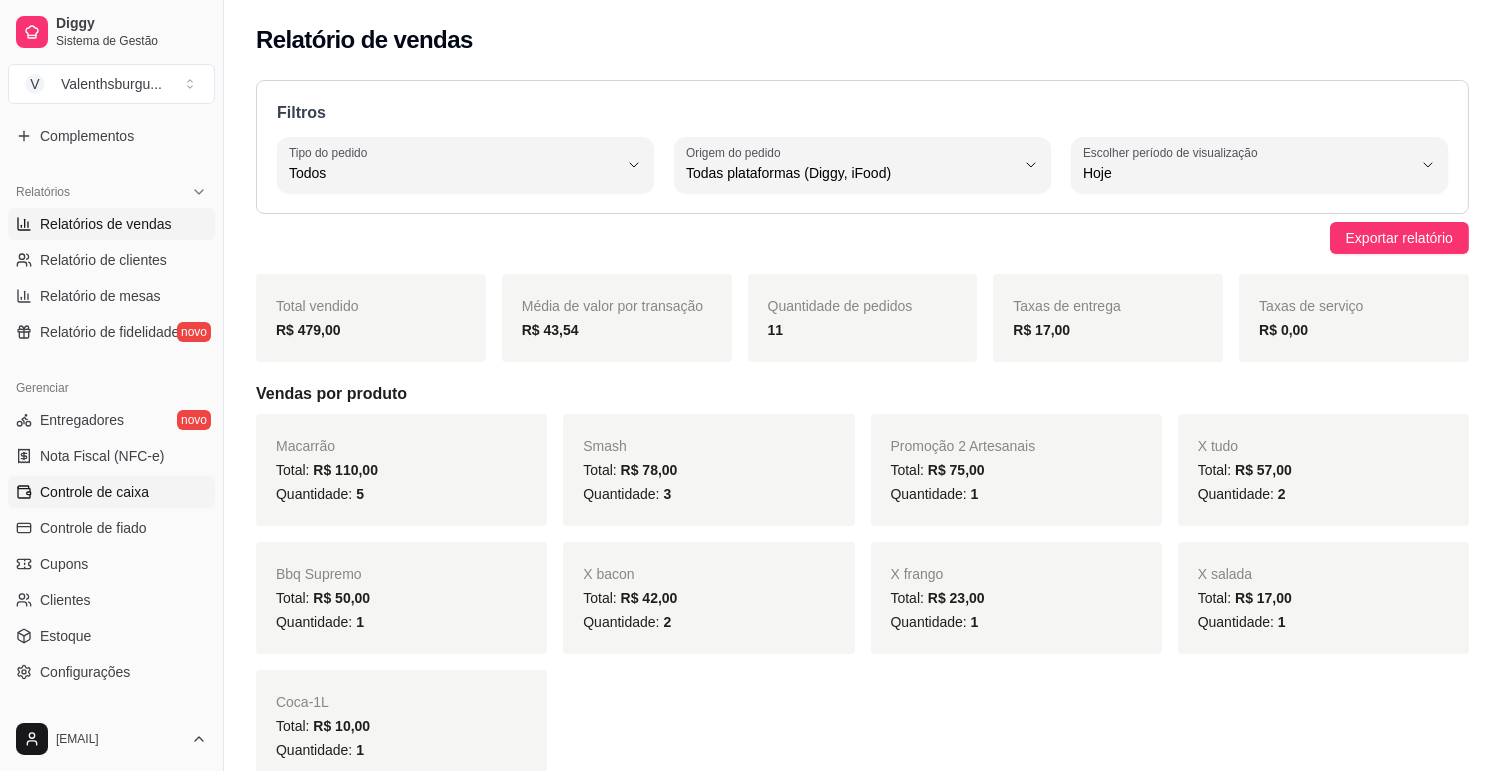 click on "Controle de caixa" at bounding box center (111, 492) 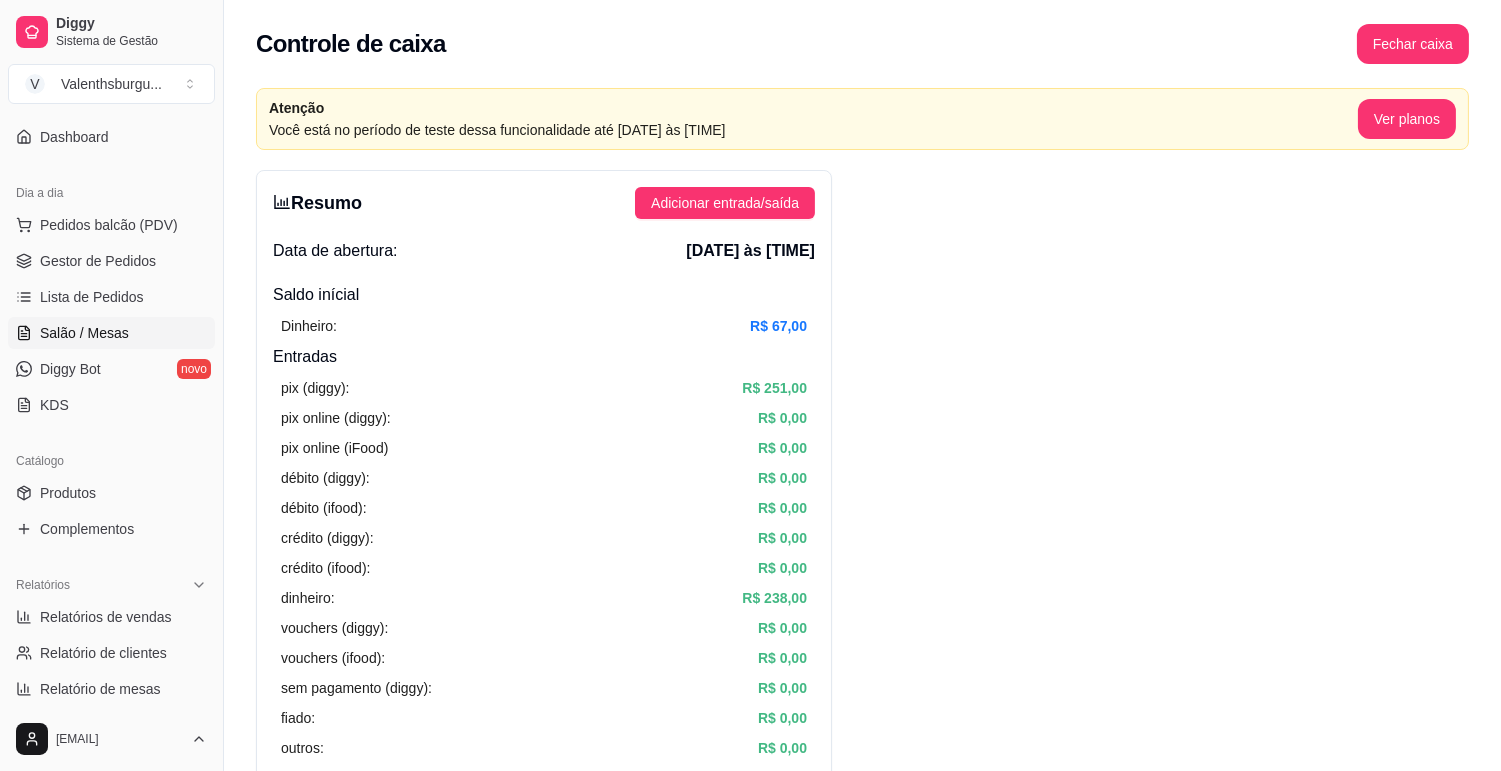 scroll, scrollTop: 111, scrollLeft: 0, axis: vertical 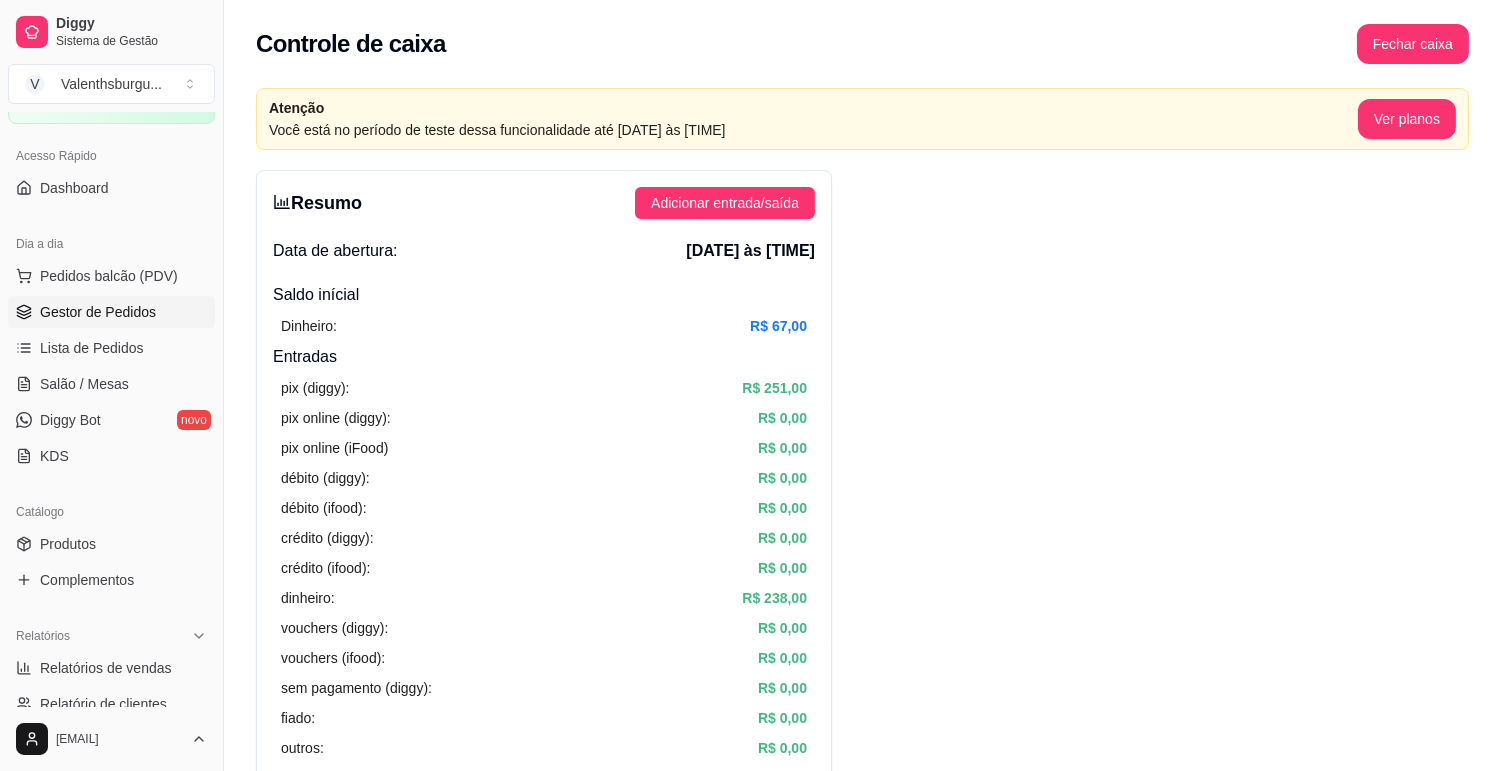 click on "Gestor de Pedidos" at bounding box center [111, 312] 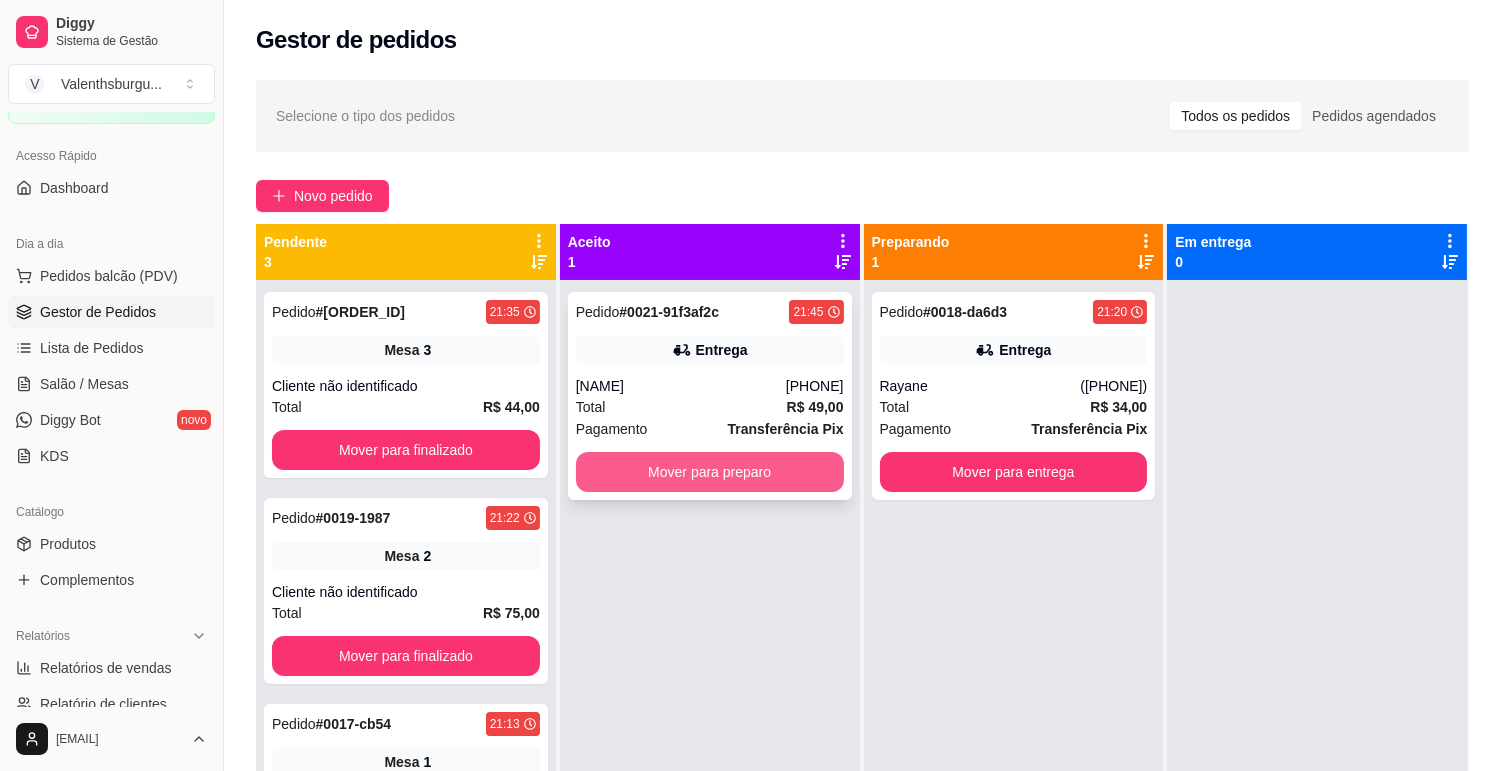 click on "Mover para preparo" at bounding box center [710, 472] 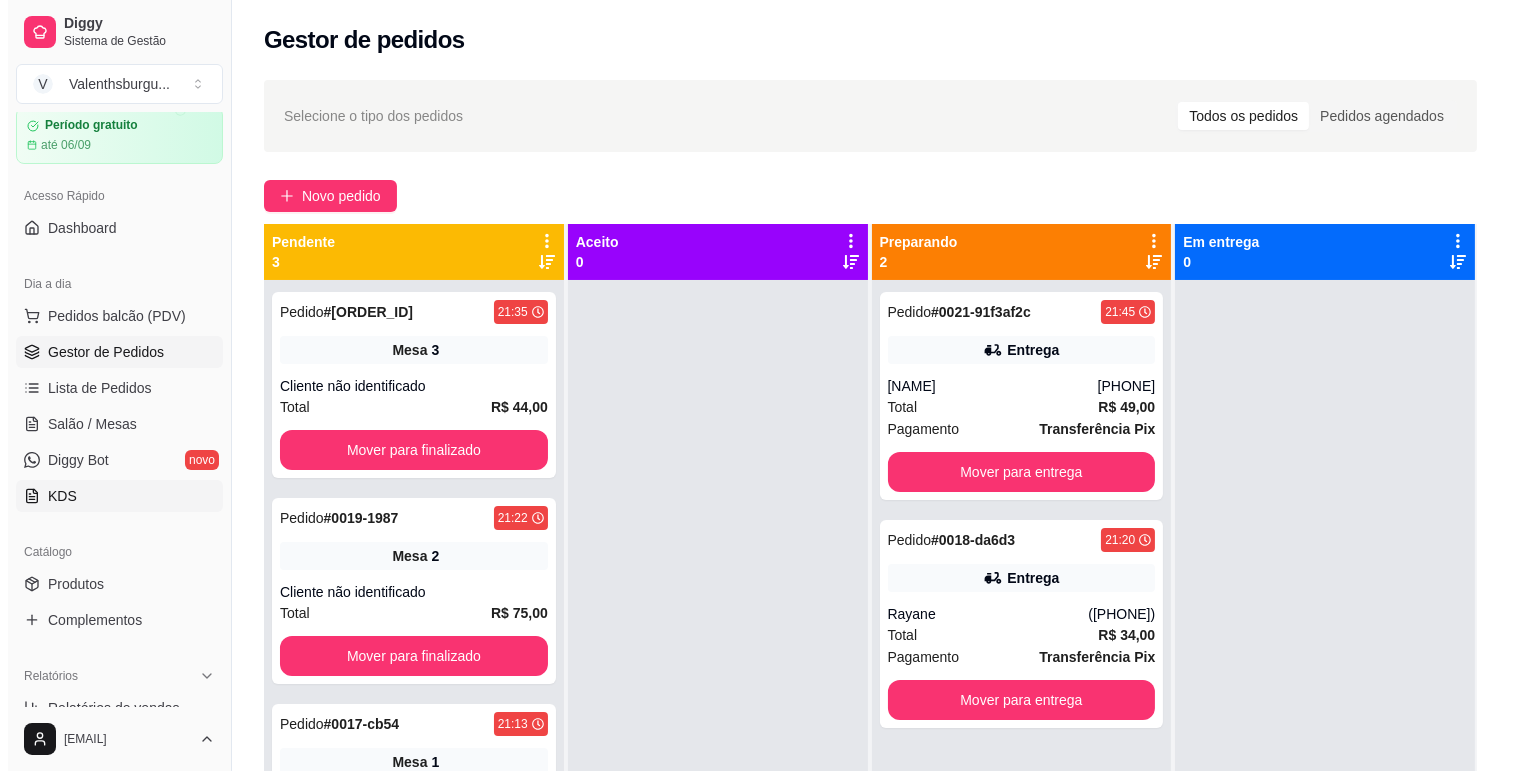 scroll, scrollTop: 111, scrollLeft: 0, axis: vertical 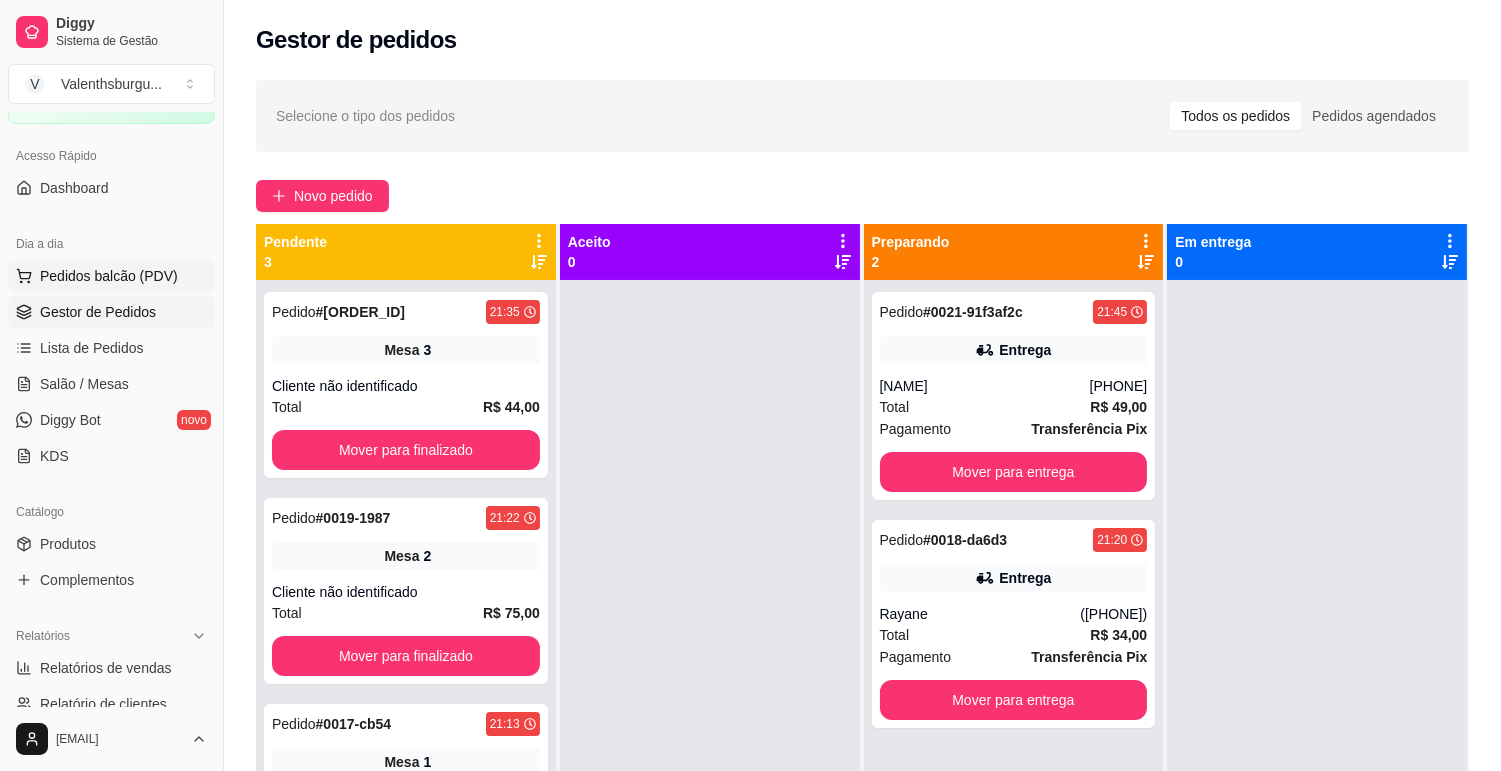 click on "Pedidos balcão (PDV)" at bounding box center (109, 276) 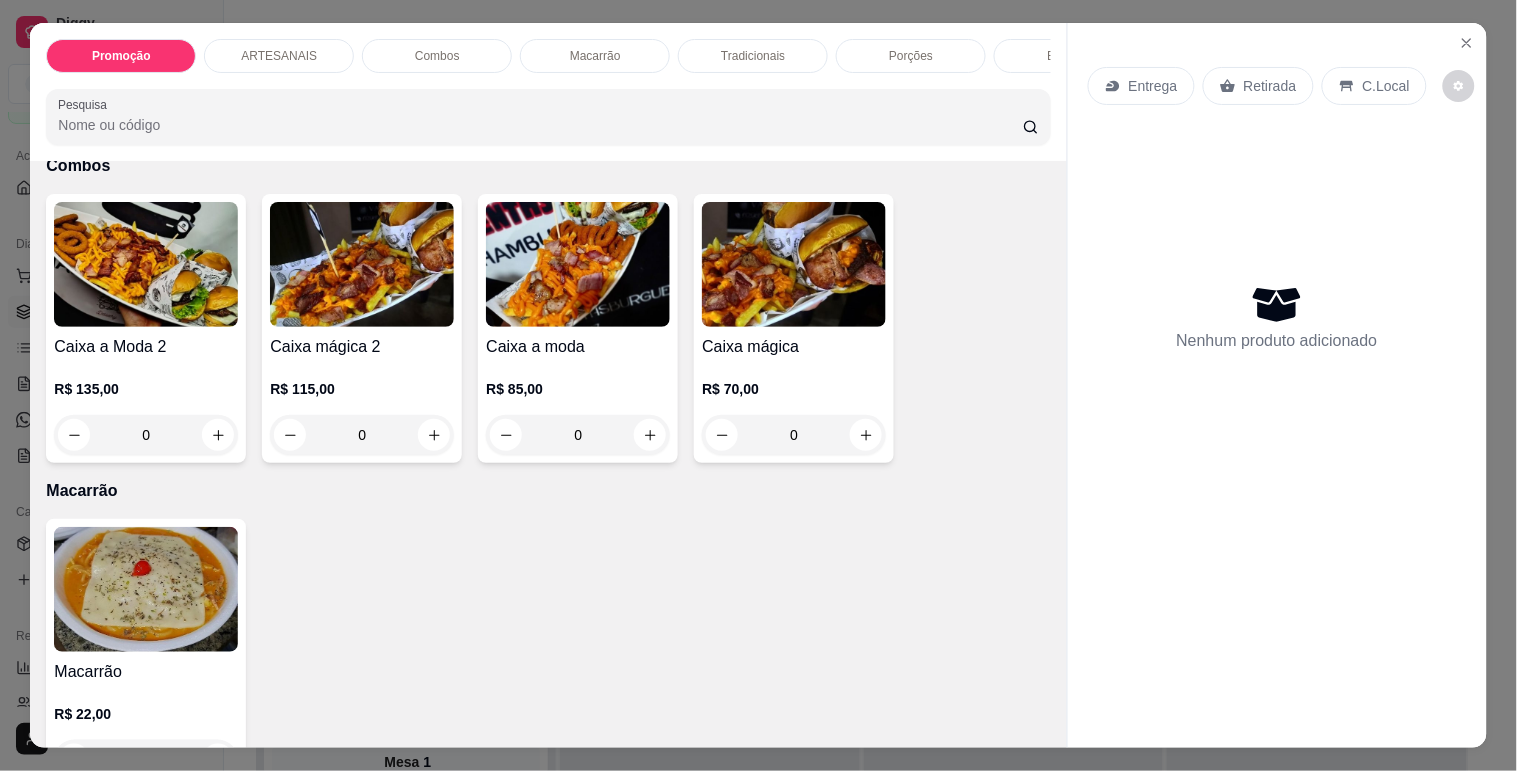scroll, scrollTop: 1444, scrollLeft: 0, axis: vertical 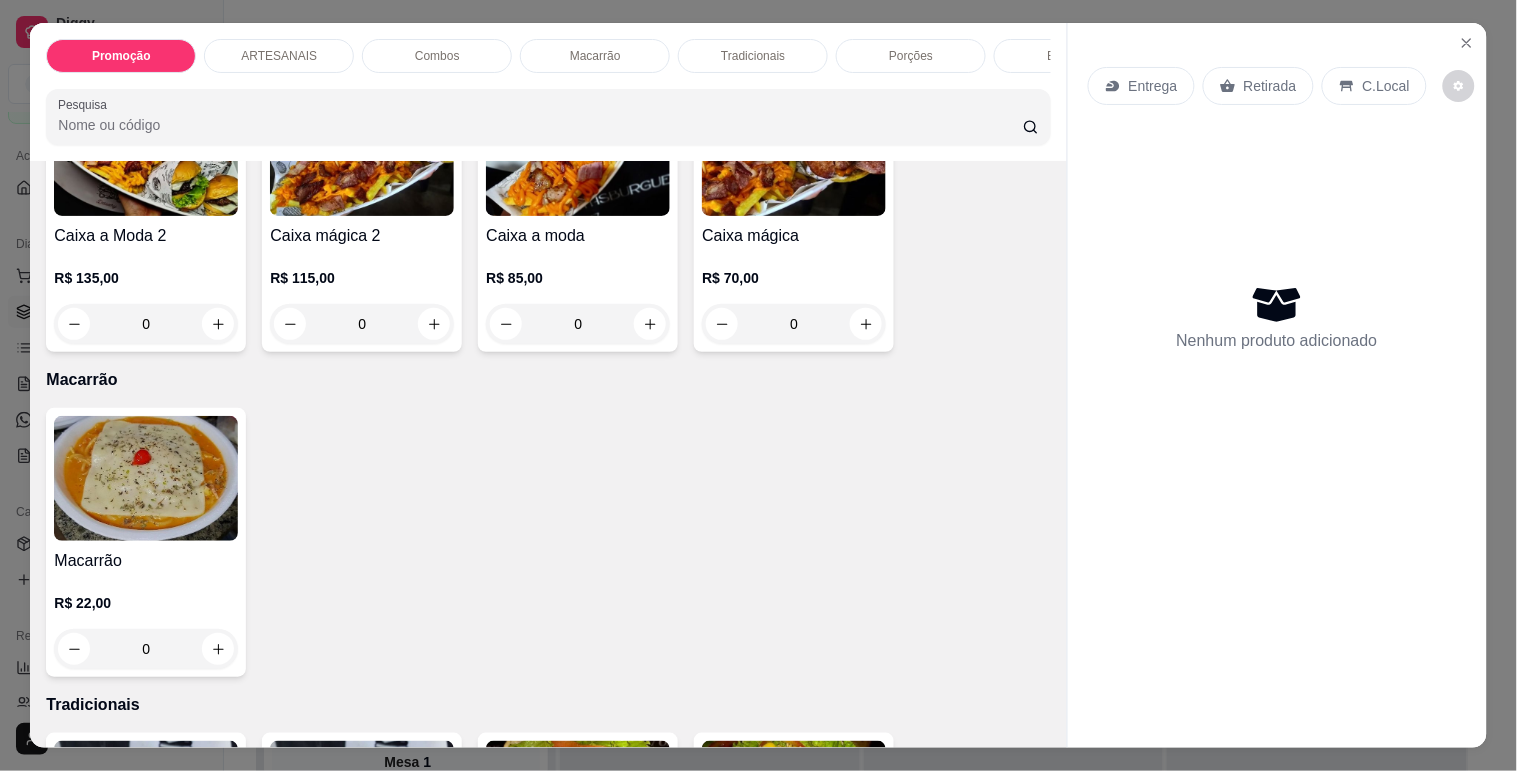 click at bounding box center [146, 478] 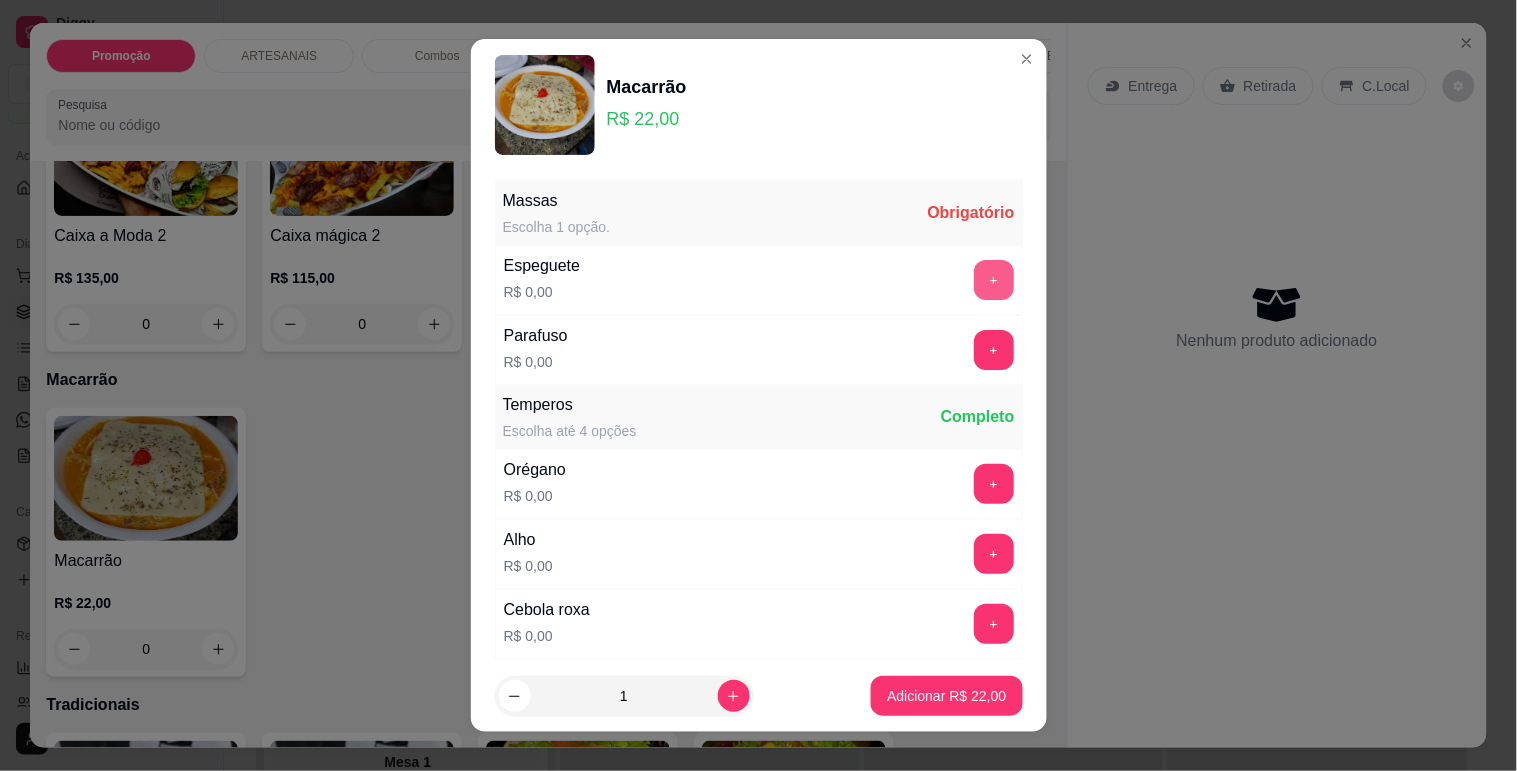 click on "+" at bounding box center (994, 280) 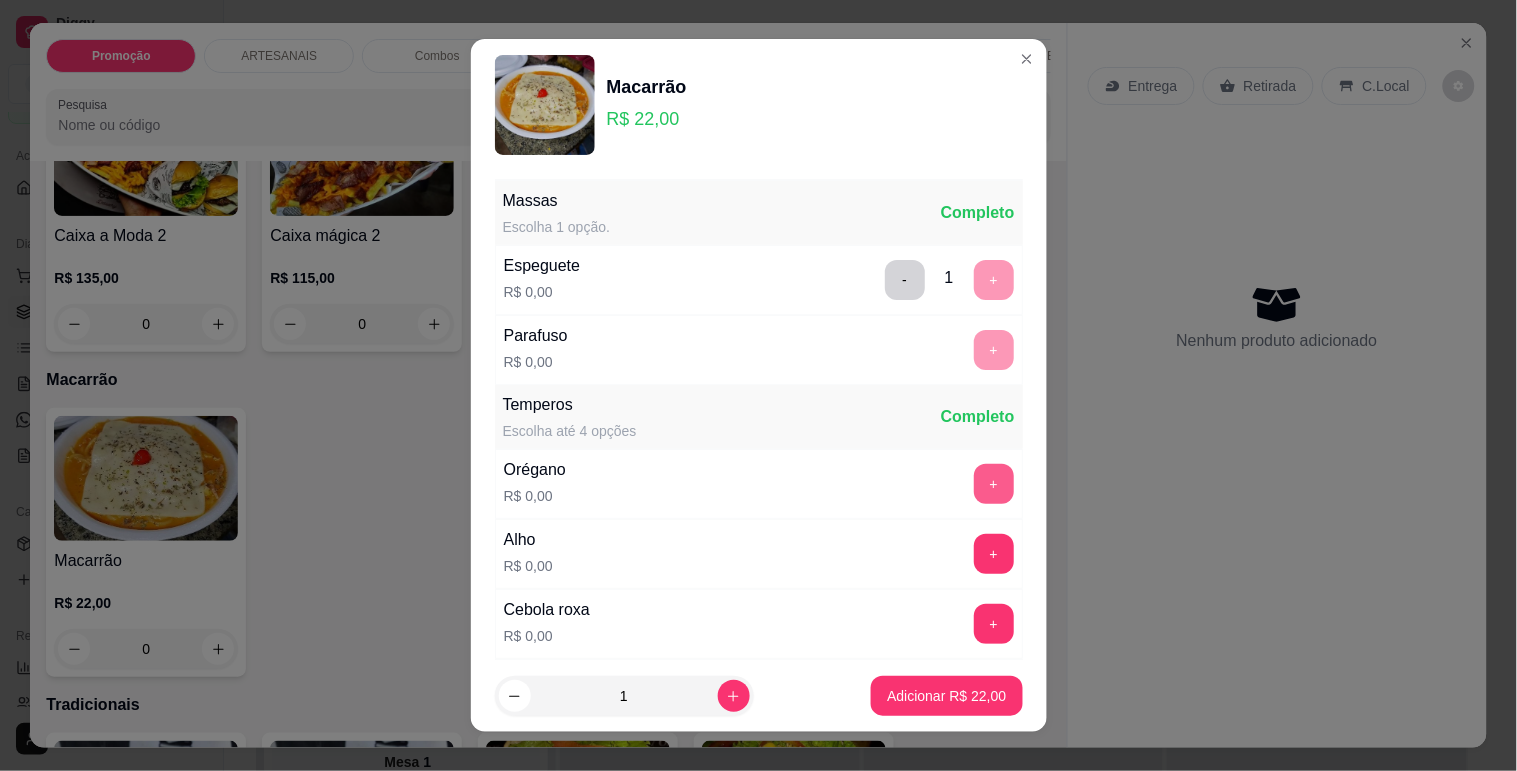 scroll, scrollTop: 25, scrollLeft: 0, axis: vertical 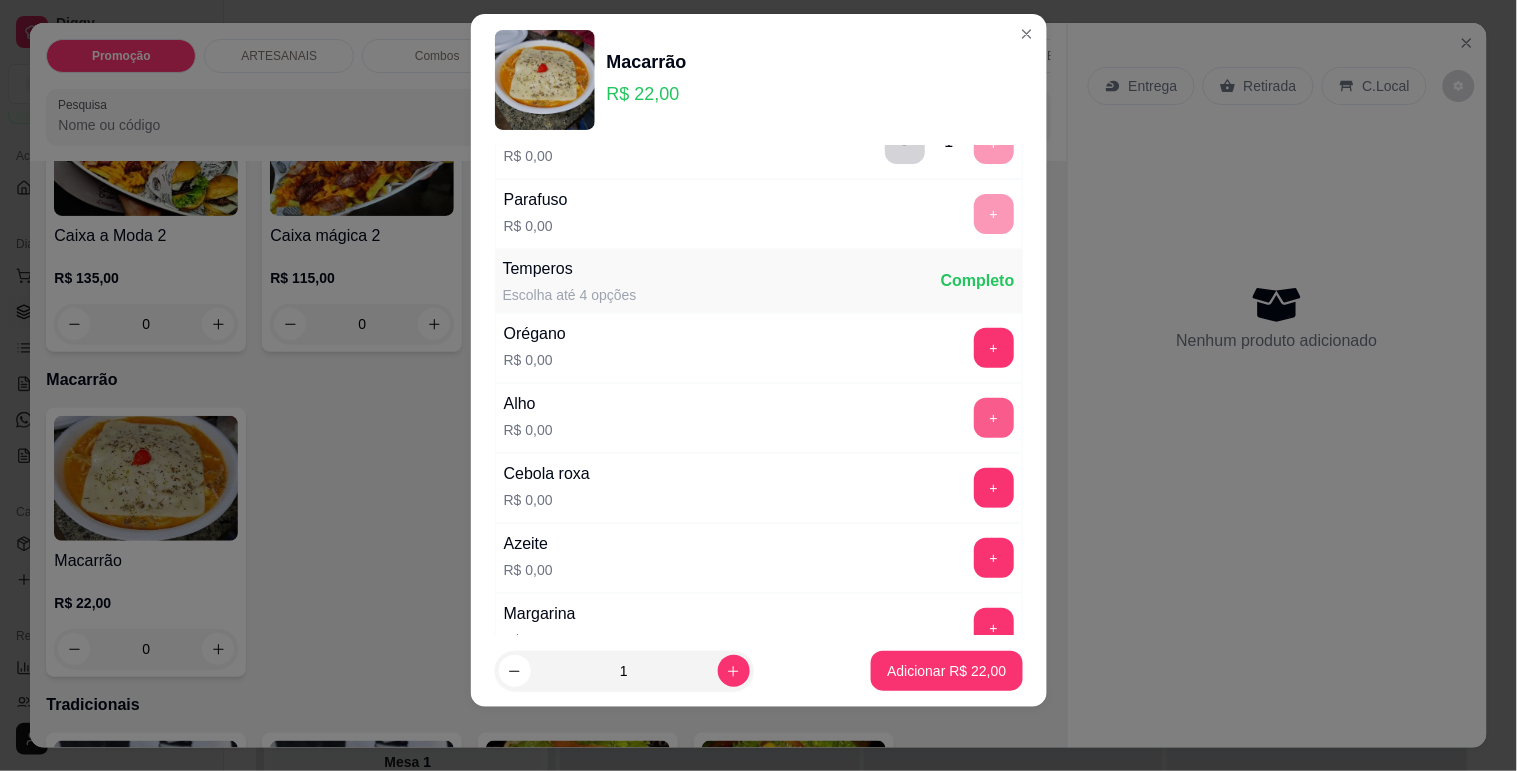 click on "+" at bounding box center [994, 418] 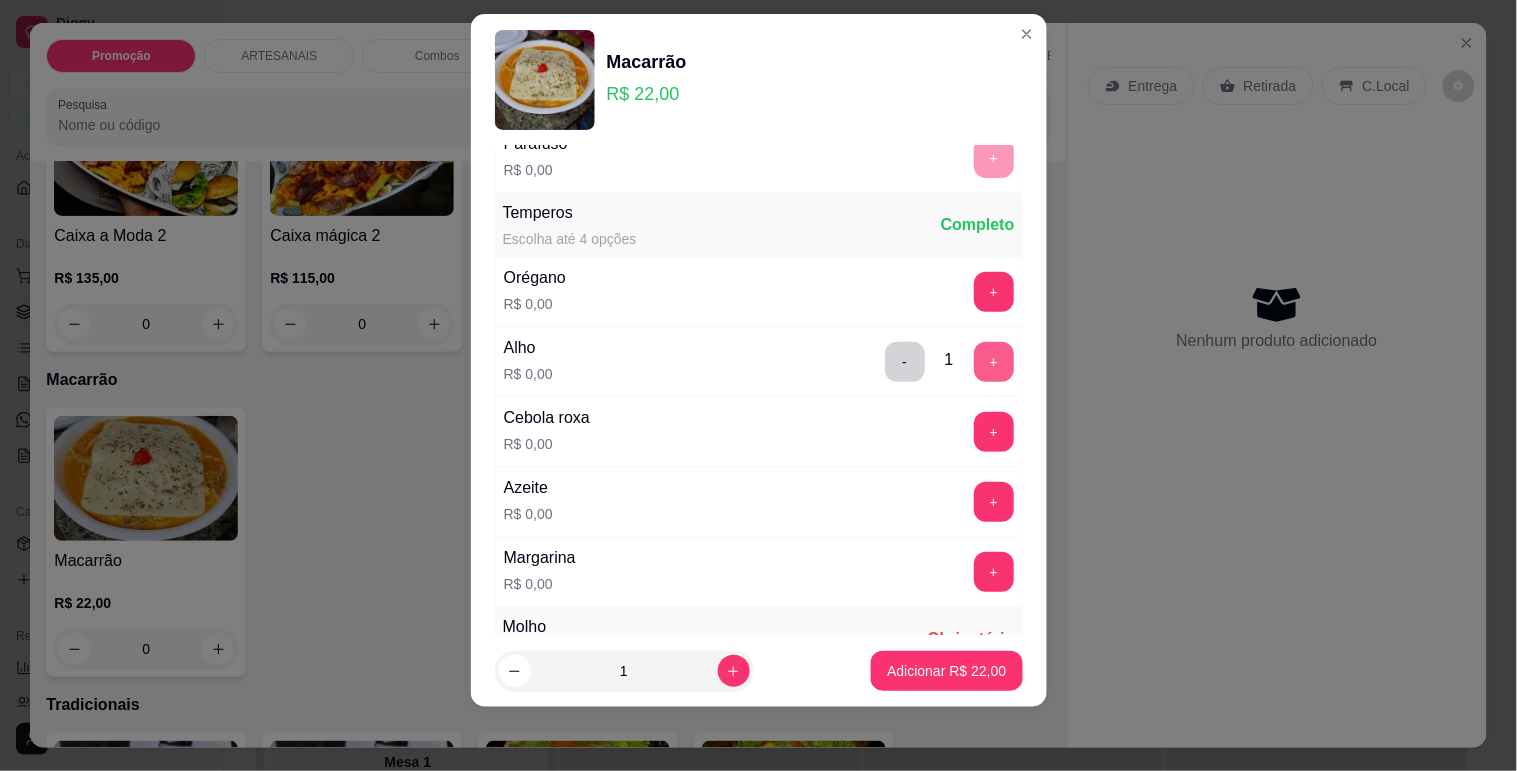 scroll, scrollTop: 222, scrollLeft: 0, axis: vertical 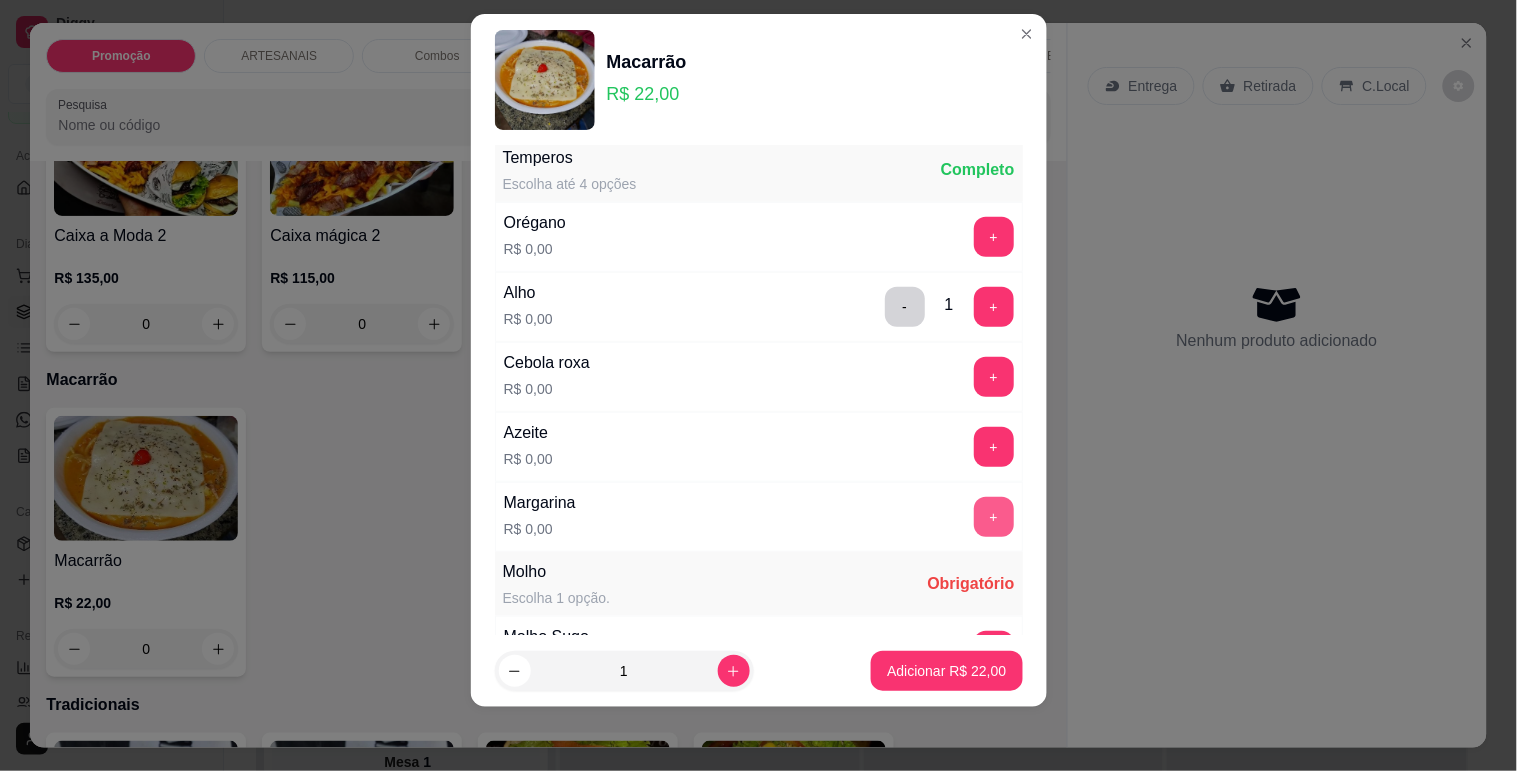 click on "+" at bounding box center (994, 517) 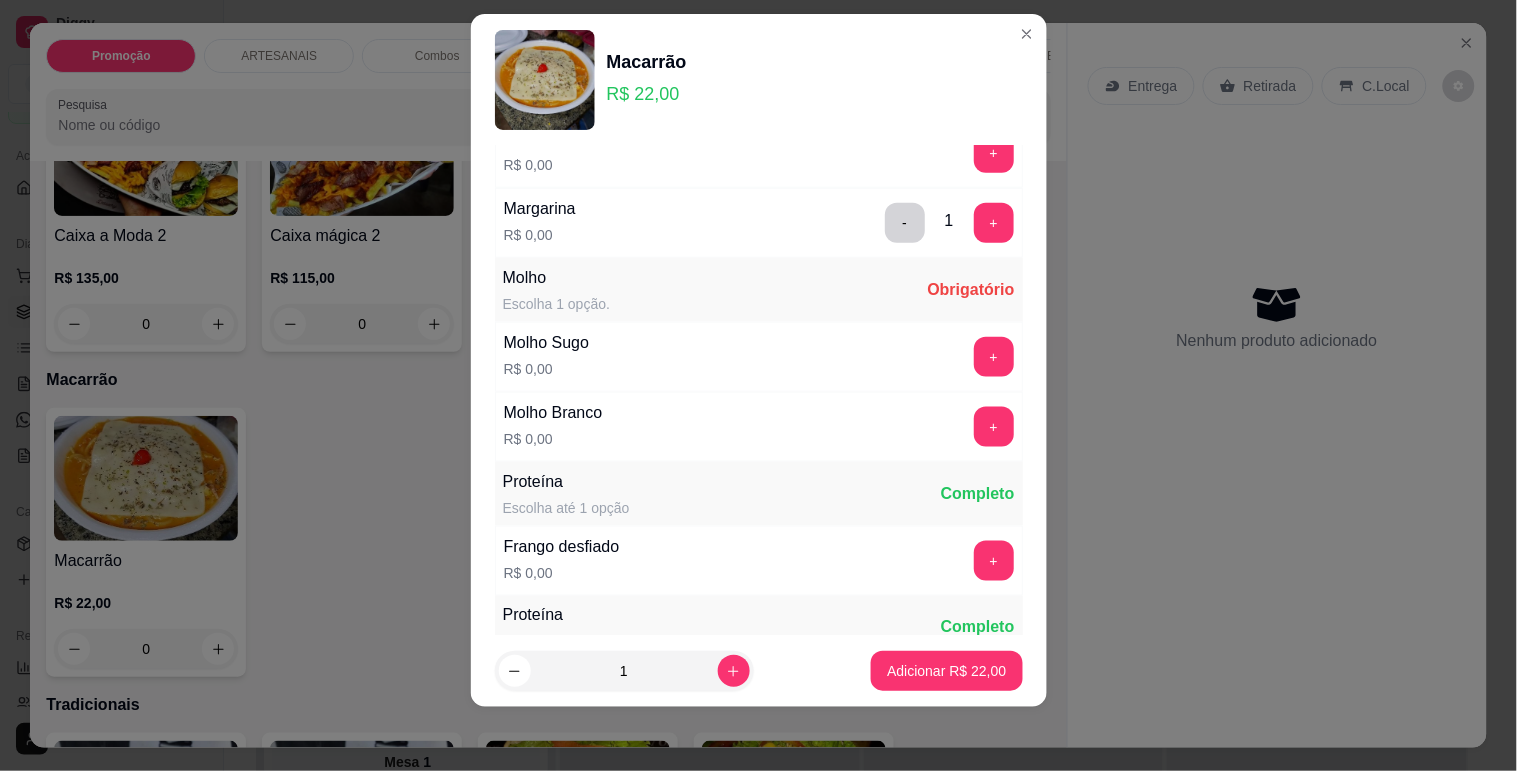 scroll, scrollTop: 555, scrollLeft: 0, axis: vertical 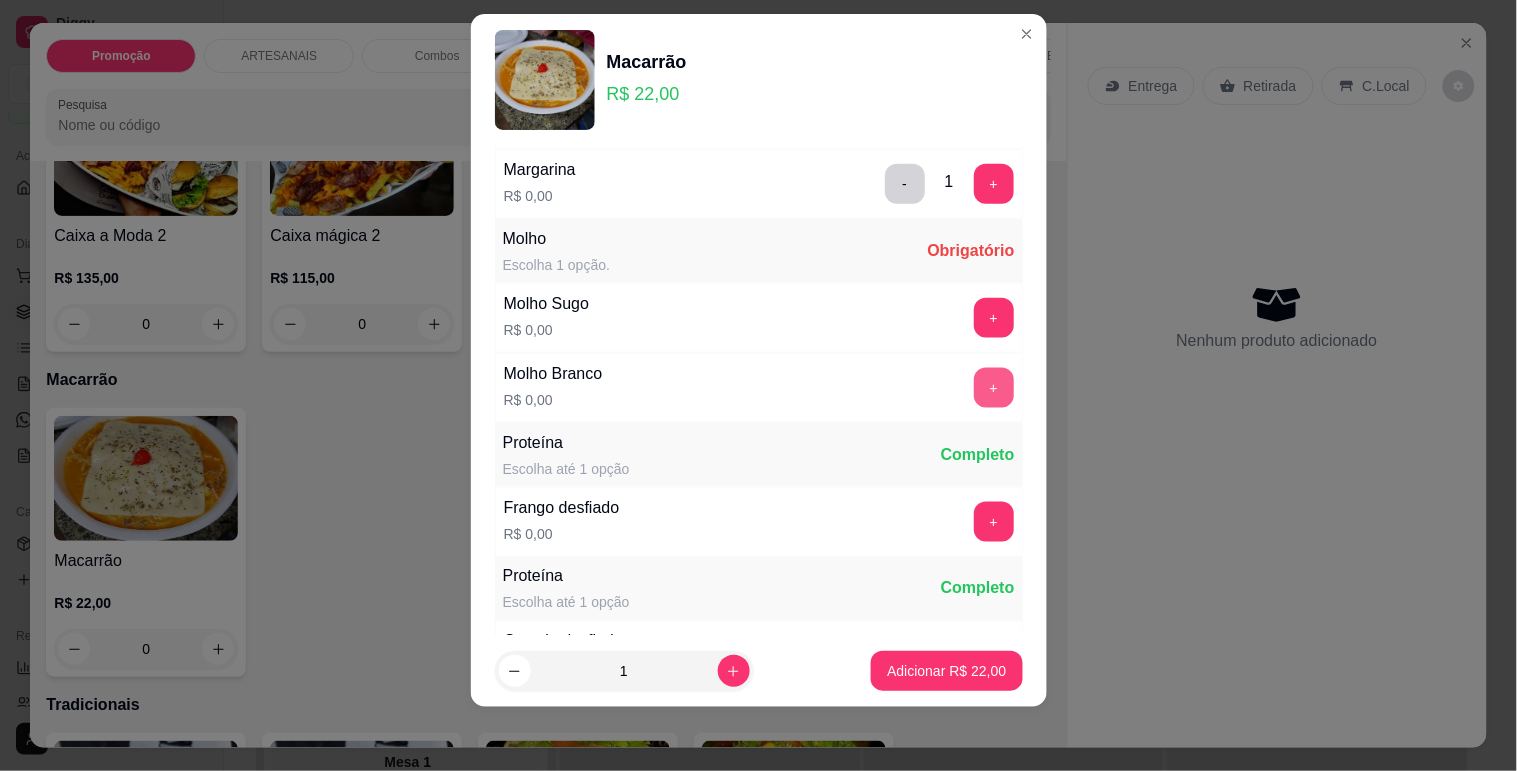 click on "+" at bounding box center (994, 388) 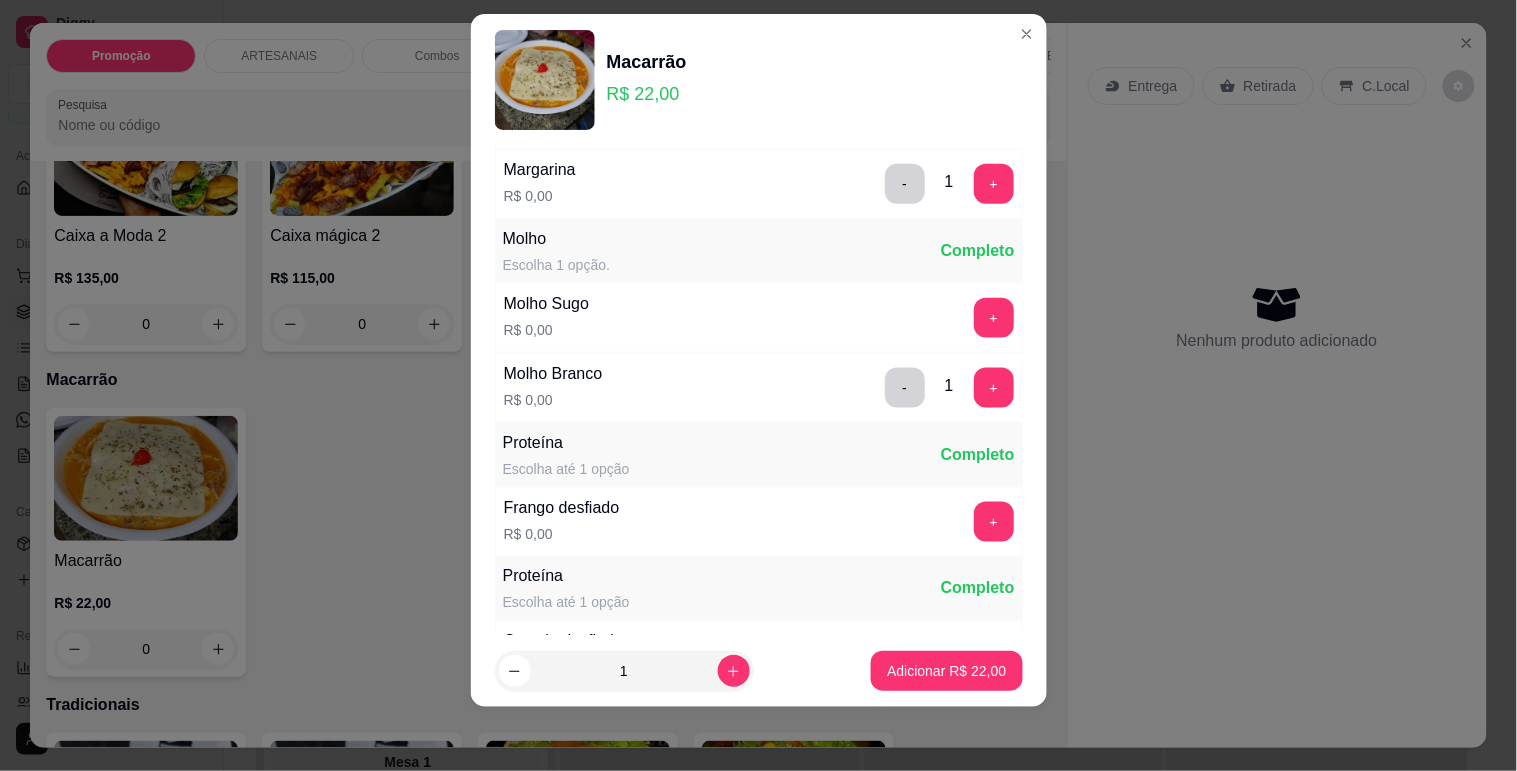 scroll, scrollTop: 666, scrollLeft: 0, axis: vertical 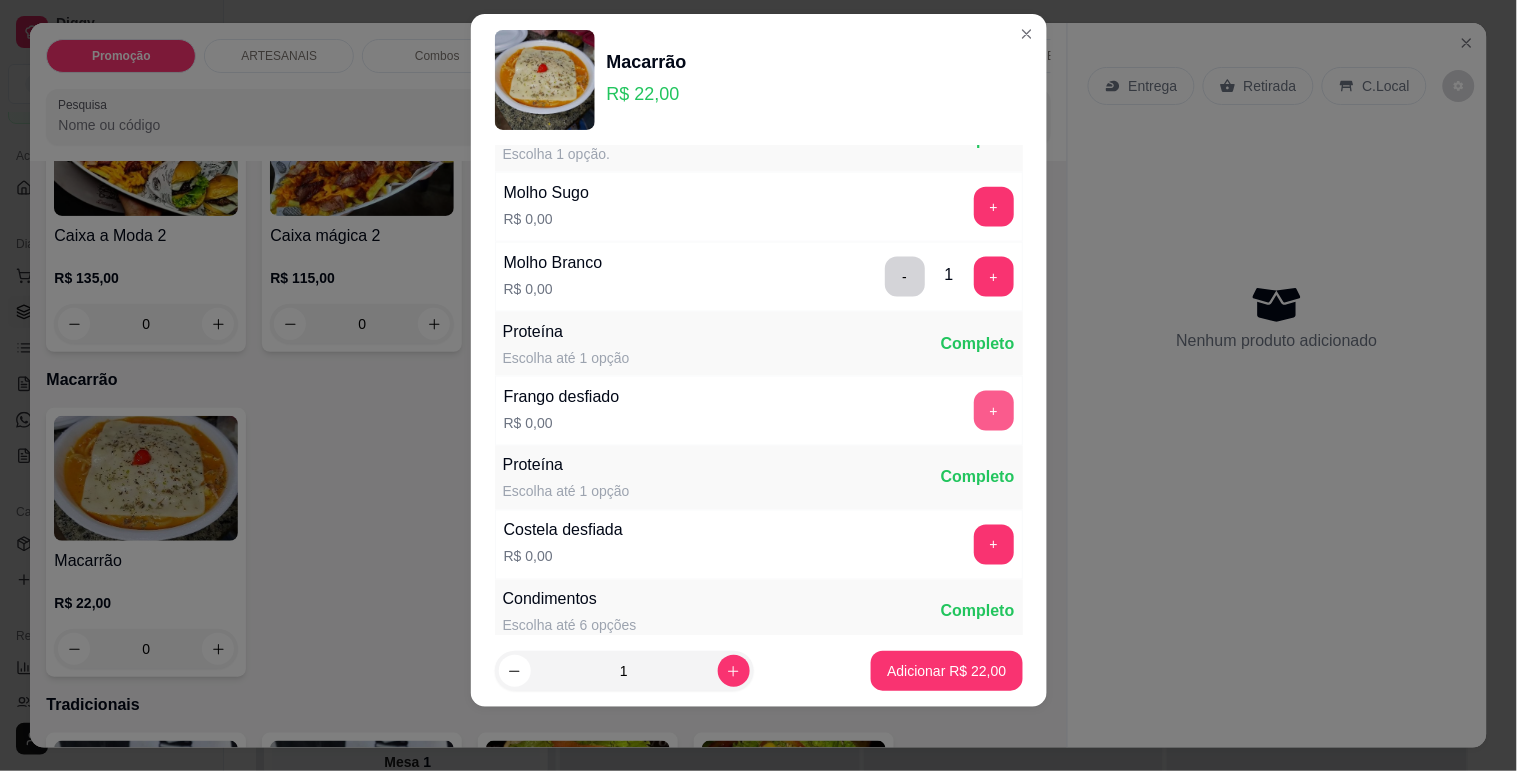 click on "+" at bounding box center [994, 411] 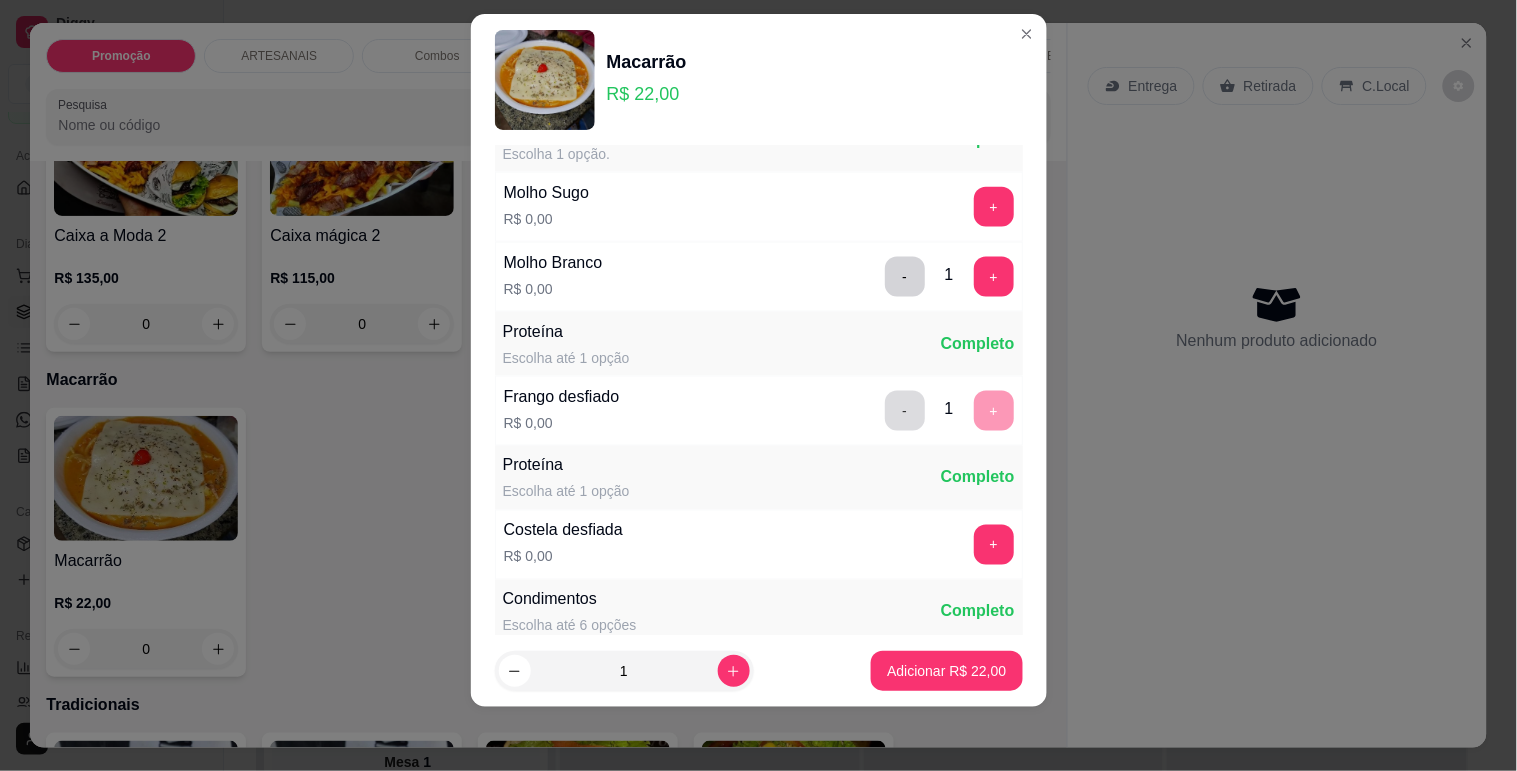 scroll, scrollTop: 777, scrollLeft: 0, axis: vertical 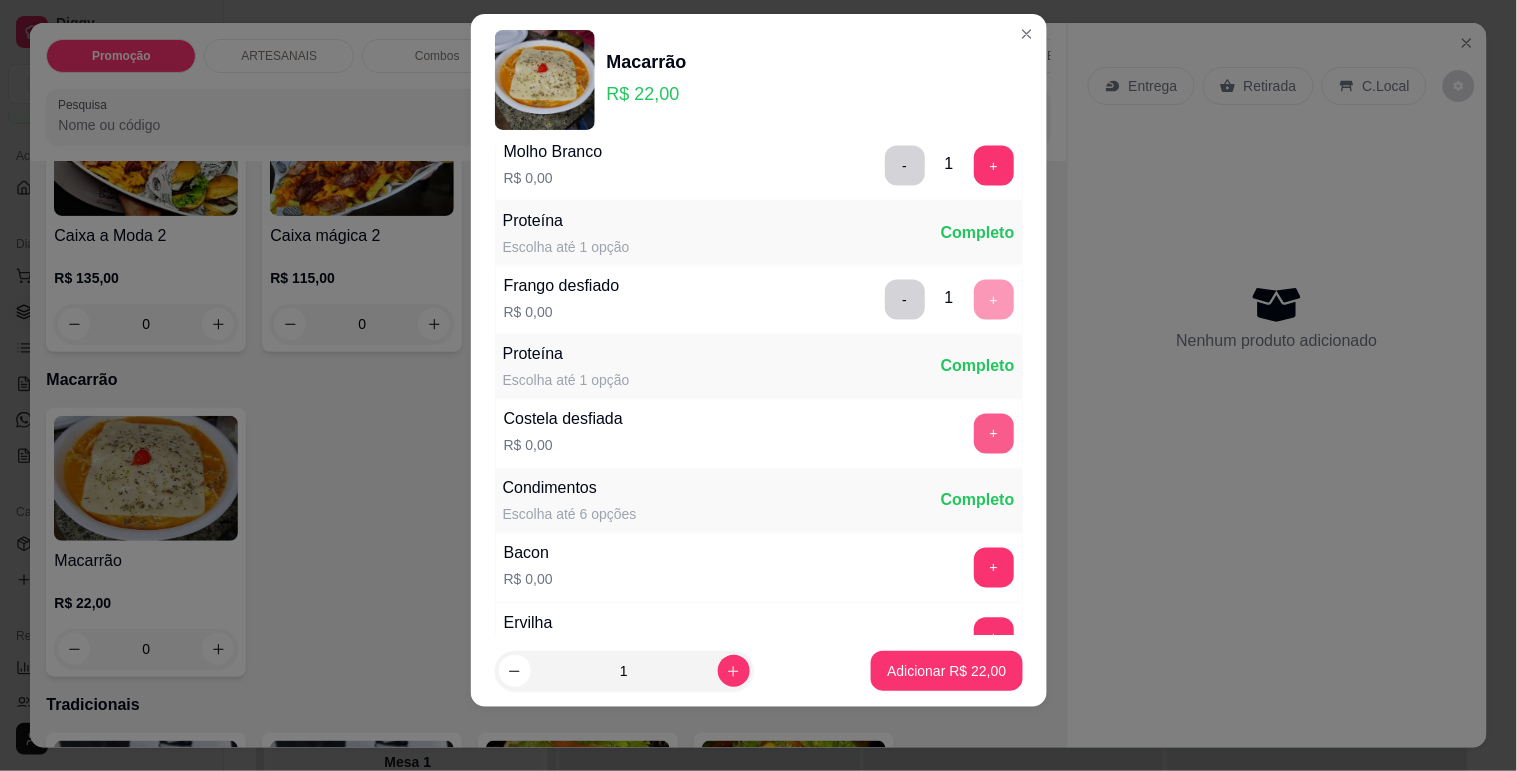 click on "+" at bounding box center [994, 434] 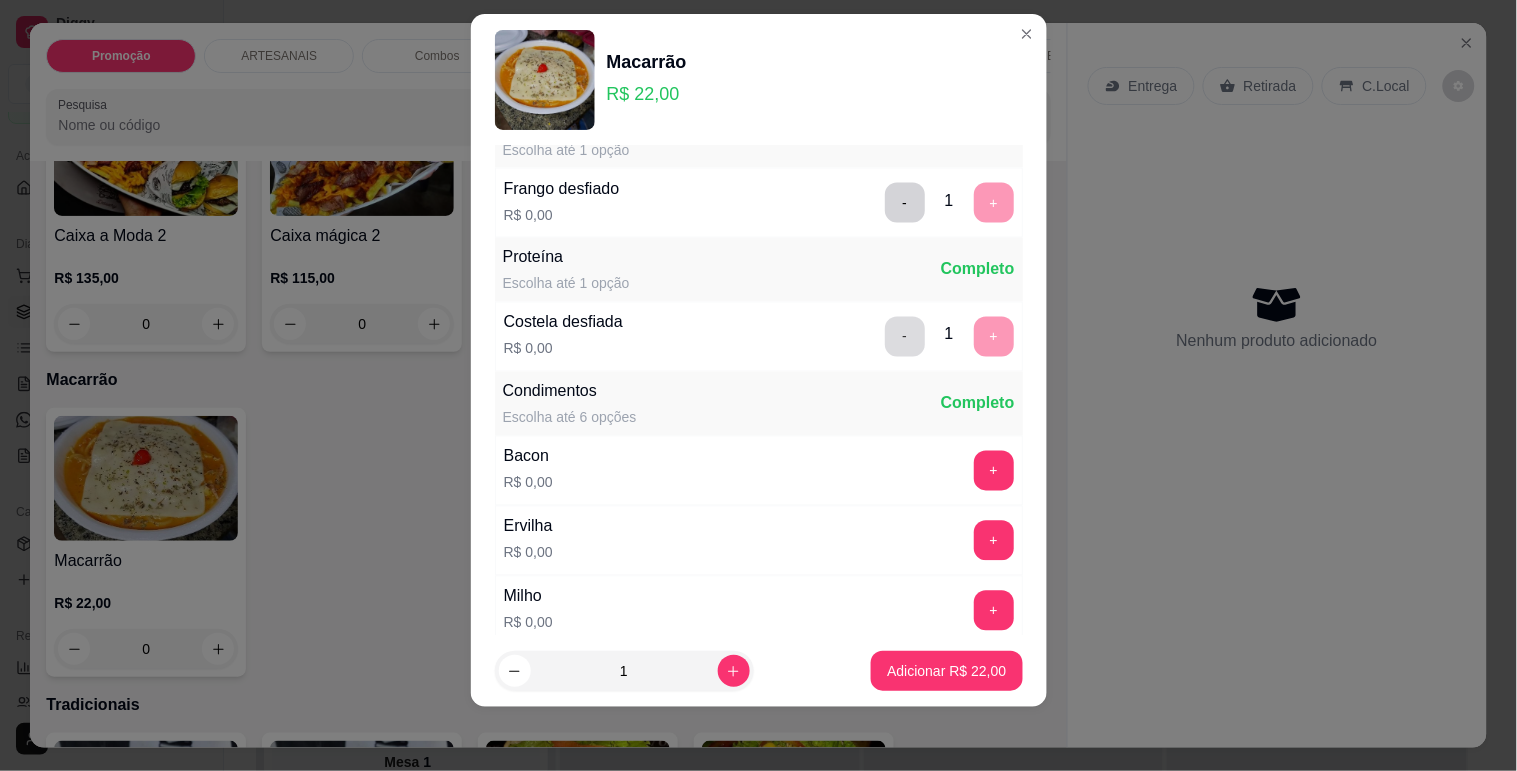 scroll, scrollTop: 1000, scrollLeft: 0, axis: vertical 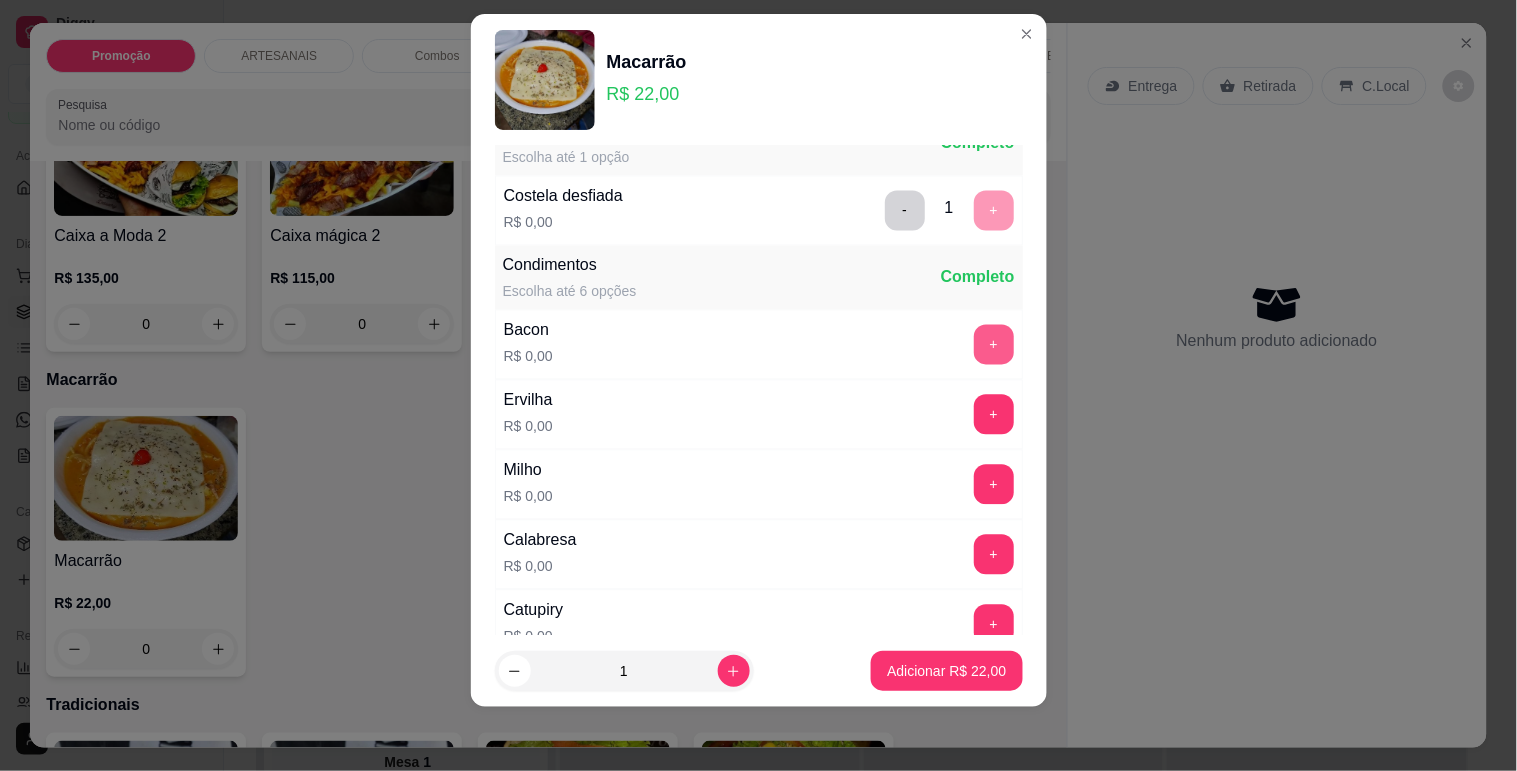 click on "+" at bounding box center (994, 345) 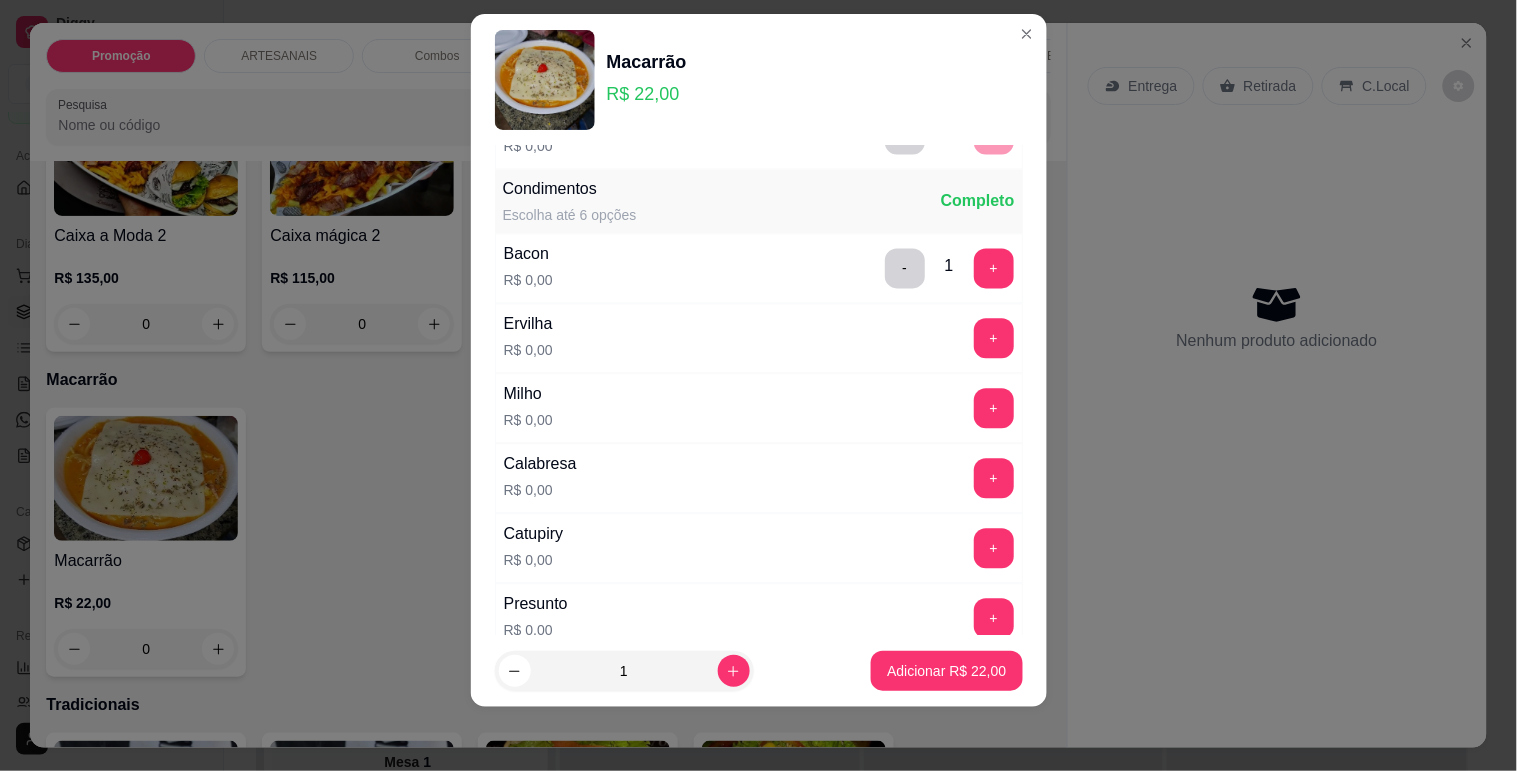 scroll, scrollTop: 1111, scrollLeft: 0, axis: vertical 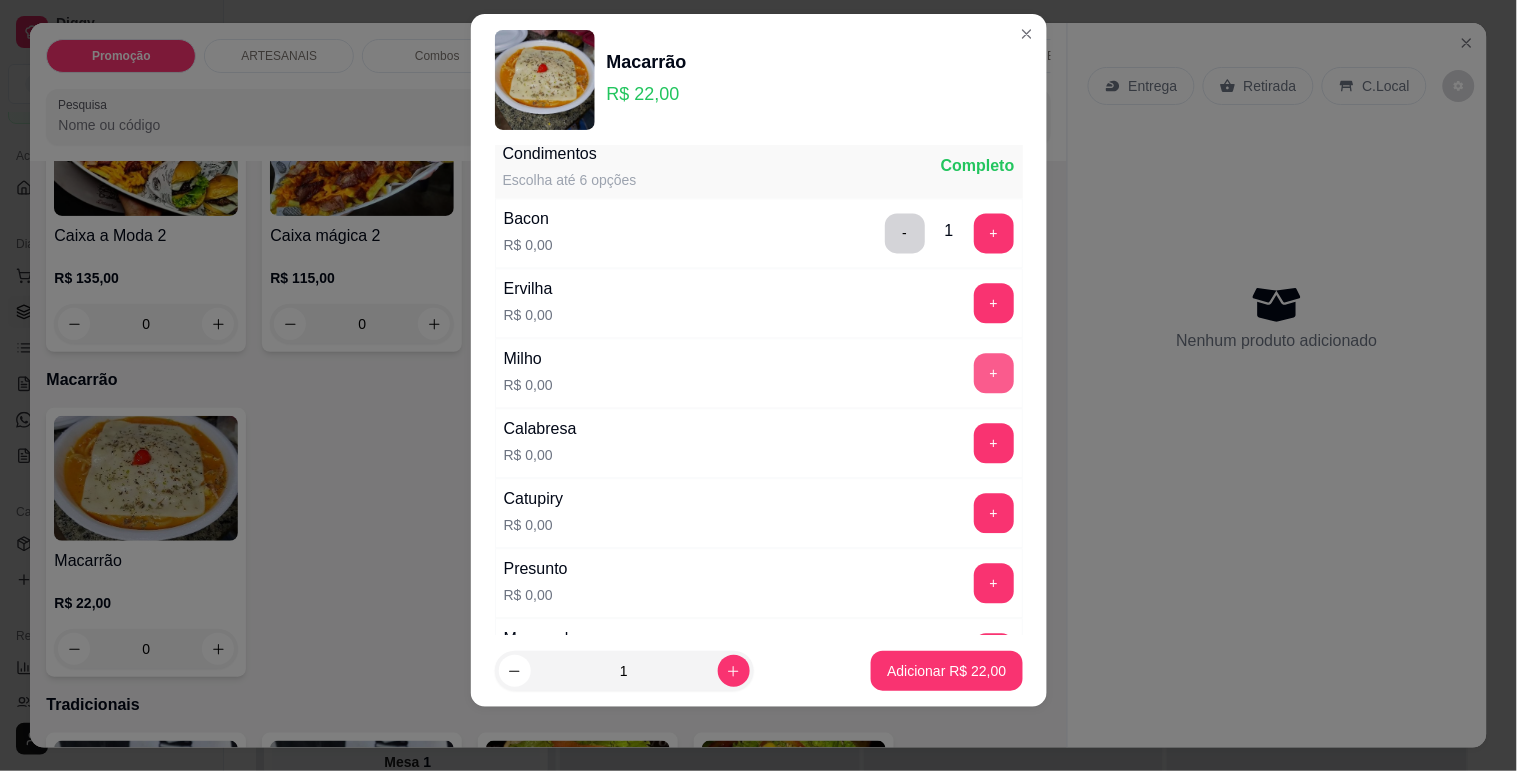 click on "+" at bounding box center (994, 374) 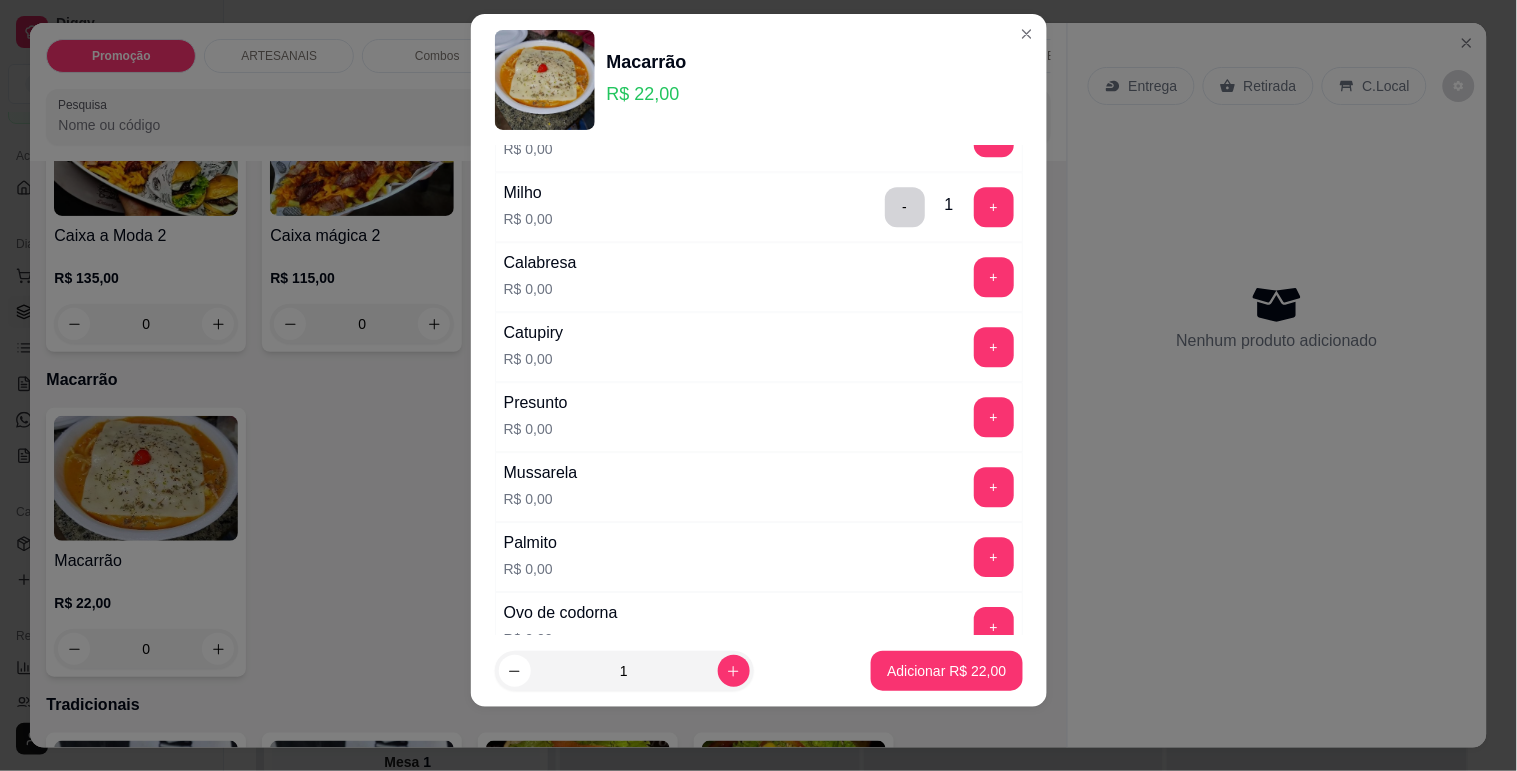 scroll, scrollTop: 1333, scrollLeft: 0, axis: vertical 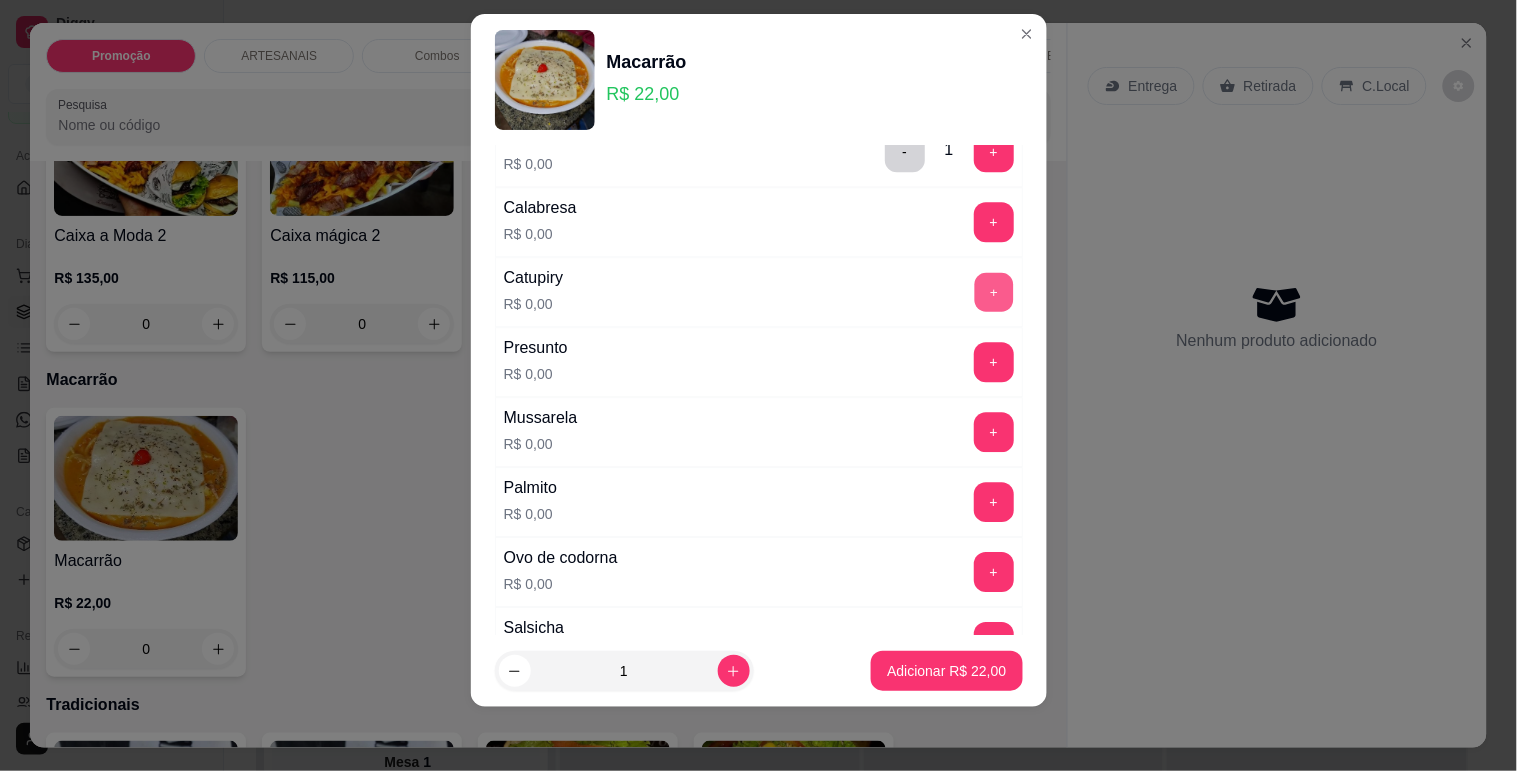 click on "+" at bounding box center (993, 291) 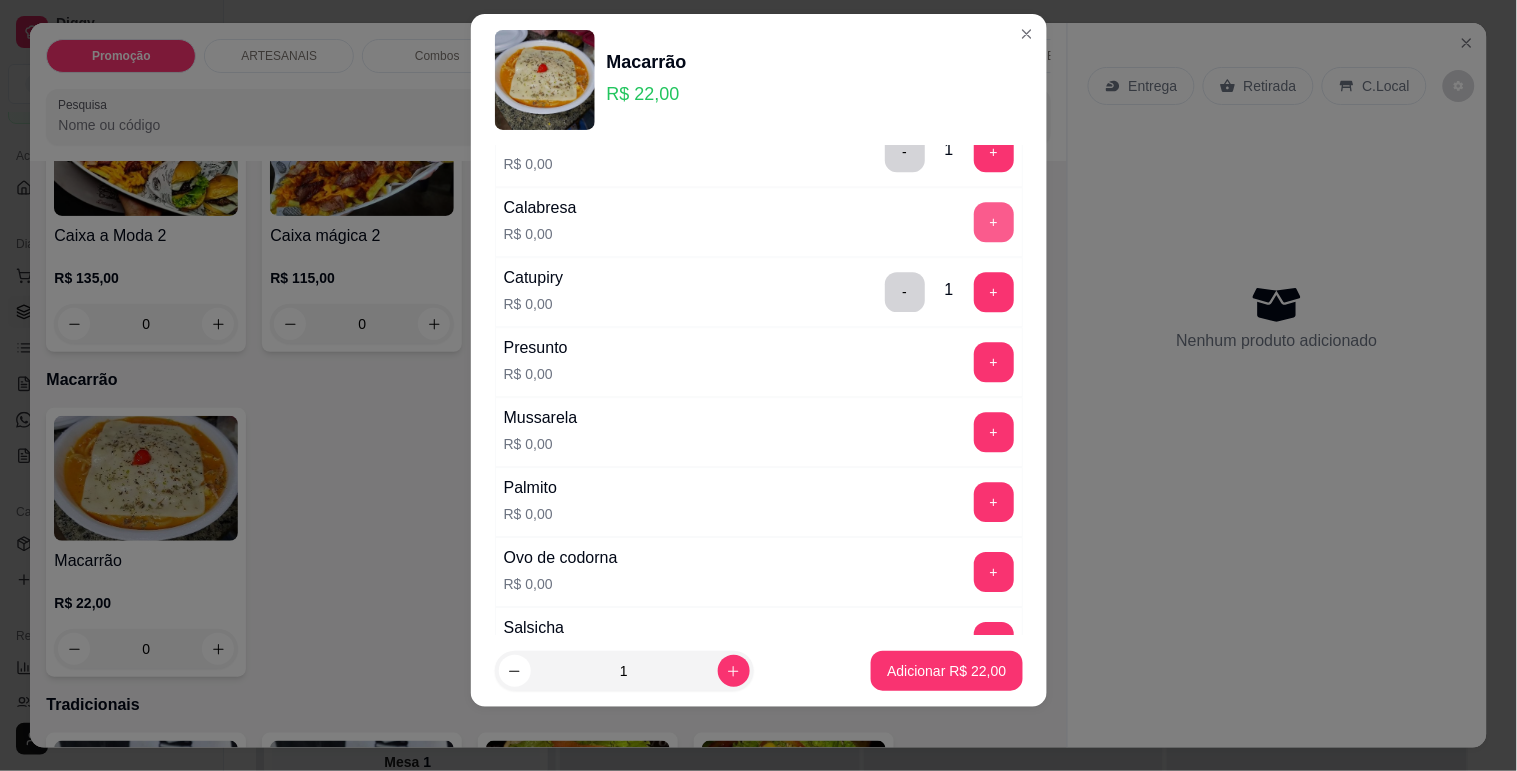click on "+" at bounding box center (994, 222) 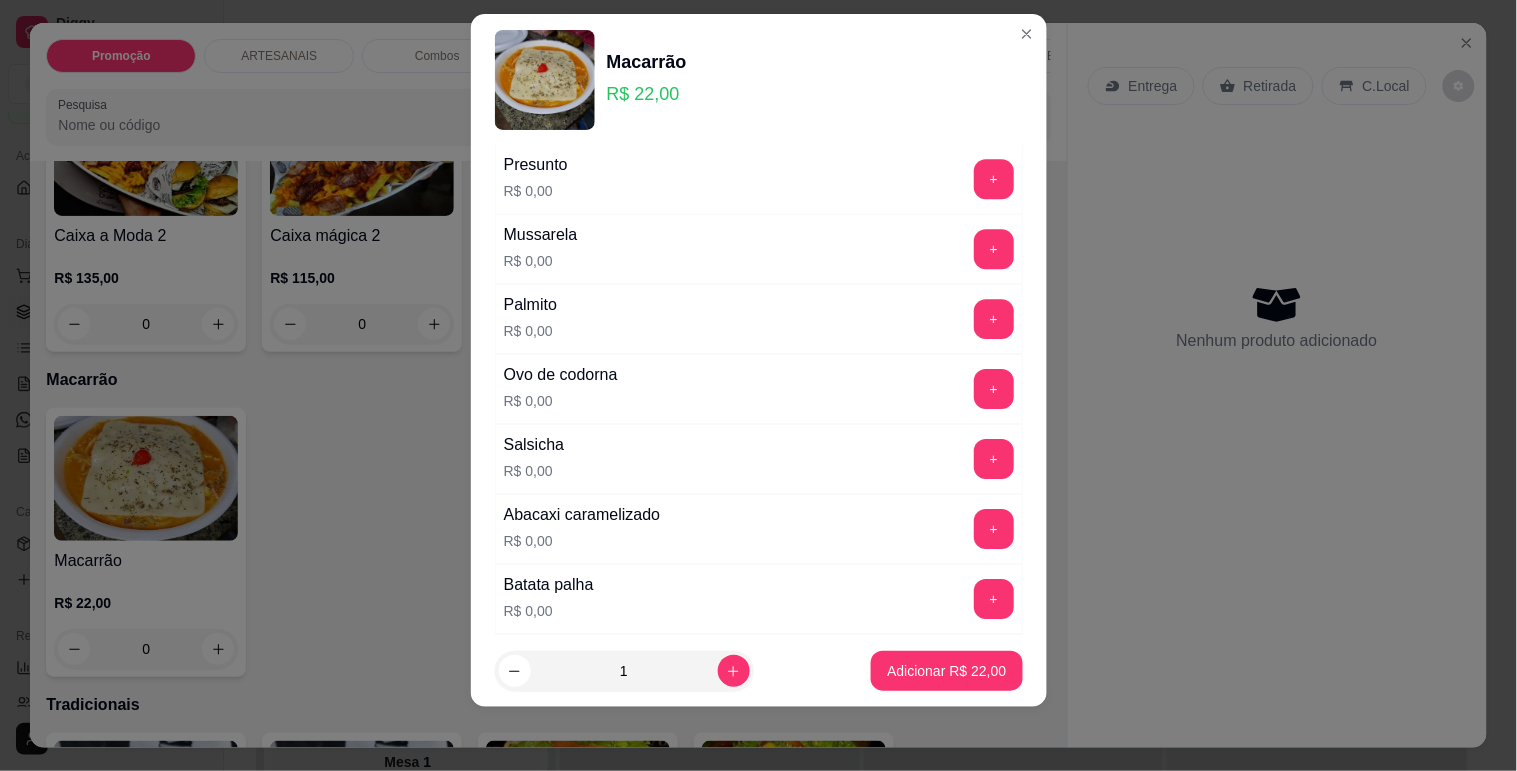 scroll, scrollTop: 1555, scrollLeft: 0, axis: vertical 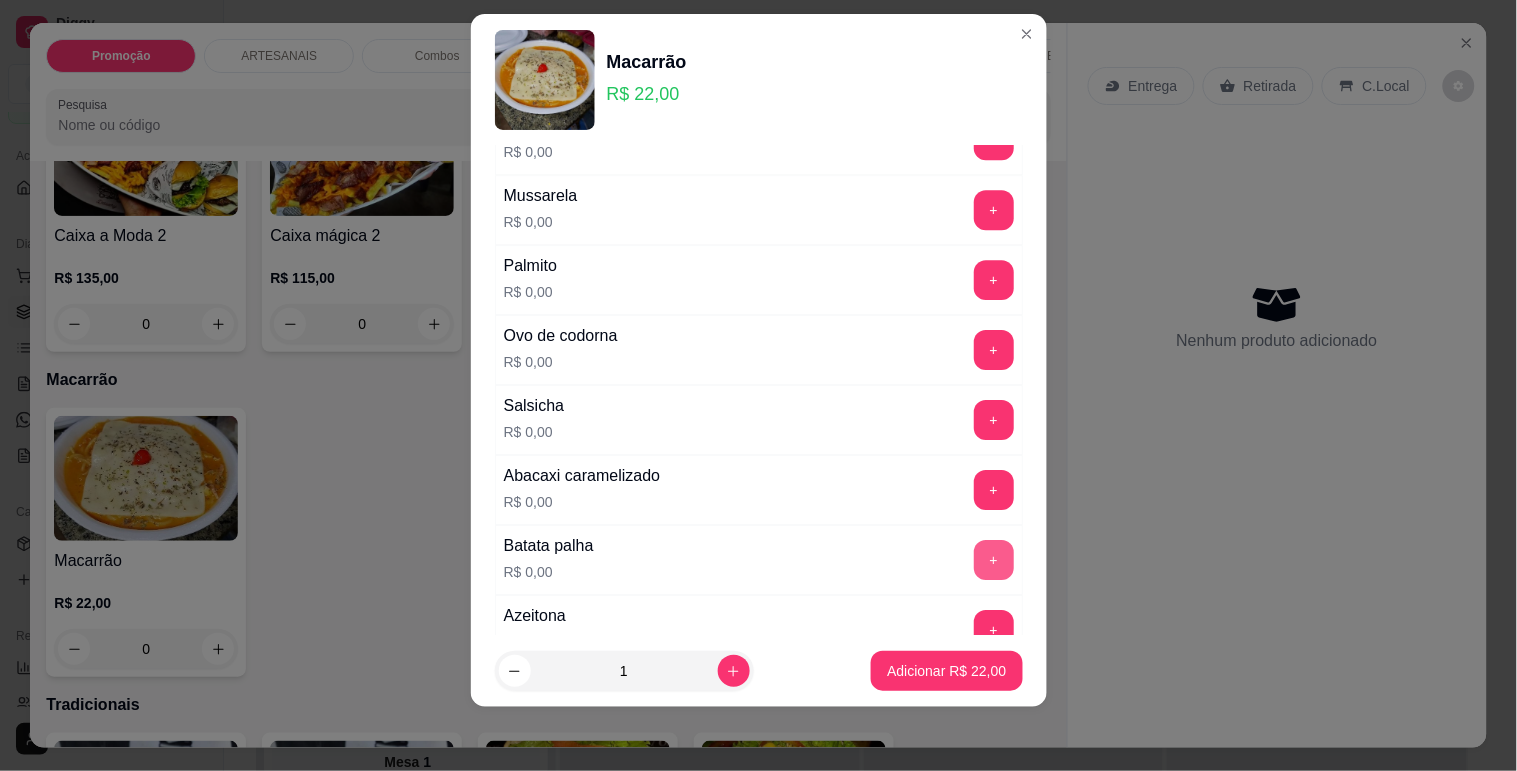 click on "+" at bounding box center [994, 560] 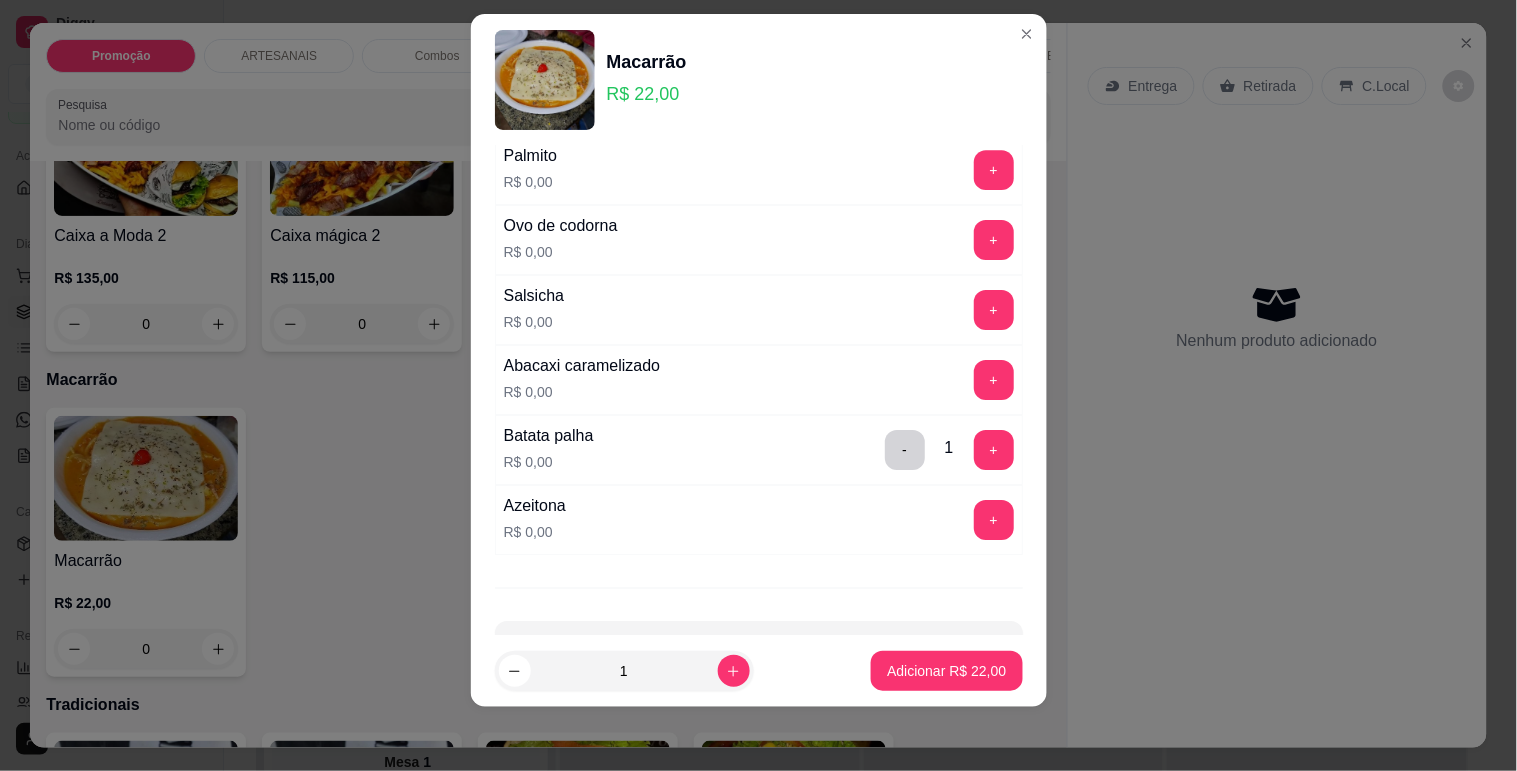 scroll, scrollTop: 1626, scrollLeft: 0, axis: vertical 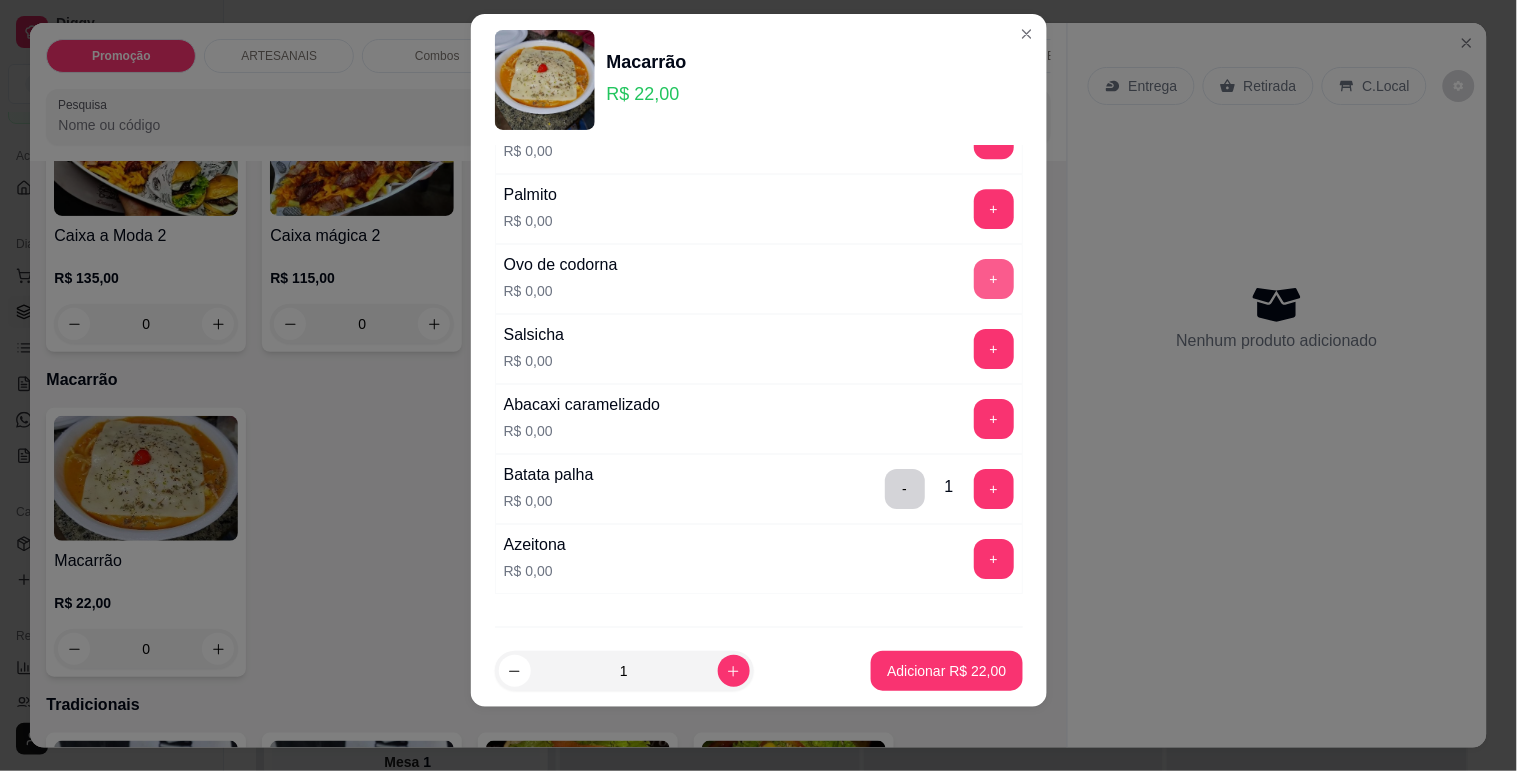click on "+" at bounding box center (994, 279) 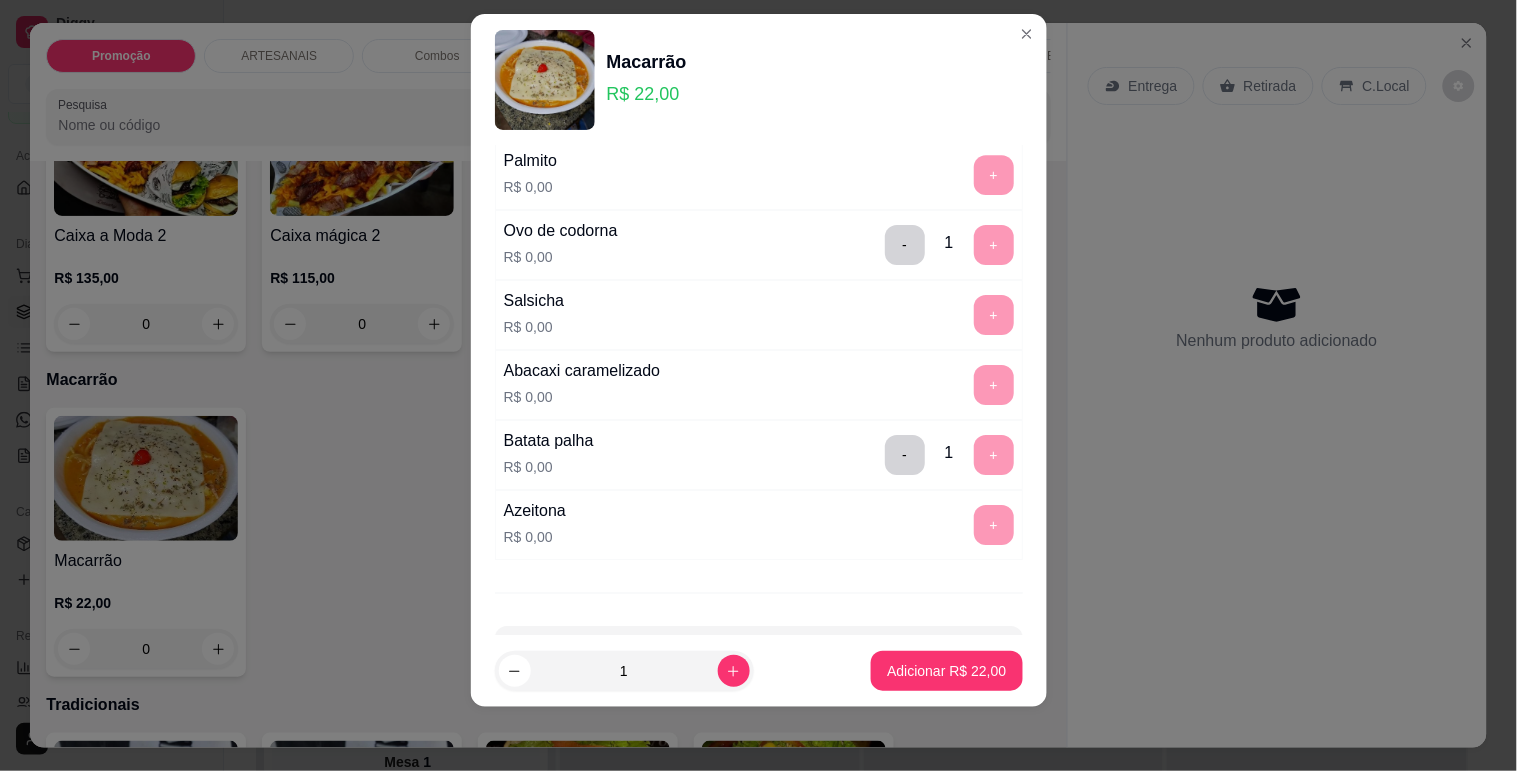 scroll, scrollTop: 1737, scrollLeft: 0, axis: vertical 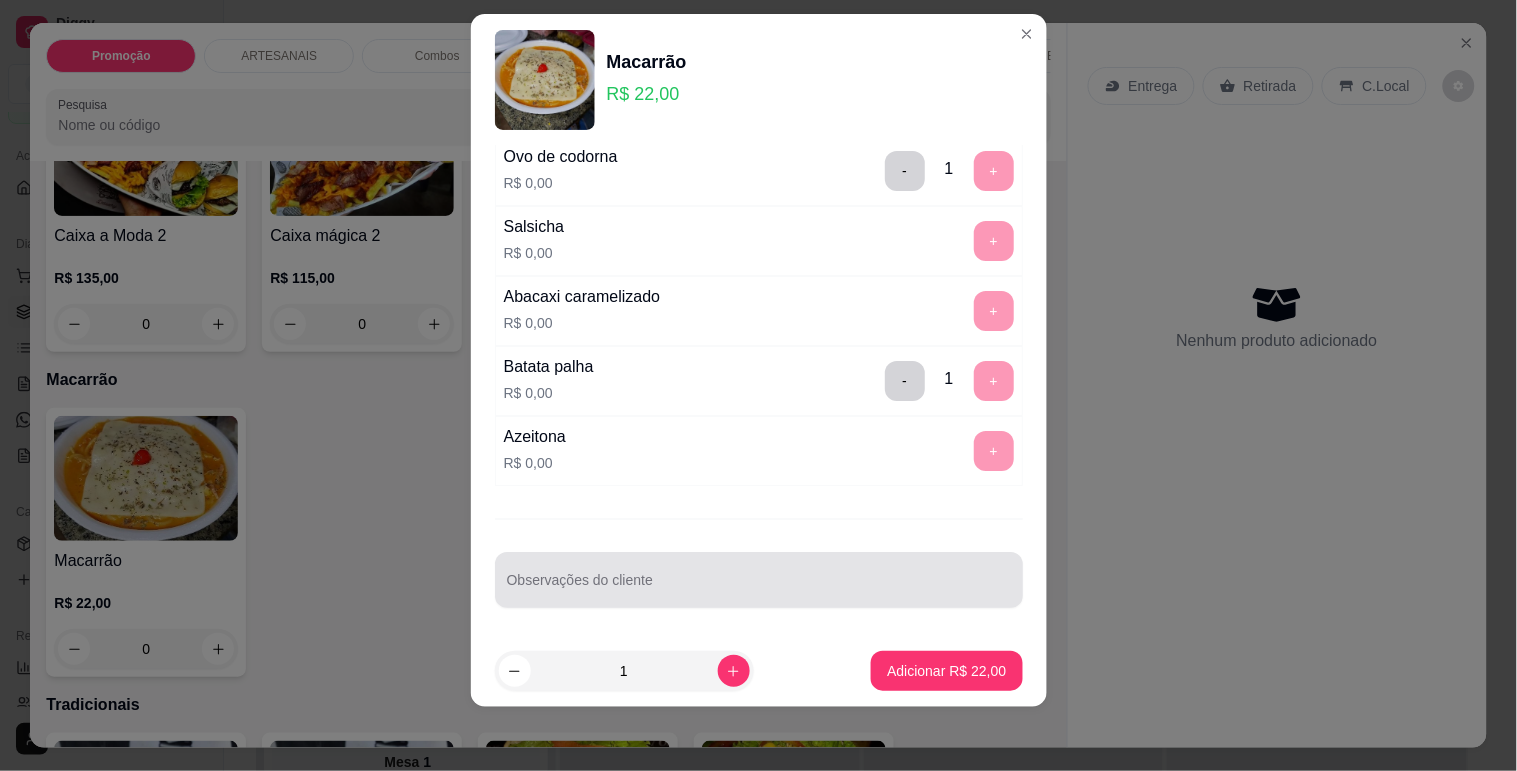 click at bounding box center (759, 580) 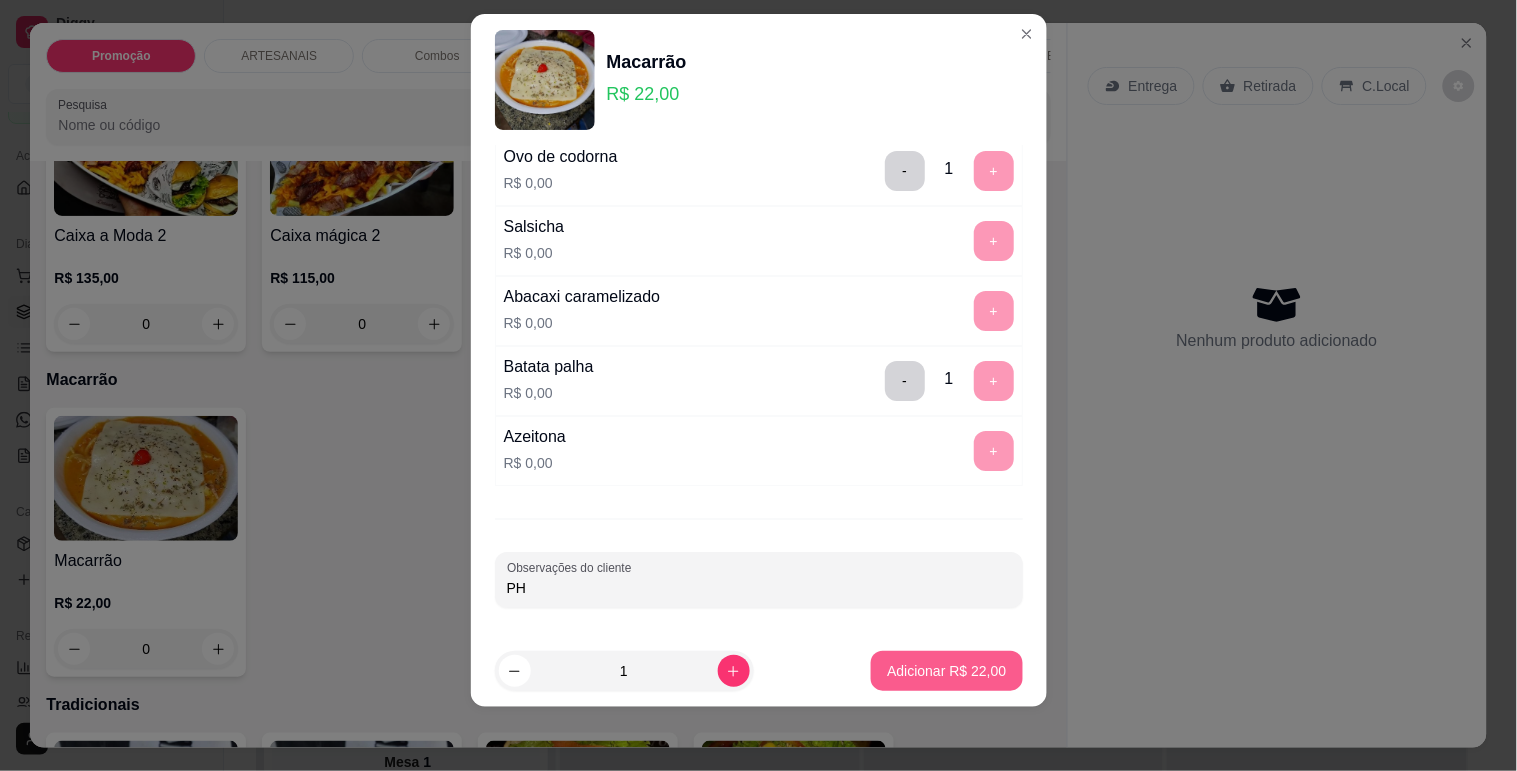 type on "PH" 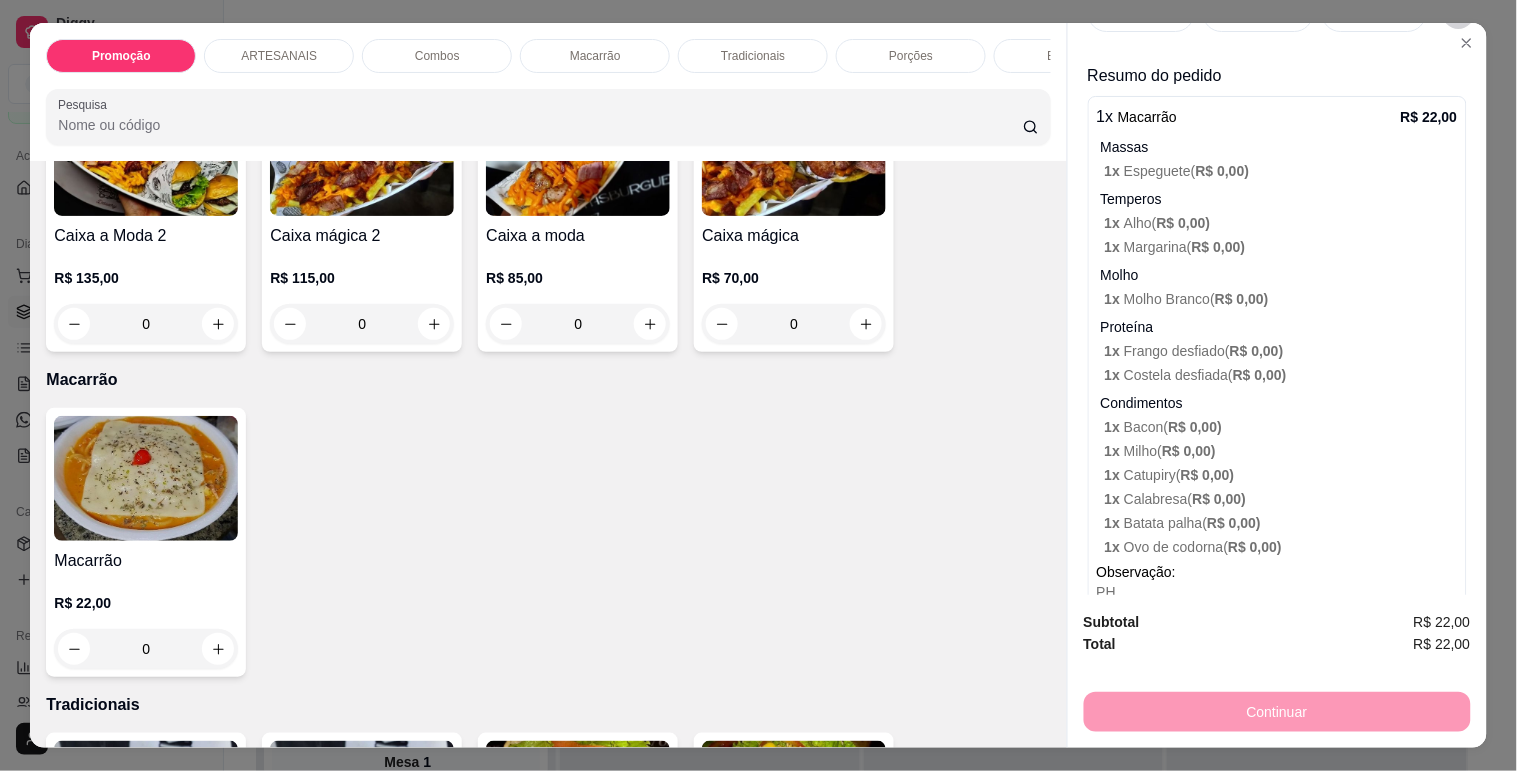 scroll, scrollTop: 156, scrollLeft: 0, axis: vertical 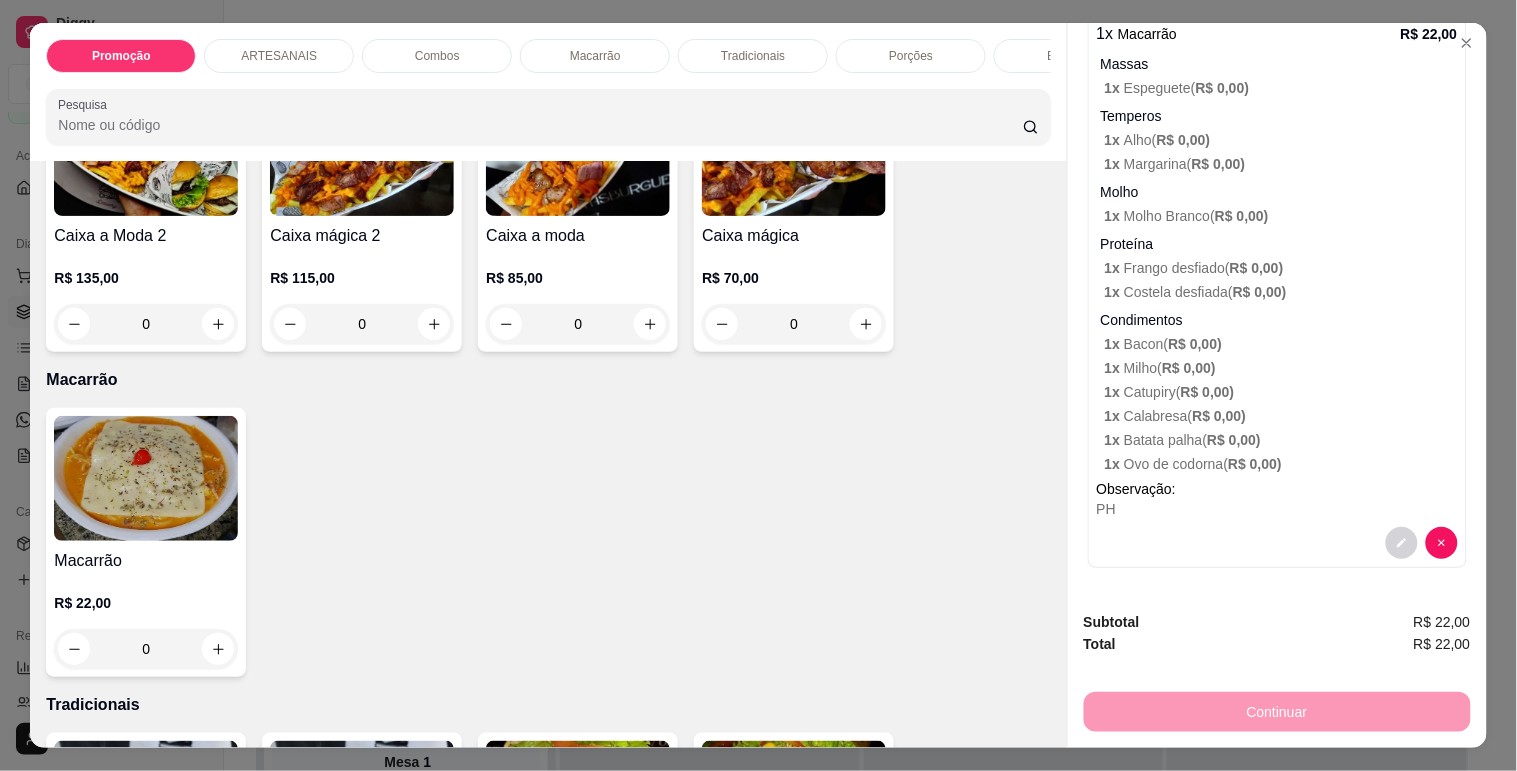 click on "0" at bounding box center (146, 649) 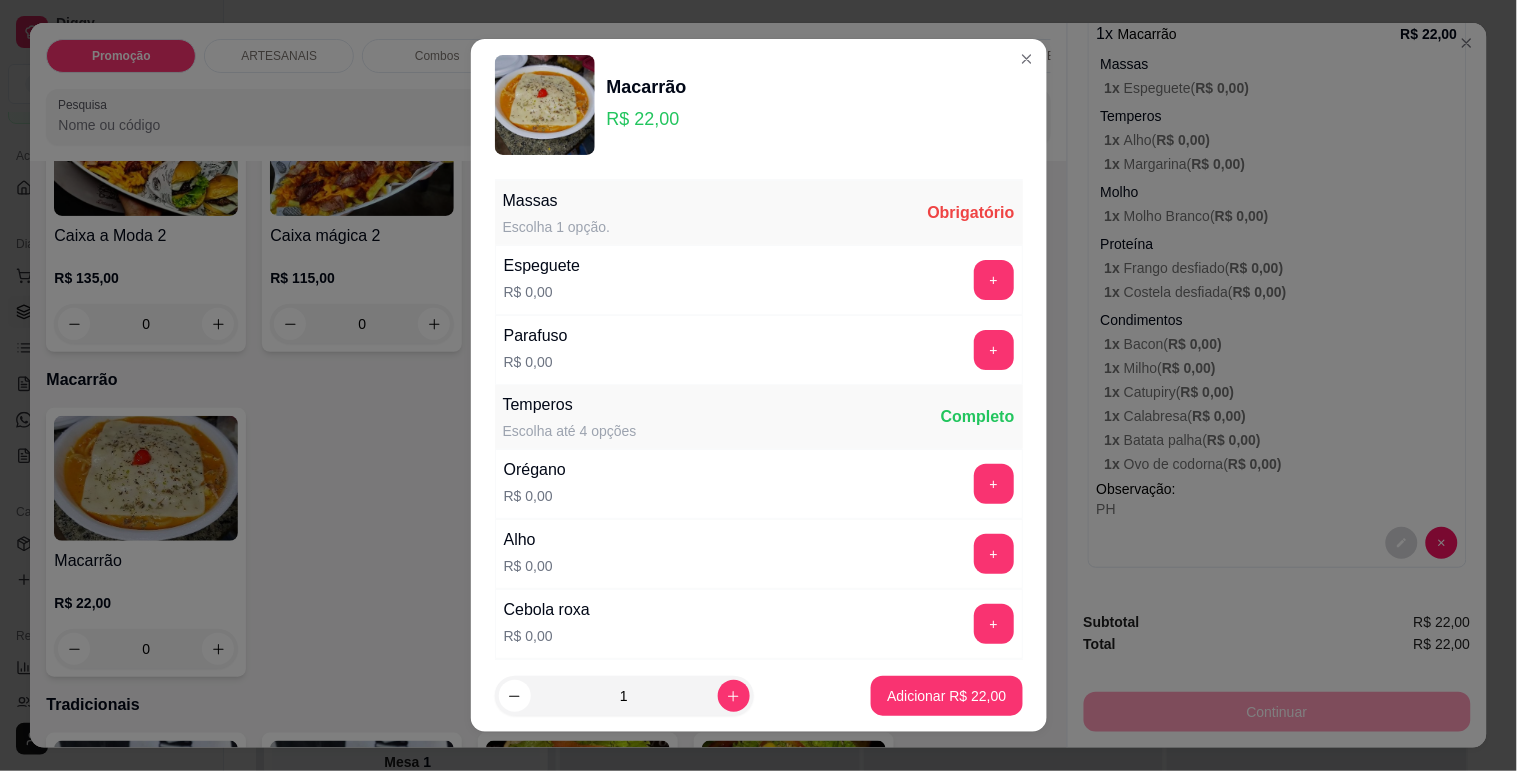 click on "+" at bounding box center [994, 280] 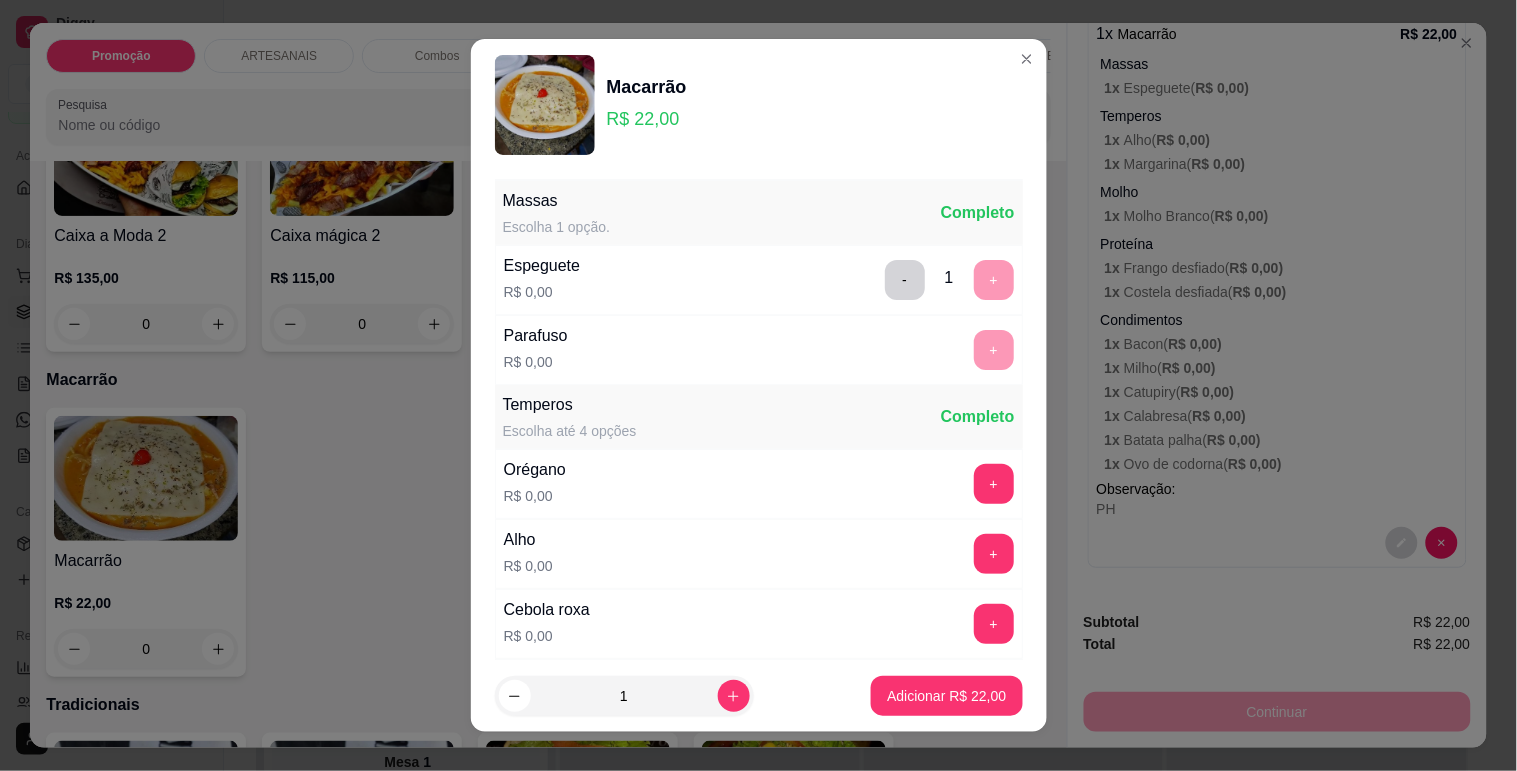 scroll, scrollTop: 25, scrollLeft: 0, axis: vertical 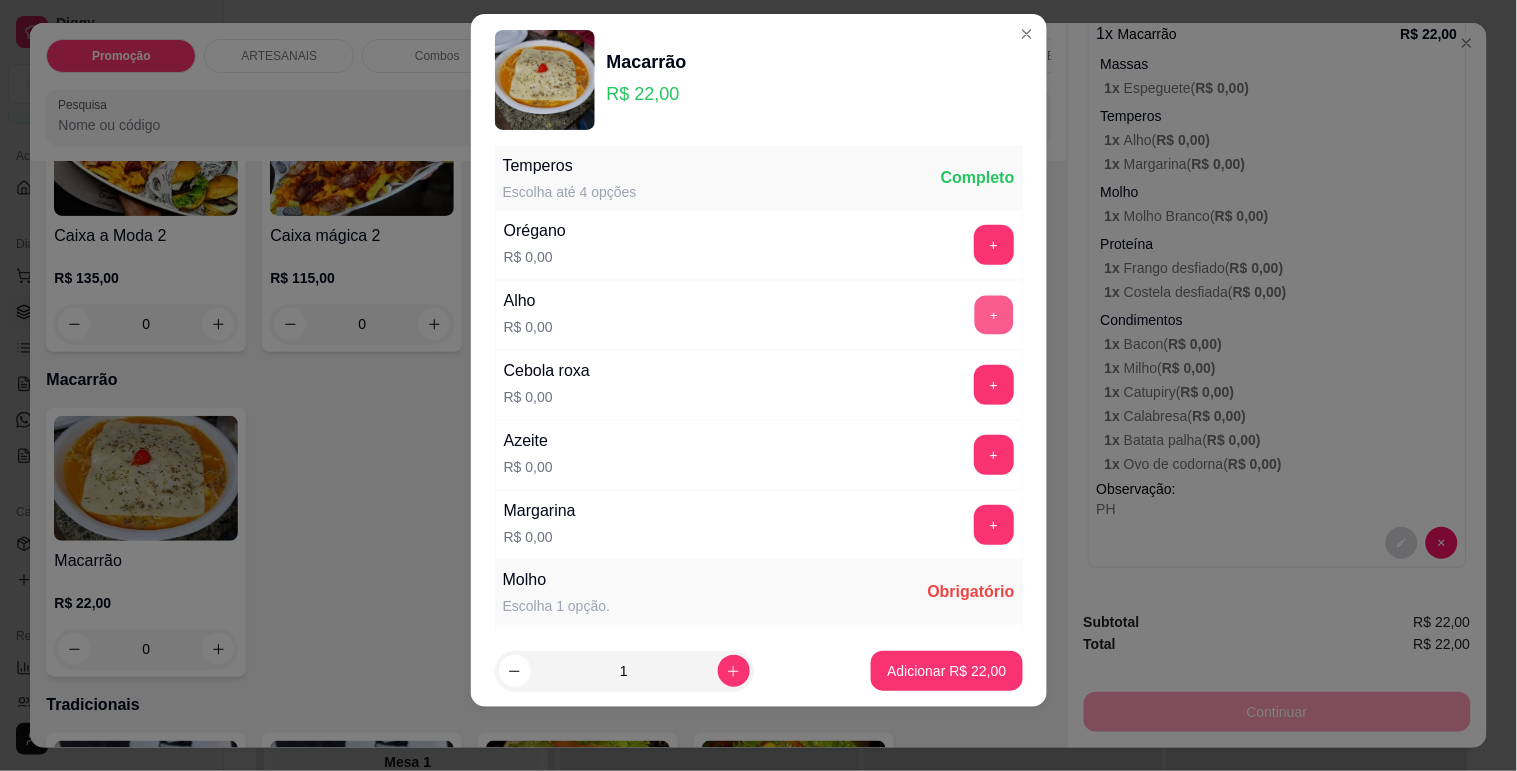 click on "+" at bounding box center (993, 314) 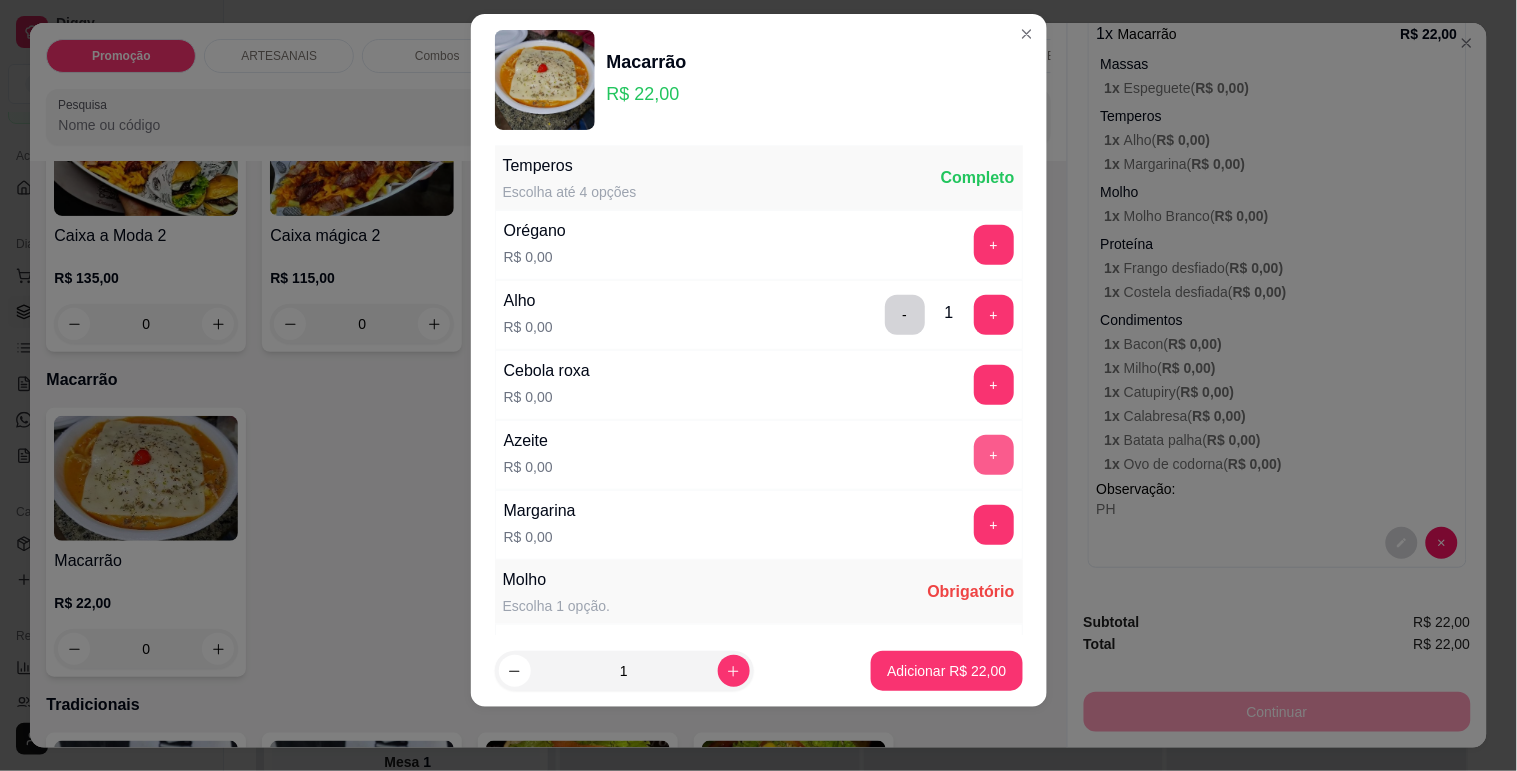 click on "+" at bounding box center [994, 455] 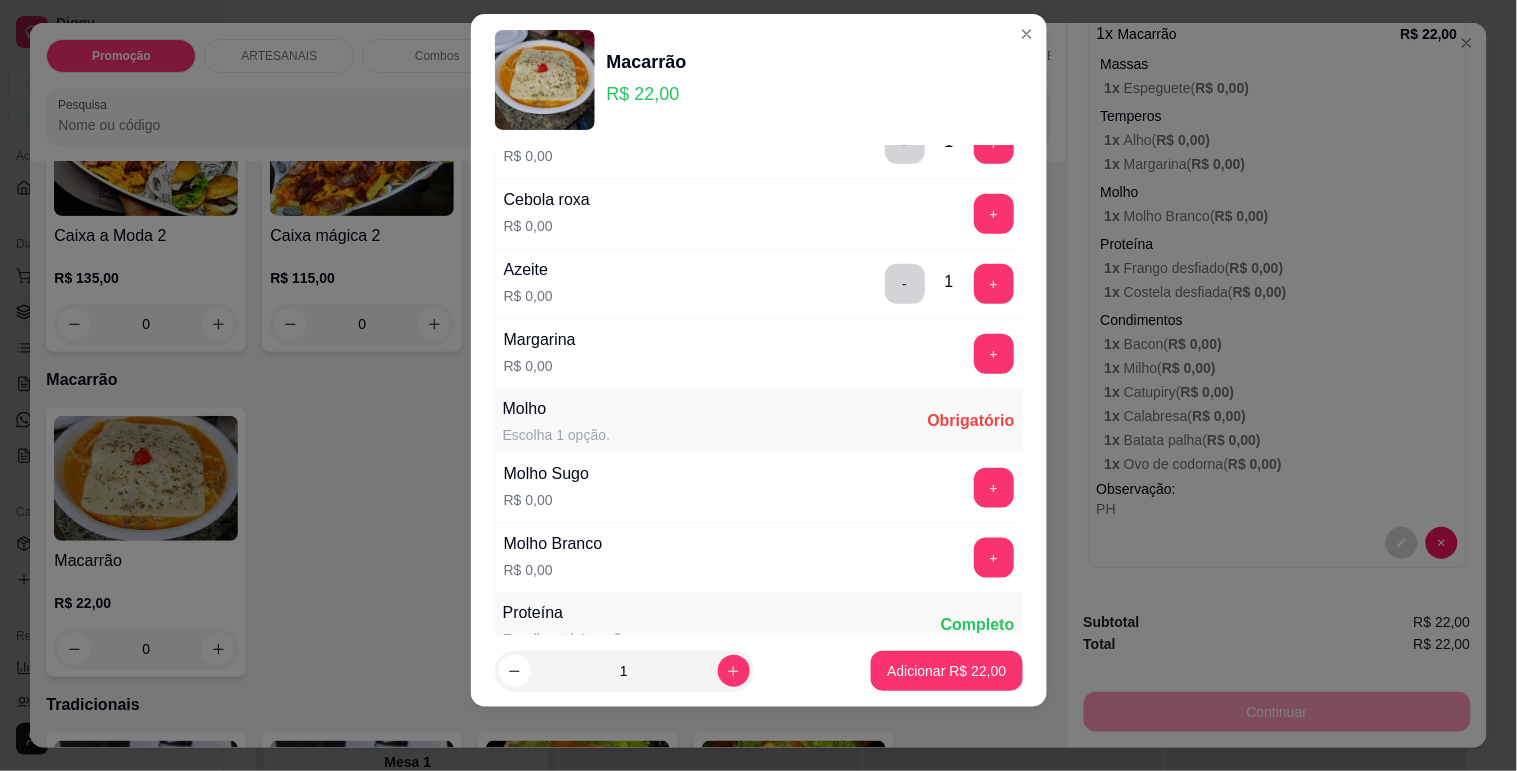 scroll, scrollTop: 436, scrollLeft: 0, axis: vertical 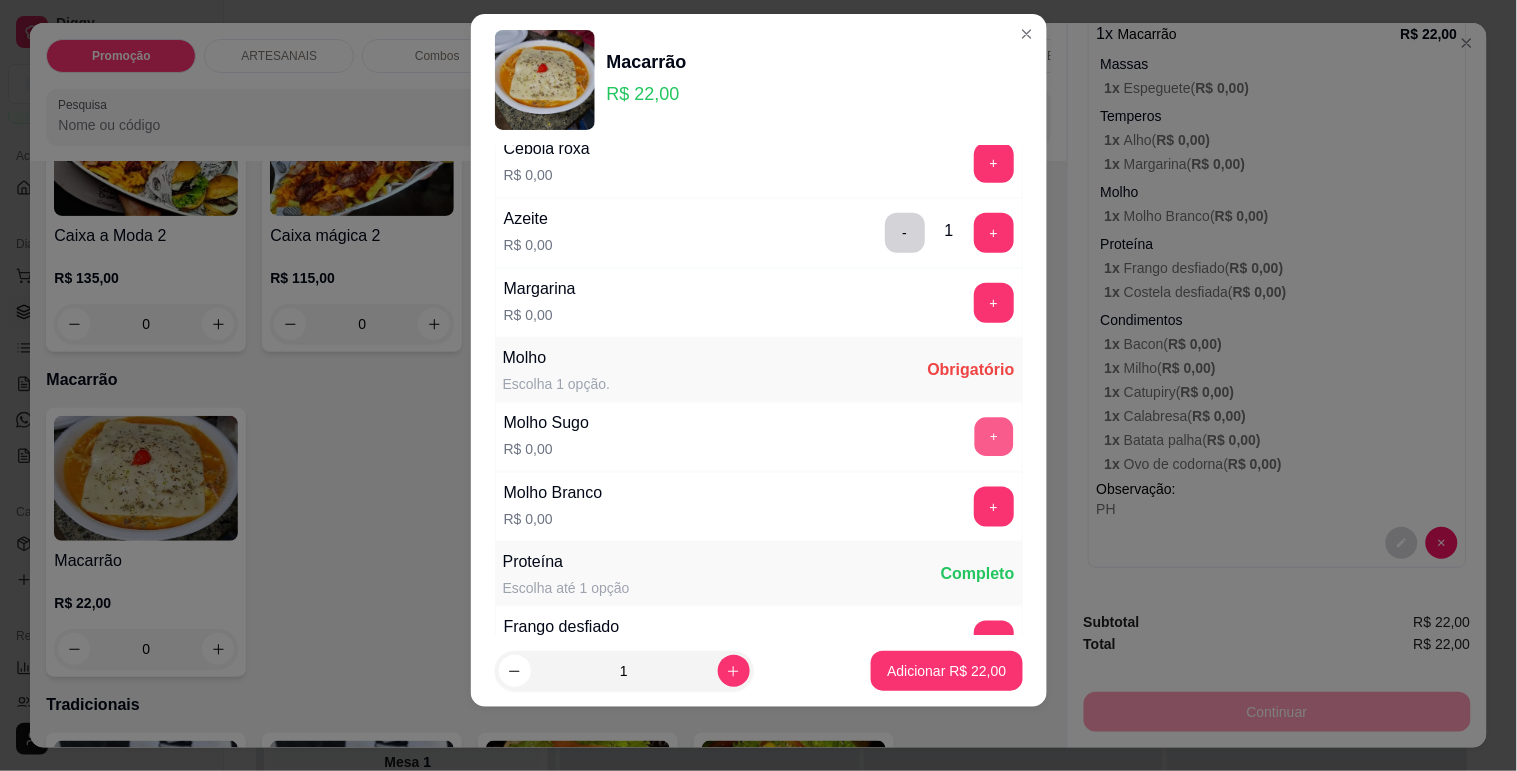 click on "+" at bounding box center [993, 436] 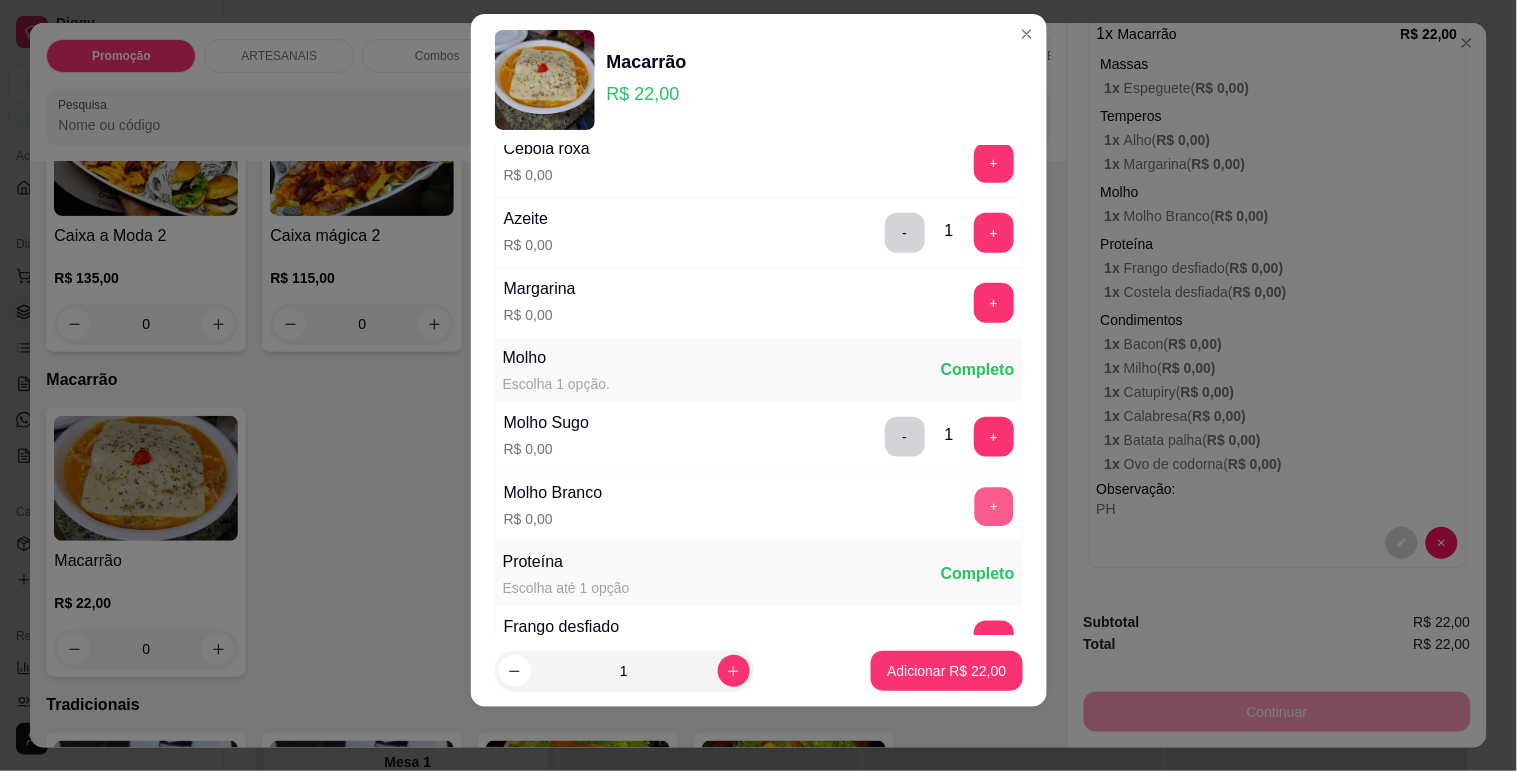 click on "+" at bounding box center (993, 506) 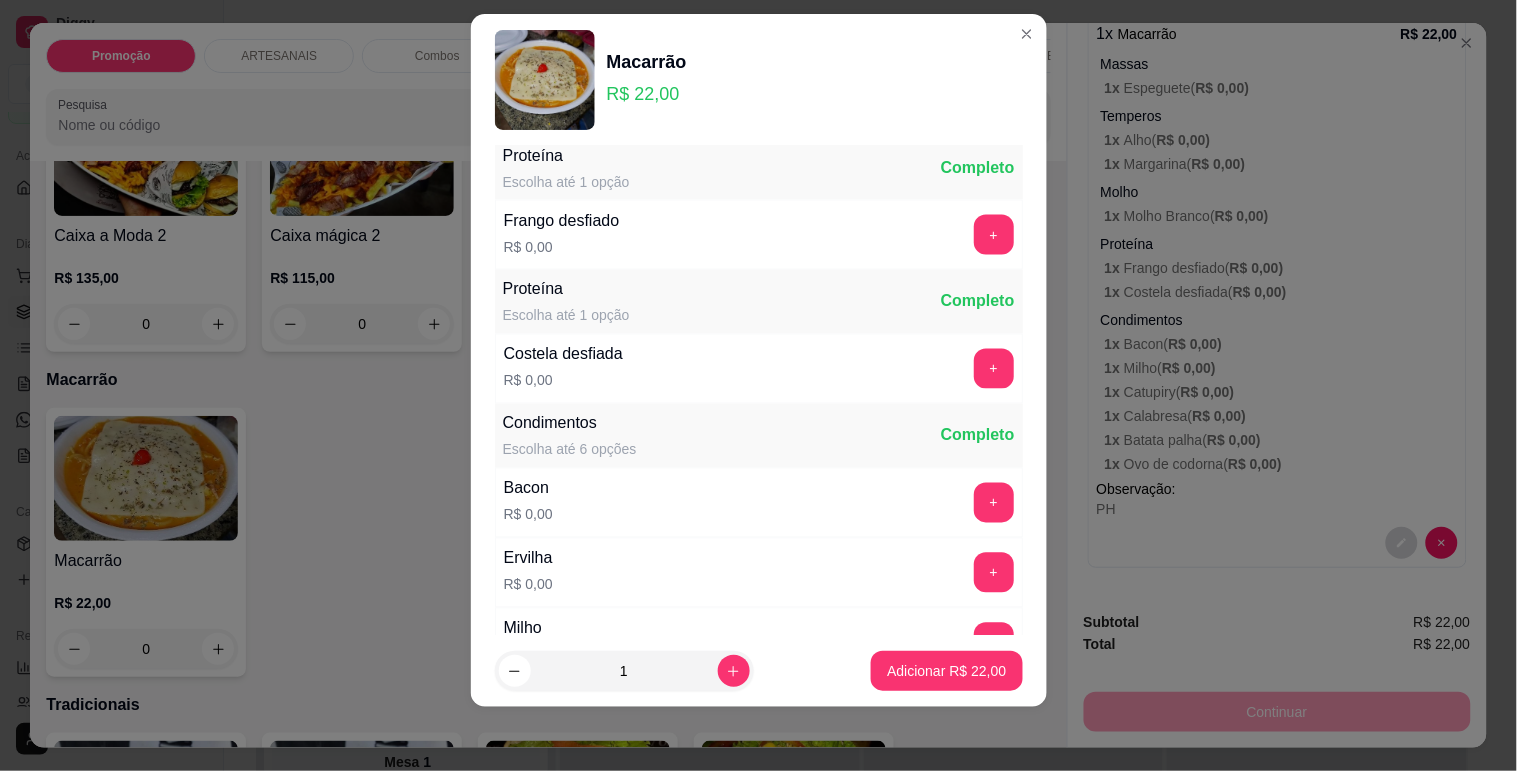 scroll, scrollTop: 881, scrollLeft: 0, axis: vertical 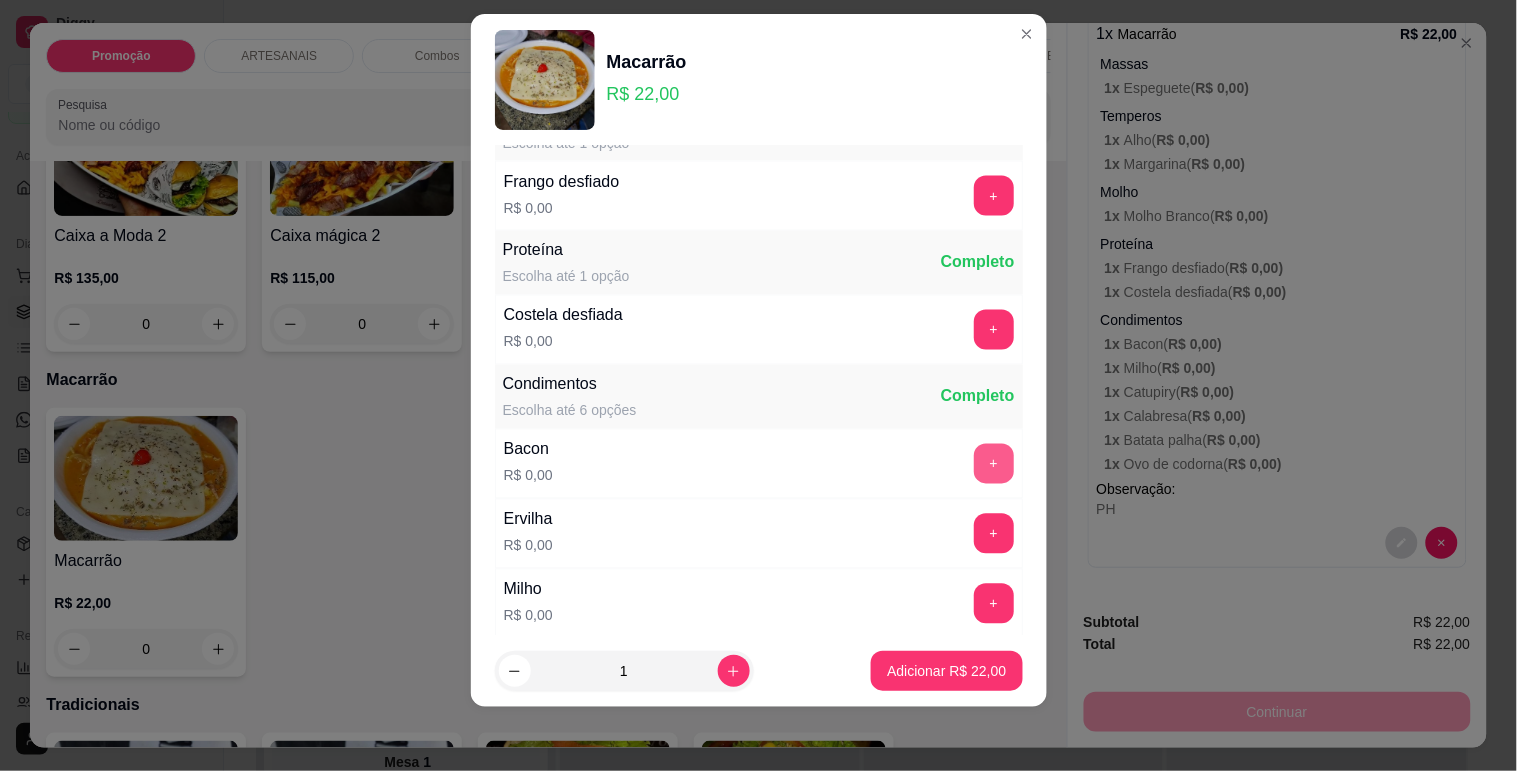 click on "+" at bounding box center [994, 464] 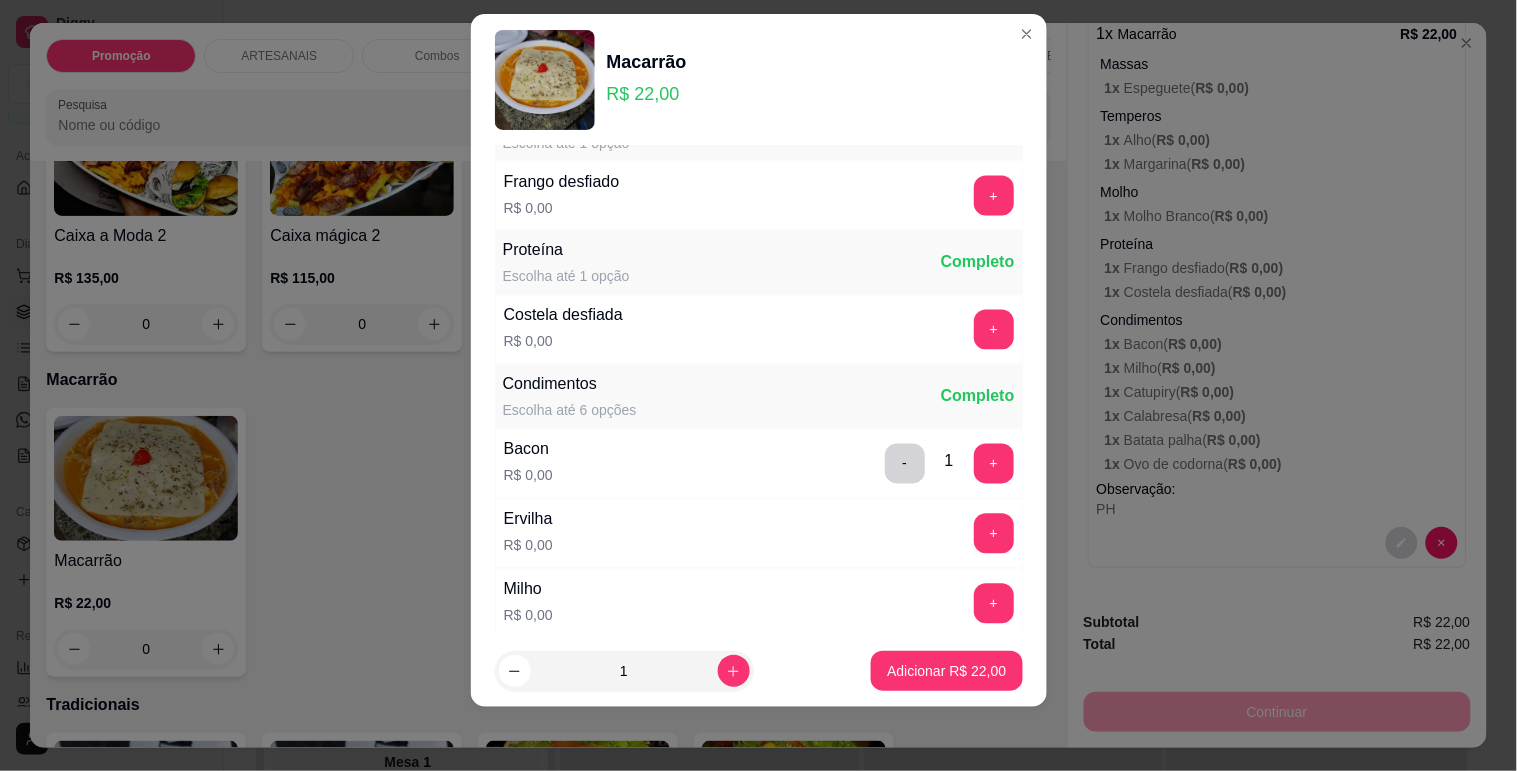 scroll, scrollTop: 992, scrollLeft: 0, axis: vertical 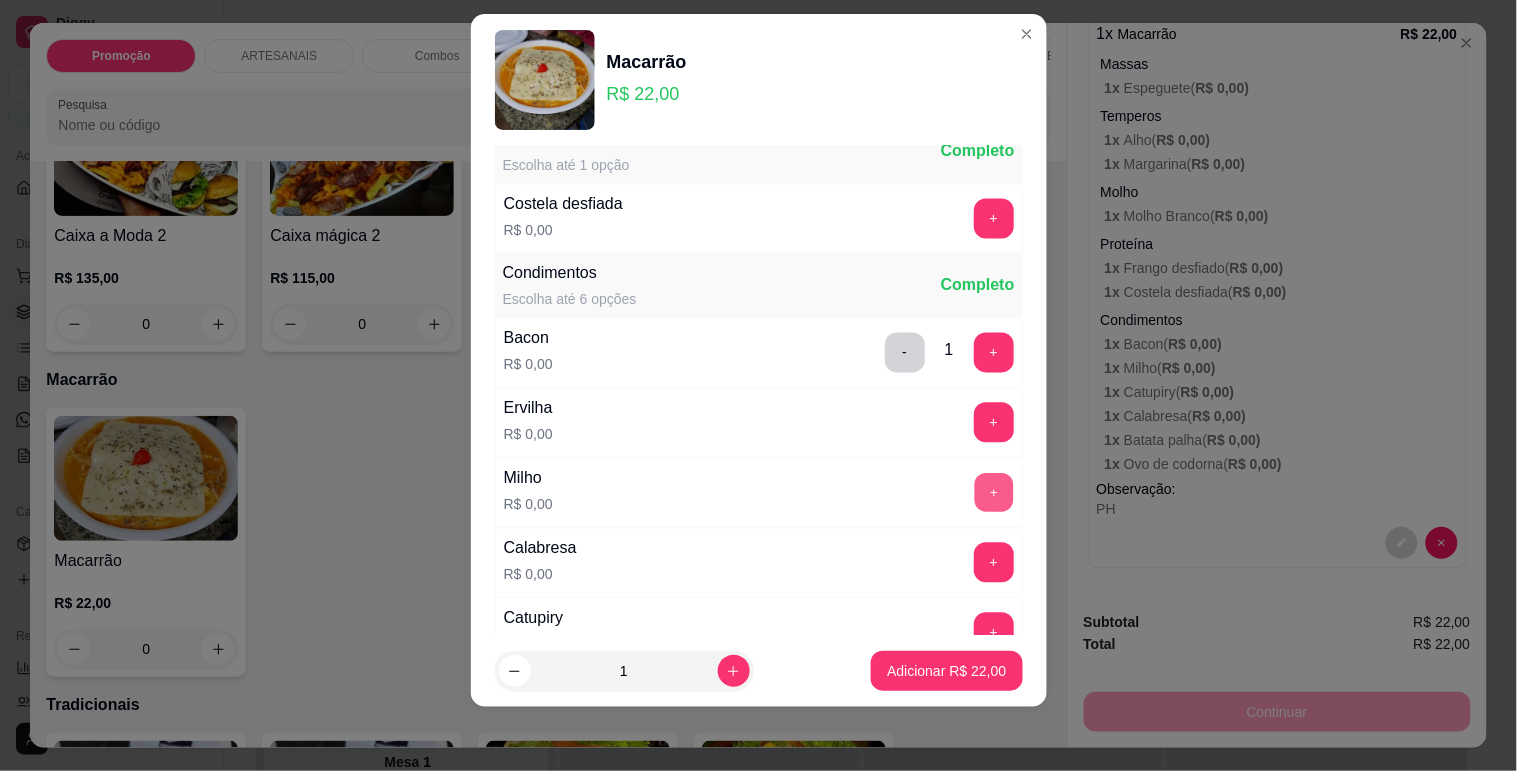 click on "+" at bounding box center [993, 492] 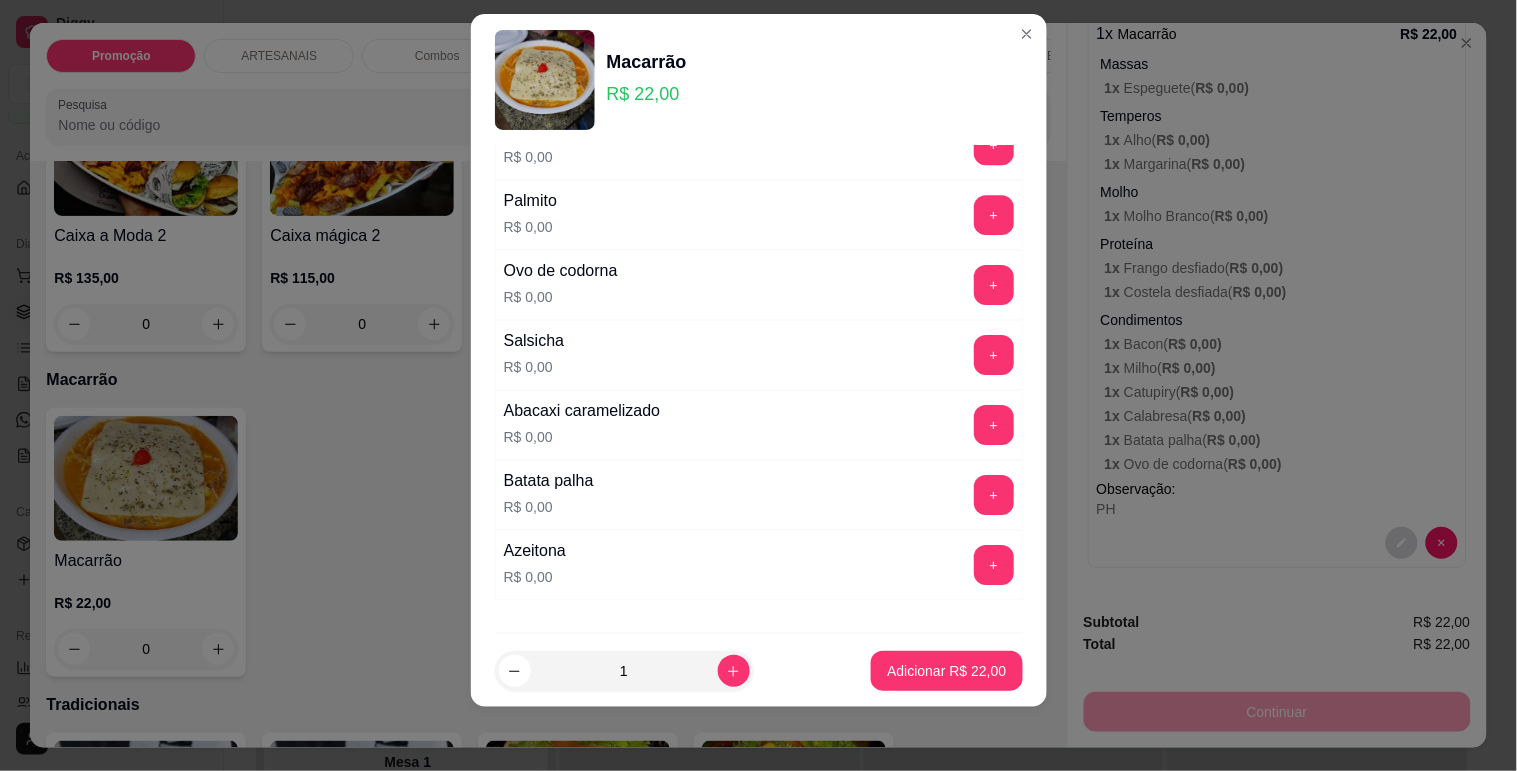 scroll, scrollTop: 1658, scrollLeft: 0, axis: vertical 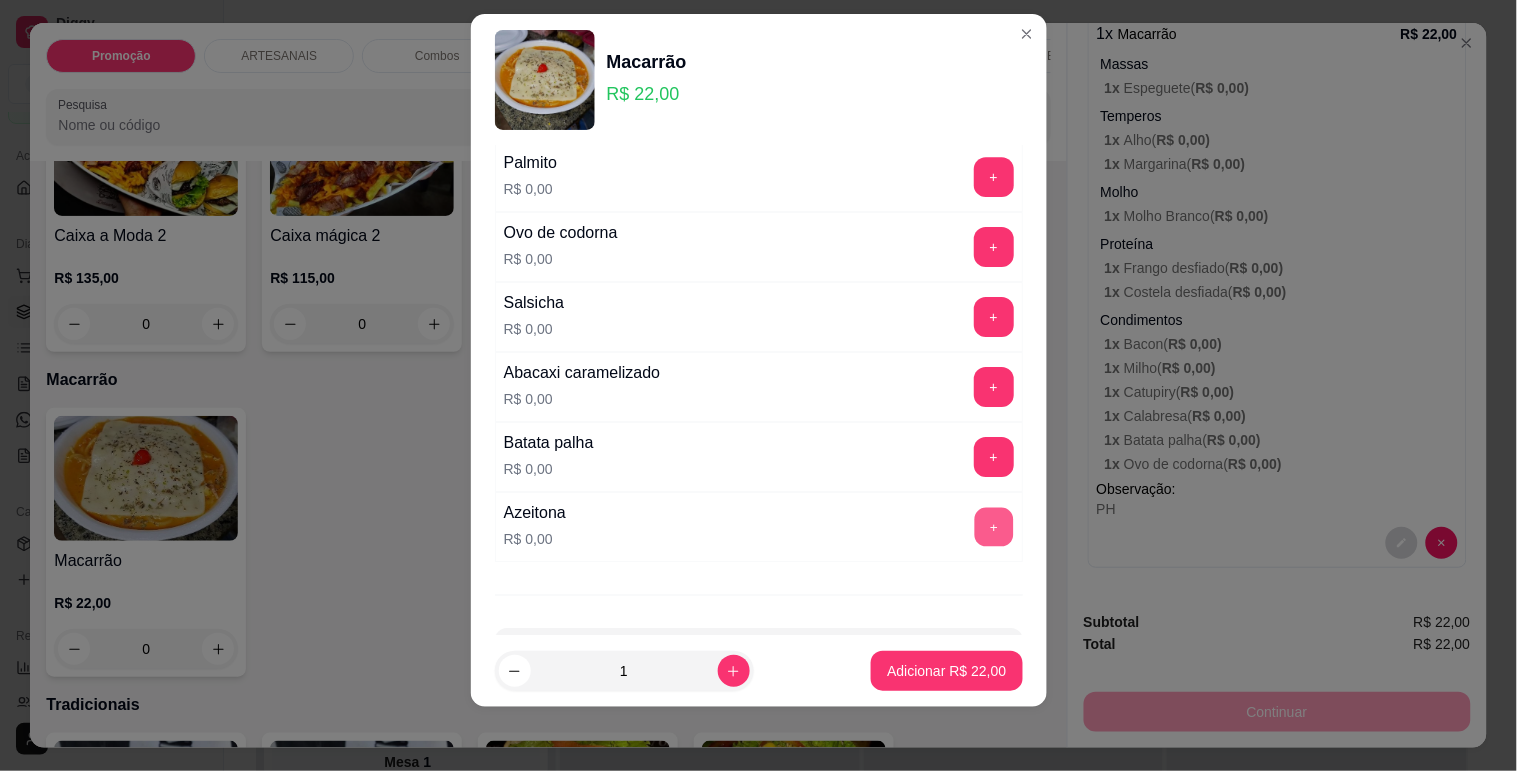 click on "+" at bounding box center [993, 526] 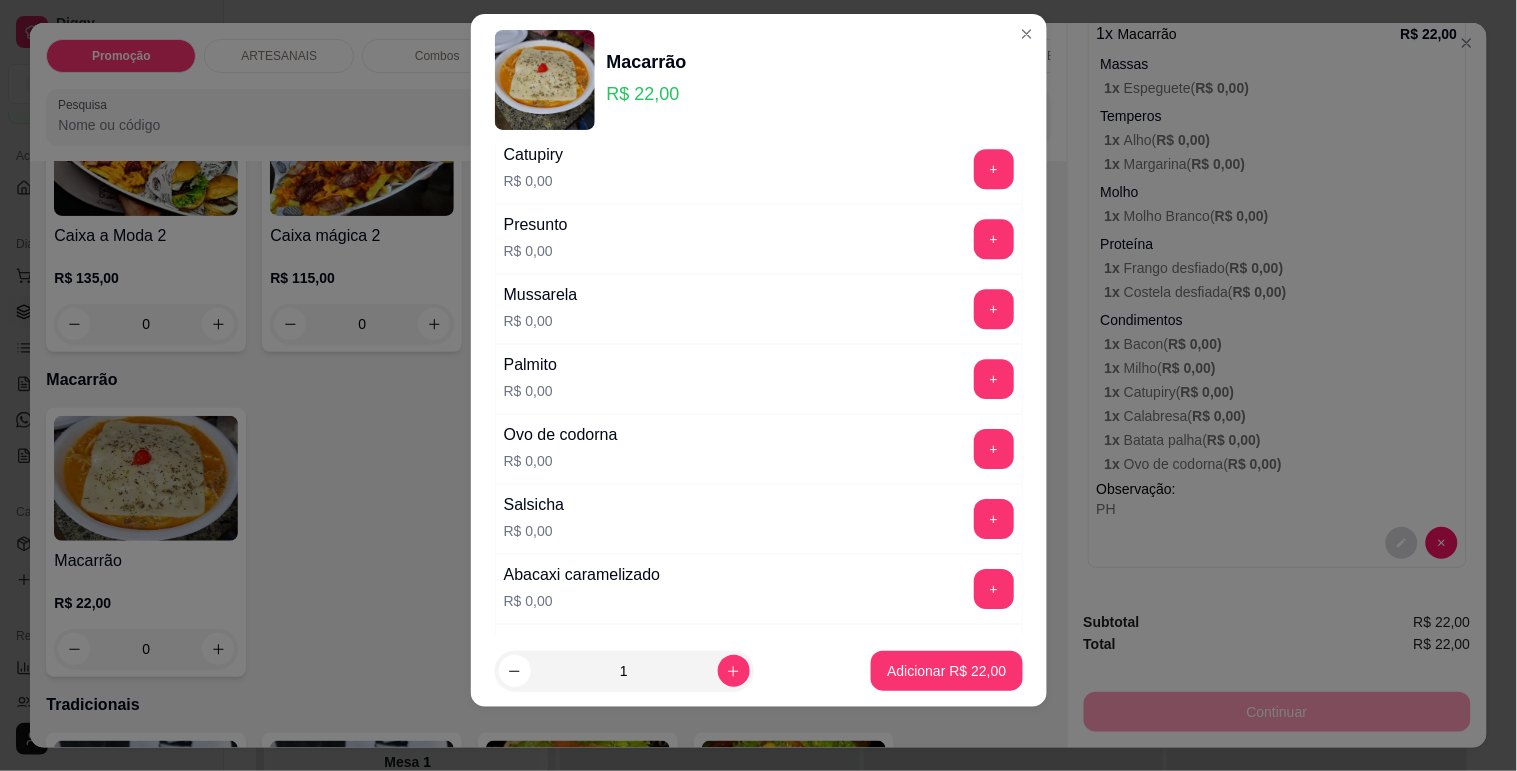 scroll, scrollTop: 1436, scrollLeft: 0, axis: vertical 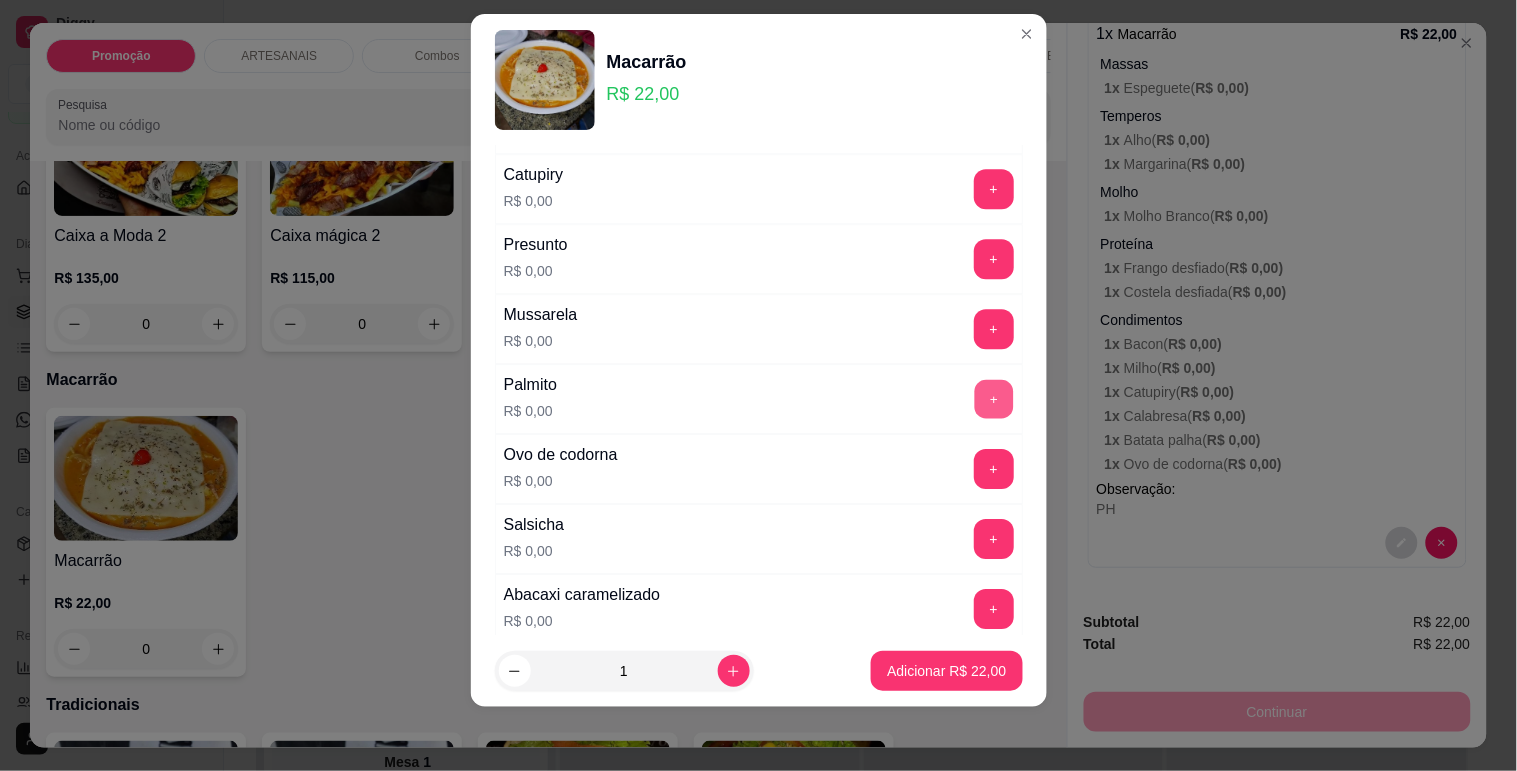 click on "+" at bounding box center (993, 398) 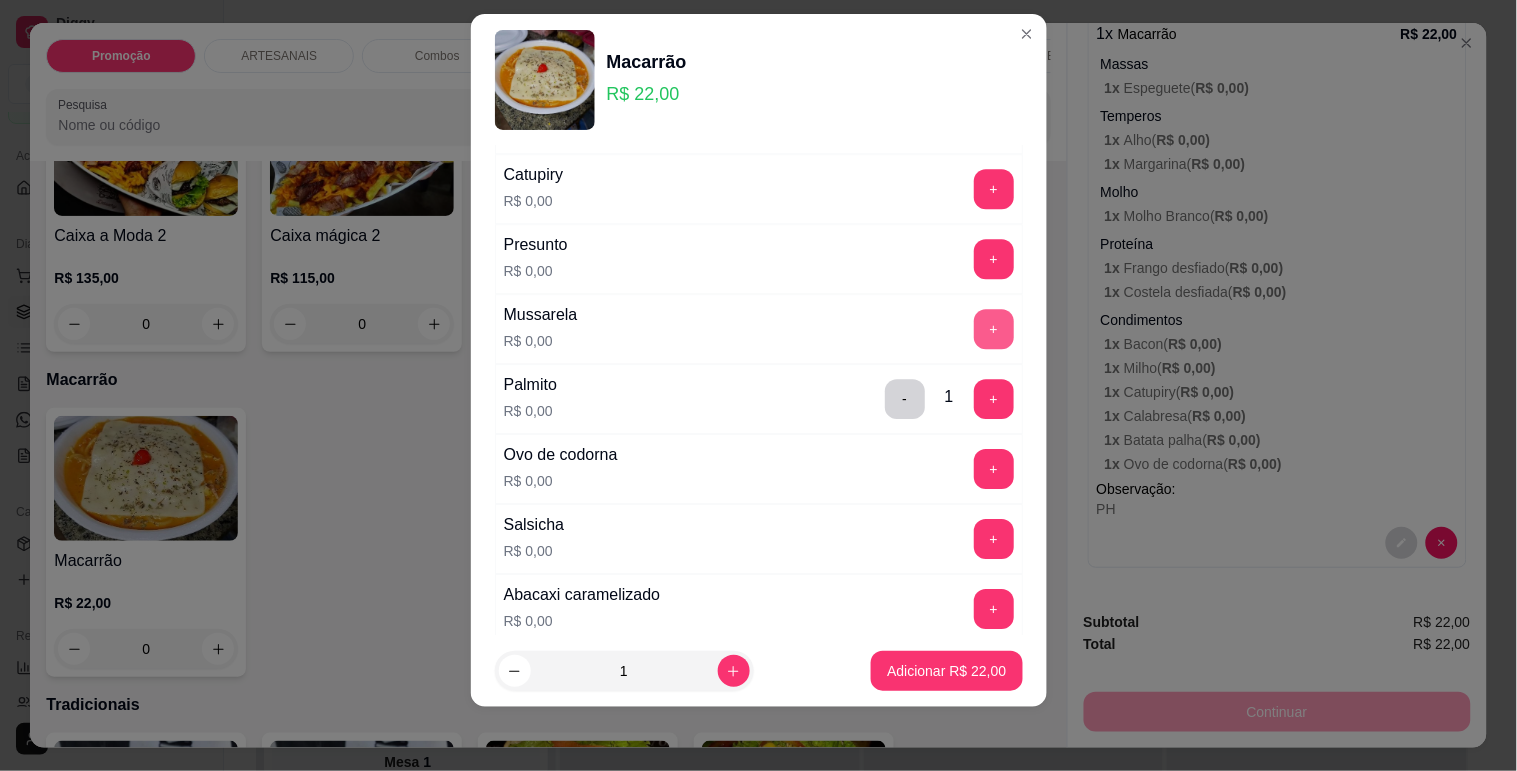 click on "+" at bounding box center (994, 329) 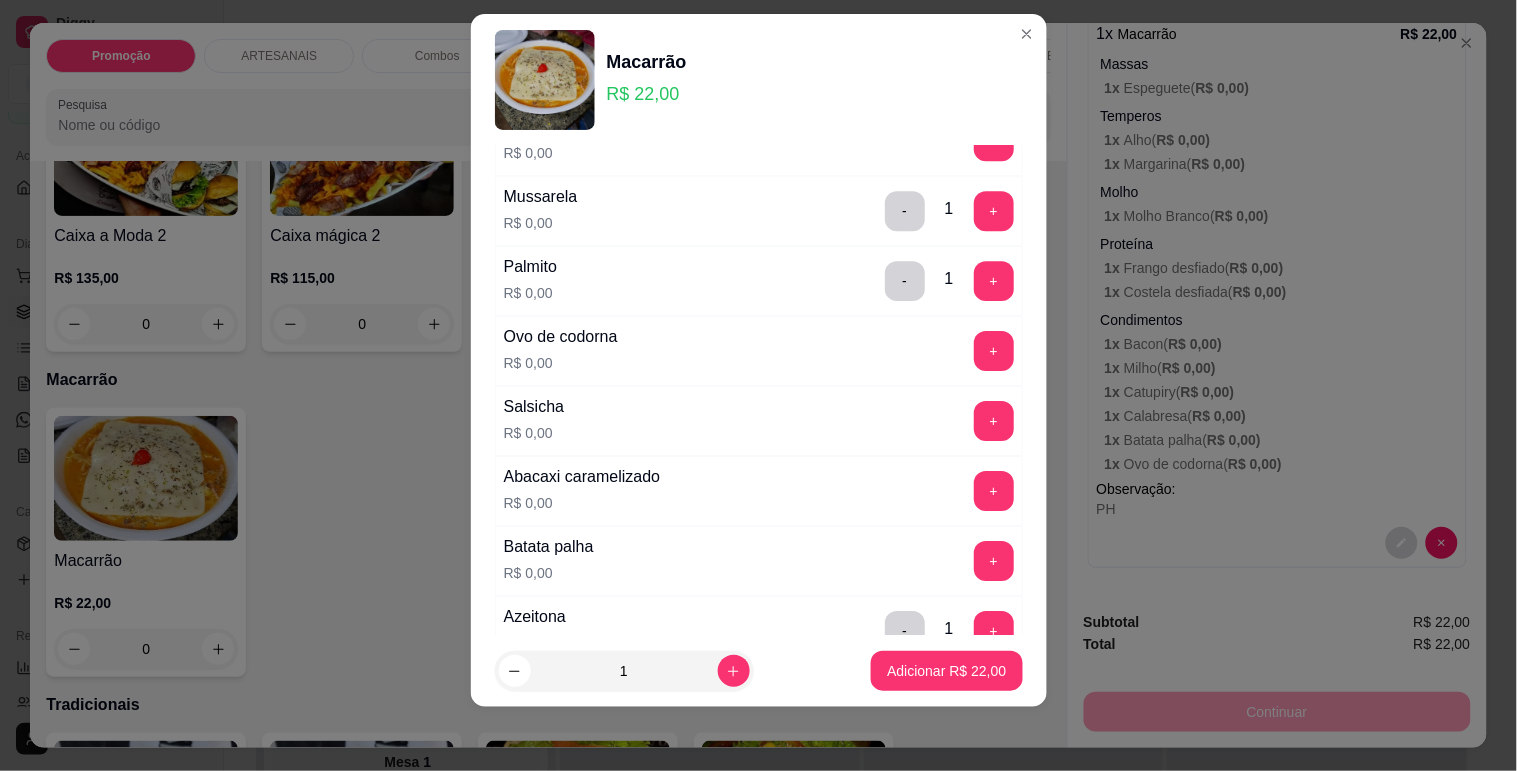 scroll, scrollTop: 1515, scrollLeft: 0, axis: vertical 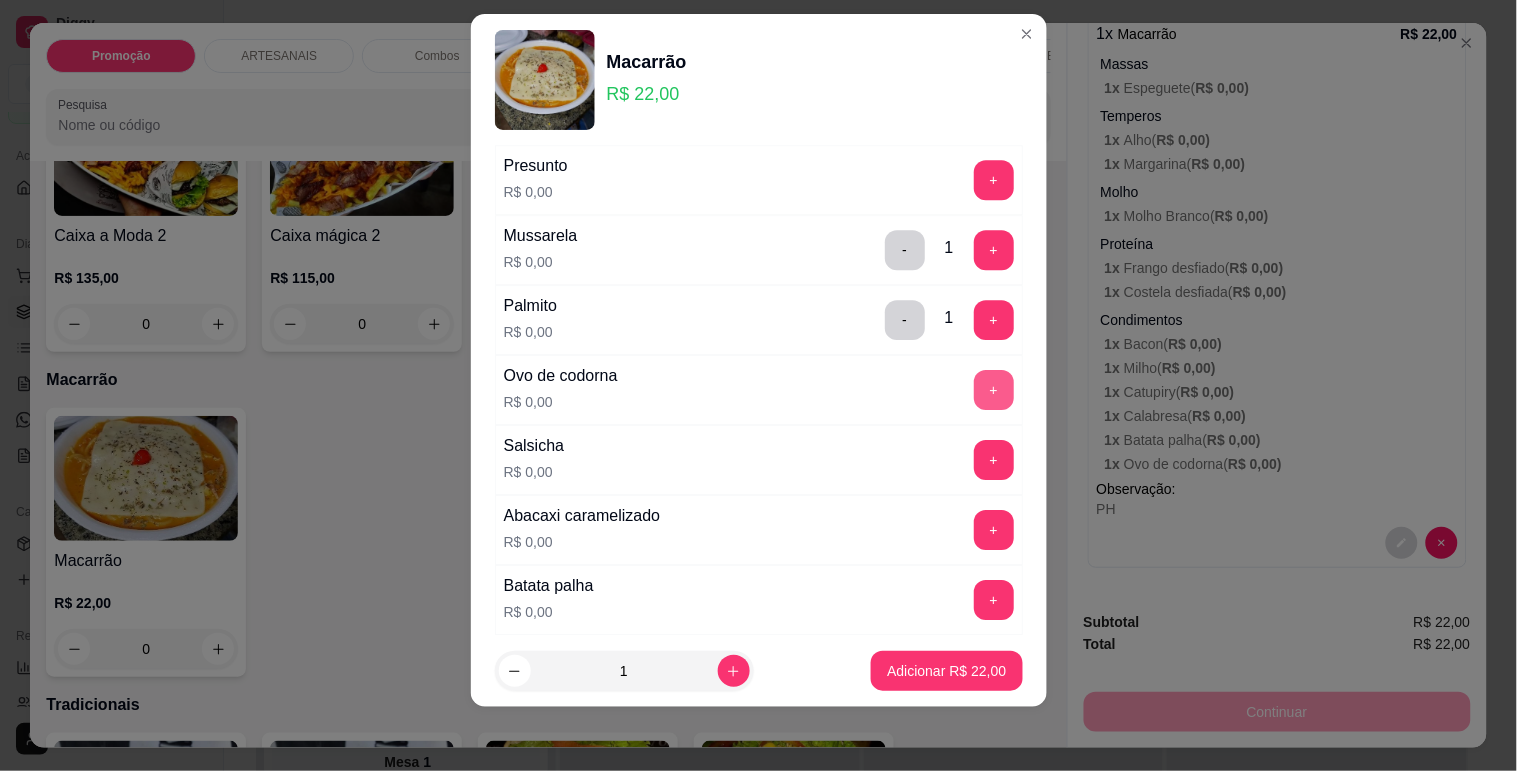 click on "+" at bounding box center [994, 390] 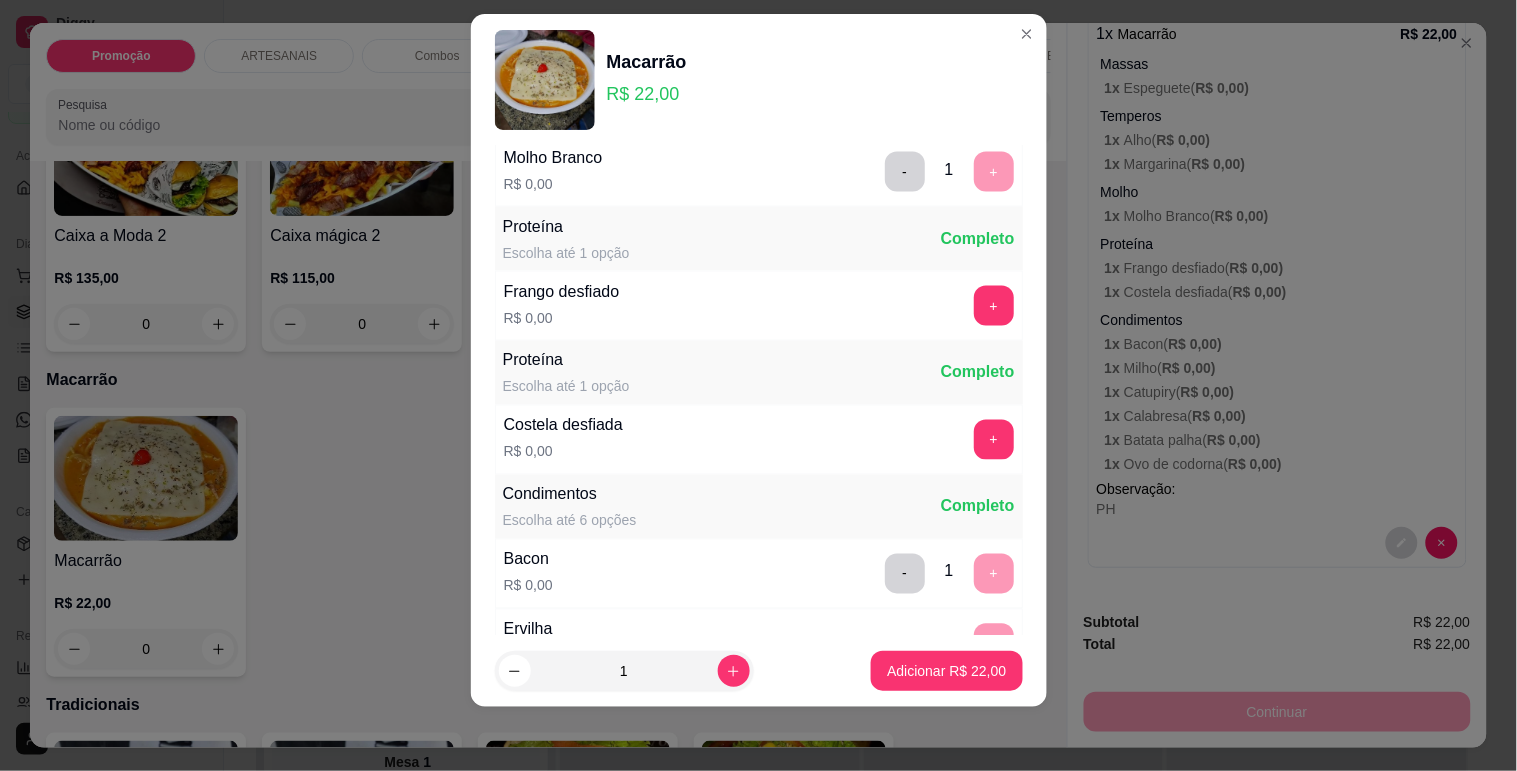 scroll, scrollTop: 737, scrollLeft: 0, axis: vertical 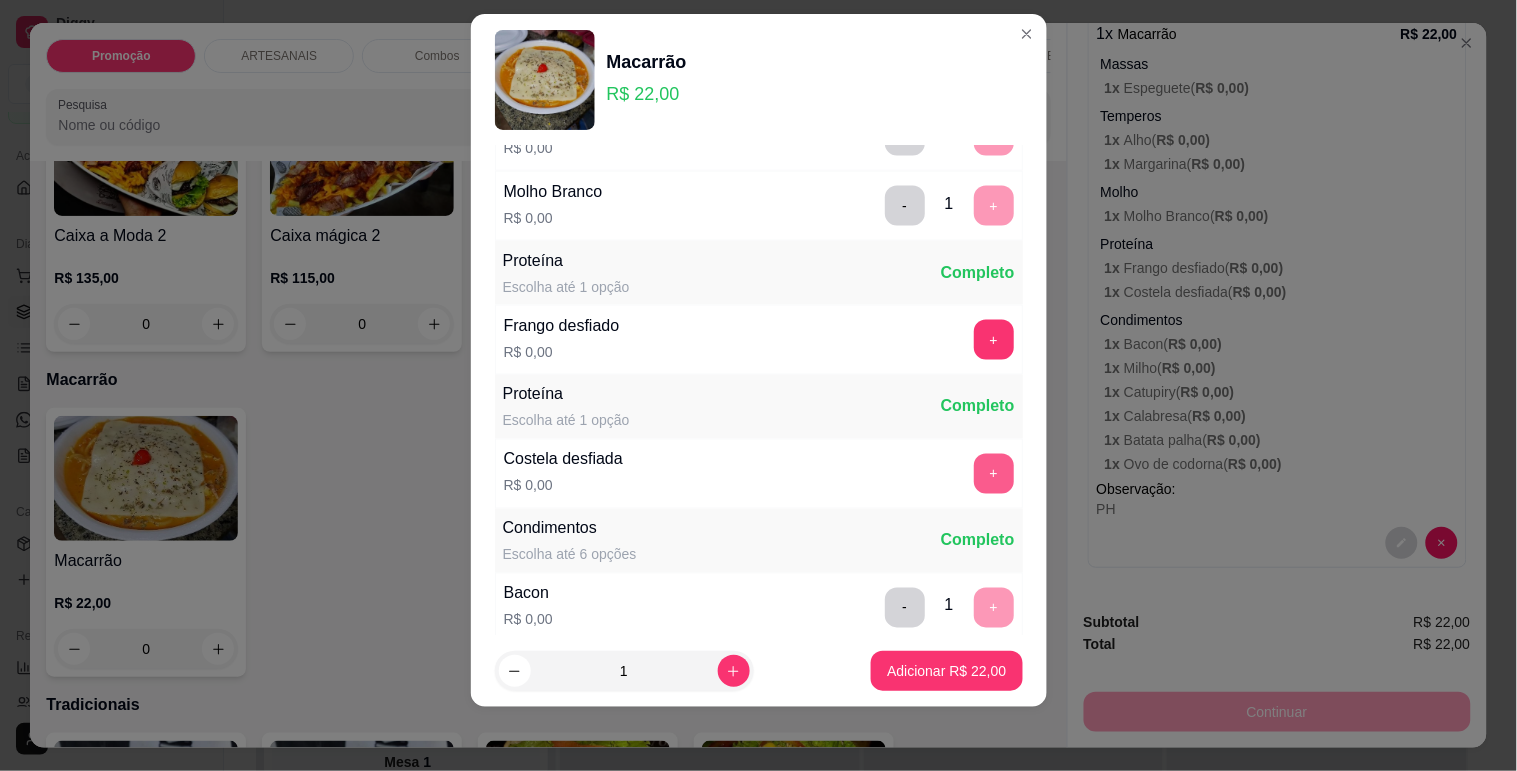 click on "+" at bounding box center [994, 474] 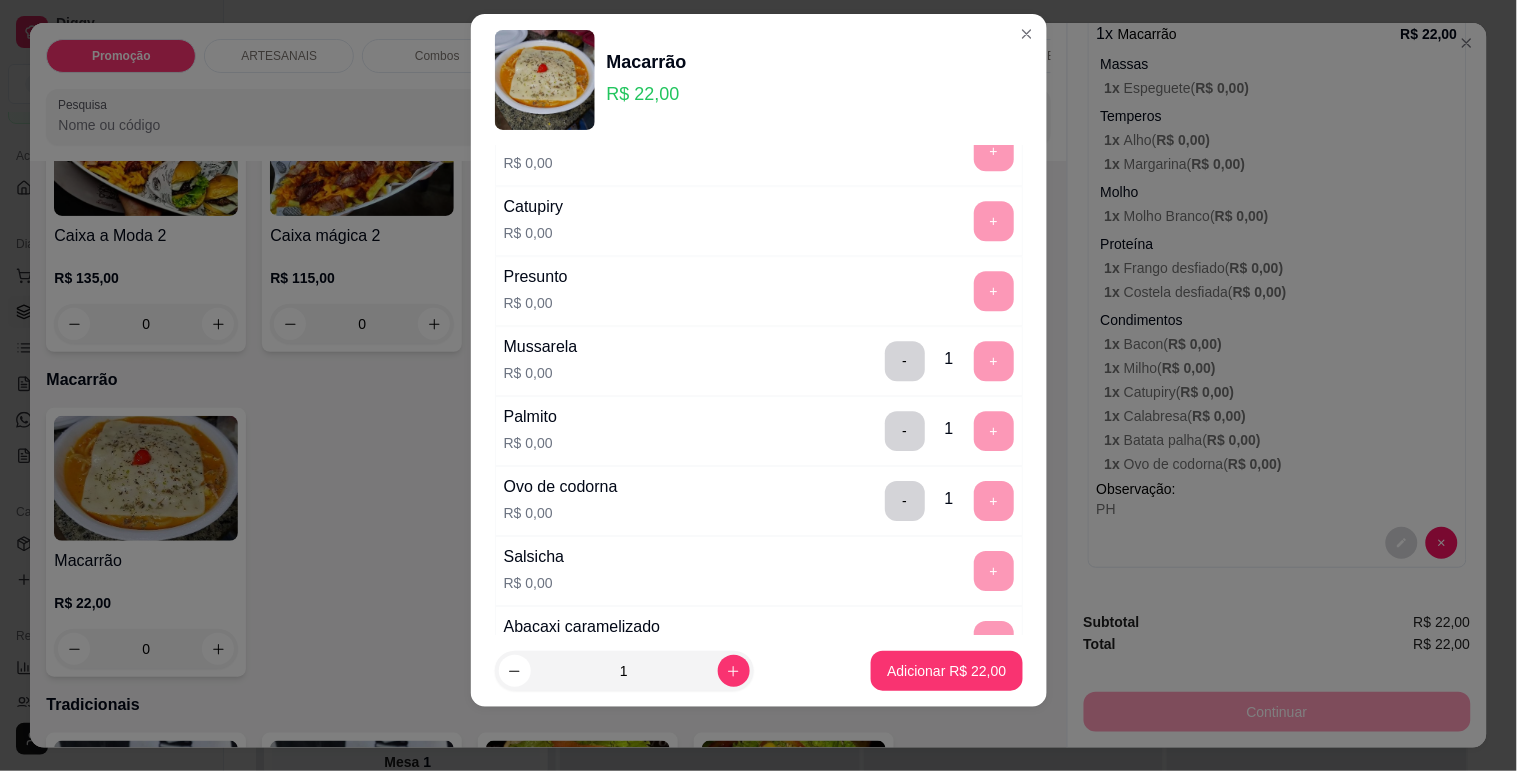 scroll, scrollTop: 1737, scrollLeft: 0, axis: vertical 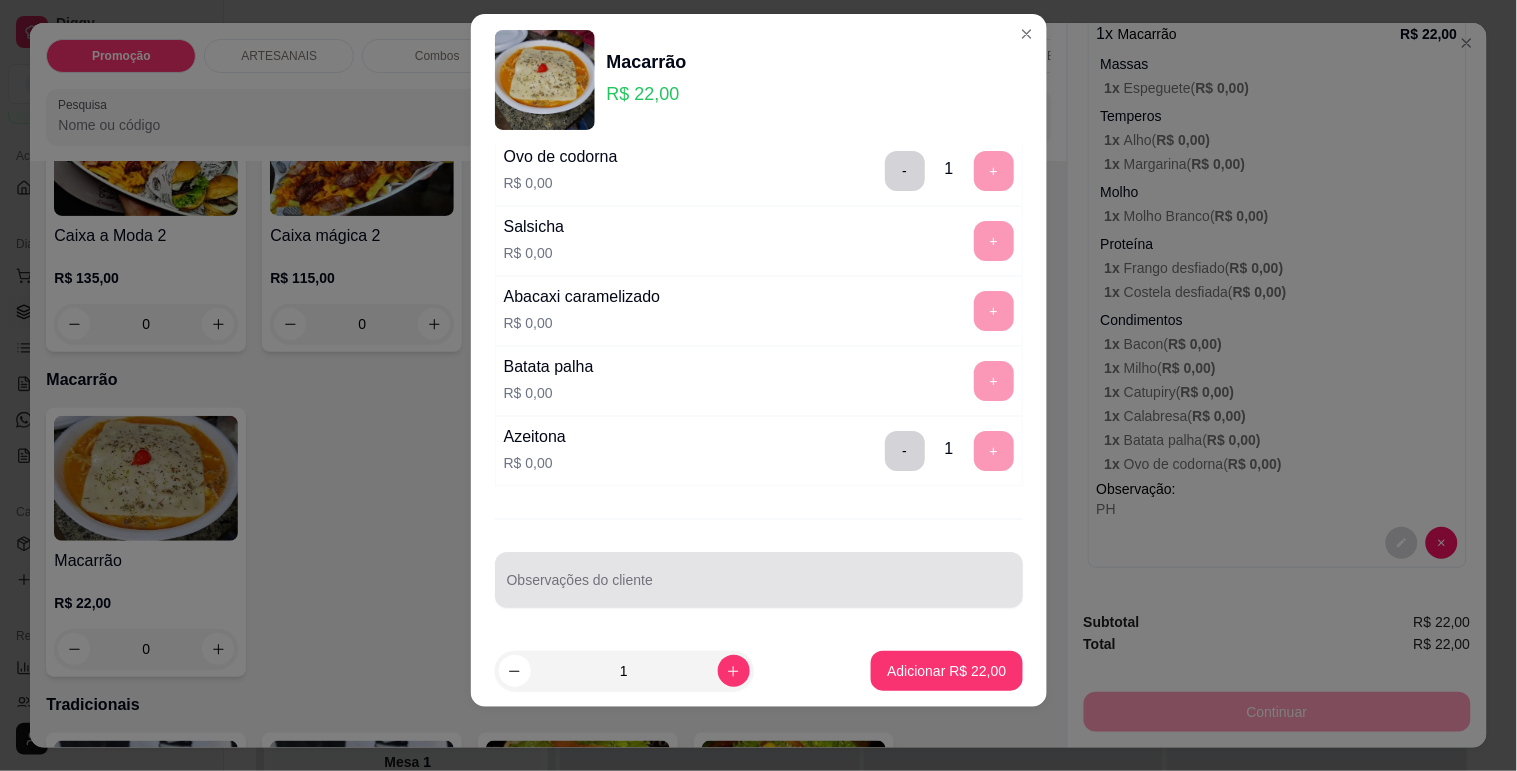 click at bounding box center (759, 580) 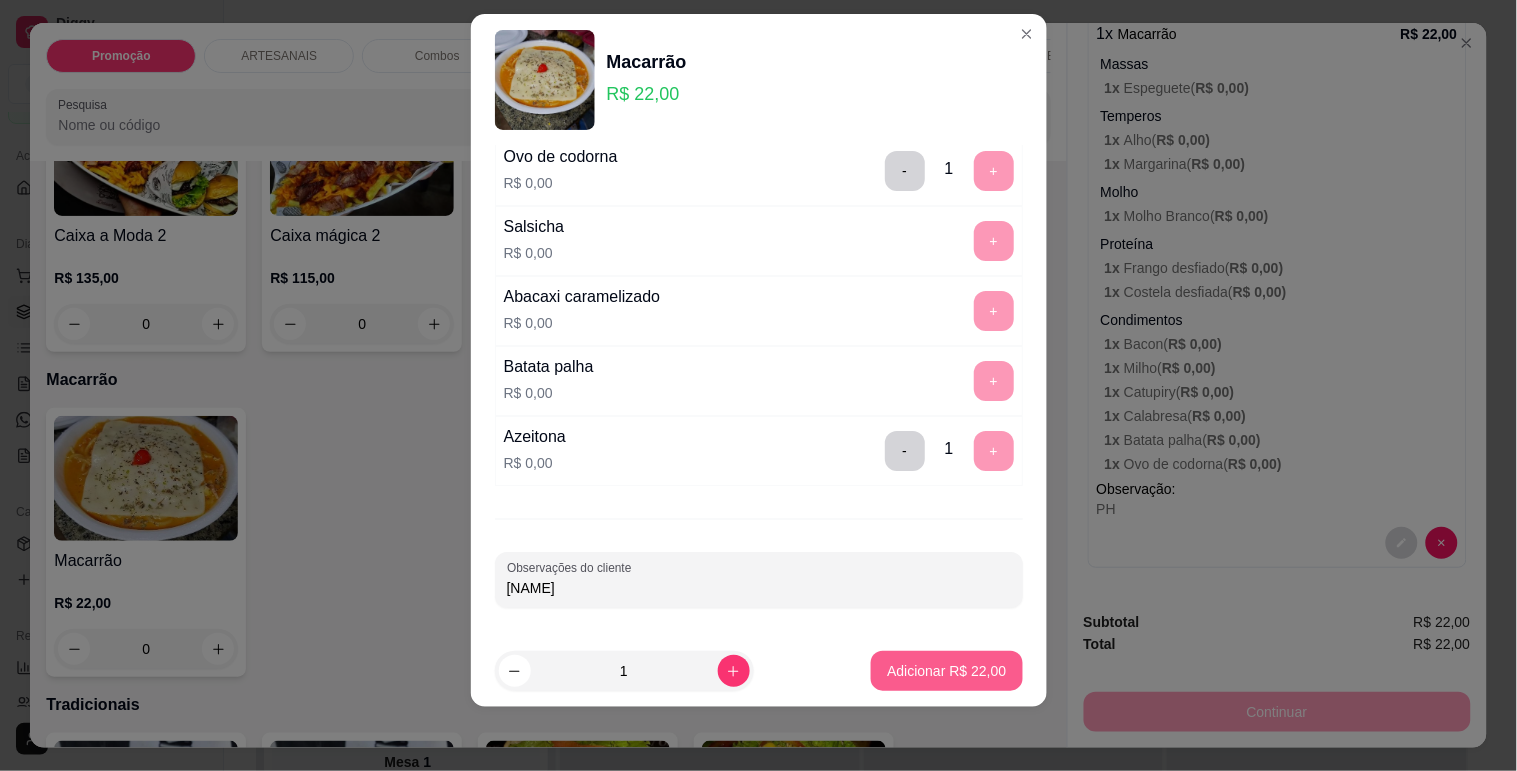 type on "CRIS" 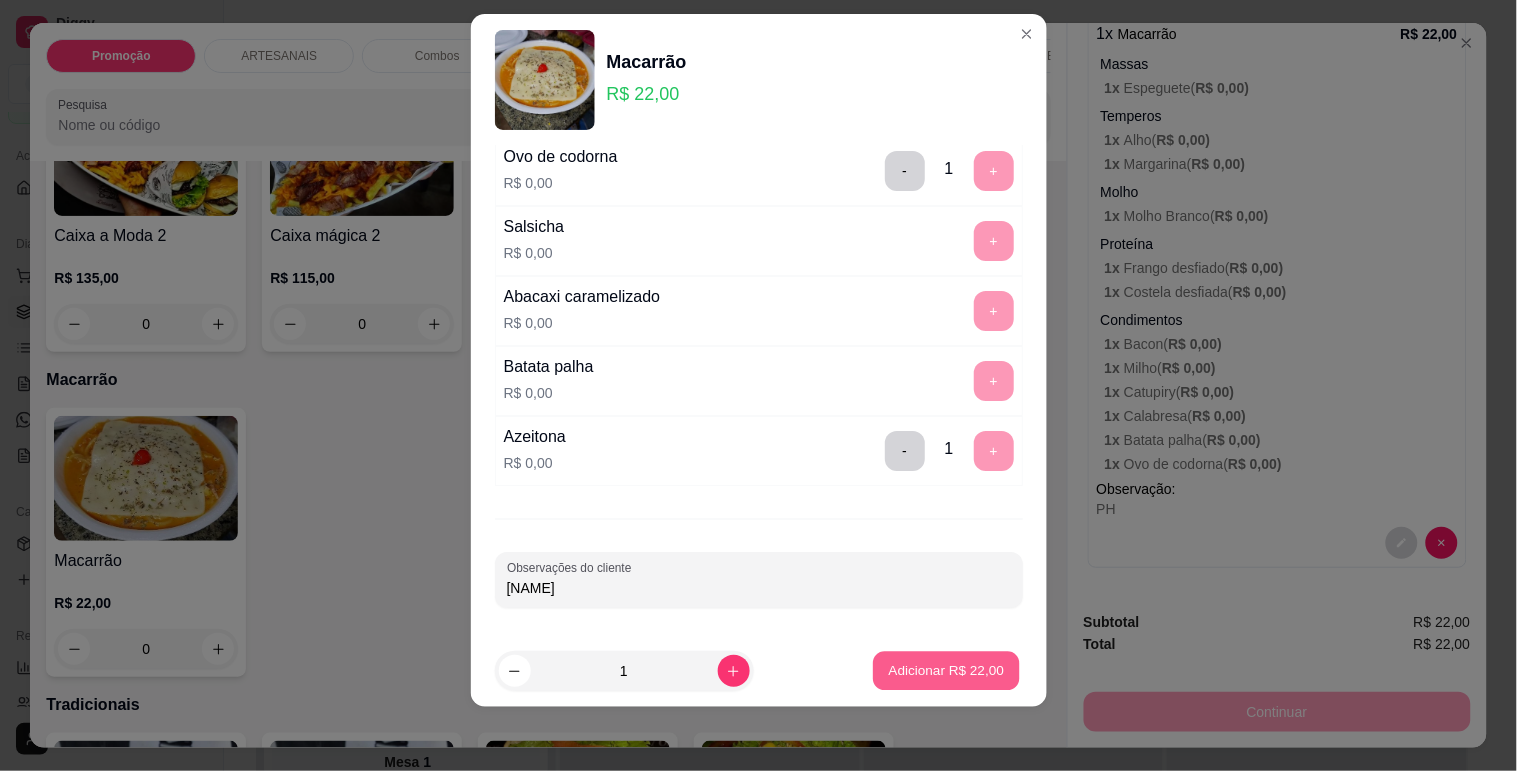 click on "Adicionar   R$ 22,00" at bounding box center (947, 671) 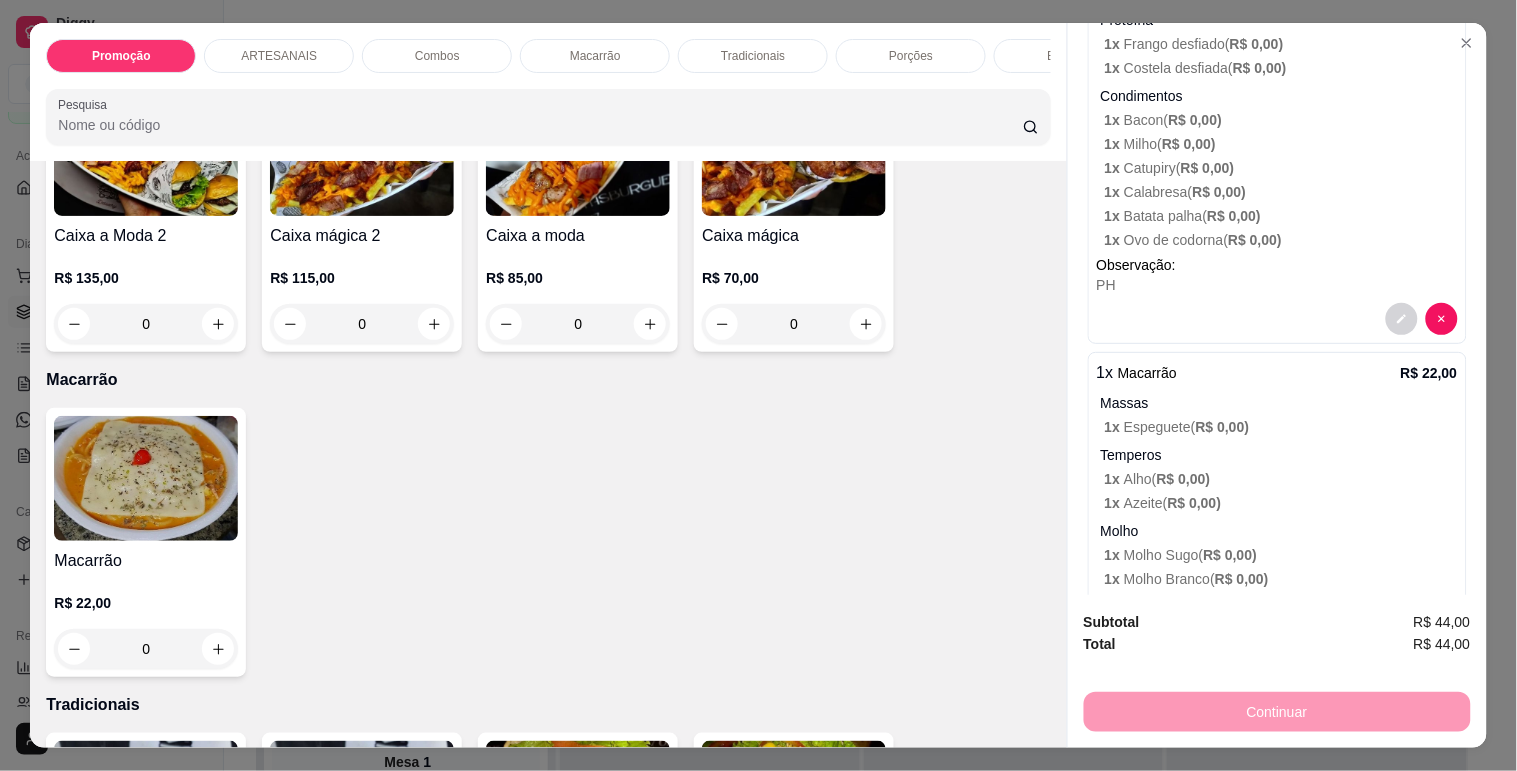 scroll, scrollTop: 720, scrollLeft: 0, axis: vertical 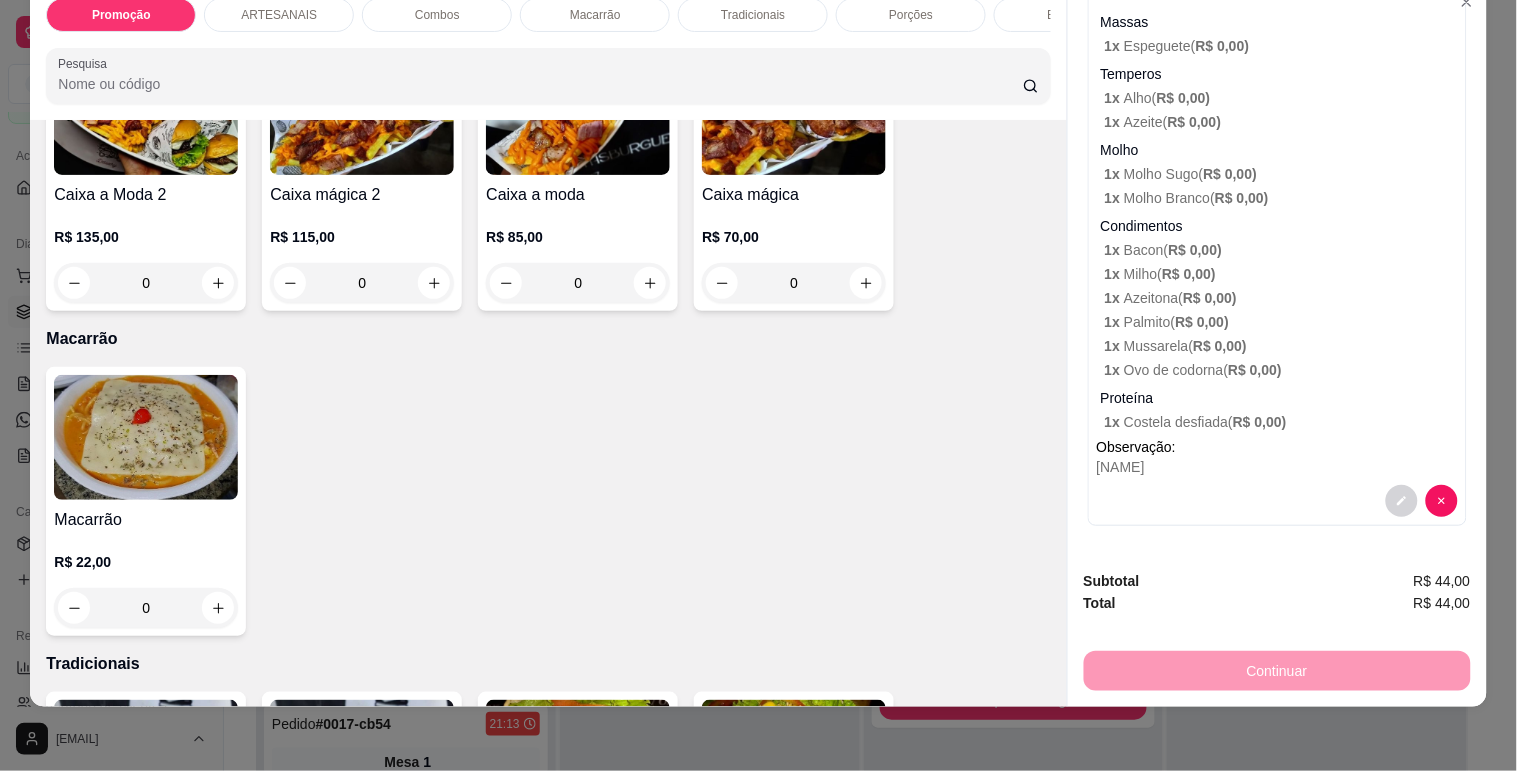 click on "Continuar" at bounding box center [1277, 668] 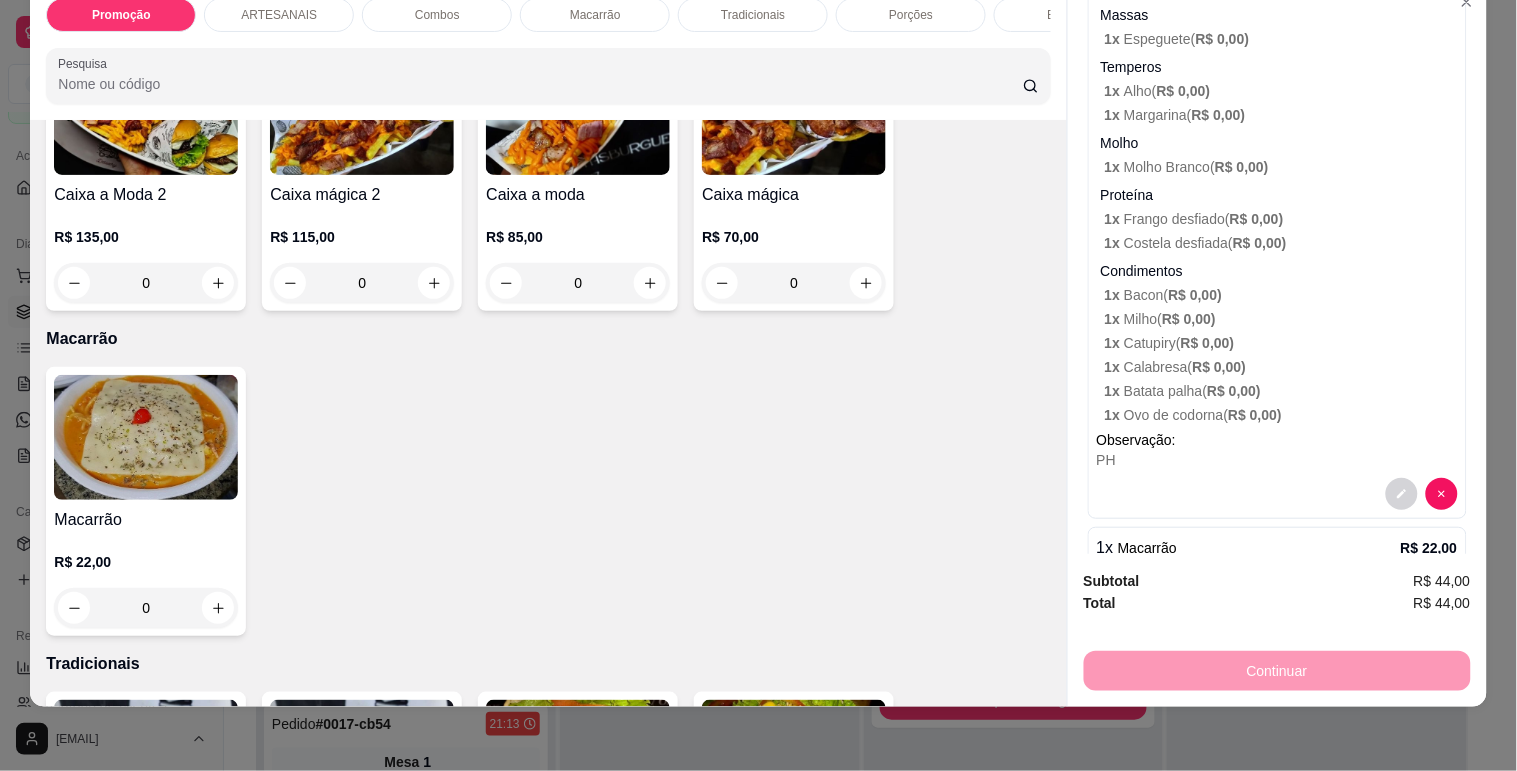 scroll, scrollTop: 0, scrollLeft: 0, axis: both 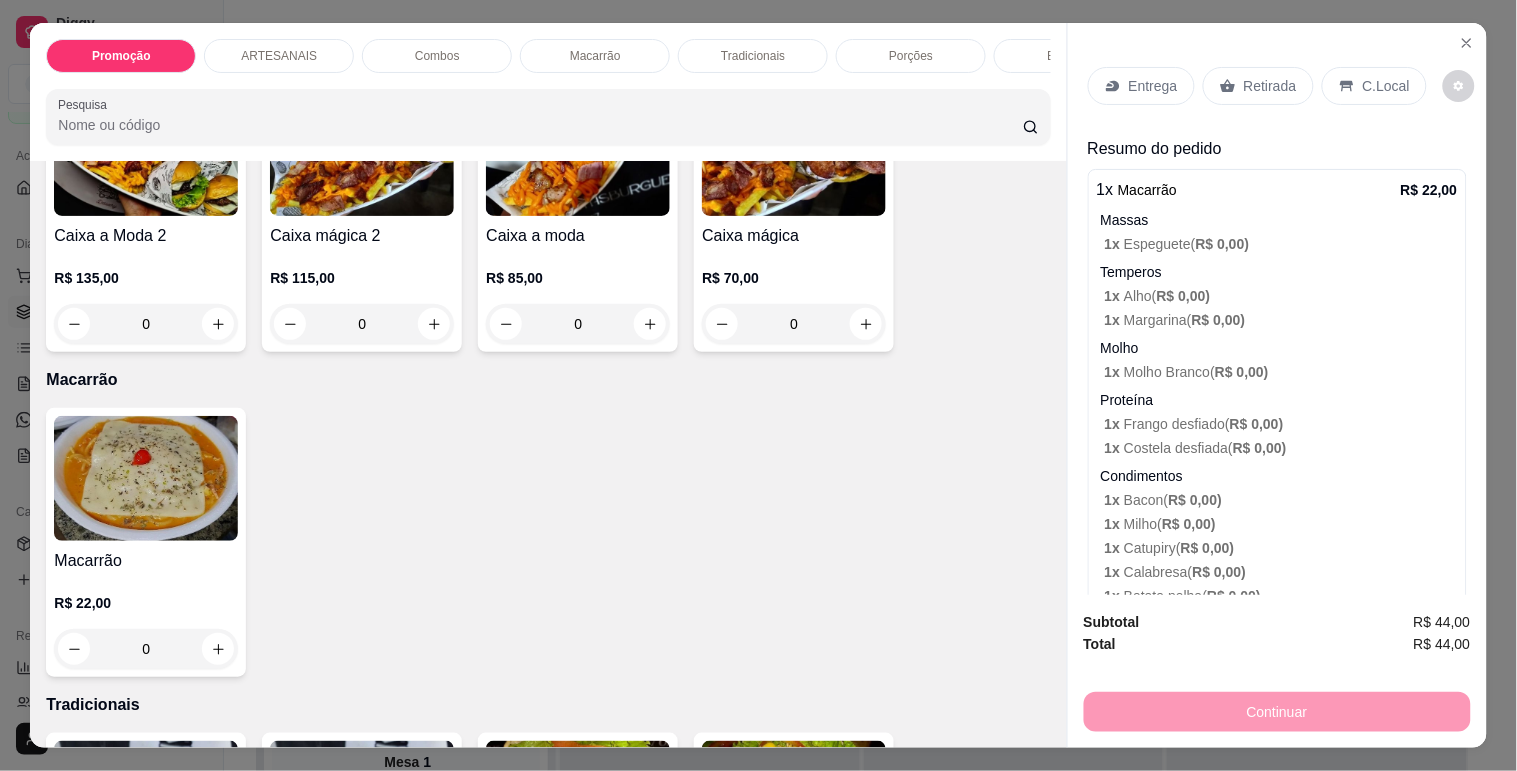 click on "C.Local" at bounding box center (1386, 86) 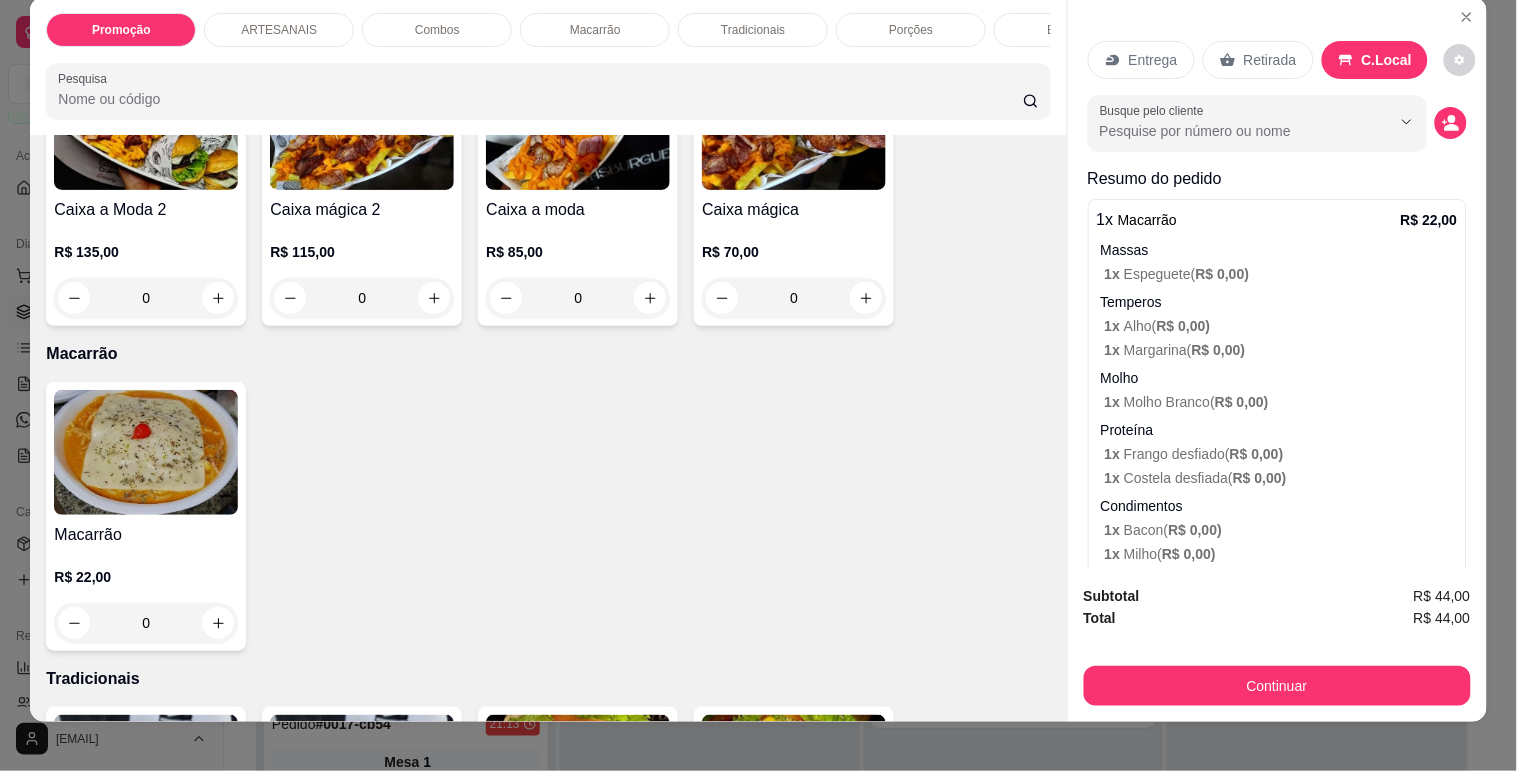 scroll, scrollTop: 48, scrollLeft: 0, axis: vertical 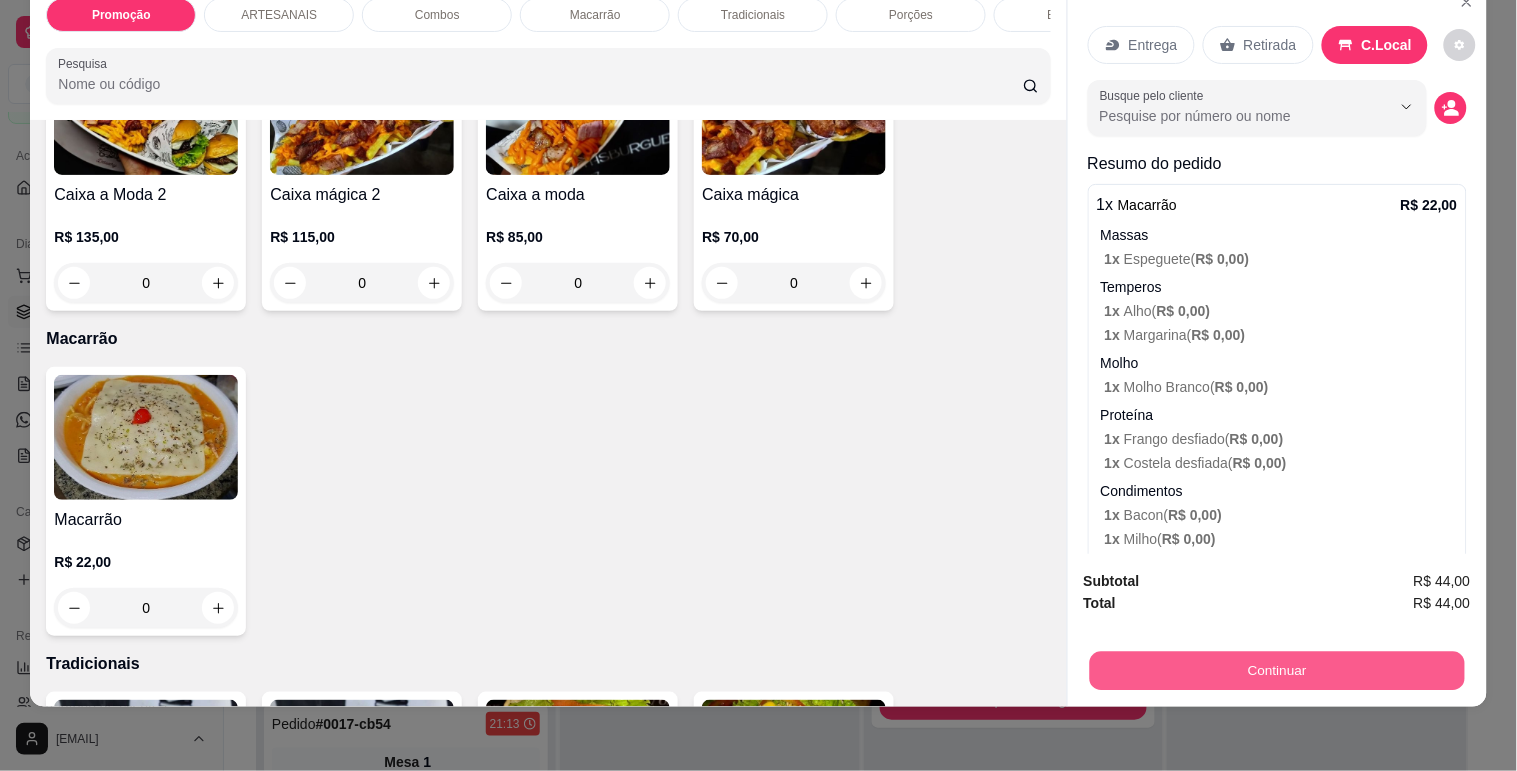 click on "Continuar" at bounding box center (1276, 670) 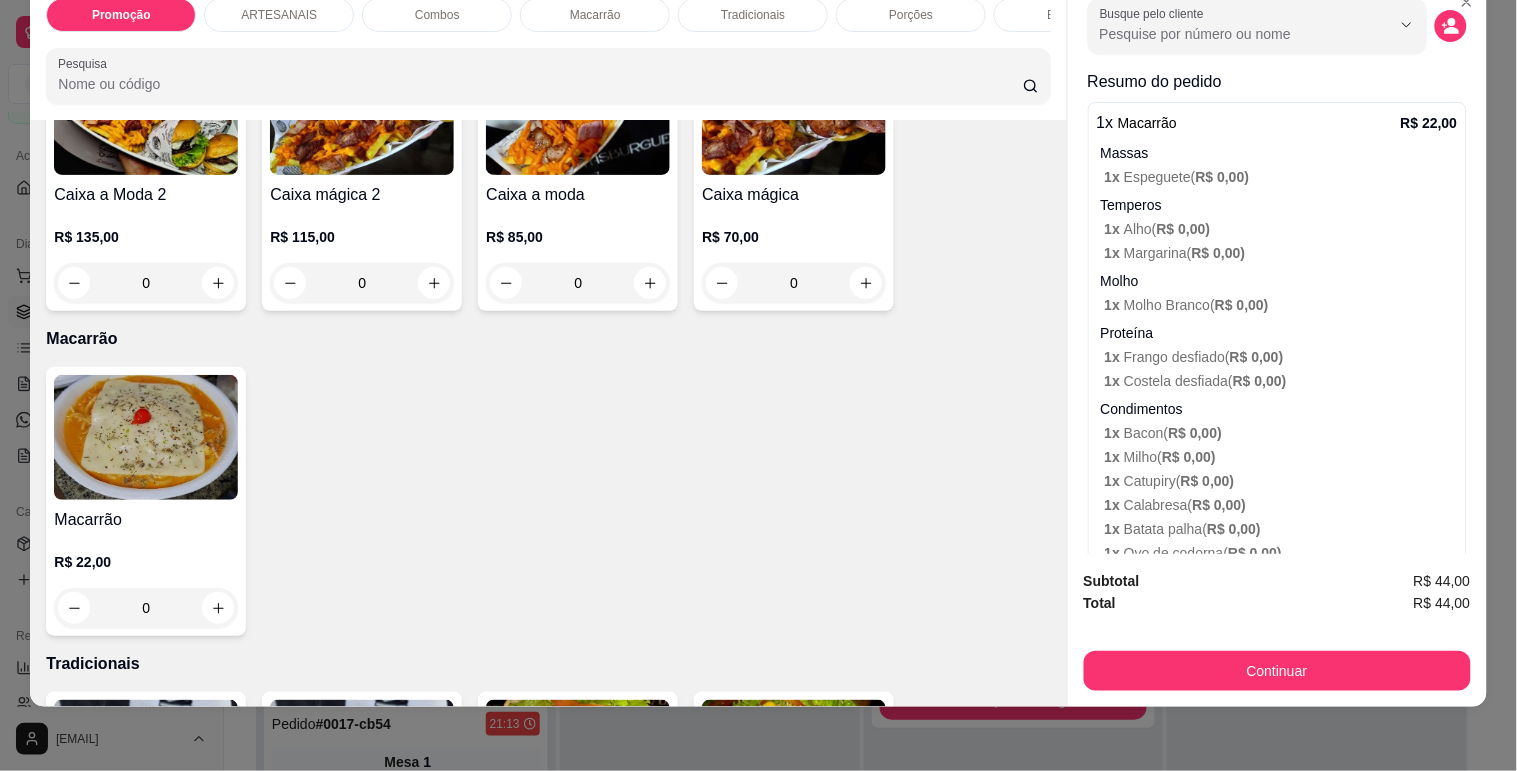 scroll, scrollTop: 0, scrollLeft: 0, axis: both 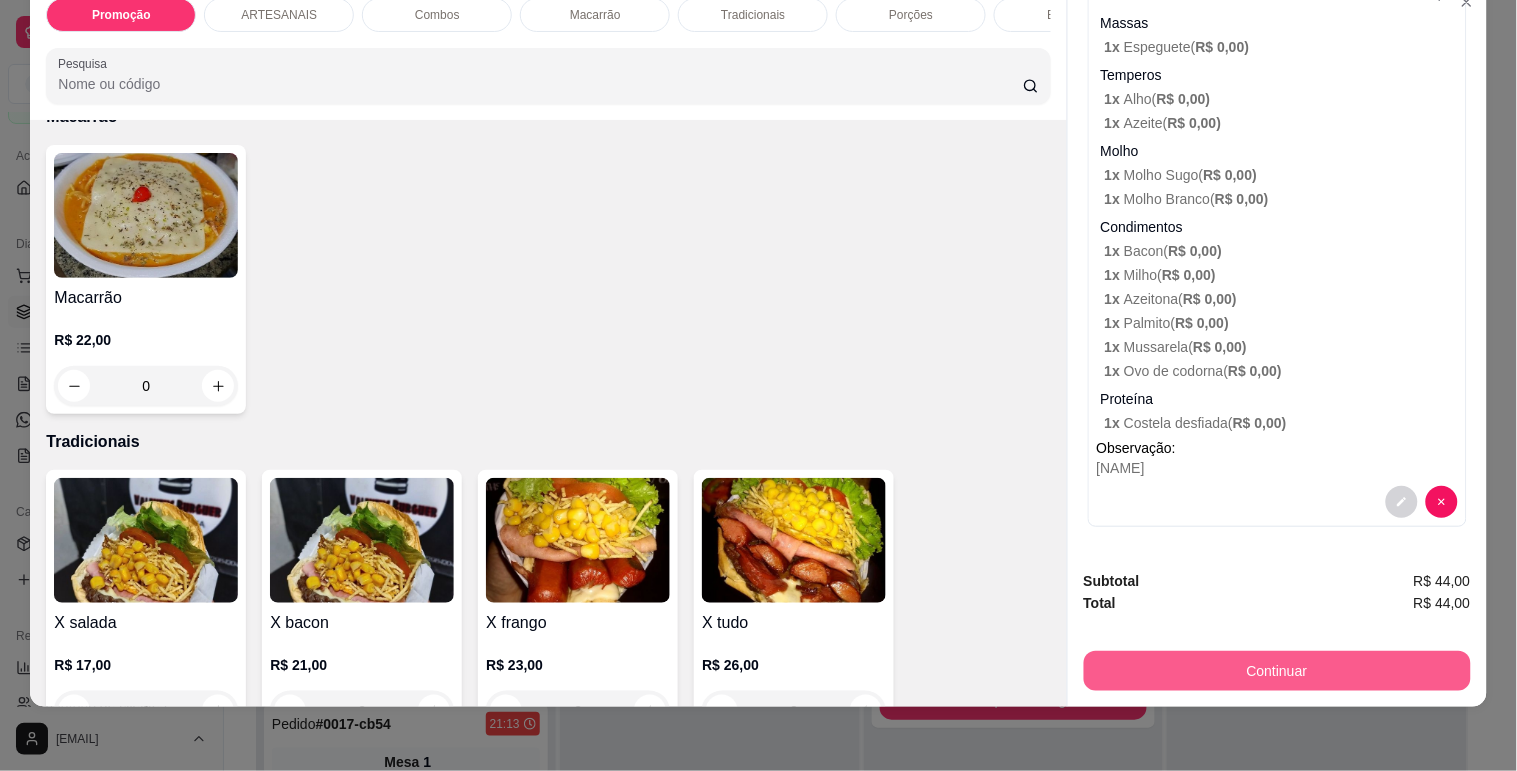 click on "Continuar" at bounding box center (1277, 671) 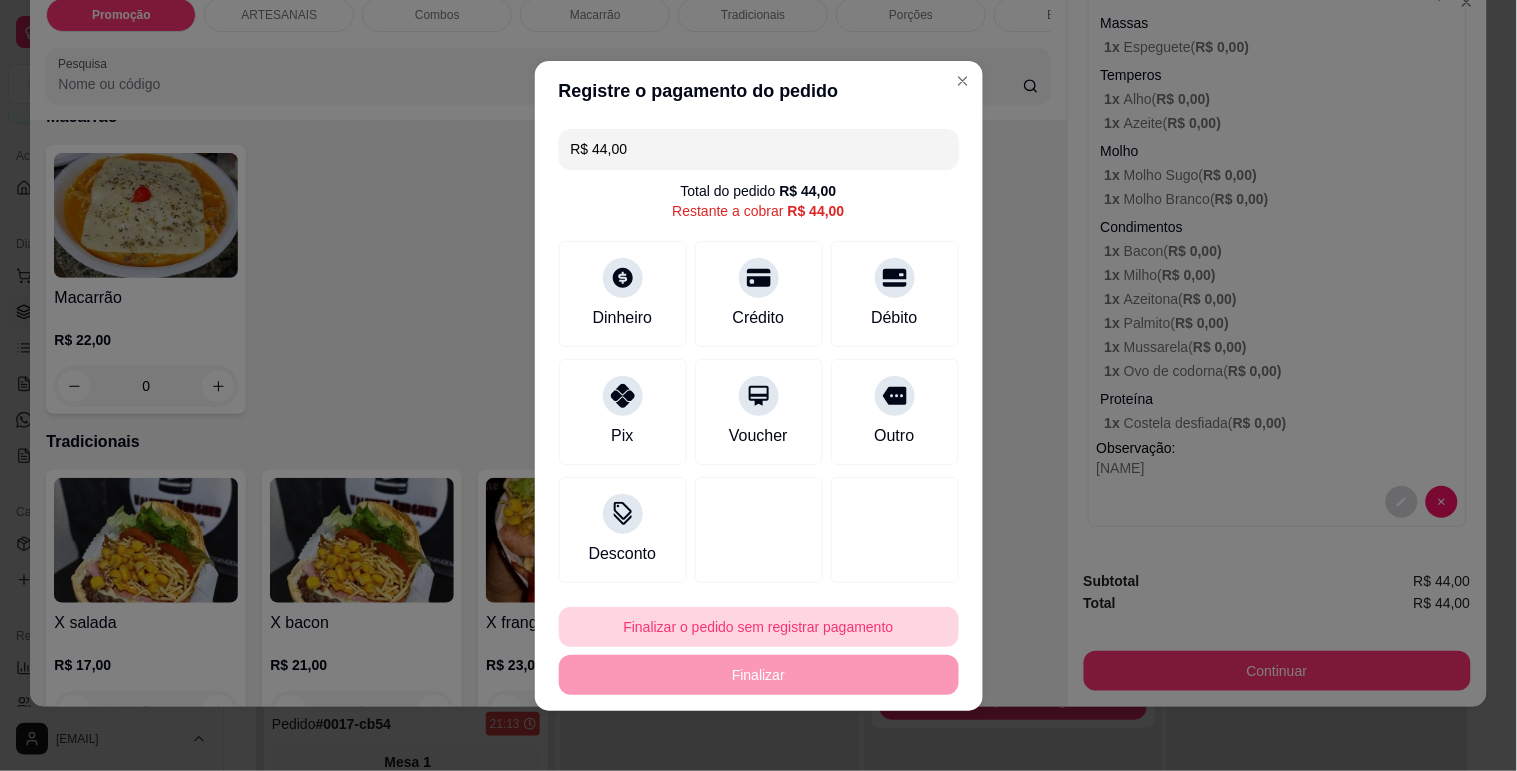 click on "Finalizar o pedido sem registrar pagamento" at bounding box center (759, 627) 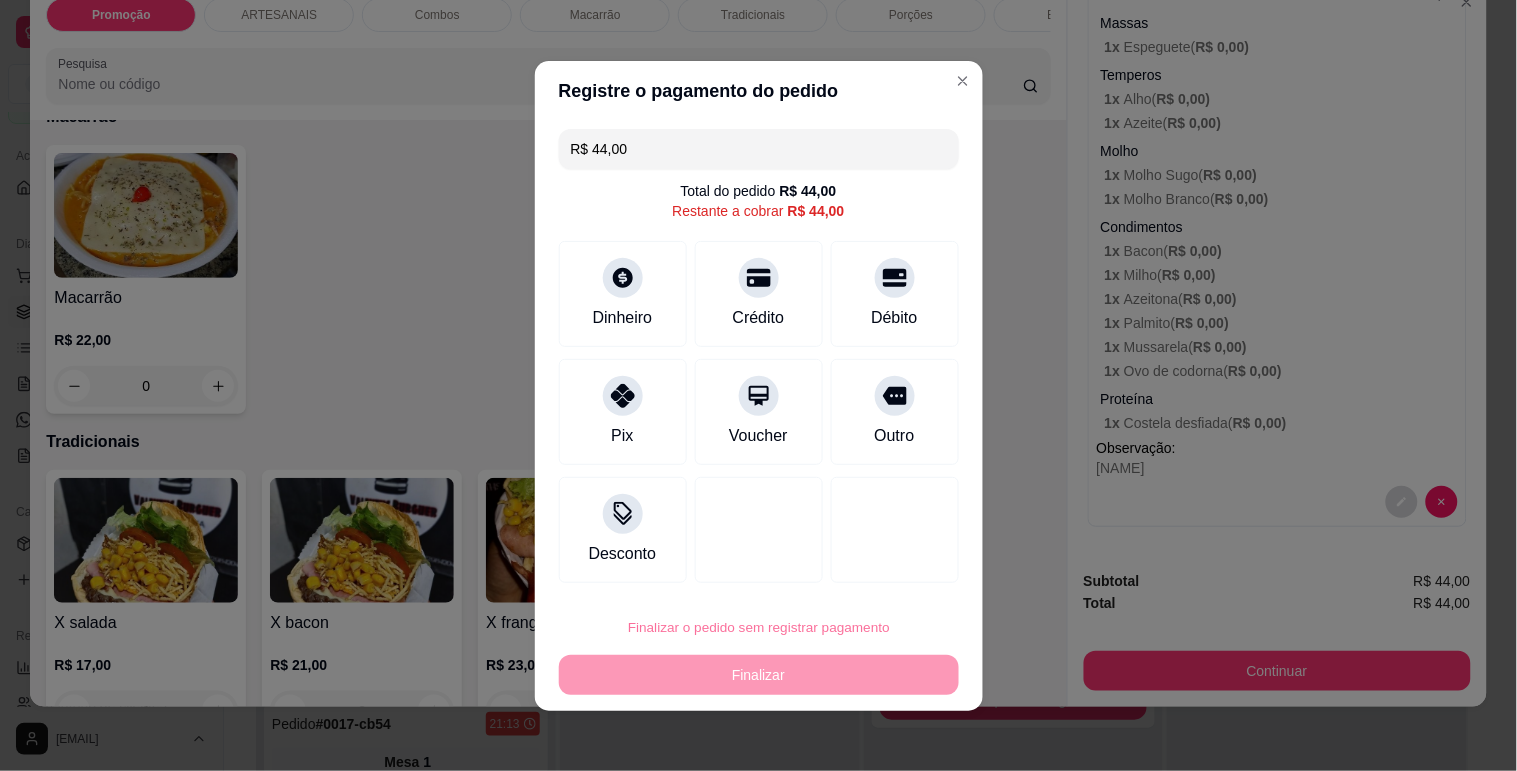 click on "Confirmar" at bounding box center [871, 570] 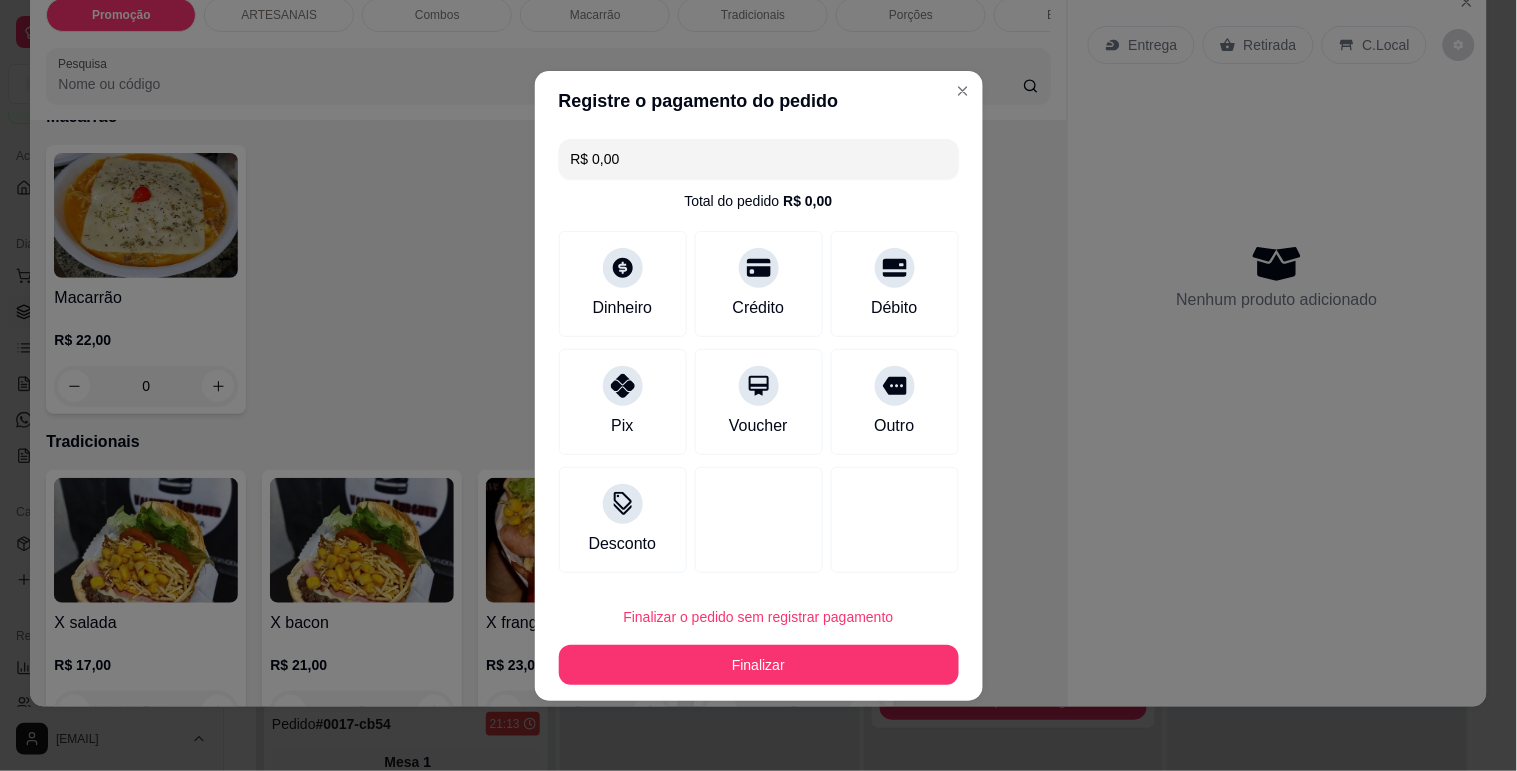 type on "R$ 0,00" 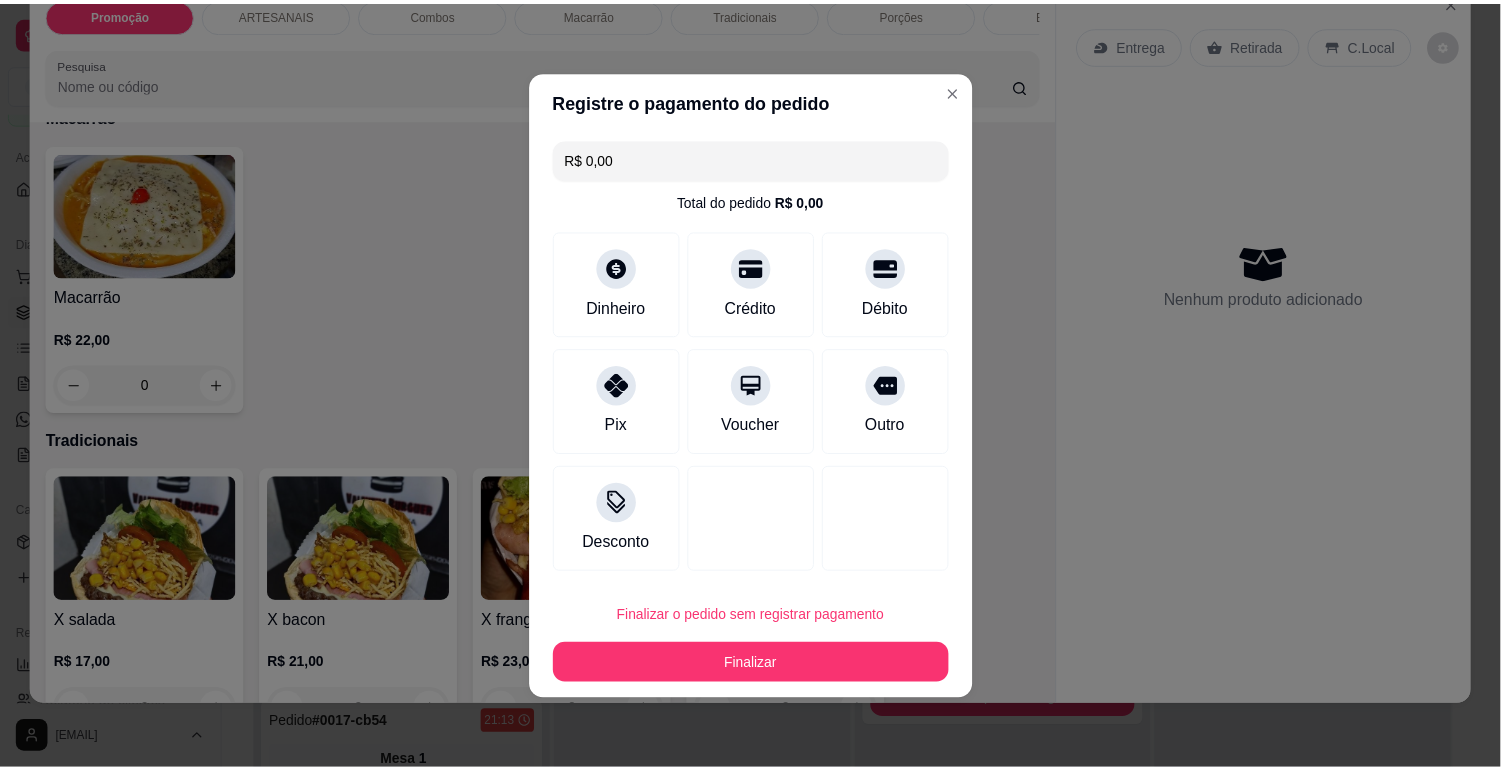 scroll, scrollTop: 0, scrollLeft: 0, axis: both 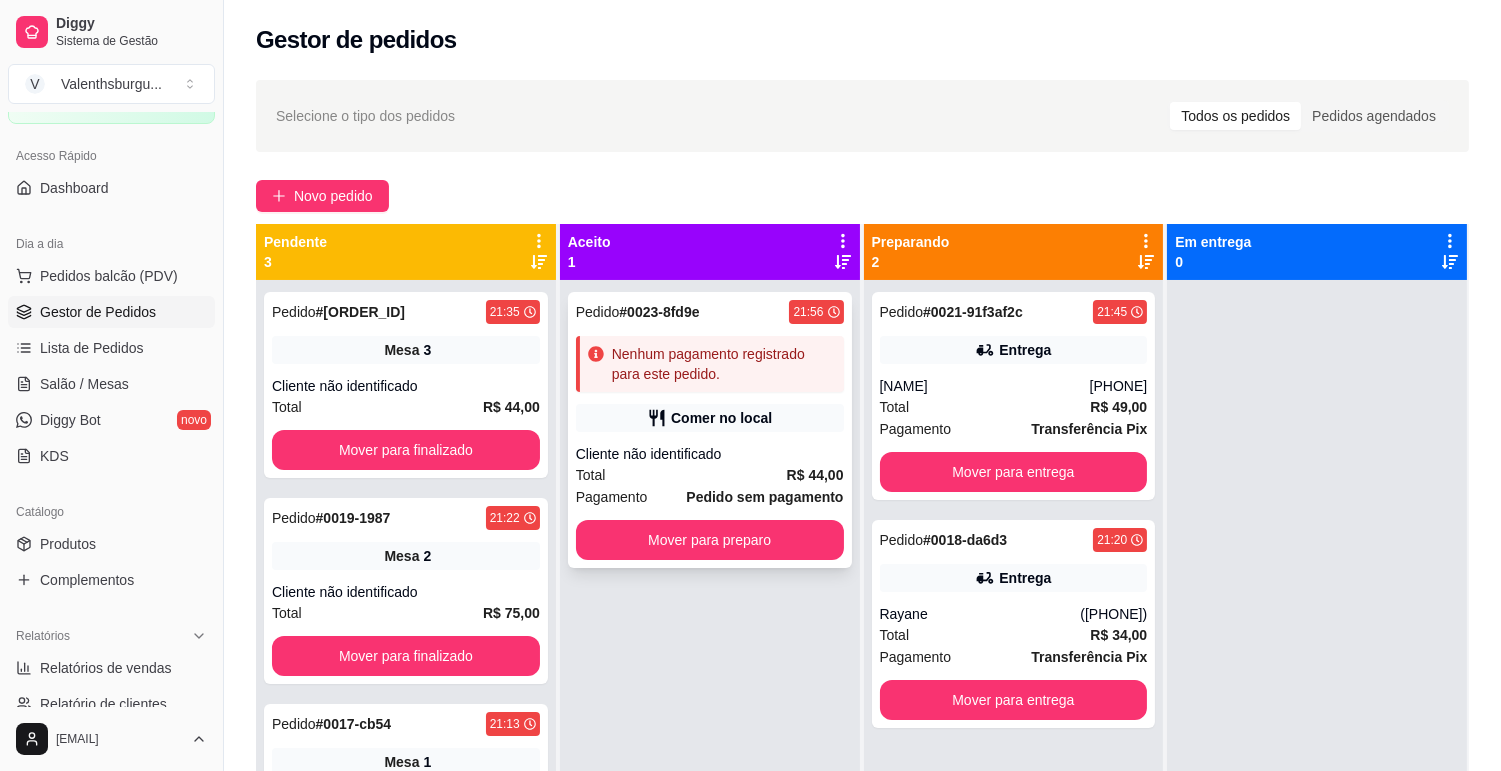 click on "Nenhum pagamento registrado para este pedido." at bounding box center [724, 364] 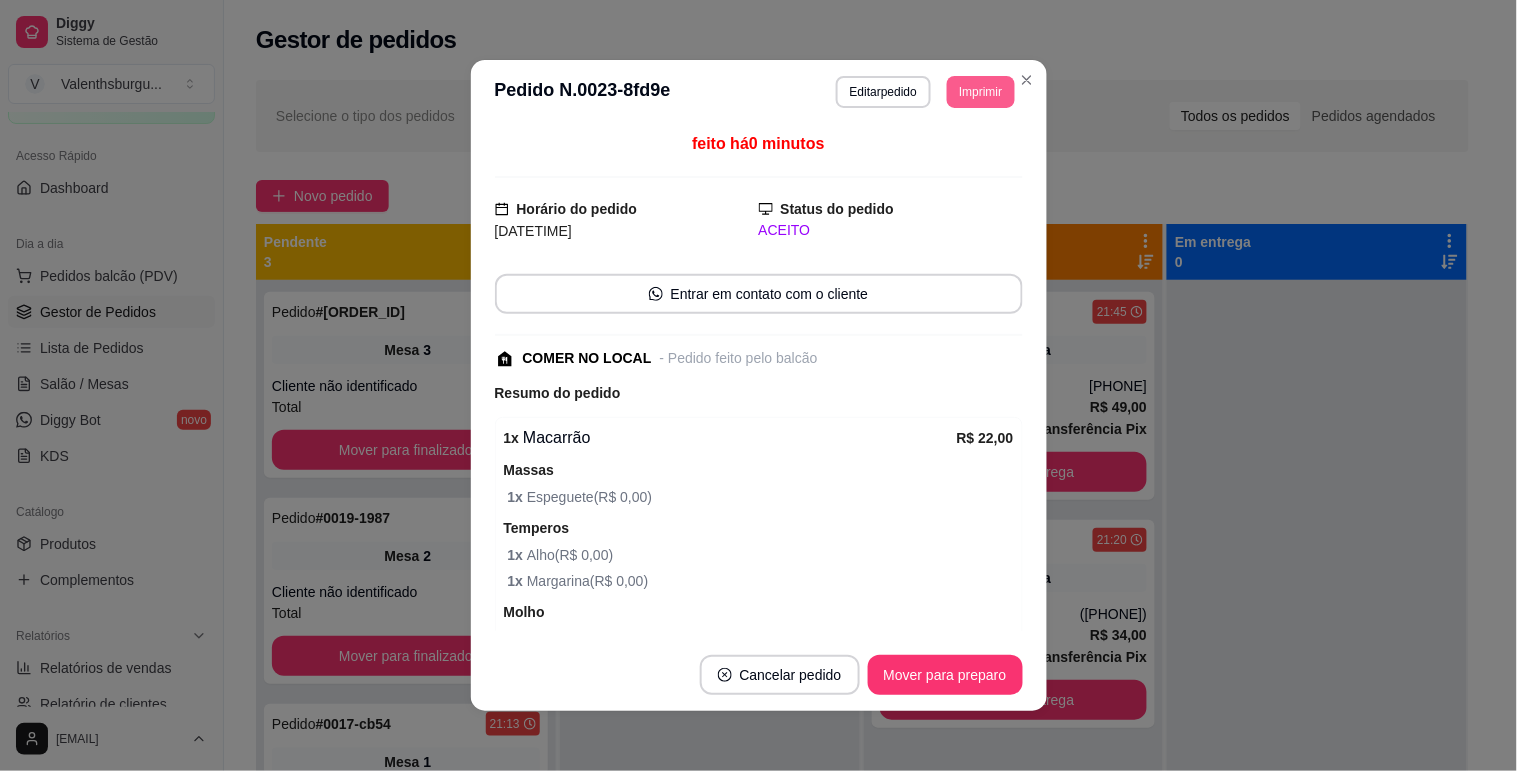 click on "Imprimir" at bounding box center (980, 92) 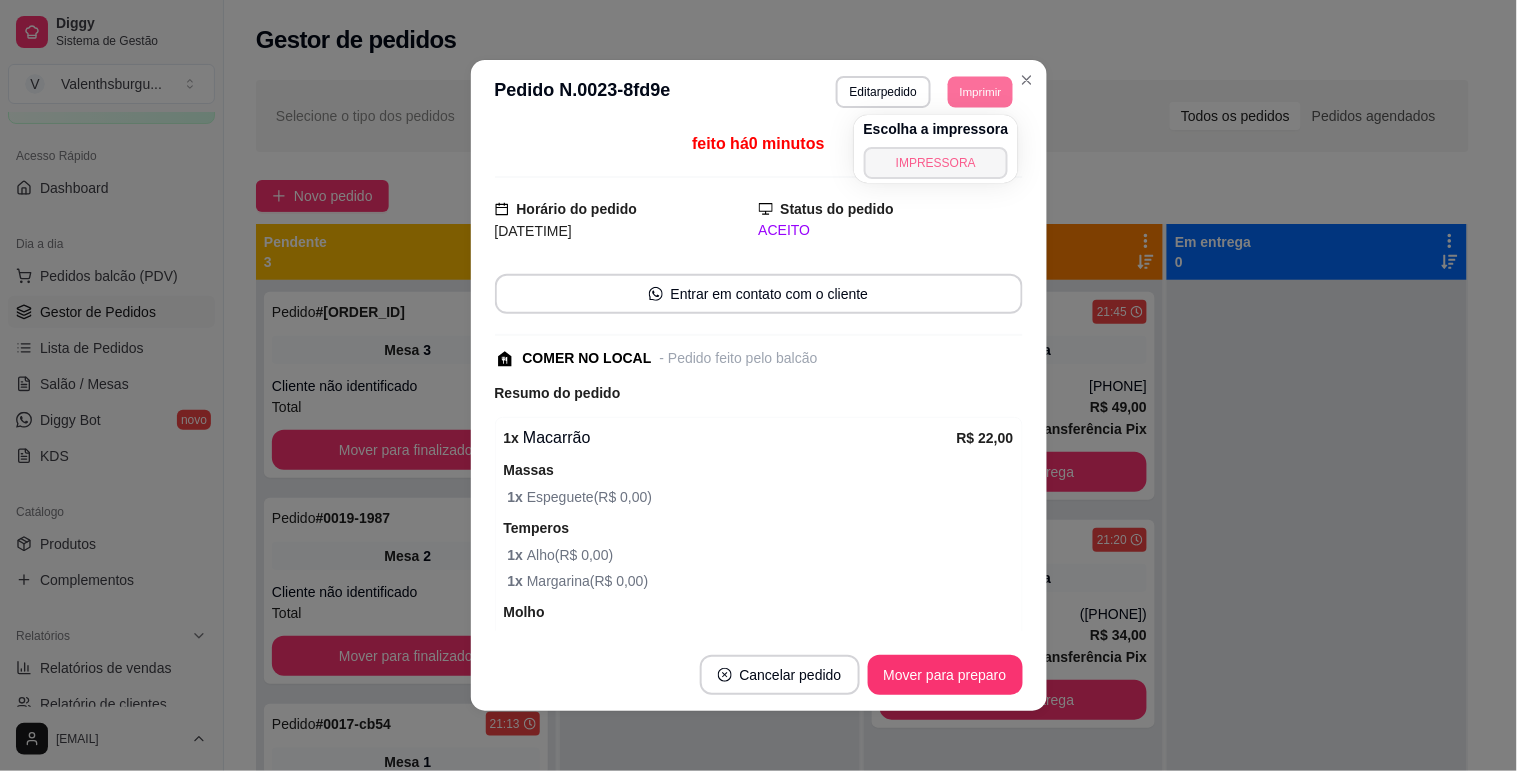 click on "IMPRESSORA" at bounding box center [936, 163] 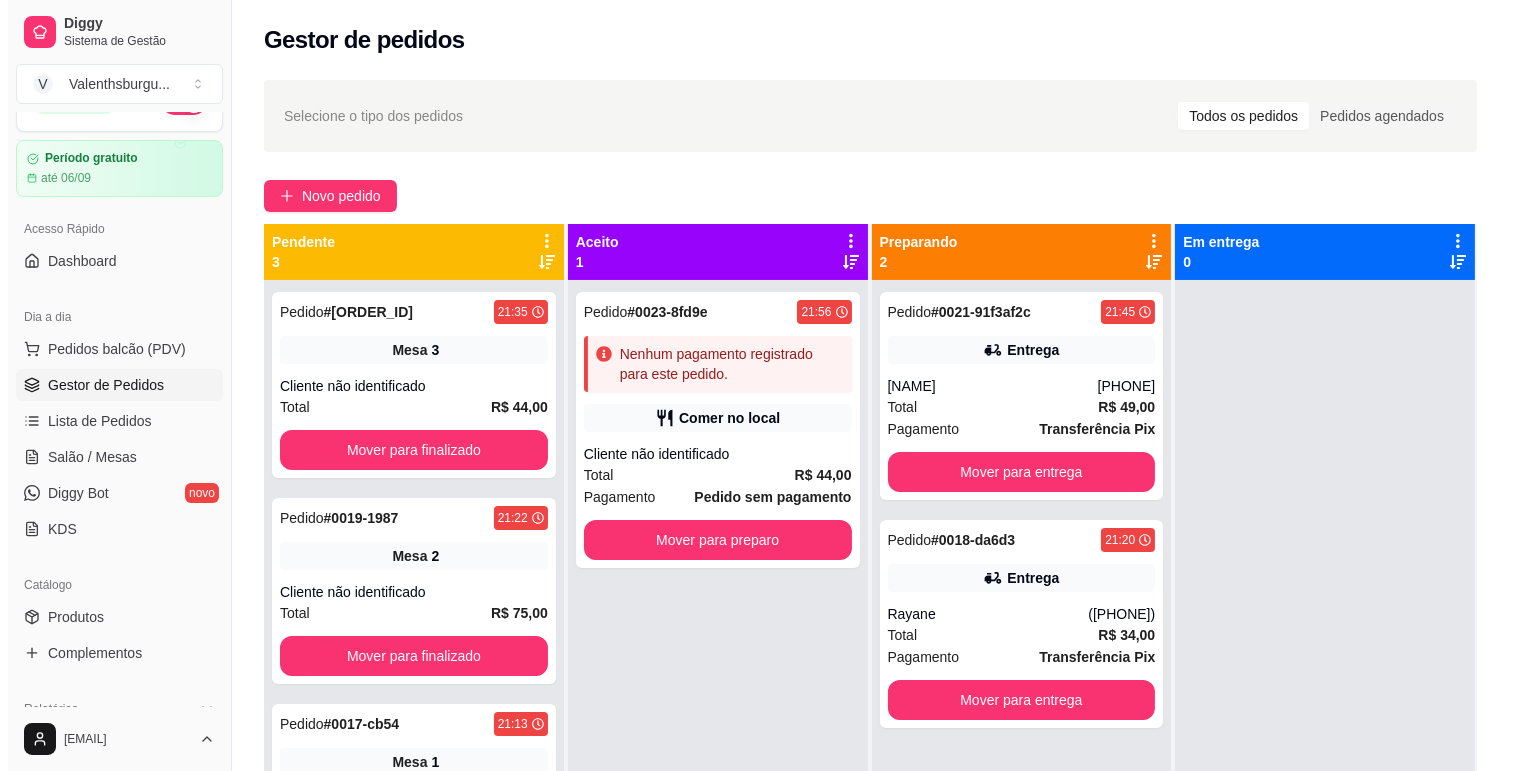 scroll, scrollTop: 0, scrollLeft: 0, axis: both 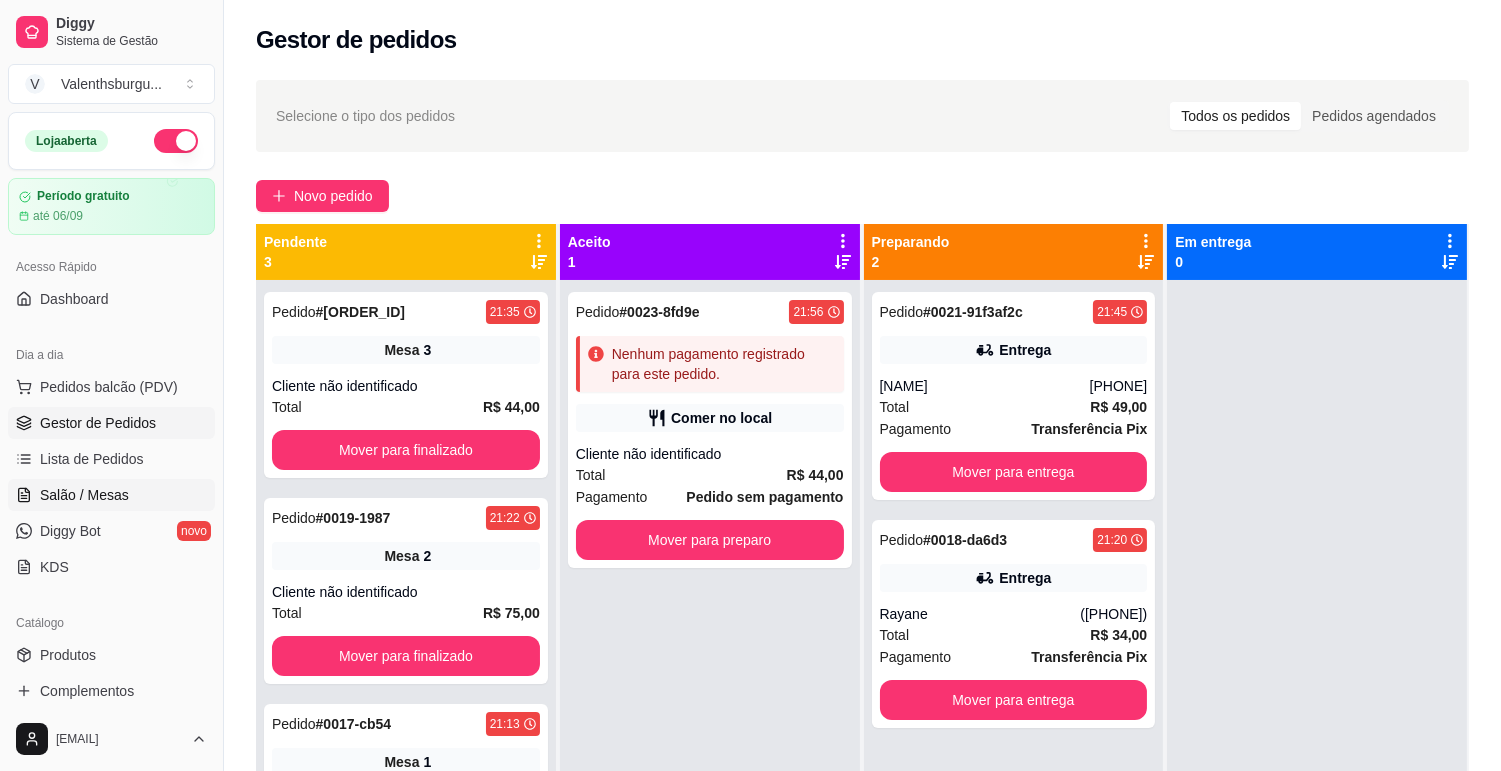 click on "Salão / Mesas" at bounding box center [84, 495] 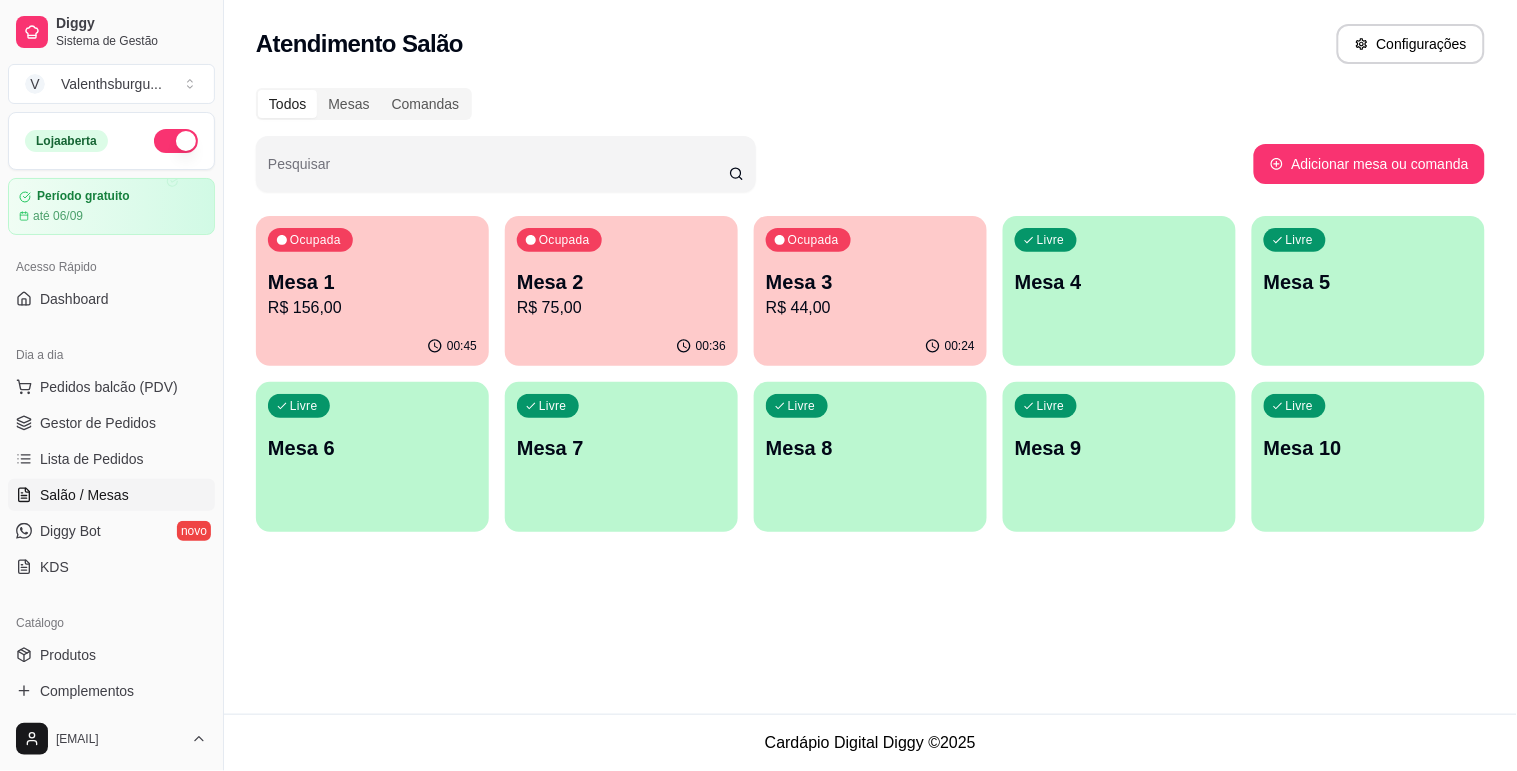 click on "Mesa 4" at bounding box center [1119, 282] 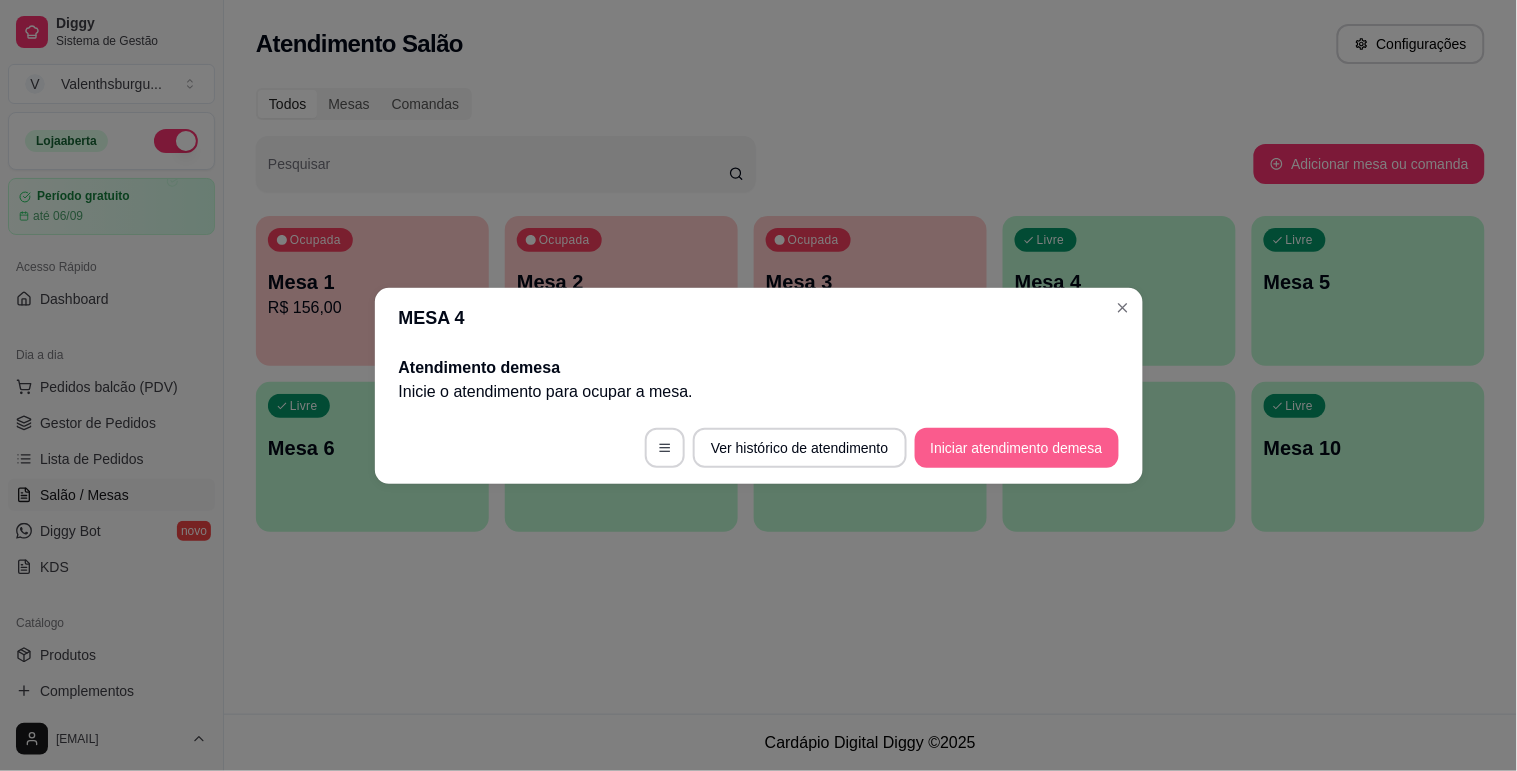 click on "Iniciar atendimento de  mesa" at bounding box center [1017, 448] 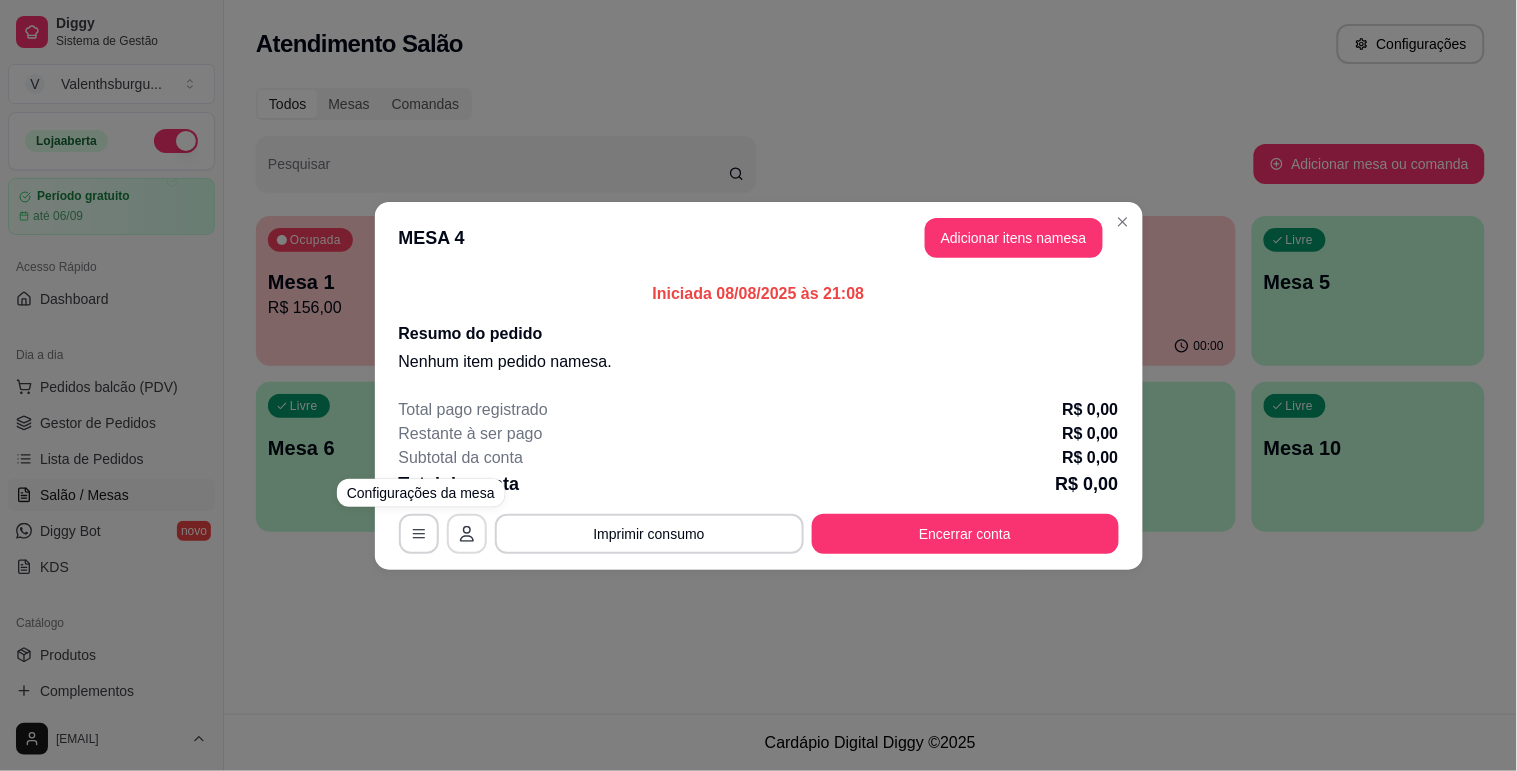 click 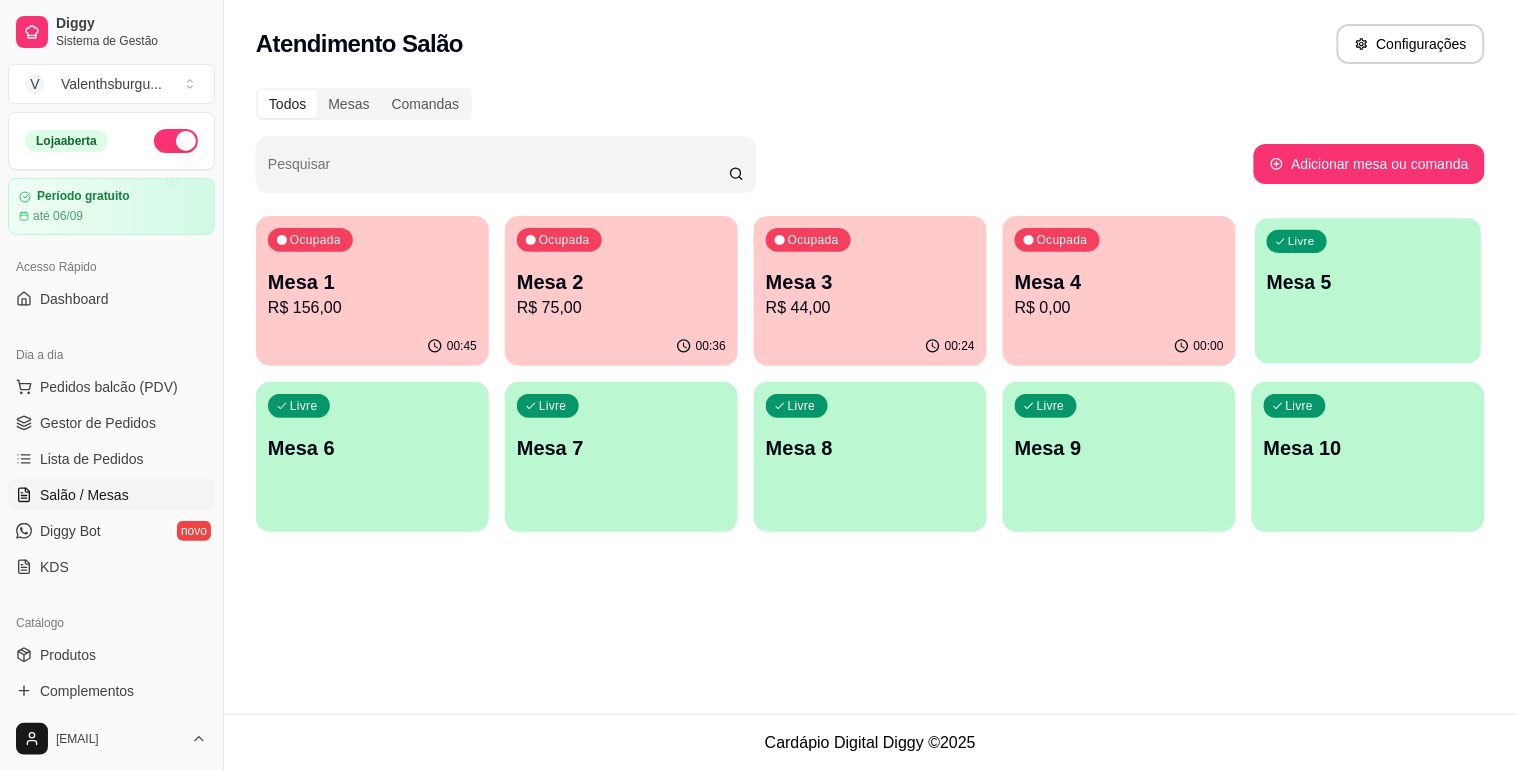 click on "Livre Mesa 5" at bounding box center [1368, 279] 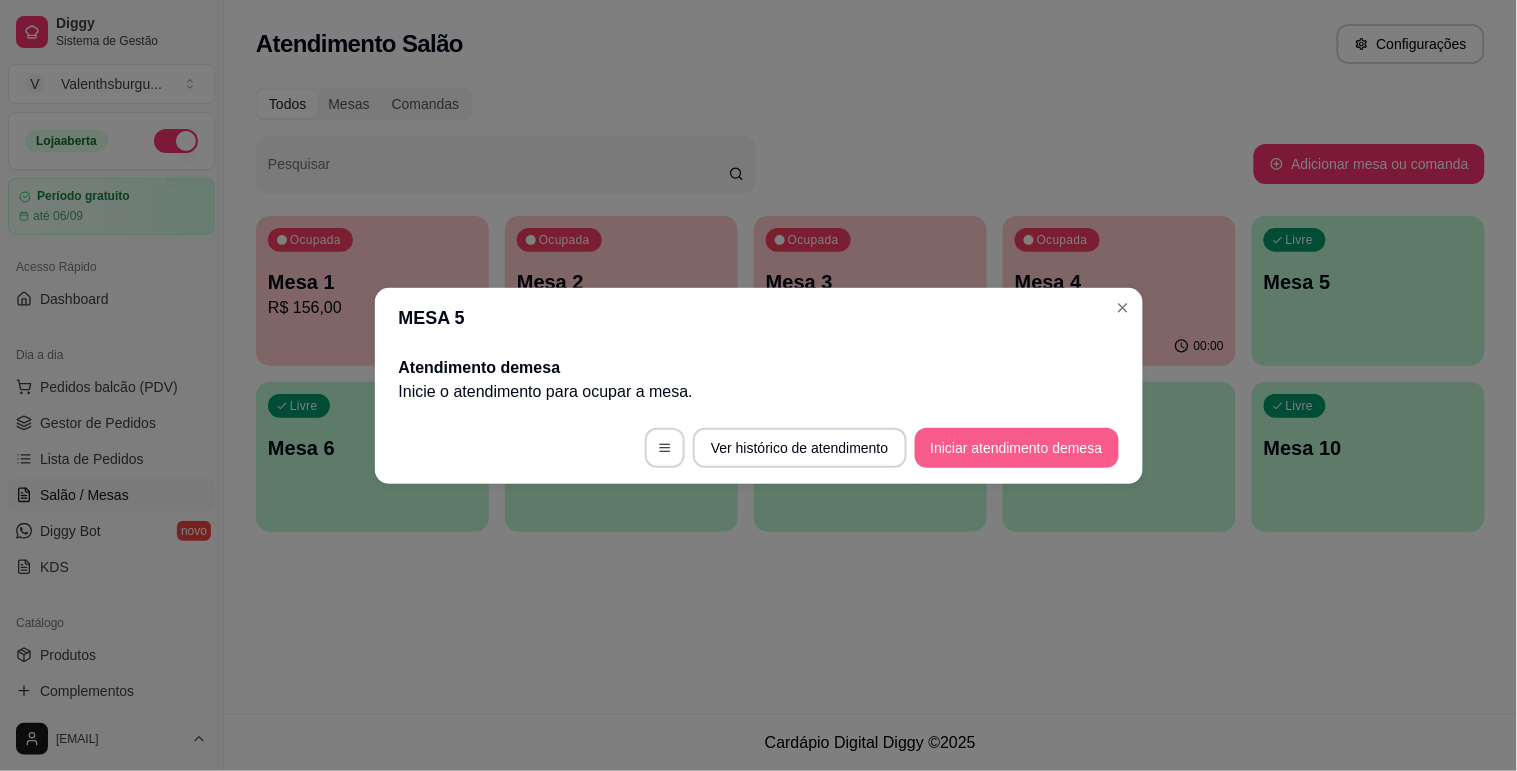 click on "Iniciar atendimento de  mesa" at bounding box center [1017, 448] 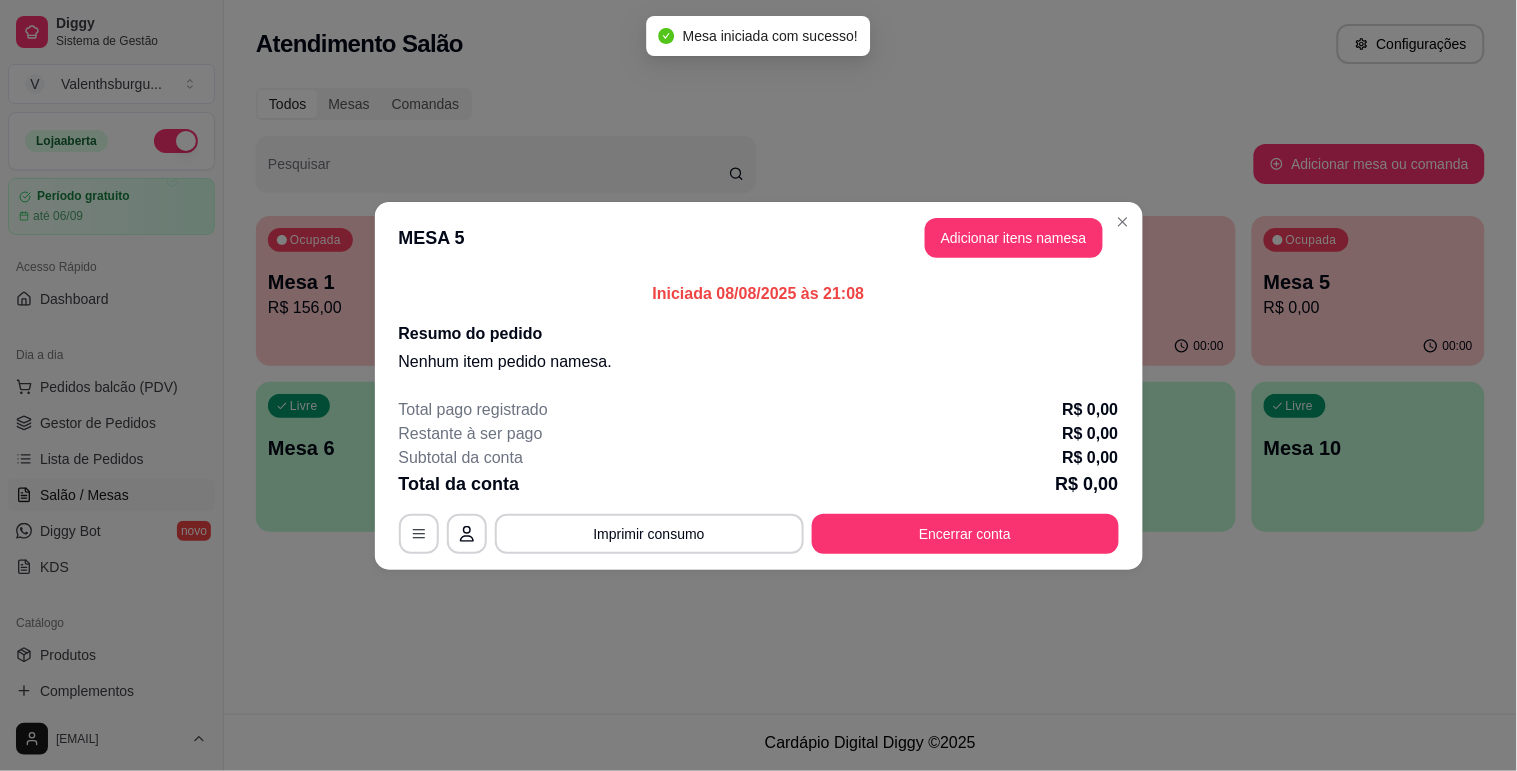 click on "MESA 5 Adicionar itens na  mesa" at bounding box center (759, 238) 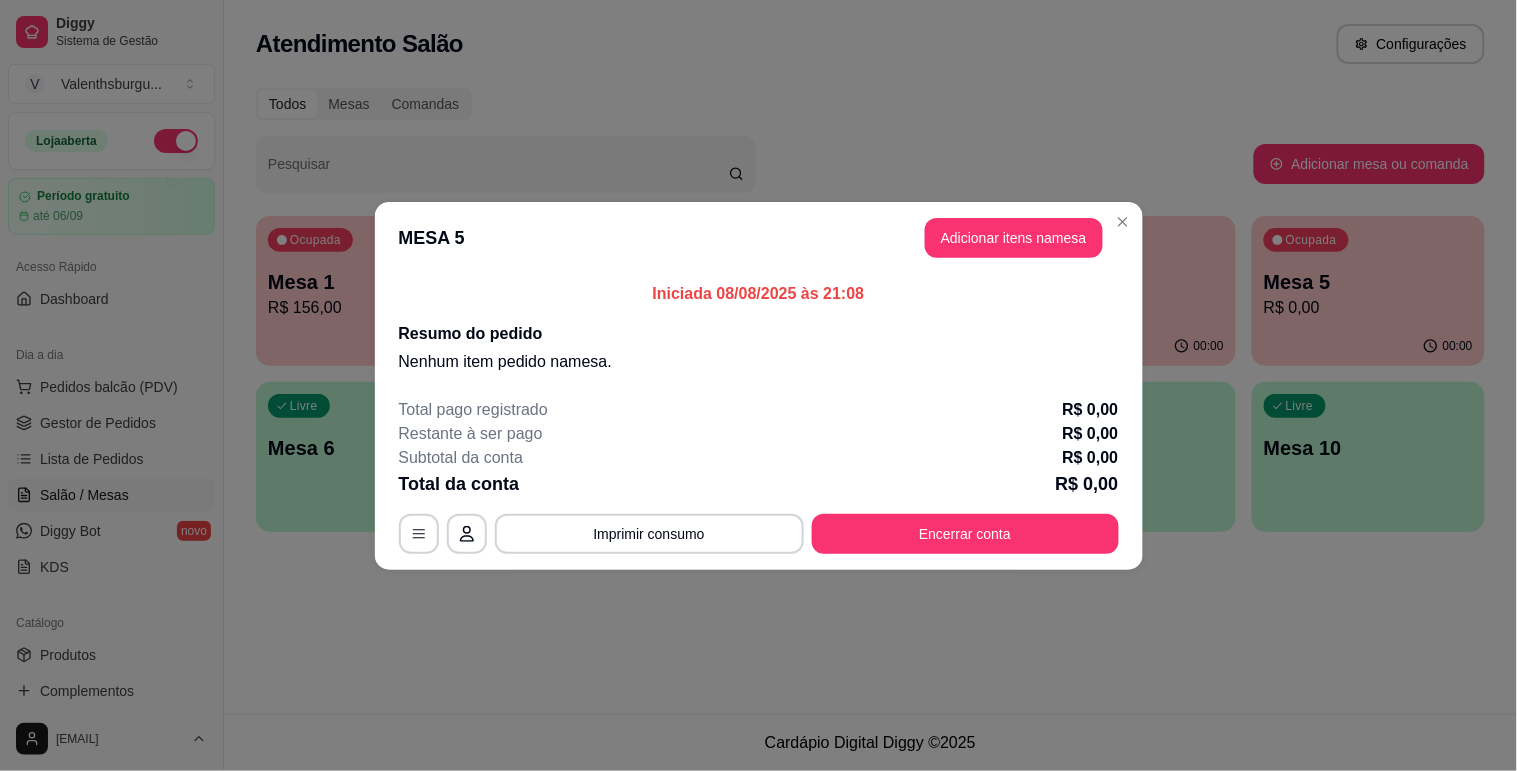 click on "Nenhum item pedido na  mesa ." at bounding box center (759, 362) 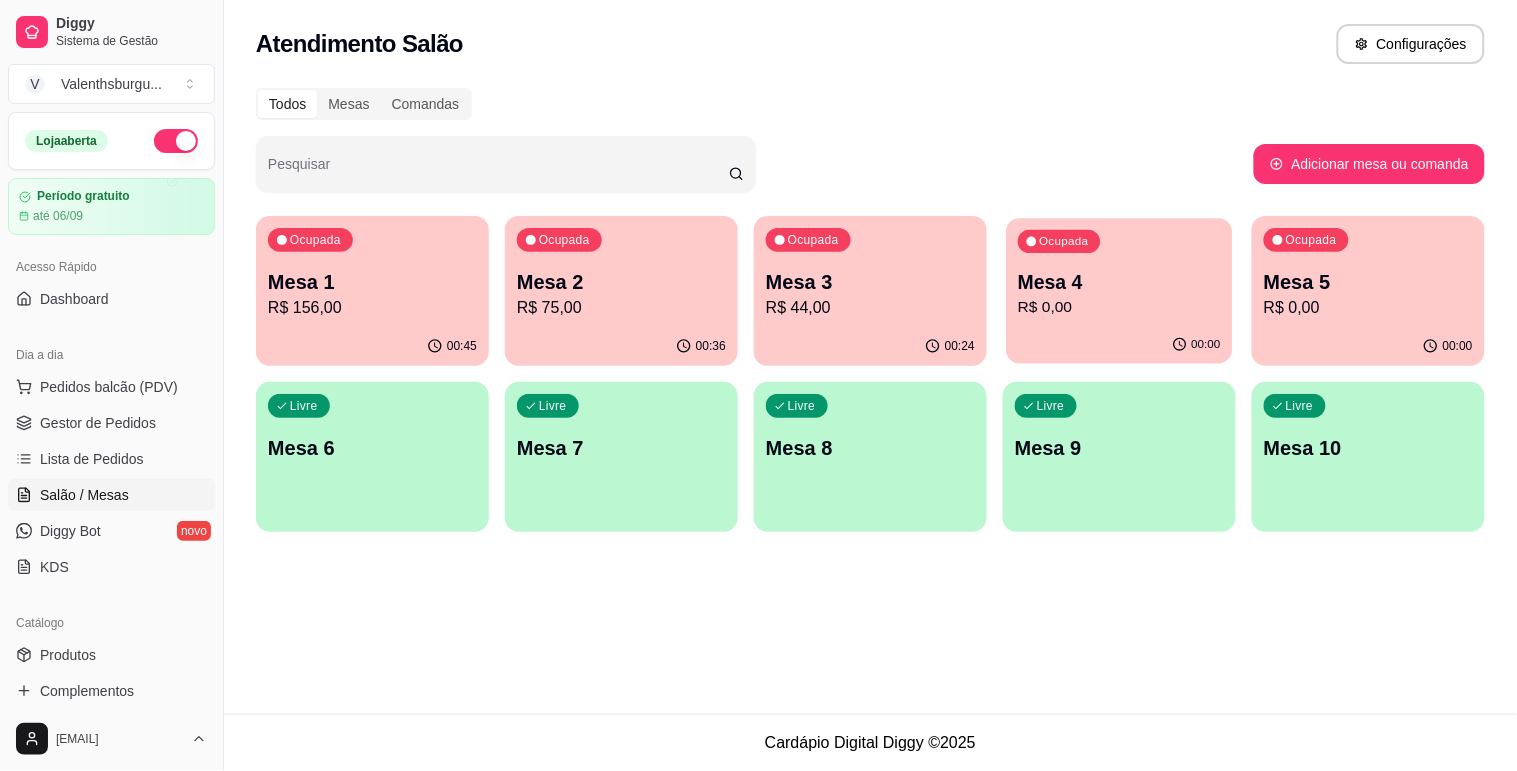 click on "Ocupada Mesa 4 R$ 0,00" at bounding box center (1119, 272) 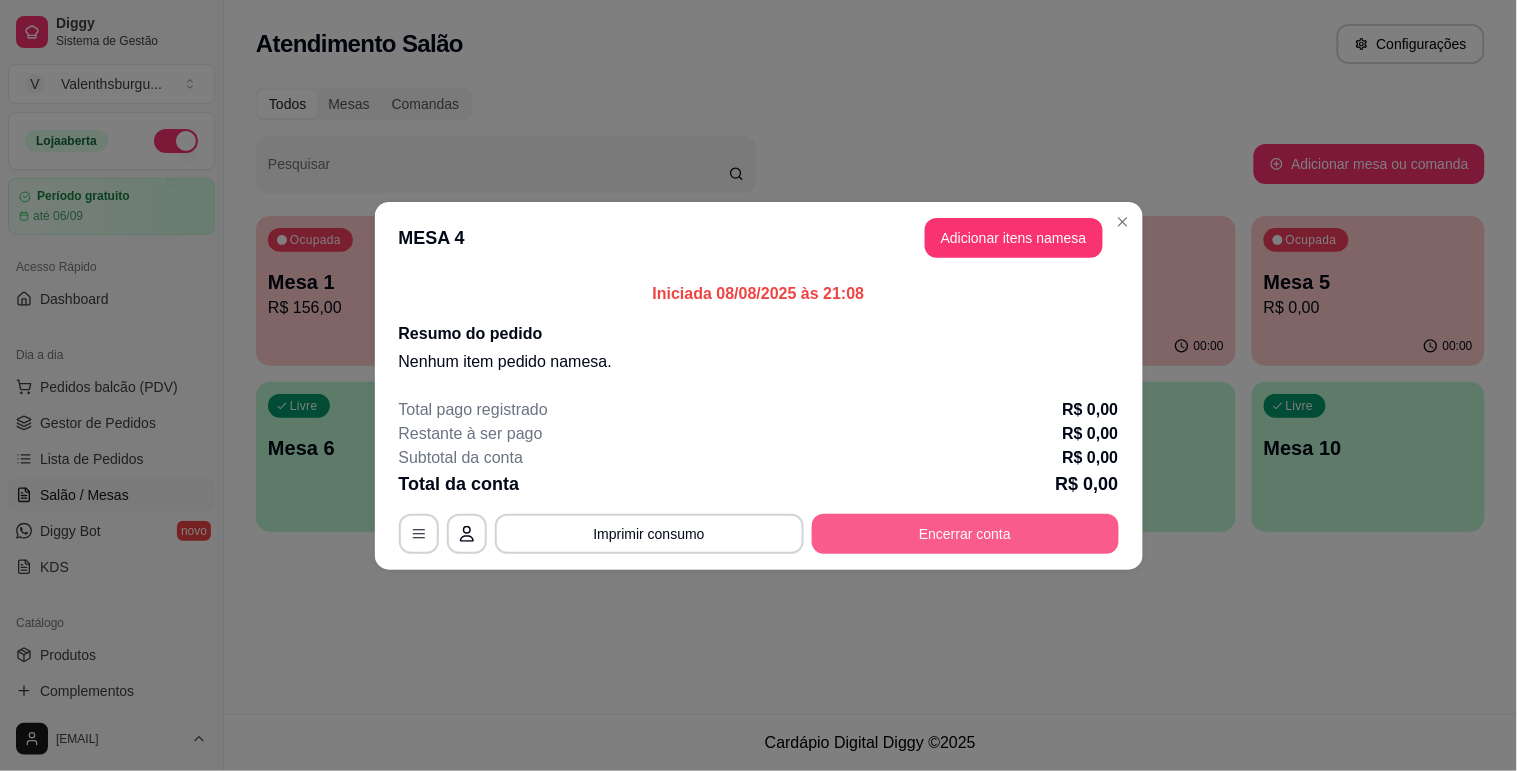 click on "Encerrar conta" at bounding box center [965, 534] 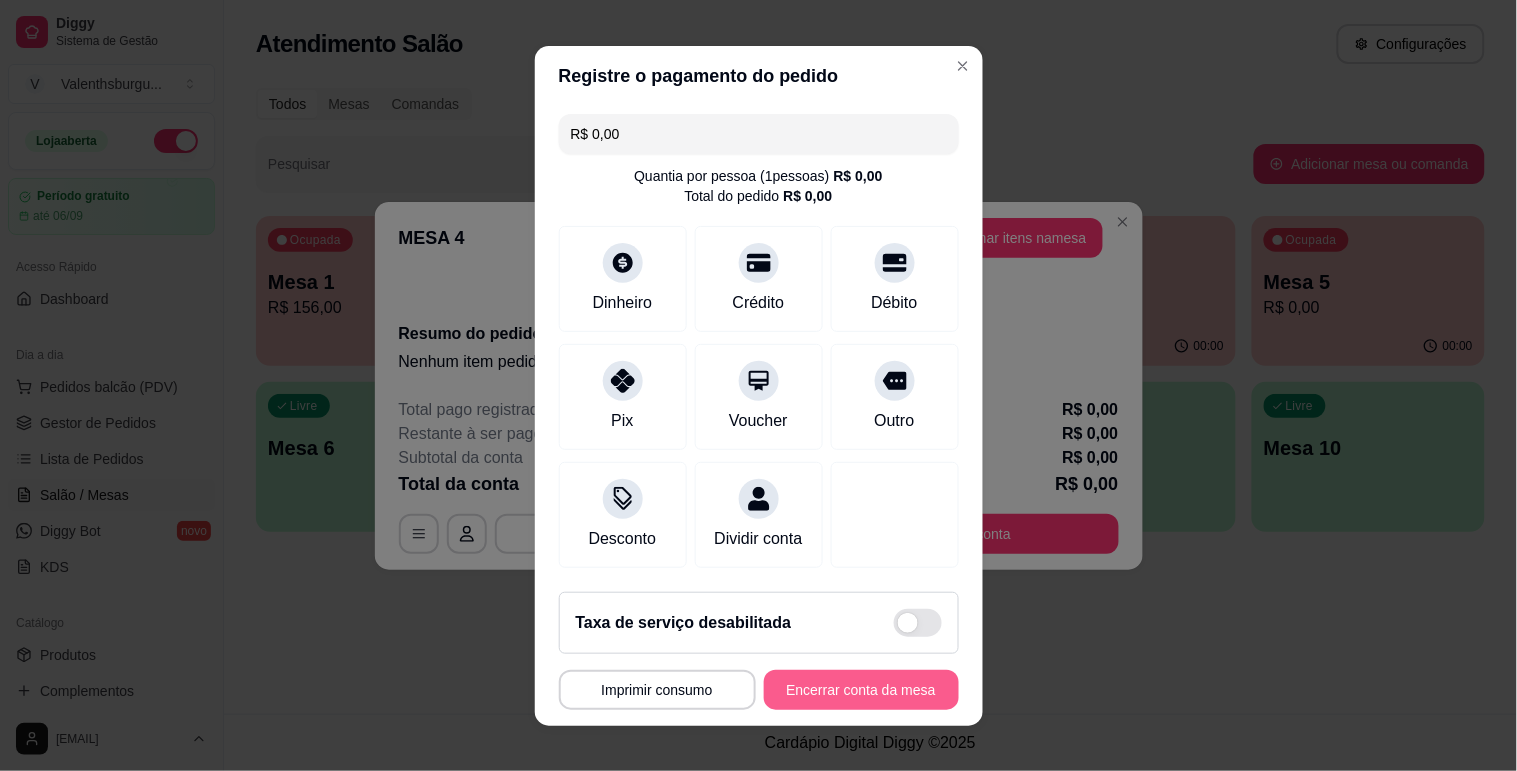 click on "Encerrar conta da mesa" at bounding box center [861, 690] 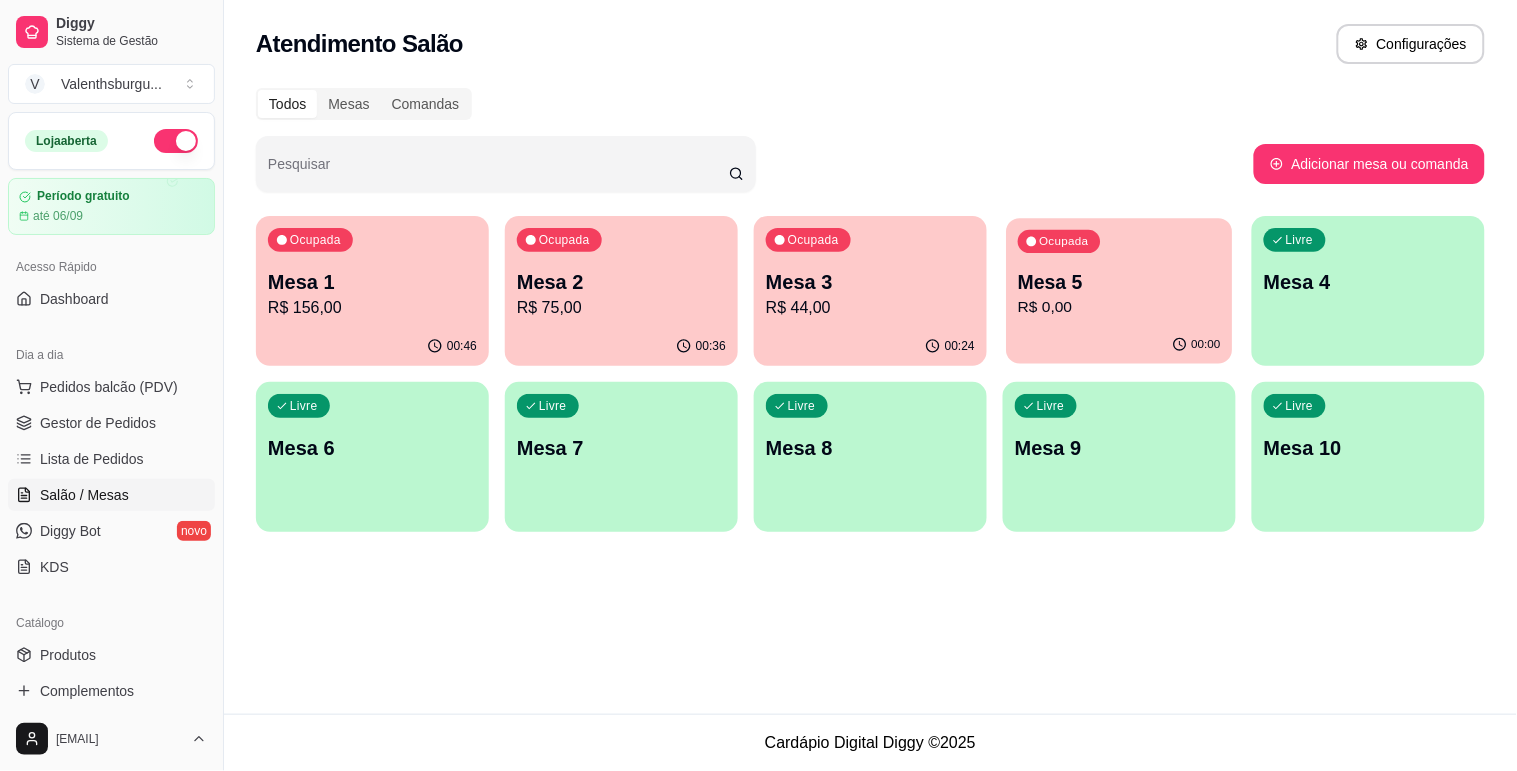 click on "R$ 0,00" at bounding box center [1119, 307] 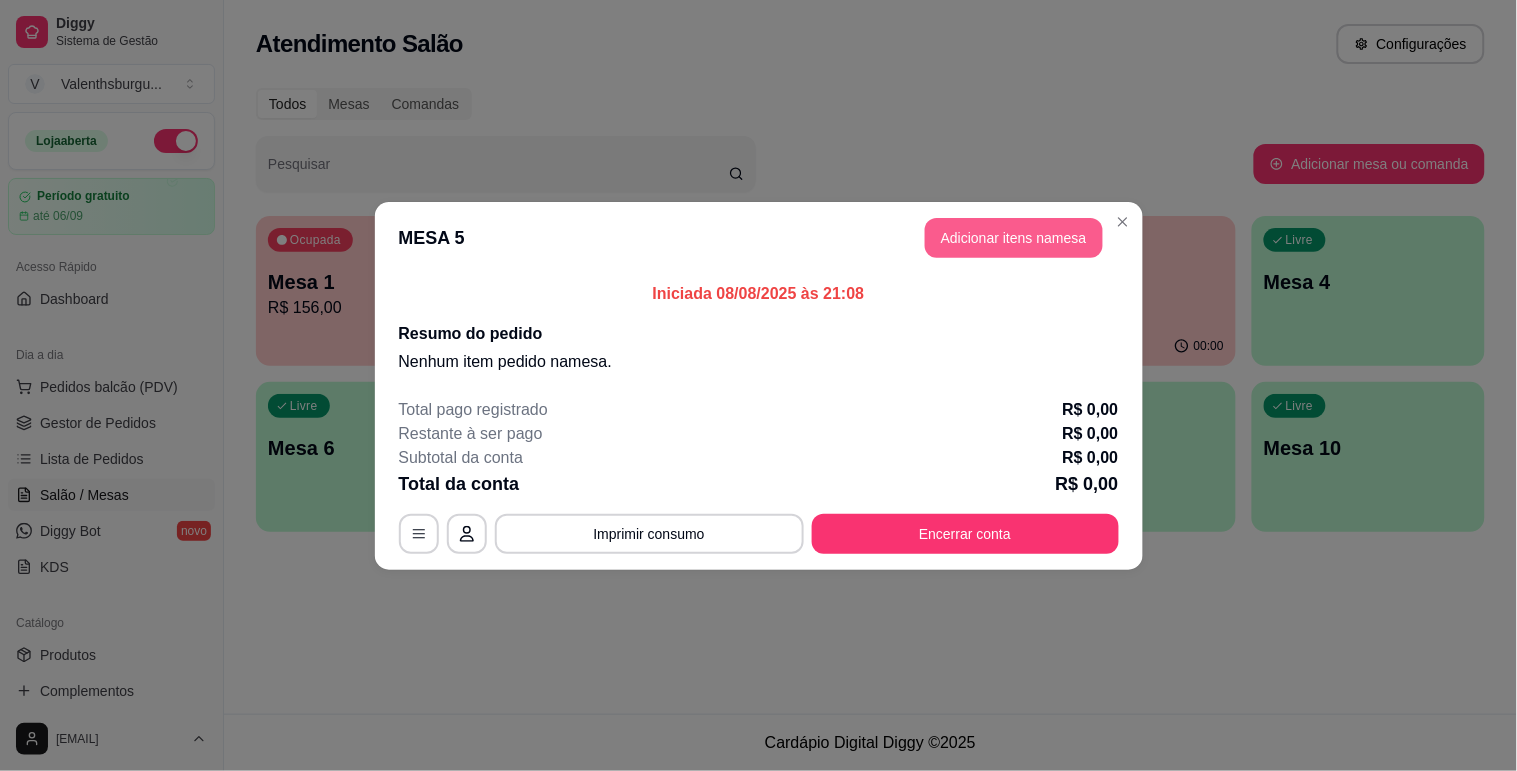 click on "Adicionar itens na  mesa" at bounding box center [1014, 238] 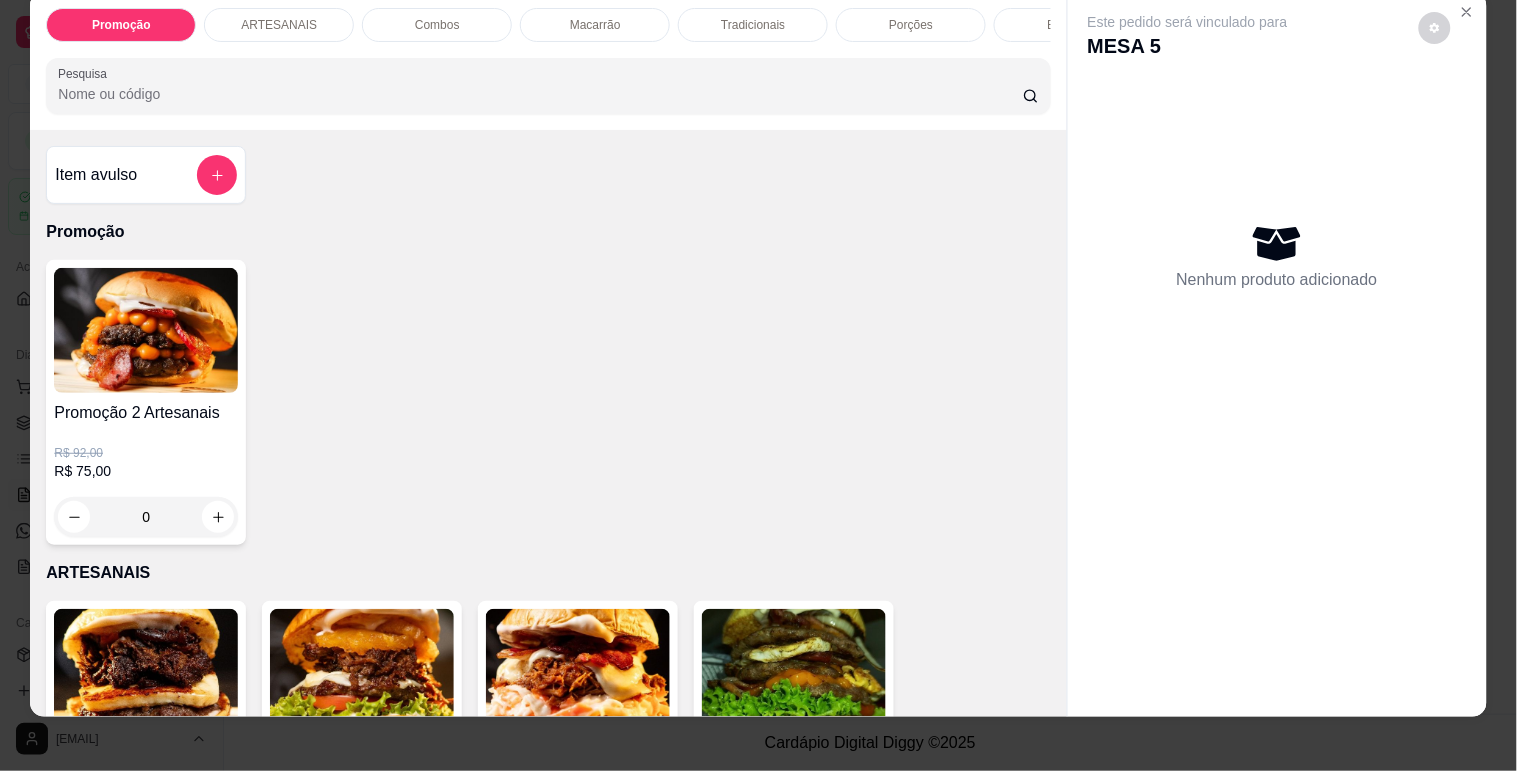 scroll, scrollTop: 48, scrollLeft: 0, axis: vertical 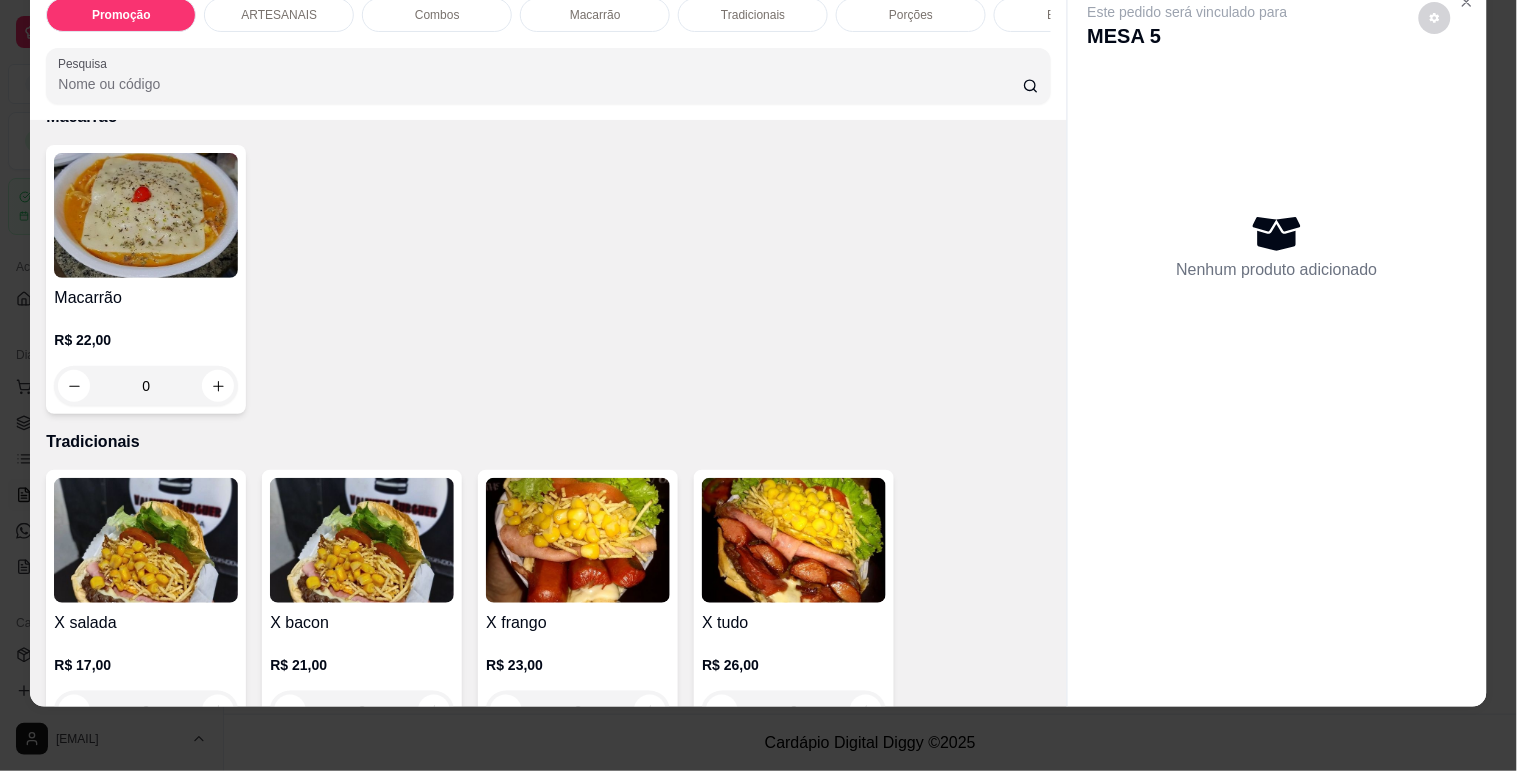 click on "0" at bounding box center (146, 386) 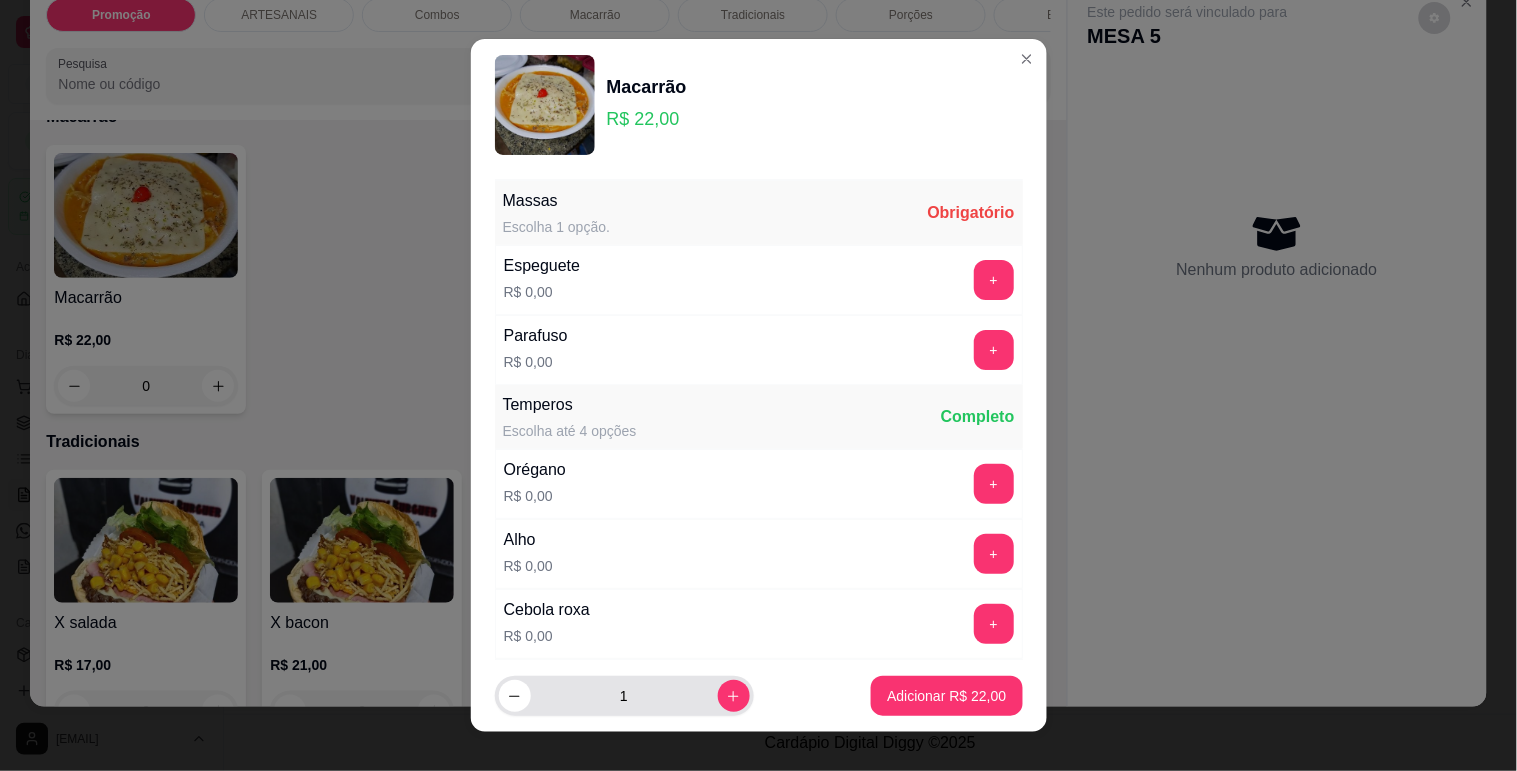 click at bounding box center (734, 696) 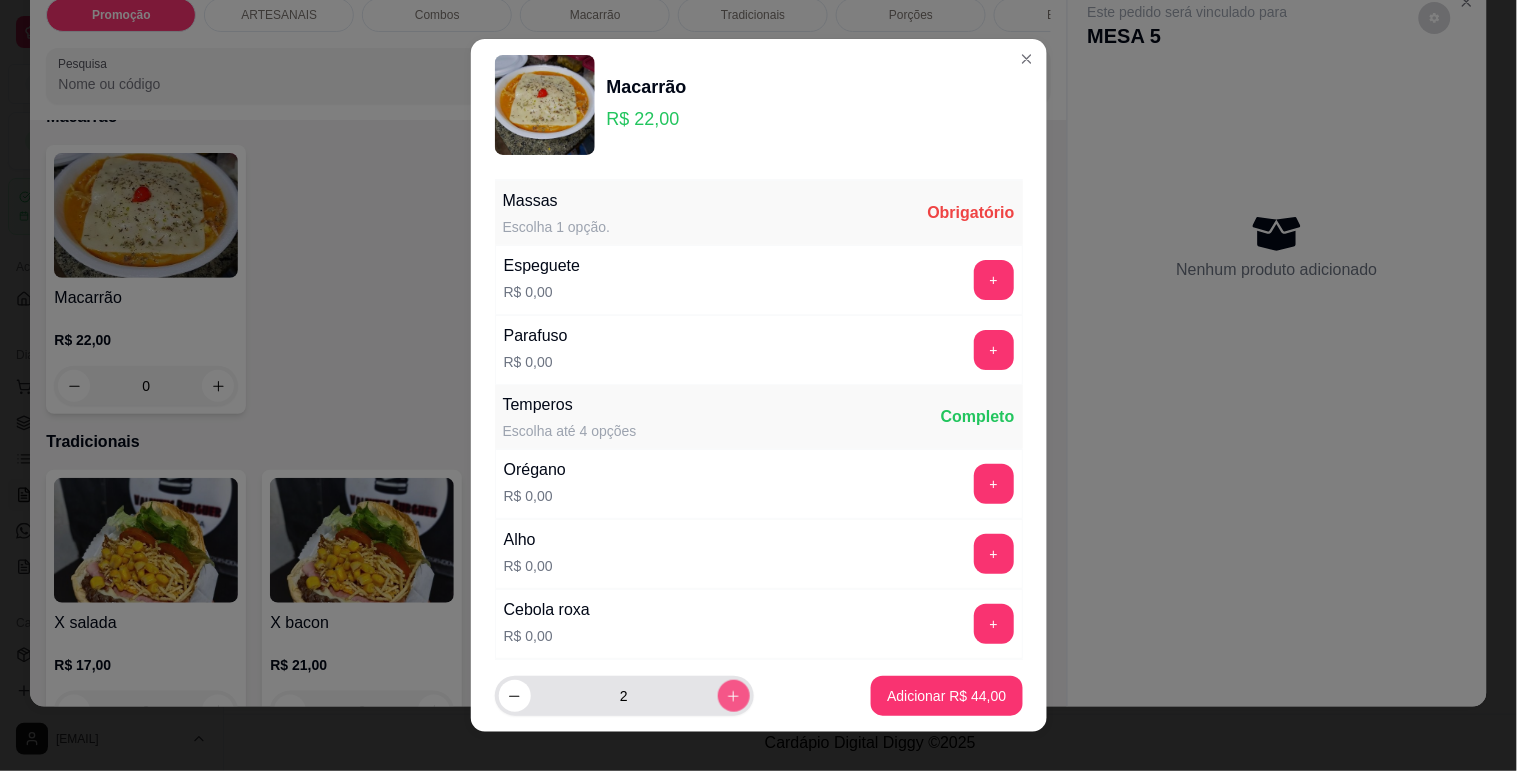 click 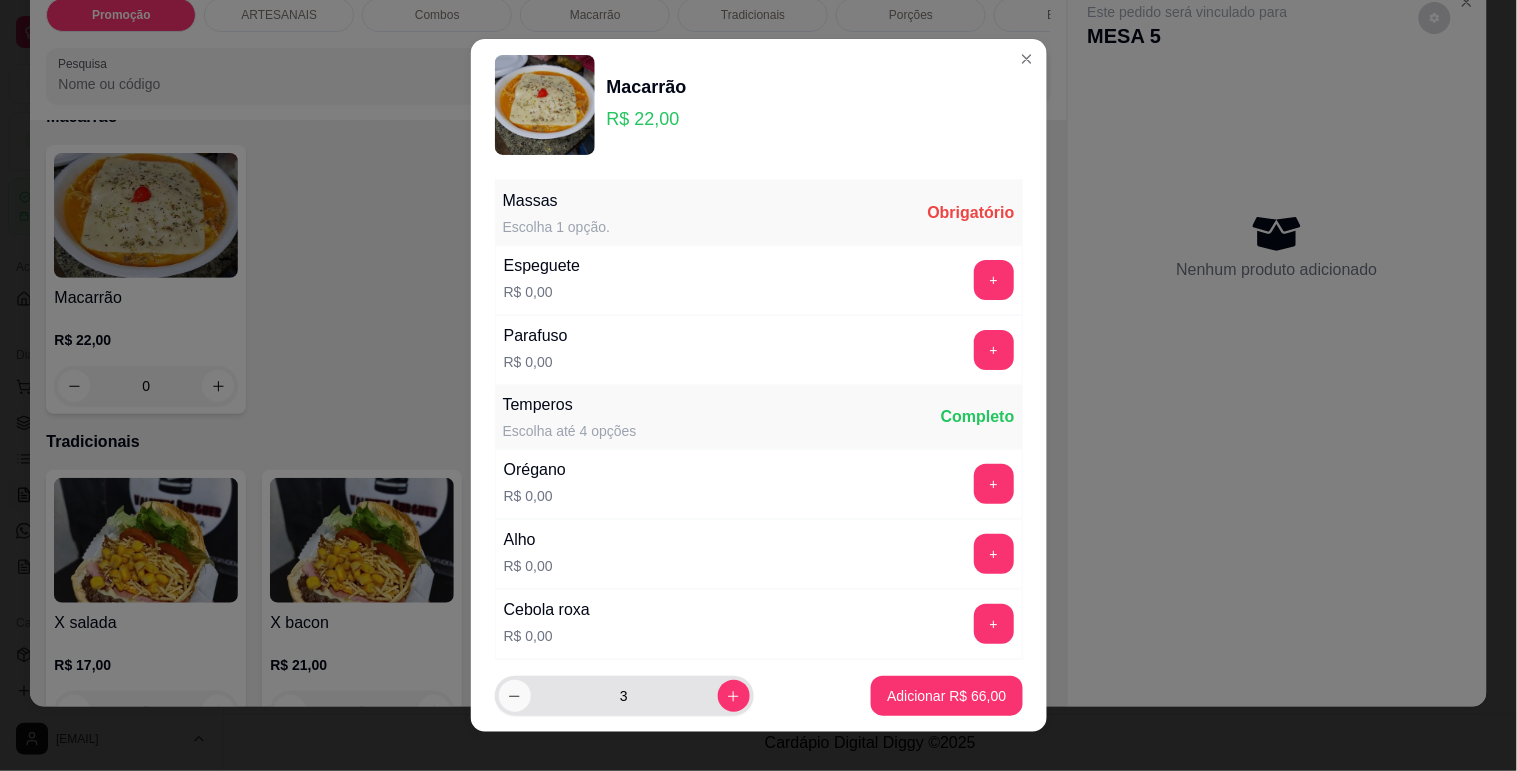 click 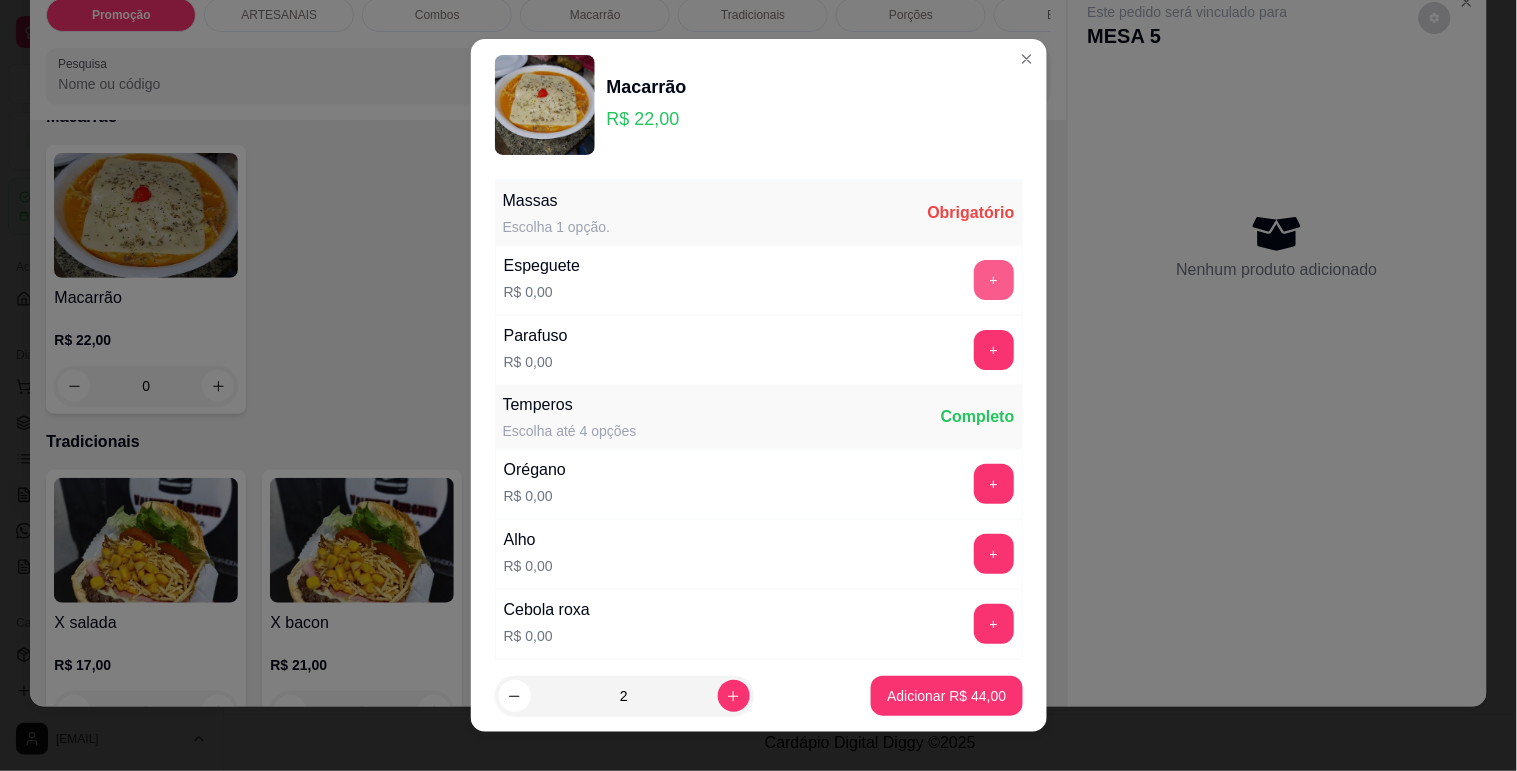 click on "+" at bounding box center [994, 280] 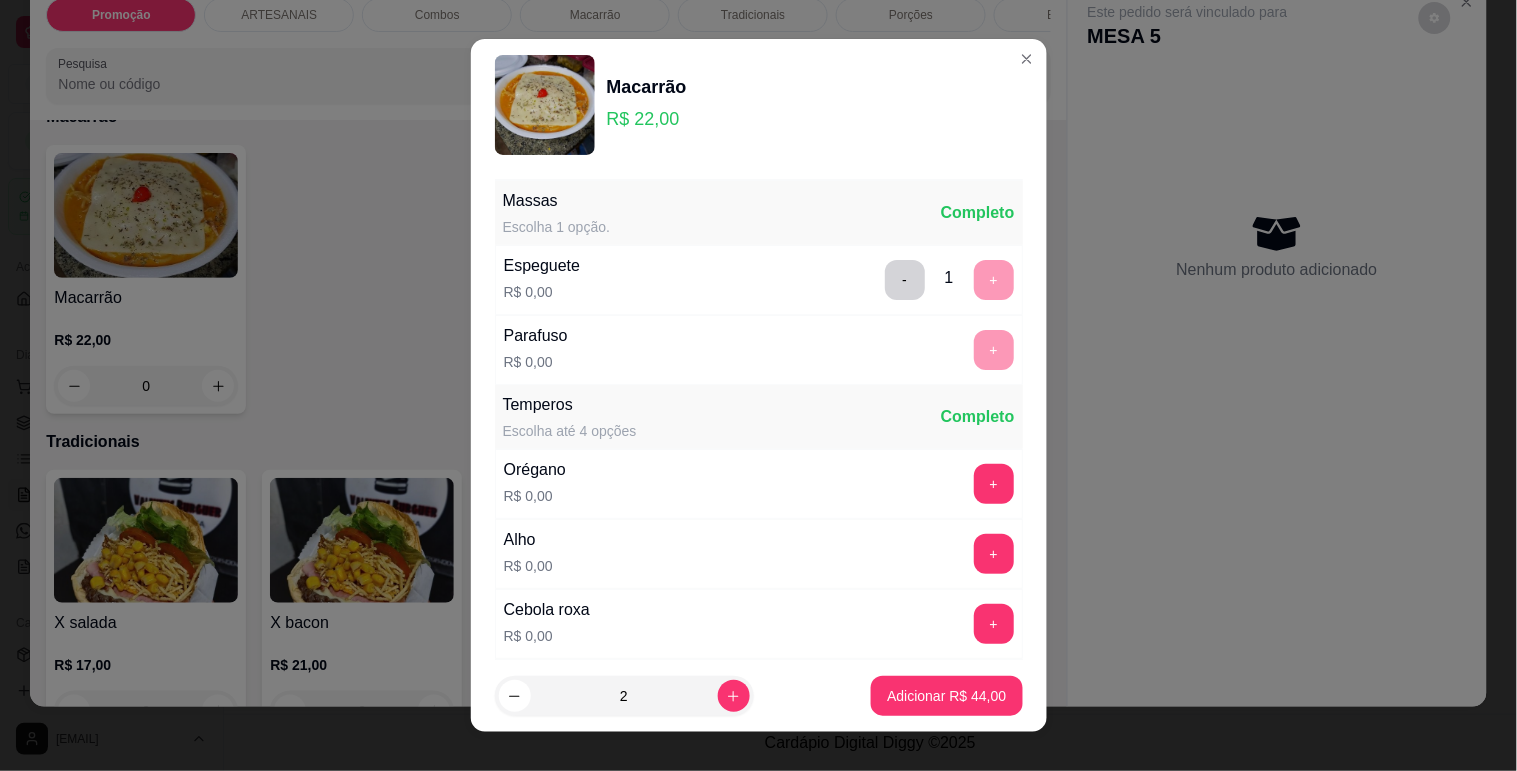 scroll, scrollTop: 25, scrollLeft: 0, axis: vertical 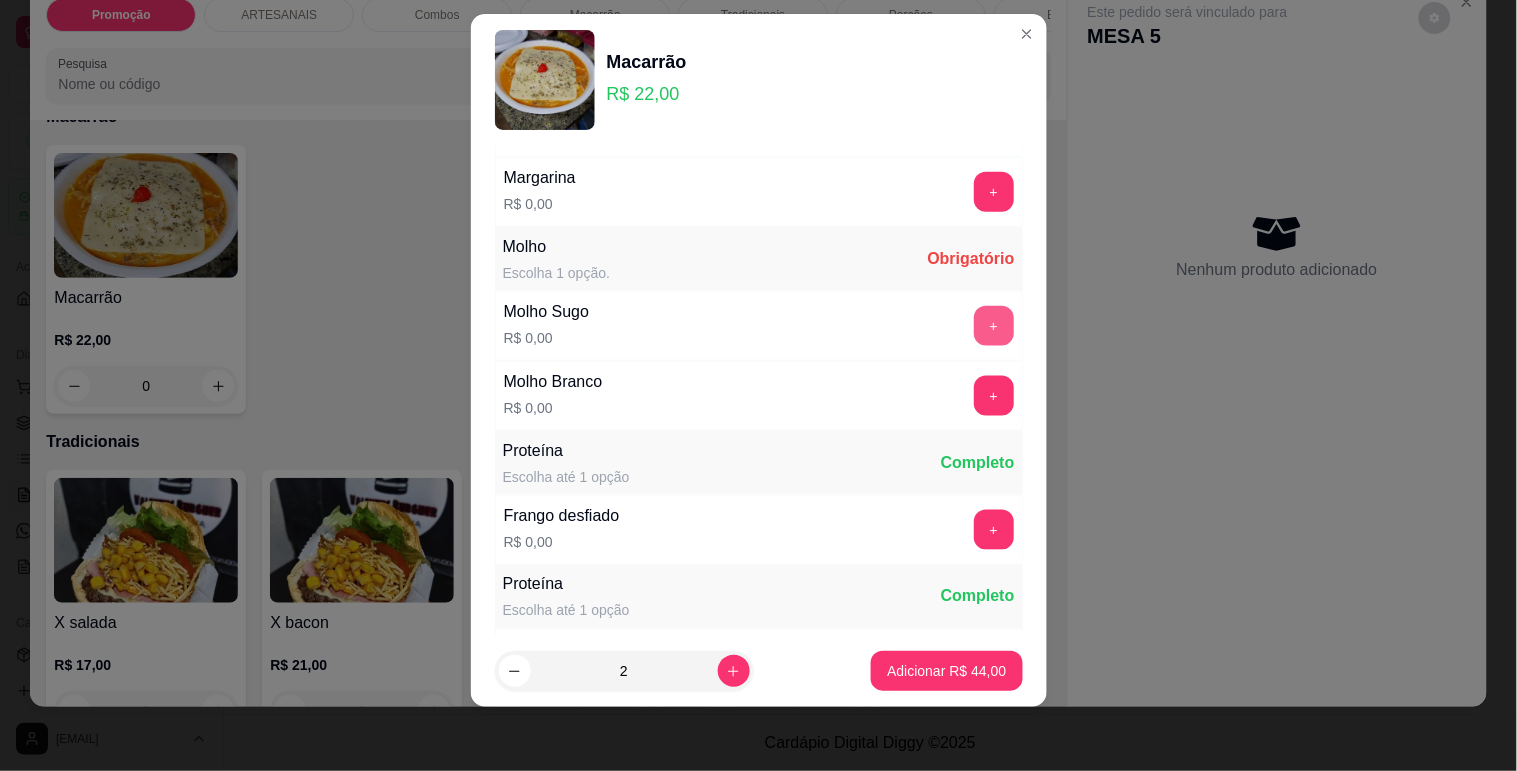 click on "+" at bounding box center (994, 326) 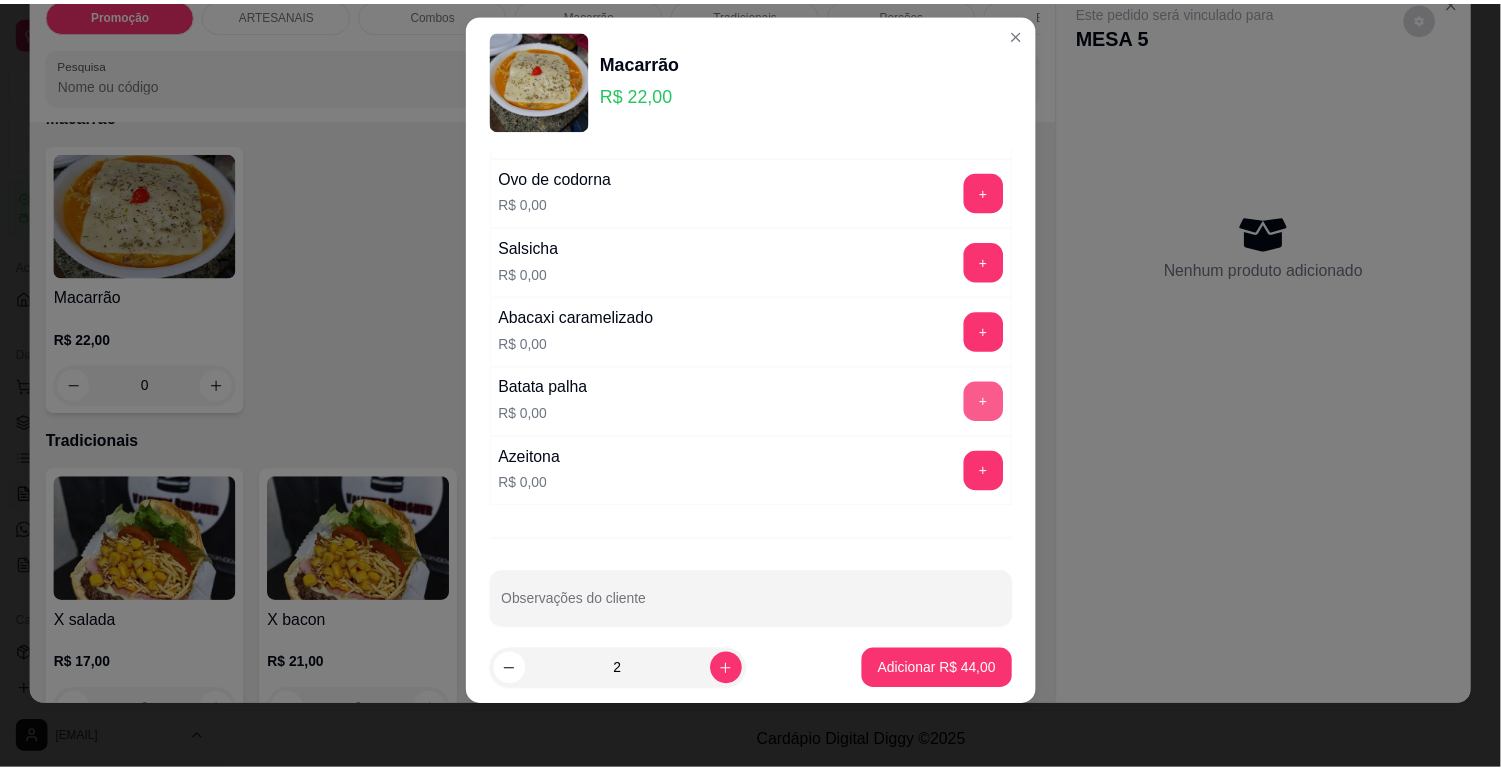 scroll, scrollTop: 1737, scrollLeft: 0, axis: vertical 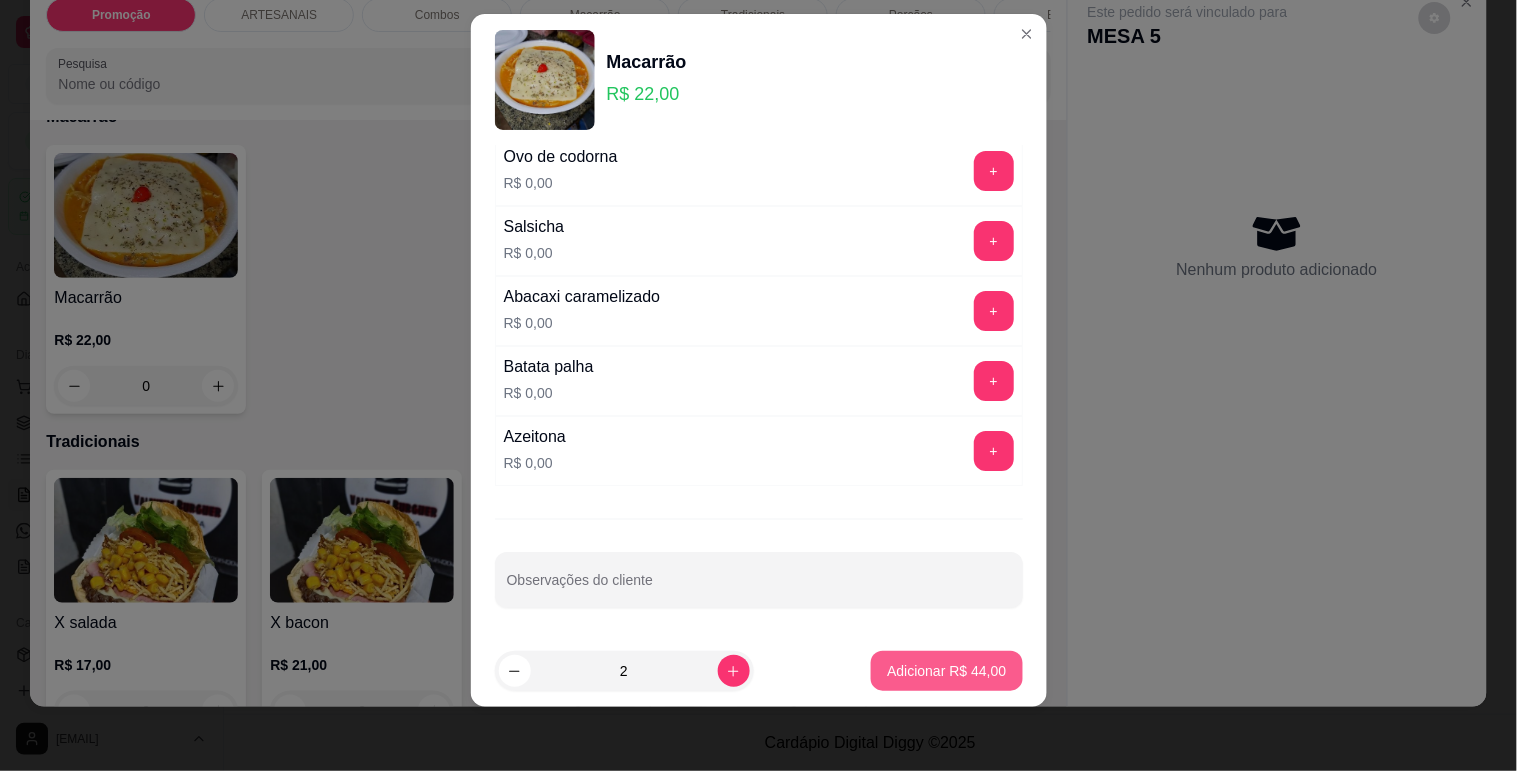 click on "Adicionar   R$ 44,00" at bounding box center [946, 671] 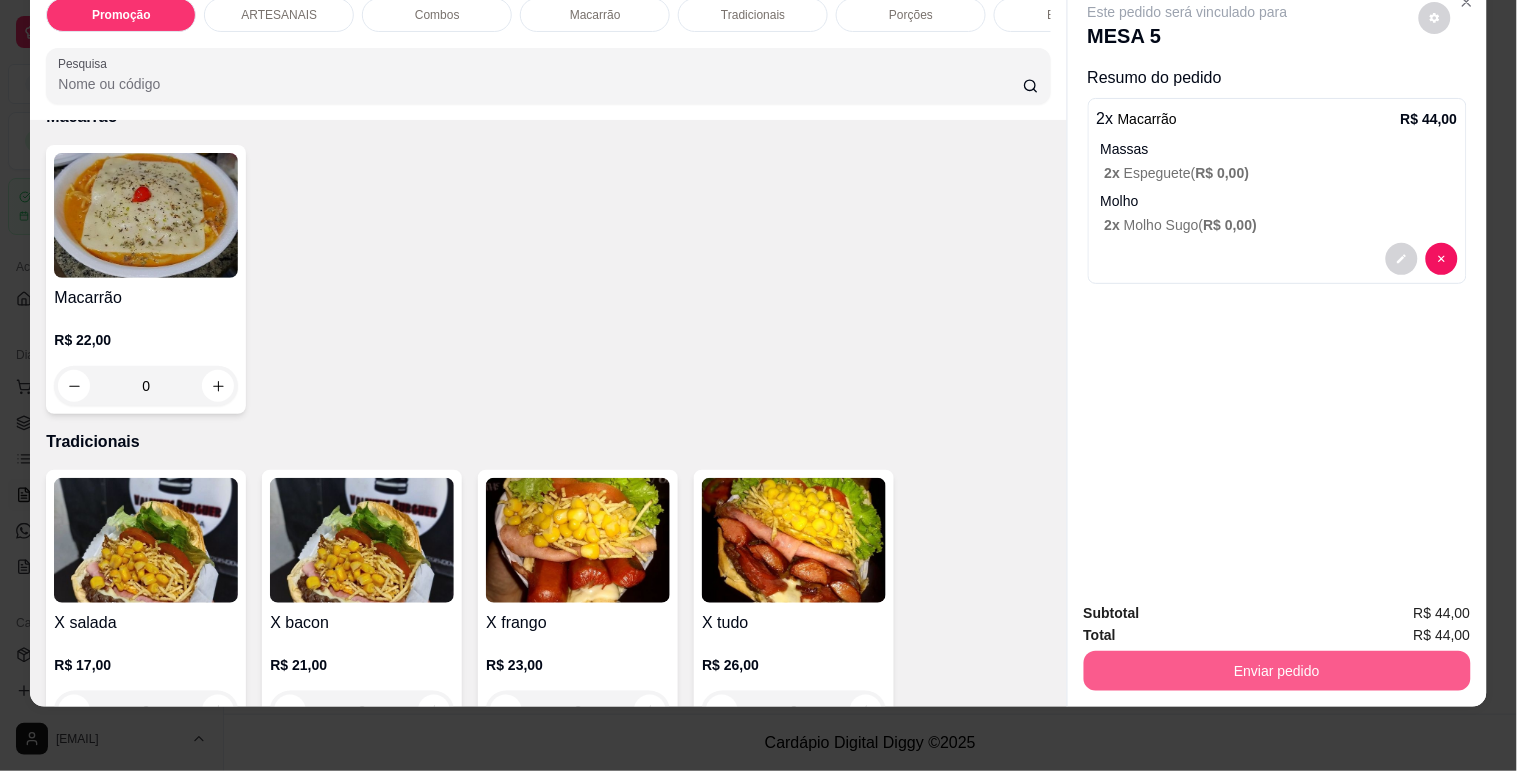click on "Enviar pedido" at bounding box center [1277, 671] 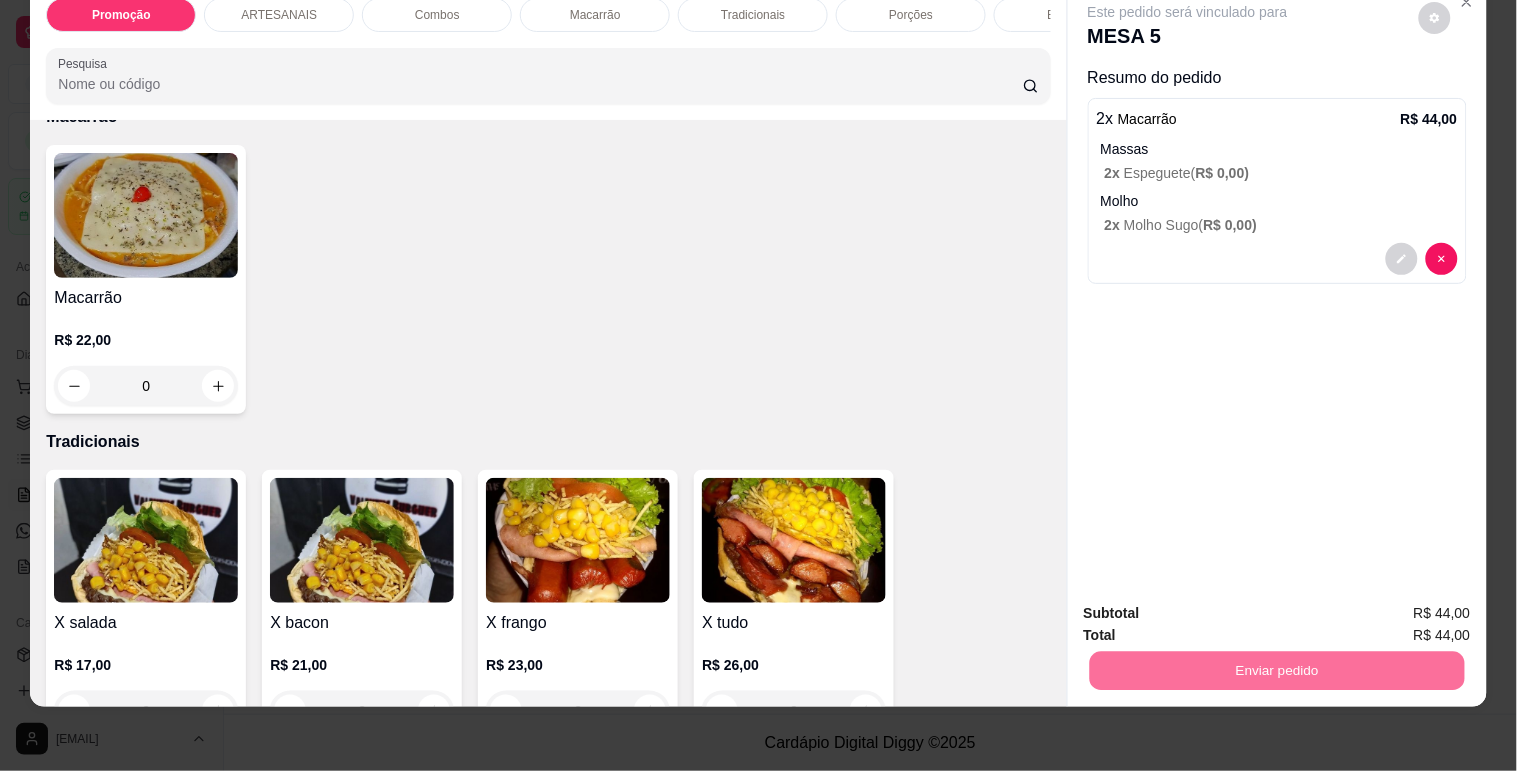 click on "Sim, quero registrar" at bounding box center [1400, 606] 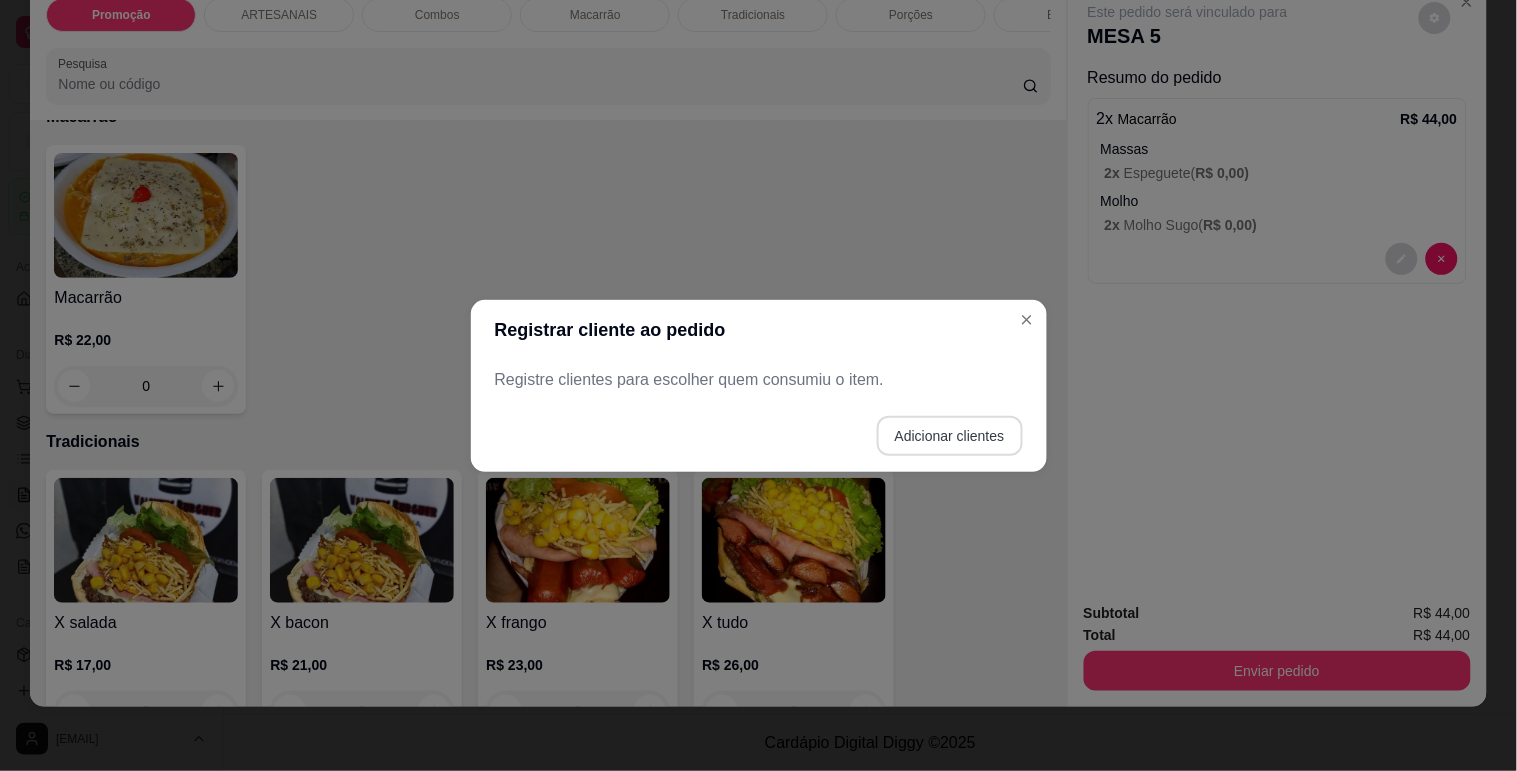 click on "Adicionar clientes" at bounding box center (950, 436) 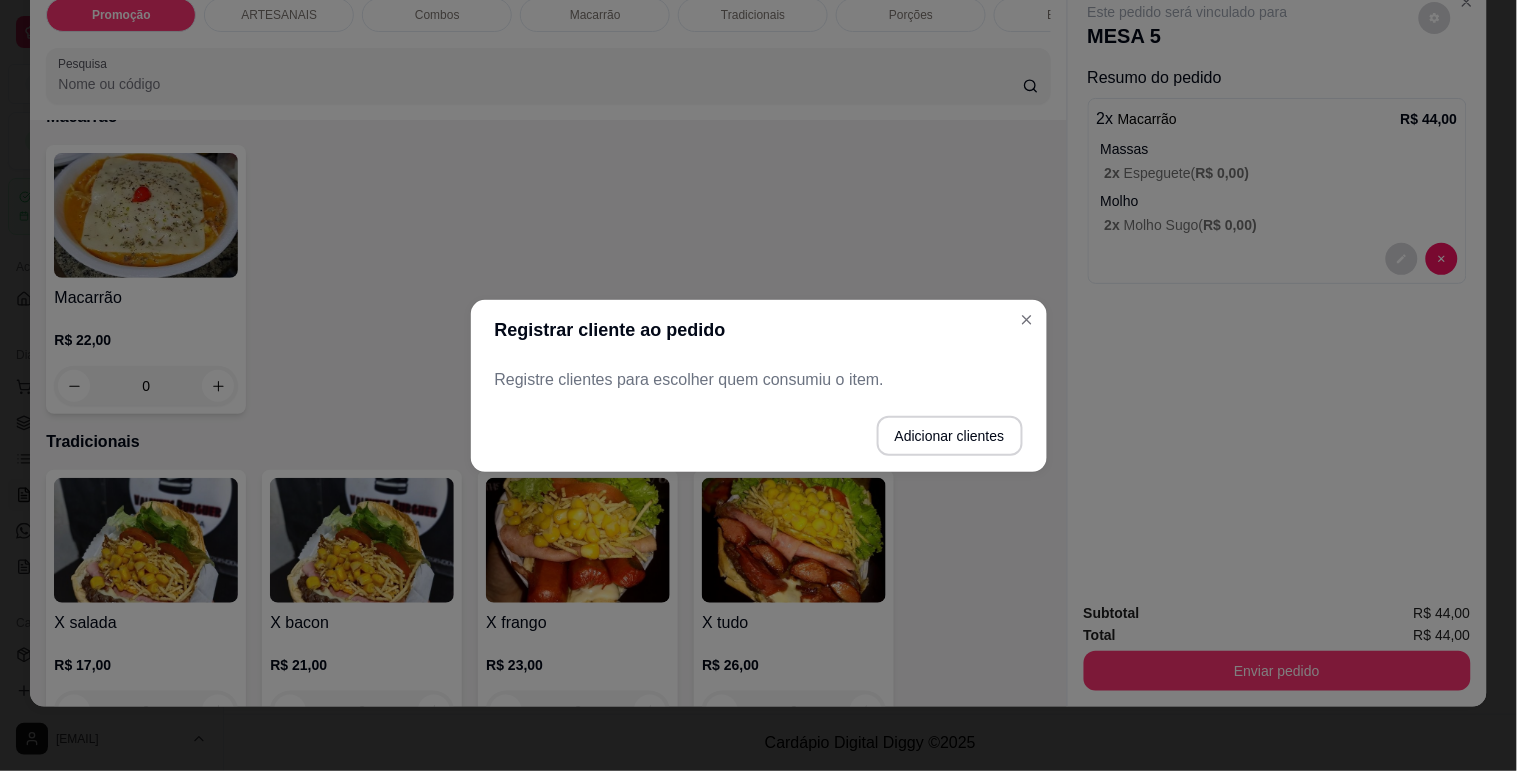 click on "Nome do cliente" at bounding box center (759, 388) 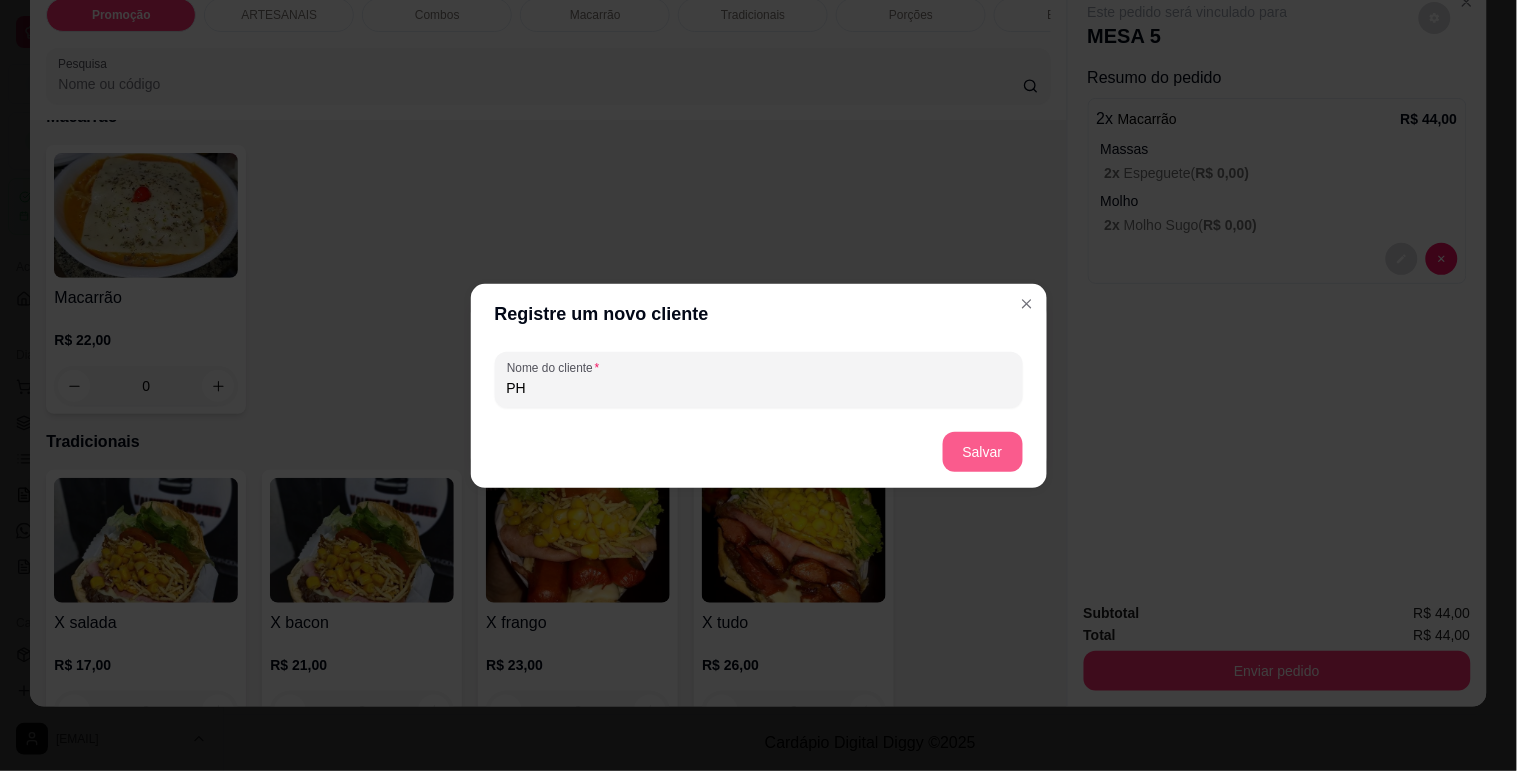 type on "PH" 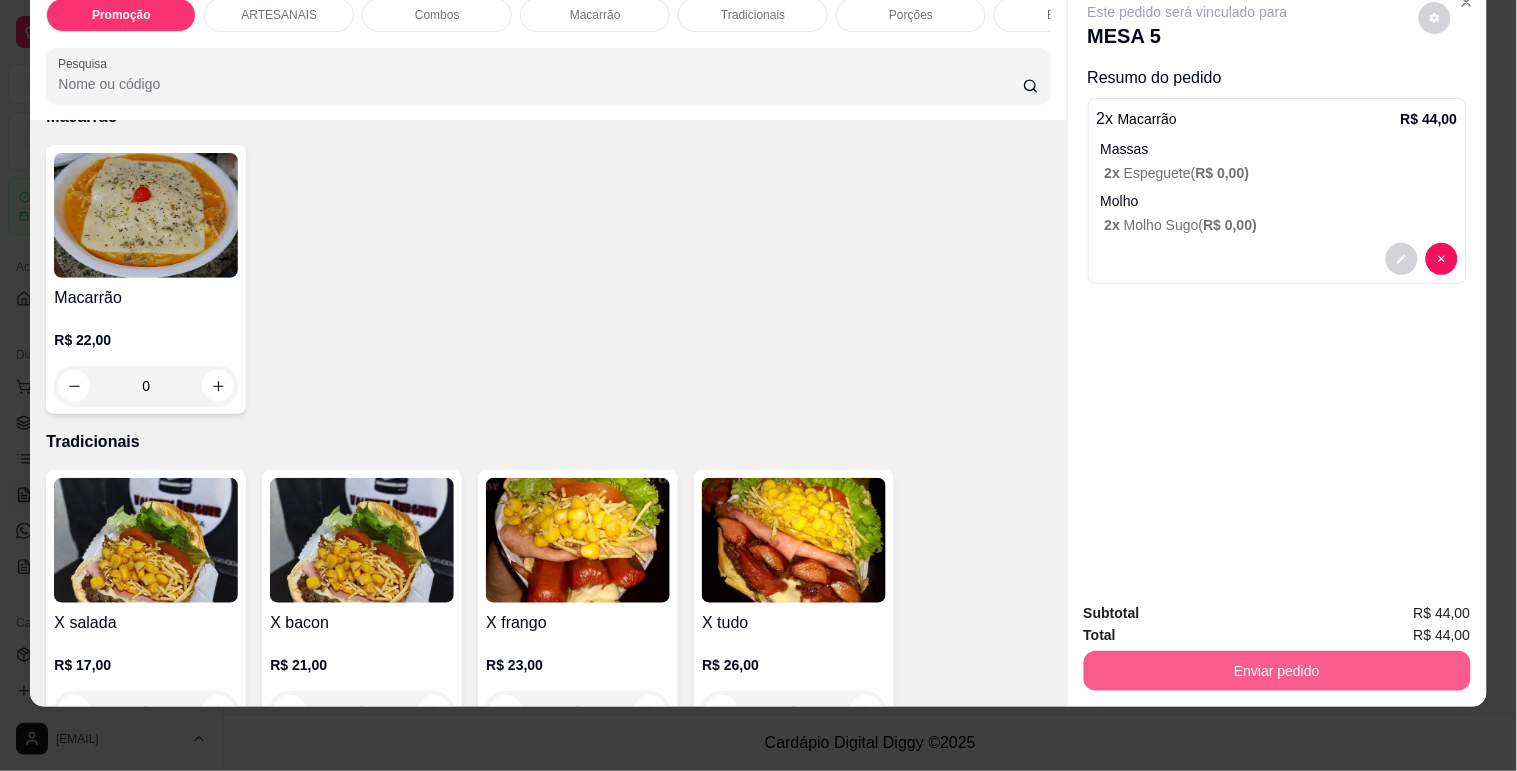 click on "Enviar pedido" at bounding box center (1277, 671) 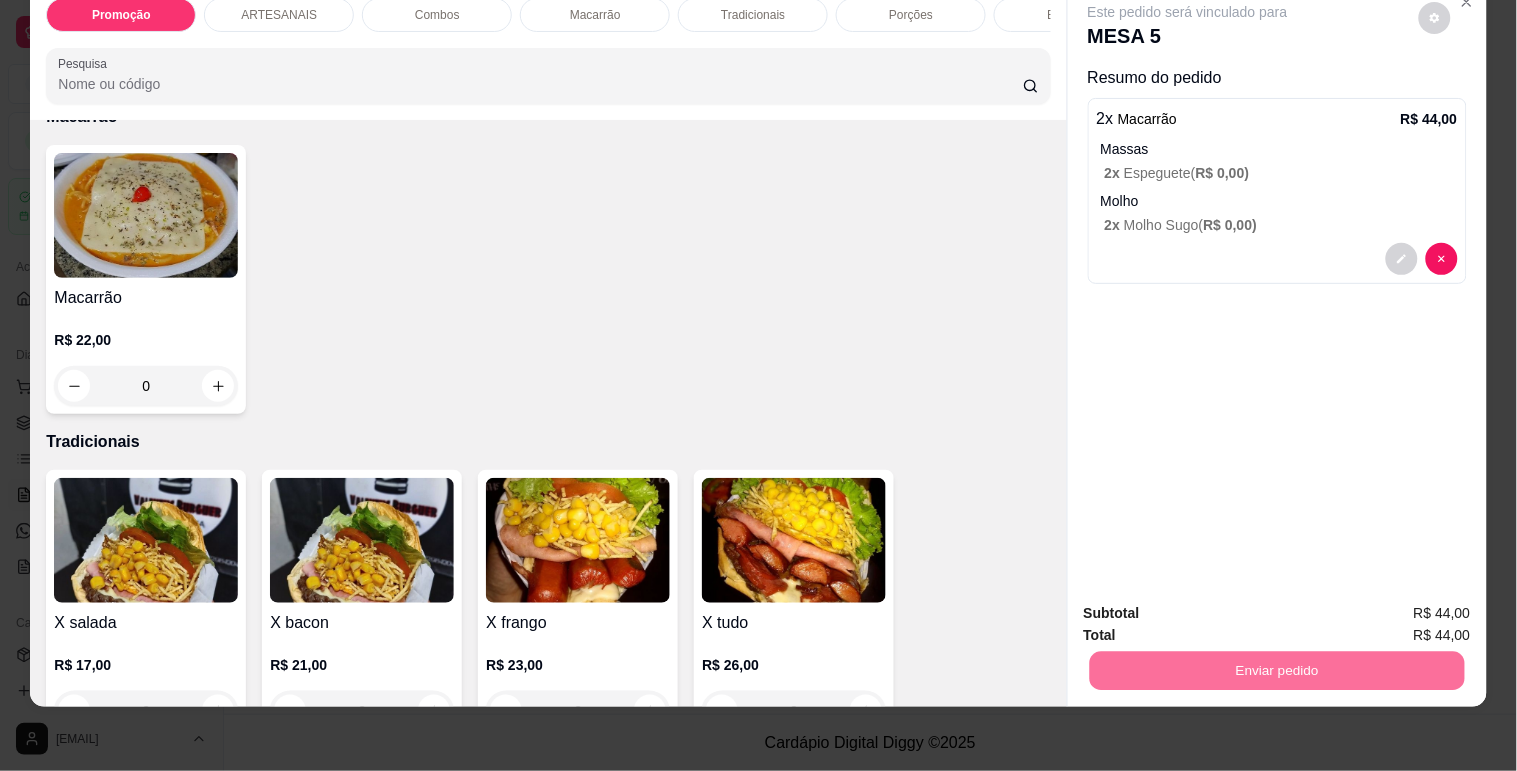 click on "Não registrar e enviar pedido" at bounding box center [1211, 606] 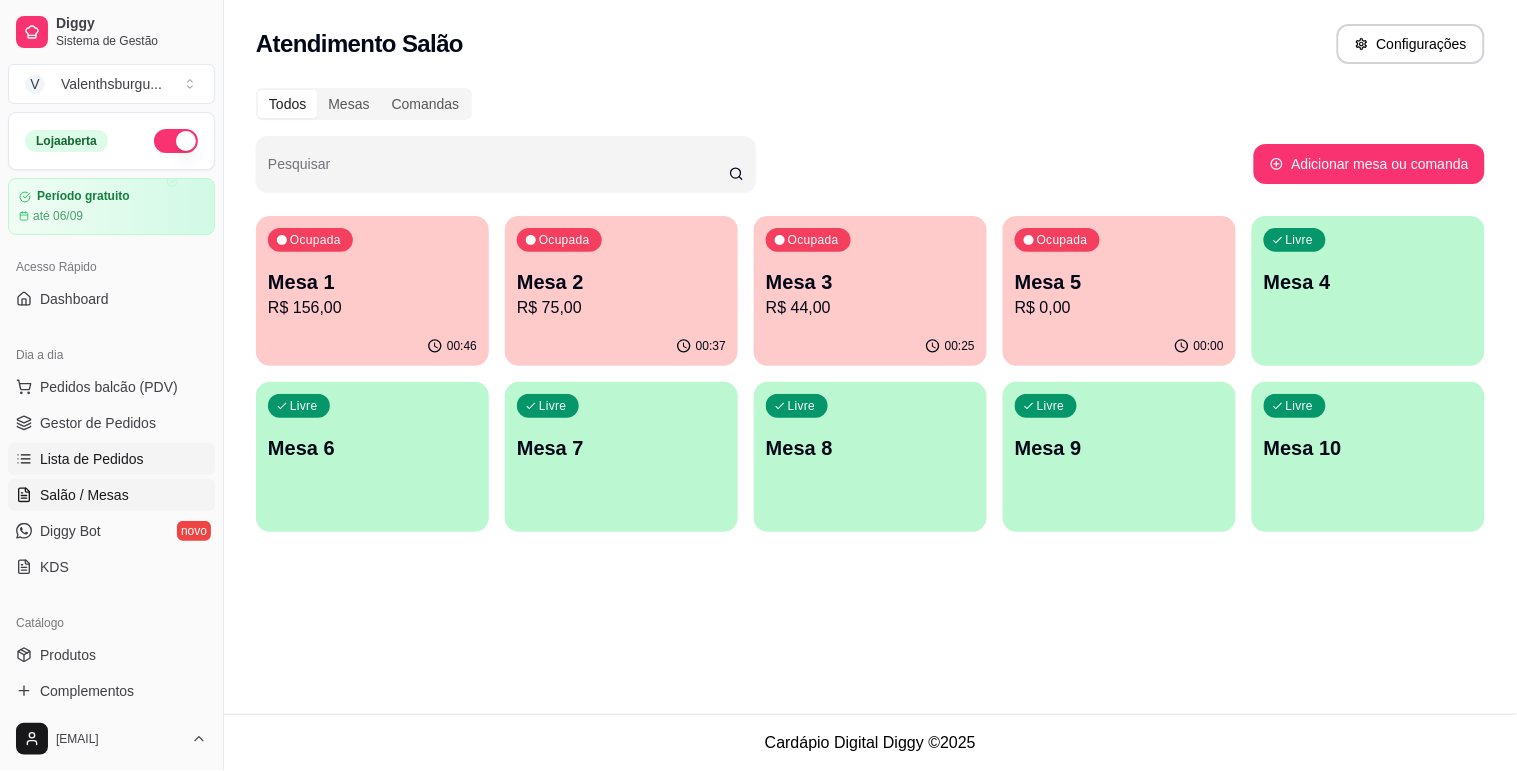 click on "Lista de Pedidos" at bounding box center (92, 459) 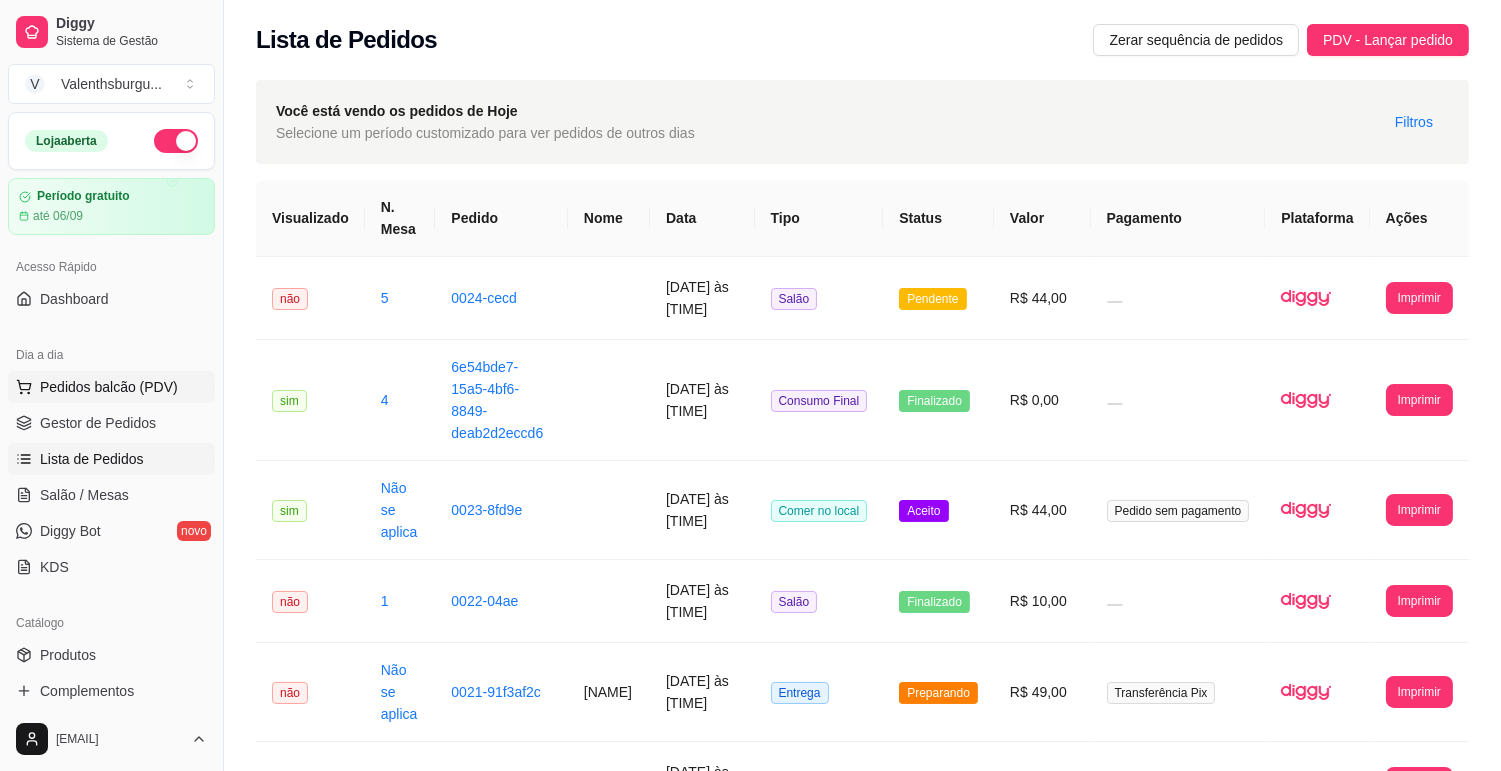 click on "Pedidos balcão (PDV)" at bounding box center (109, 387) 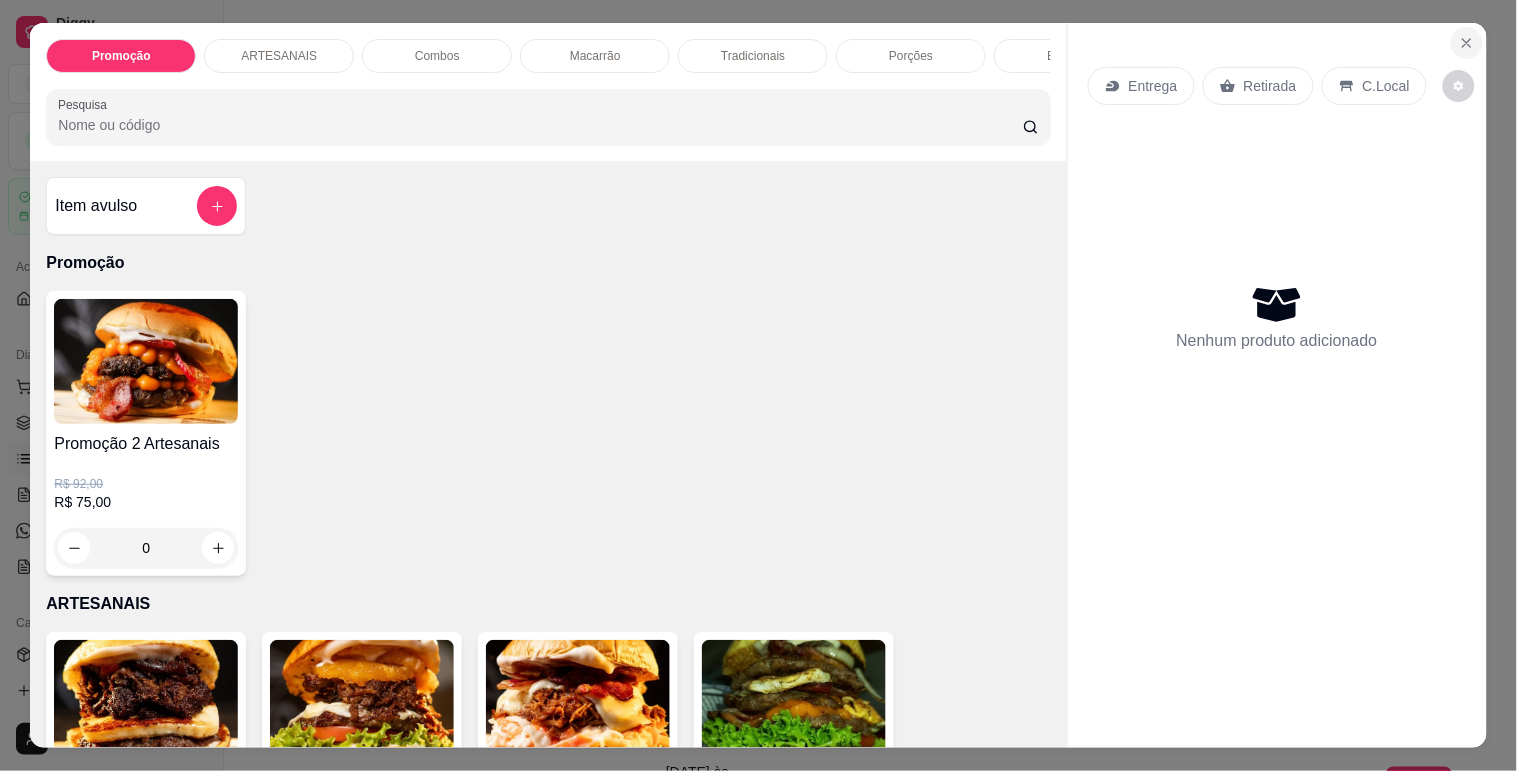 click at bounding box center [1467, 43] 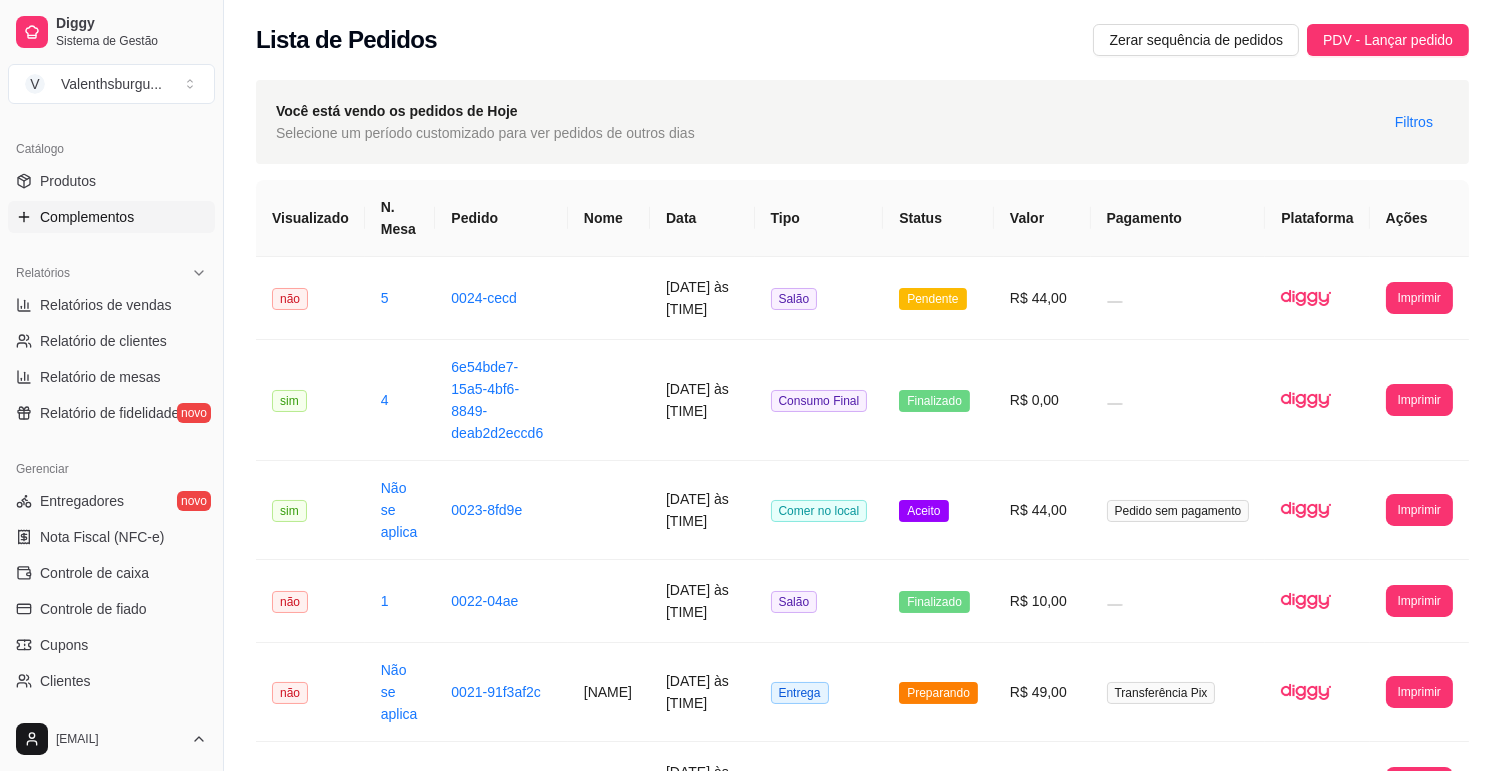 scroll, scrollTop: 444, scrollLeft: 0, axis: vertical 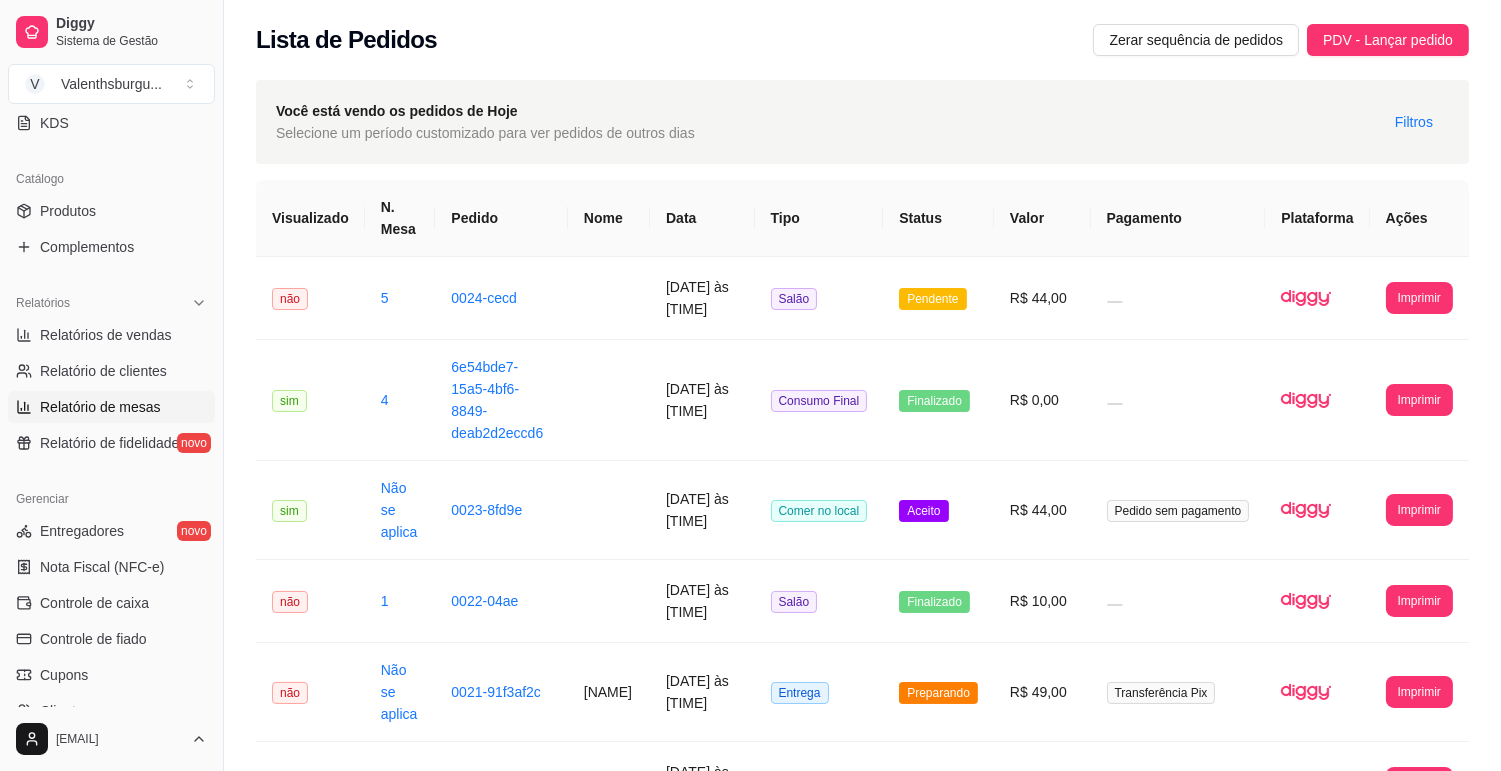 click on "Relatório de mesas" at bounding box center [100, 407] 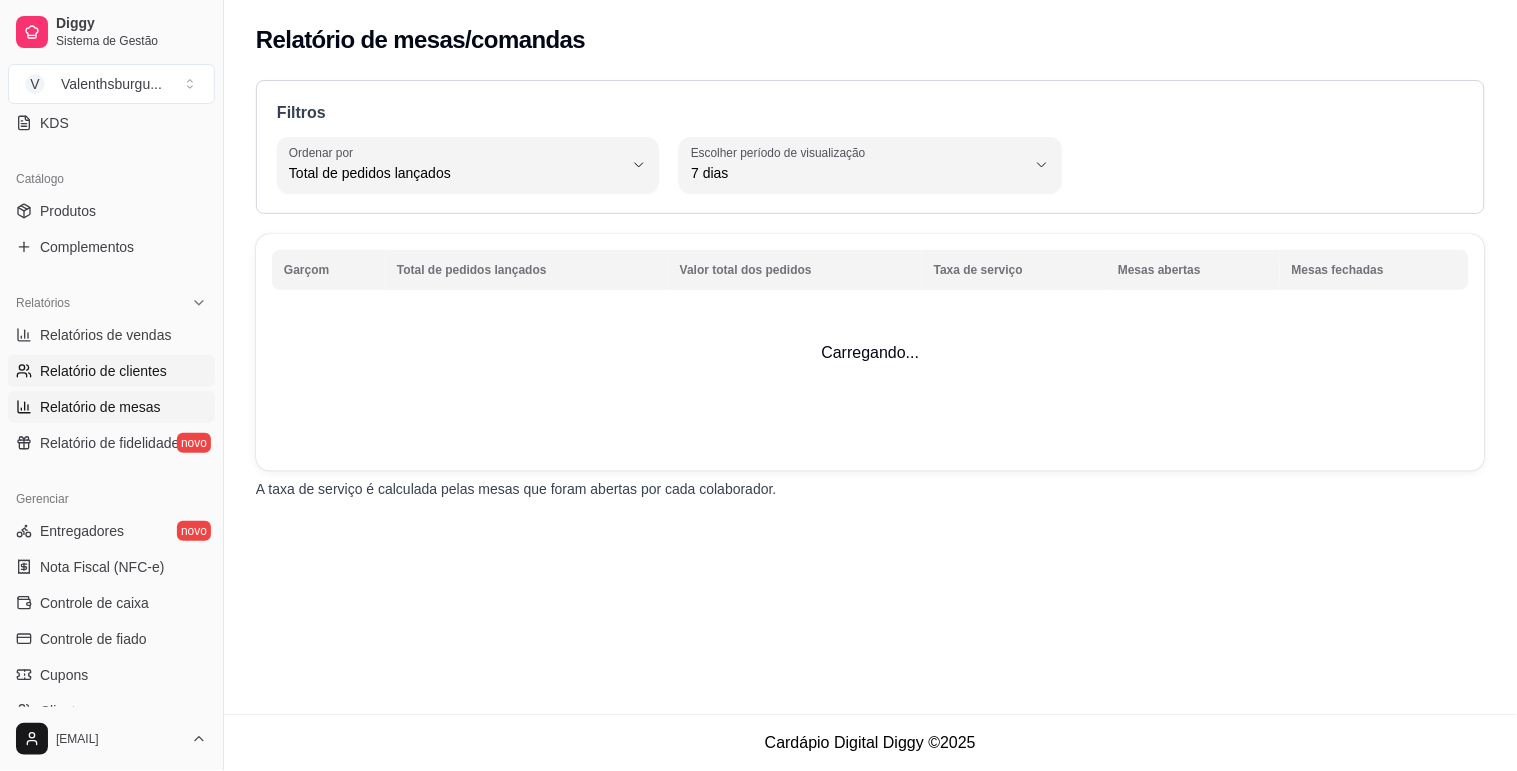 click on "Relatório de clientes" at bounding box center [111, 371] 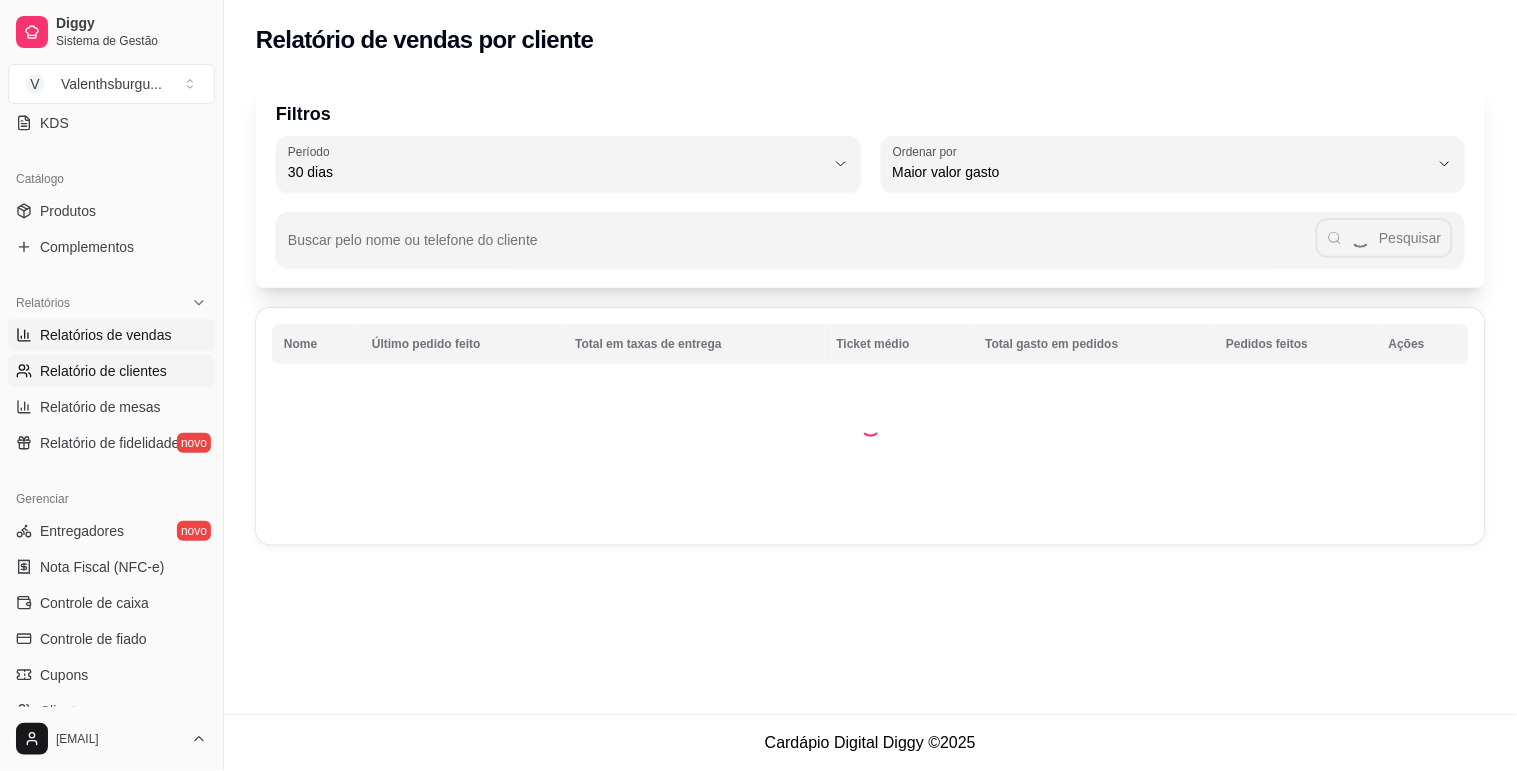 click on "Relatórios de vendas" at bounding box center (111, 335) 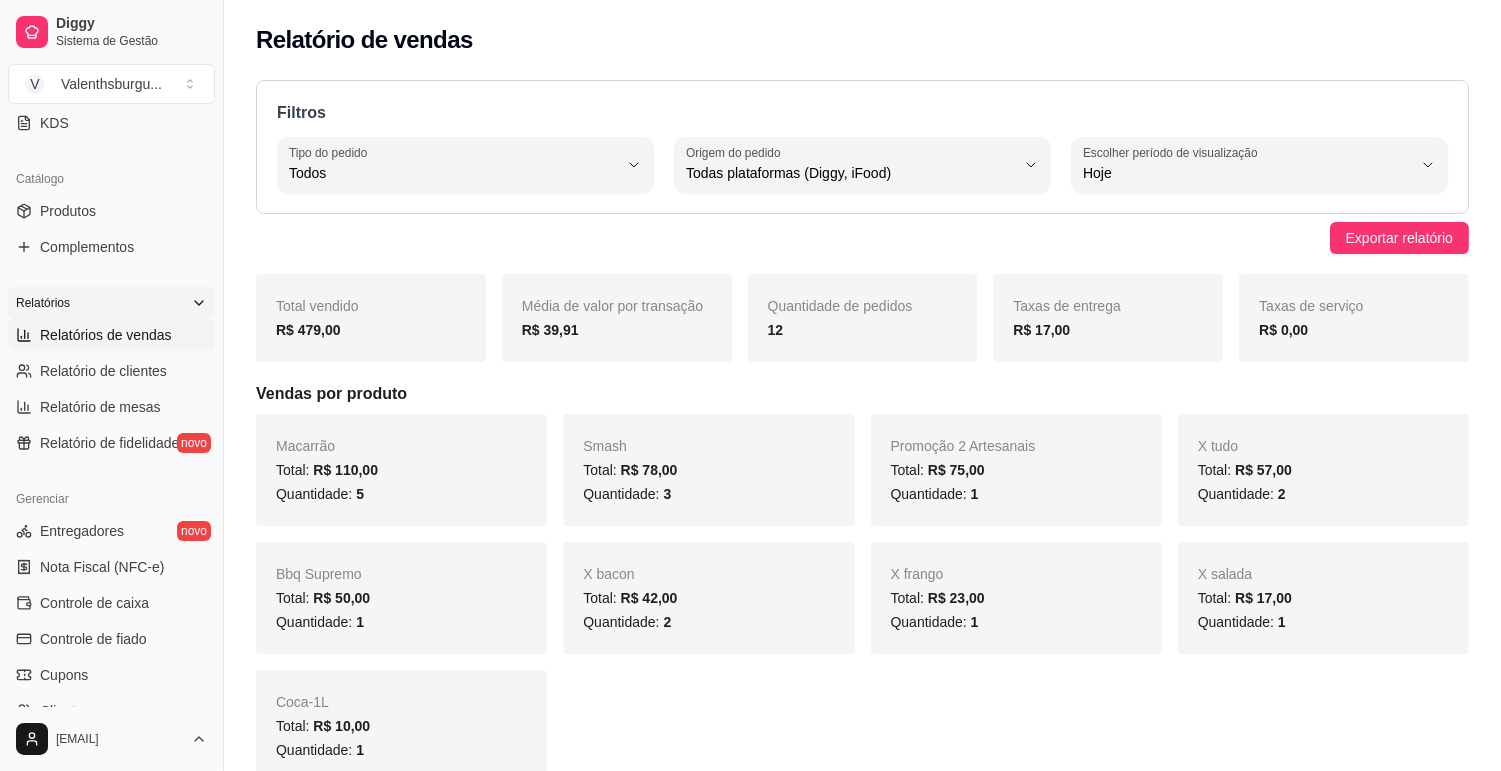 click 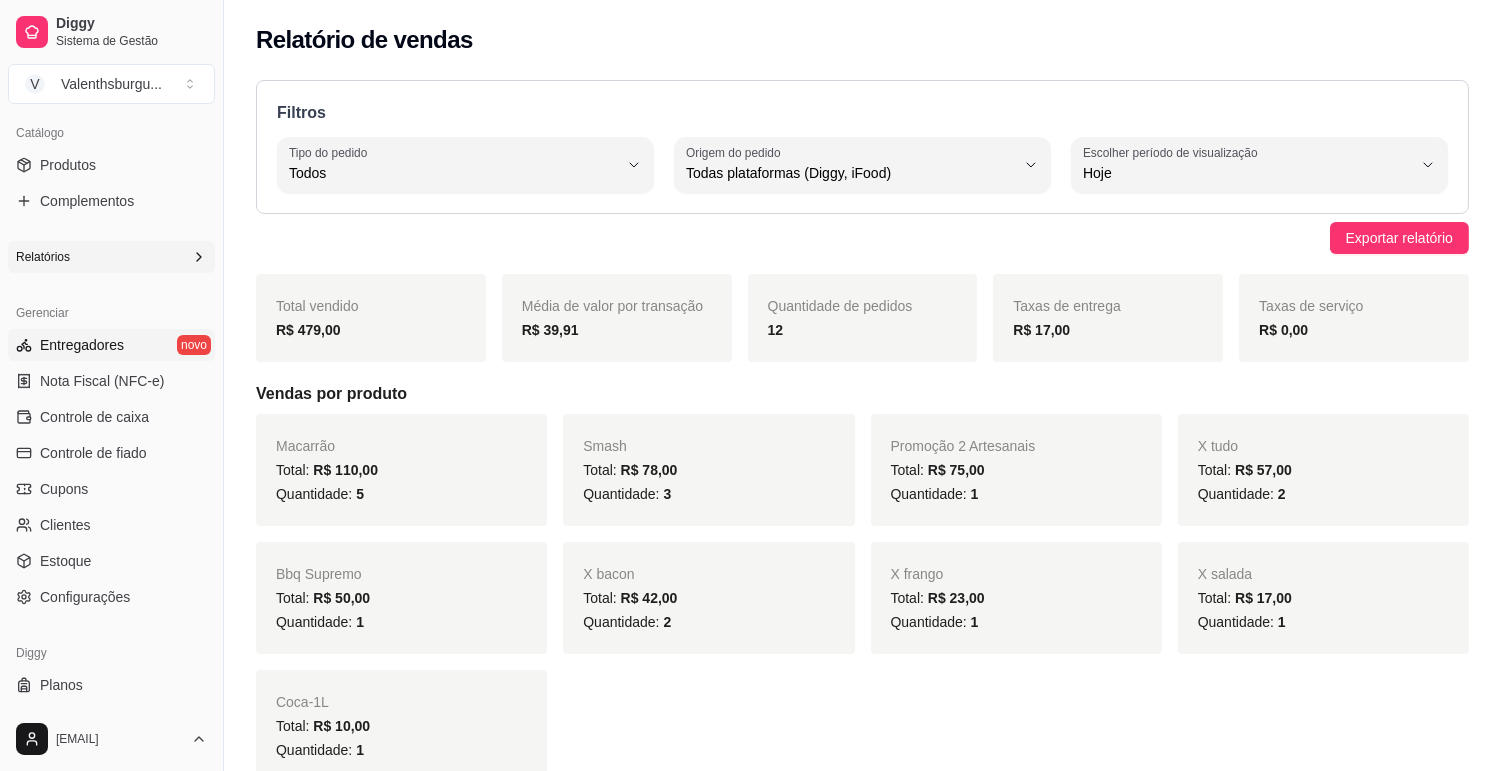 scroll, scrollTop: 527, scrollLeft: 0, axis: vertical 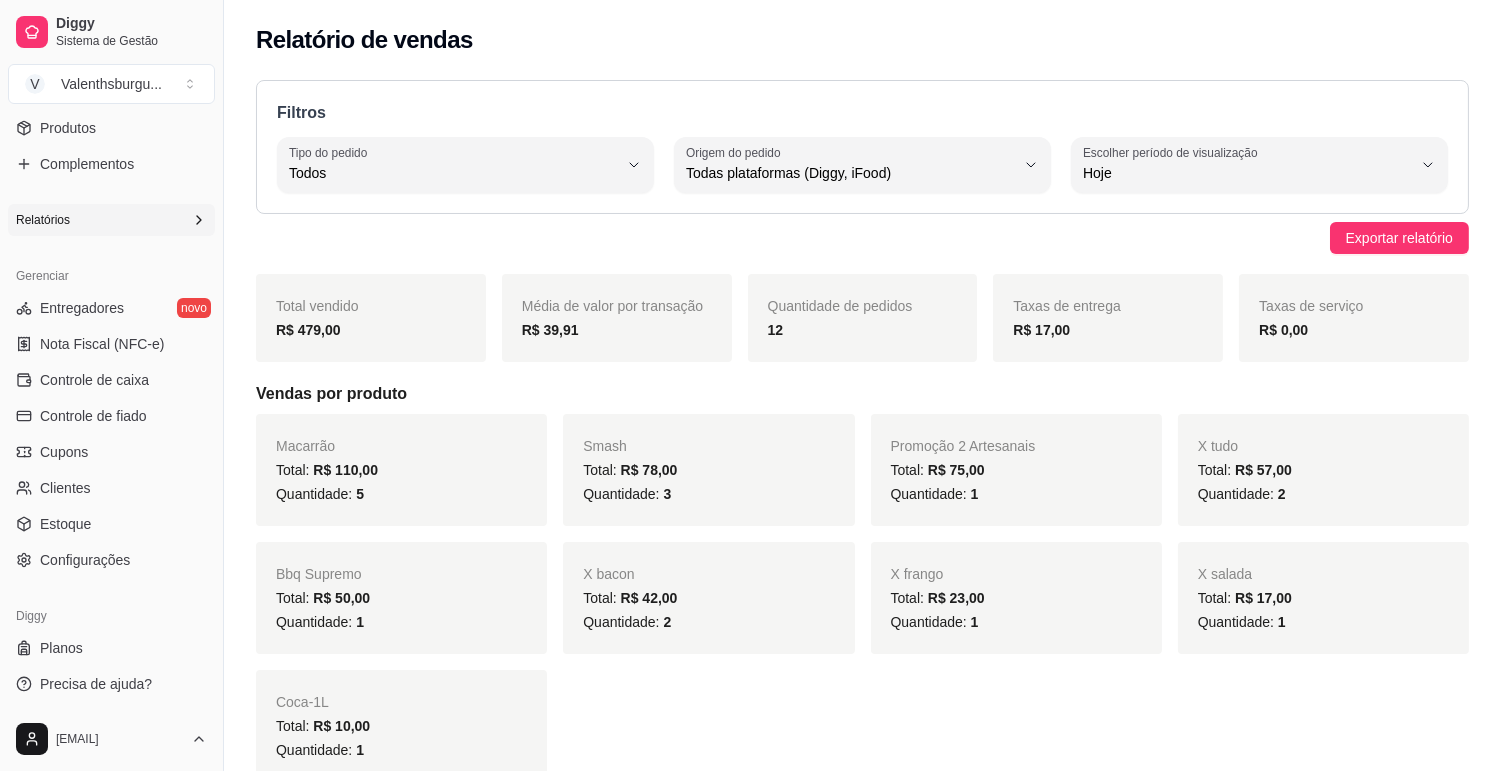 click on "Relatórios" at bounding box center (111, 220) 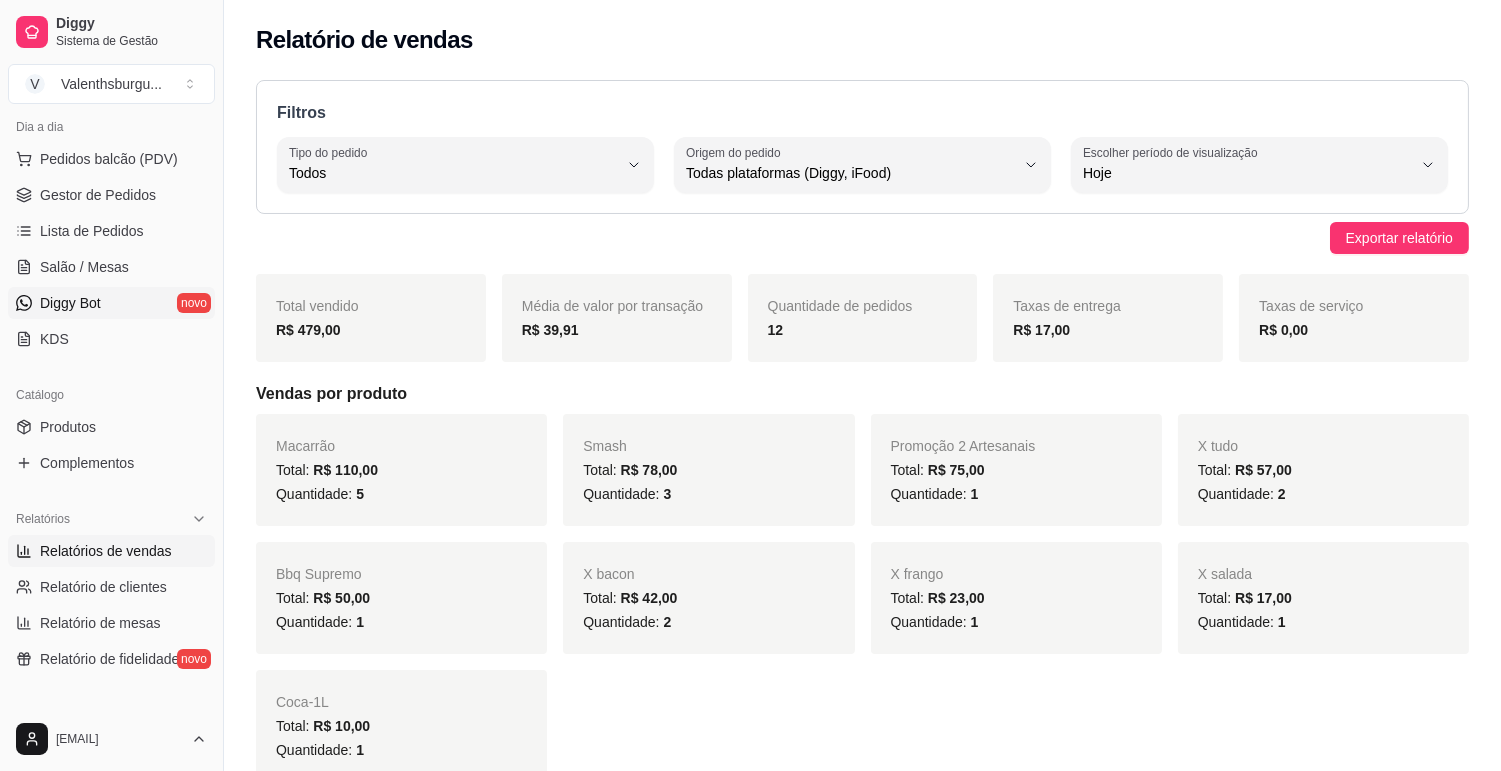 scroll, scrollTop: 194, scrollLeft: 0, axis: vertical 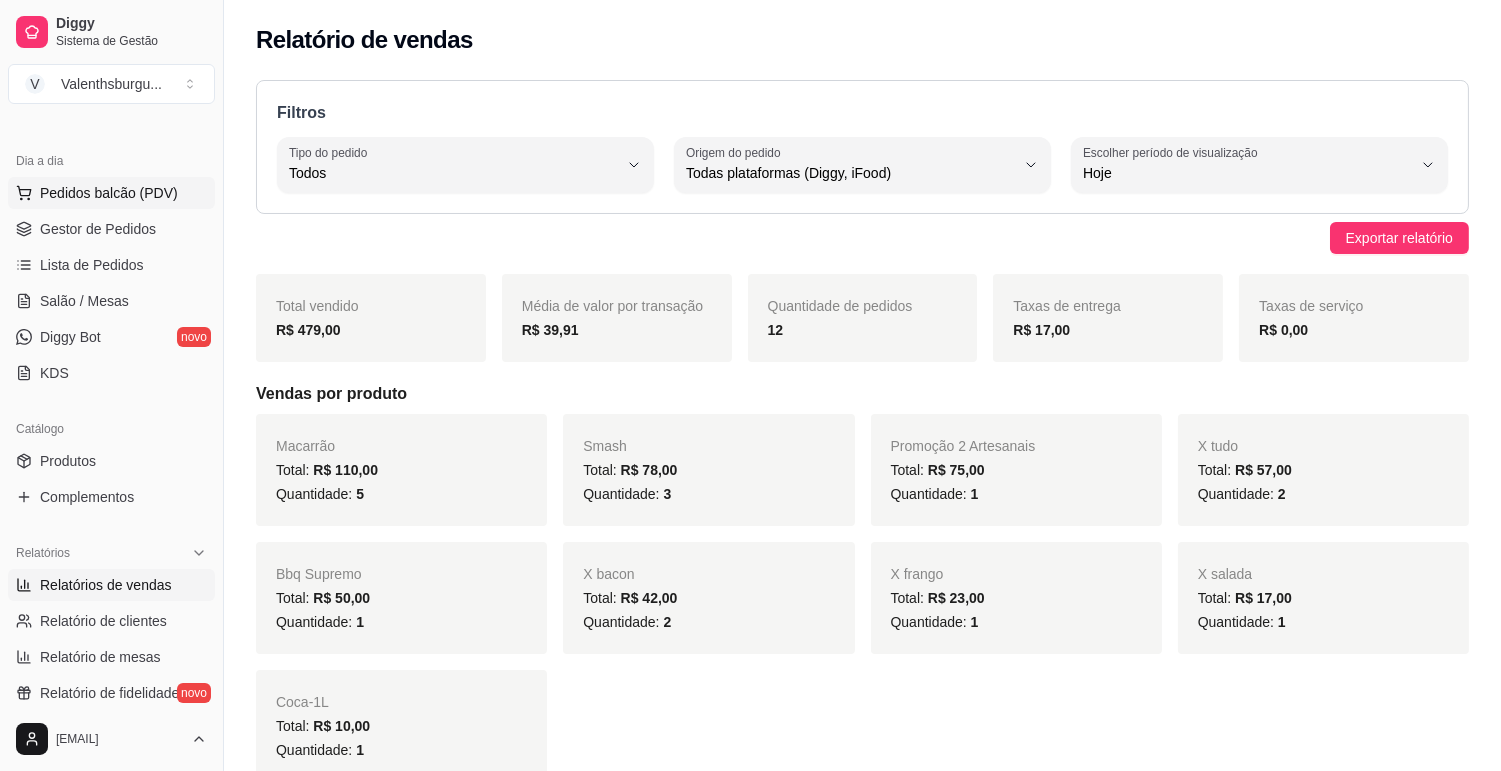 click on "Pedidos balcão (PDV)" at bounding box center [111, 193] 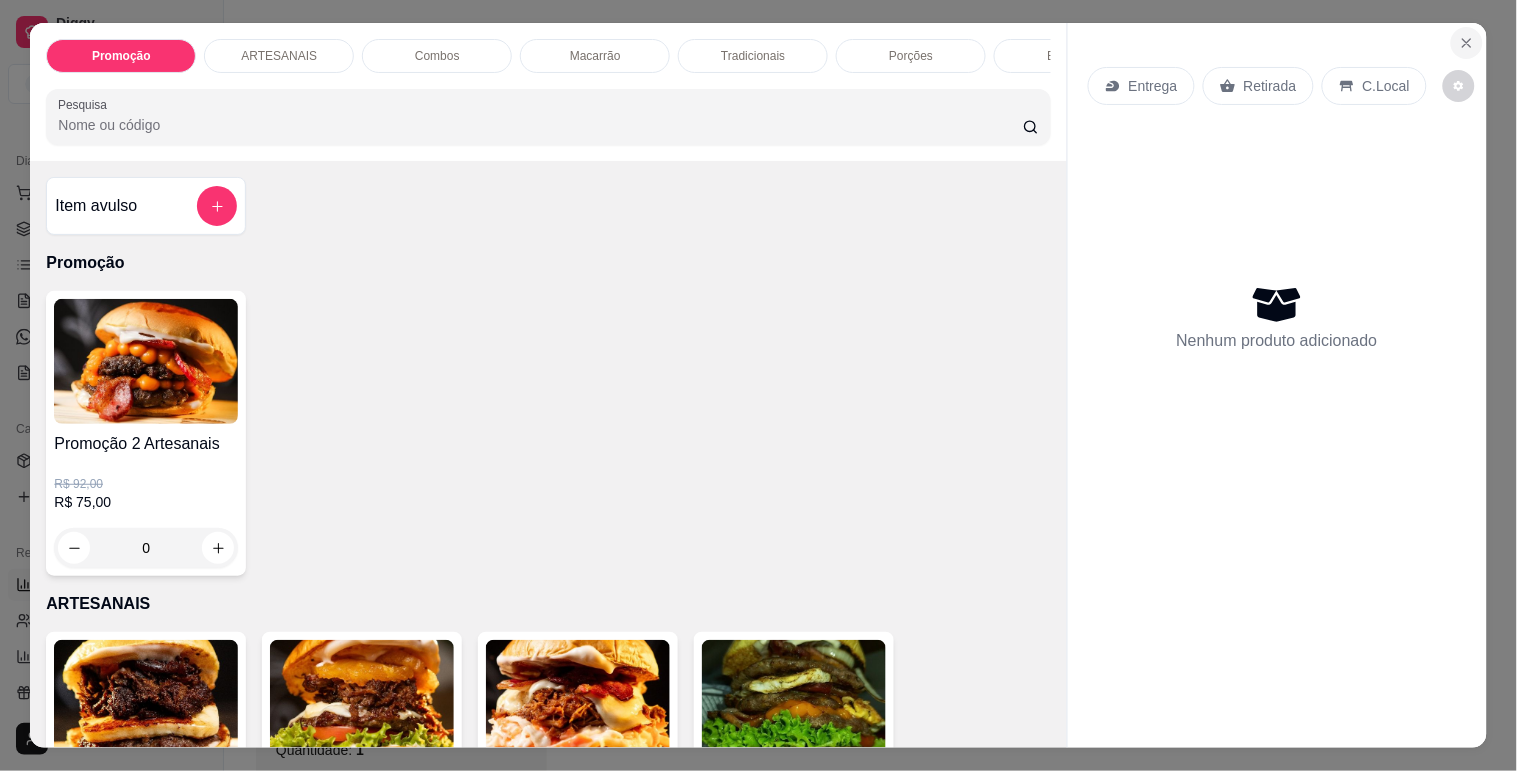 click at bounding box center [1467, 43] 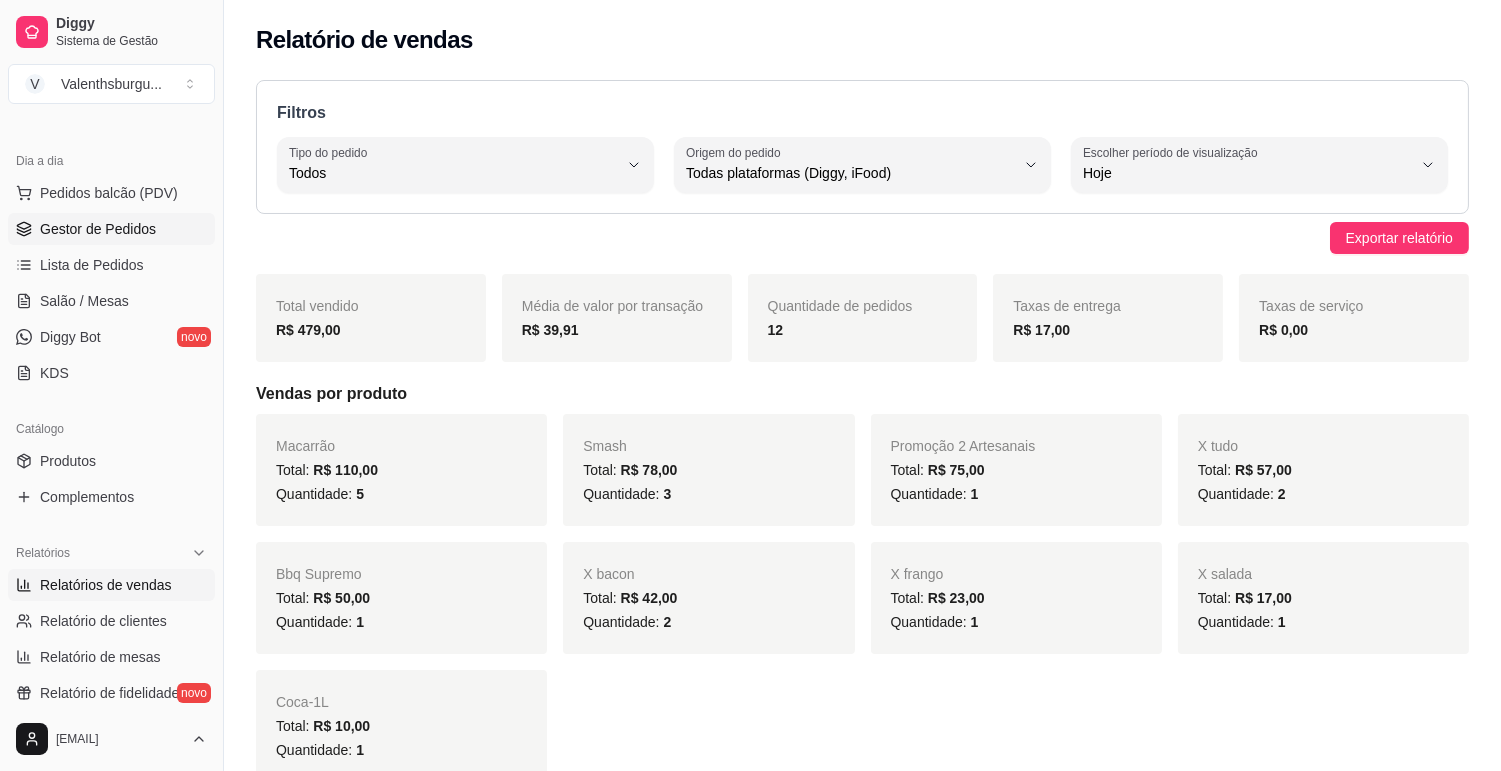 click on "Gestor de Pedidos" at bounding box center [98, 229] 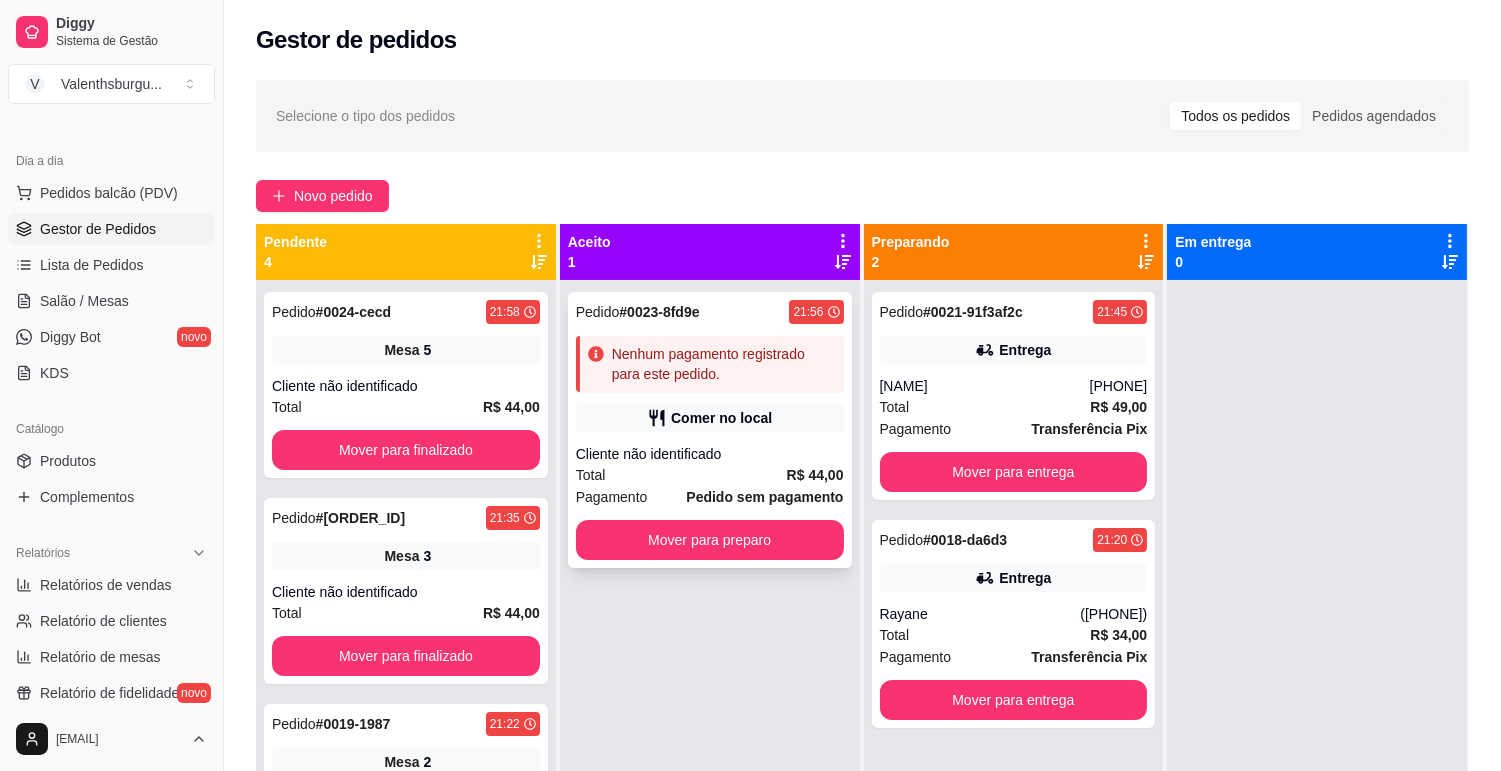 click on "21:56" at bounding box center (808, 312) 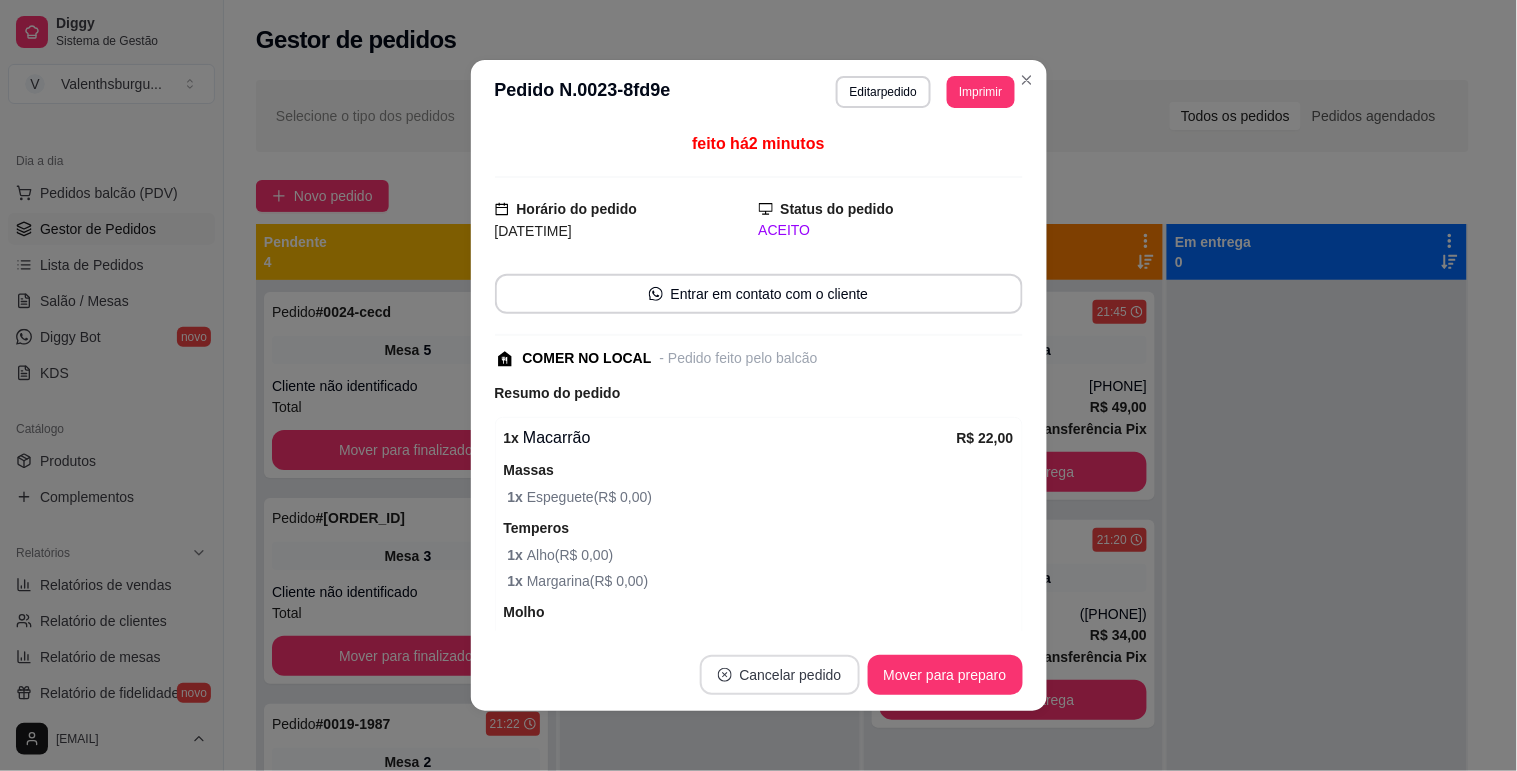 click on "Cancelar pedido" at bounding box center [780, 675] 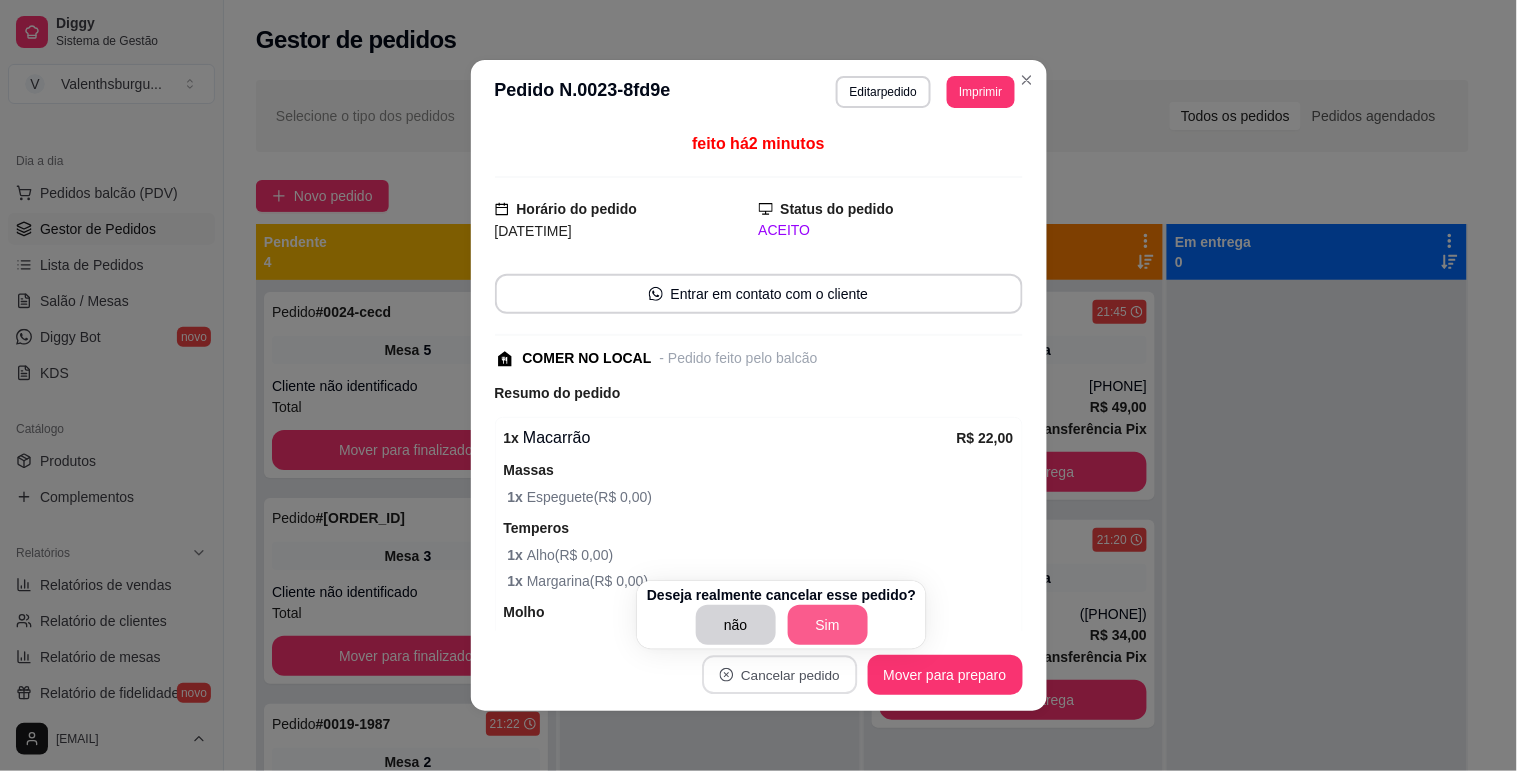 click on "Sim" at bounding box center (828, 625) 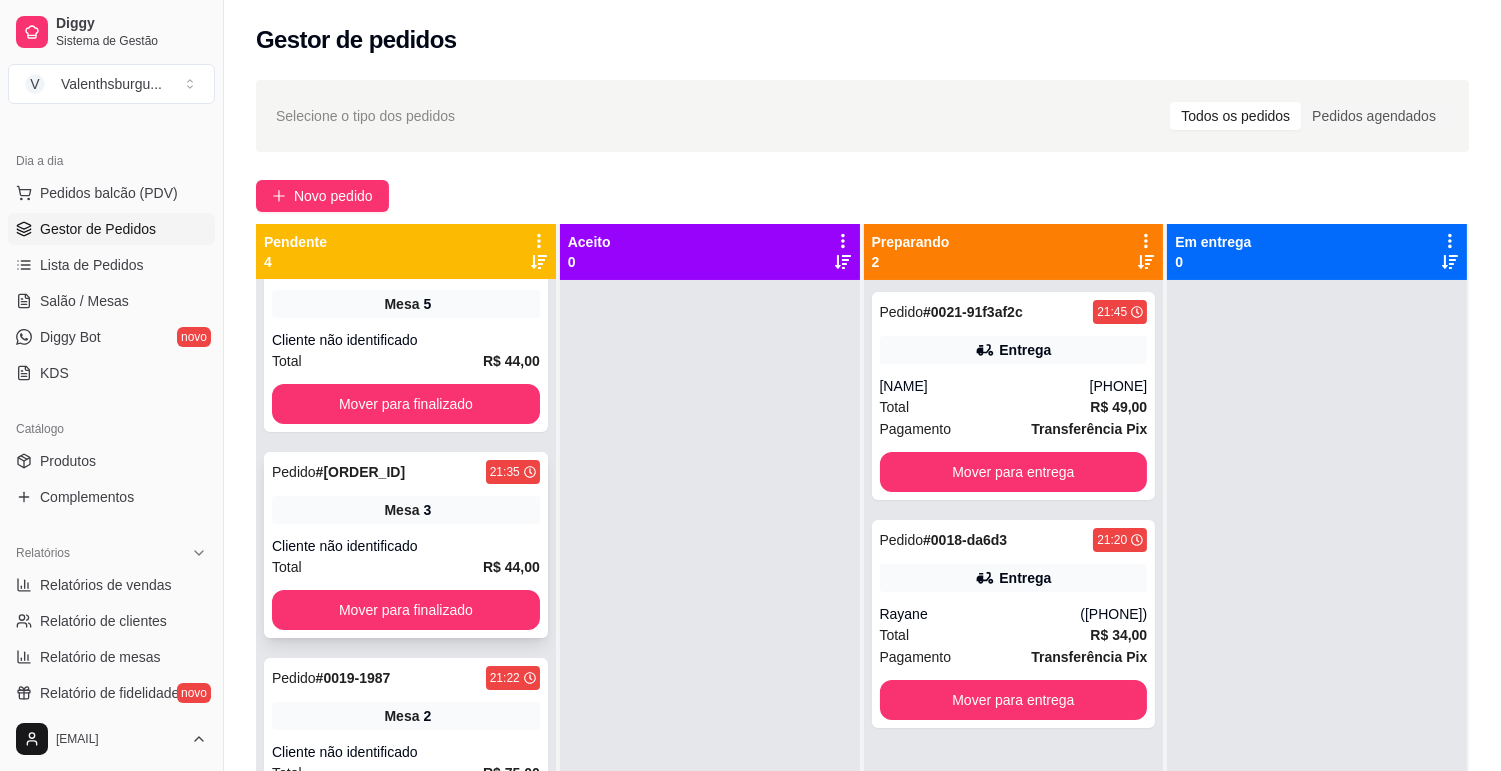 scroll, scrollTop: 72, scrollLeft: 0, axis: vertical 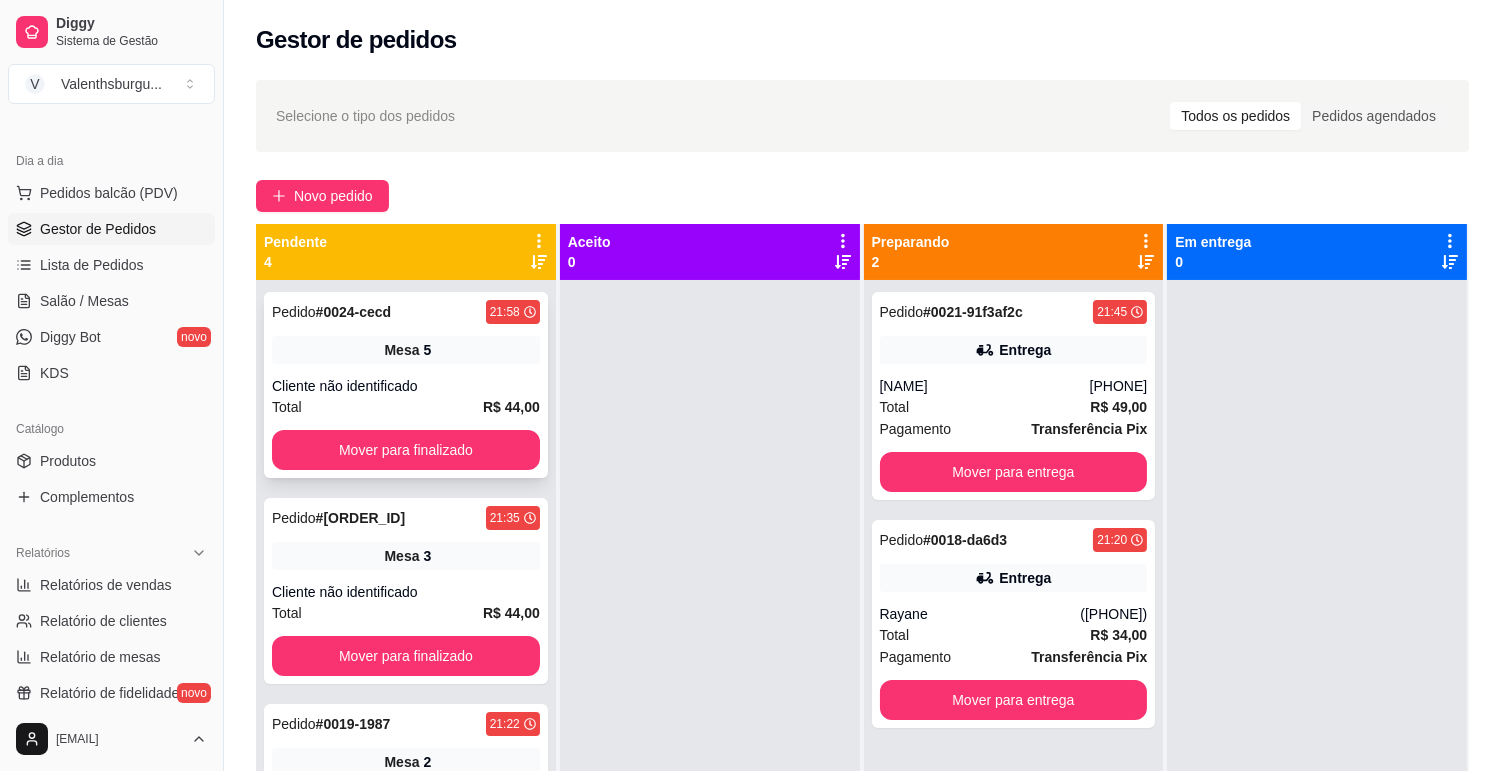 click on "Cliente não identificado" at bounding box center (406, 386) 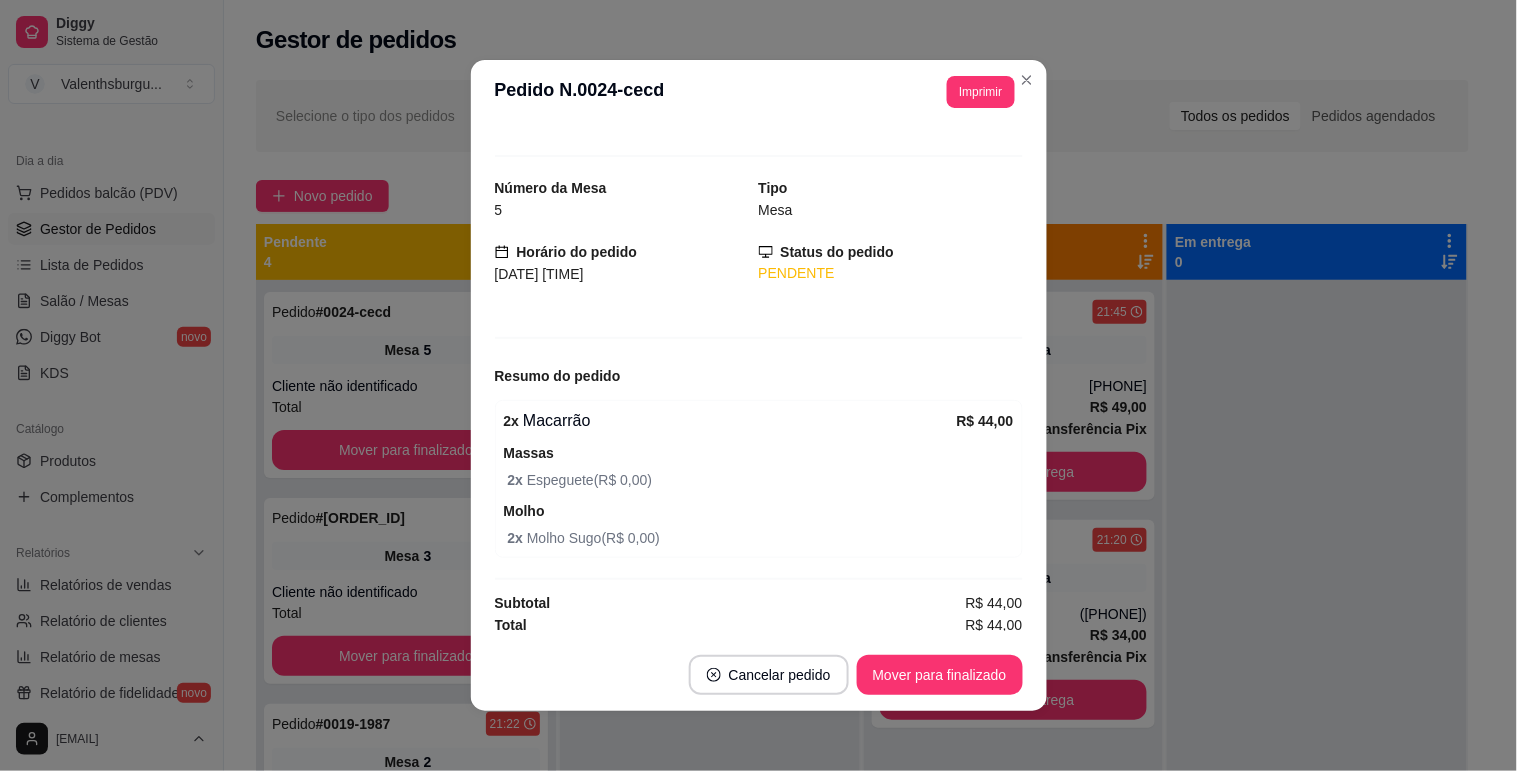 scroll, scrollTop: 27, scrollLeft: 0, axis: vertical 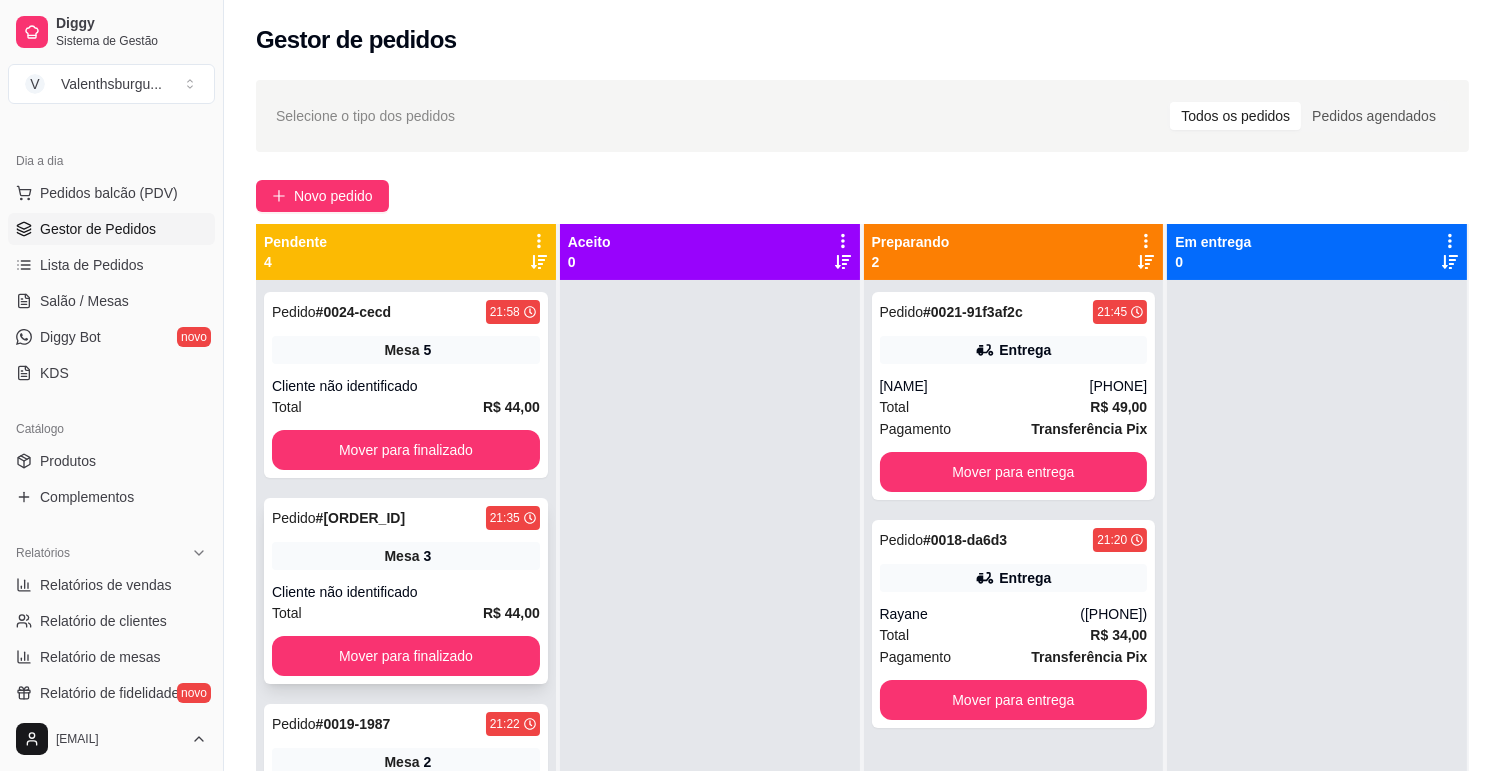click on "Pedido  # 0020-c27f 21:35 Mesa 3 Cliente não identificado Total R$ 44,00 Mover para finalizado" at bounding box center [406, 591] 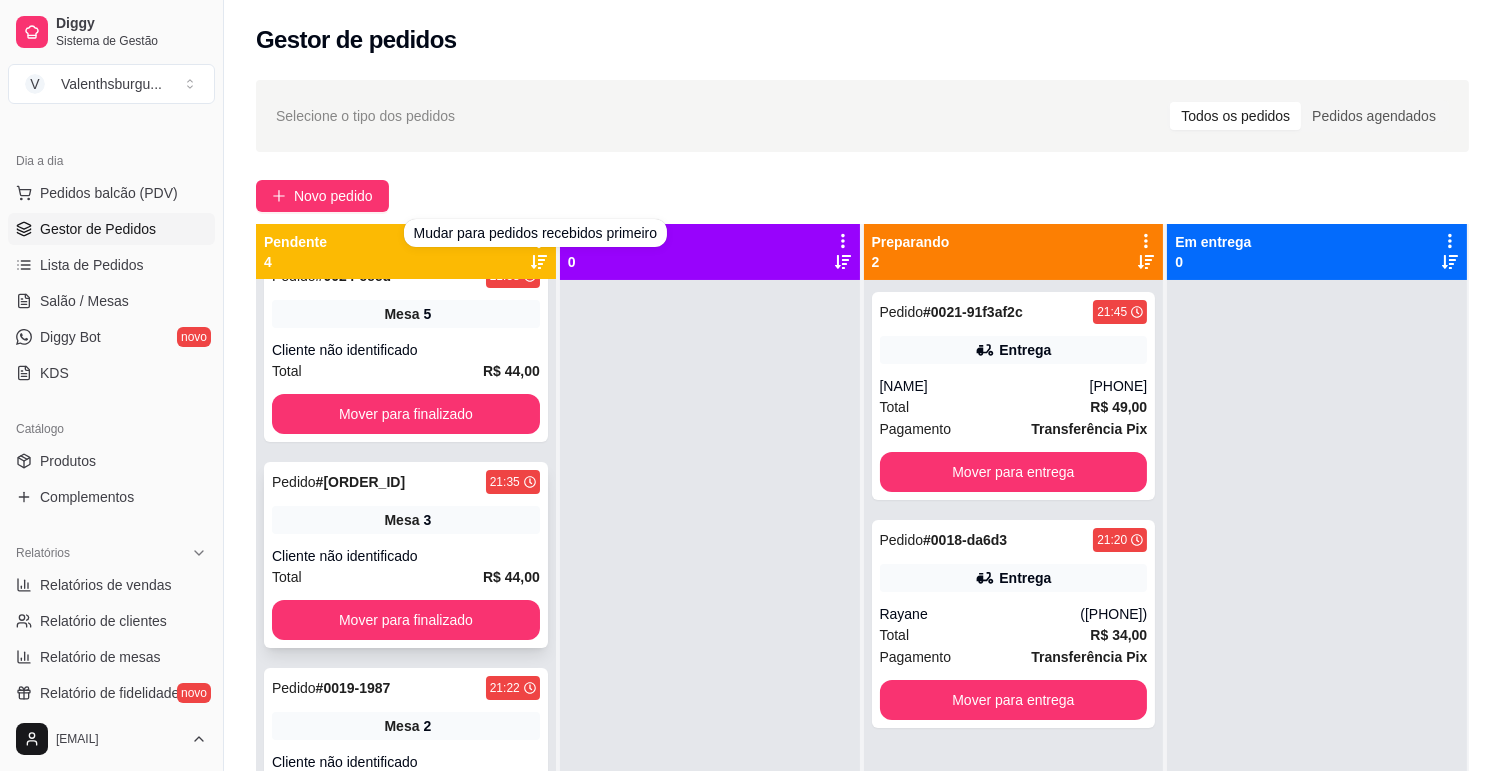 scroll, scrollTop: 72, scrollLeft: 0, axis: vertical 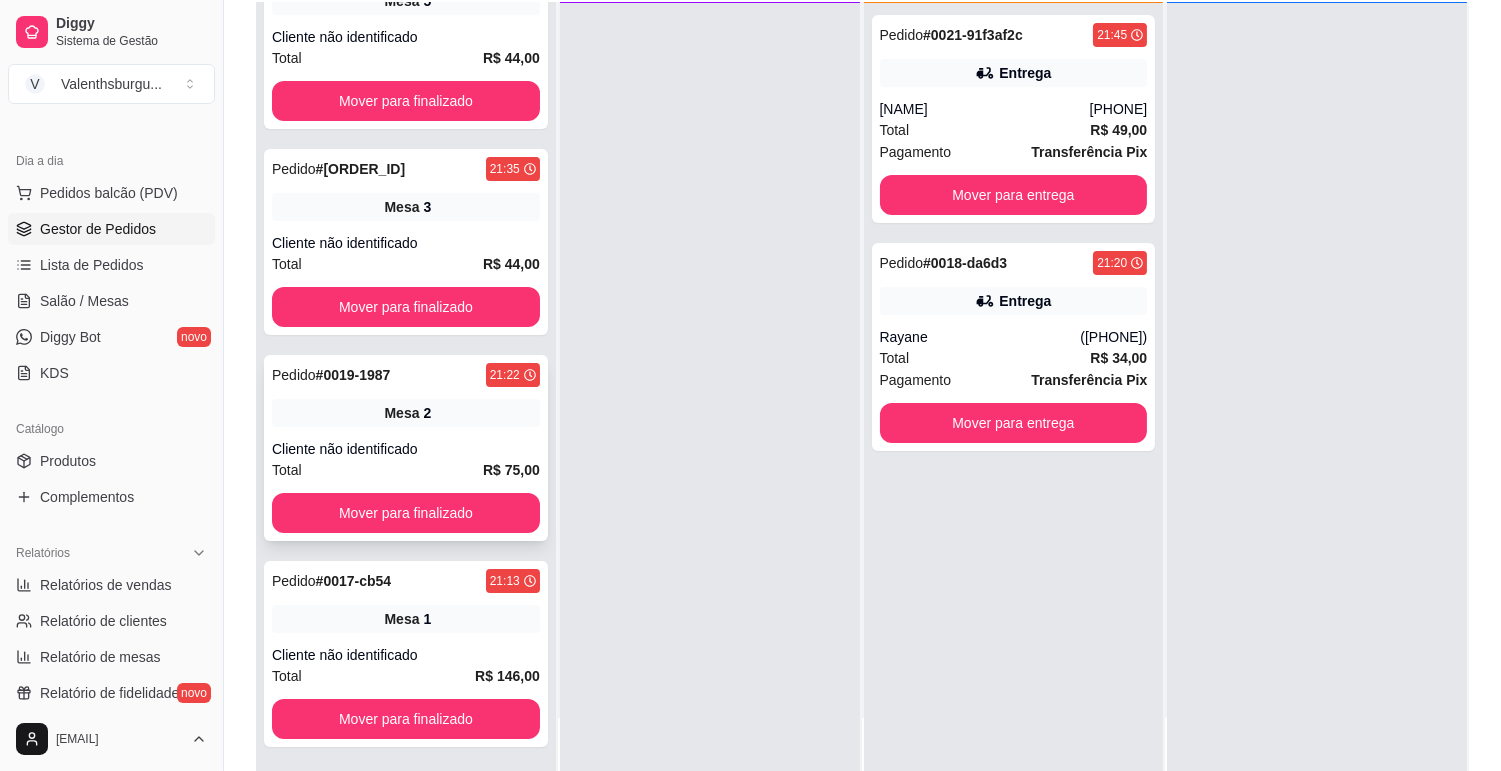 click on "Mesa 2" at bounding box center (406, 413) 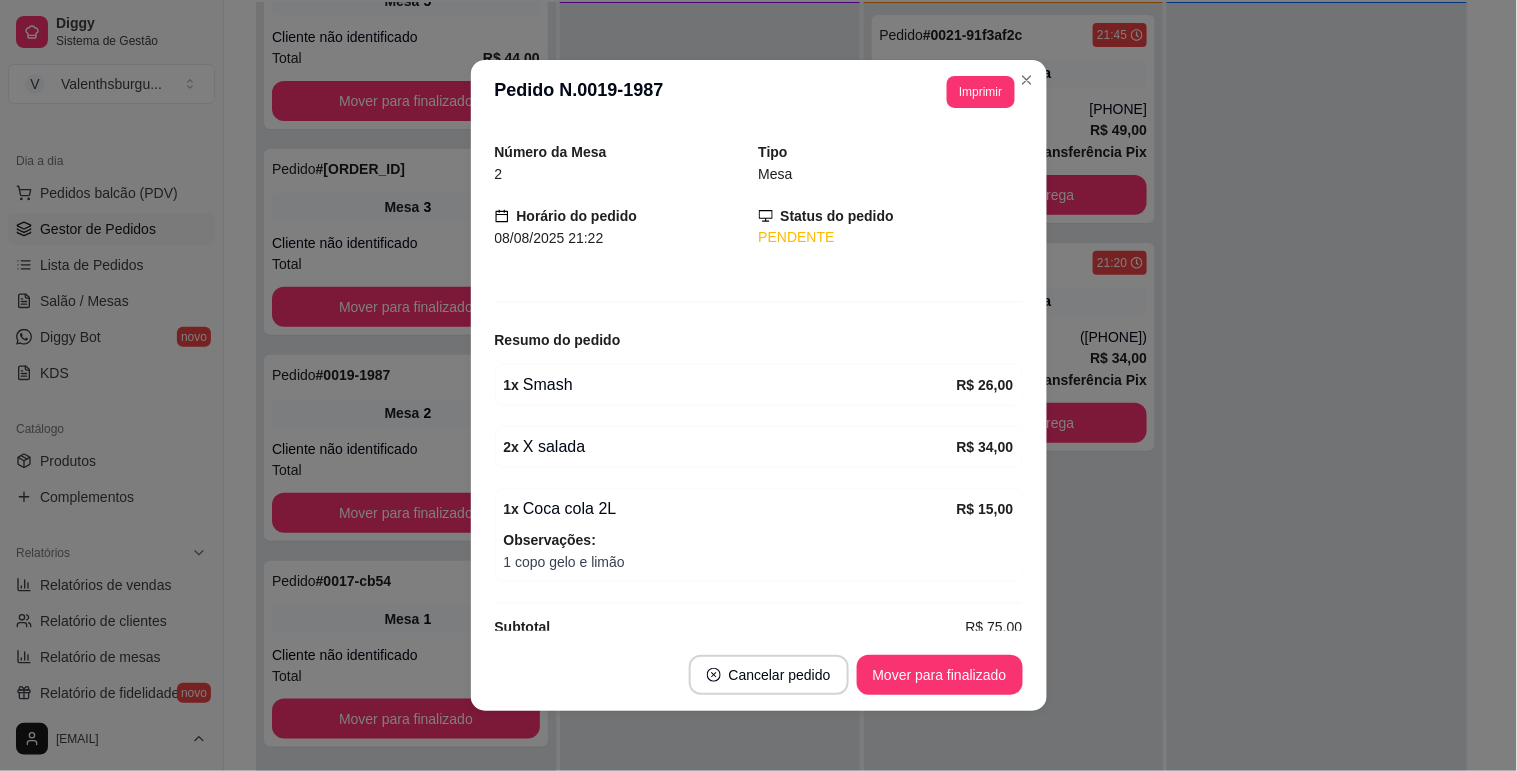 scroll, scrollTop: 88, scrollLeft: 0, axis: vertical 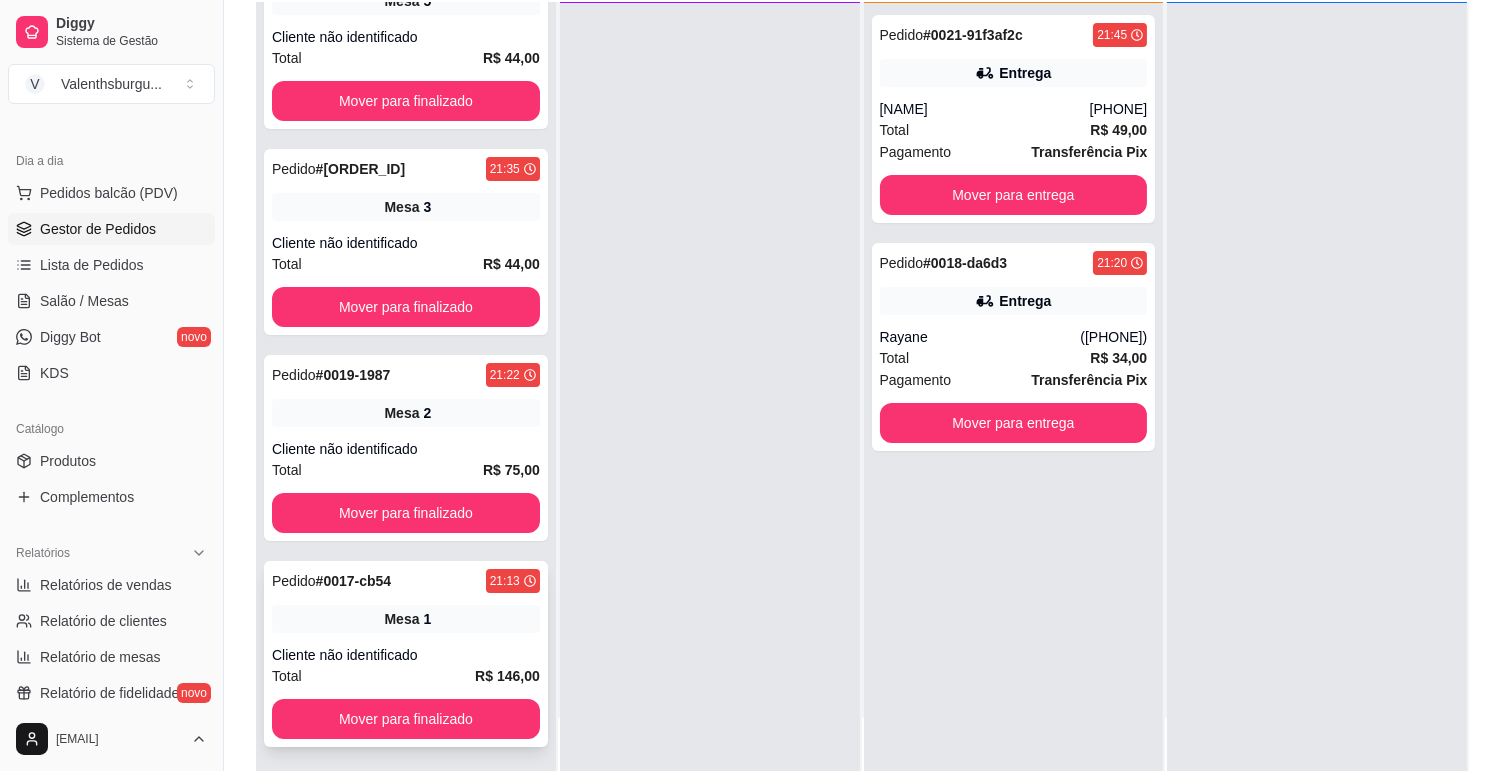 click on "Mesa" at bounding box center (401, 619) 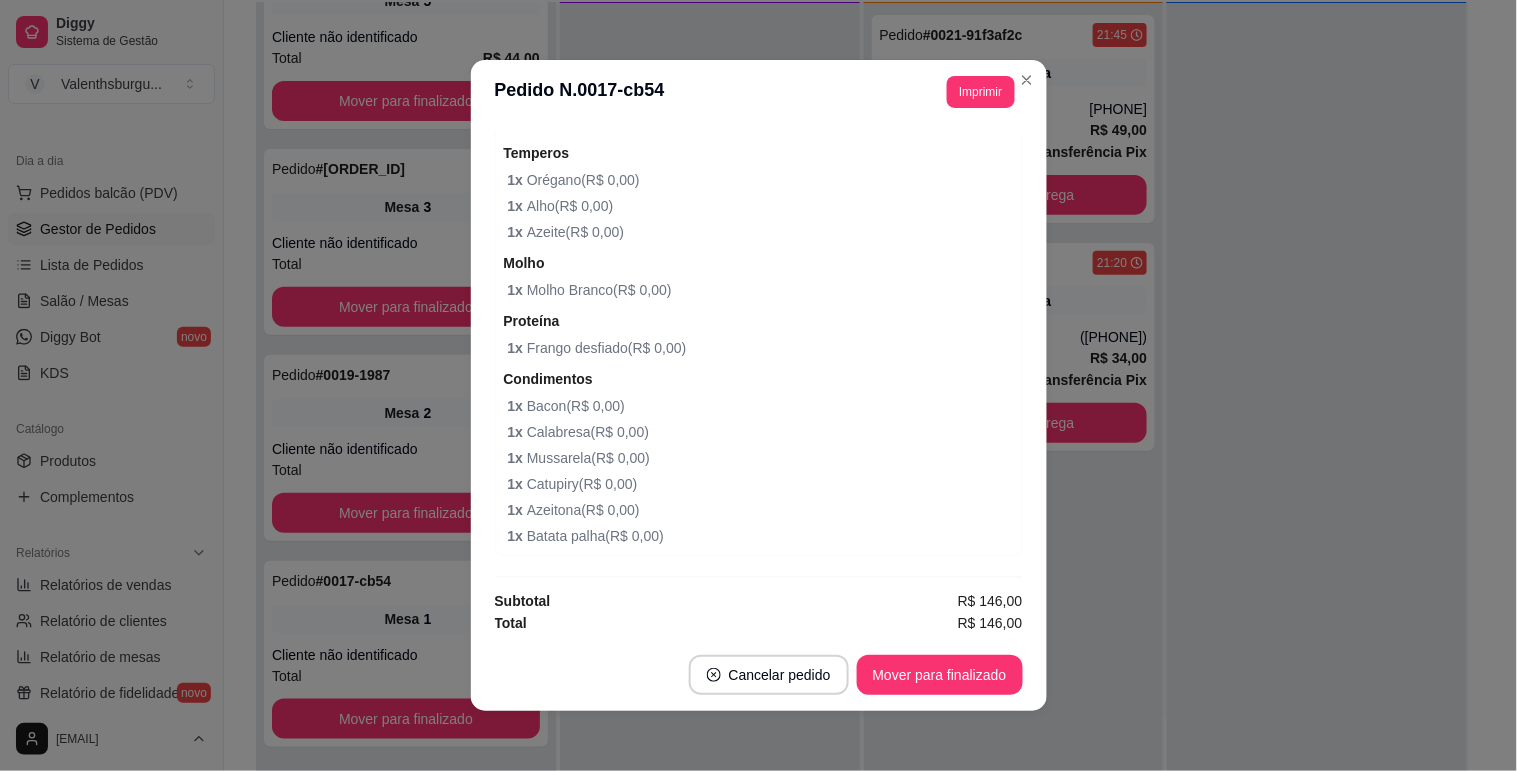 scroll, scrollTop: 445, scrollLeft: 0, axis: vertical 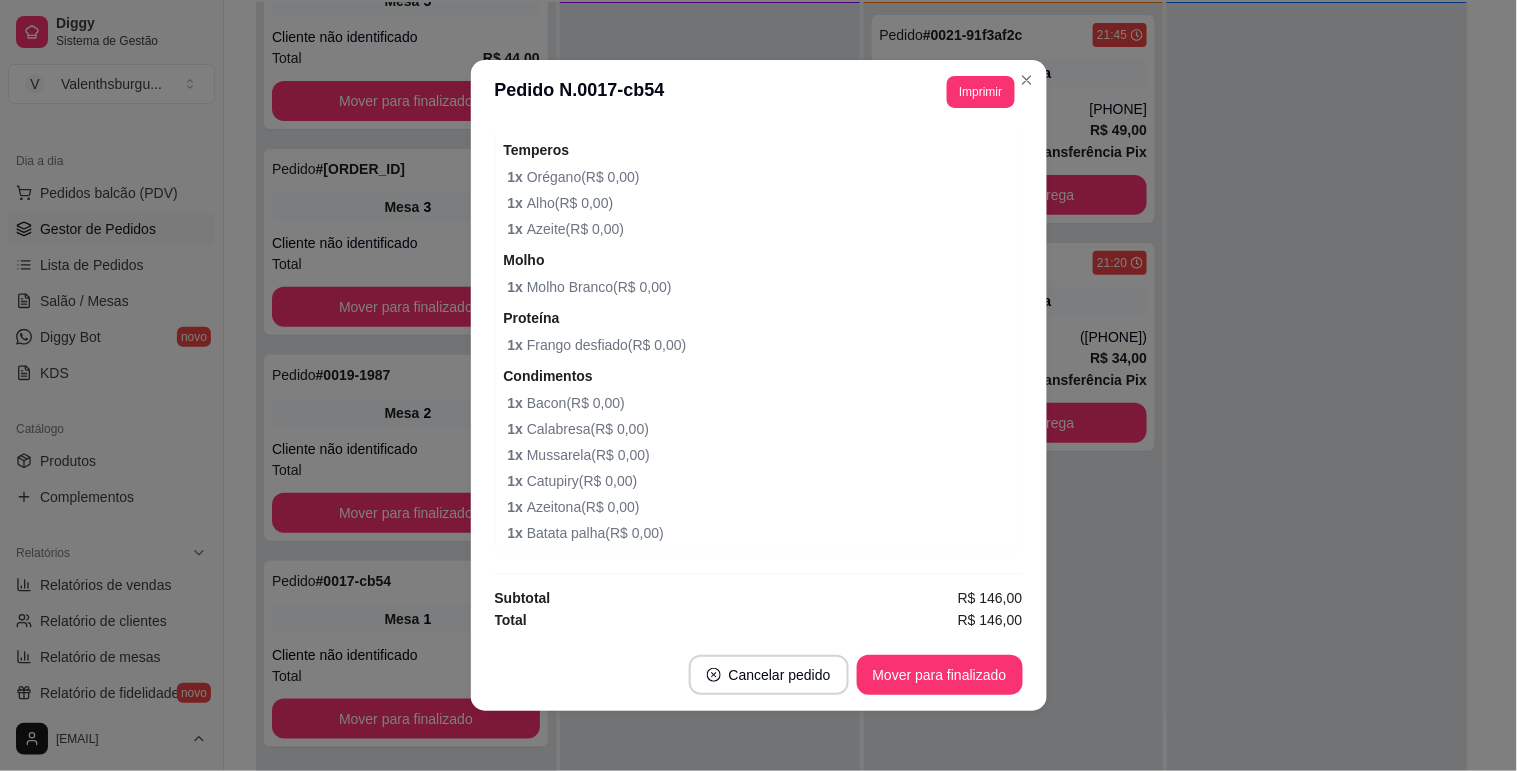 click on "Subtotal R$ 146,00" at bounding box center (759, 598) 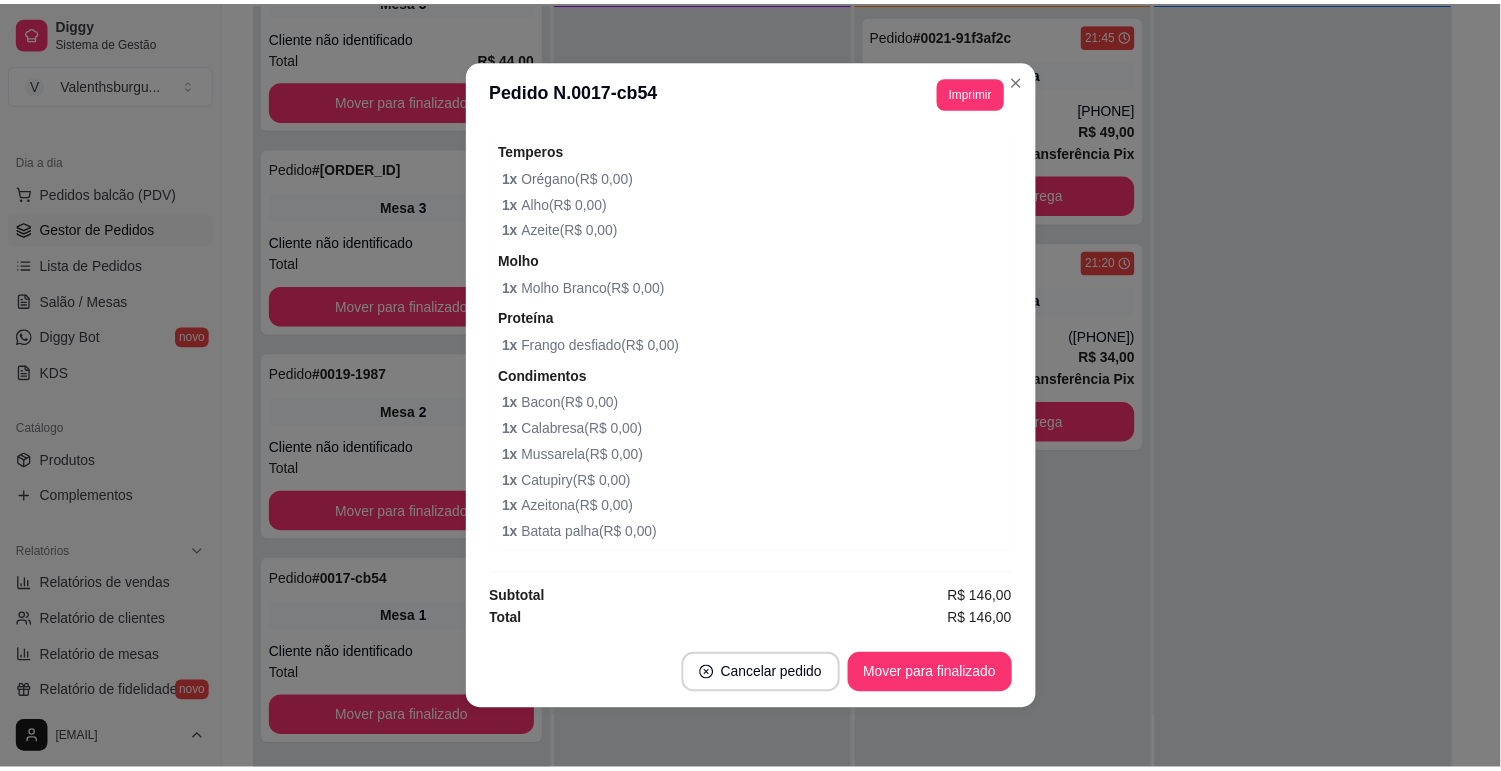 scroll, scrollTop: 445, scrollLeft: 0, axis: vertical 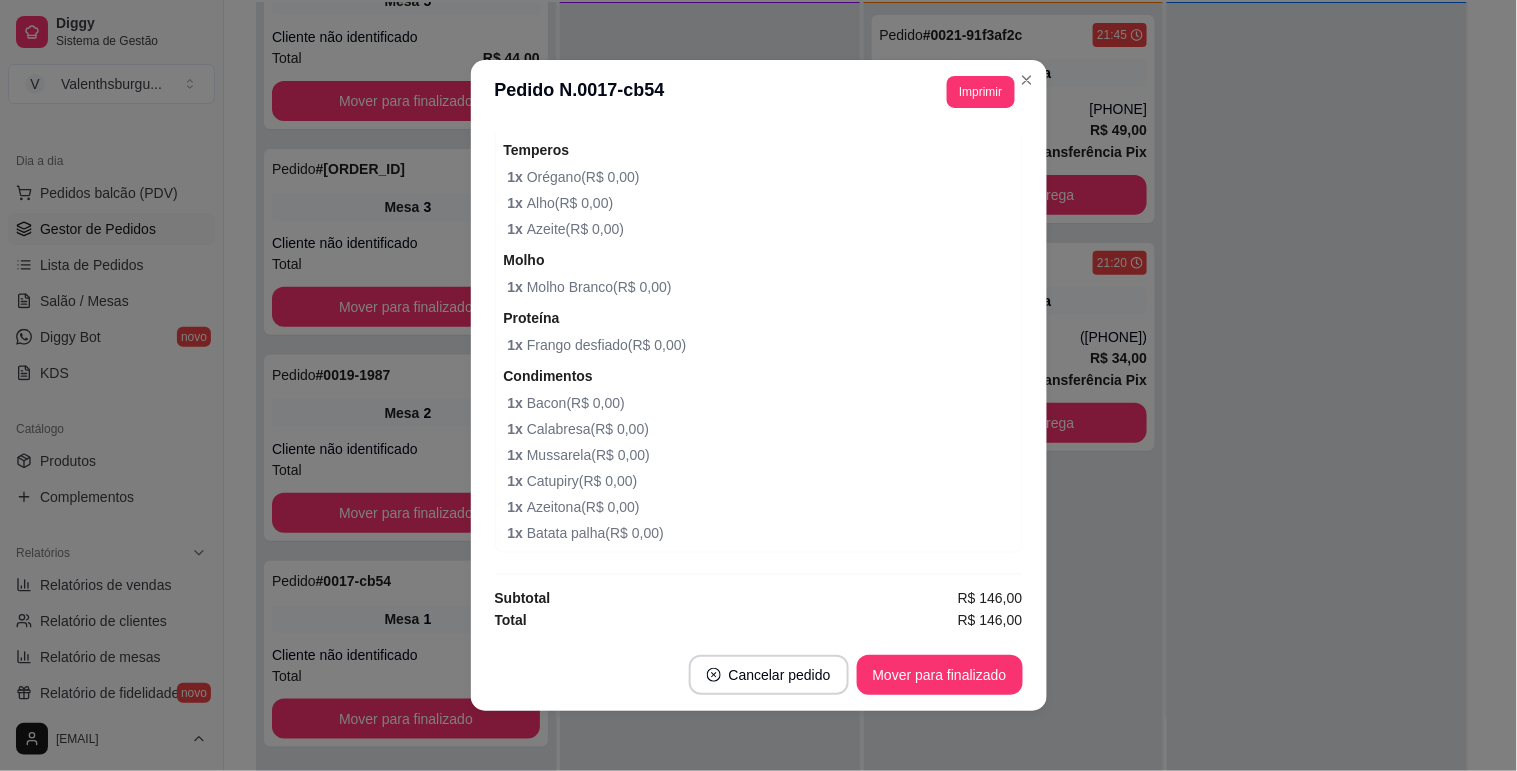 drag, startPoint x: 920, startPoint y: 246, endPoint x: 962, endPoint y: 112, distance: 140.42792 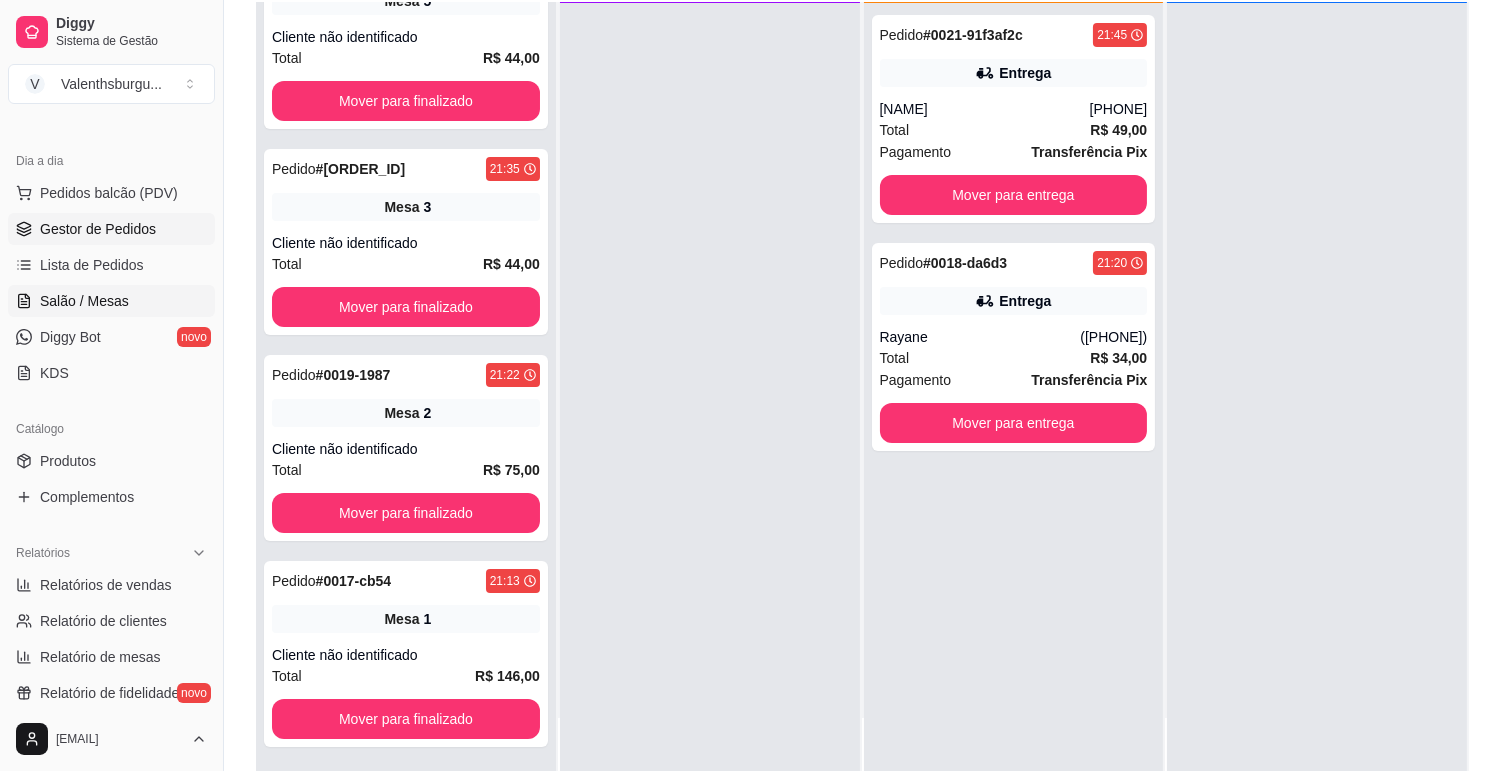 click on "Salão / Mesas" at bounding box center [84, 301] 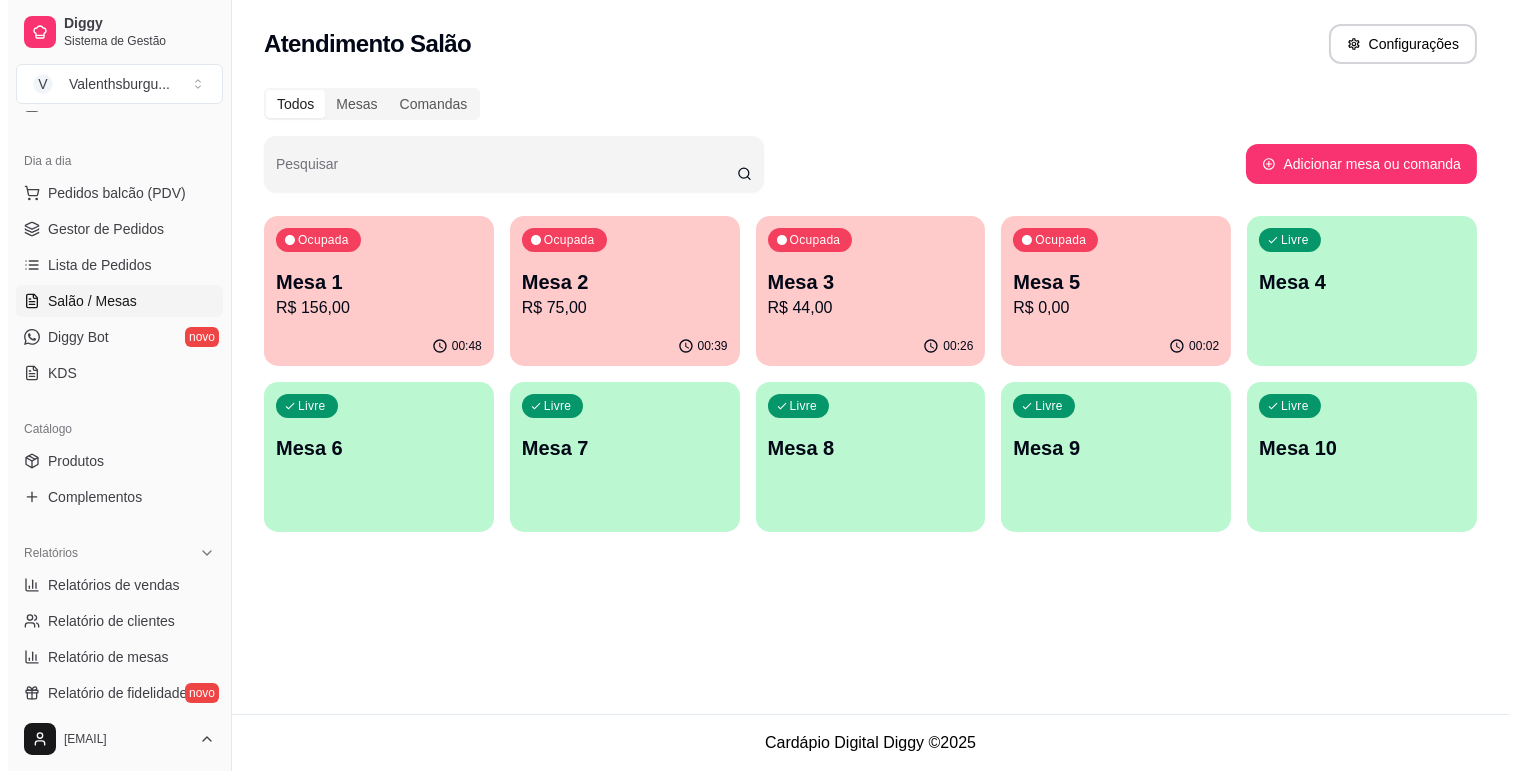 scroll, scrollTop: 0, scrollLeft: 0, axis: both 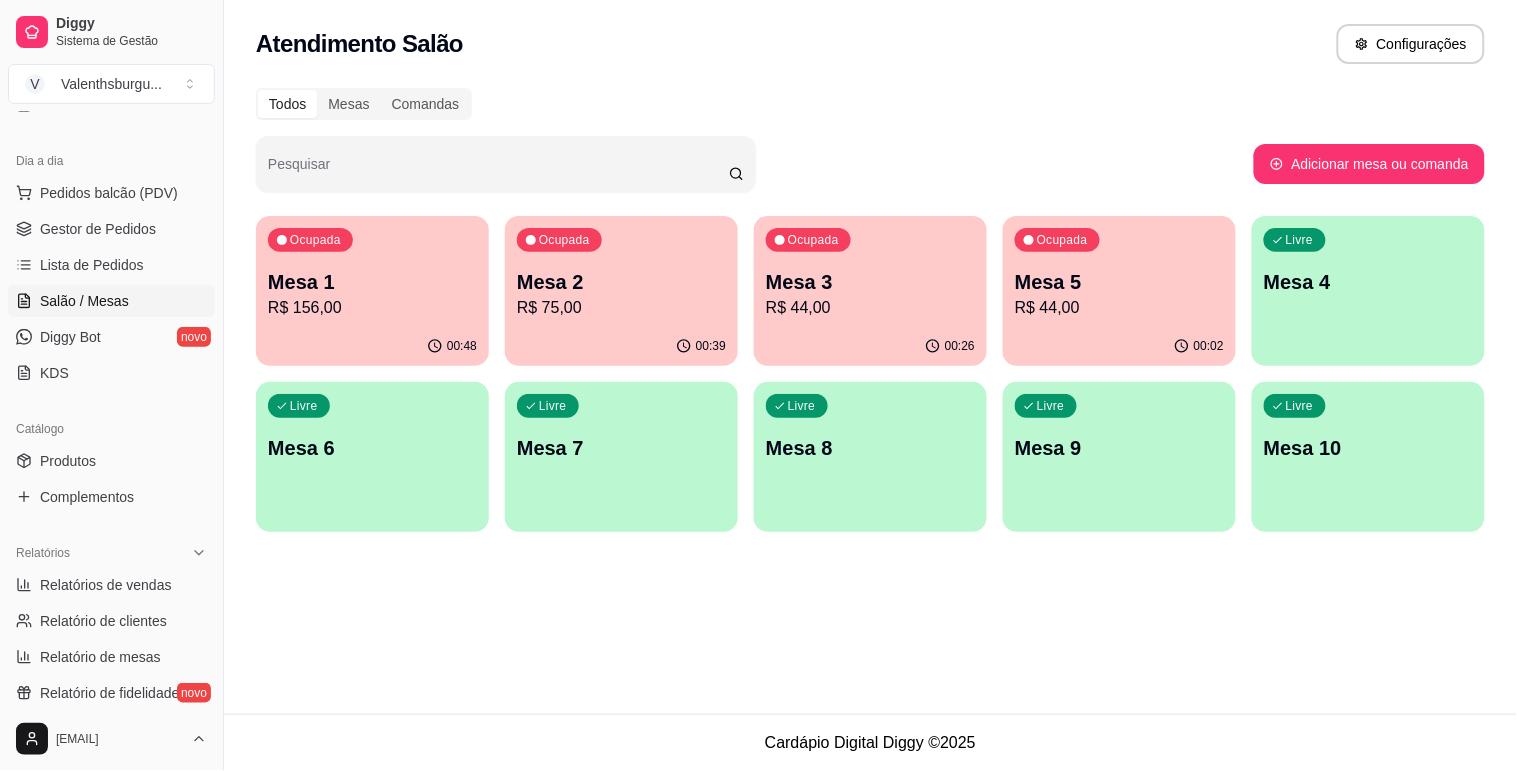 click on "Ocupada Mesa 1 R$ 156,00" at bounding box center (372, 271) 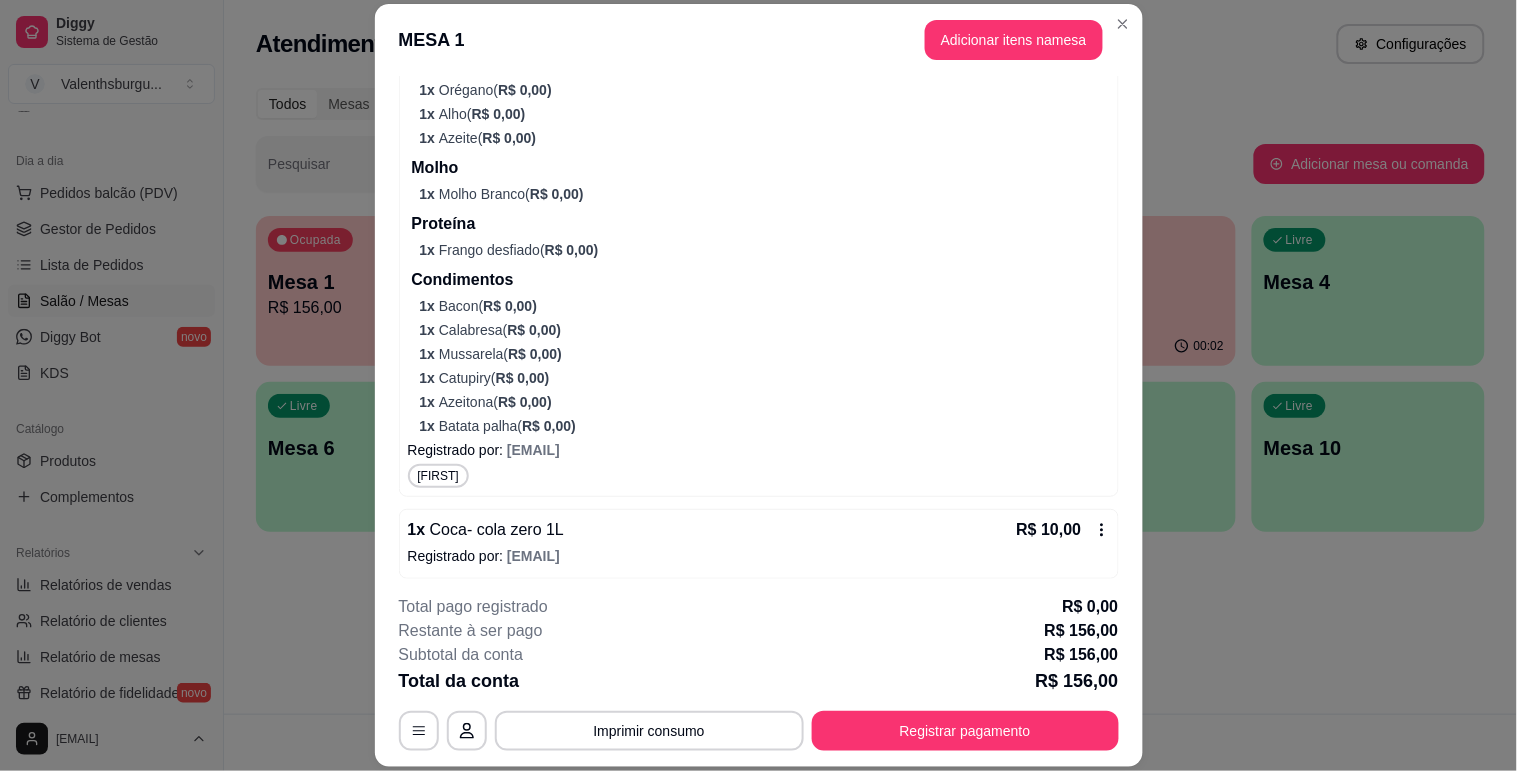 scroll, scrollTop: 563, scrollLeft: 0, axis: vertical 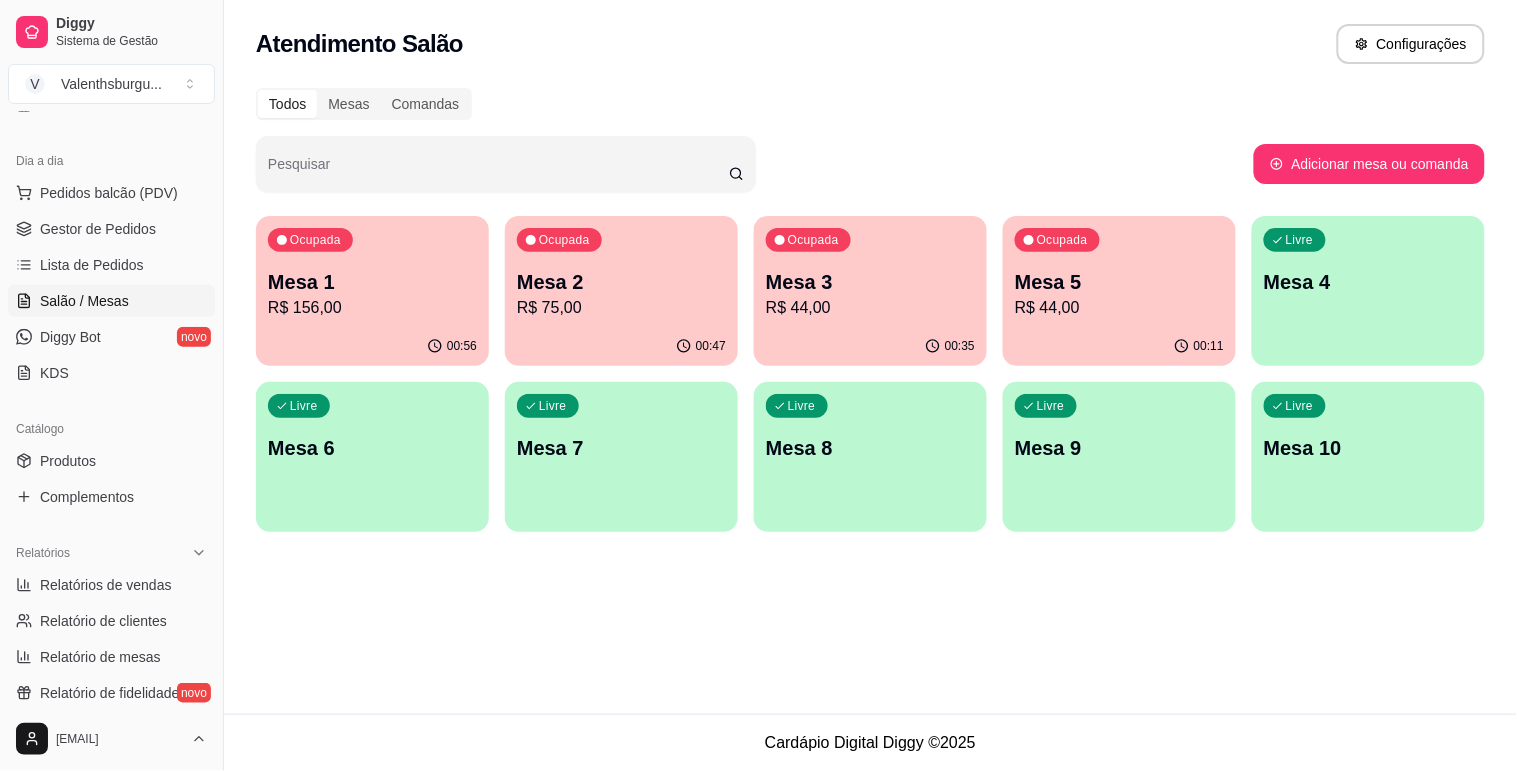 click on "Ocupada Mesa 1 R$ 156,00" at bounding box center [372, 271] 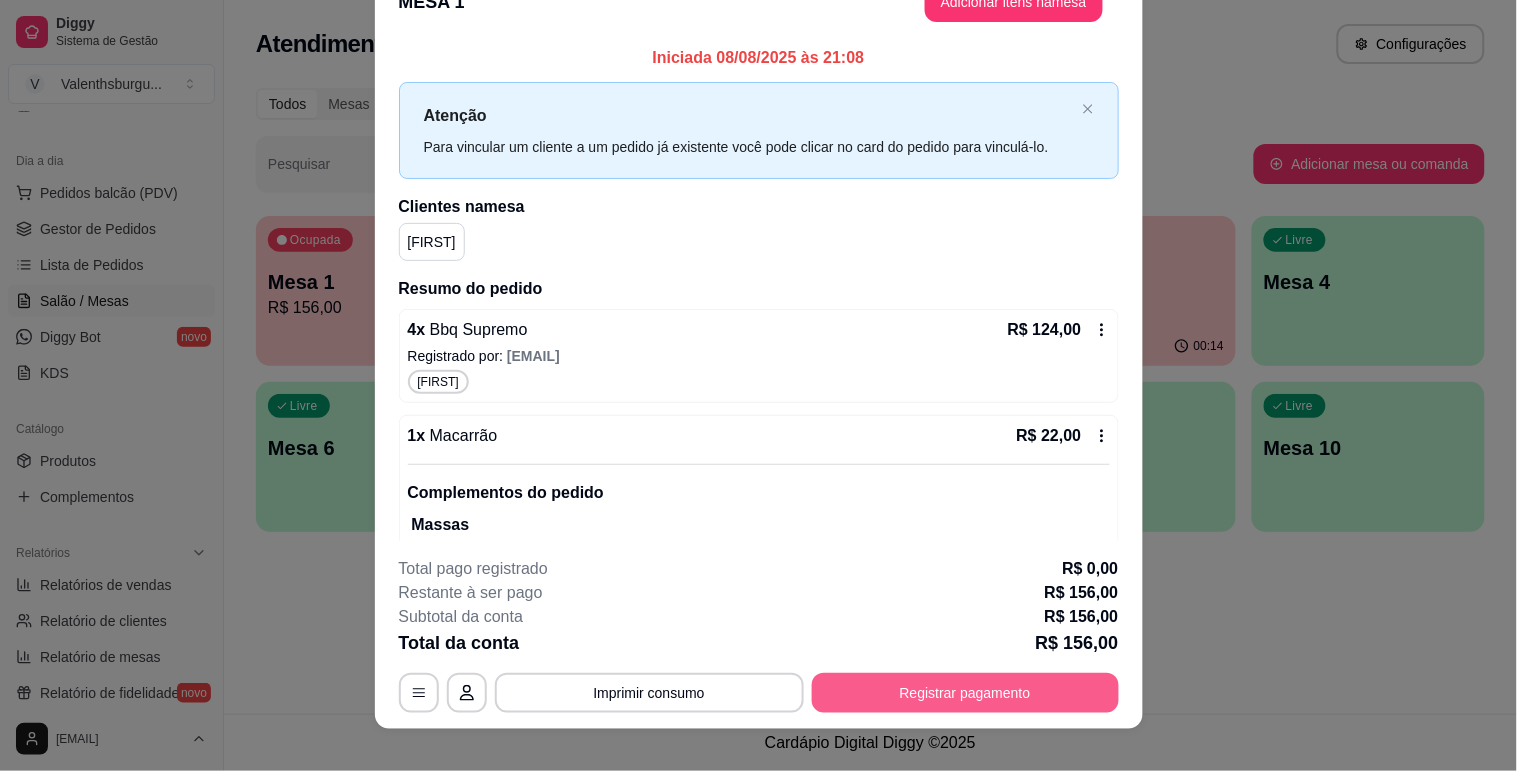 scroll, scrollTop: 60, scrollLeft: 0, axis: vertical 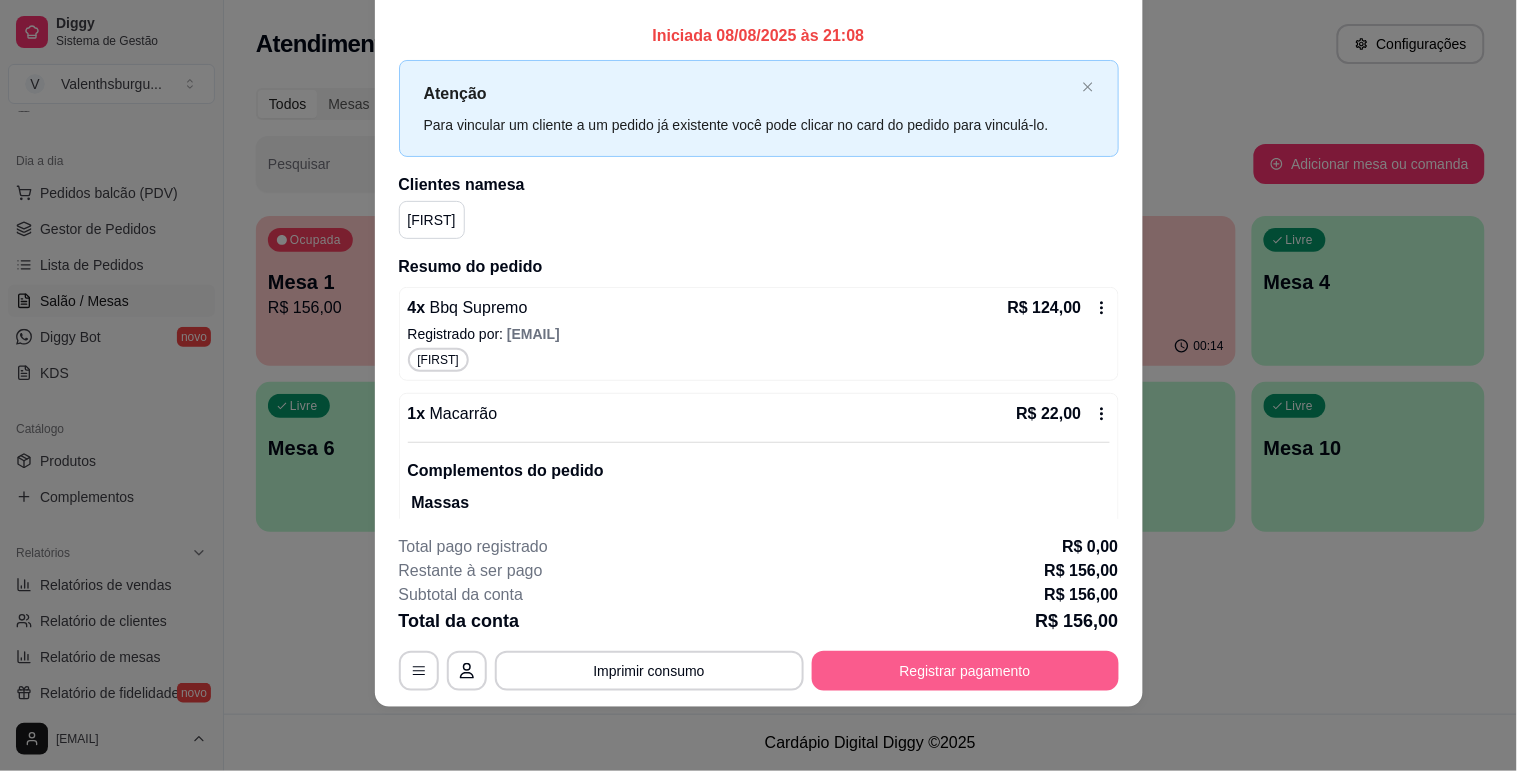 click on "Registrar pagamento" at bounding box center [965, 671] 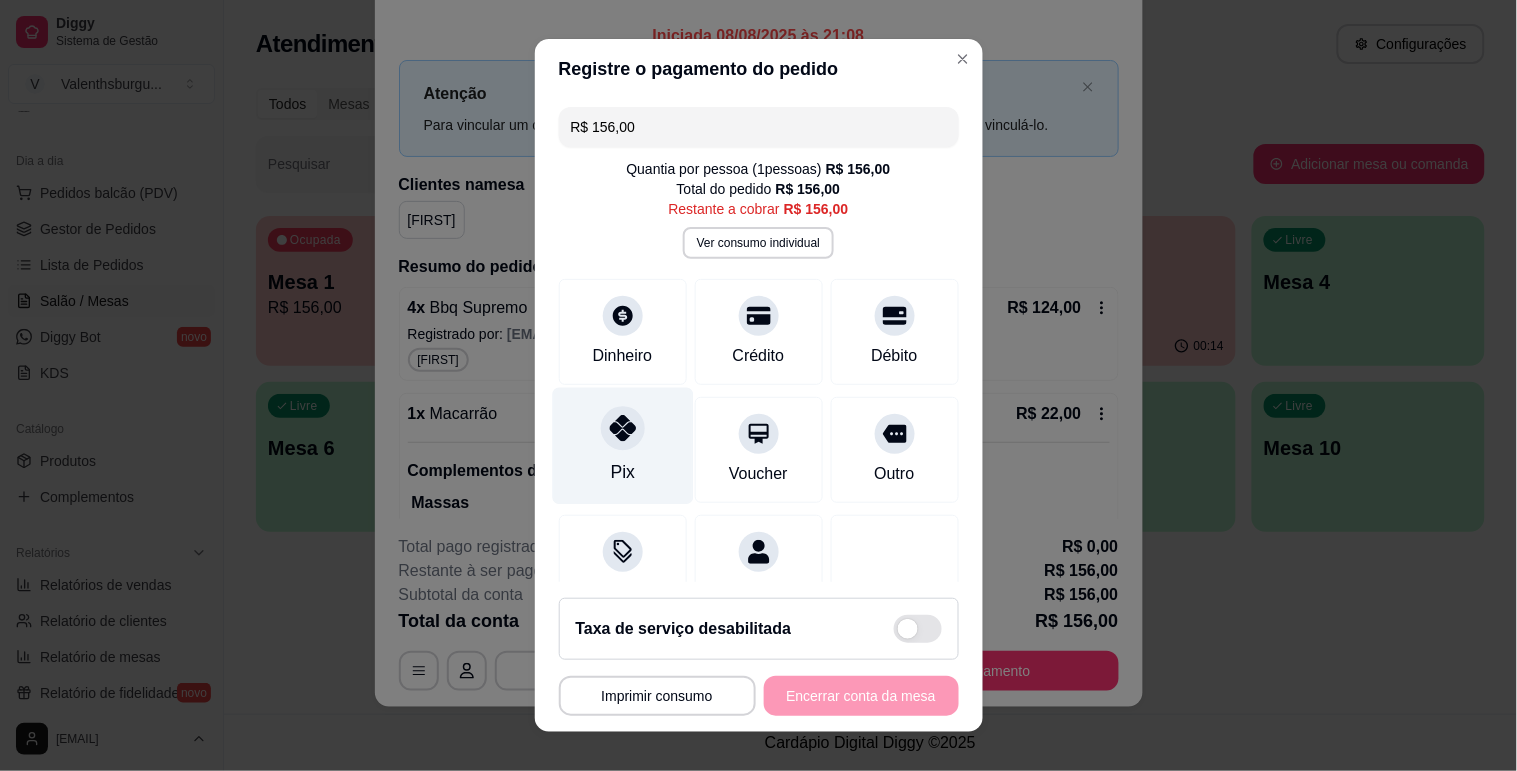 click on "Pix" at bounding box center [622, 445] 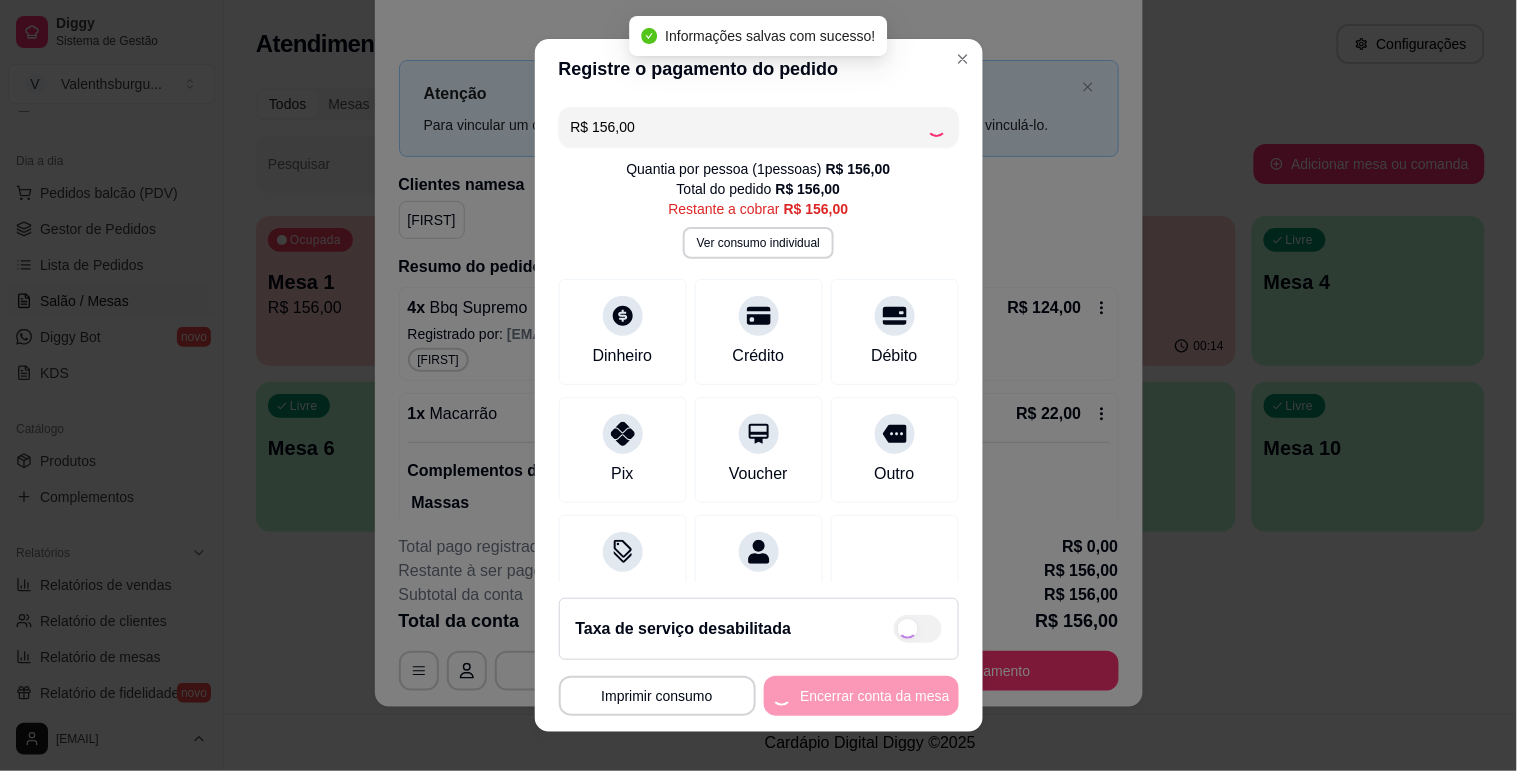 type on "R$ 0,00" 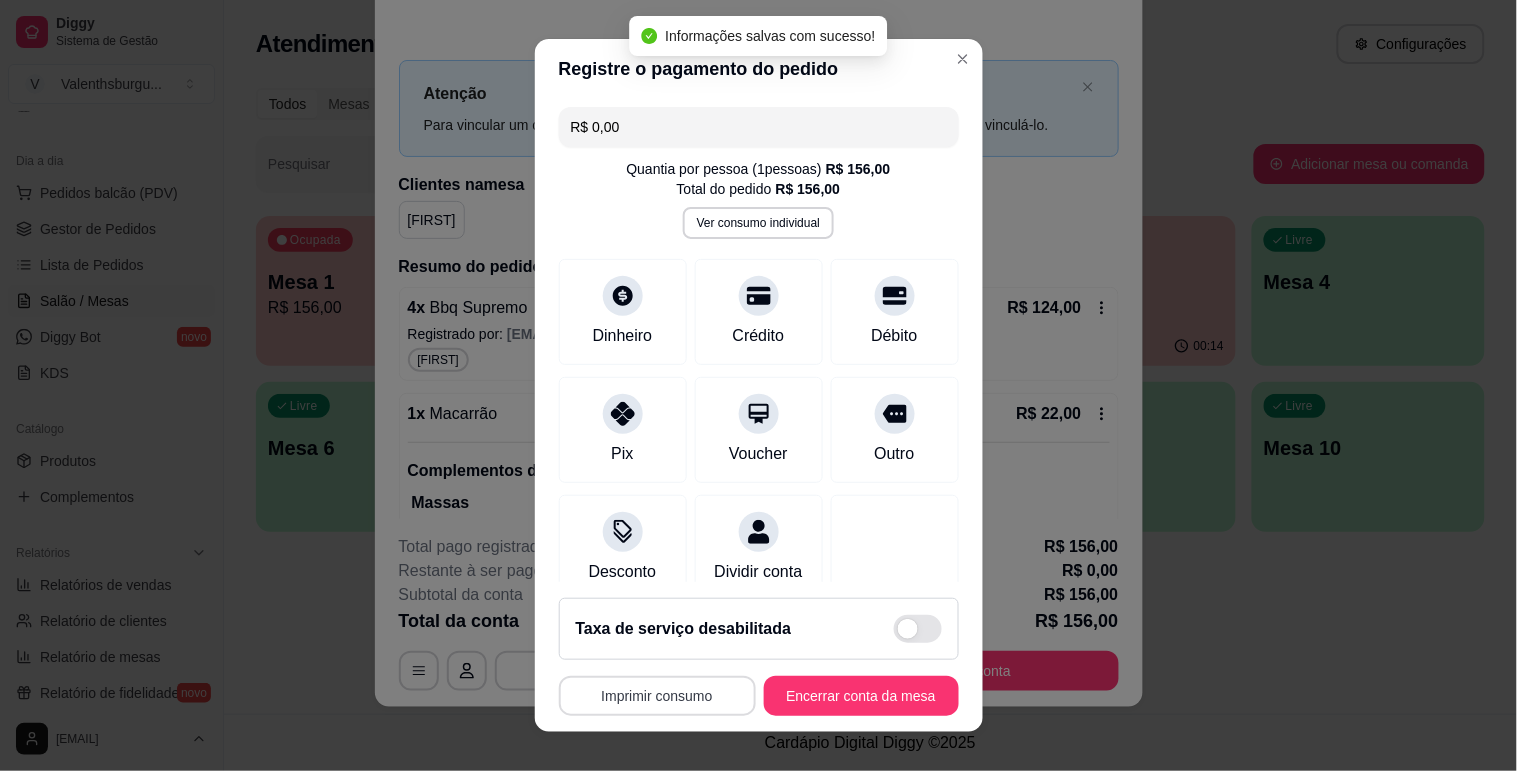click on "Imprimir consumo" at bounding box center [657, 696] 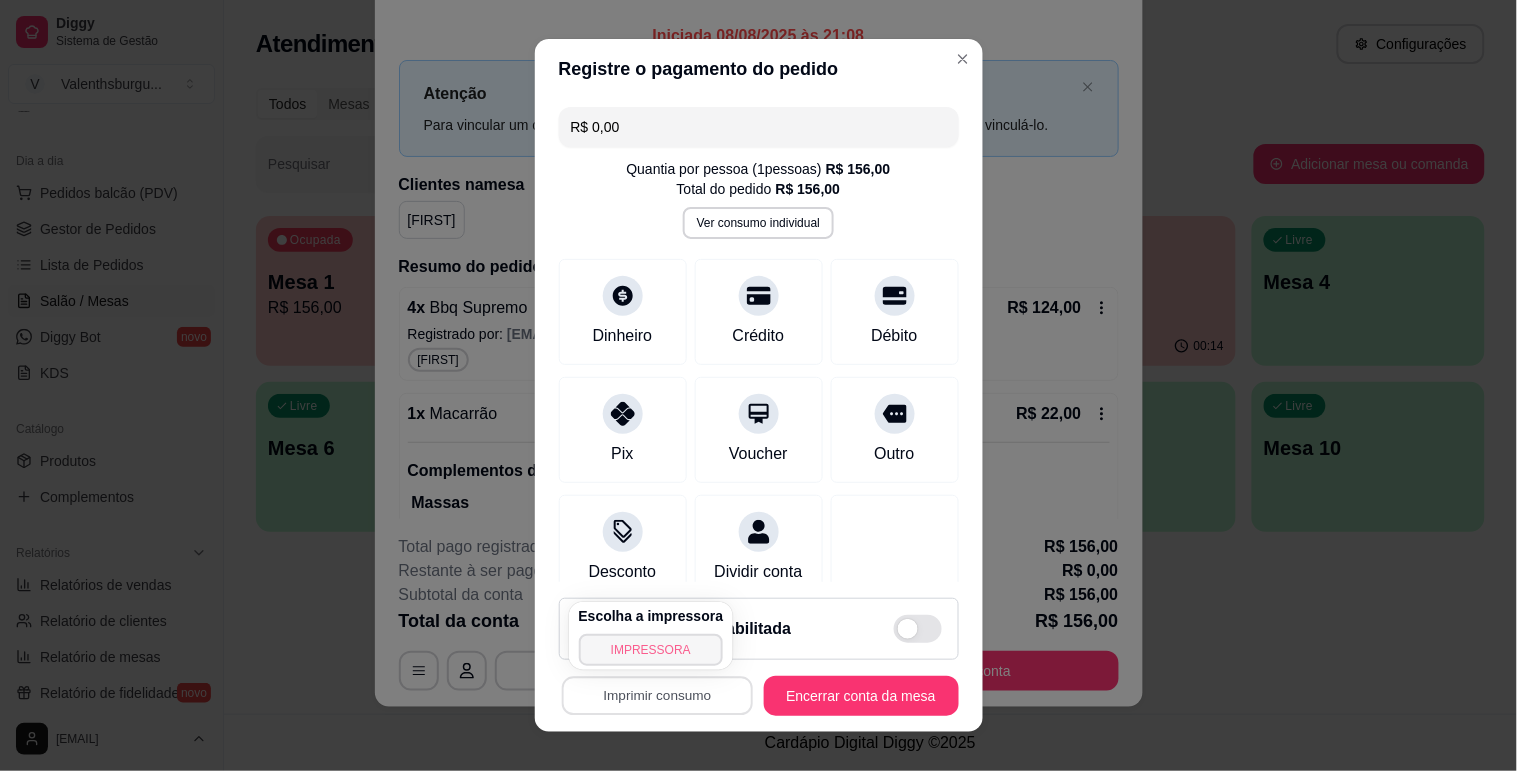 click on "IMPRESSORA" at bounding box center [651, 650] 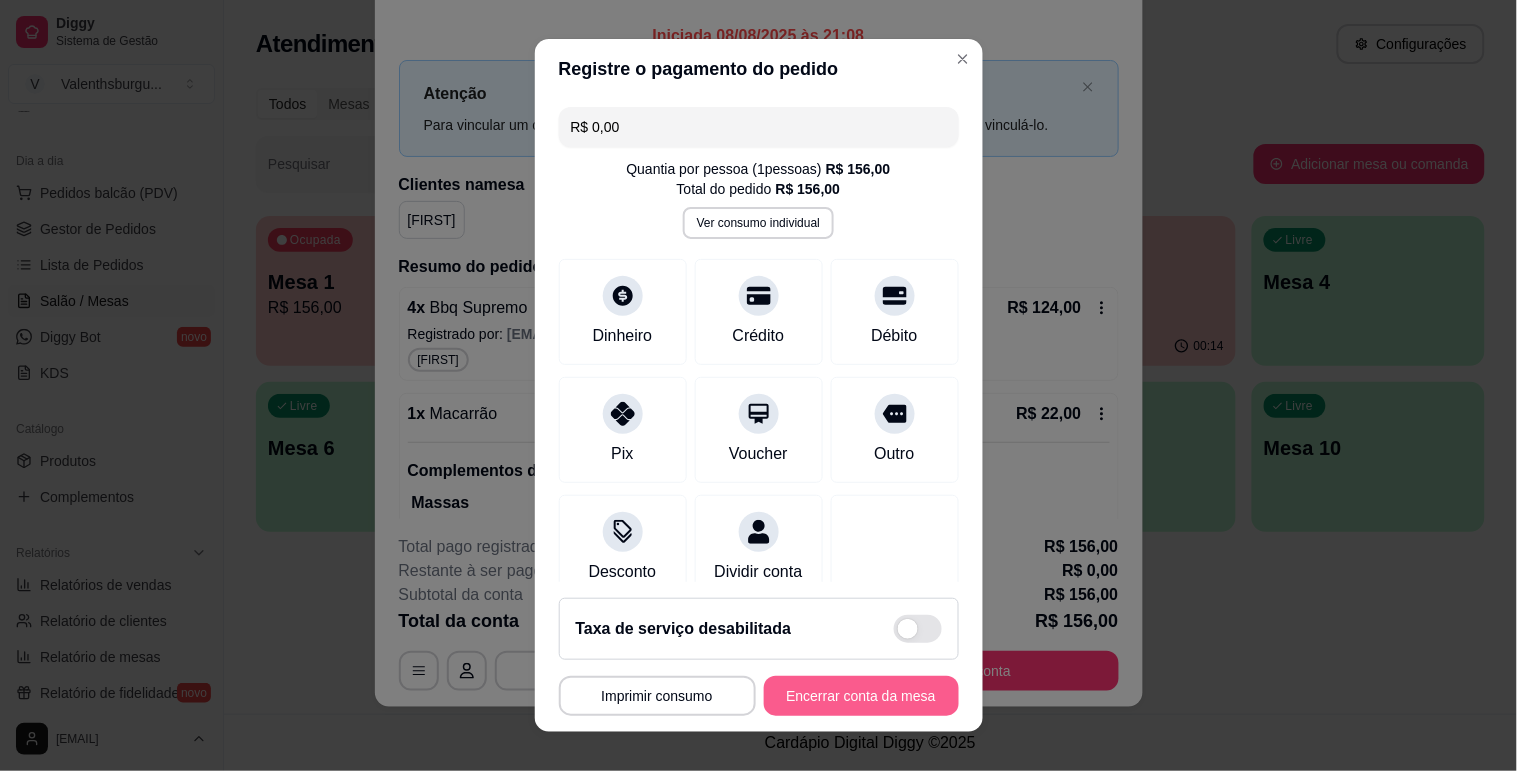 click on "Encerrar conta da mesa" at bounding box center (861, 696) 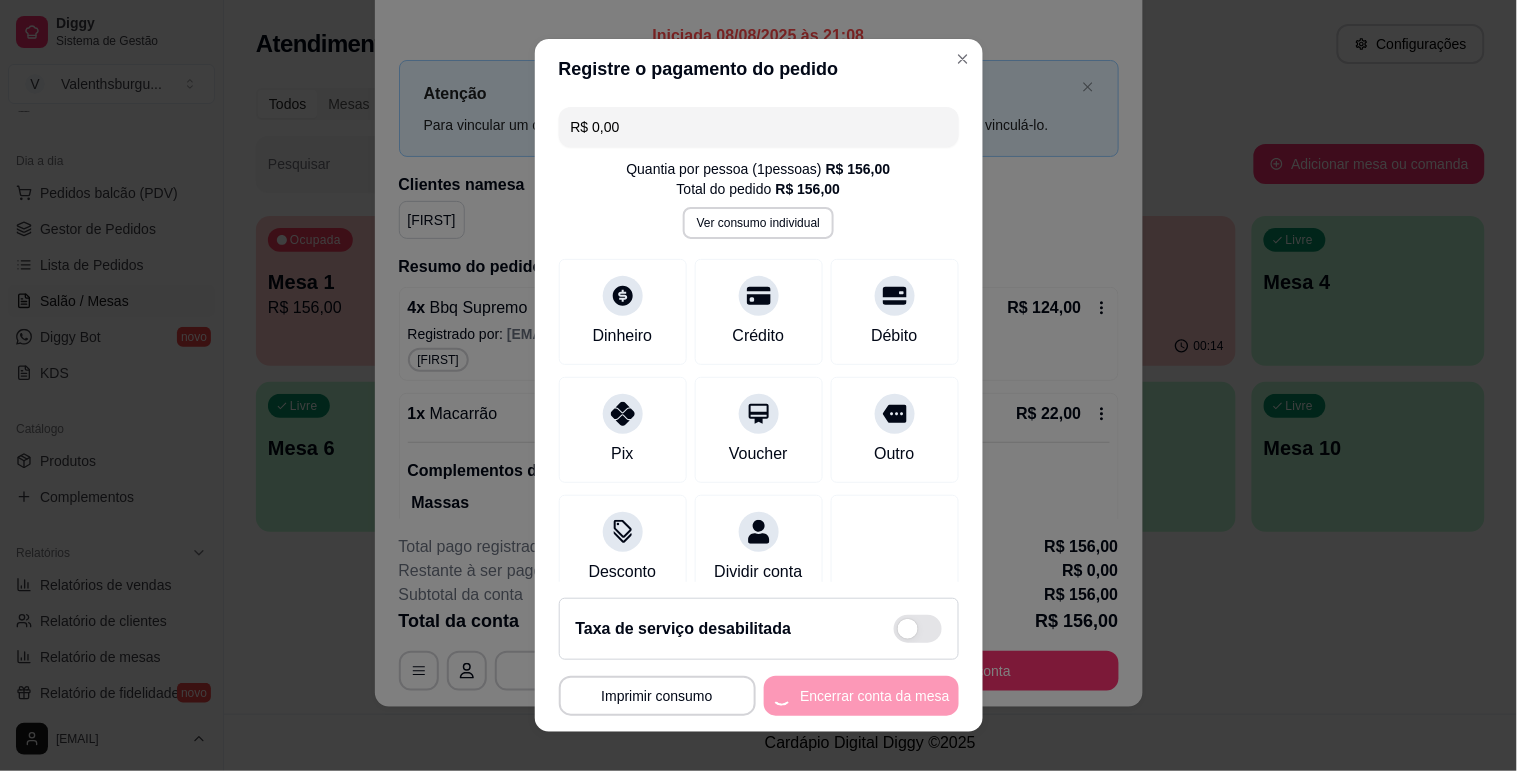 scroll, scrollTop: 0, scrollLeft: 0, axis: both 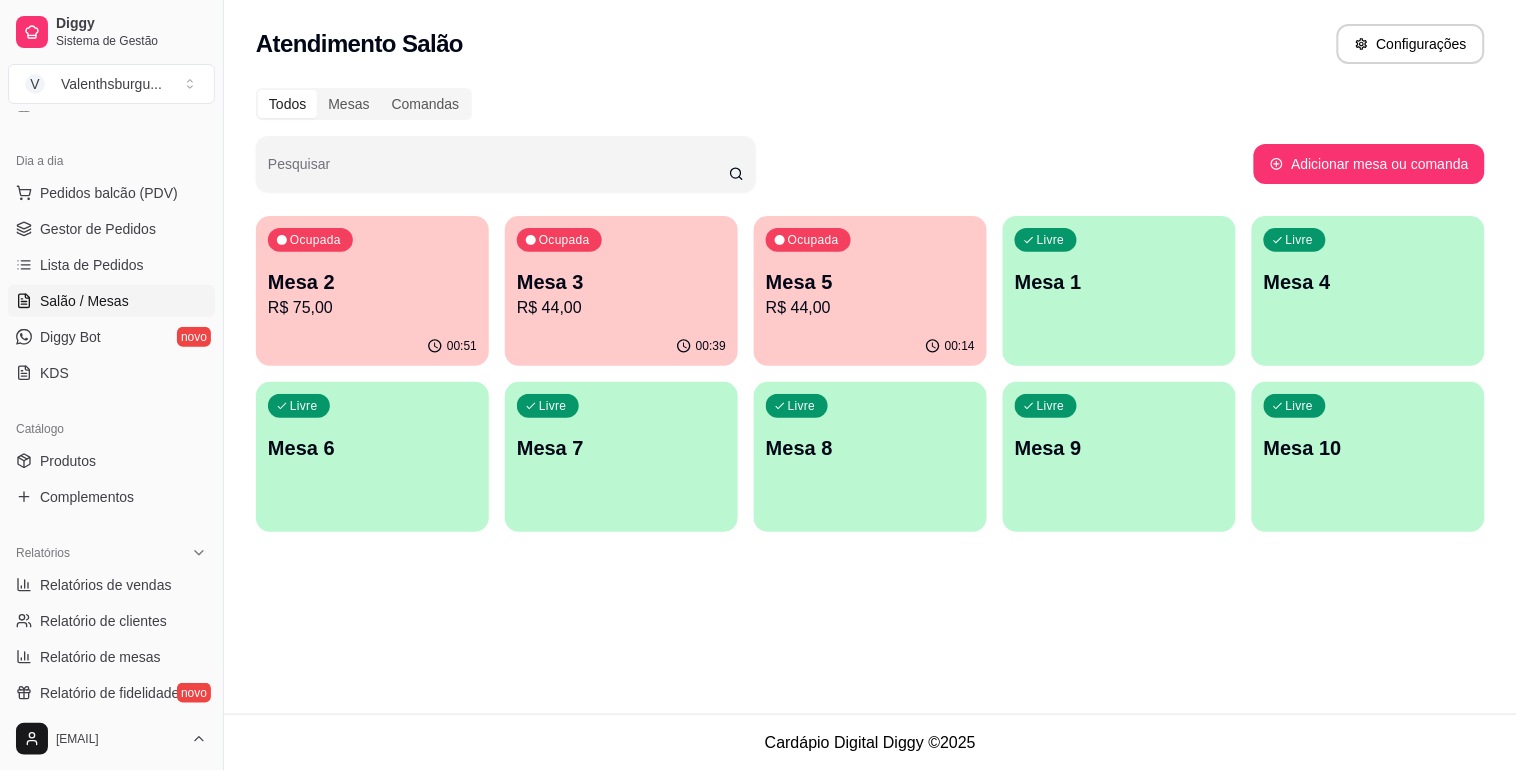 click on "Atendimento Salão Configurações Todos Mesas Comandas Pesquisar Adicionar mesa ou comanda Ocupada Mesa 2 R$ 75,00 00:51 Ocupada Mesa 3 R$ 44,00 00:39 Ocupada Mesa 5 R$ 44,00 00:14 Livre Mesa 1 Livre Mesa 4 Livre Mesa 6 Livre Mesa 7 Livre Mesa 8 Livre Mesa 9 Livre Mesa 10" at bounding box center [870, 357] 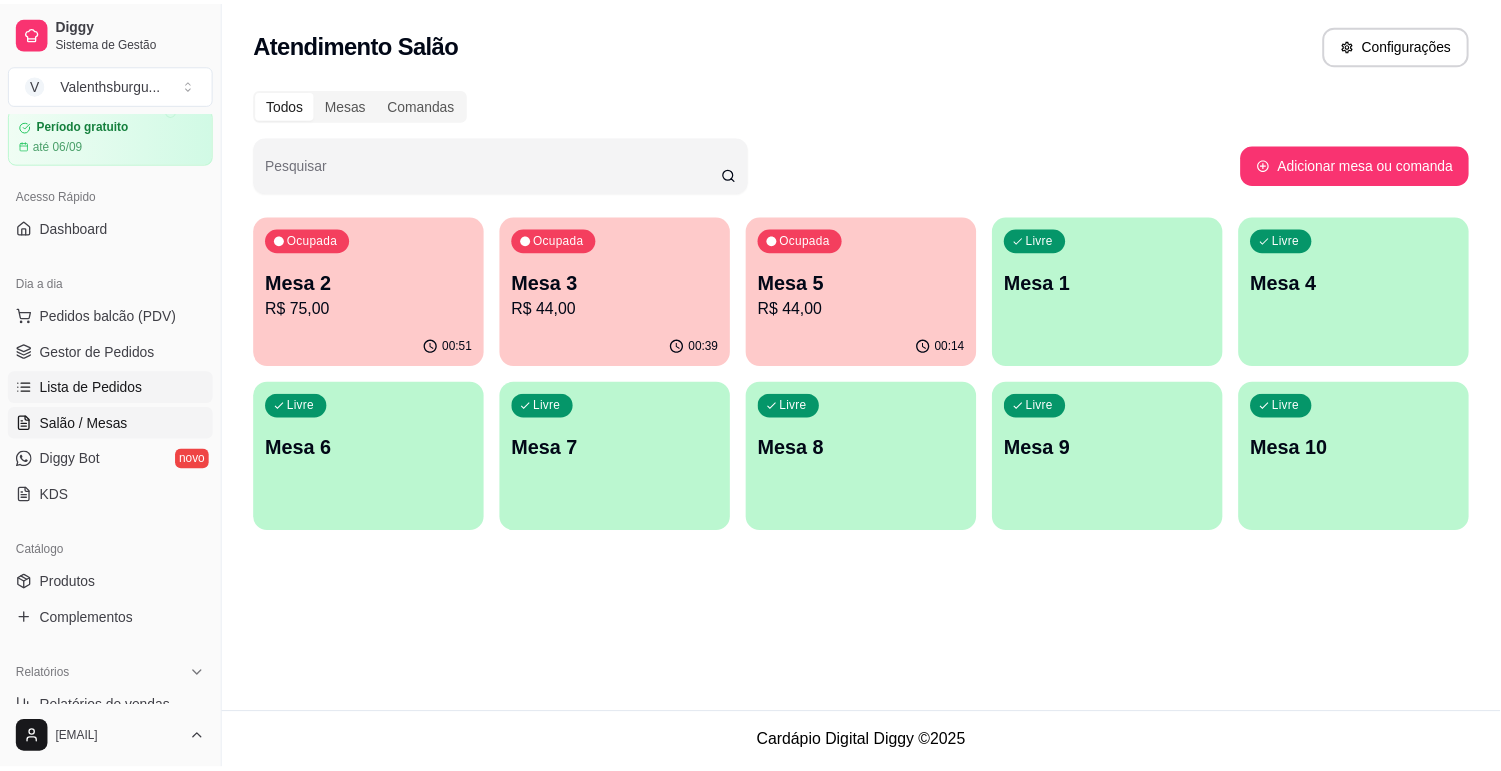 scroll, scrollTop: 111, scrollLeft: 0, axis: vertical 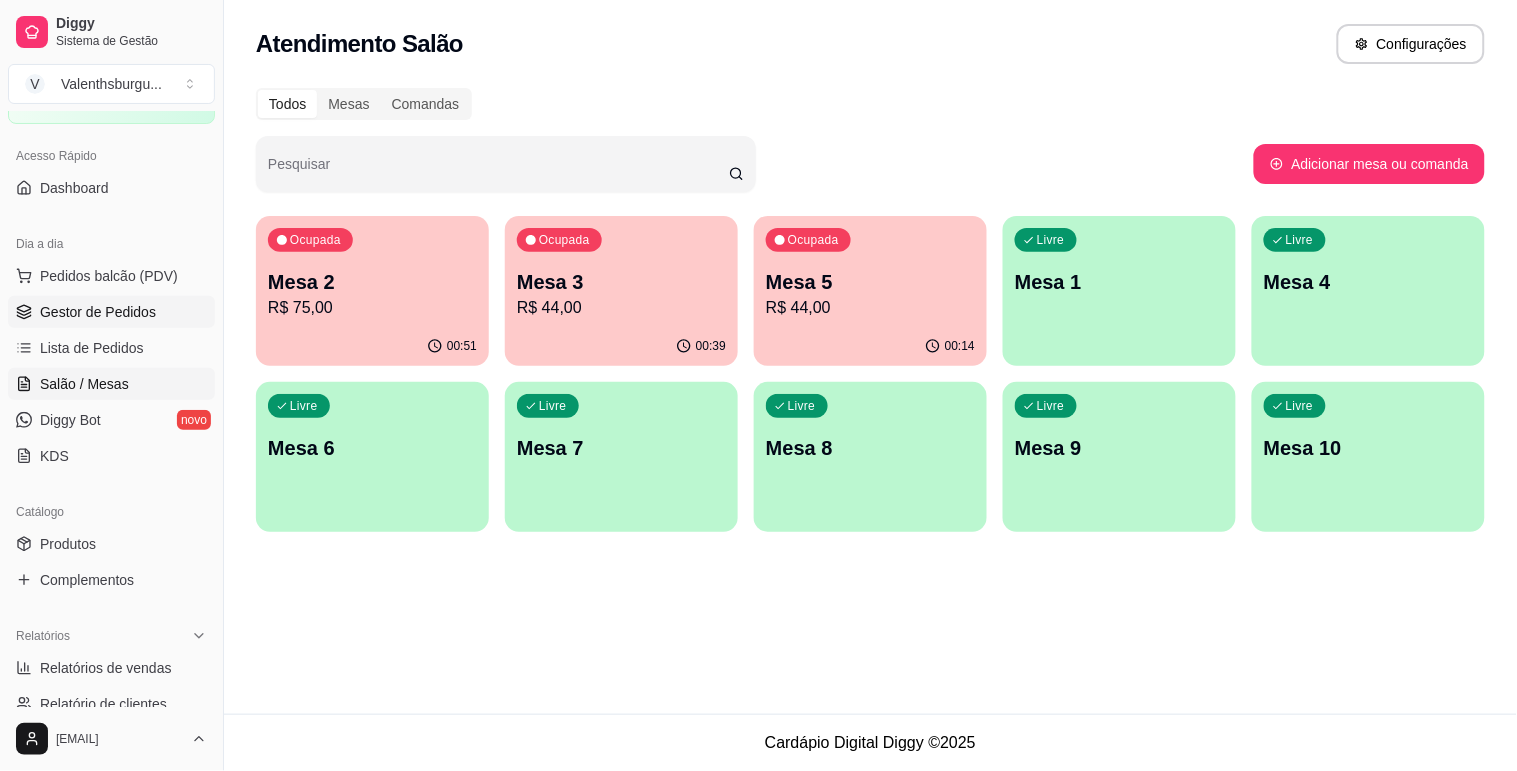 click on "Gestor de Pedidos" at bounding box center (98, 312) 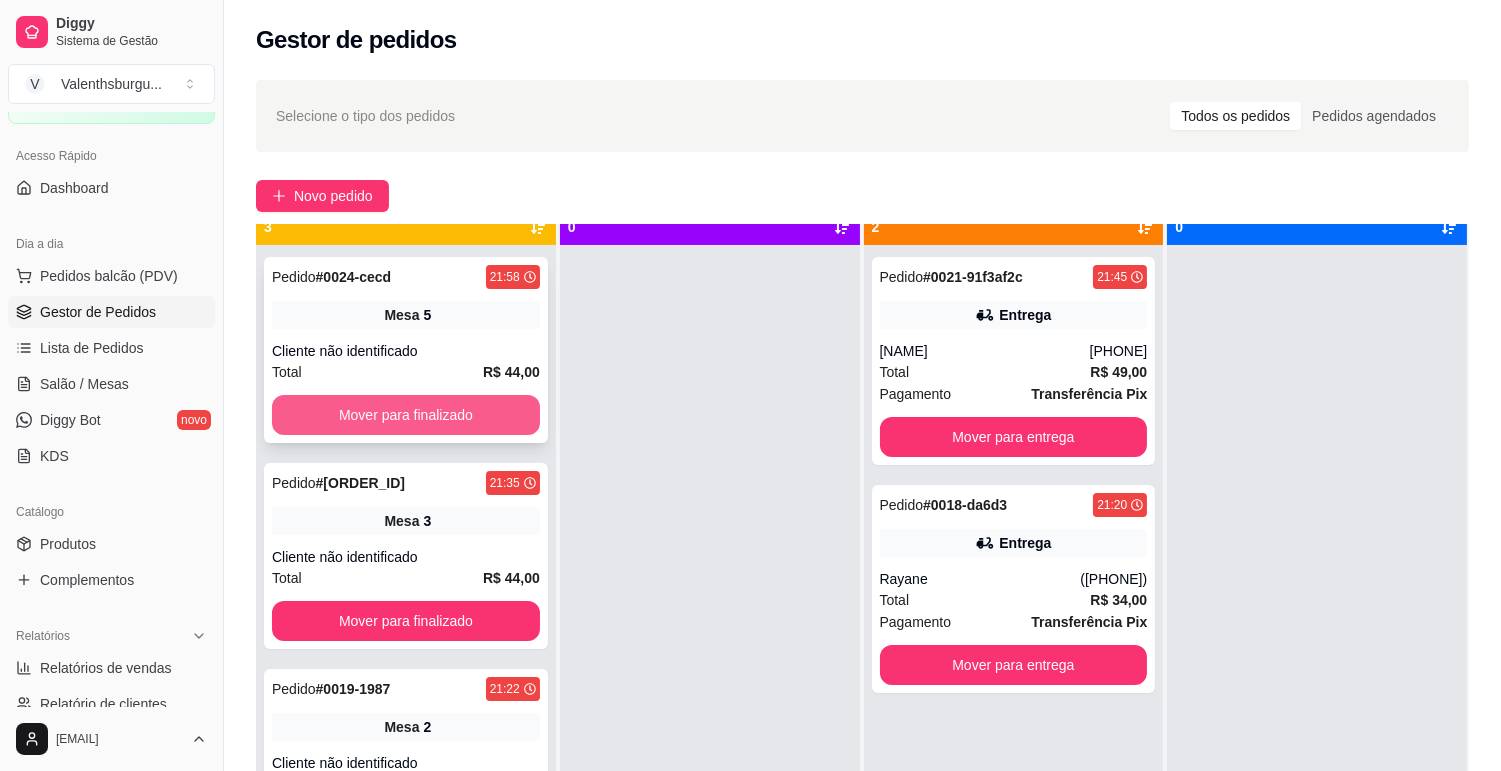 scroll, scrollTop: 55, scrollLeft: 0, axis: vertical 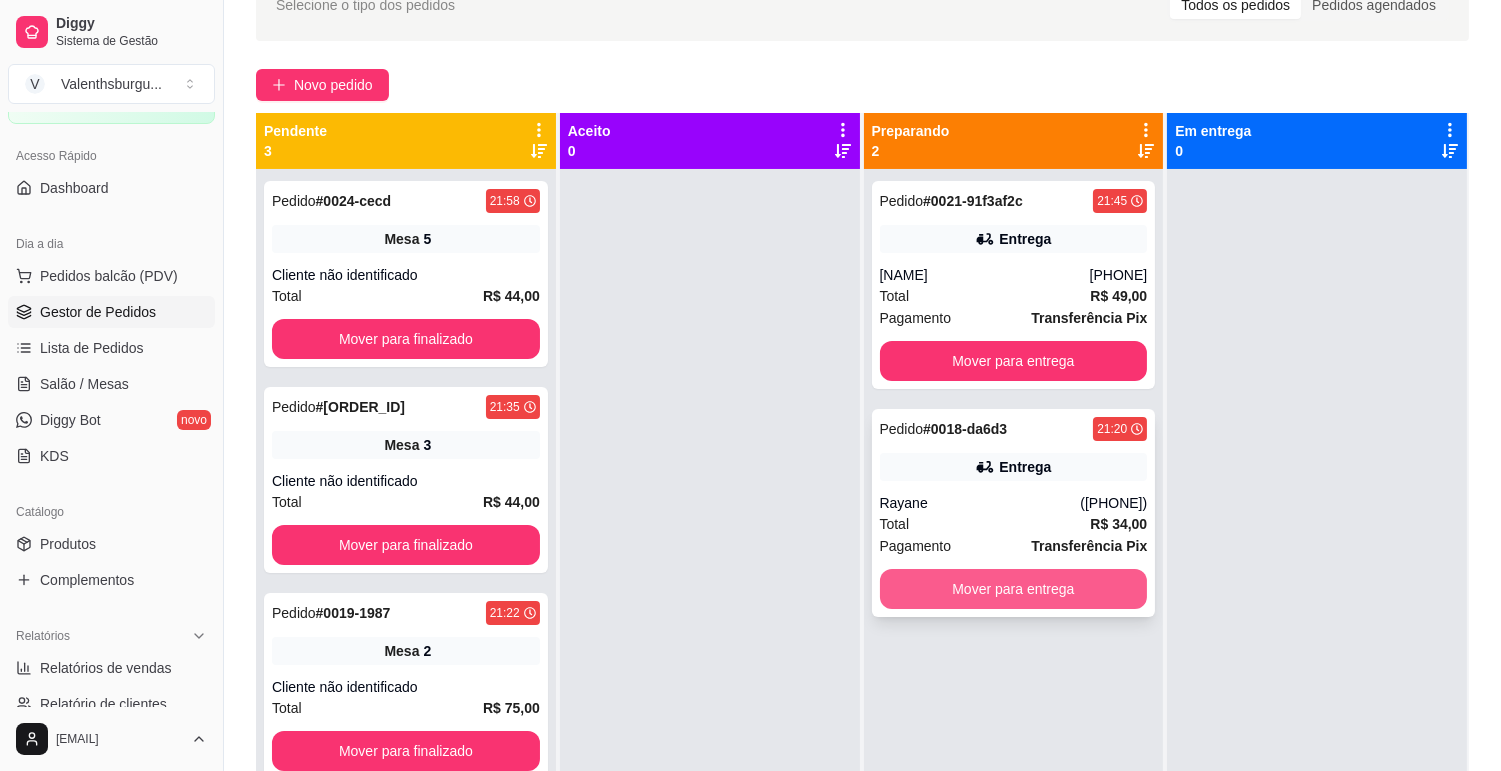 click on "Mover para entrega" at bounding box center (1014, 589) 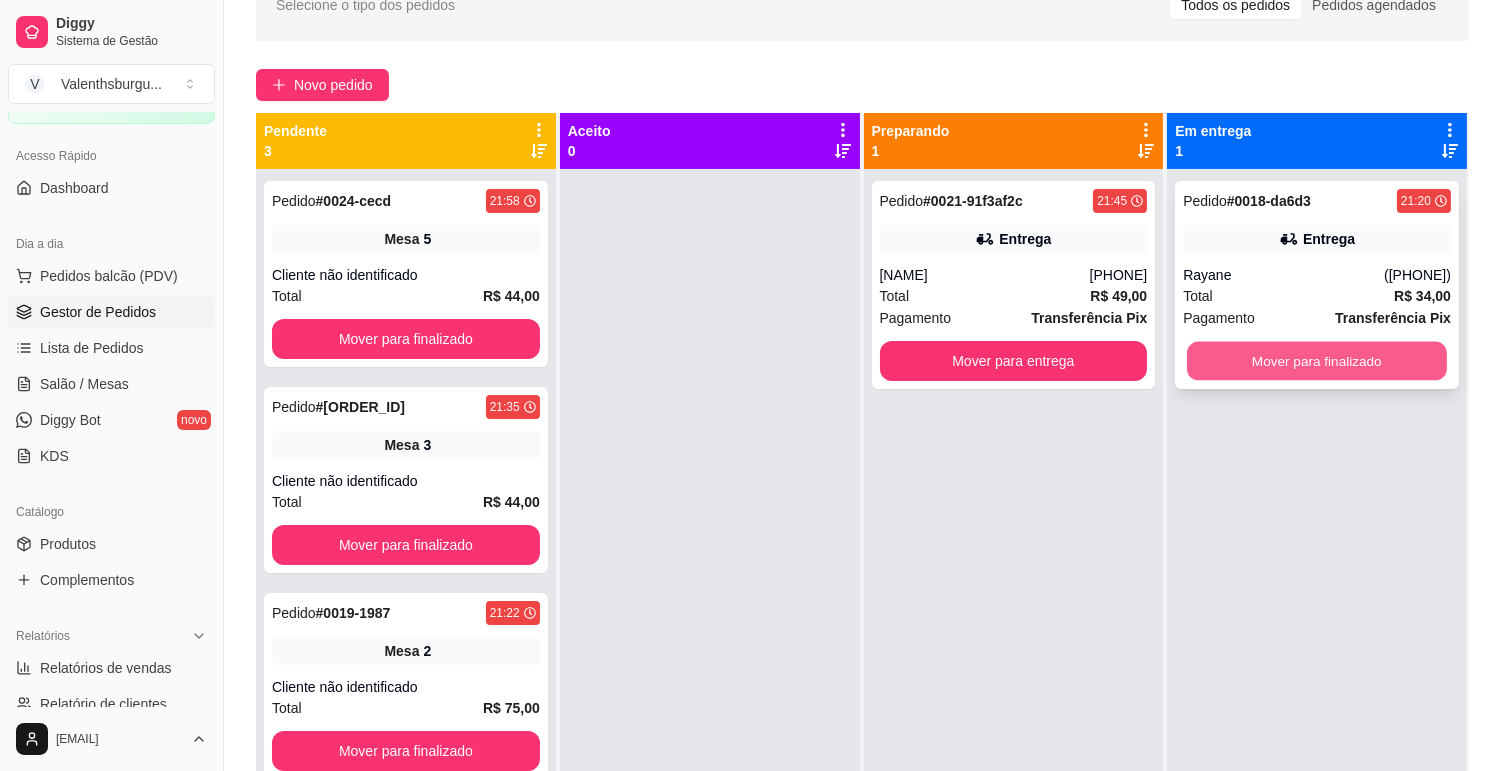 click on "Mover para finalizado" at bounding box center [1317, 361] 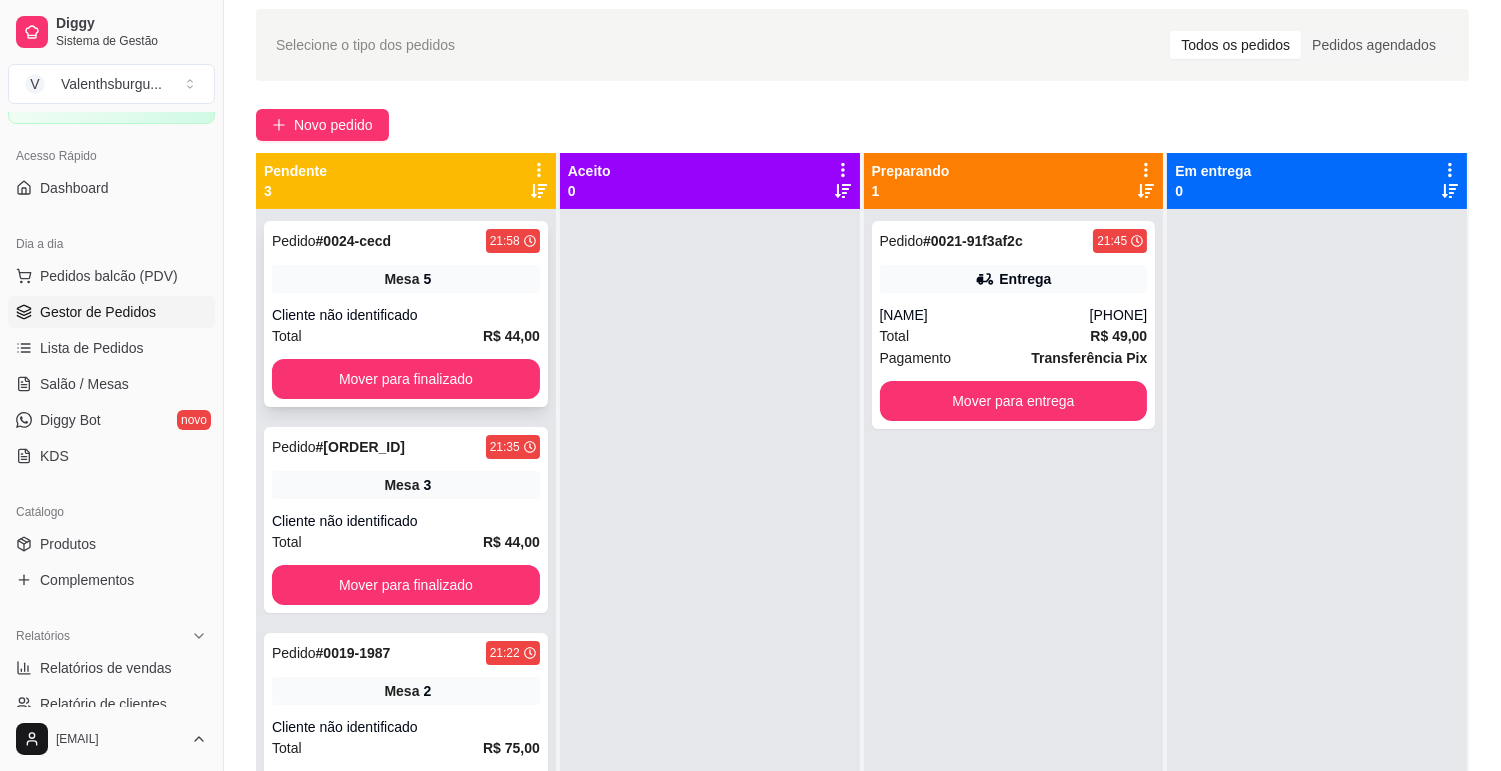 scroll, scrollTop: 0, scrollLeft: 0, axis: both 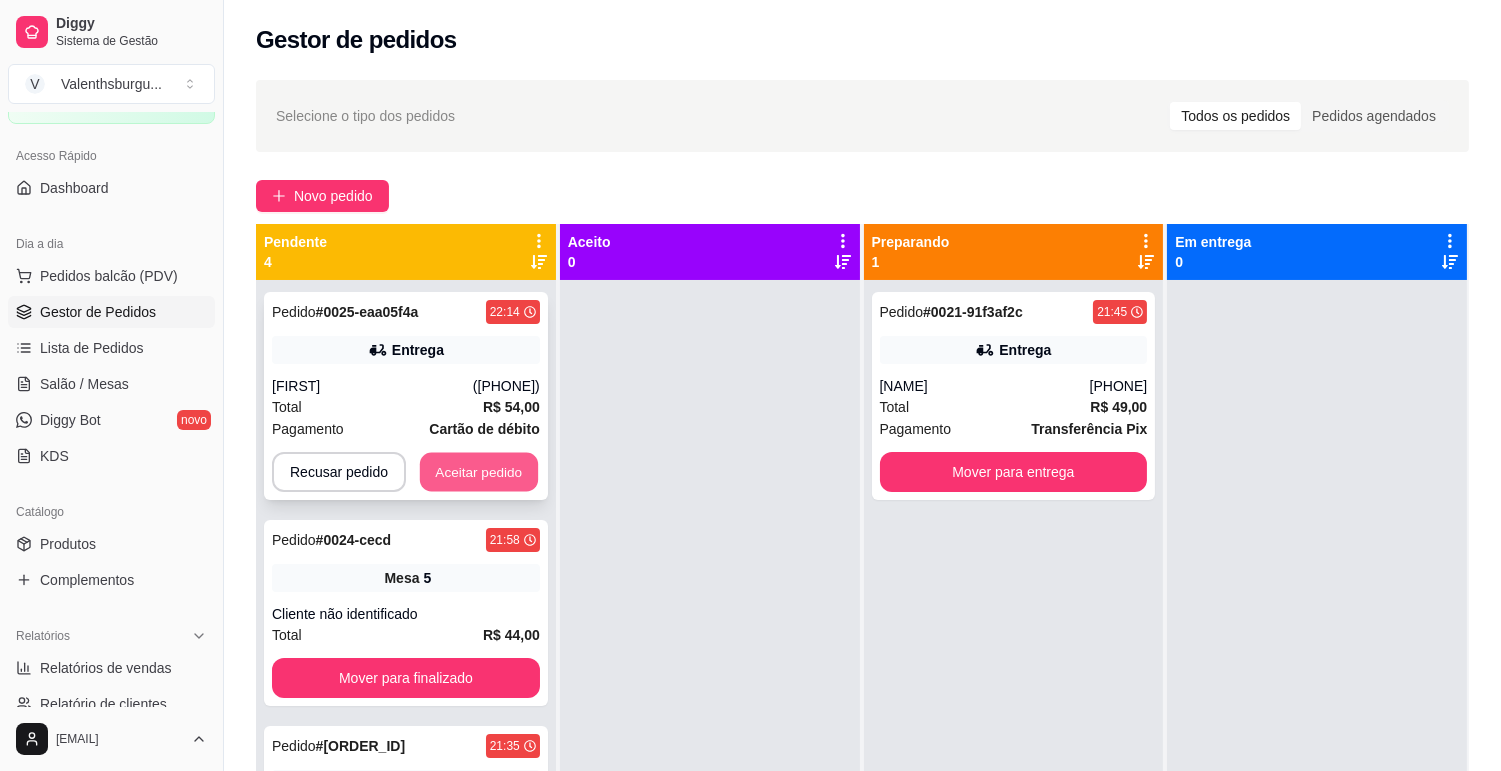 click on "Aceitar pedido" at bounding box center [479, 472] 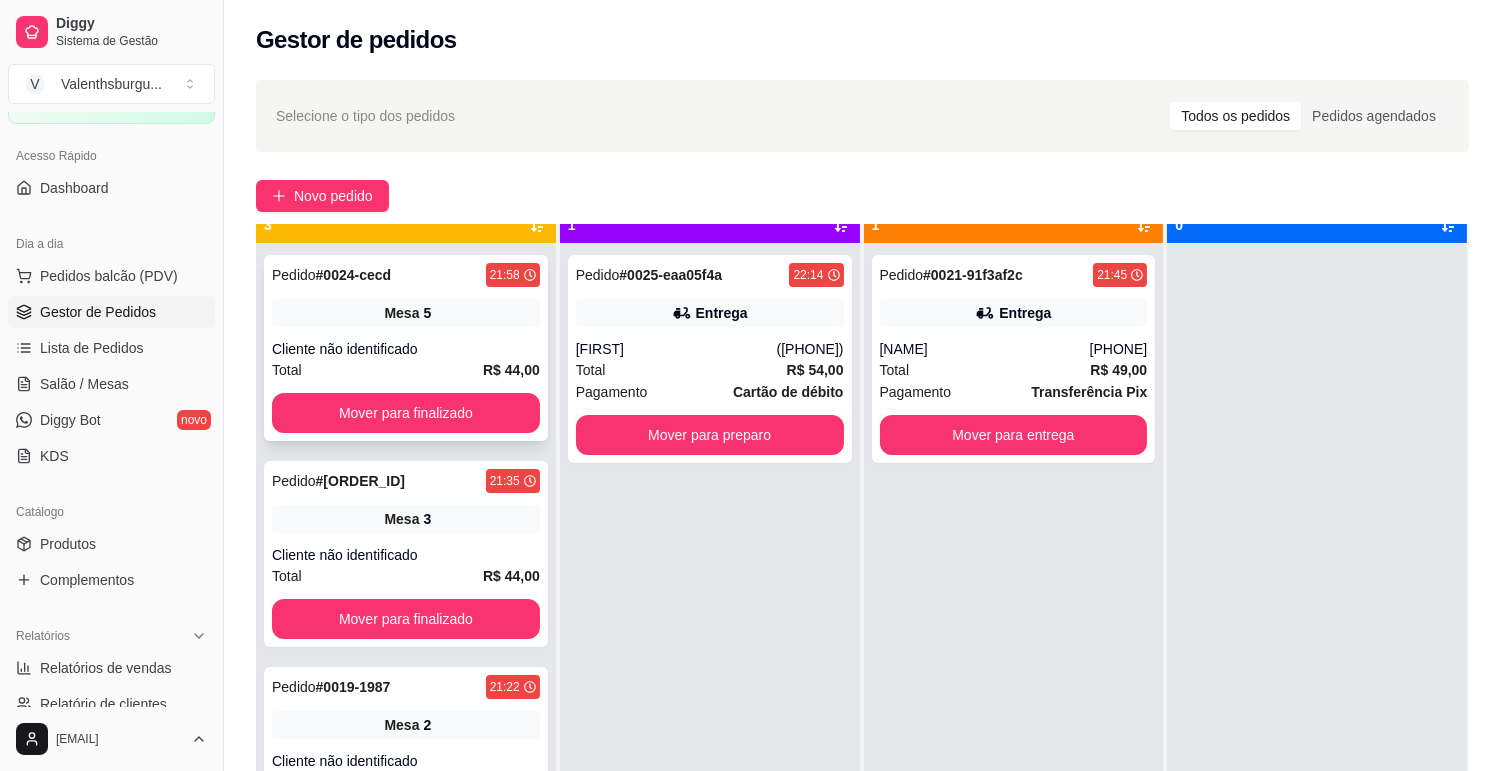 scroll, scrollTop: 55, scrollLeft: 0, axis: vertical 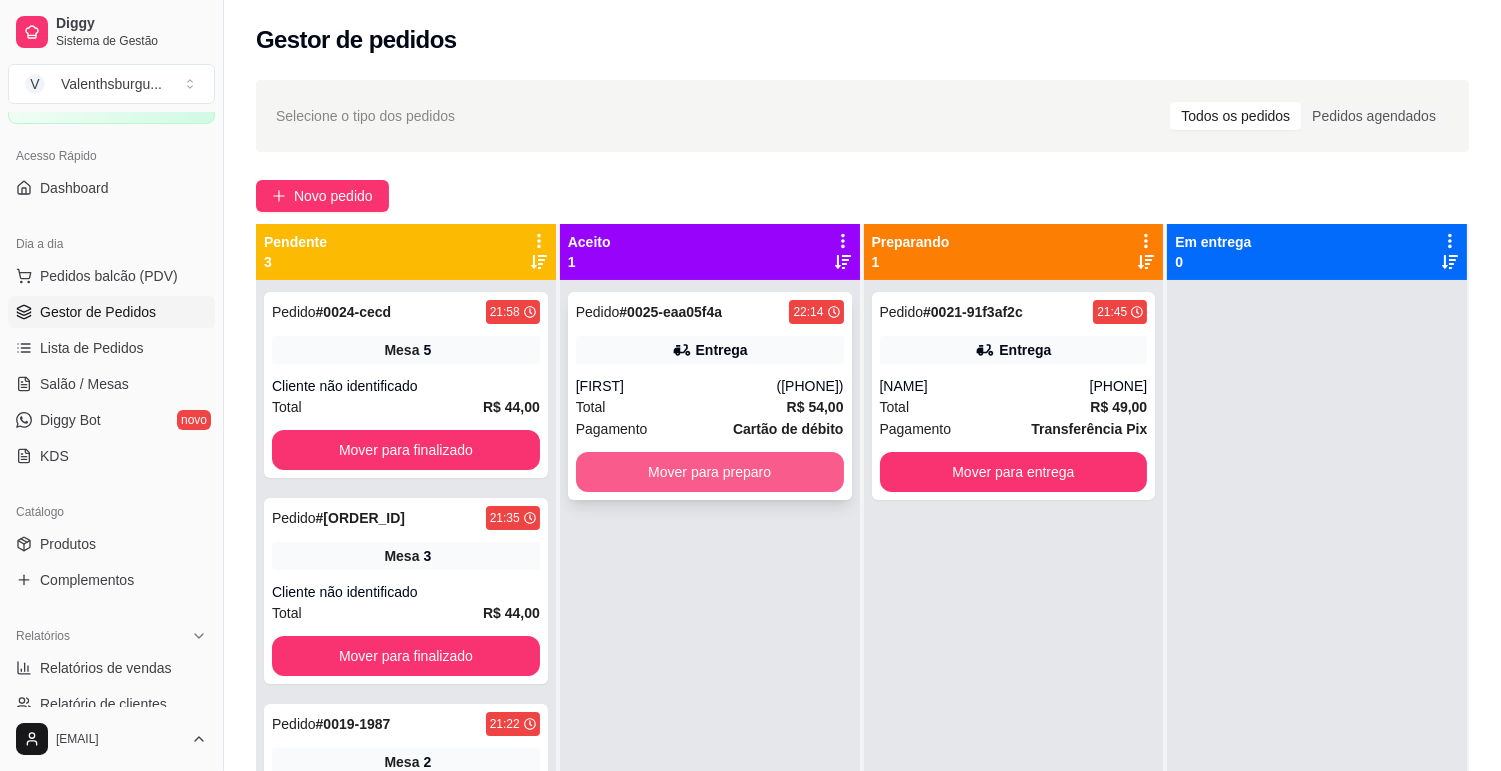 click on "Mover para preparo" at bounding box center [710, 472] 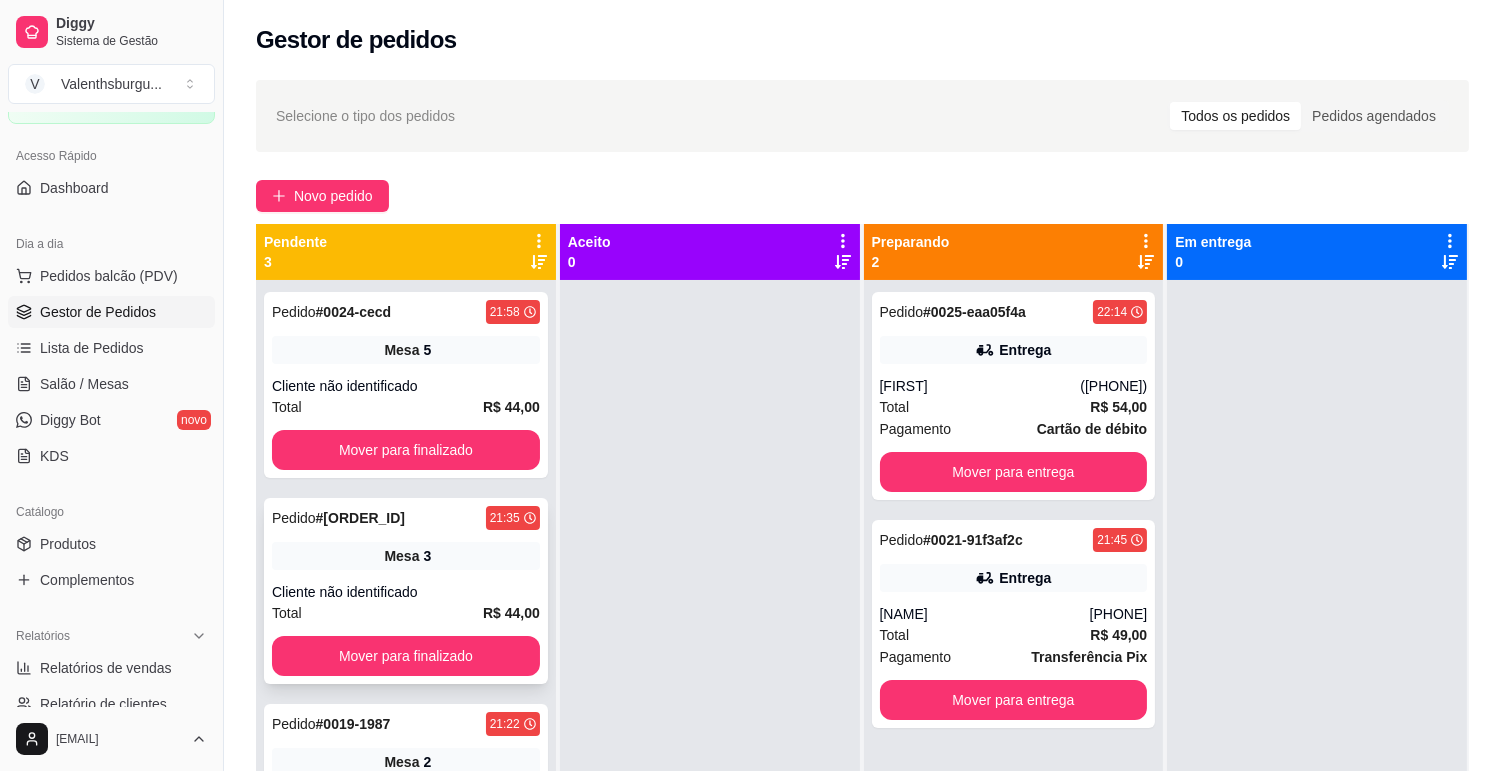 scroll, scrollTop: 55, scrollLeft: 0, axis: vertical 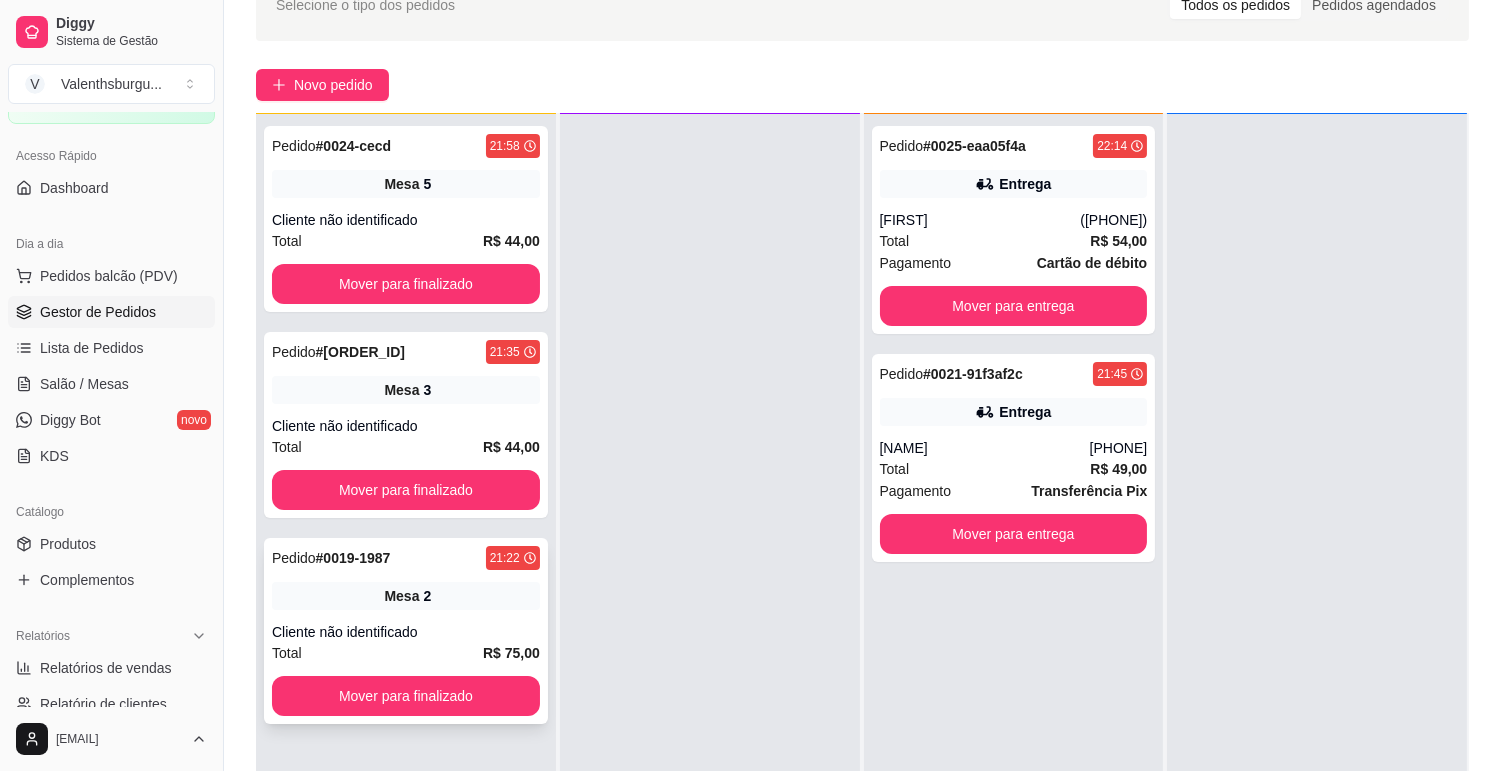 click on "Mesa 2" at bounding box center [406, 596] 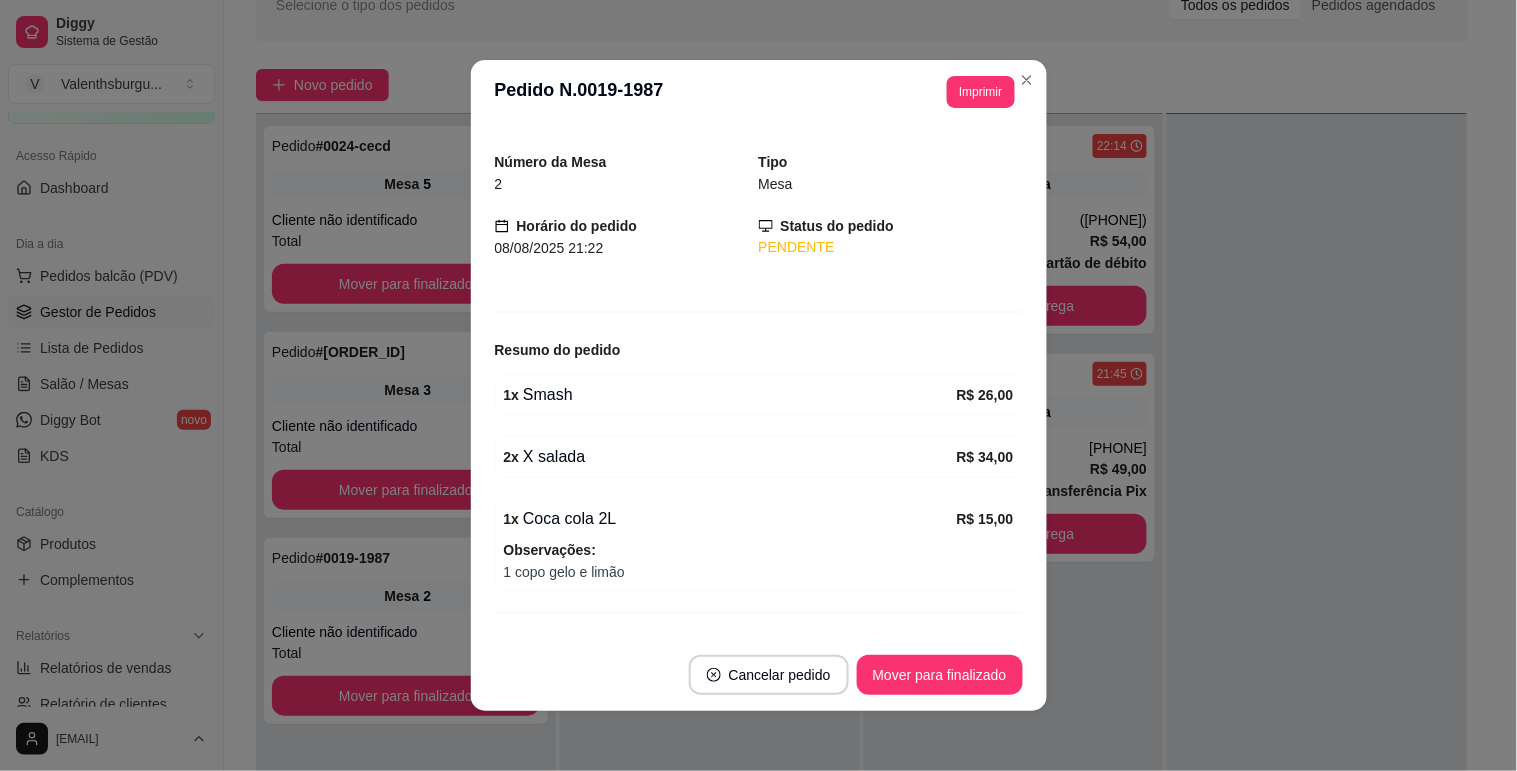 scroll, scrollTop: 88, scrollLeft: 0, axis: vertical 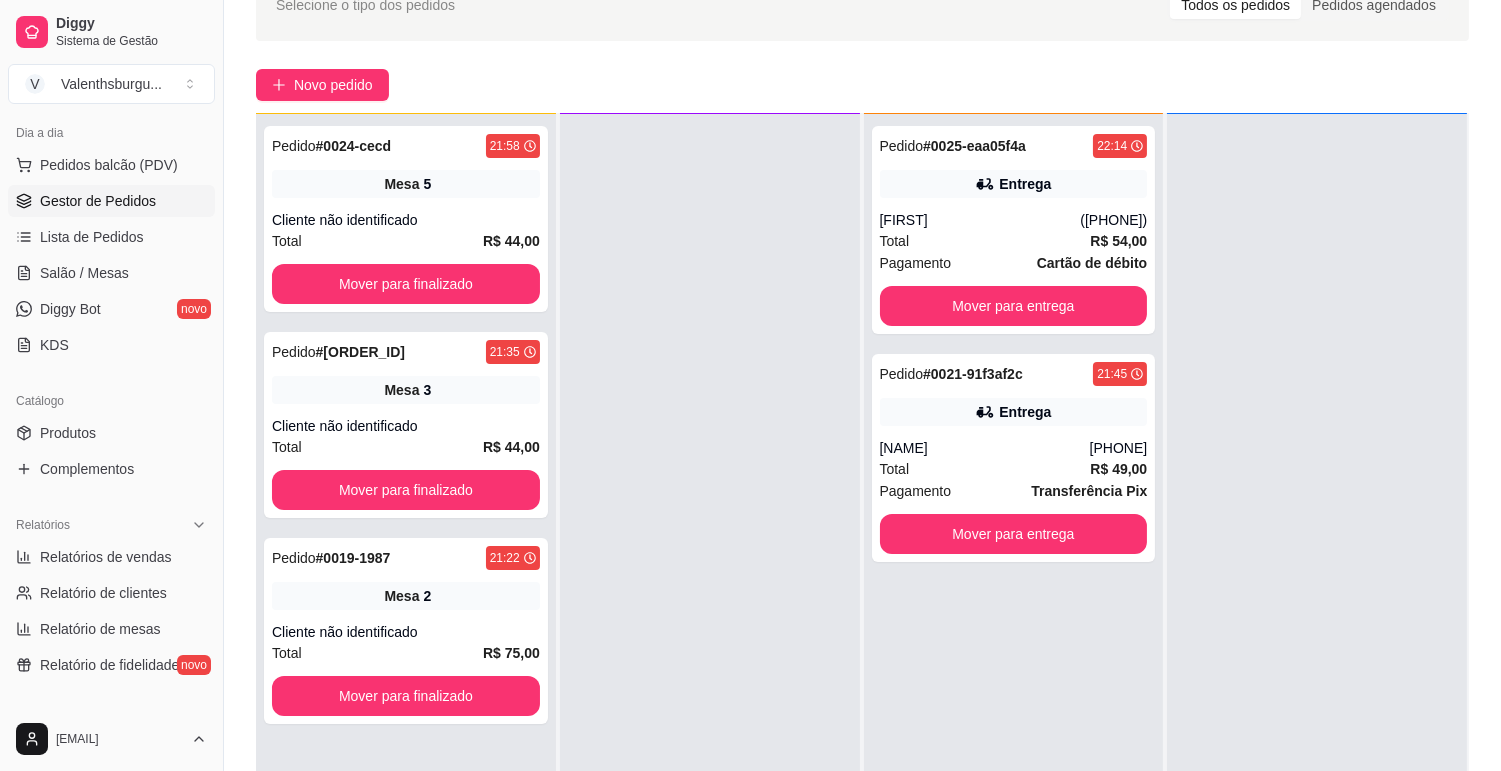 click on "Relatórios de vendas Relatório de clientes Relatório de mesas Relatório de fidelidade novo" at bounding box center [111, 611] 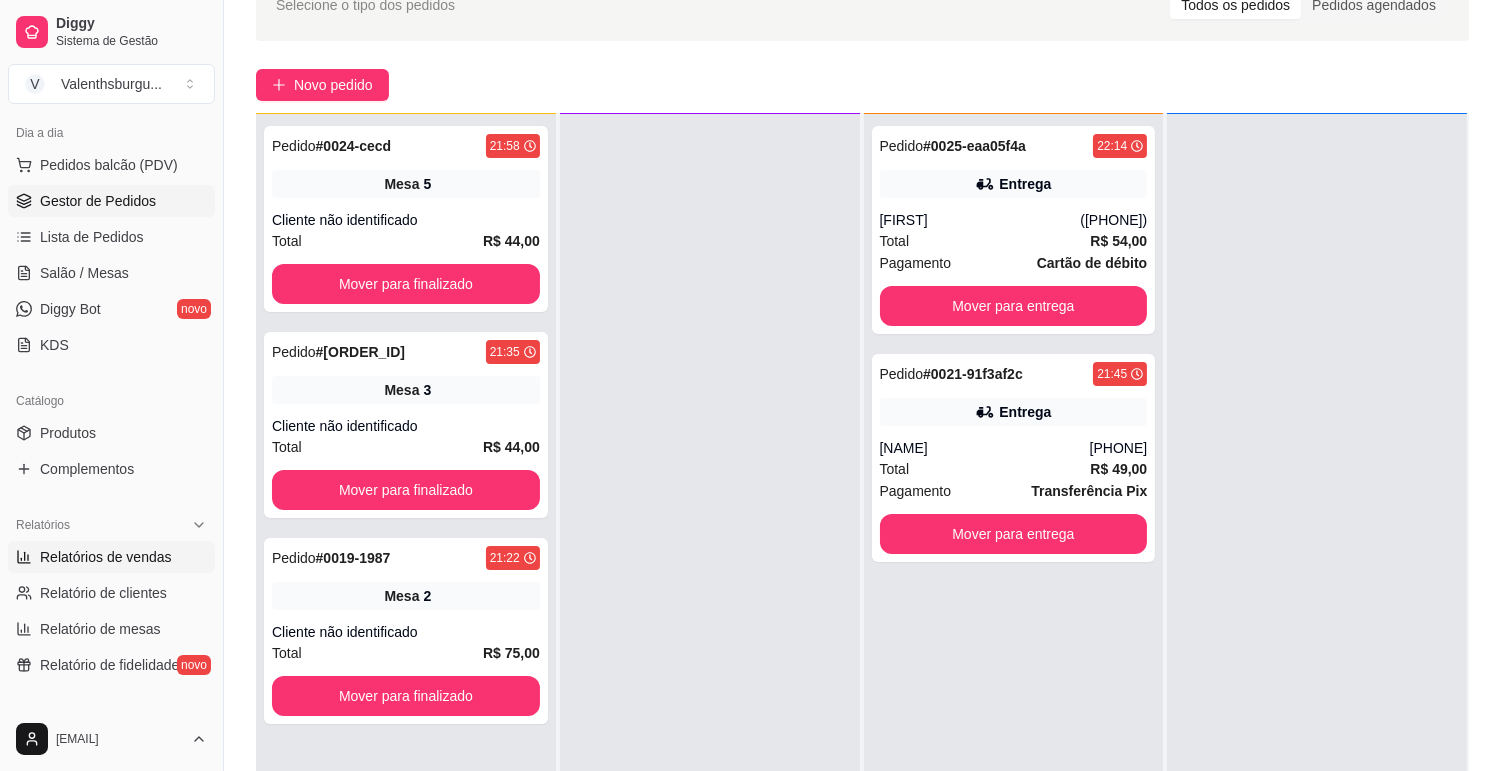 click on "Relatórios de vendas" at bounding box center (106, 557) 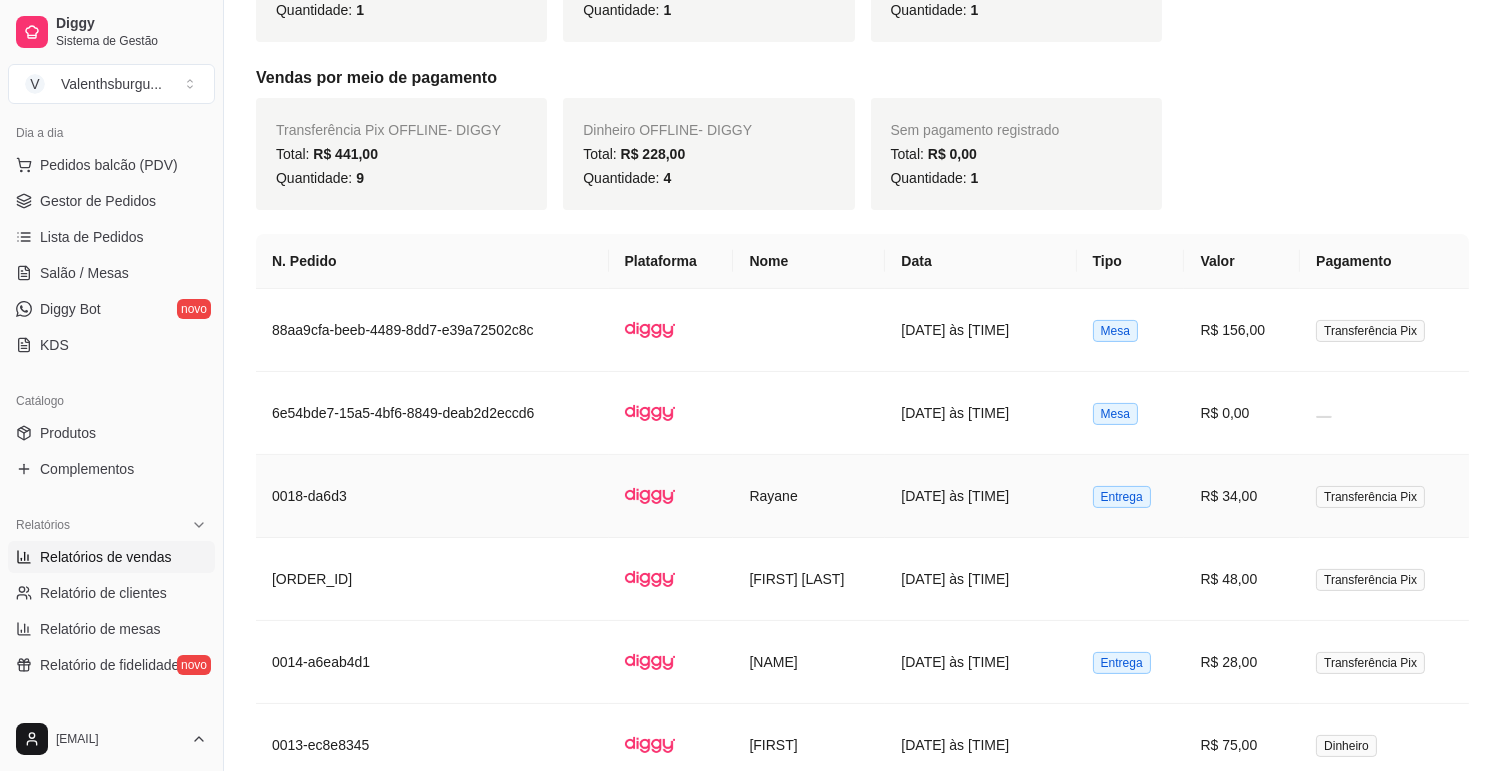scroll, scrollTop: 777, scrollLeft: 0, axis: vertical 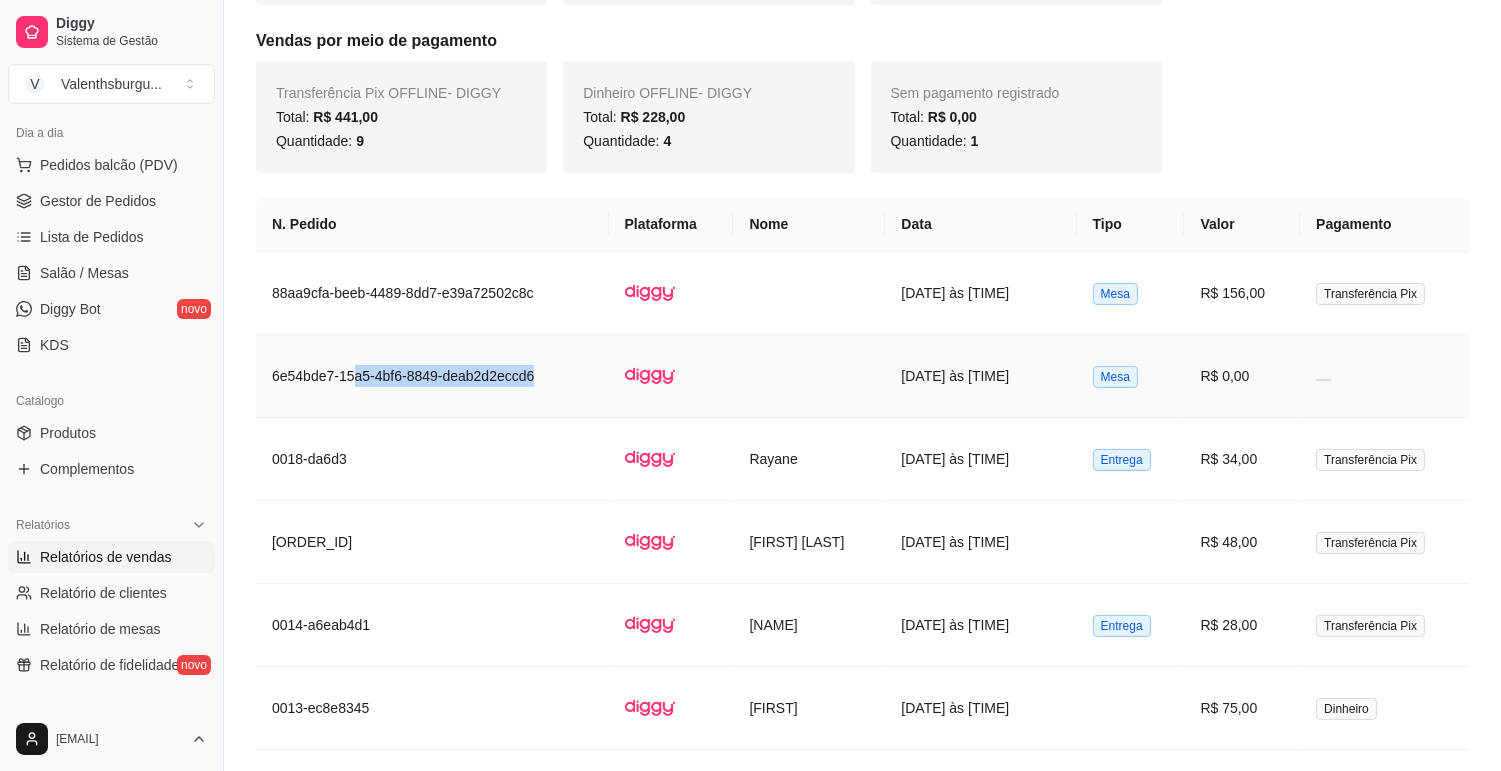 drag, startPoint x: 351, startPoint y: 374, endPoint x: 602, endPoint y: 388, distance: 251.39014 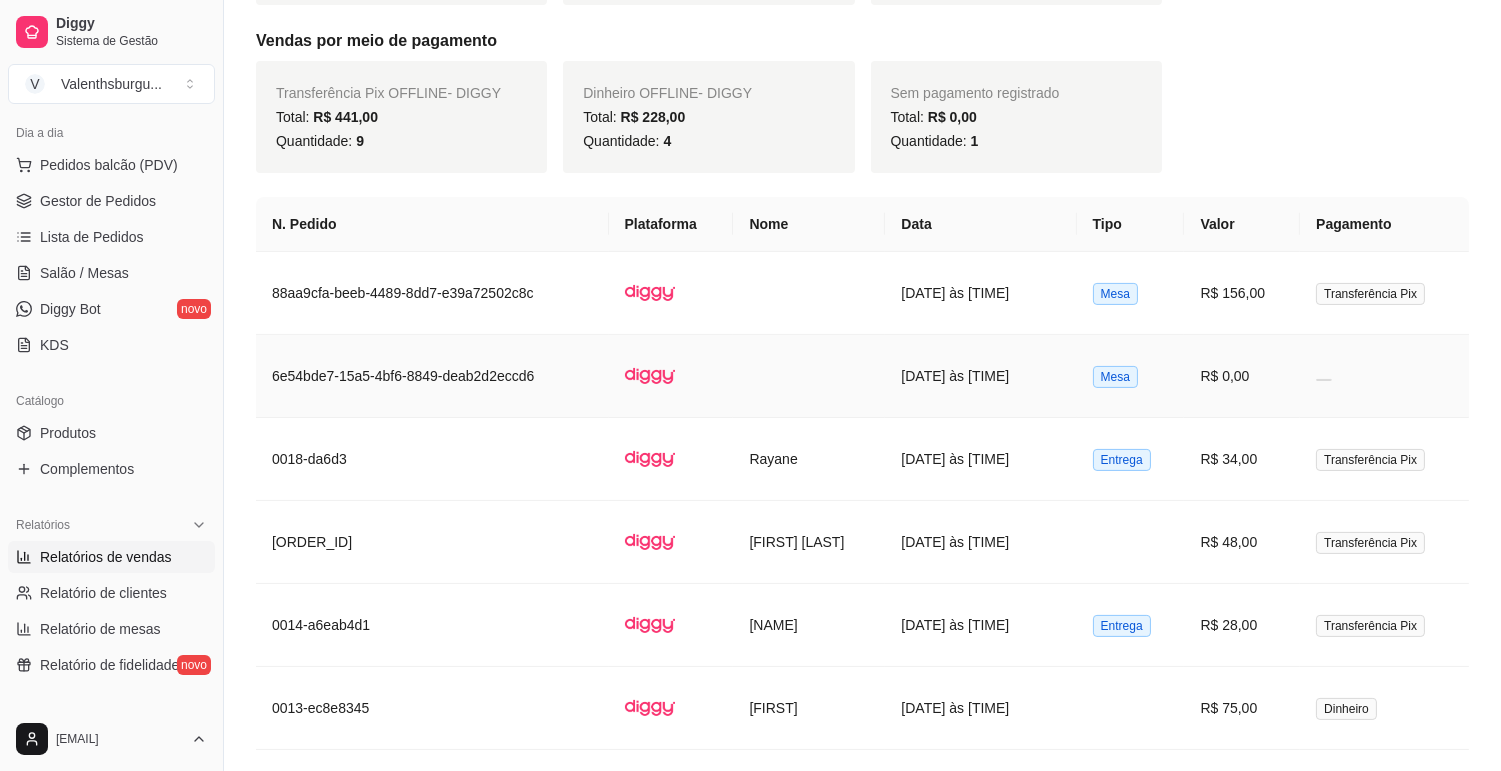 click at bounding box center [809, 376] 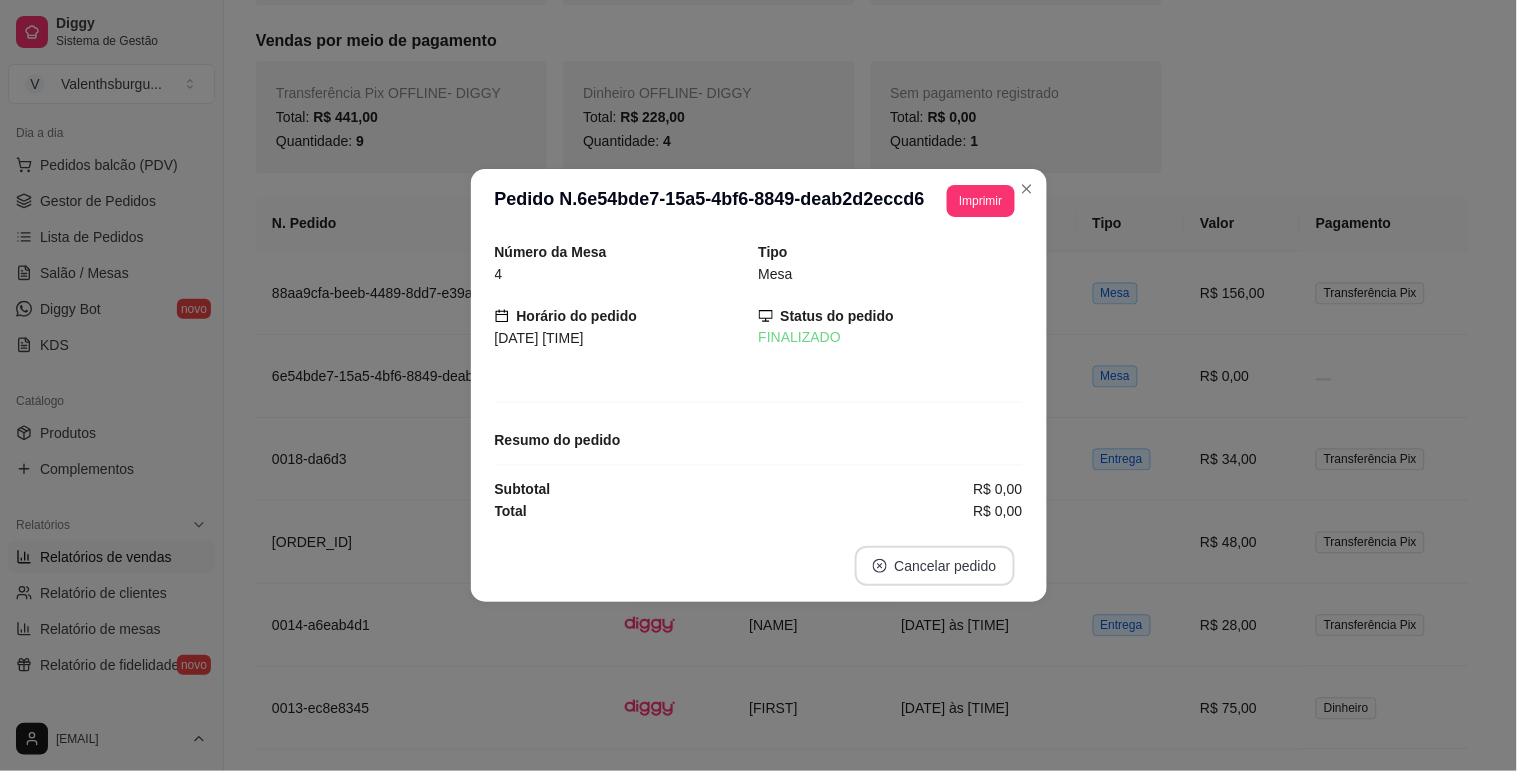 click on "Cancelar pedido" at bounding box center [935, 566] 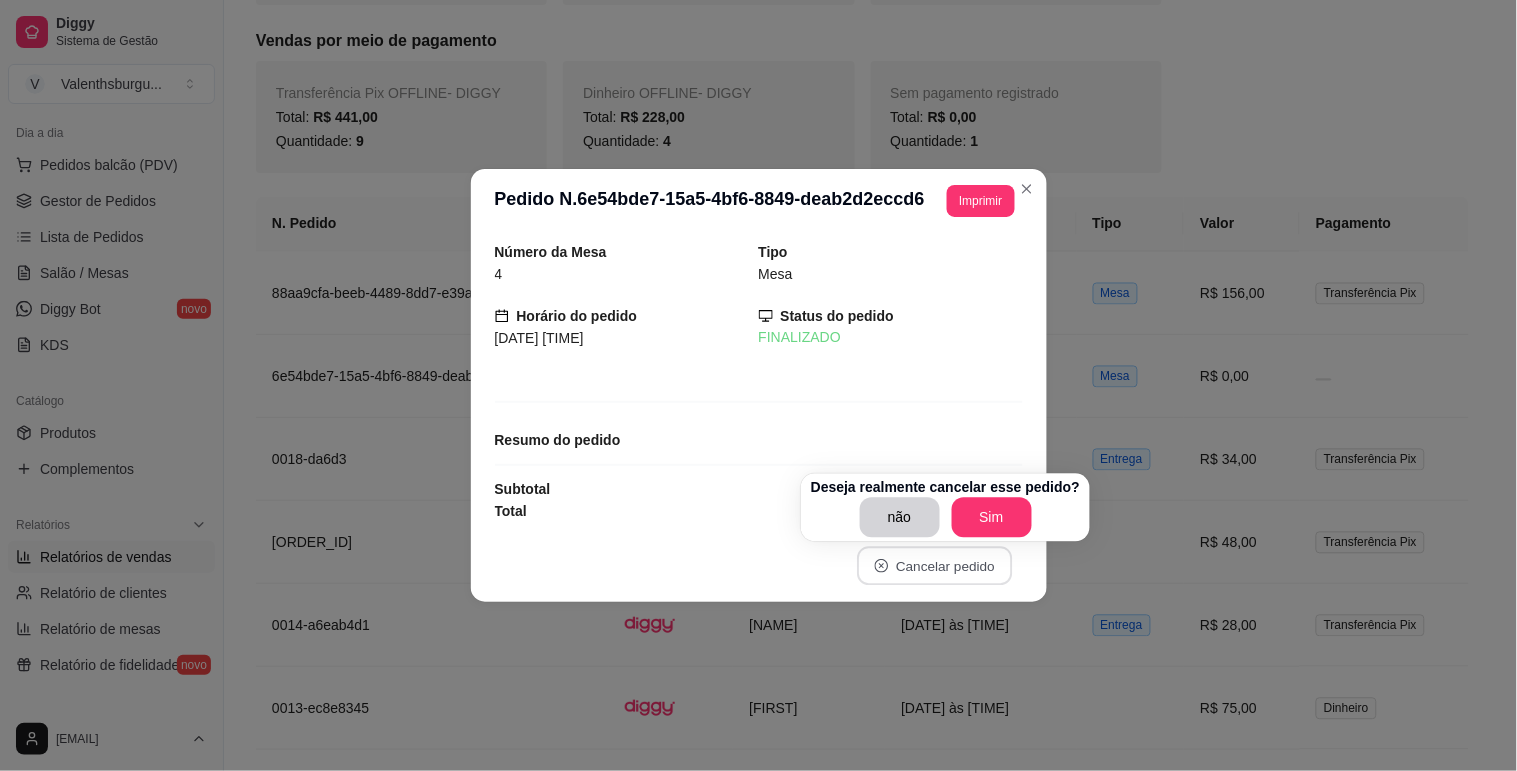 click on "Pedido N.  6e54bde7-15a5-4bf6-8849-deab2d2eccd6 Pedido  6e54bde7-15a5-4bf6-8849-deab2d2eccd6 Consumo Final Data do Pedido:   2025-08-08 as 21:58 Mesa:   4 ** ITENS DO PEDIDO ** ** TOTAL ** Subtotal R$ 0,00 Total R$ 0,00 Imprimir" at bounding box center [759, 201] 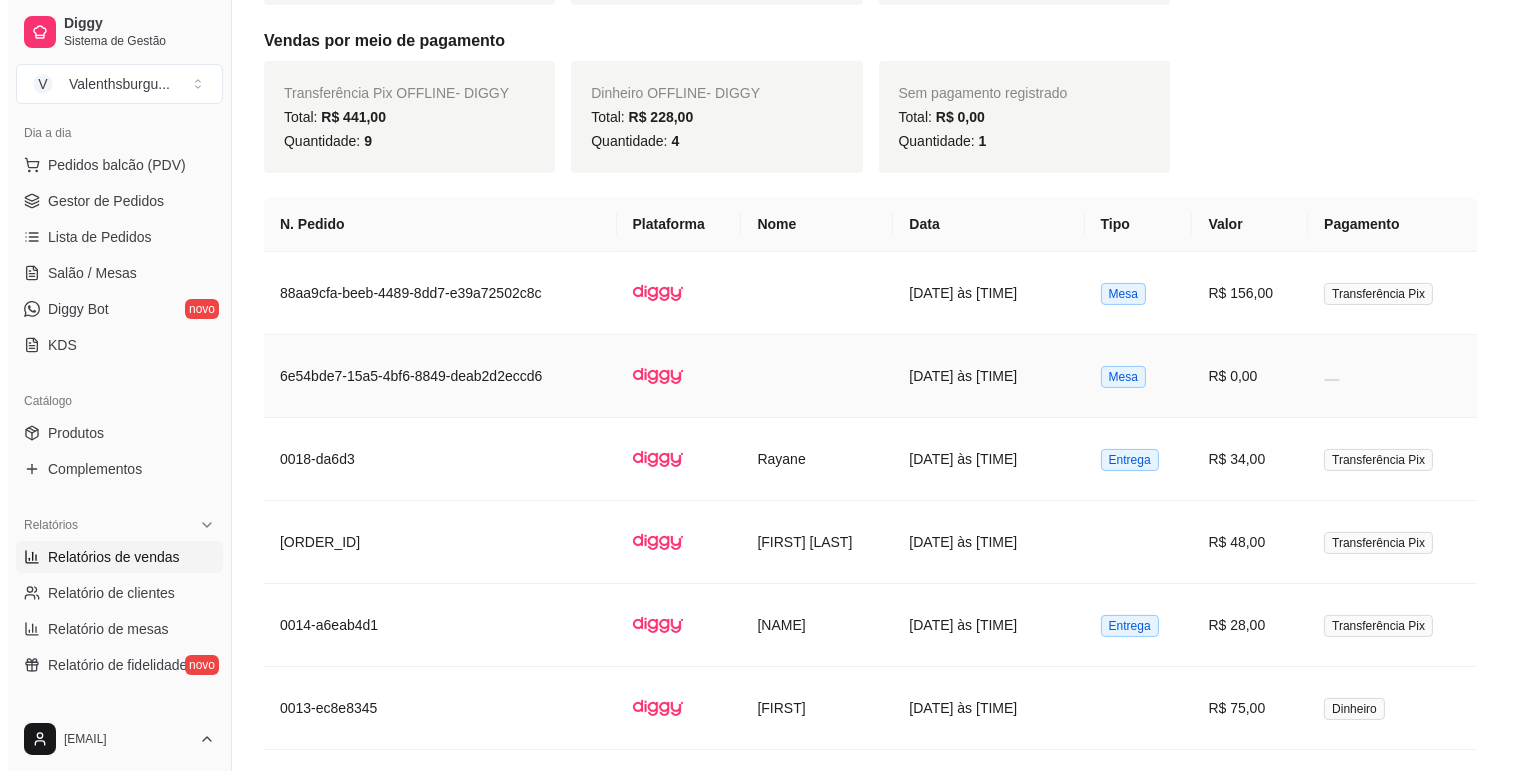 scroll, scrollTop: 888, scrollLeft: 0, axis: vertical 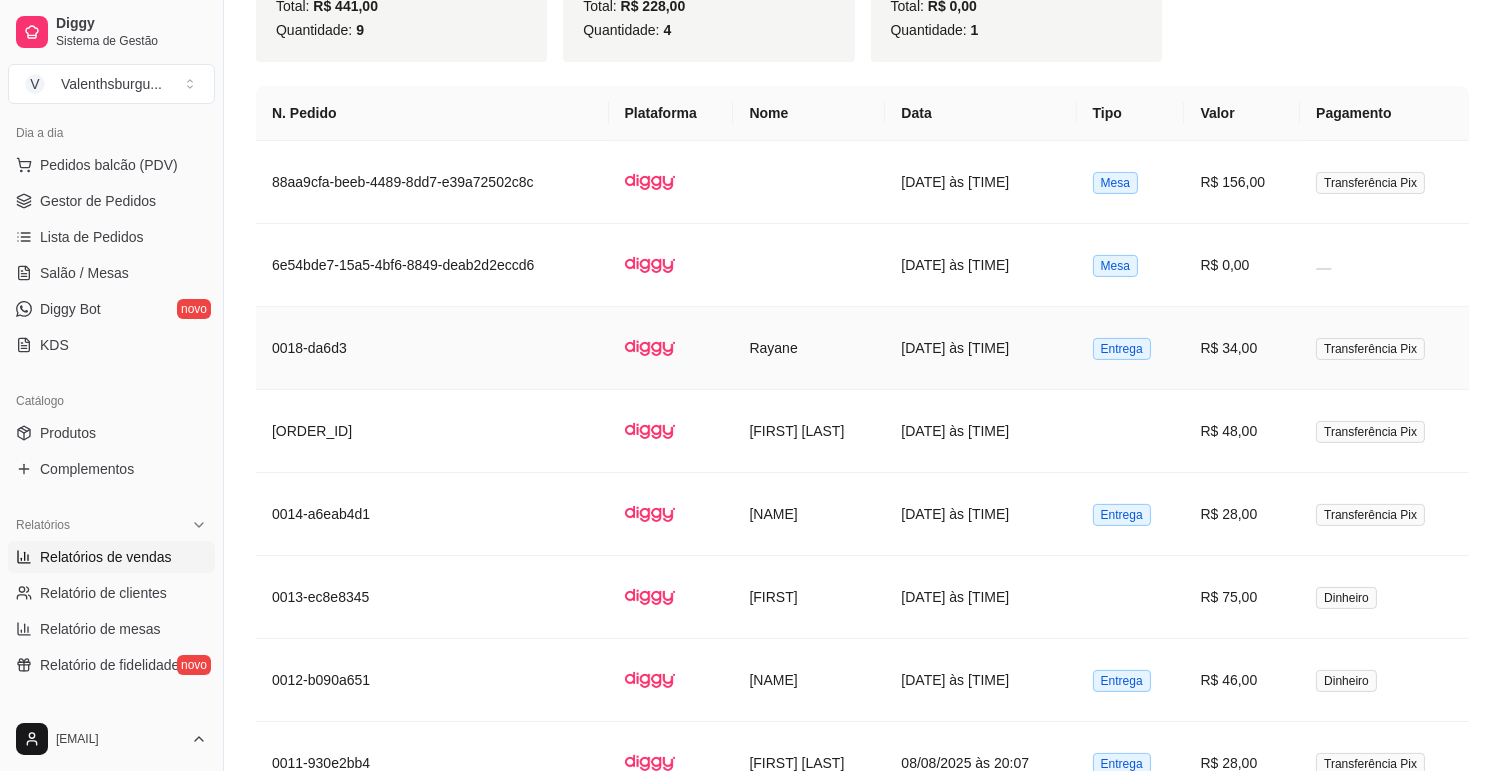 click on "Rayane" at bounding box center (809, 348) 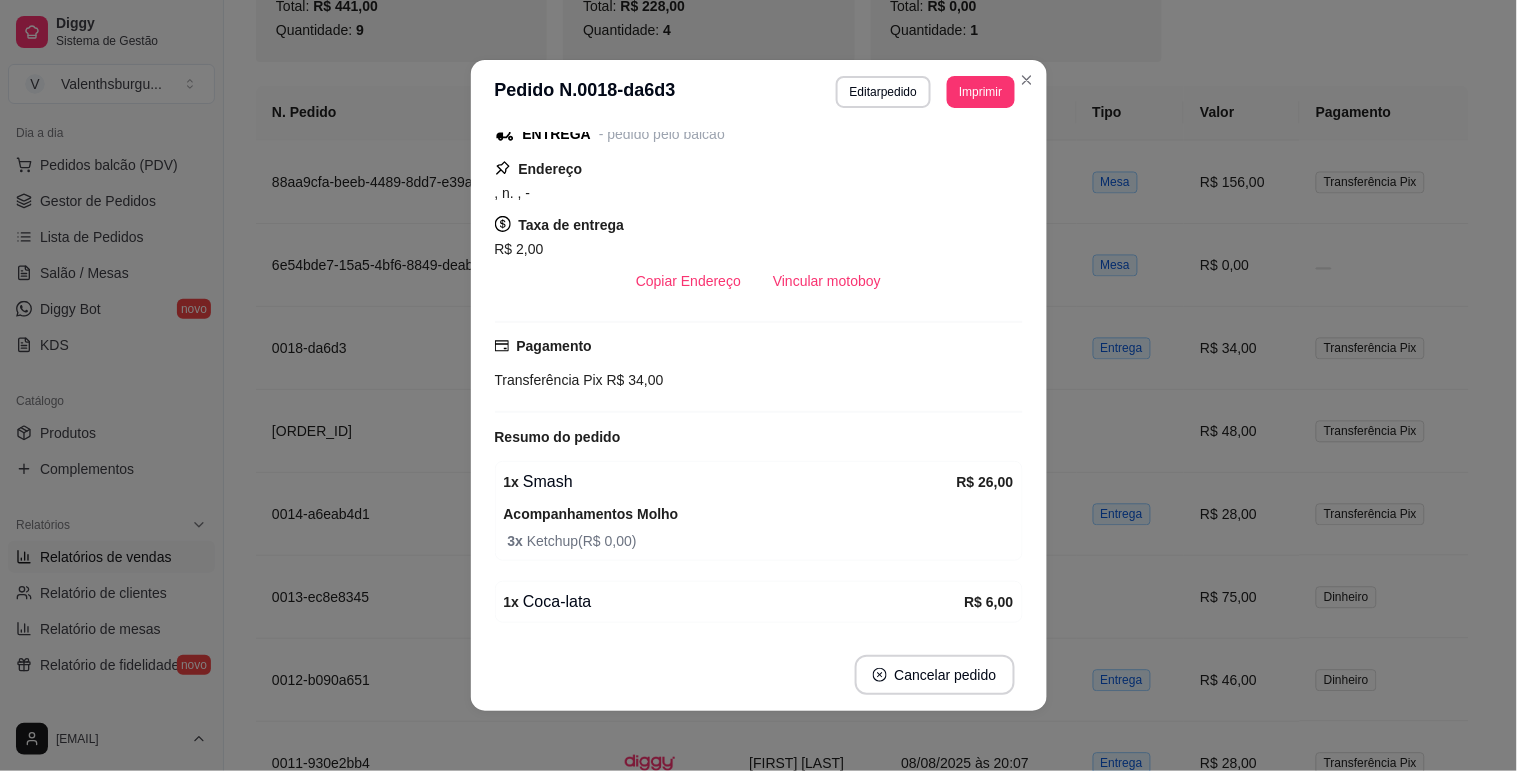 scroll, scrollTop: 294, scrollLeft: 0, axis: vertical 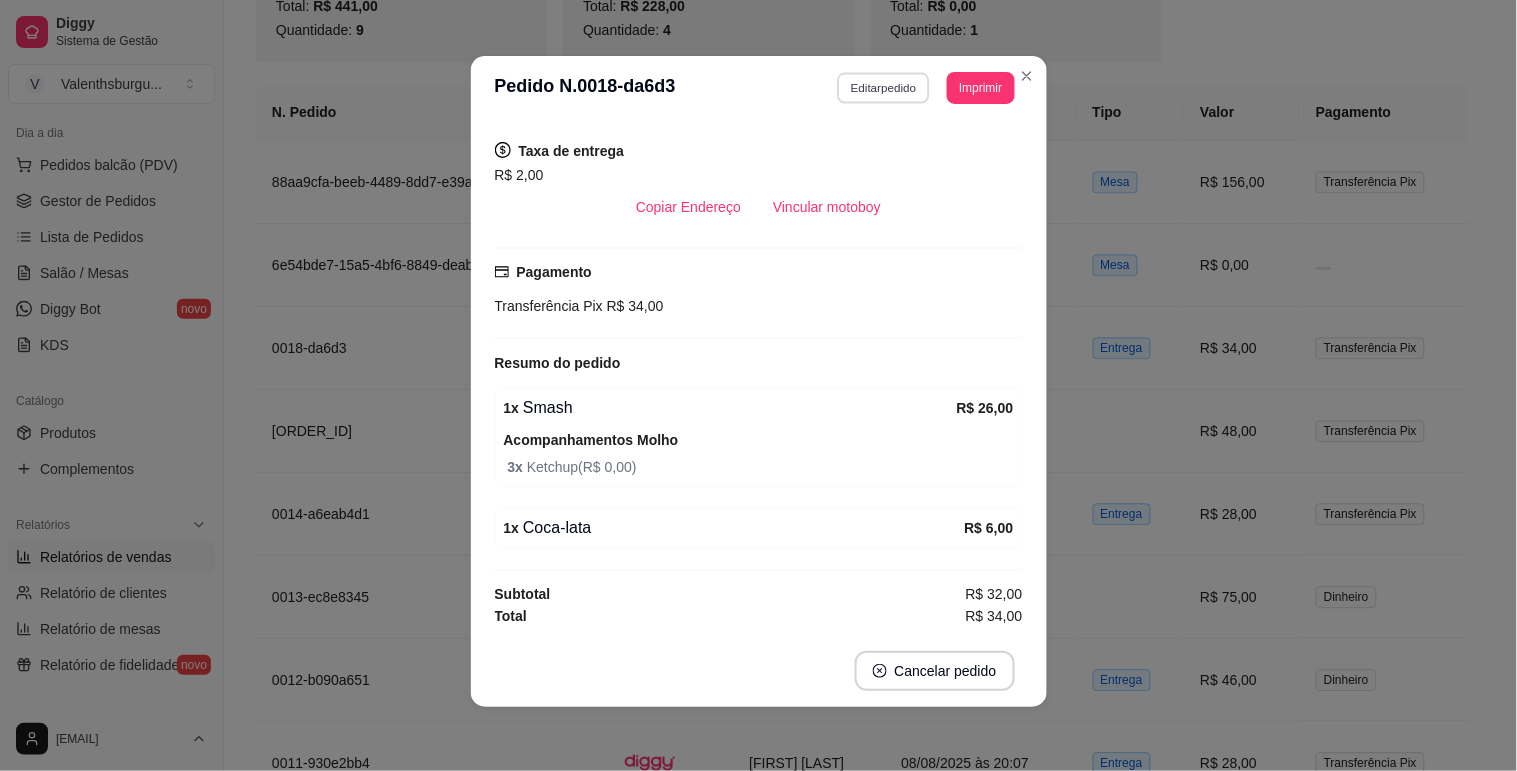 click on "Editar  pedido" at bounding box center (883, 87) 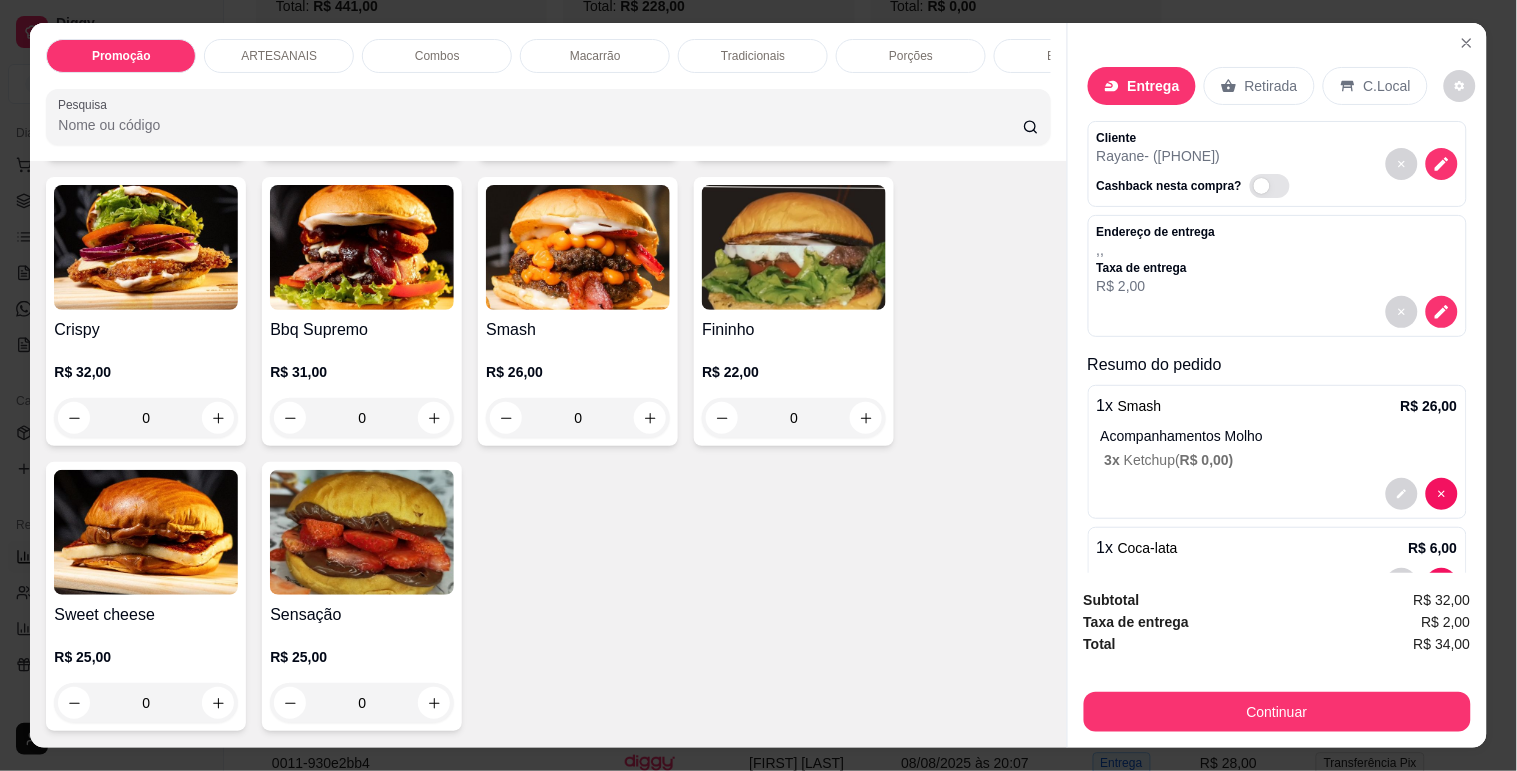 scroll, scrollTop: 777, scrollLeft: 0, axis: vertical 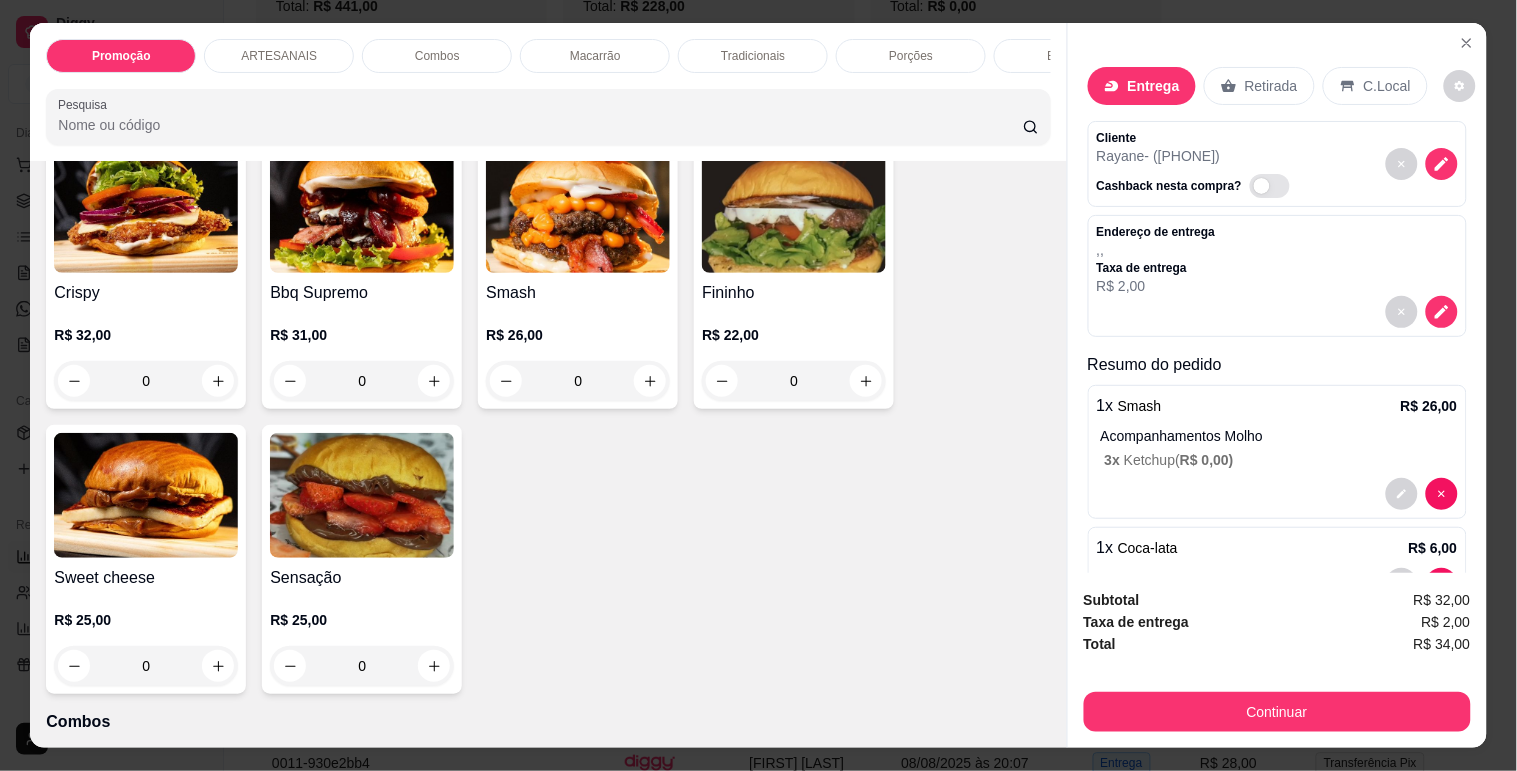 click on "0" at bounding box center [578, 381] 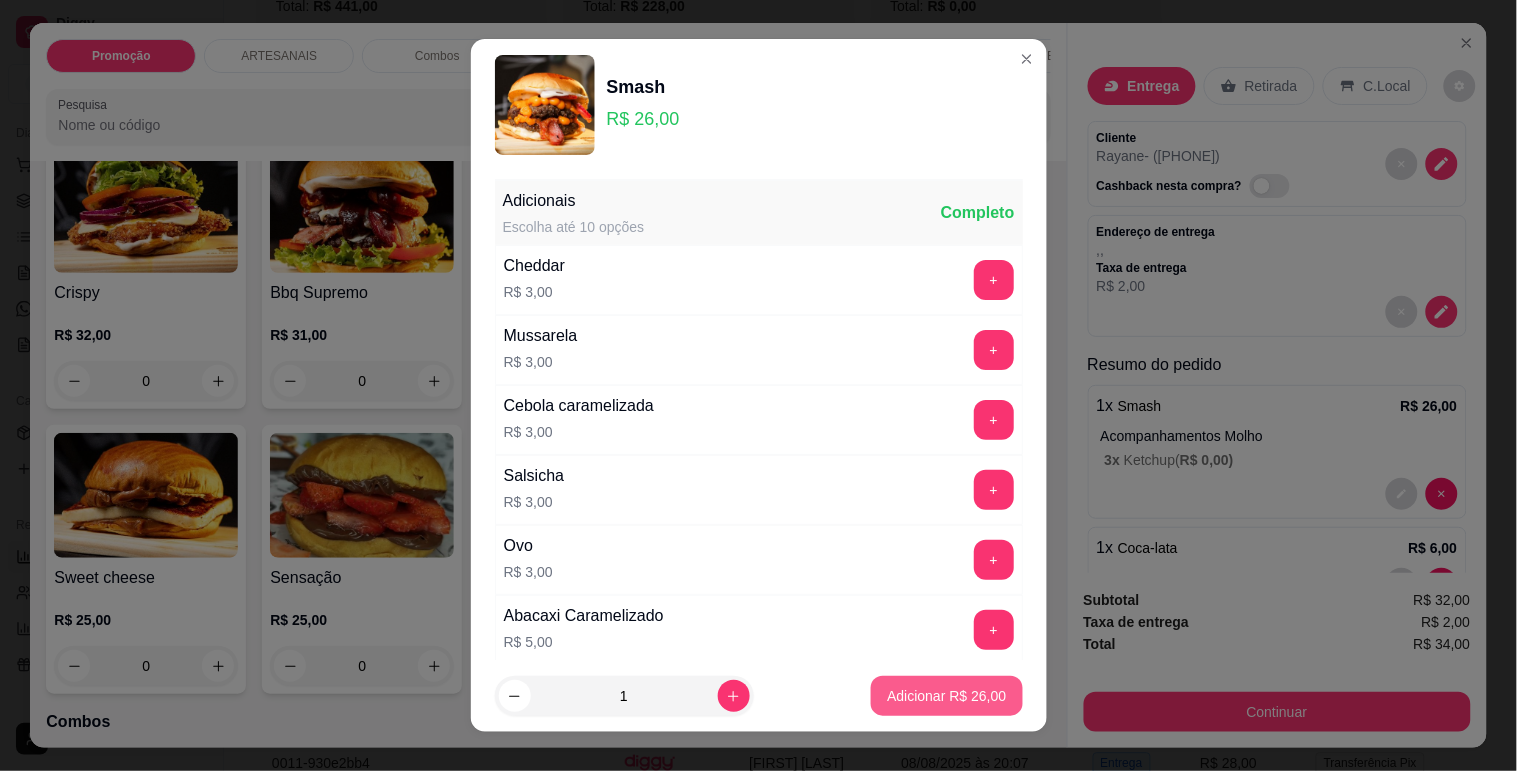 click on "Adicionar   R$ 26,00" at bounding box center (946, 696) 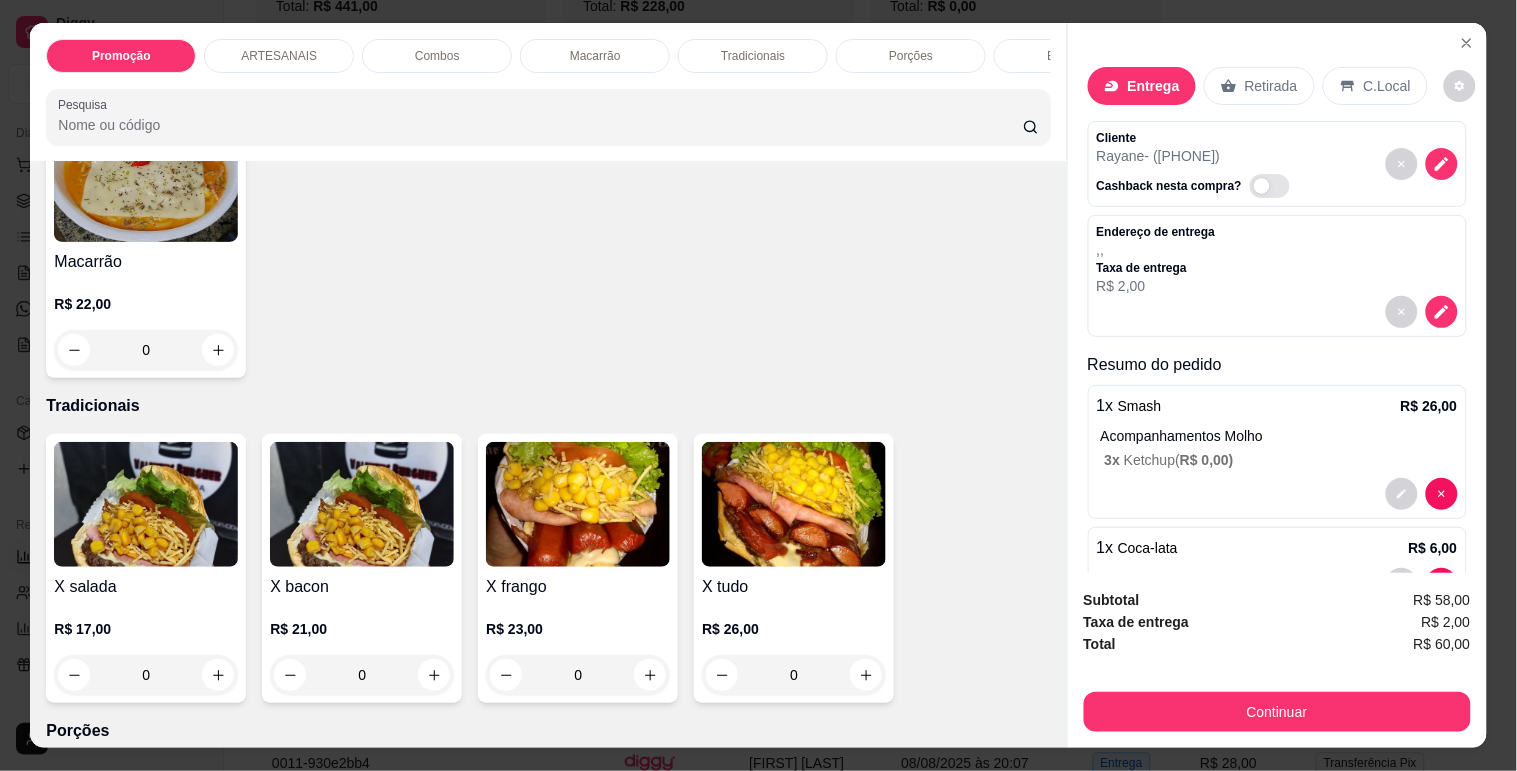 scroll, scrollTop: 1777, scrollLeft: 0, axis: vertical 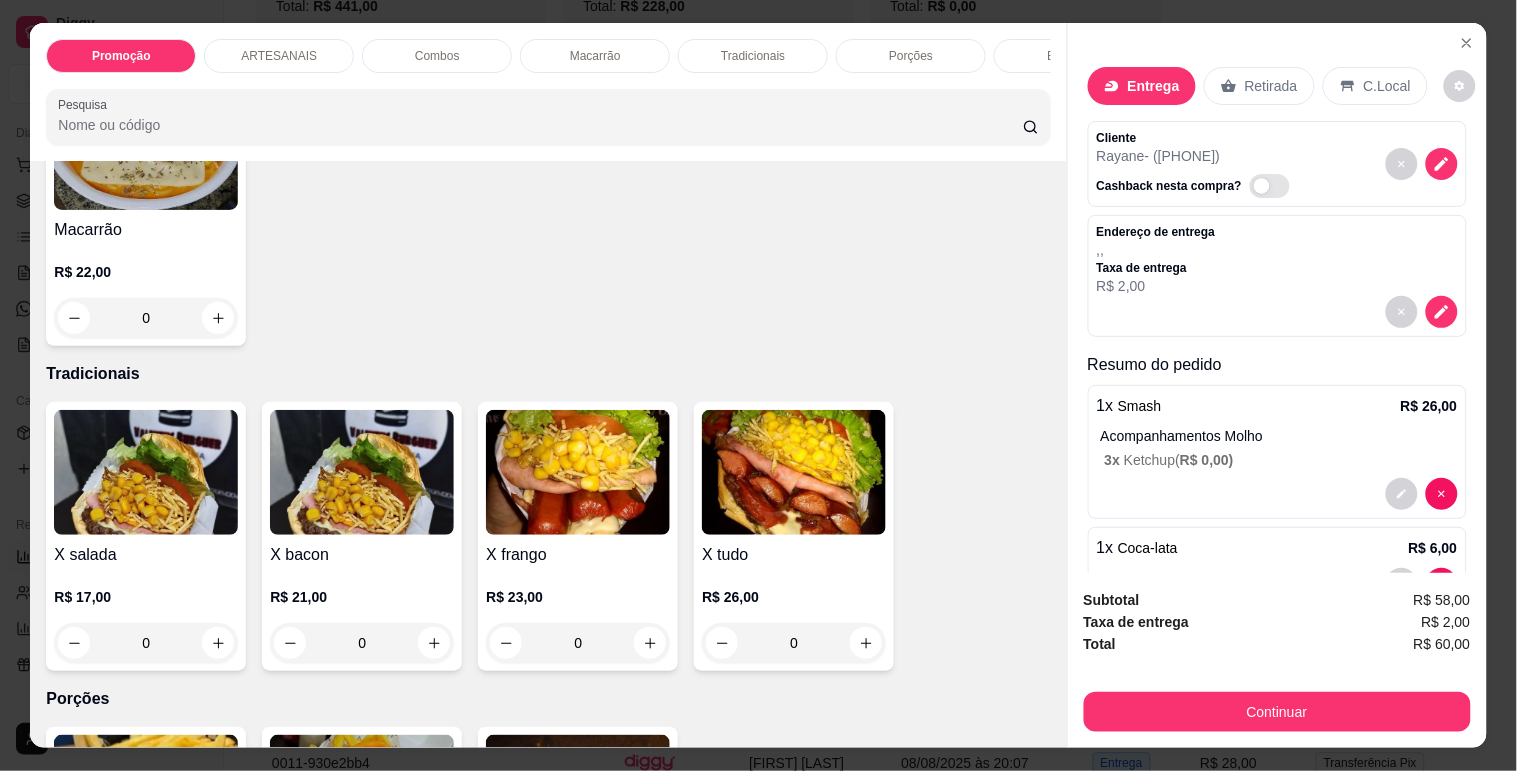 click on "0" at bounding box center [146, 643] 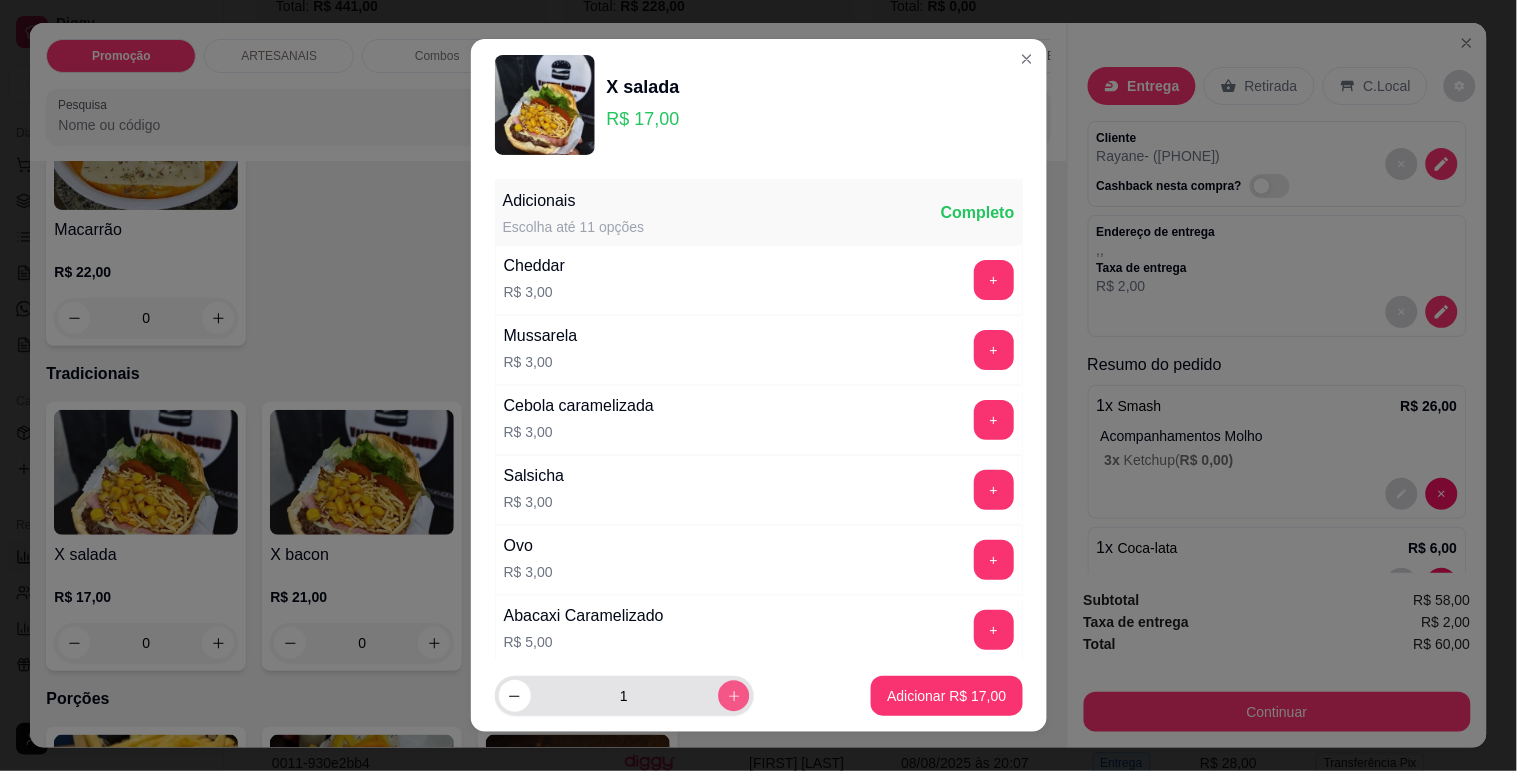 click at bounding box center (733, 696) 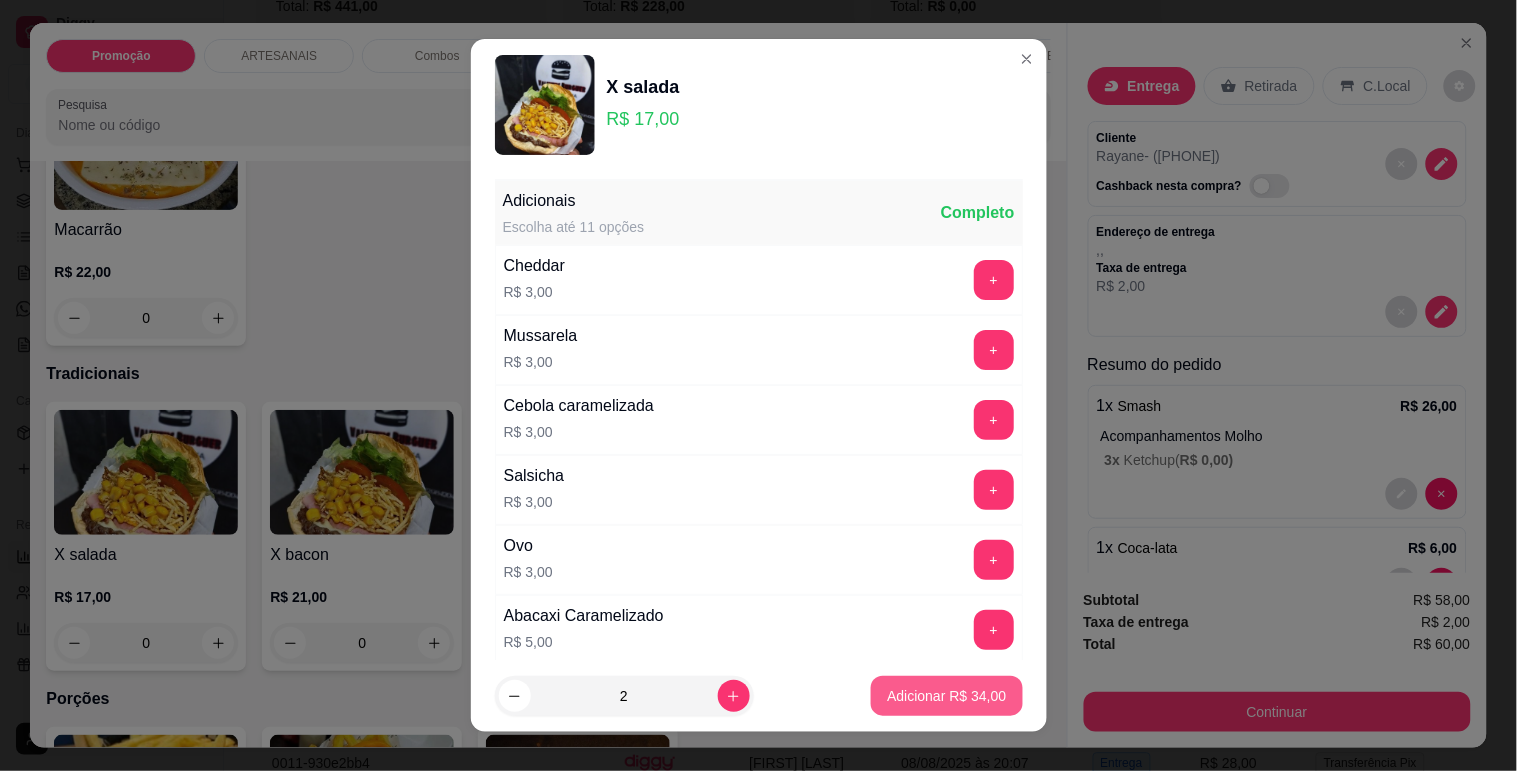 click on "Adicionar   R$ 34,00" at bounding box center [946, 696] 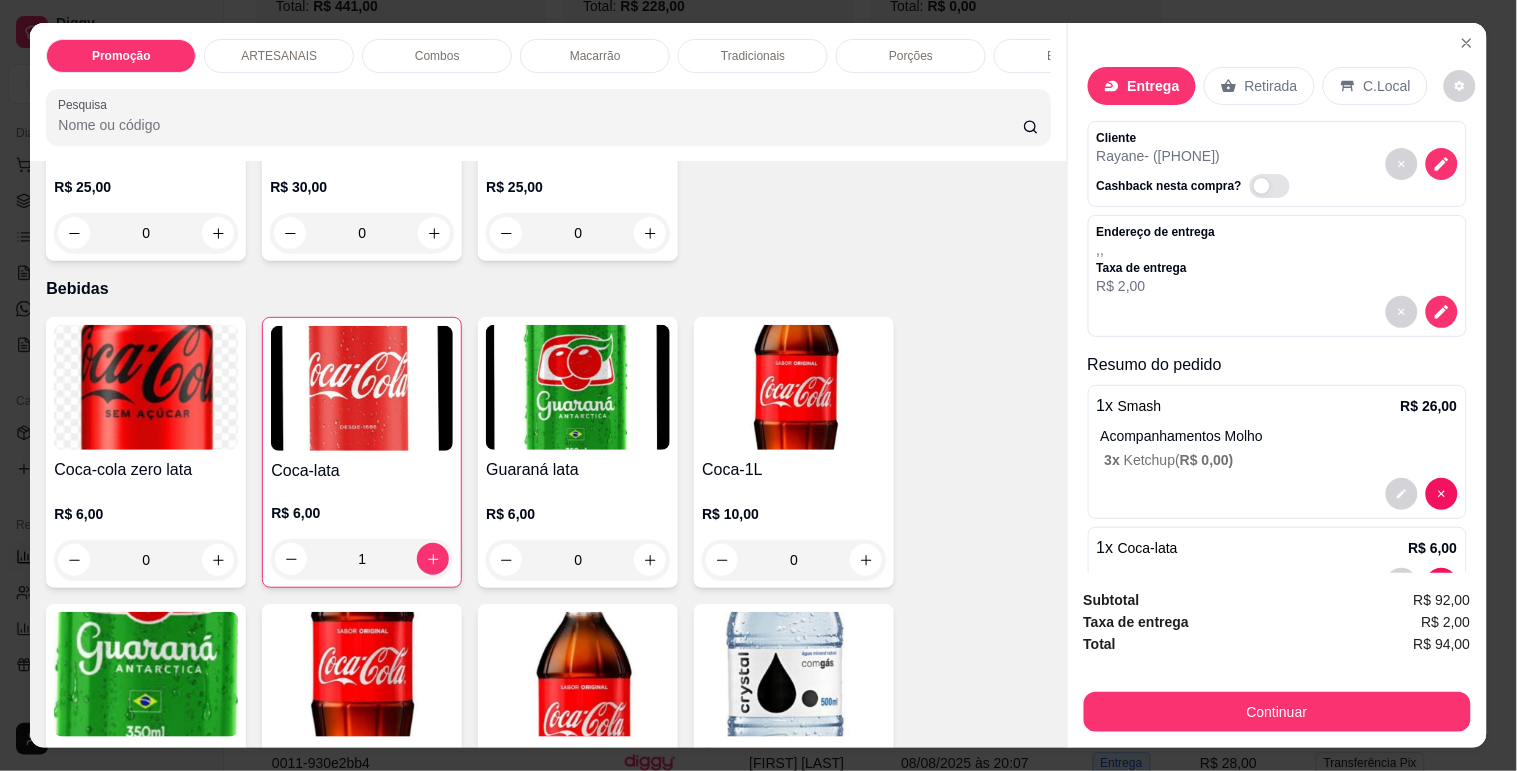 scroll, scrollTop: 2777, scrollLeft: 0, axis: vertical 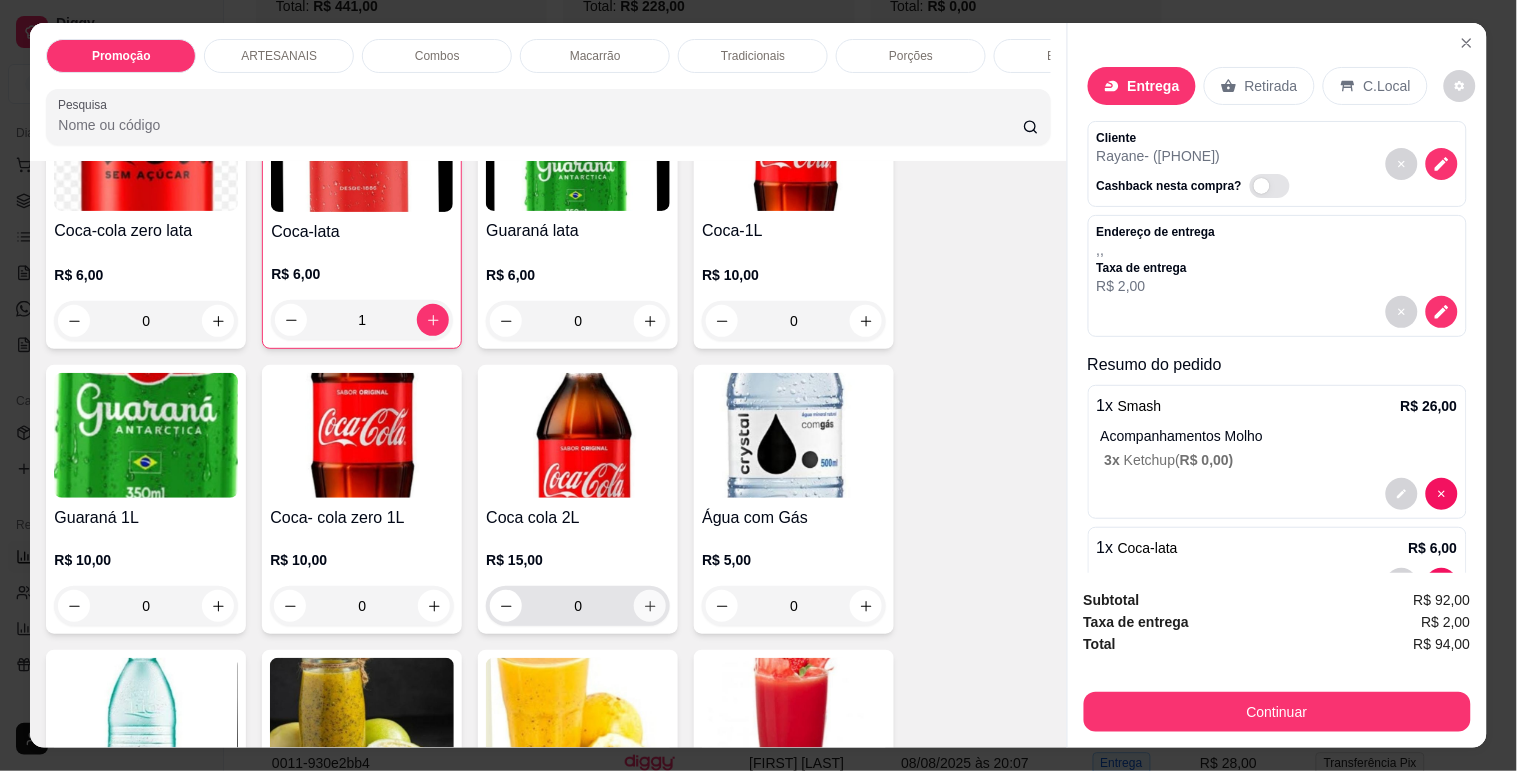 click 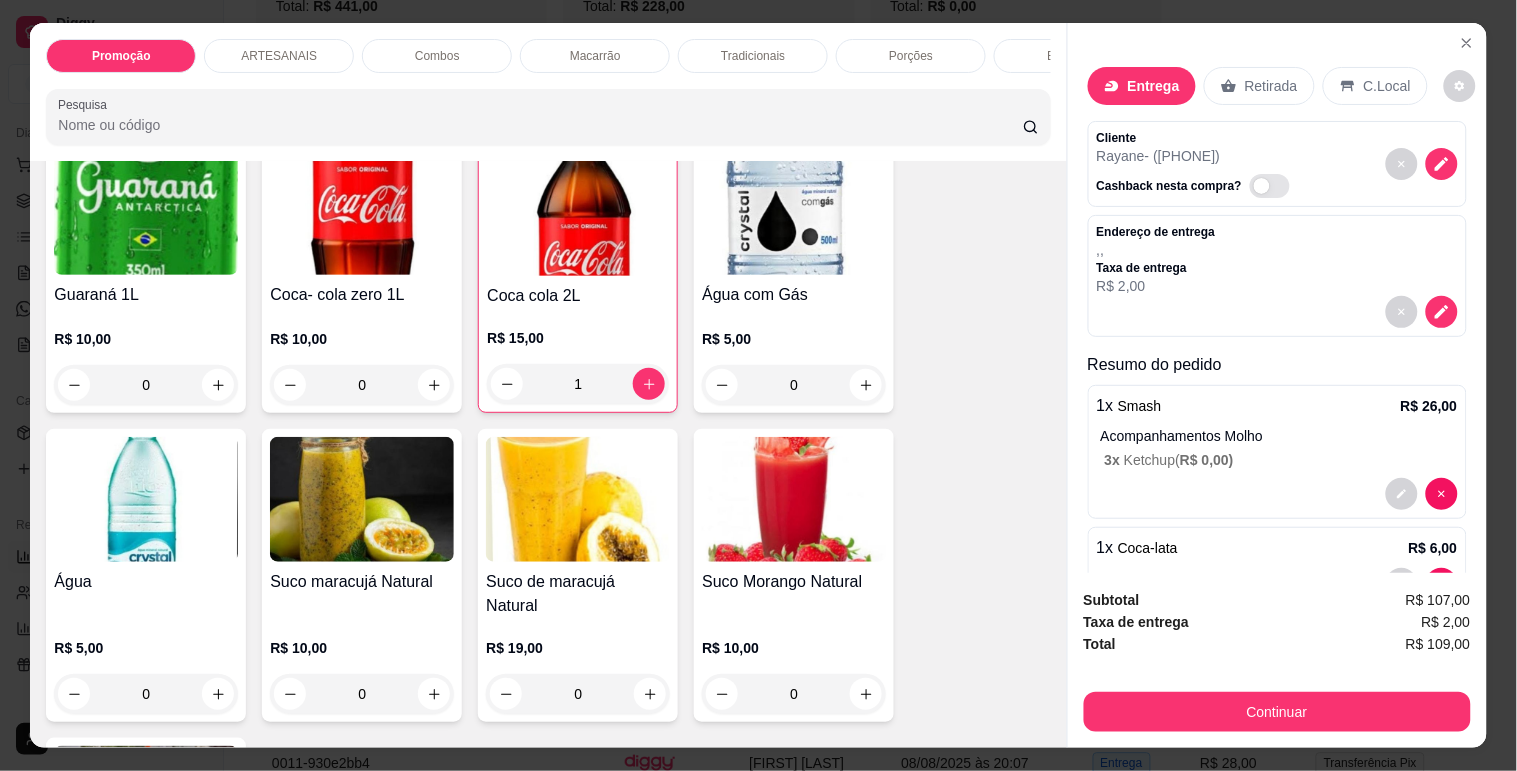 scroll, scrollTop: 3111, scrollLeft: 0, axis: vertical 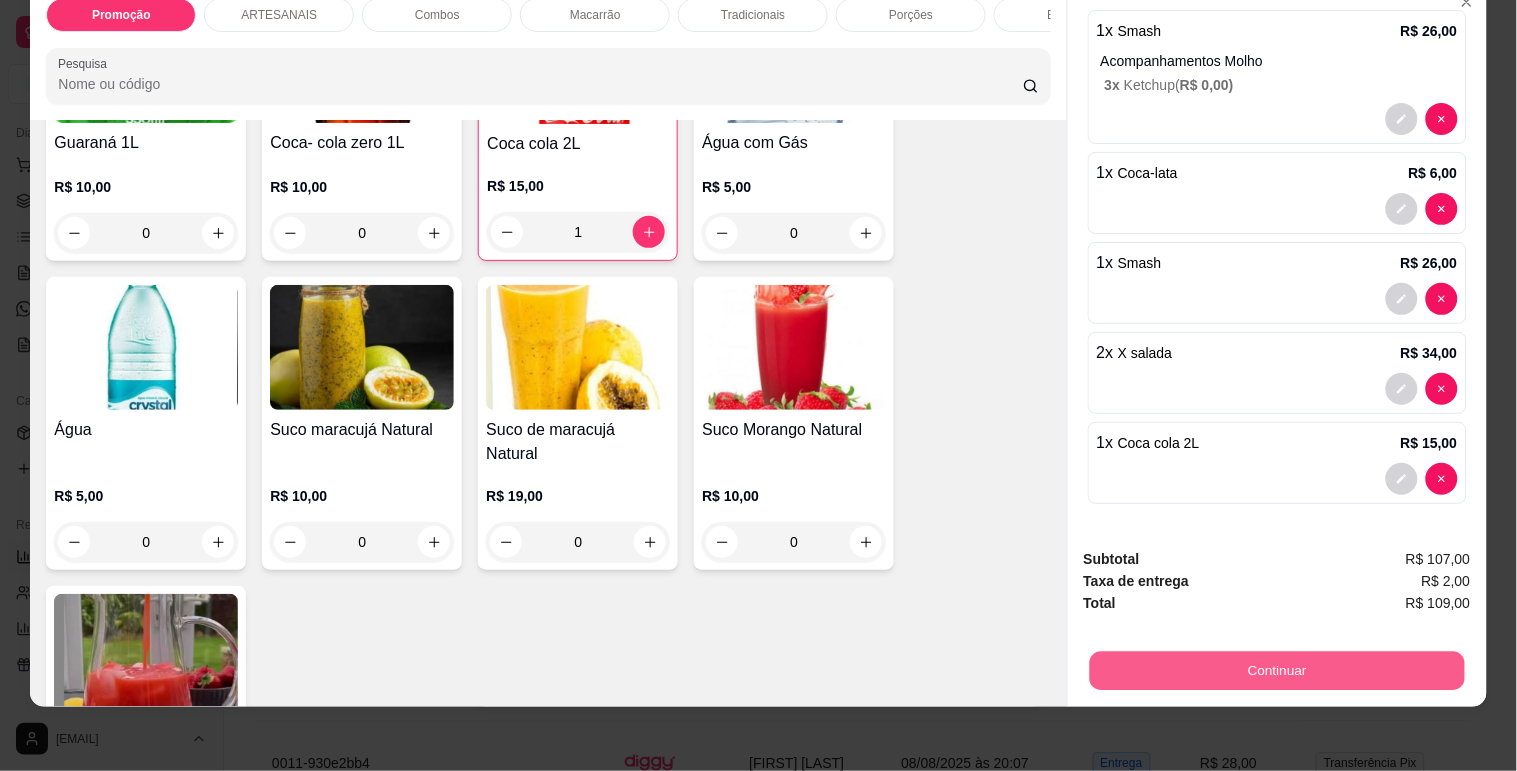 click on "Continuar" at bounding box center [1276, 670] 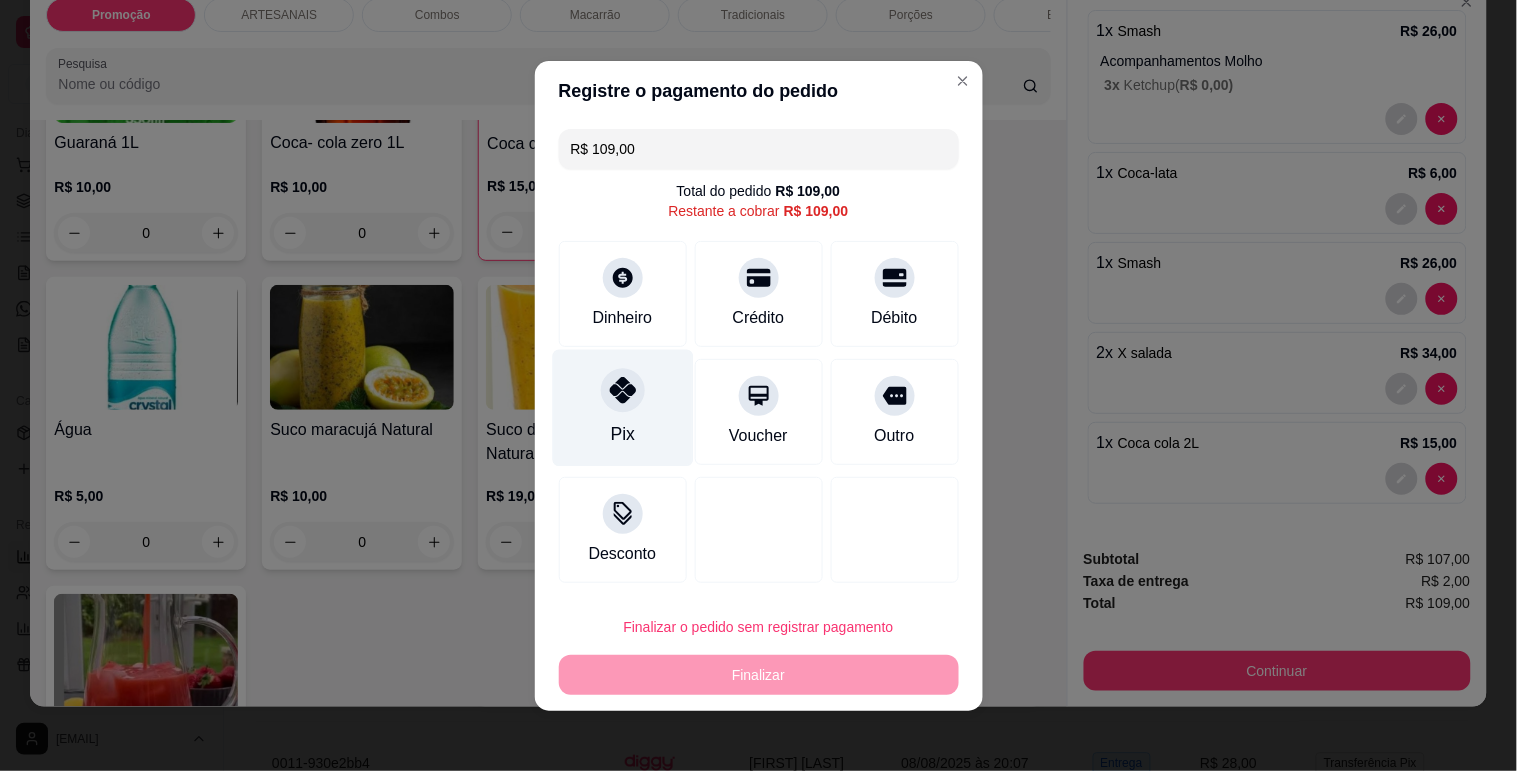 click on "Pix" at bounding box center [622, 407] 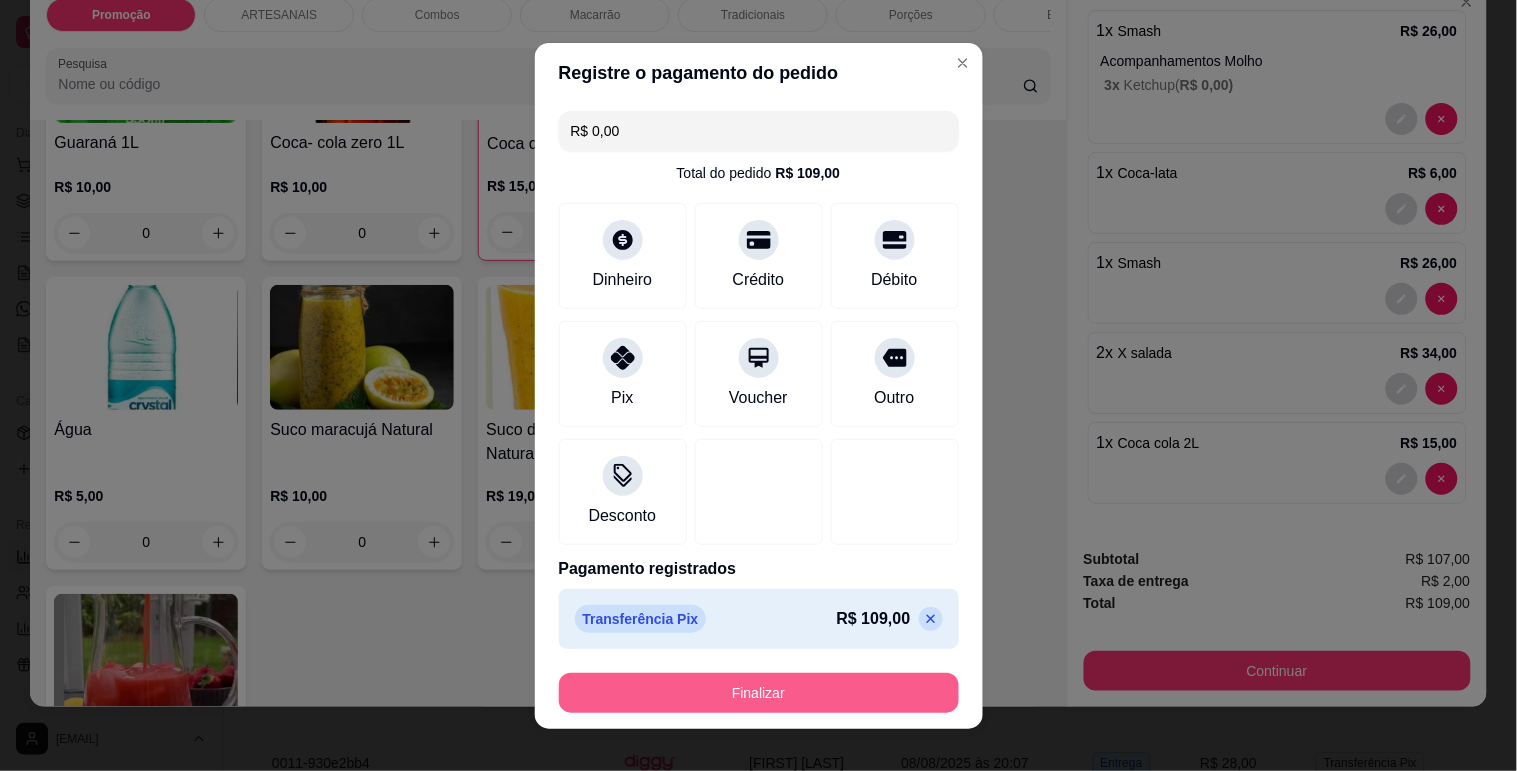 click on "Finalizar" at bounding box center [759, 693] 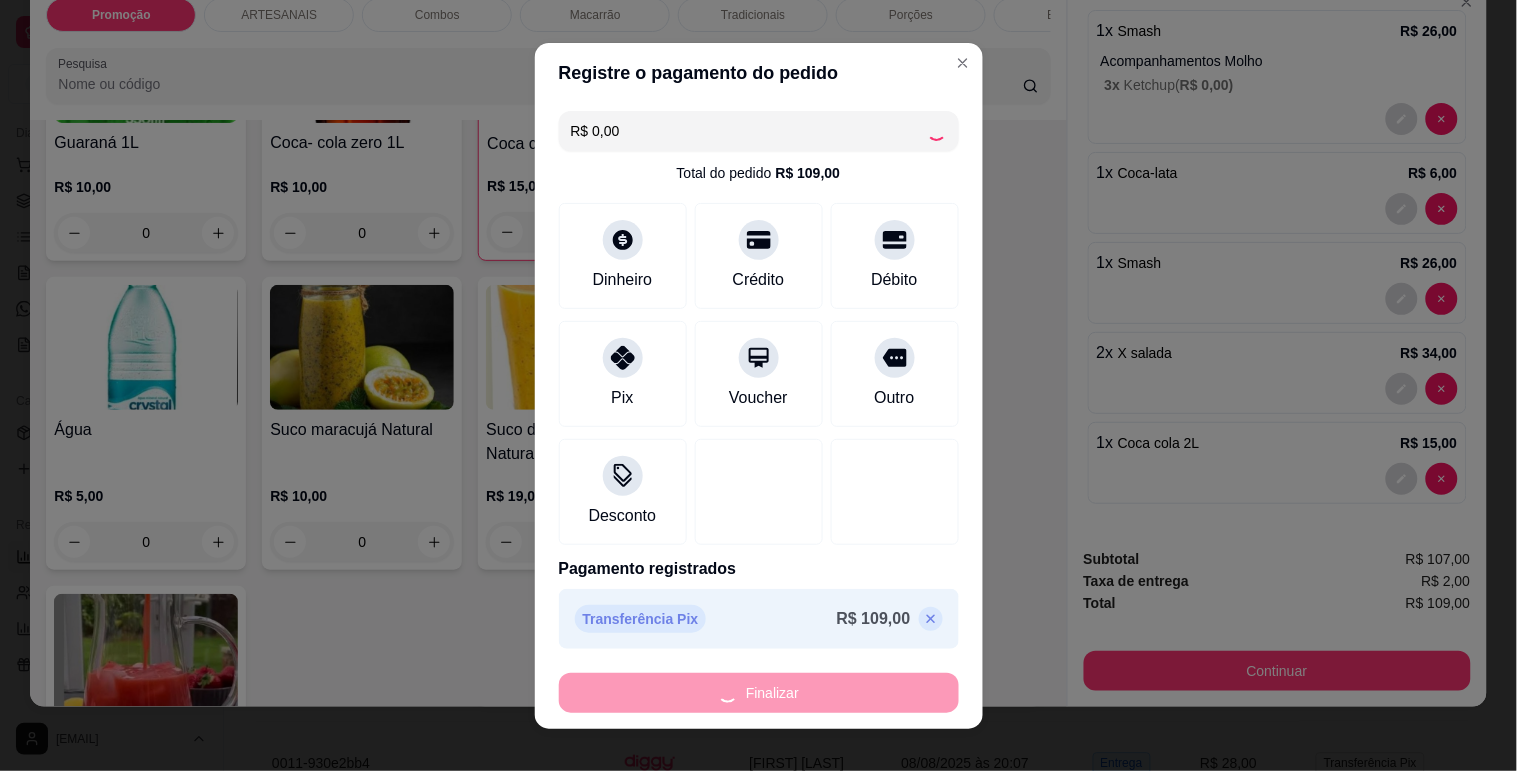 type on "0" 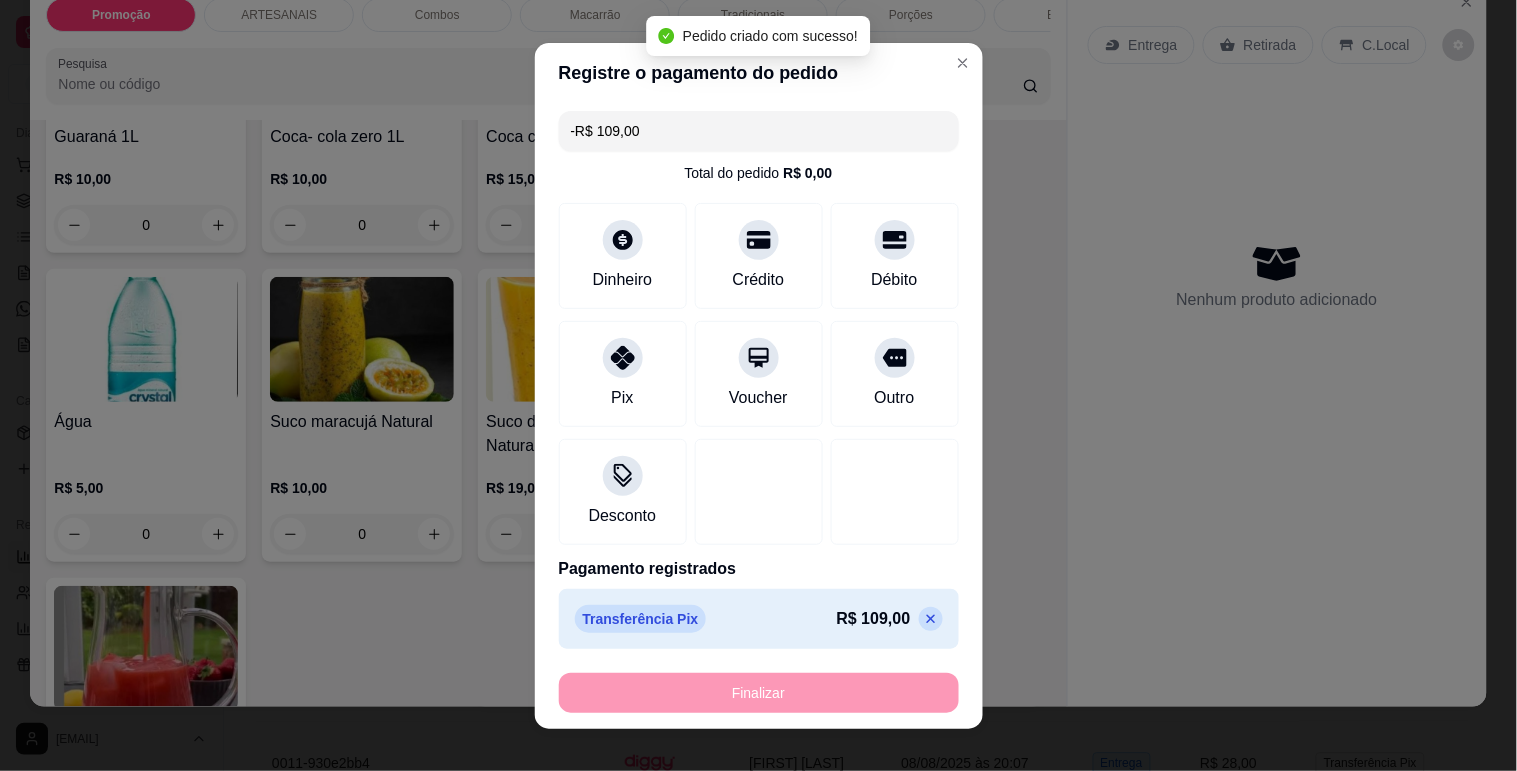 scroll, scrollTop: 0, scrollLeft: 0, axis: both 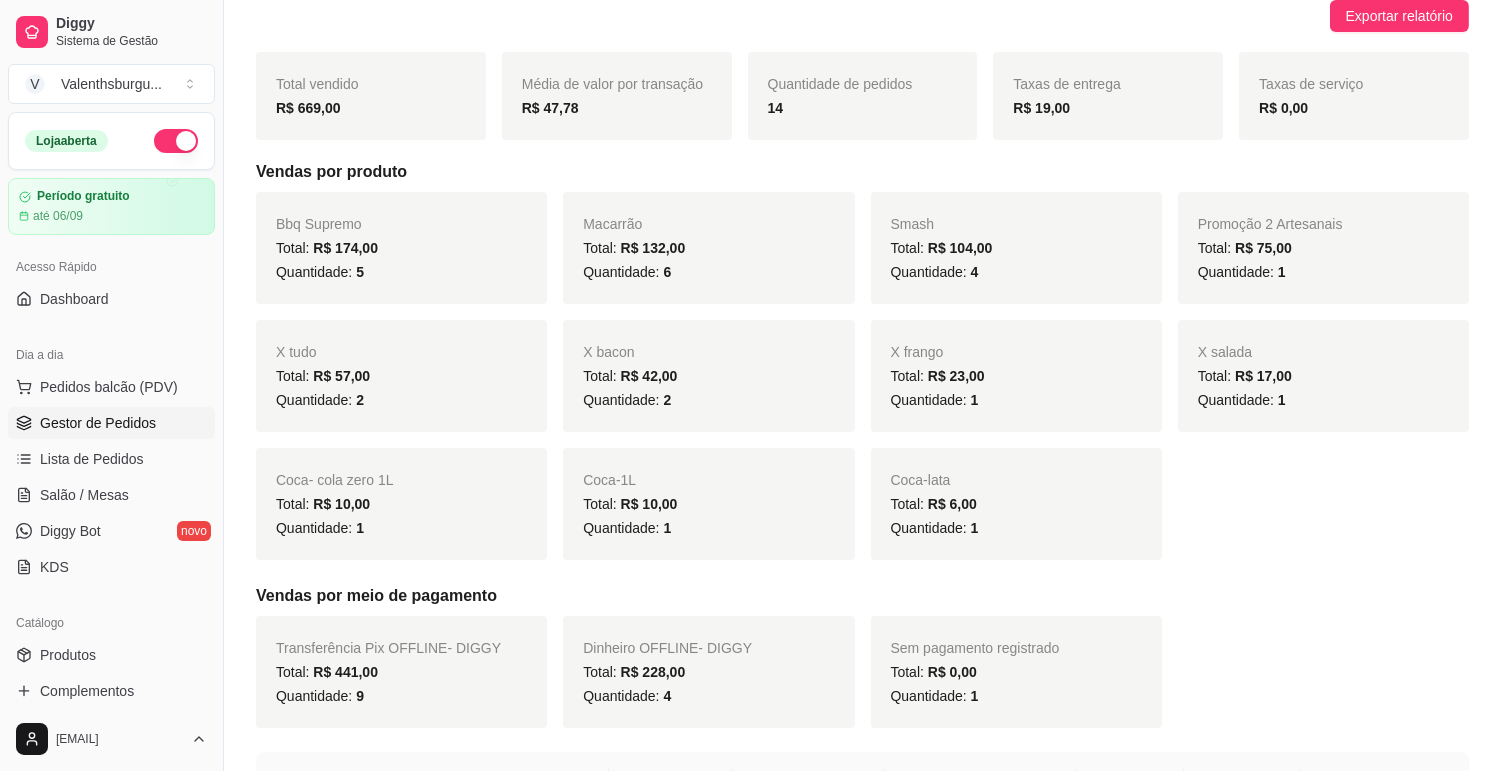 click on "Gestor de Pedidos" at bounding box center (111, 423) 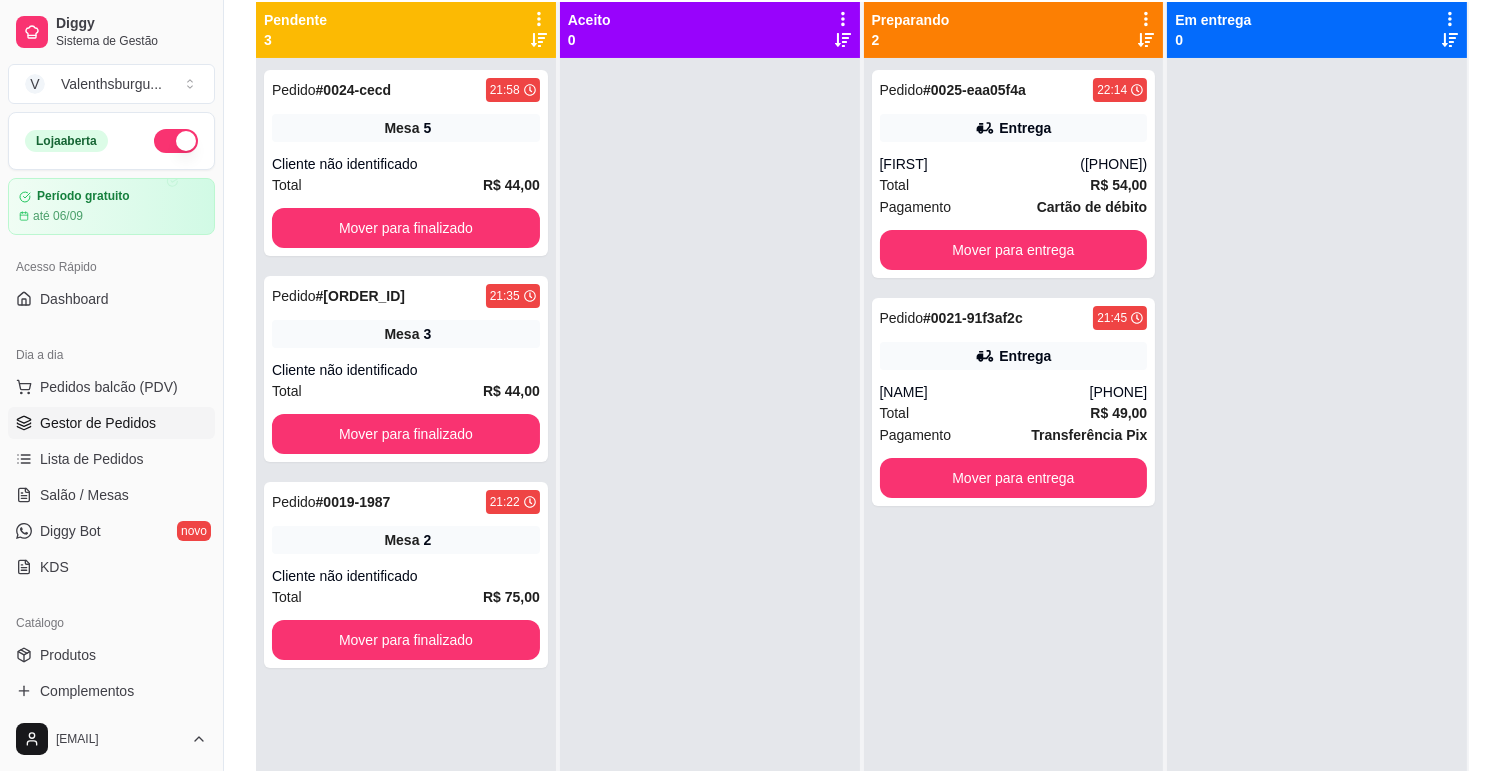 scroll, scrollTop: 0, scrollLeft: 0, axis: both 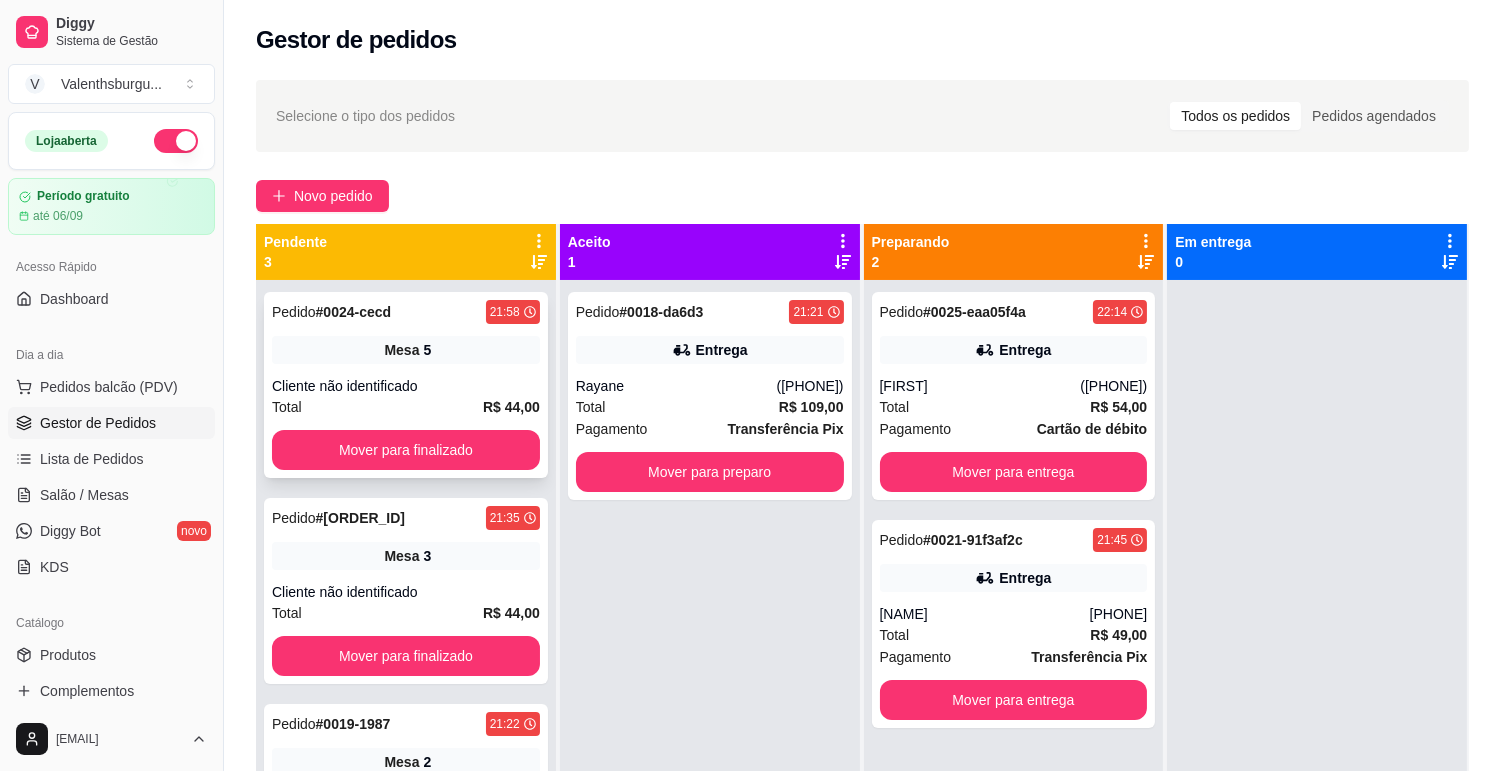 click on "Mesa 5" at bounding box center [406, 350] 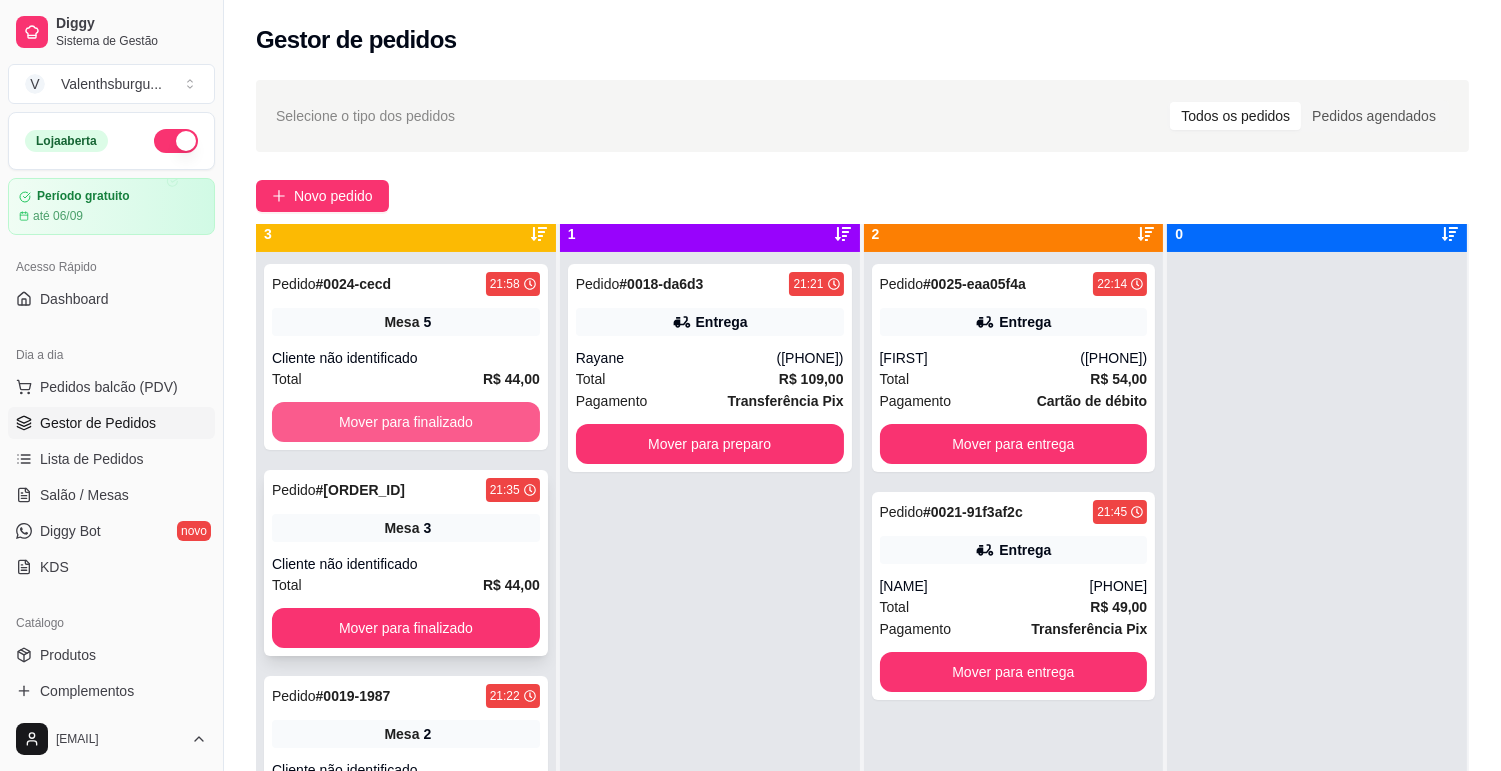 scroll, scrollTop: 55, scrollLeft: 0, axis: vertical 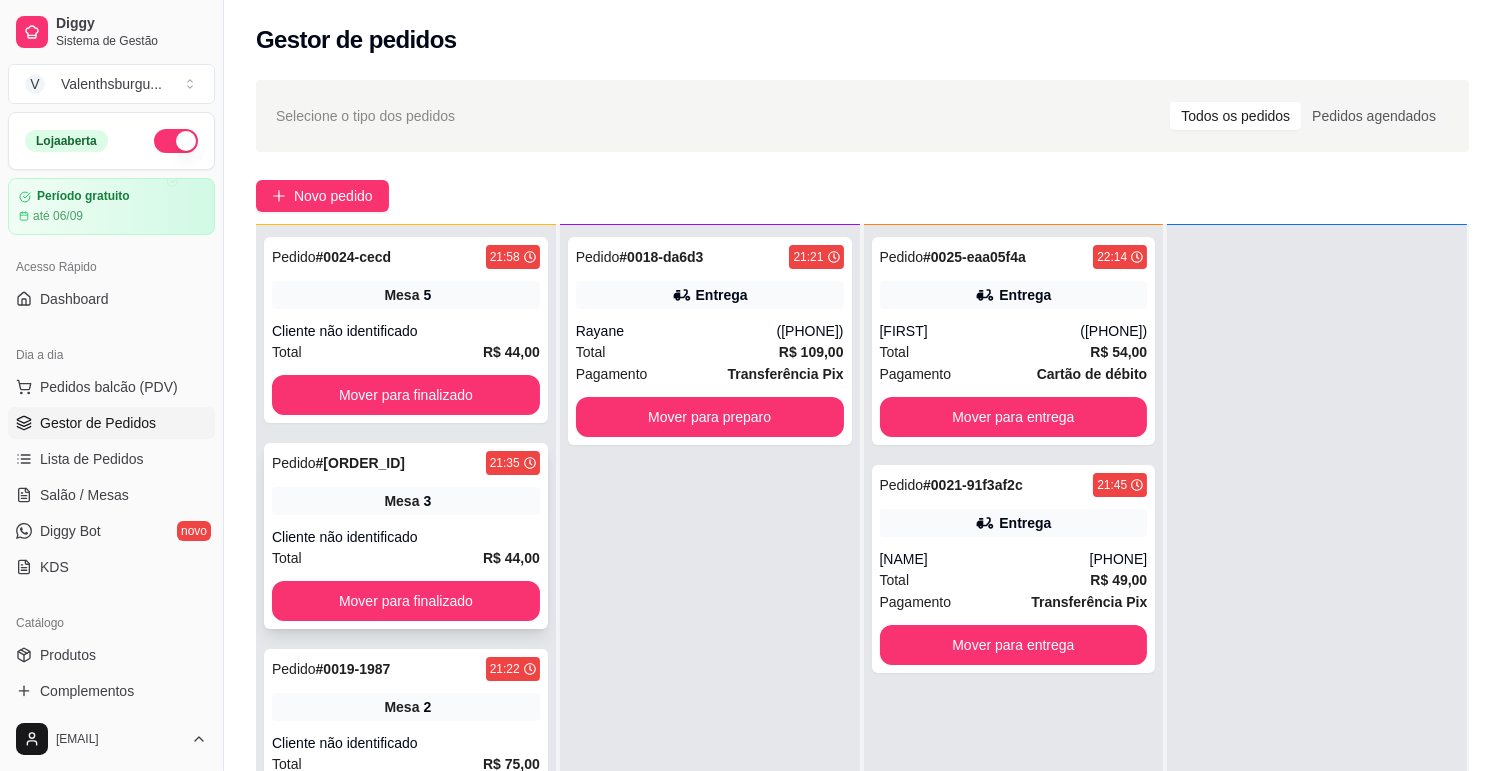 click on "Mesa" at bounding box center [401, 501] 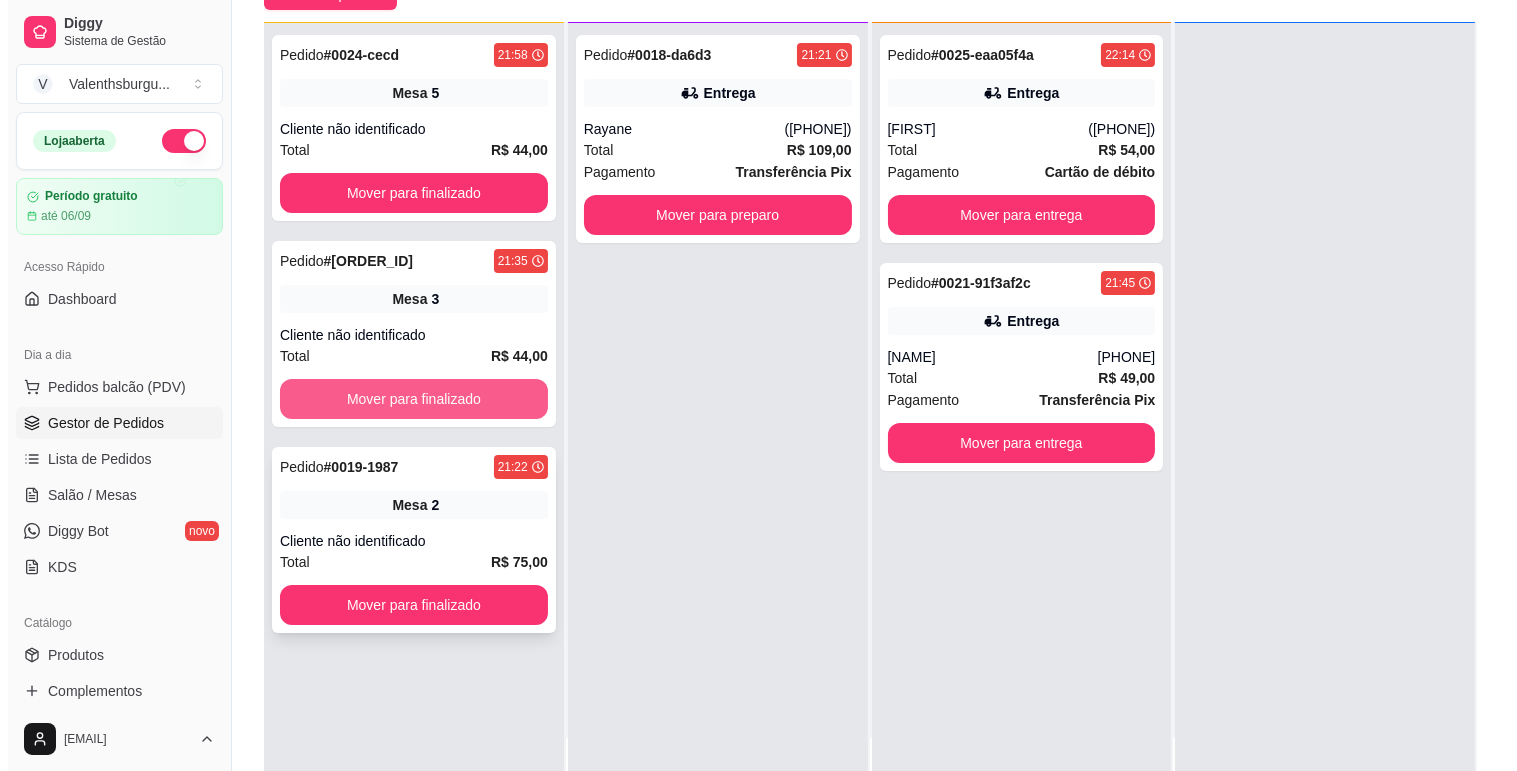 scroll, scrollTop: 222, scrollLeft: 0, axis: vertical 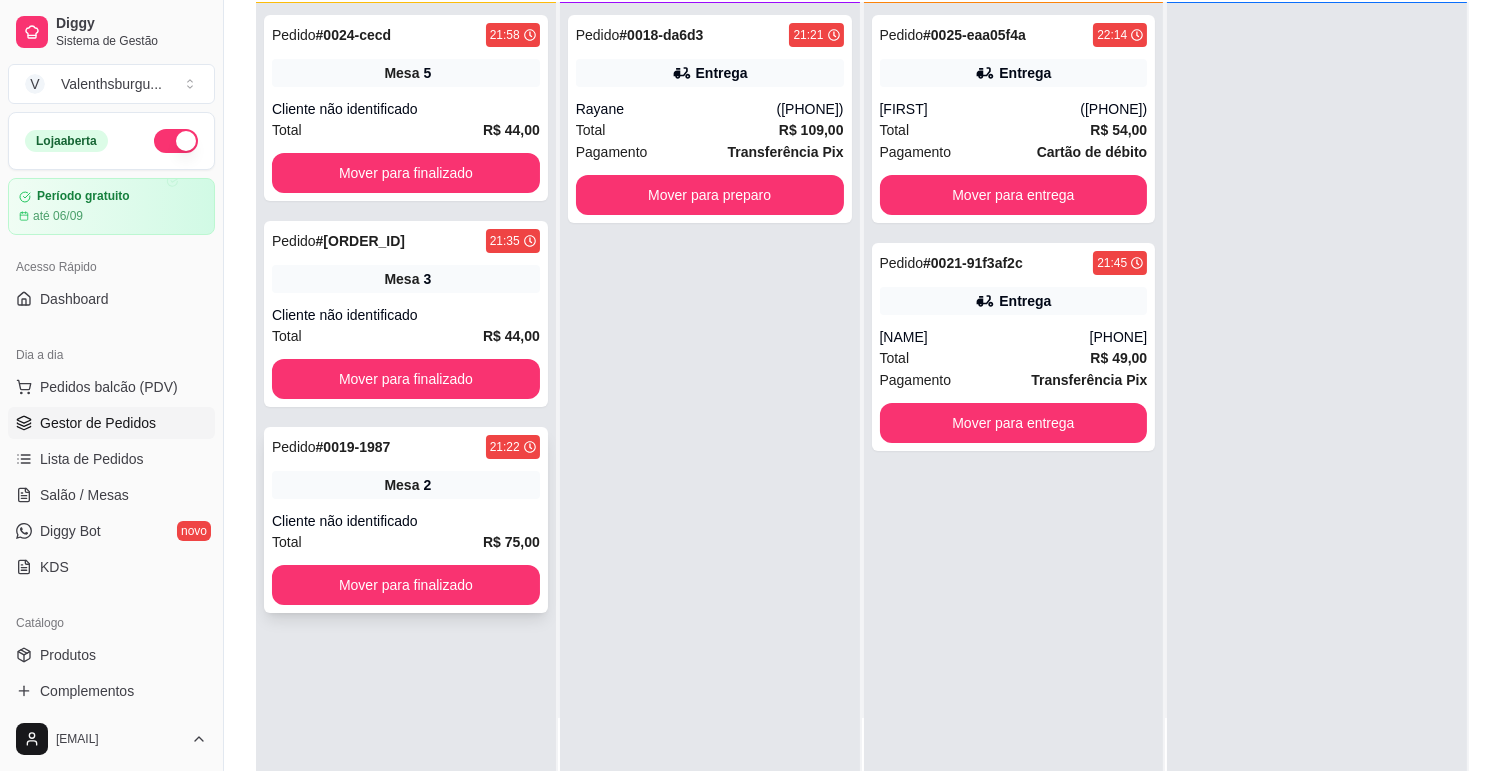 click on "Mesa 2" at bounding box center [406, 485] 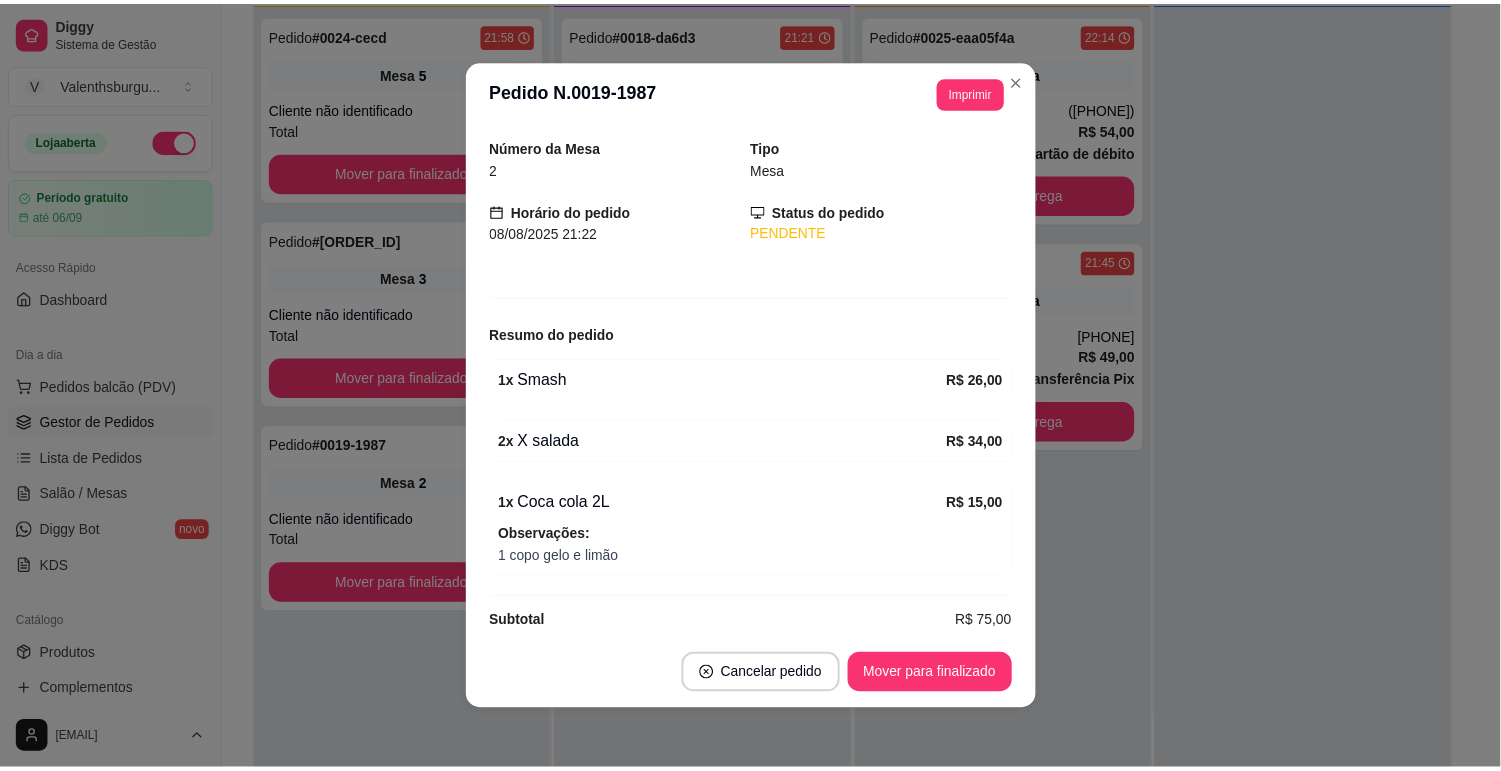 scroll, scrollTop: 88, scrollLeft: 0, axis: vertical 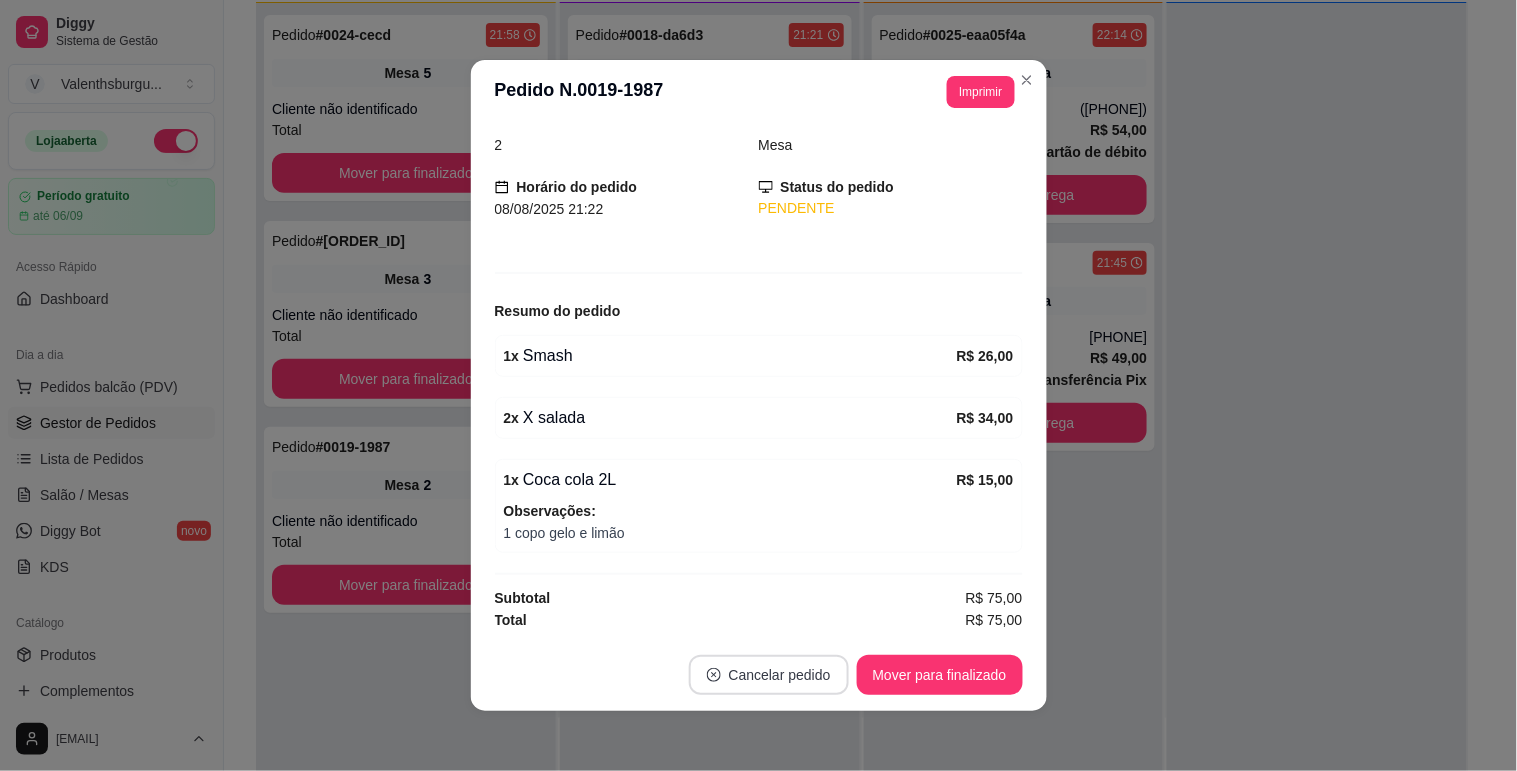 click on "Cancelar pedido" at bounding box center [769, 675] 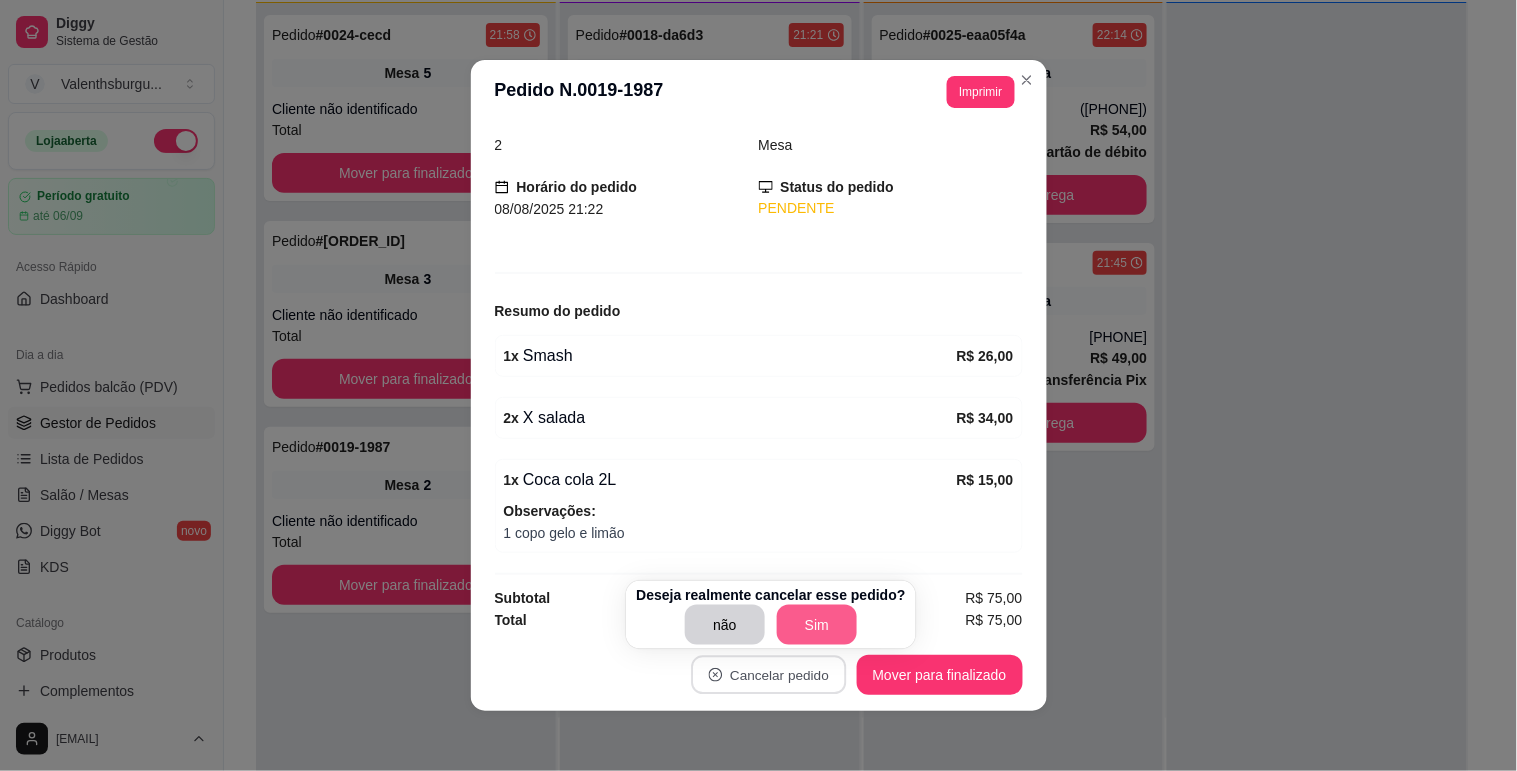 click on "Sim" at bounding box center [817, 625] 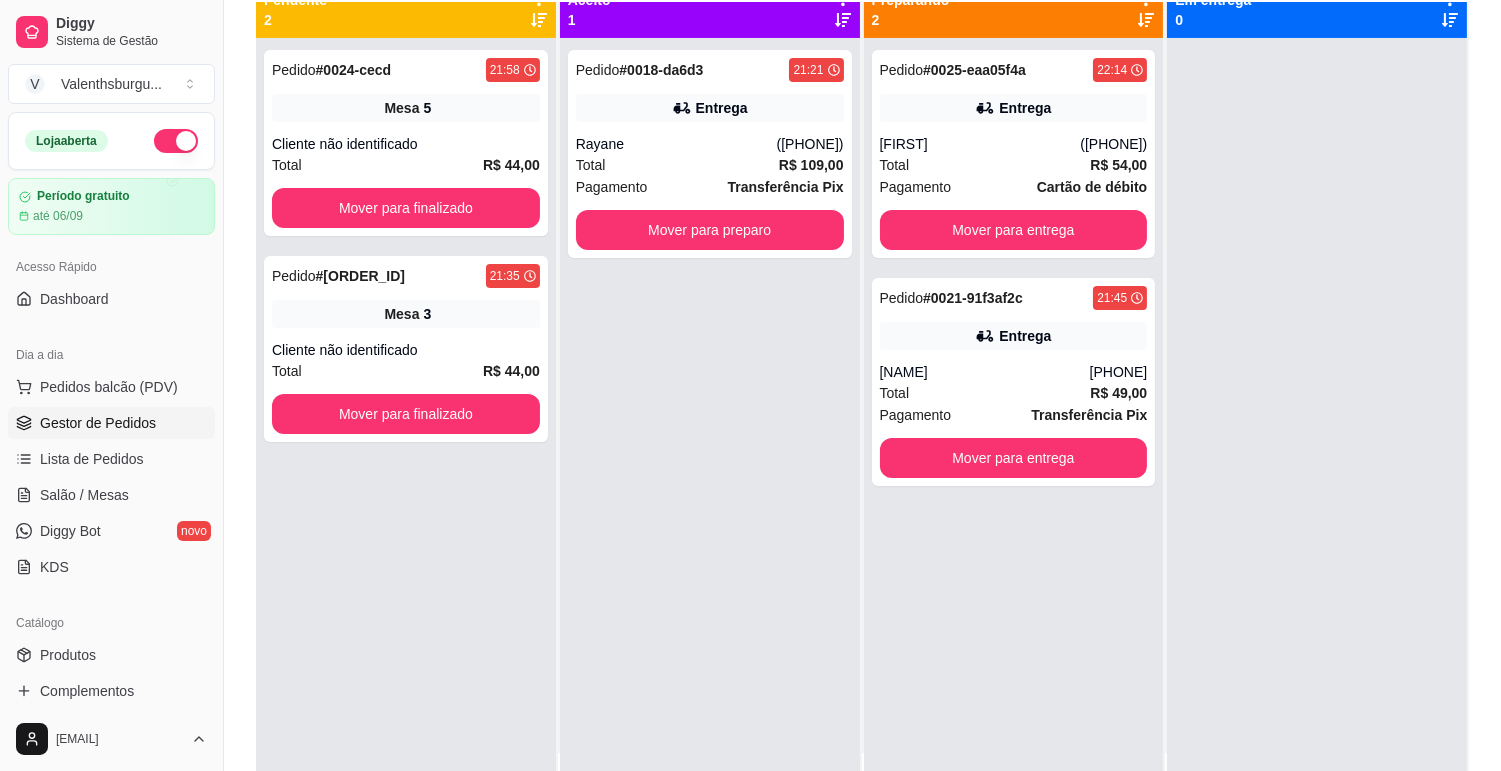 scroll, scrollTop: 0, scrollLeft: 0, axis: both 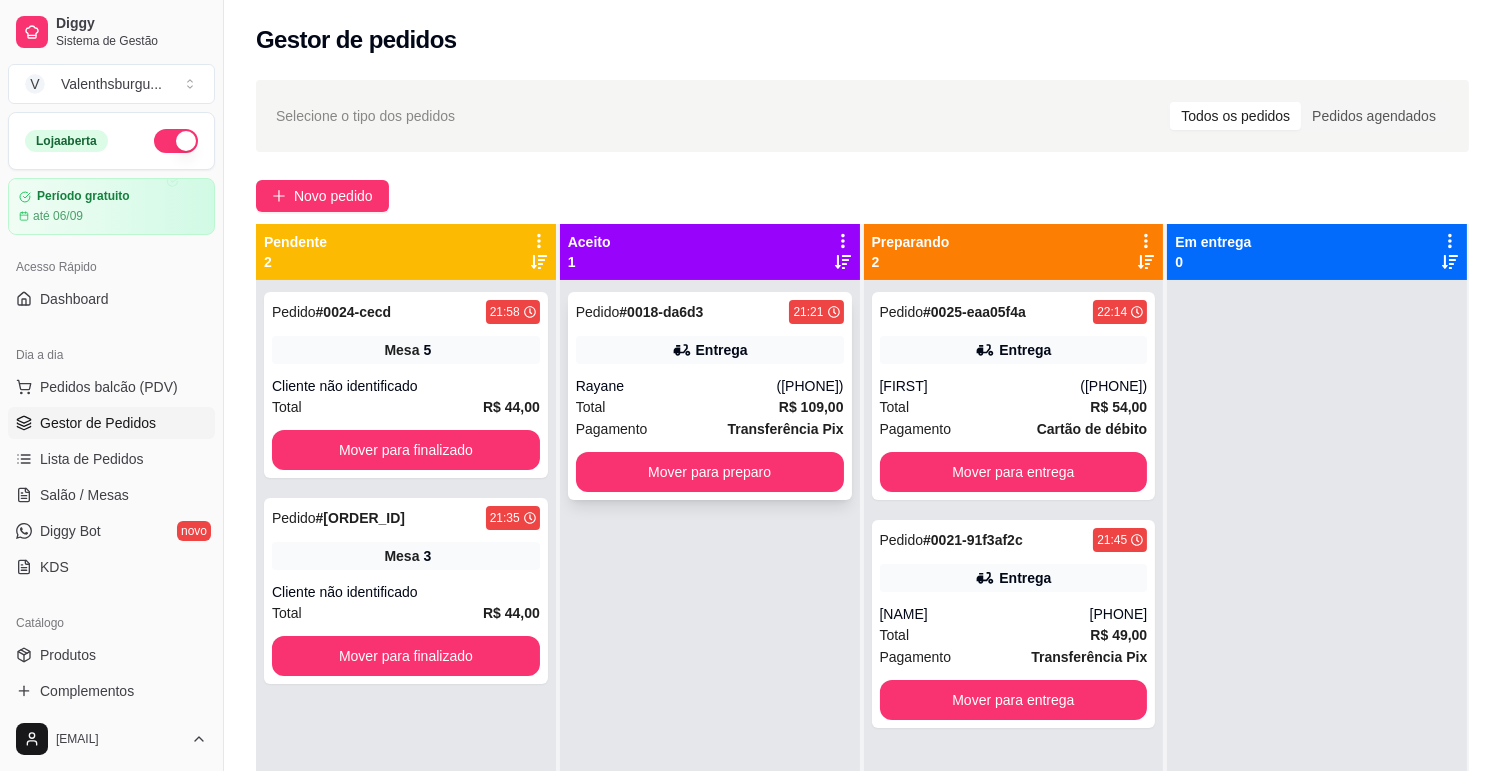 click on "(62) 98488-9719" at bounding box center (810, 386) 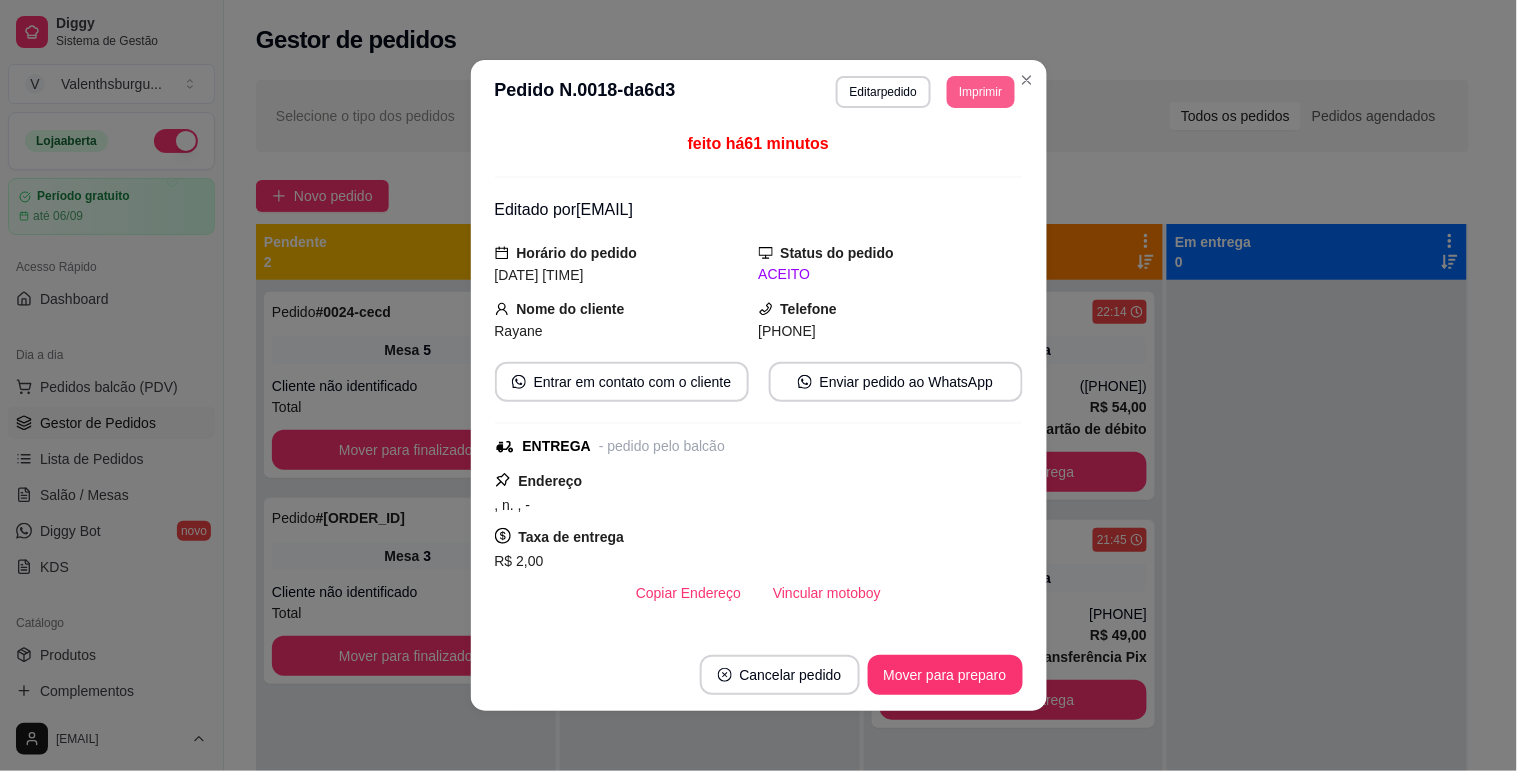 click on "Imprimir" at bounding box center (980, 92) 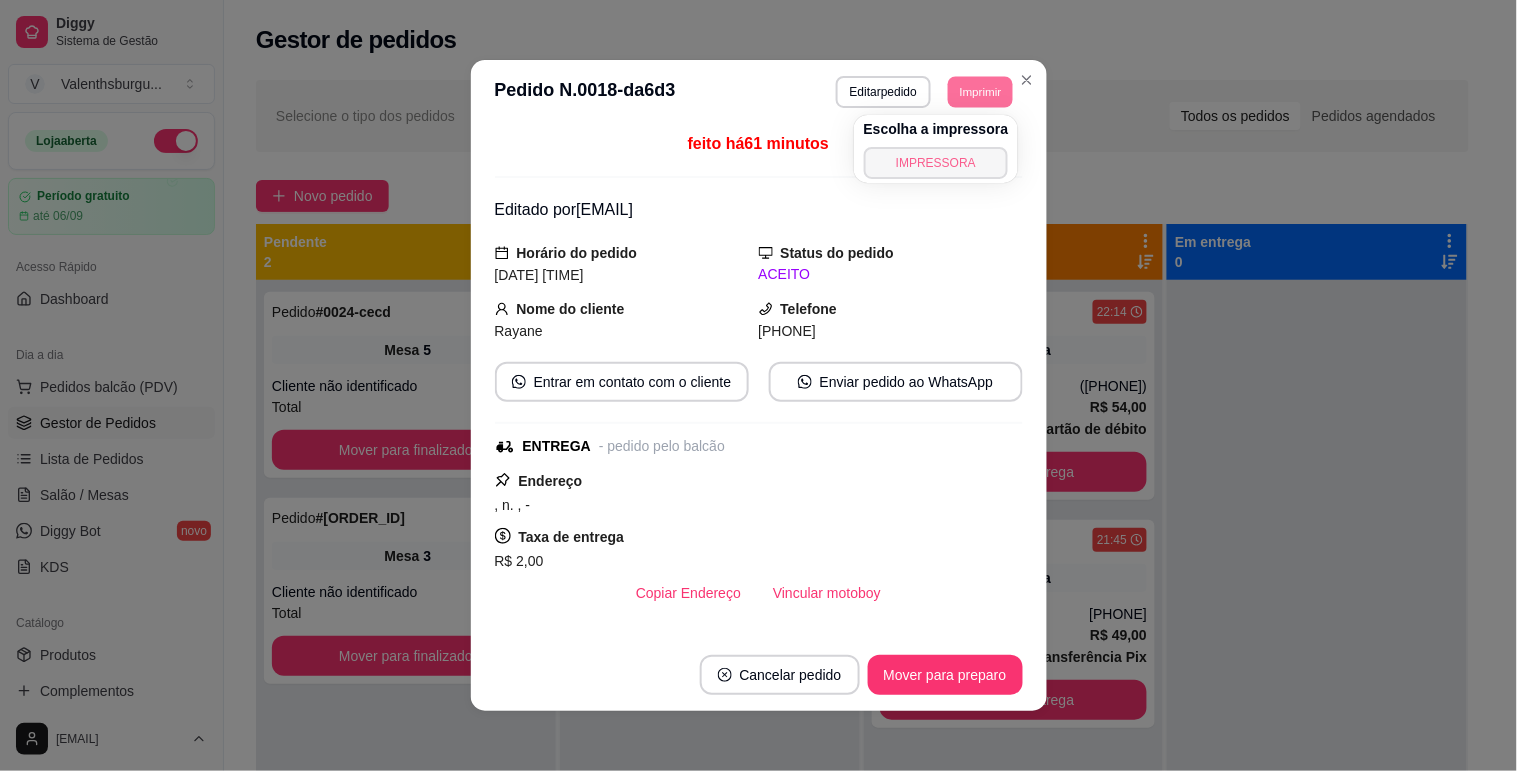 click on "IMPRESSORA" at bounding box center [936, 163] 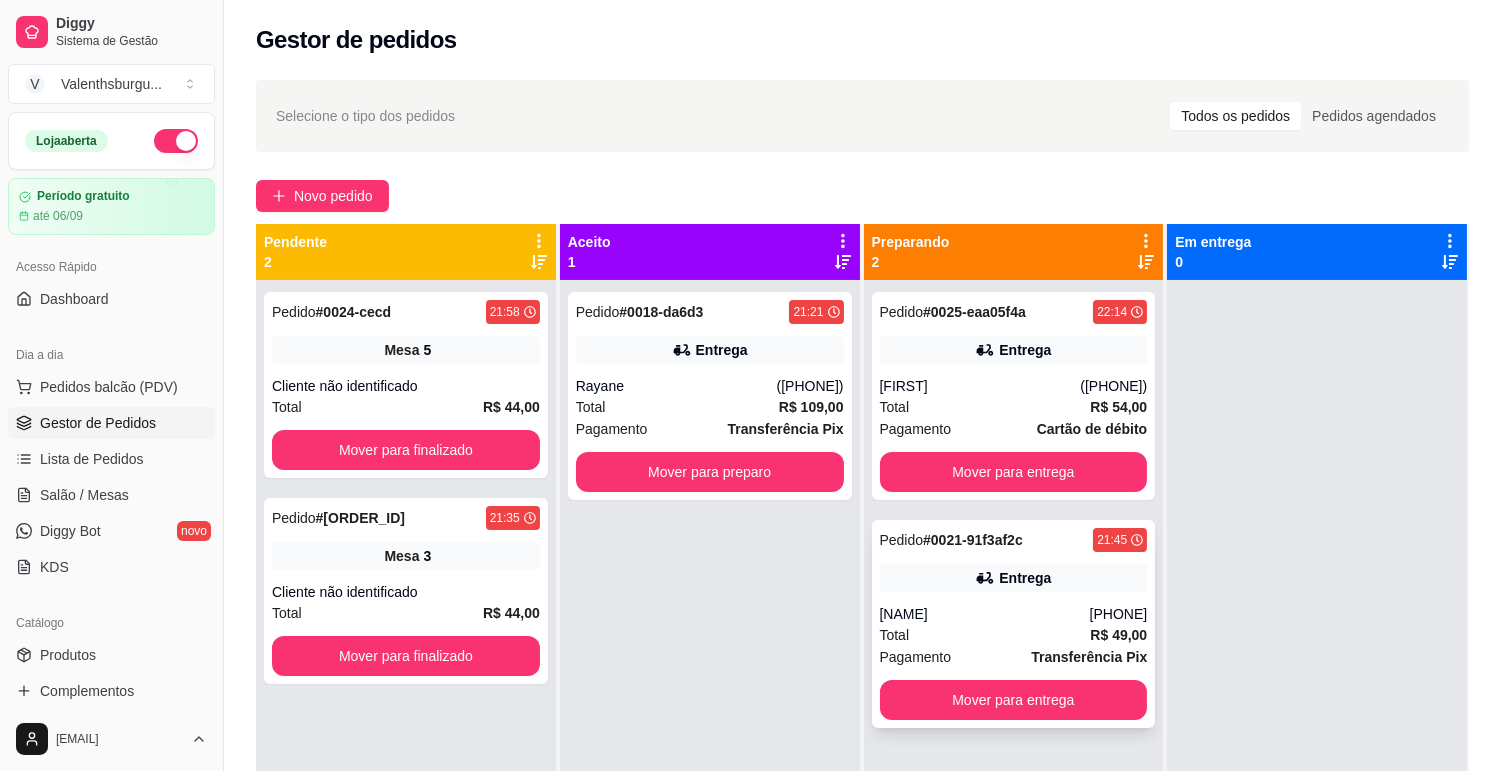 click on "Pedido  # 0021-91f3af2c 21:45 Entrega Thiago Parreira  (62) 99907-5700 Total R$ 49,00 Pagamento Transferência Pix Mover para entrega" at bounding box center (1014, 624) 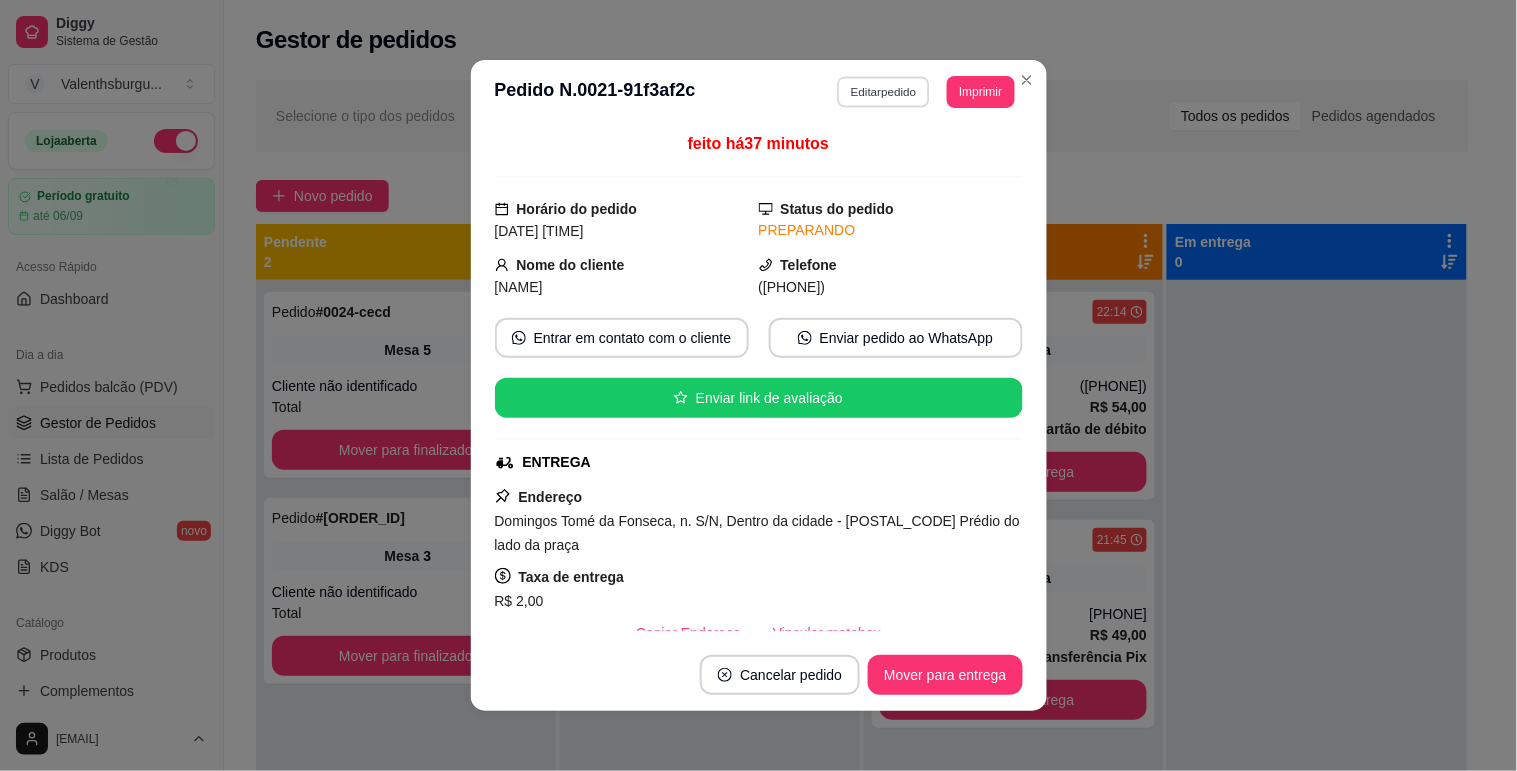 click on "Editar  pedido" at bounding box center [883, 91] 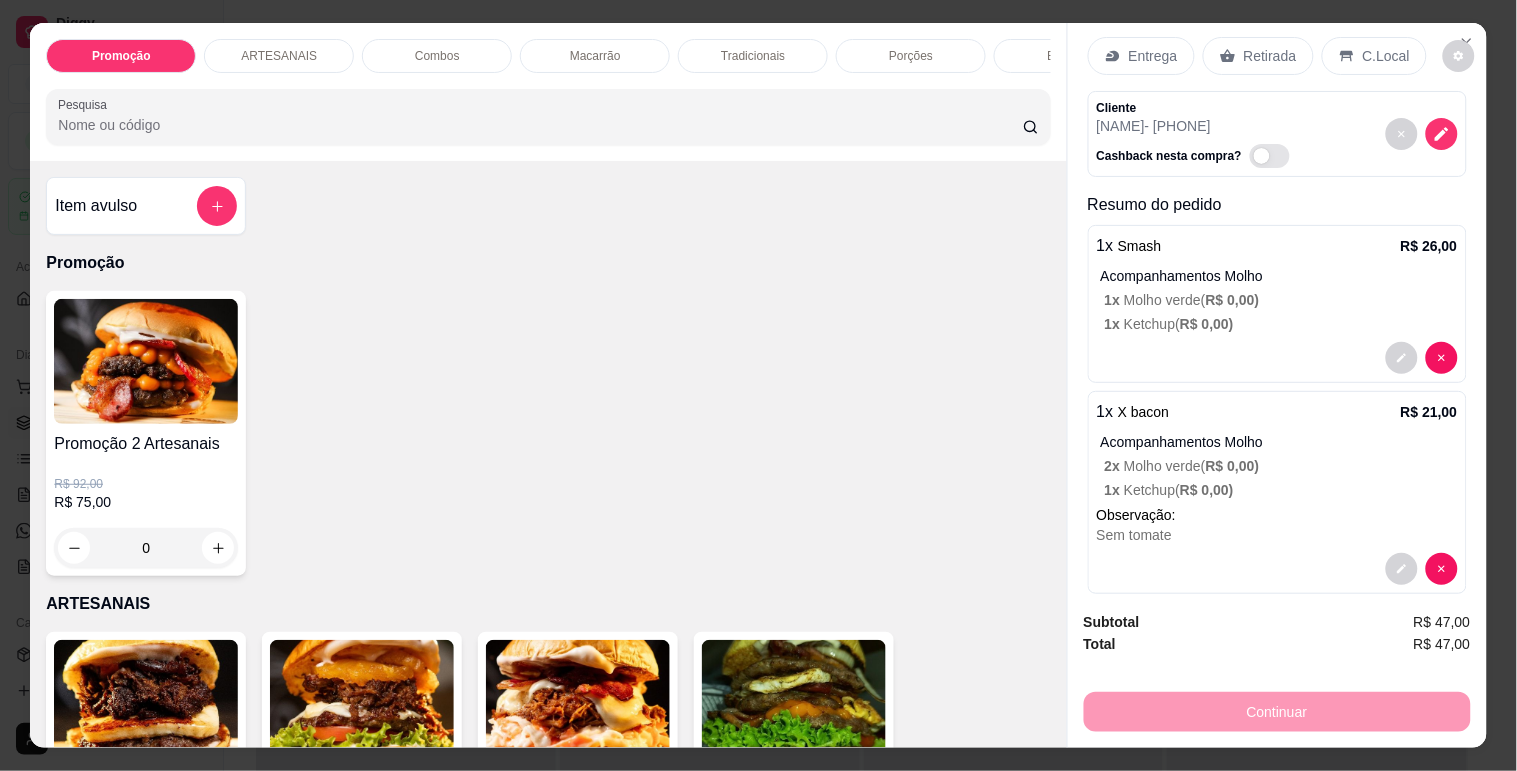 scroll, scrollTop: 57, scrollLeft: 0, axis: vertical 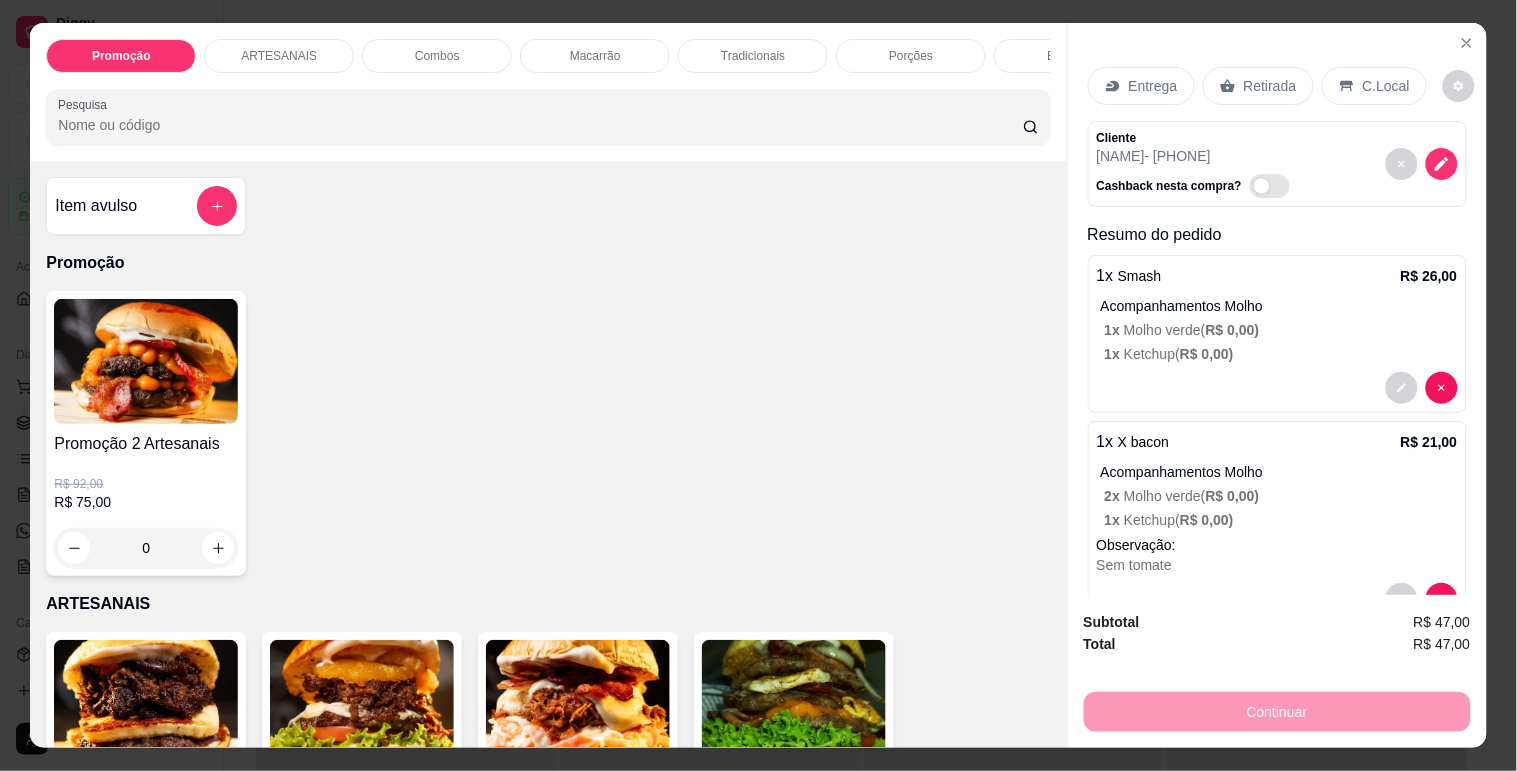 click on "Entrega Retirada C.Local" at bounding box center [1277, 86] 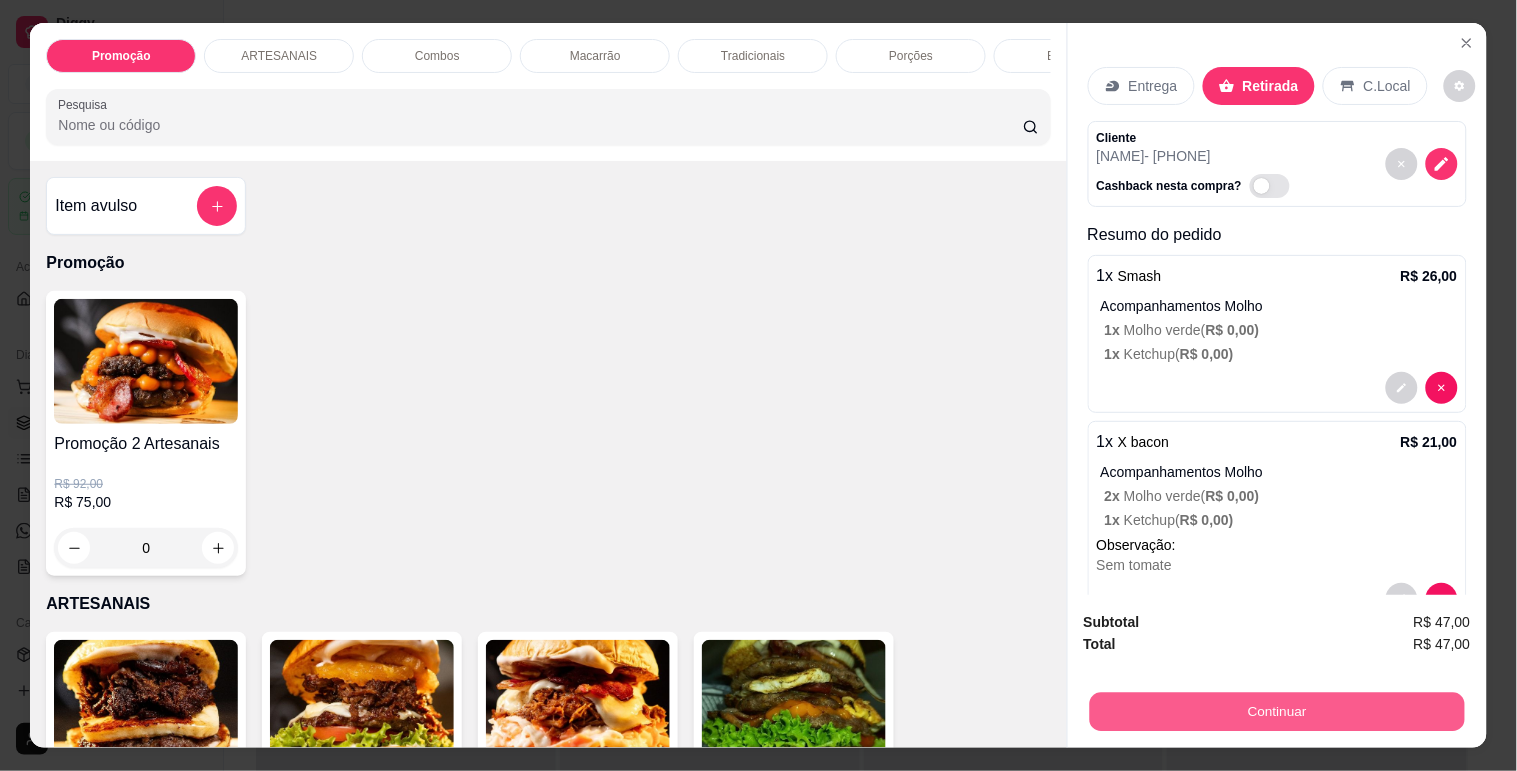 click on "Continuar" at bounding box center [1276, 711] 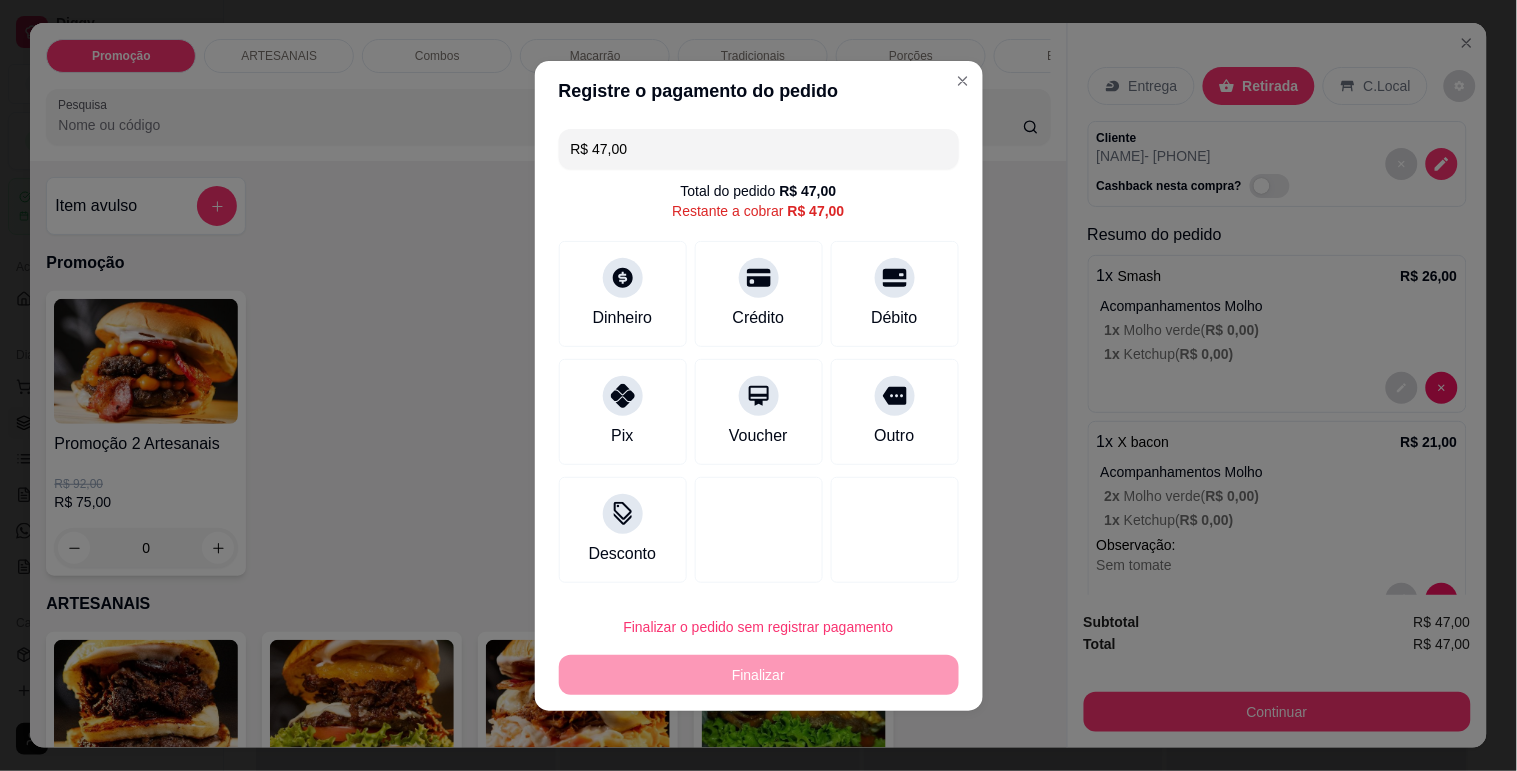 scroll, scrollTop: 3, scrollLeft: 0, axis: vertical 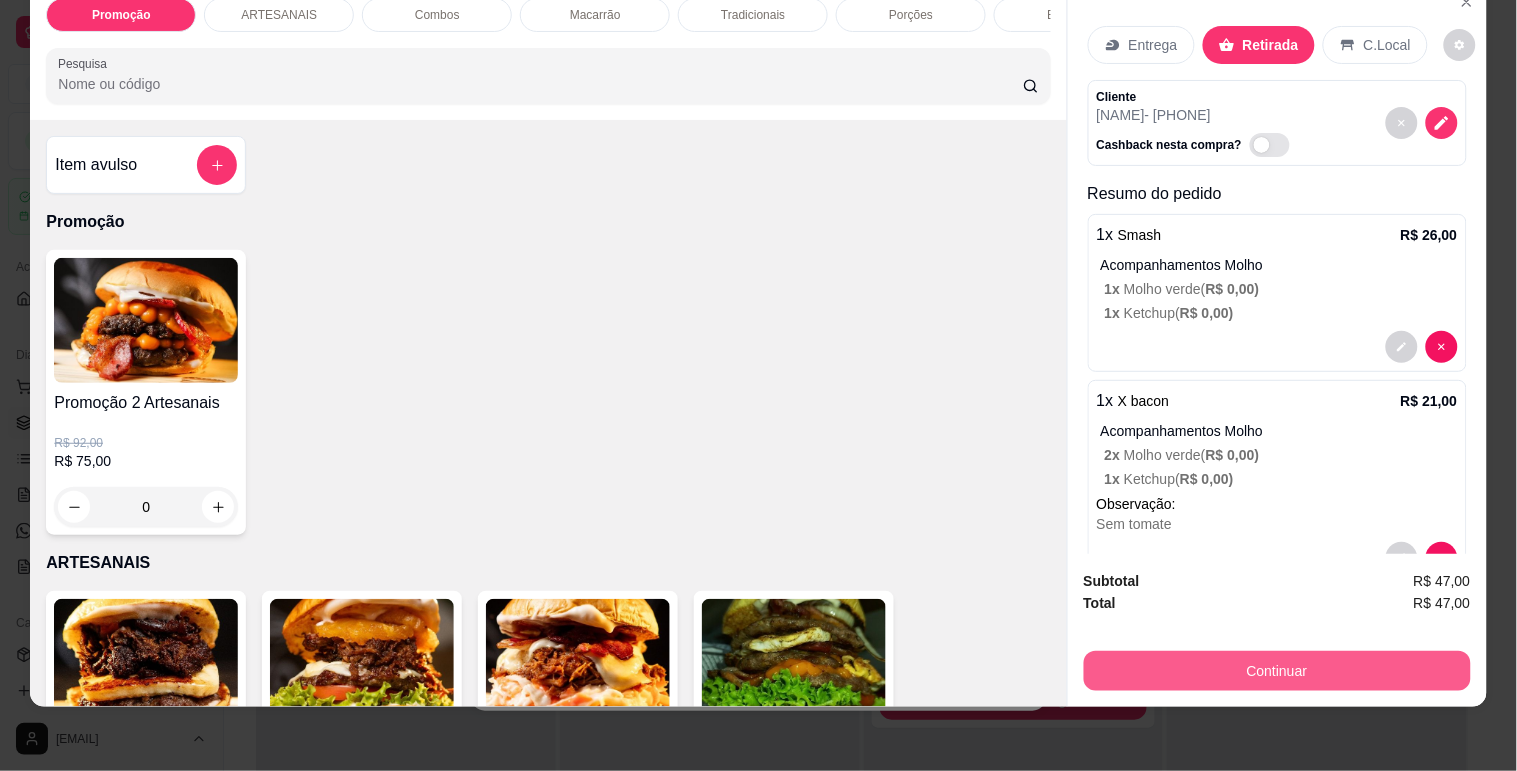 click on "Continuar" at bounding box center [1277, 671] 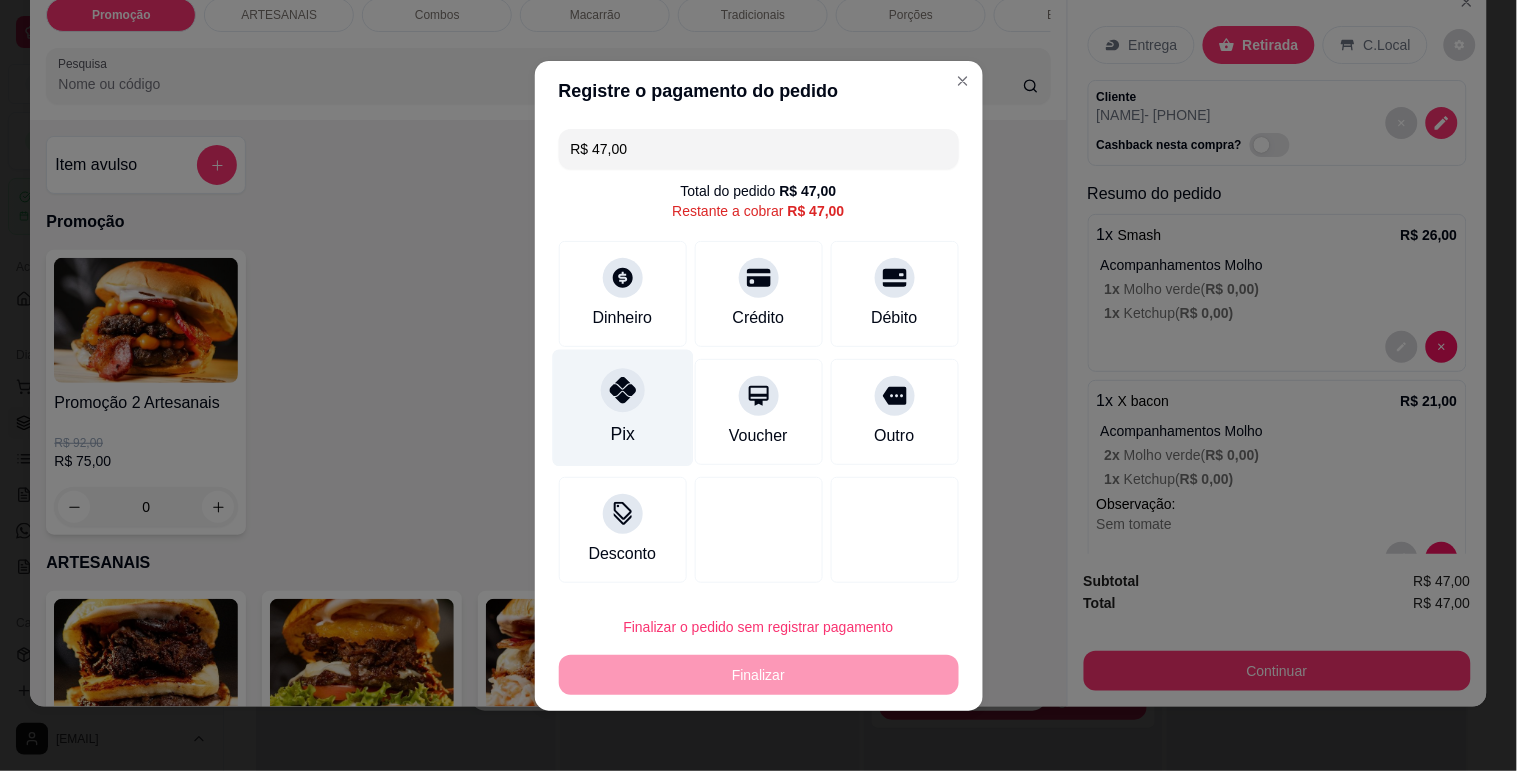 click on "Pix" at bounding box center (622, 407) 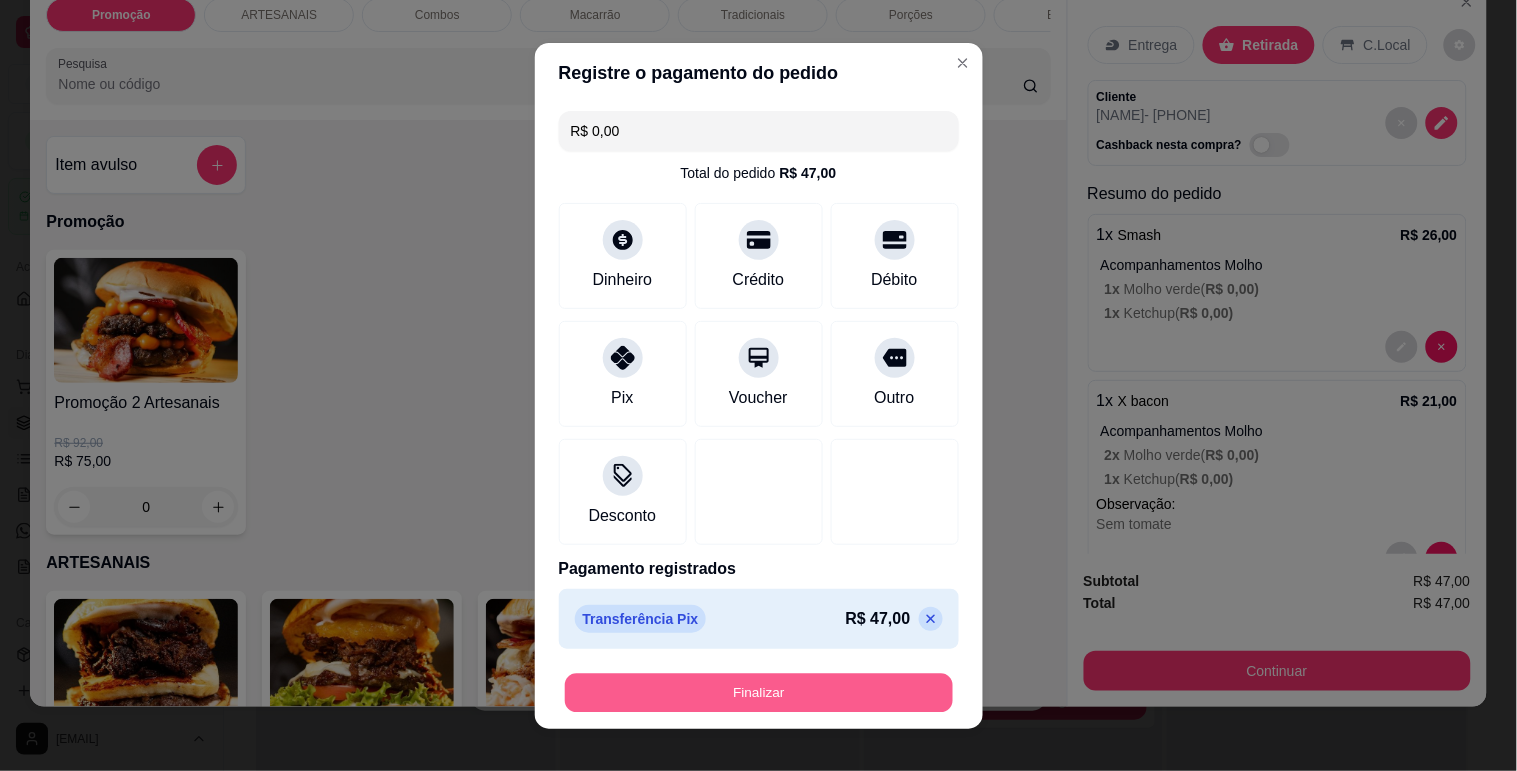 click on "Finalizar" at bounding box center [759, 692] 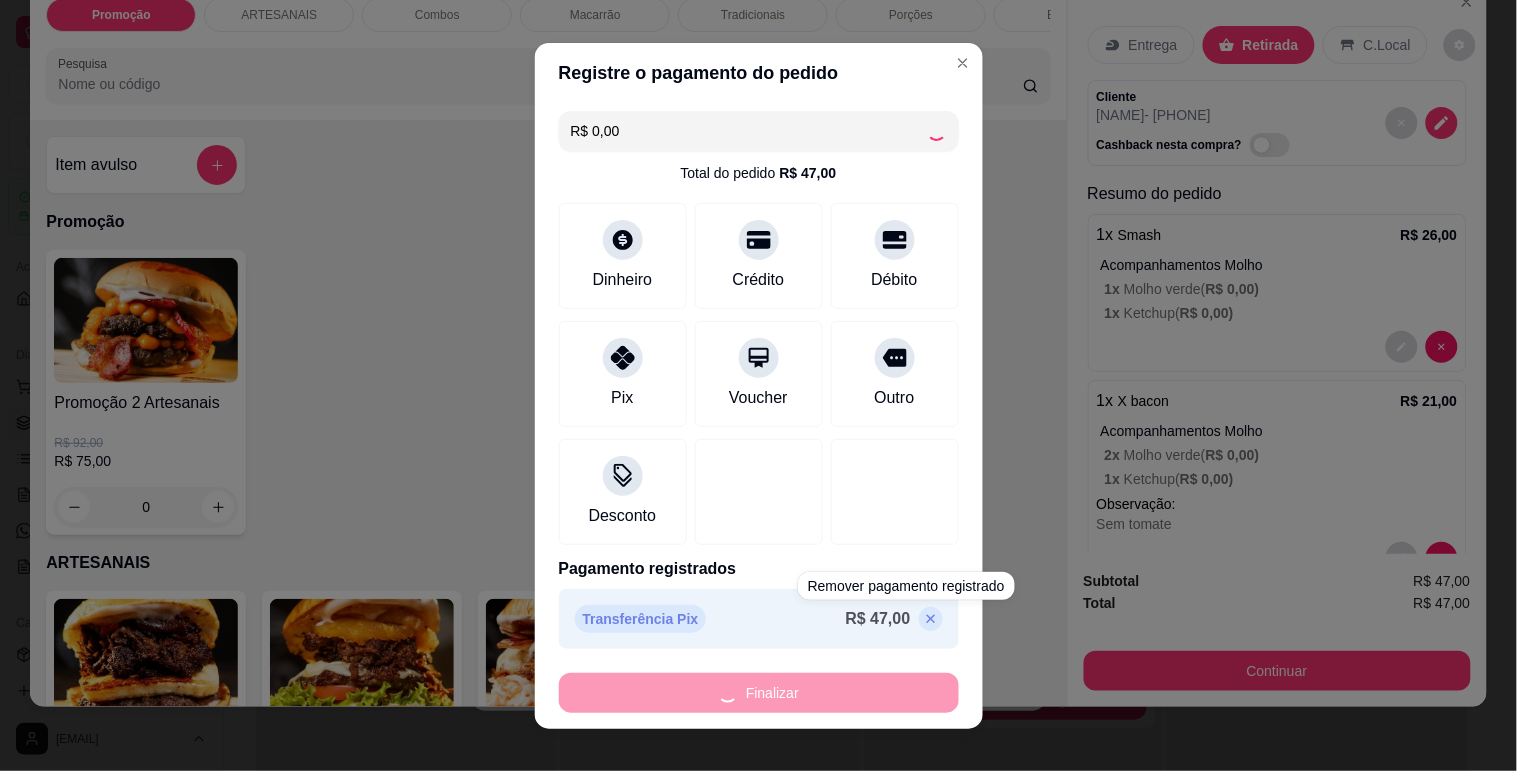 type on "-R$ 47,00" 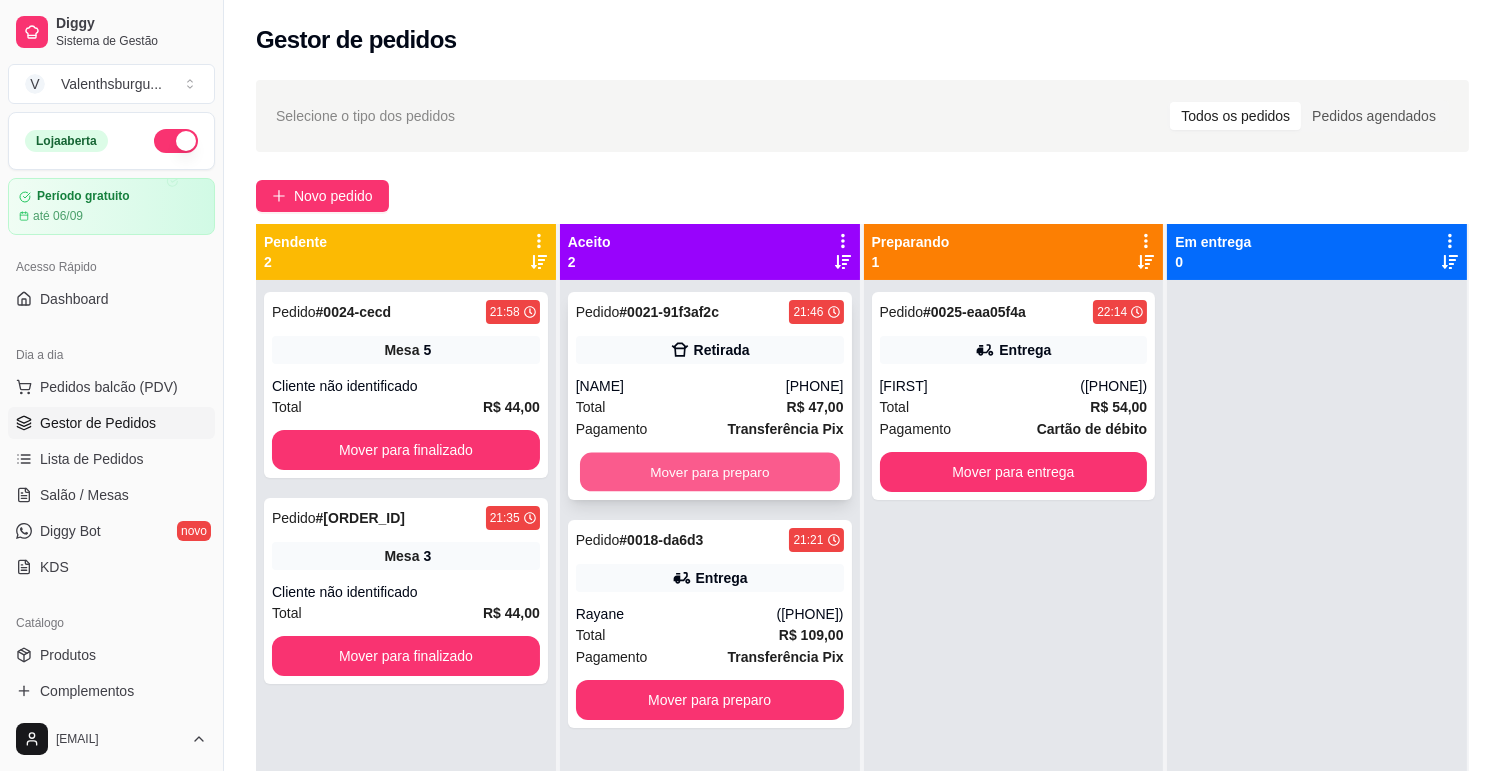 click on "Mover para preparo" at bounding box center (710, 472) 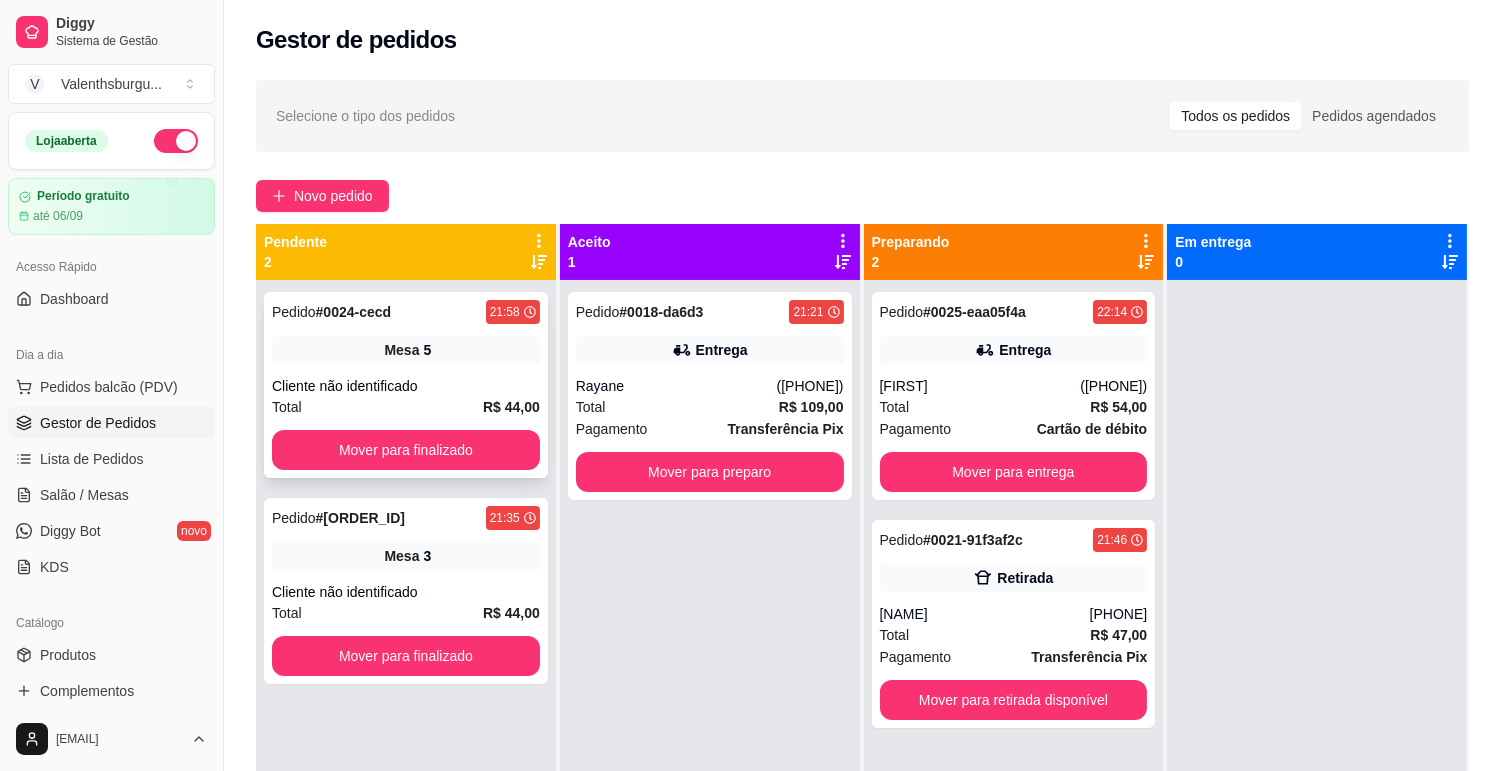 click on "Mesa 5" at bounding box center (406, 350) 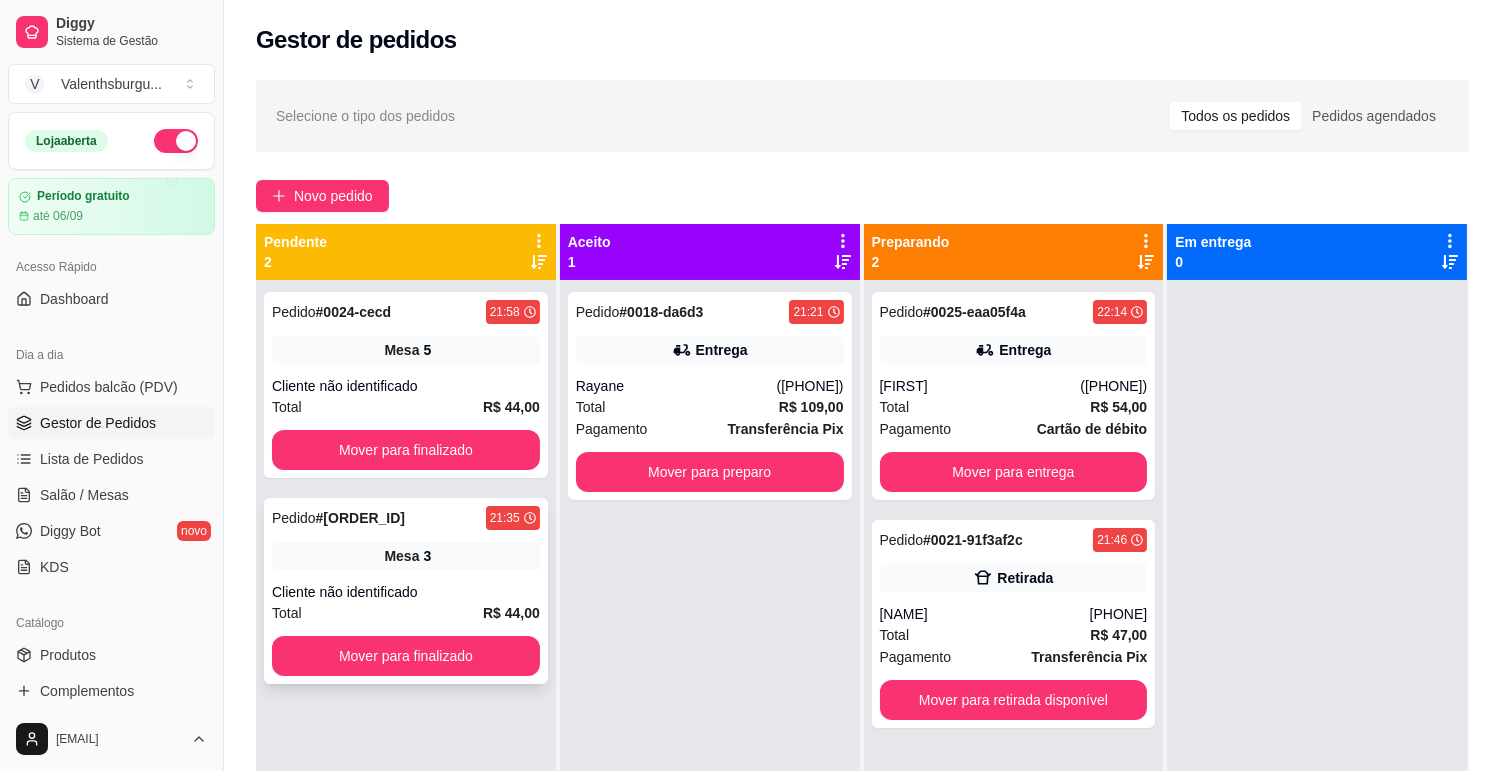 click on "Mesa 3" at bounding box center (406, 556) 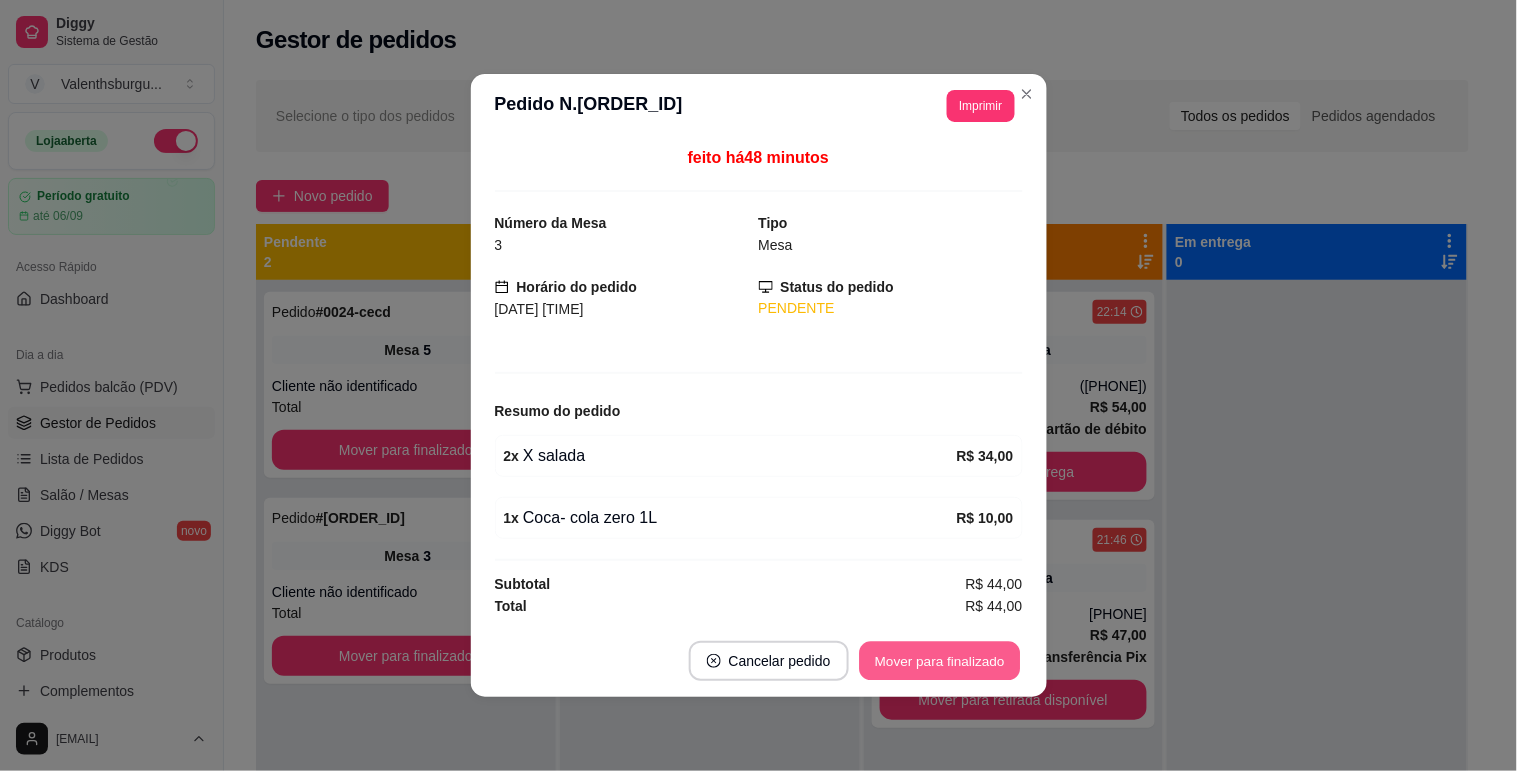 click on "Mover para finalizado" at bounding box center [939, 661] 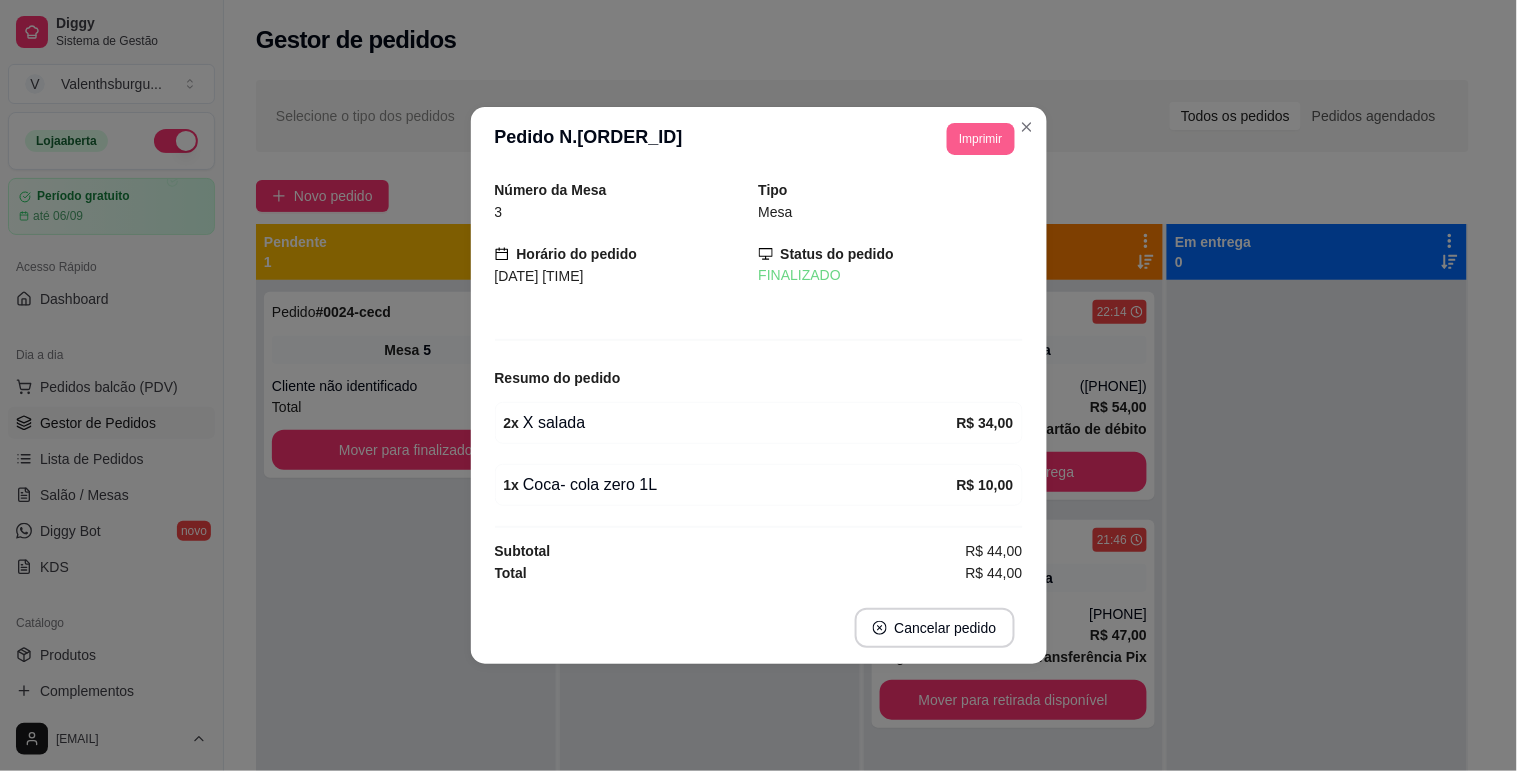 click on "Imprimir" at bounding box center [980, 139] 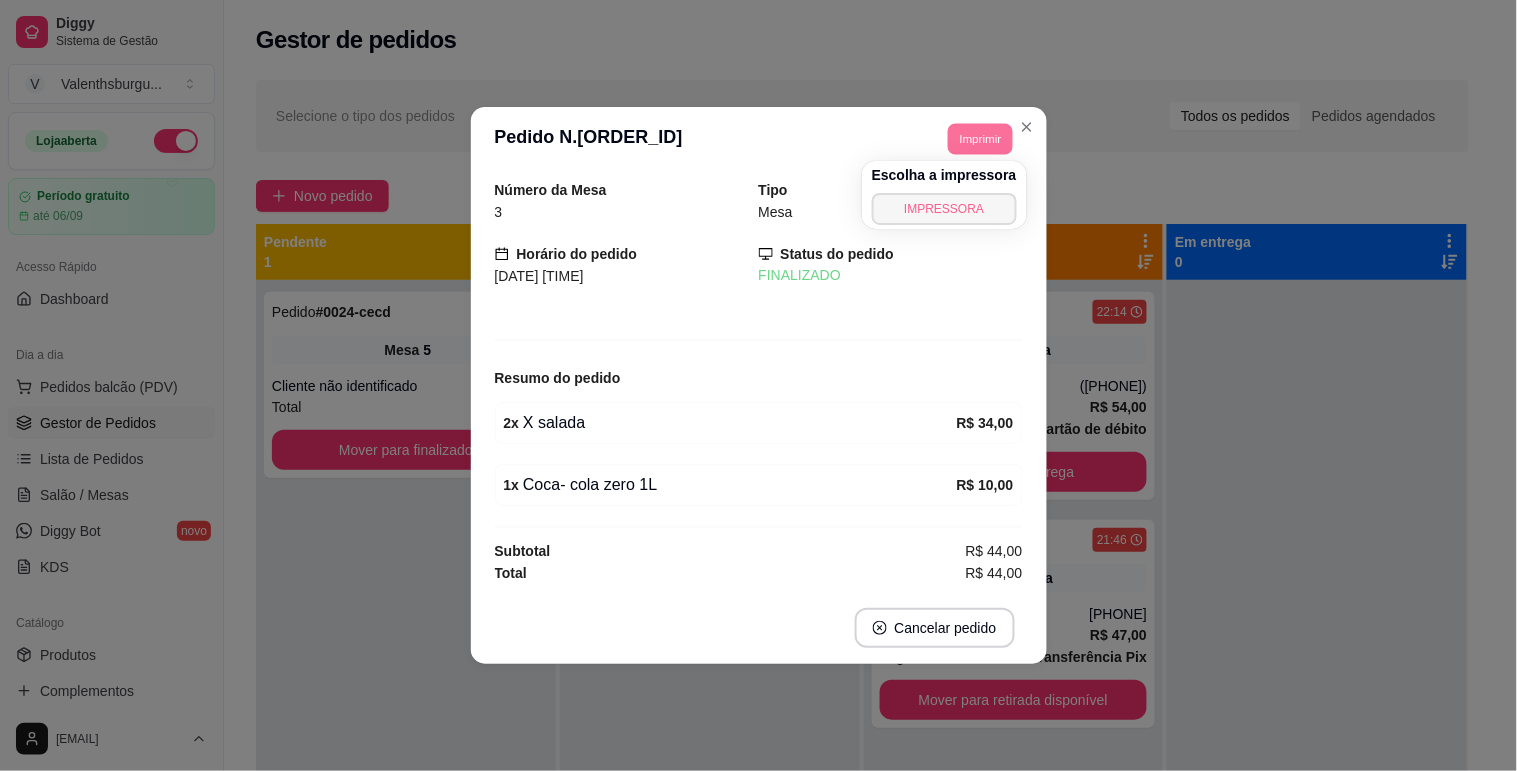 click on "IMPRESSORA" at bounding box center [944, 209] 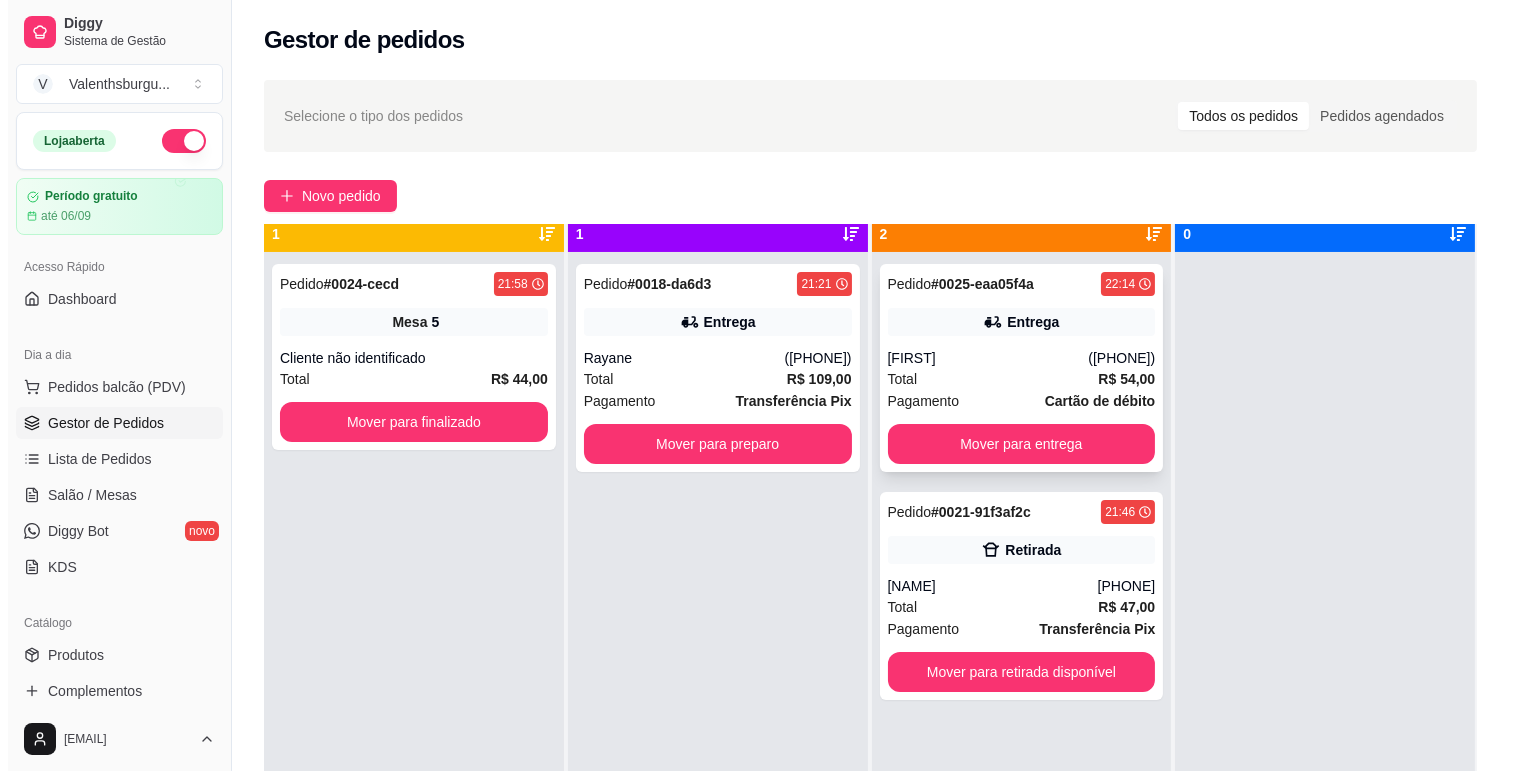 scroll, scrollTop: 55, scrollLeft: 0, axis: vertical 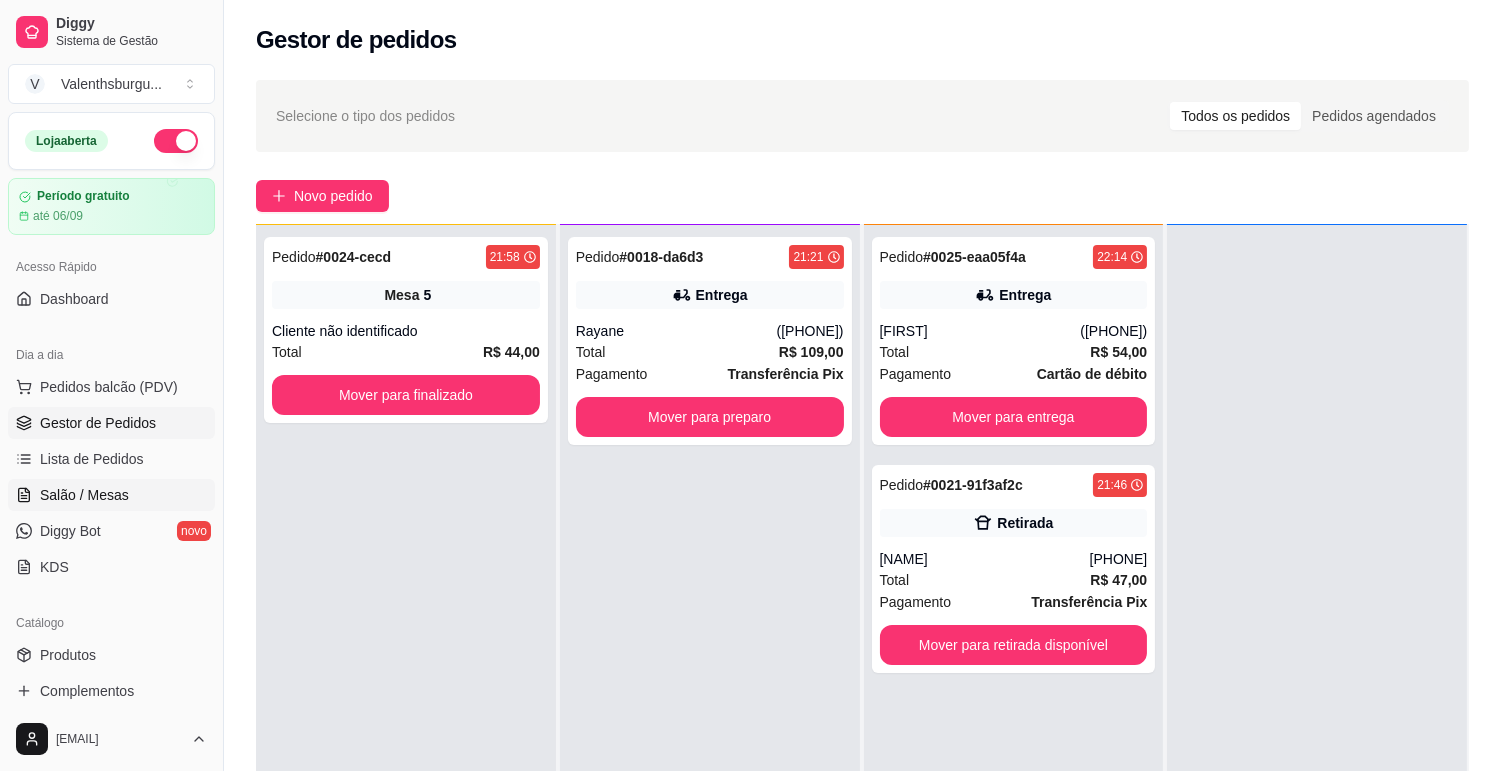 click on "Salão / Mesas" at bounding box center (84, 495) 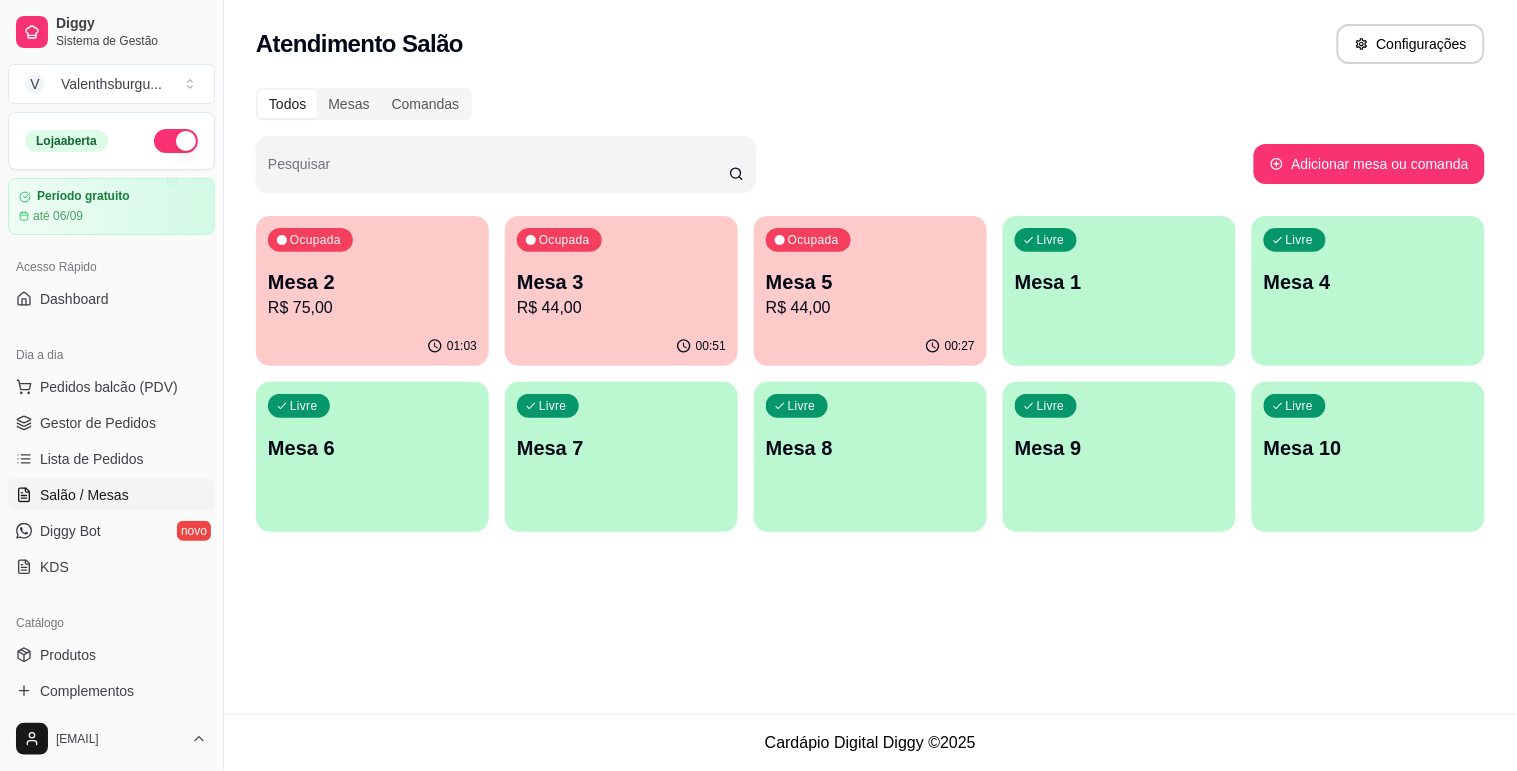click on "Ocupada Mesa 5 R$ 44,00" at bounding box center [870, 271] 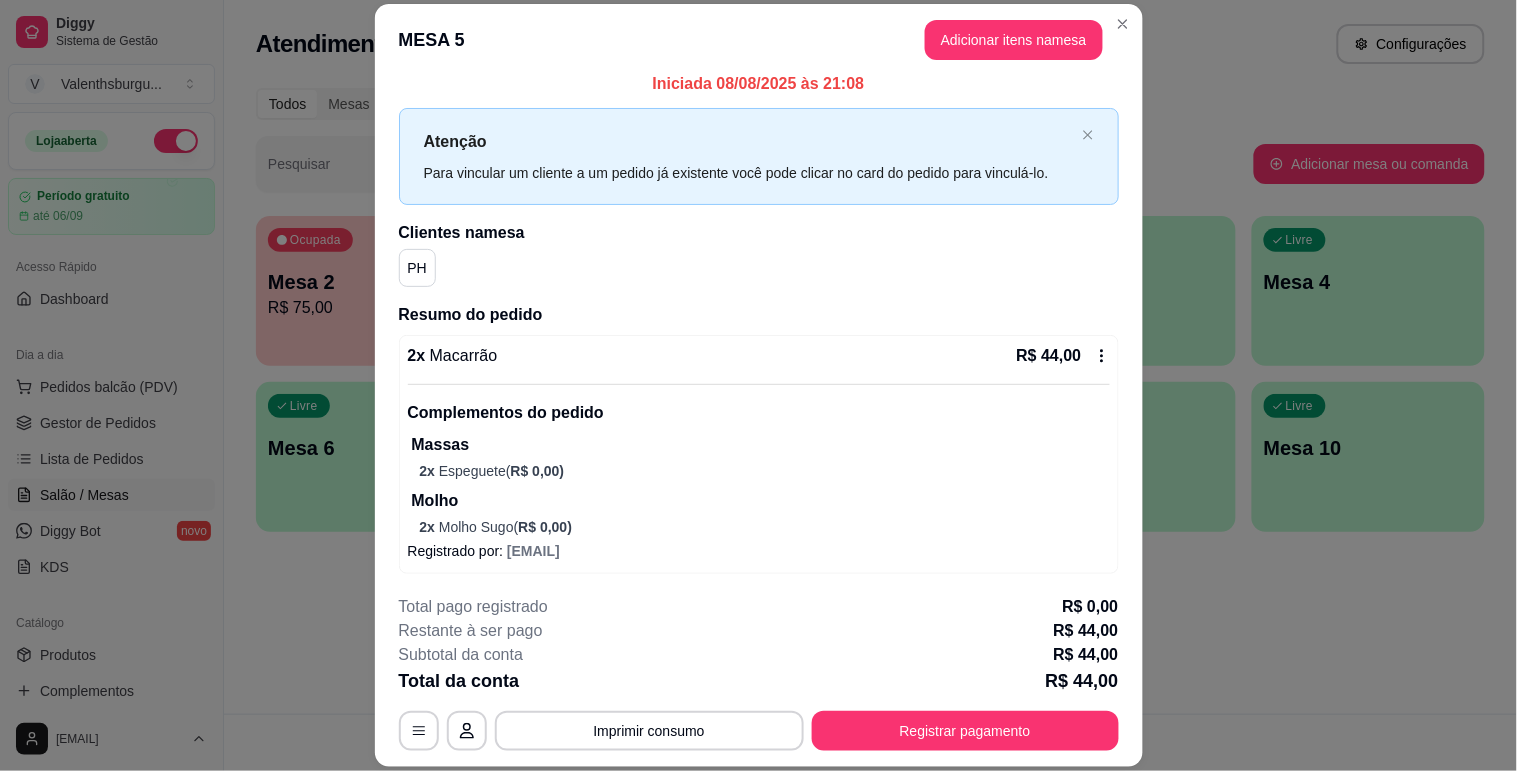 scroll, scrollTop: 15, scrollLeft: 0, axis: vertical 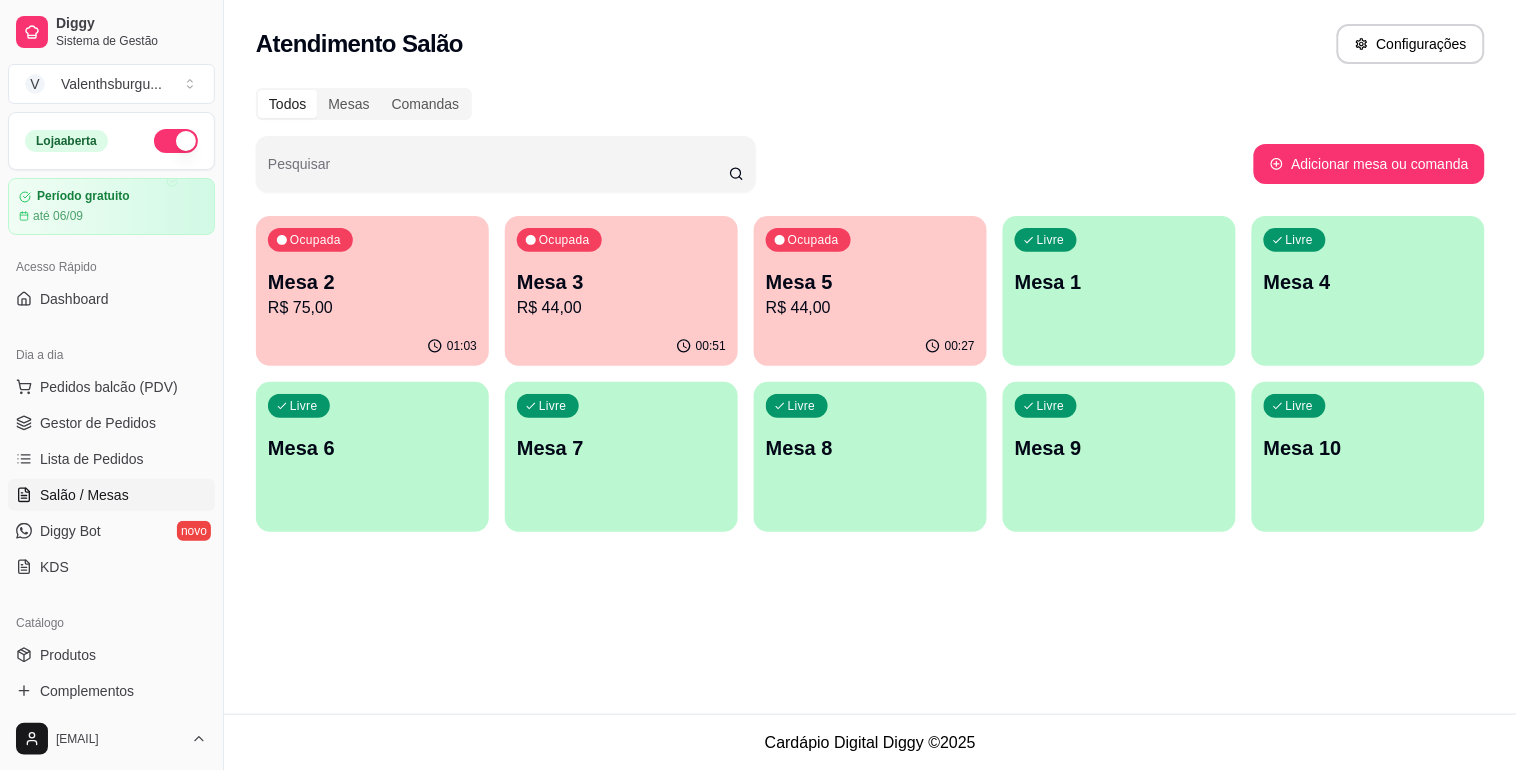 click on "R$ 44,00" at bounding box center [621, 308] 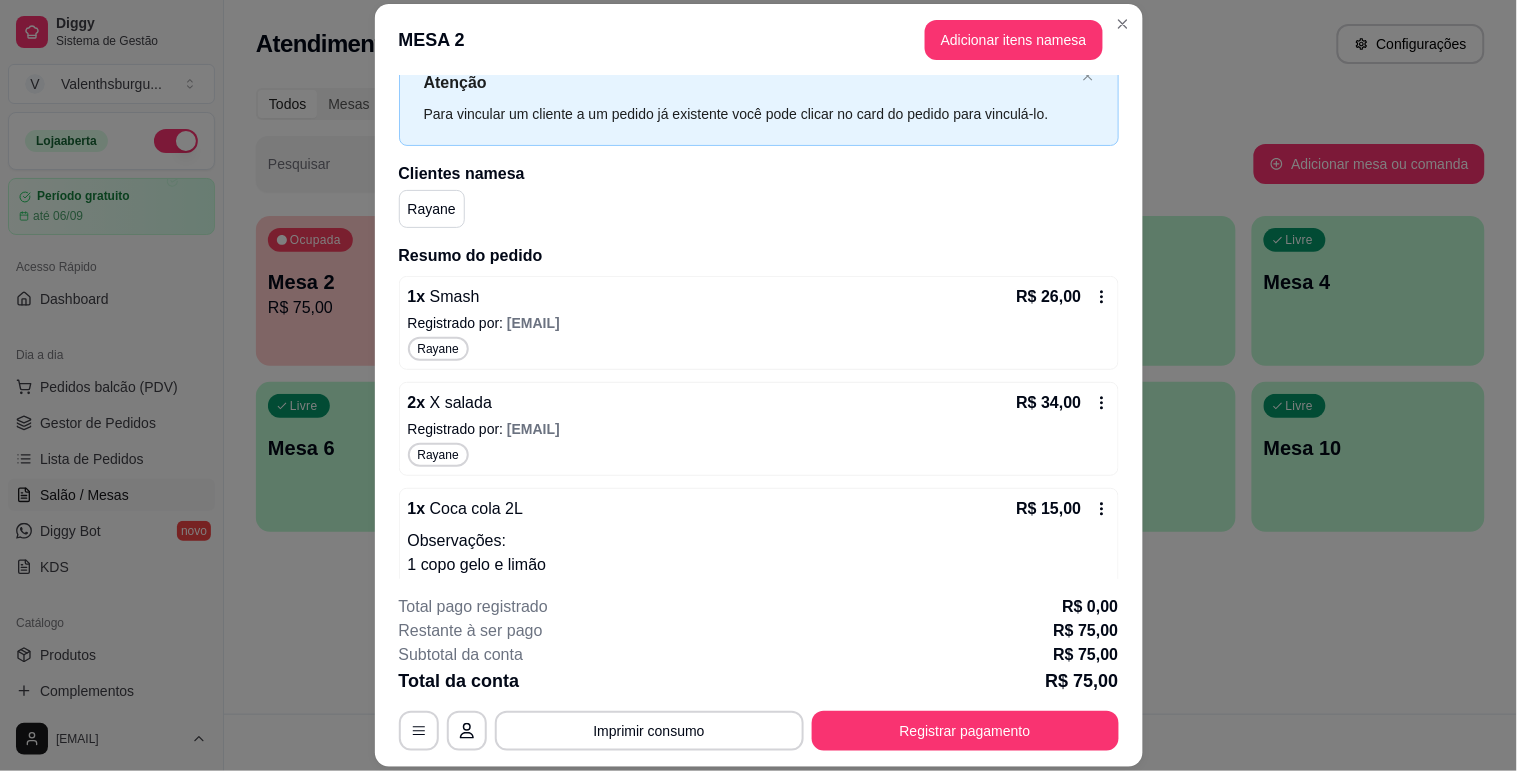 scroll, scrollTop: 138, scrollLeft: 0, axis: vertical 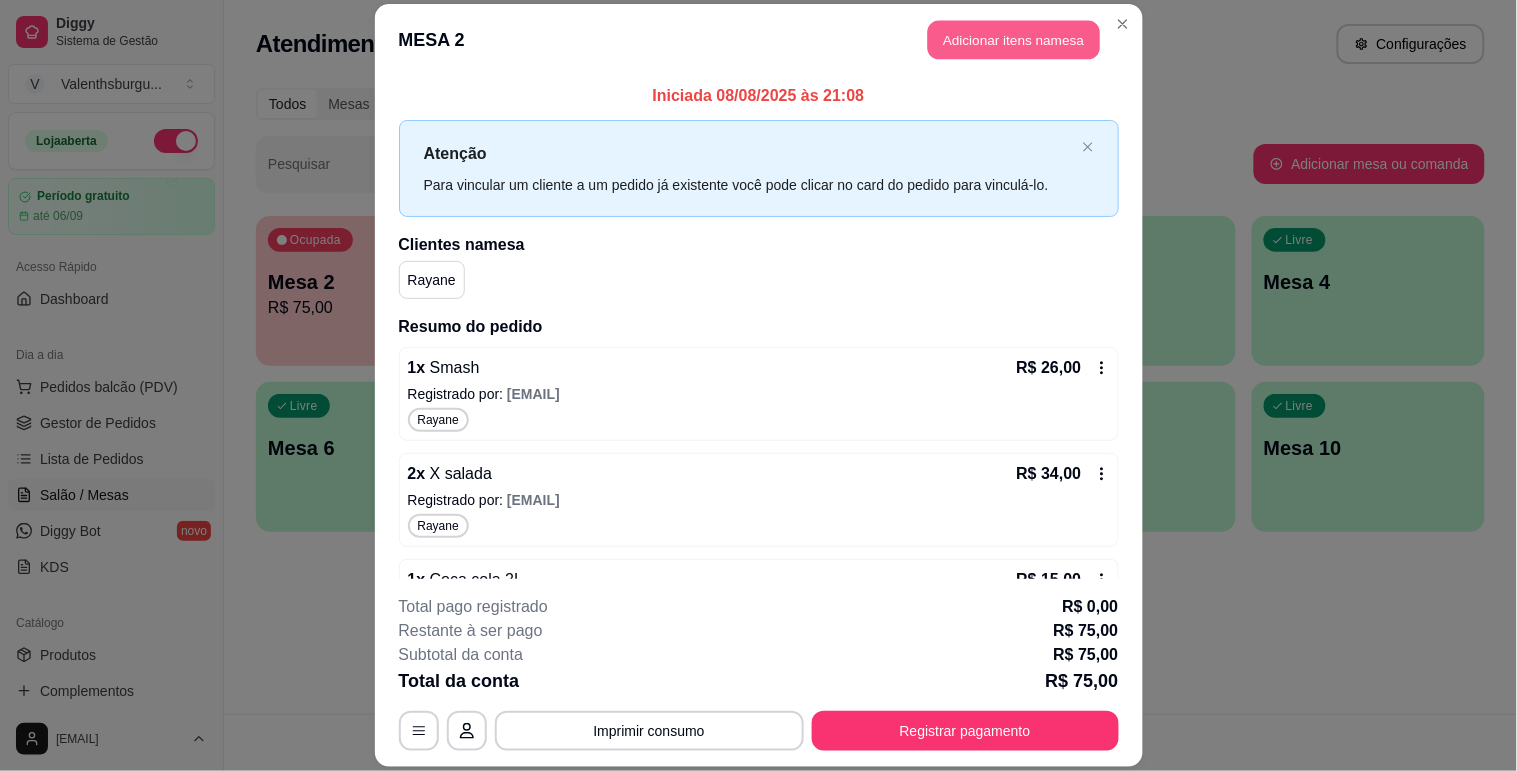 click on "Adicionar itens na  mesa" at bounding box center [1014, 39] 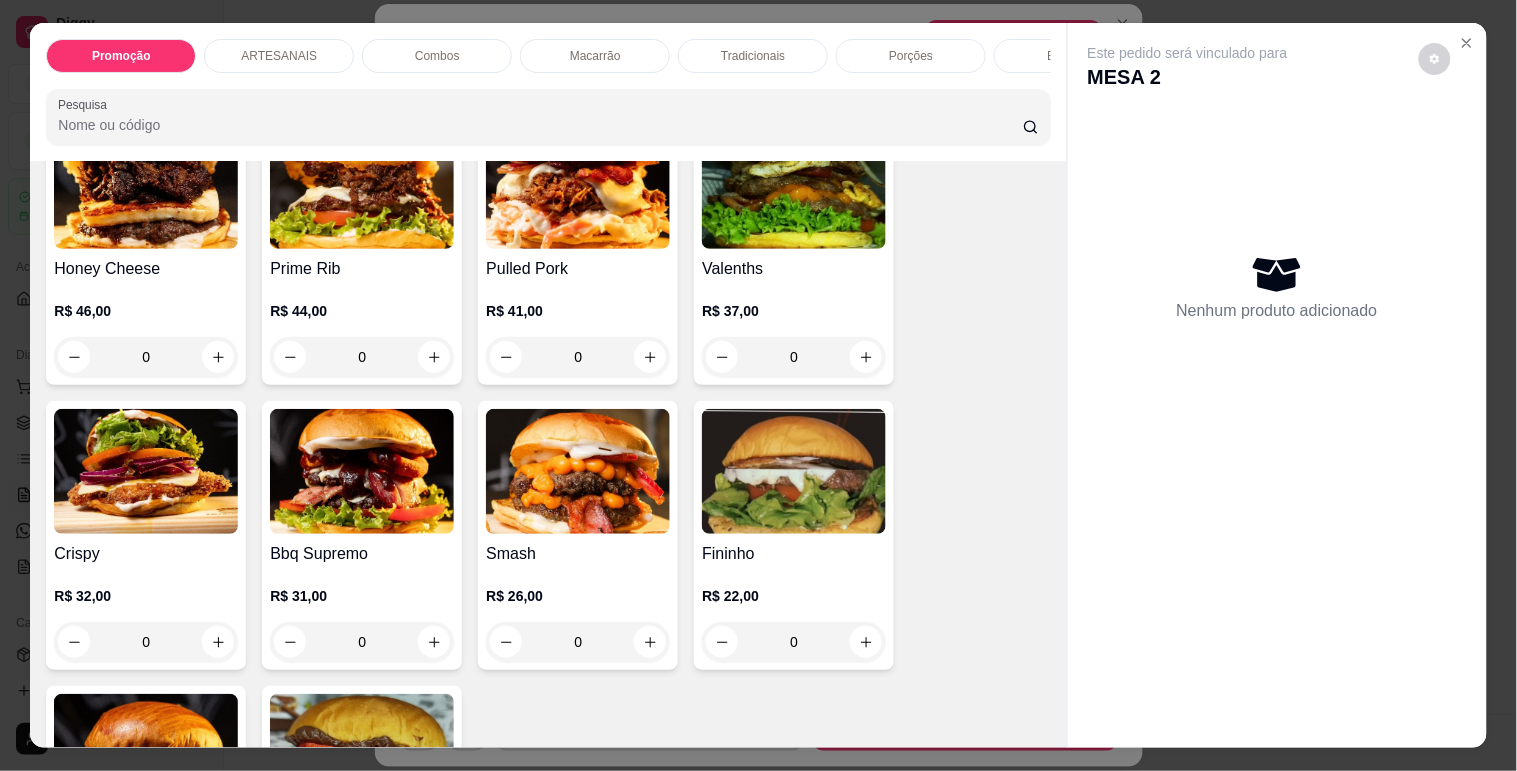 scroll, scrollTop: 555, scrollLeft: 0, axis: vertical 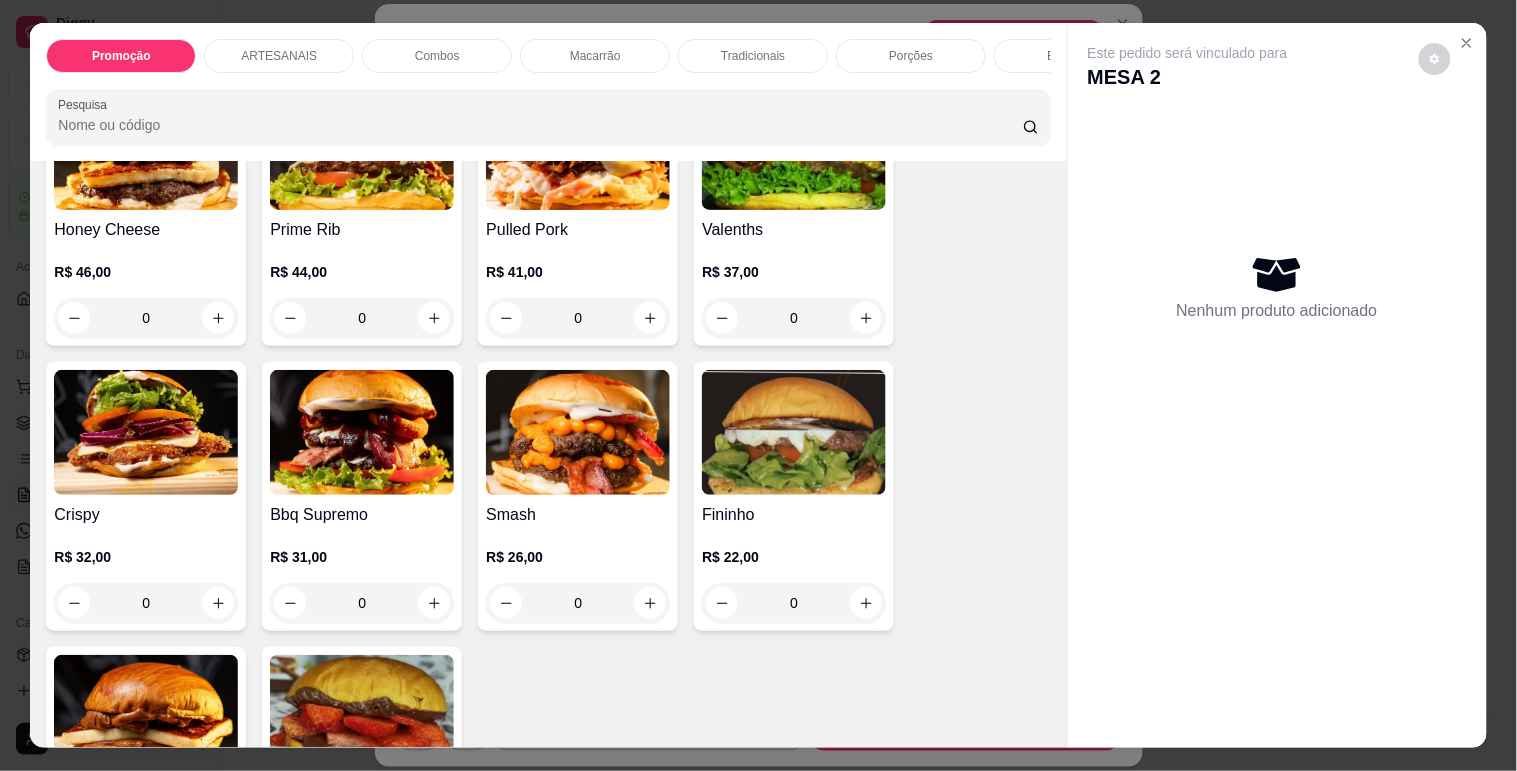 drag, startPoint x: 593, startPoint y: 585, endPoint x: 594, endPoint y: 596, distance: 11.045361 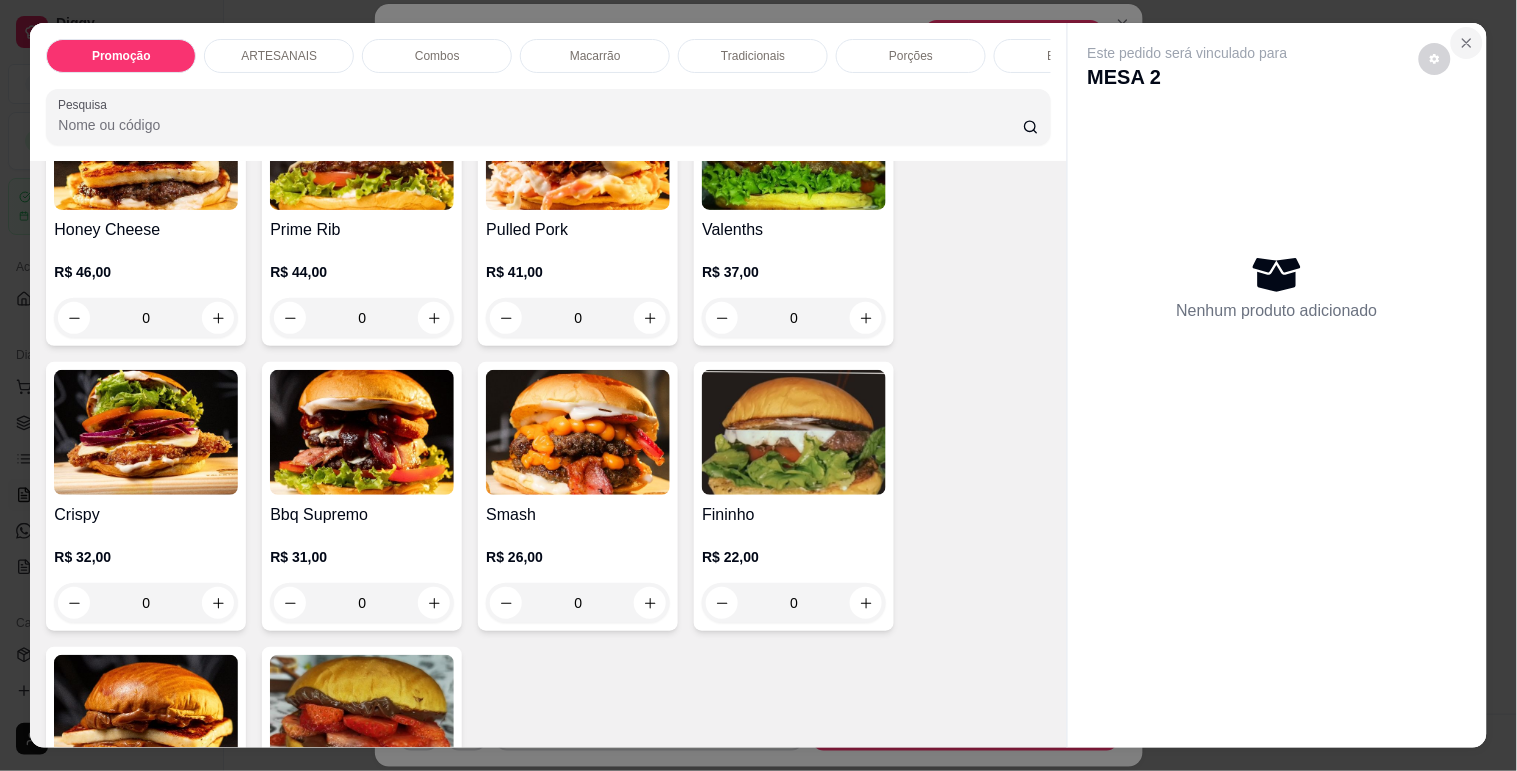 click 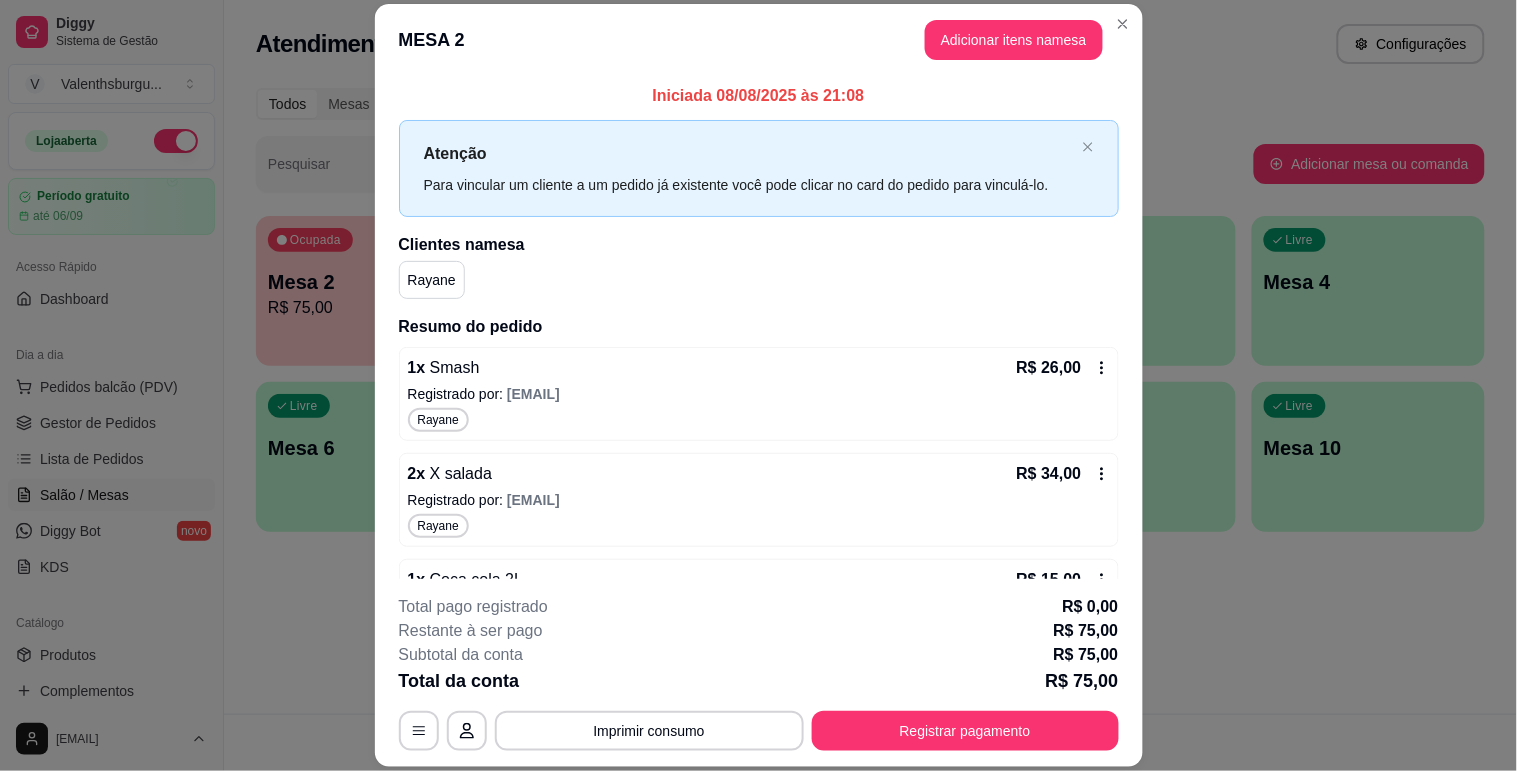 click on "MESA 2 Adicionar itens na  mesa" at bounding box center [759, 40] 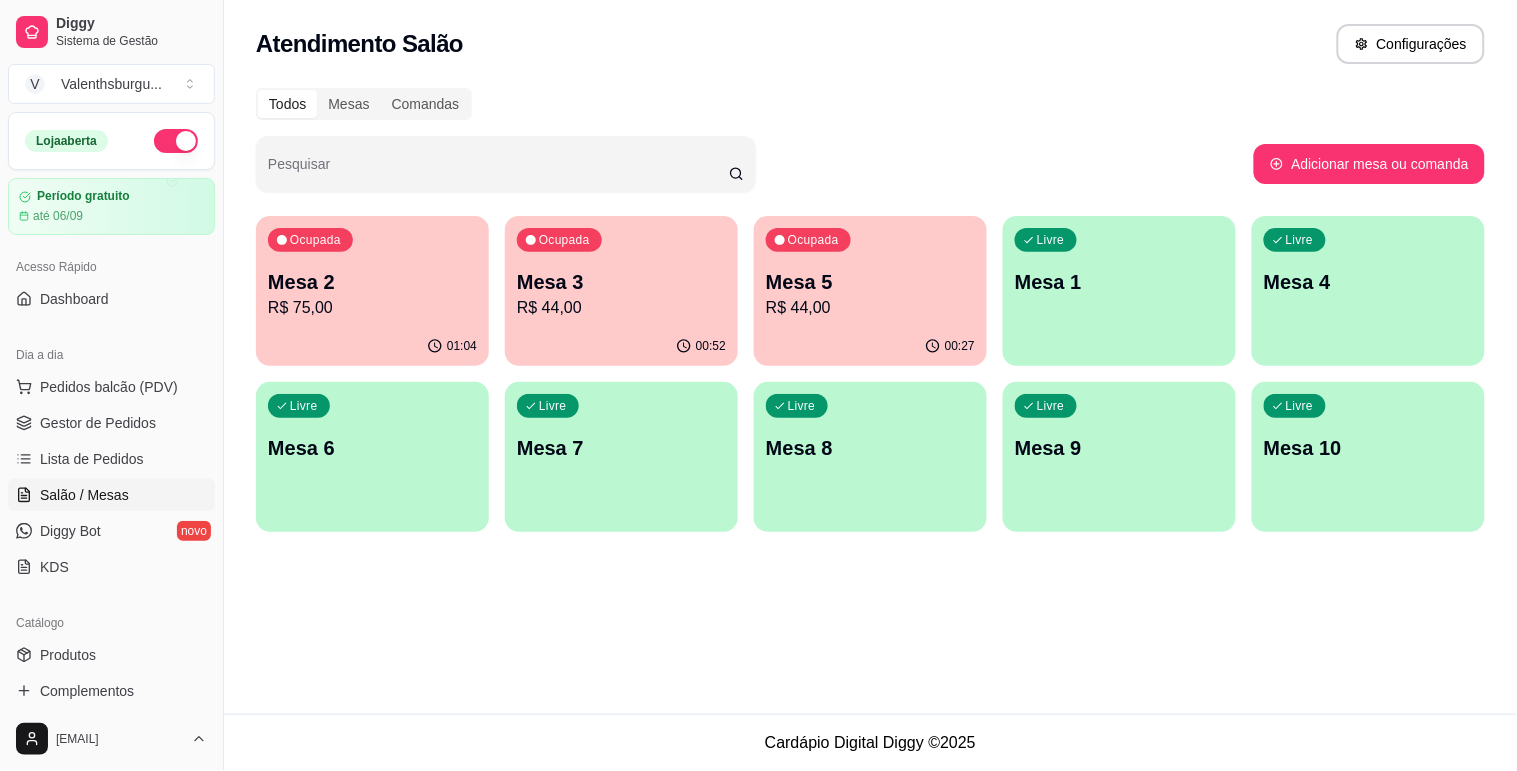click on "R$ 75,00" at bounding box center [372, 308] 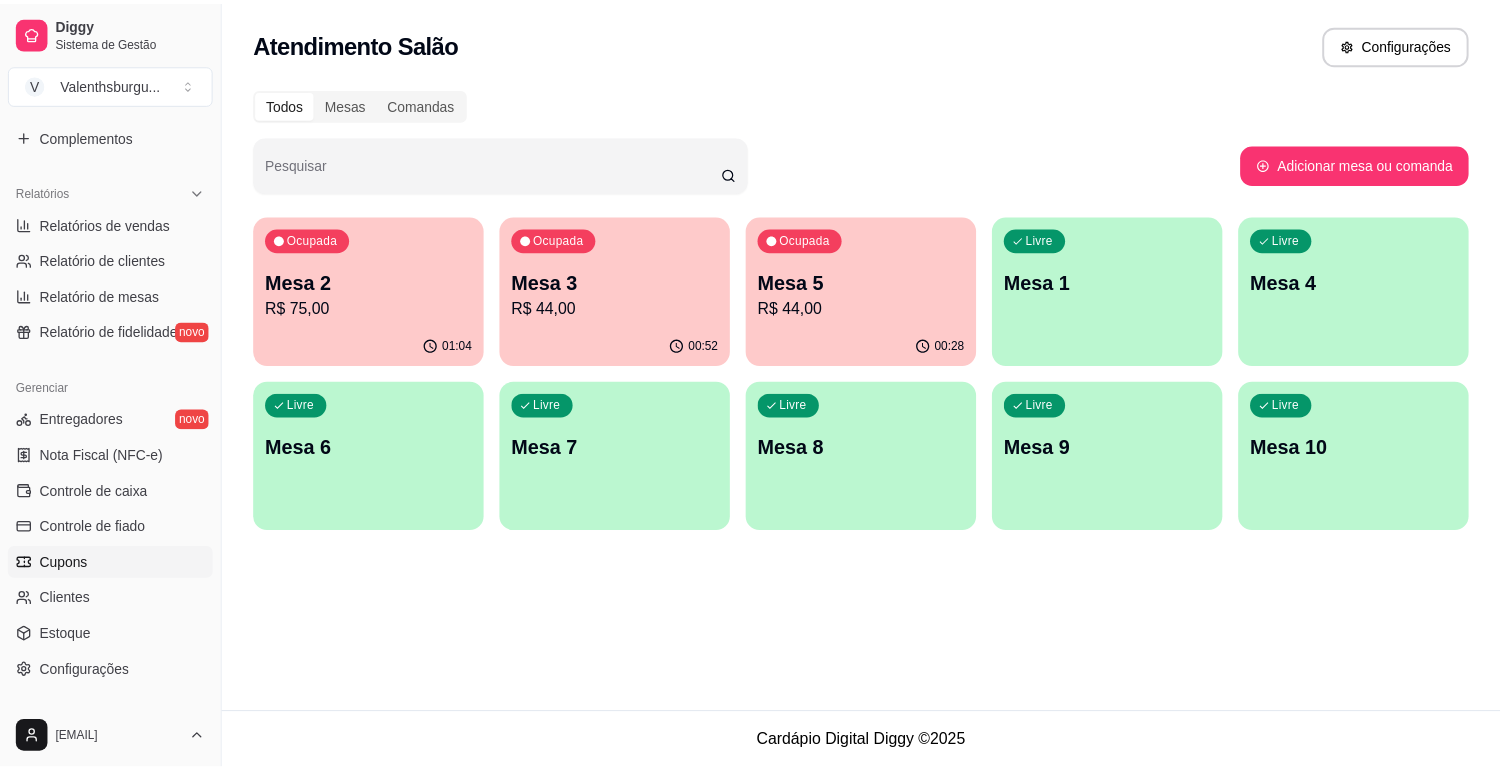 scroll, scrollTop: 444, scrollLeft: 0, axis: vertical 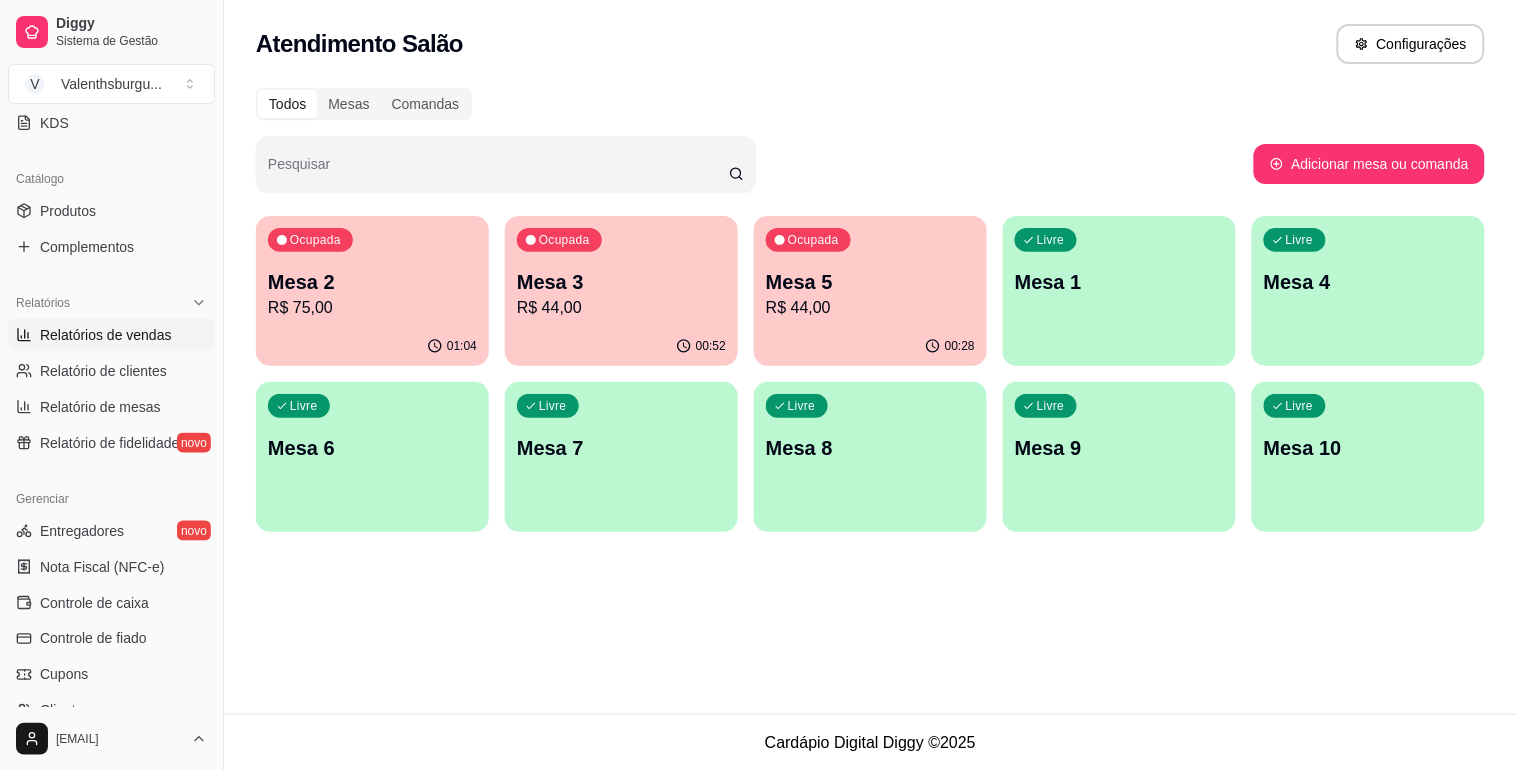 click on "Relatórios de vendas" at bounding box center (106, 335) 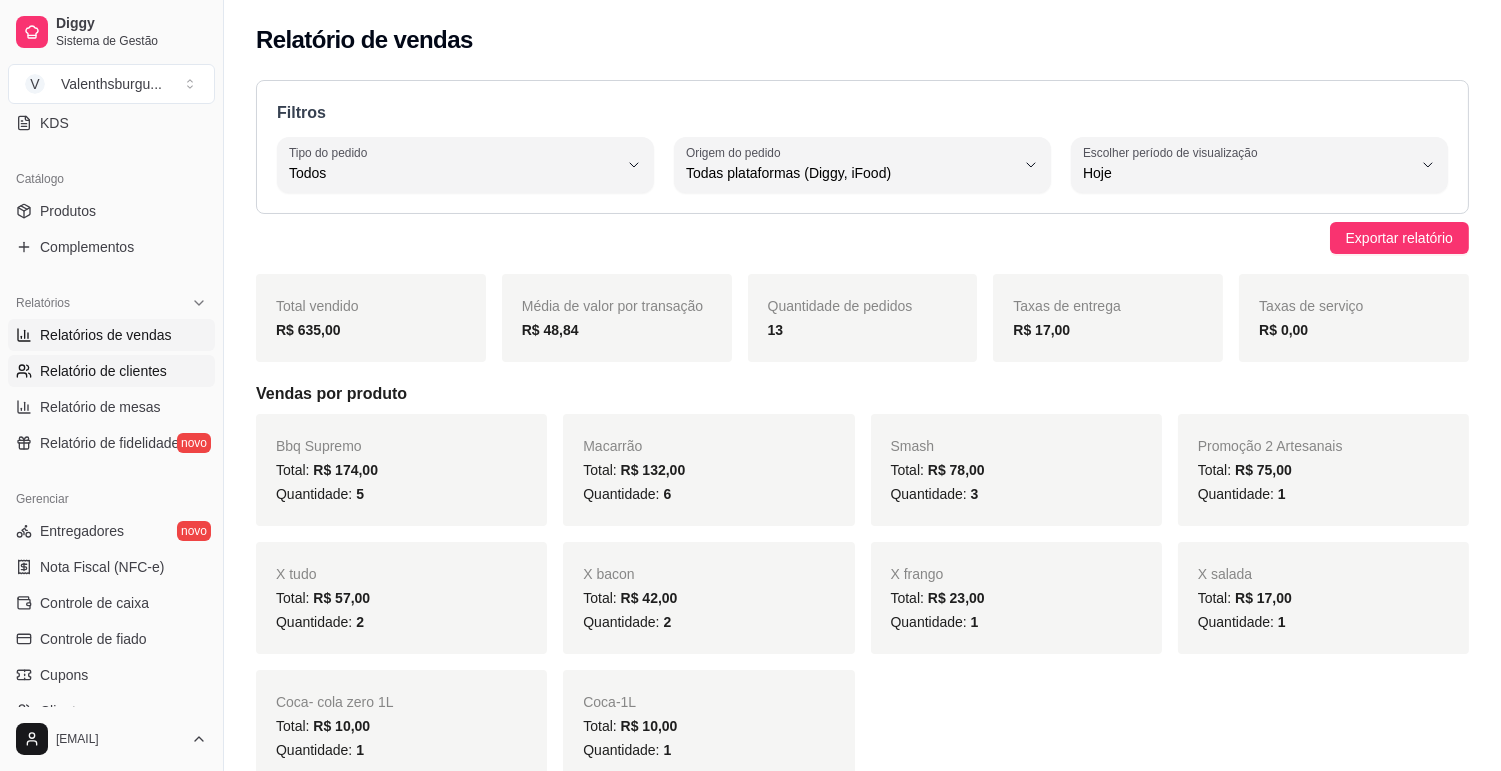 click on "Relatório de clientes" at bounding box center (103, 371) 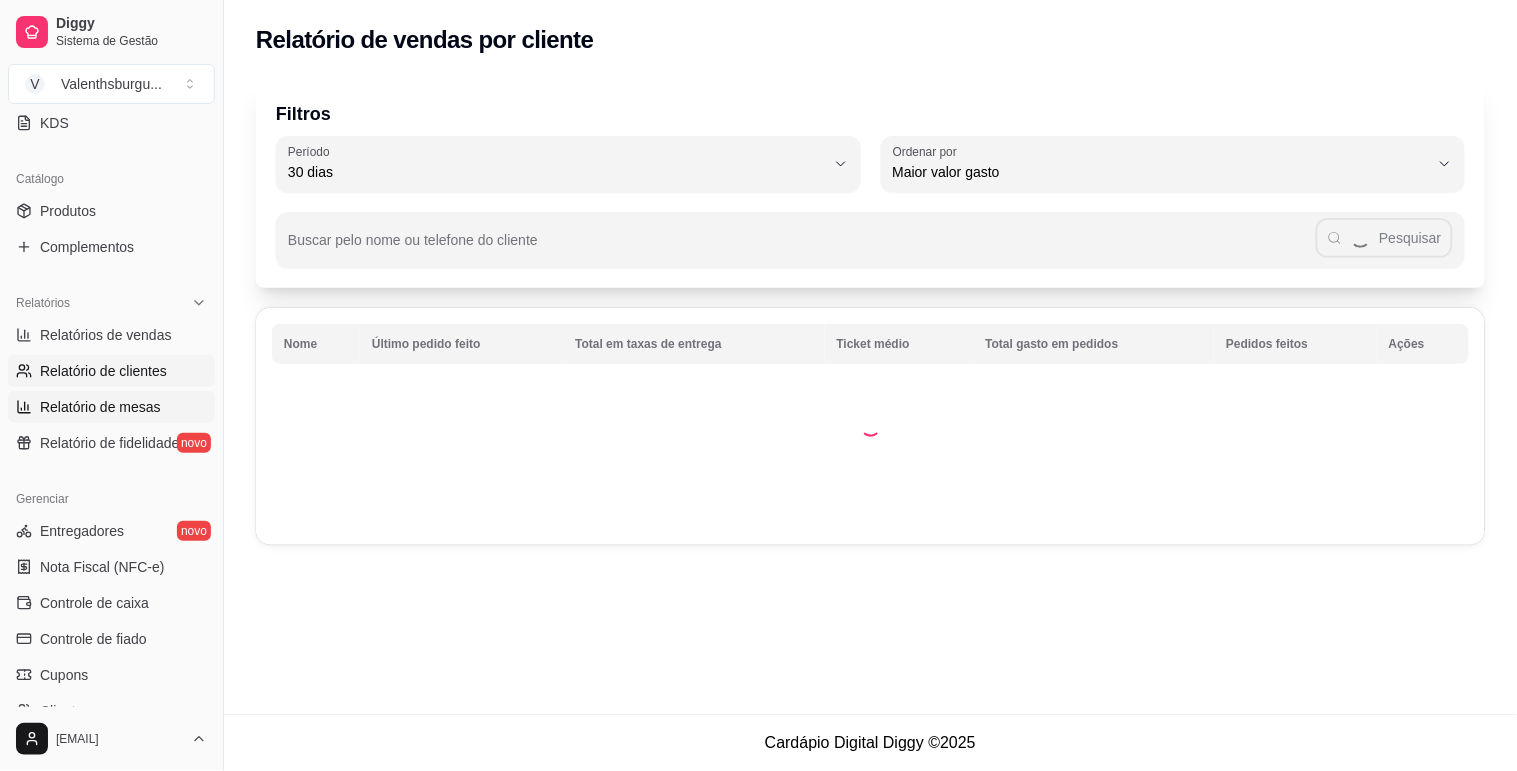 click on "Relatório de mesas" at bounding box center (111, 407) 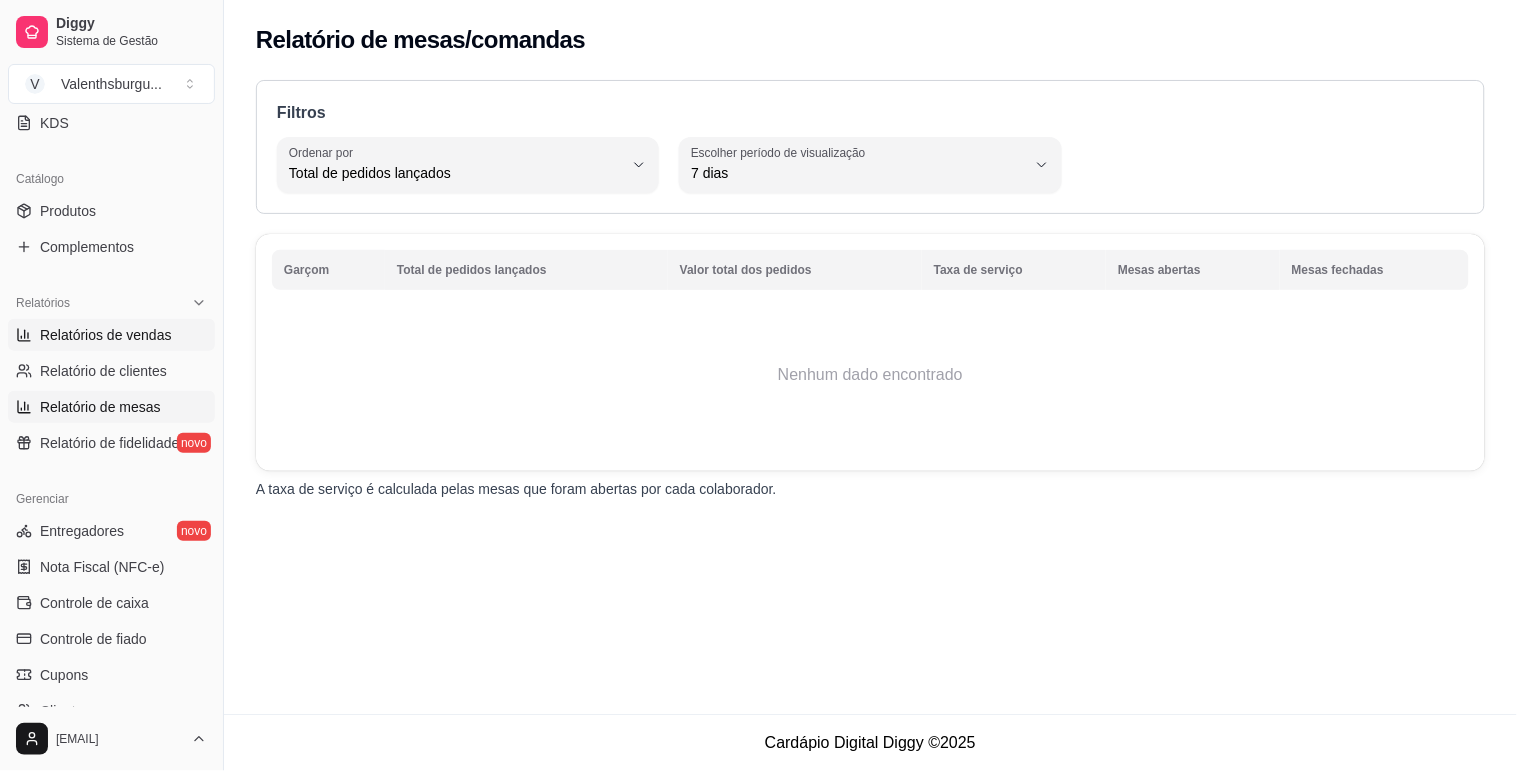 click on "Relatórios de vendas" at bounding box center (106, 335) 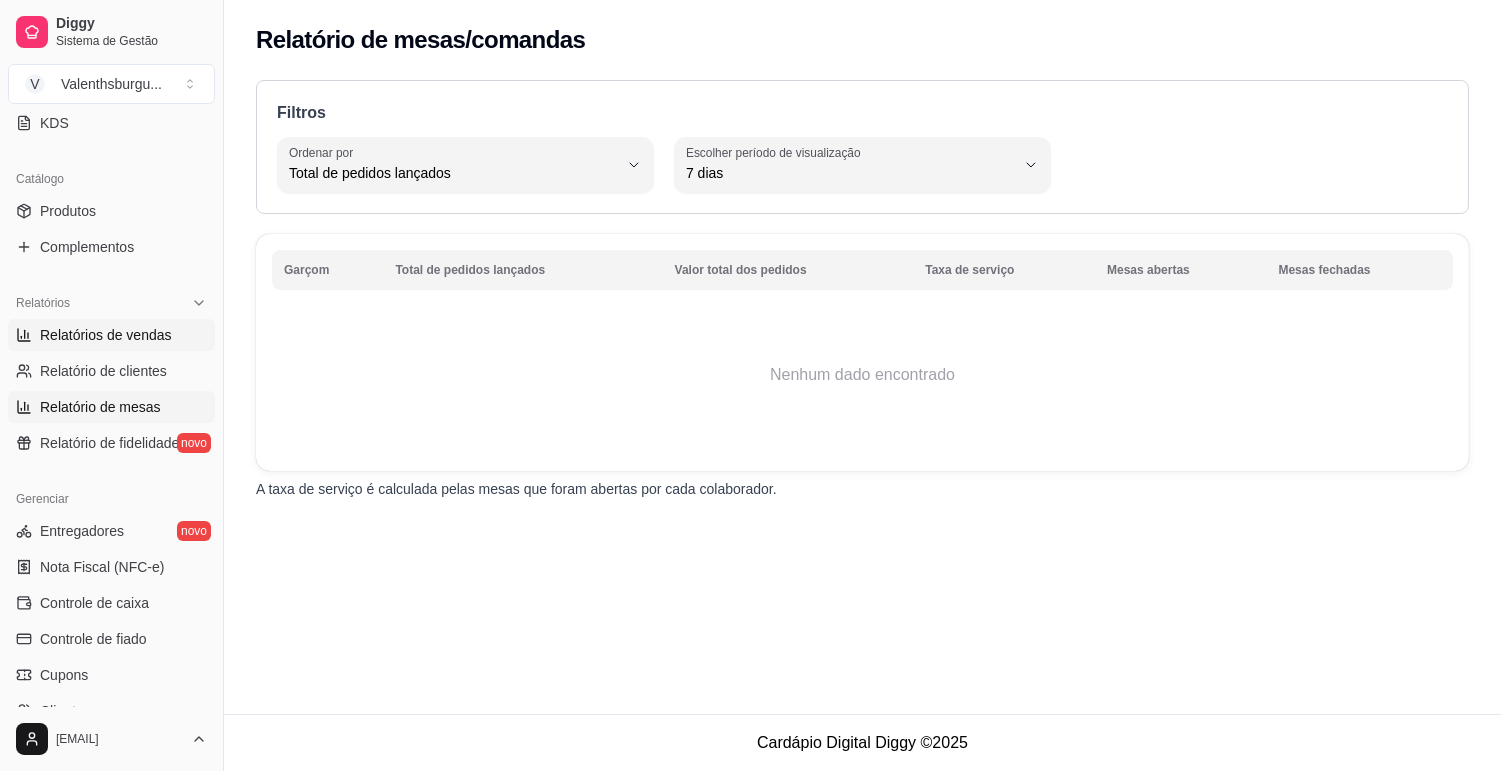 select on "ALL" 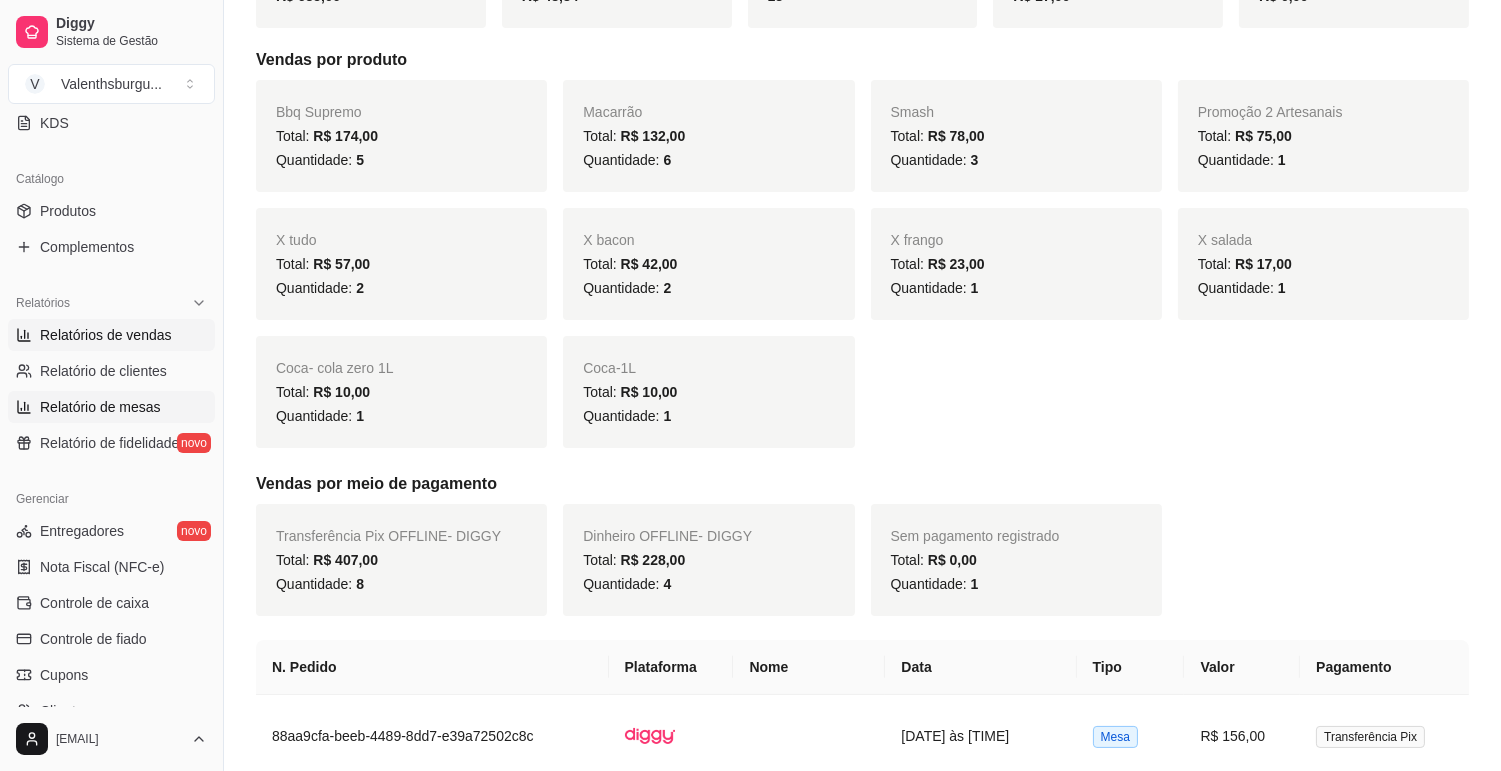 scroll, scrollTop: 444, scrollLeft: 0, axis: vertical 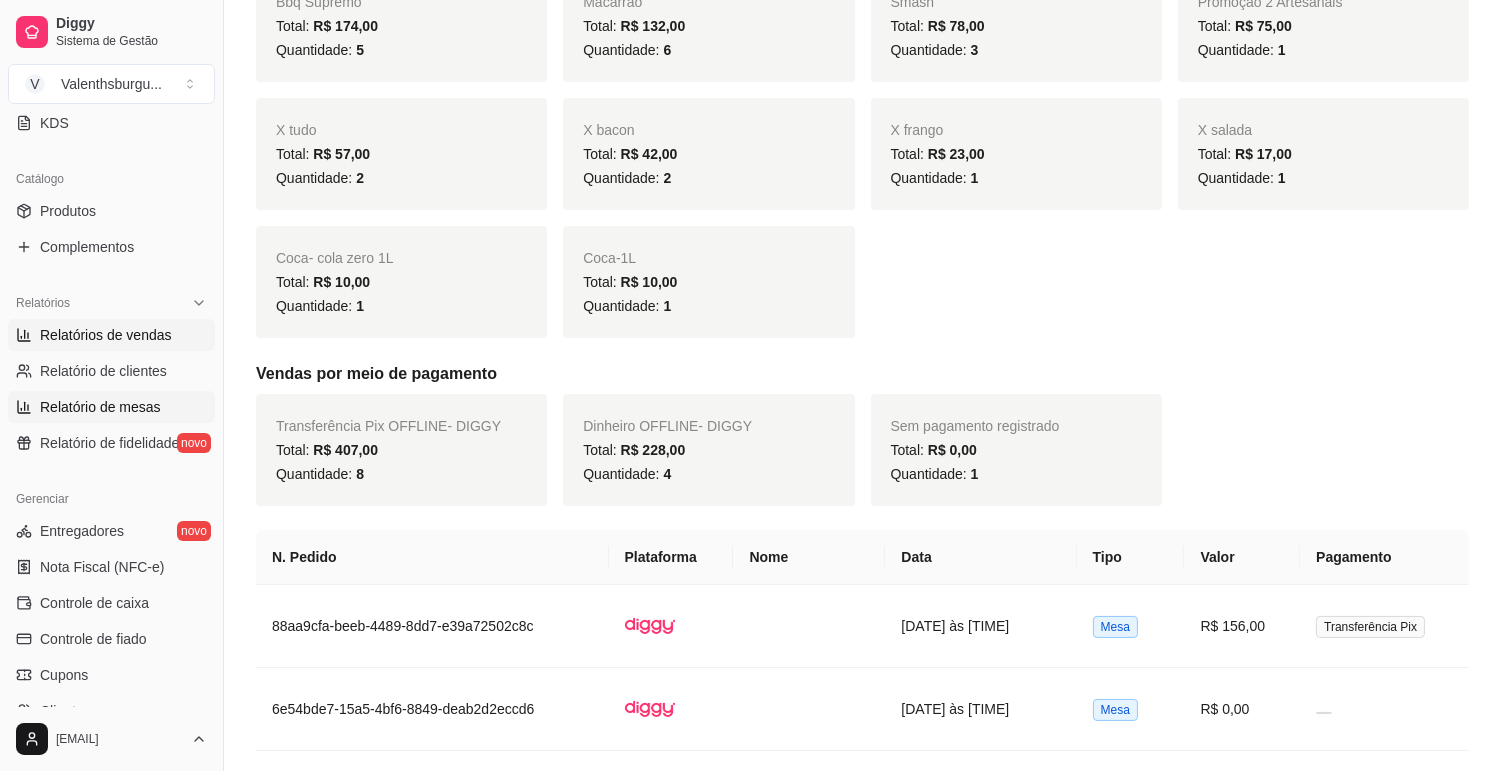 click on "Relatório de mesas" at bounding box center (111, 407) 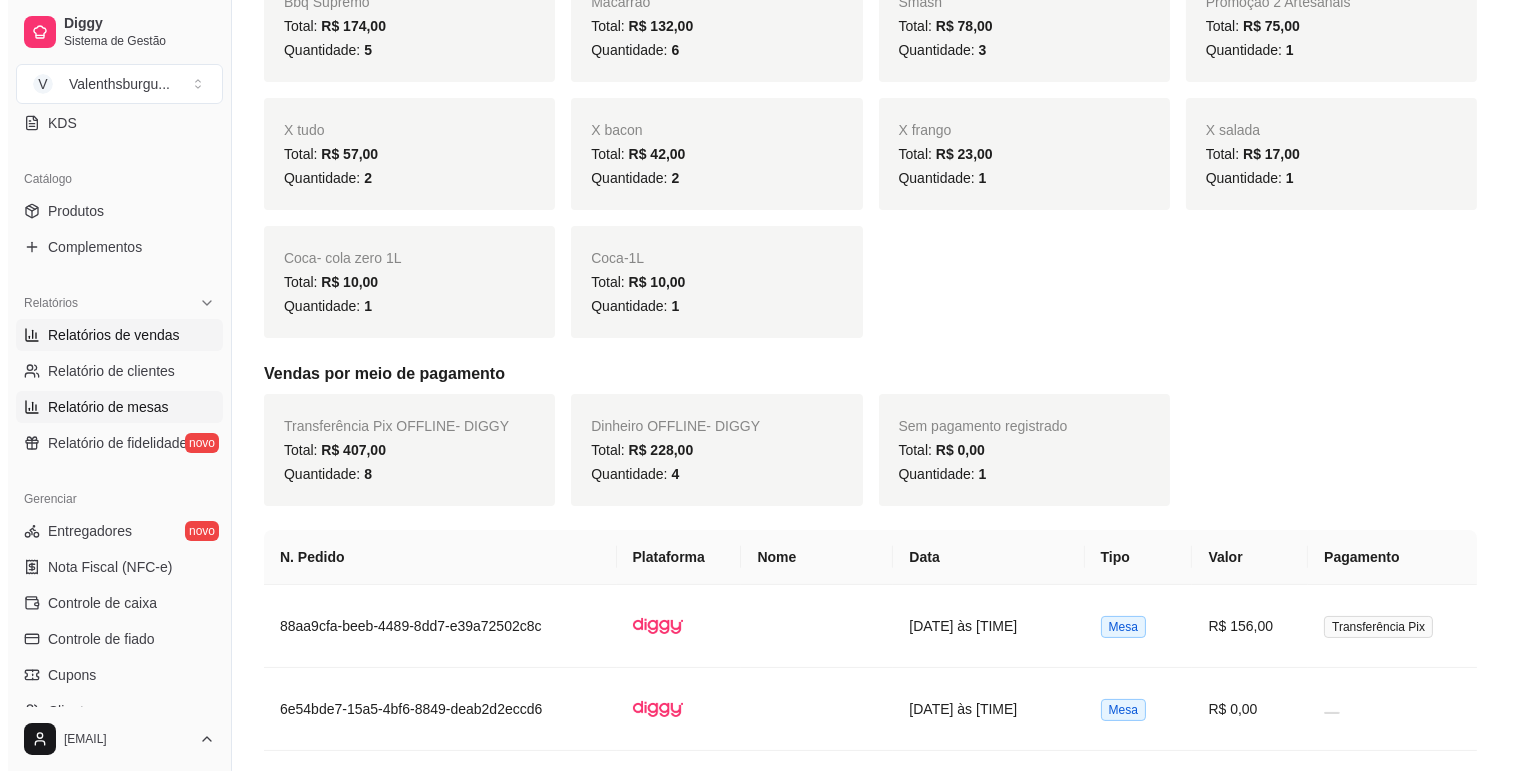 scroll, scrollTop: 0, scrollLeft: 0, axis: both 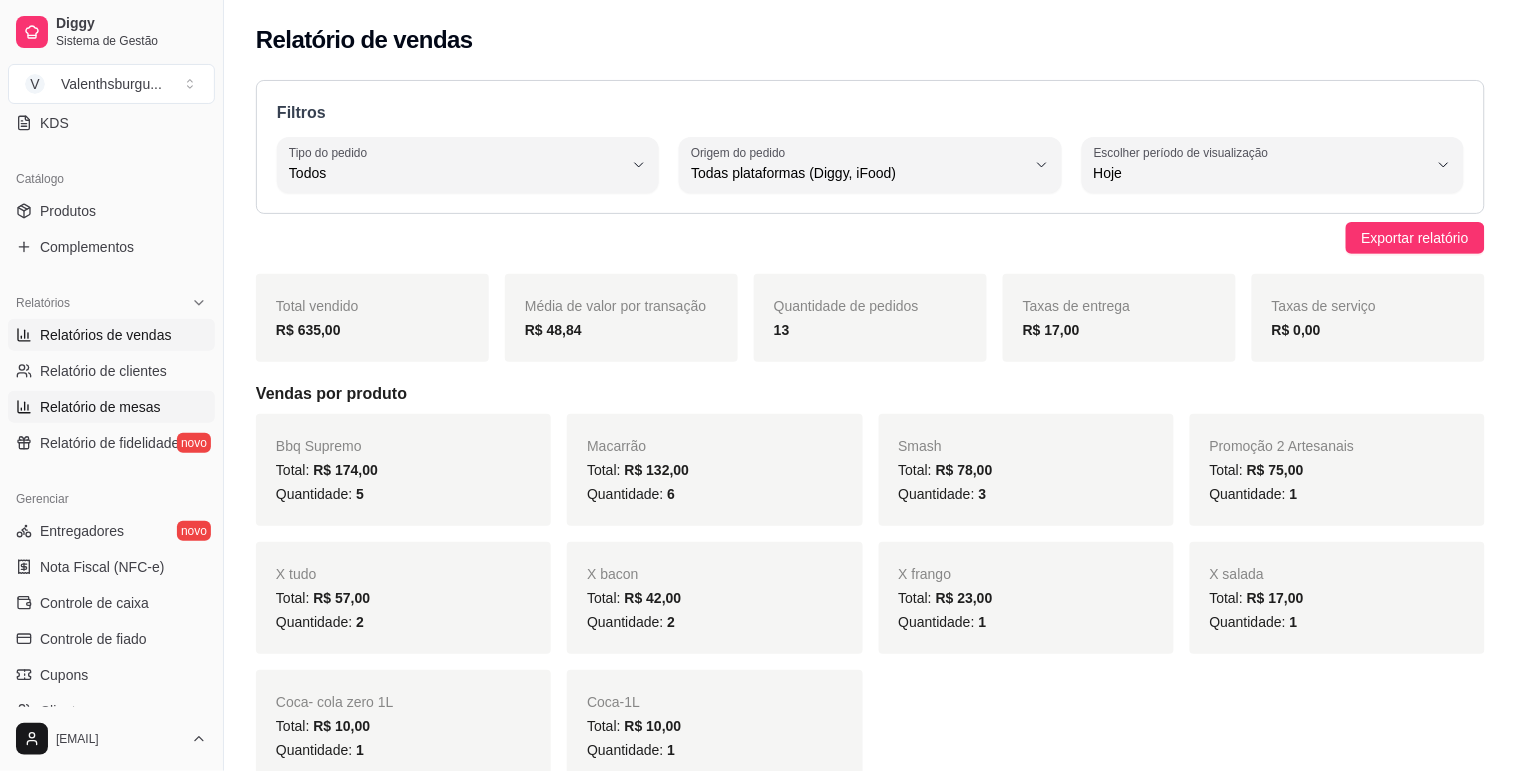 select on "TOTAL_OF_ORDERS" 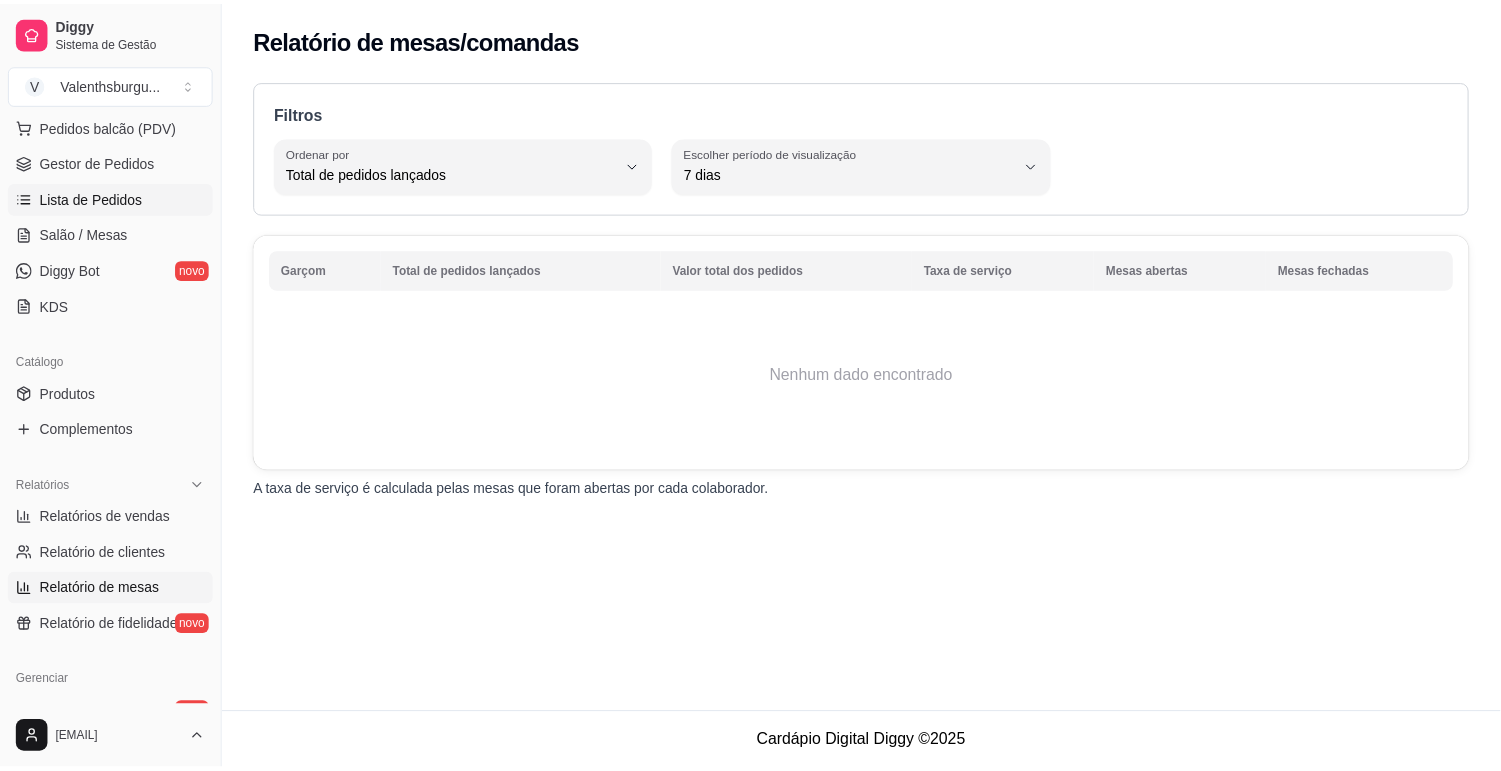scroll, scrollTop: 222, scrollLeft: 0, axis: vertical 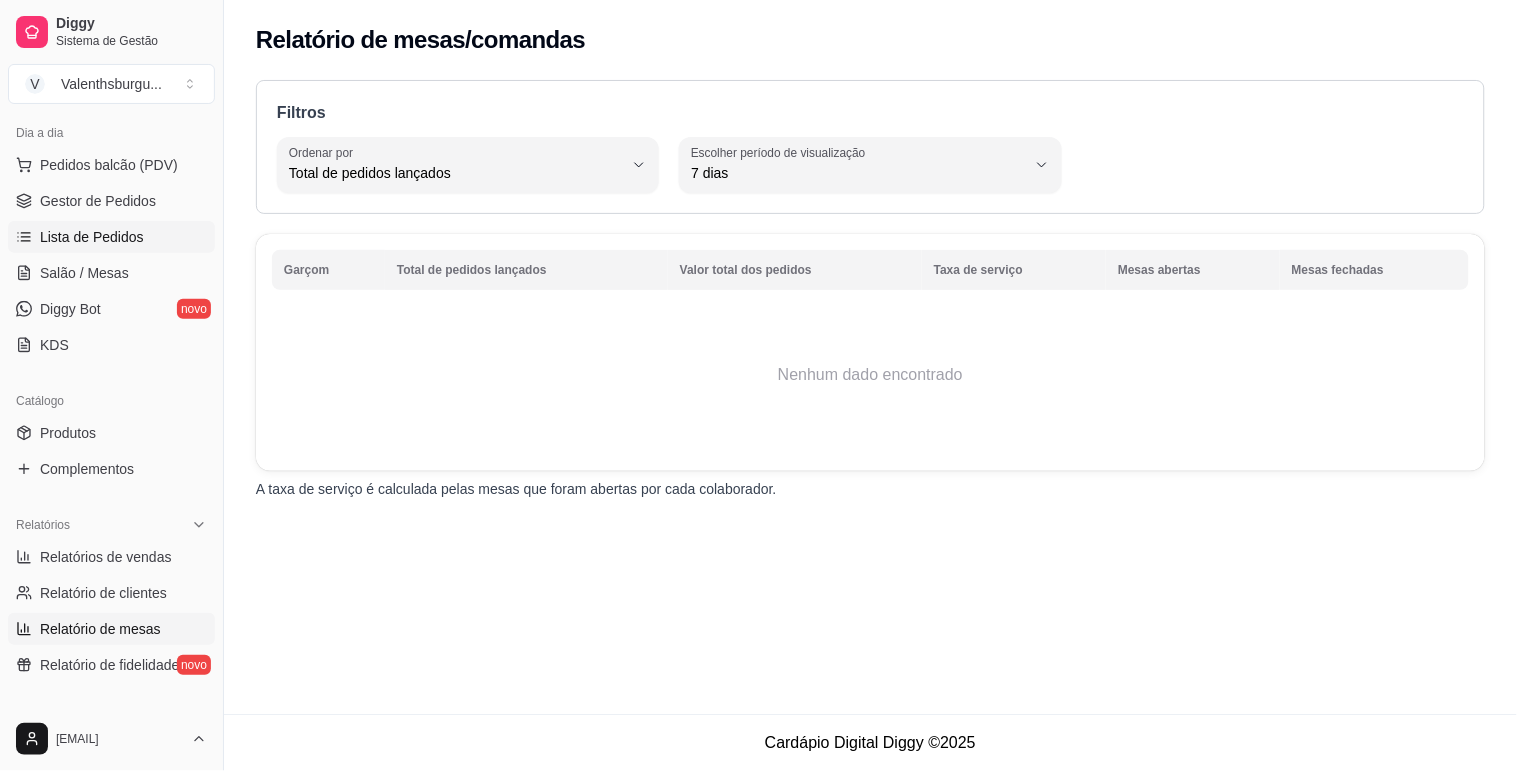 click on "Lista de Pedidos" at bounding box center [92, 237] 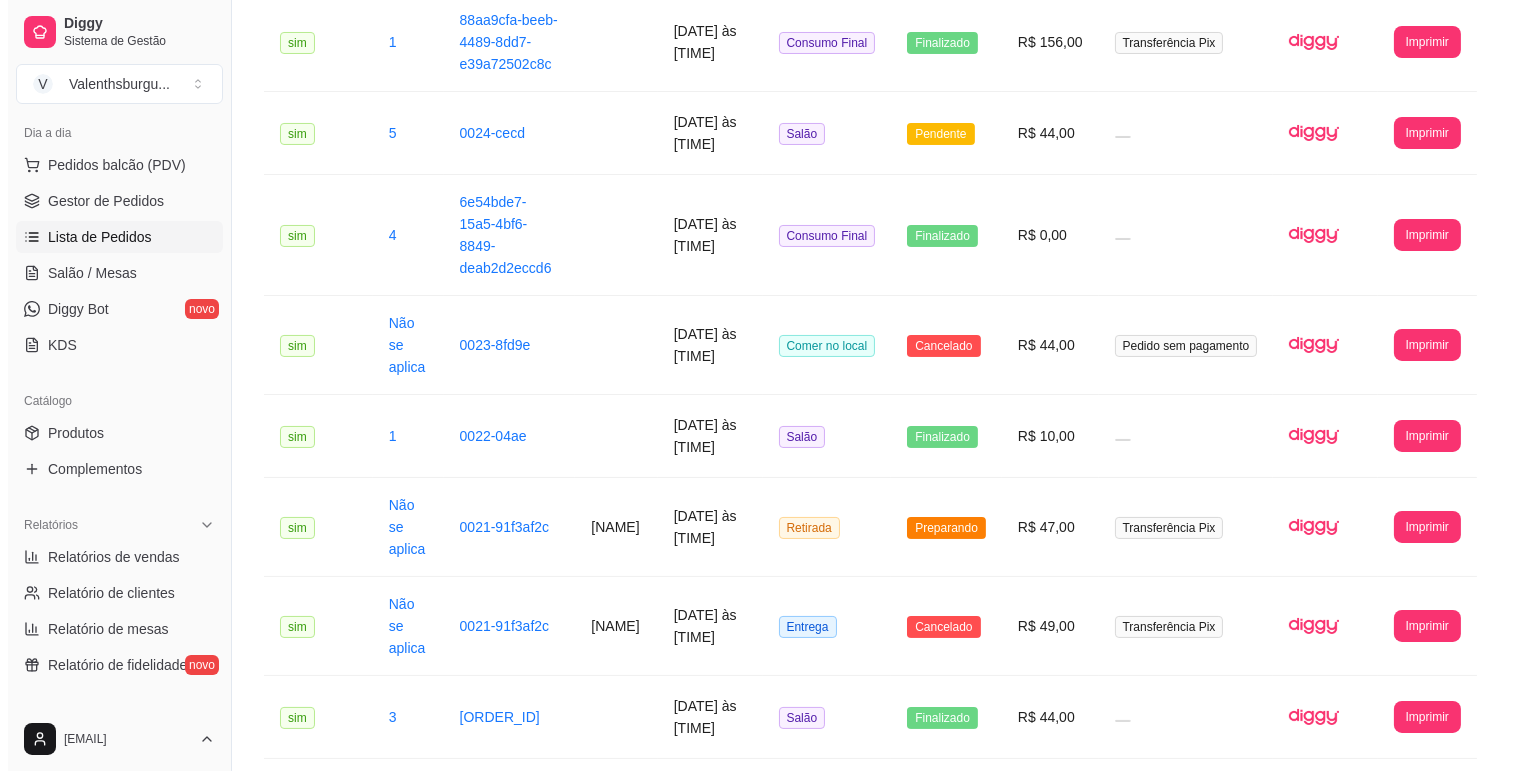 scroll, scrollTop: 111, scrollLeft: 0, axis: vertical 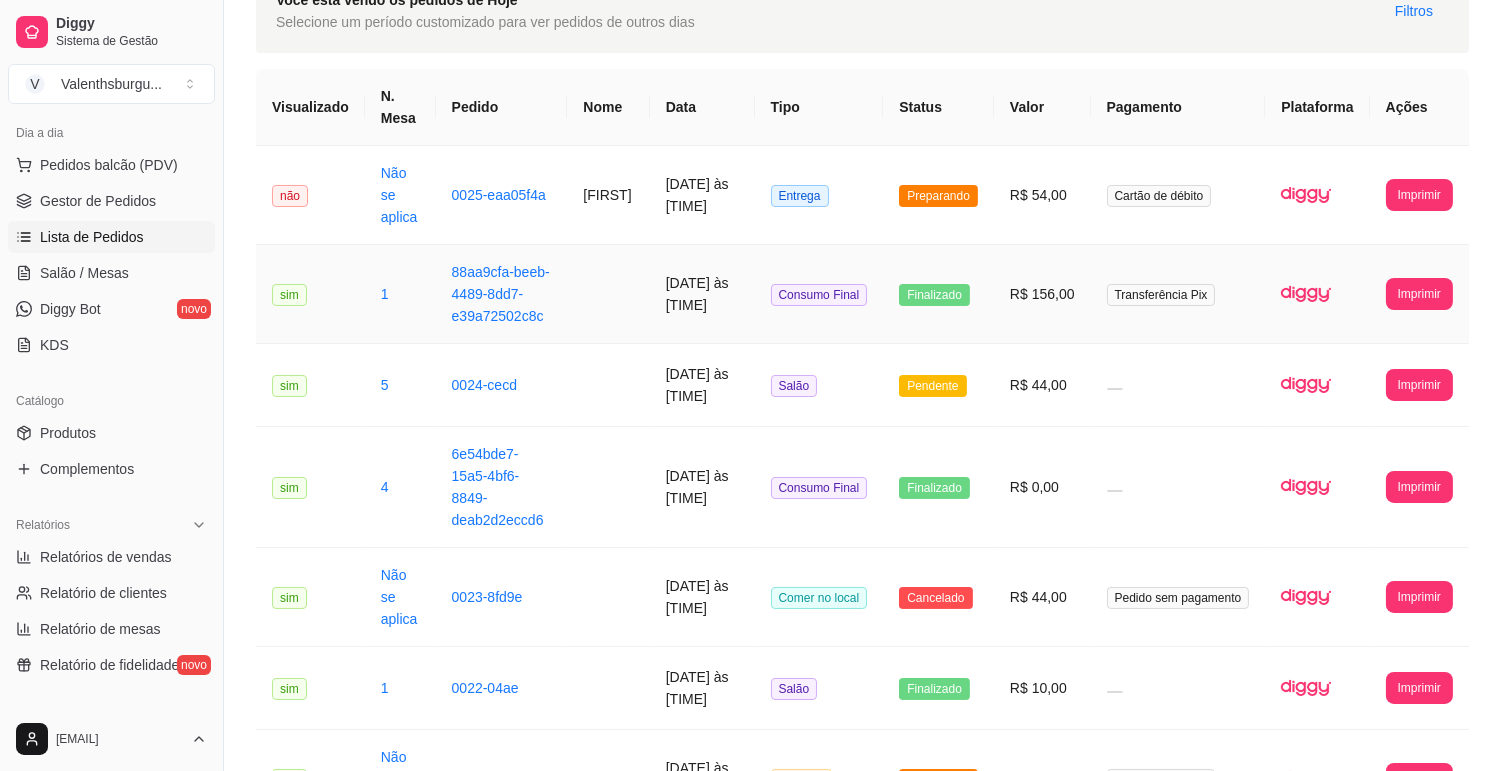drag, startPoint x: 590, startPoint y: 304, endPoint x: 762, endPoint y: 267, distance: 175.93465 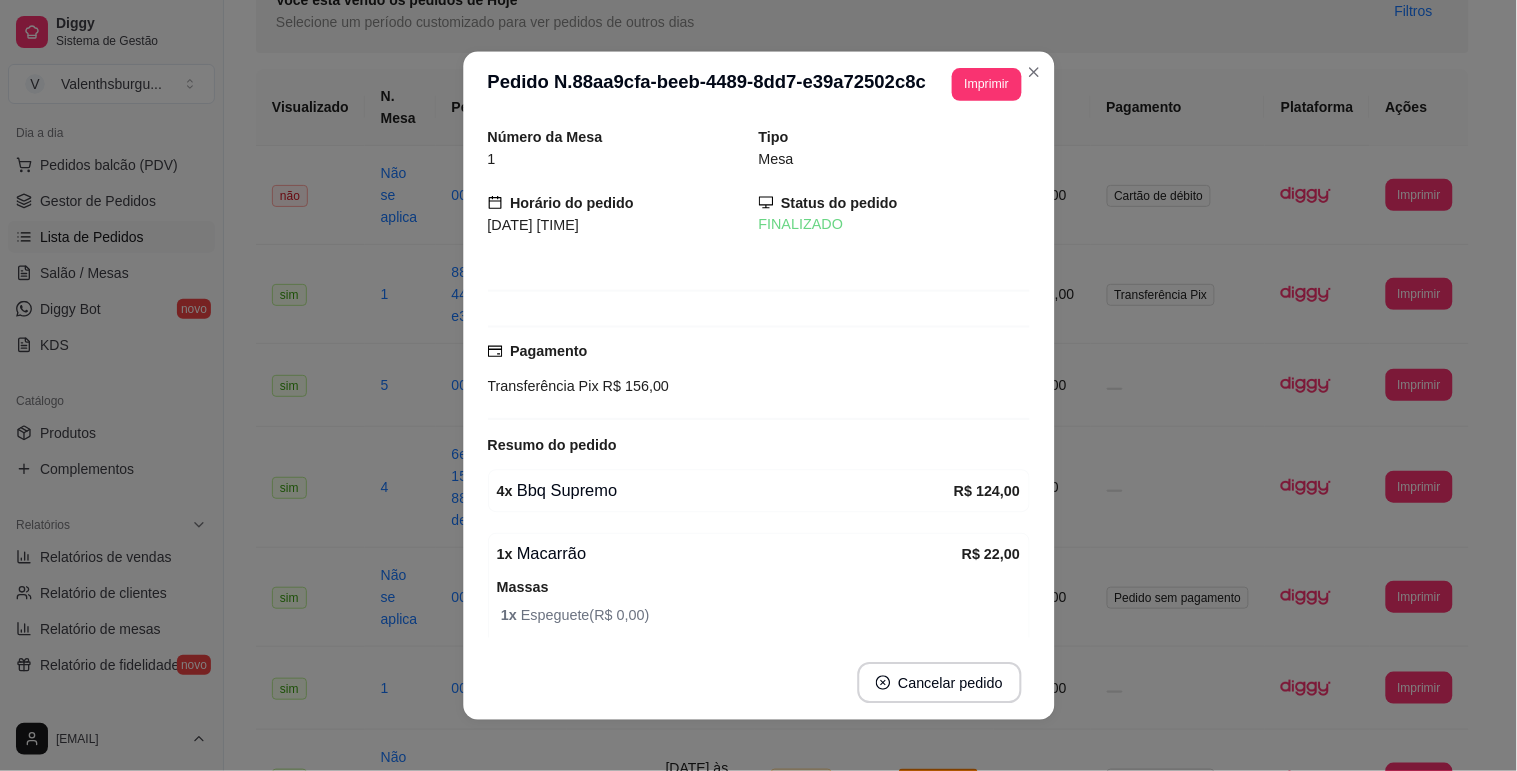 click on "Número da   Mesa 1 Tipo Mesa Horário do pedido 08/08/2025 22:12 Status do pedido FINALIZADO Pagamento Transferência Pix   R$ 156,00 Resumo do pedido 4 x     Bbq Supremo  R$ 124,00 1 x     Macarrão  R$ 22,00 Massas   1 x   Espeguete   ( R$ 0,00 ) Temperos   1 x   Orégano   ( R$ 0,00 )   1 x   Alho   ( R$ 0,00 )   1 x   Azeite   ( R$ 0,00 ) Molho    1 x   Molho Branco   ( R$ 0,00 ) Proteína    1 x   Frango desfiado   ( R$ 0,00 ) Condimentos    1 x   Bacon   ( R$ 0,00 )   1 x   Calabresa   ( R$ 0,00 )   1 x   Mussarela   ( R$ 0,00 )   1 x   Catupiry   ( R$ 0,00 )   1 x   Azeitona   ( R$ 0,00 )   1 x   Batata palha   ( R$ 0,00 ) 1 x     Coca- cola zero 1L R$ 10,00 Subtotal R$ 156,00 Total R$ 156,00" at bounding box center [759, 381] 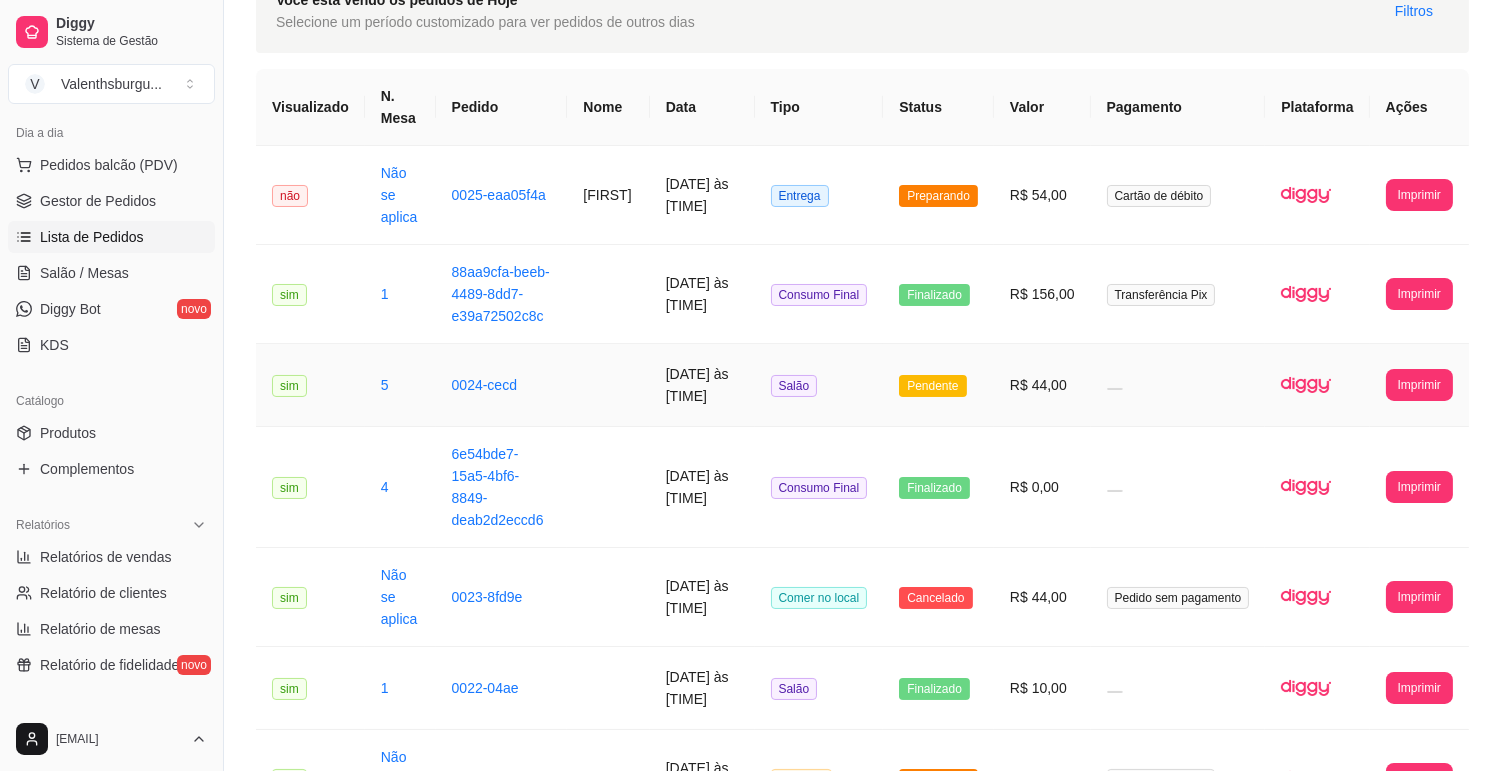 click at bounding box center (608, 385) 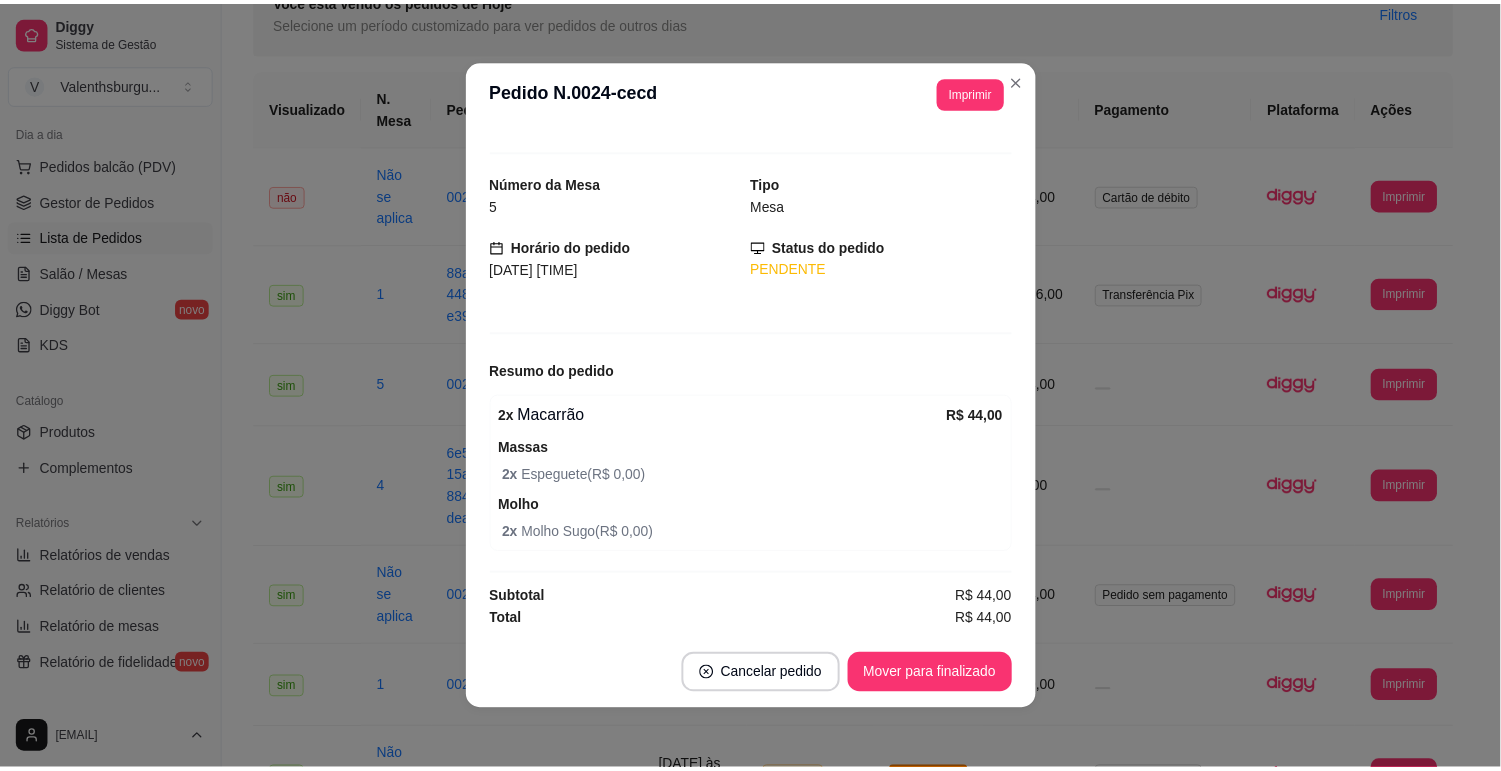 scroll, scrollTop: 0, scrollLeft: 0, axis: both 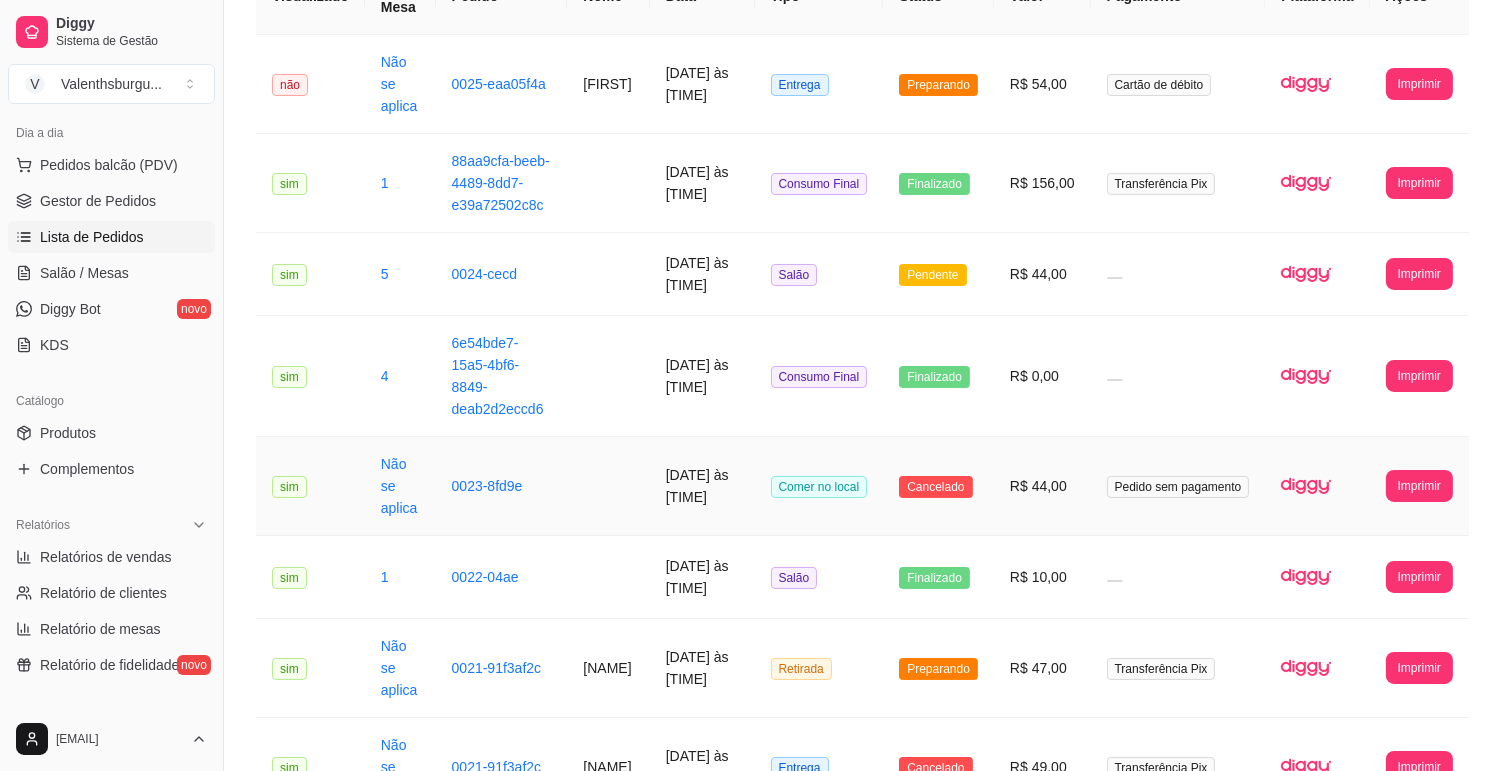 click on "R$ 44,00" at bounding box center (1042, 486) 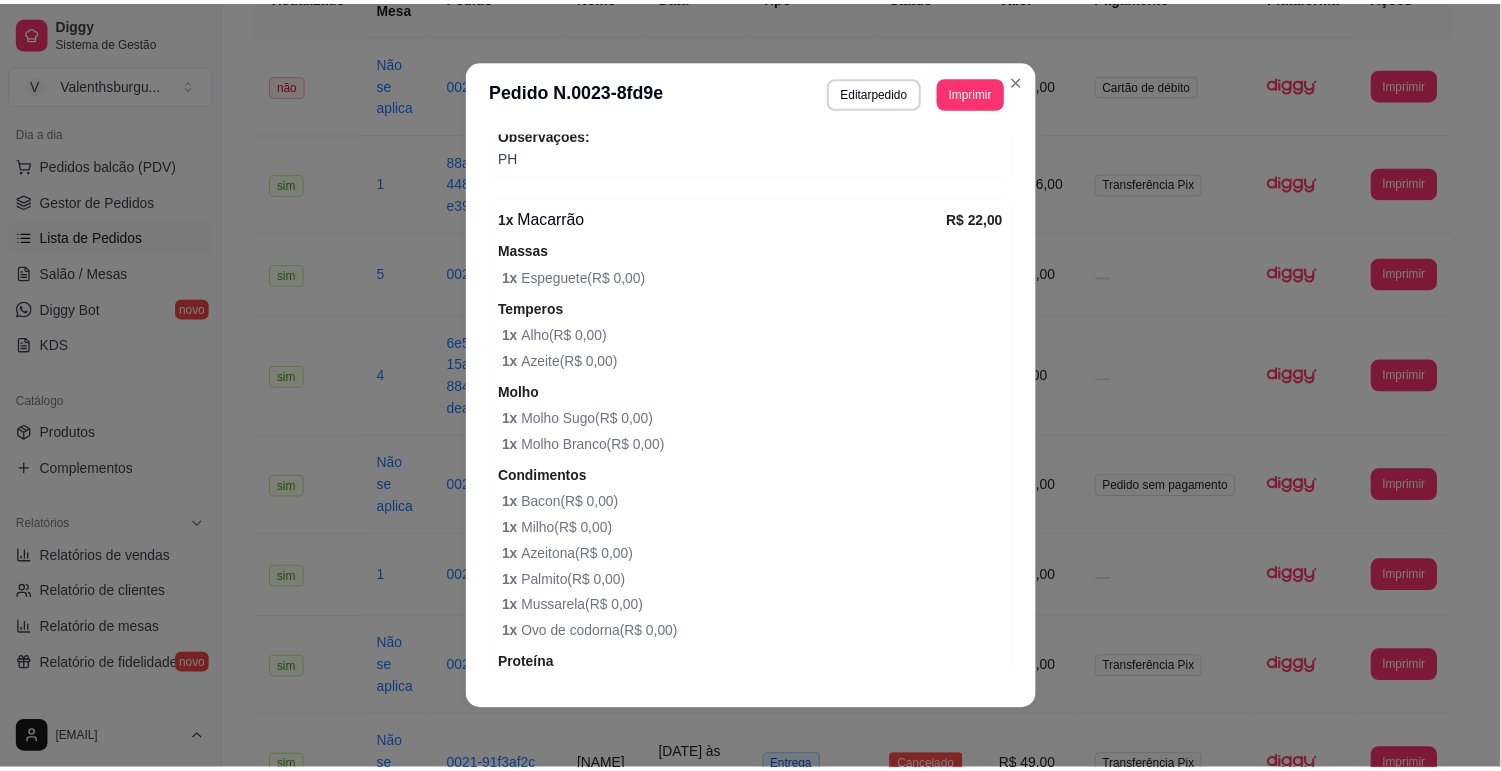 scroll, scrollTop: 1045, scrollLeft: 0, axis: vertical 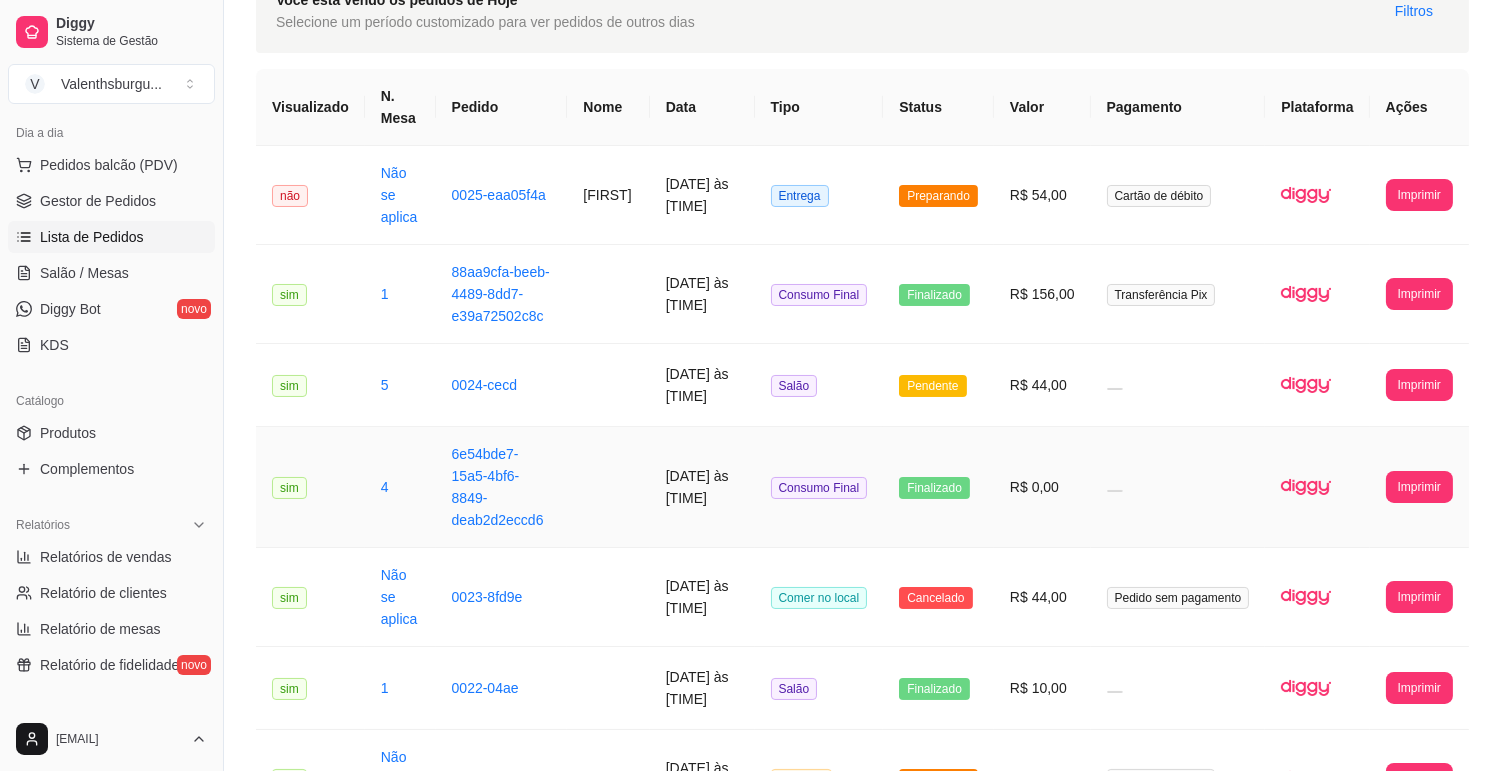 click at bounding box center (608, 487) 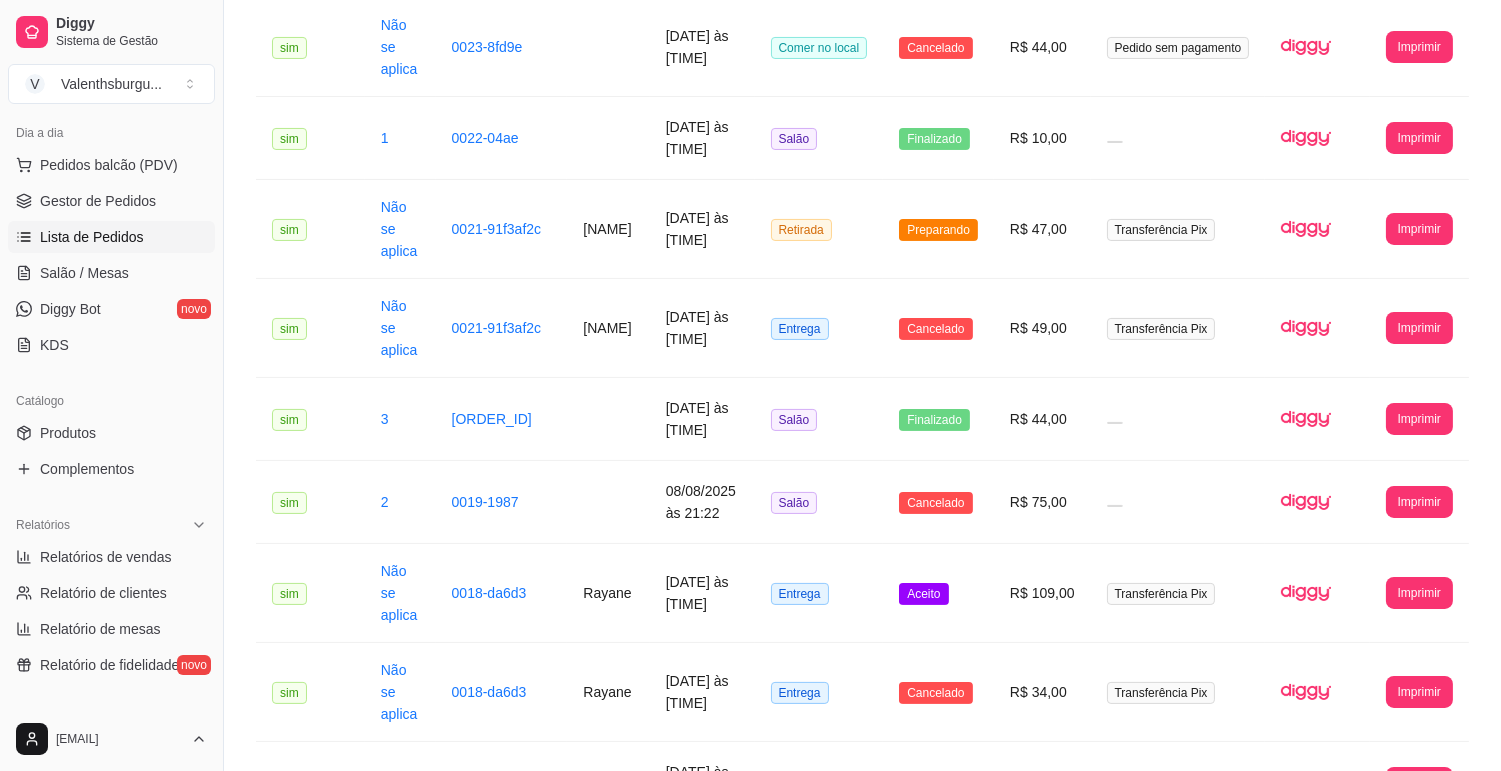 scroll, scrollTop: 666, scrollLeft: 0, axis: vertical 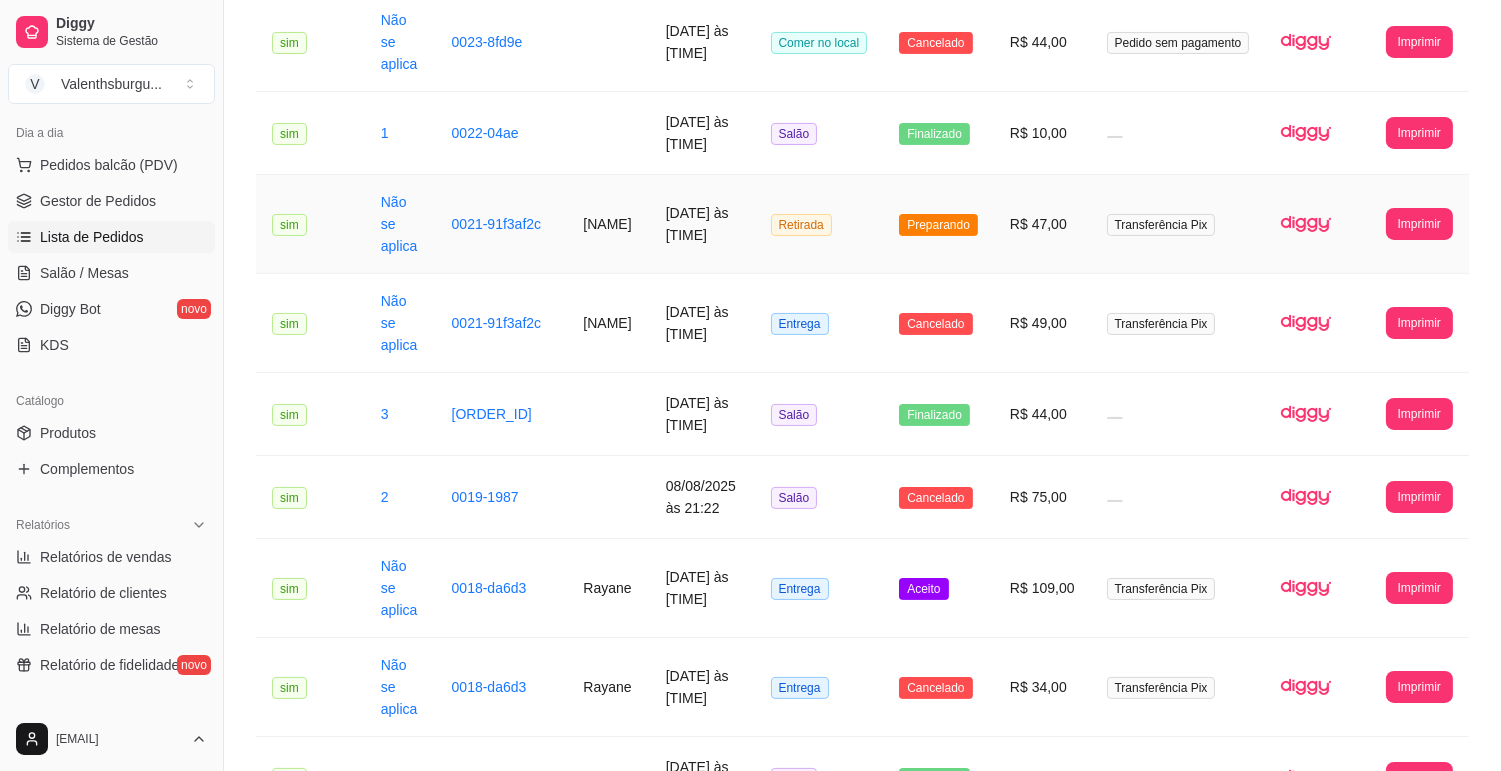 click on "R$ 47,00" at bounding box center (1042, 224) 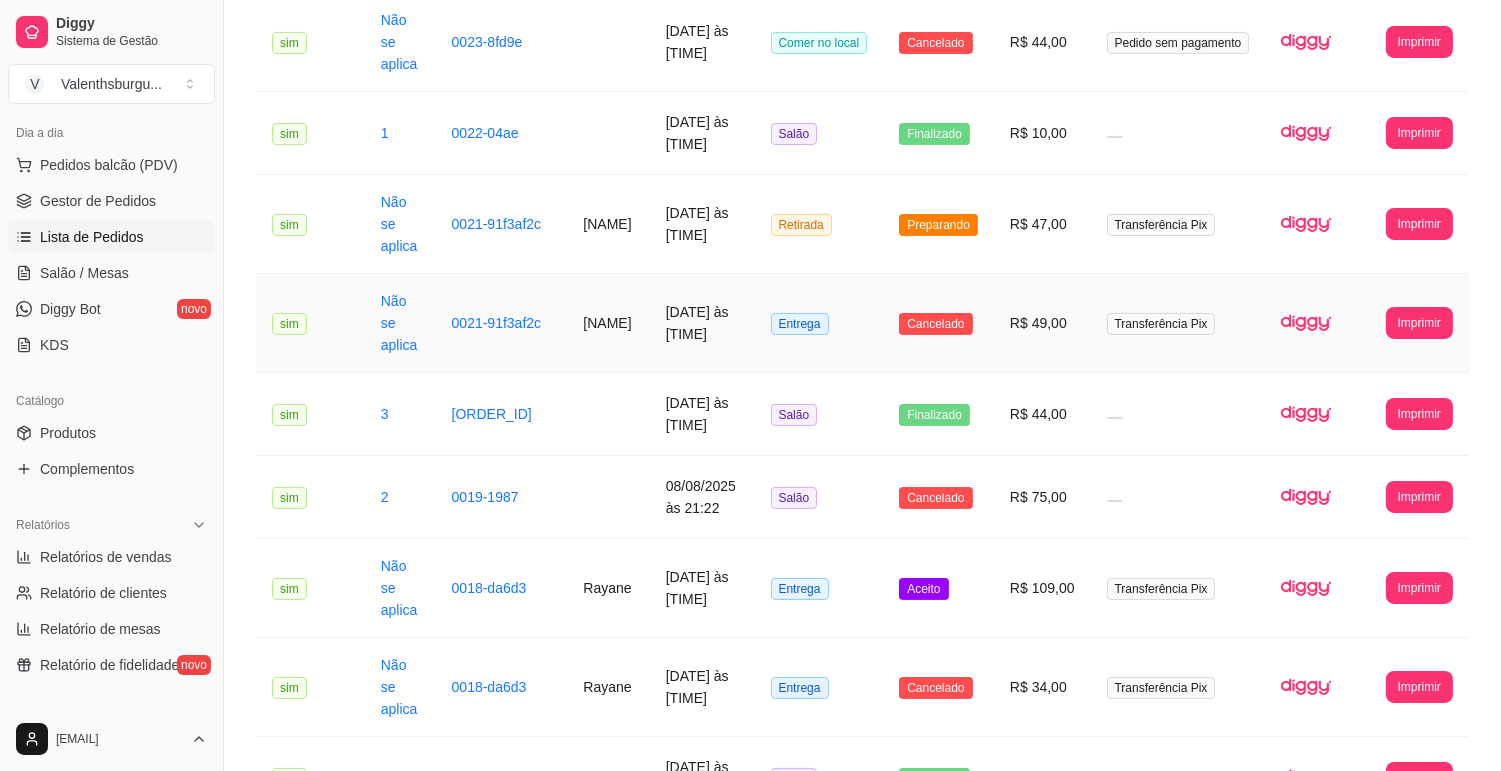 click on "R$ 49,00" at bounding box center (1042, 323) 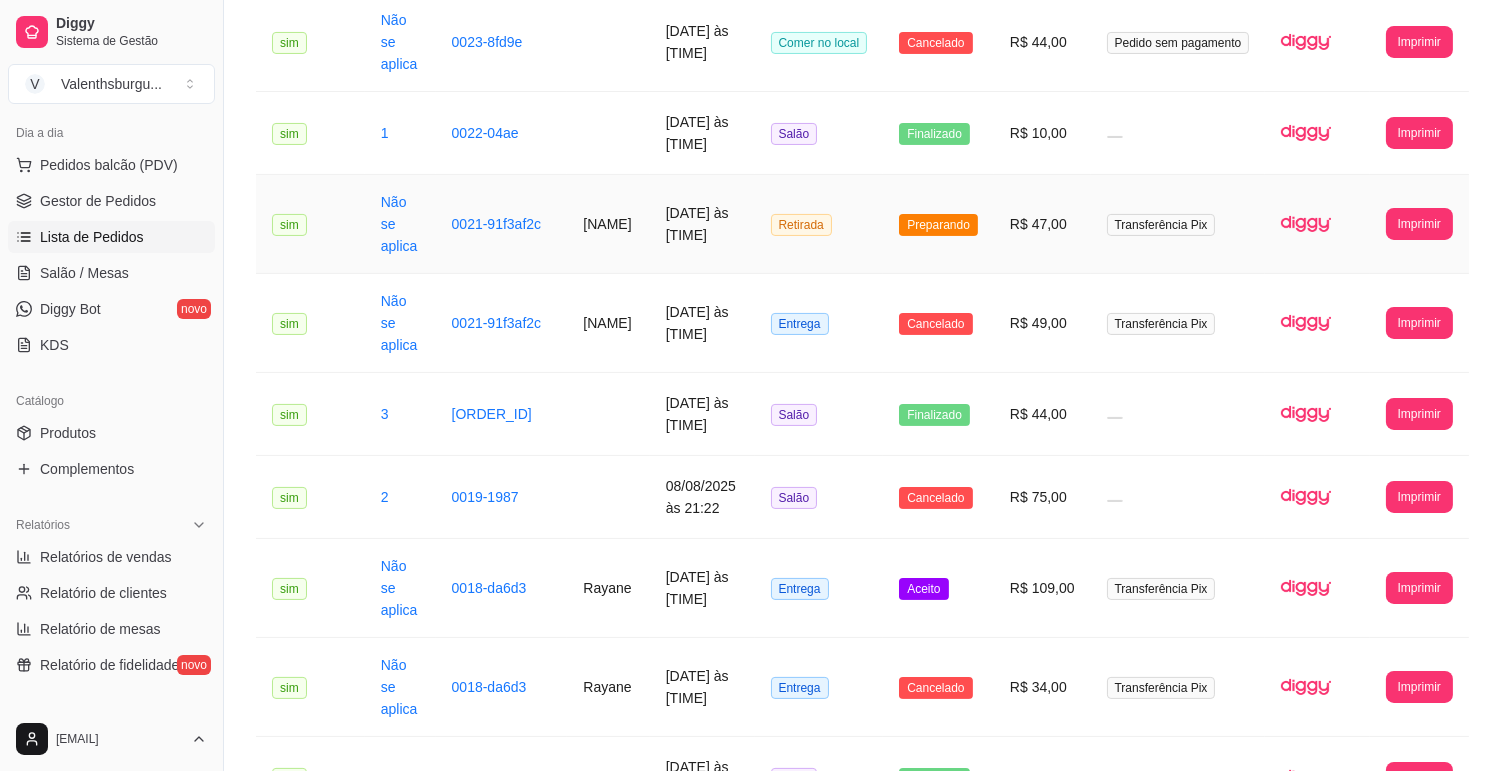 click on "Preparando" at bounding box center [938, 225] 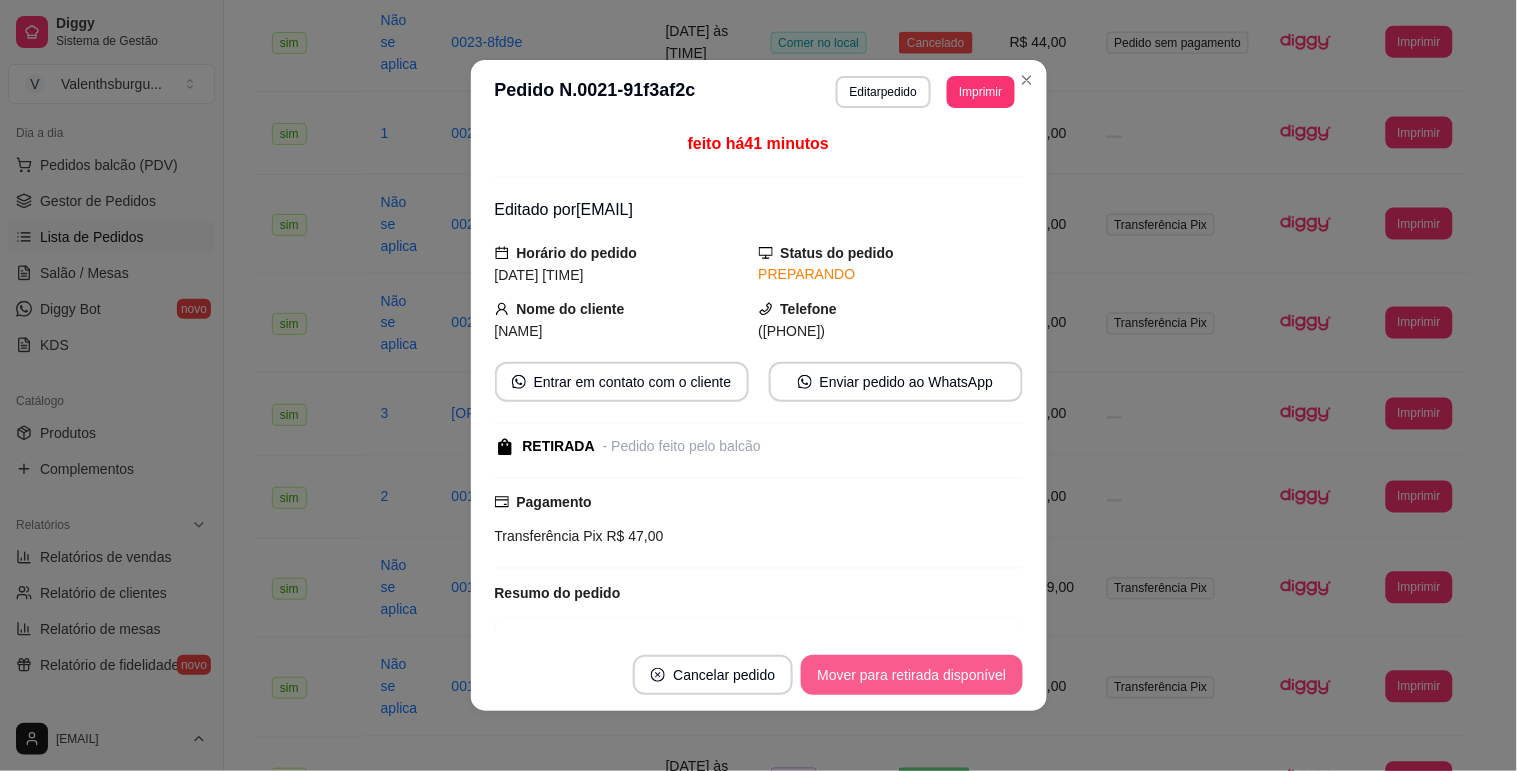 click on "Mover para retirada disponível" at bounding box center [911, 675] 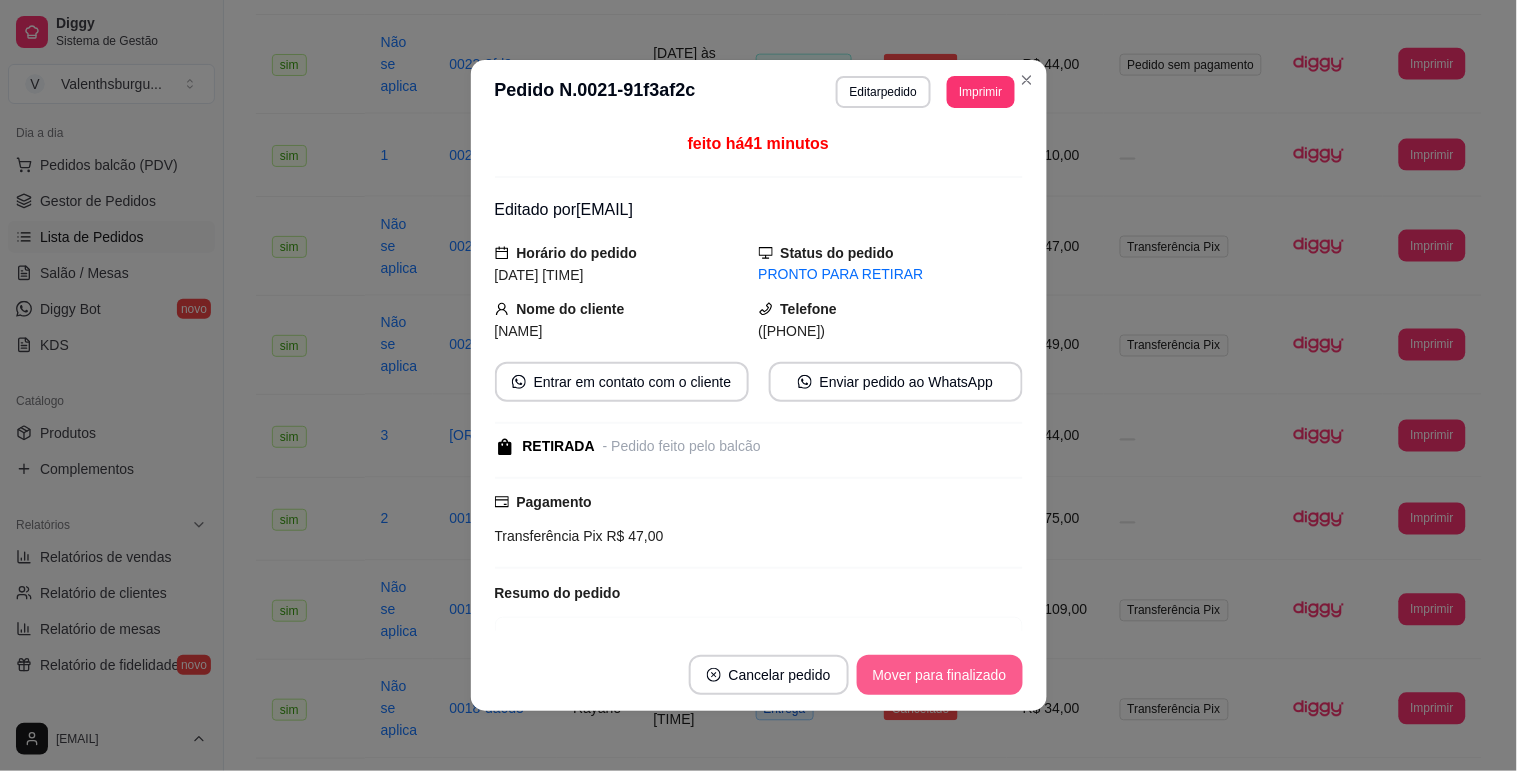 click on "Mover para finalizado" at bounding box center [940, 675] 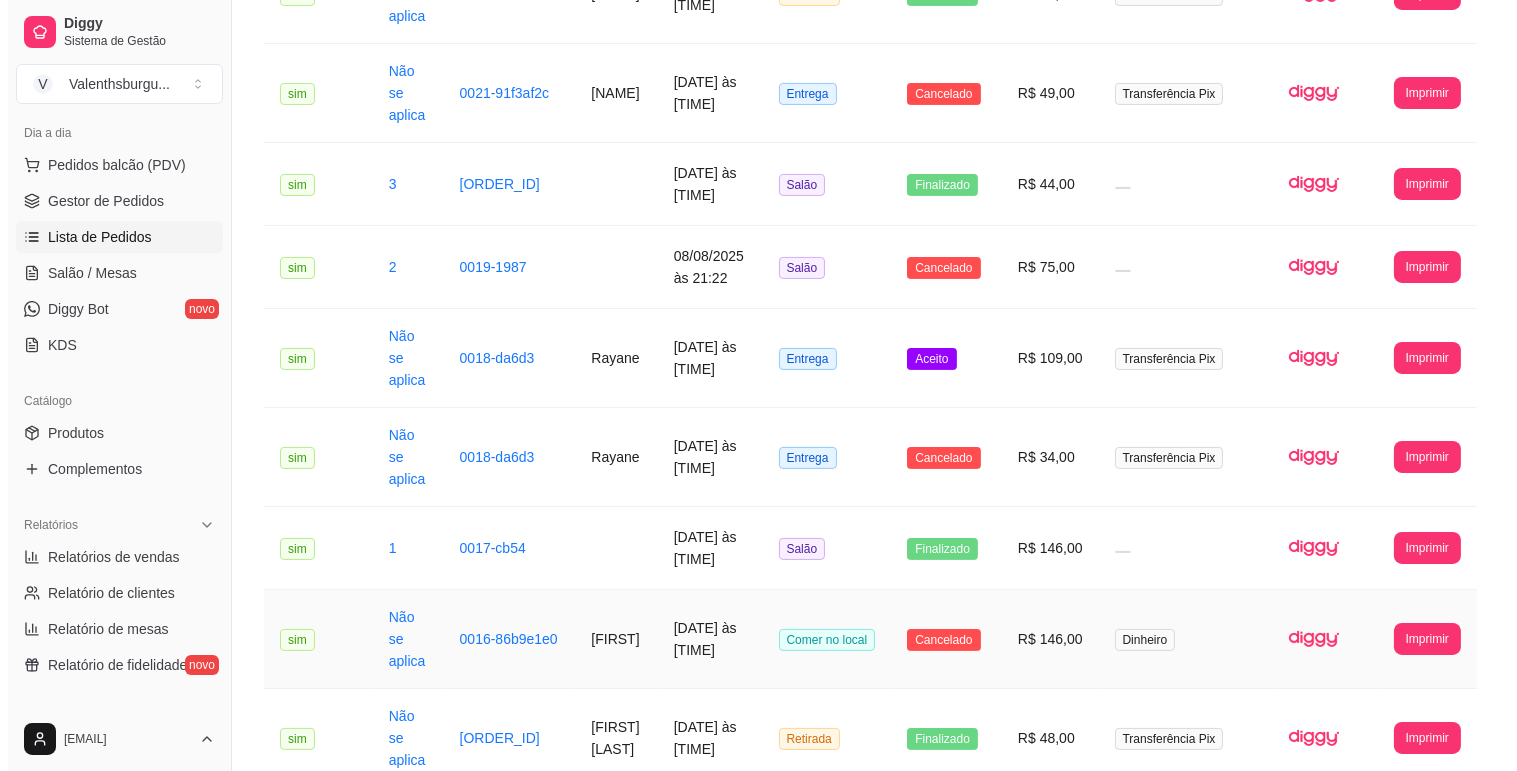 scroll, scrollTop: 888, scrollLeft: 0, axis: vertical 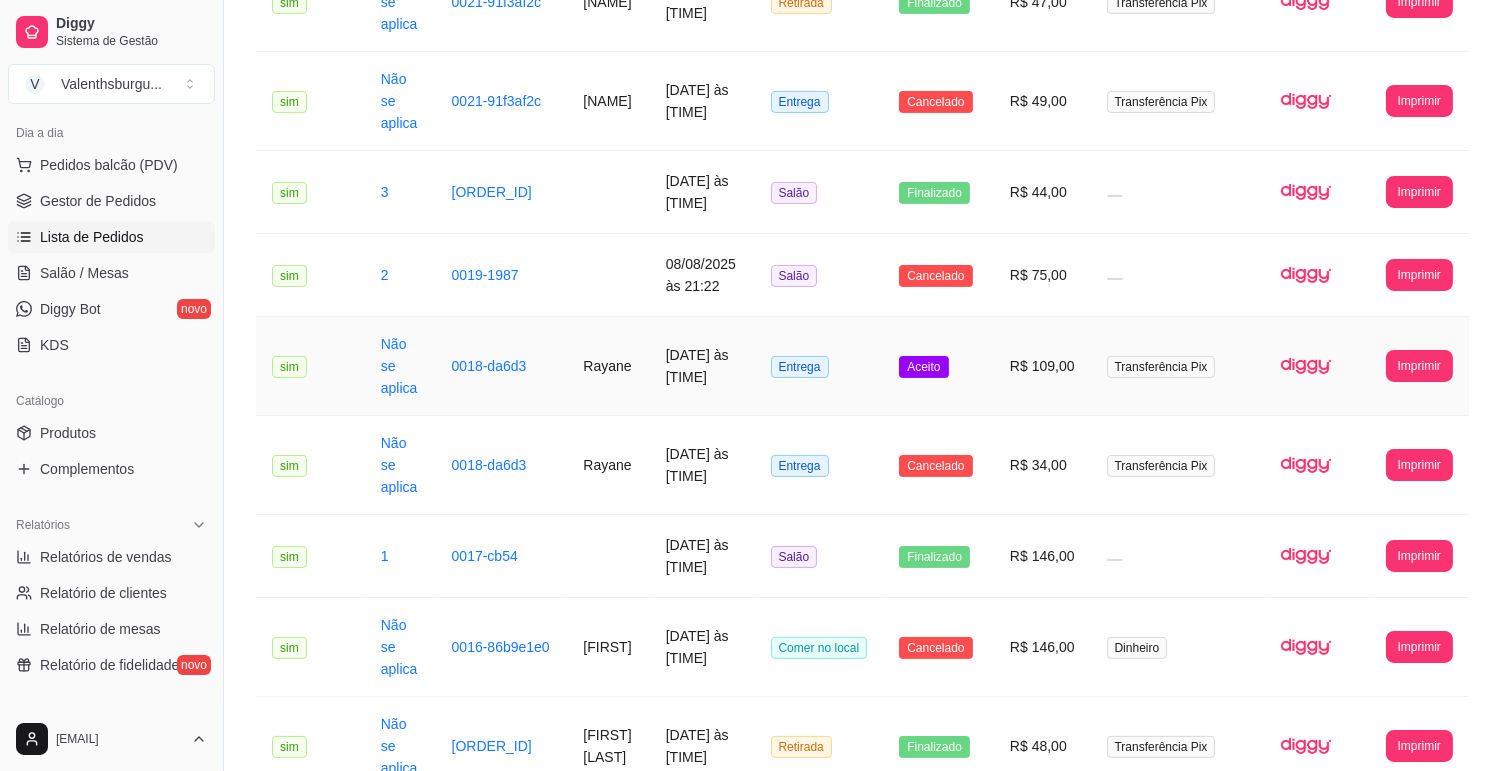 click on "Aceito" at bounding box center [938, 366] 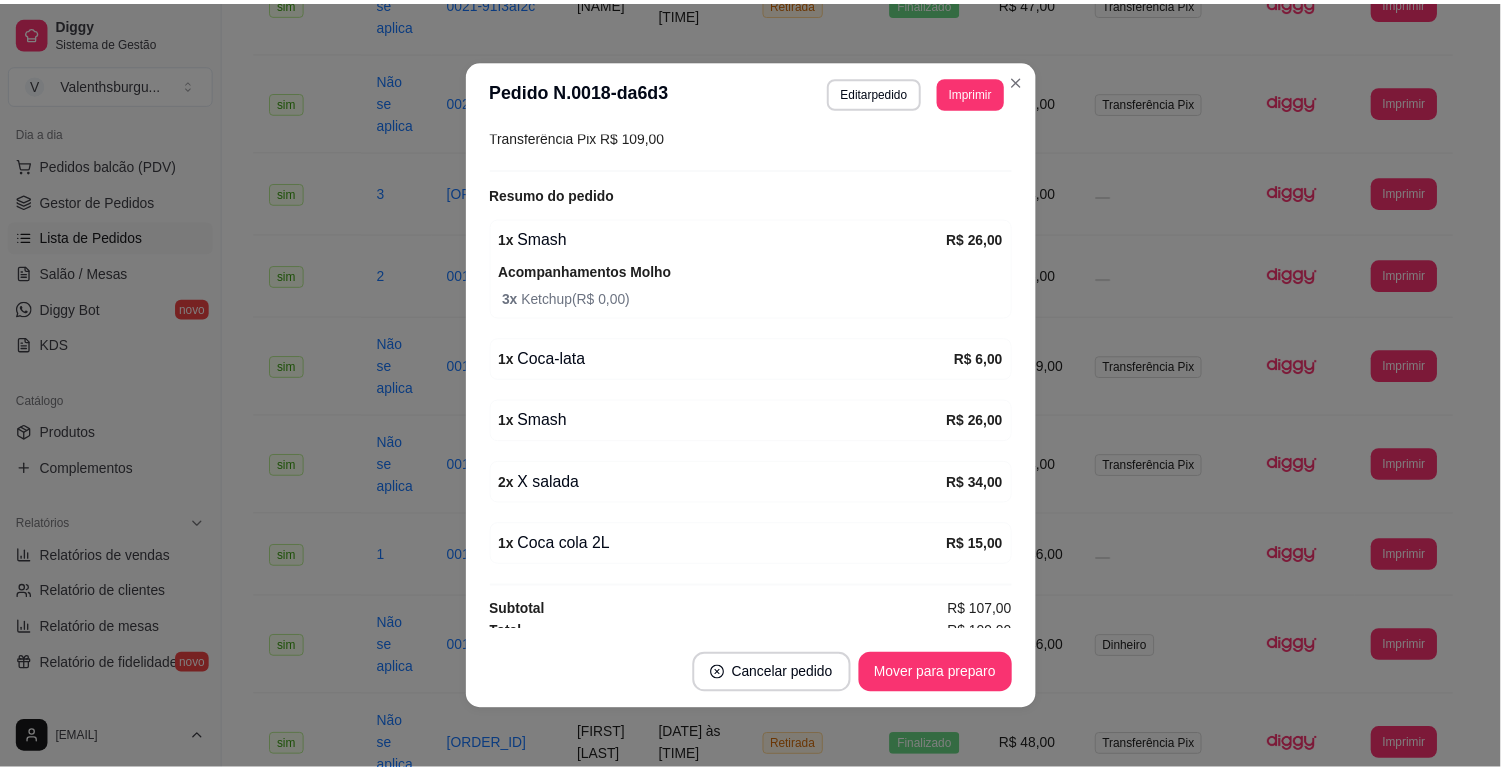 scroll, scrollTop: 571, scrollLeft: 0, axis: vertical 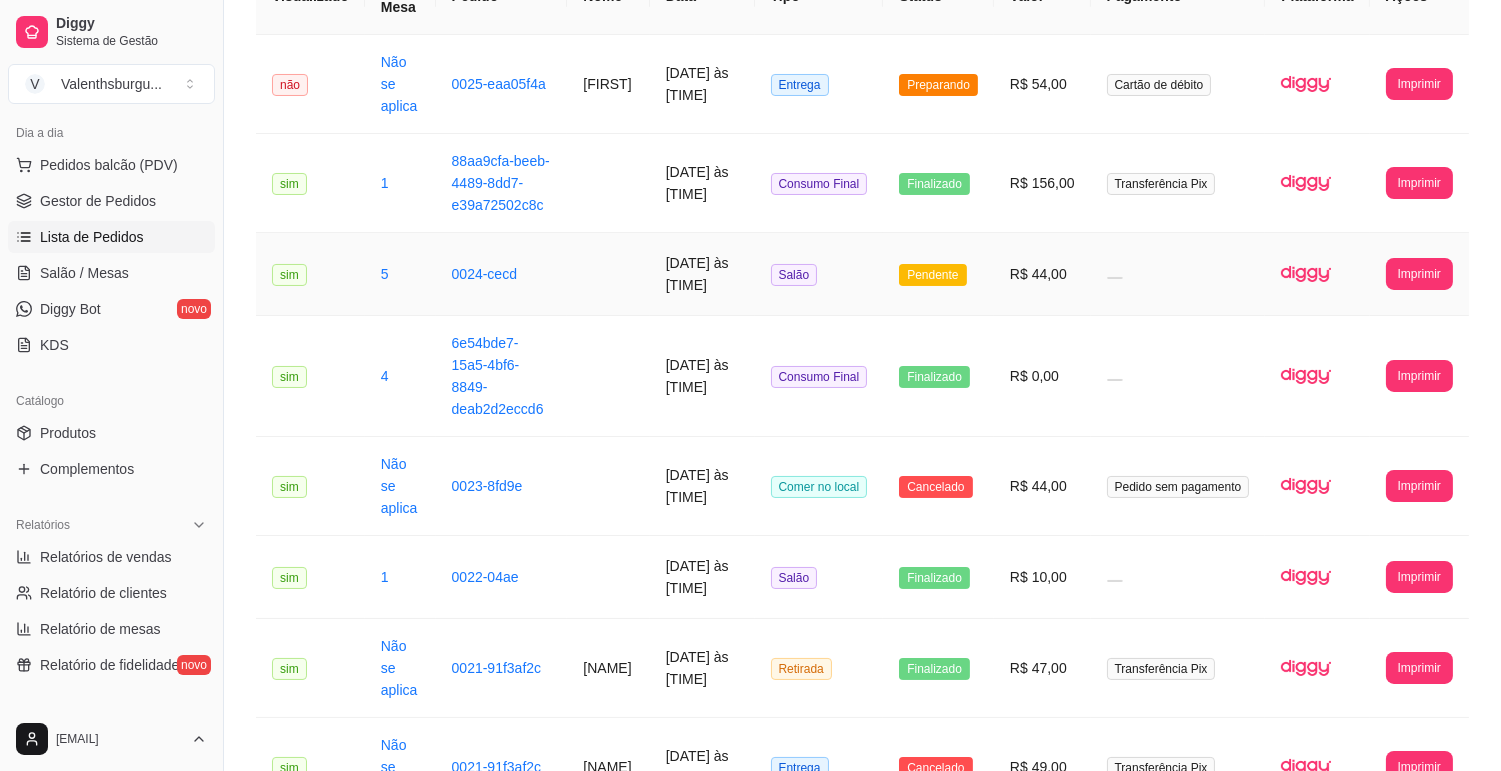 click on "Salão" at bounding box center (819, 274) 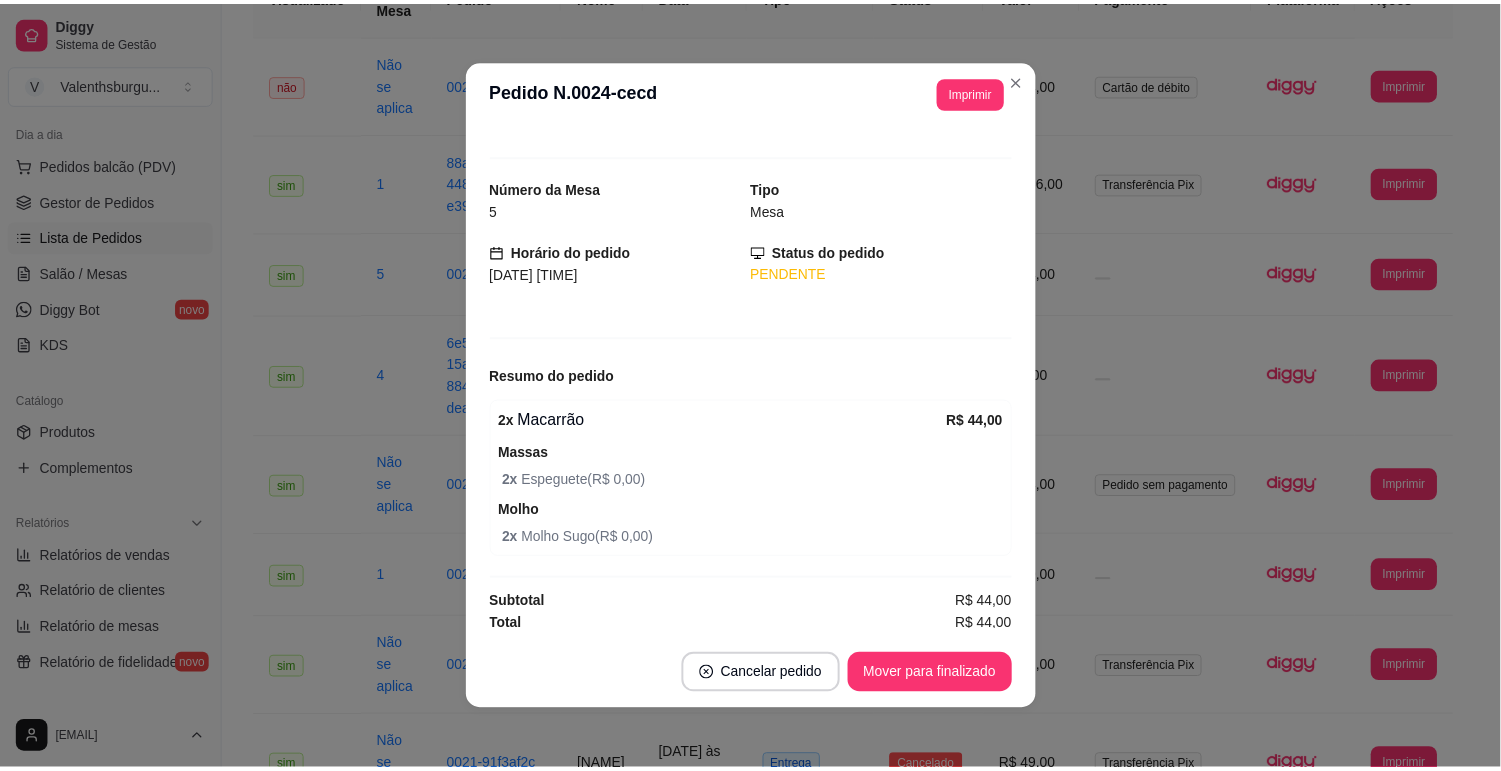 scroll, scrollTop: 27, scrollLeft: 0, axis: vertical 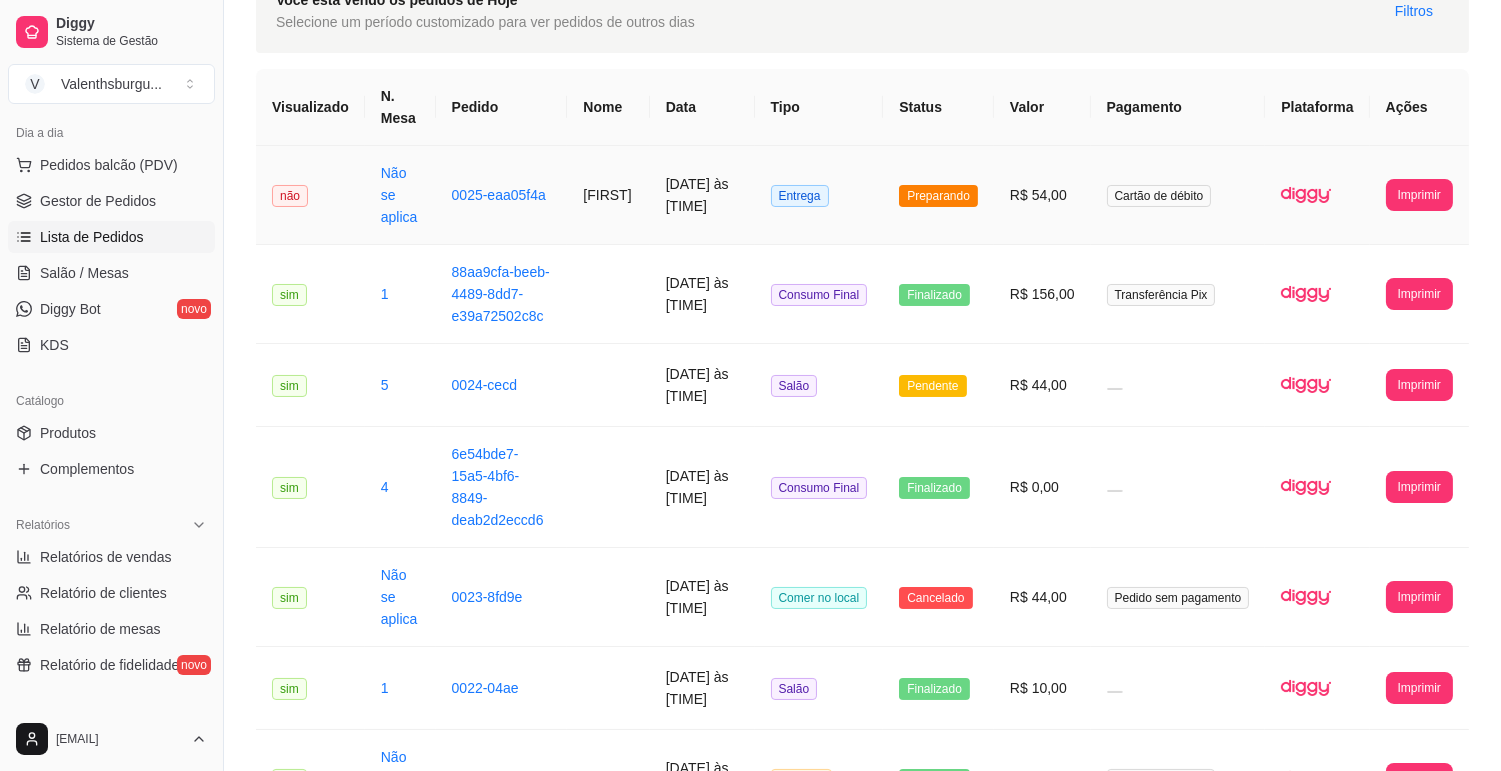 click on "Preparando" at bounding box center (938, 195) 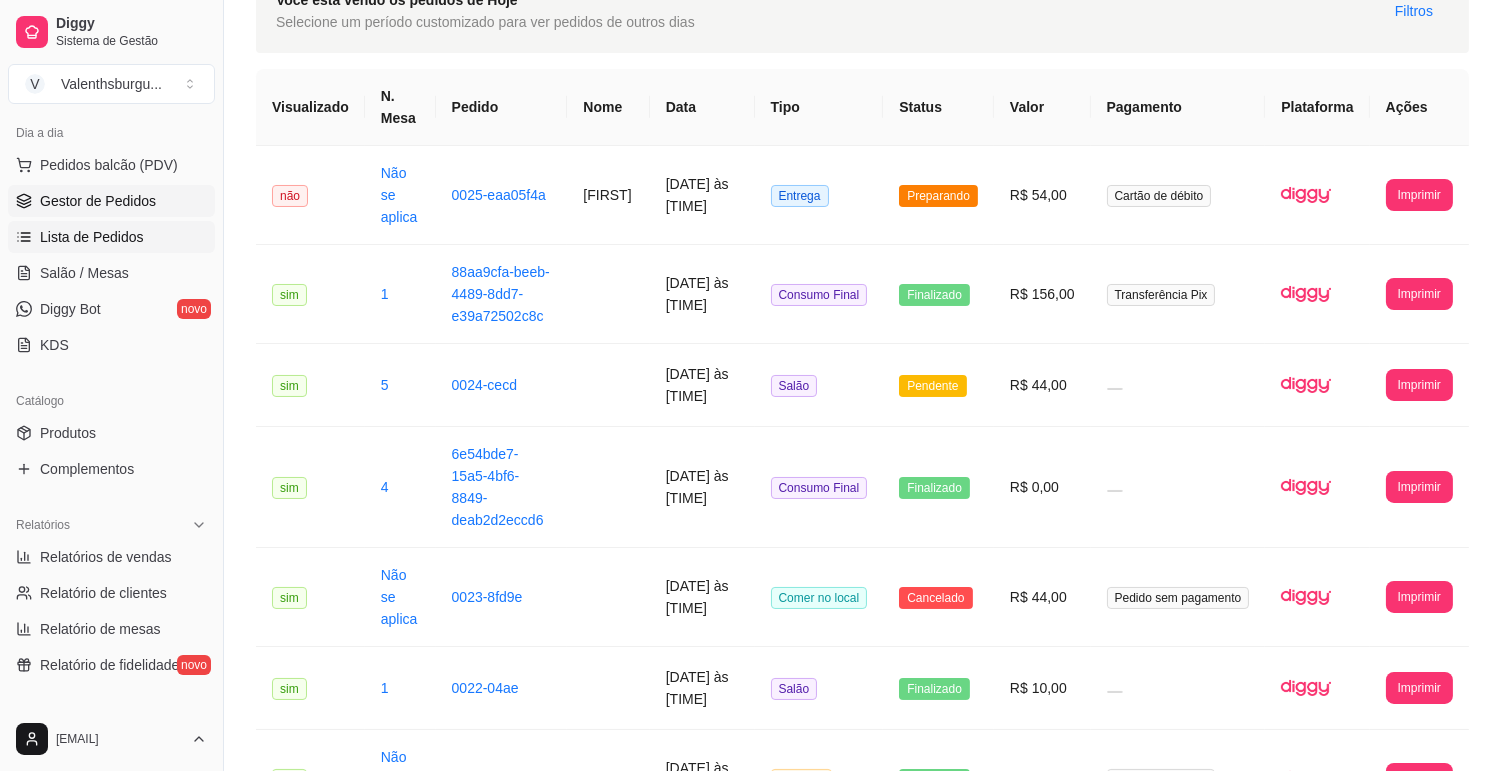 click on "Gestor de Pedidos" at bounding box center (98, 201) 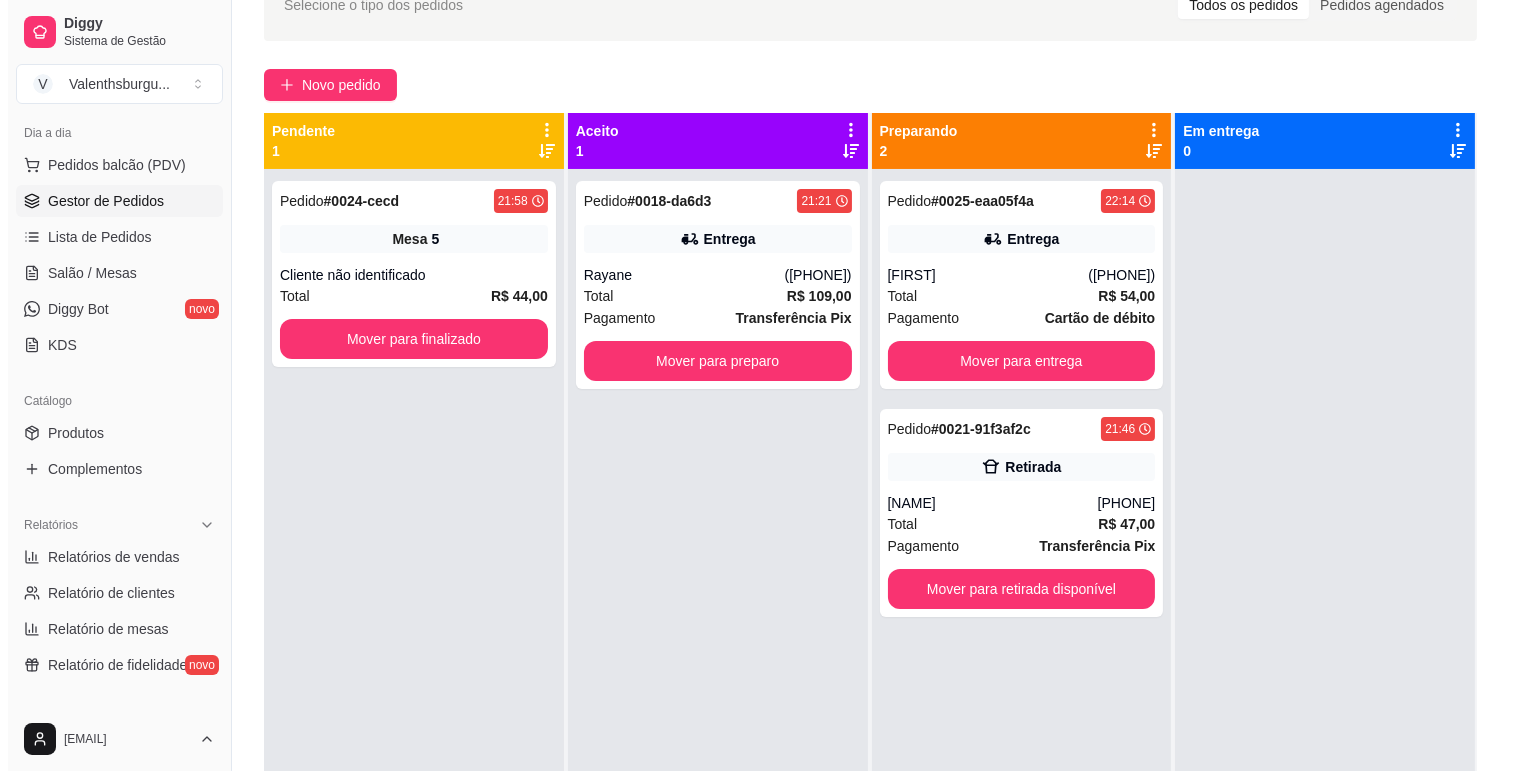 scroll, scrollTop: 0, scrollLeft: 0, axis: both 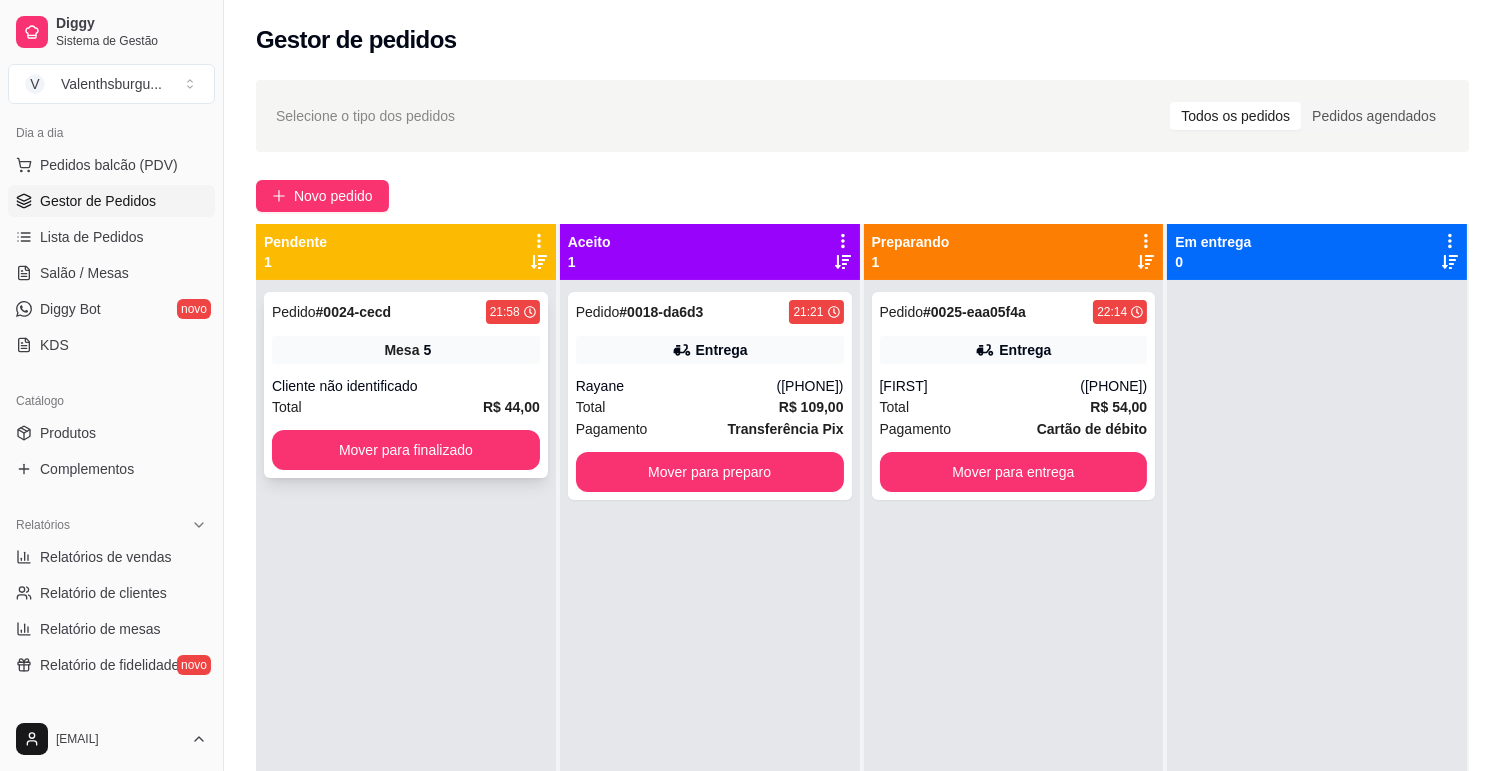 click on "Cliente não identificado" at bounding box center [406, 386] 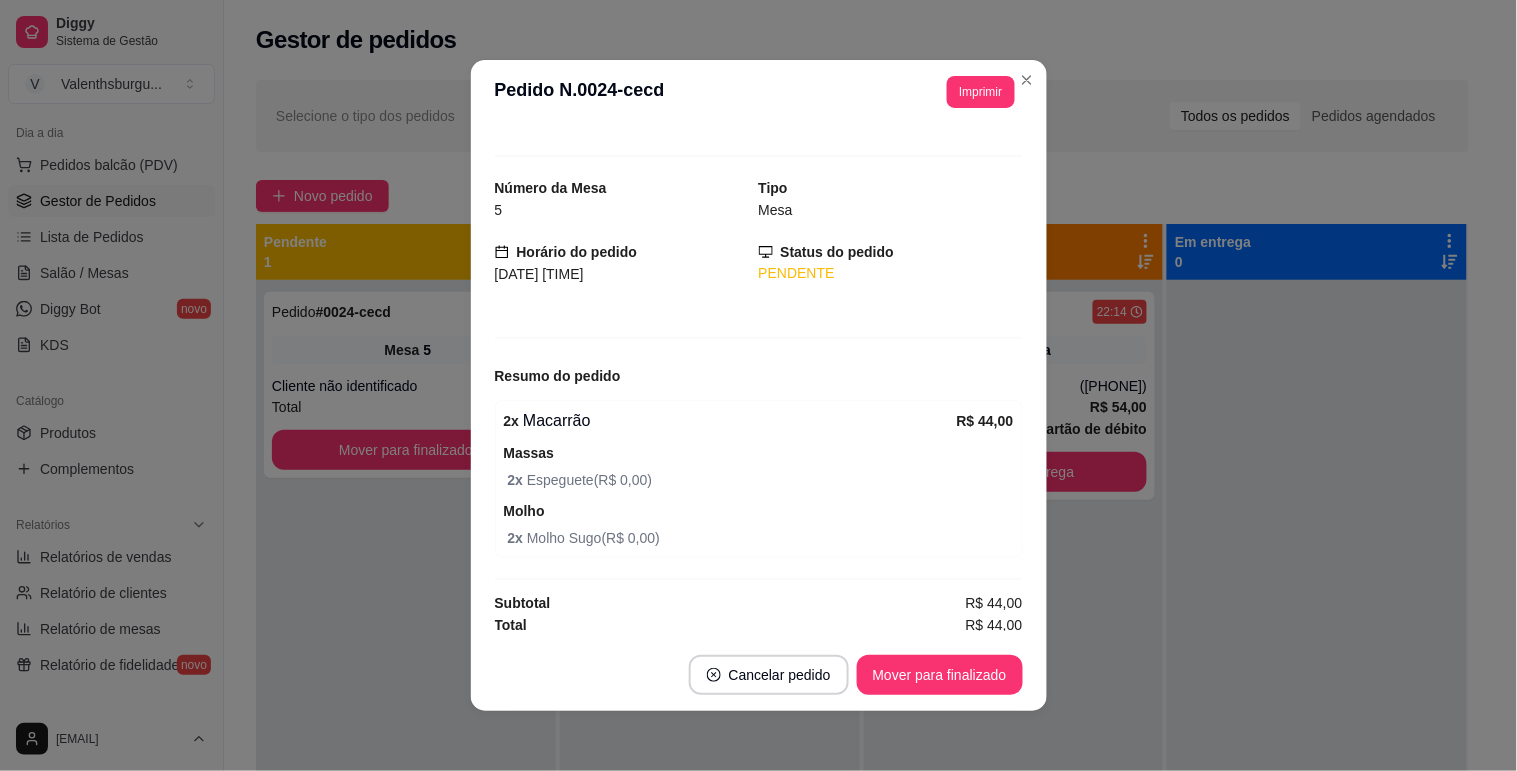 scroll, scrollTop: 27, scrollLeft: 0, axis: vertical 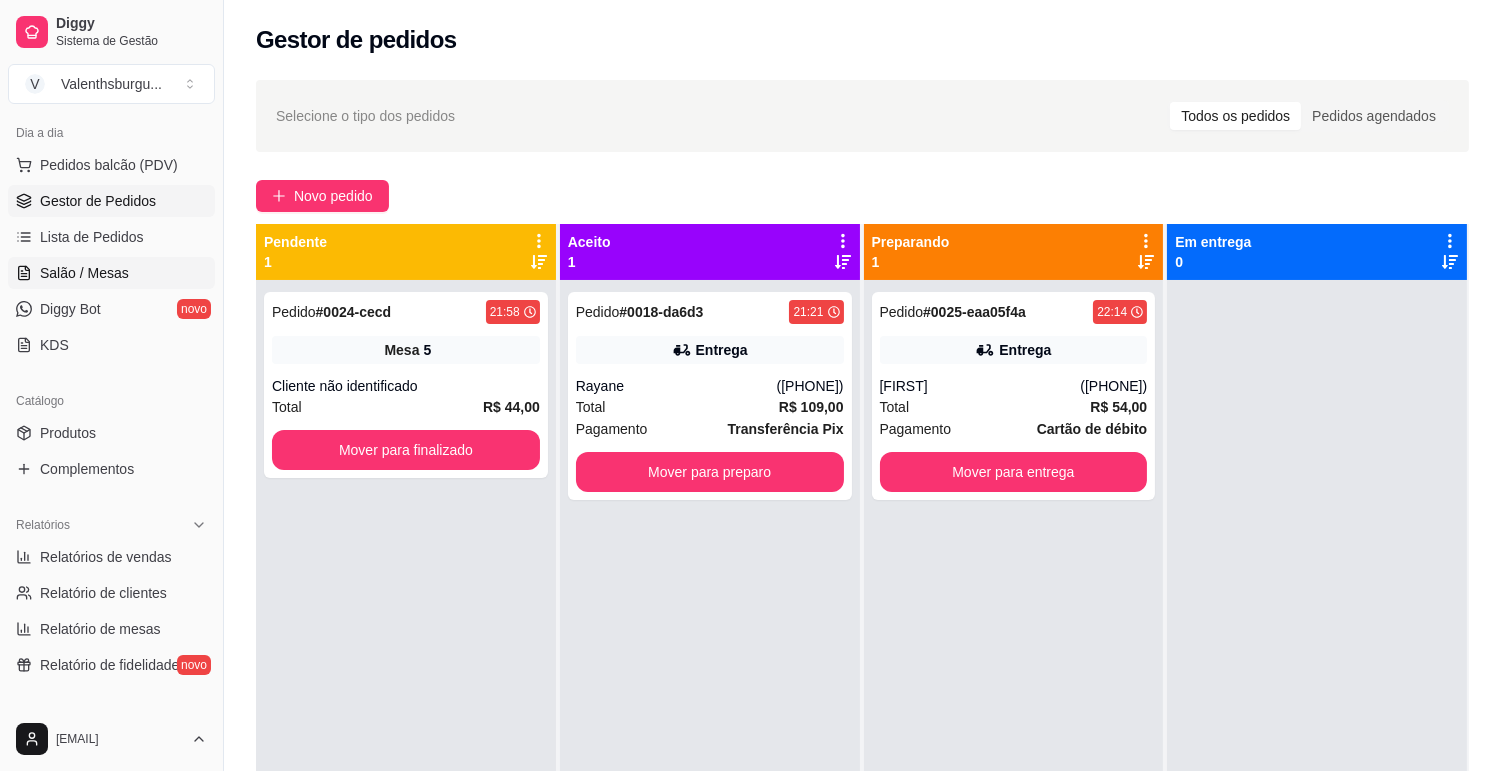 click on "Salão / Mesas" at bounding box center (84, 273) 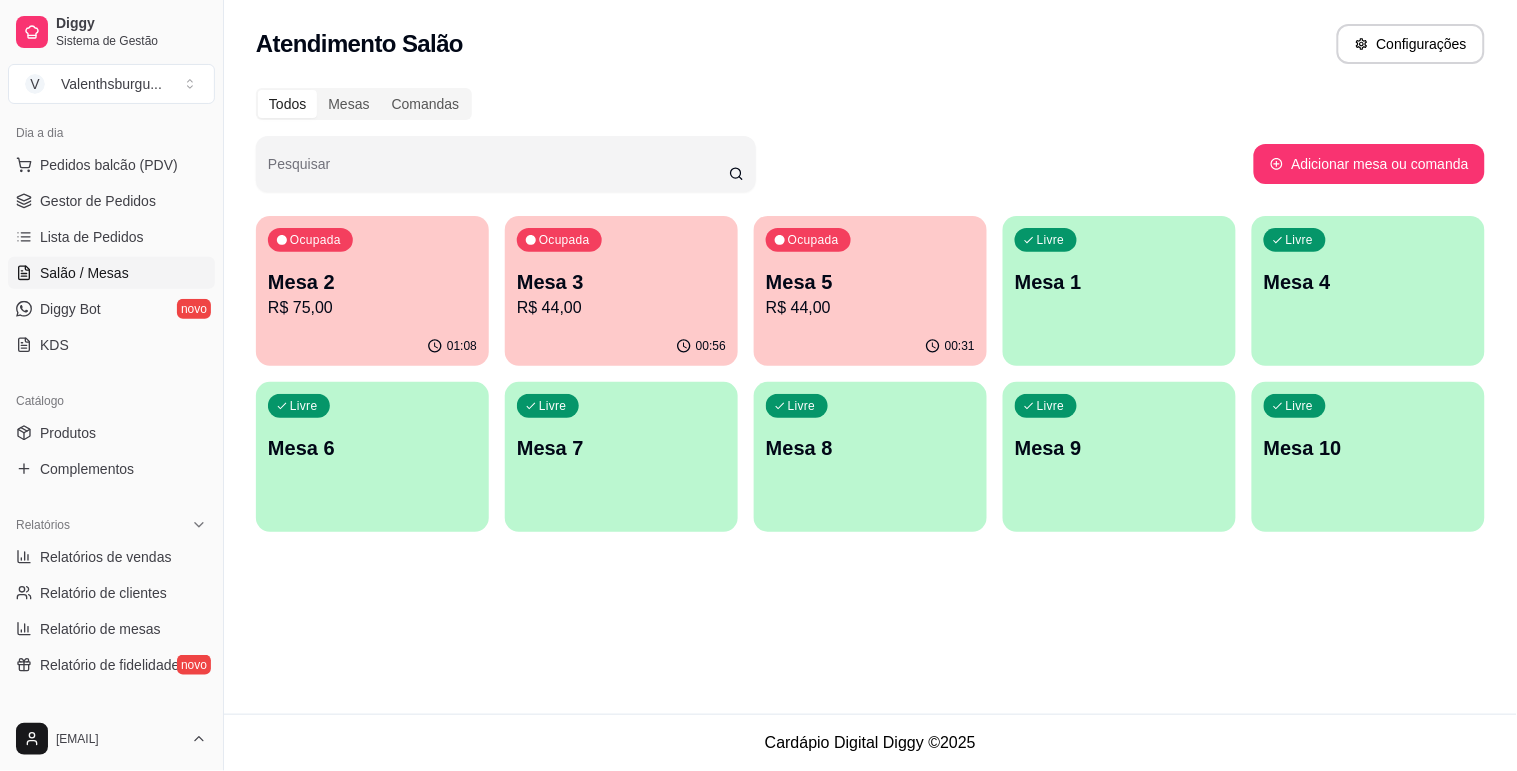 click on "Ocupada Mesa 2 R$ 75,00" at bounding box center (372, 271) 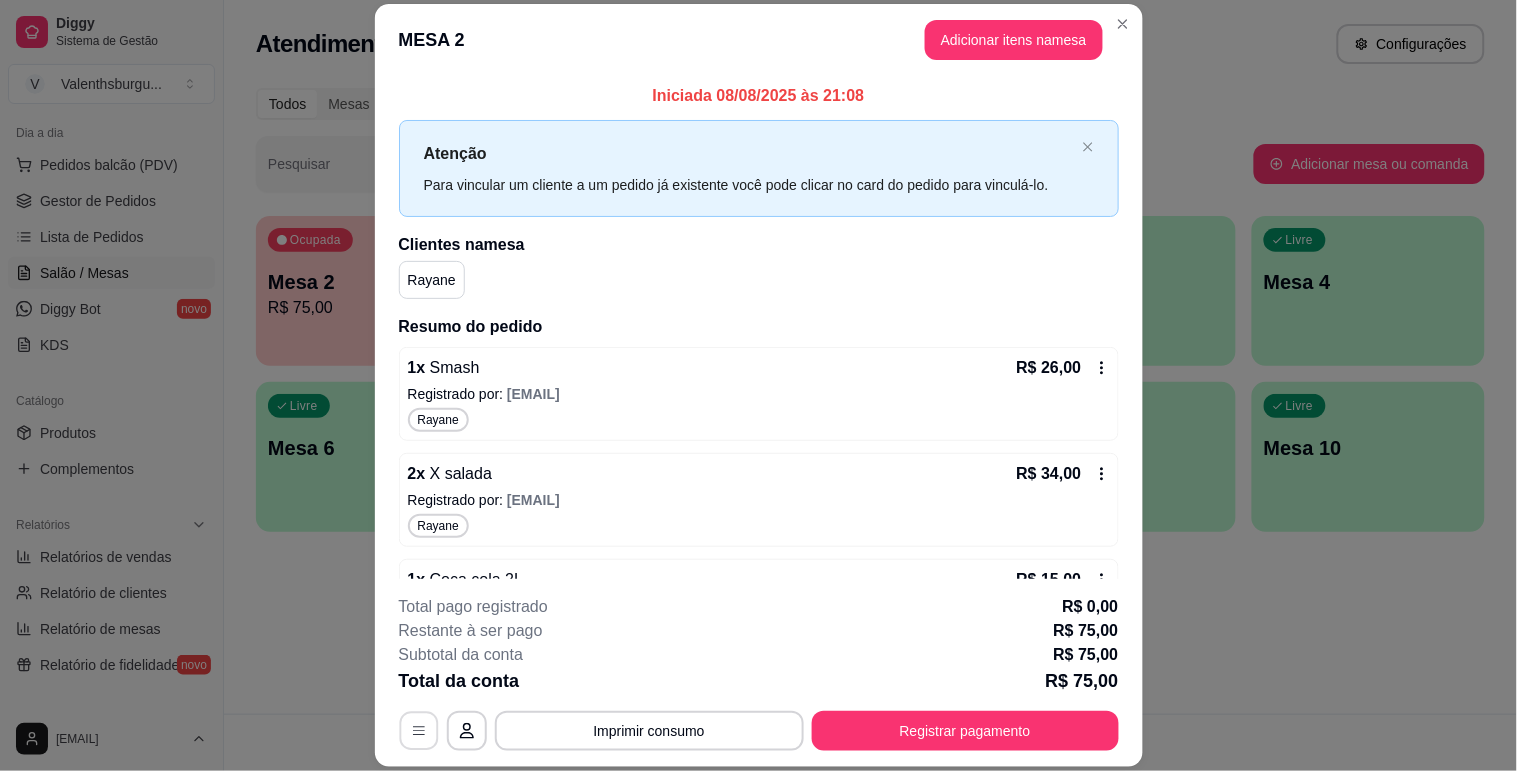 click at bounding box center (418, 731) 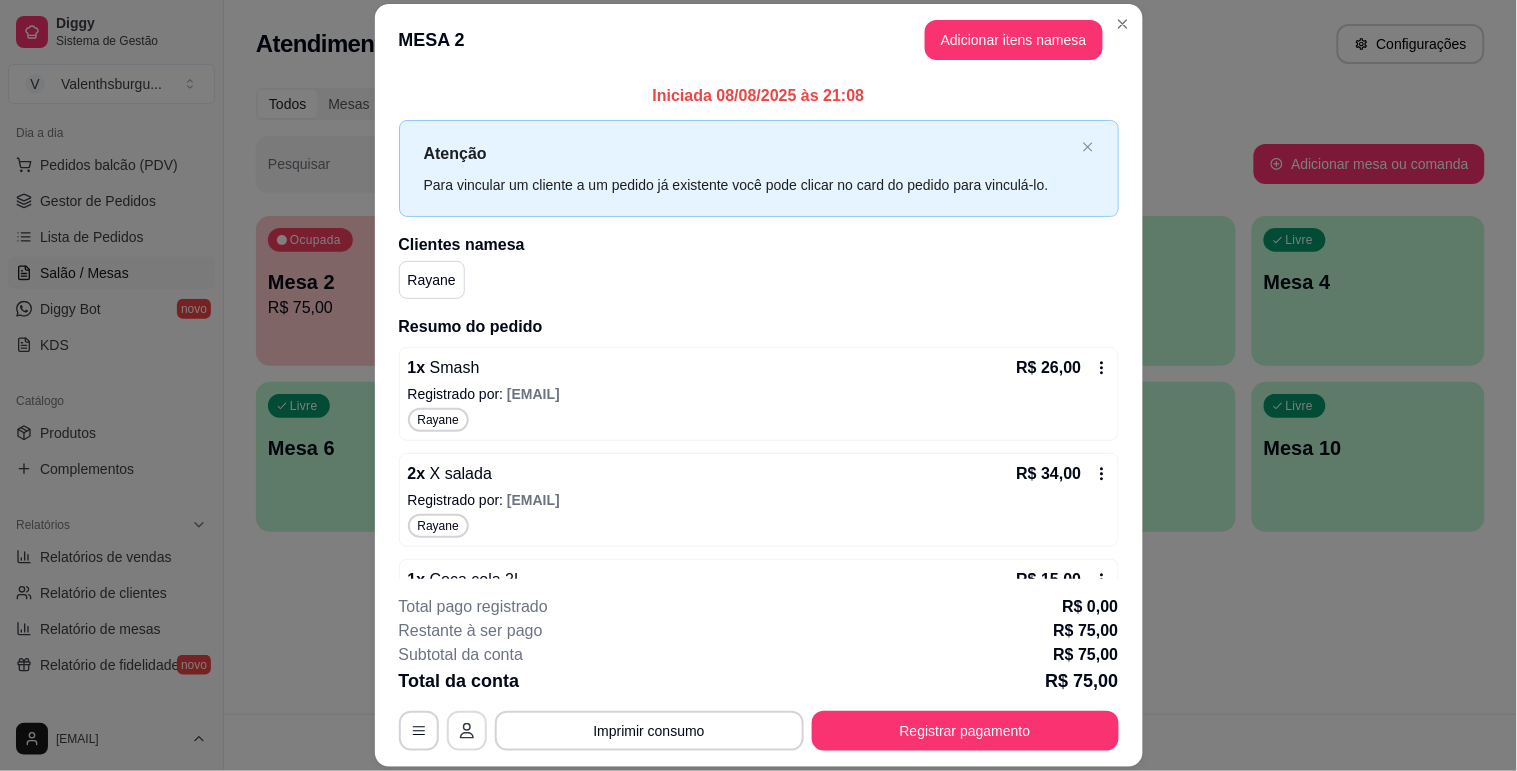 click 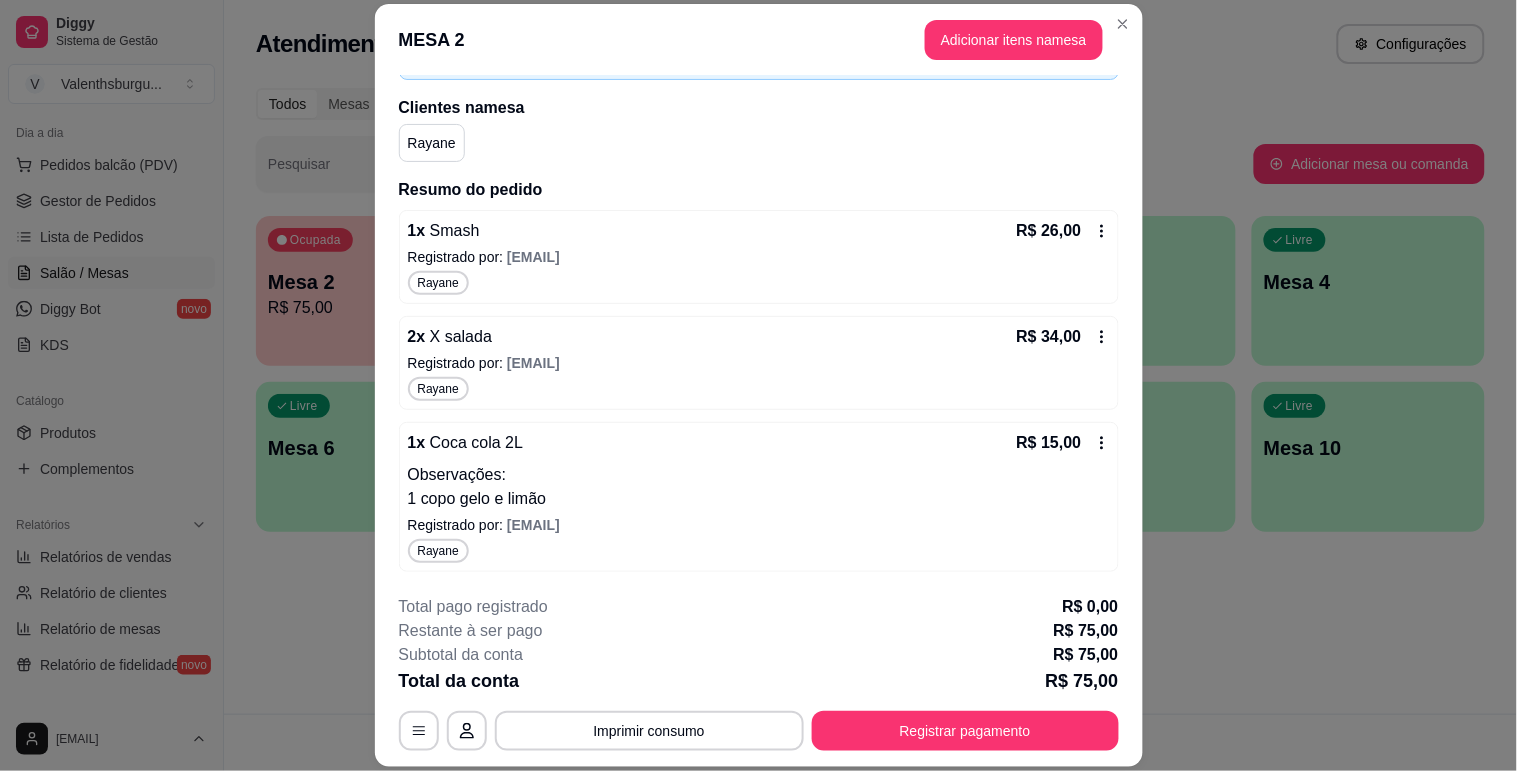 scroll, scrollTop: 138, scrollLeft: 0, axis: vertical 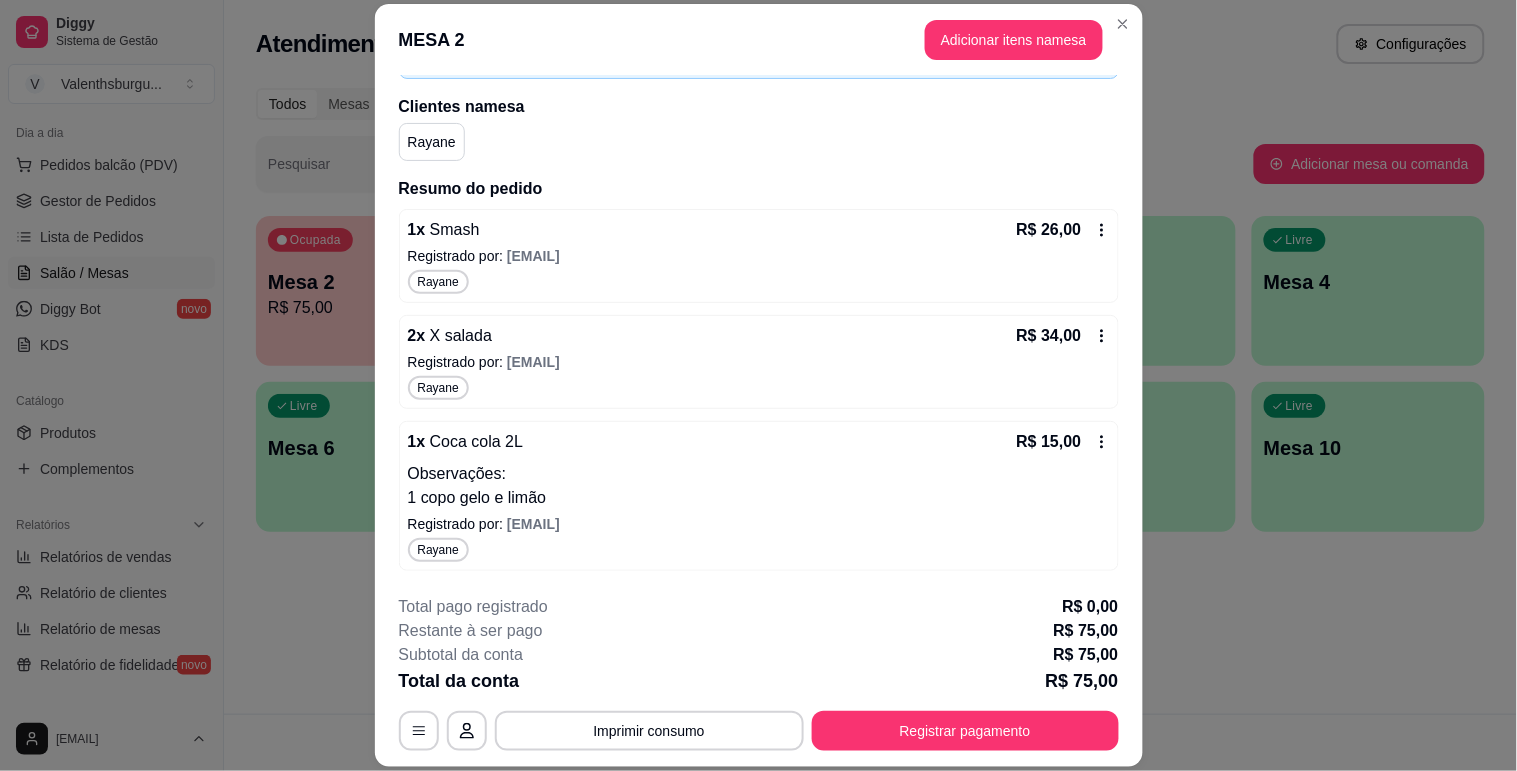 click 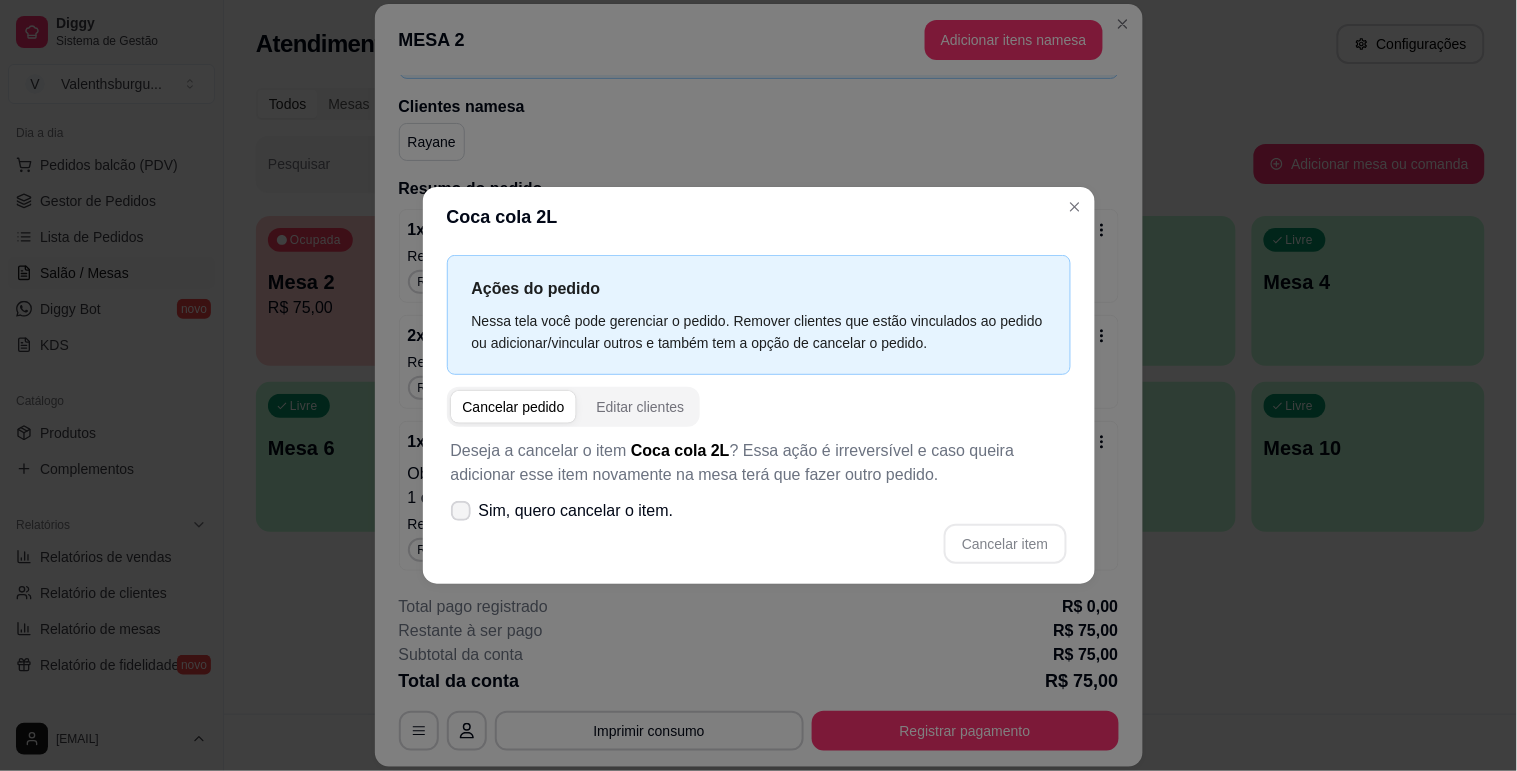 click 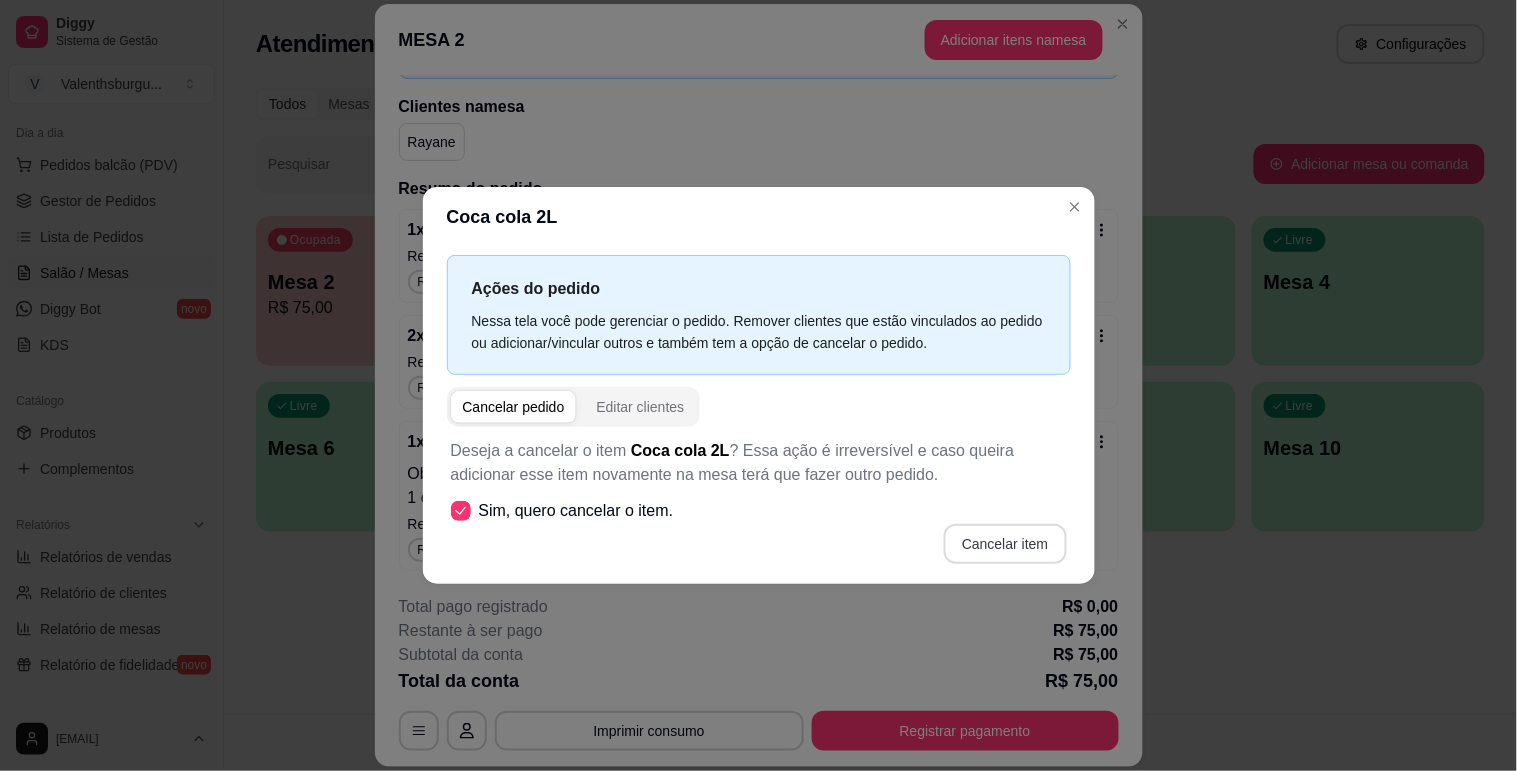 click on "Cancelar item" at bounding box center (1005, 544) 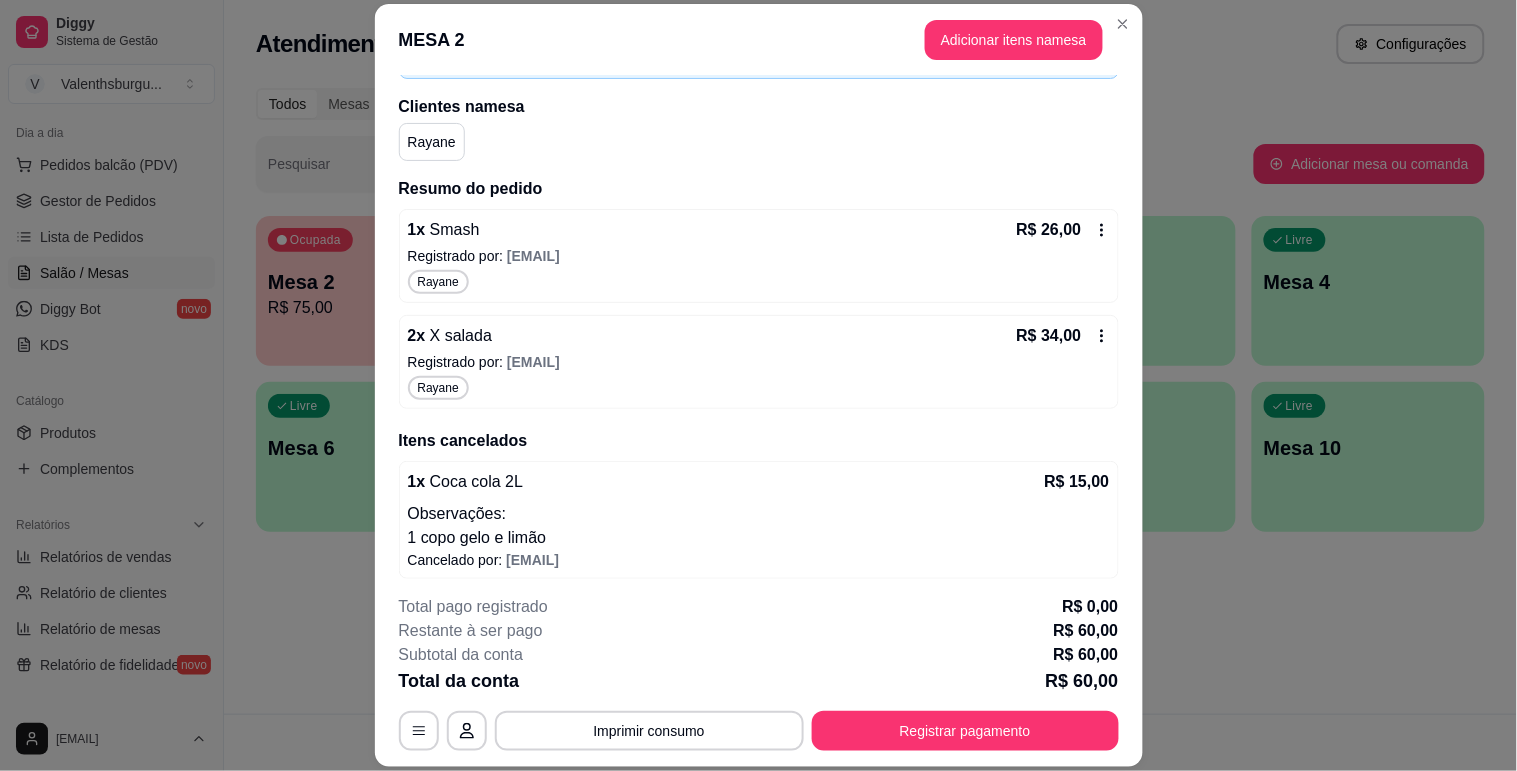 click 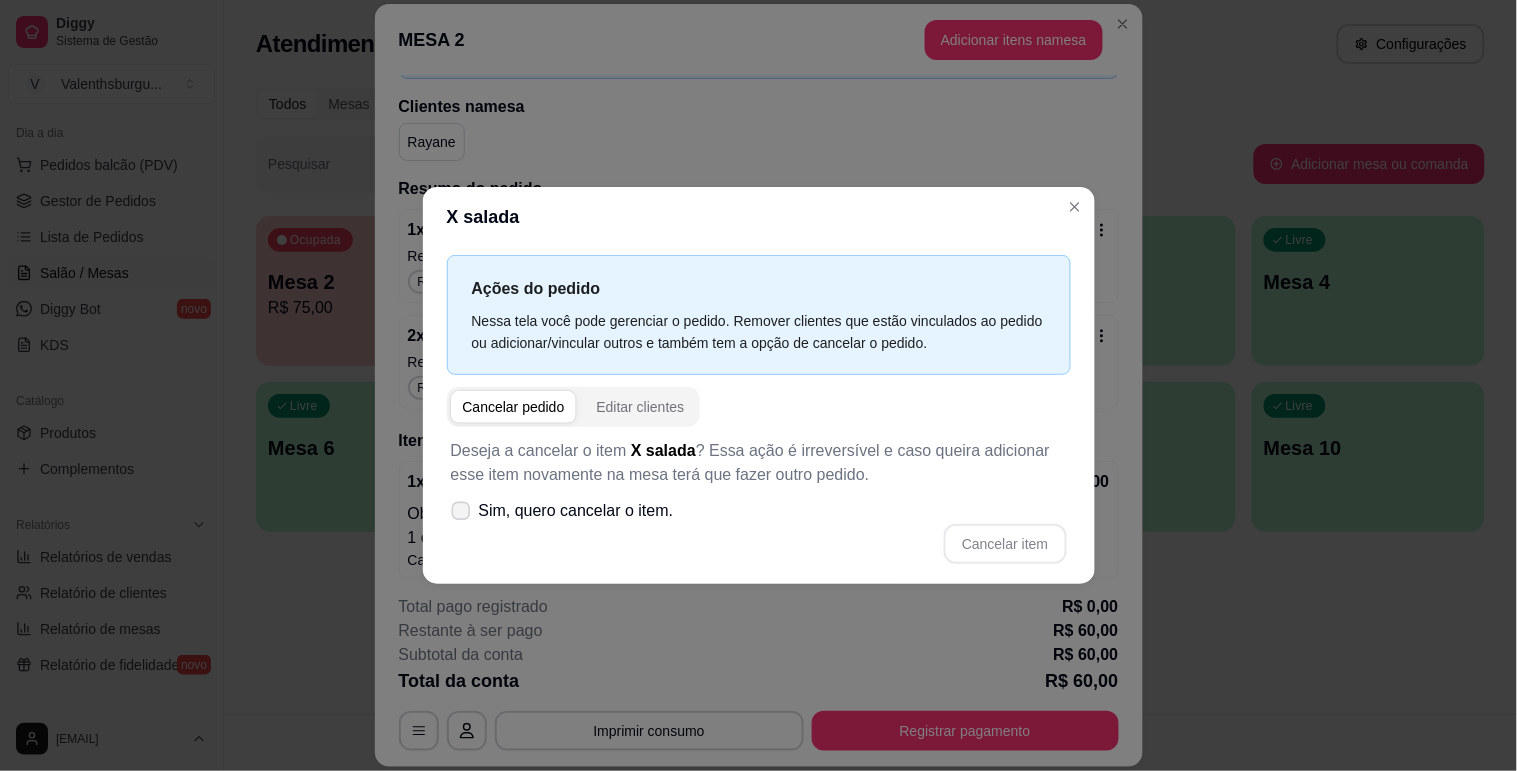 click on "Sim, quero cancelar o item." at bounding box center [576, 511] 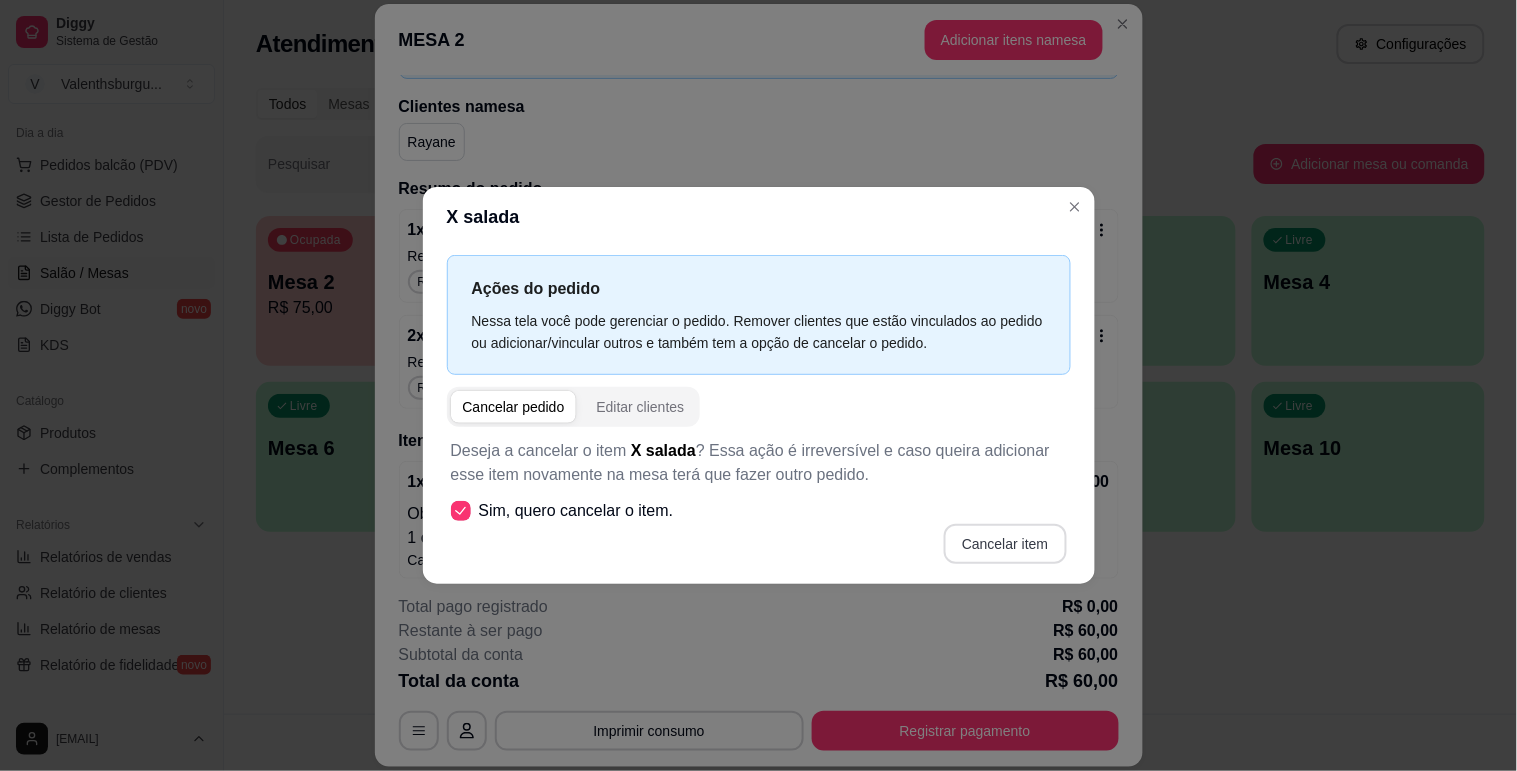 click on "Cancelar item" at bounding box center (1005, 544) 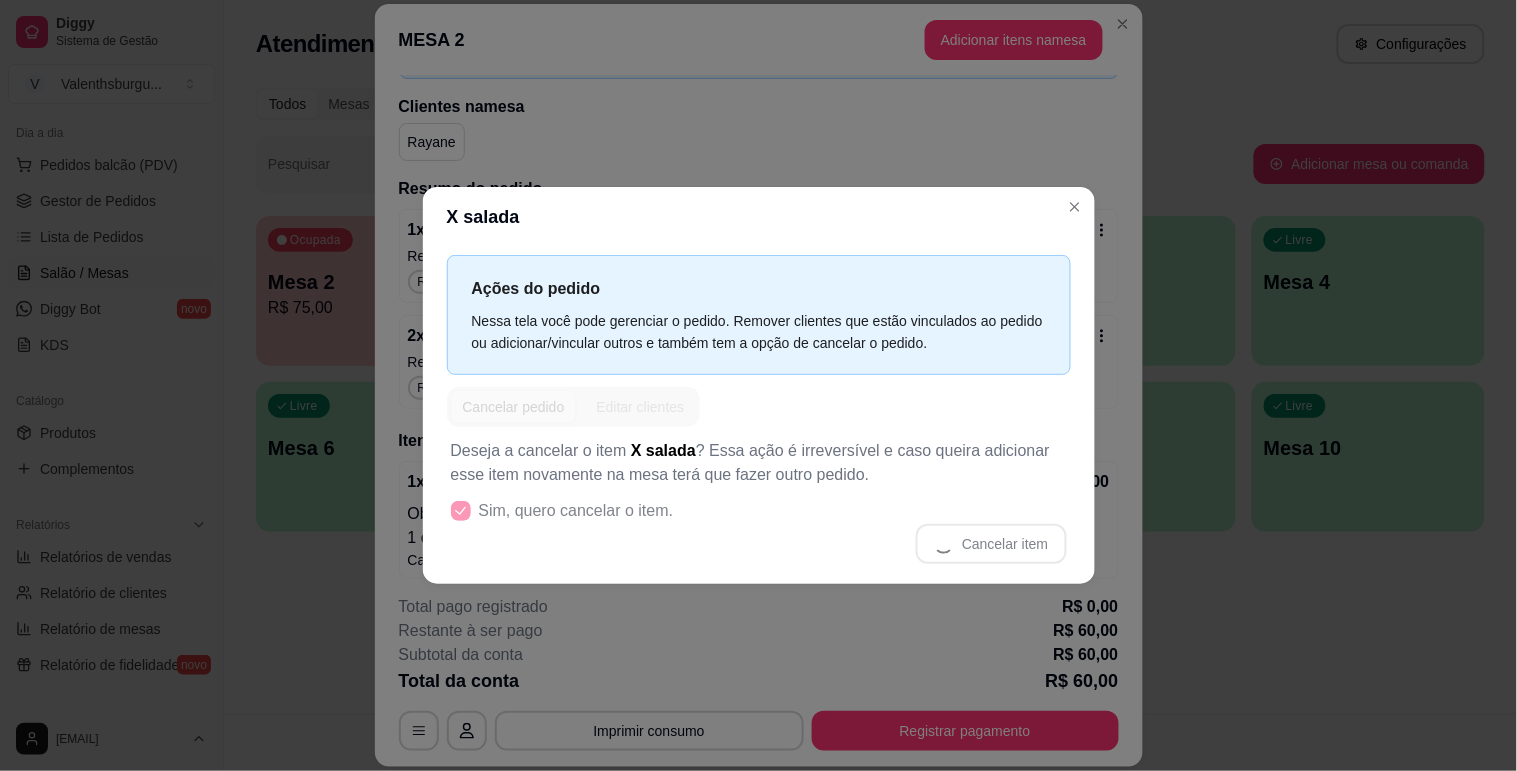 scroll, scrollTop: 114, scrollLeft: 0, axis: vertical 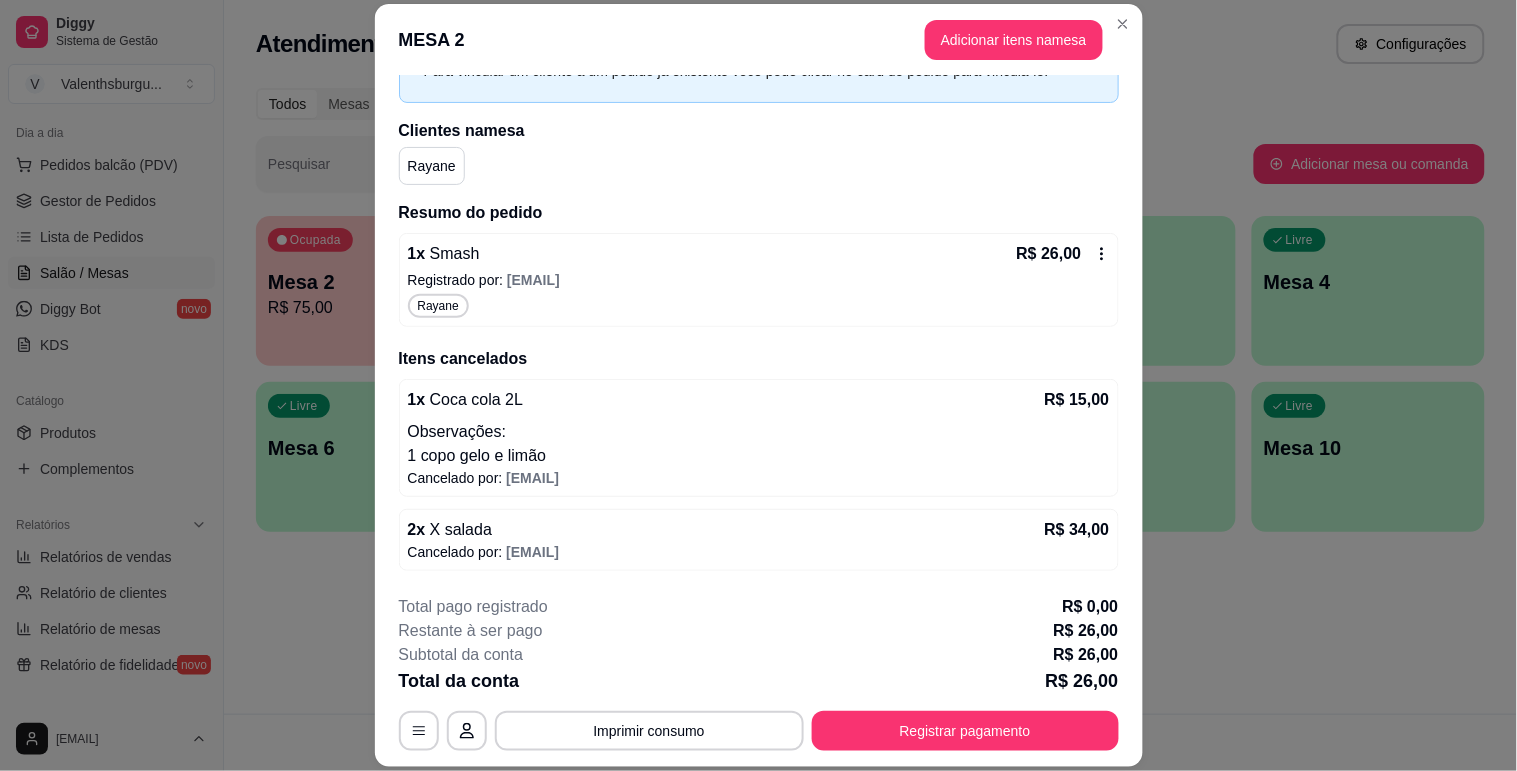 click 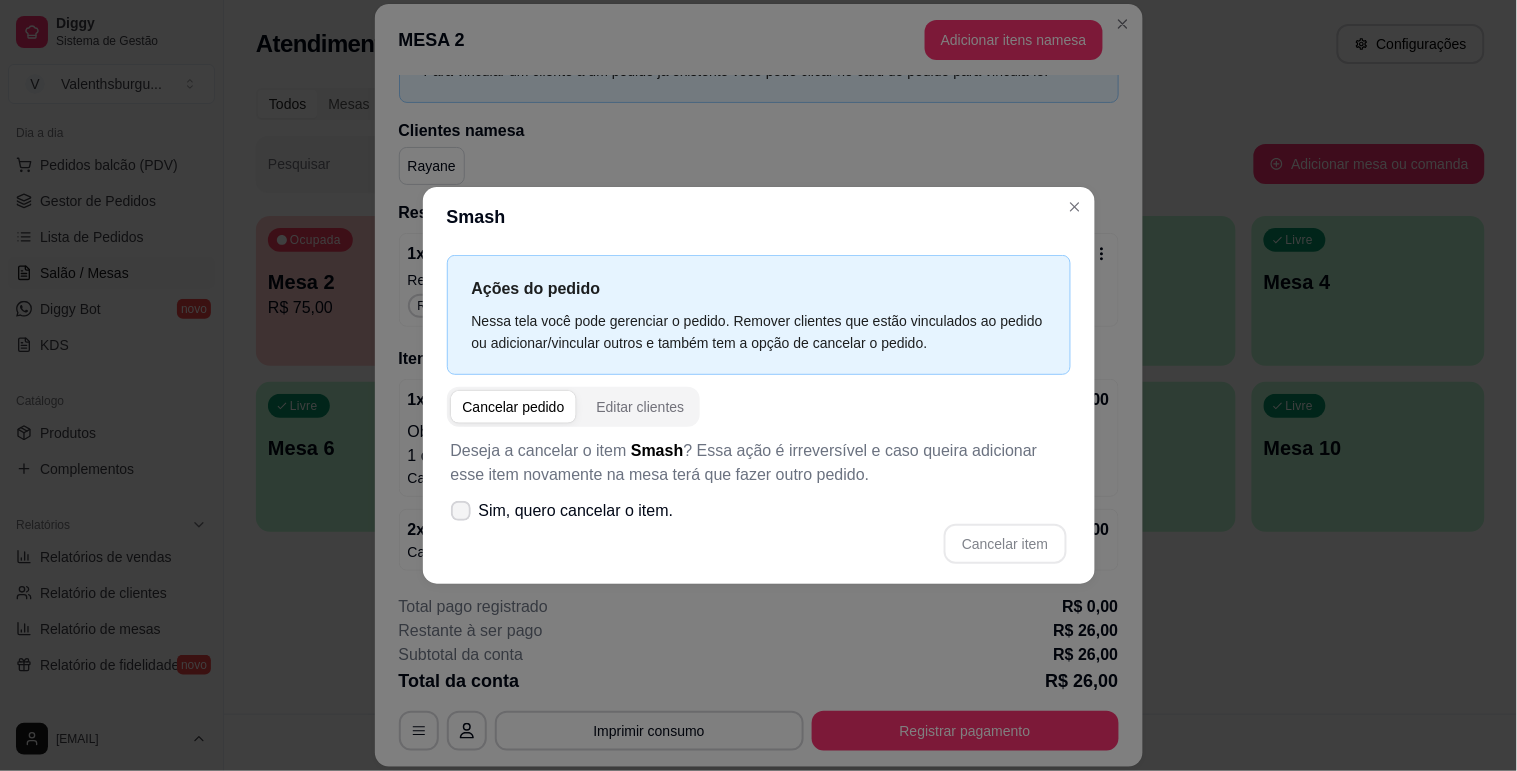 click on "Sim, quero cancelar o item." at bounding box center (576, 511) 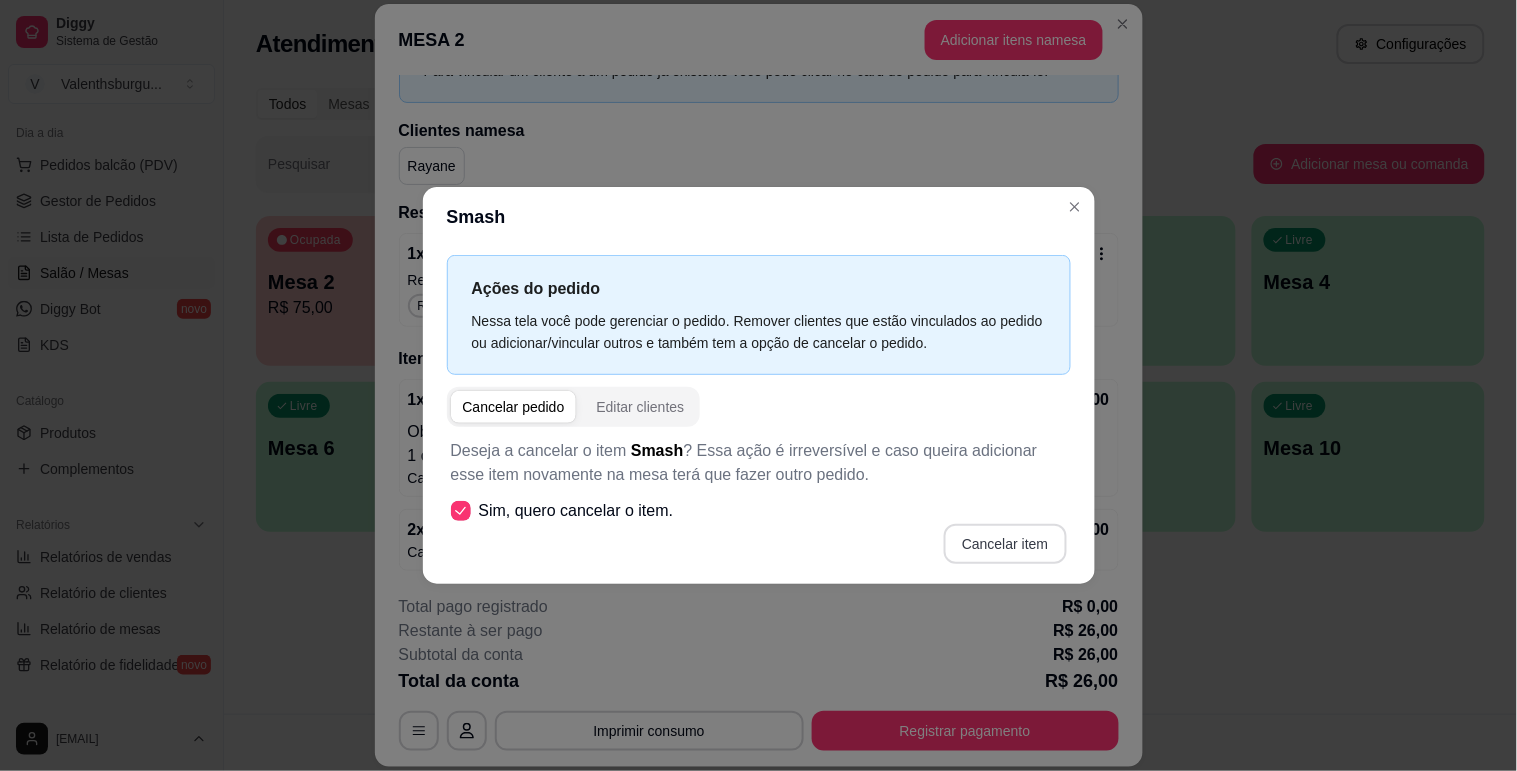 click on "Cancelar item" at bounding box center [1005, 544] 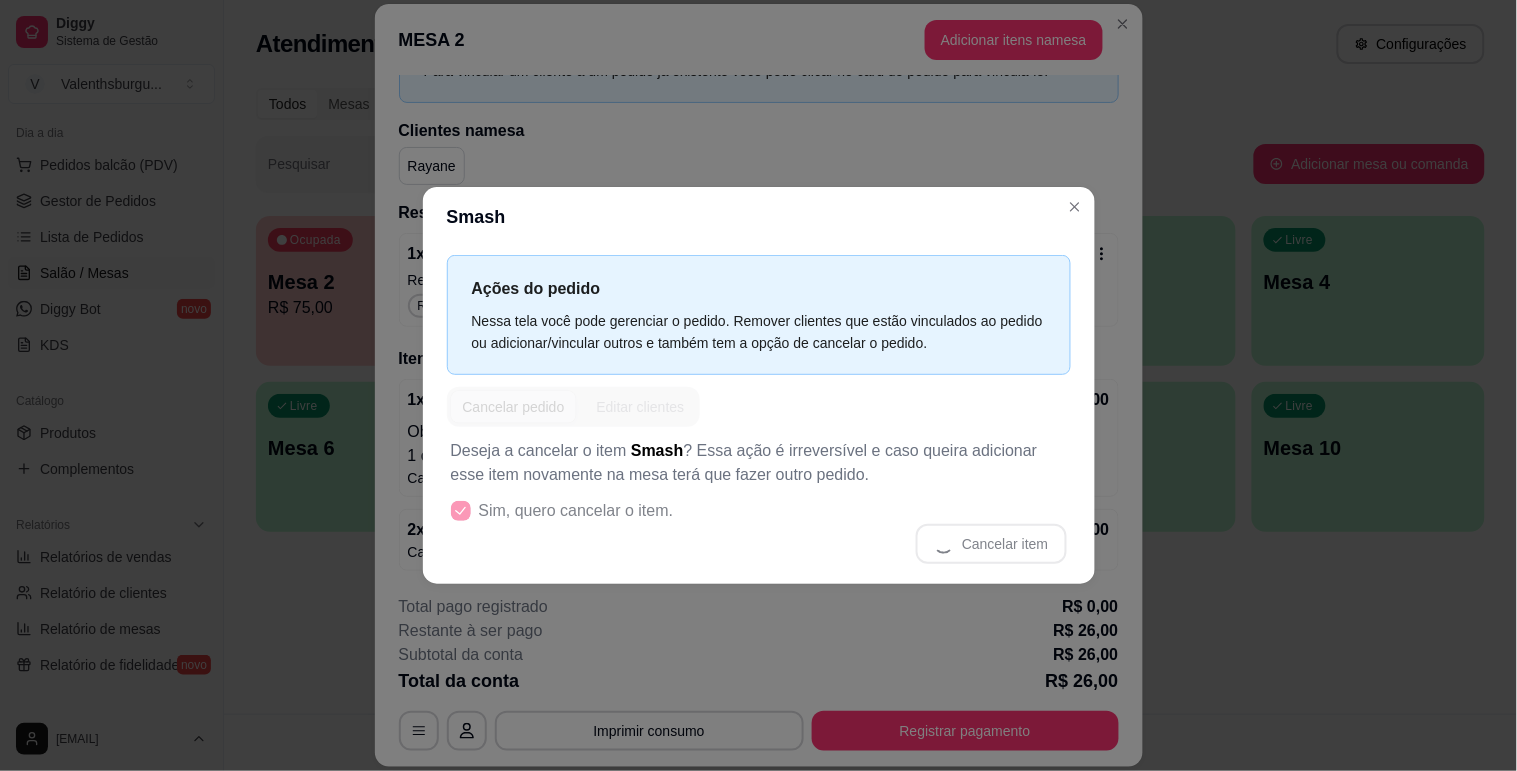 scroll, scrollTop: 4, scrollLeft: 0, axis: vertical 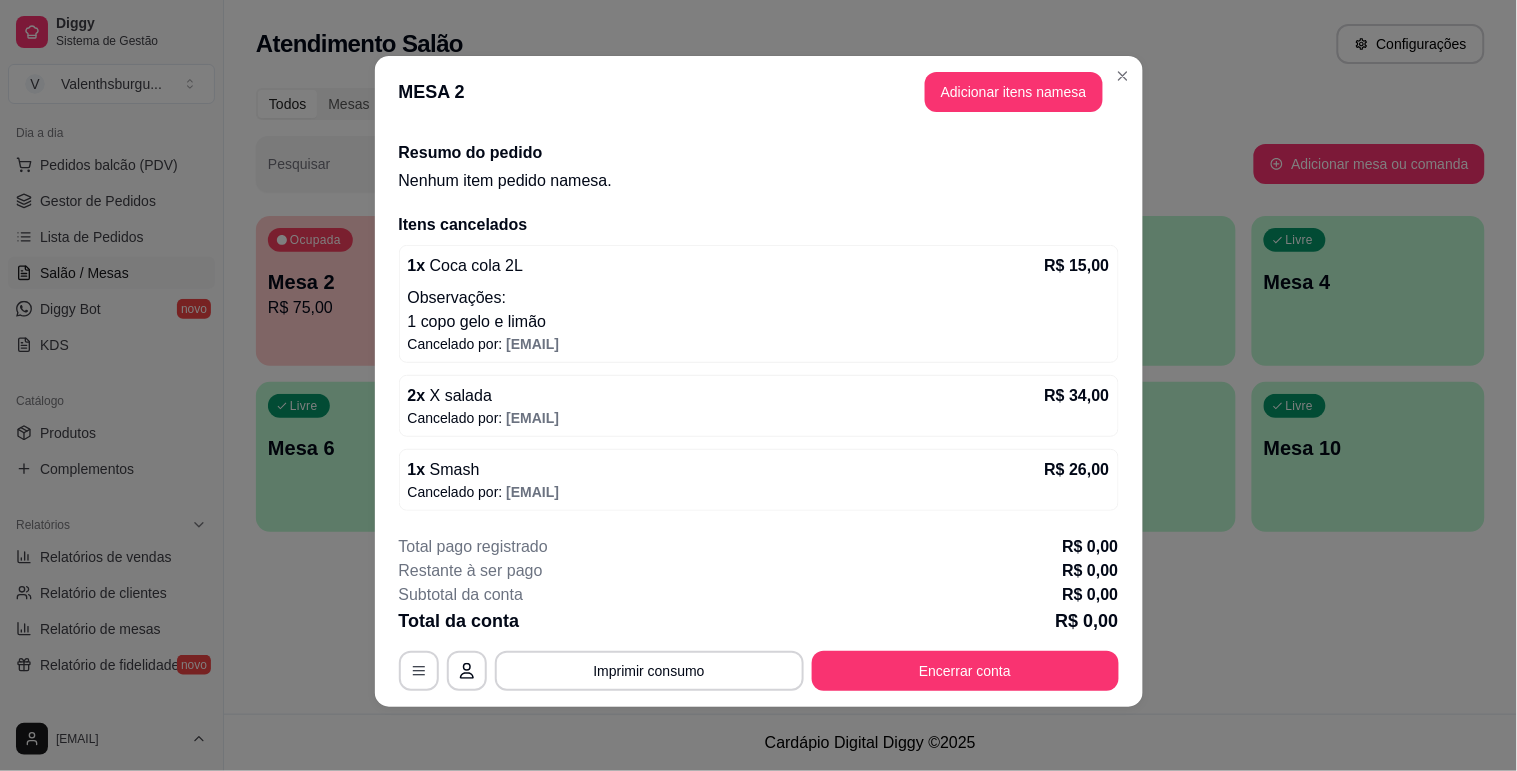 click on "1 x   Coca cola 2L R$ 15,00" at bounding box center [759, 266] 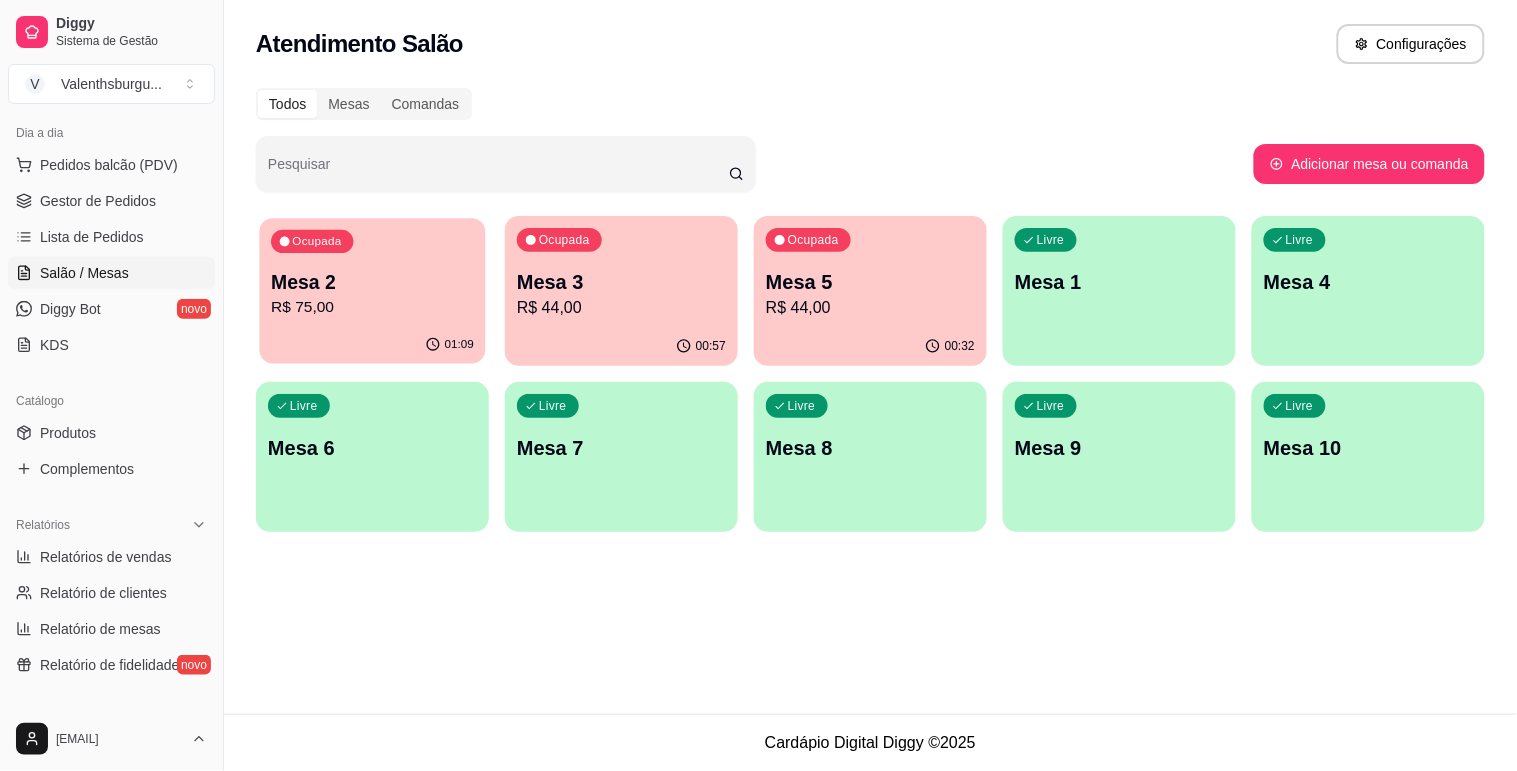 click on "R$ 75,00" at bounding box center [372, 307] 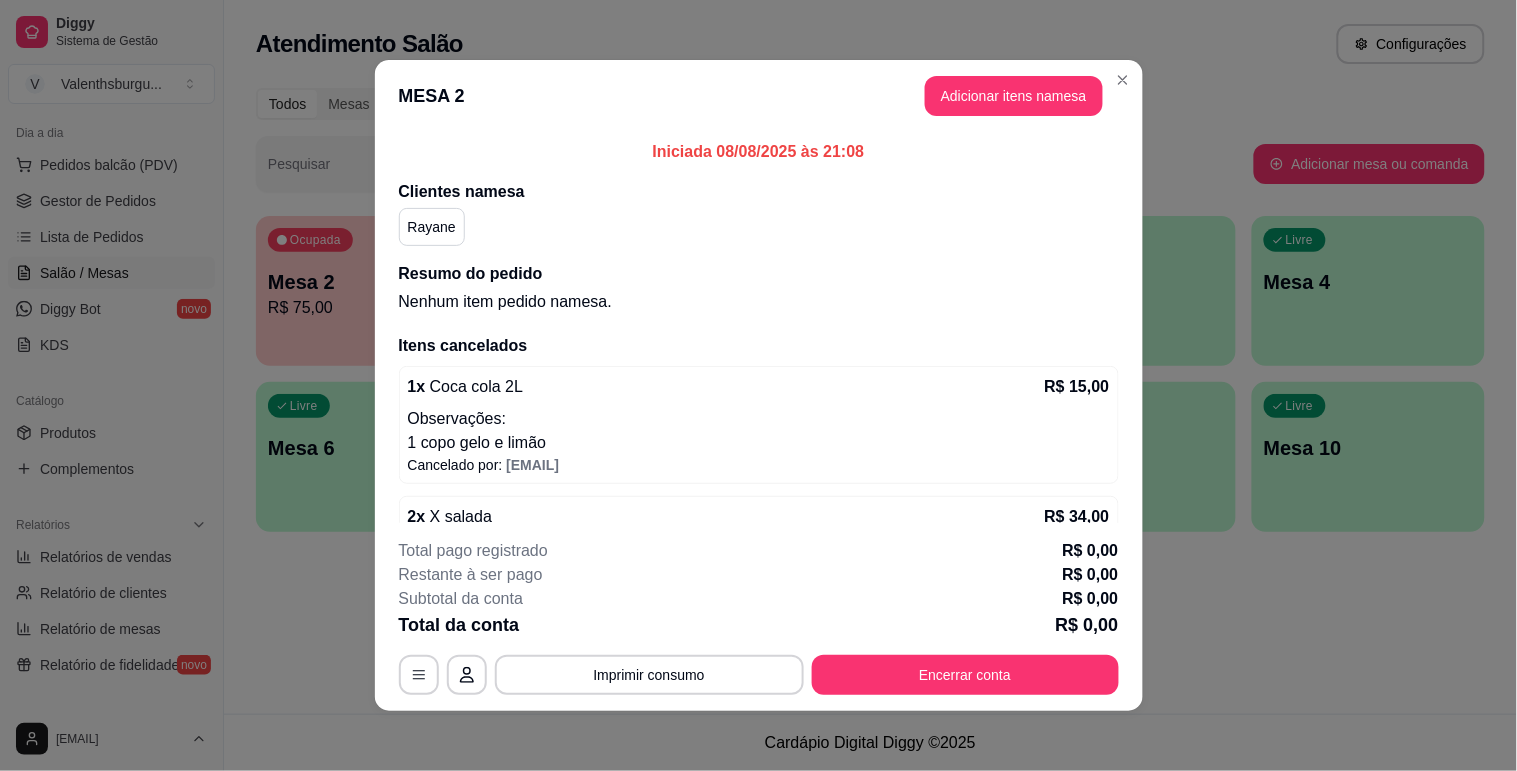 scroll, scrollTop: 4, scrollLeft: 0, axis: vertical 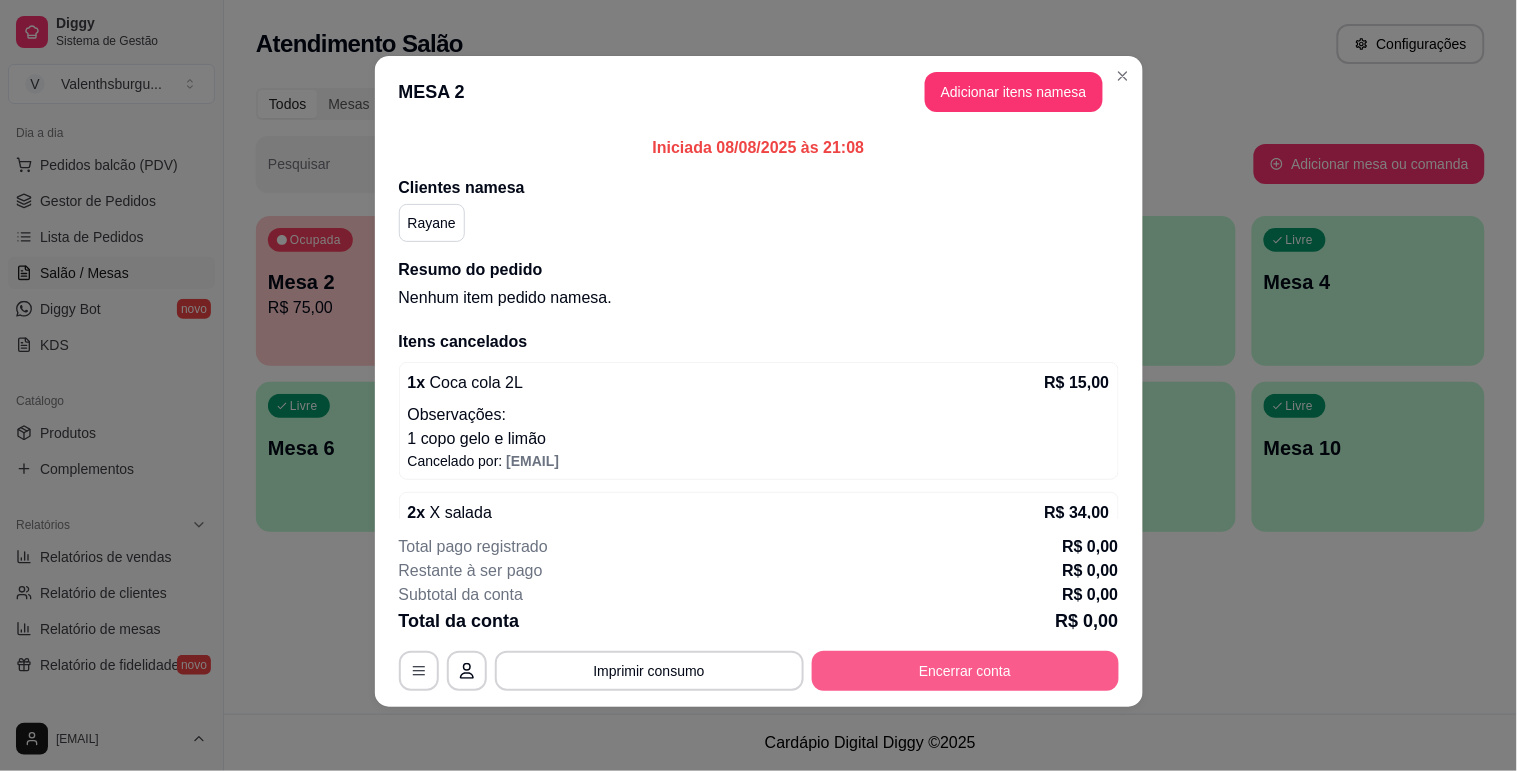 click on "Encerrar conta" at bounding box center [965, 671] 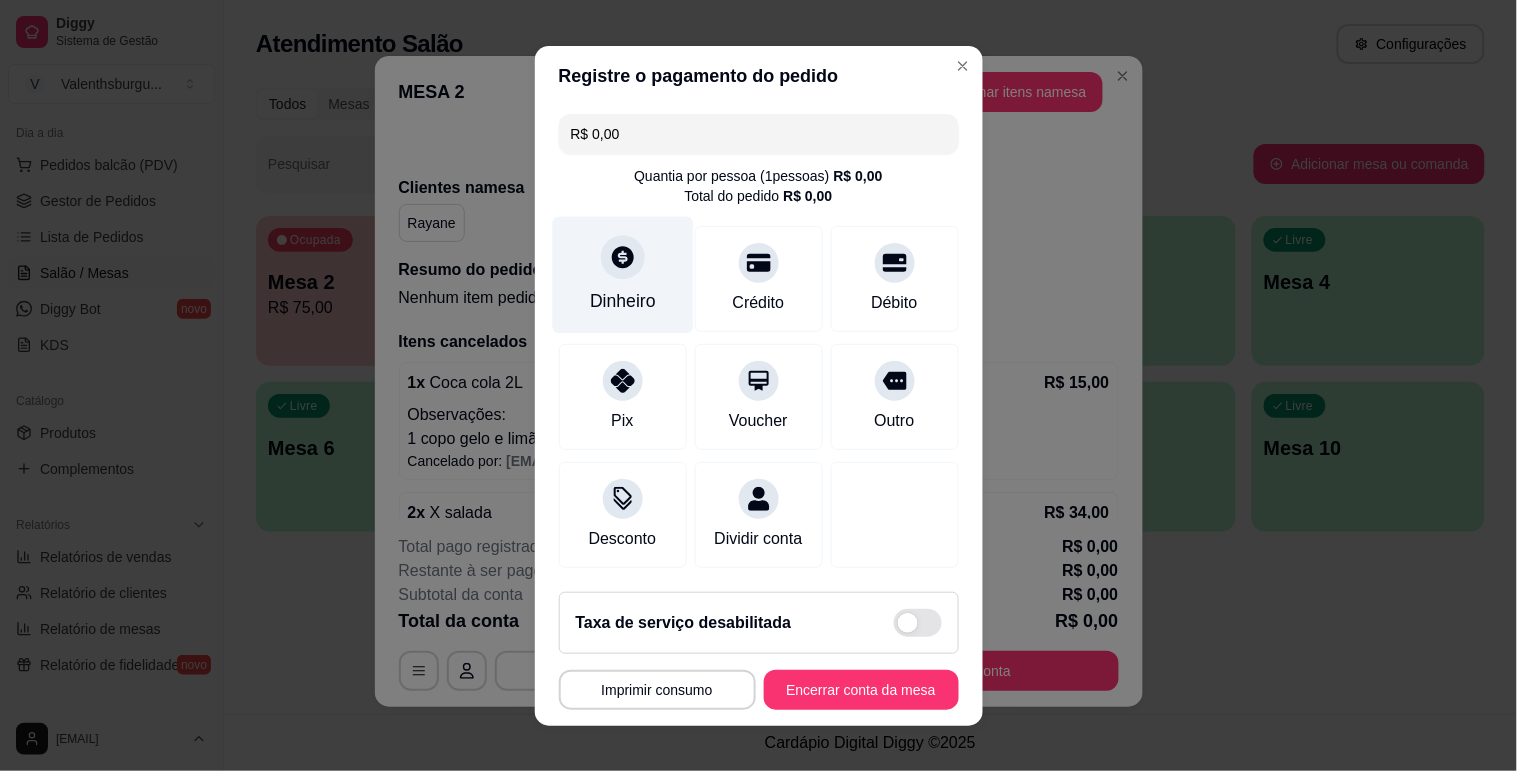 click on "Dinheiro" at bounding box center [622, 274] 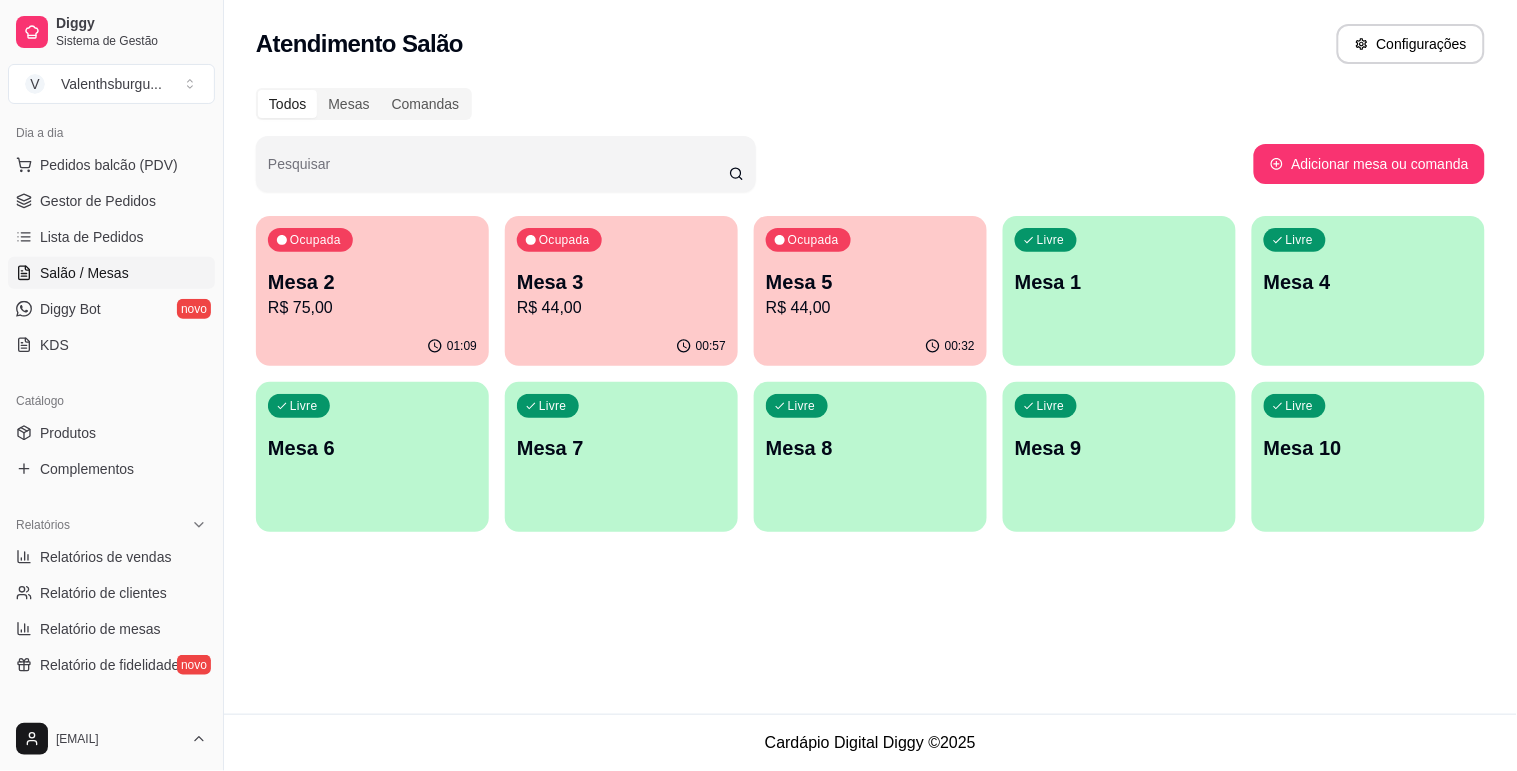 click on "Todos Mesas Comandas" at bounding box center (870, 104) 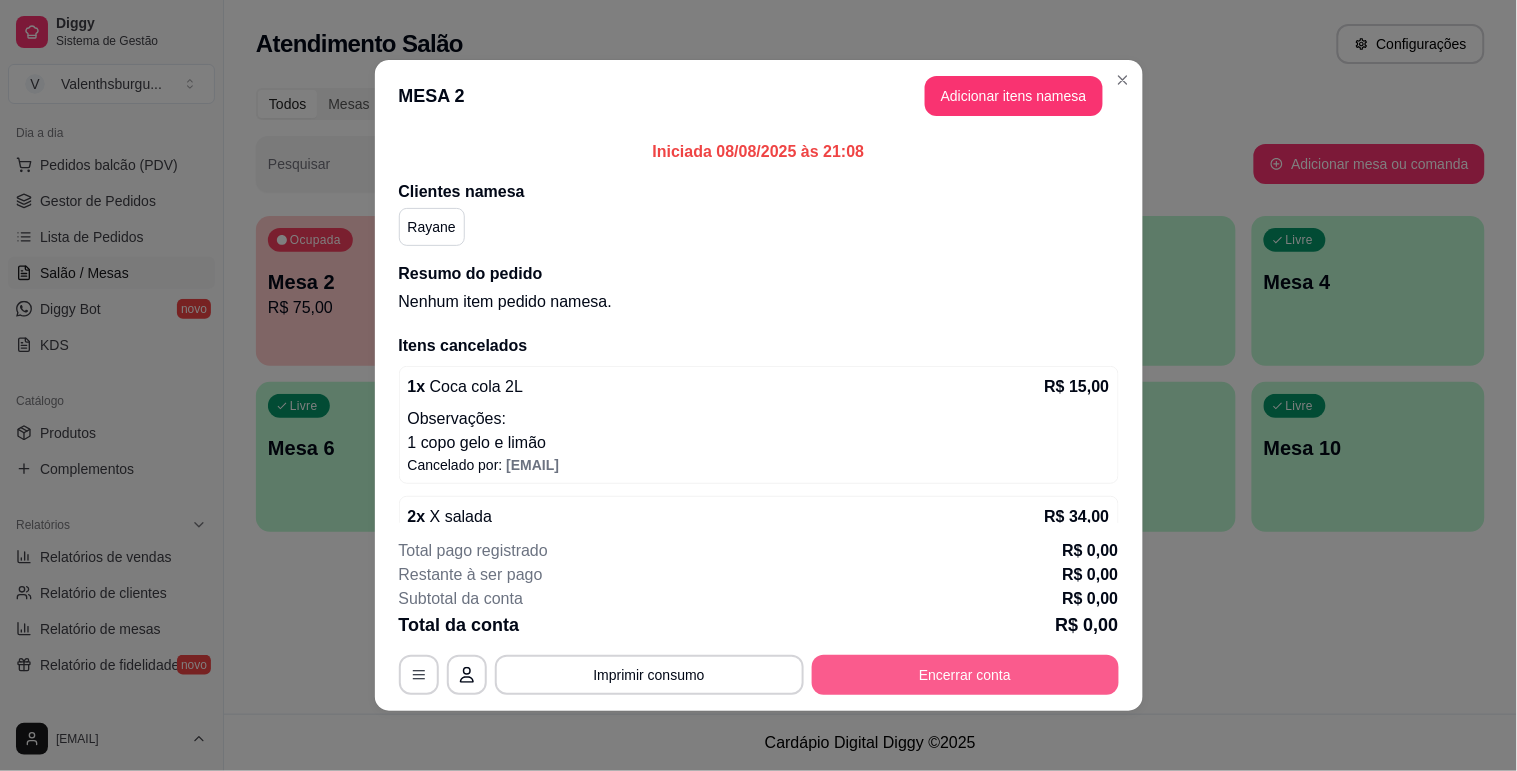click on "Encerrar conta" at bounding box center (965, 675) 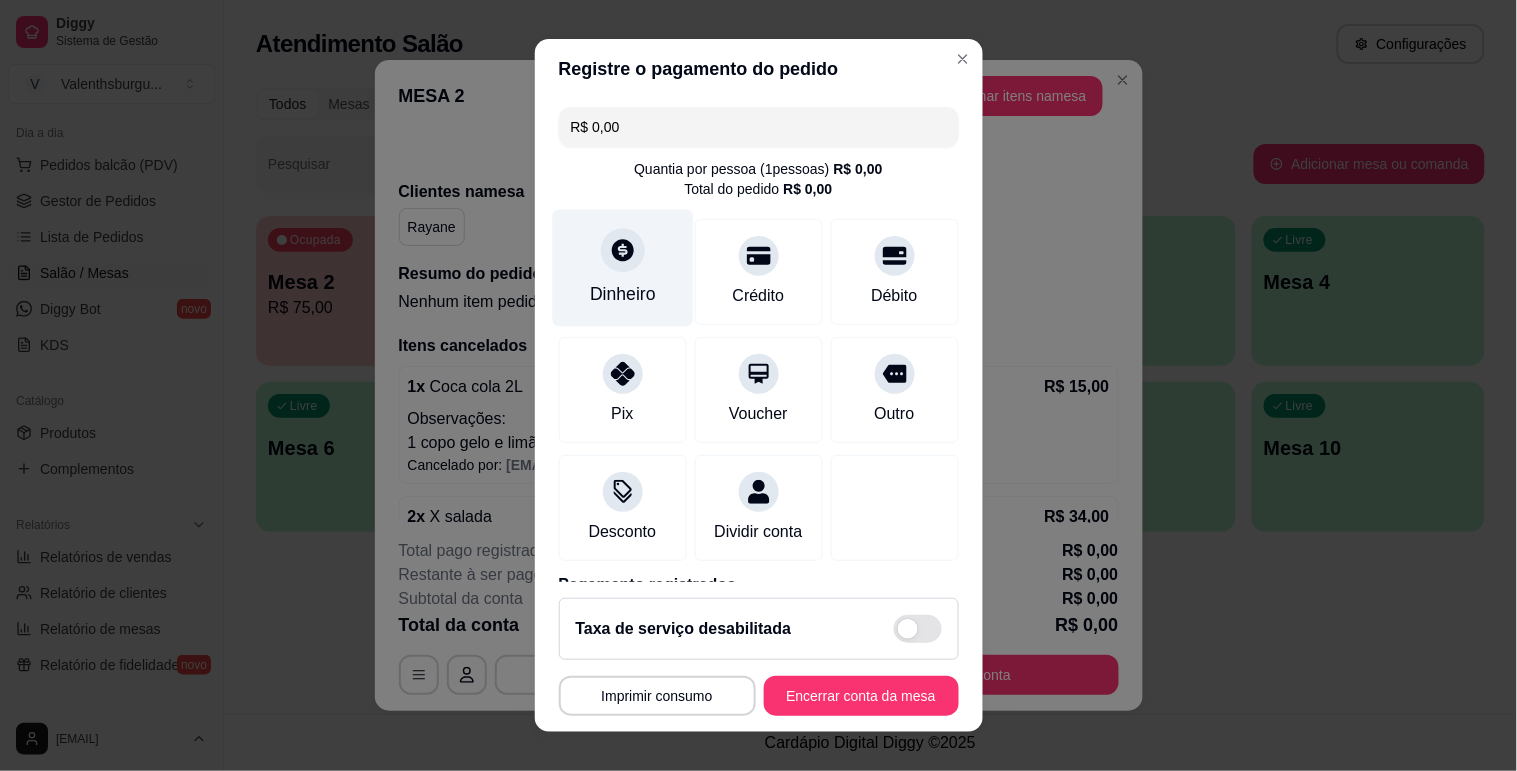 click on "Dinheiro" at bounding box center [622, 267] 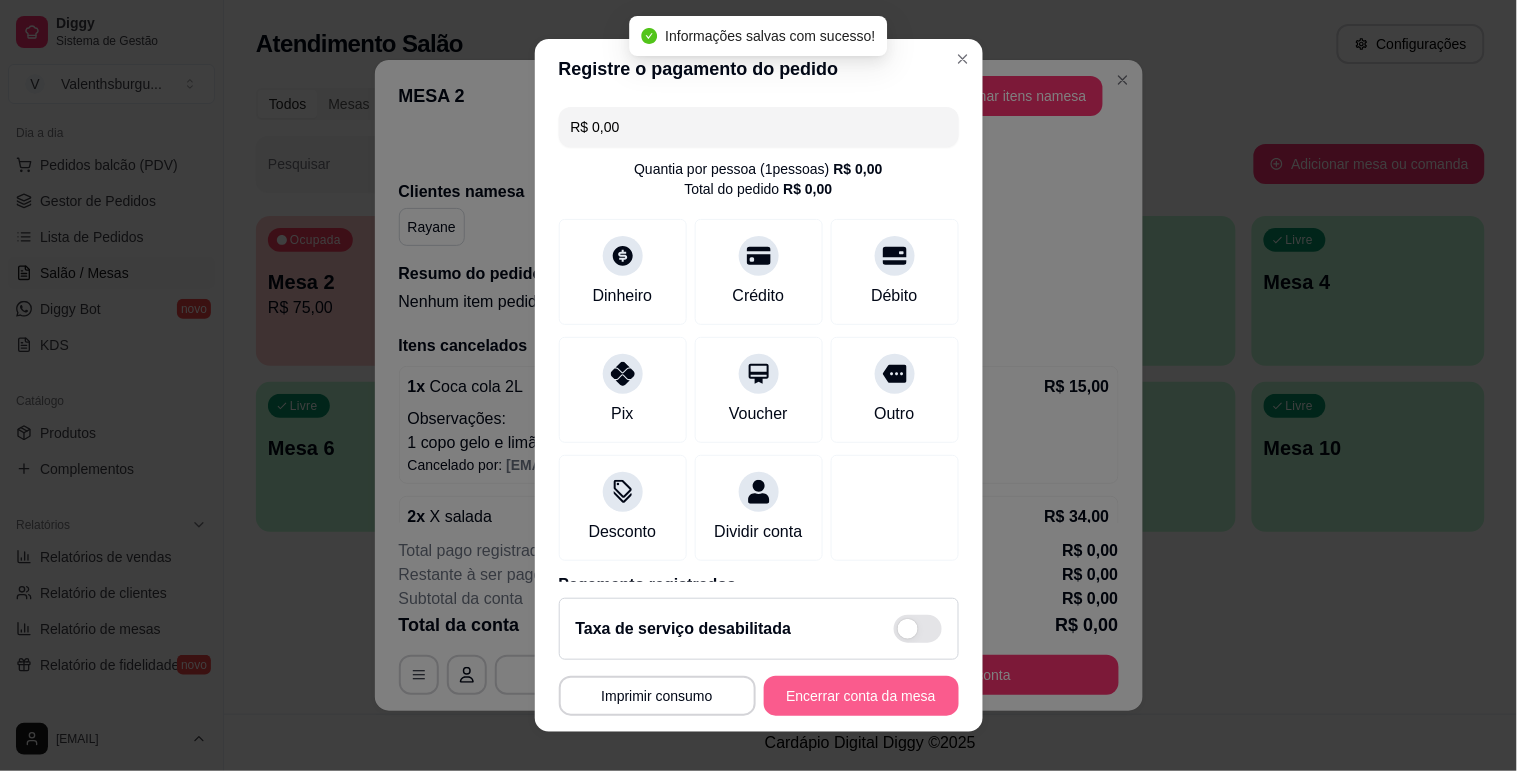 click on "Encerrar conta da mesa" at bounding box center [861, 696] 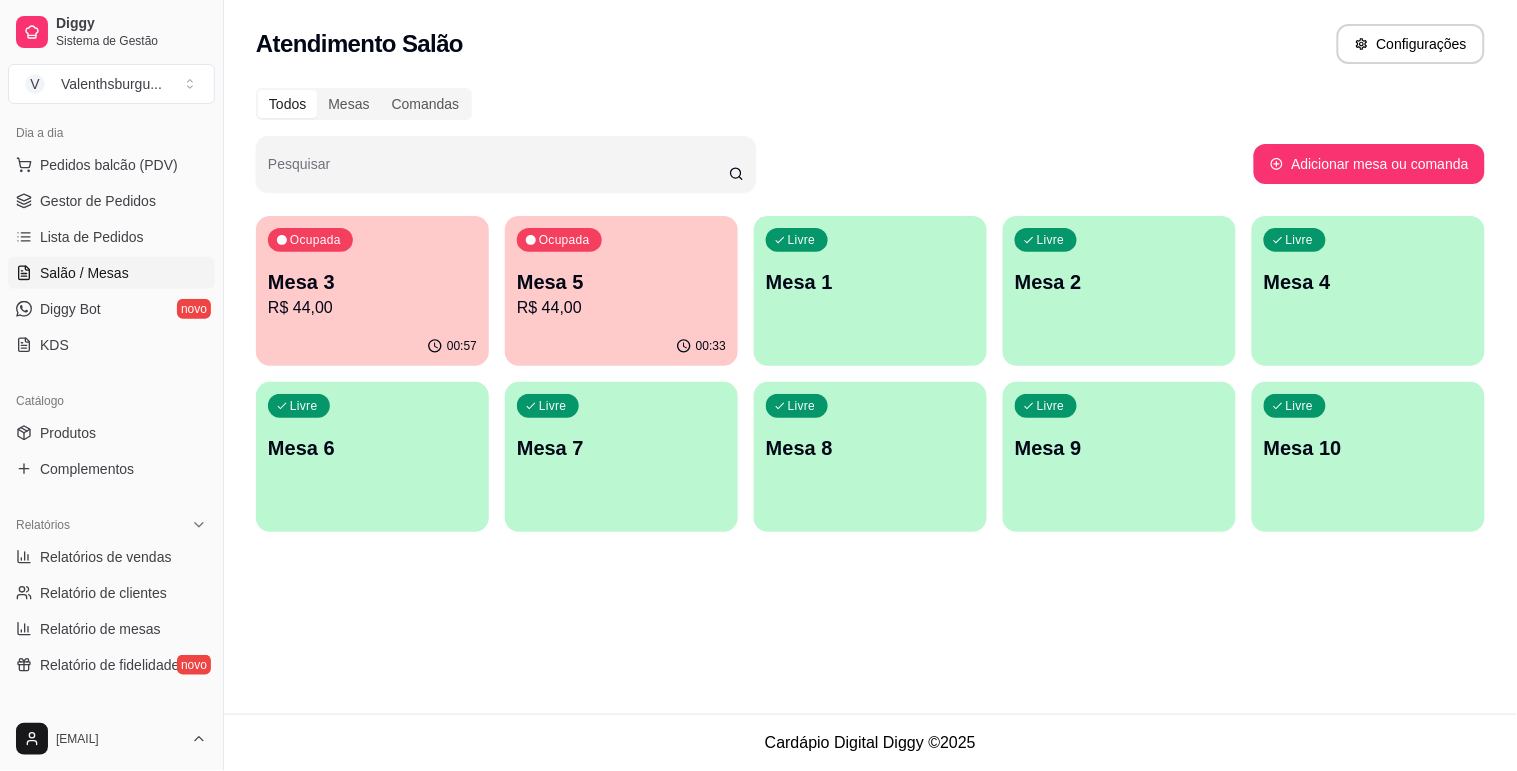 click on "Ocupada Mesa 3 R$ 44,00" at bounding box center (372, 271) 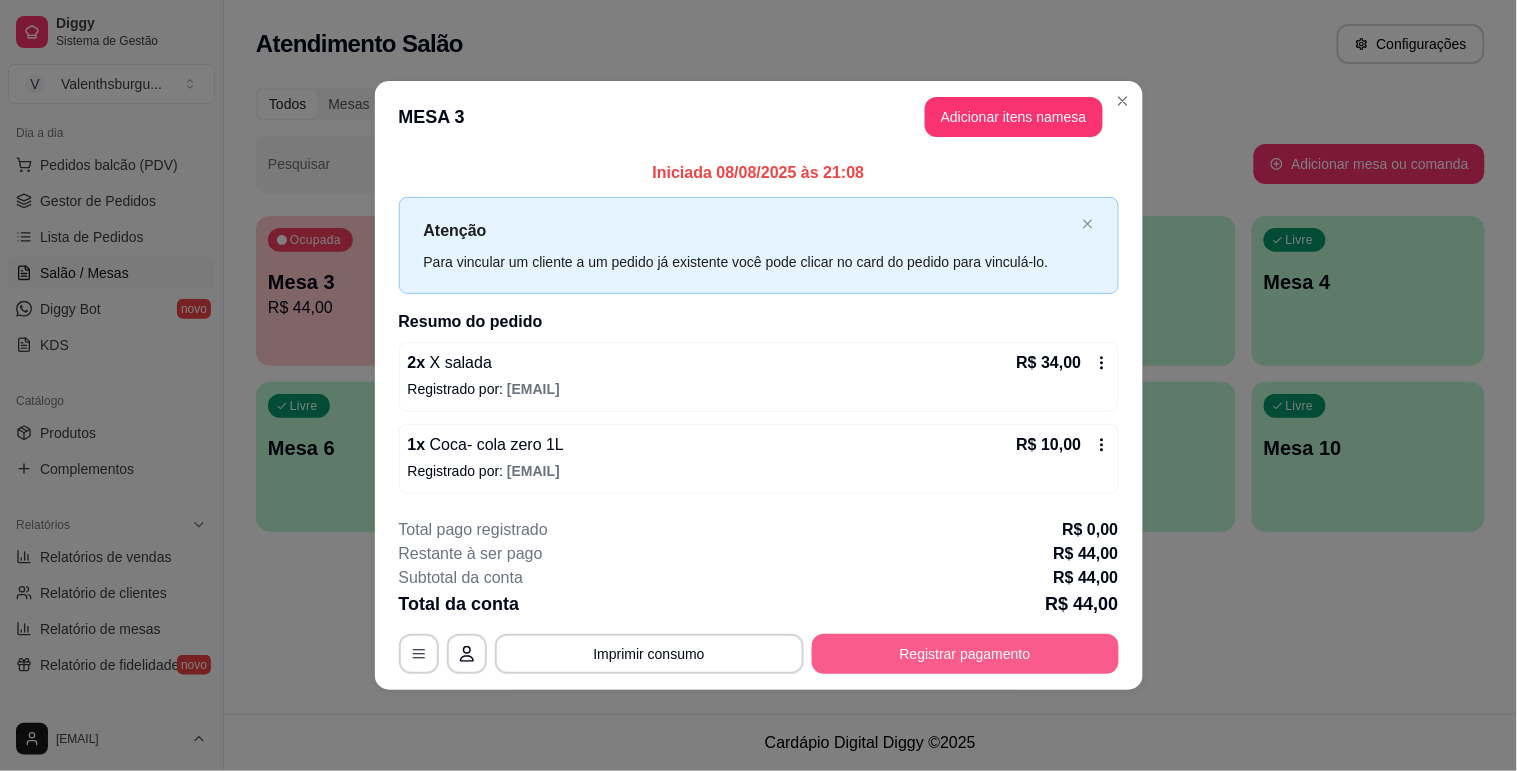 click on "Registrar pagamento" at bounding box center (965, 654) 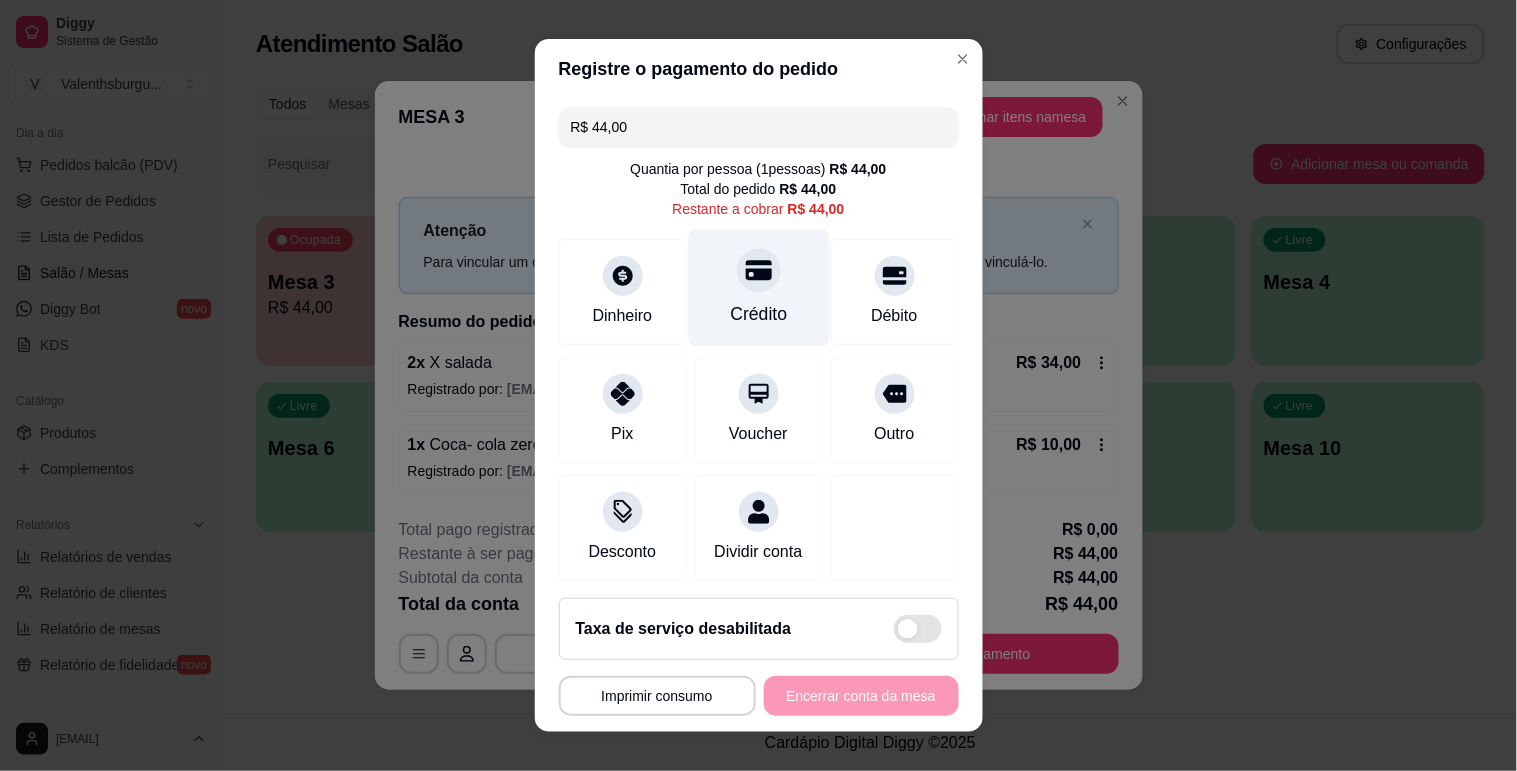 click 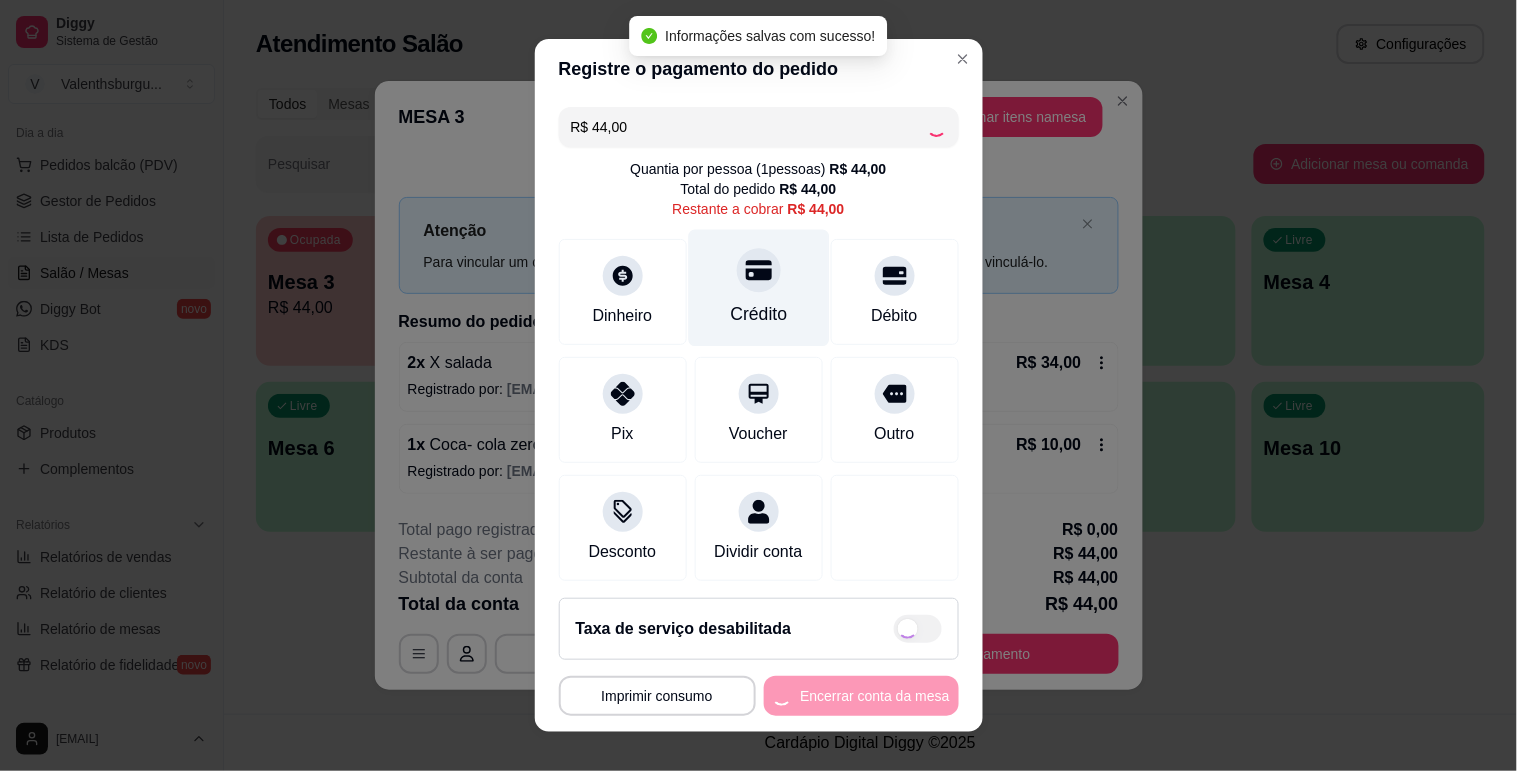 type on "R$ 0,00" 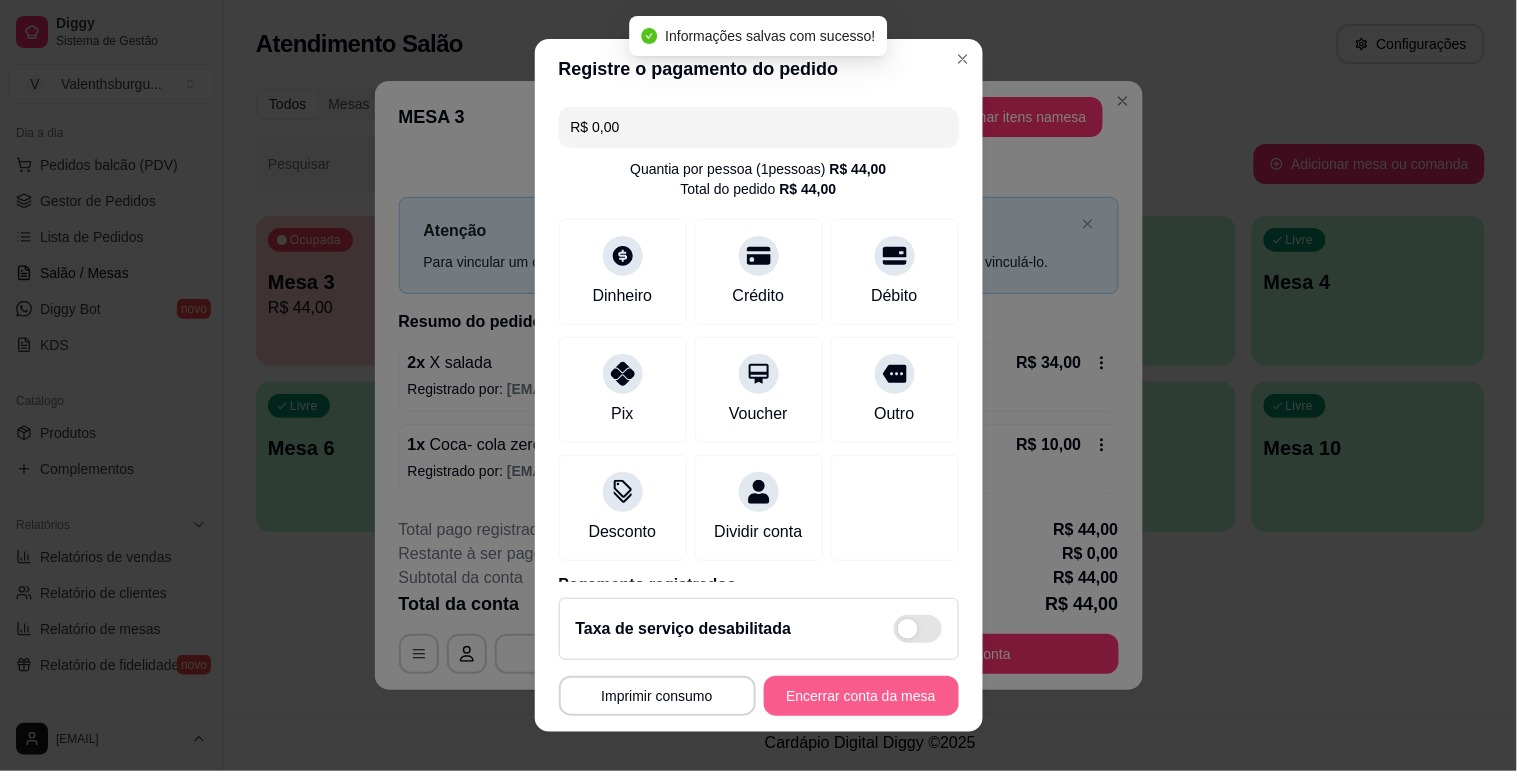click on "Encerrar conta da mesa" at bounding box center (861, 696) 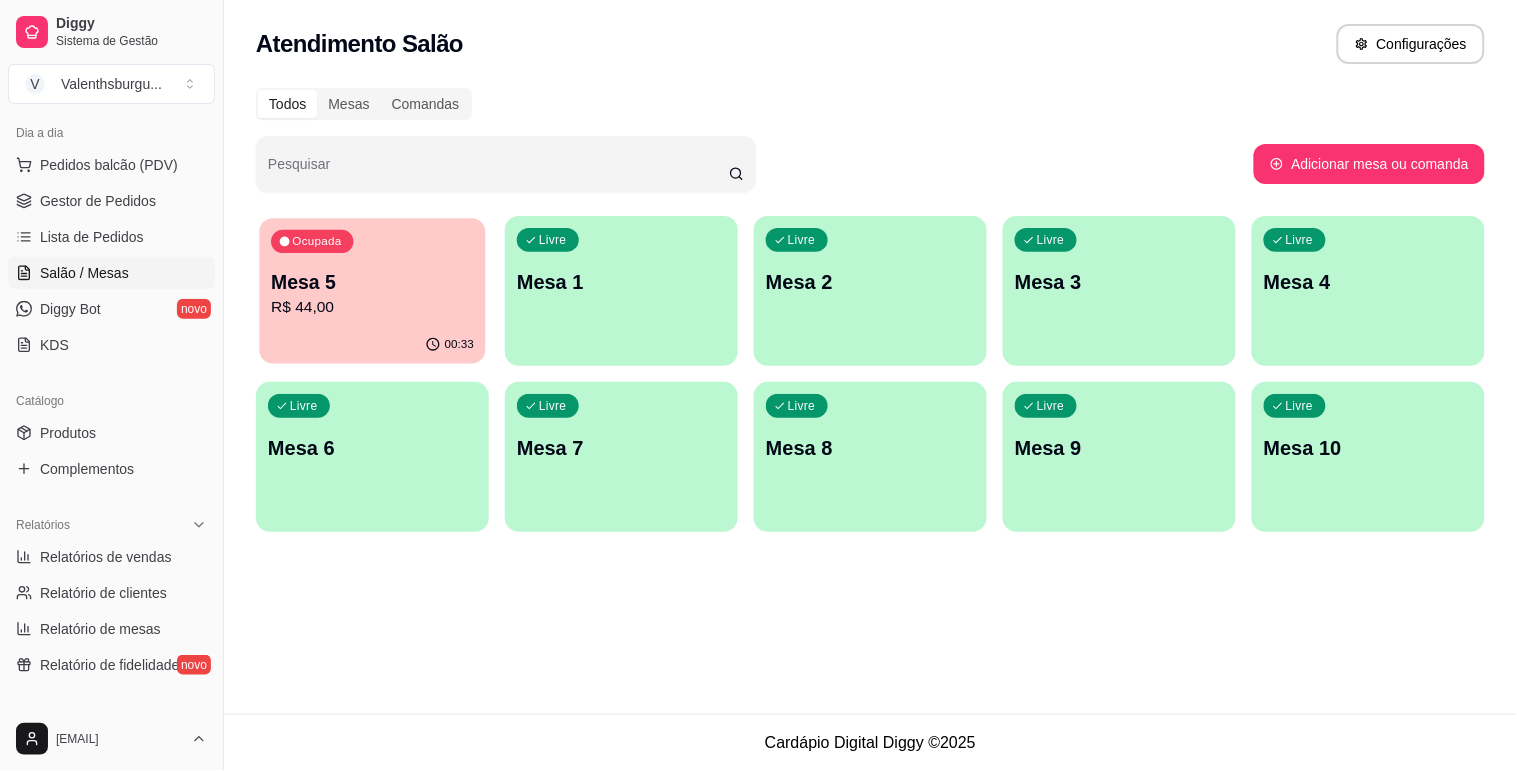 click on "R$ 44,00" at bounding box center (372, 307) 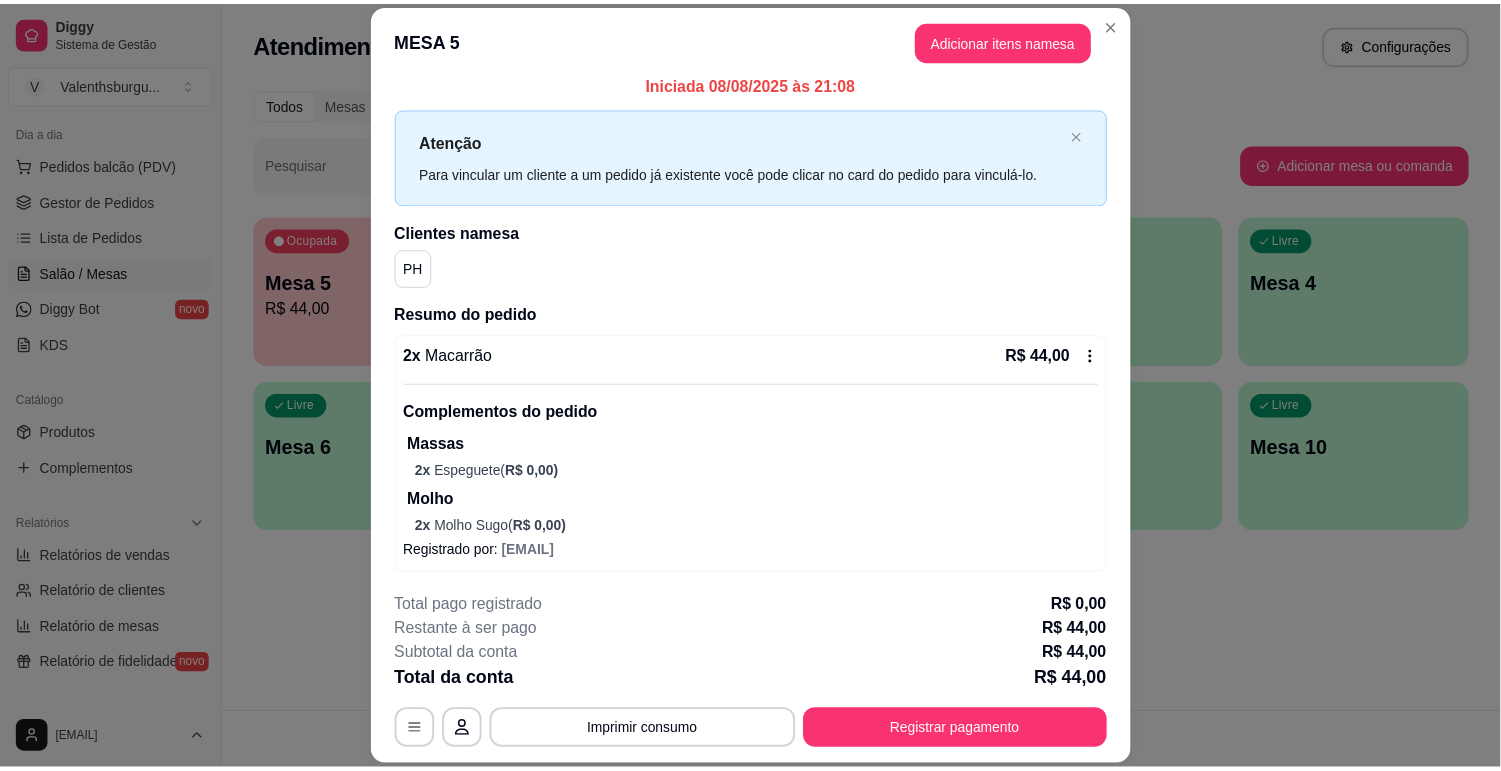 scroll, scrollTop: 15, scrollLeft: 0, axis: vertical 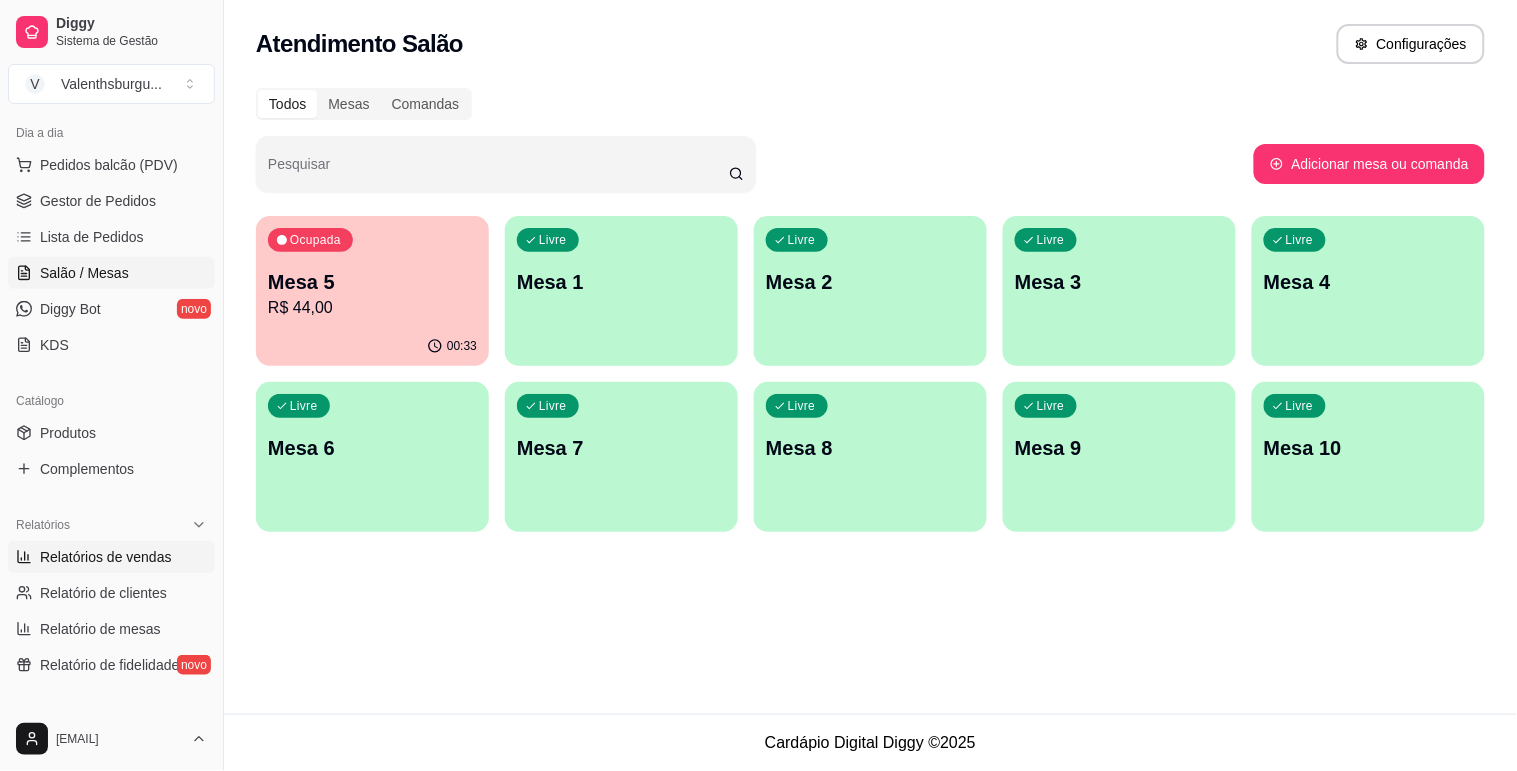 click on "Relatórios de vendas" at bounding box center (106, 557) 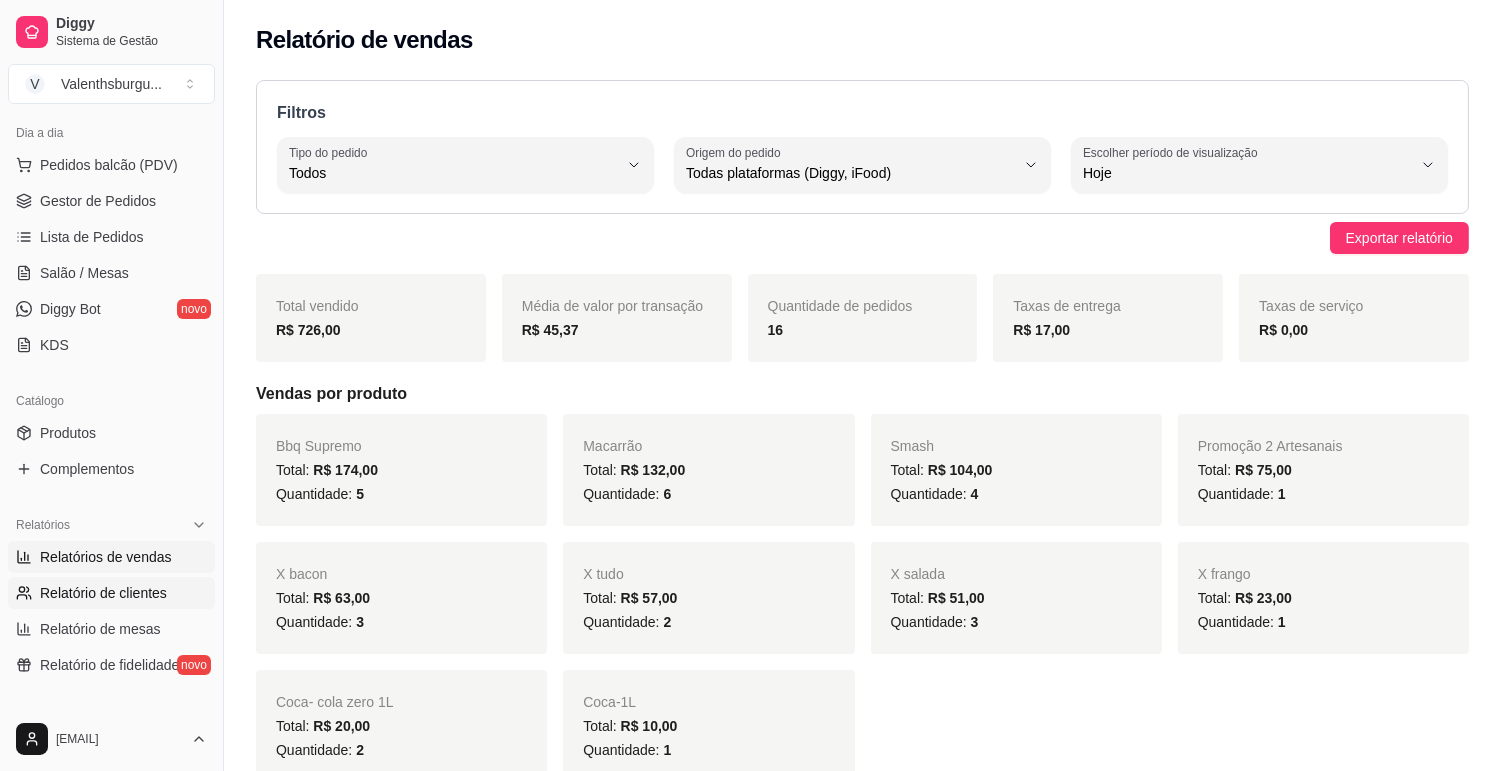 click on "Relatório de clientes" at bounding box center (103, 593) 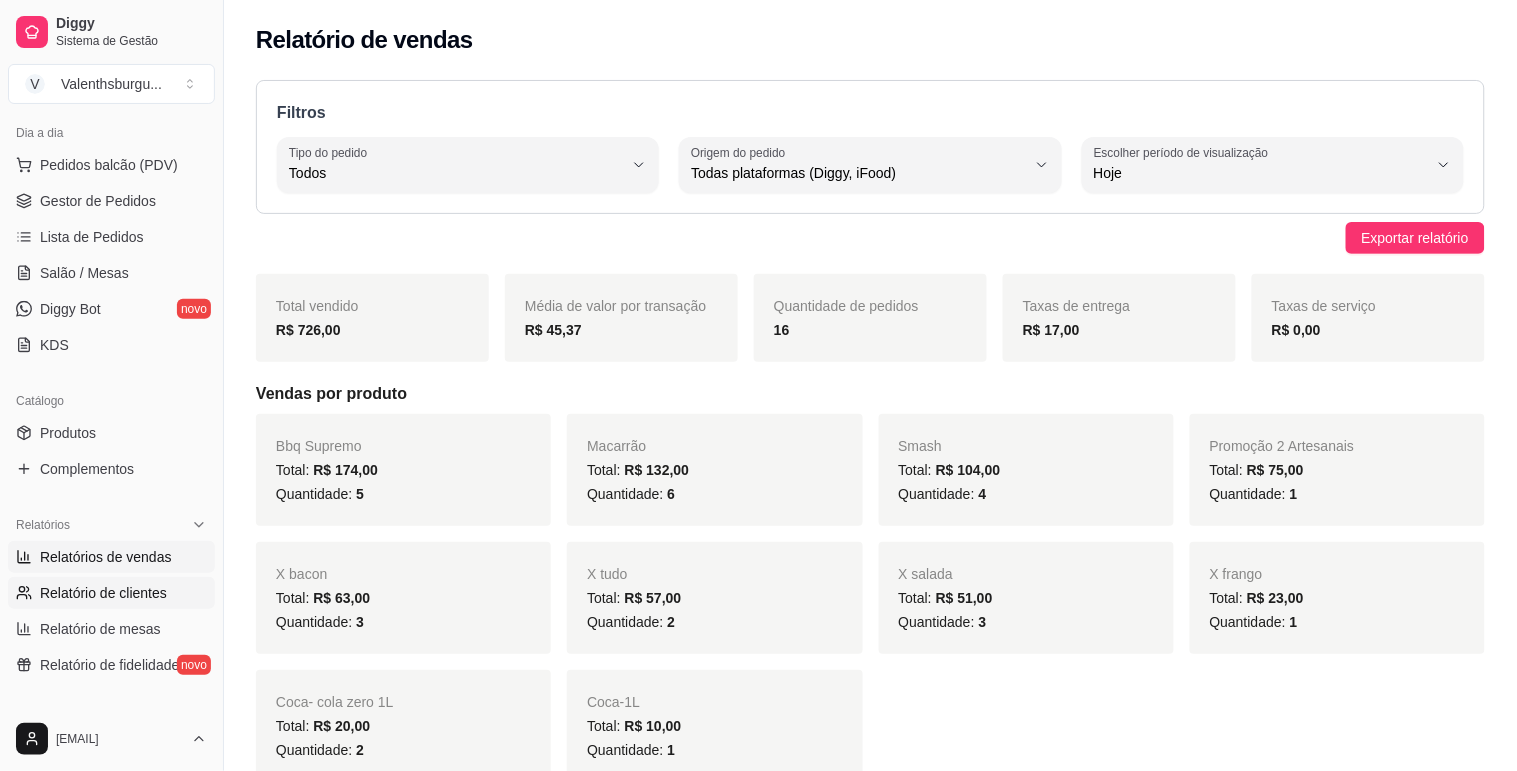 select on "30" 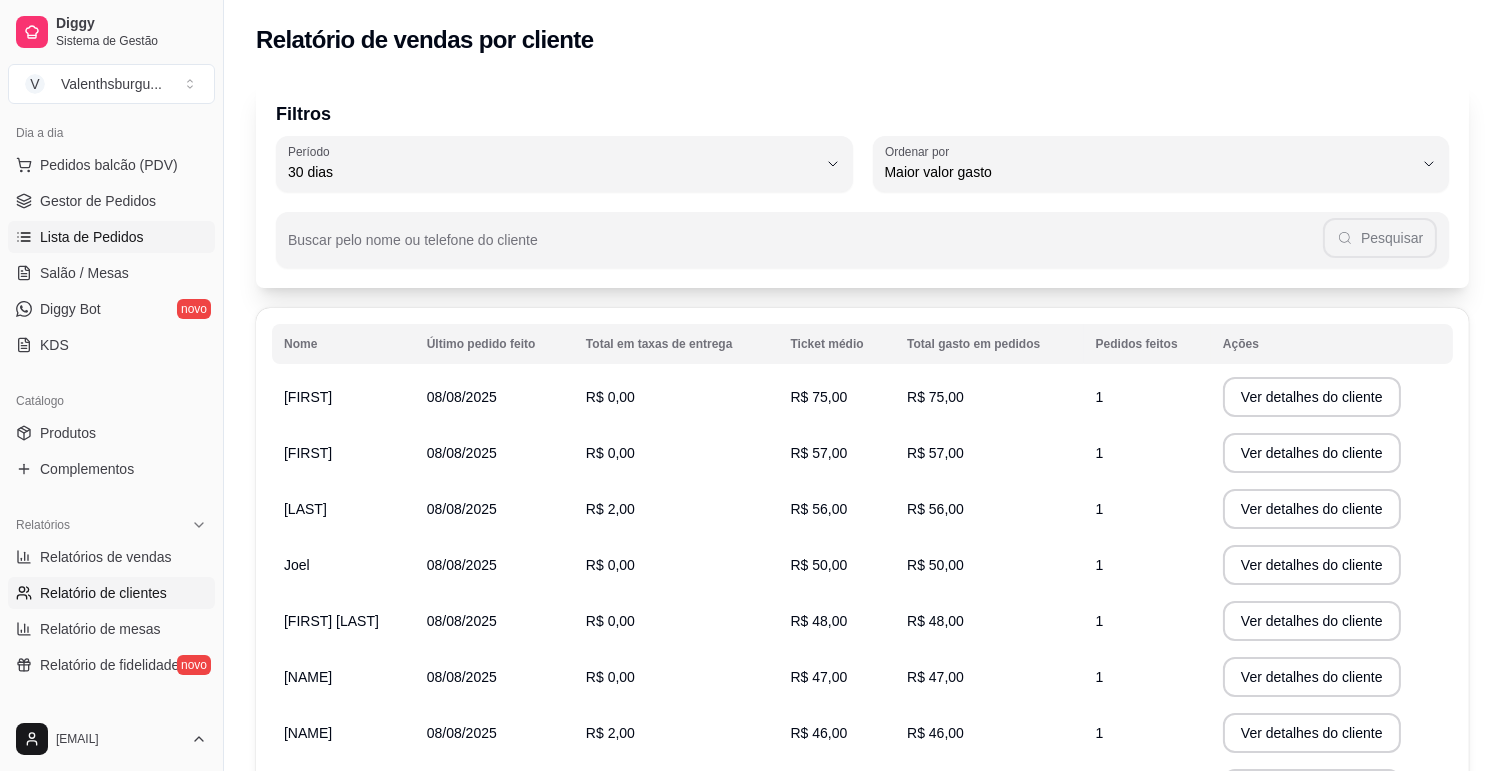 click on "Lista de Pedidos" at bounding box center [92, 237] 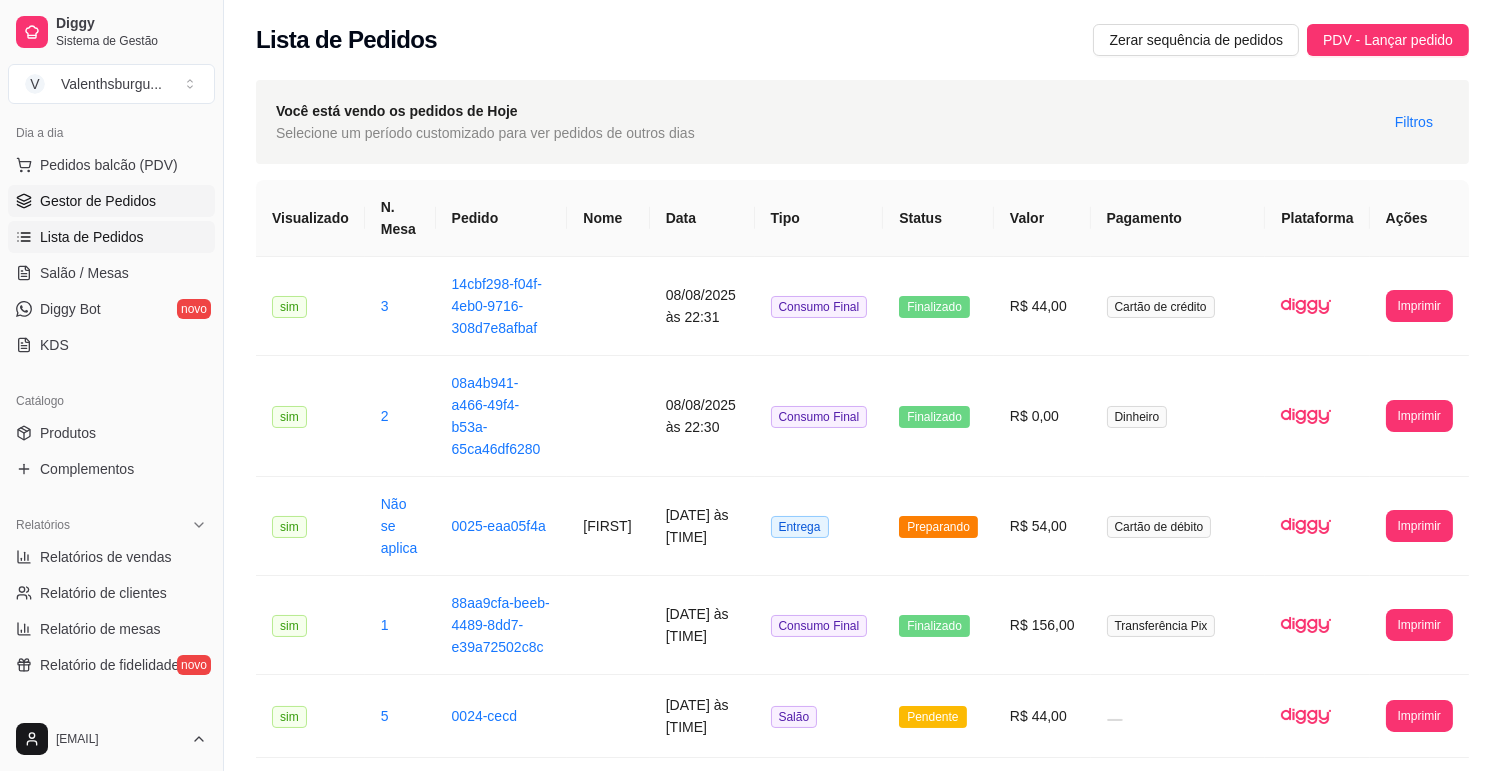 click on "Gestor de Pedidos" at bounding box center [98, 201] 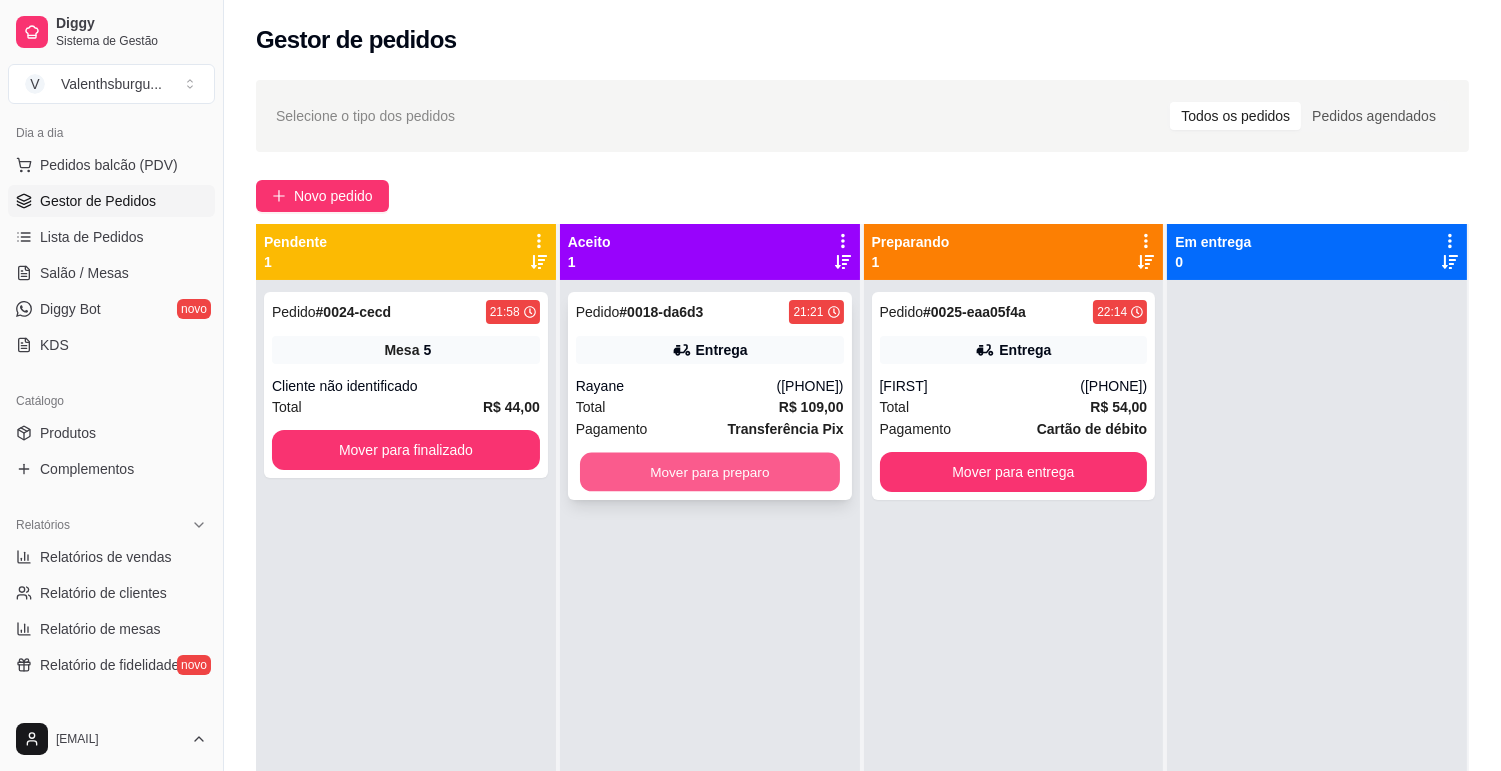 click on "Mover para preparo" at bounding box center [710, 472] 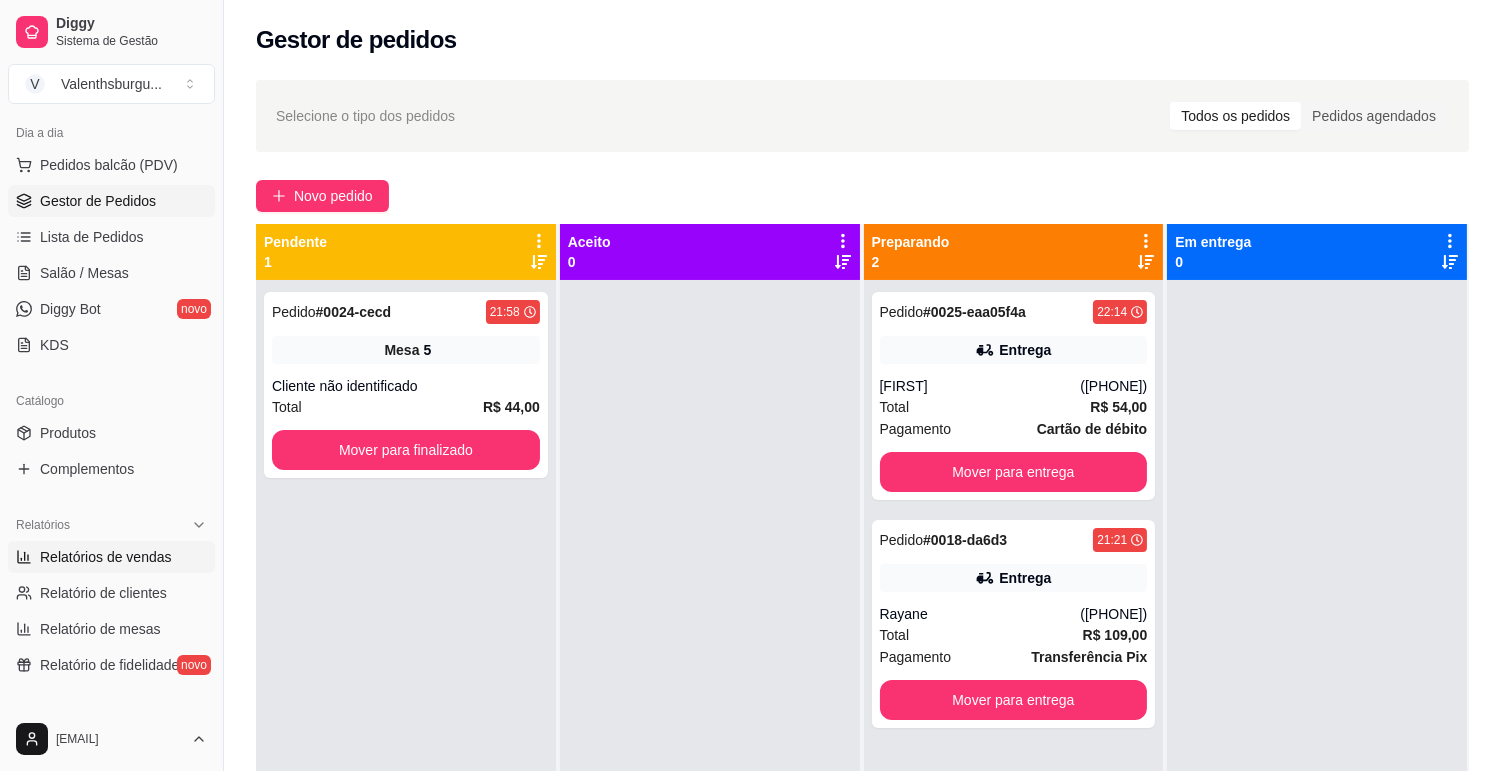 click on "Relatórios de vendas" at bounding box center [106, 557] 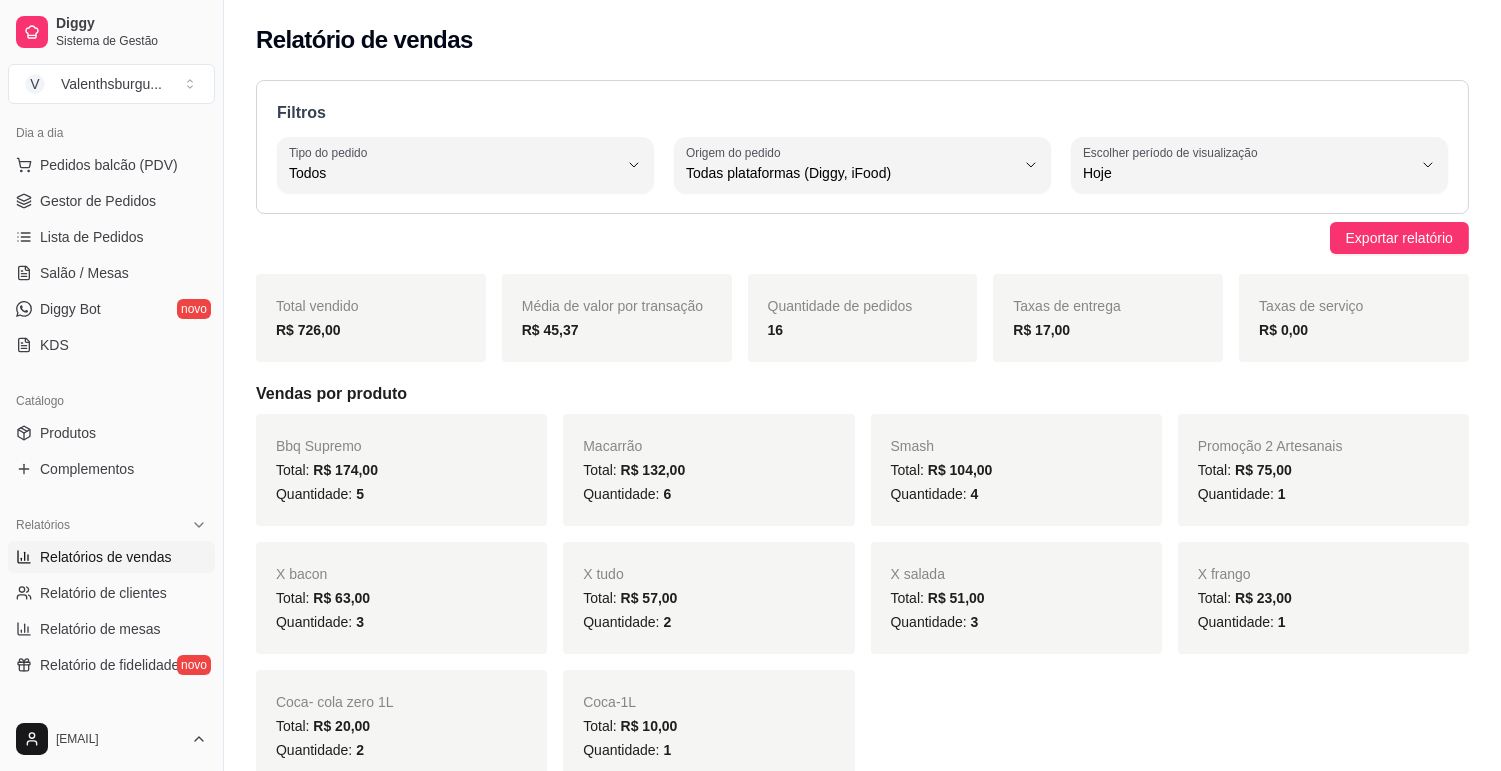 click on "Pedidos balcão (PDV) Gestor de Pedidos Lista de Pedidos Salão / Mesas Diggy Bot novo KDS" at bounding box center (111, 255) 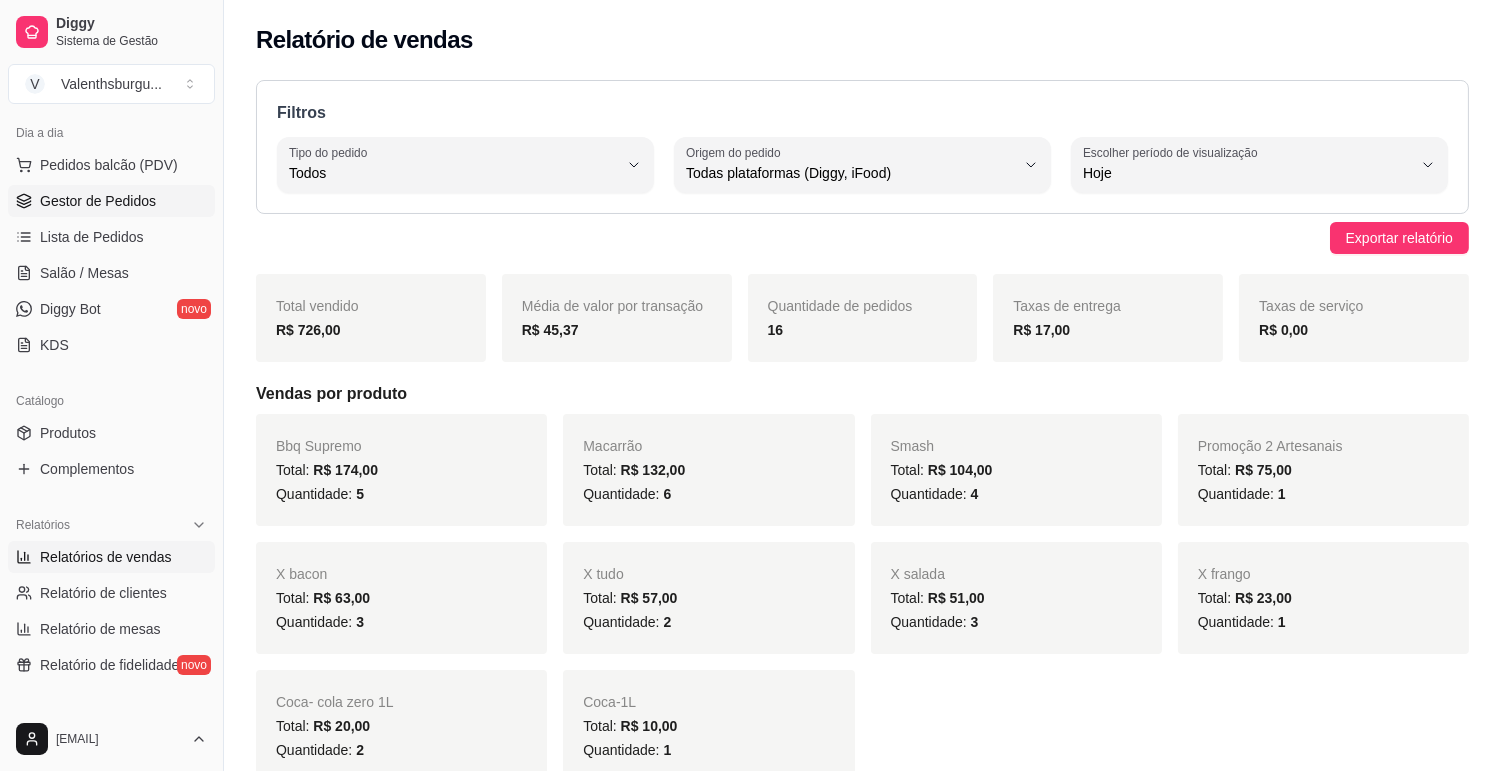click on "Gestor de Pedidos" at bounding box center (98, 201) 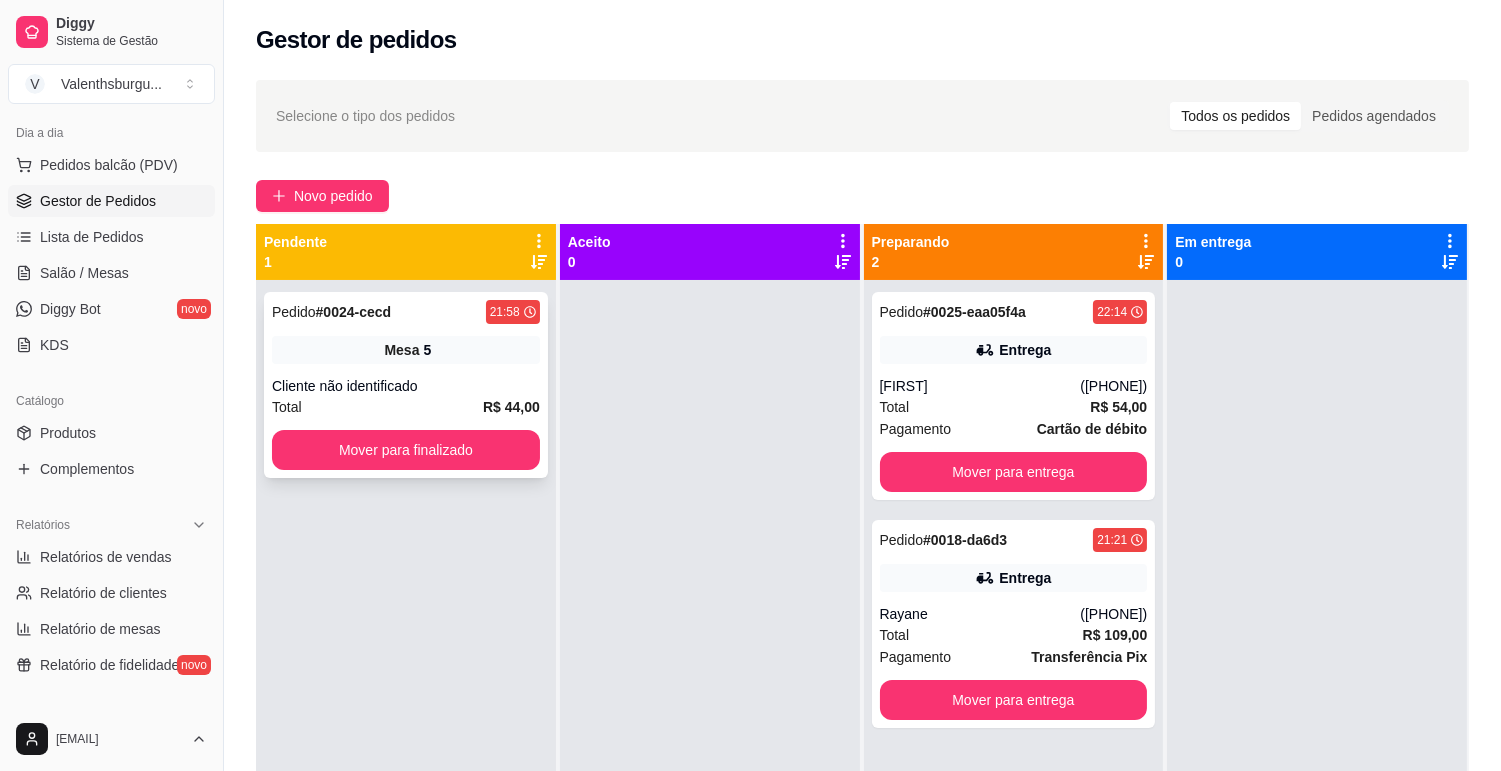 click on "Mesa 5" at bounding box center [406, 350] 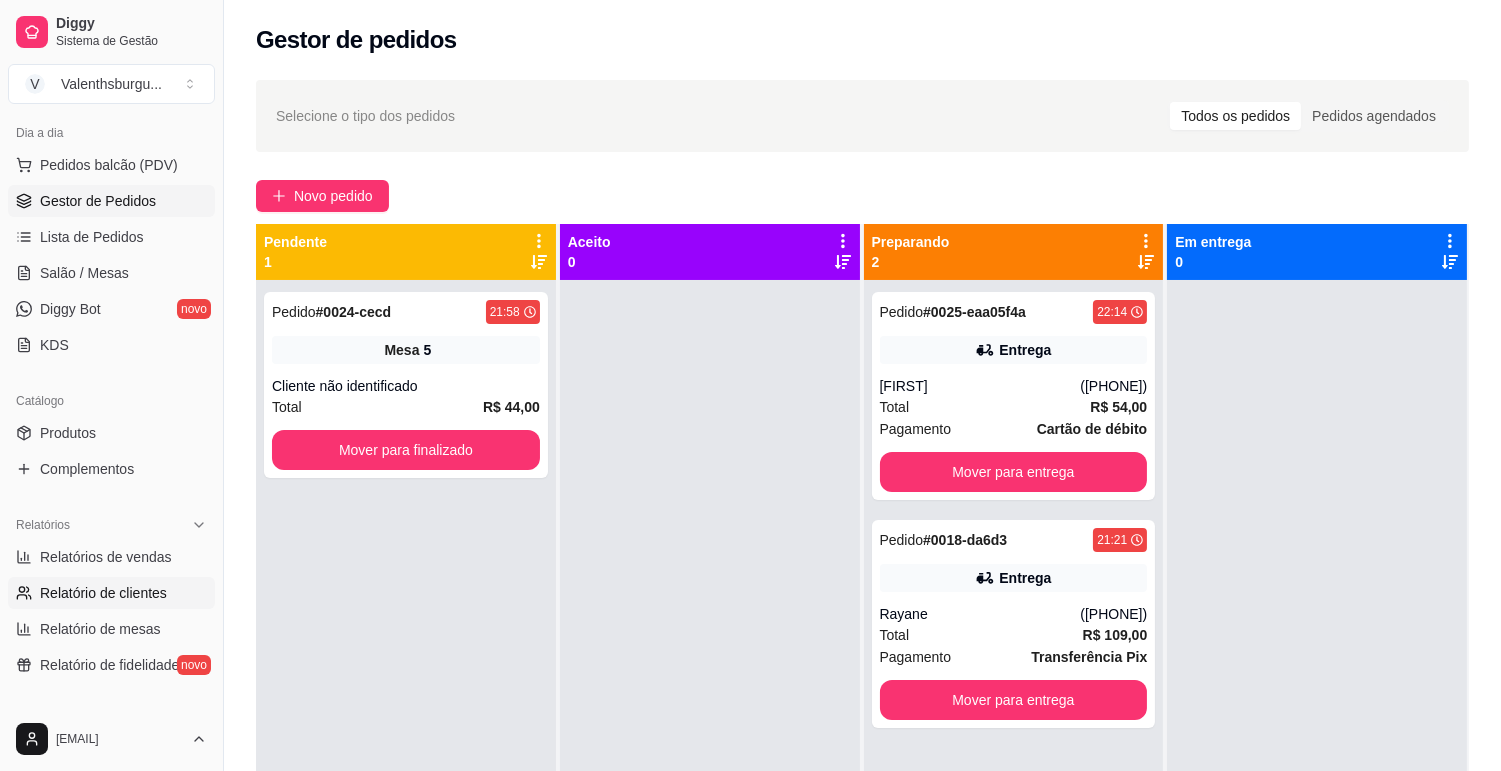 click on "Relatório de clientes" at bounding box center (103, 593) 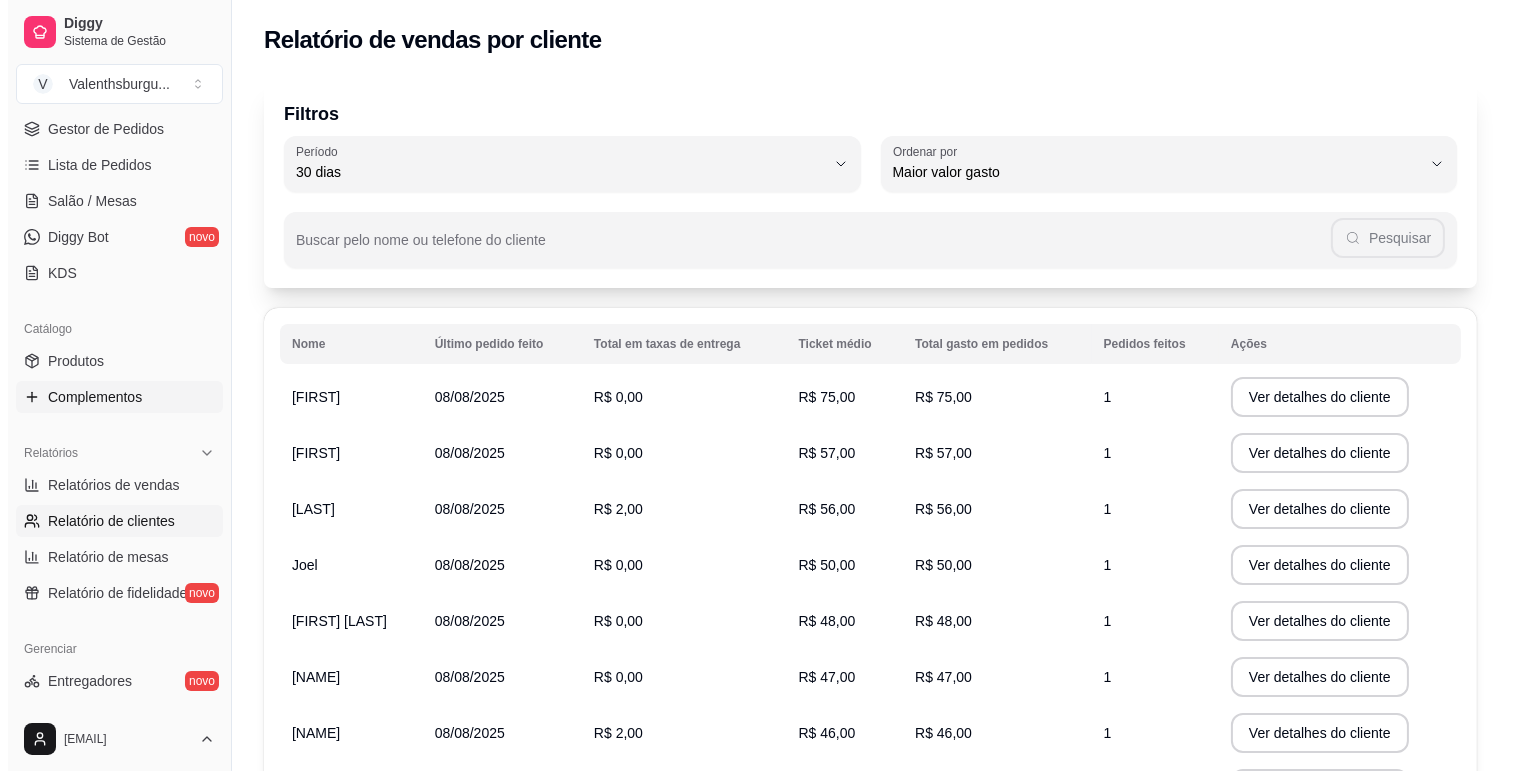 scroll, scrollTop: 333, scrollLeft: 0, axis: vertical 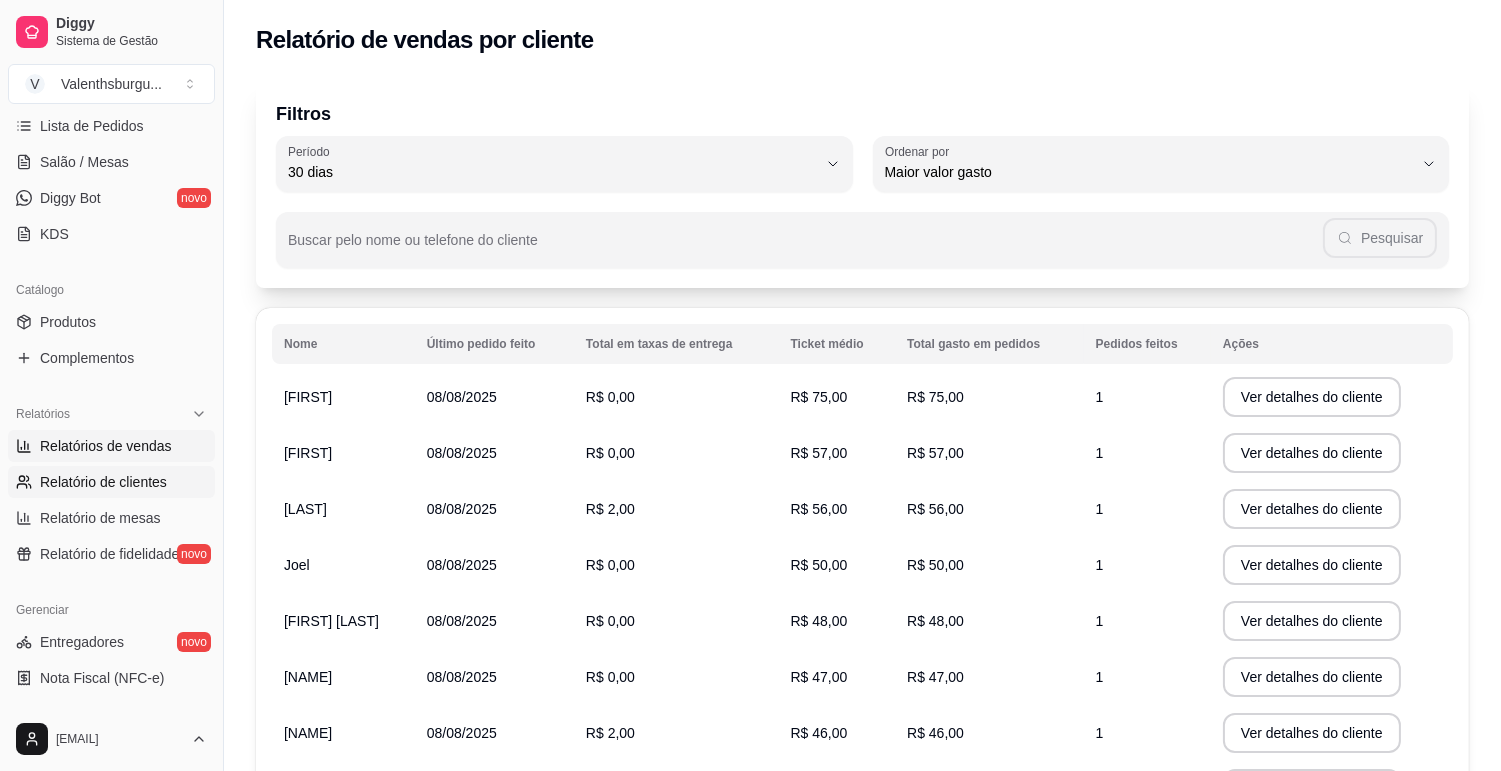 click on "Relatórios de vendas" at bounding box center (106, 446) 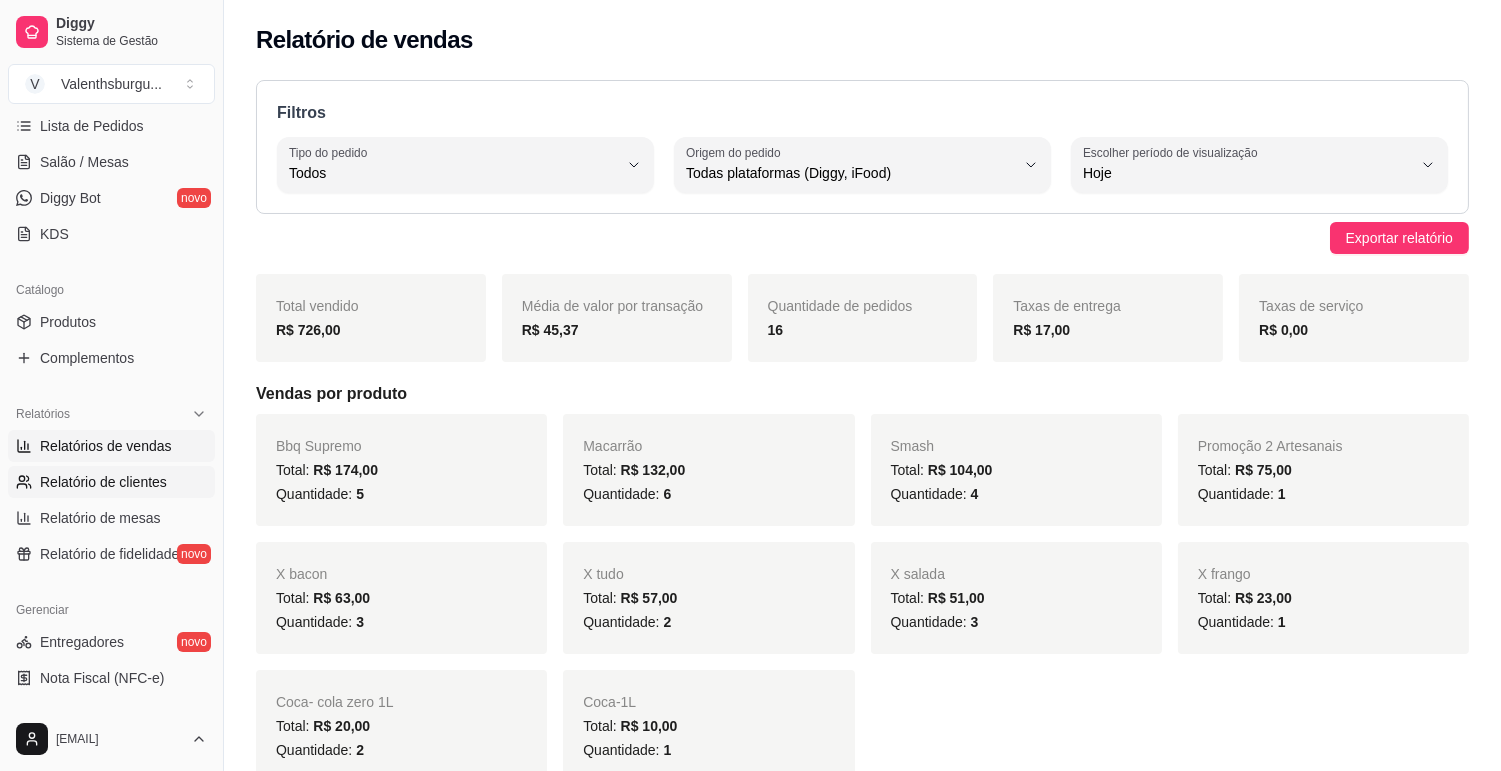 click on "Relatório de clientes" at bounding box center (111, 482) 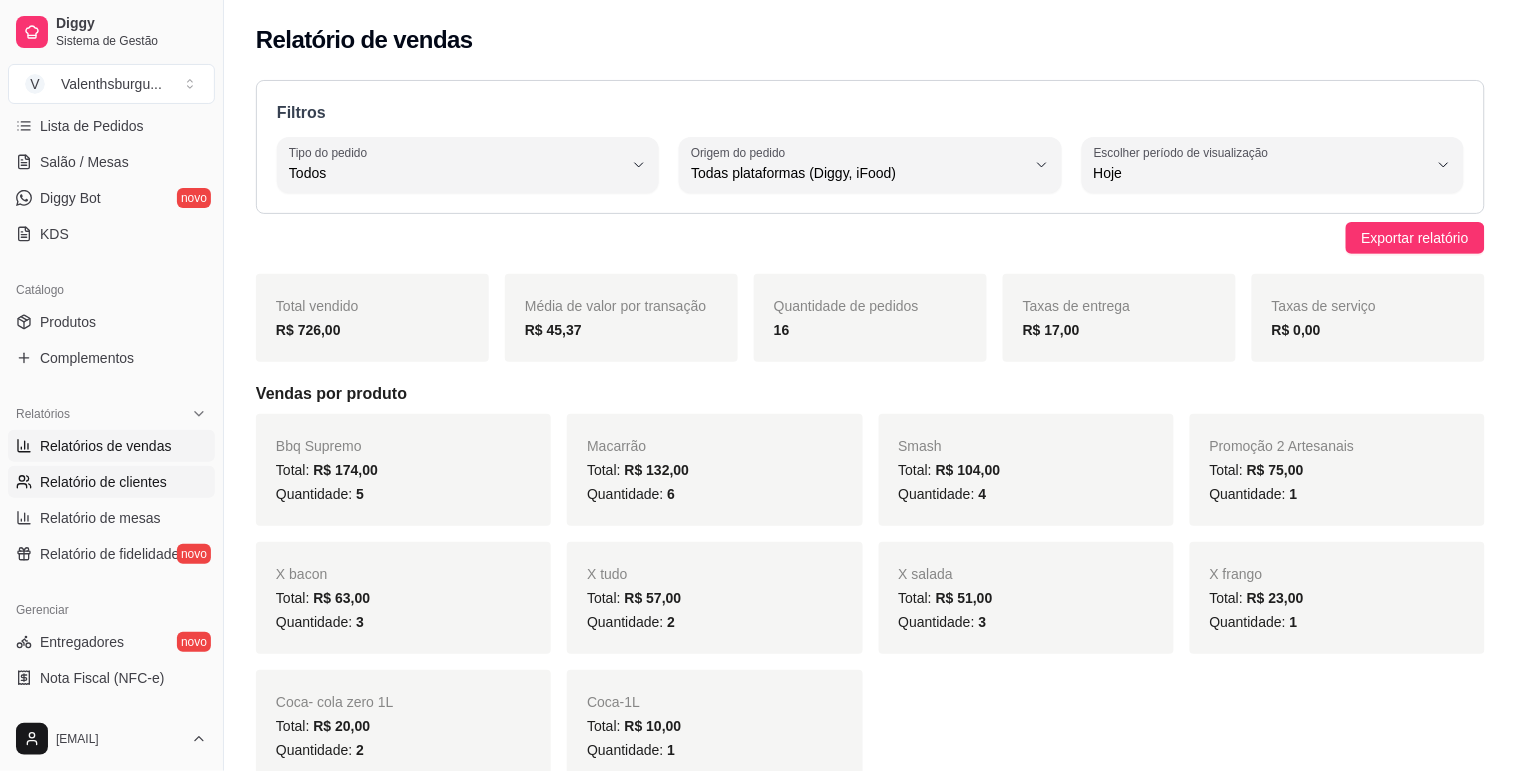 select on "30" 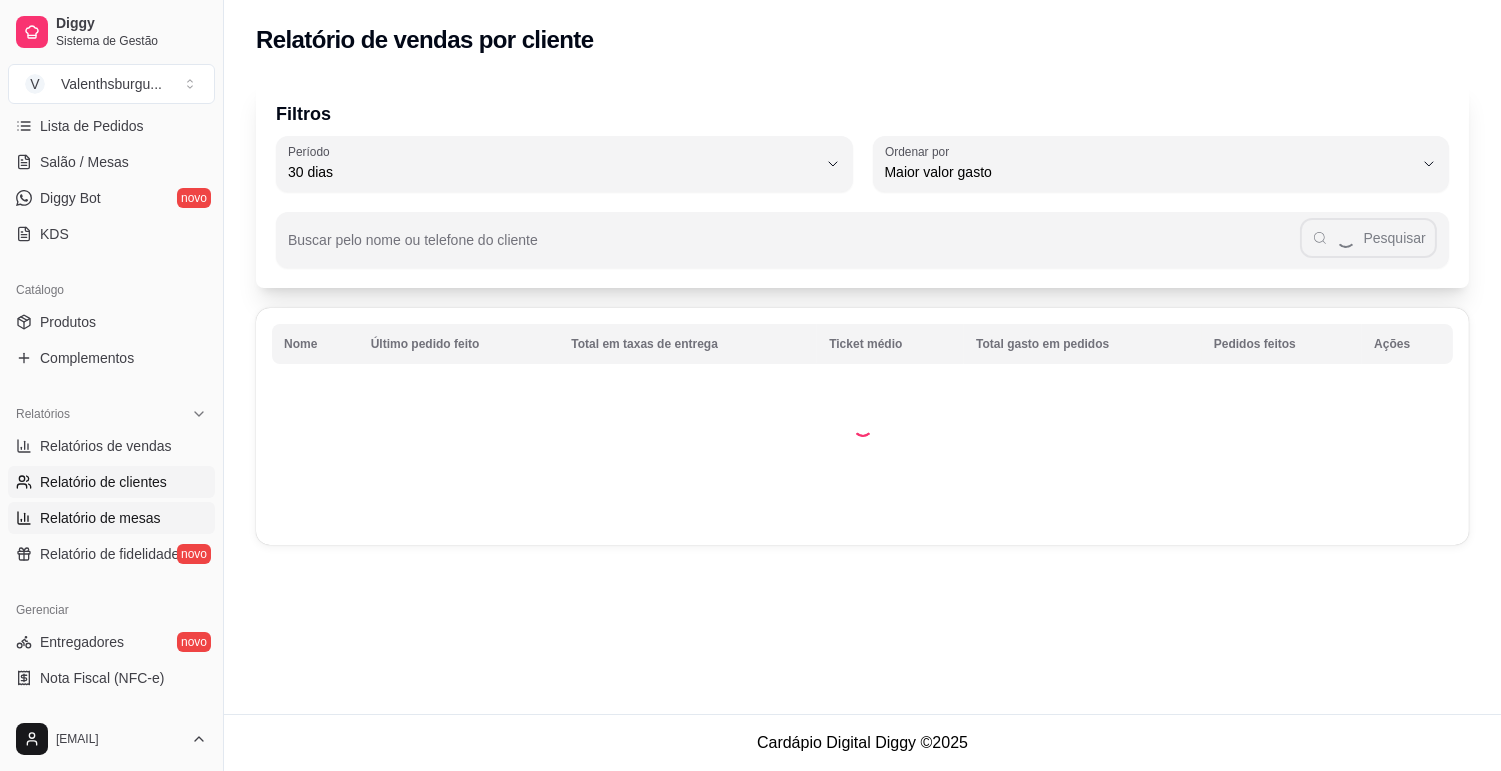 click on "Relatório de mesas" at bounding box center [111, 518] 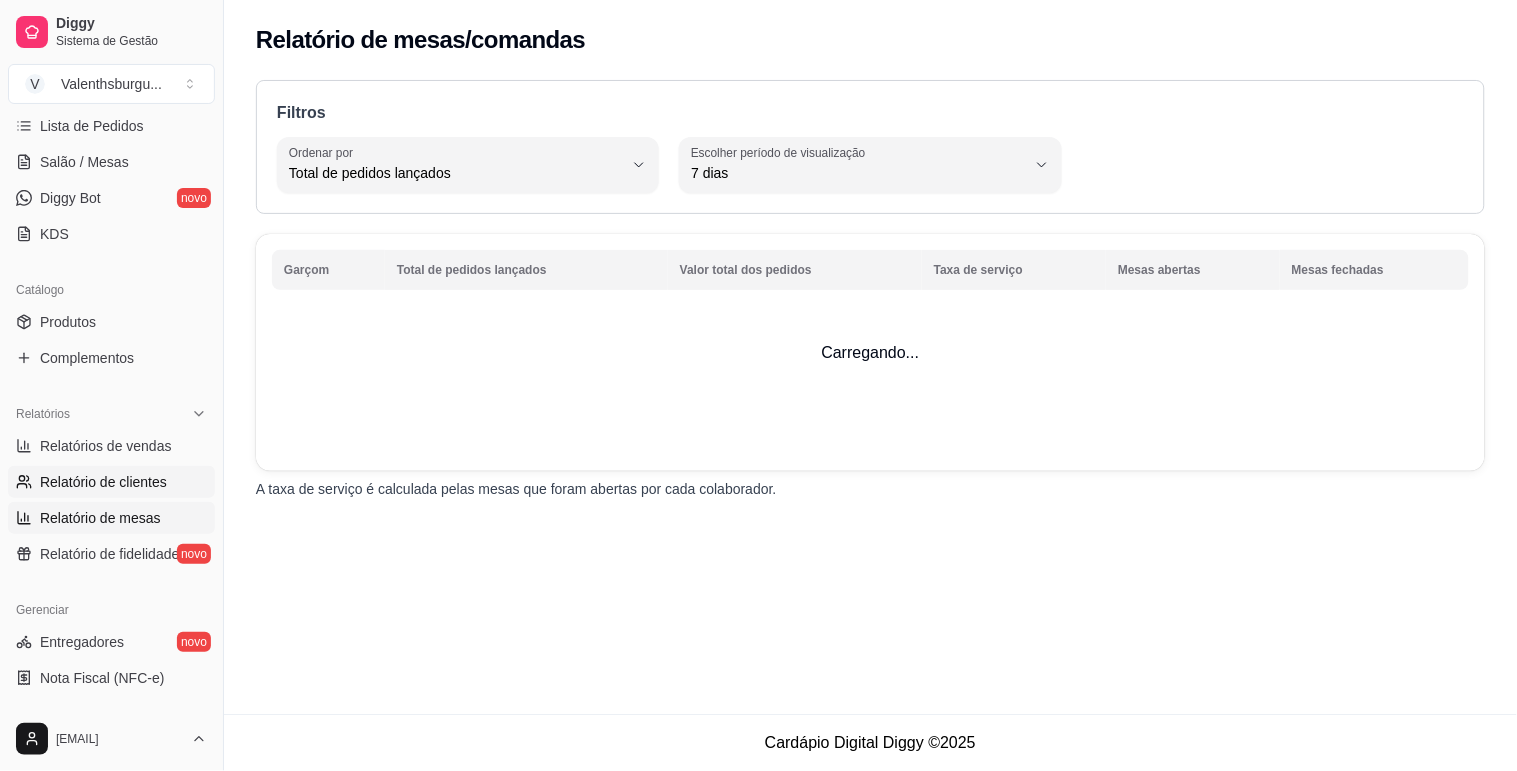 click on "Relatório de clientes" at bounding box center [103, 482] 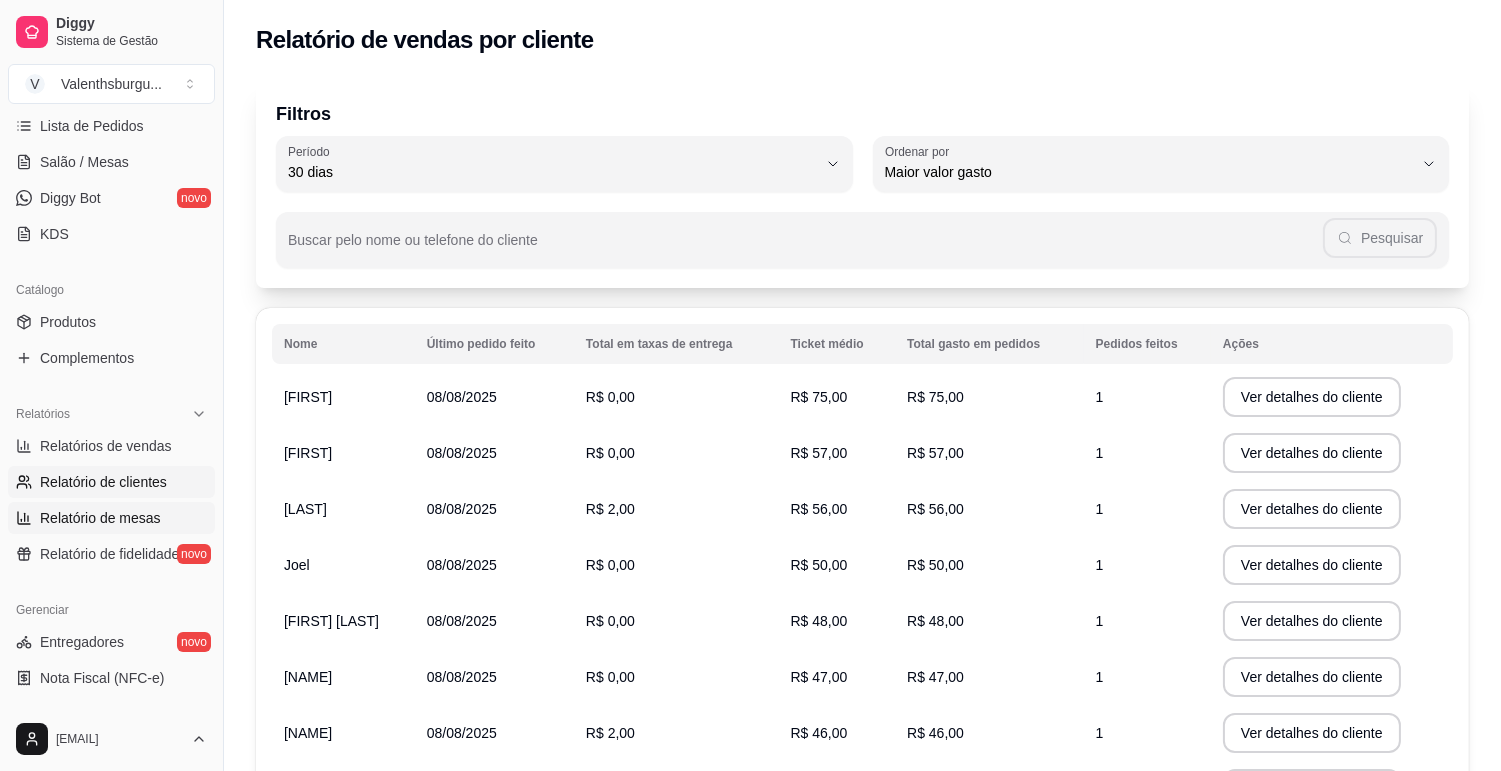 click on "Relatório de mesas" at bounding box center (111, 518) 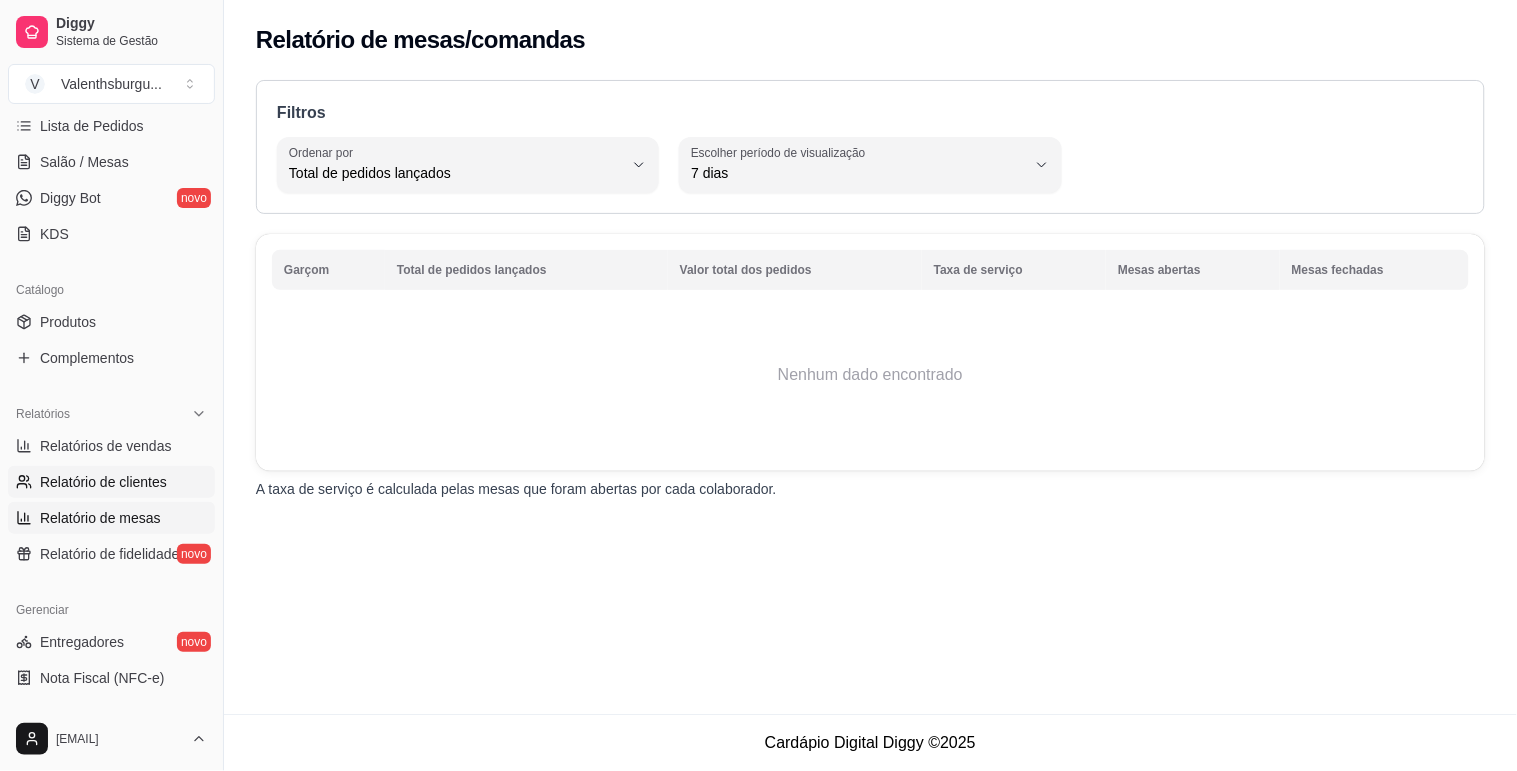 click on "Relatório de clientes" at bounding box center (103, 482) 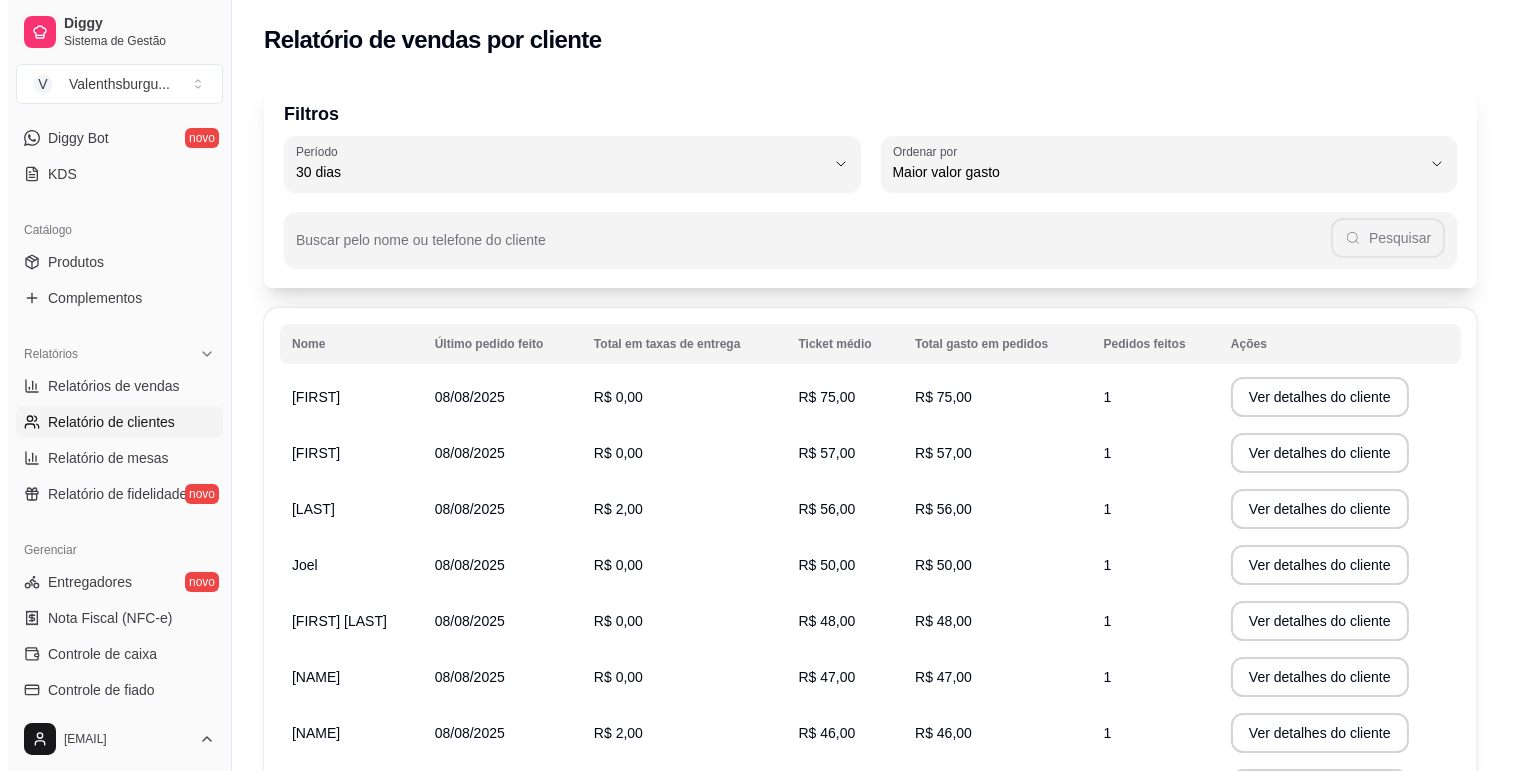 scroll, scrollTop: 444, scrollLeft: 0, axis: vertical 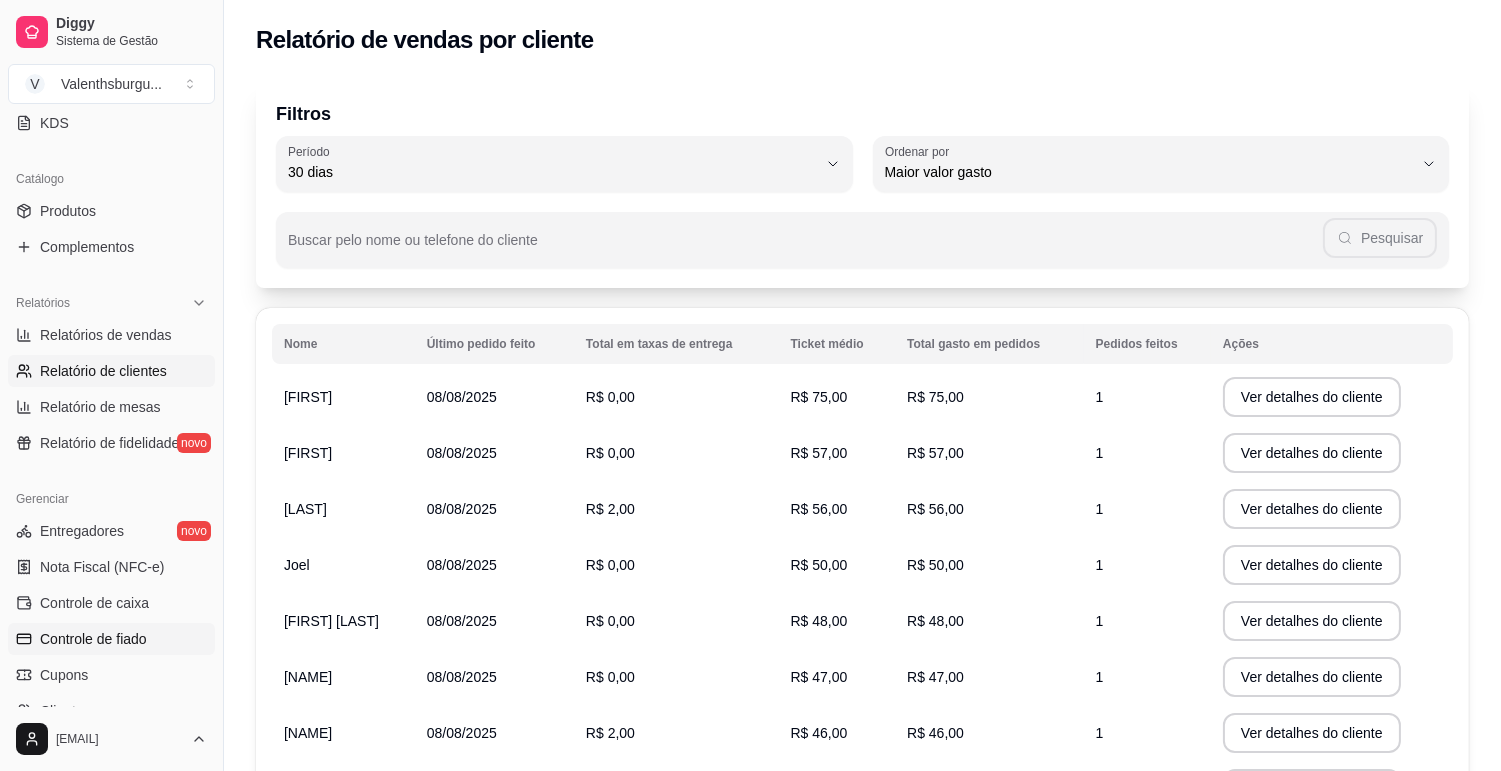 click on "Controle de fiado" at bounding box center [93, 639] 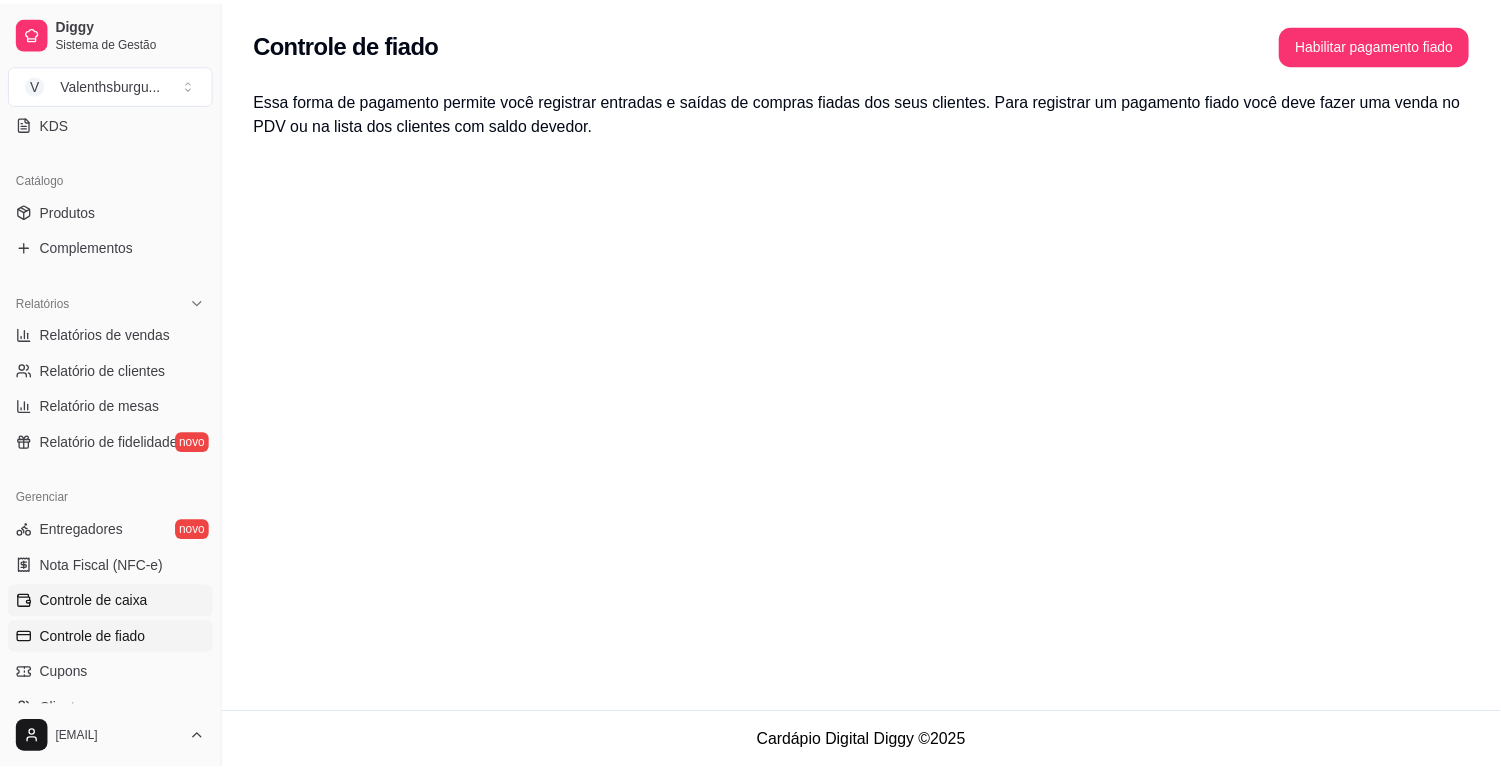 scroll, scrollTop: 555, scrollLeft: 0, axis: vertical 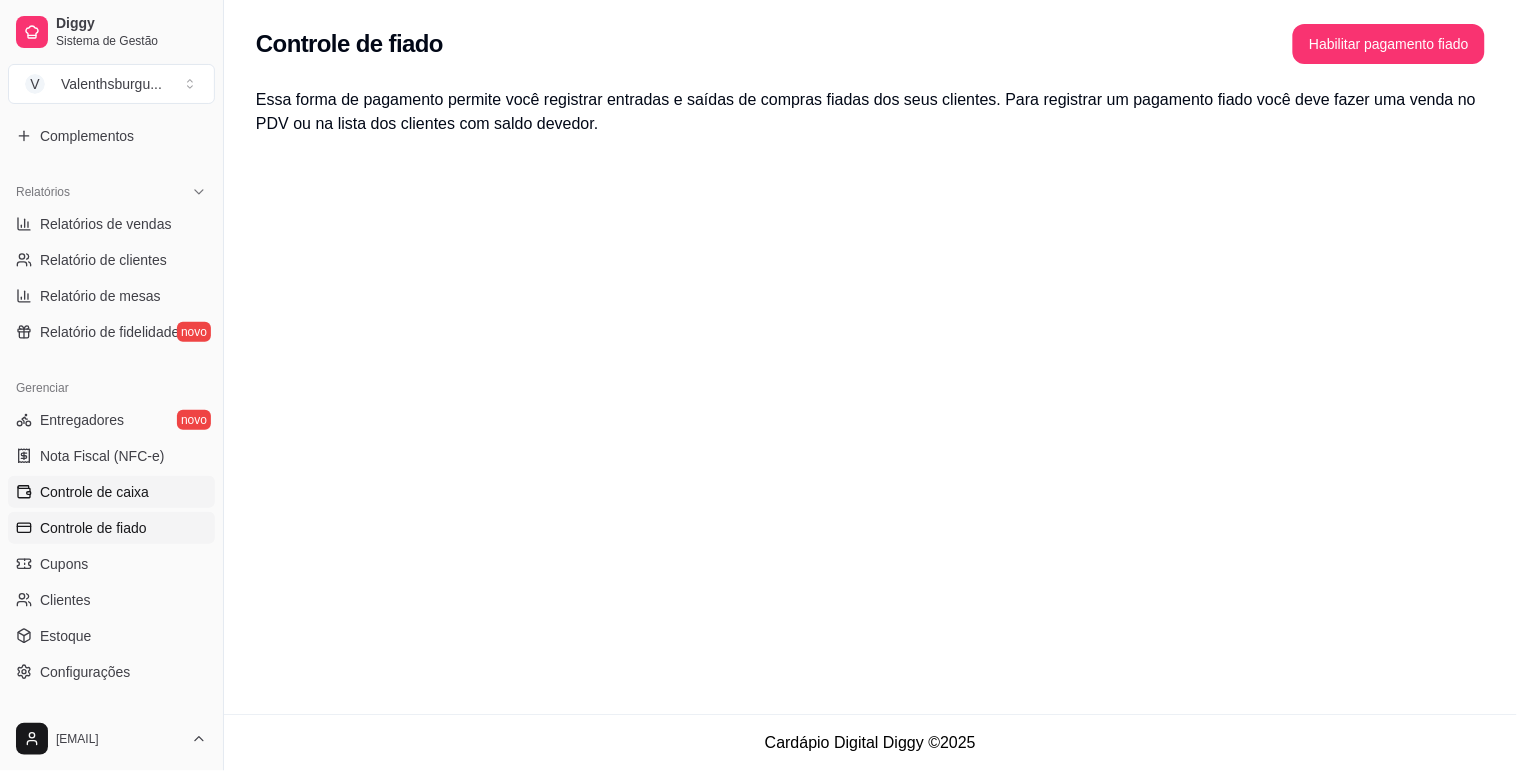 click on "Controle de caixa" at bounding box center [94, 492] 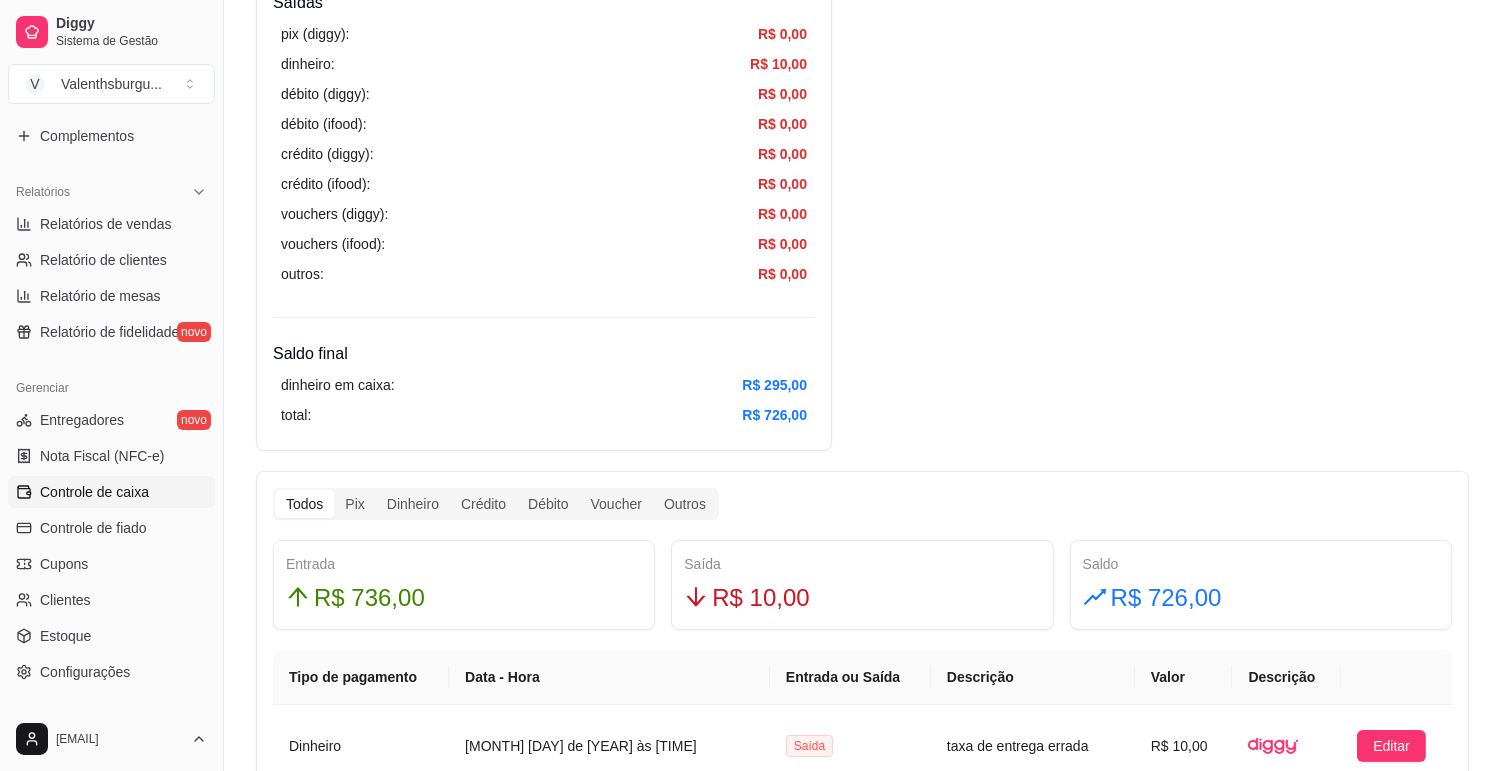 scroll, scrollTop: 777, scrollLeft: 0, axis: vertical 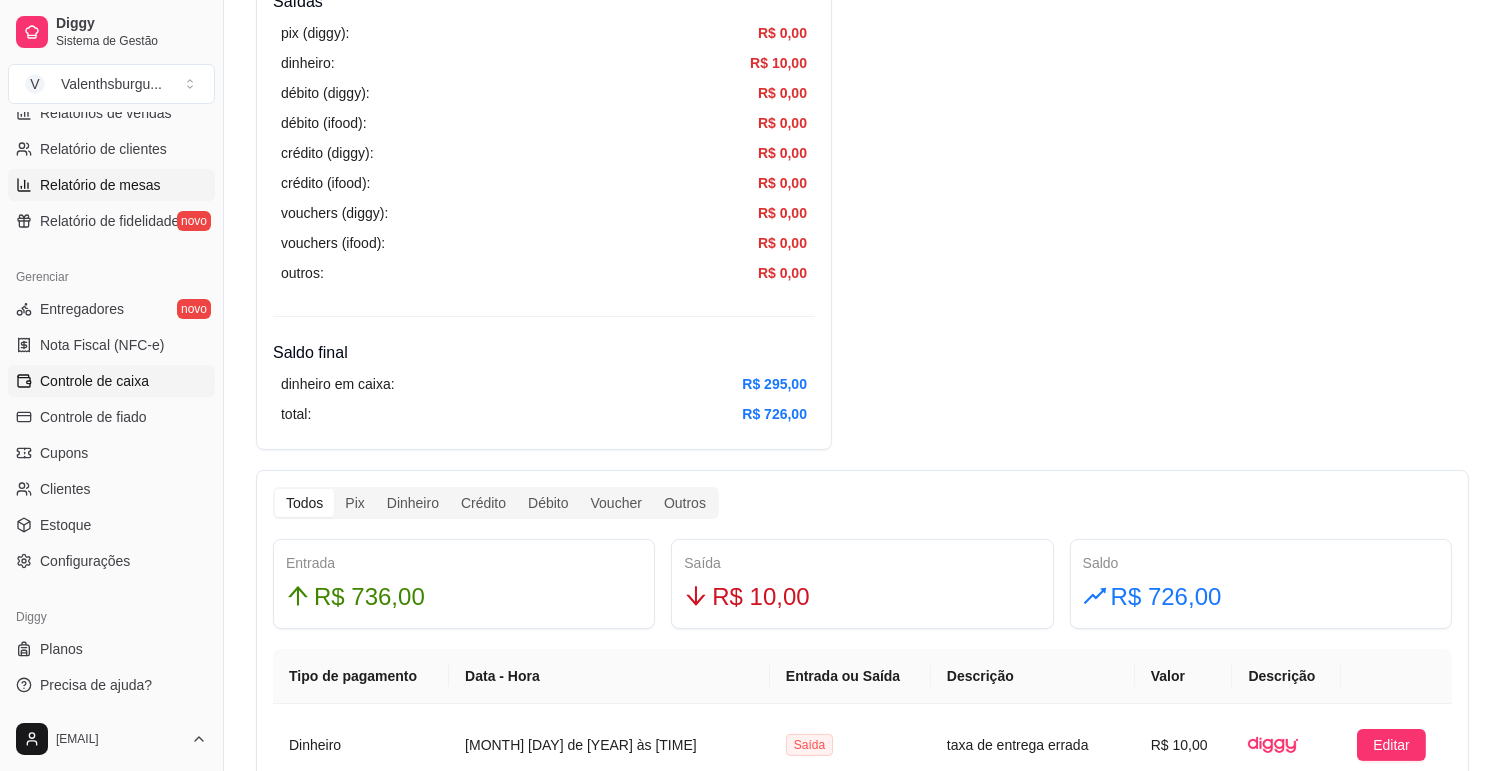 click on "Relatório de mesas" at bounding box center [111, 185] 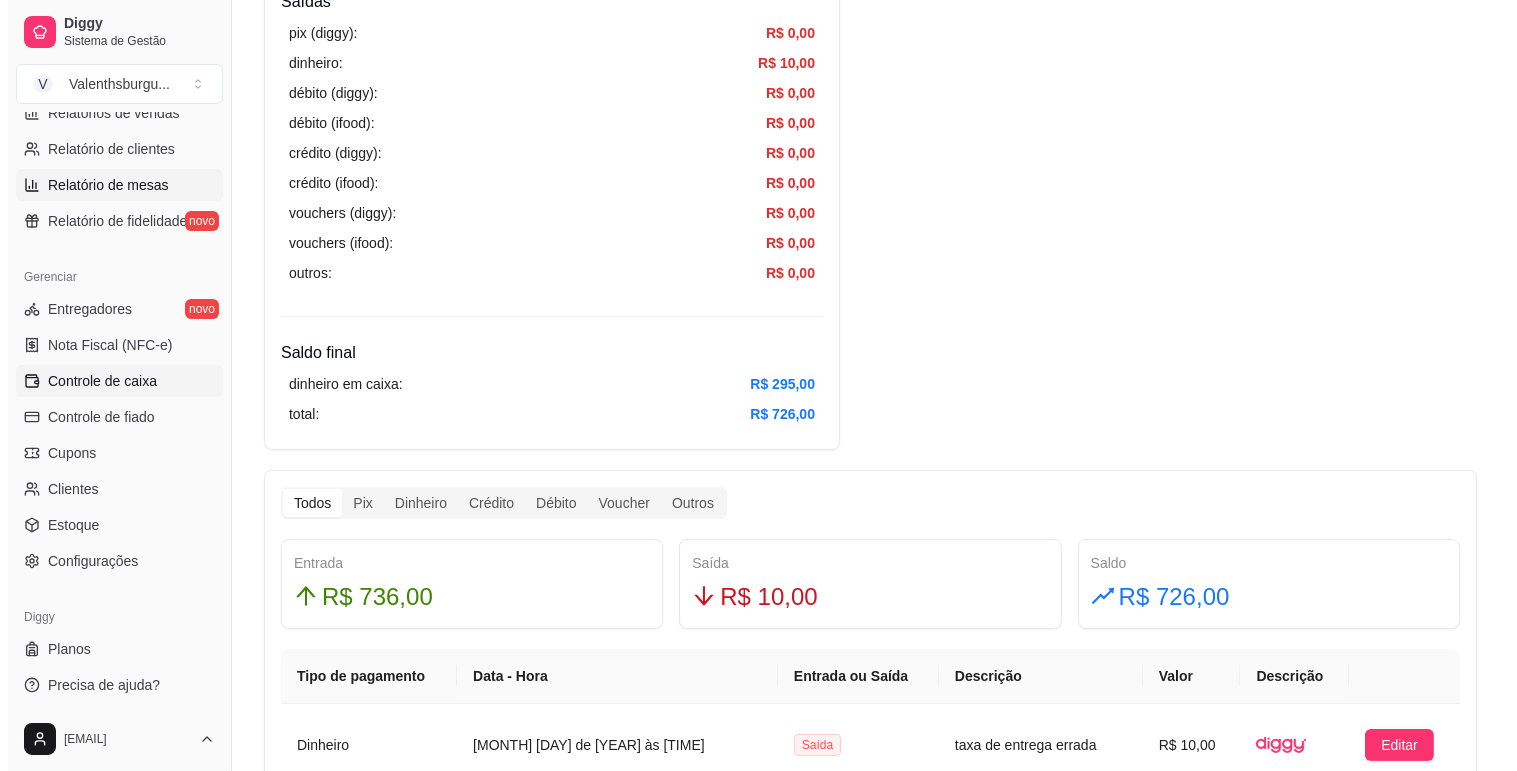 scroll, scrollTop: 0, scrollLeft: 0, axis: both 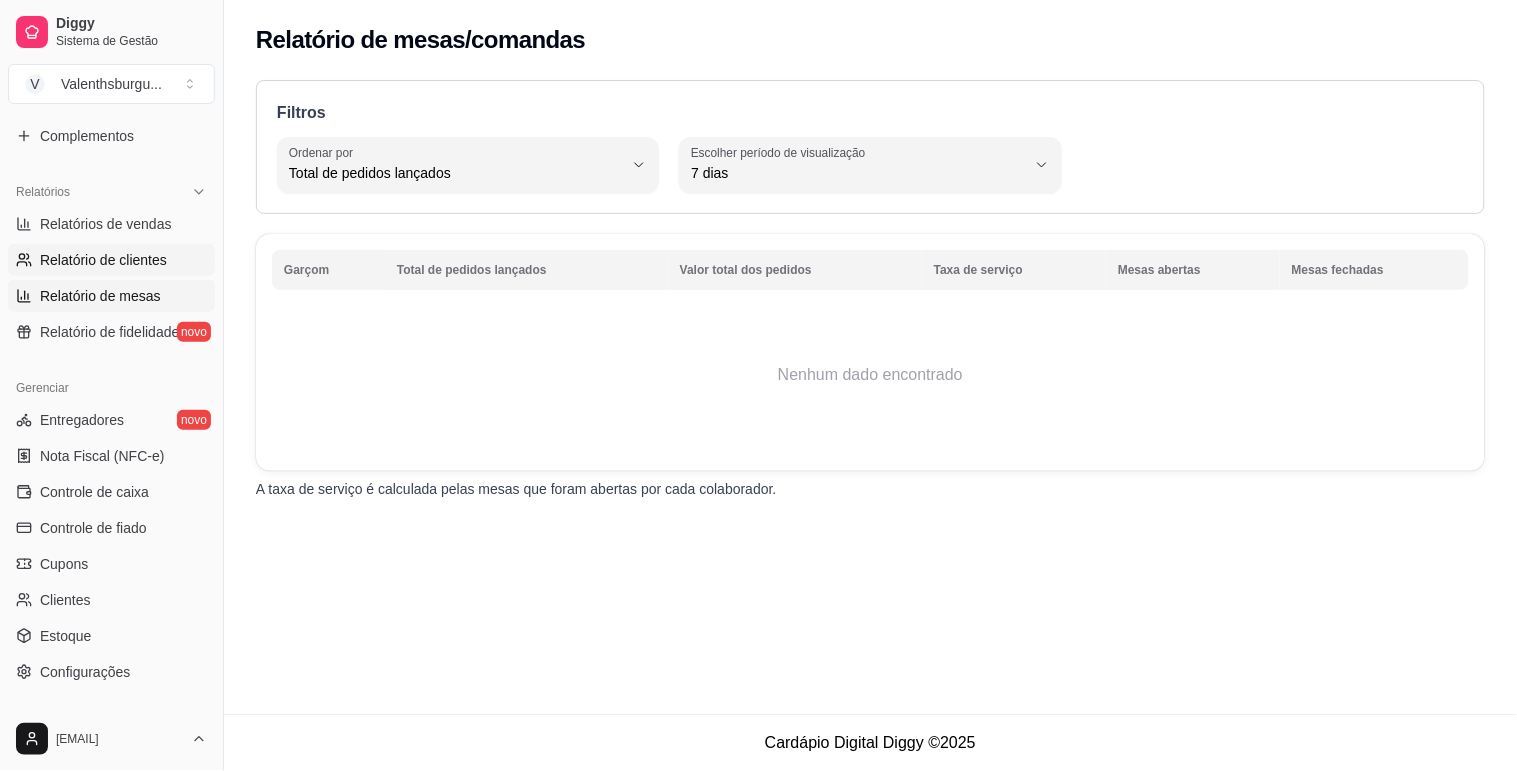 click on "Relatório de clientes" at bounding box center (103, 260) 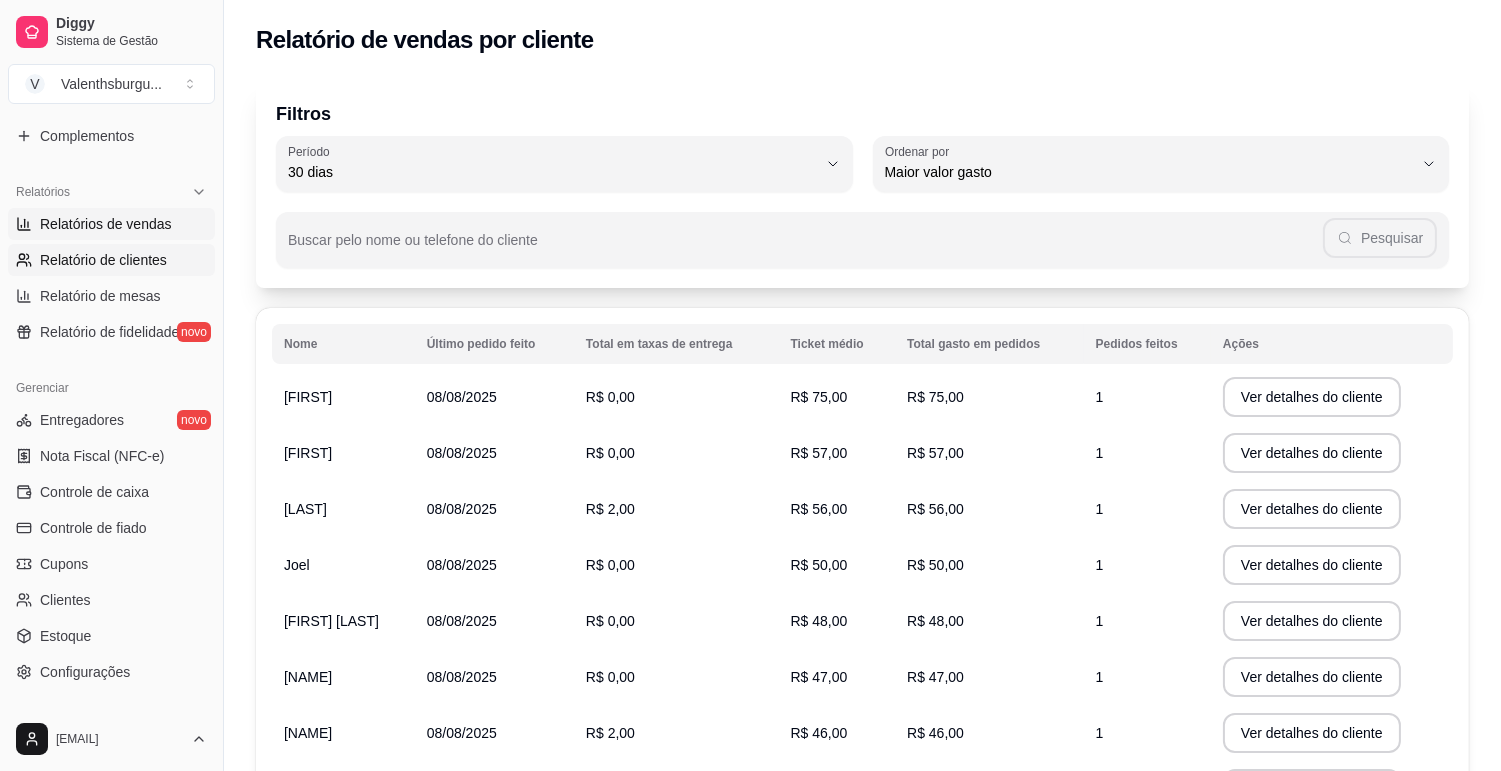 click on "Relatórios de vendas" at bounding box center (106, 224) 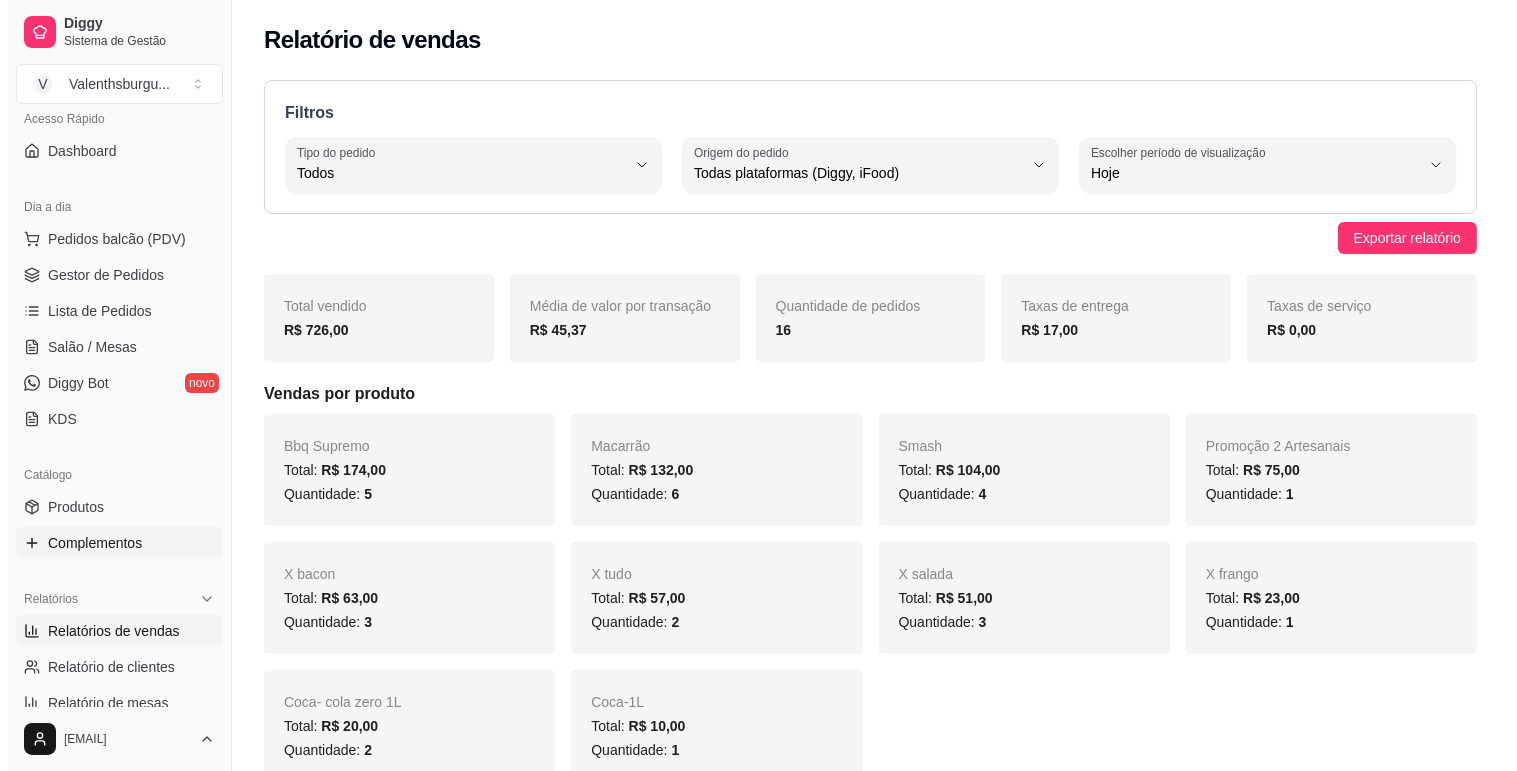 scroll, scrollTop: 111, scrollLeft: 0, axis: vertical 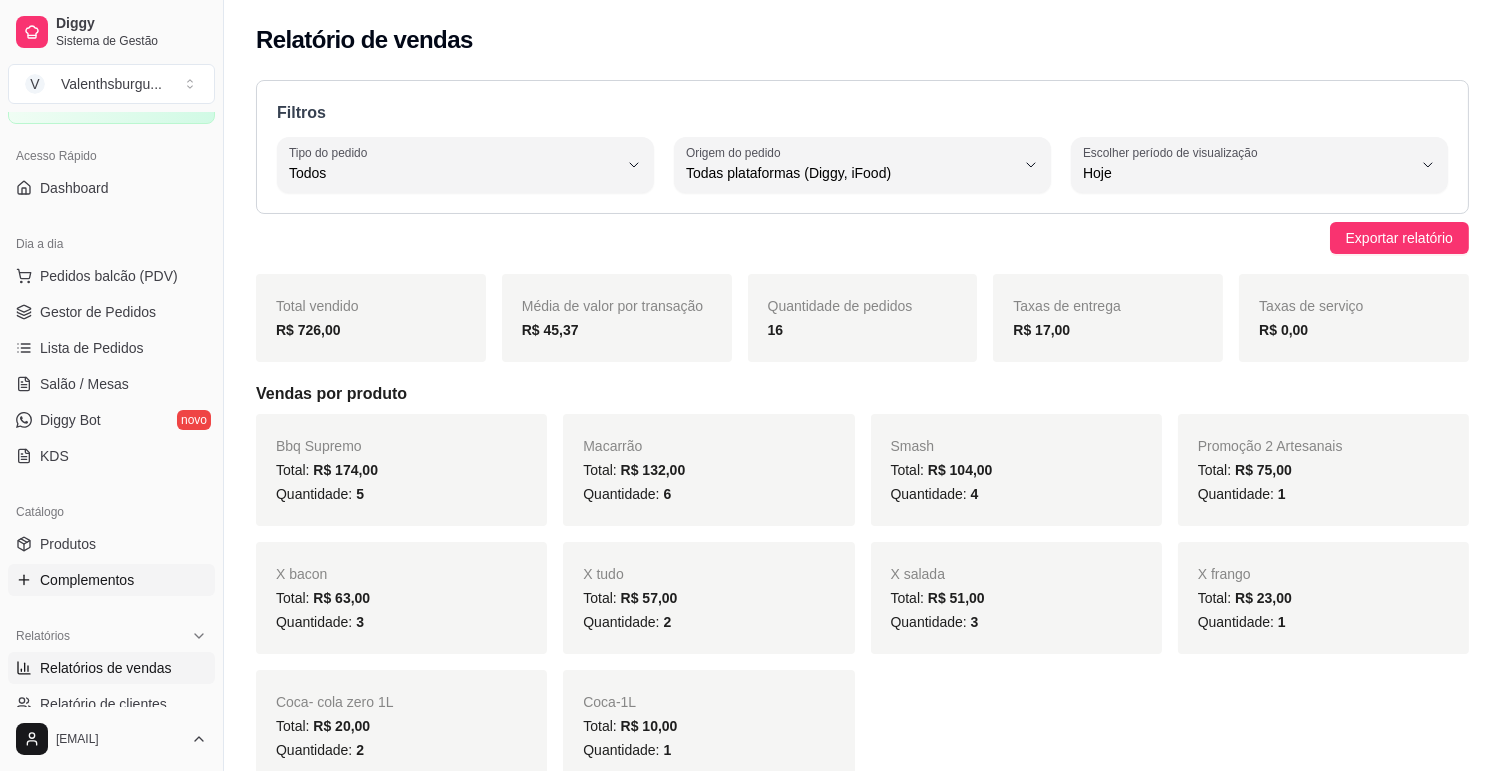 click on "Lista de Pedidos" at bounding box center [92, 348] 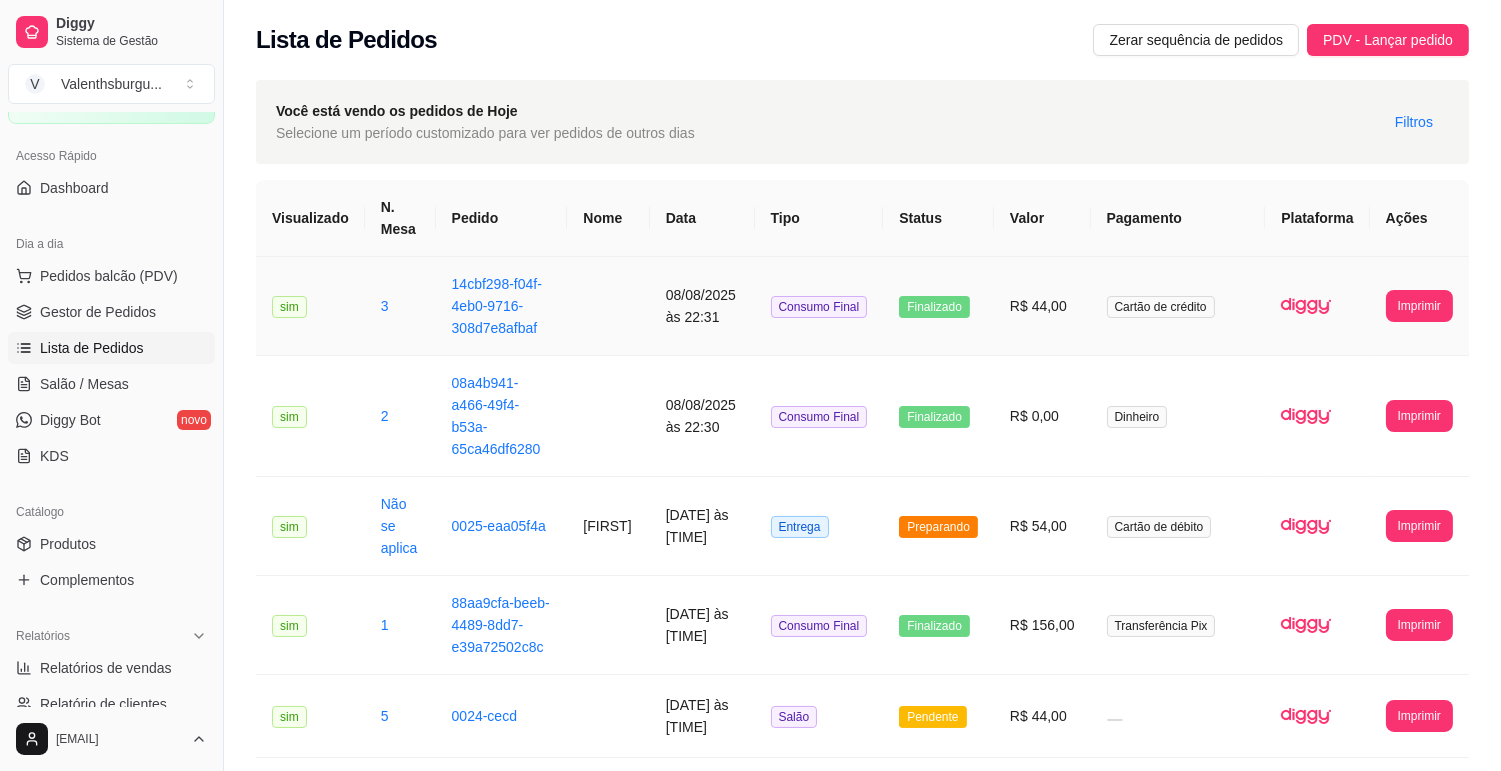 click on "08/08/2025 às 22:31" at bounding box center [702, 306] 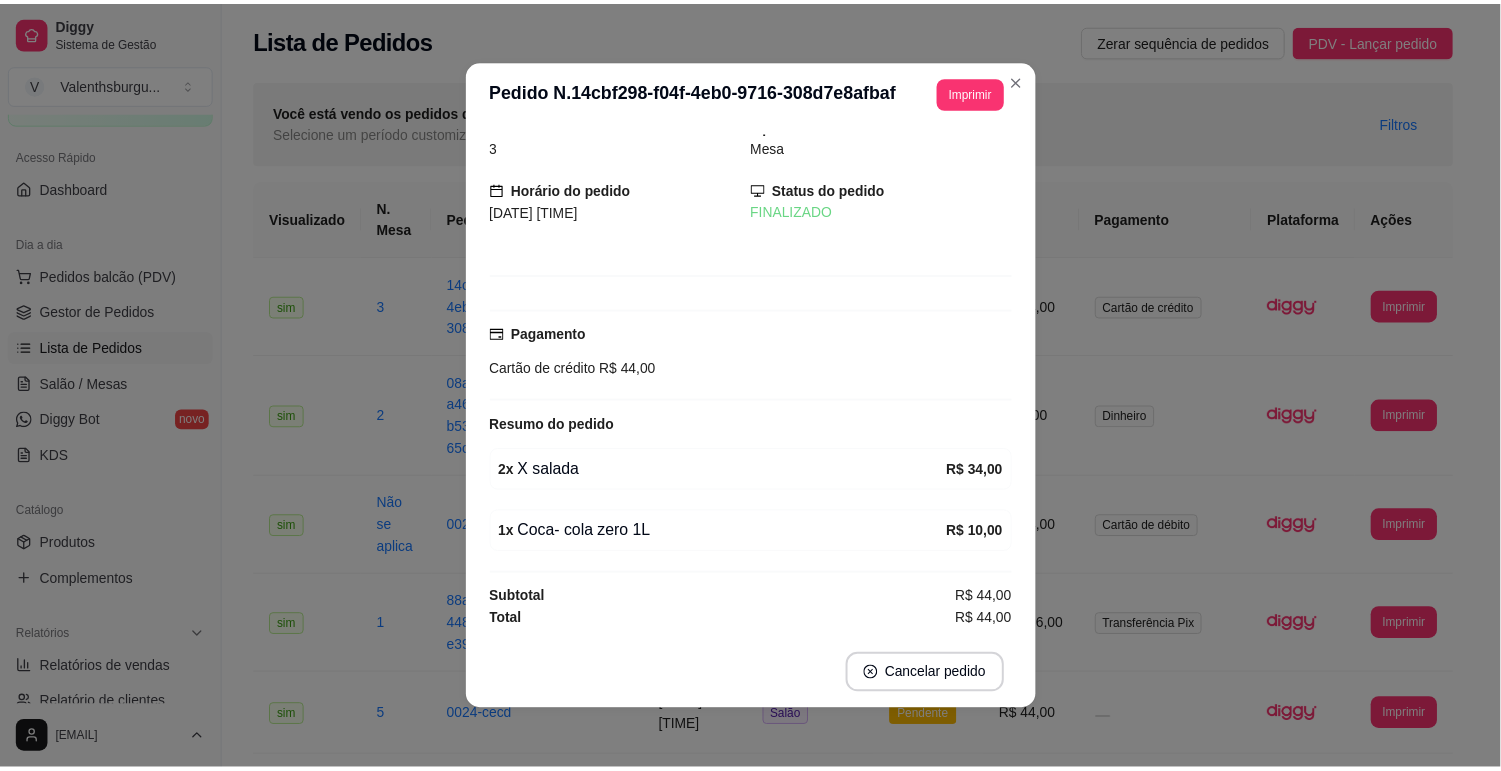 scroll, scrollTop: 0, scrollLeft: 0, axis: both 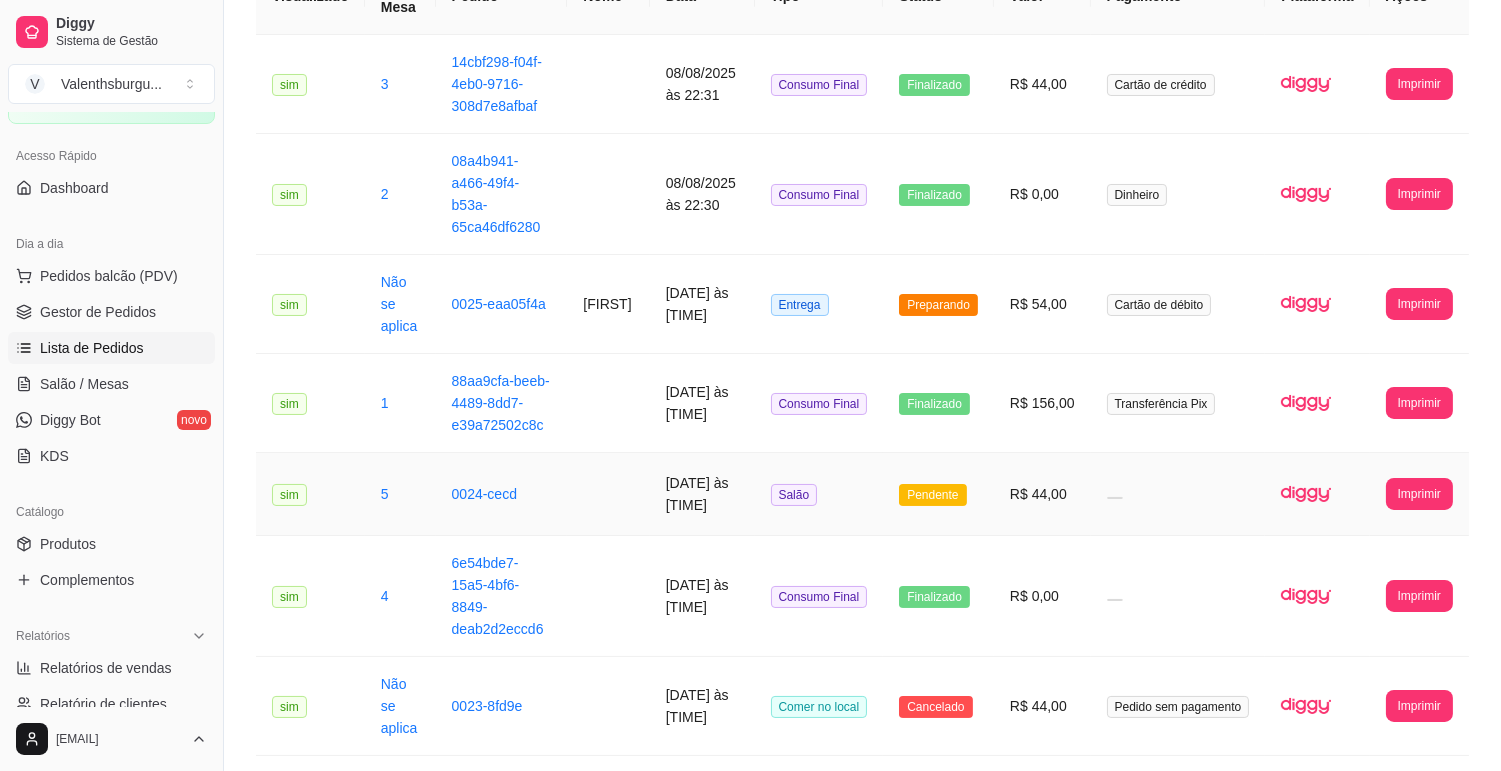 click at bounding box center (1178, 494) 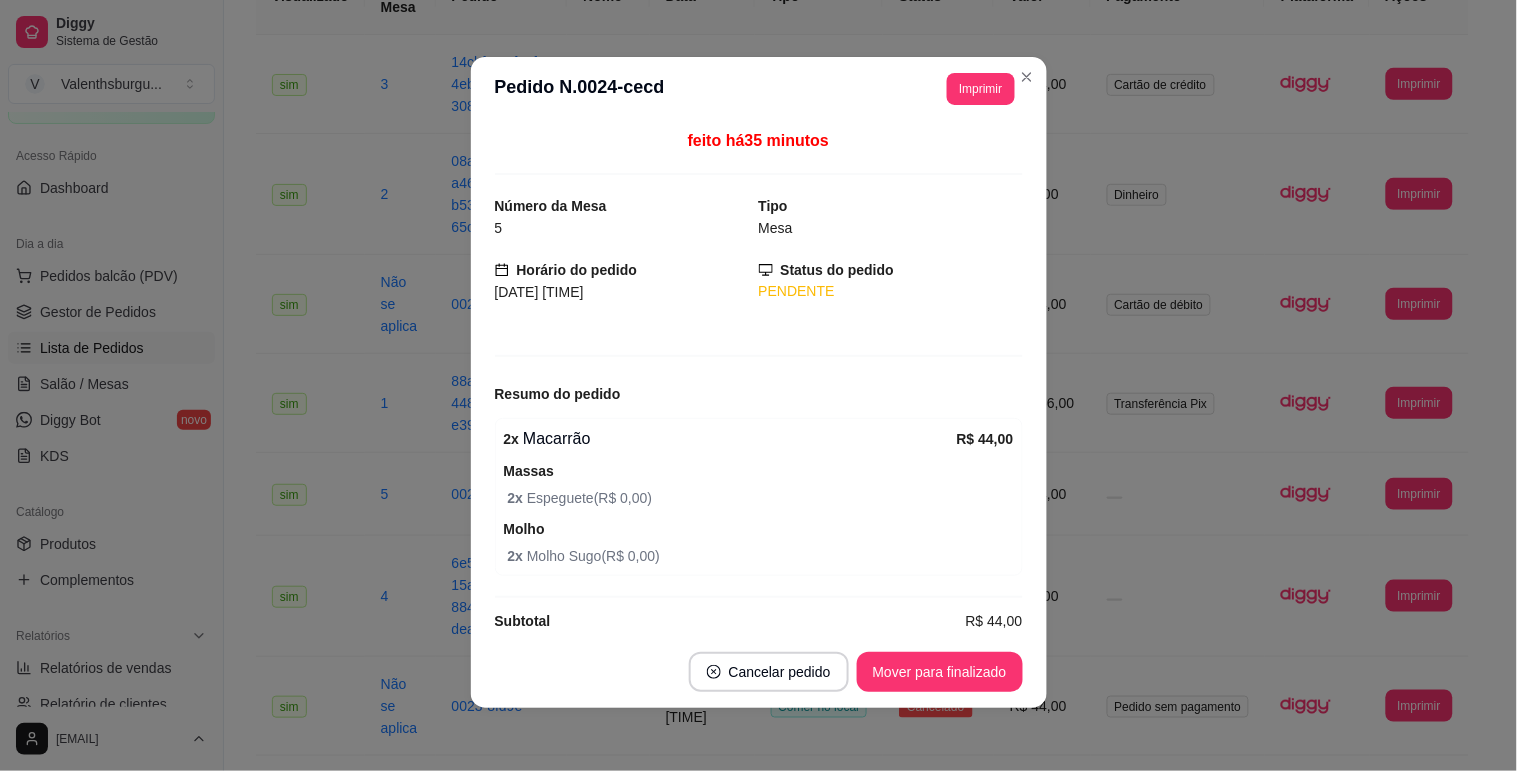 scroll, scrollTop: 4, scrollLeft: 0, axis: vertical 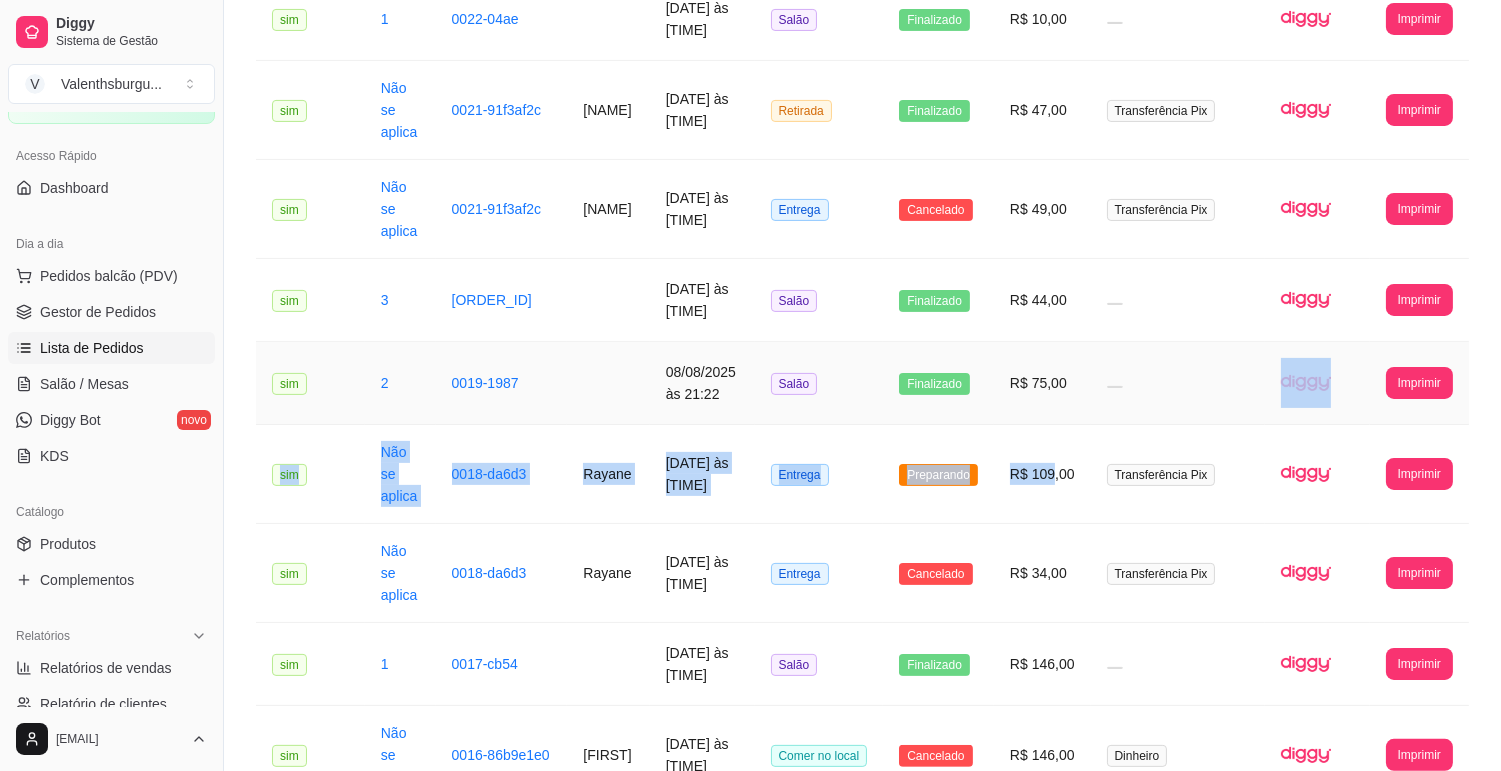 drag, startPoint x: 1057, startPoint y: 490, endPoint x: 1075, endPoint y: 402, distance: 89.822044 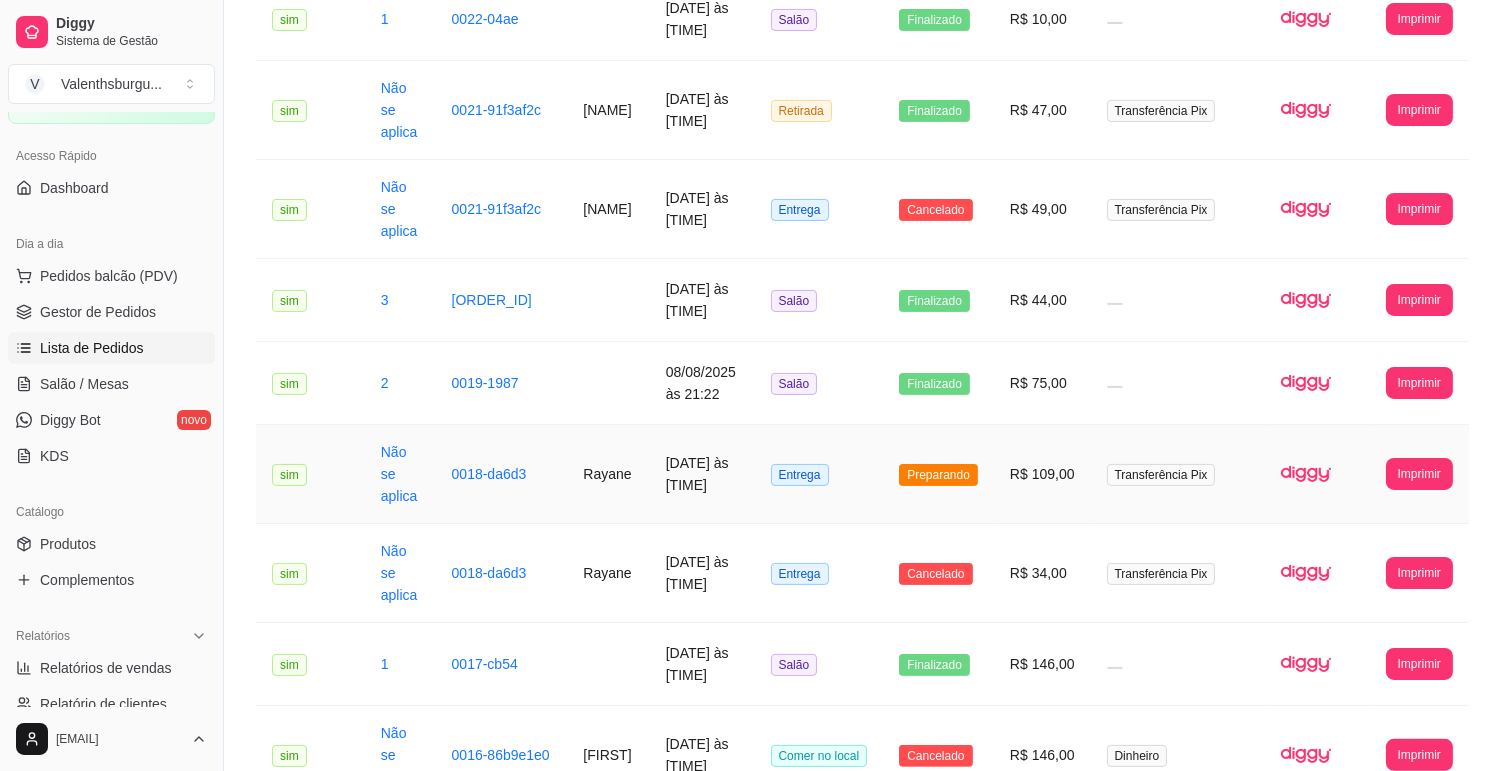 click on "R$ 109,00" at bounding box center (1042, 474) 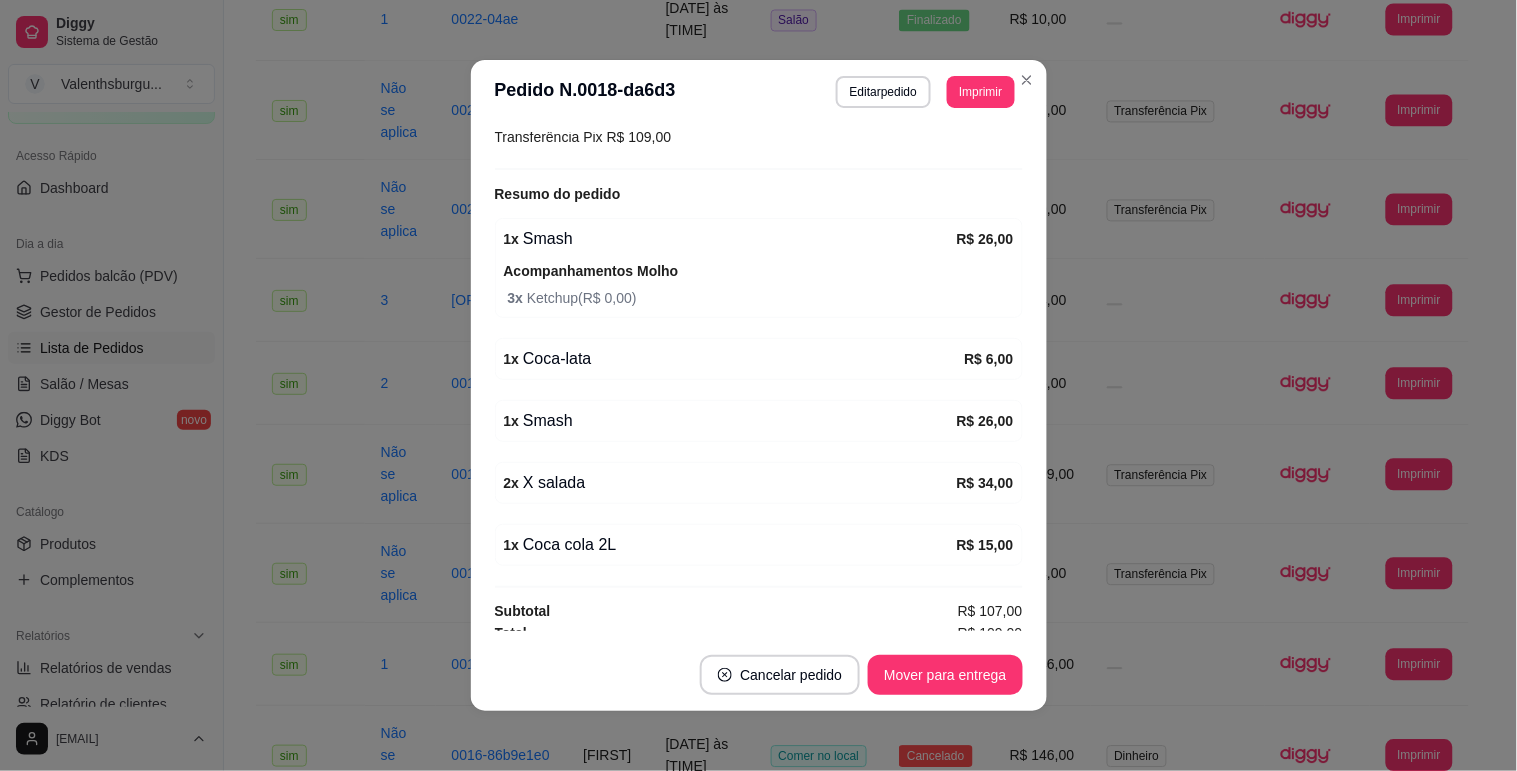 scroll, scrollTop: 571, scrollLeft: 0, axis: vertical 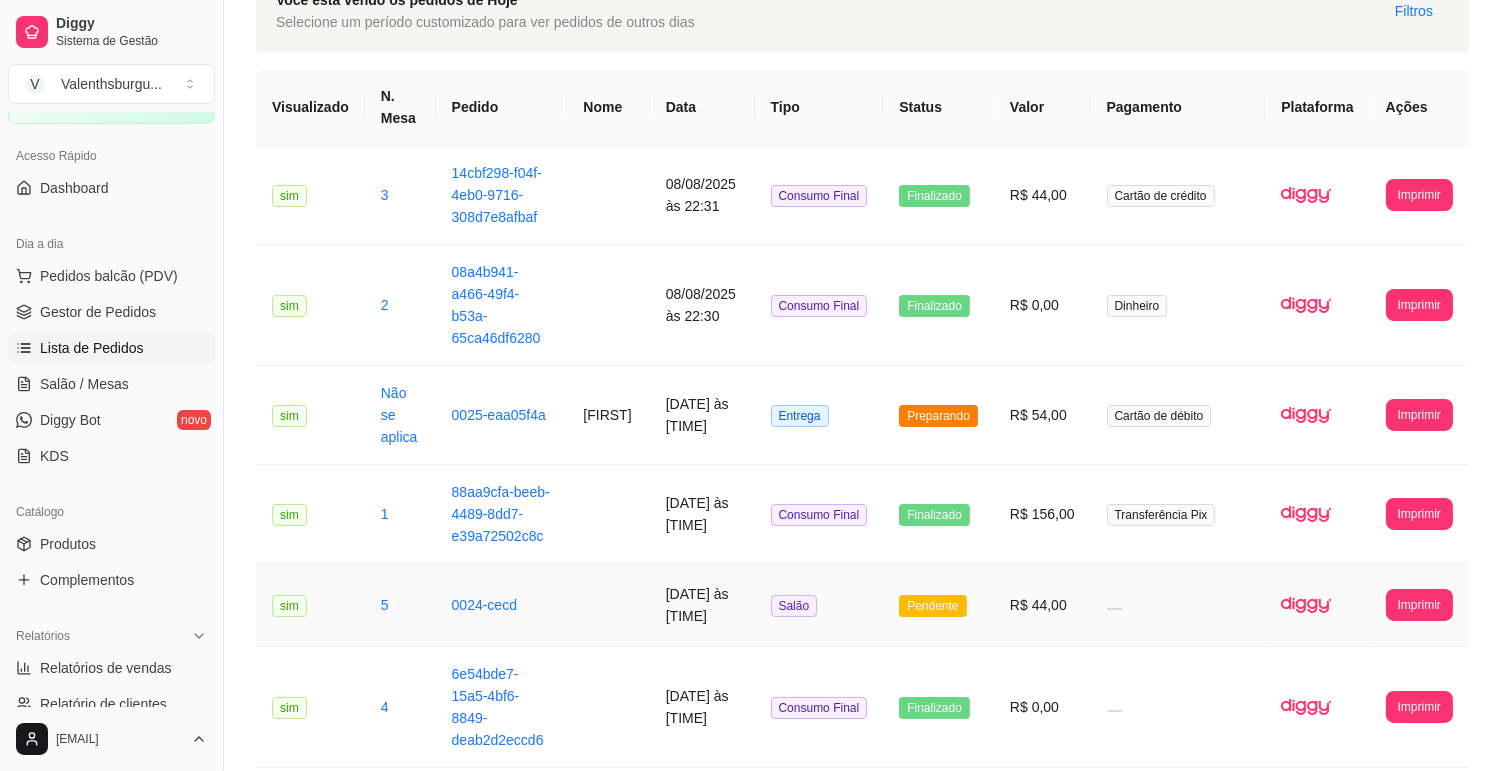 click at bounding box center [608, 605] 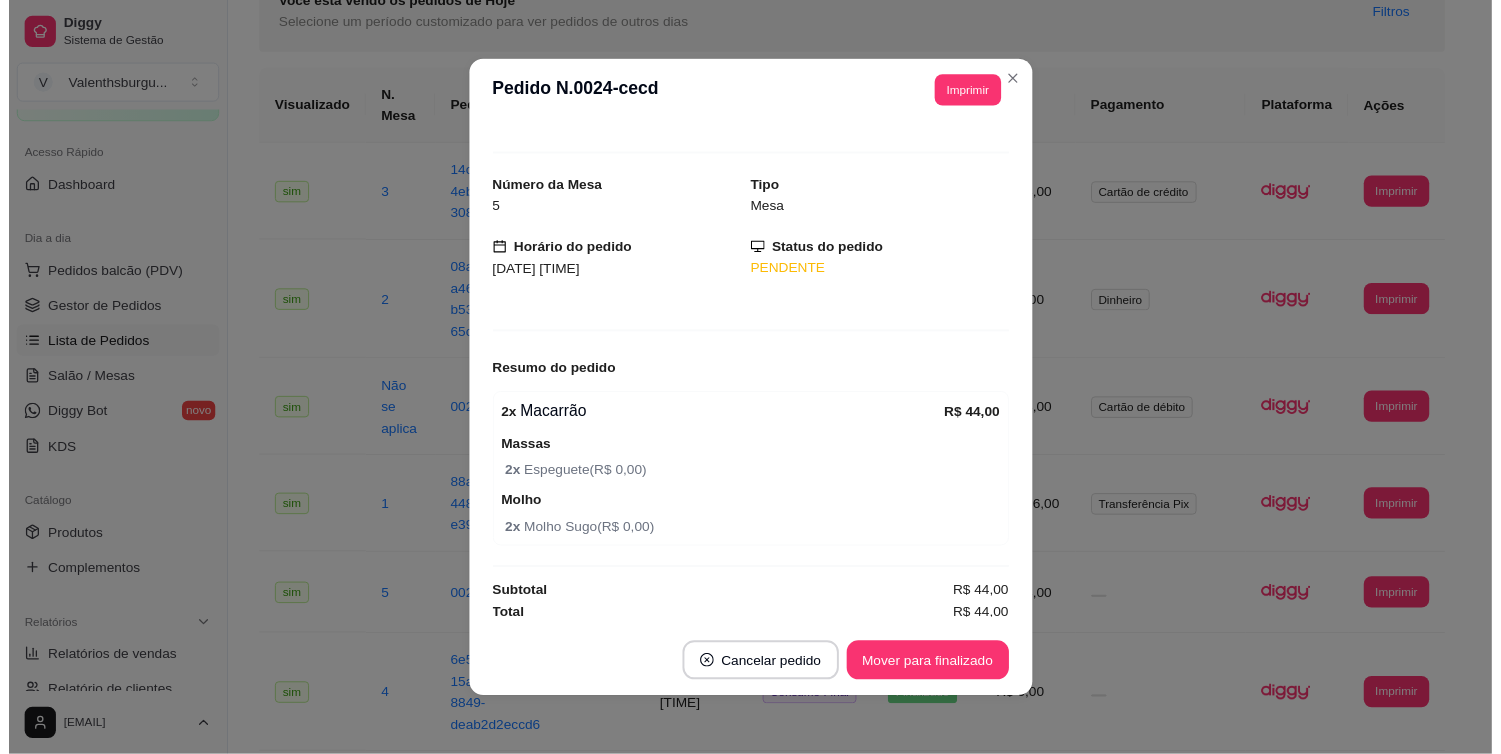 scroll, scrollTop: 27, scrollLeft: 0, axis: vertical 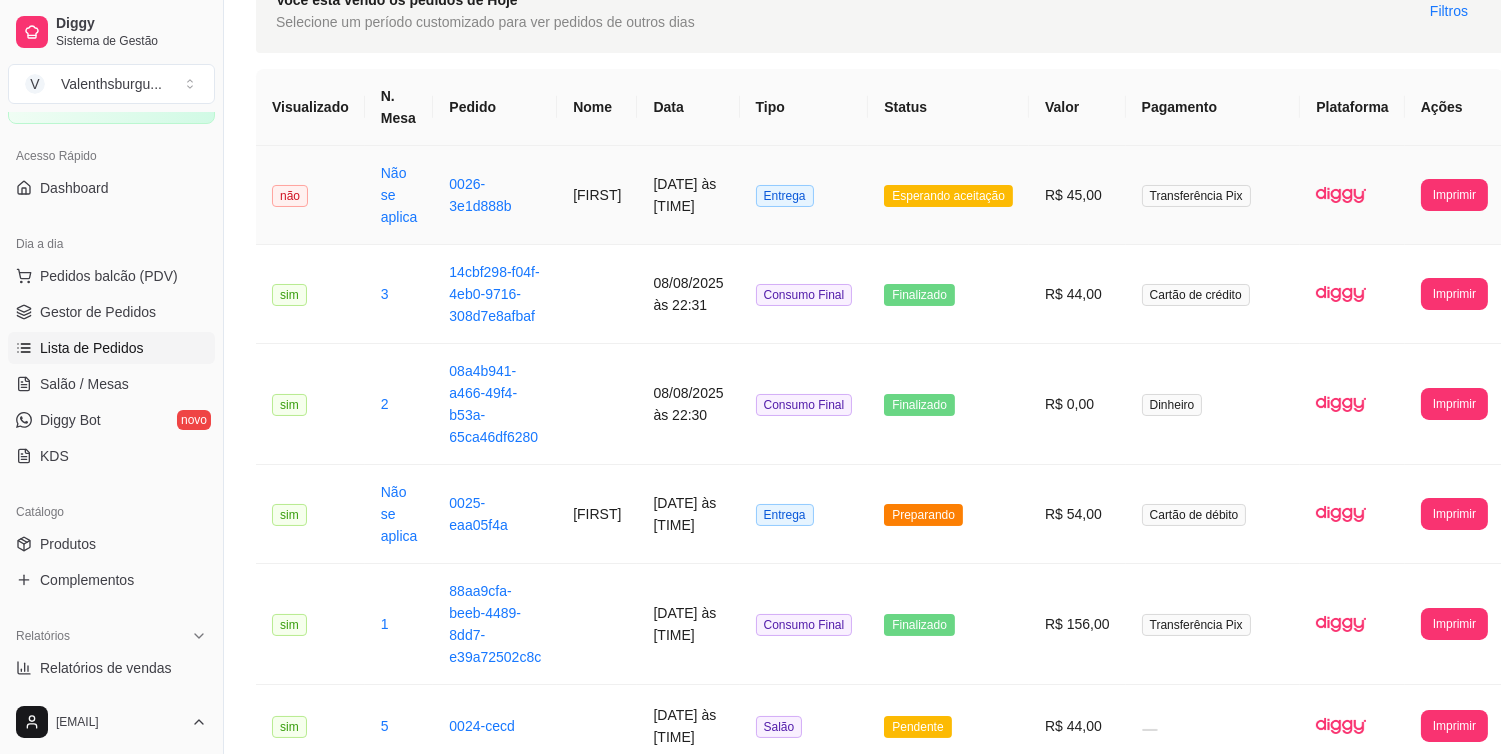 click on "Entrega" at bounding box center (804, 195) 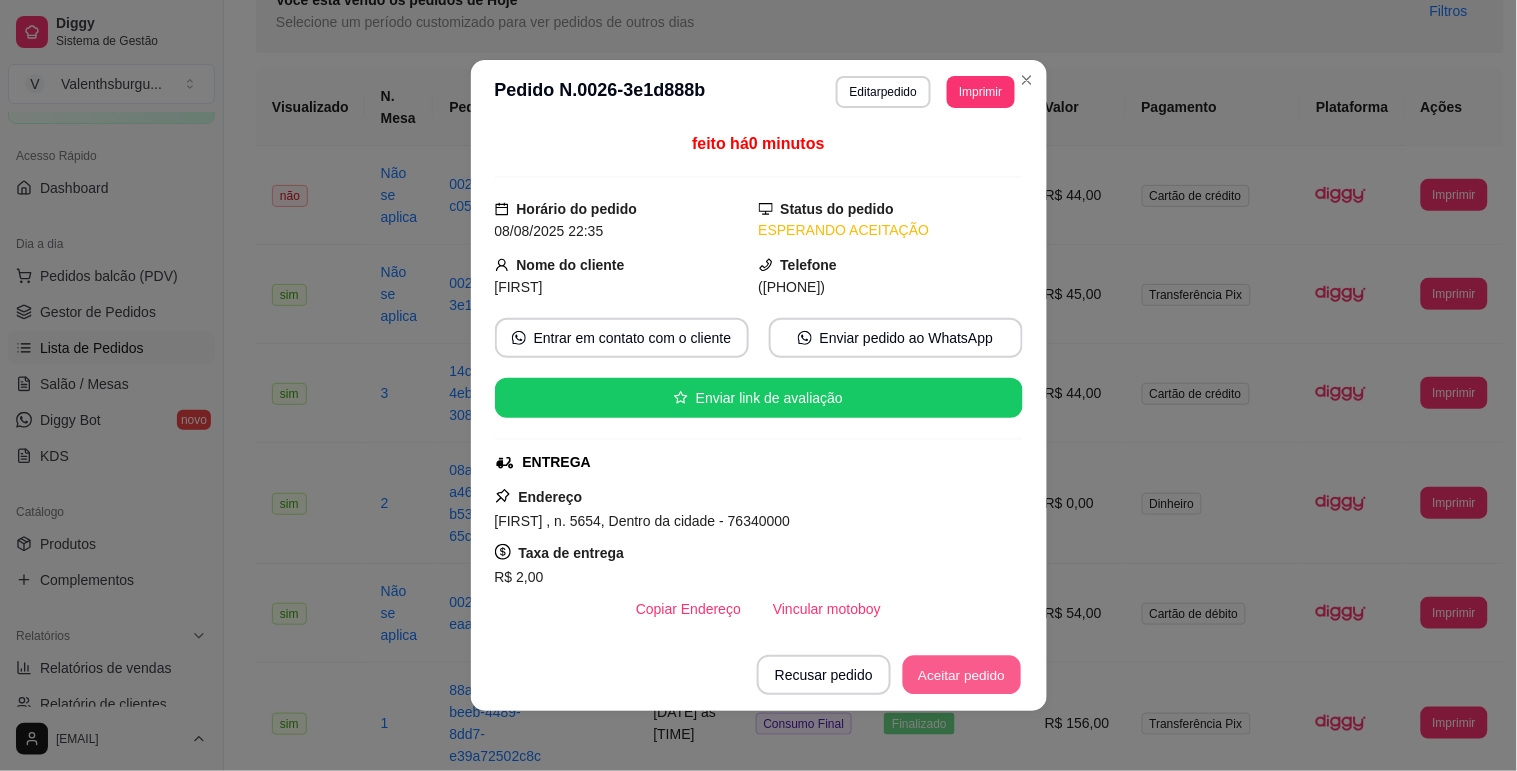 click on "Aceitar pedido" at bounding box center [962, 675] 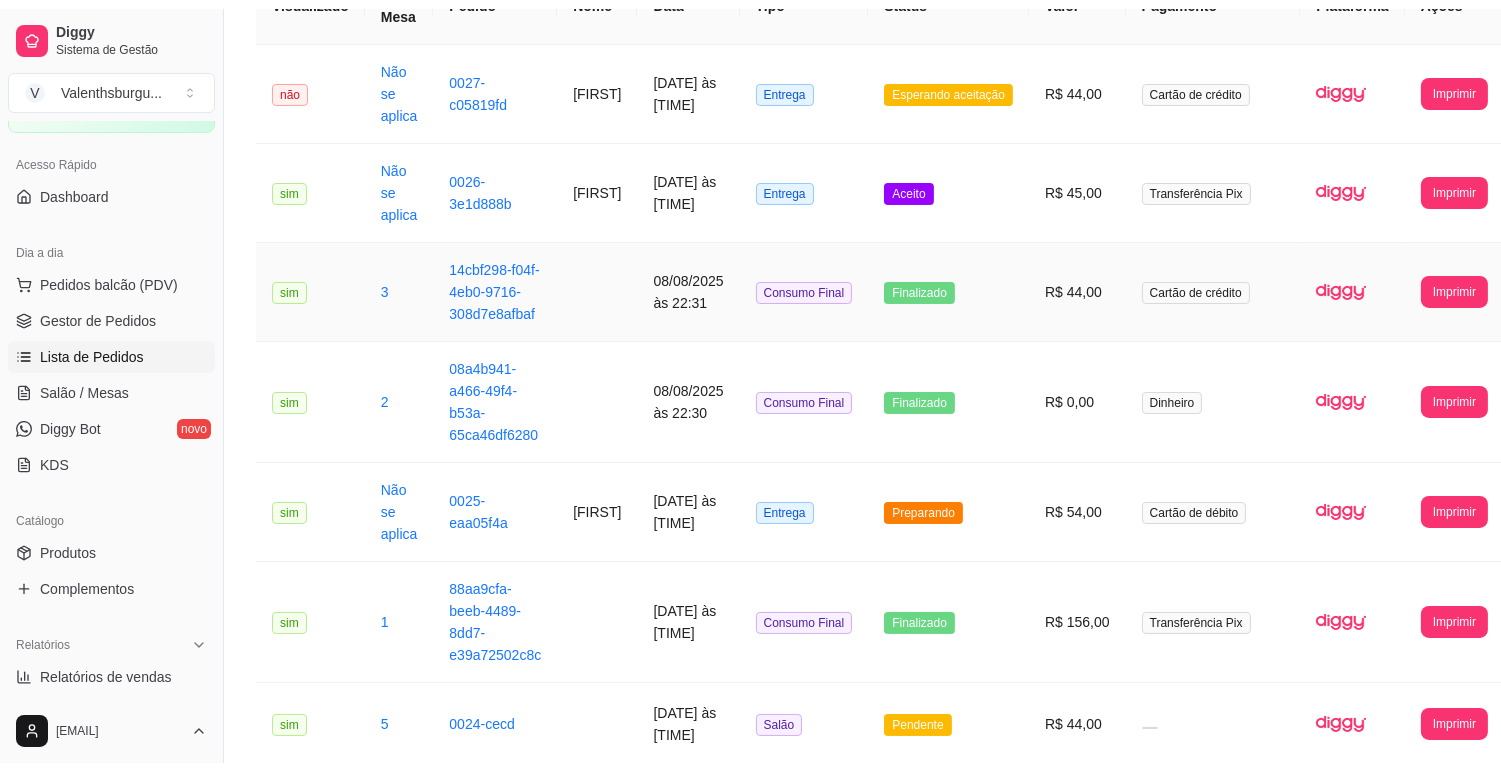 scroll, scrollTop: 111, scrollLeft: 0, axis: vertical 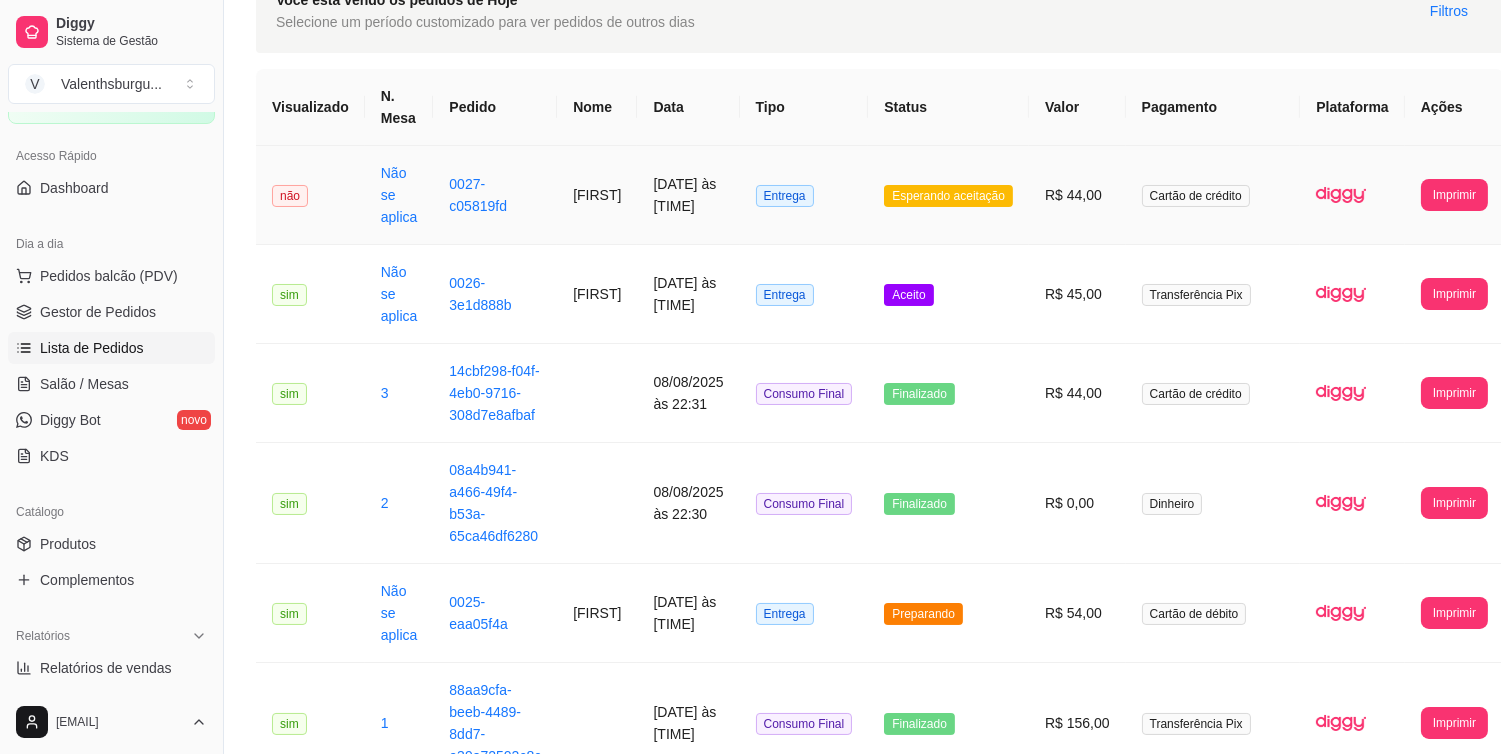 click on "Esperando aceitação" at bounding box center (948, 196) 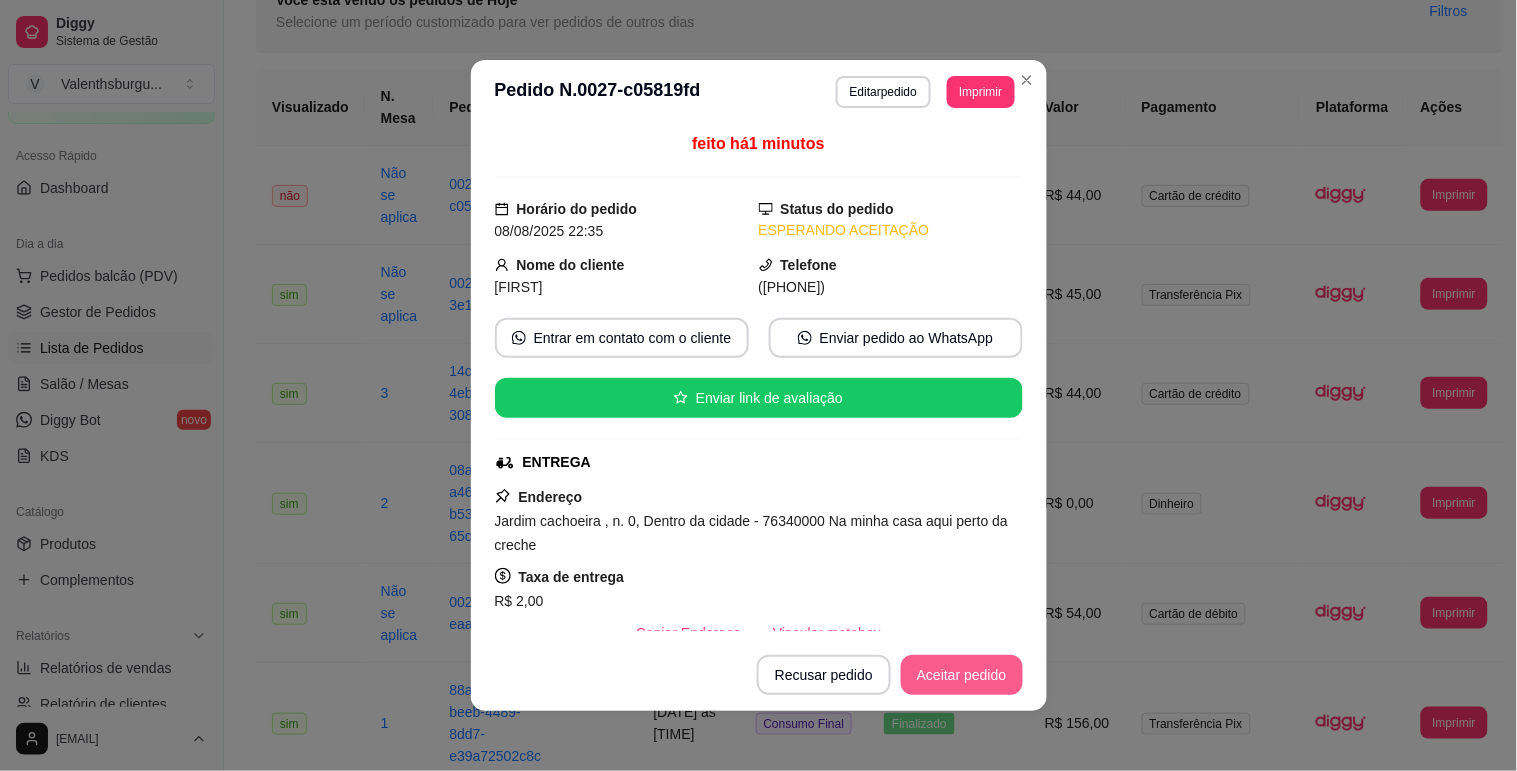 click on "Aceitar pedido" at bounding box center (962, 675) 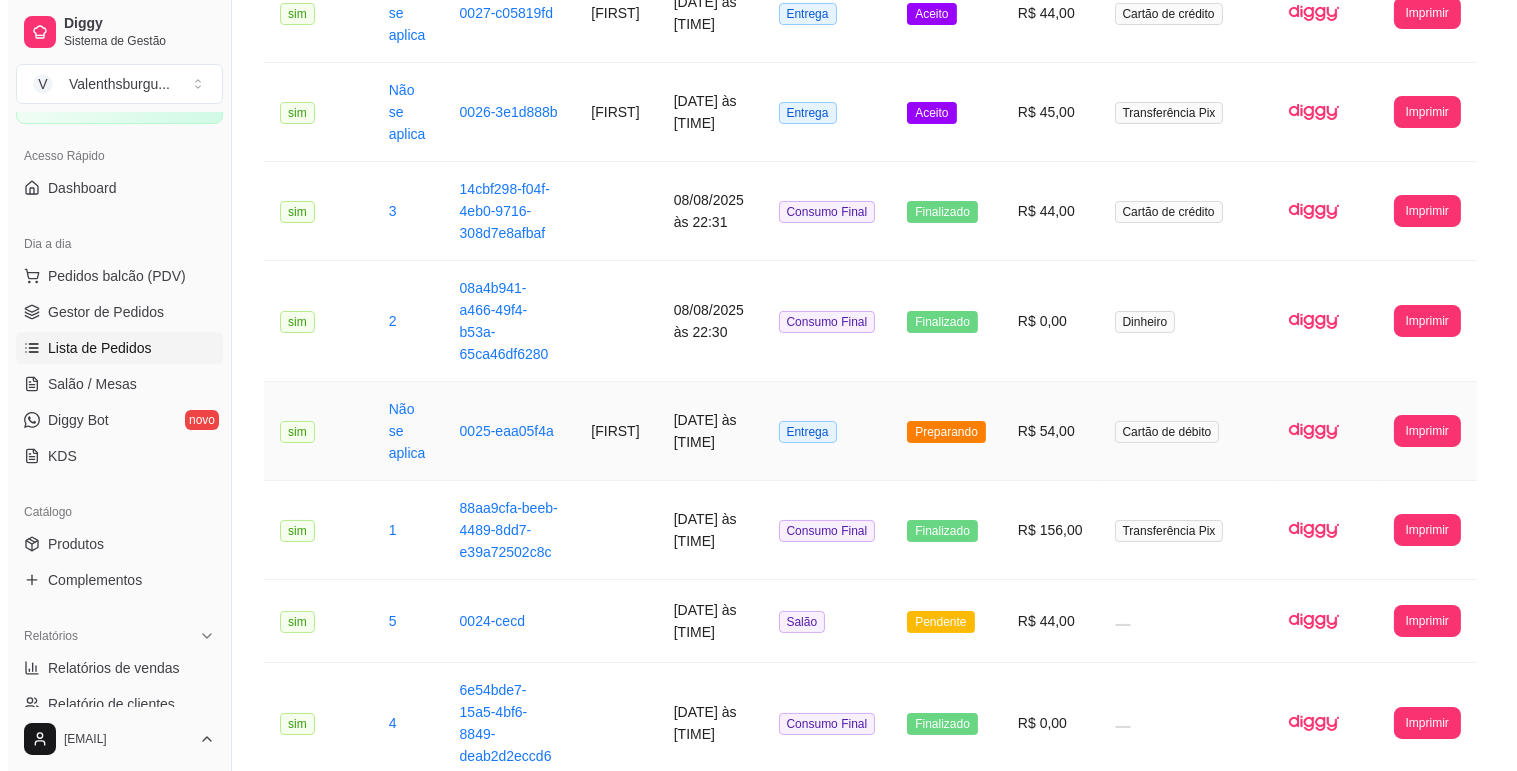 scroll, scrollTop: 333, scrollLeft: 0, axis: vertical 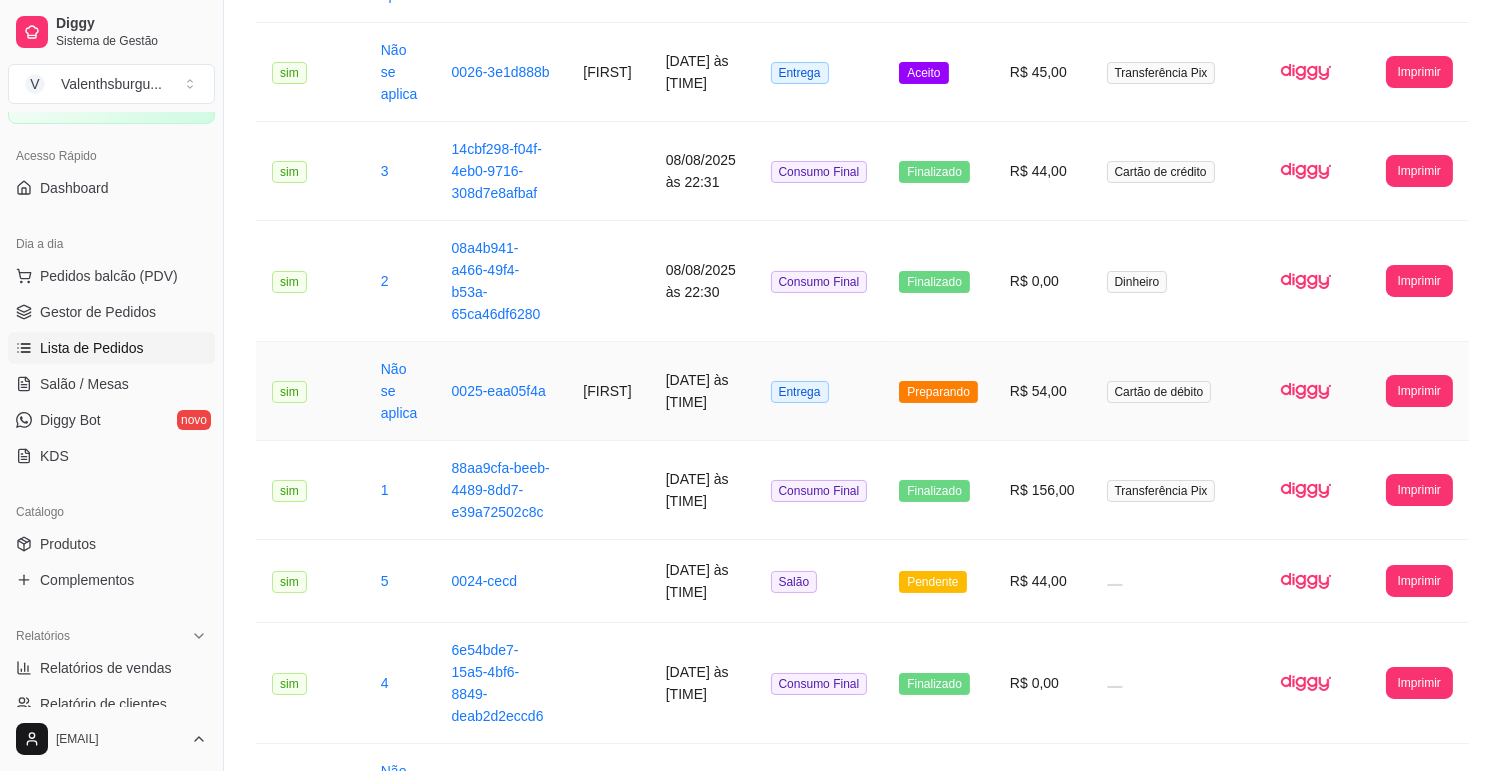 click on "R$ 54,00" at bounding box center (1042, 391) 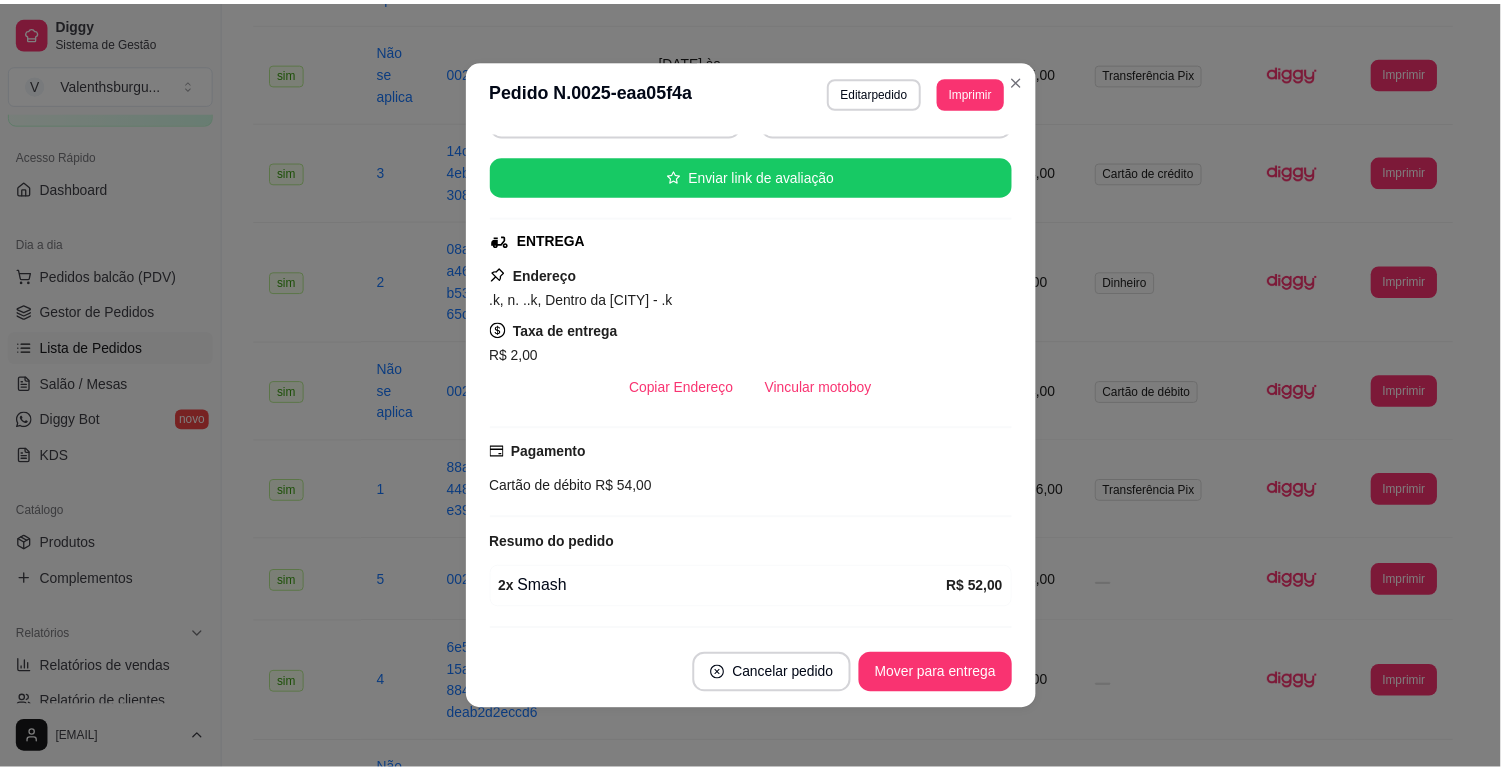 scroll, scrollTop: 281, scrollLeft: 0, axis: vertical 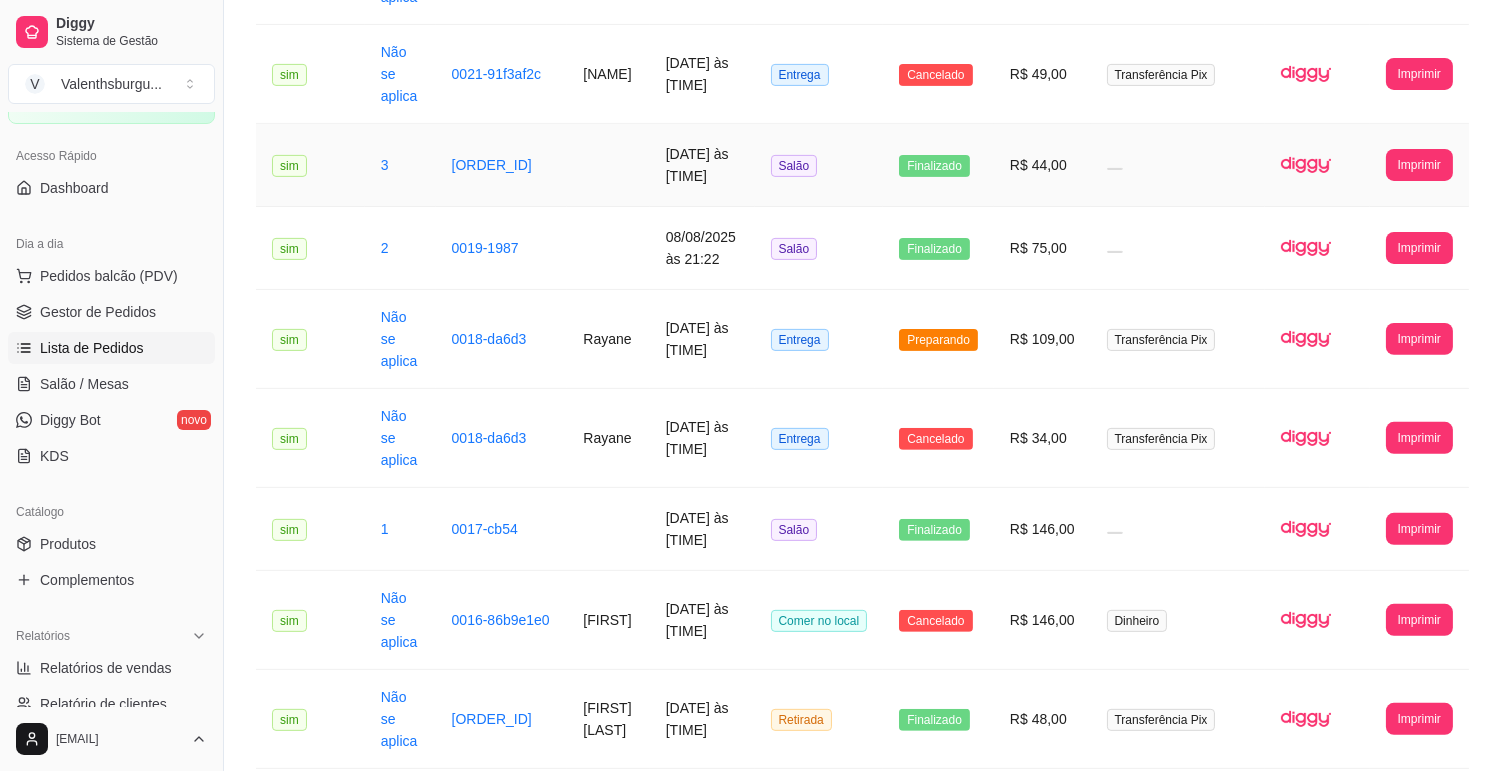 click at bounding box center [1178, 165] 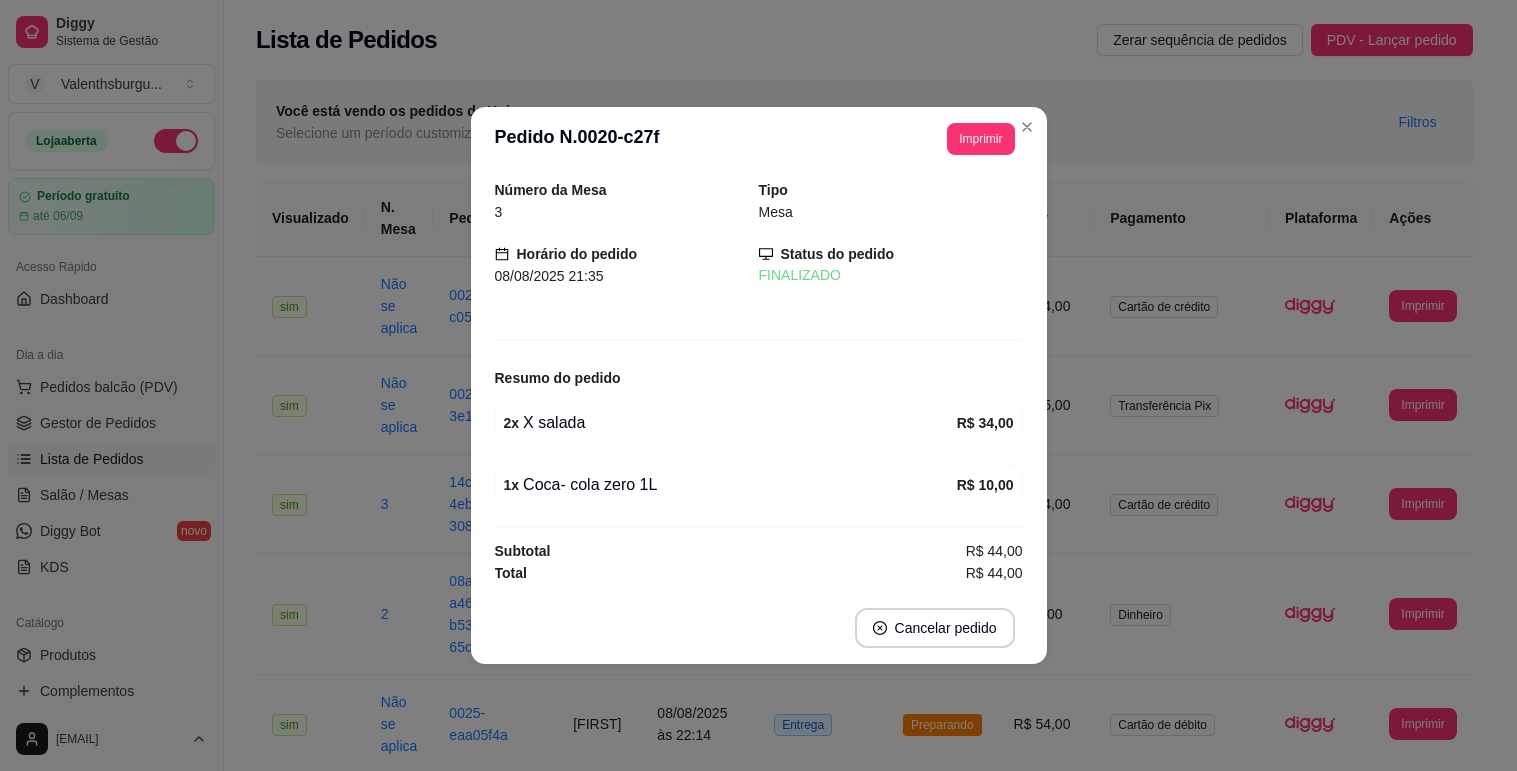 scroll, scrollTop: 1333, scrollLeft: 0, axis: vertical 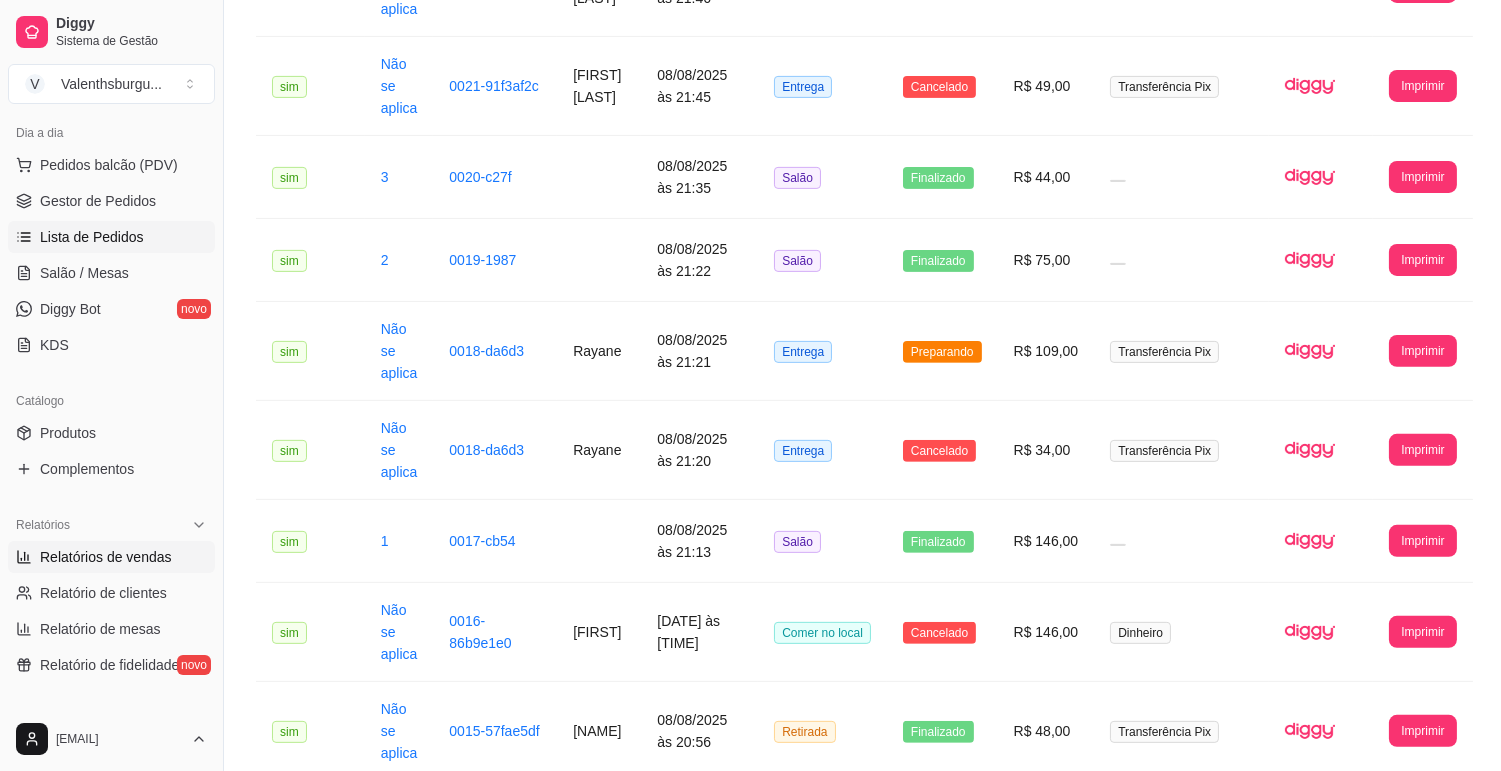 click on "Relatórios de vendas" at bounding box center (106, 557) 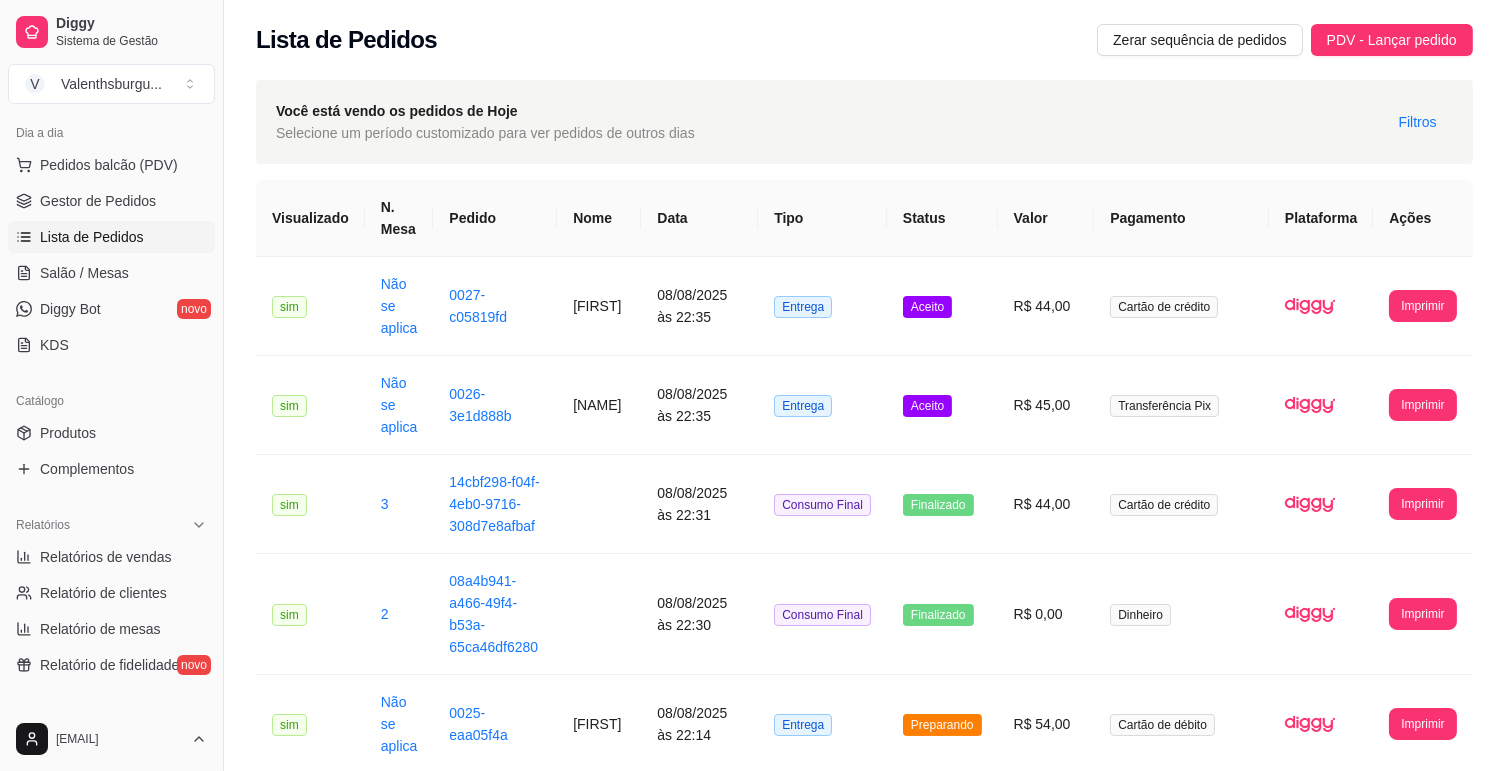 select on "ALL" 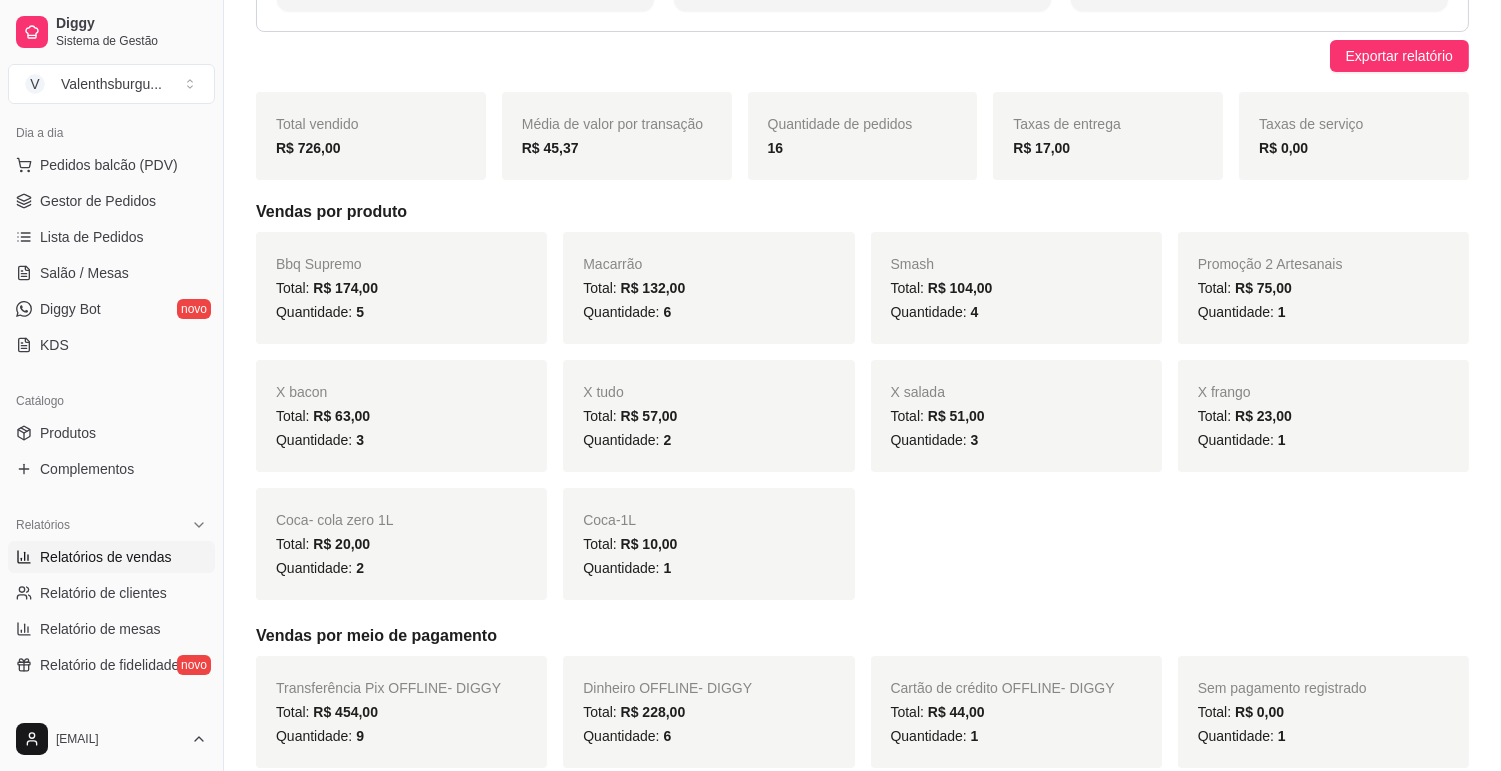 scroll, scrollTop: 222, scrollLeft: 0, axis: vertical 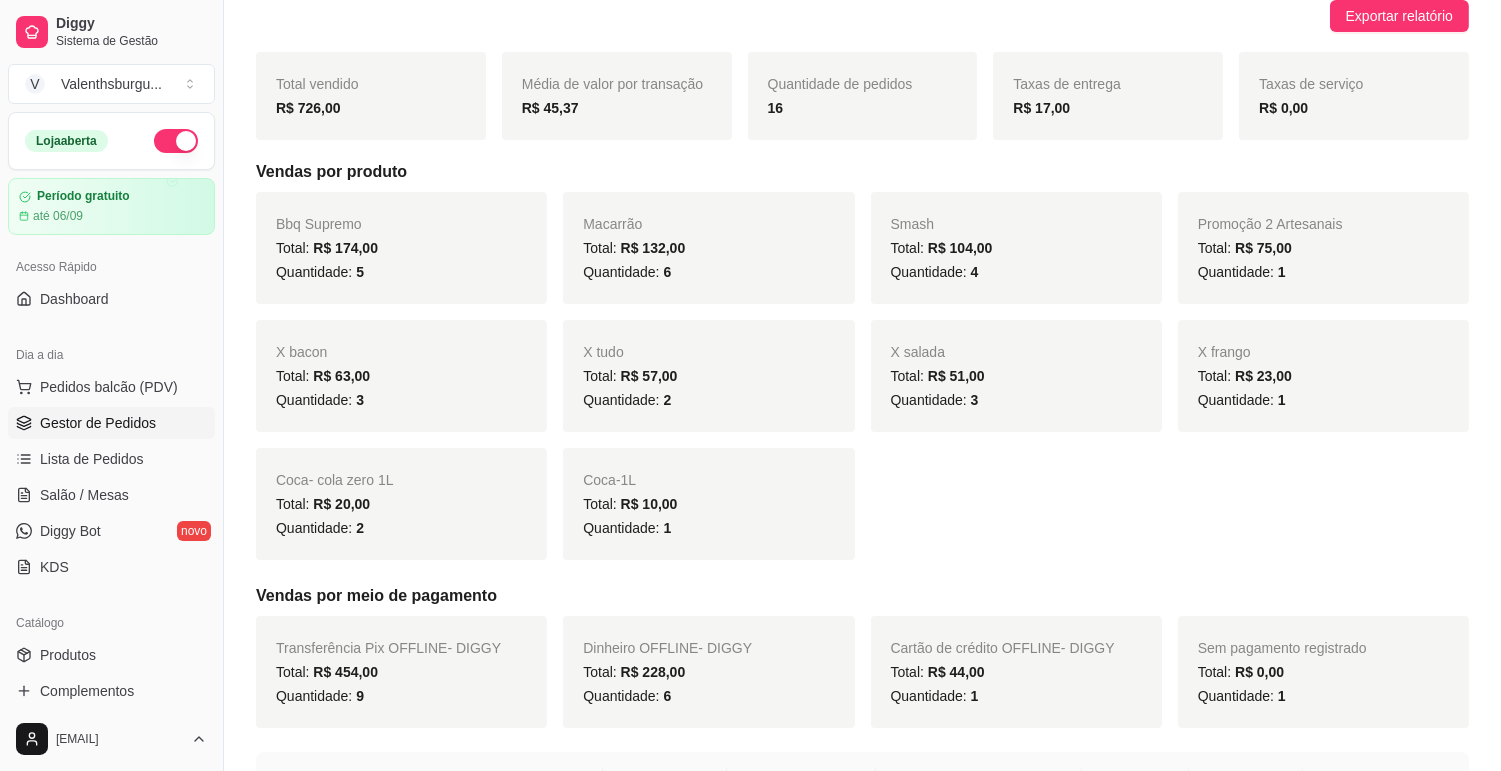 click on "Gestor de Pedidos" at bounding box center [98, 423] 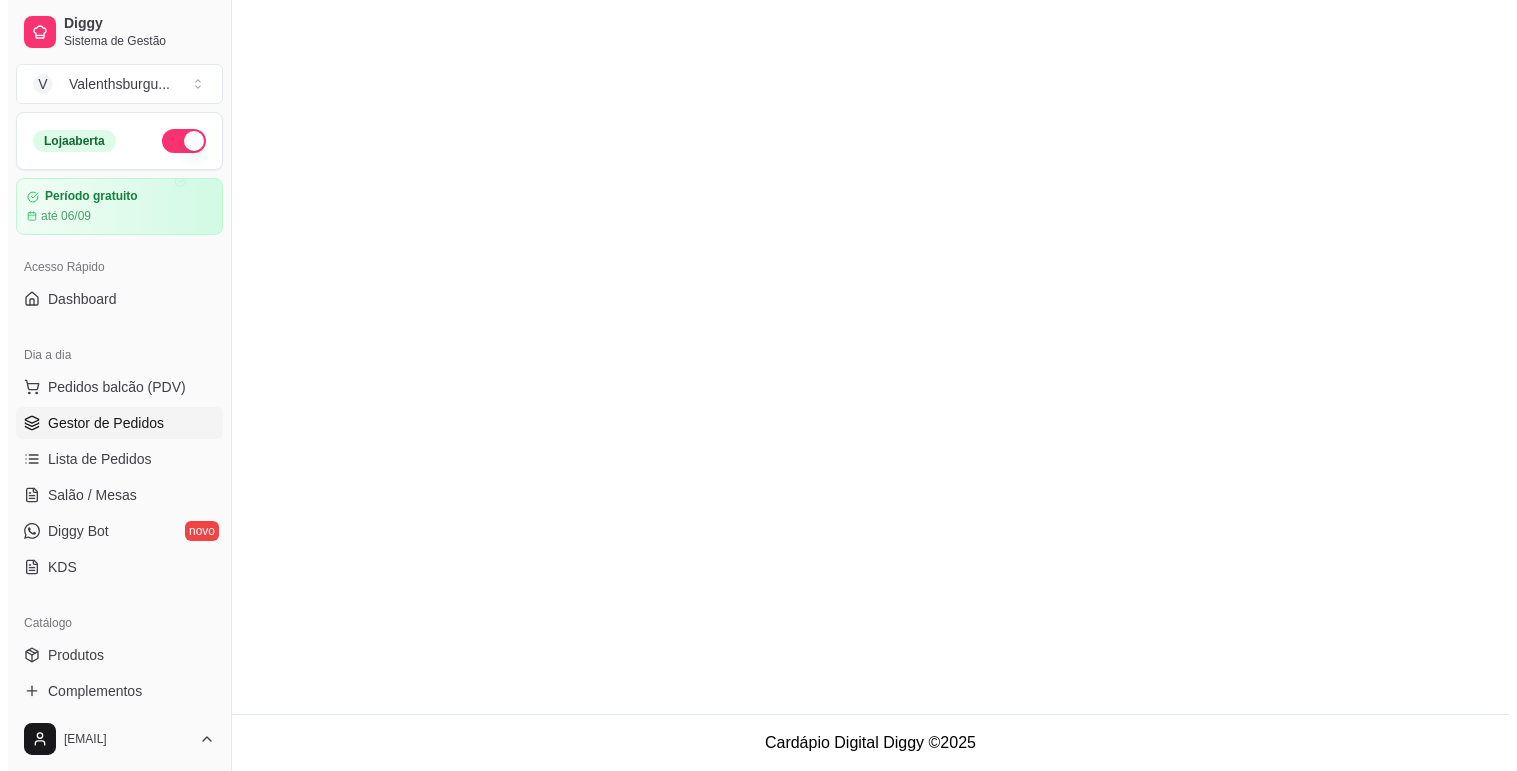 scroll, scrollTop: 0, scrollLeft: 0, axis: both 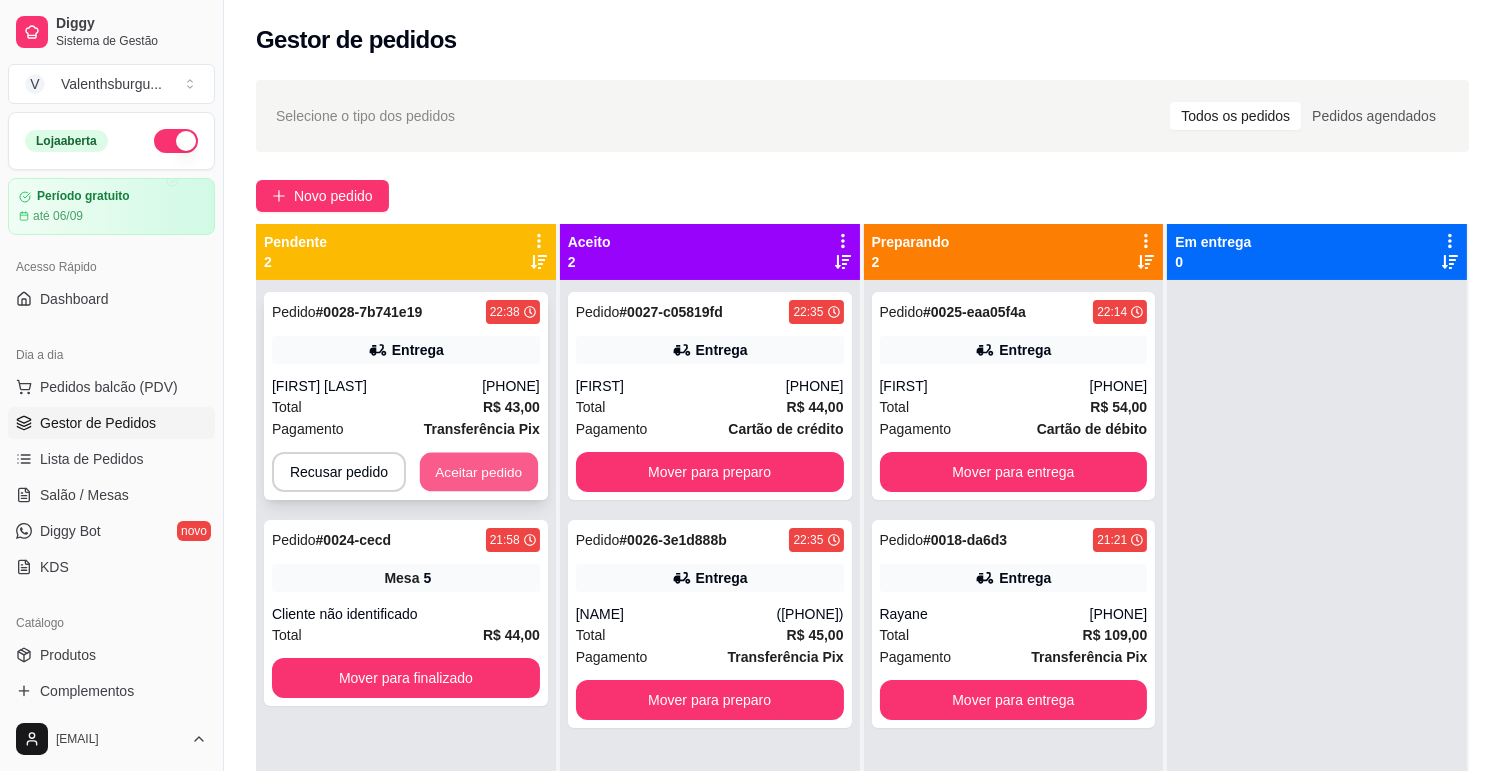 click on "Aceitar pedido" at bounding box center [479, 472] 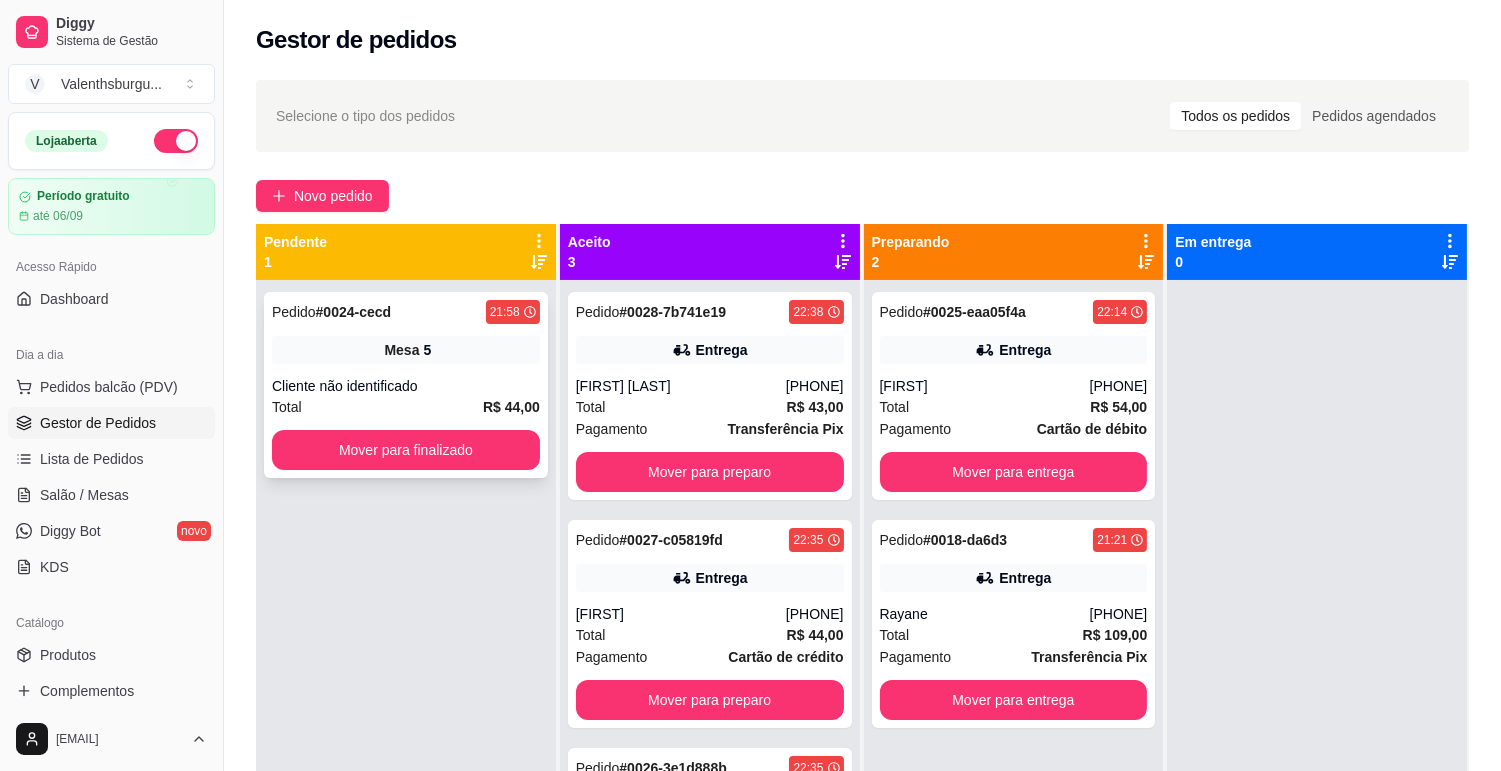 click on "Cliente não identificado" at bounding box center (406, 386) 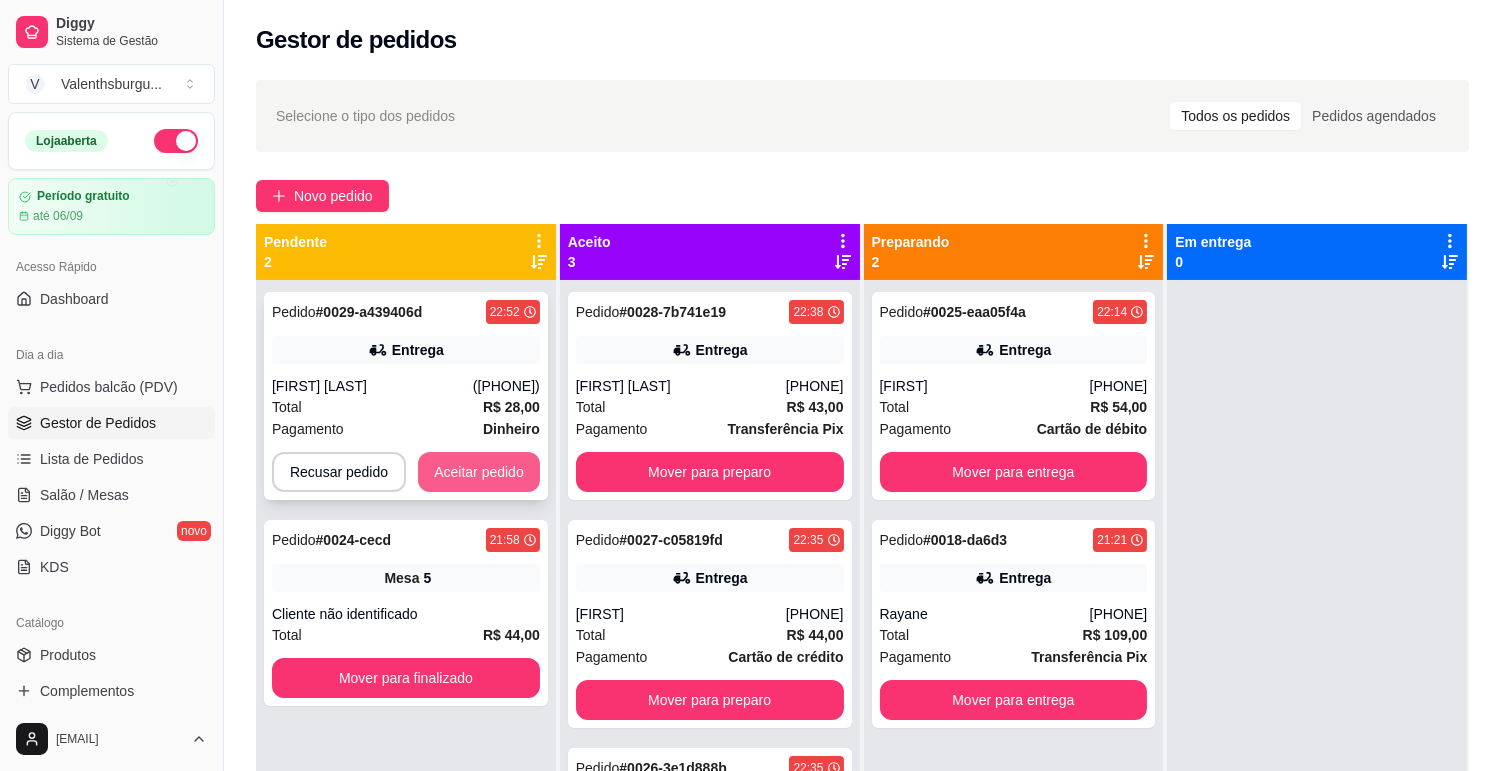 click on "Aceitar pedido" at bounding box center [479, 472] 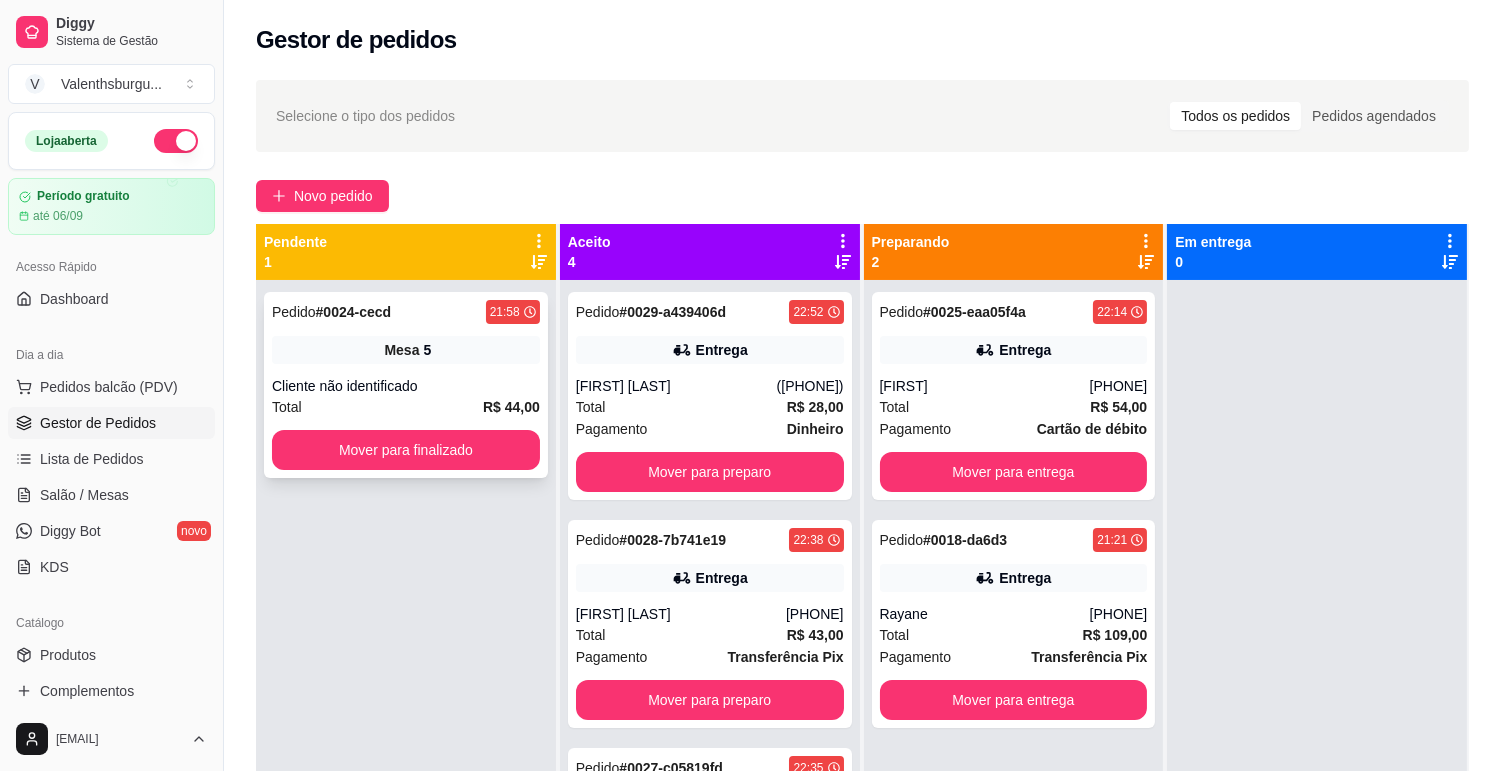 click on "Pedido # [ORDER_ID] [TIME] Mesa [NUMBER] Cliente não identificado Total R$ 44,00 Mover para finalizado" at bounding box center (406, 385) 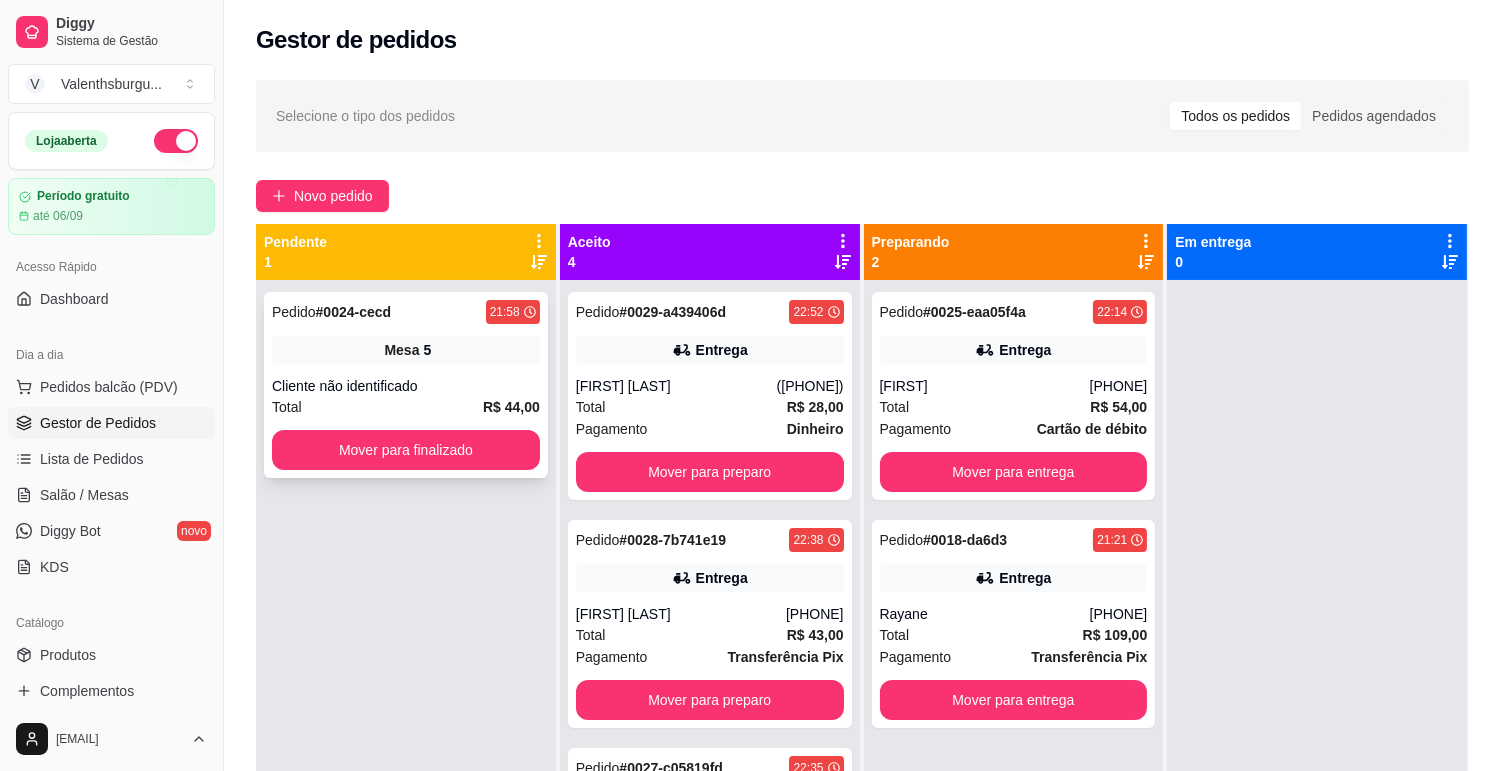 click on "Mesa 5" at bounding box center (406, 350) 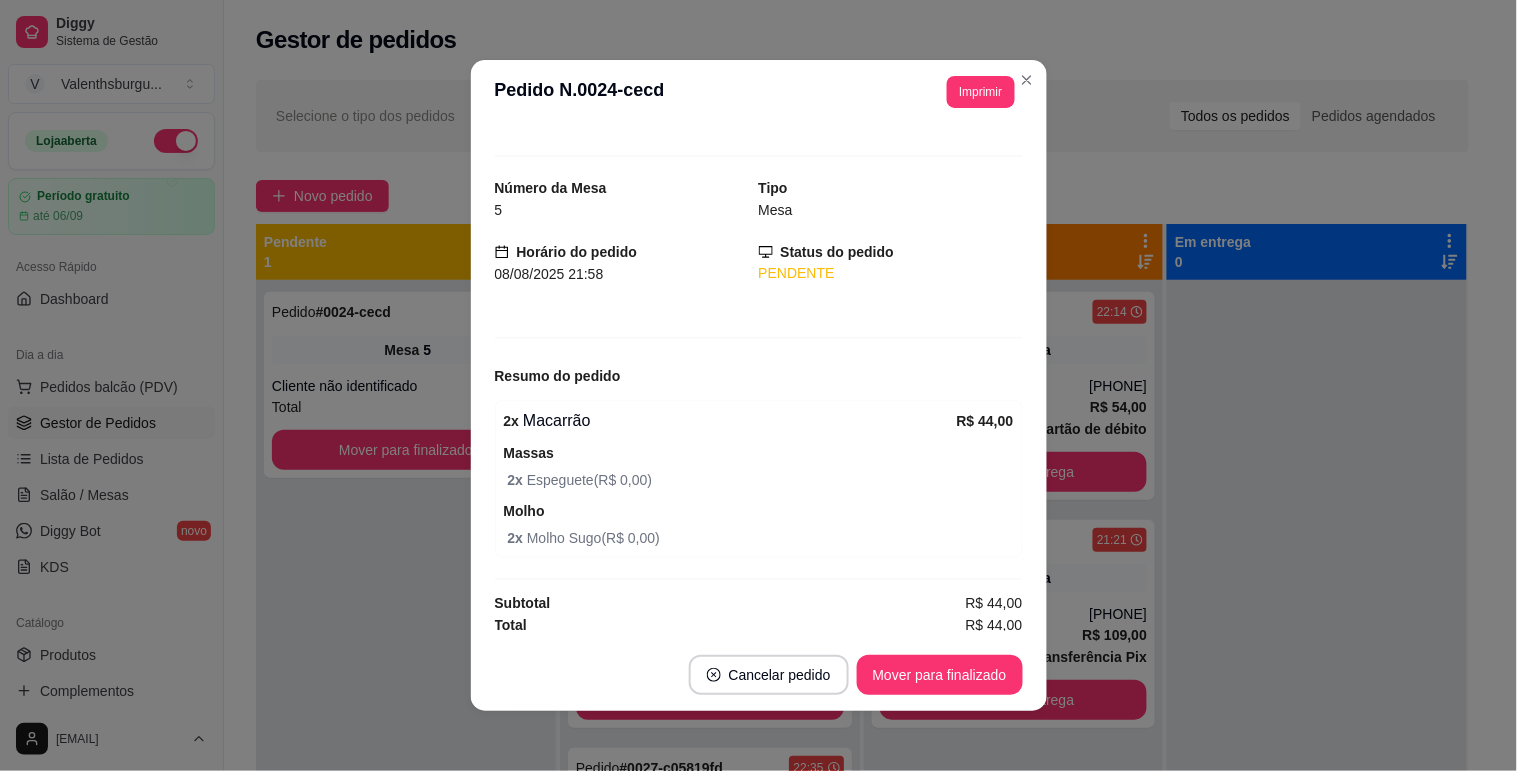 scroll, scrollTop: 27, scrollLeft: 0, axis: vertical 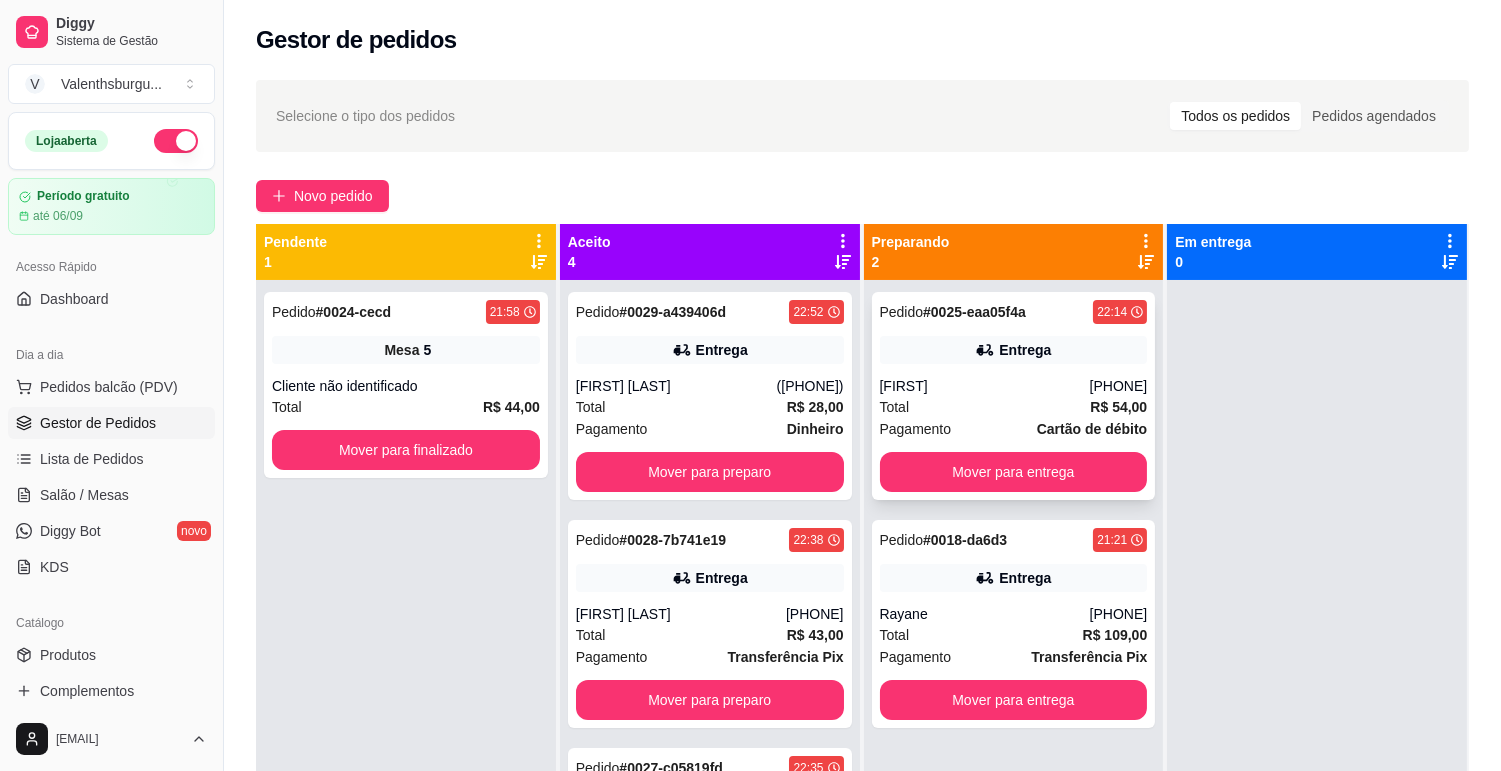 click on "[FIRST]" at bounding box center [985, 386] 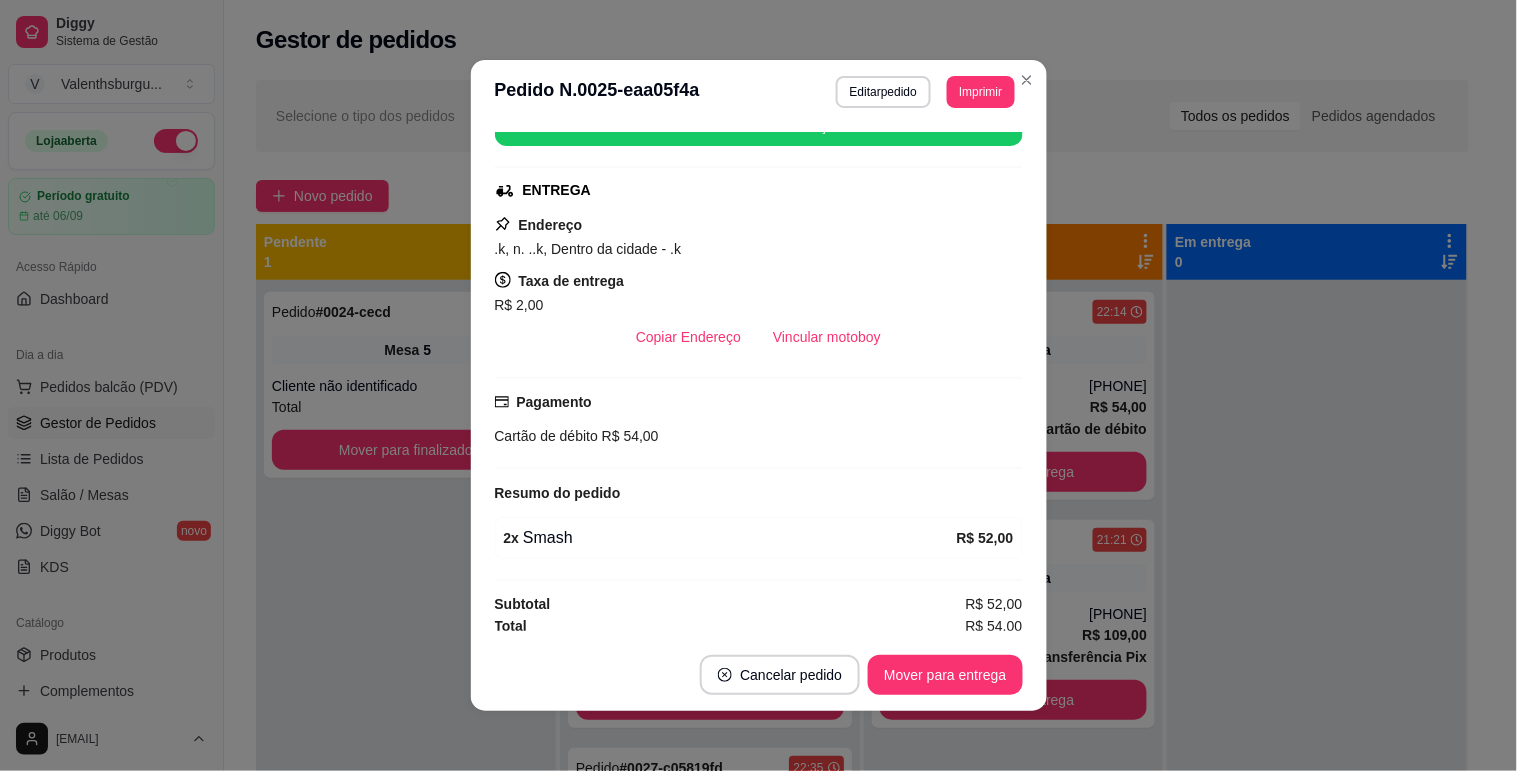 scroll, scrollTop: 281, scrollLeft: 0, axis: vertical 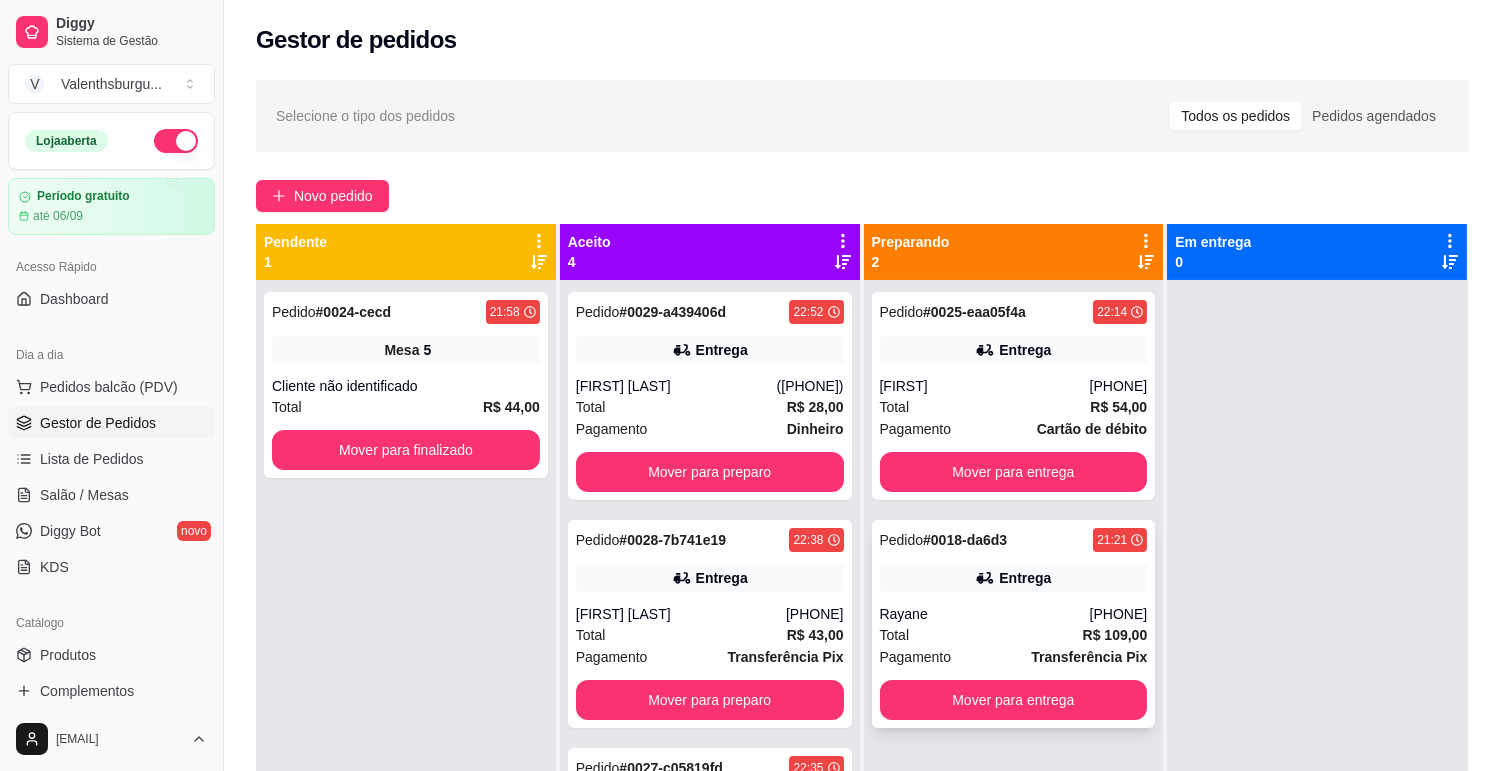 click on "Total R$ 109,00" at bounding box center (1014, 635) 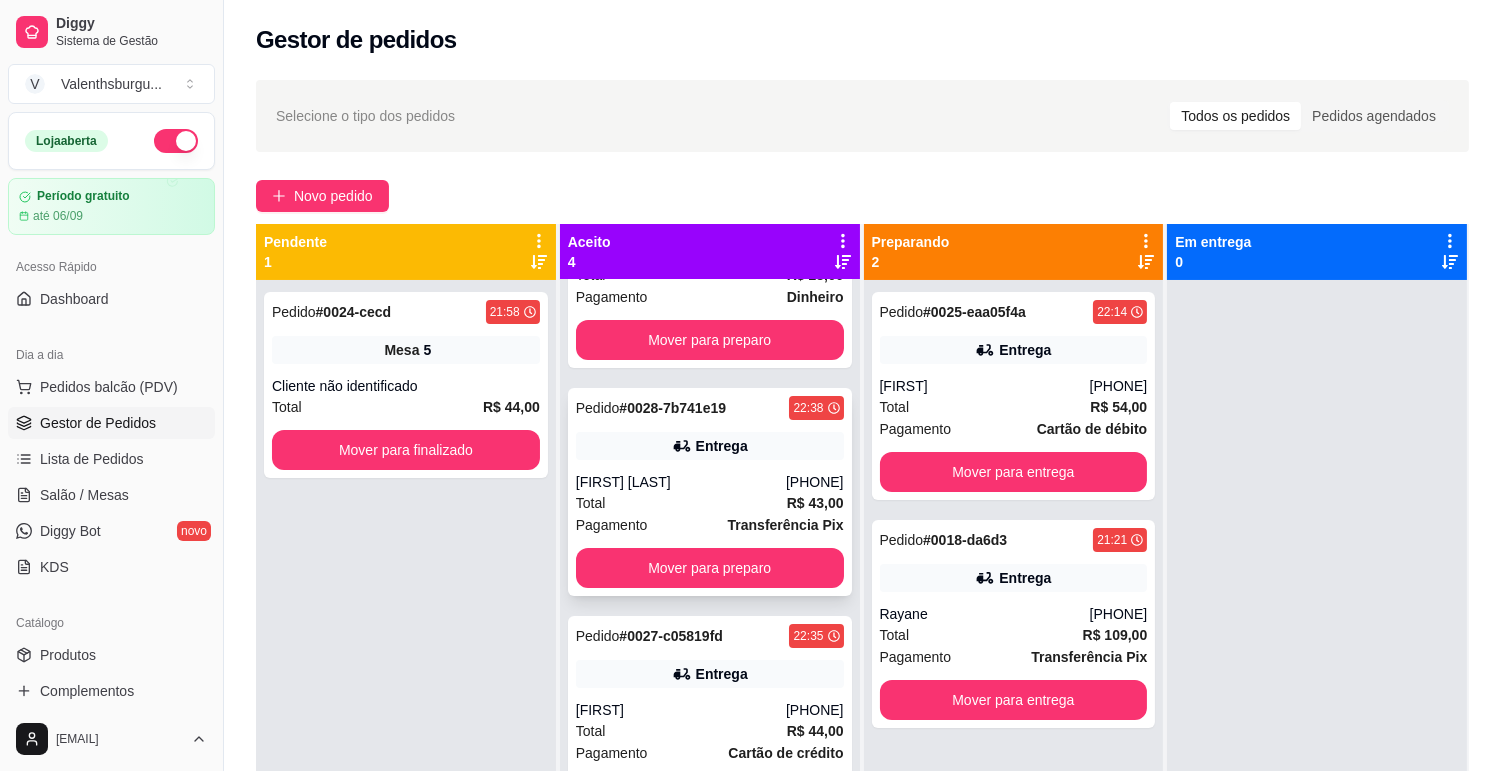 scroll, scrollTop: 160, scrollLeft: 0, axis: vertical 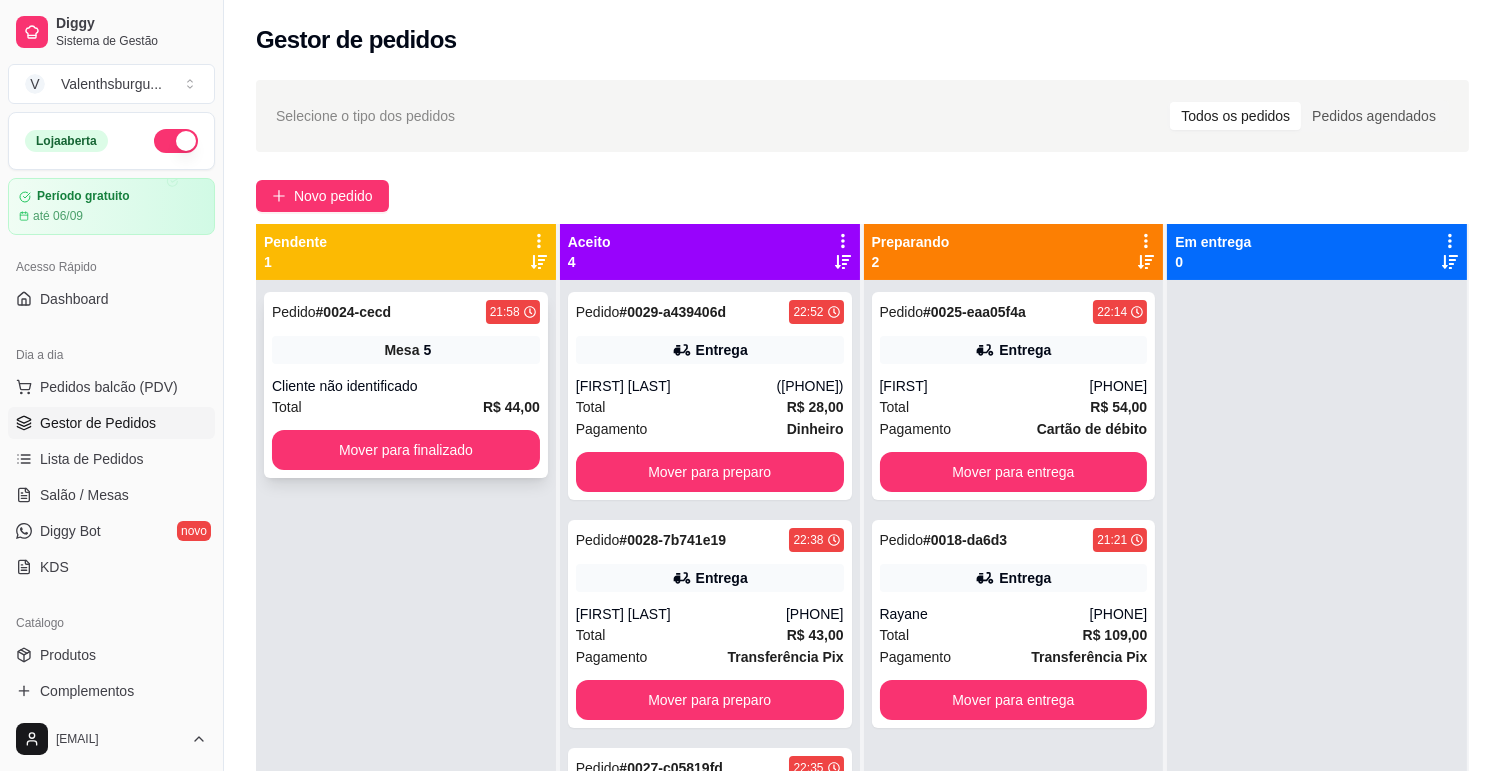 click on "Cliente não identificado" at bounding box center [406, 386] 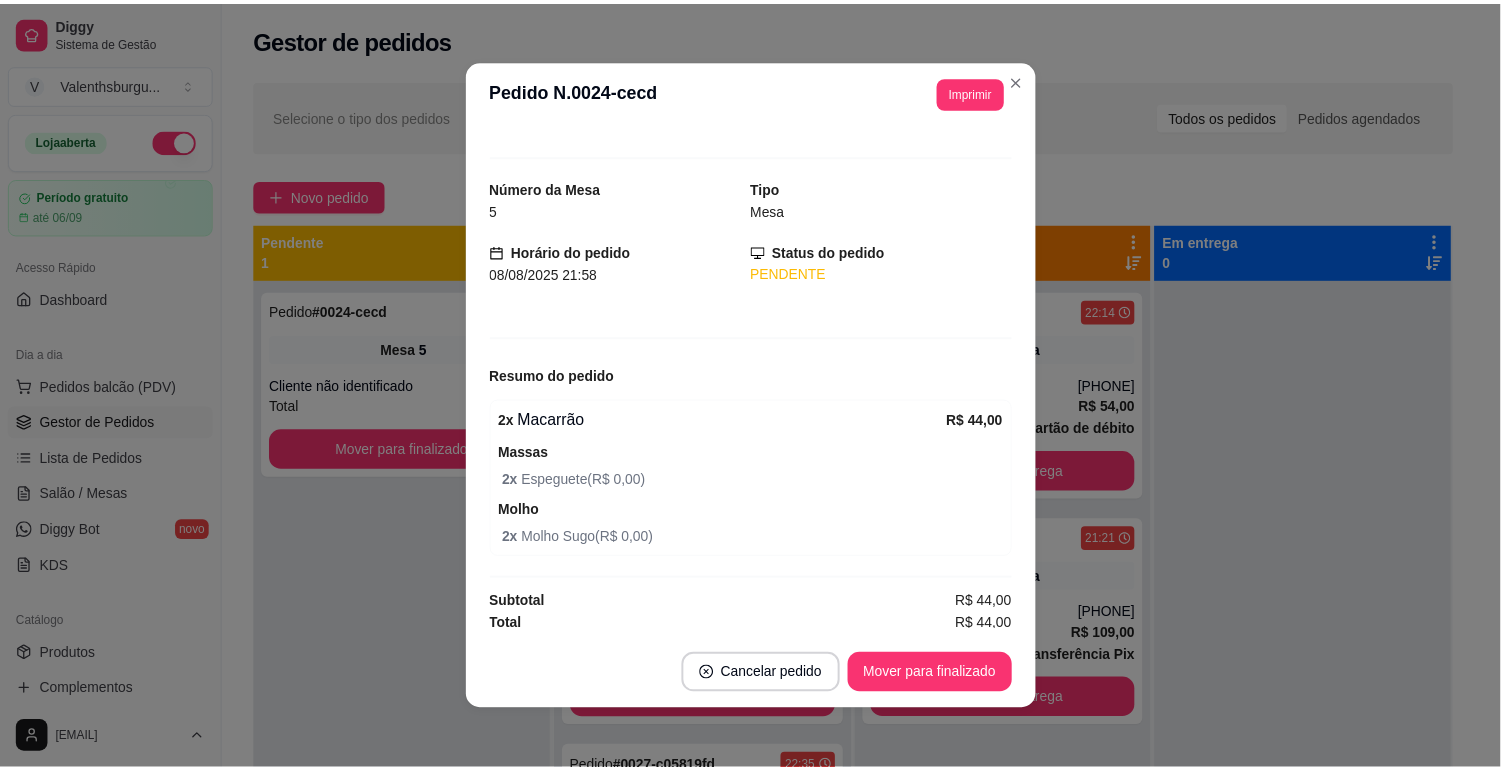 scroll, scrollTop: 27, scrollLeft: 0, axis: vertical 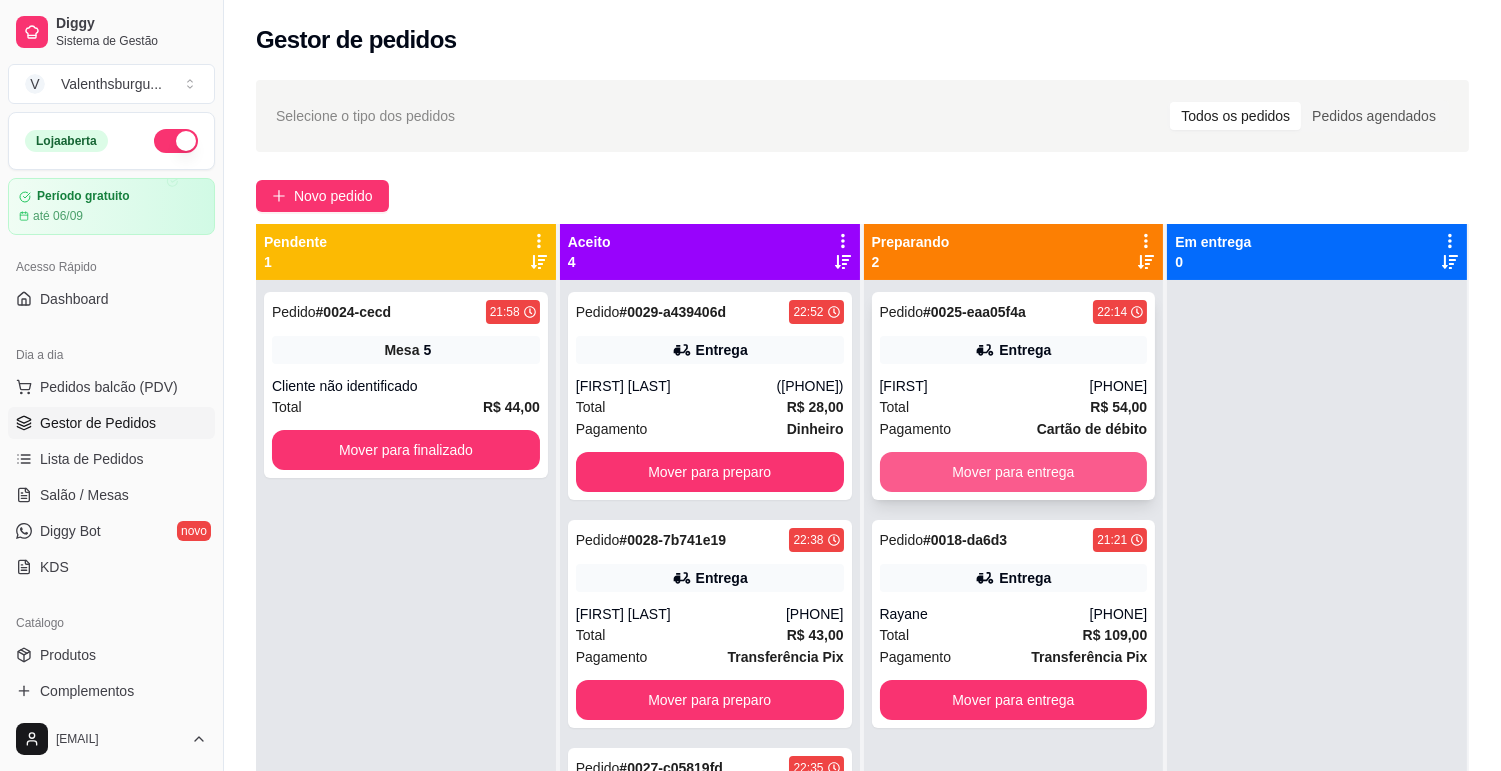 click on "Mover para entrega" at bounding box center [1014, 472] 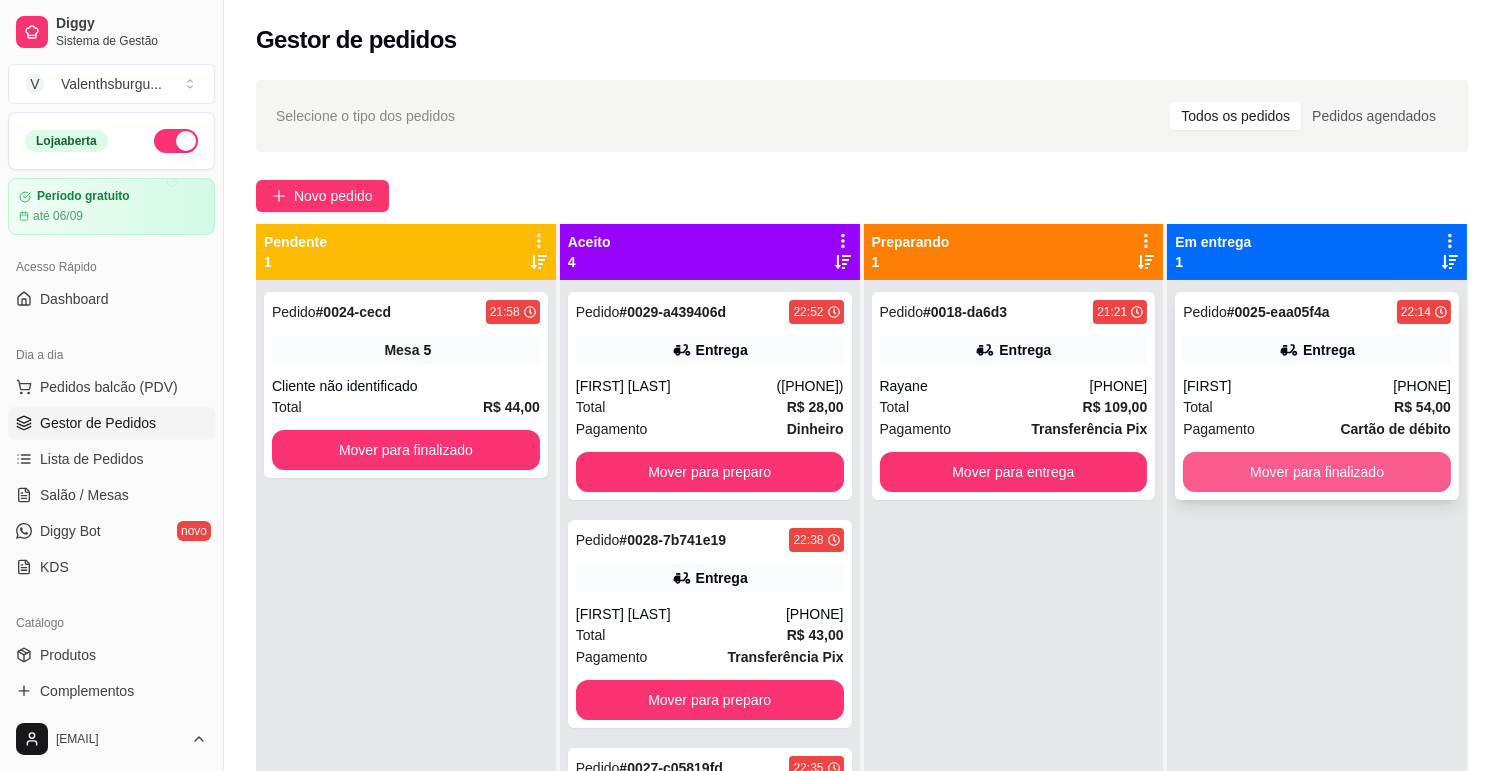 click on "Mover para finalizado" at bounding box center [1317, 472] 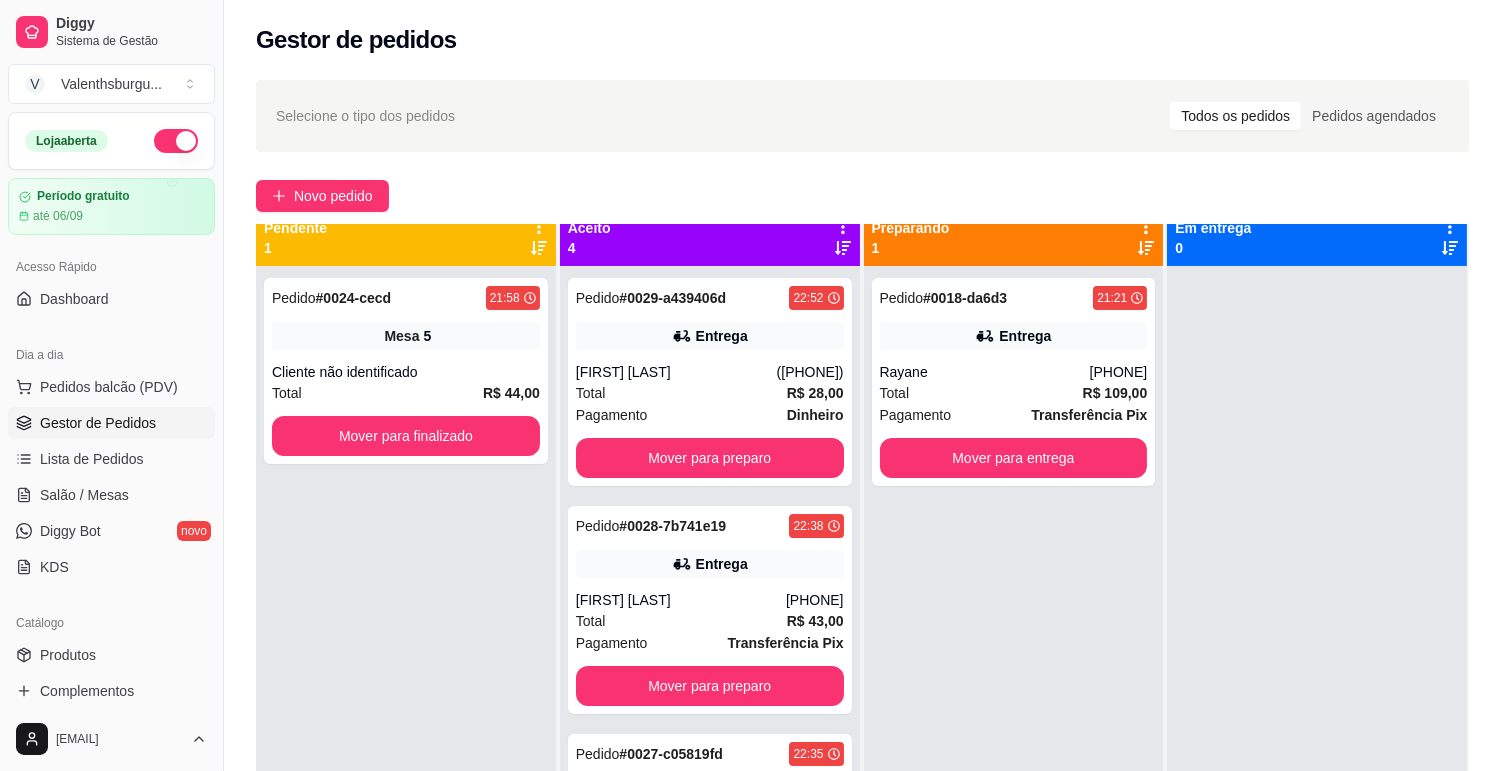 scroll, scrollTop: 55, scrollLeft: 0, axis: vertical 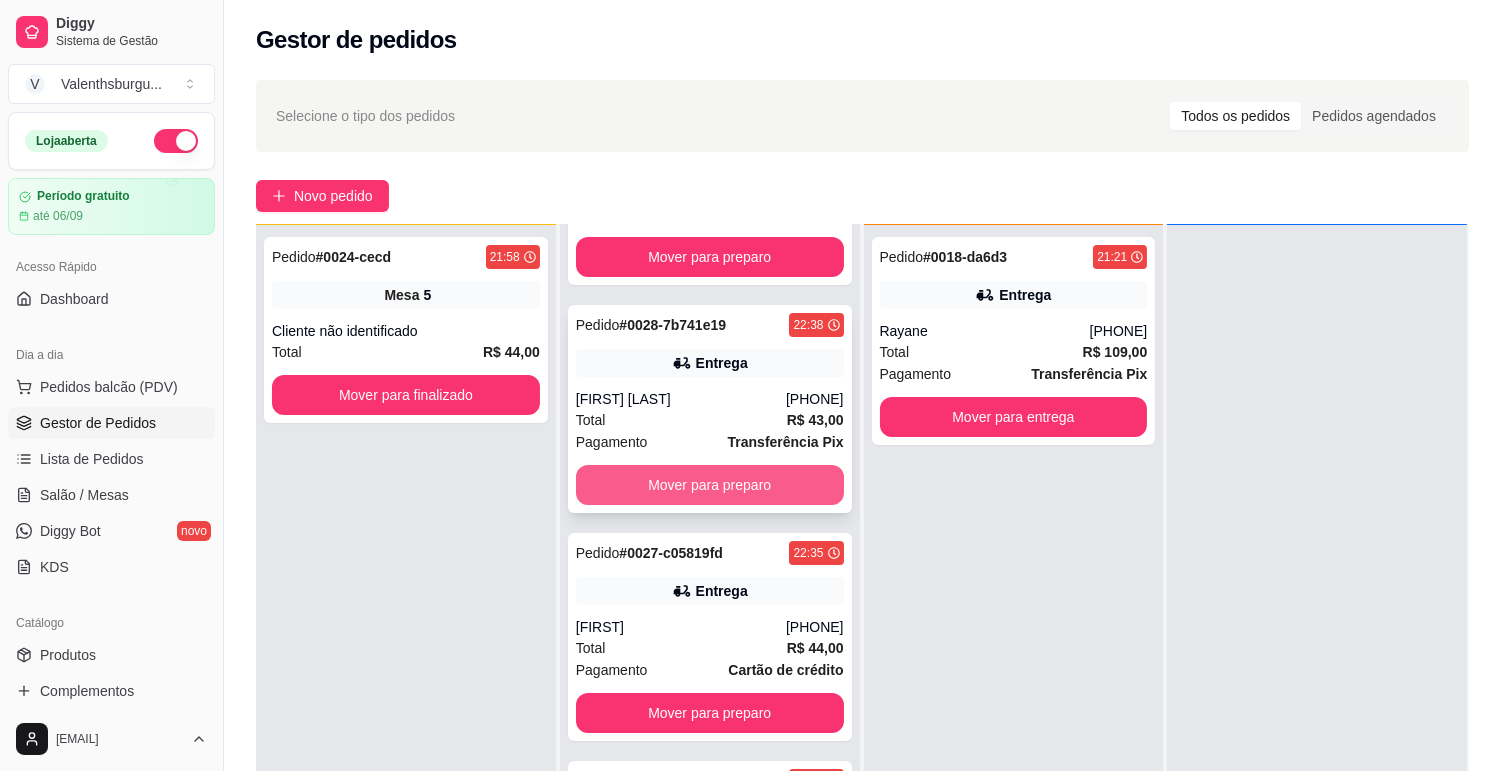 click on "Mover para preparo" at bounding box center (710, 485) 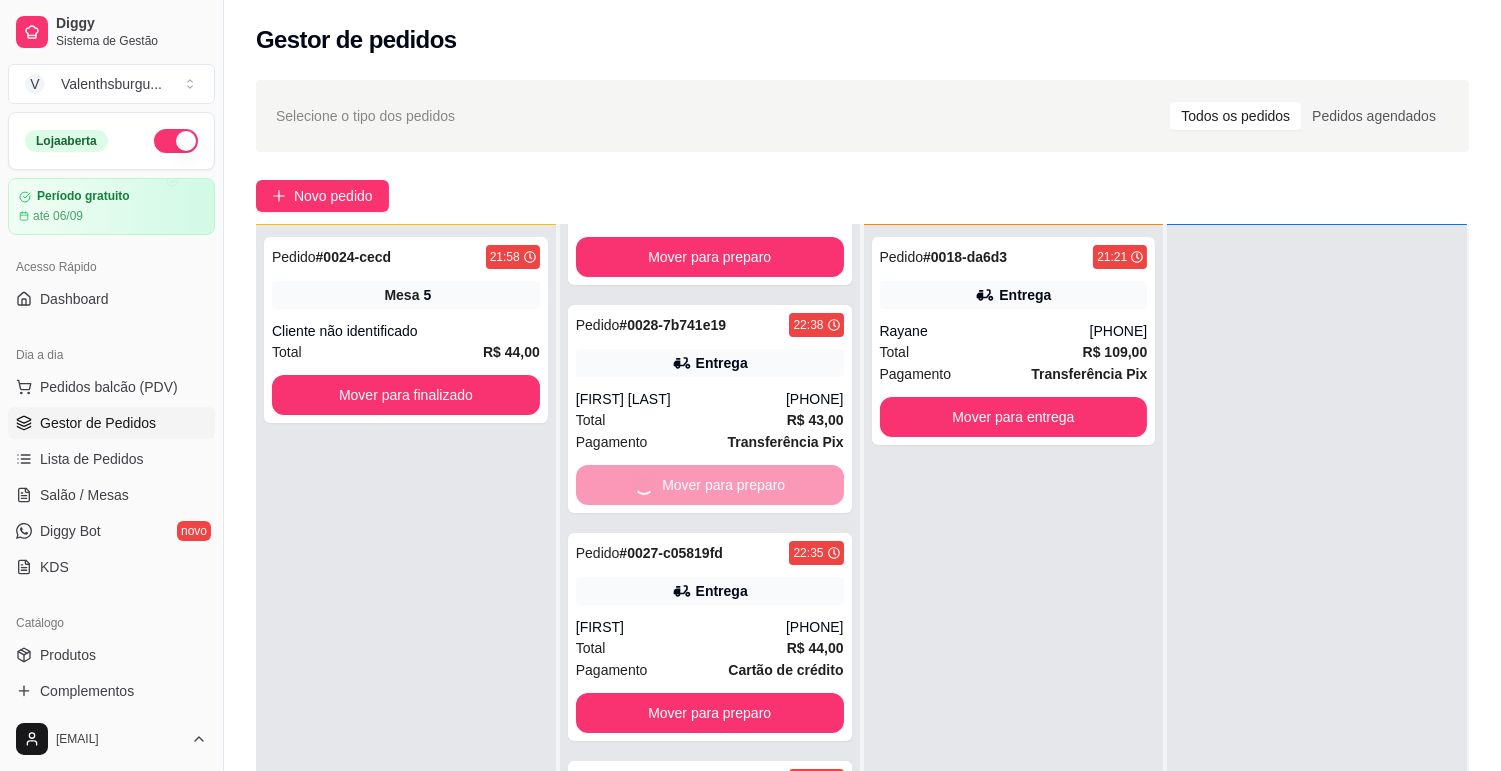 scroll, scrollTop: 0, scrollLeft: 0, axis: both 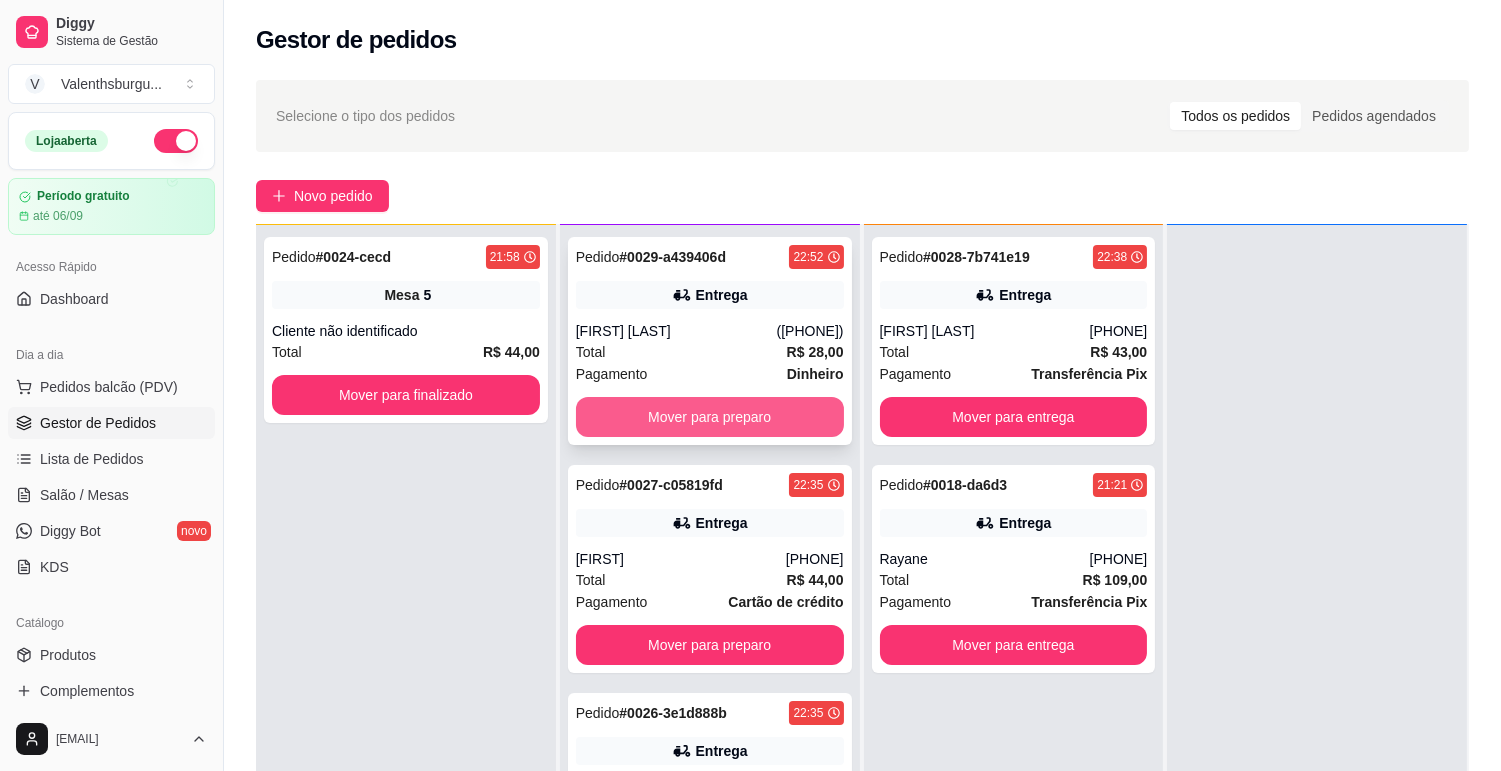 click on "Mover para preparo" at bounding box center [710, 417] 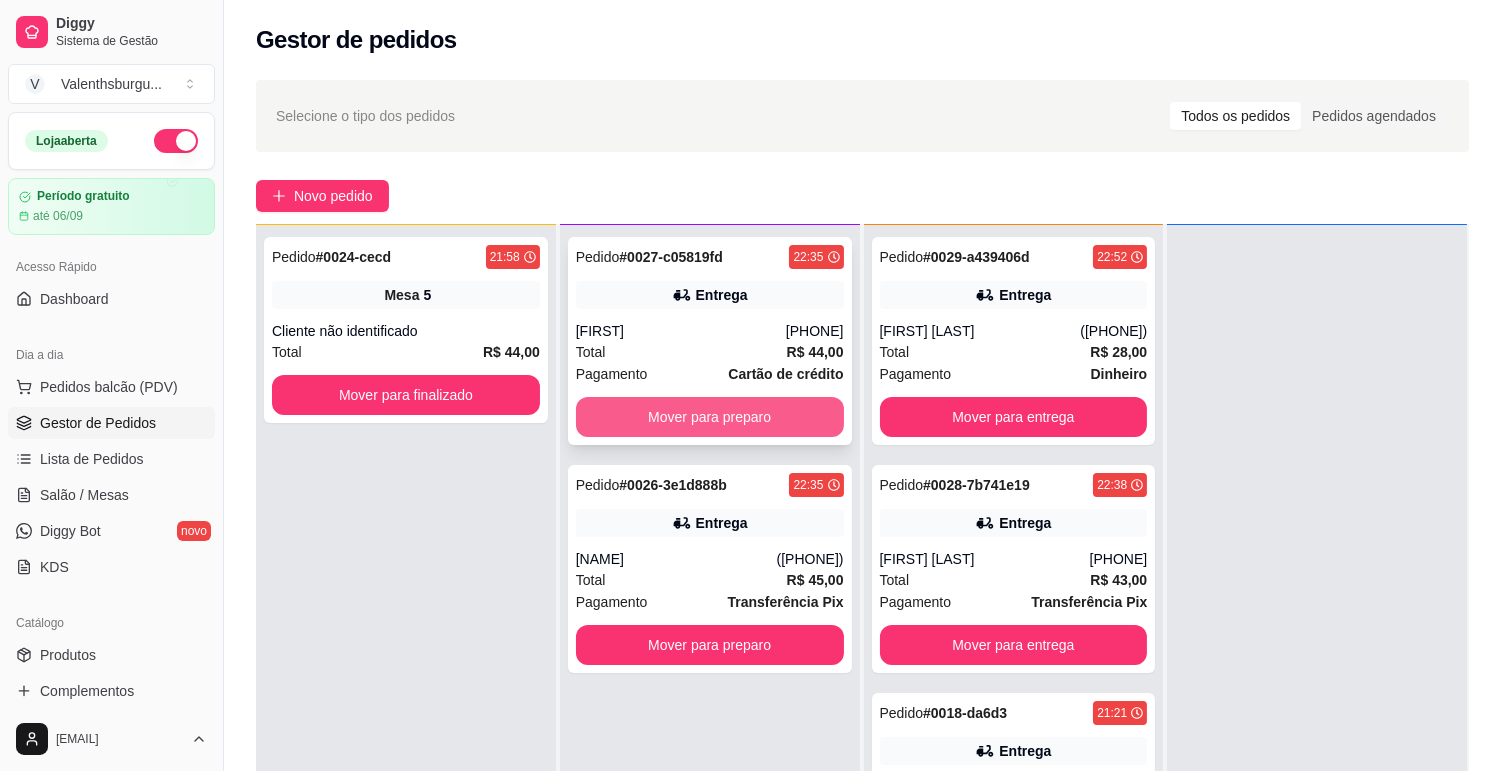 click on "Mover para preparo" at bounding box center [710, 417] 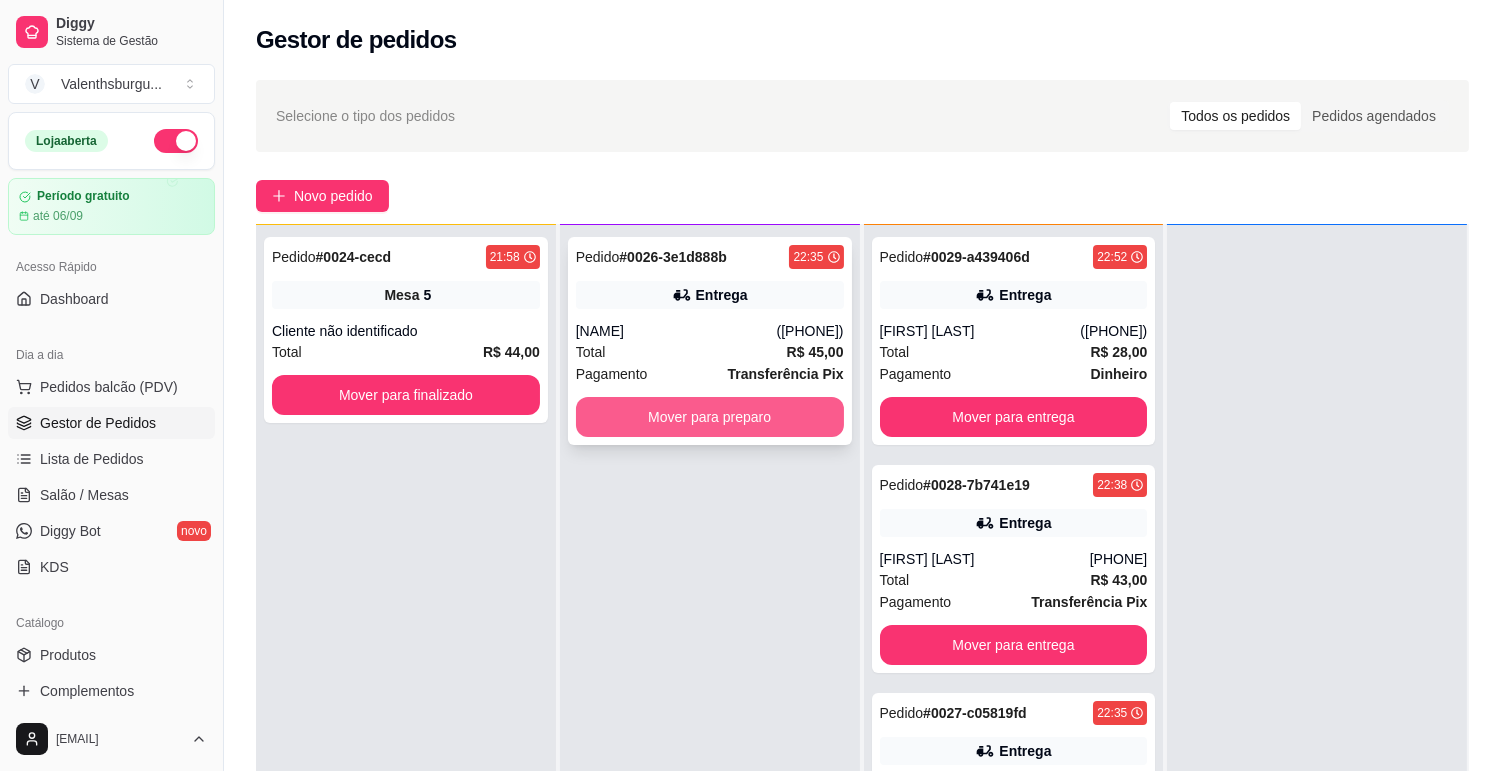 click on "Mover para preparo" at bounding box center (710, 417) 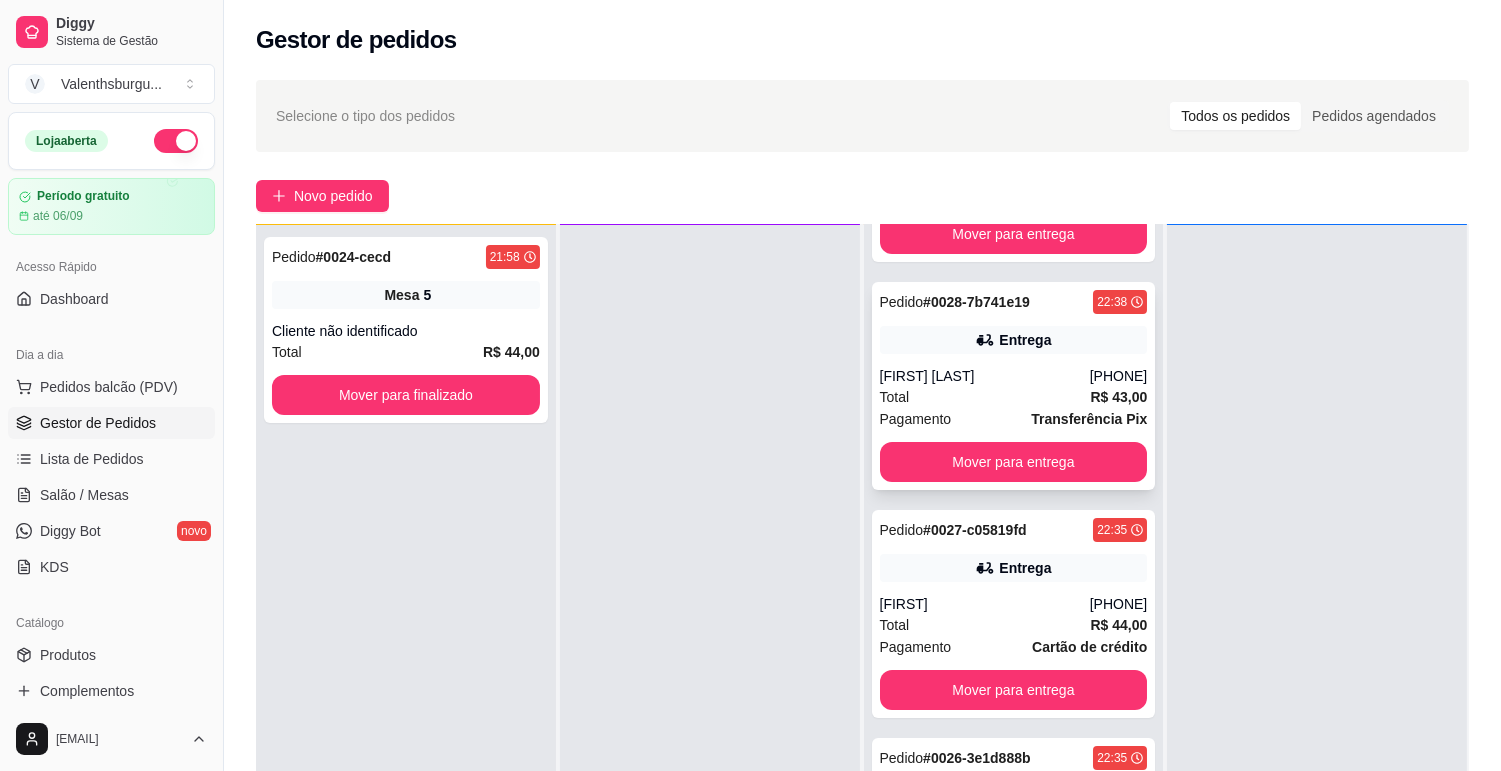scroll, scrollTop: 333, scrollLeft: 0, axis: vertical 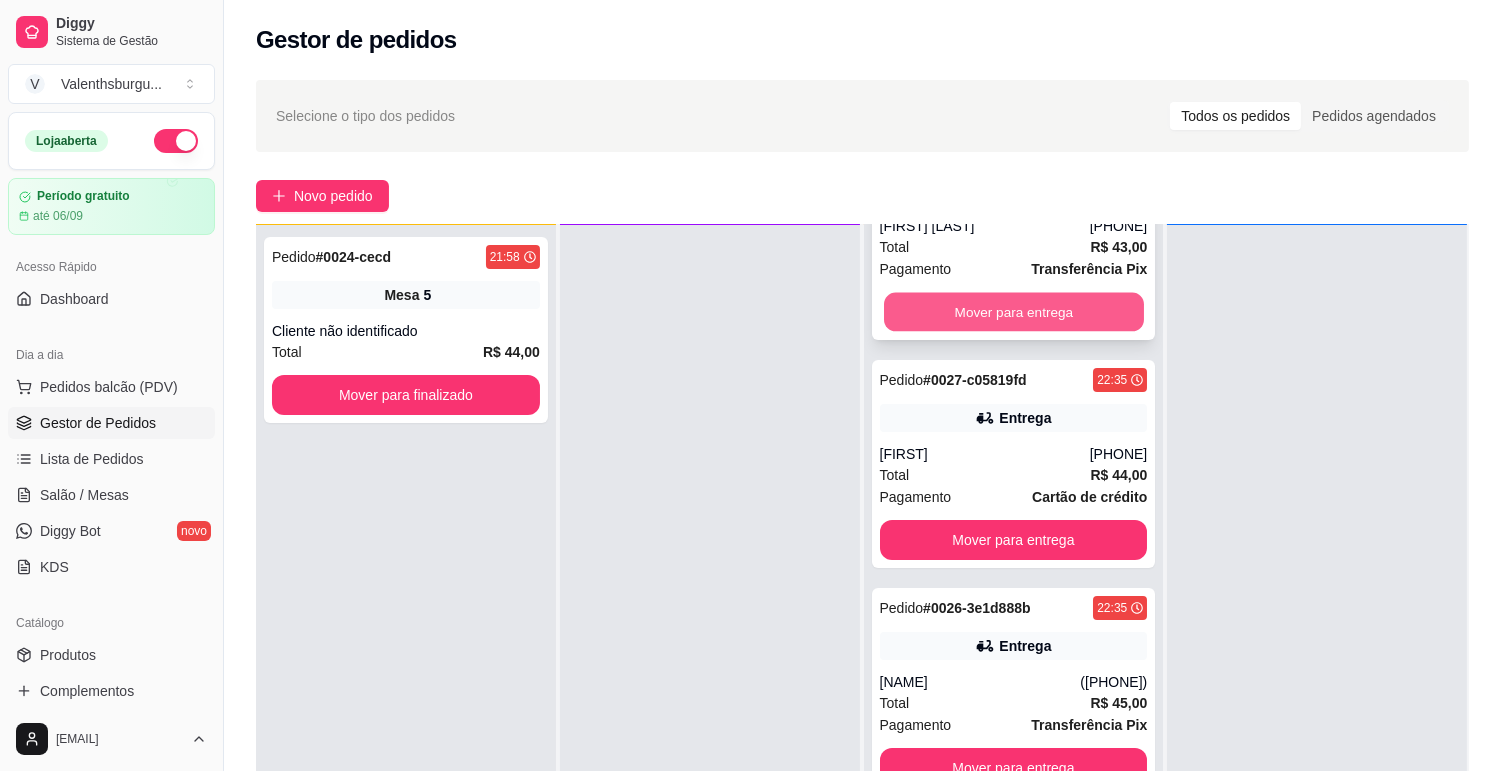 click on "Mover para entrega" at bounding box center (1014, 312) 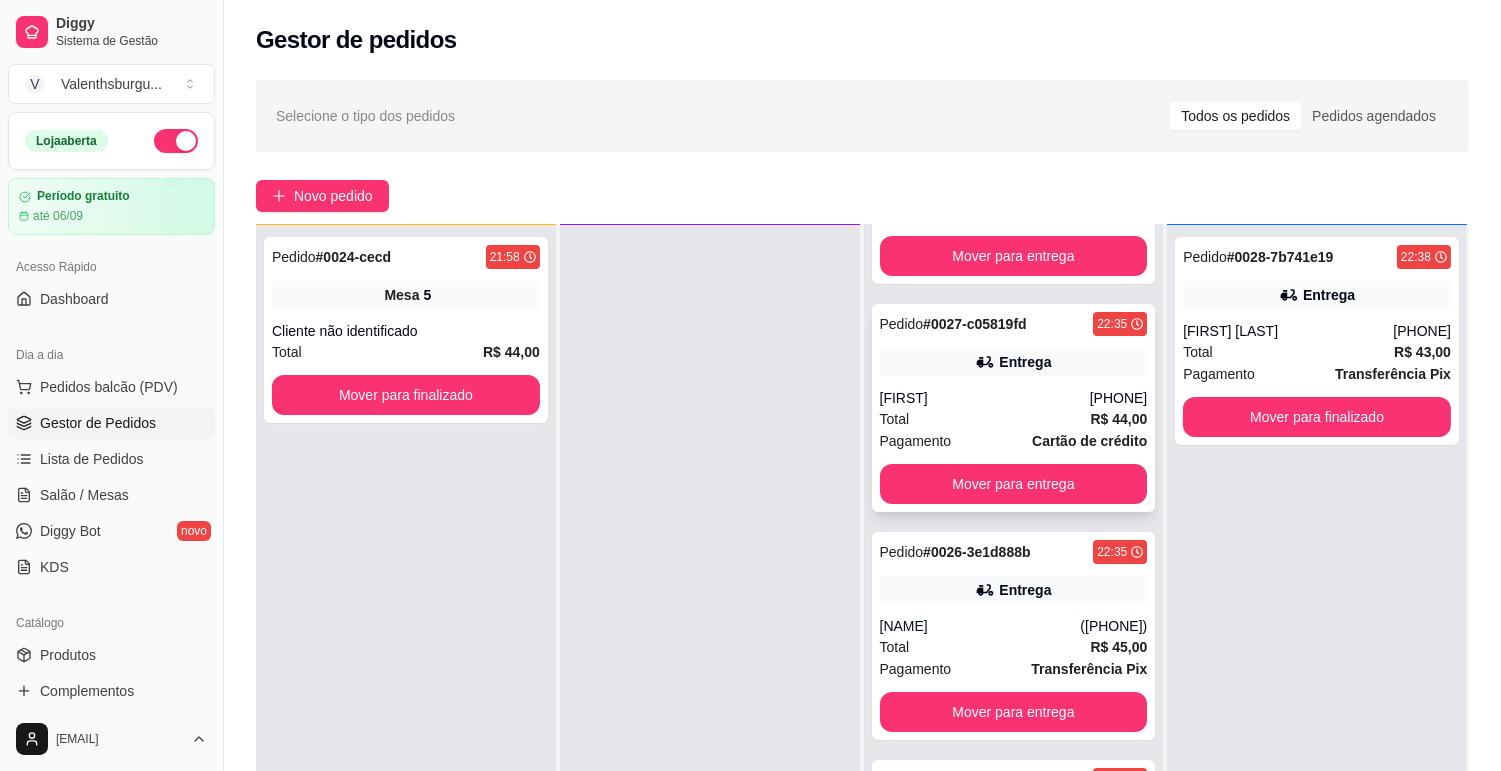 scroll, scrollTop: 105, scrollLeft: 0, axis: vertical 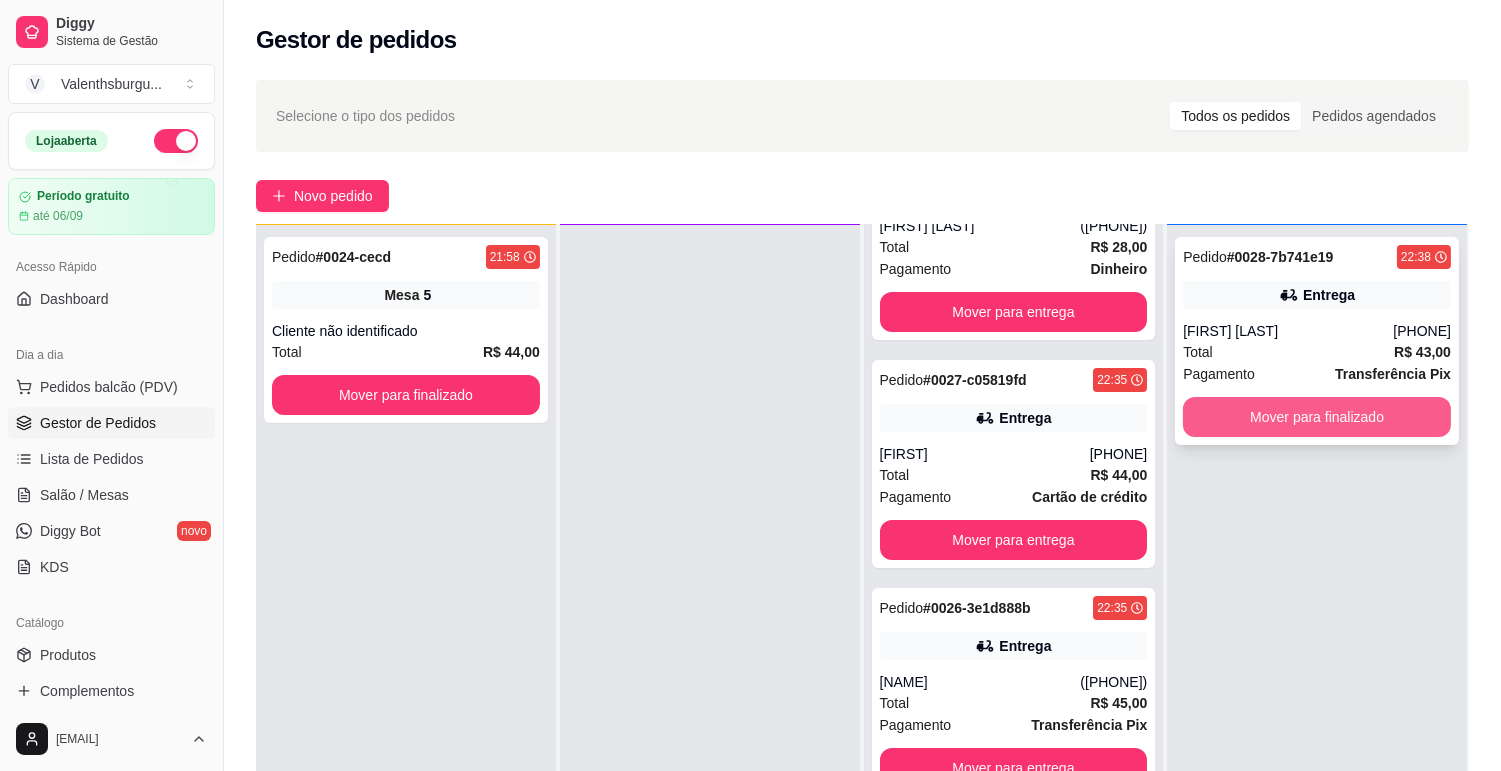 click on "Mover para finalizado" at bounding box center [1317, 417] 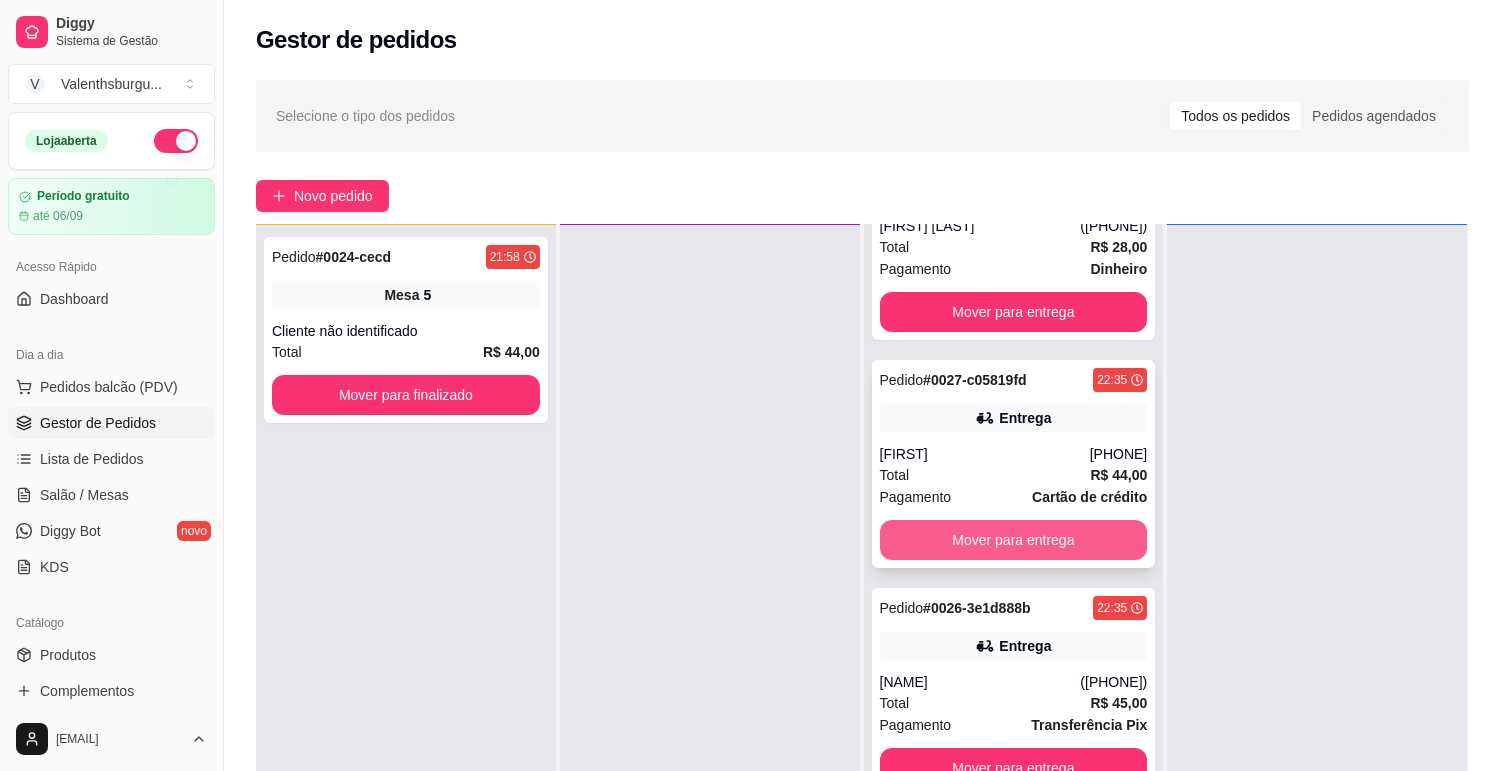 click on "Mover para entrega" at bounding box center (1014, 540) 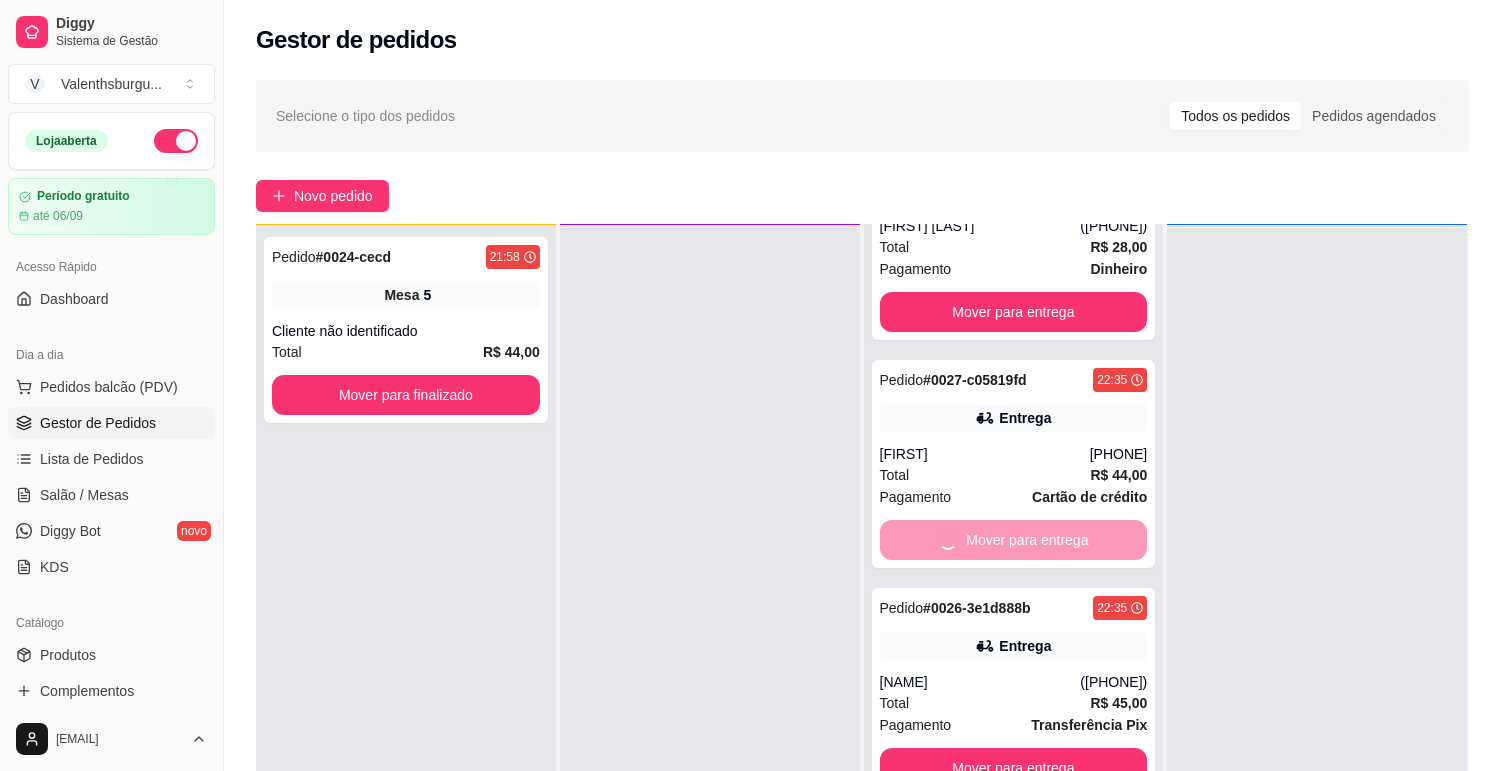 scroll, scrollTop: 0, scrollLeft: 0, axis: both 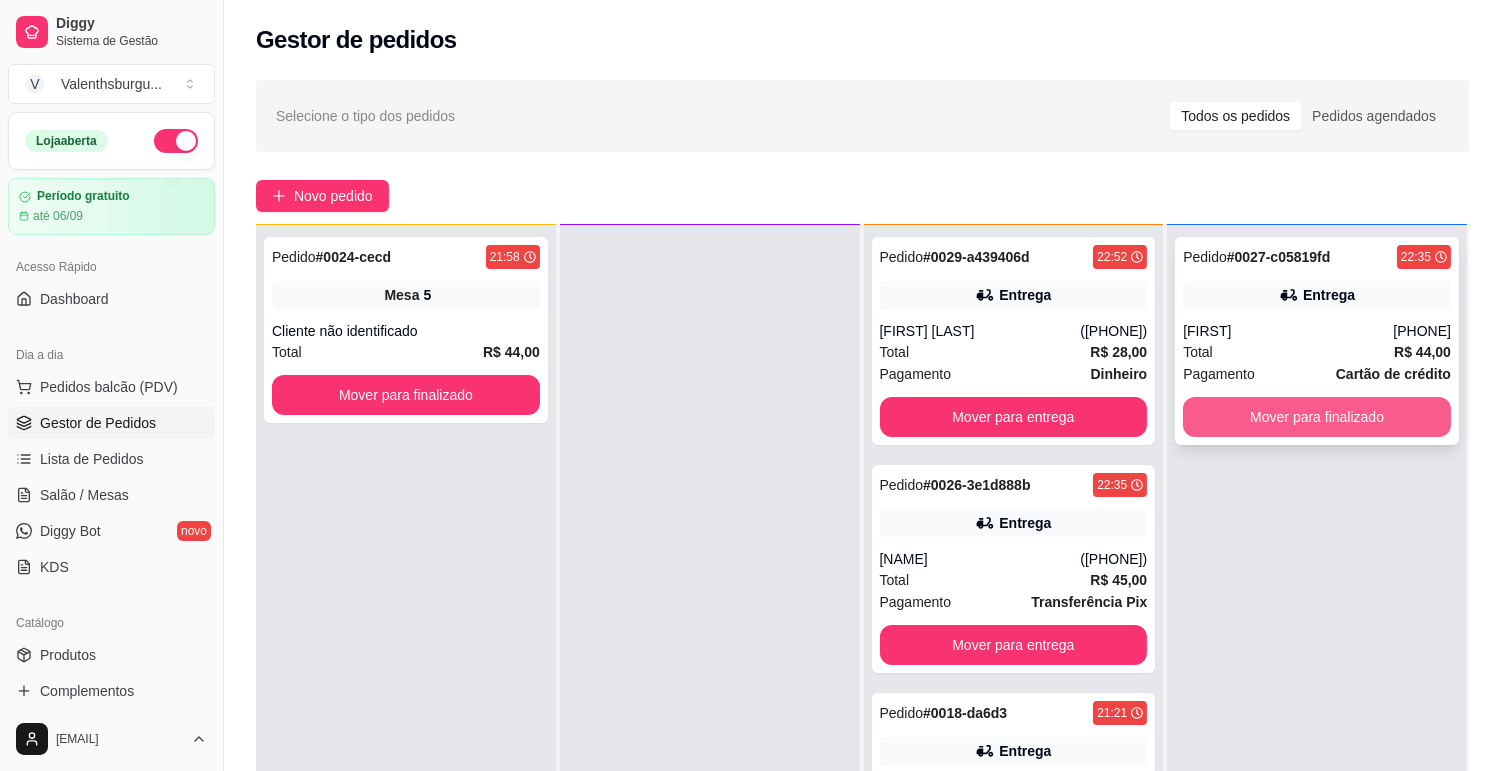 click on "Mover para finalizado" at bounding box center [1317, 417] 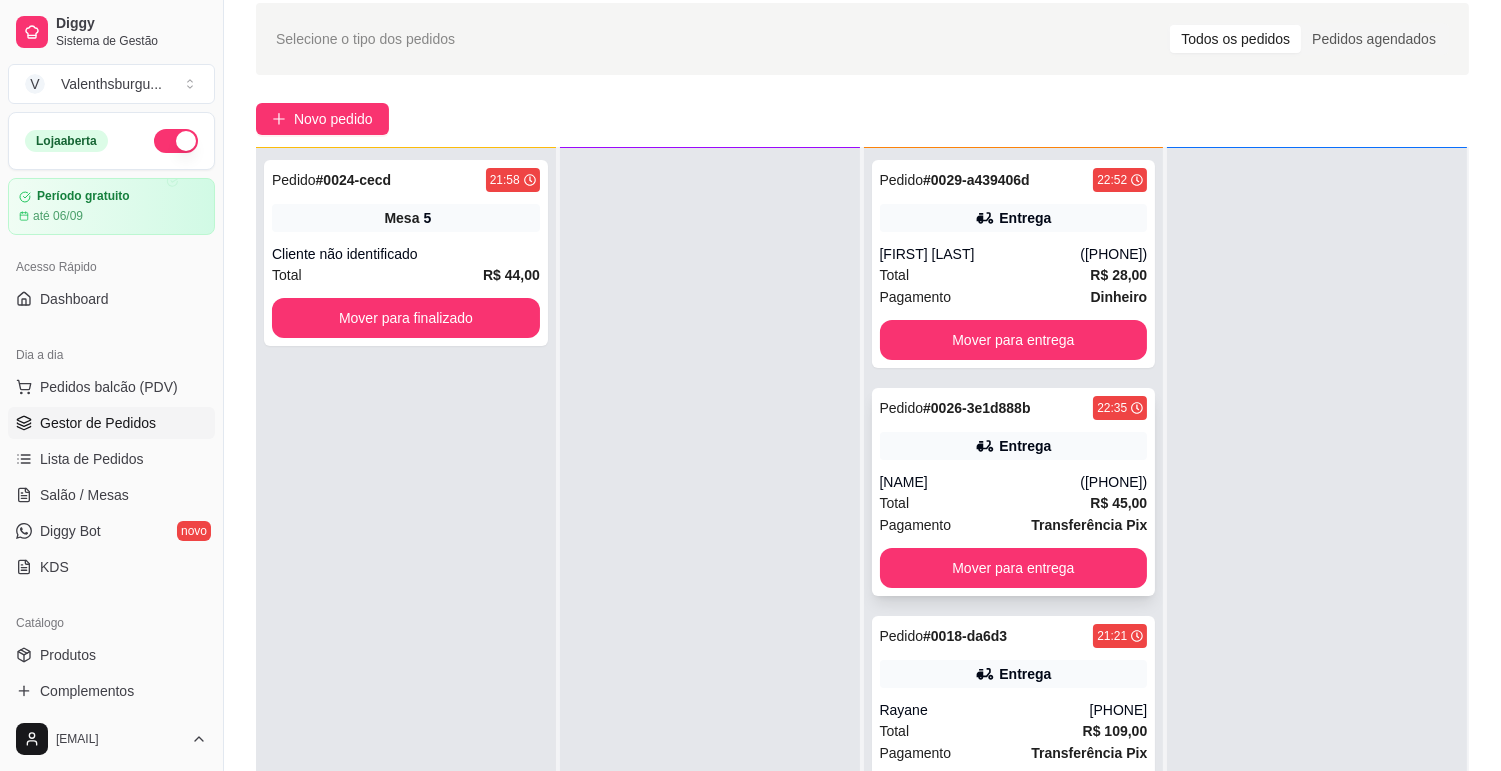 scroll, scrollTop: 222, scrollLeft: 0, axis: vertical 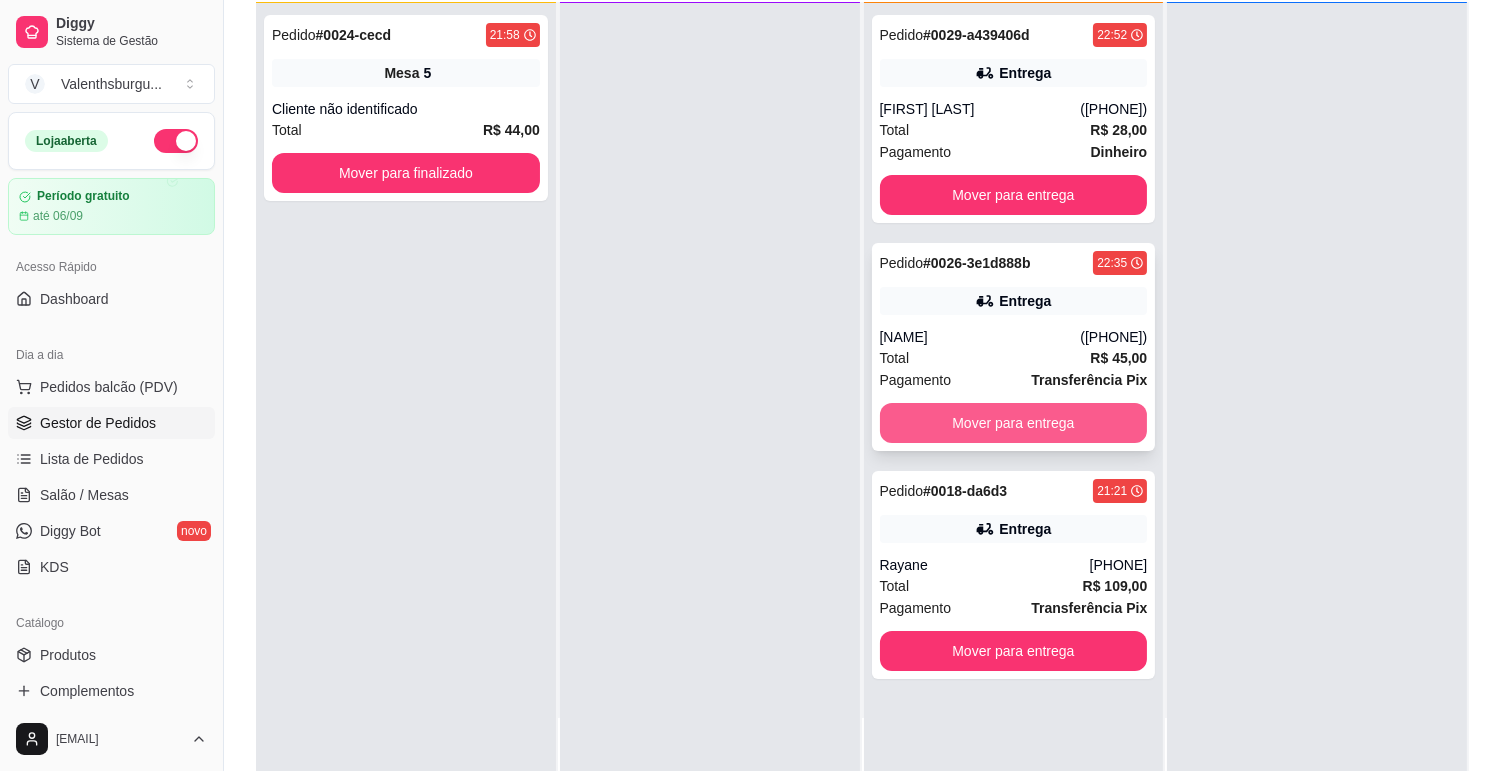 click on "Mover para entrega" at bounding box center (1014, 423) 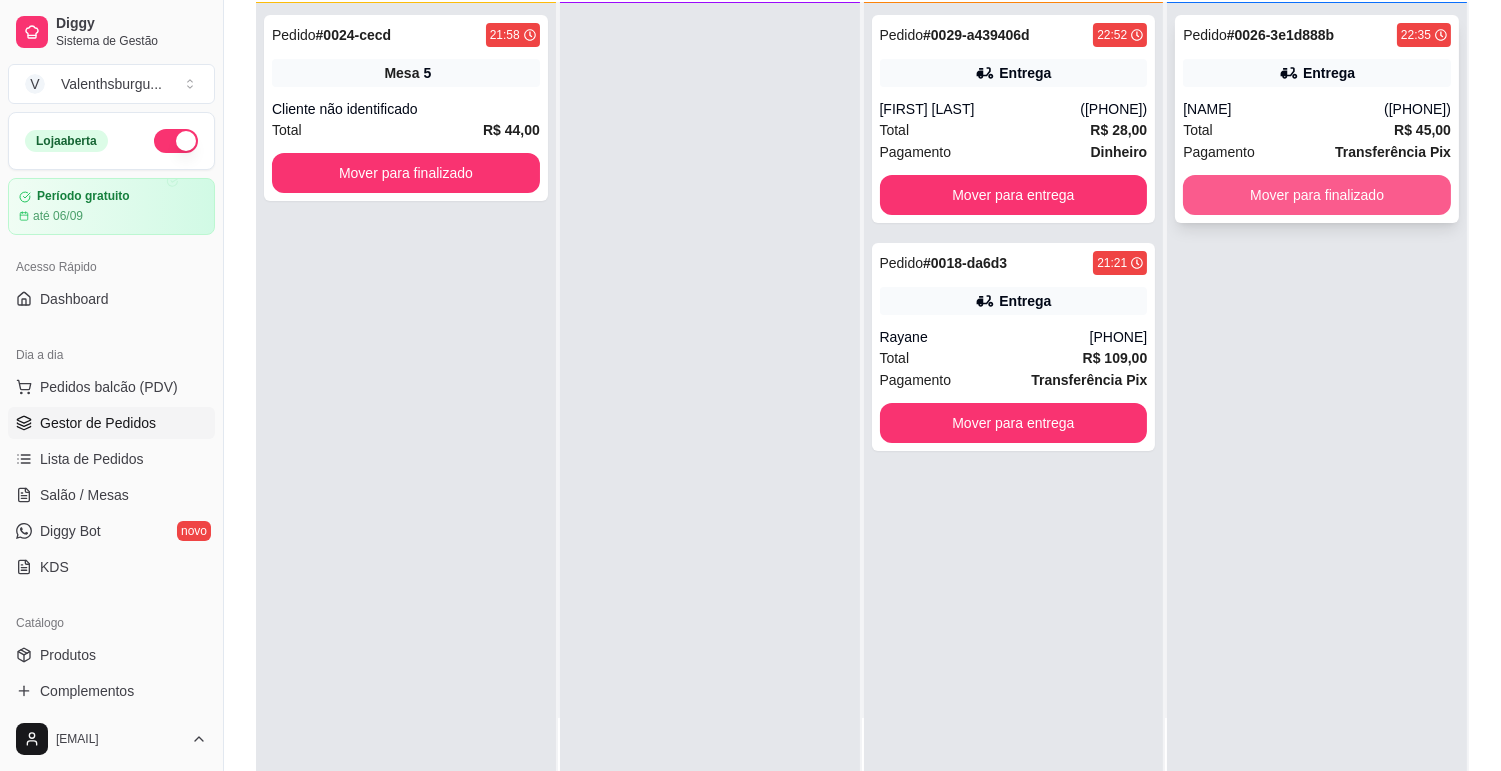 click on "Mover para finalizado" at bounding box center [1317, 195] 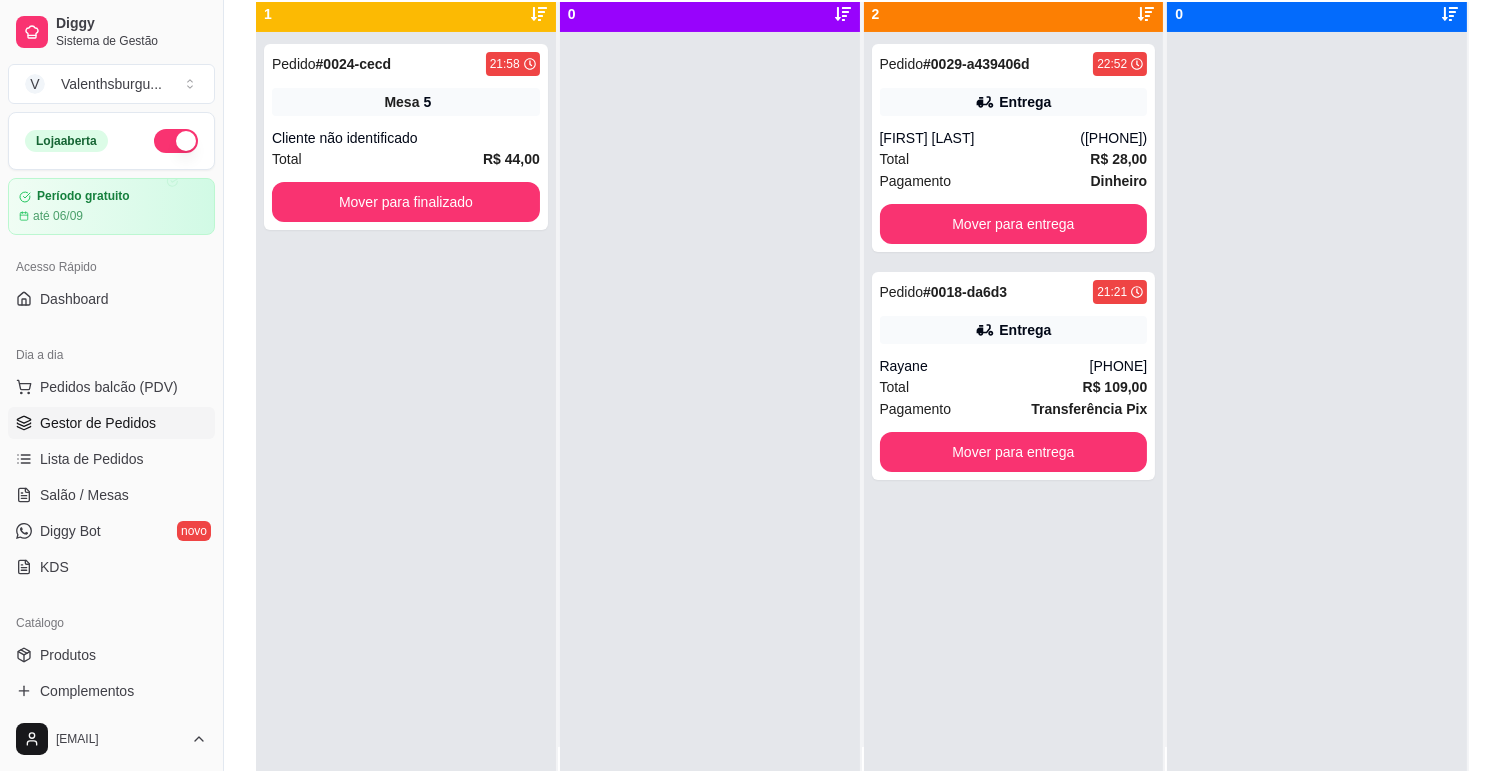 scroll, scrollTop: 0, scrollLeft: 0, axis: both 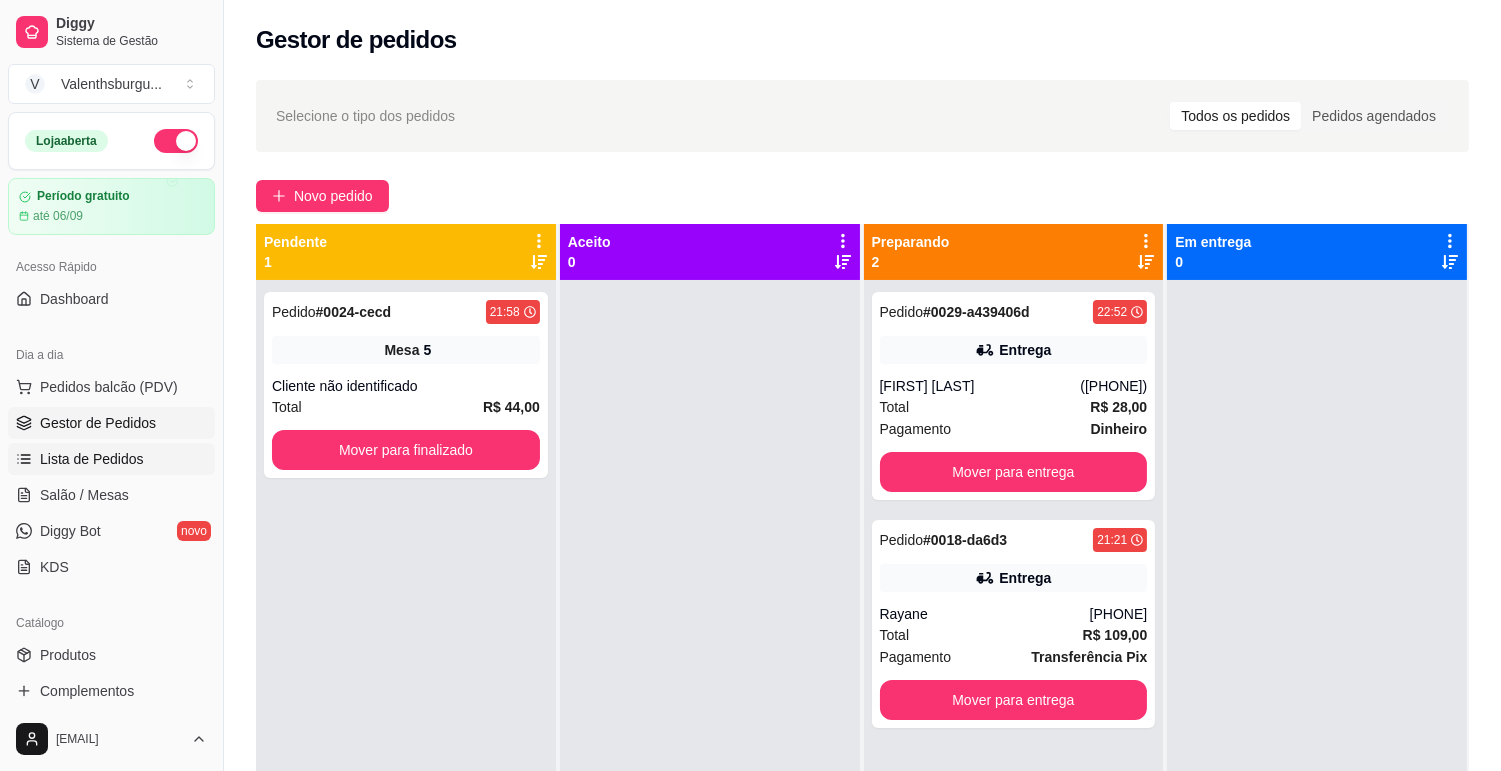 click on "Lista de Pedidos" at bounding box center [92, 459] 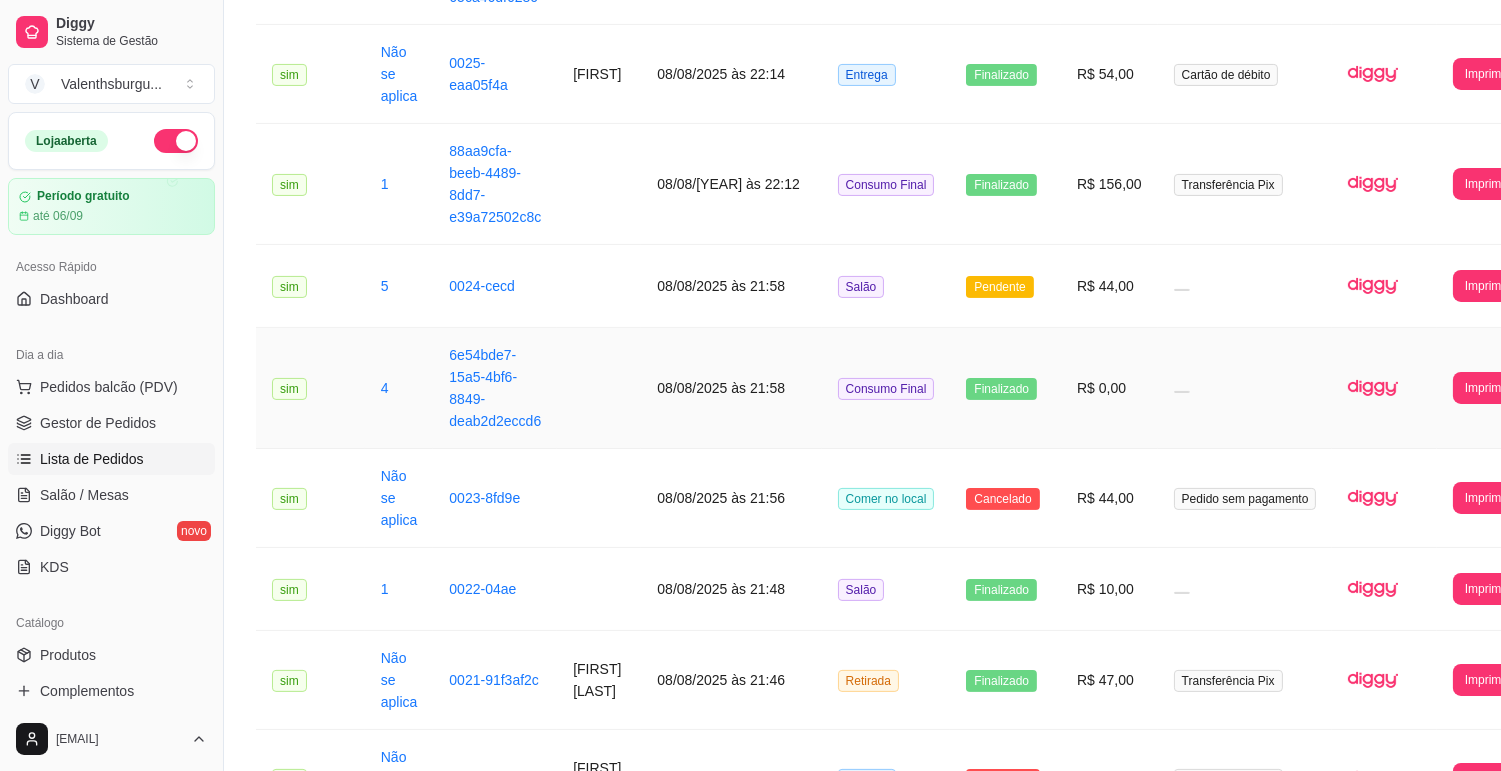 scroll, scrollTop: 888, scrollLeft: 0, axis: vertical 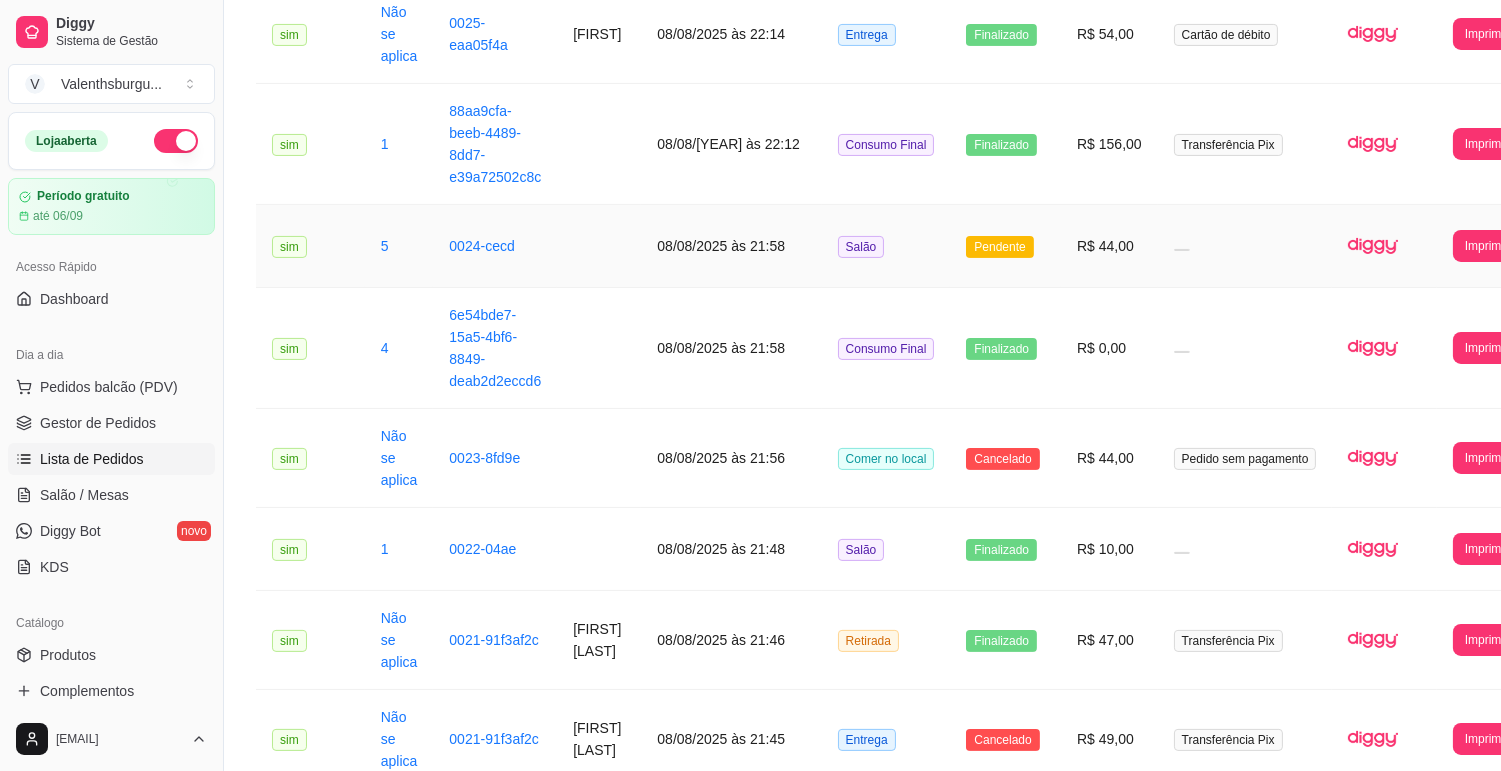 click at bounding box center [1245, 246] 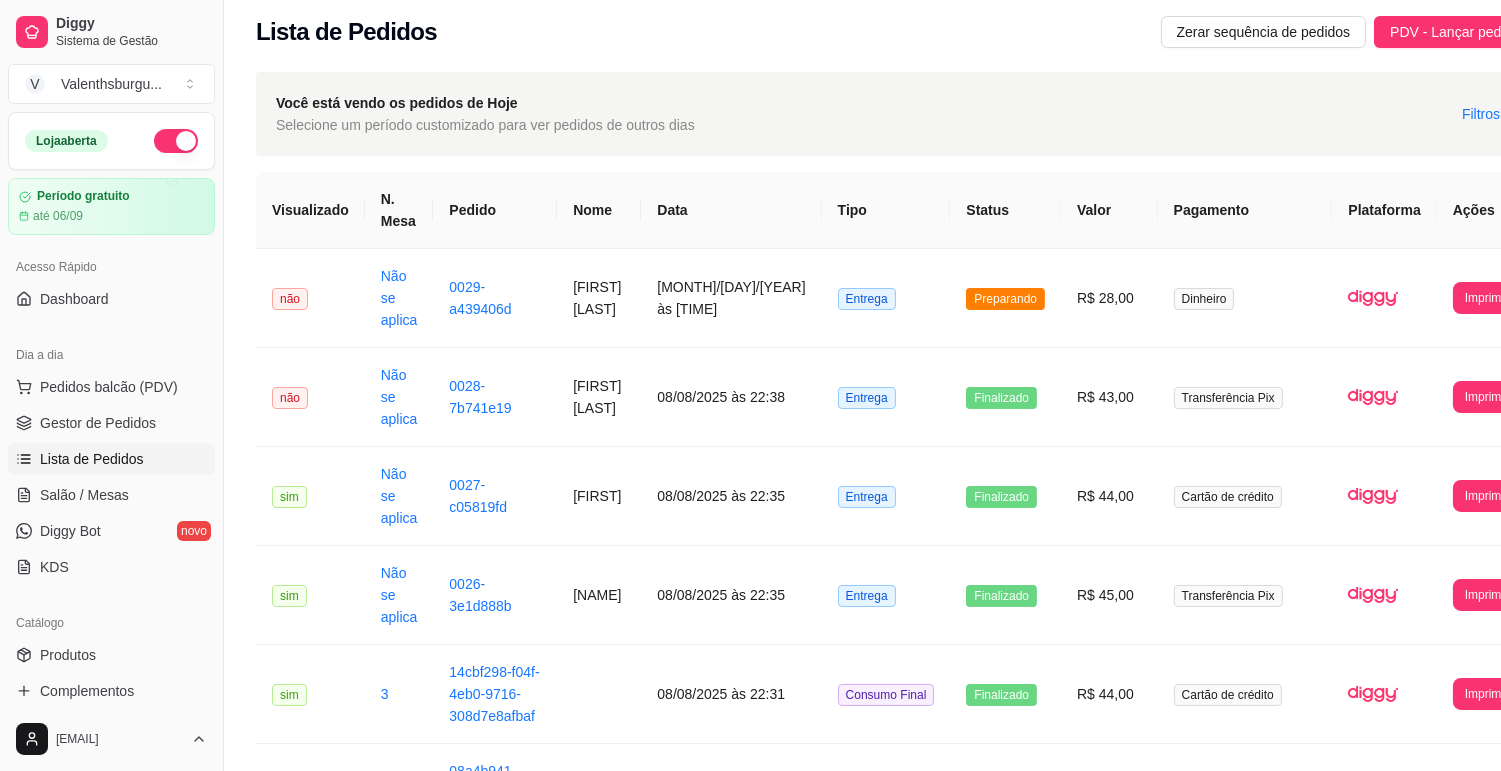 scroll, scrollTop: 0, scrollLeft: 0, axis: both 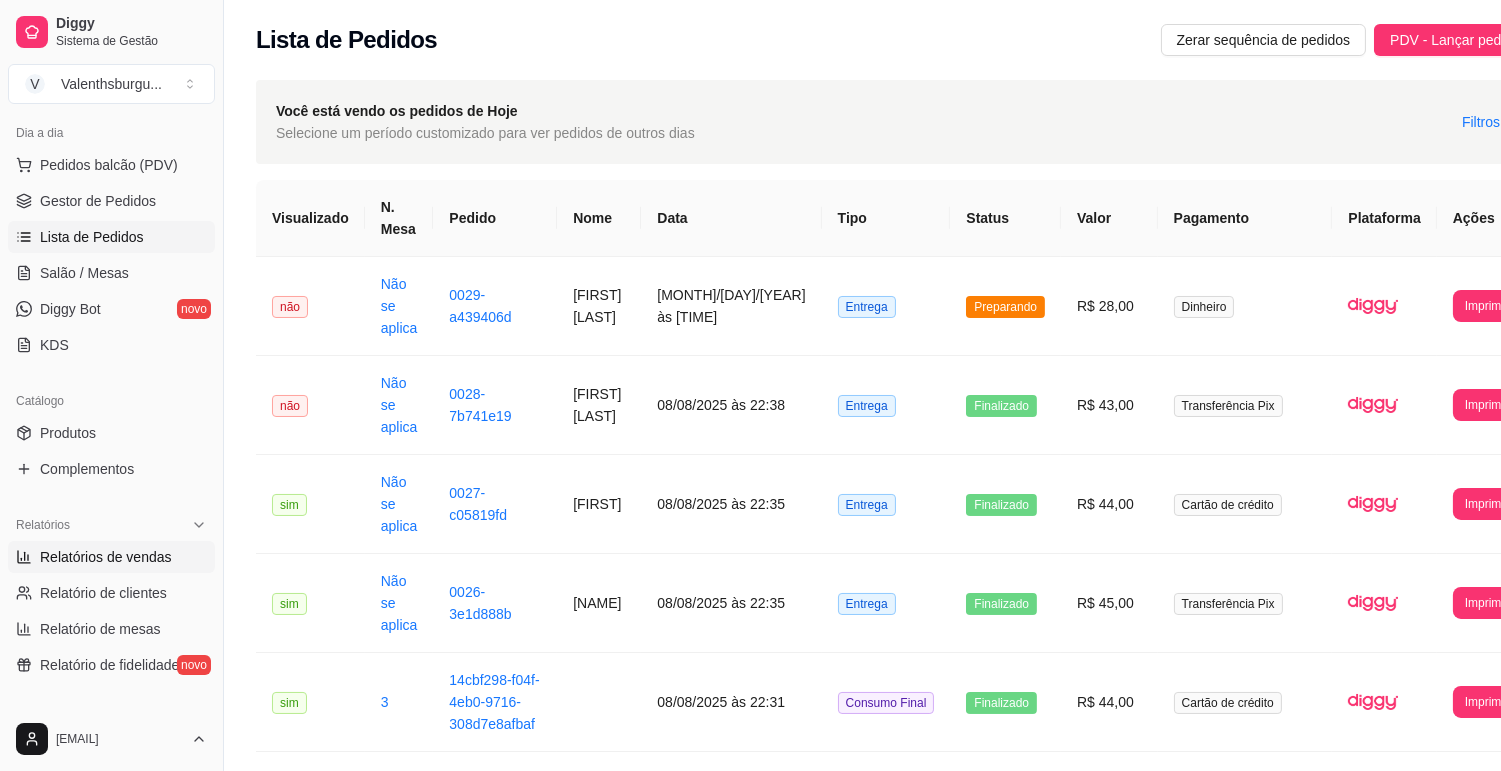 click on "Relatórios de vendas" at bounding box center (106, 557) 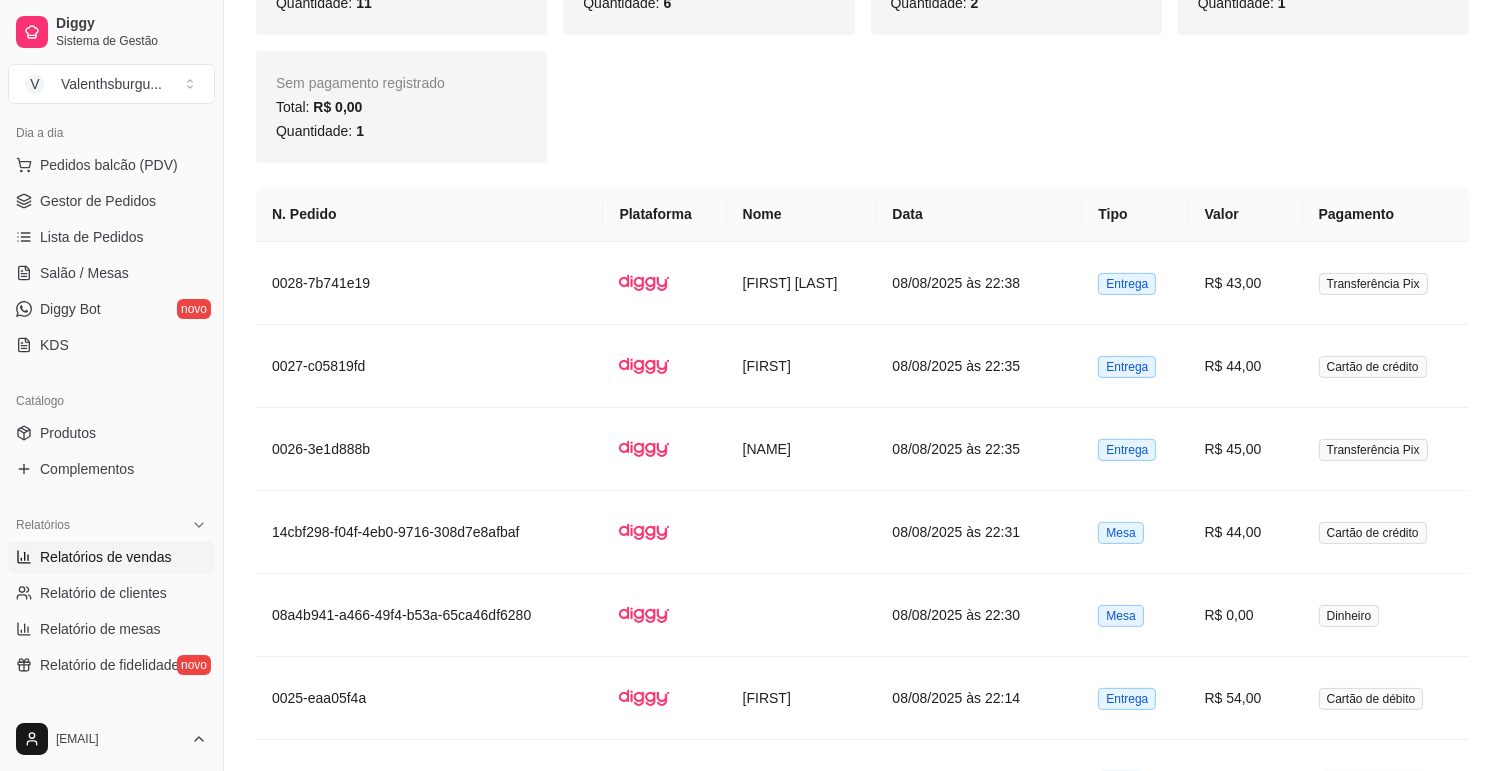 scroll, scrollTop: 1111, scrollLeft: 0, axis: vertical 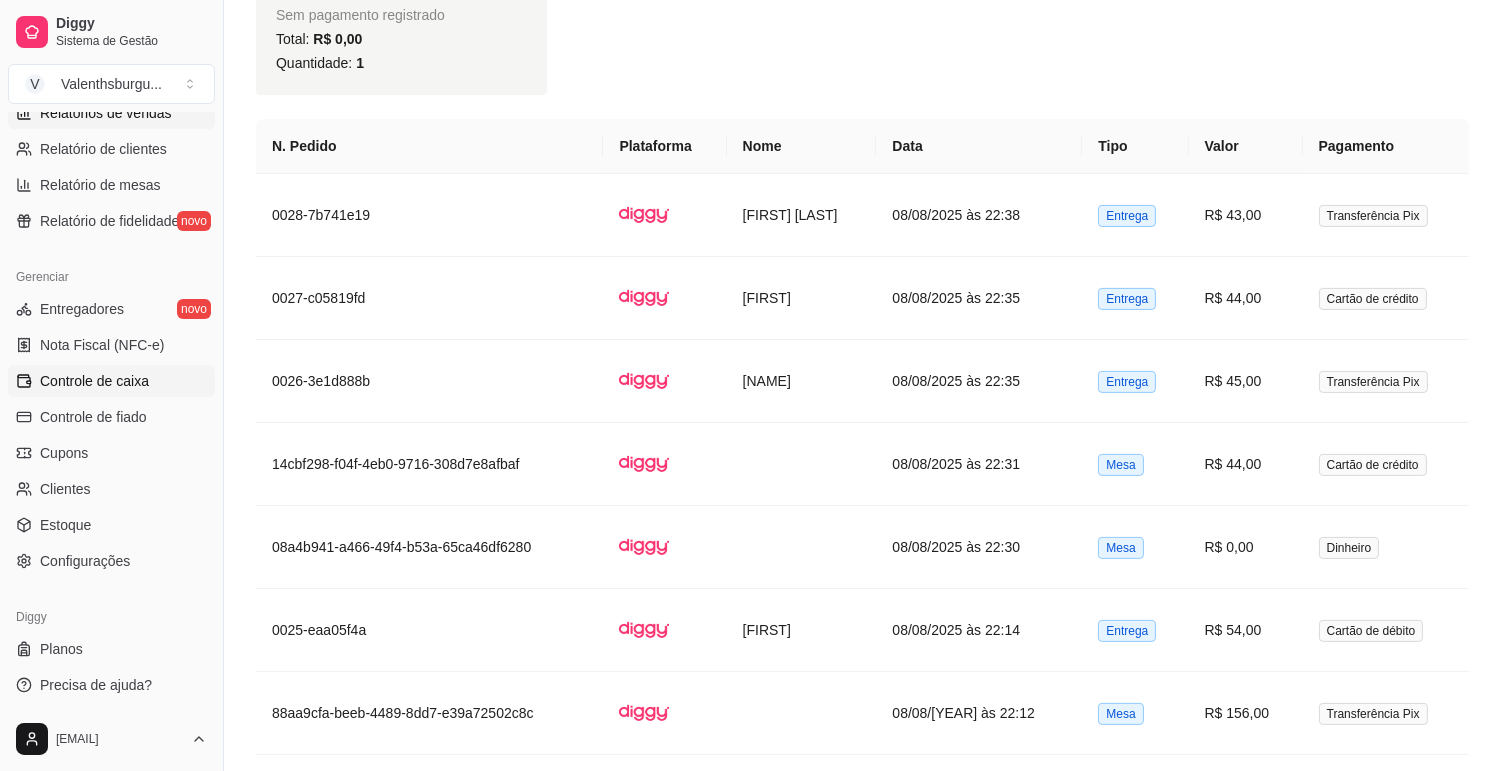 click on "Controle de caixa" at bounding box center (94, 381) 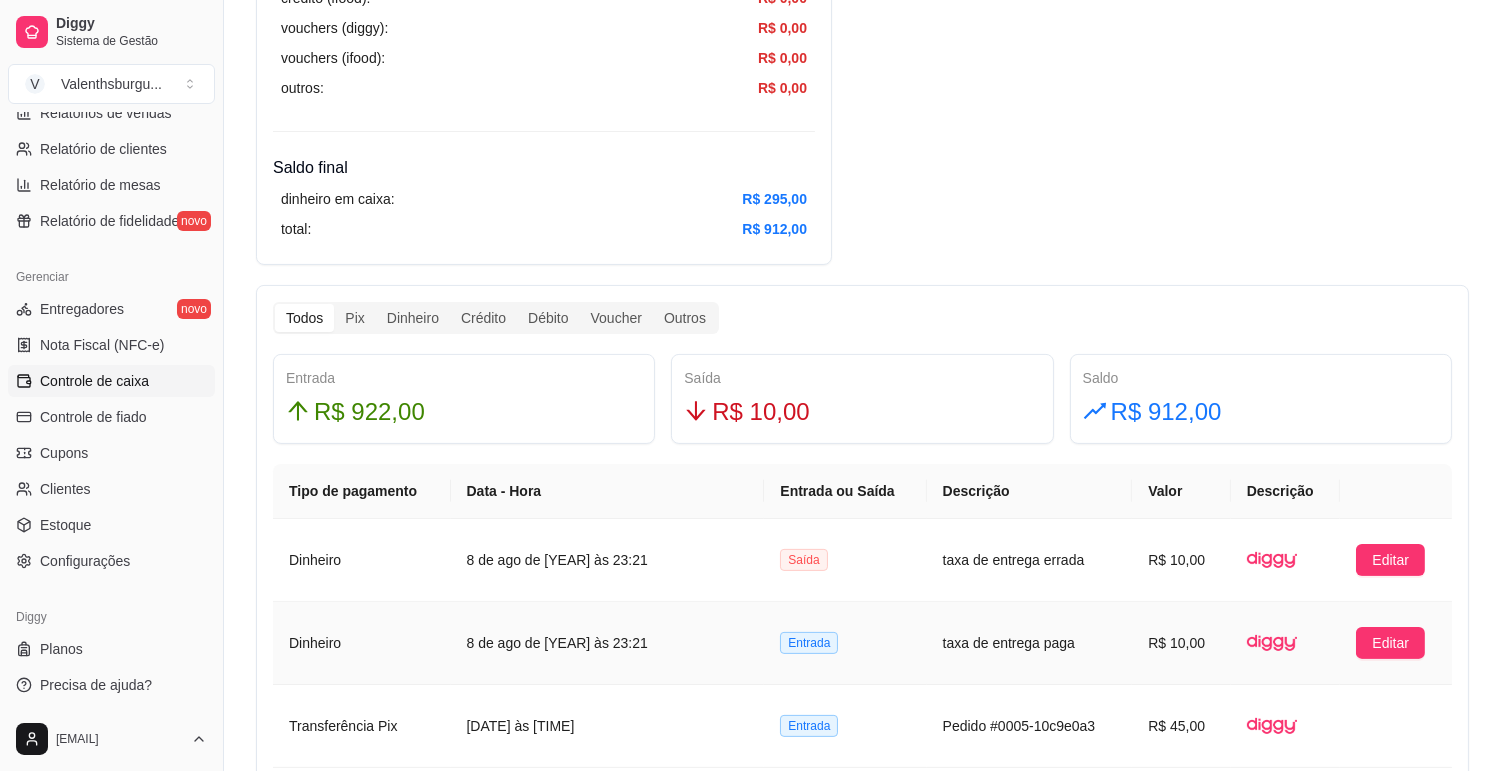 scroll, scrollTop: 1111, scrollLeft: 0, axis: vertical 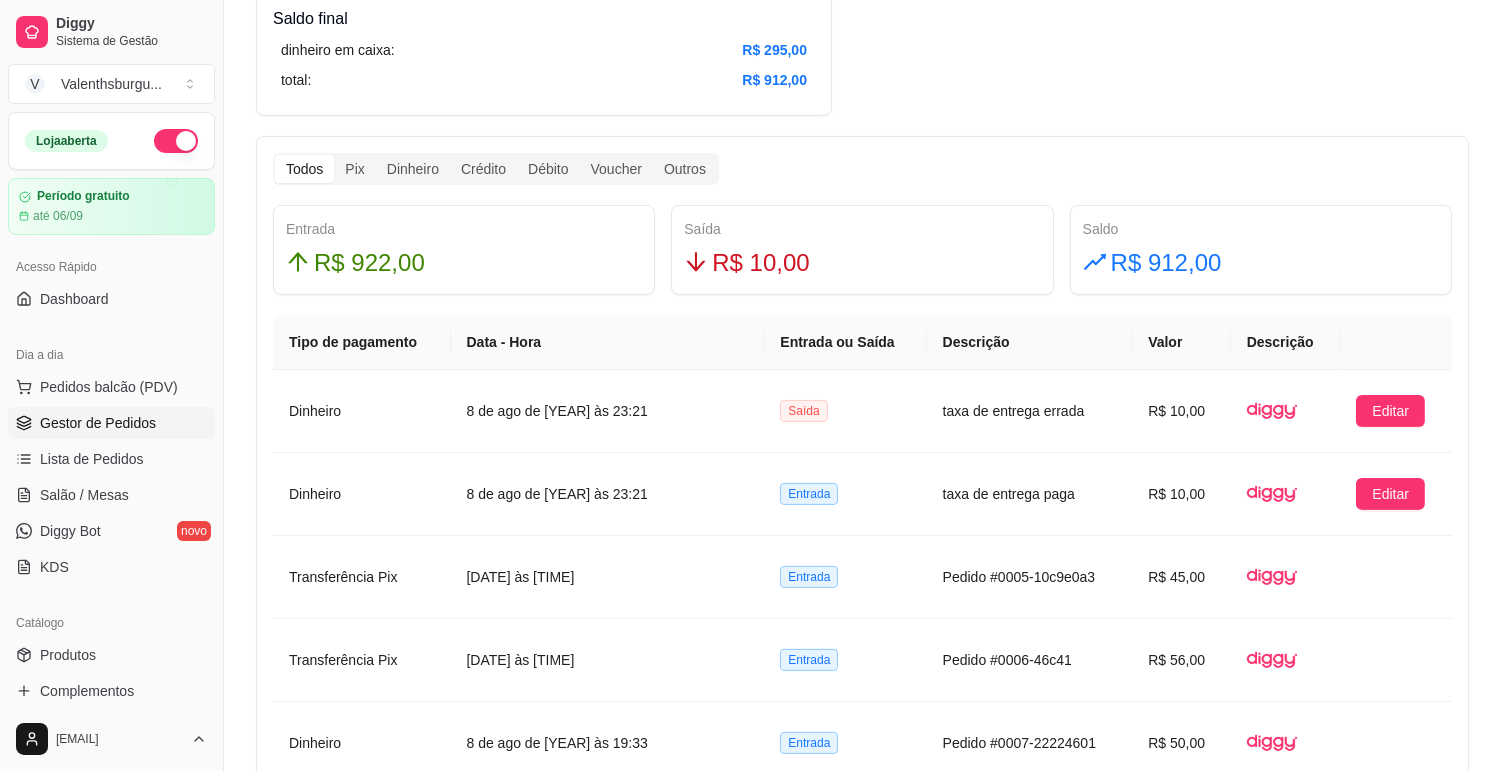 click on "Gestor de Pedidos" at bounding box center [98, 423] 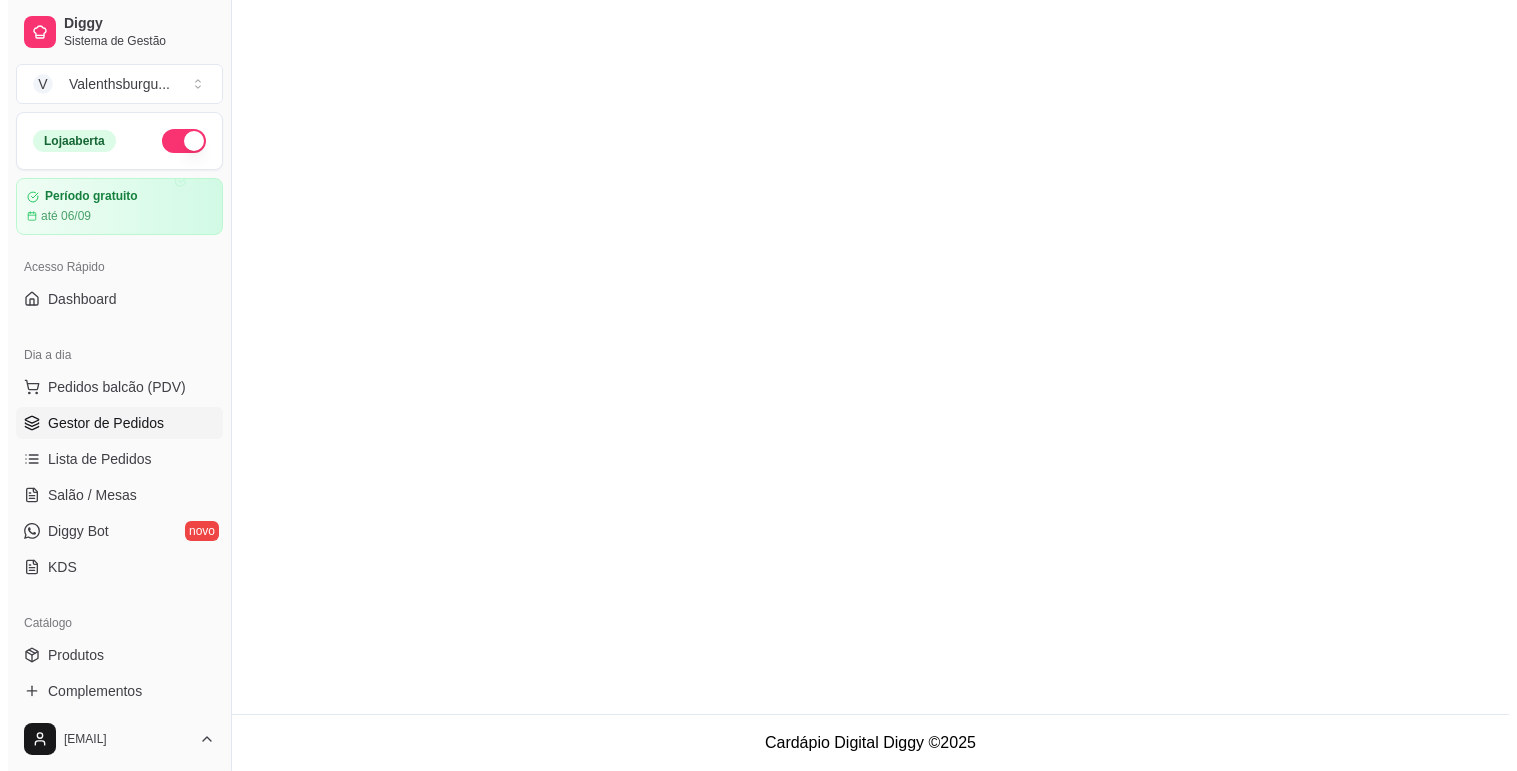 scroll, scrollTop: 0, scrollLeft: 0, axis: both 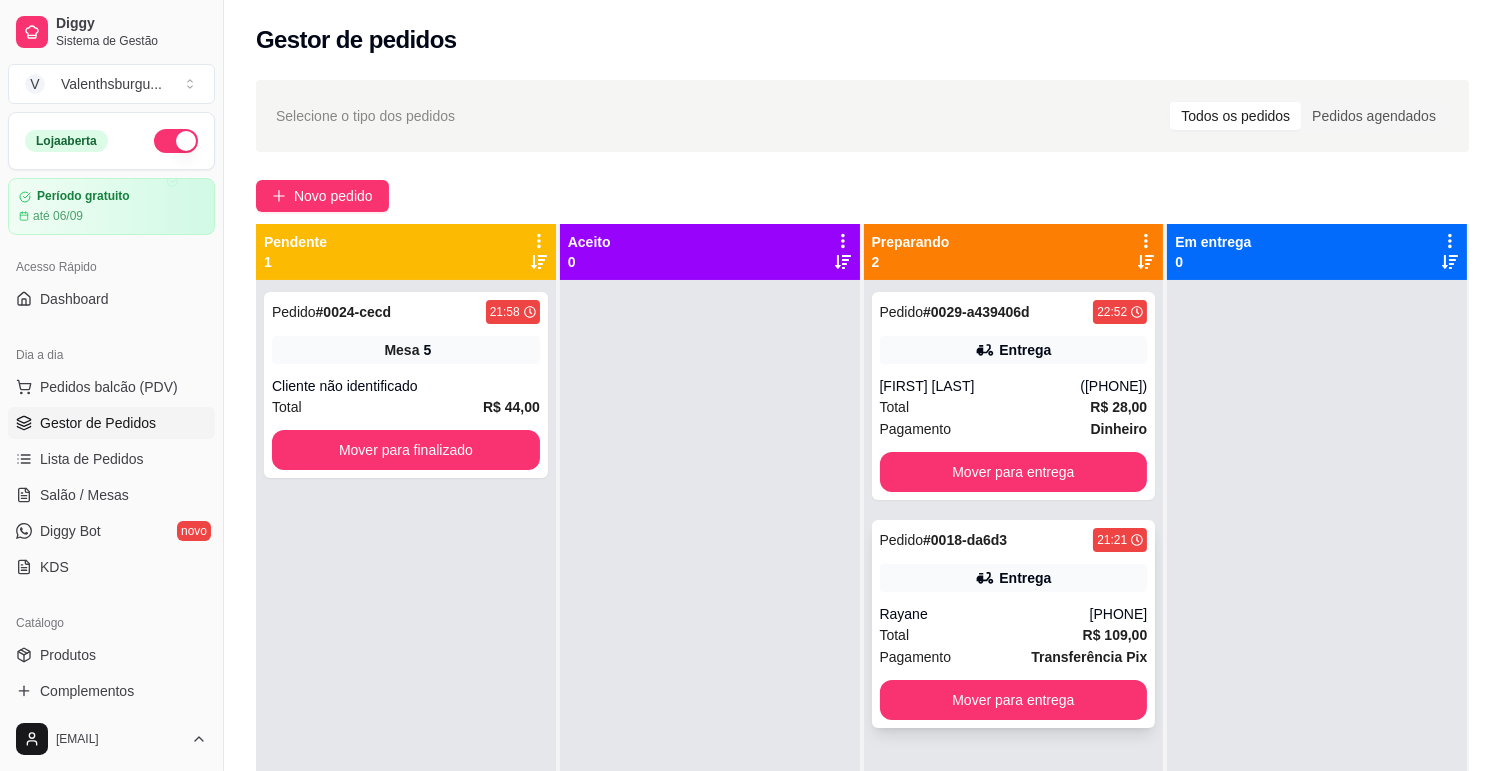 click on "Pedido # [ORDER_ID] [TIME] Entrega [NAME] ([PHONE]) Total R$ 109,00 Pagamento Transferência Pix Mover para entrega" at bounding box center [1014, 624] 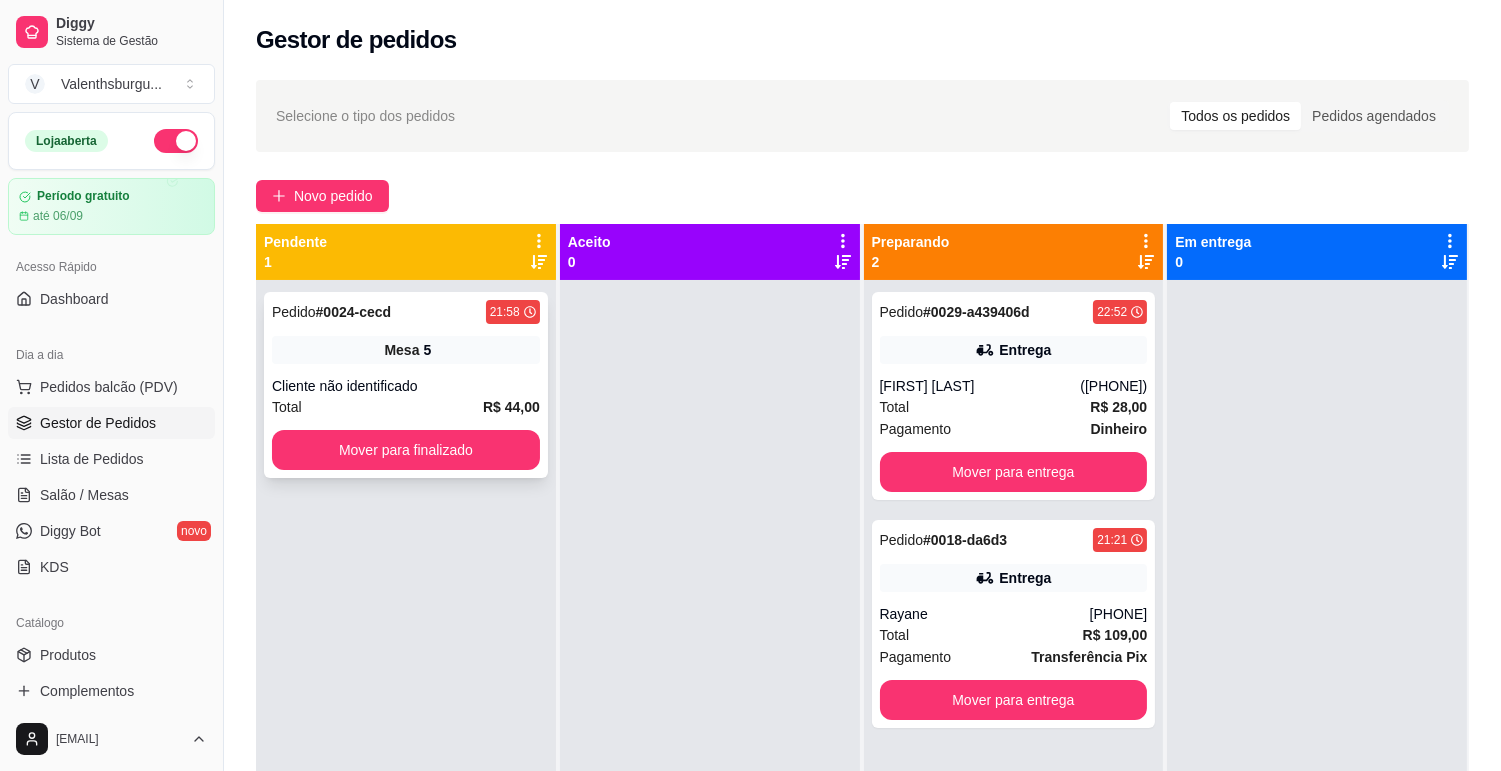 click on "Mesa" at bounding box center [401, 350] 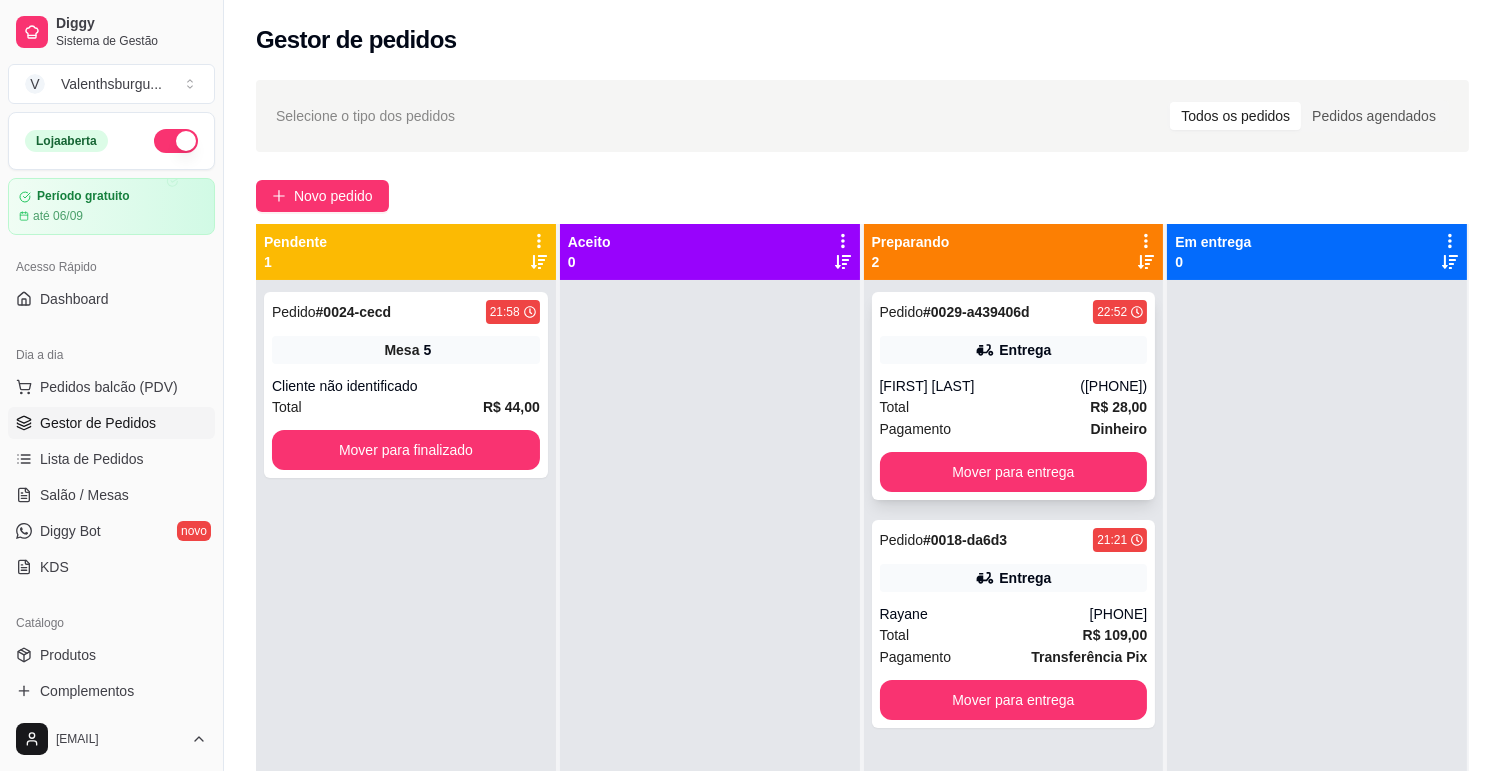 click on "([PHONE])" at bounding box center [1113, 386] 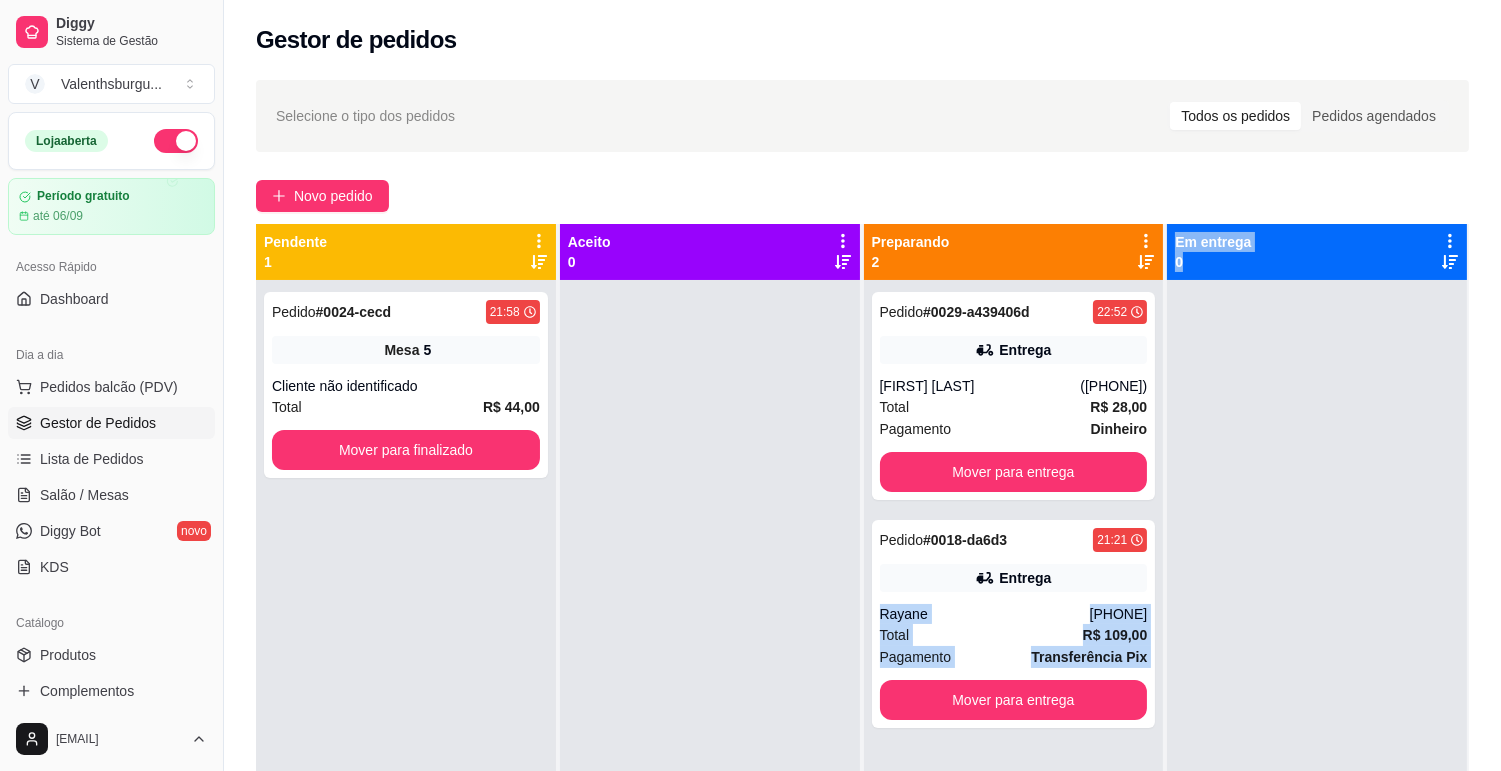click on "Pendente 1 Pedido  # [ORDER_ID] [TIME] Mesa 5 Cliente não identificado Total R$ 44,00 Mover para finalizado Aceito 0 Preparando 2 Pedido  # [ORDER_ID] [TIME] Entrega [FIRST] ([PHONE]) Total R$ 28,00 Pagamento Dinheiro Mover para entrega Pedido  # [ORDER_ID] [TIME] Entrega [FIRST] ([PHONE]) Total R$ 109,00 Pagamento Transferência Pix Mover para entrega Em entrega 0" at bounding box center (862, 609) 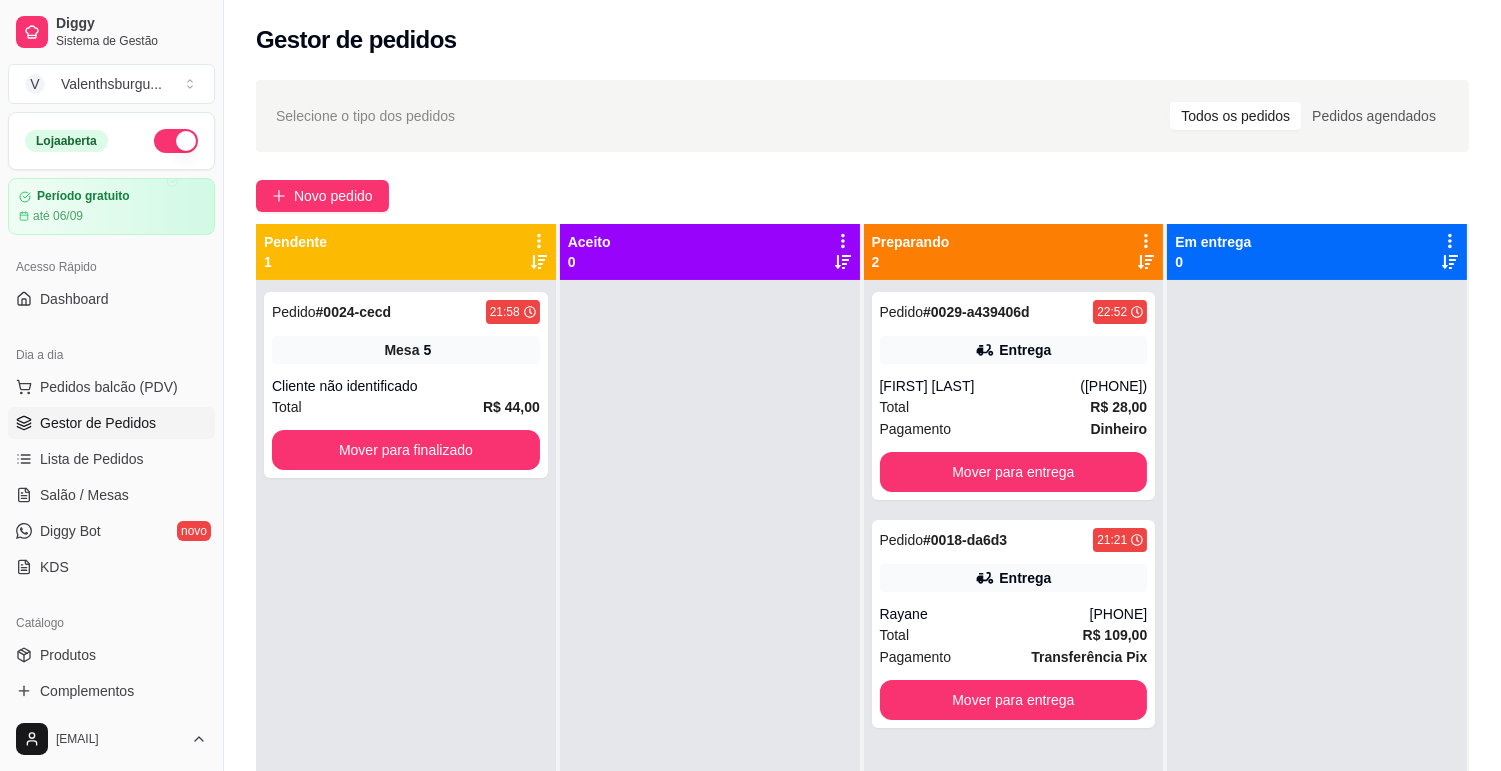click at bounding box center (710, 665) 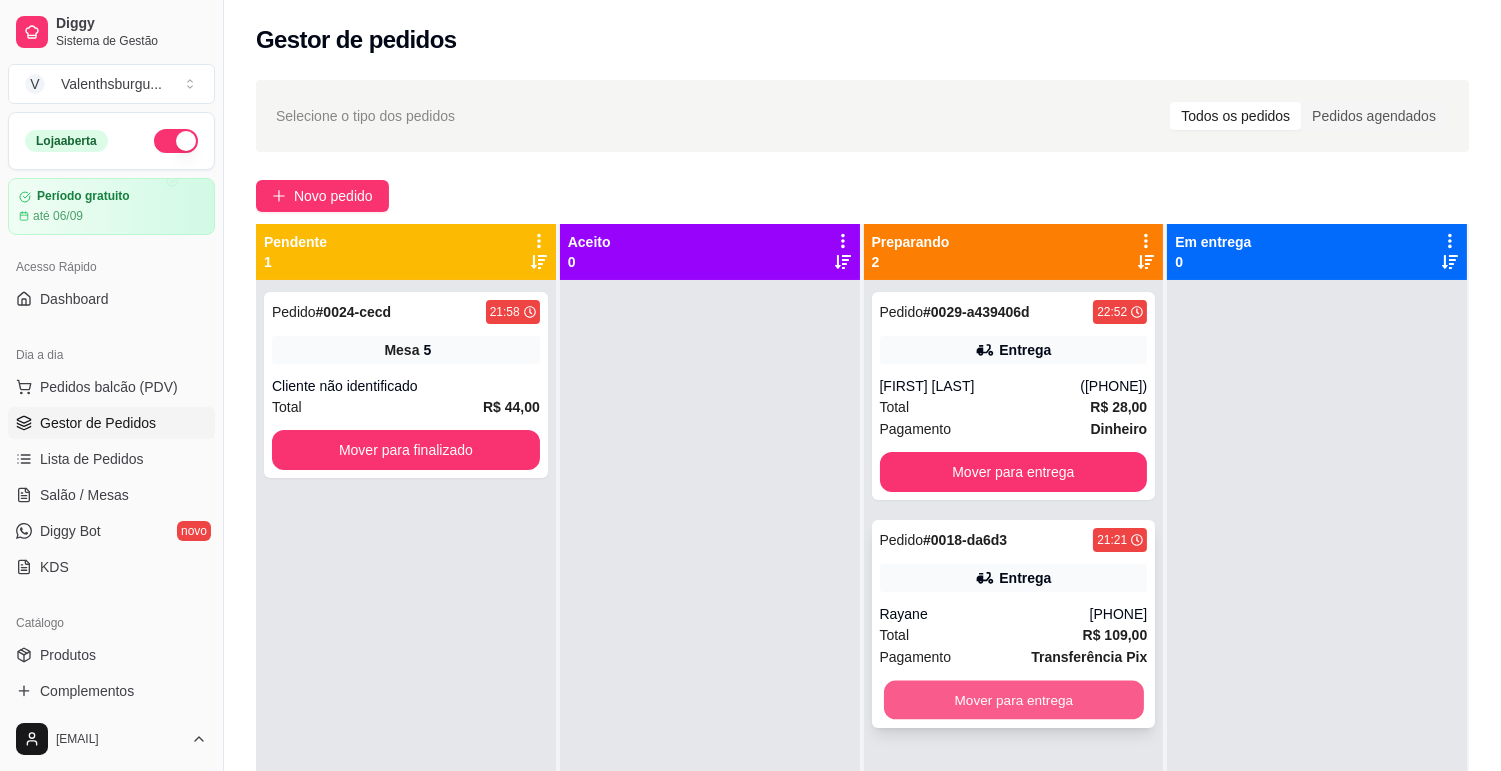 click on "Mover para entrega" at bounding box center (1014, 700) 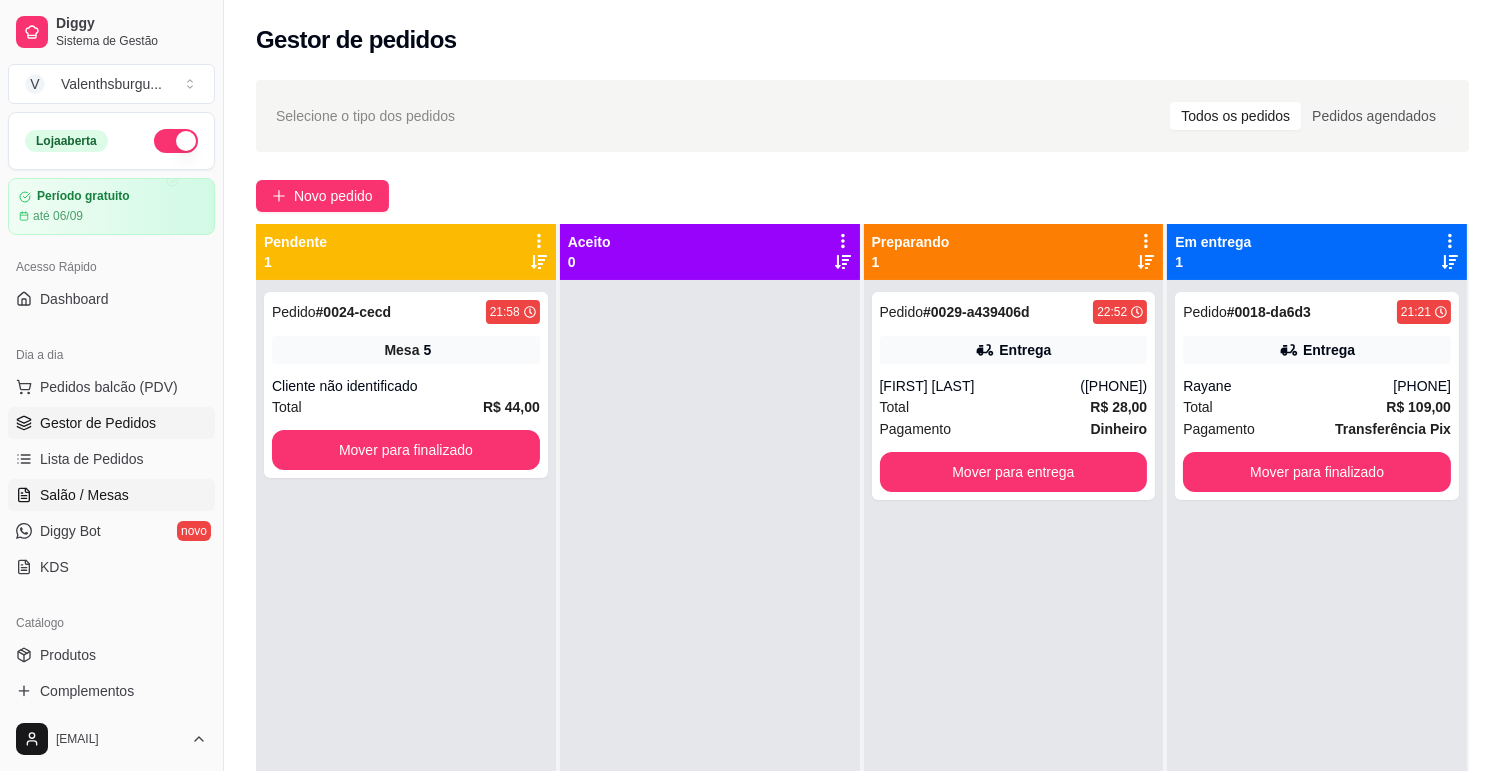 click on "Salão / Mesas" at bounding box center [111, 495] 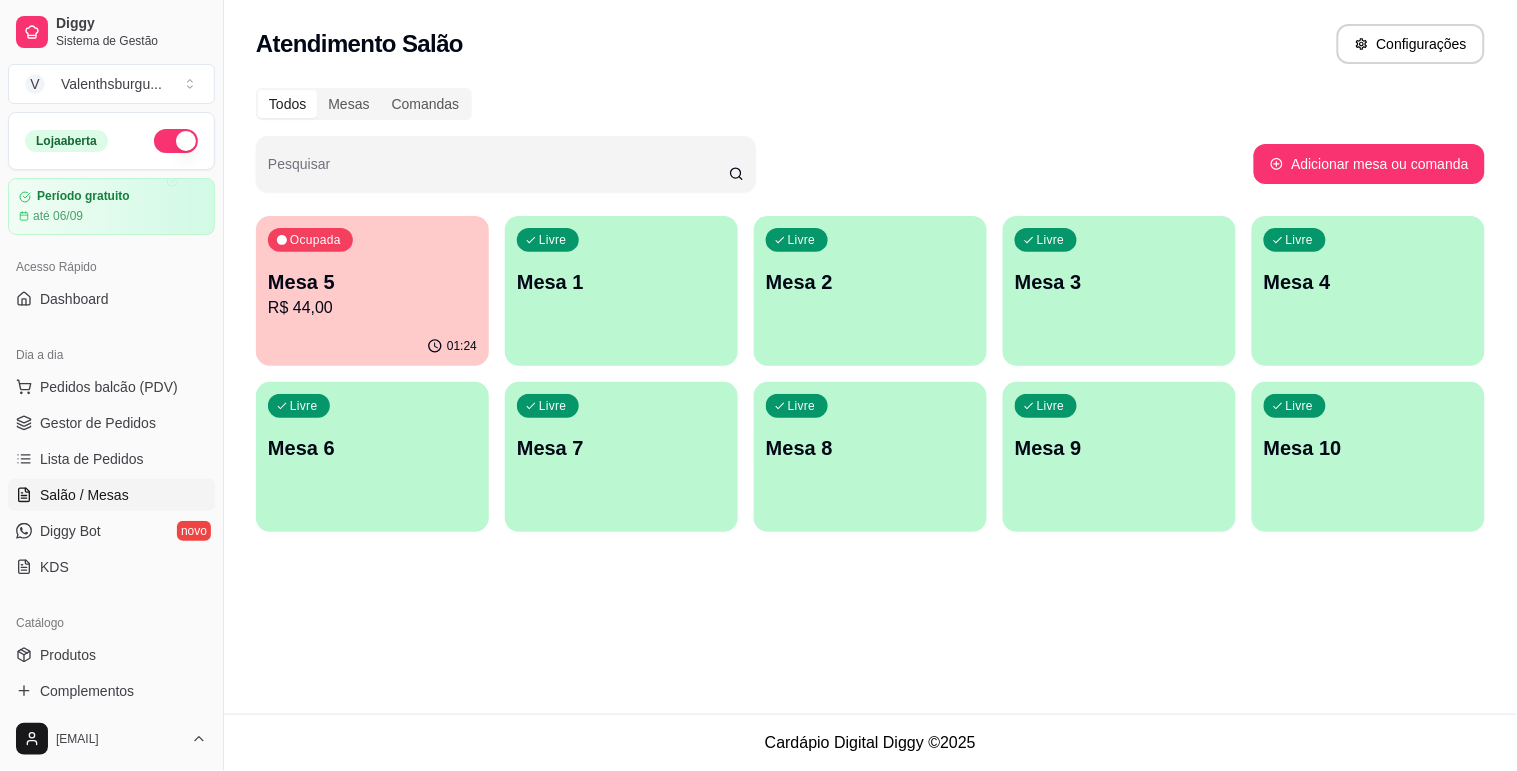 click on "R$ 44,00" at bounding box center (372, 308) 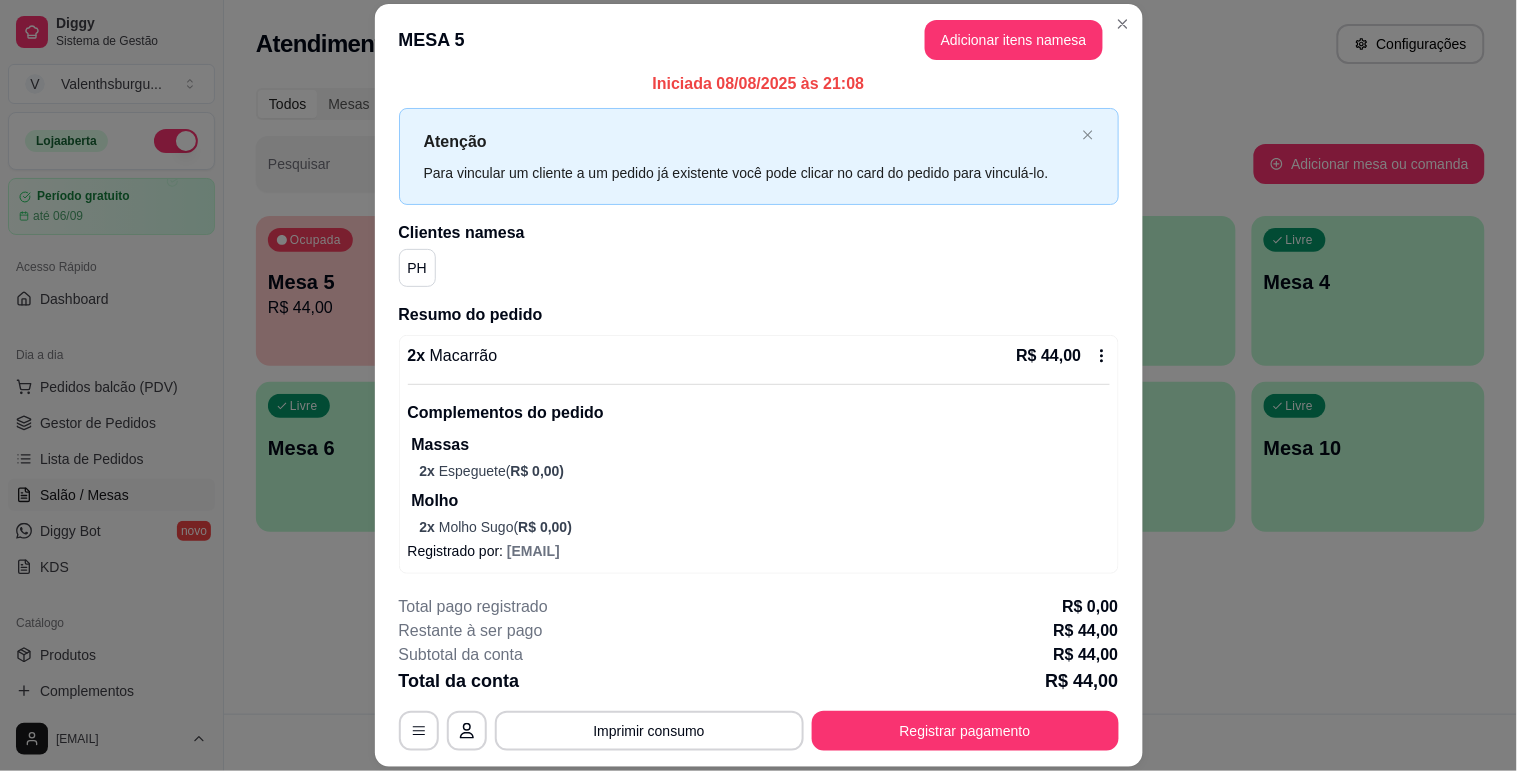 scroll, scrollTop: 15, scrollLeft: 0, axis: vertical 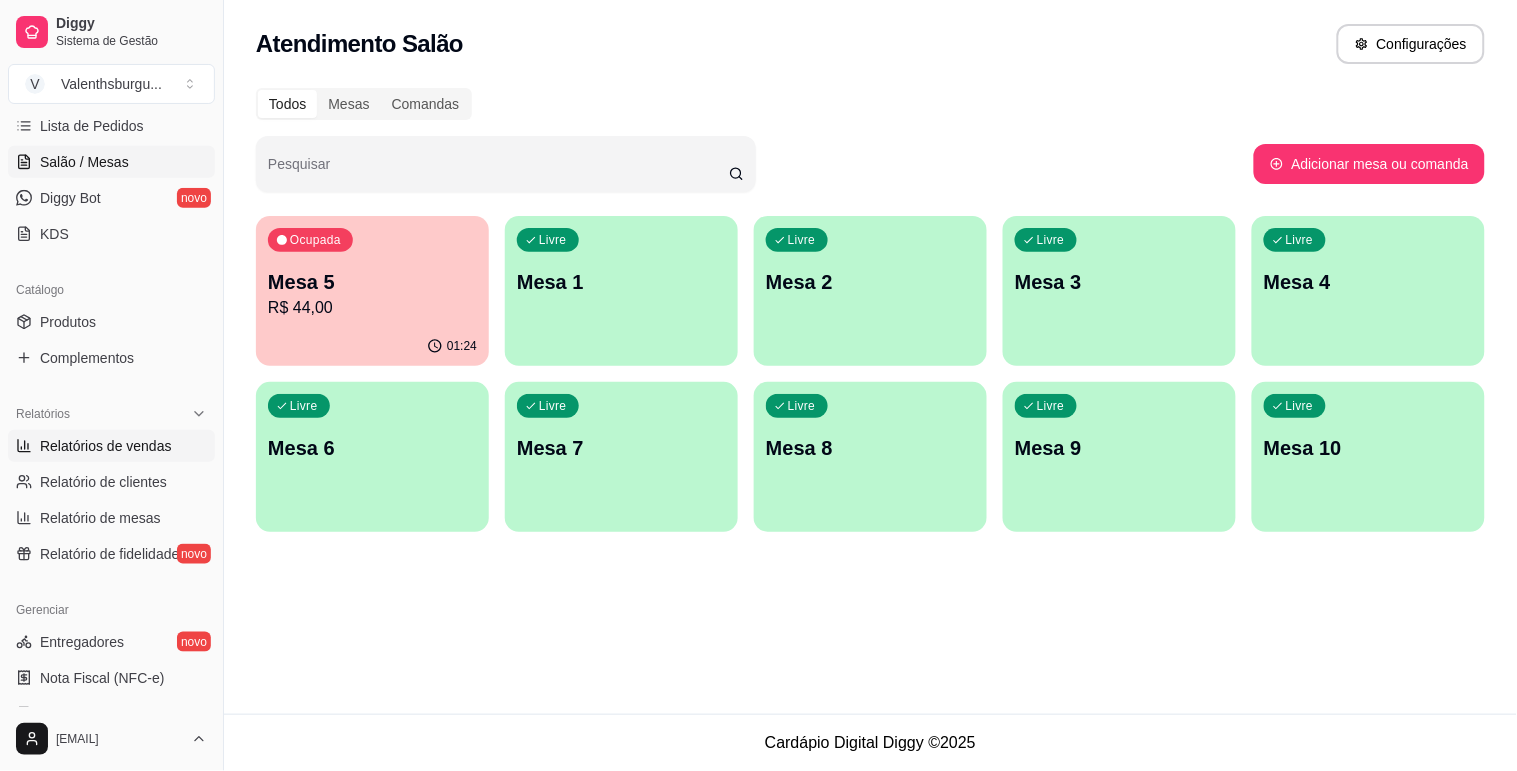 click on "Relatórios de vendas" at bounding box center [106, 446] 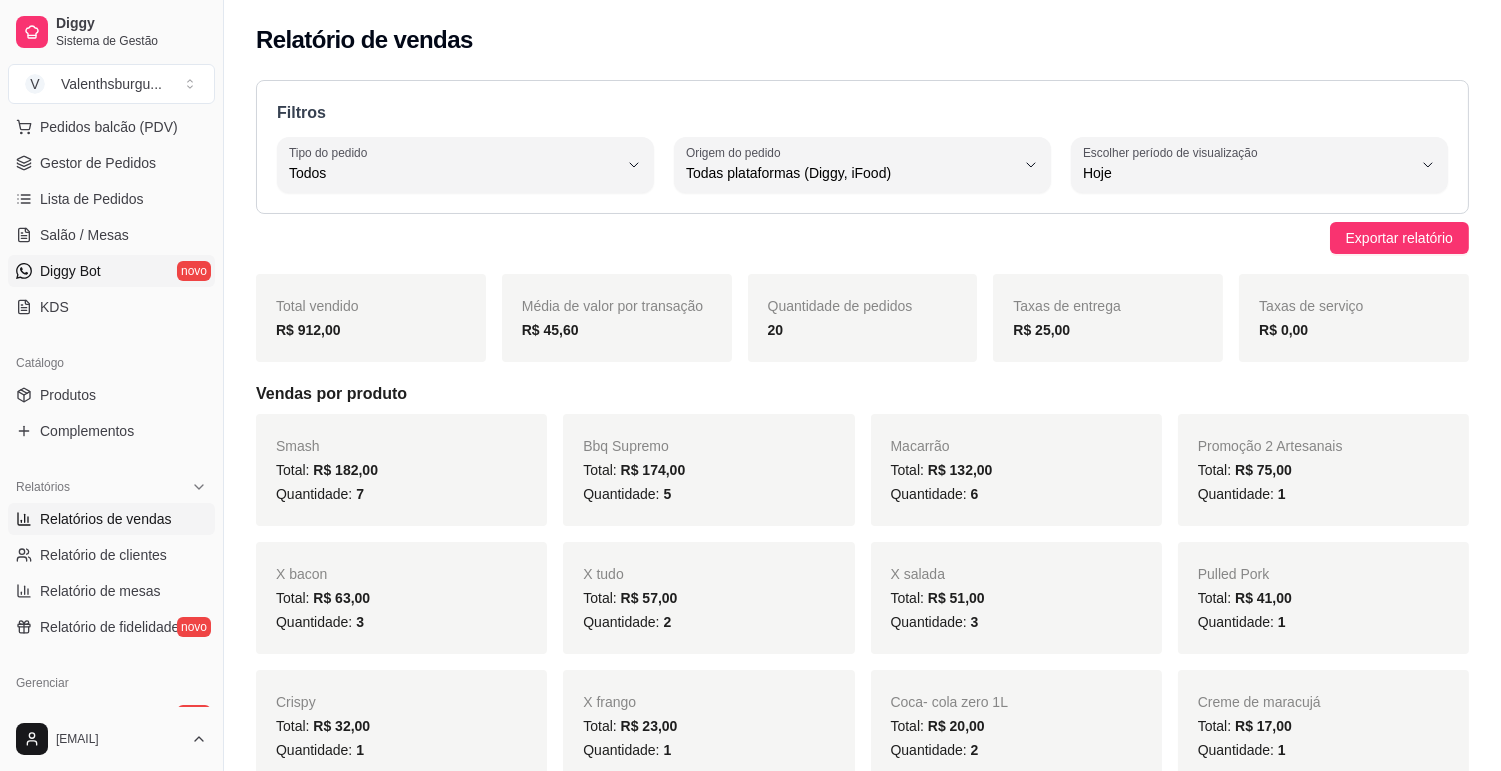 scroll, scrollTop: 222, scrollLeft: 0, axis: vertical 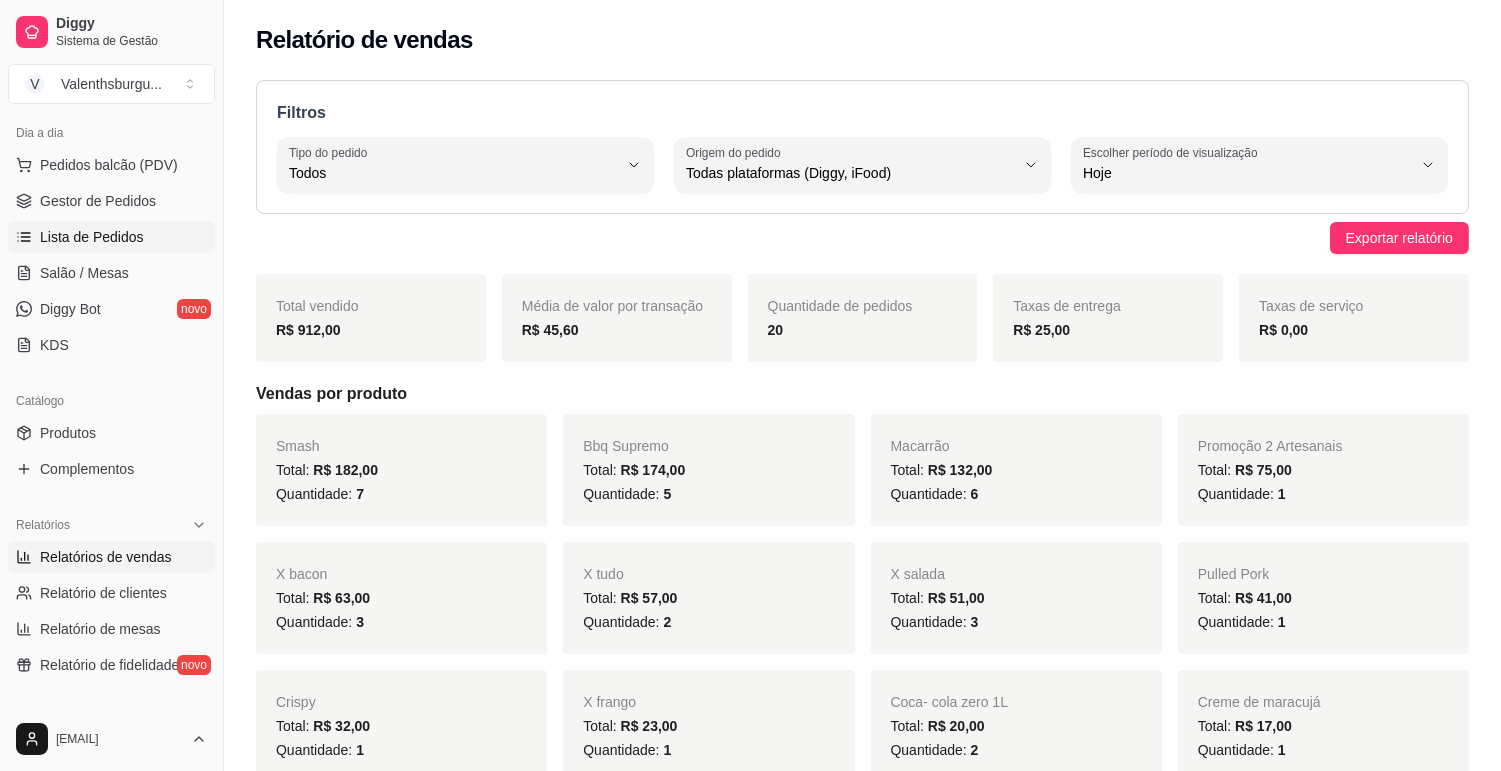 click on "Lista de Pedidos" at bounding box center (92, 237) 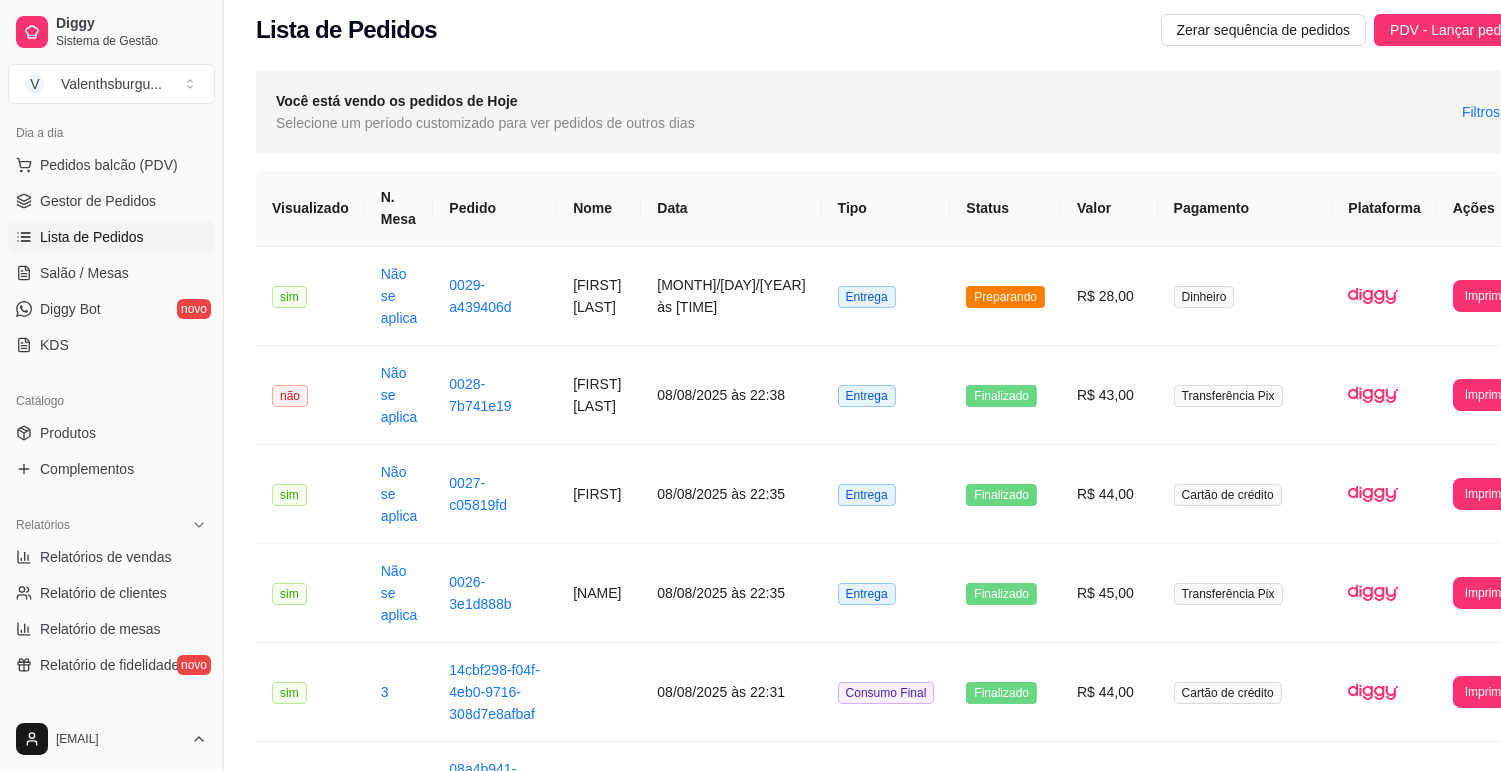 scroll, scrollTop: 0, scrollLeft: 0, axis: both 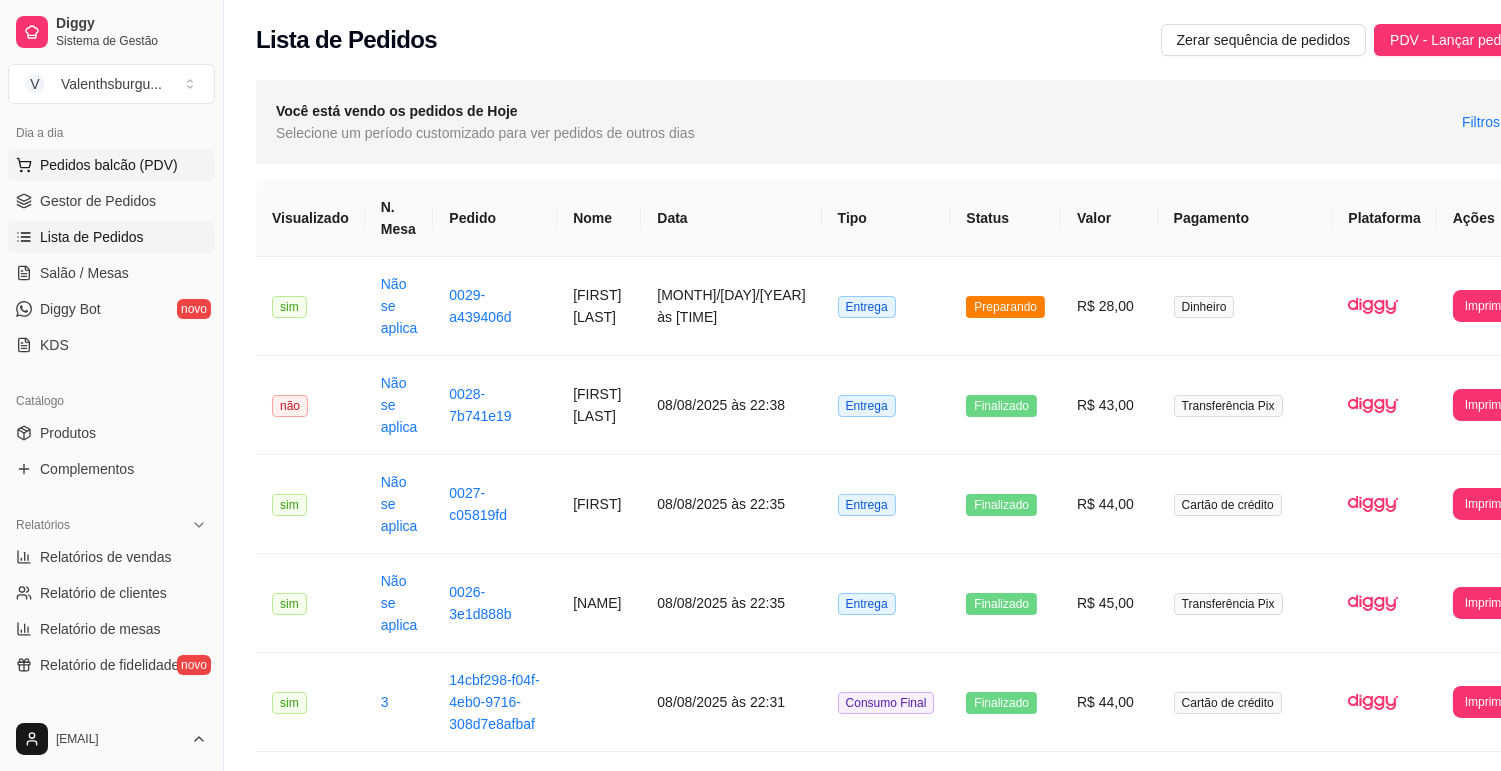 click on "Pedidos balcão (PDV)" at bounding box center (109, 165) 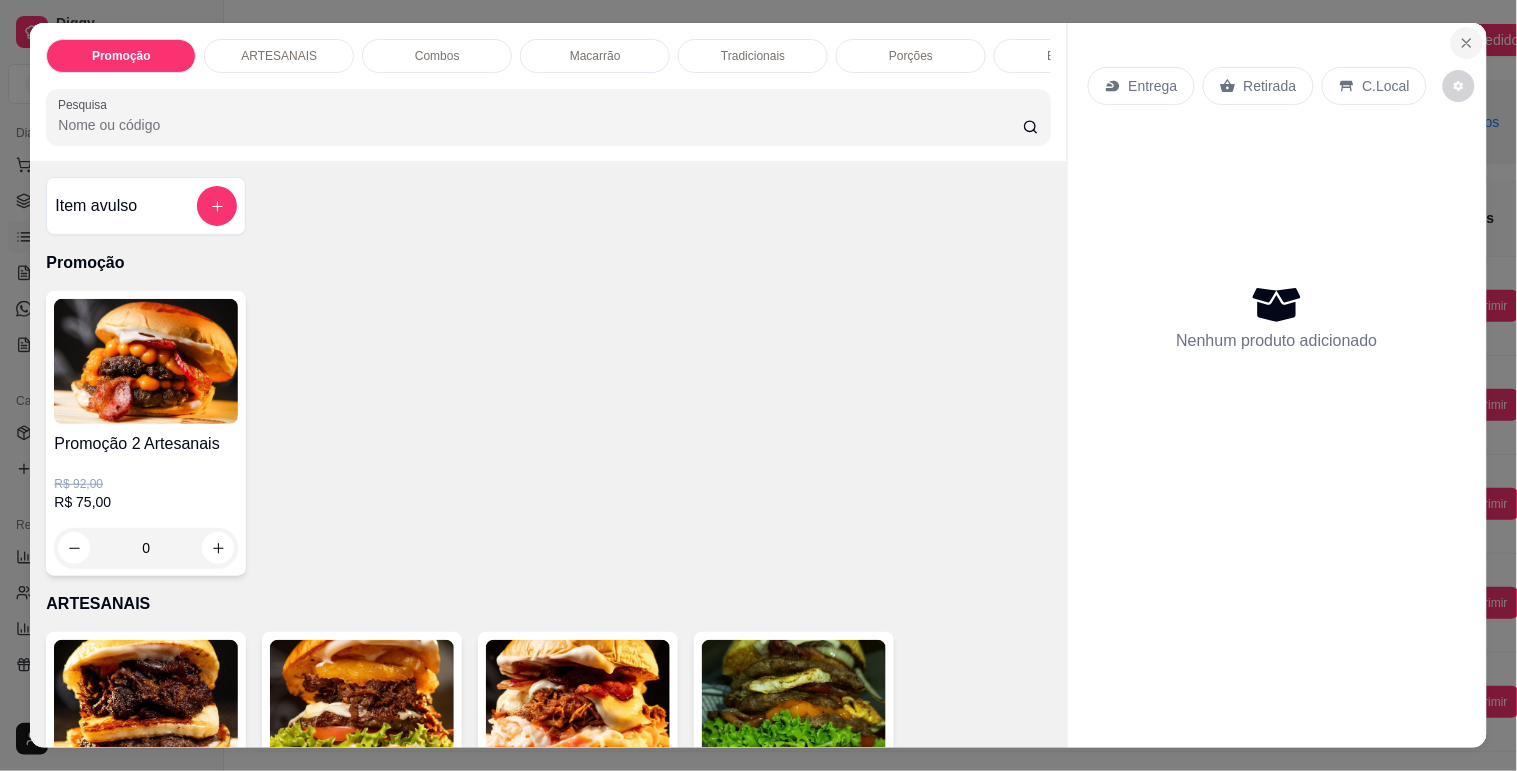 click at bounding box center [1467, 43] 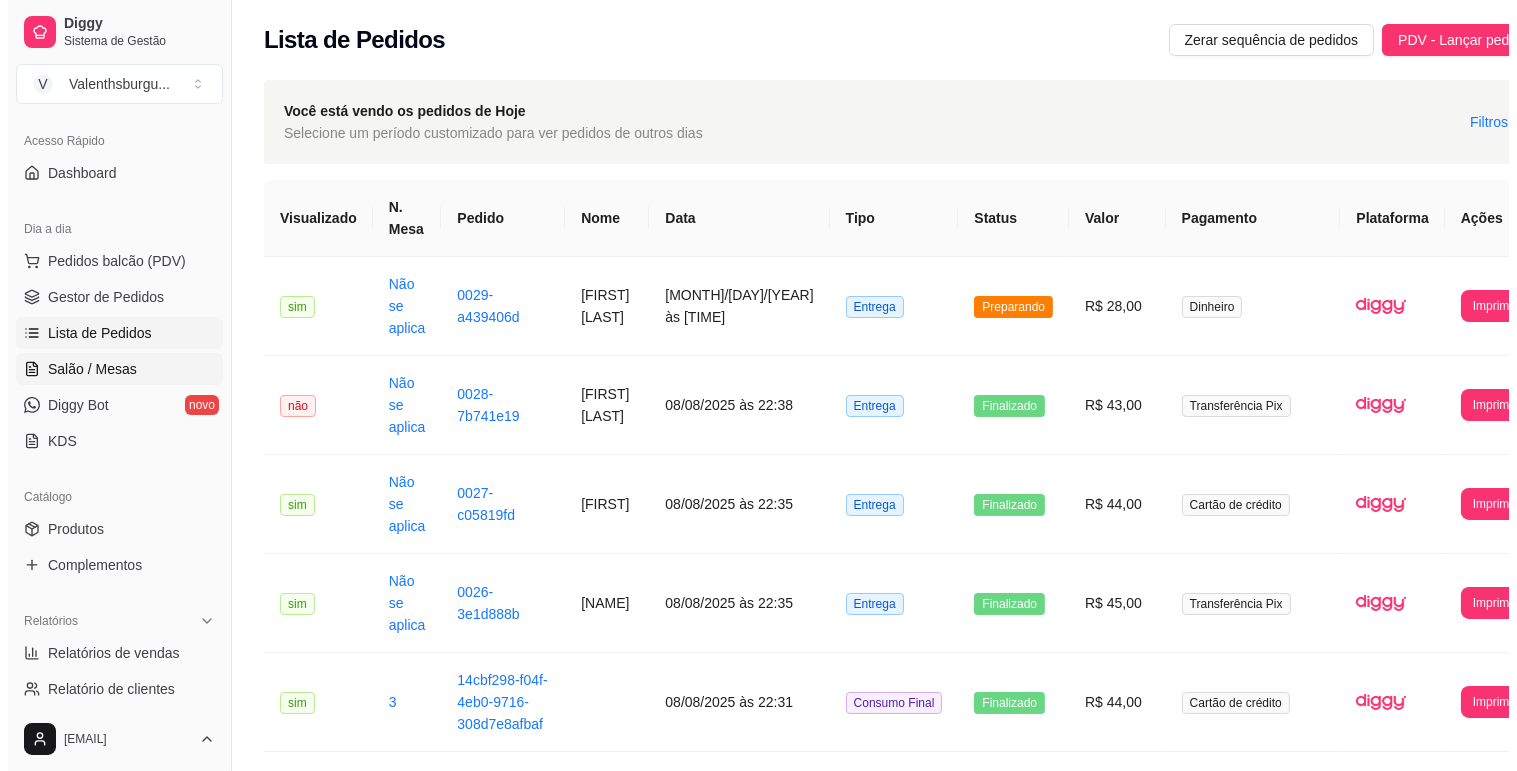 scroll, scrollTop: 0, scrollLeft: 0, axis: both 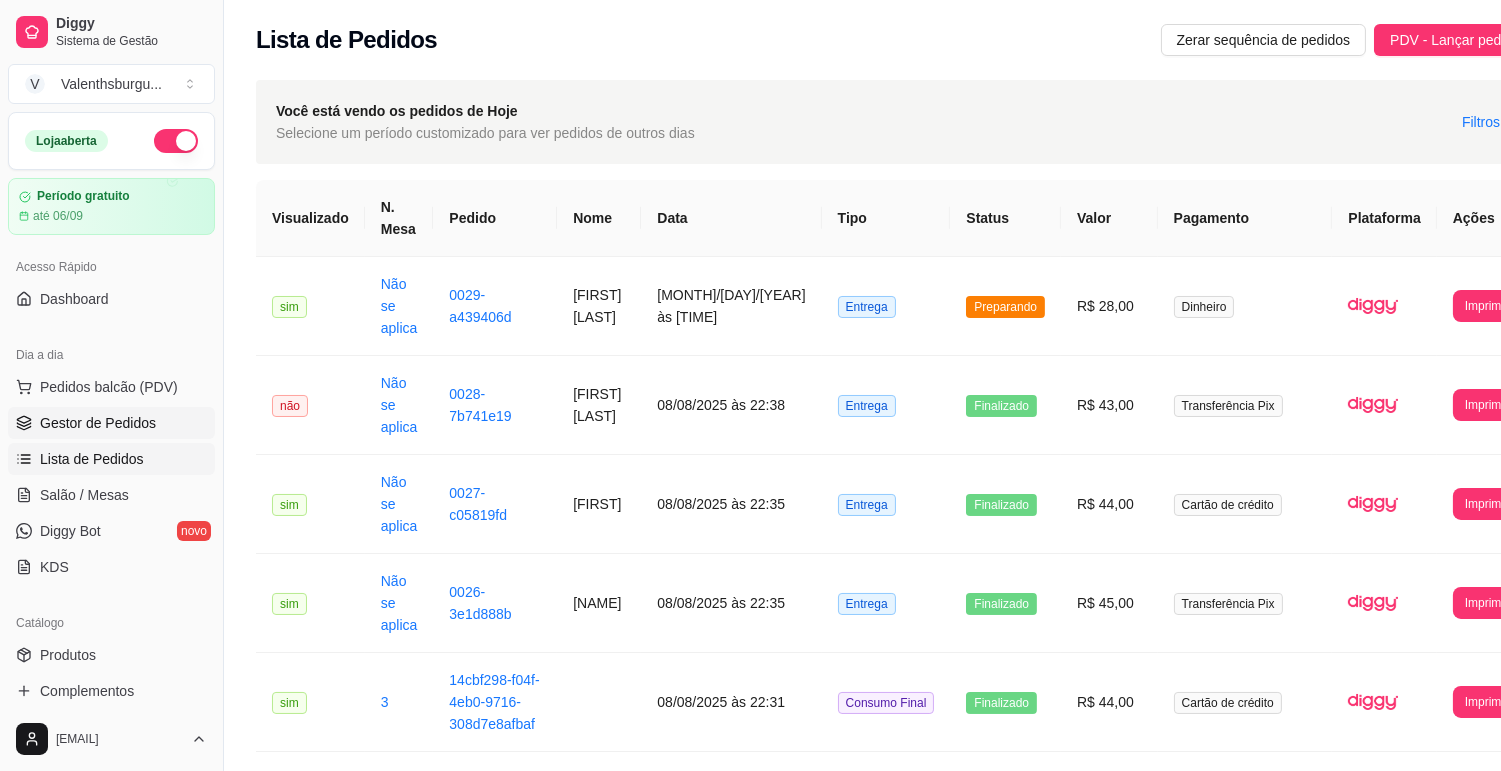 click on "Gestor de Pedidos" at bounding box center (98, 423) 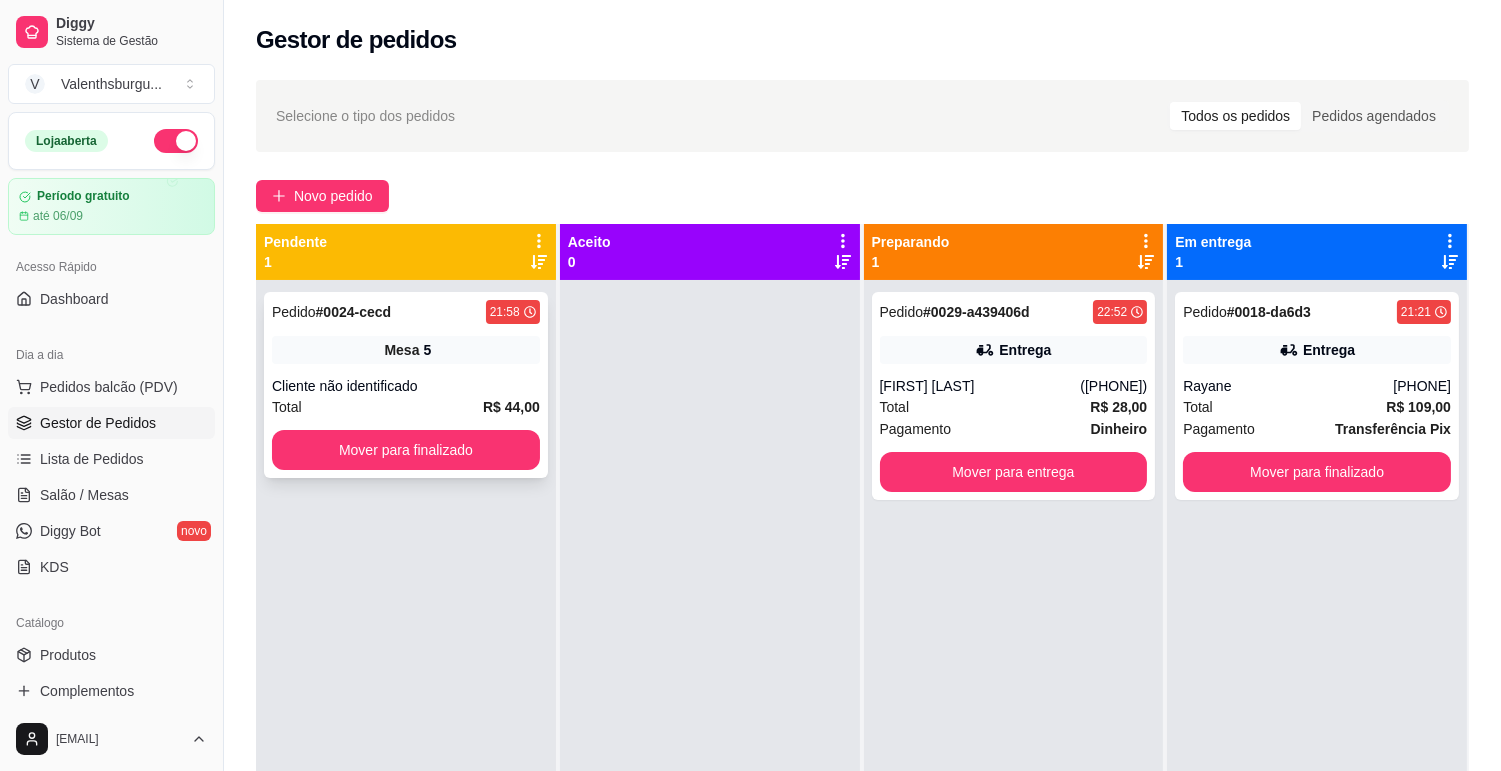 click on "Cliente não identificado" at bounding box center [406, 386] 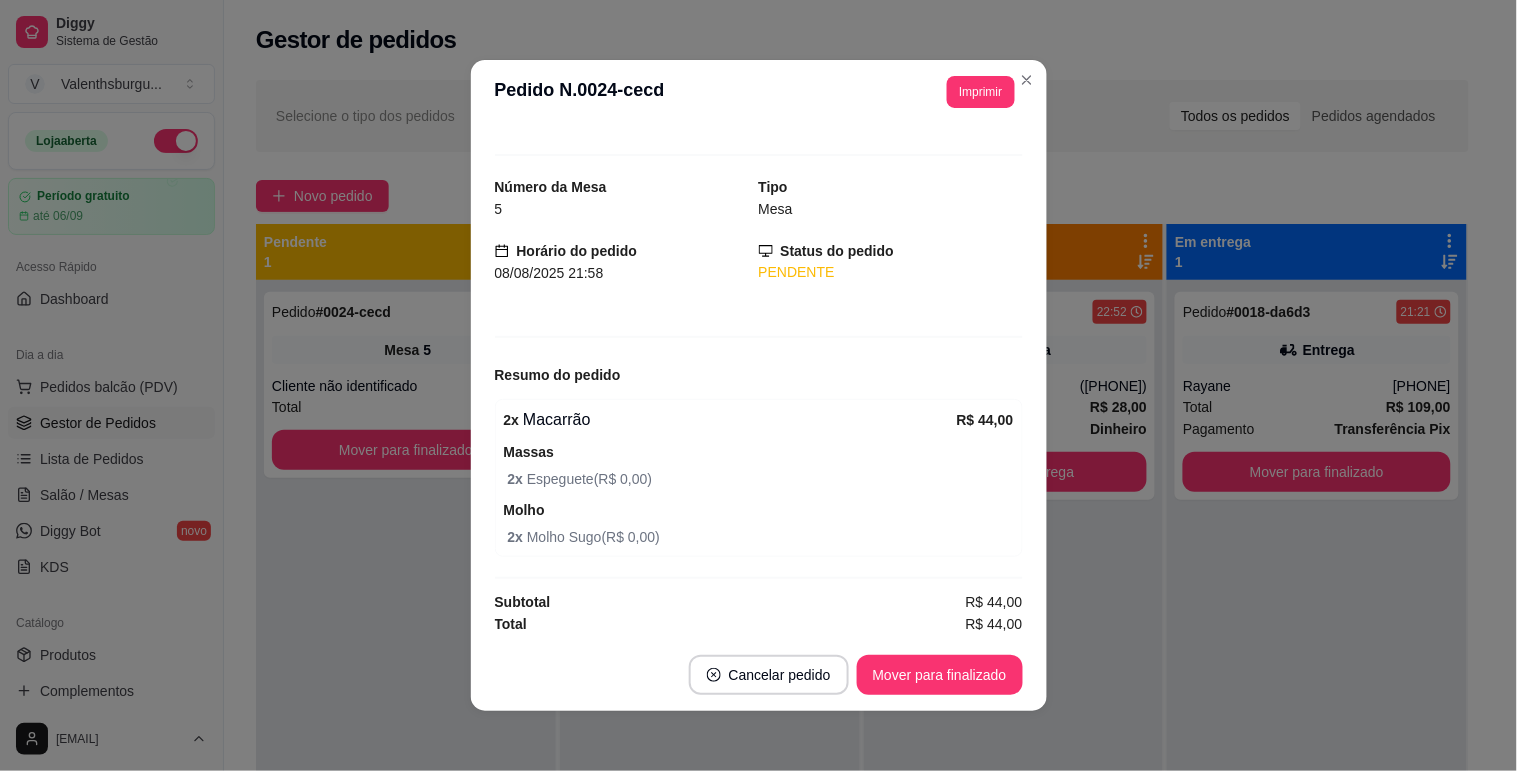 scroll, scrollTop: 27, scrollLeft: 0, axis: vertical 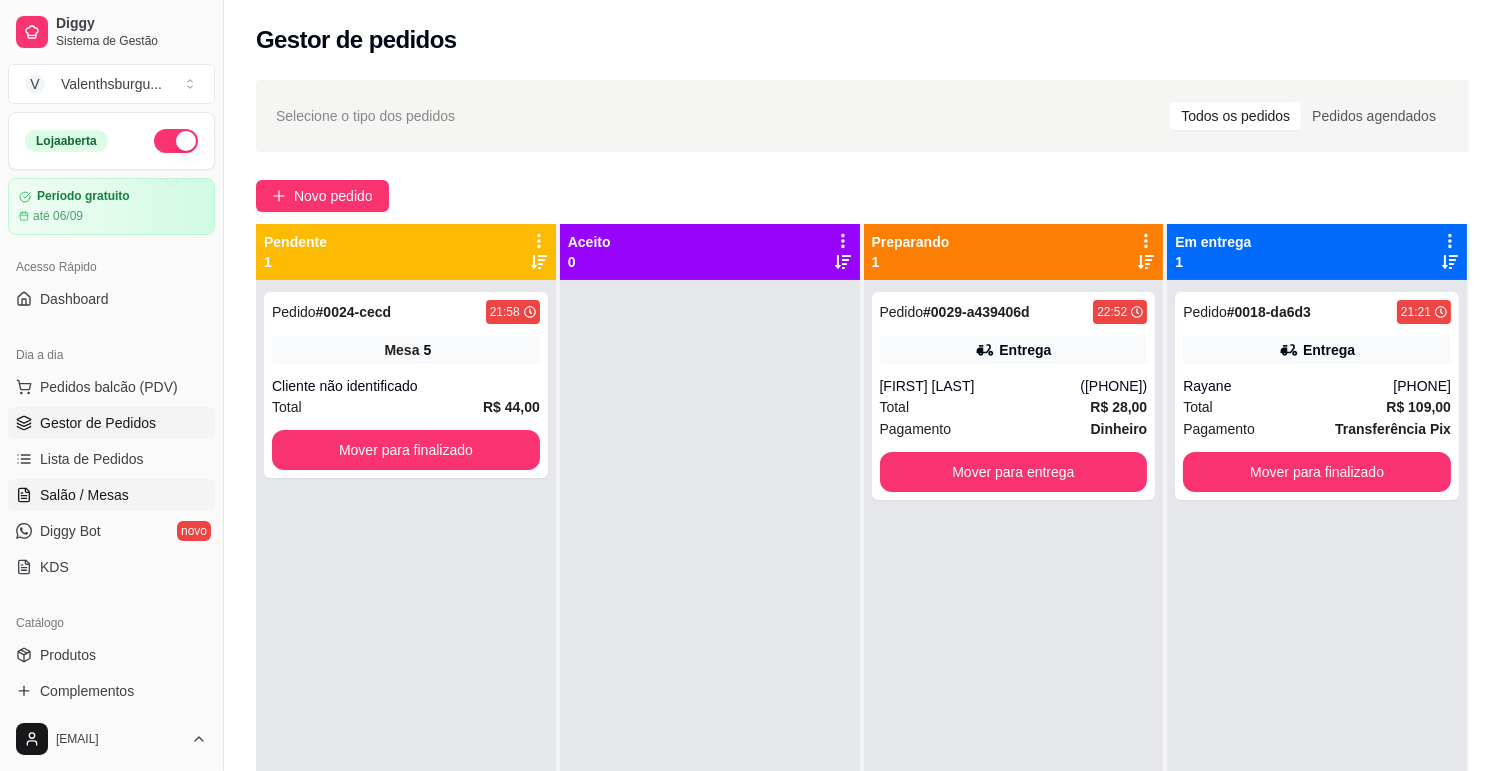 click on "Salão / Mesas" at bounding box center [84, 495] 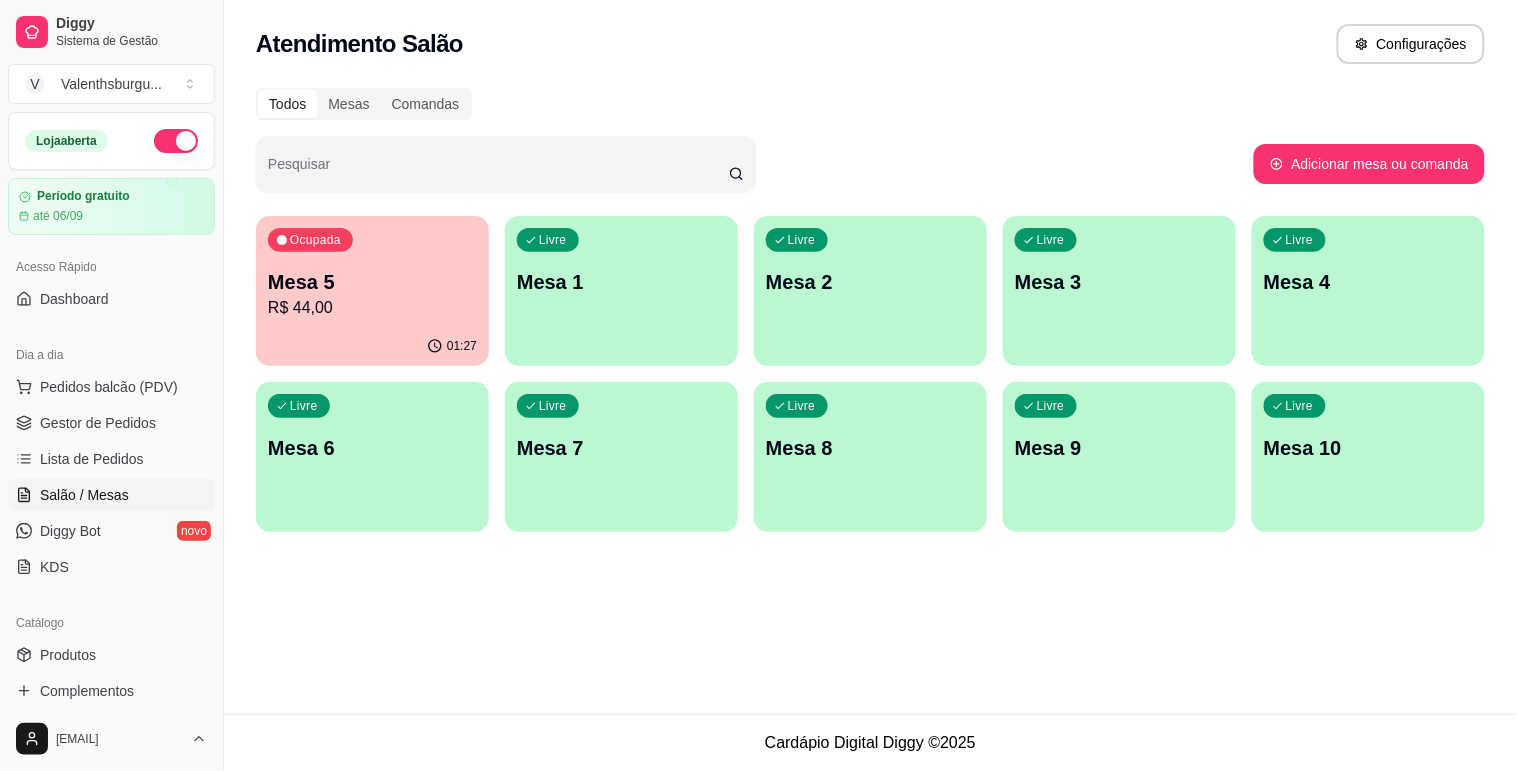 click on "Mesa 5" at bounding box center (372, 282) 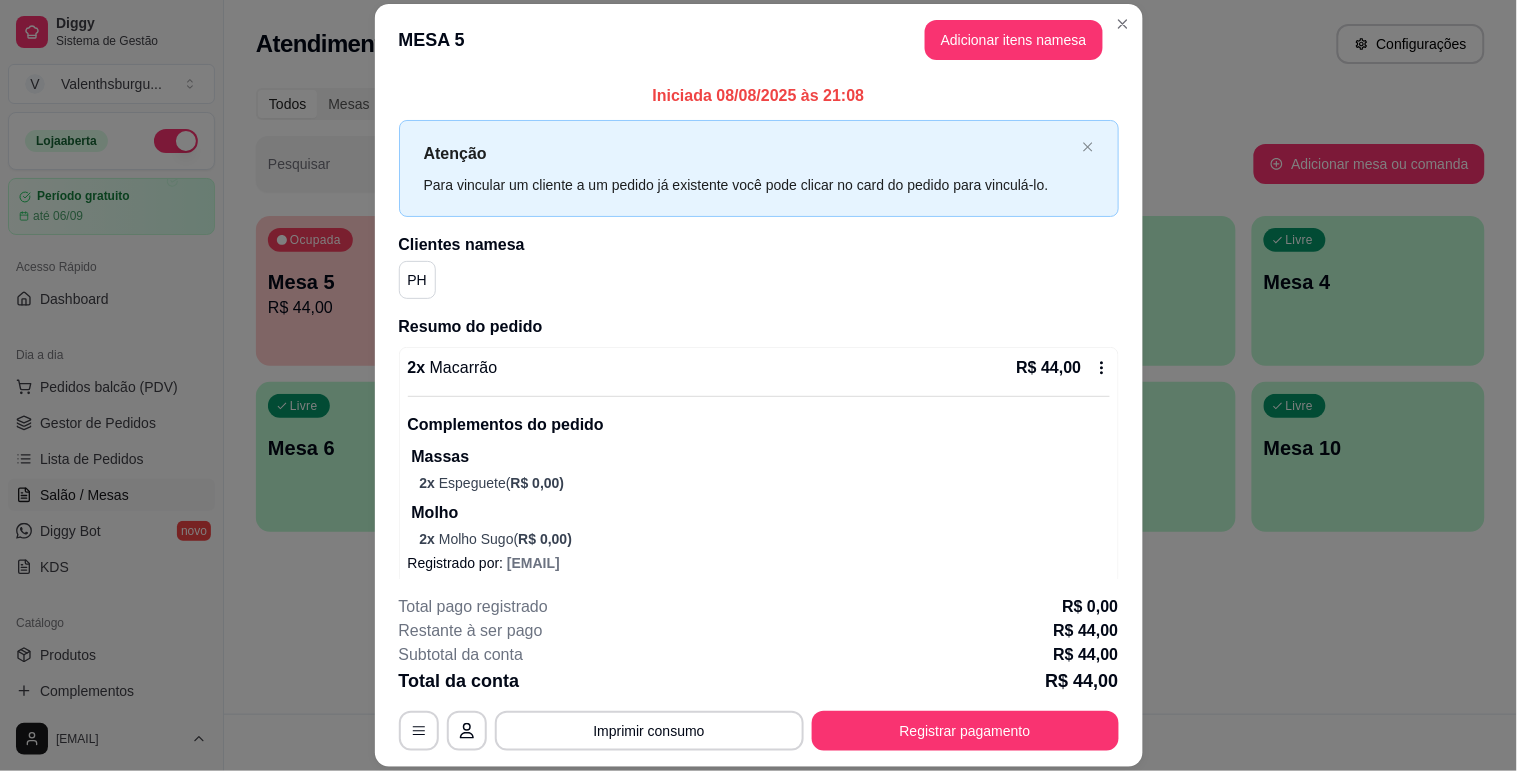 scroll, scrollTop: 15, scrollLeft: 0, axis: vertical 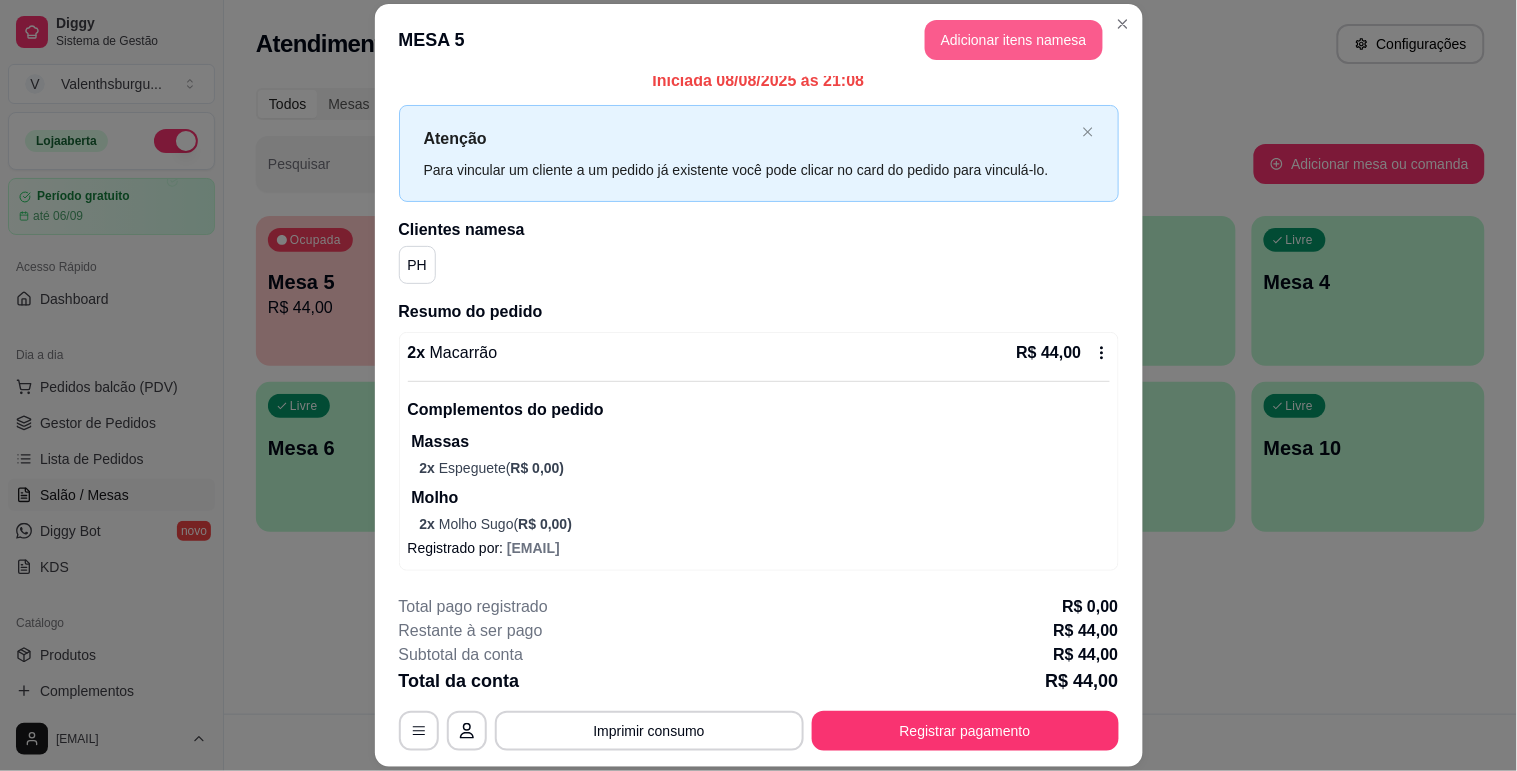 click on "Adicionar itens na  mesa" at bounding box center (1014, 40) 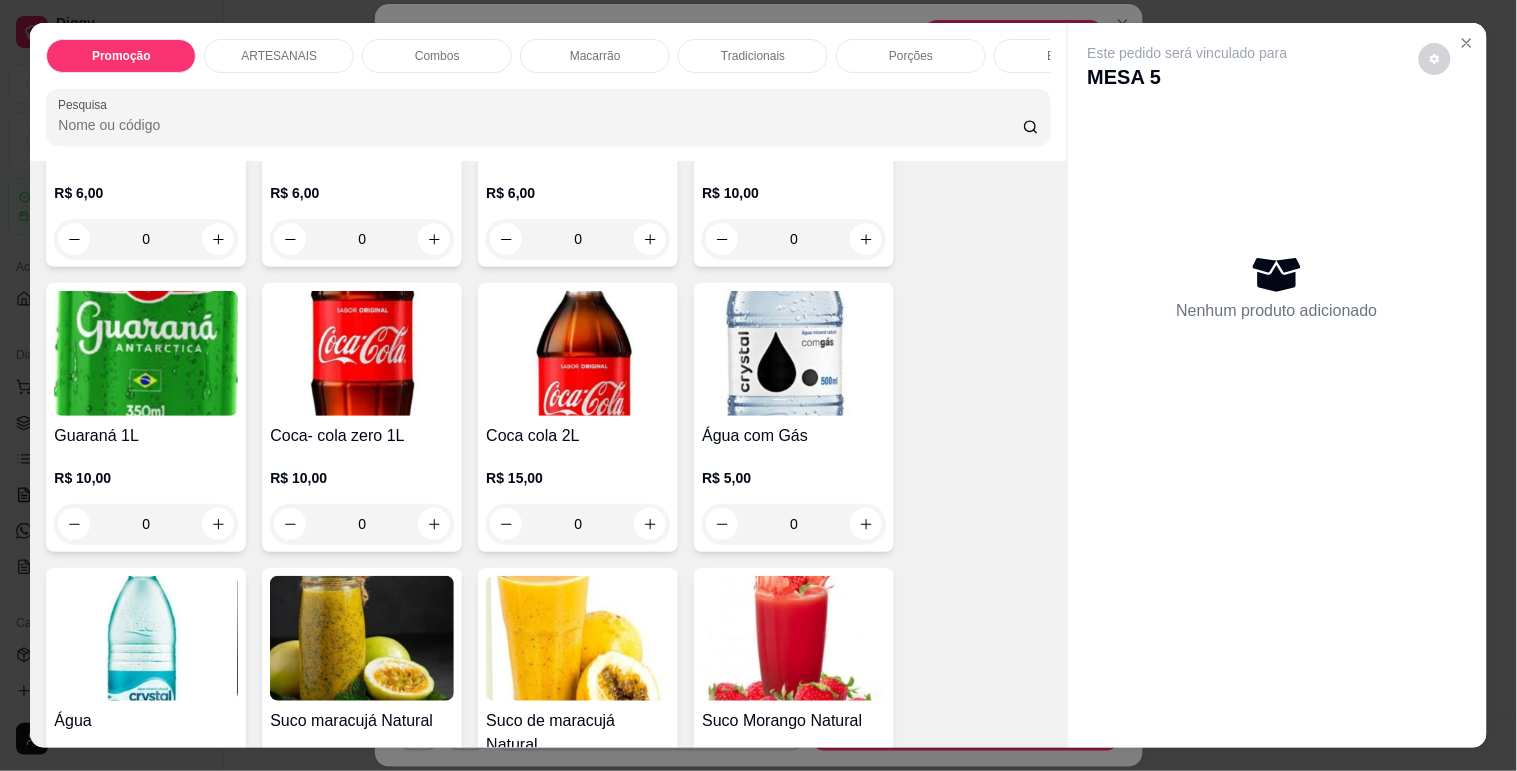 scroll, scrollTop: 2888, scrollLeft: 0, axis: vertical 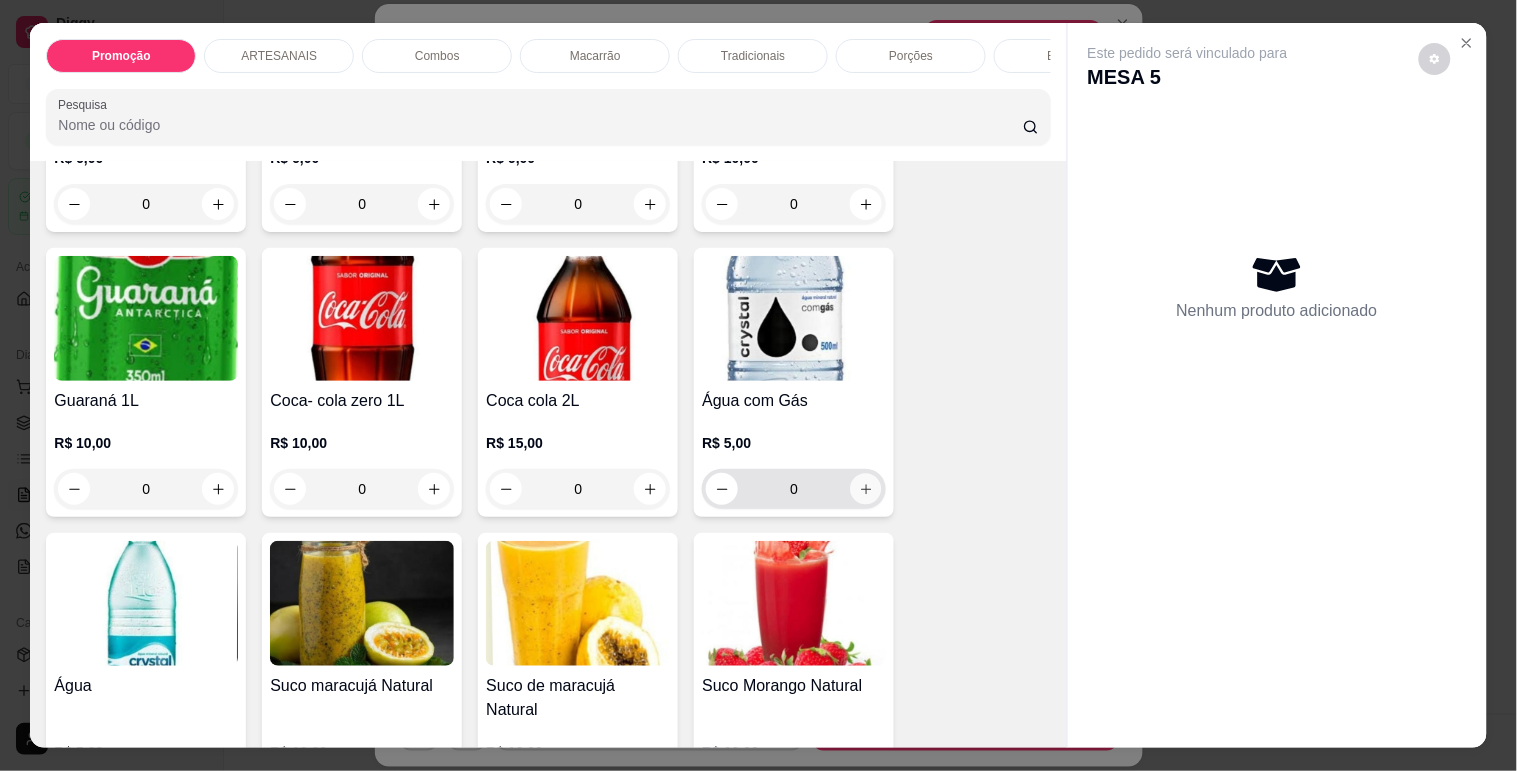 click at bounding box center (866, 489) 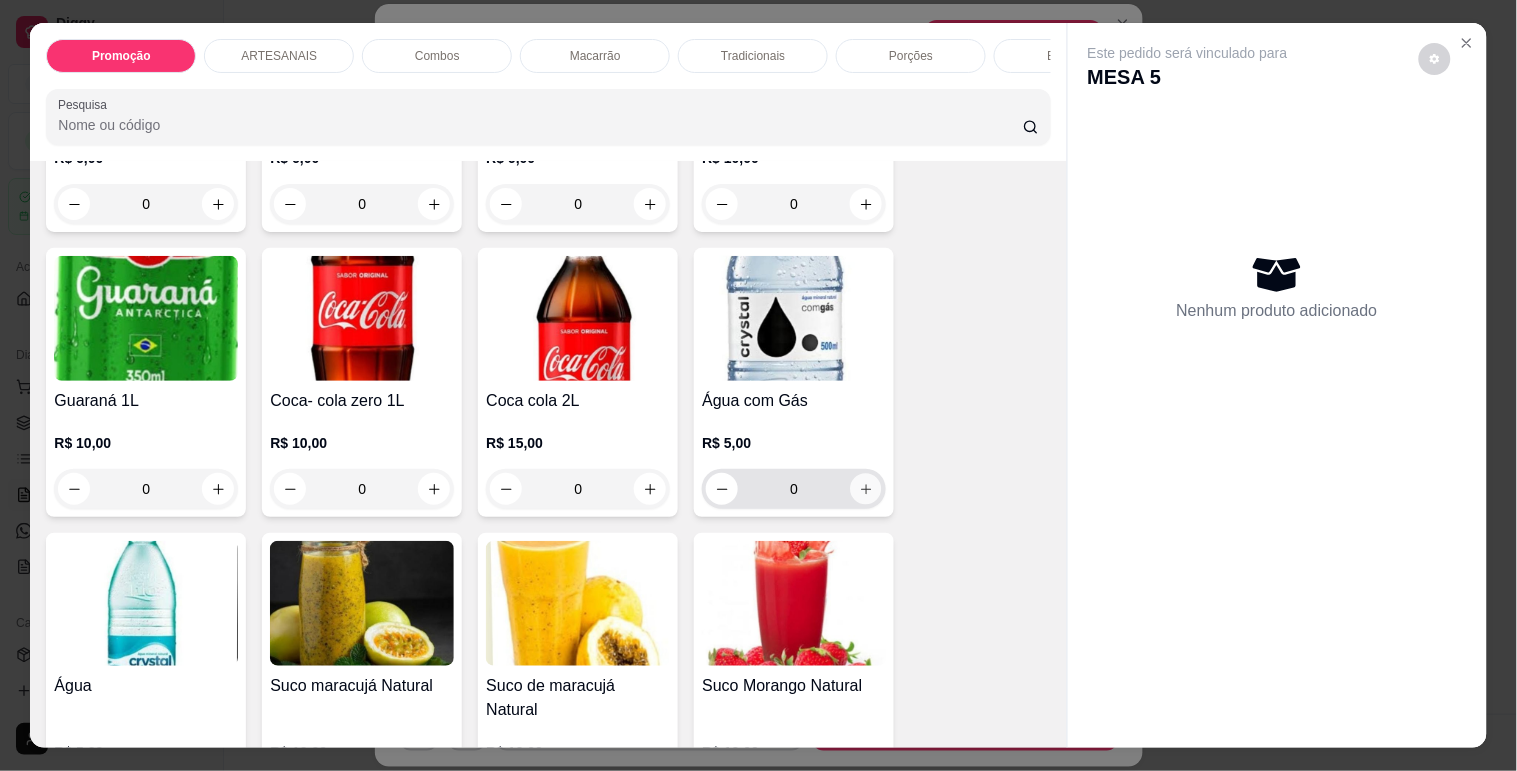 type on "1" 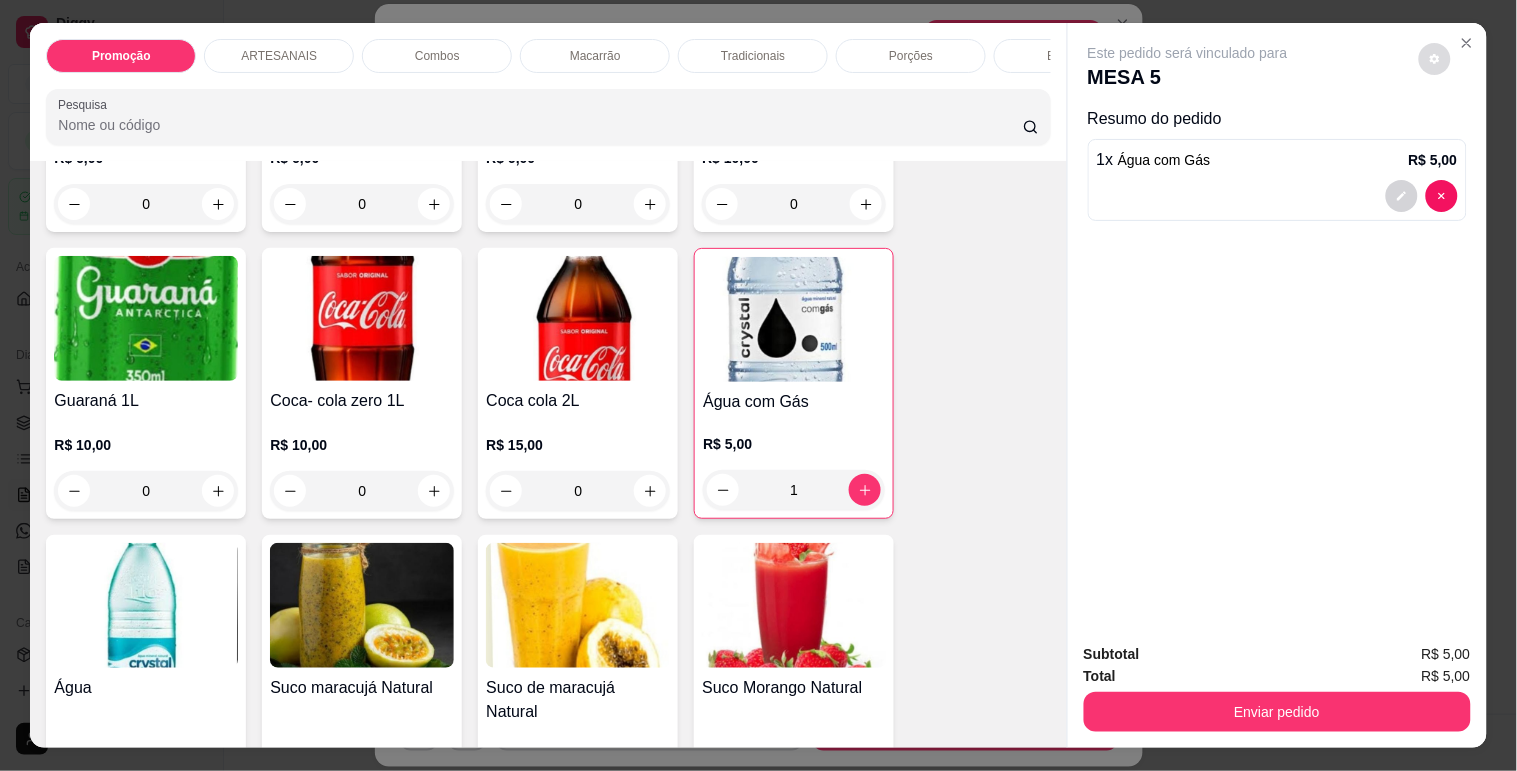 click at bounding box center [1435, 59] 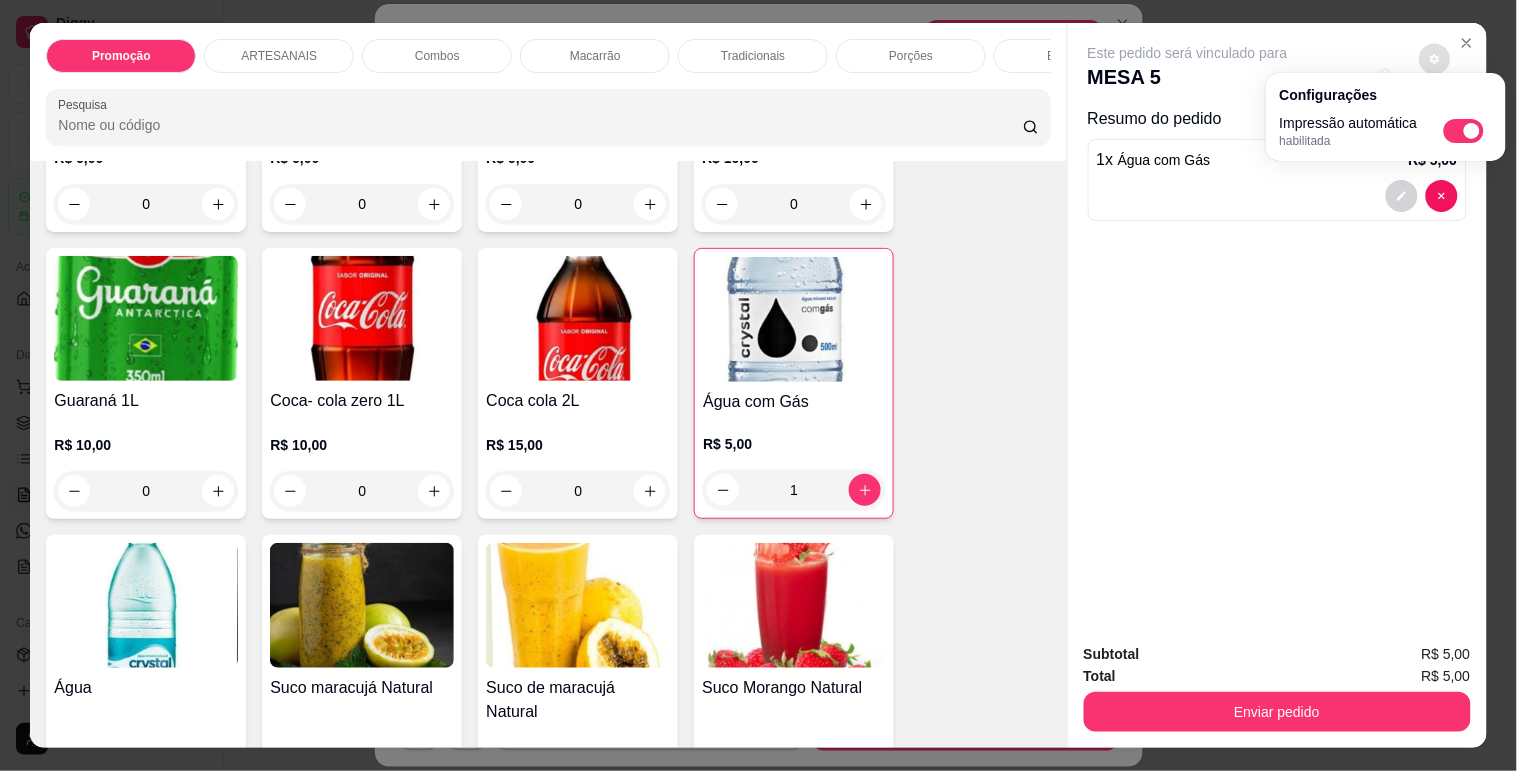 click at bounding box center [1464, 131] 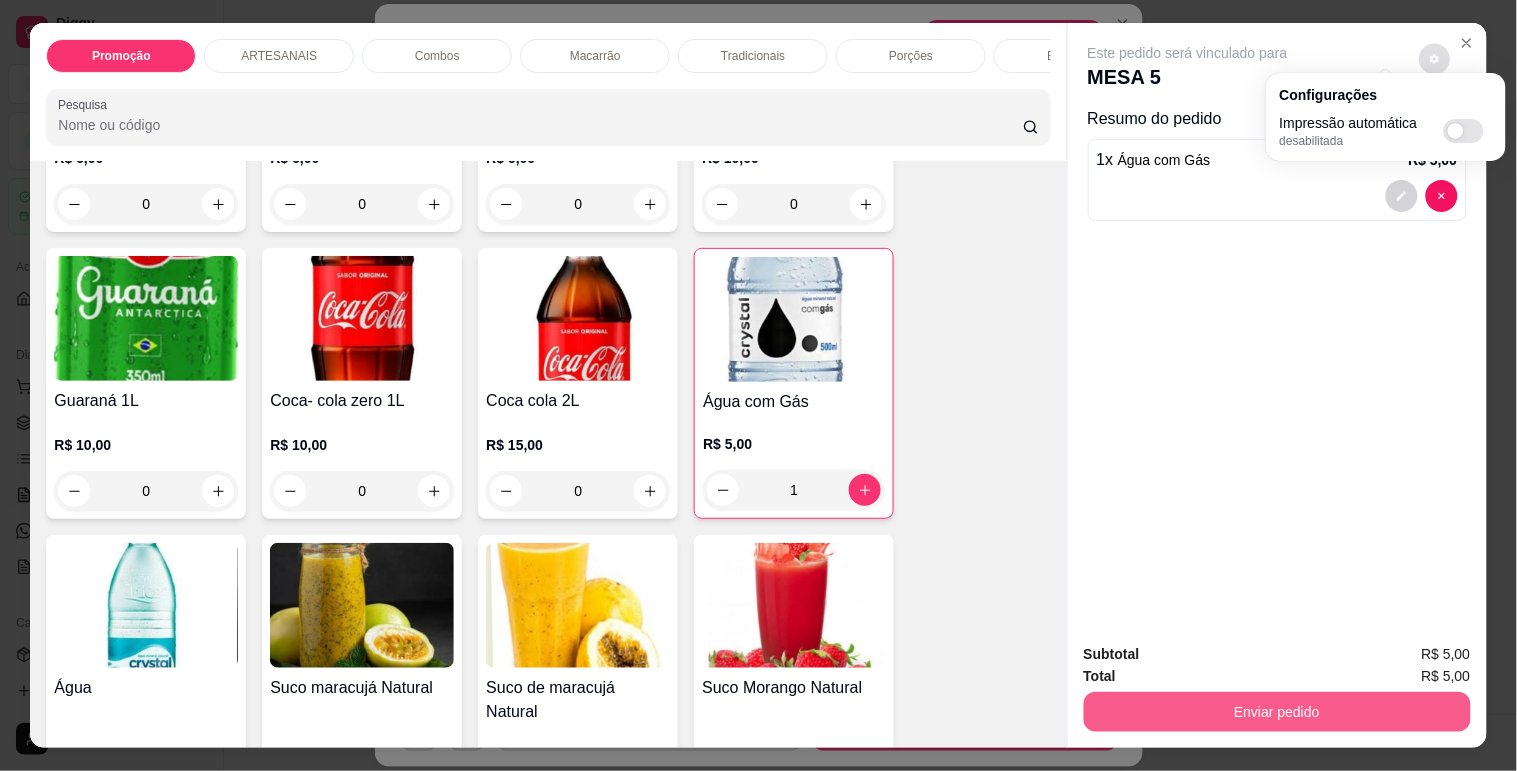 click on "Enviar pedido" at bounding box center (1277, 712) 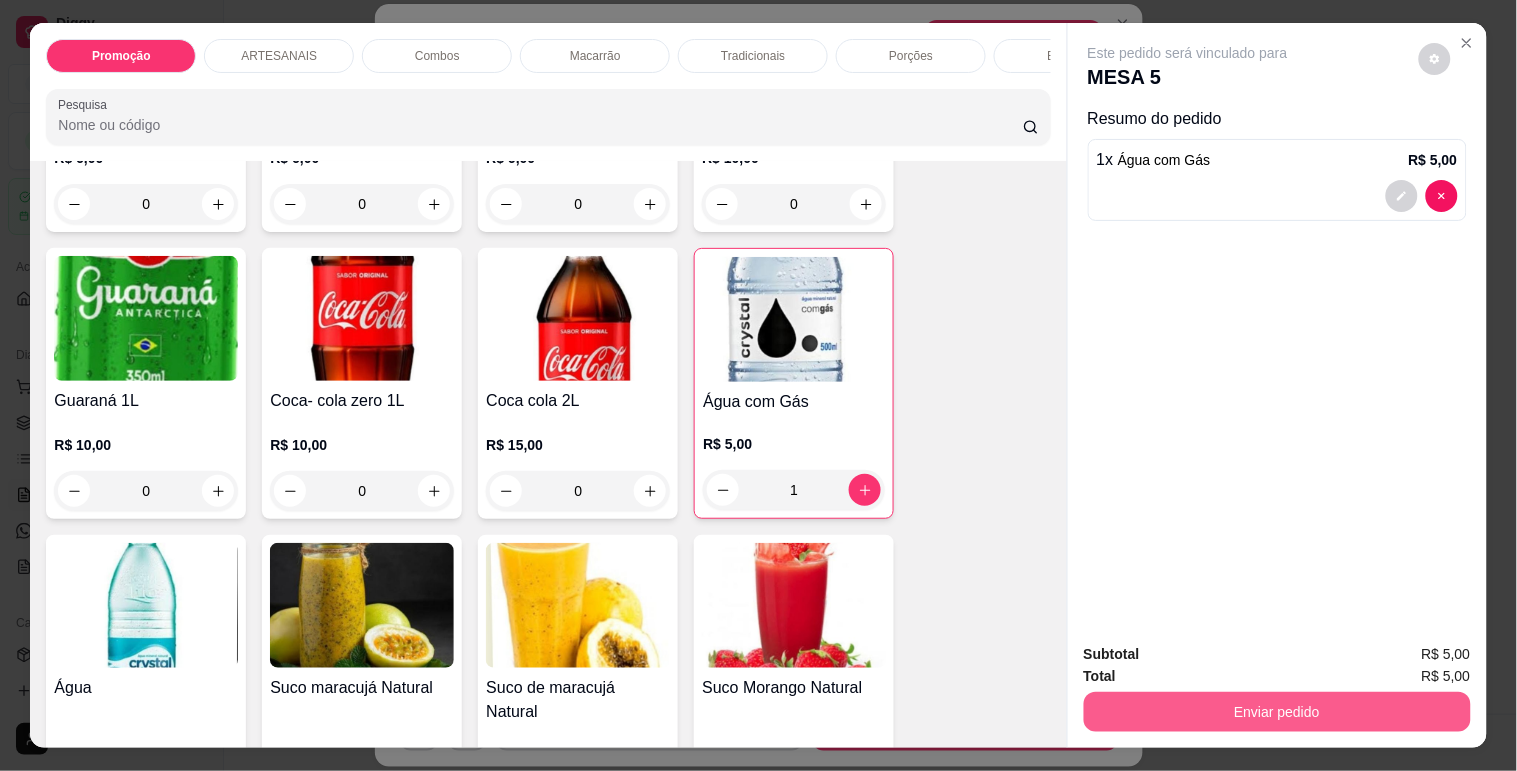 click on "Enviar pedido" at bounding box center (1277, 712) 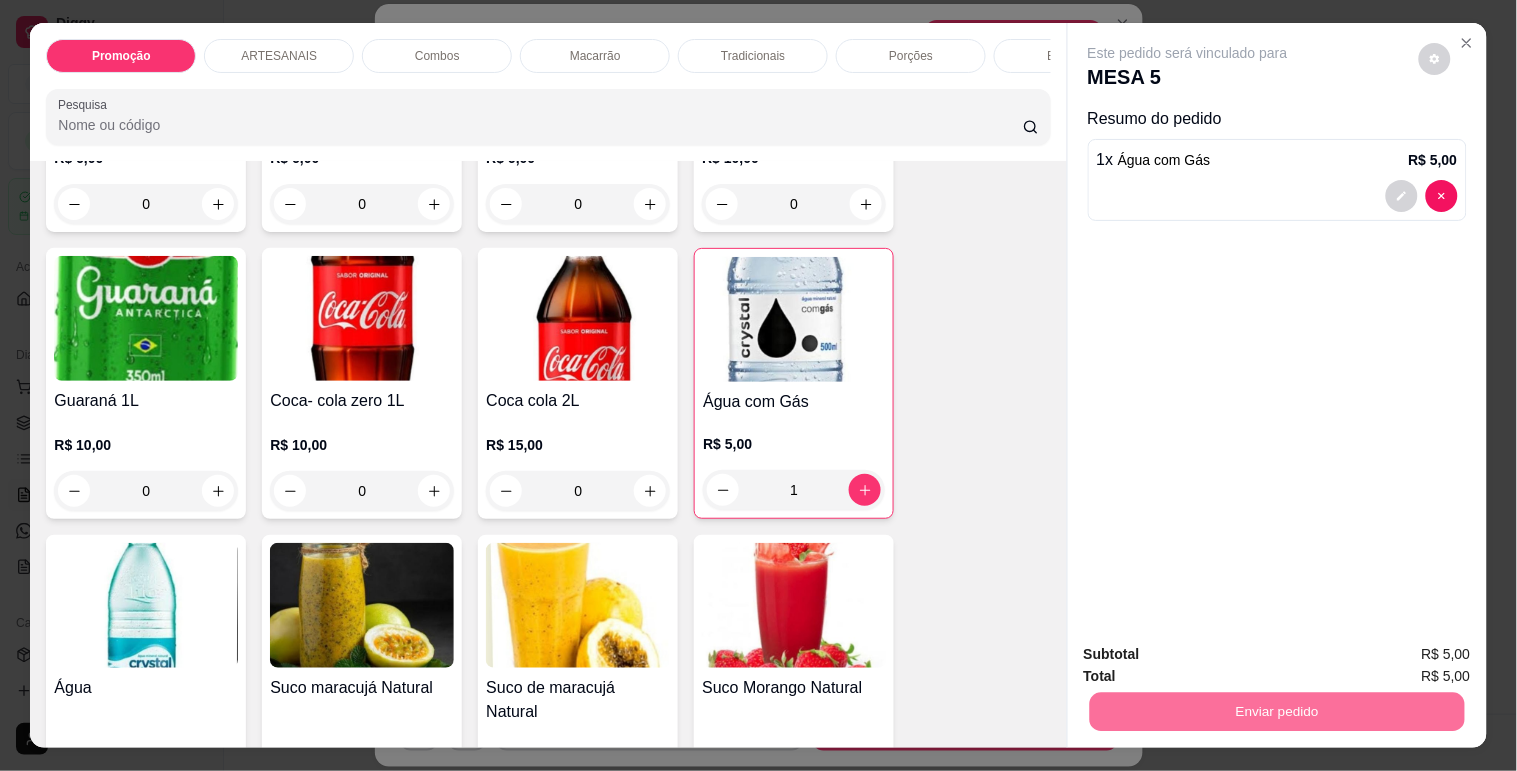 click on "Não registrar e enviar pedido" at bounding box center (1211, 654) 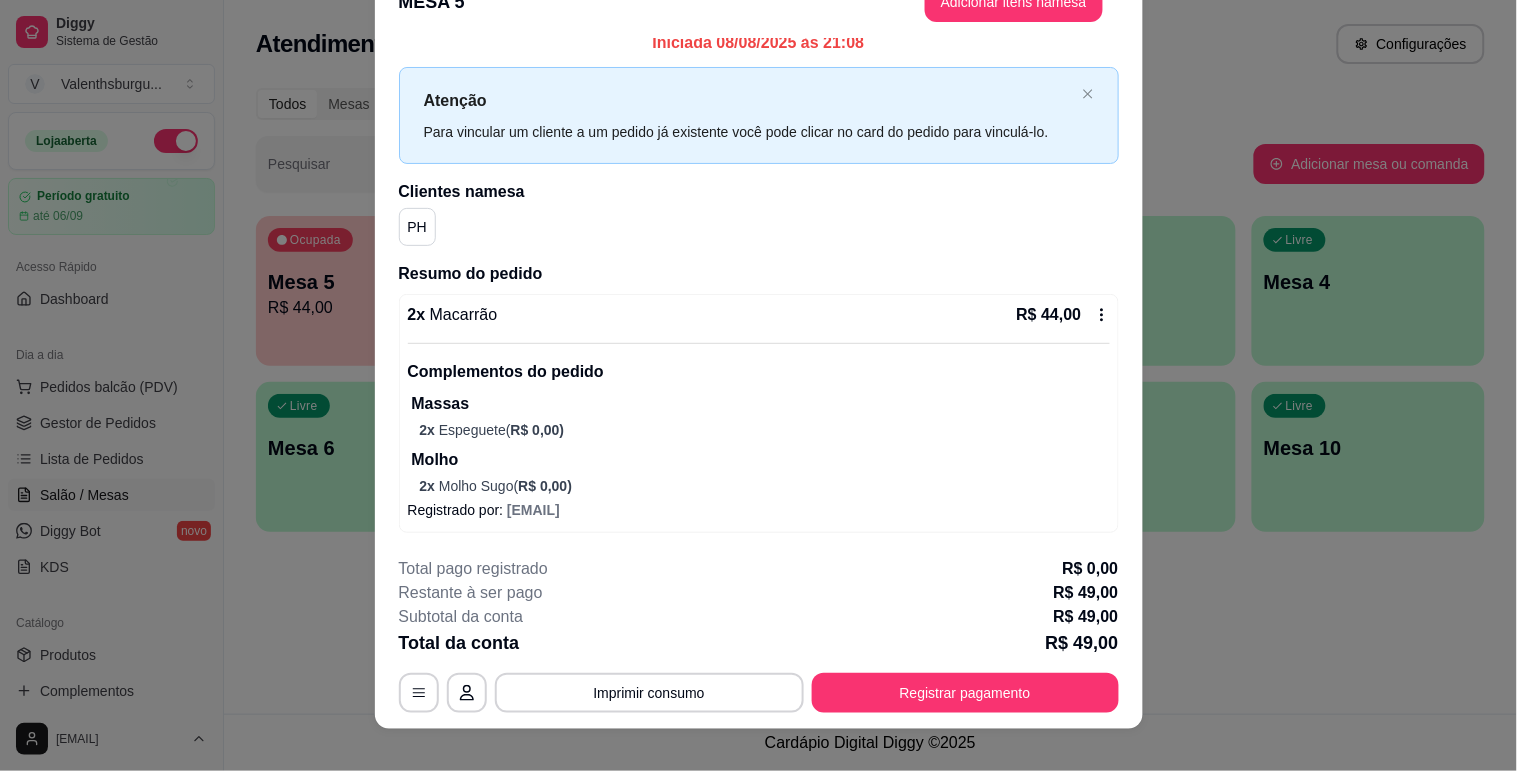 scroll, scrollTop: 60, scrollLeft: 0, axis: vertical 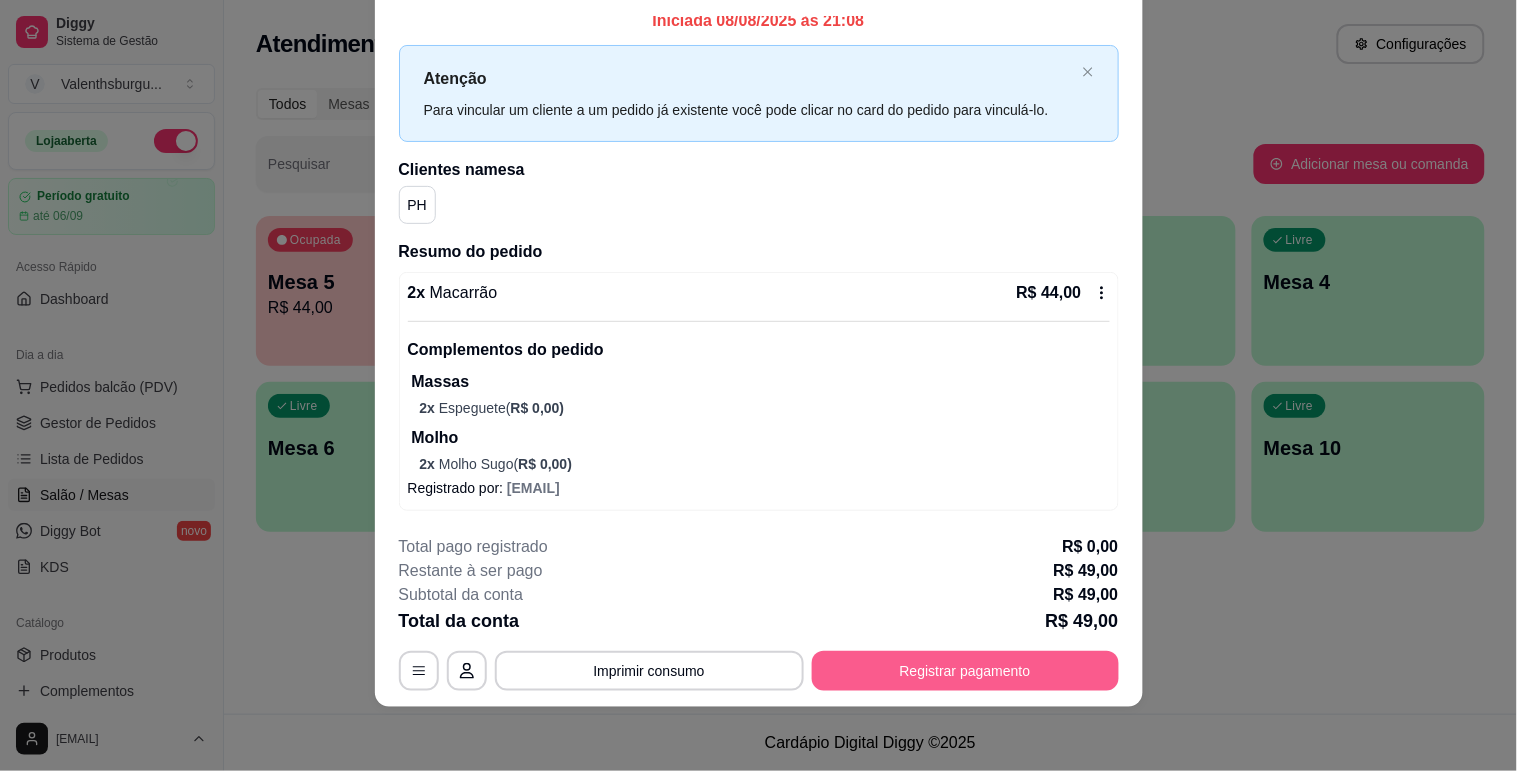 click on "Registrar pagamento" at bounding box center [965, 671] 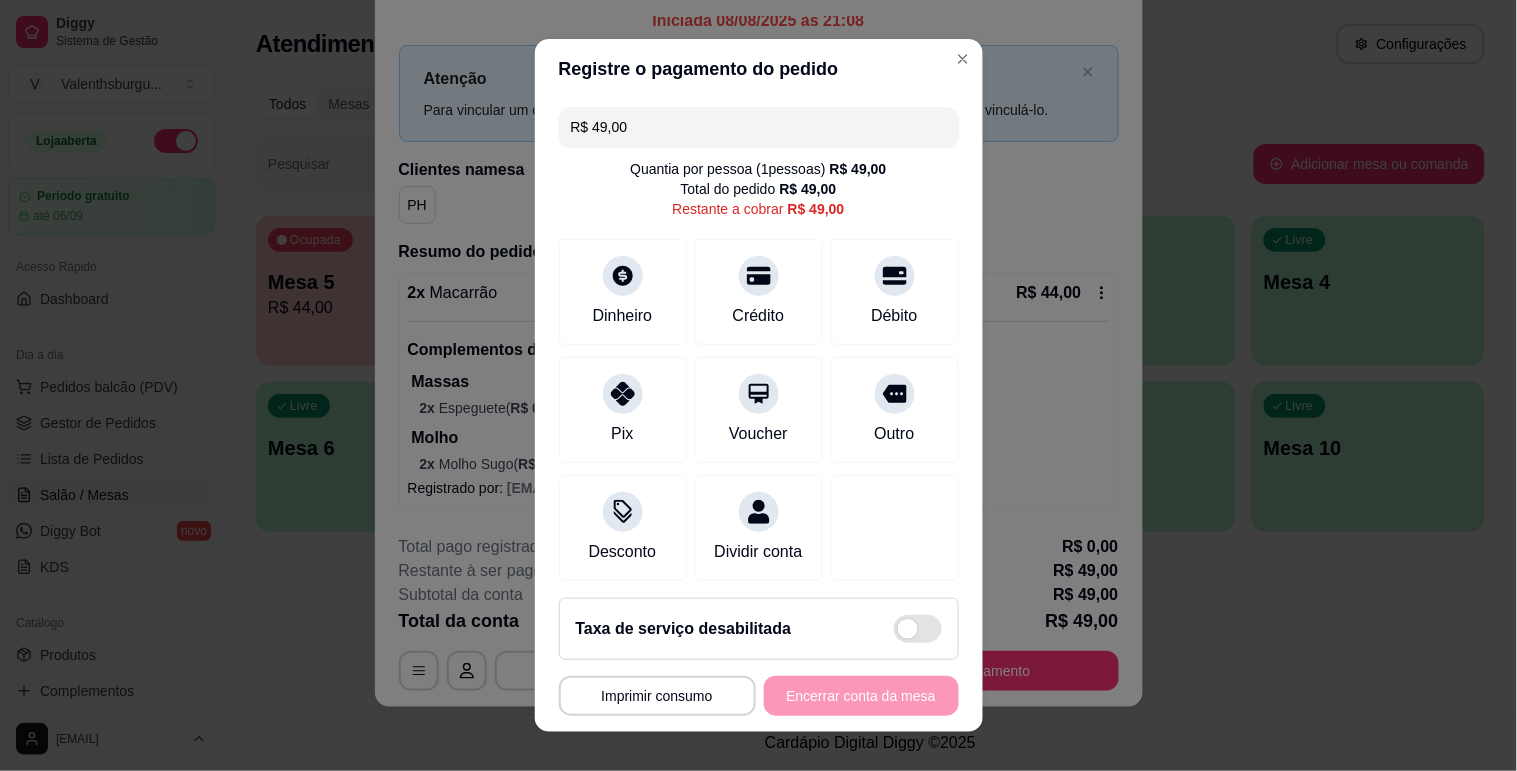 click on "R$ 49,00" at bounding box center (759, 127) 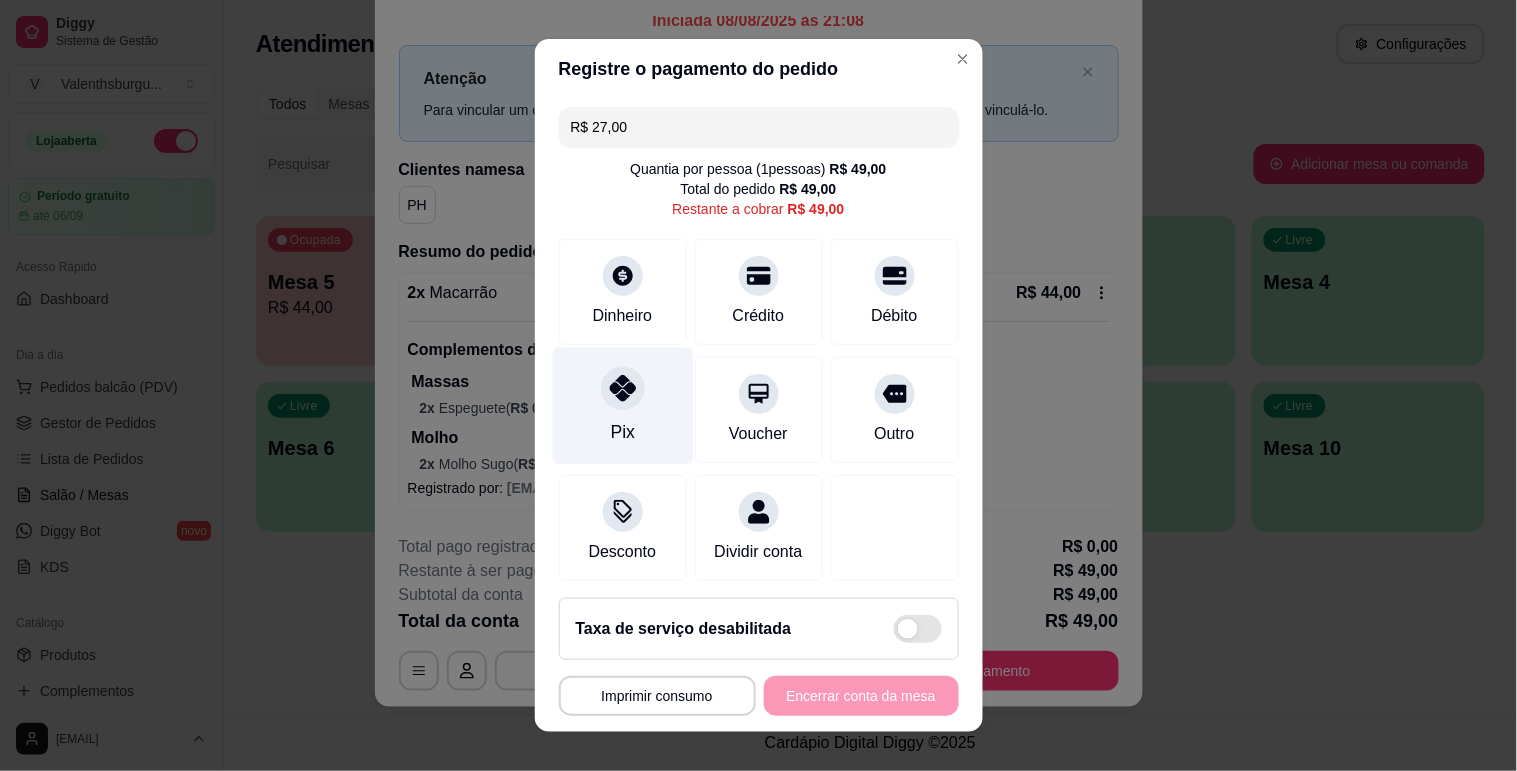 click on "Pix" at bounding box center (622, 405) 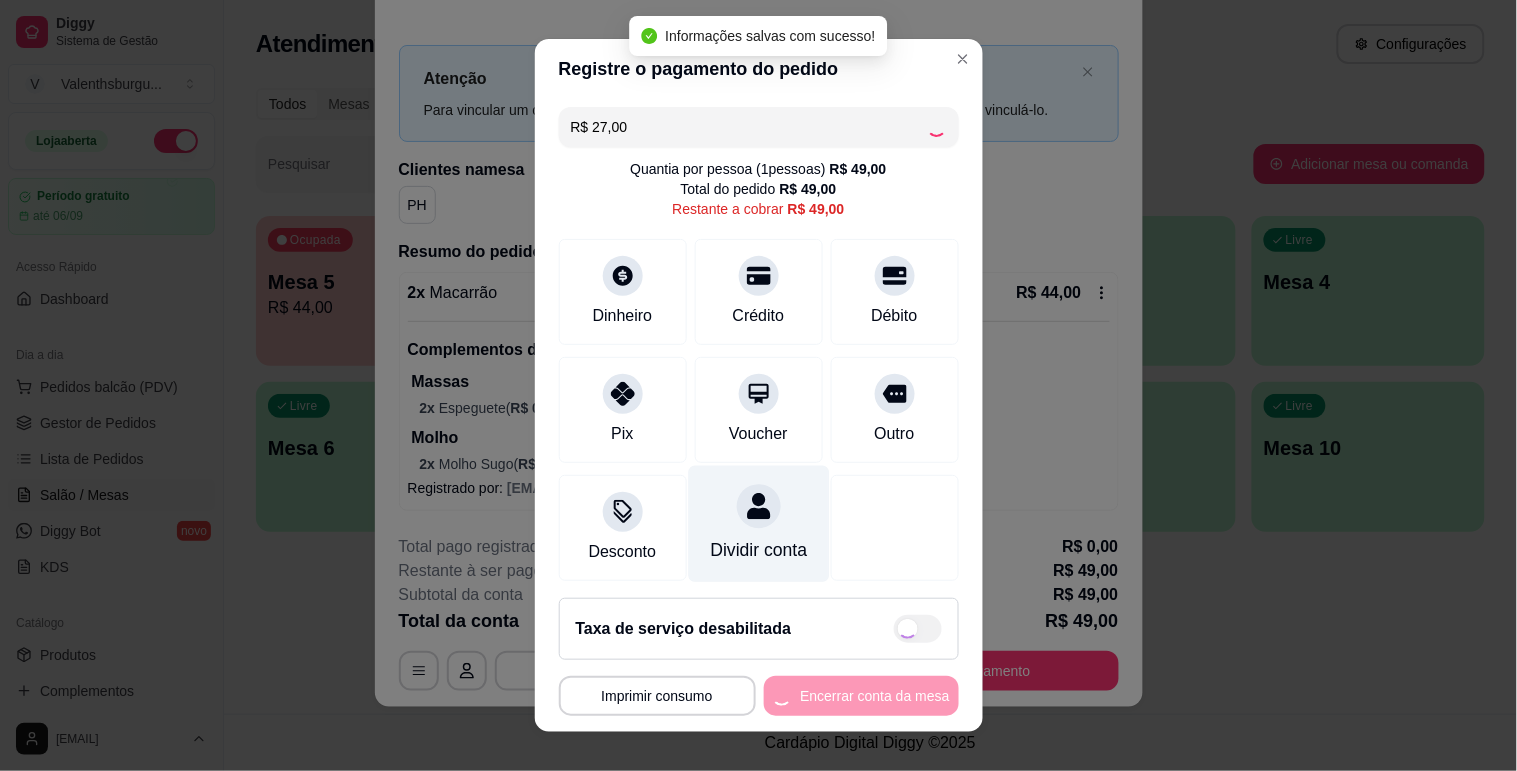 type on "R$ 22,00" 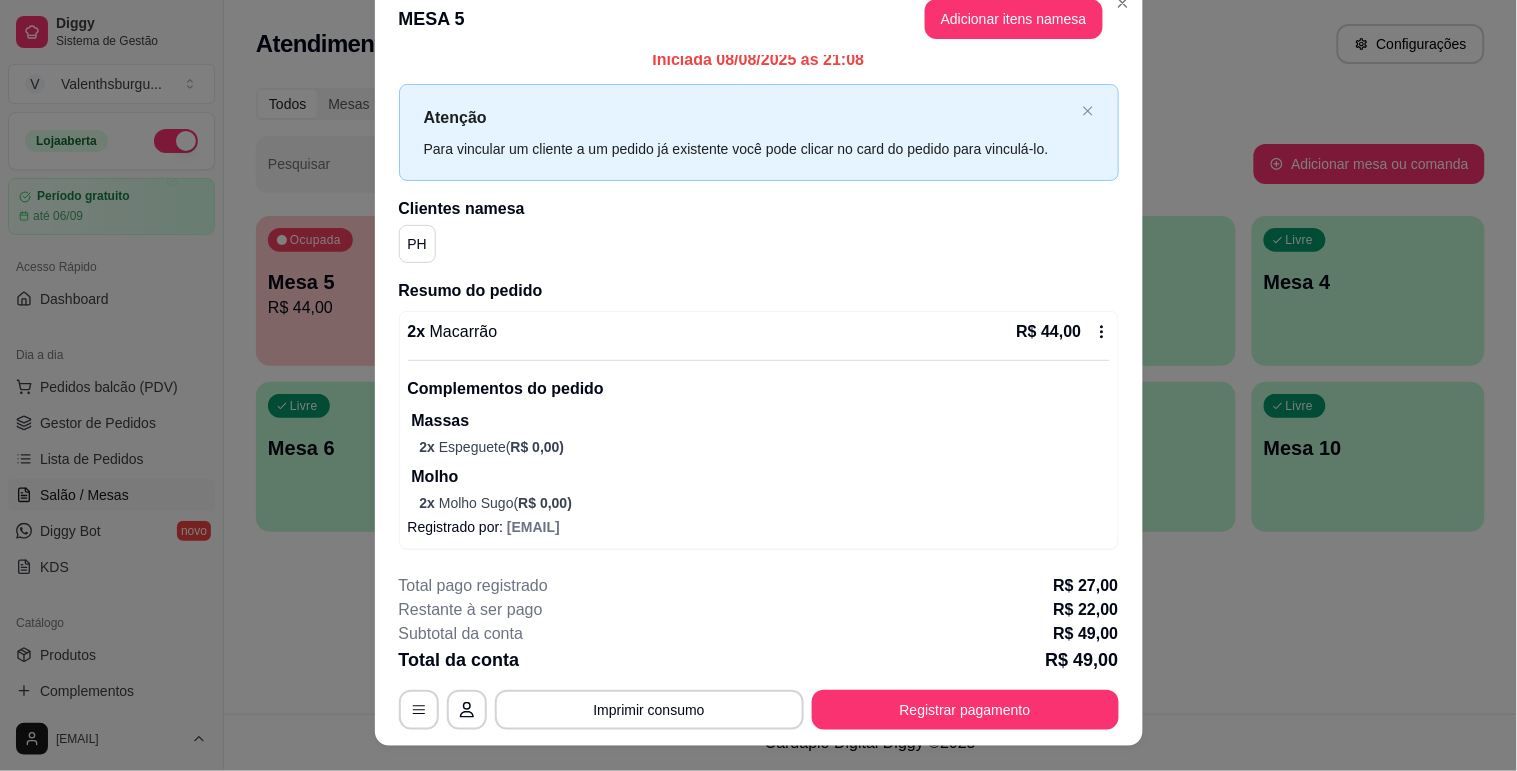 scroll, scrollTop: 0, scrollLeft: 0, axis: both 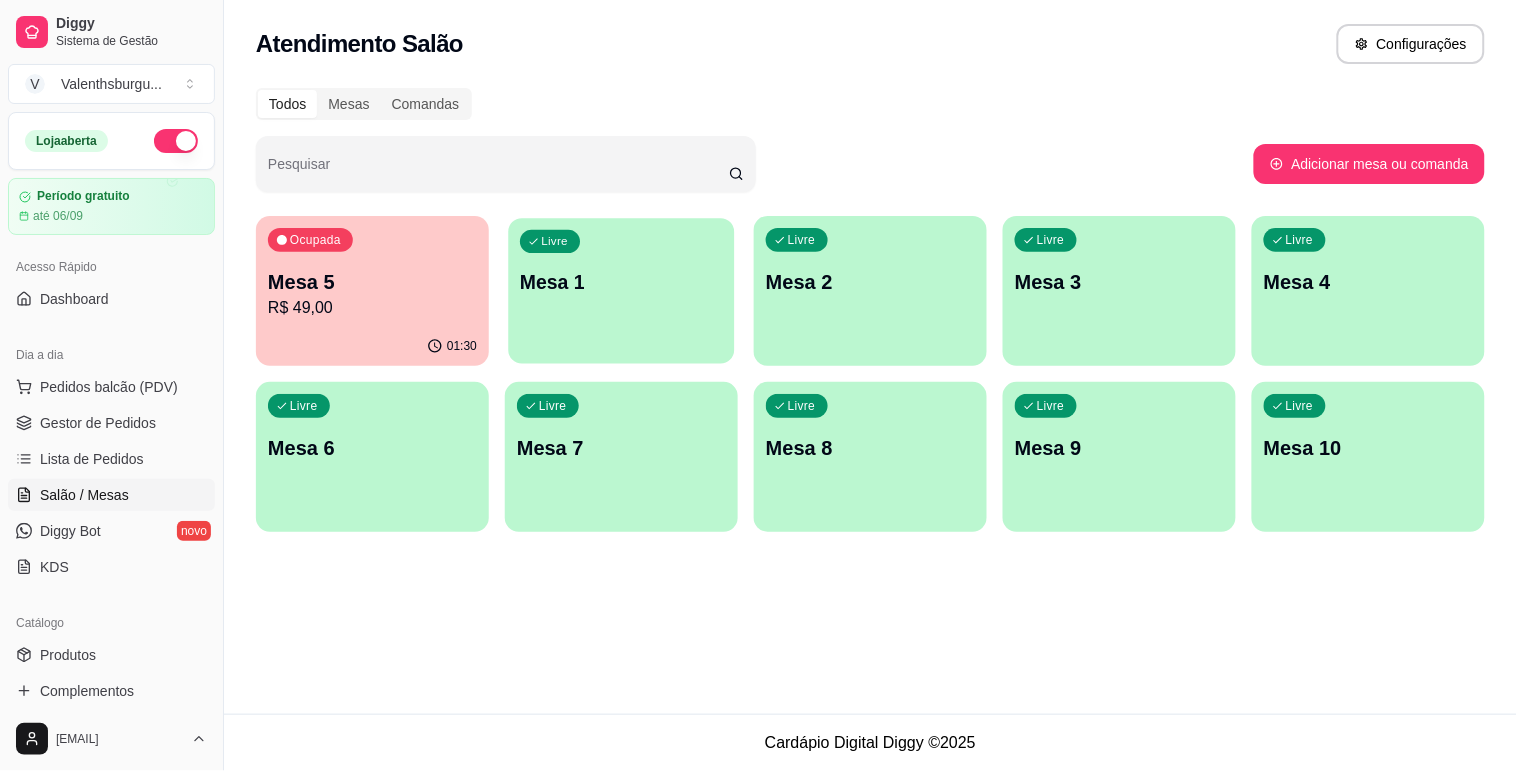 click on "Livre Mesa 1" at bounding box center (621, 279) 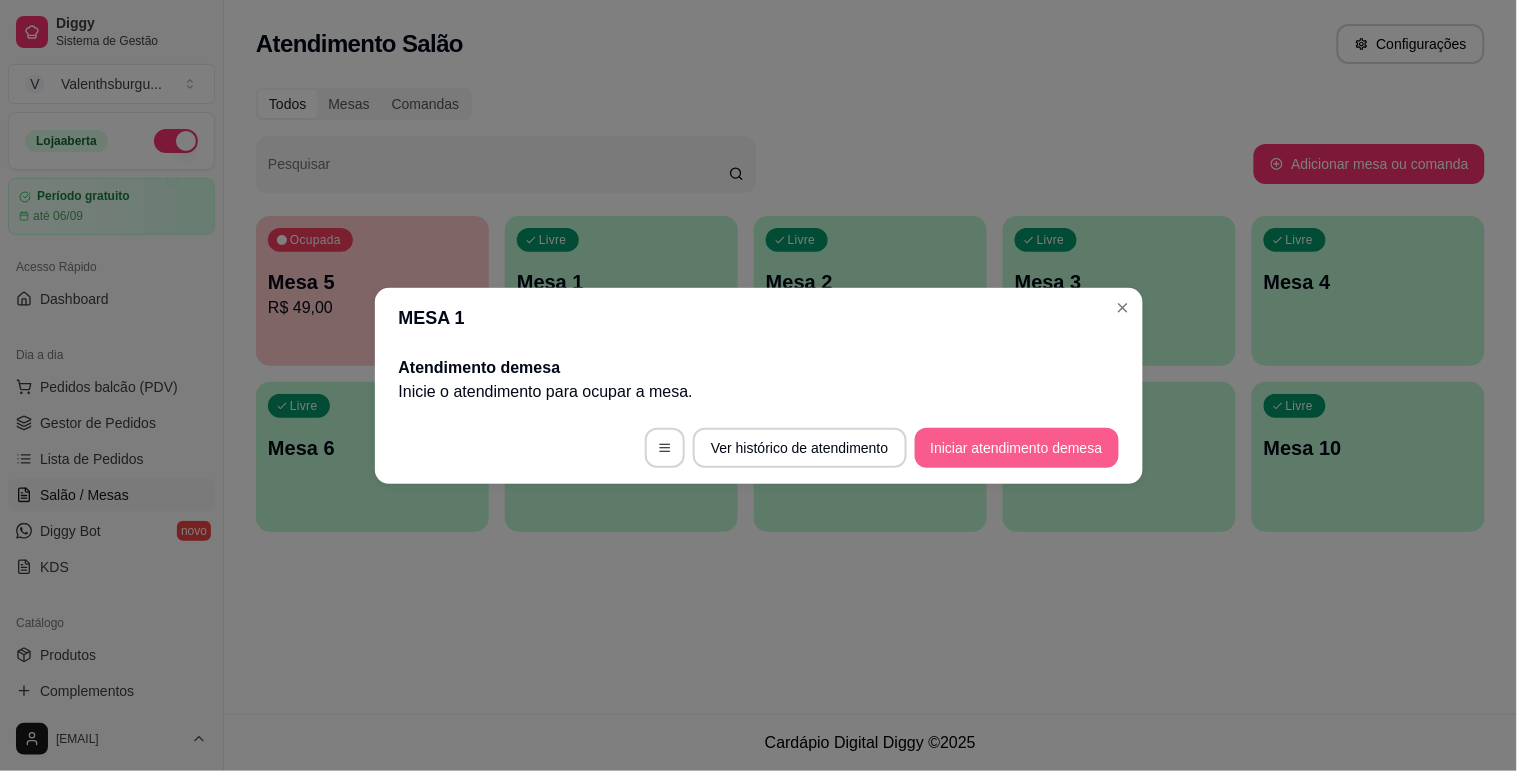 click on "Iniciar atendimento de  mesa" at bounding box center (1017, 448) 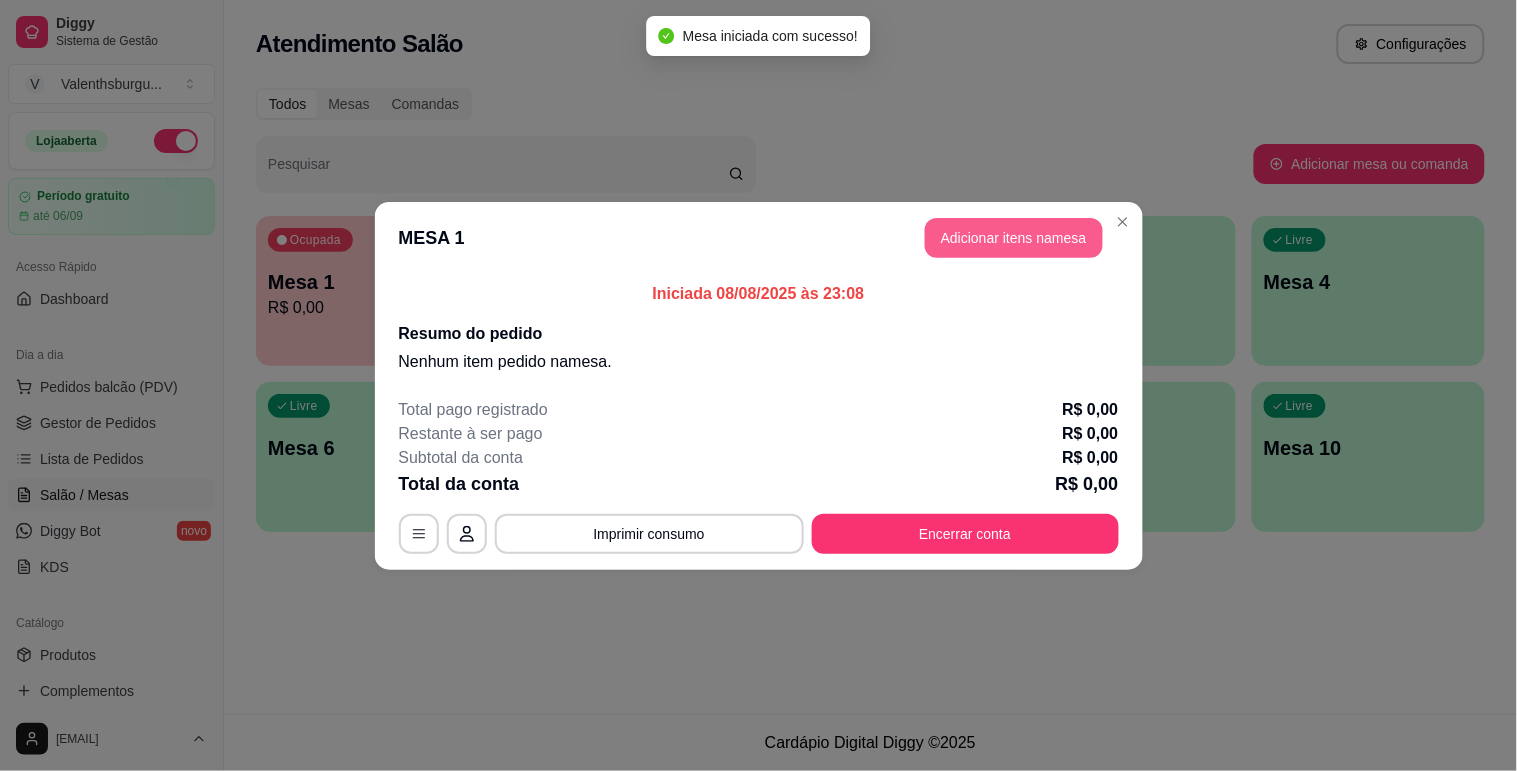 click on "Adicionar itens na  mesa" at bounding box center (1014, 238) 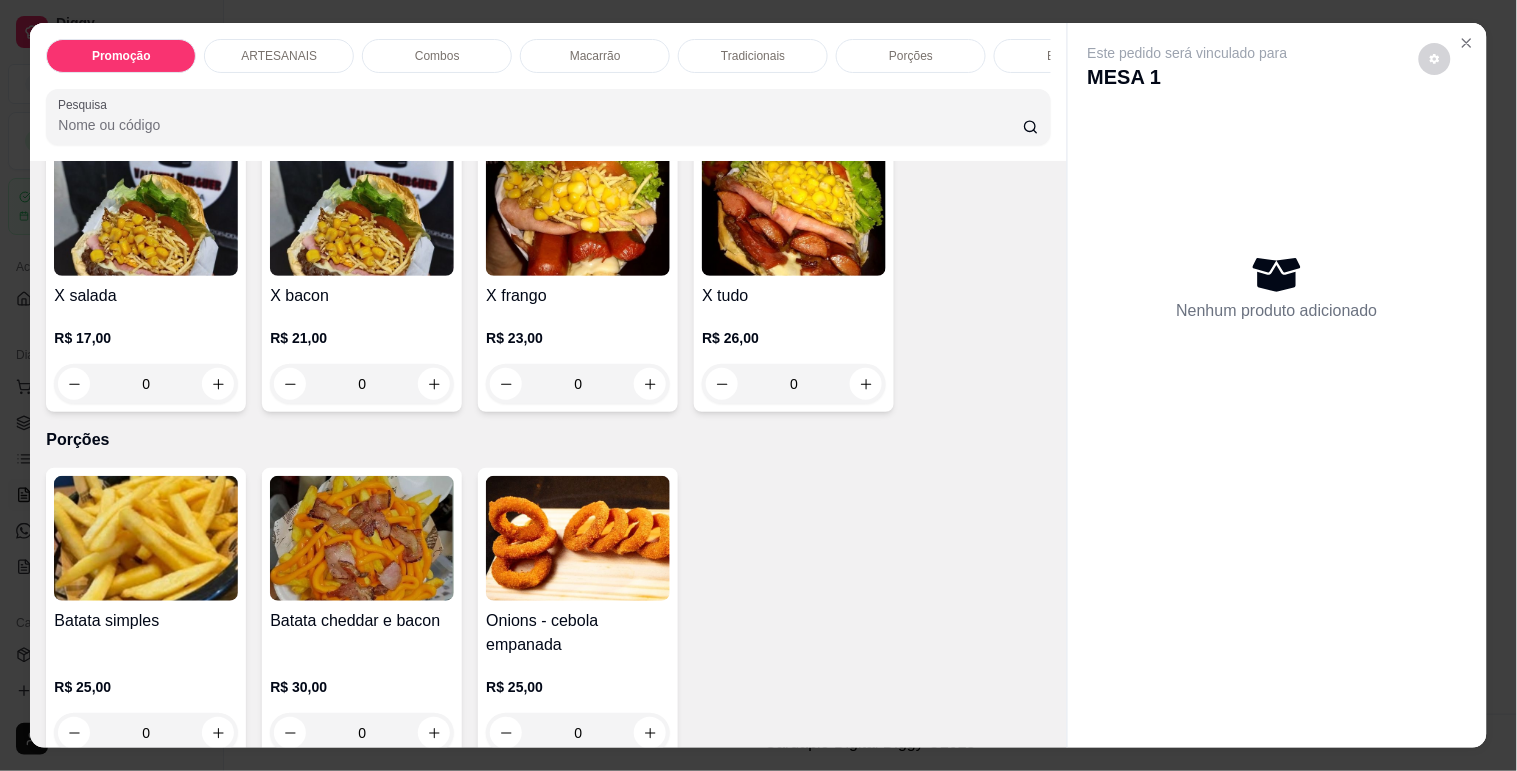 scroll, scrollTop: 2000, scrollLeft: 0, axis: vertical 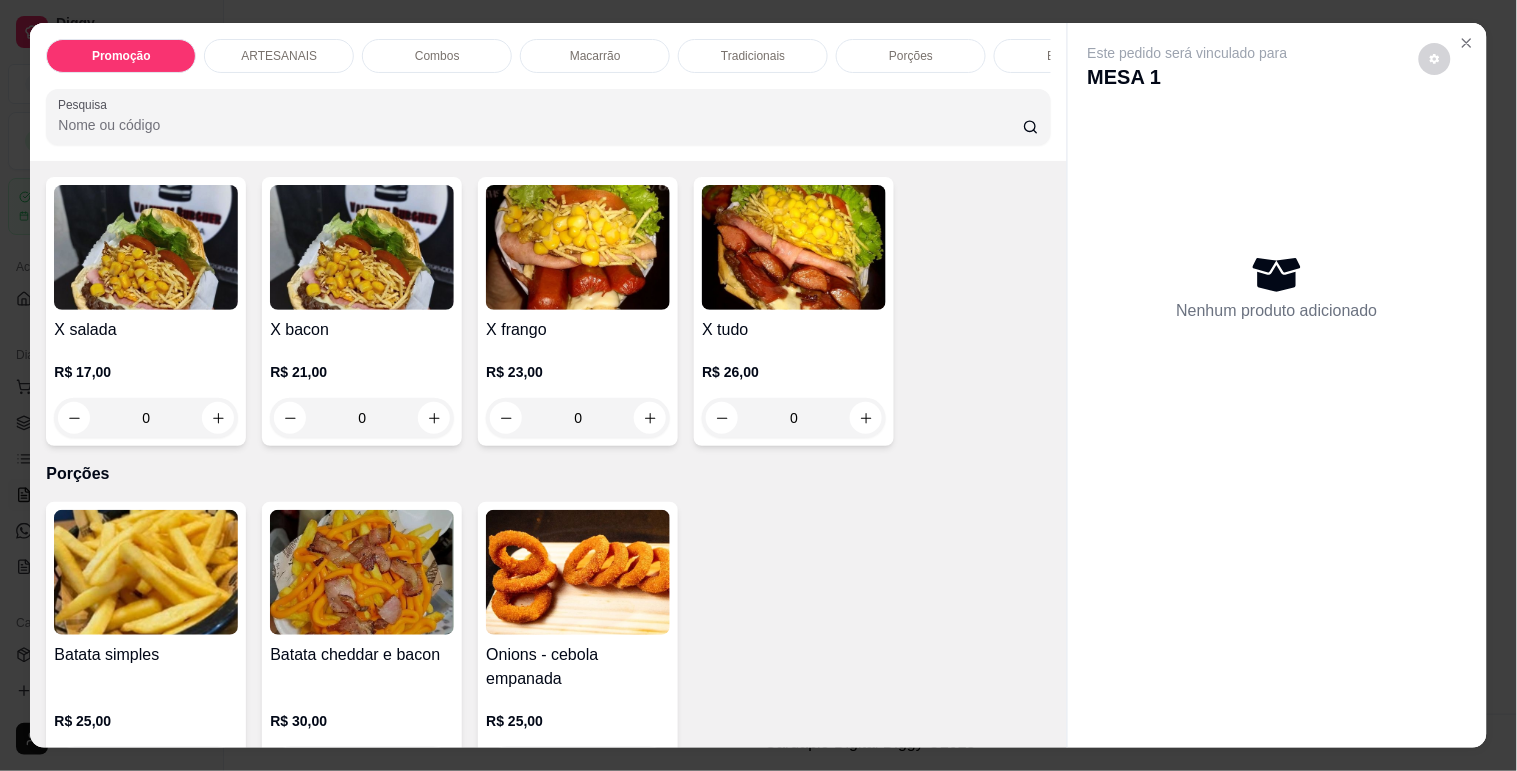 click on "0" at bounding box center [794, 418] 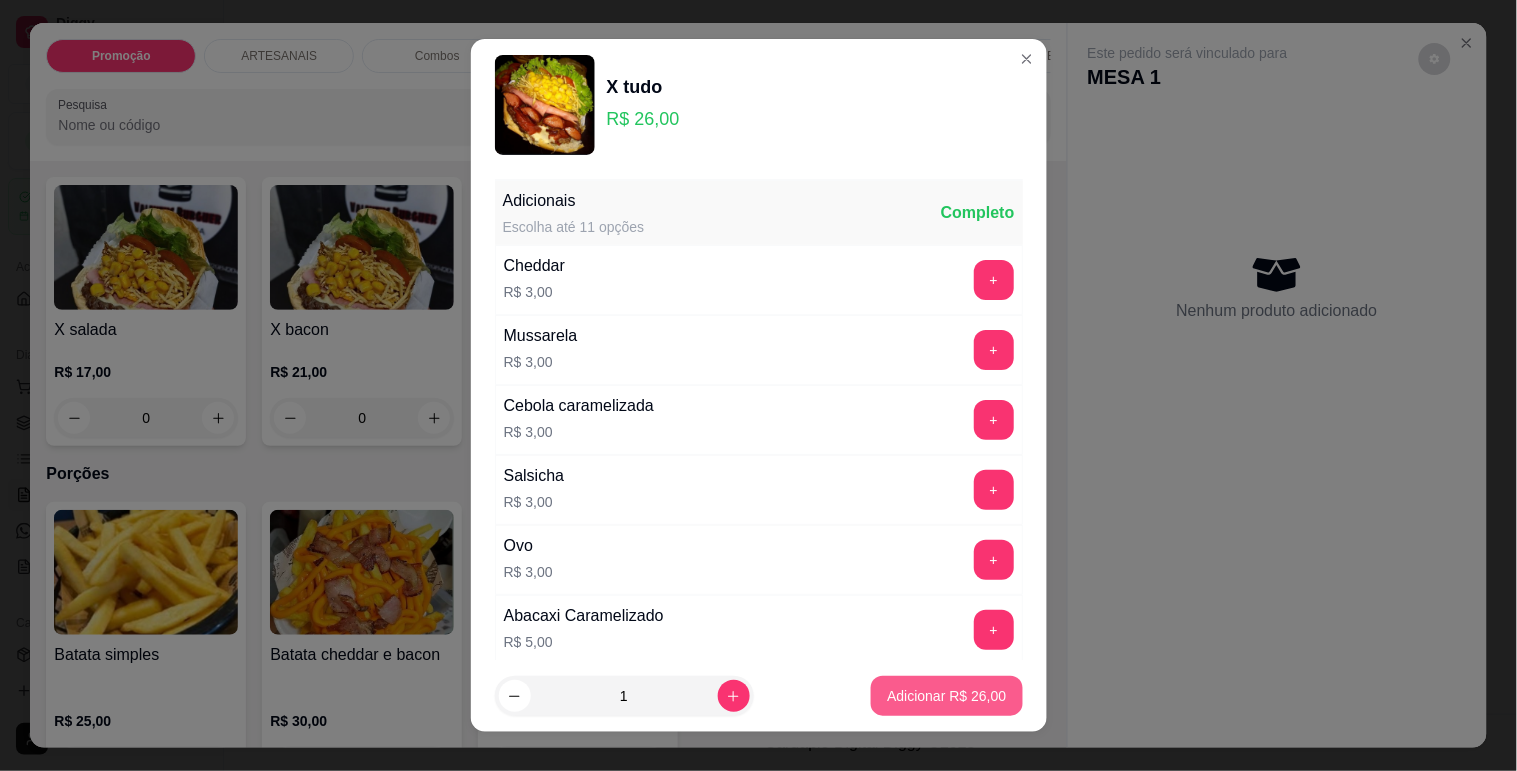 click on "Adicionar   R$ 26,00" at bounding box center (946, 696) 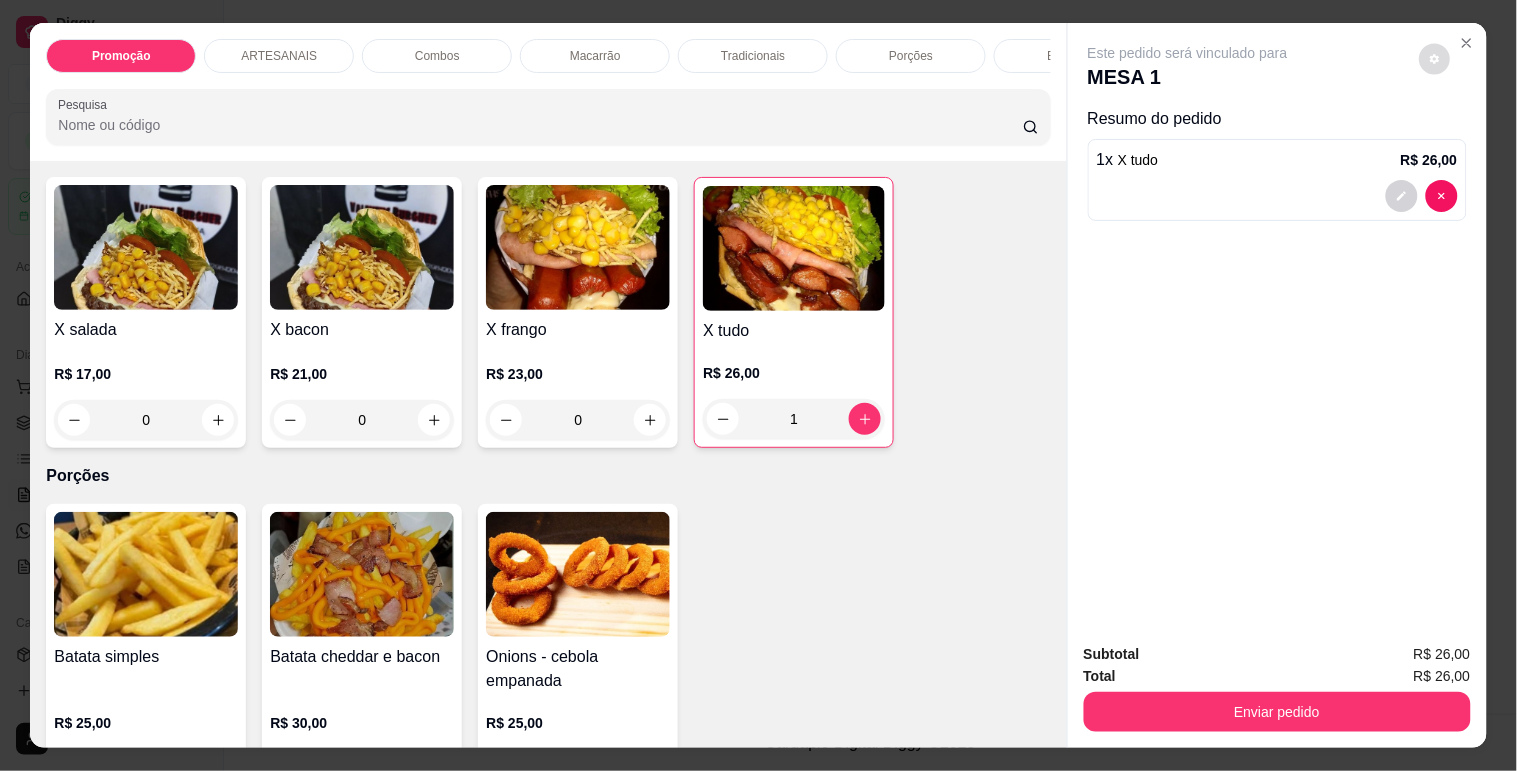 click at bounding box center [1434, 59] 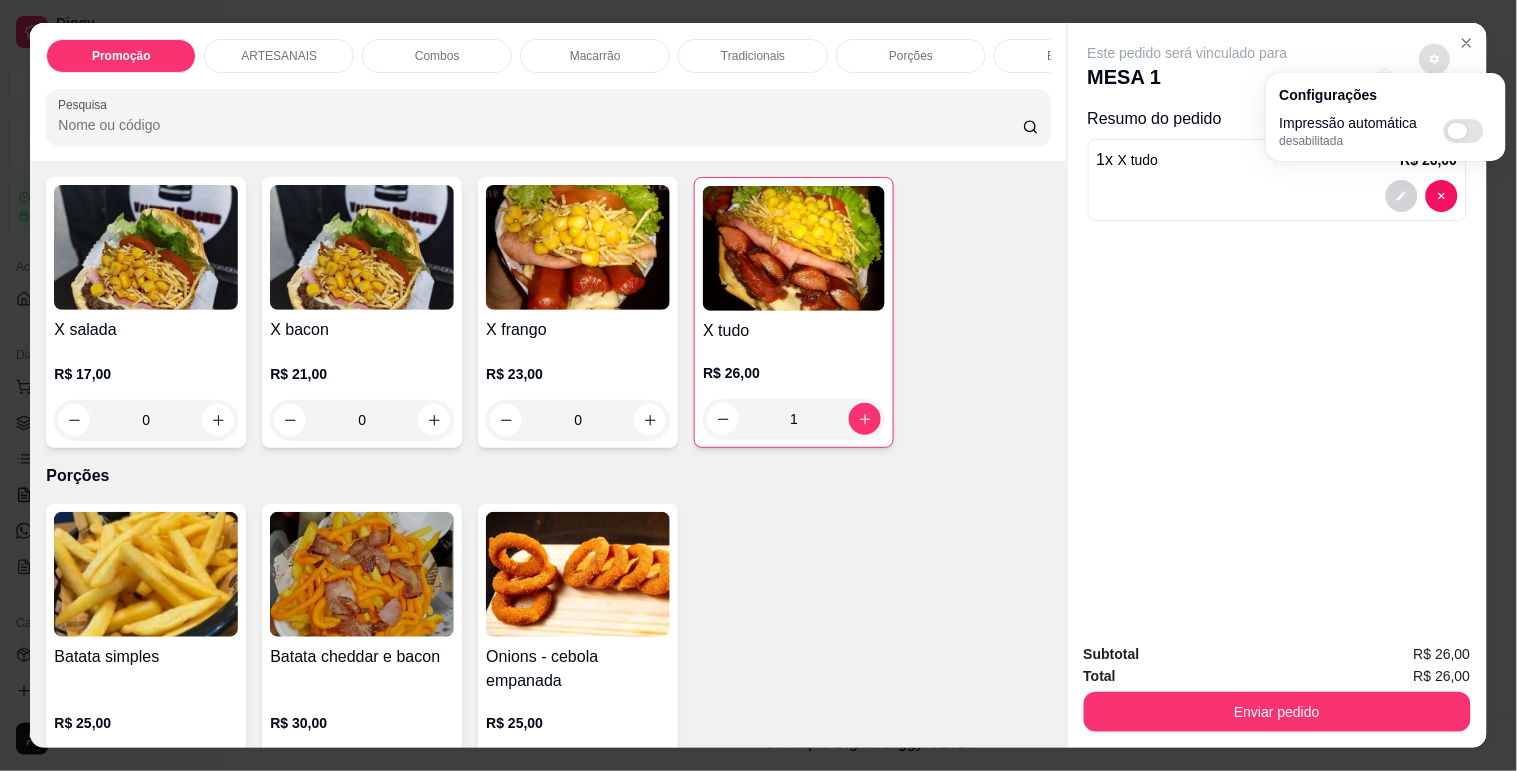 click at bounding box center (1464, 131) 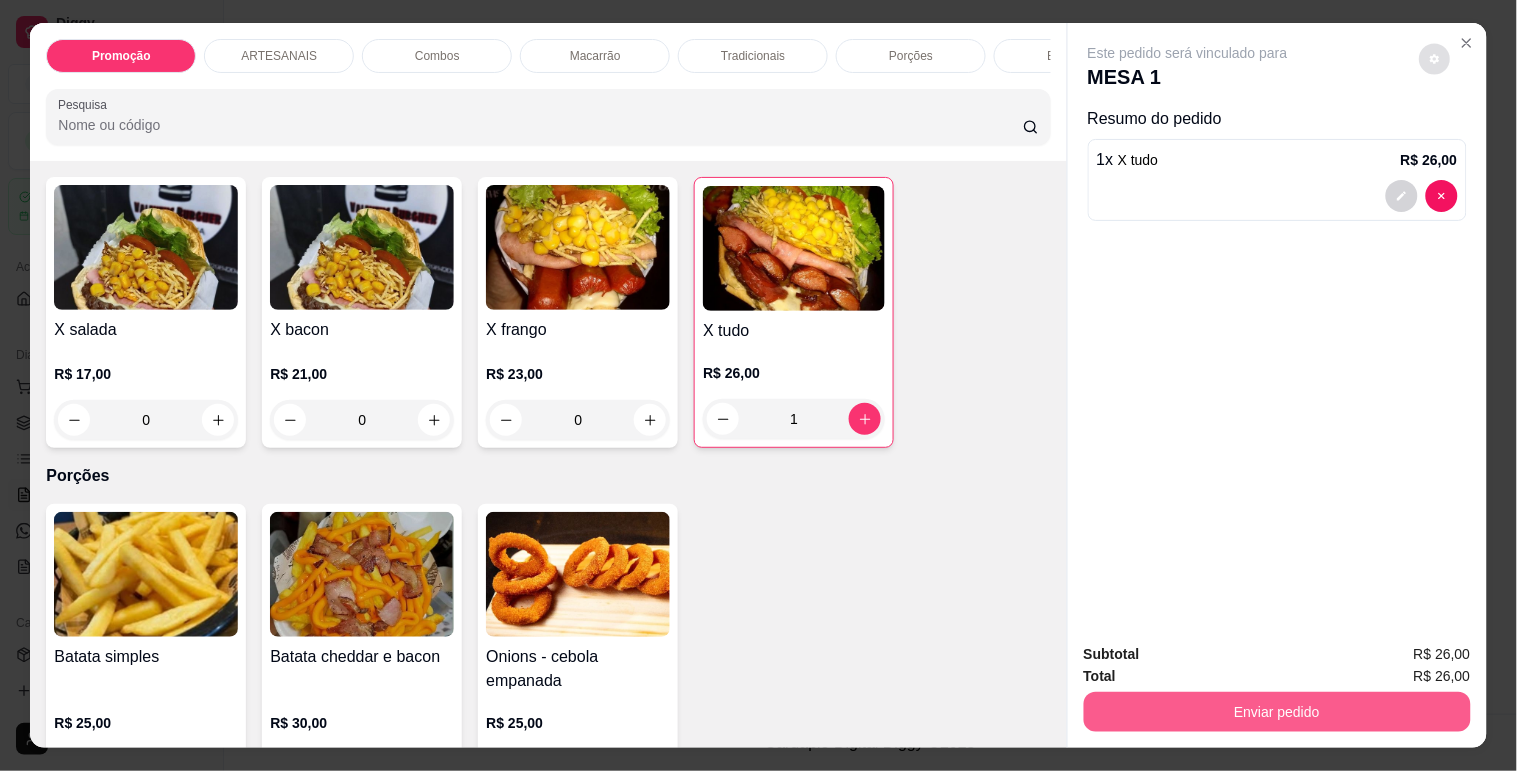 click on "Enviar pedido" at bounding box center [1277, 712] 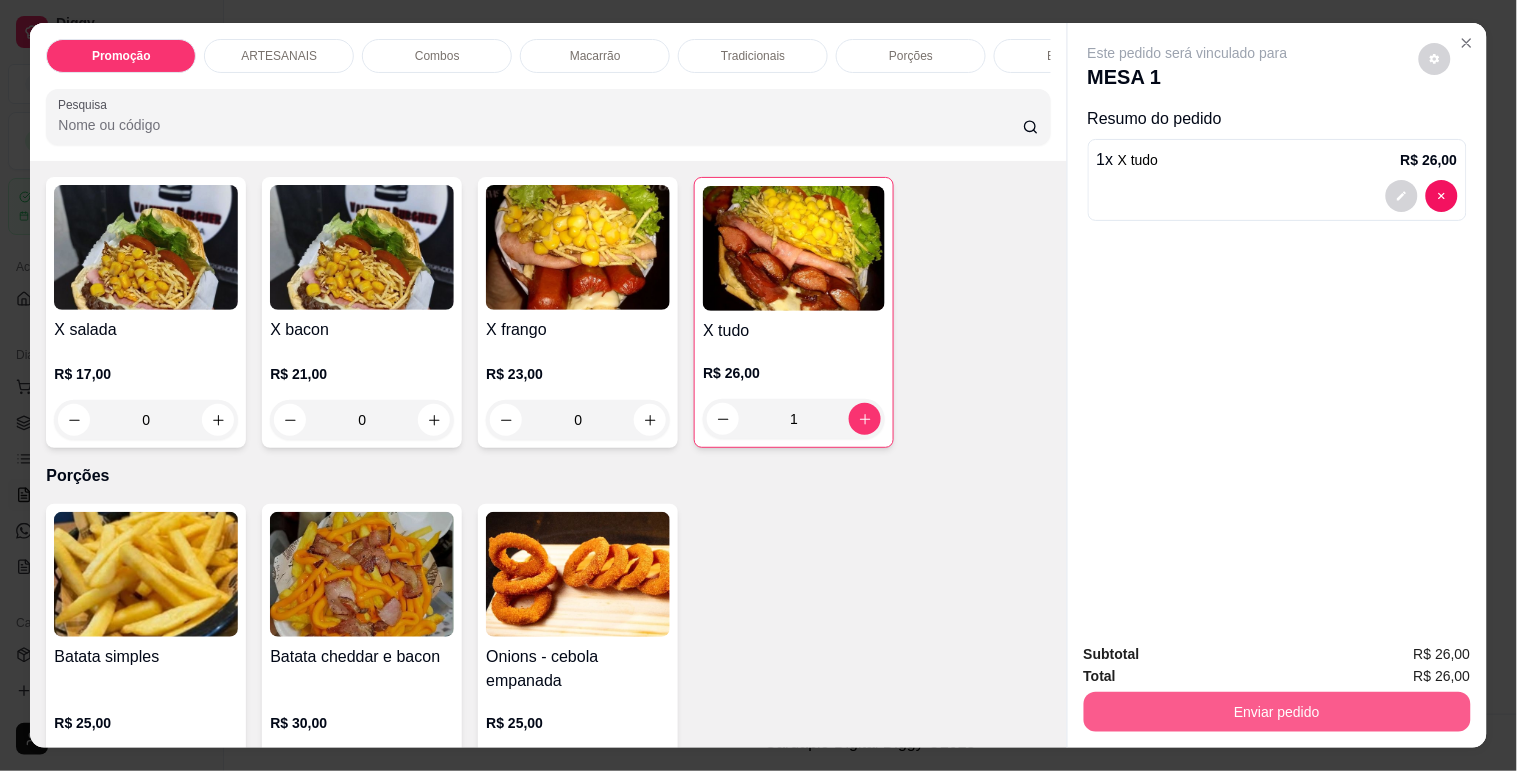 click on "Enviar pedido" at bounding box center (1277, 712) 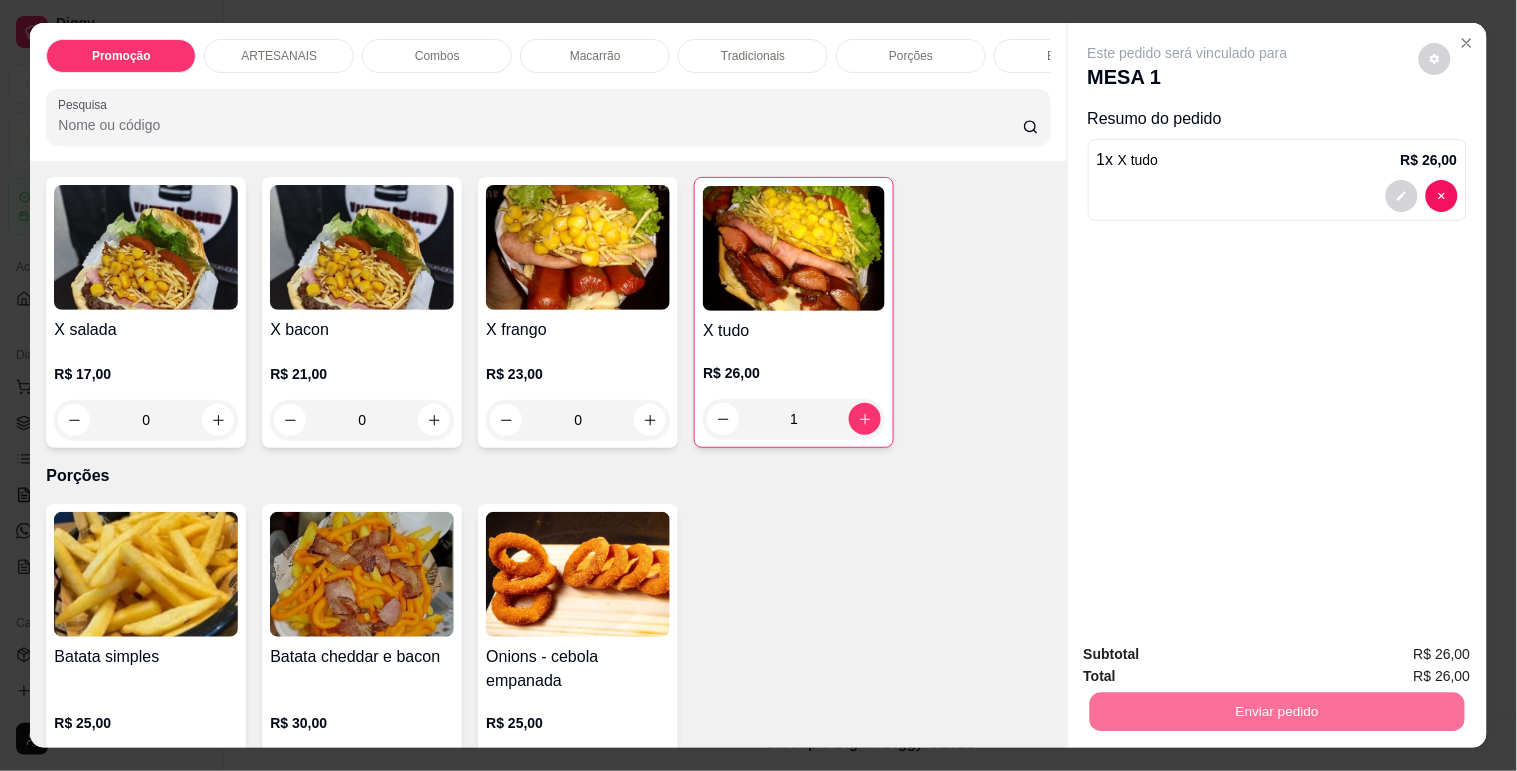 click on "Sim, quero registrar" at bounding box center (1400, 655) 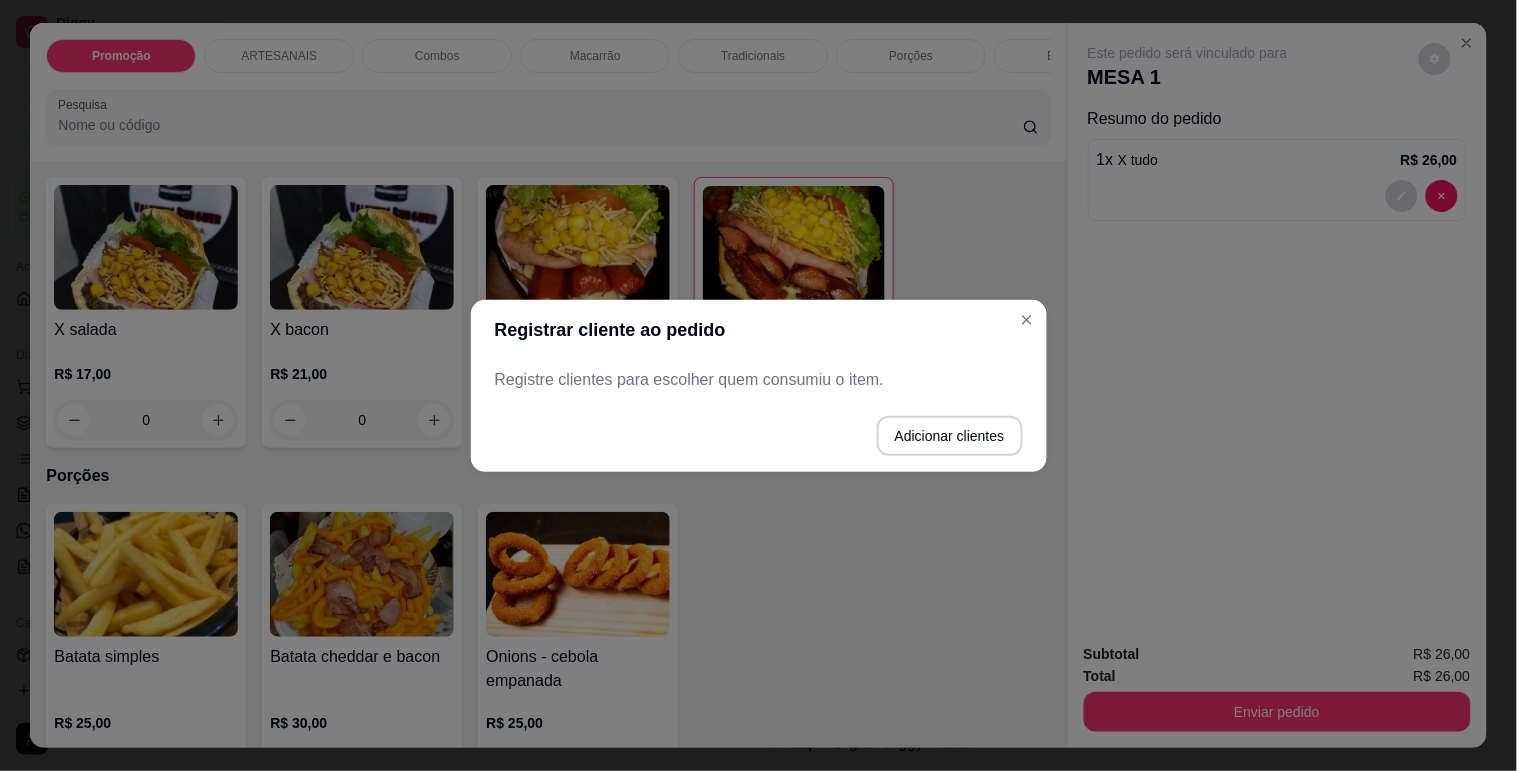 click on "Registre clientes para escolher quem consumiu o item." at bounding box center (759, 380) 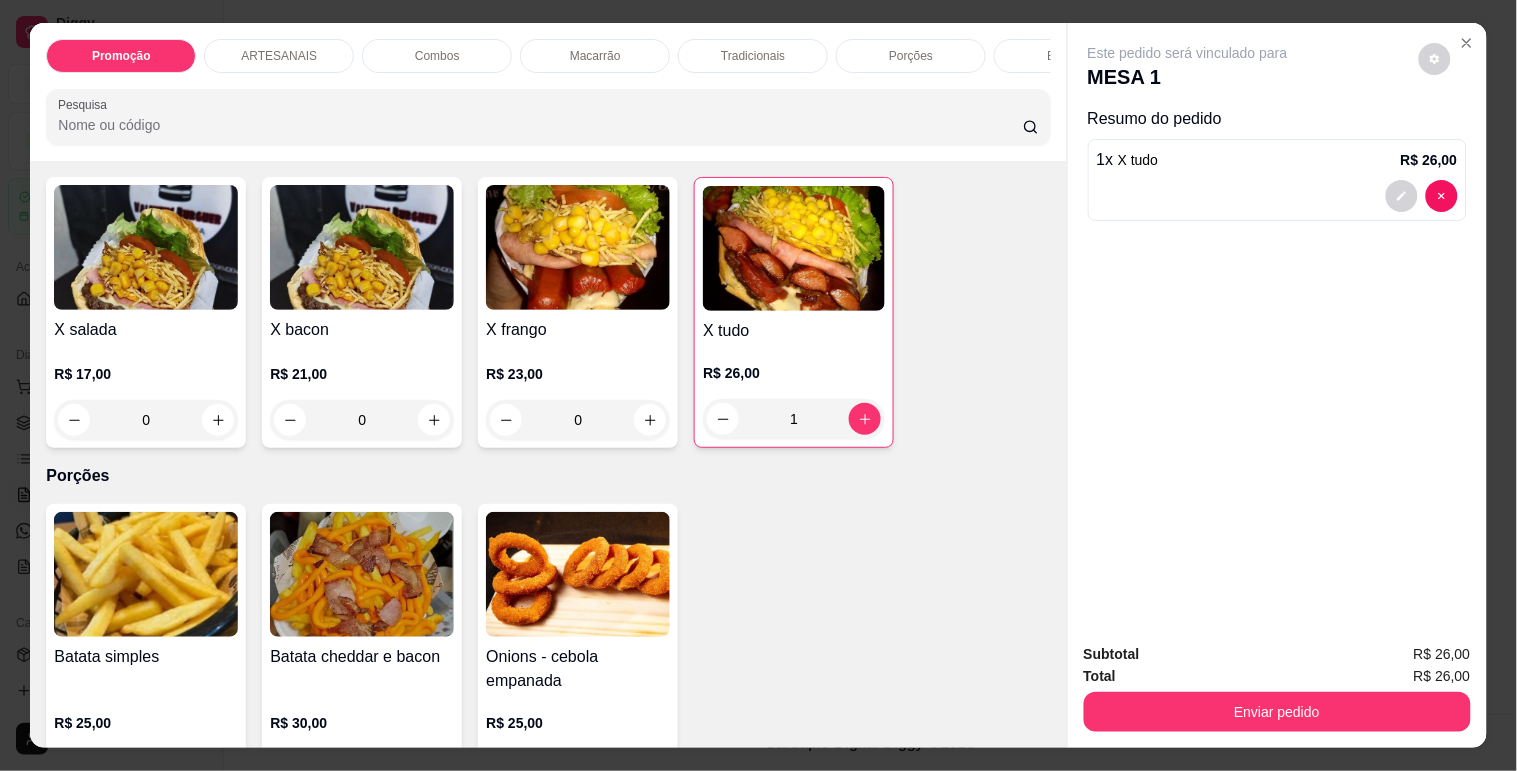 click on "Enviar pedido" at bounding box center [1277, 712] 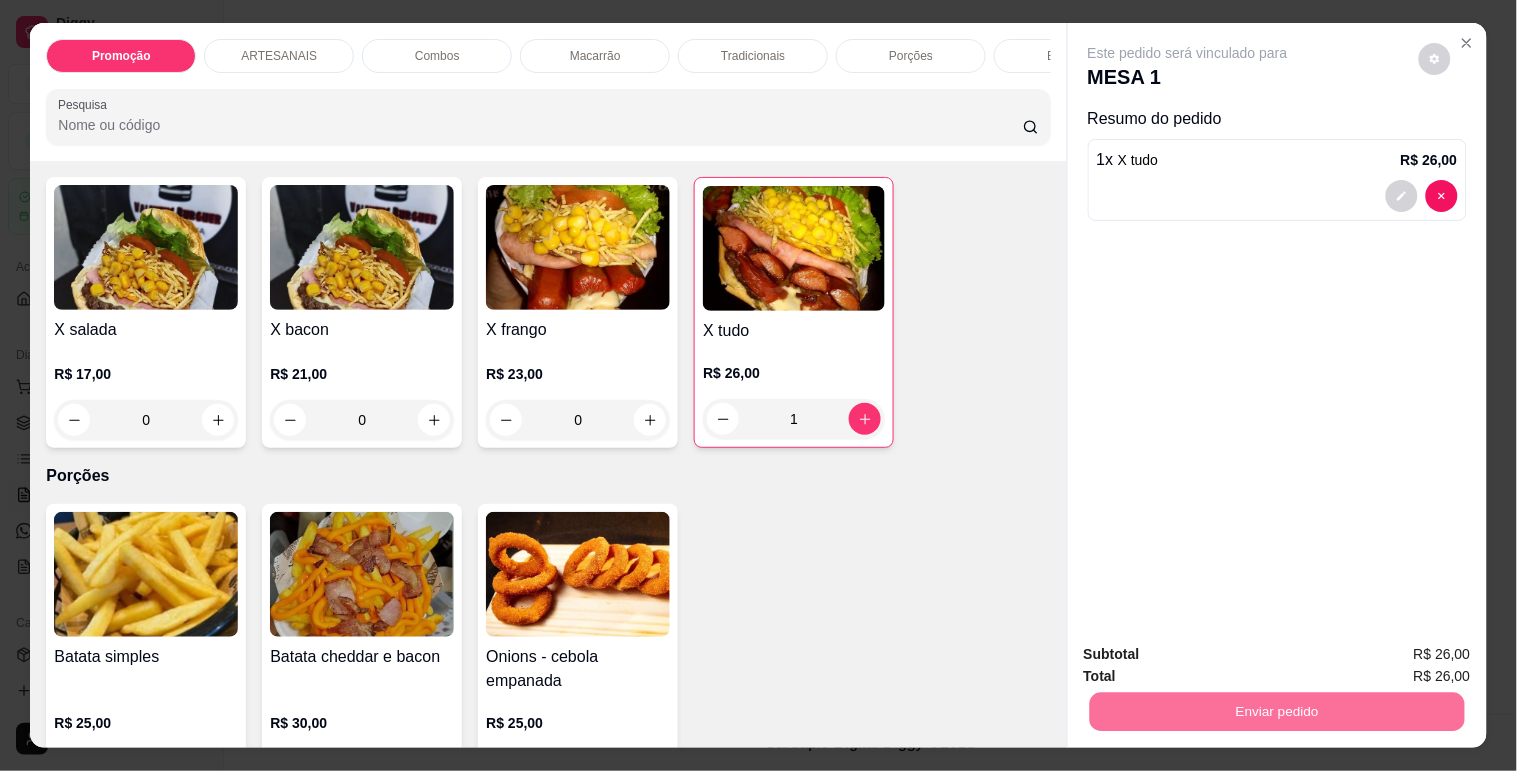 click on "Sim, quero registrar" at bounding box center [1400, 655] 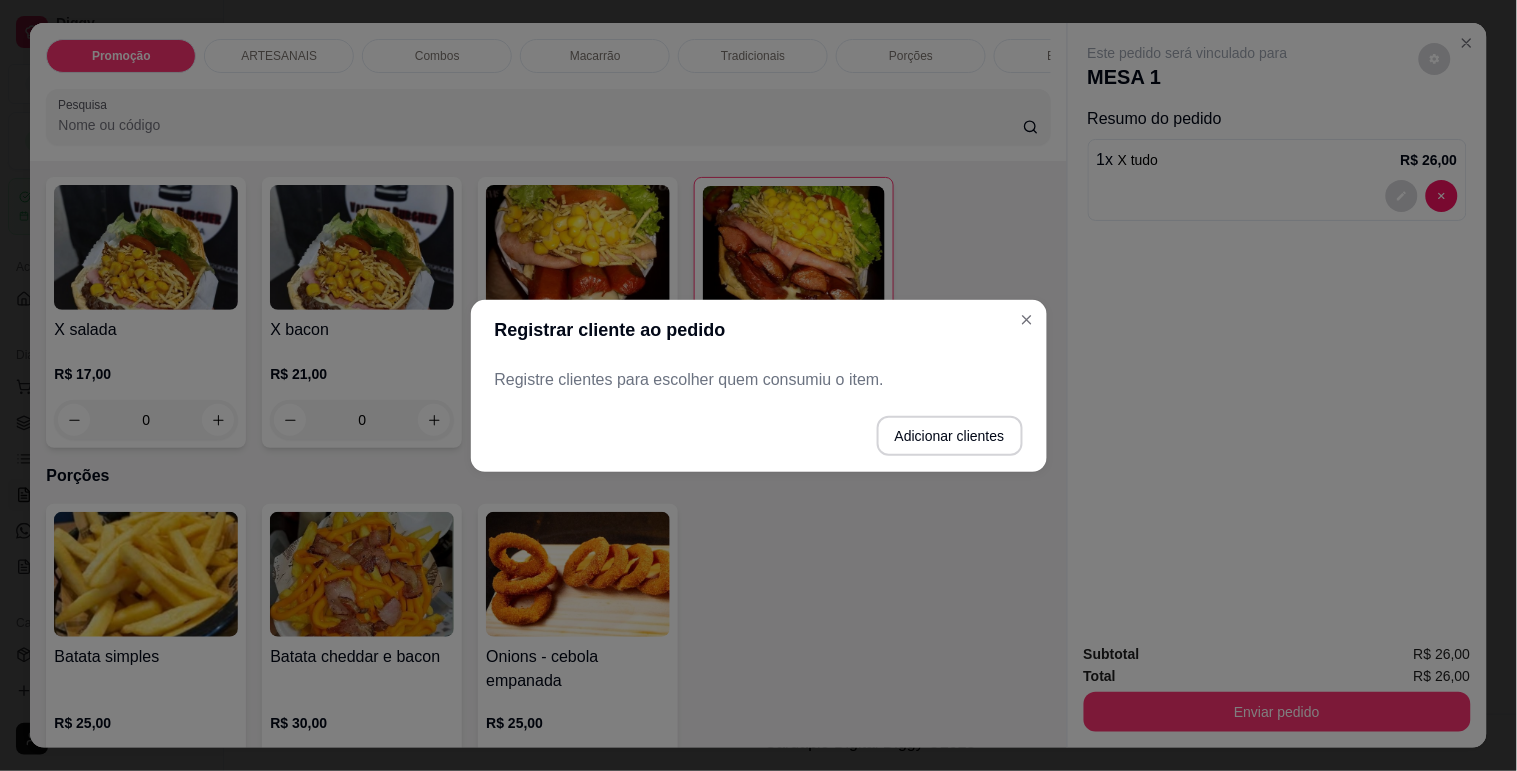 click on "Registre clientes para escolher quem consumiu o item." at bounding box center [759, 380] 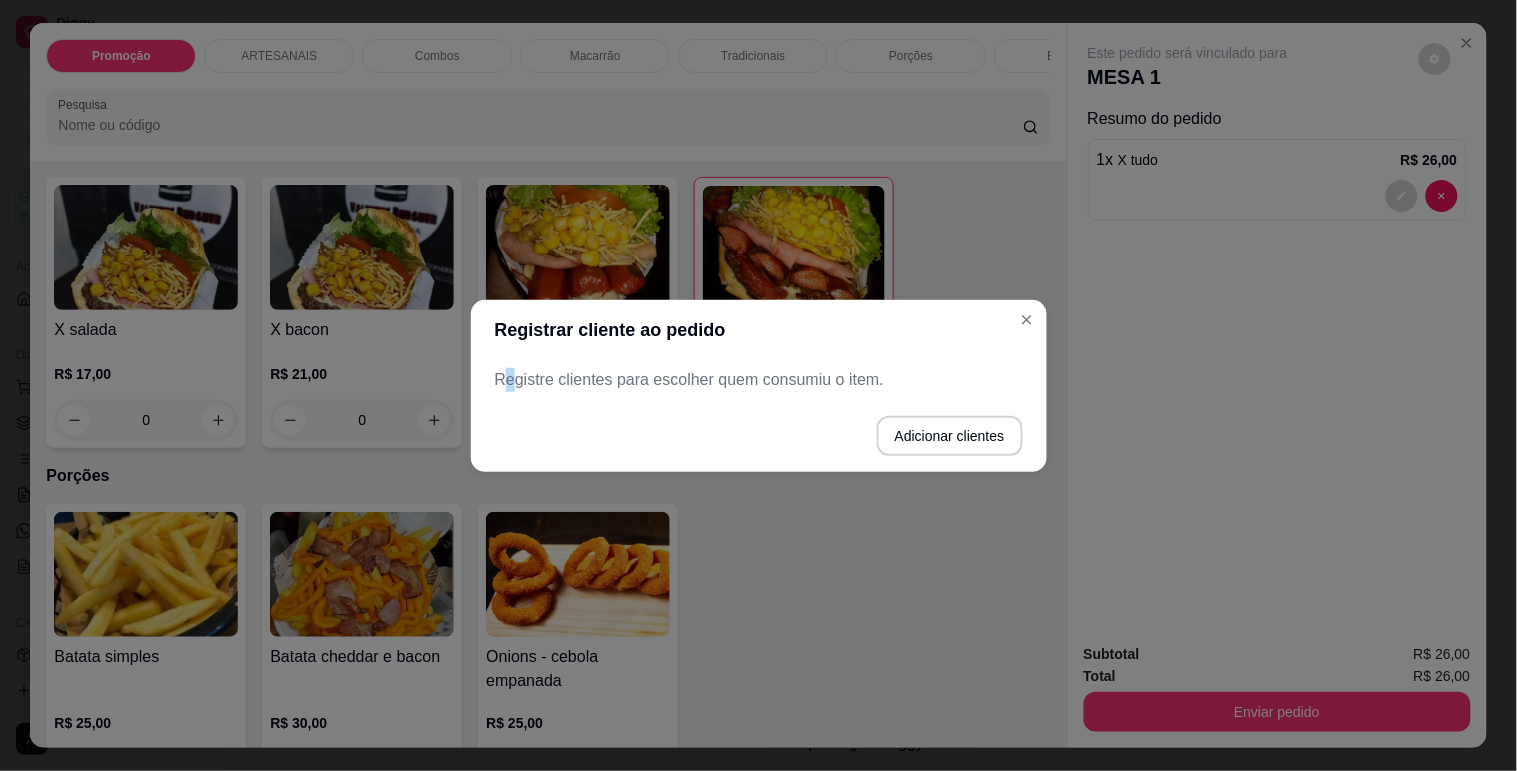 drag, startPoint x: 508, startPoint y: 377, endPoint x: 527, endPoint y: 372, distance: 19.646883 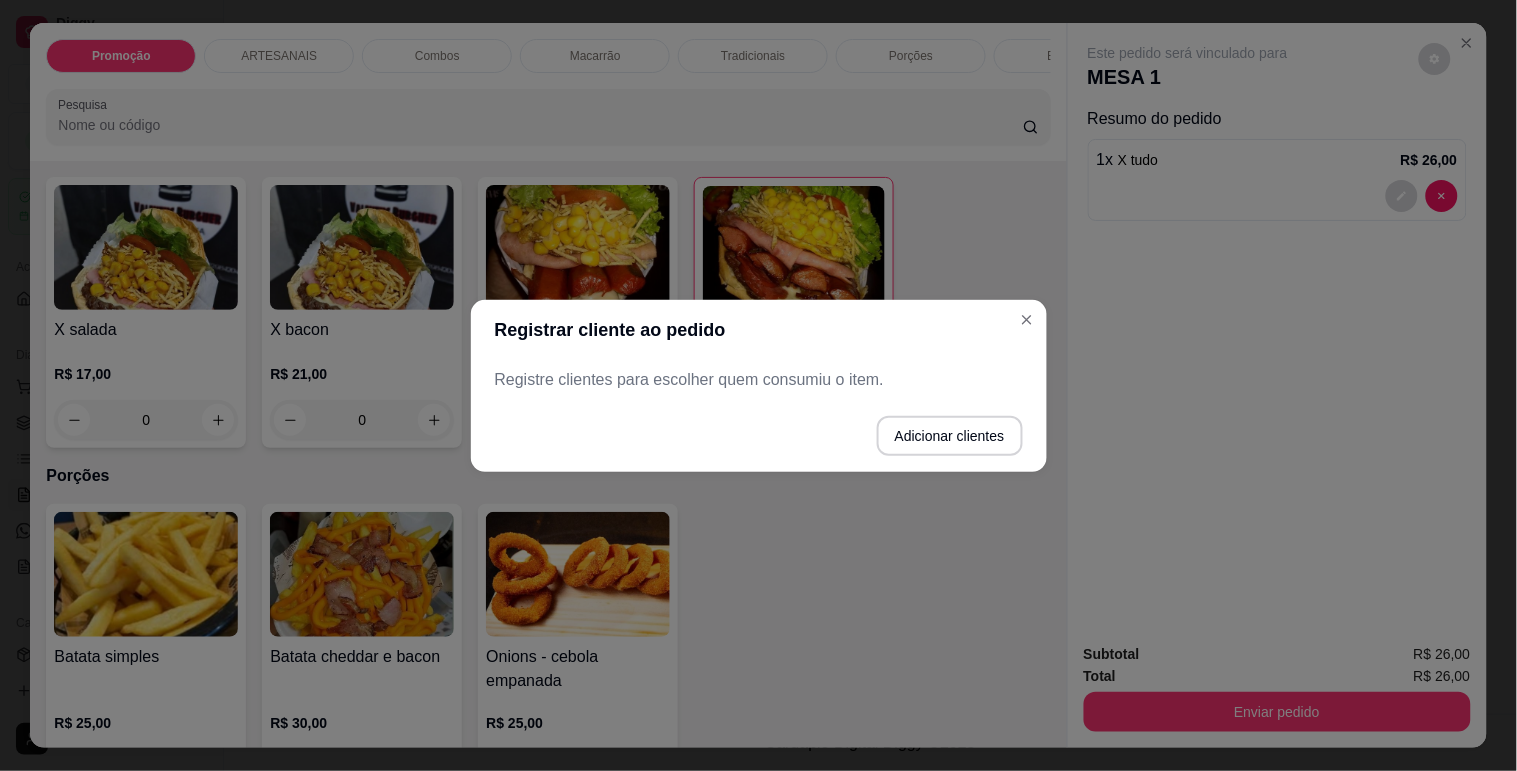 drag, startPoint x: 528, startPoint y: 372, endPoint x: 833, endPoint y: 464, distance: 318.5734 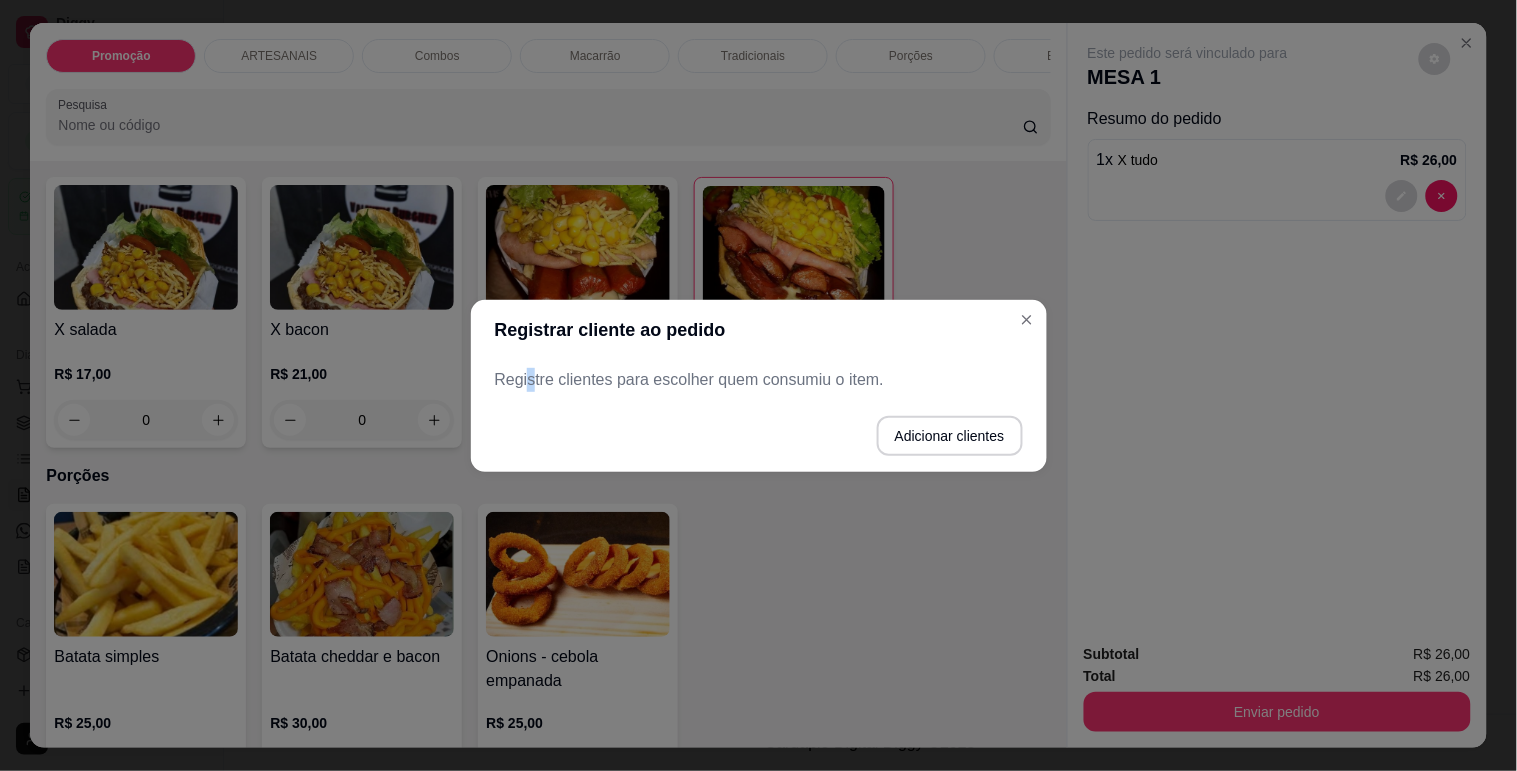 click on "Adicionar clientes" at bounding box center [950, 436] 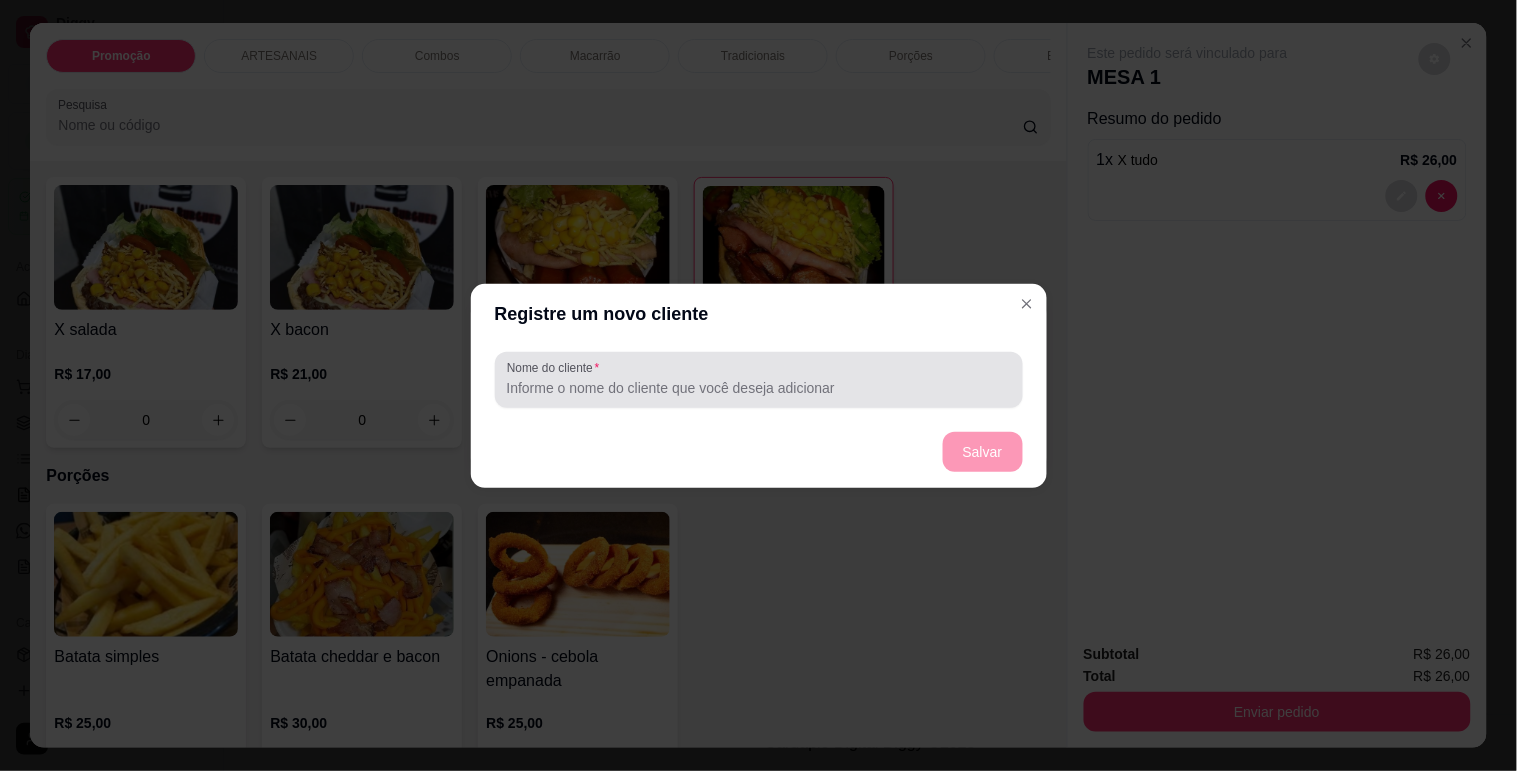 click at bounding box center [759, 380] 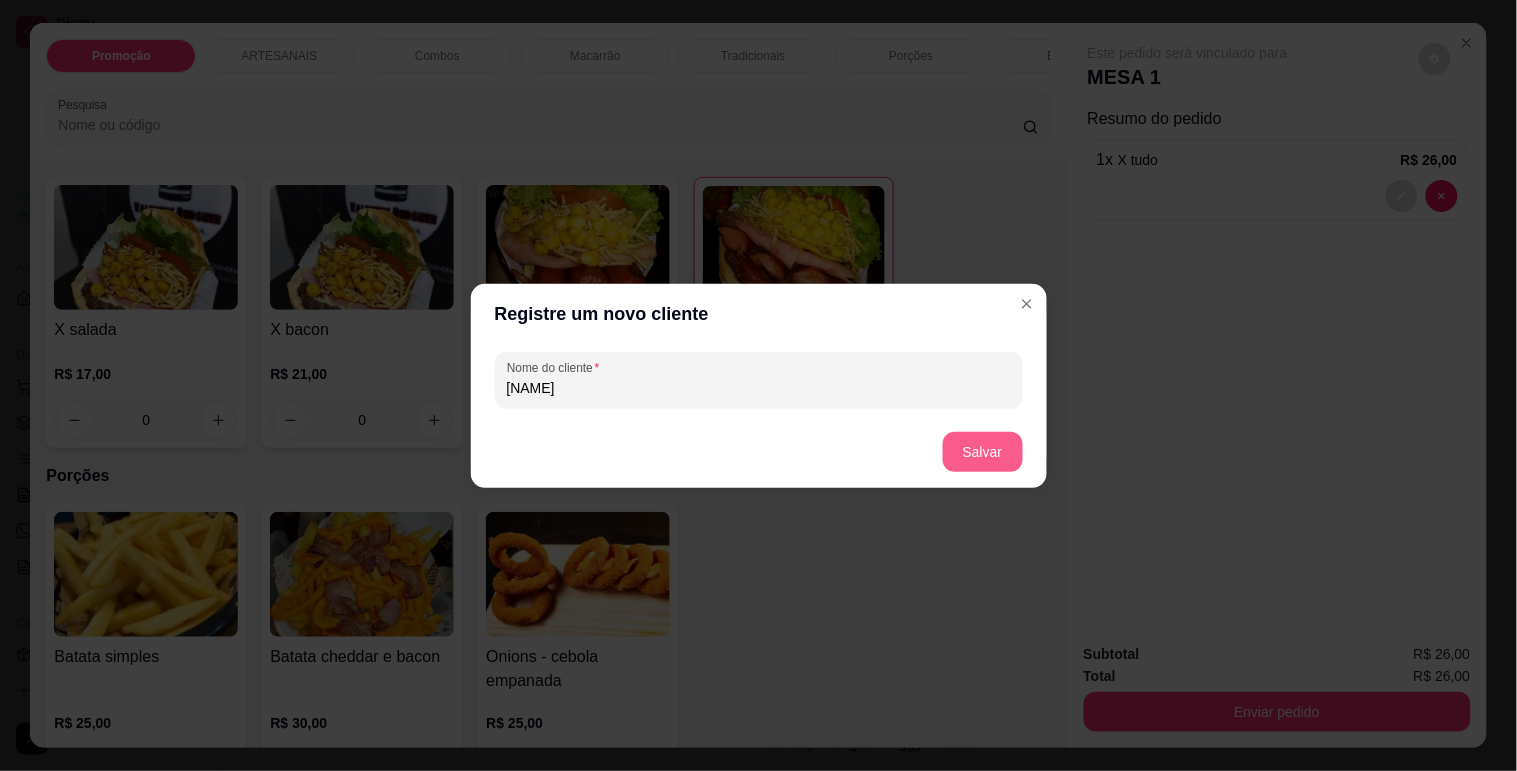 type on "Guelin" 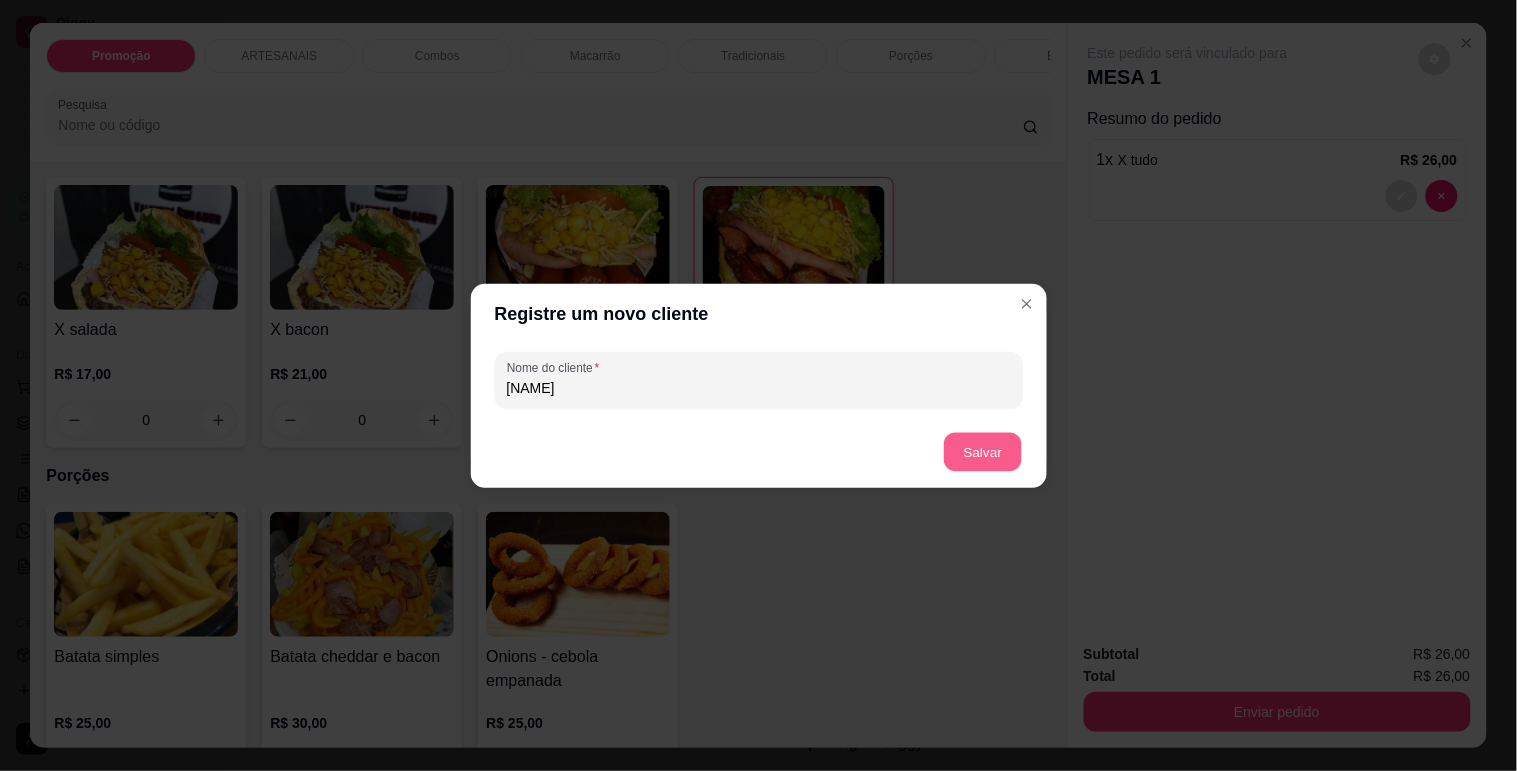 click on "Salvar" at bounding box center (983, 451) 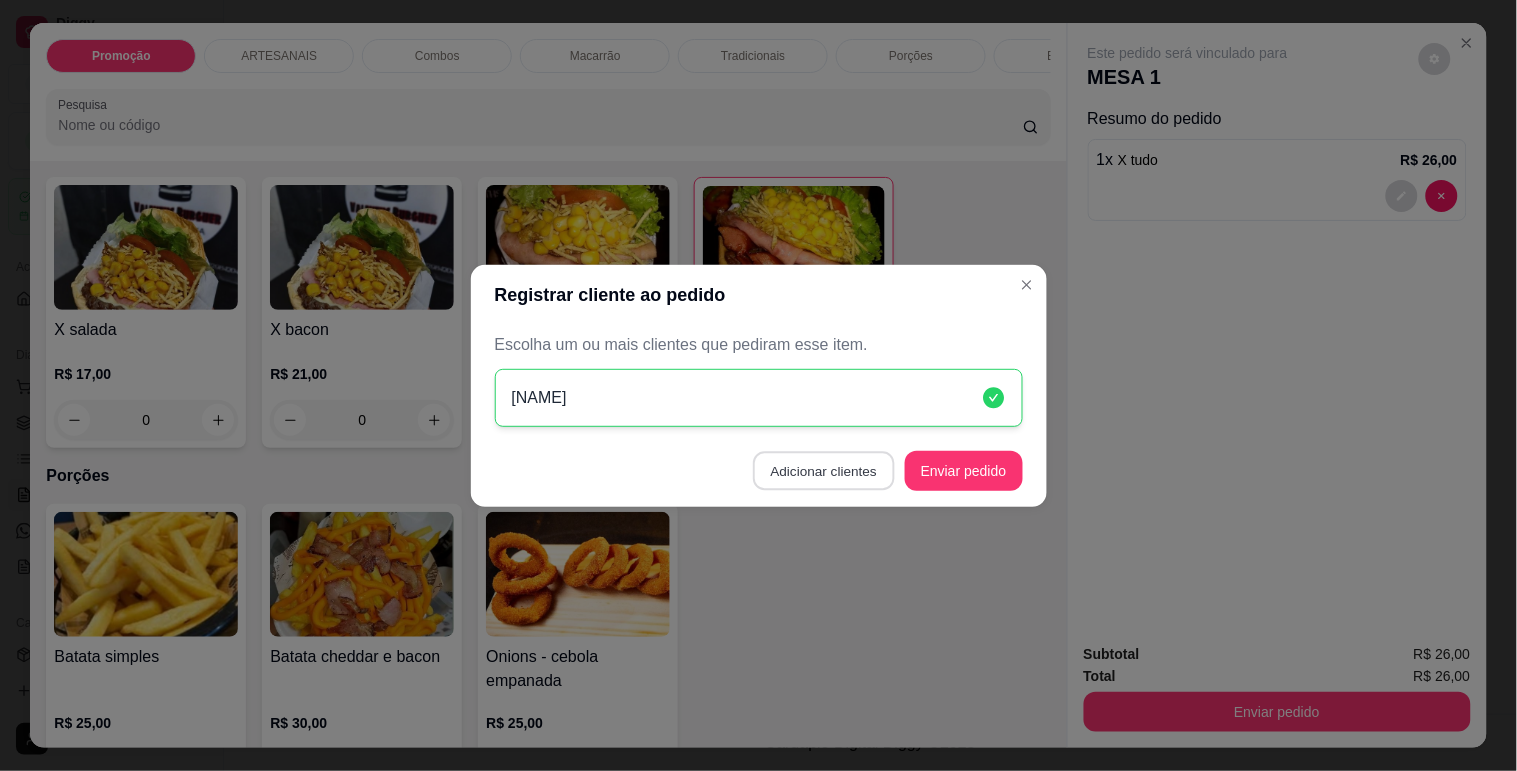 click on "Adicionar clientes" at bounding box center [823, 470] 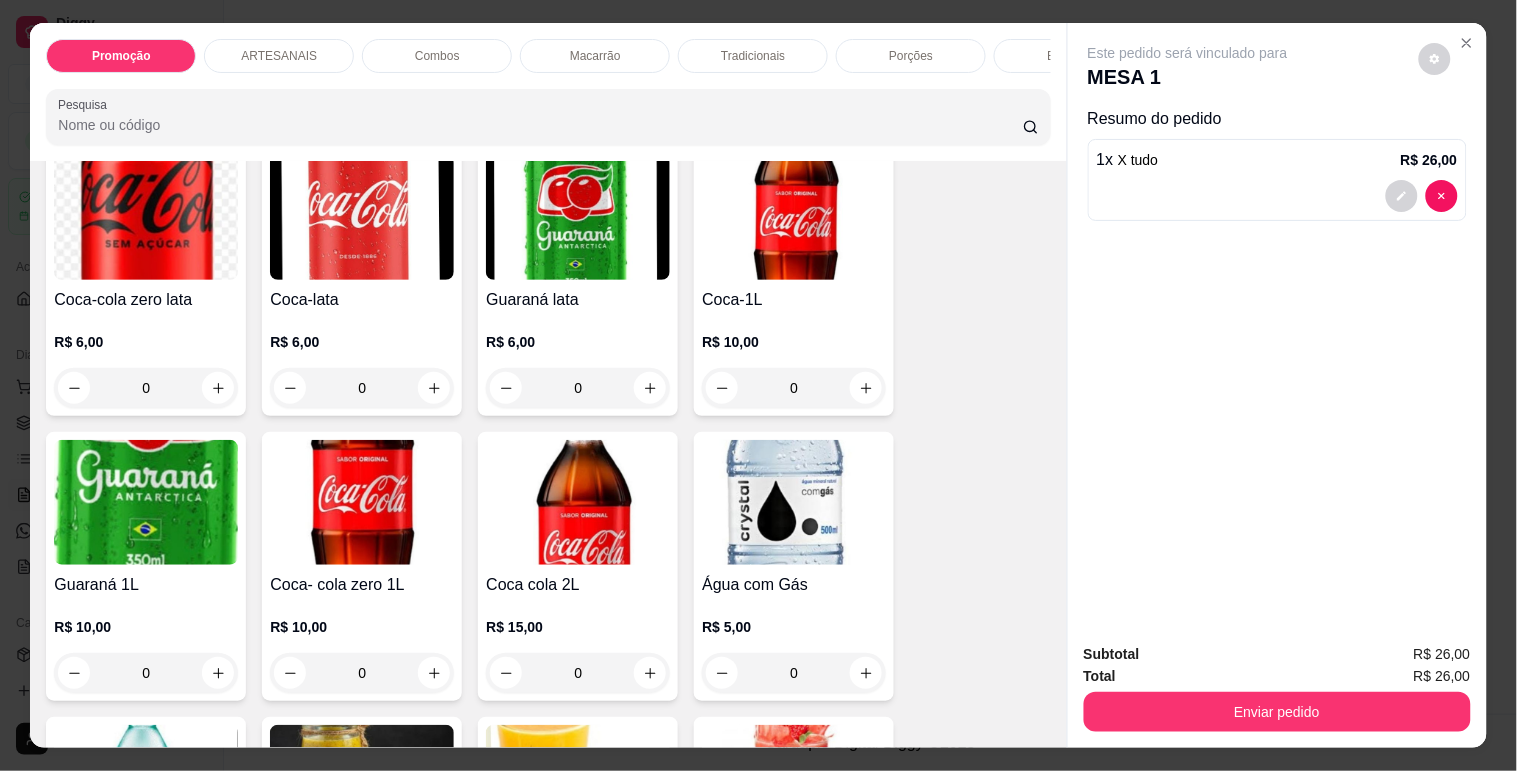 scroll, scrollTop: 2666, scrollLeft: 0, axis: vertical 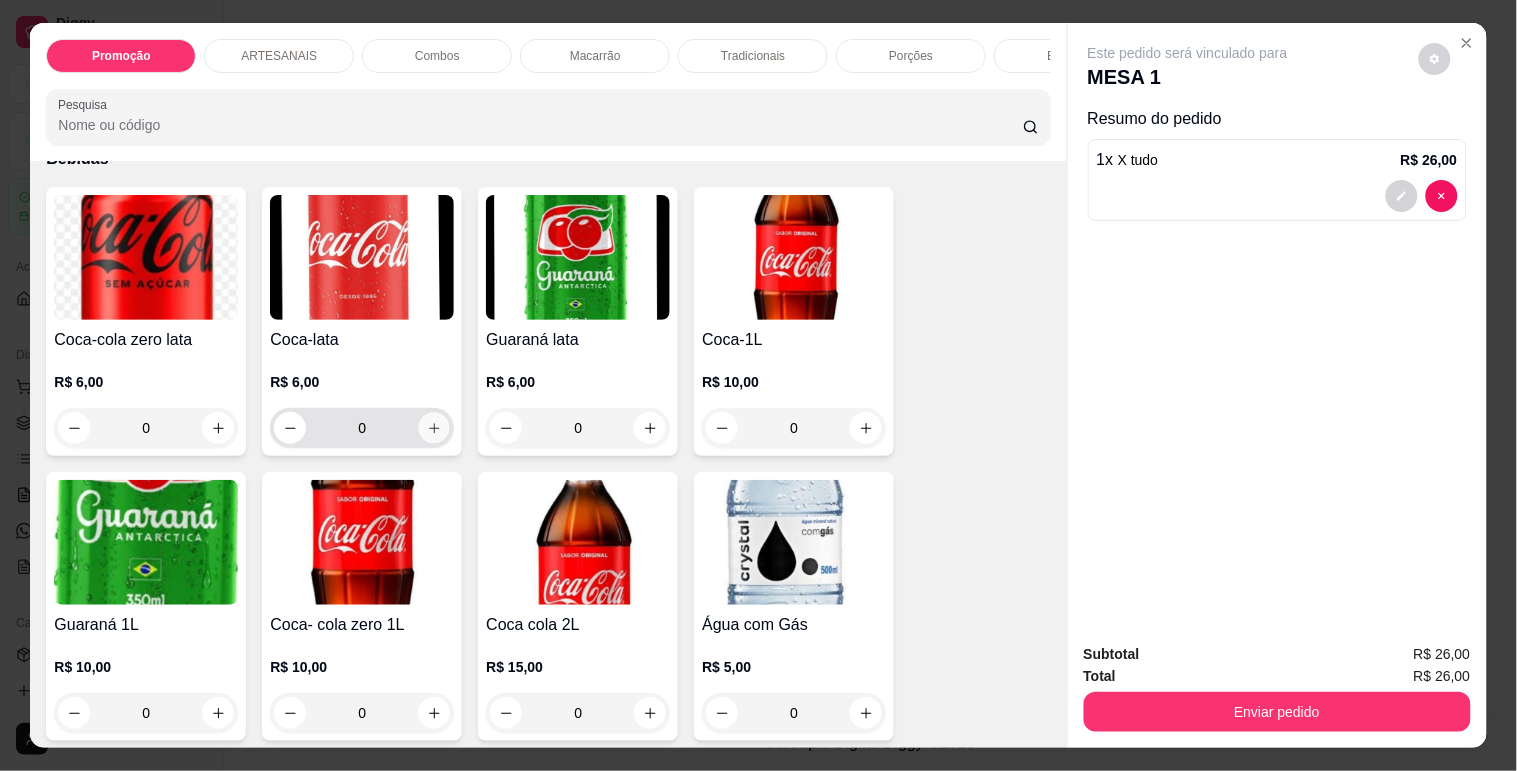 click at bounding box center (434, 428) 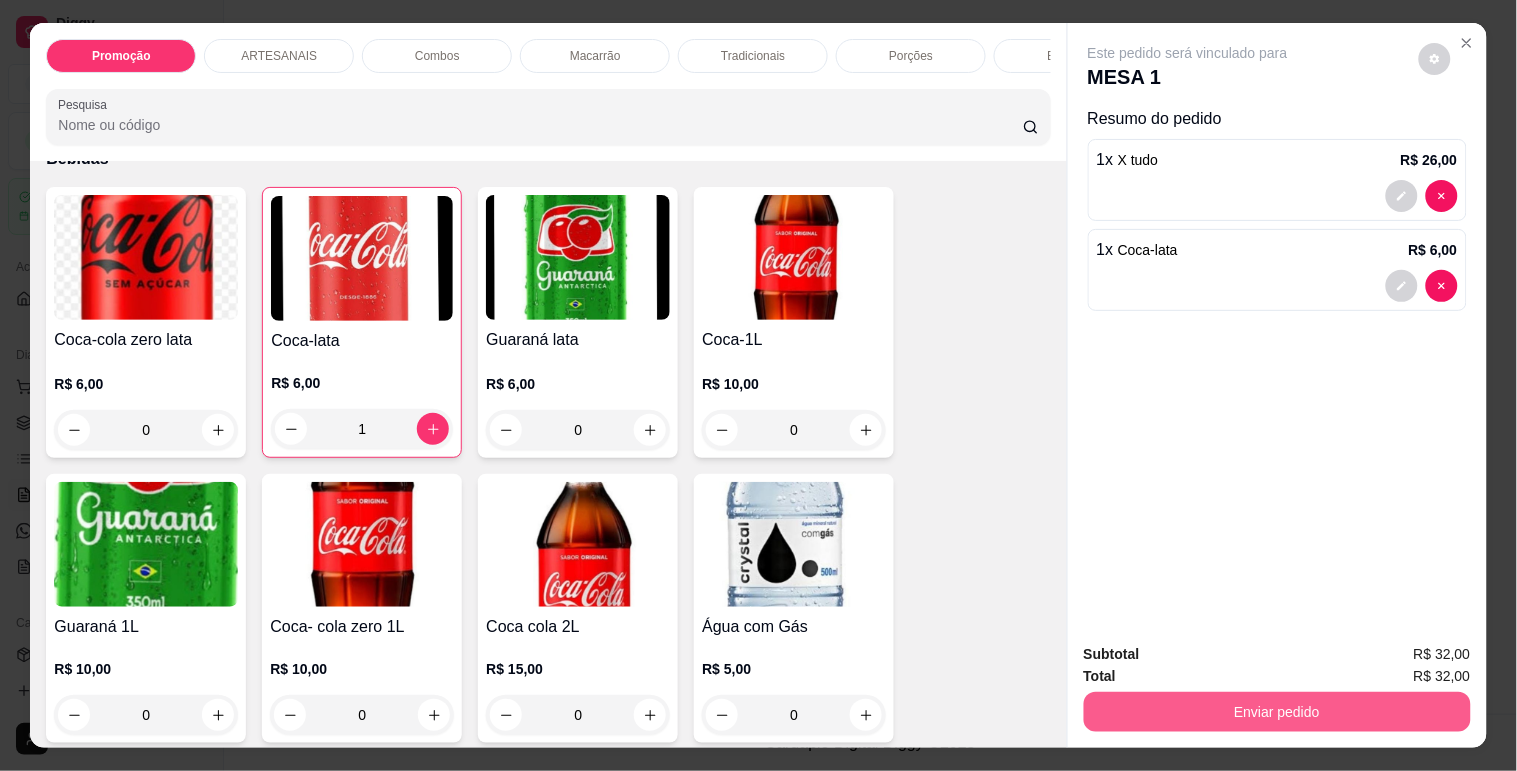 click on "Enviar pedido" at bounding box center (1277, 712) 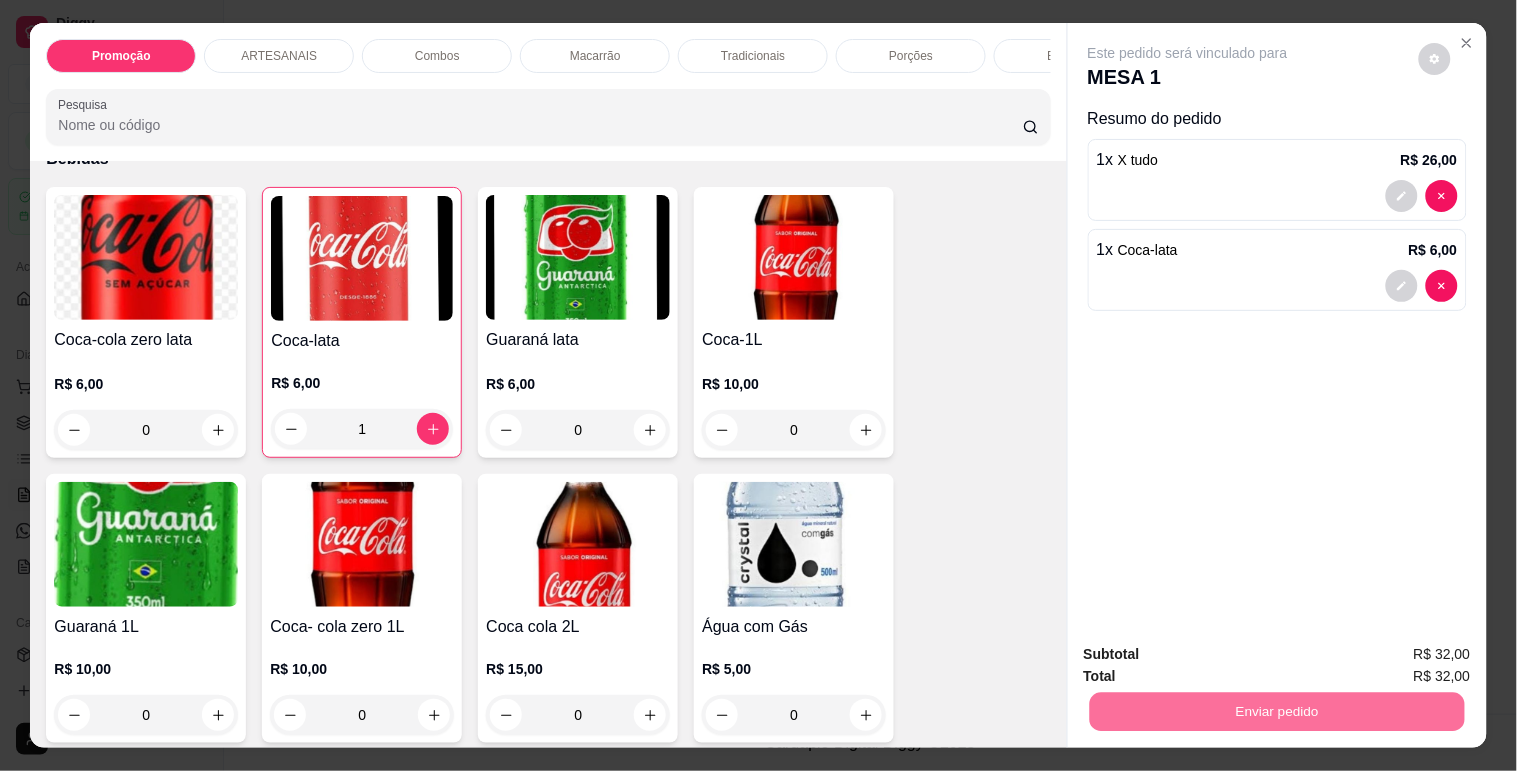 click on "Sim, quero registrar" at bounding box center (1401, 653) 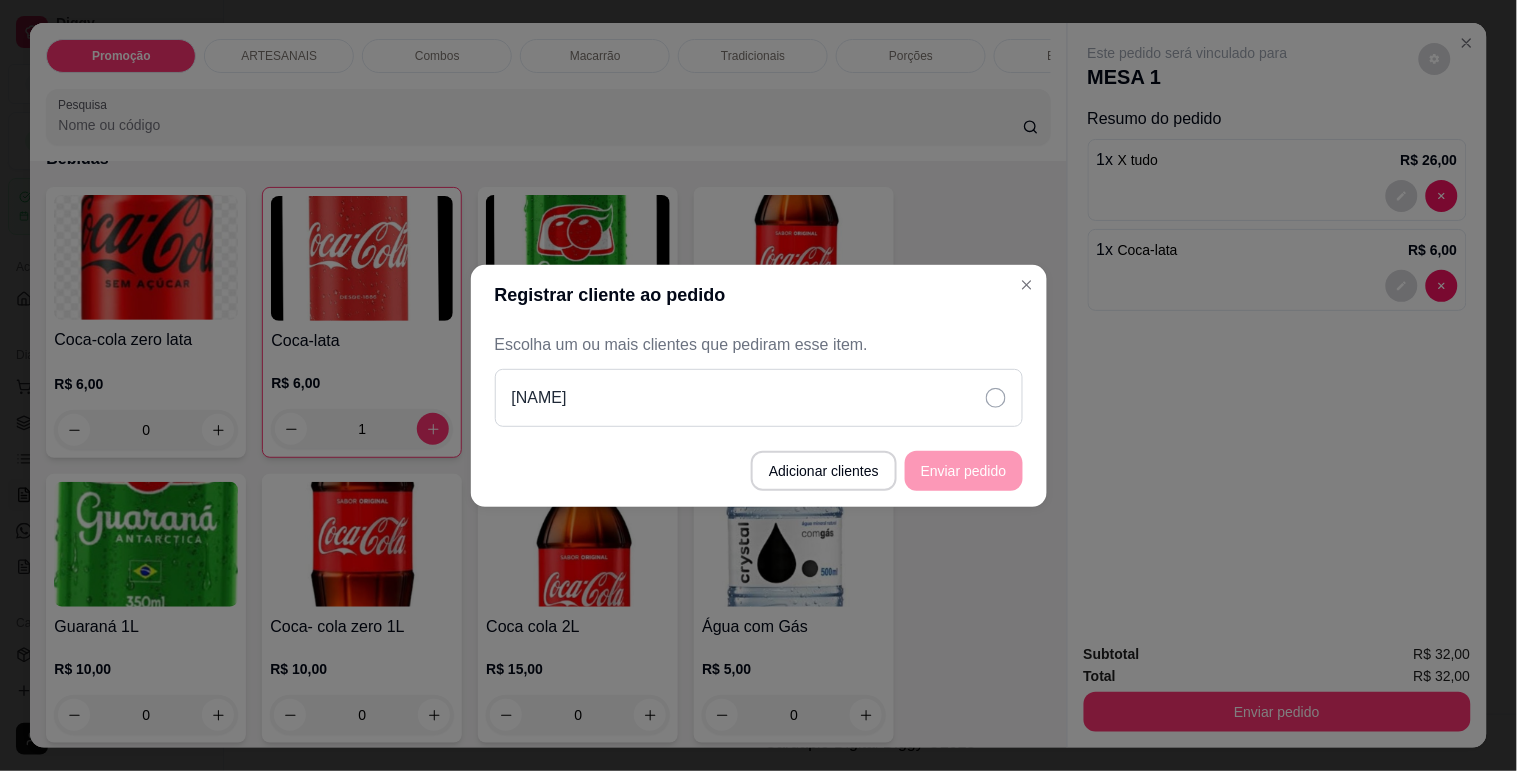 click 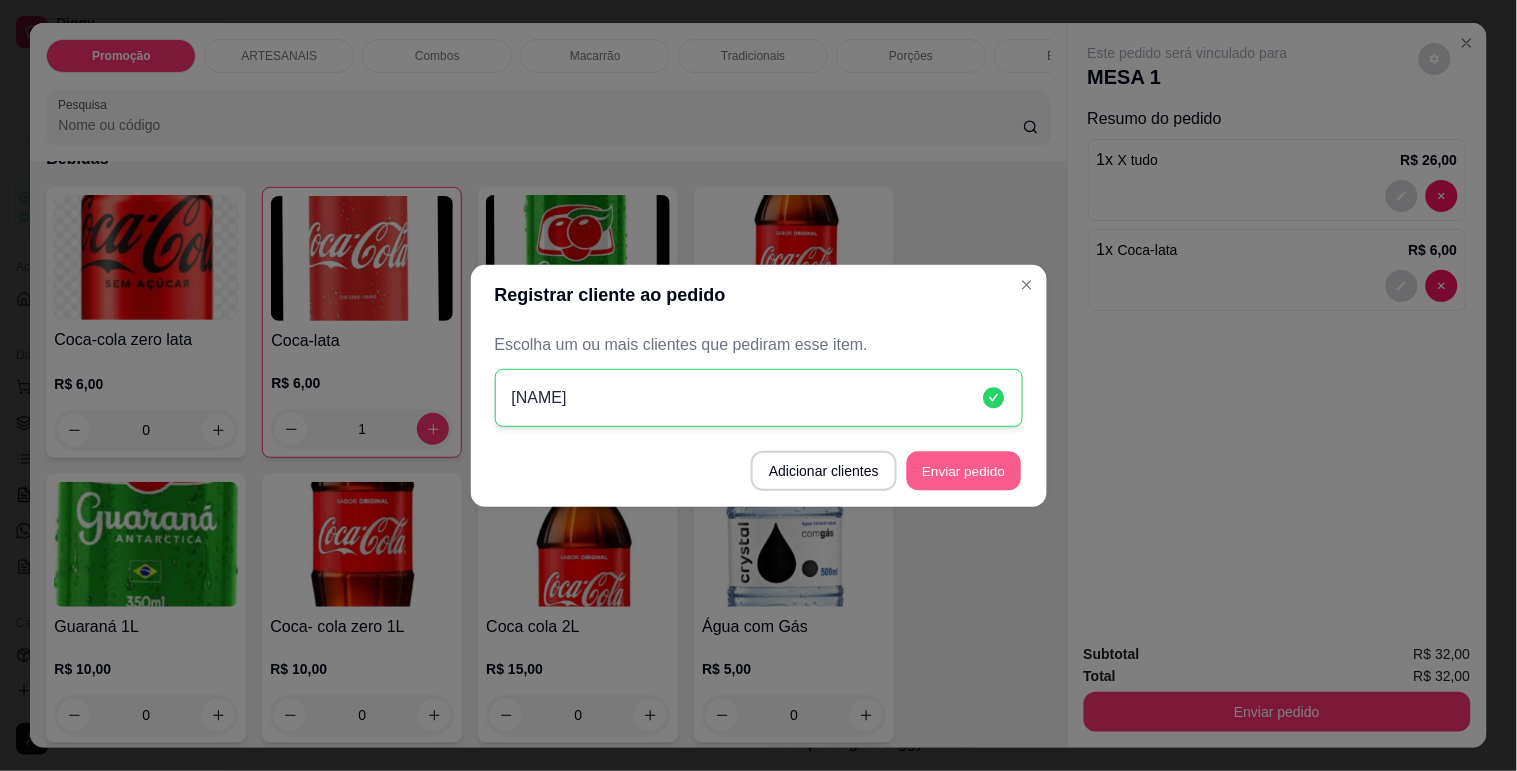 click on "Enviar pedido" at bounding box center [964, 470] 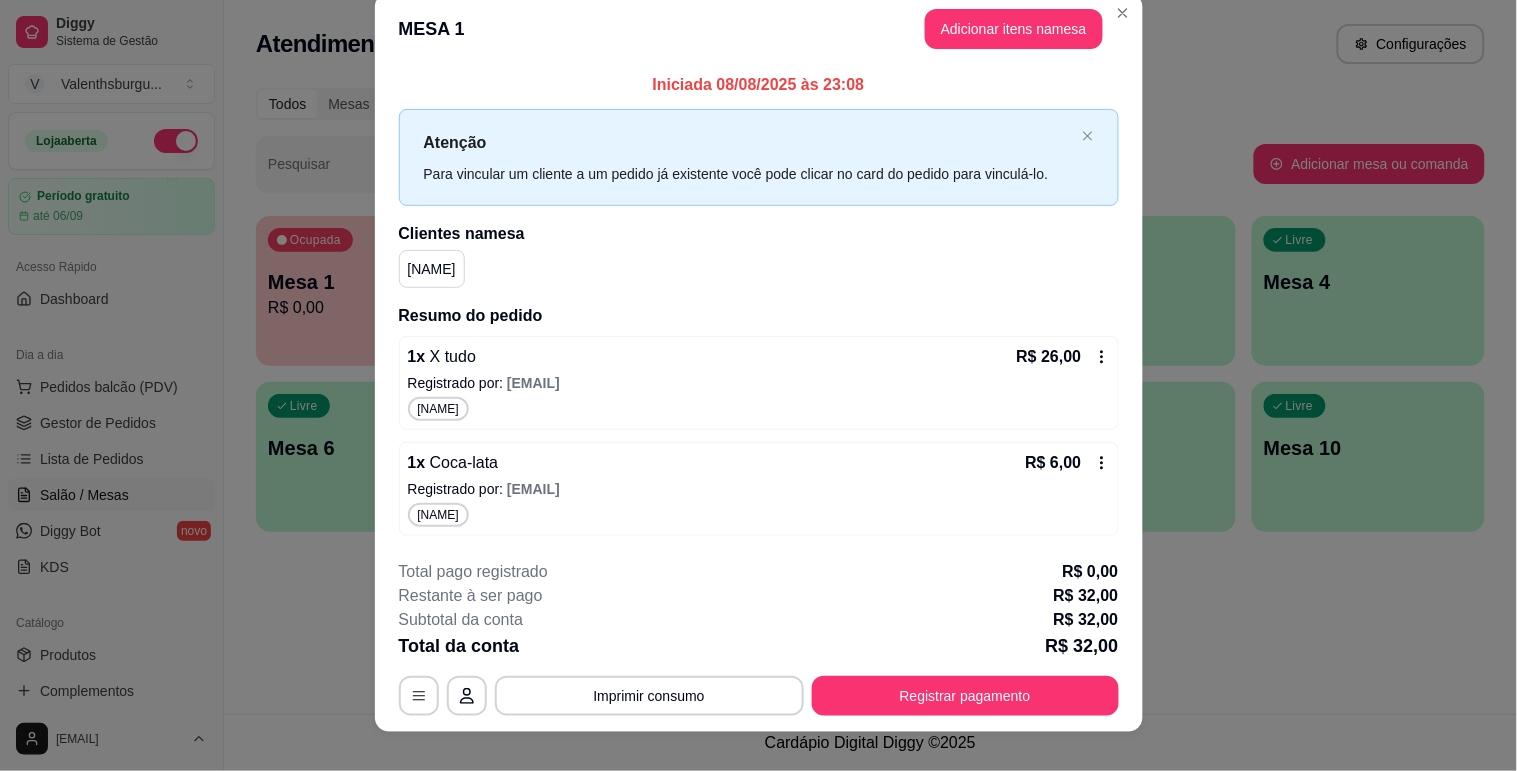 scroll, scrollTop: 0, scrollLeft: 0, axis: both 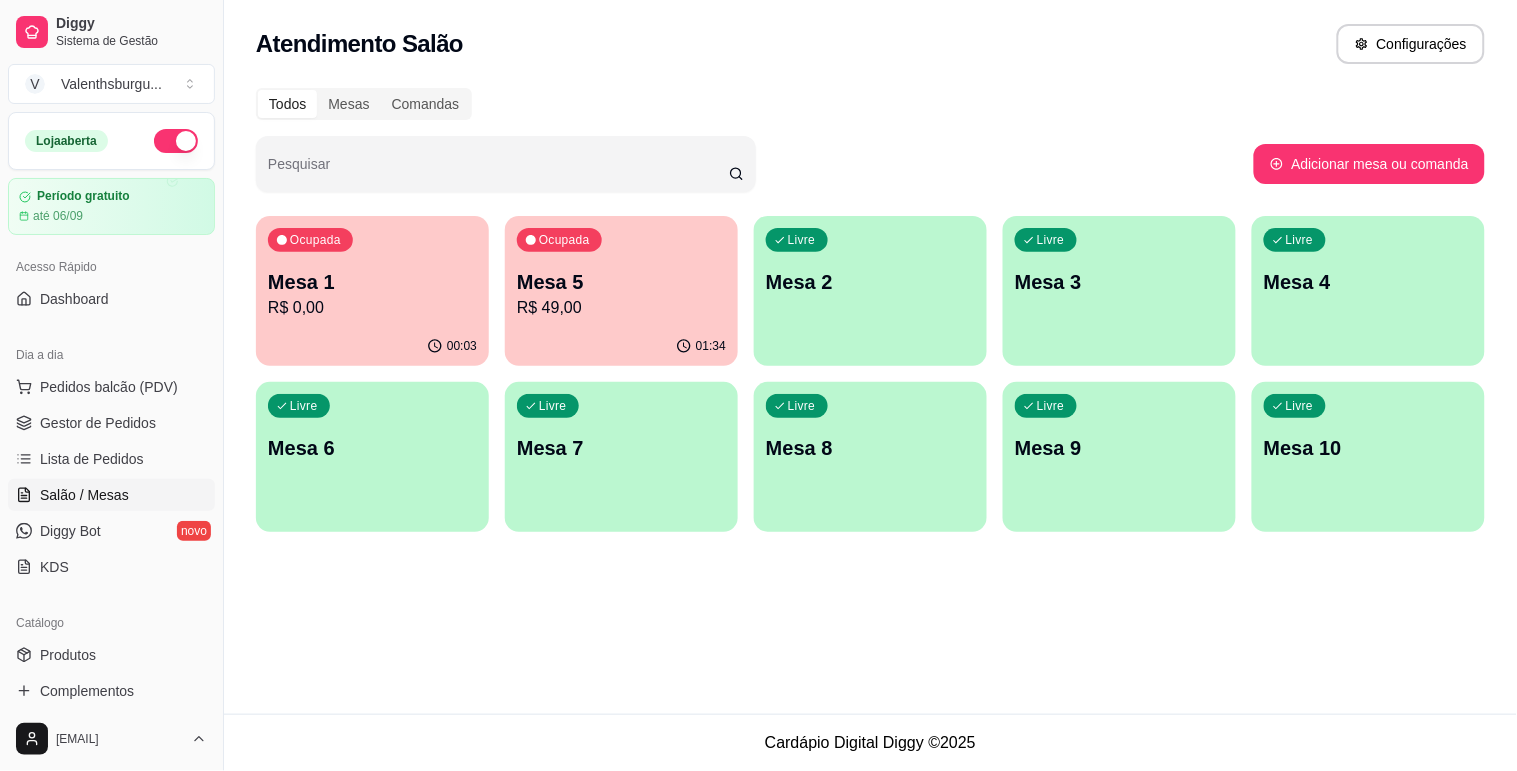 click on "Mesa 1" at bounding box center (372, 282) 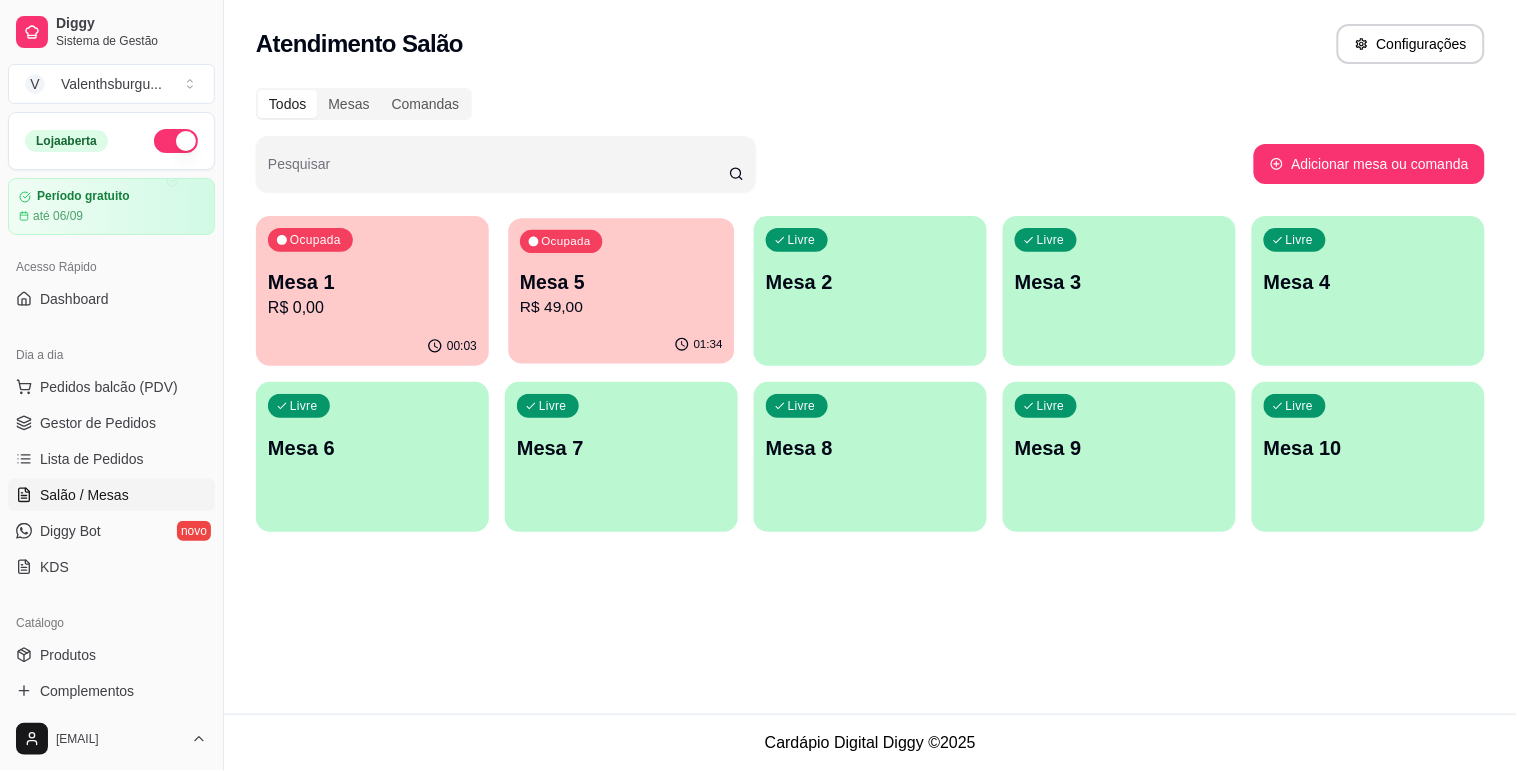 click on "R$ 49,00" at bounding box center [621, 307] 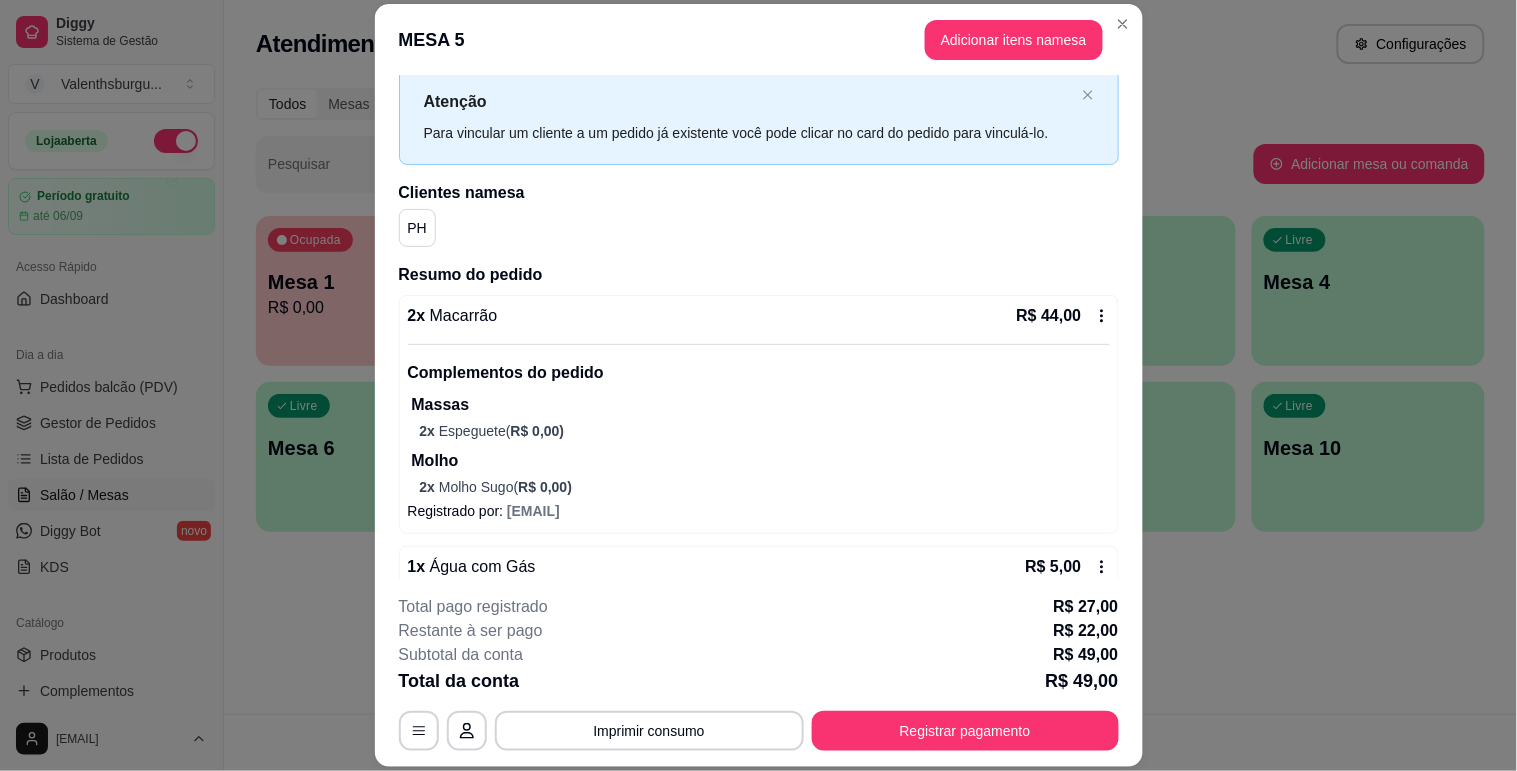 scroll, scrollTop: 97, scrollLeft: 0, axis: vertical 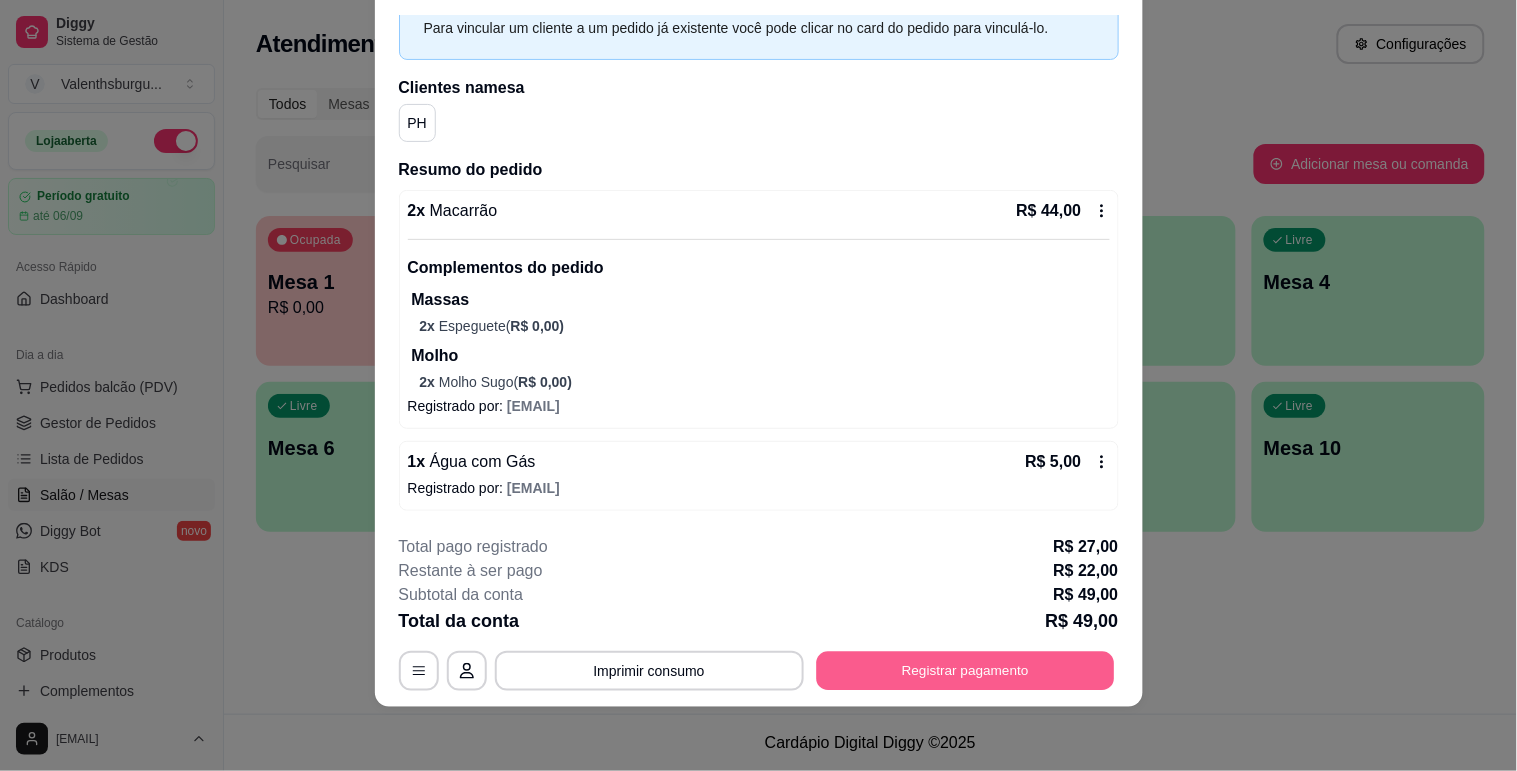 click on "Registrar pagamento" at bounding box center (965, 671) 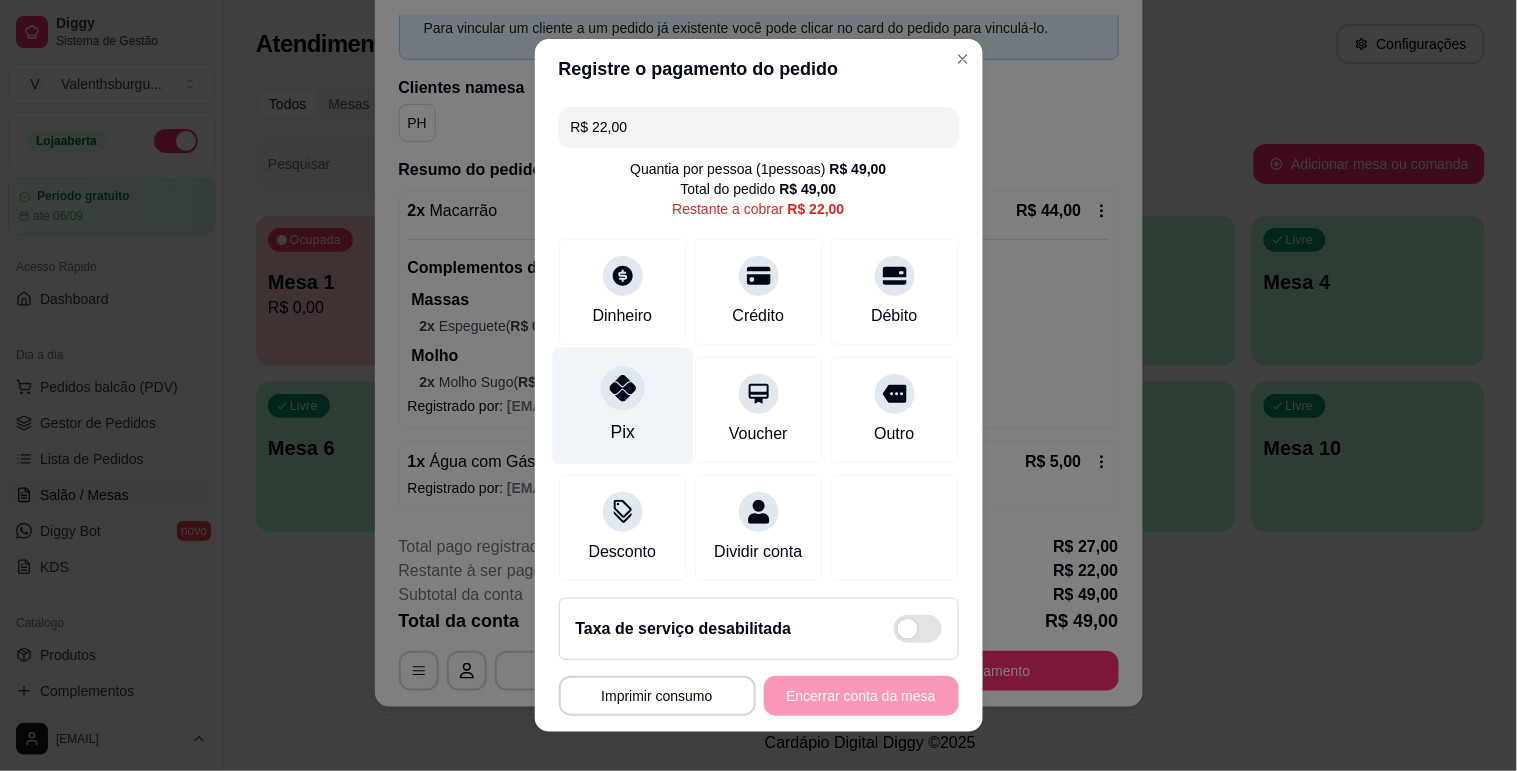 click on "Pix" at bounding box center (622, 405) 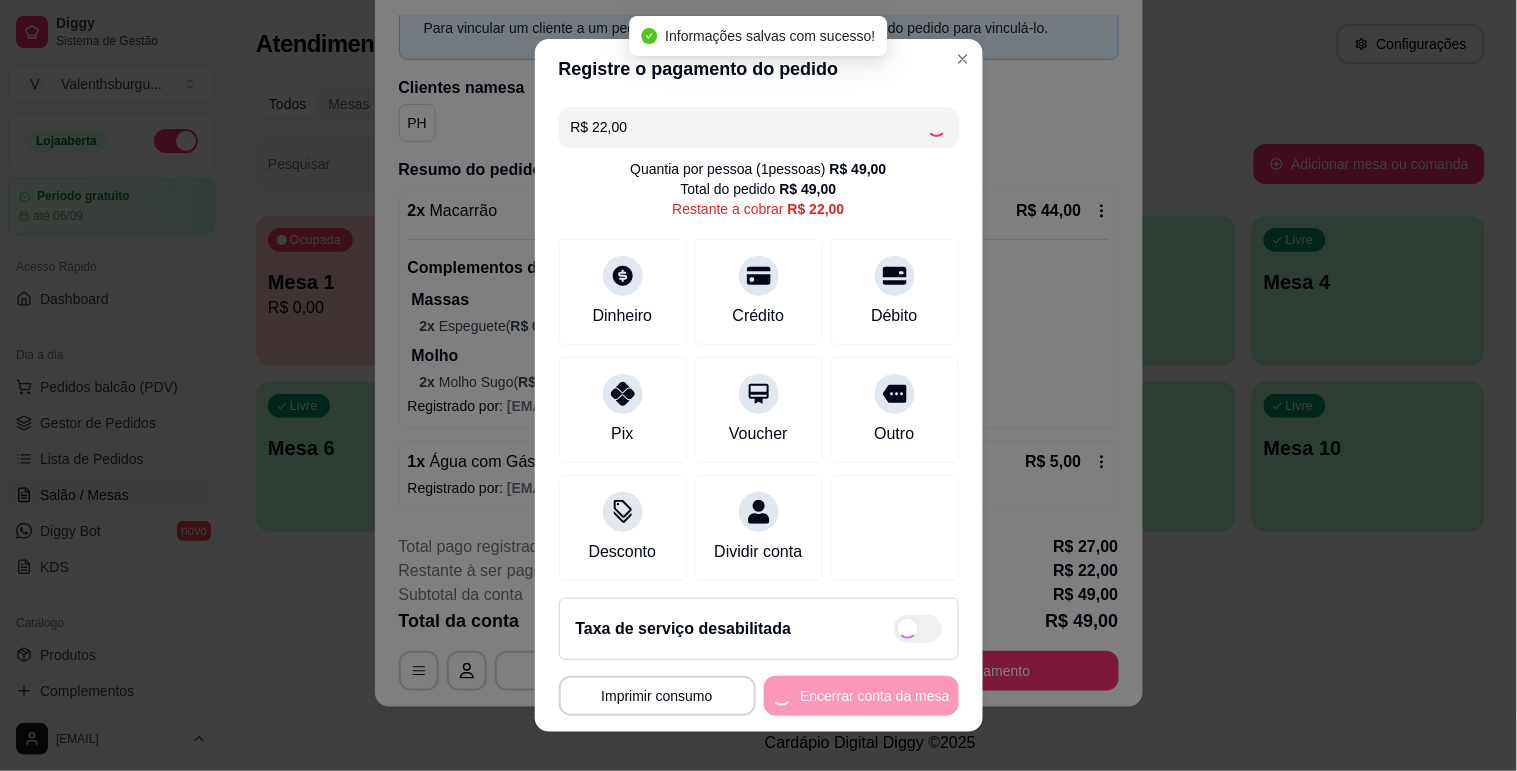 type on "R$ 0,00" 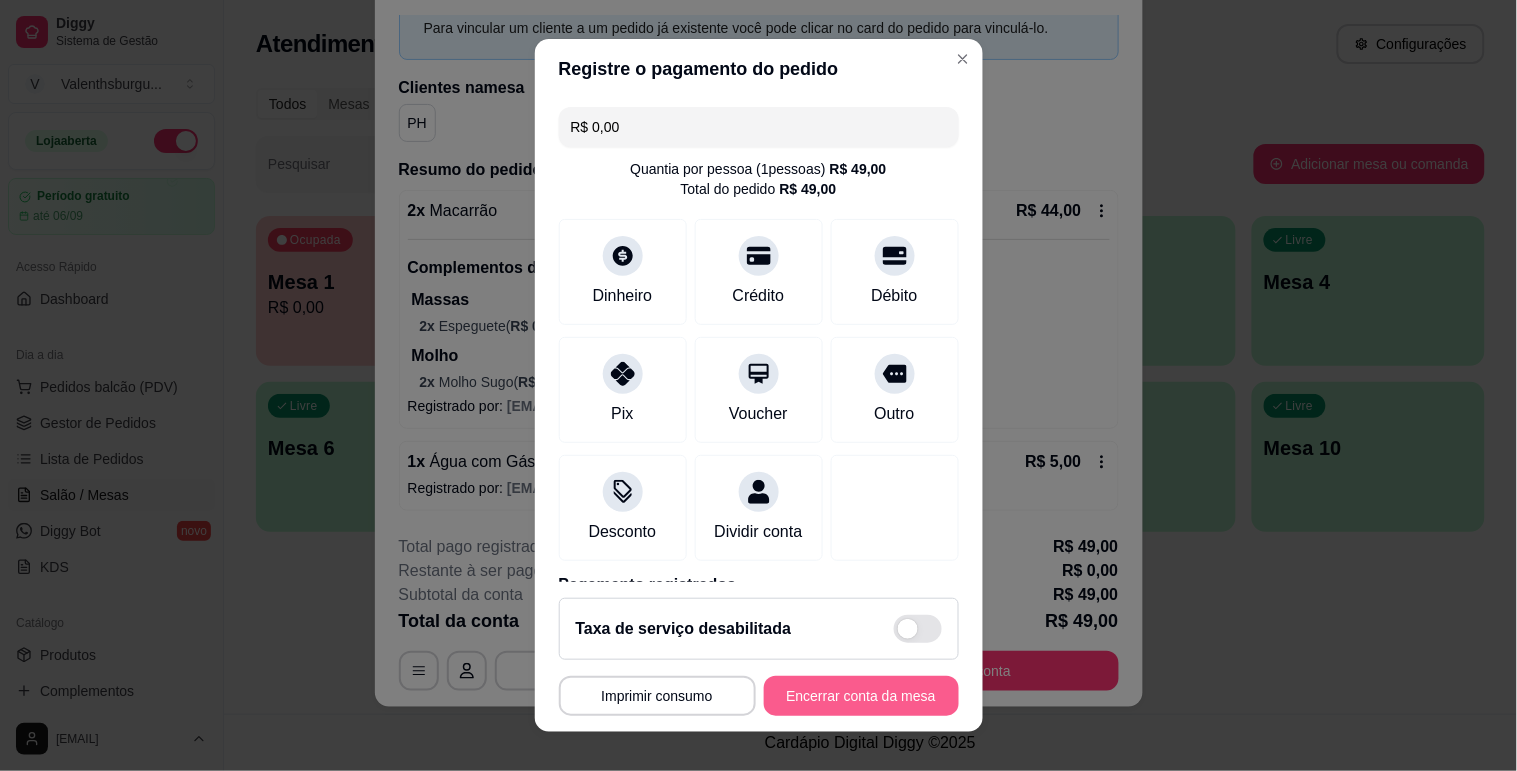 click on "Encerrar conta da mesa" at bounding box center [861, 696] 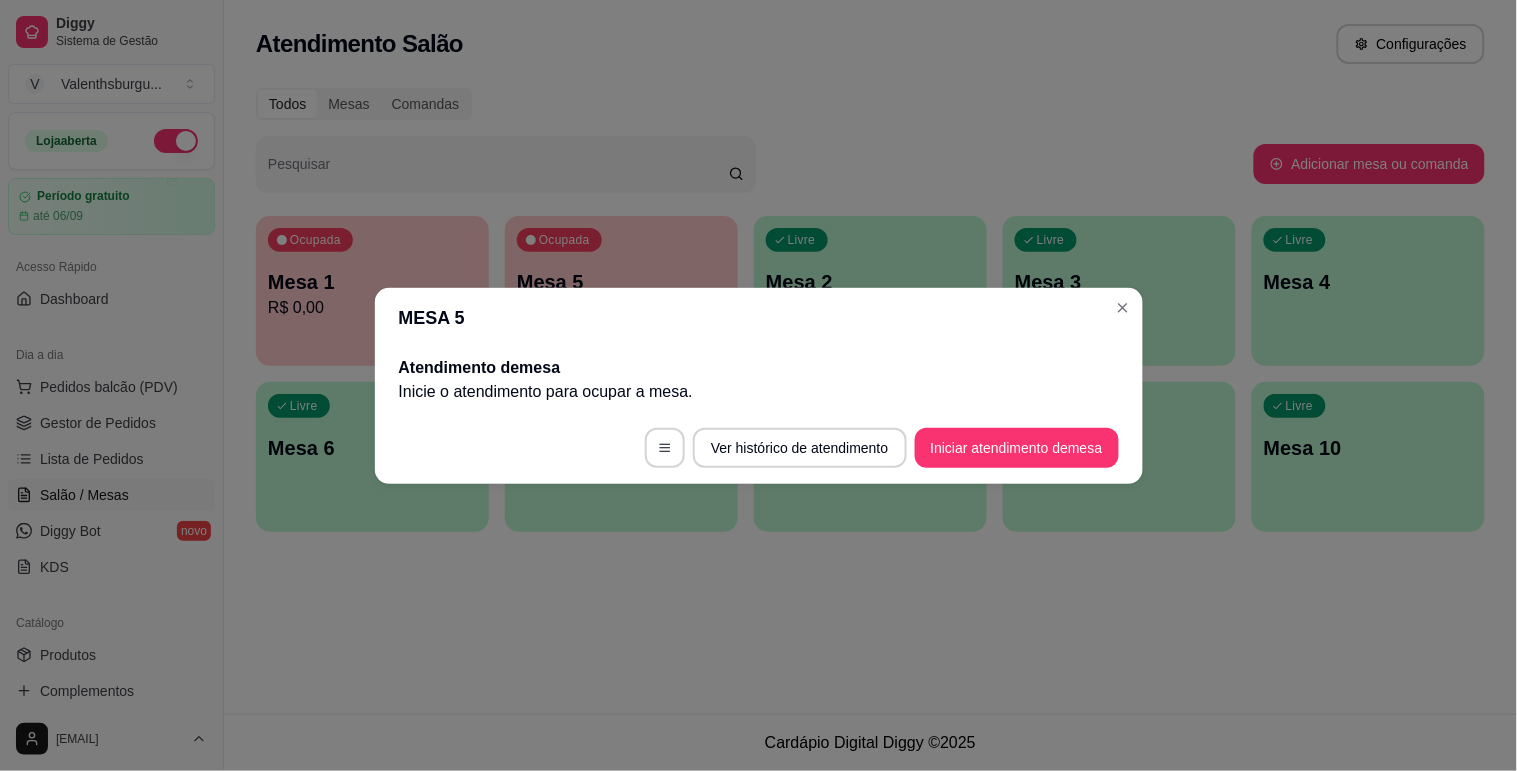 scroll, scrollTop: 0, scrollLeft: 0, axis: both 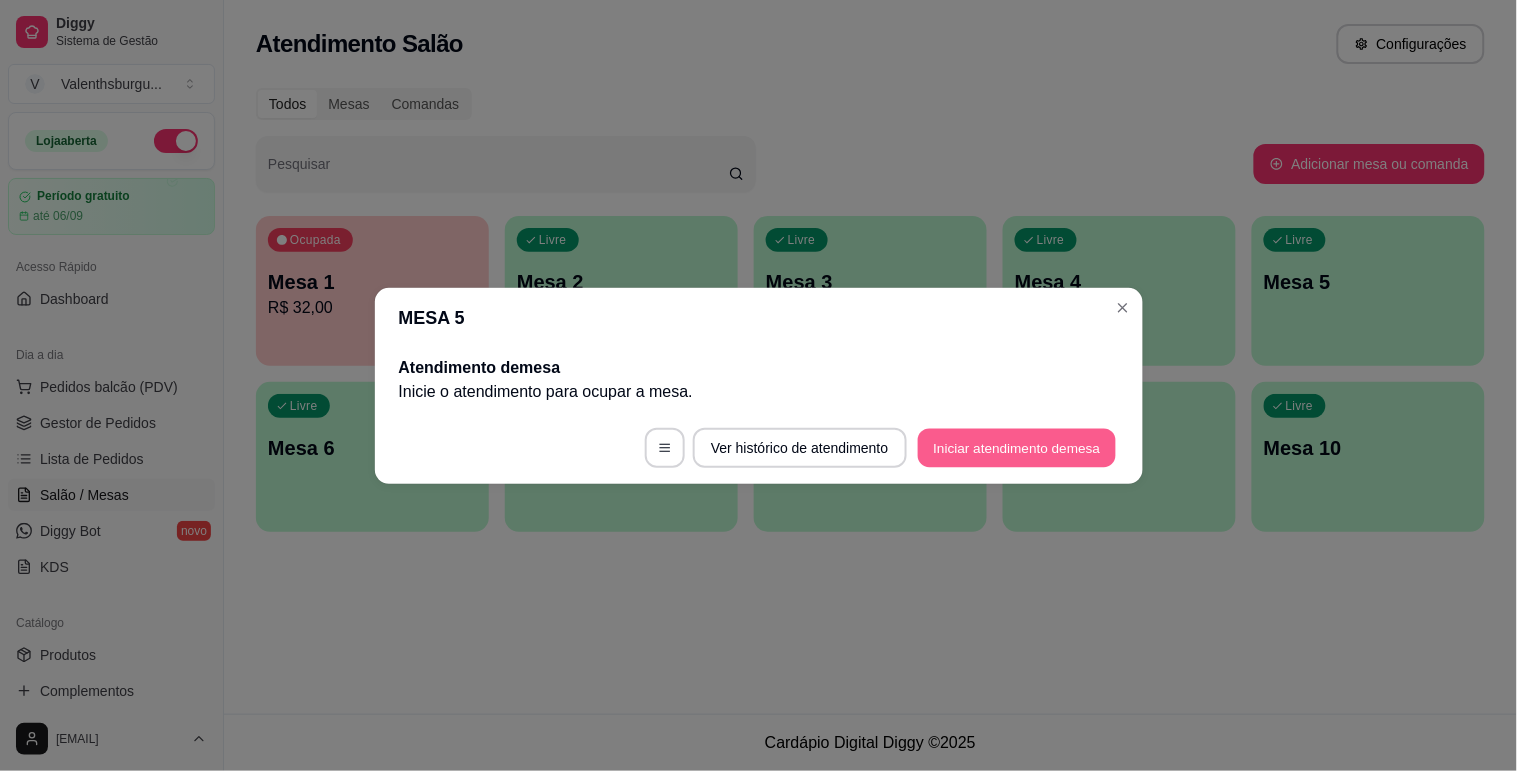 click on "Iniciar atendimento de  mesa" at bounding box center [1017, 447] 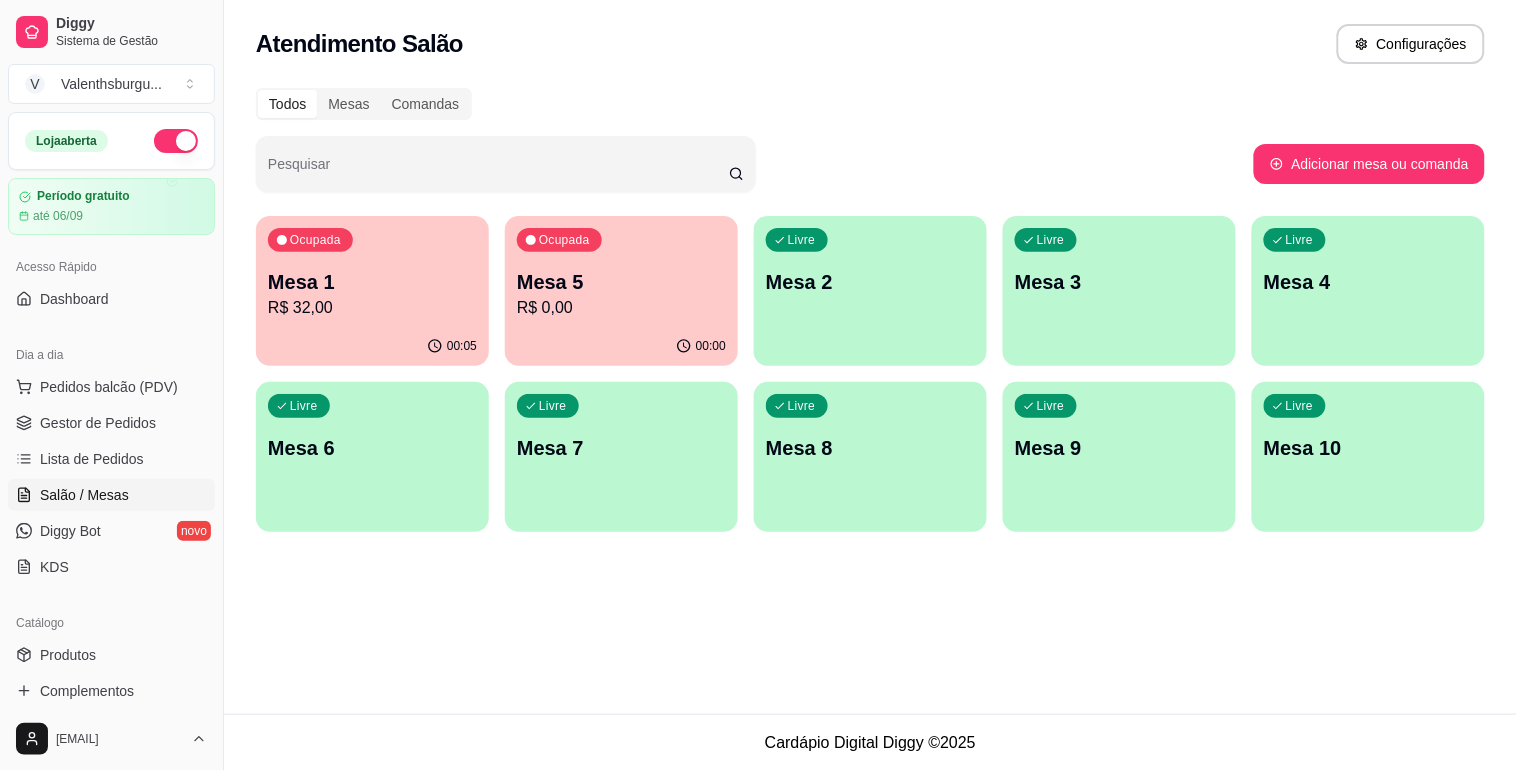 click on "R$ 32,00" at bounding box center [372, 308] 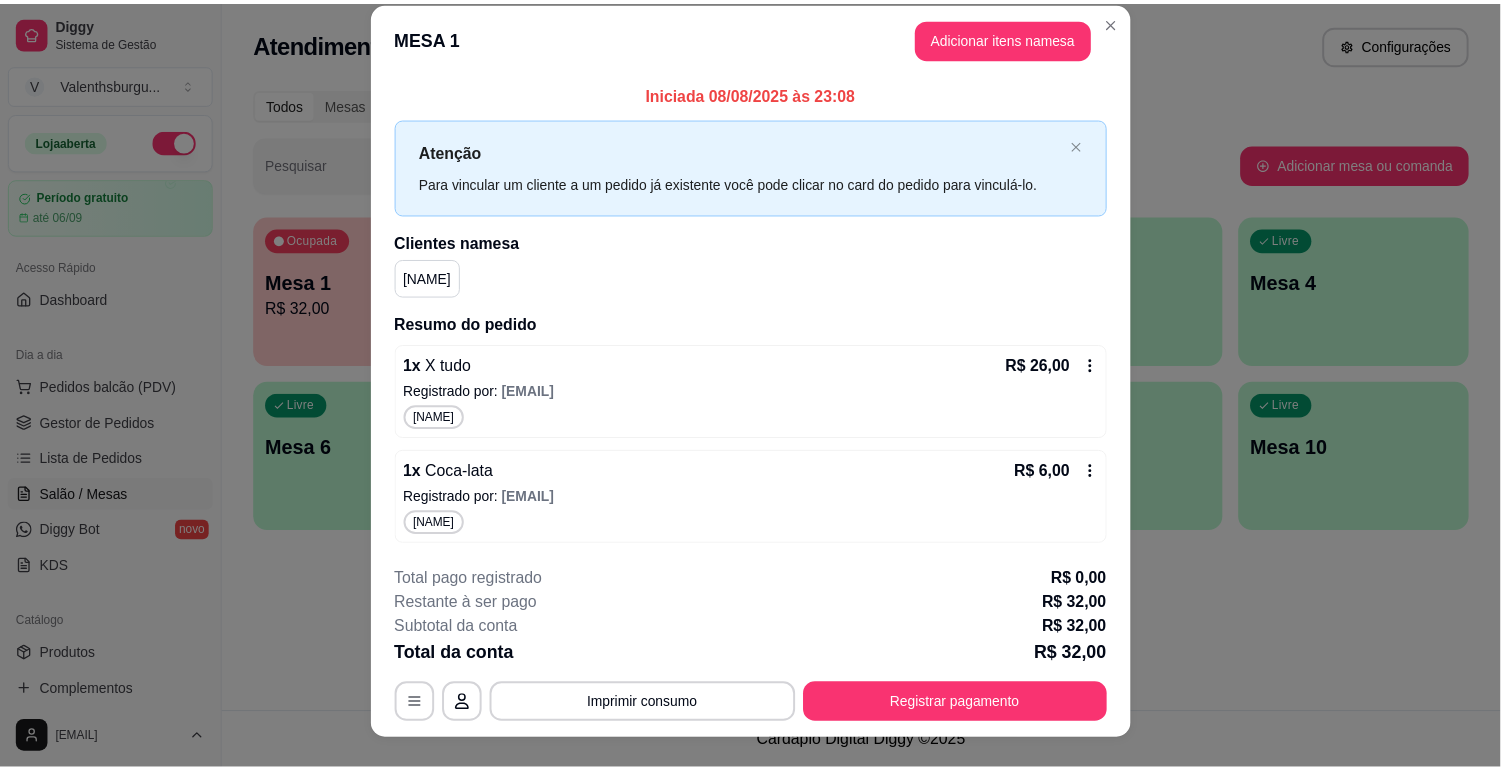 scroll, scrollTop: 0, scrollLeft: 0, axis: both 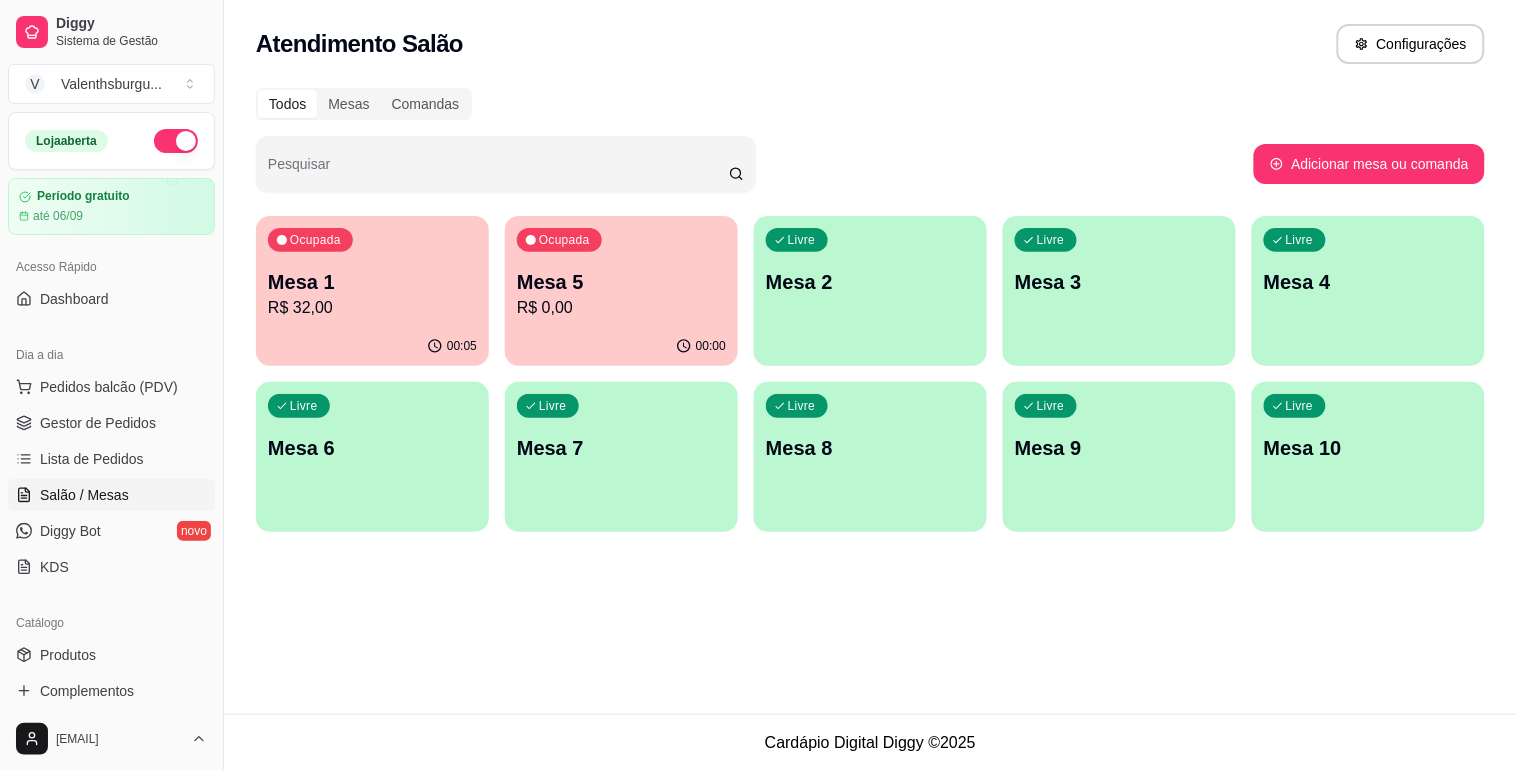 click on "R$ 32,00" at bounding box center (372, 308) 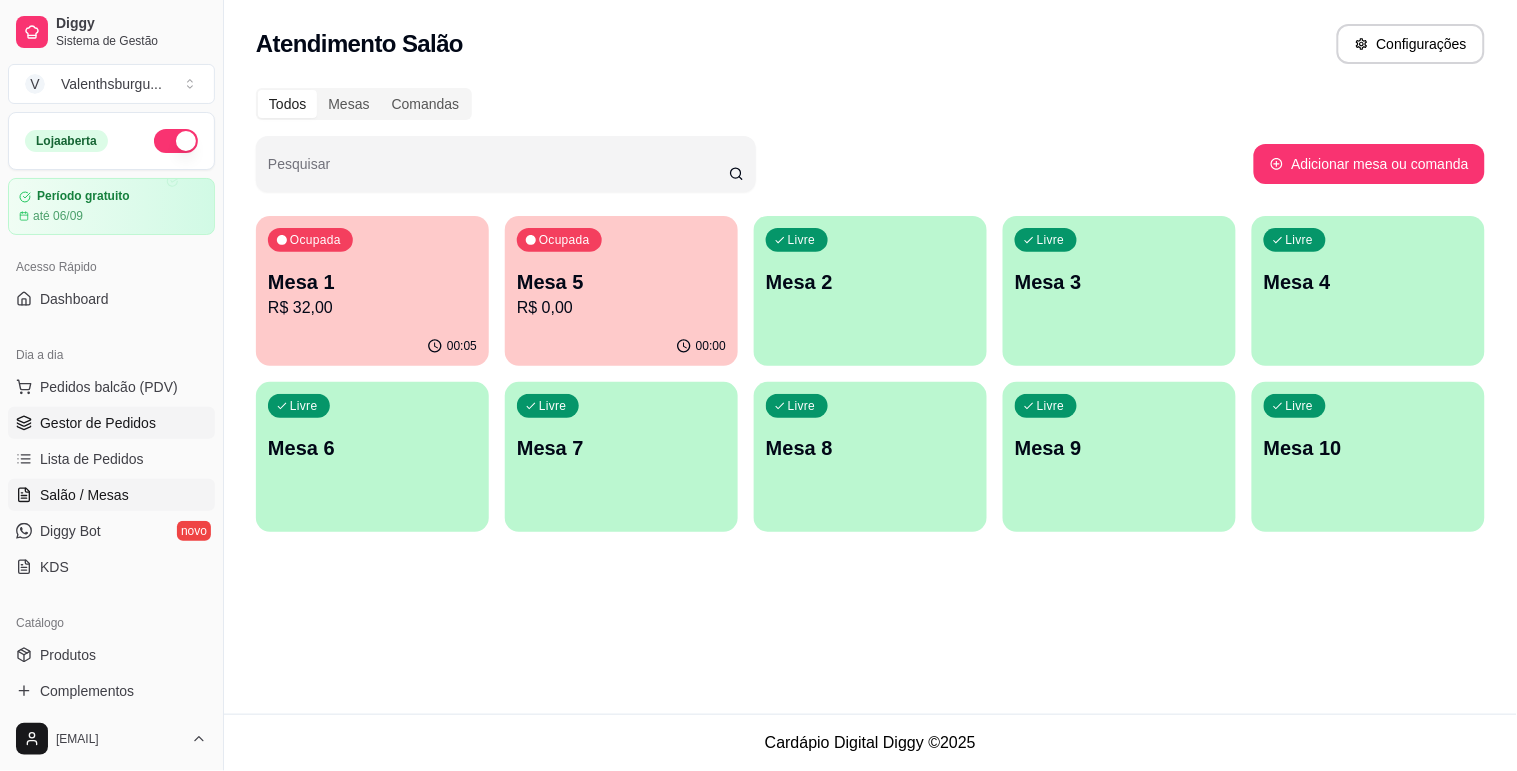 click on "Gestor de Pedidos" at bounding box center [98, 423] 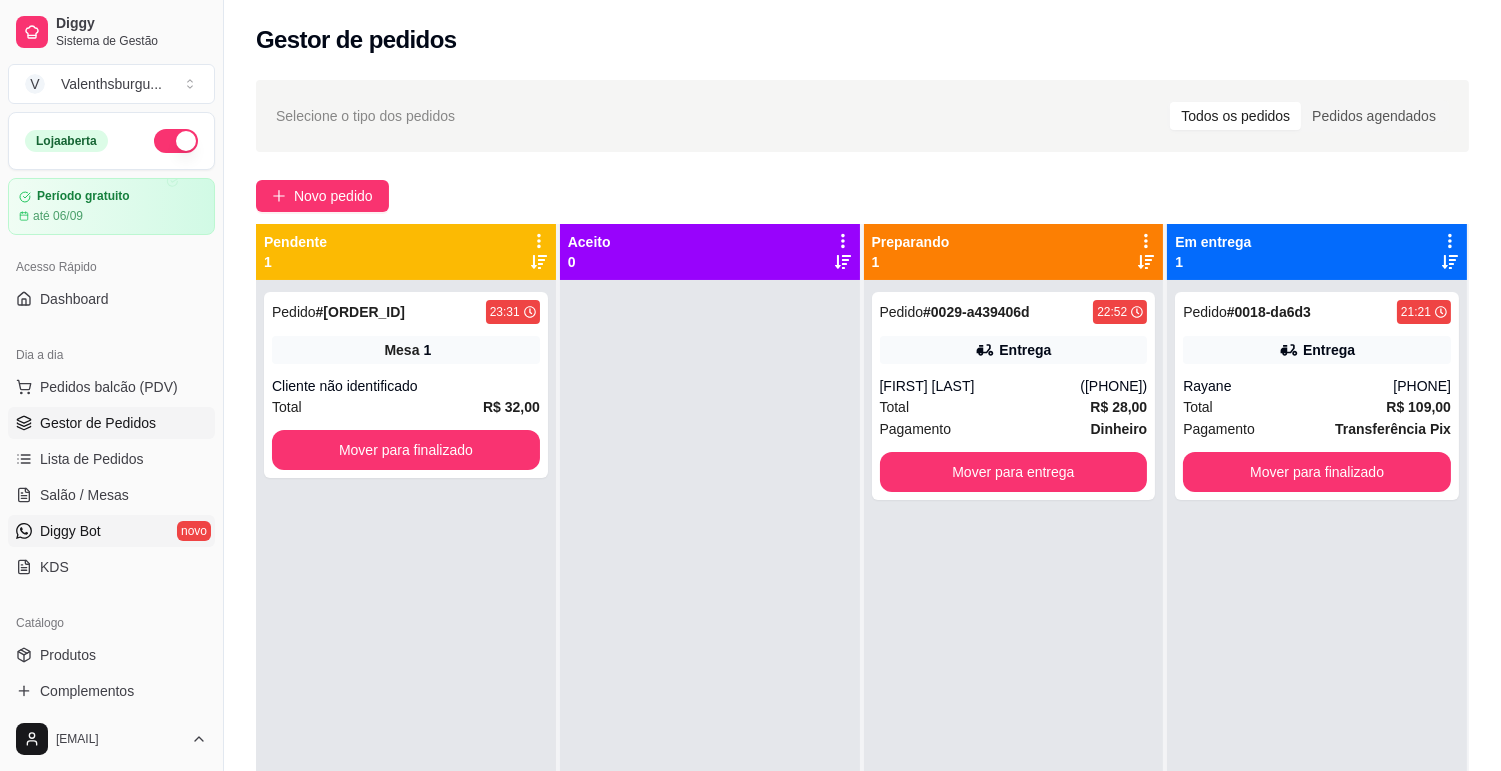 click on "Diggy Bot" at bounding box center [70, 531] 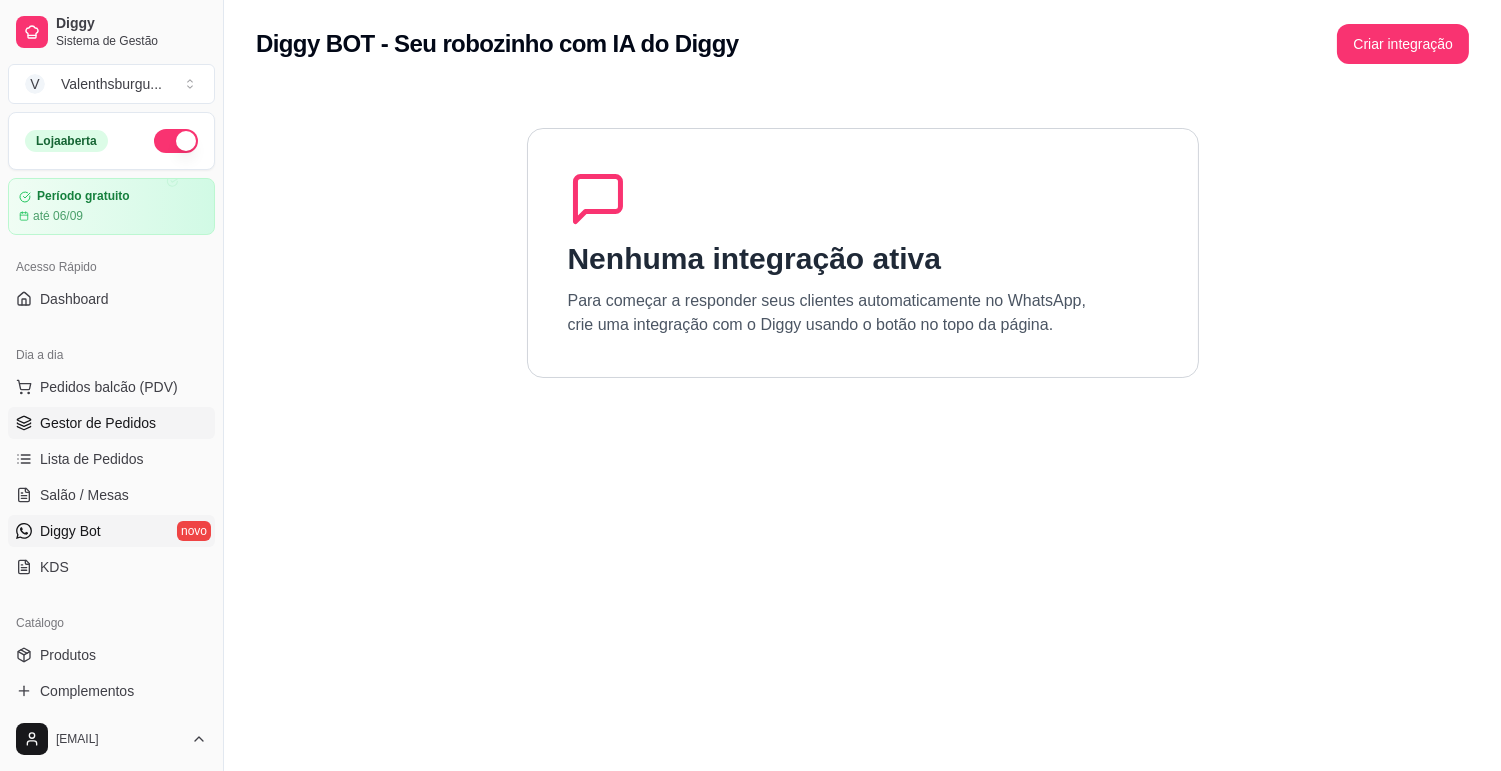 click on "Gestor de Pedidos" at bounding box center (98, 423) 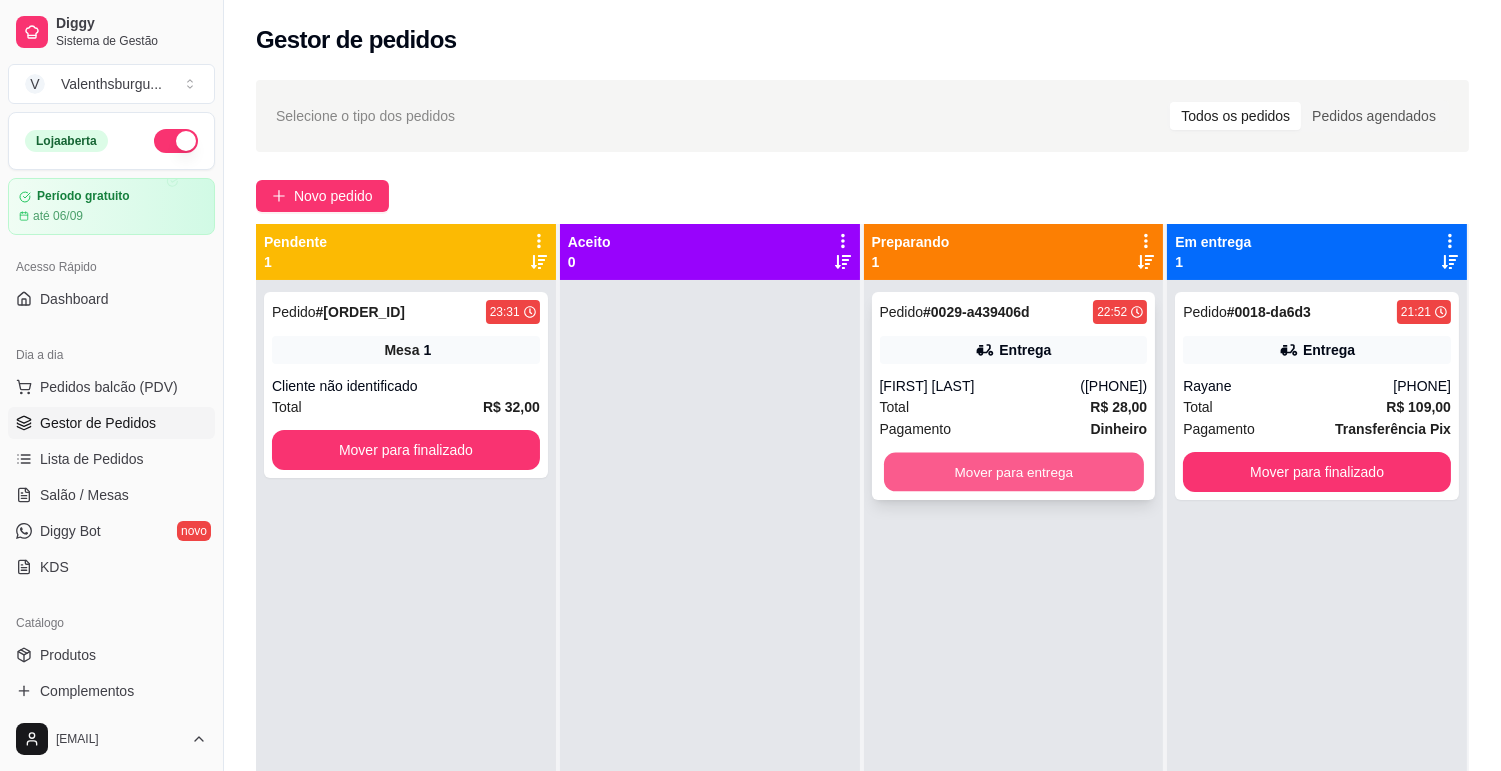 click on "Mover para entrega" at bounding box center [1014, 472] 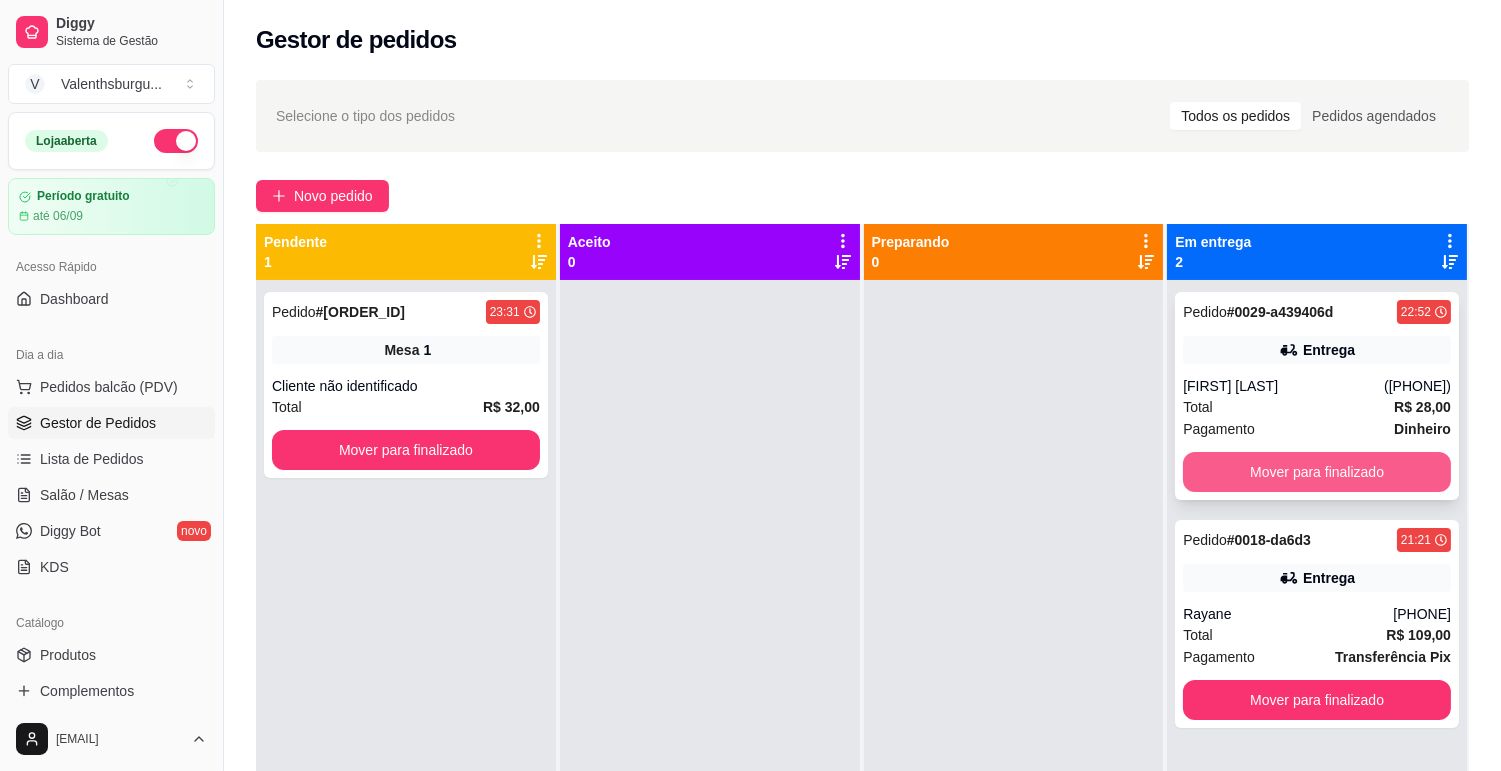 click on "Mover para finalizado" at bounding box center (1317, 472) 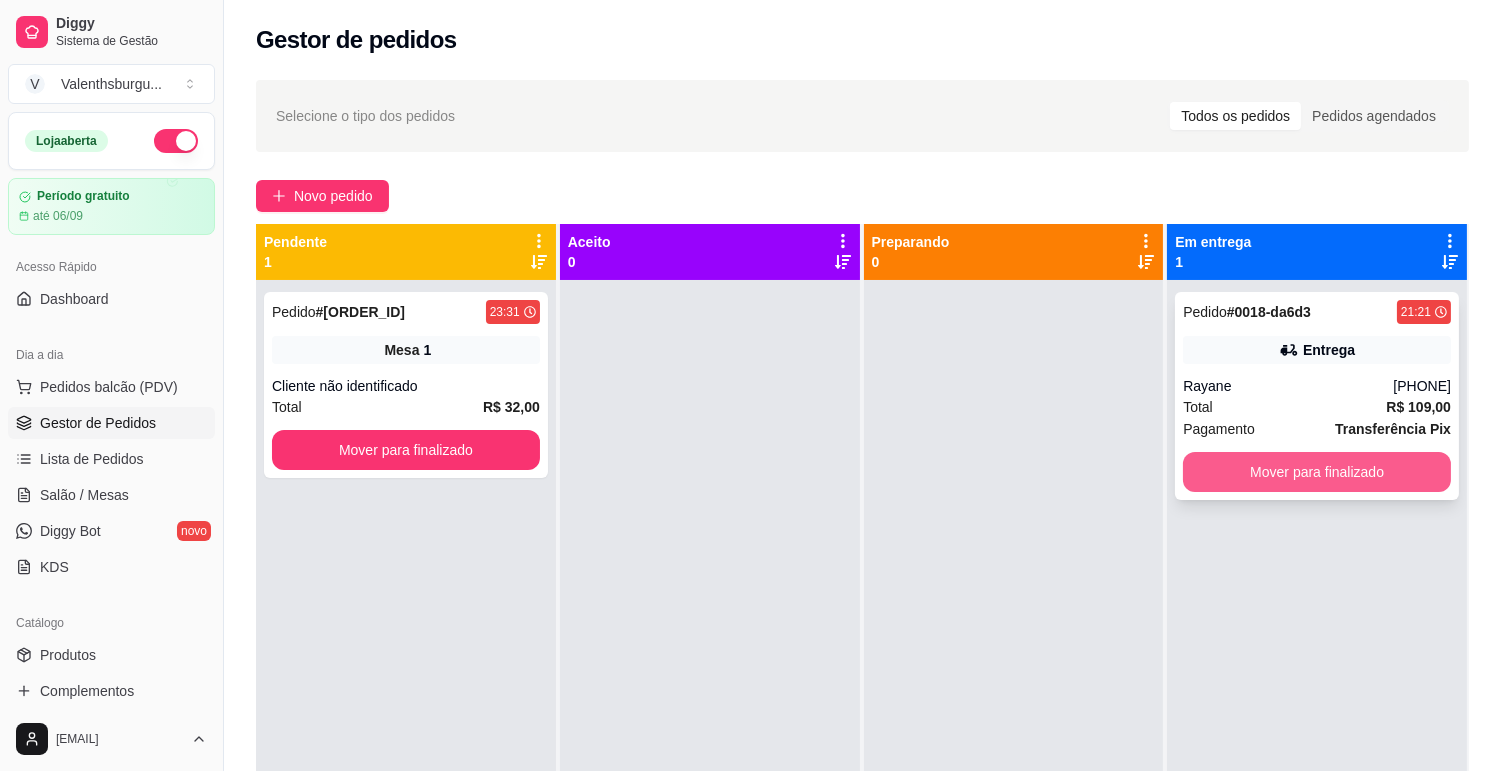 click on "Mover para finalizado" at bounding box center (1317, 472) 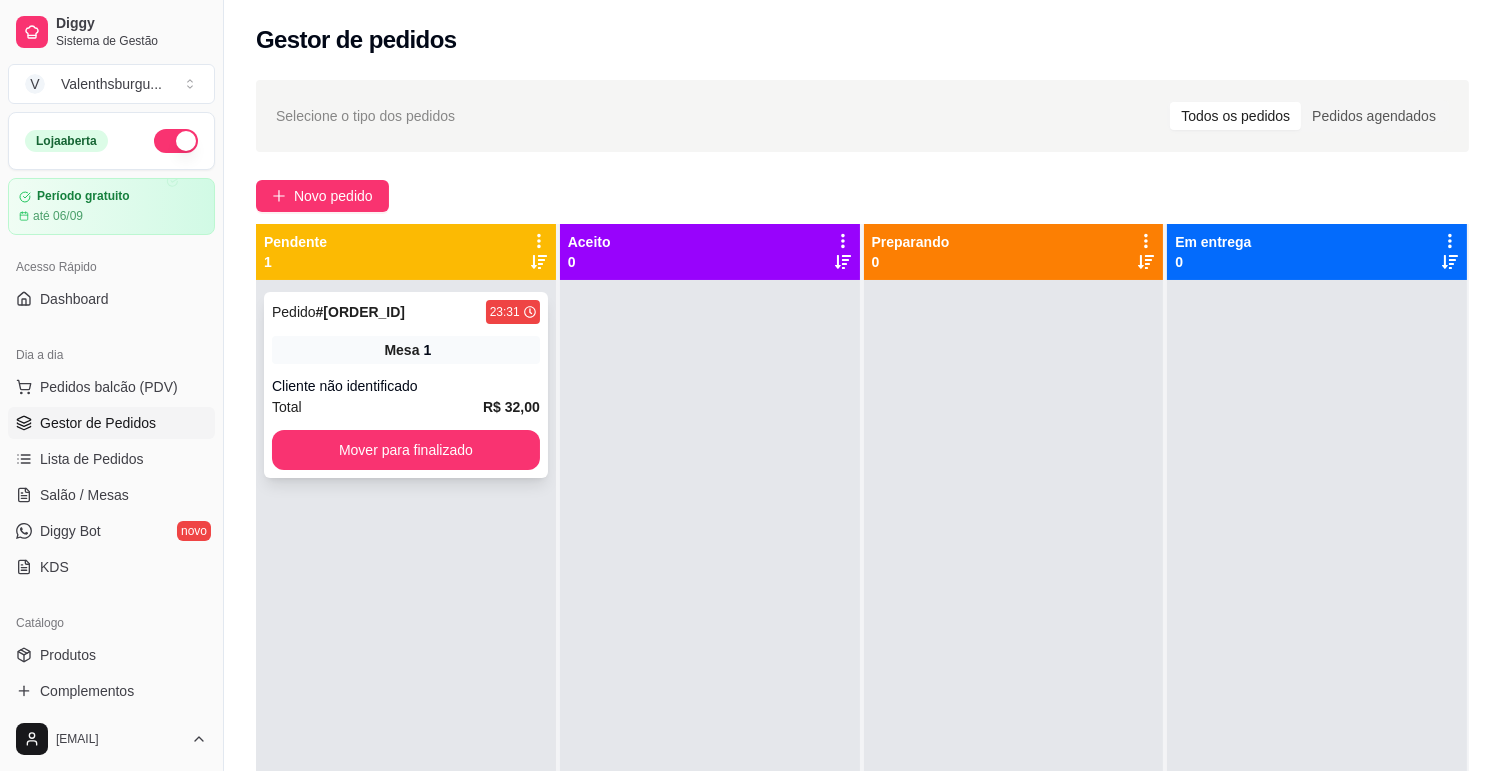 click on "Cliente não identificado" at bounding box center [406, 386] 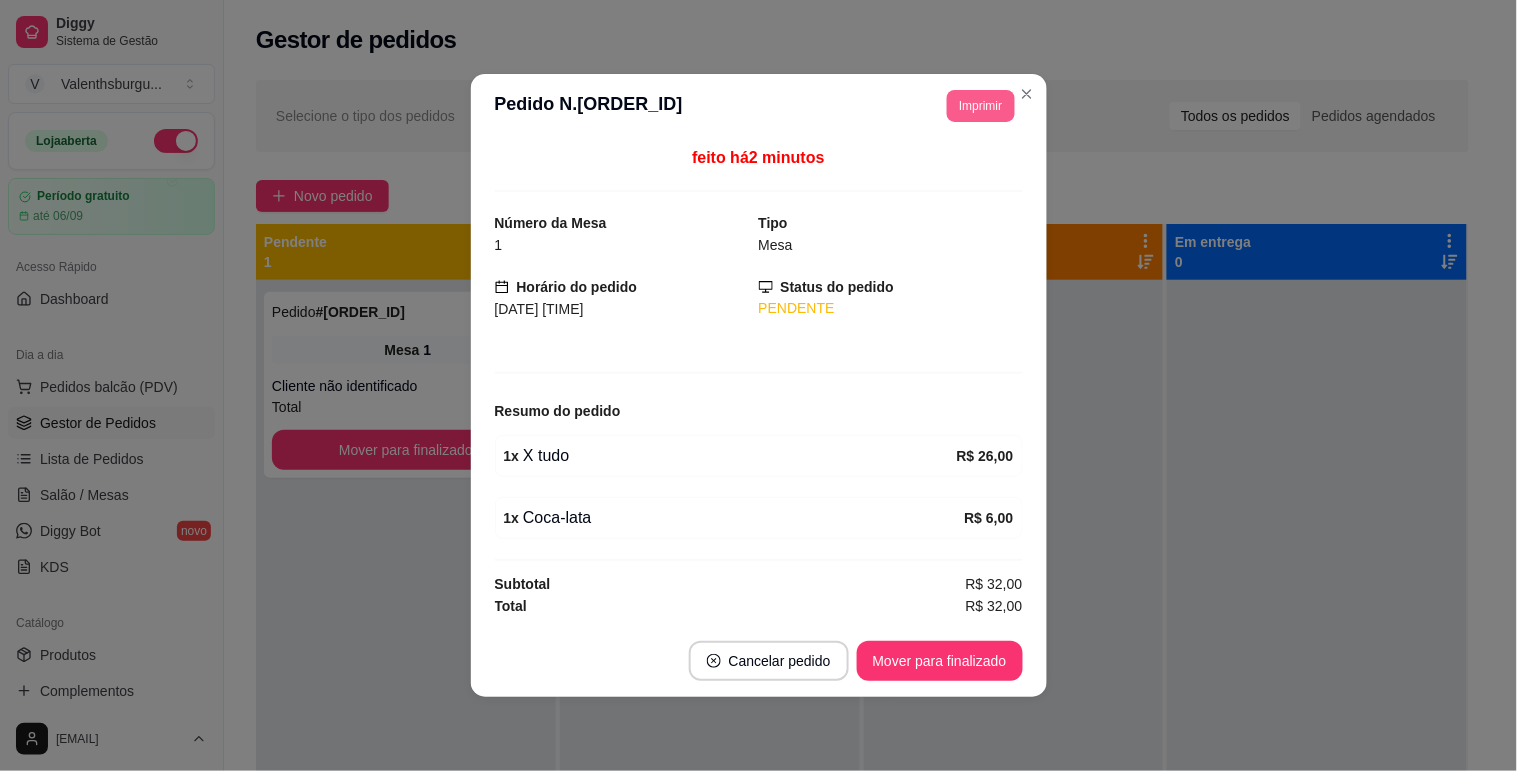 click on "Imprimir" at bounding box center [980, 106] 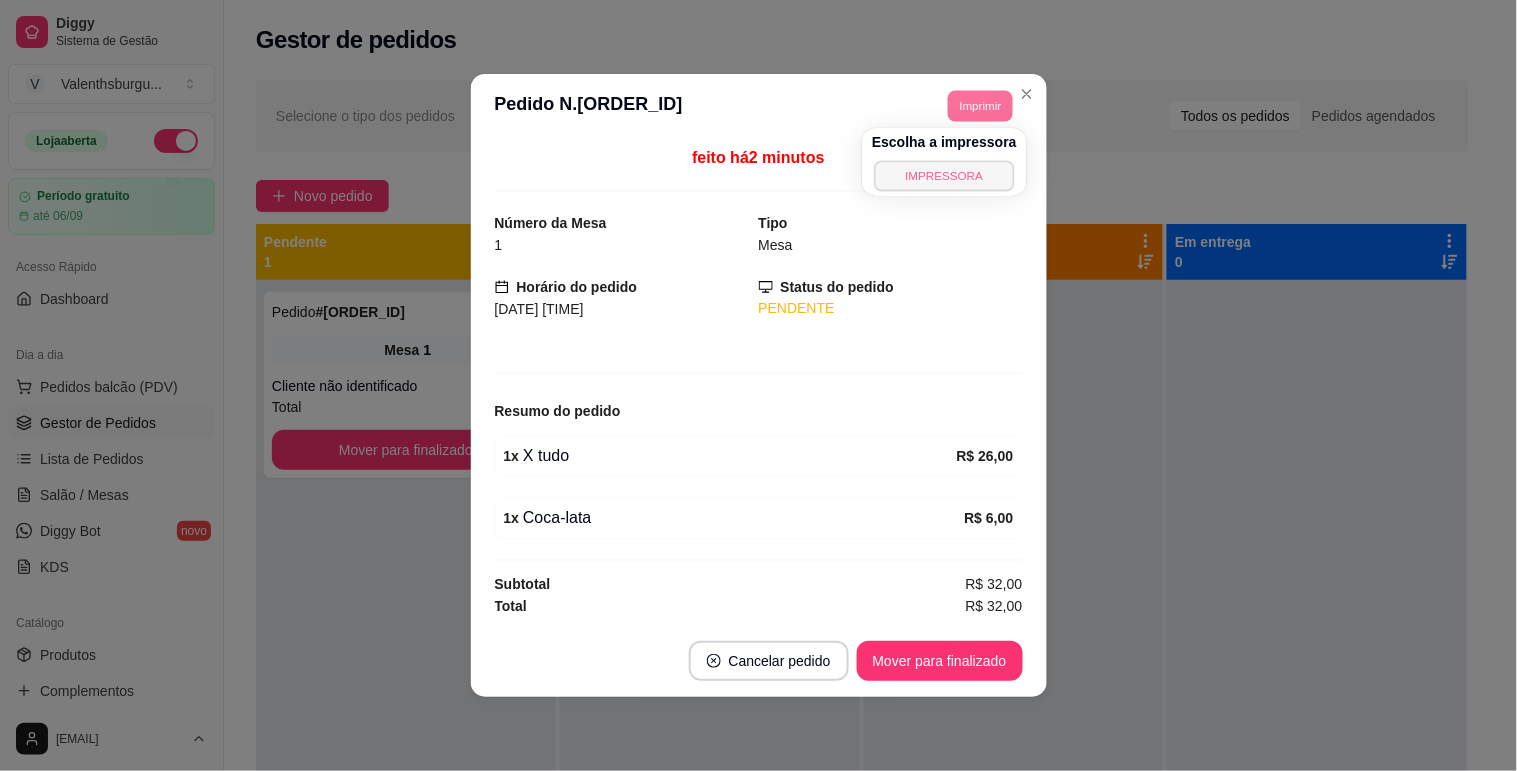 click on "IMPRESSORA" at bounding box center (944, 175) 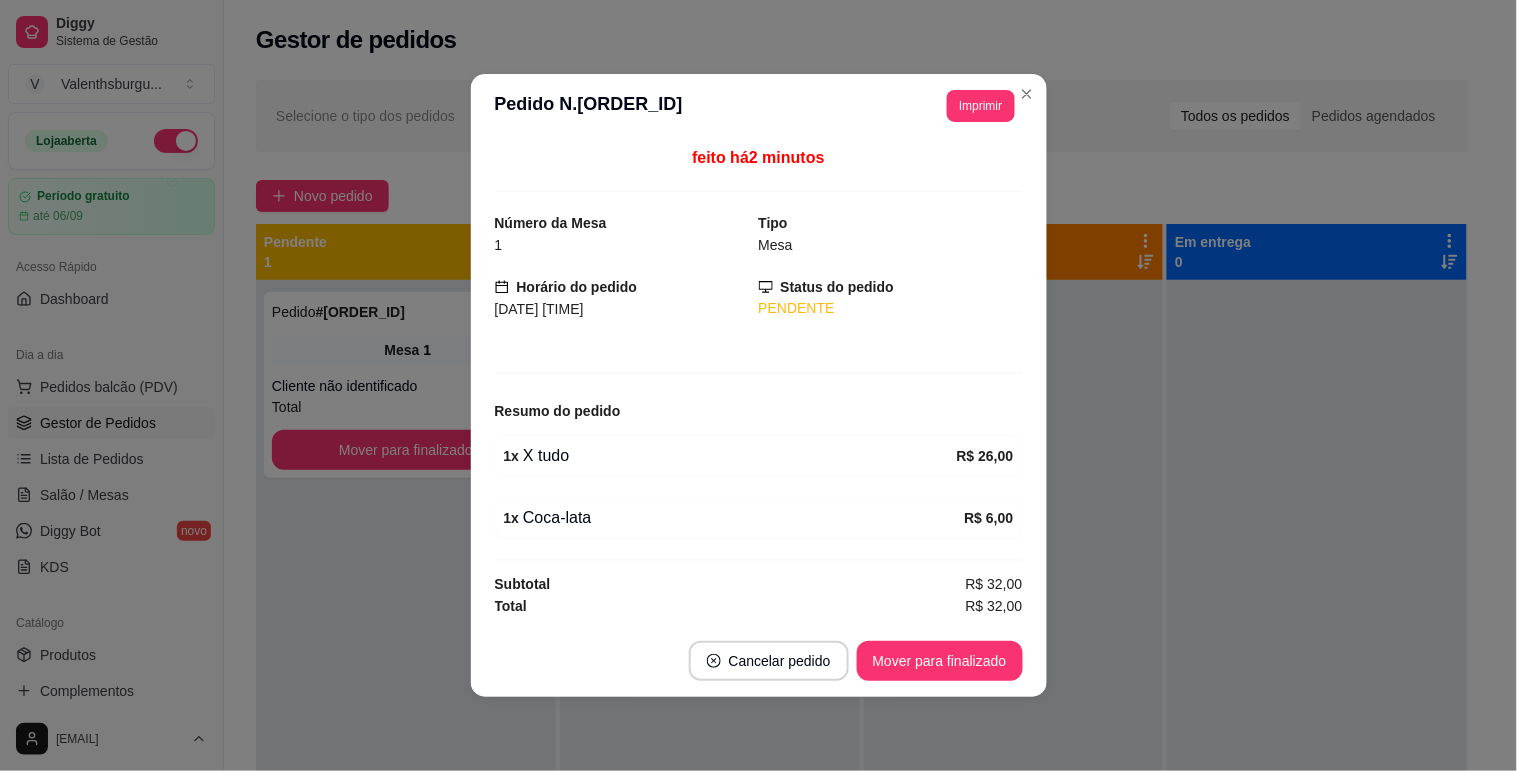 click on "**********" at bounding box center (759, 106) 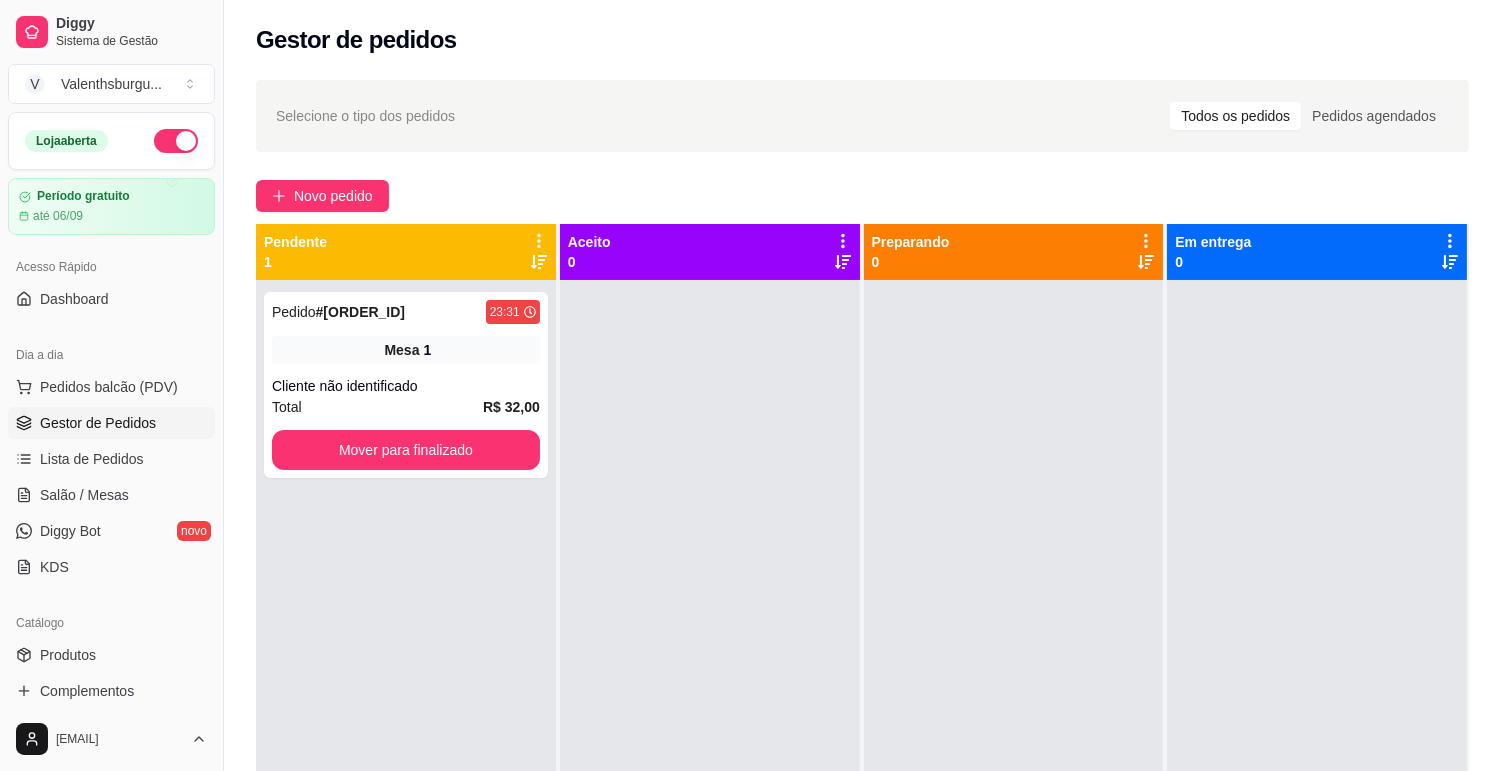 click at bounding box center (710, 665) 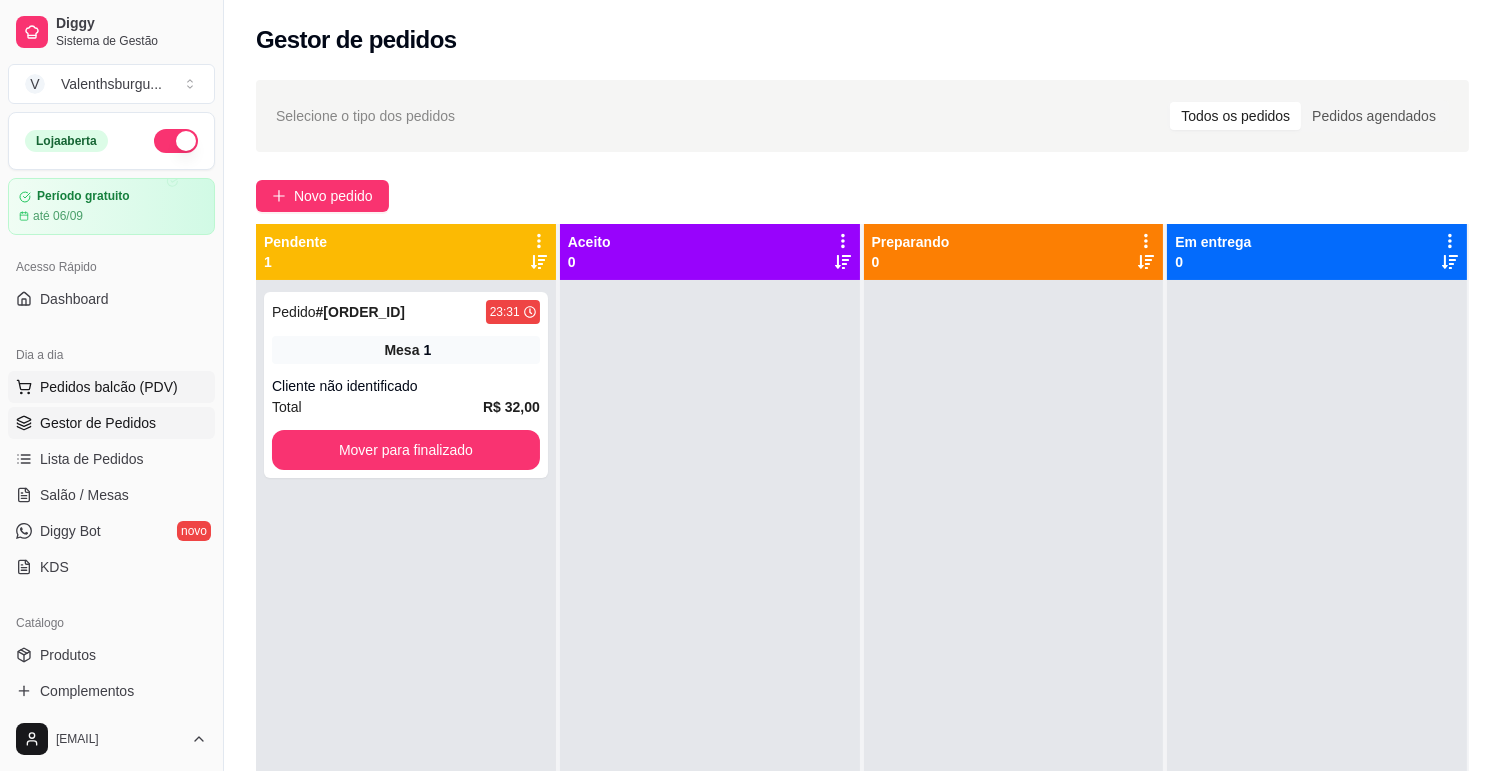 click on "Pedidos balcão (PDV)" at bounding box center (109, 387) 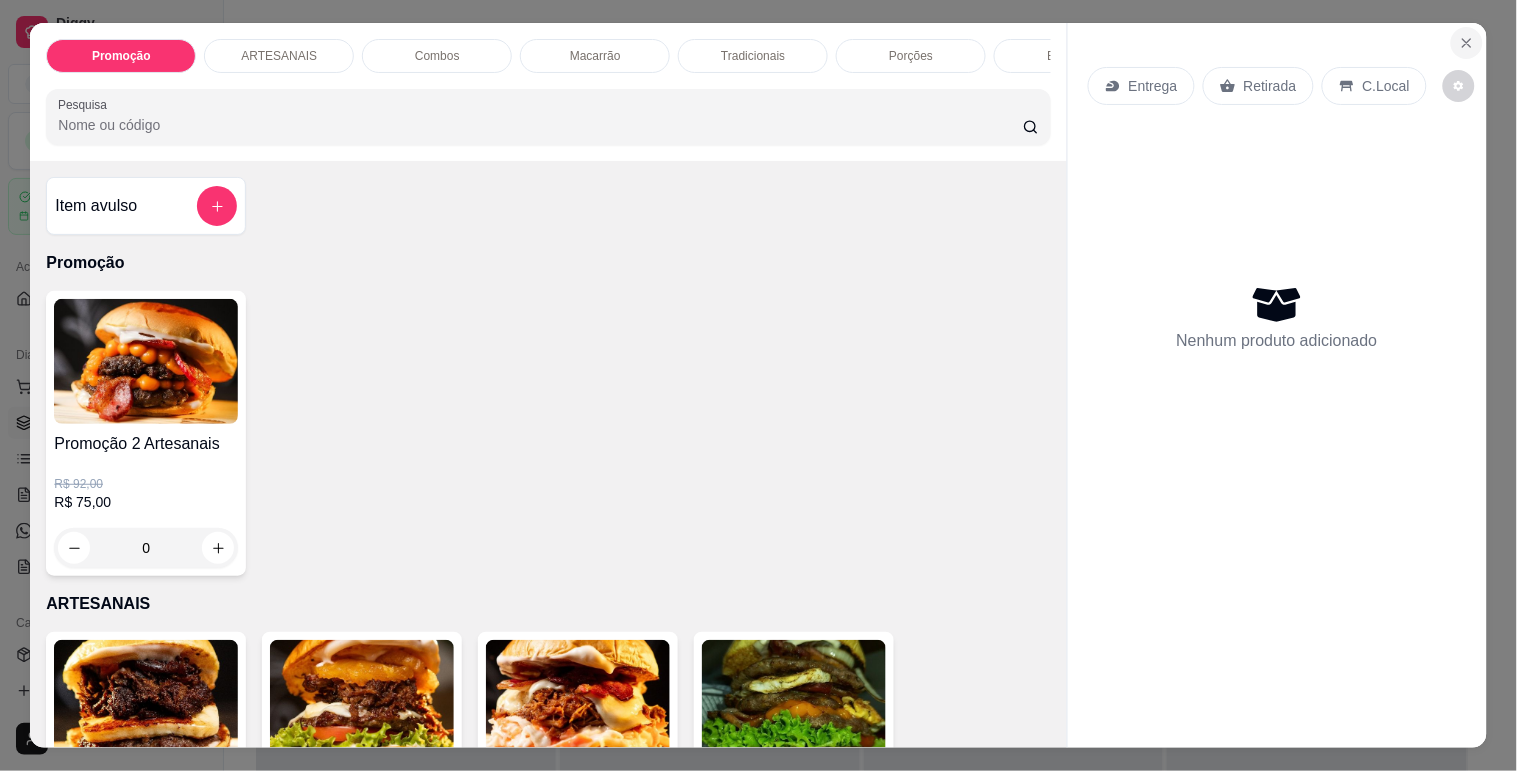 click at bounding box center [1467, 43] 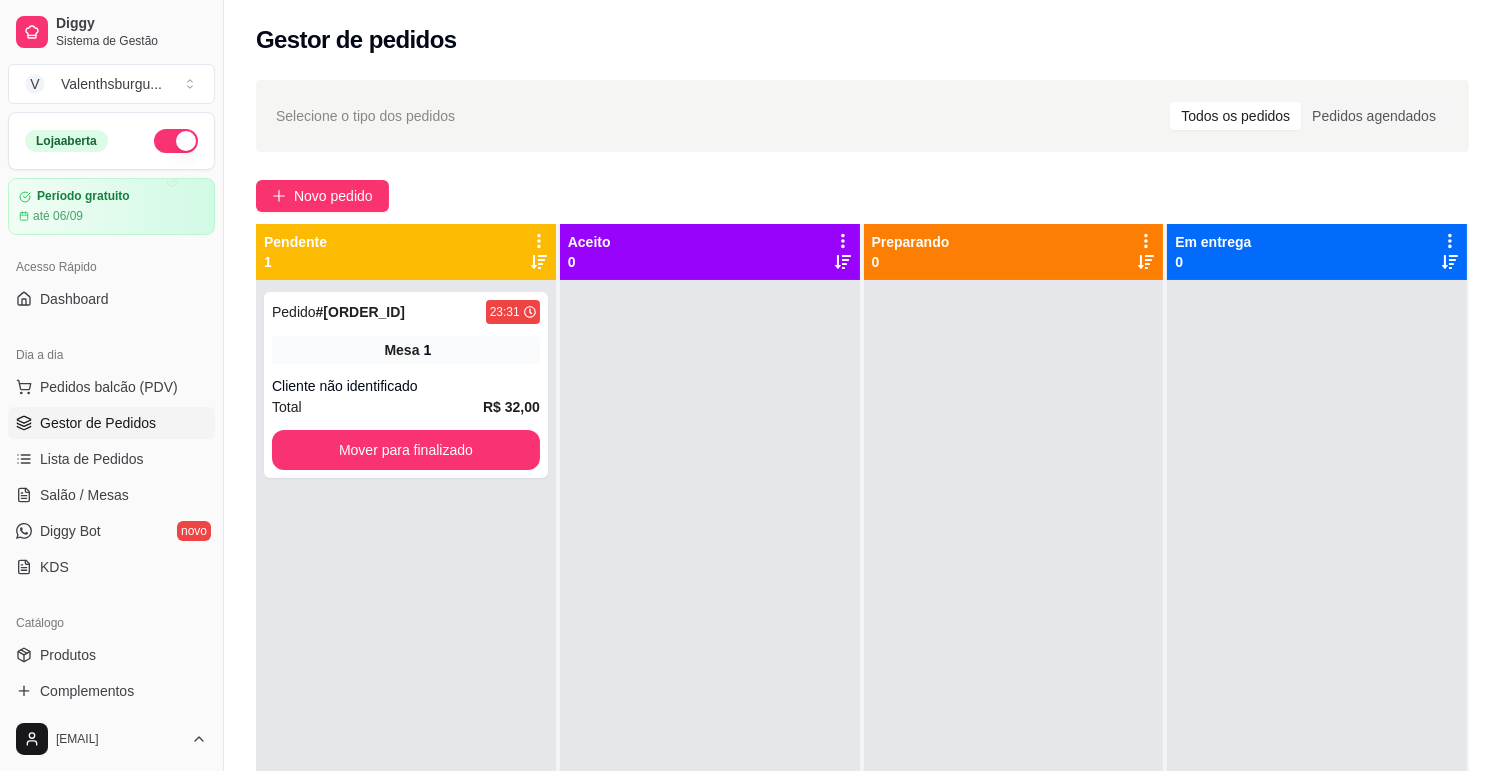click at bounding box center [176, 141] 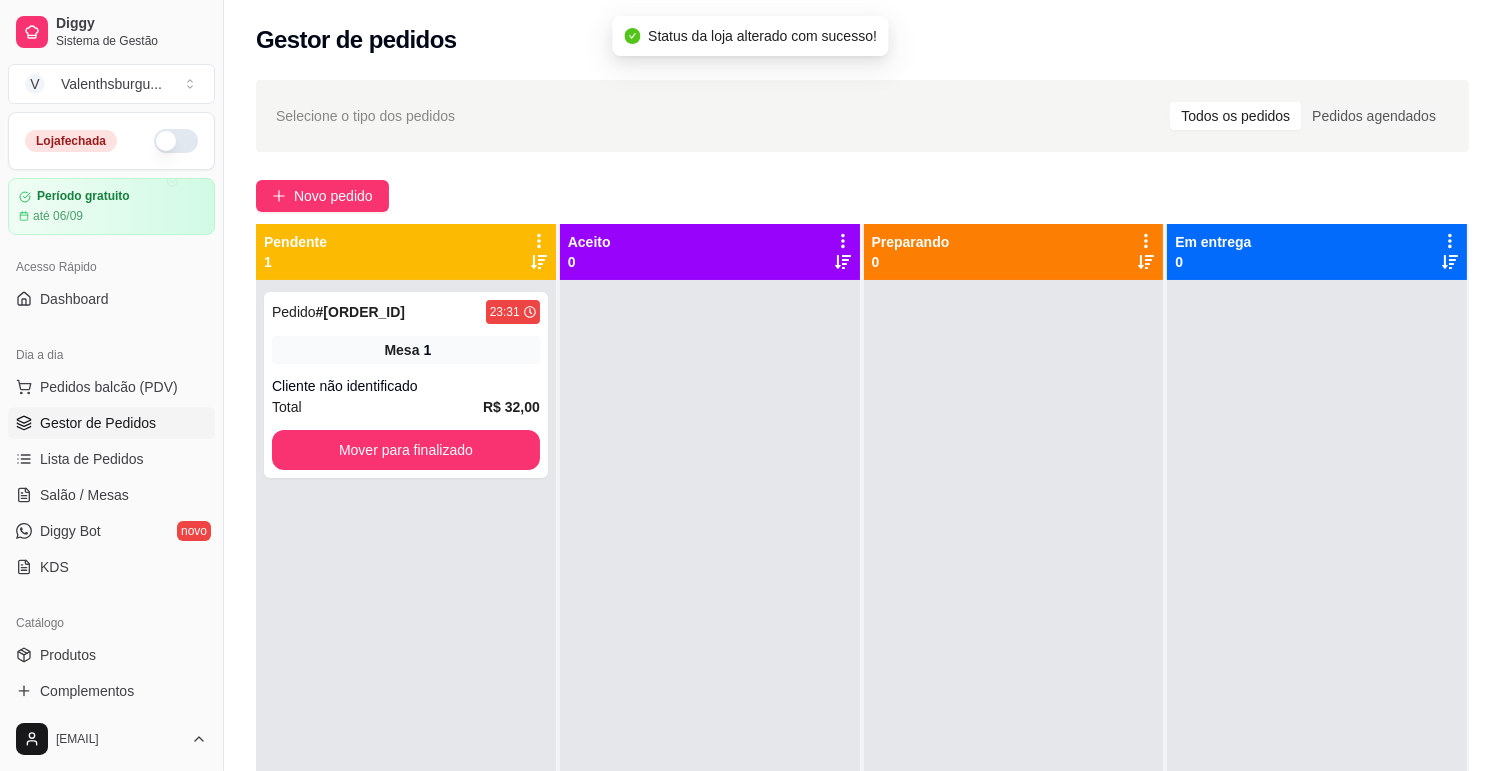 click at bounding box center [176, 141] 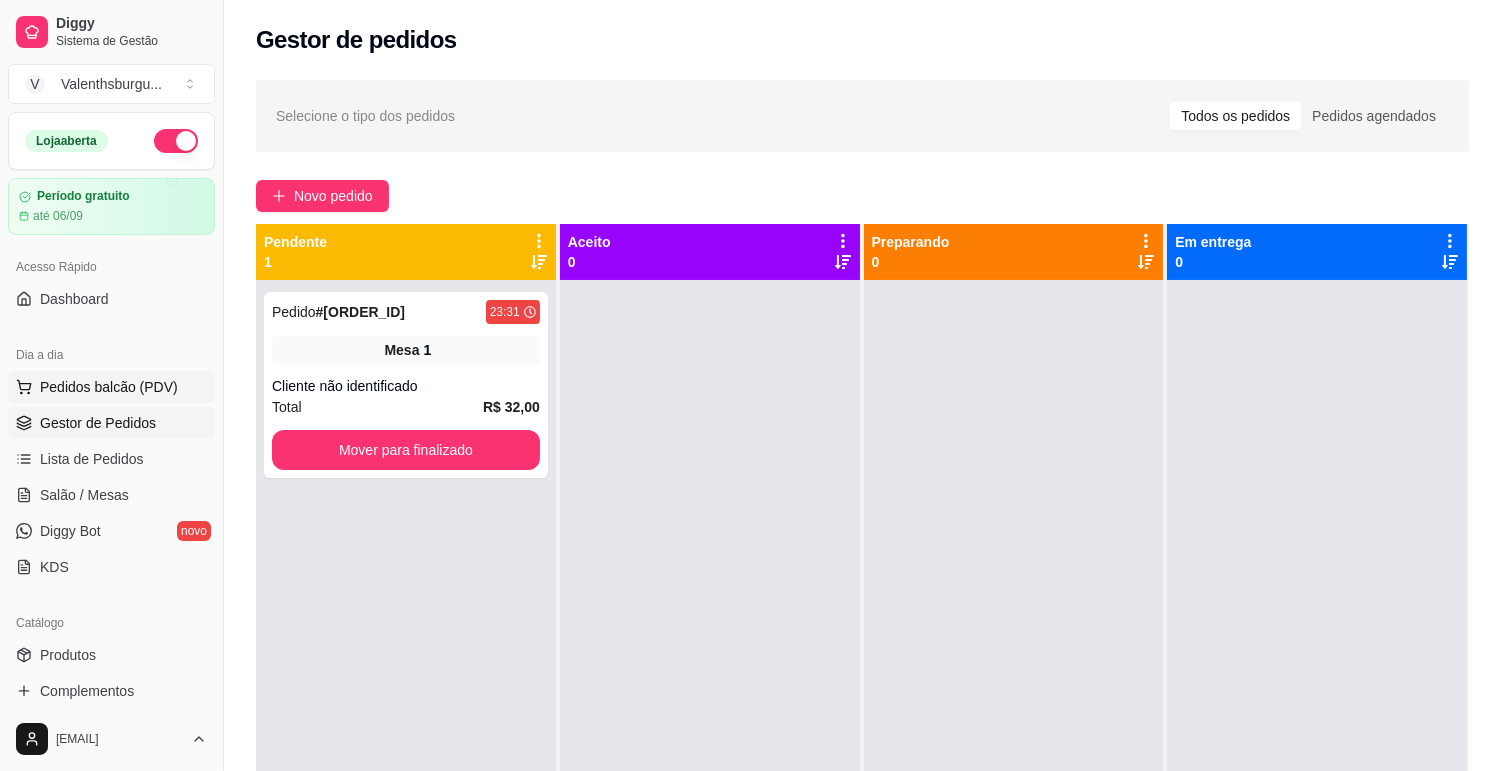 click on "Pedidos balcão (PDV)" at bounding box center [109, 387] 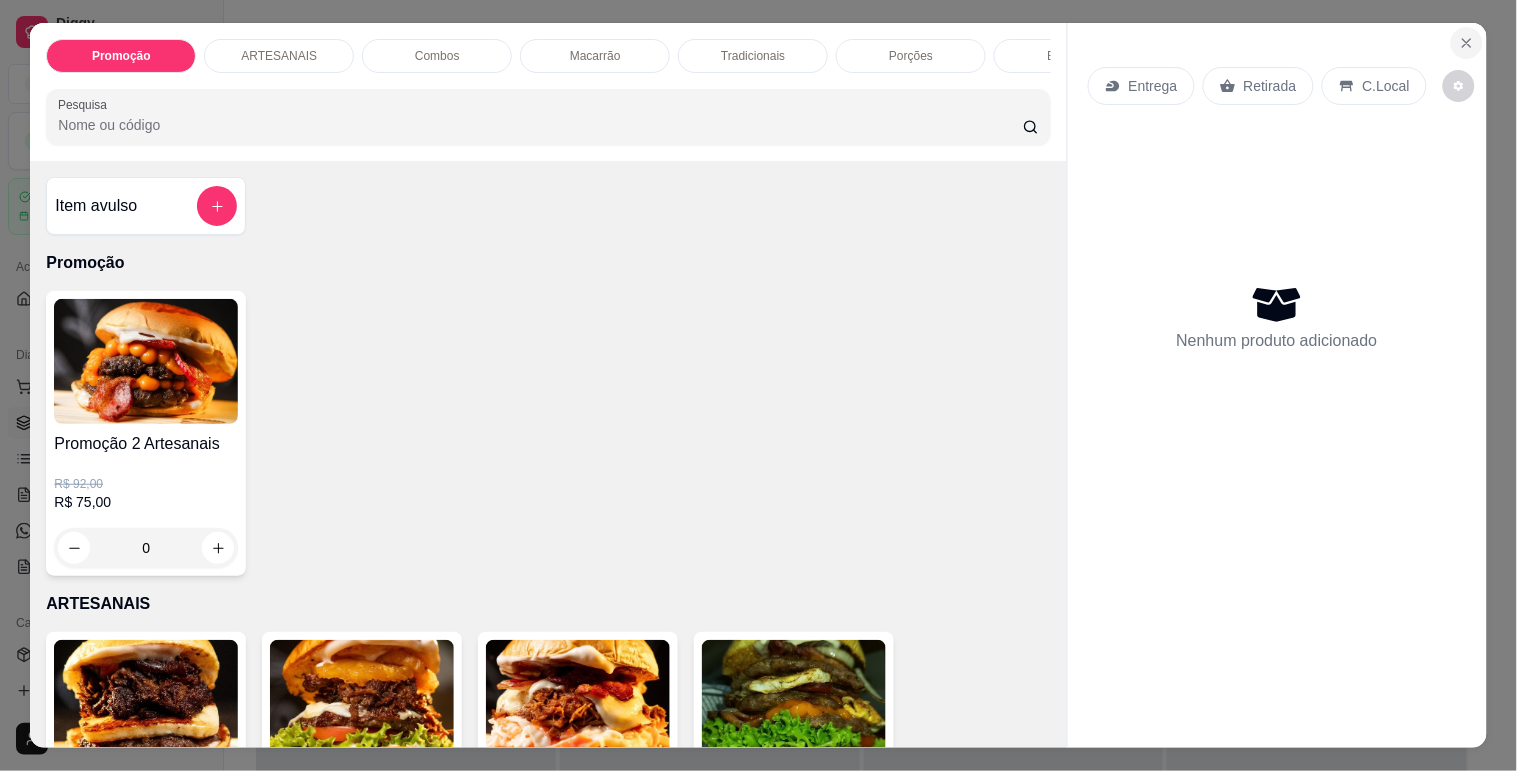click at bounding box center (1467, 43) 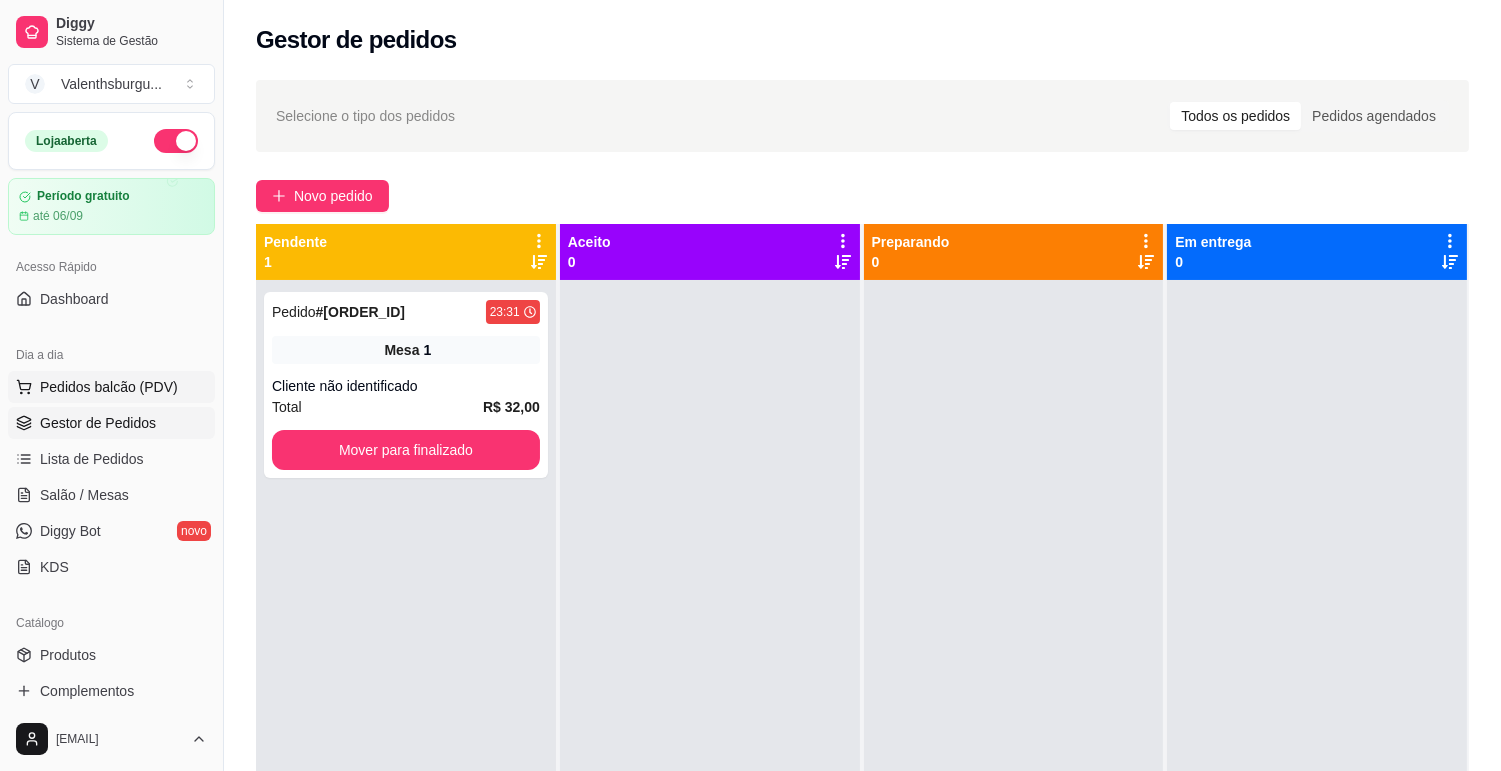 click on "Pedidos balcão (PDV)" at bounding box center (109, 387) 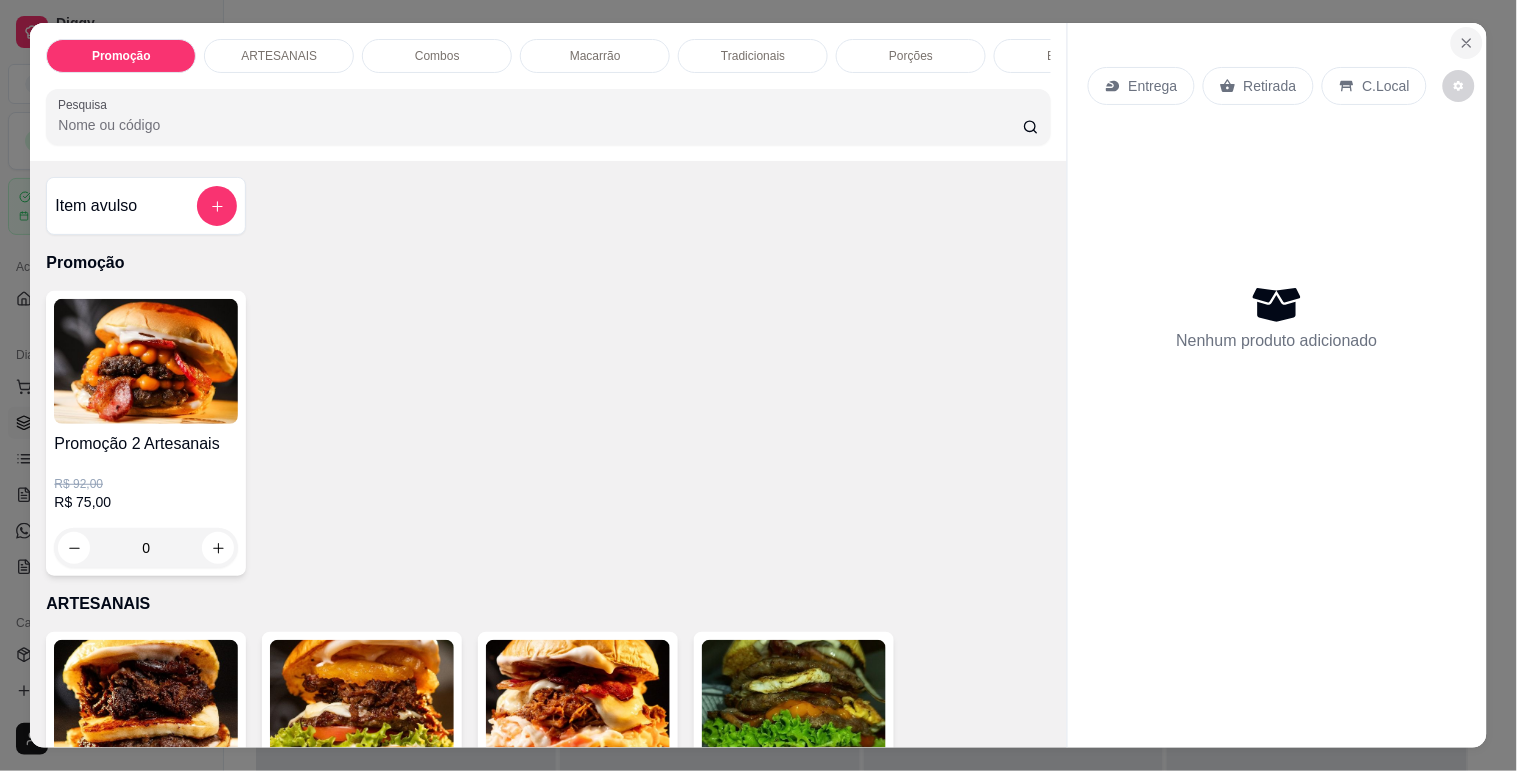 click at bounding box center [1467, 43] 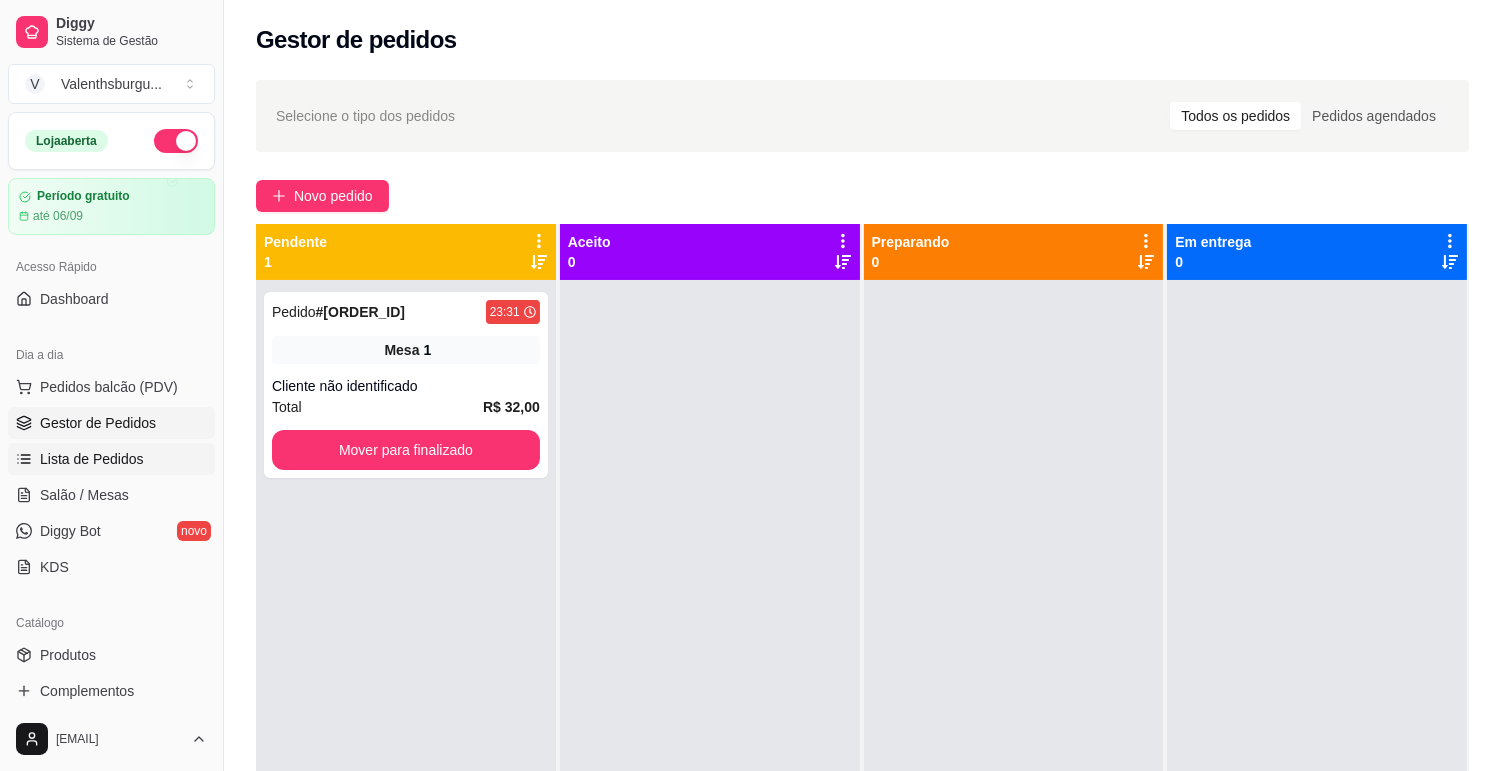 click on "Lista de Pedidos" at bounding box center (111, 459) 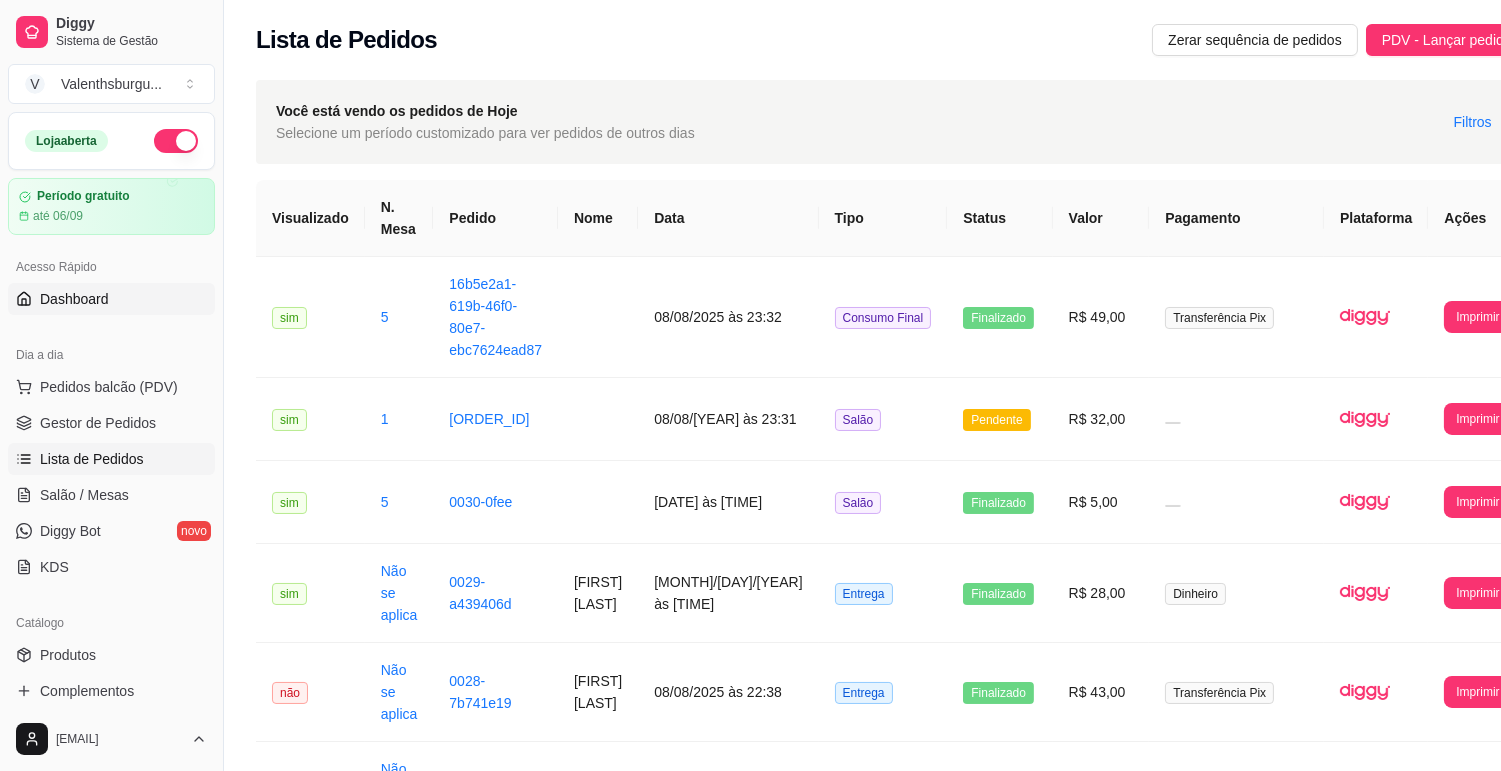 click on "Dashboard" at bounding box center [111, 299] 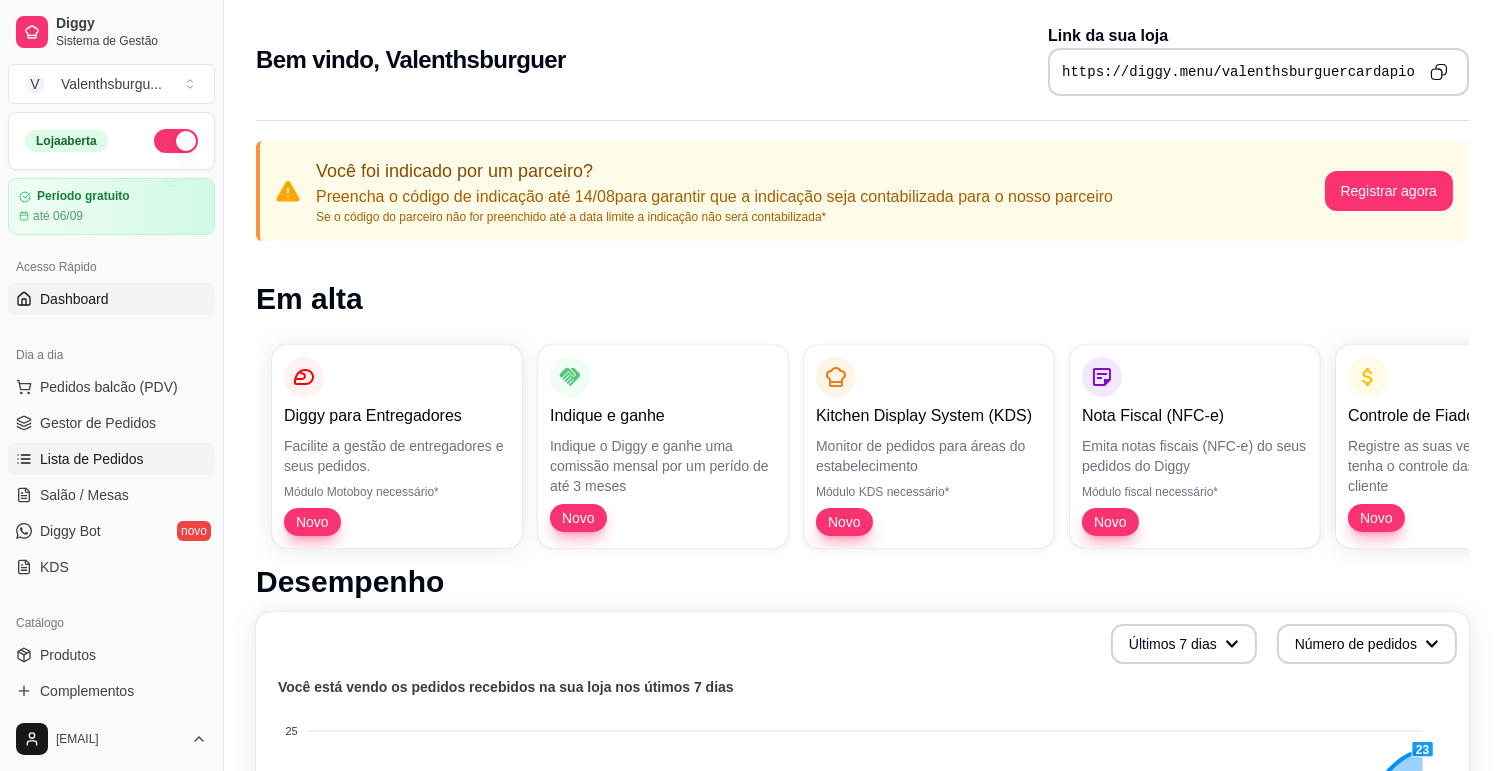 click on "Lista de Pedidos" at bounding box center (92, 459) 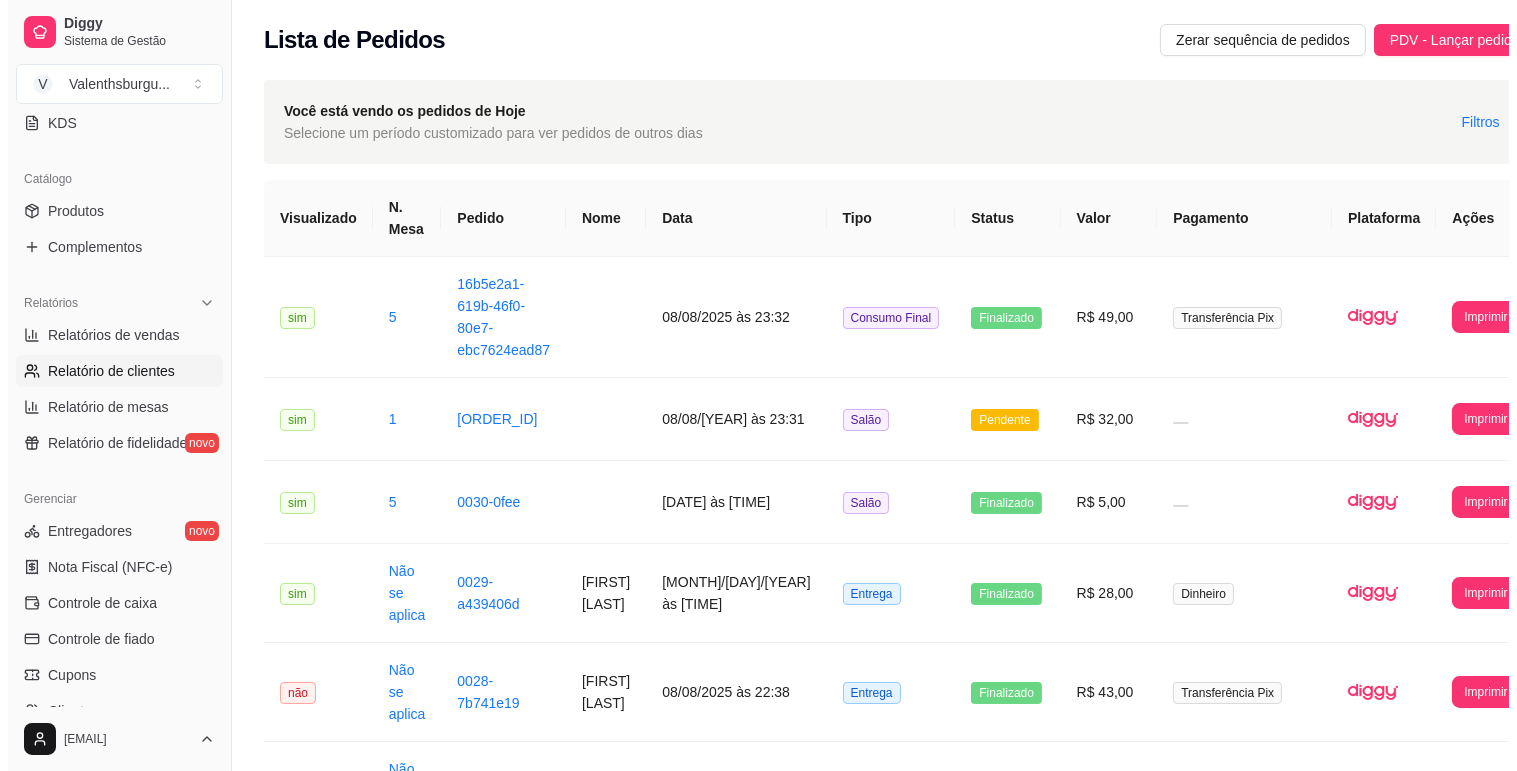 scroll, scrollTop: 222, scrollLeft: 0, axis: vertical 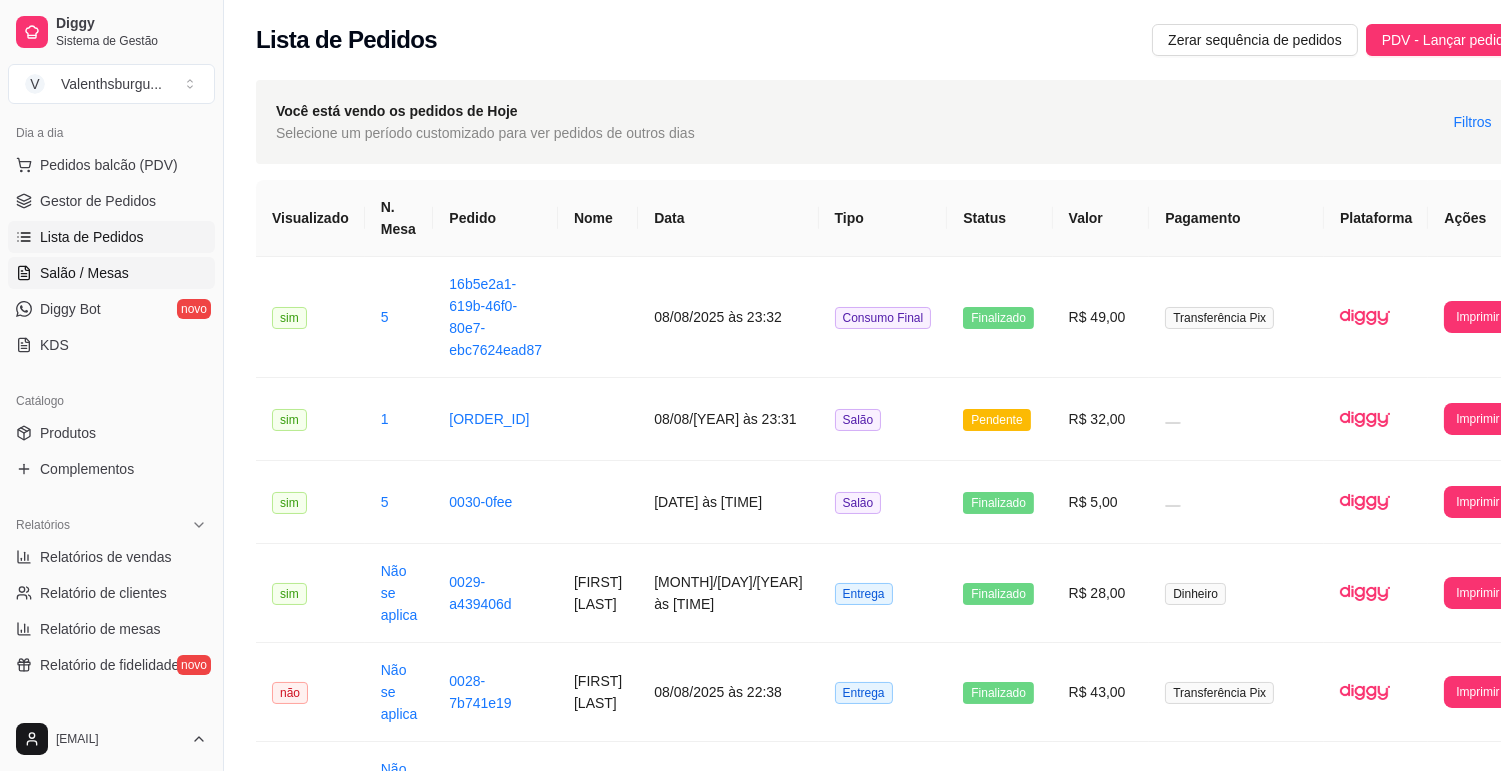 click on "Salão / Mesas" at bounding box center (84, 273) 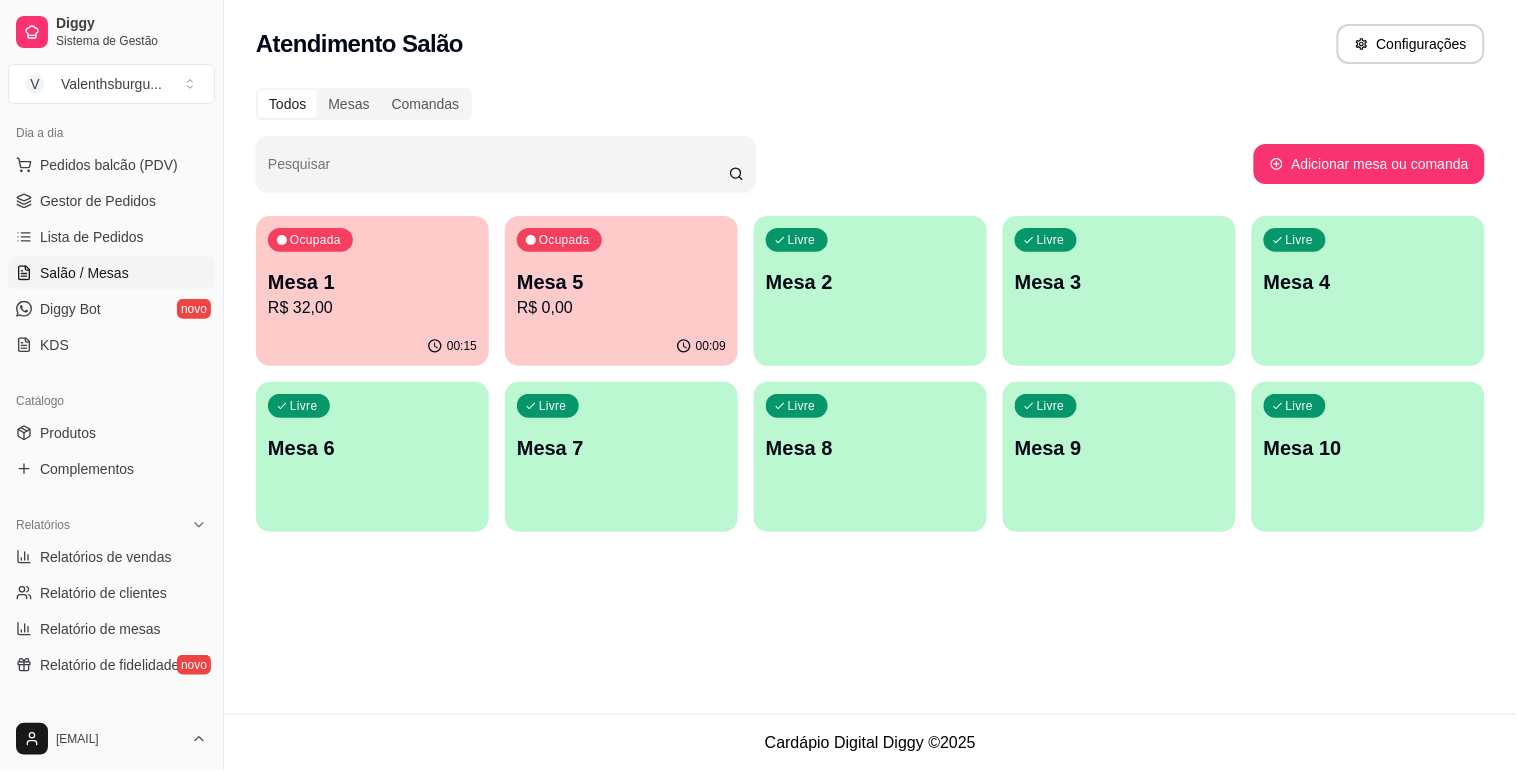 click on "Mesa 5" at bounding box center (621, 282) 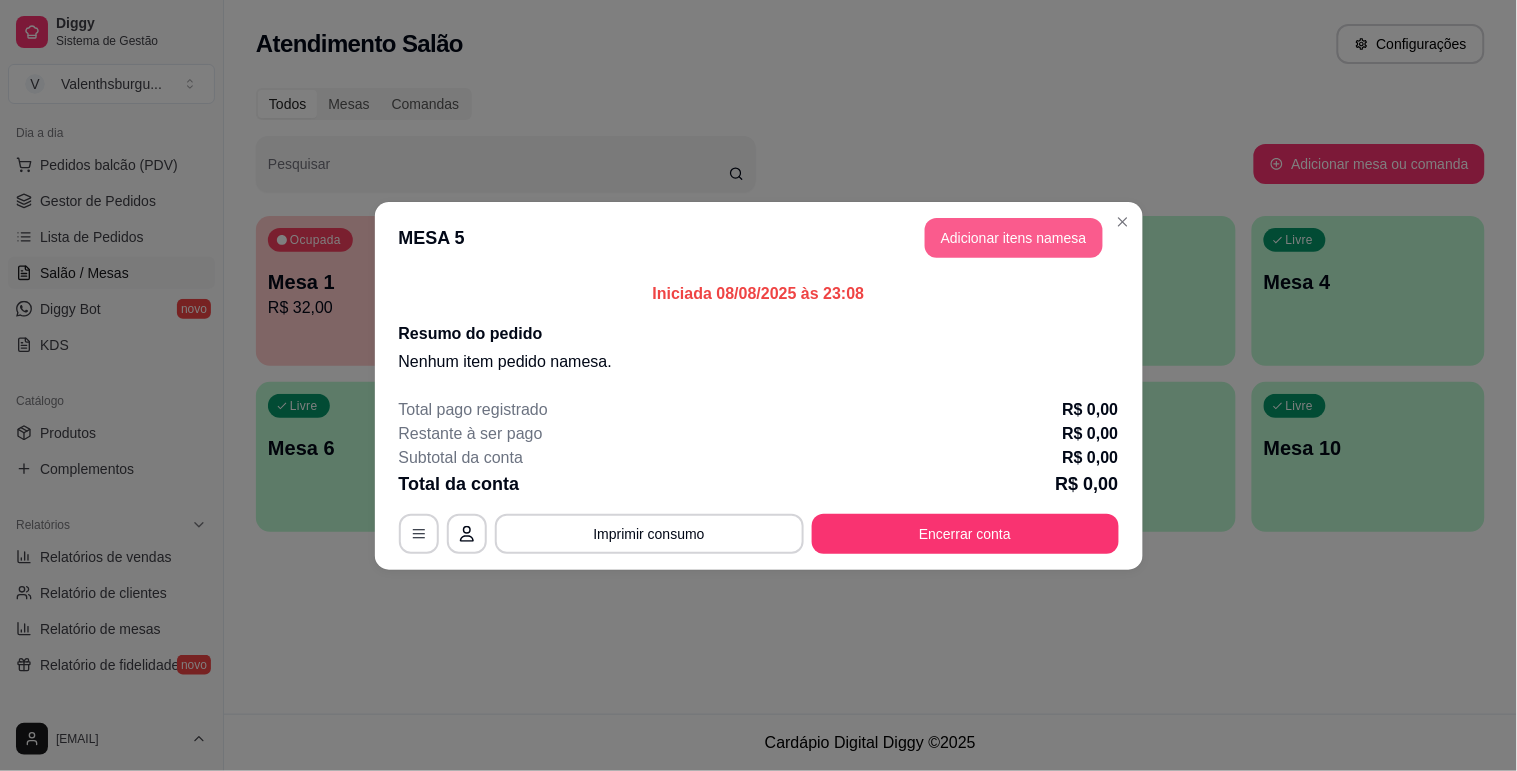 click on "Adicionar itens na  mesa" at bounding box center (1014, 238) 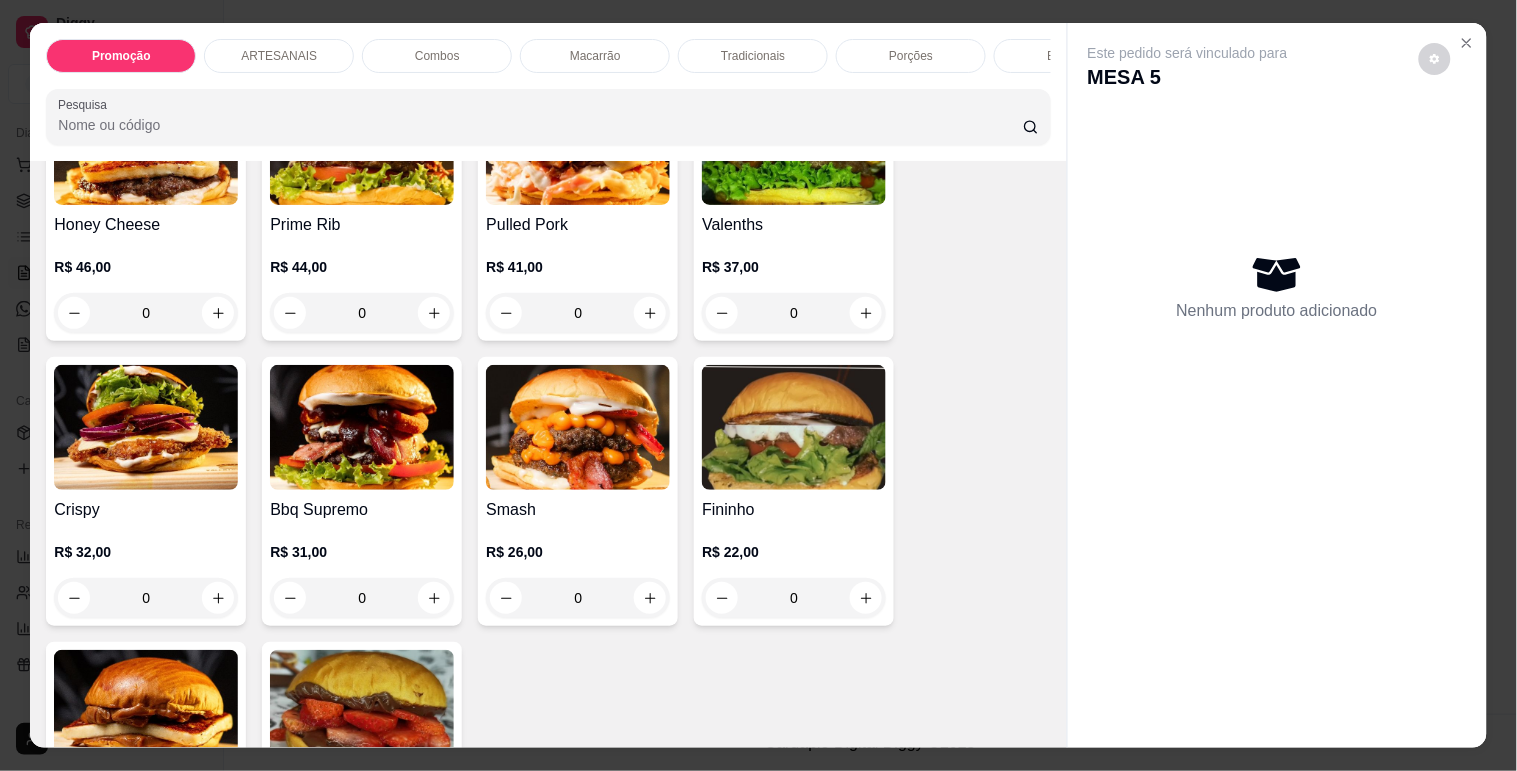 scroll, scrollTop: 666, scrollLeft: 0, axis: vertical 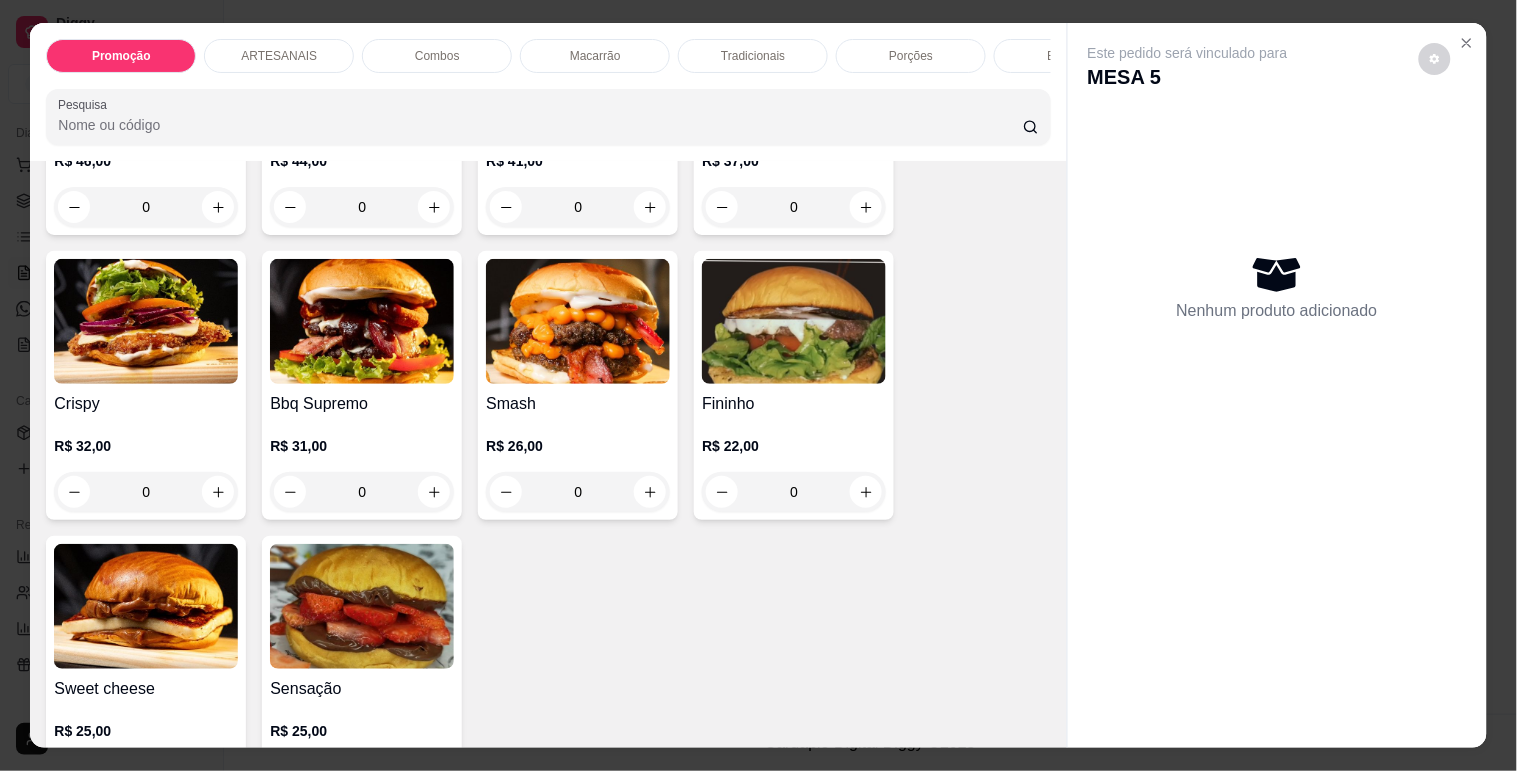 click on "0" at bounding box center [578, 492] 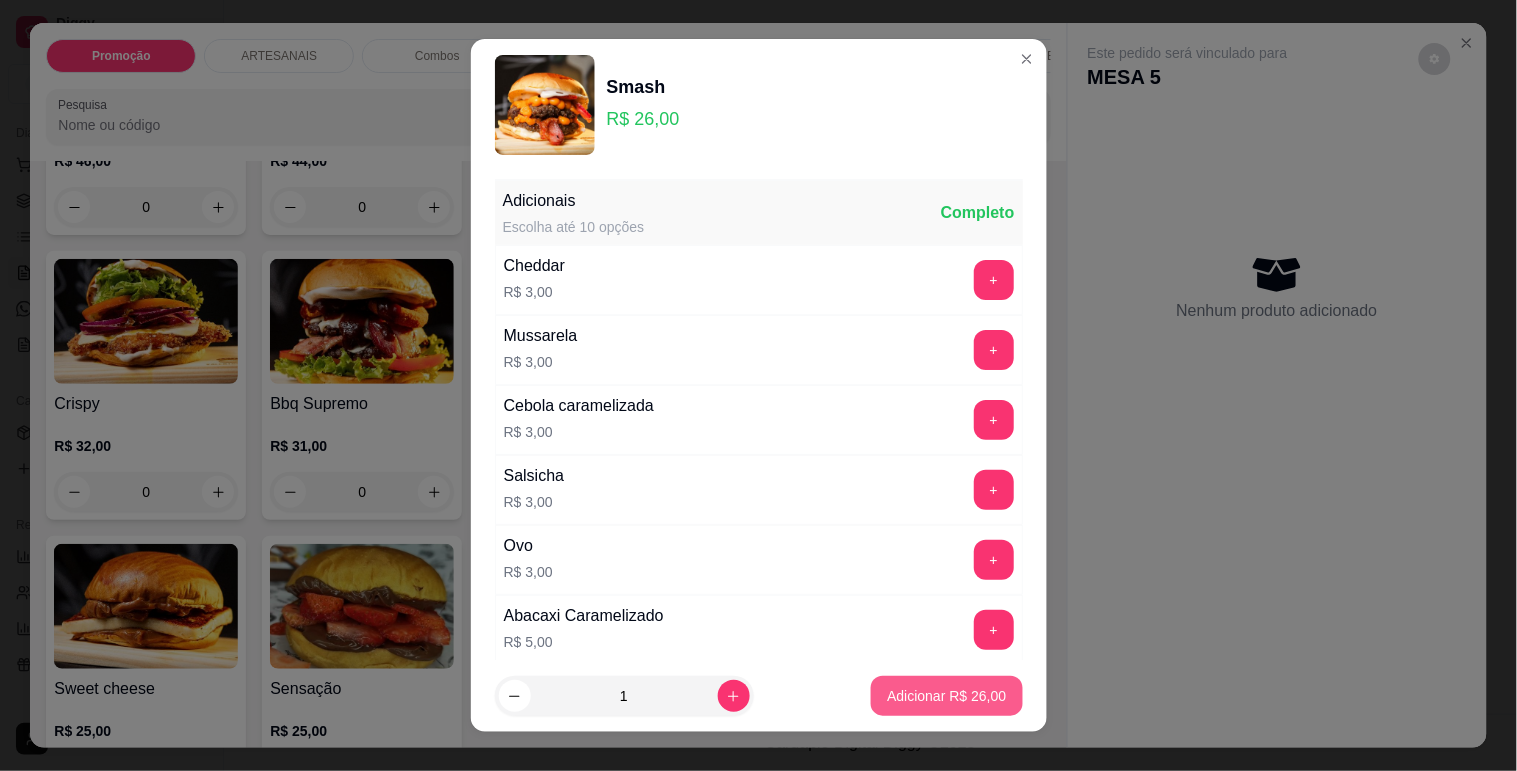 click on "Adicionar   R$ 26,00" at bounding box center [946, 696] 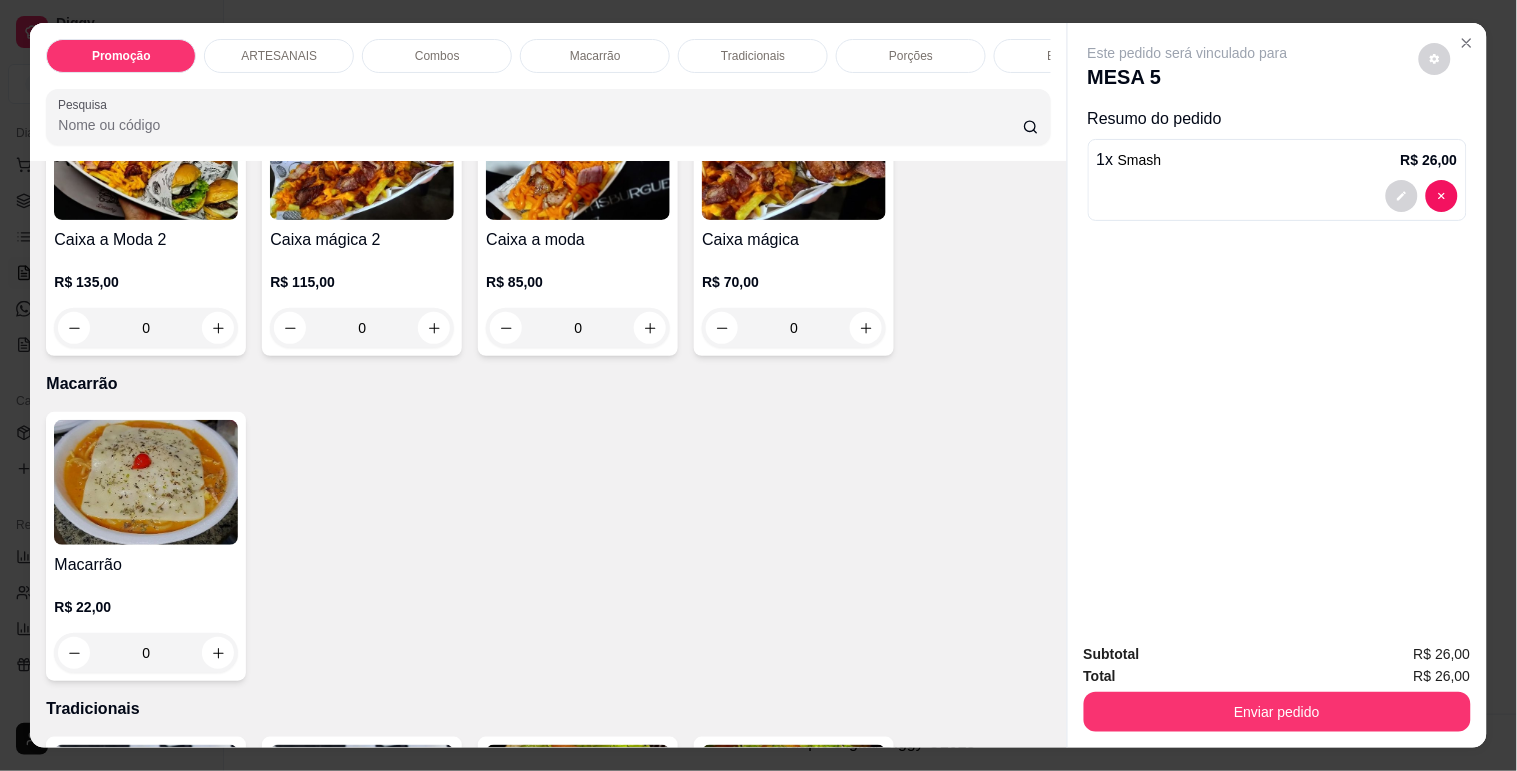scroll, scrollTop: 1555, scrollLeft: 0, axis: vertical 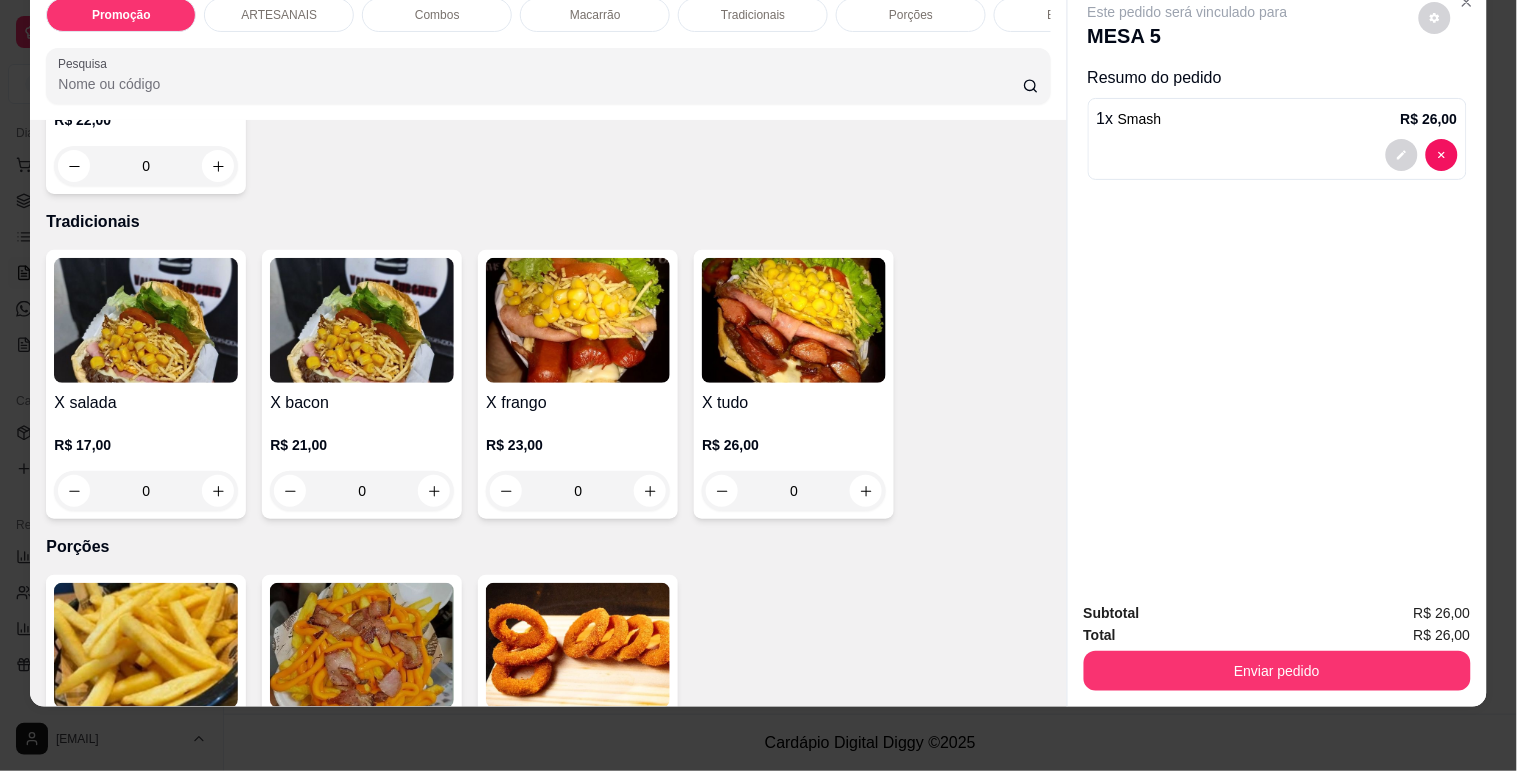 click on "0" at bounding box center (362, 491) 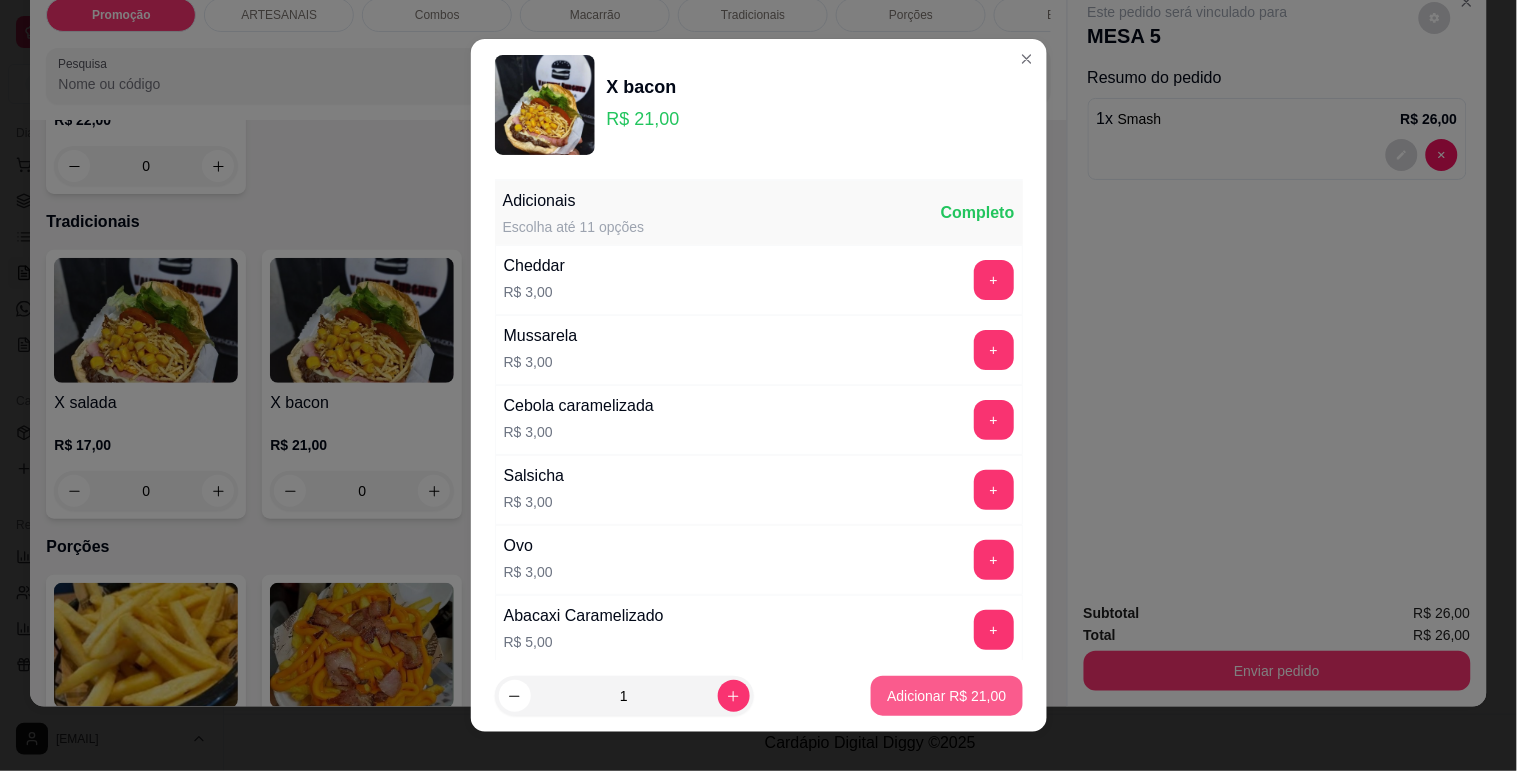 click on "Adicionar   R$ 21,00" at bounding box center [946, 696] 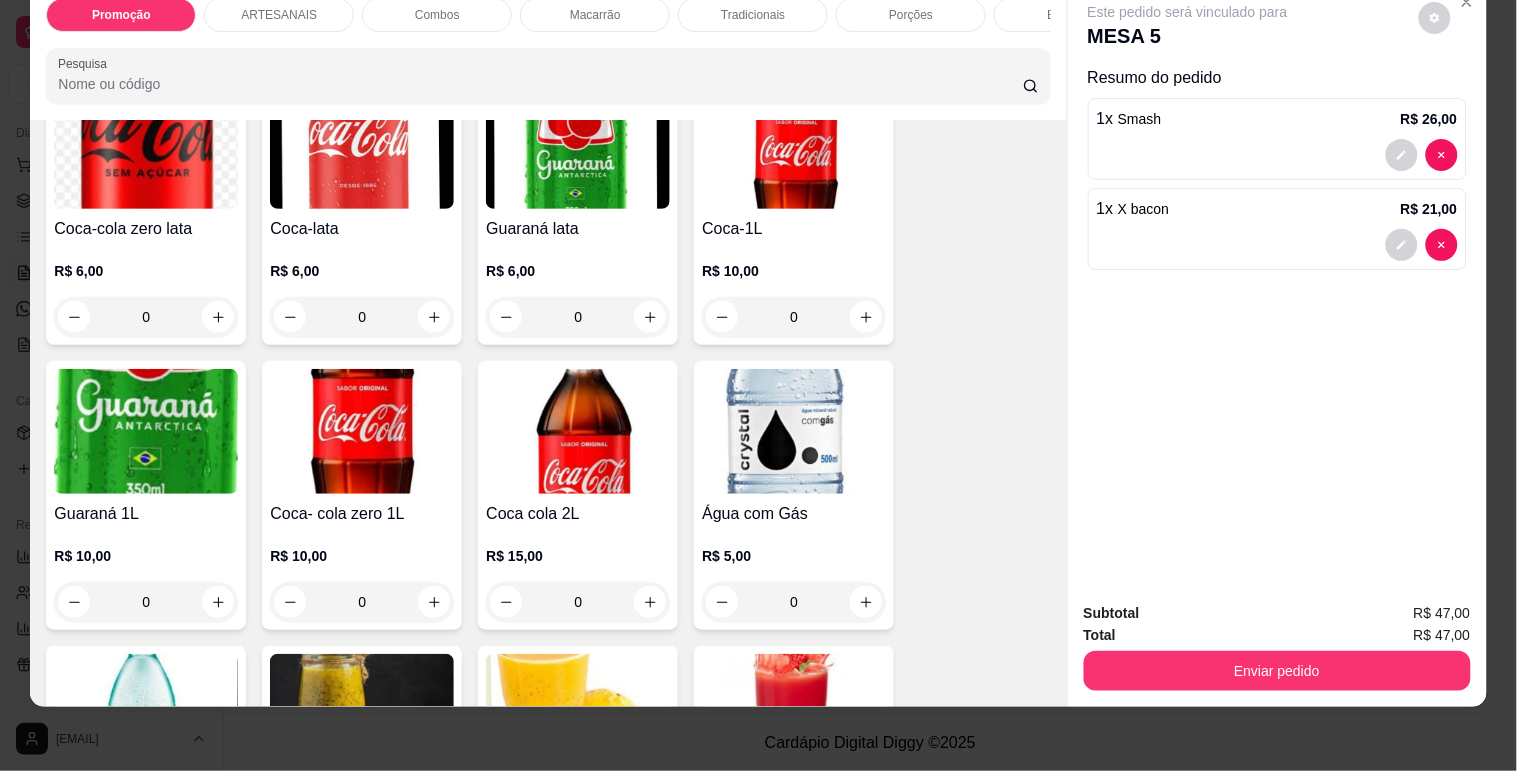 scroll, scrollTop: 2777, scrollLeft: 0, axis: vertical 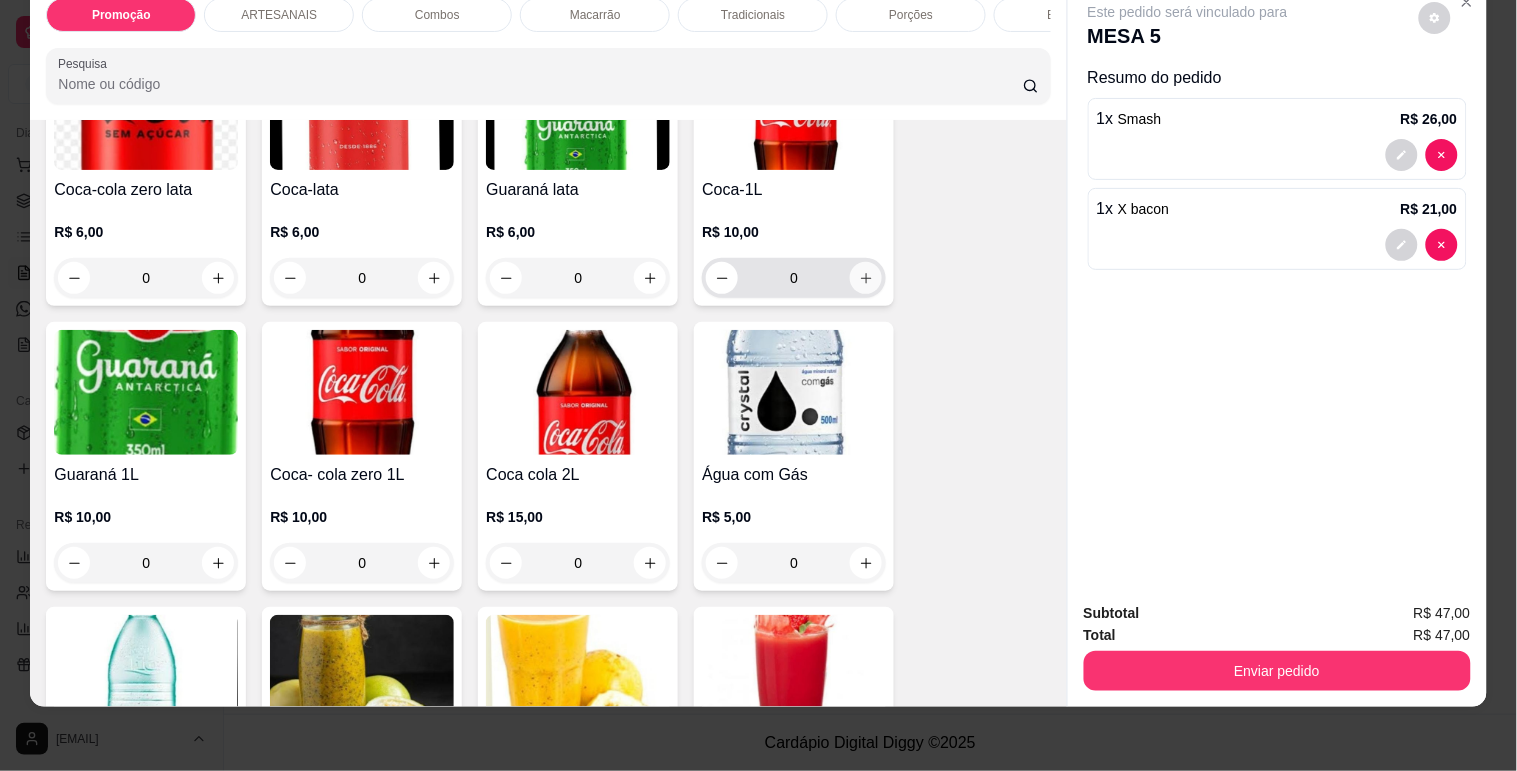 click 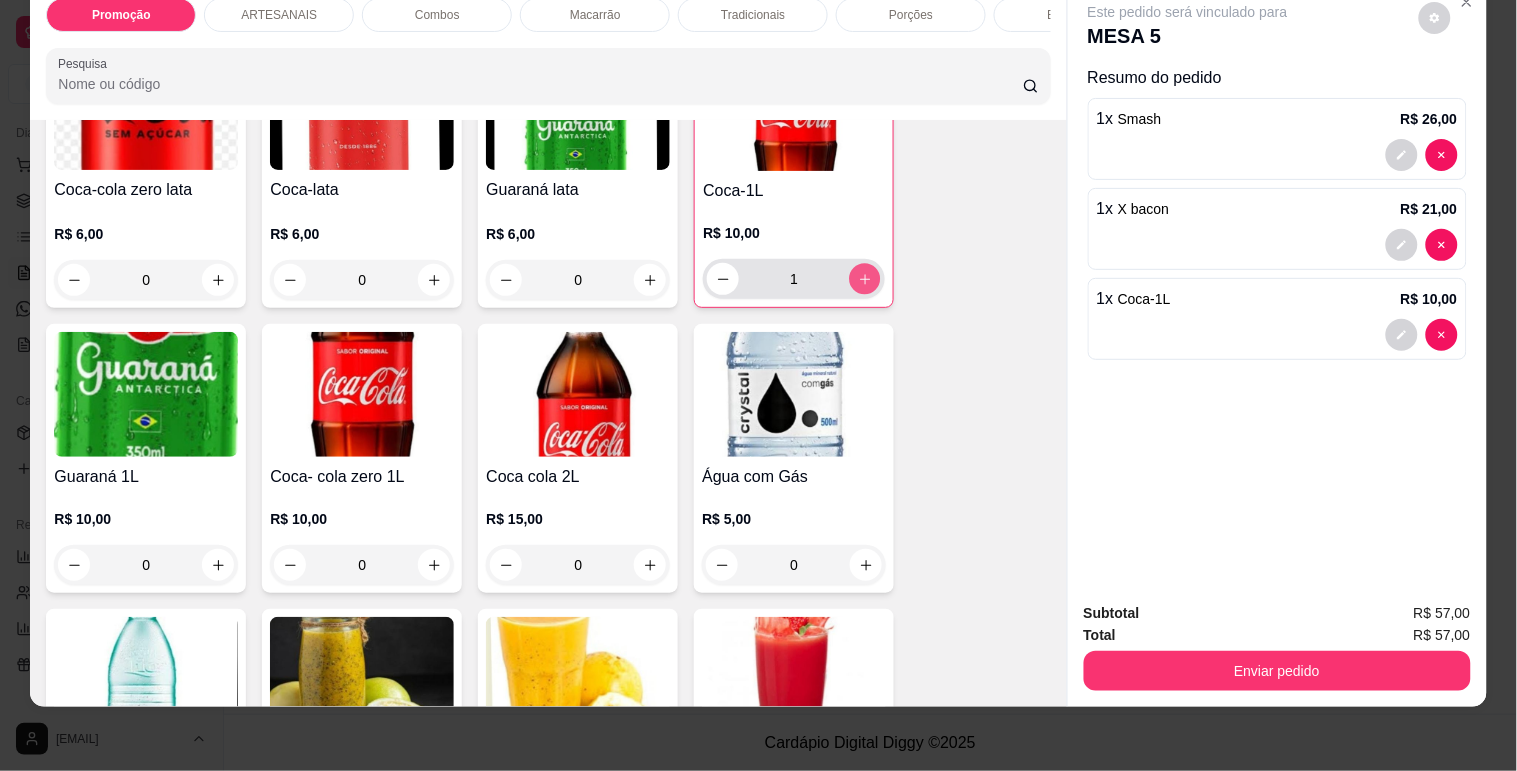 click at bounding box center (865, 279) 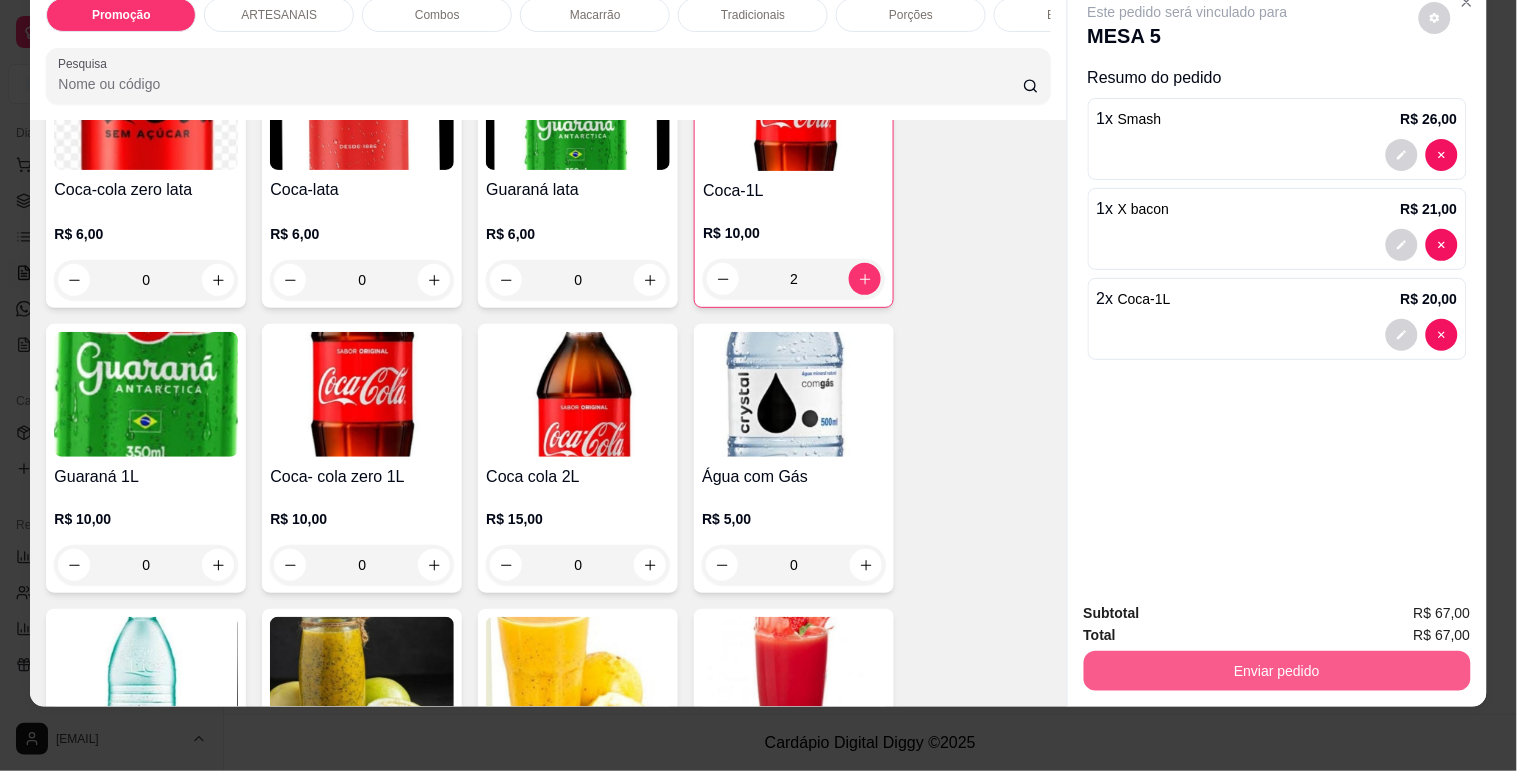click on "Enviar pedido" at bounding box center [1277, 671] 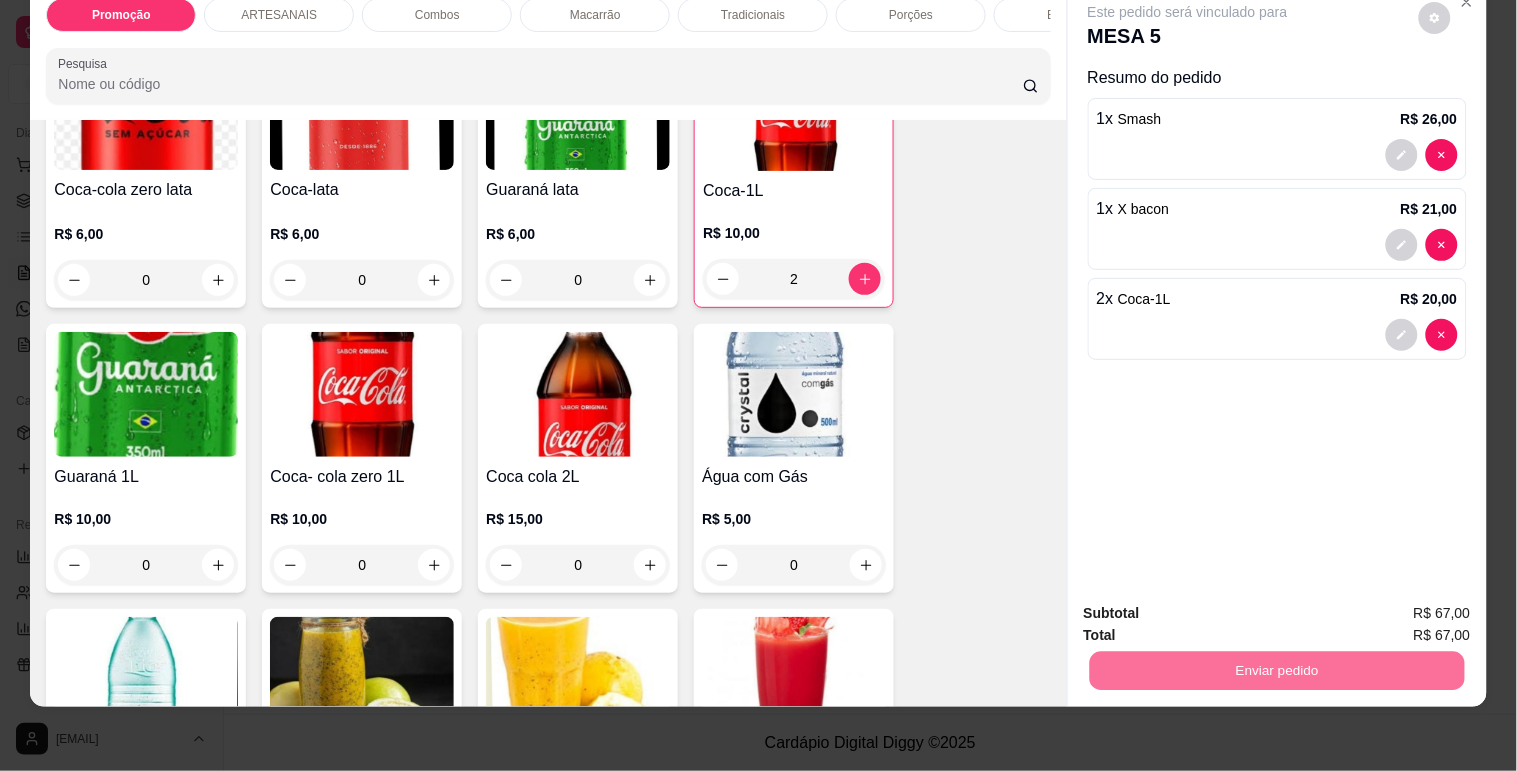 click on "Sim, quero registrar" at bounding box center [1400, 606] 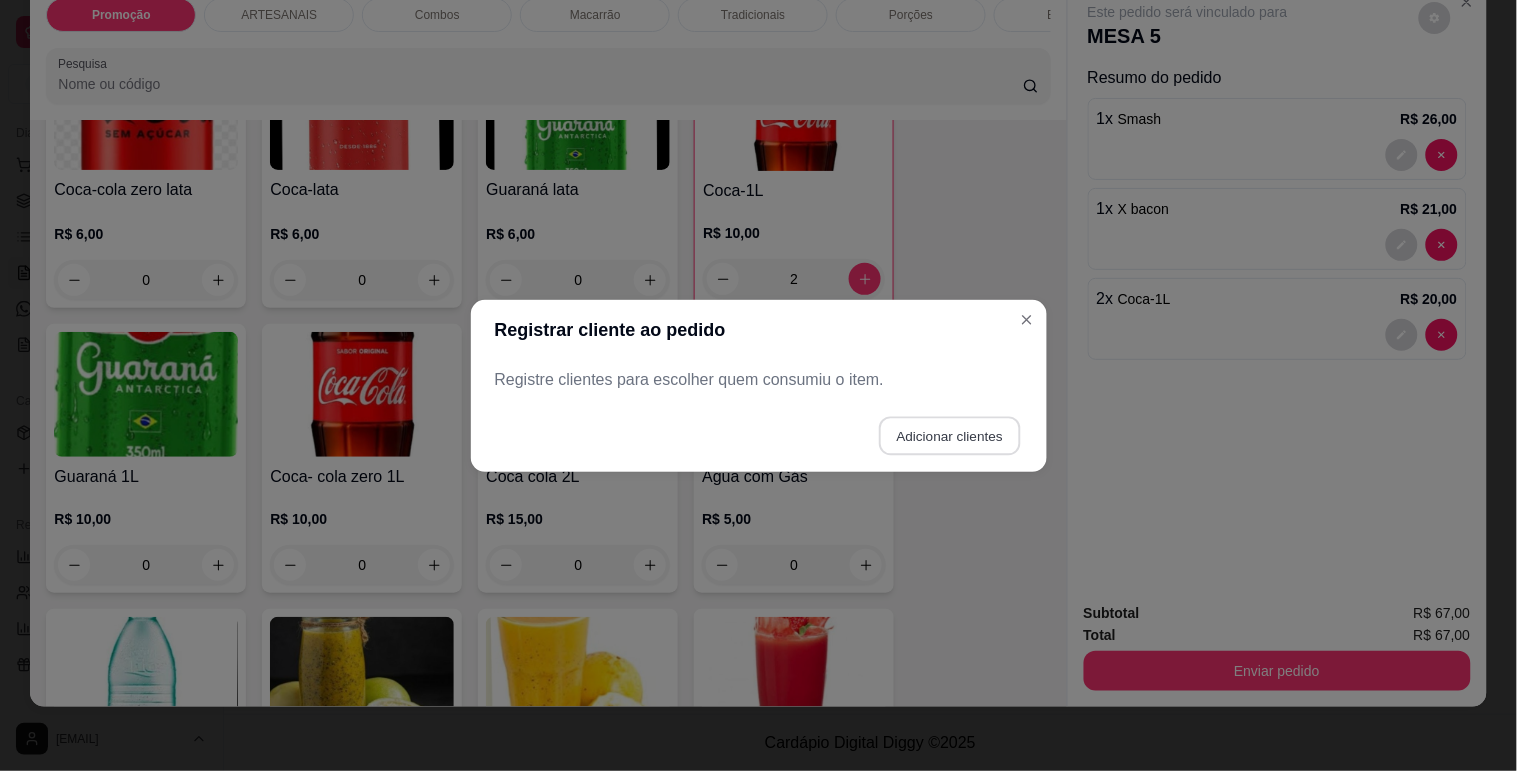 click on "Adicionar clientes" at bounding box center [949, 435] 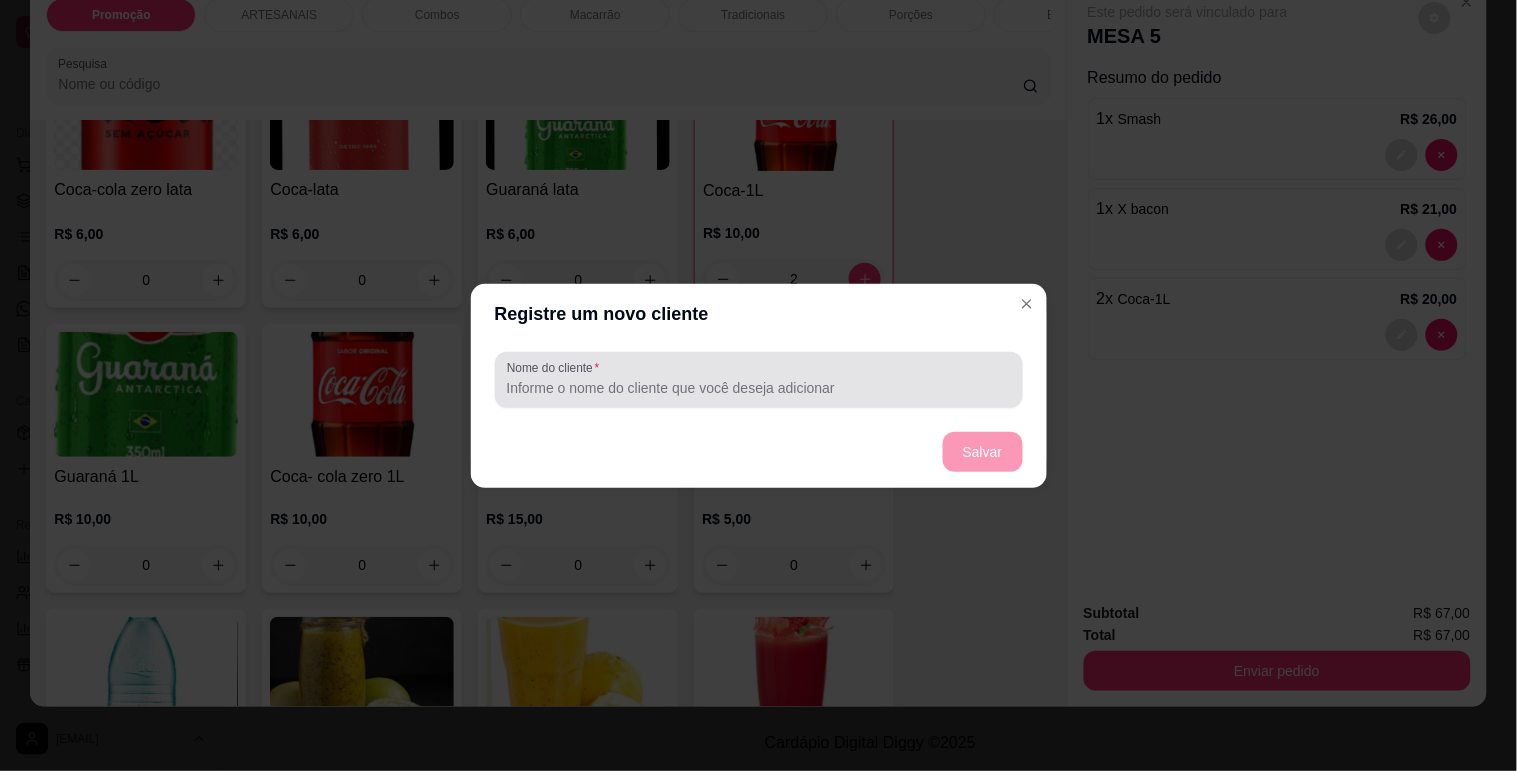 click on "Nome do cliente" at bounding box center (759, 388) 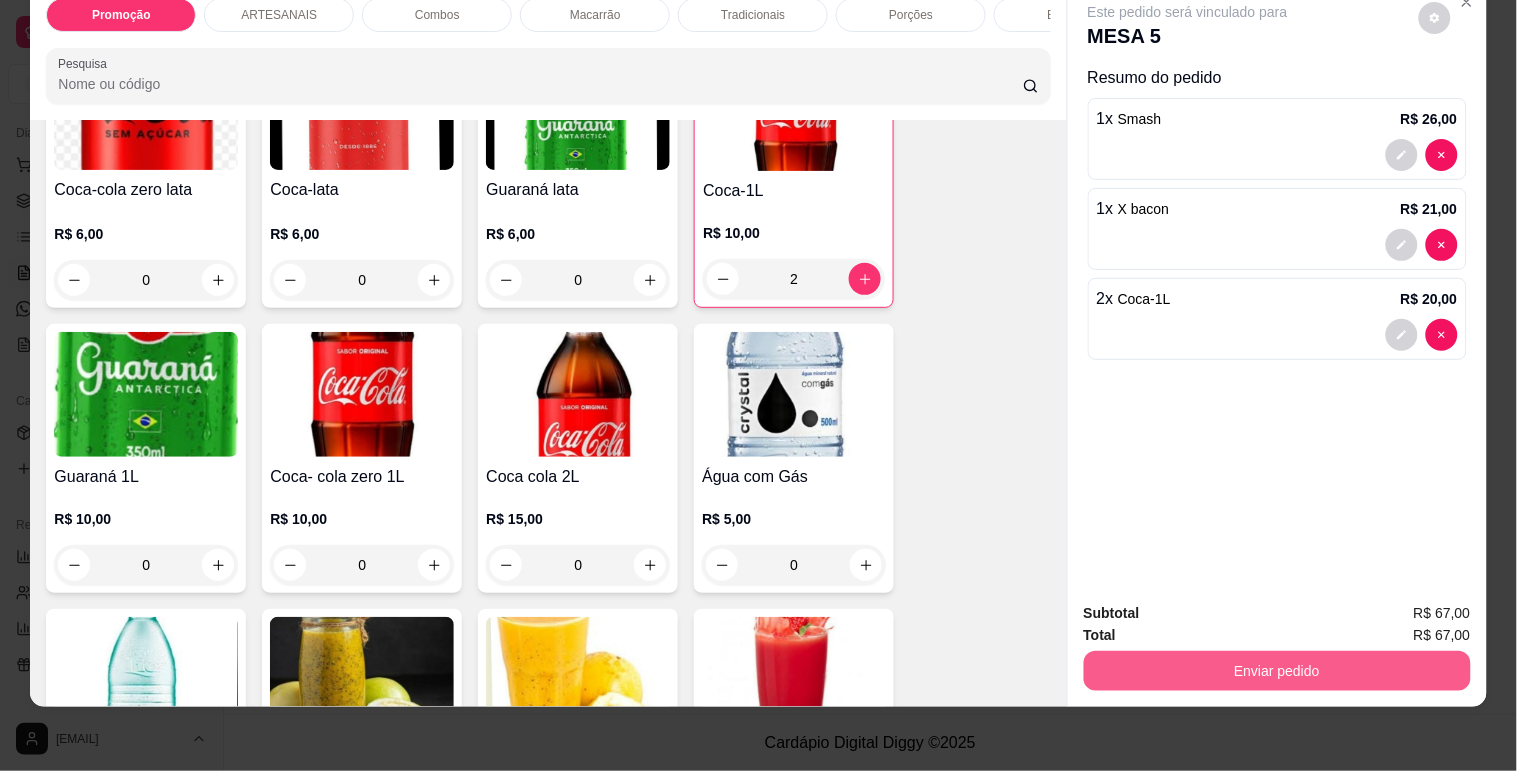 click on "Enviar pedido" at bounding box center [1277, 671] 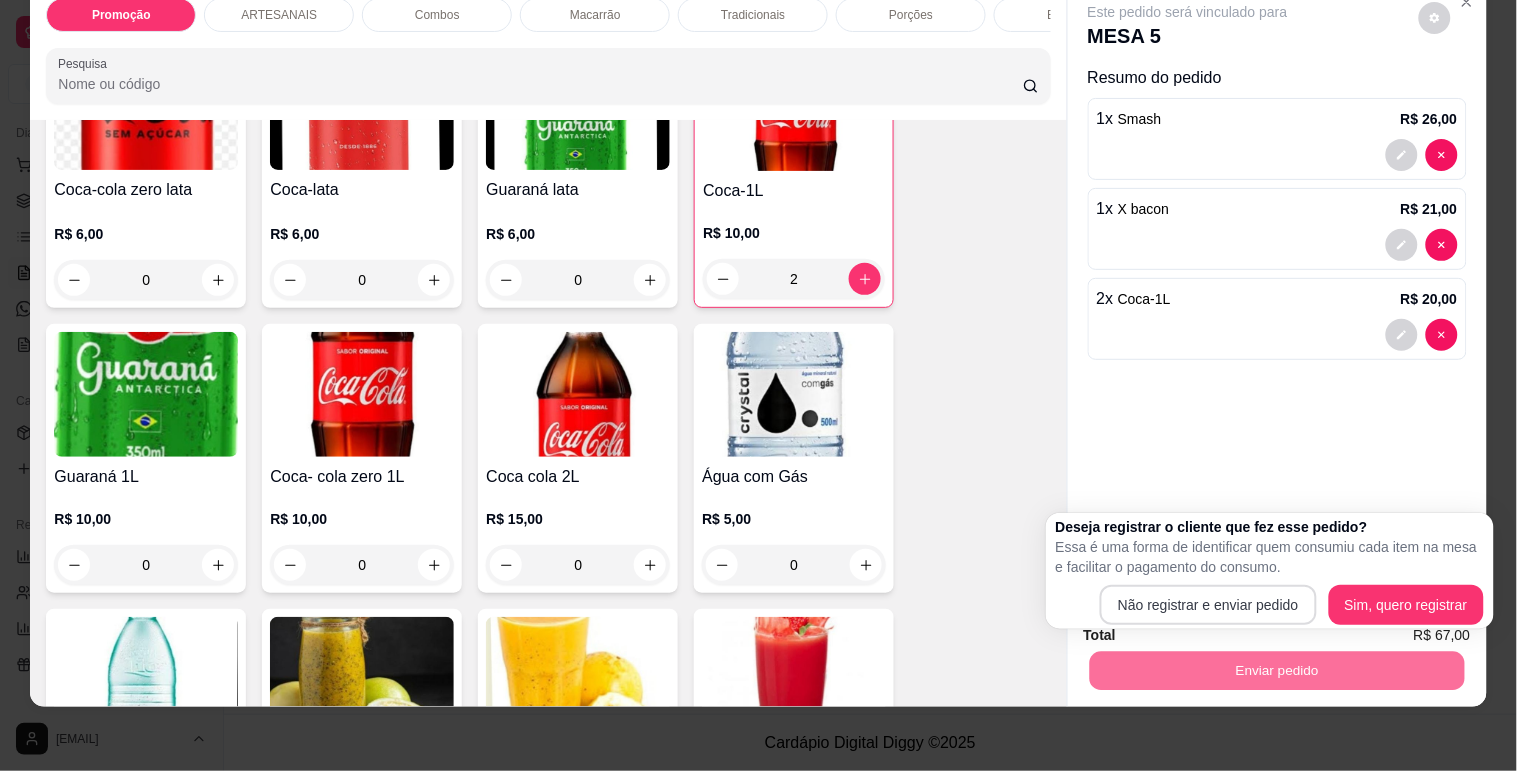 drag, startPoint x: 1254, startPoint y: 616, endPoint x: 1256, endPoint y: 591, distance: 25.079872 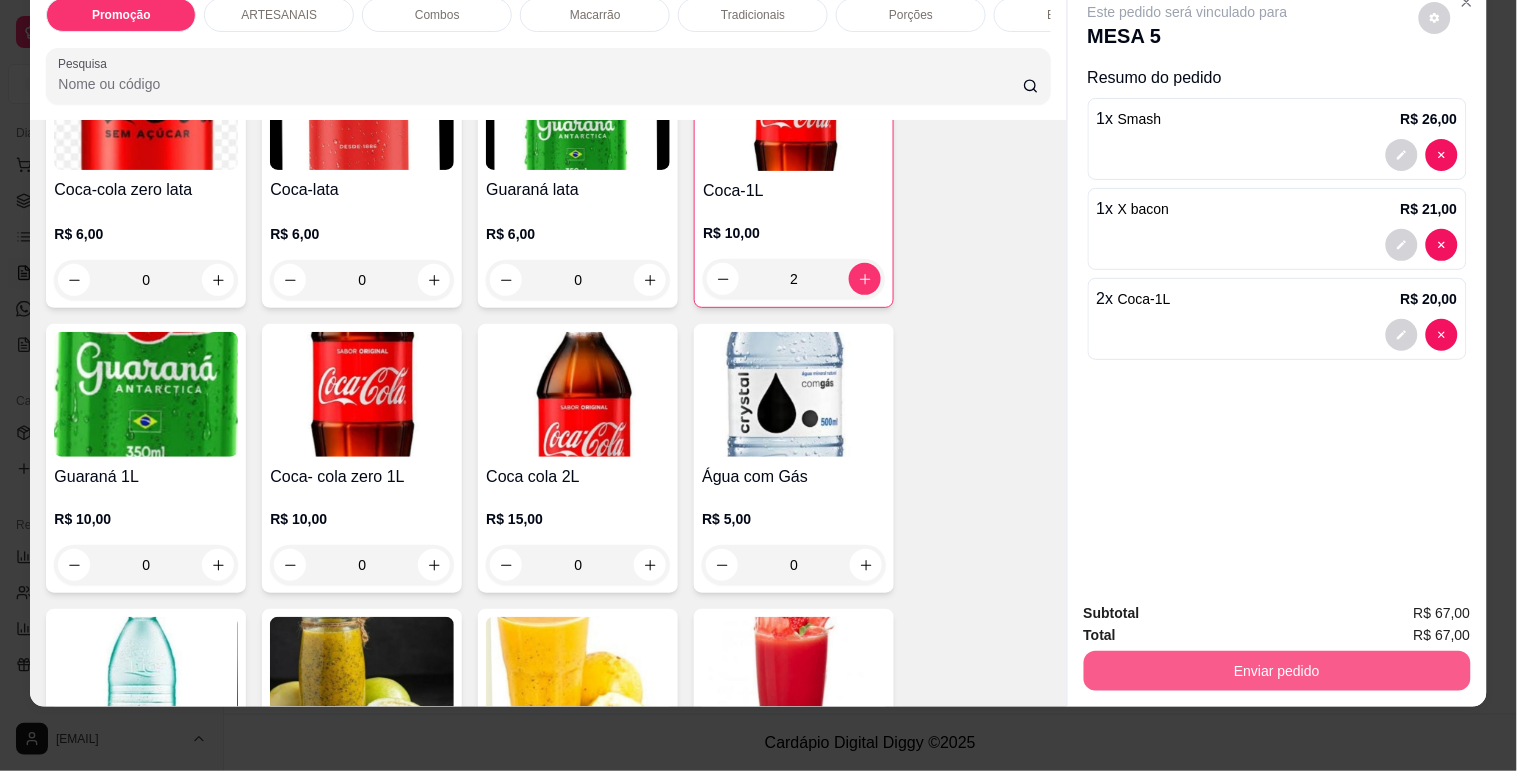 click on "Enviar pedido" at bounding box center (1277, 671) 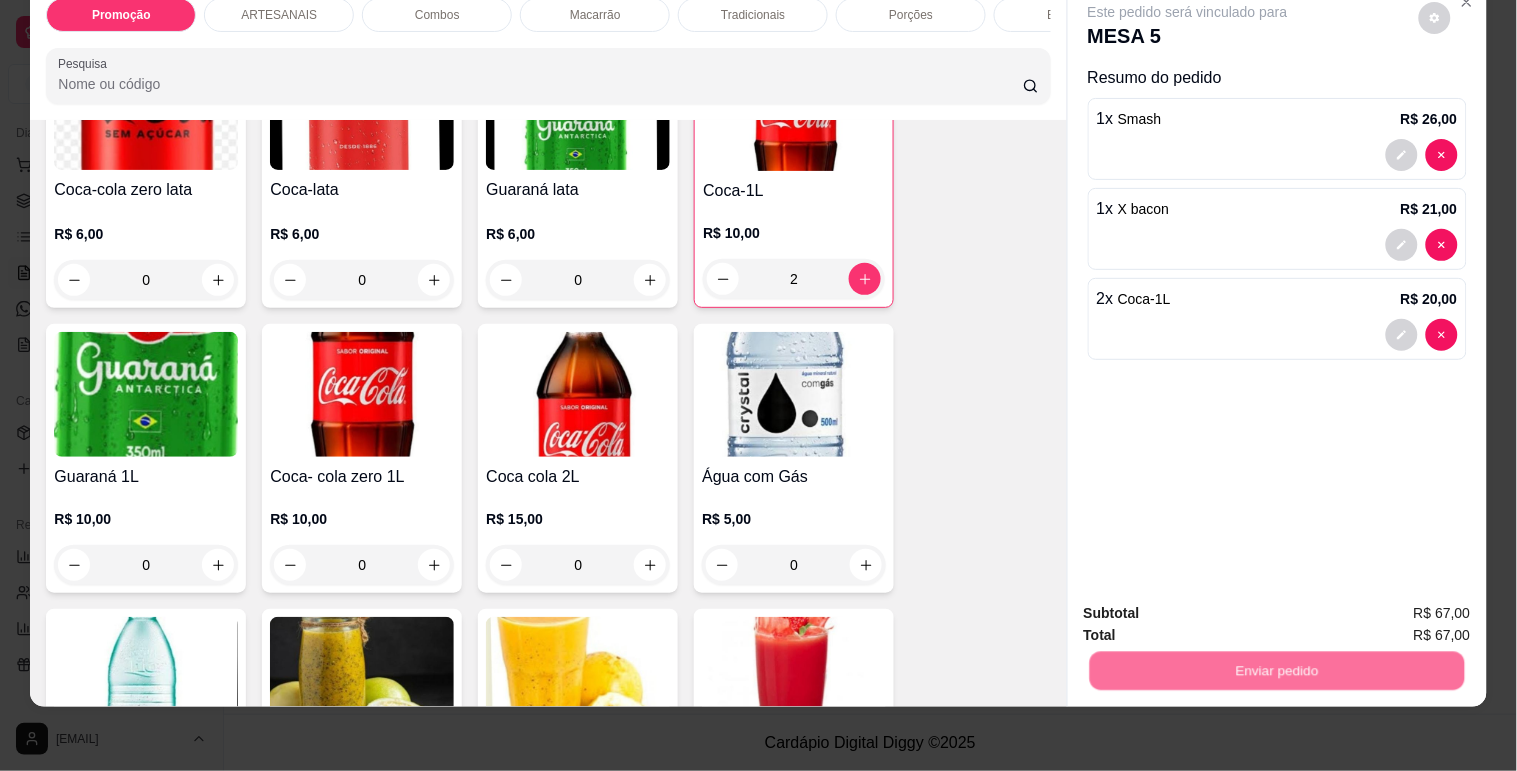 click on "Não registrar e enviar pedido" at bounding box center [1211, 604] 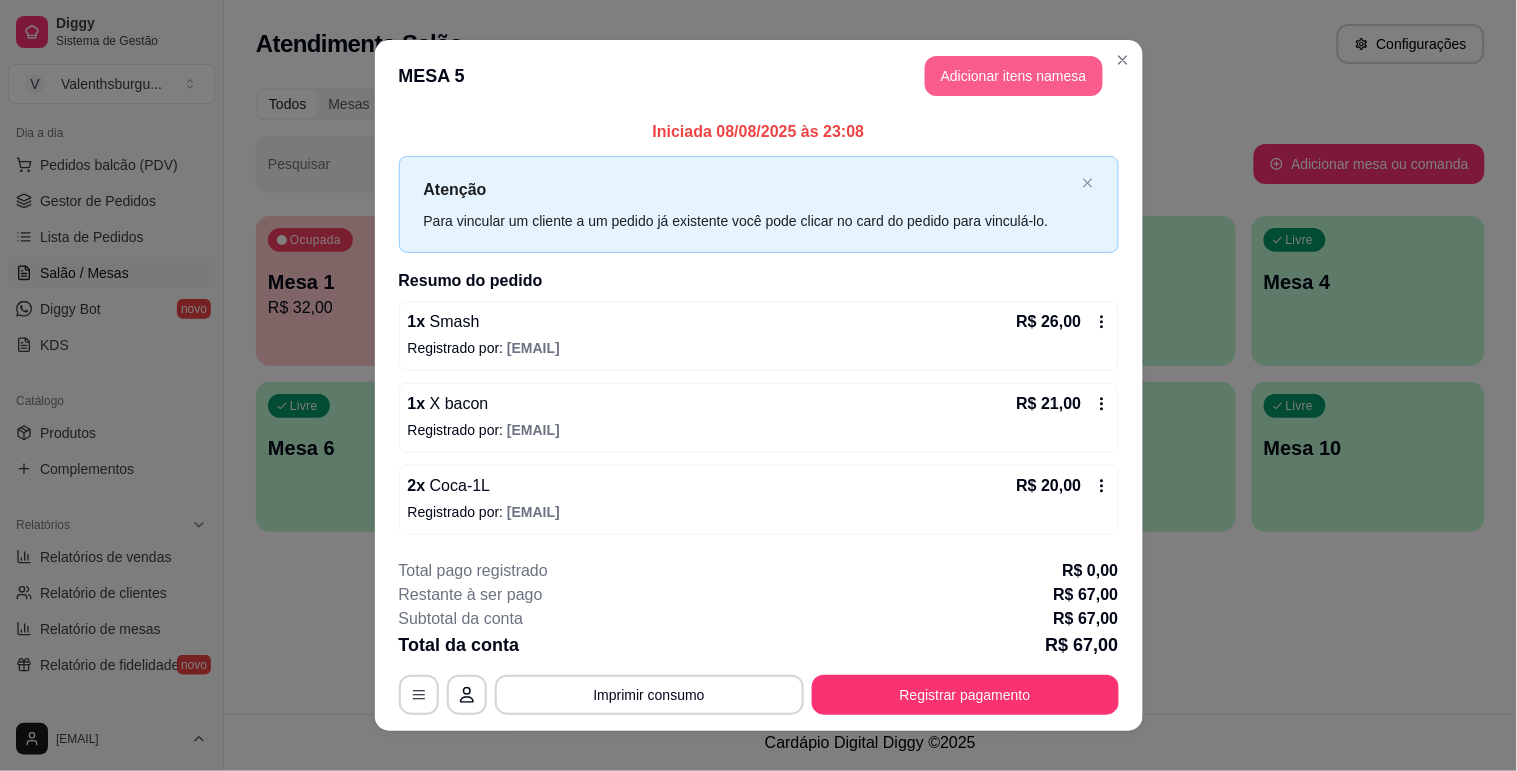 click on "Adicionar itens na  mesa" at bounding box center (1014, 76) 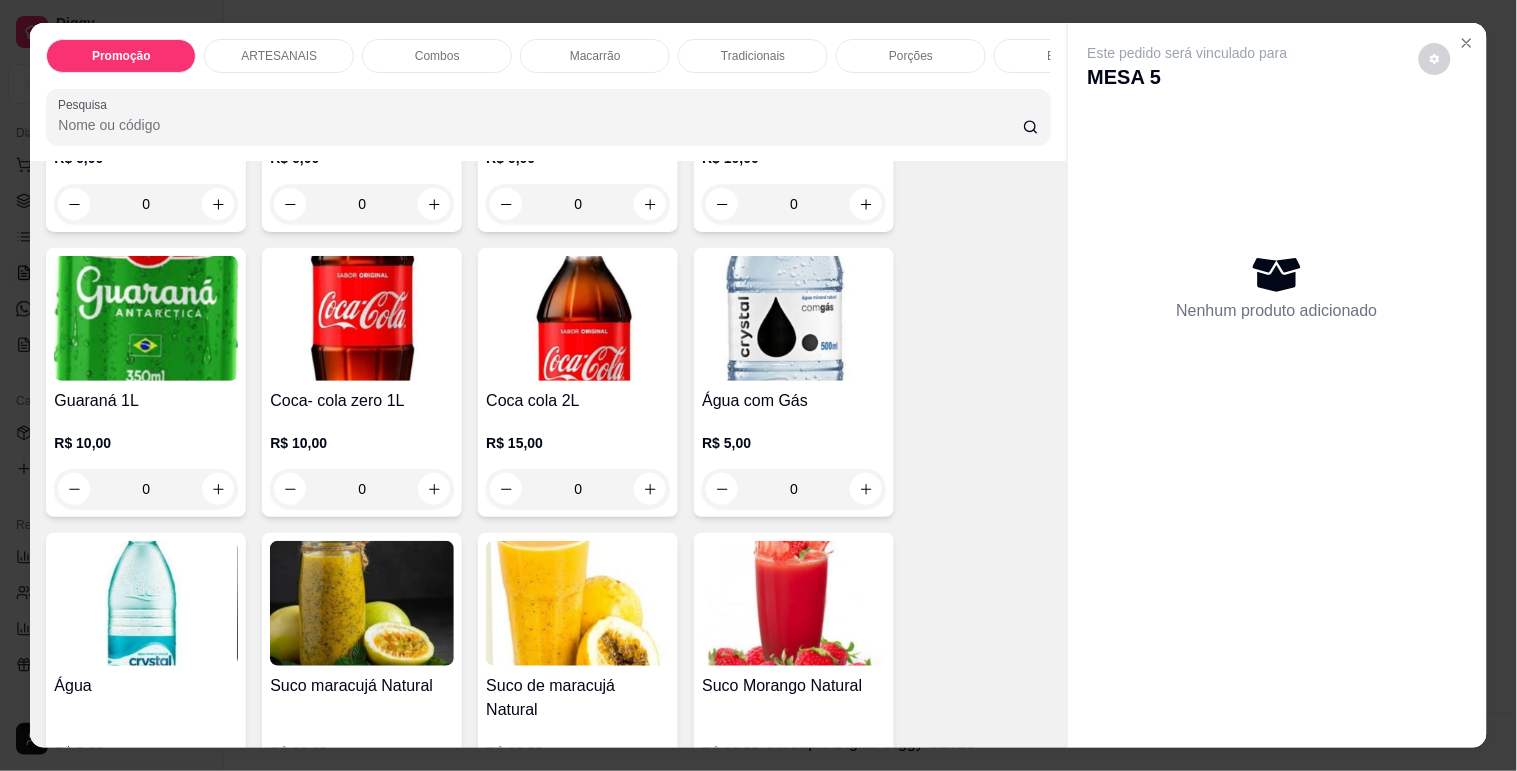 scroll, scrollTop: 2222, scrollLeft: 0, axis: vertical 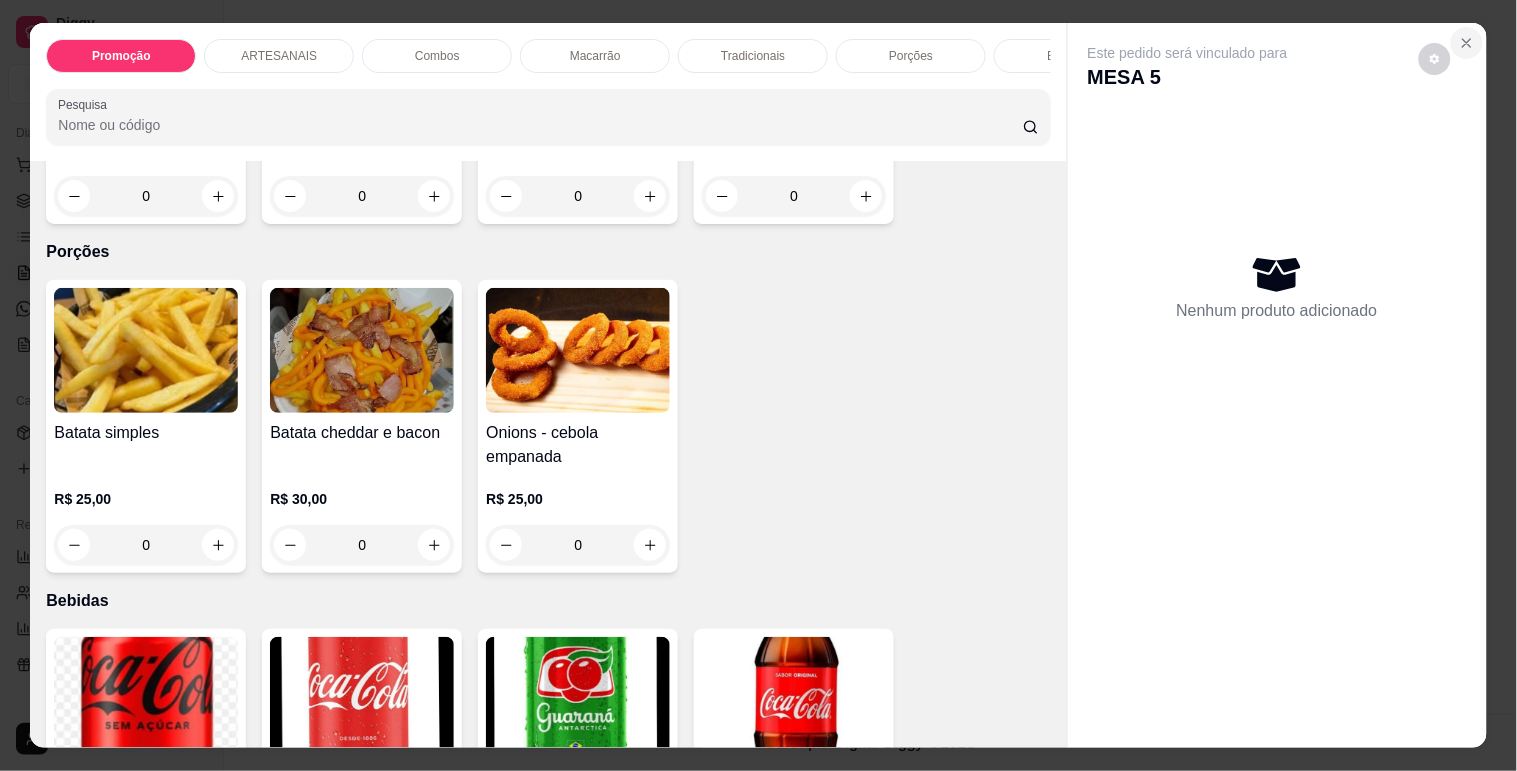 click 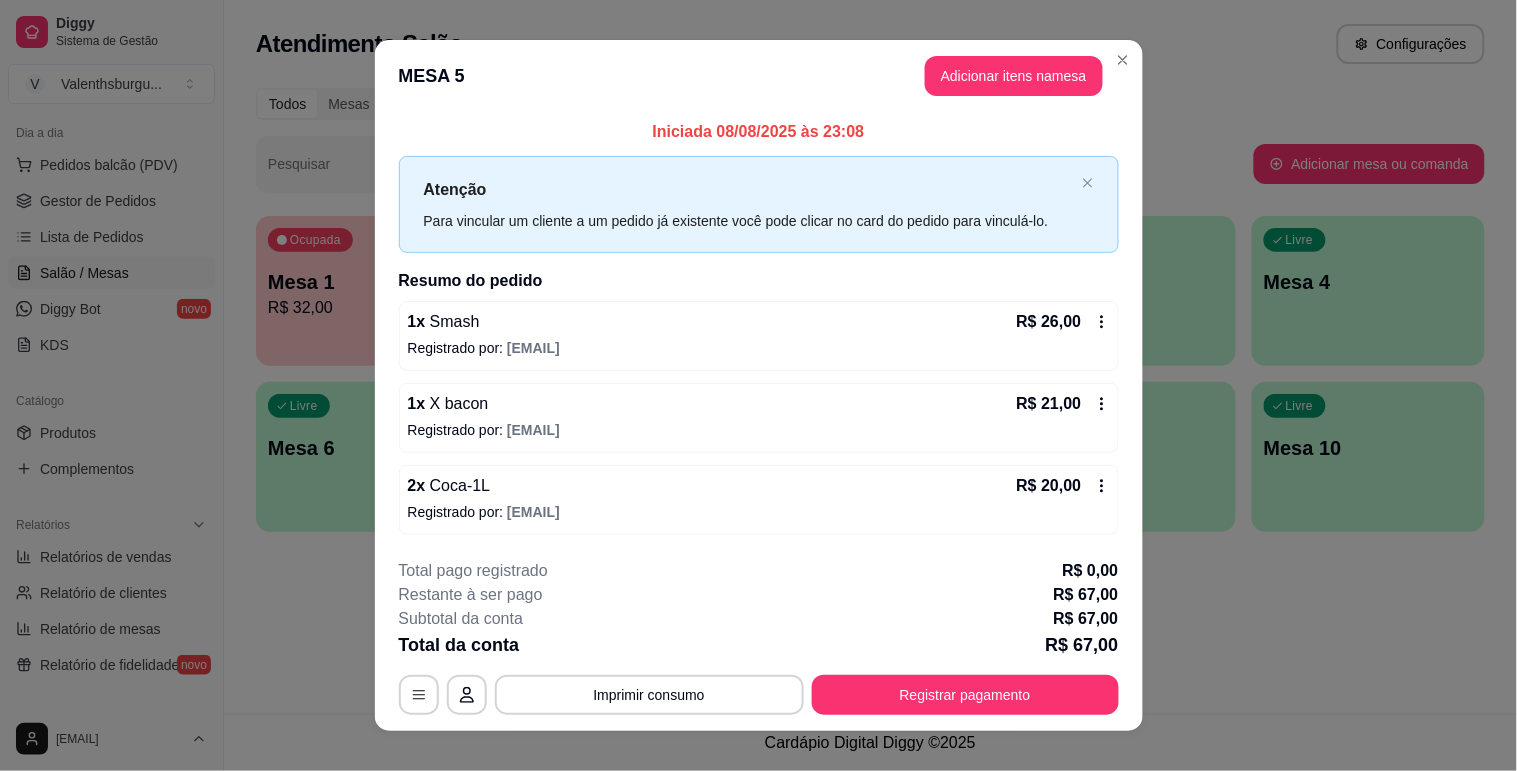 click on "MESA 5 Adicionar itens na  mesa" at bounding box center [759, 76] 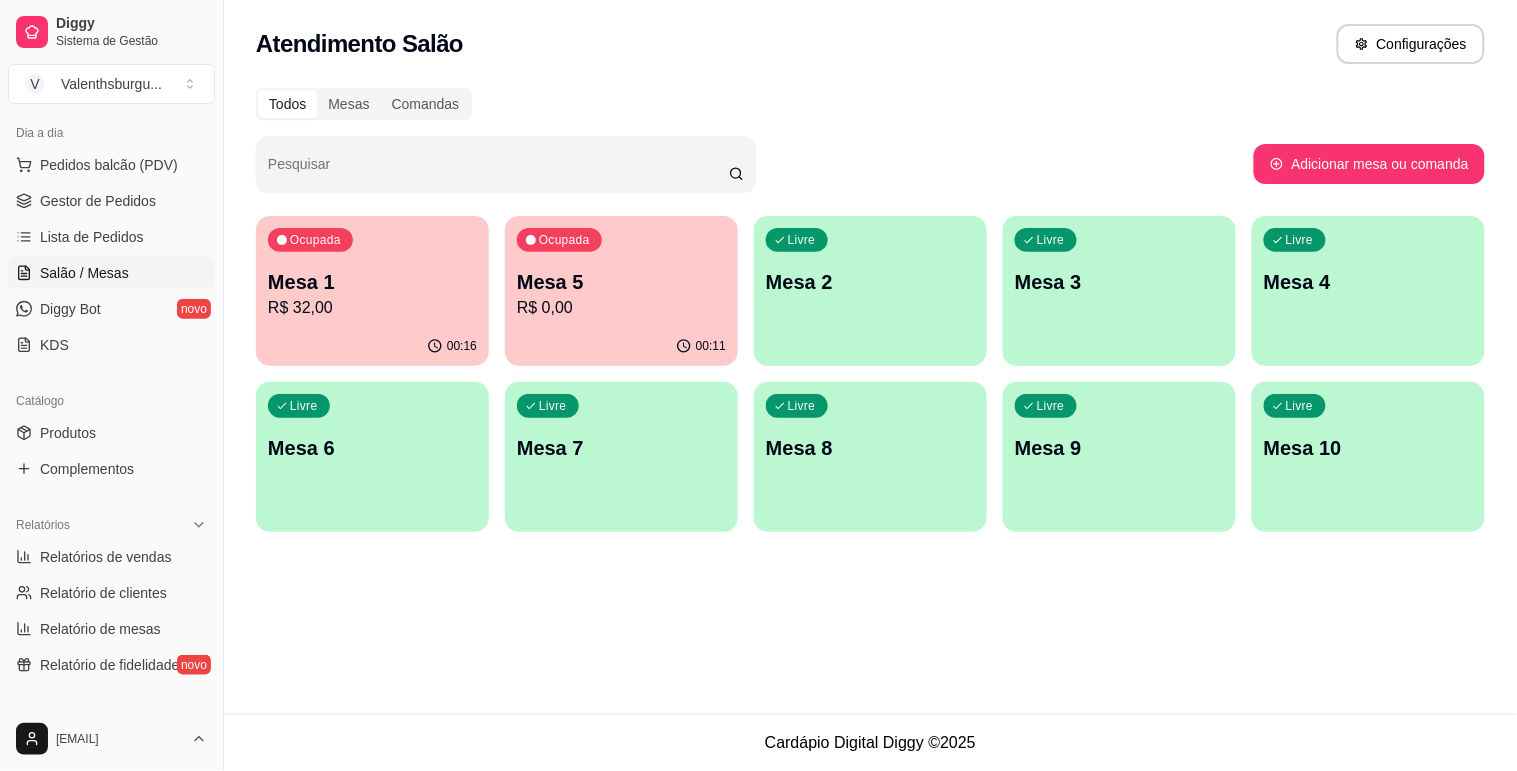 click on "Mesa 5" at bounding box center [621, 282] 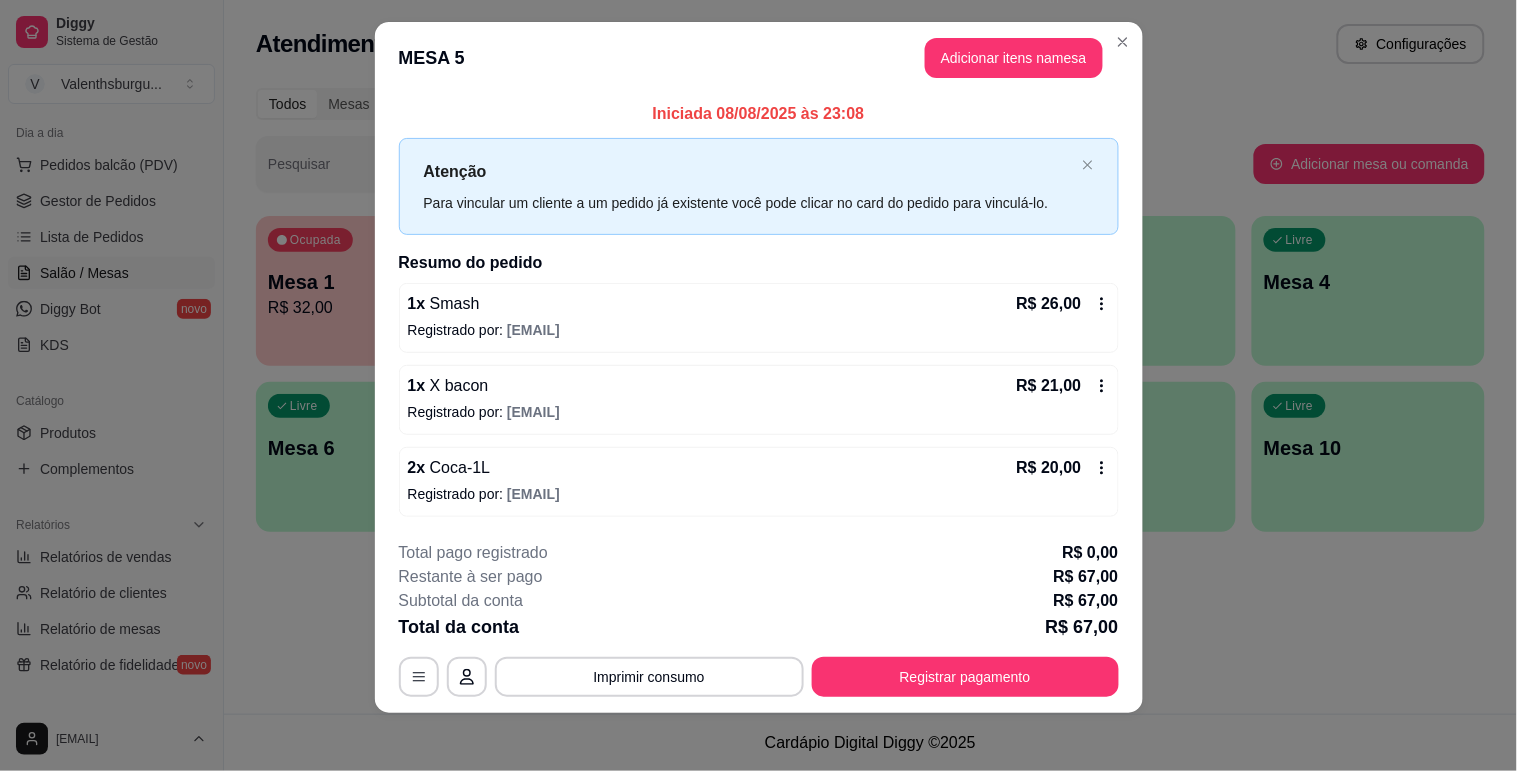 scroll, scrollTop: 24, scrollLeft: 0, axis: vertical 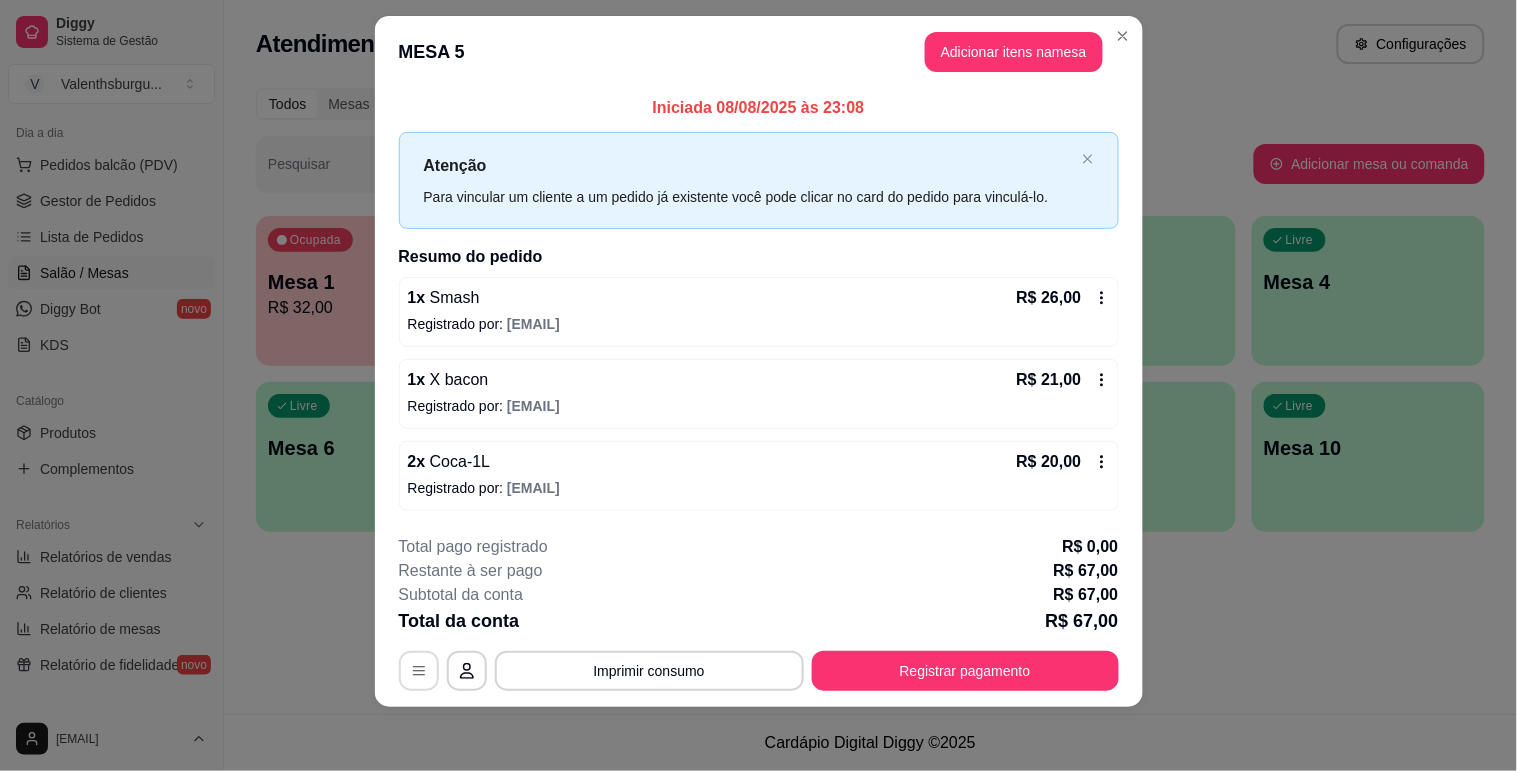 click 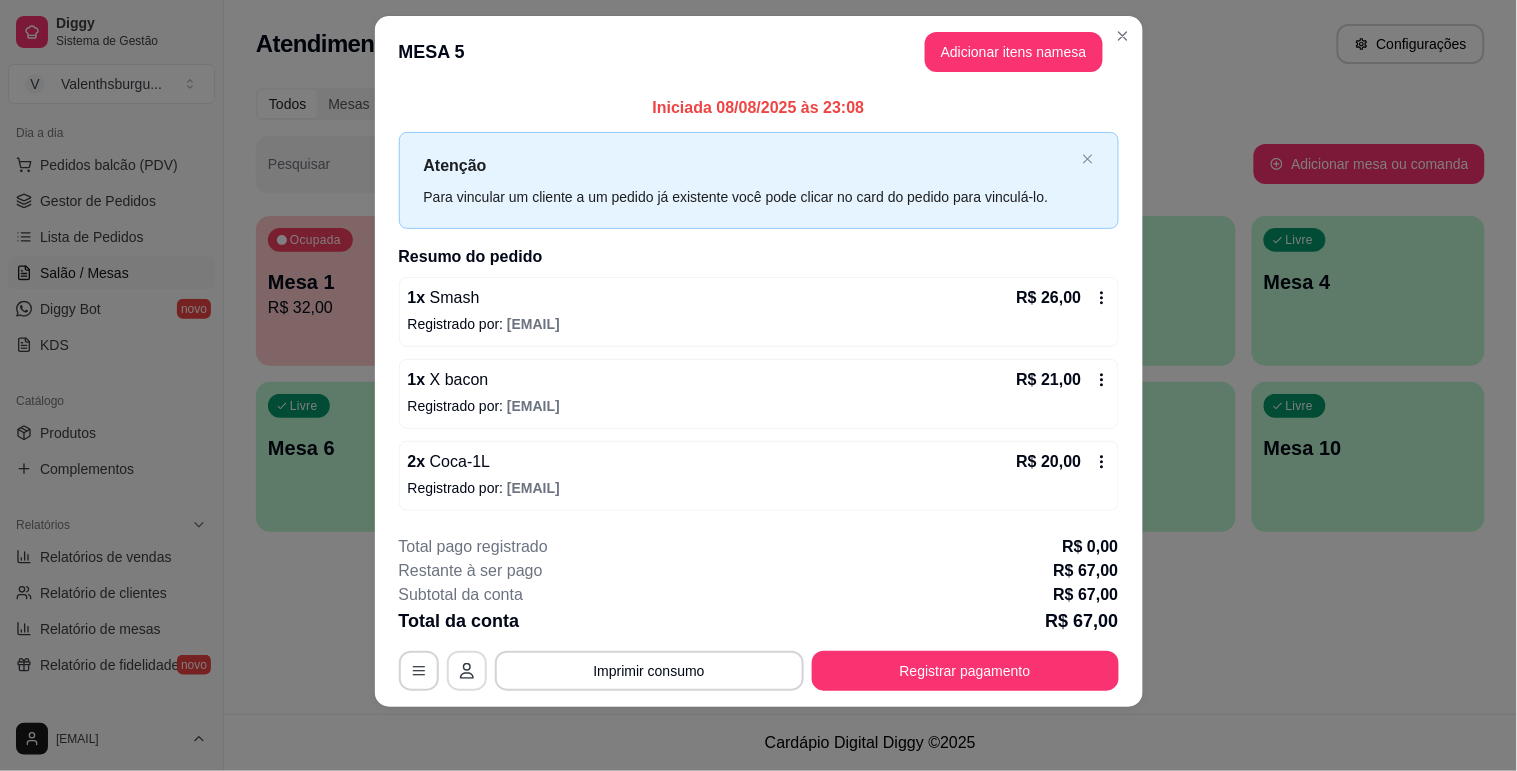 click at bounding box center [467, 671] 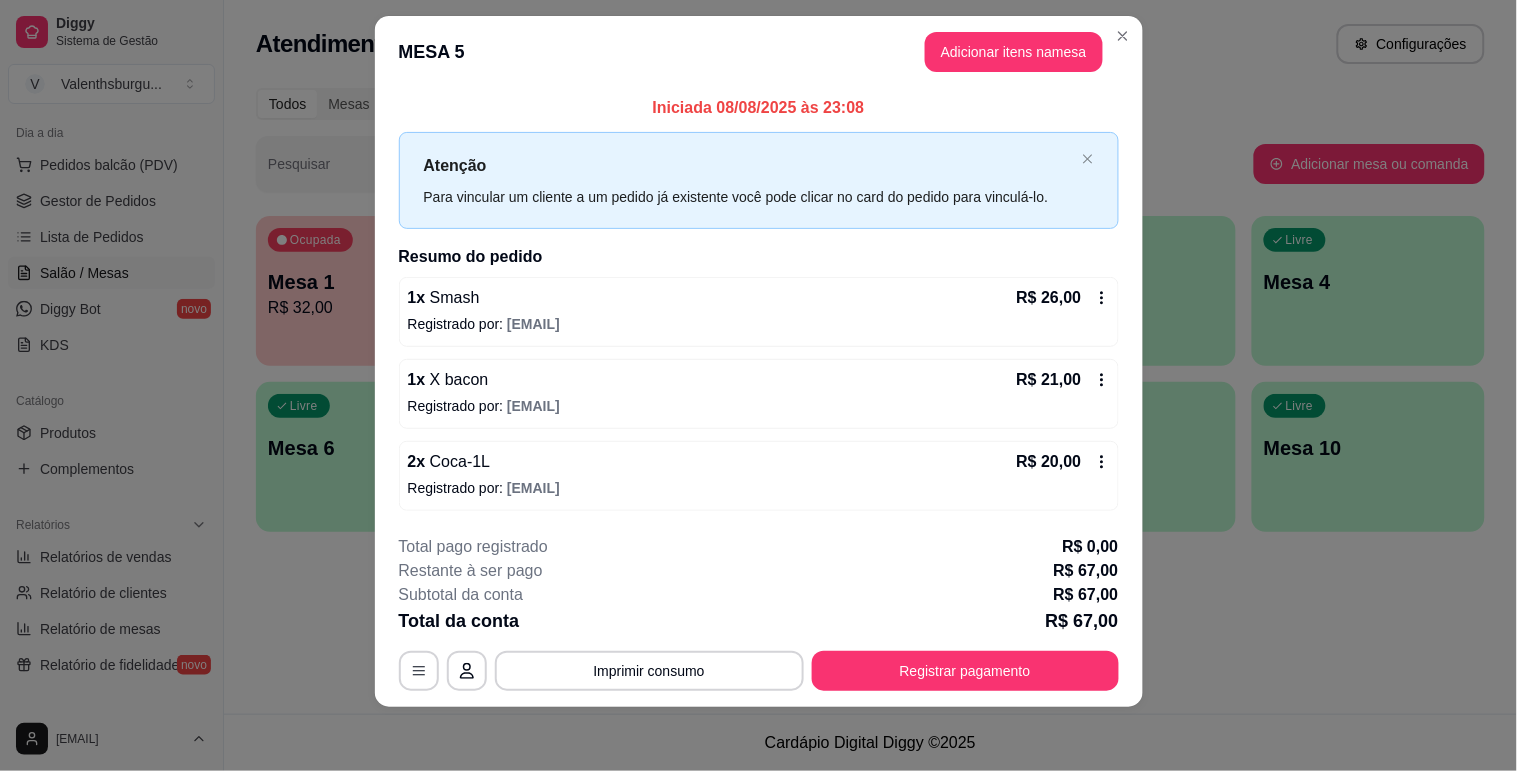 click 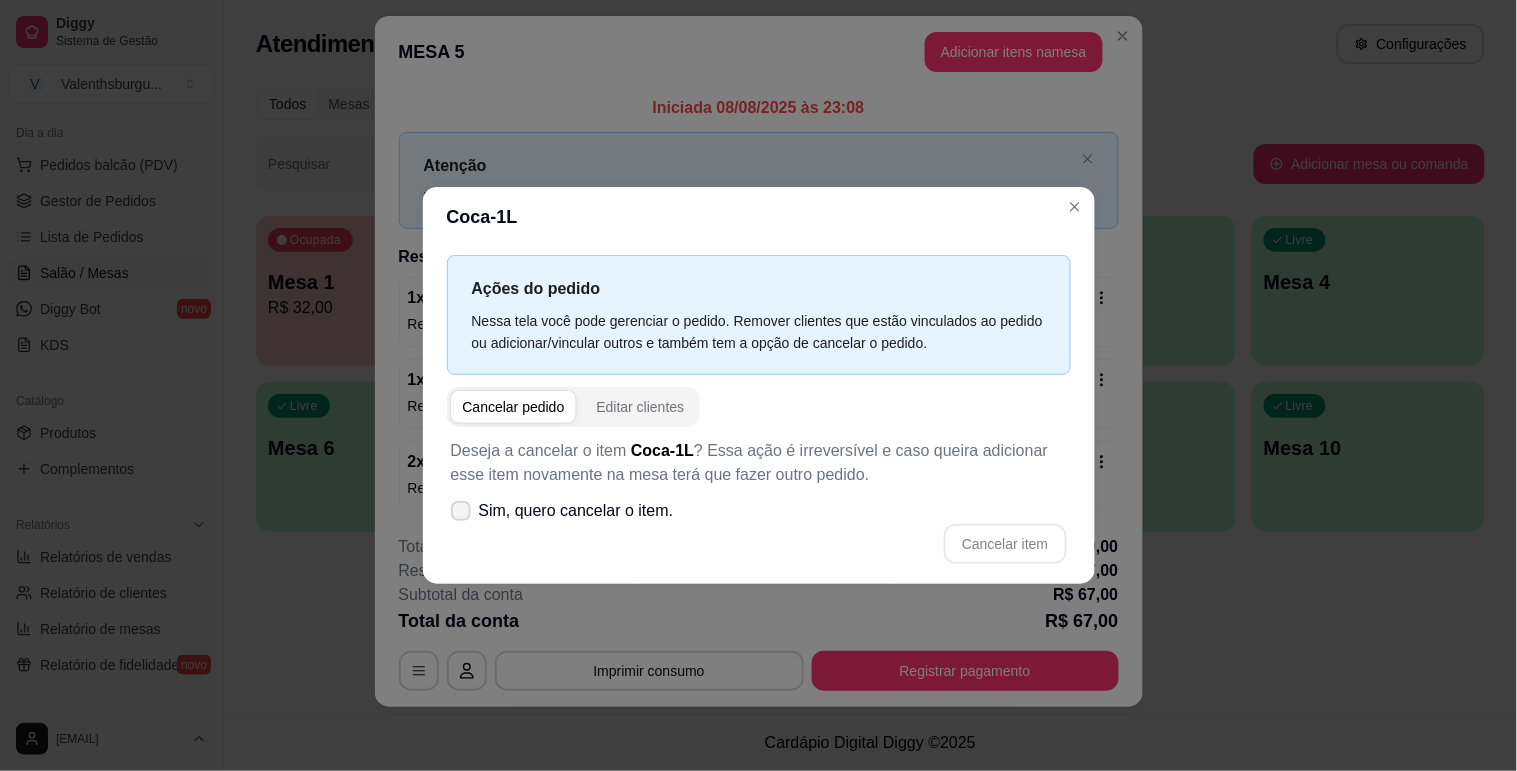 click on "Sim, quero cancelar o item." at bounding box center [562, 511] 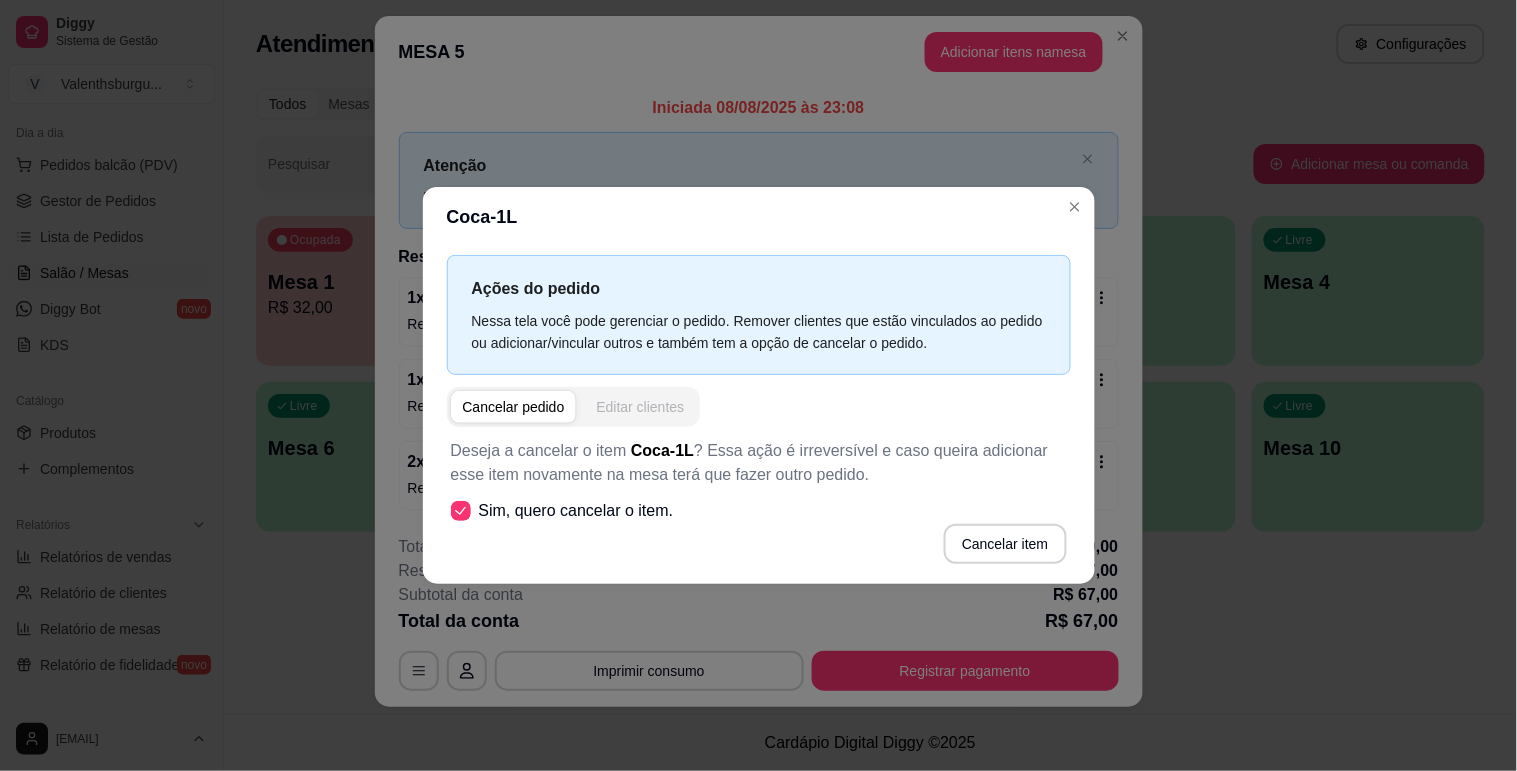click on "Editar clientes" at bounding box center (640, 407) 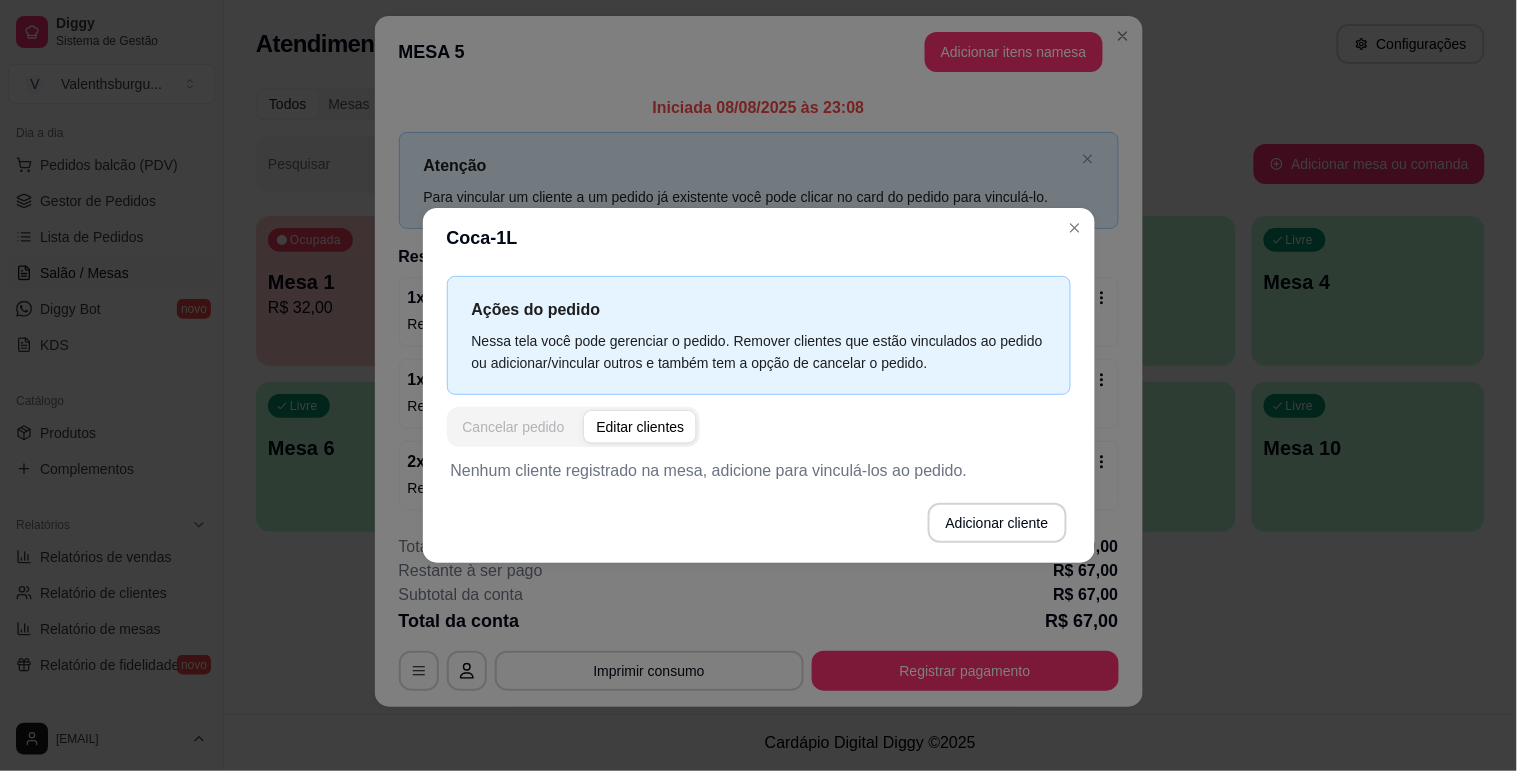 click on "Cancelar pedido" at bounding box center (514, 427) 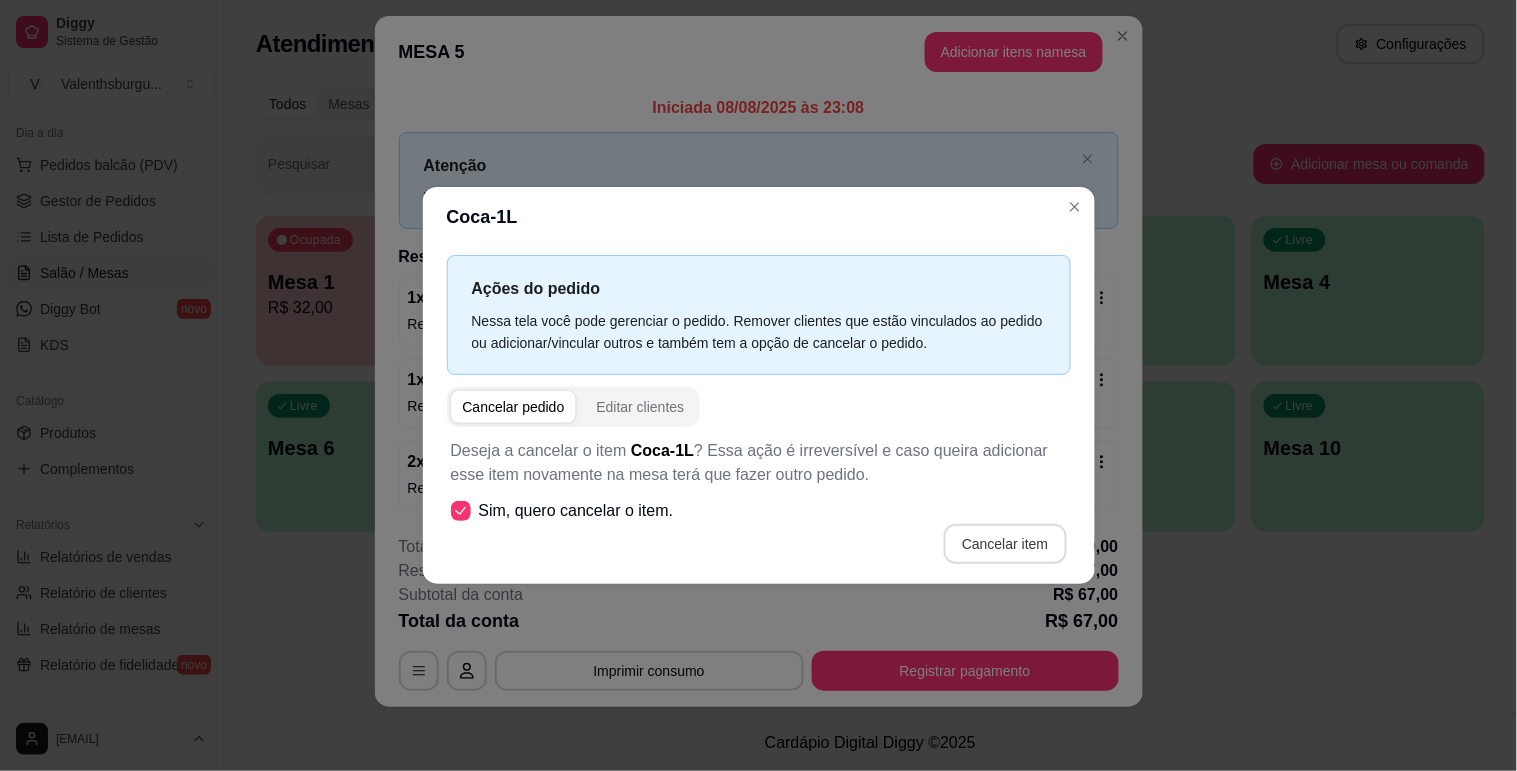 click on "Cancelar item" at bounding box center (1005, 544) 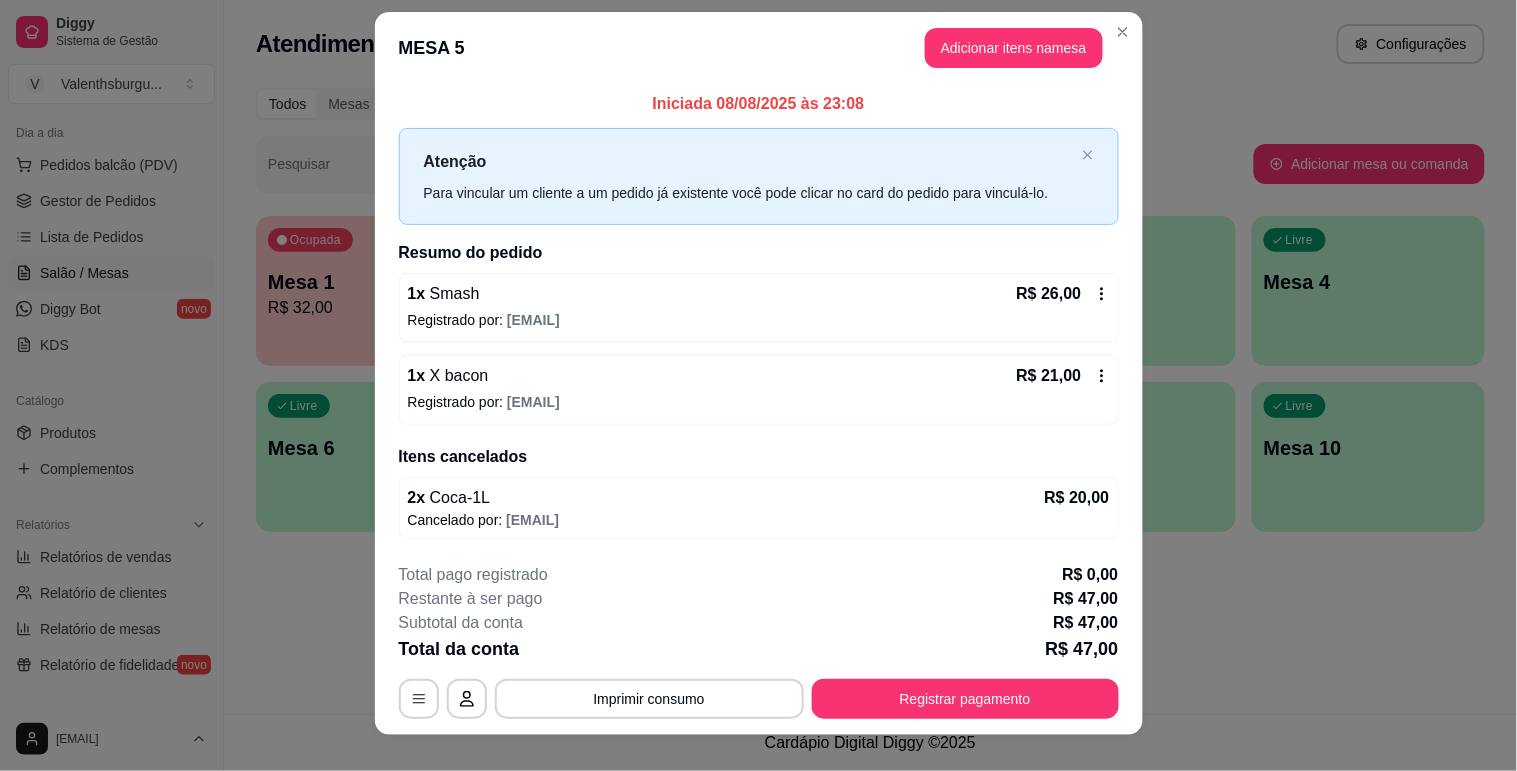scroll, scrollTop: 0, scrollLeft: 0, axis: both 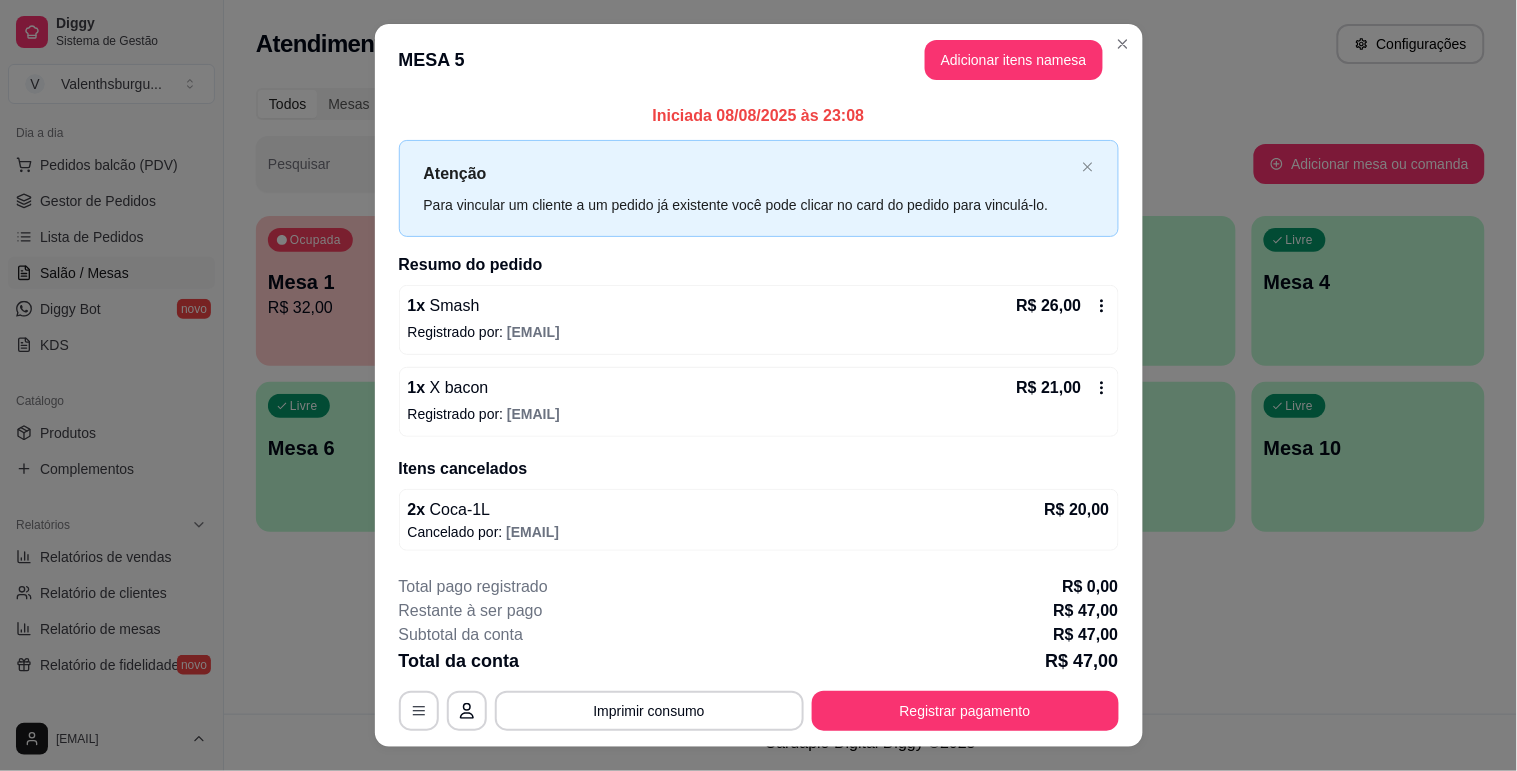 drag, startPoint x: 1001, startPoint y: 35, endPoint x: 1001, endPoint y: 50, distance: 15 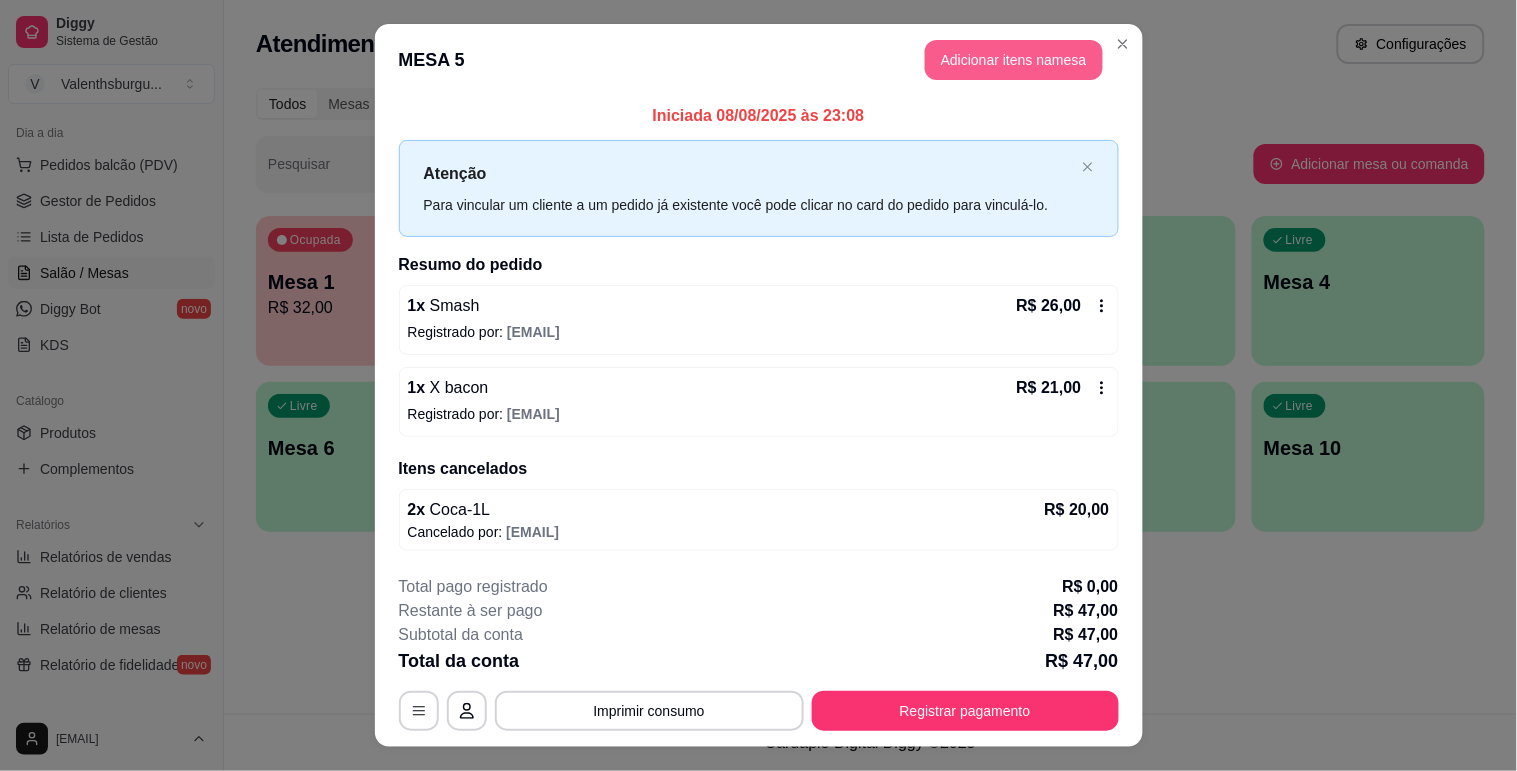 click on "Adicionar itens na  mesa" at bounding box center [1014, 60] 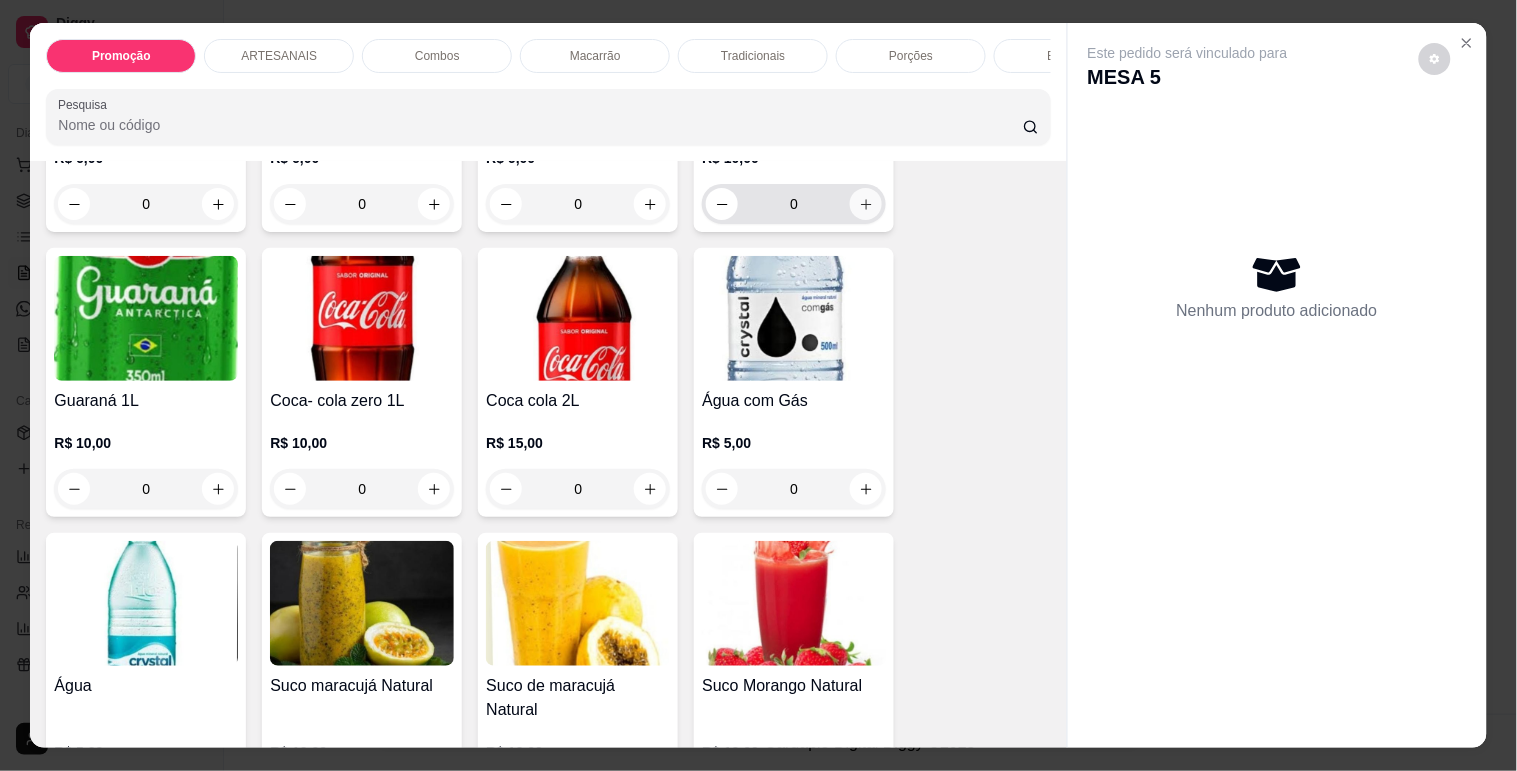 click 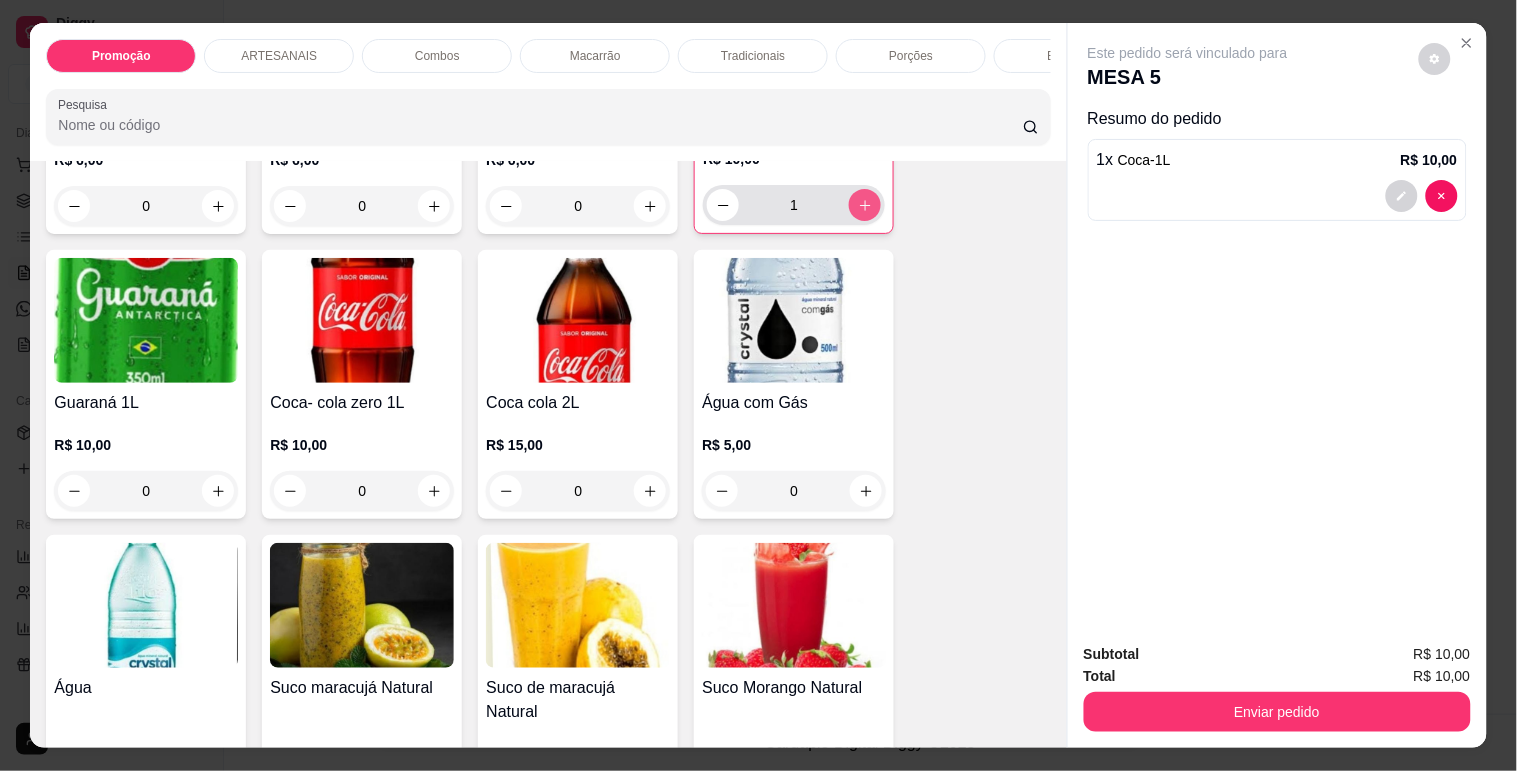 type on "1" 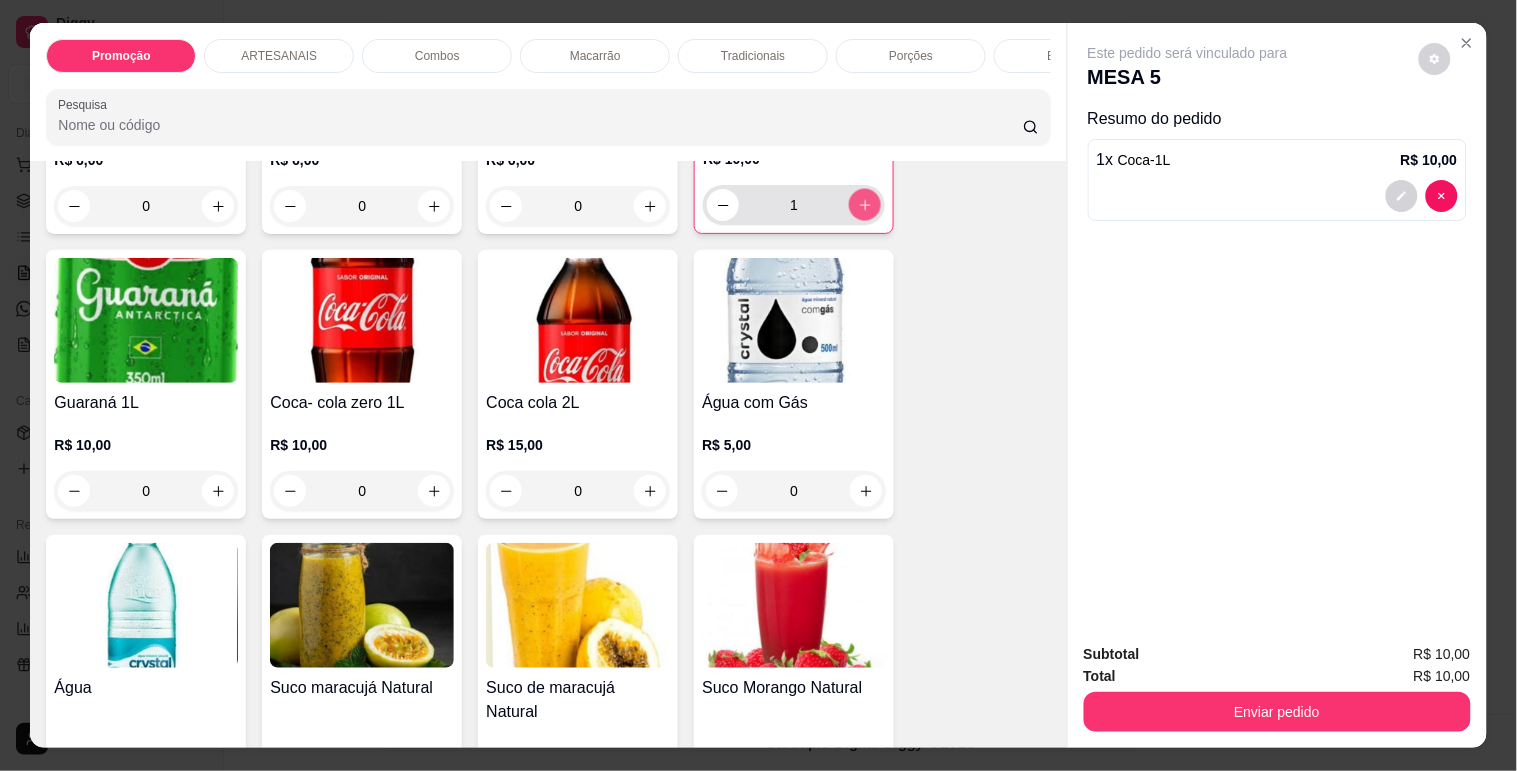 scroll, scrollTop: 2891, scrollLeft: 0, axis: vertical 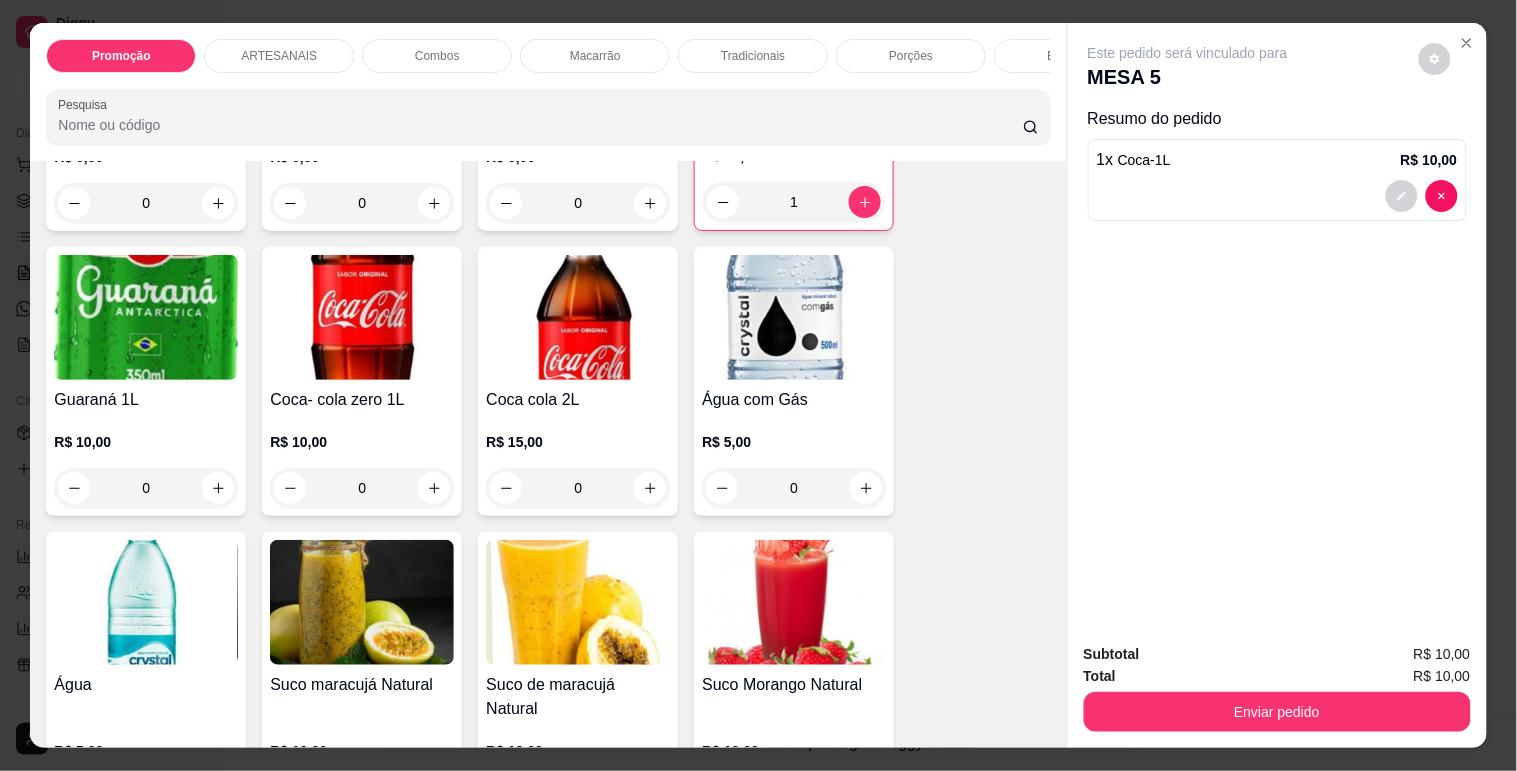 click at bounding box center (1435, 59) 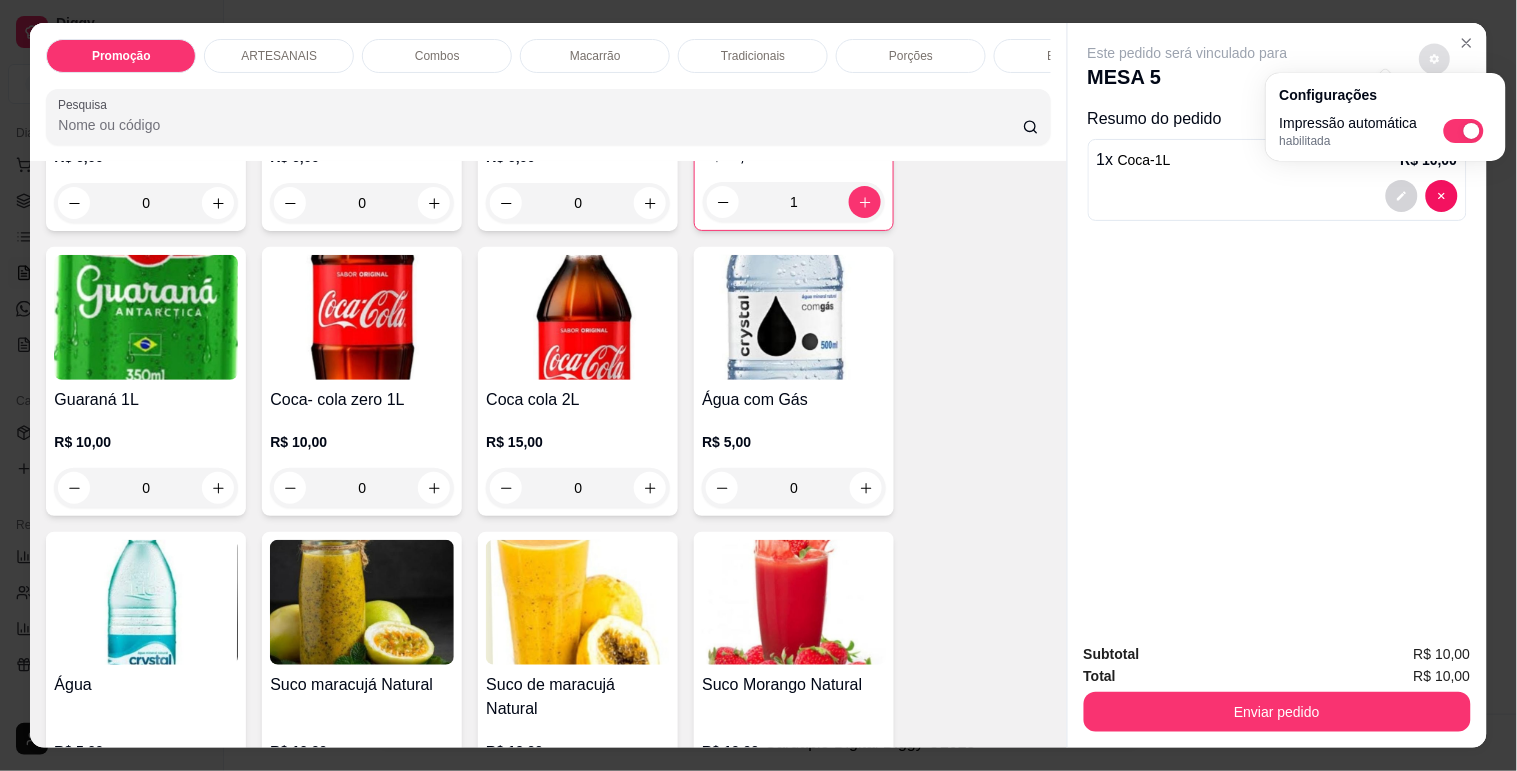 click at bounding box center (1464, 131) 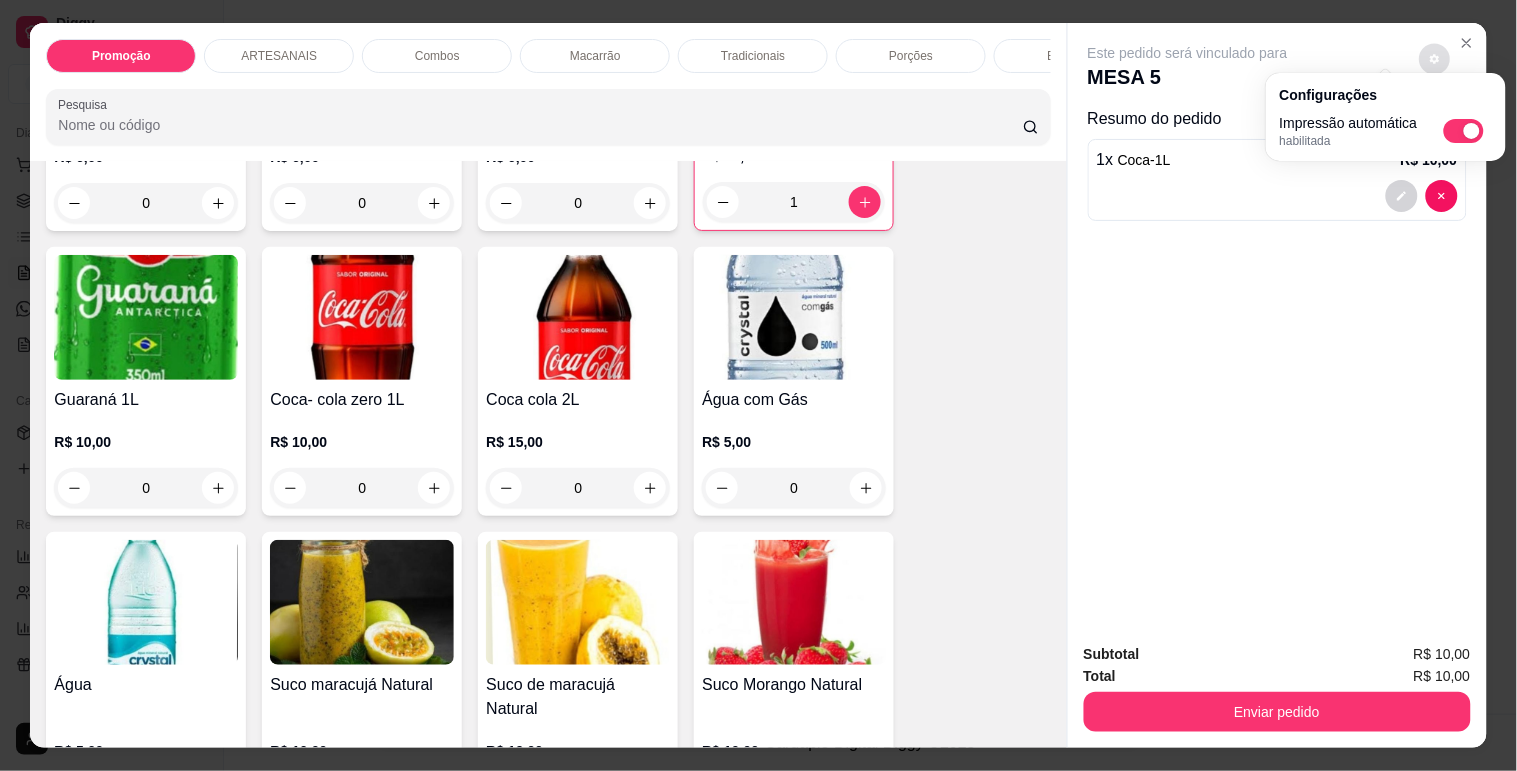 click at bounding box center [1449, 137] 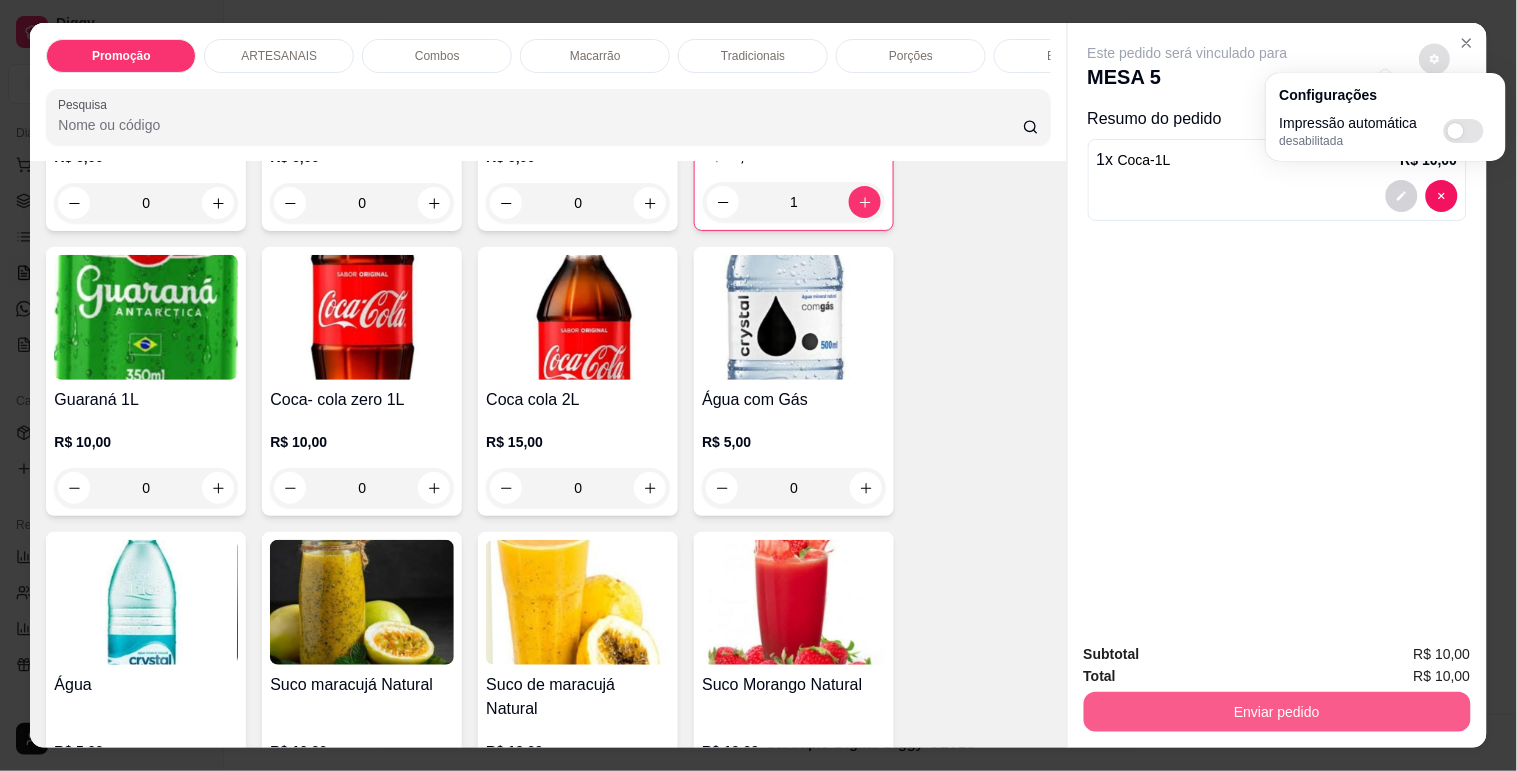 click on "Enviar pedido" at bounding box center [1277, 712] 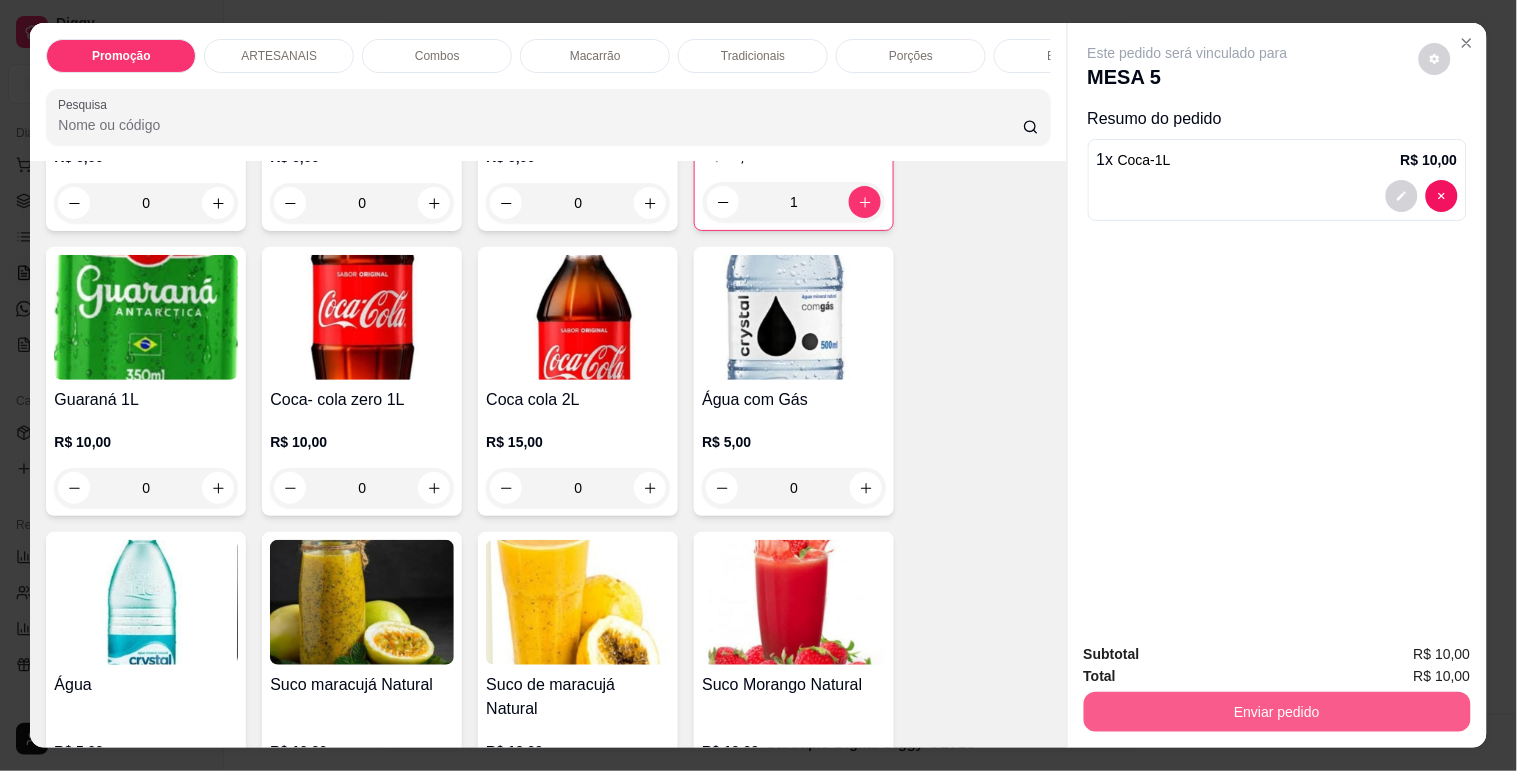 click on "Enviar pedido" at bounding box center (1277, 712) 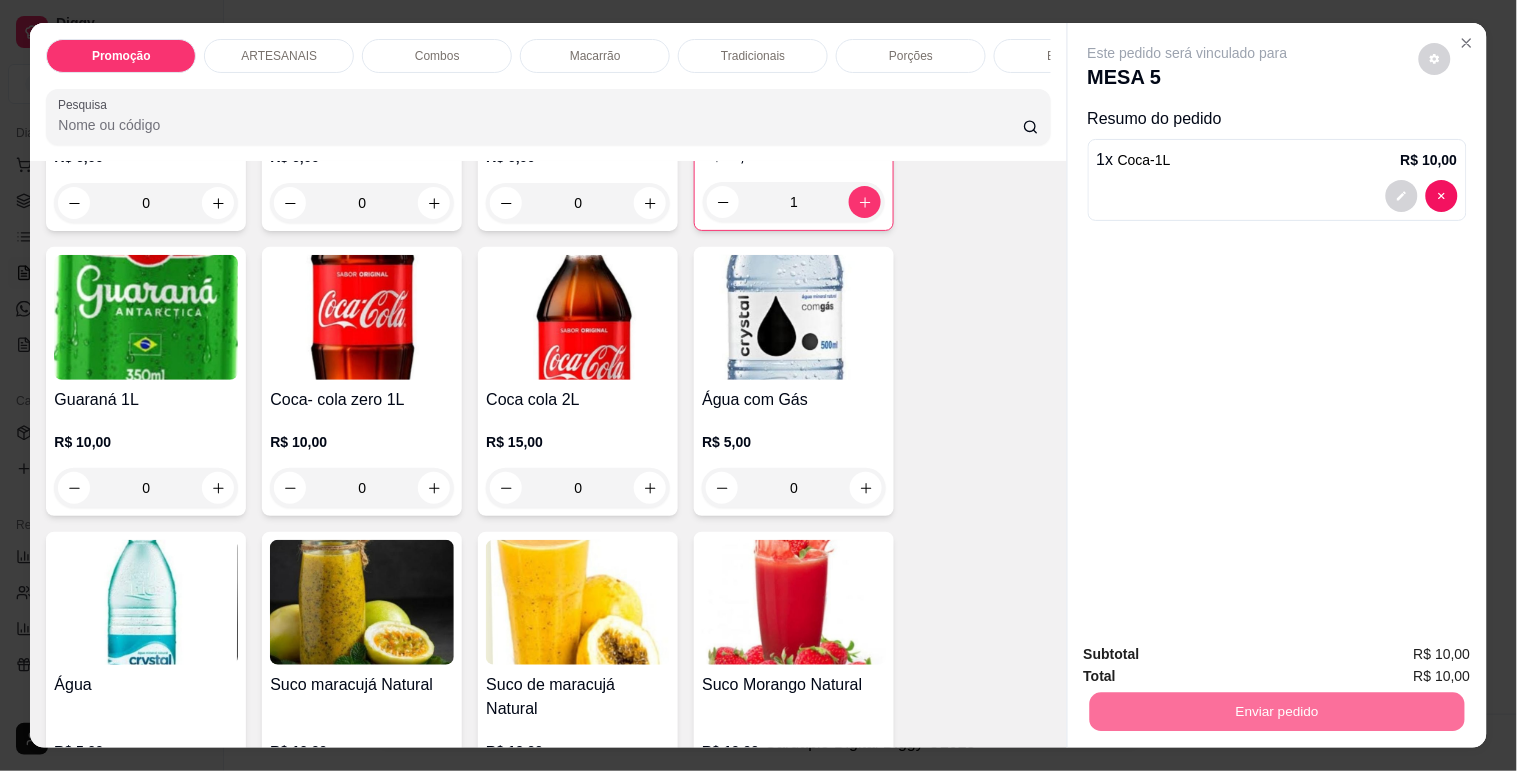 click on "Não registrar e enviar pedido" at bounding box center (1211, 655) 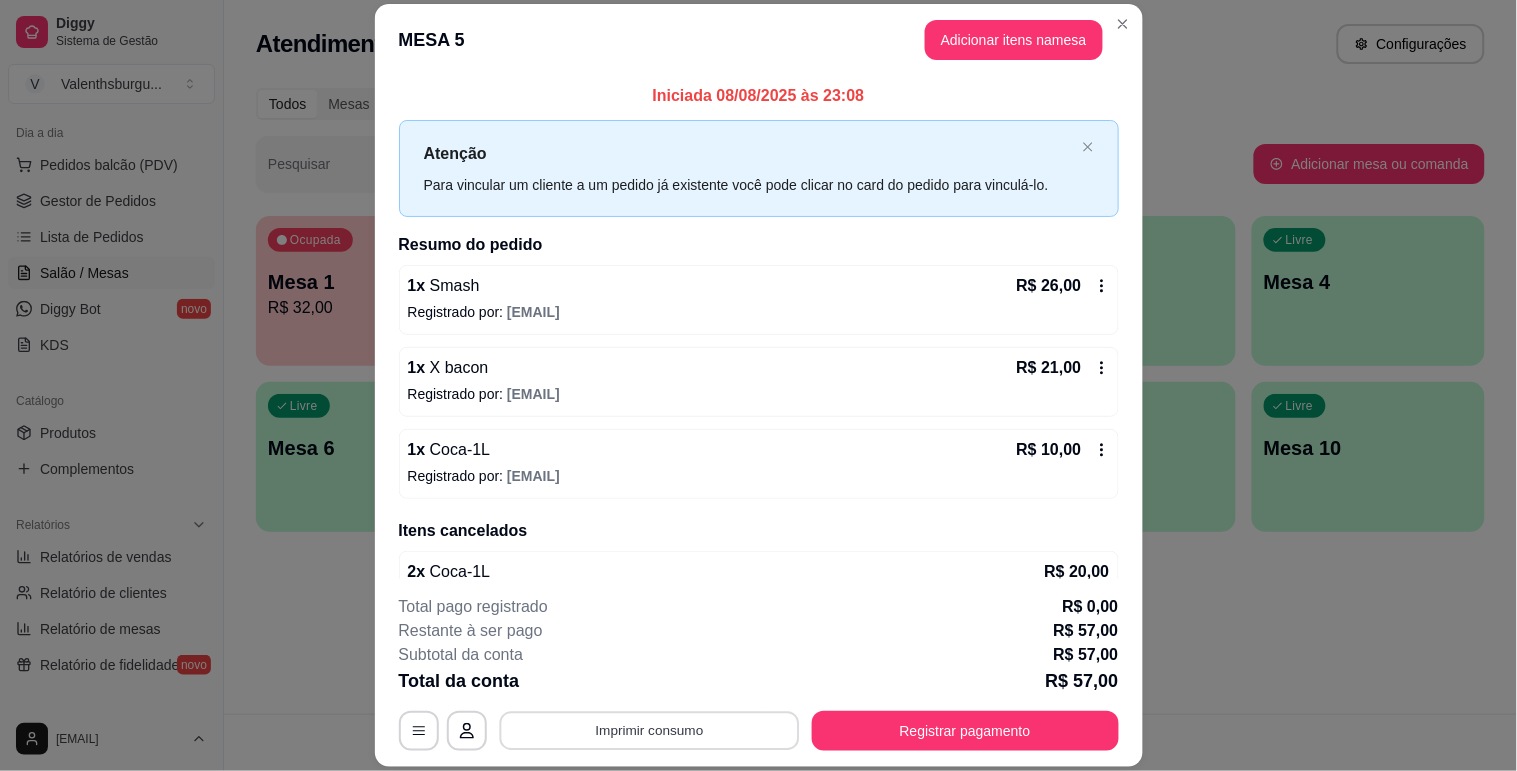 click on "Imprimir consumo" at bounding box center [649, 731] 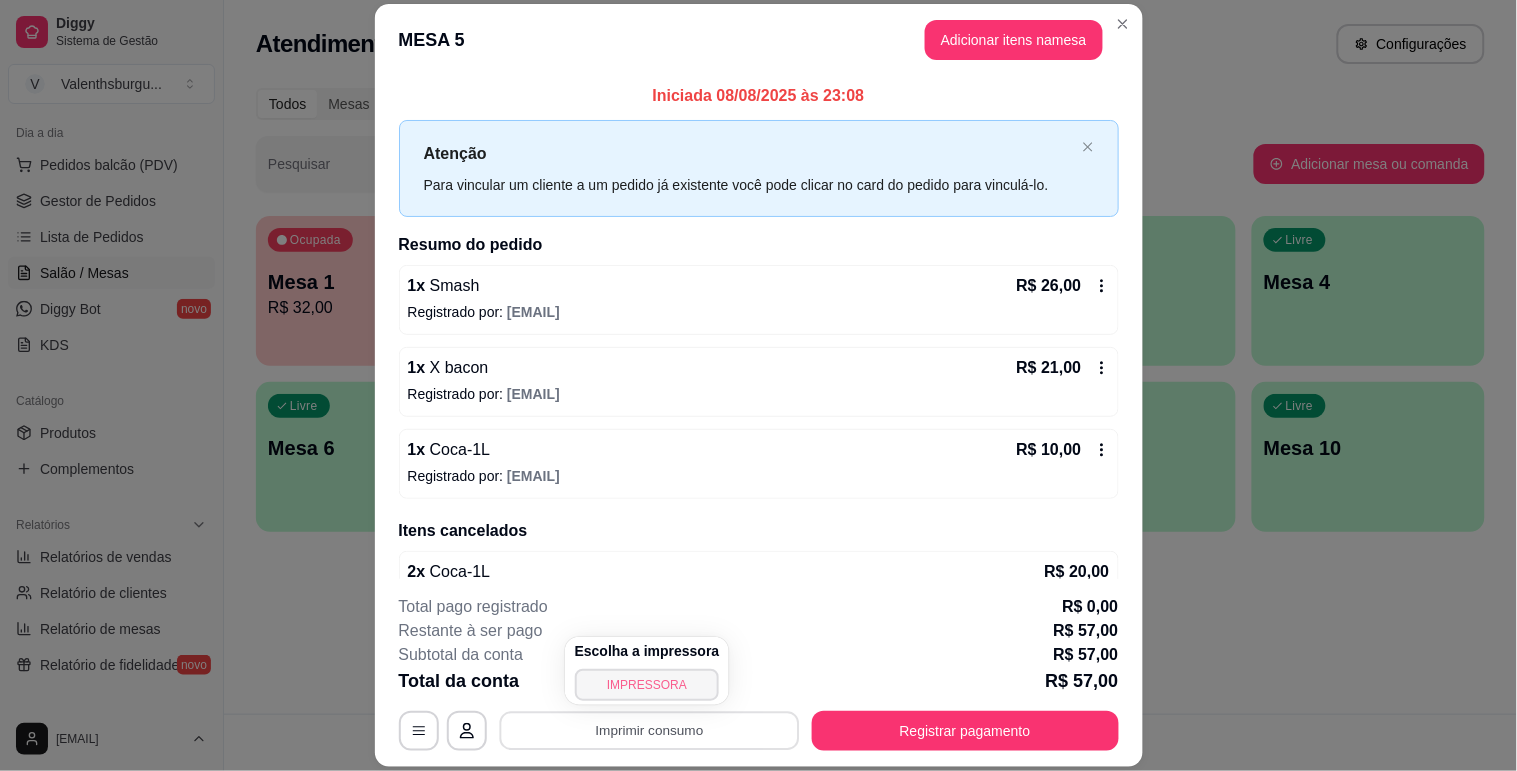 click on "IMPRESSORA" at bounding box center (647, 685) 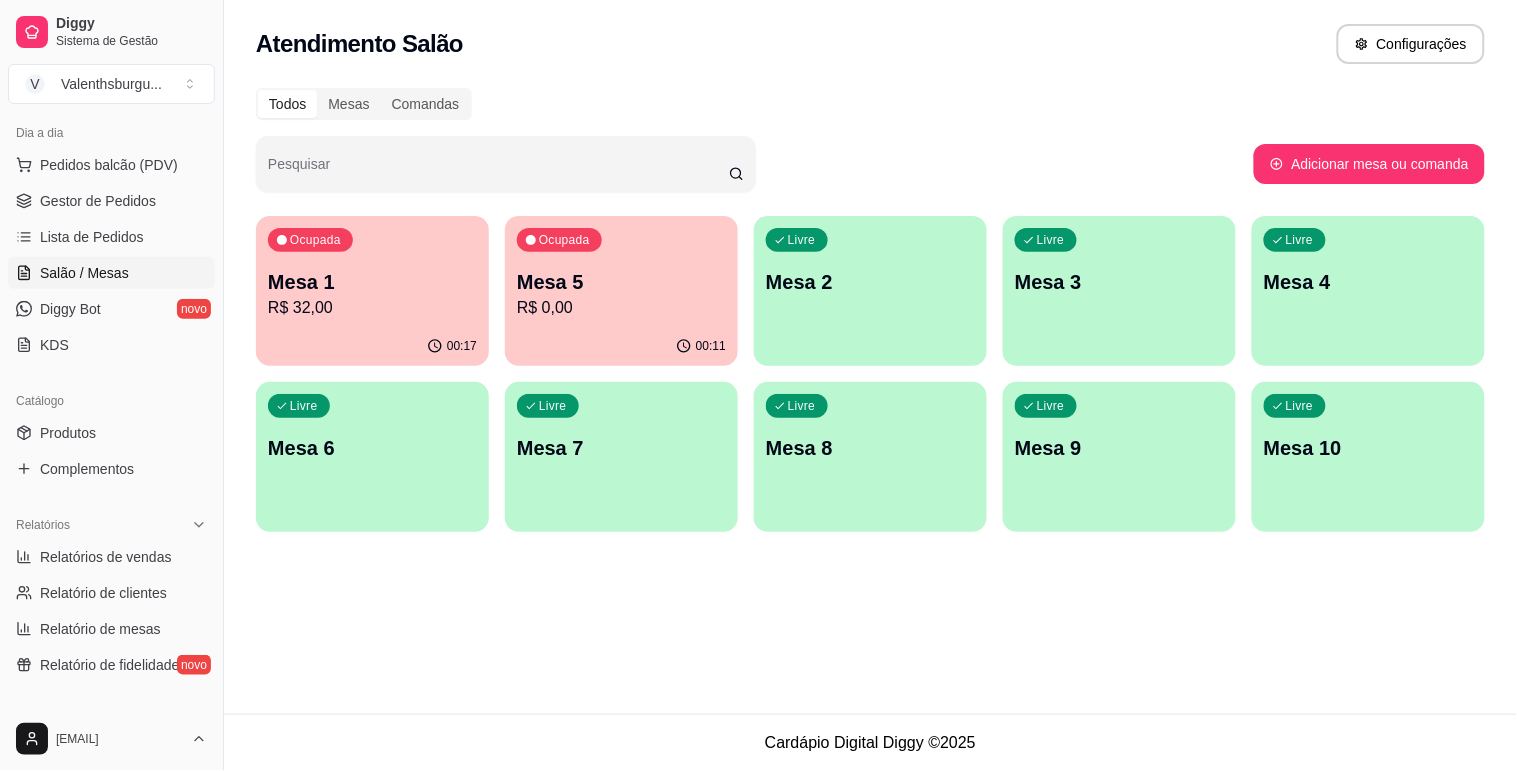 click on "Atendimento Salão Configurações" at bounding box center (870, 38) 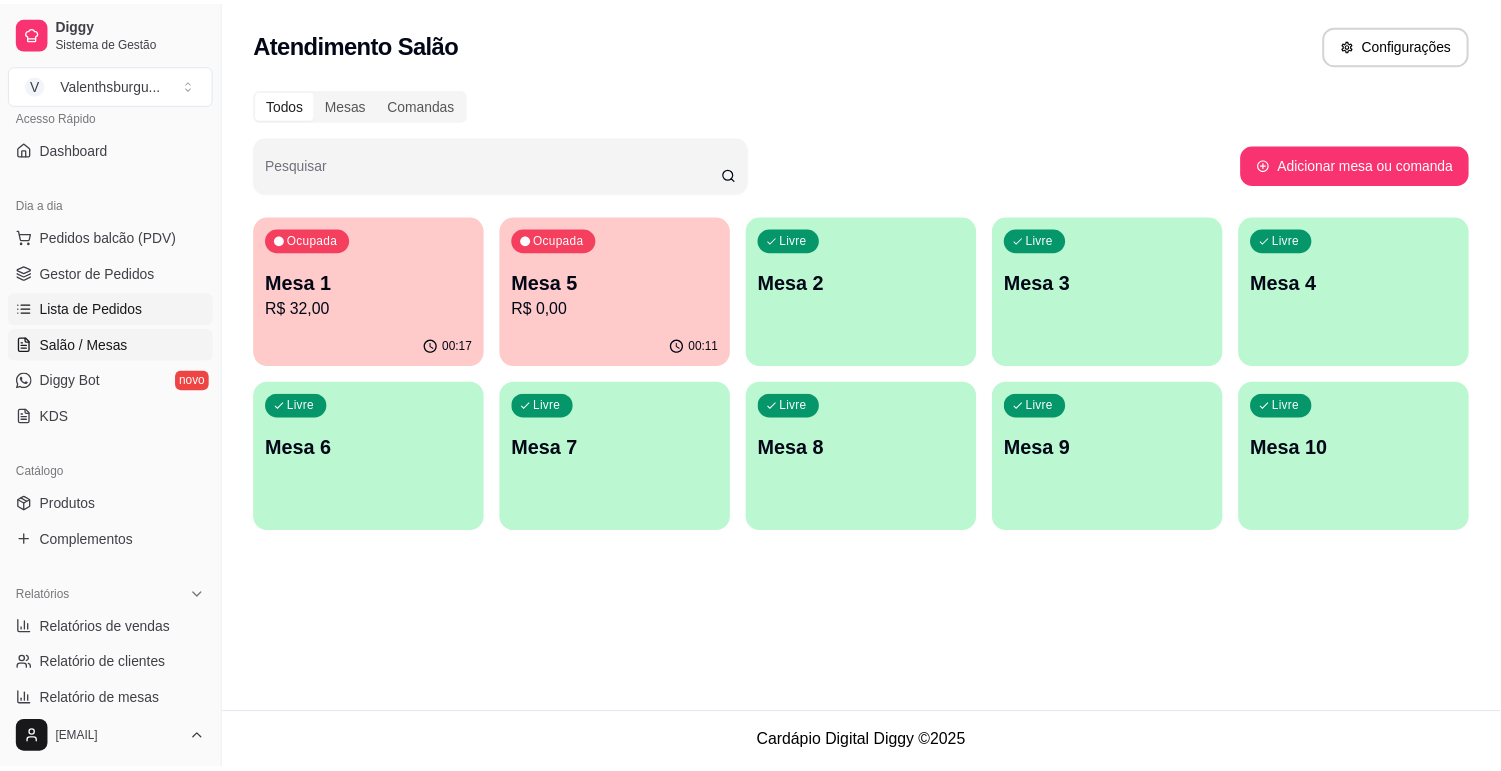 scroll, scrollTop: 111, scrollLeft: 0, axis: vertical 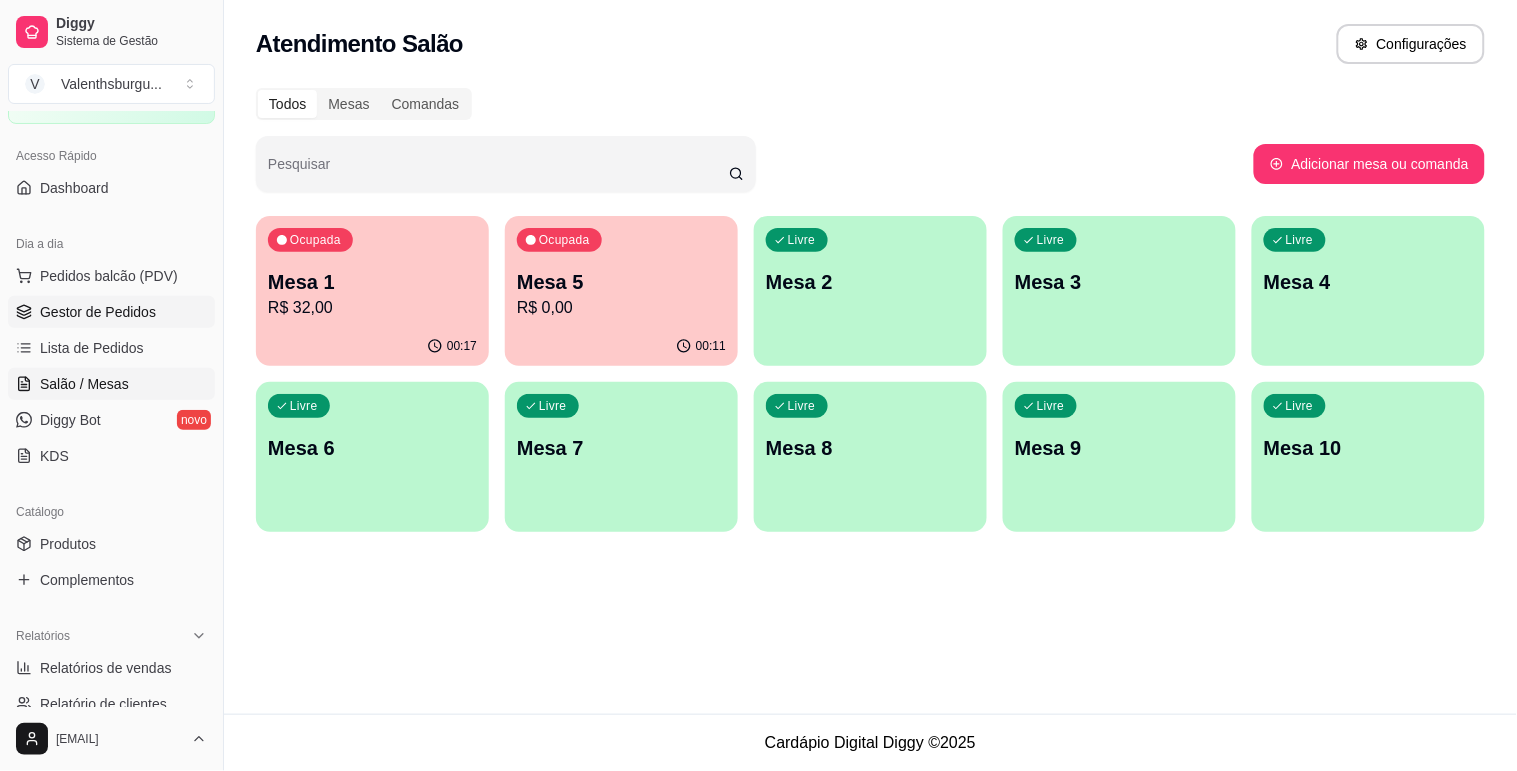 click on "Gestor de Pedidos" at bounding box center [98, 312] 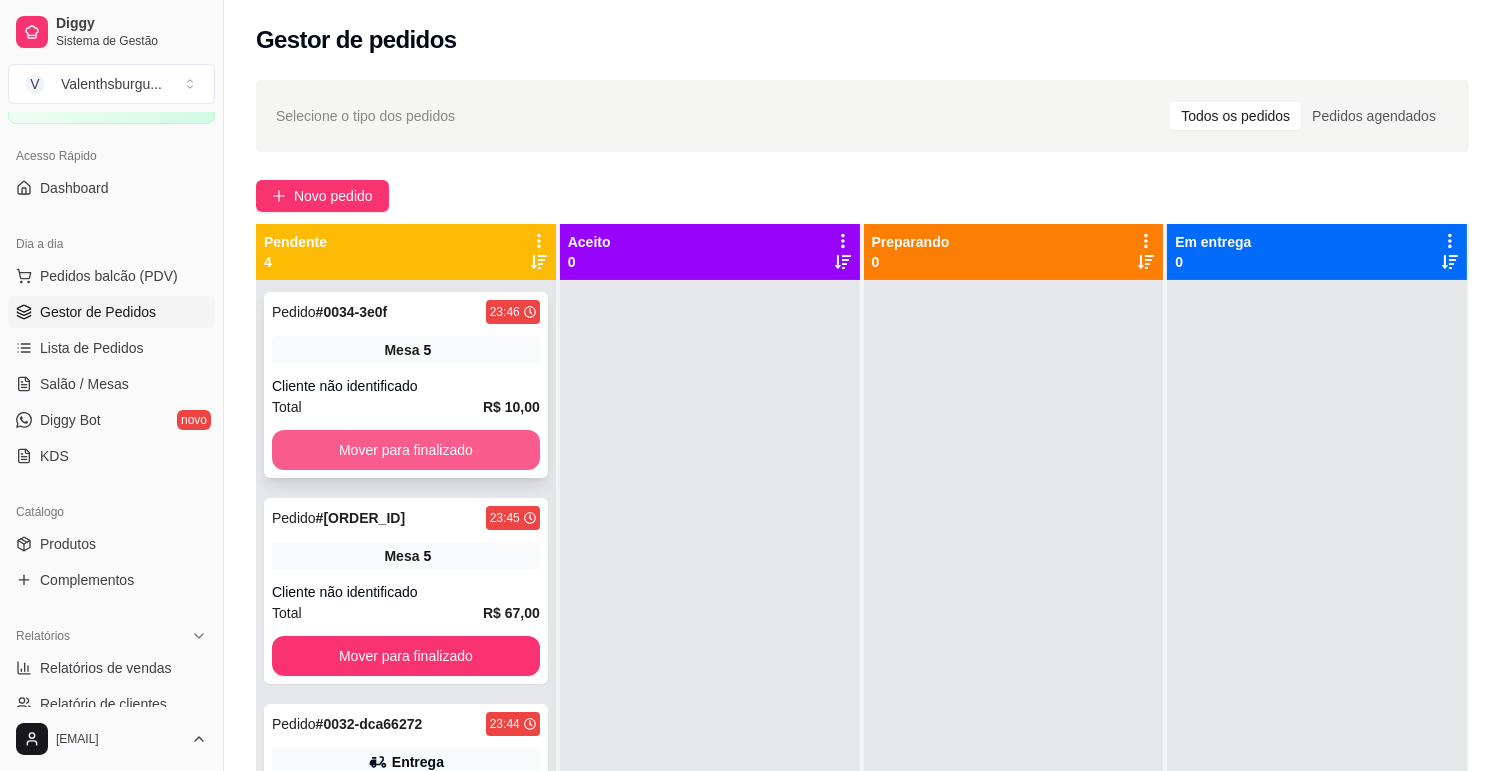 click on "Mover para finalizado" at bounding box center (406, 450) 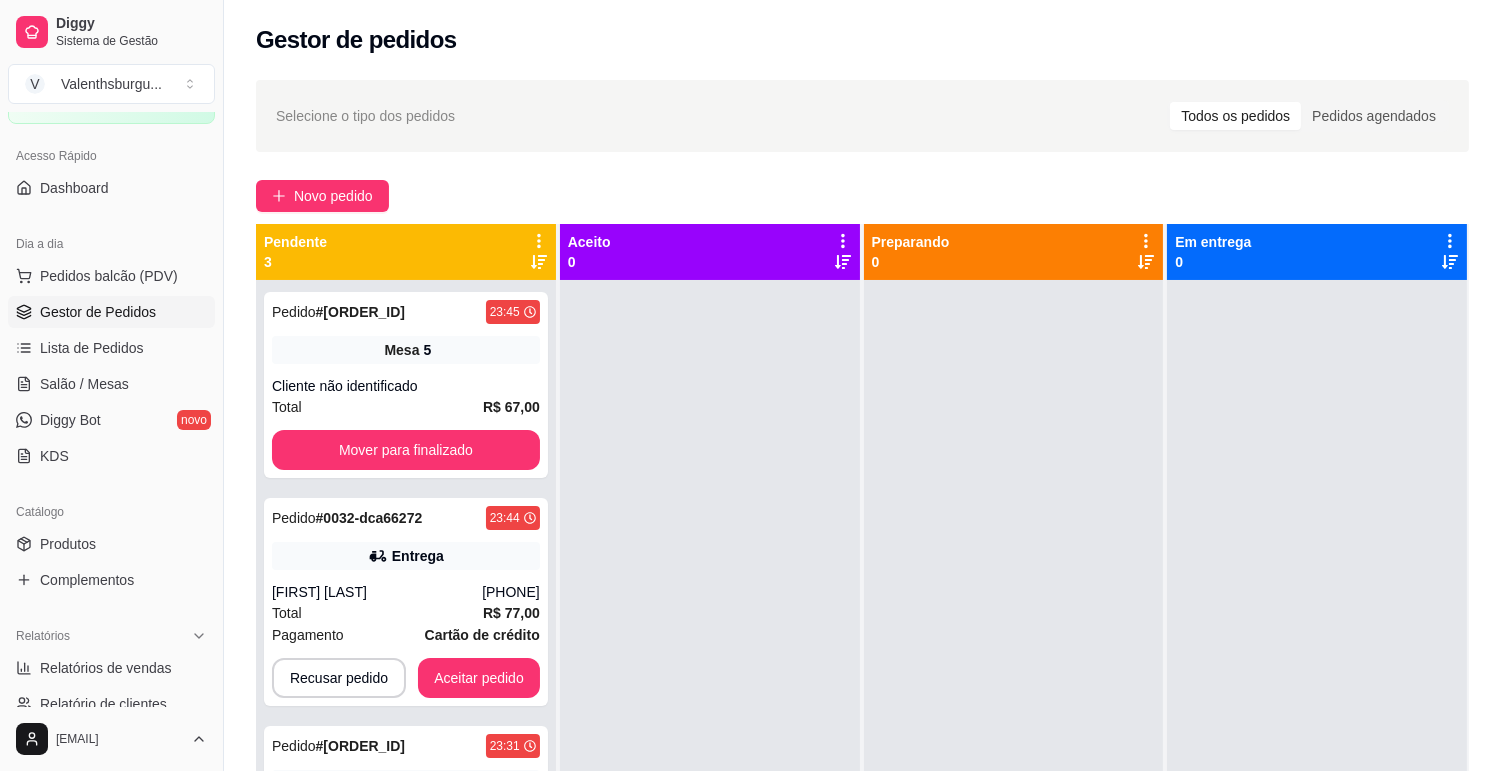 scroll, scrollTop: 222, scrollLeft: 0, axis: vertical 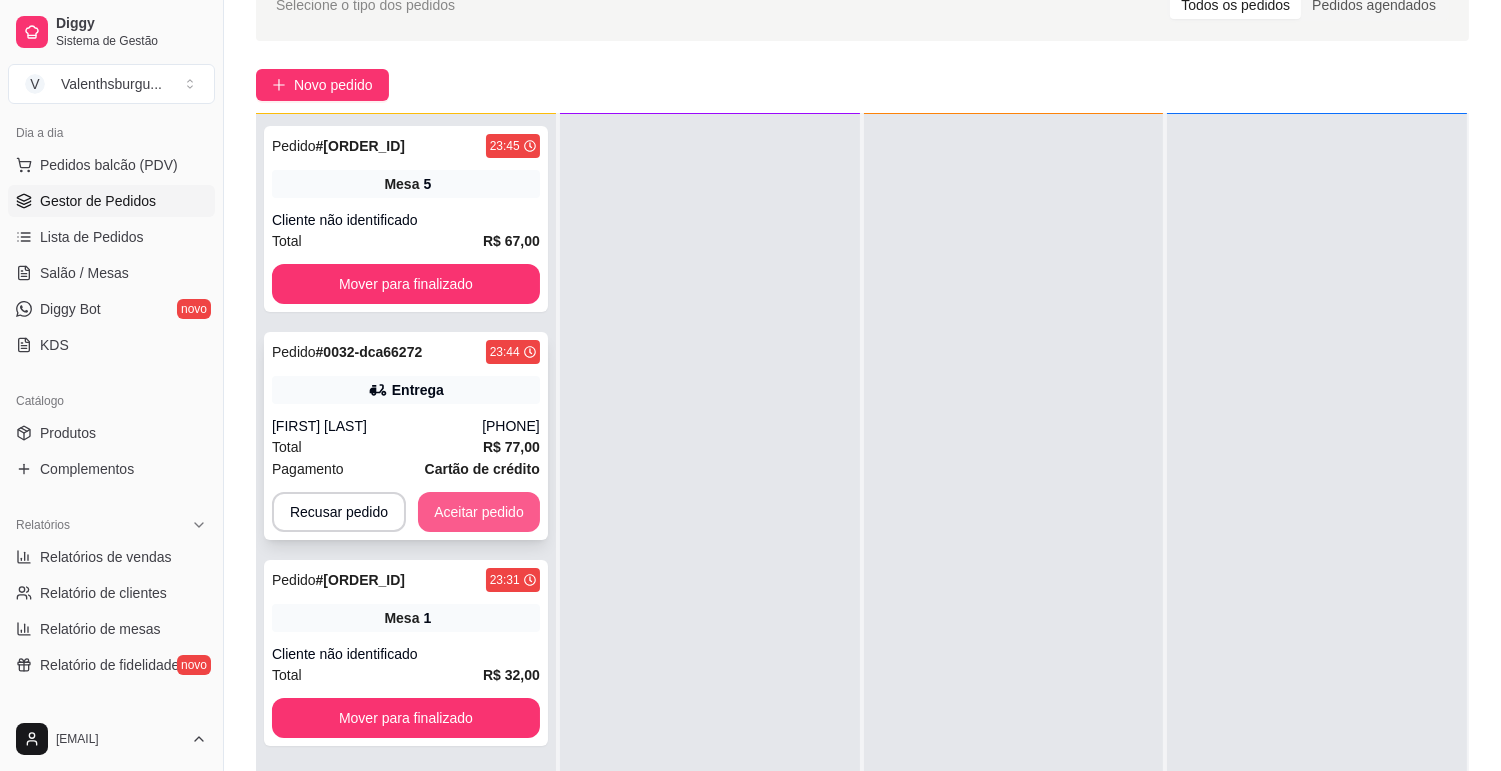 click on "Aceitar pedido" at bounding box center [479, 512] 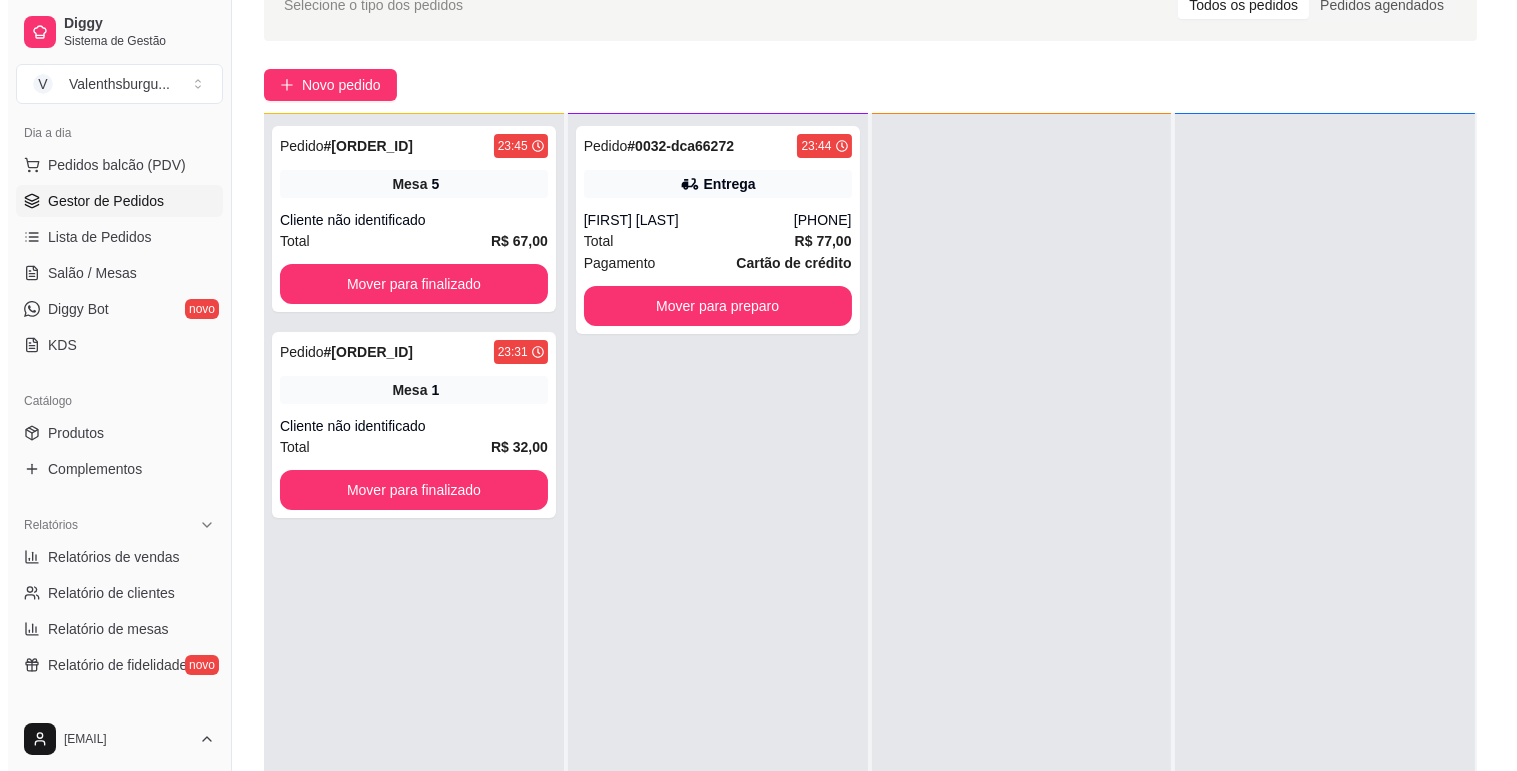 scroll, scrollTop: 0, scrollLeft: 0, axis: both 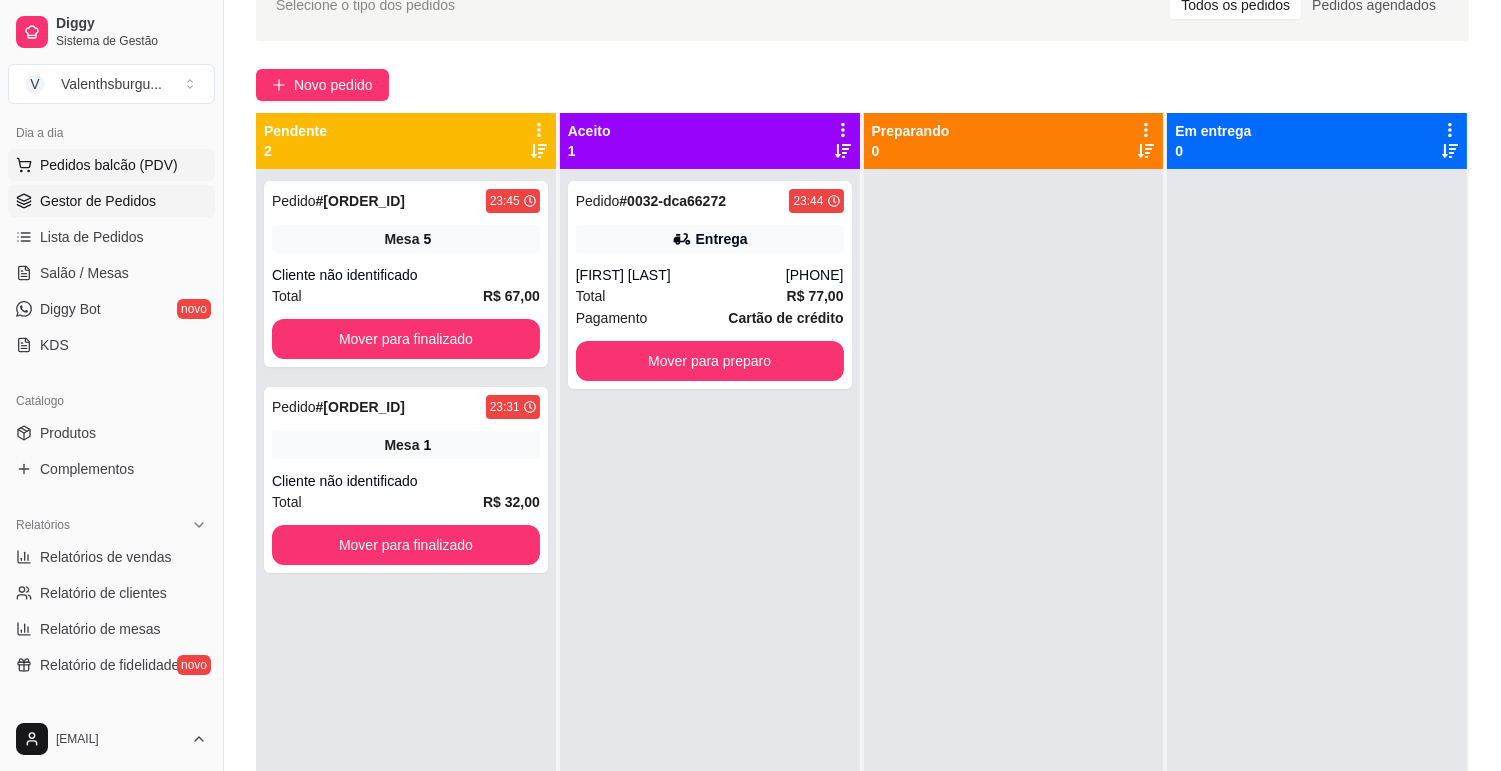 click on "Pedidos balcão (PDV)" at bounding box center [109, 165] 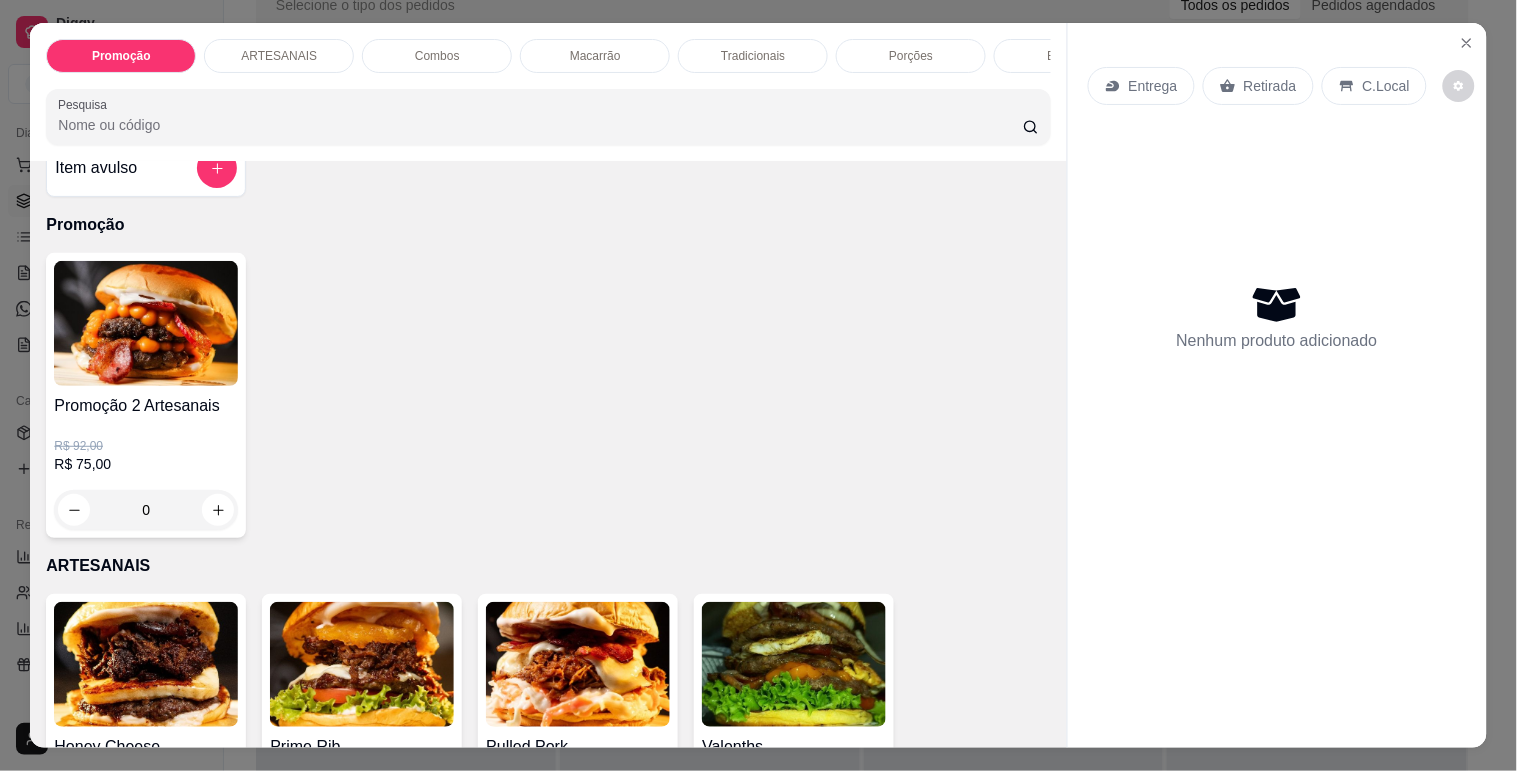 scroll, scrollTop: 0, scrollLeft: 0, axis: both 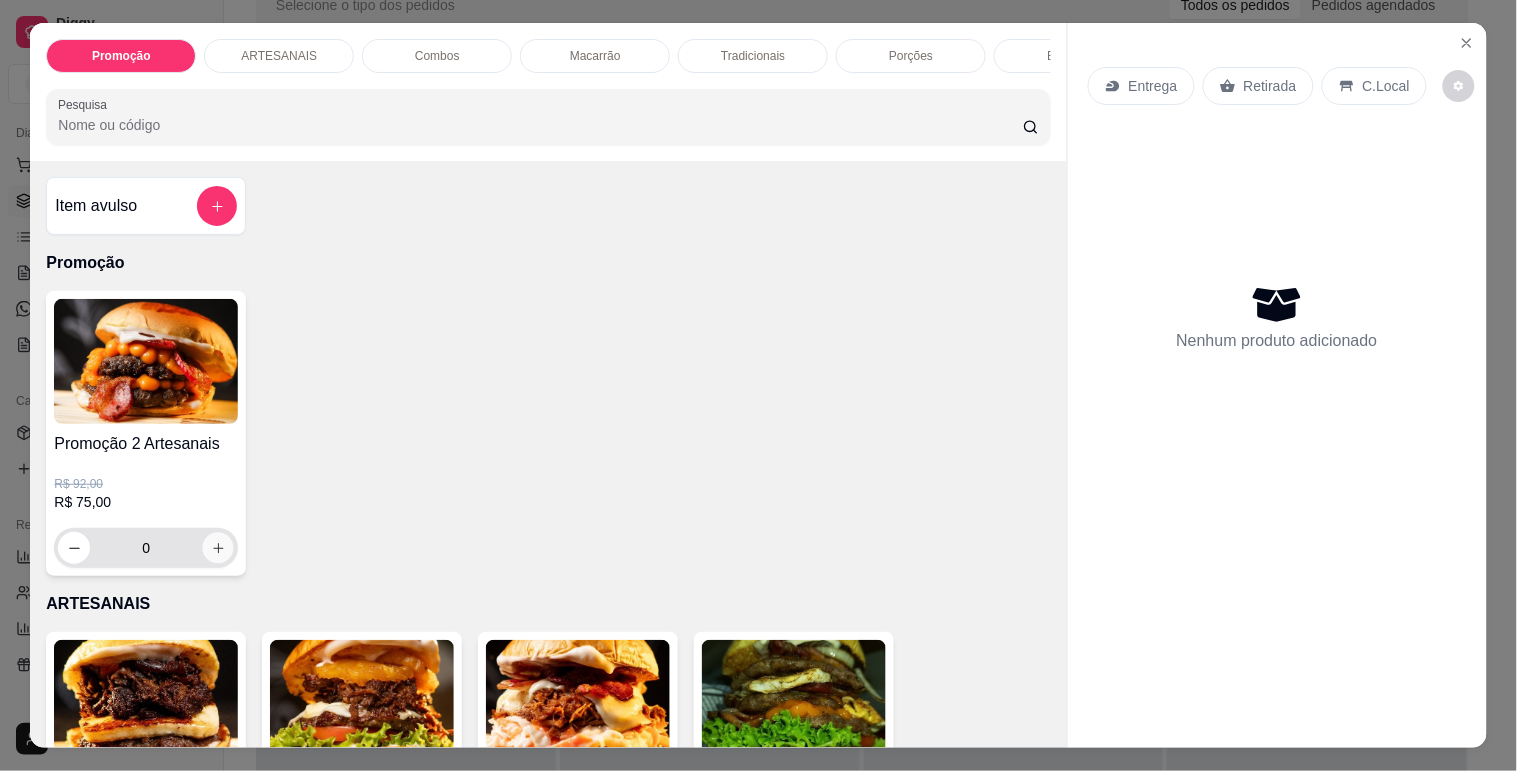 click at bounding box center [218, 548] 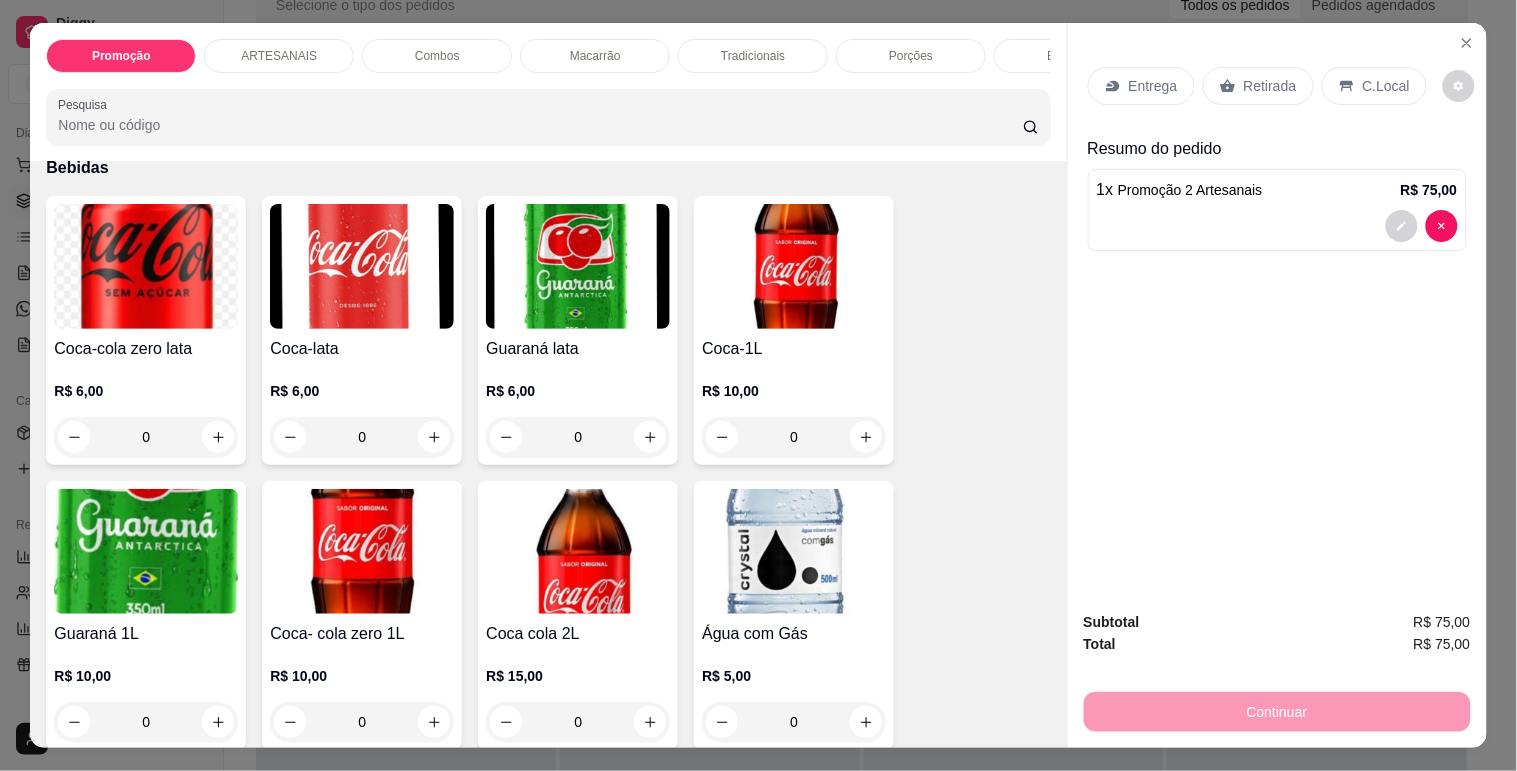 scroll, scrollTop: 2697, scrollLeft: 0, axis: vertical 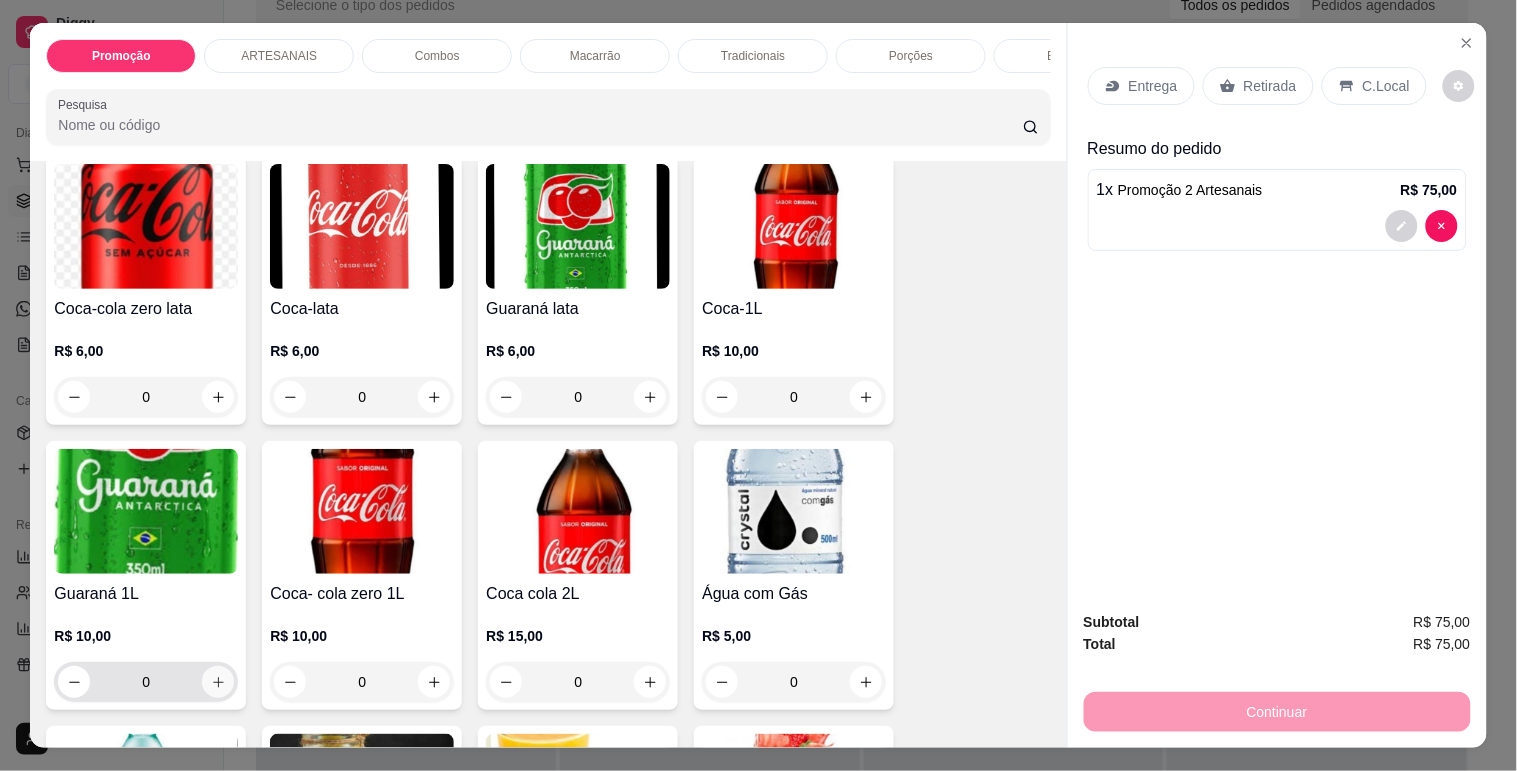 click 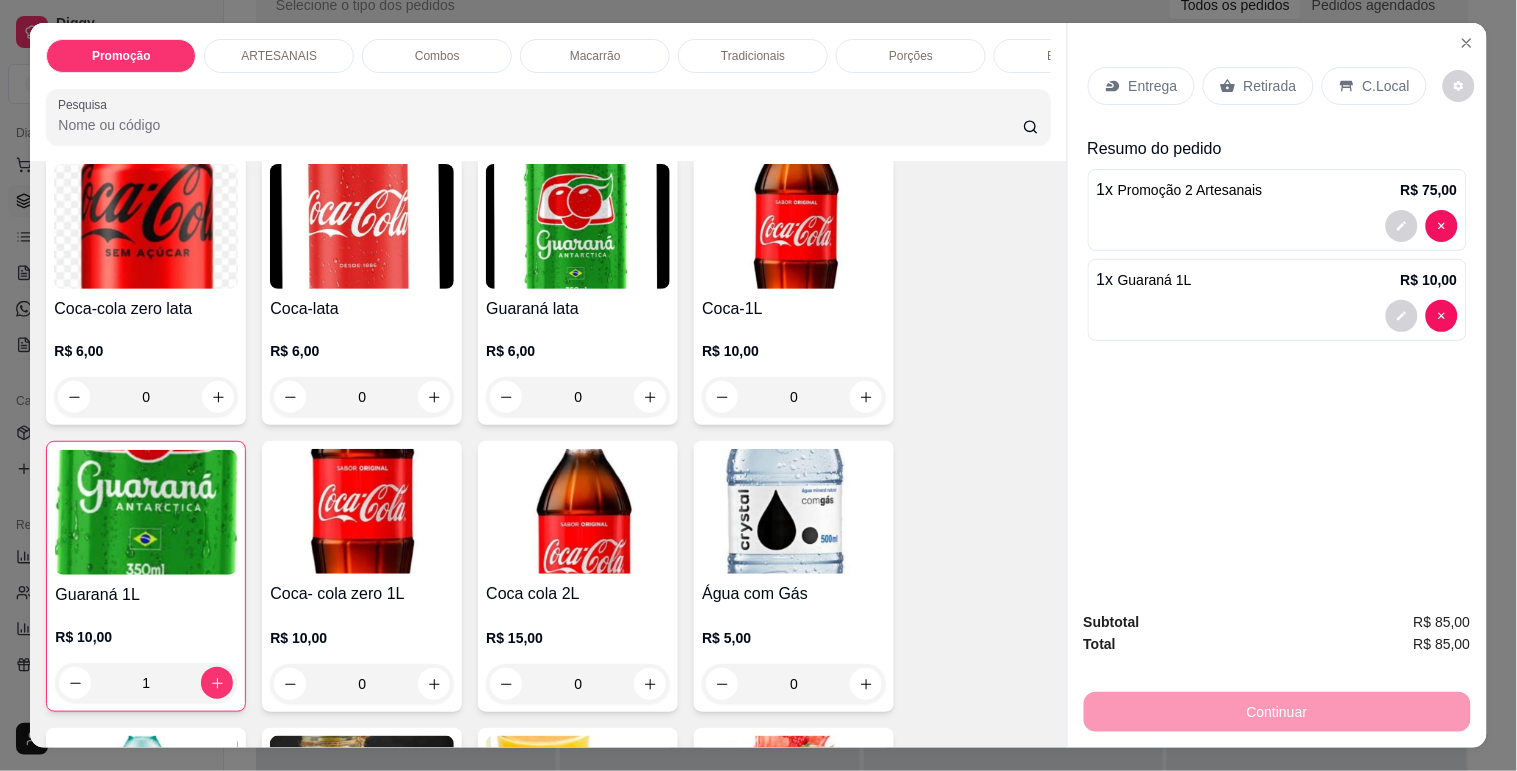 click on "Retirada" at bounding box center [1270, 86] 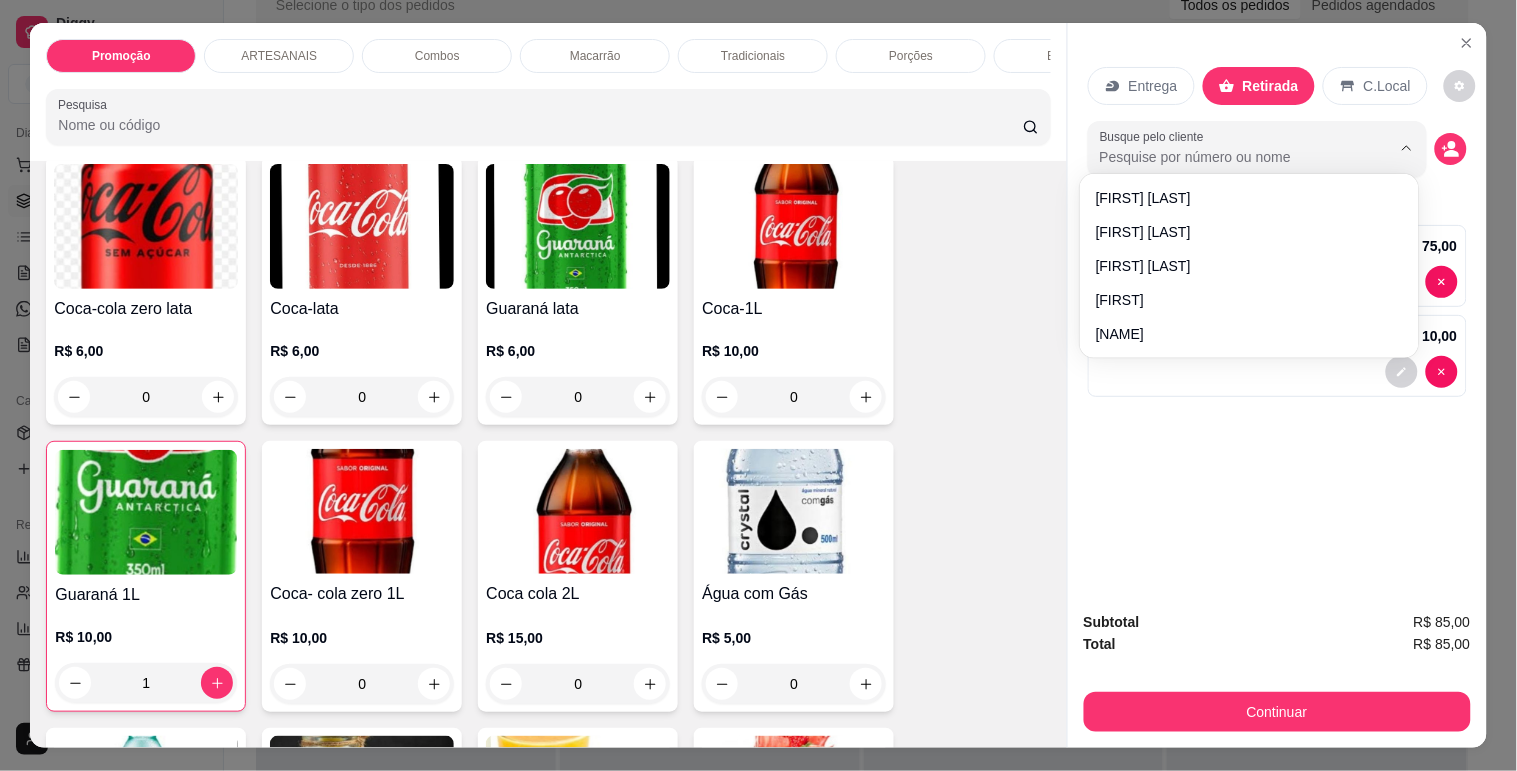 click on "Busque pelo cliente" at bounding box center [1229, 157] 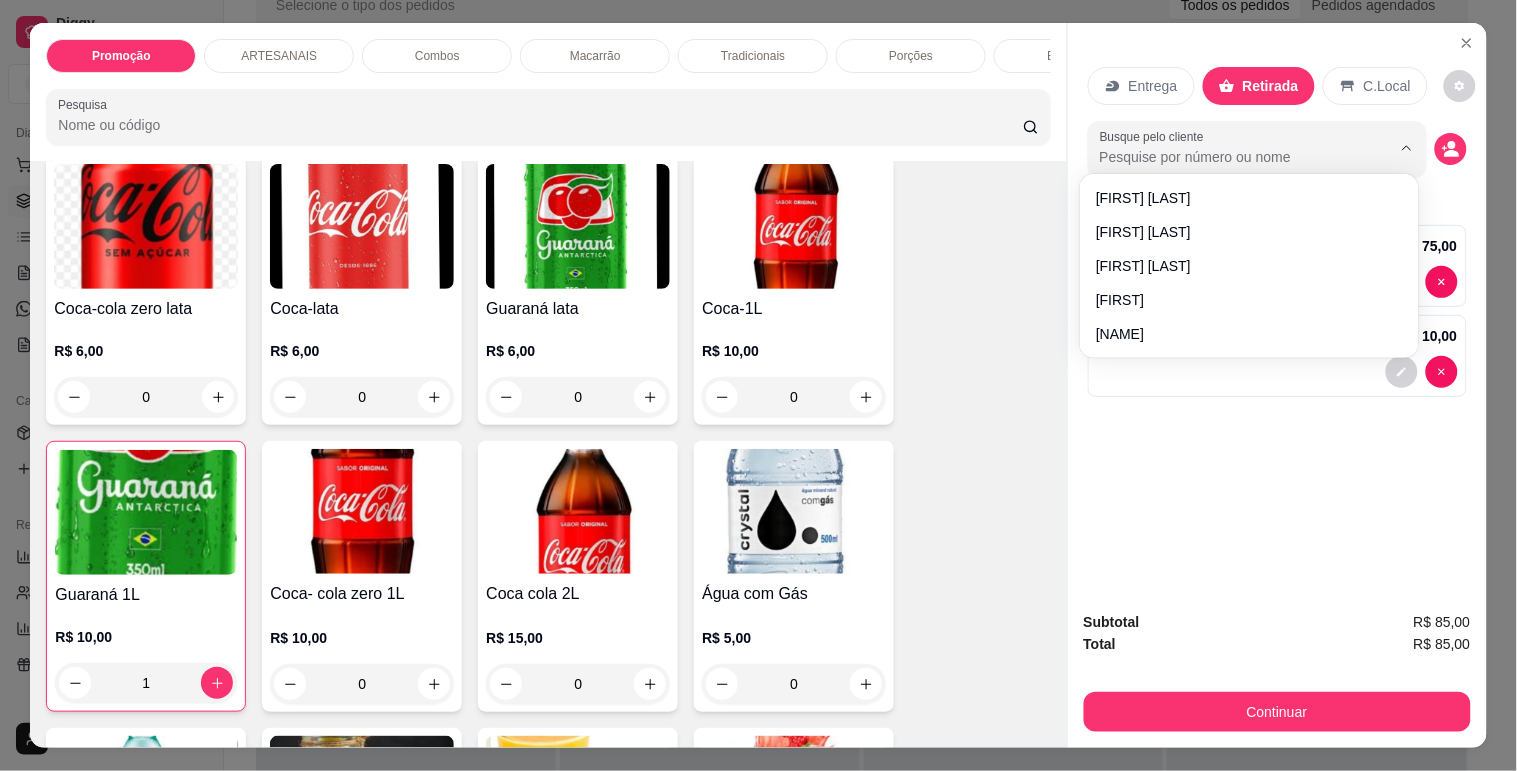 click on "Busque pelo cliente" at bounding box center [1229, 157] 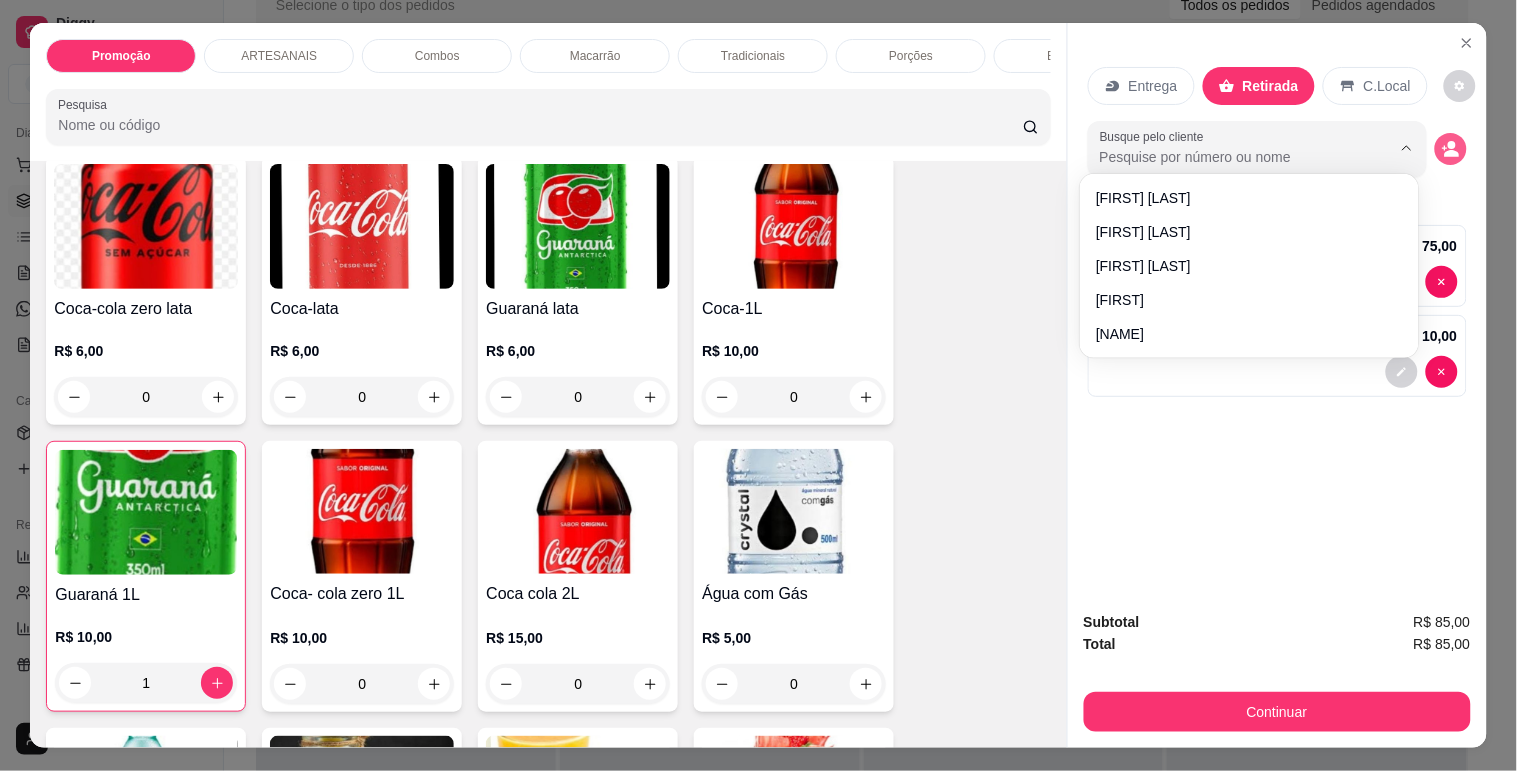 click 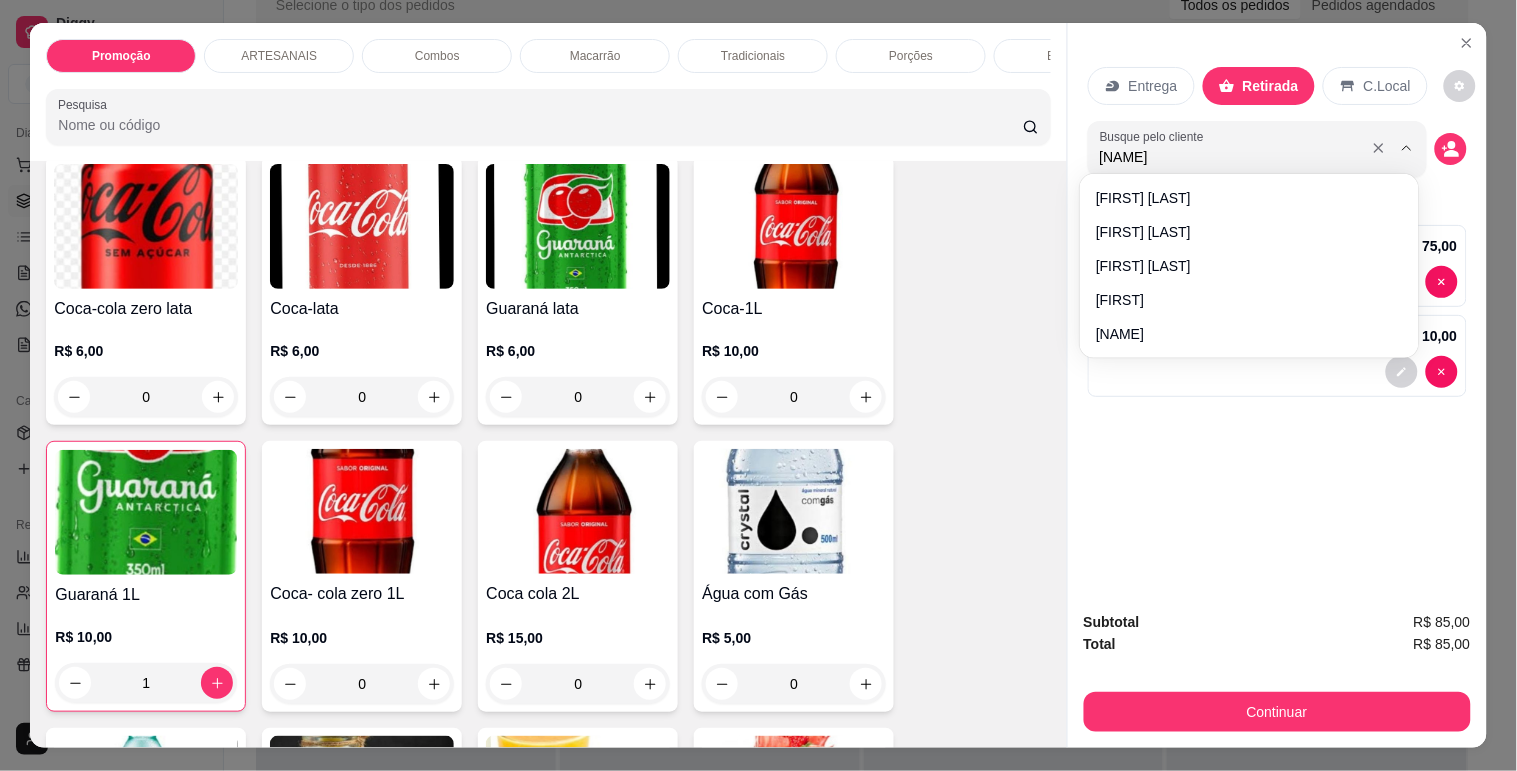 type on "anna" 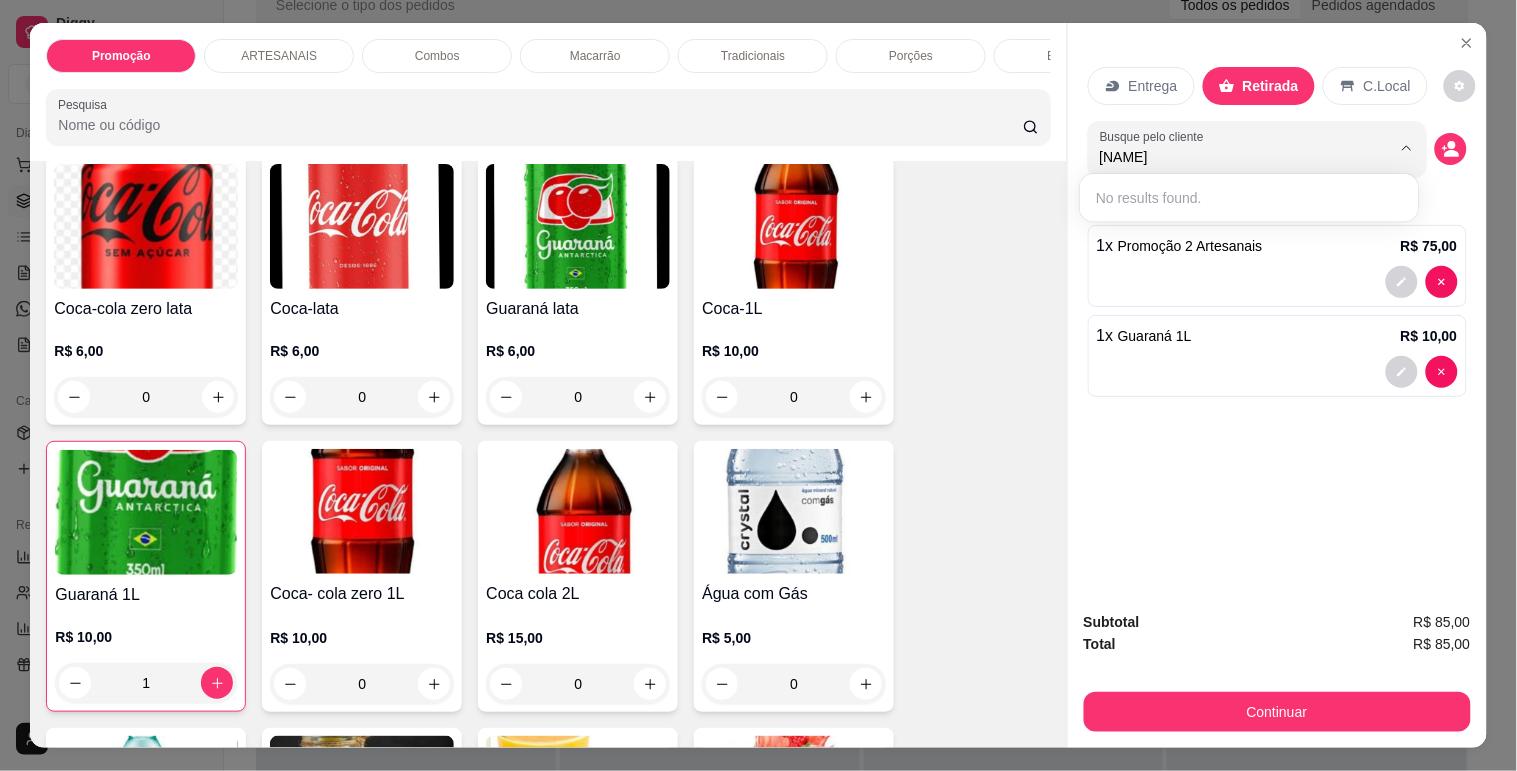 click on "Entrega Retirada C.Local Busque pelo cliente anna Resumo do pedido 1 x   Promoção 2 Artesanais  R$ 75,00 1 x   Guaraná 1L R$ 10,00" at bounding box center [1277, 309] 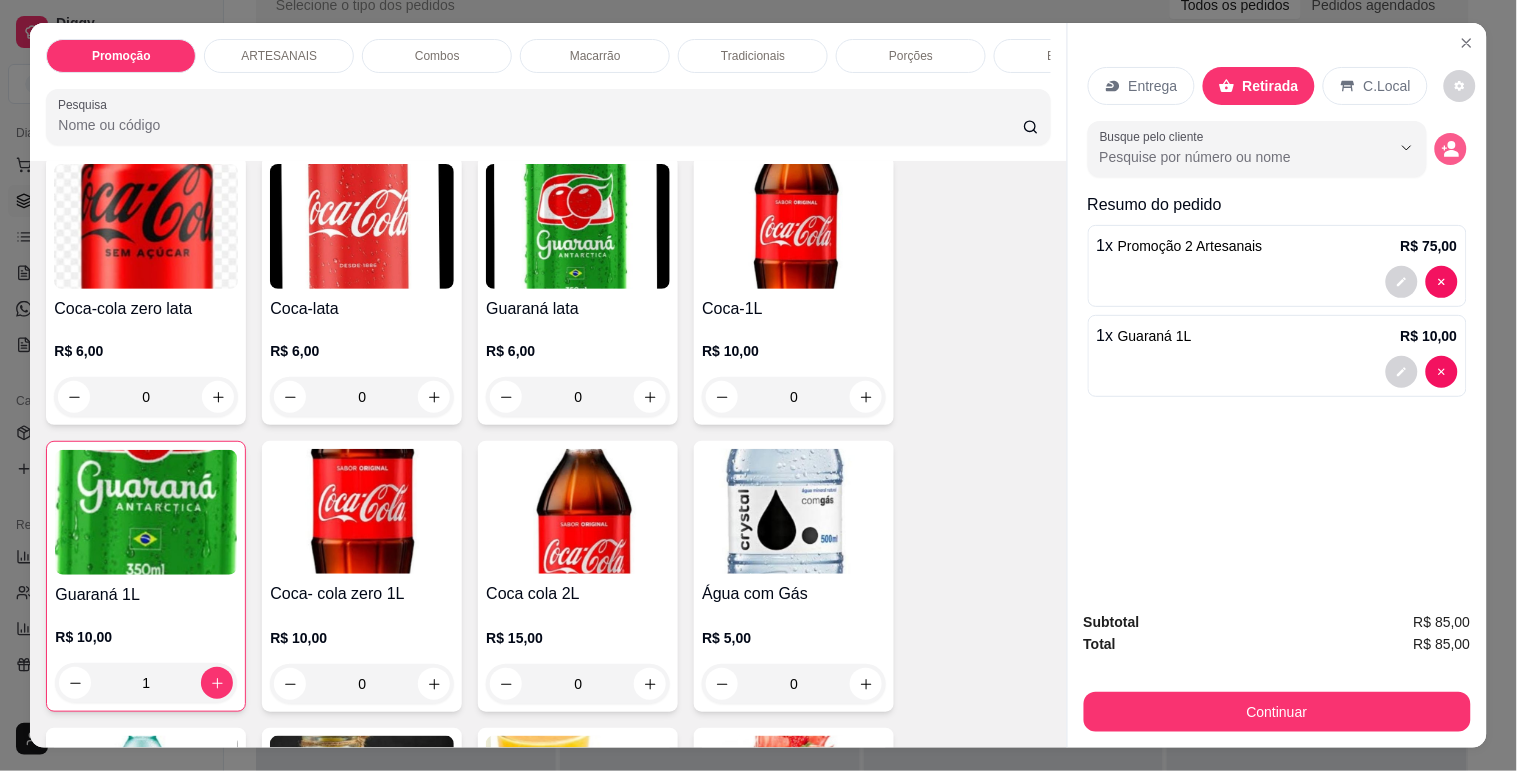 type 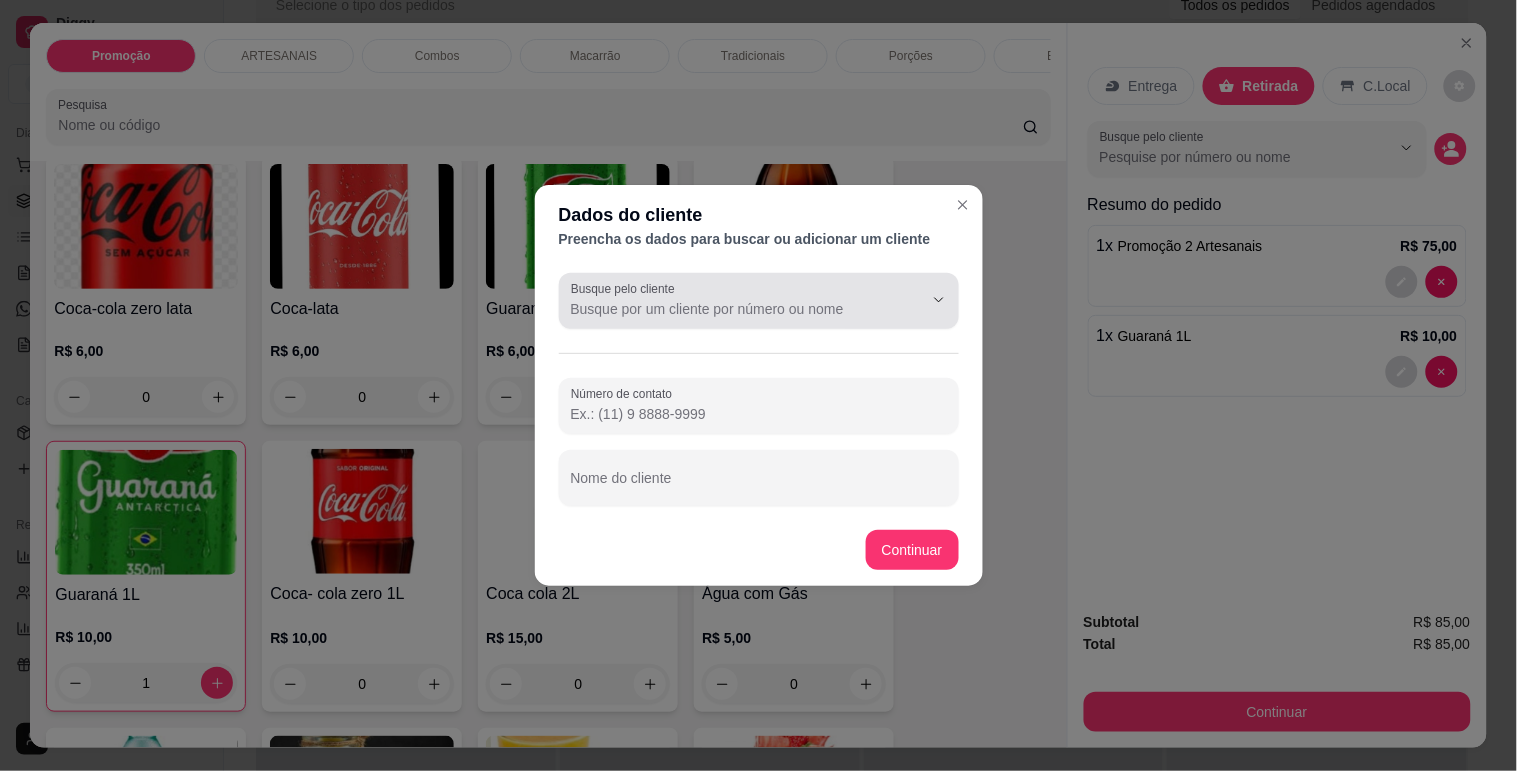click on "Busque pelo cliente" at bounding box center [731, 309] 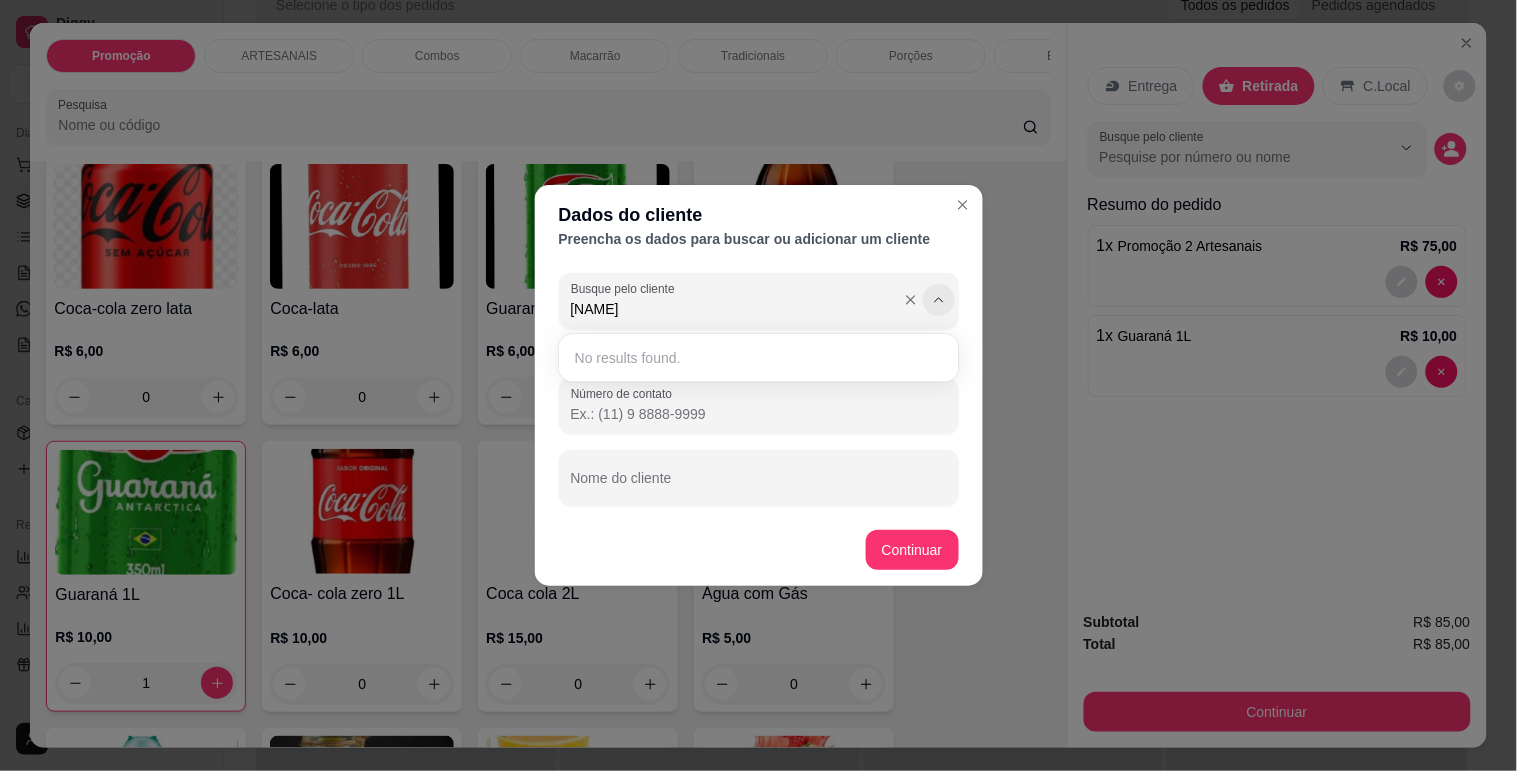 type on "anna" 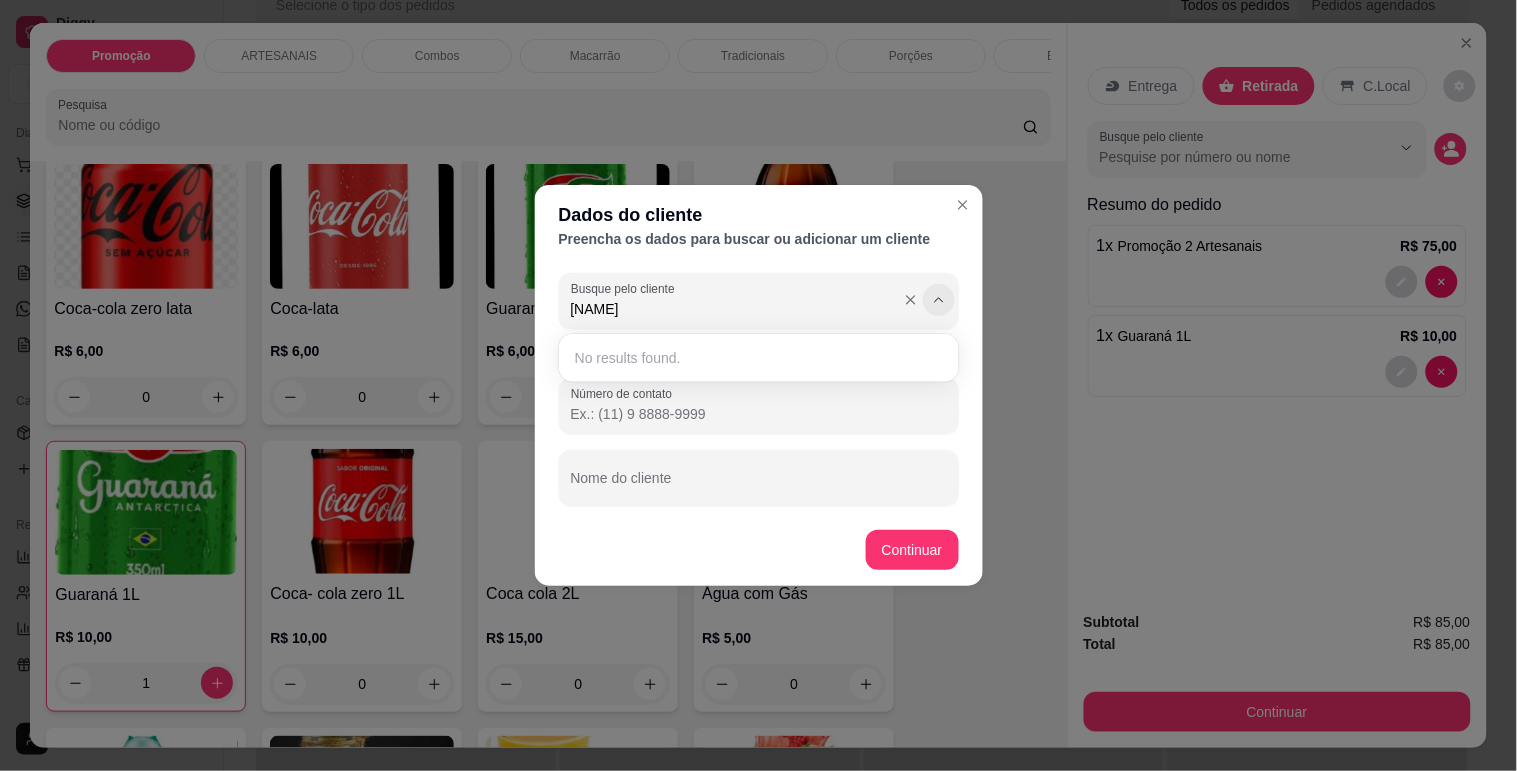 click at bounding box center (939, 300) 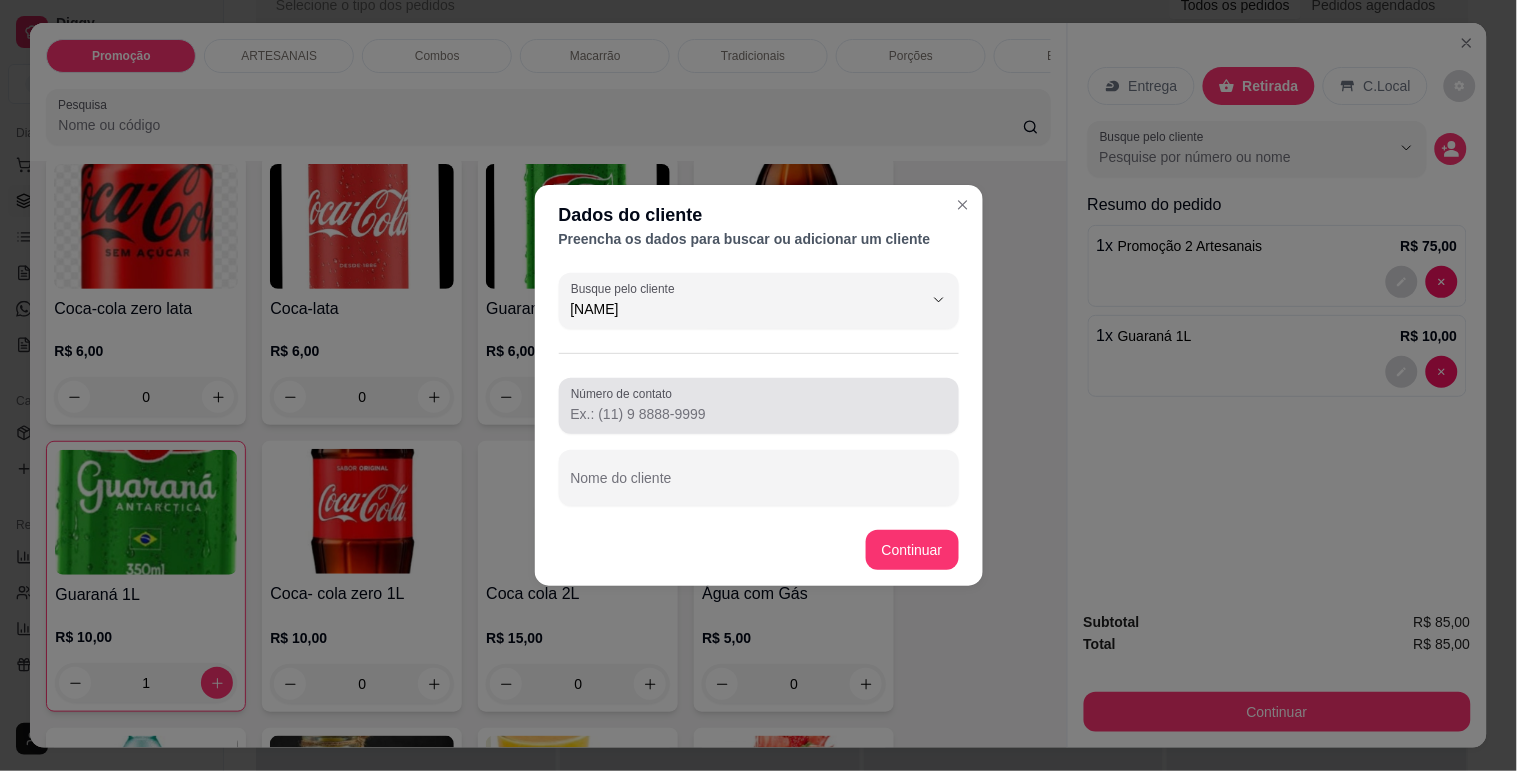 type 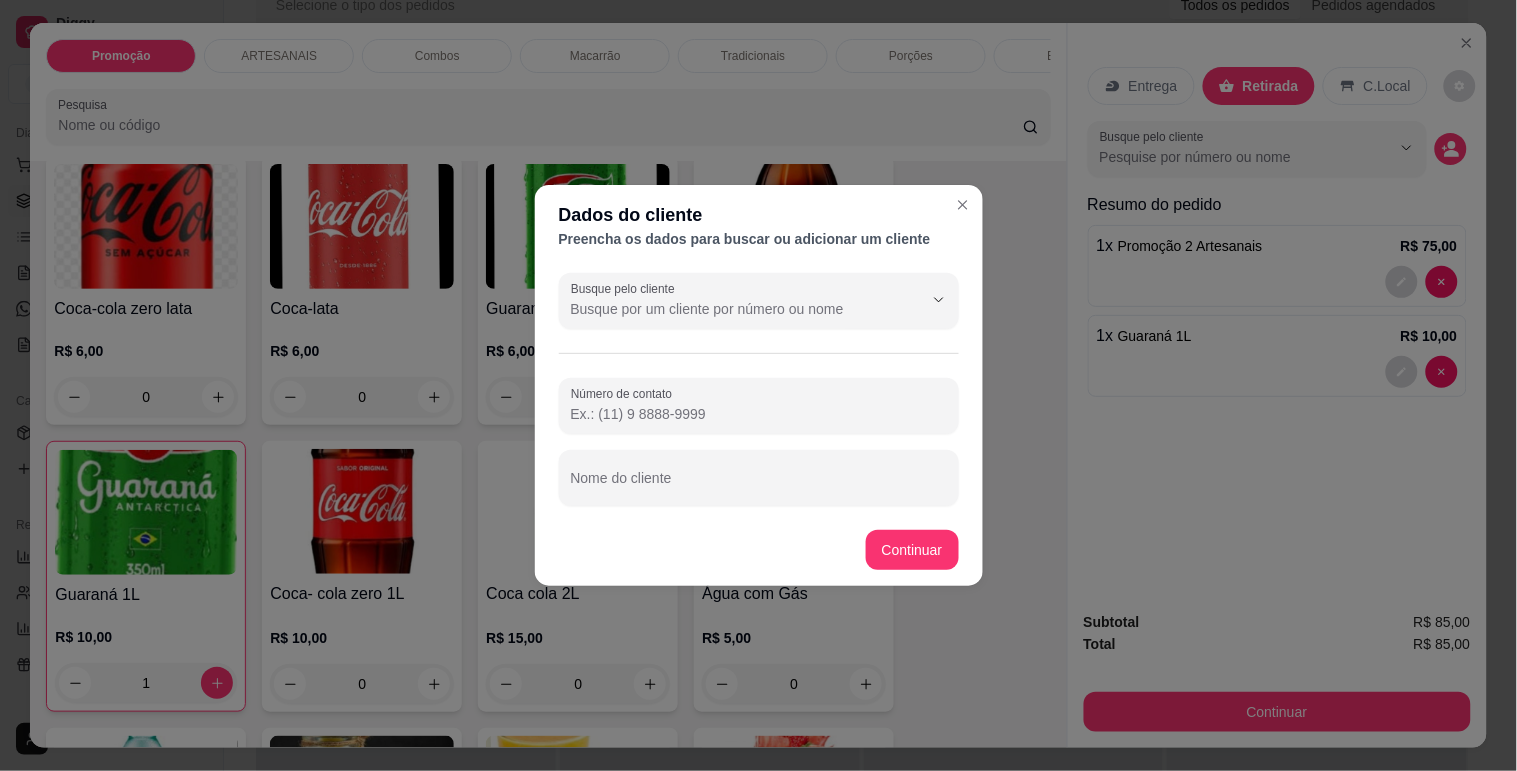 click on "Número de contato" at bounding box center [759, 414] 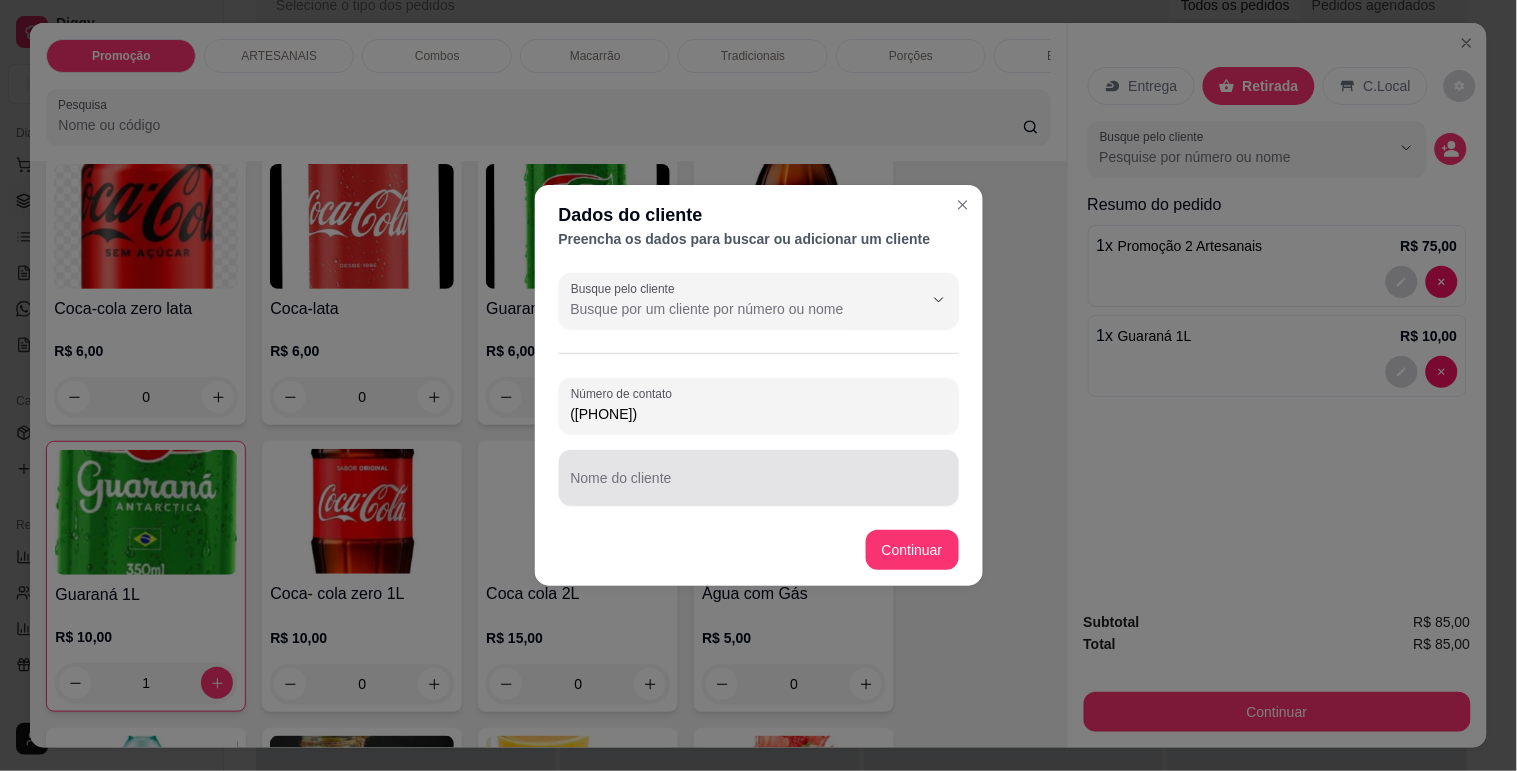 type on "(62) 99618-1136" 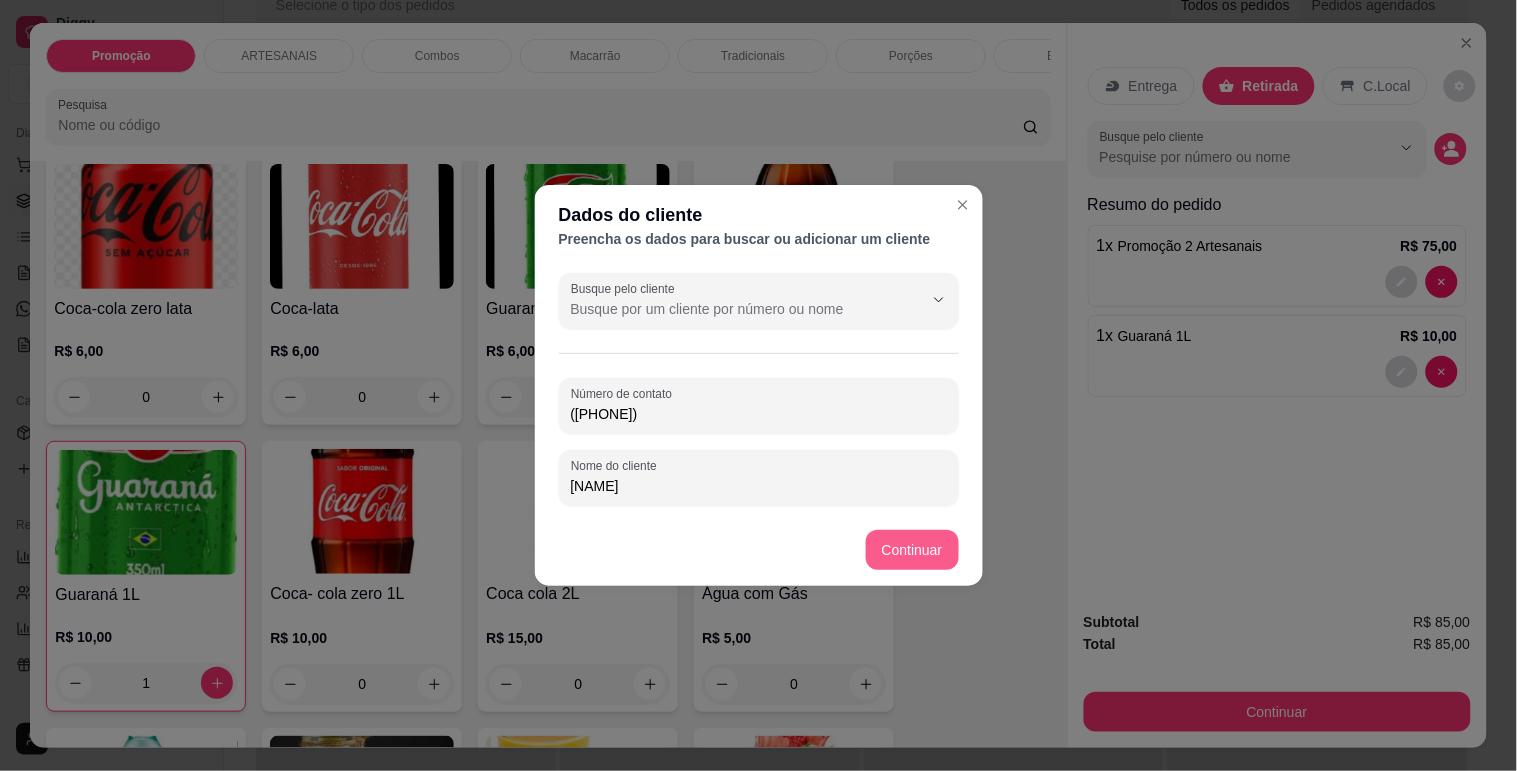 type on "anna" 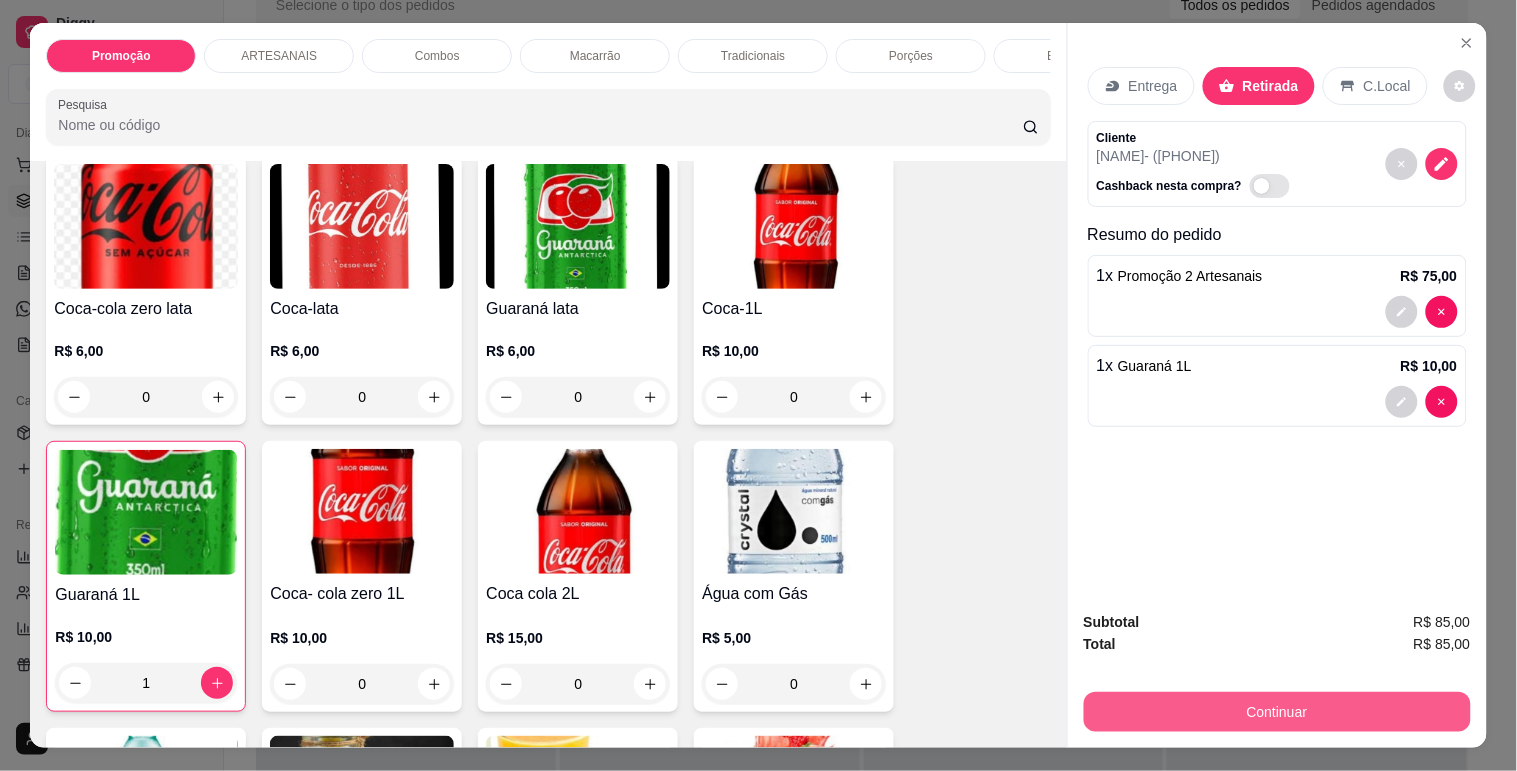 click on "Continuar" at bounding box center [1277, 712] 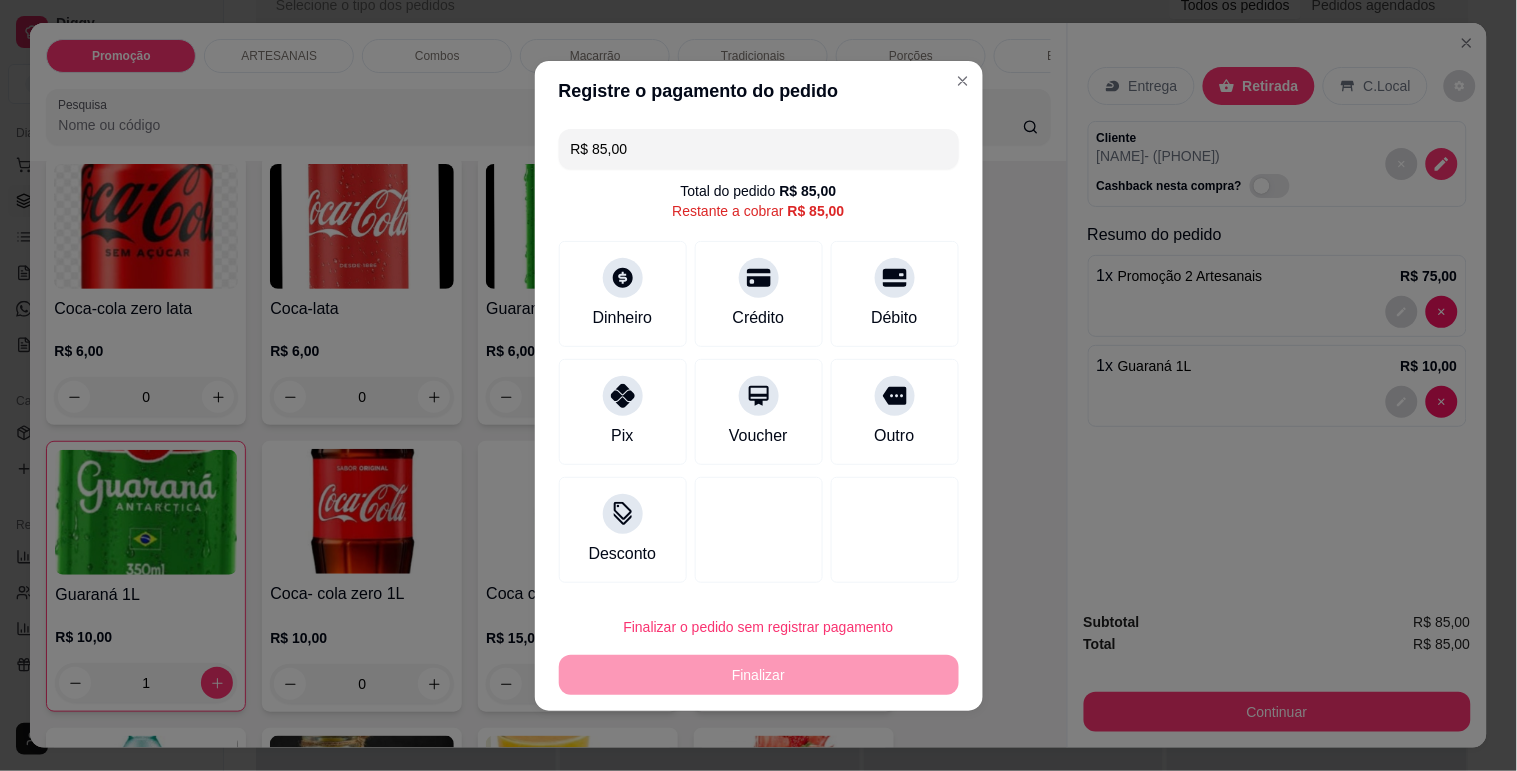scroll, scrollTop: 3, scrollLeft: 0, axis: vertical 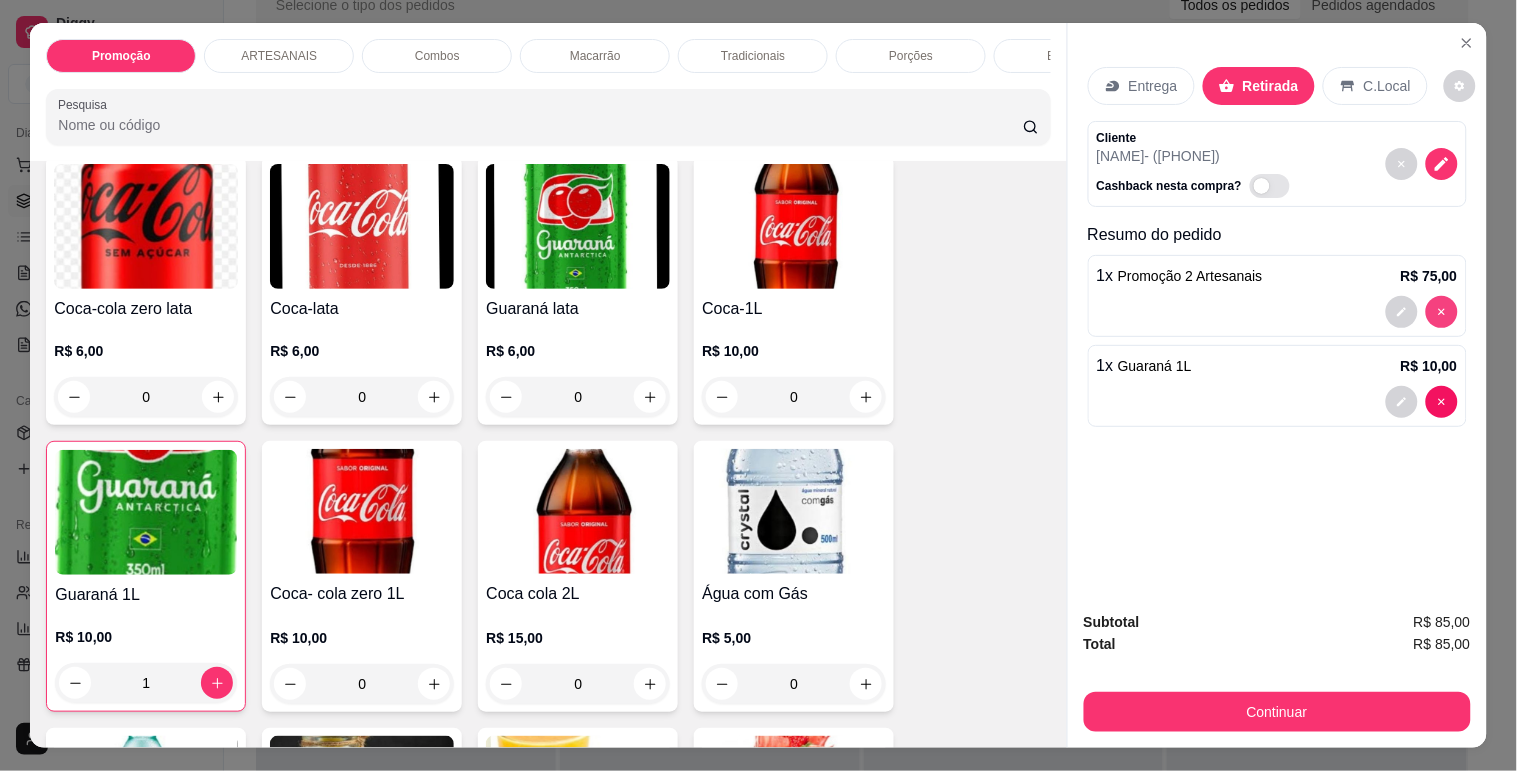 type on "0" 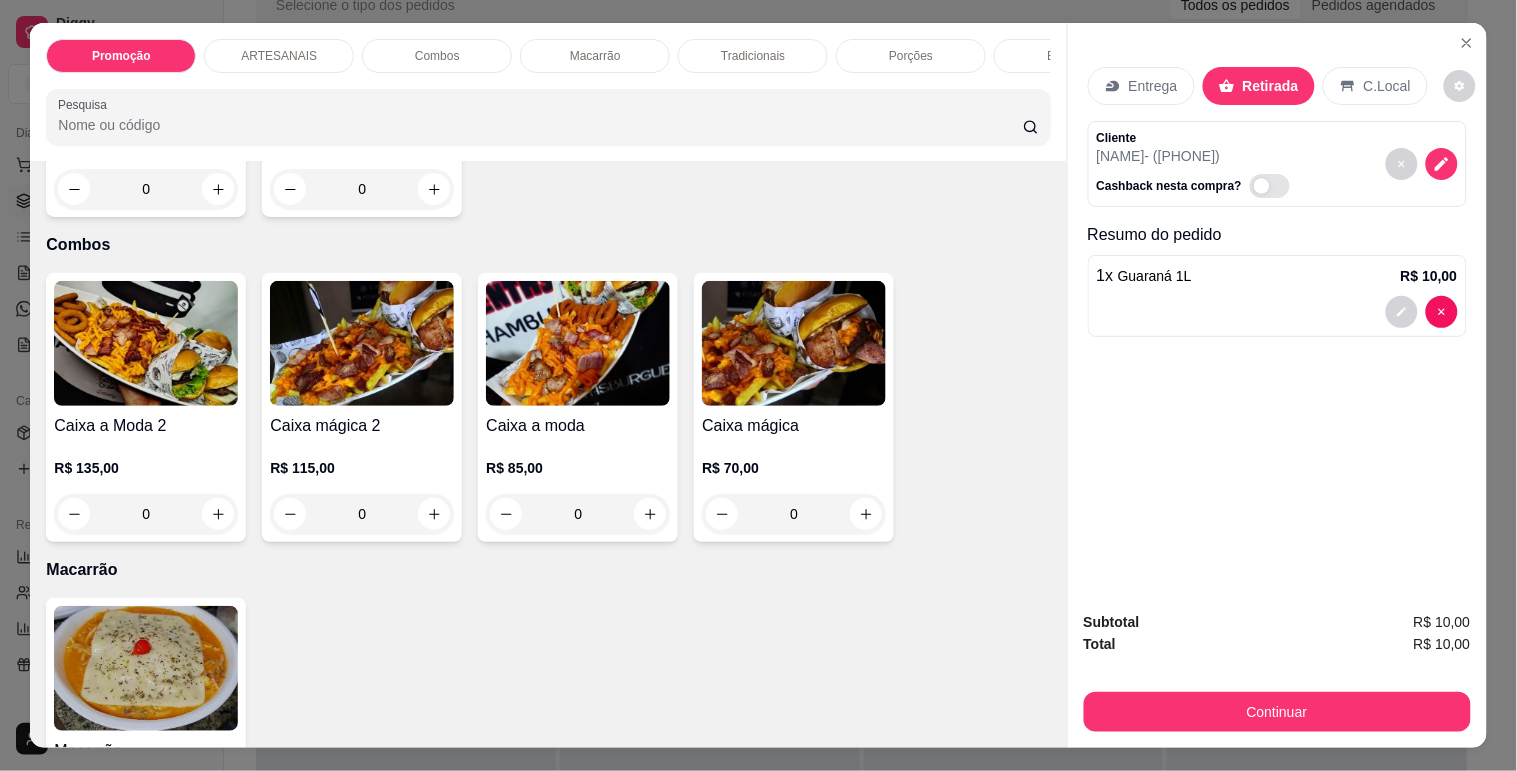 scroll, scrollTop: 1253, scrollLeft: 0, axis: vertical 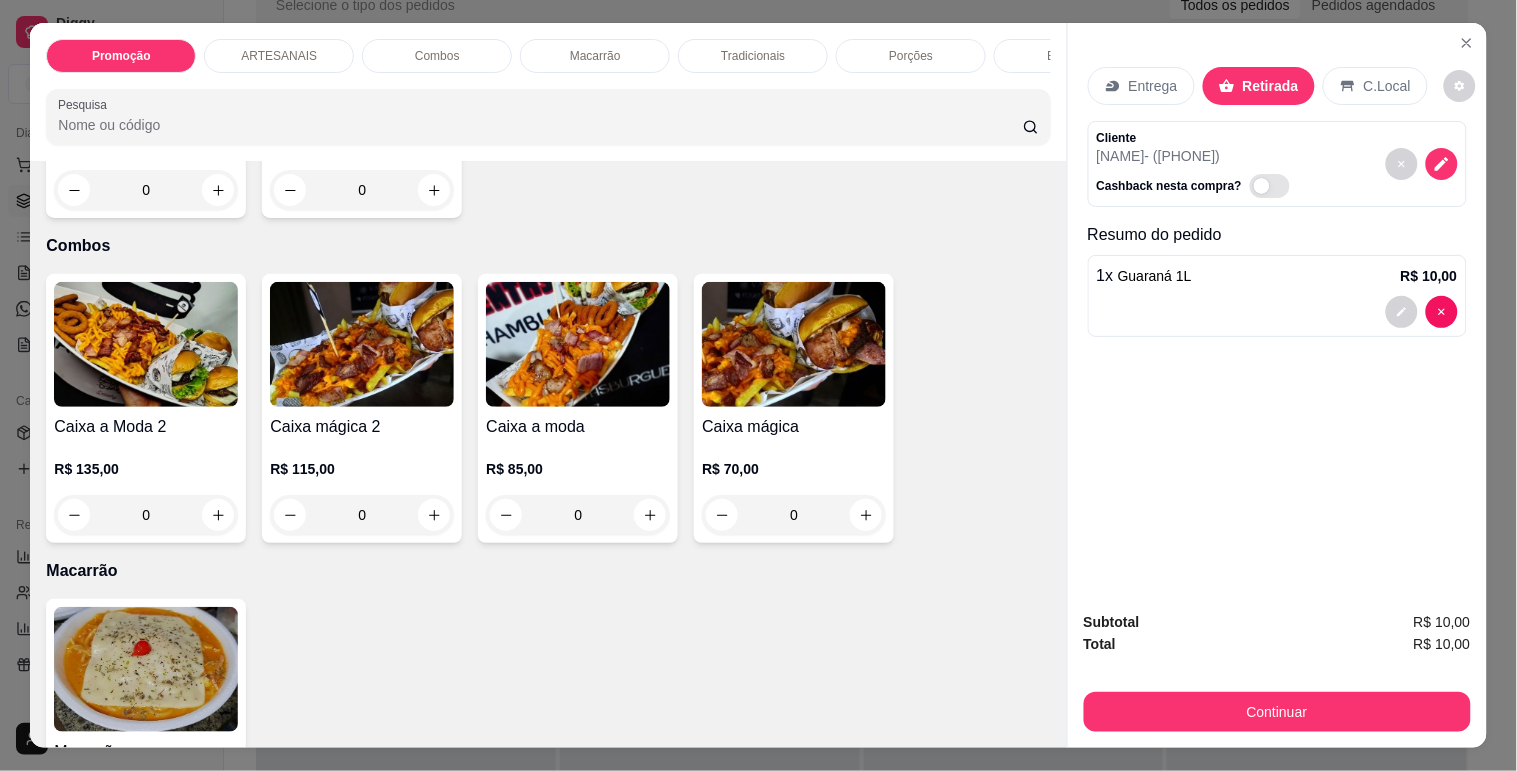 click on "0" at bounding box center [794, 515] 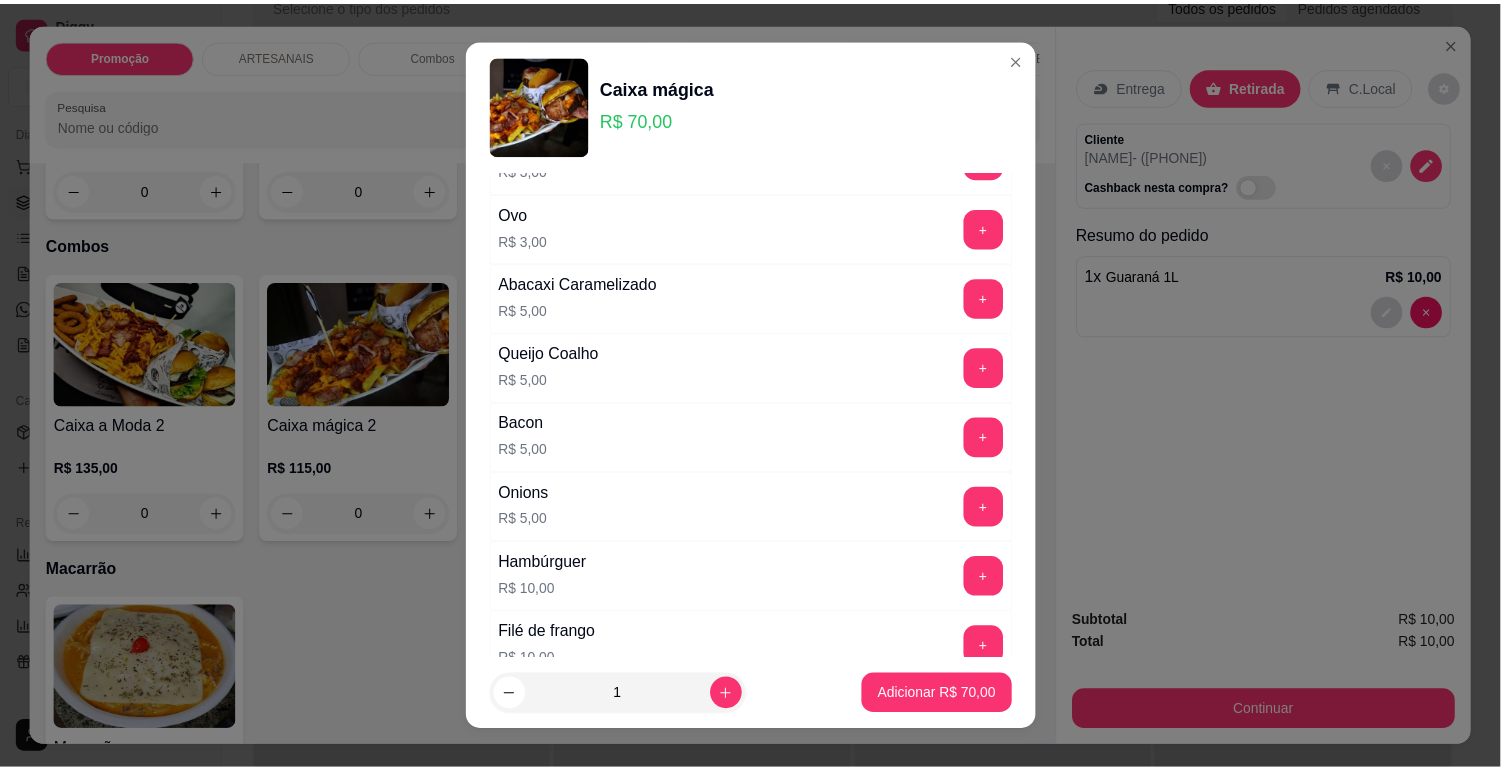 scroll, scrollTop: 555, scrollLeft: 0, axis: vertical 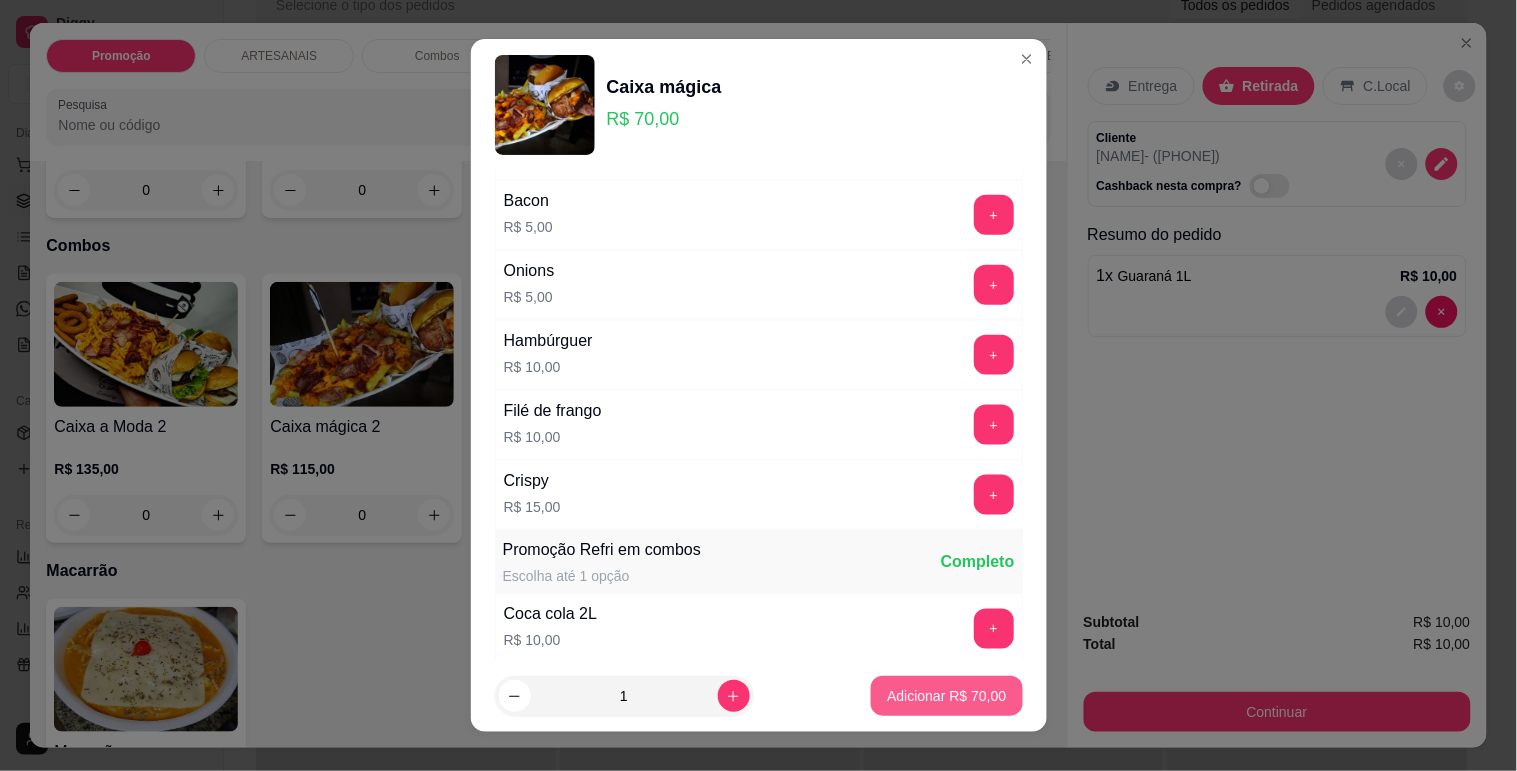 click on "Adicionar   R$ 70,00" at bounding box center (946, 696) 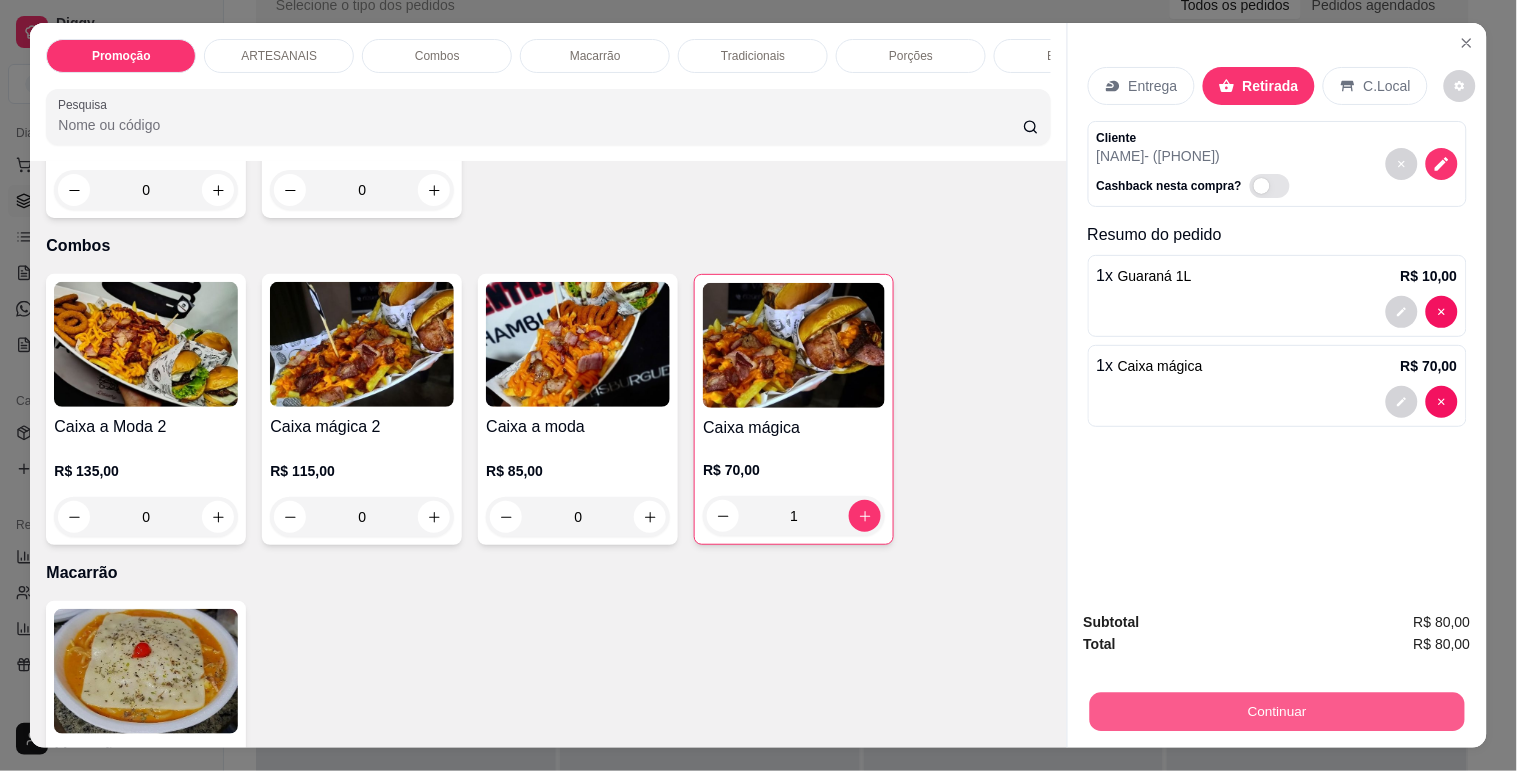 click on "Continuar" at bounding box center (1276, 711) 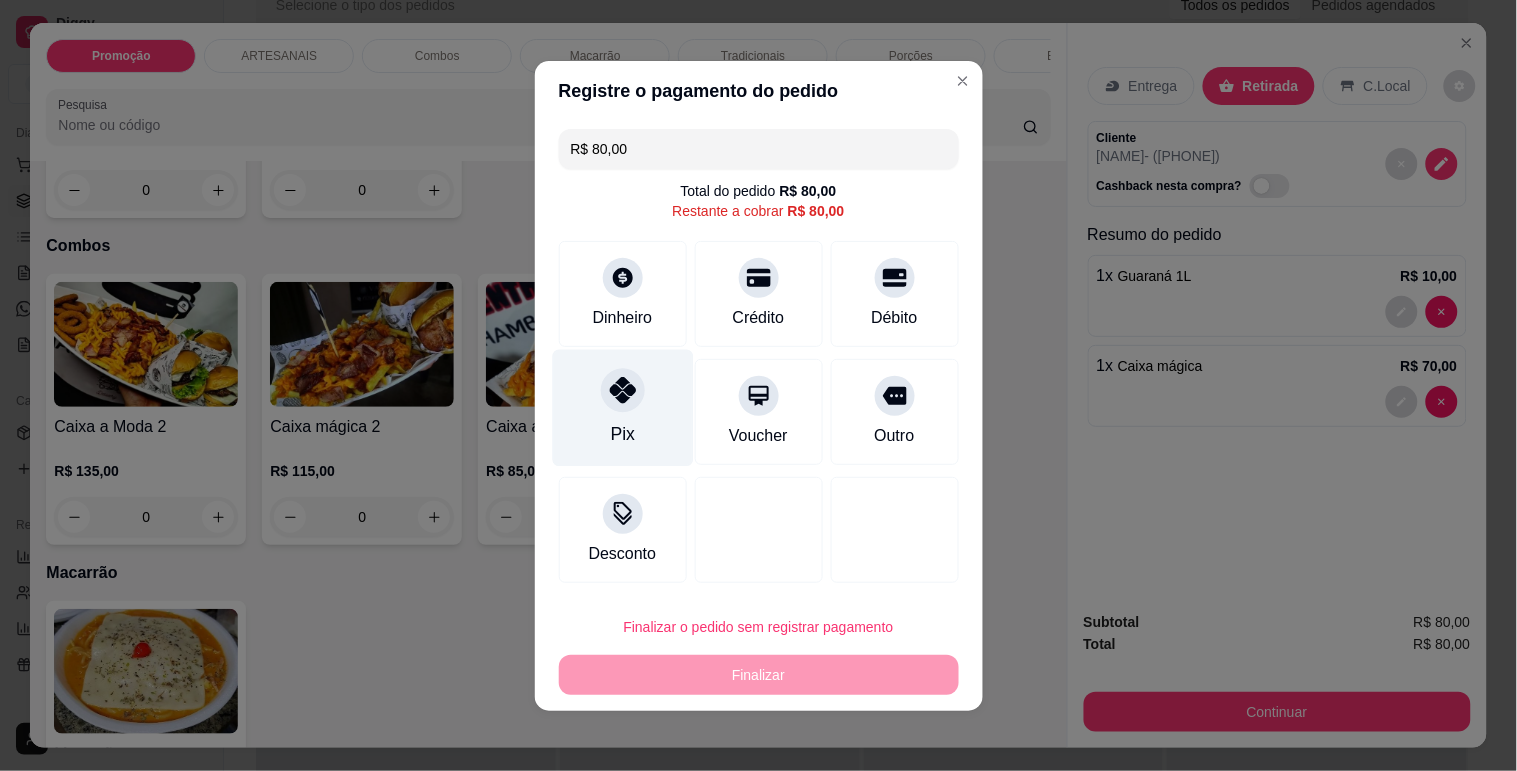 click on "Pix" at bounding box center (622, 407) 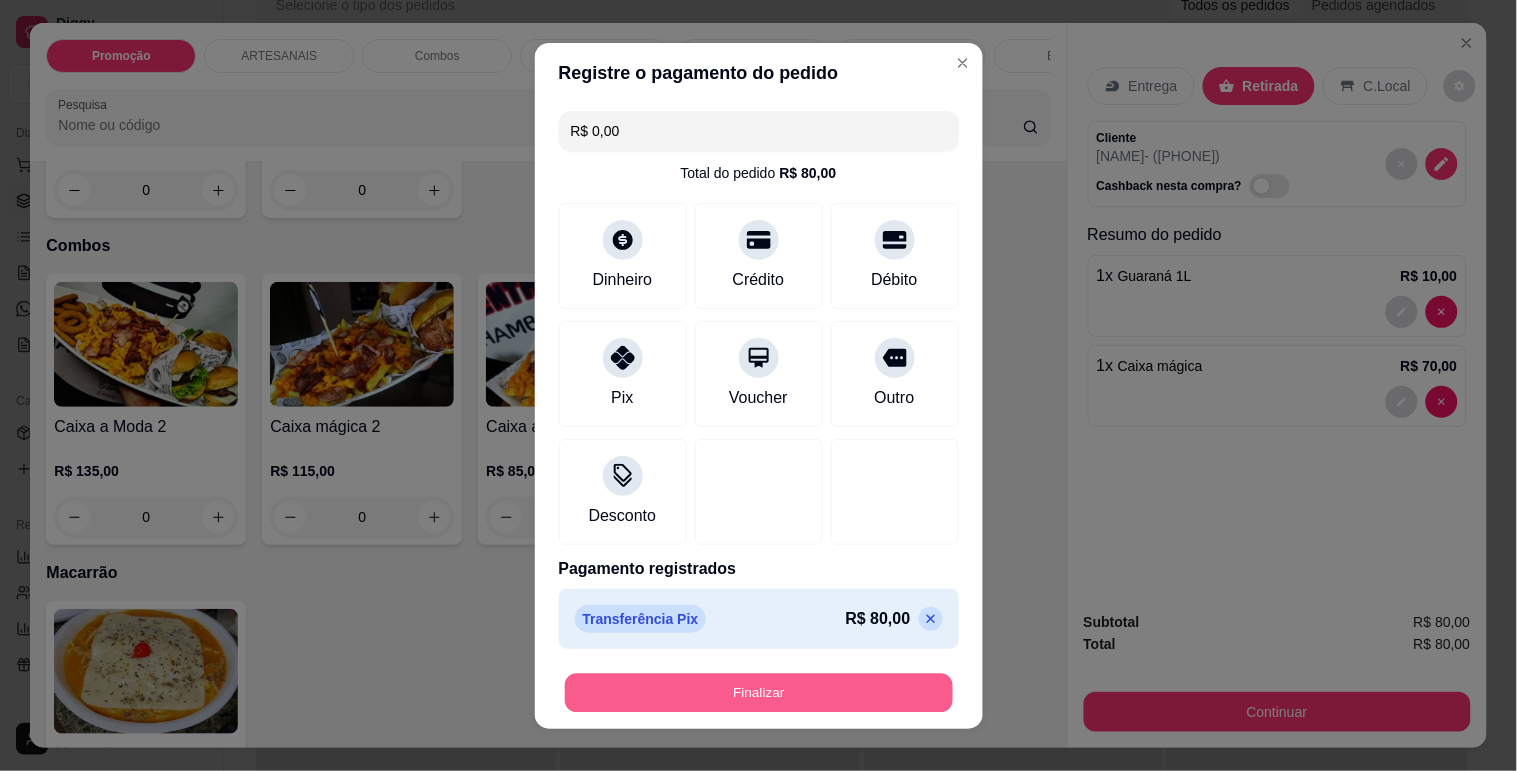 click on "Finalizar" at bounding box center [759, 692] 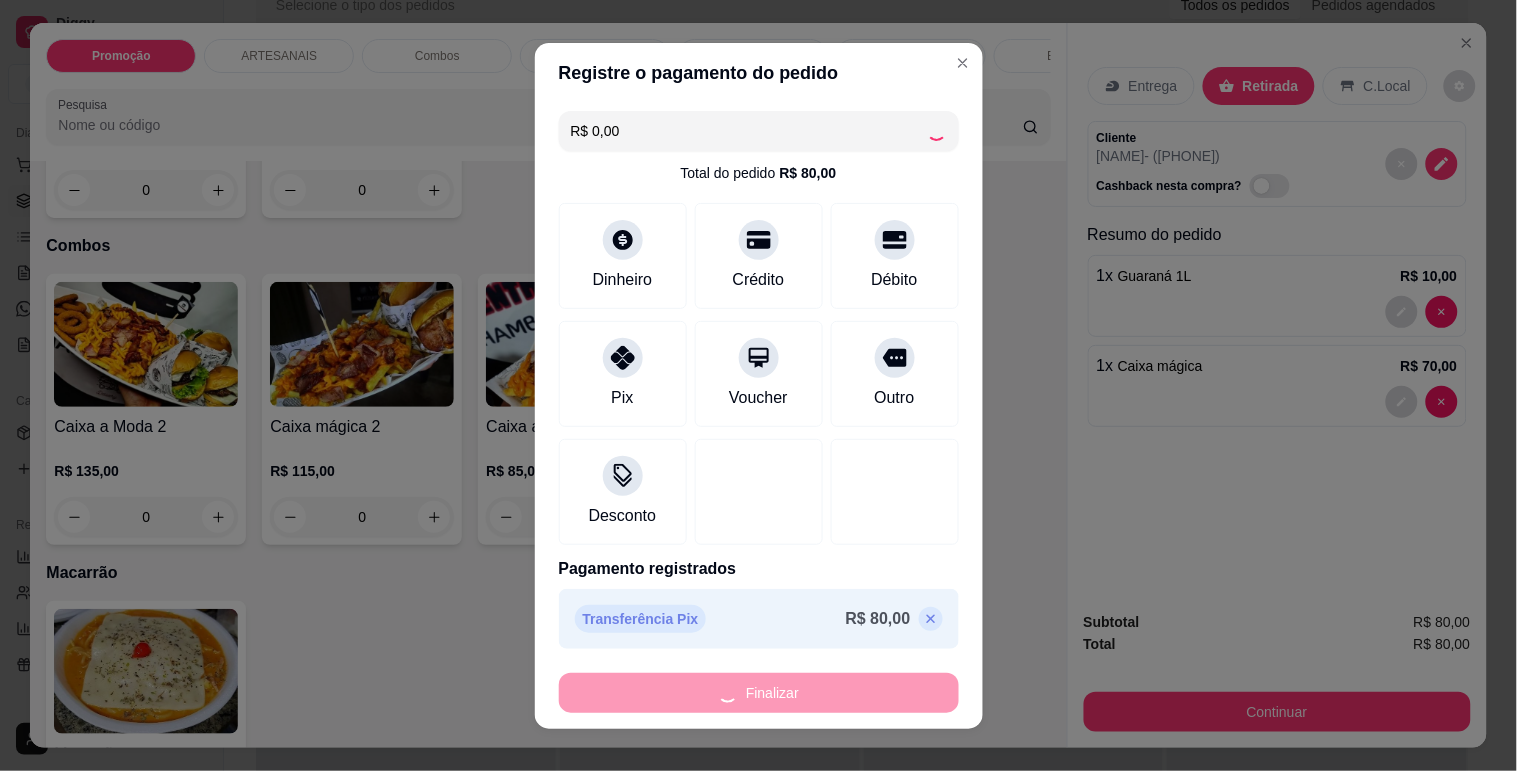 type on "0" 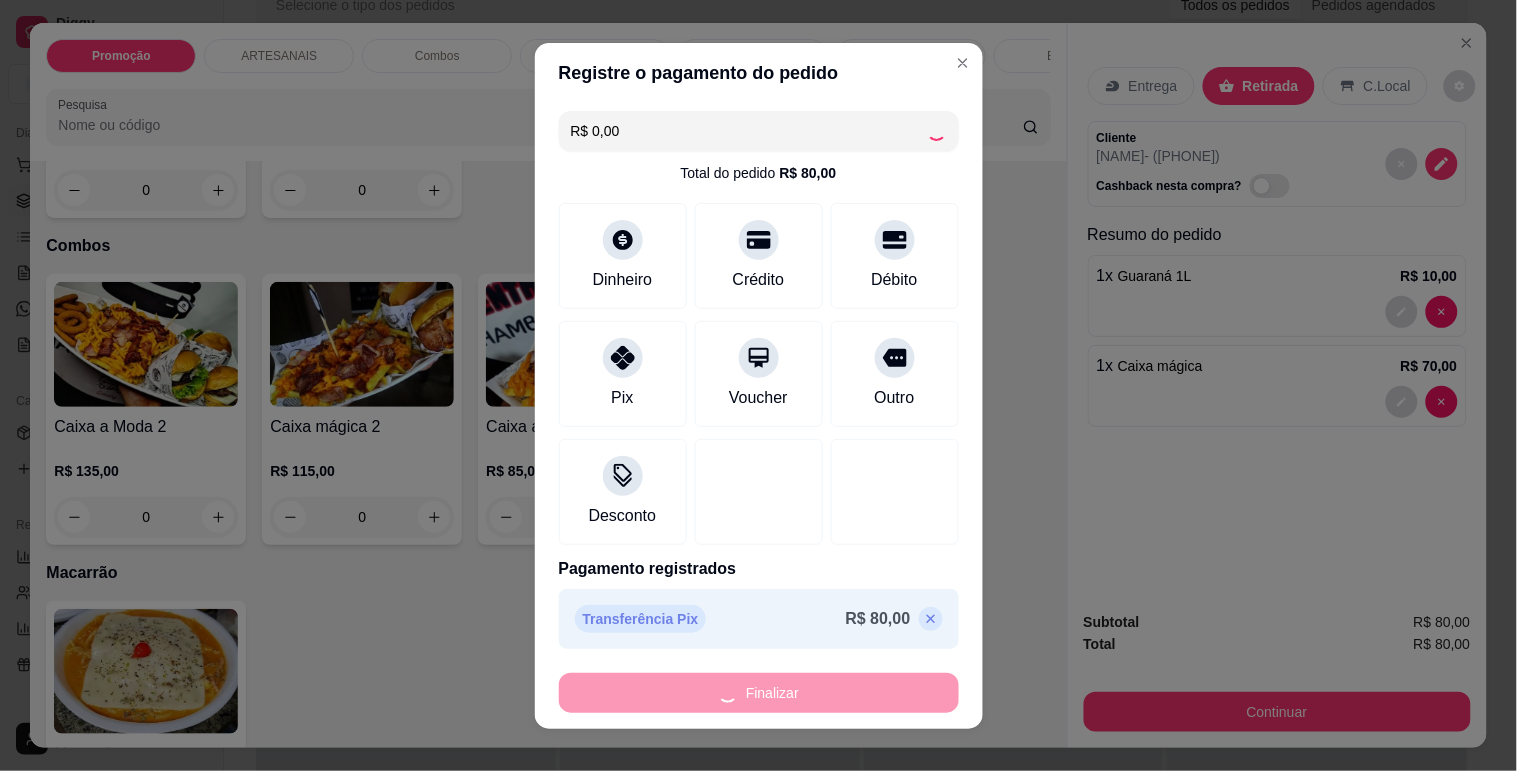 type on "-R$ 80,00" 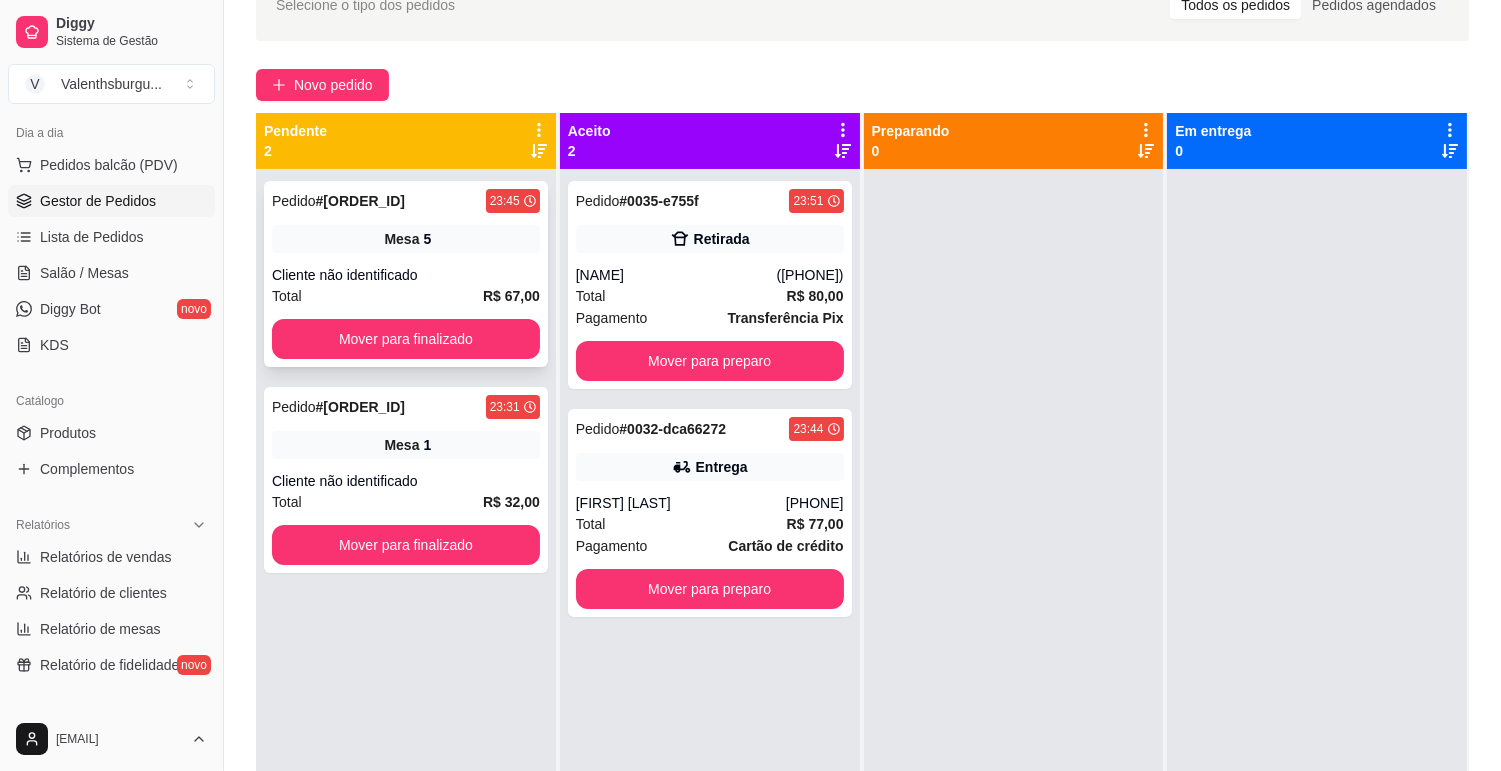 click on "Pedido  # 0033-8d9e 23:45 Mesa 5 Cliente não identificado Total R$ 67,00 Mover para finalizado" at bounding box center [406, 274] 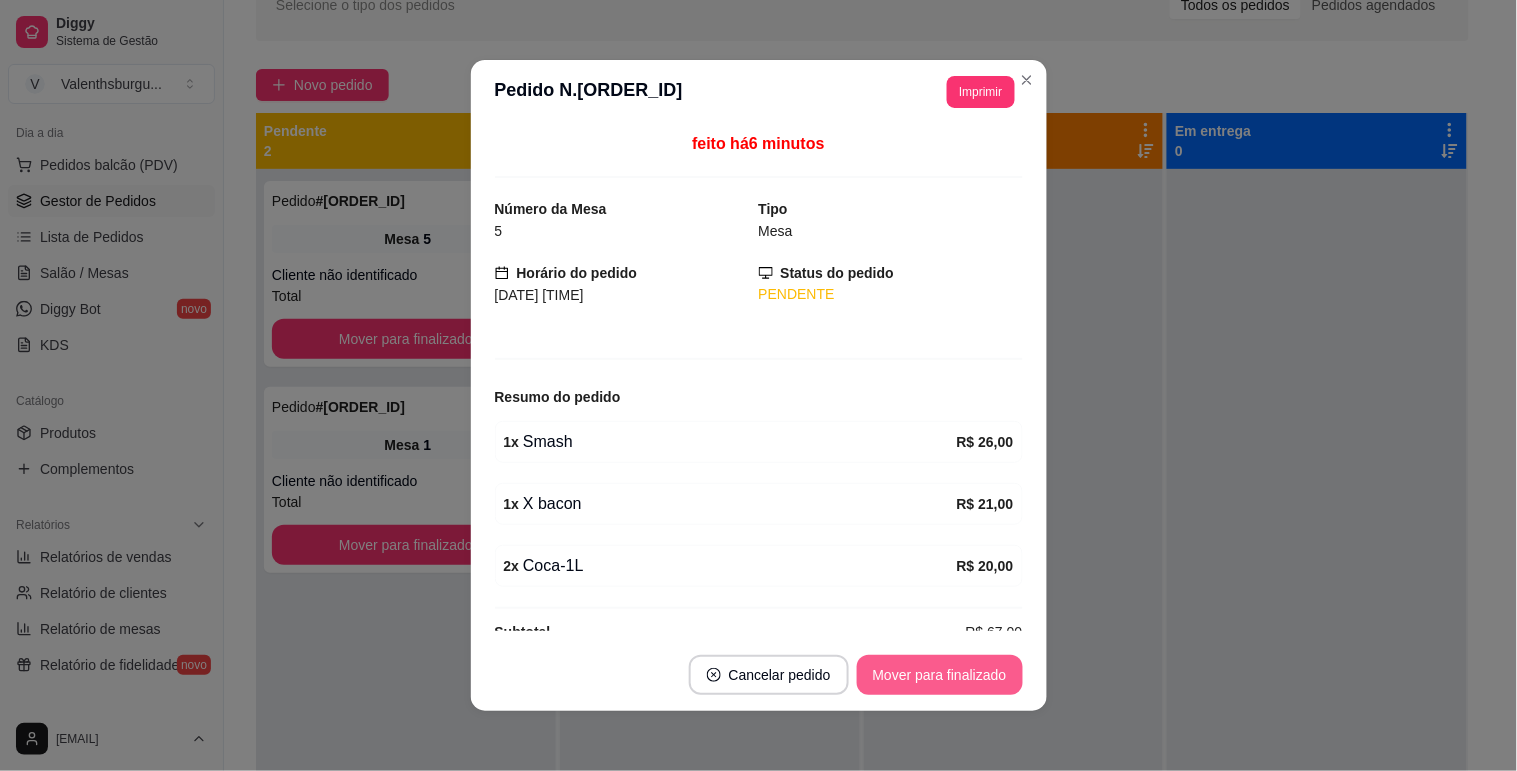 click on "Mover para finalizado" at bounding box center [940, 675] 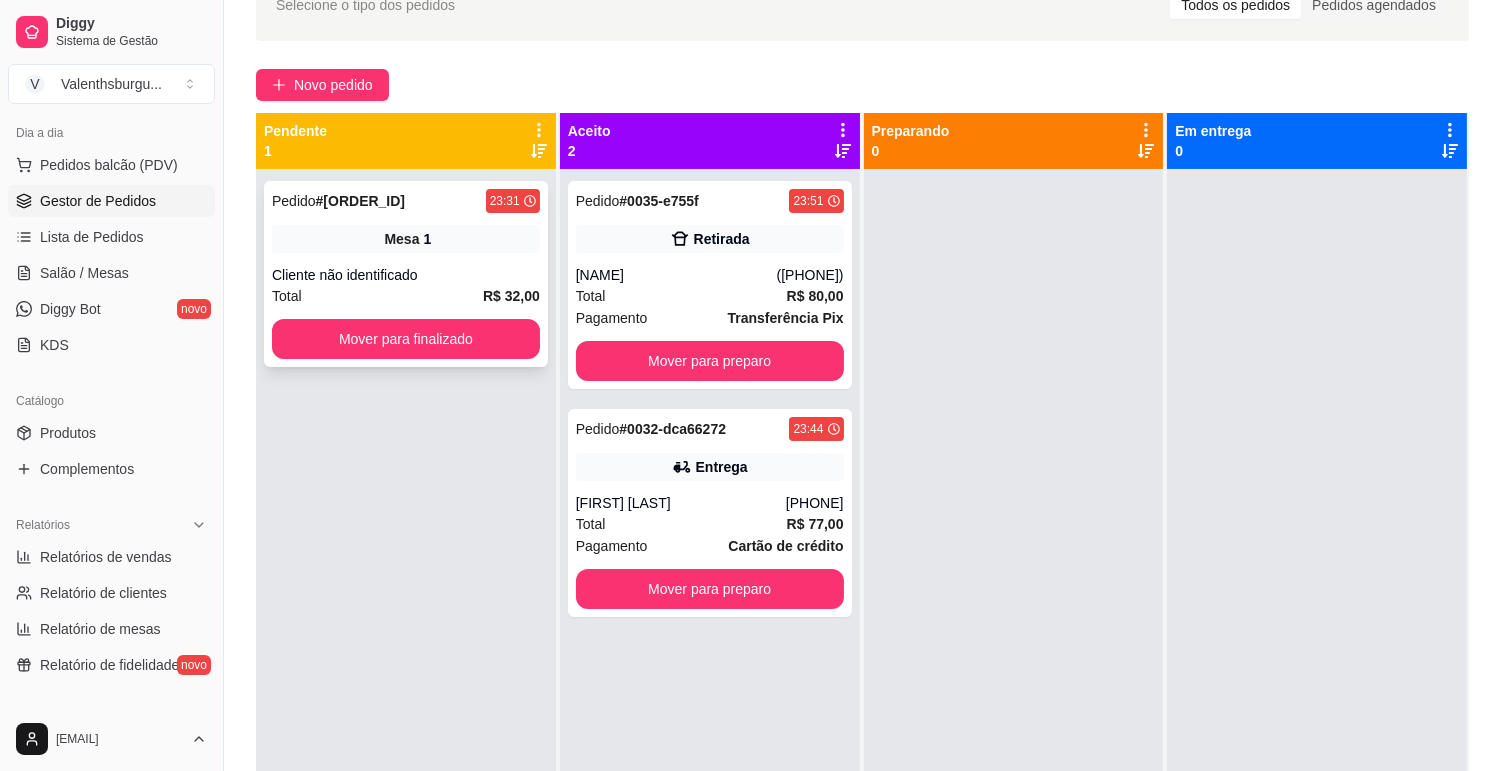 click on "Total R$ 32,00" at bounding box center (406, 296) 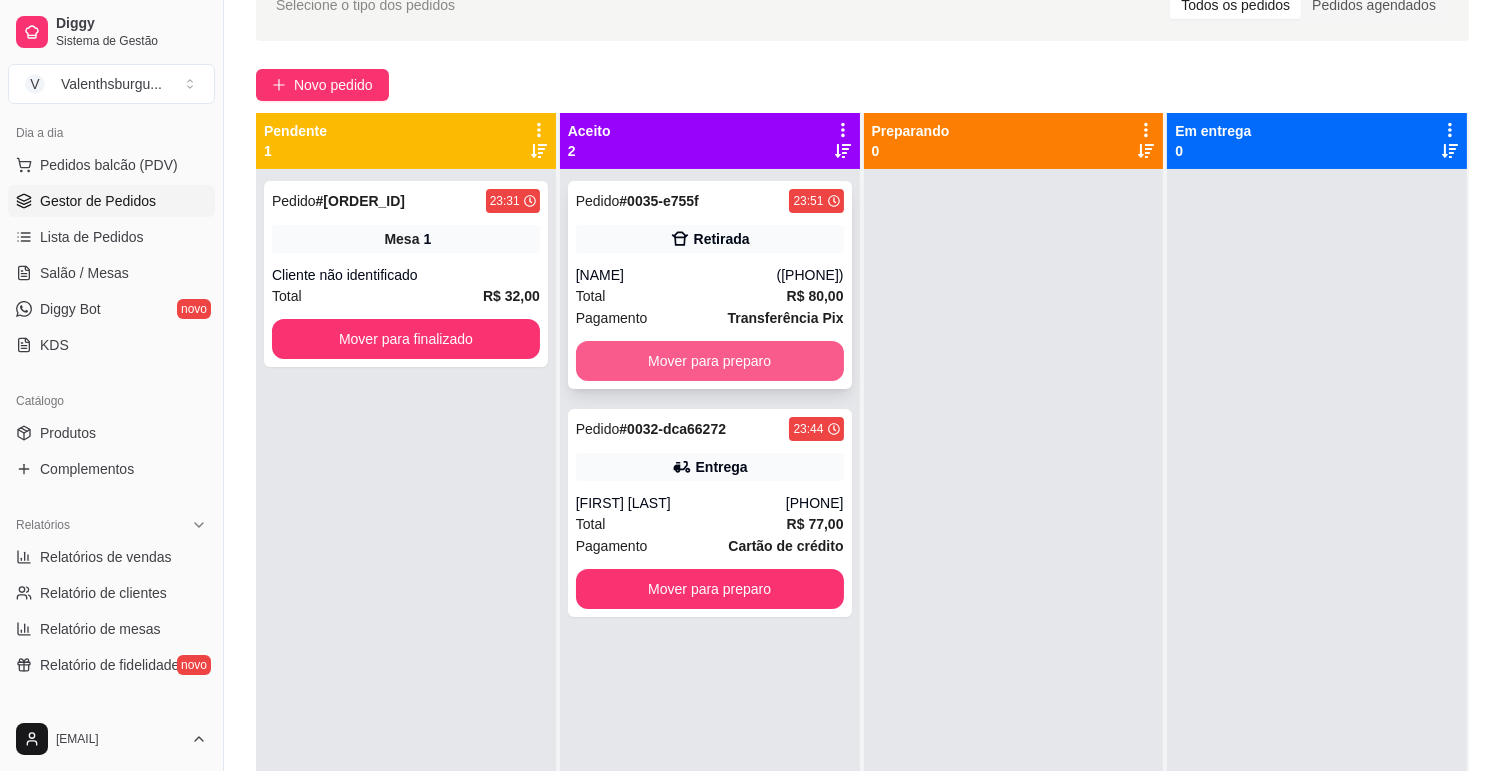click on "Mover para preparo" at bounding box center (710, 361) 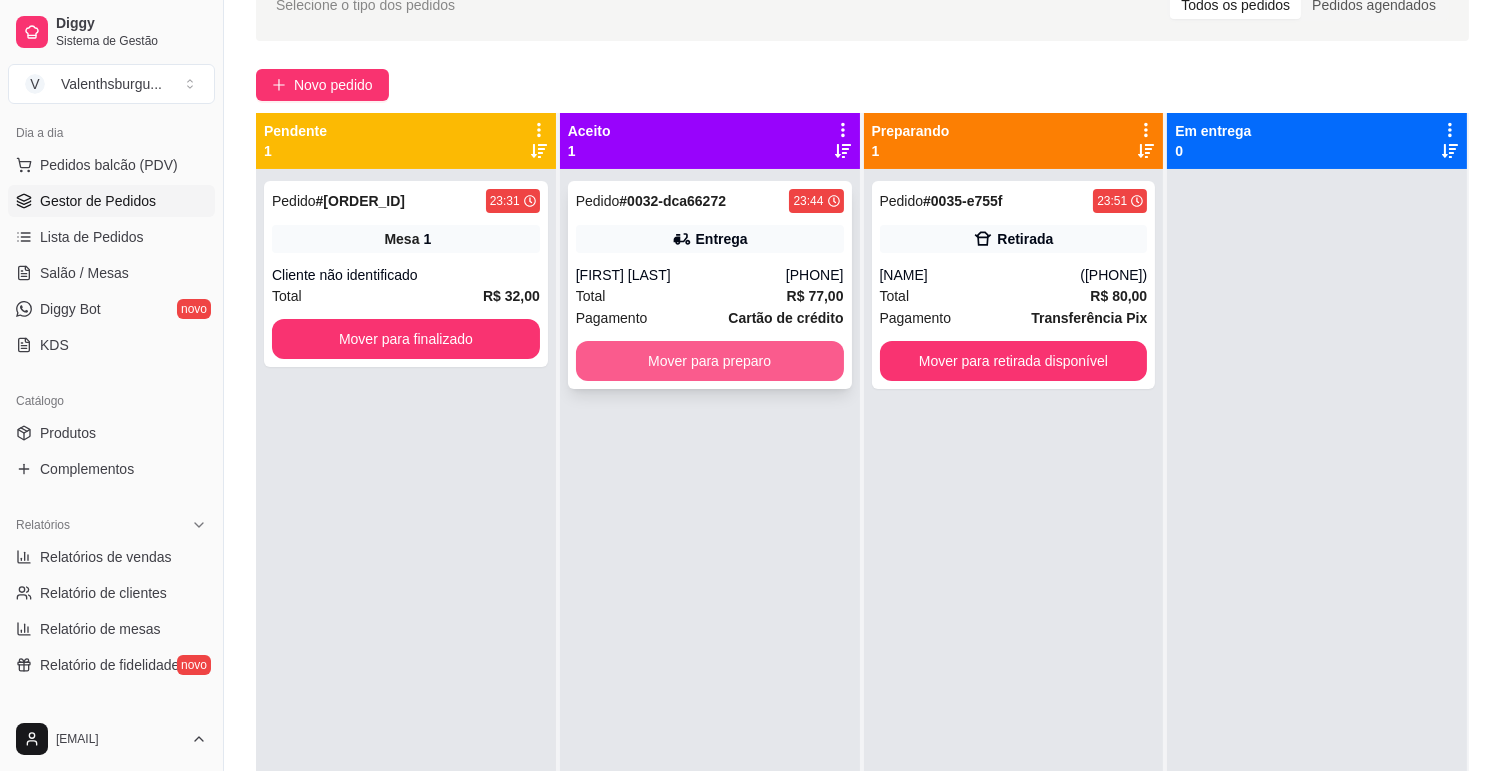 click on "Mover para preparo" at bounding box center [710, 361] 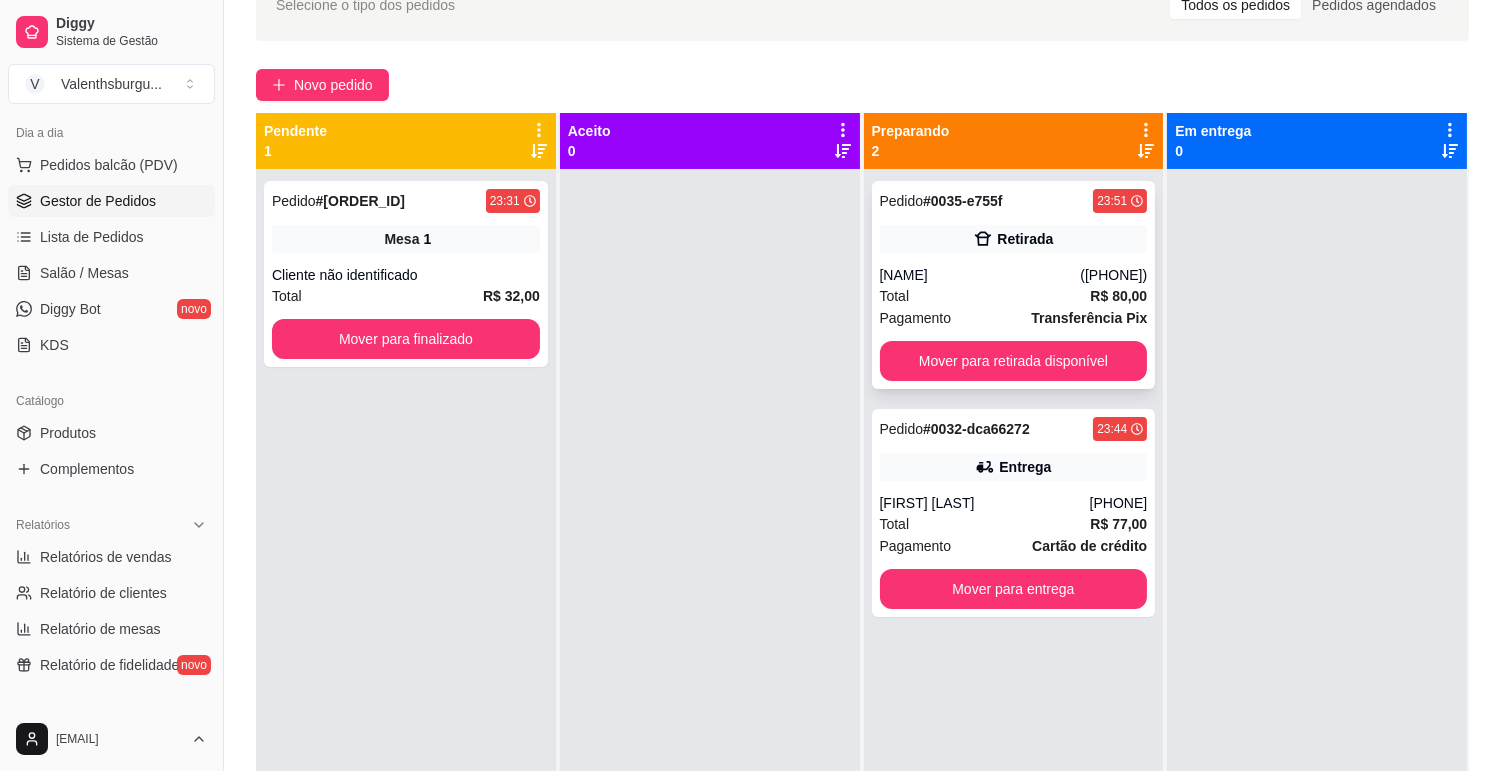 click on "Retirada" at bounding box center [1014, 239] 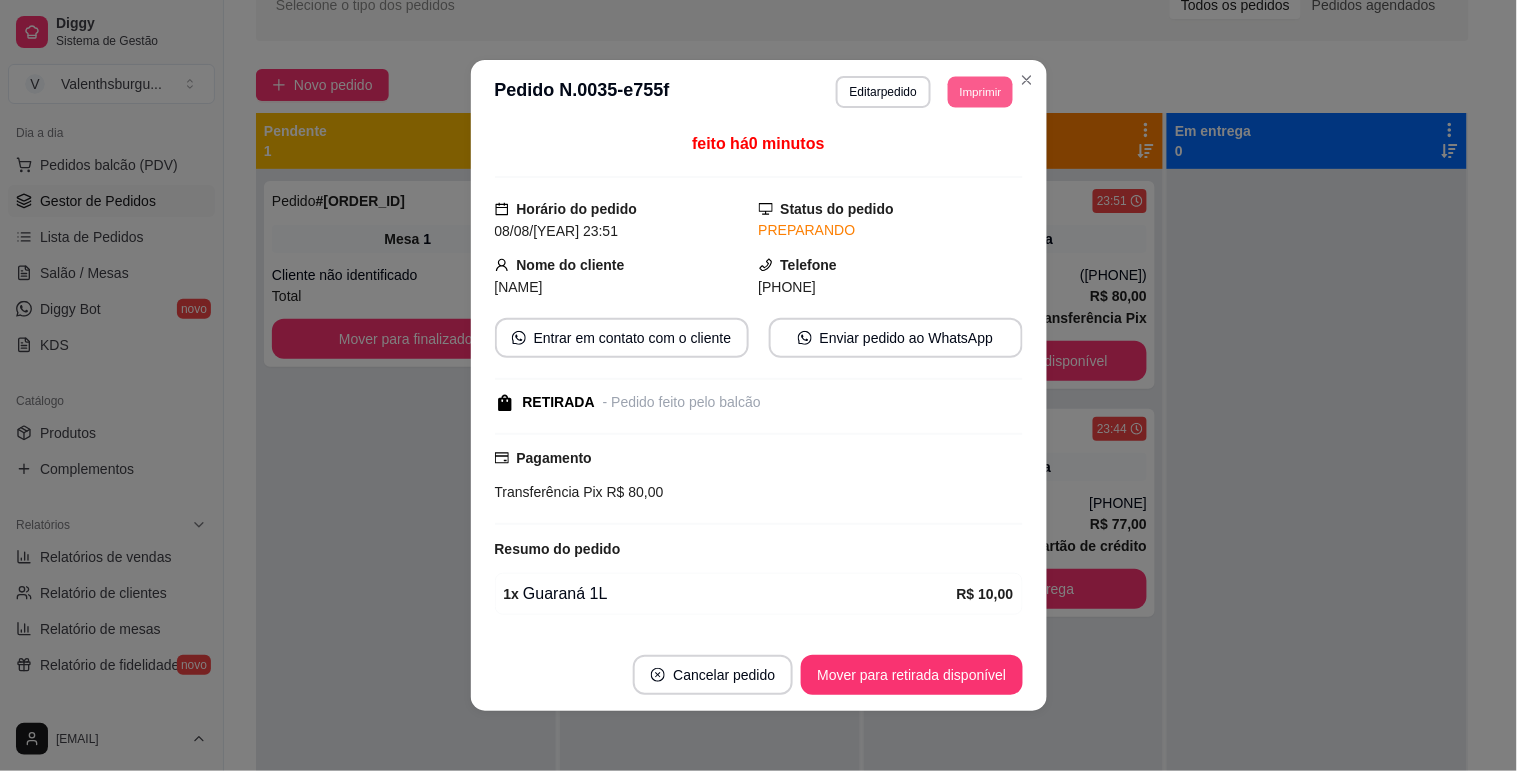 click on "Imprimir" at bounding box center (980, 91) 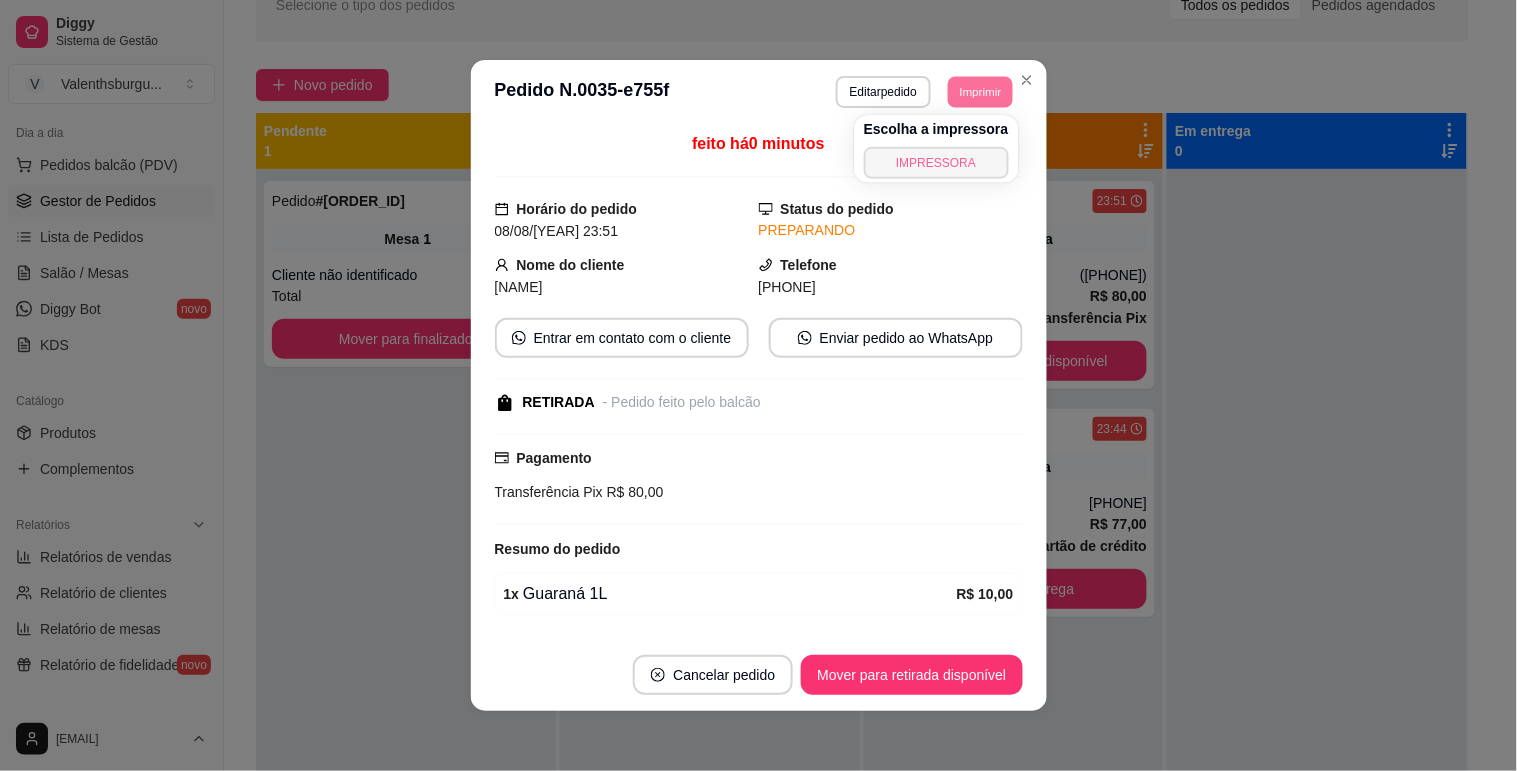 click on "IMPRESSORA" at bounding box center [936, 163] 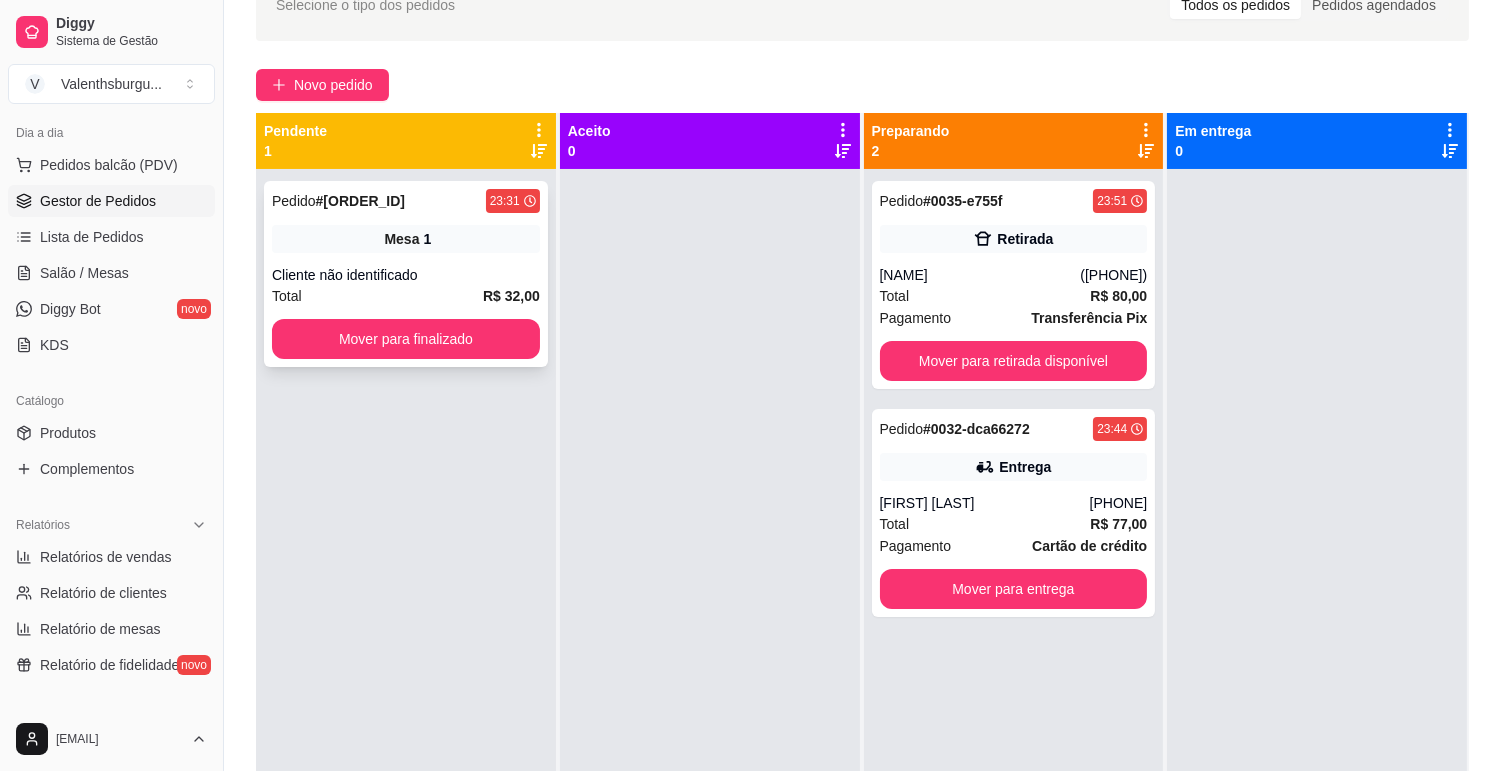 click on "Mesa 1" at bounding box center [406, 239] 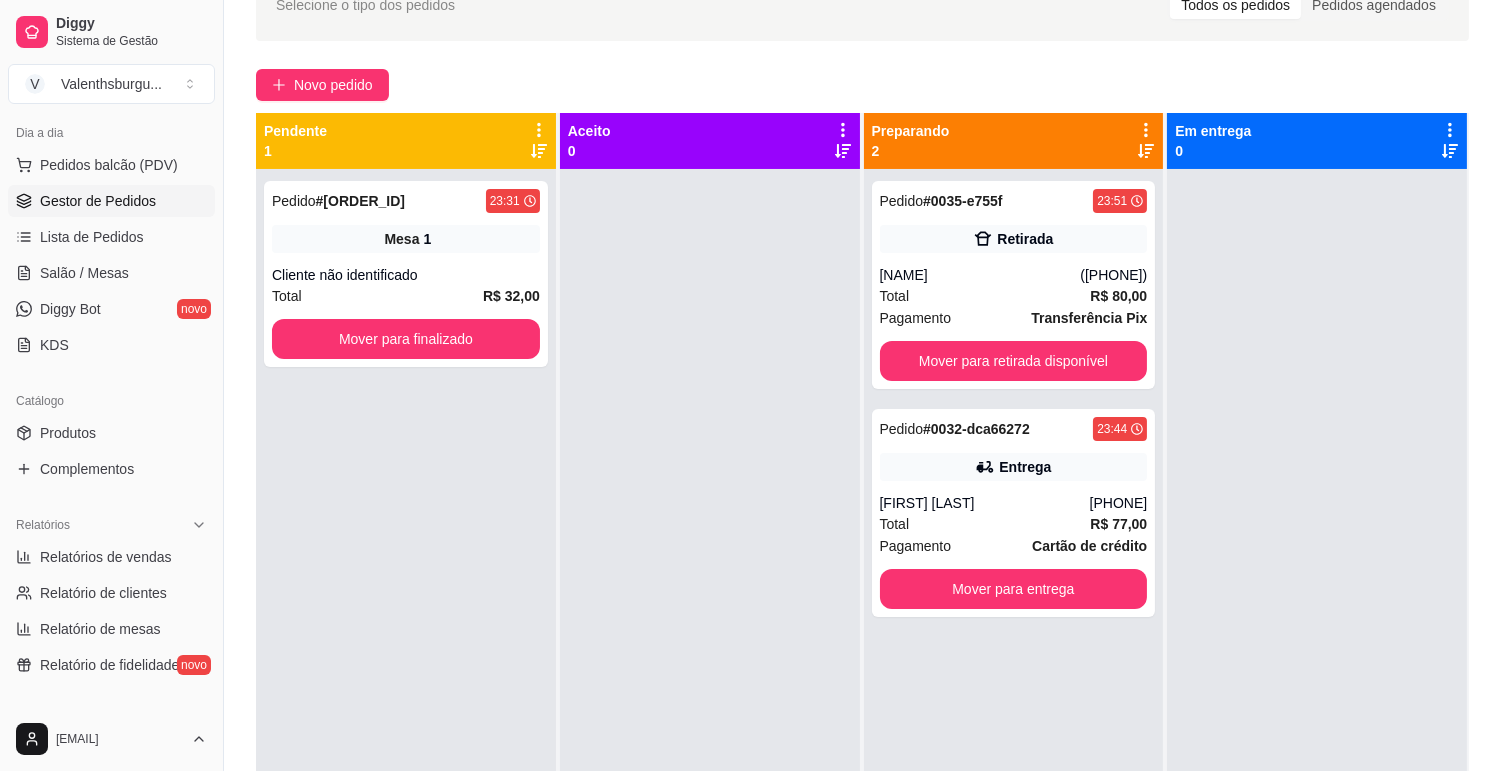 scroll, scrollTop: 0, scrollLeft: 0, axis: both 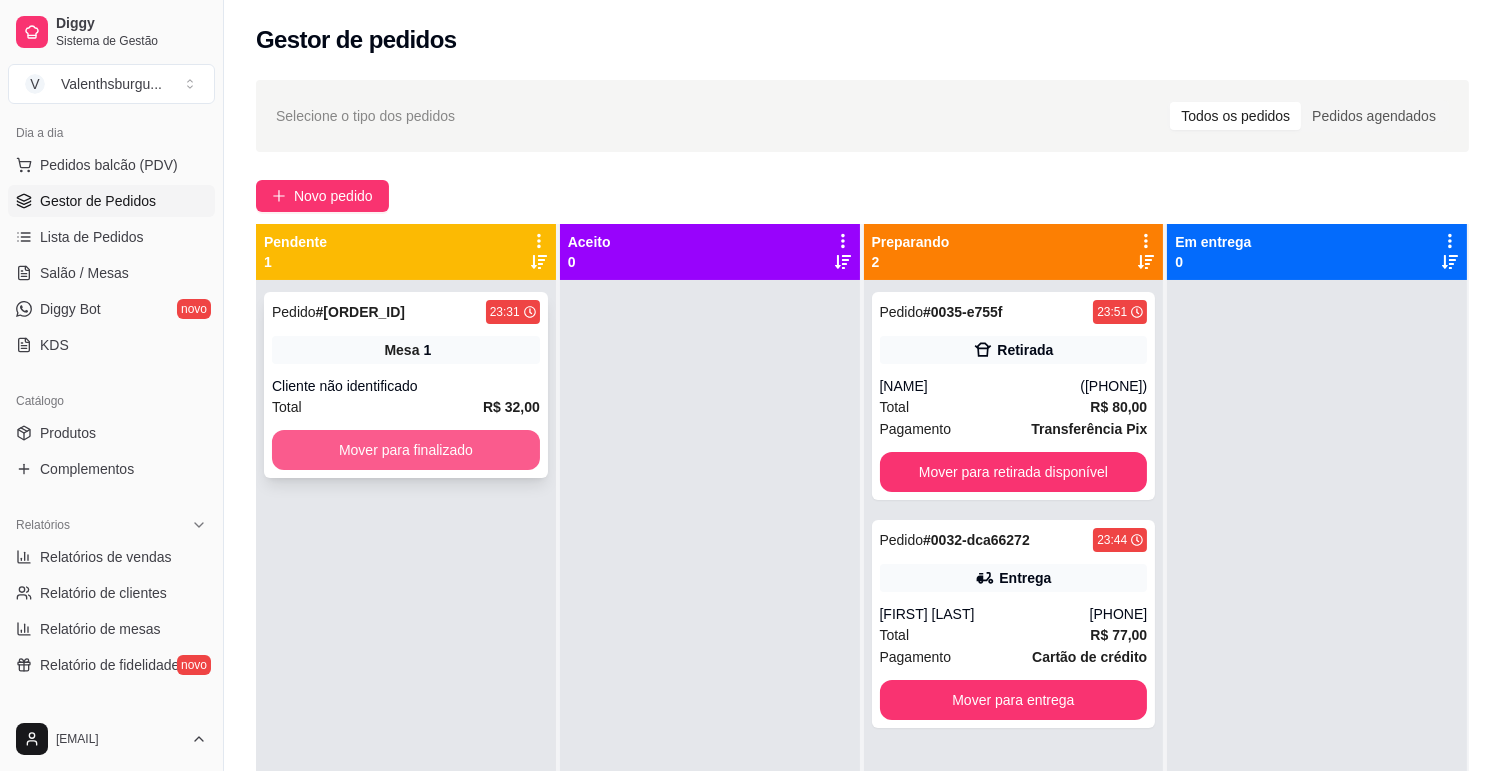 click on "Mover para finalizado" at bounding box center [406, 450] 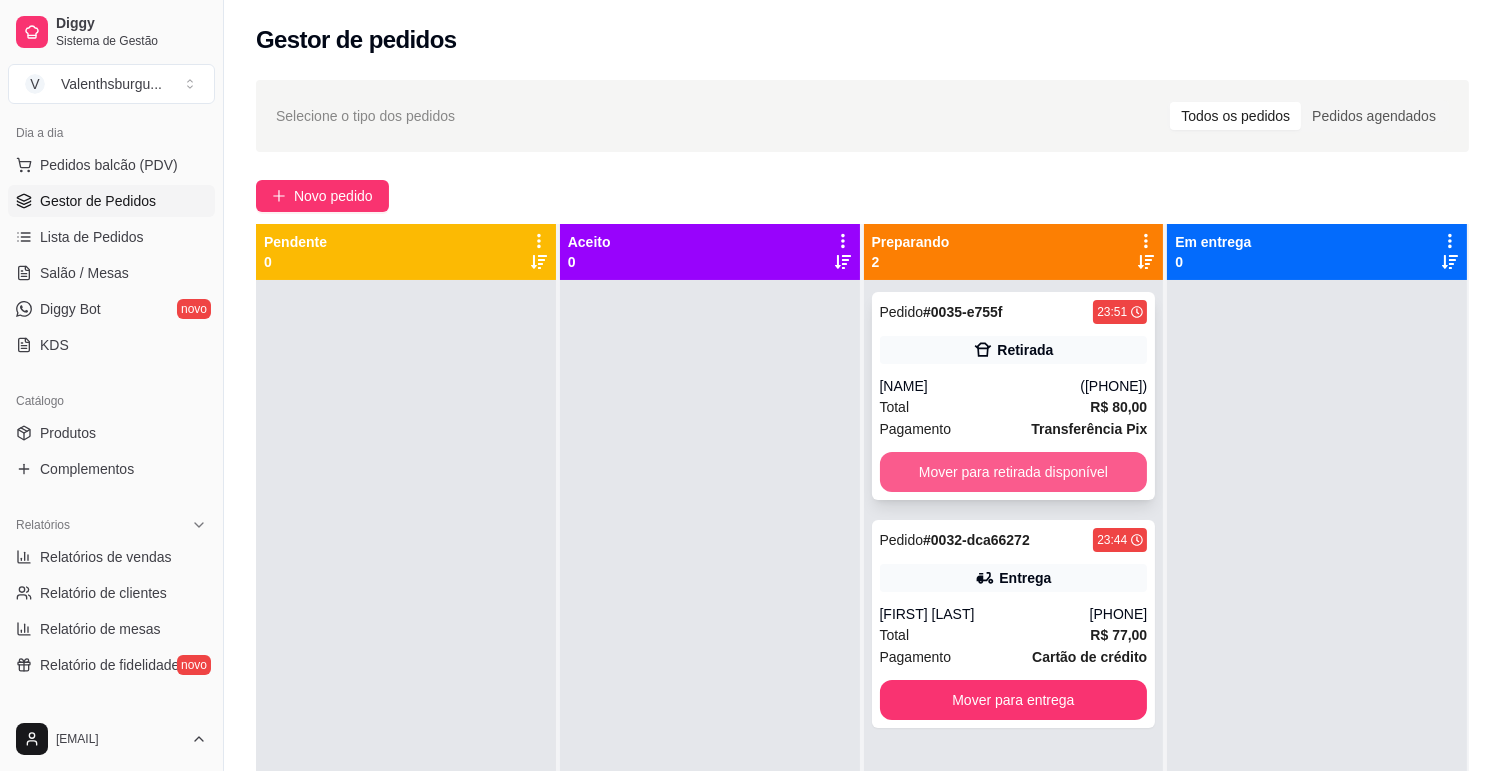 click on "Mover para retirada disponível" at bounding box center (1014, 472) 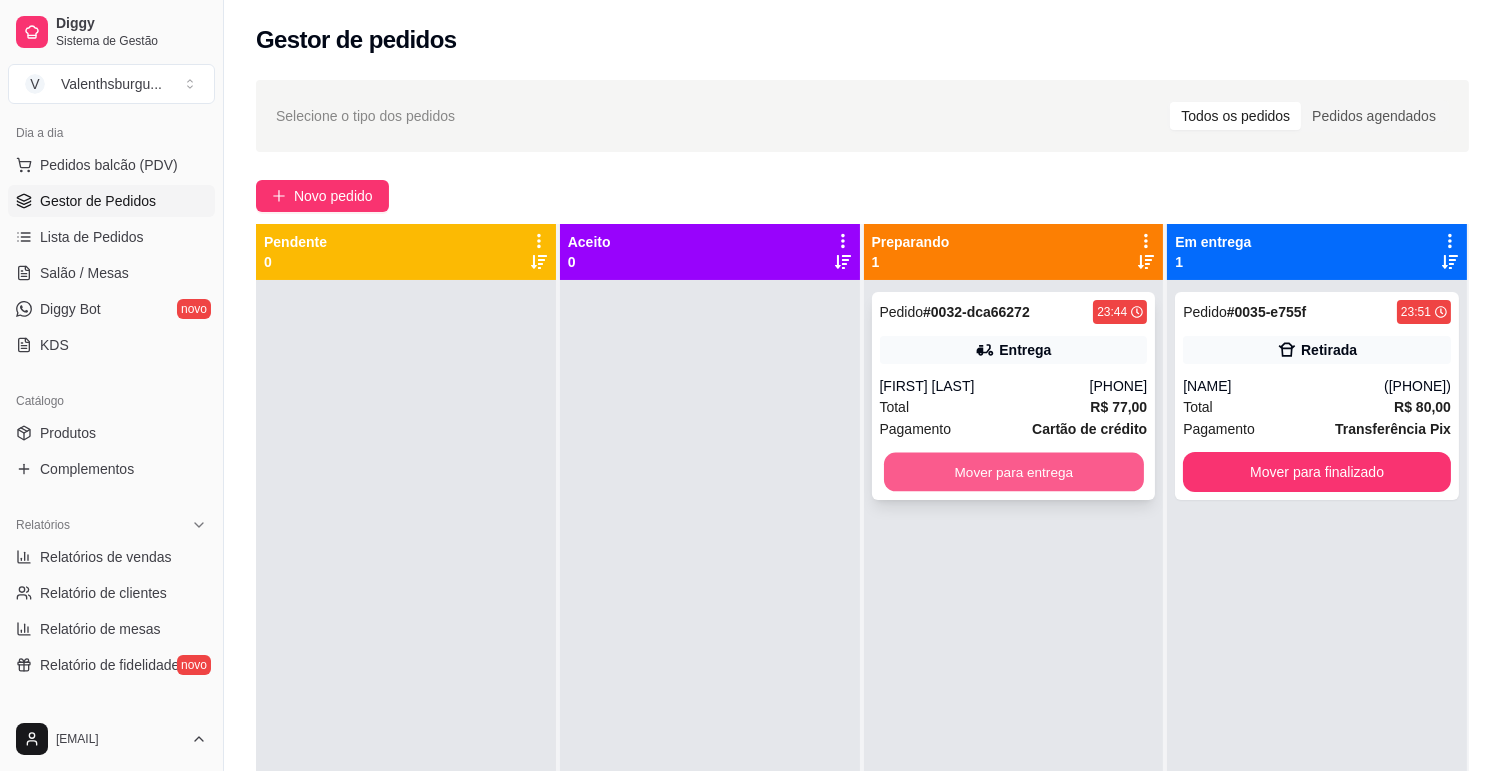 click on "Mover para entrega" at bounding box center [1014, 472] 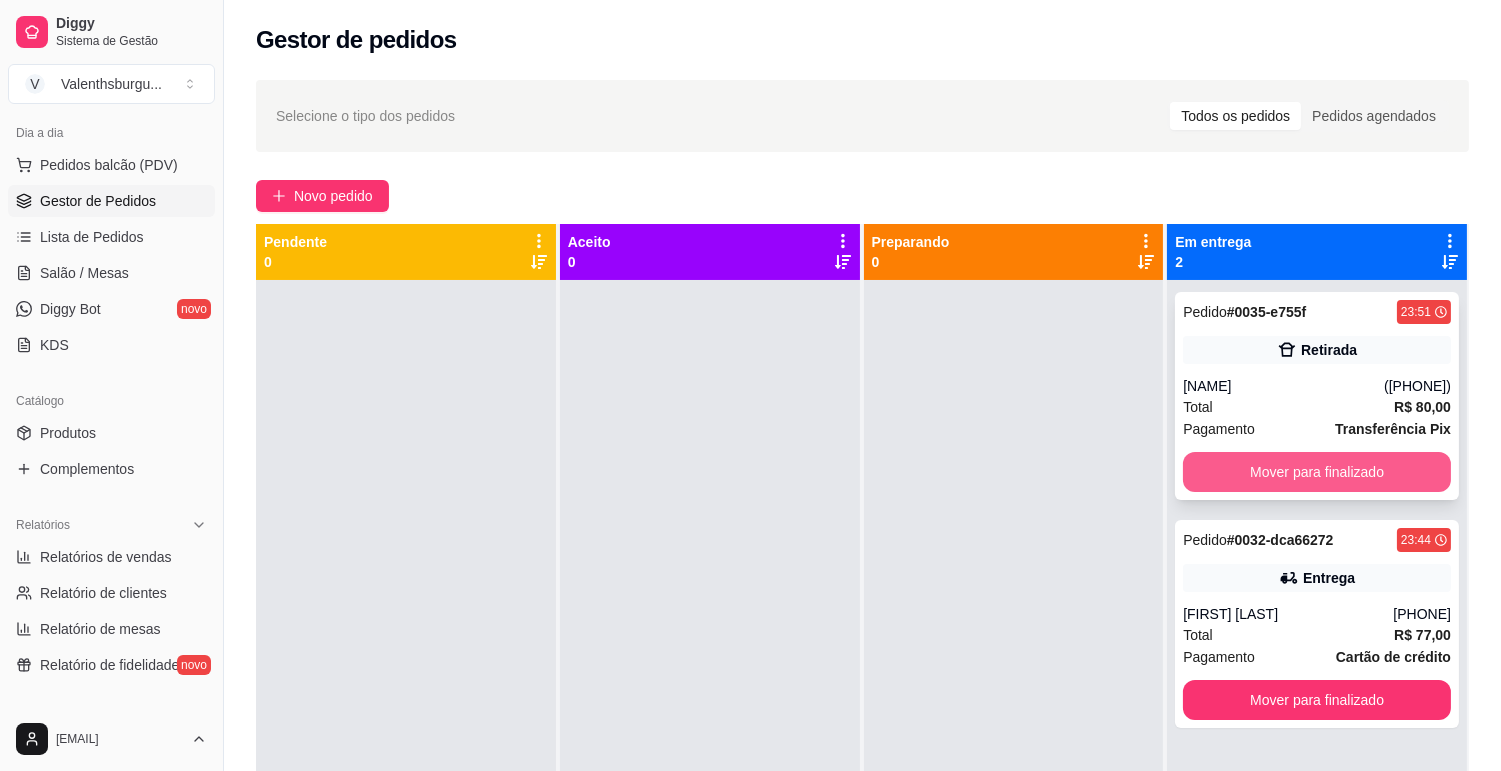click on "Mover para finalizado" at bounding box center [1317, 472] 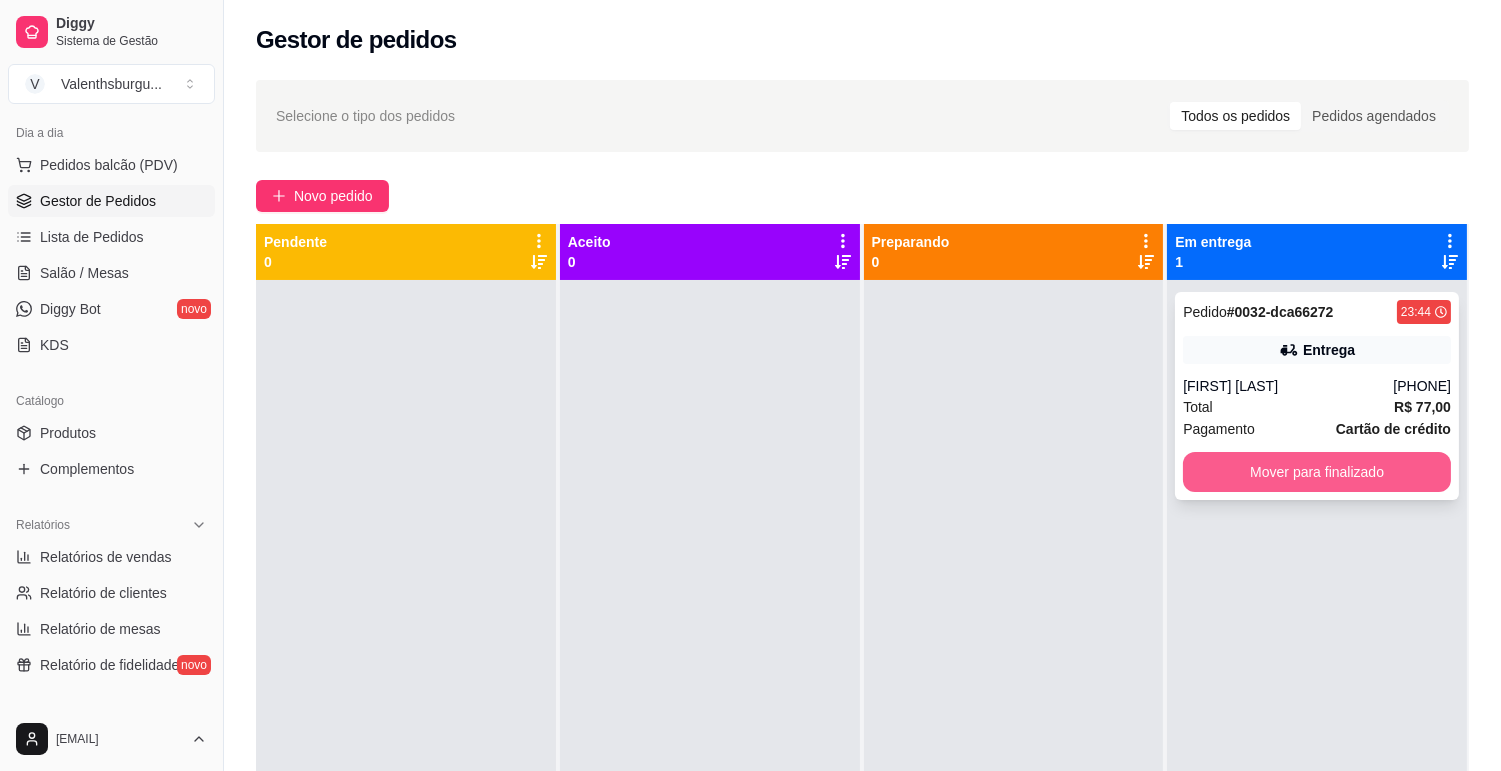 click on "Mover para finalizado" at bounding box center [1317, 472] 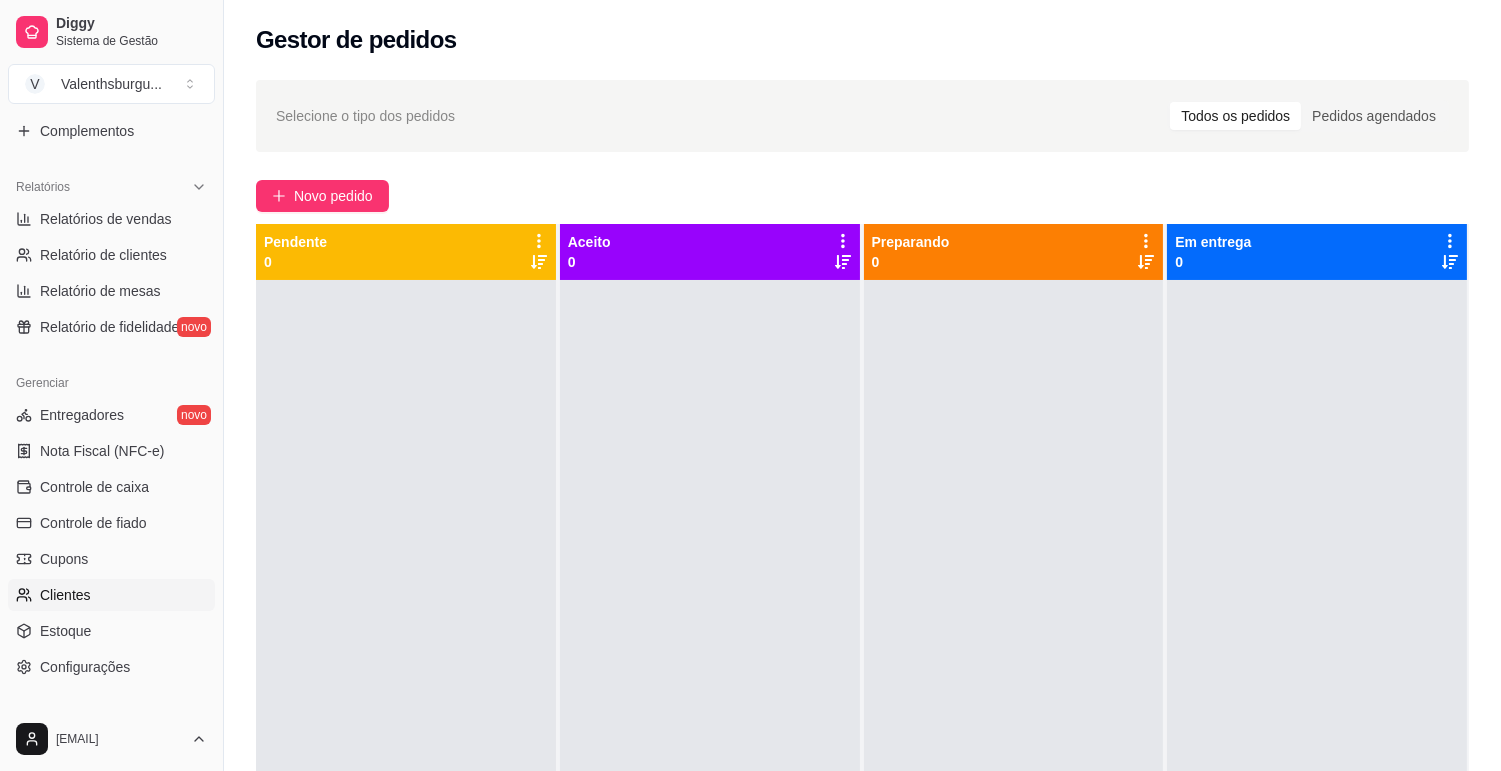 scroll, scrollTop: 667, scrollLeft: 0, axis: vertical 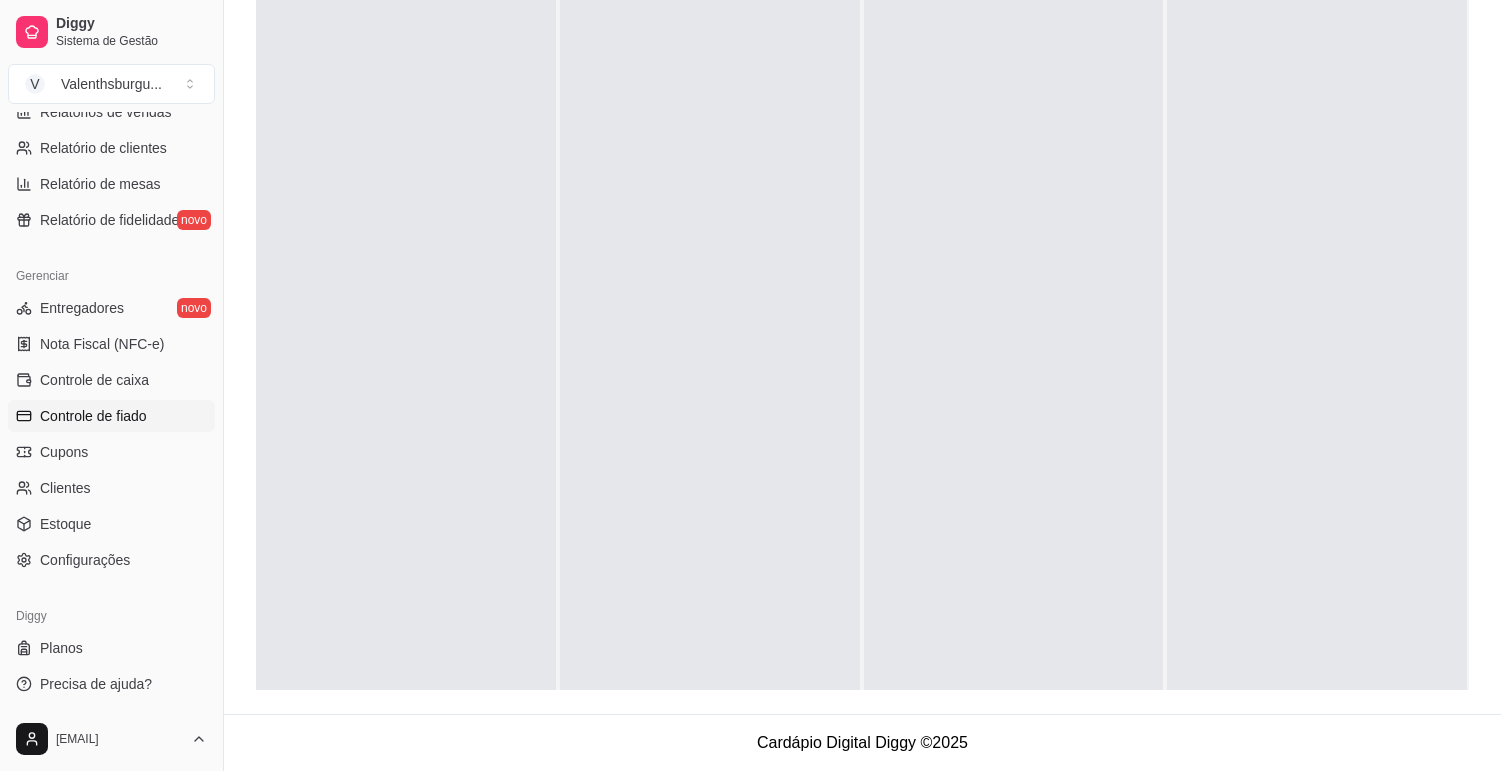 click on "Controle de fiado" at bounding box center [93, 416] 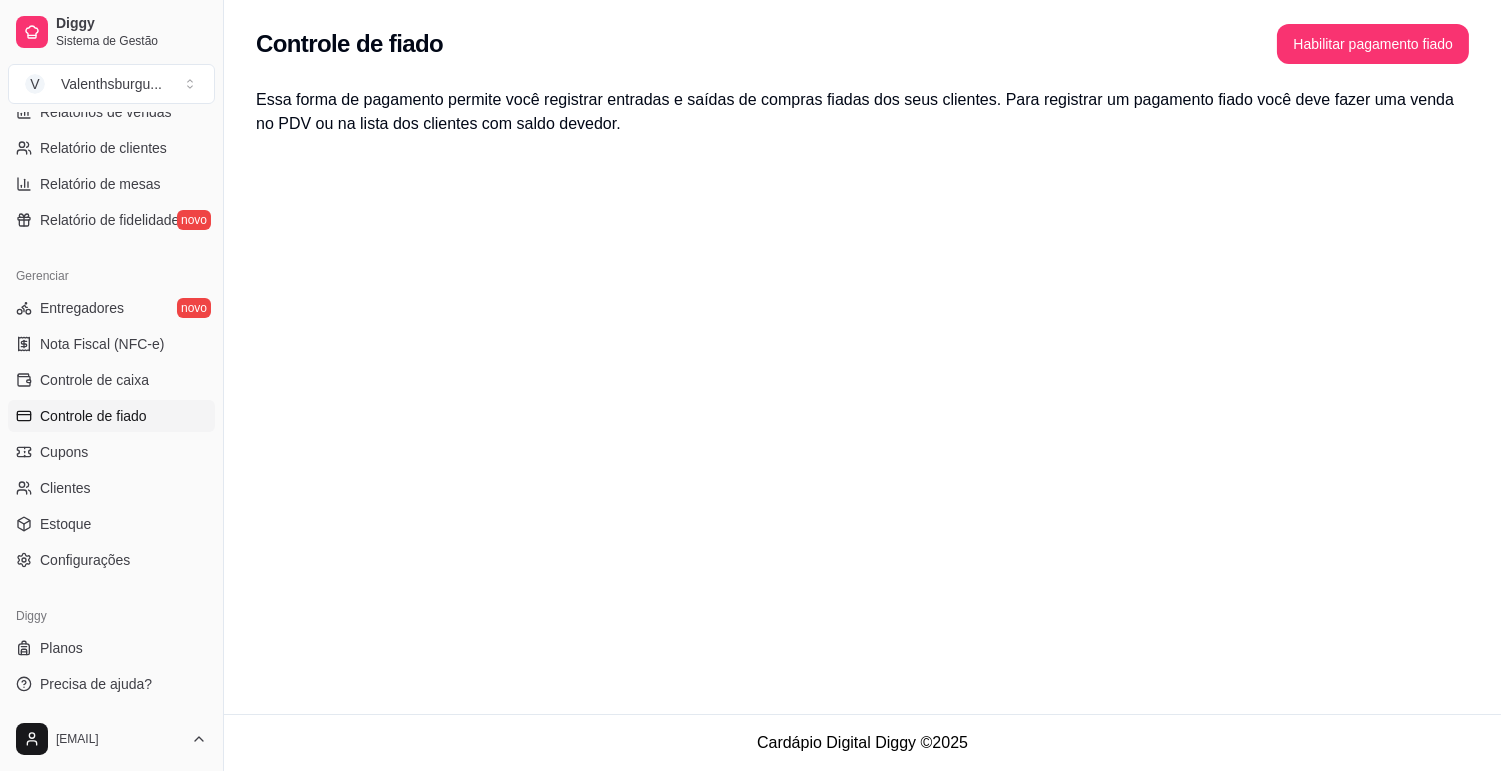 scroll, scrollTop: 0, scrollLeft: 0, axis: both 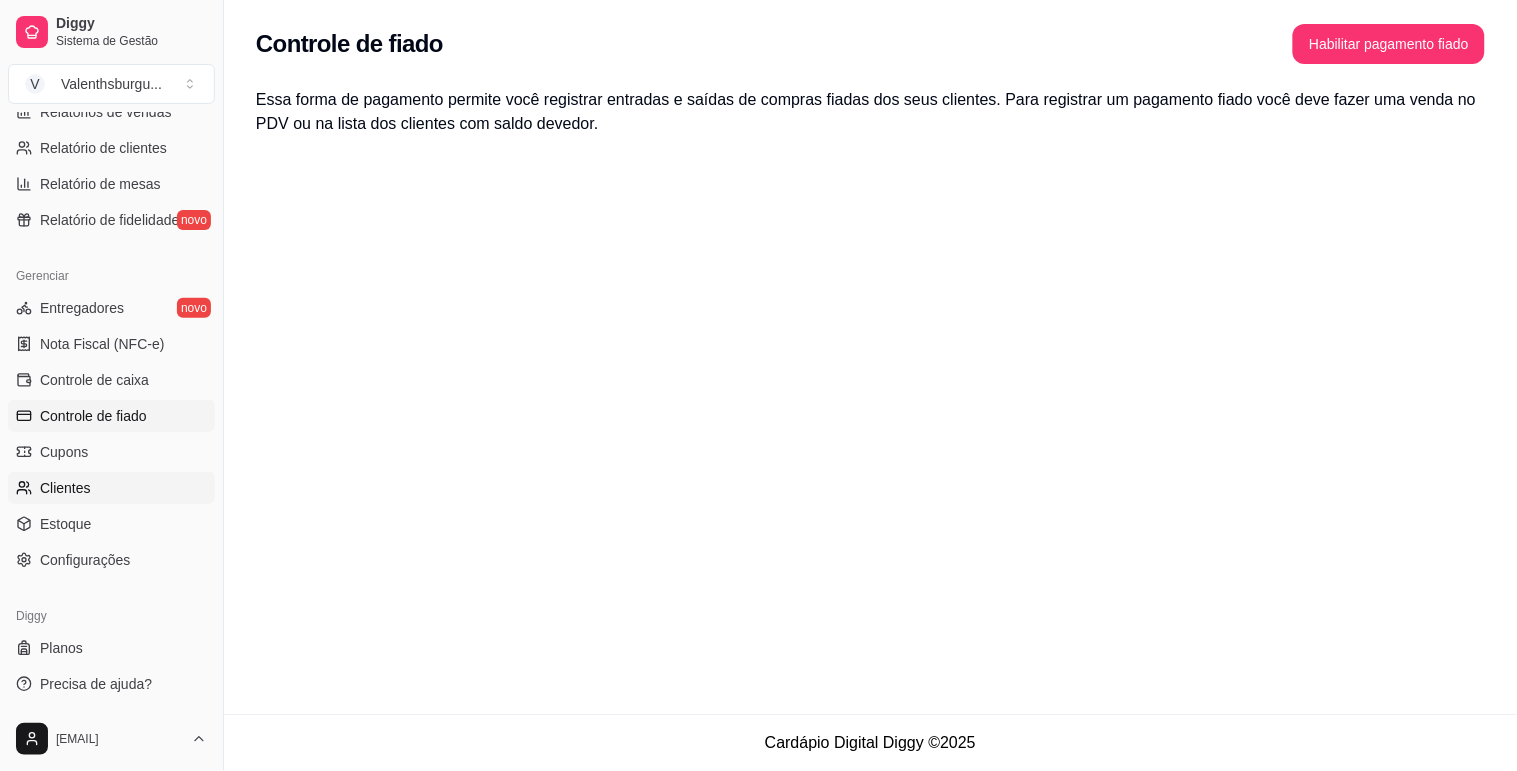 click on "Clientes" at bounding box center [65, 488] 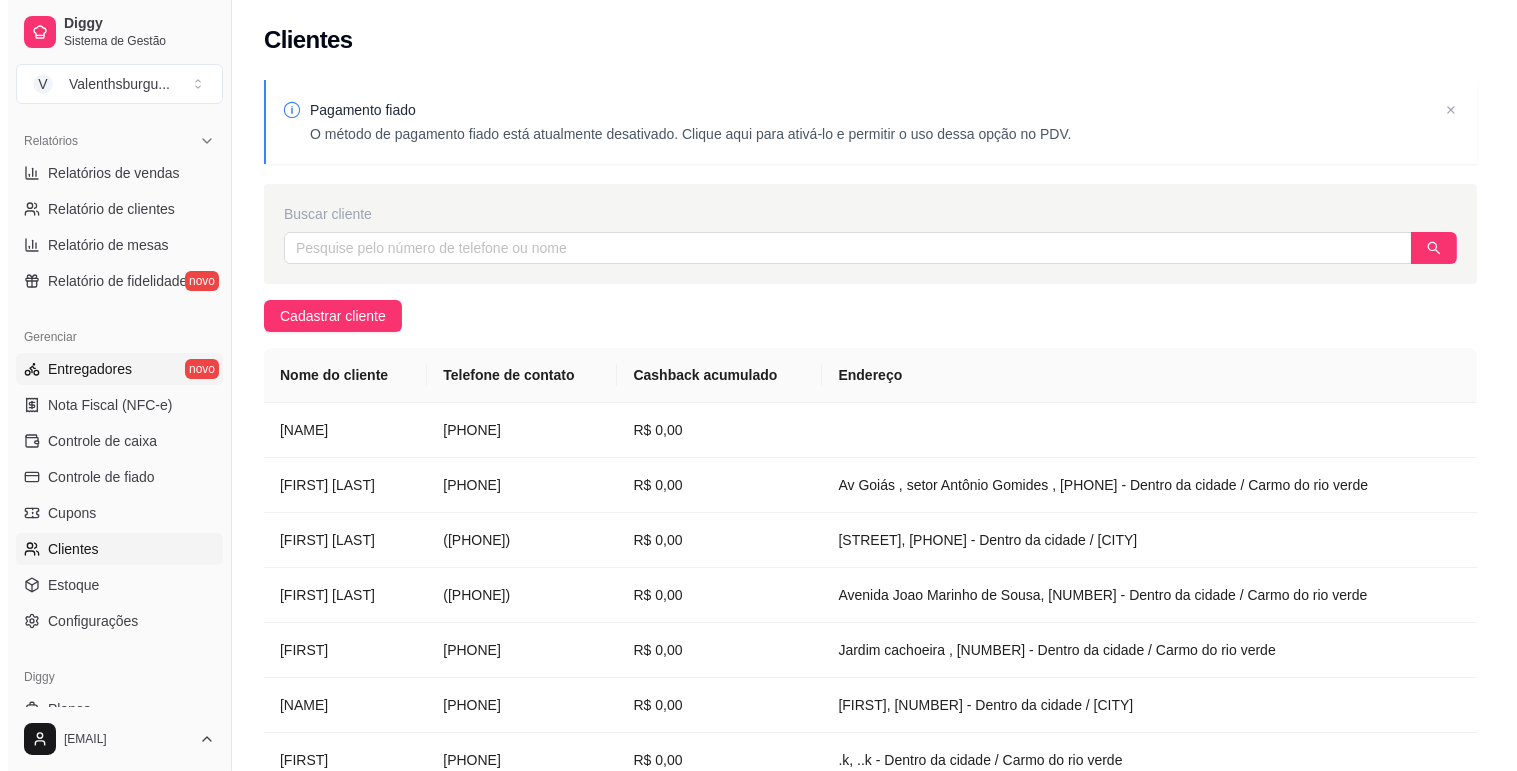 scroll, scrollTop: 556, scrollLeft: 0, axis: vertical 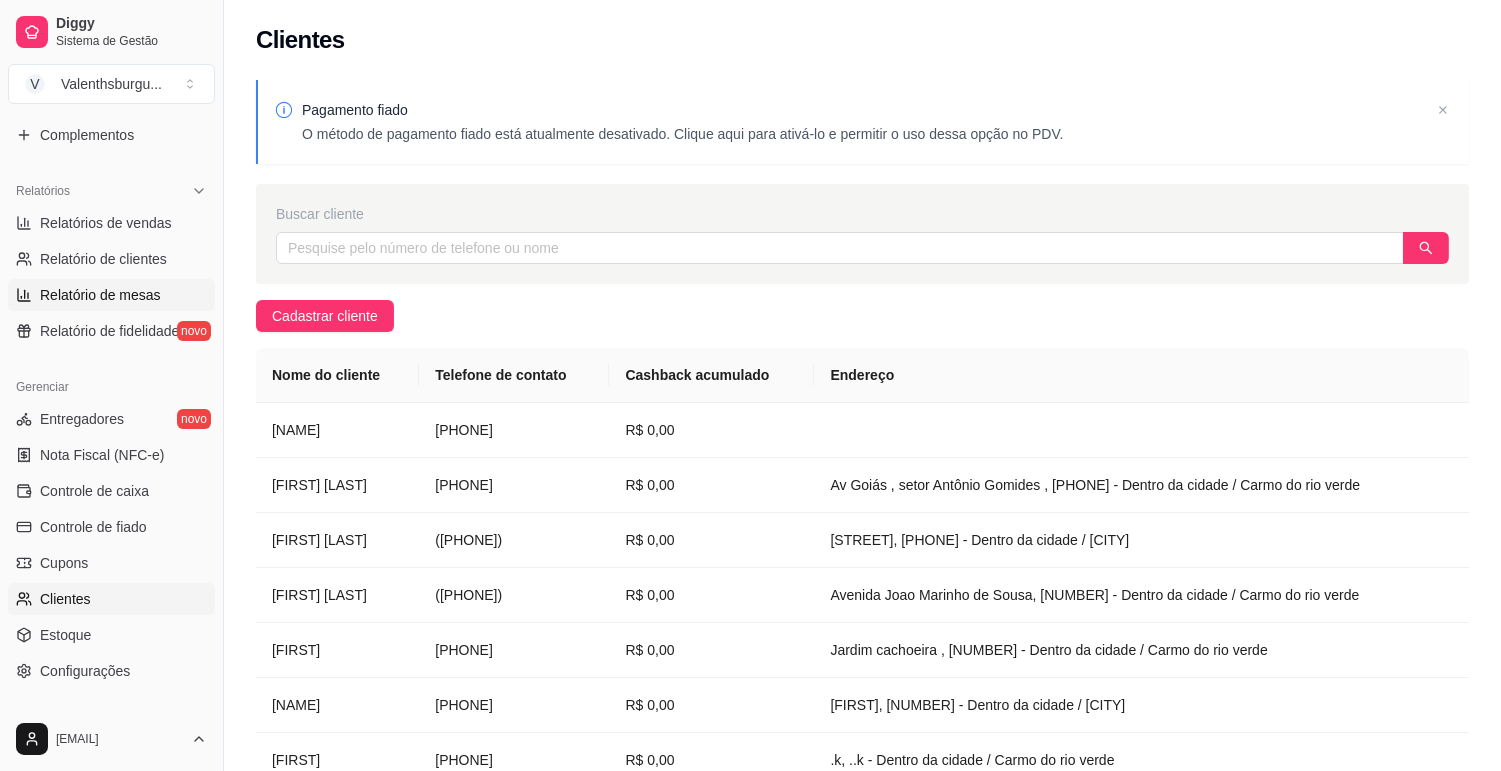 click on "Relatório de mesas" at bounding box center [100, 295] 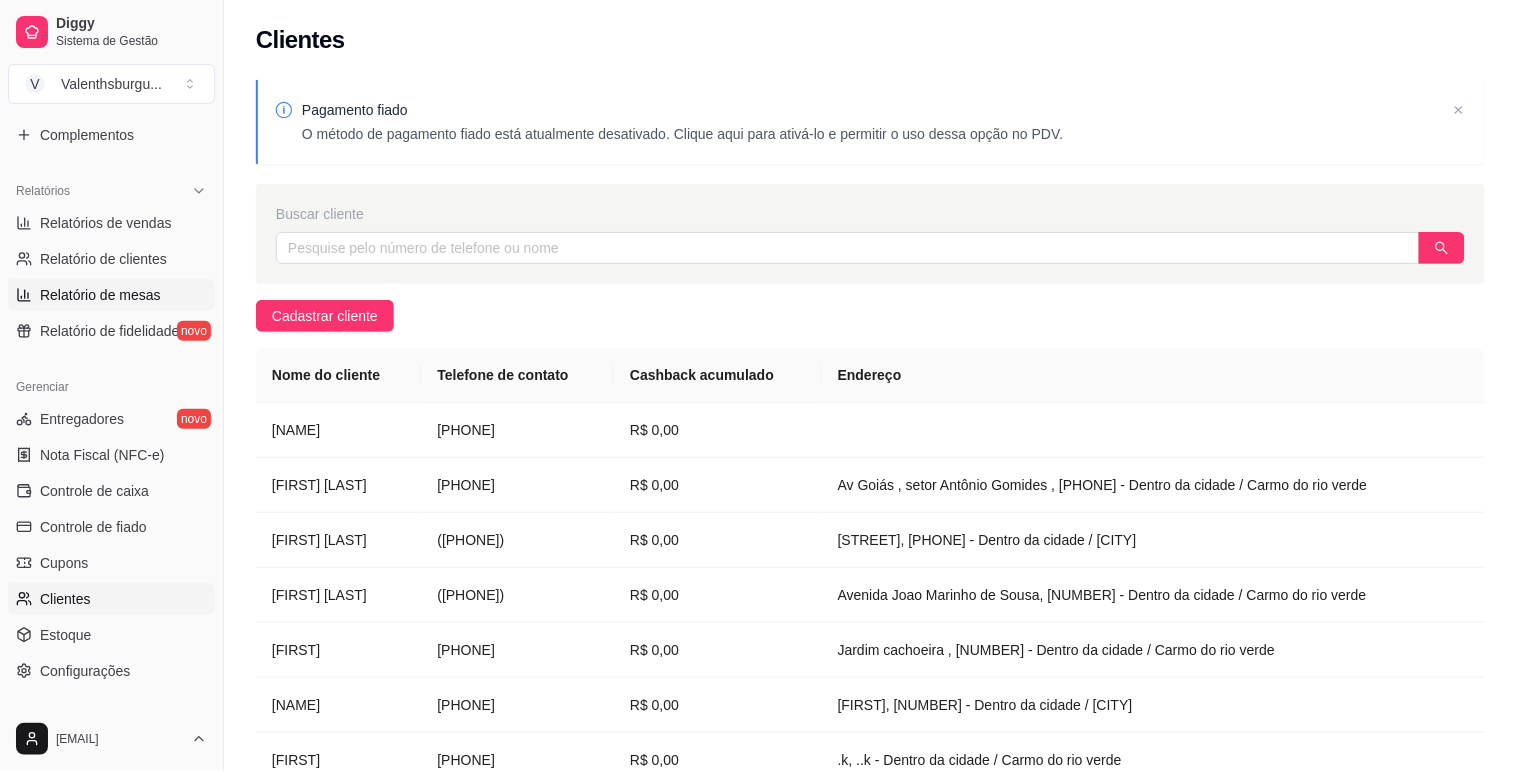 select on "TOTAL_OF_ORDERS" 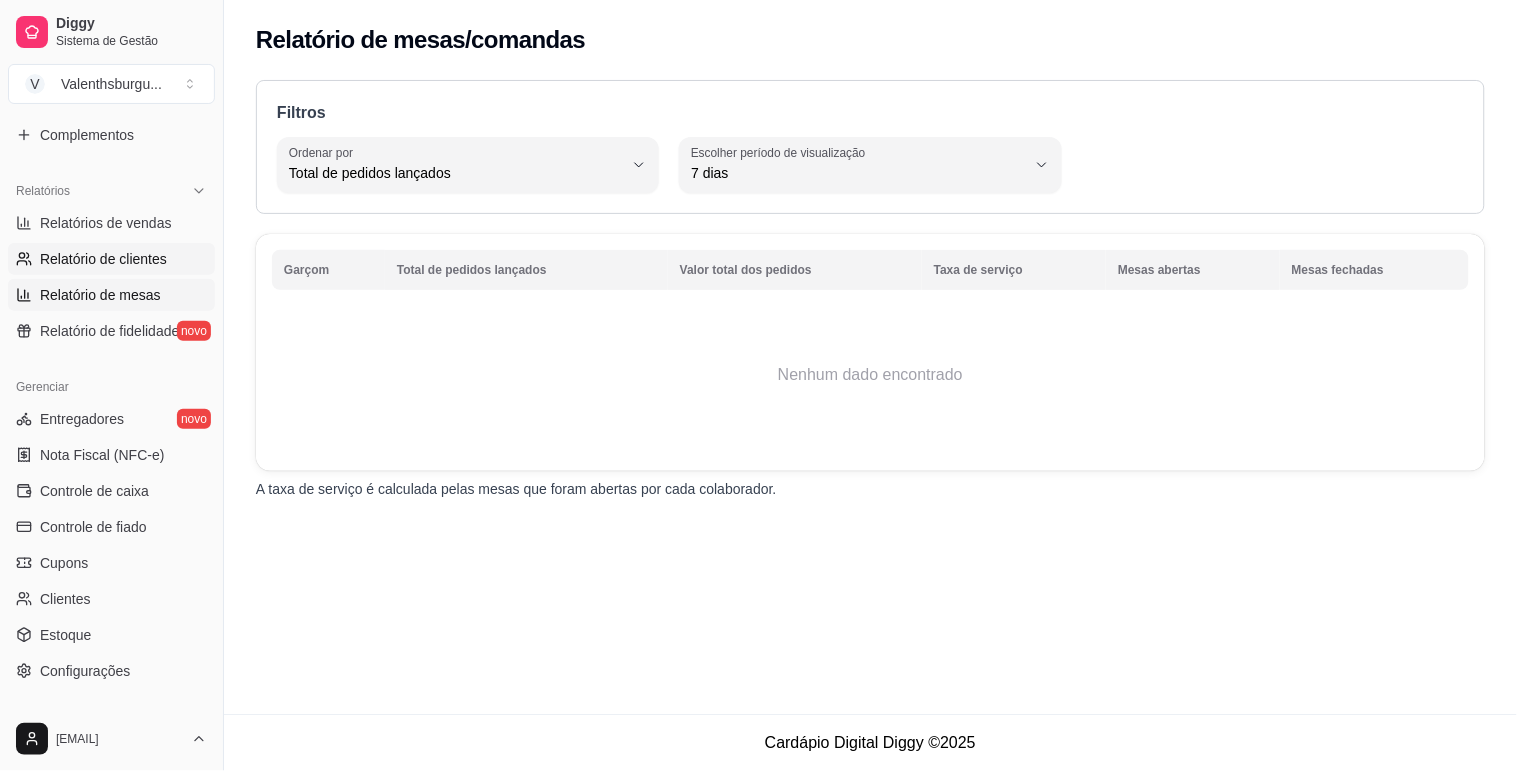 click on "Relatório de clientes" at bounding box center (103, 259) 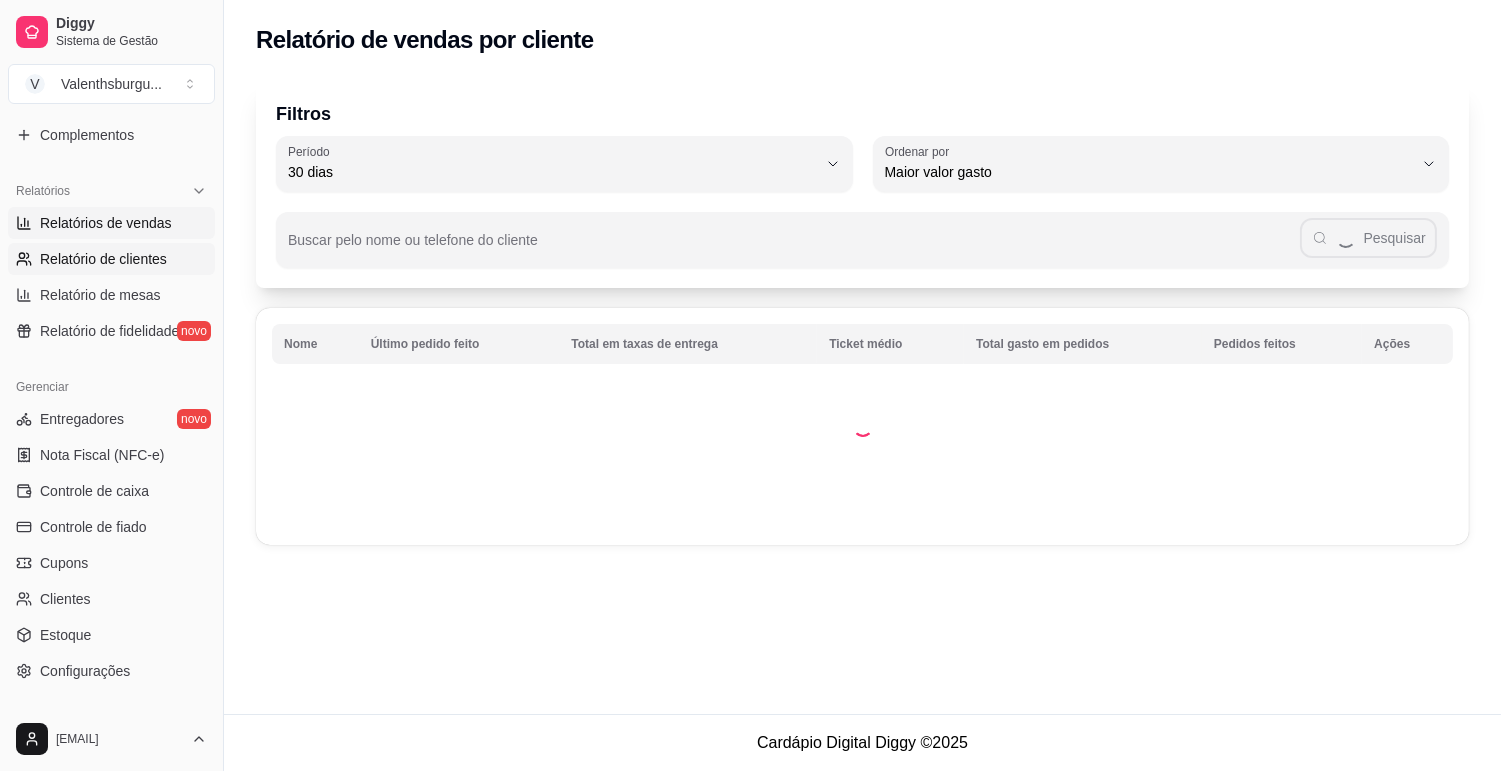 click on "Relatórios de vendas" at bounding box center [106, 223] 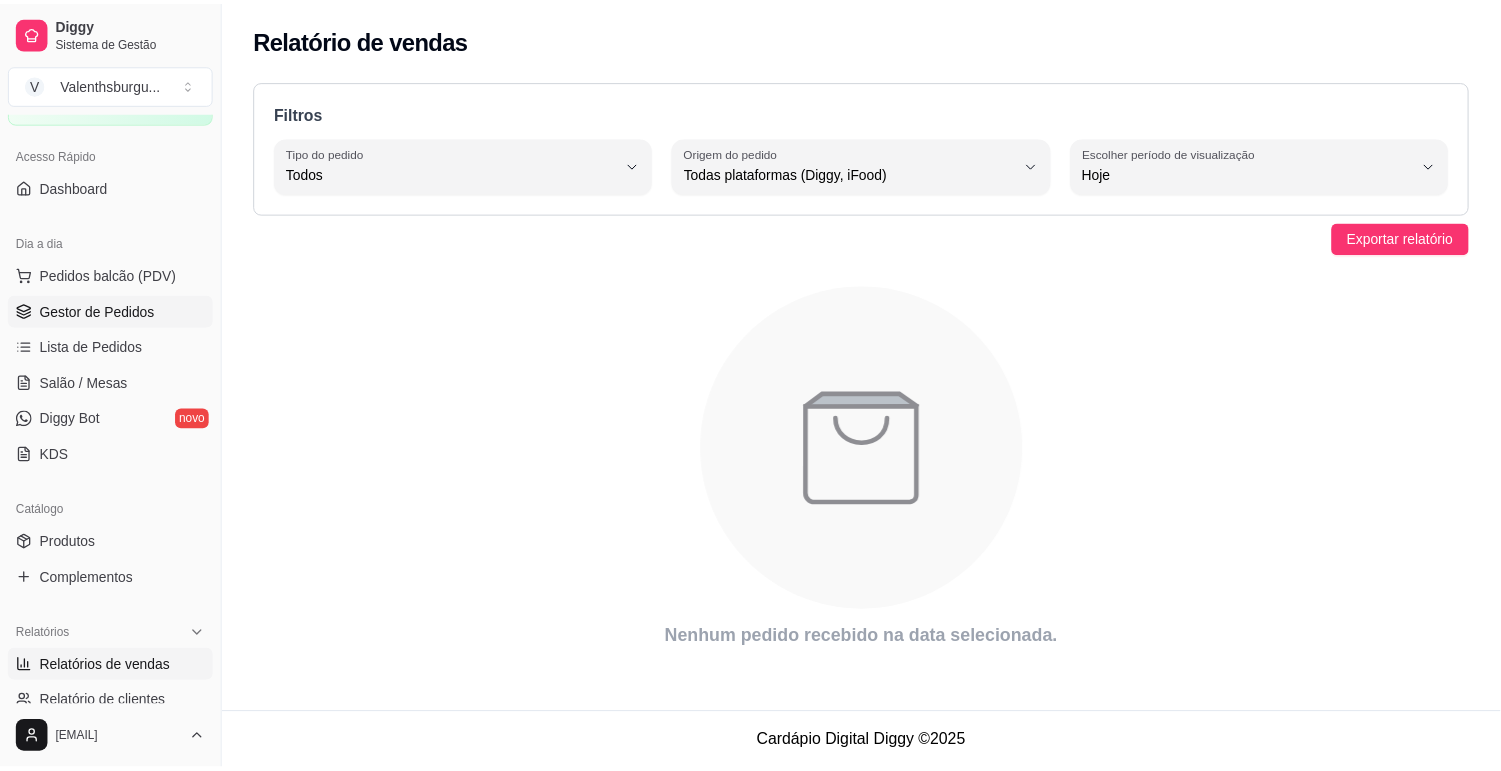 scroll, scrollTop: 223, scrollLeft: 0, axis: vertical 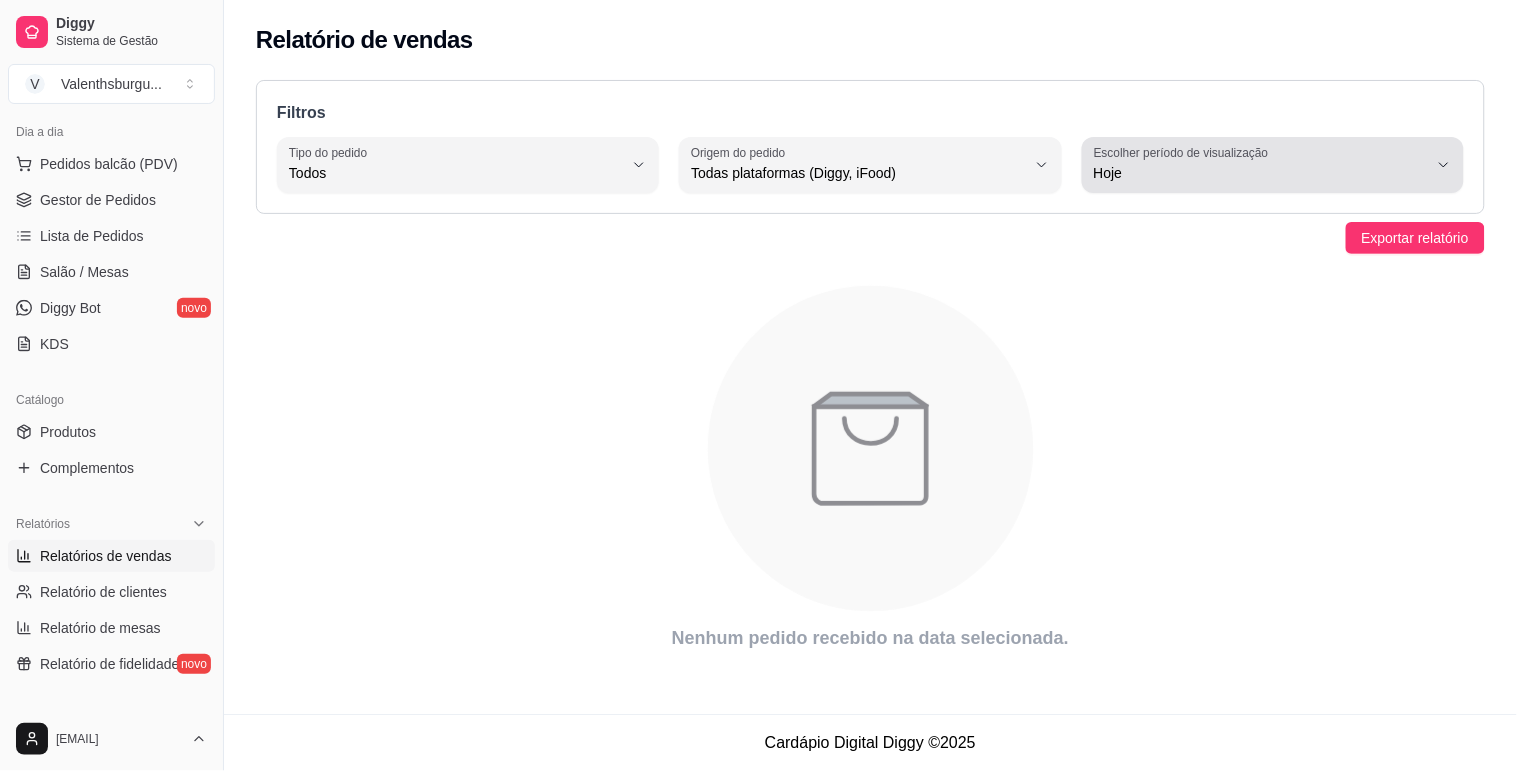 click on "Hoje" at bounding box center (1261, 165) 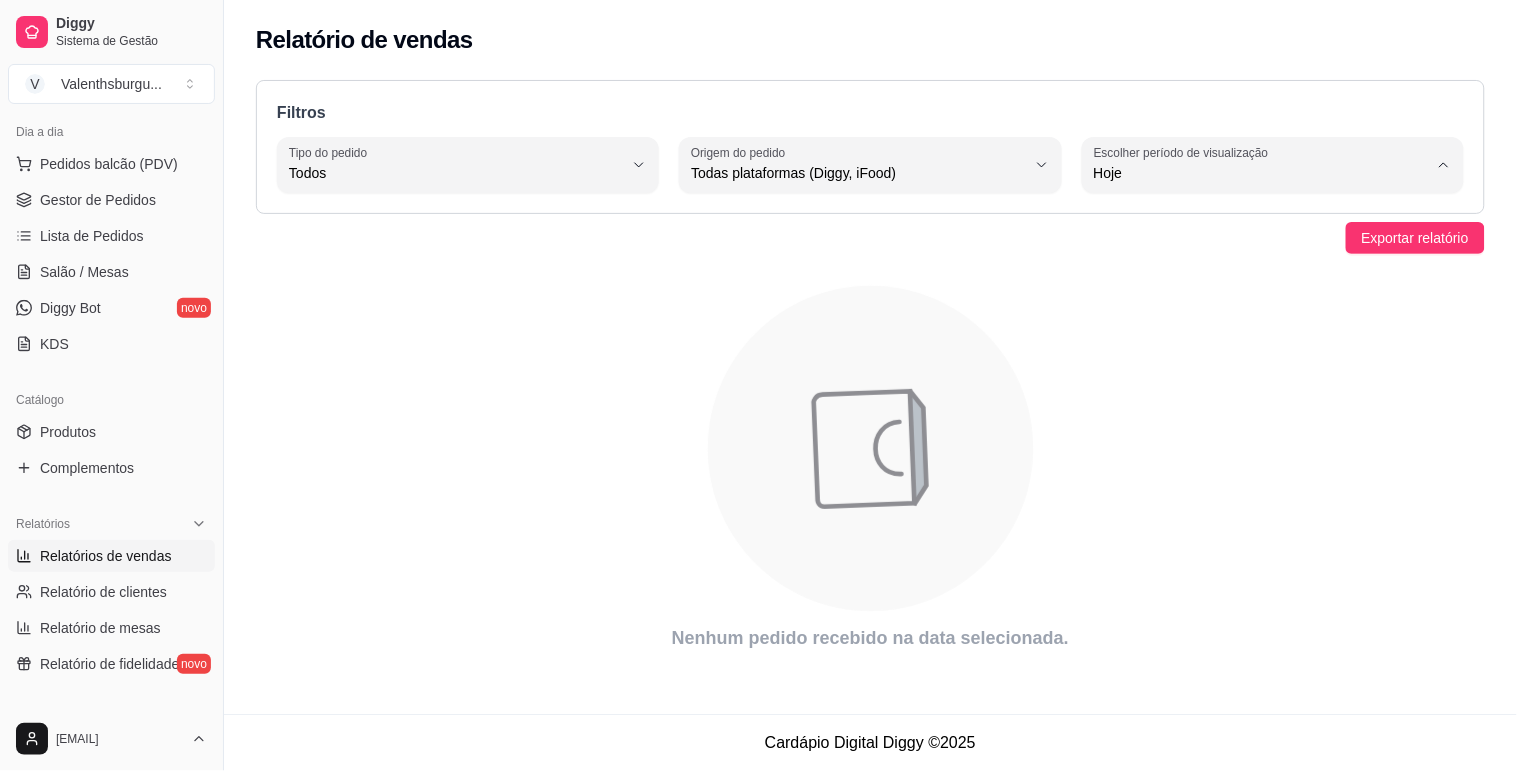 click on "Ontem" at bounding box center [1263, 253] 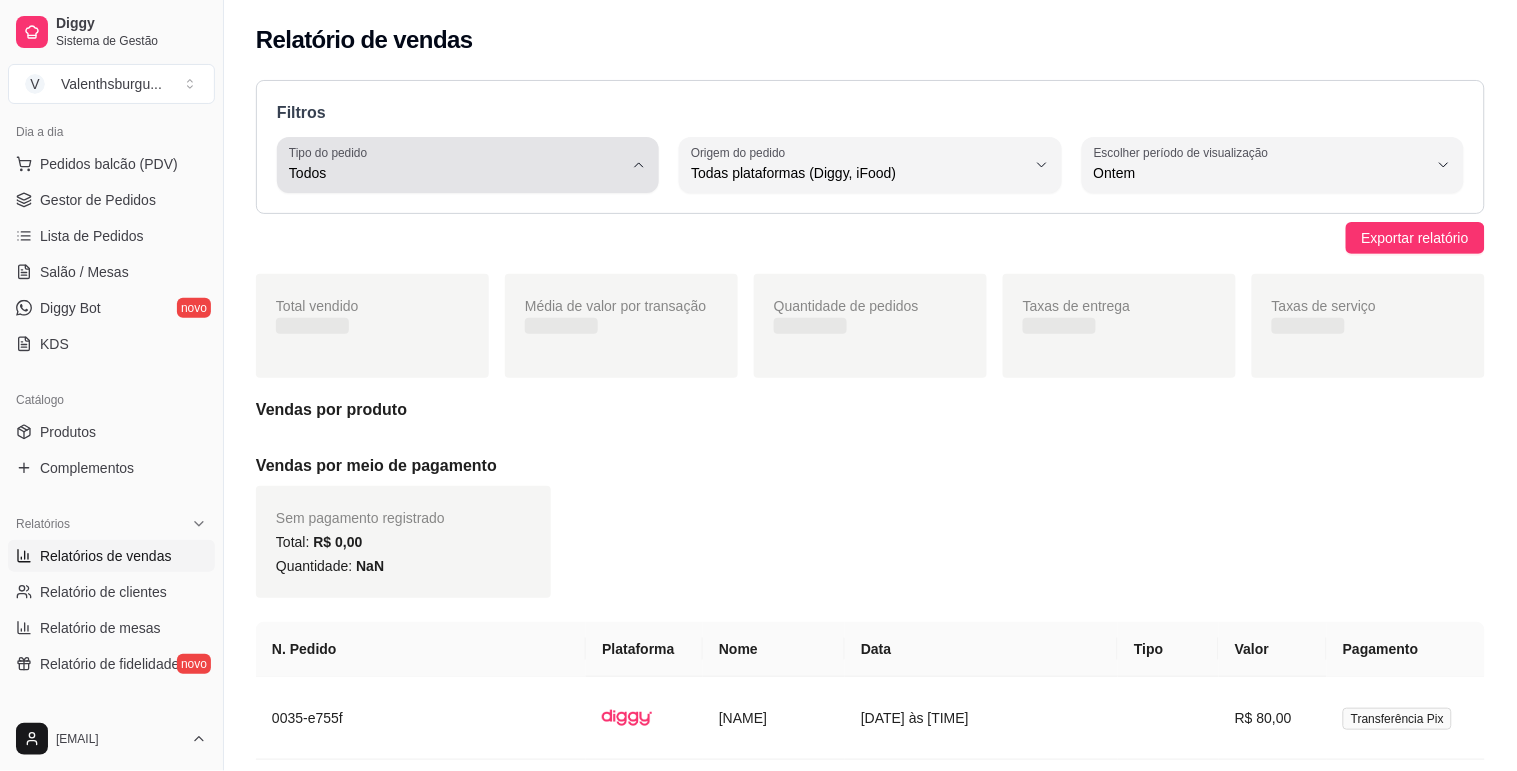 click on "Tipo do pedido Todos" at bounding box center [468, 165] 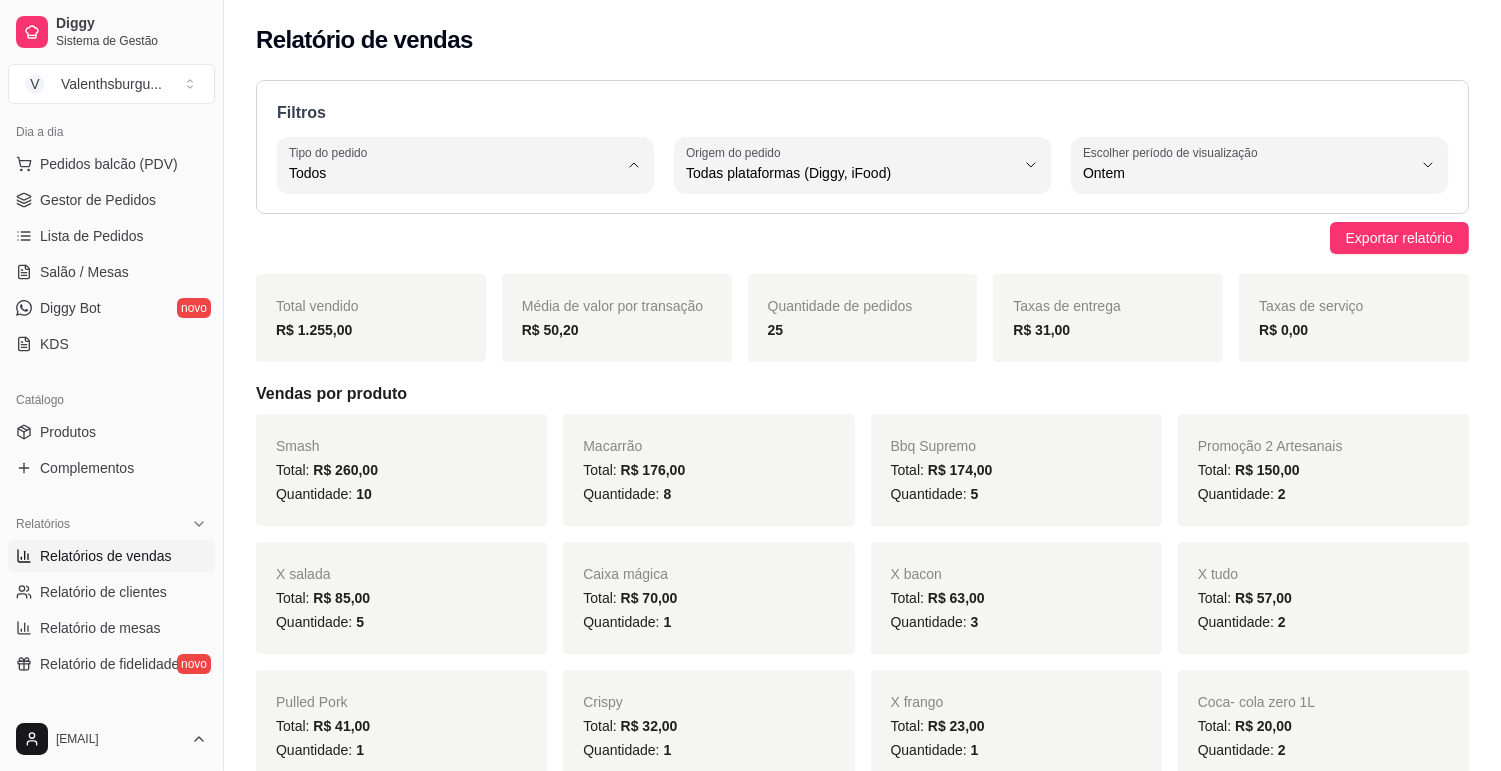 click 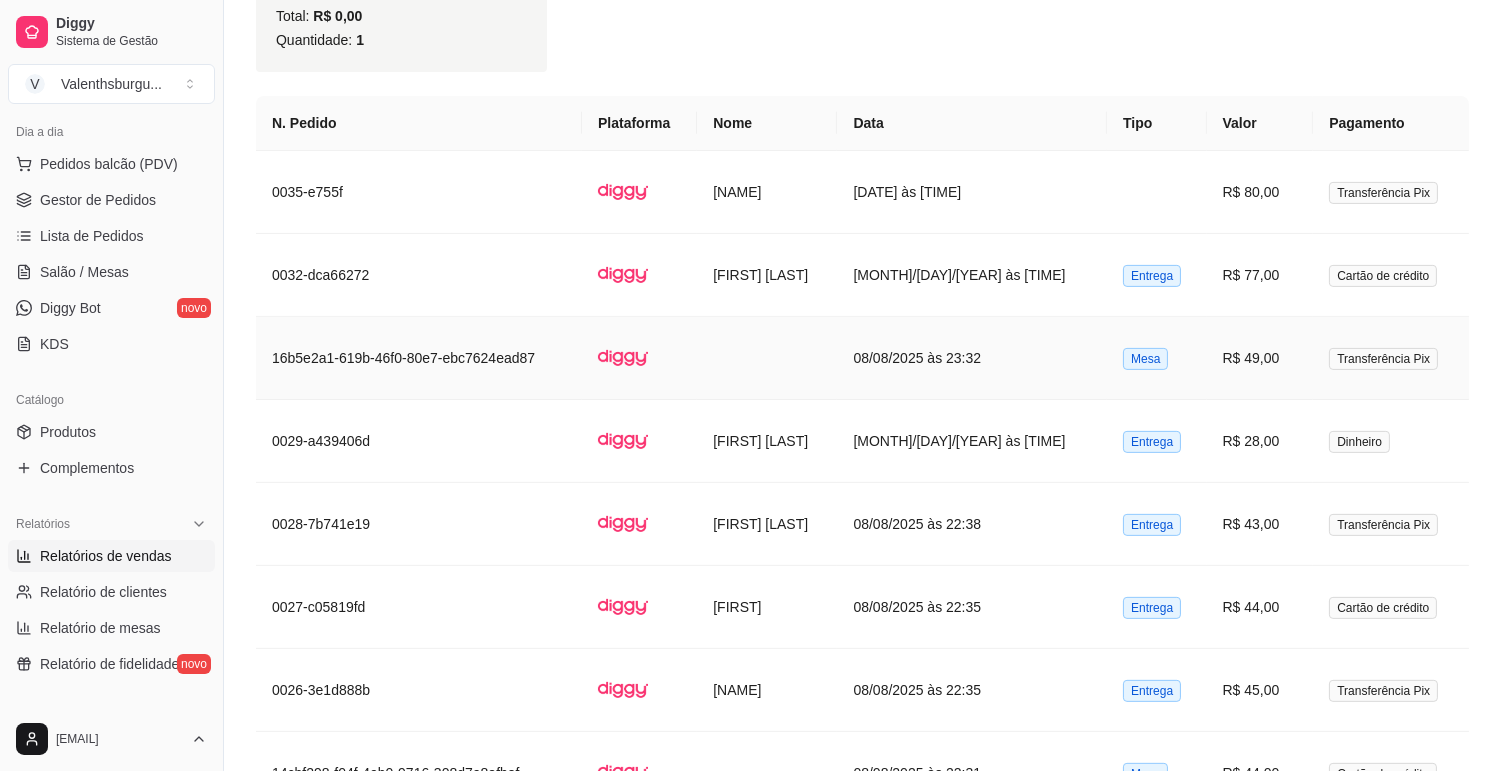 scroll, scrollTop: 1222, scrollLeft: 0, axis: vertical 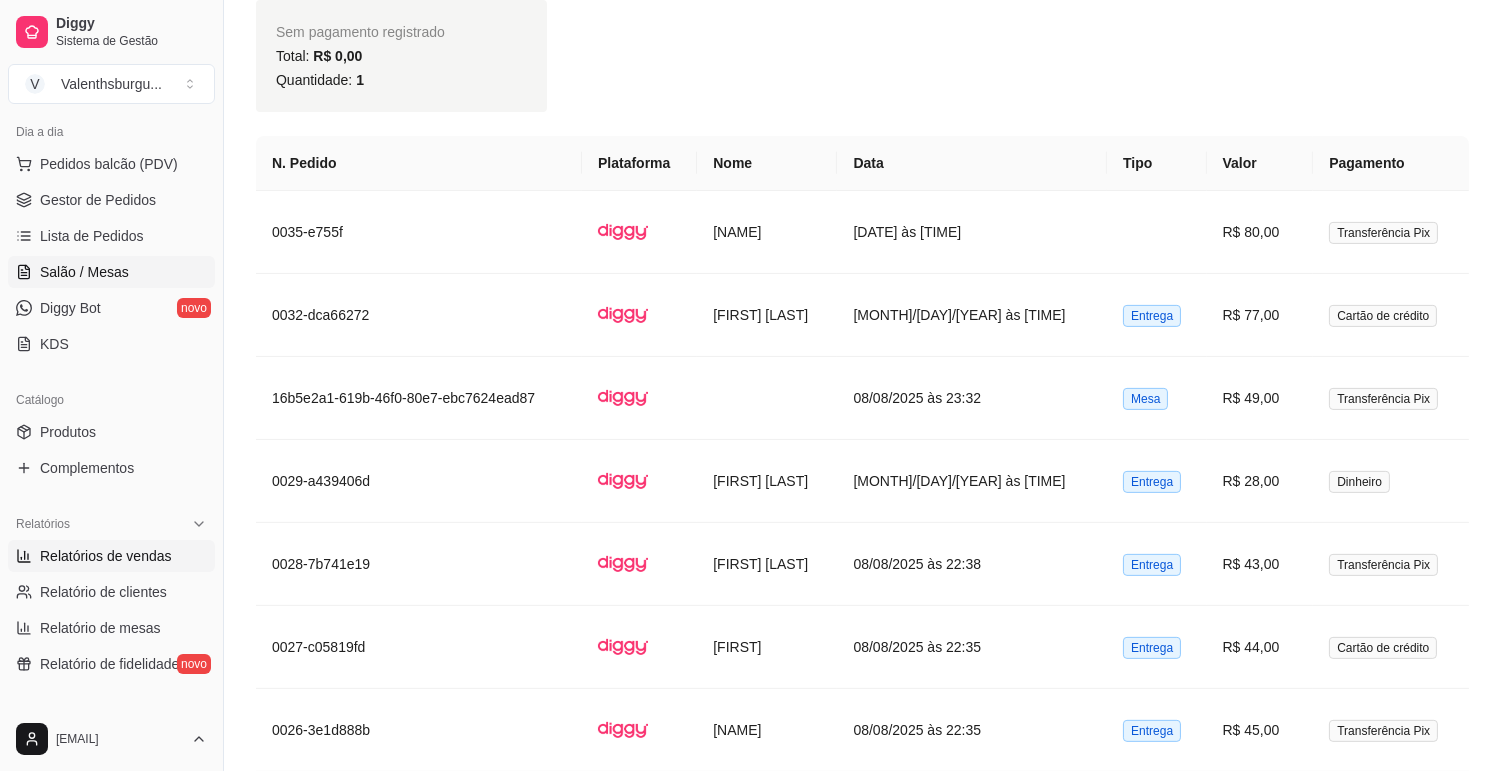 click on "Salão / Mesas" at bounding box center (84, 272) 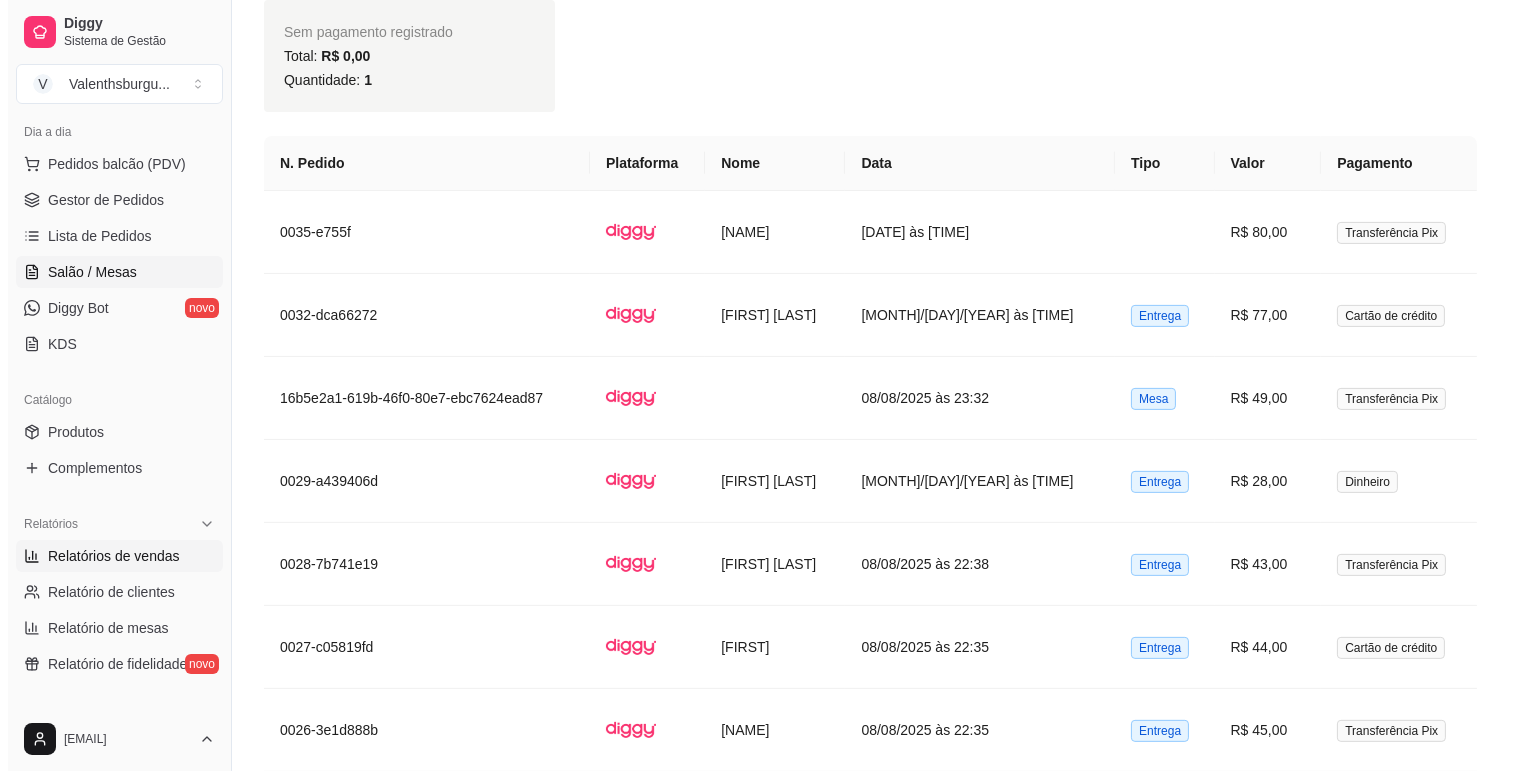 scroll, scrollTop: 0, scrollLeft: 0, axis: both 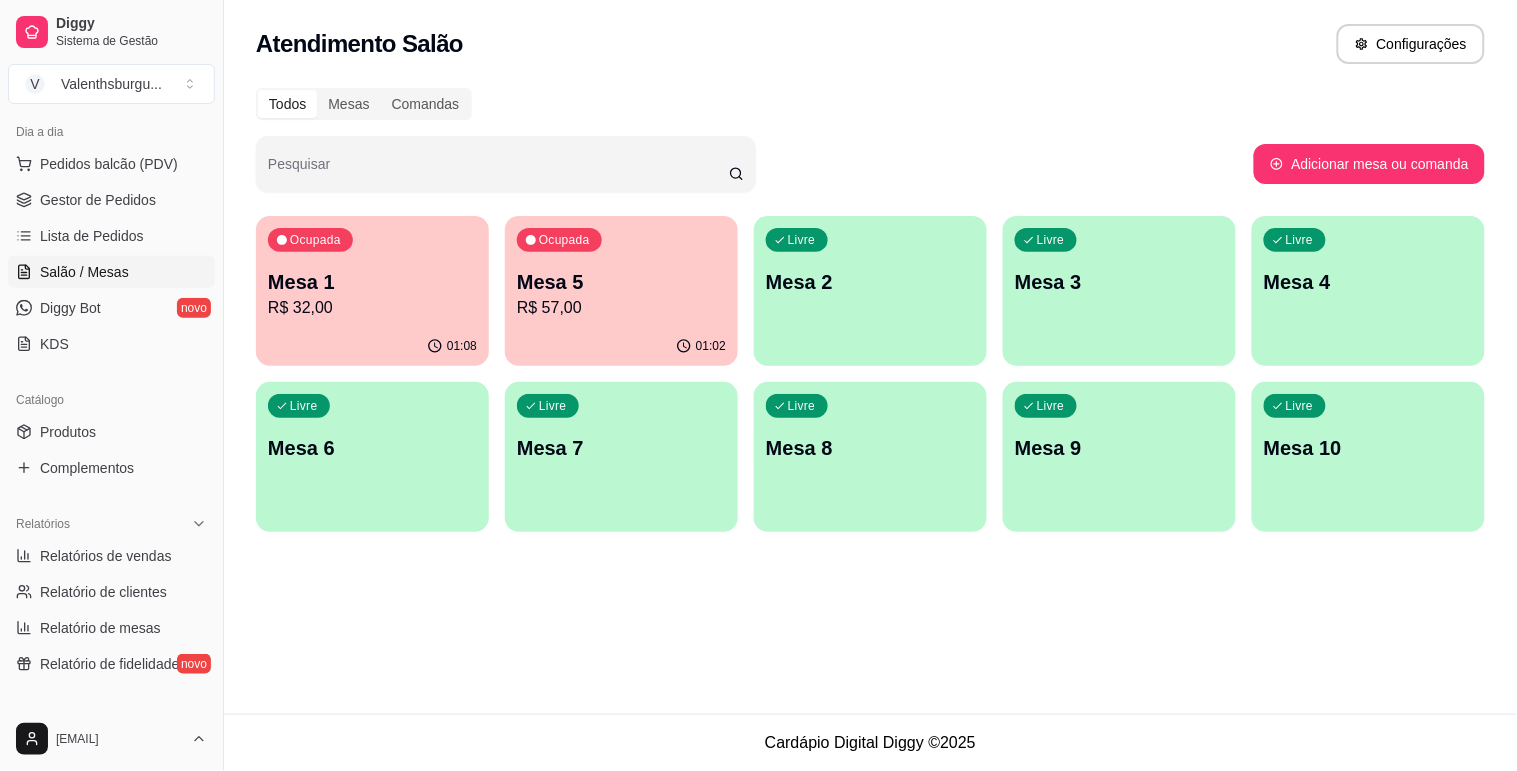click on "Ocupada Mesa 1 R$ 32,00" at bounding box center (372, 271) 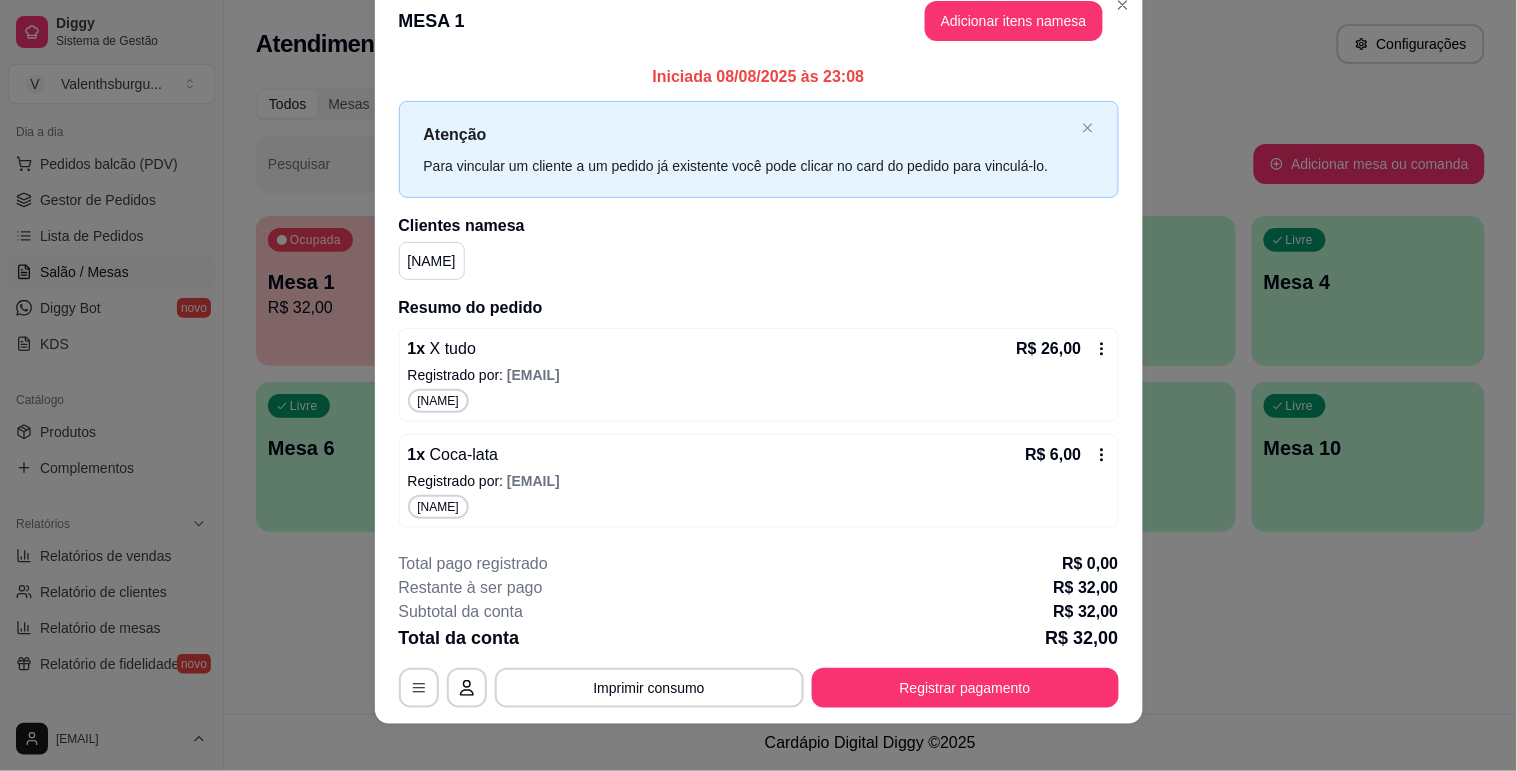 scroll, scrollTop: 48, scrollLeft: 0, axis: vertical 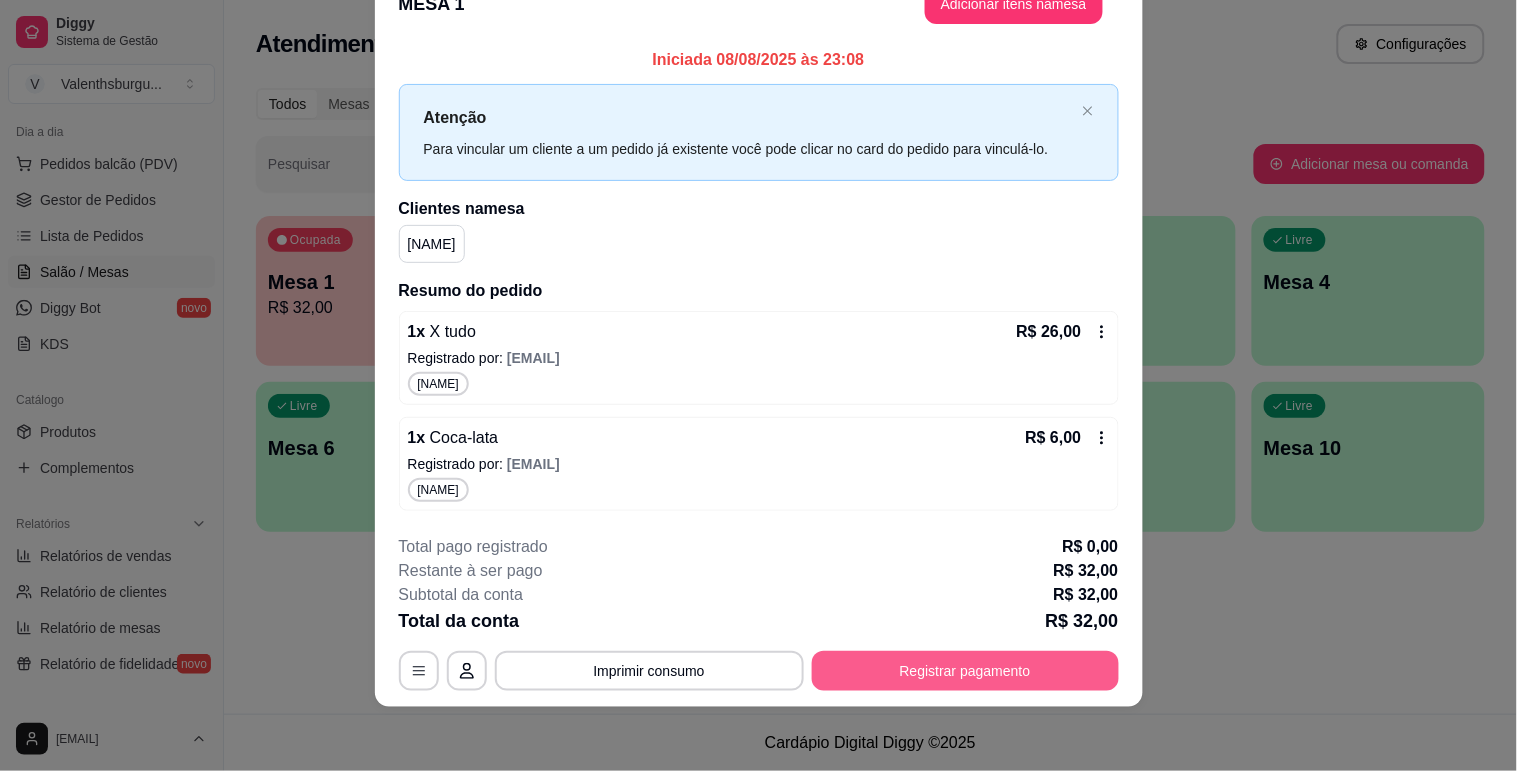 click on "Registrar pagamento" at bounding box center [965, 671] 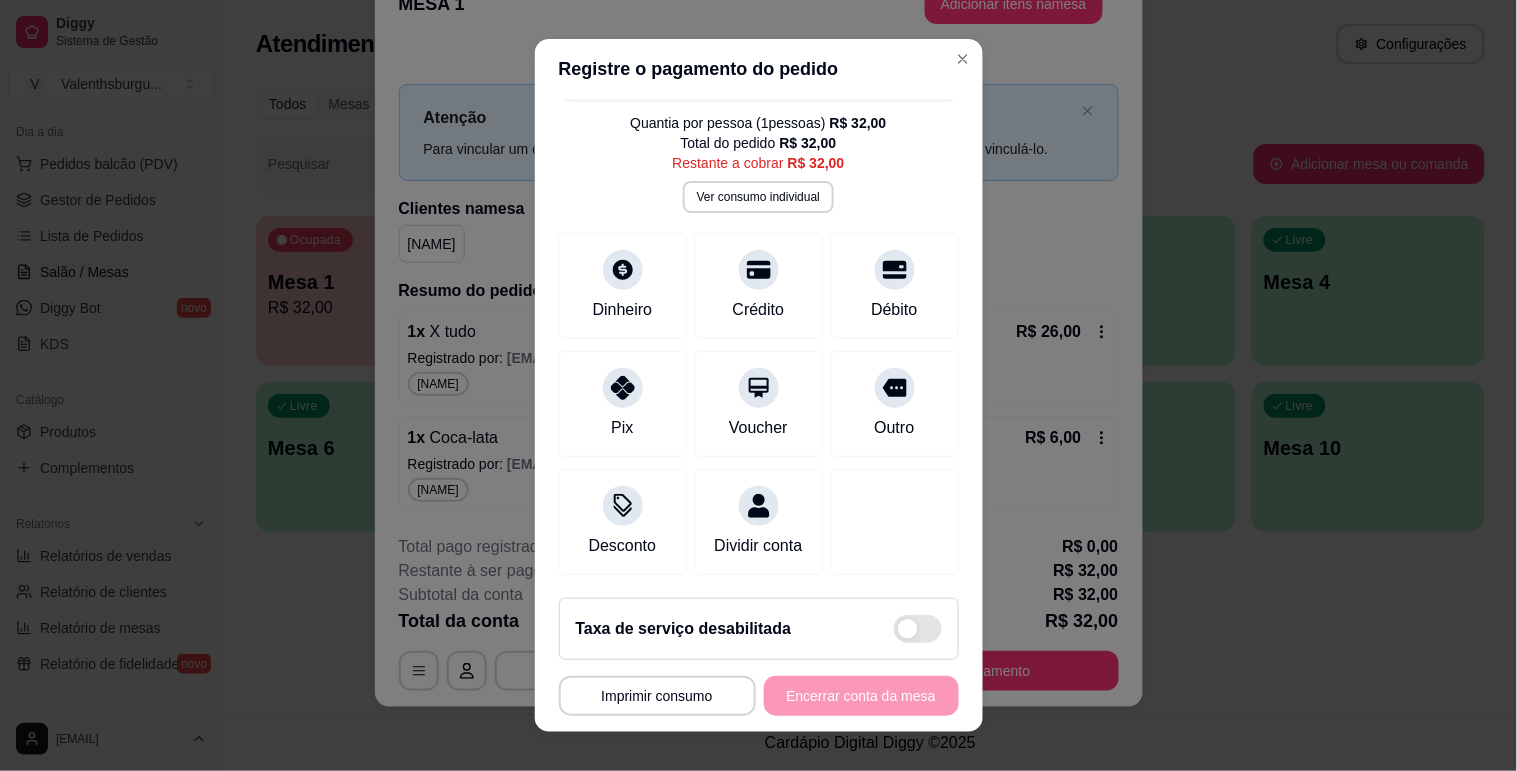 scroll, scrollTop: 71, scrollLeft: 0, axis: vertical 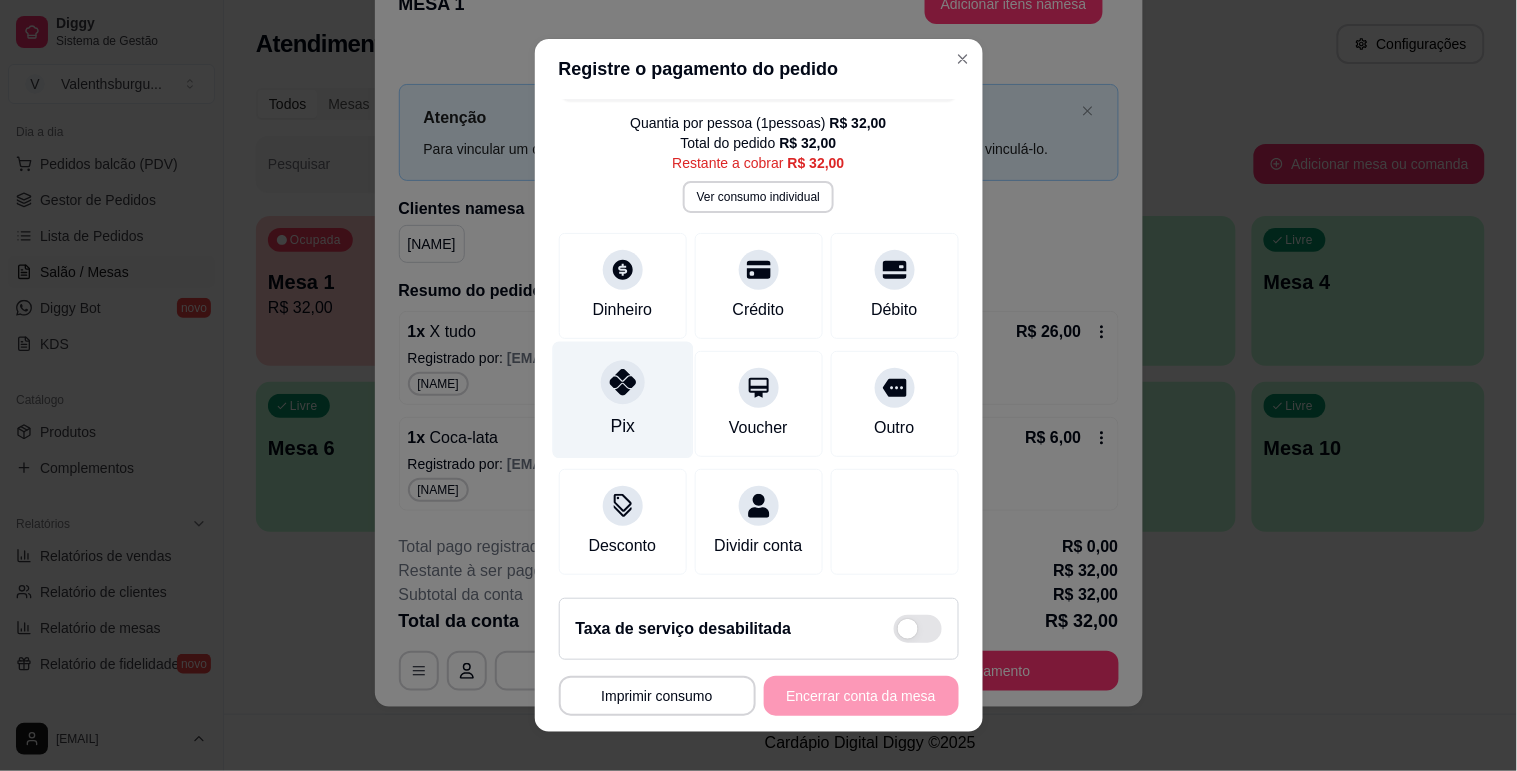 click on "Pix" at bounding box center (622, 399) 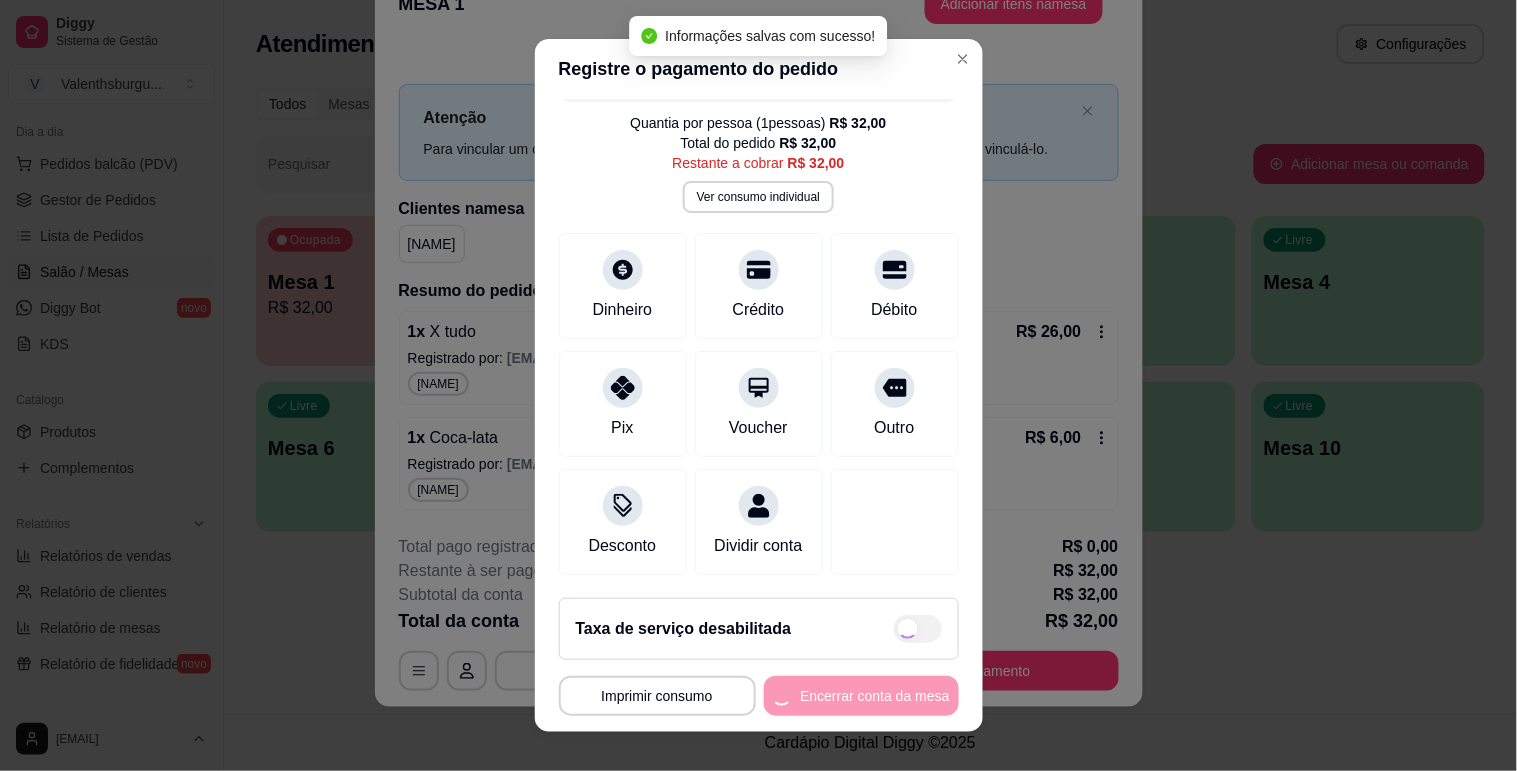 type on "R$ 0,00" 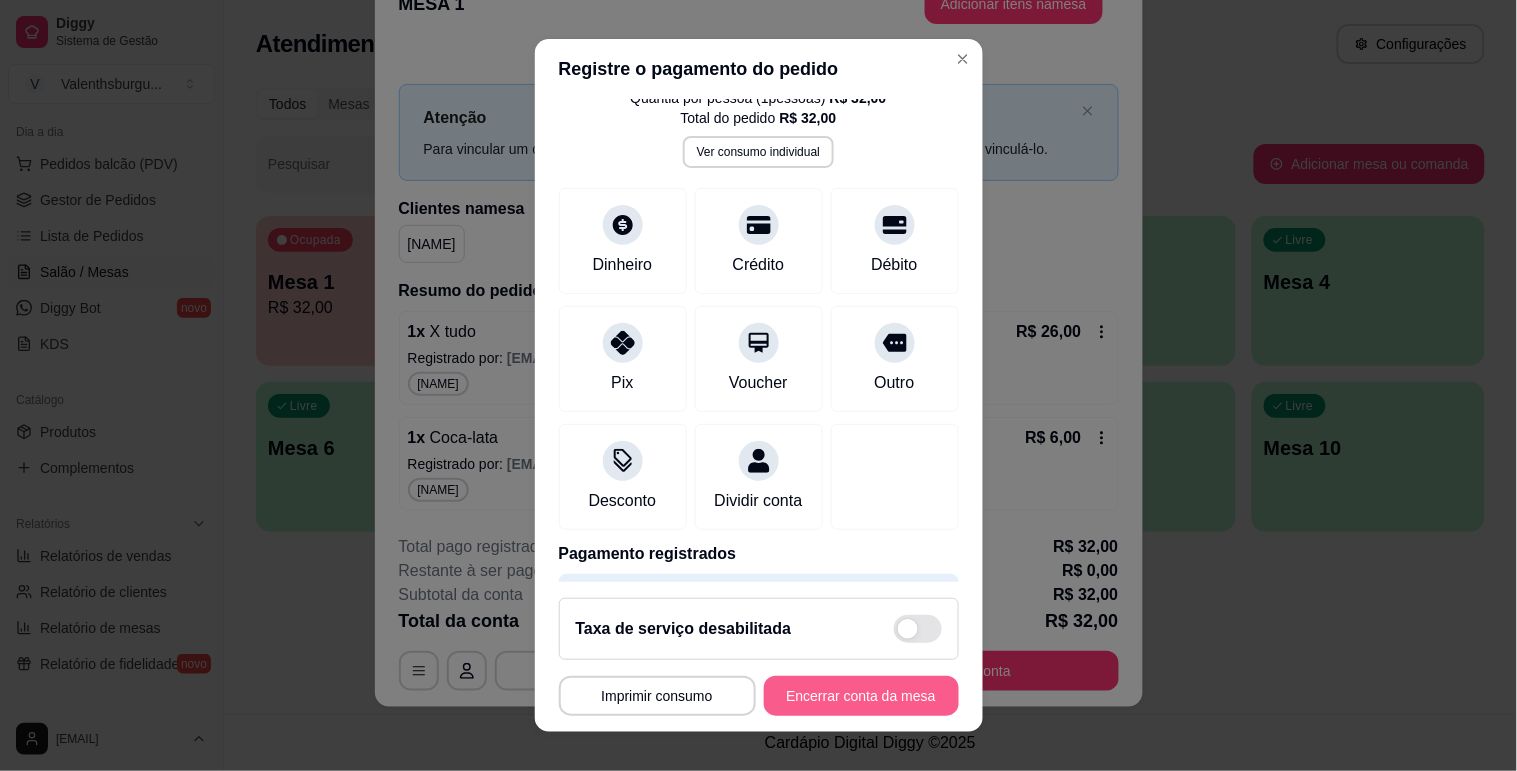 click on "Encerrar conta da mesa" at bounding box center (861, 696) 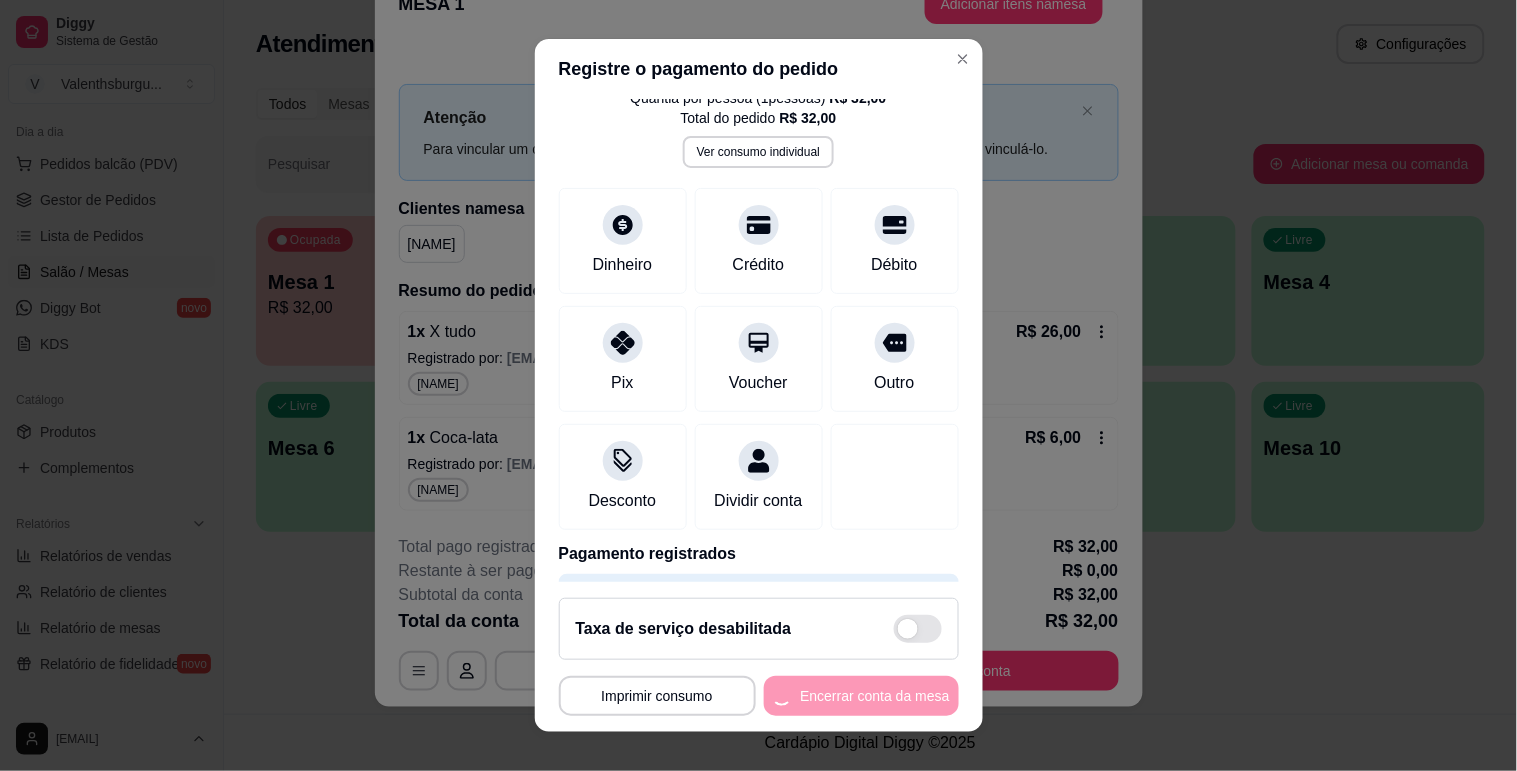 scroll, scrollTop: 0, scrollLeft: 0, axis: both 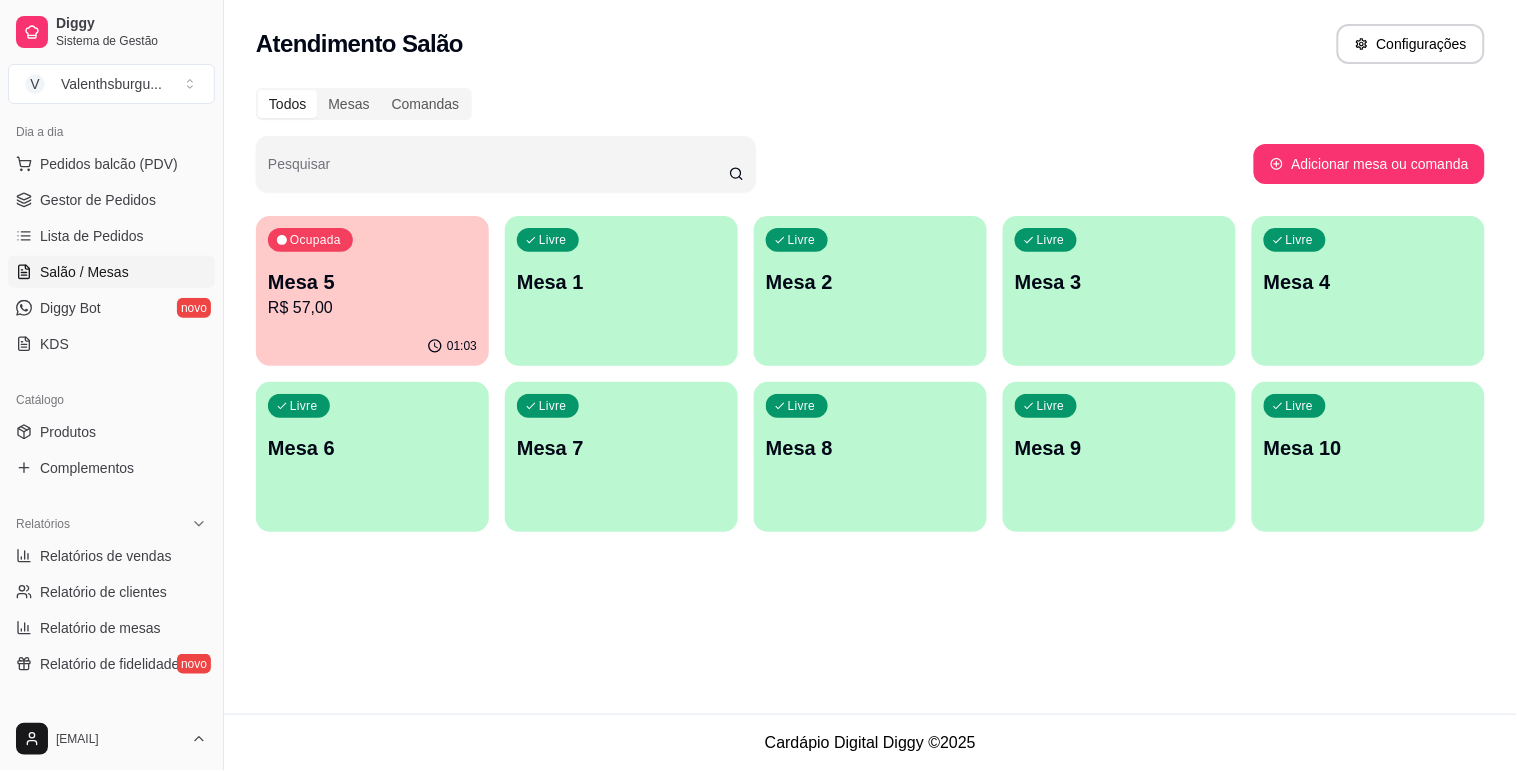 click on "Mesa 5" at bounding box center (372, 282) 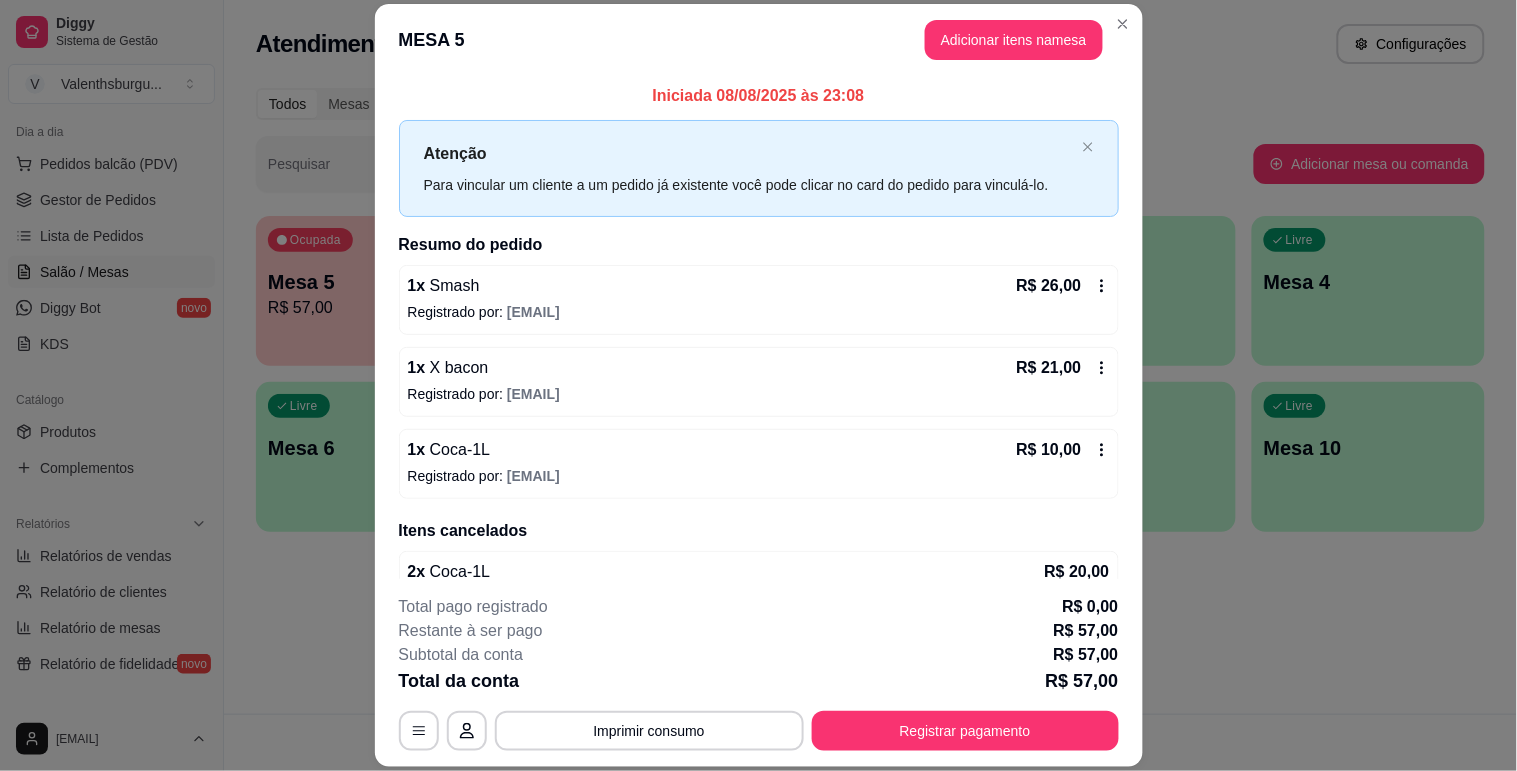 click on "**********" at bounding box center [759, 673] 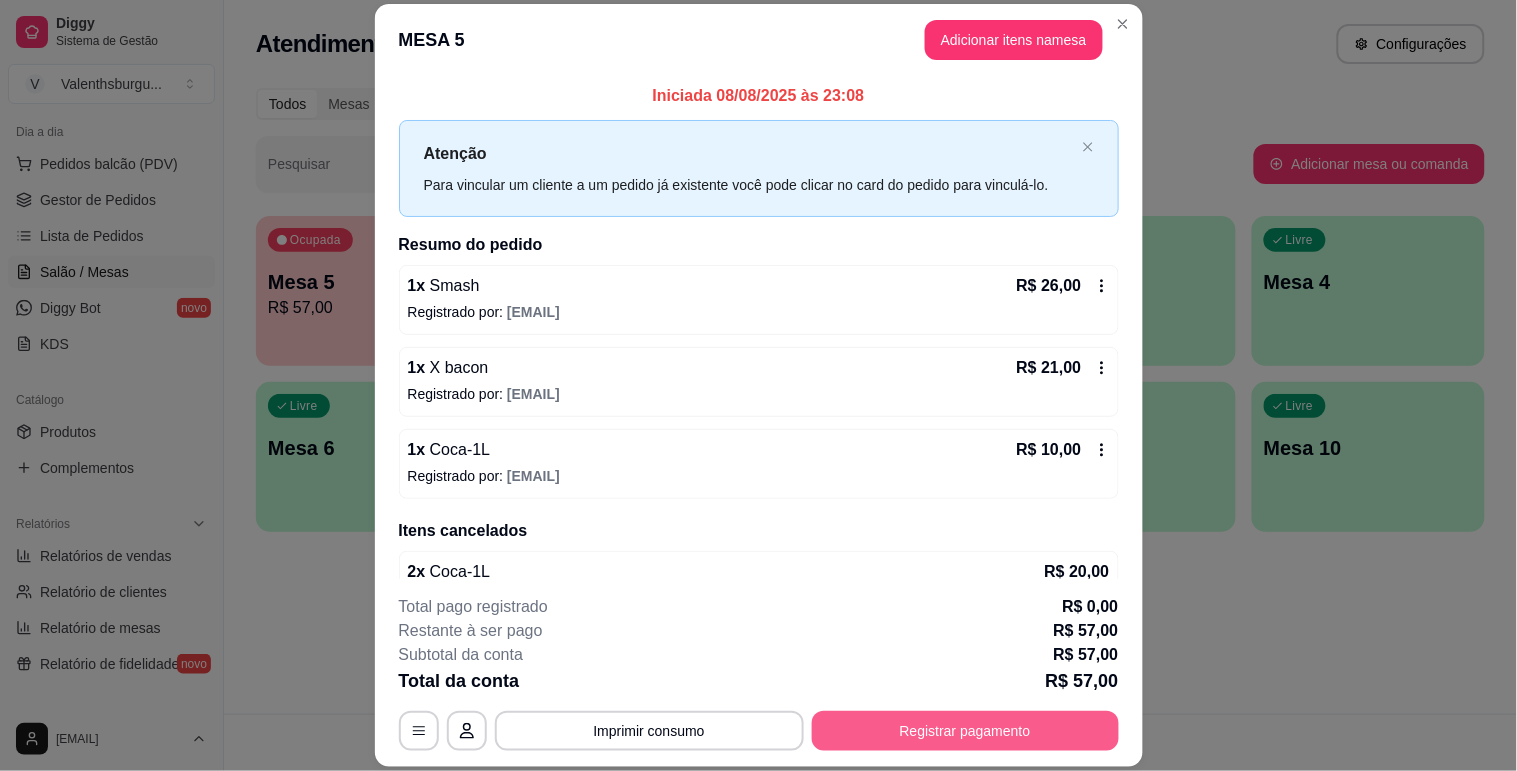 click on "Registrar pagamento" at bounding box center [965, 731] 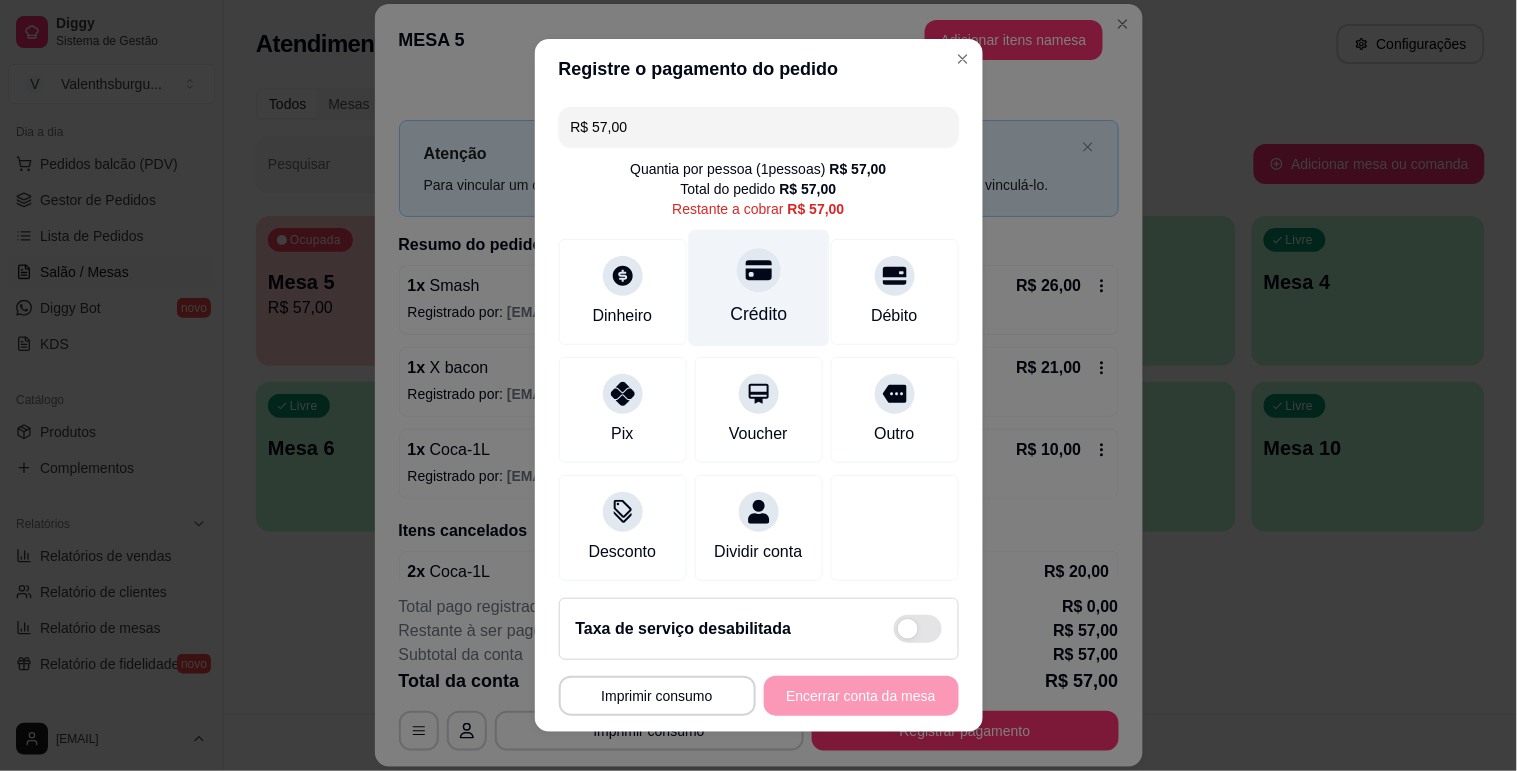 click on "Crédito" at bounding box center (758, 287) 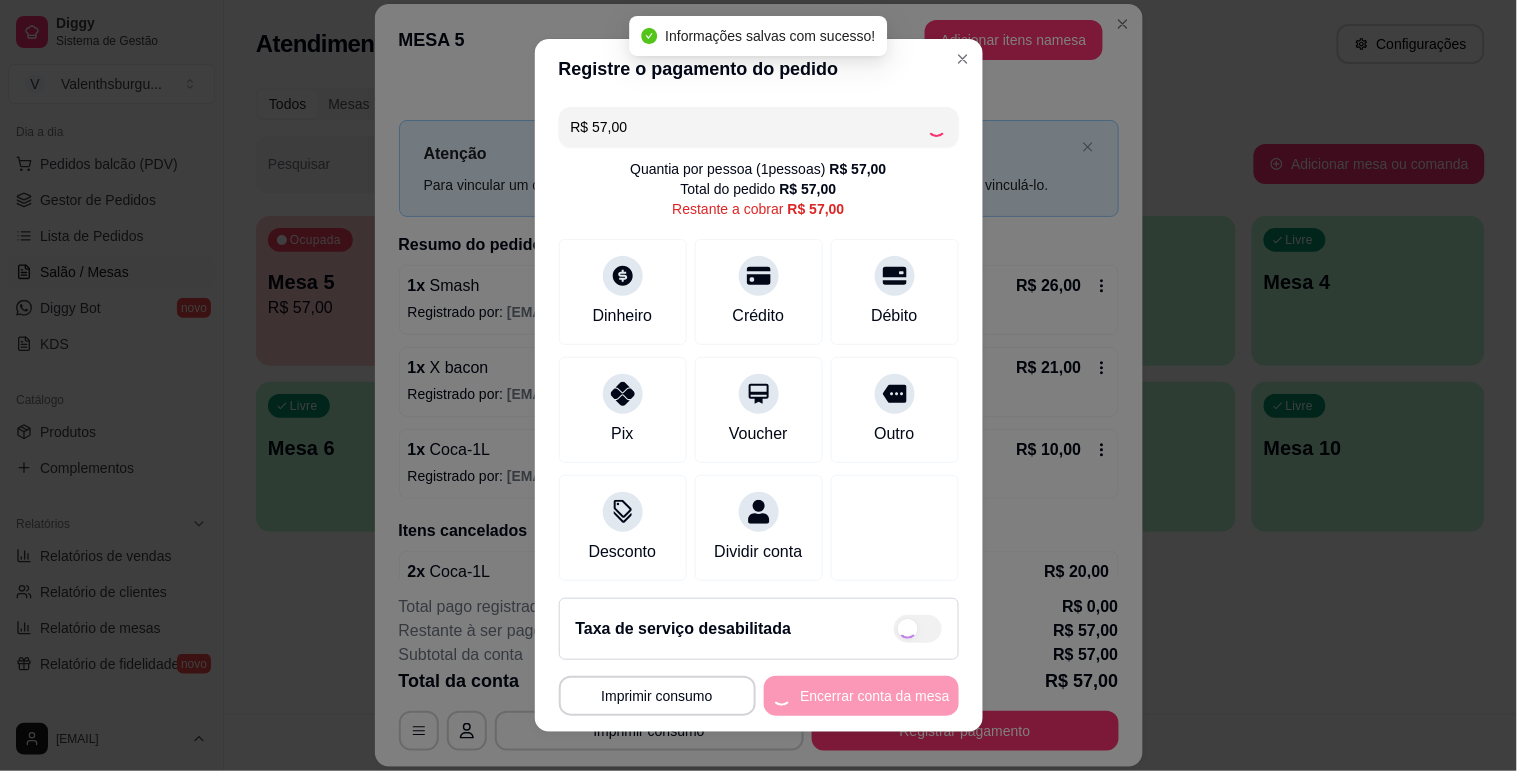 type on "R$ 0,00" 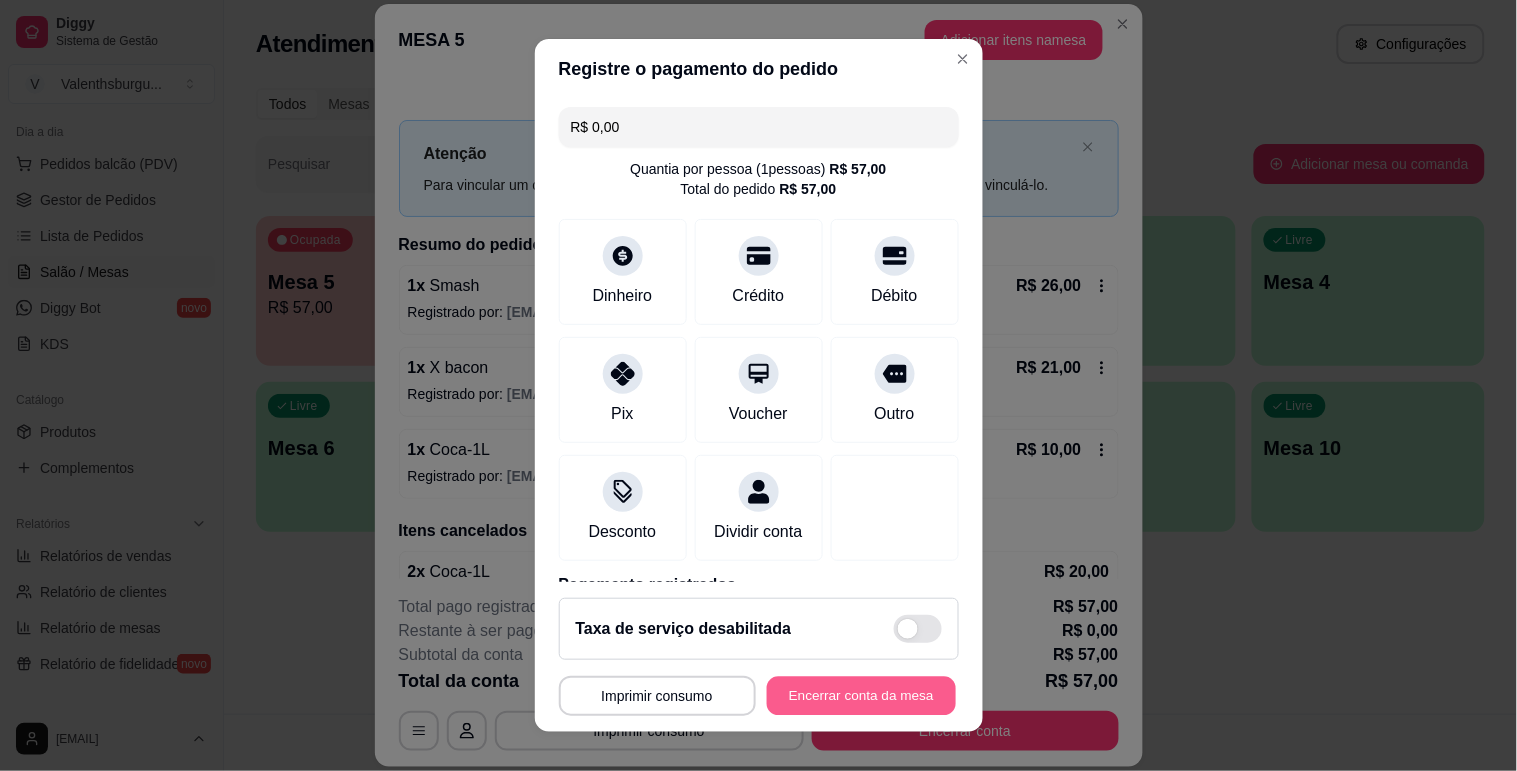click on "Encerrar conta da mesa" at bounding box center (861, 696) 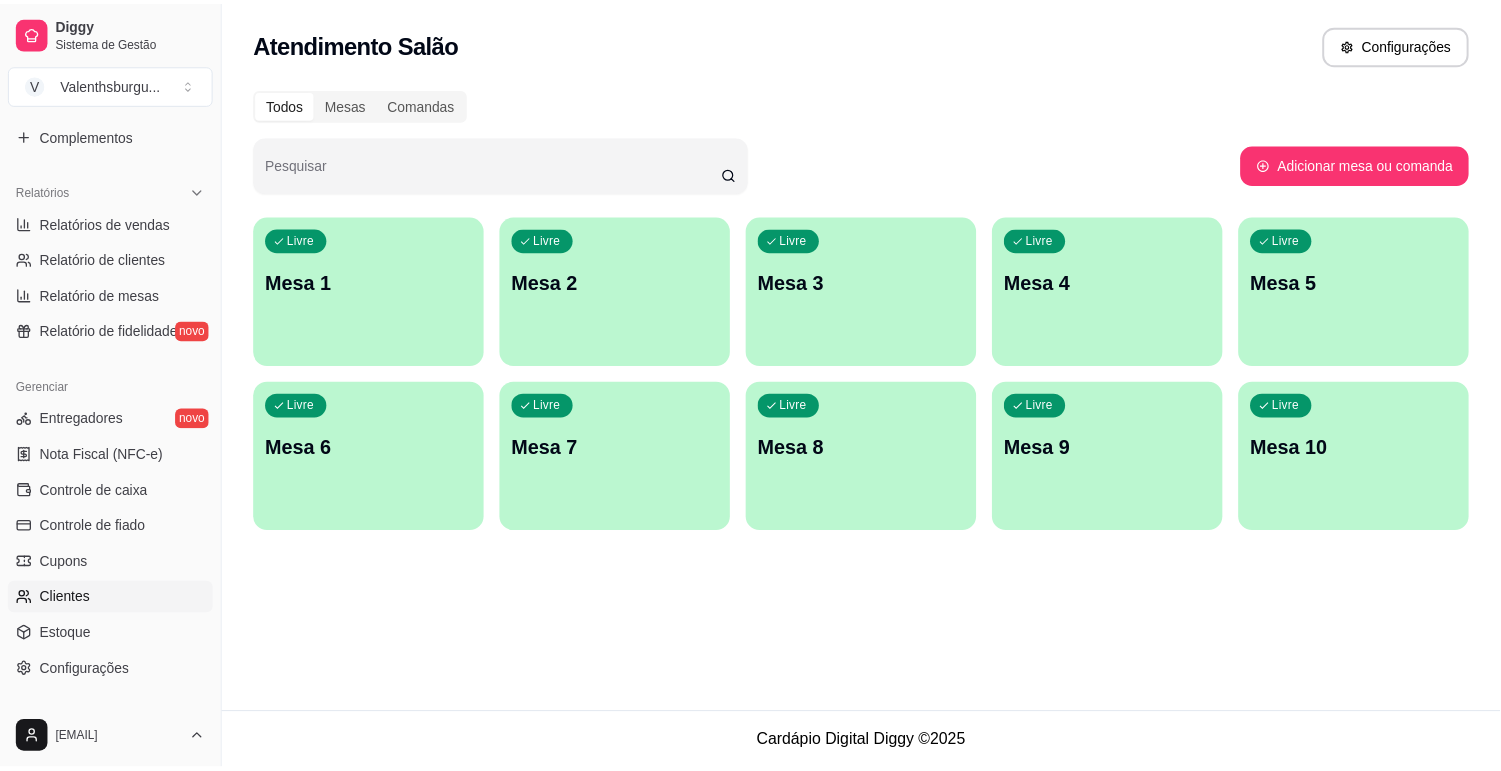 scroll, scrollTop: 667, scrollLeft: 0, axis: vertical 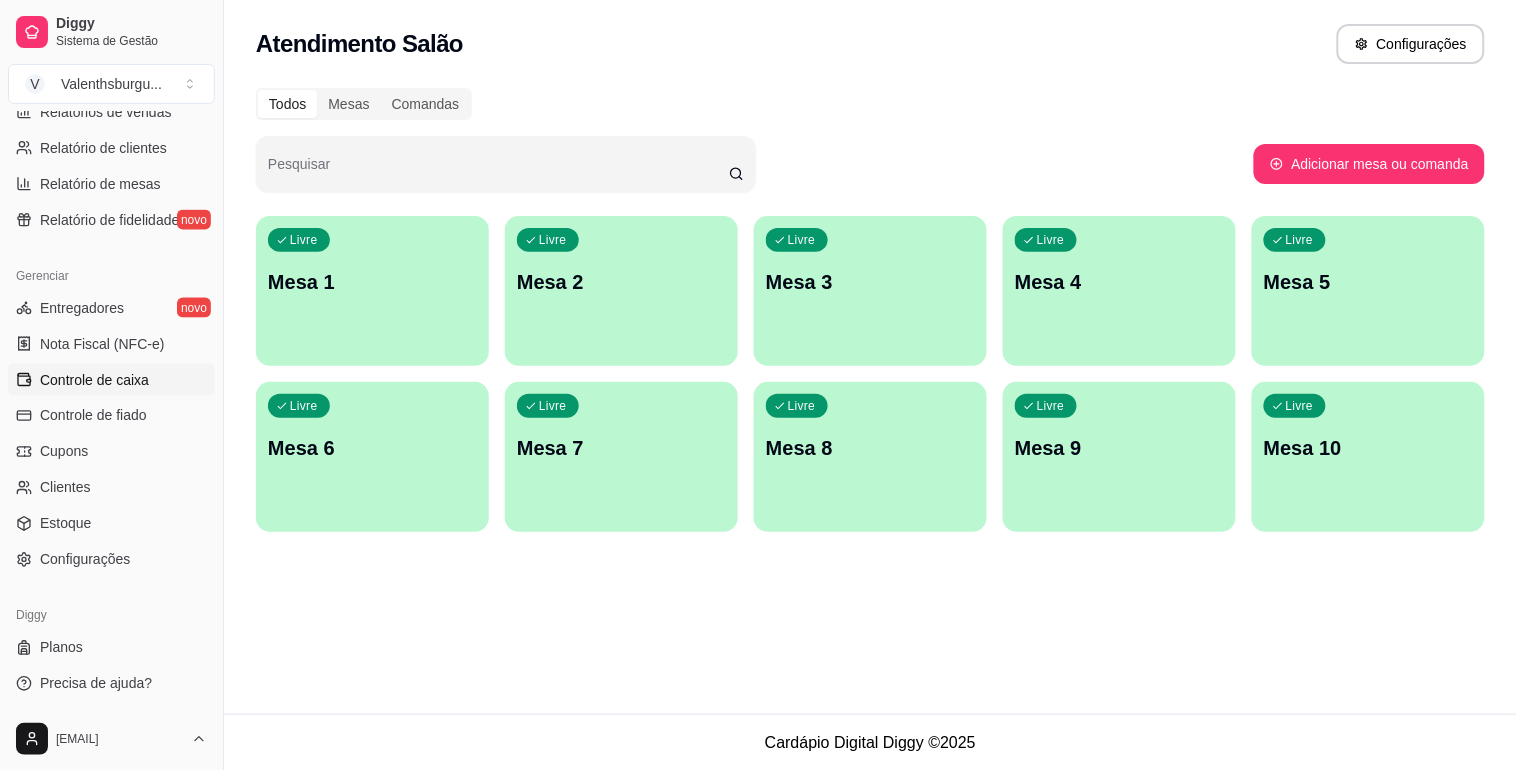 click on "Controle de caixa" at bounding box center (94, 380) 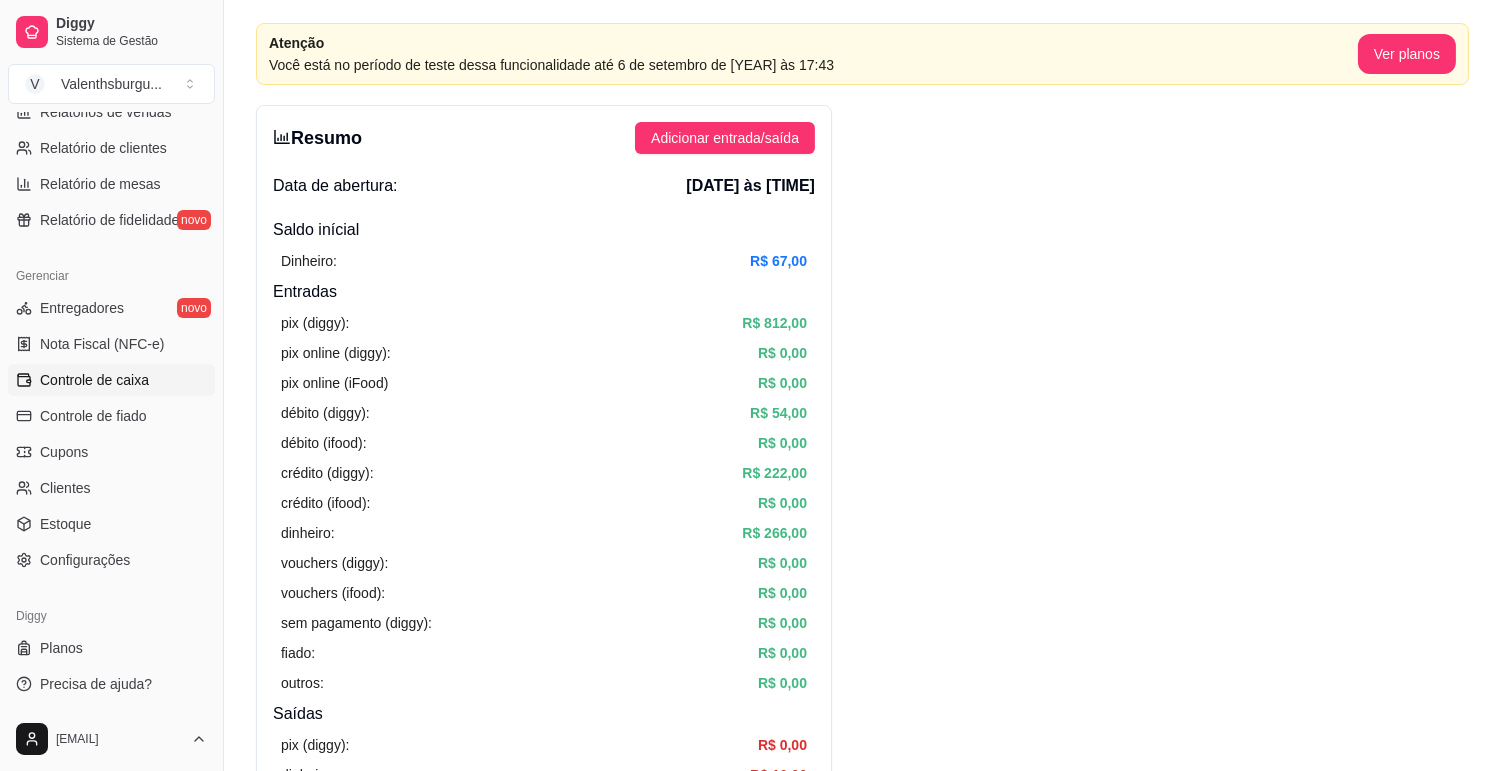 scroll, scrollTop: 0, scrollLeft: 0, axis: both 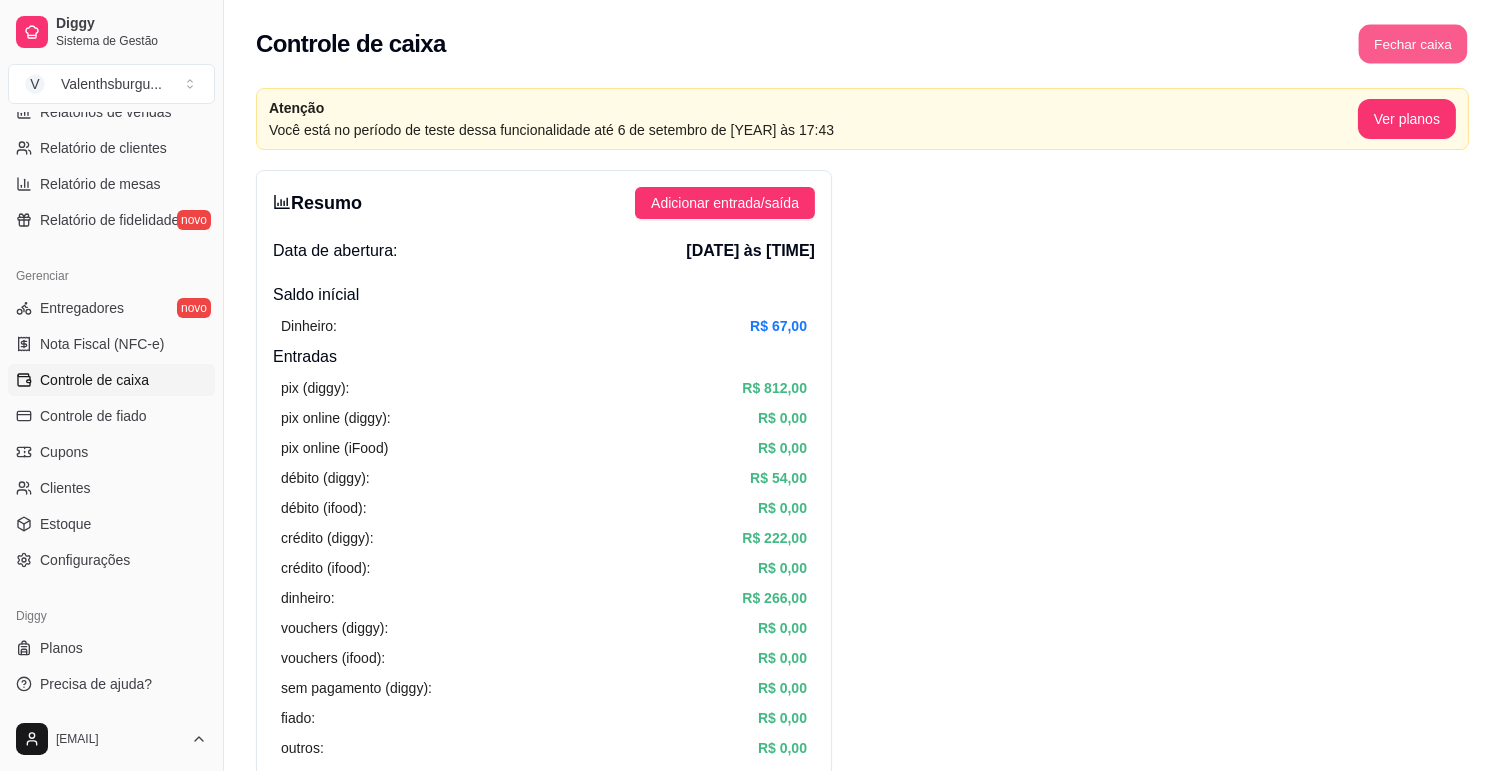 click on "Fechar caixa" at bounding box center (1413, 44) 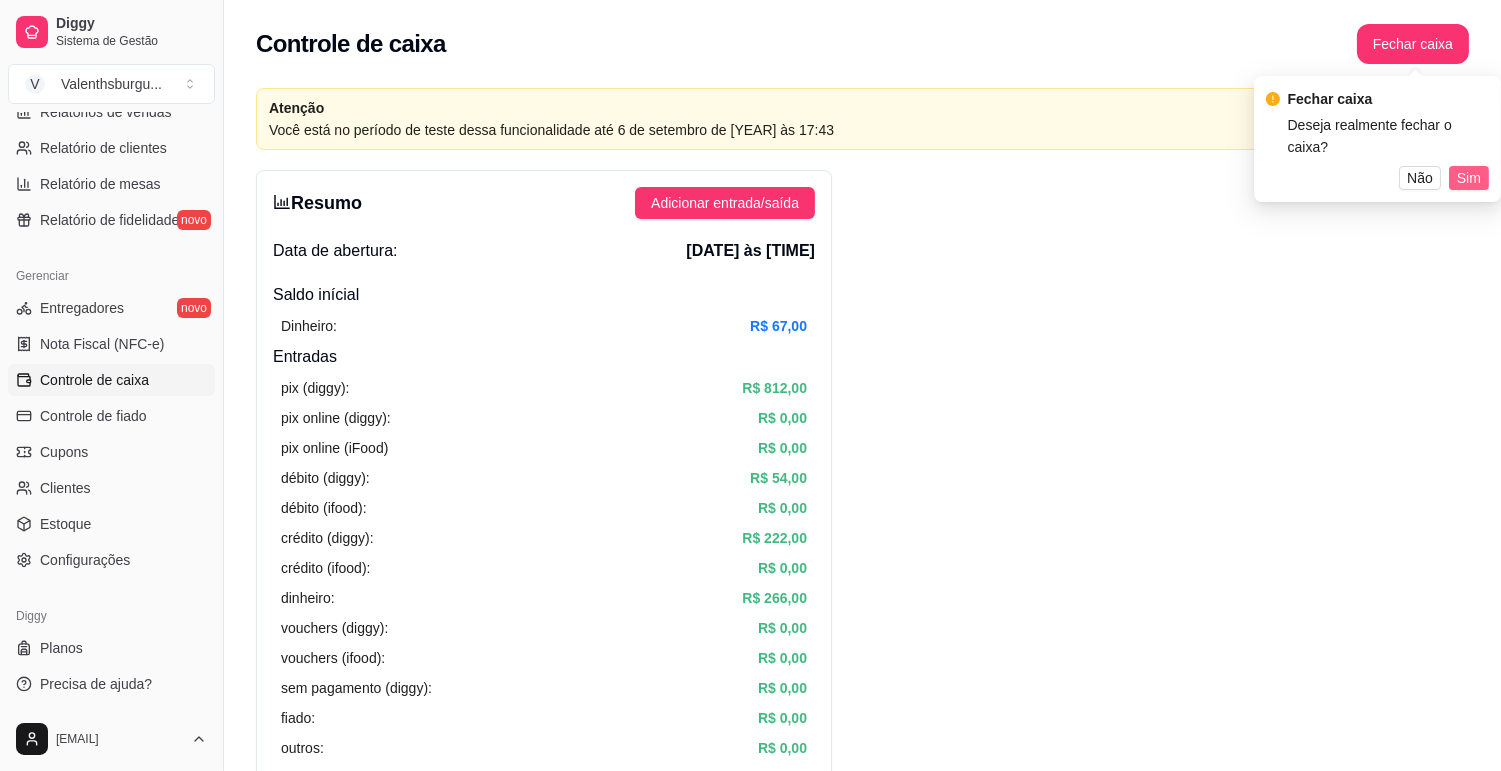 click on "Sim" at bounding box center [1469, 178] 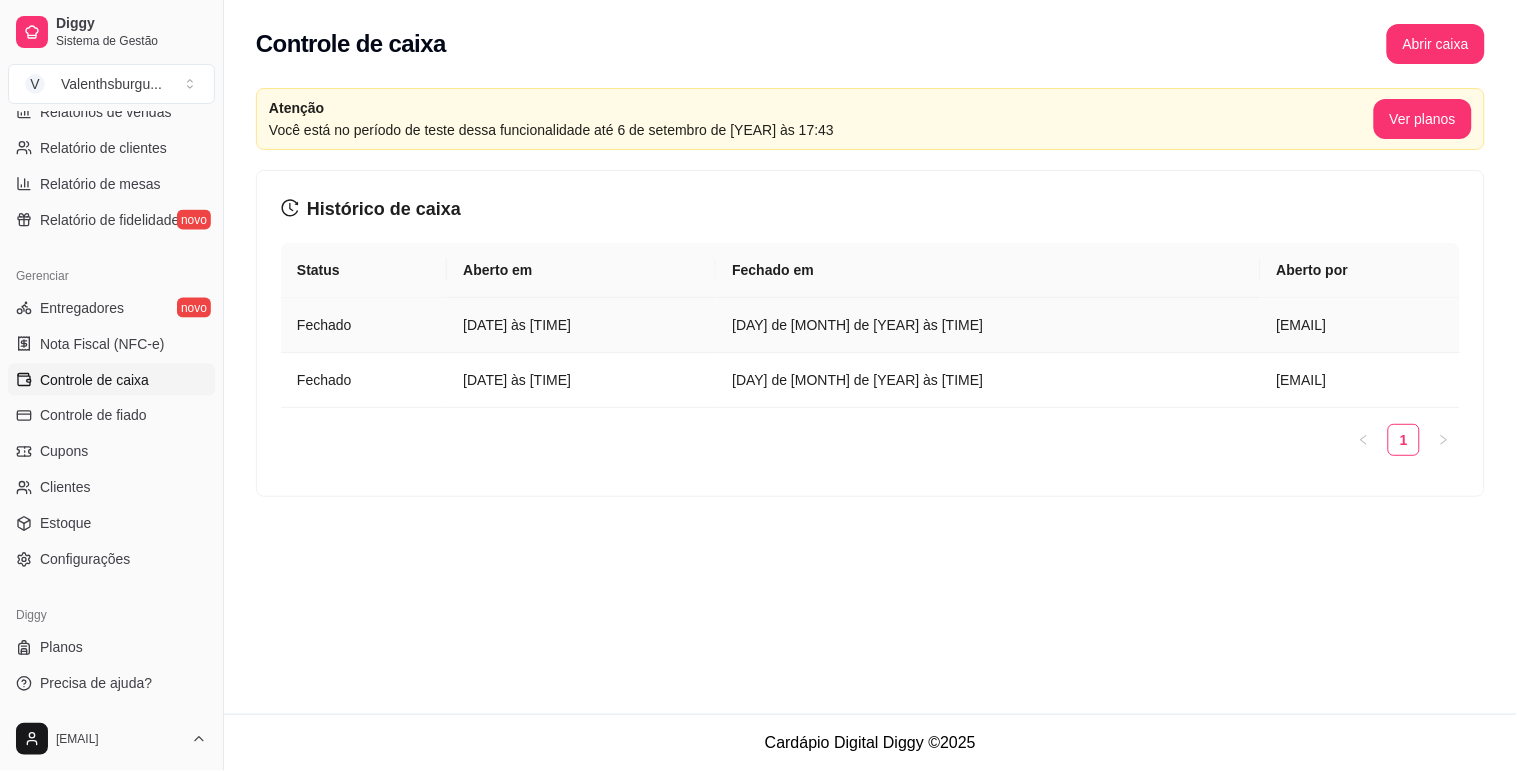 click on "8 de ago de 2025 às 18:47" at bounding box center (581, 325) 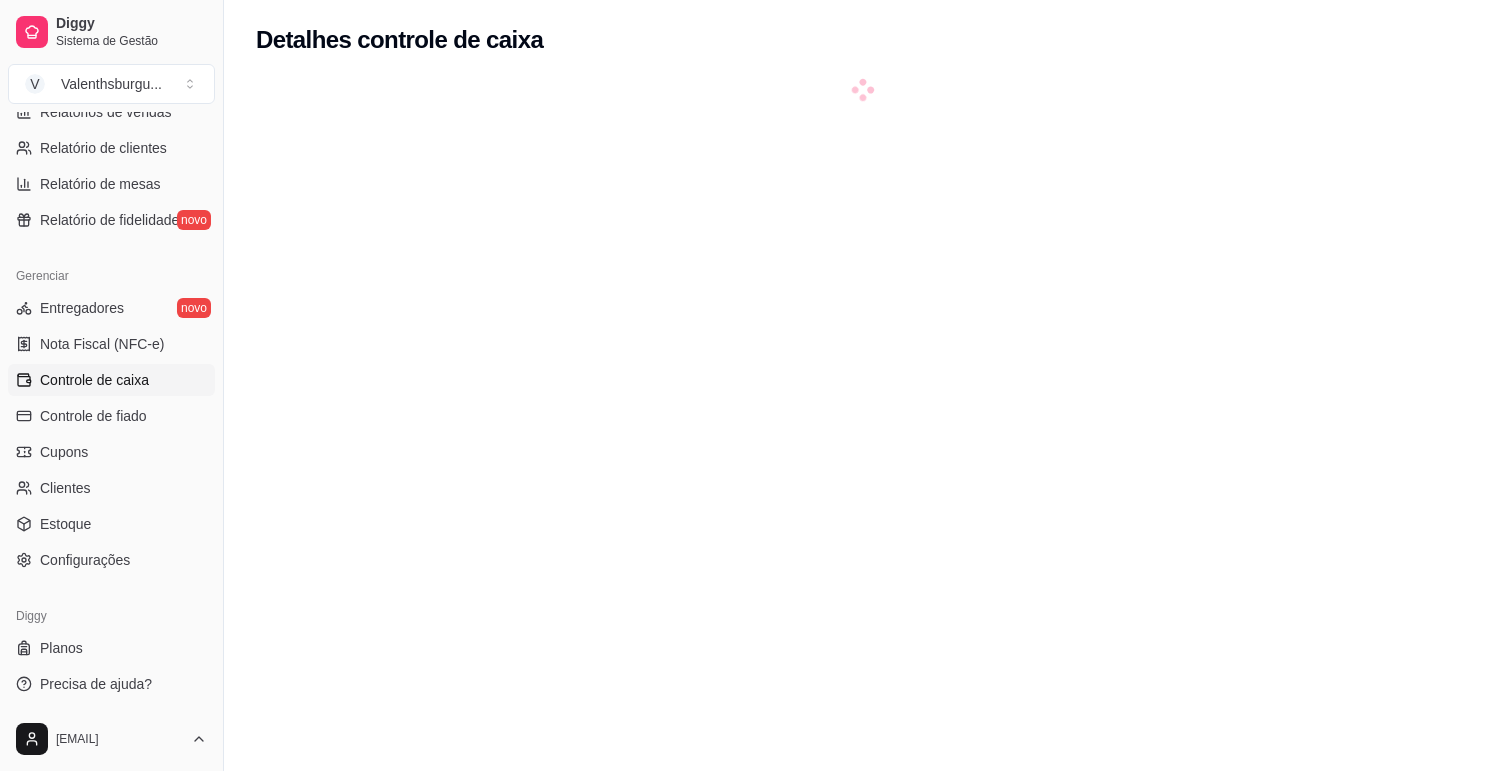 click at bounding box center (862, 465) 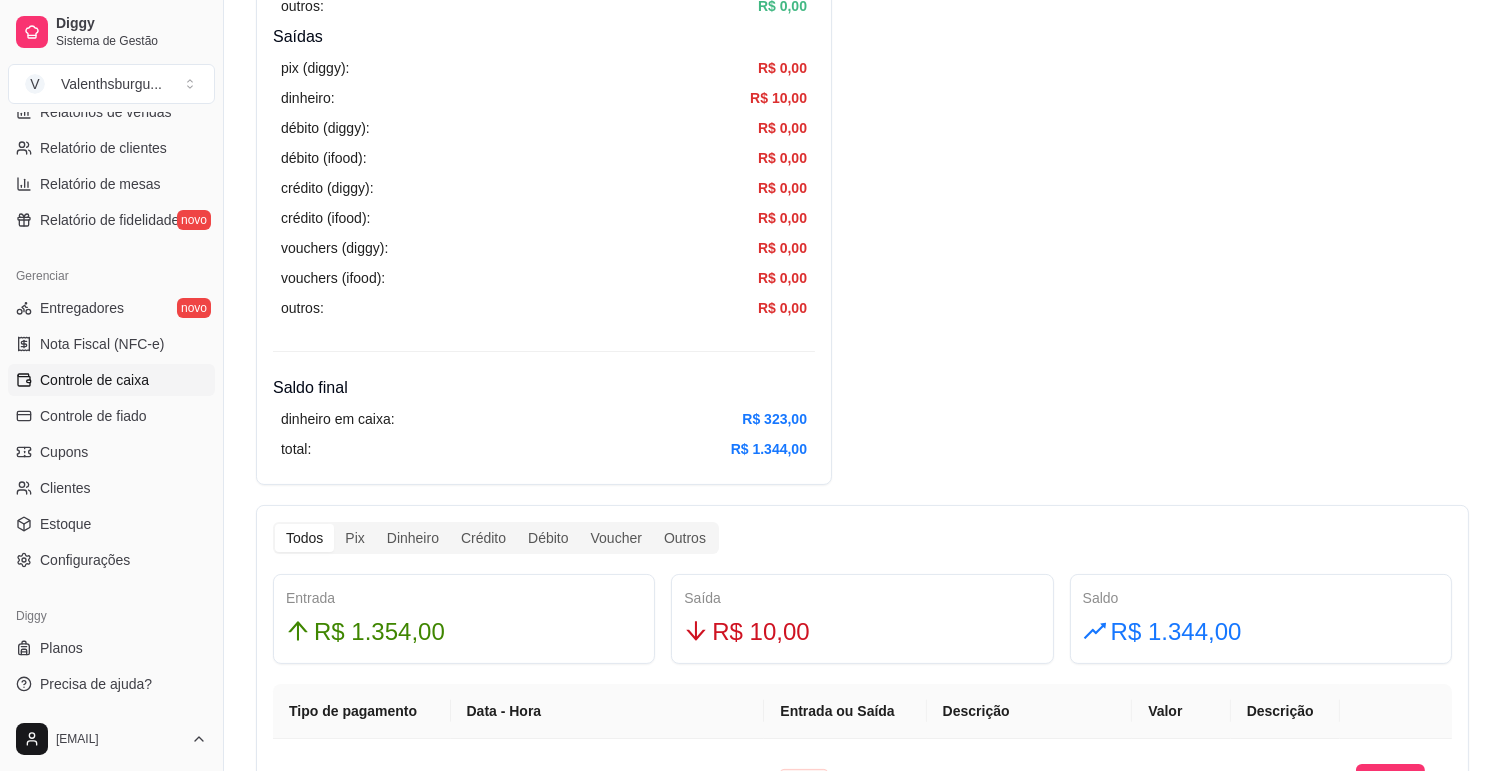 scroll, scrollTop: 628, scrollLeft: 0, axis: vertical 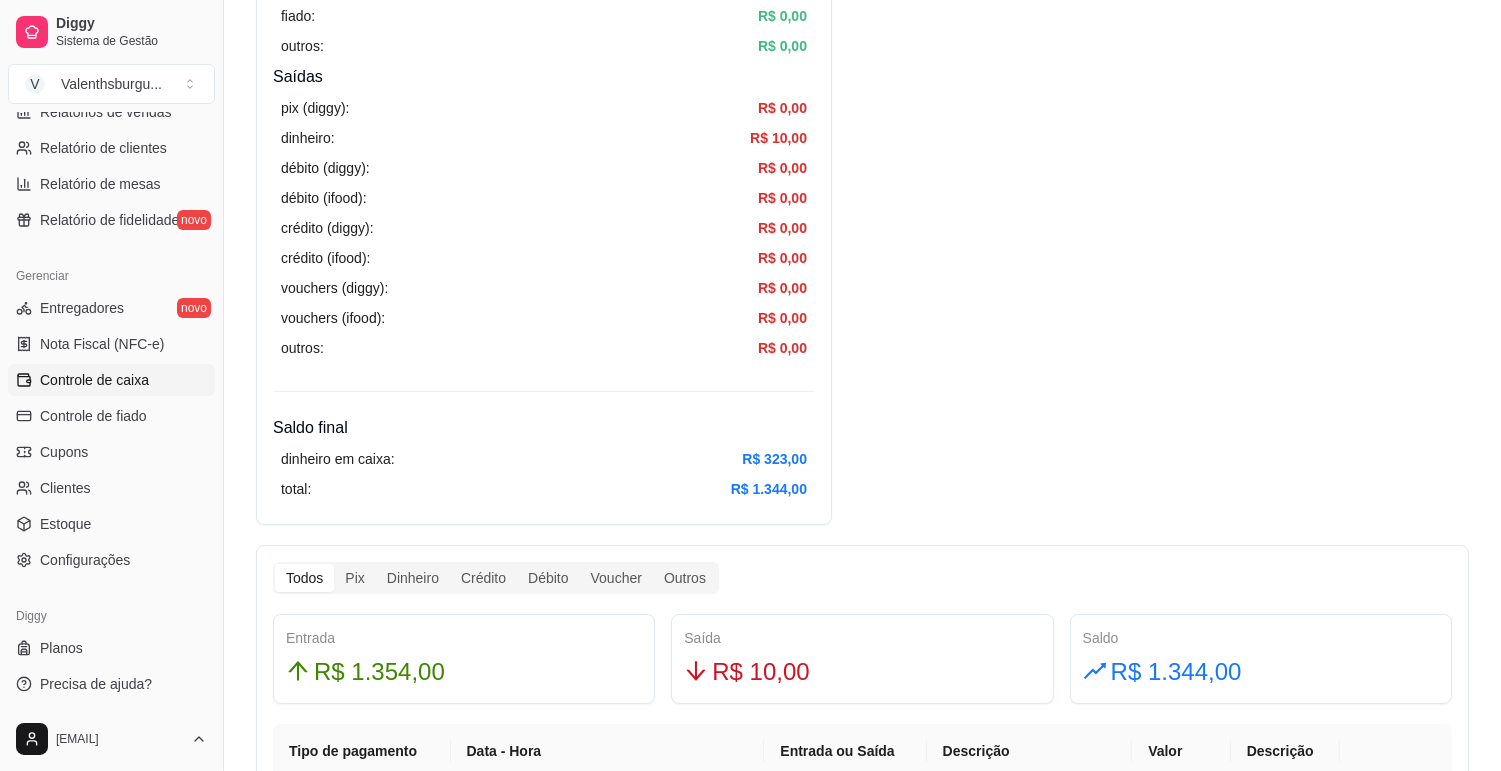 click on "outros: R$ 0,00" at bounding box center (544, 348) 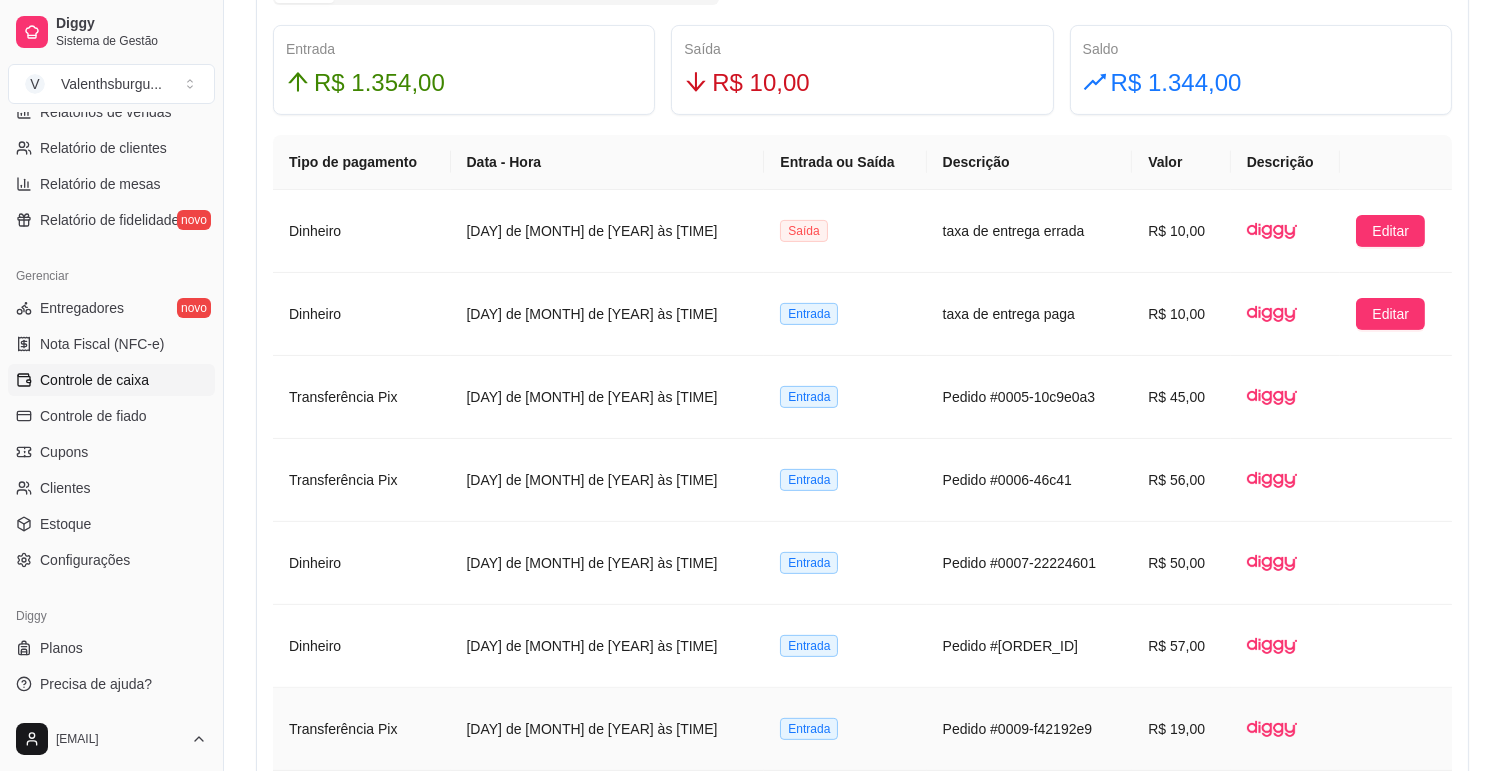 scroll, scrollTop: 1073, scrollLeft: 0, axis: vertical 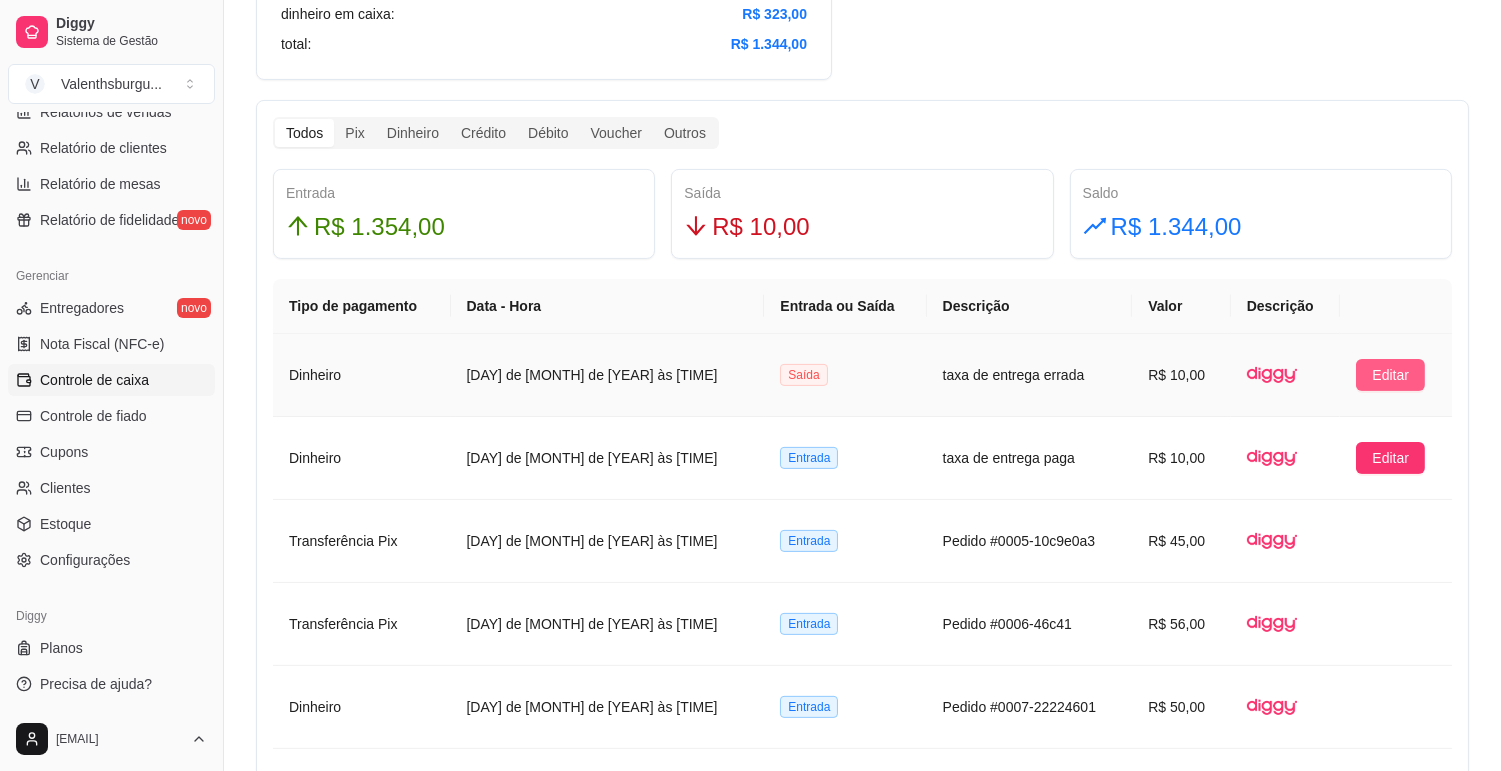 click on "Editar" at bounding box center (1390, 375) 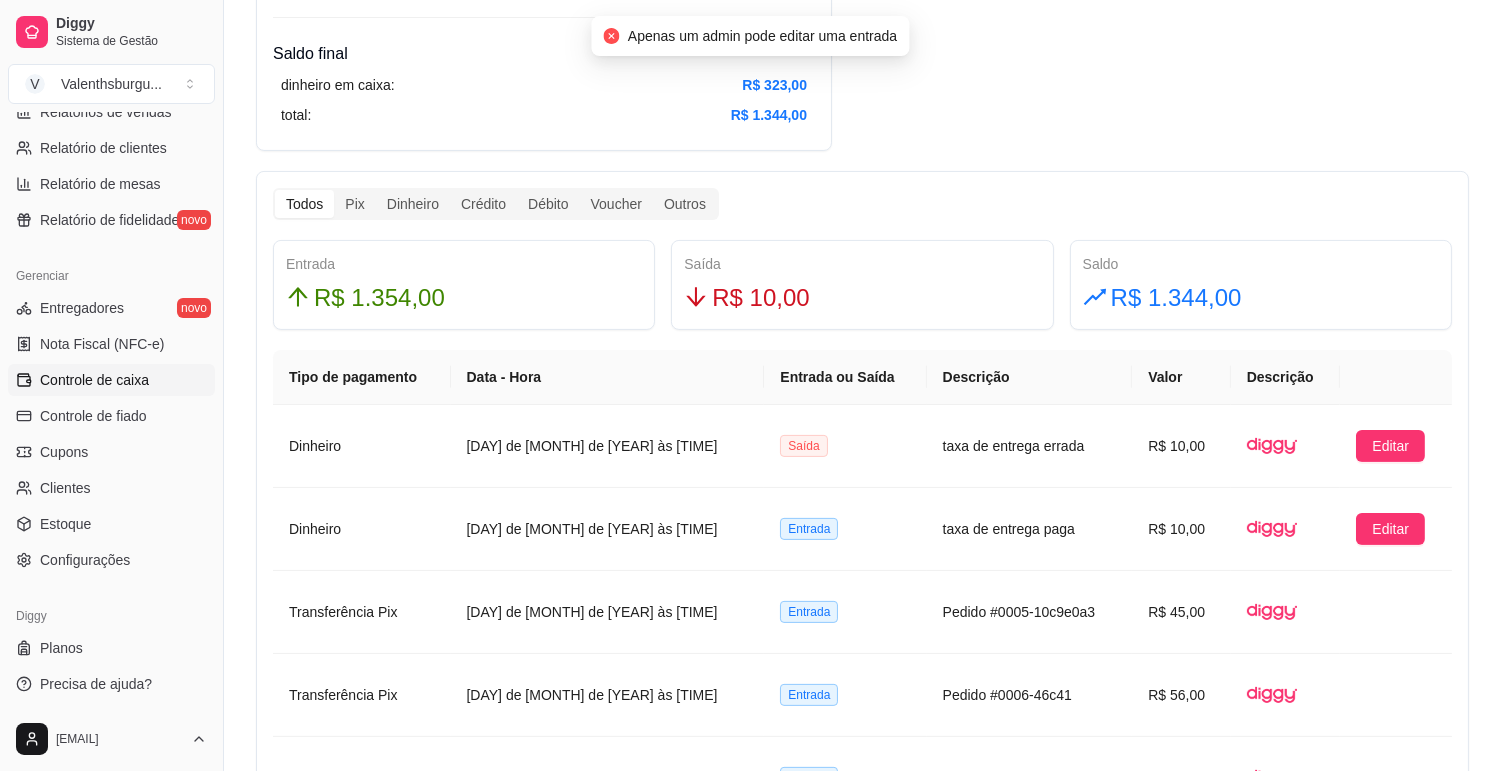scroll, scrollTop: 962, scrollLeft: 0, axis: vertical 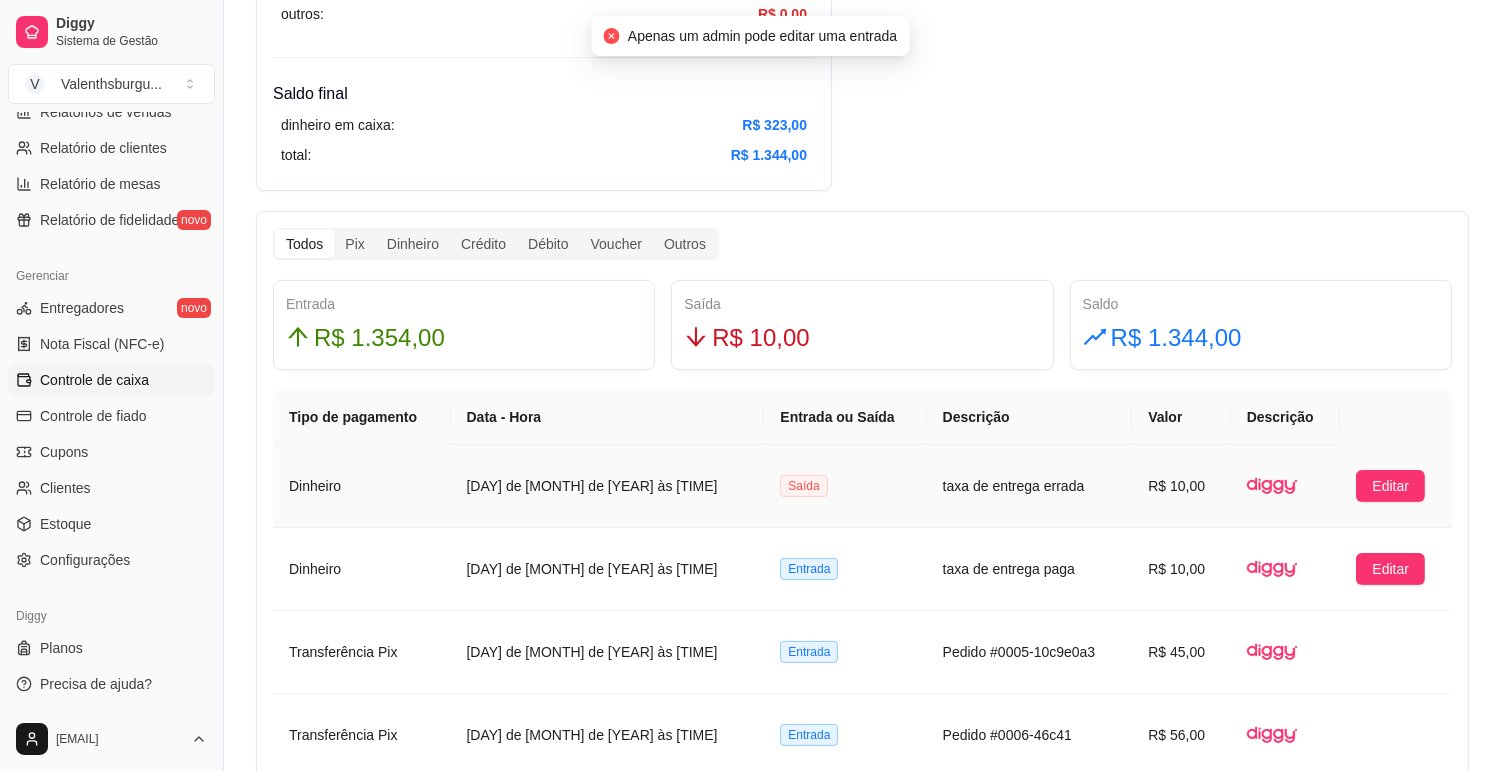 click on "Editar" at bounding box center (1396, 486) 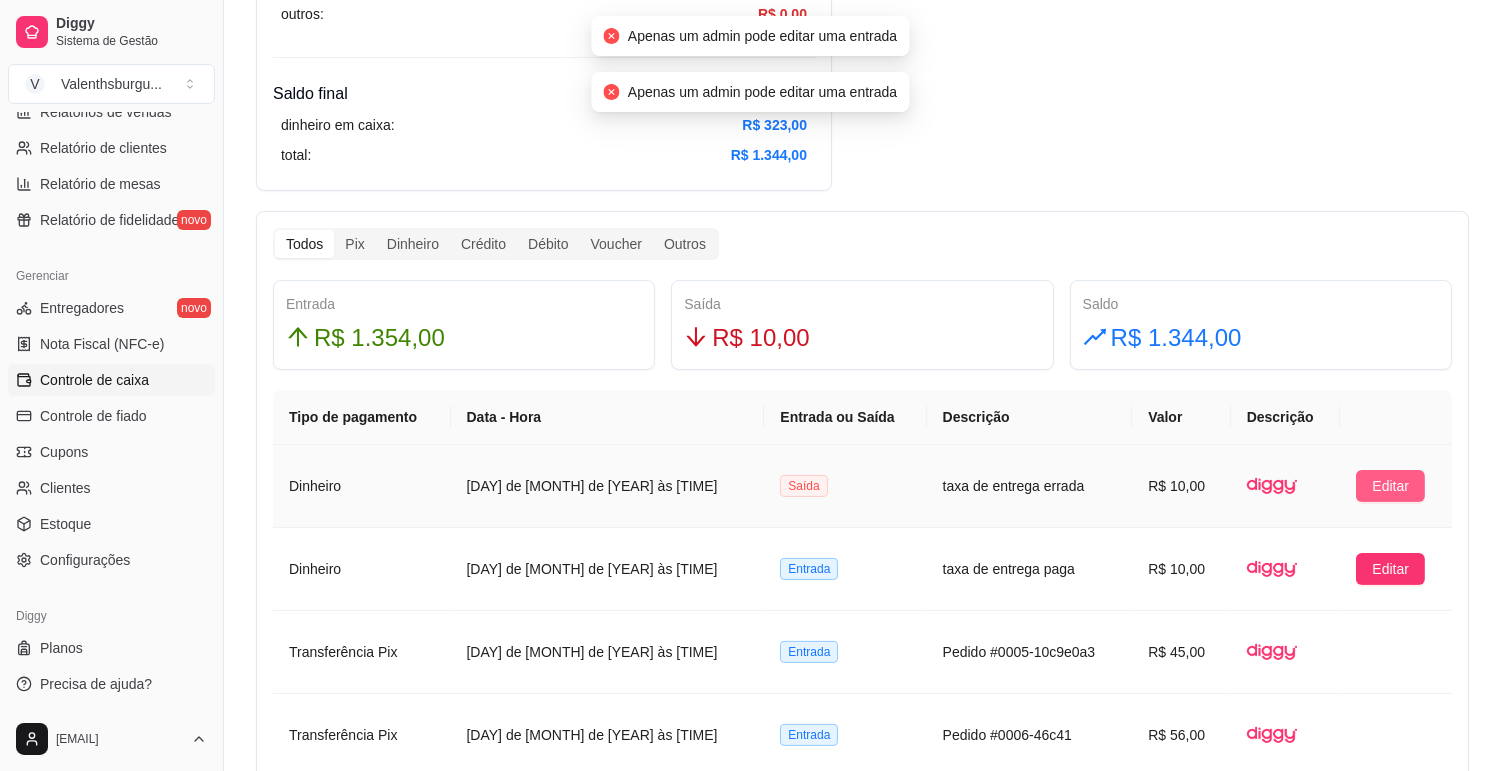 click on "Editar" at bounding box center [1390, 486] 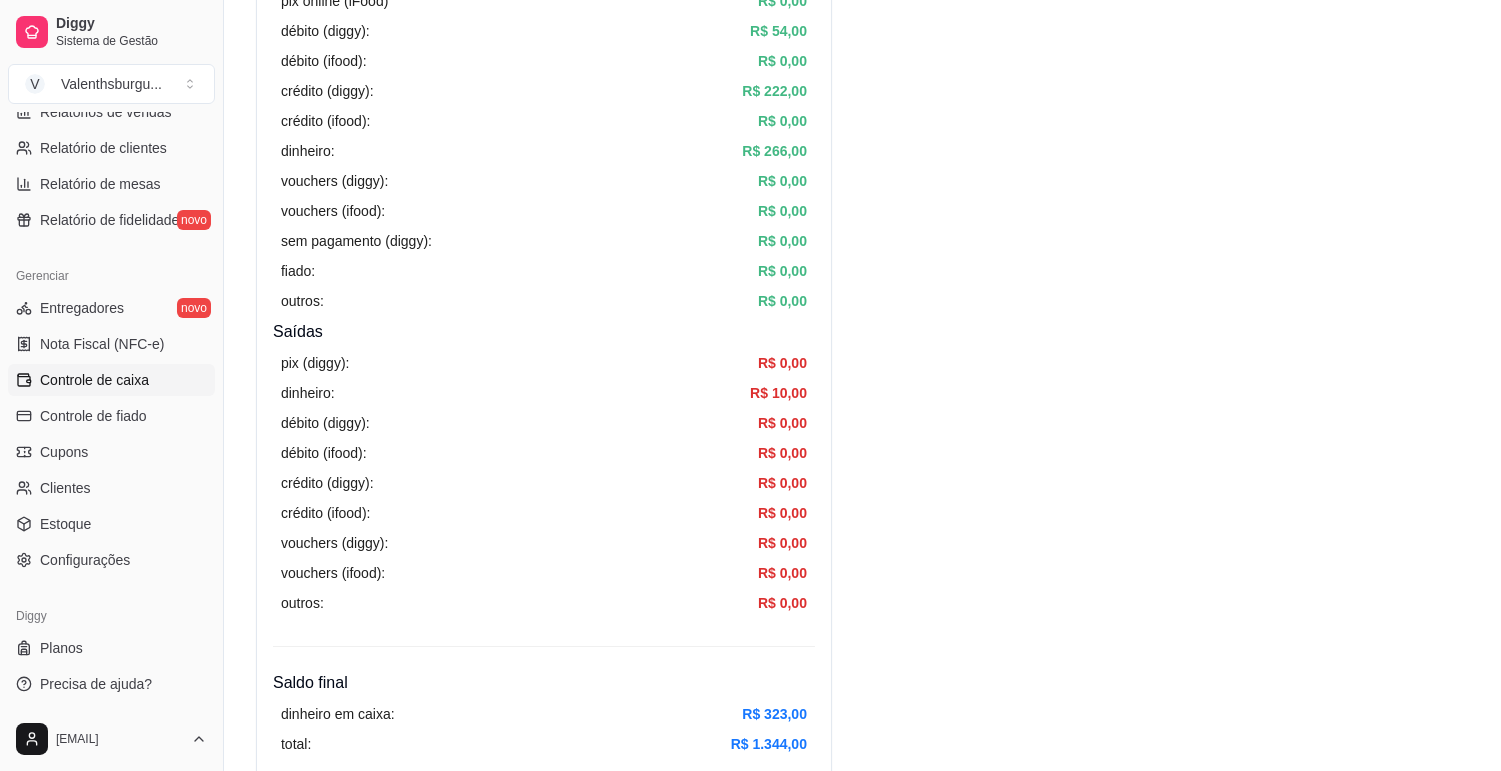 scroll, scrollTop: 333, scrollLeft: 0, axis: vertical 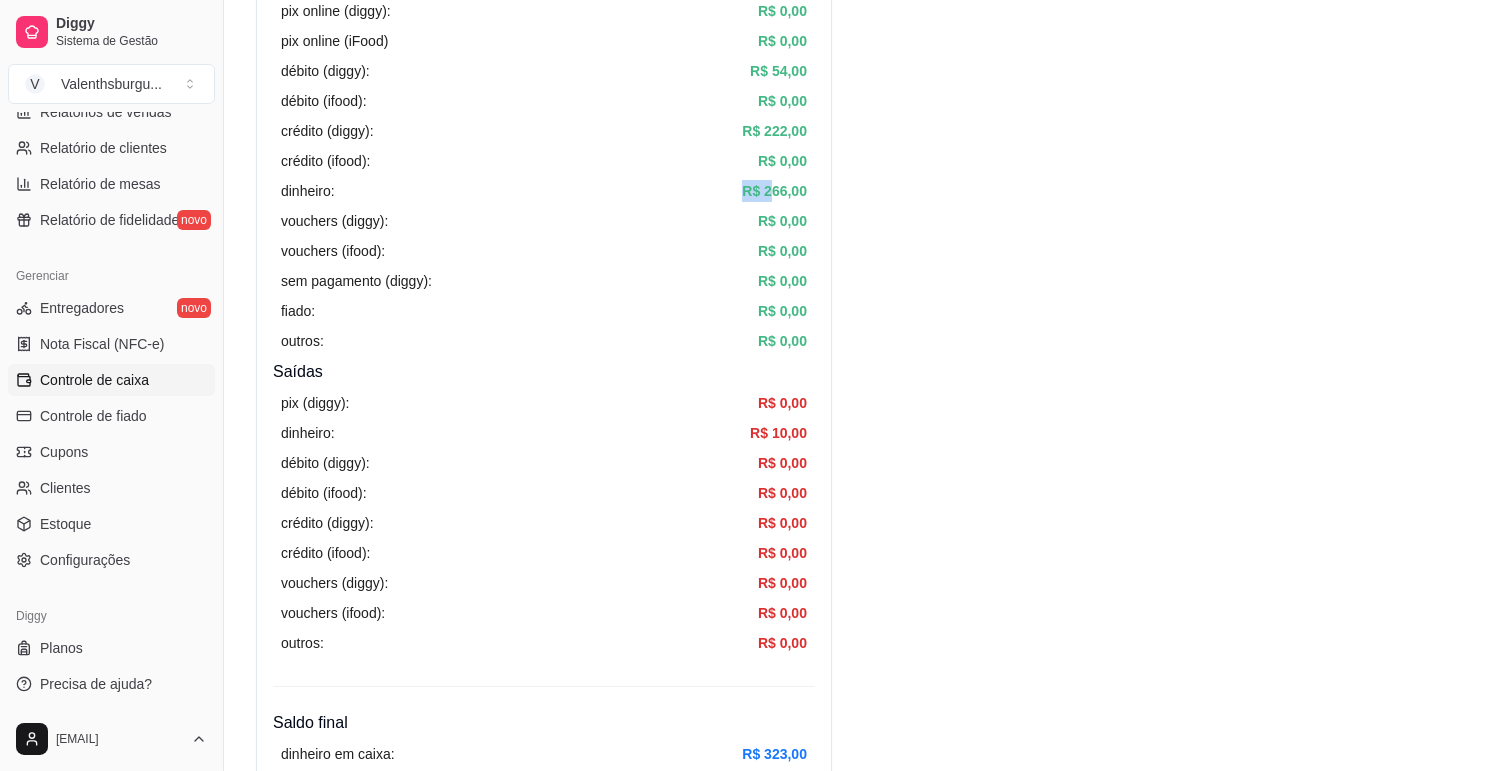 drag, startPoint x: 365, startPoint y: 182, endPoint x: 767, endPoint y: 180, distance: 402.00497 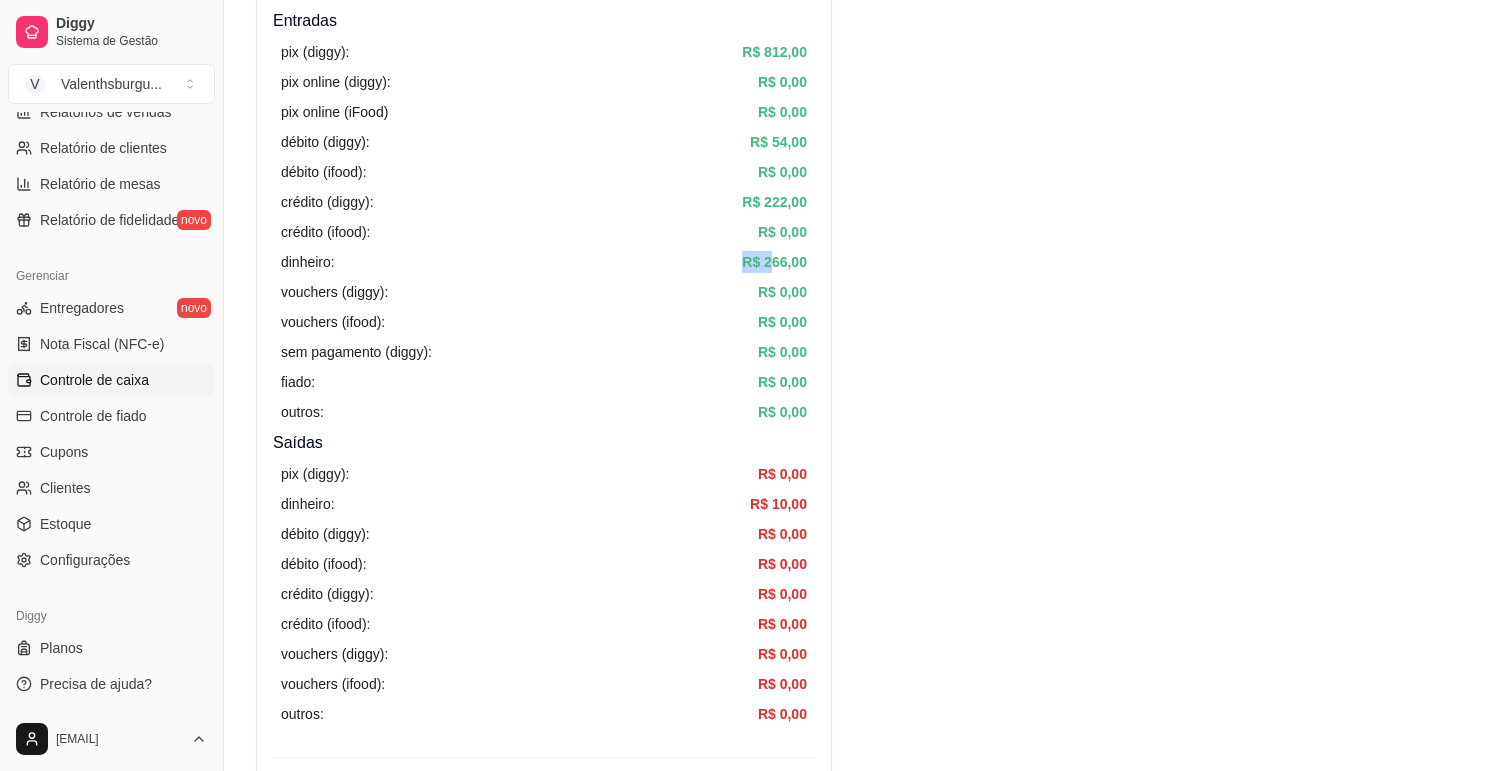 scroll, scrollTop: 222, scrollLeft: 0, axis: vertical 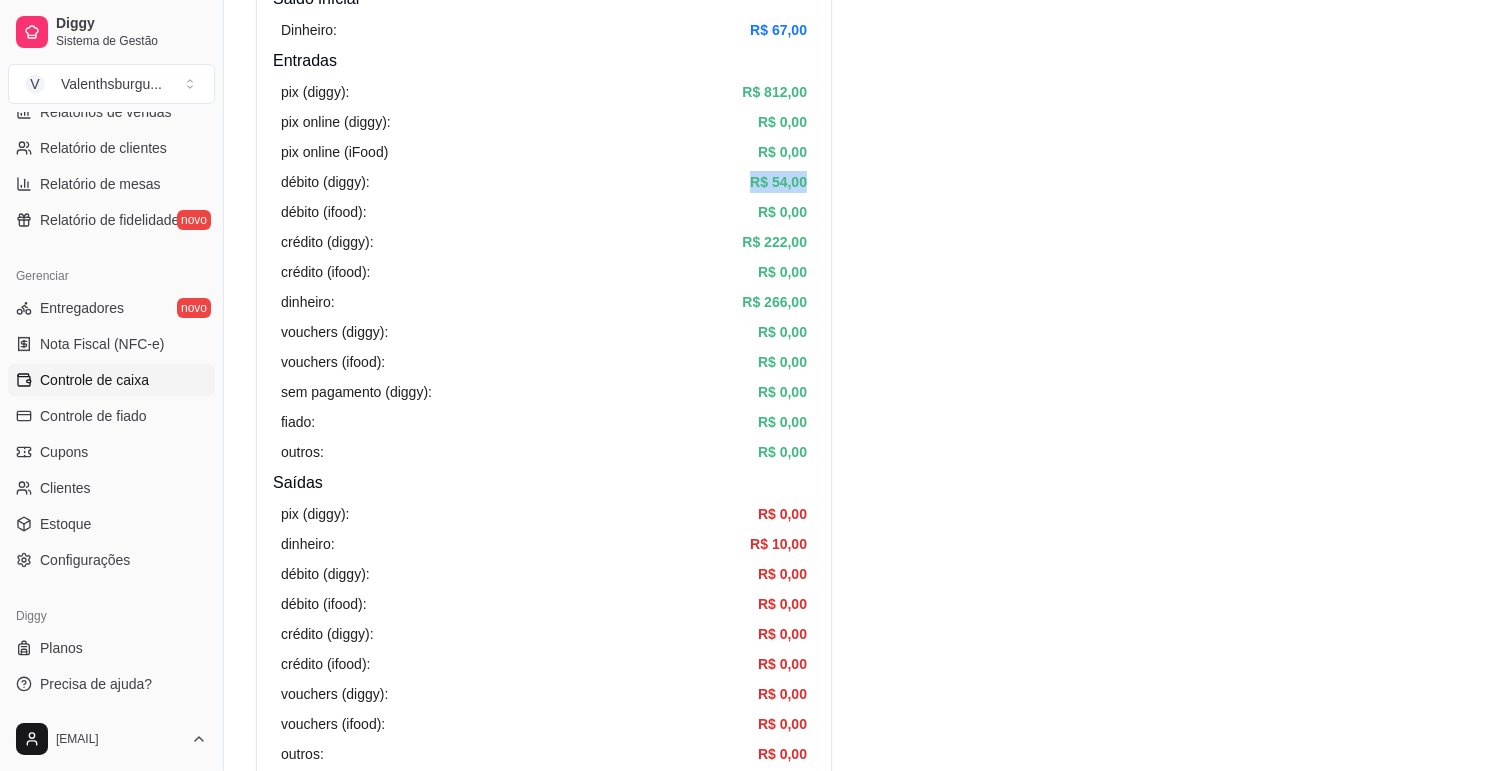 drag, startPoint x: 744, startPoint y: 172, endPoint x: 856, endPoint y: 172, distance: 112 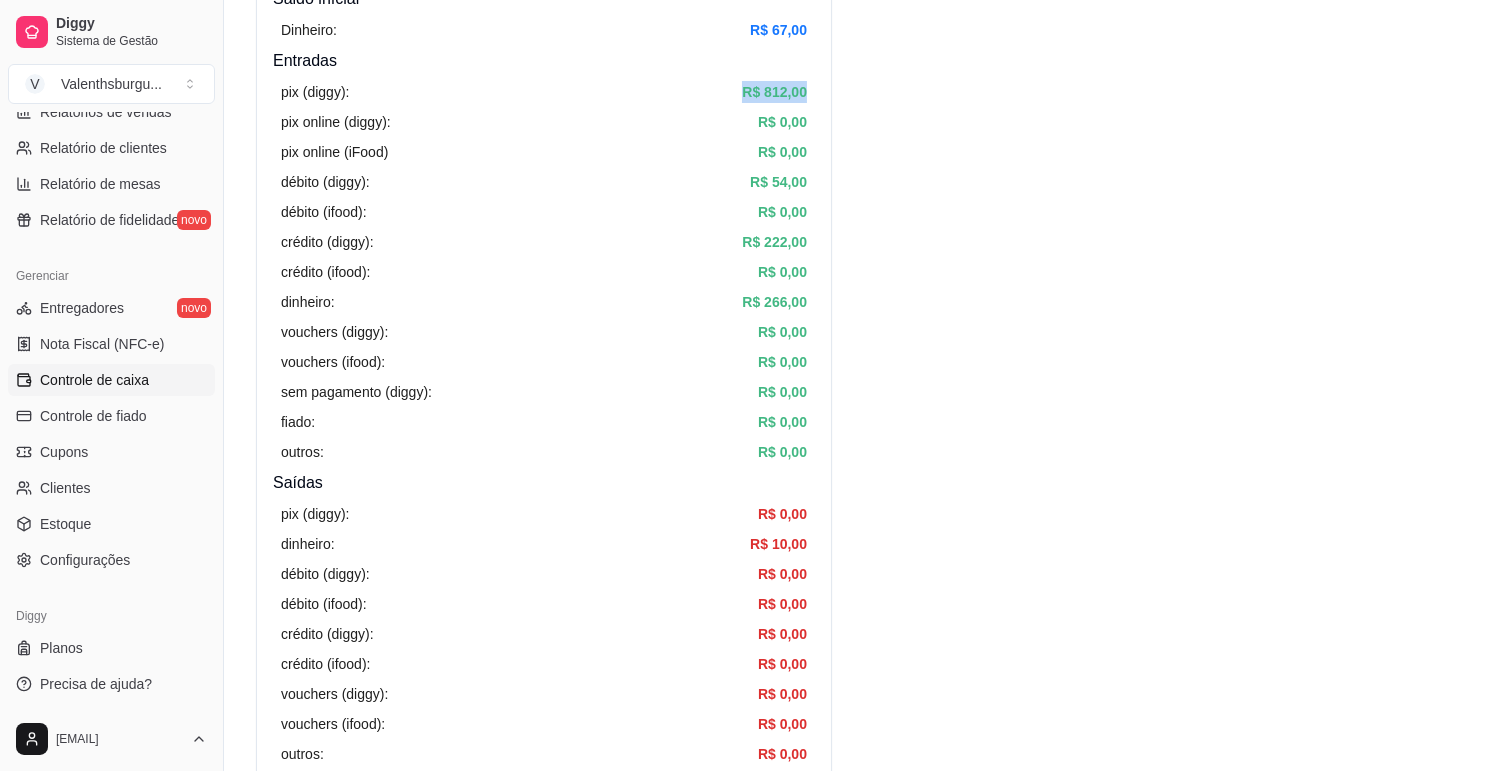 drag, startPoint x: 726, startPoint y: 90, endPoint x: 812, endPoint y: 151, distance: 105.43719 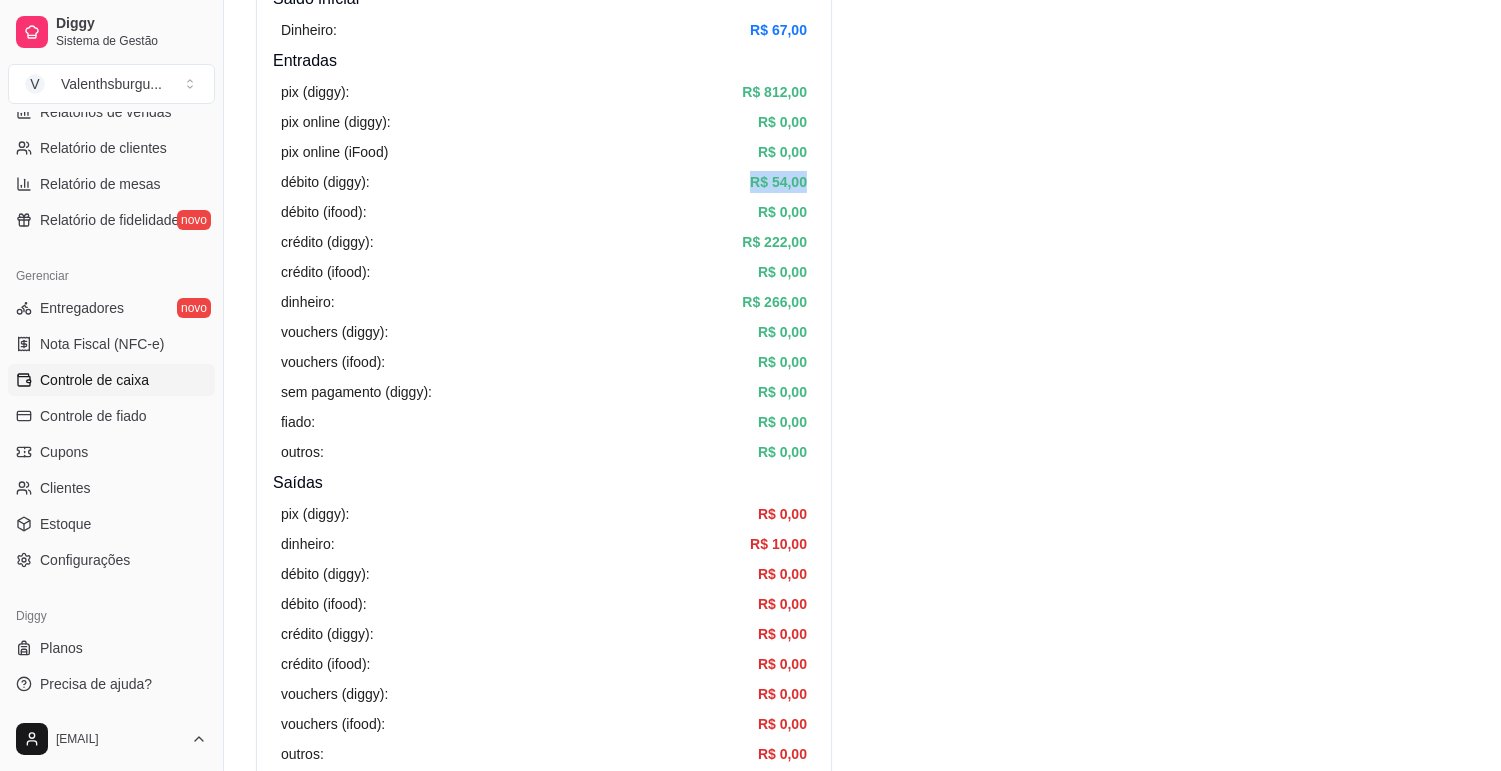 drag, startPoint x: 747, startPoint y: 180, endPoint x: 900, endPoint y: 177, distance: 153.0294 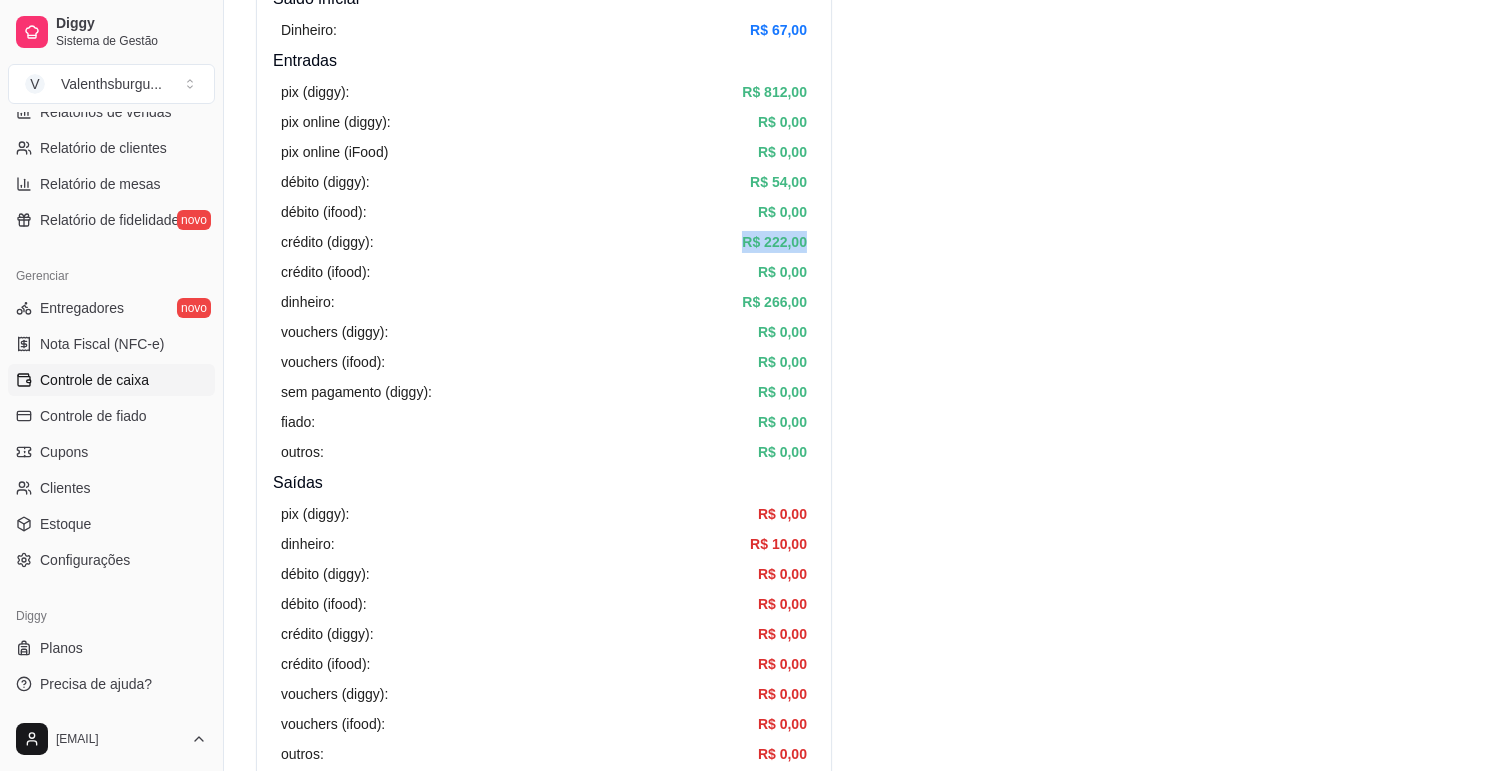 drag, startPoint x: 725, startPoint y: 251, endPoint x: 876, endPoint y: 240, distance: 151.40013 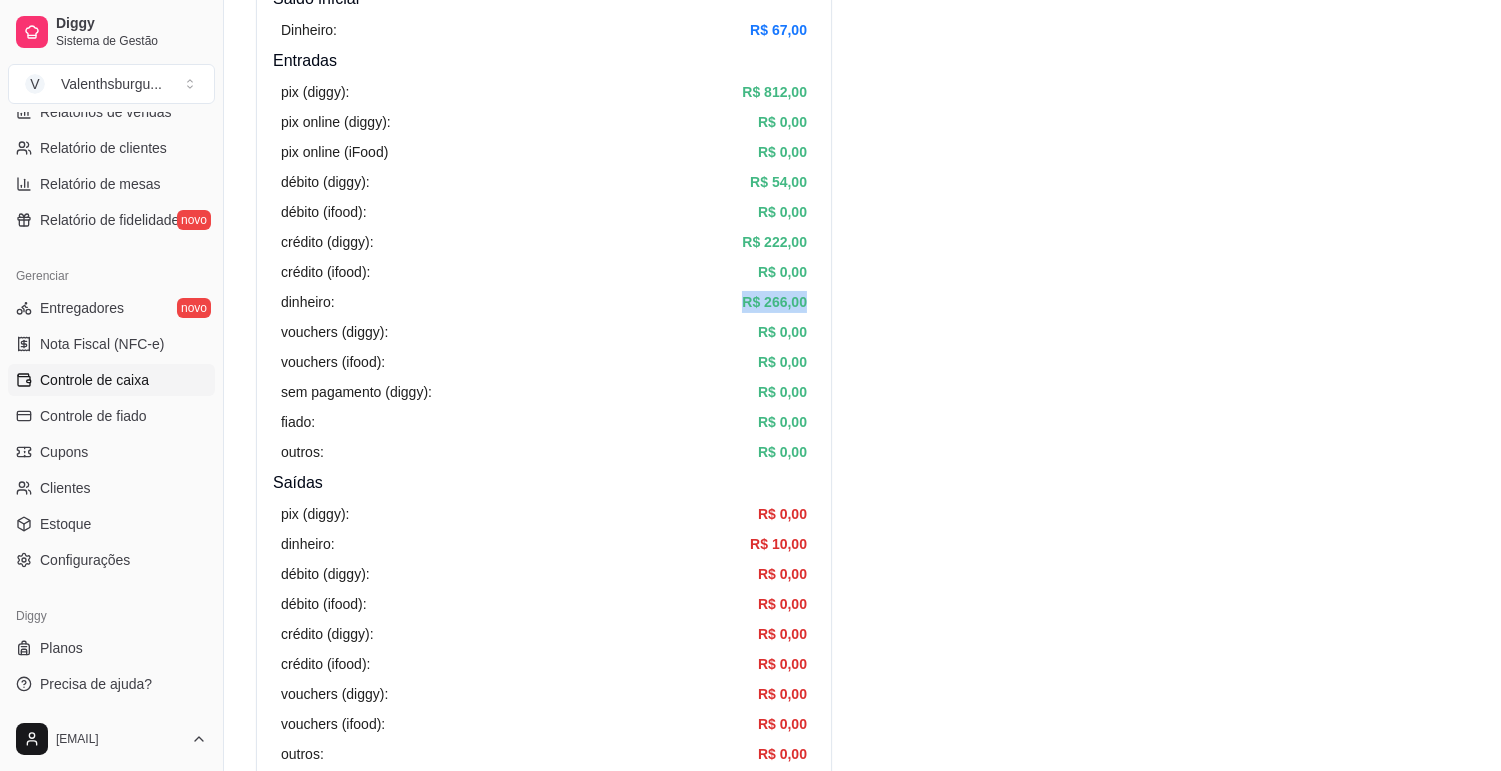 drag, startPoint x: 700, startPoint y: 294, endPoint x: 864, endPoint y: 293, distance: 164.00305 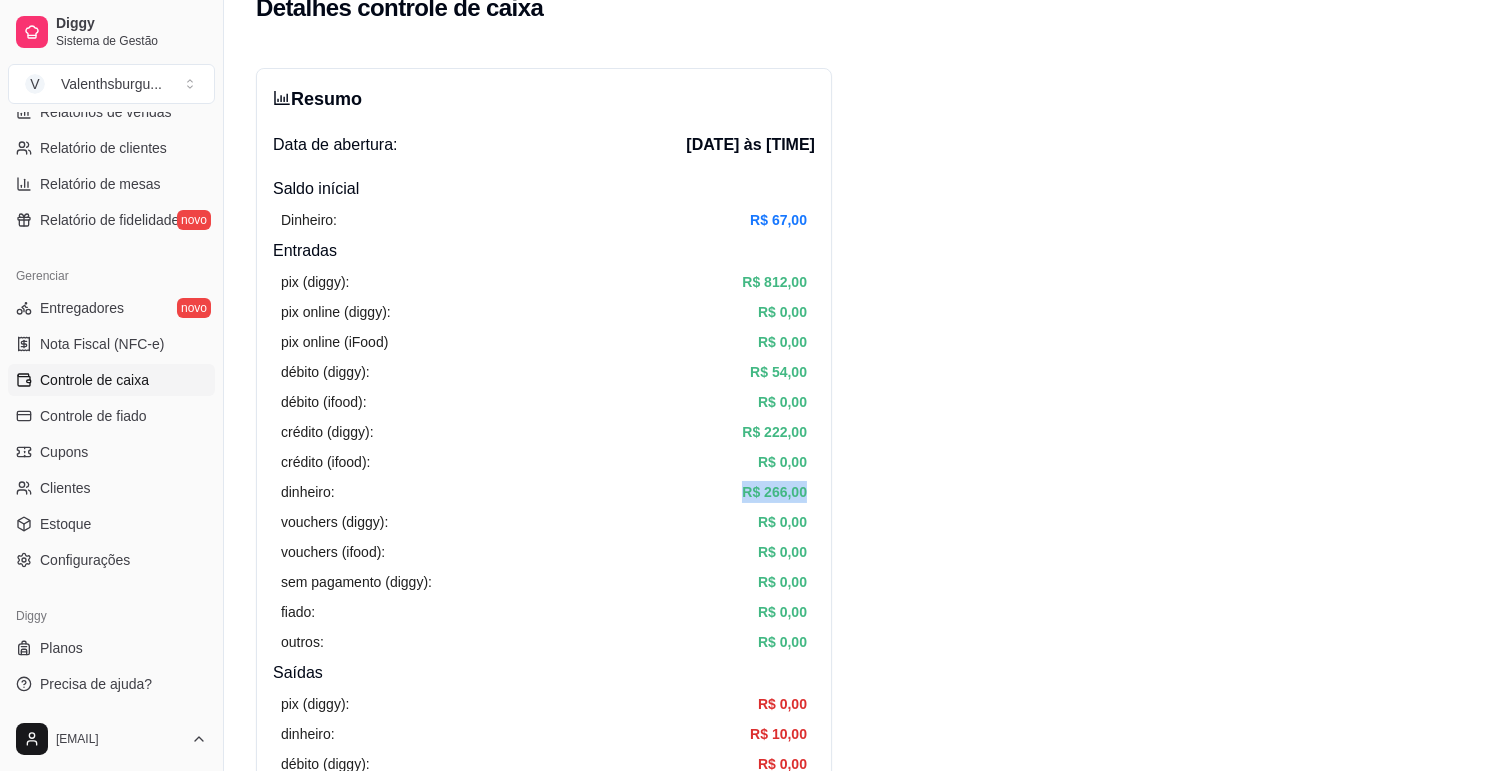 scroll, scrollTop: 0, scrollLeft: 0, axis: both 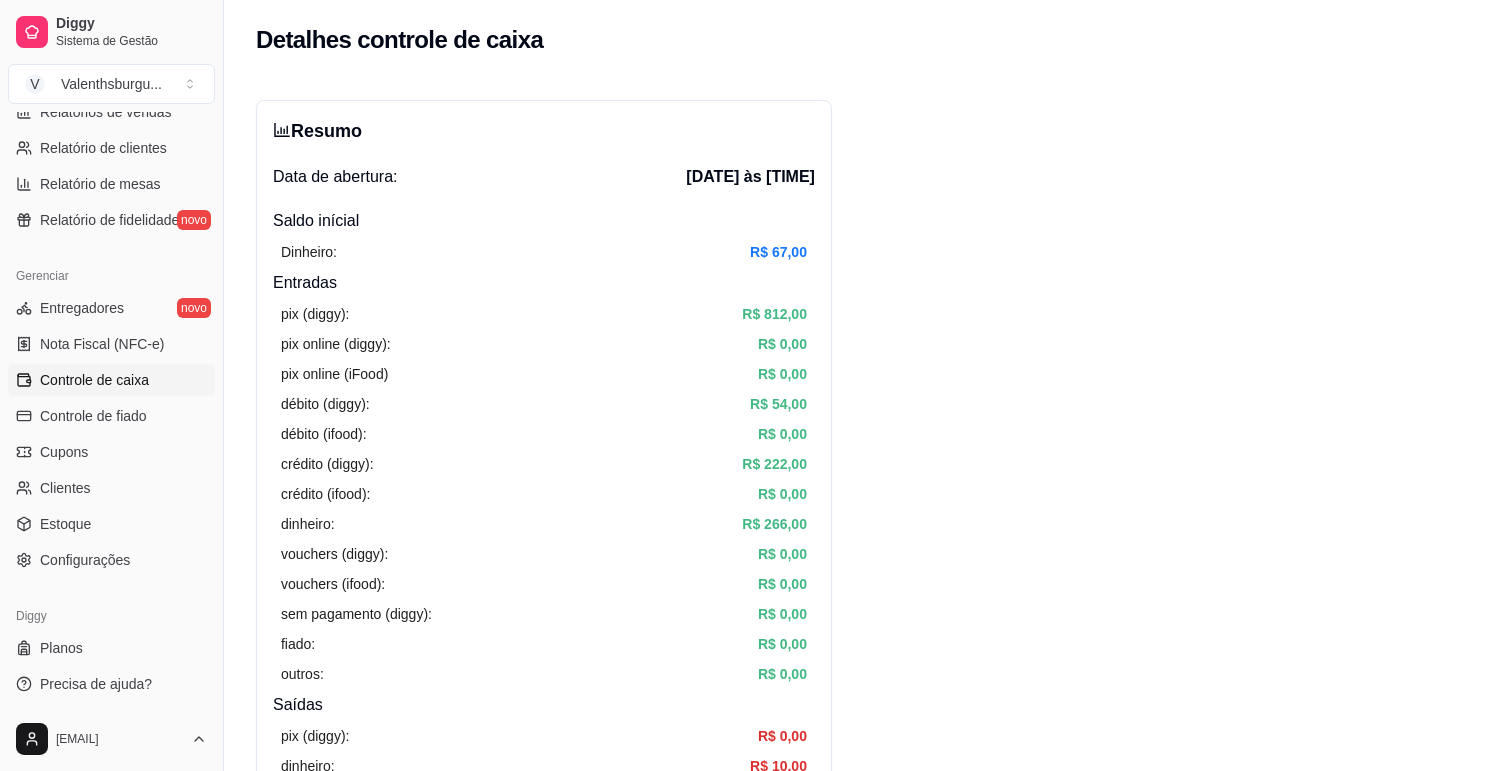 drag, startPoint x: 966, startPoint y: 471, endPoint x: 955, endPoint y: 474, distance: 11.401754 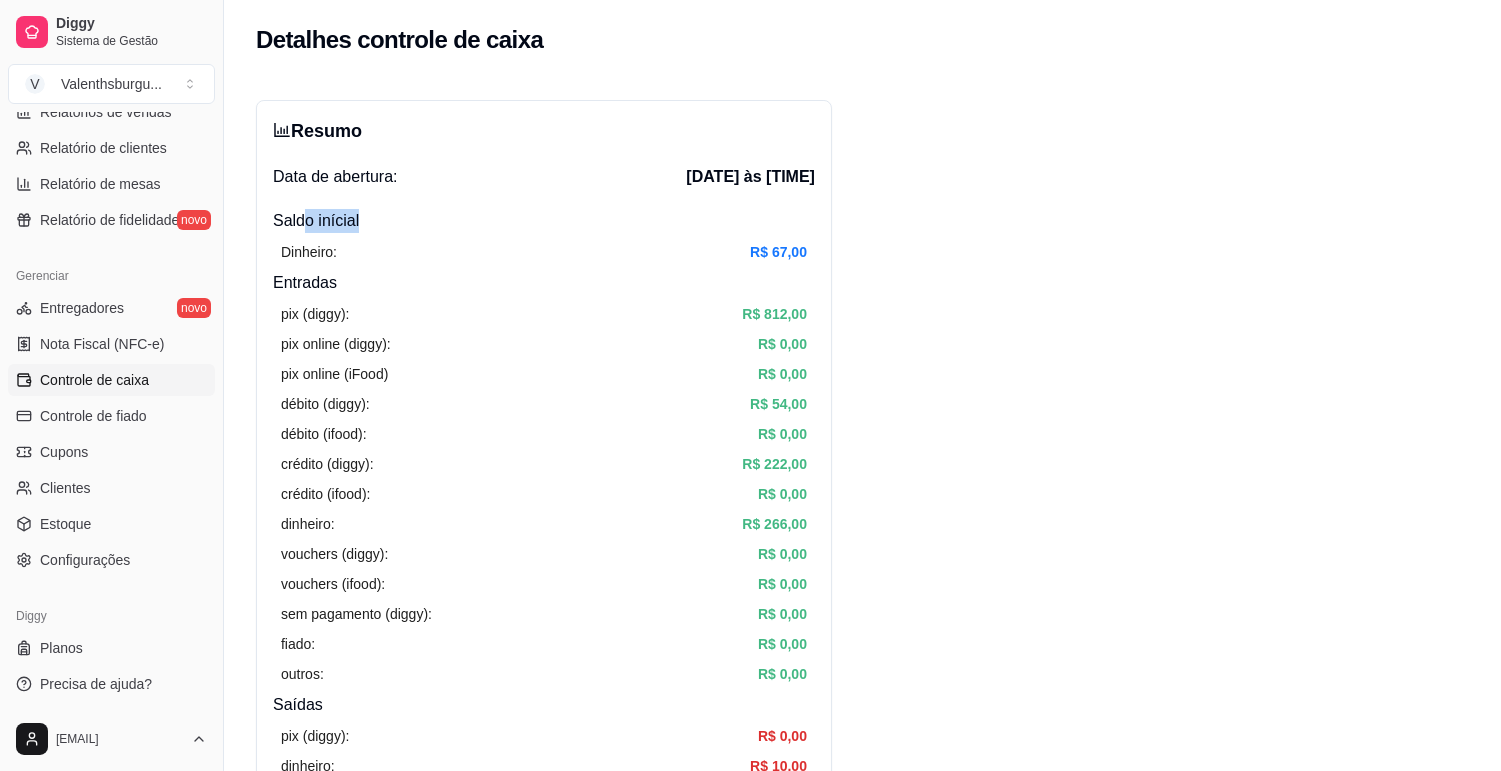 drag, startPoint x: 301, startPoint y: 224, endPoint x: 673, endPoint y: 230, distance: 372.04837 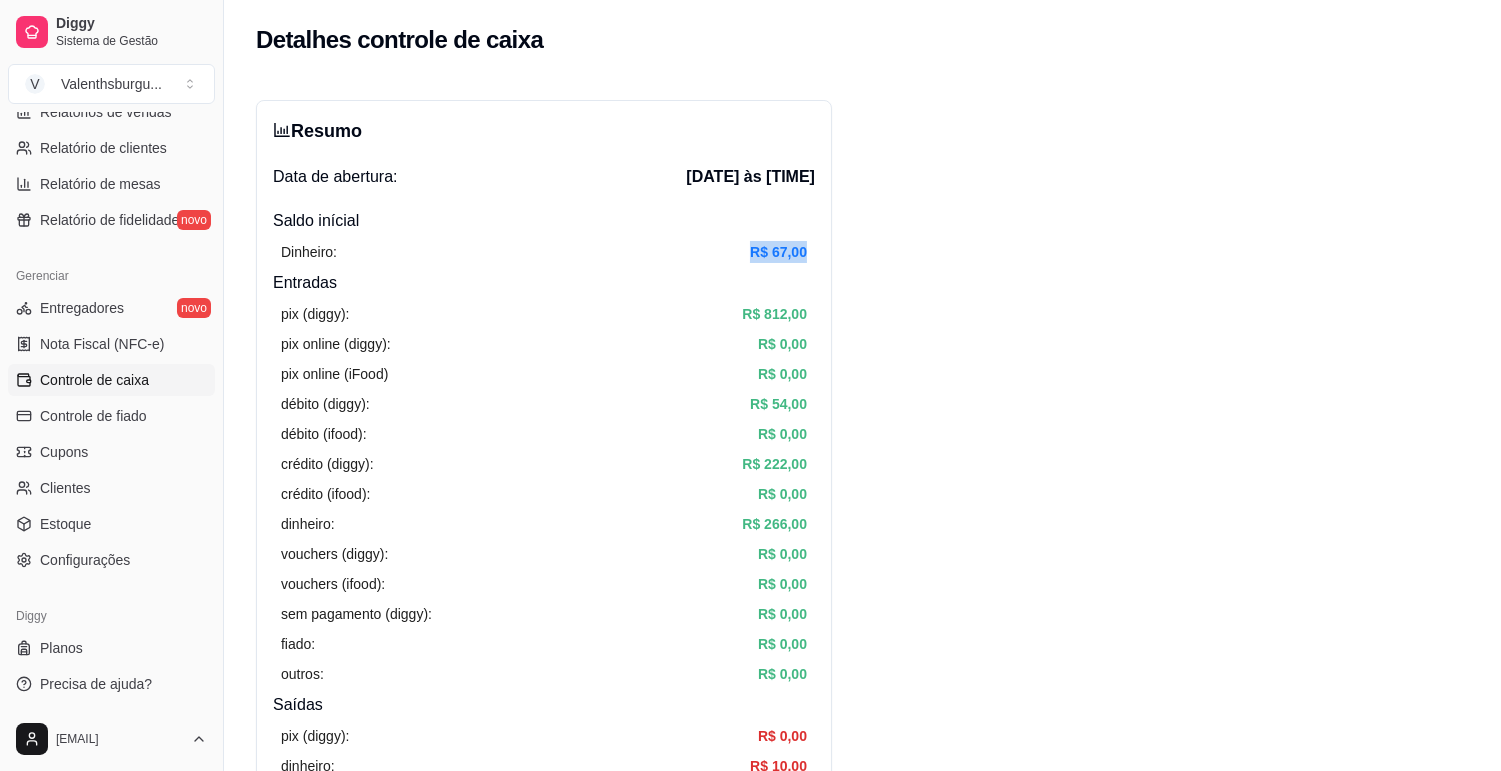 drag, startPoint x: 904, startPoint y: 252, endPoint x: 971, endPoint y: 301, distance: 83.00603 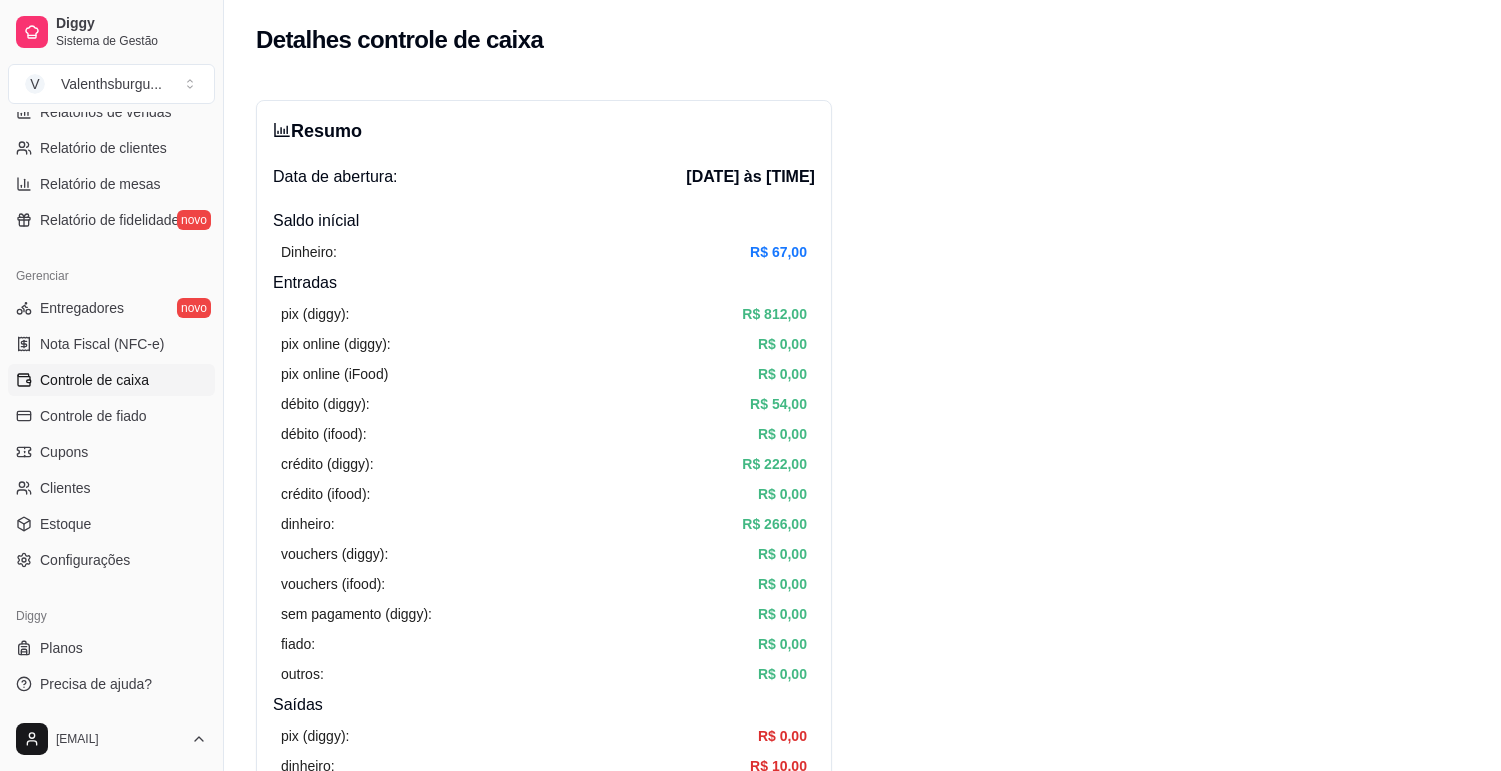 click on "Resumo Data de abertura: 8 de ago de 2025 às 18:47 Saldo inícial Dinheiro: R$ 67,00 Entradas pix (diggy): R$ 812,00 pix online (diggy): R$ 0,00 pix online (iFood) R$ 0,00 débito (diggy): R$ 54,00 débito (ifood): R$ 0,00 crédito (diggy): R$ 222,00 crédito (ifood): R$ 0,00 dinheiro: R$ 266,00 vouchers (diggy): R$ 0,00 vouchers (ifood): R$ 0,00 sem pagamento (diggy): R$ 0,00 fiado: R$ 0,00 outros: R$ 0,00 Saídas pix (diggy): R$ 0,00 dinheiro: R$ 10,00 débito (diggy): R$ 0,00 débito (ifood): R$ 0,00 crédito (diggy): R$ 0,00 crédito (ifood): R$ 0,00 vouchers (diggy): R$ 0,00 vouchers (ifood): R$ 0,00 outros: R$ 0,00 Saldo final dinheiro em caixa: R$ 323,00 total: R$ 1.344,00 Todos Pix Dinheiro Crédito Débito Voucher Outros Entrada R$ 1.354,00 Saída R$ 10,00 Saldo R$ 1.344,00 Tipo de pagamento Data - Hora Entrada ou Saída Descrição Valor Descrição Dinheiro 9 de ago de 2025 às 00:49 Saída taxa de entrega errada  R$ 10,00 Editar Dinheiro 9 de ago de 2025 às 00:49 1" at bounding box center [862, 1205] 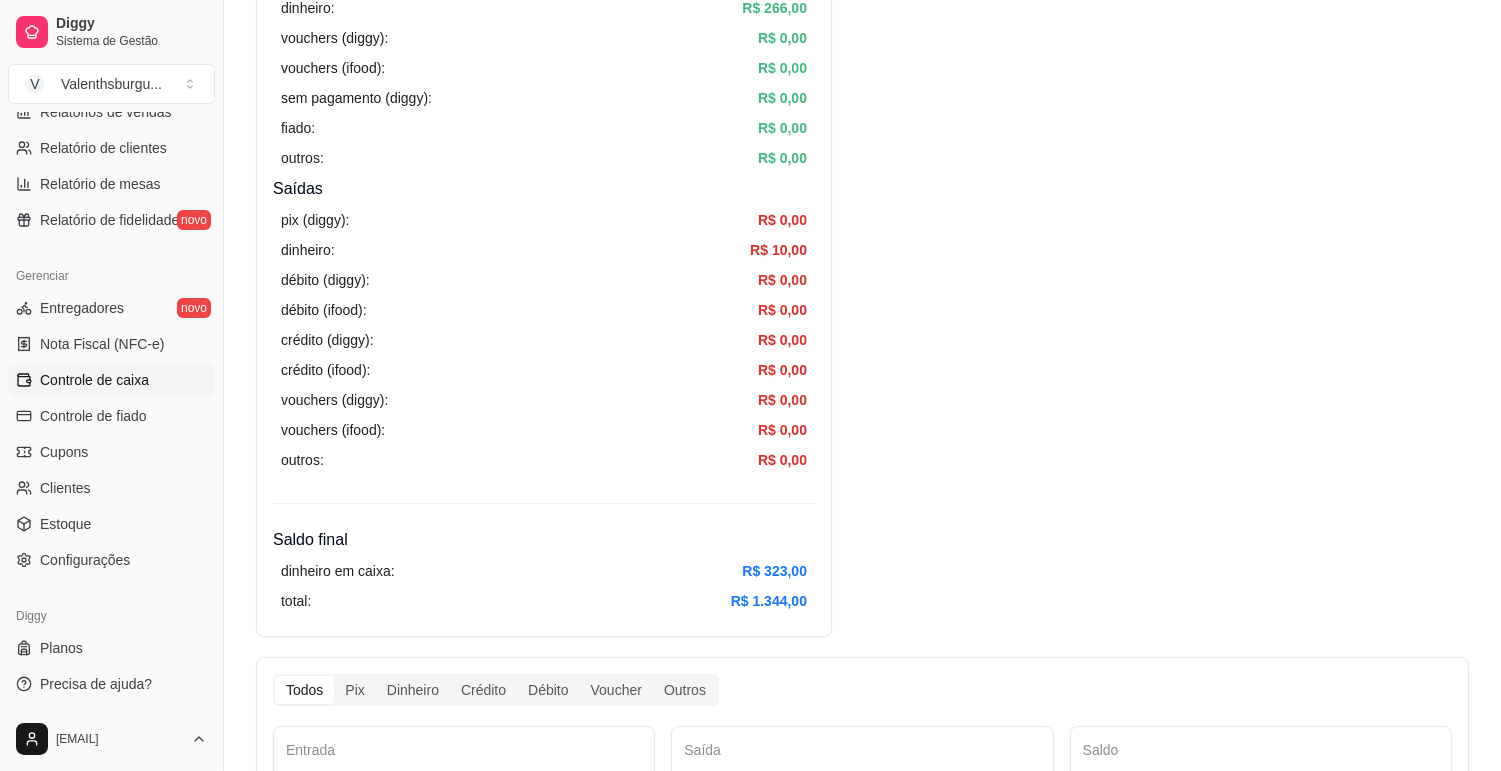 scroll, scrollTop: 555, scrollLeft: 0, axis: vertical 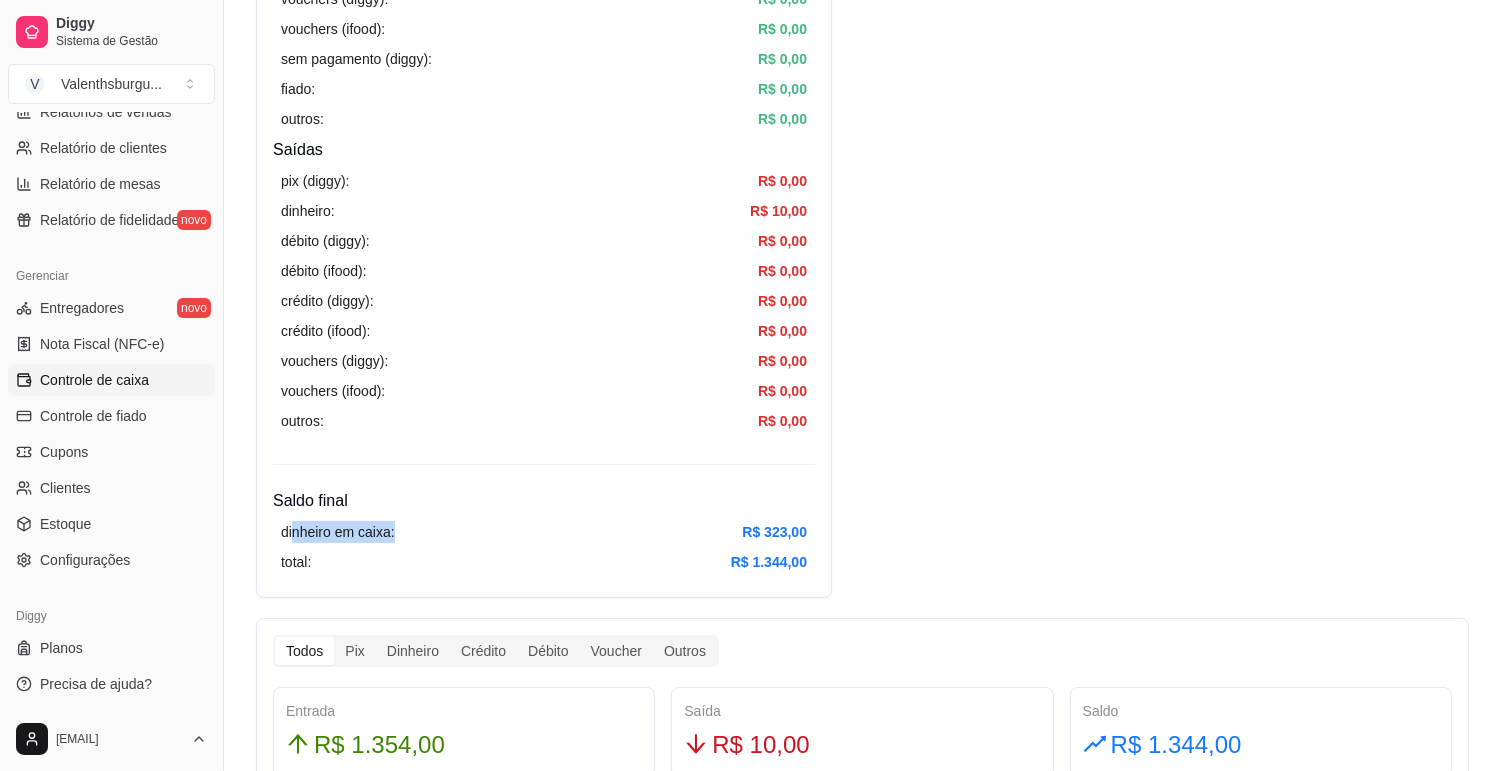 drag, startPoint x: 294, startPoint y: 528, endPoint x: 455, endPoint y: 541, distance: 161.52399 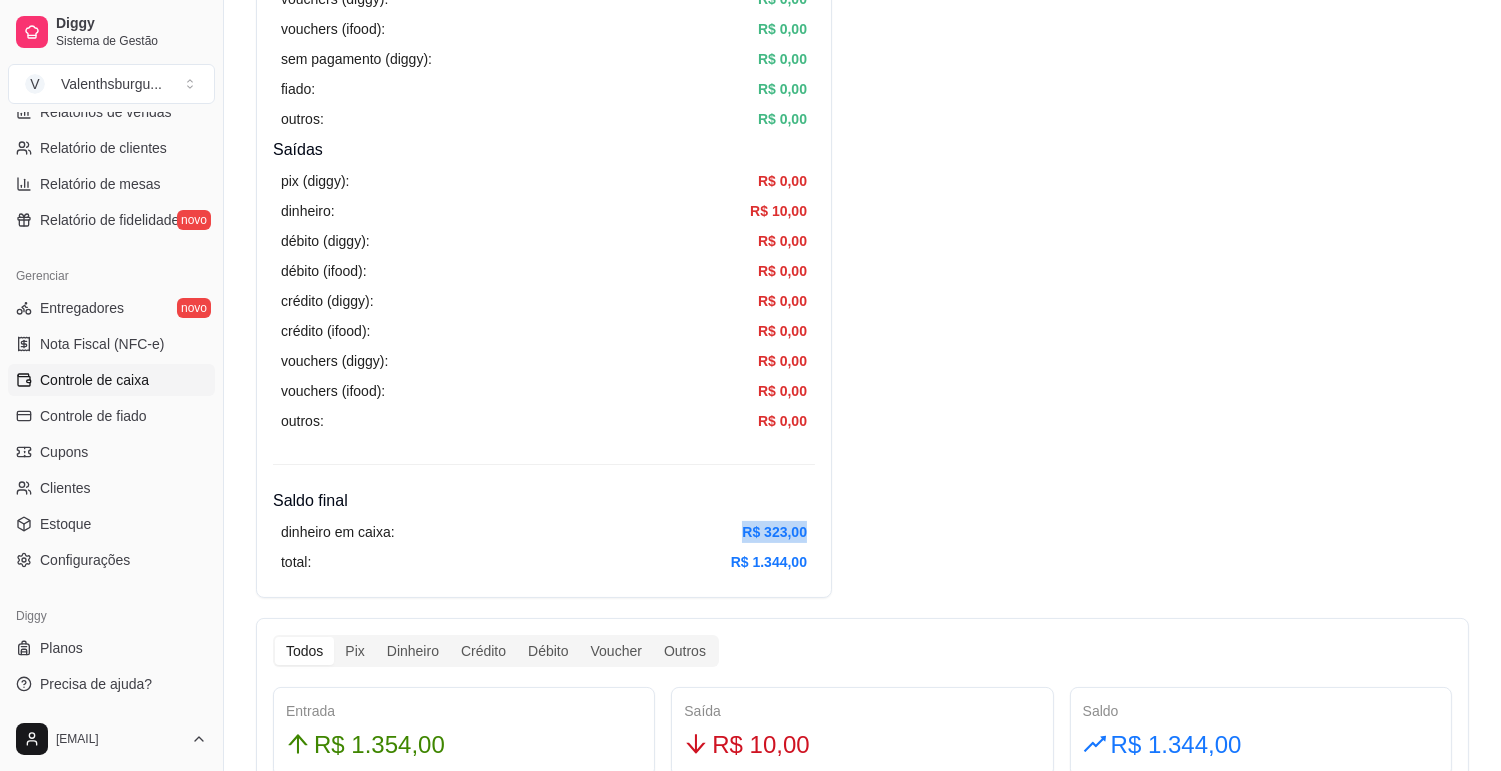 drag, startPoint x: 697, startPoint y: 525, endPoint x: 873, endPoint y: 526, distance: 176.00284 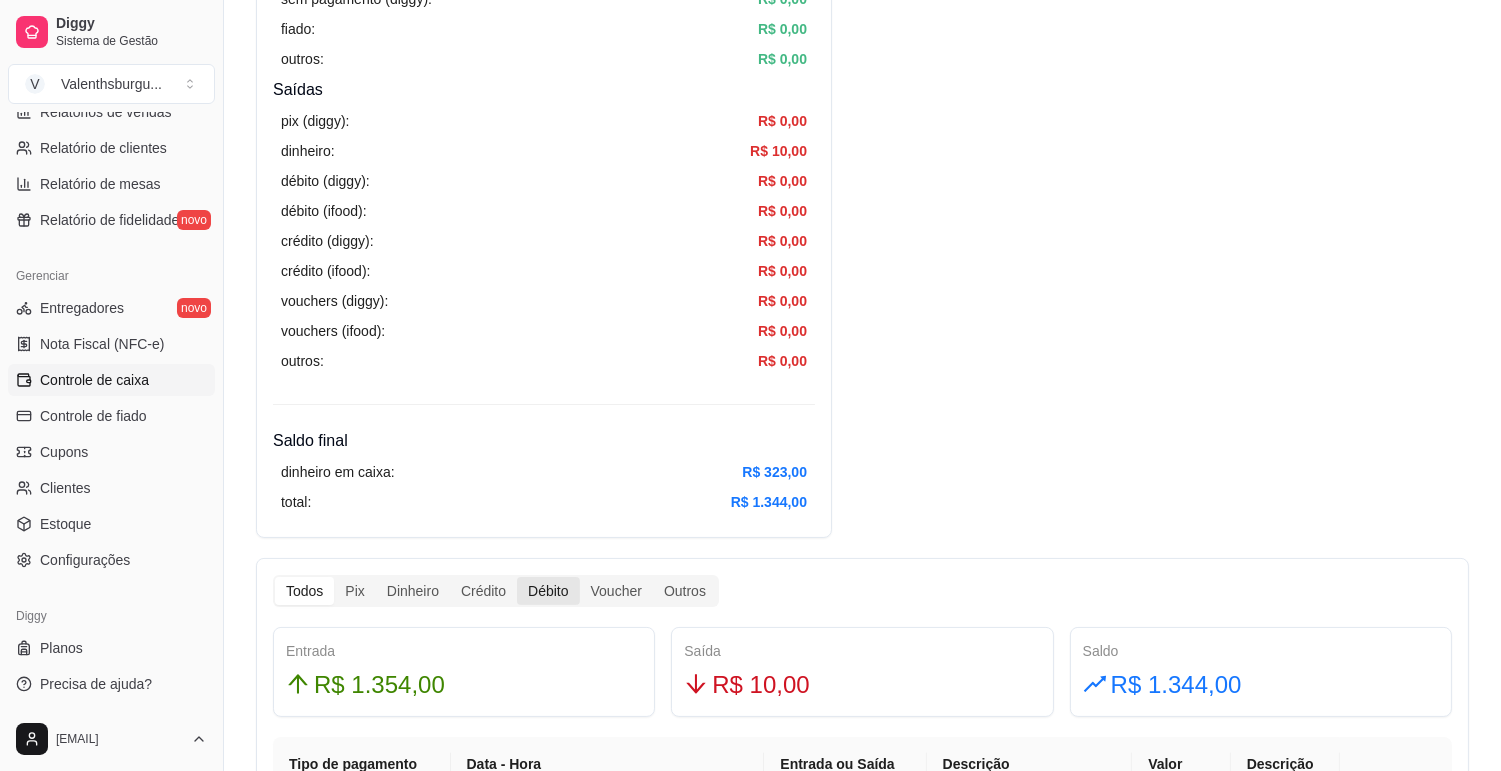 scroll, scrollTop: 666, scrollLeft: 0, axis: vertical 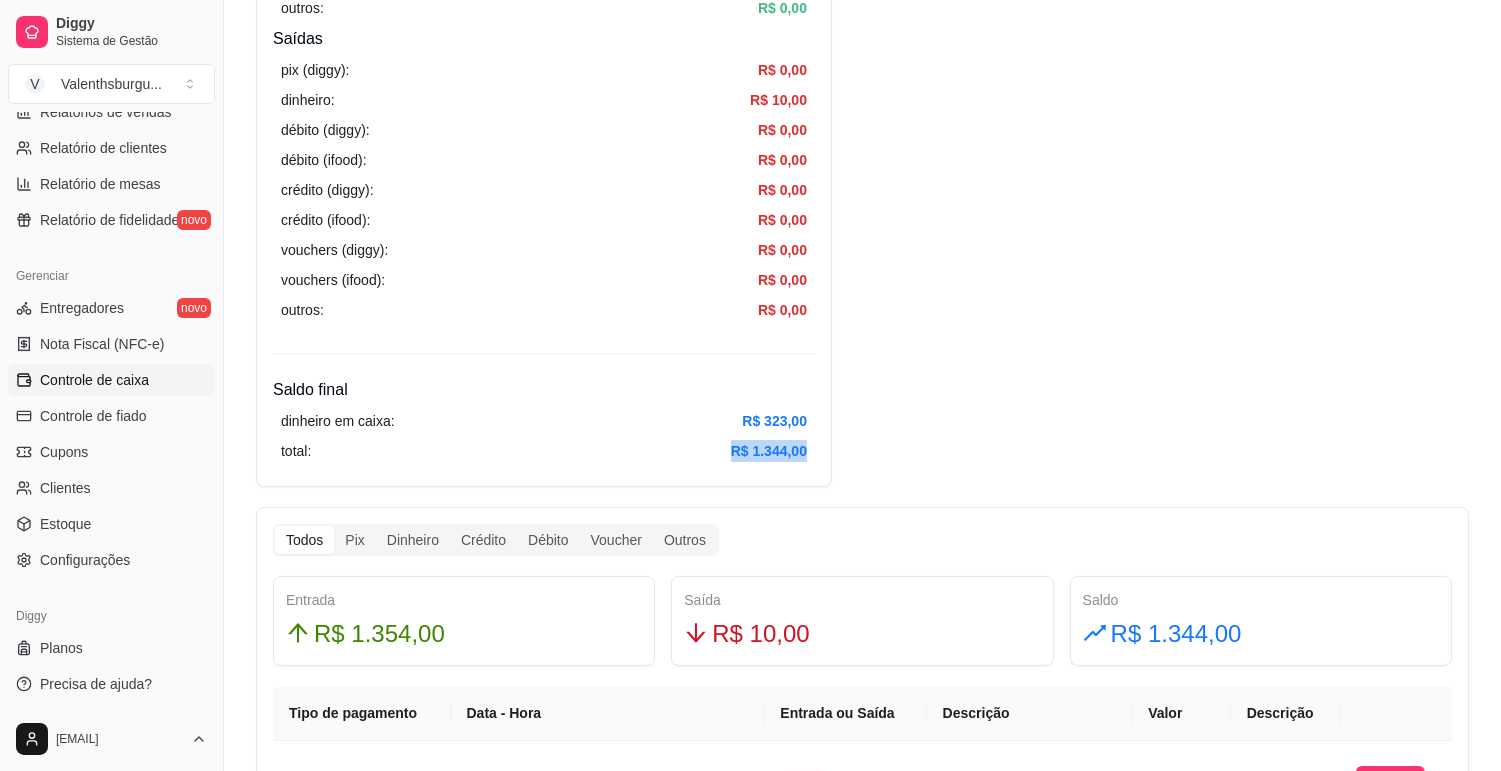 drag, startPoint x: 730, startPoint y: 448, endPoint x: 1057, endPoint y: 437, distance: 327.18497 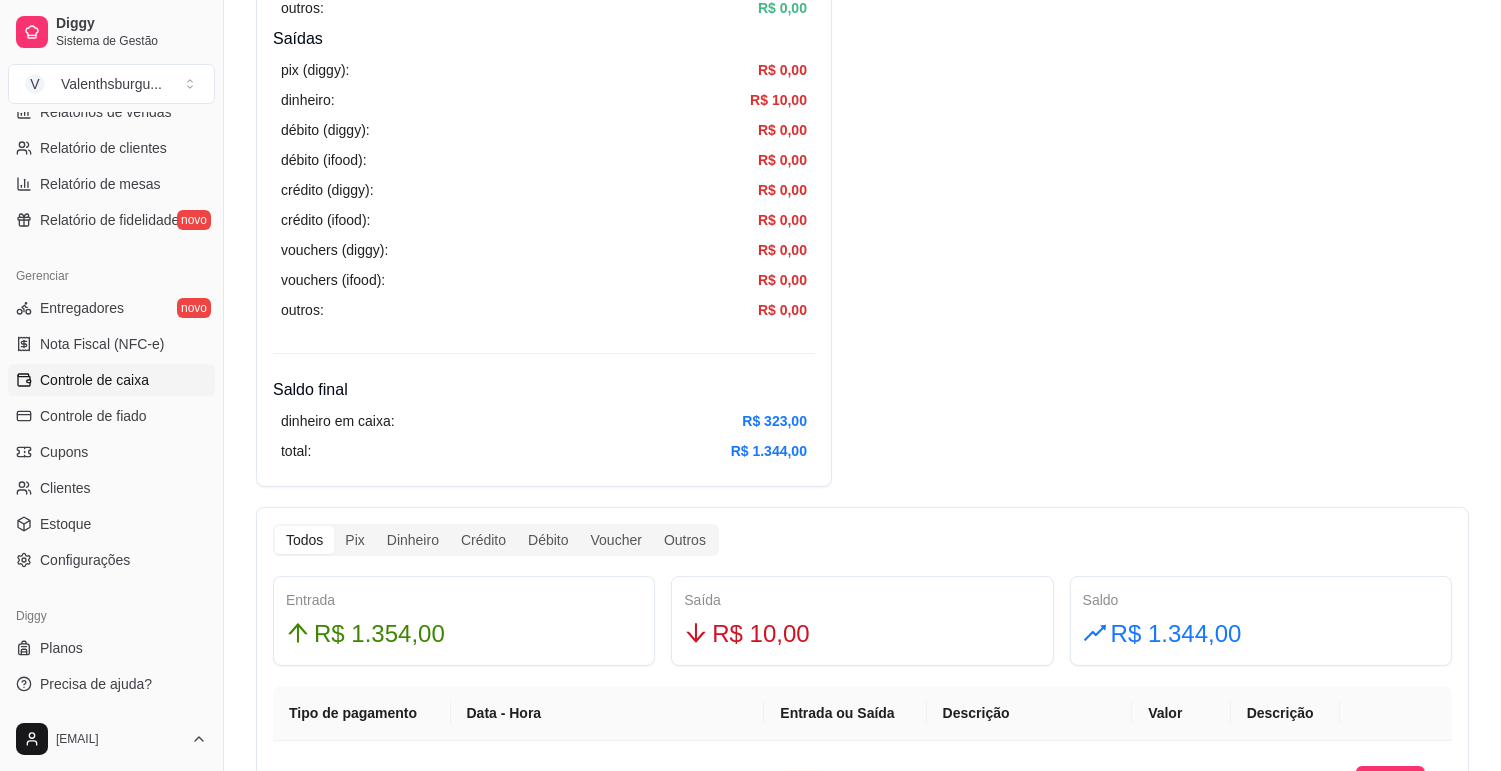 scroll, scrollTop: 777, scrollLeft: 0, axis: vertical 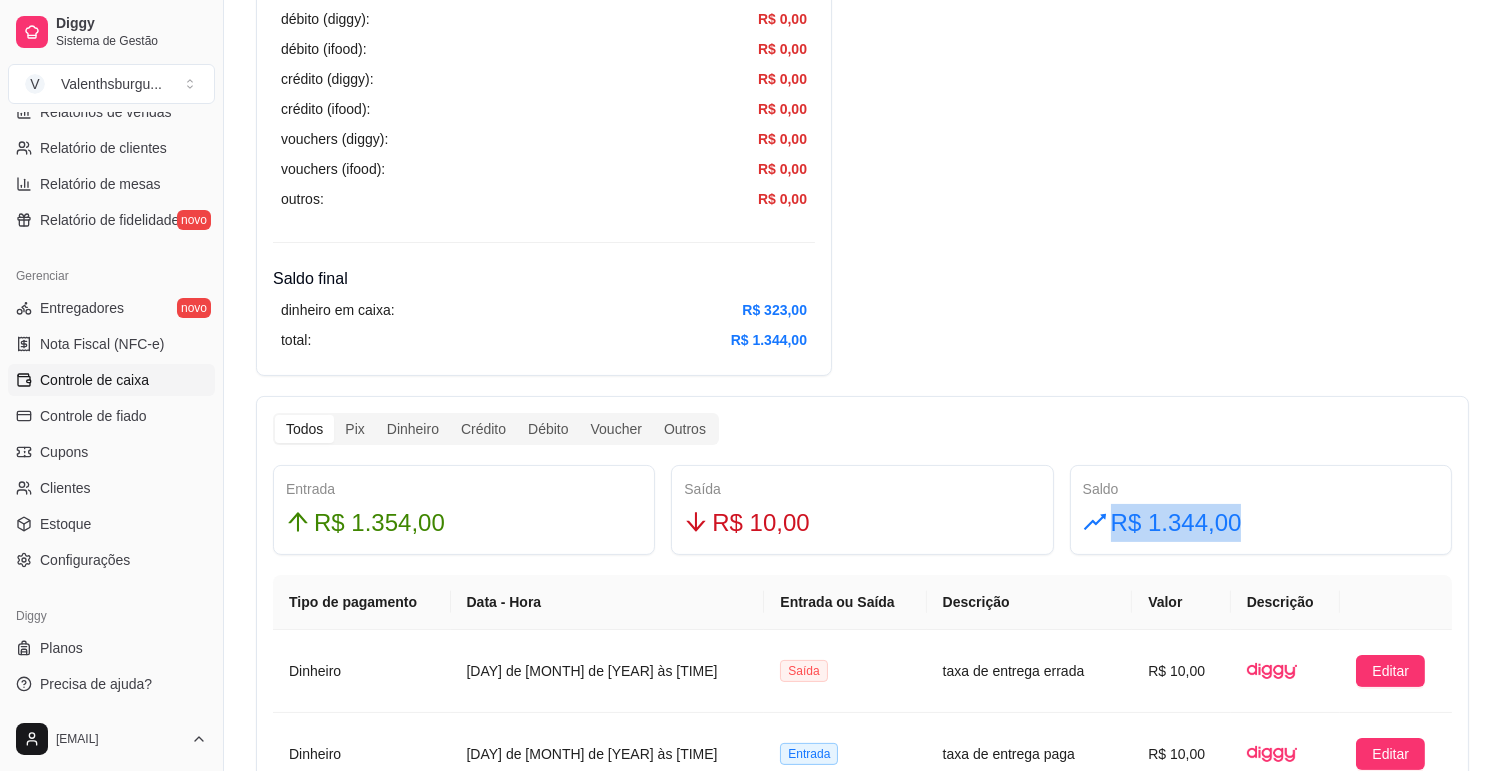 drag, startPoint x: 1084, startPoint y: 515, endPoint x: 1236, endPoint y: 348, distance: 225.8163 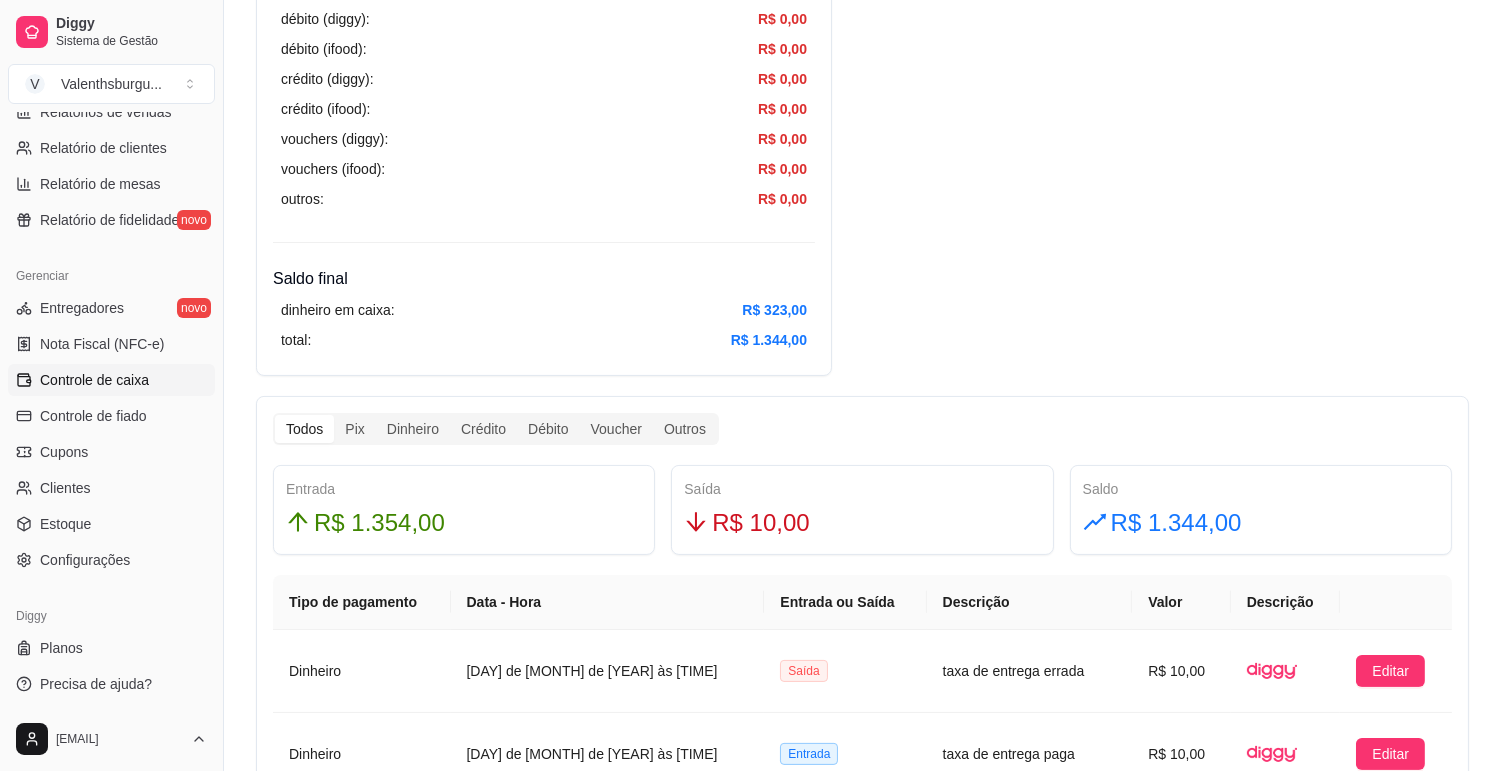 click on "Resumo Data de abertura: 8 de ago de 2025 às 18:47 Saldo inícial Dinheiro: R$ 67,00 Entradas pix (diggy): R$ 812,00 pix online (diggy): R$ 0,00 pix online (iFood) R$ 0,00 débito (diggy): R$ 54,00 débito (ifood): R$ 0,00 crédito (diggy): R$ 222,00 crédito (ifood): R$ 0,00 dinheiro: R$ 266,00 vouchers (diggy): R$ 0,00 vouchers (ifood): R$ 0,00 sem pagamento (diggy): R$ 0,00 fiado: R$ 0,00 outros: R$ 0,00 Saídas pix (diggy): R$ 0,00 dinheiro: R$ 10,00 débito (diggy): R$ 0,00 débito (ifood): R$ 0,00 crédito (diggy): R$ 0,00 crédito (ifood): R$ 0,00 vouchers (diggy): R$ 0,00 vouchers (ifood): R$ 0,00 outros: R$ 0,00 Saldo final dinheiro em caixa: R$ 323,00 total: R$ 1.344,00 Todos Pix Dinheiro Crédito Débito Voucher Outros Entrada R$ 1.354,00 Saída R$ 10,00 Saldo R$ 1.344,00 Tipo de pagamento Data - Hora Entrada ou Saída Descrição Valor Descrição Dinheiro 9 de ago de 2025 às 00:49 Saída taxa de entrega errada  R$ 10,00 Editar Dinheiro 9 de ago de 2025 às 00:49 1" at bounding box center [862, 428] 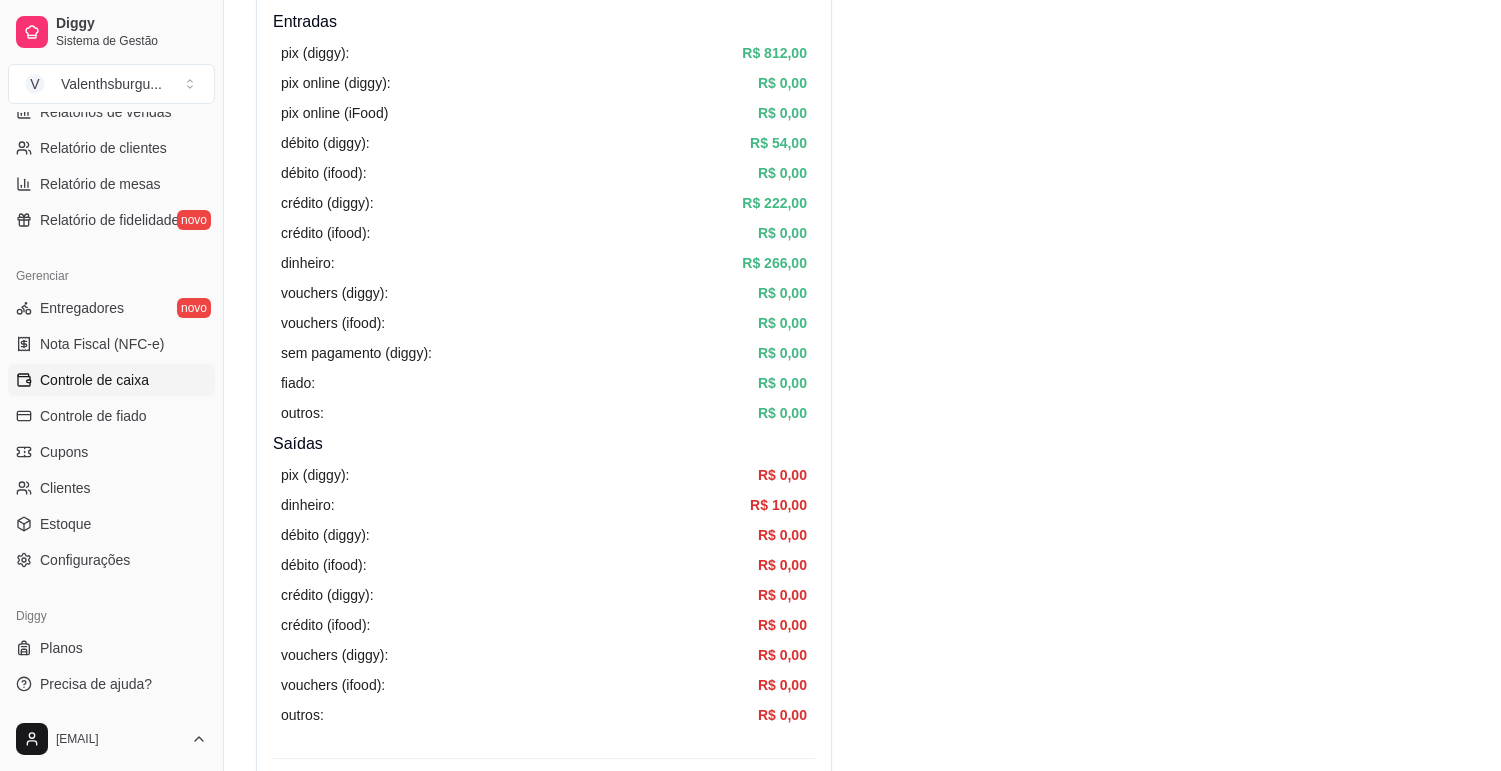 scroll, scrollTop: 111, scrollLeft: 0, axis: vertical 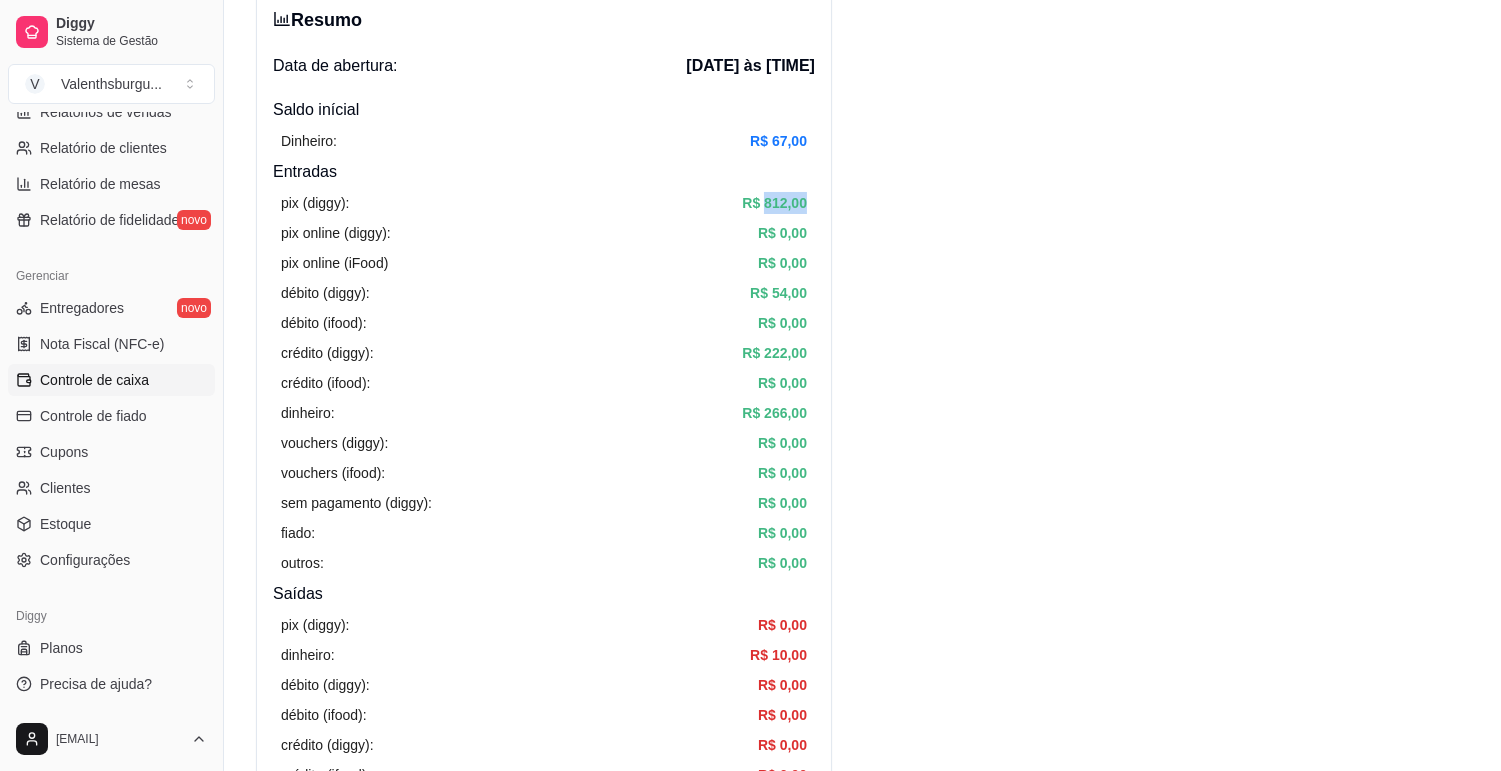 drag, startPoint x: 762, startPoint y: 197, endPoint x: 820, endPoint y: 202, distance: 58.21512 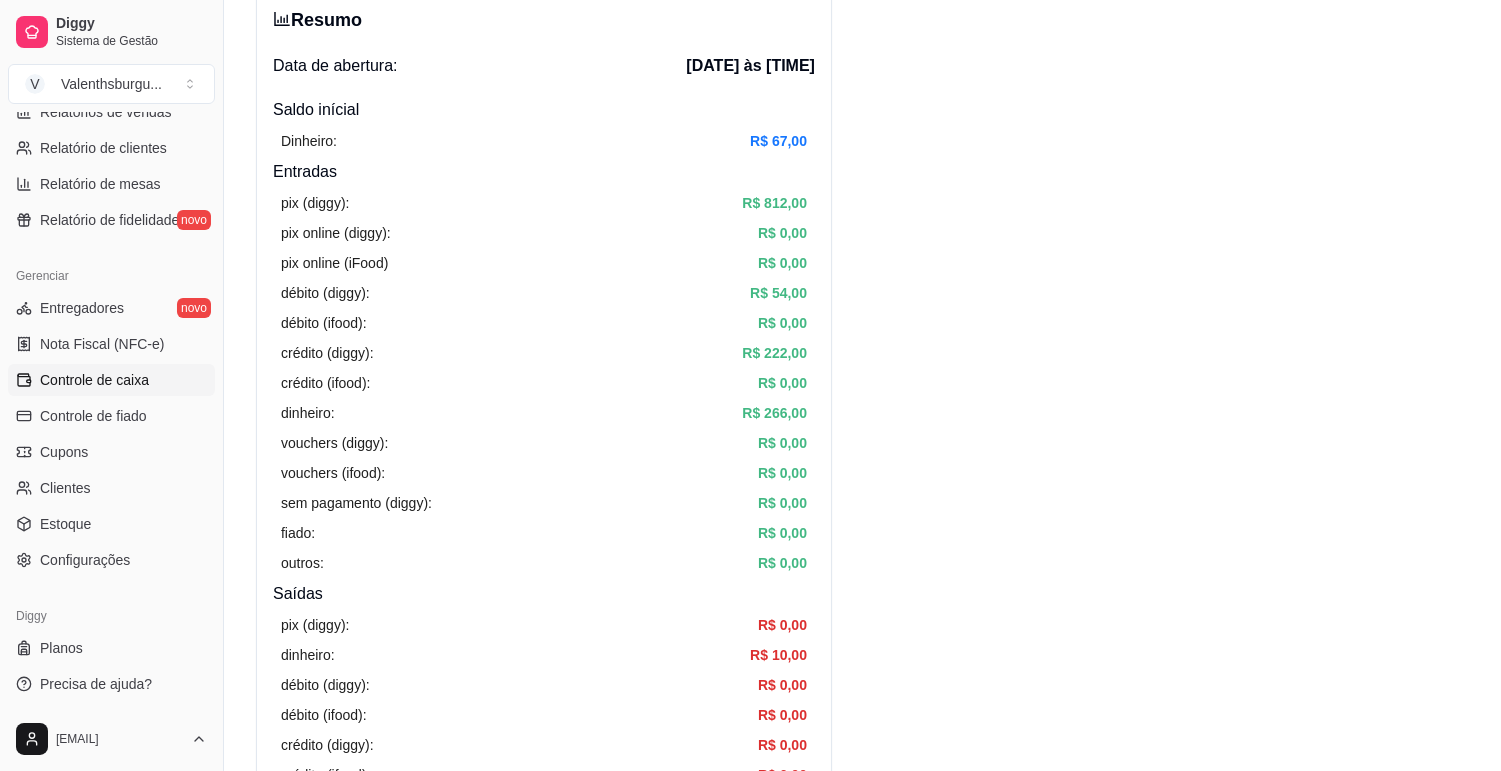 click on "débito (diggy):" at bounding box center (325, 293) 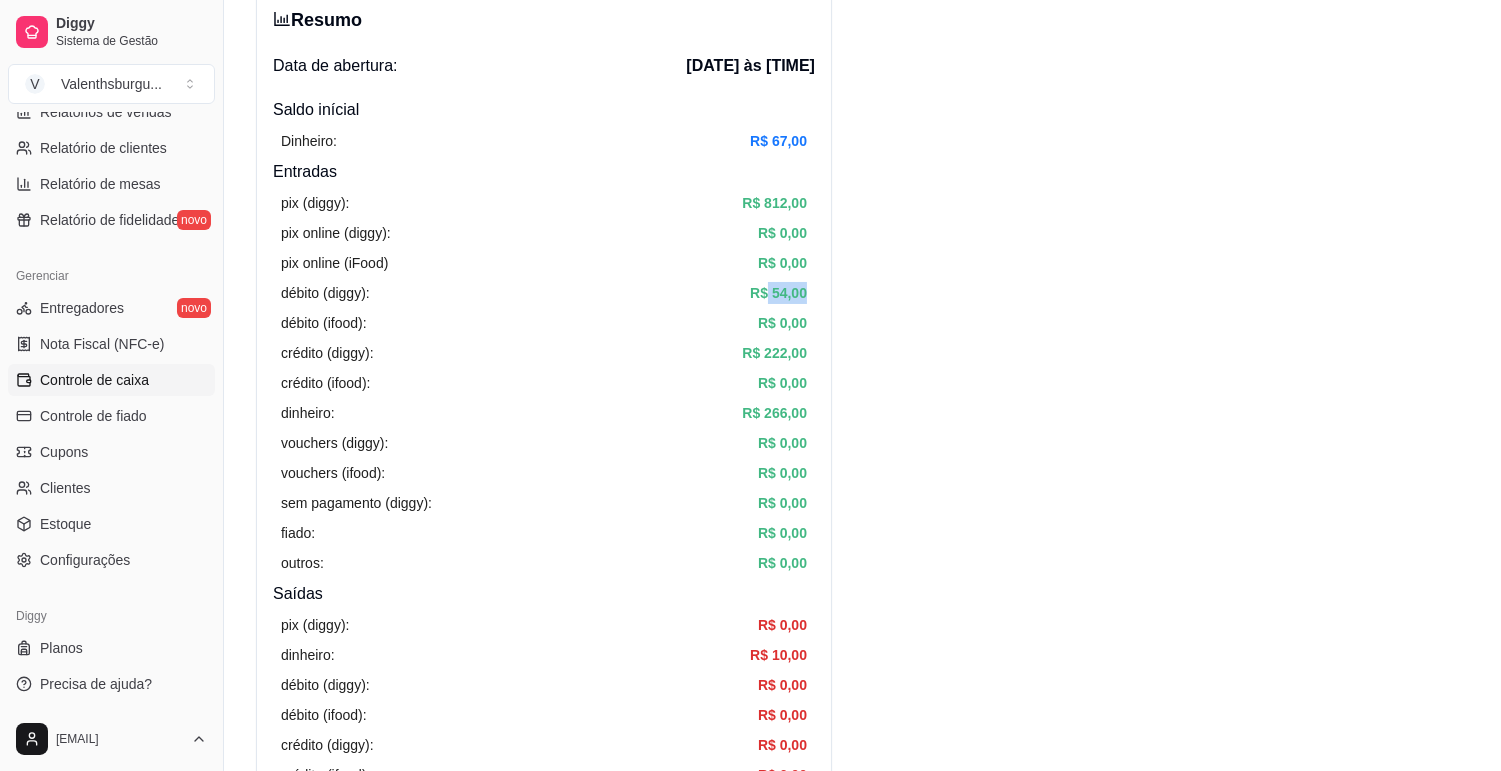 drag, startPoint x: 775, startPoint y: 287, endPoint x: 721, endPoint y: 351, distance: 83.737686 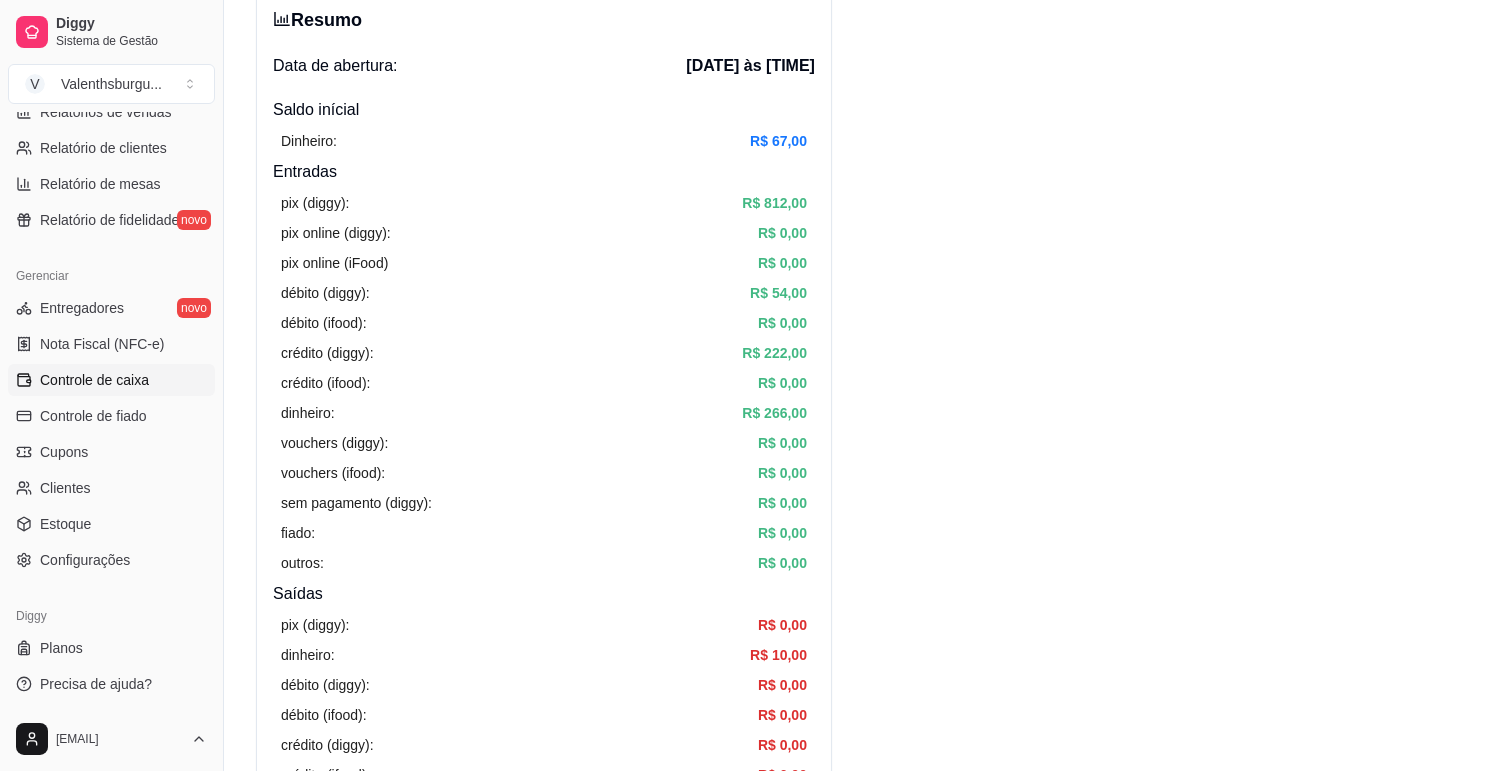 click on "R$ 222,00" at bounding box center (774, 353) 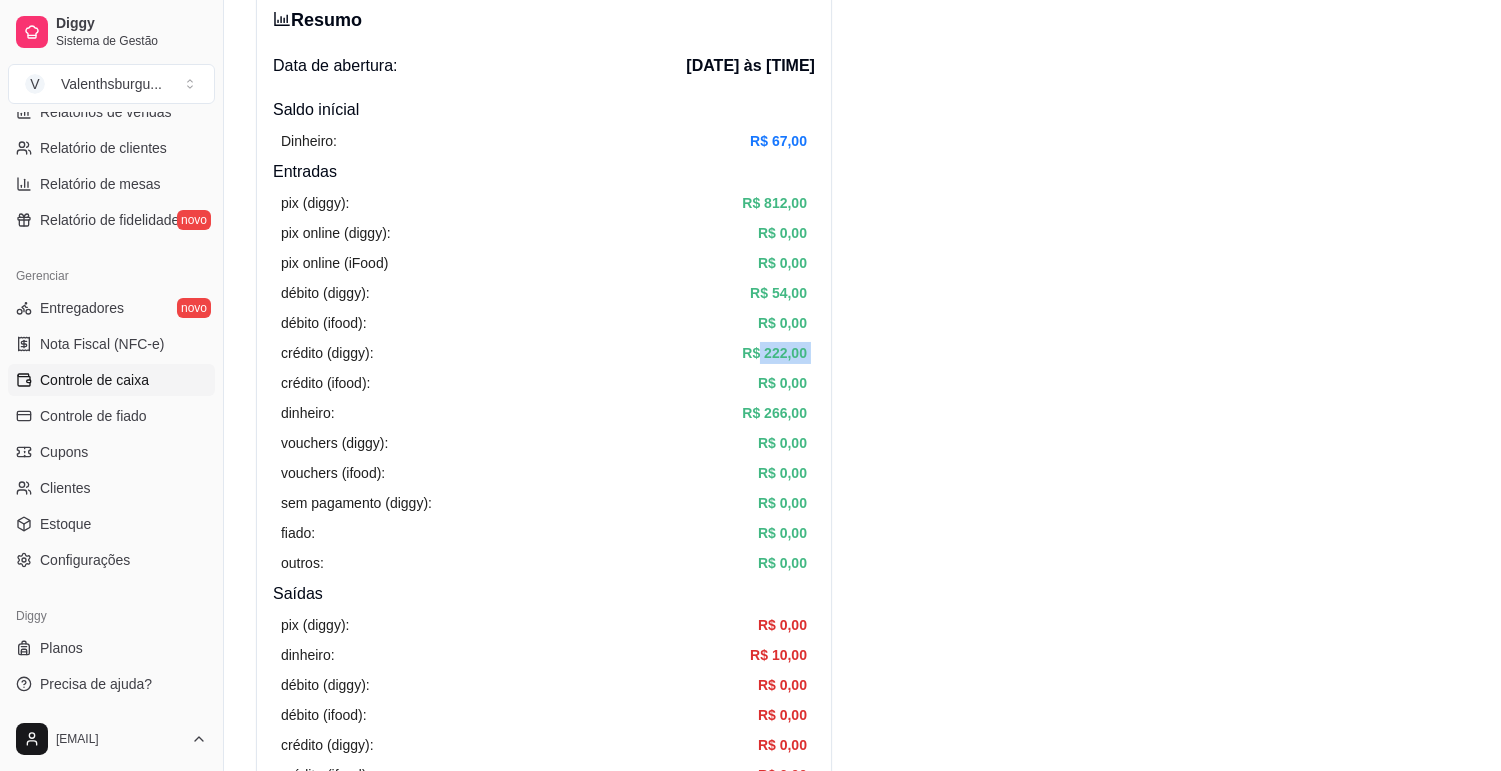 drag, startPoint x: 757, startPoint y: 353, endPoint x: 803, endPoint y: 351, distance: 46.043457 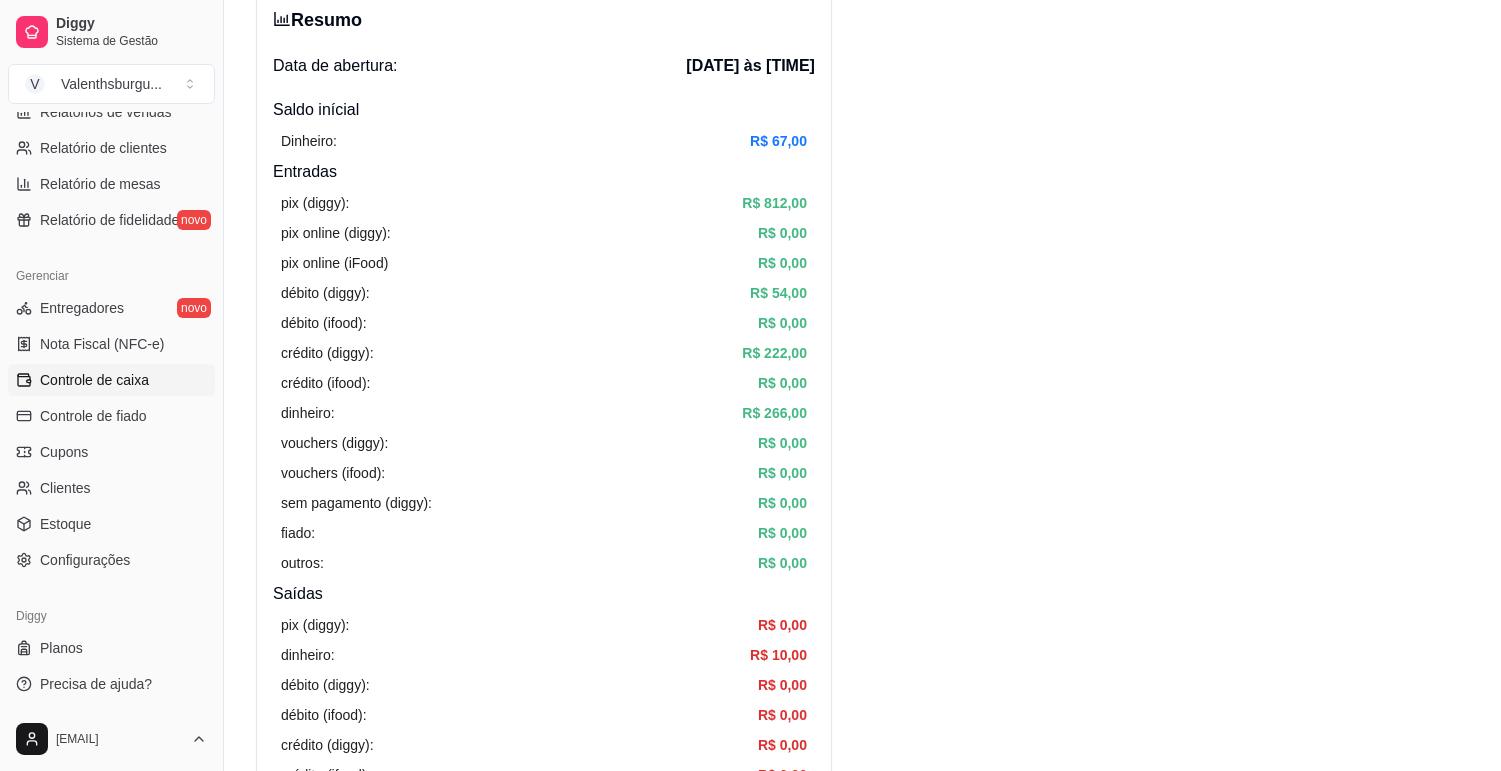 click on "R$ 266,00" at bounding box center (774, 413) 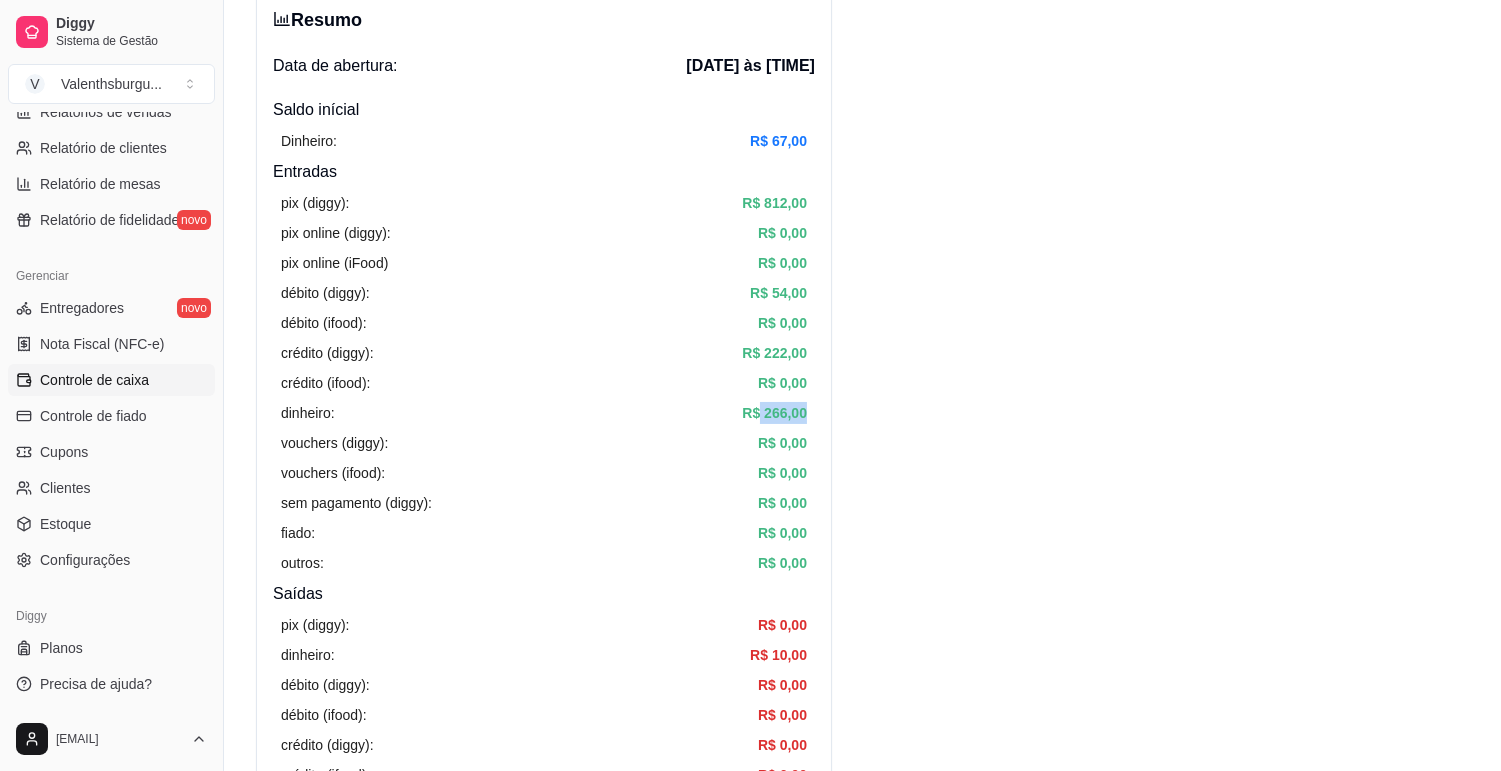 drag, startPoint x: 757, startPoint y: 412, endPoint x: 824, endPoint y: 418, distance: 67.26812 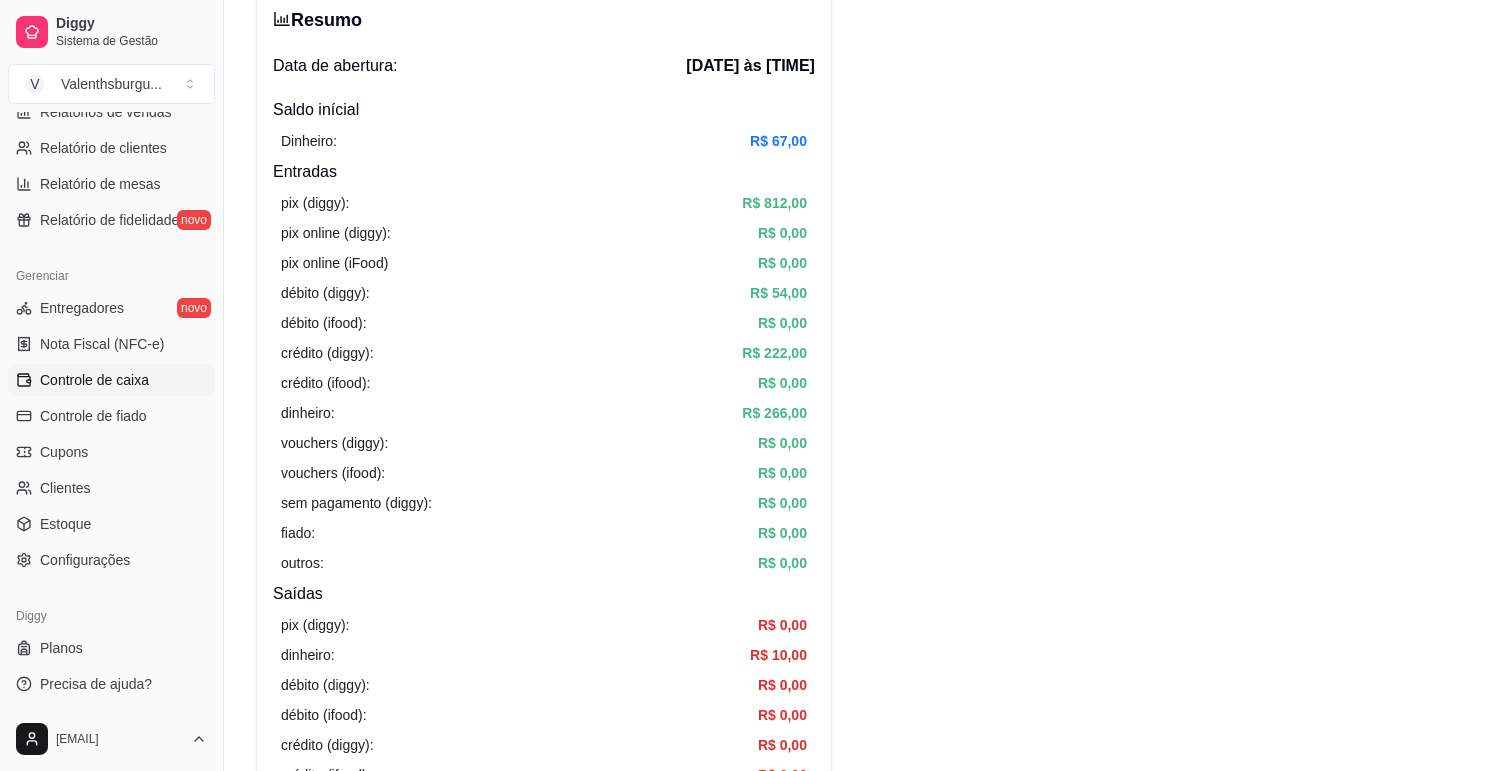 click on "Resumo Data de abertura: 8 de ago de 2025 às 18:47 Saldo inícial Dinheiro: R$ 67,00 Entradas pix (diggy): R$ 812,00 pix online (diggy): R$ 0,00 pix online (iFood) R$ 0,00 débito (diggy): R$ 54,00 débito (ifood): R$ 0,00 crédito (diggy): R$ 222,00 crédito (ifood): R$ 0,00 dinheiro: R$ 266,00 vouchers (diggy): R$ 0,00 vouchers (ifood): R$ 0,00 sem pagamento (diggy): R$ 0,00 fiado: R$ 0,00 outros: R$ 0,00 Saídas pix (diggy): R$ 0,00 dinheiro: R$ 10,00 débito (diggy): R$ 0,00 débito (ifood): R$ 0,00 crédito (diggy): R$ 0,00 crédito (ifood): R$ 0,00 vouchers (diggy): R$ 0,00 vouchers (ifood): R$ 0,00 outros: R$ 0,00 Saldo final dinheiro em caixa: R$ 323,00 total: R$ 1.344,00 Todos Pix Dinheiro Crédito Débito Voucher Outros Entrada R$ 1.354,00 Saída R$ 10,00 Saldo R$ 1.344,00 Tipo de pagamento Data - Hora Entrada ou Saída Descrição Valor Descrição Dinheiro 9 de ago de 2025 às 00:49 Saída taxa de entrega errada  R$ 10,00 Editar Dinheiro 9 de ago de 2025 às 00:49 1" at bounding box center [862, 1094] 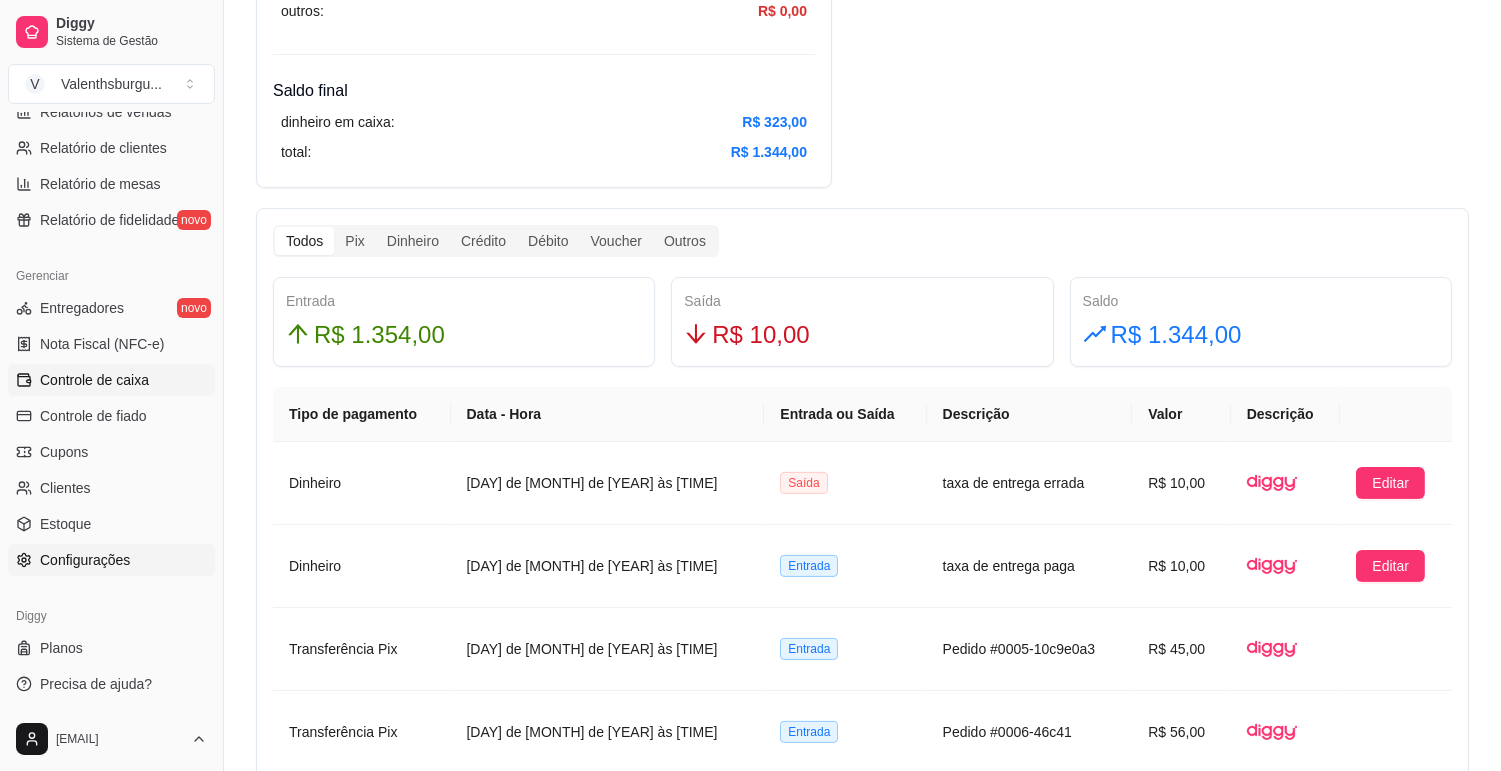 scroll, scrollTop: 962, scrollLeft: 0, axis: vertical 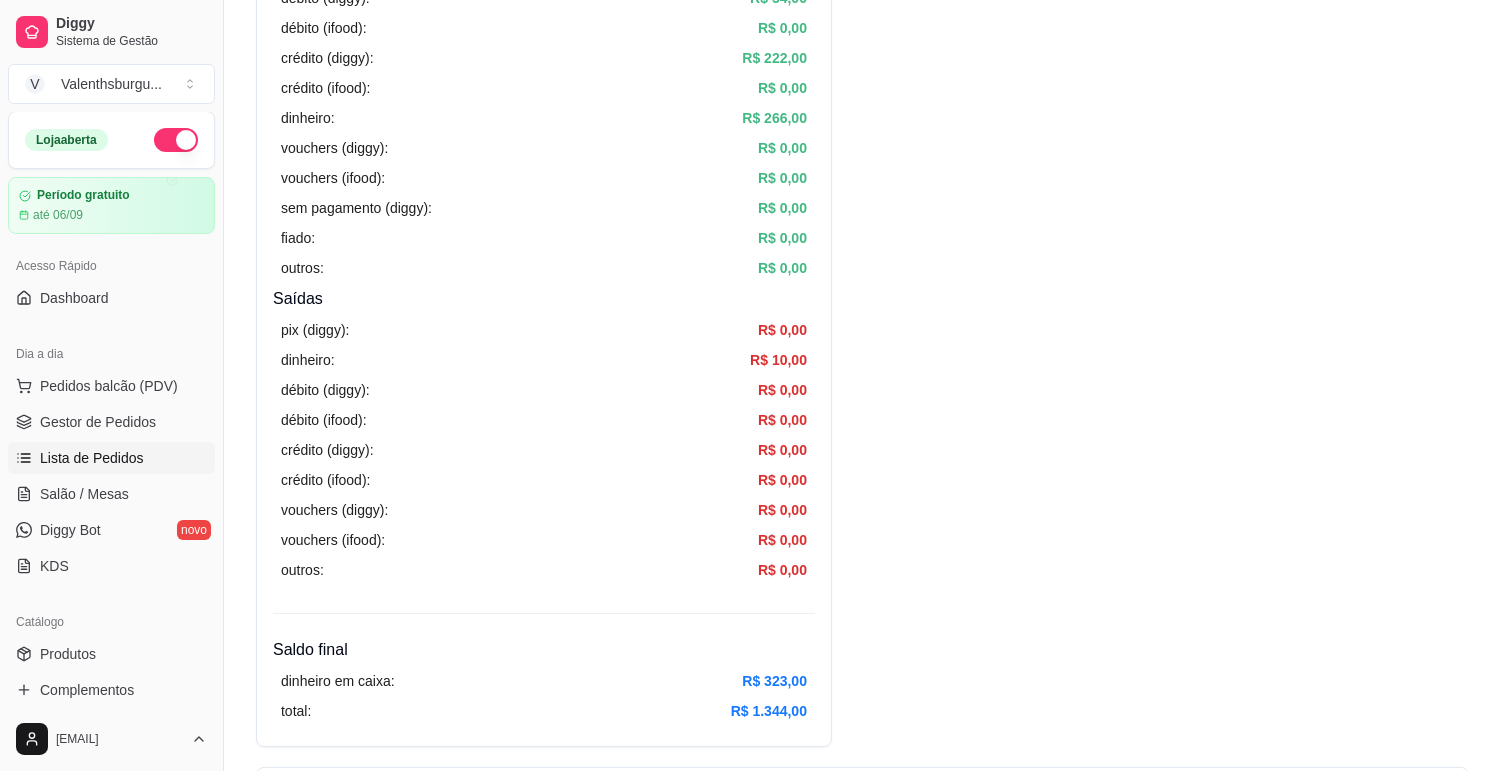 click on "Lista de Pedidos" at bounding box center (111, 458) 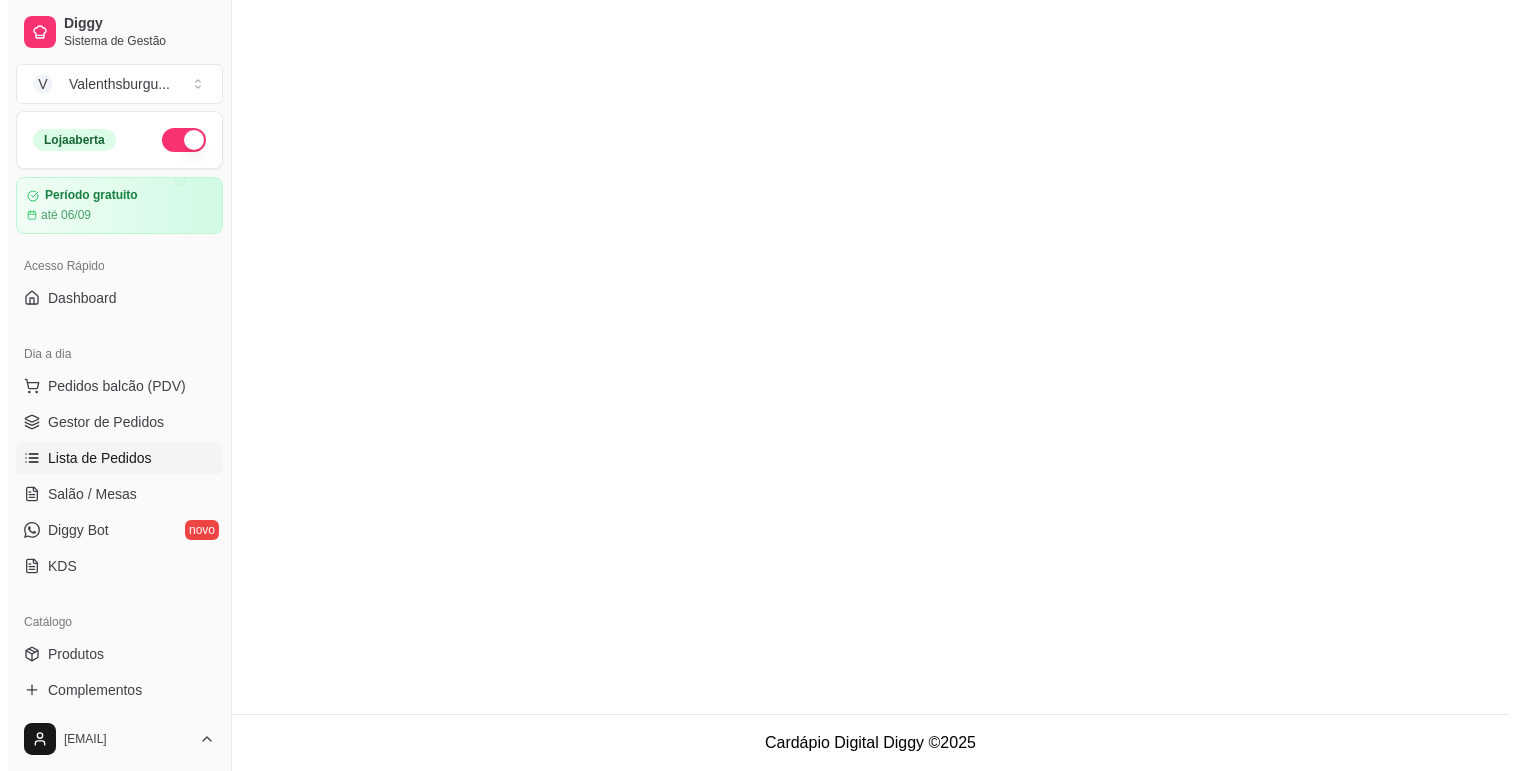 scroll, scrollTop: 0, scrollLeft: 0, axis: both 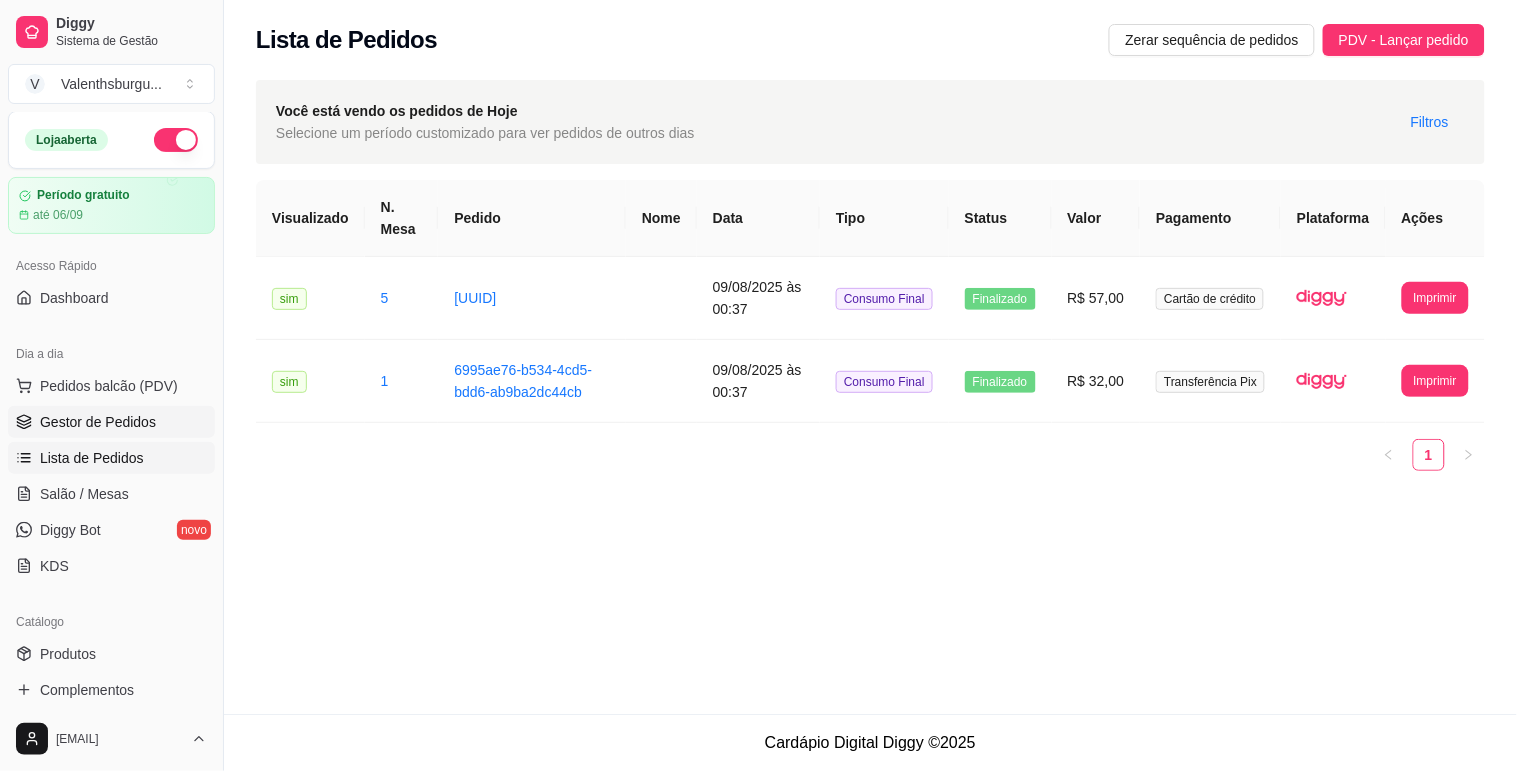 click on "Gestor de Pedidos" at bounding box center [98, 422] 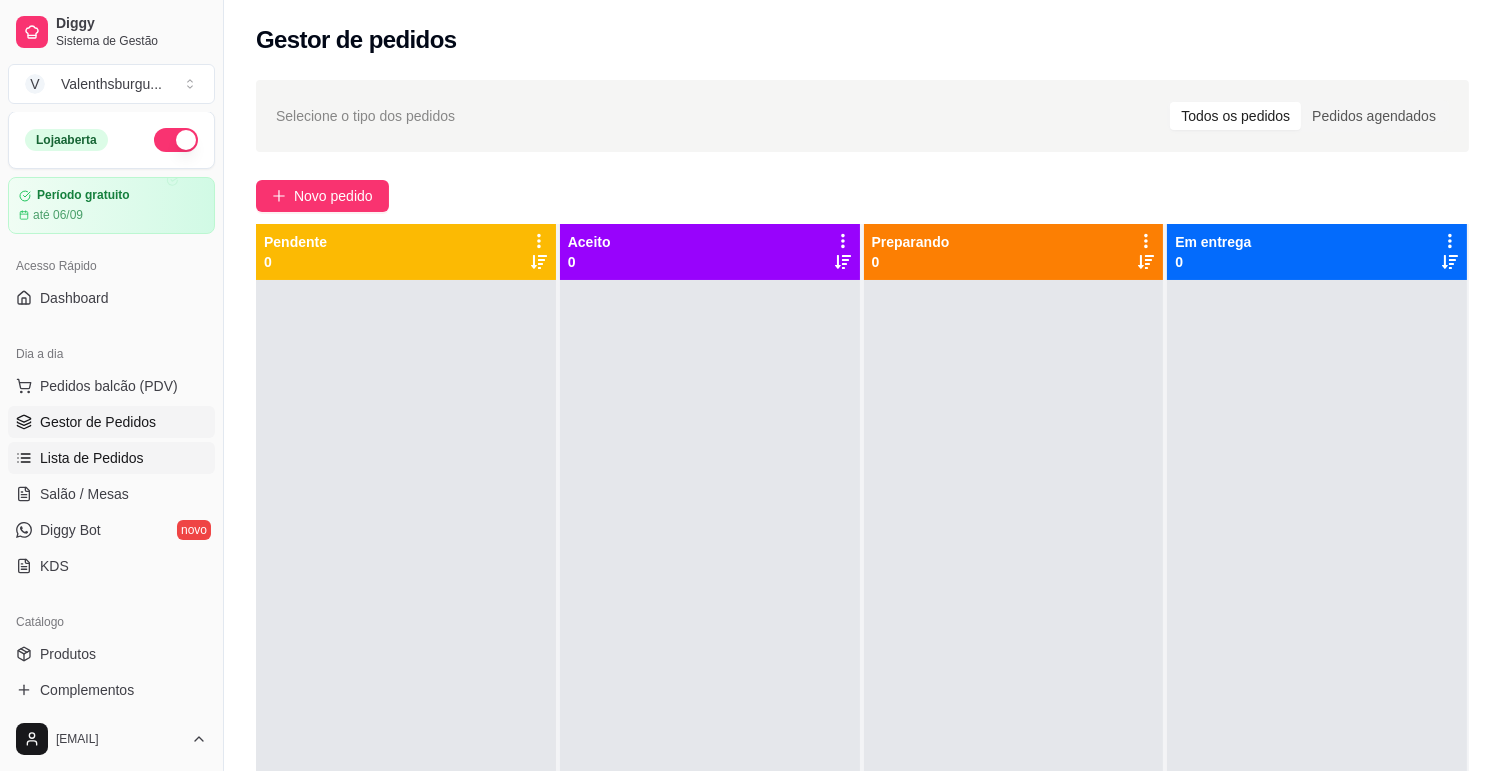 click on "Lista de Pedidos" at bounding box center (111, 458) 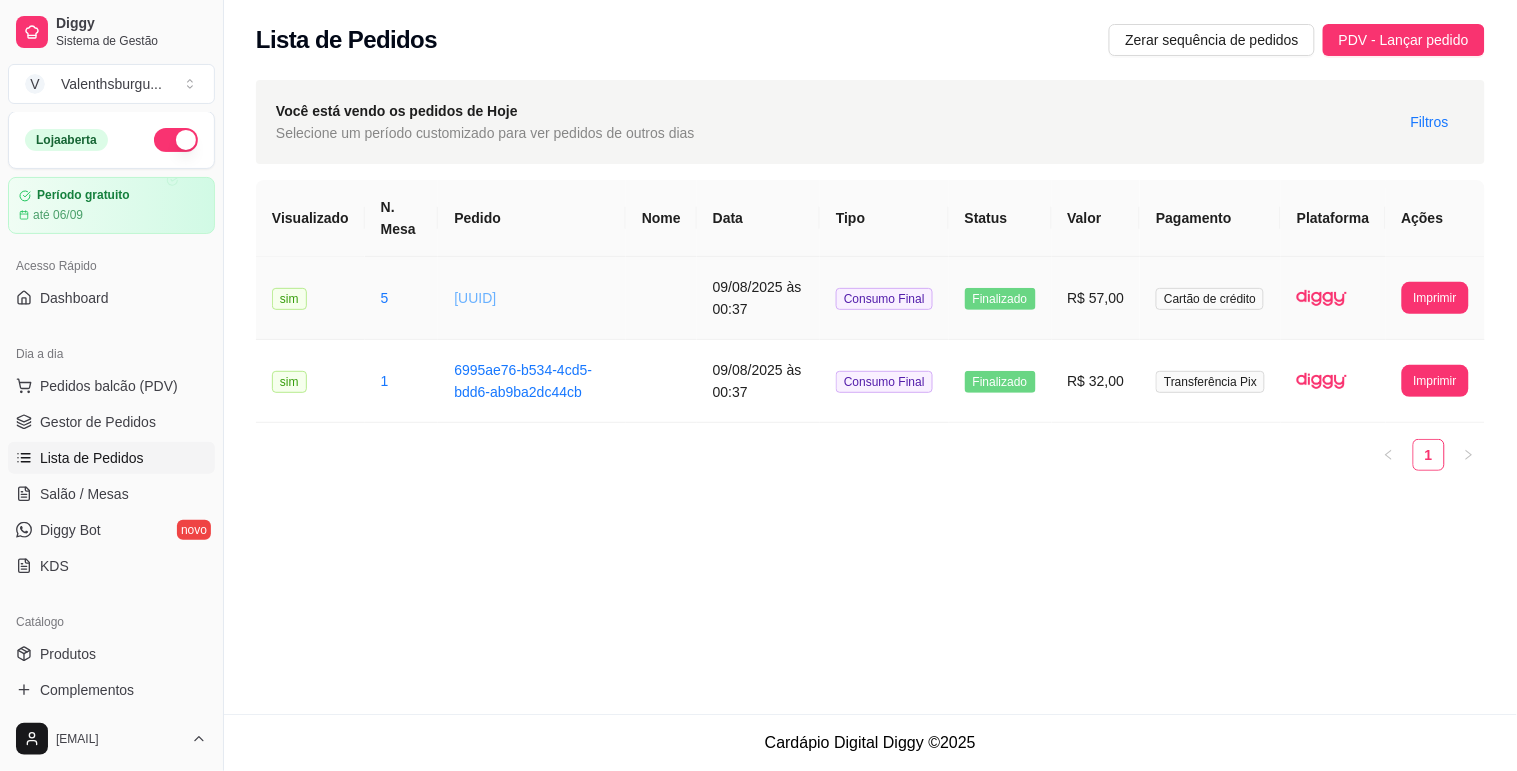 click on "b3233259-9e91-495f-96f7-c6f5b1383721" at bounding box center (475, 298) 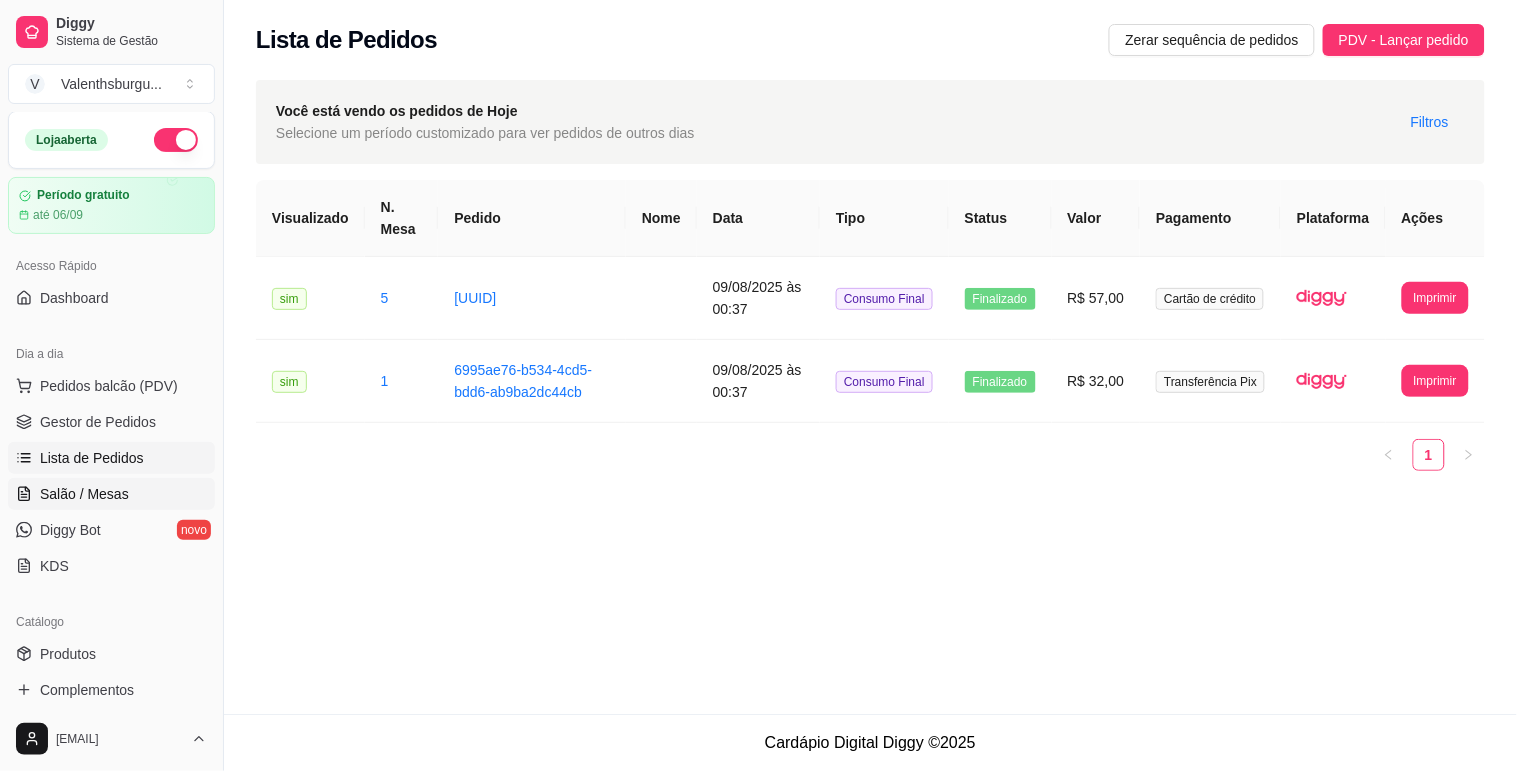 click on "Salão / Mesas" at bounding box center [84, 494] 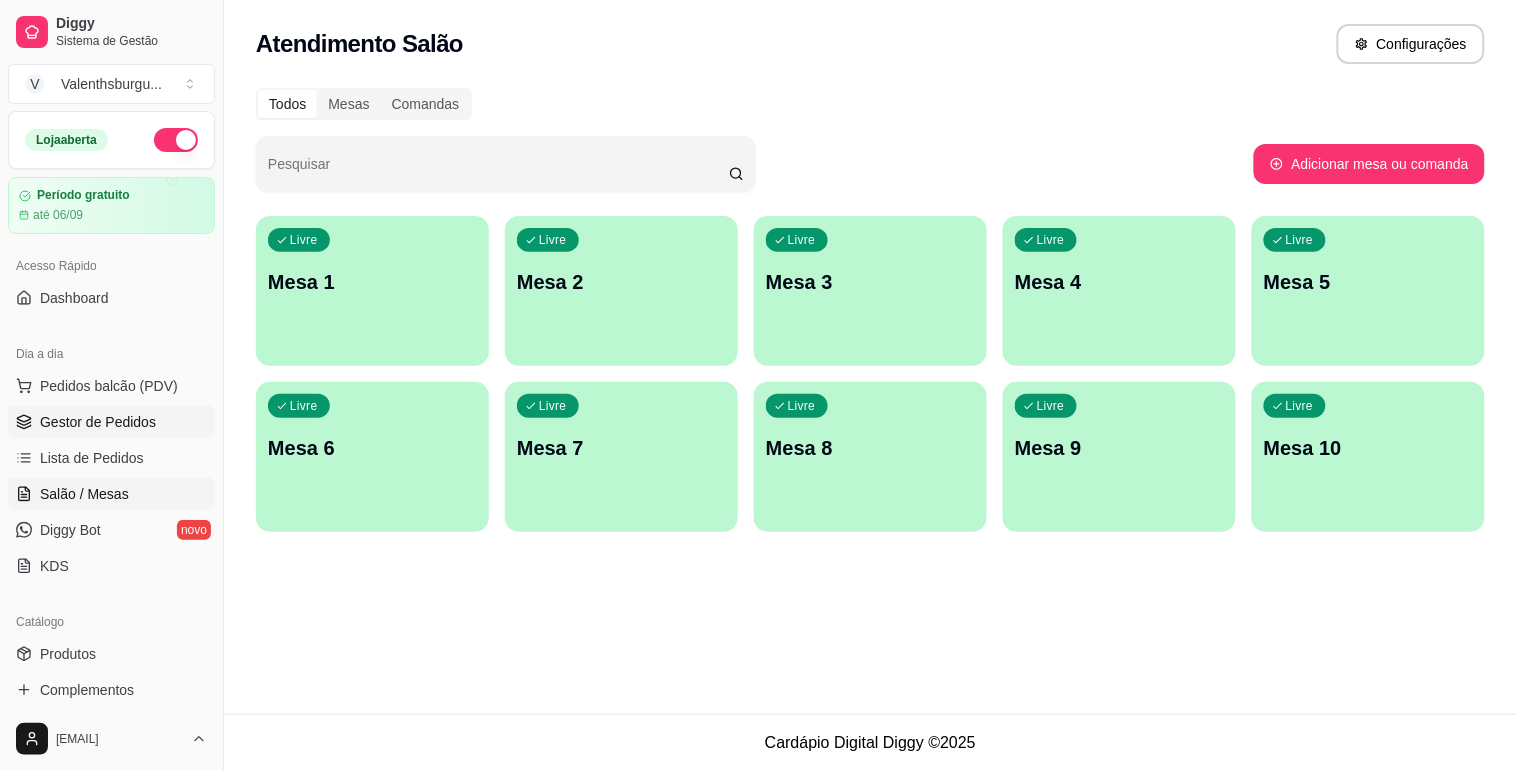 click on "Gestor de Pedidos" at bounding box center [111, 422] 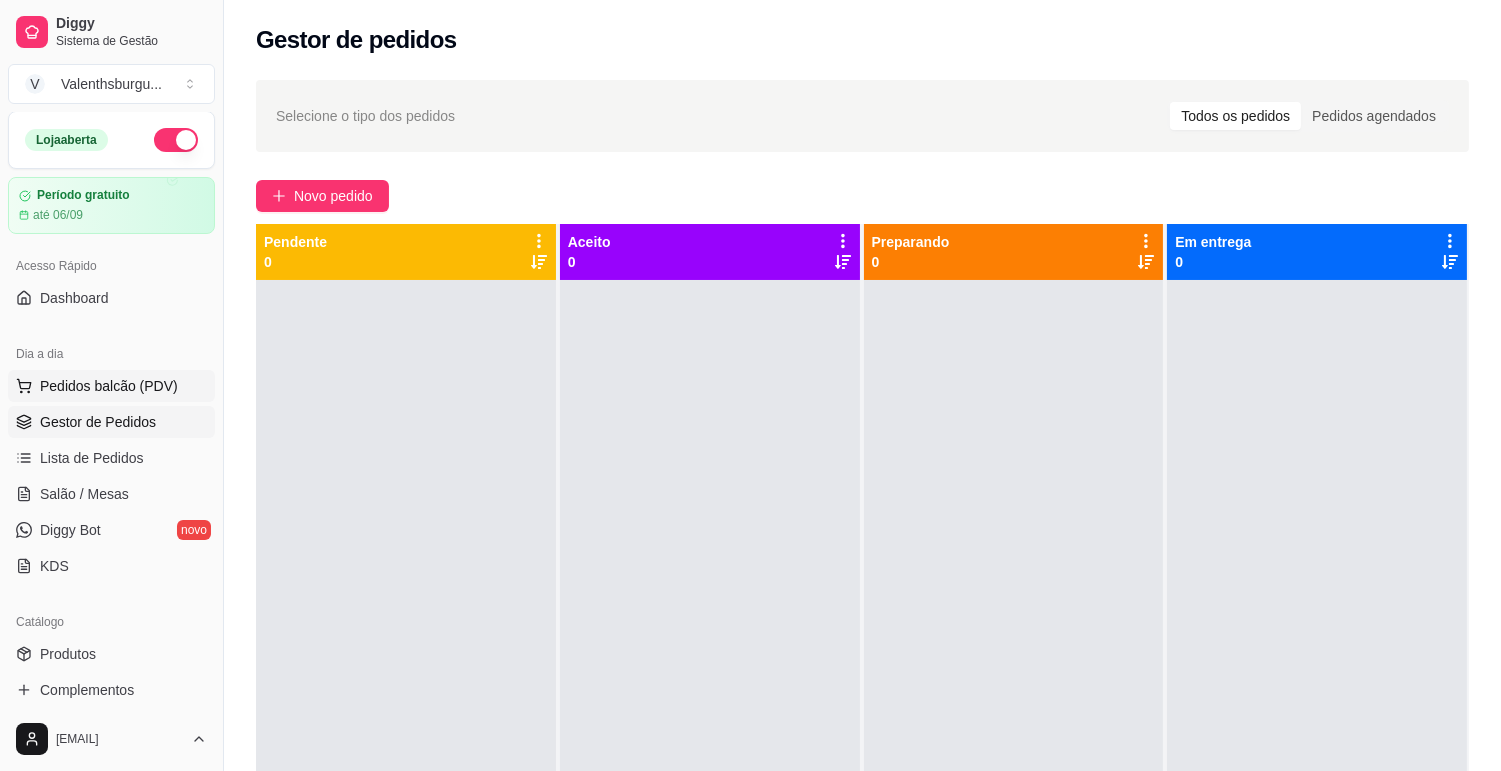 click on "Pedidos balcão (PDV)" at bounding box center [109, 386] 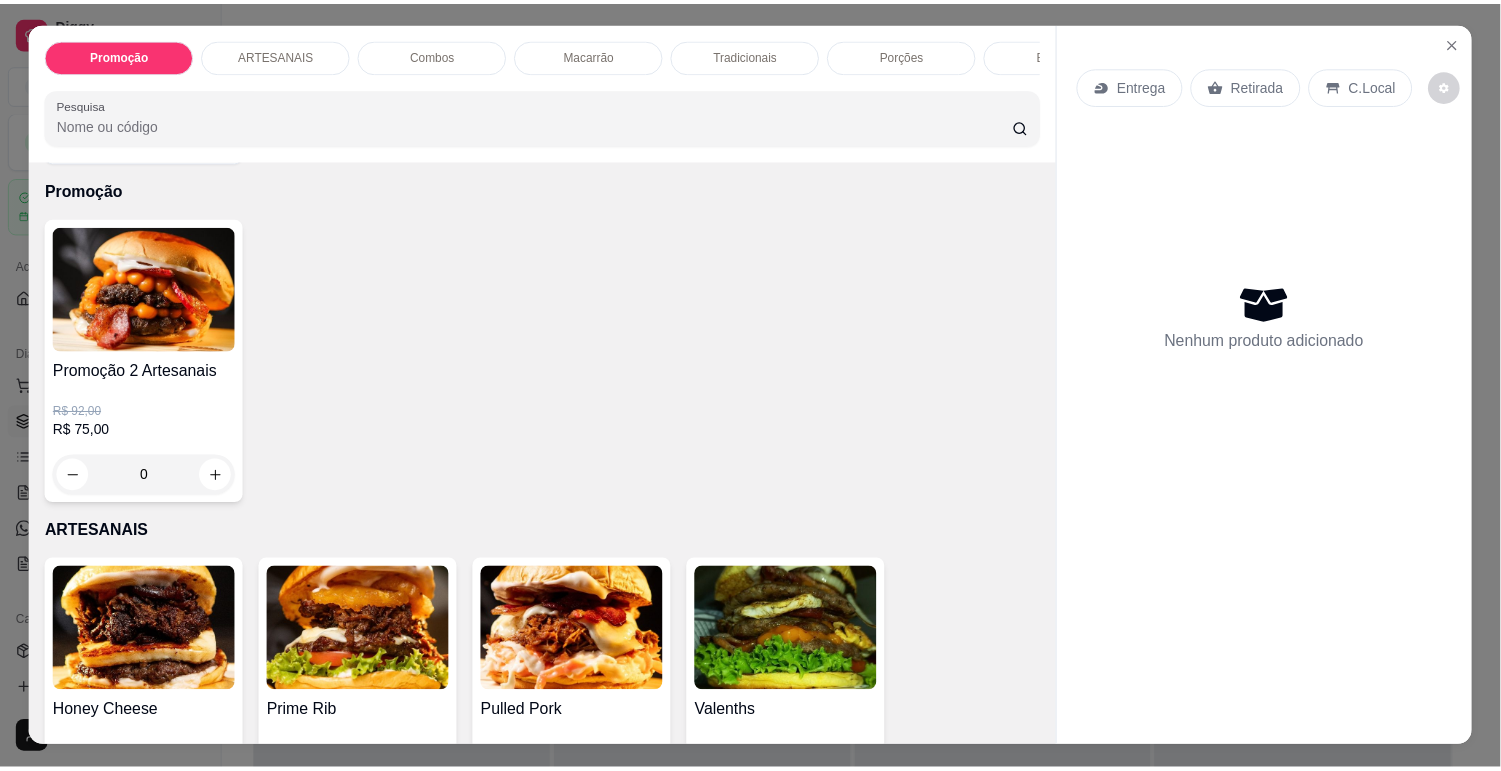 scroll, scrollTop: 111, scrollLeft: 0, axis: vertical 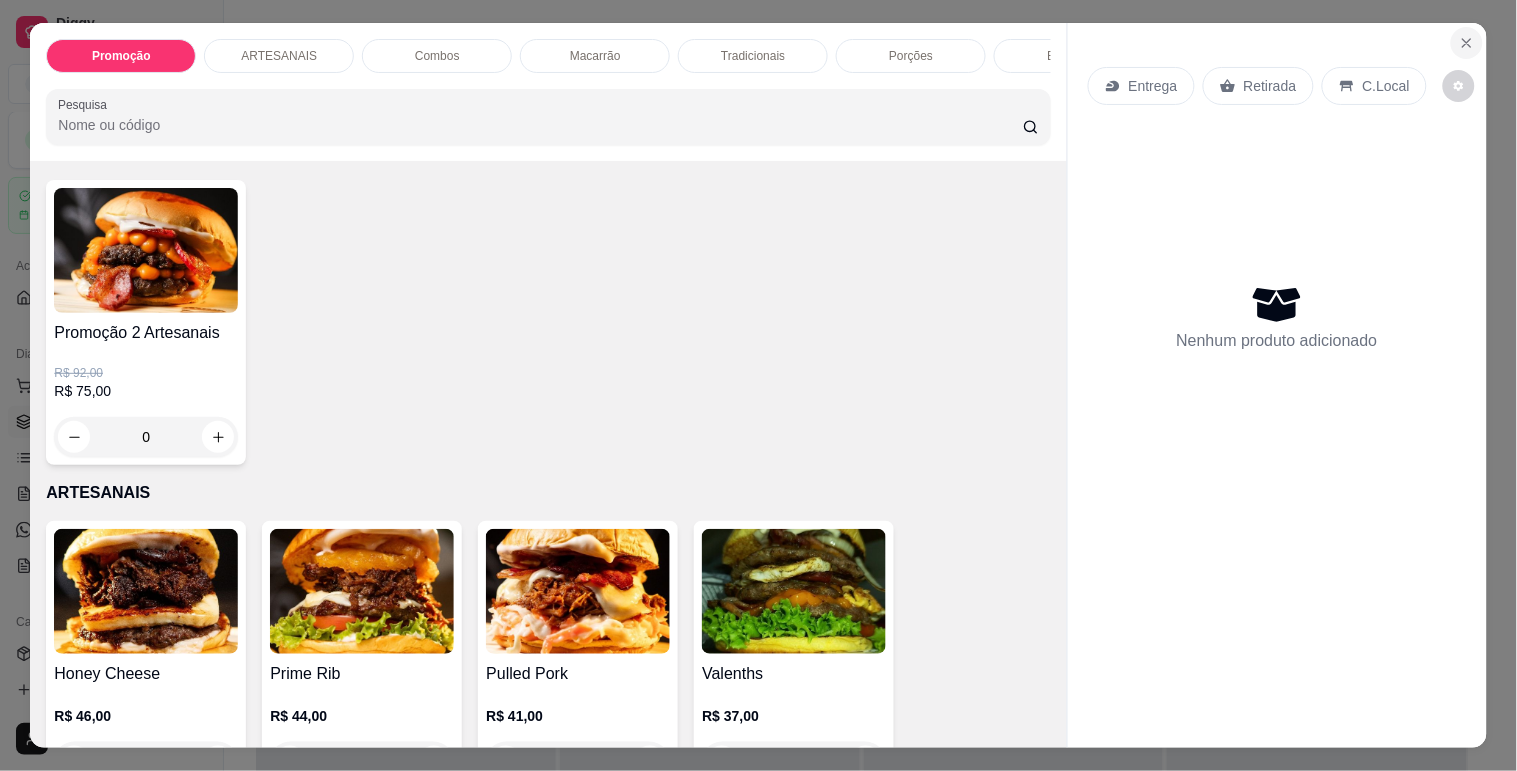 click 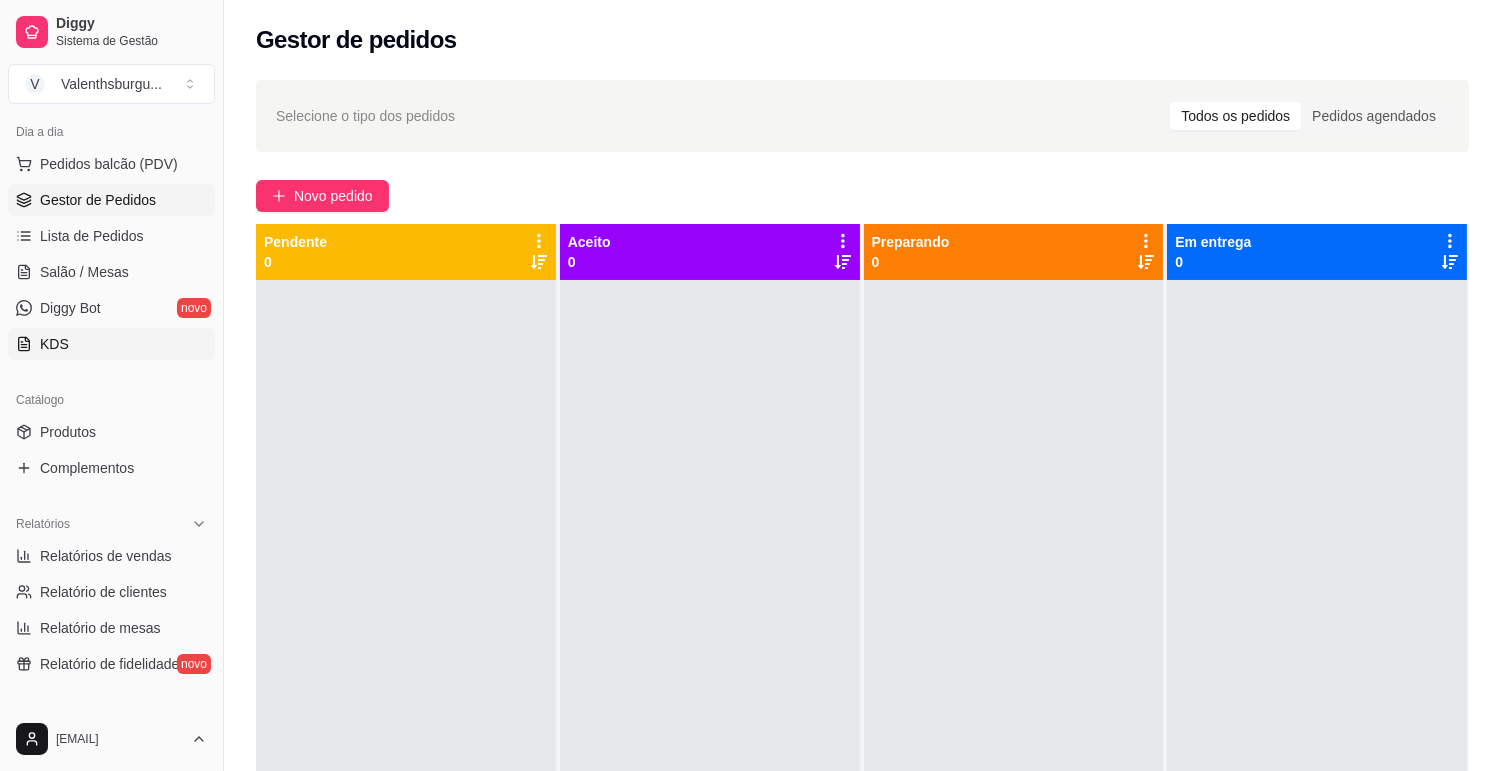 scroll, scrollTop: 334, scrollLeft: 0, axis: vertical 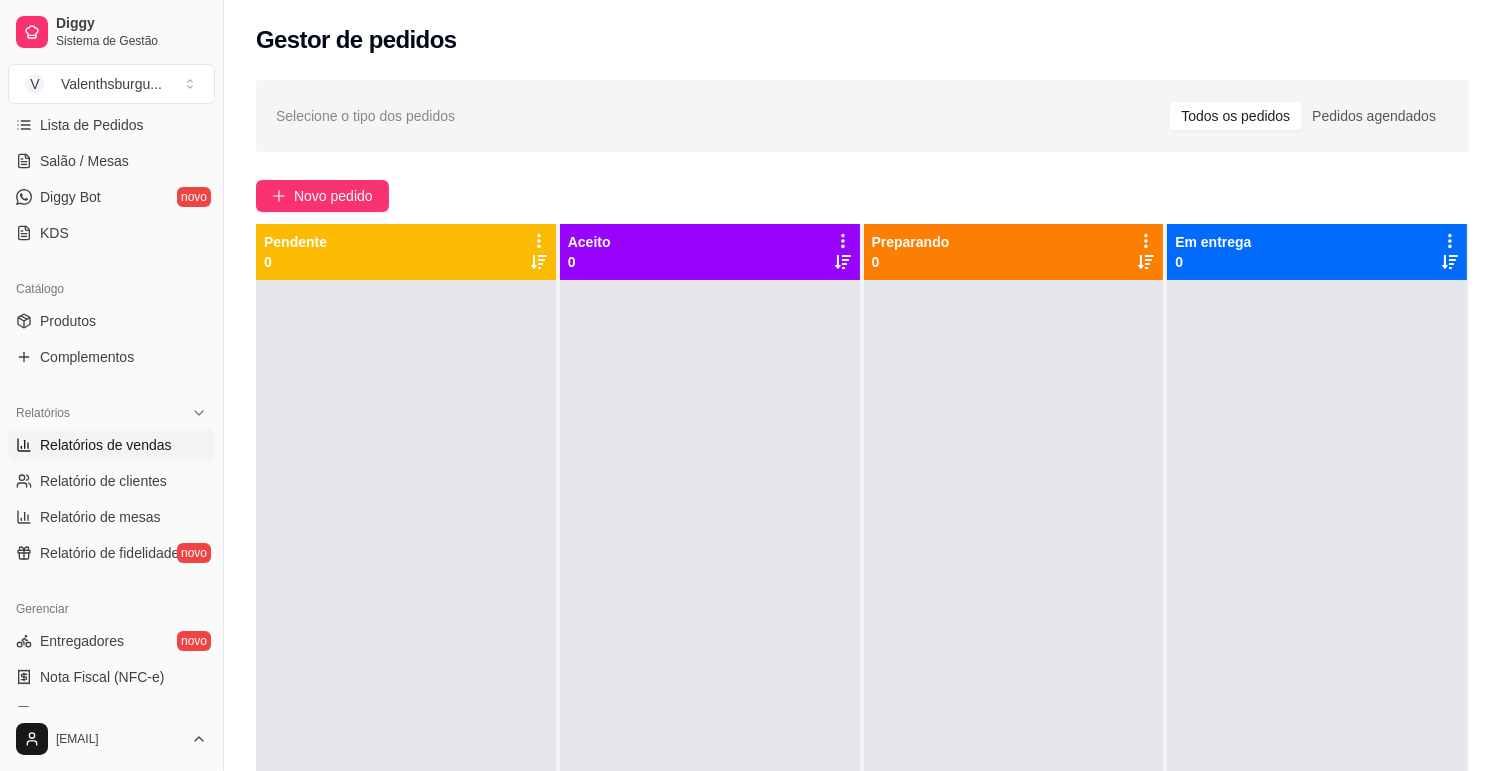 click on "Relatórios de vendas" at bounding box center [106, 445] 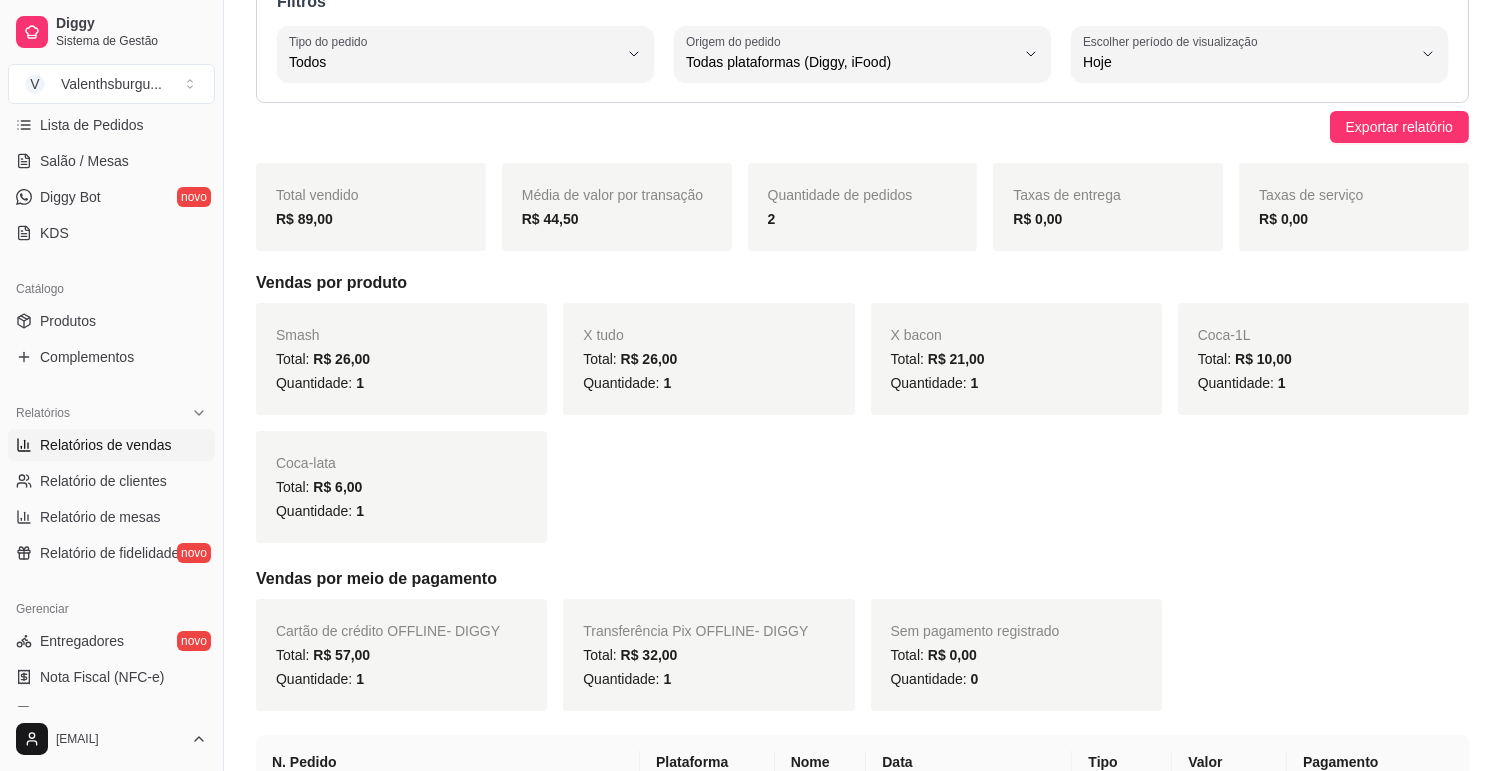 scroll, scrollTop: 0, scrollLeft: 0, axis: both 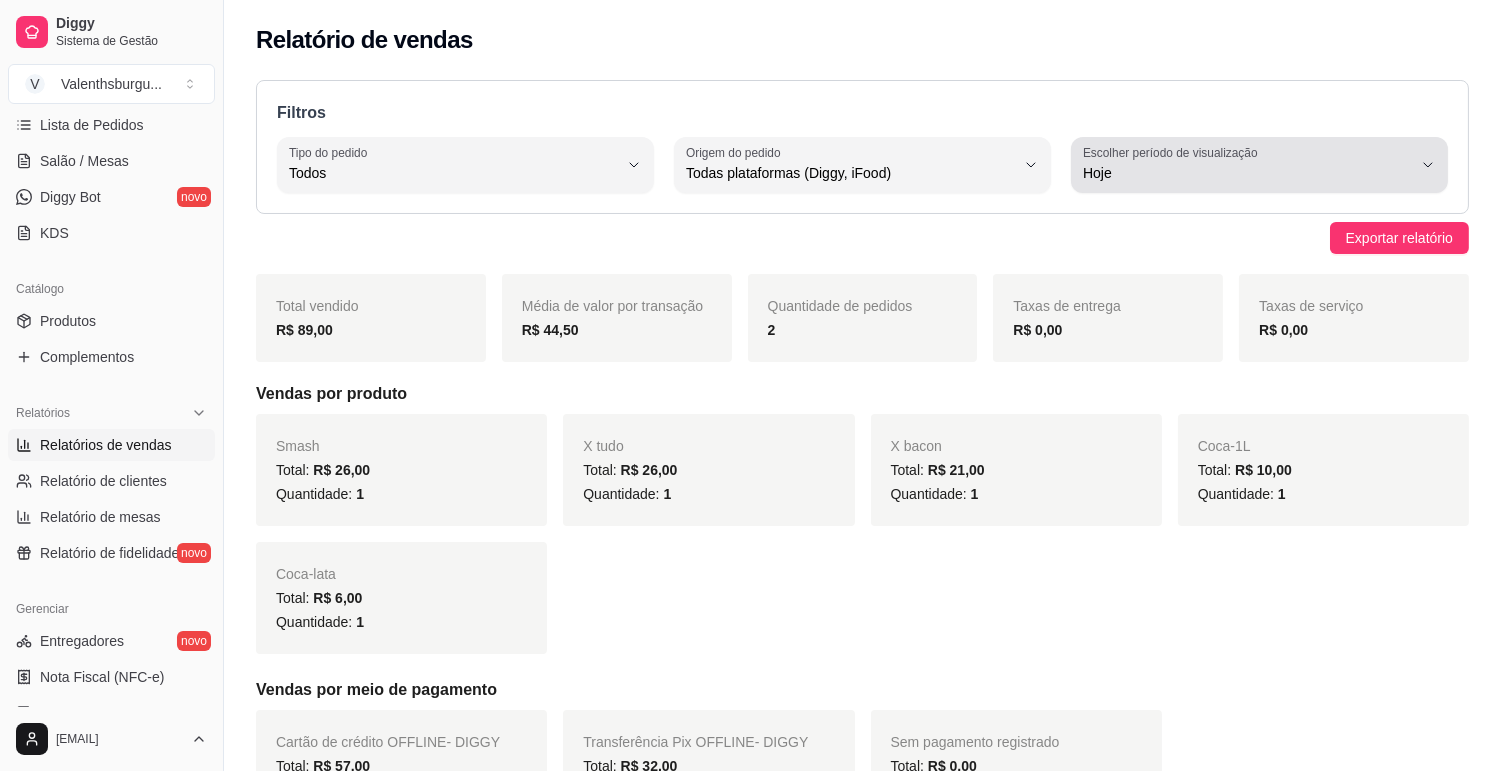 click on "Hoje" at bounding box center [1247, 173] 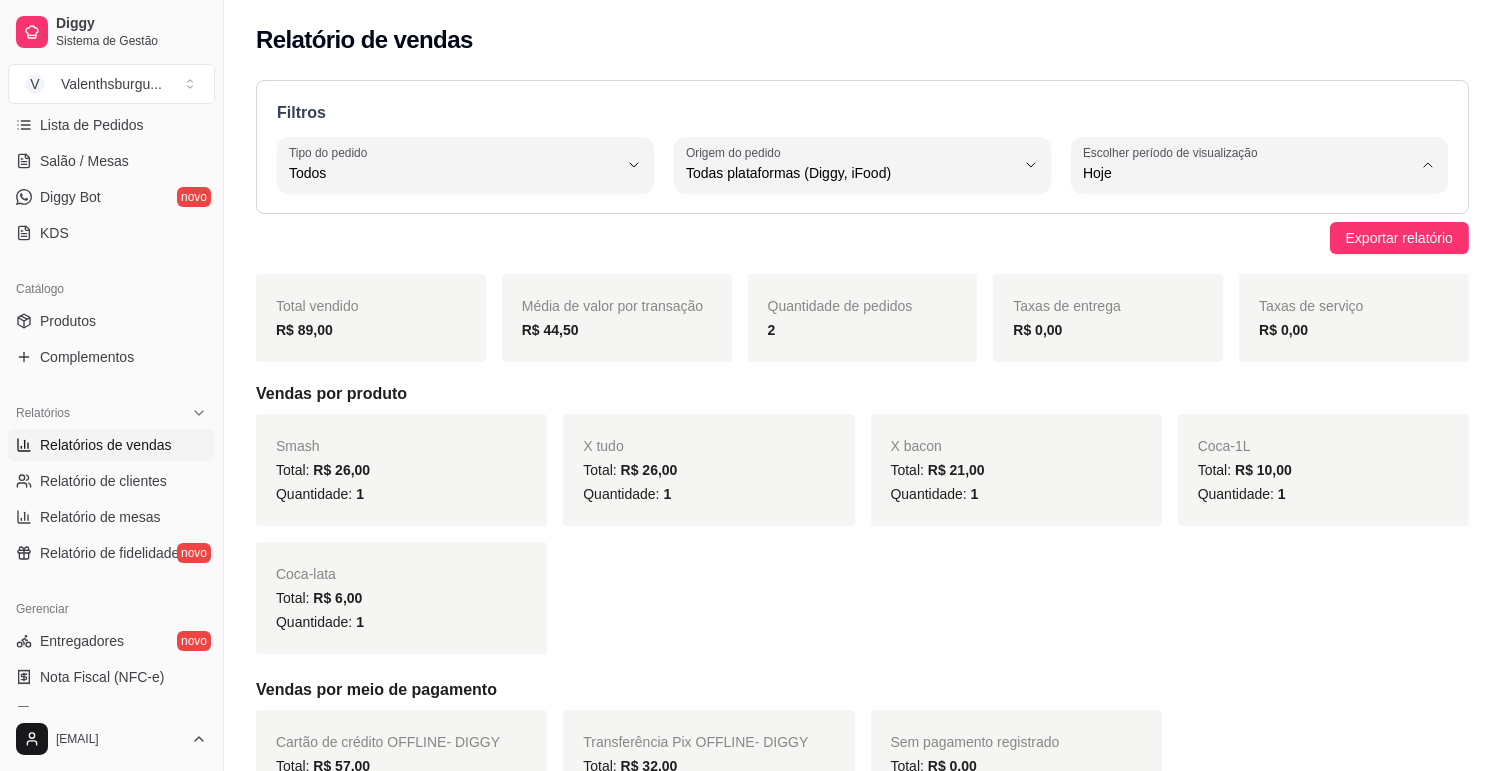 click on "Ontem" at bounding box center (1250, 253) 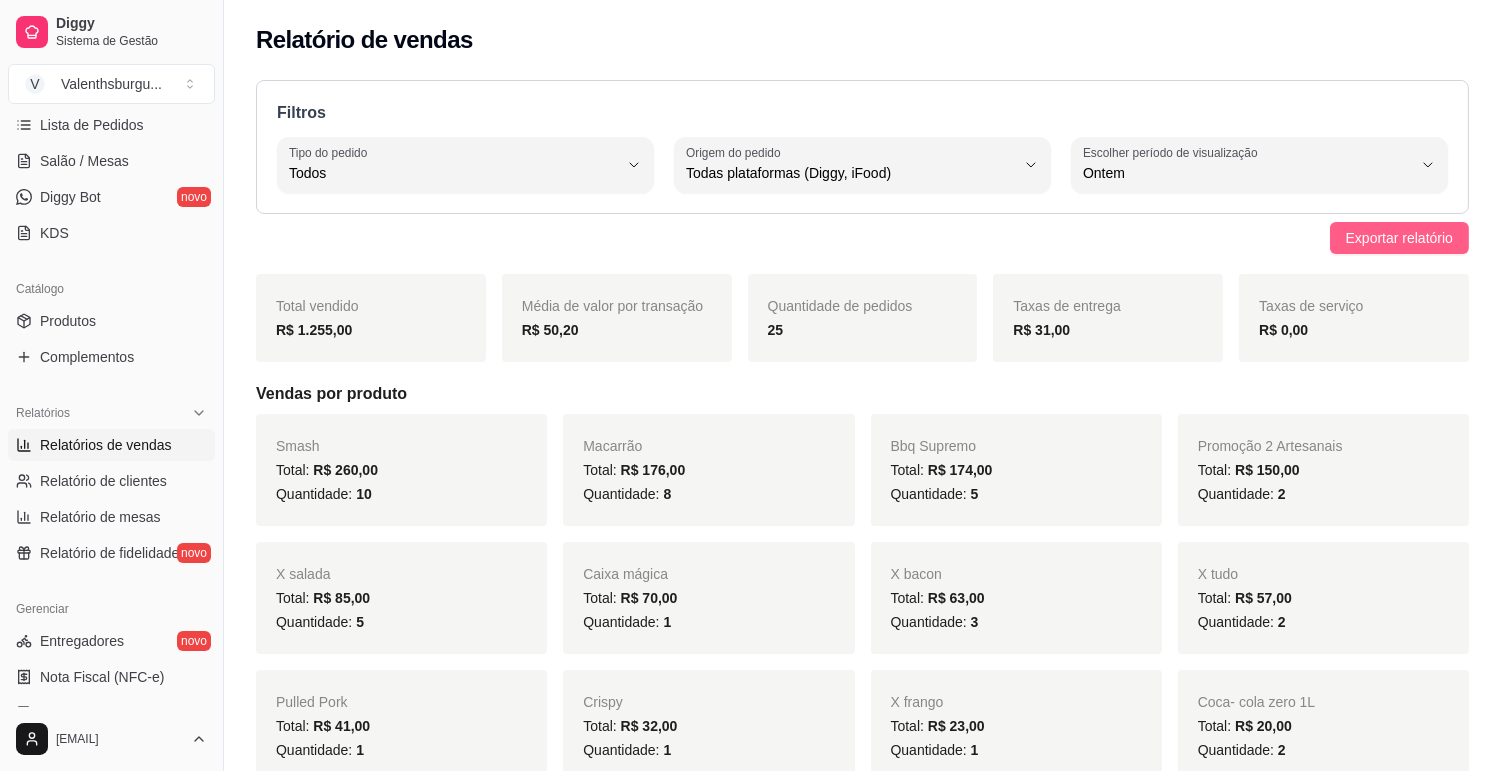 click on "Exportar relatório" at bounding box center (1399, 238) 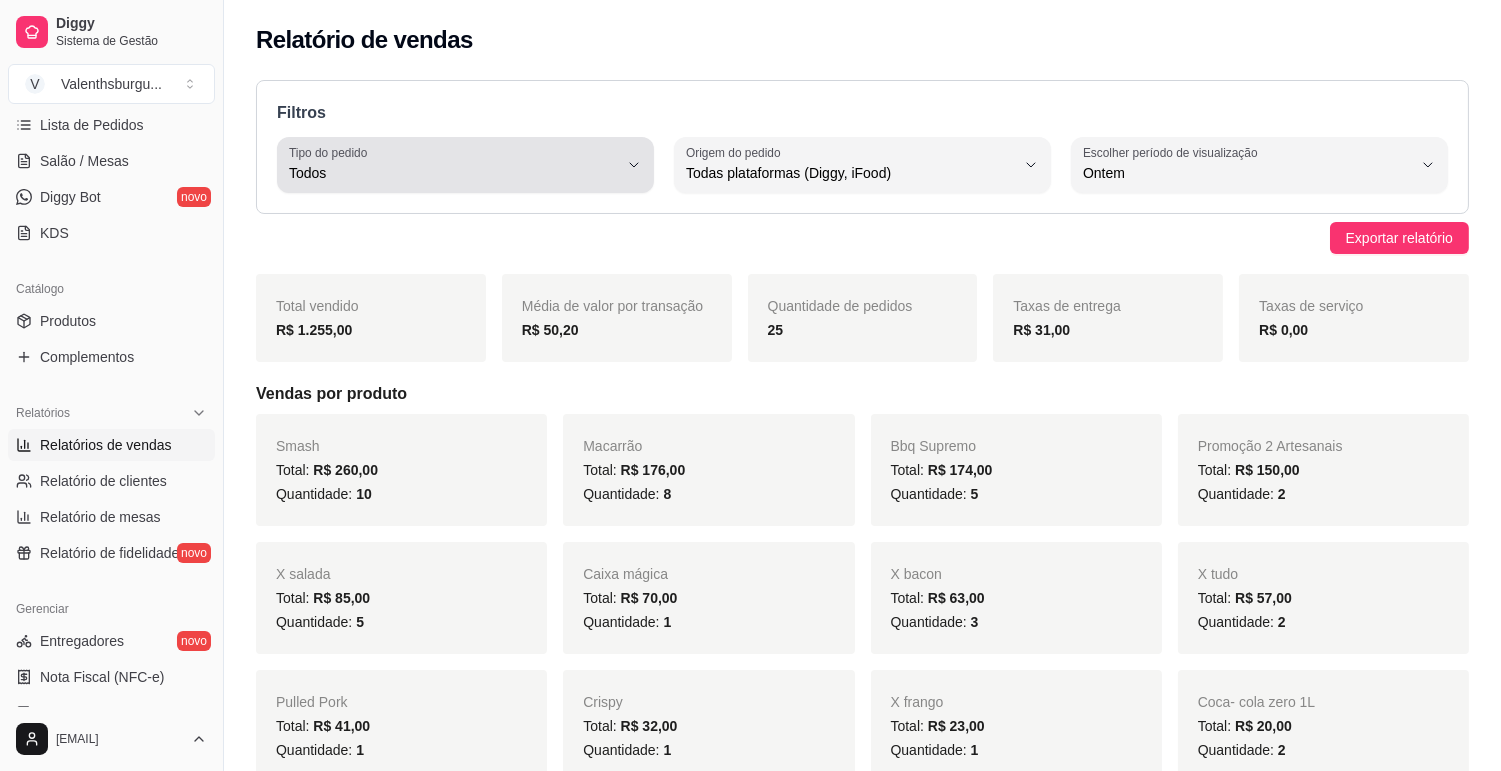 click on "Todos" at bounding box center (453, 173) 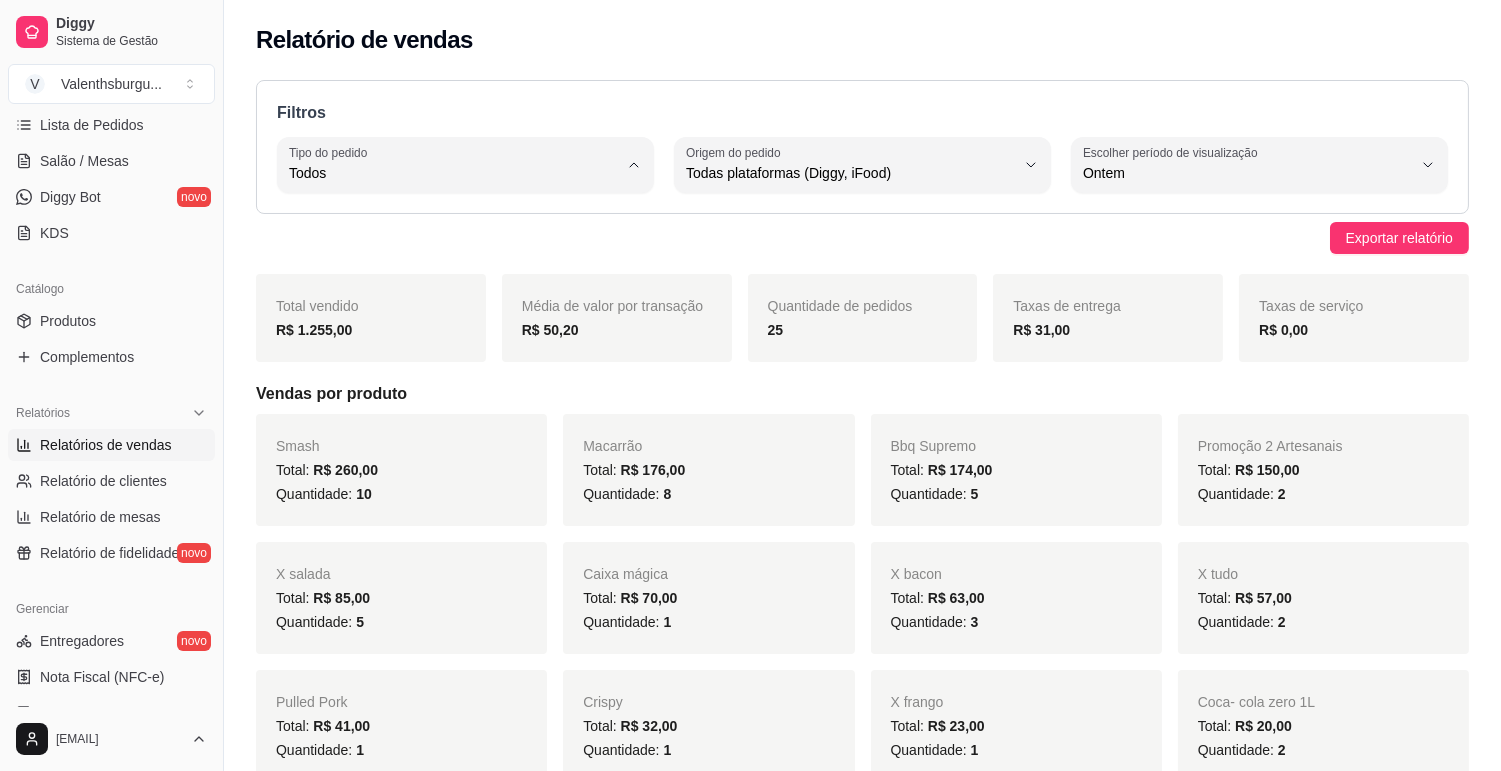 click on "Entrega" at bounding box center [456, 253] 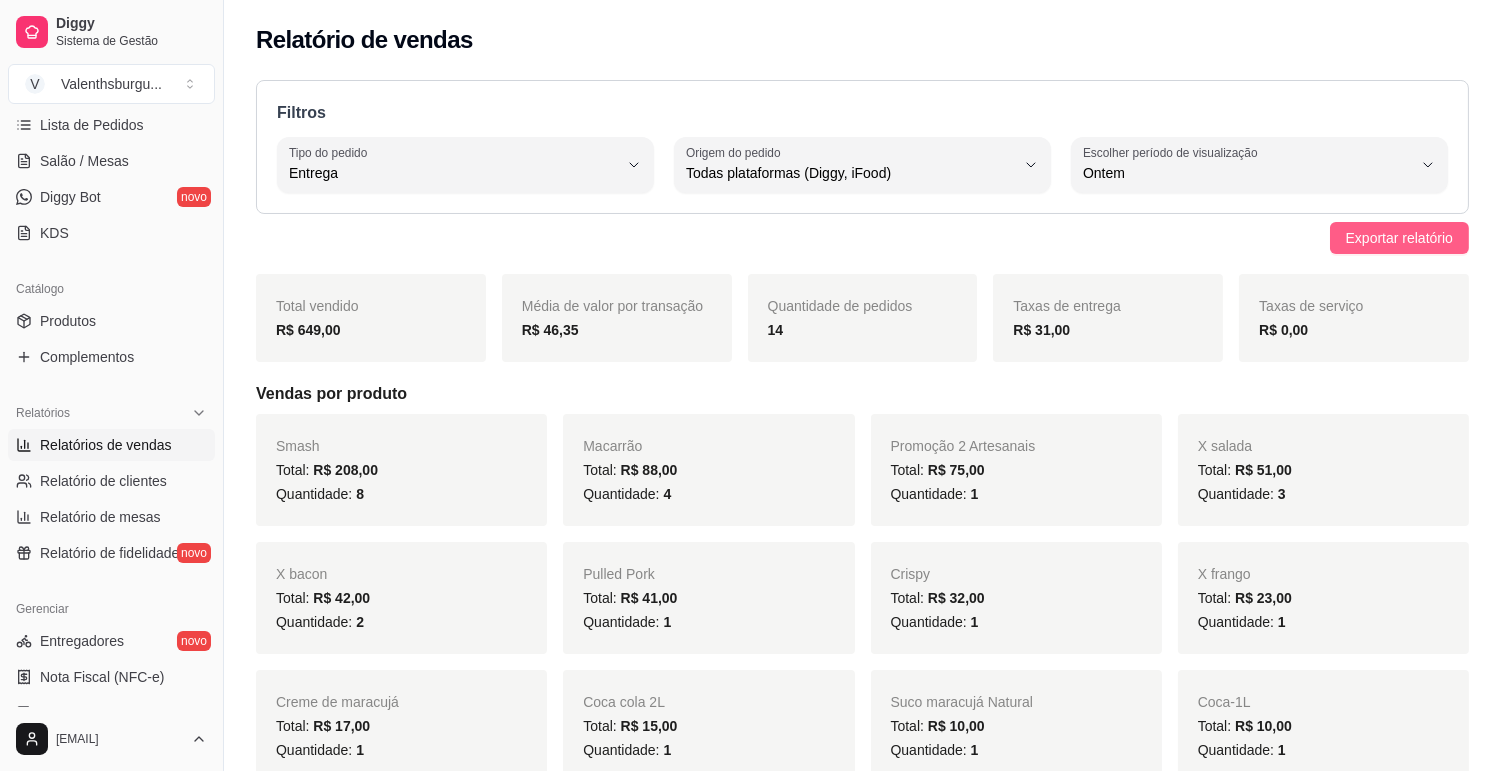 click on "Exportar relatório" at bounding box center [1399, 238] 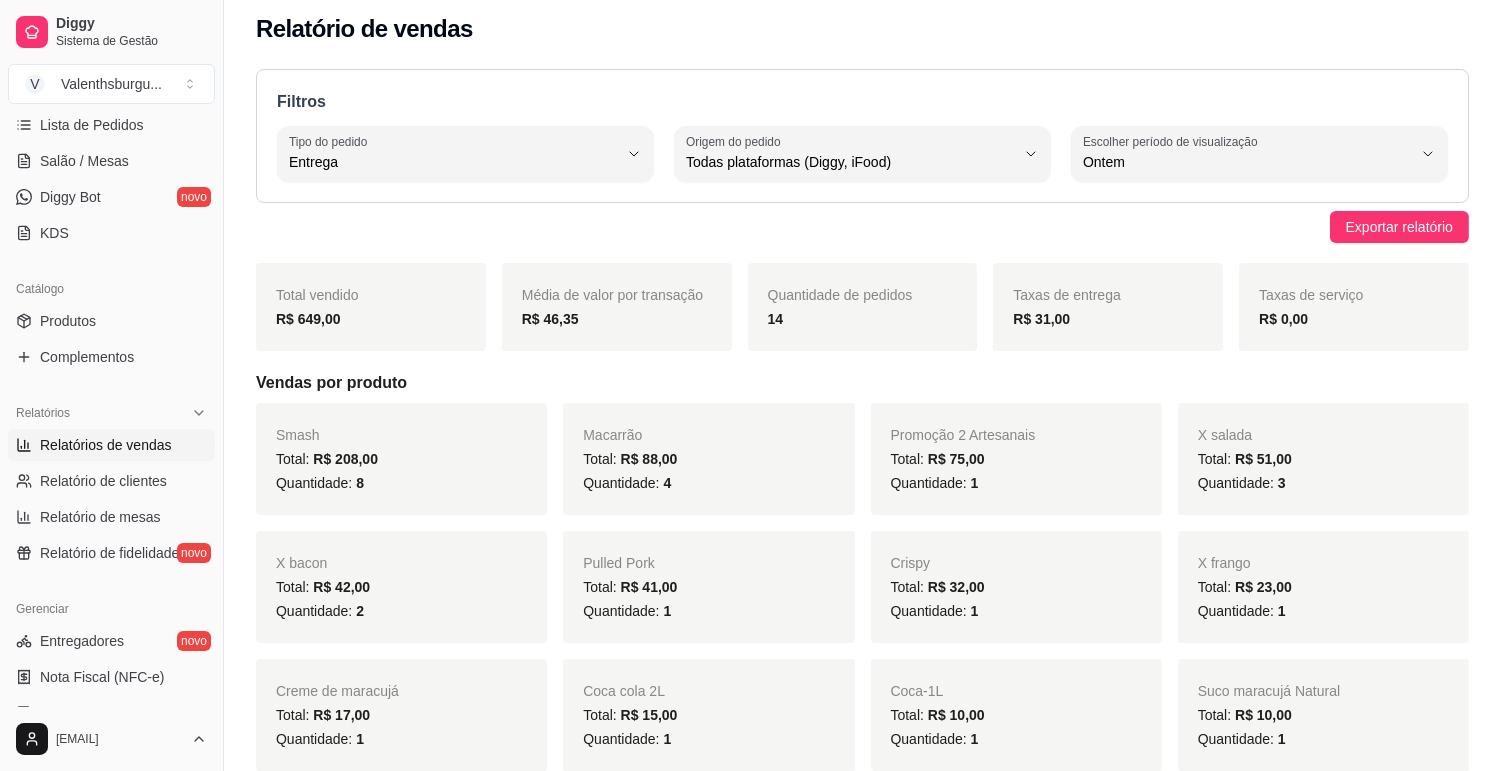 scroll, scrollTop: 0, scrollLeft: 0, axis: both 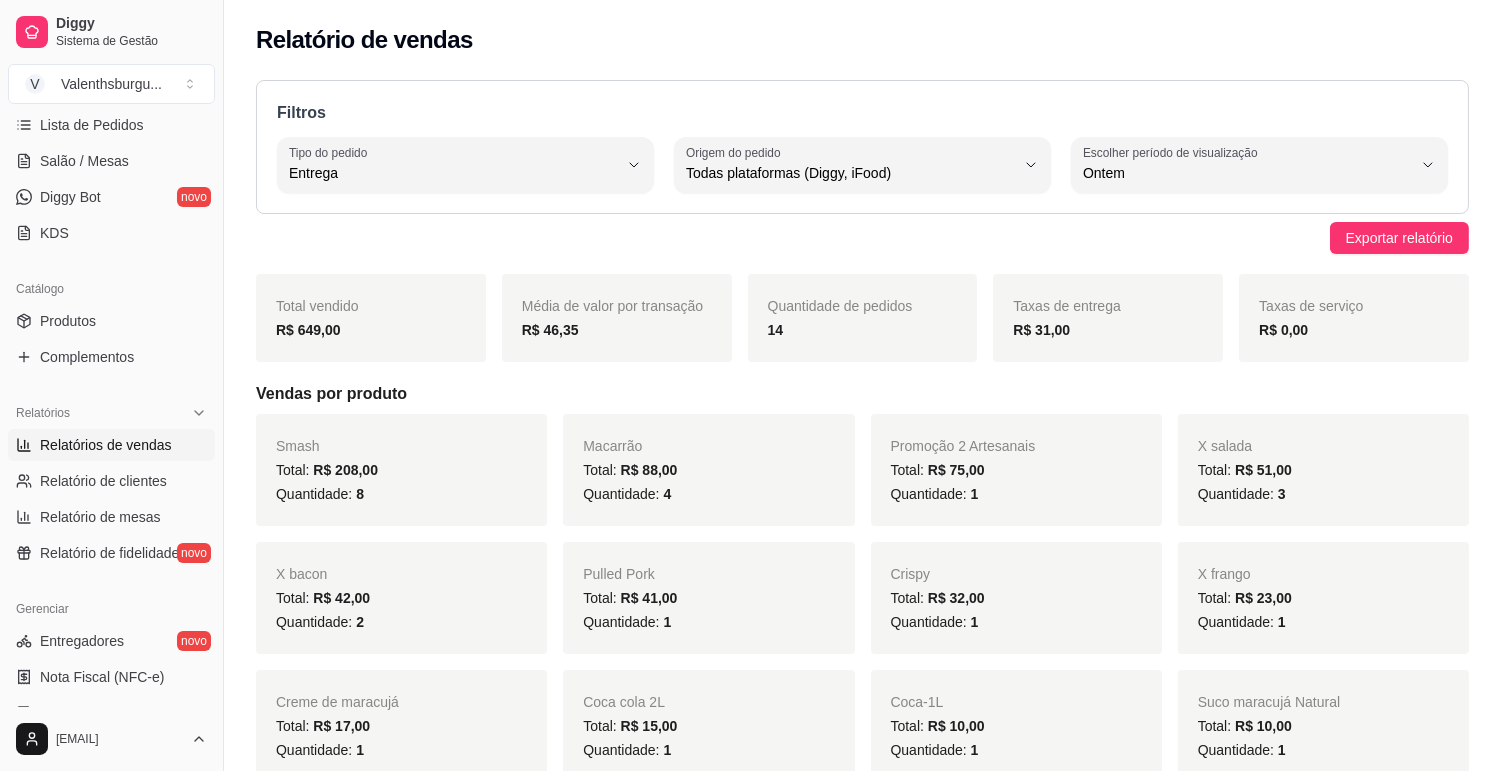click on "R$ 31,00" at bounding box center [1108, 330] 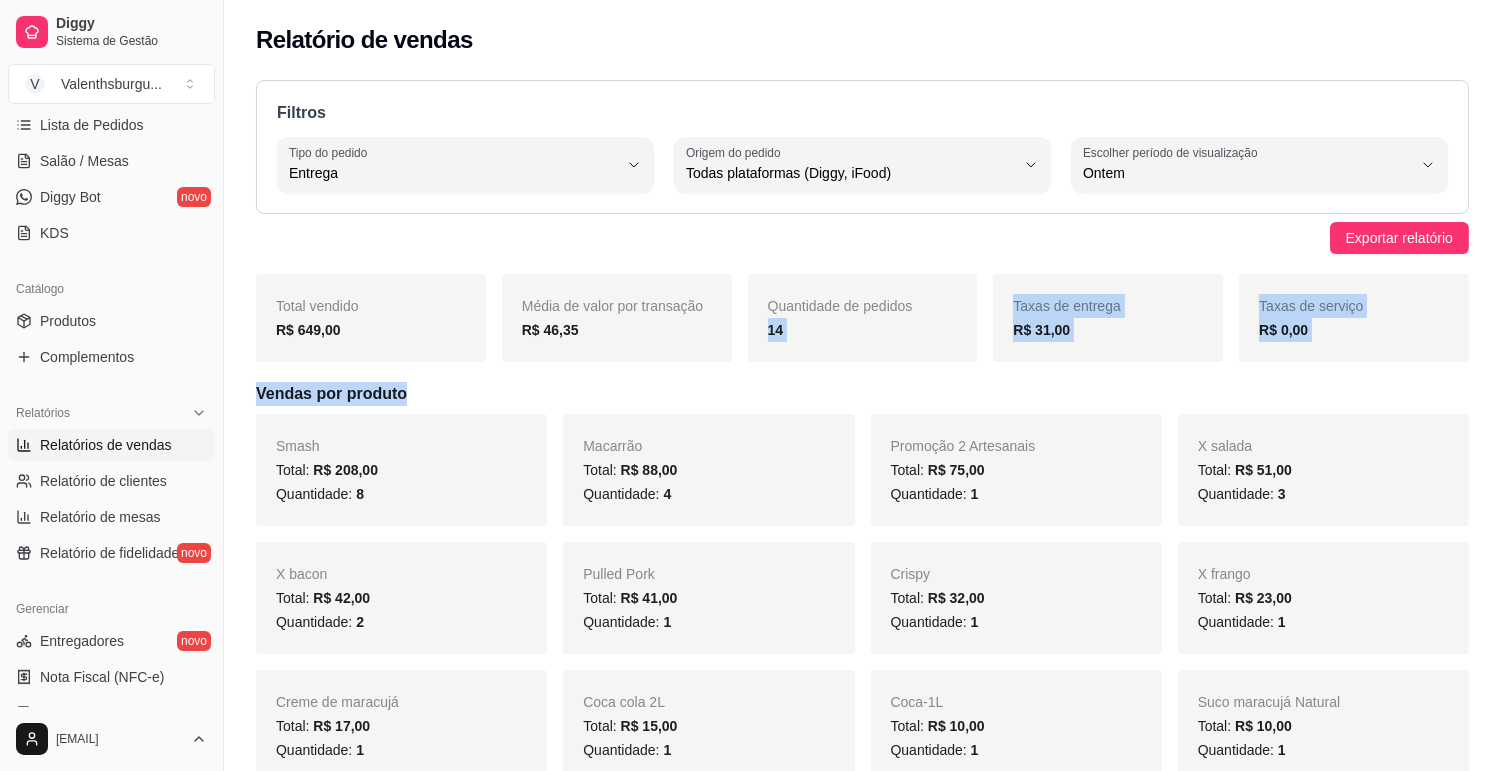 drag, startPoint x: 928, startPoint y: 313, endPoint x: 754, endPoint y: 325, distance: 174.4133 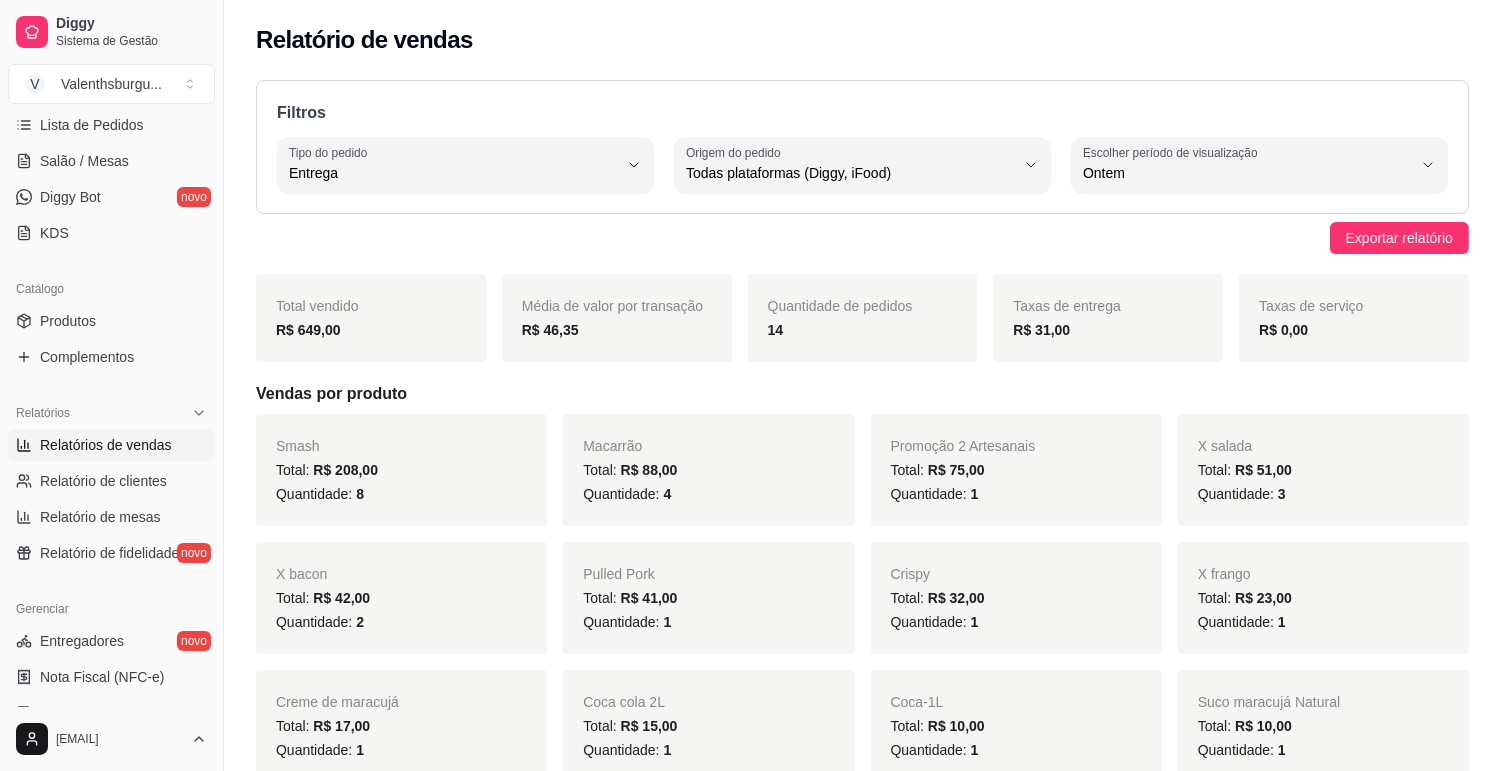 click on "Exportar relatório" at bounding box center (862, 238) 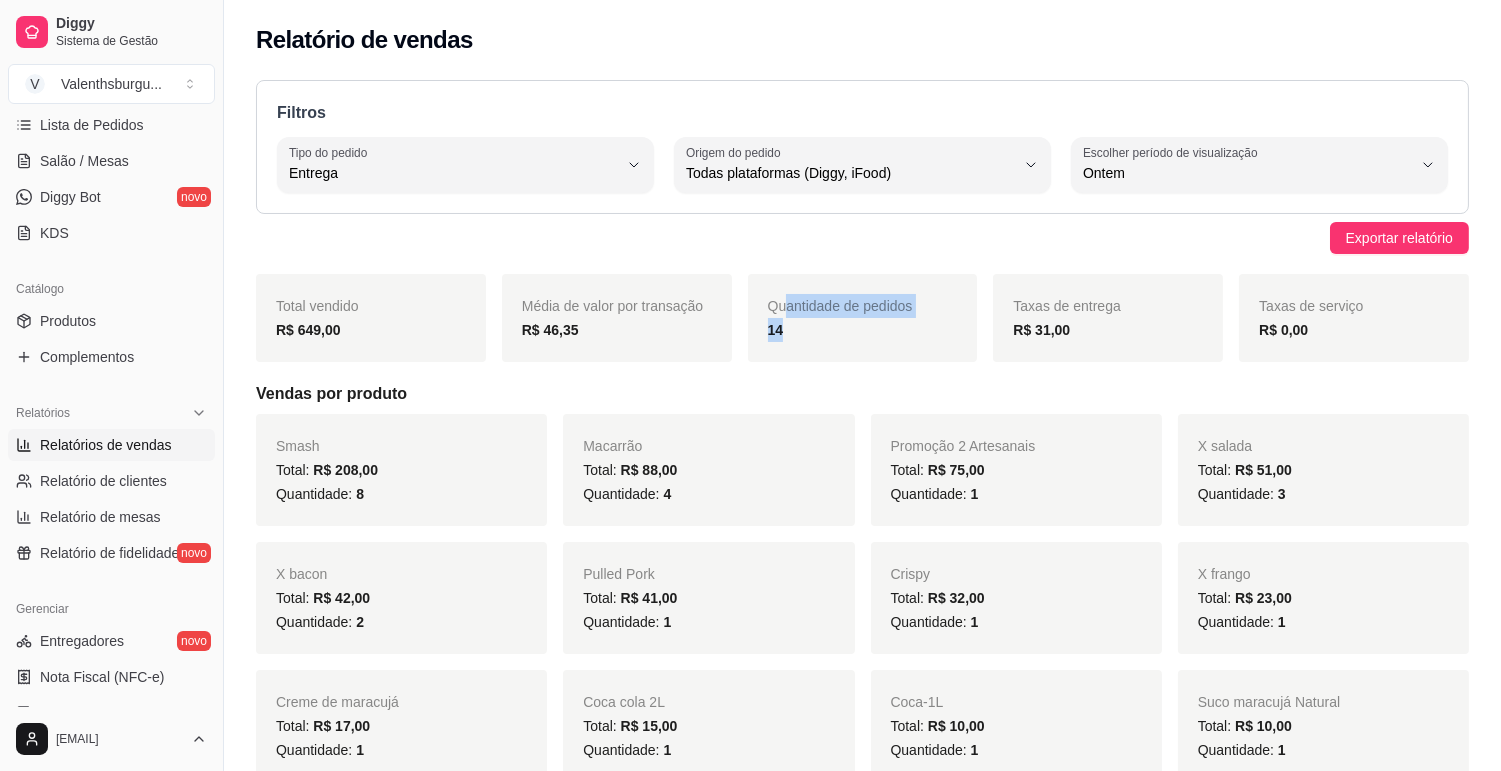 drag, startPoint x: 822, startPoint y: 337, endPoint x: 813, endPoint y: 295, distance: 42.953465 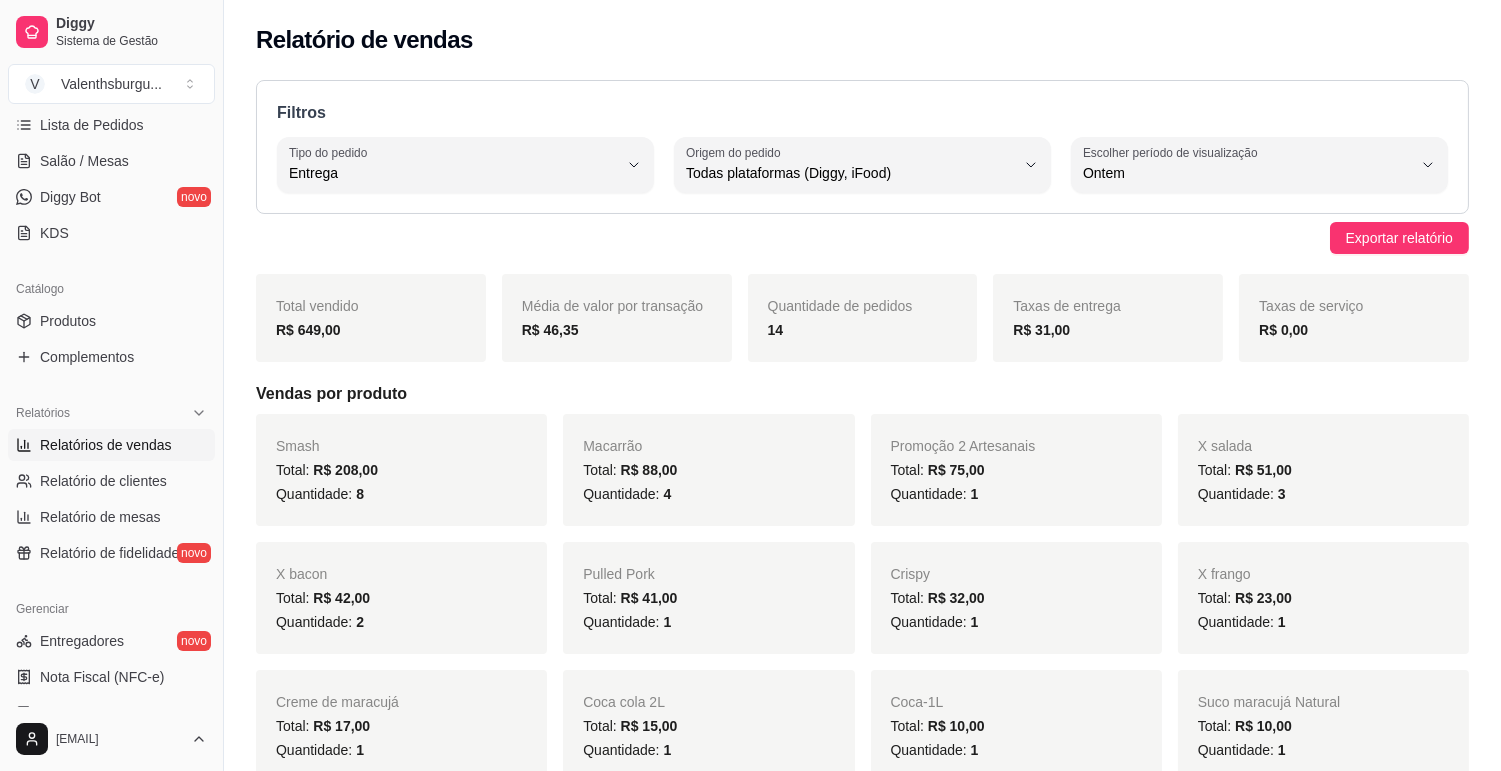 click on "R$ 31,00" at bounding box center [1108, 330] 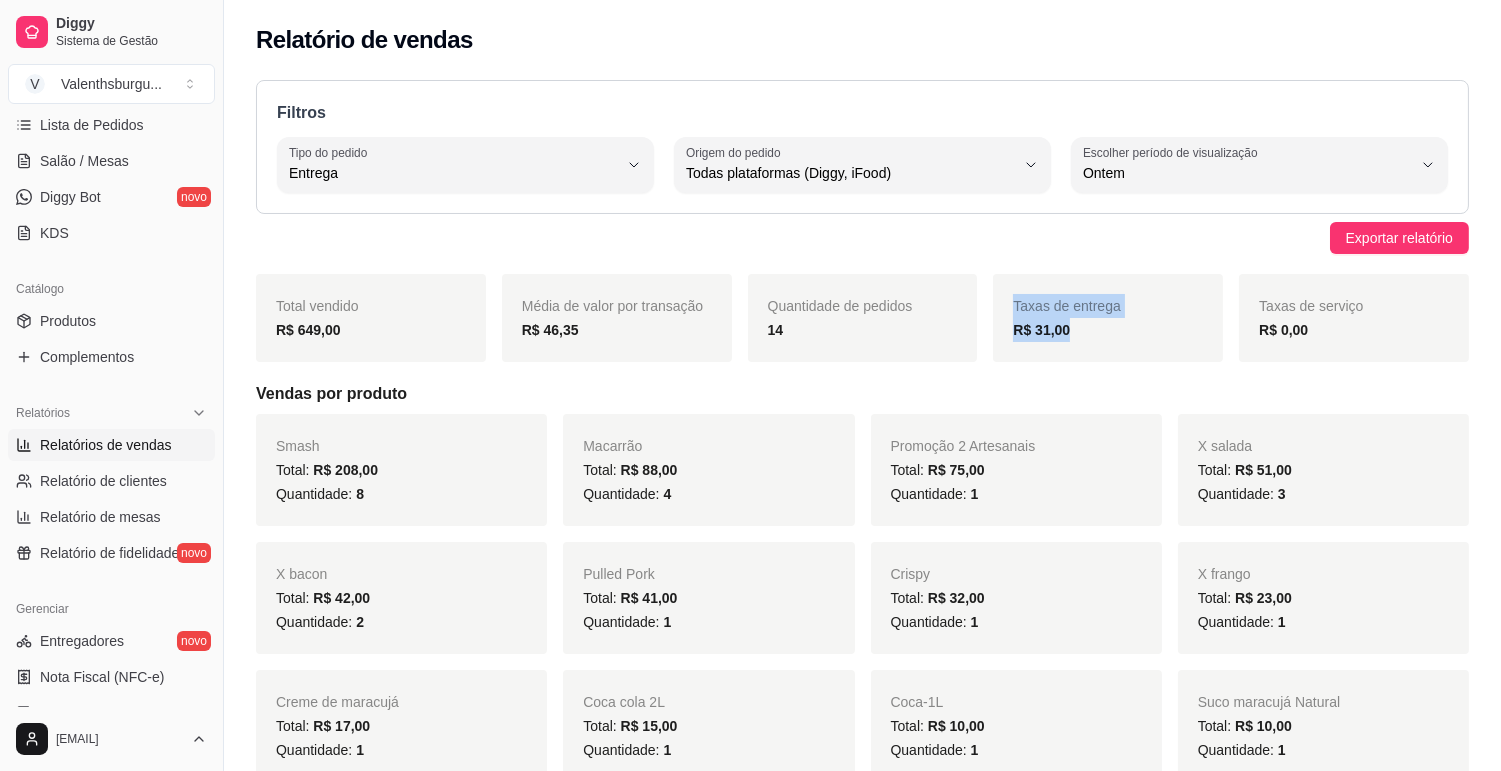 drag, startPoint x: 1093, startPoint y: 335, endPoint x: 1012, endPoint y: 295, distance: 90.33826 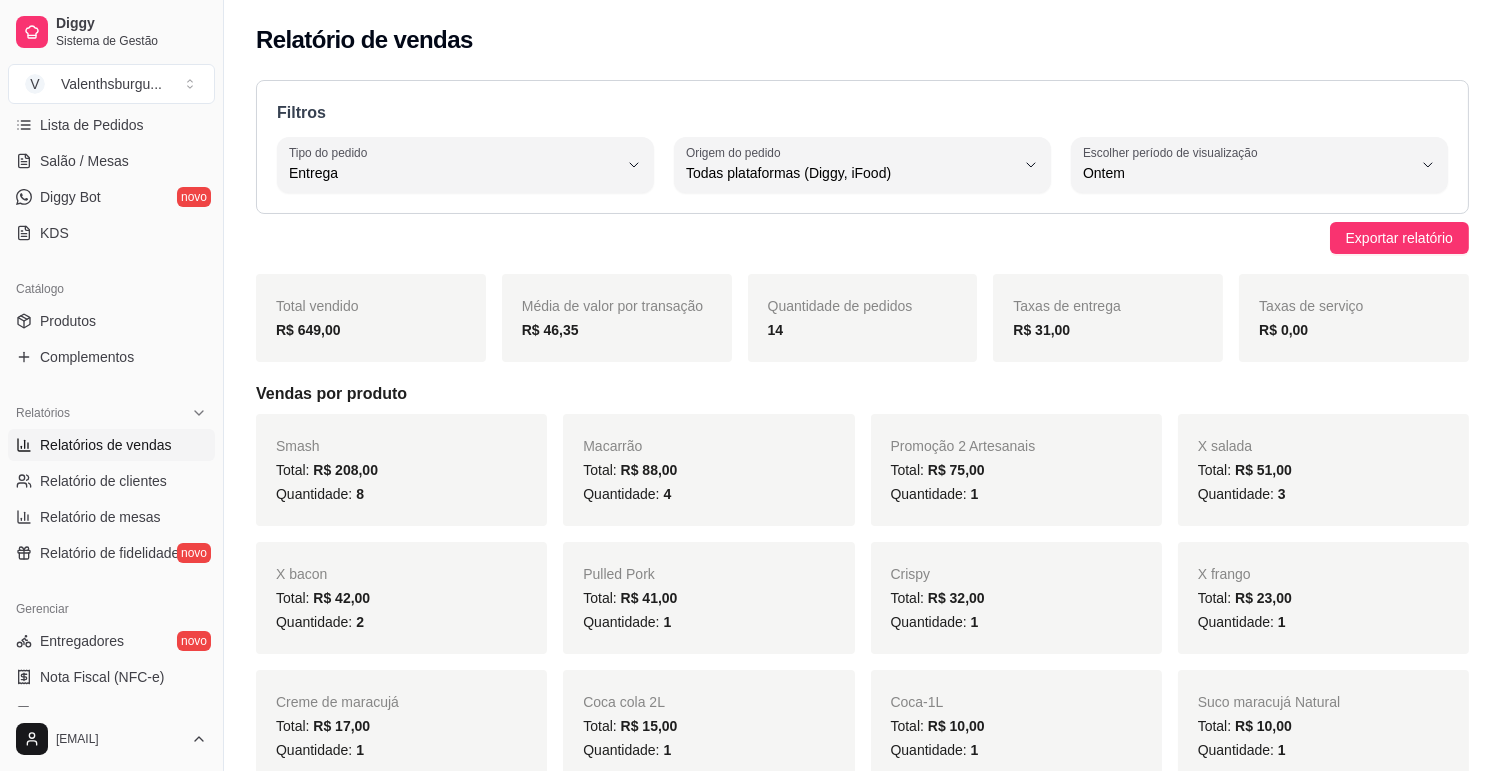click on "Total vendido R$ 649,00 Média de valor por transação R$ 46,35 Quantidade de pedidos 14 Taxas de entrega R$ 31,00 Taxas de serviço R$ 0,00 Vendas por produto Smash  Total:   R$ 208,00 Quantidade:   8 Macarrão  Total:   R$ 88,00 Quantidade:   4 Promoção 2 Artesanais  Total:   R$ 75,00 Quantidade:   1 X salada  Total:   R$ 51,00 Quantidade:   3 X bacon  Total:   R$ 42,00 Quantidade:   2 Pulled Pork  Total:   R$ 41,00 Quantidade:   1 Crispy  Total:   R$ 32,00 Quantidade:   1 X frango  Total:   R$ 23,00 Quantidade:   1 Creme de maracujá  Total:   R$ 17,00 Quantidade:   1 Coca cola 2L Total:   R$ 15,00 Quantidade:   1 Coca-1L Total:   R$ 10,00 Quantidade:   1 Suco maracujá Natural  Total:   R$ 10,00 Quantidade:   1 Coca-lata  Total:   R$ 6,00 Quantidade:   1 Vendas por meio de pagamento Transferência Pix   OFFLINE  -   DIGGY Total:   R$ 400,00 Quantidade:   9 Cartão de crédito   OFFLINE  -   DIGGY Total:   R$ 121,00 Quantidade:   2 Dinheiro   OFFLINE  -   DIGGY Total:   R$ 74,00   2" at bounding box center (862, 1392) 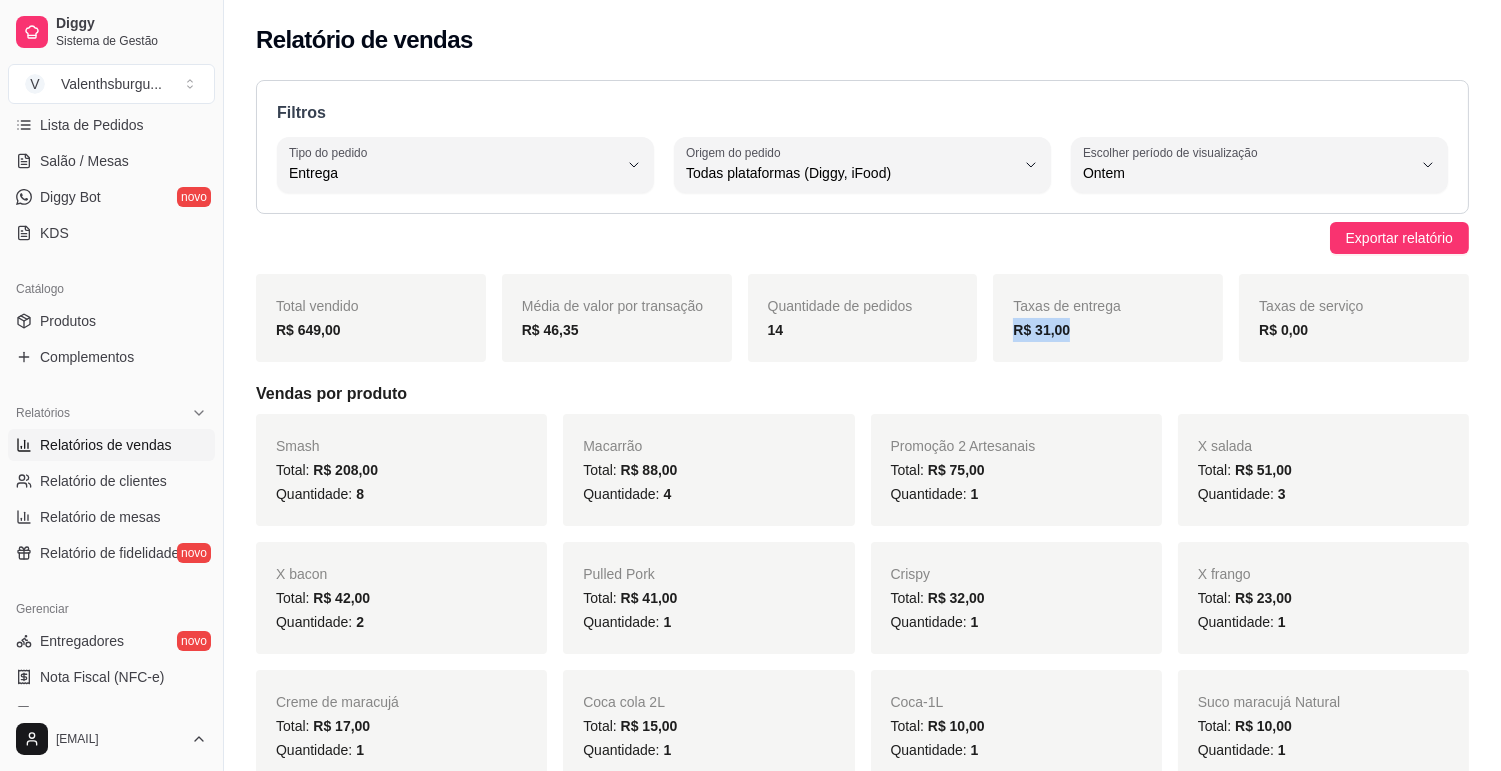 drag, startPoint x: 1115, startPoint y: 325, endPoint x: 985, endPoint y: 331, distance: 130.13838 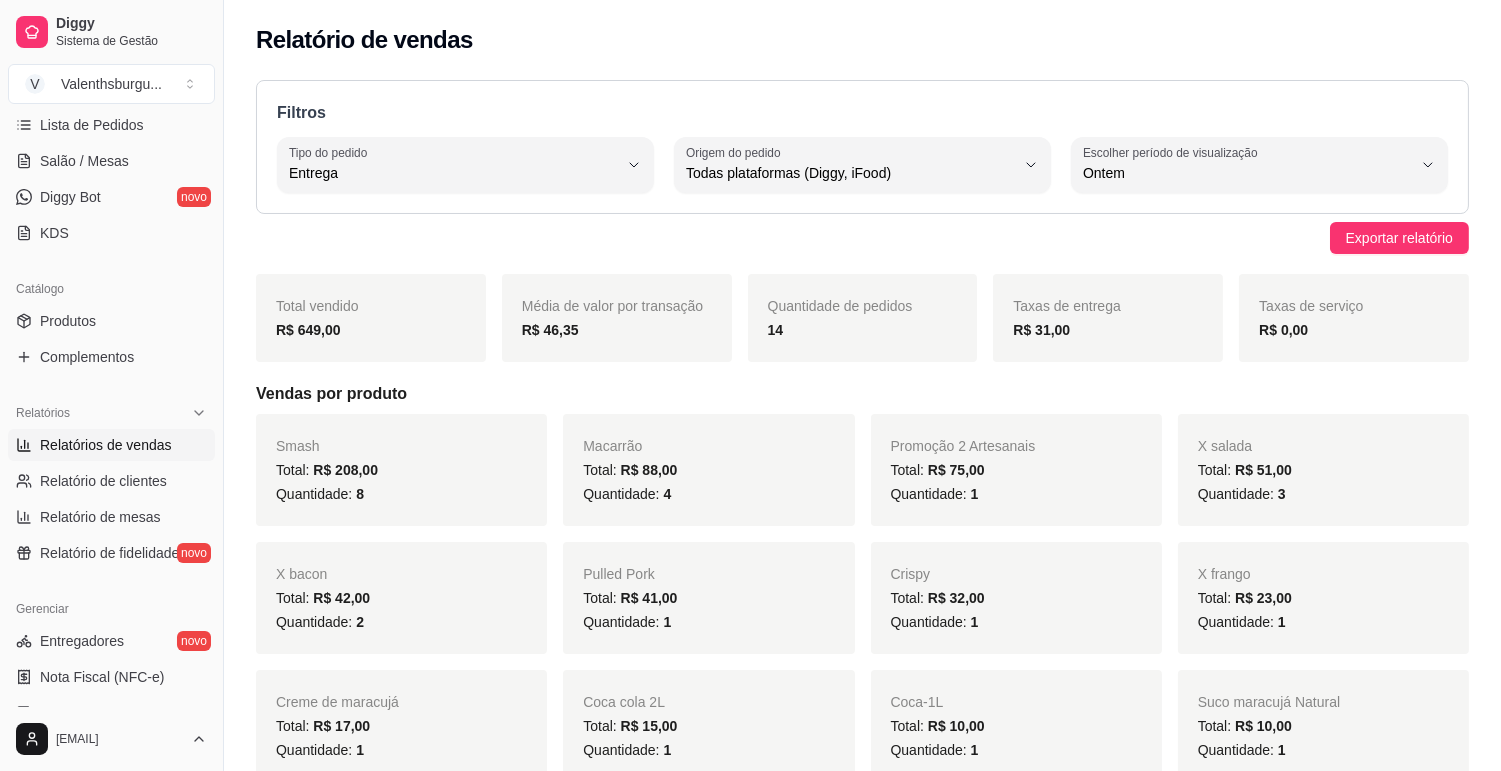 click on "Filtros DELIVERY Tipo do pedido Todos Entrega Retirada Mesa Consumo local Tipo do pedido Entrega ALL Origem do pedido Todas plataformas (Diggy, iFood) Diggy iFood Origem do pedido Todas plataformas (Diggy, iFood) 1 Escolher período de visualização Hoje Ontem  7 dias 15 dias 30 dias 45 dias Customizado Escolher período de visualização Ontem Exportar relatório Total vendido R$ 649,00 Média de valor por transação R$ 46,35 Quantidade de pedidos 14 Taxas de entrega R$ 31,00 Taxas de serviço R$ 0,00 Vendas por produto Smash  Total:   R$ 208,00 Quantidade:   8 Macarrão  Total:   R$ 88,00 Quantidade:   4 Promoção 2 Artesanais  Total:   R$ 75,00 Quantidade:   1 X salada  Total:   R$ 51,00 Quantidade:   3 X bacon  Total:   R$ 42,00 Quantidade:   2 Pulled Pork  Total:   R$ 41,00 Quantidade:   1 Crispy  Total:   R$ 32,00 Quantidade:   1 X frango  Total:   R$ 23,00 Quantidade:   1 Creme de maracujá  Total:   R$ 17,00 Quantidade:   1 Coca cola 2L Total:   R$ 15,00 Quantidade:   1 Coca-1L Total:" at bounding box center [862, 1301] 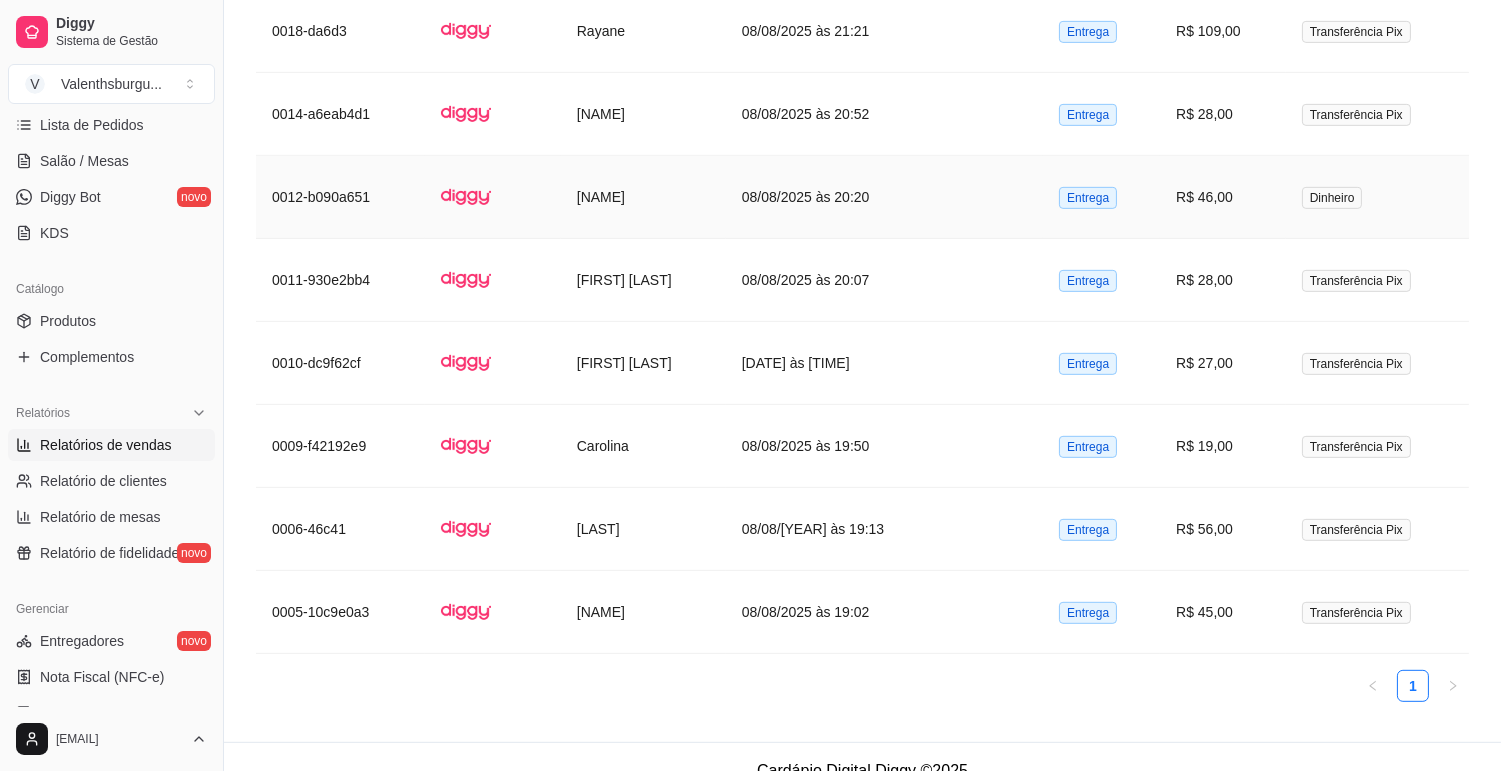 scroll, scrollTop: 1822, scrollLeft: 0, axis: vertical 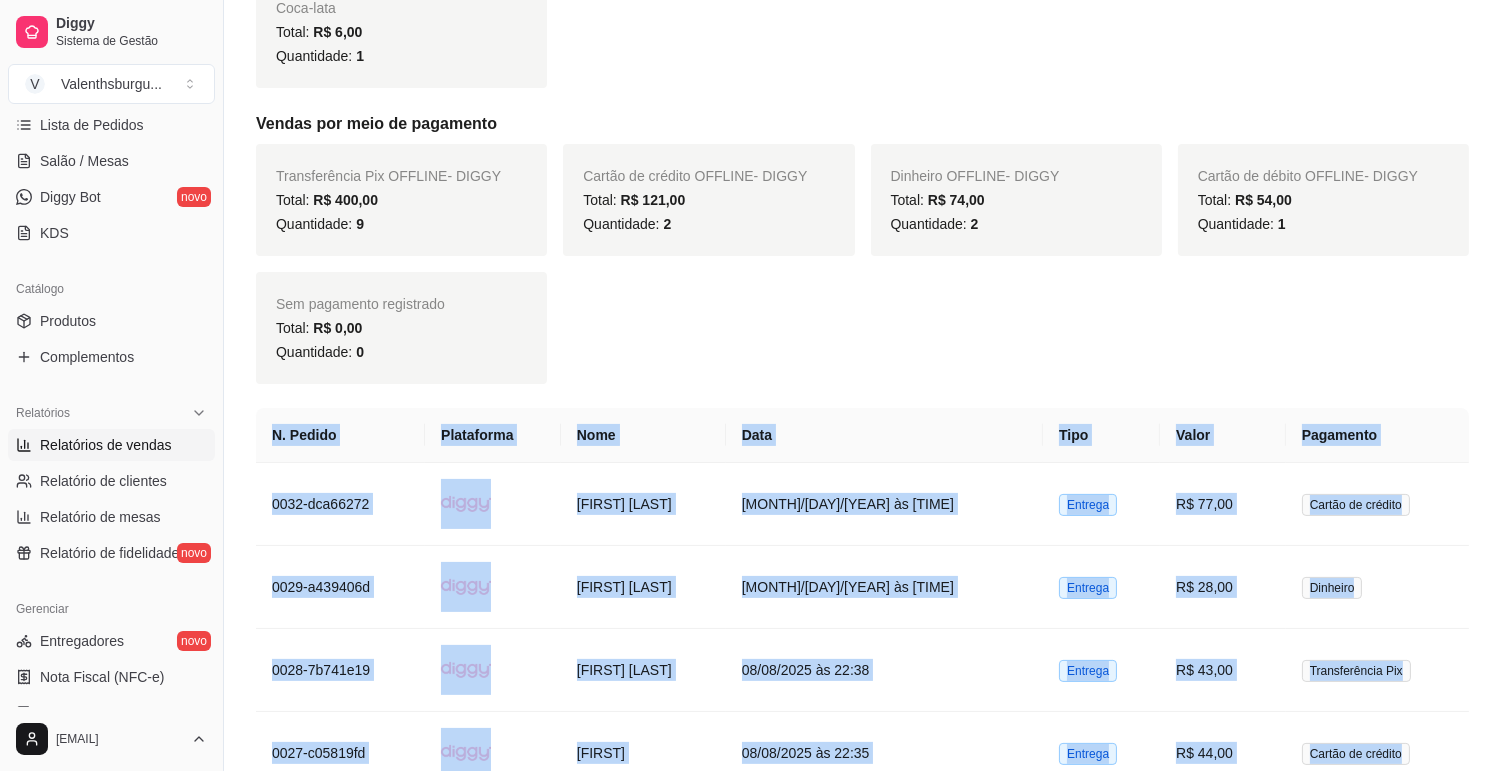 drag, startPoint x: 1244, startPoint y: 641, endPoint x: 268, endPoint y: 420, distance: 1000.70825 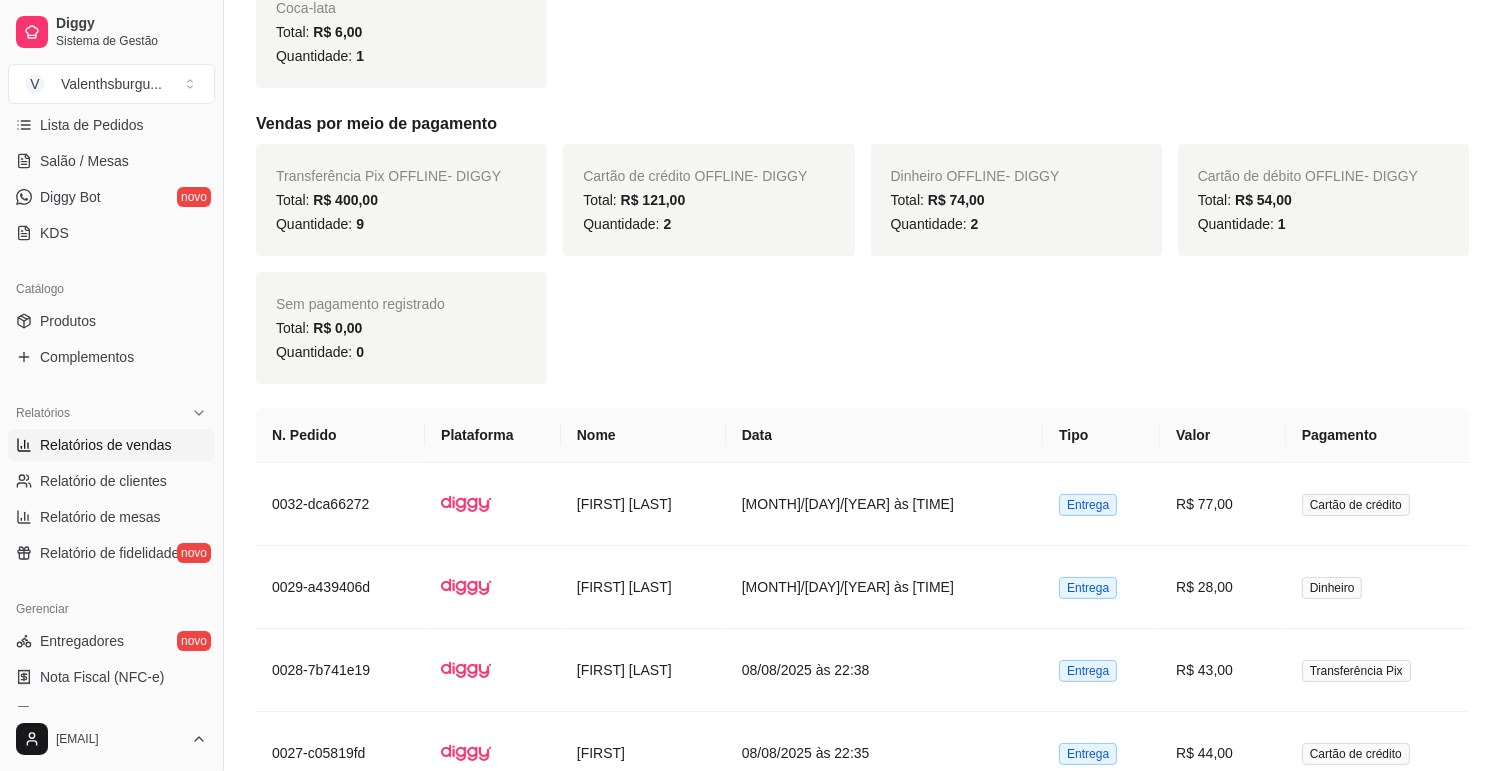 click on "Transferência Pix   OFFLINE  -   DIGGY Total:   R$ 400,00 Quantidade:   9 Cartão de crédito   OFFLINE  -   DIGGY Total:   R$ 121,00 Quantidade:   2 Dinheiro   OFFLINE  -   DIGGY Total:   R$ 74,00 Quantidade:   2 Cartão de débito   OFFLINE  -   DIGGY Total:   R$ 54,00 Quantidade:   1 Sem pagamento registrado Total:   R$ 0,00 Quantidade:   0" at bounding box center [862, 264] 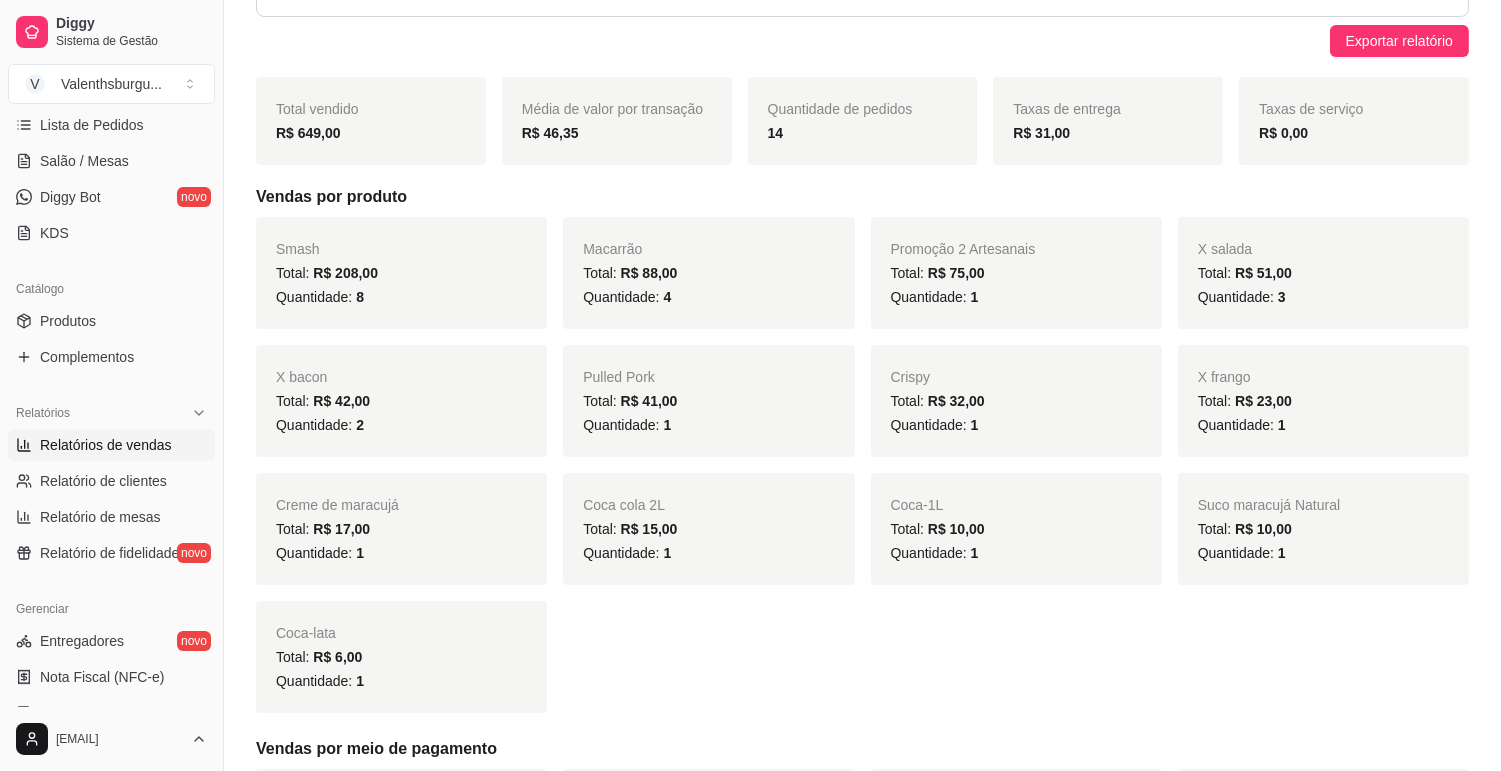scroll, scrollTop: 0, scrollLeft: 0, axis: both 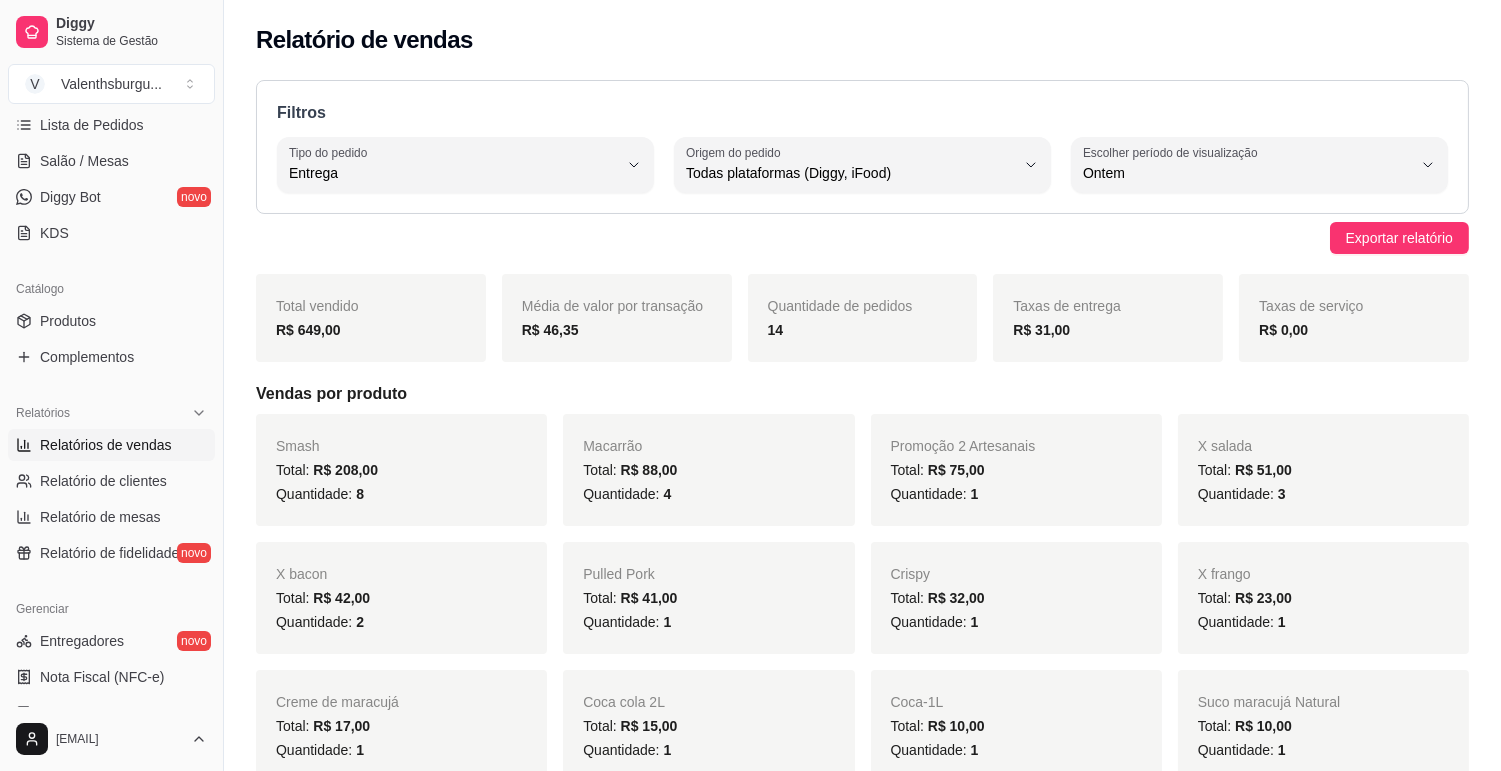 click on "Filtros DELIVERY Tipo do pedido Todos Entrega Retirada Mesa Consumo local Tipo do pedido Entrega ALL Origem do pedido Todas plataformas (Diggy, iFood) Diggy iFood Origem do pedido Todas plataformas (Diggy, iFood) 1 Escolher período de visualização Hoje Ontem  7 dias 15 dias 30 dias 45 dias Customizado Escolher período de visualização Ontem" at bounding box center (862, 147) 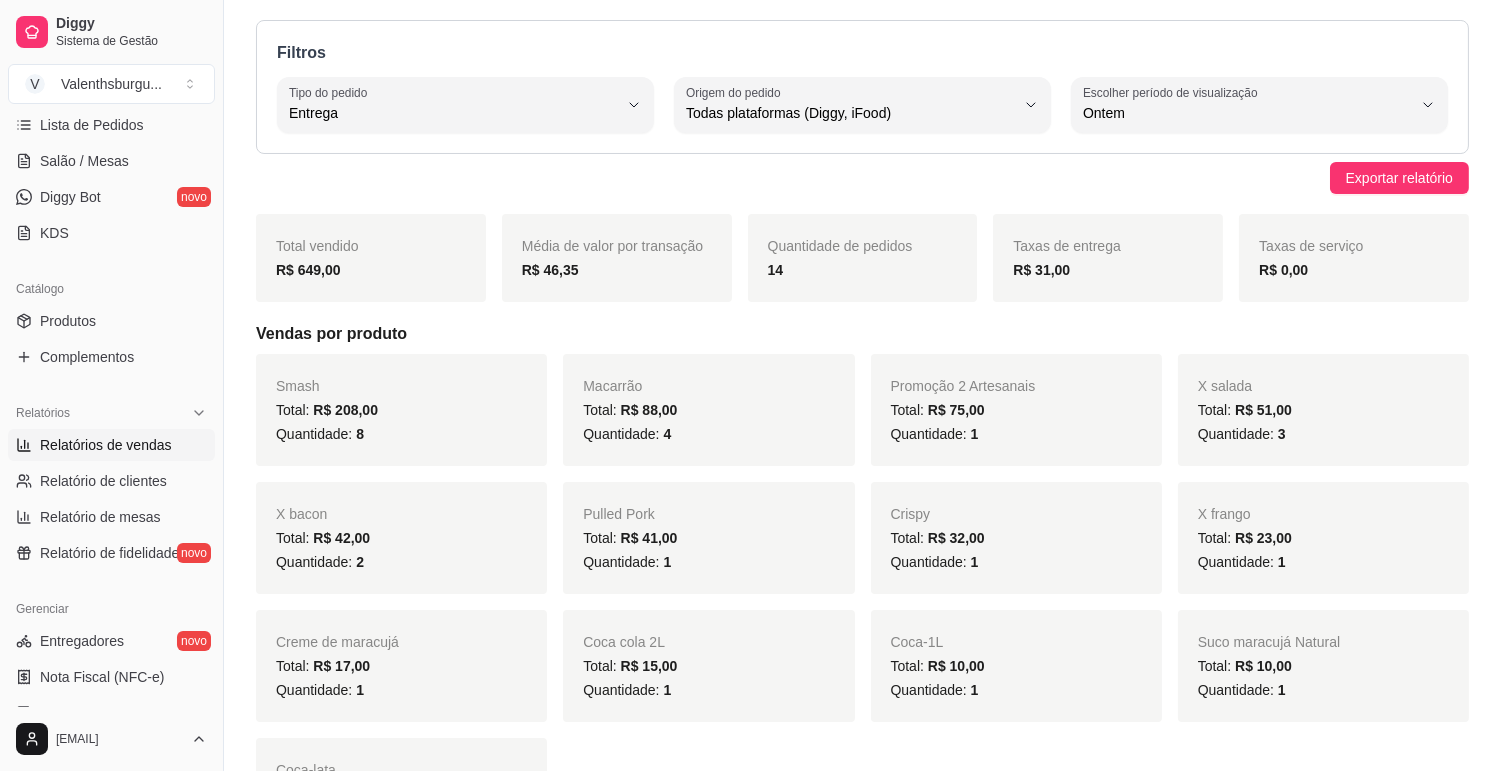 scroll, scrollTop: 111, scrollLeft: 0, axis: vertical 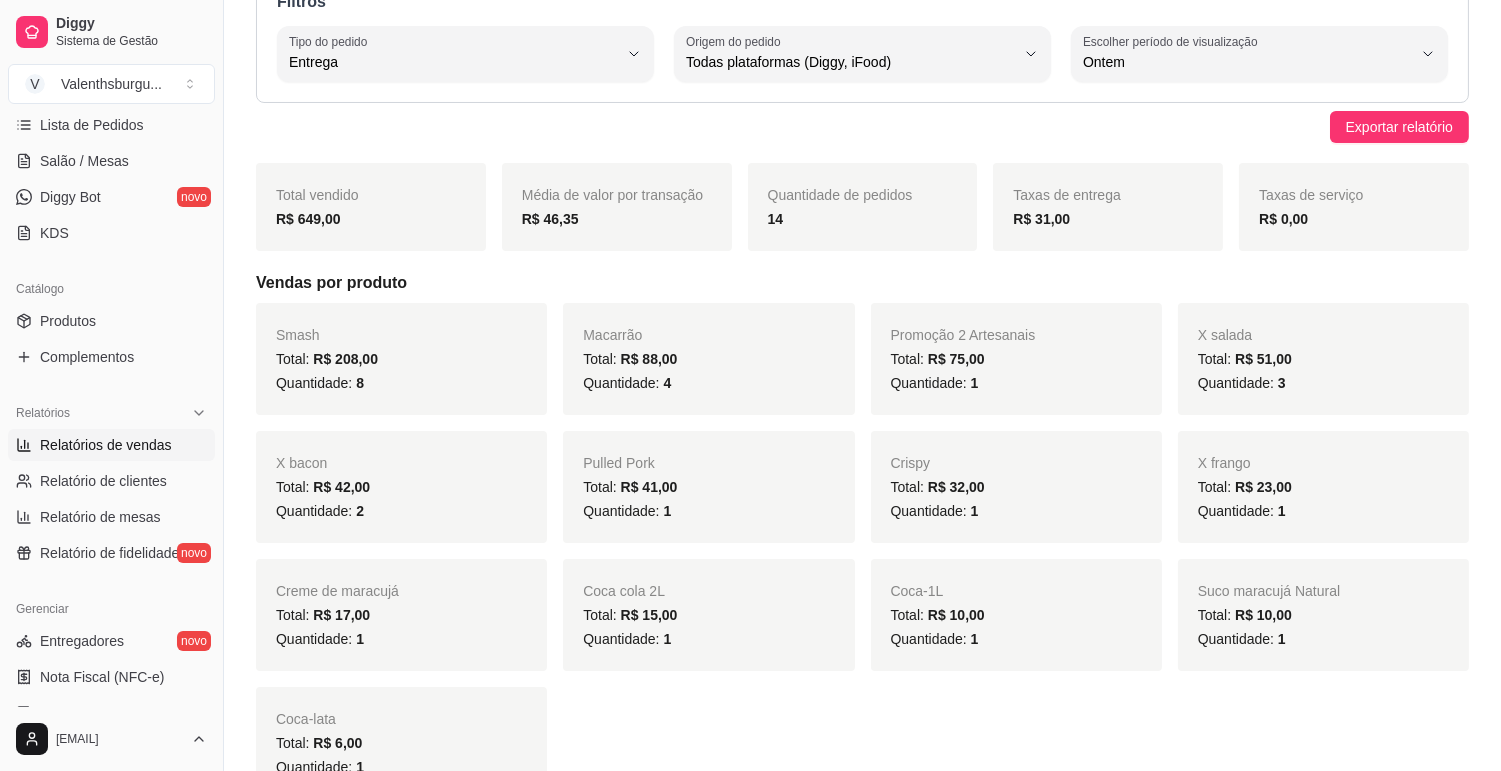 drag, startPoint x: 780, startPoint y: 203, endPoint x: 881, endPoint y: 121, distance: 130.09612 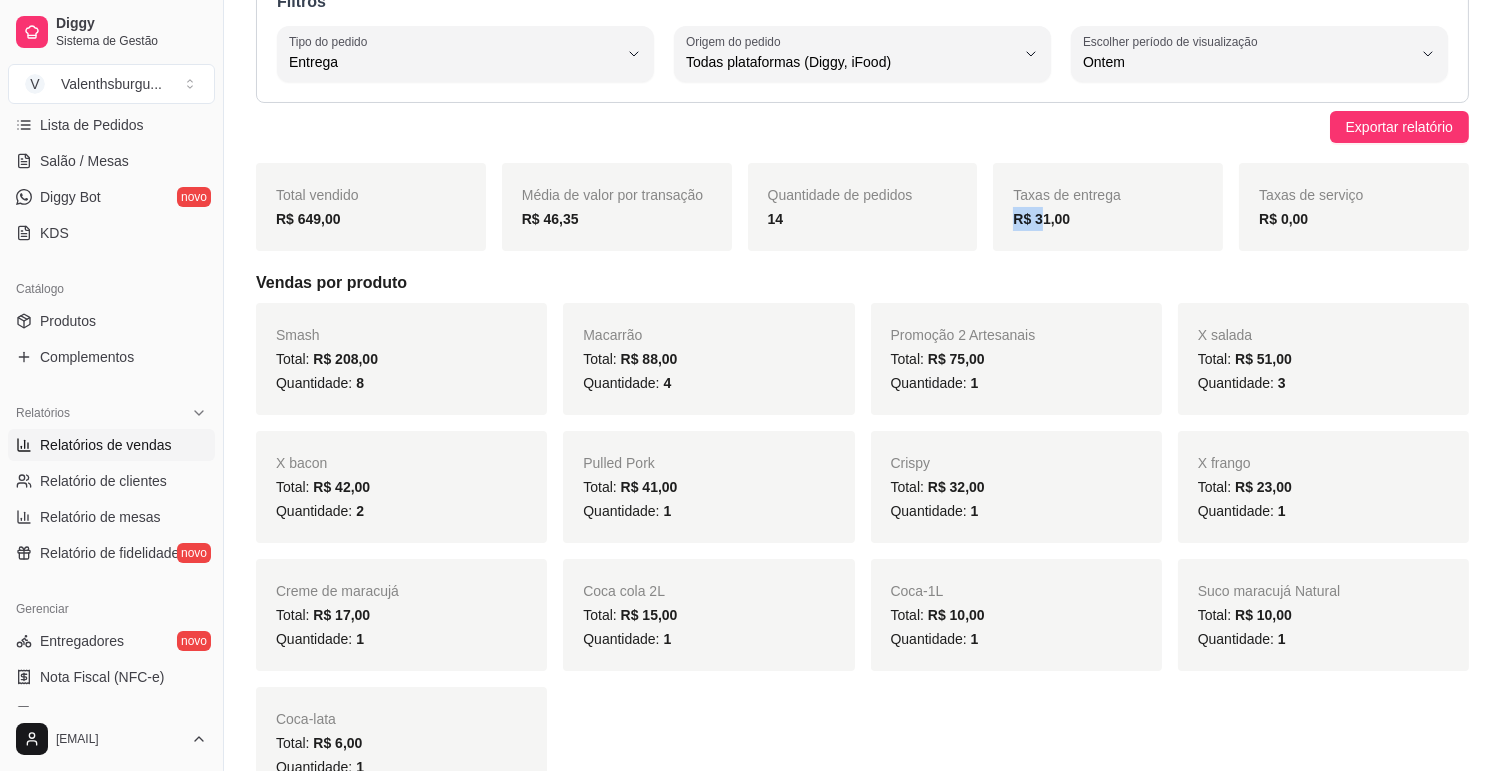 drag, startPoint x: 1126, startPoint y: 183, endPoint x: 1043, endPoint y: 234, distance: 97.41663 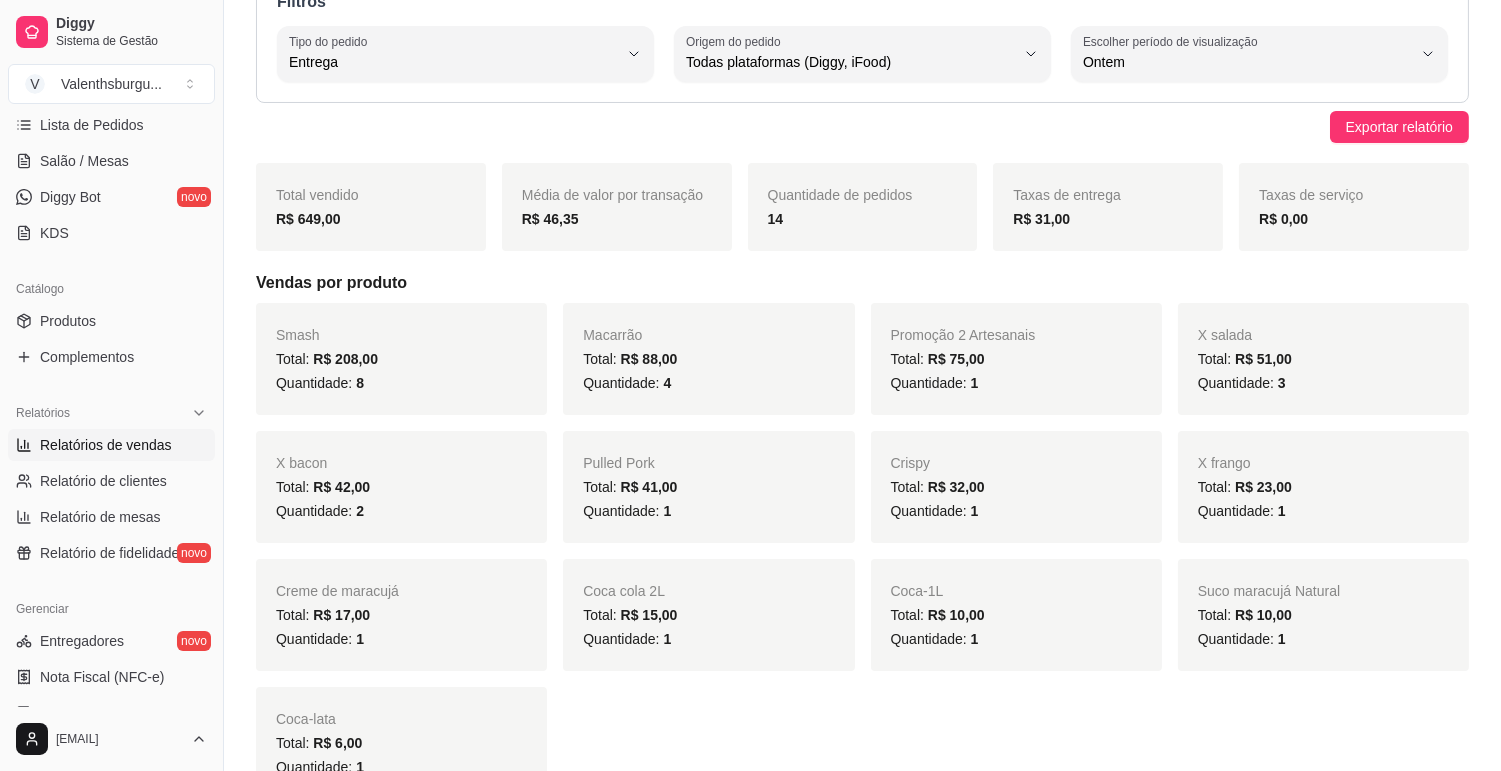 click on "R$ 31,00" at bounding box center (1108, 219) 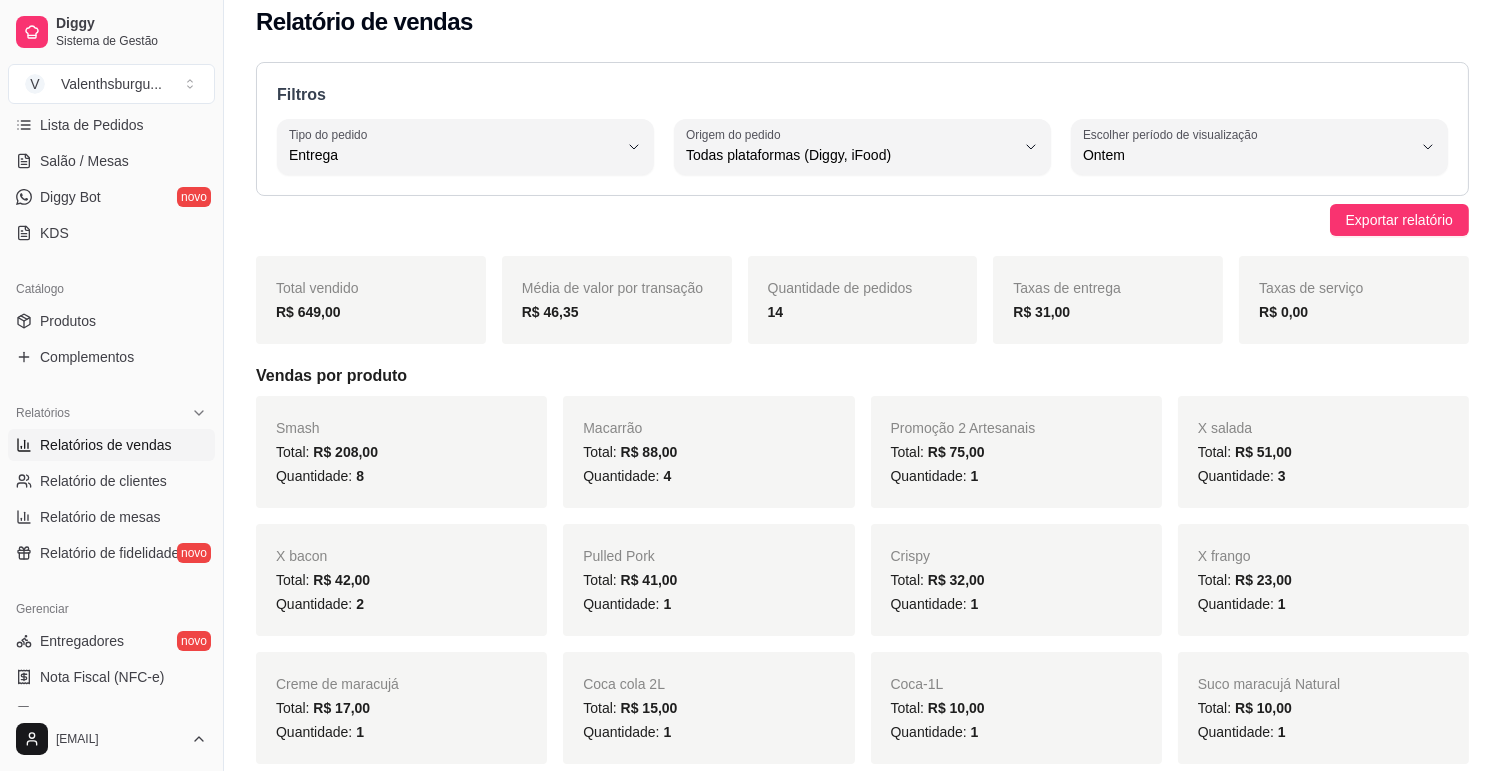 scroll, scrollTop: 0, scrollLeft: 0, axis: both 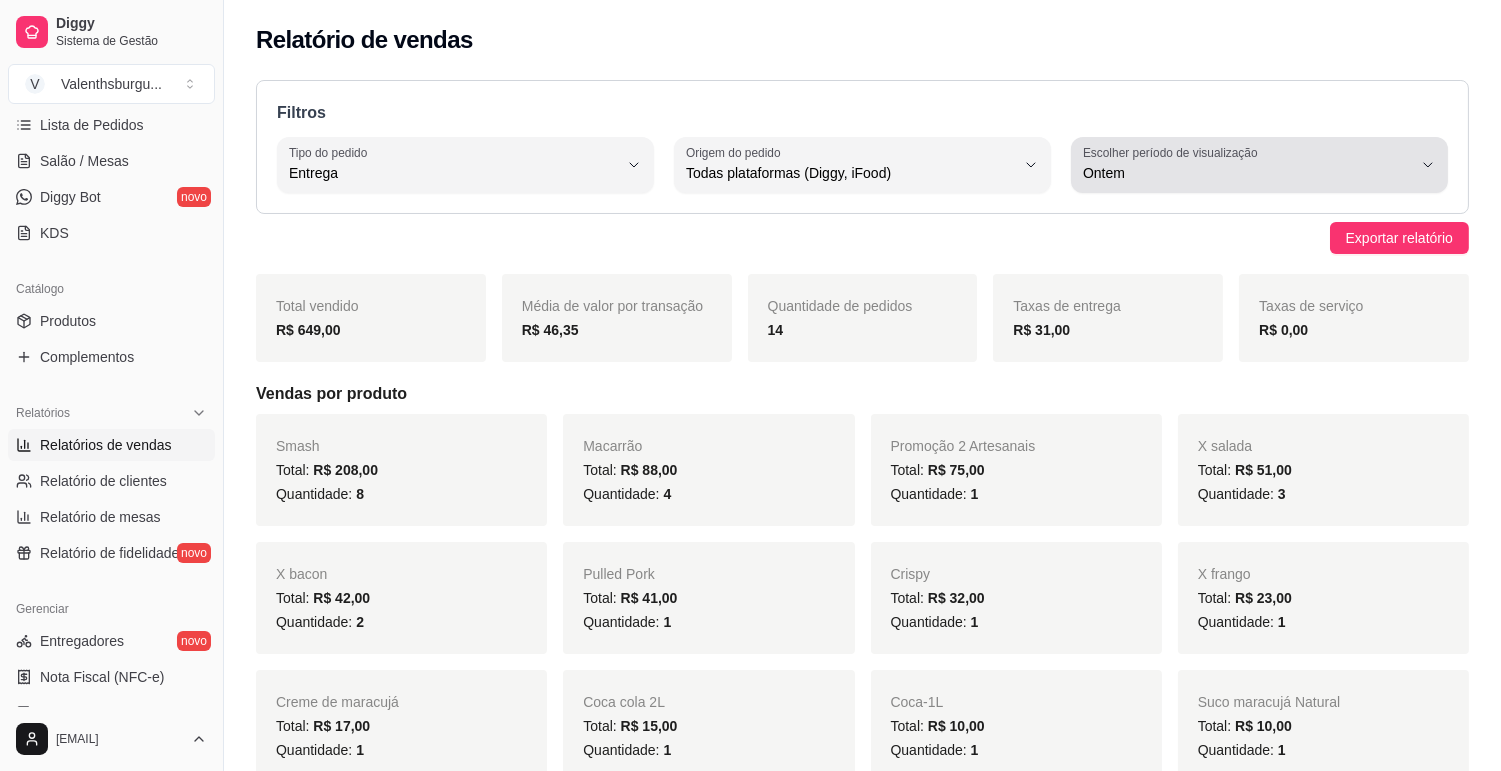 click on "Escolher período de visualização Ontem" at bounding box center [1259, 165] 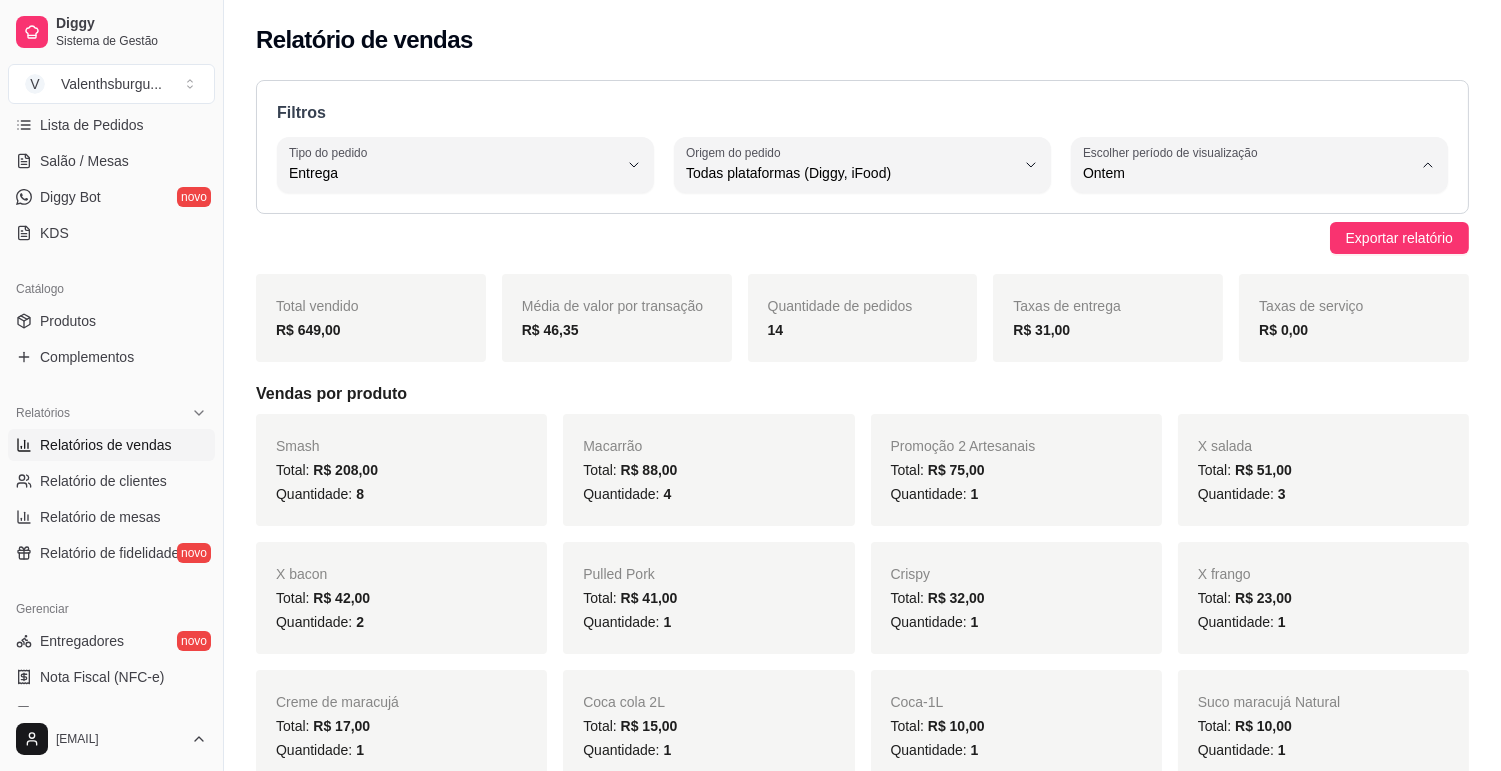 click on "7 dias" at bounding box center (1250, 286) 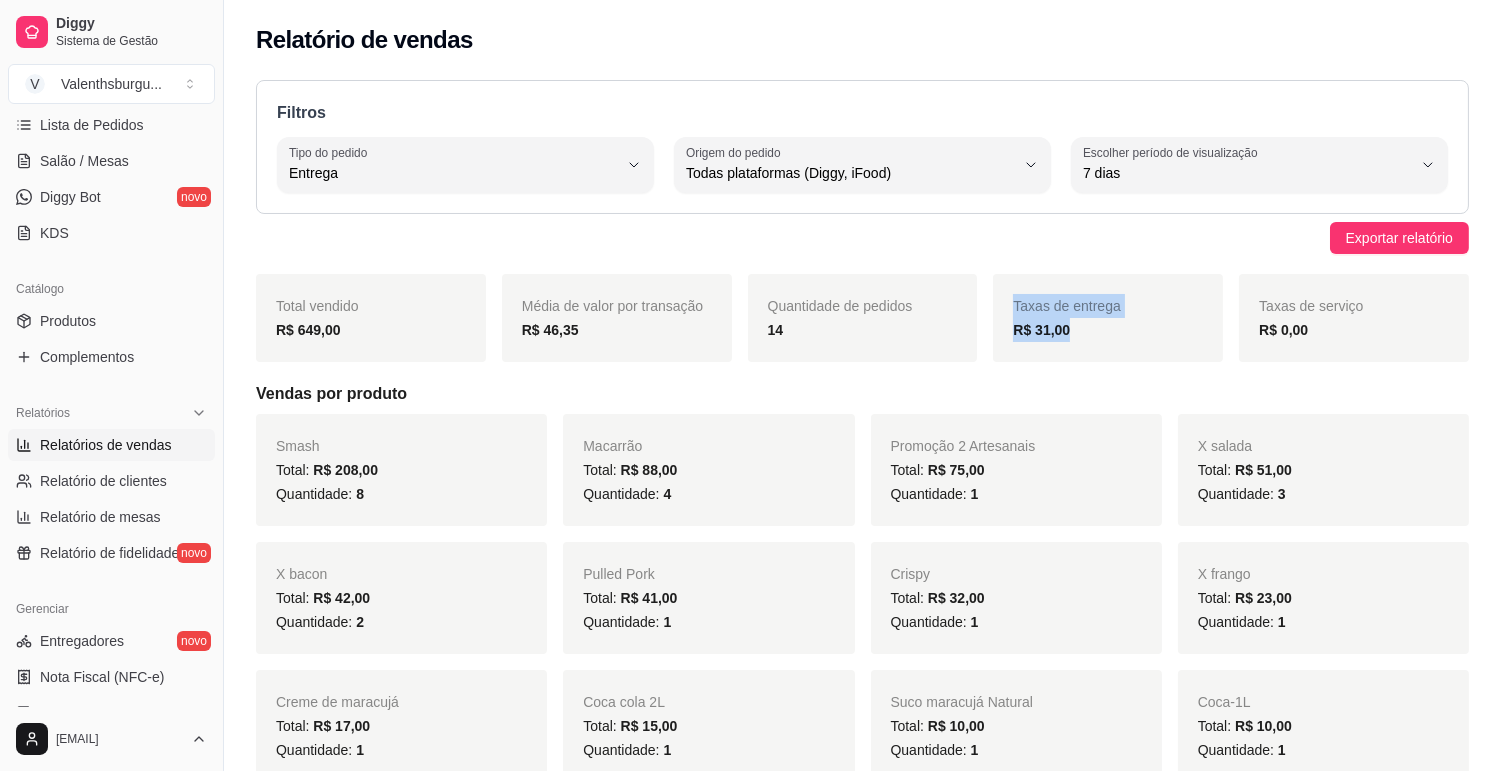 drag, startPoint x: 1105, startPoint y: 326, endPoint x: 1006, endPoint y: 310, distance: 100.28459 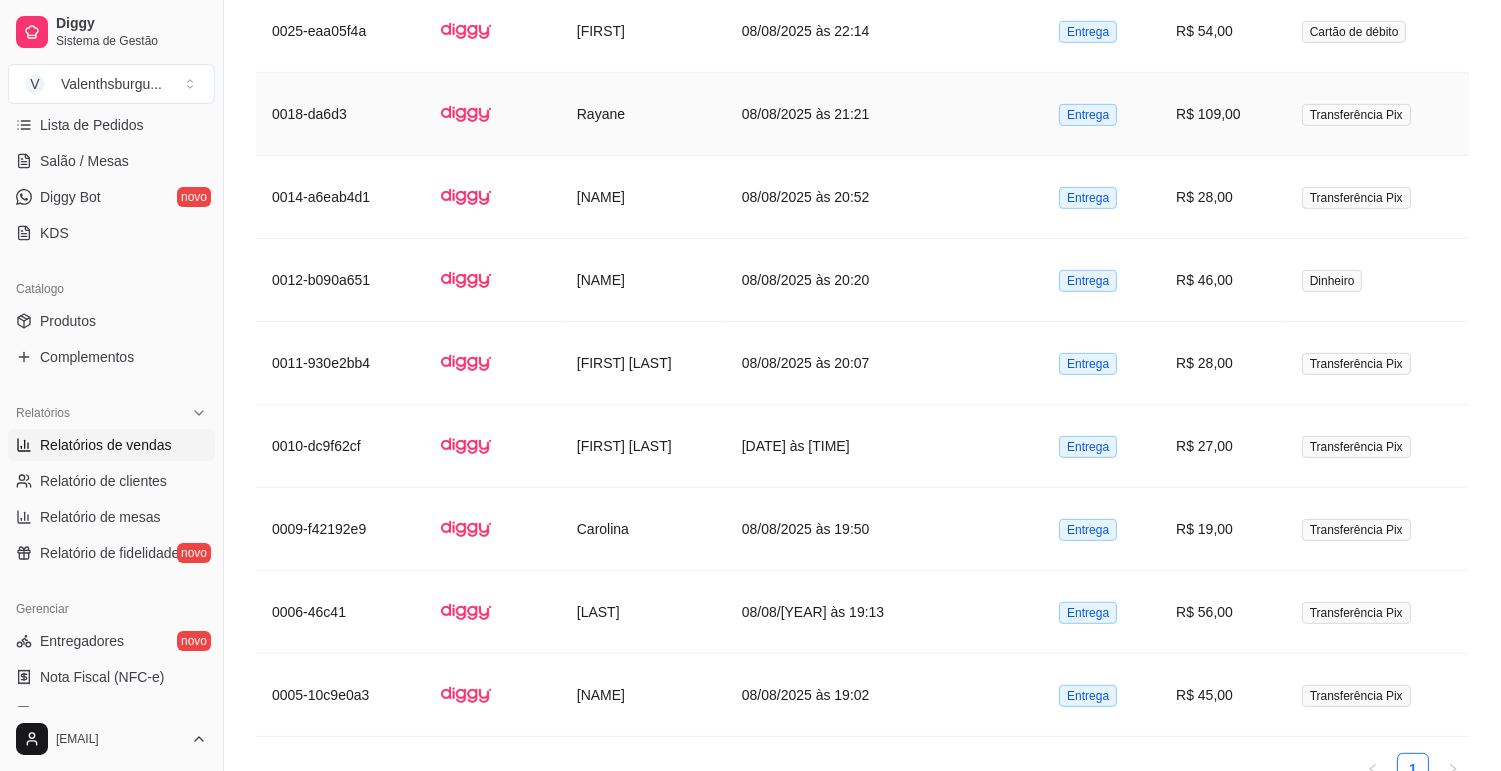 scroll, scrollTop: 1822, scrollLeft: 0, axis: vertical 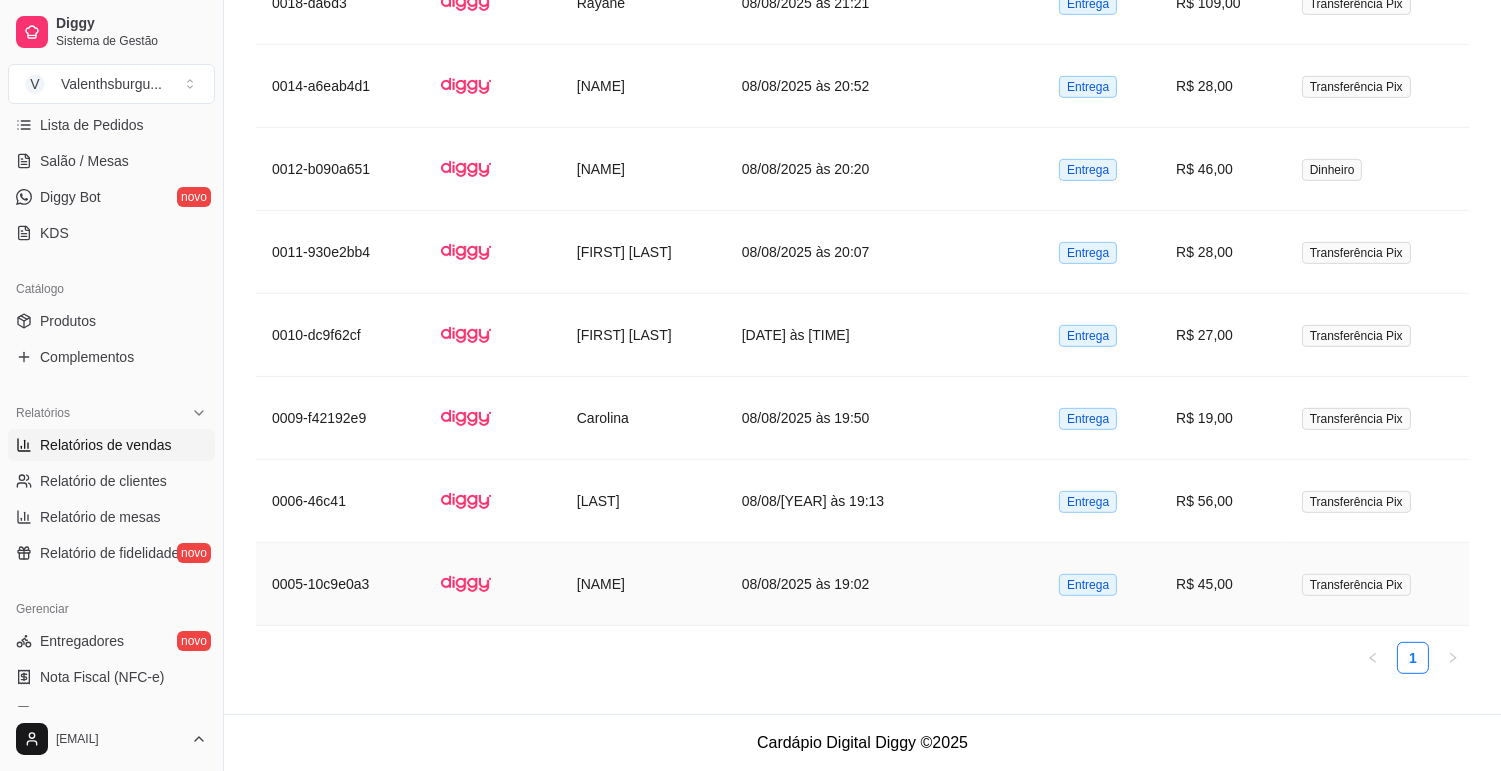 click on "Tamyres" at bounding box center (643, 584) 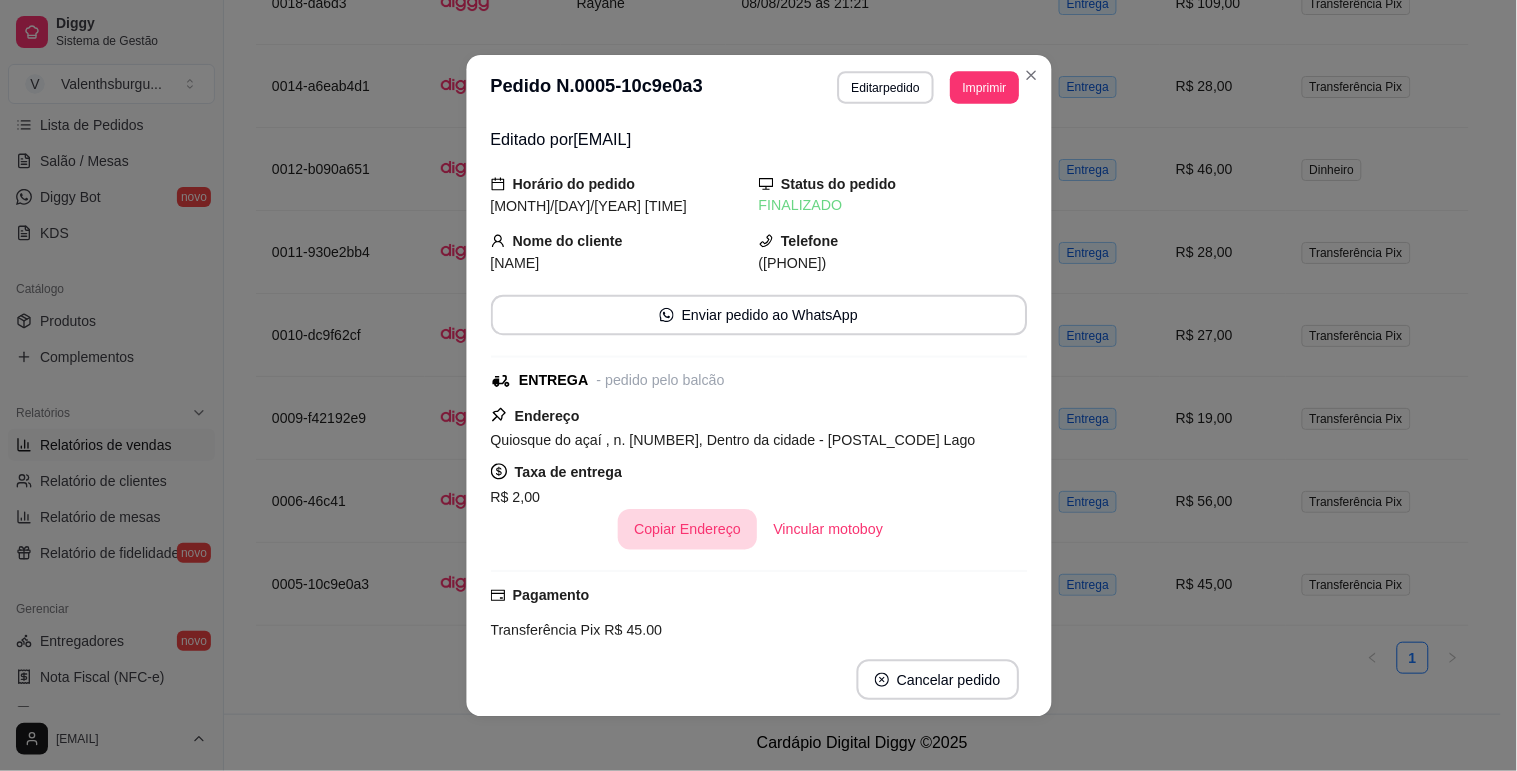 click on "Copiar Endereço" at bounding box center (687, 529) 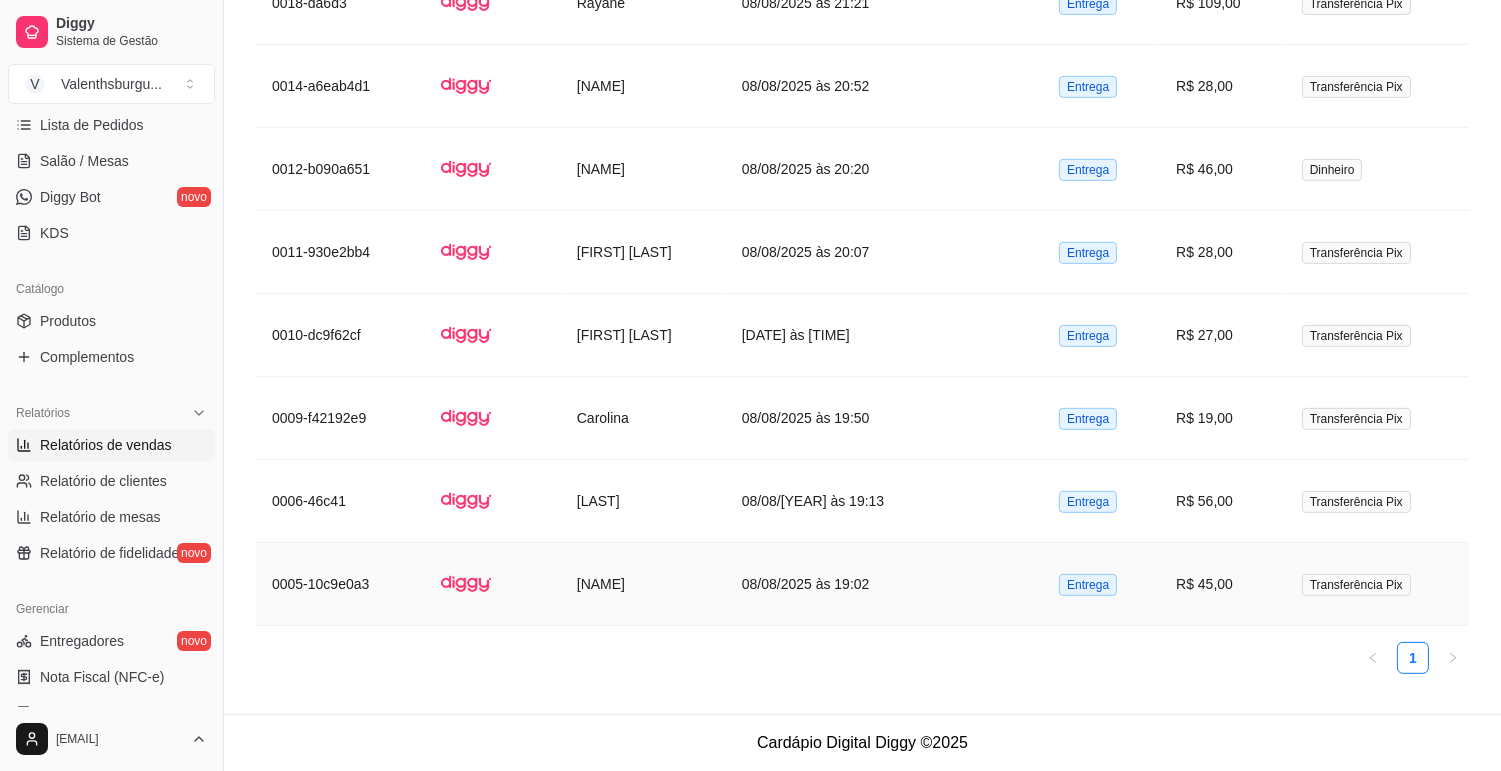 click on "Tamyres" at bounding box center [643, 584] 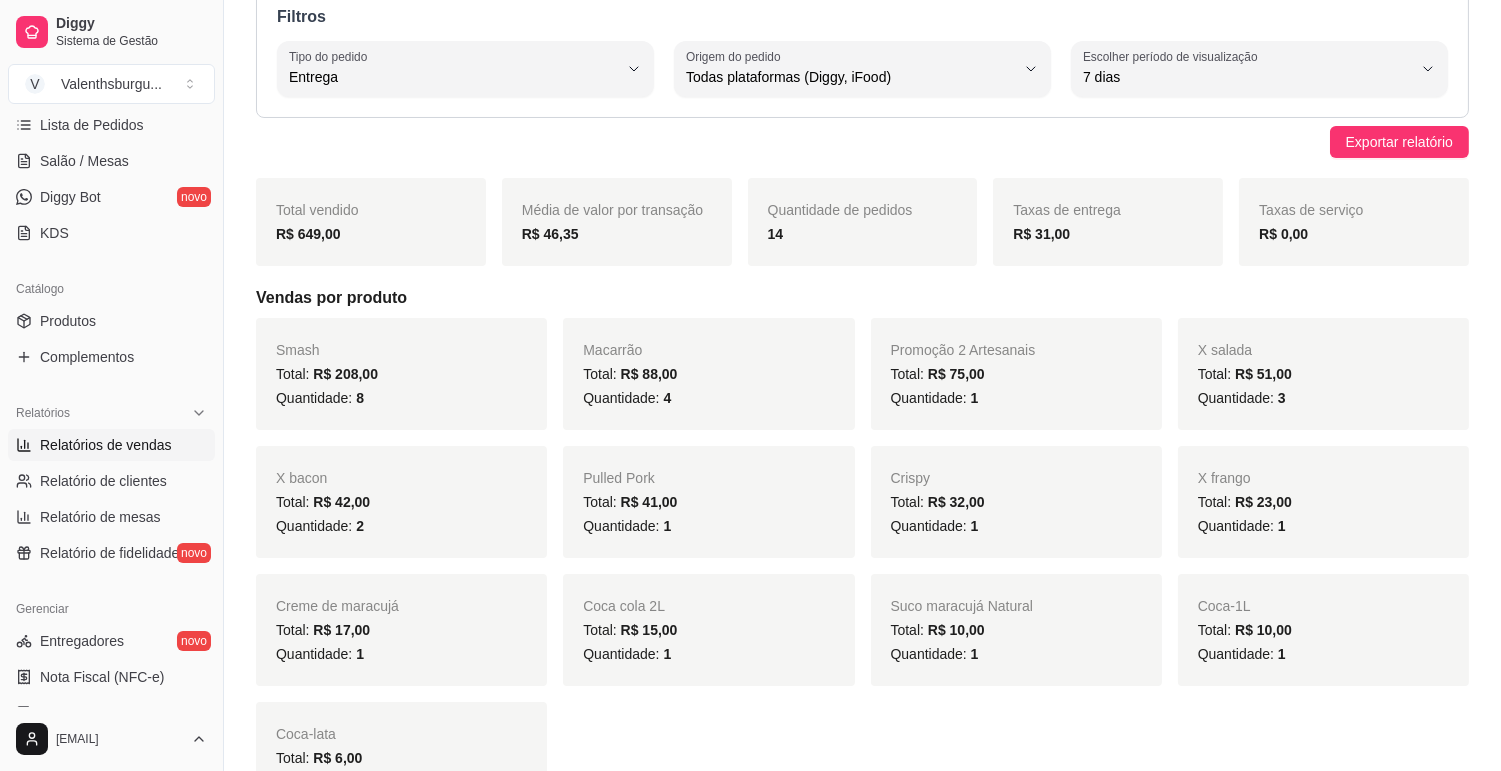 scroll, scrollTop: 44, scrollLeft: 0, axis: vertical 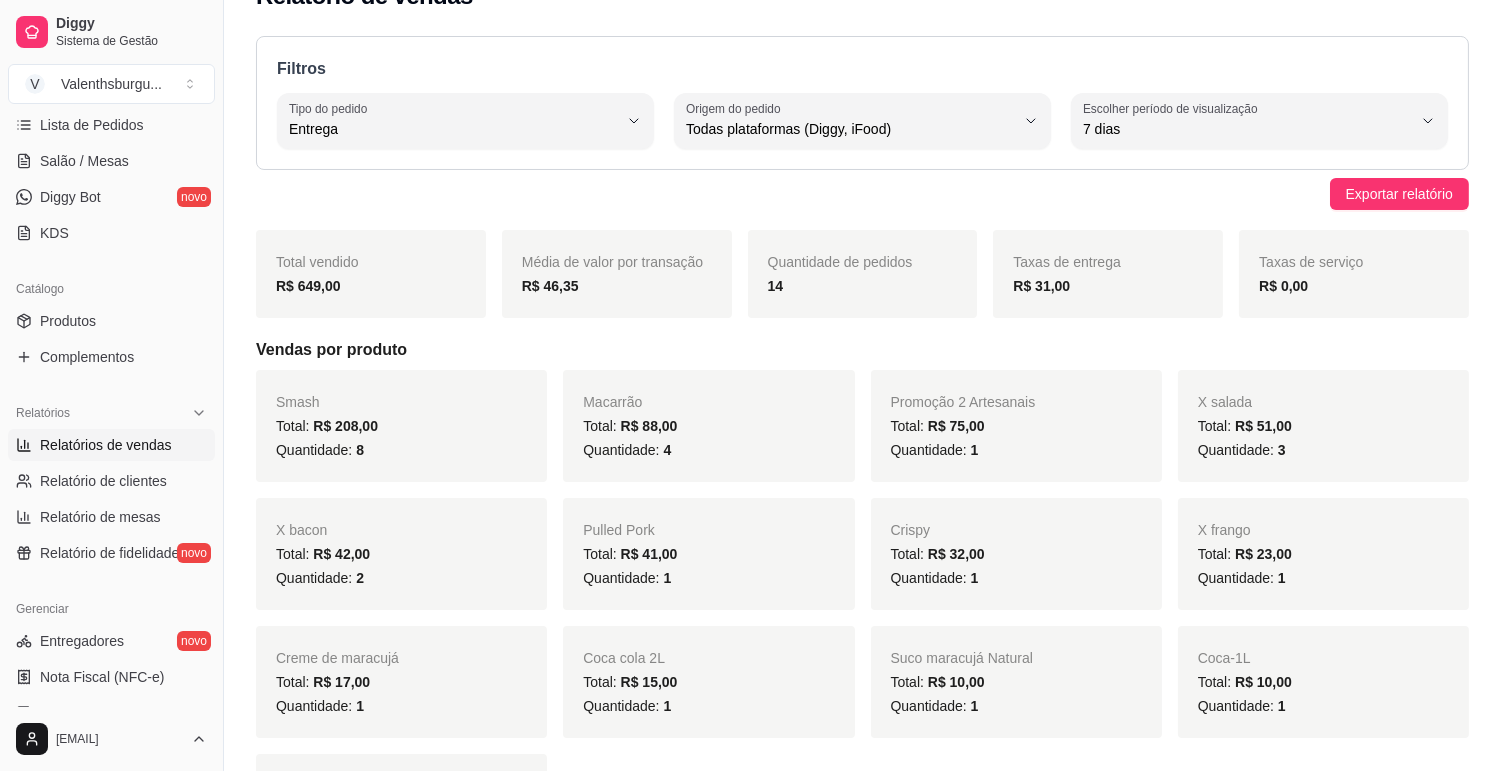 click on "R$ 31,00" at bounding box center [1108, 286] 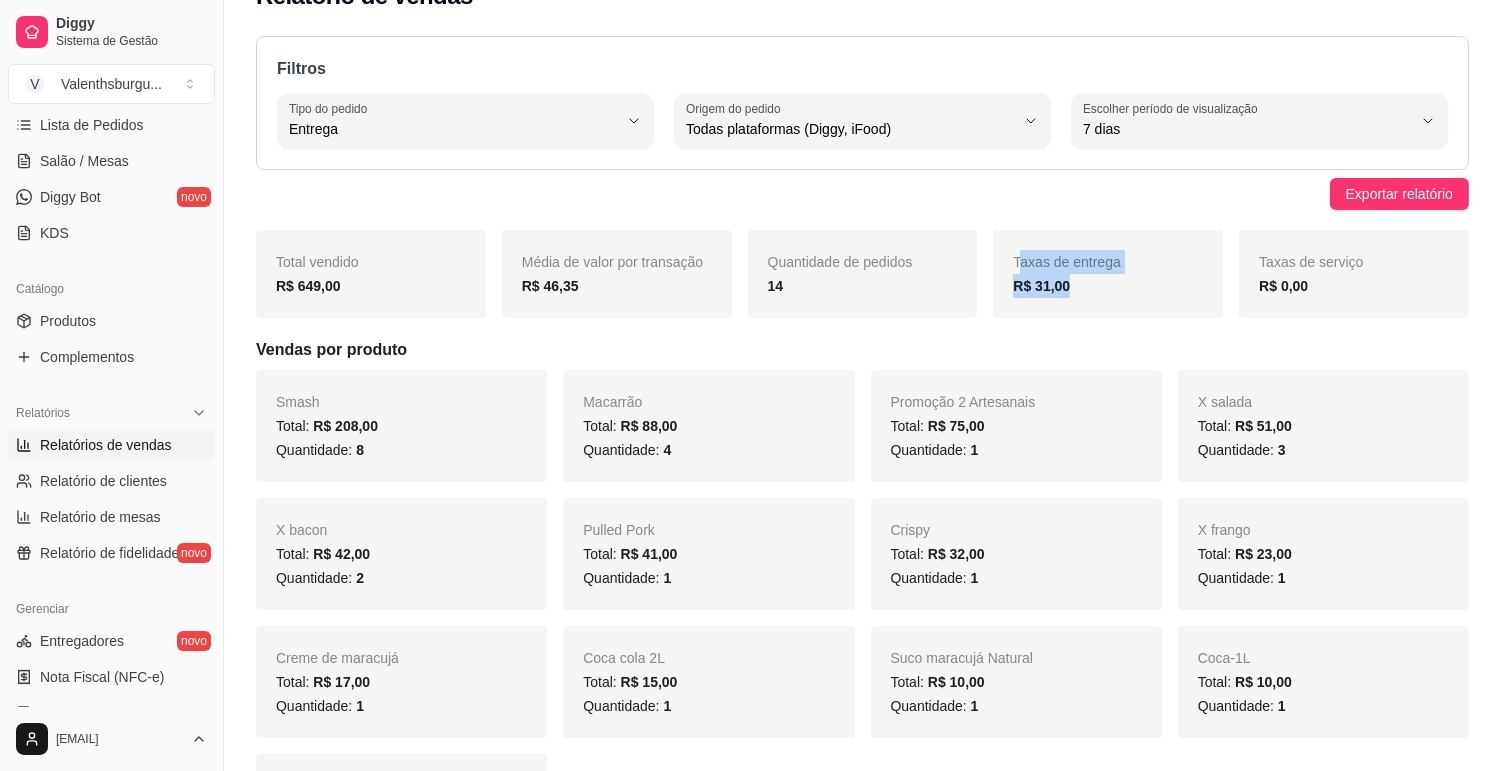 drag, startPoint x: 1138, startPoint y: 284, endPoint x: 1017, endPoint y: 268, distance: 122.05327 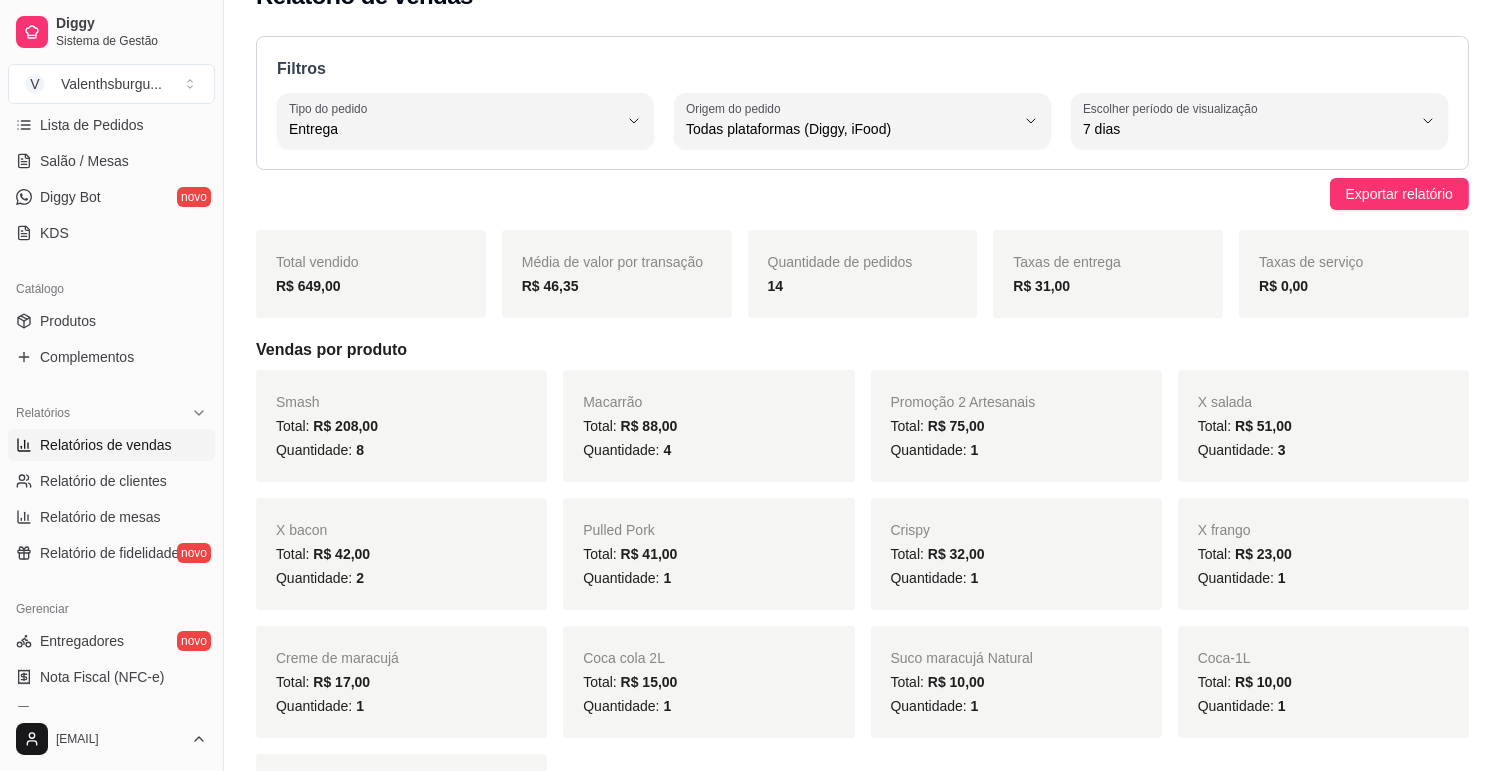 click on "Filtros DELIVERY Tipo do pedido Todos Entrega Retirada Mesa Consumo local Tipo do pedido Entrega ALL Origem do pedido Todas plataformas (Diggy, iFood) Diggy iFood Origem do pedido Todas plataformas (Diggy, iFood) 7 Escolher período de visualização Hoje Ontem  7 dias 15 dias 30 dias 45 dias Customizado Escolher período de visualização  7 dias Exportar relatório Total vendido R$ 649,00 Média de valor por transação R$ 46,35 Quantidade de pedidos 14 Taxas de entrega R$ 31,00 Taxas de serviço R$ 0,00 Vendas por produto Smash  Total:   R$ 208,00 Quantidade:   8 Macarrão  Total:   R$ 88,00 Quantidade:   4 Promoção 2 Artesanais  Total:   R$ 75,00 Quantidade:   1 X salada  Total:   R$ 51,00 Quantidade:   3 X bacon  Total:   R$ 42,00 Quantidade:   2 Pulled Pork  Total:   R$ 41,00 Quantidade:   1 Crispy  Total:   R$ 32,00 Quantidade:   1 X frango  Total:   R$ 23,00 Quantidade:   1 Creme de maracujá  Total:   R$ 17,00 Quantidade:   1 Coca cola 2L Total:   R$ 15,00 Quantidade:   1 Total:     1" at bounding box center (862, 1257) 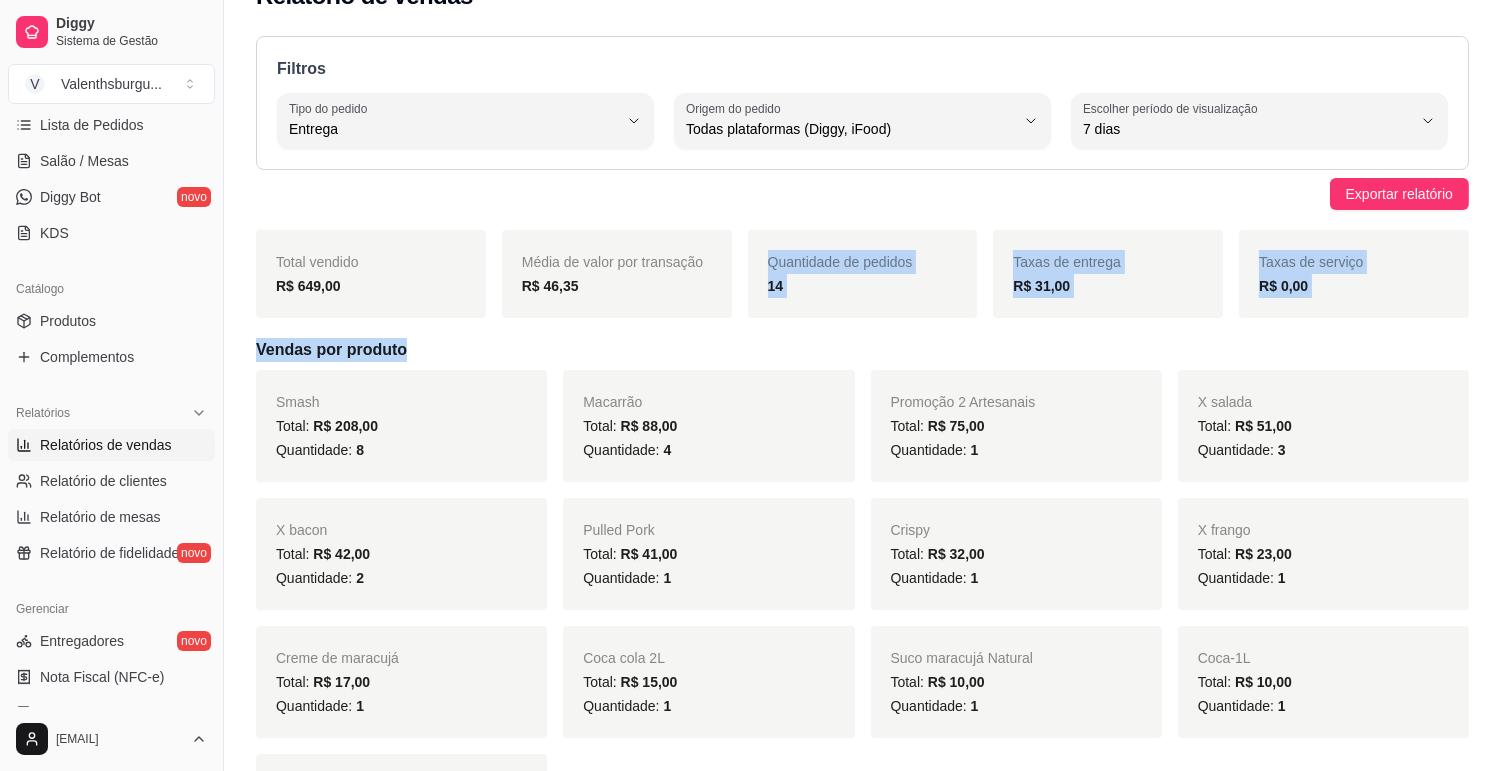 drag, startPoint x: 793, startPoint y: 311, endPoint x: 755, endPoint y: 268, distance: 57.384666 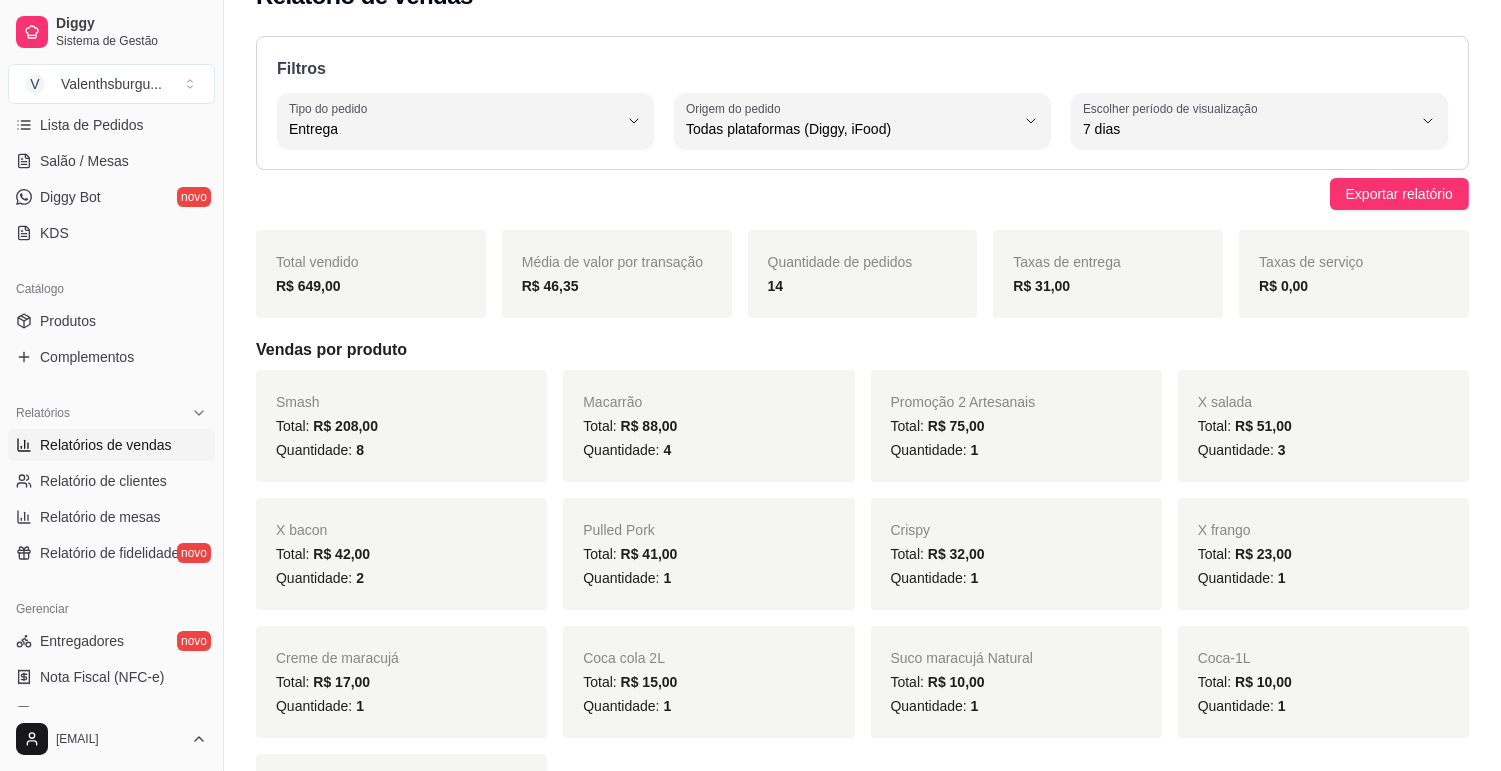 click on "R$ 31,00" at bounding box center (1108, 286) 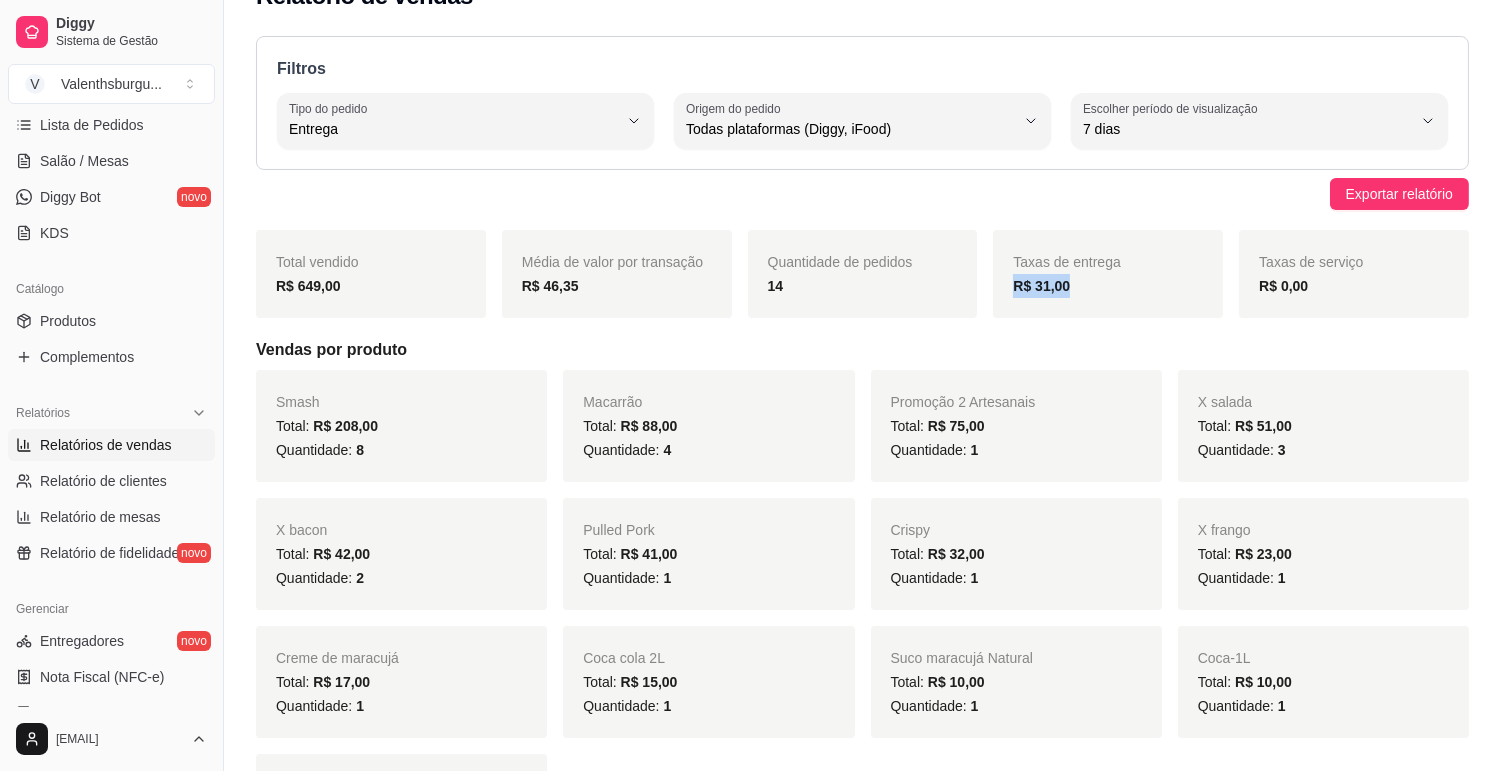 click on "R$ 31,00" at bounding box center [1108, 286] 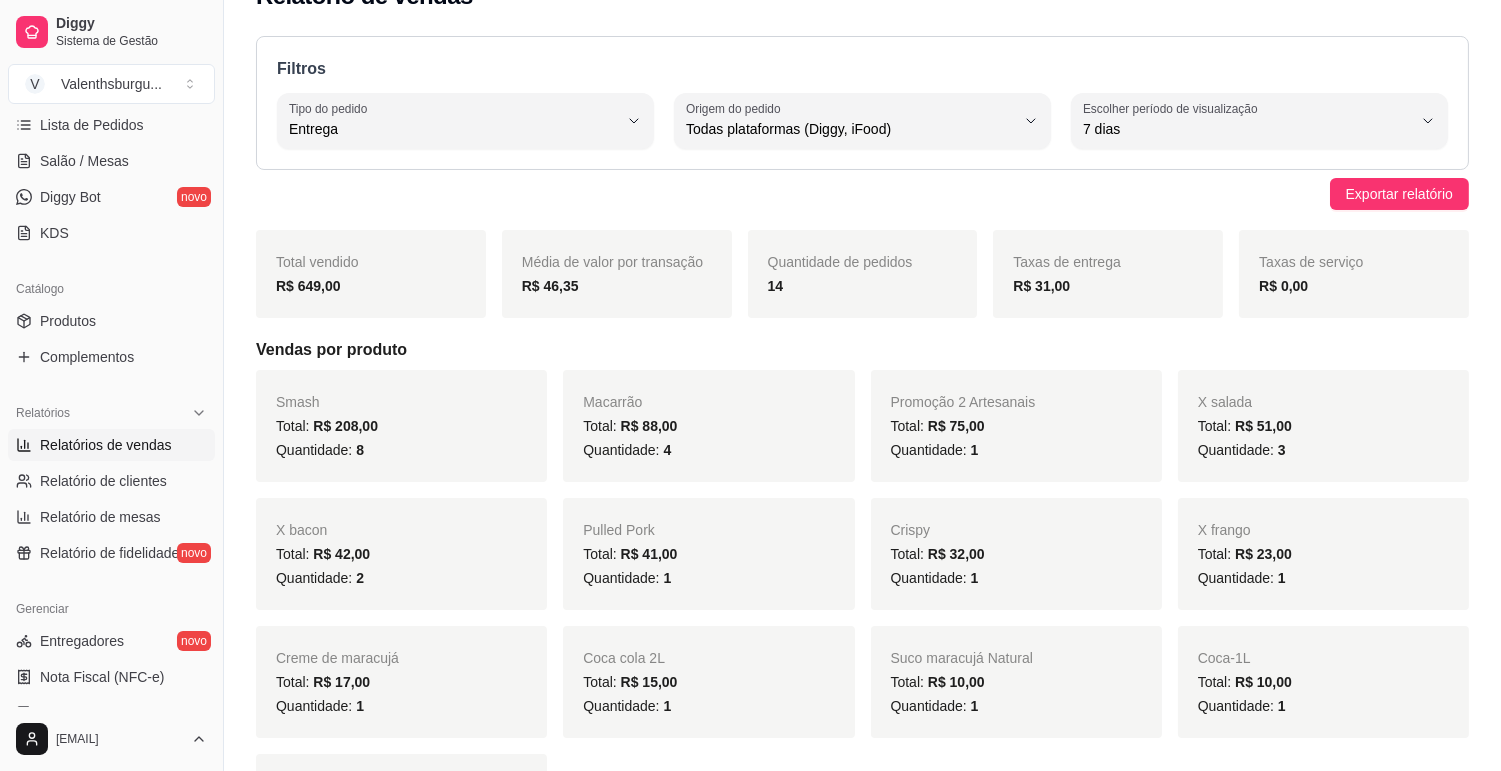 drag, startPoint x: 1516, startPoint y: 320, endPoint x: 920, endPoint y: 64, distance: 648.654 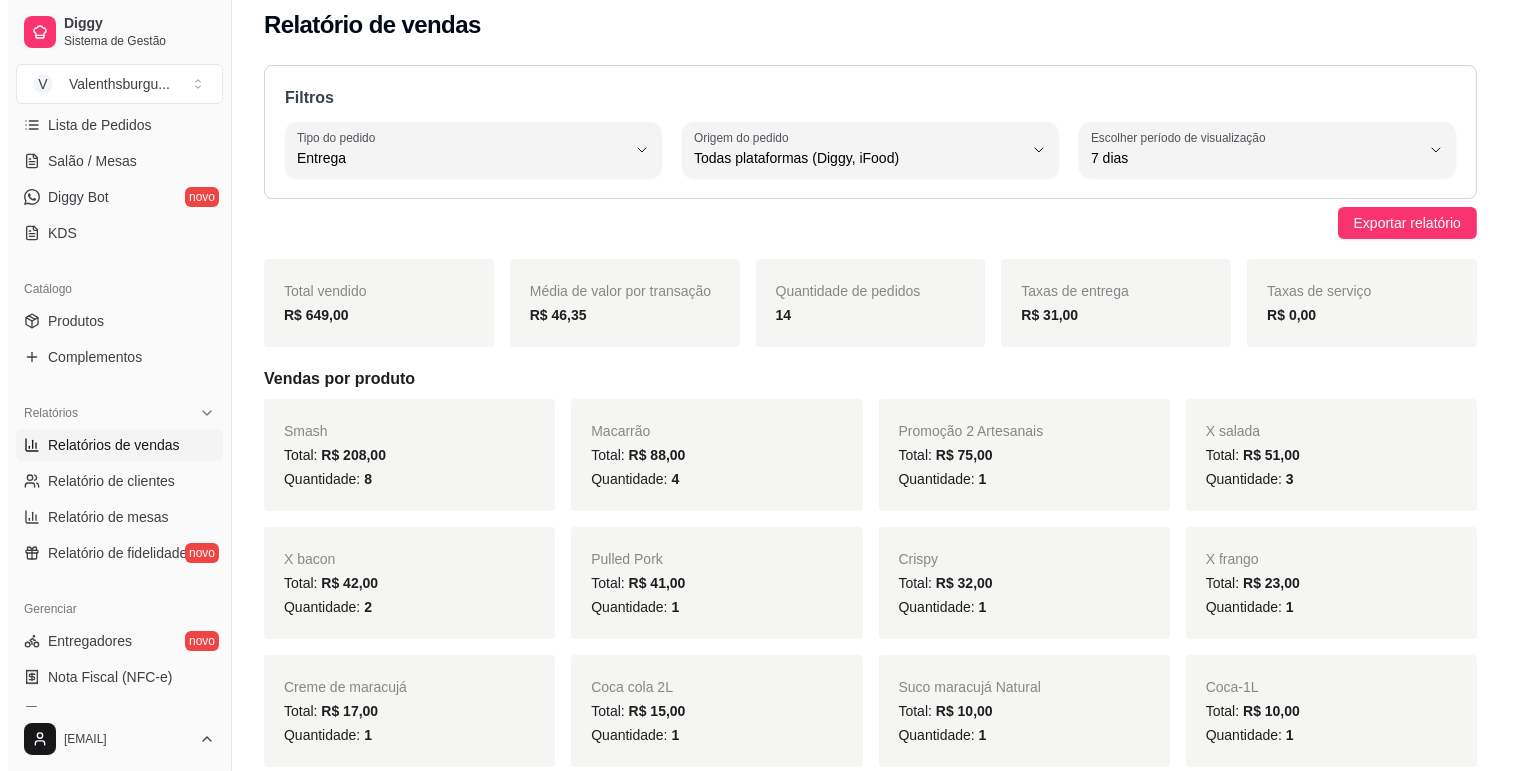 scroll, scrollTop: 0, scrollLeft: 0, axis: both 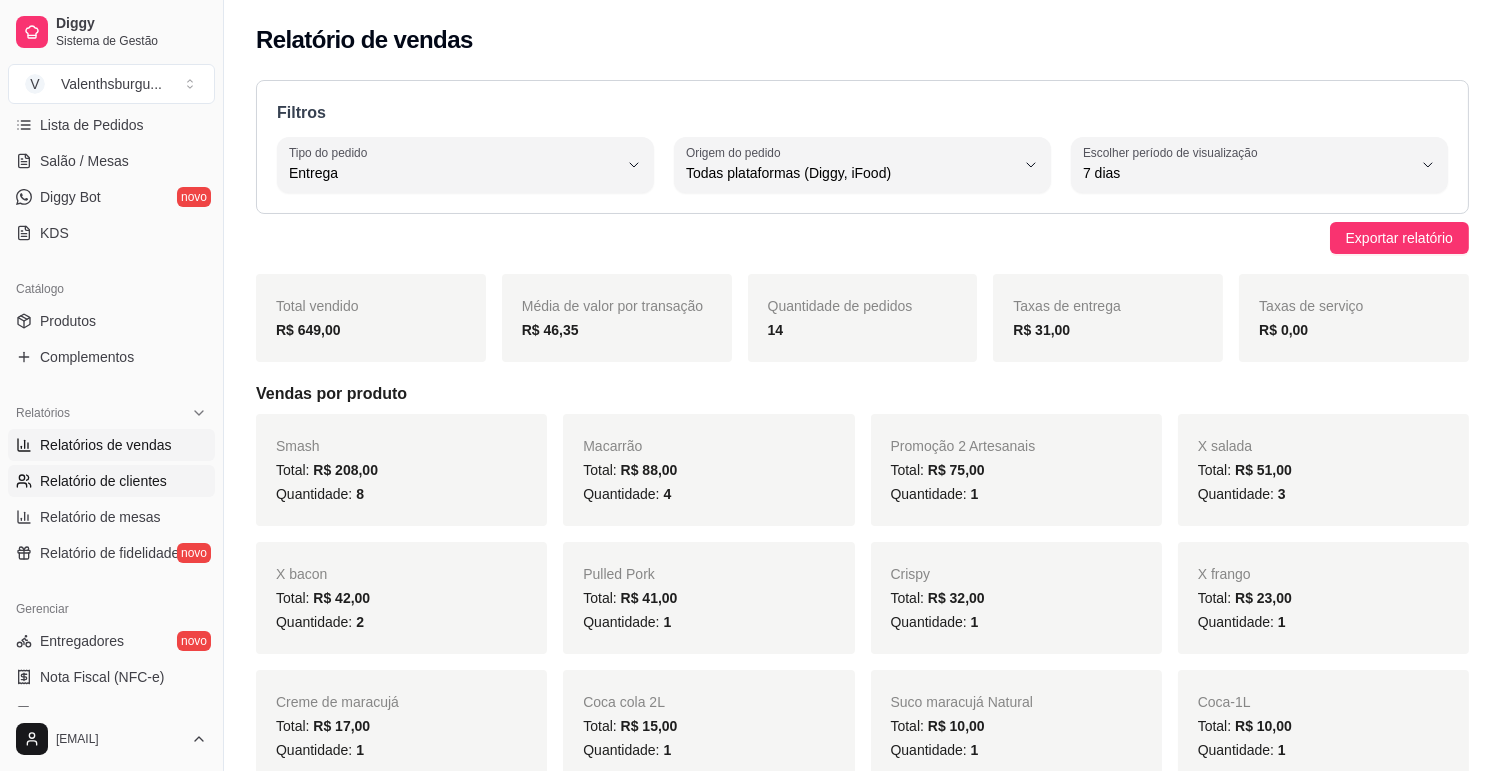 click on "Relatório de clientes" at bounding box center (103, 481) 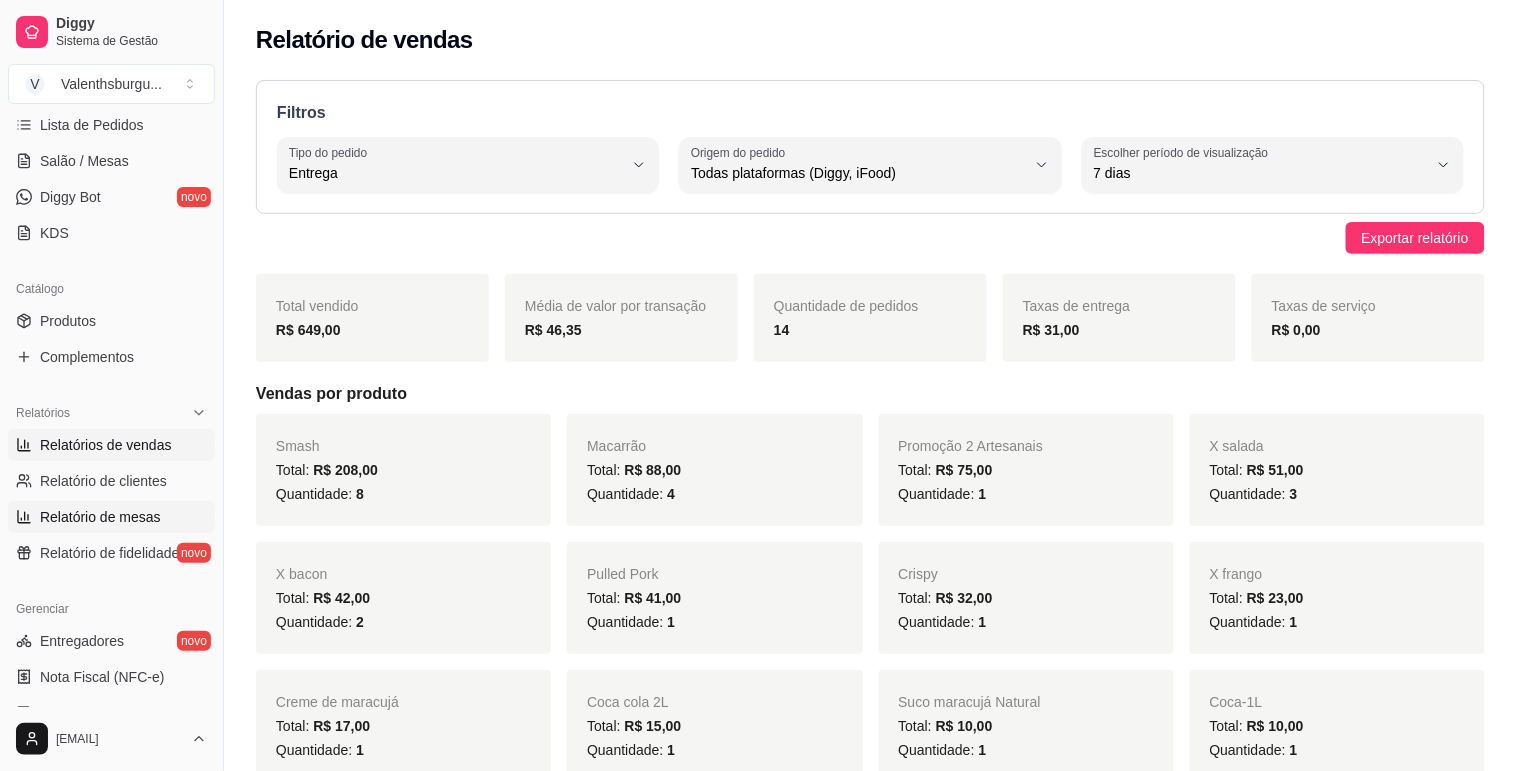 select on "30" 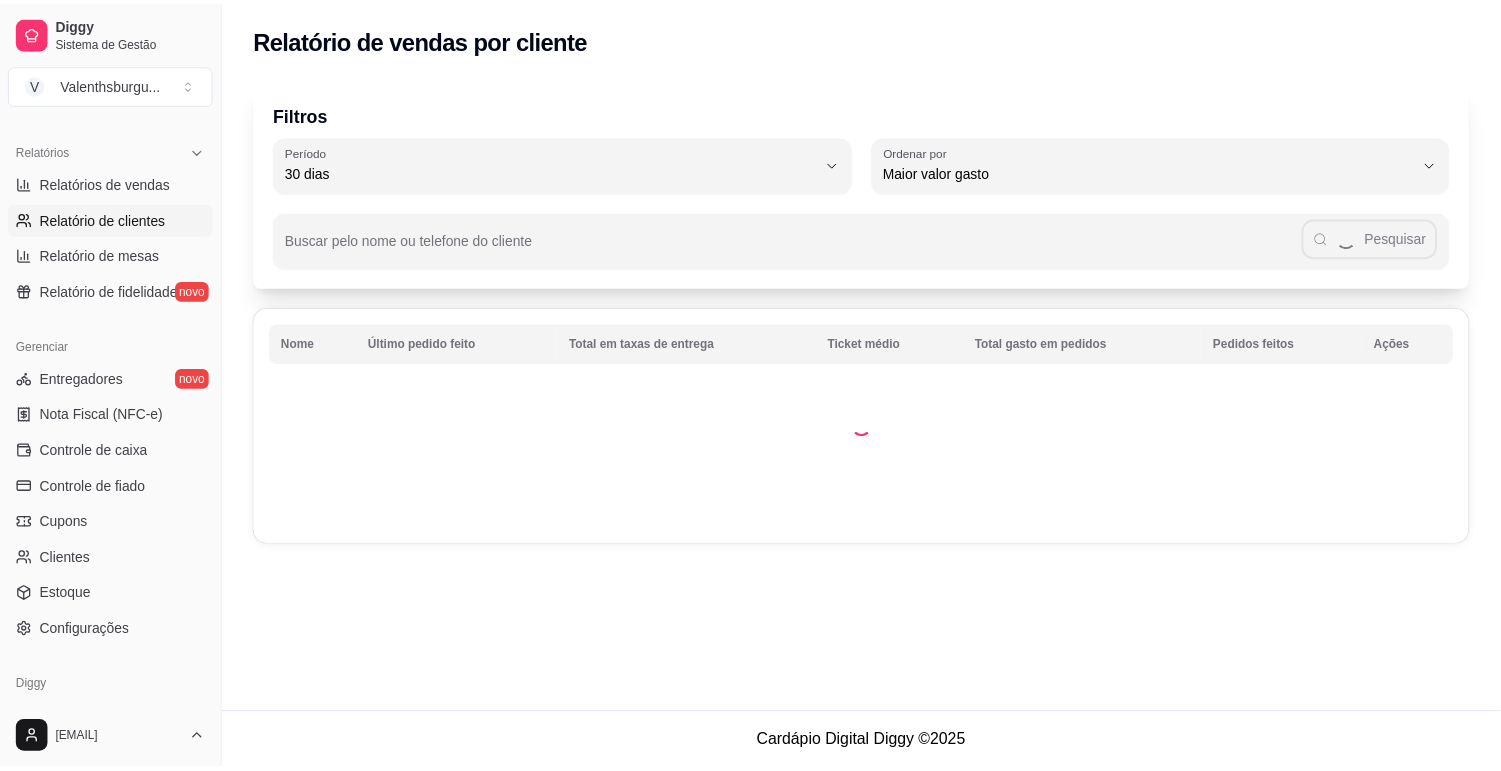 scroll, scrollTop: 556, scrollLeft: 0, axis: vertical 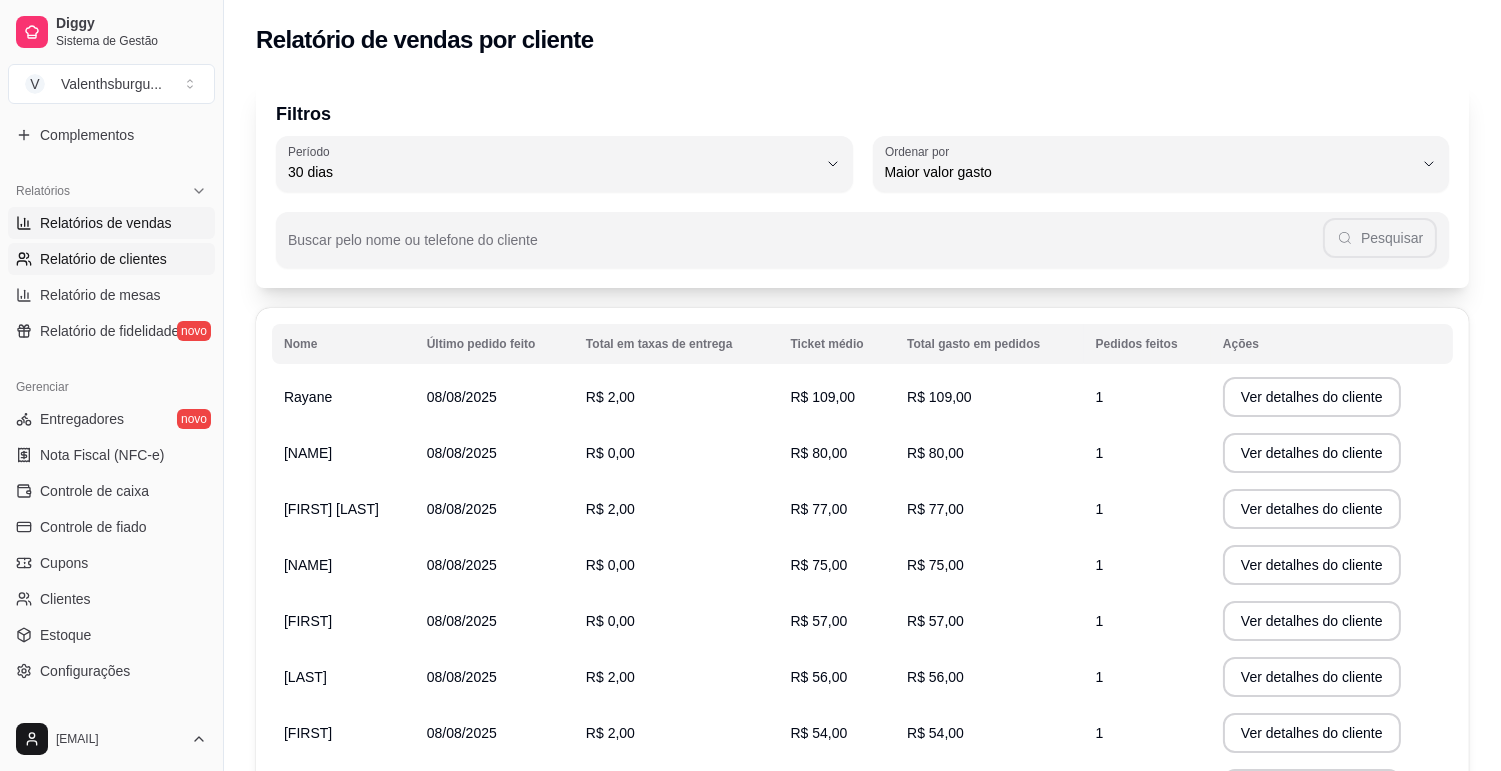 click on "Relatórios de vendas" at bounding box center (106, 223) 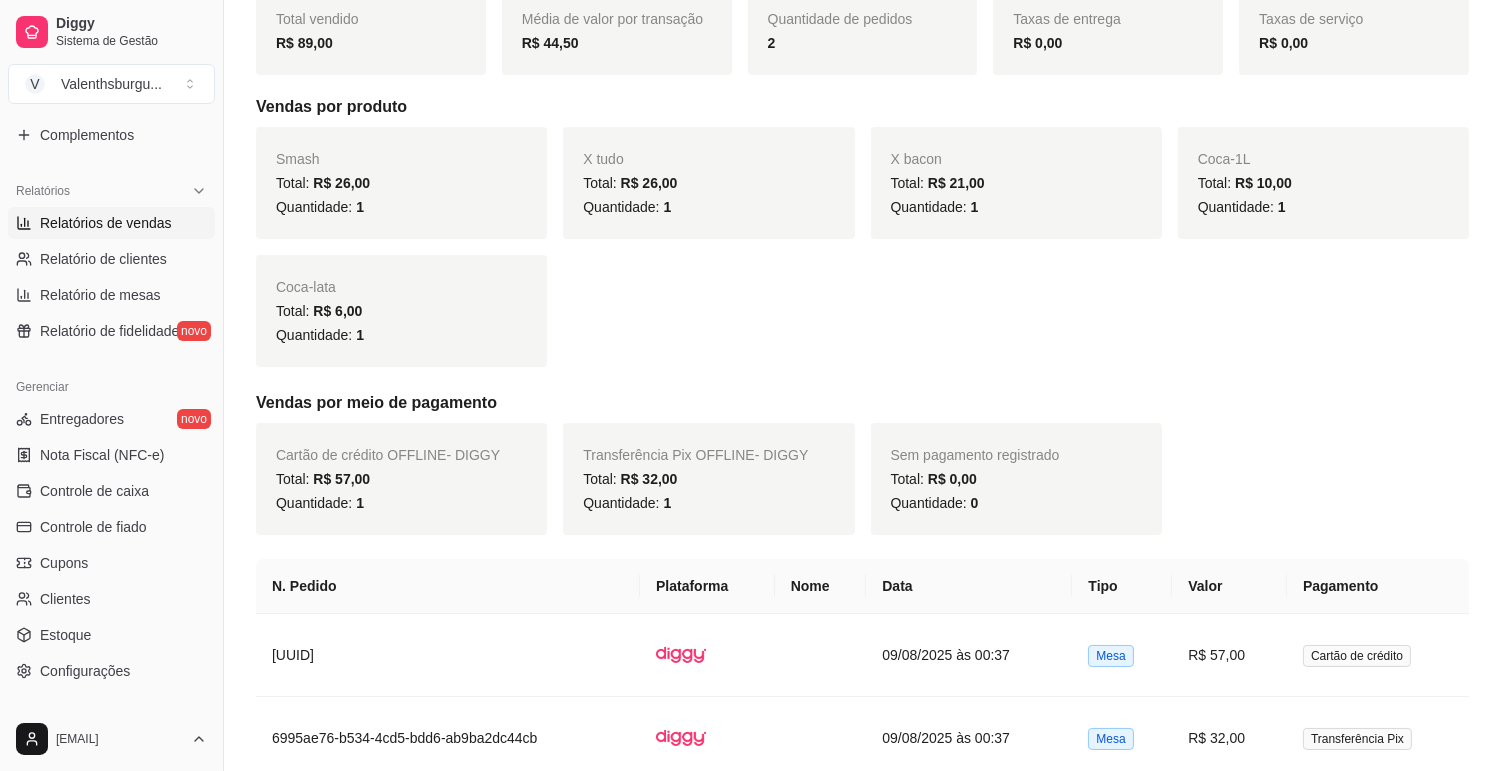 scroll, scrollTop: 0, scrollLeft: 0, axis: both 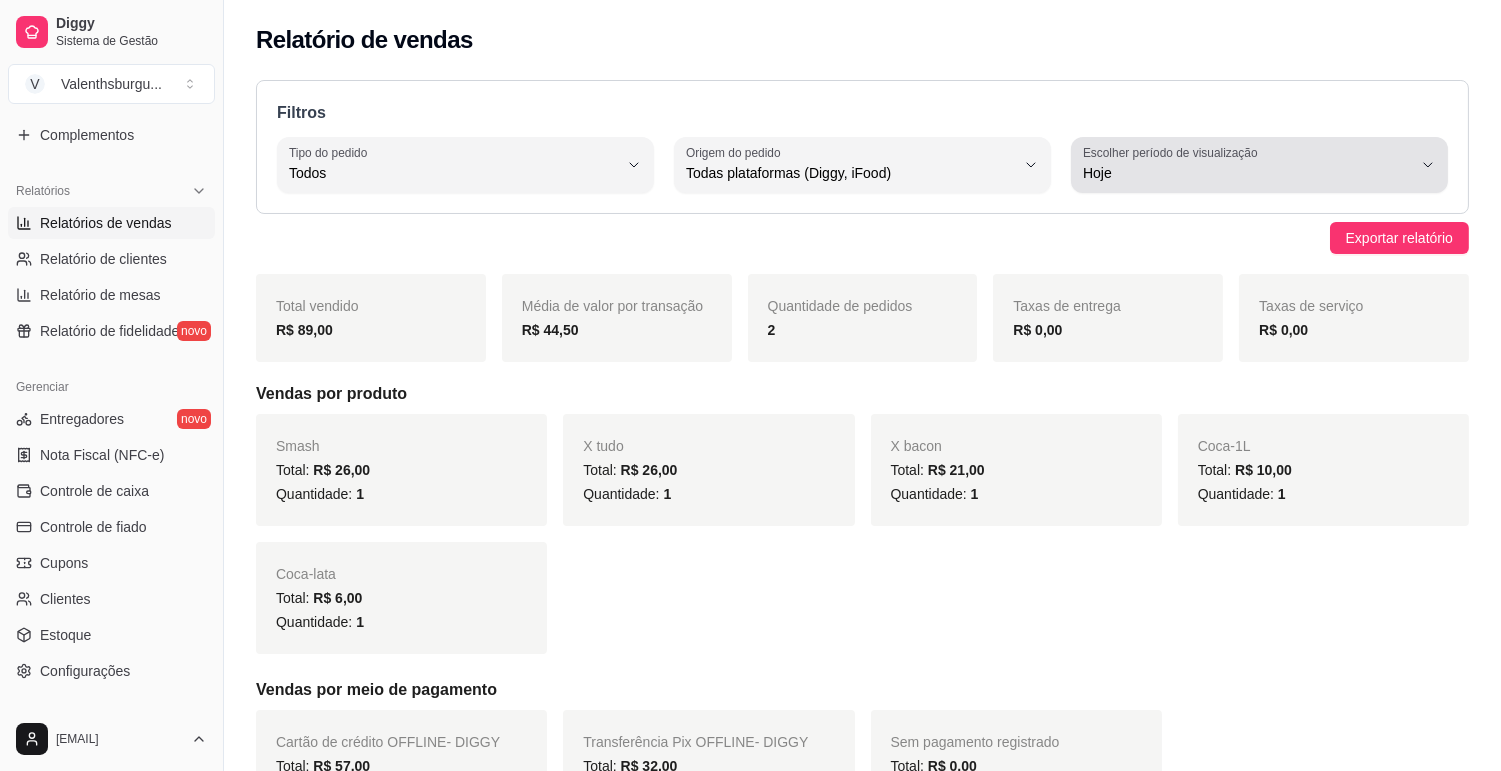 click on "Hoje" at bounding box center (1247, 173) 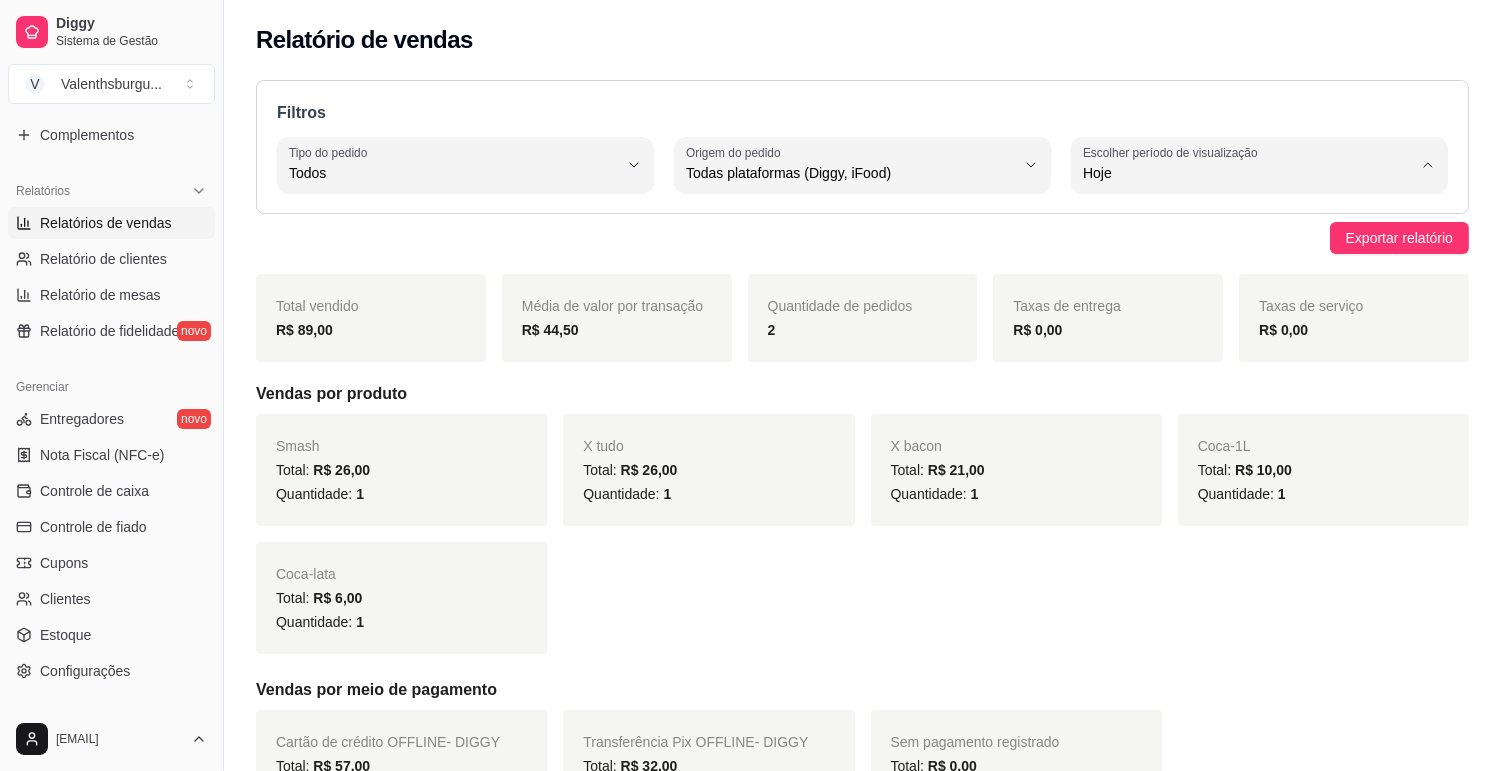 click on "Ontem" at bounding box center (1250, 253) 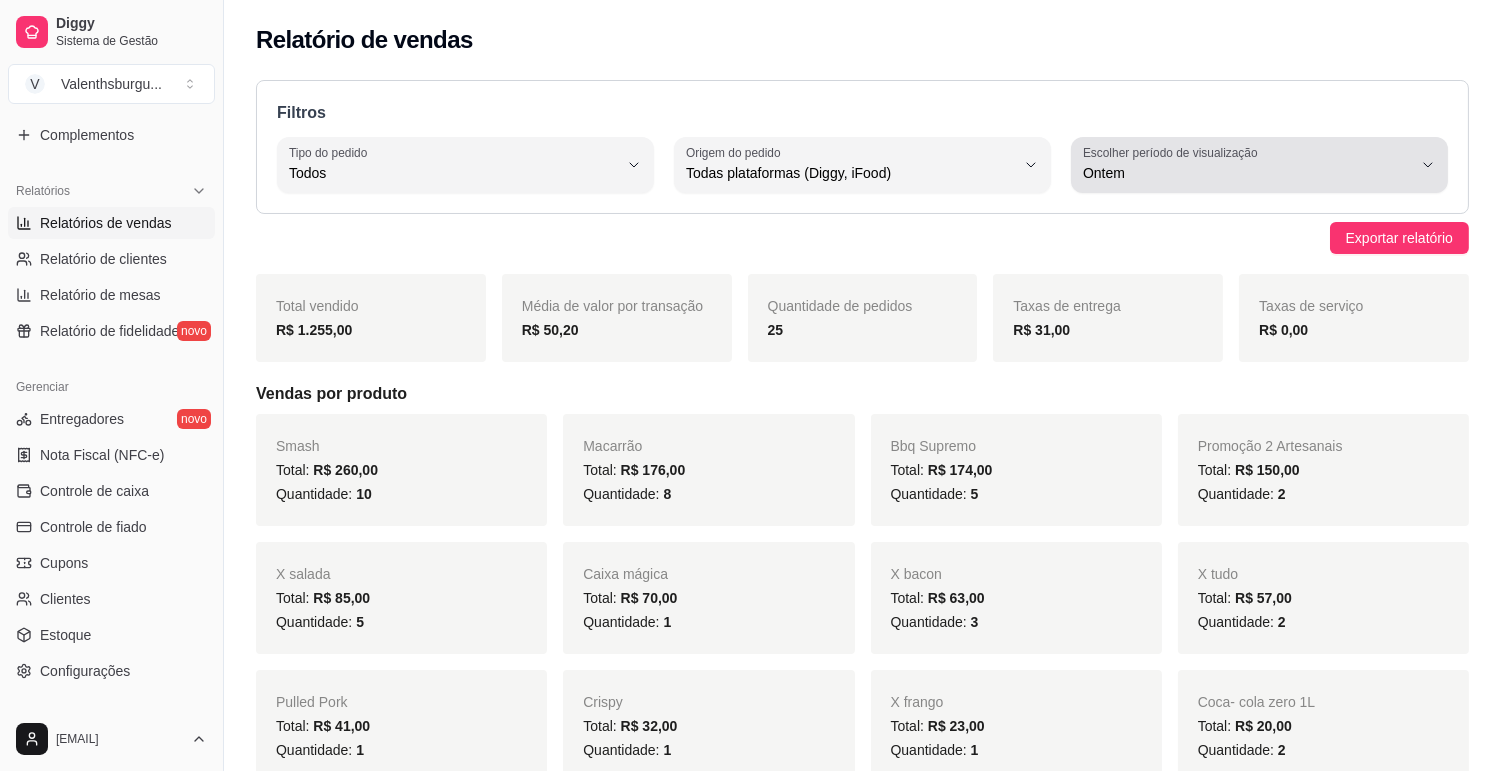 click on "Ontem" at bounding box center (1247, 173) 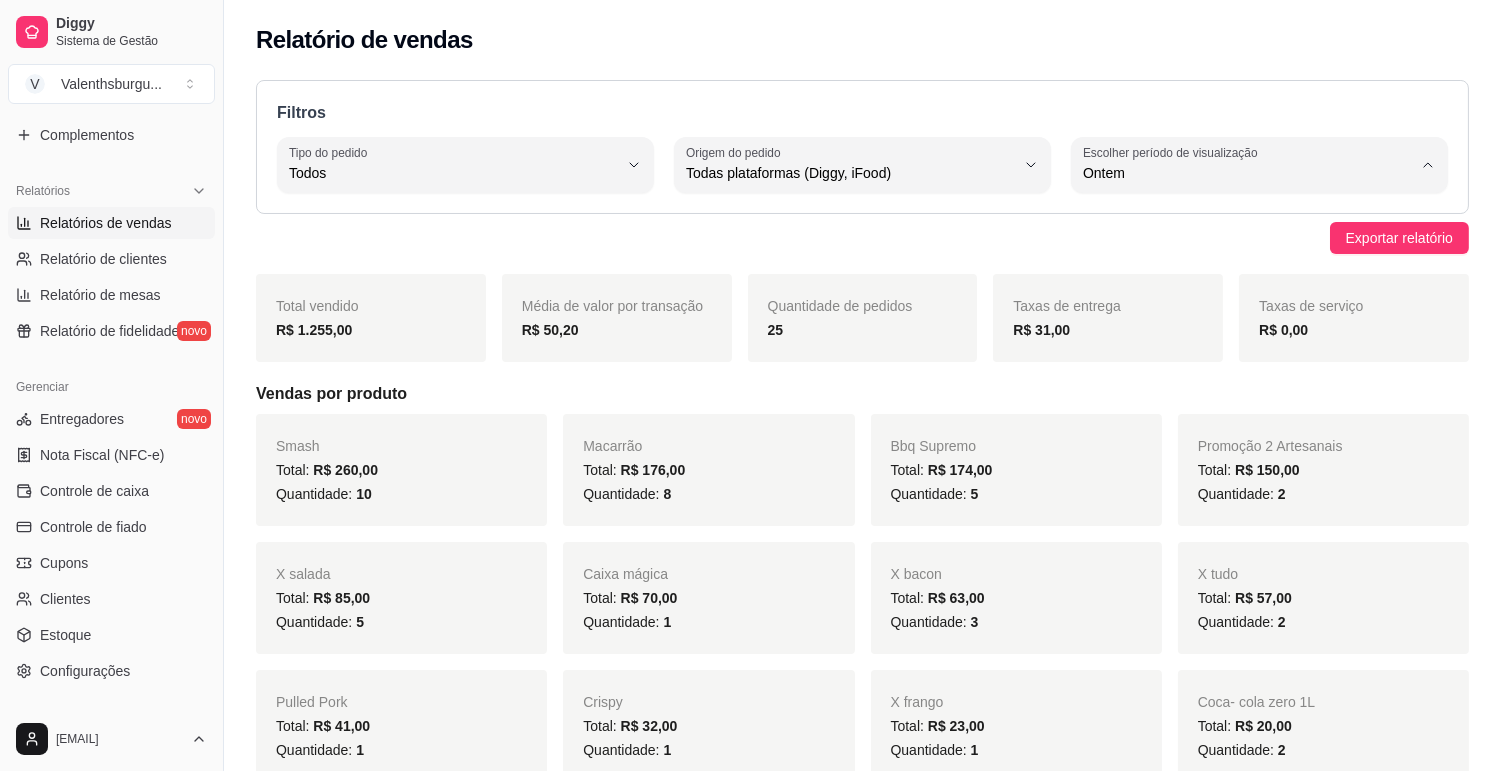 click on "7 dias" at bounding box center (1259, 286) 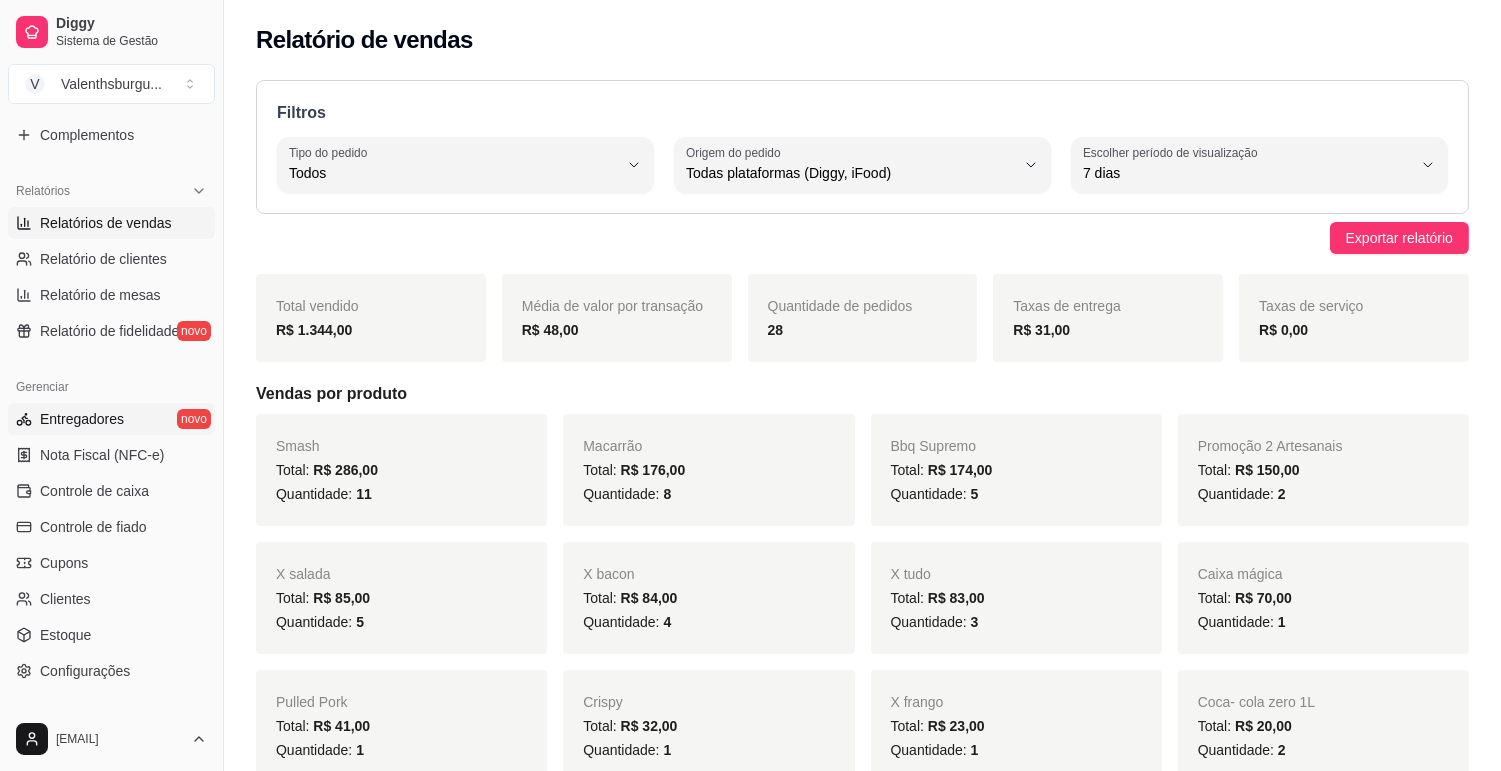 click on "Entregadores" at bounding box center (82, 419) 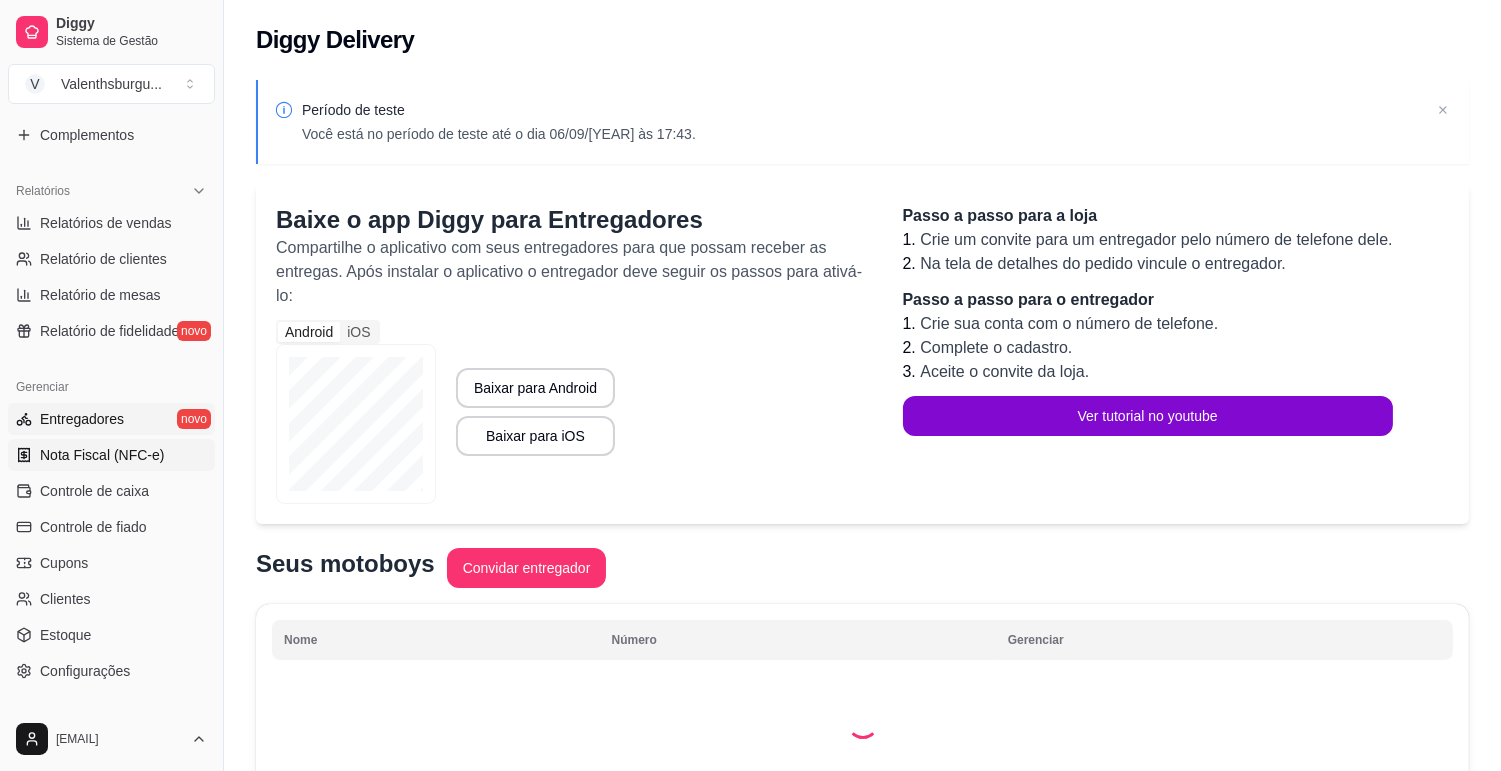 click on "Nota Fiscal (NFC-e)" at bounding box center [111, 455] 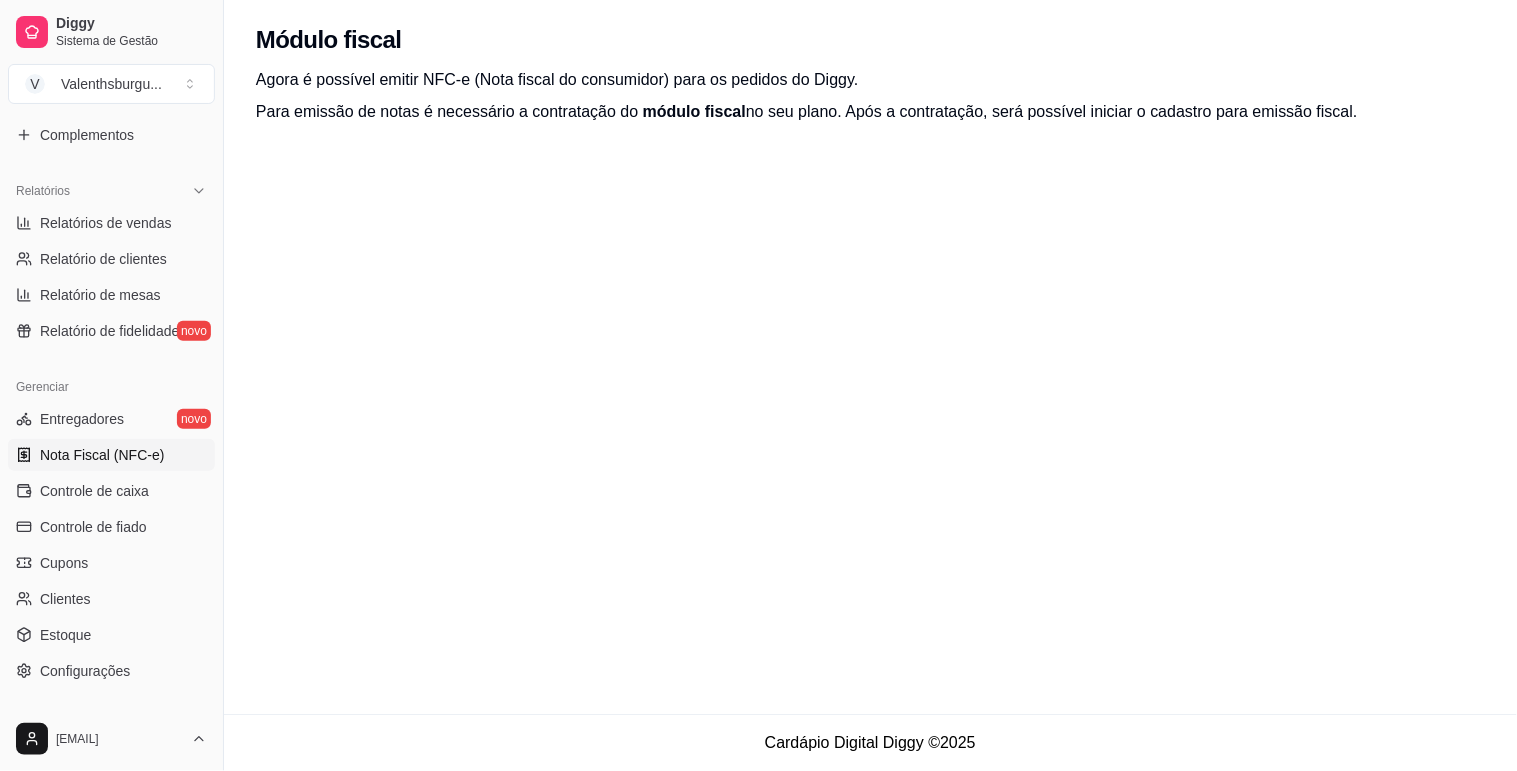 click on "Nota Fiscal (NFC-e)" at bounding box center [111, 455] 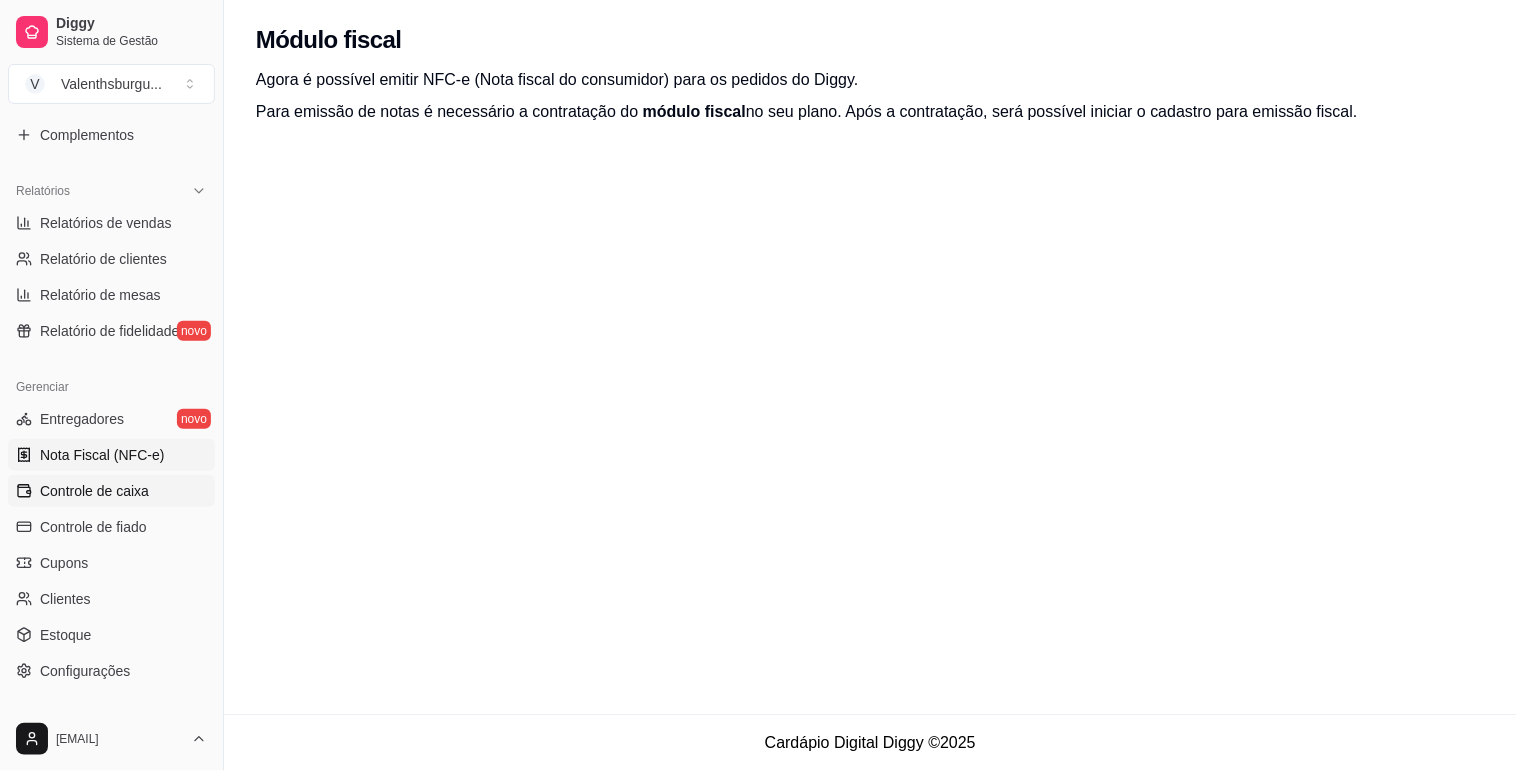 click on "Controle de caixa" at bounding box center (94, 491) 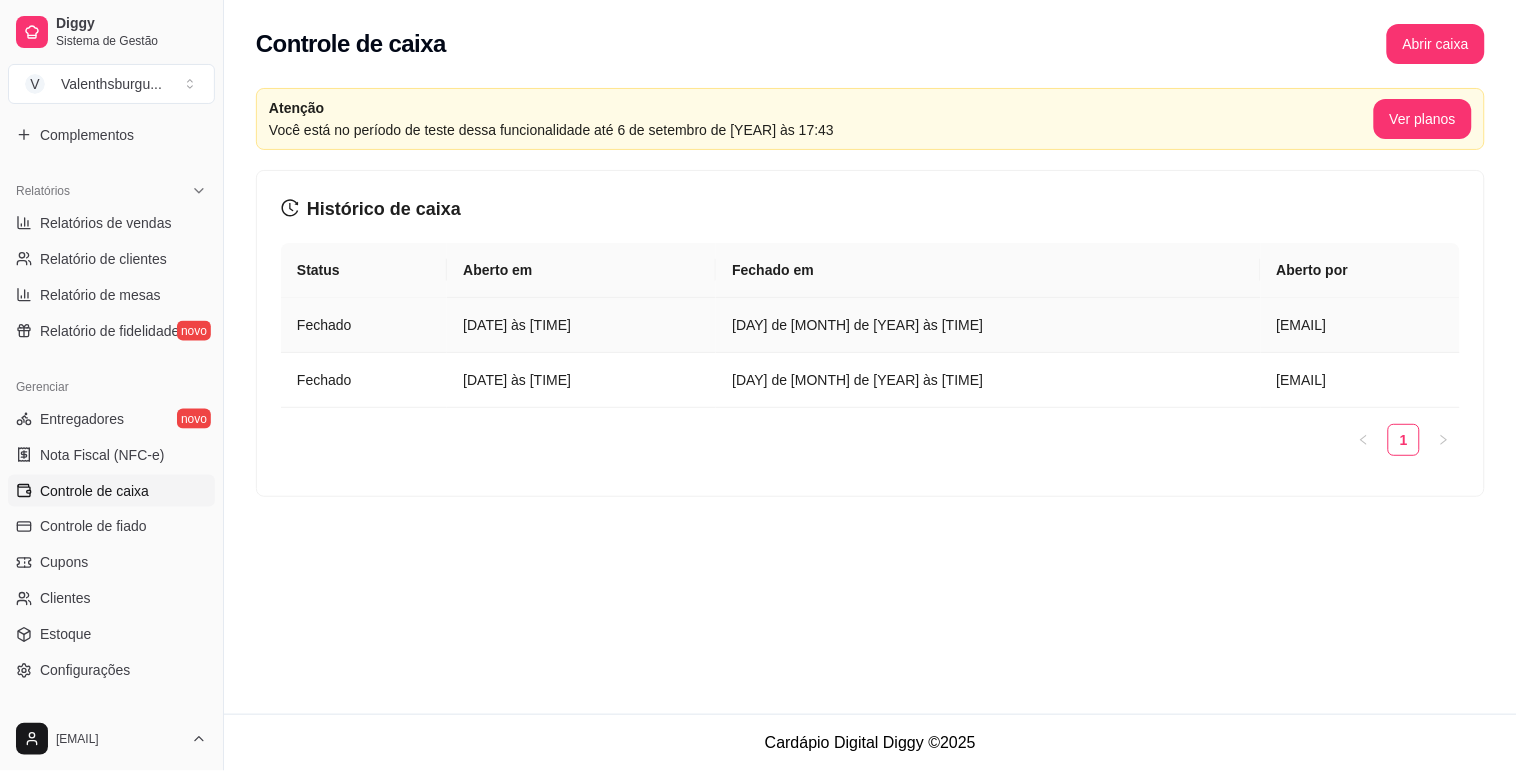 click on "9 de ago de 2025 às 00:38" at bounding box center (988, 325) 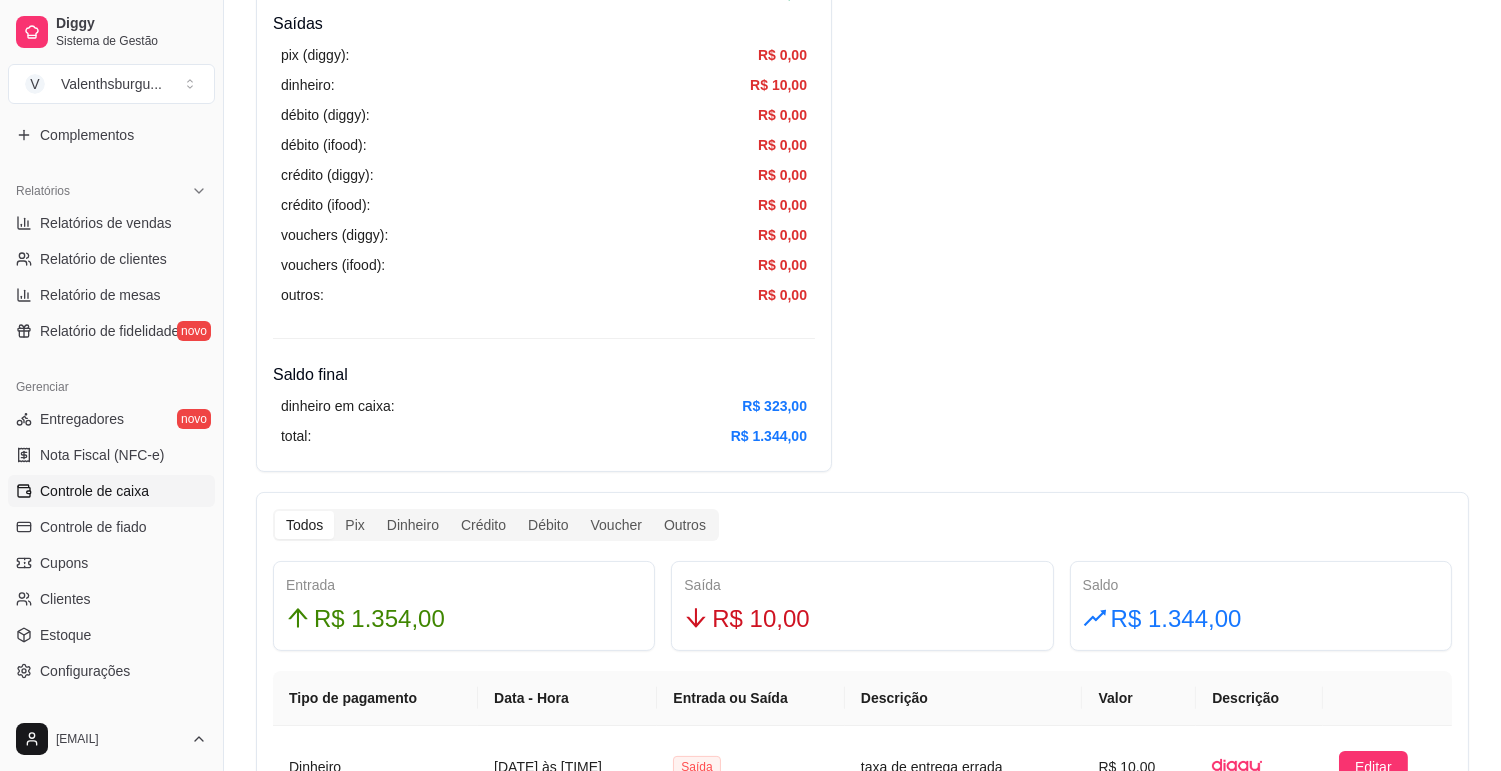 scroll, scrollTop: 666, scrollLeft: 0, axis: vertical 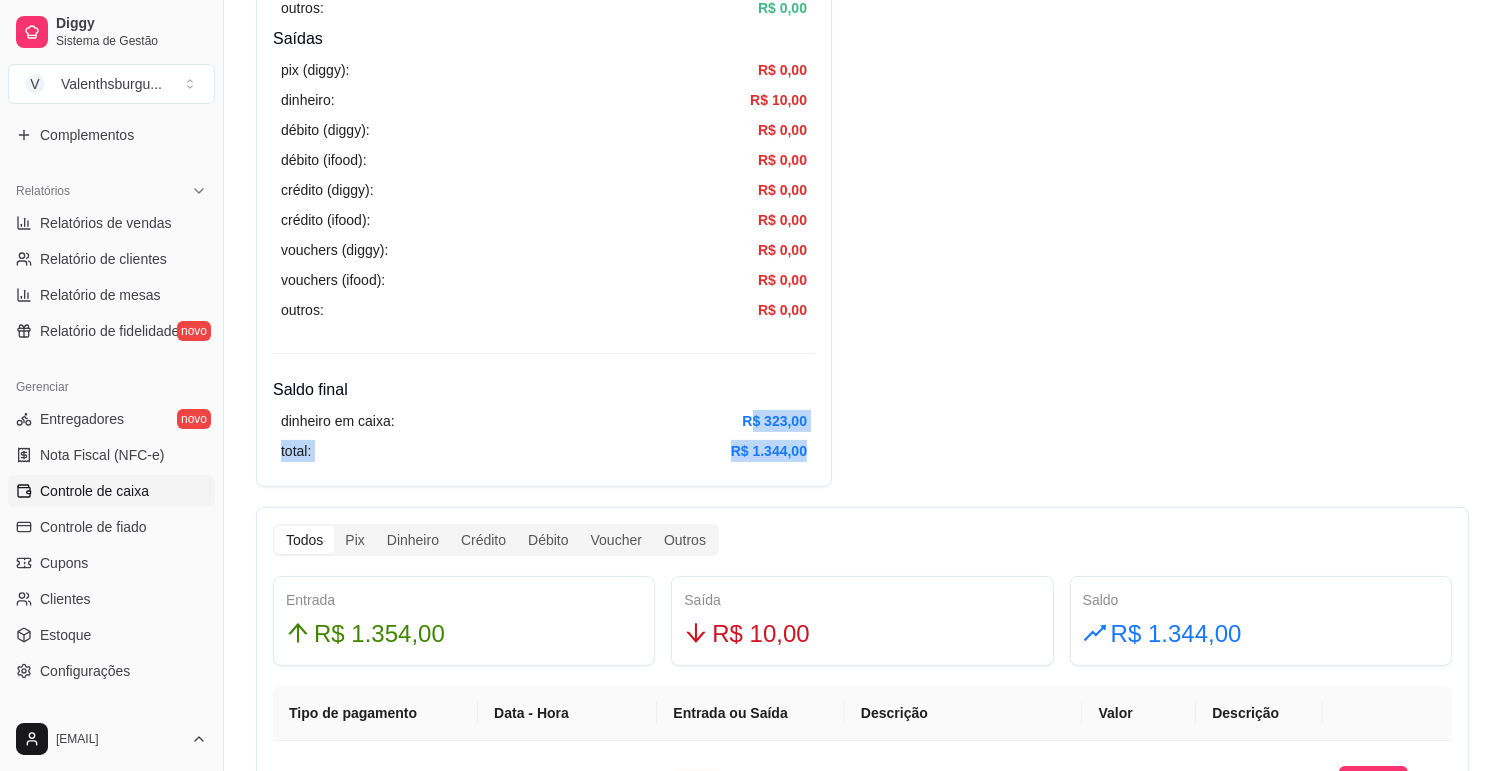 drag, startPoint x: 747, startPoint y: 426, endPoint x: 806, endPoint y: 434, distance: 59.5399 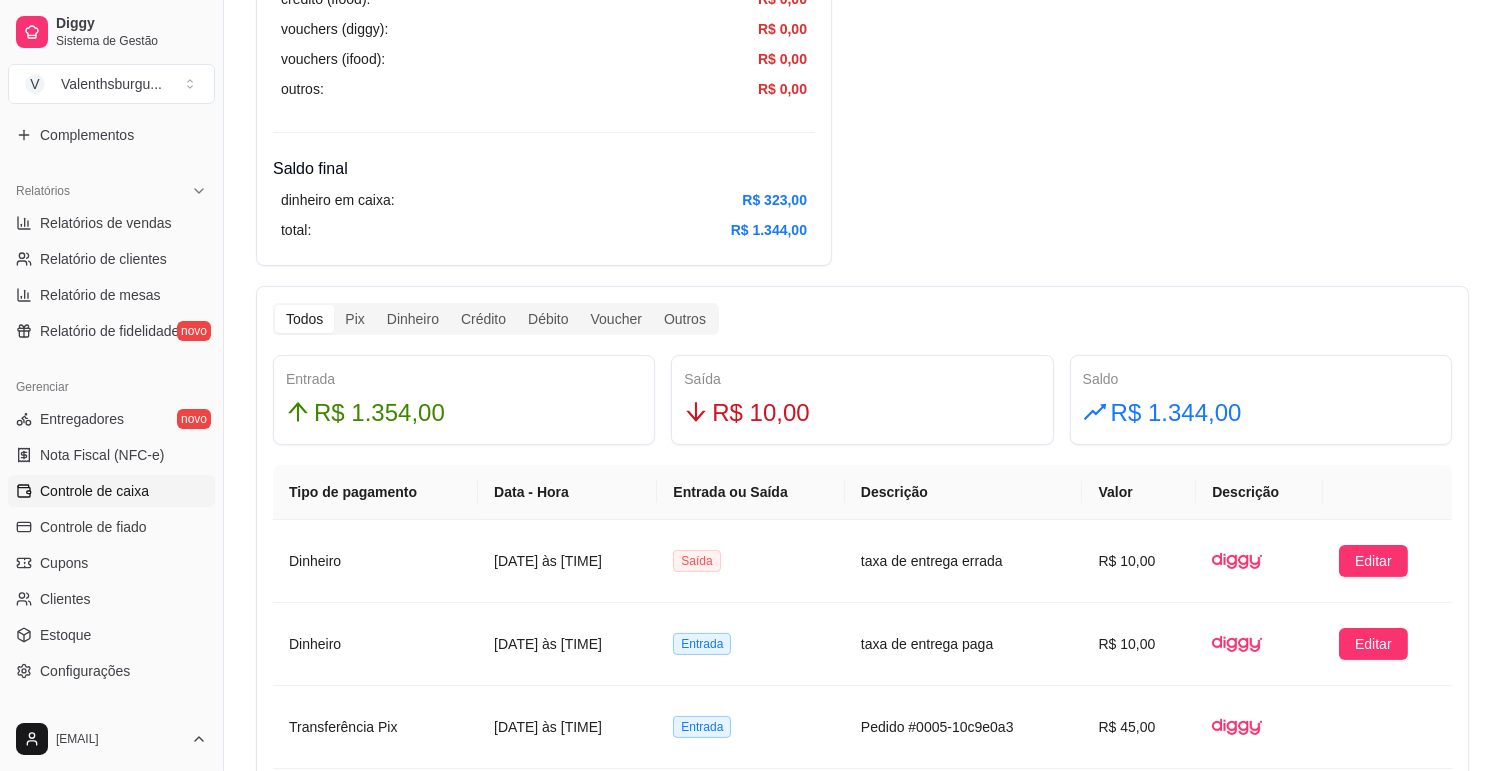 scroll, scrollTop: 888, scrollLeft: 0, axis: vertical 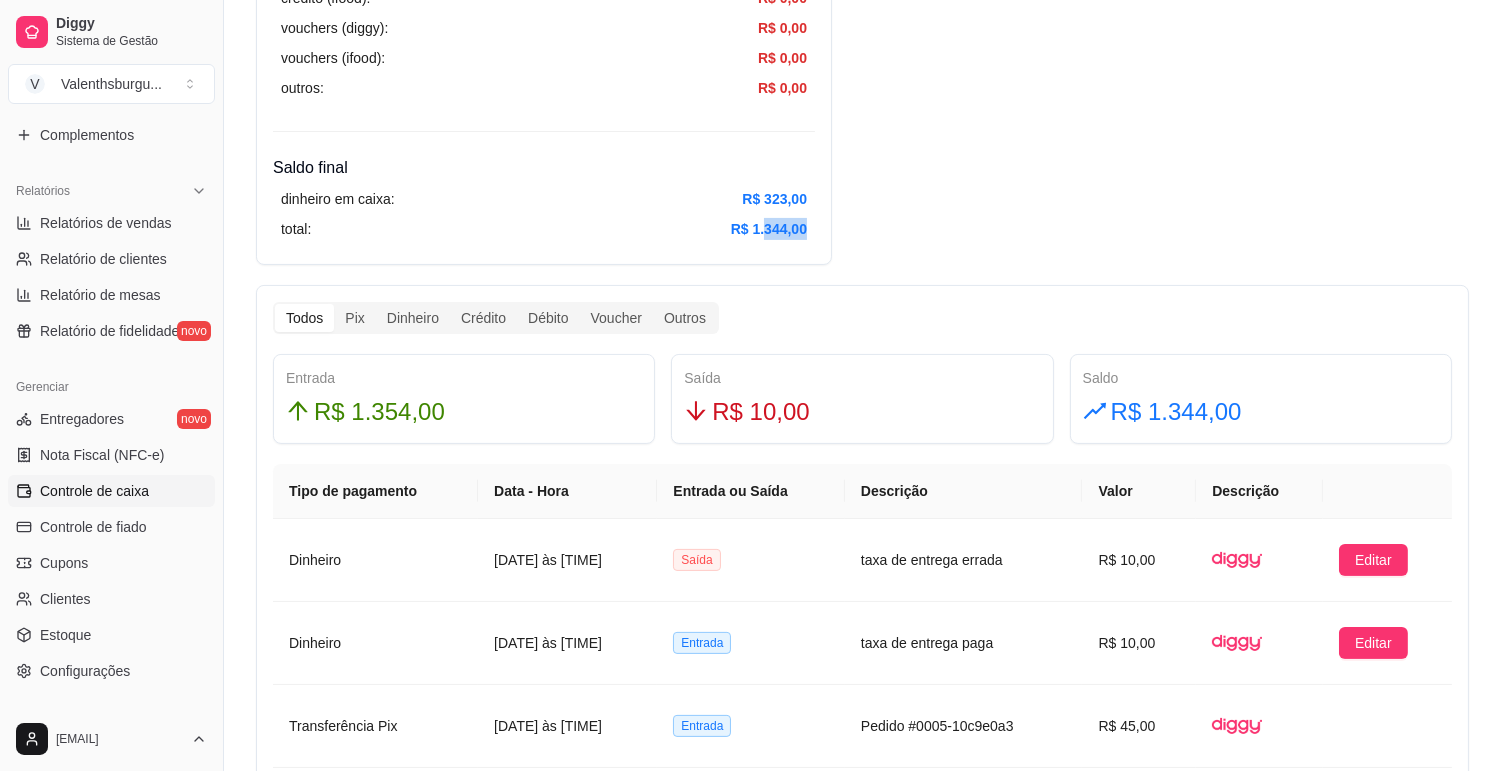 drag, startPoint x: 774, startPoint y: 221, endPoint x: 846, endPoint y: 220, distance: 72.00694 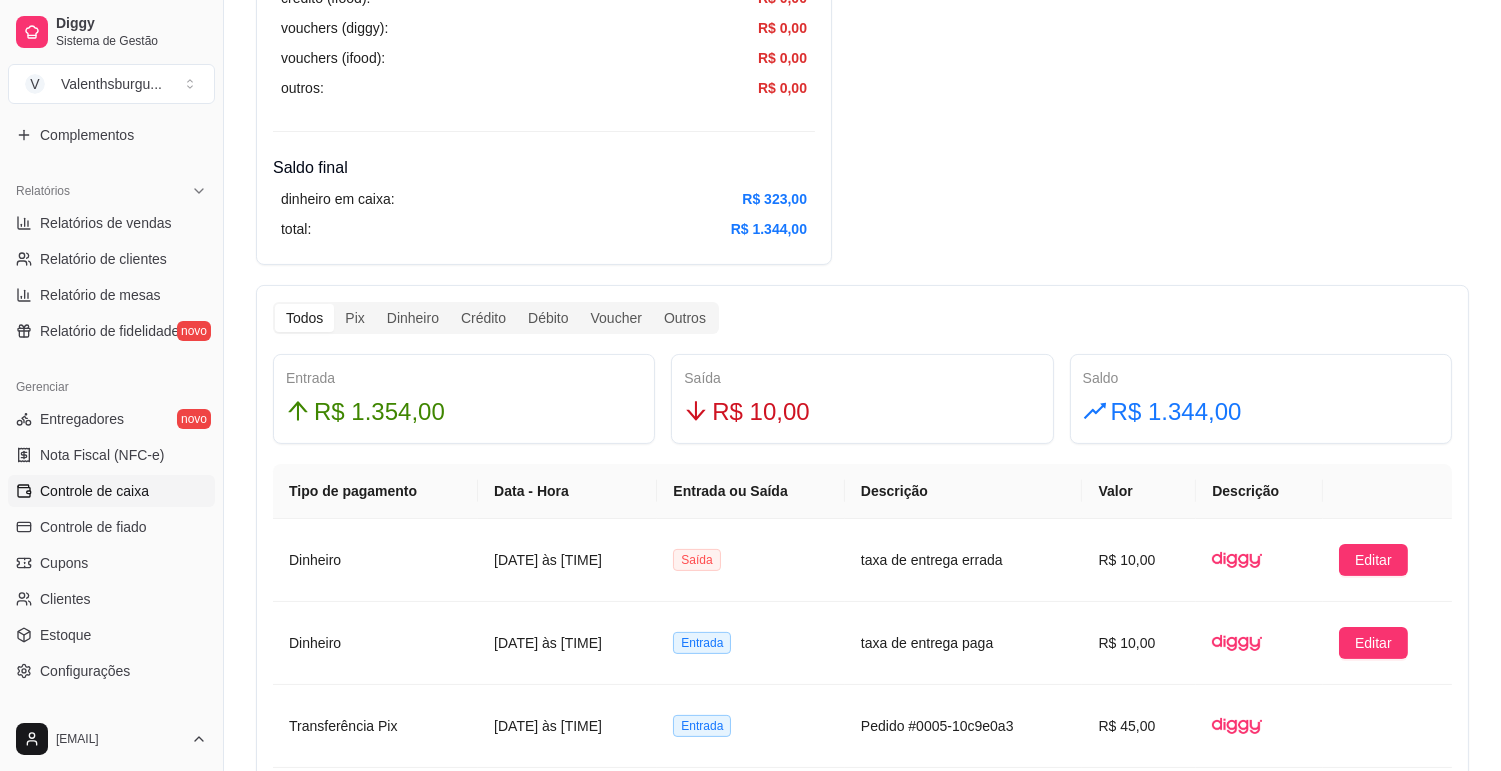 click on "Resumo Data de abertura: 8 de ago de 2025 às 18:47 Saldo inícial Dinheiro: R$ 67,00 Entradas pix (diggy): R$ 812,00 pix online (diggy): R$ 0,00 pix online (iFood) R$ 0,00 débito (diggy): R$ 54,00 débito (ifood): R$ 0,00 crédito (diggy): R$ 222,00 crédito (ifood): R$ 0,00 dinheiro: R$ 266,00 vouchers (diggy): R$ 0,00 vouchers (ifood): R$ 0,00 sem pagamento (diggy): R$ 0,00 fiado: R$ 0,00 outros: R$ 0,00 Saídas pix (diggy): R$ 0,00 dinheiro: R$ 10,00 débito (diggy): R$ 0,00 débito (ifood): R$ 0,00 crédito (diggy): R$ 0,00 crédito (ifood): R$ 0,00 vouchers (diggy): R$ 0,00 vouchers (ifood): R$ 0,00 outros: R$ 0,00 Saldo final dinheiro em caixa: R$ 323,00 total: R$ 1.344,00 Todos Pix Dinheiro Crédito Débito Voucher Outros Entrada R$ 1.354,00 Saída R$ 10,00 Saldo R$ 1.344,00 Tipo de pagamento Data - Hora Entrada ou Saída Descrição Valor Descrição Dinheiro 9 de ago de 2025 às 00:57 Saída taxa de entrega errada  R$ 10,00 Editar Dinheiro 9 de ago de 2025 às 00:57 1" at bounding box center (862, 317) 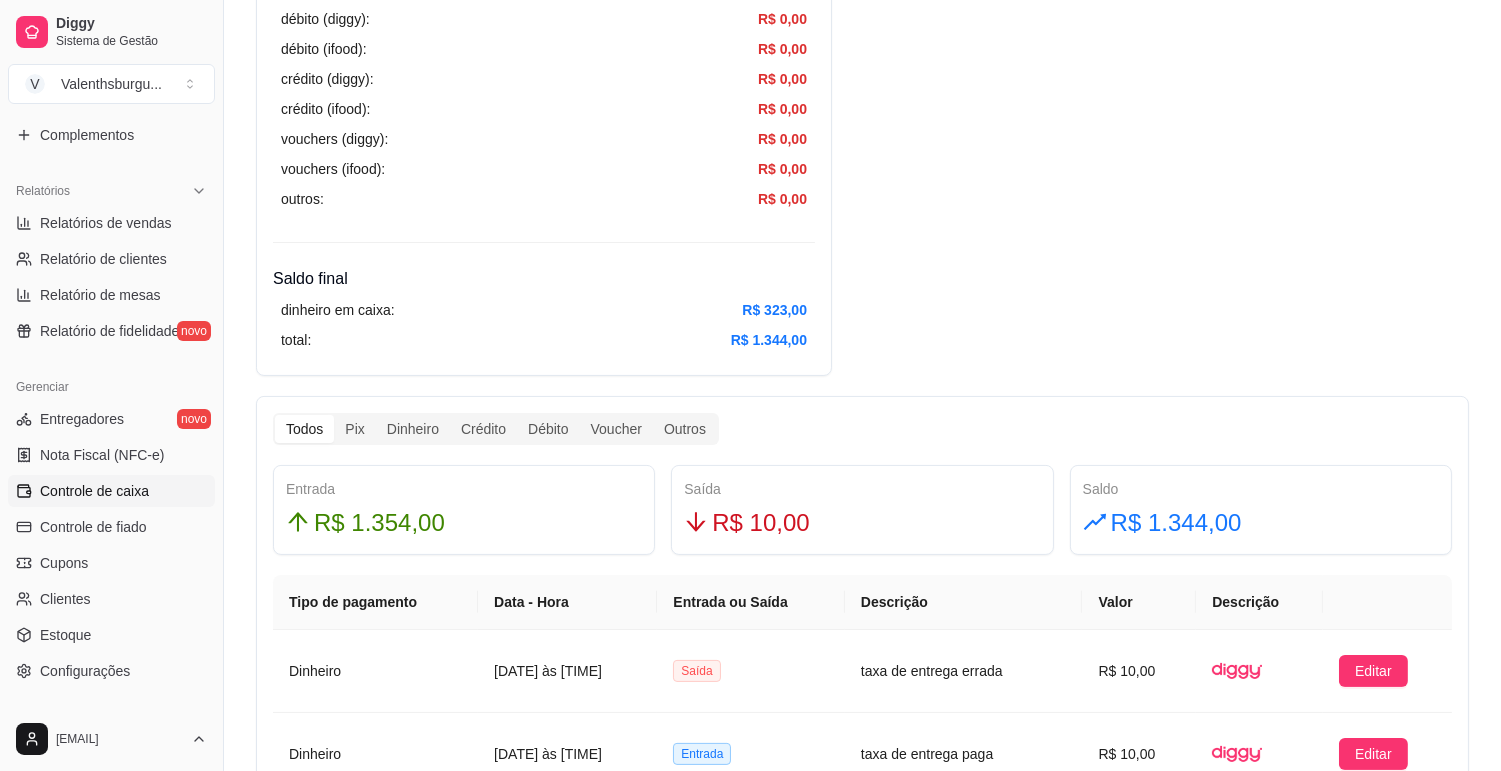 drag, startPoint x: 1137, startPoint y: 227, endPoint x: 1122, endPoint y: 238, distance: 18.601076 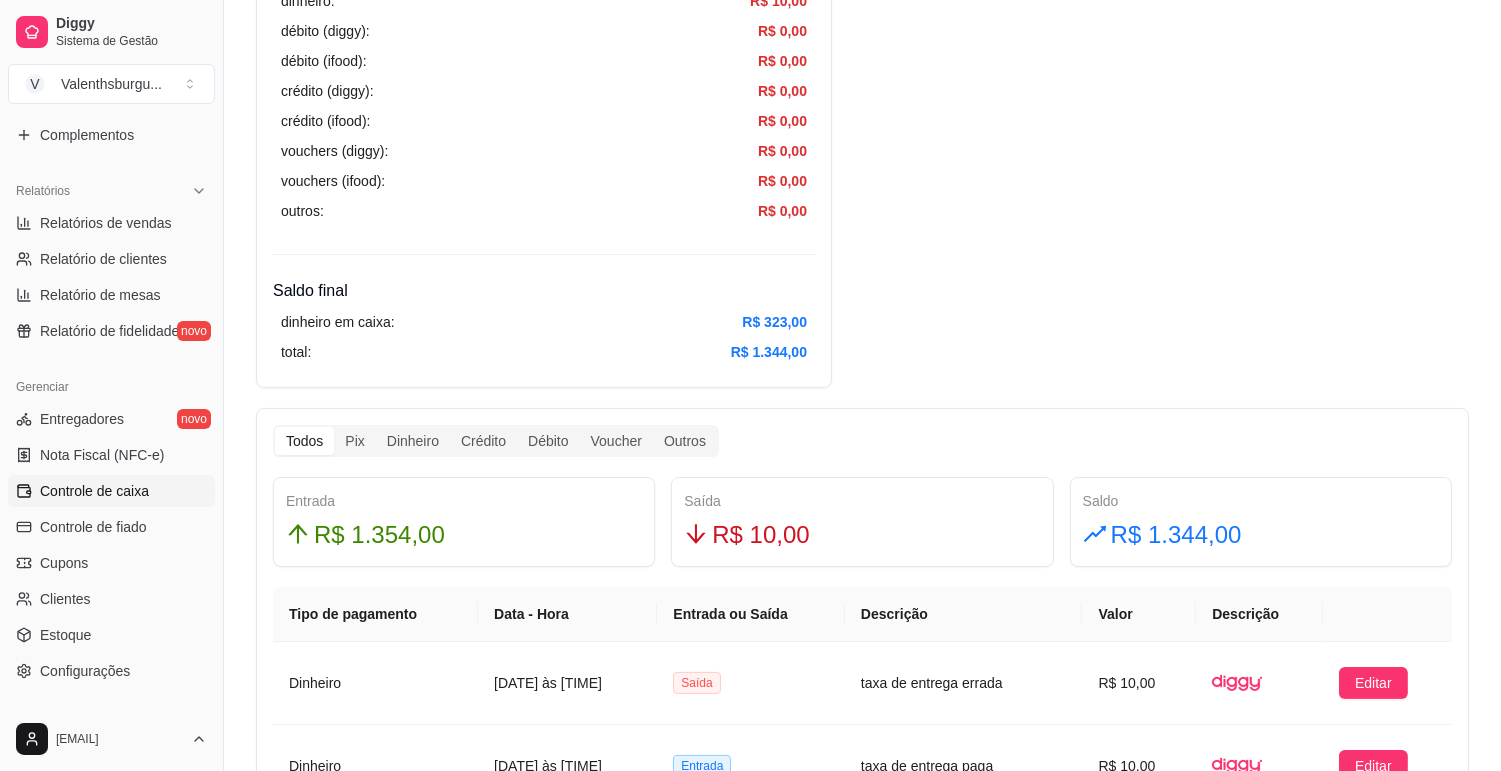 scroll, scrollTop: 777, scrollLeft: 0, axis: vertical 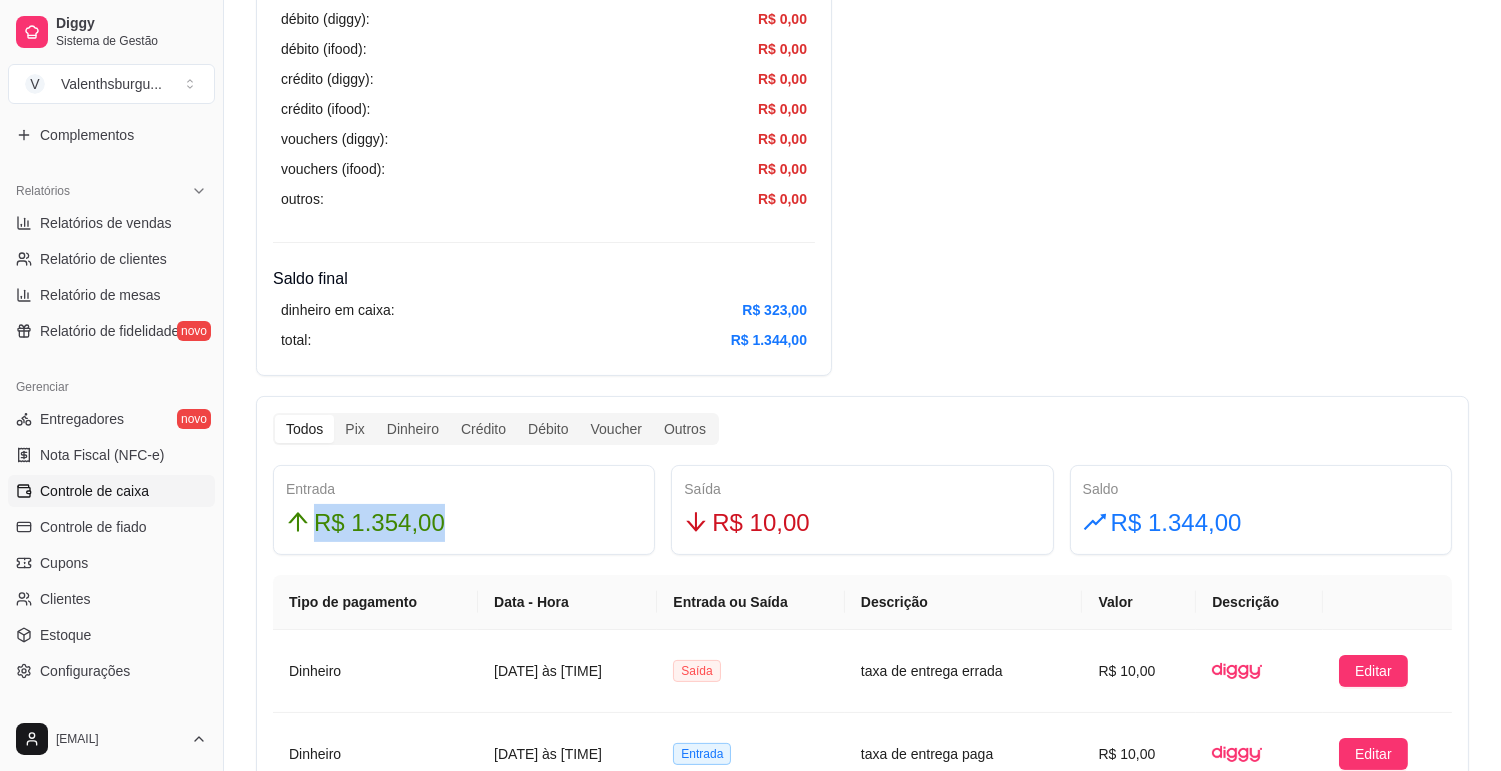 drag, startPoint x: 464, startPoint y: 520, endPoint x: 300, endPoint y: 507, distance: 164.51443 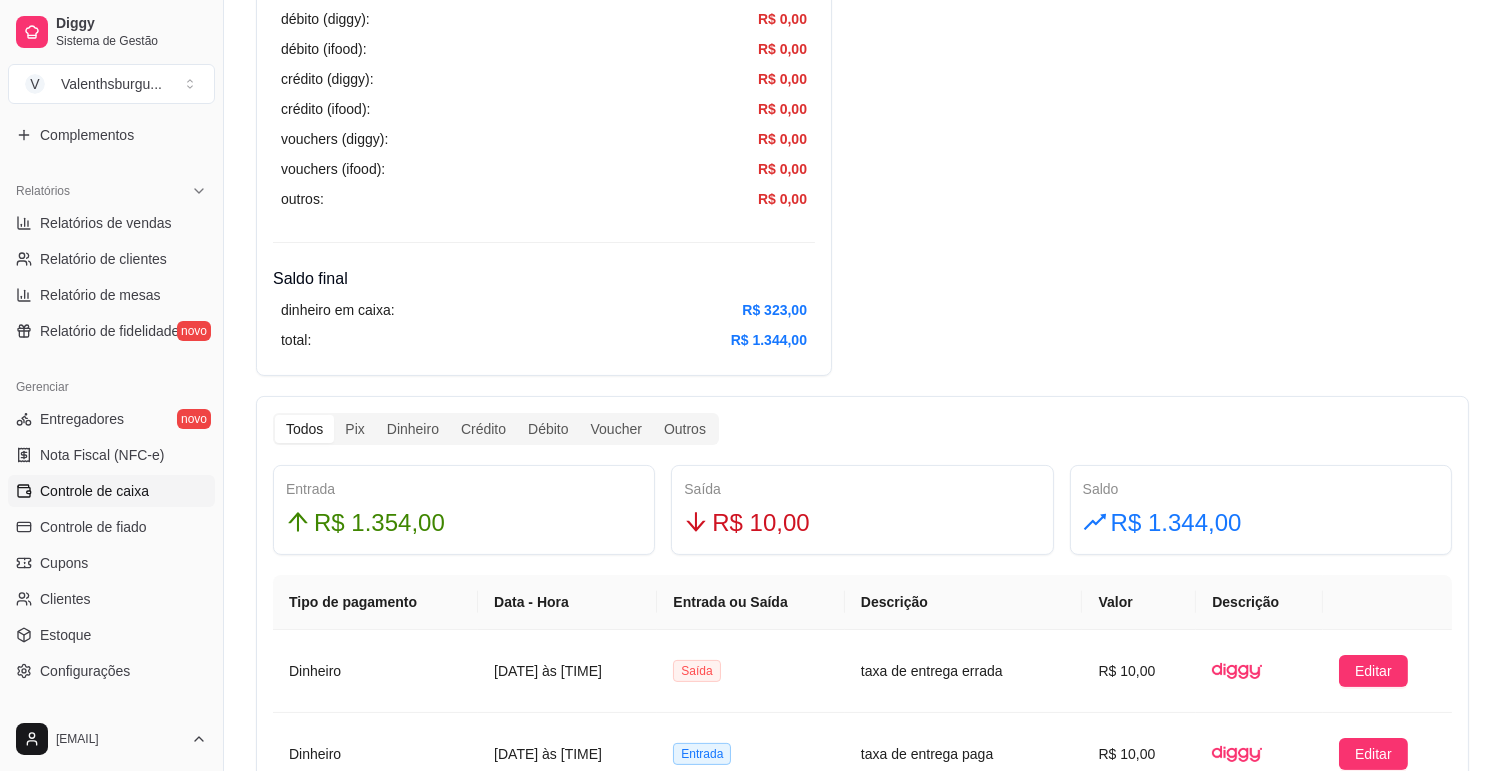 click on "Resumo Data de abertura: 8 de ago de 2025 às 18:47 Saldo inícial Dinheiro: R$ 67,00 Entradas pix (diggy): R$ 812,00 pix online (diggy): R$ 0,00 pix online (iFood) R$ 0,00 débito (diggy): R$ 54,00 débito (ifood): R$ 0,00 crédito (diggy): R$ 222,00 crédito (ifood): R$ 0,00 dinheiro: R$ 266,00 vouchers (diggy): R$ 0,00 vouchers (ifood): R$ 0,00 sem pagamento (diggy): R$ 0,00 fiado: R$ 0,00 outros: R$ 0,00 Saídas pix (diggy): R$ 0,00 dinheiro: R$ 10,00 débito (diggy): R$ 0,00 débito (ifood): R$ 0,00 crédito (diggy): R$ 0,00 crédito (ifood): R$ 0,00 vouchers (diggy): R$ 0,00 vouchers (ifood): R$ 0,00 outros: R$ 0,00 Saldo final dinheiro em caixa: R$ 323,00 total: R$ 1.344,00 Todos Pix Dinheiro Crédito Débito Voucher Outros Entrada R$ 1.354,00 Saída R$ 10,00 Saldo R$ 1.344,00 Tipo de pagamento Data - Hora Entrada ou Saída Descrição Valor Descrição Dinheiro 9 de ago de 2025 às 00:57 Saída taxa de entrega errada  R$ 10,00 Editar Dinheiro 9 de ago de 2025 às 00:57 1" at bounding box center (862, 428) 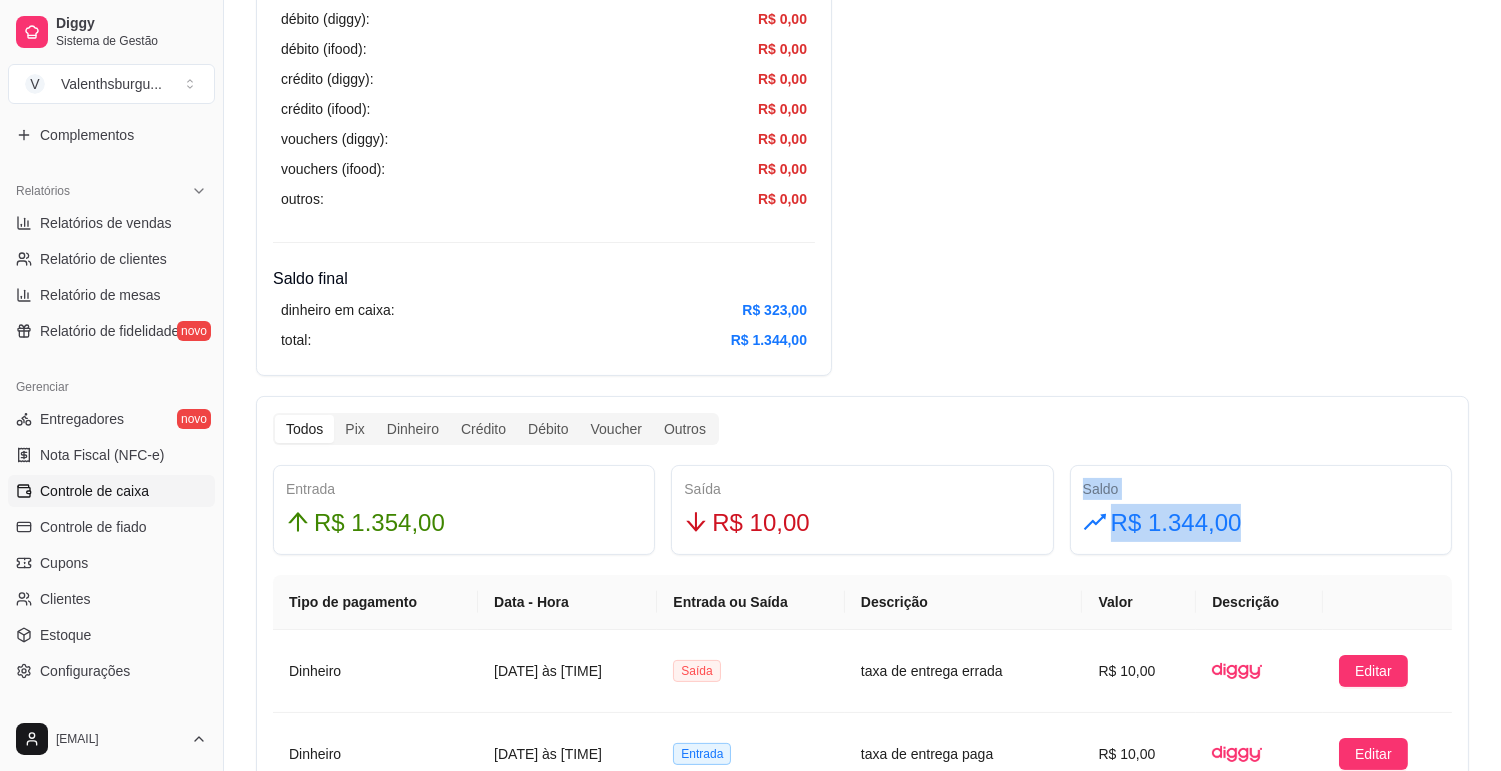 drag, startPoint x: 1246, startPoint y: 521, endPoint x: 1051, endPoint y: 522, distance: 195.00256 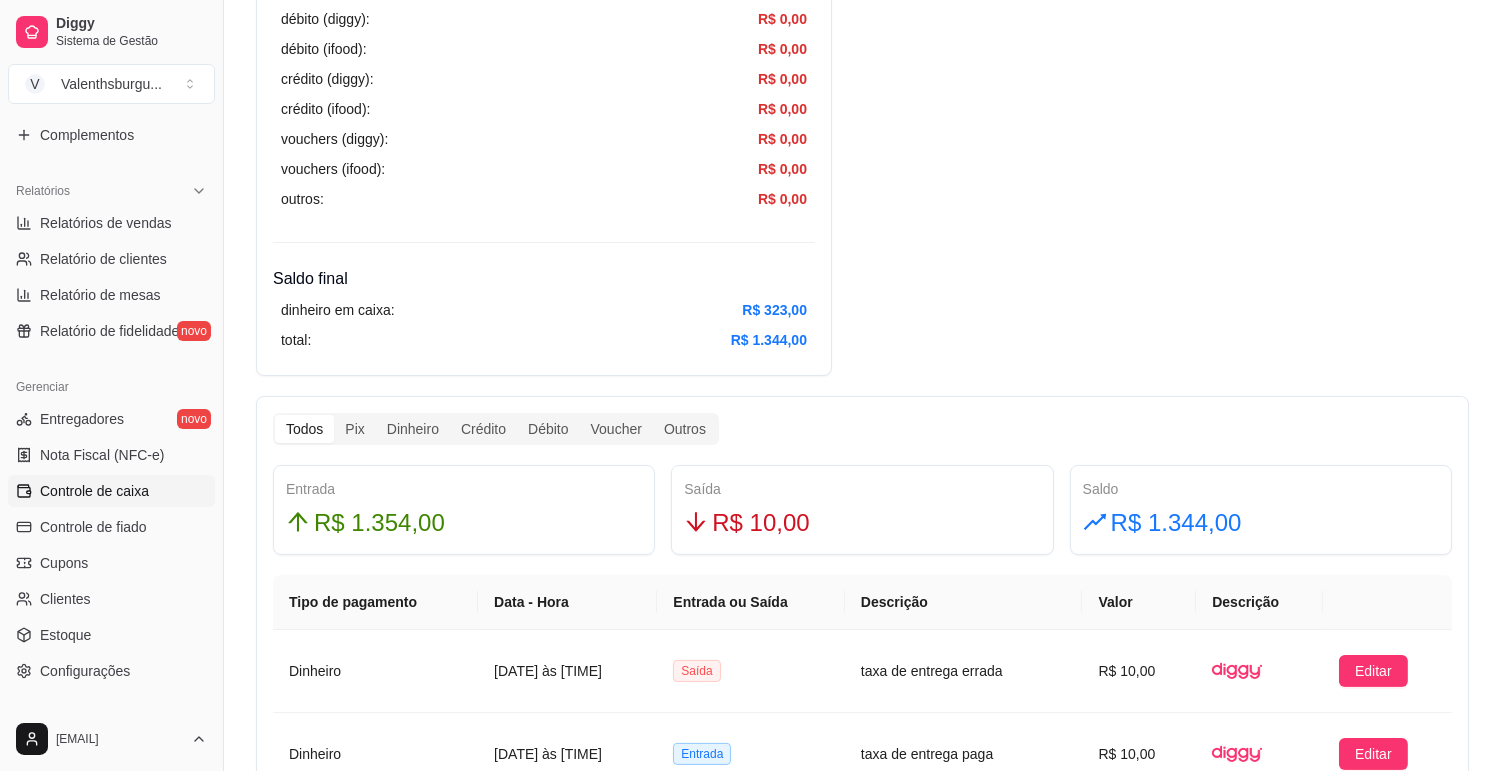 drag, startPoint x: 1265, startPoint y: 247, endPoint x: 775, endPoint y: 301, distance: 492.96652 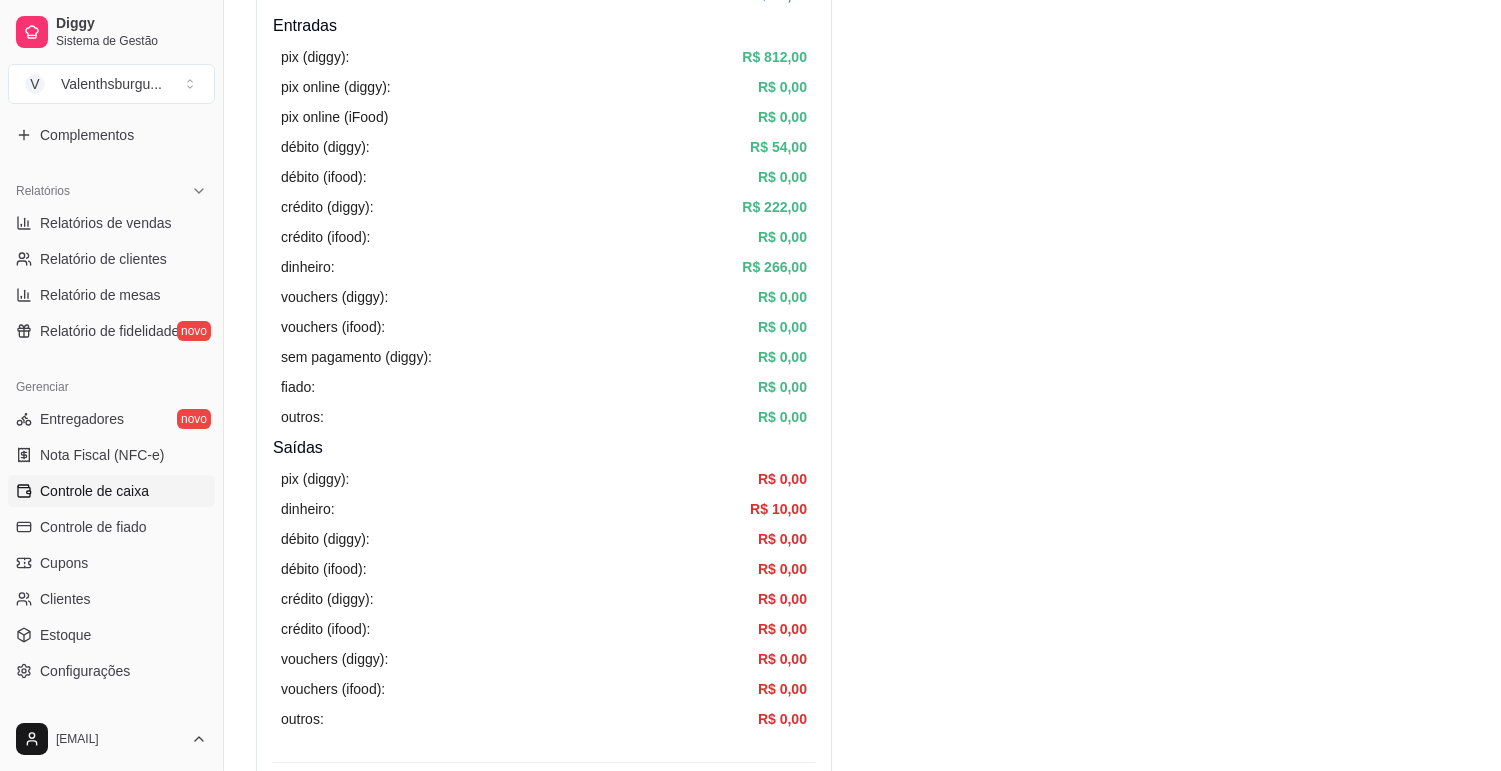 scroll, scrollTop: 222, scrollLeft: 0, axis: vertical 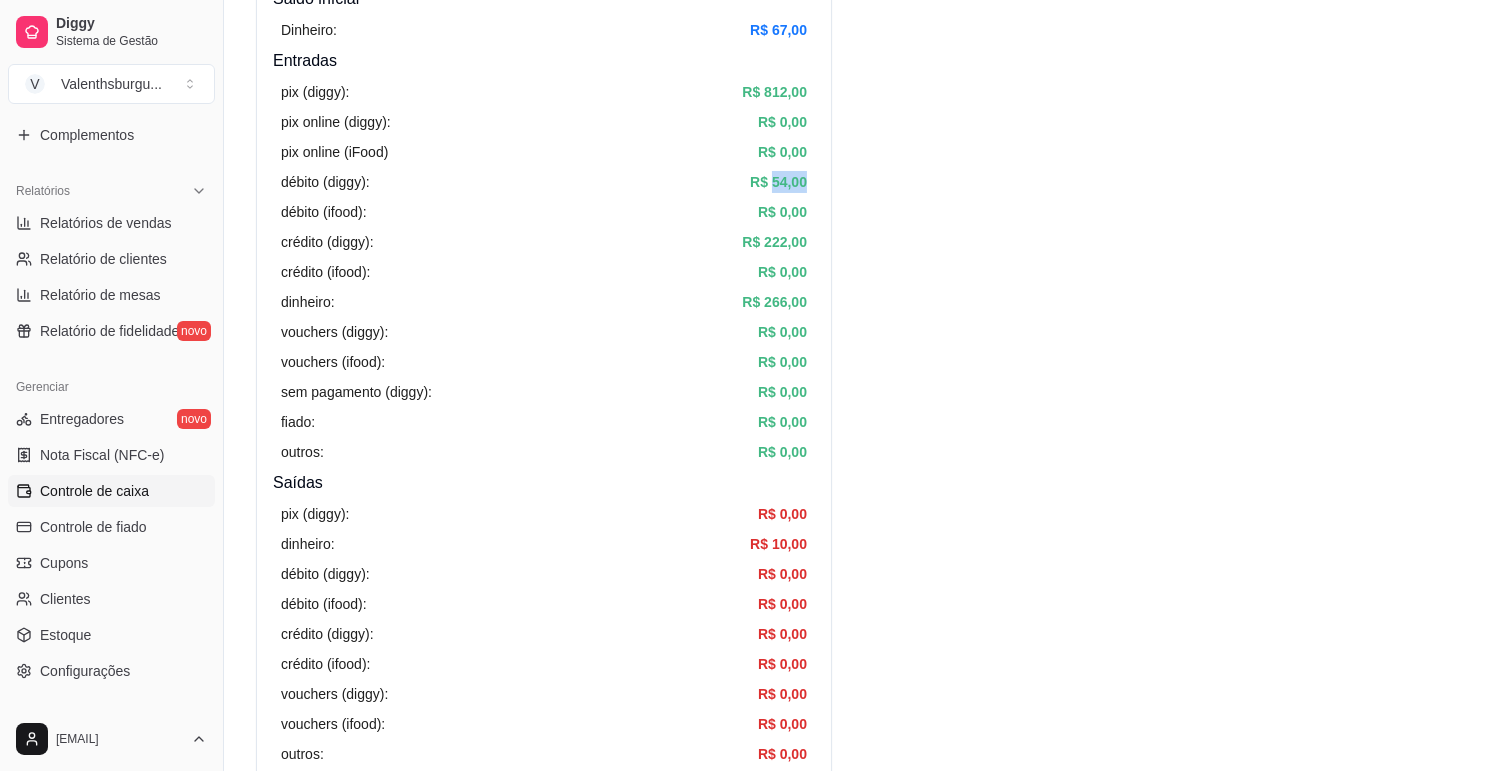 drag, startPoint x: 813, startPoint y: 186, endPoint x: 774, endPoint y: 182, distance: 39.20459 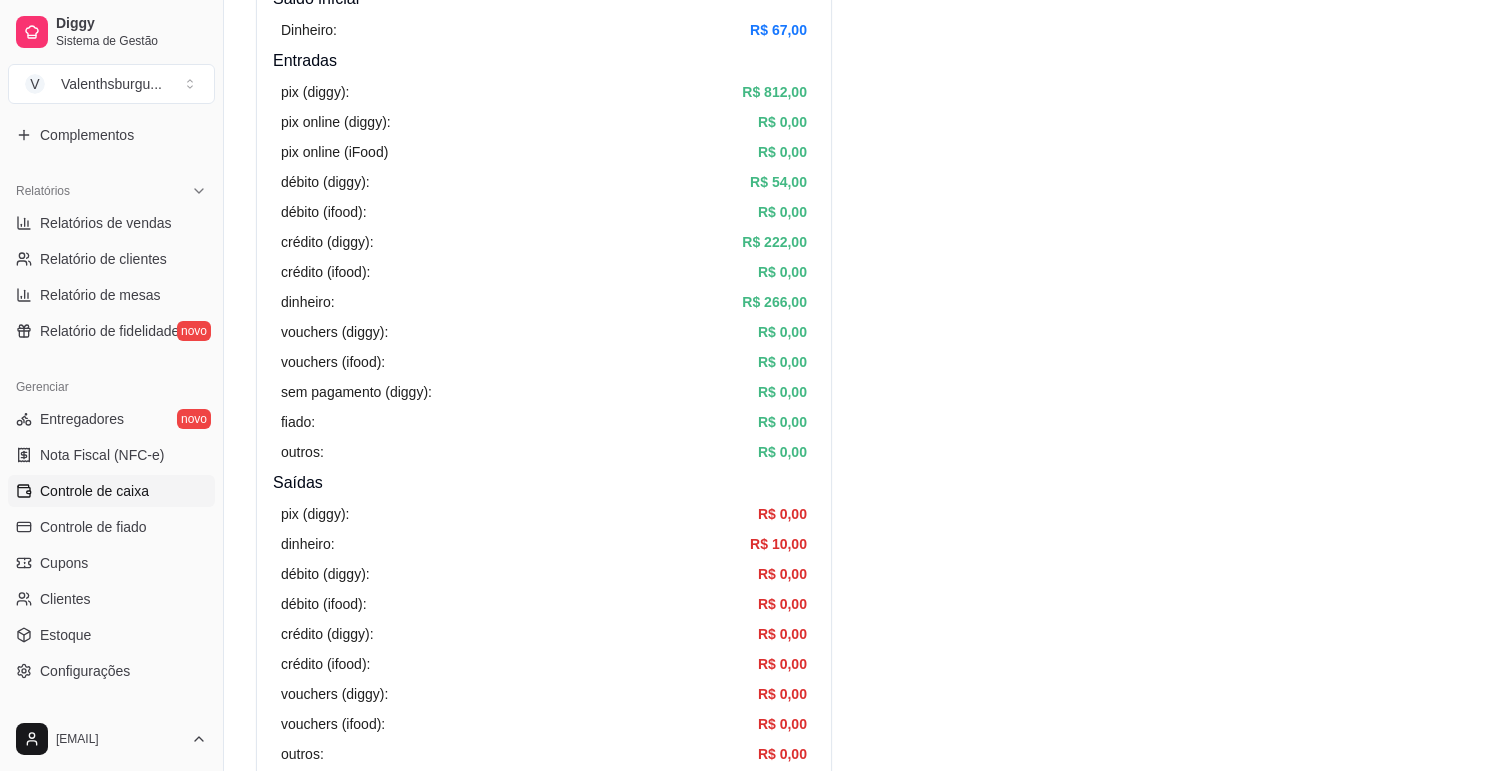 click on "Resumo Data de abertura: 8 de ago de 2025 às 18:47 Saldo inícial Dinheiro: R$ 67,00 Entradas pix (diggy): R$ 812,00 pix online (diggy): R$ 0,00 pix online (iFood) R$ 0,00 débito (diggy): R$ 54,00 débito (ifood): R$ 0,00 crédito (diggy): R$ 222,00 crédito (ifood): R$ 0,00 dinheiro: R$ 266,00 vouchers (diggy): R$ 0,00 vouchers (ifood): R$ 0,00 sem pagamento (diggy): R$ 0,00 fiado: R$ 0,00 outros: R$ 0,00 Saídas pix (diggy): R$ 0,00 dinheiro: R$ 10,00 débito (diggy): R$ 0,00 débito (ifood): R$ 0,00 crédito (diggy): R$ 0,00 crédito (ifood): R$ 0,00 vouchers (diggy): R$ 0,00 vouchers (ifood): R$ 0,00 outros: R$ 0,00 Saldo final dinheiro em caixa: R$ 323,00 total: R$ 1.344,00 Todos Pix Dinheiro Crédito Débito Voucher Outros Entrada R$ 1.354,00 Saída R$ 10,00 Saldo R$ 1.344,00 Tipo de pagamento Data - Hora Entrada ou Saída Descrição Valor Descrição Dinheiro 9 de ago de 2025 às 00:57 Saída taxa de entrega errada  R$ 10,00 Editar Dinheiro 9 de ago de 2025 às 00:57 1" at bounding box center (862, 983) 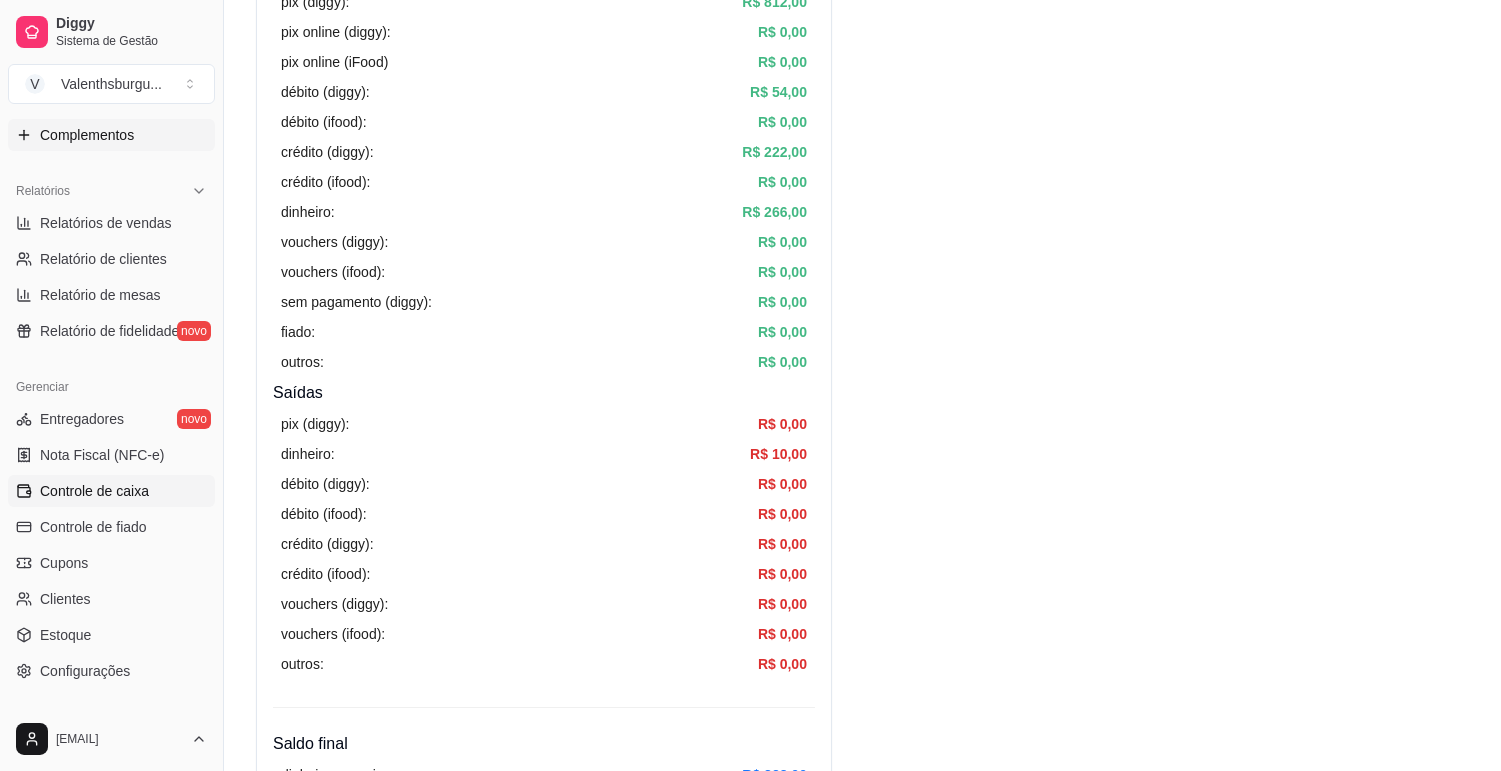 scroll, scrollTop: 295, scrollLeft: 0, axis: vertical 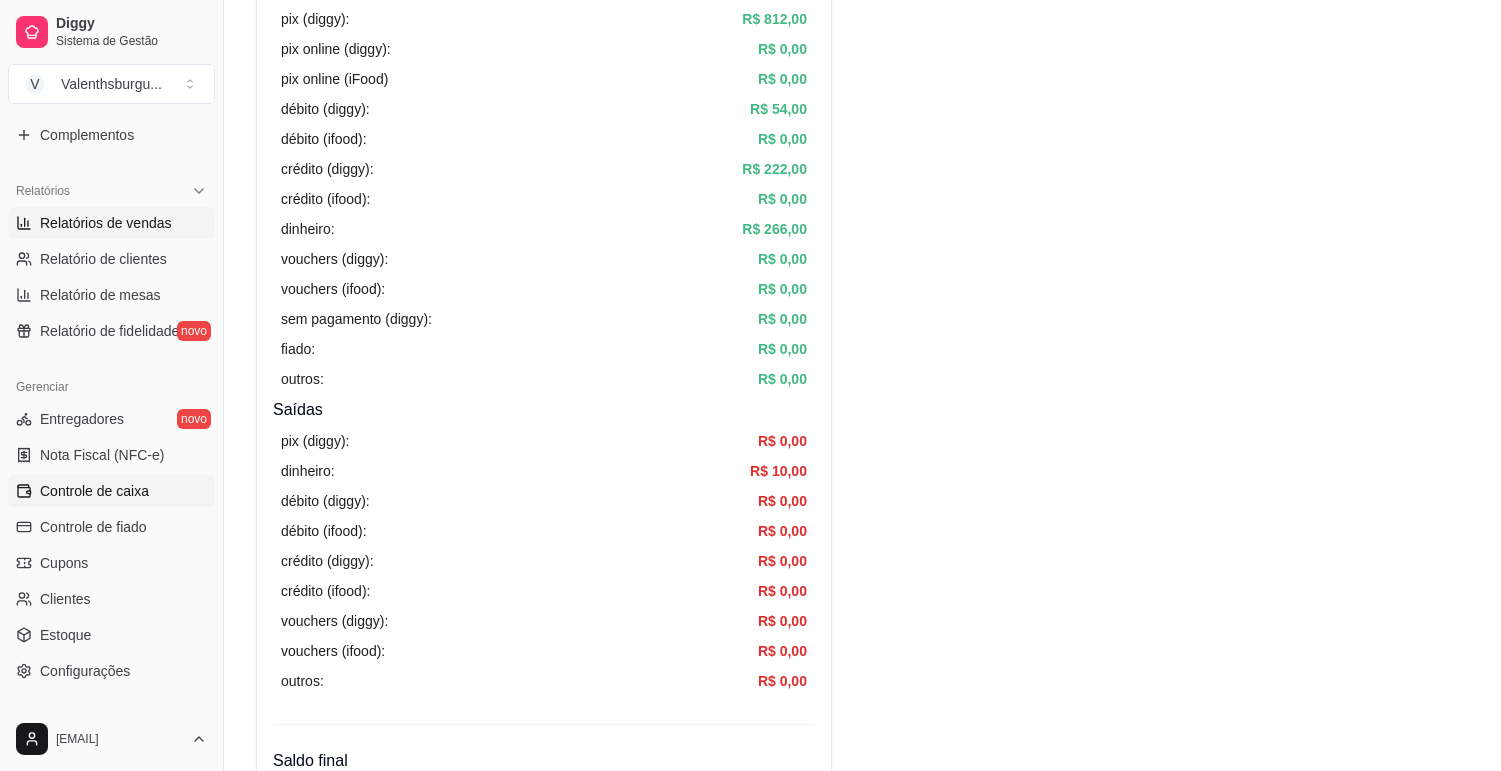 click on "Relatórios de vendas" at bounding box center (106, 223) 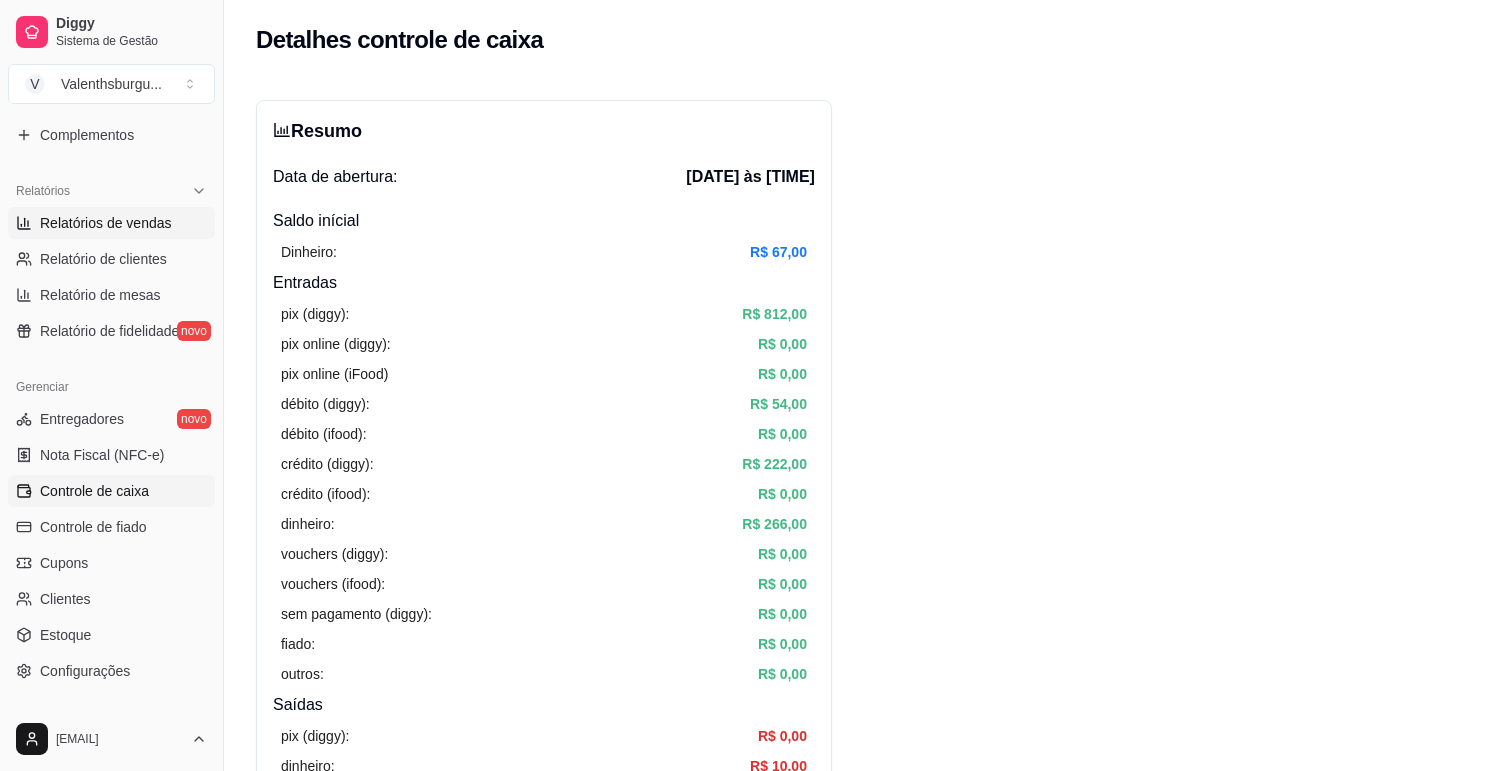 select on "ALL" 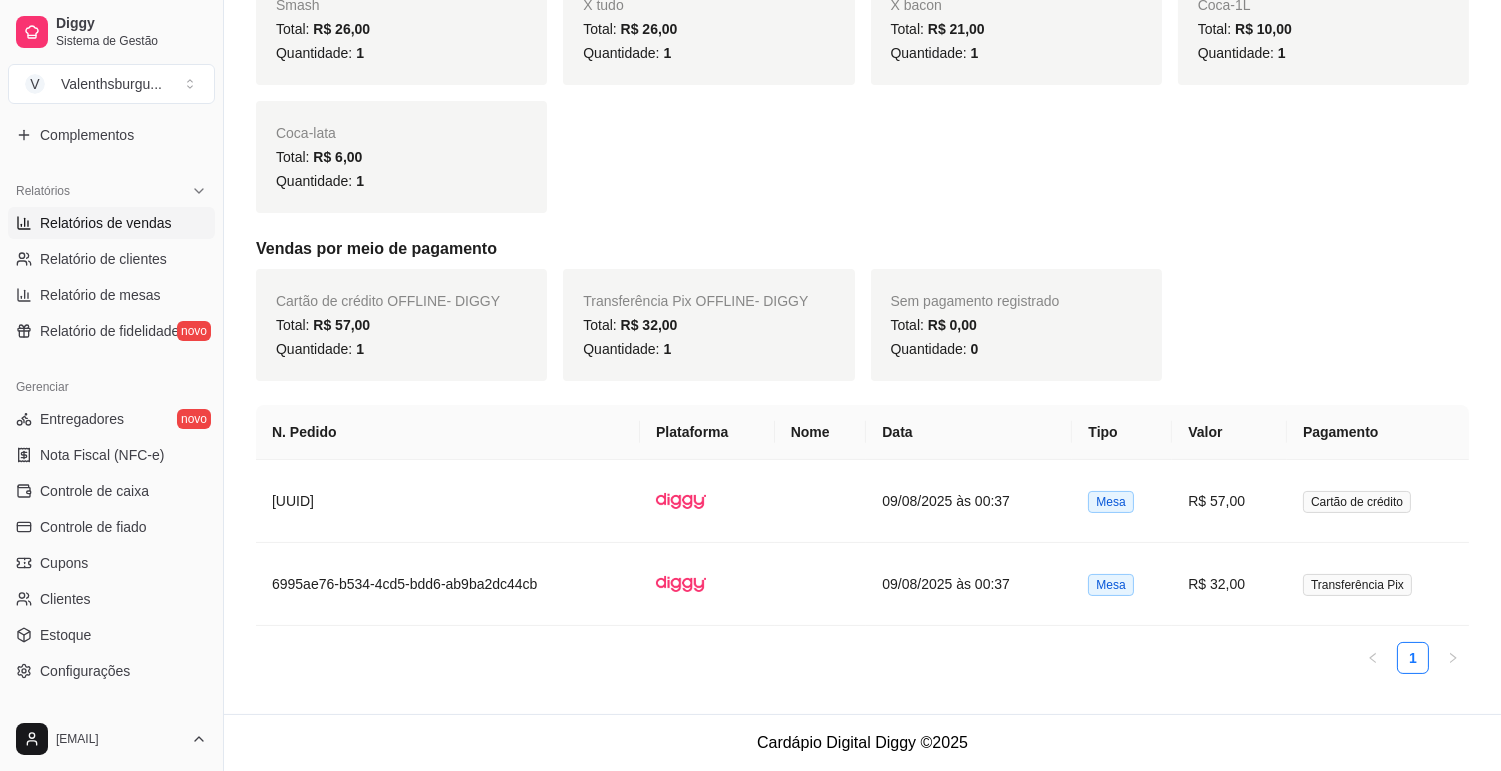 scroll, scrollTop: 0, scrollLeft: 0, axis: both 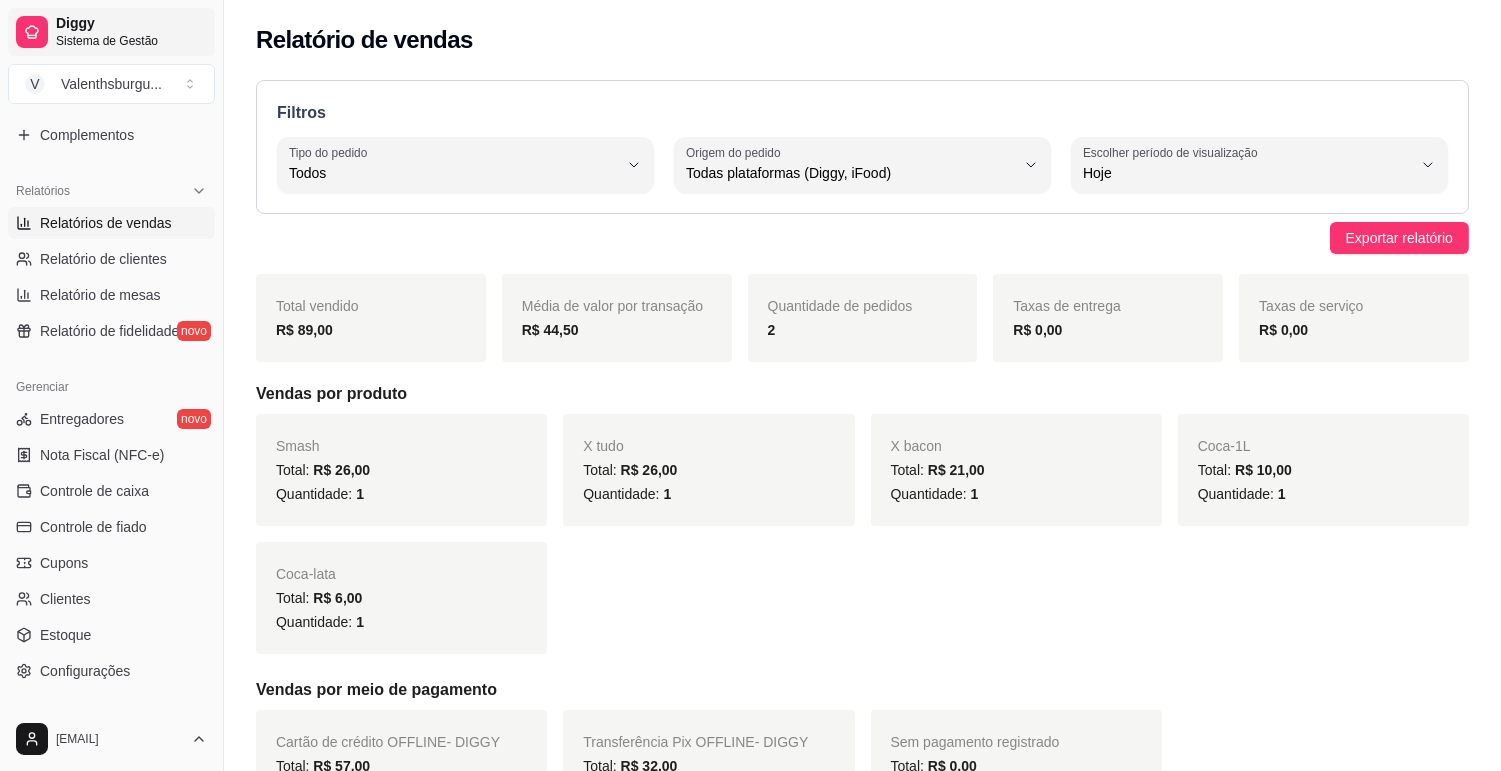click on "Sistema de Gestão" at bounding box center [131, 41] 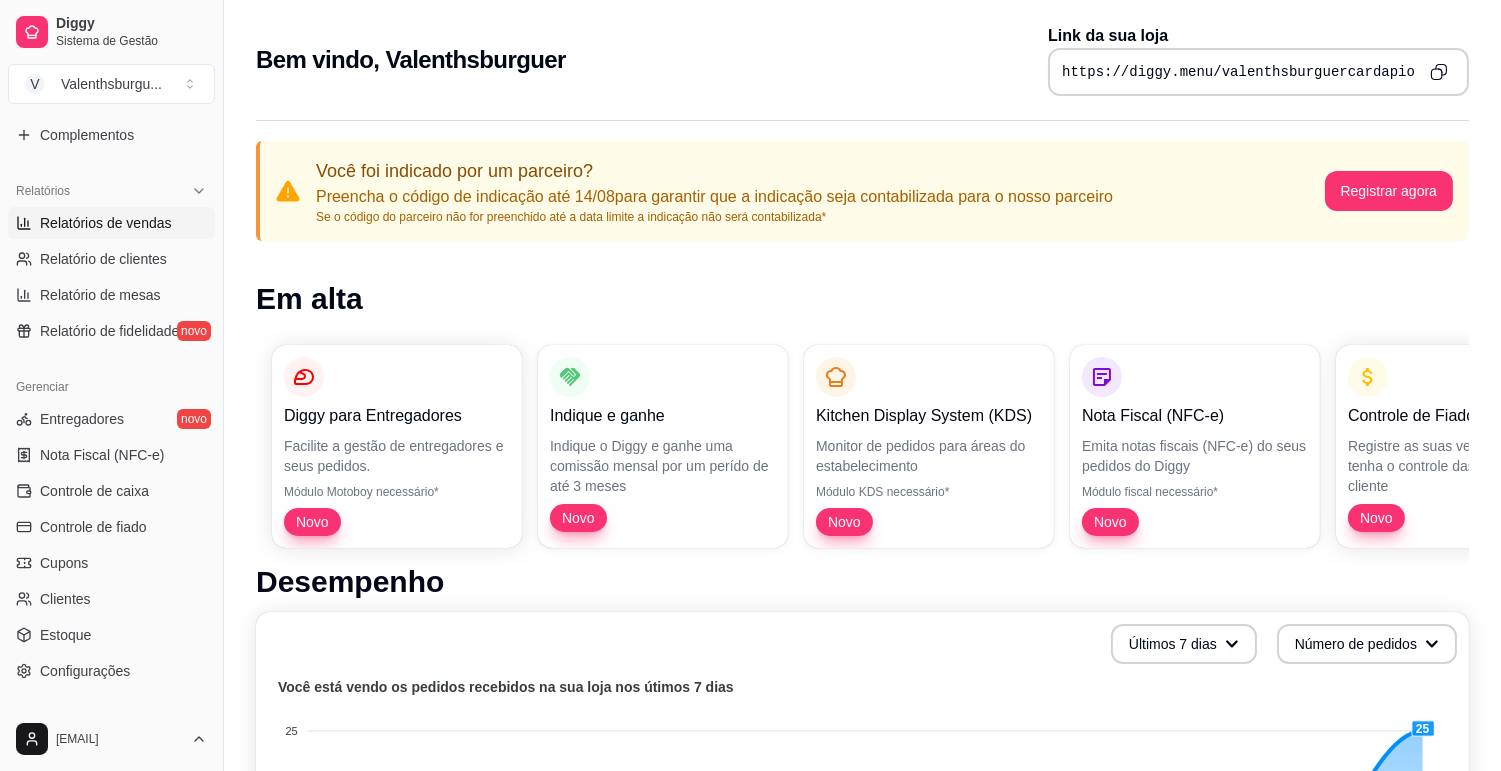 click on "Relatórios de vendas" at bounding box center (106, 223) 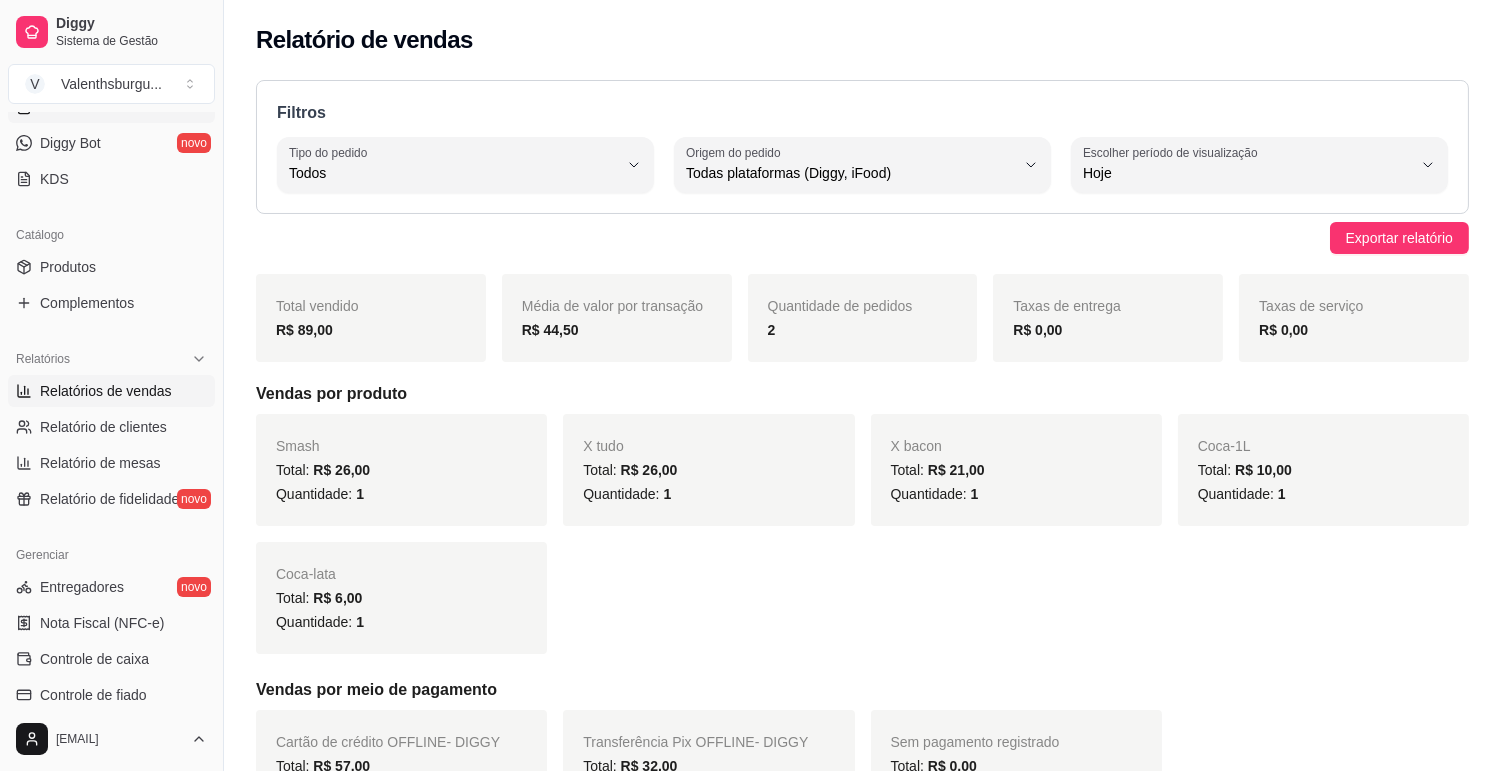 scroll, scrollTop: 0, scrollLeft: 0, axis: both 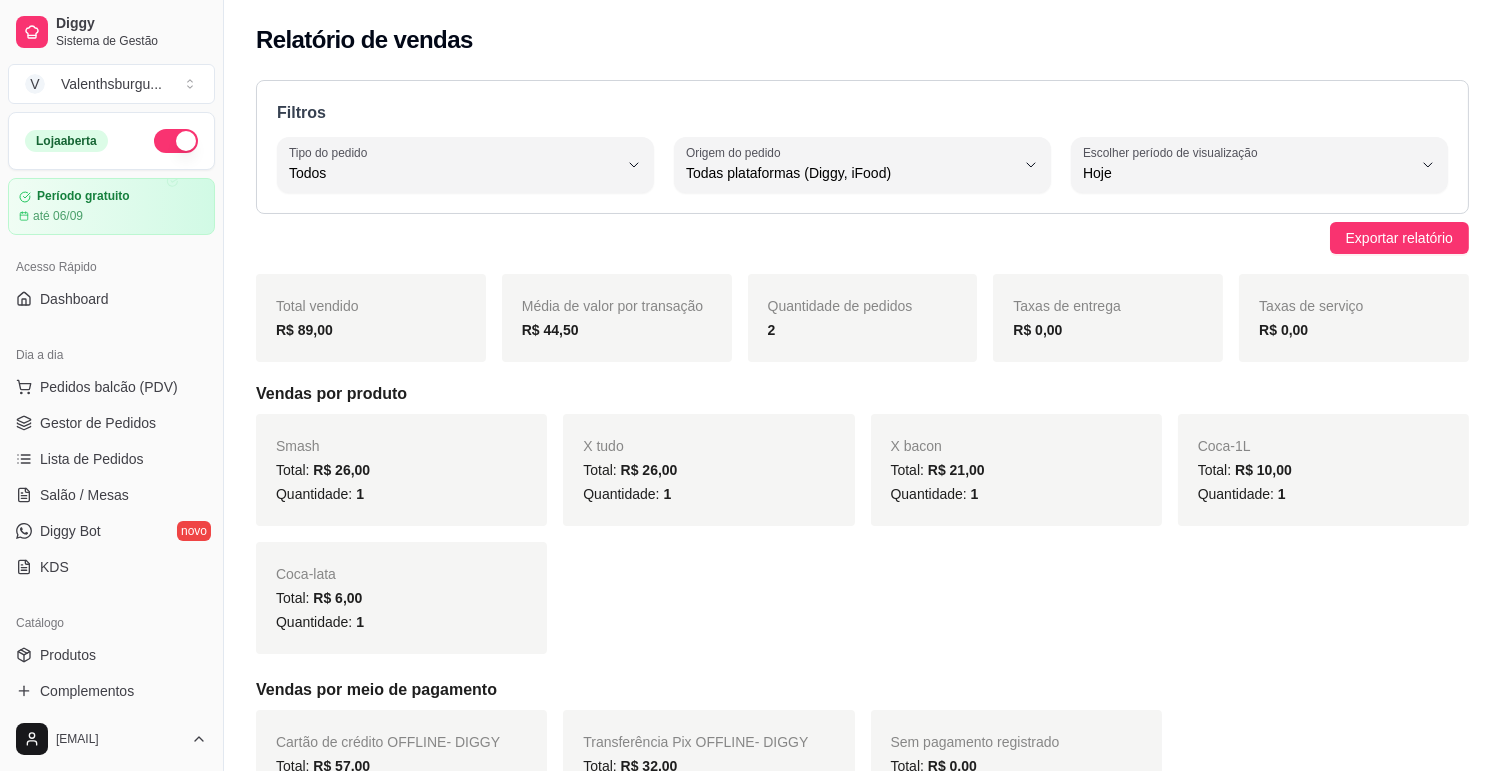 click at bounding box center (176, 141) 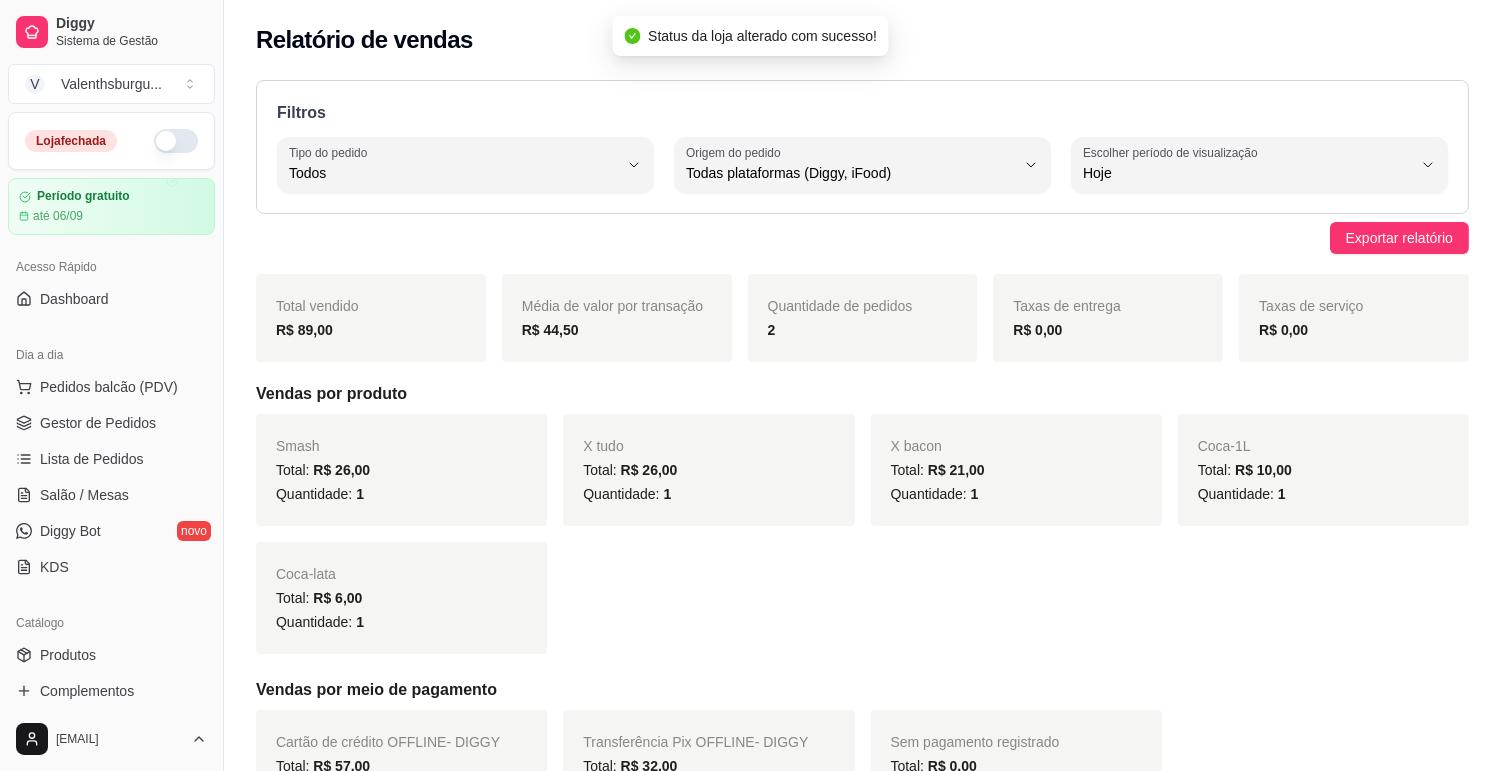 click at bounding box center [176, 141] 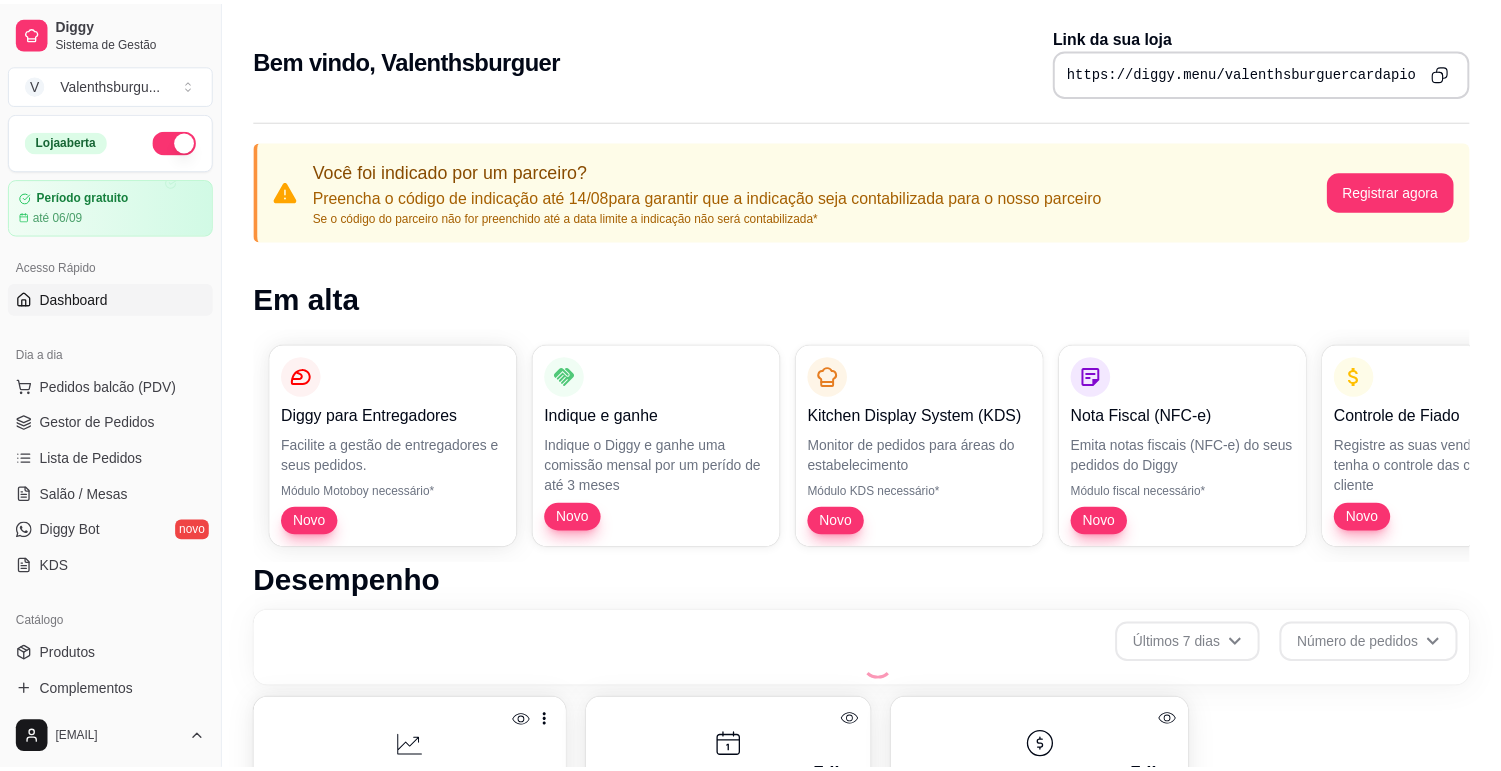 scroll, scrollTop: 0, scrollLeft: 0, axis: both 